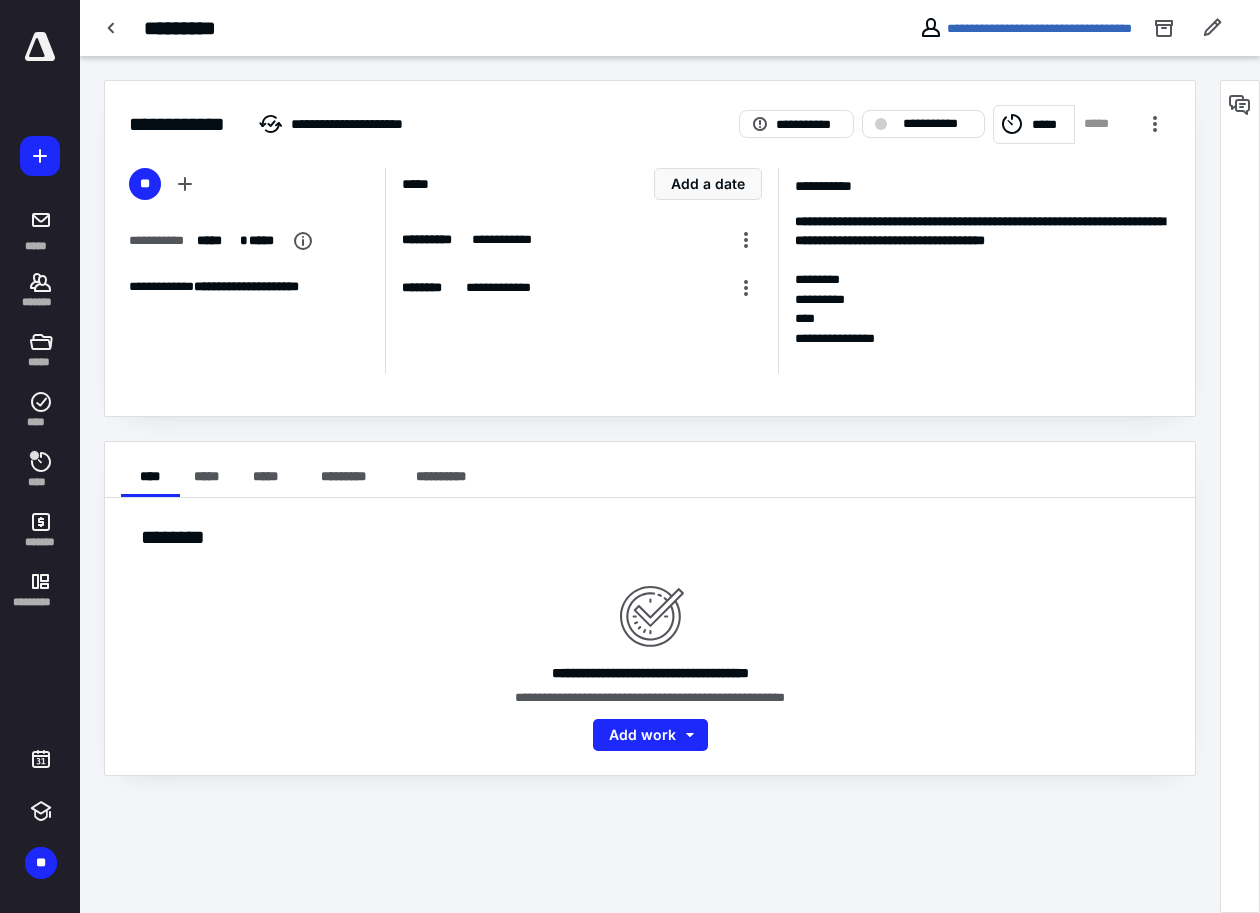 scroll, scrollTop: 0, scrollLeft: 0, axis: both 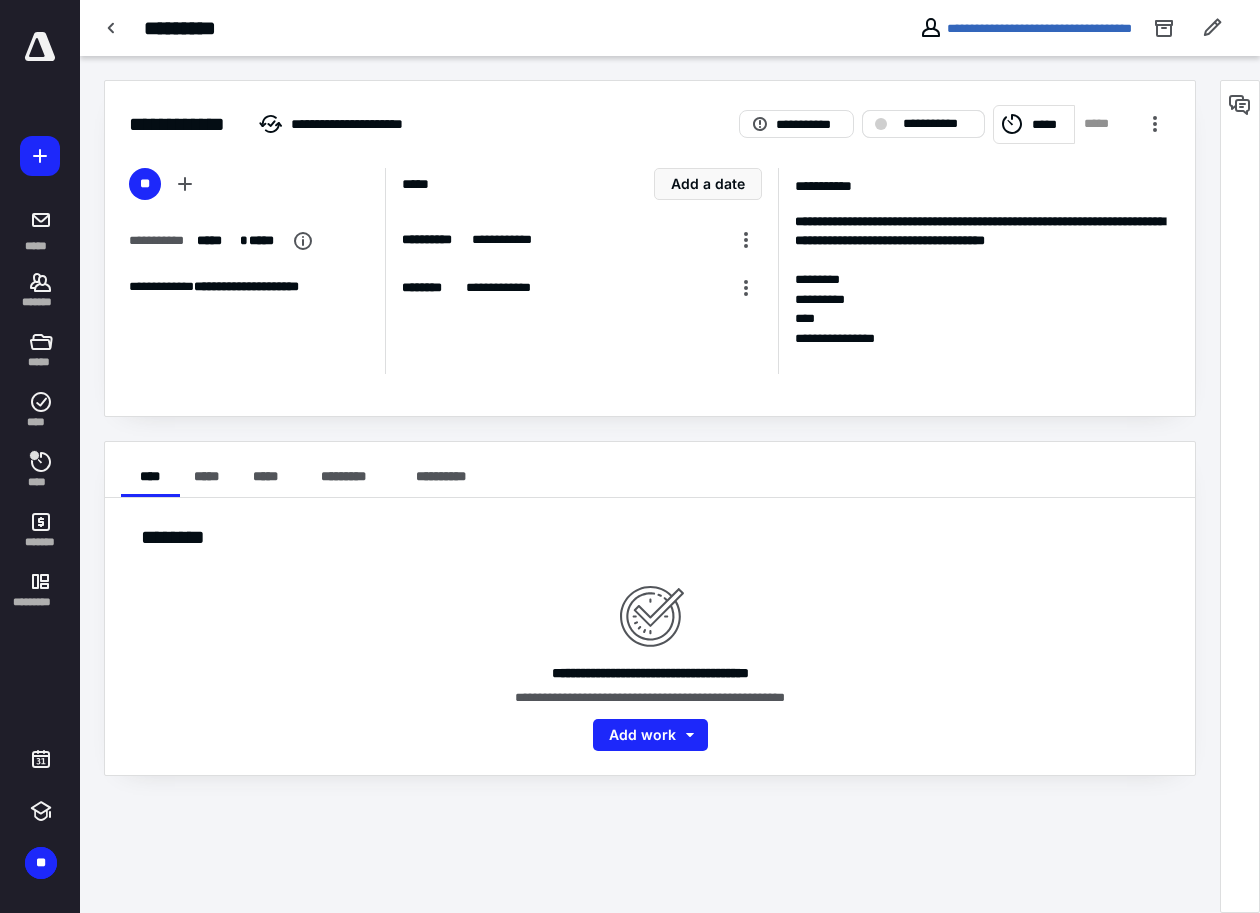 click on "**********" at bounding box center (923, 124) 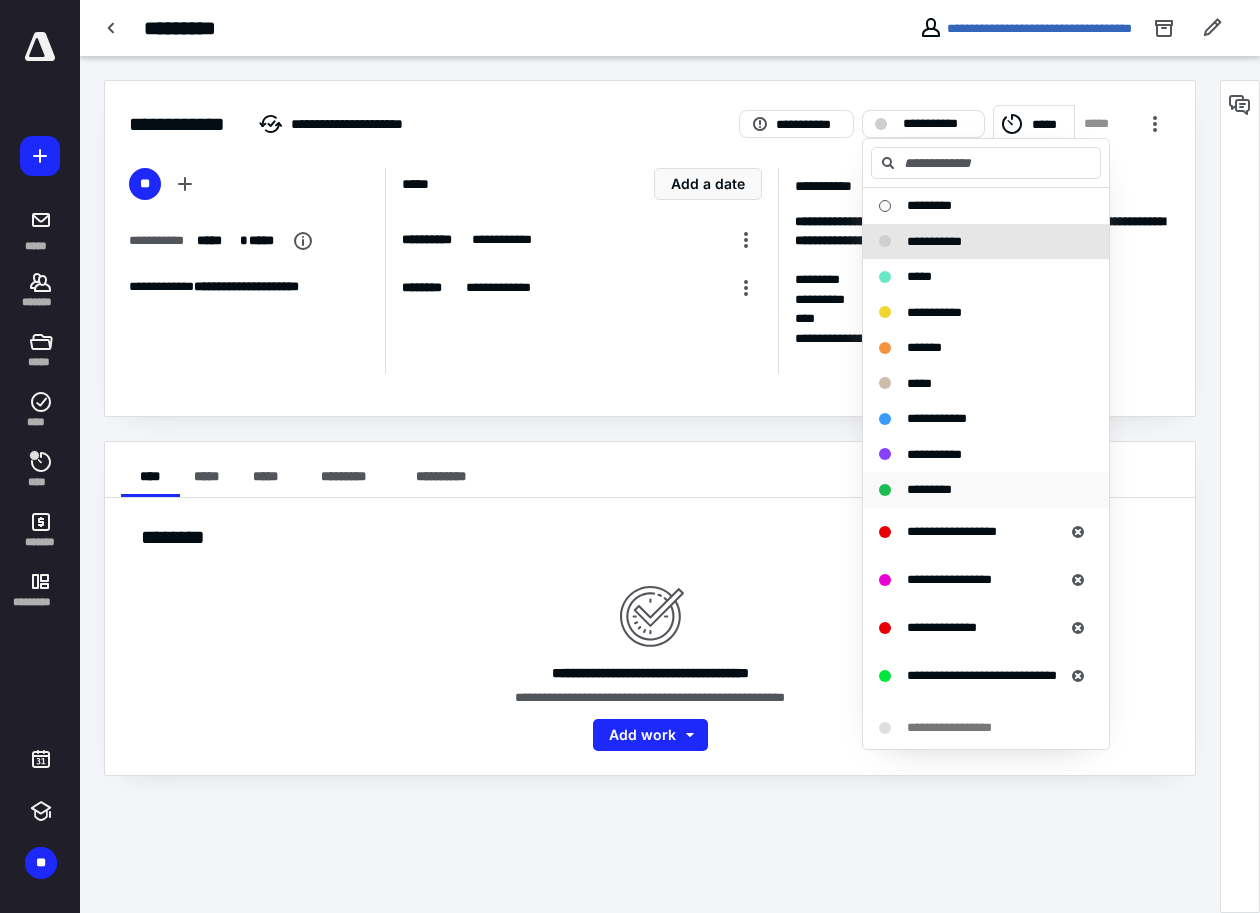 click on "*********" at bounding box center (929, 489) 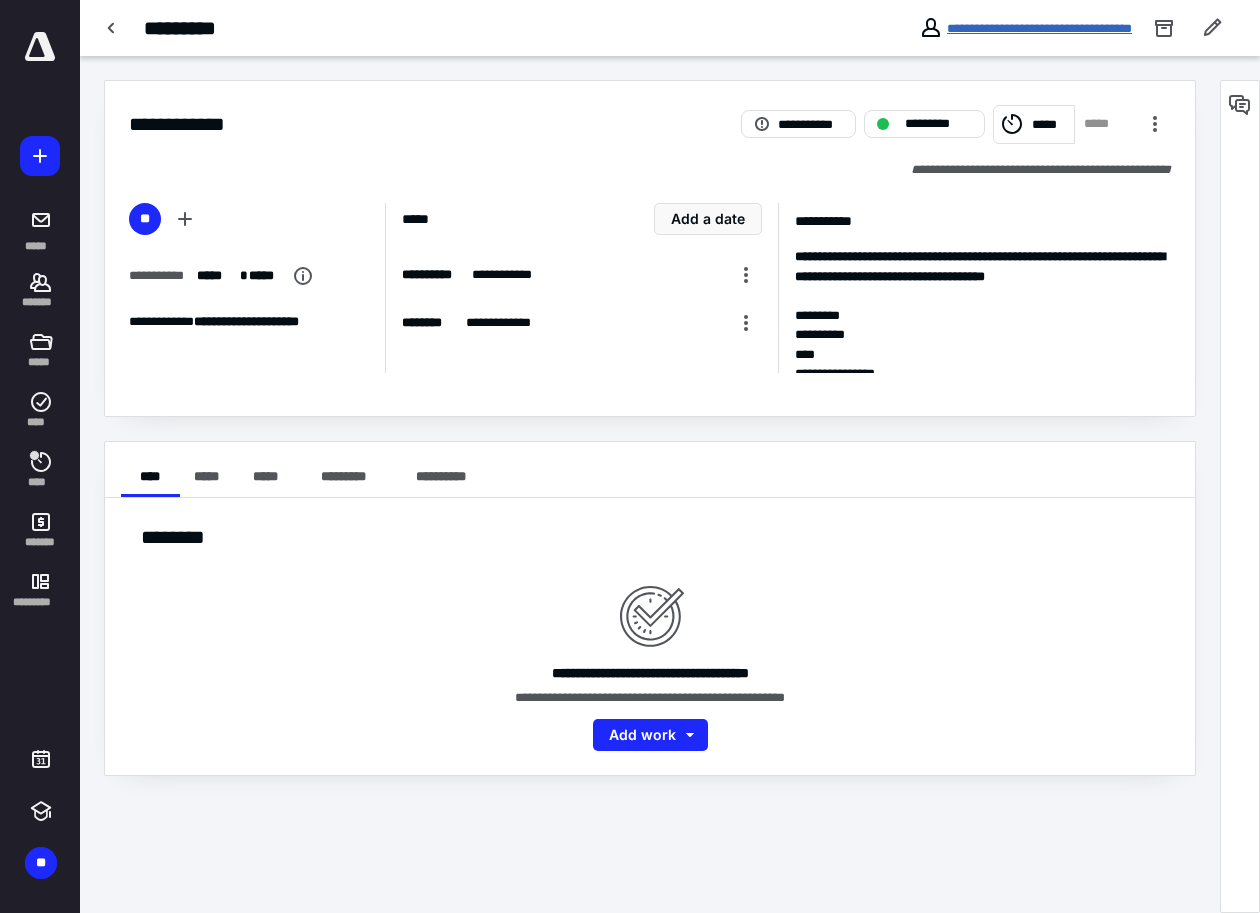 click on "**********" at bounding box center [1039, 28] 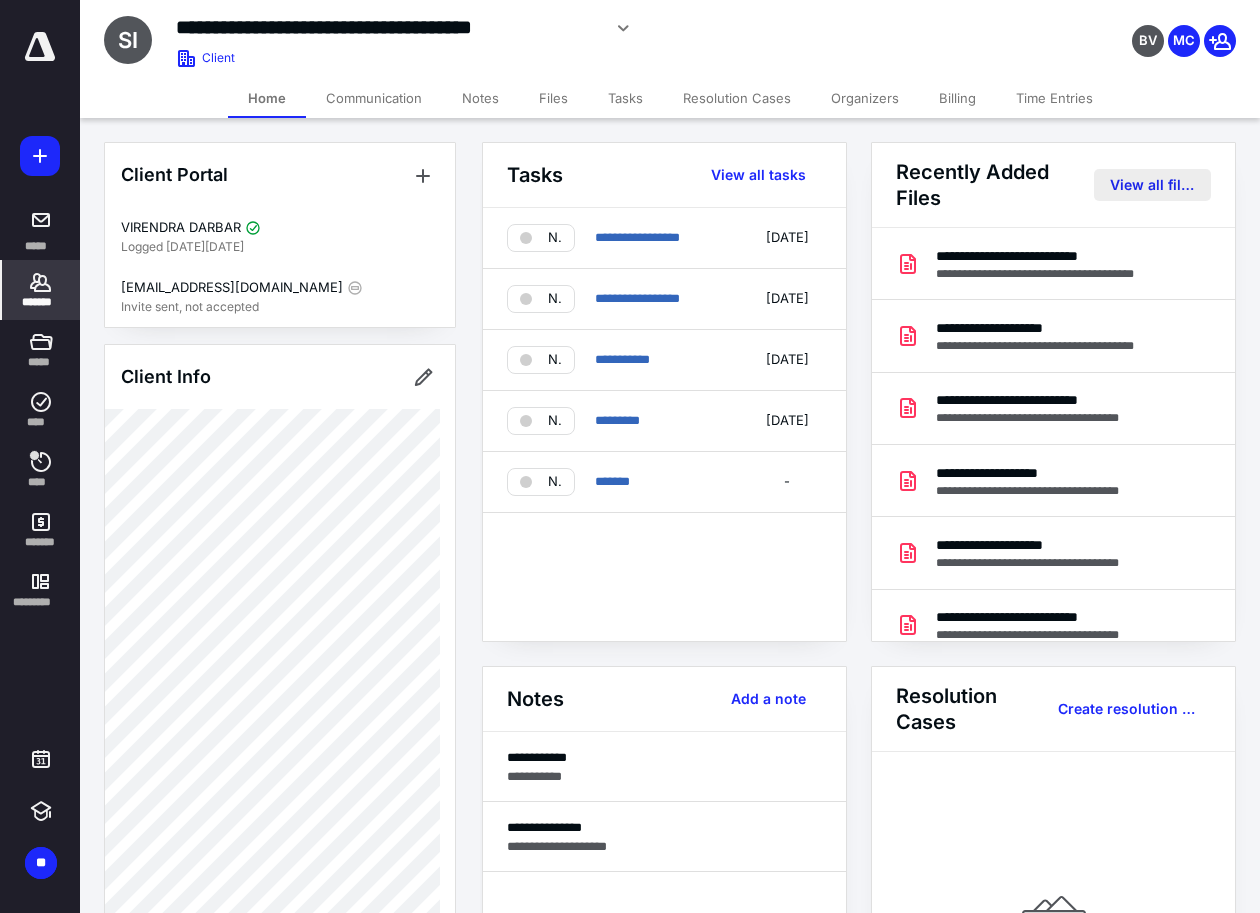 click on "View all files" at bounding box center [1152, 185] 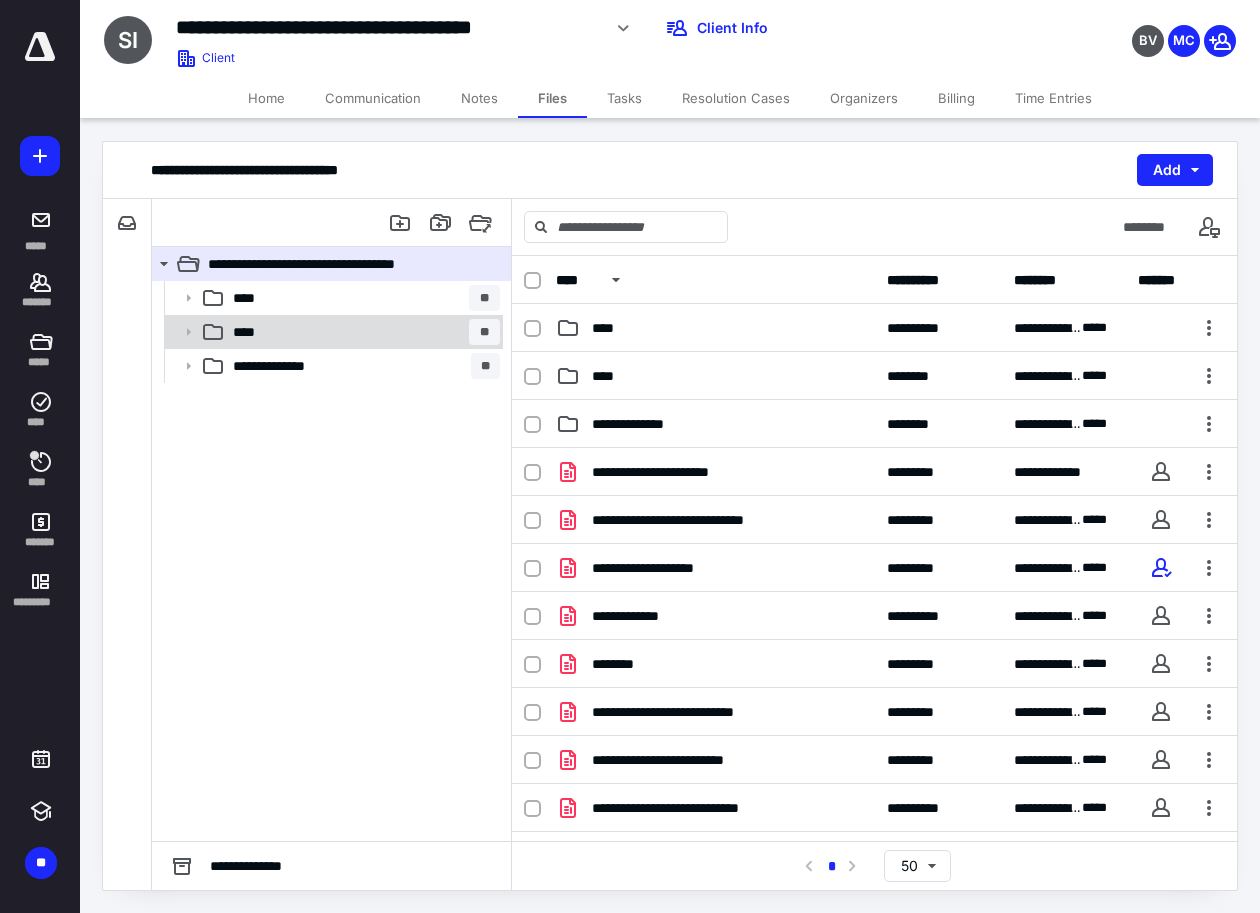 click on "**** **" at bounding box center (362, 332) 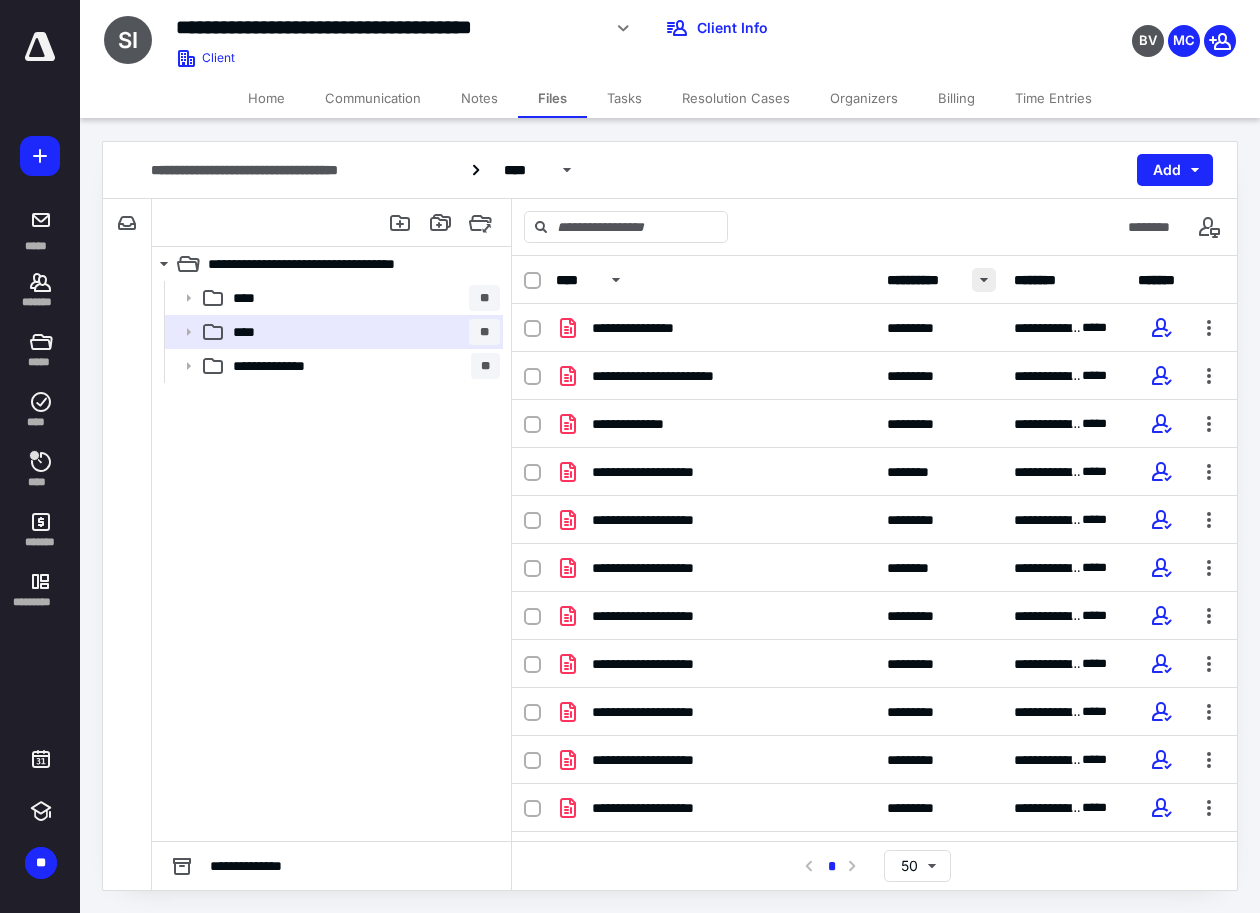 click at bounding box center (984, 280) 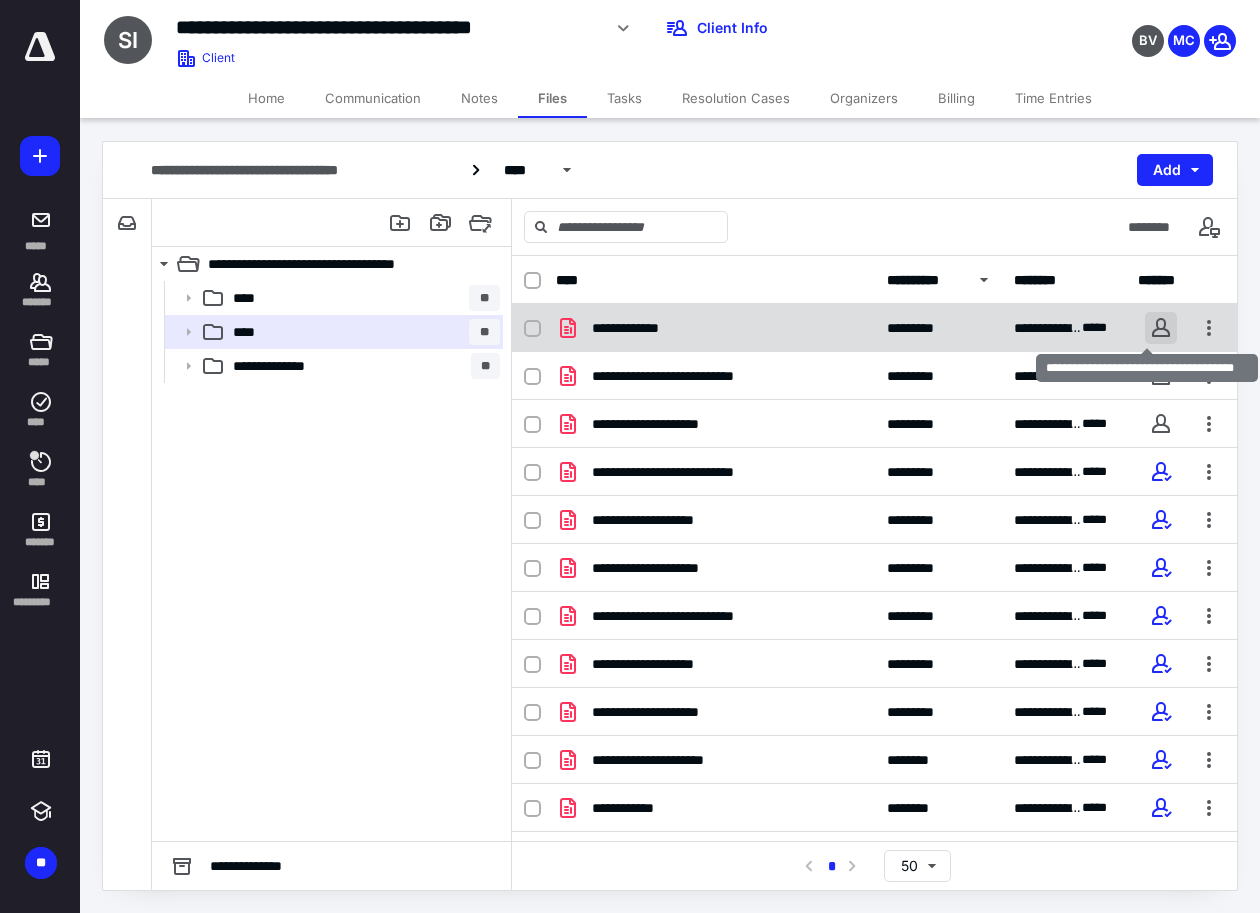 click at bounding box center [1161, 328] 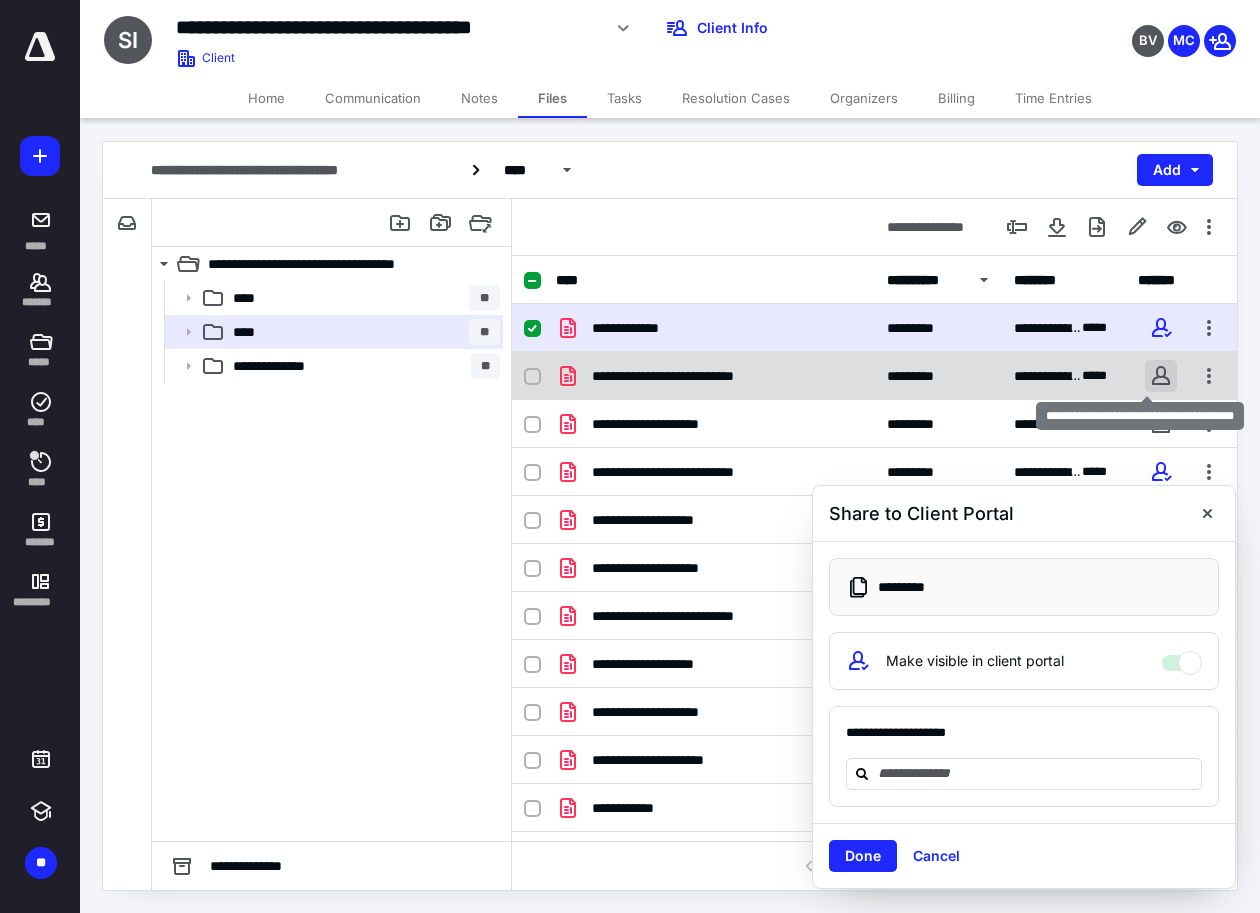 click at bounding box center (1161, 376) 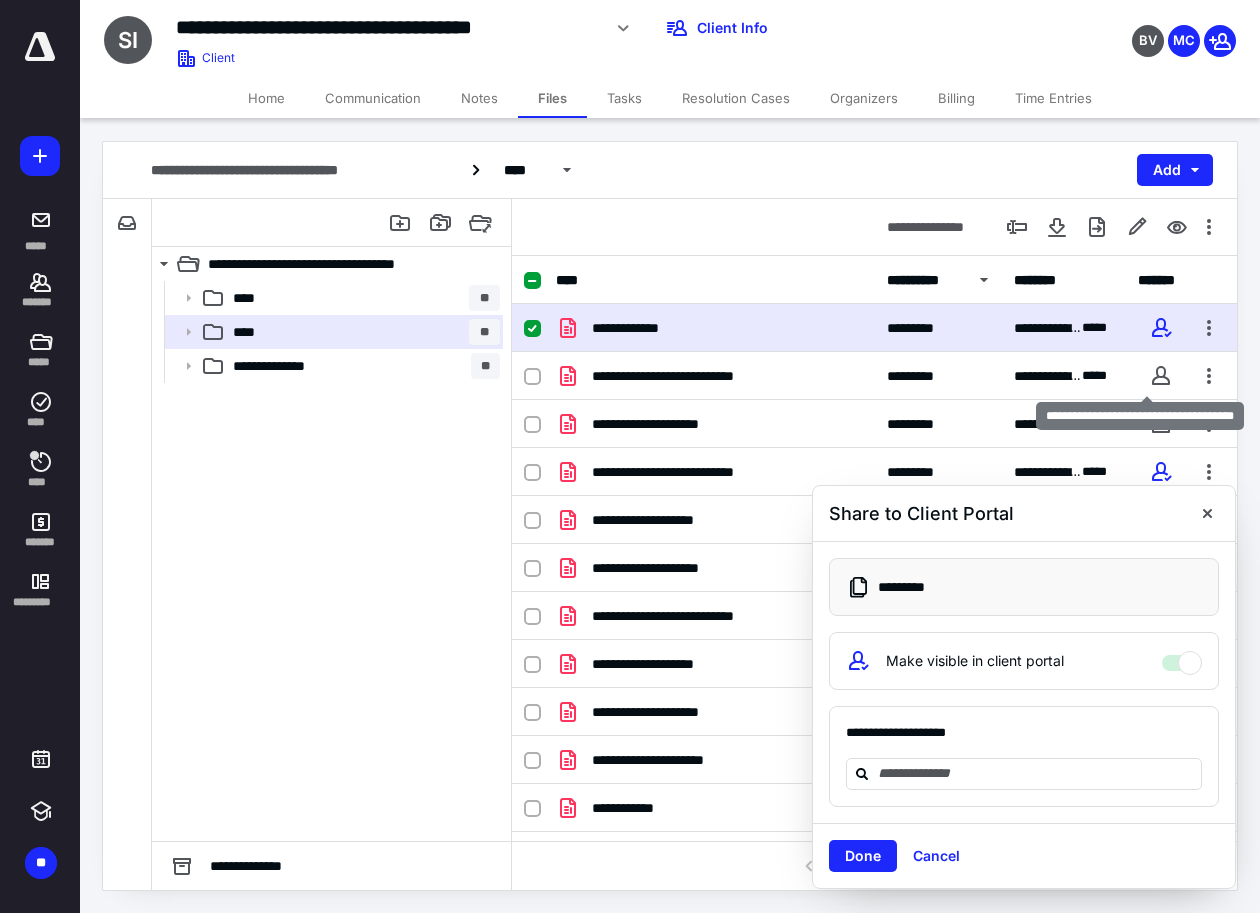 checkbox on "false" 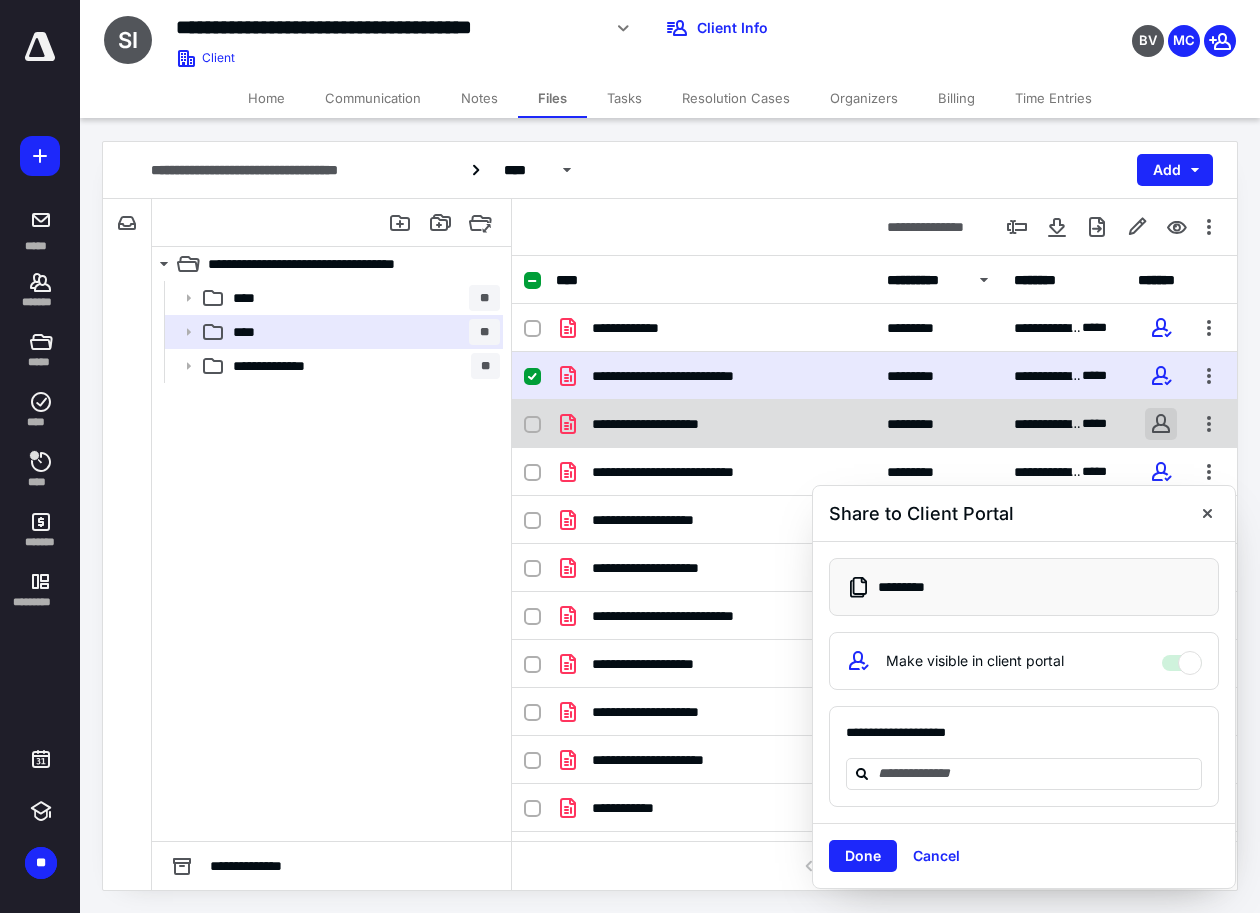 click at bounding box center [1161, 424] 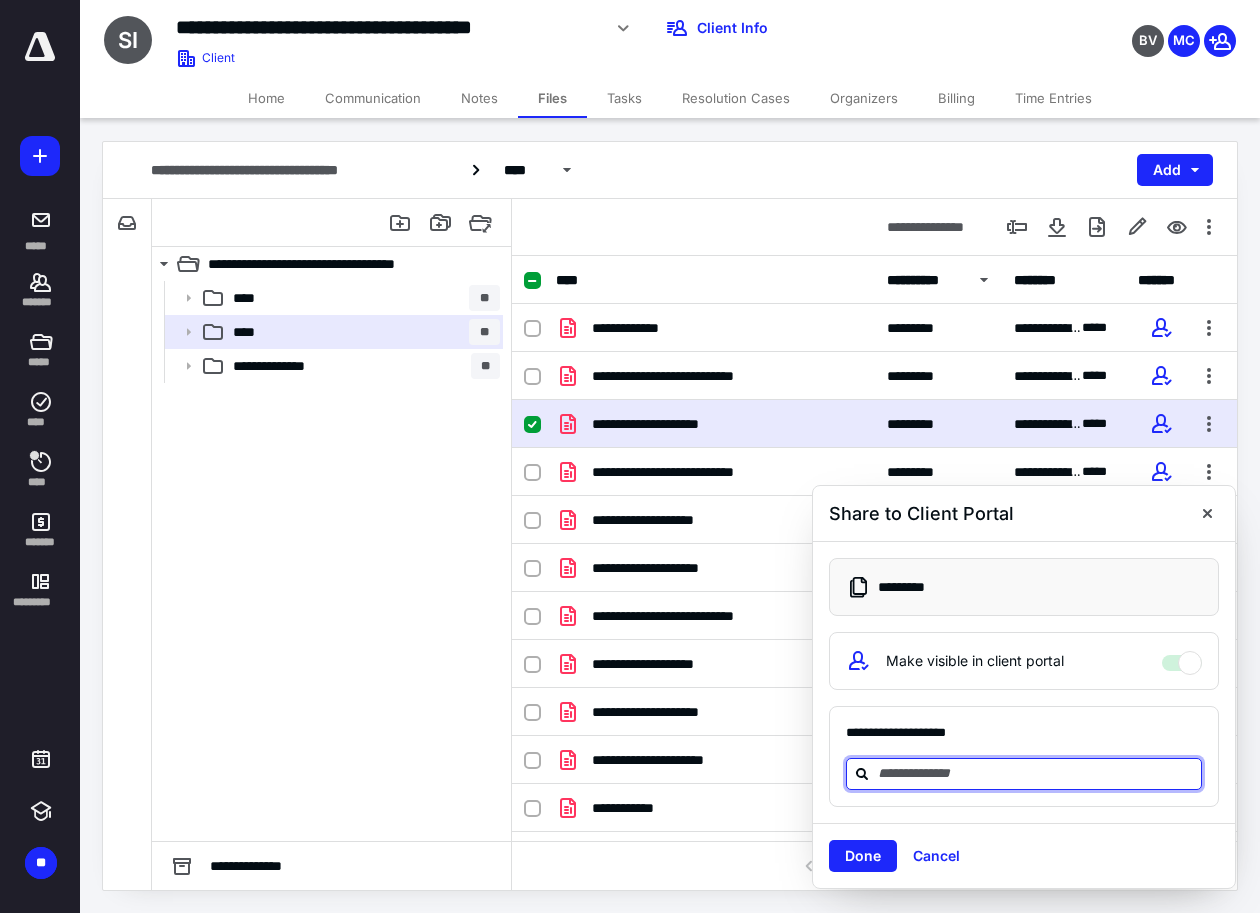 click at bounding box center [1036, 773] 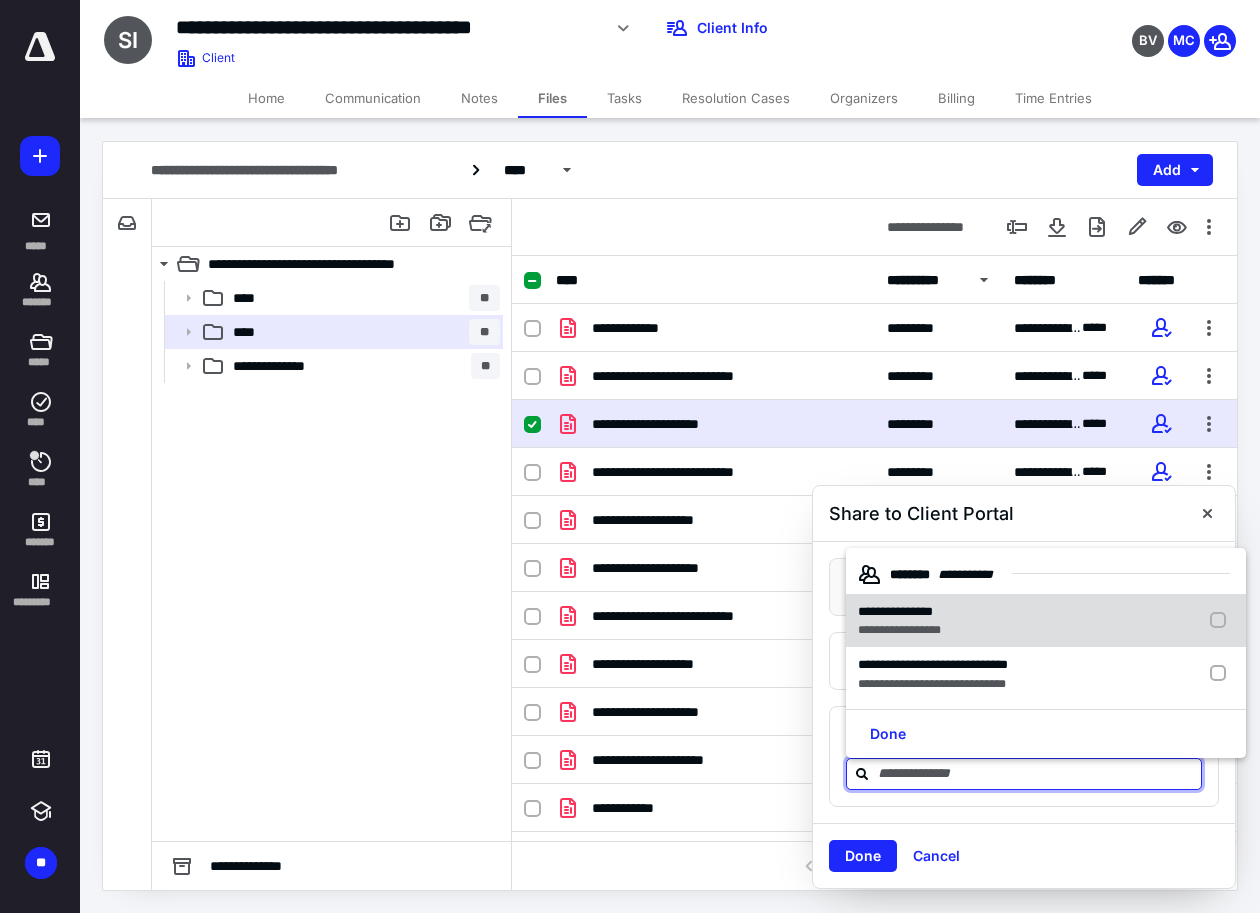 click on "**********" at bounding box center (895, 611) 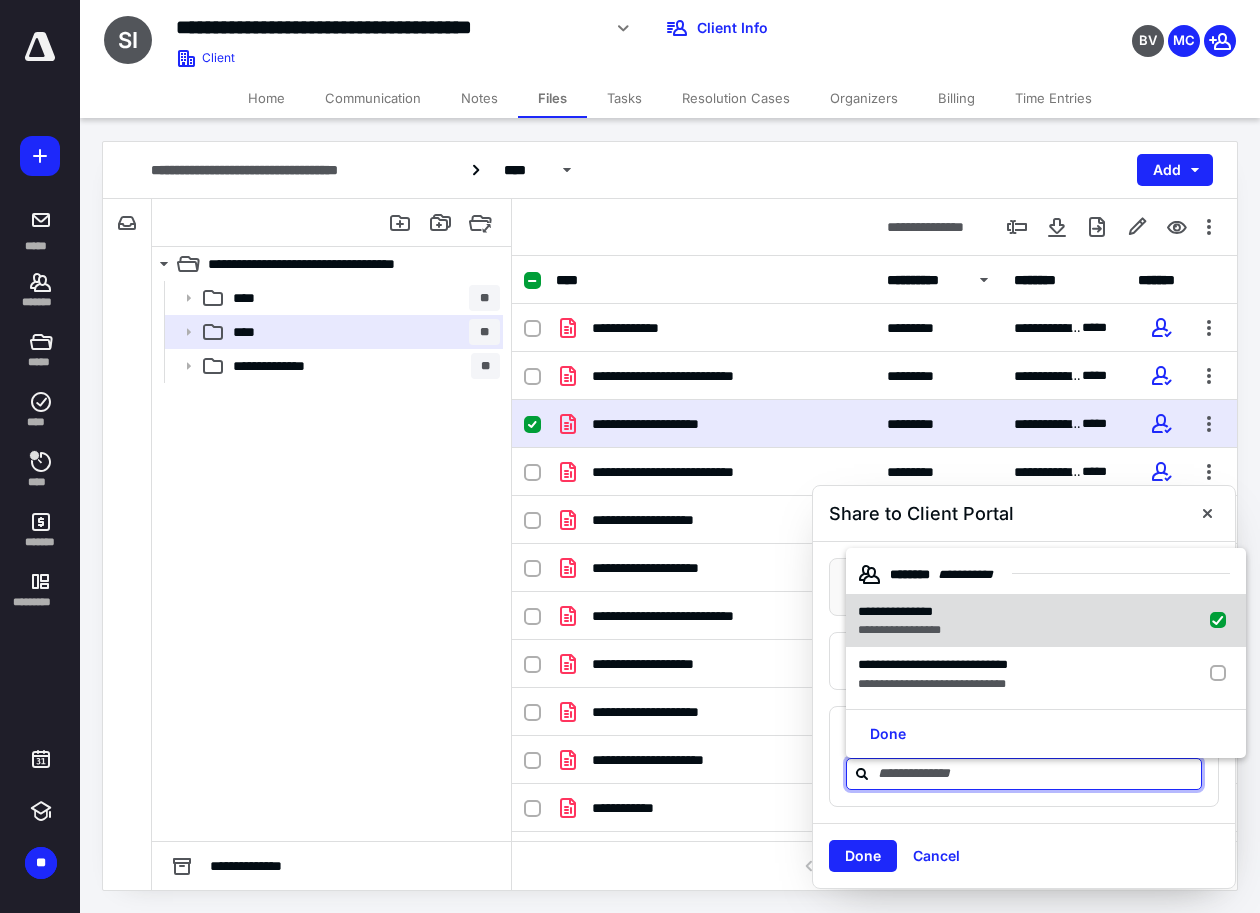 checkbox on "true" 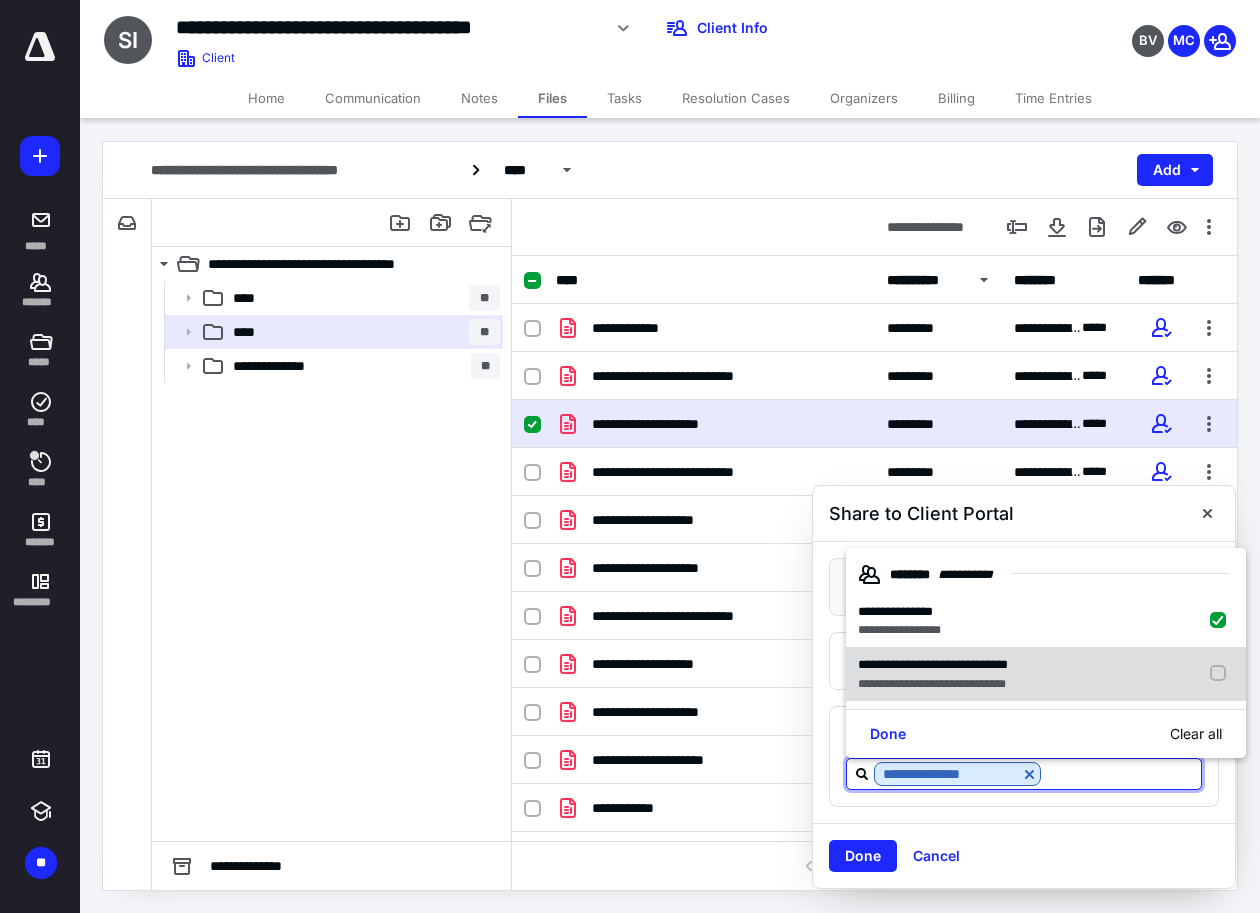 click on "**********" at bounding box center (933, 664) 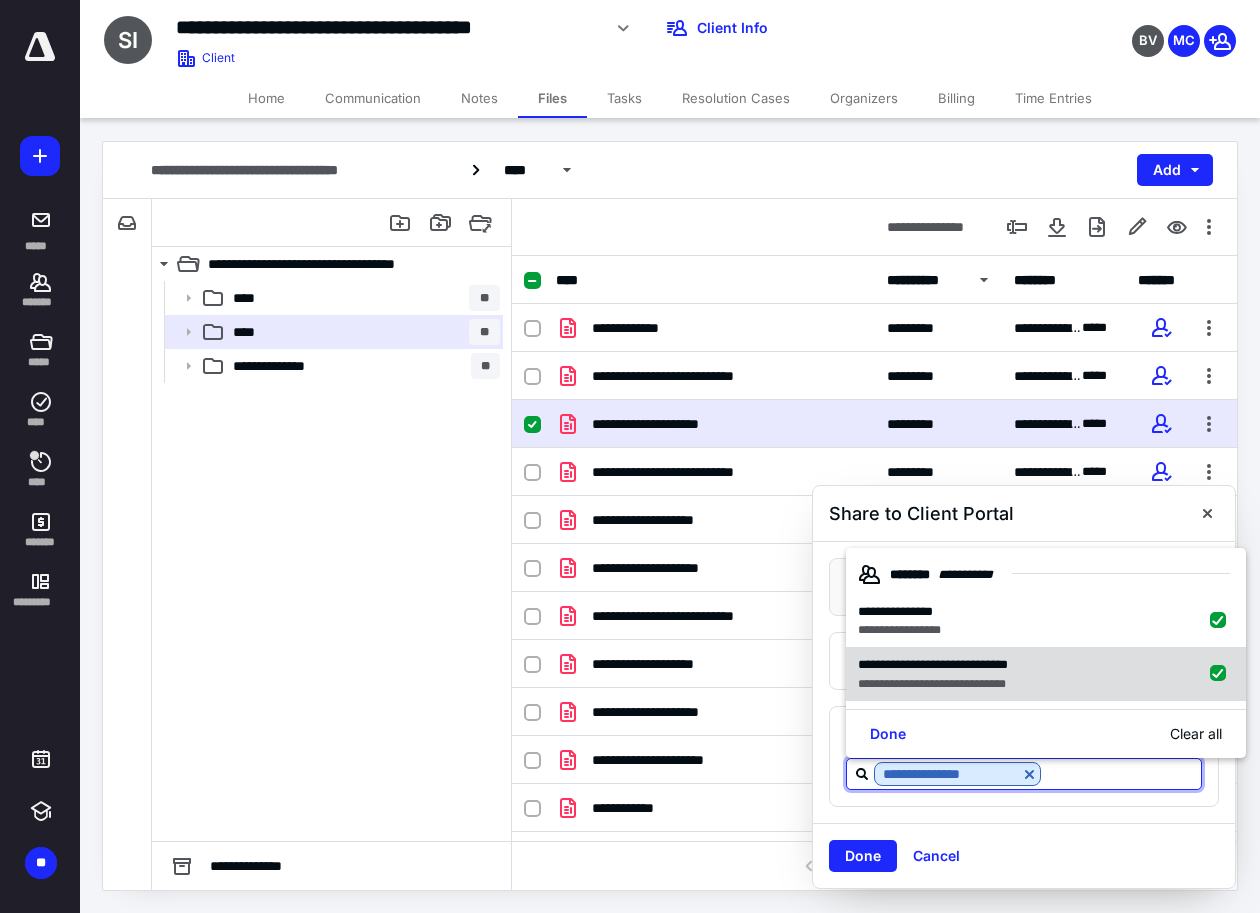 checkbox on "true" 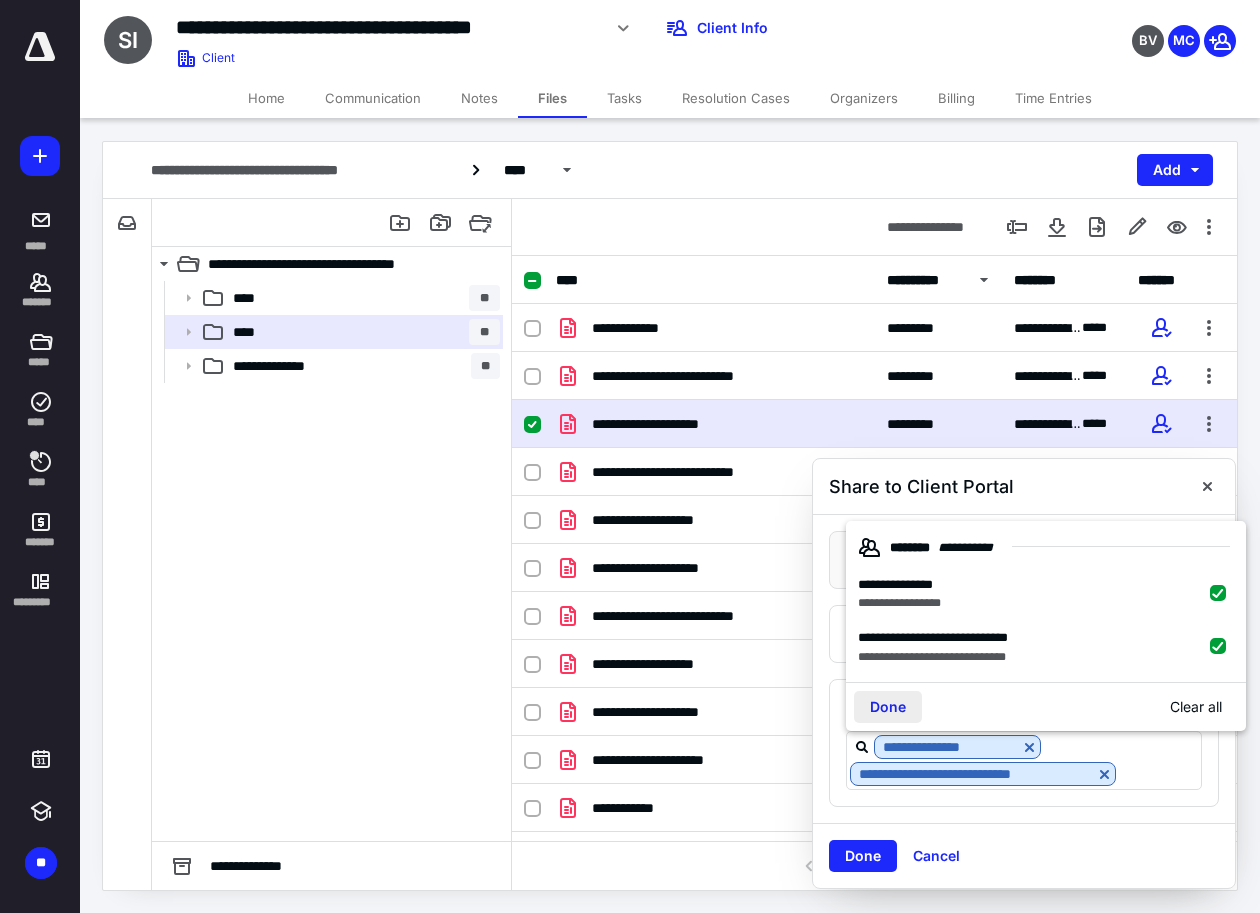 click on "Done" at bounding box center [888, 707] 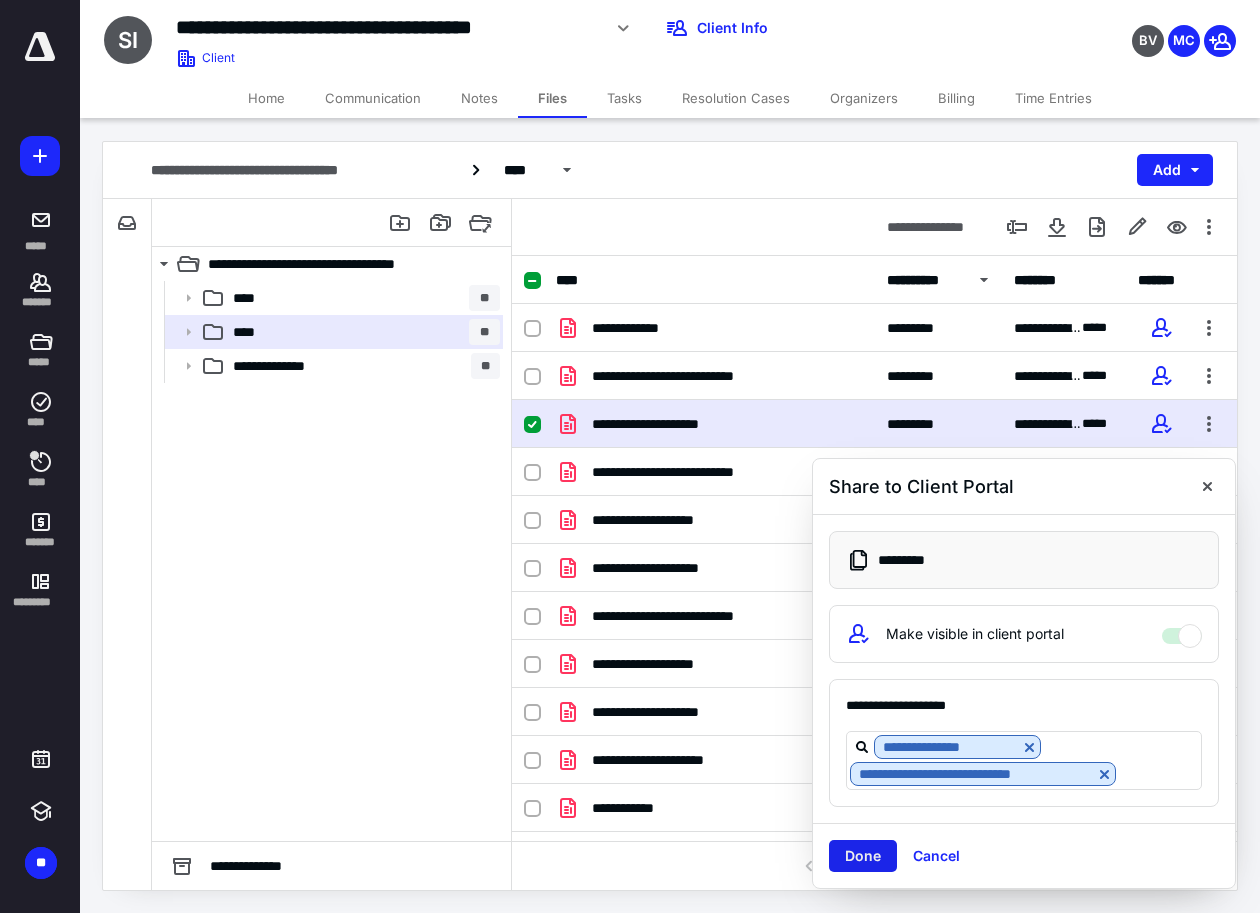 click on "Done" at bounding box center (863, 856) 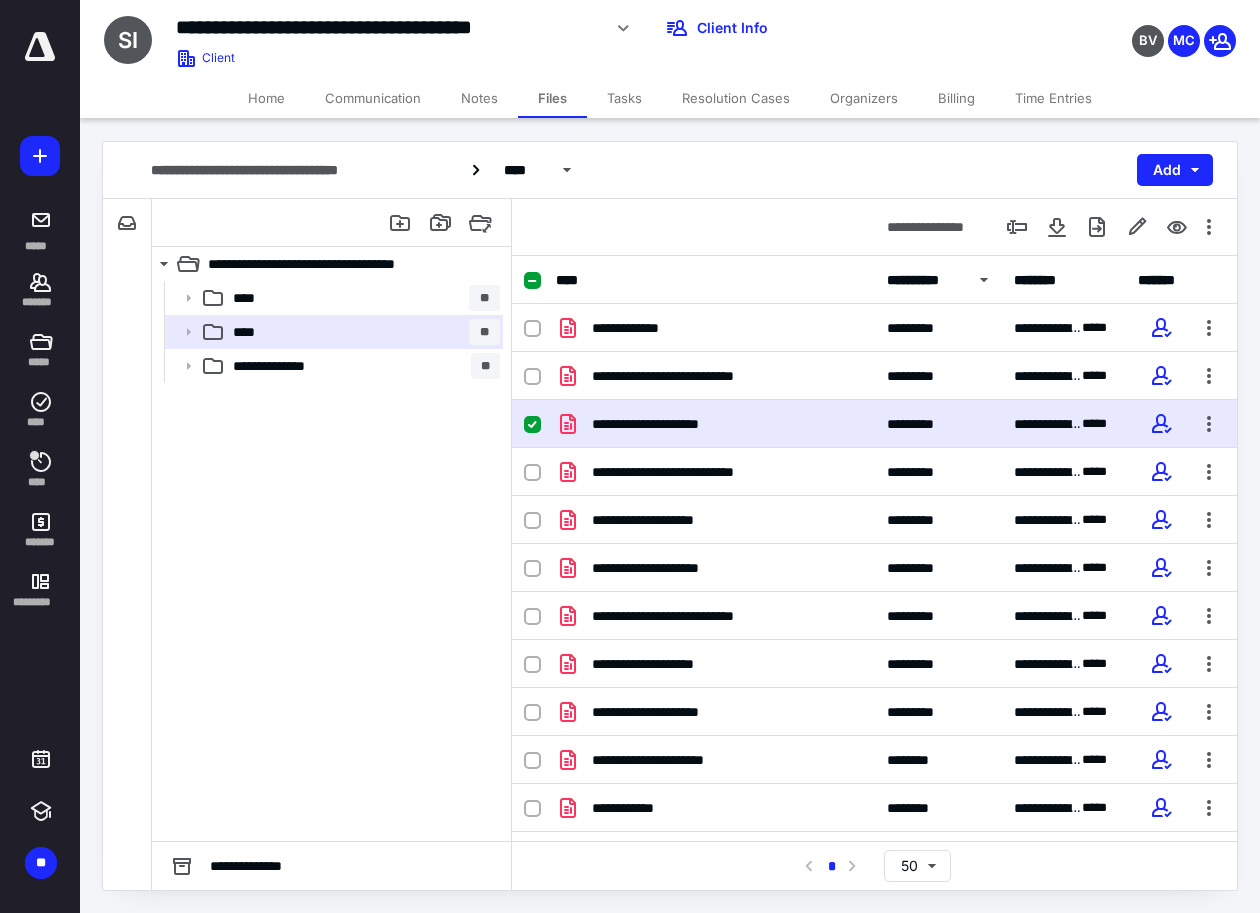 click at bounding box center (40, 47) 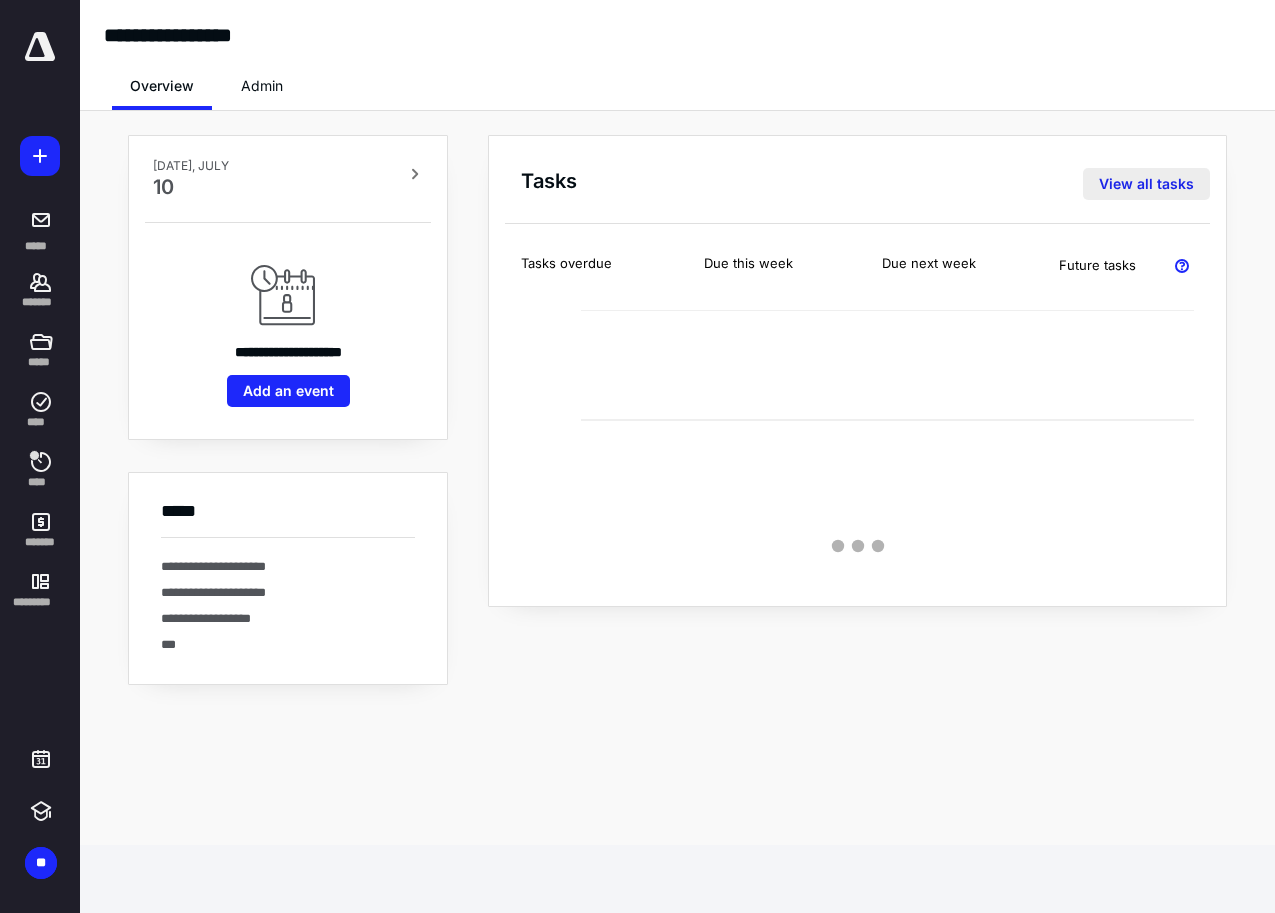 click on "View all tasks" at bounding box center (1146, 184) 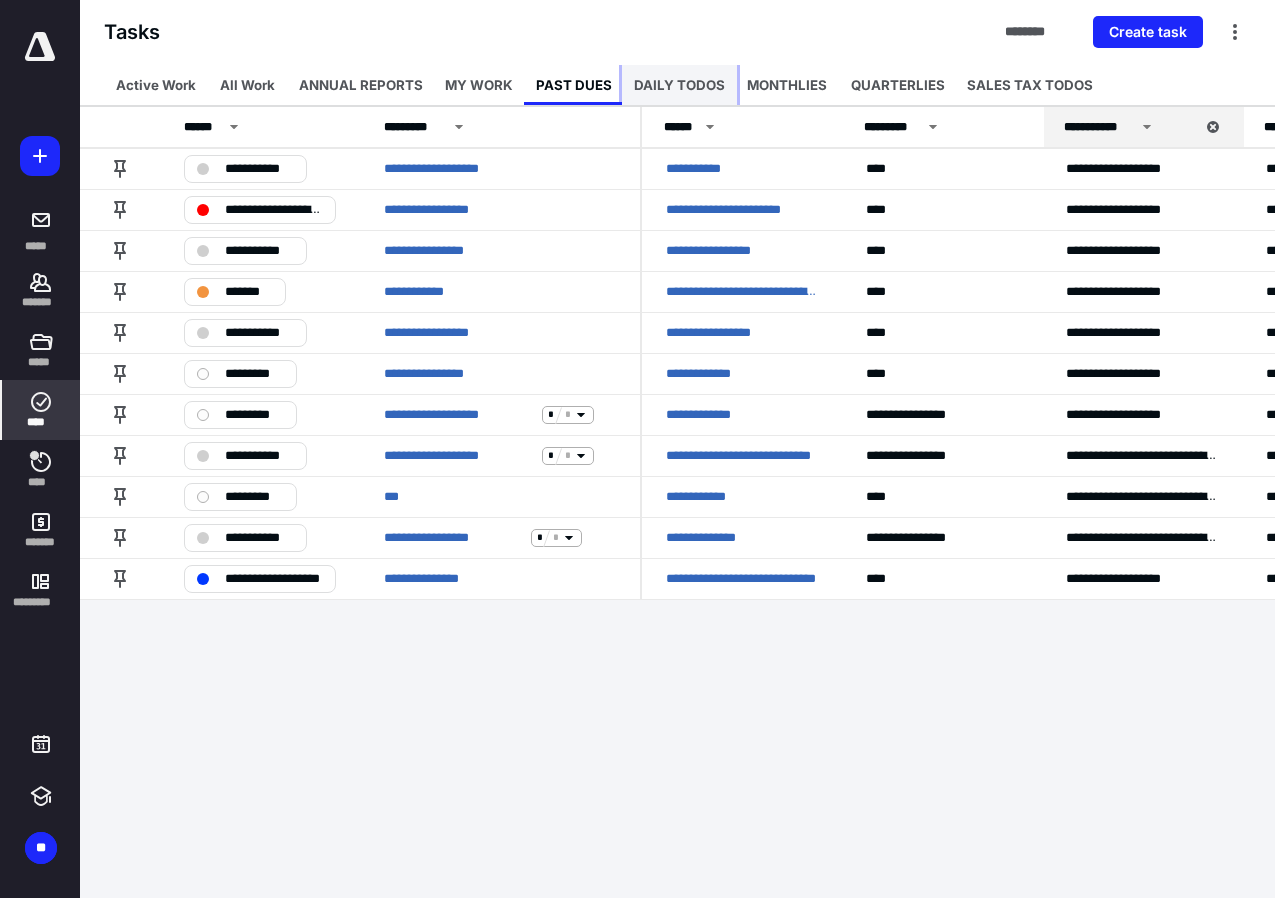 click on "DAILY TODOS" at bounding box center [679, 85] 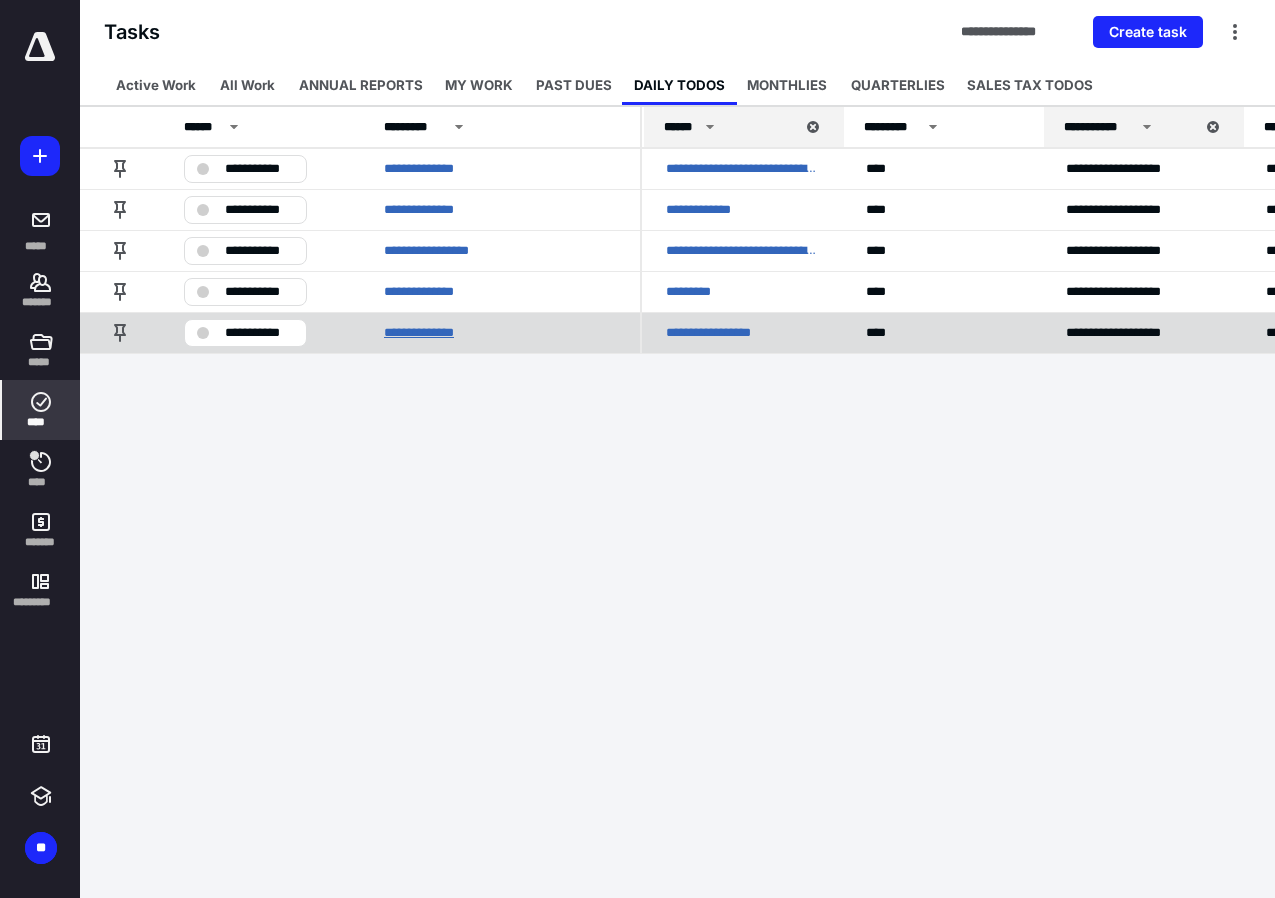 click on "**********" at bounding box center (441, 333) 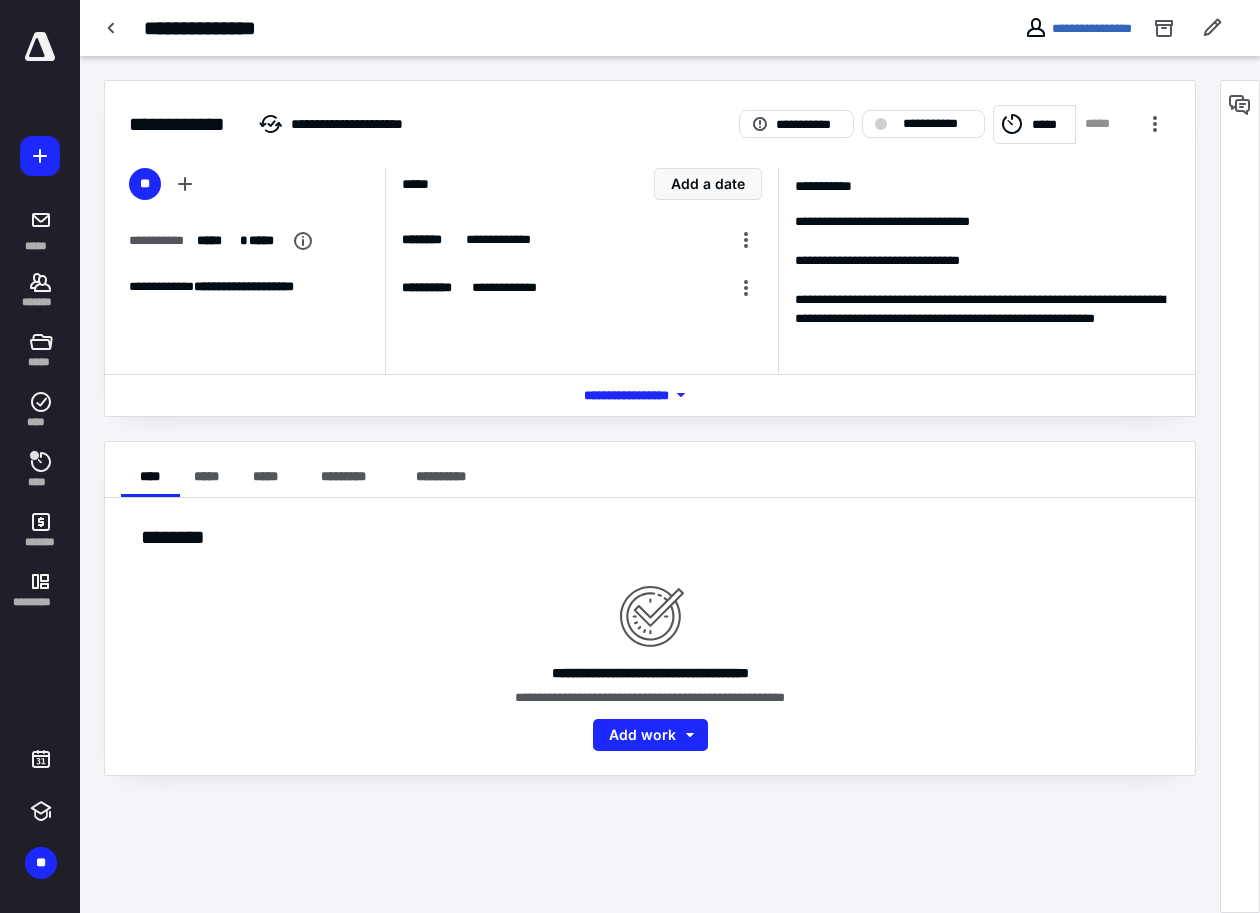click on "*** **** *******" at bounding box center (650, 395) 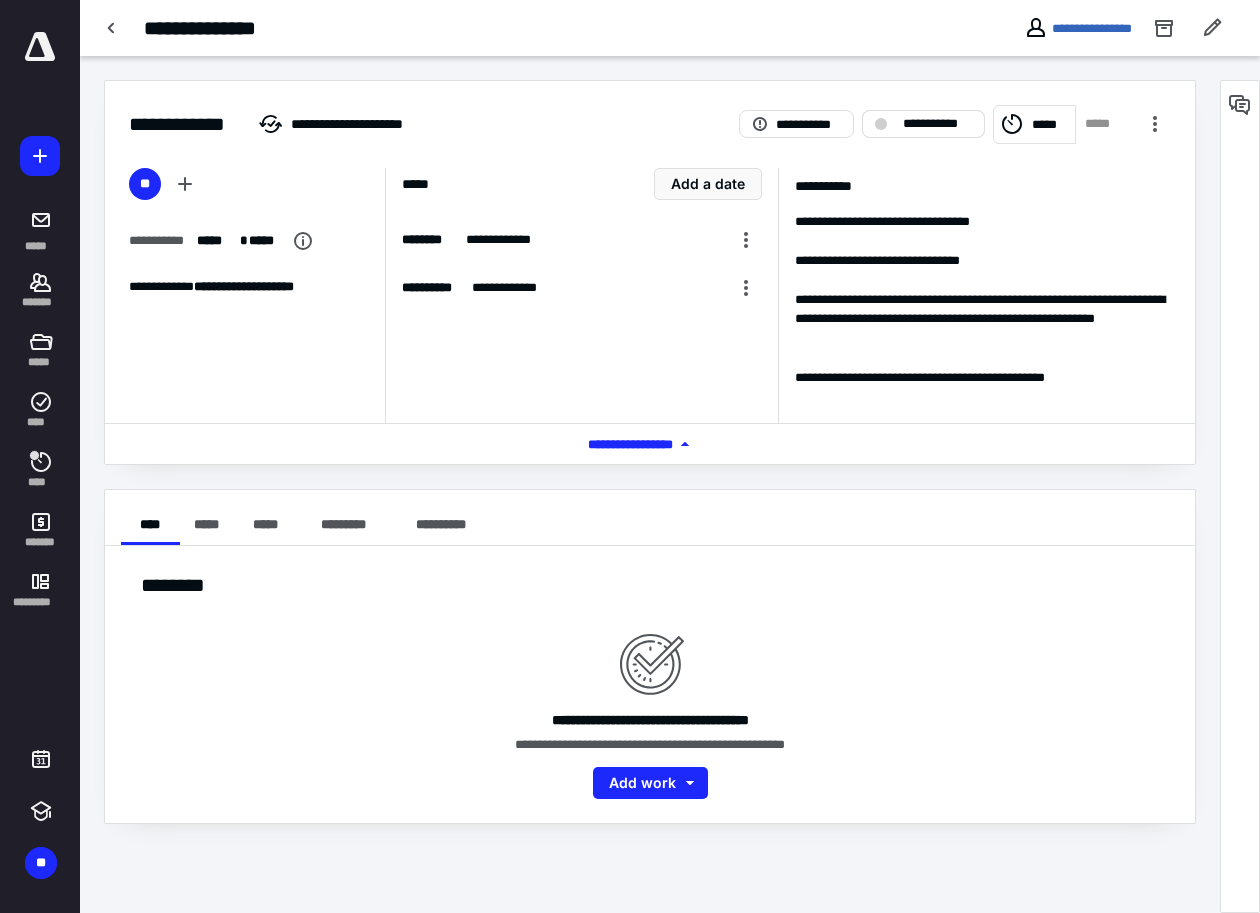 click on "**********" at bounding box center [937, 124] 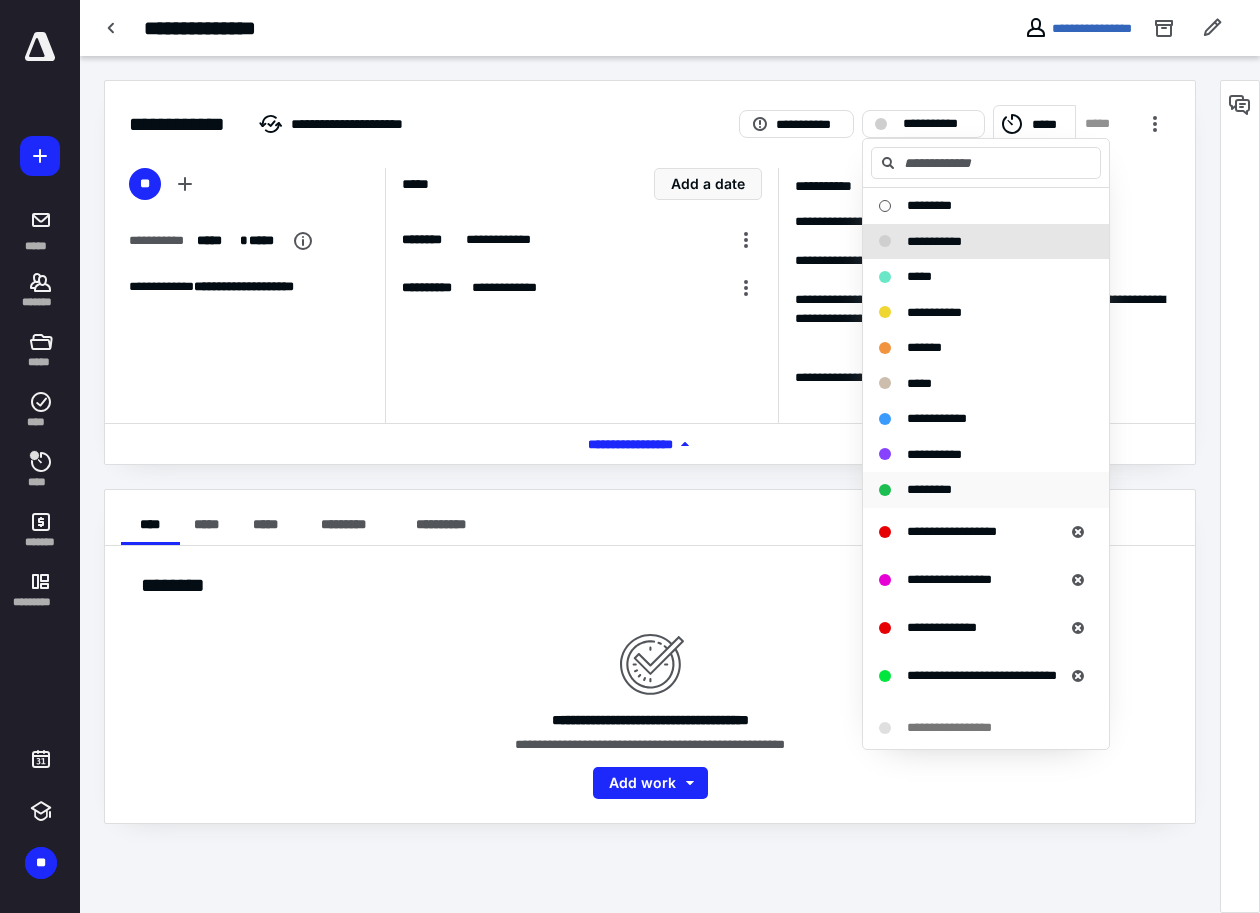 click on "*********" at bounding box center [929, 489] 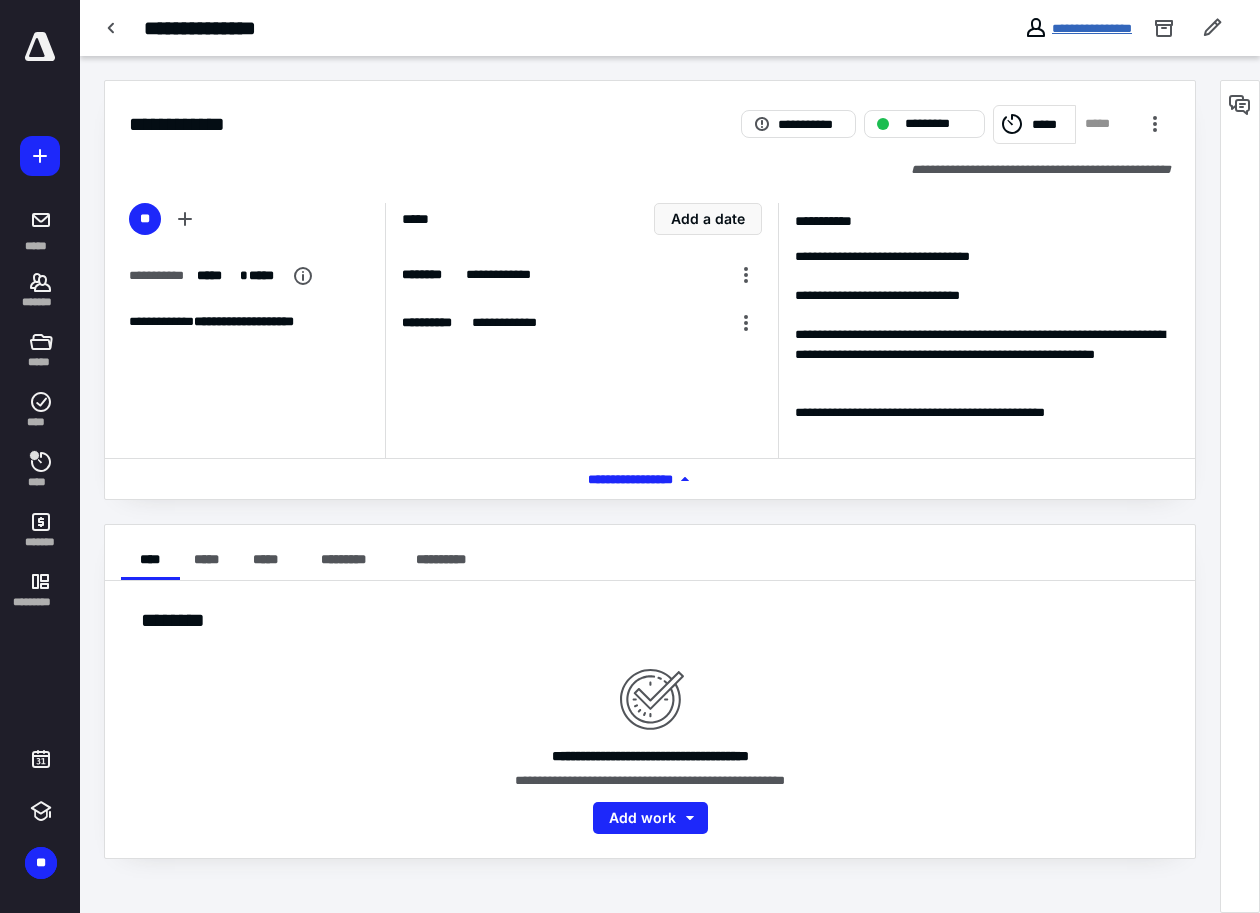 click on "**********" at bounding box center [1092, 28] 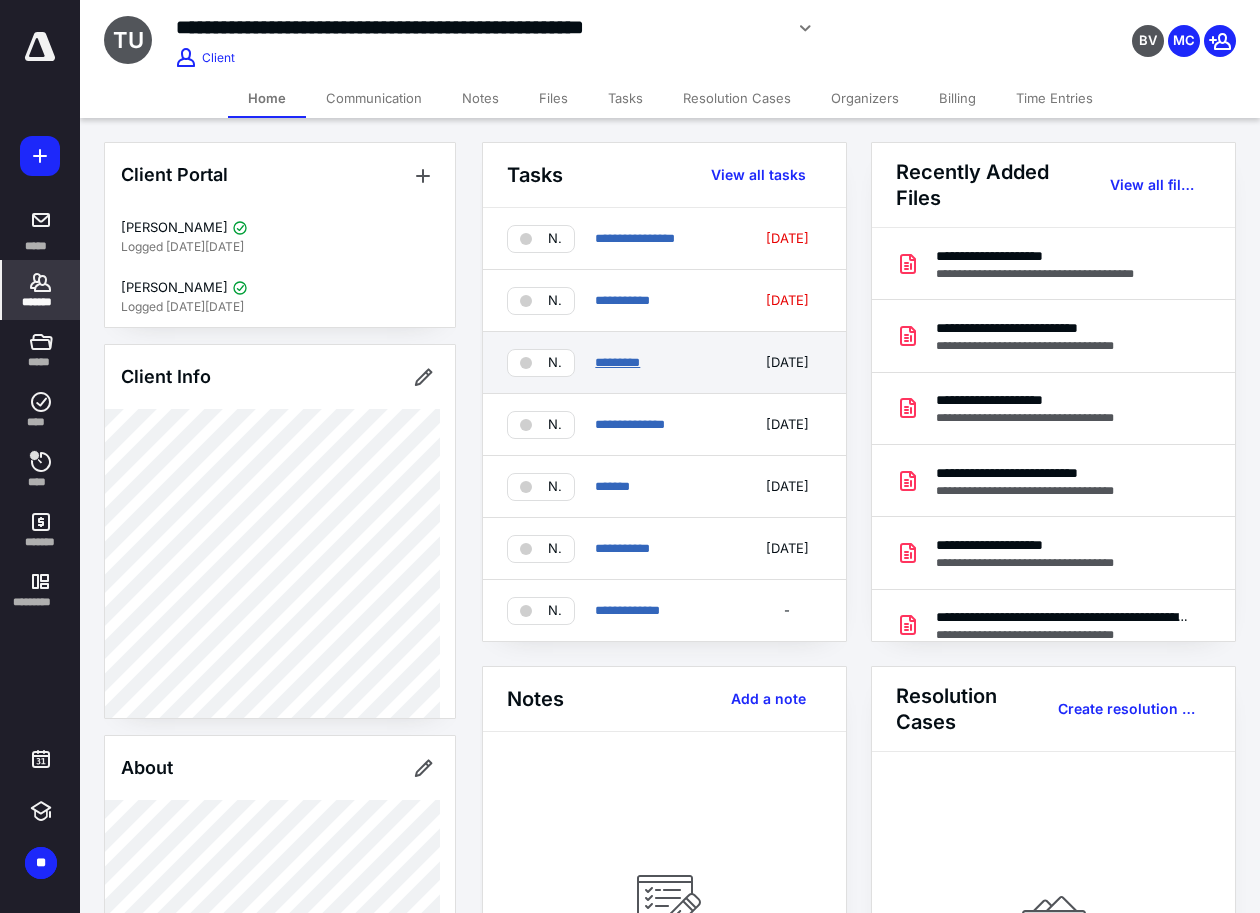 click on "*********" at bounding box center (617, 362) 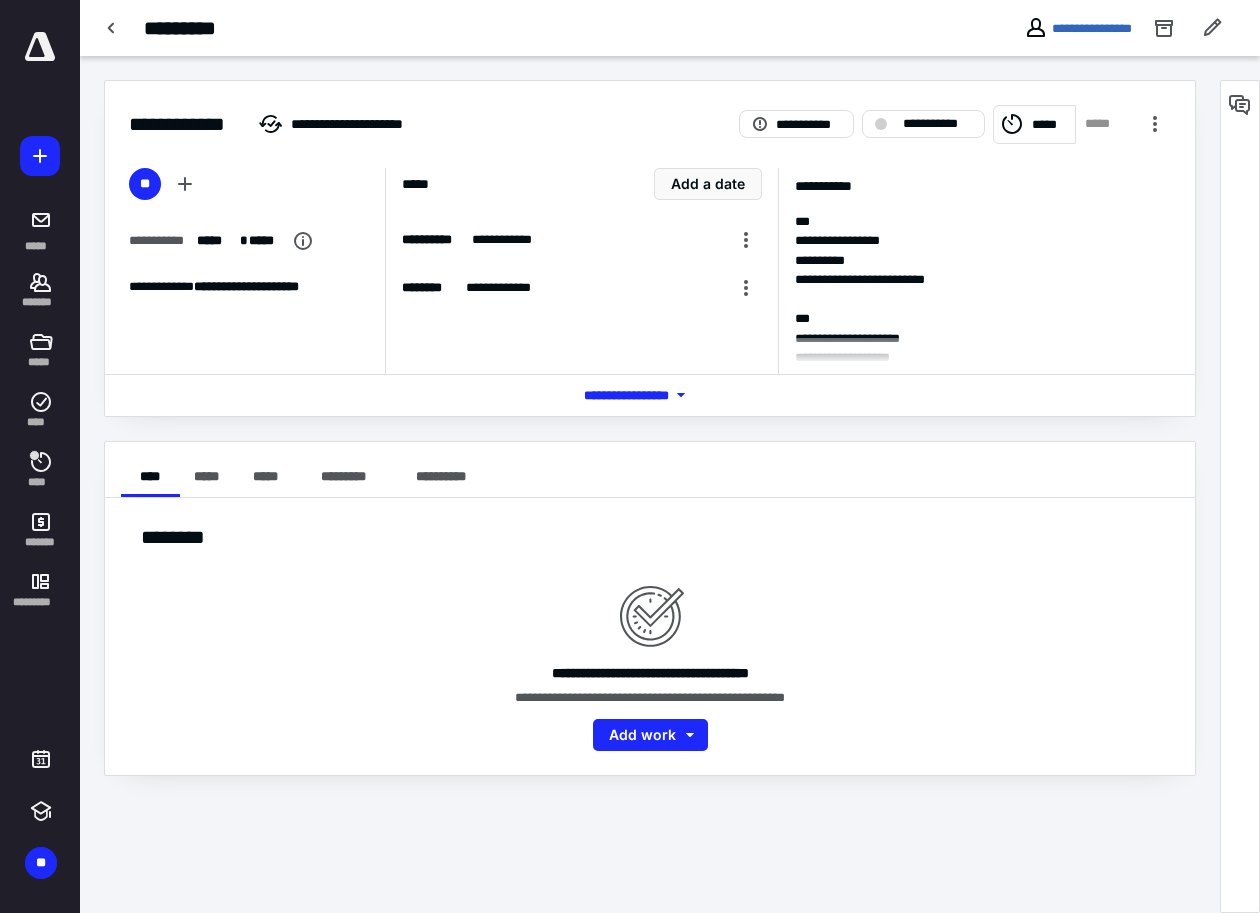 click on "*** **** *******" at bounding box center (650, 395) 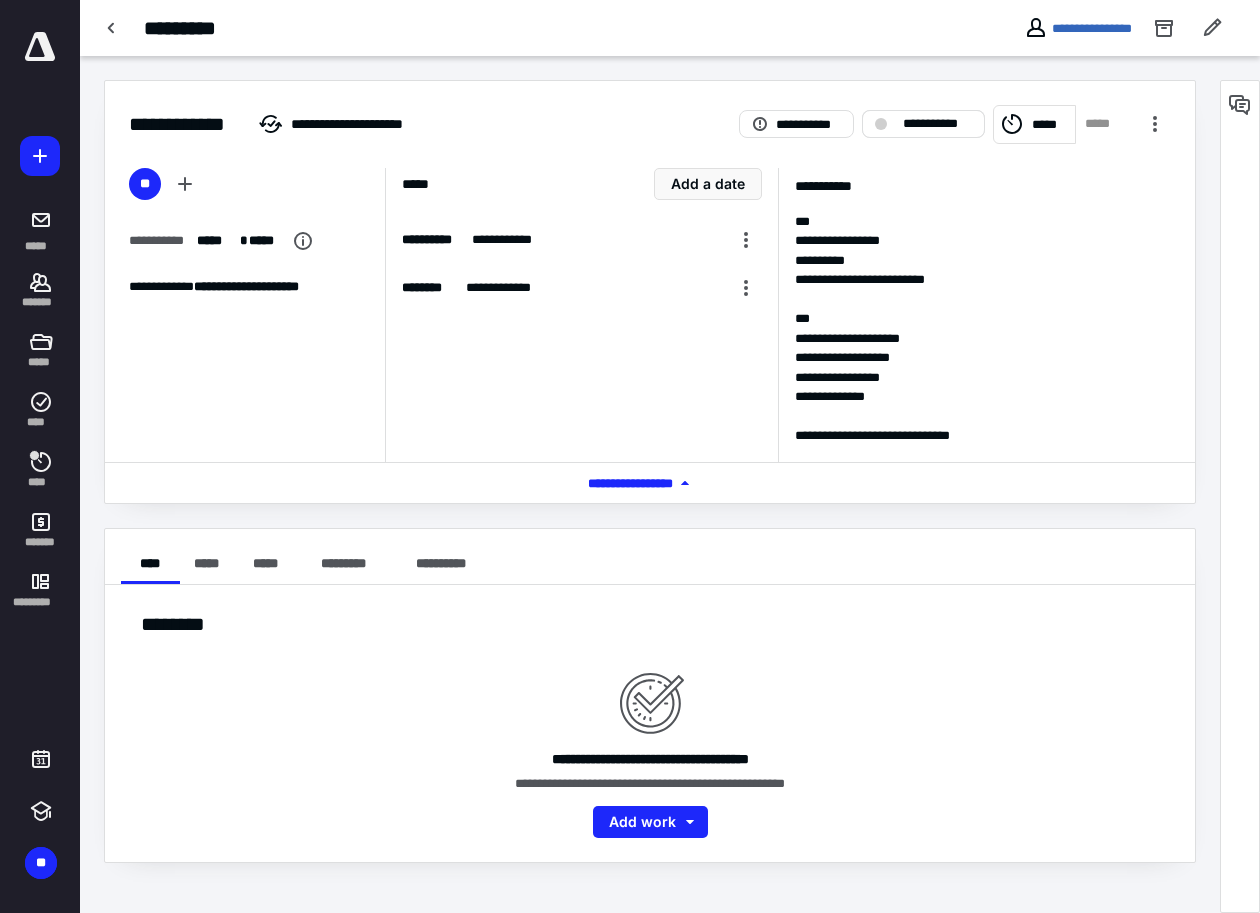 click on "**********" at bounding box center [937, 124] 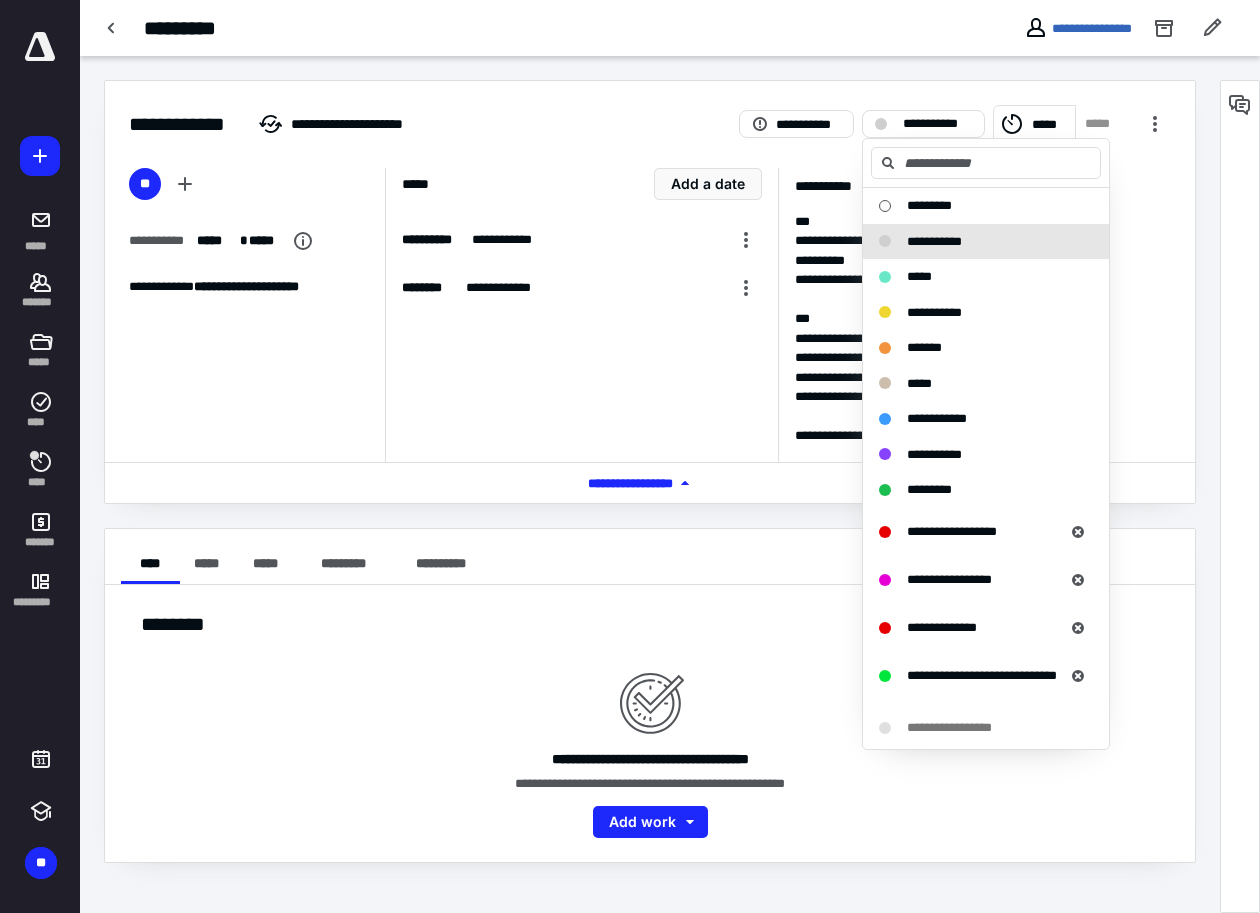 click on "**********" at bounding box center [581, 315] 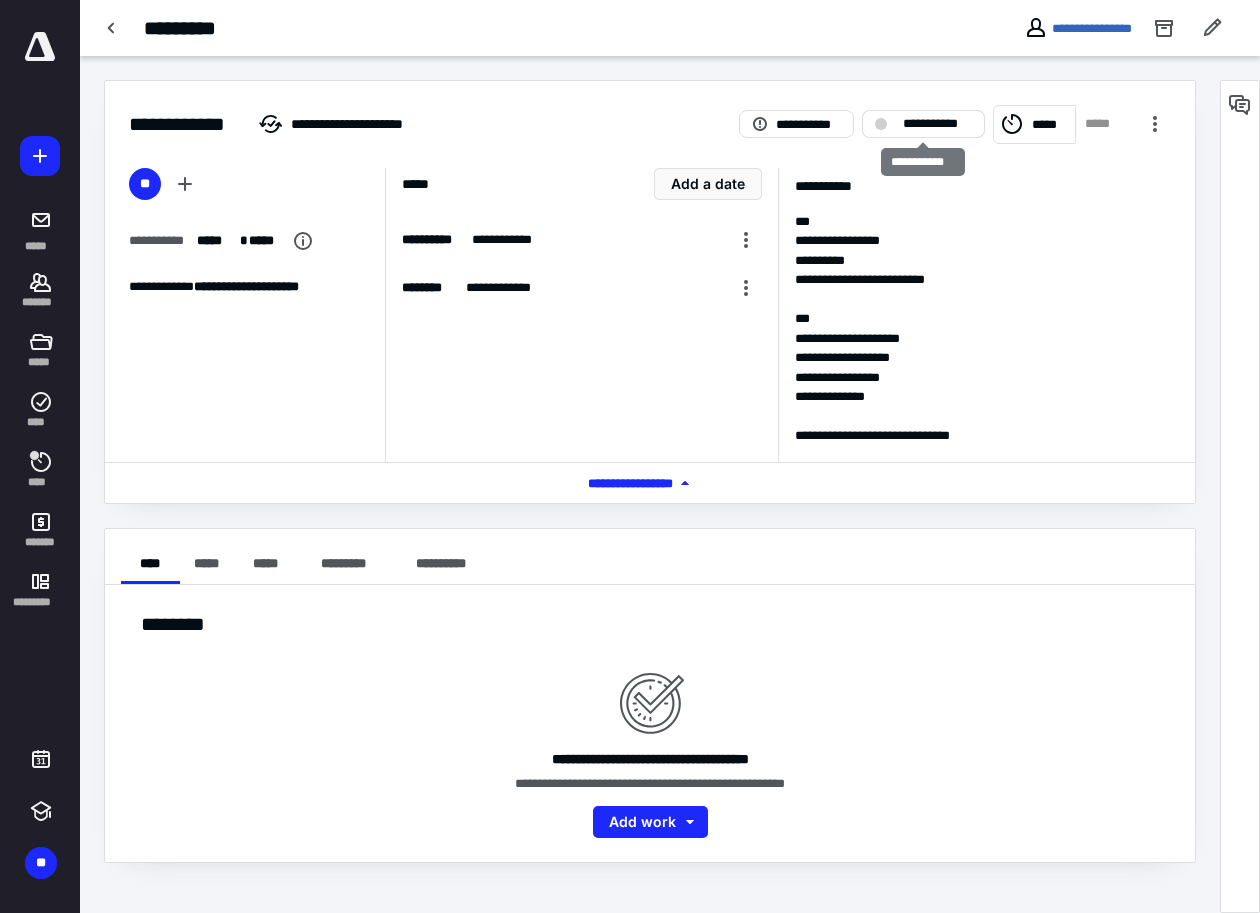 click at bounding box center [881, 124] 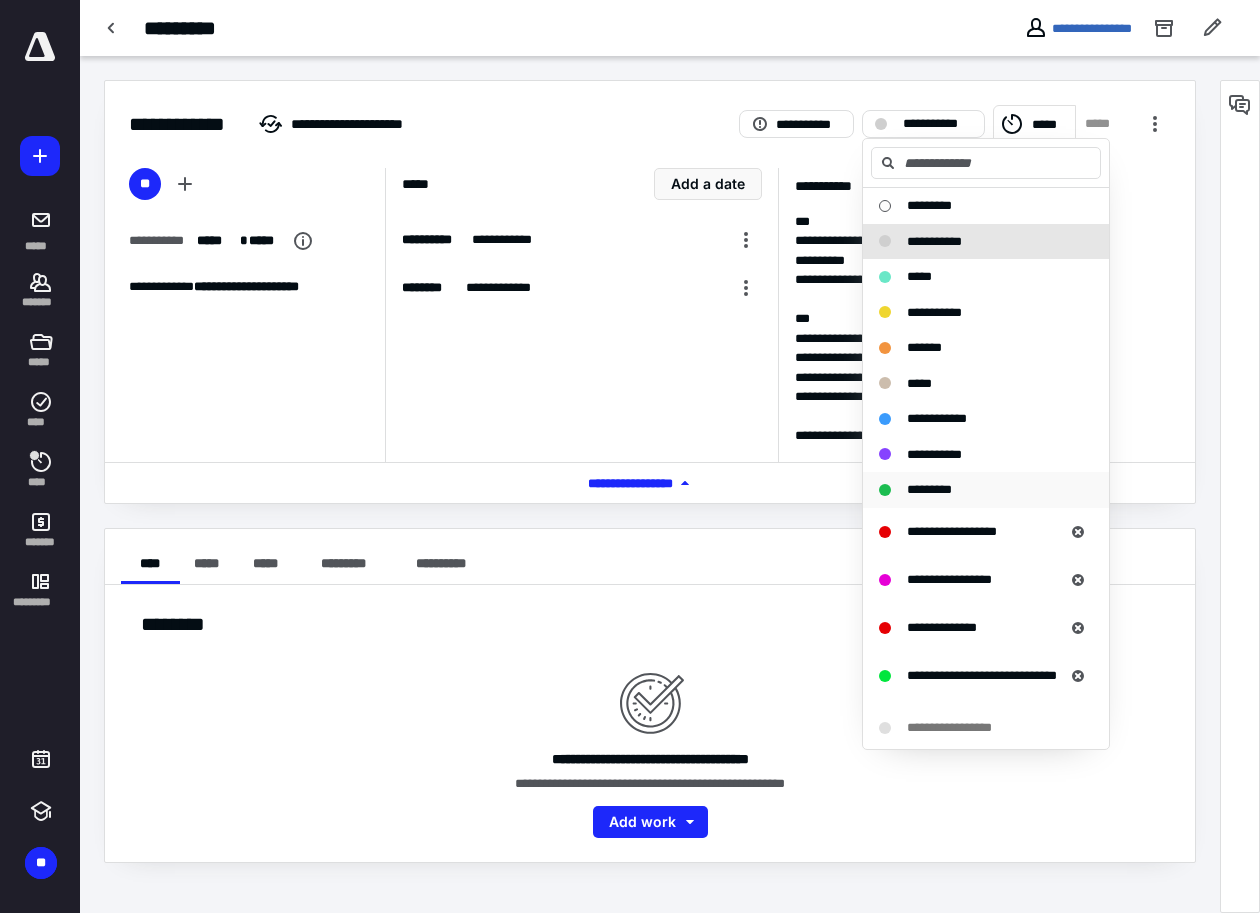 click on "*********" at bounding box center [929, 489] 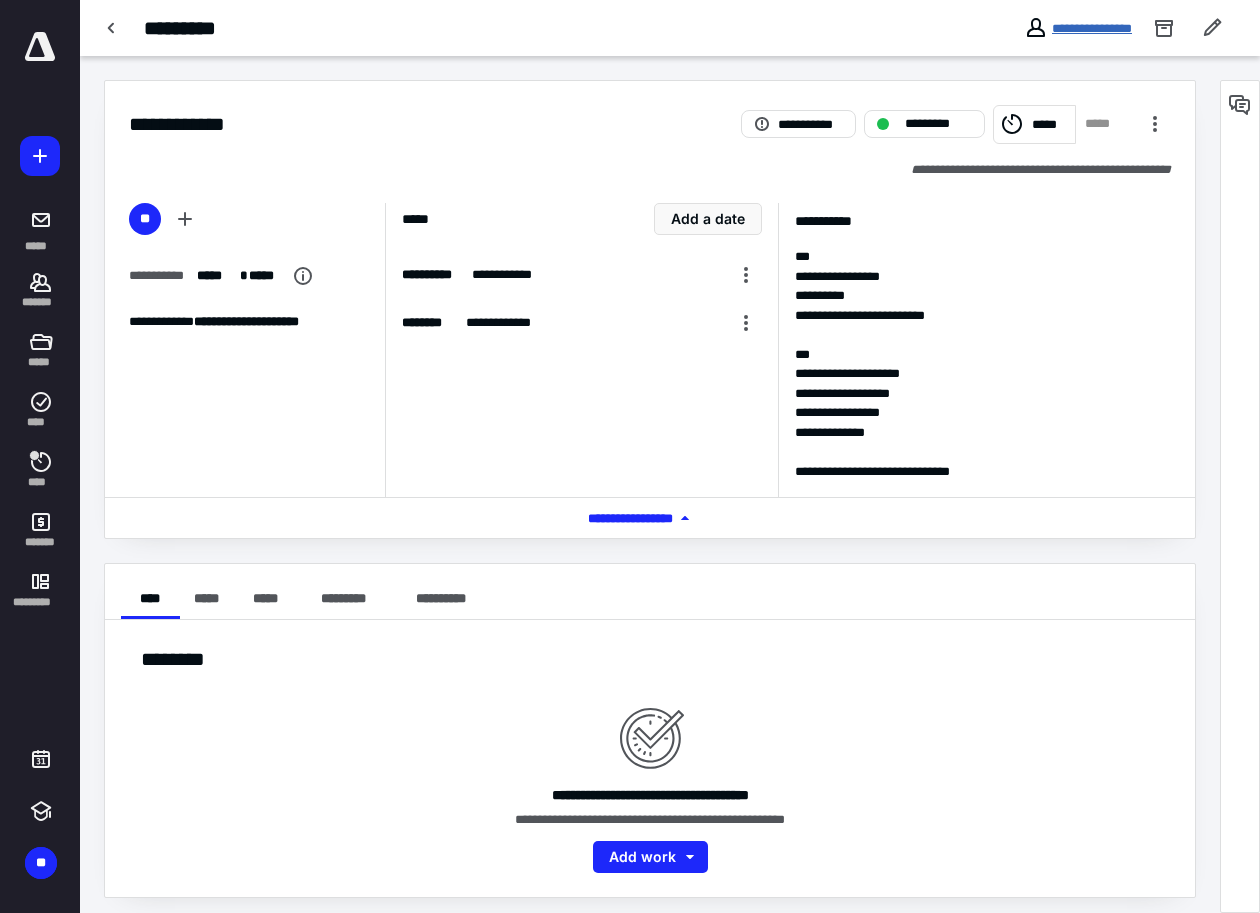 click on "**********" at bounding box center (1092, 28) 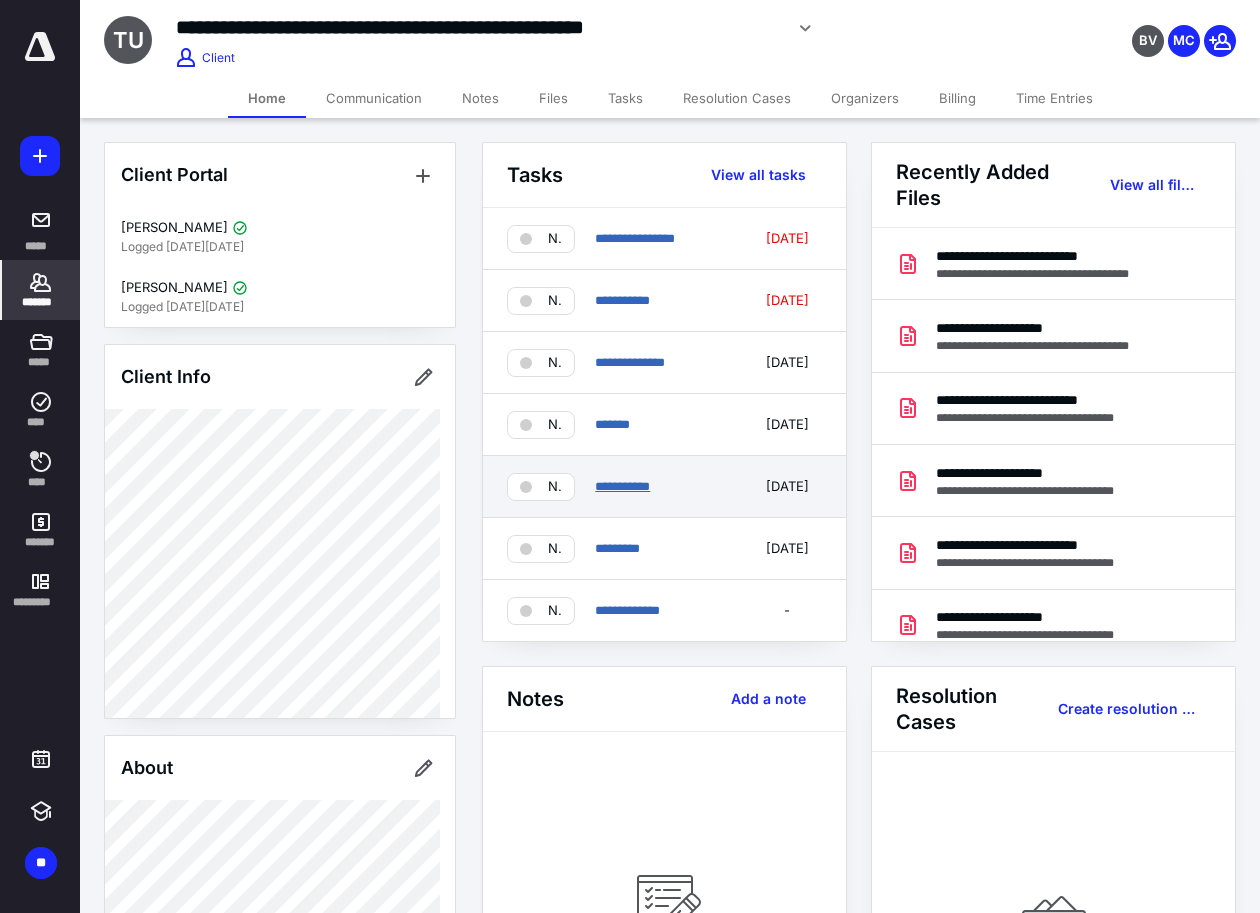 click on "**********" at bounding box center [622, 486] 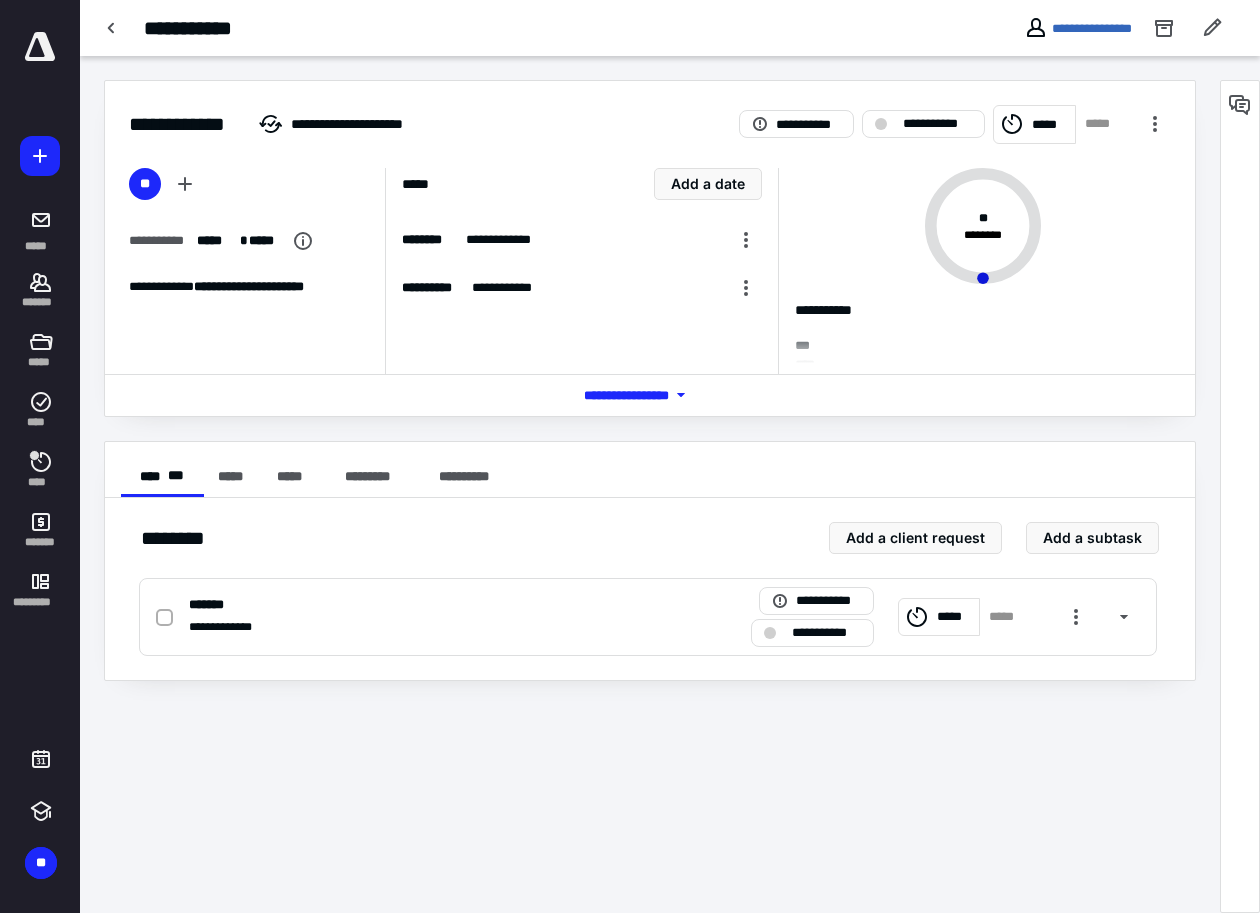 click on "*** **** *******" at bounding box center [650, 395] 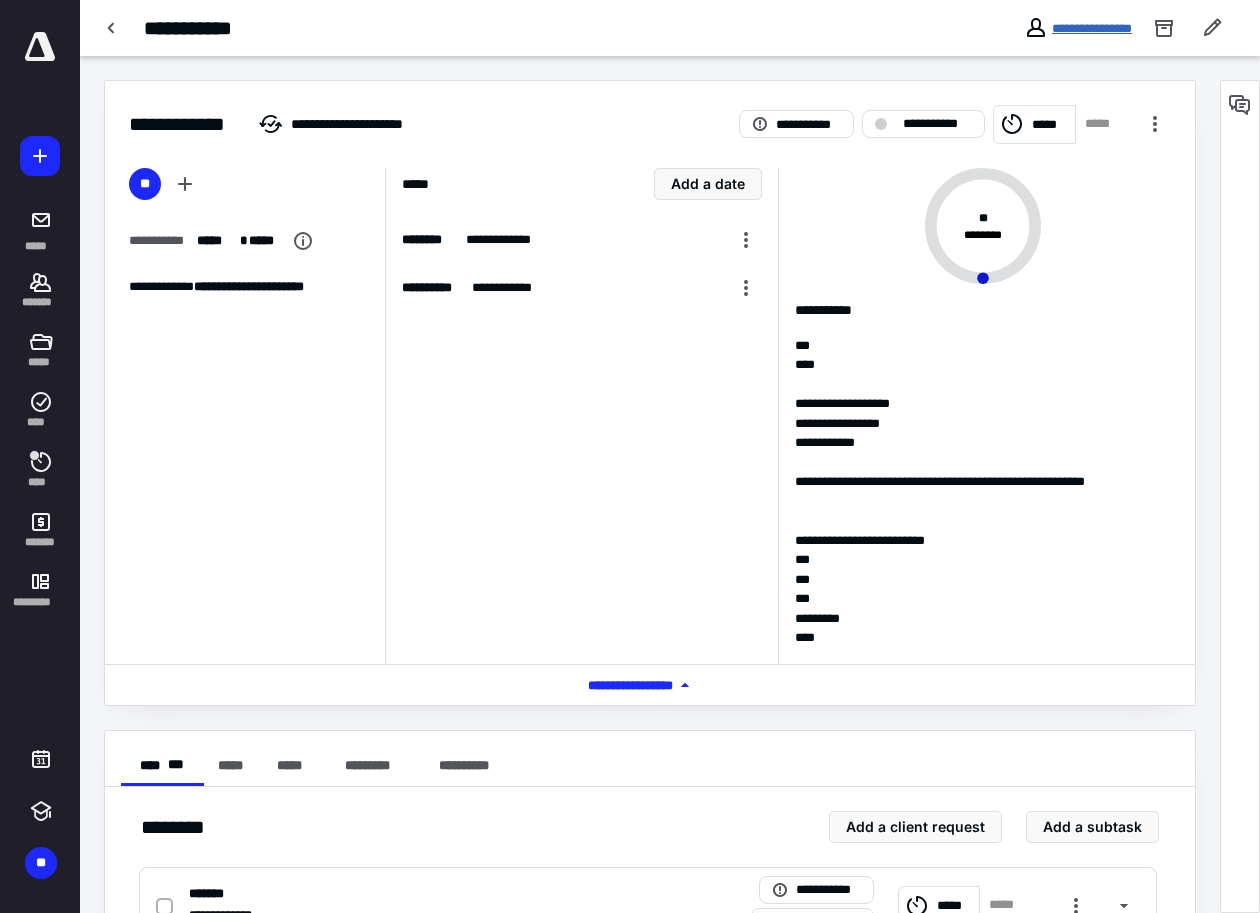 click on "**********" at bounding box center (1092, 28) 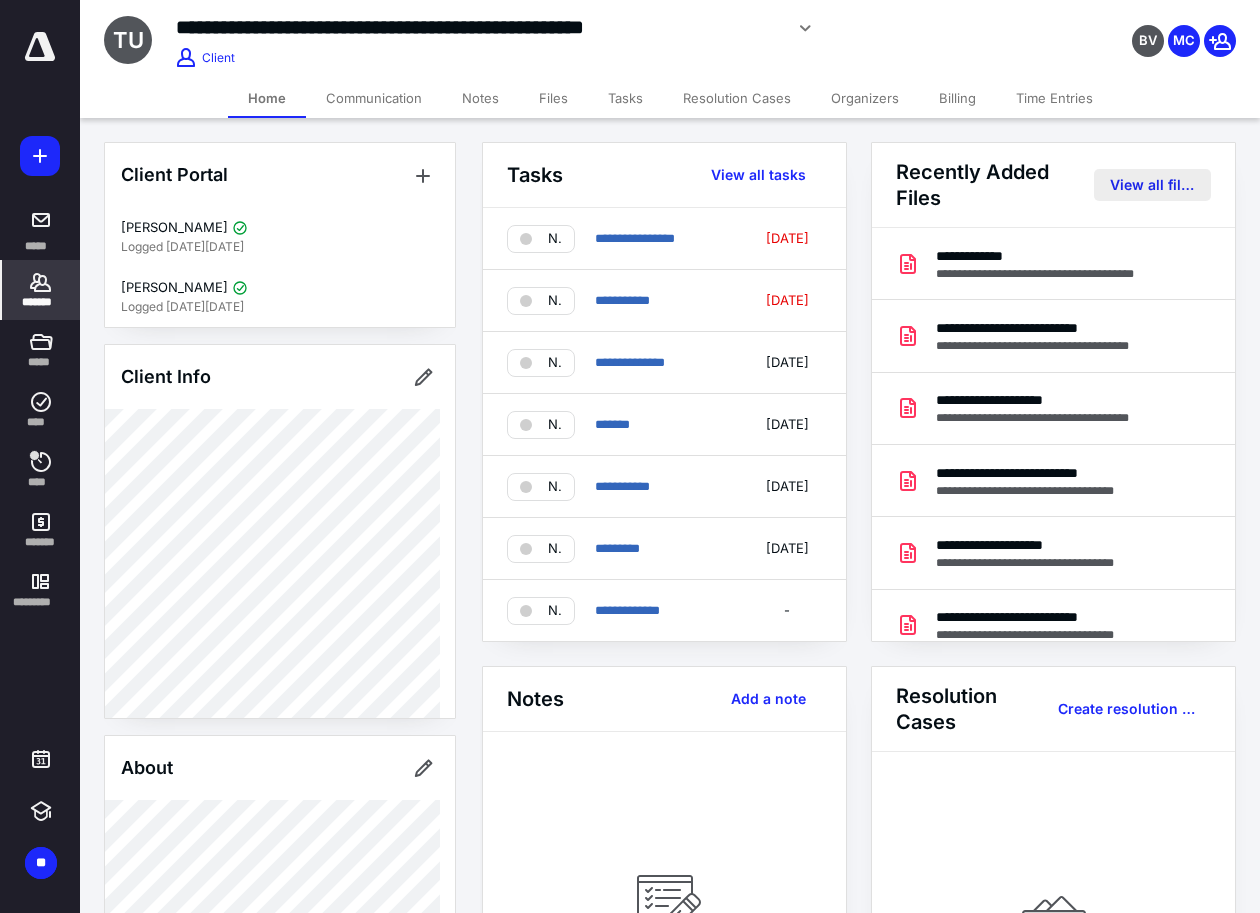 click on "View all files" at bounding box center [1152, 185] 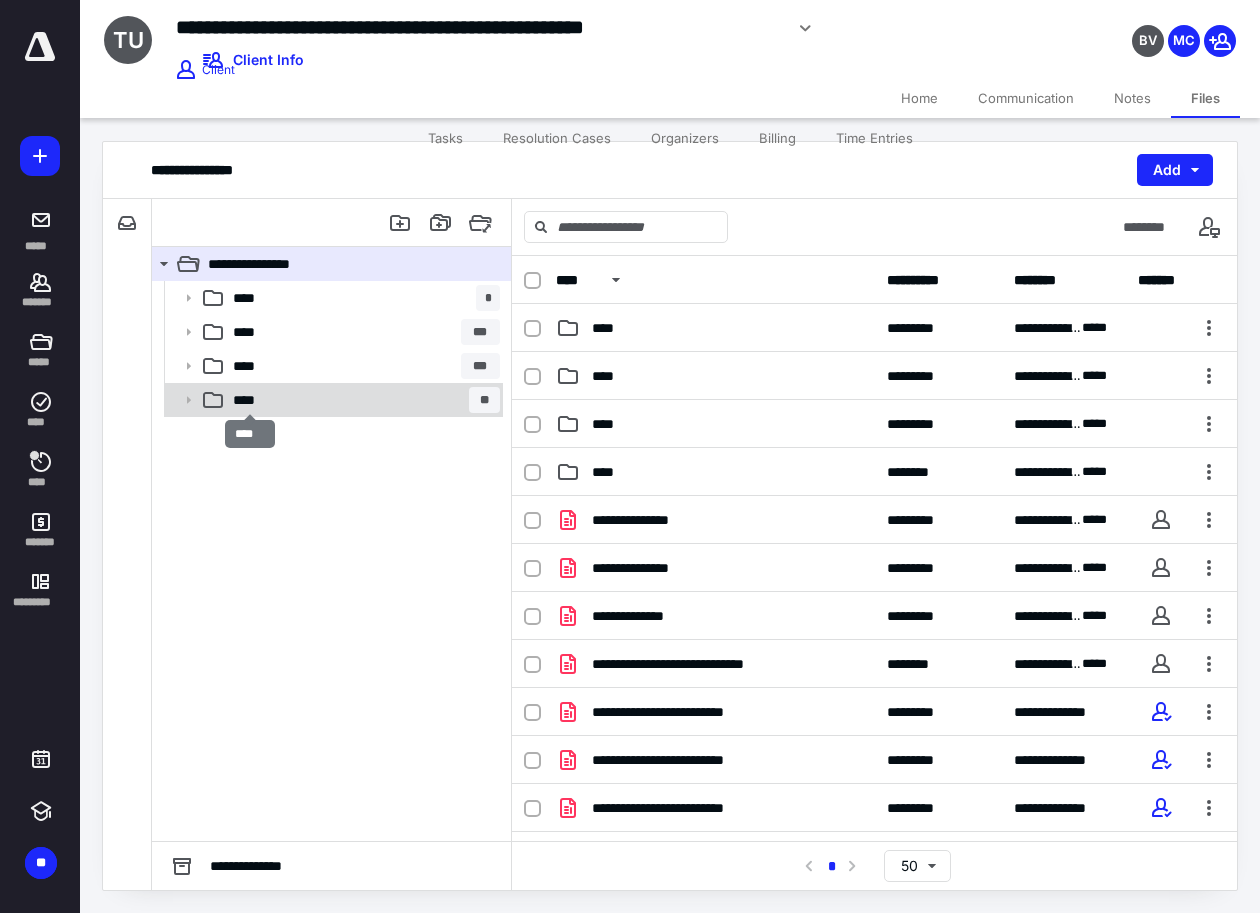 click on "****" at bounding box center (250, 400) 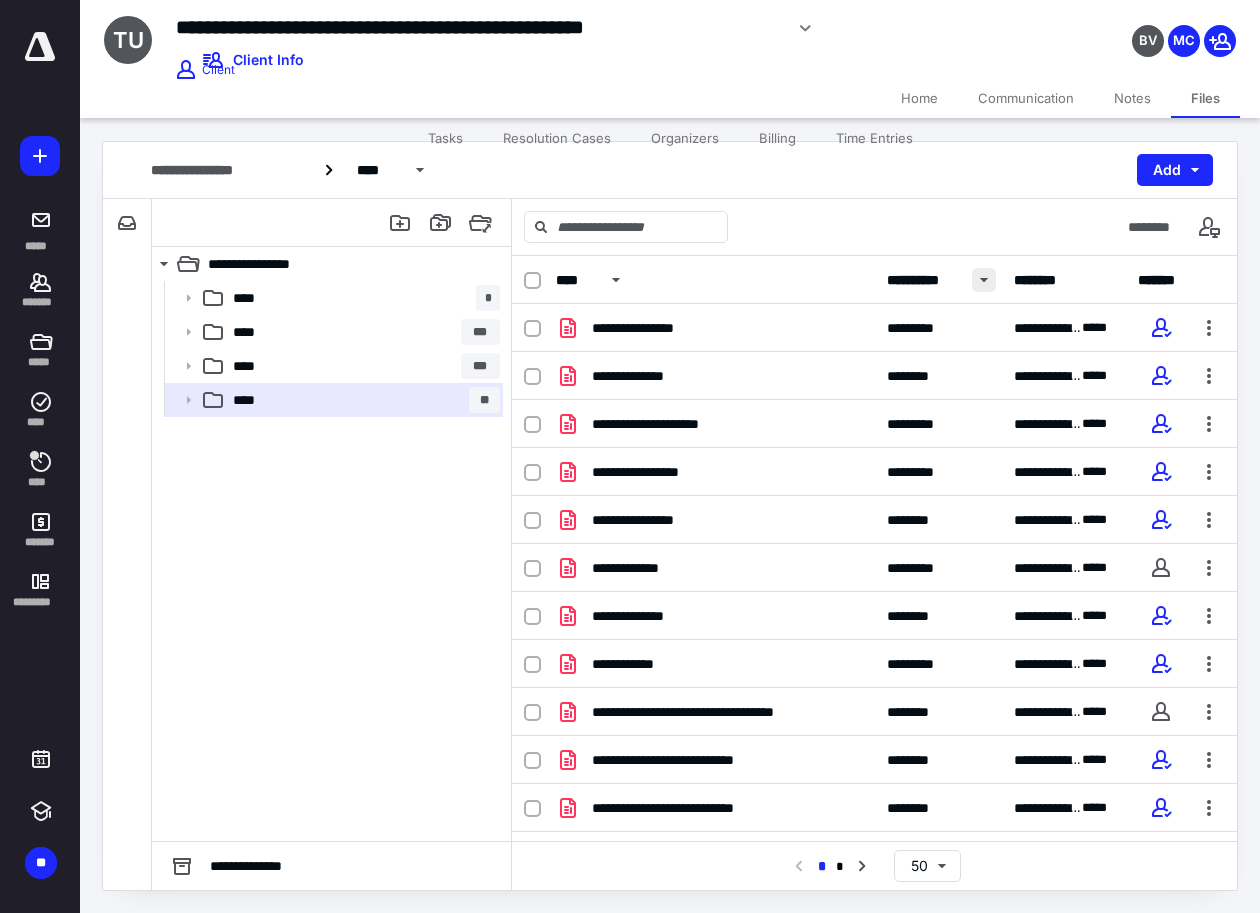 click at bounding box center [984, 280] 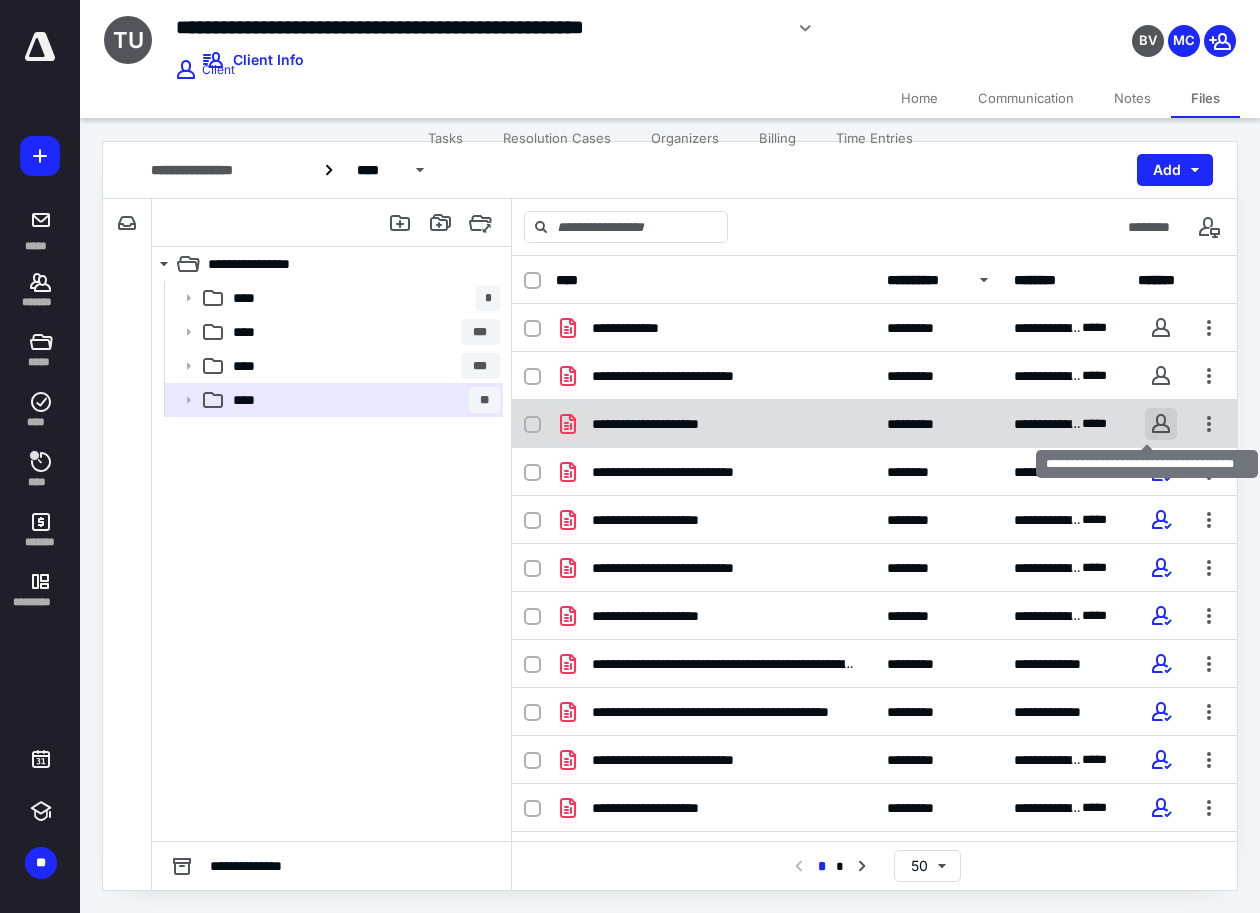 click at bounding box center (1161, 424) 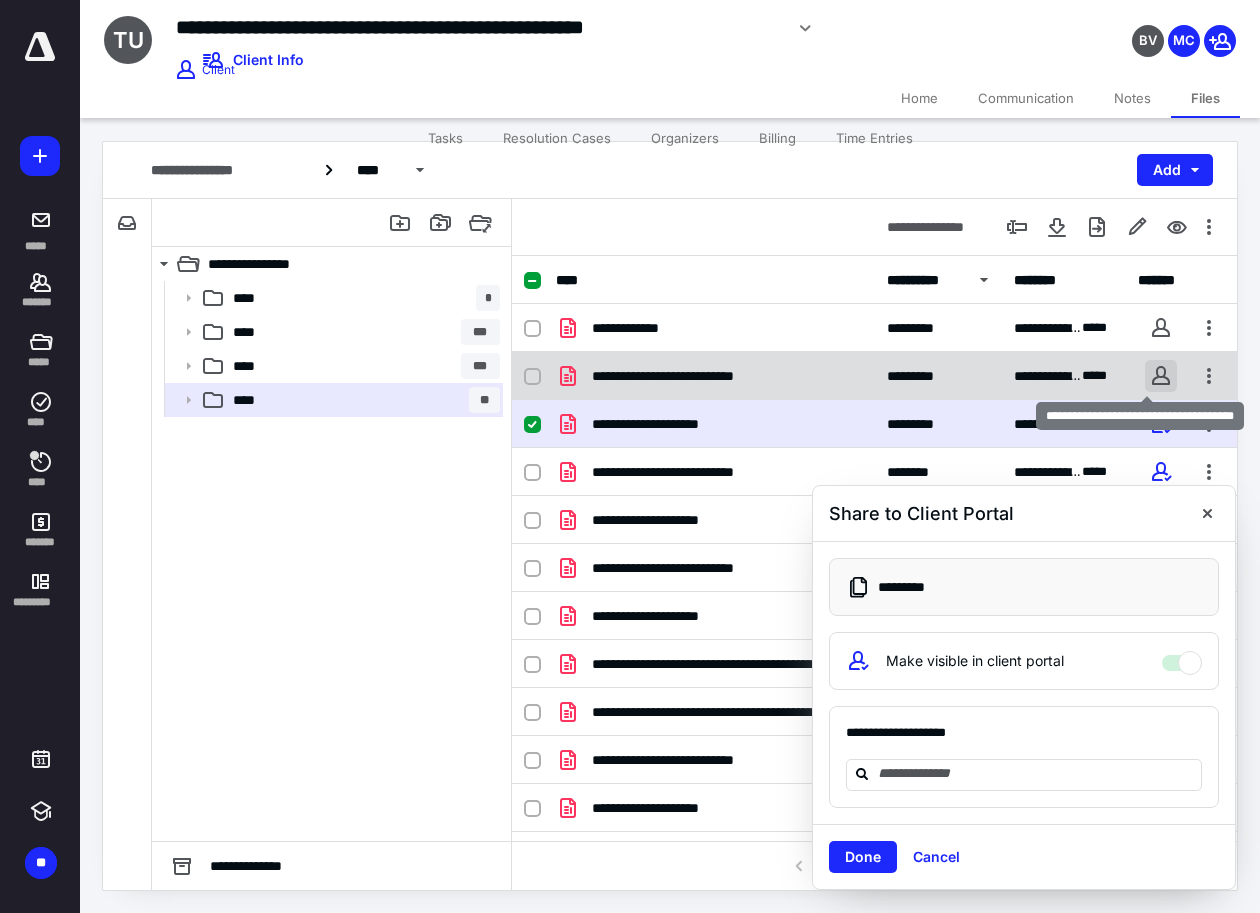 click at bounding box center [1161, 376] 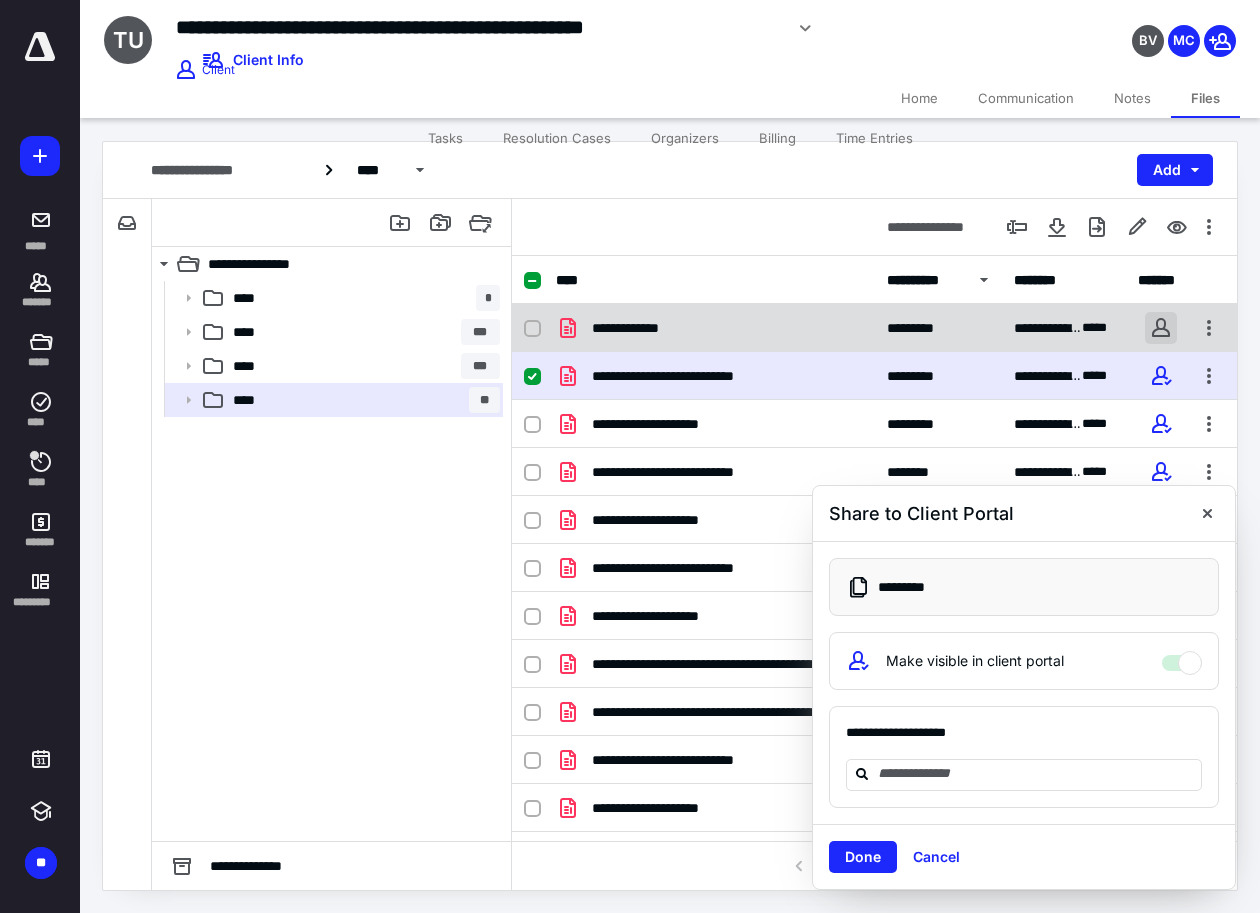 click at bounding box center (1161, 328) 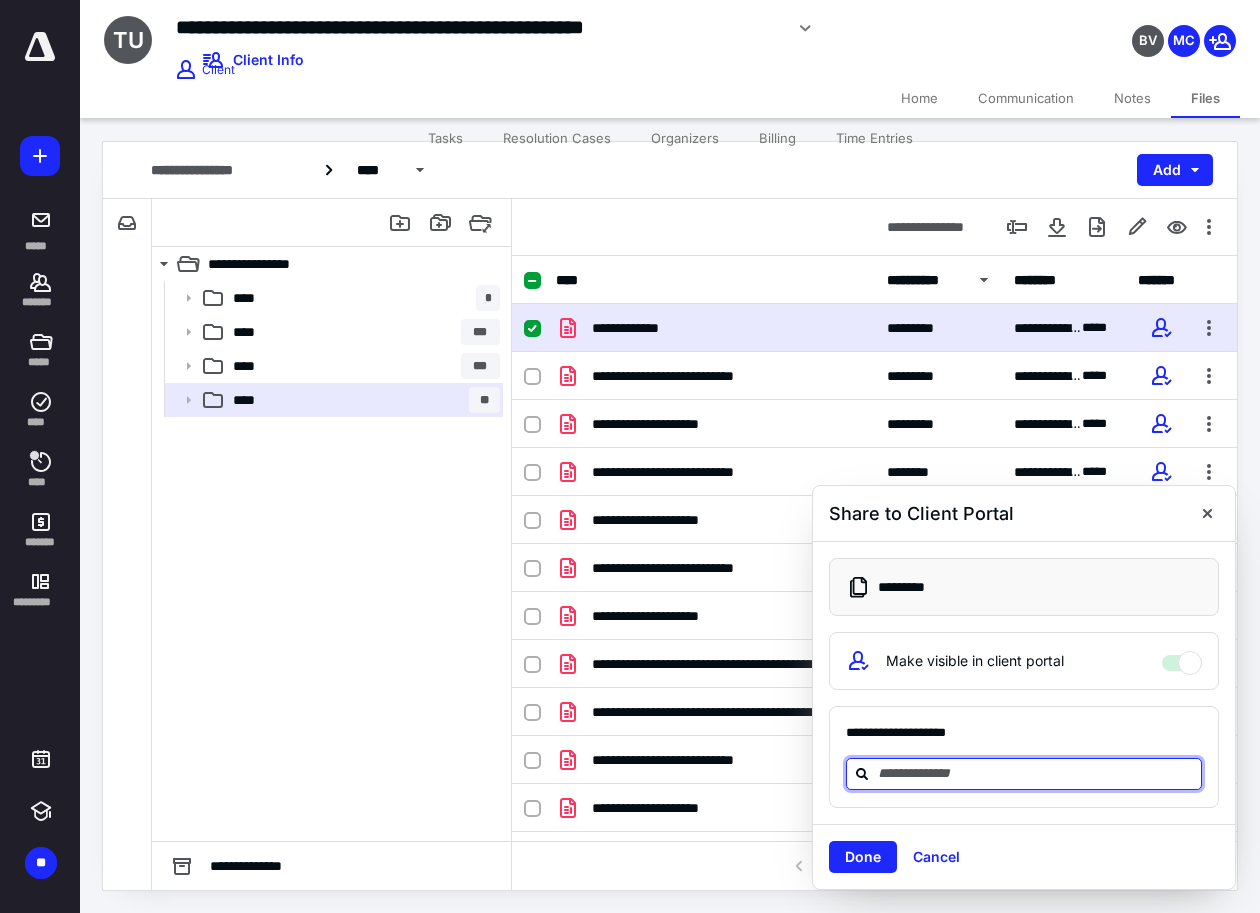 click at bounding box center [1036, 773] 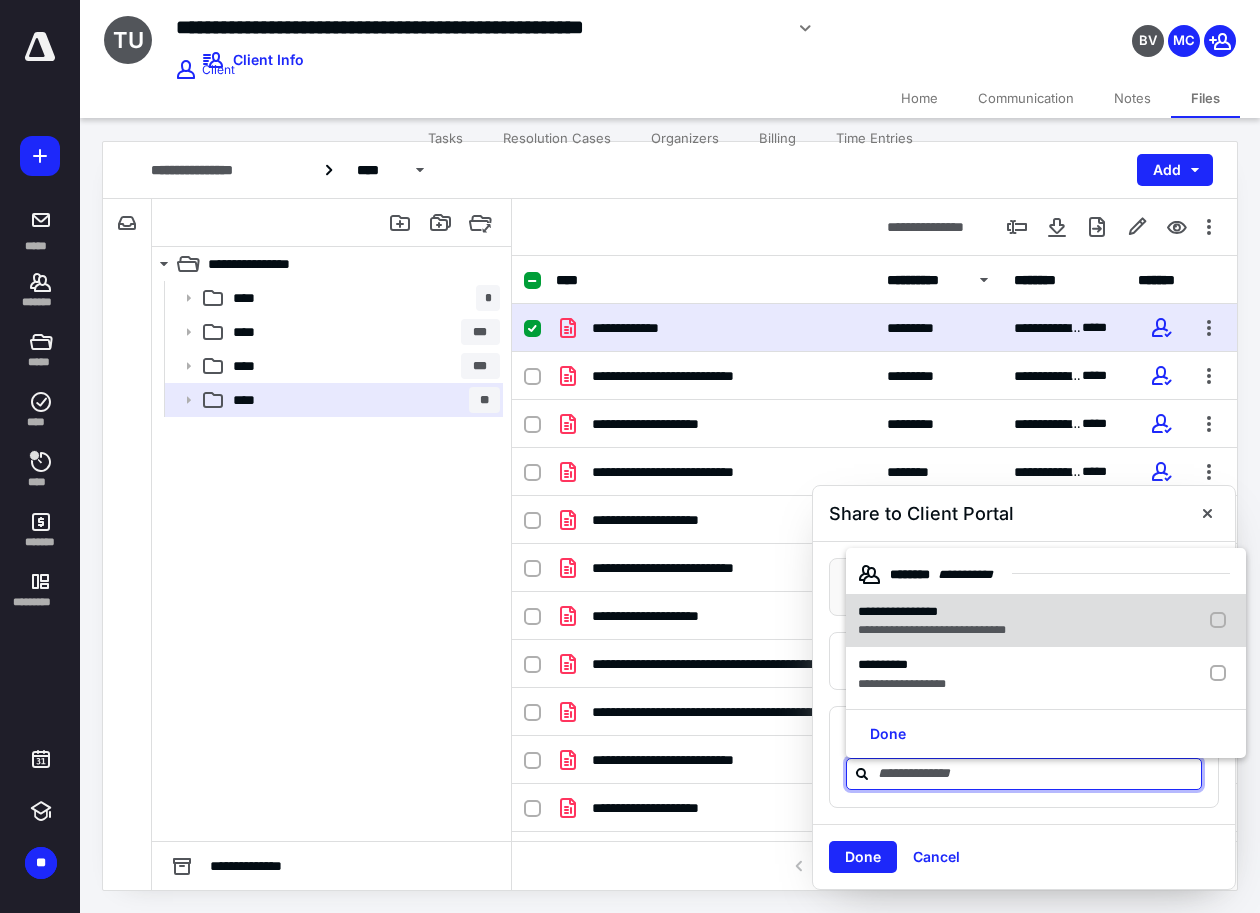 click on "**********" at bounding box center [898, 611] 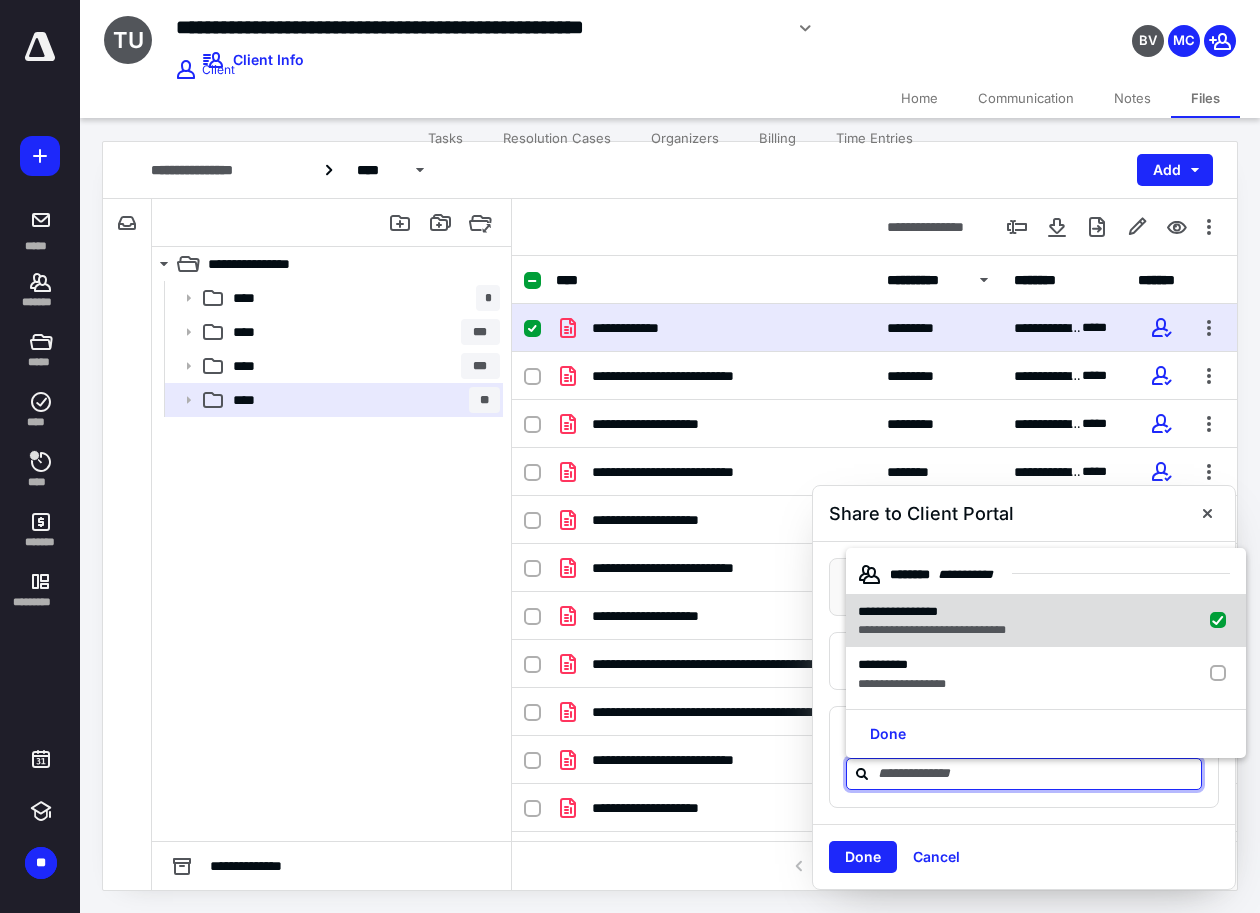 checkbox on "true" 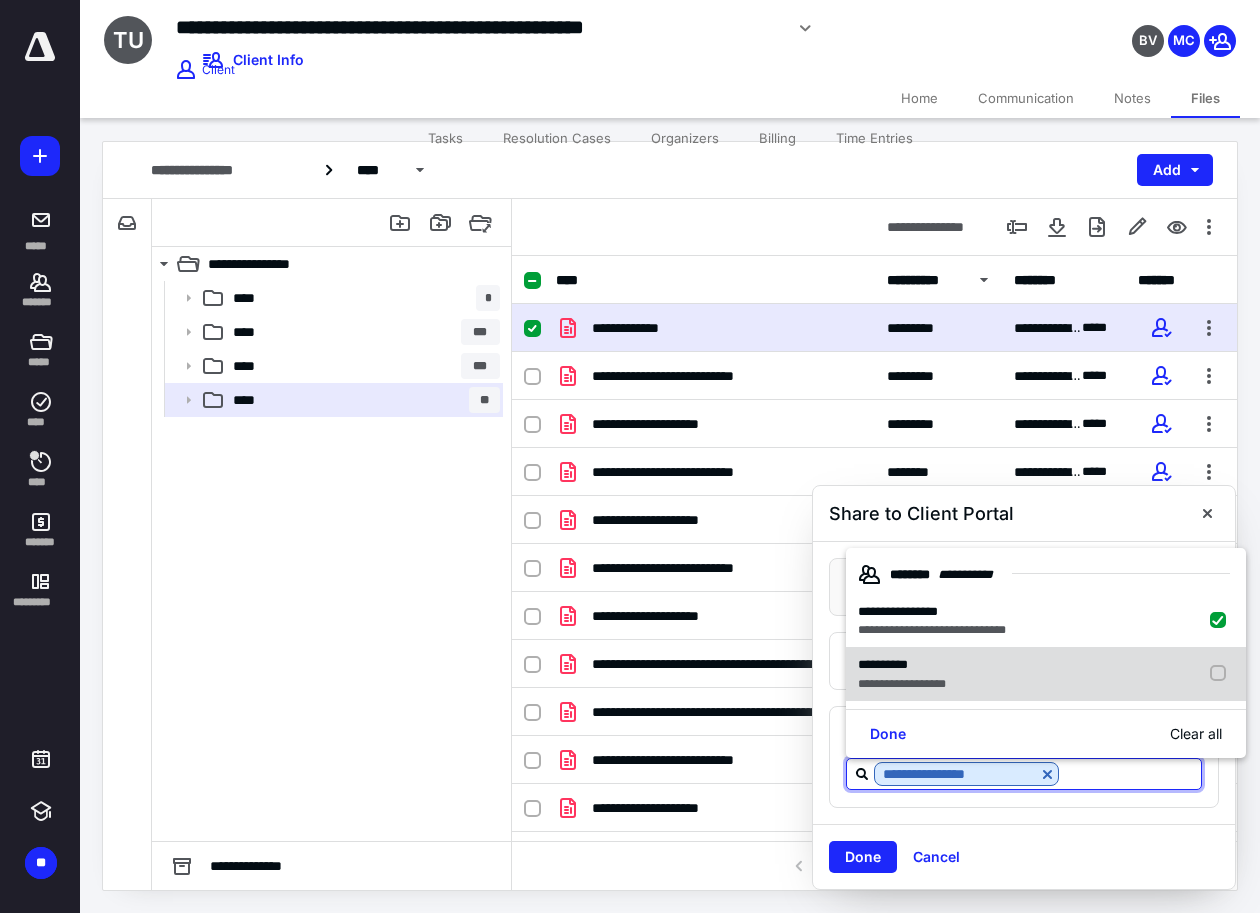 click on "**********" at bounding box center (902, 684) 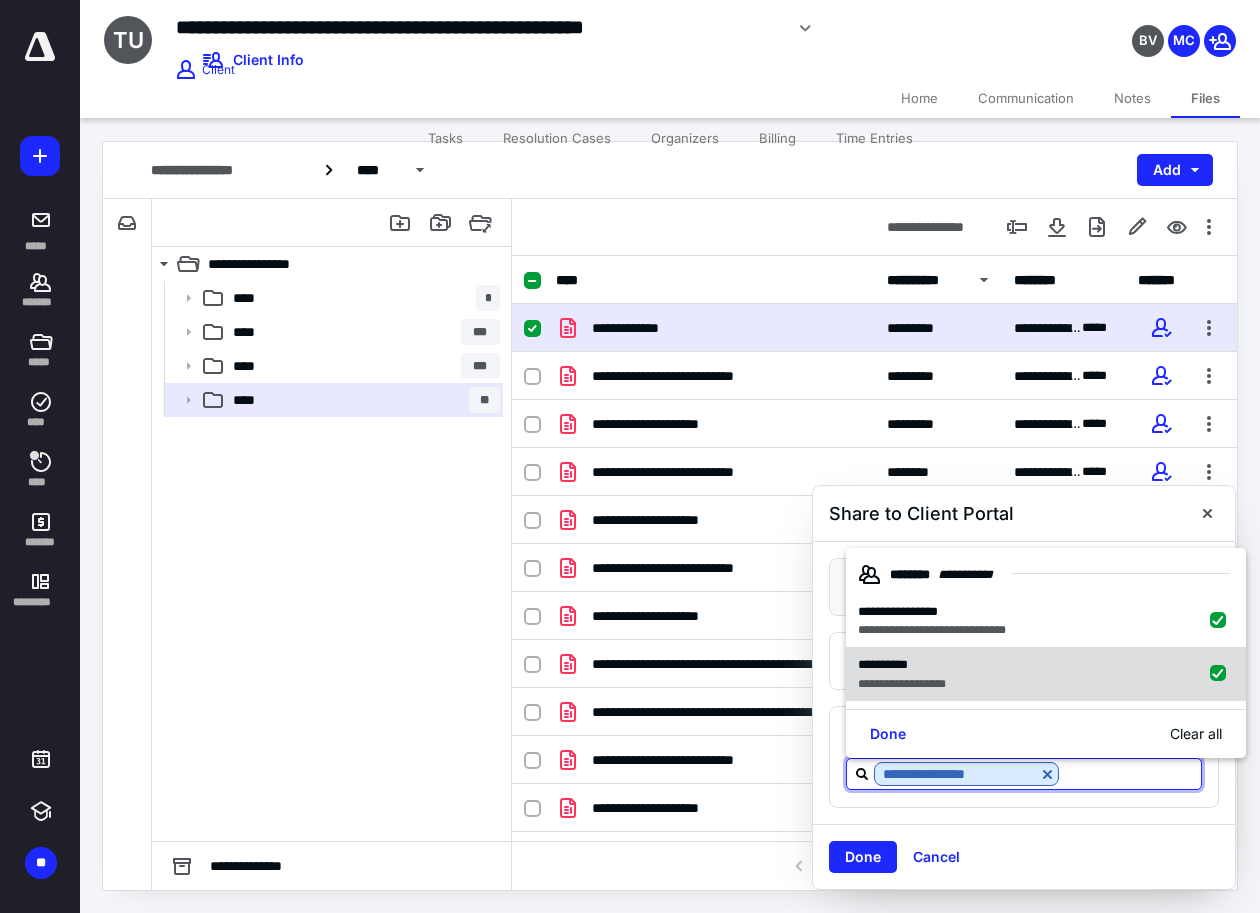 checkbox on "true" 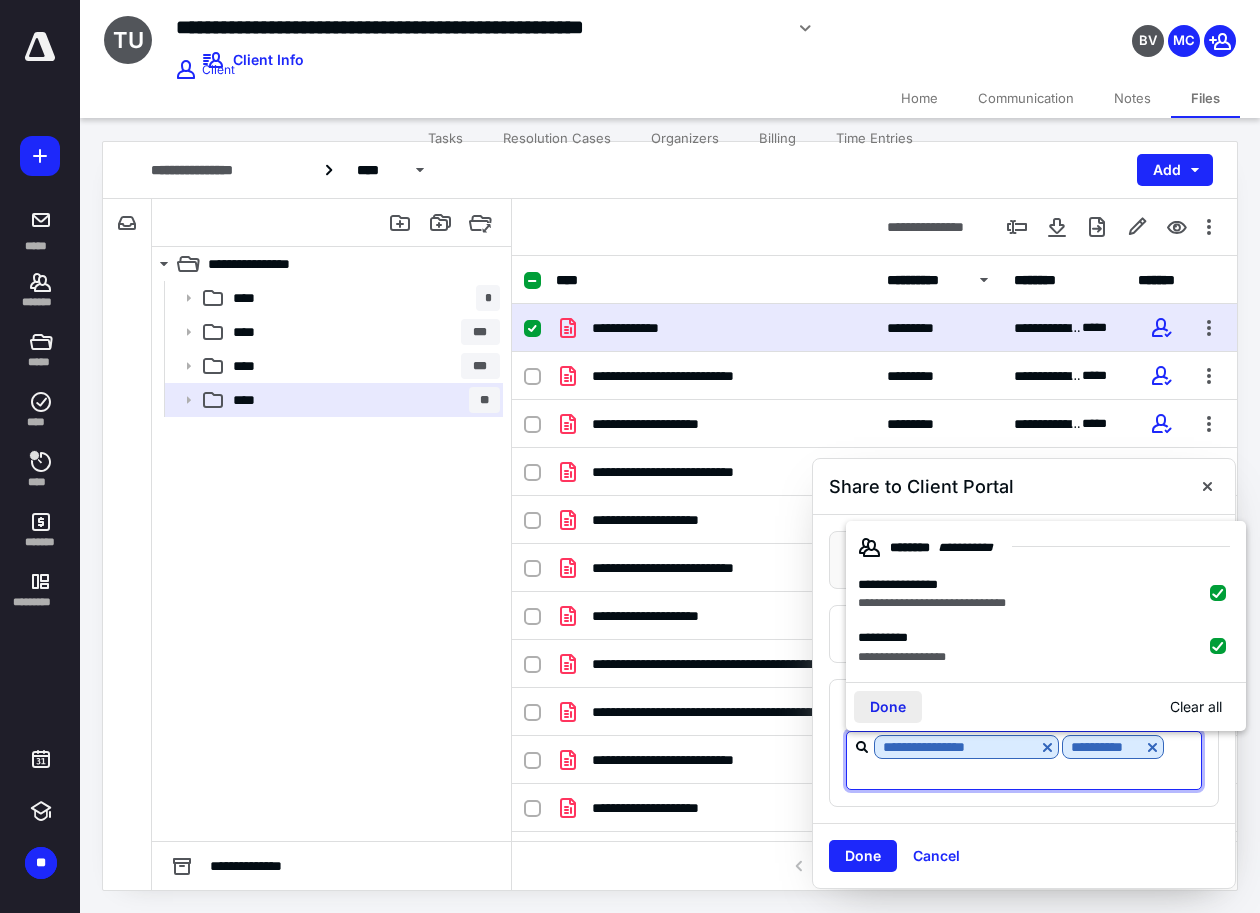 click on "Done" at bounding box center [888, 707] 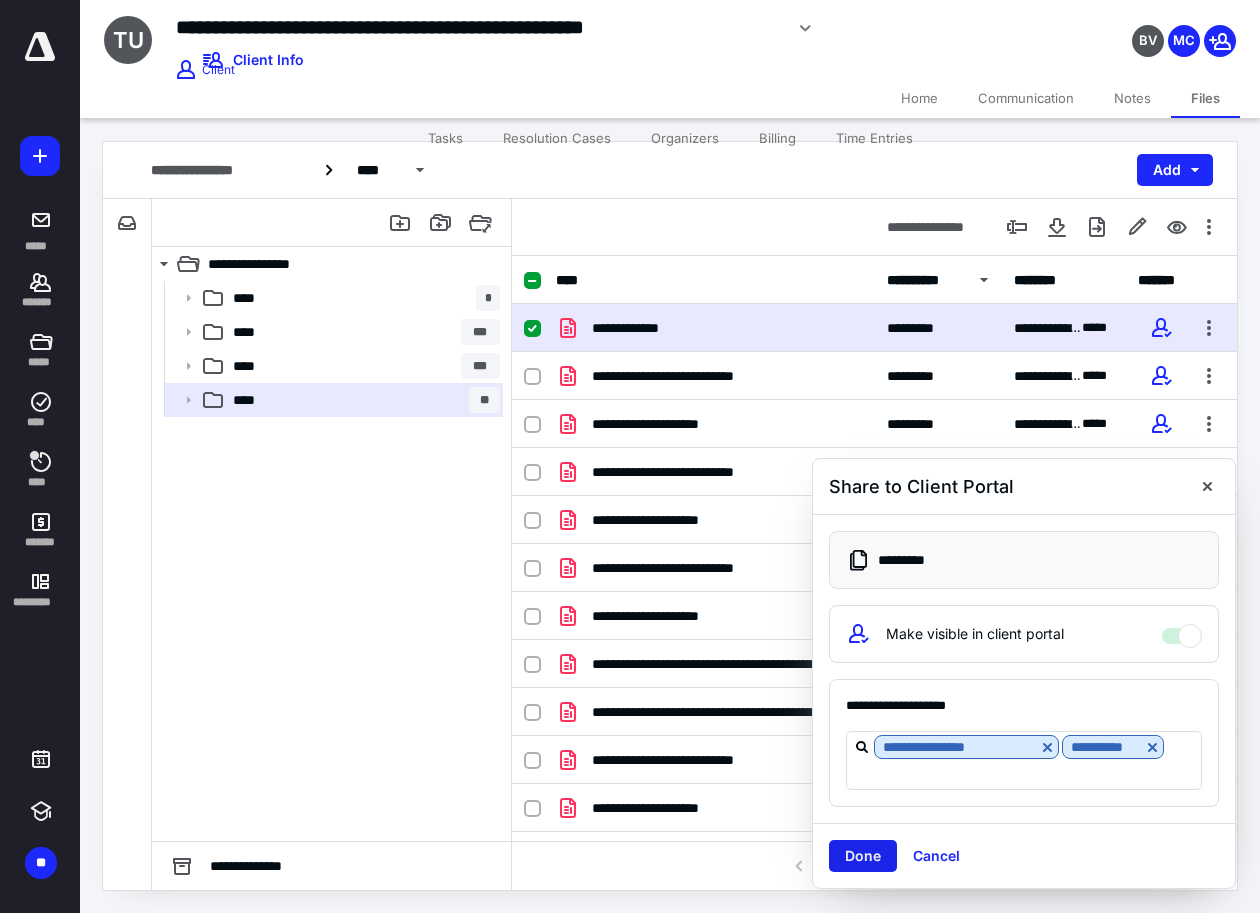 click on "Done" at bounding box center [863, 856] 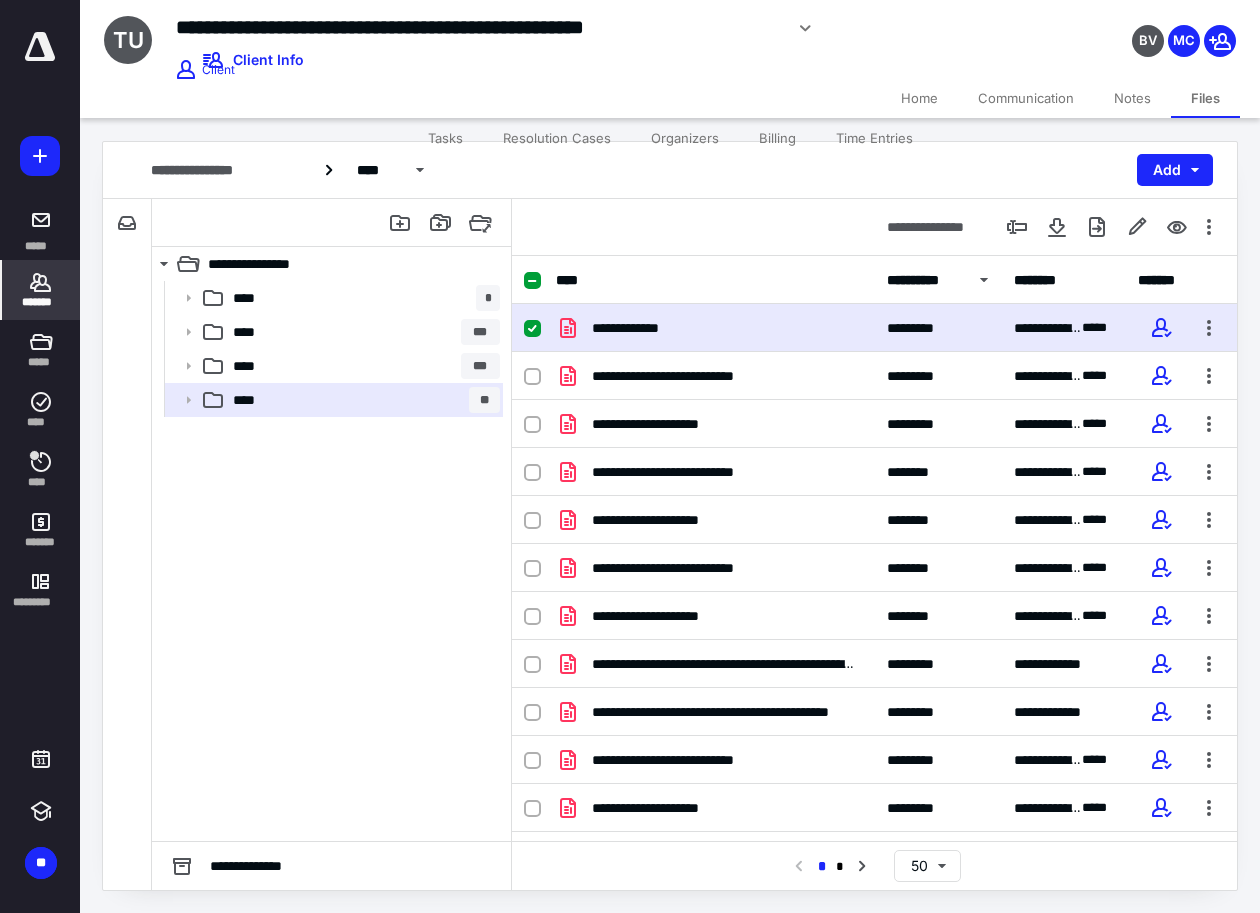 click 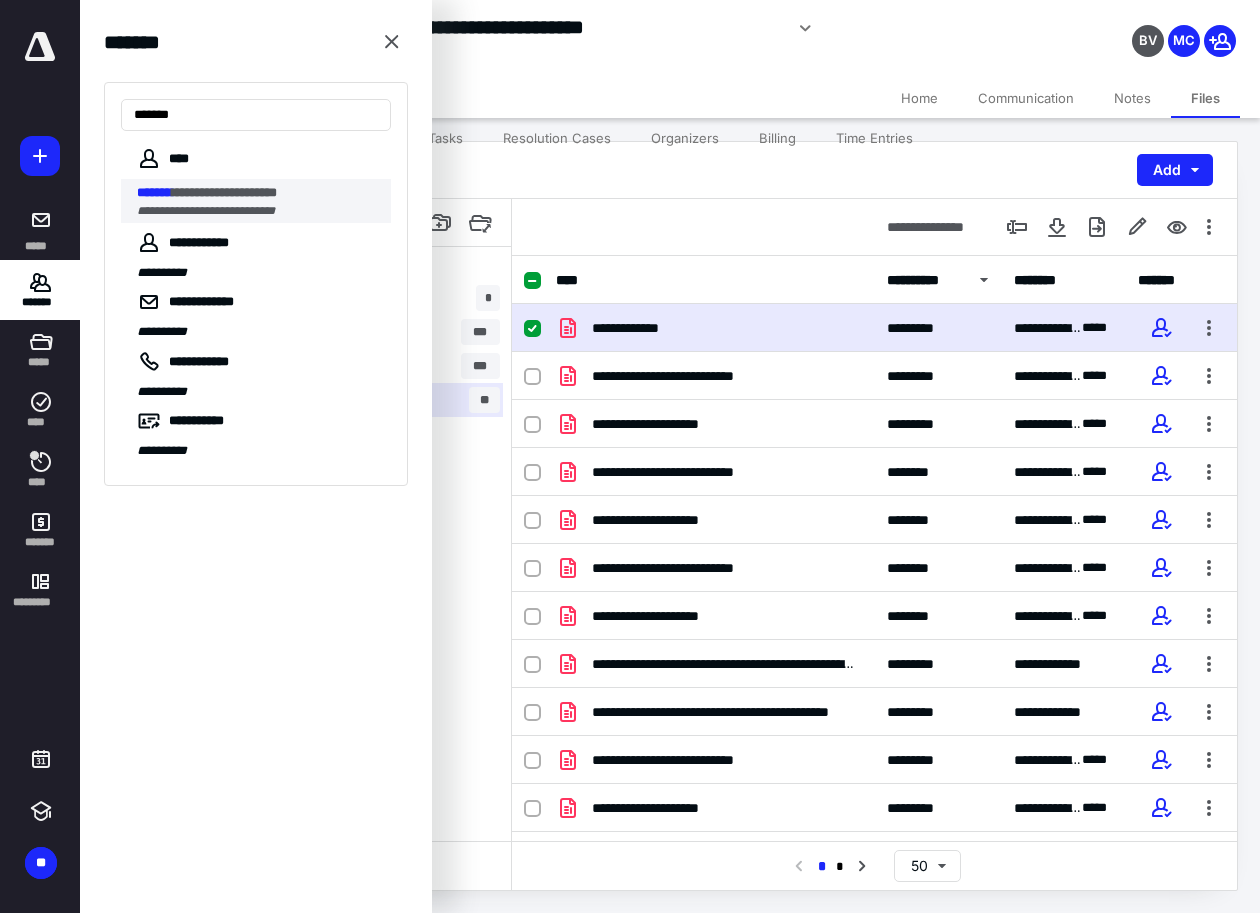 type on "*******" 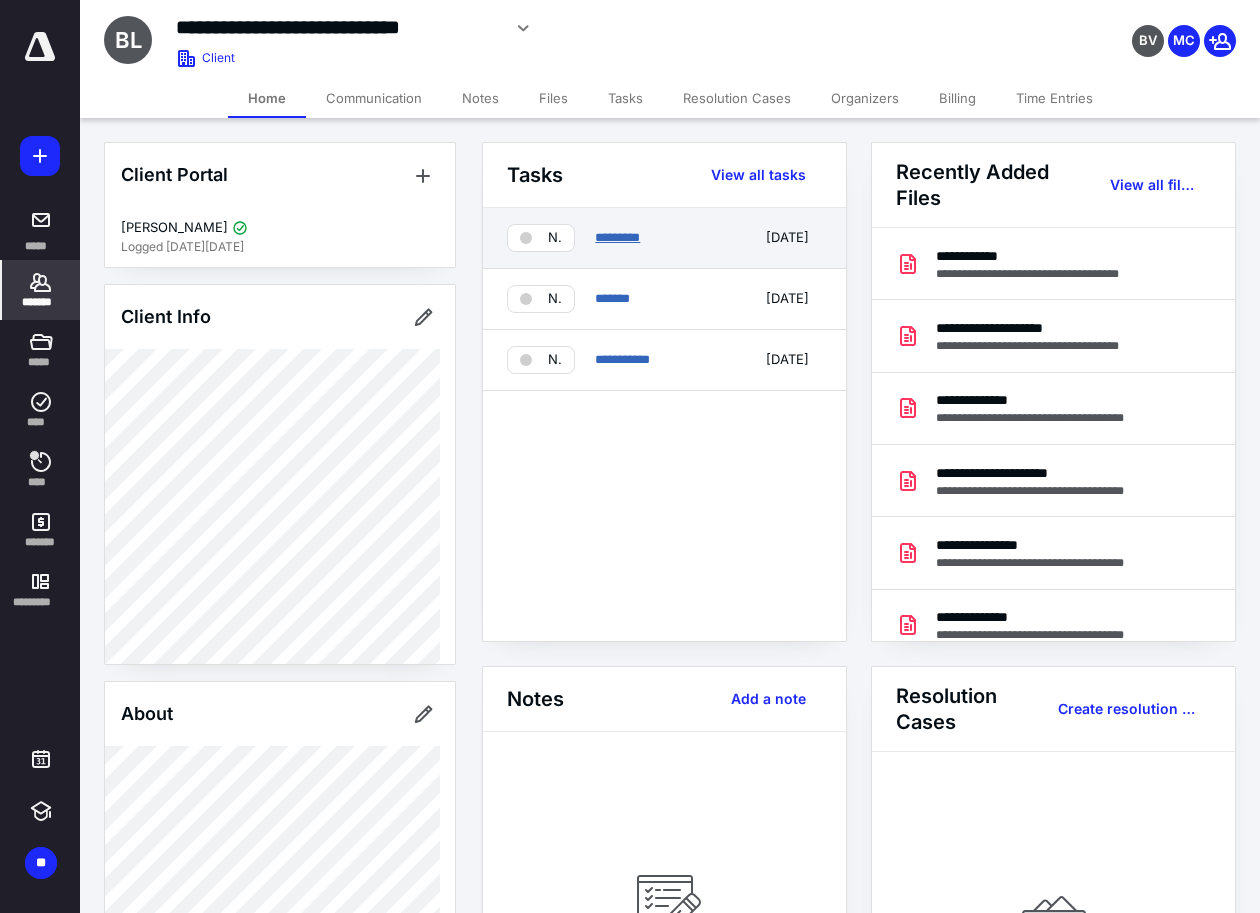 click on "*********" at bounding box center [617, 237] 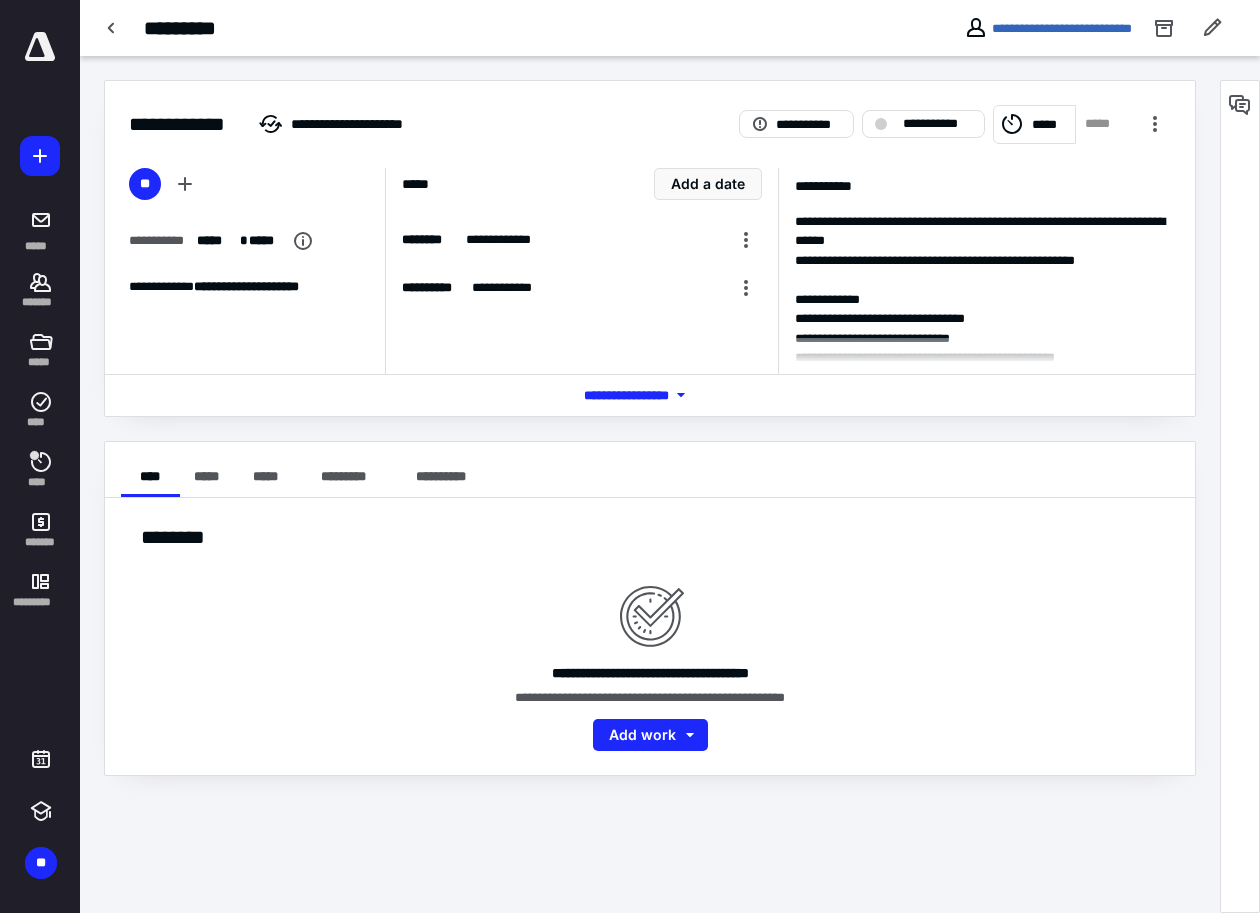 click on "*** **** *******" at bounding box center [650, 395] 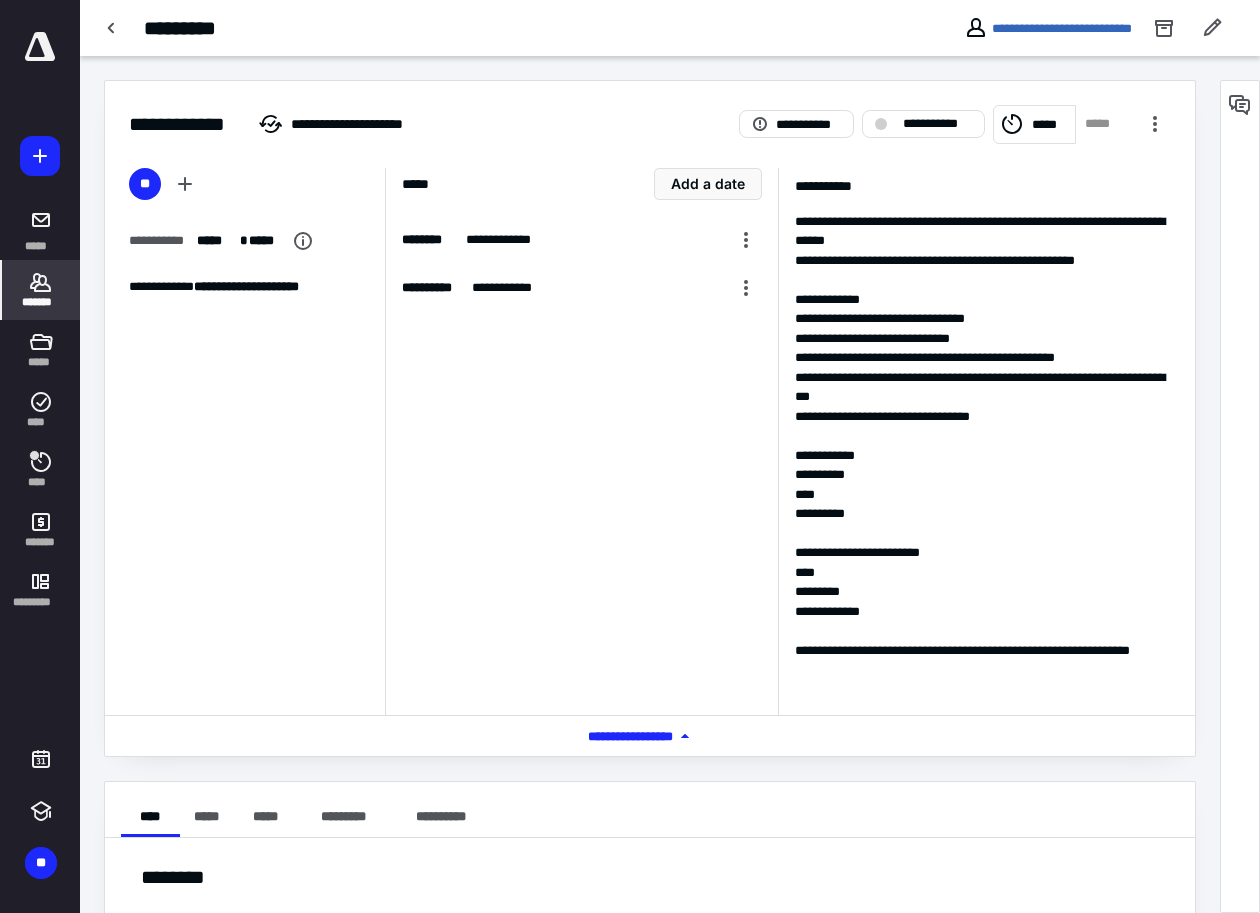 click on "*******" at bounding box center (41, 302) 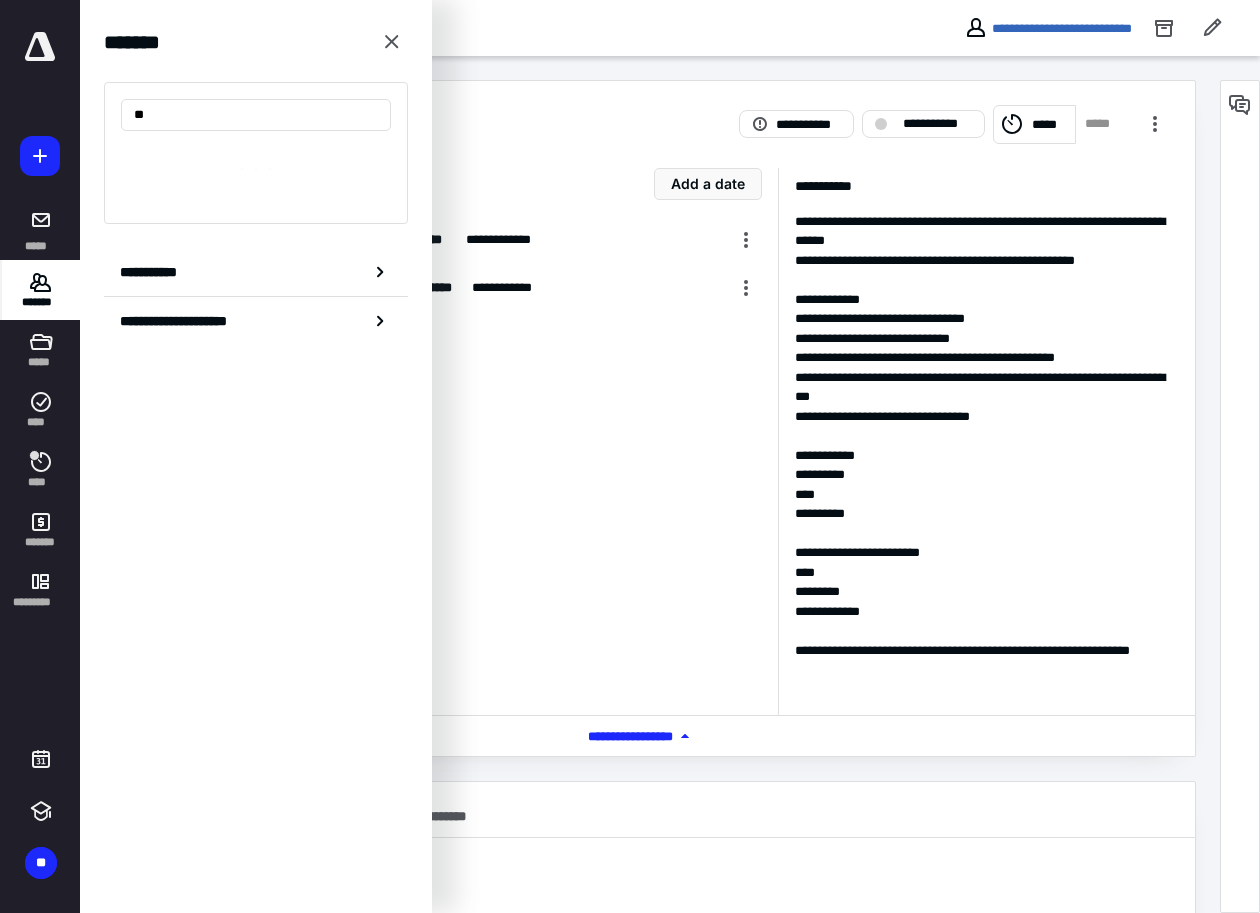 type on "*" 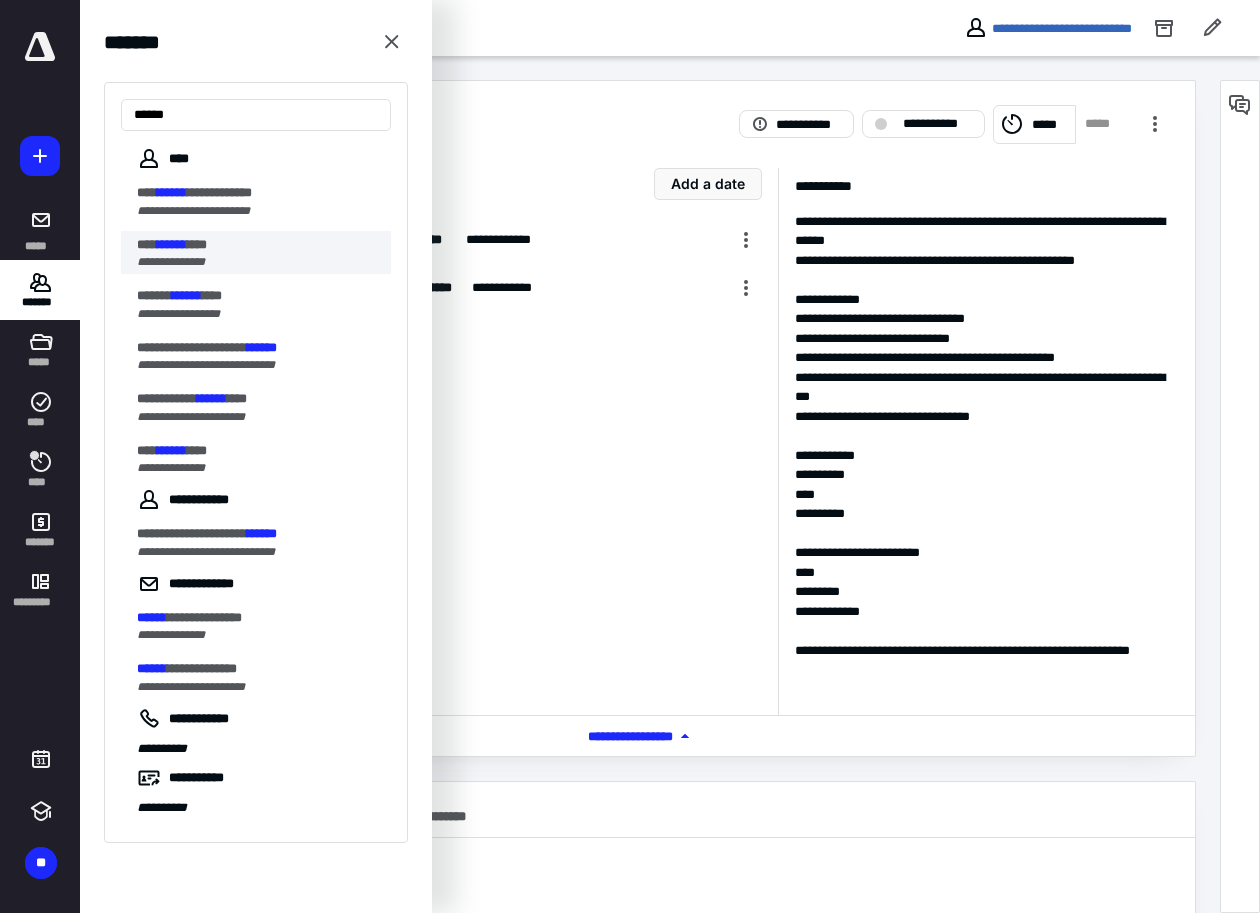 type on "******" 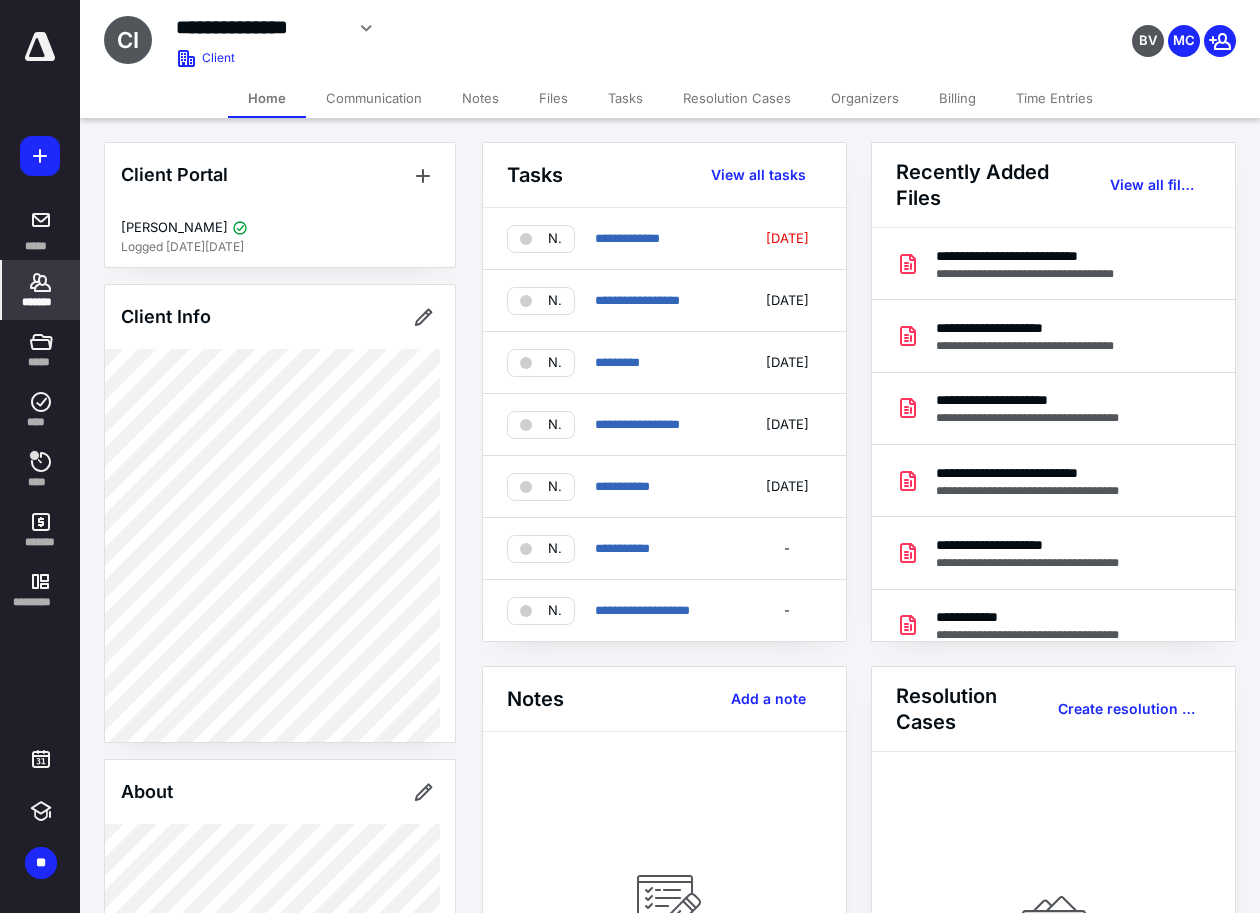 click at bounding box center (40, 47) 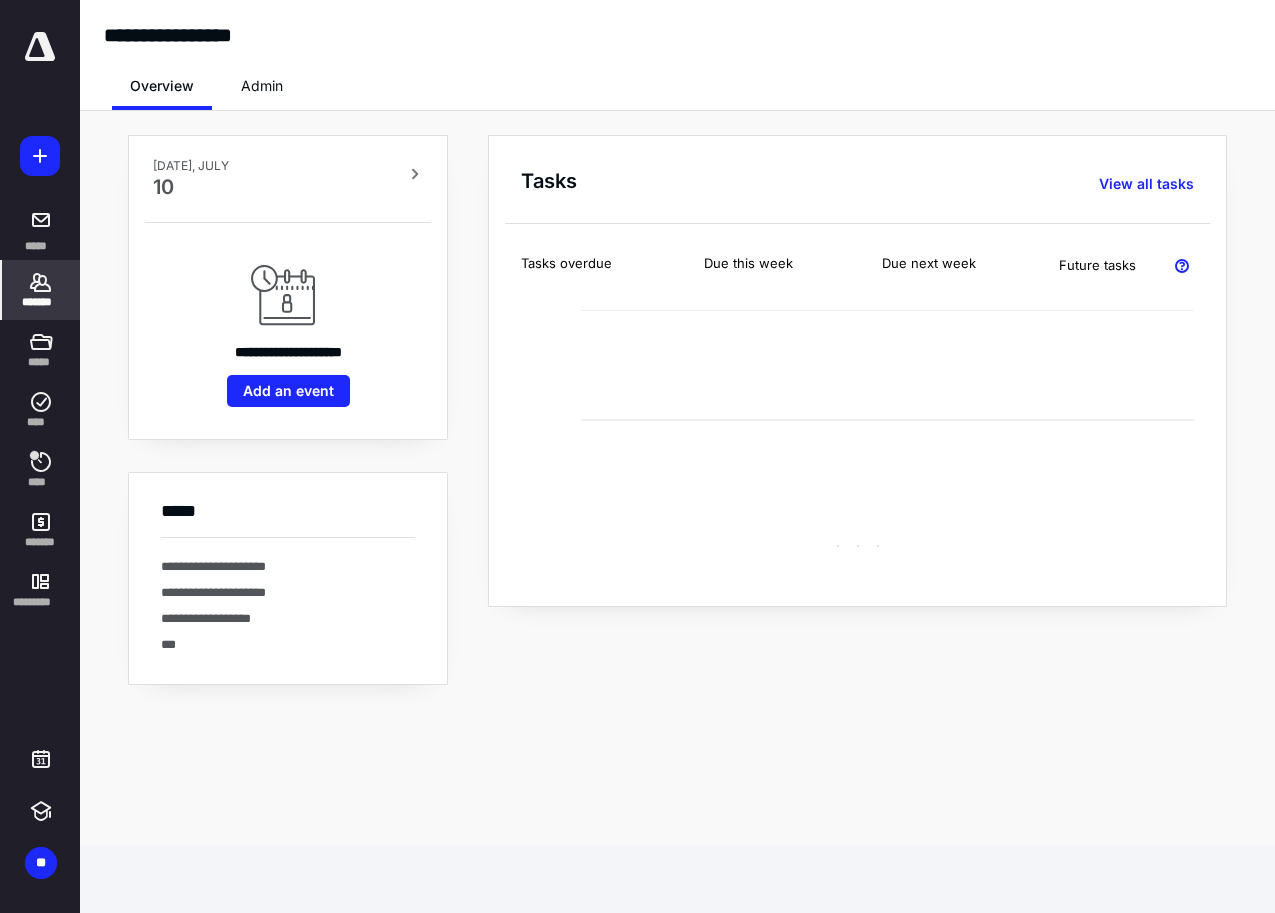 click on "*******" at bounding box center (41, 290) 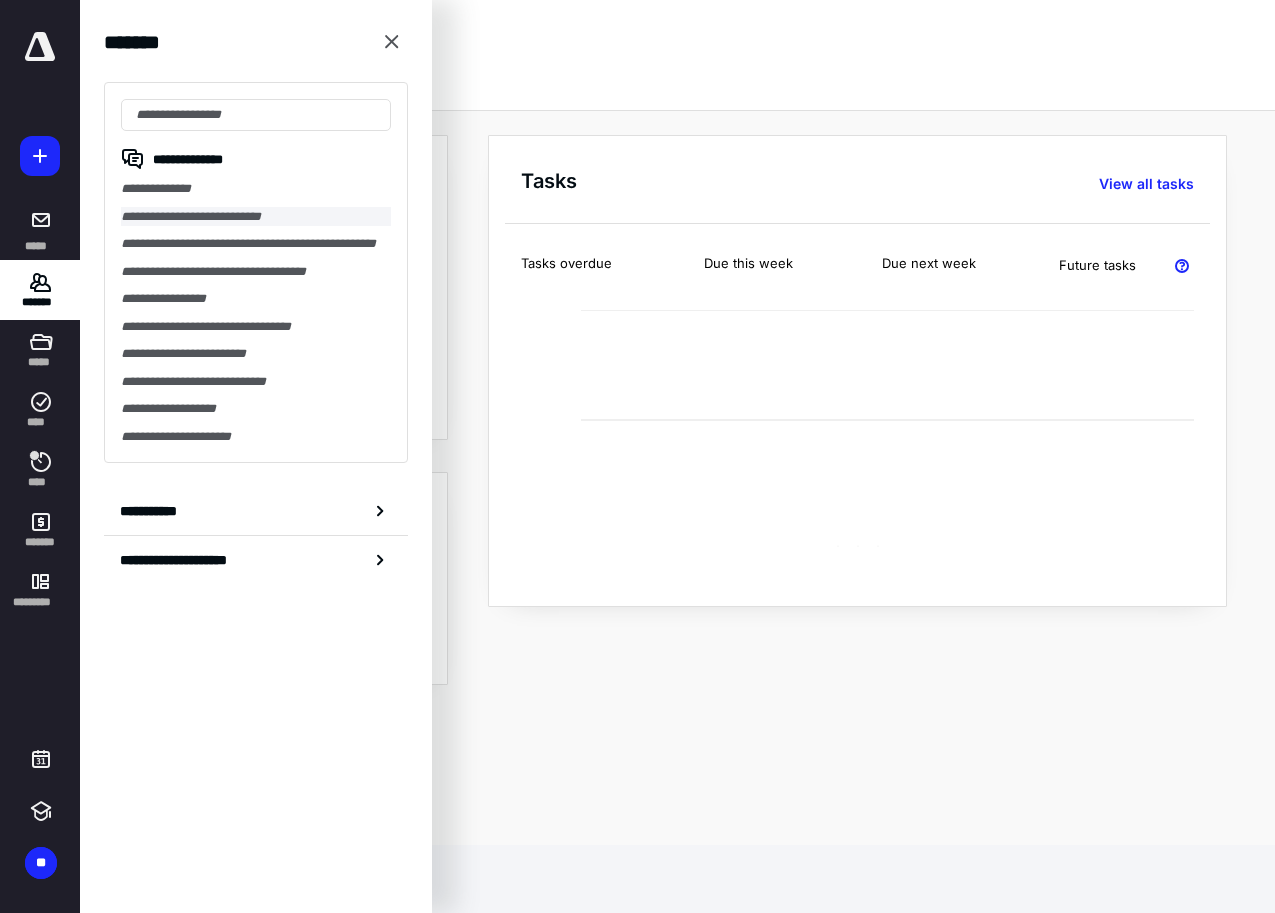 click on "**********" at bounding box center (256, 217) 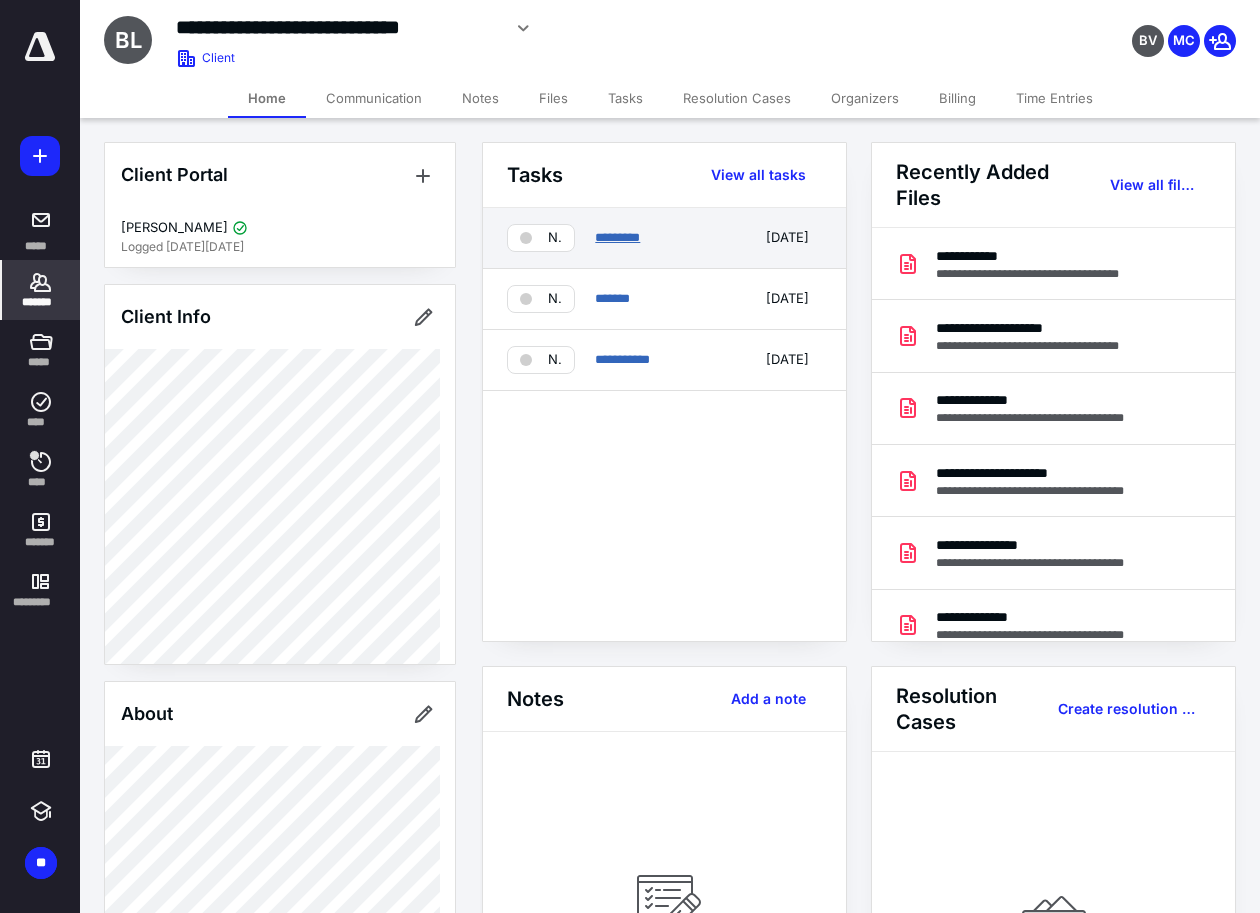 click on "*********" at bounding box center [617, 237] 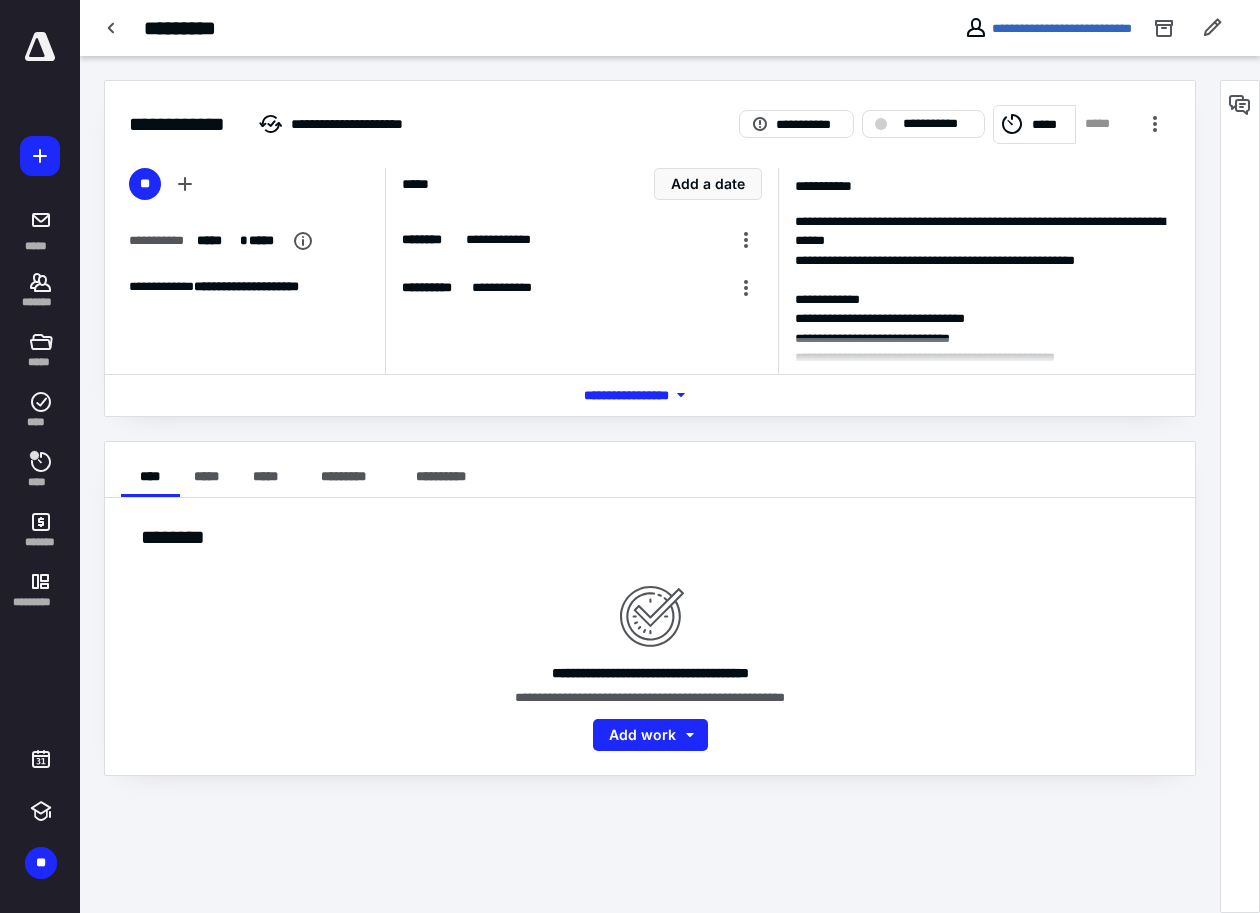 click on "*** **** *******" at bounding box center (650, 395) 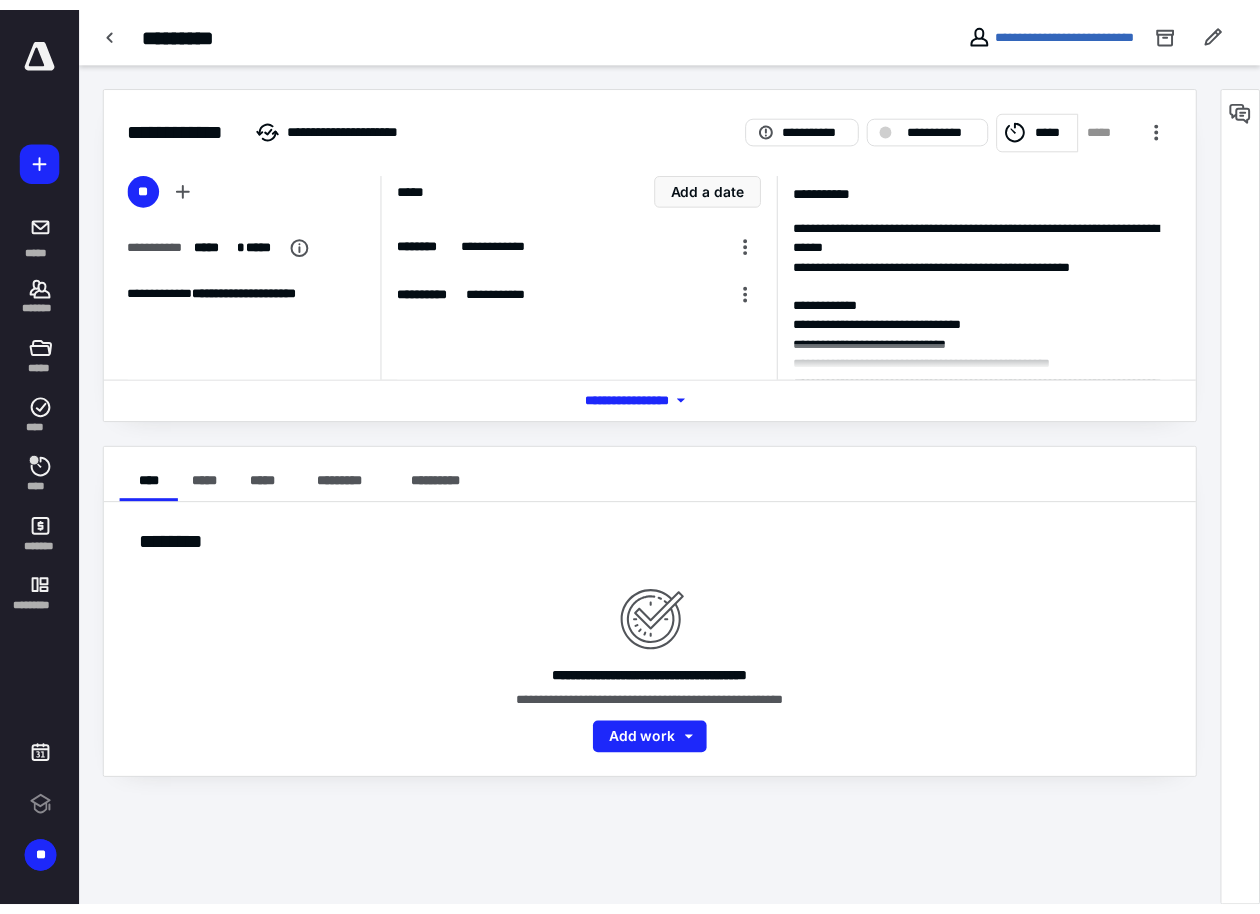 scroll, scrollTop: 0, scrollLeft: 0, axis: both 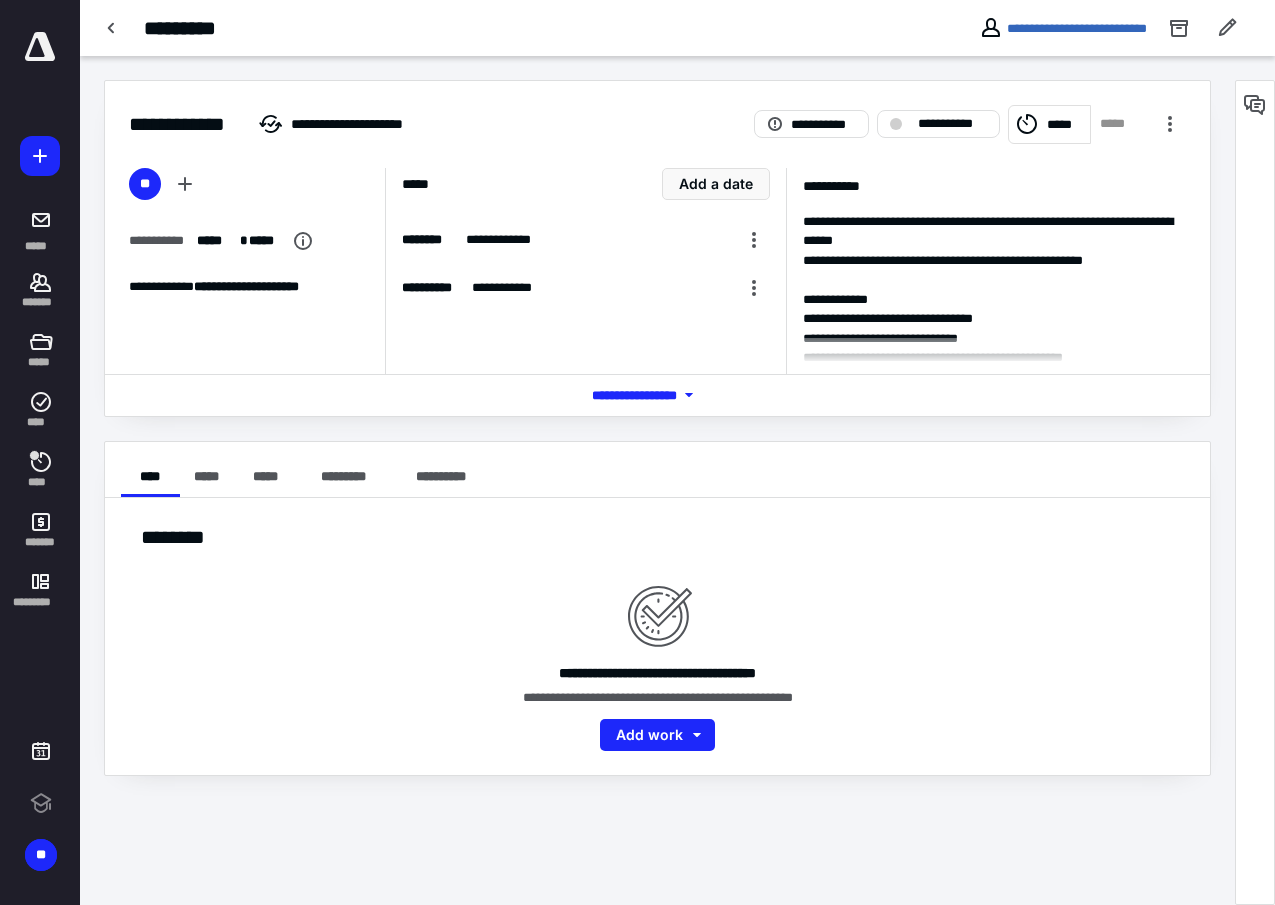click on "*** **** *******" at bounding box center (658, 395) 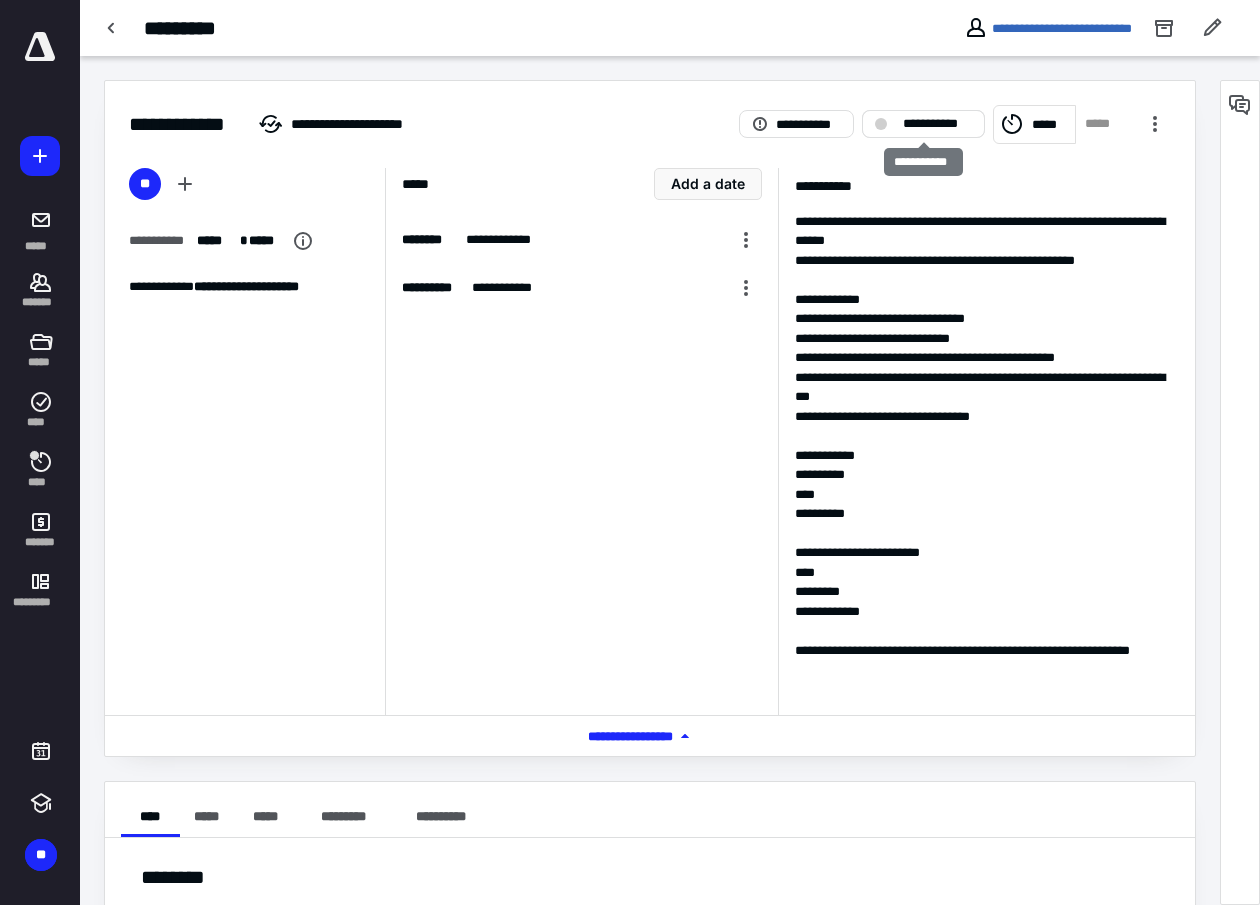 click on "**********" at bounding box center (937, 124) 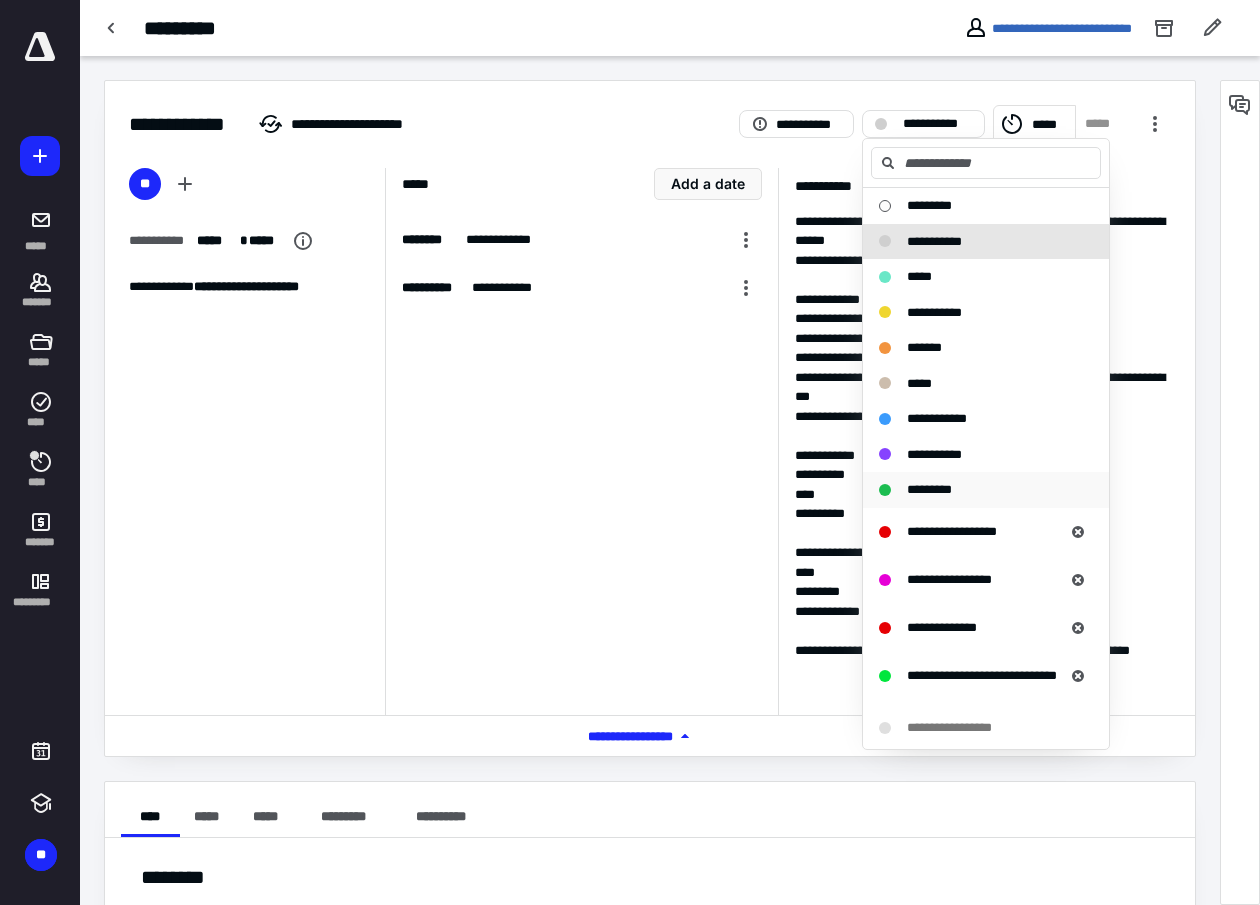 click on "*********" at bounding box center [974, 490] 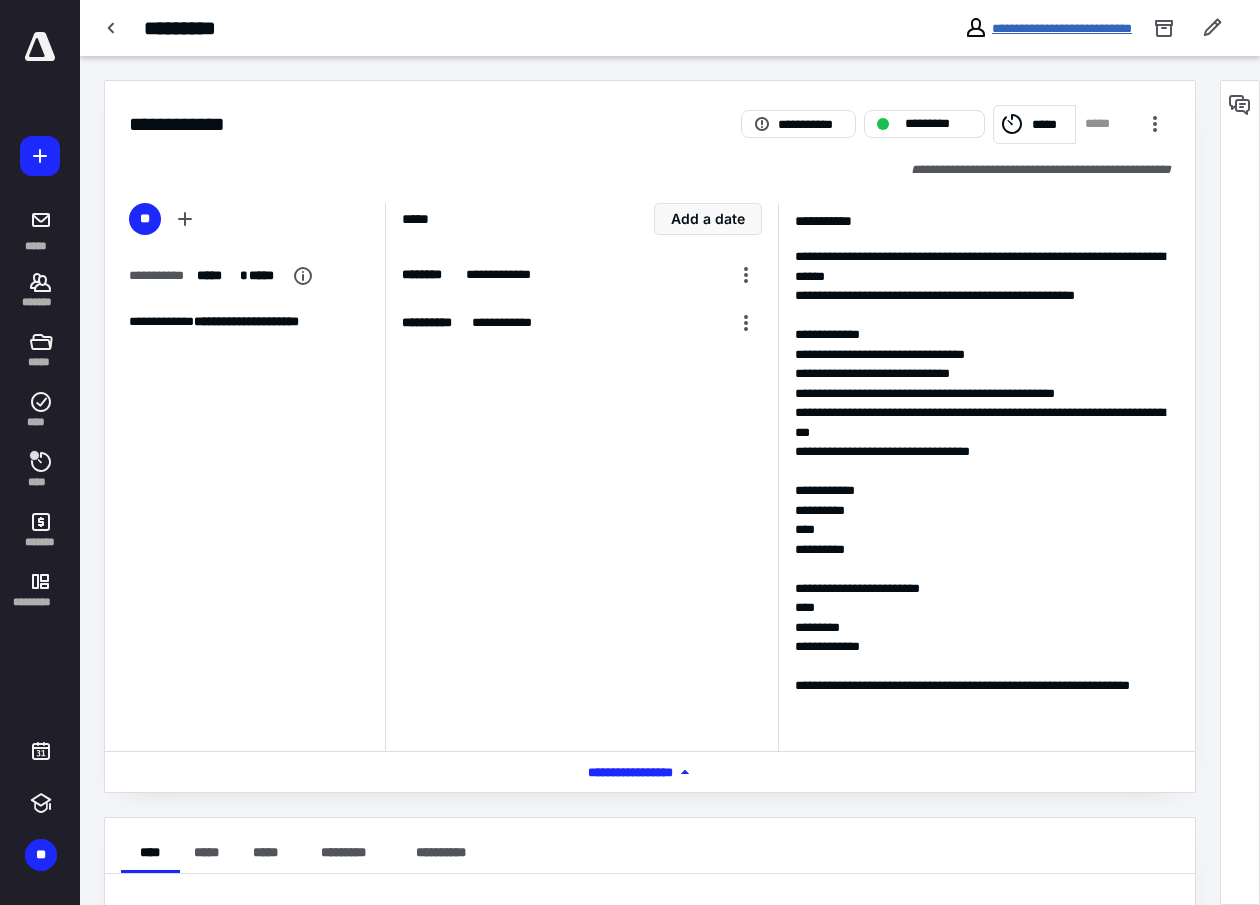 click on "**********" at bounding box center (1062, 28) 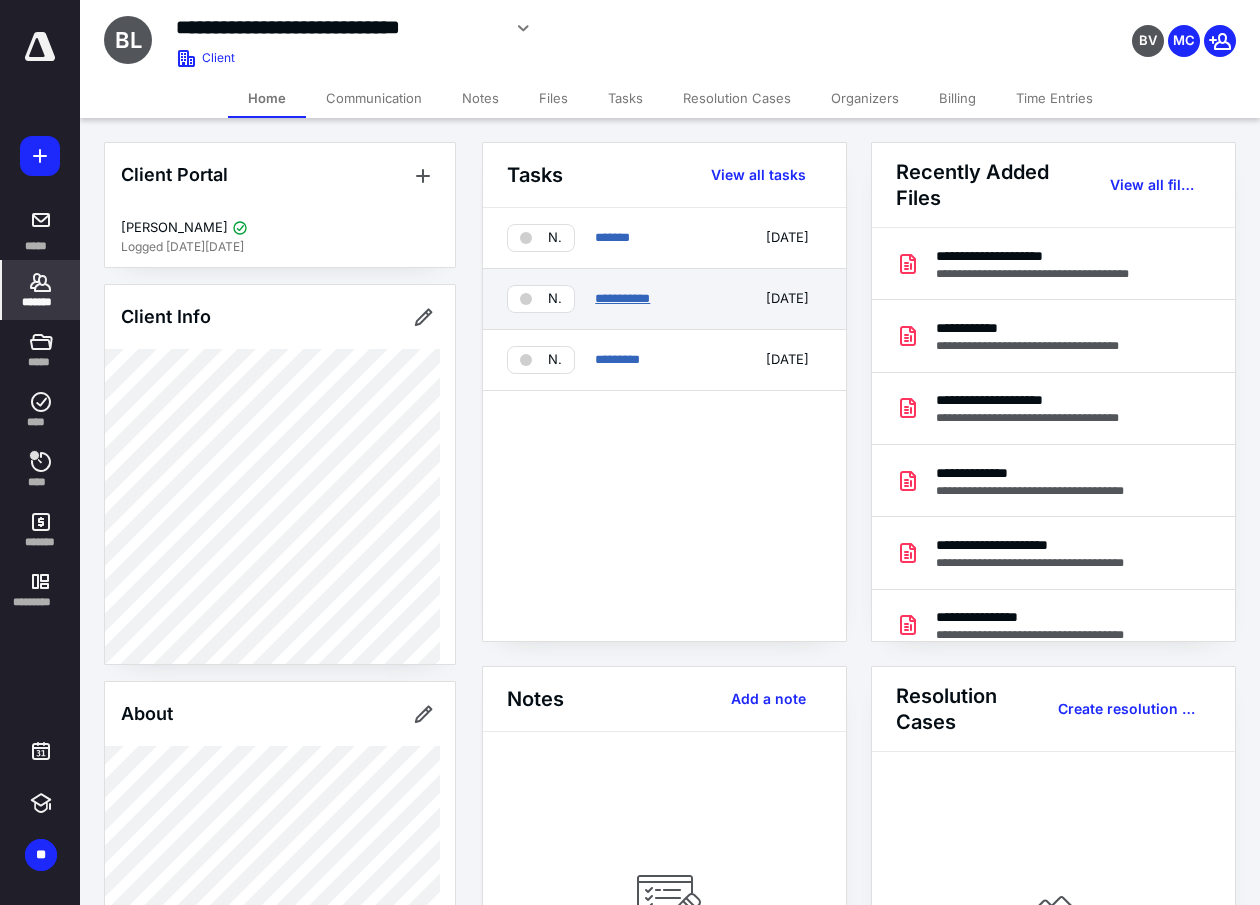click on "**********" at bounding box center (622, 298) 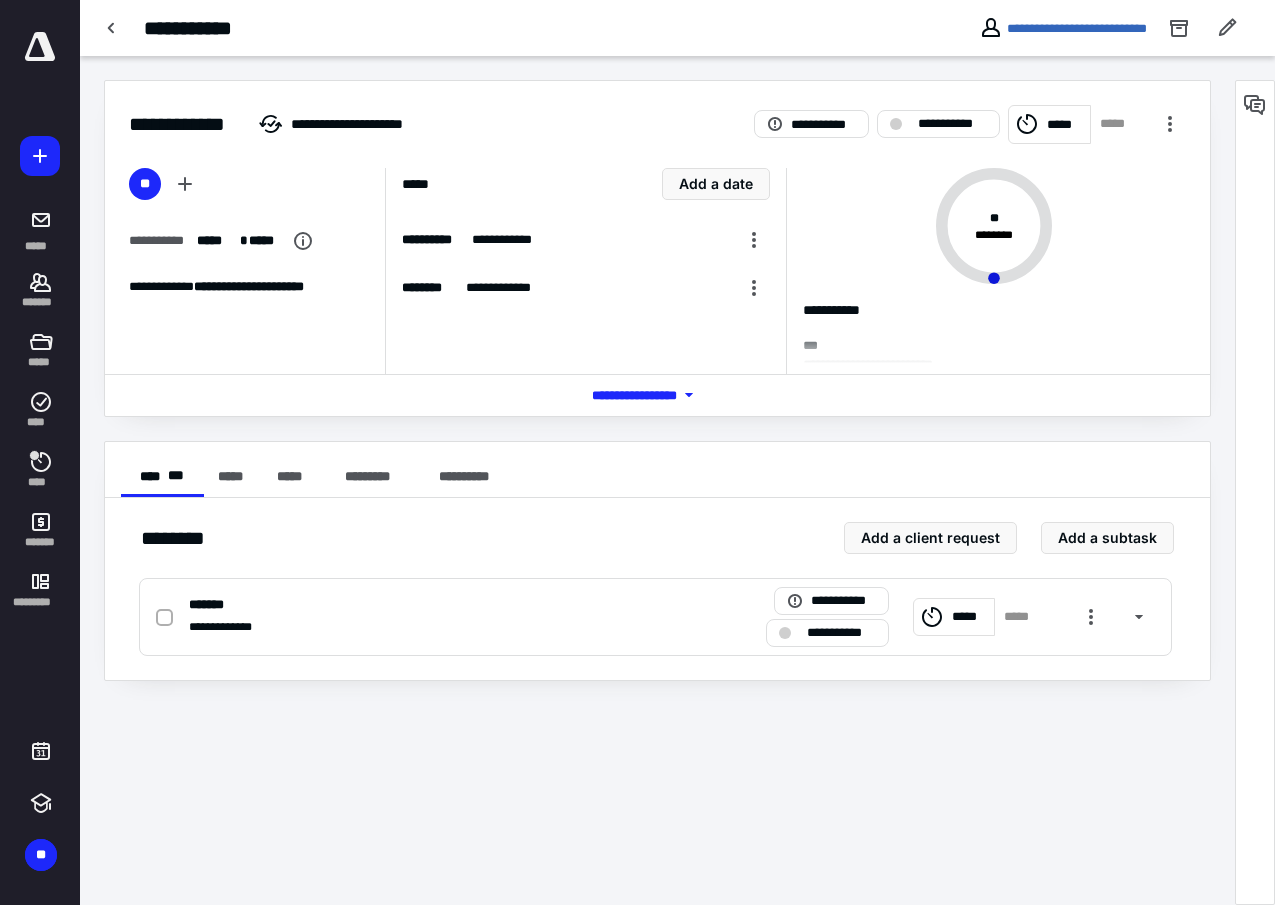 click on "*** **** *******" at bounding box center [658, 395] 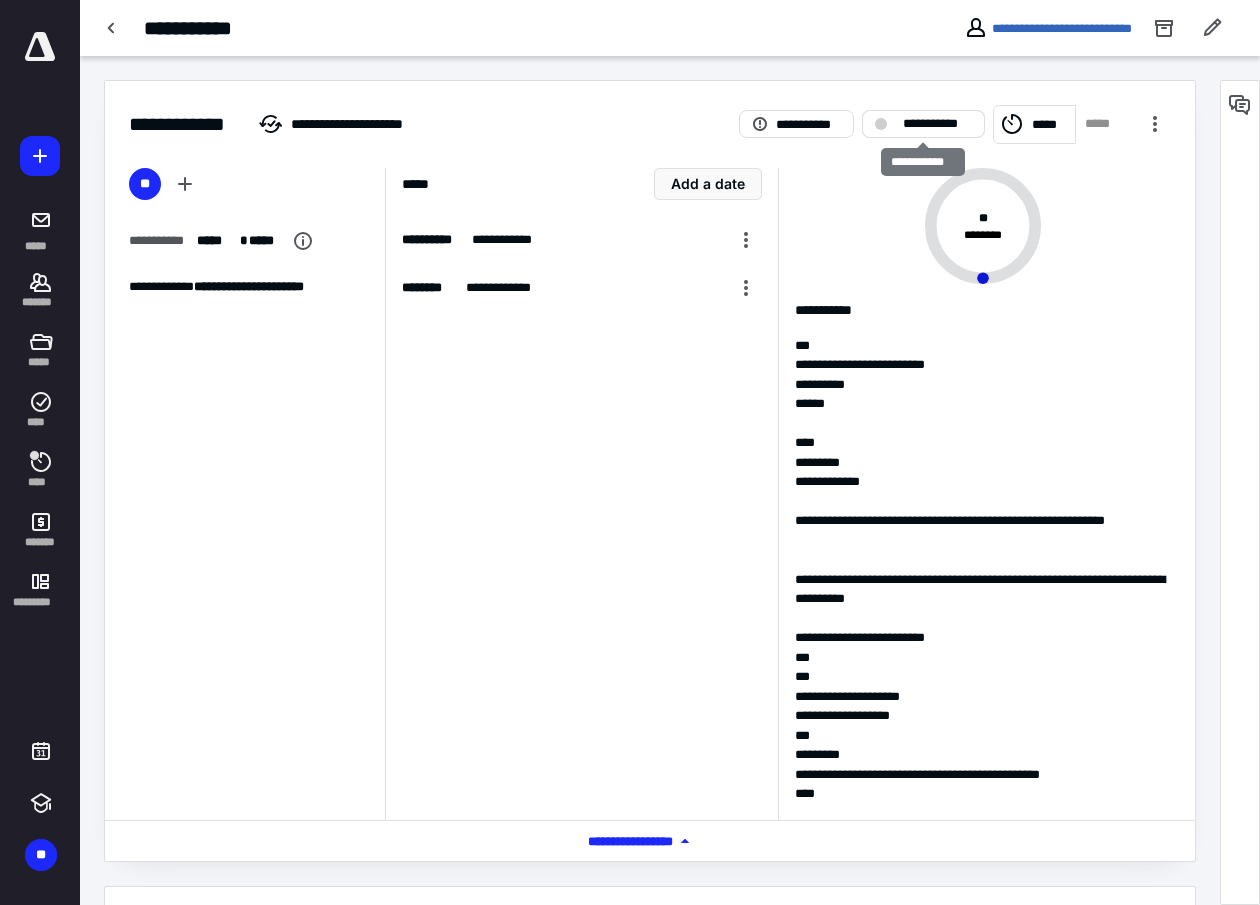 click on "**********" at bounding box center [937, 124] 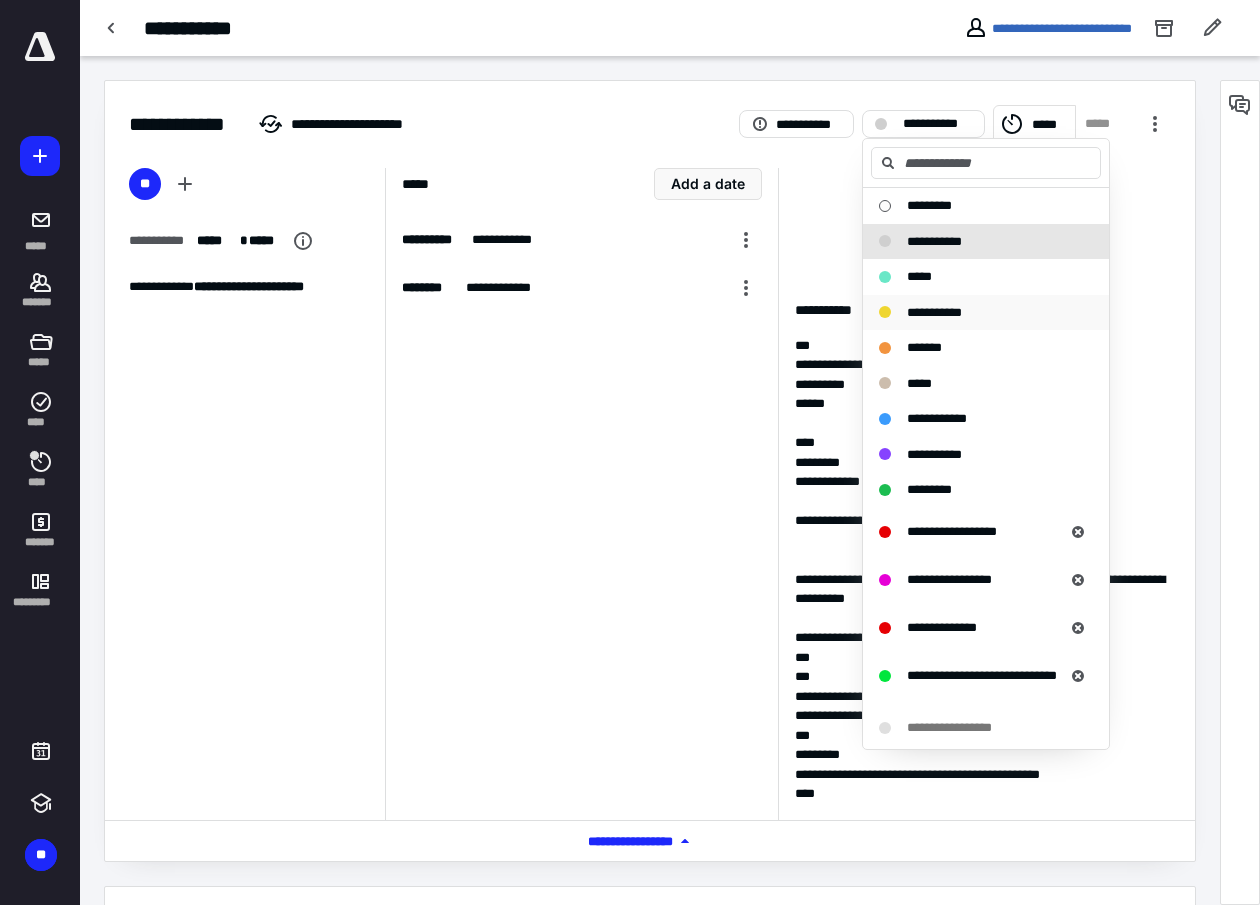 click on "**********" at bounding box center (934, 312) 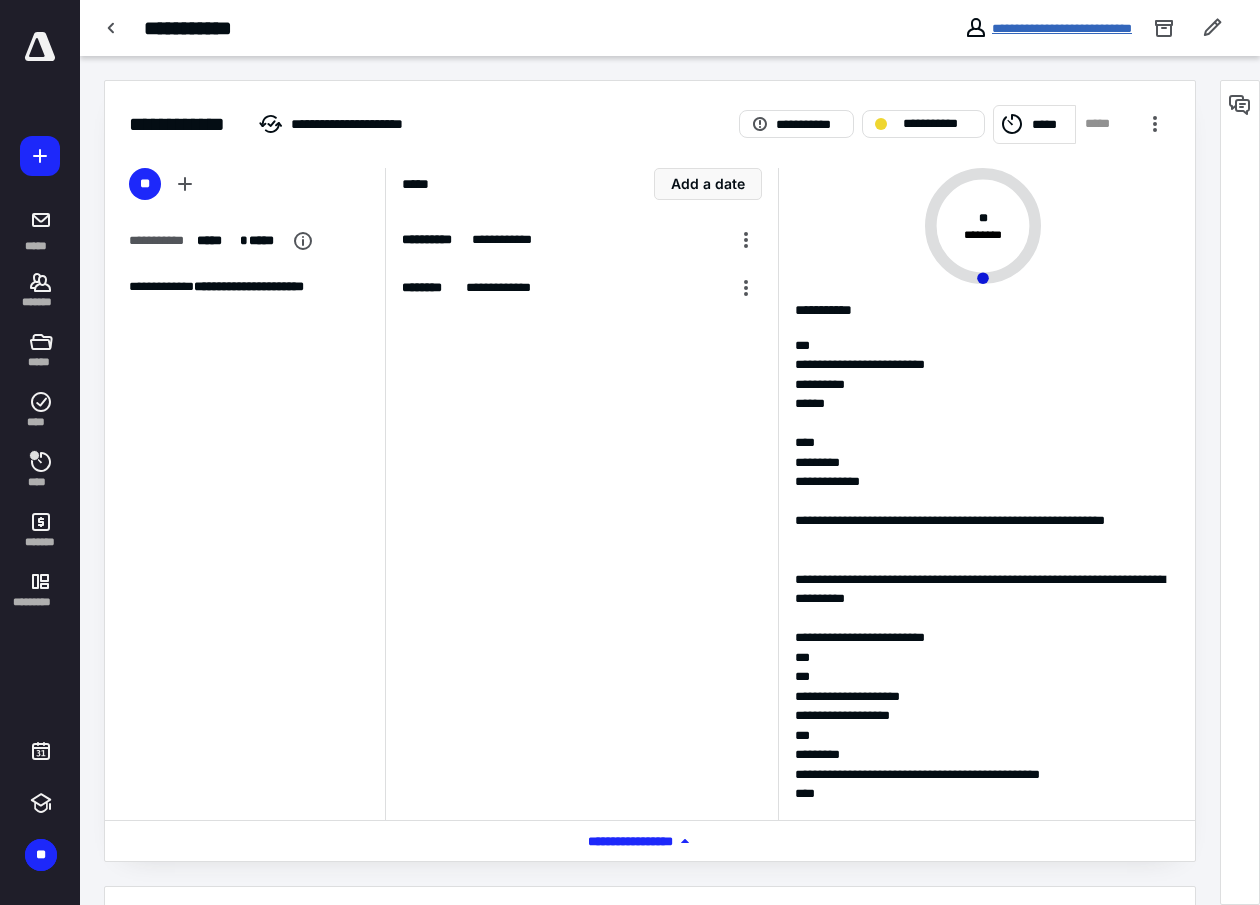 click on "**********" at bounding box center (1062, 28) 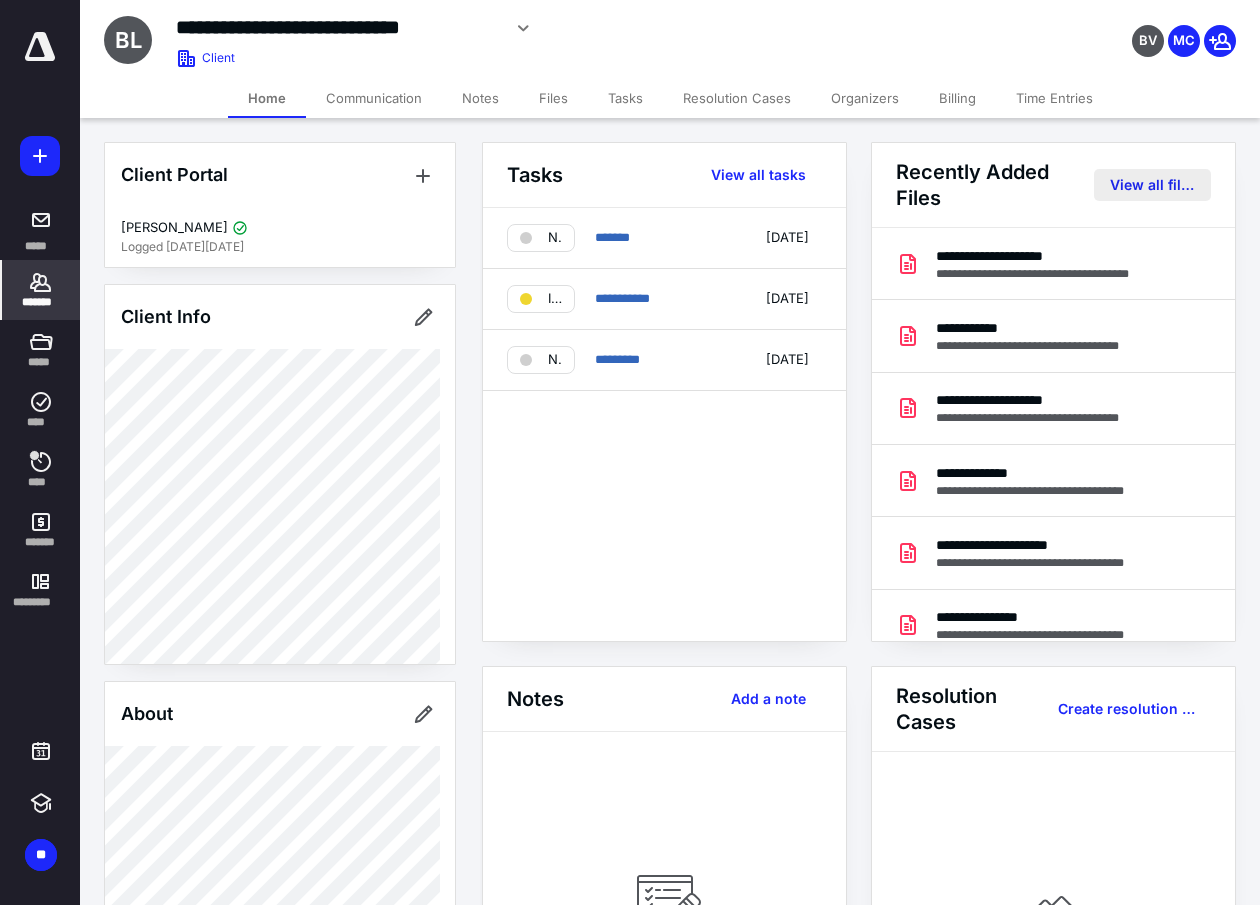 click on "View all files" at bounding box center [1152, 185] 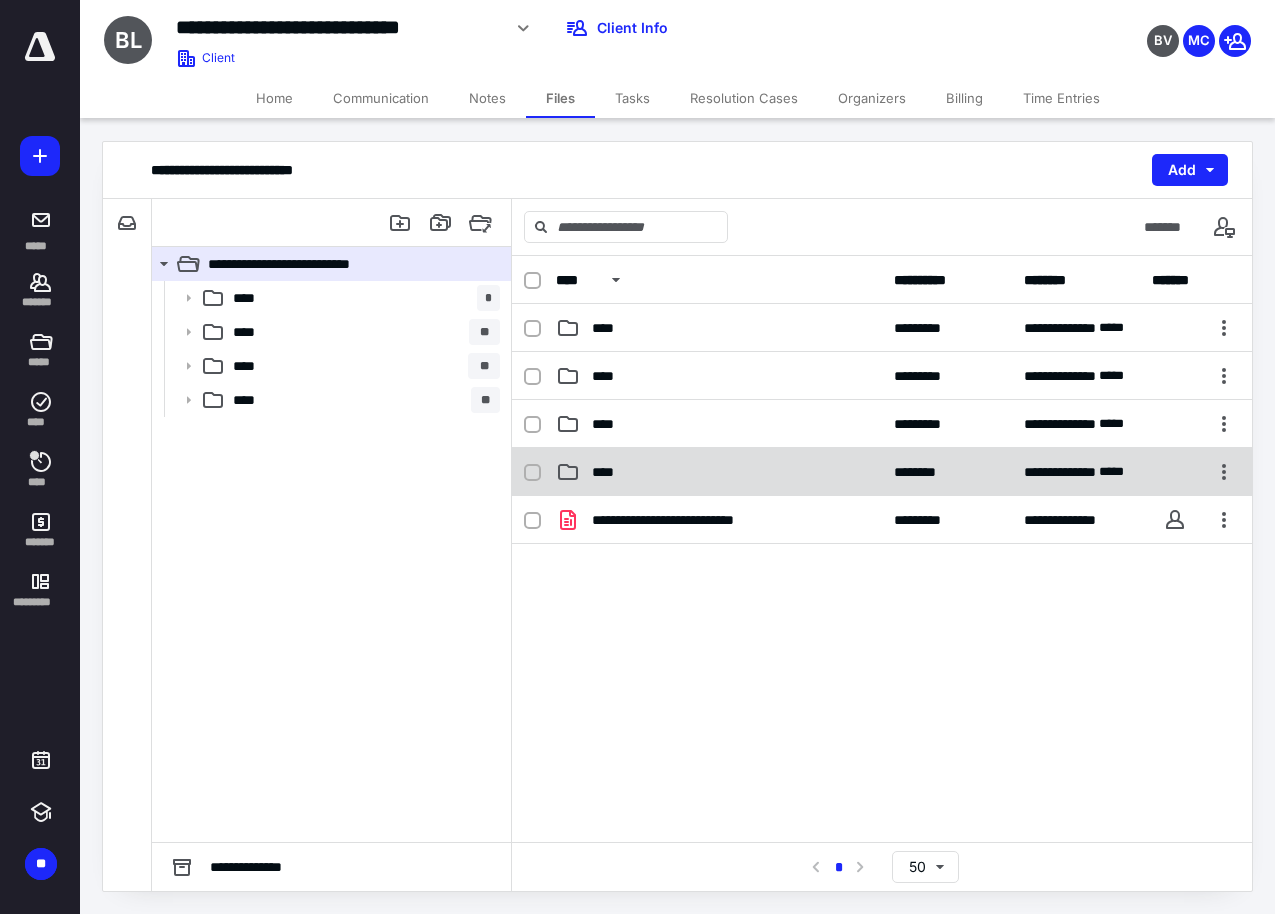 click on "**********" at bounding box center (882, 472) 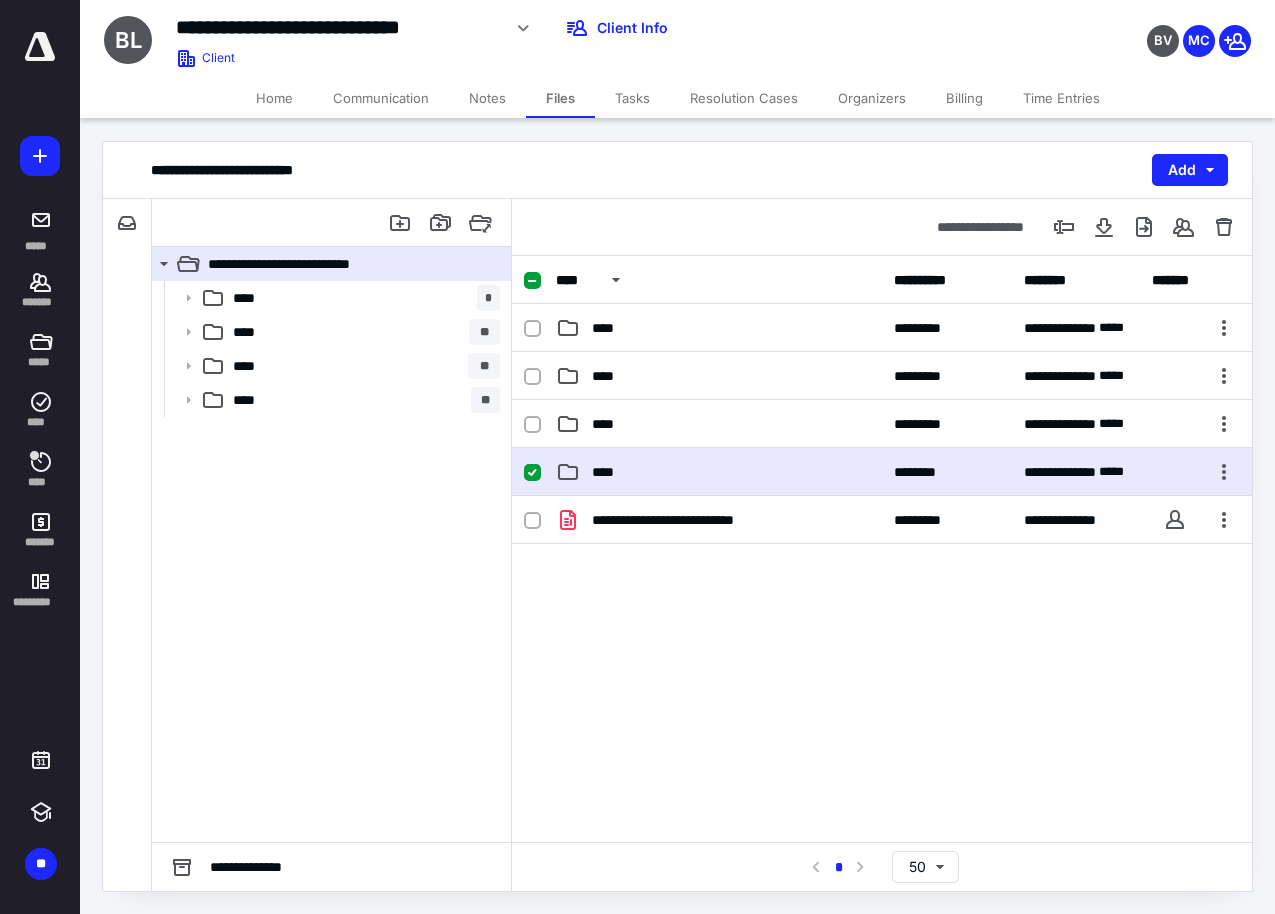 click on "**********" at bounding box center [882, 472] 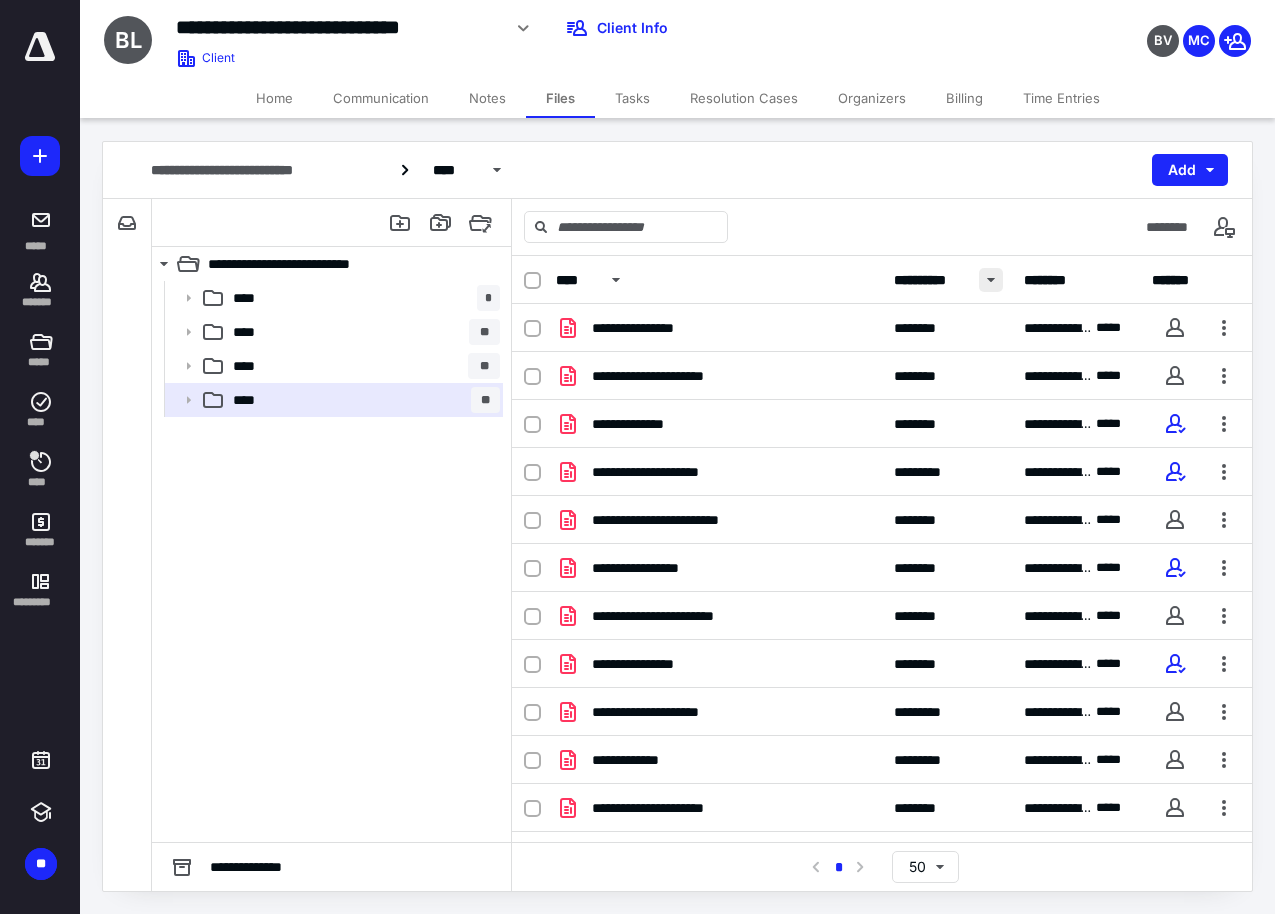click at bounding box center [991, 280] 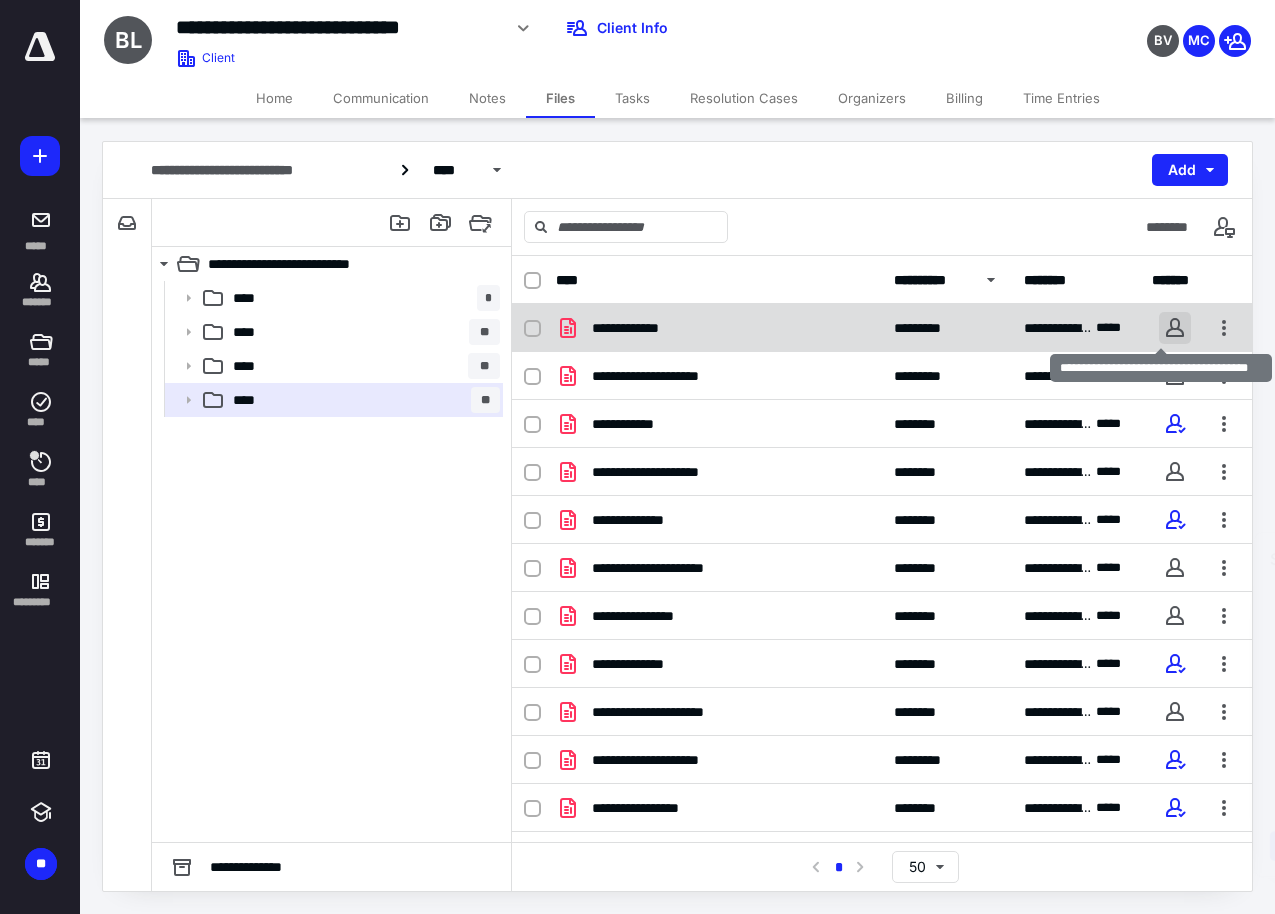 click at bounding box center (1175, 328) 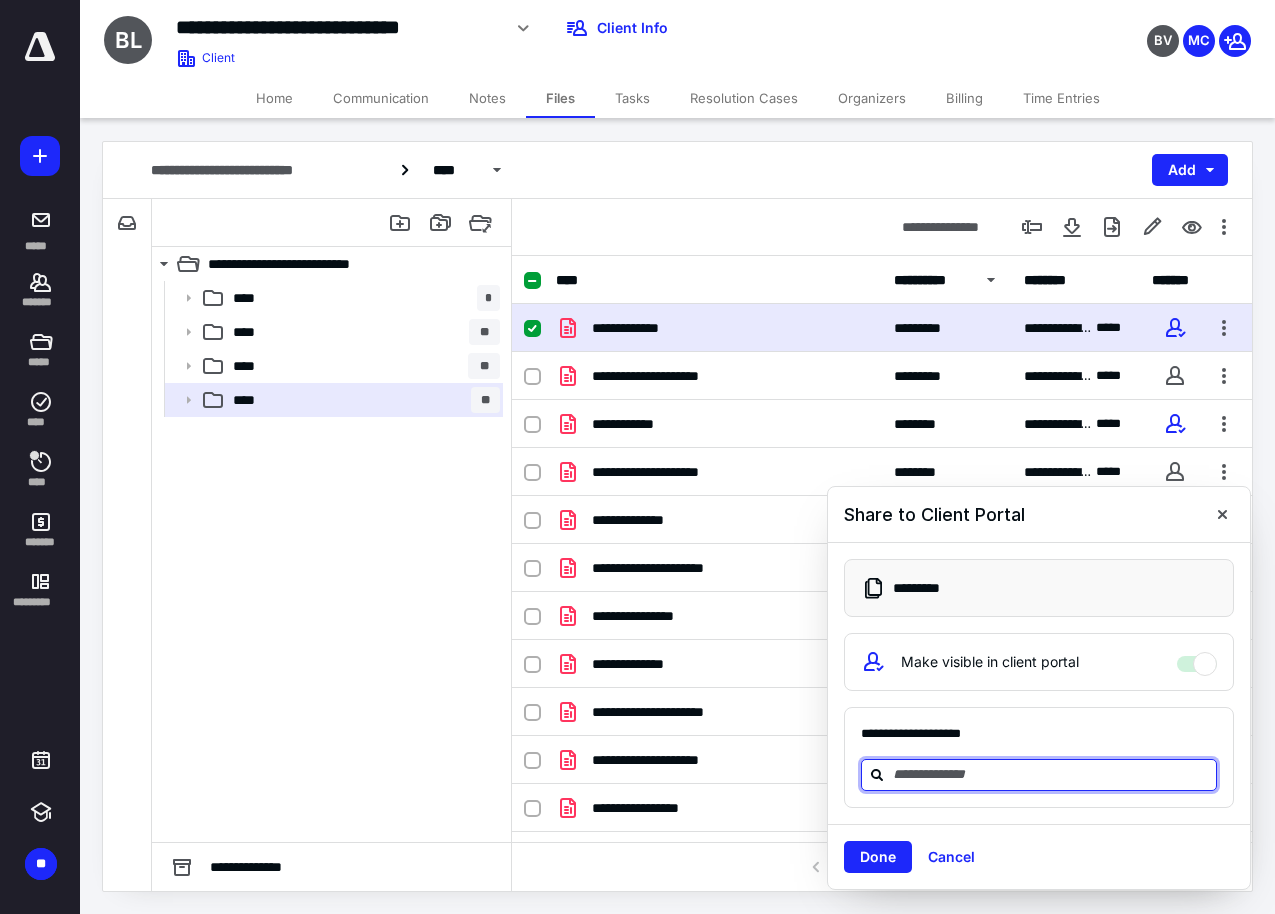 click at bounding box center (1051, 774) 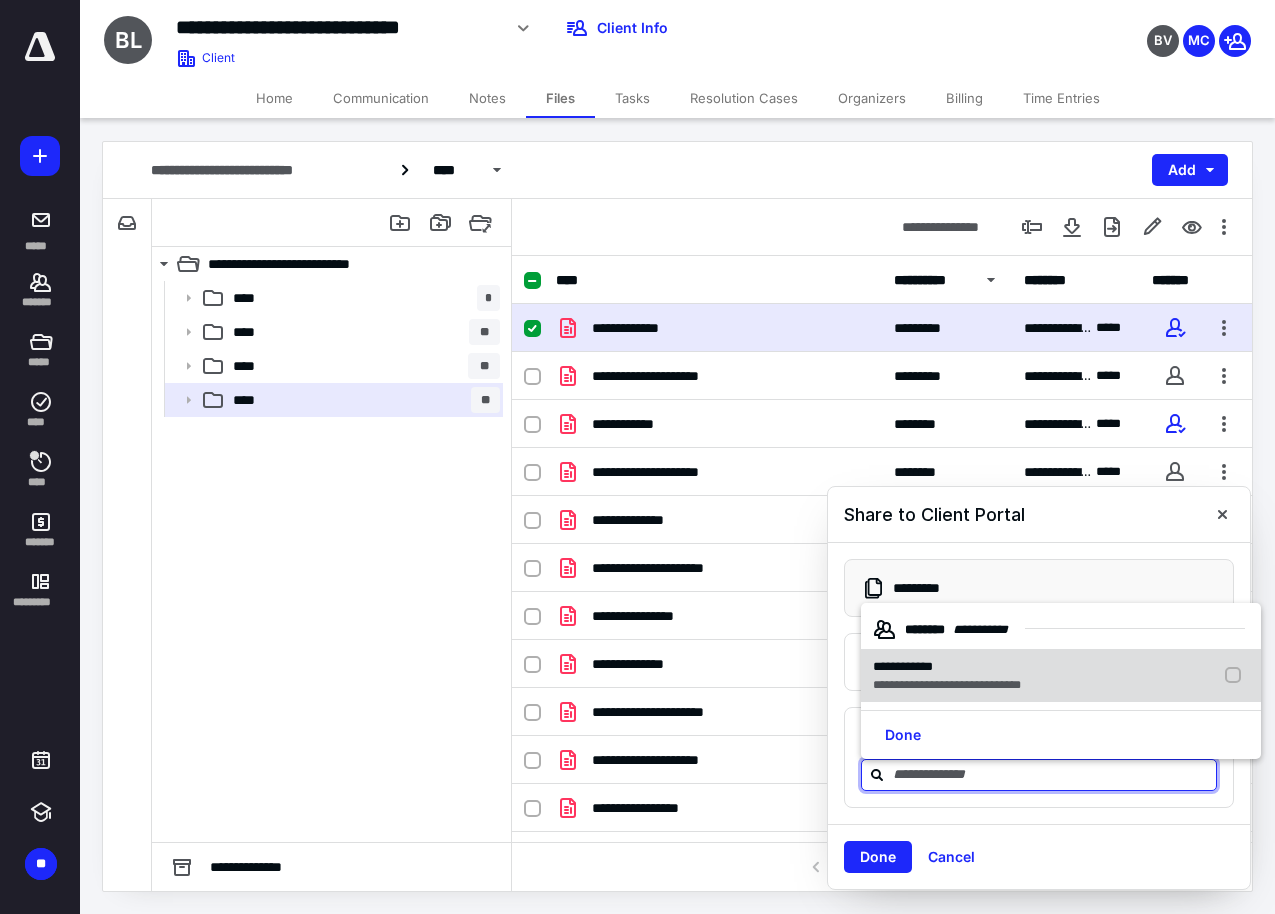 click on "**********" at bounding box center [903, 666] 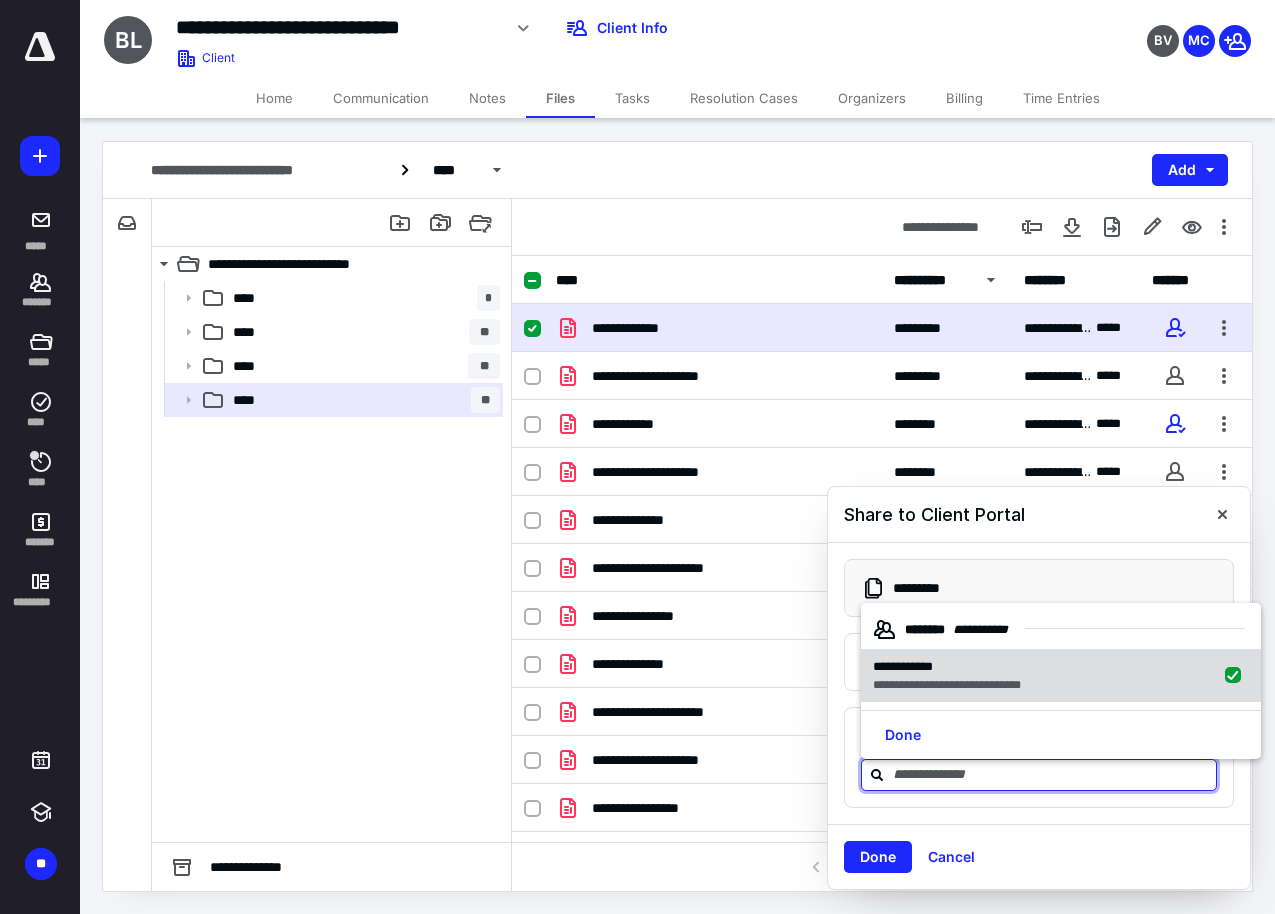 checkbox on "true" 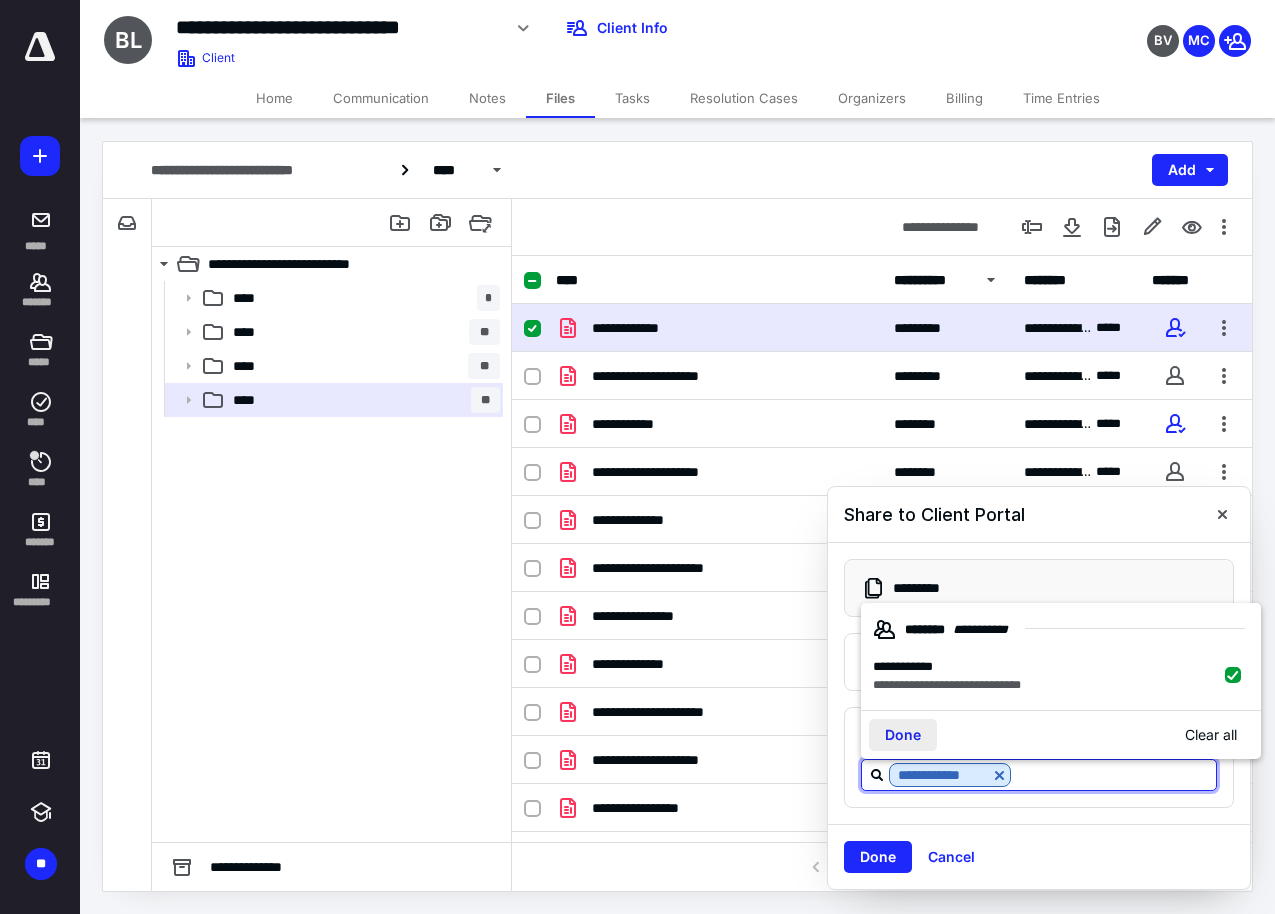 click on "Done" at bounding box center [903, 735] 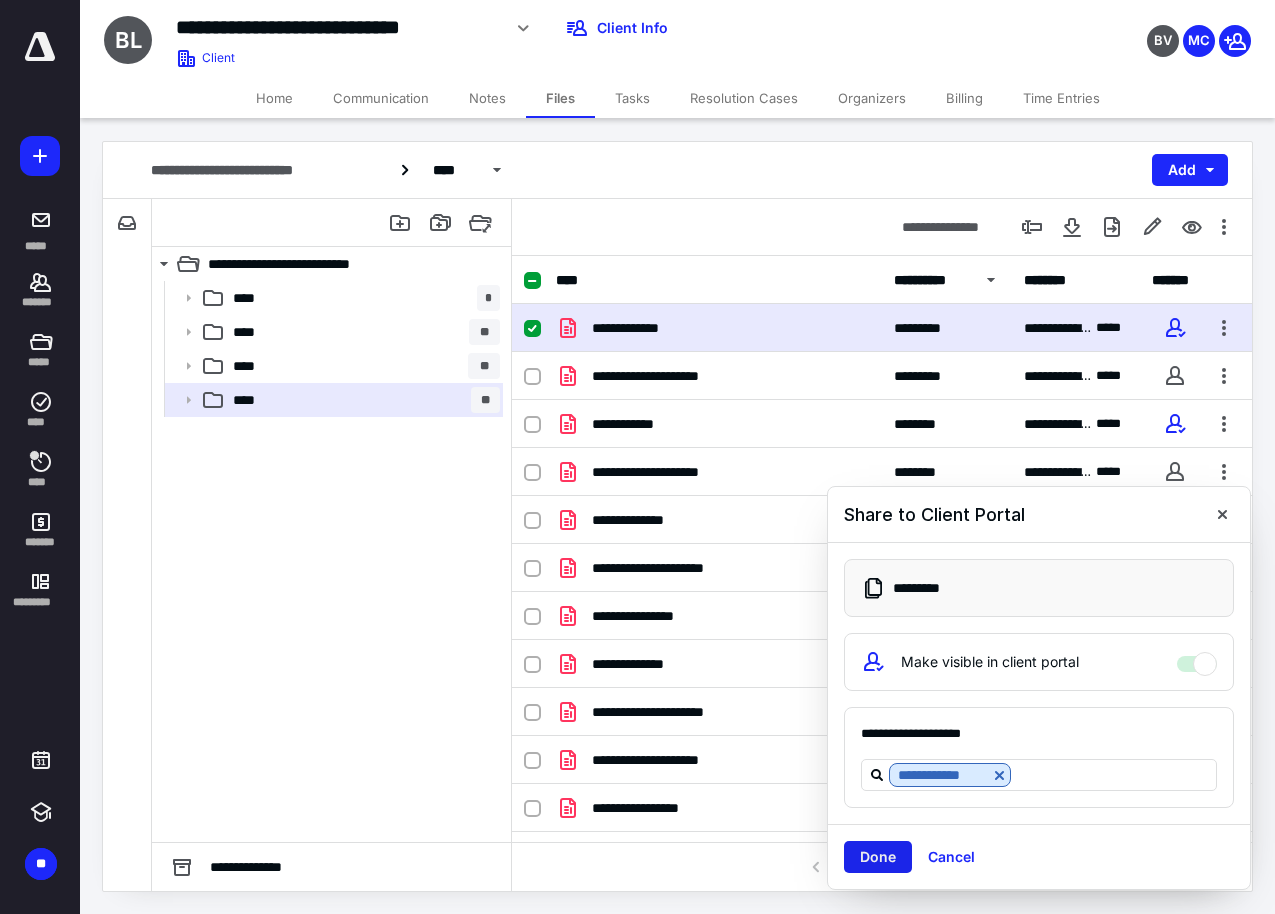 click on "Done" at bounding box center (878, 857) 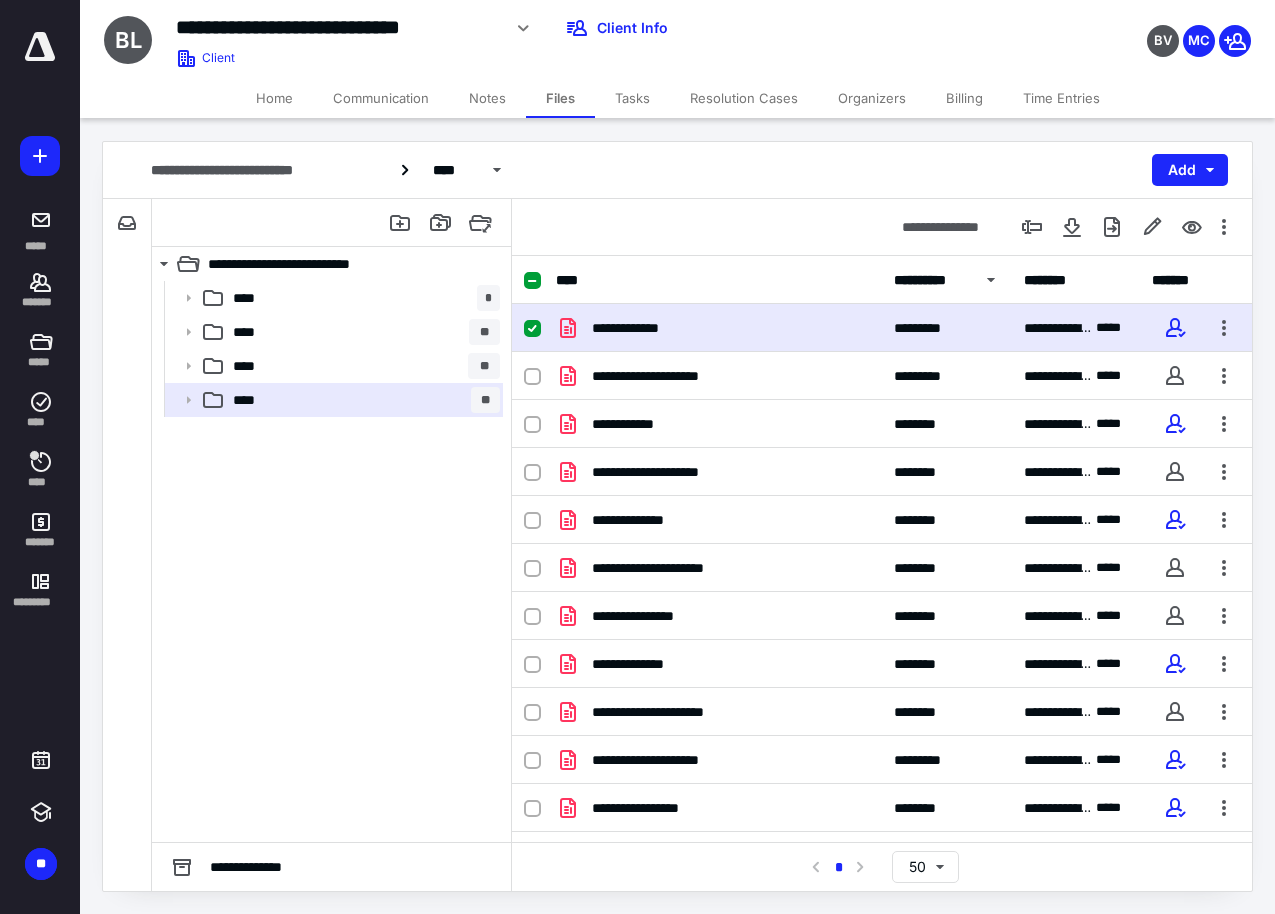 click at bounding box center (40, 47) 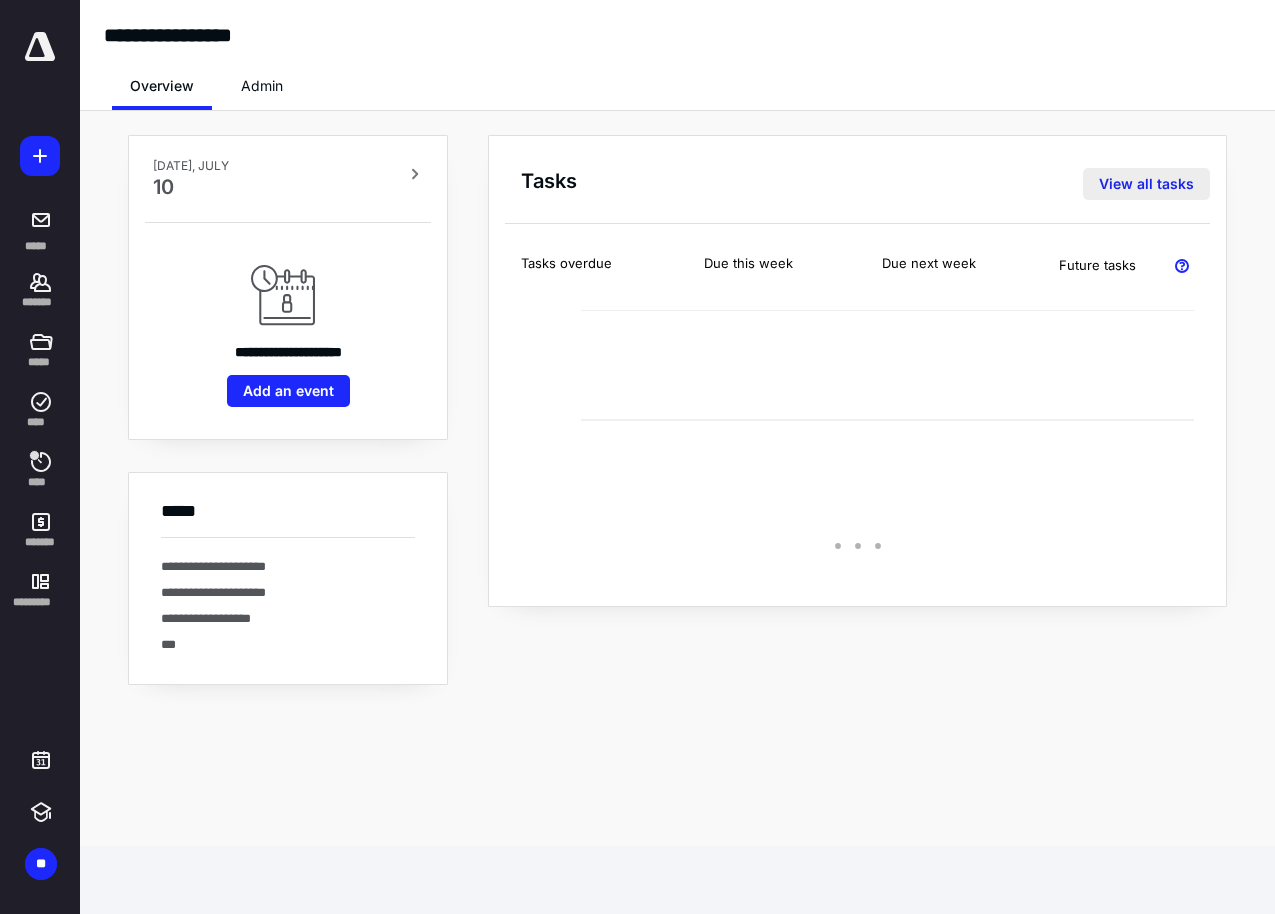 click on "View all tasks" at bounding box center [1146, 184] 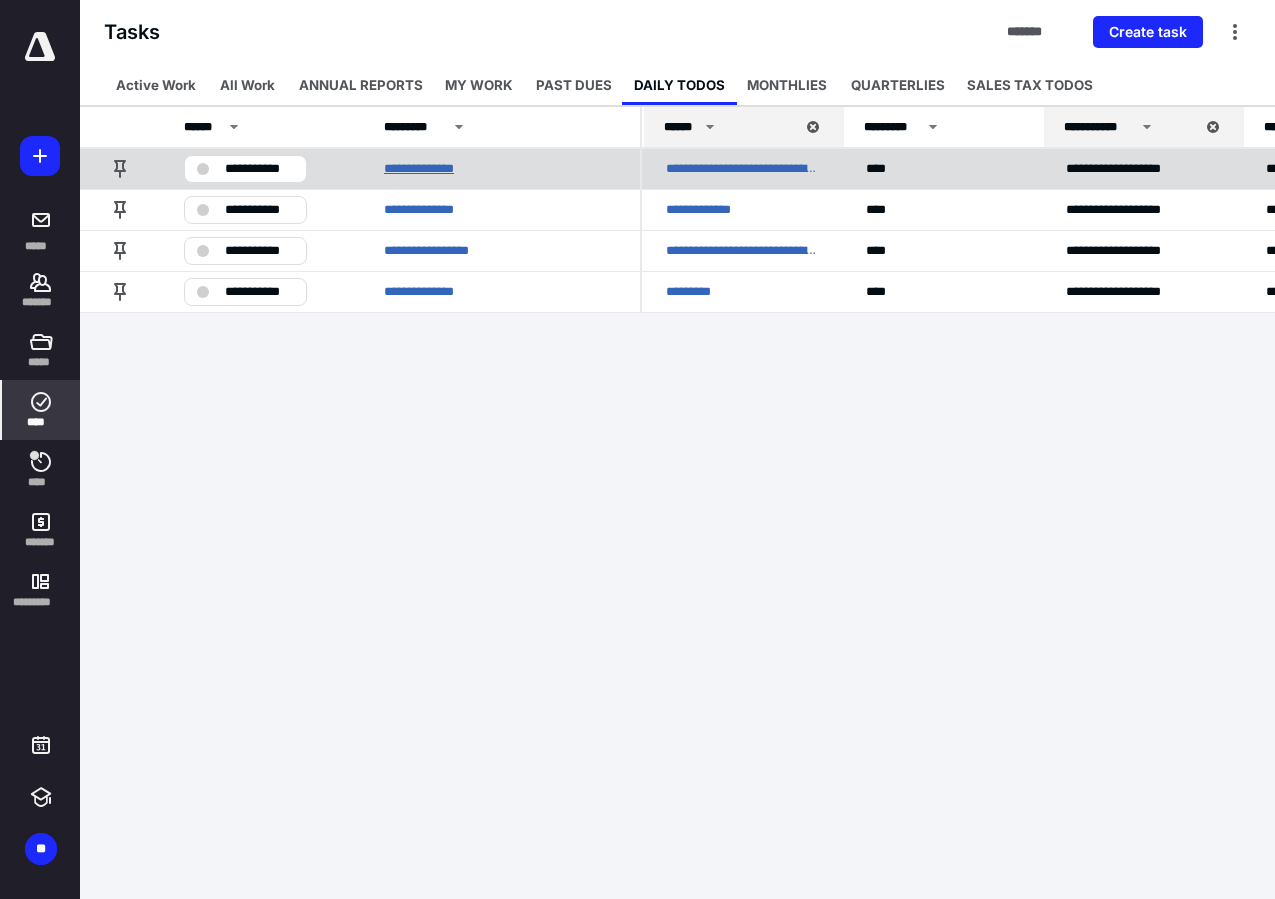 click on "**********" at bounding box center (441, 169) 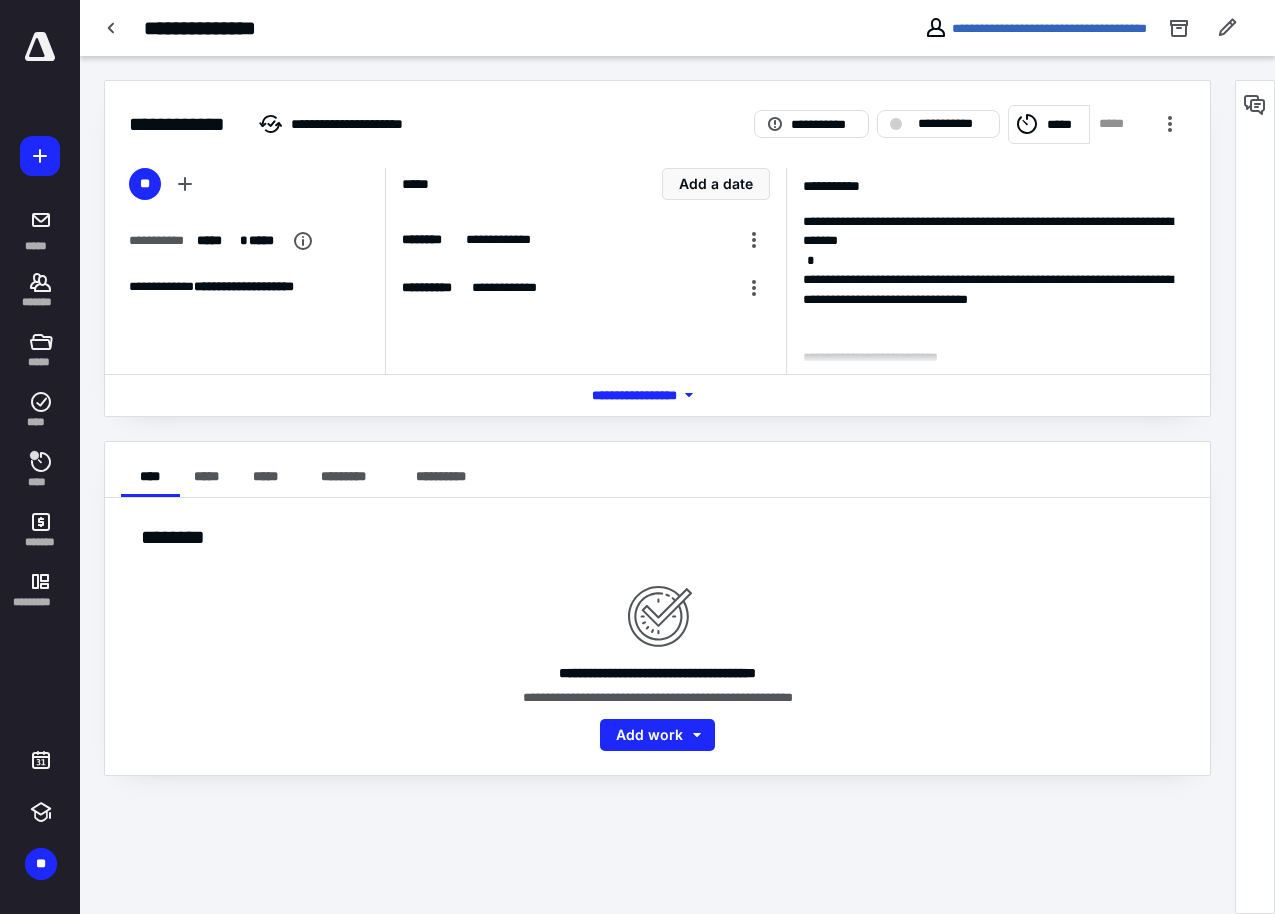 click on "*** **** *******" at bounding box center [658, 395] 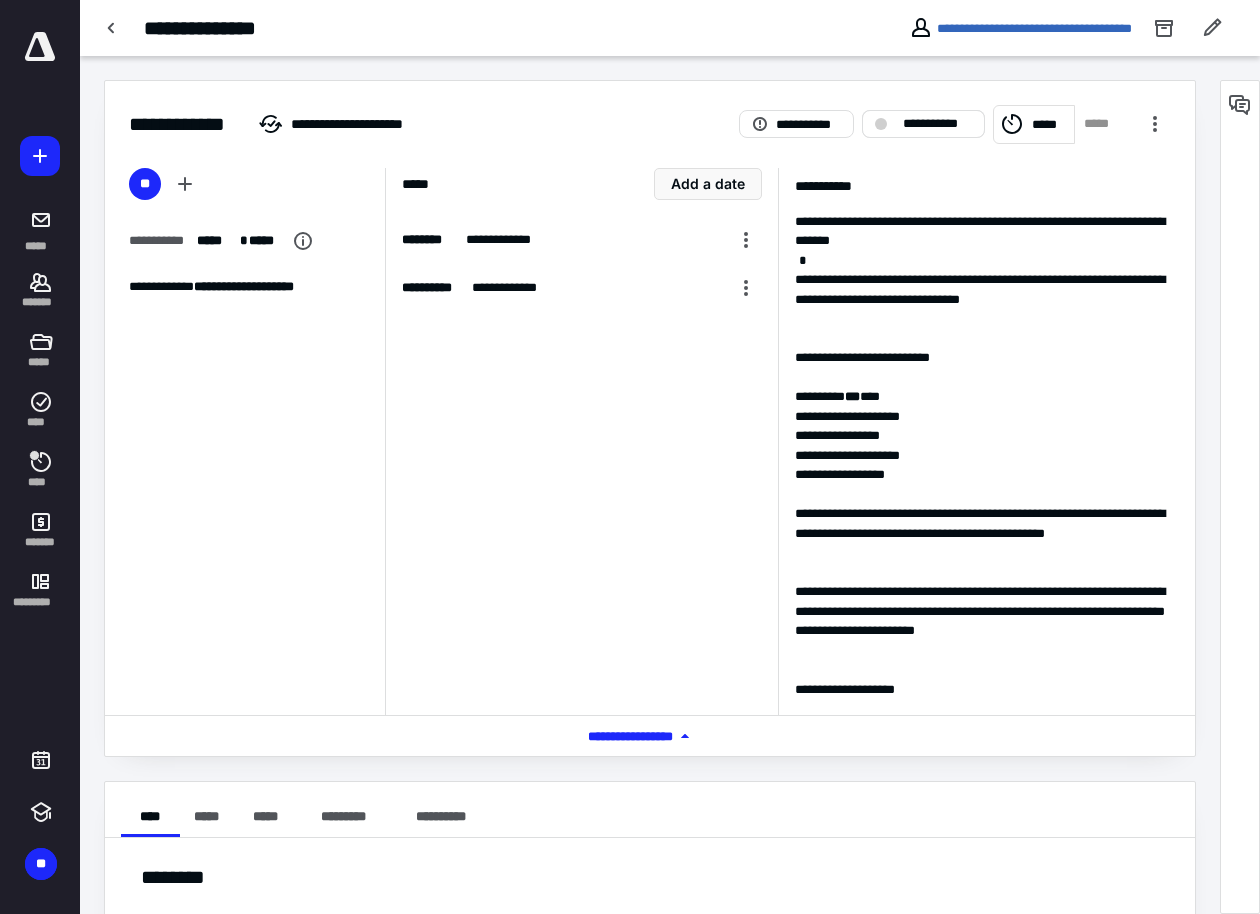 click on "**********" at bounding box center [937, 124] 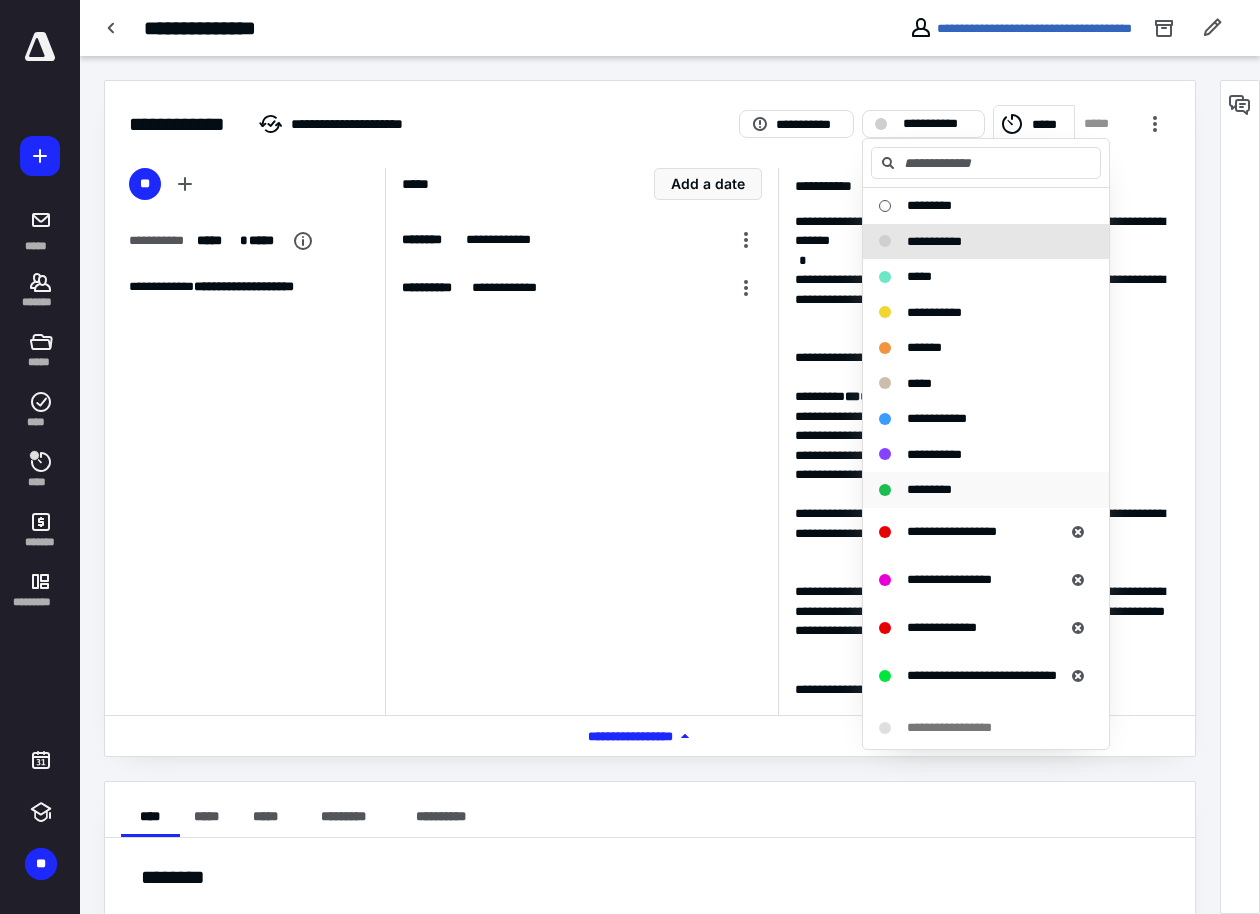 click on "*********" at bounding box center [929, 489] 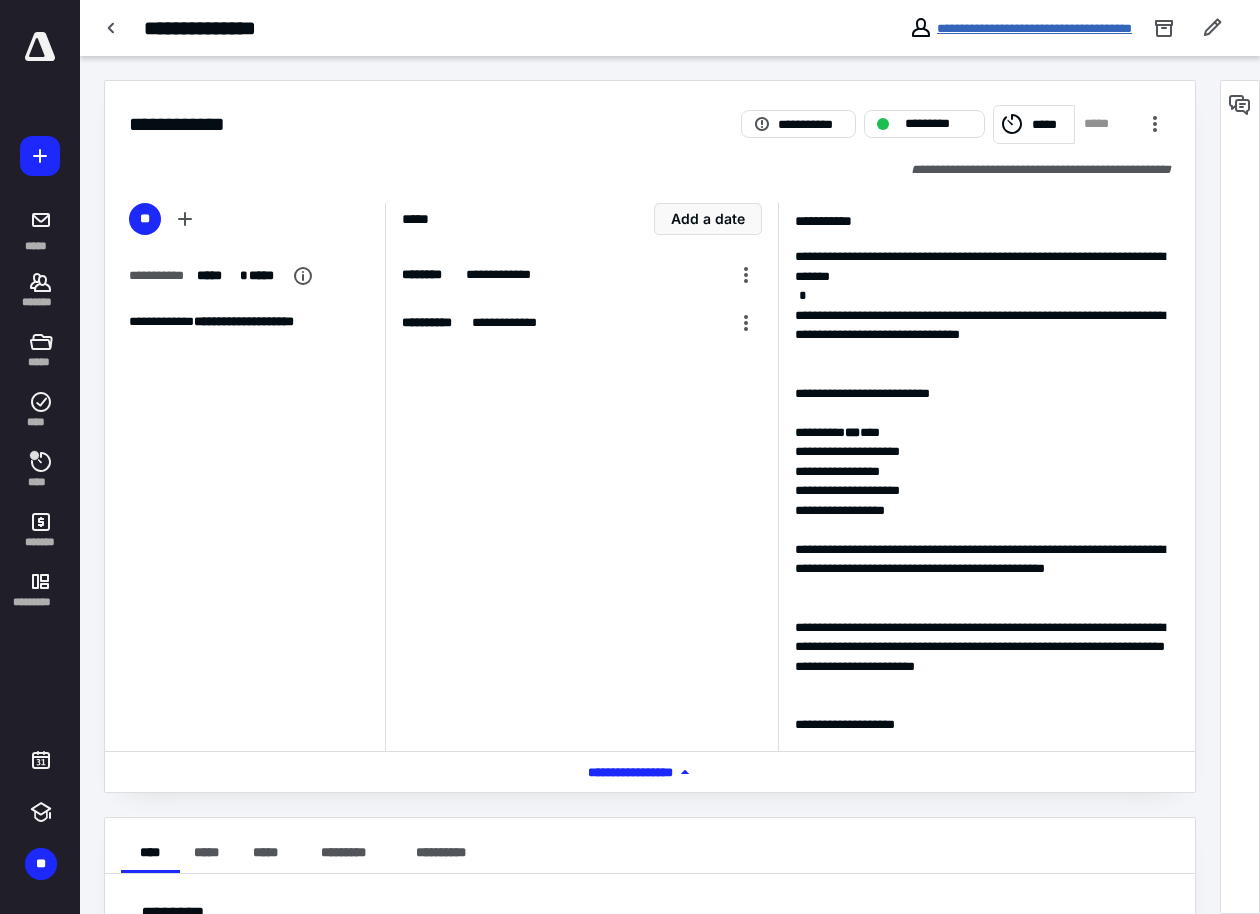 click on "**********" at bounding box center (1034, 28) 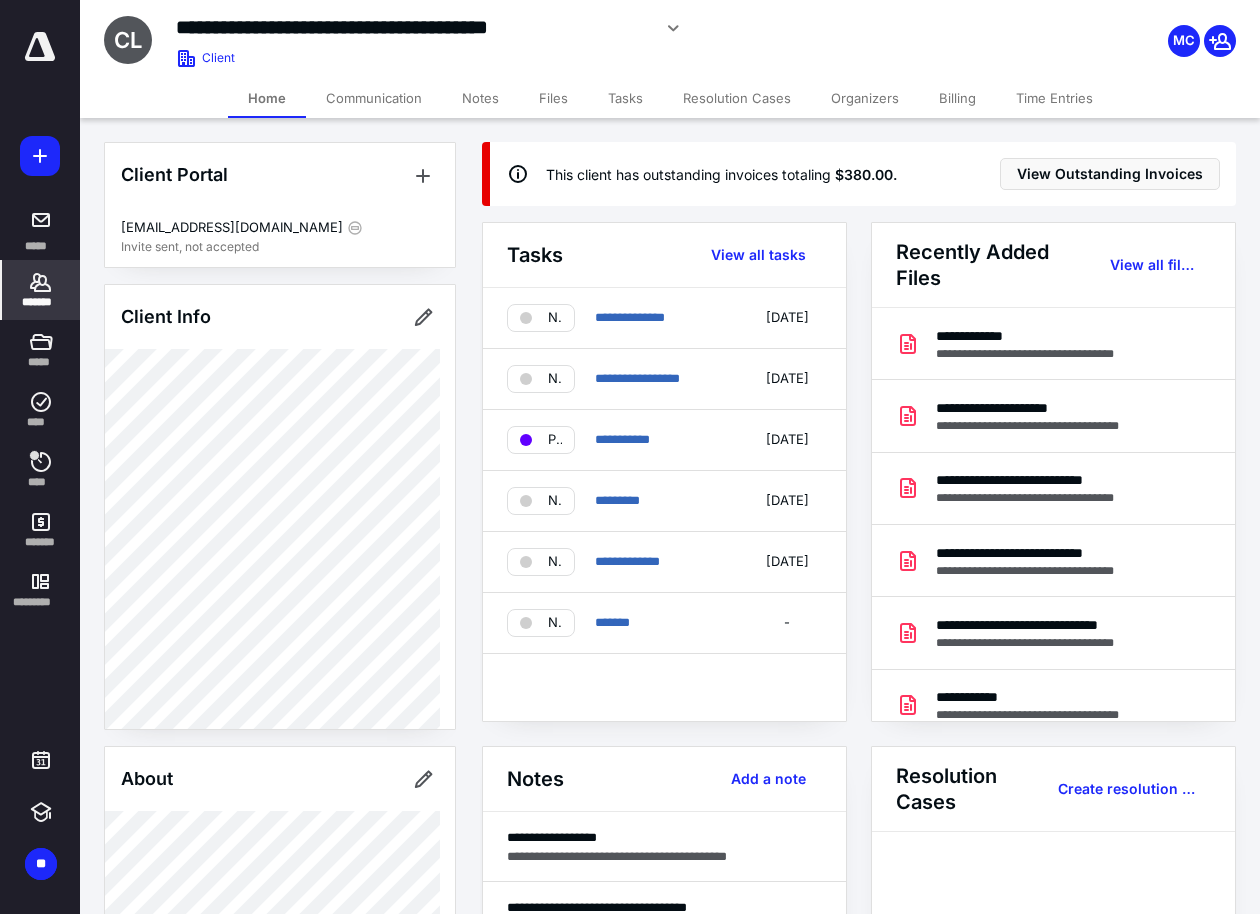 click at bounding box center [40, 47] 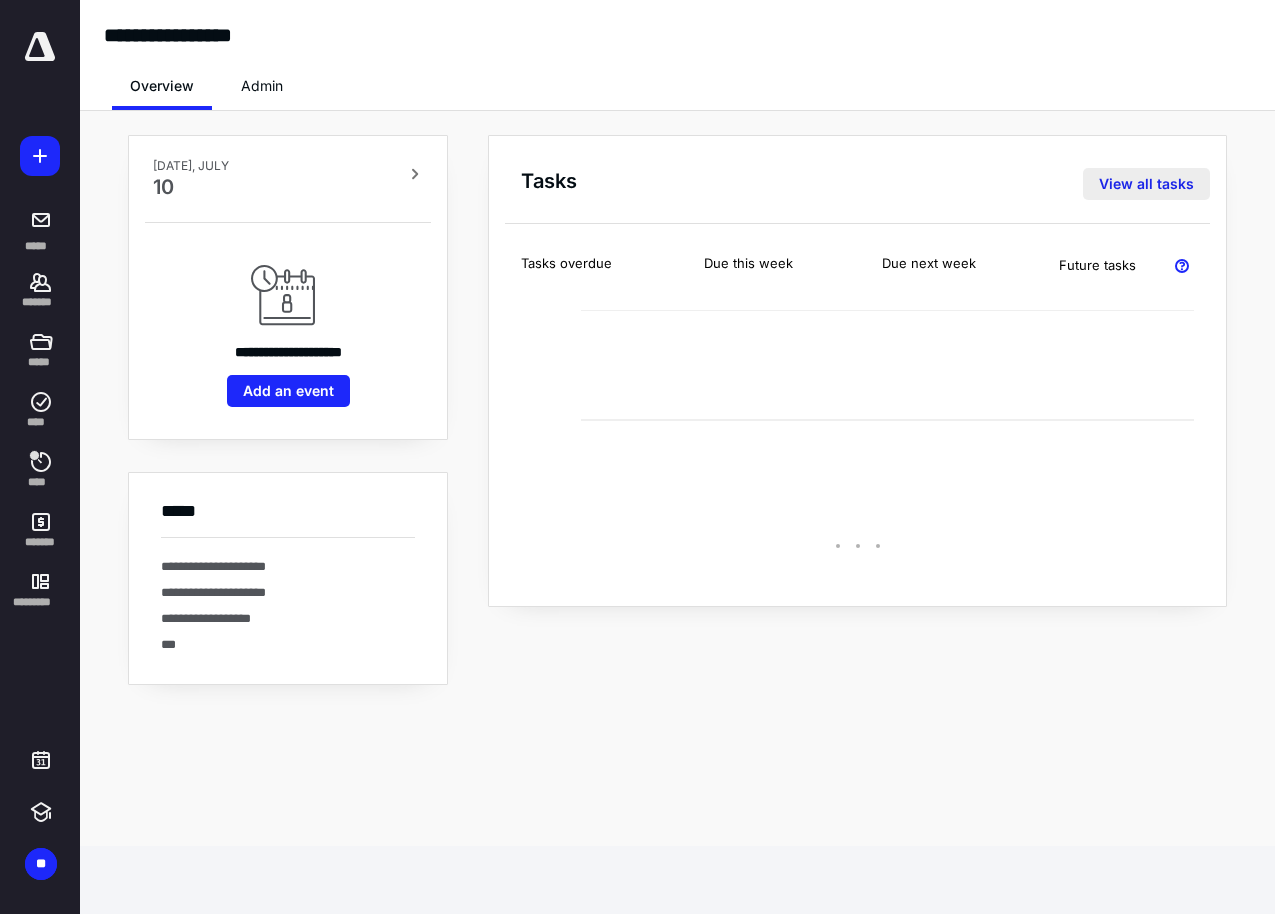 click on "View all tasks" at bounding box center [1146, 184] 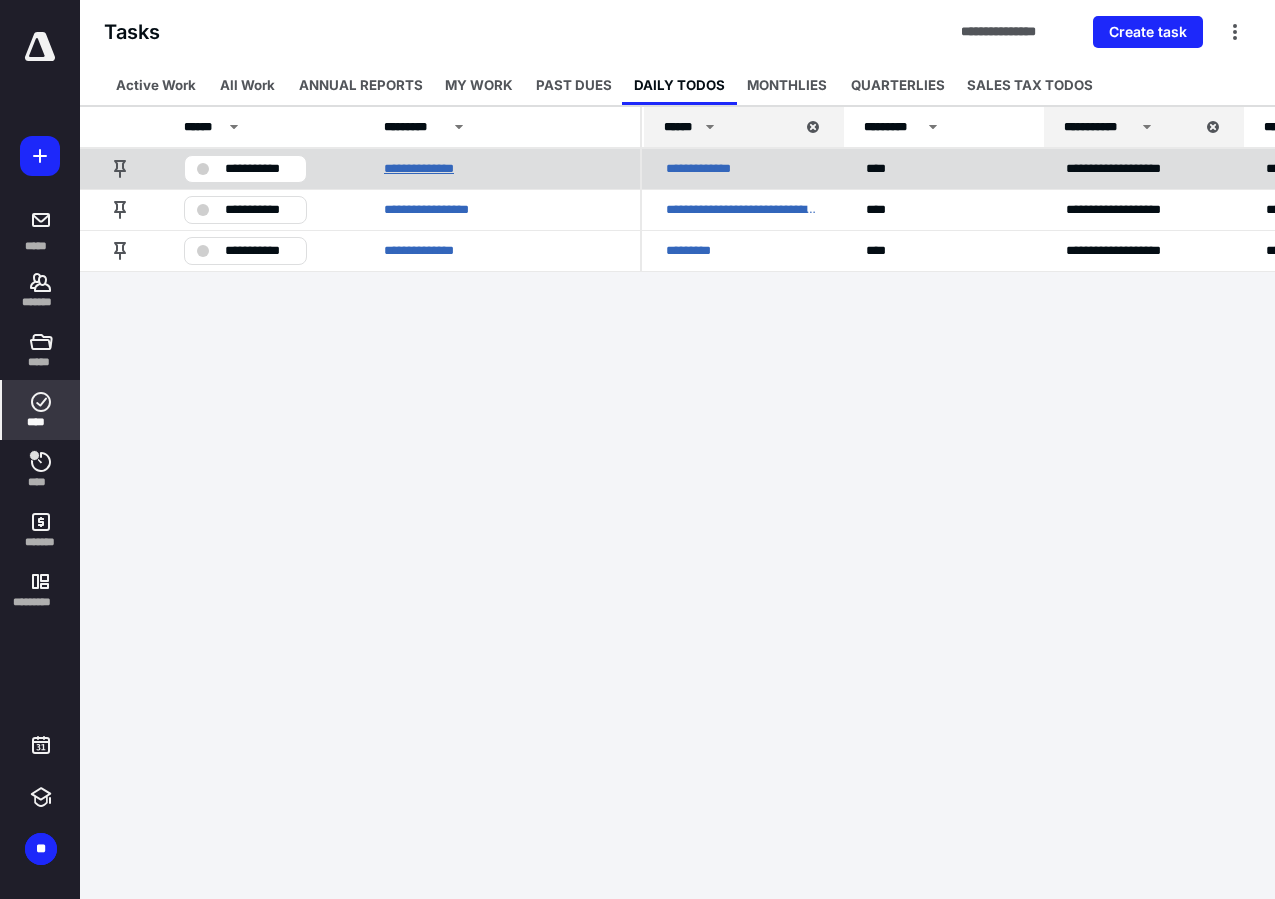 click on "**********" at bounding box center (441, 169) 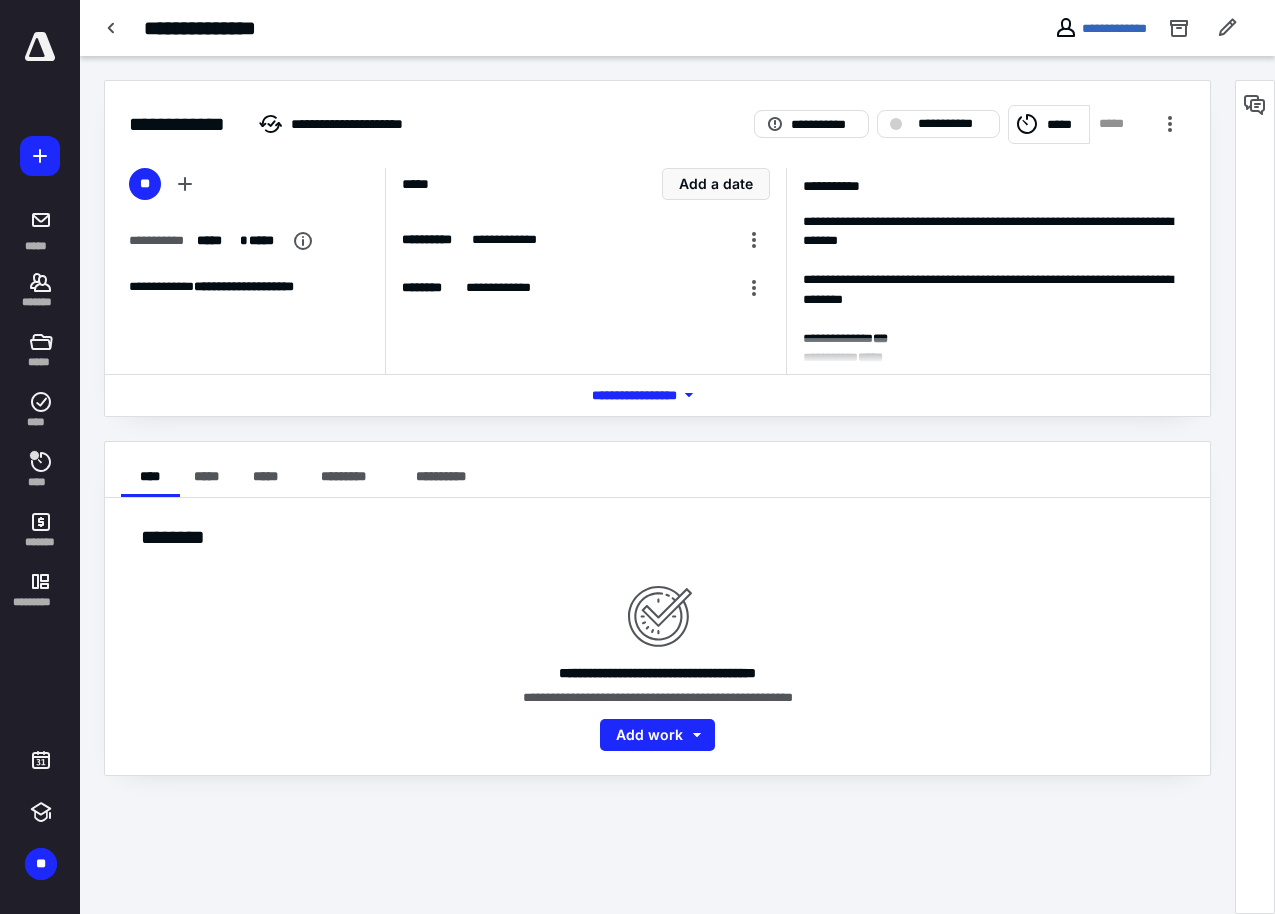 click on "*** **** *******" at bounding box center (658, 395) 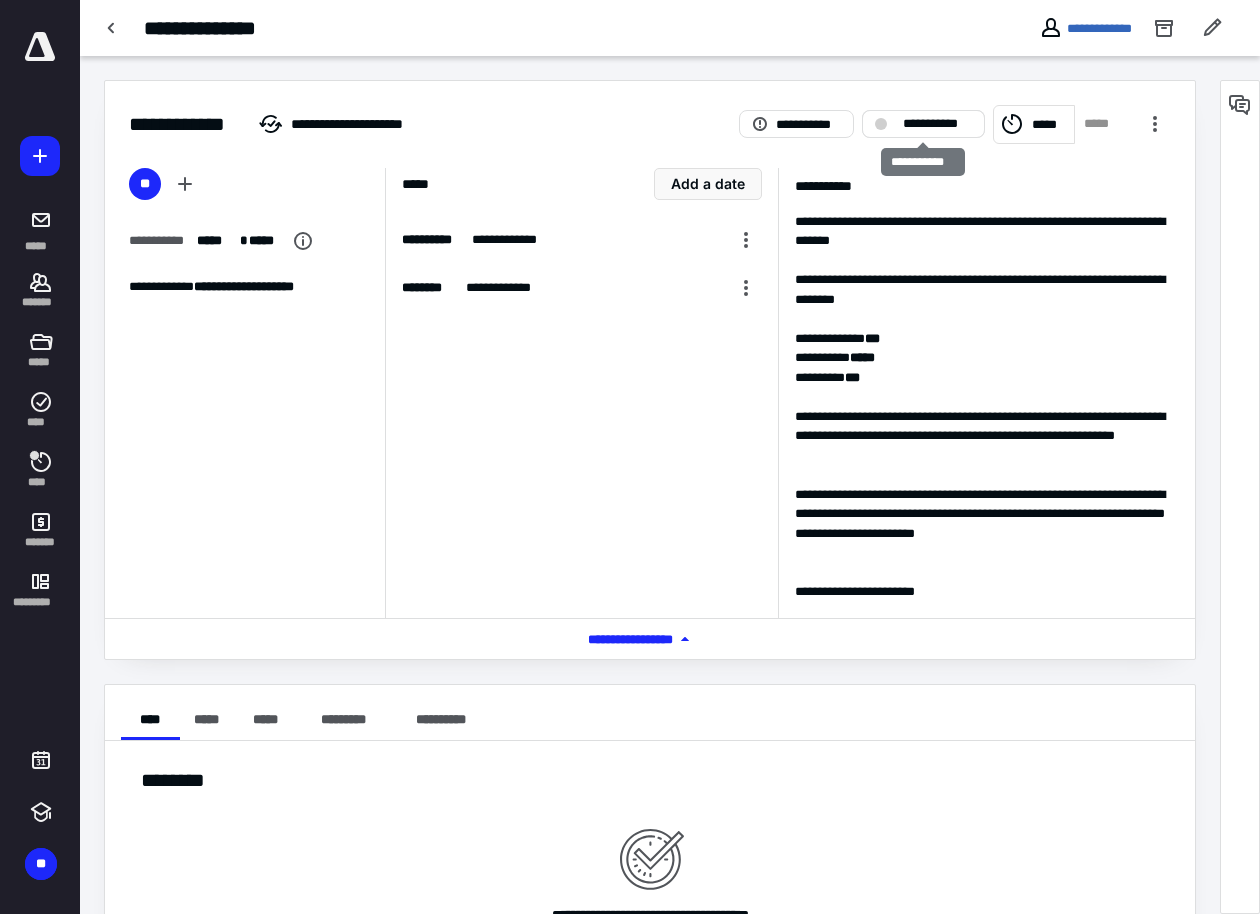 click on "**********" at bounding box center [923, 124] 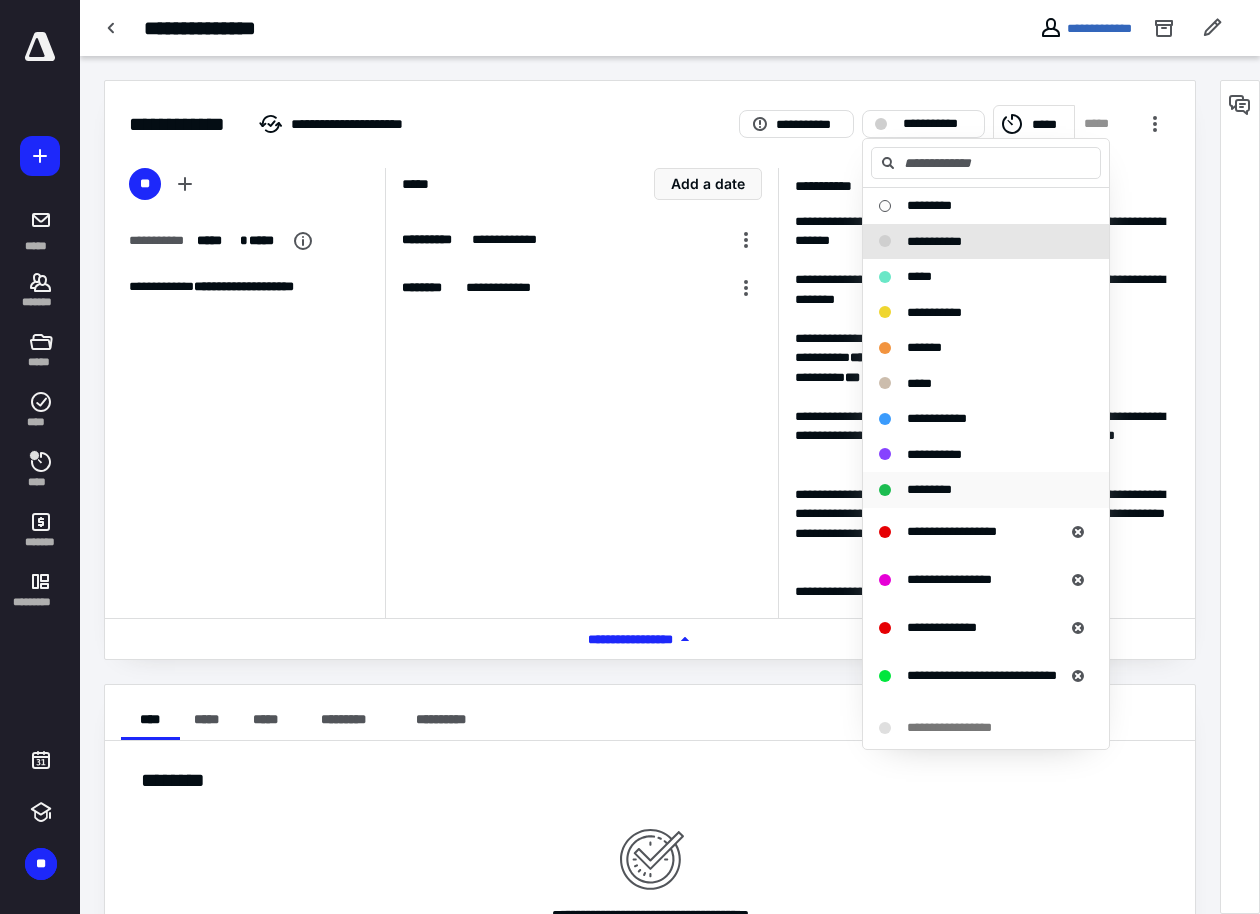 click on "*********" at bounding box center (929, 489) 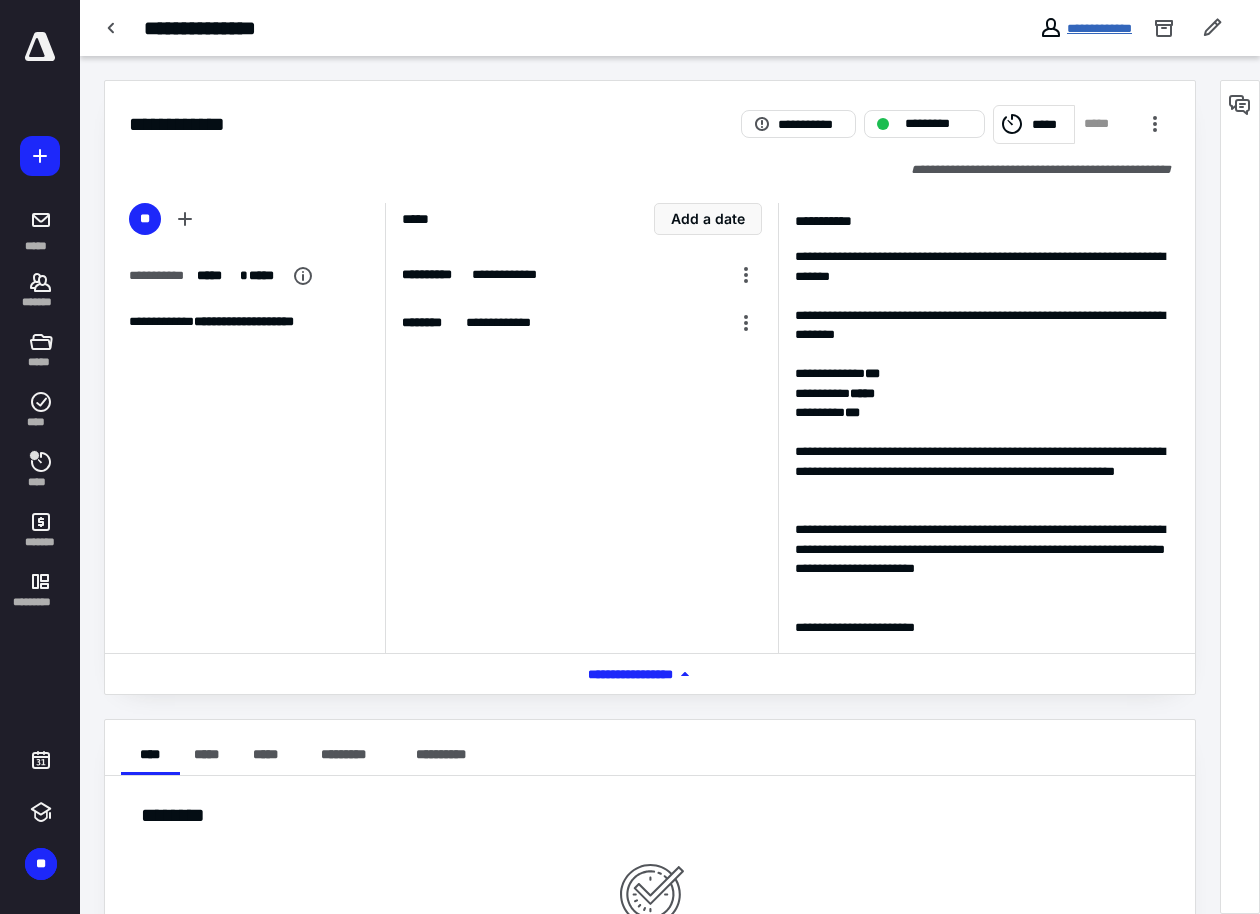 click on "**********" at bounding box center [1099, 28] 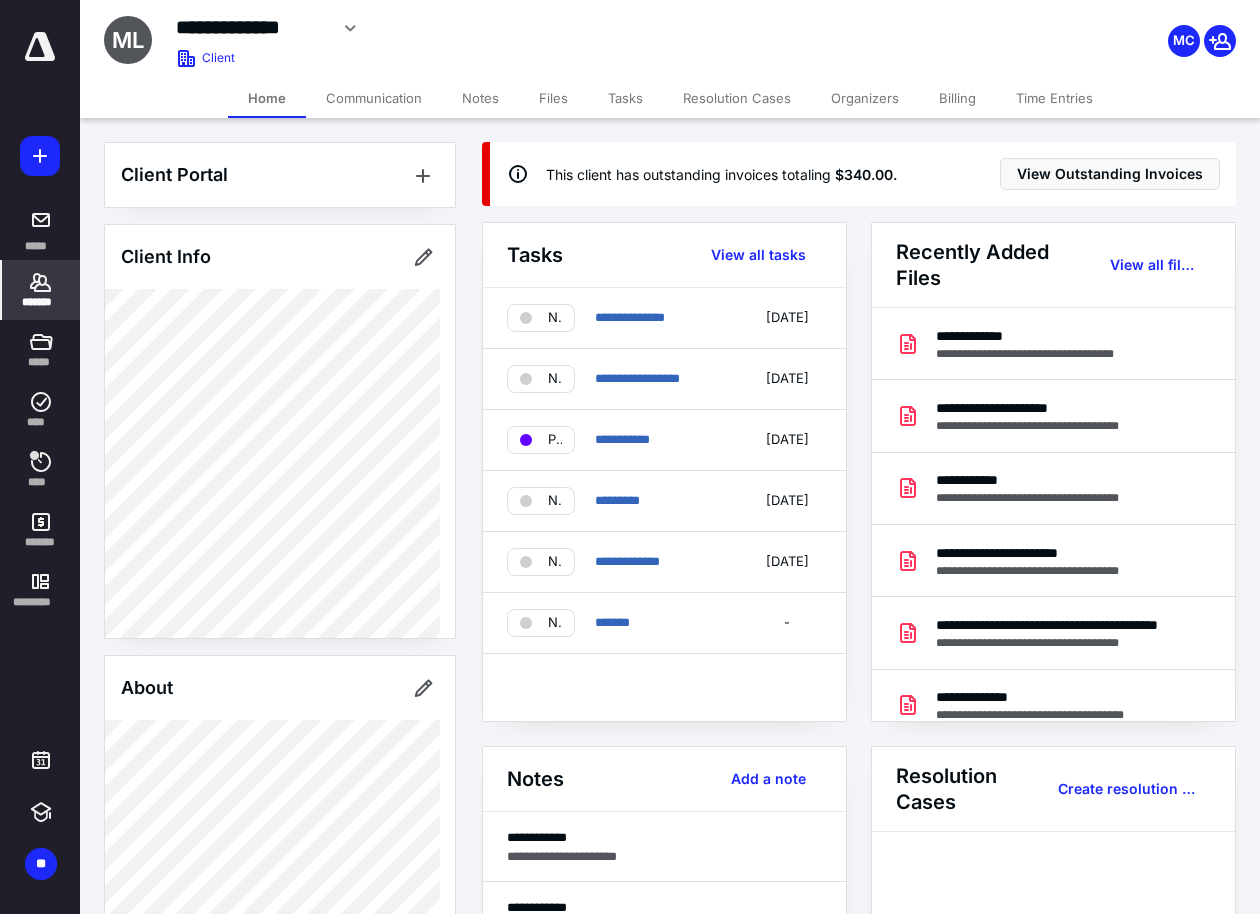 click 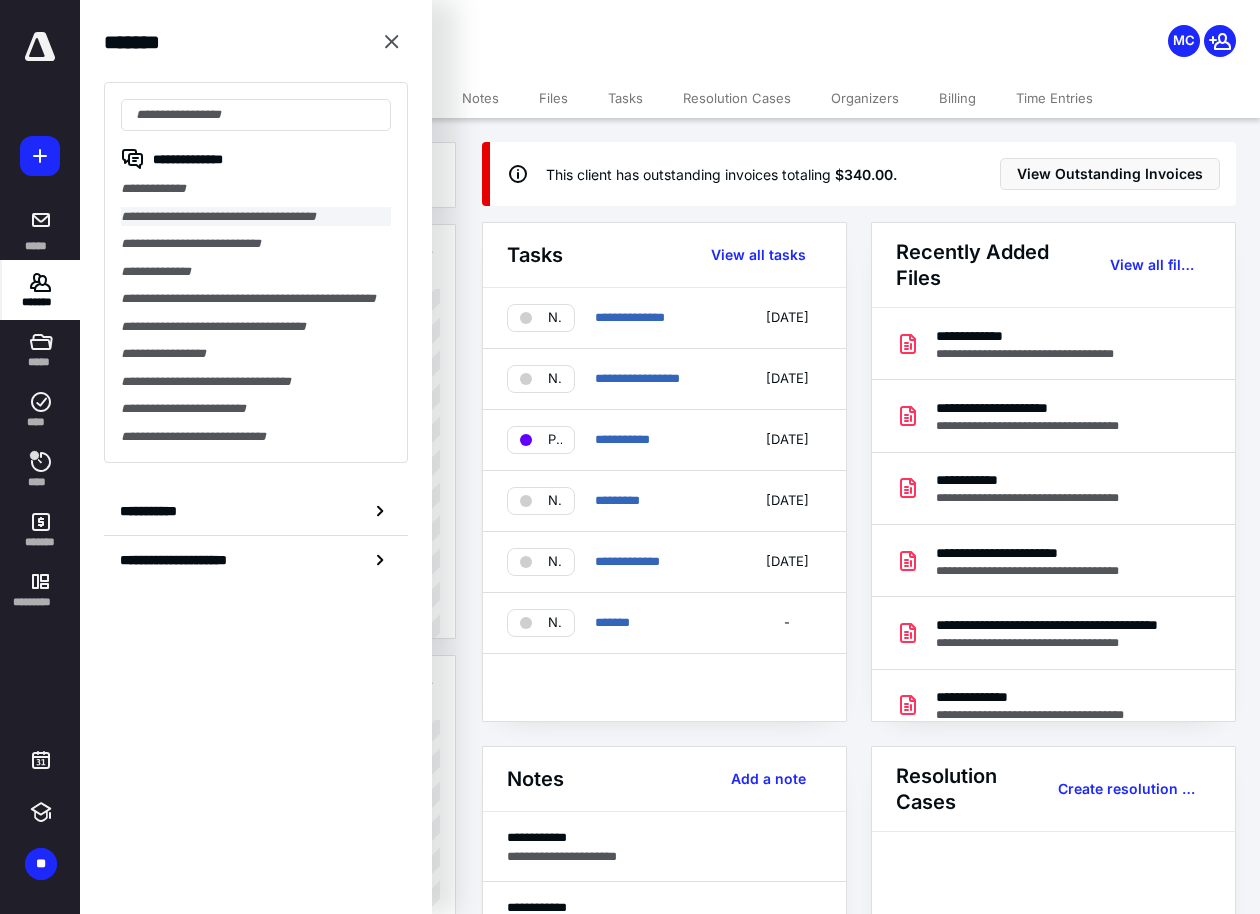 click on "**********" at bounding box center [256, 217] 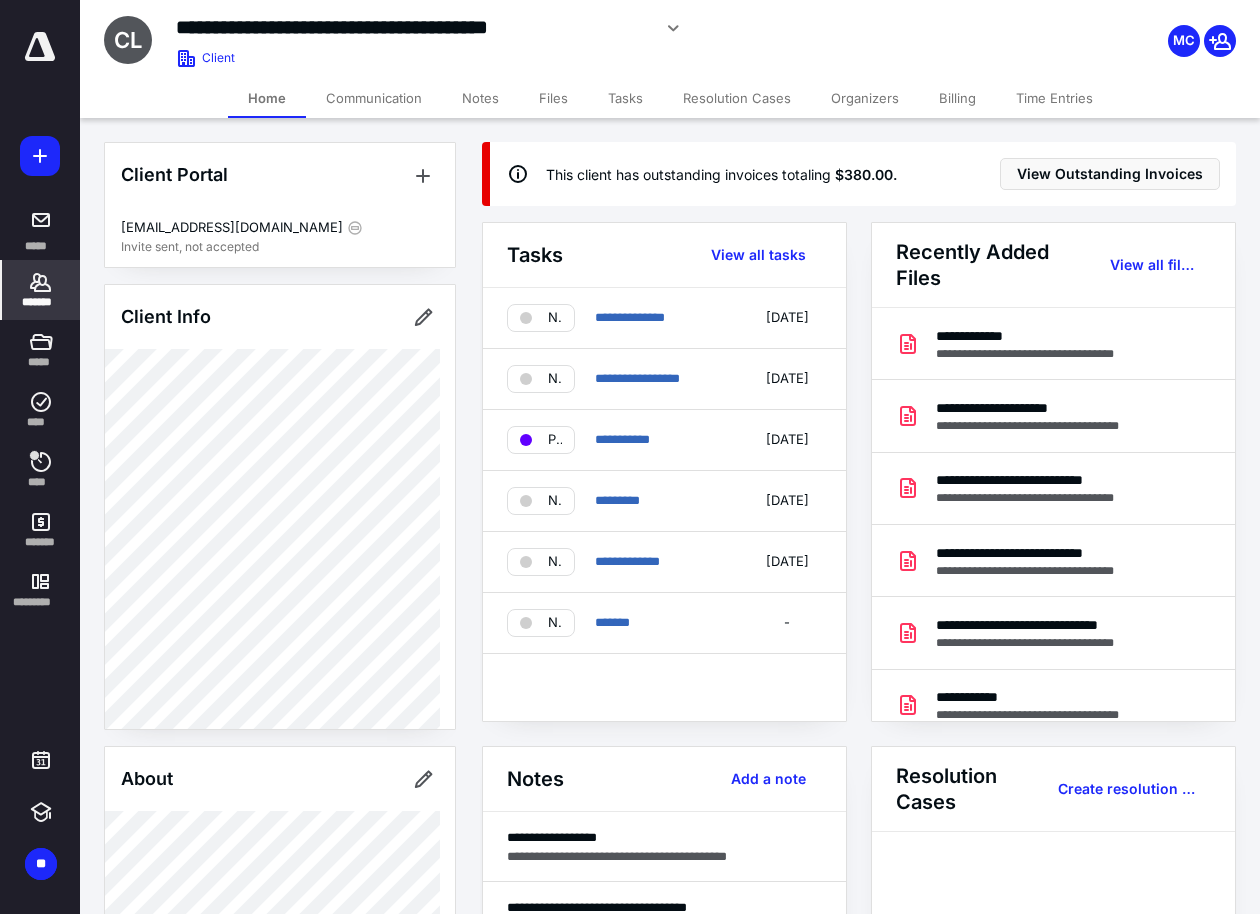 click at bounding box center (40, 47) 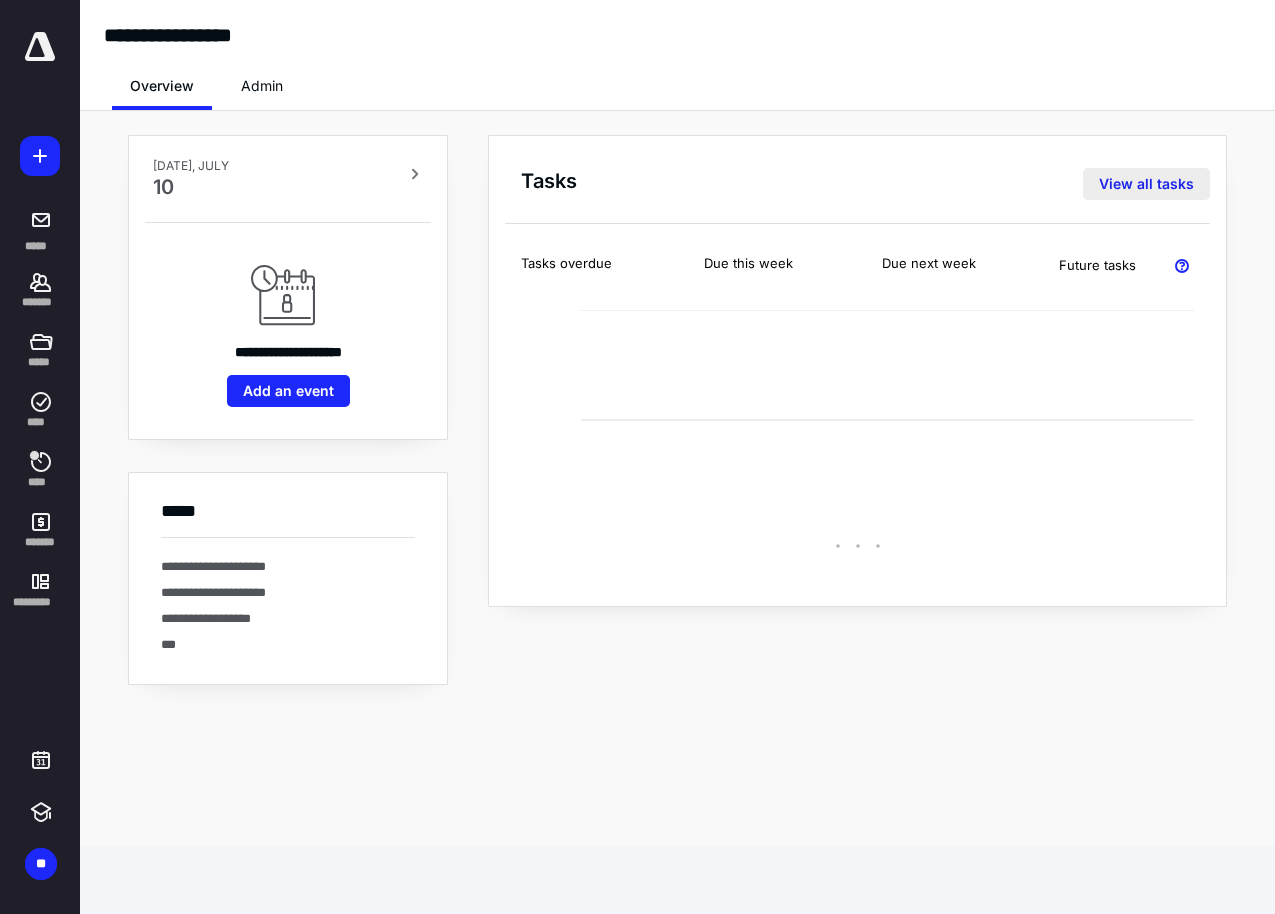 click on "View all tasks" at bounding box center [1146, 184] 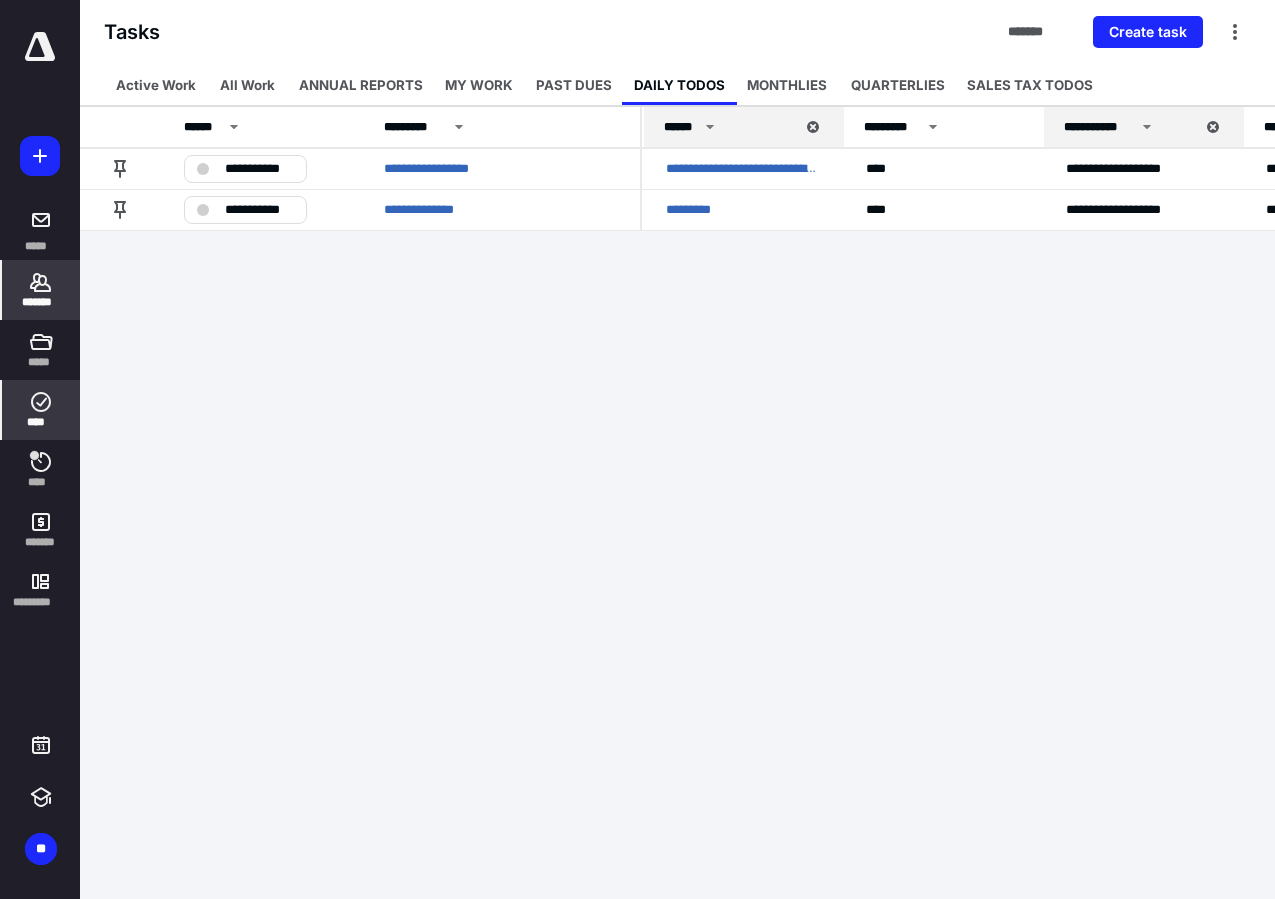 click 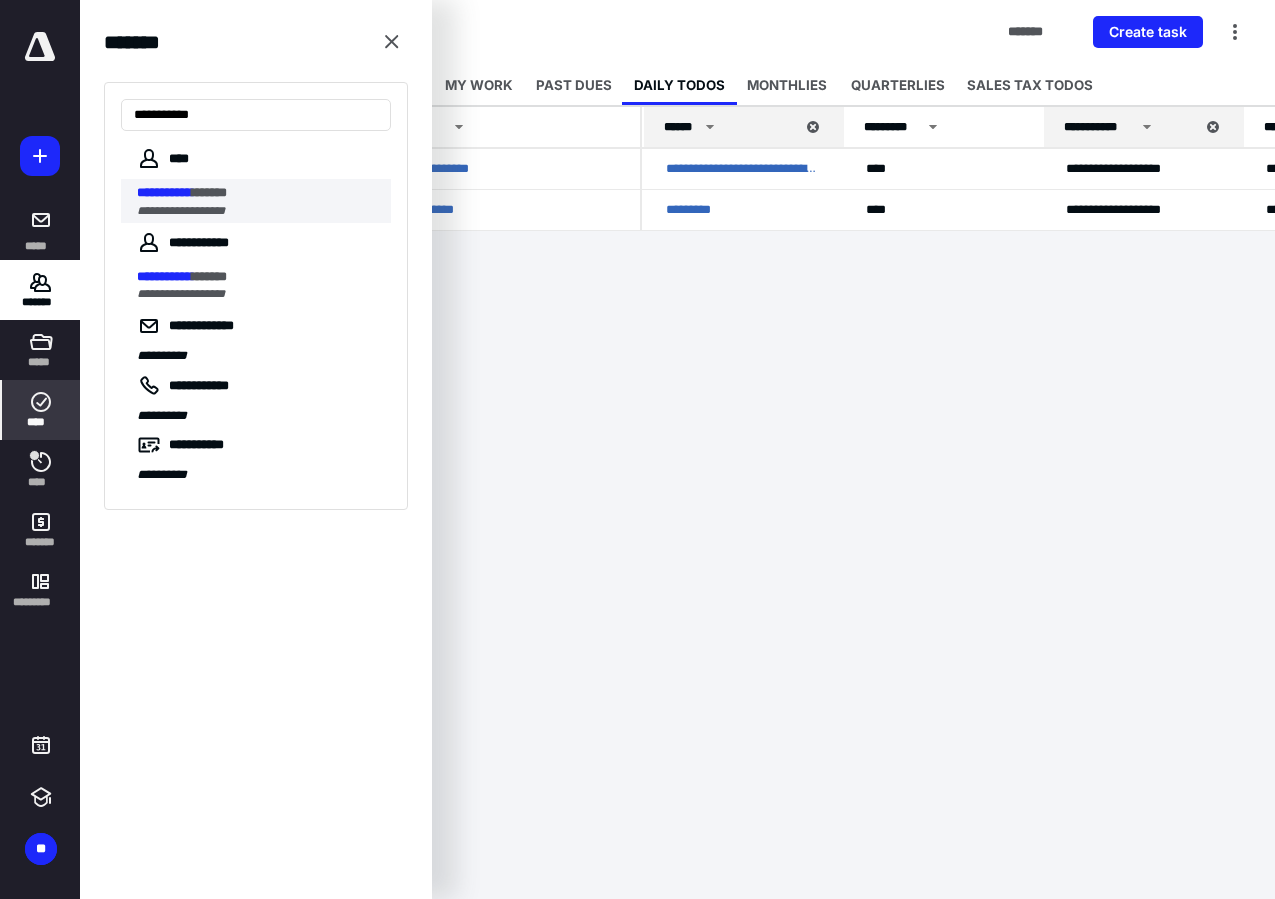 type on "**********" 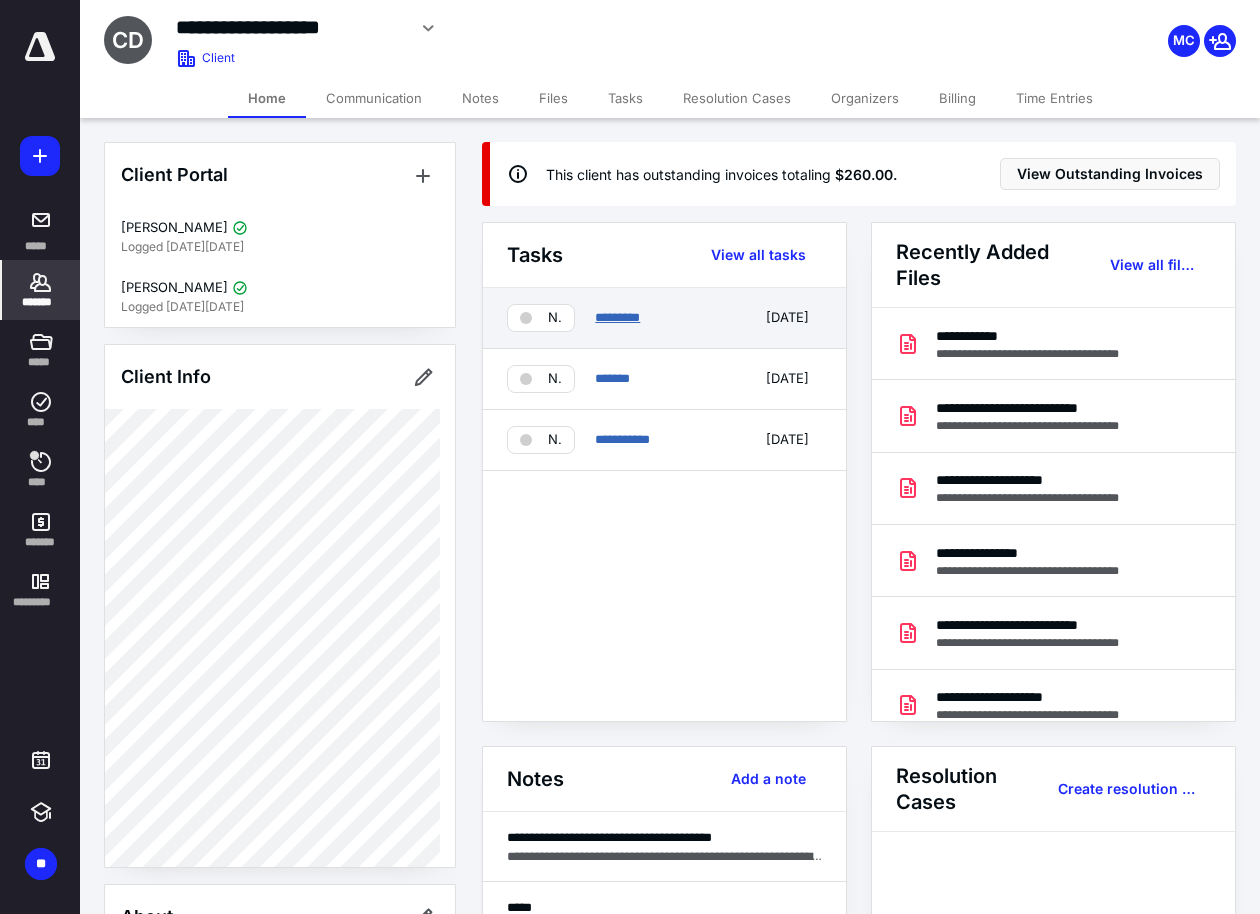 click on "*********" at bounding box center [617, 317] 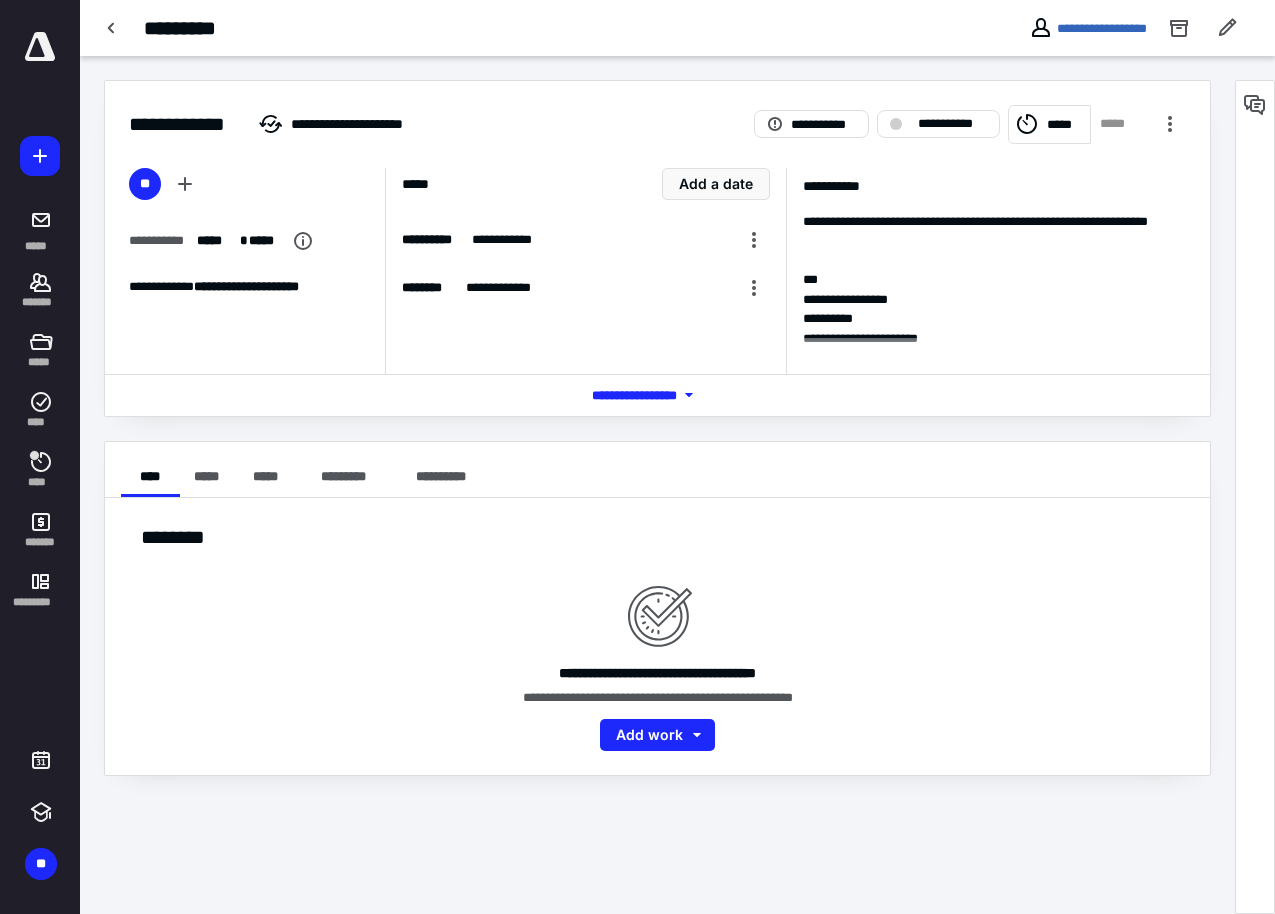 click on "*** **** *******" at bounding box center [658, 395] 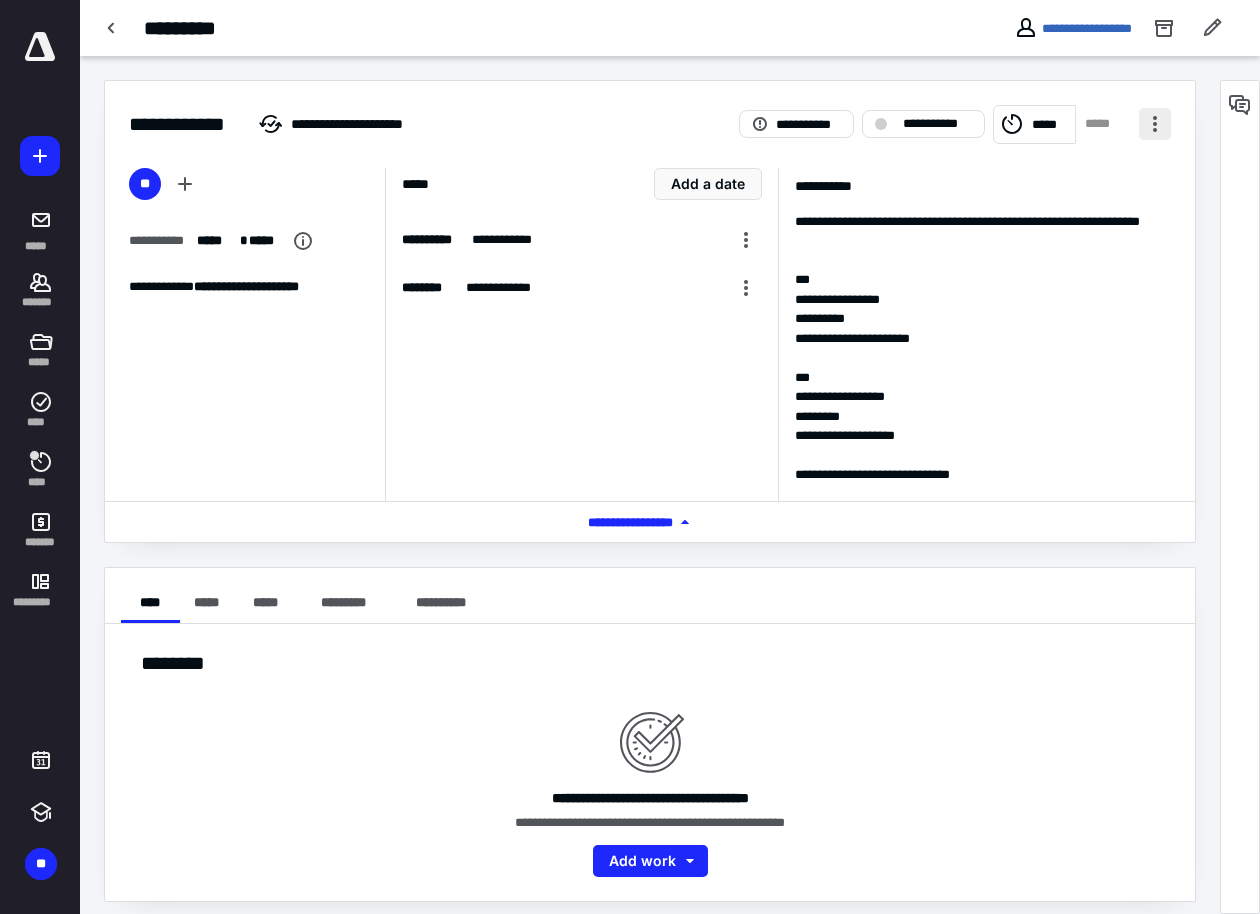 click at bounding box center [1155, 124] 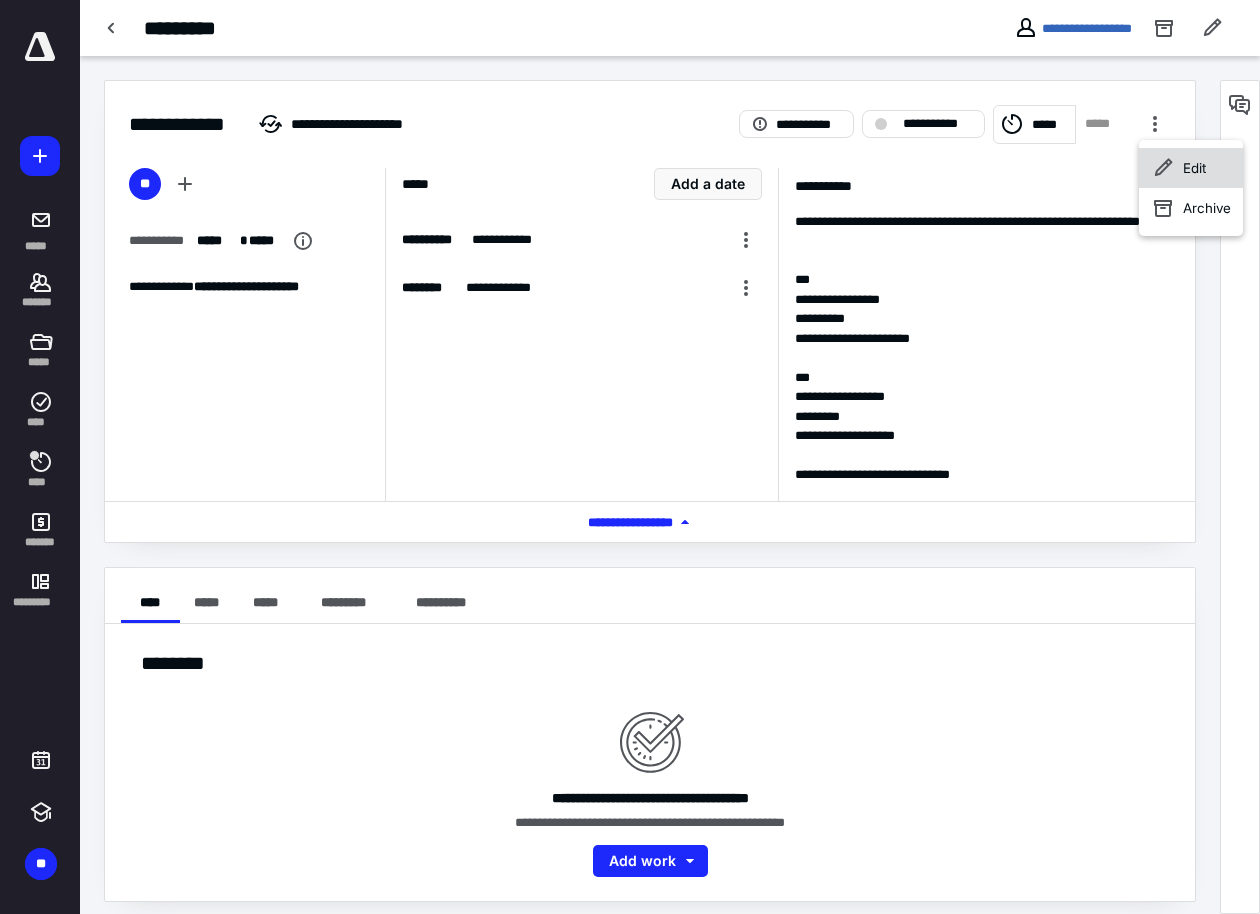 click 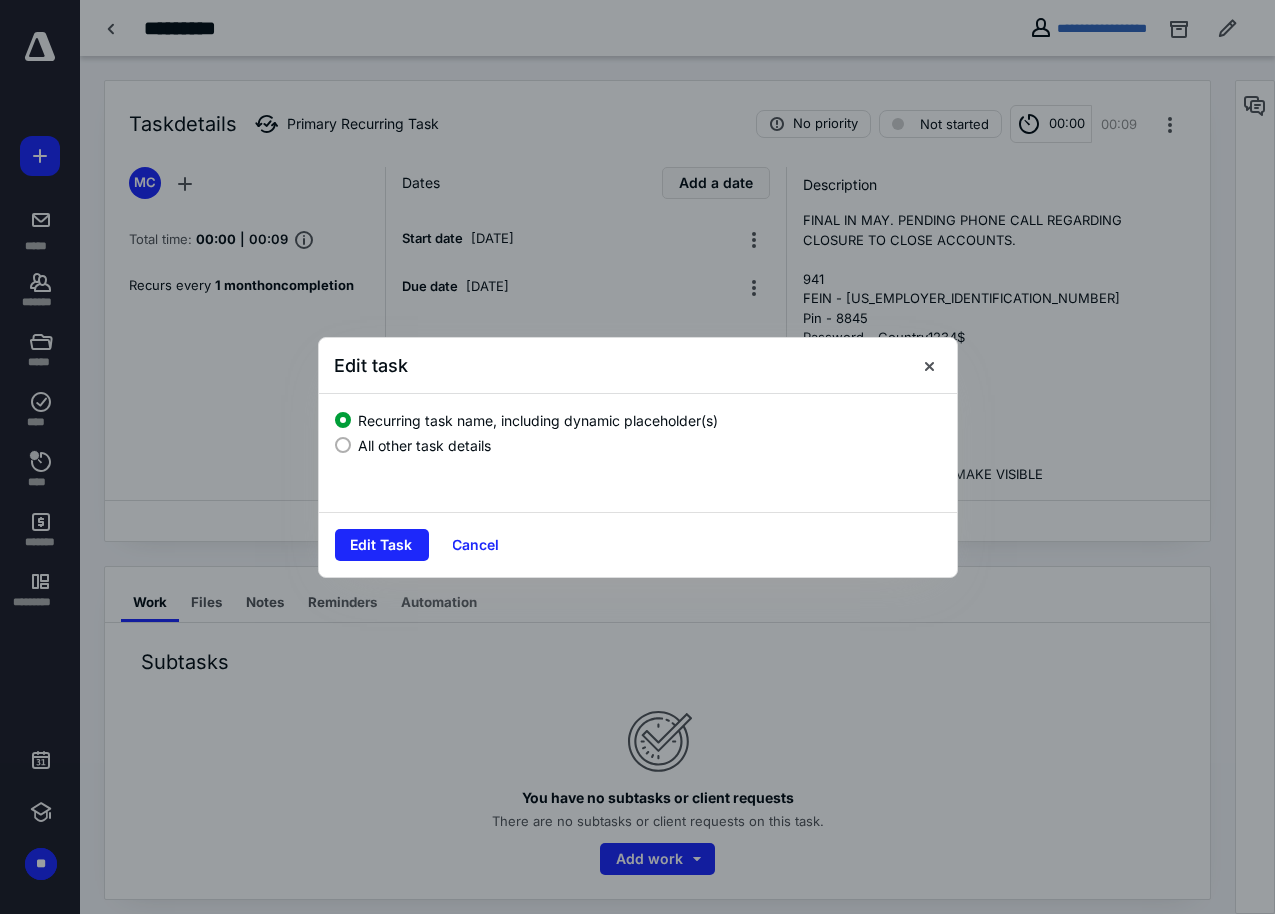 click on "All other task details" at bounding box center (425, 445) 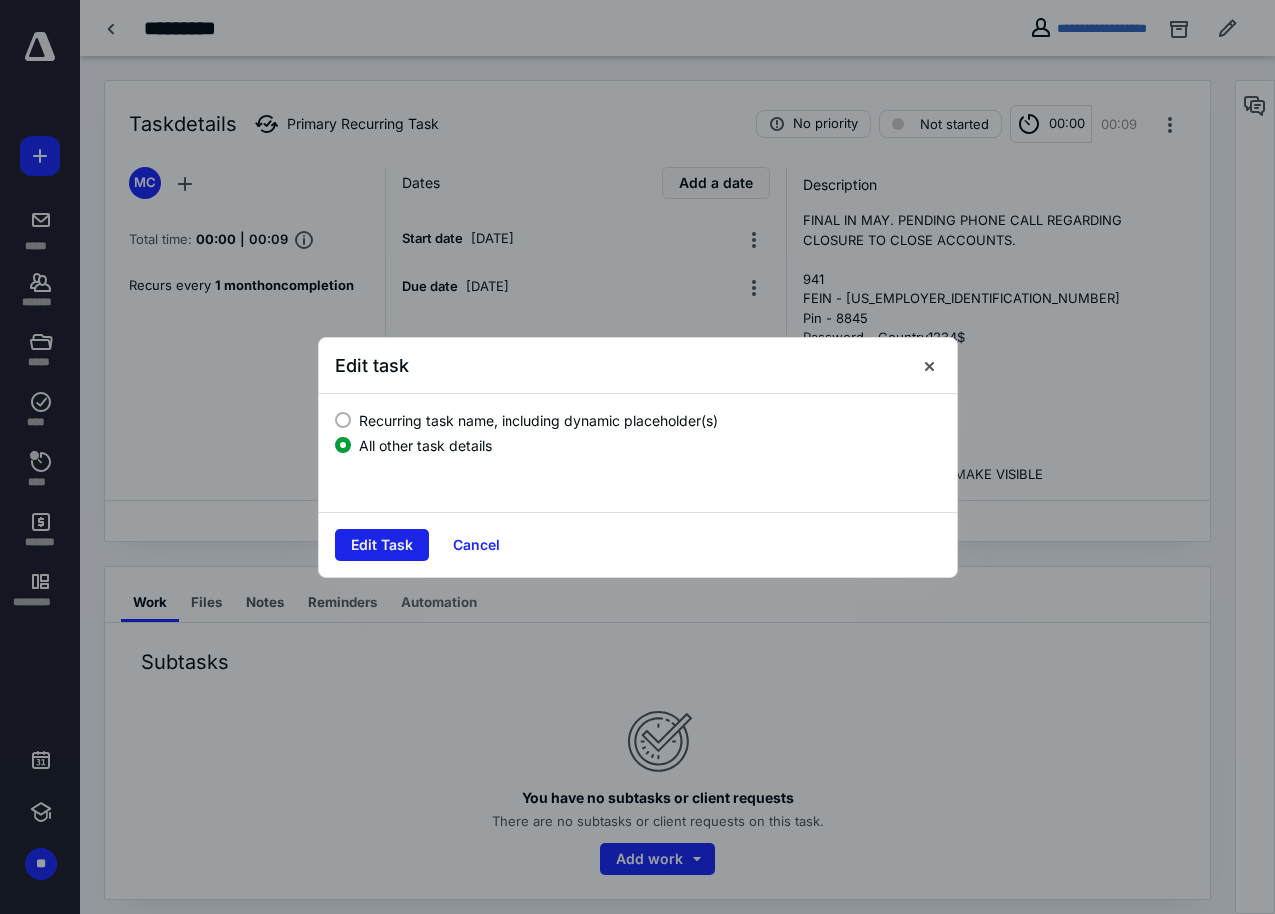 click on "Edit Task" at bounding box center (382, 545) 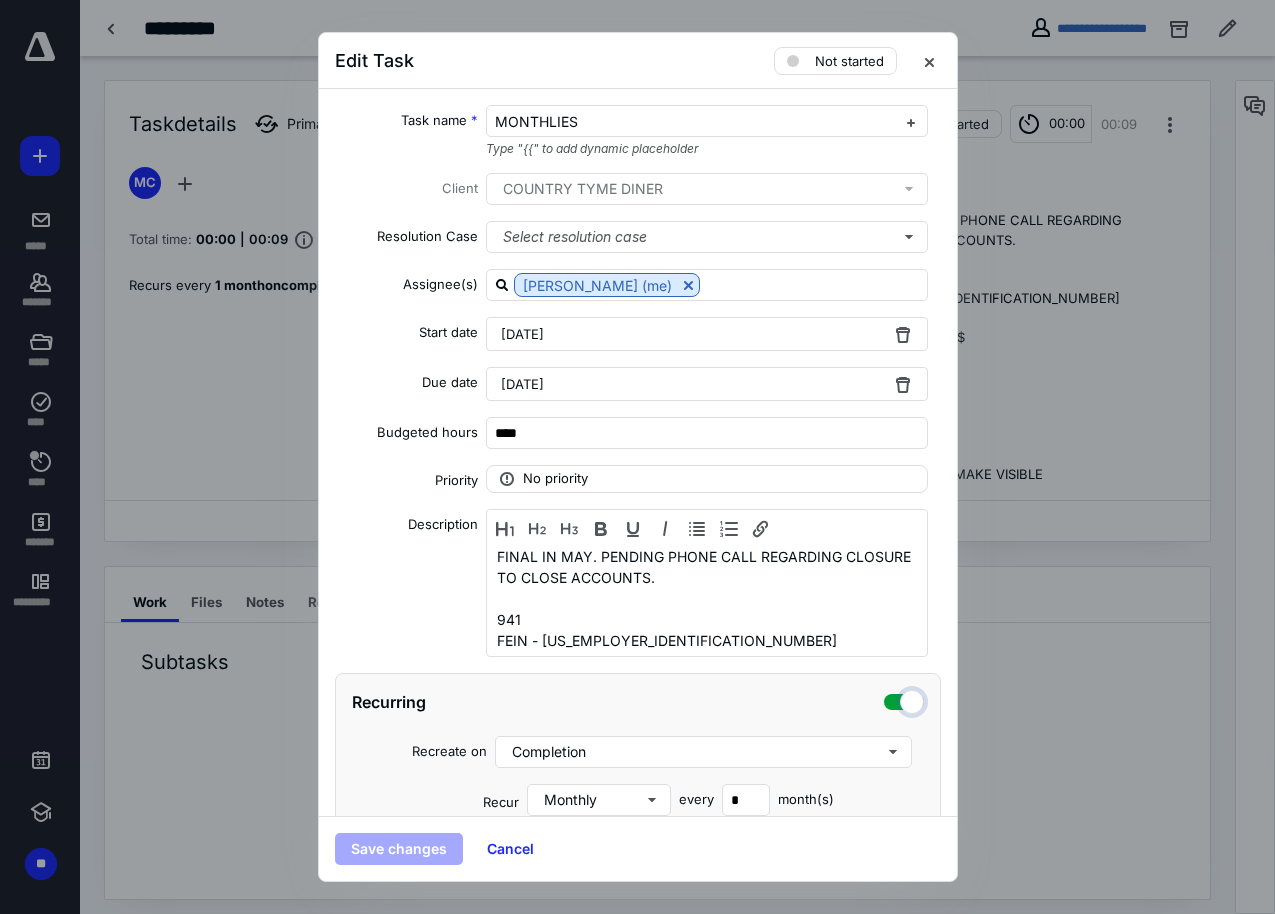 click at bounding box center [904, 699] 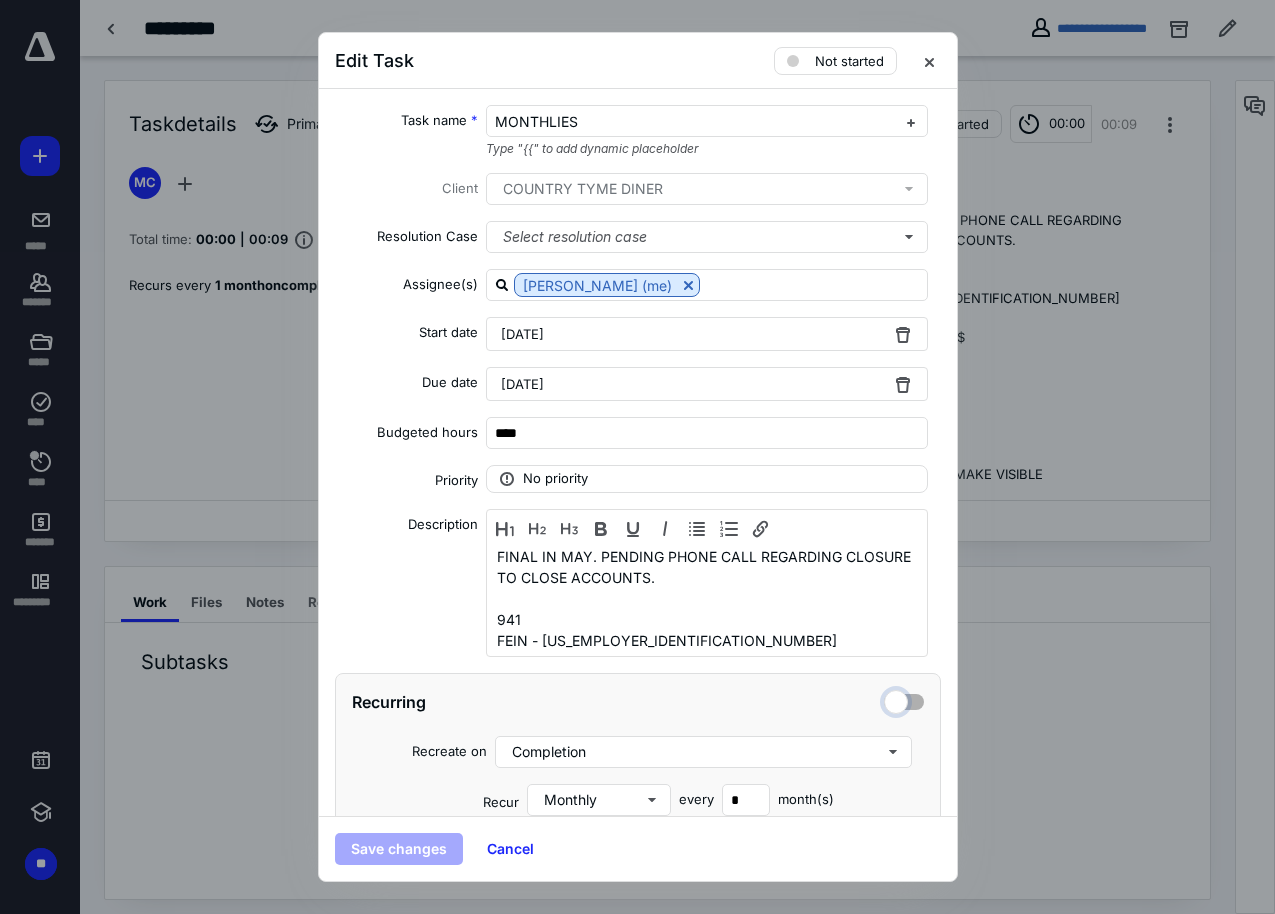 checkbox on "false" 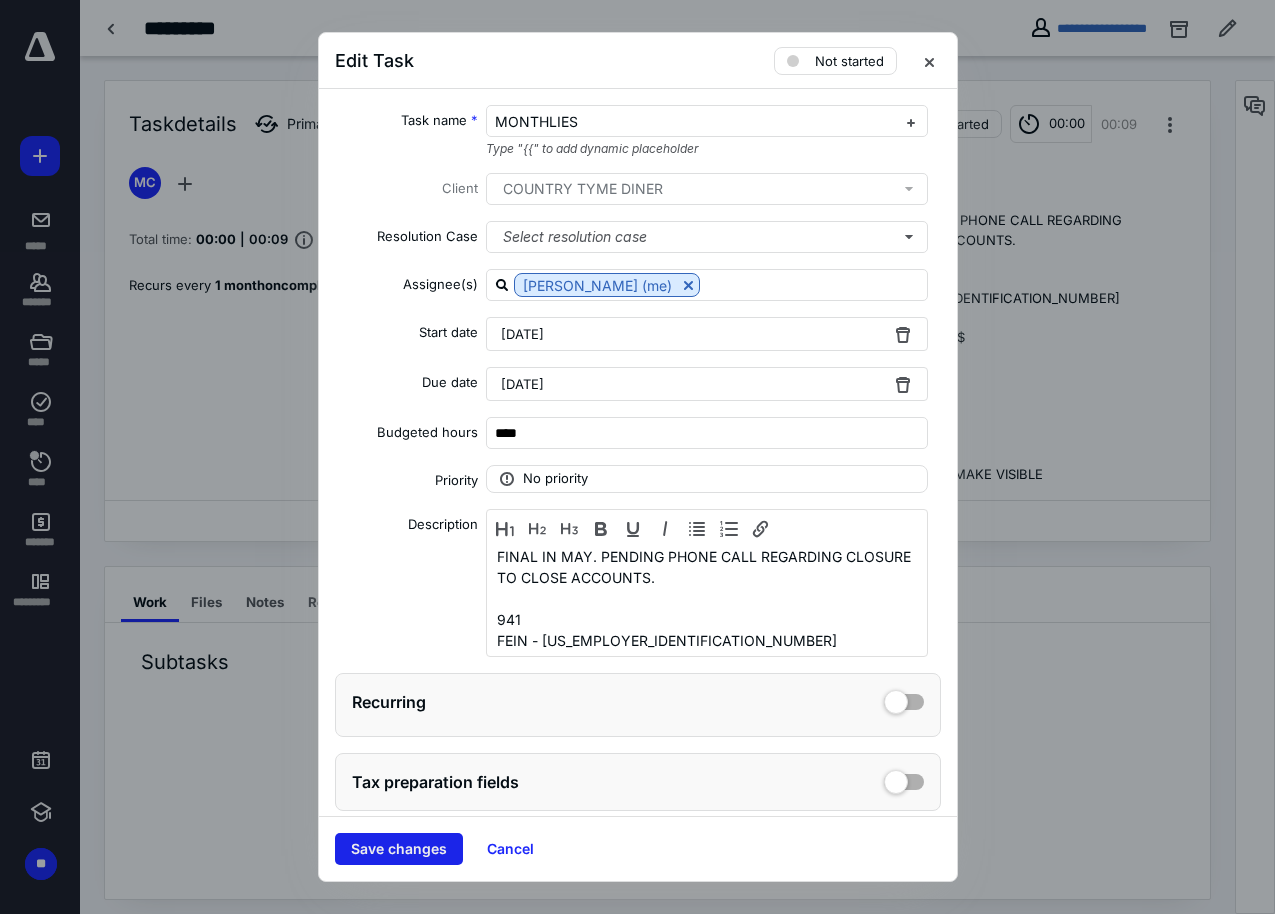 click on "Save changes" at bounding box center [399, 849] 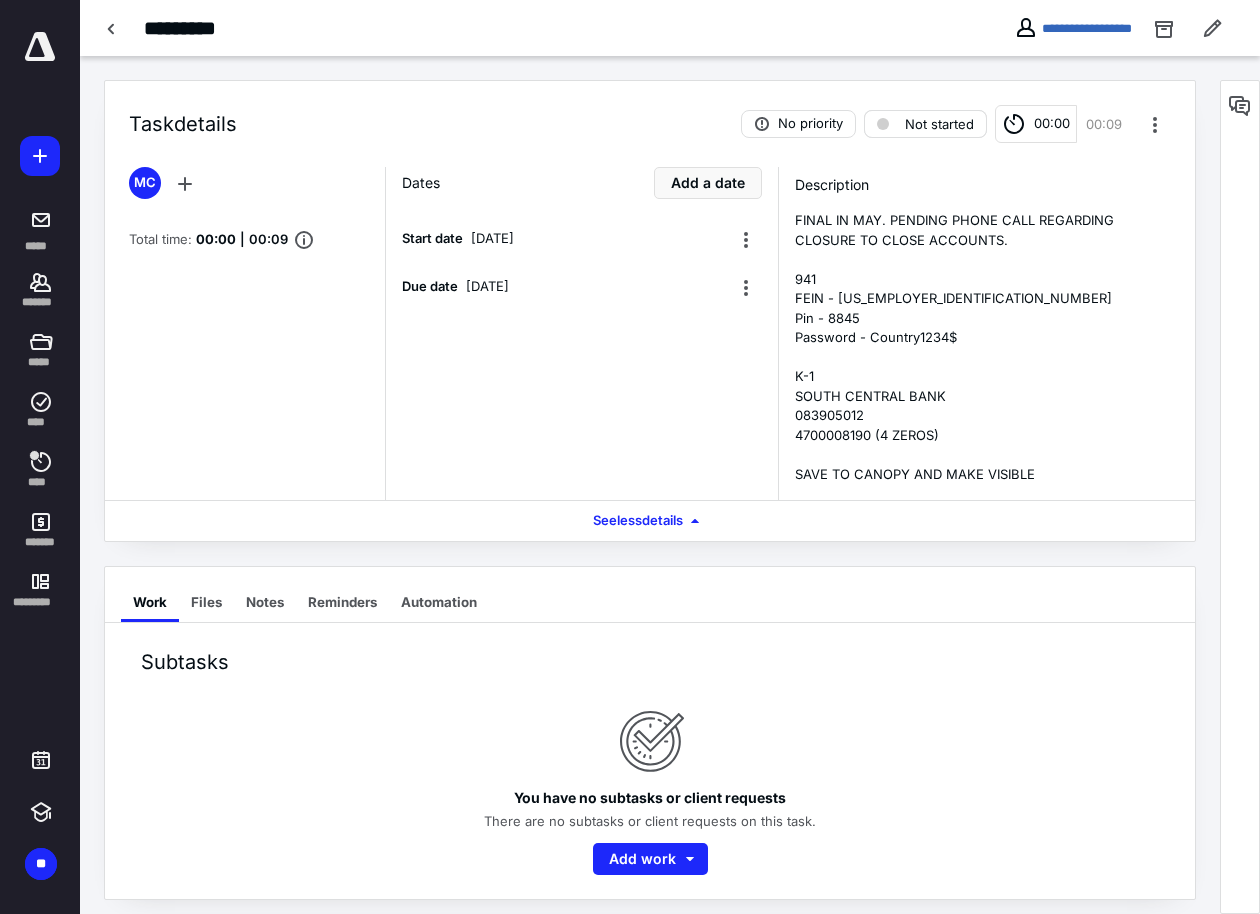 click on "Not started" at bounding box center [939, 124] 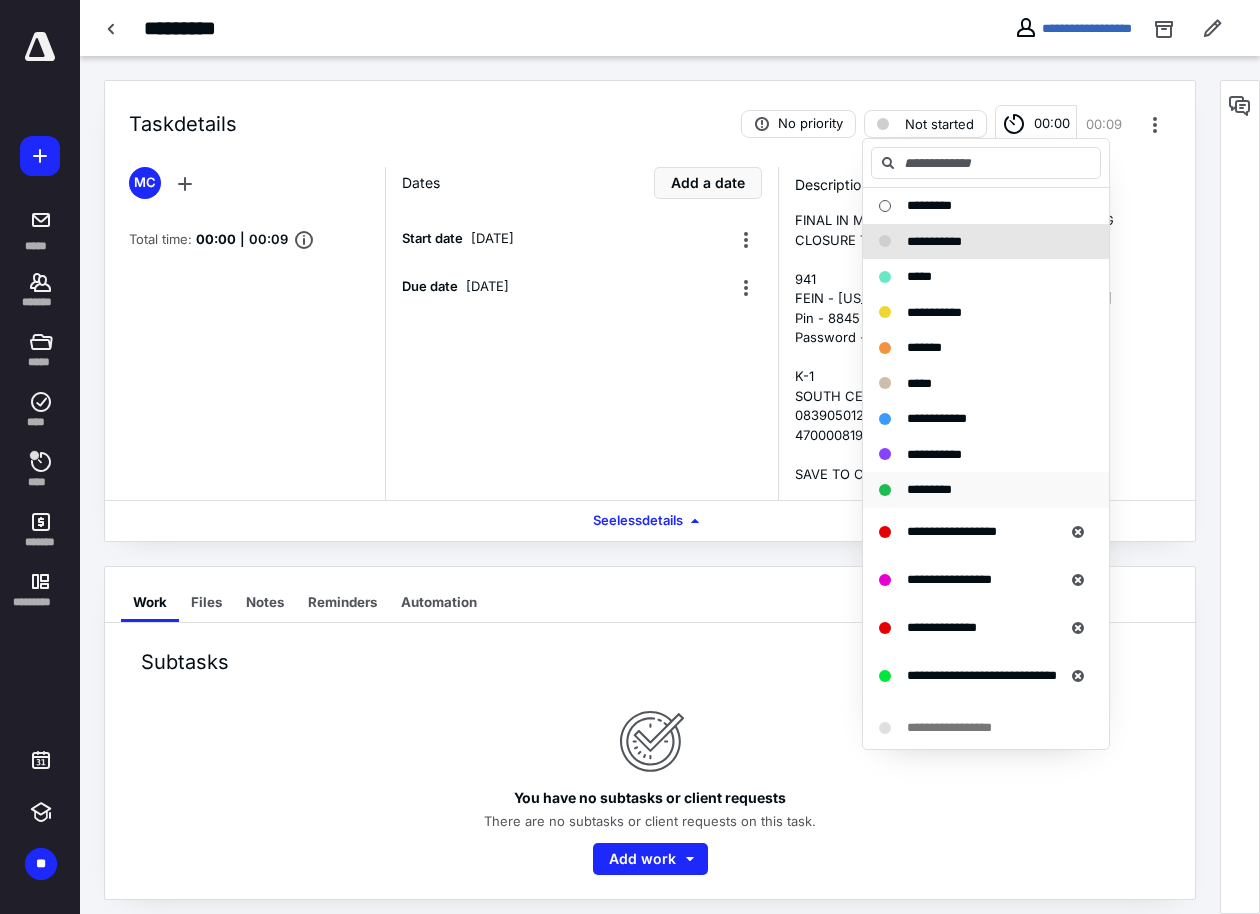 click on "*********" at bounding box center (929, 489) 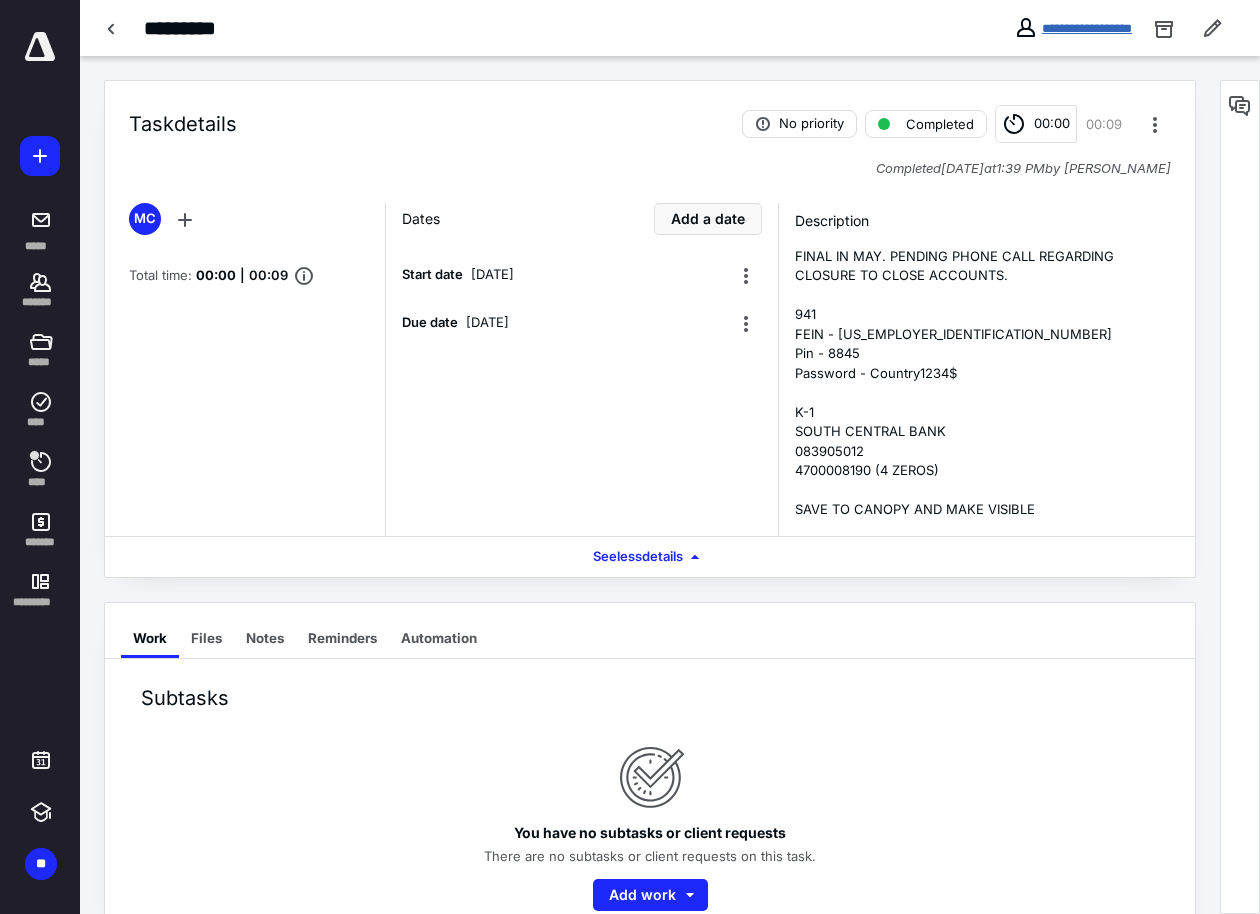 click on "**********" at bounding box center (1087, 28) 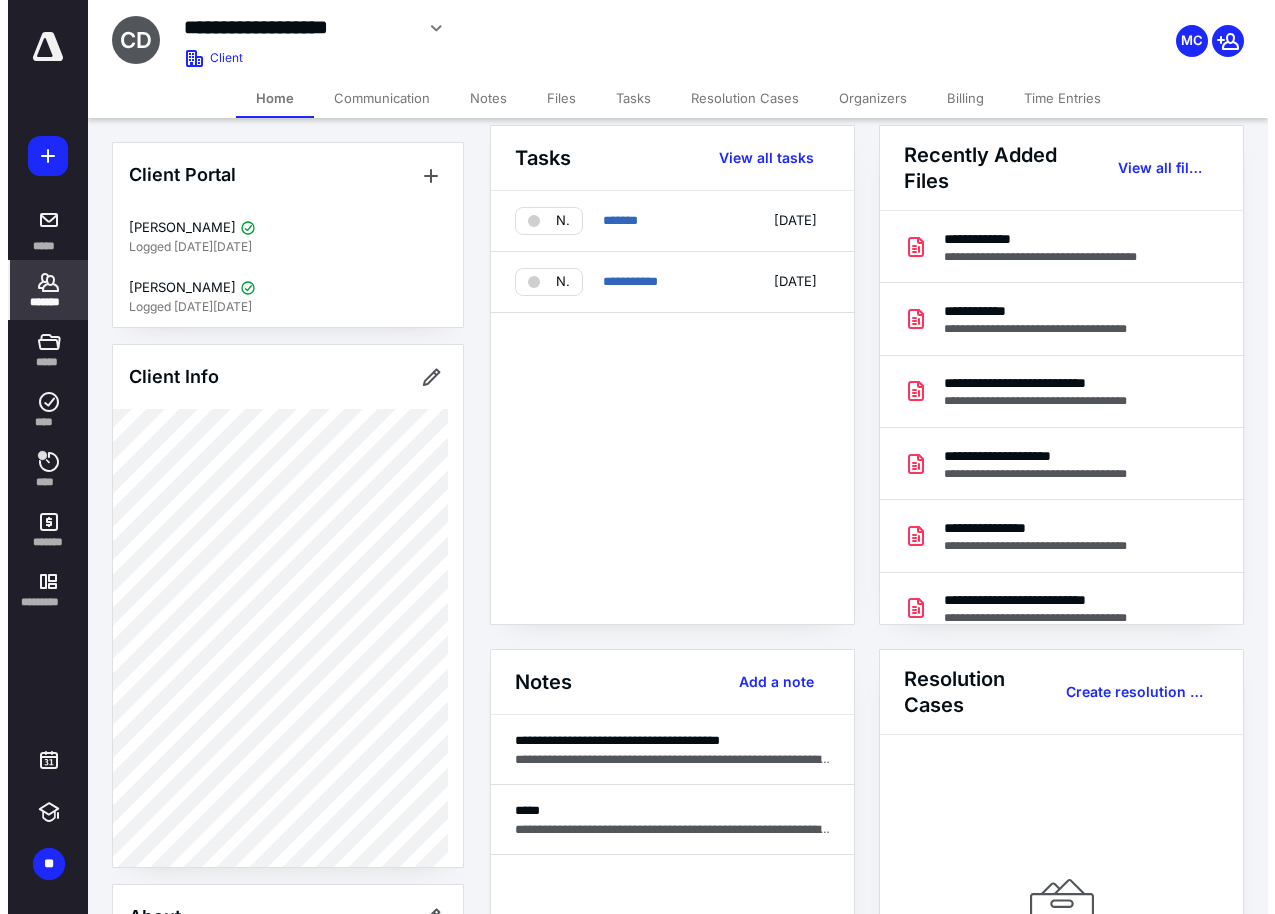 scroll, scrollTop: 0, scrollLeft: 0, axis: both 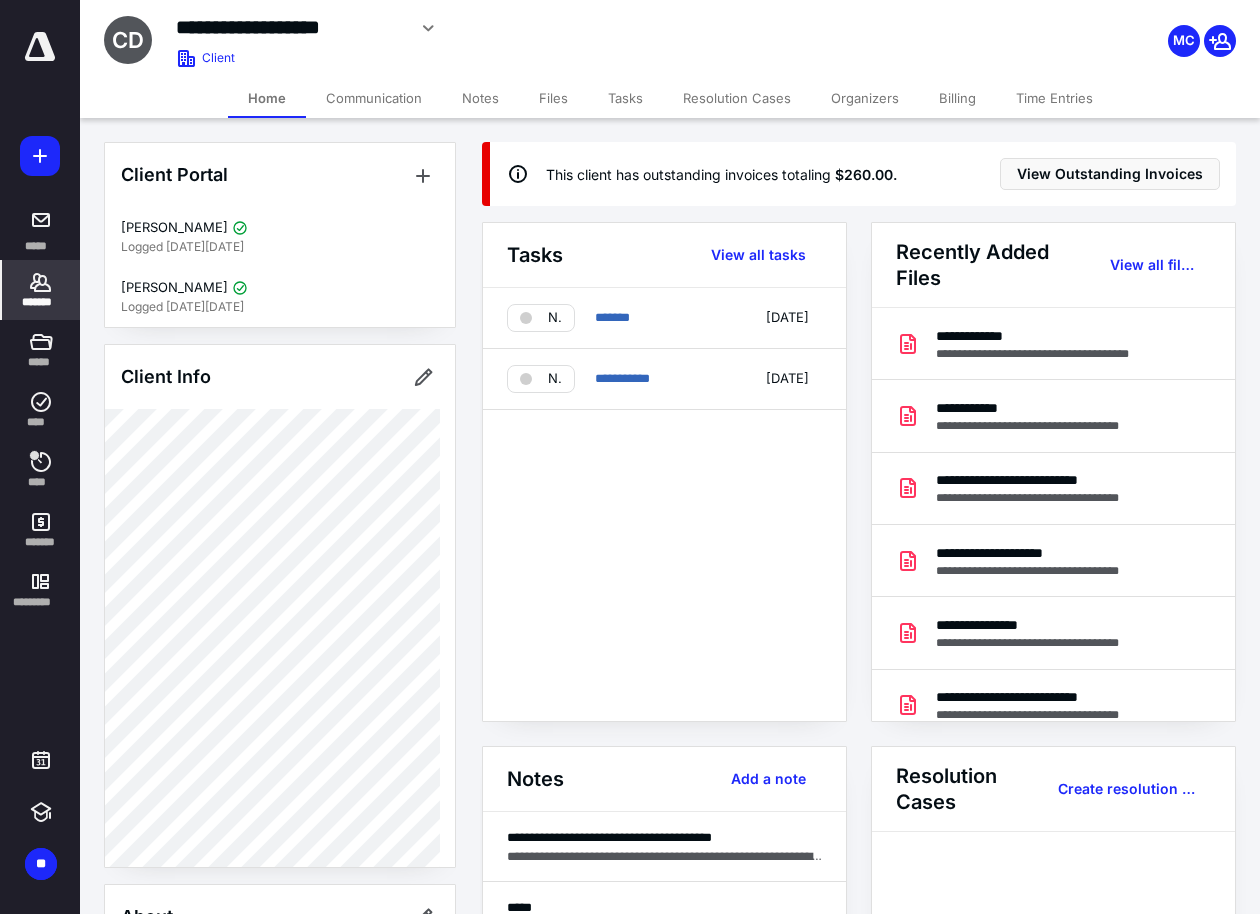 click on "Client Portal Brenda Crumpton Logged in 1 week ago Jacob Glidewell Logged in 3 weeks ago Client Info About Important clients Tags Manage all tags" at bounding box center [280, 859] 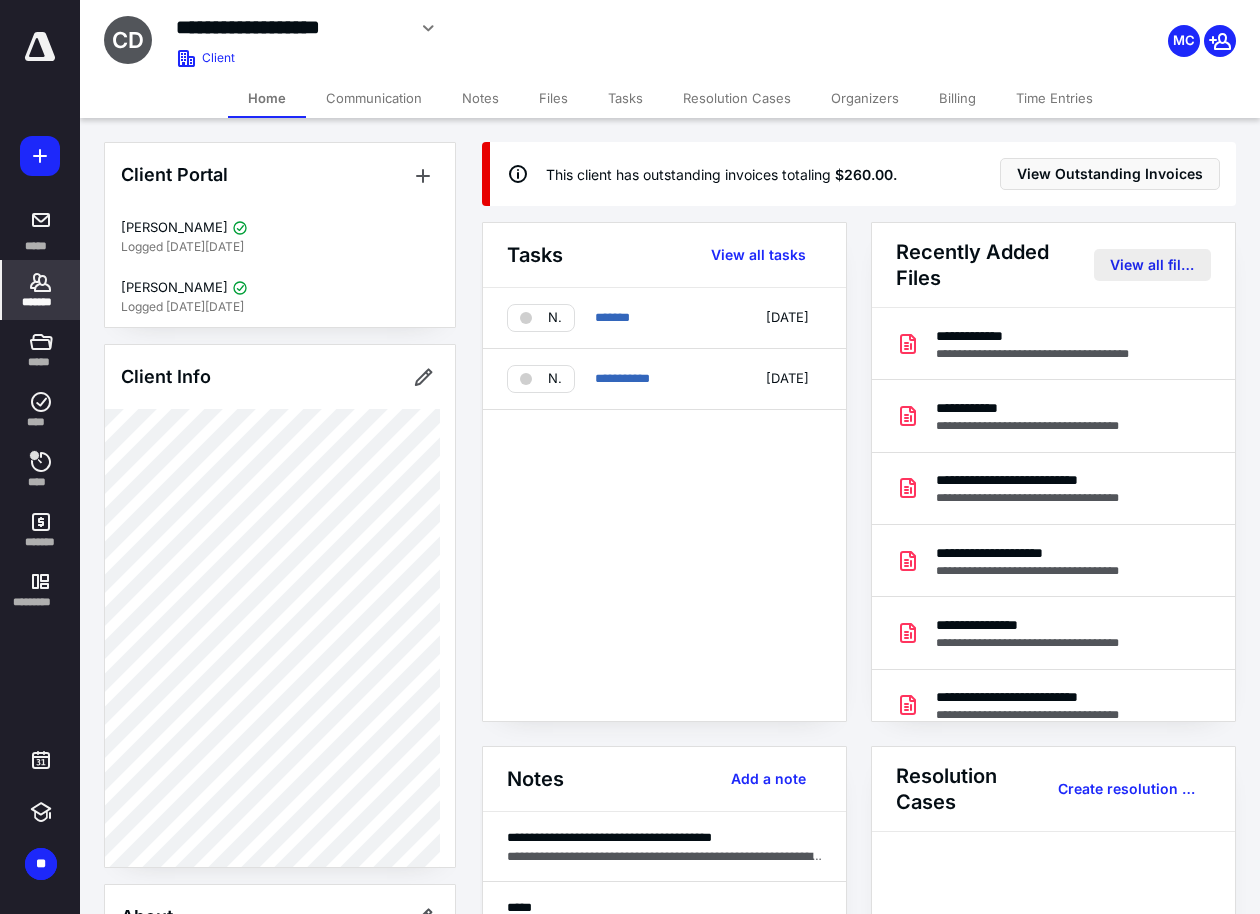 click on "View all files" at bounding box center (1152, 265) 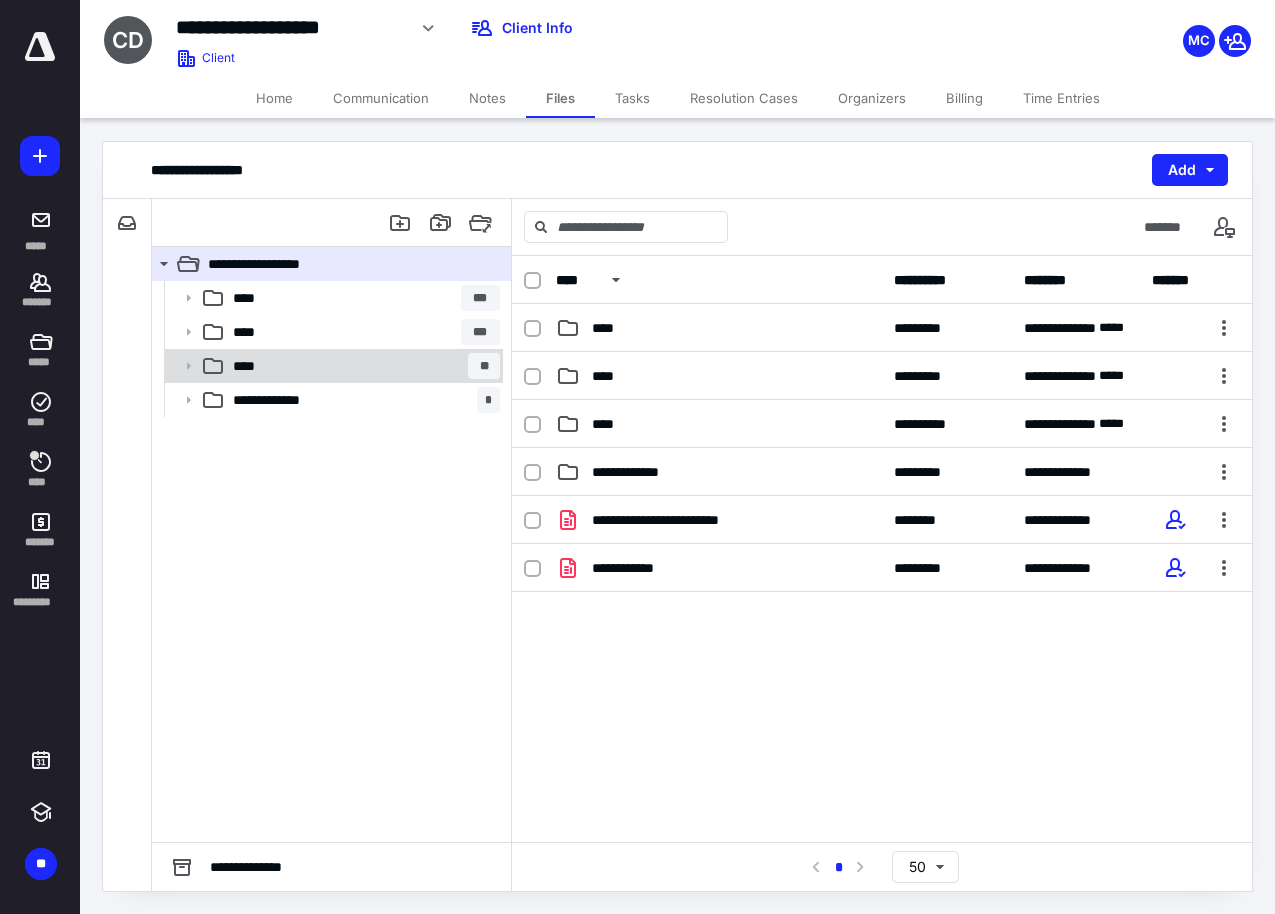 click on "****" at bounding box center [250, 366] 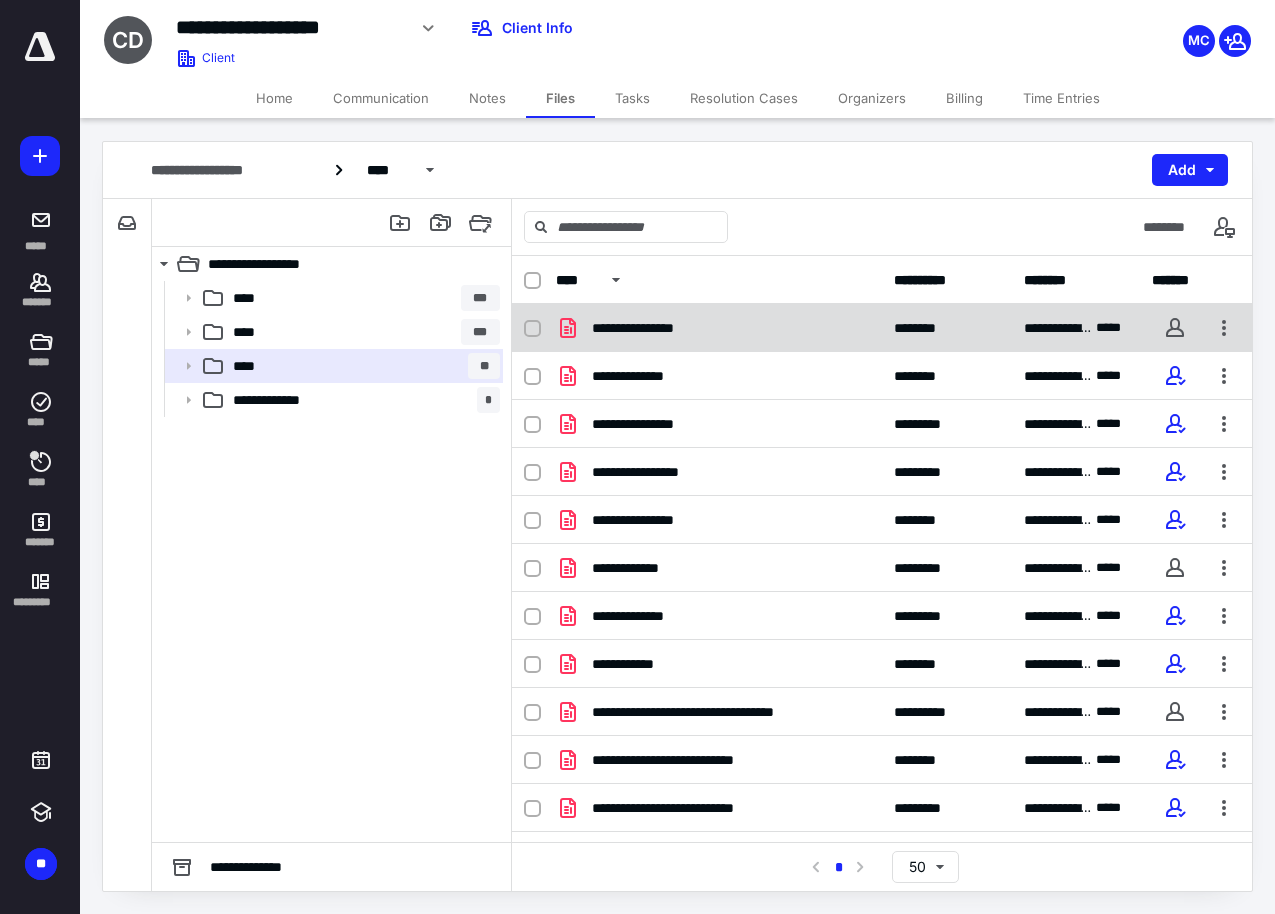 click on "**********" at bounding box center [719, 328] 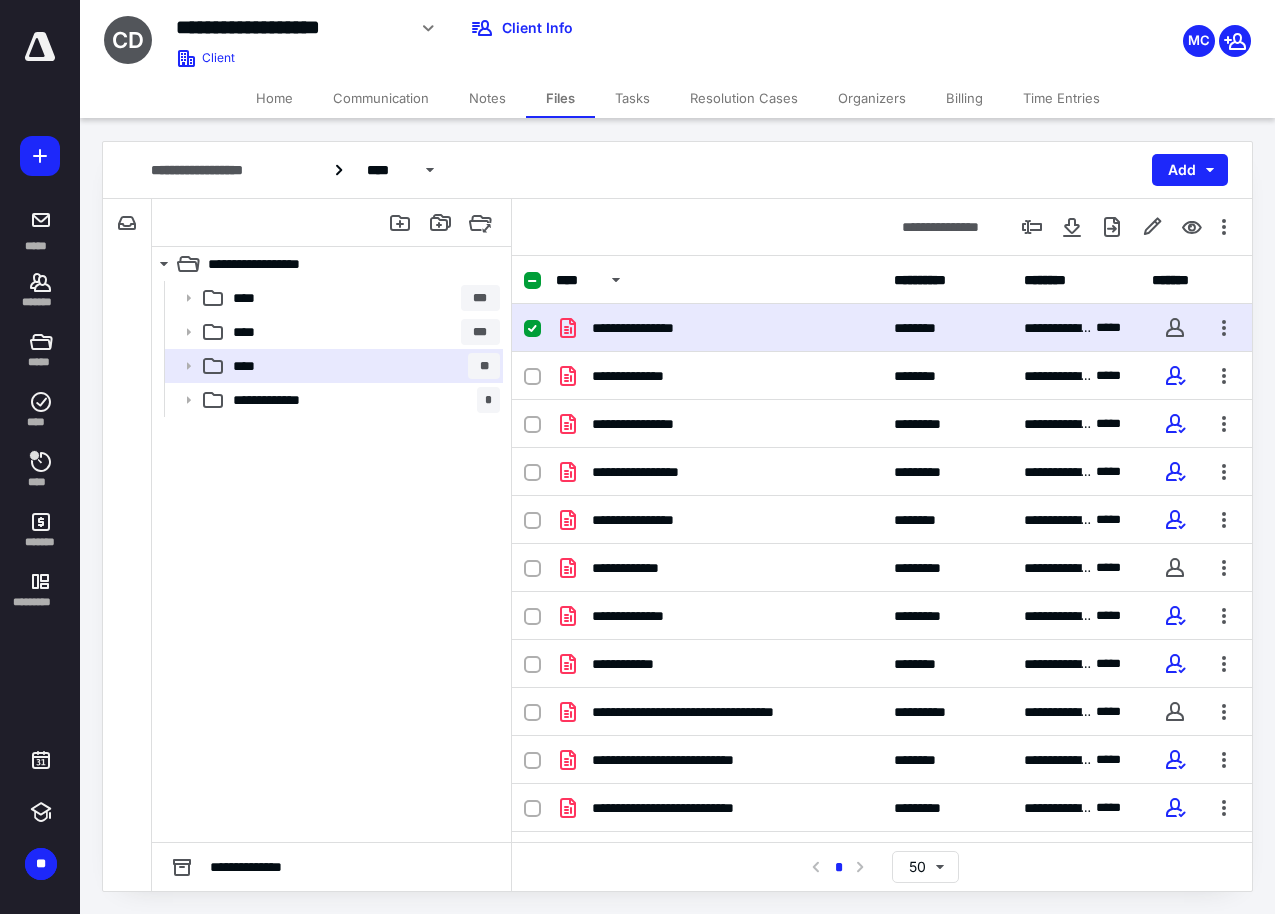 click on "**********" at bounding box center (719, 328) 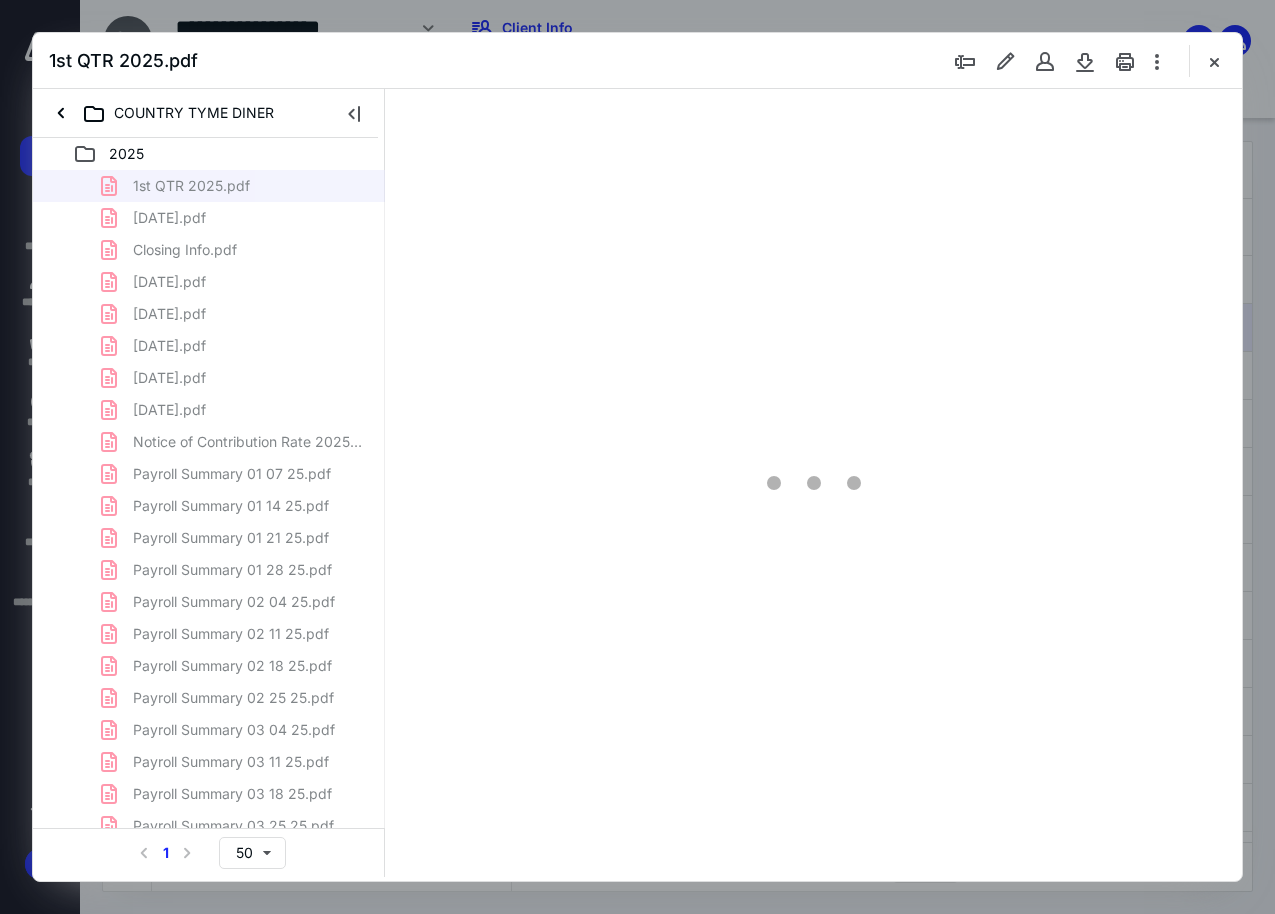 scroll, scrollTop: 0, scrollLeft: 0, axis: both 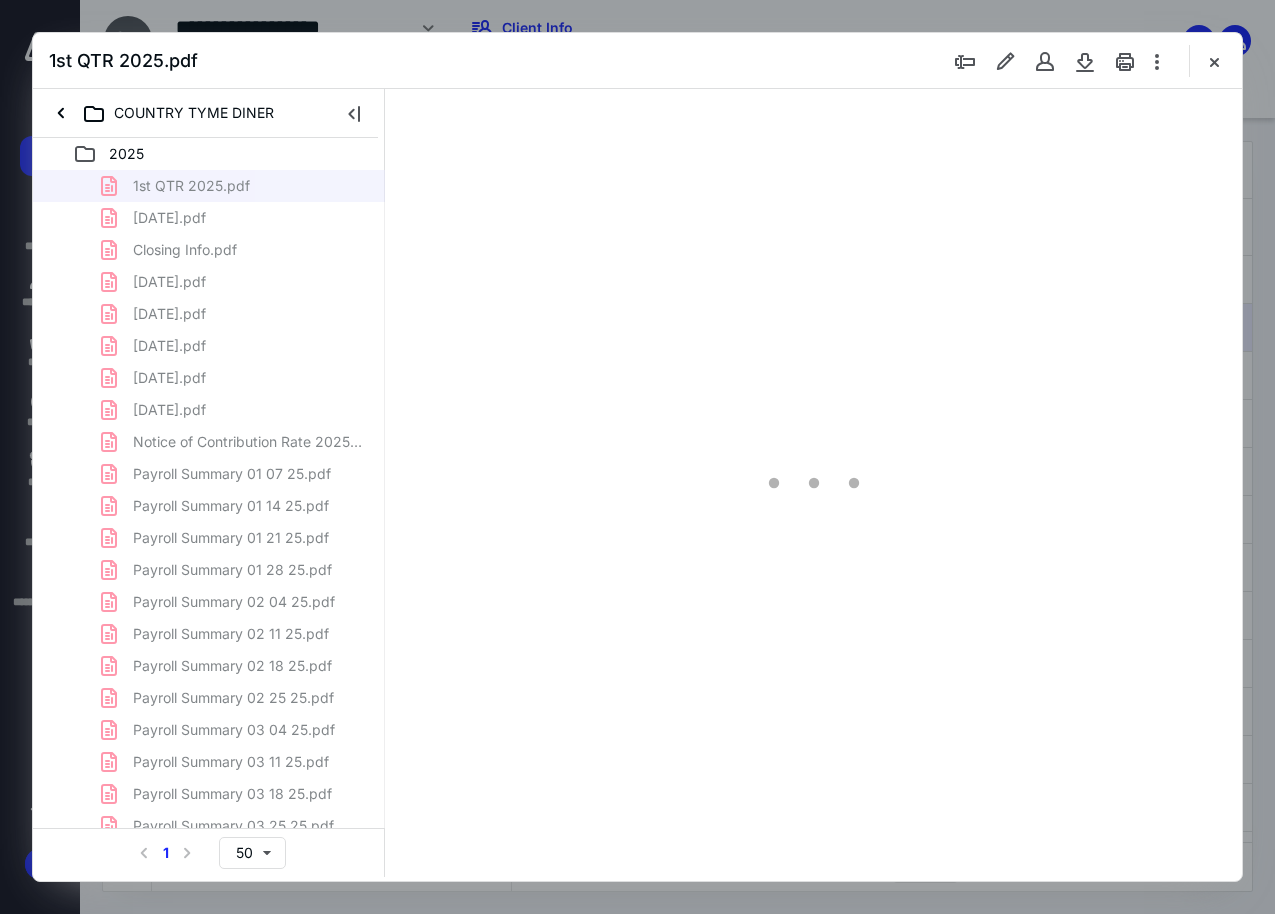 type on "86" 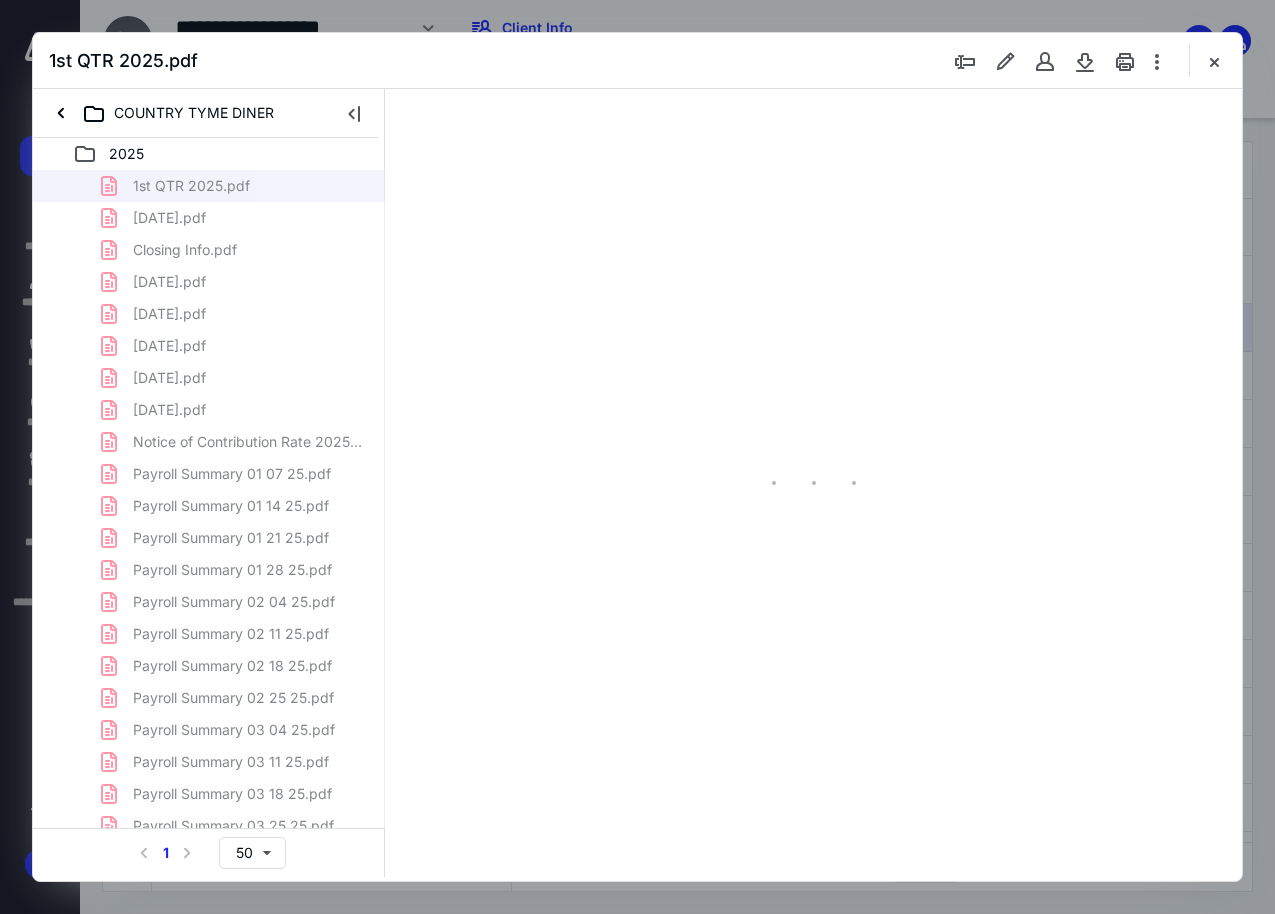 scroll, scrollTop: 107, scrollLeft: 0, axis: vertical 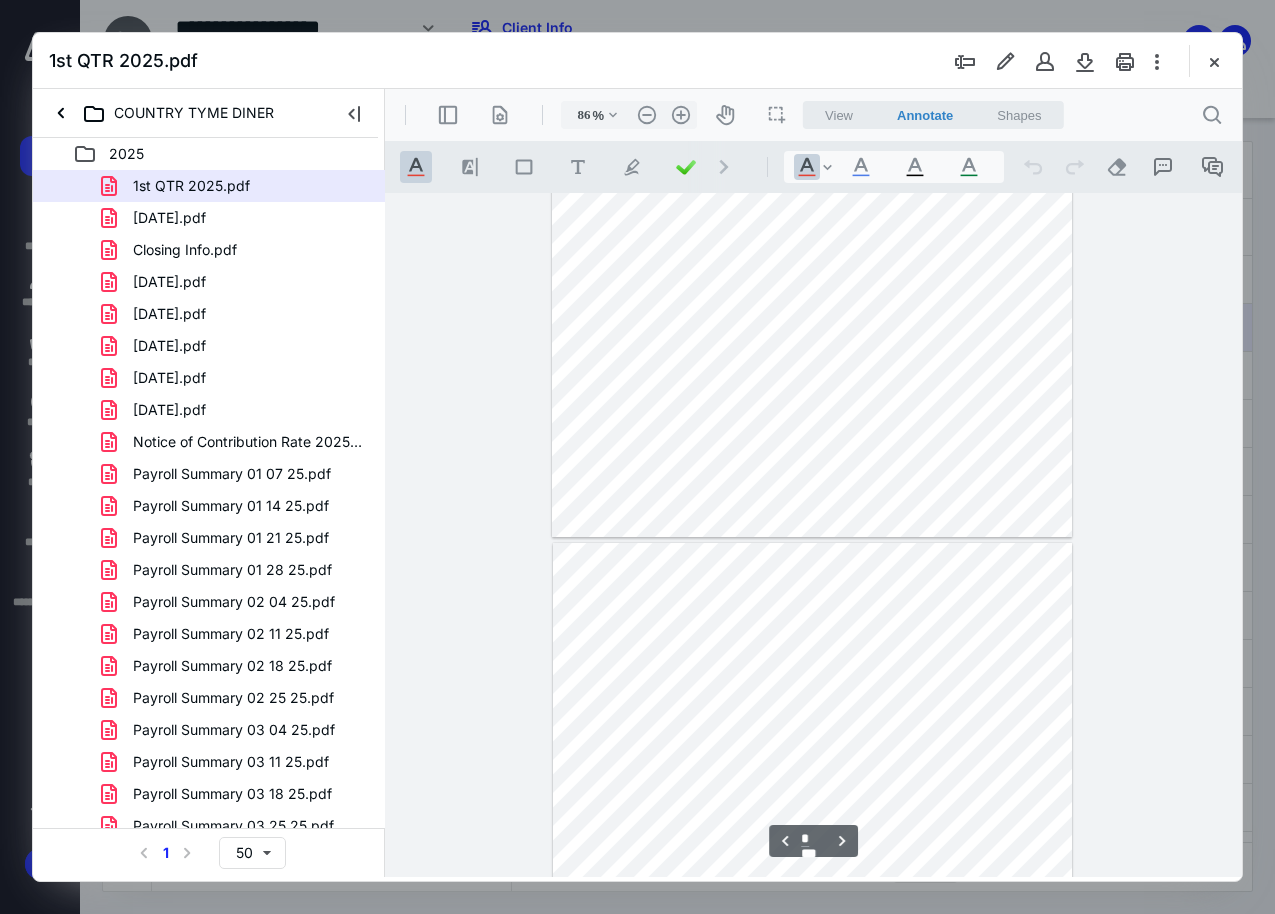 type on "*" 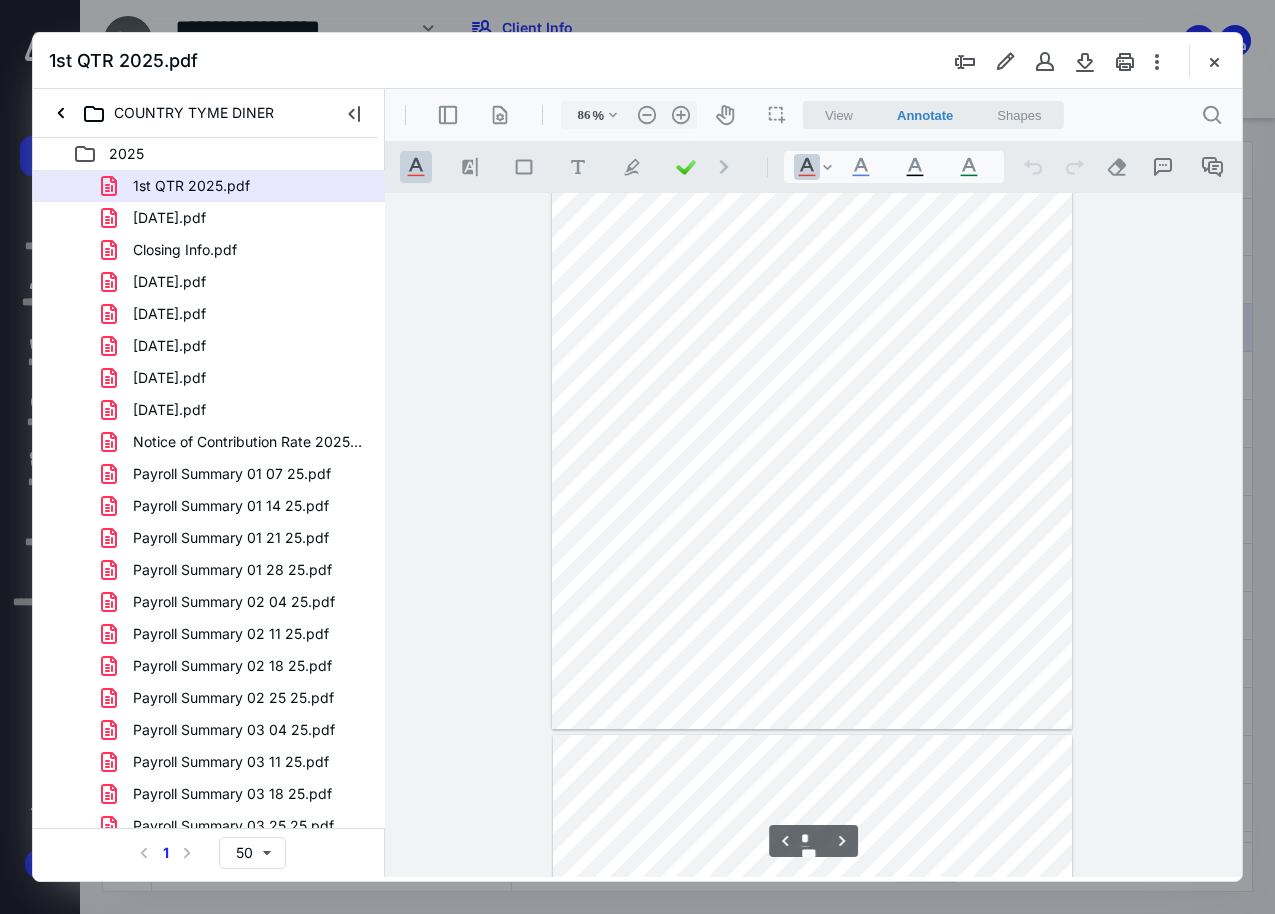 scroll, scrollTop: 2907, scrollLeft: 0, axis: vertical 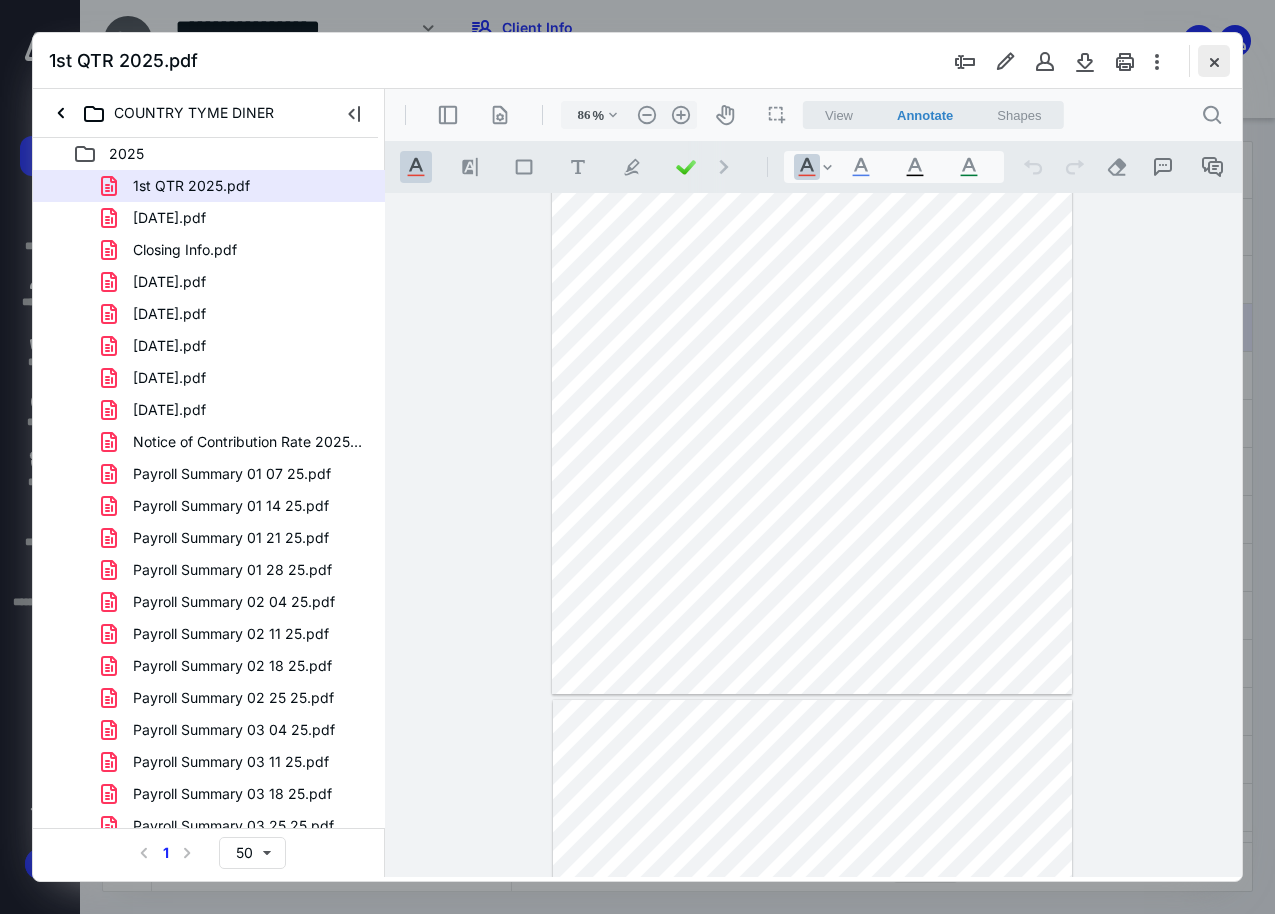 click at bounding box center [1214, 61] 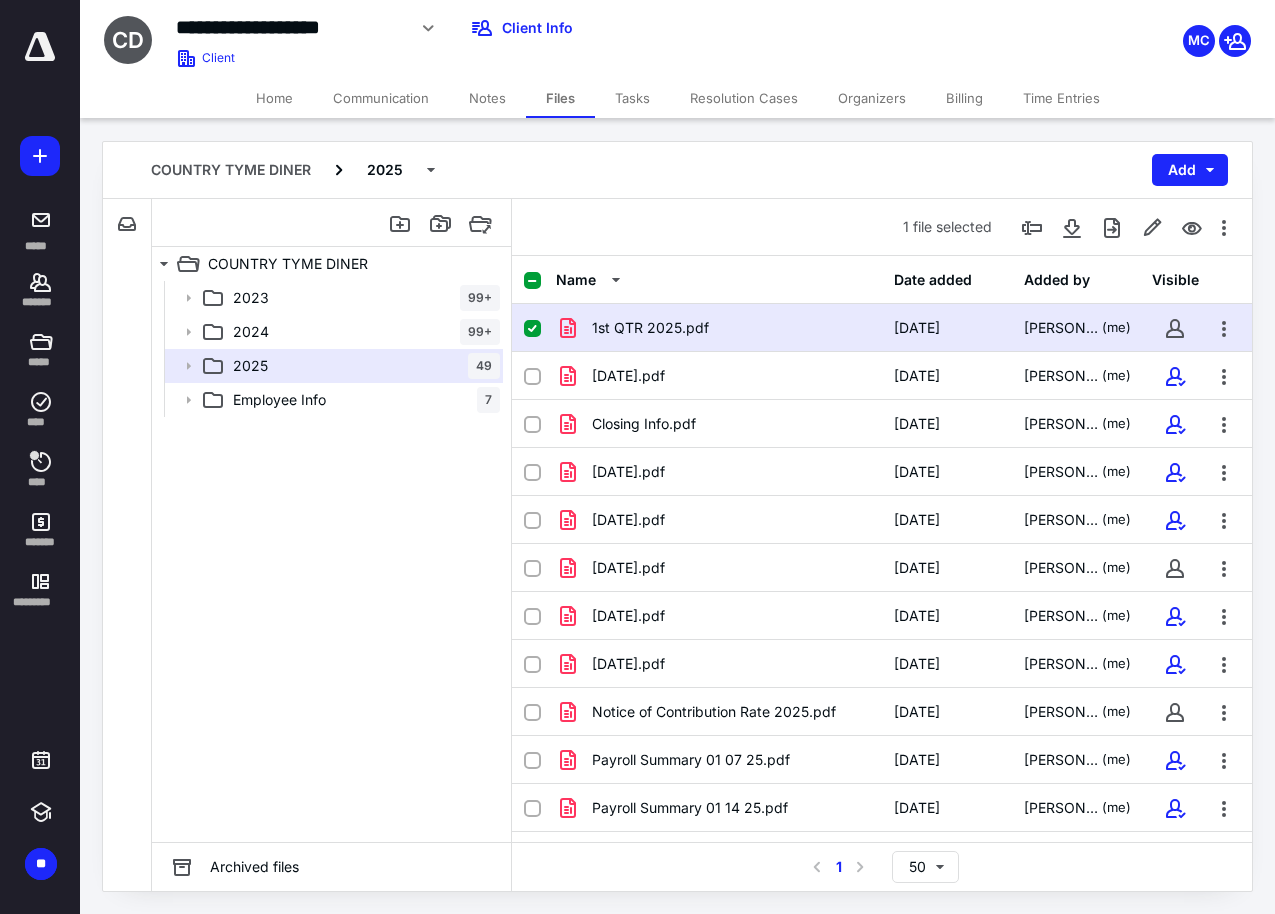 click on "Billing" at bounding box center [964, 98] 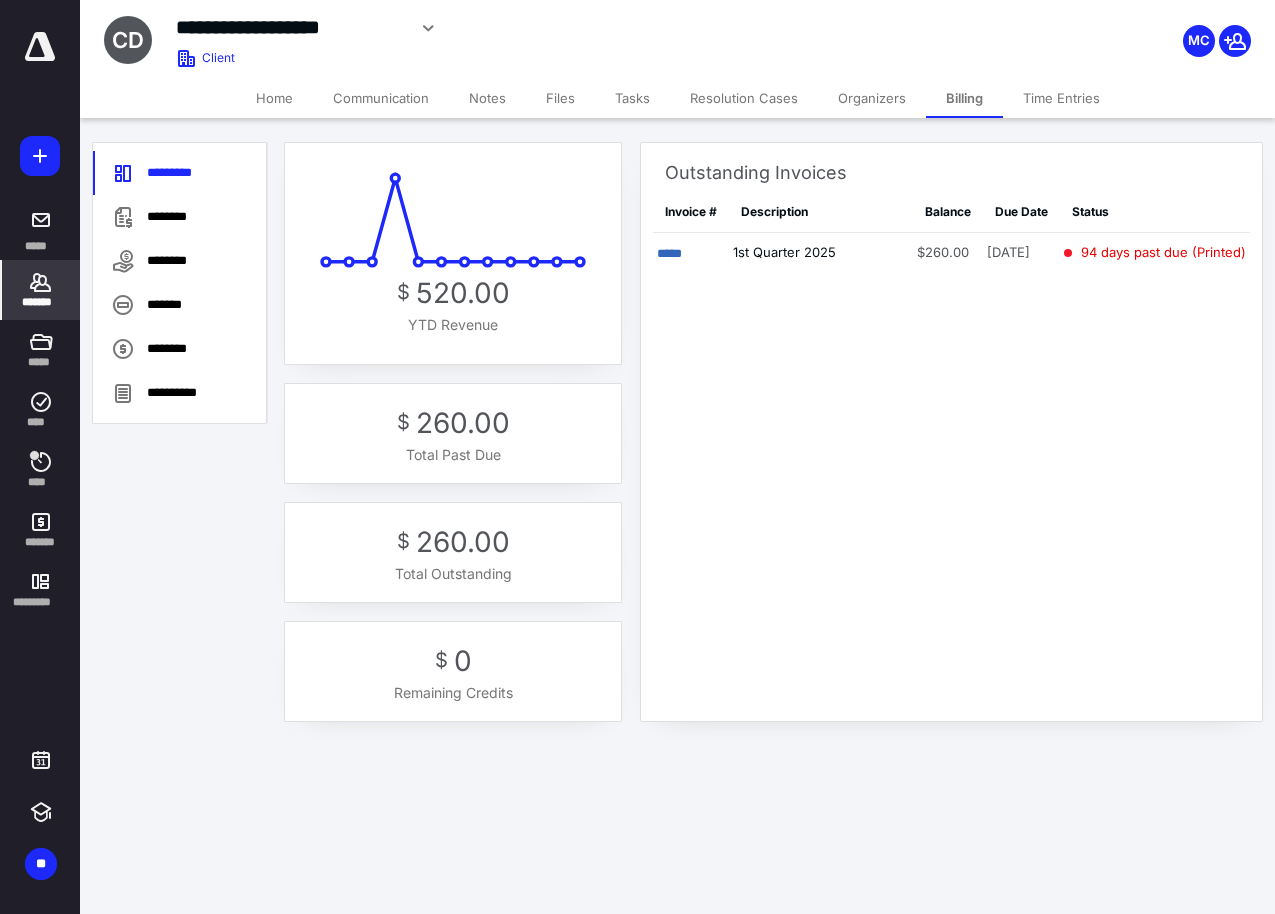 click on "Tasks" at bounding box center (632, 98) 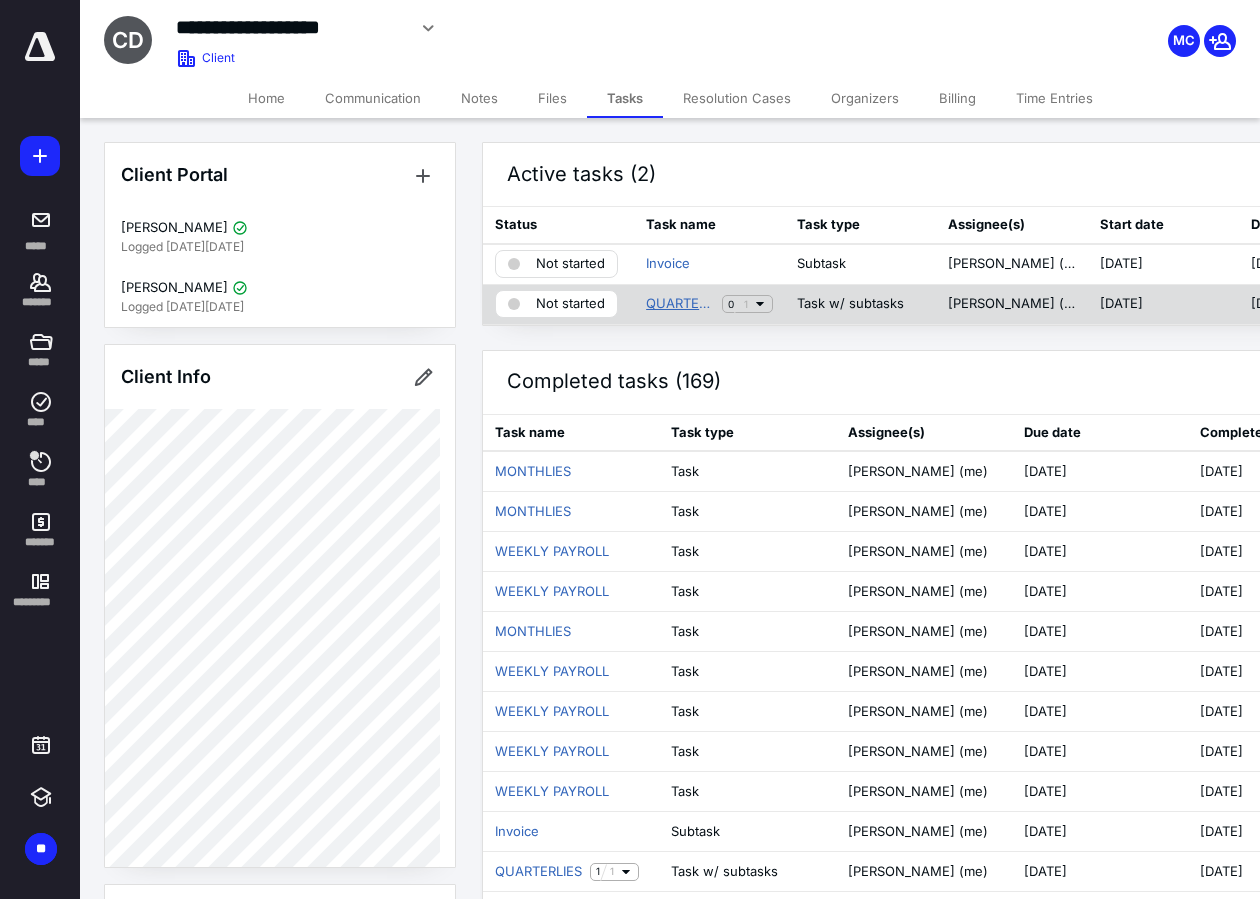 click on "QUARTERLIES" at bounding box center (680, 304) 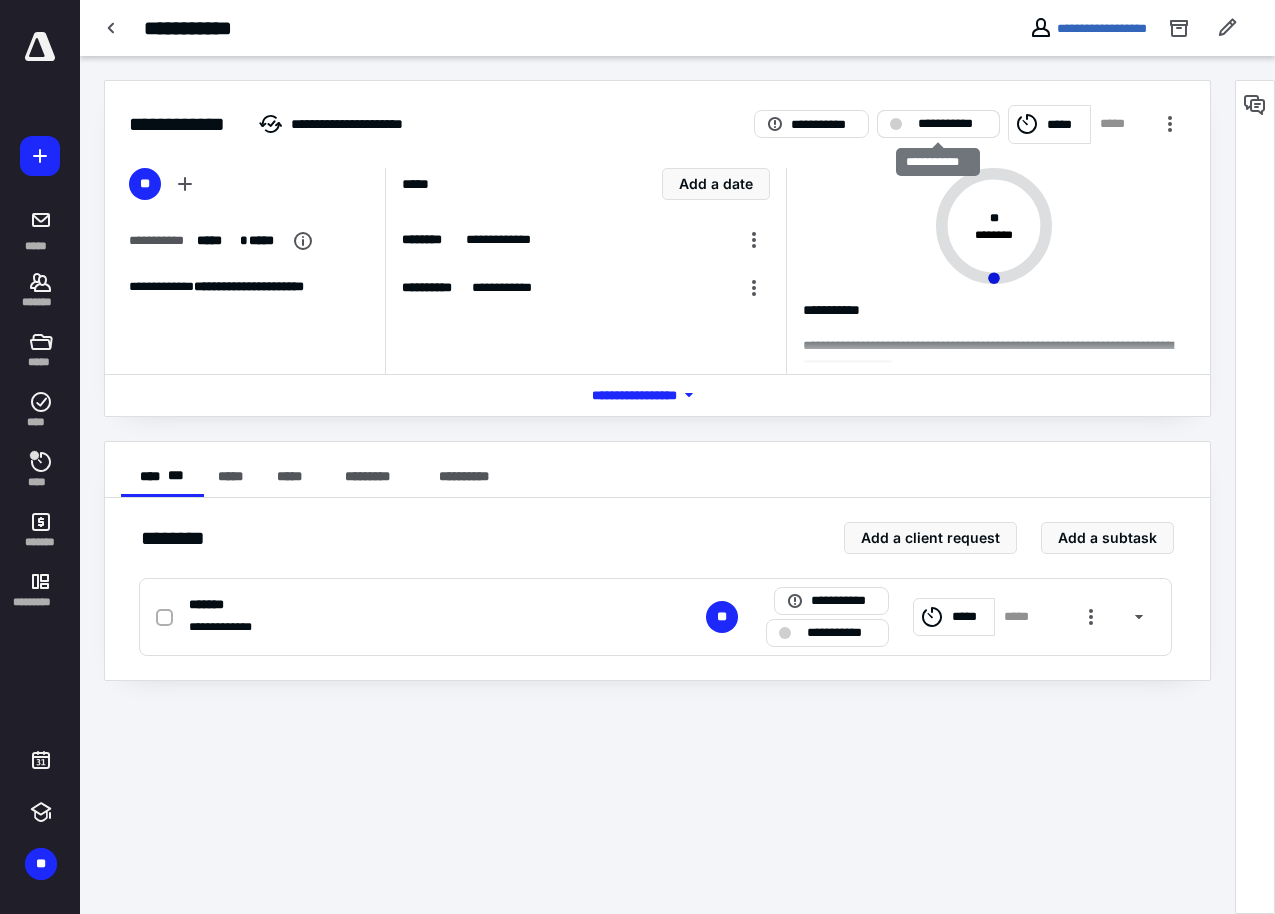 click on "**********" at bounding box center (952, 124) 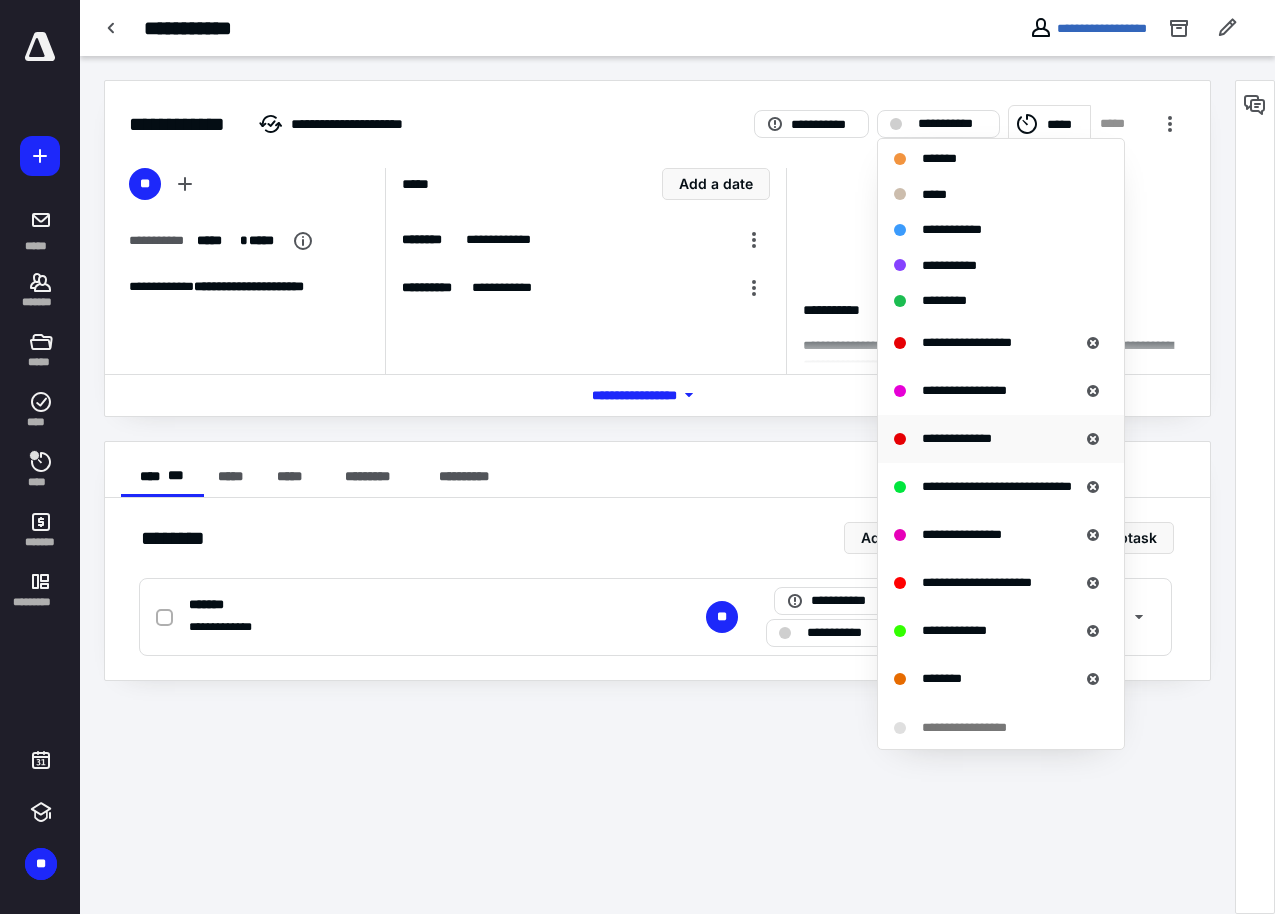 scroll, scrollTop: 473, scrollLeft: 0, axis: vertical 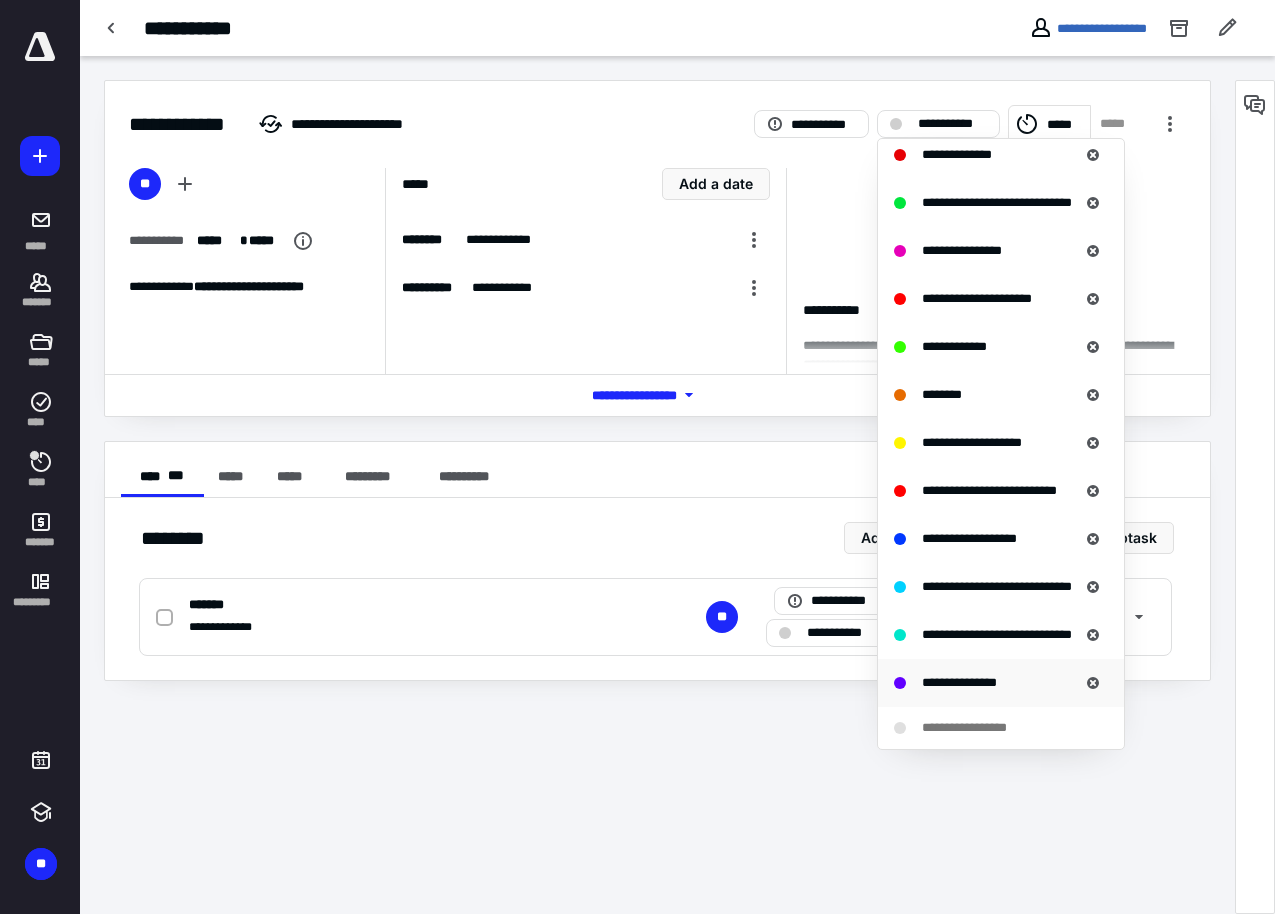 click on "**********" at bounding box center [959, 683] 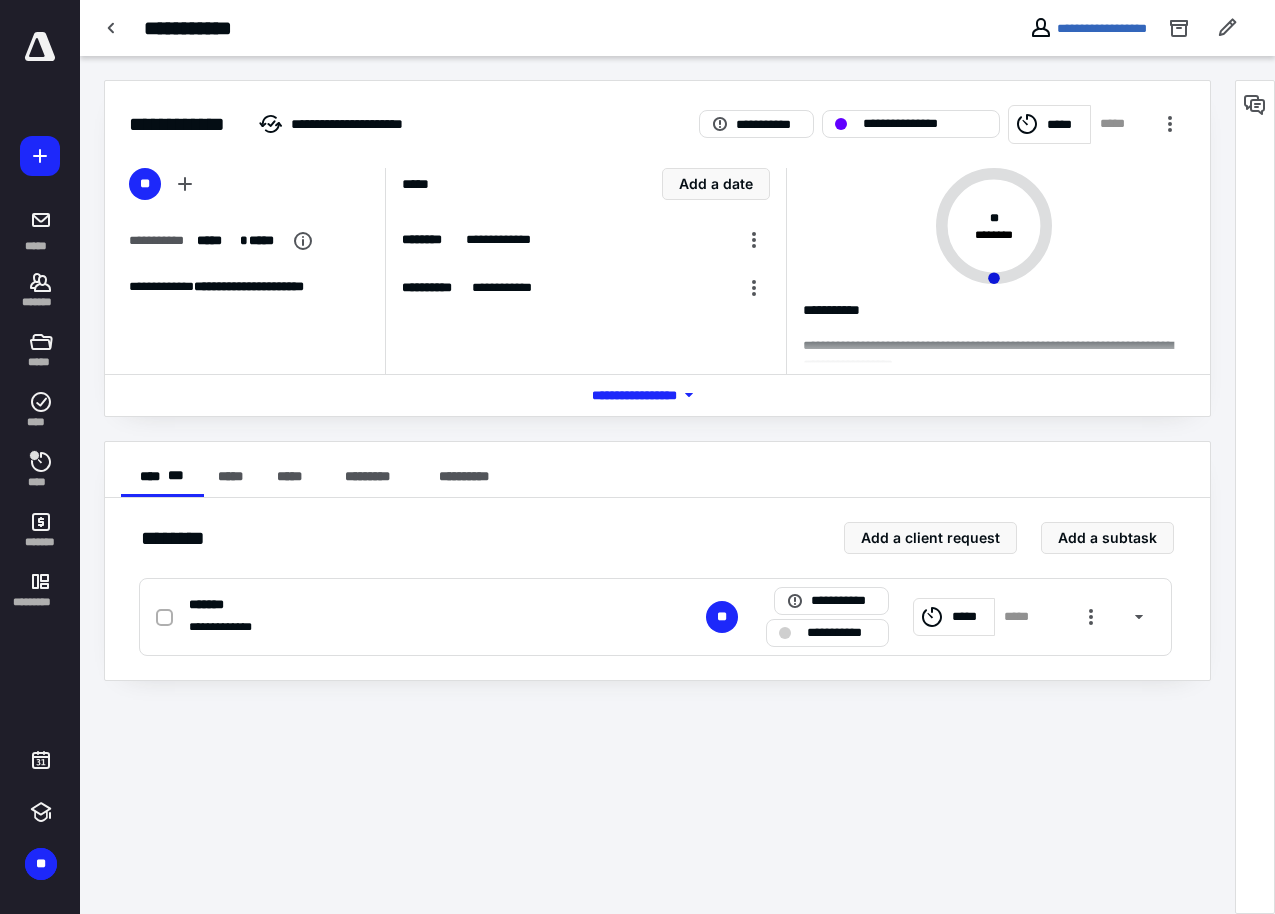 click on "*** **** *******" at bounding box center [658, 395] 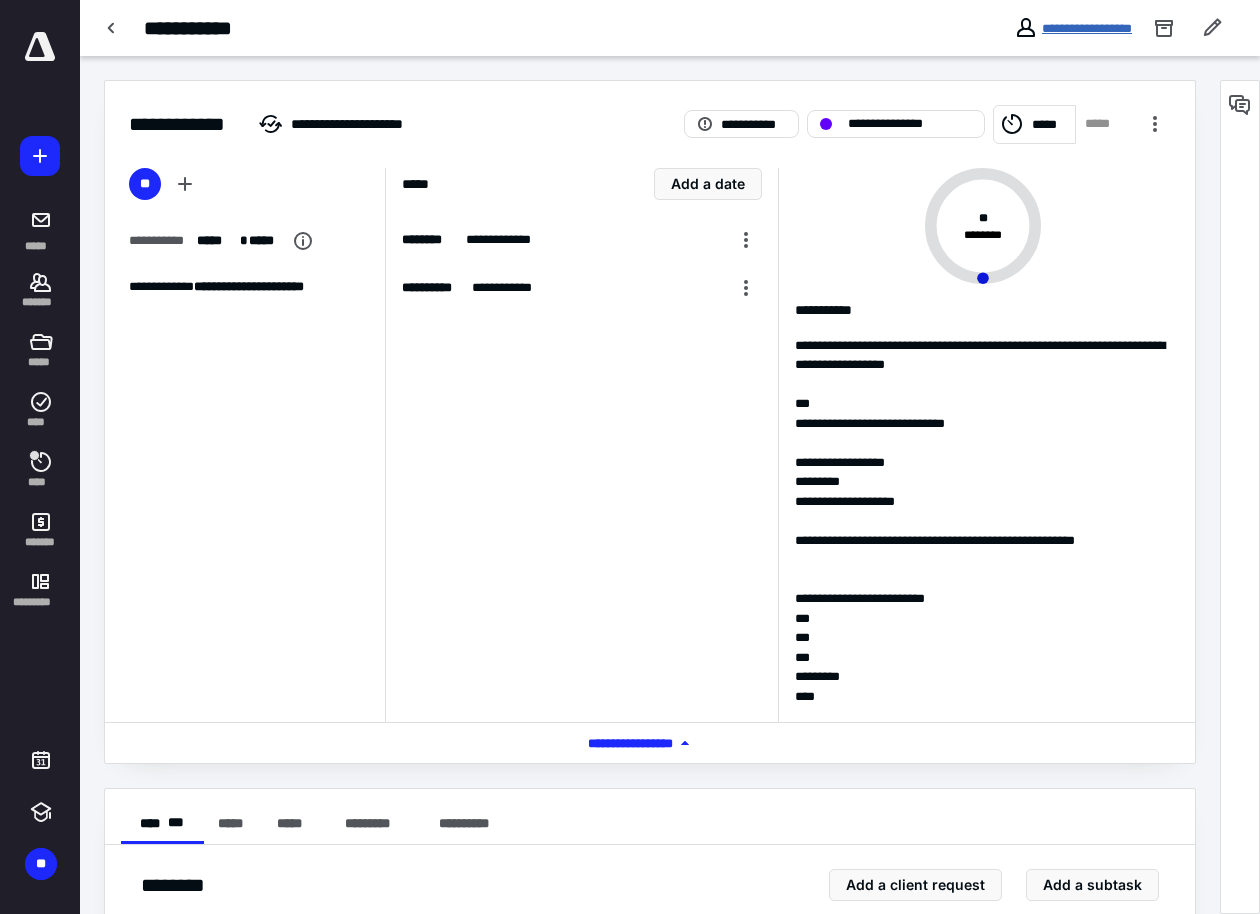 click on "**********" at bounding box center [1087, 28] 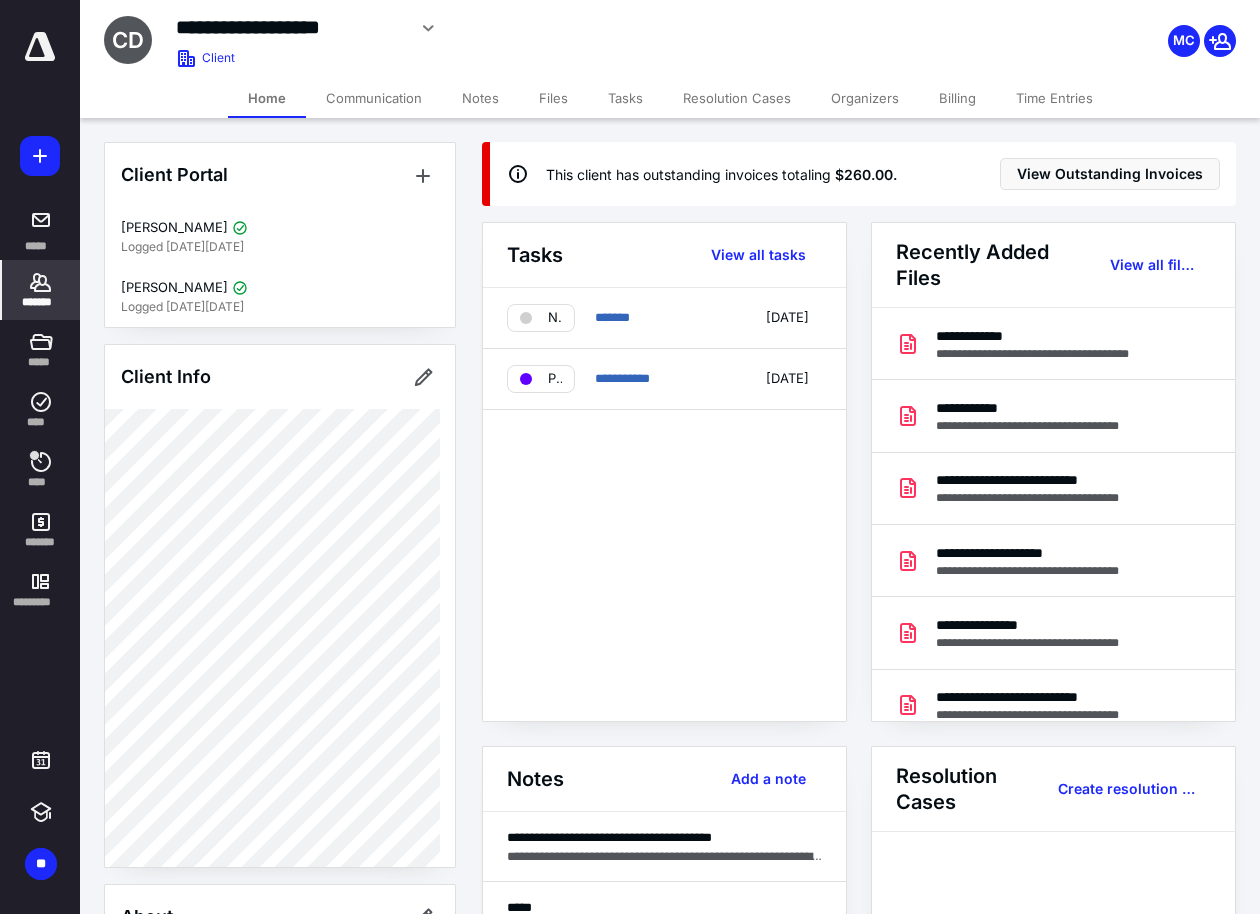 click on "Billing" at bounding box center [957, 98] 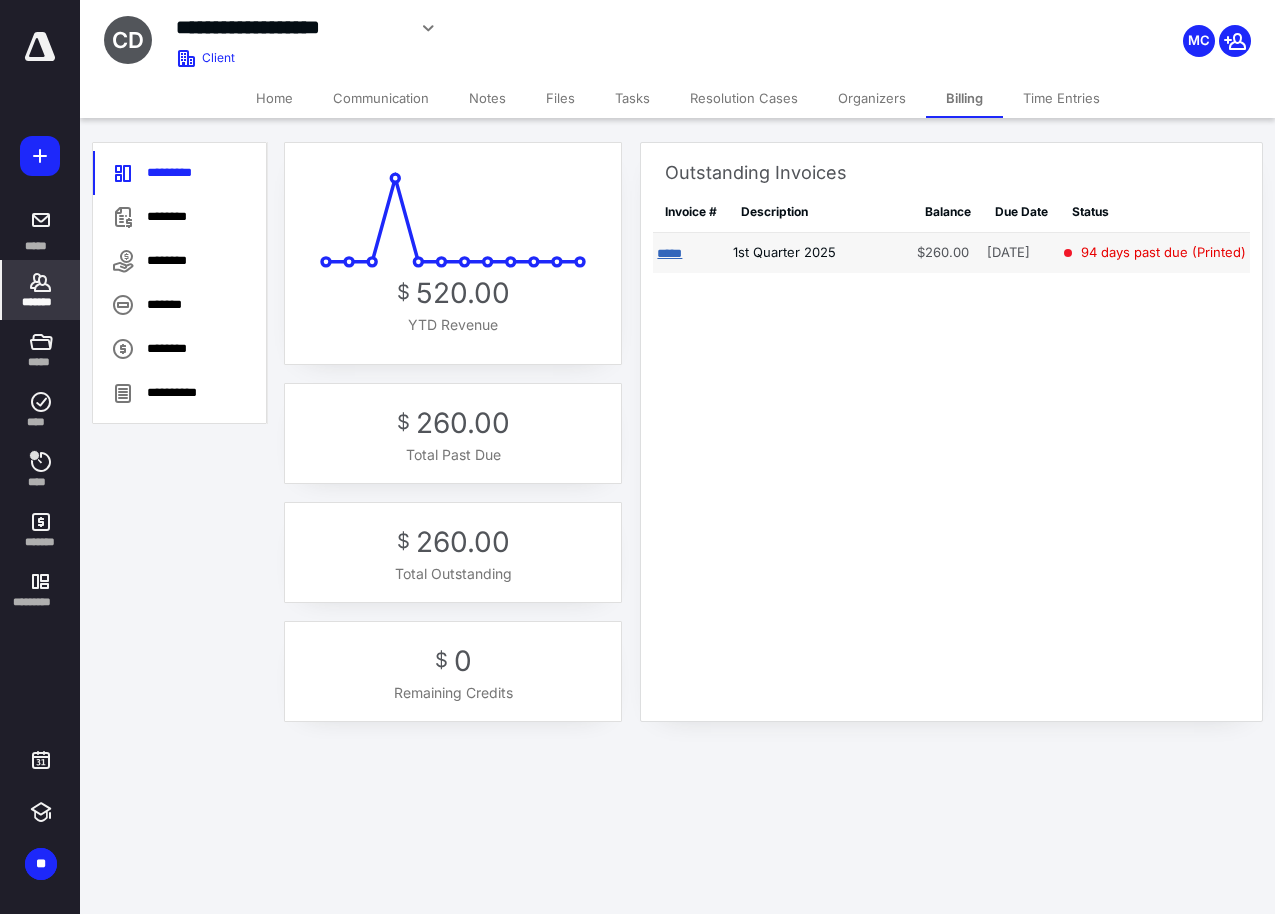 click on "*****" at bounding box center [669, 253] 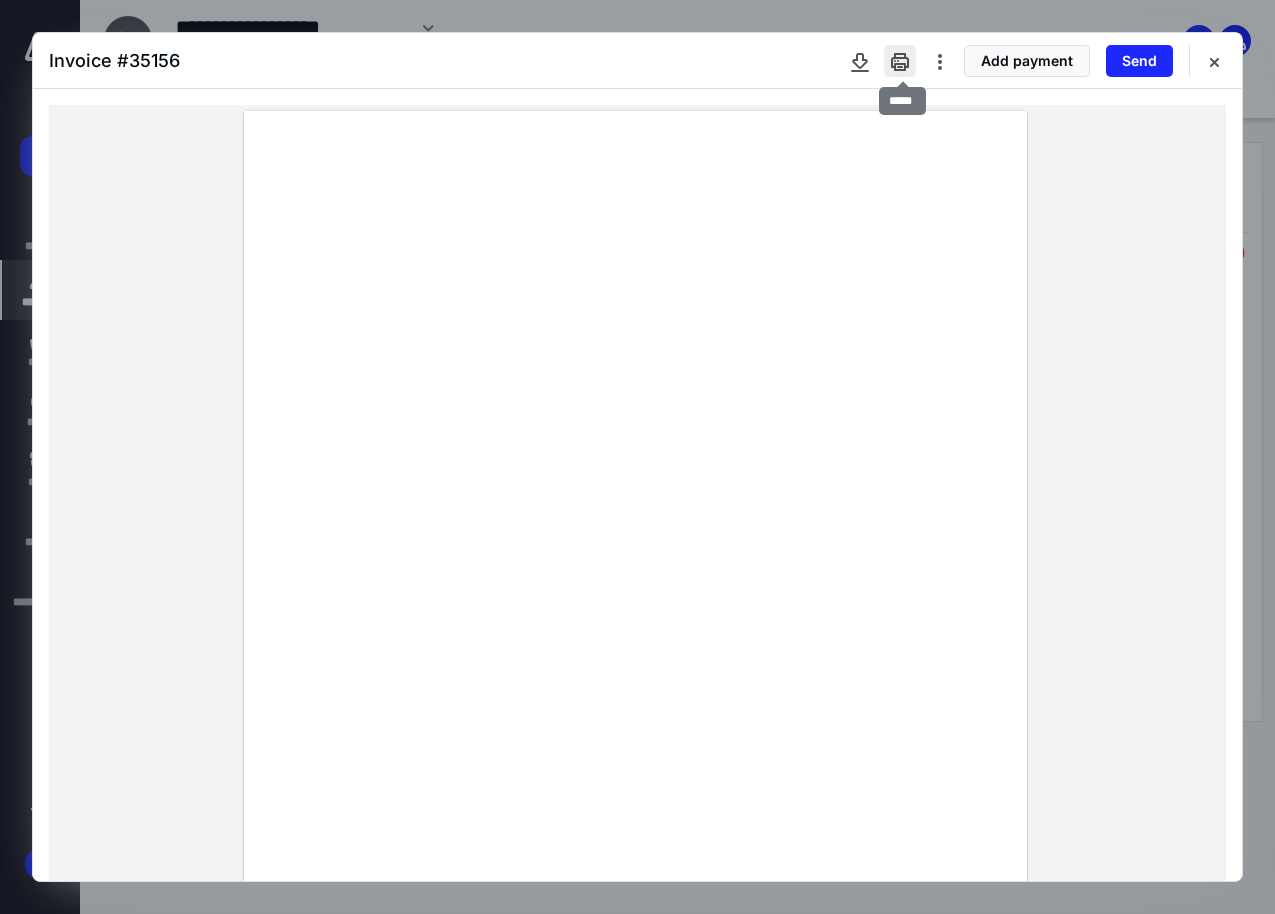 click at bounding box center [900, 61] 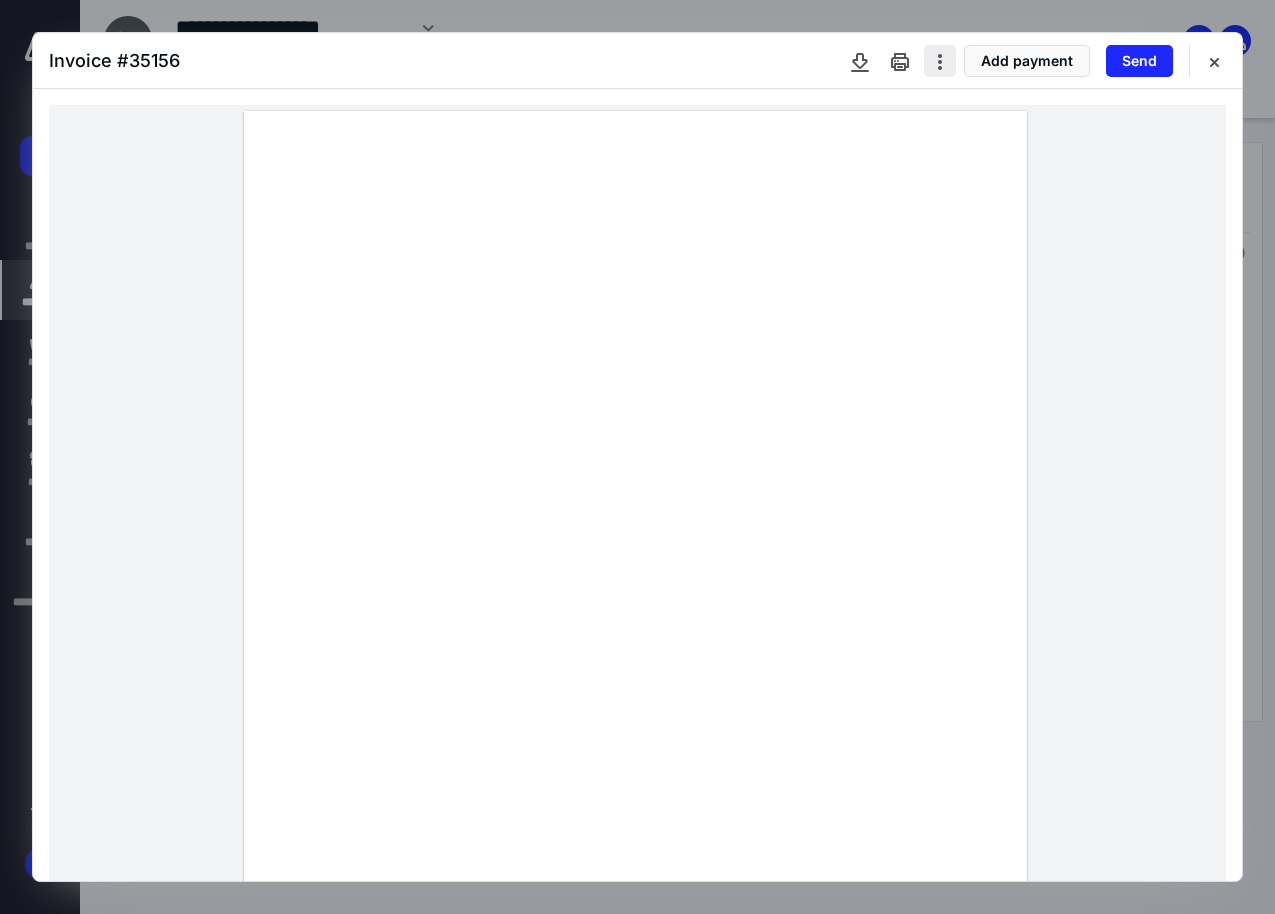 click at bounding box center (940, 61) 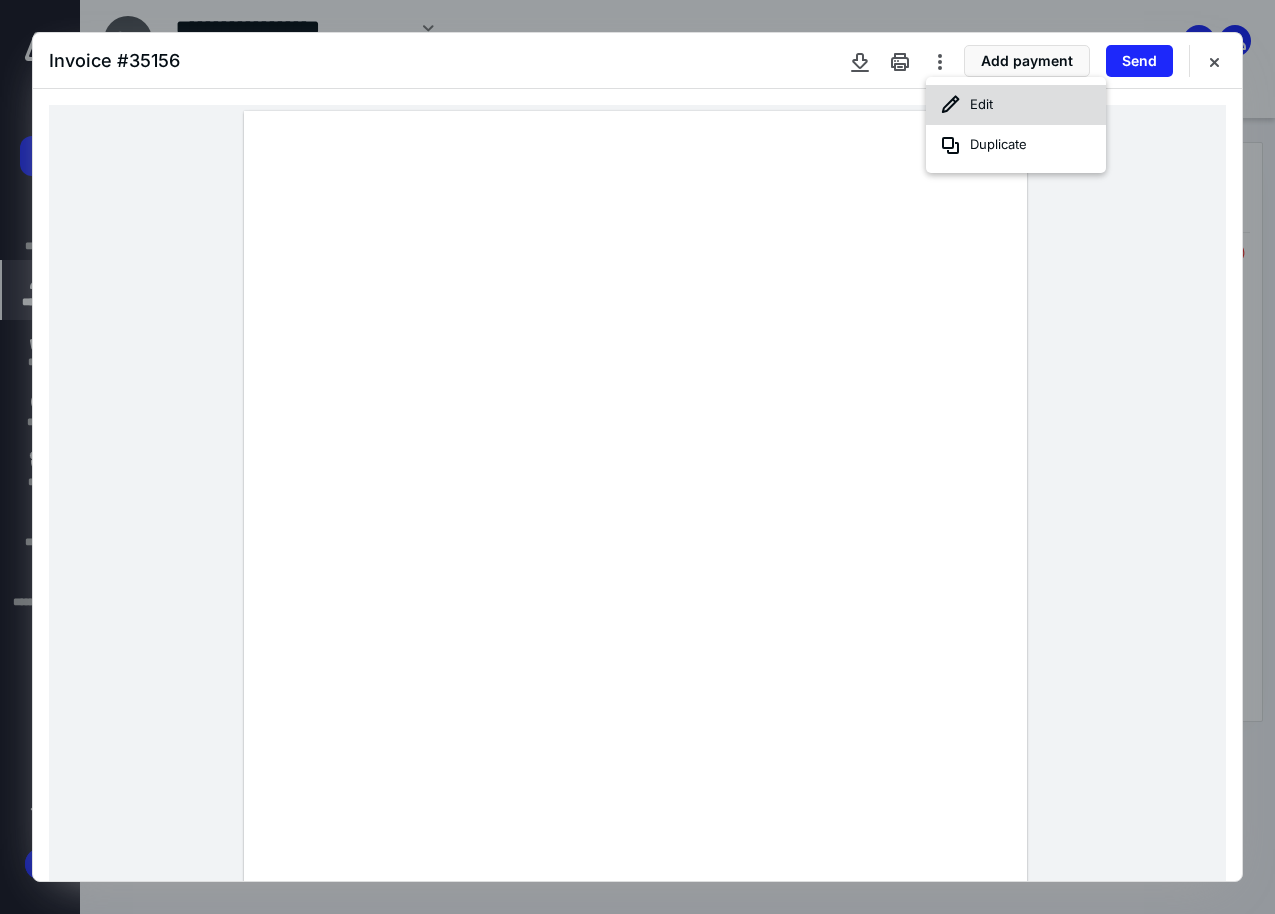 click on "Edit" at bounding box center (1016, 105) 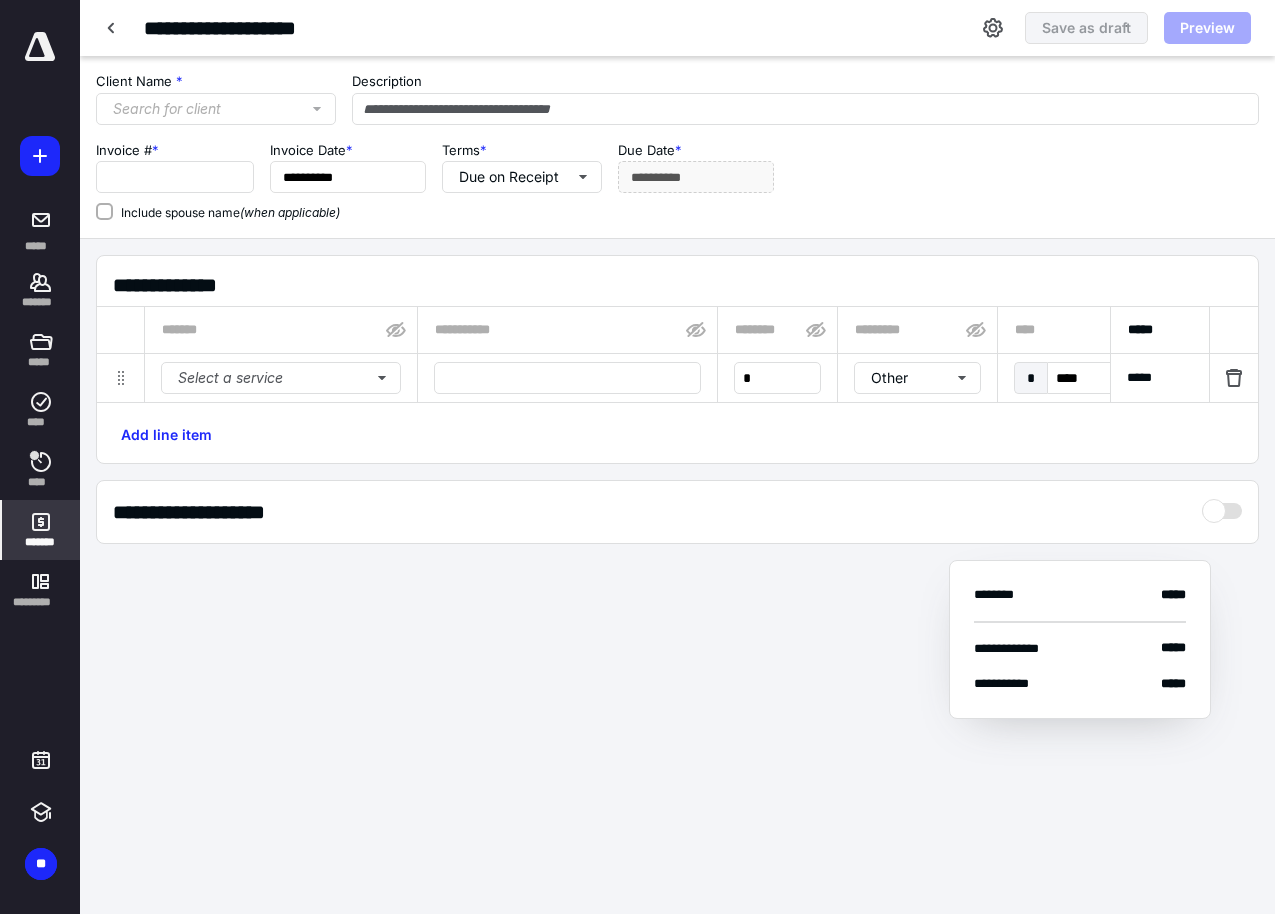 type on "**********" 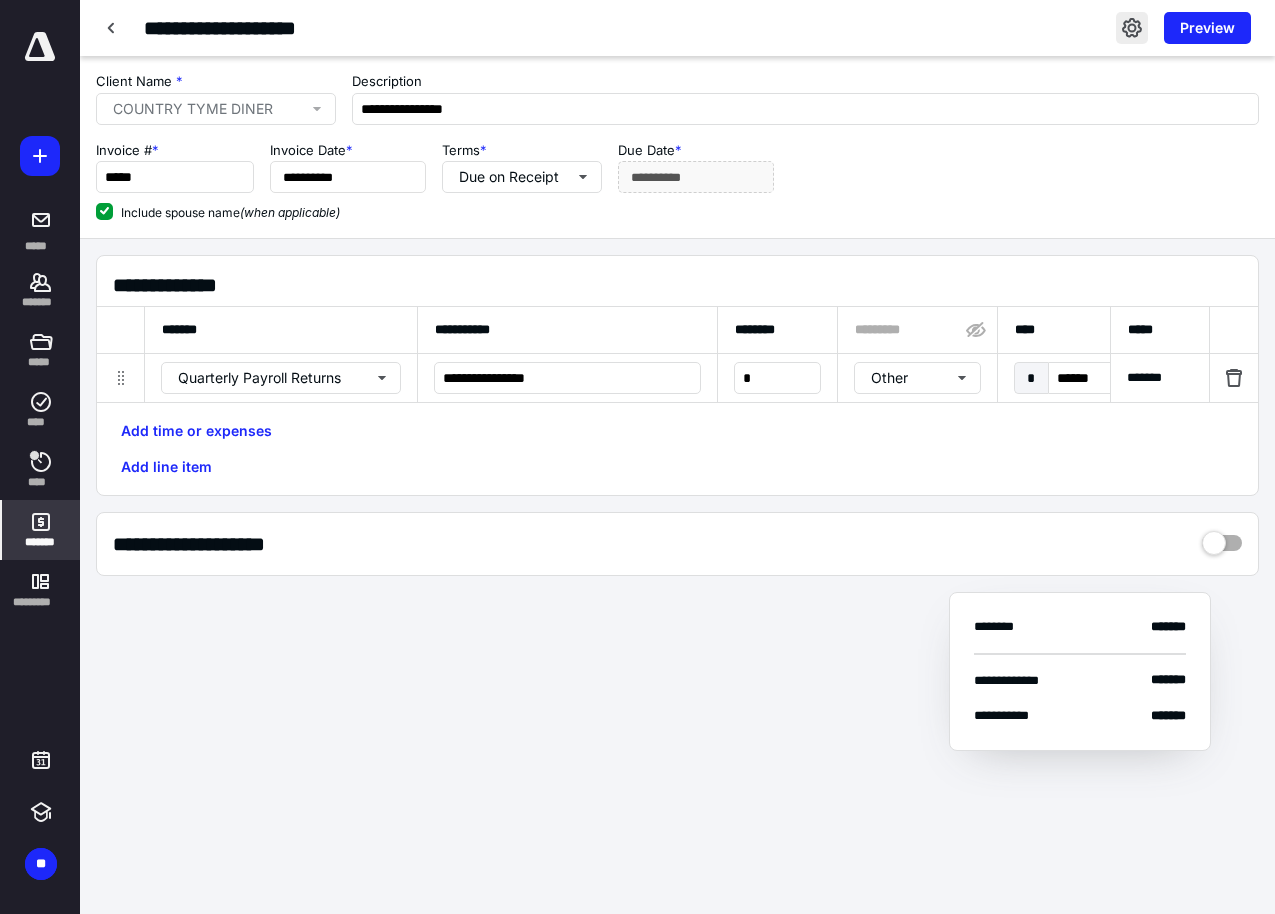 click at bounding box center [1132, 28] 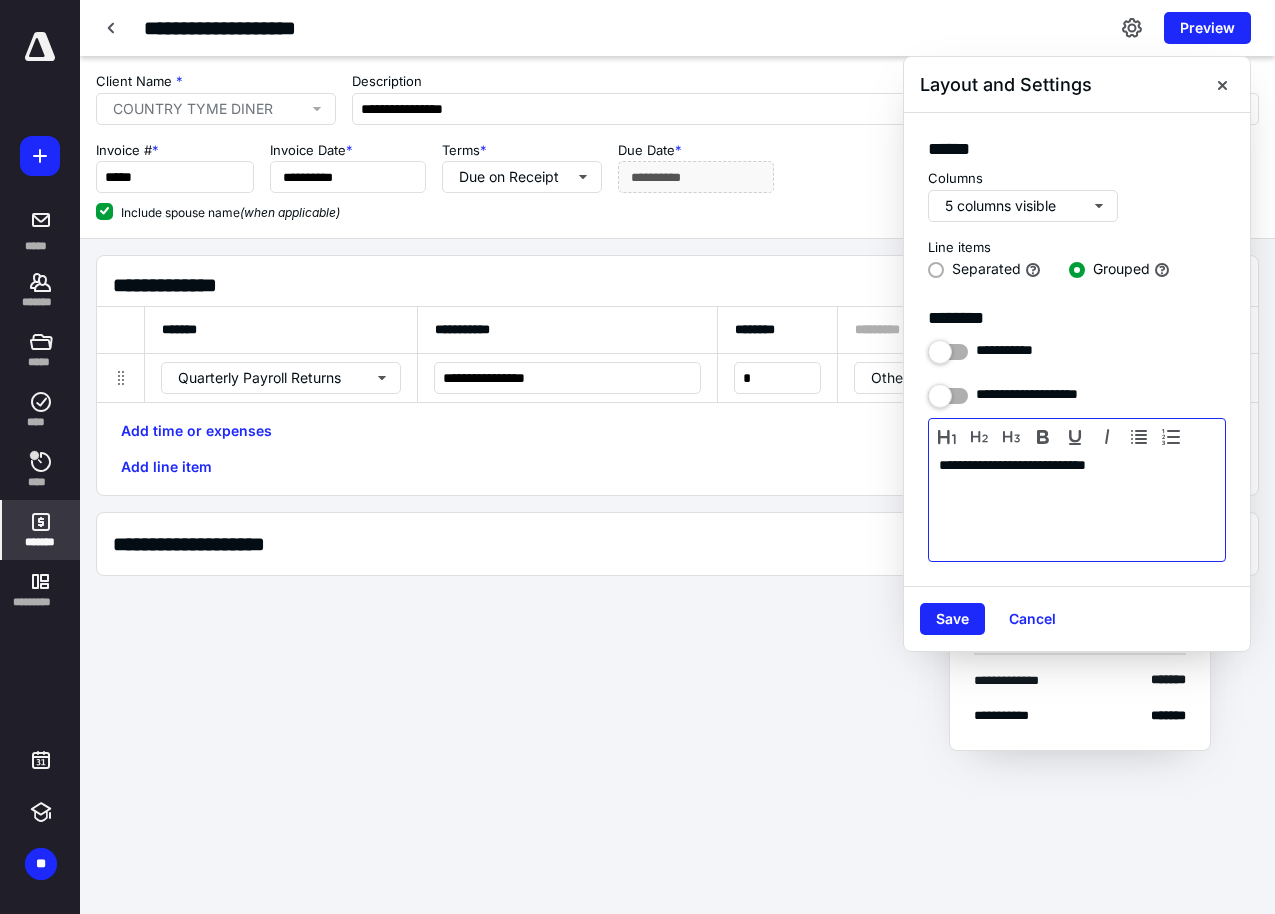 click on "**********" at bounding box center [1077, 505] 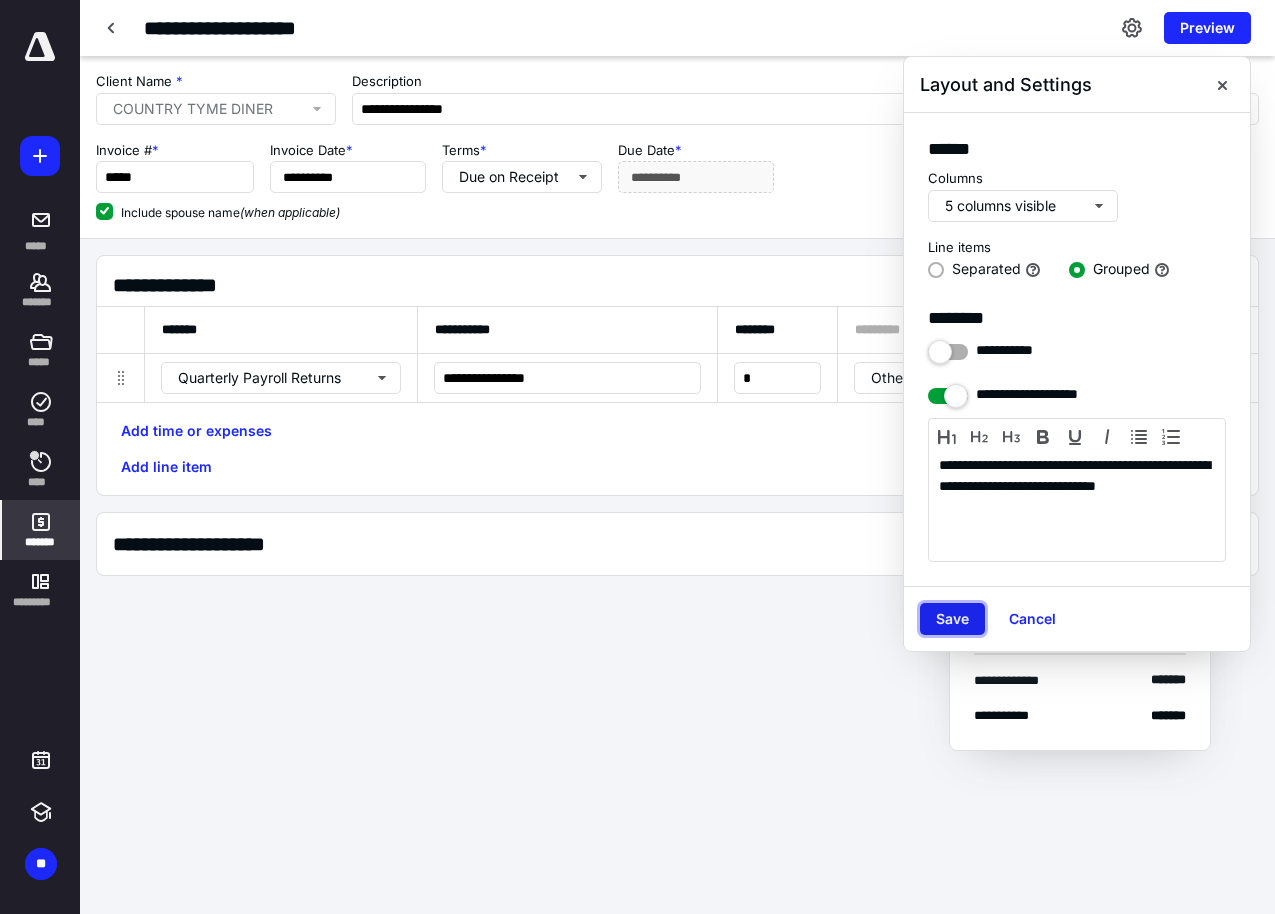click on "Save" at bounding box center (952, 619) 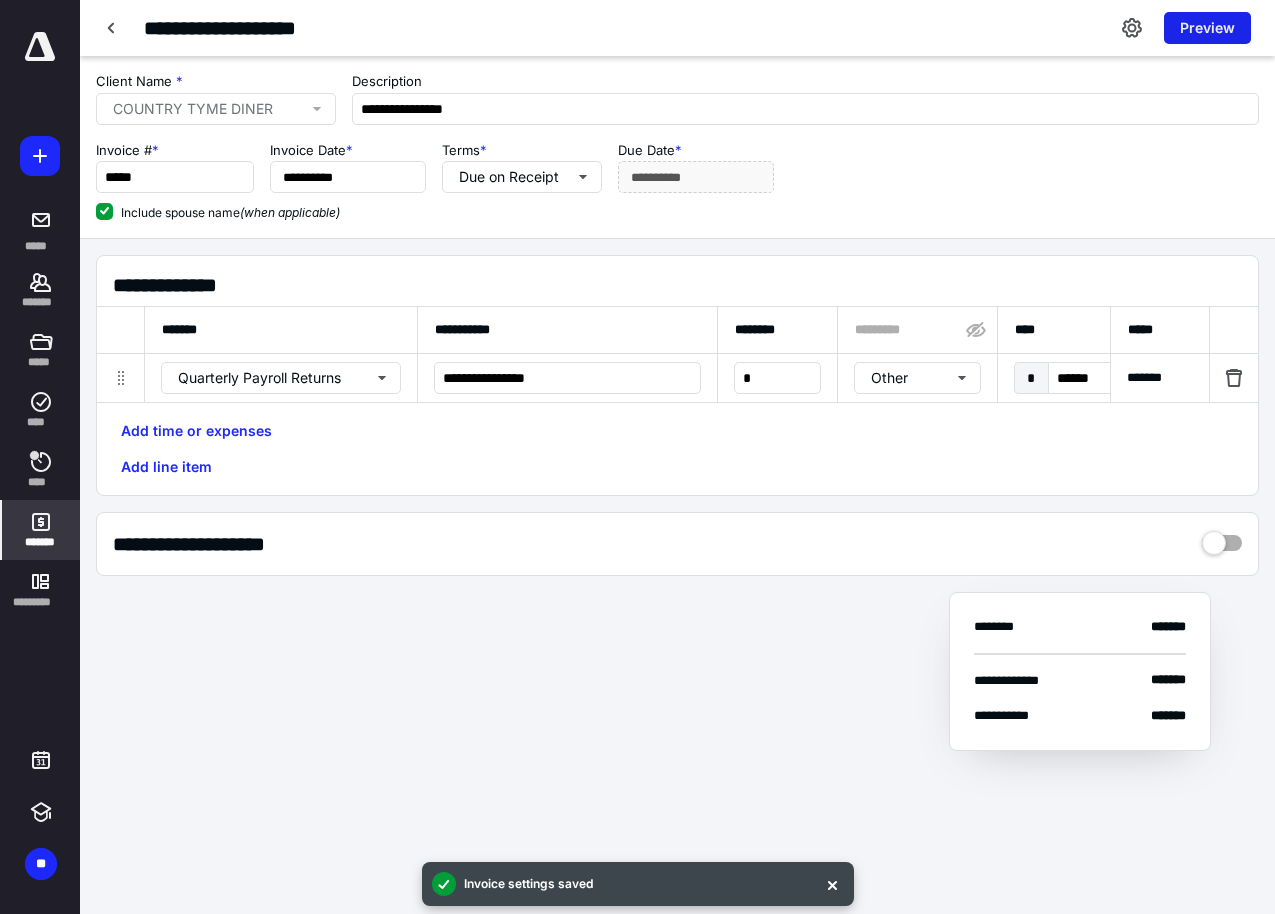 click on "Preview" at bounding box center [1207, 28] 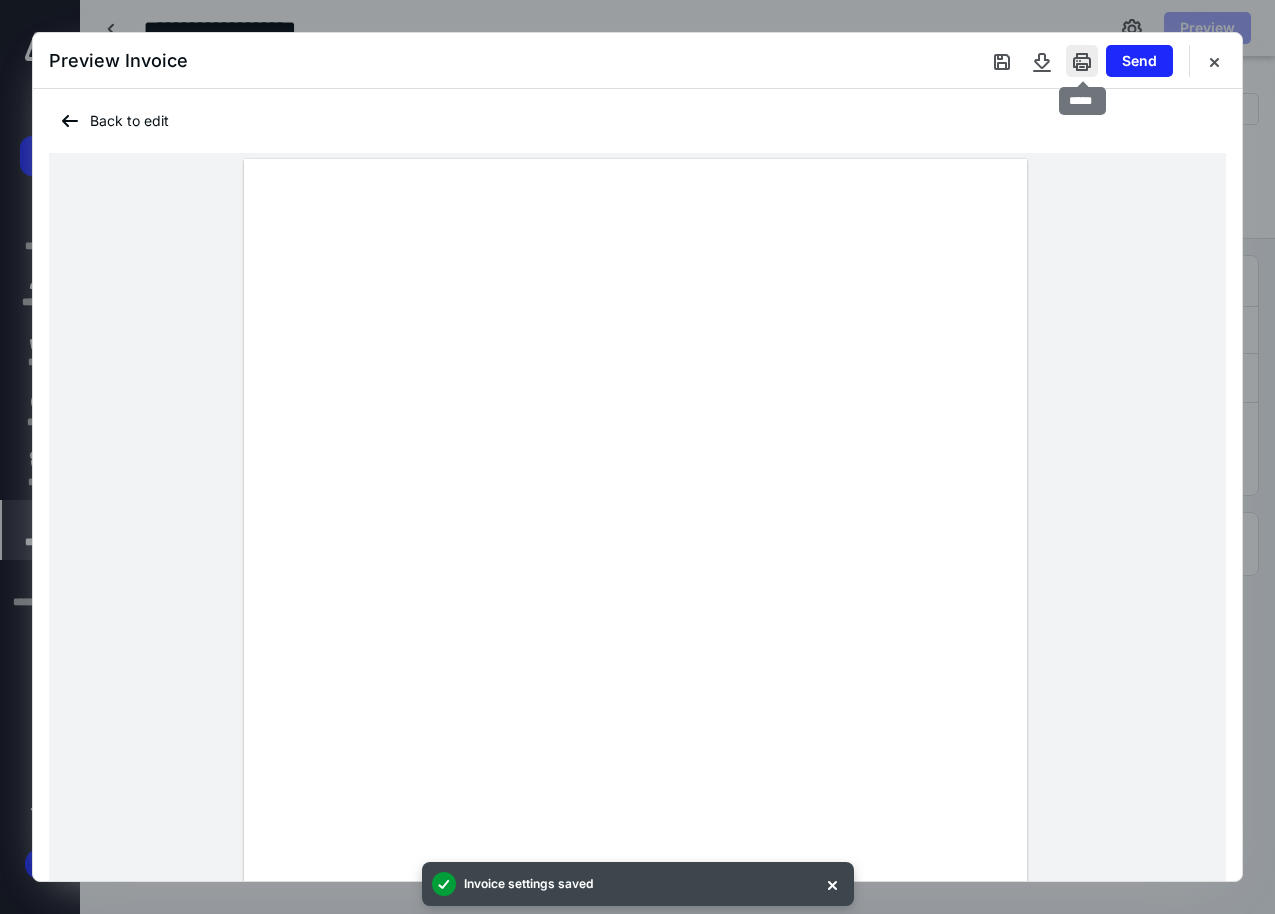 click at bounding box center [1082, 61] 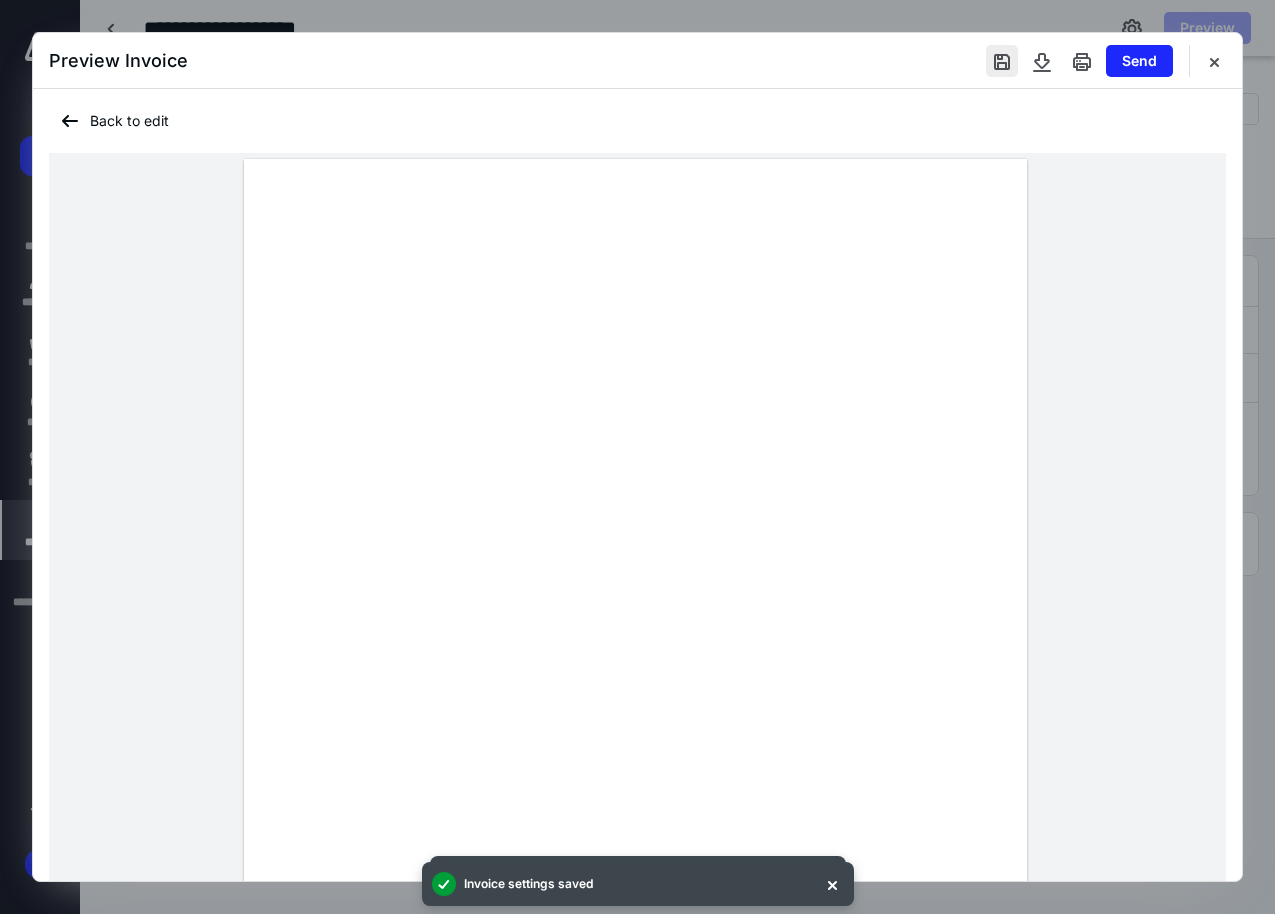 click at bounding box center [1002, 61] 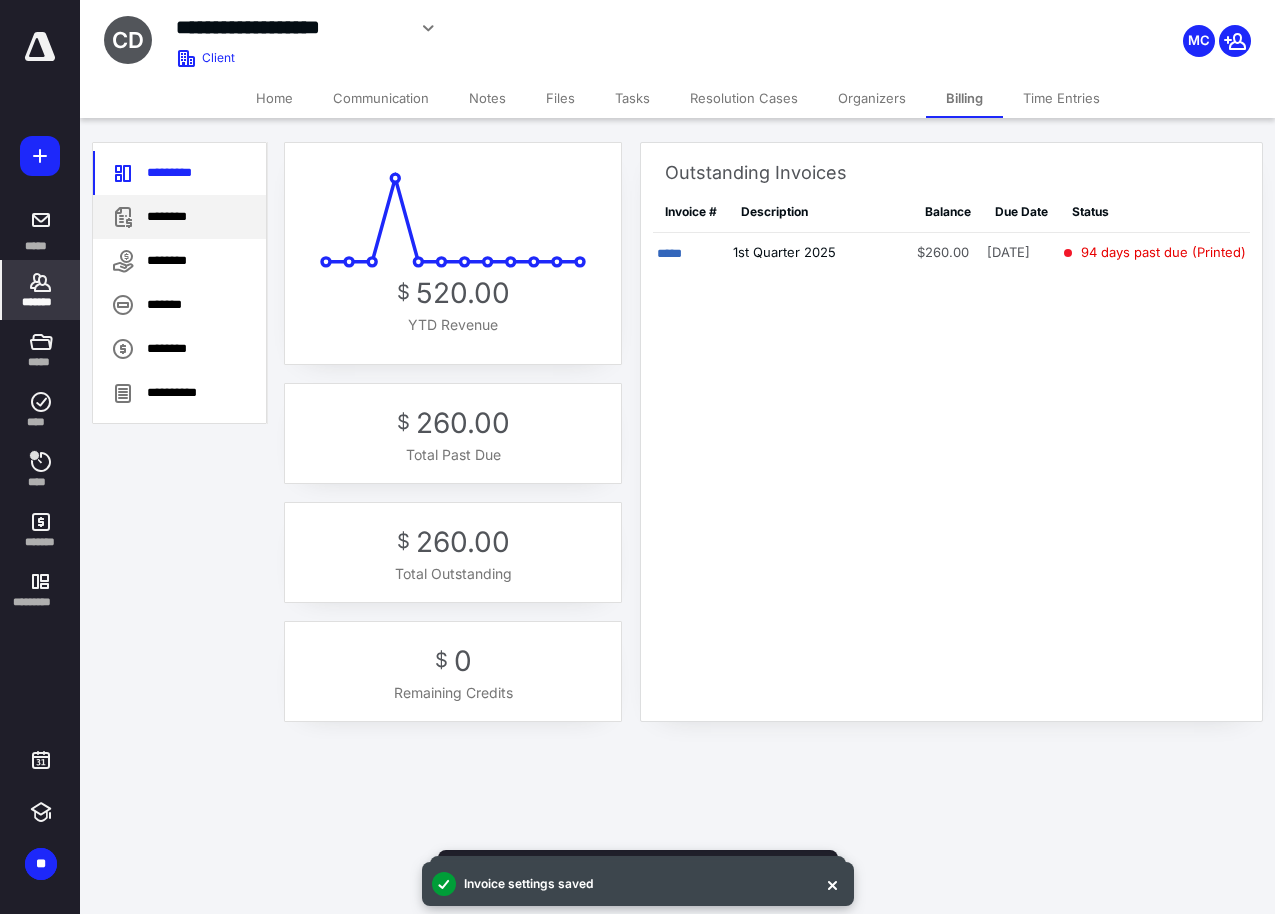click on "********" at bounding box center [179, 217] 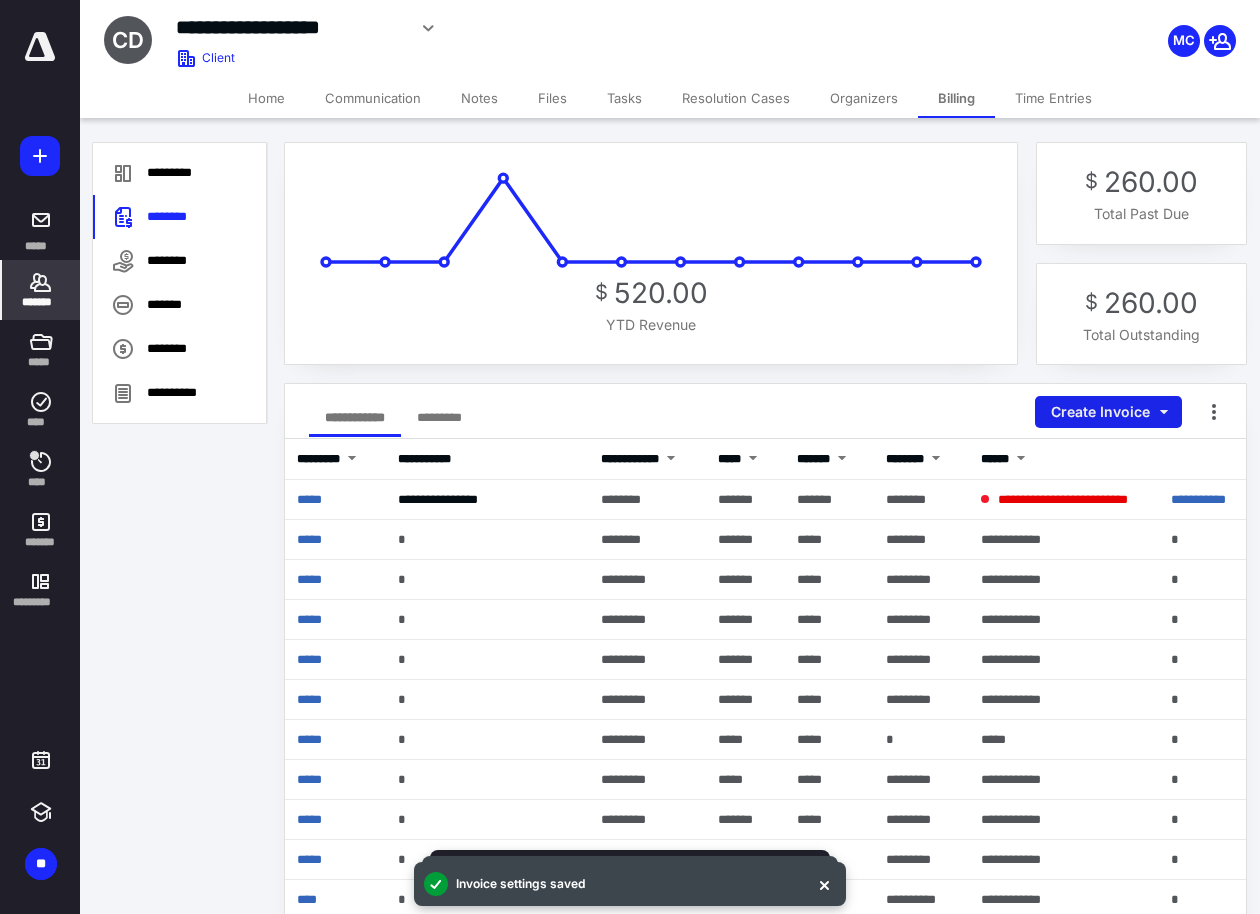 click on "Create Invoice" at bounding box center (1108, 412) 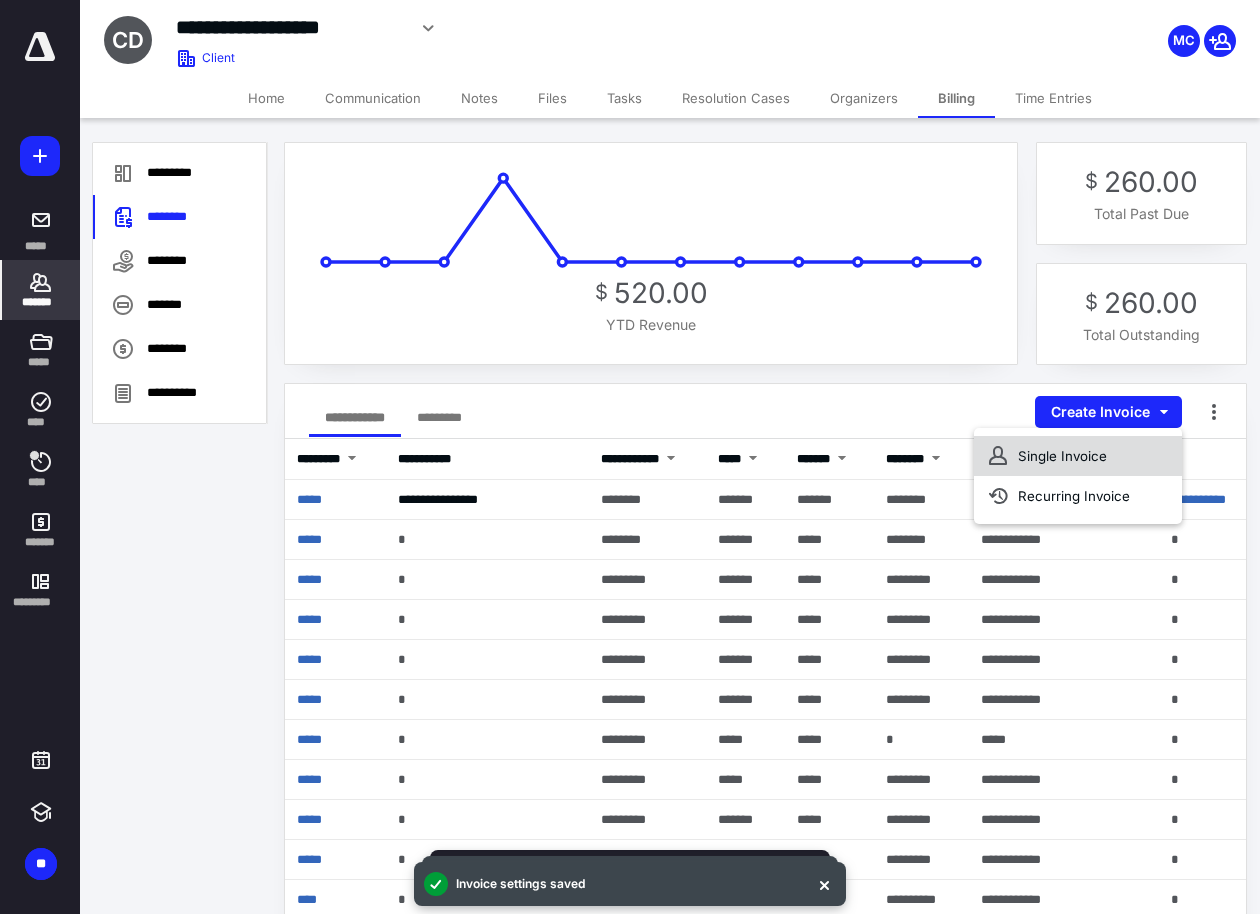 click on "Single Invoice" at bounding box center [1078, 456] 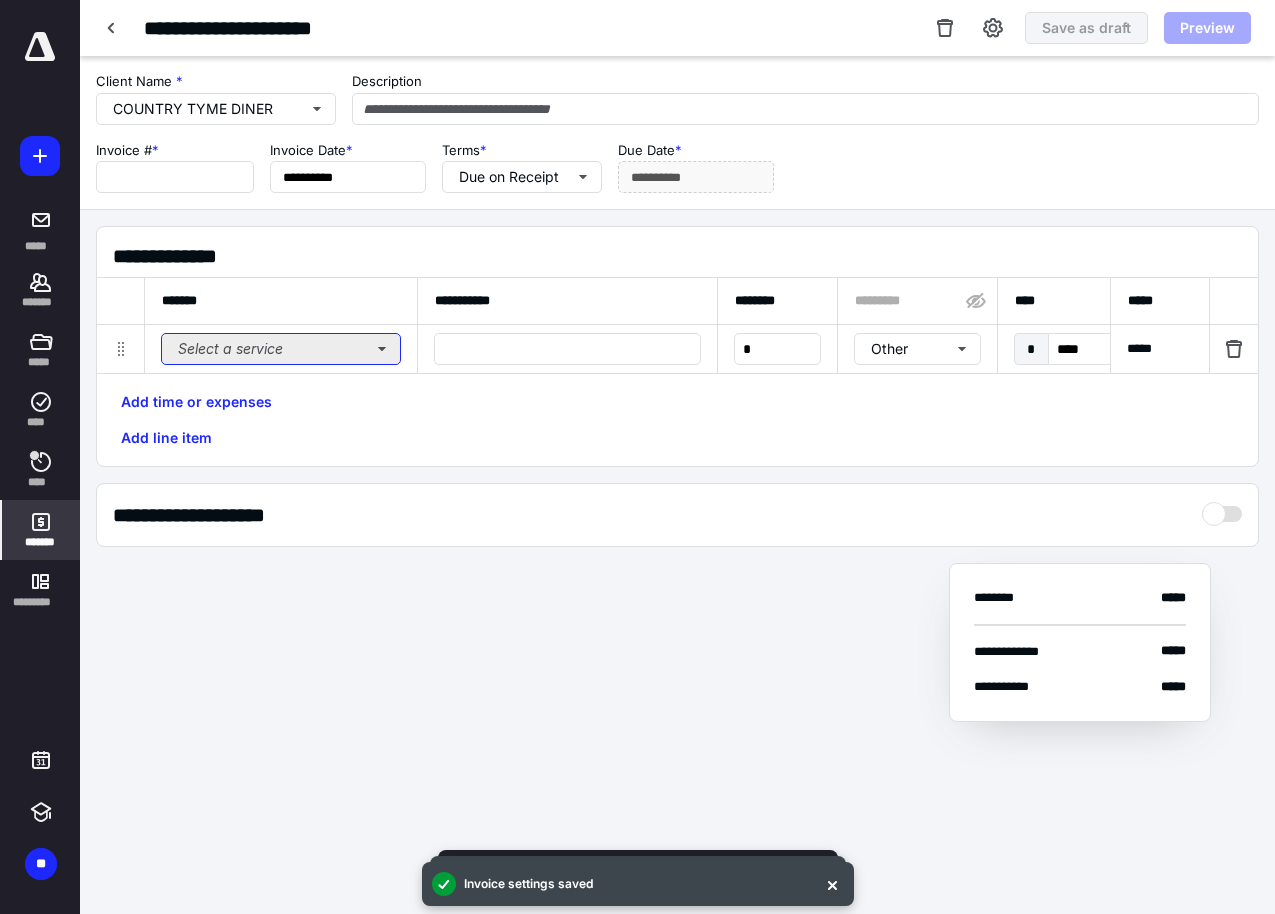 click on "Select a service" at bounding box center [281, 349] 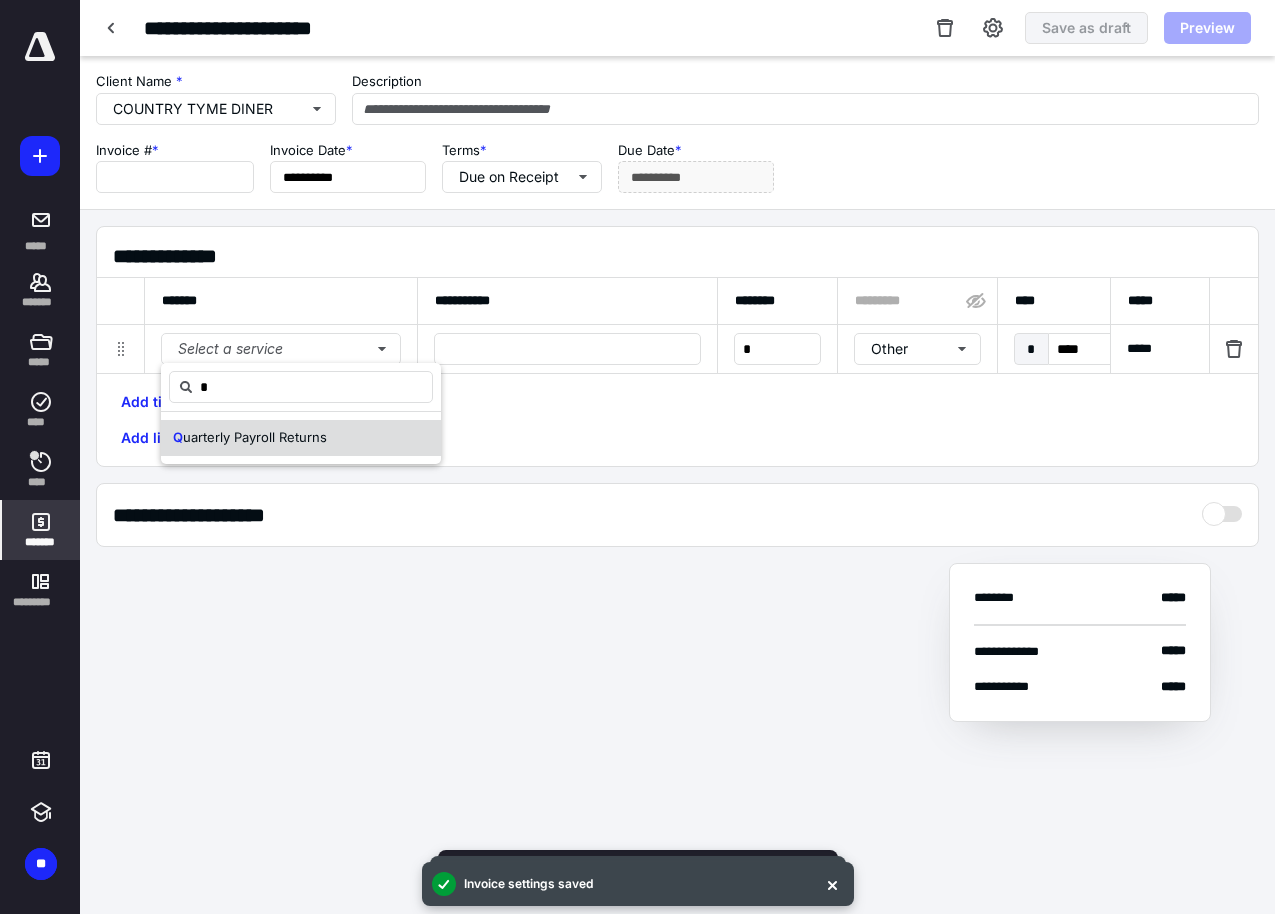 click on "Q uarterly Payroll Returns" at bounding box center [301, 438] 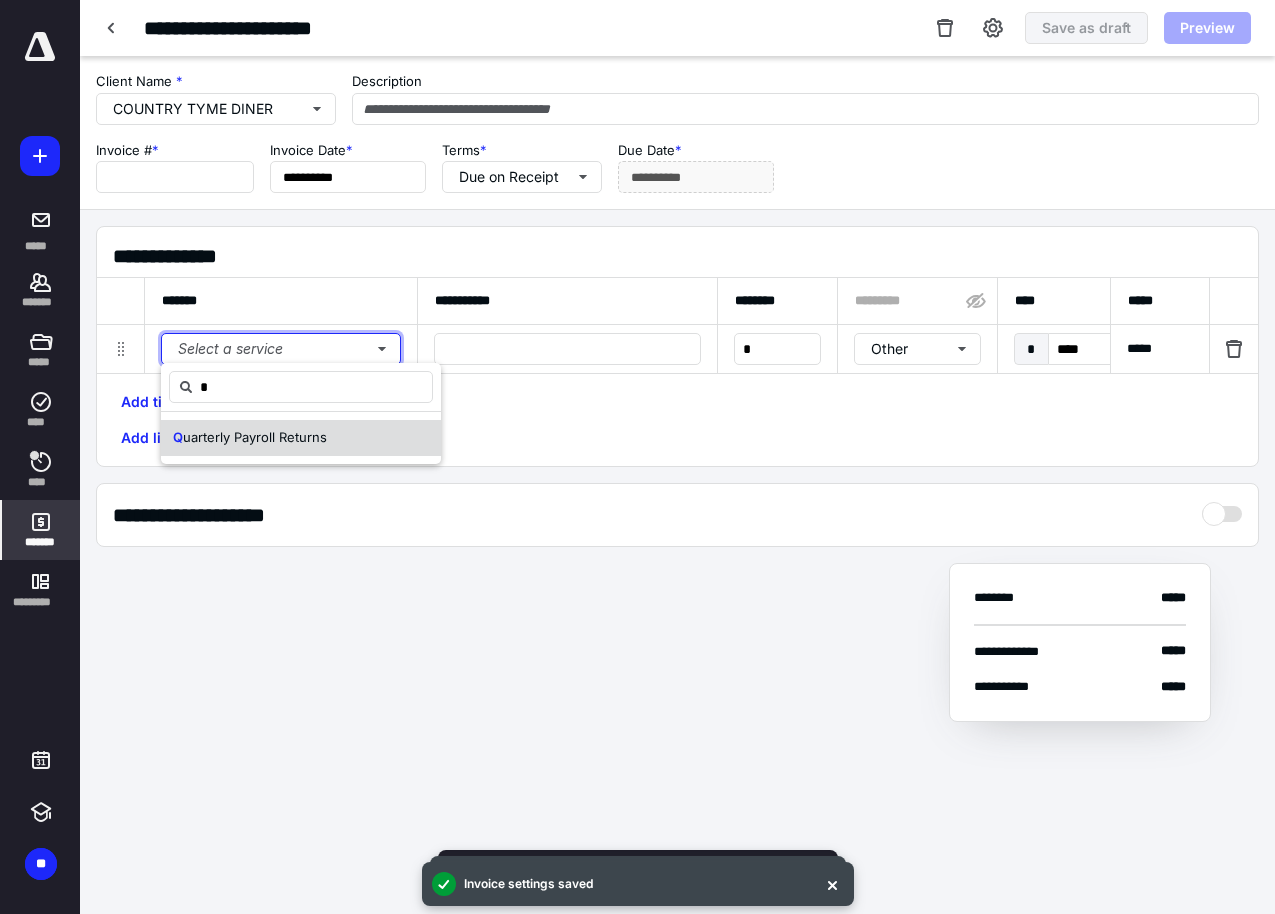 type 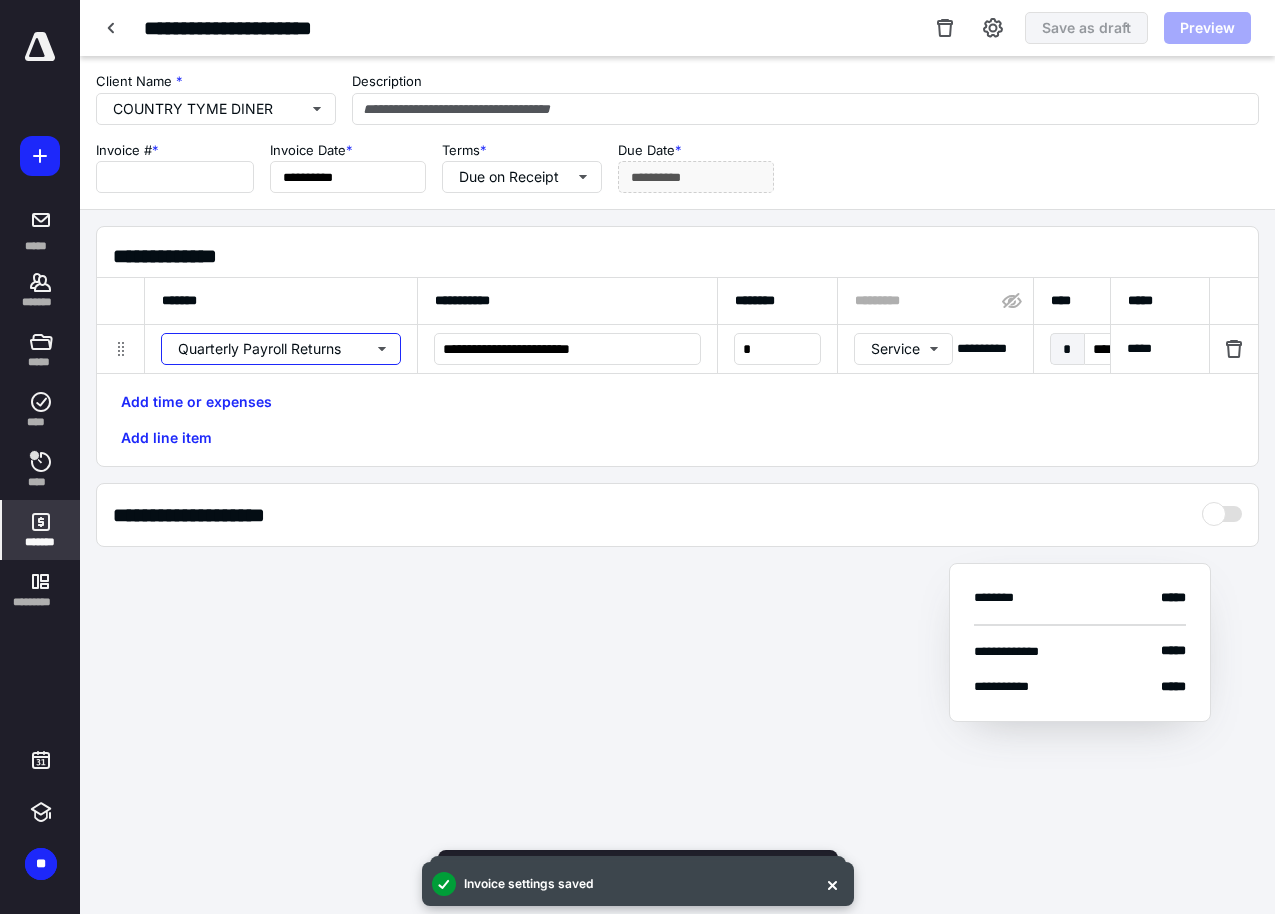 type 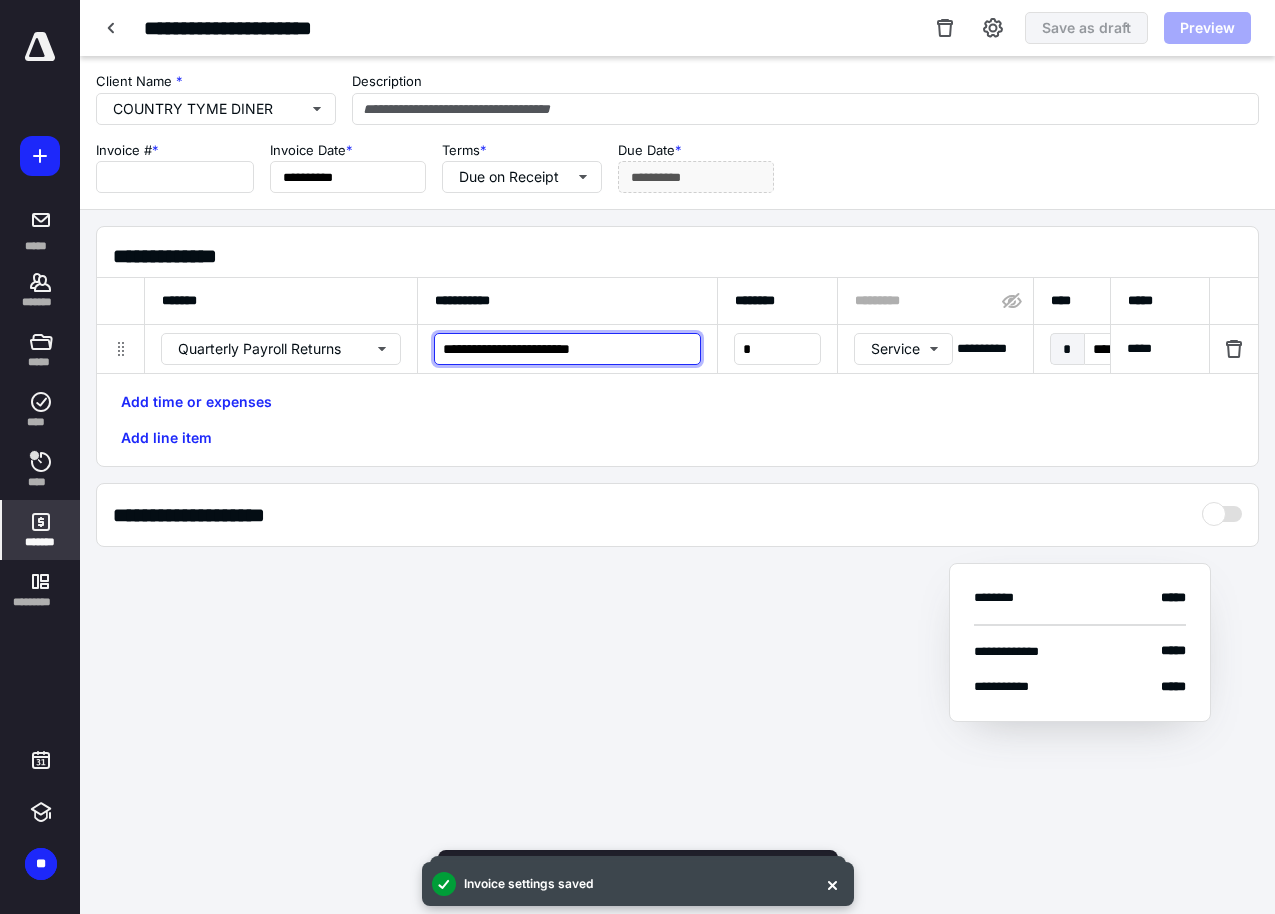 paste 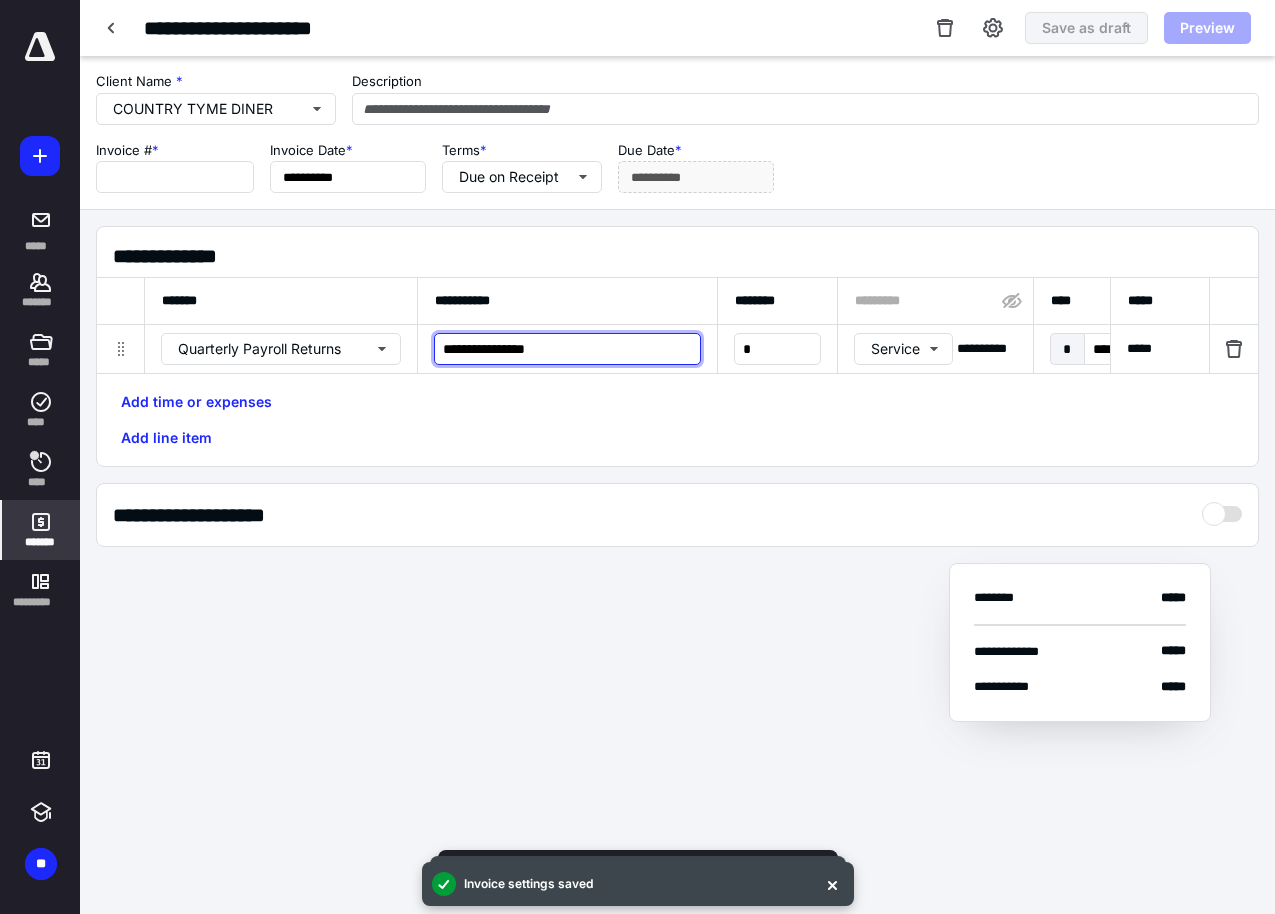 type on "**********" 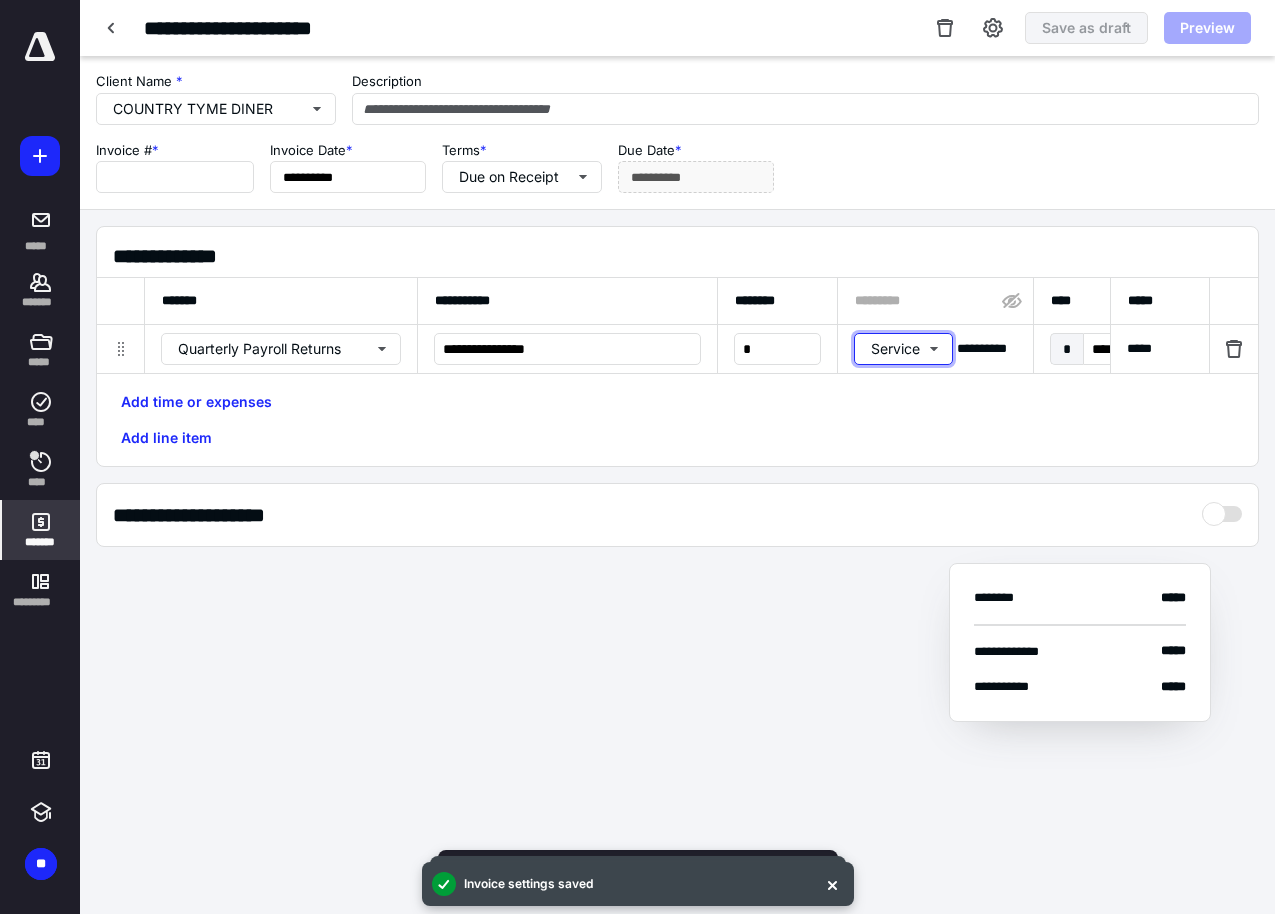 type 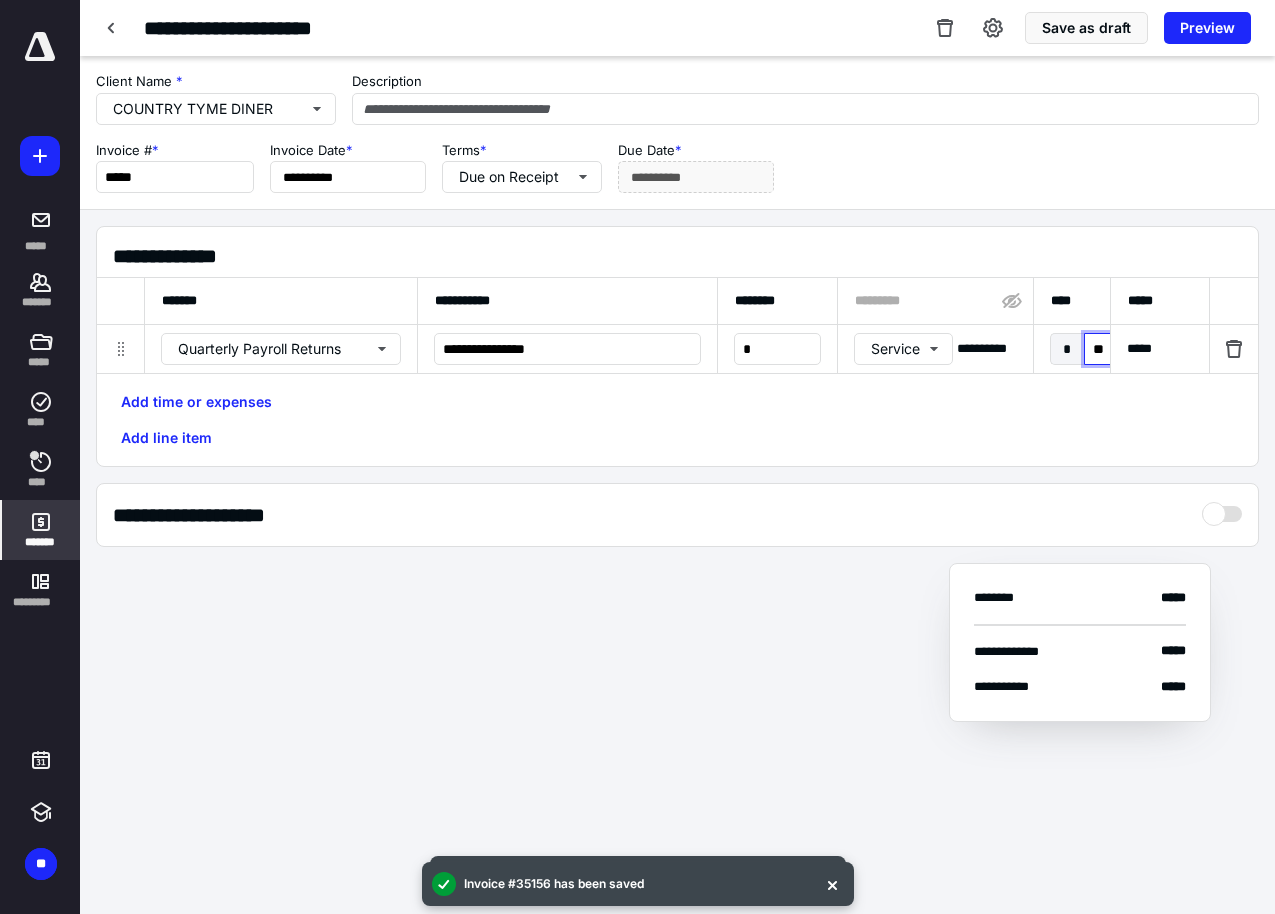 type on "***" 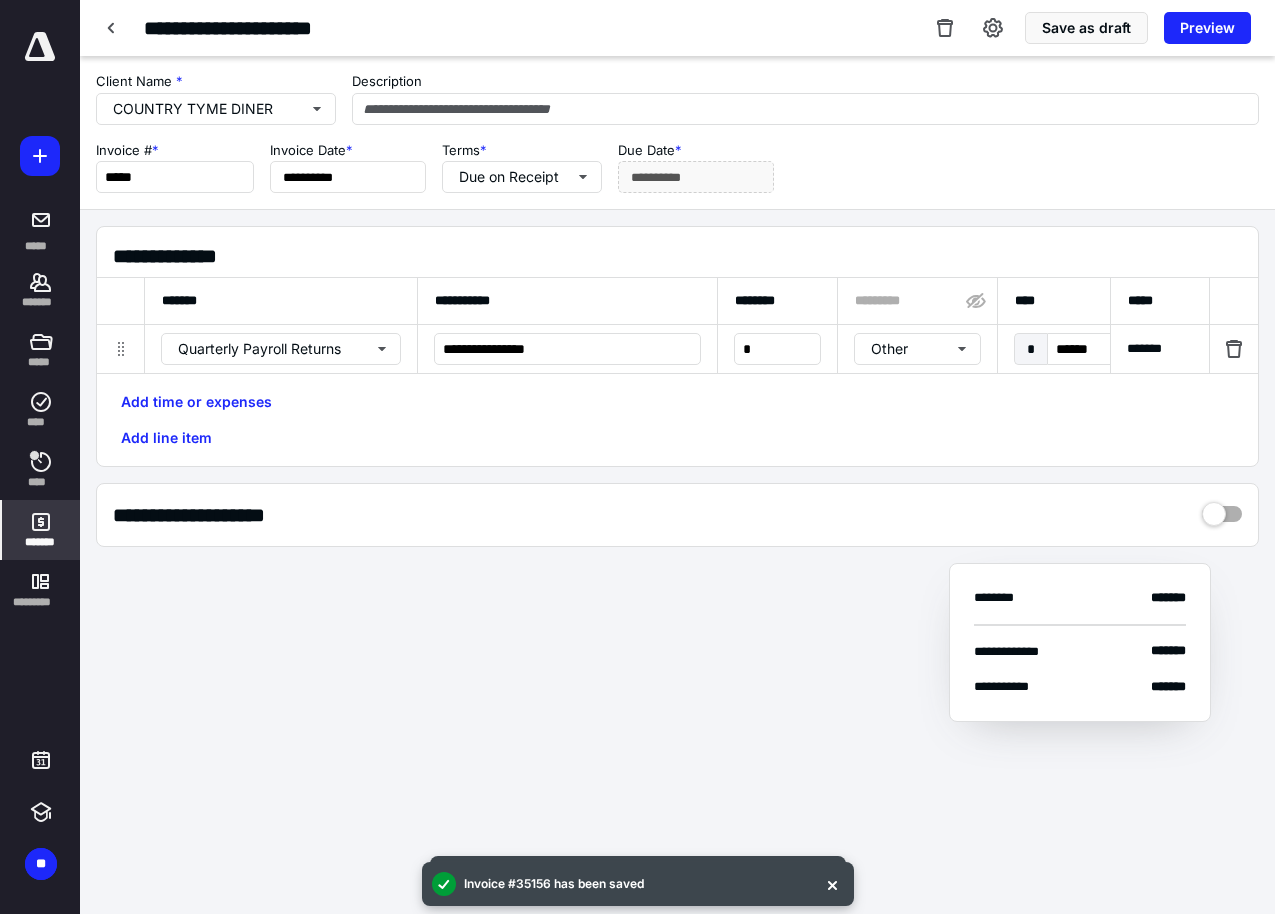 scroll, scrollTop: 0, scrollLeft: 1288, axis: horizontal 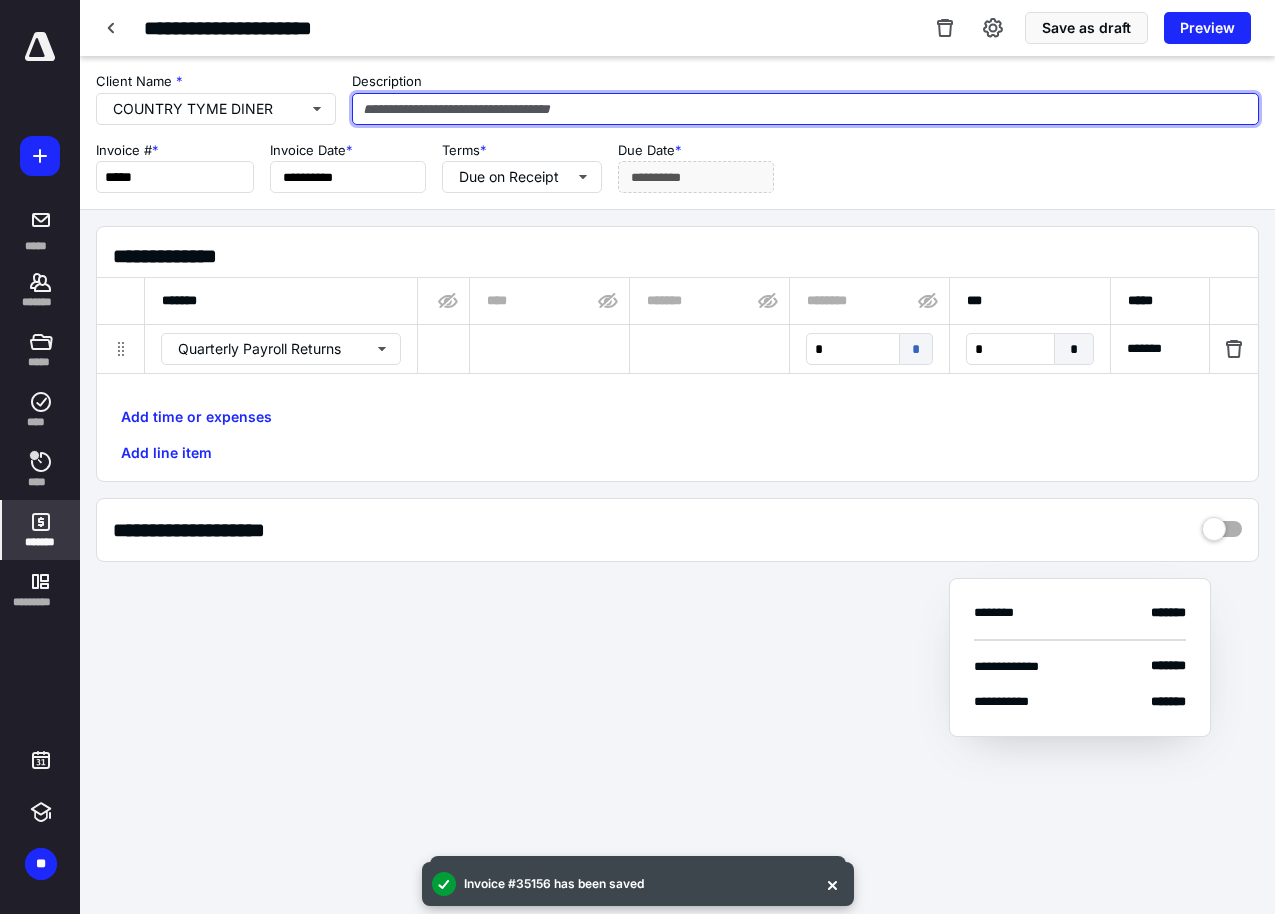 click at bounding box center [805, 109] 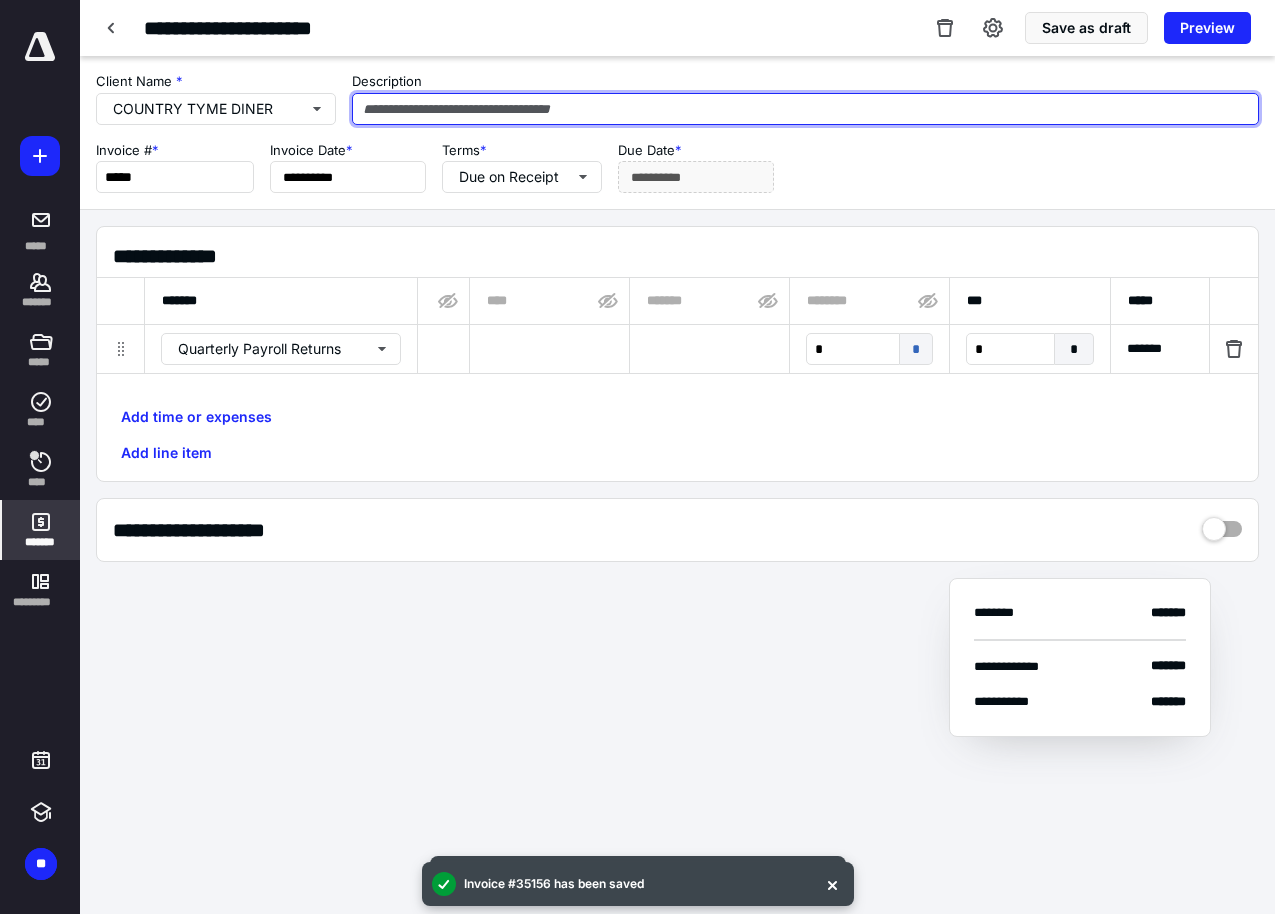 paste on "**********" 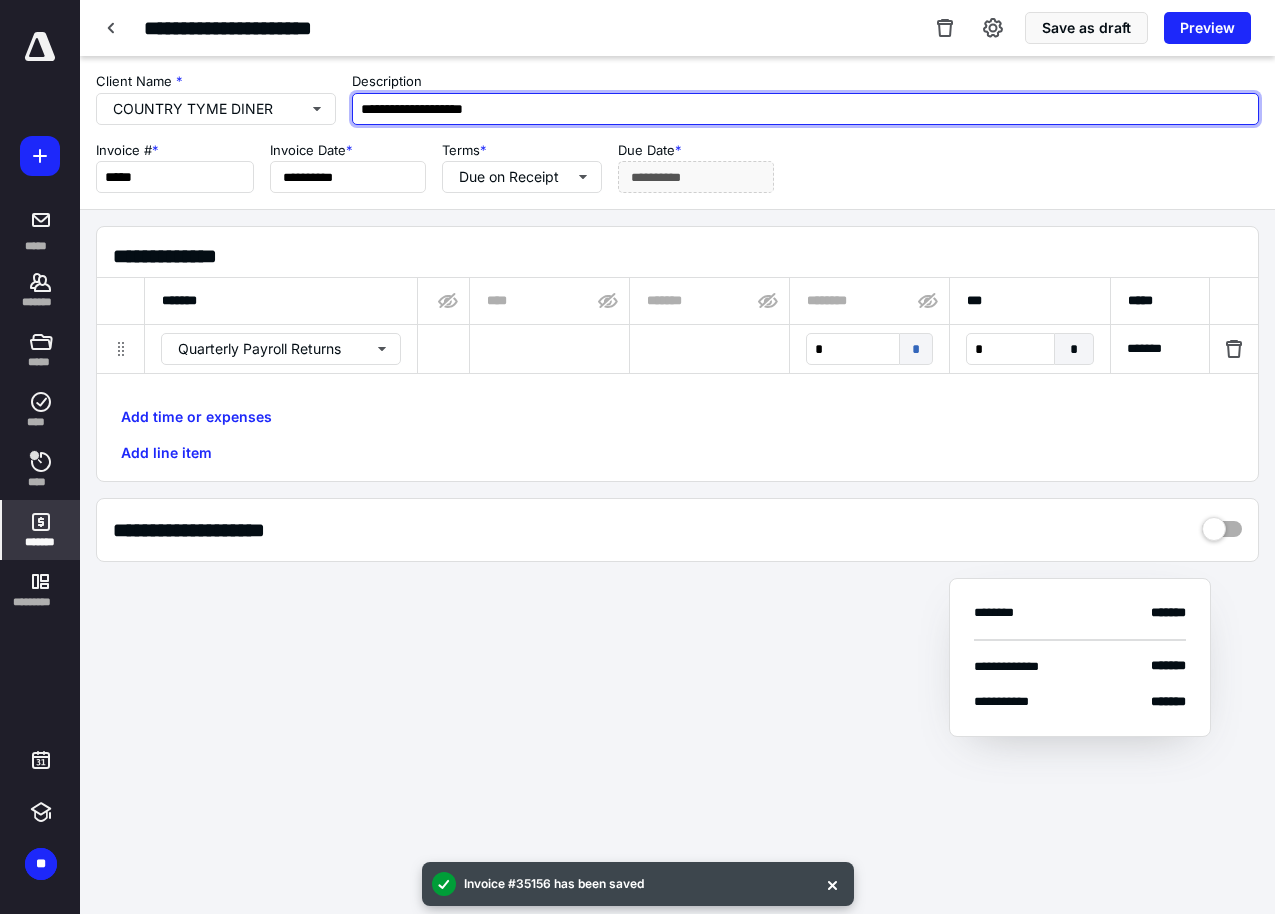 click on "**********" at bounding box center (805, 109) 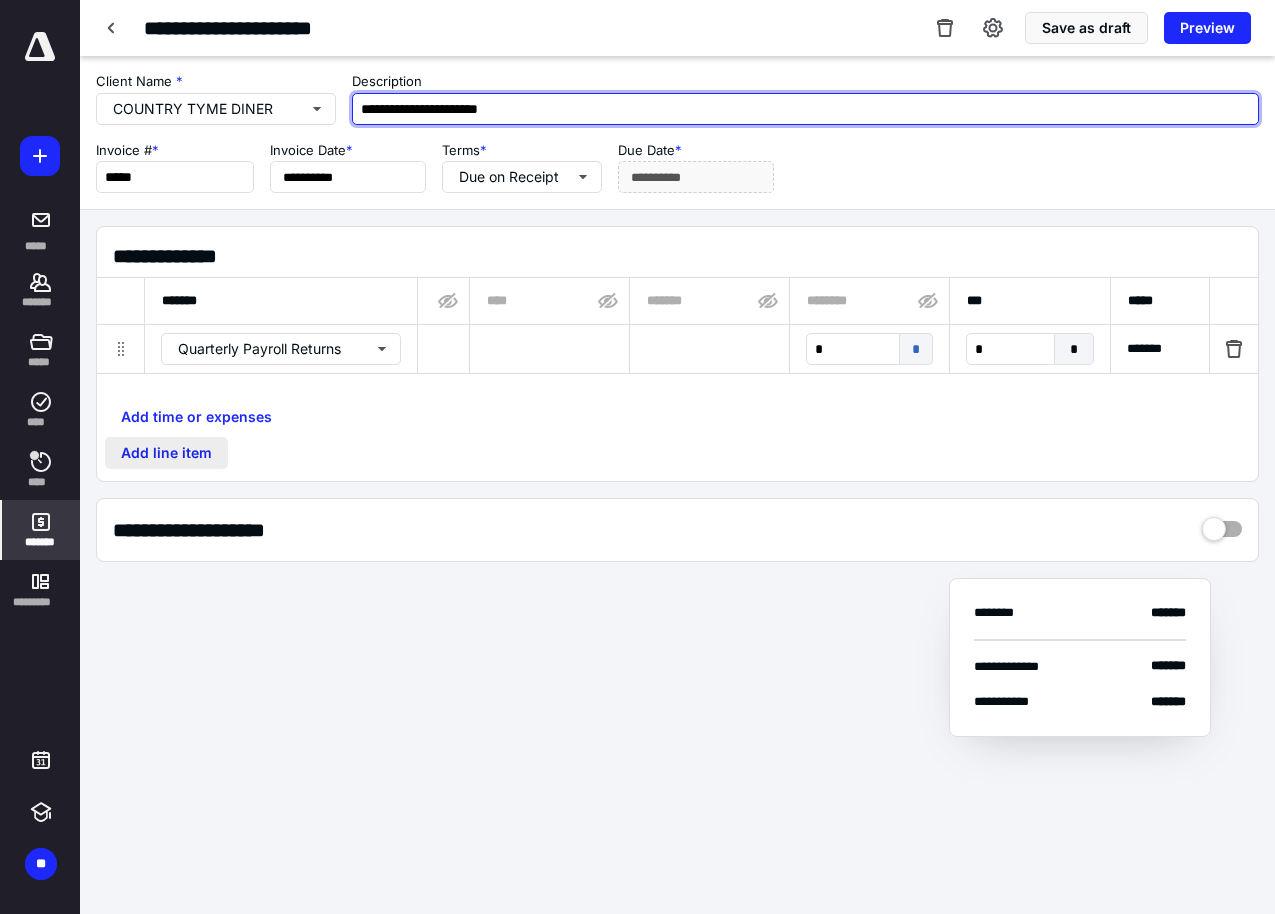 type on "**********" 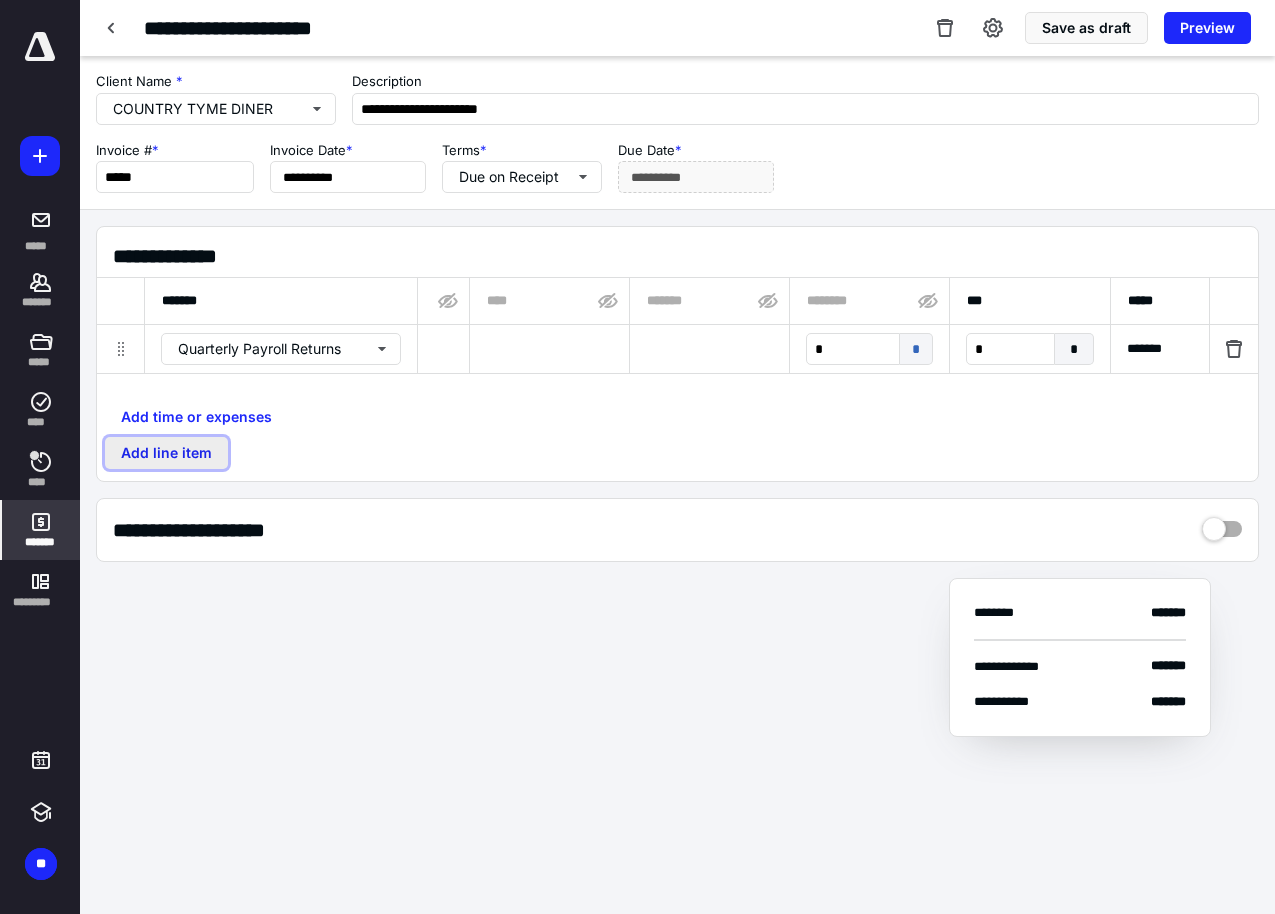 click on "Add line item" at bounding box center [166, 453] 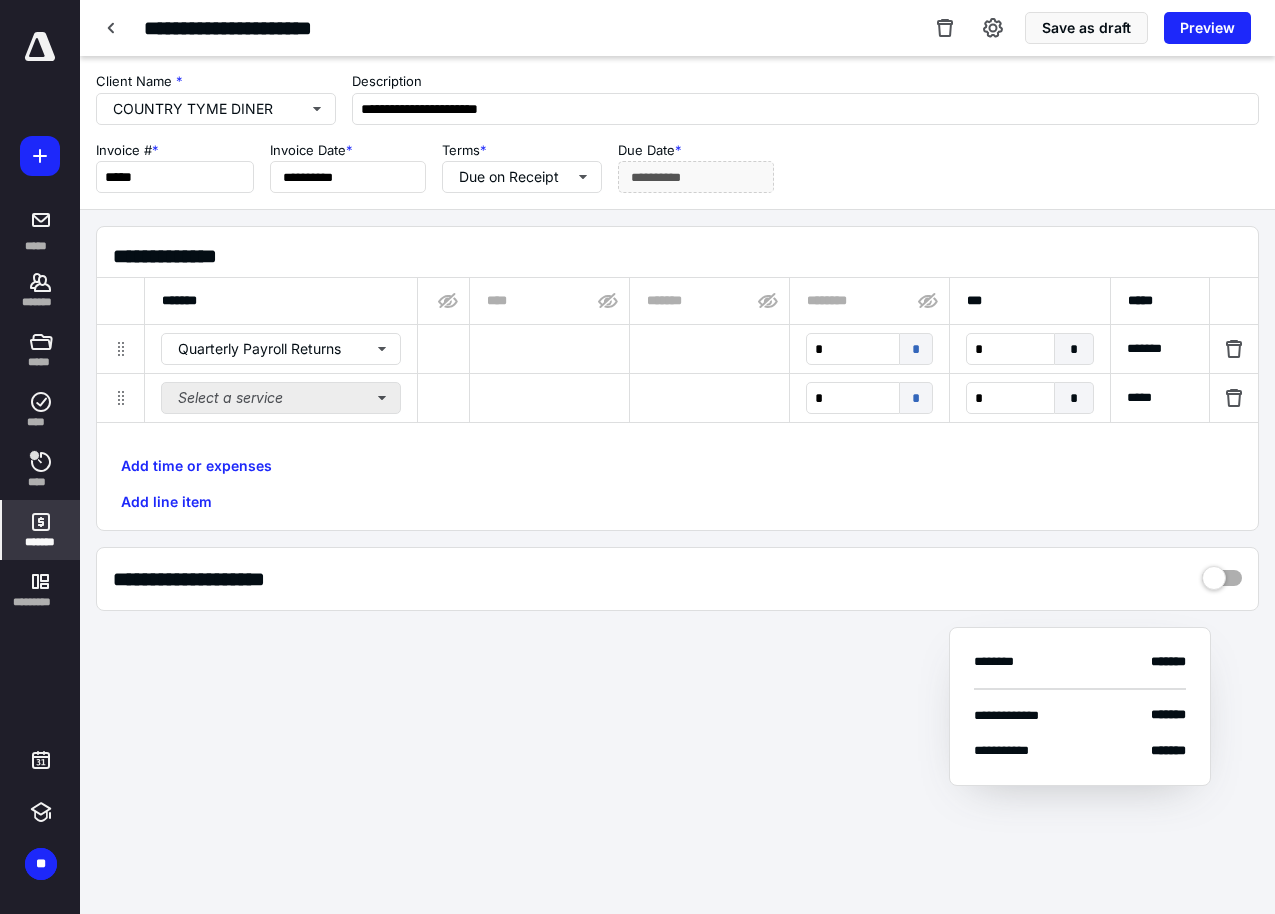 type 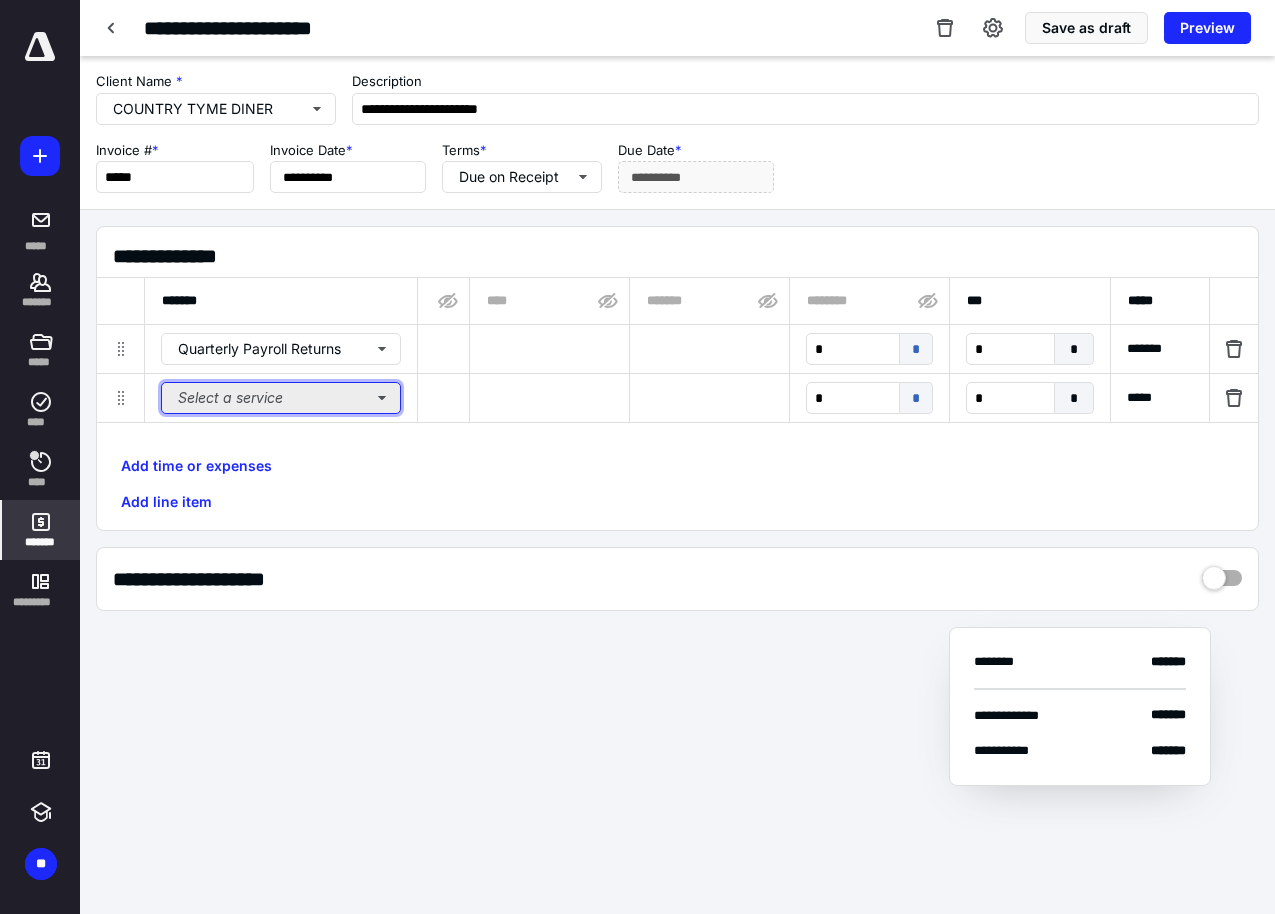 click on "Select a service" at bounding box center [281, 398] 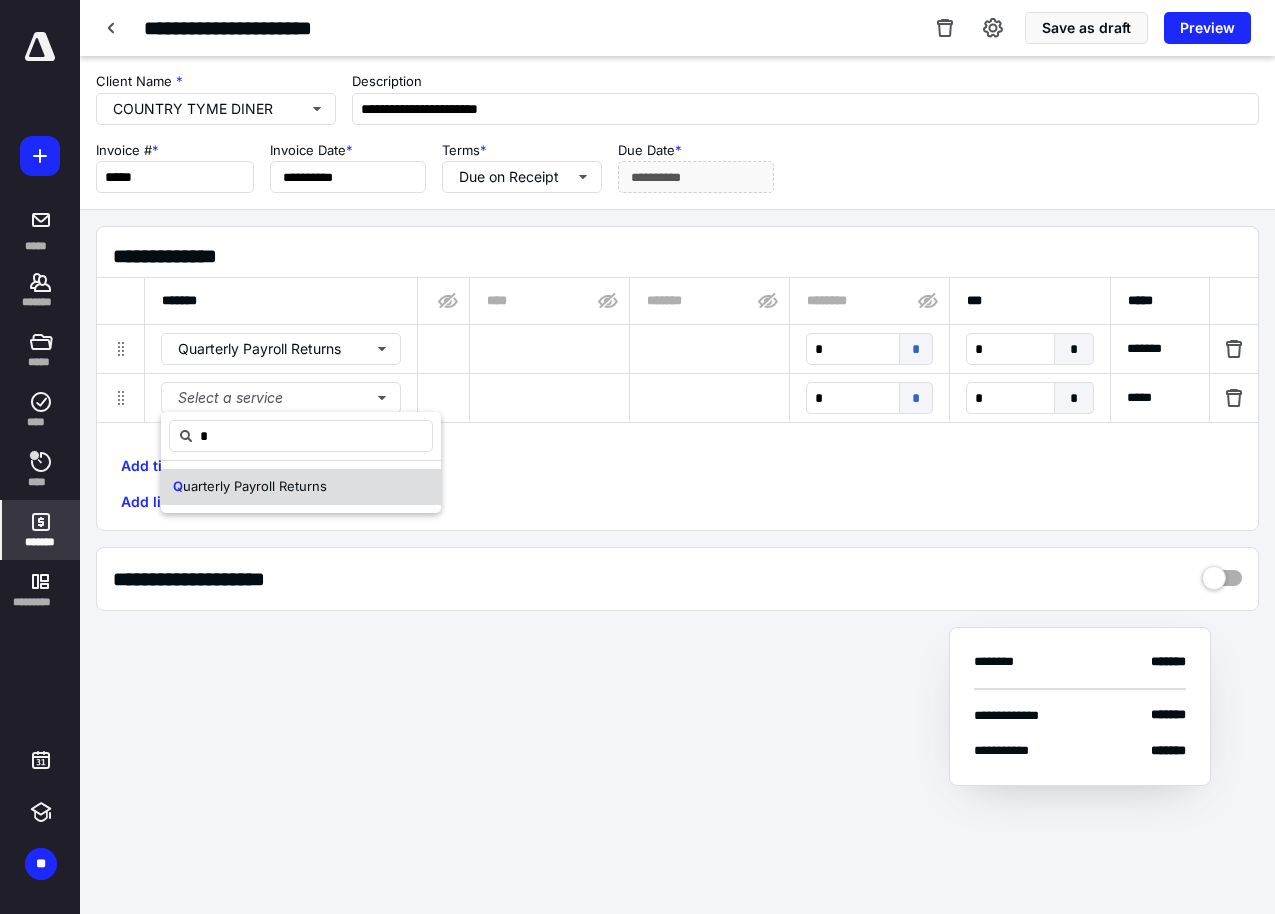 click on "uarterly Payroll Returns" at bounding box center [255, 486] 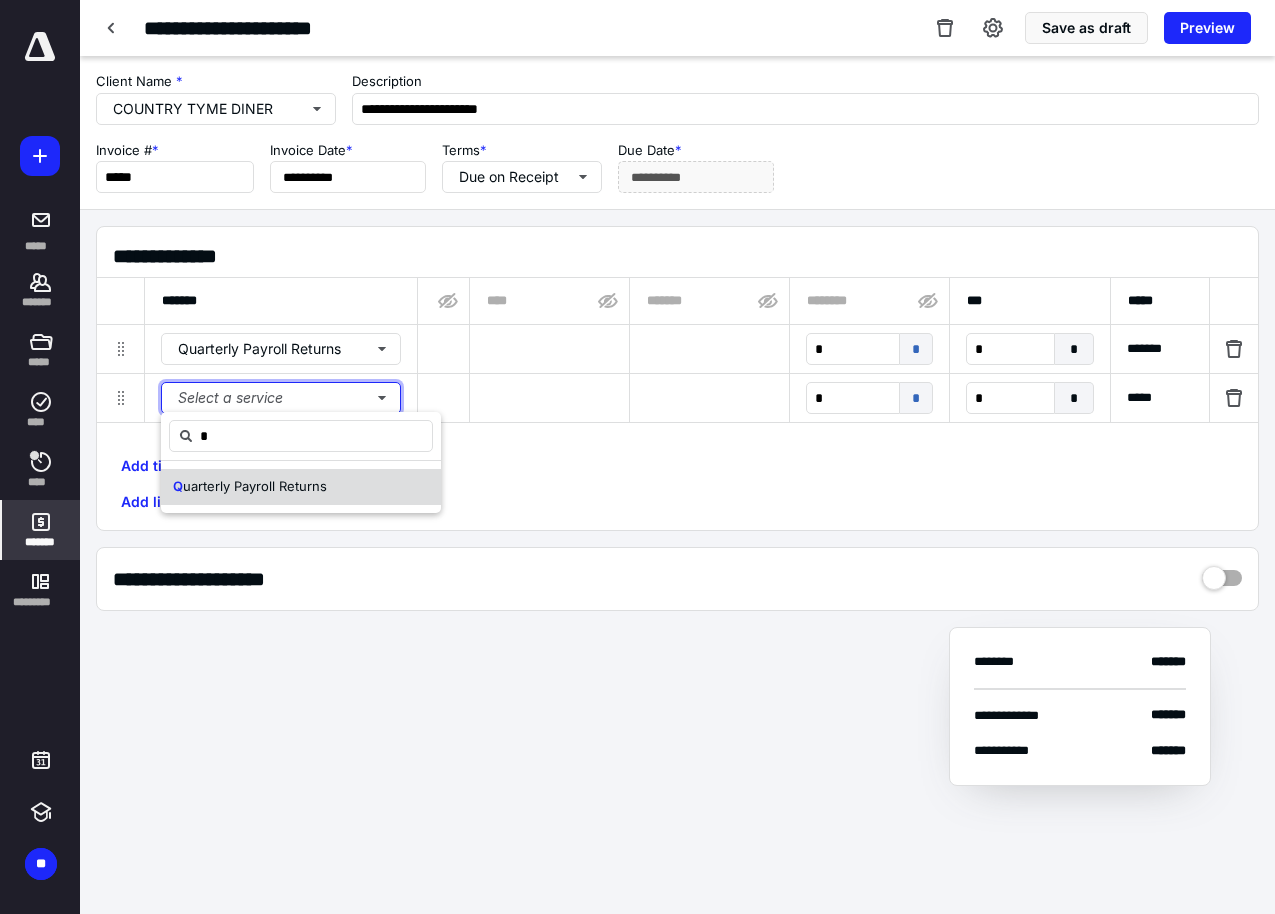 type 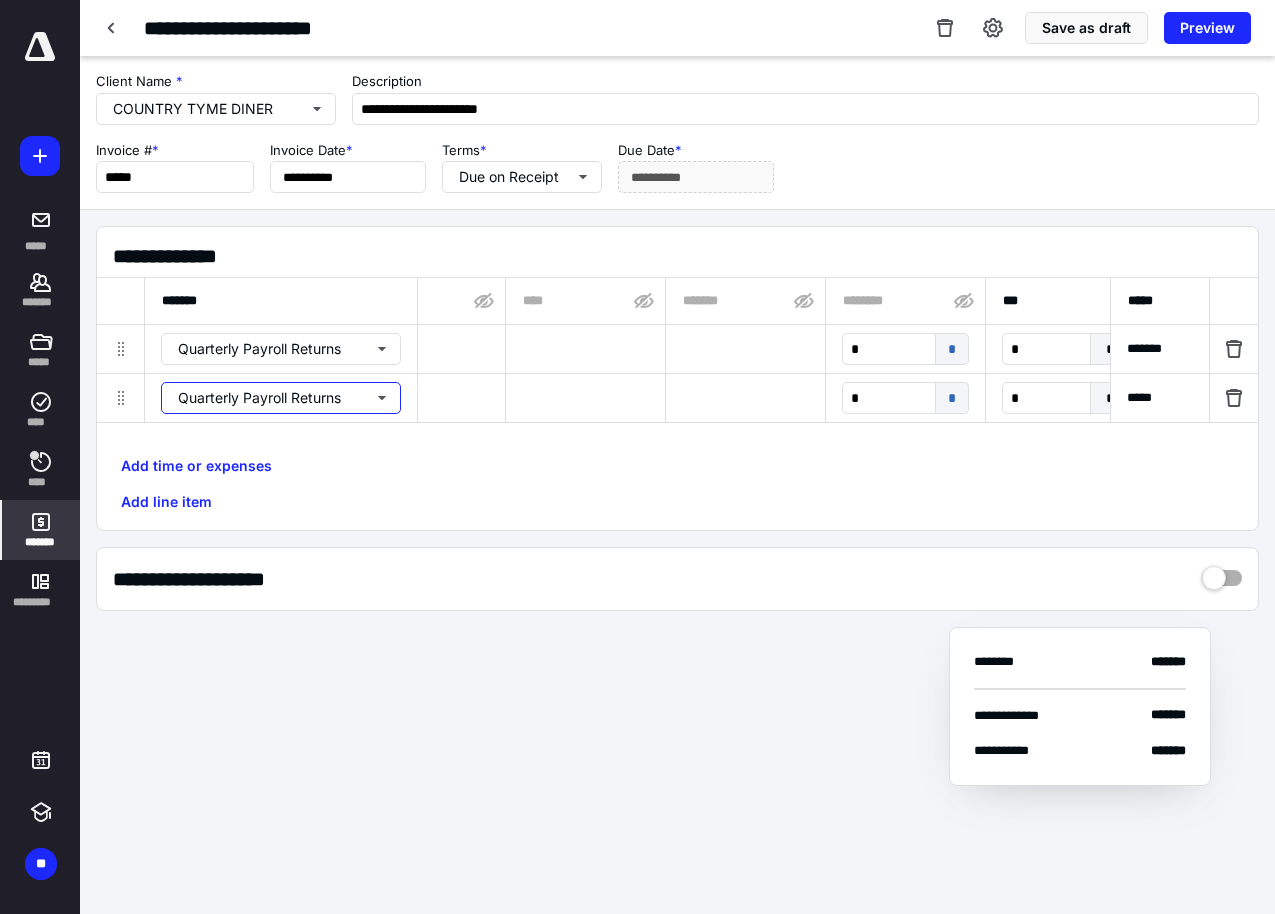 type 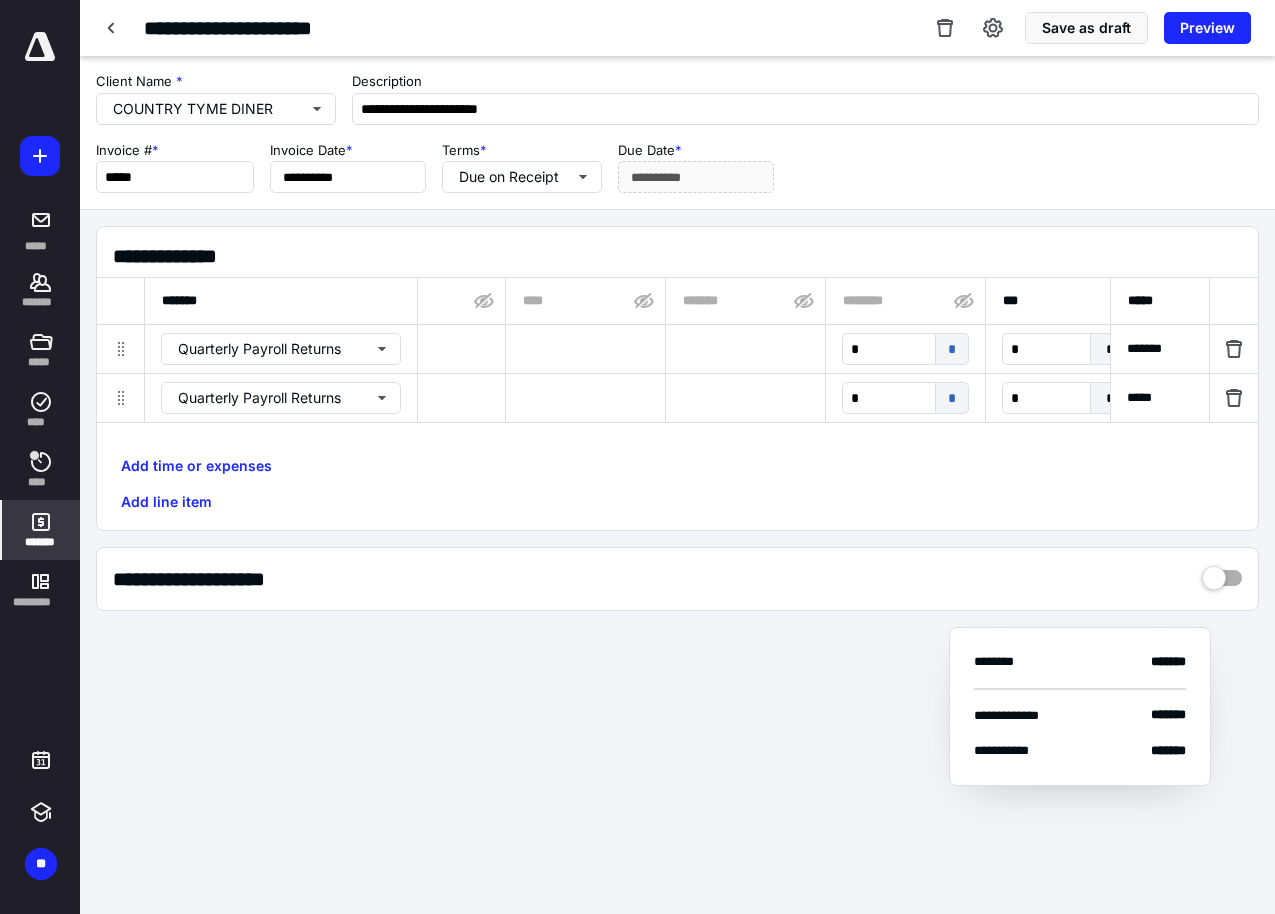 scroll, scrollTop: 0, scrollLeft: 0, axis: both 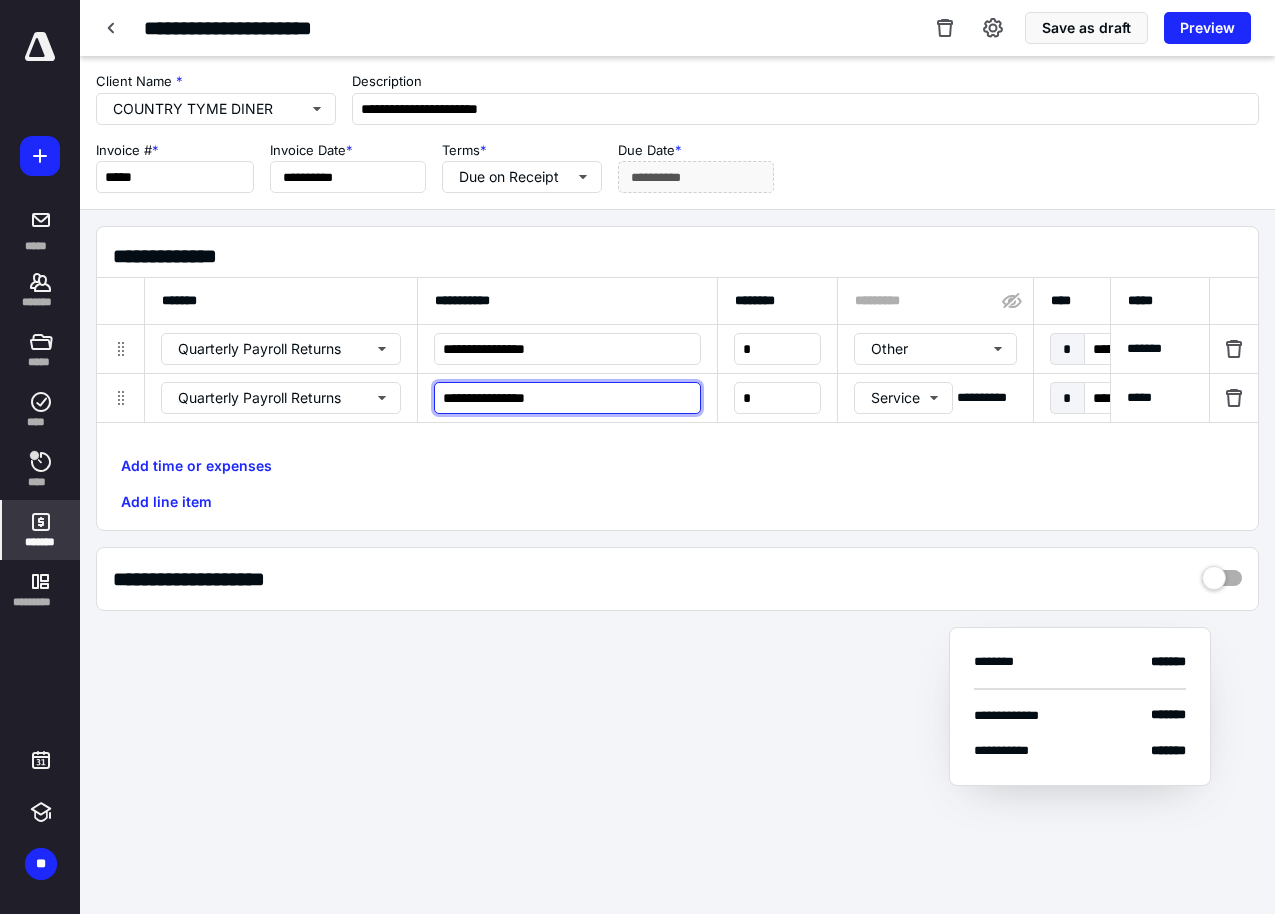 type on "**********" 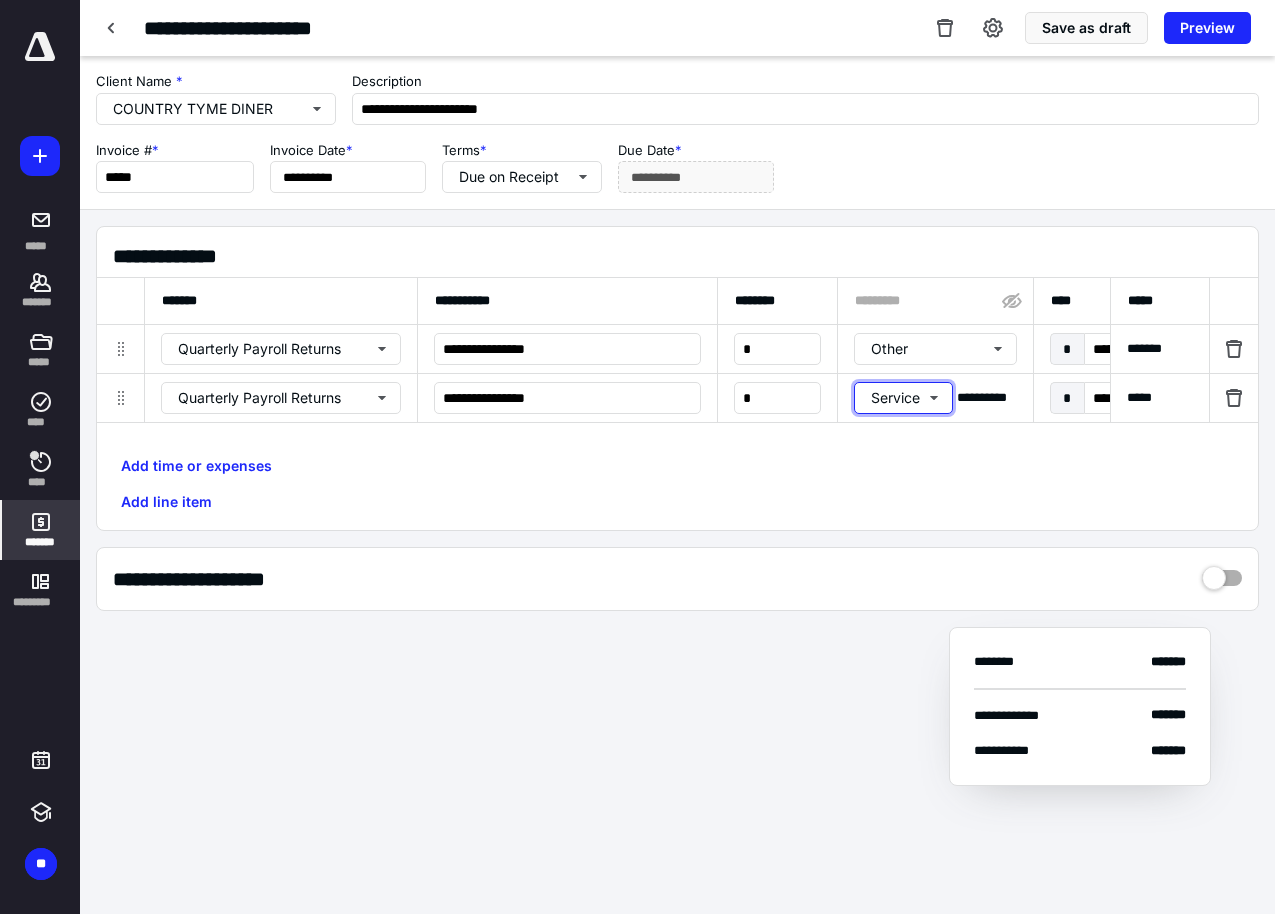 type 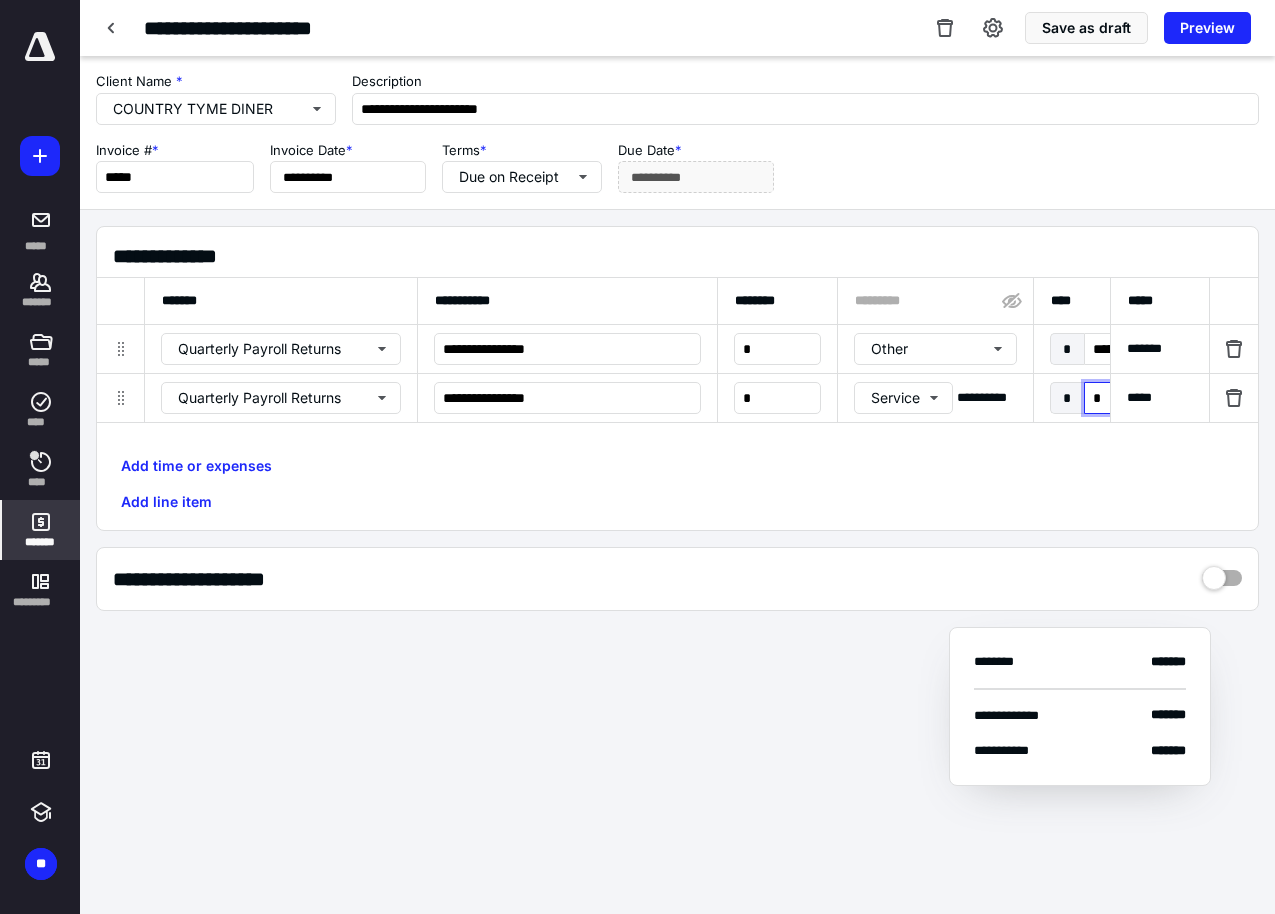 type on "**" 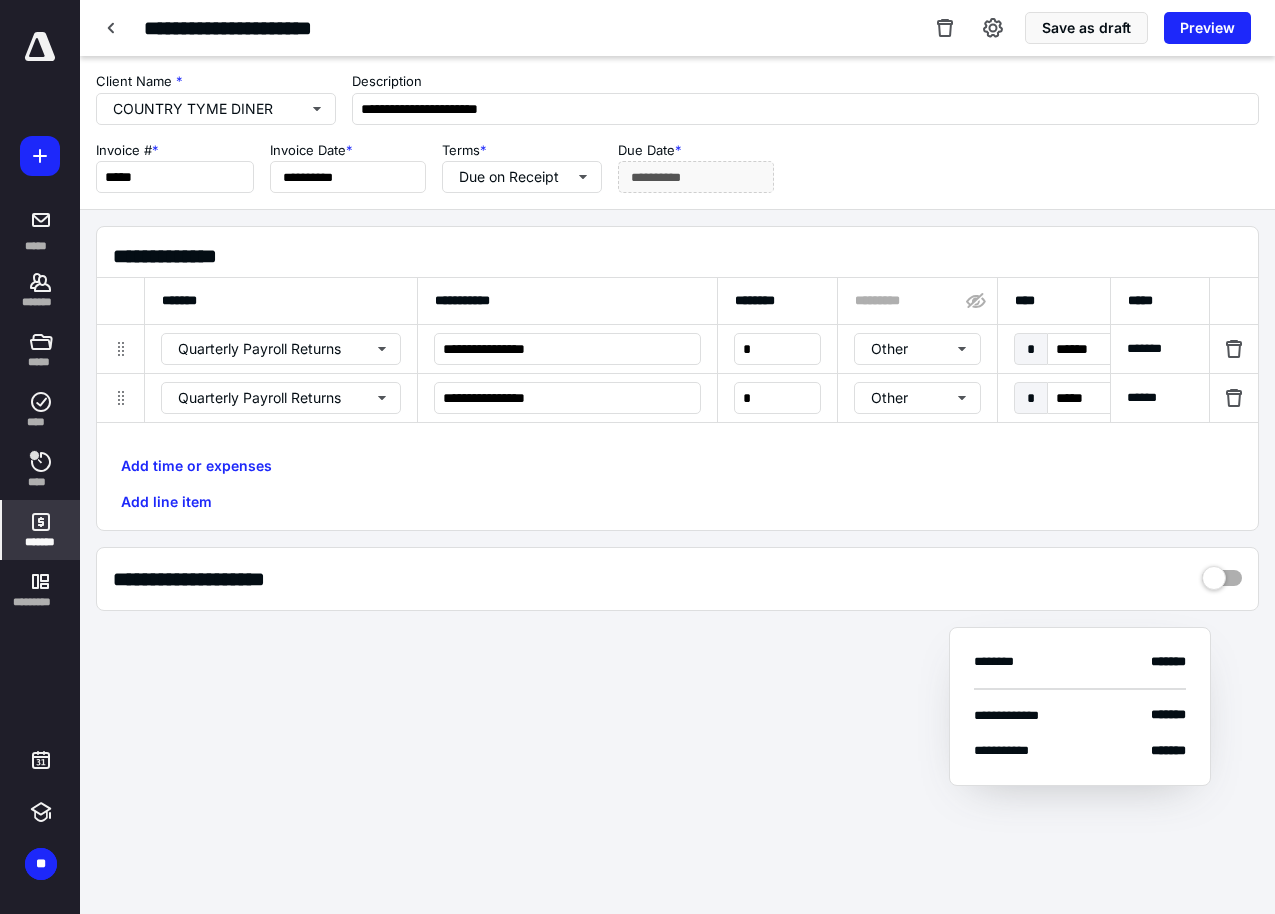 scroll, scrollTop: 0, scrollLeft: 1288, axis: horizontal 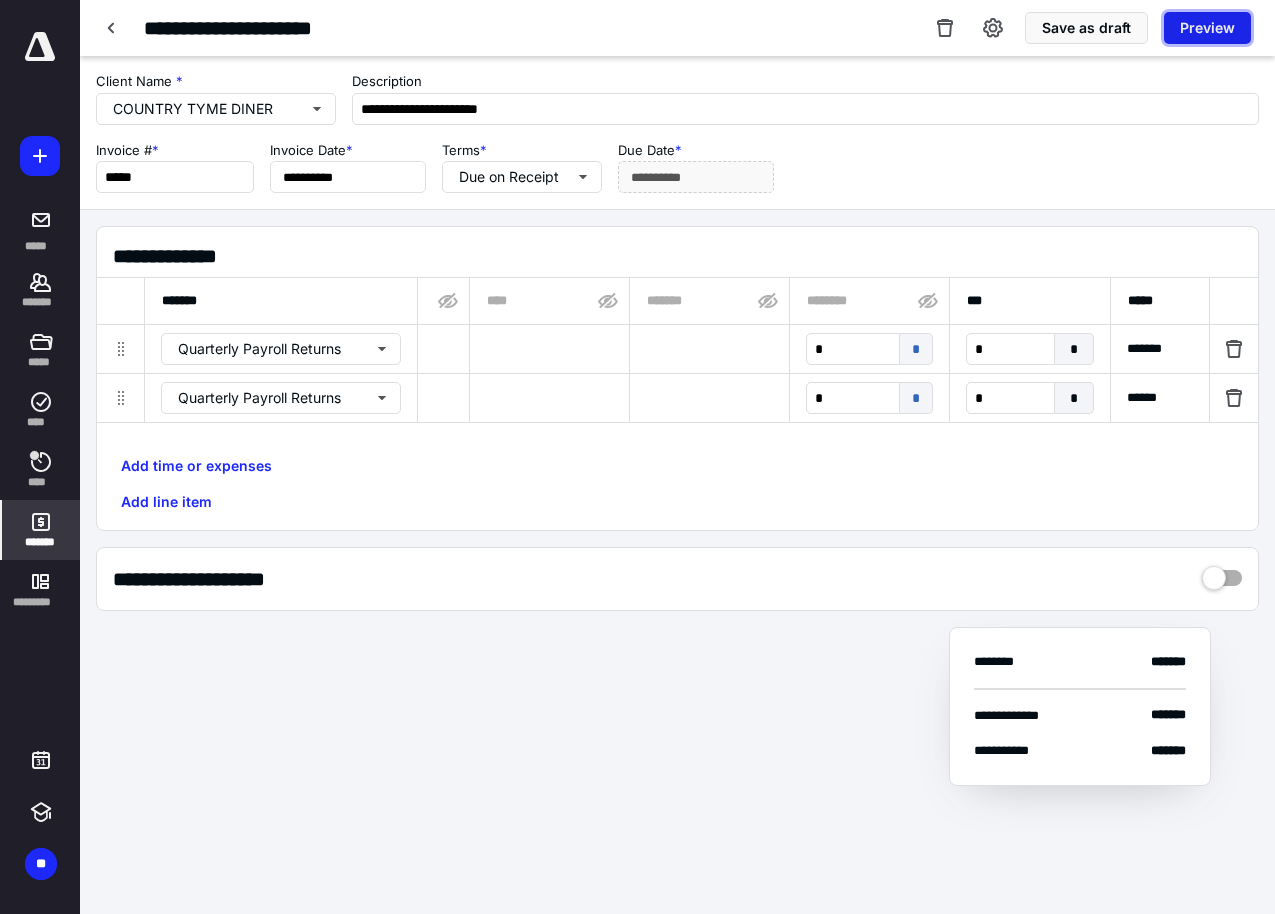 click on "Preview" at bounding box center [1207, 28] 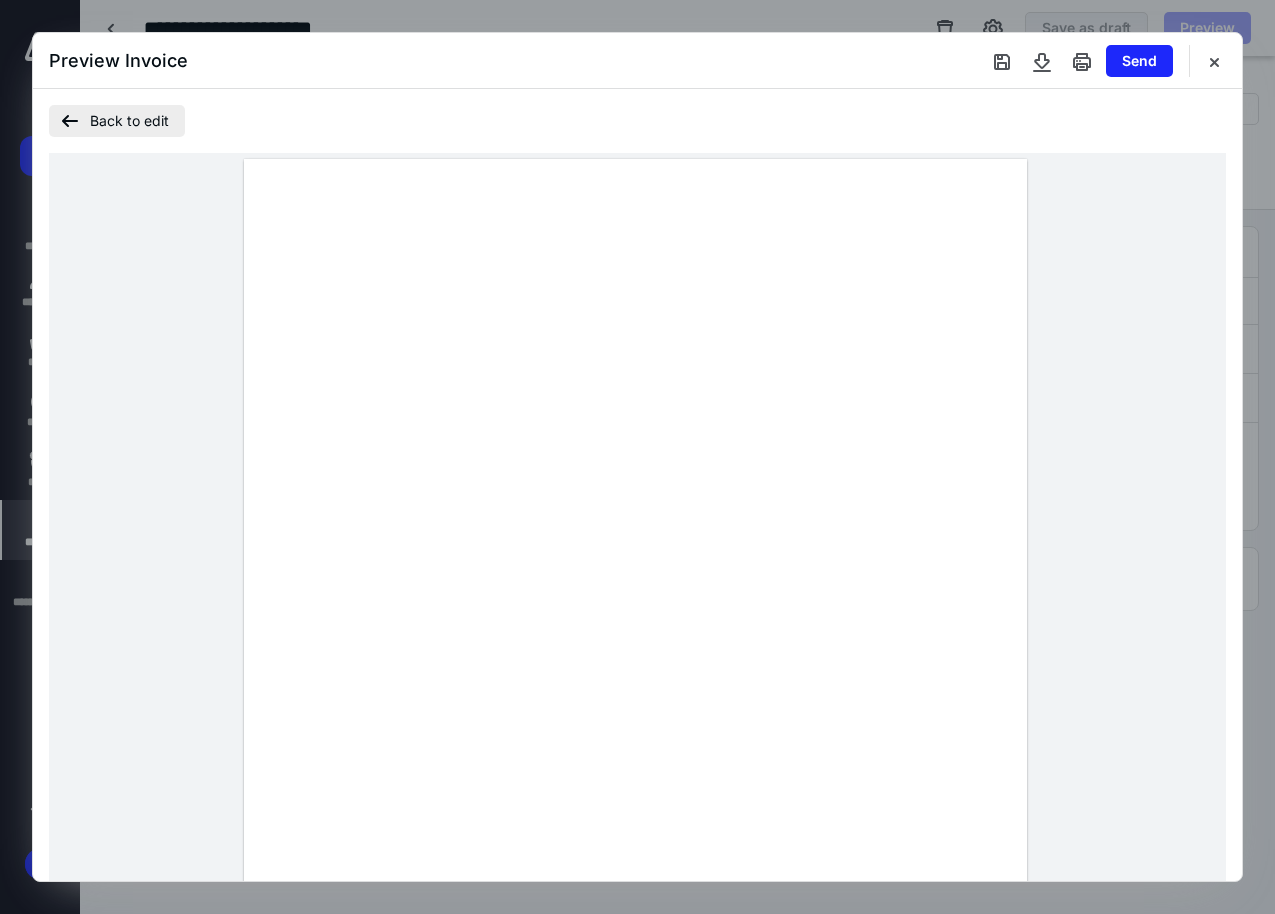 click on "Back to edit" at bounding box center (117, 121) 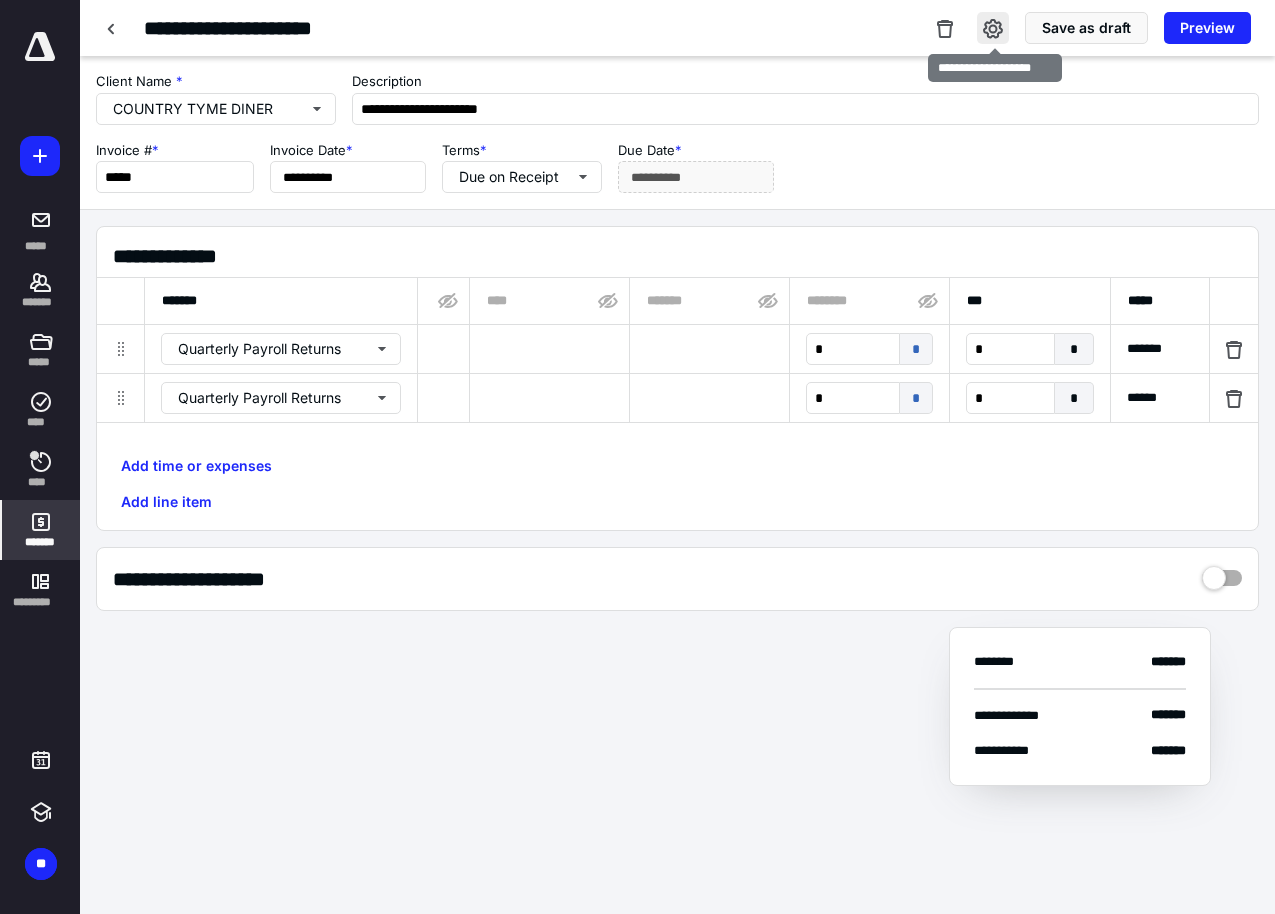 click at bounding box center [993, 28] 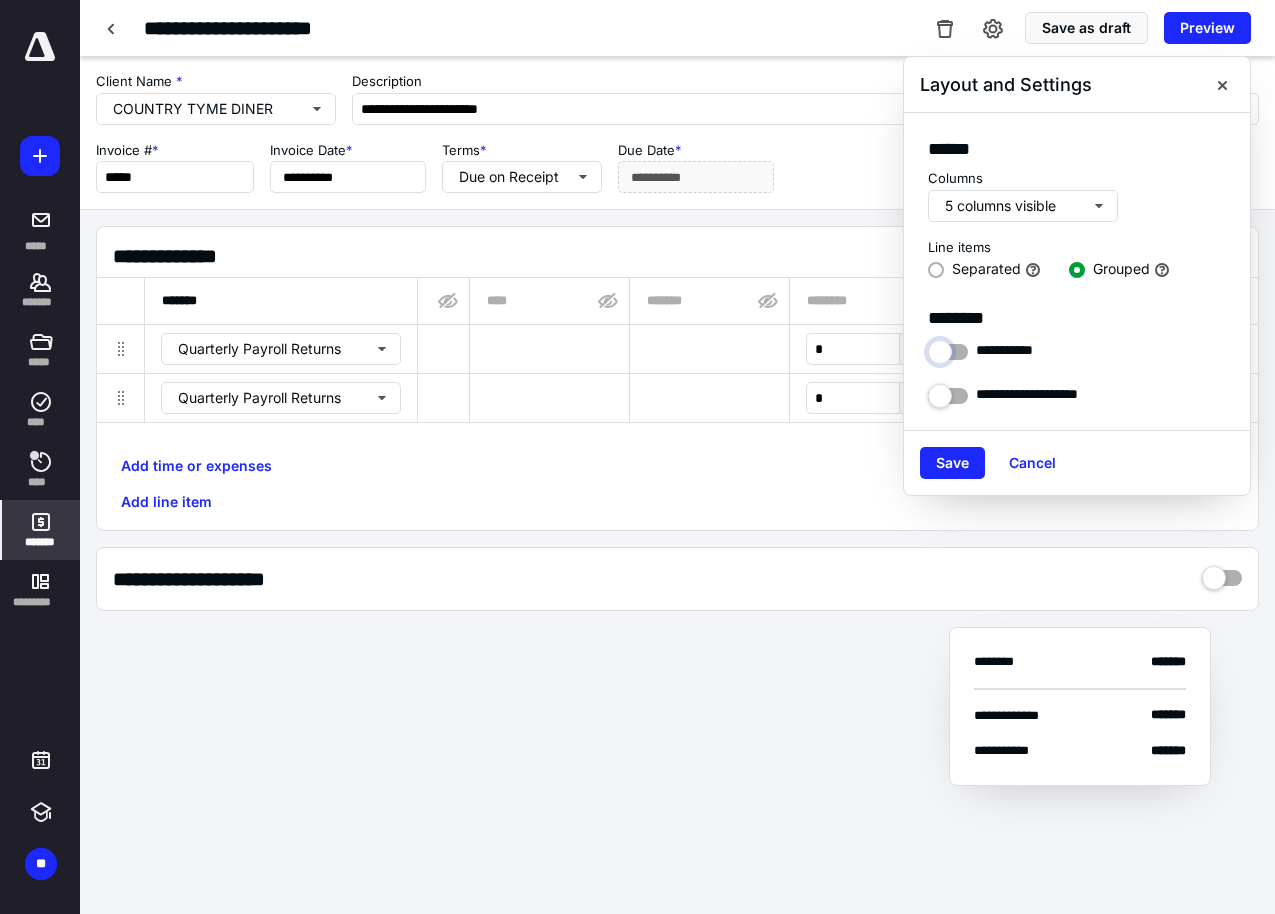 click at bounding box center [948, 347] 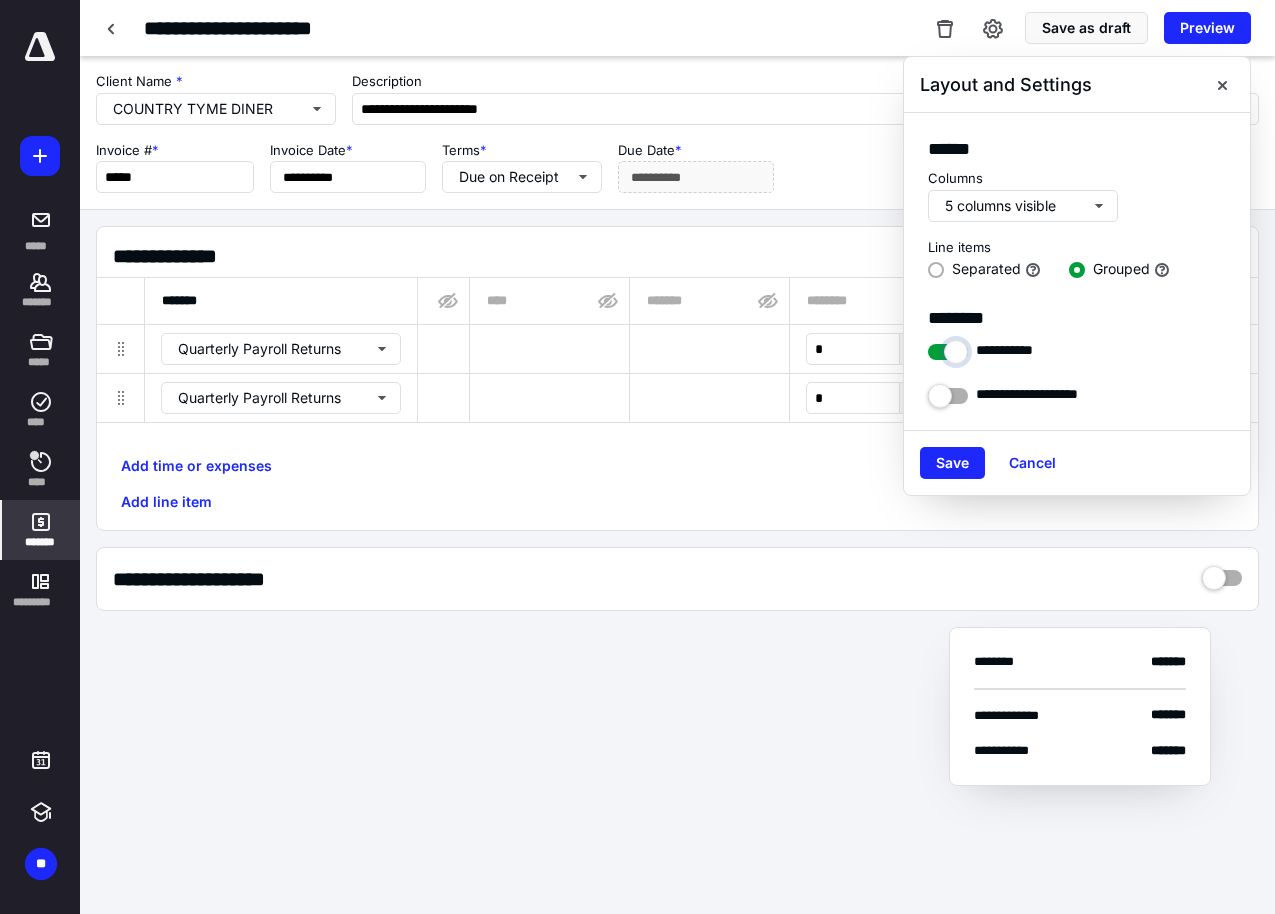 checkbox on "****" 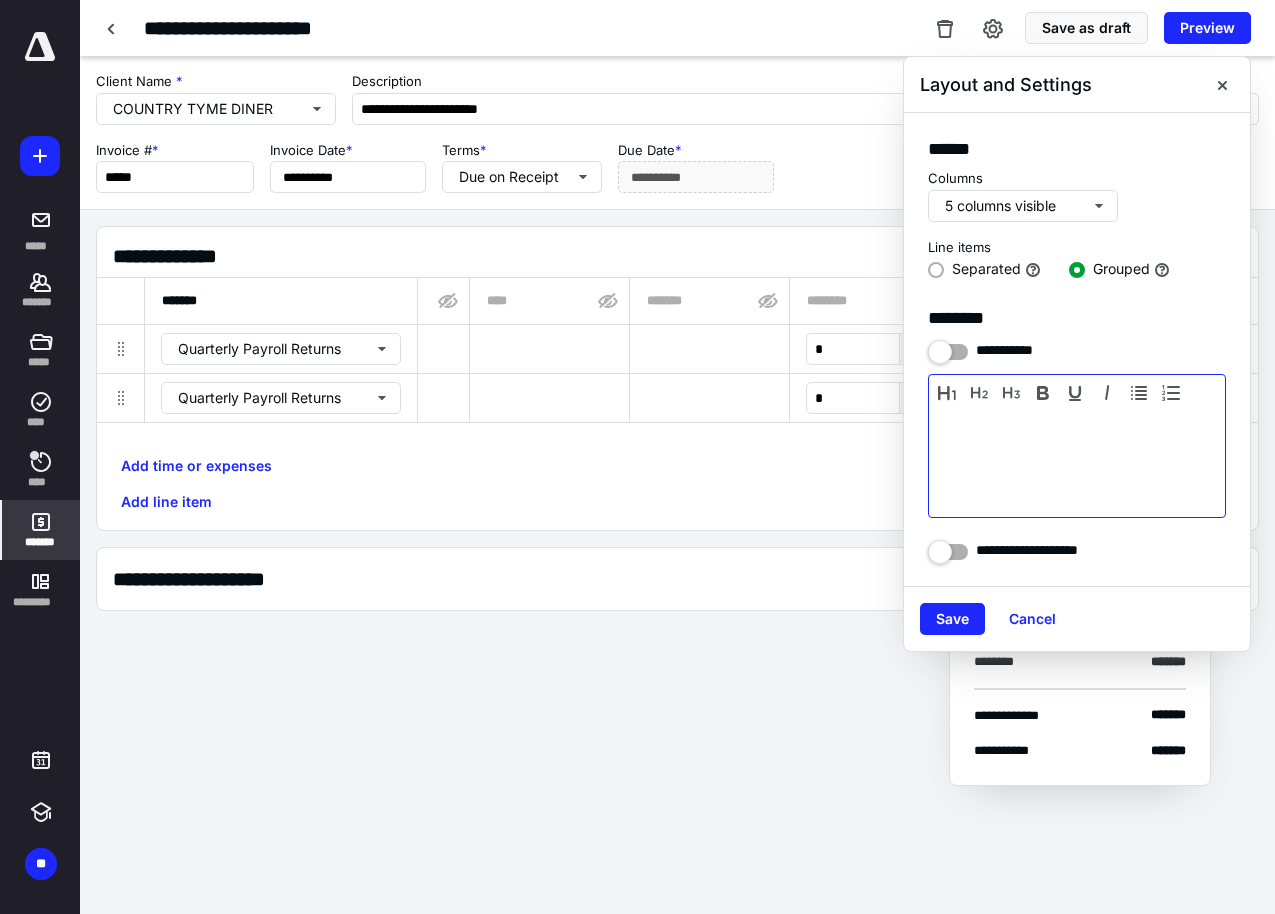 click at bounding box center [1077, 461] 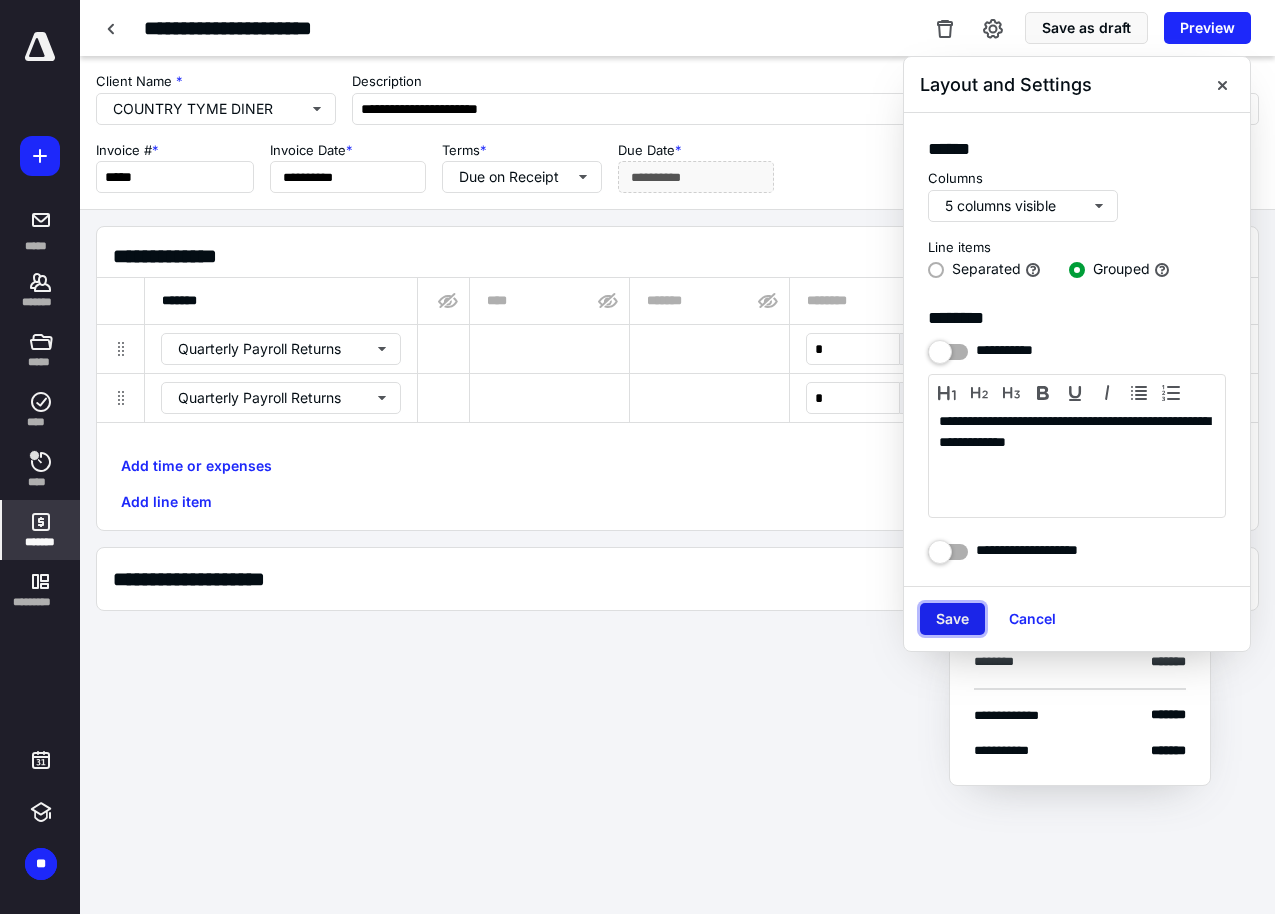 click on "Save" at bounding box center [952, 619] 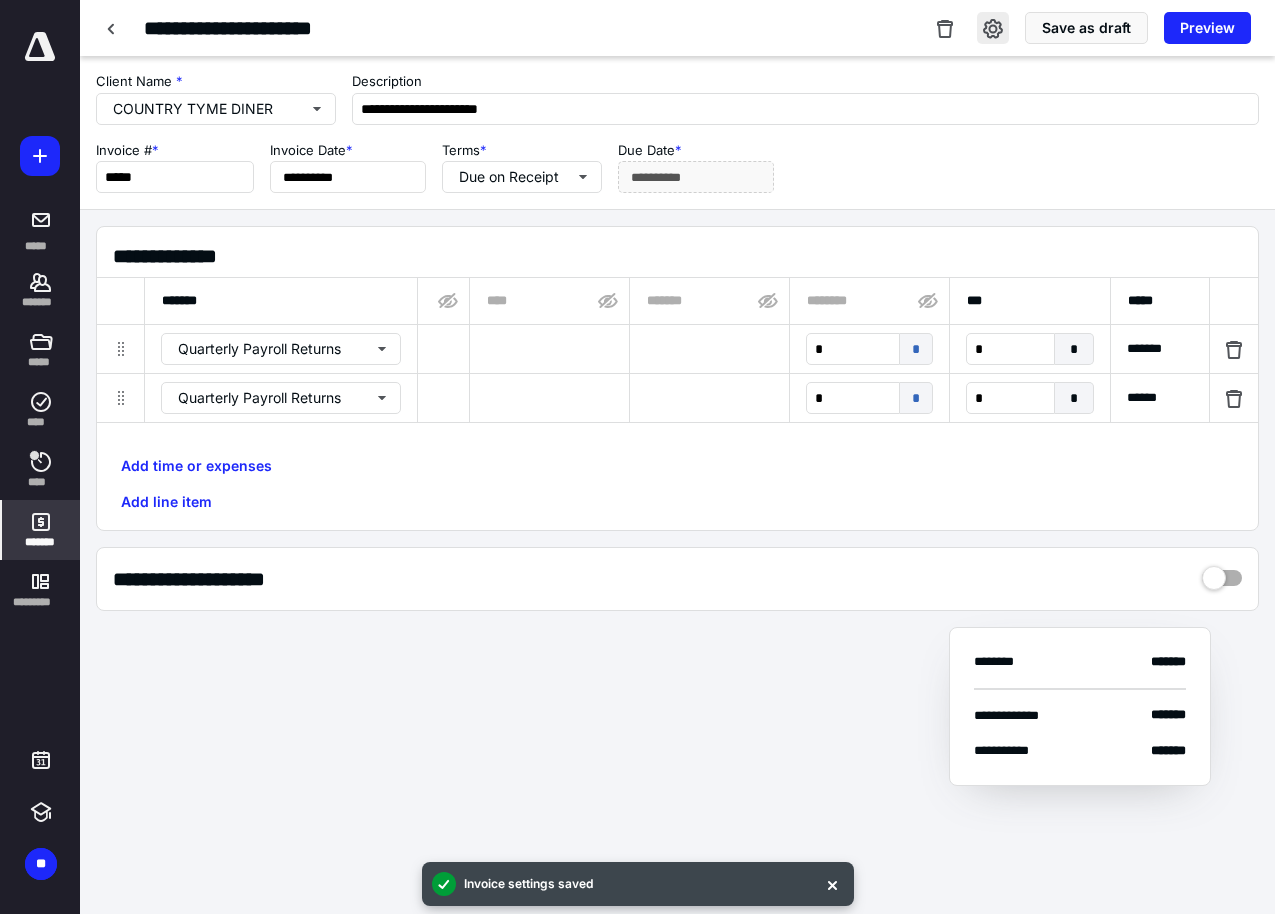 click at bounding box center [993, 28] 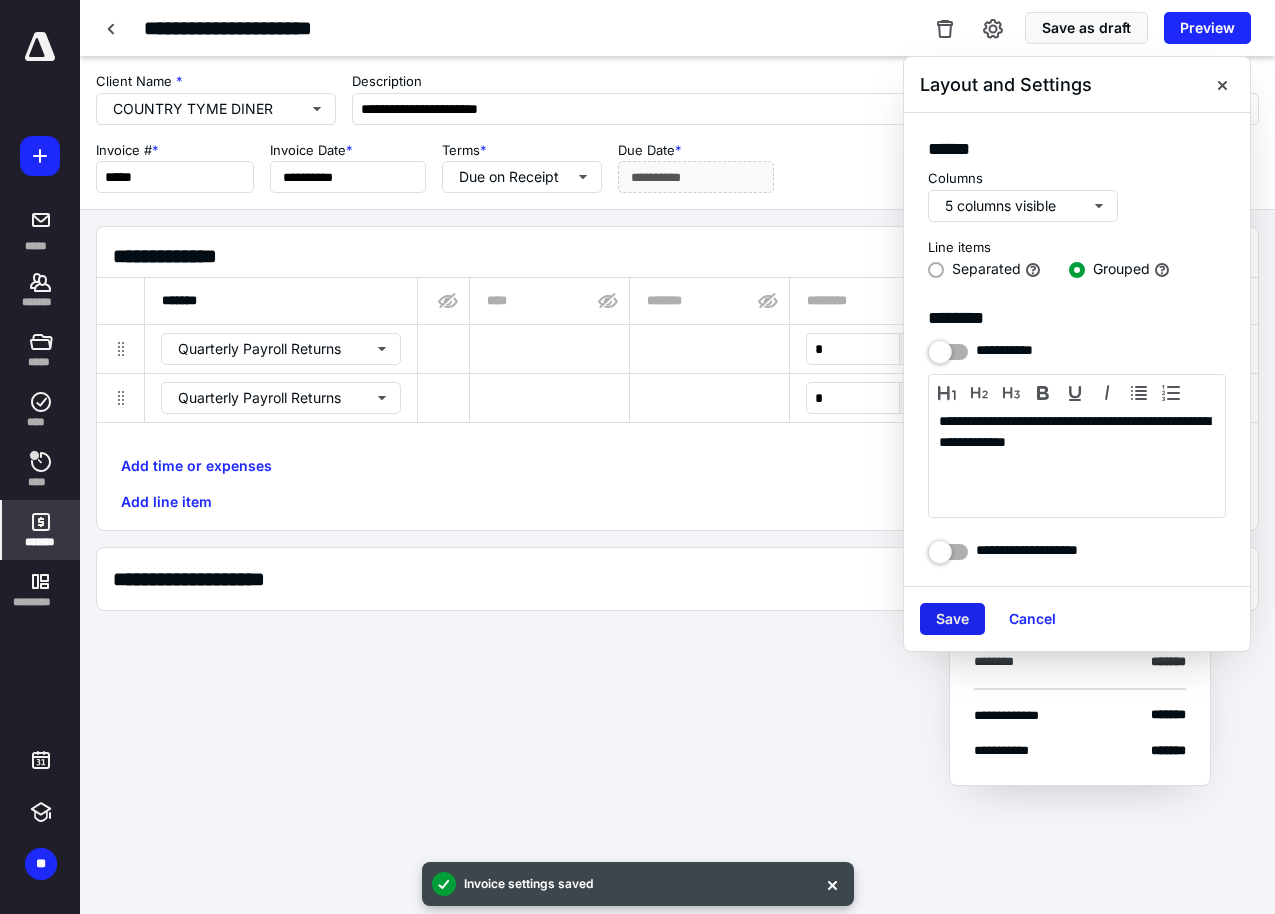 click on "Save" at bounding box center (952, 619) 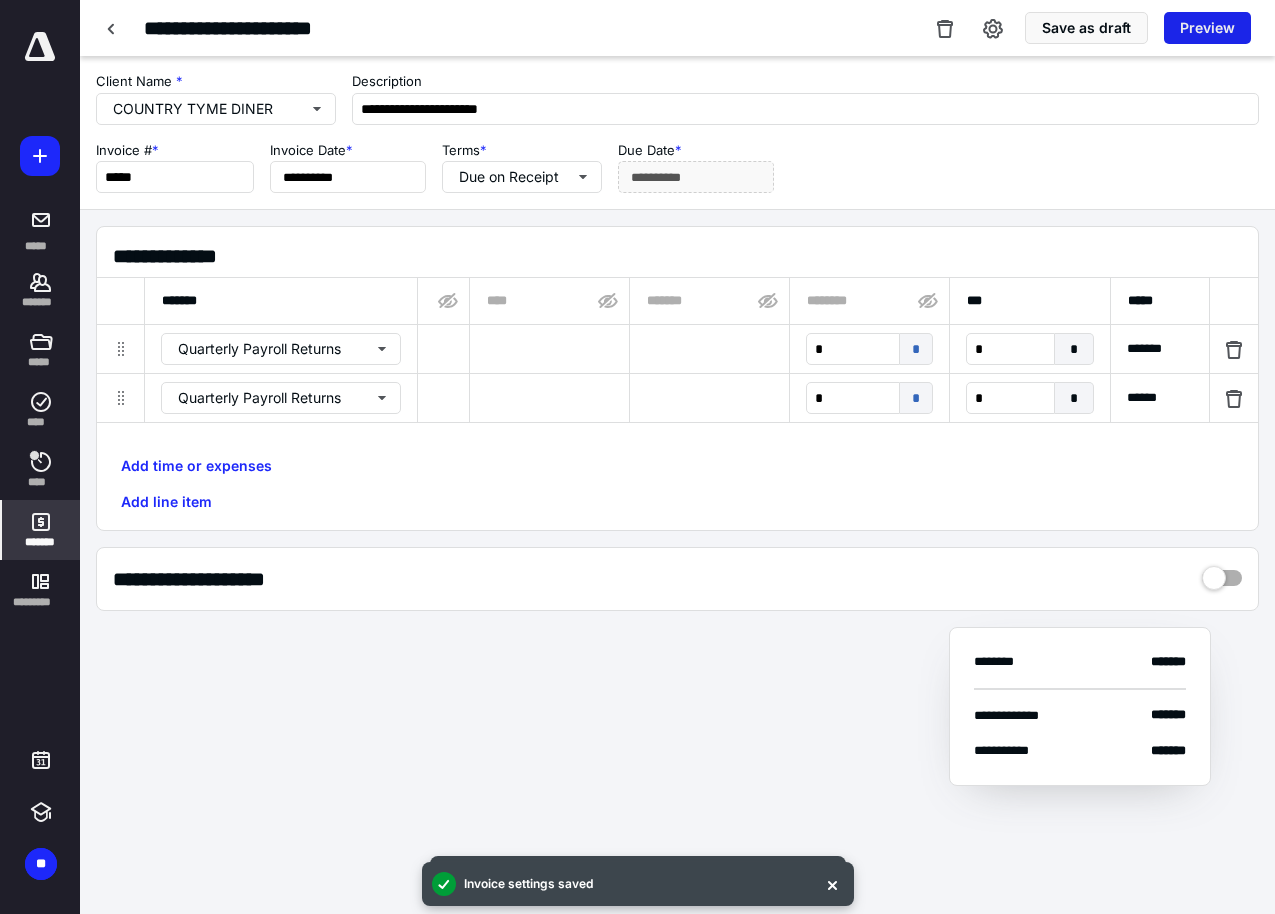 click on "Preview" at bounding box center [1207, 28] 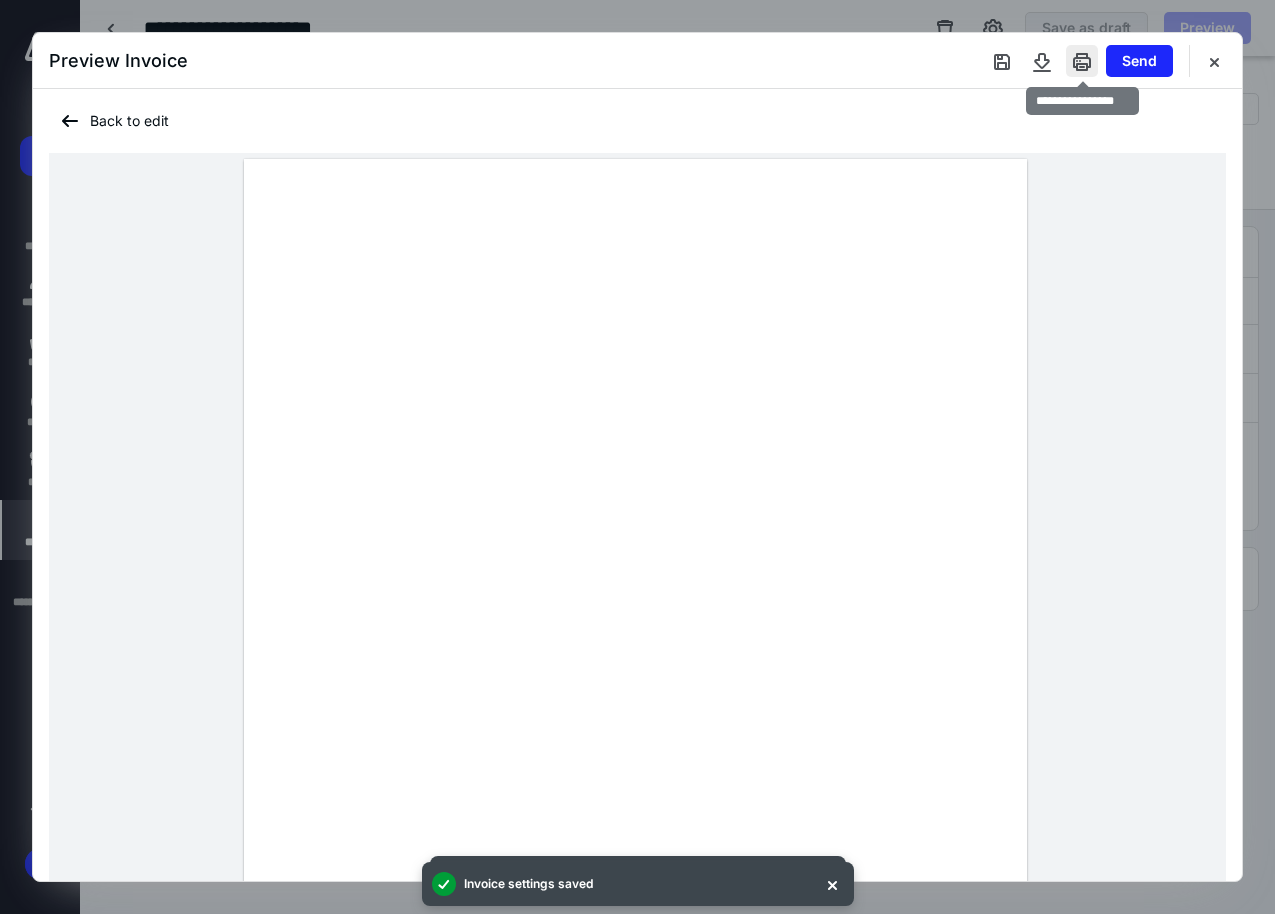click at bounding box center (1082, 61) 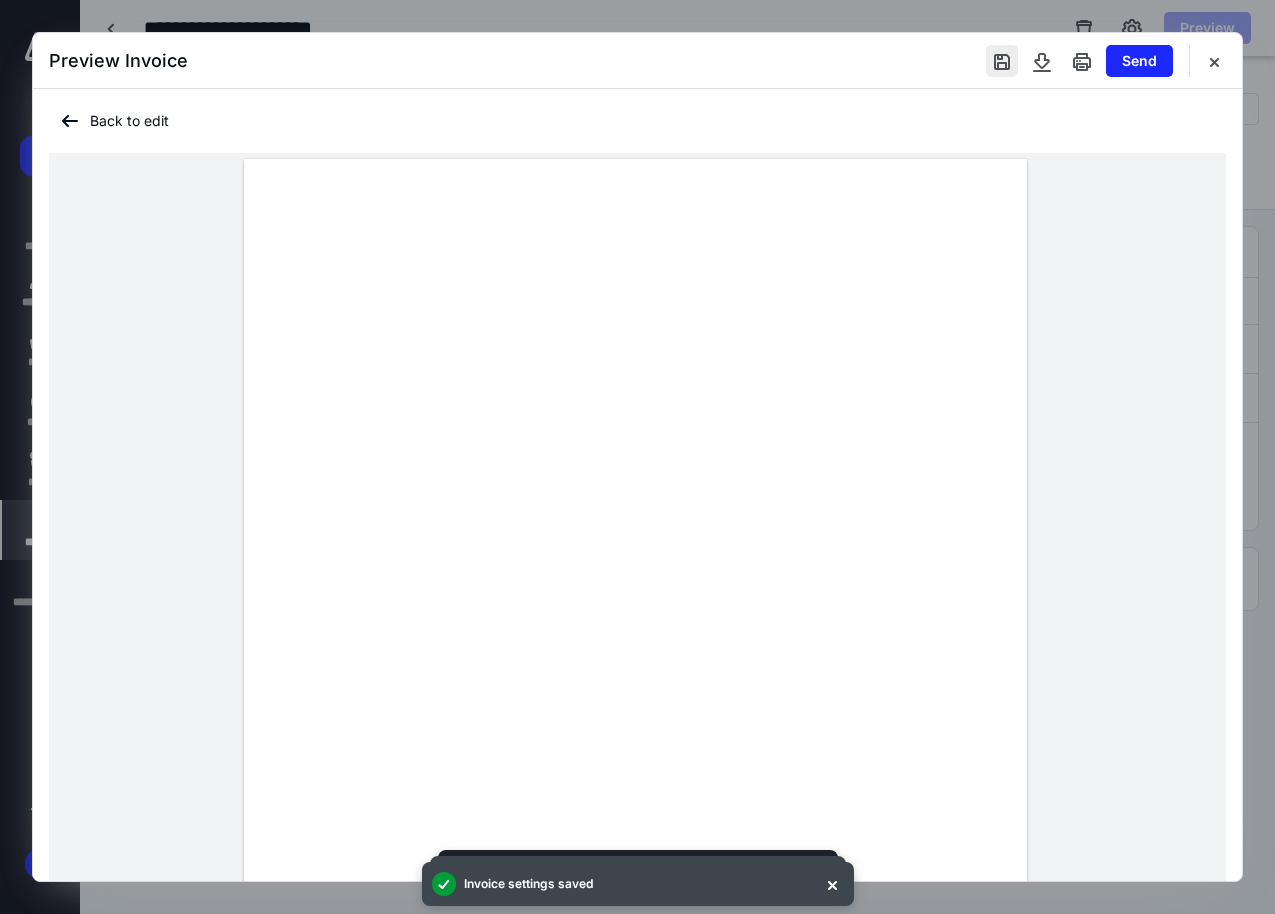 click at bounding box center [1002, 61] 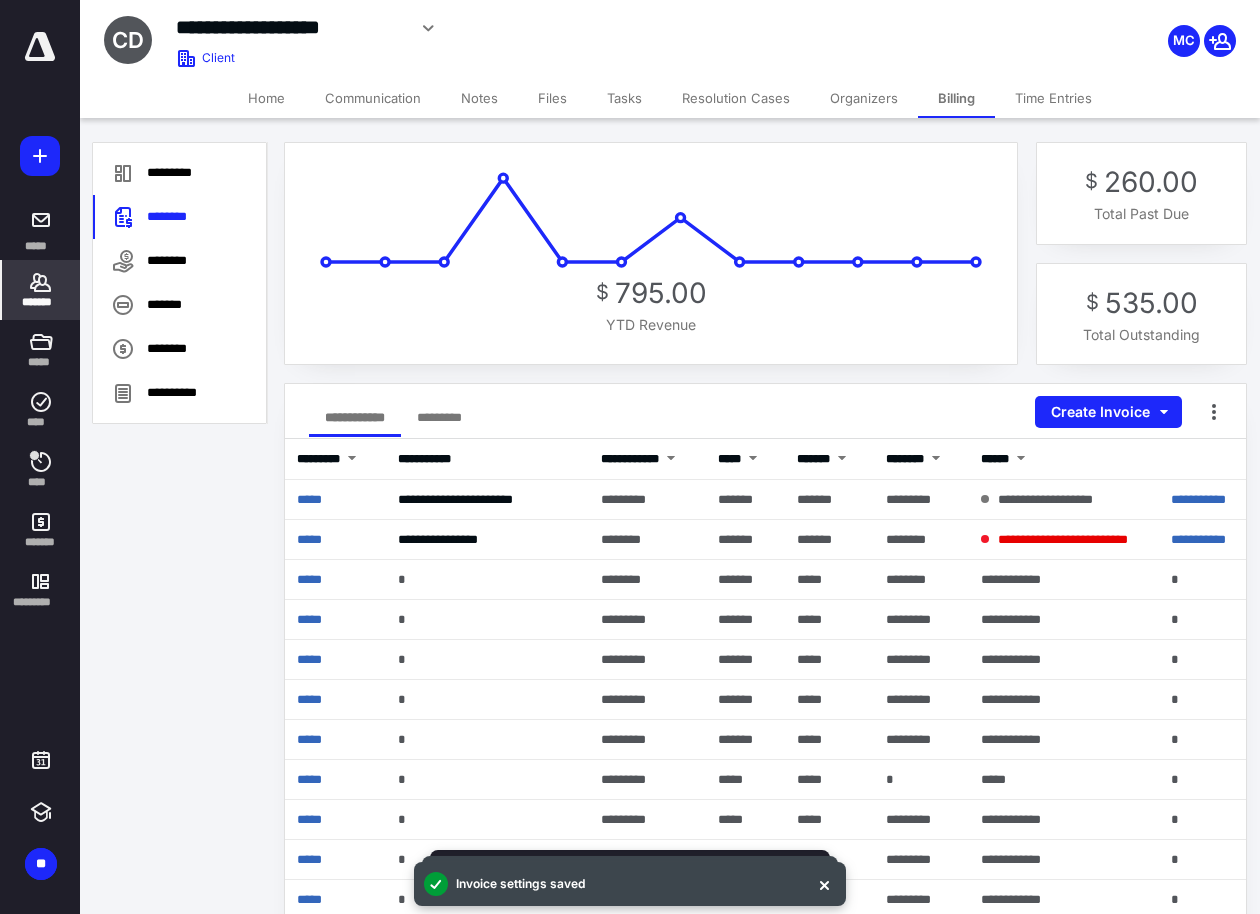 click on "Home" at bounding box center [266, 98] 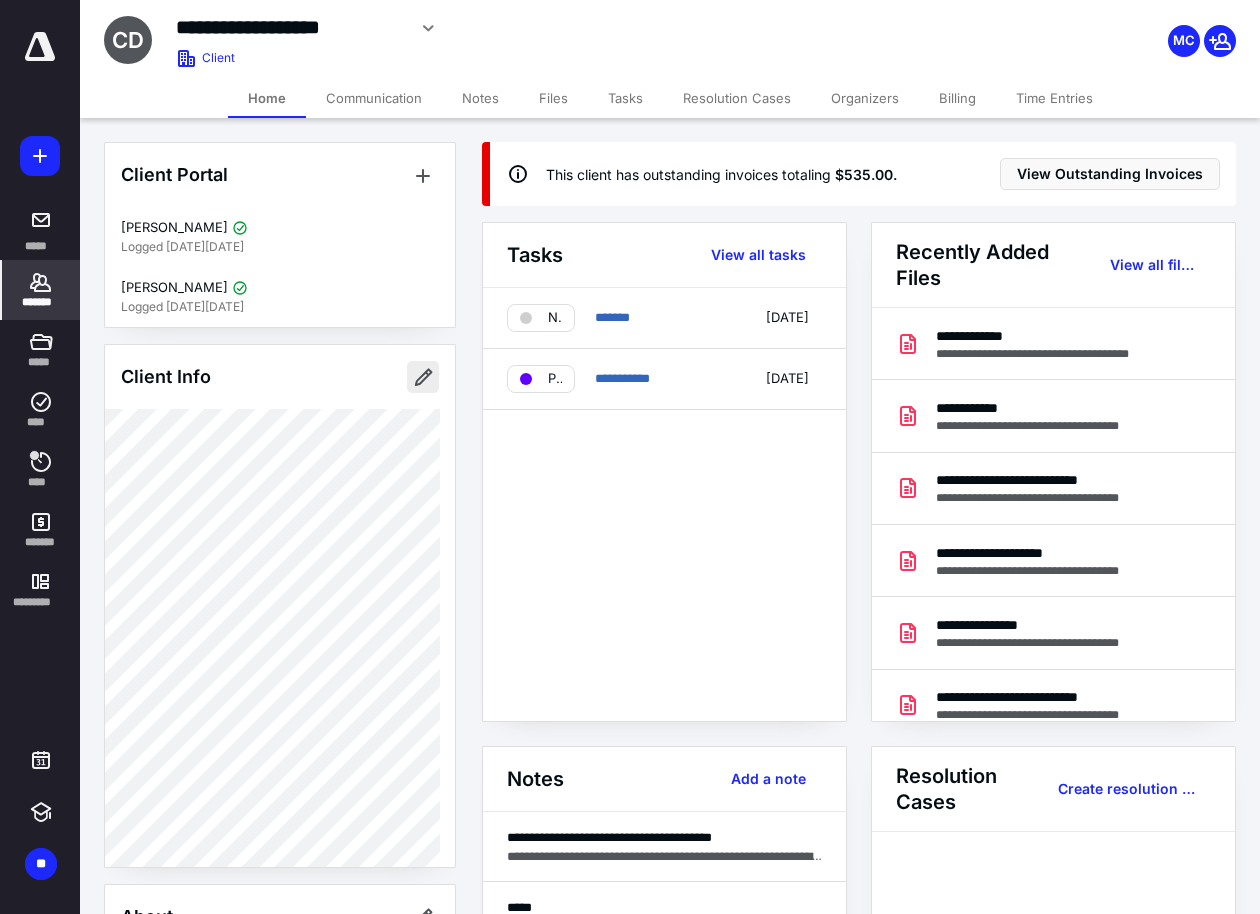 click at bounding box center [423, 377] 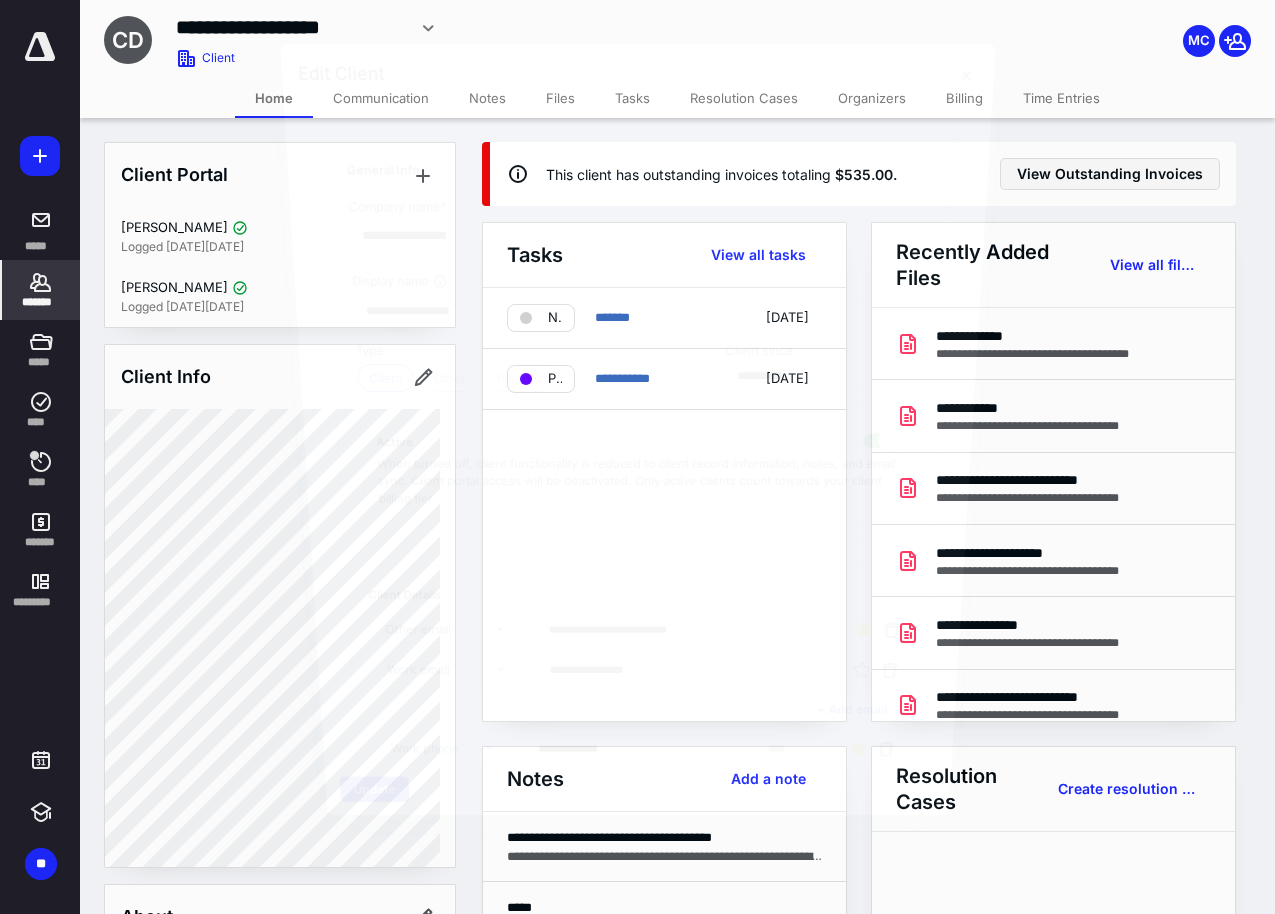 type on "**********" 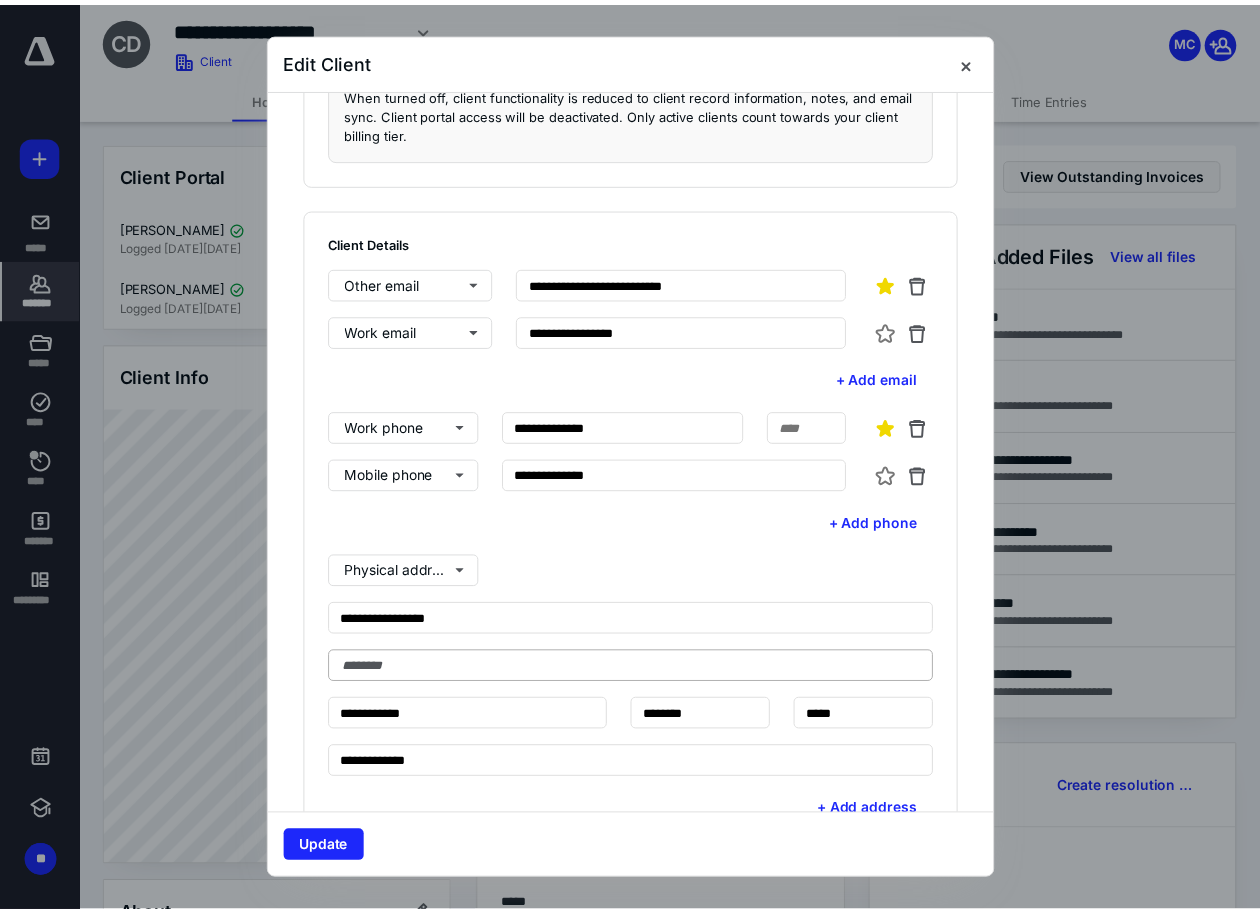 scroll, scrollTop: 400, scrollLeft: 0, axis: vertical 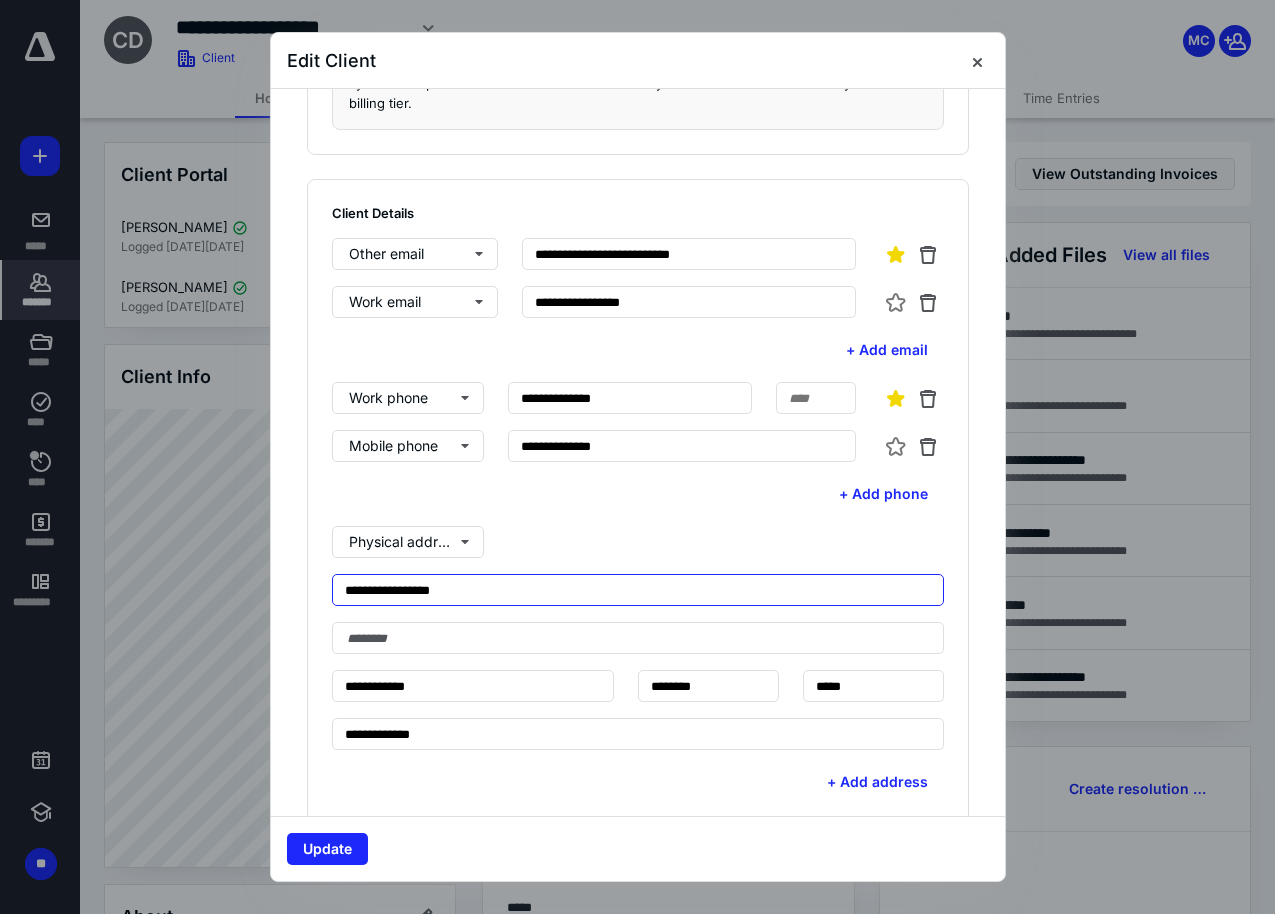 click on "**********" at bounding box center [638, 590] 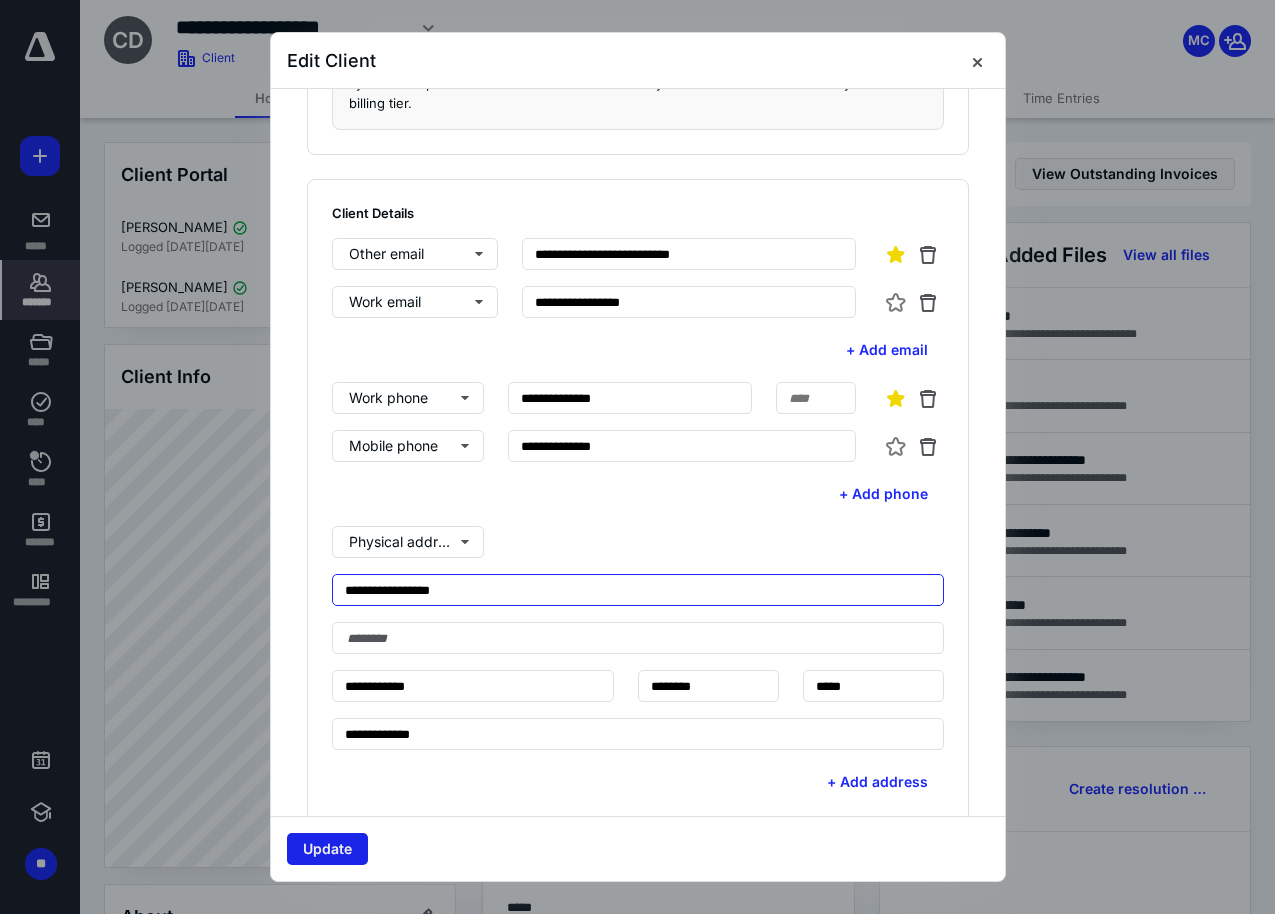 type on "**********" 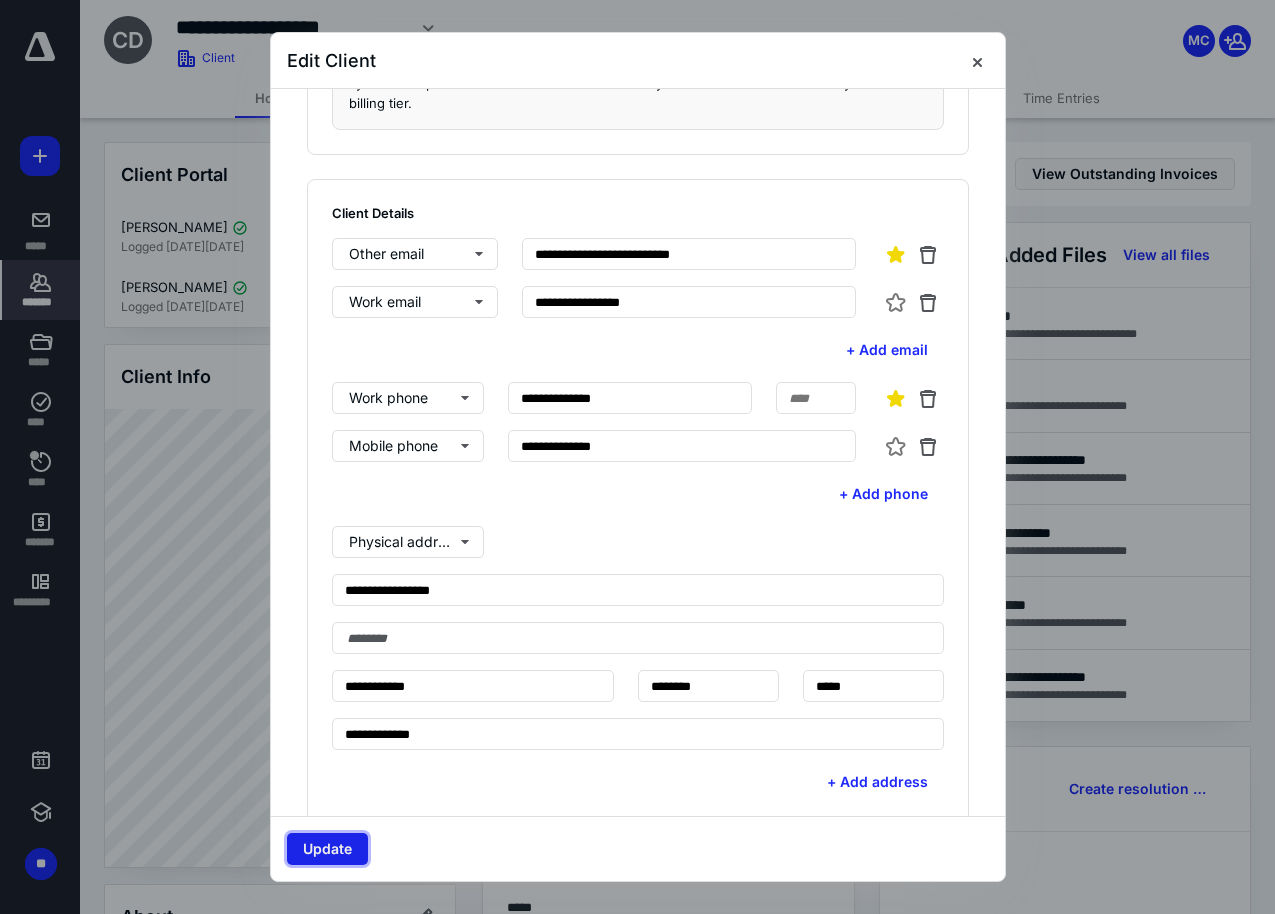 click on "Update" at bounding box center [327, 849] 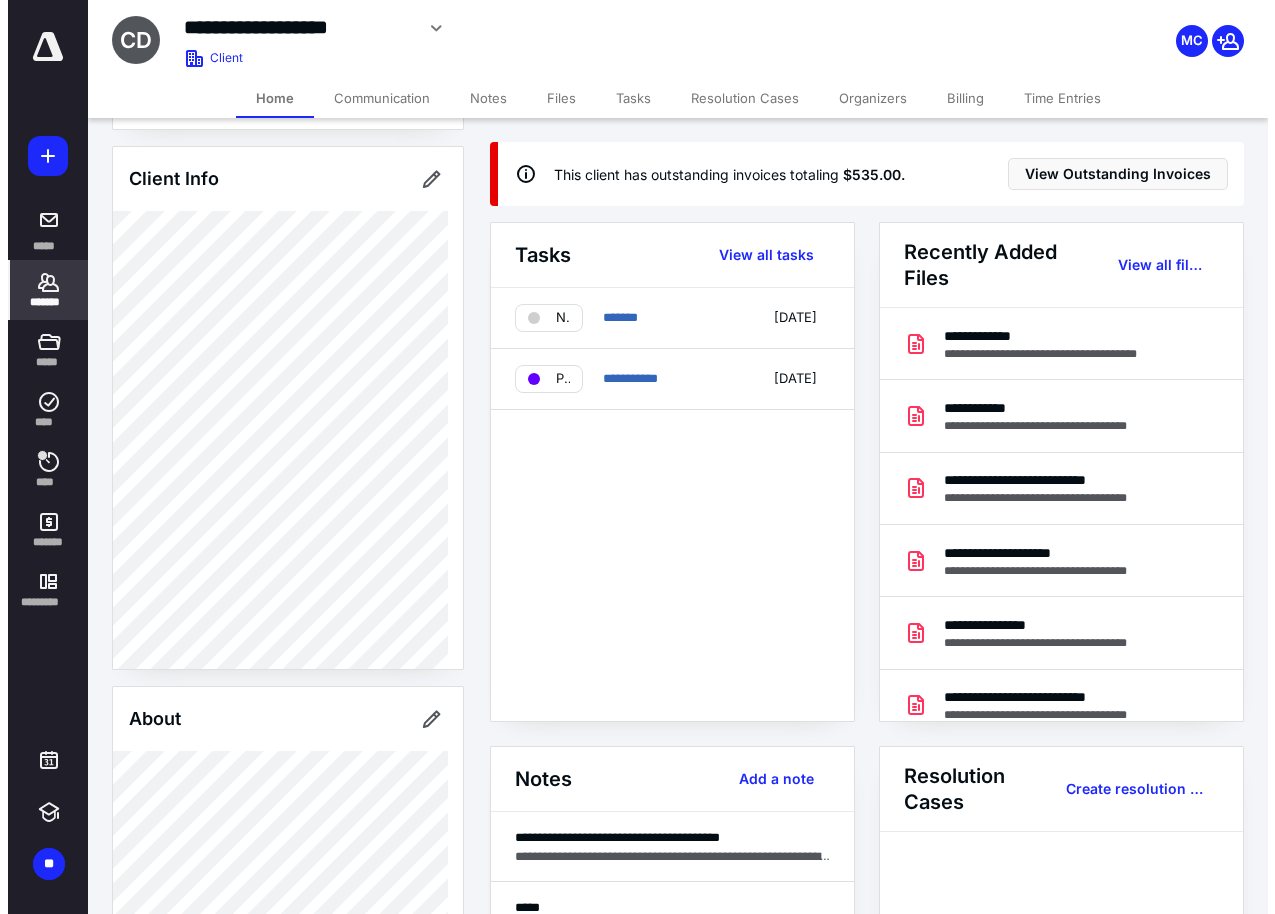 scroll, scrollTop: 200, scrollLeft: 0, axis: vertical 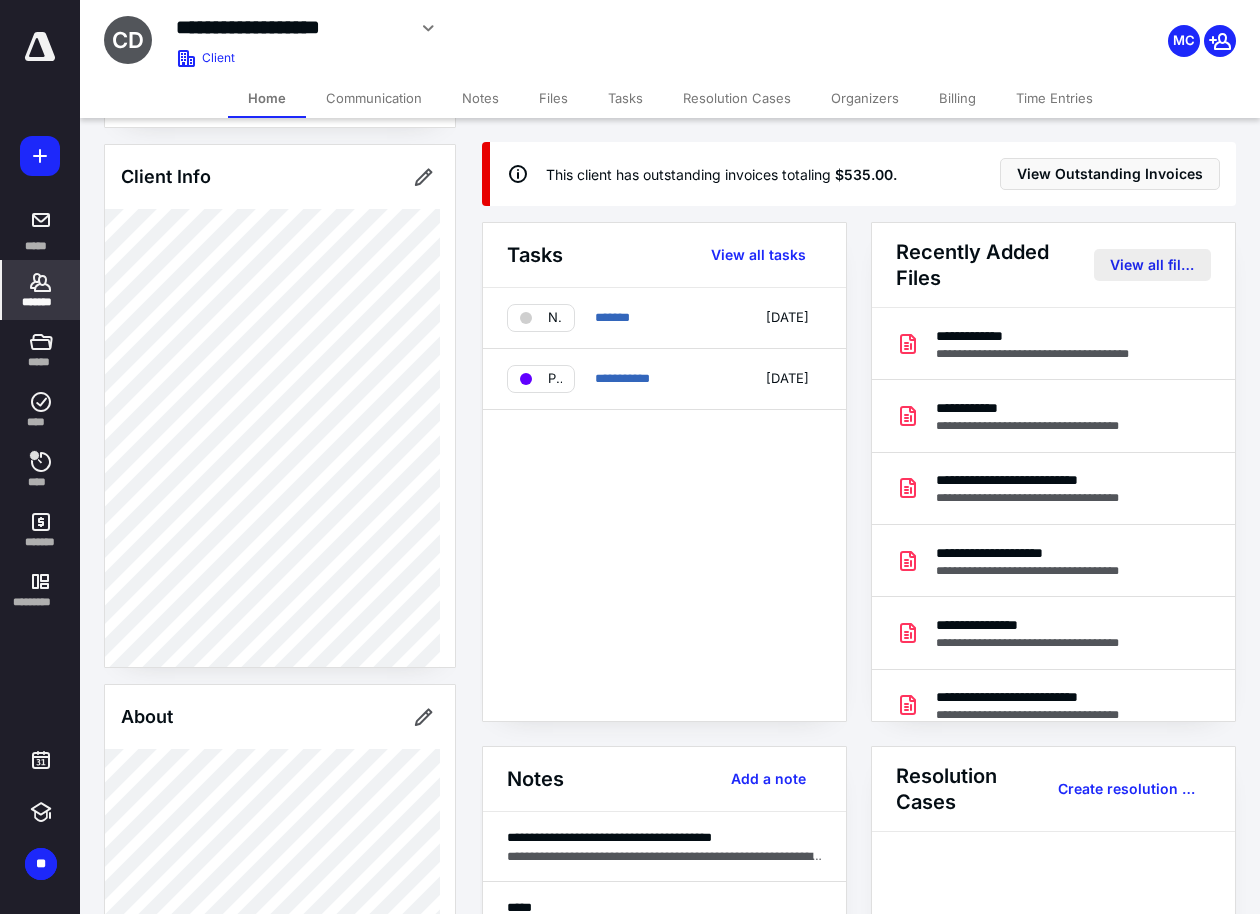 click on "View all files" at bounding box center (1152, 265) 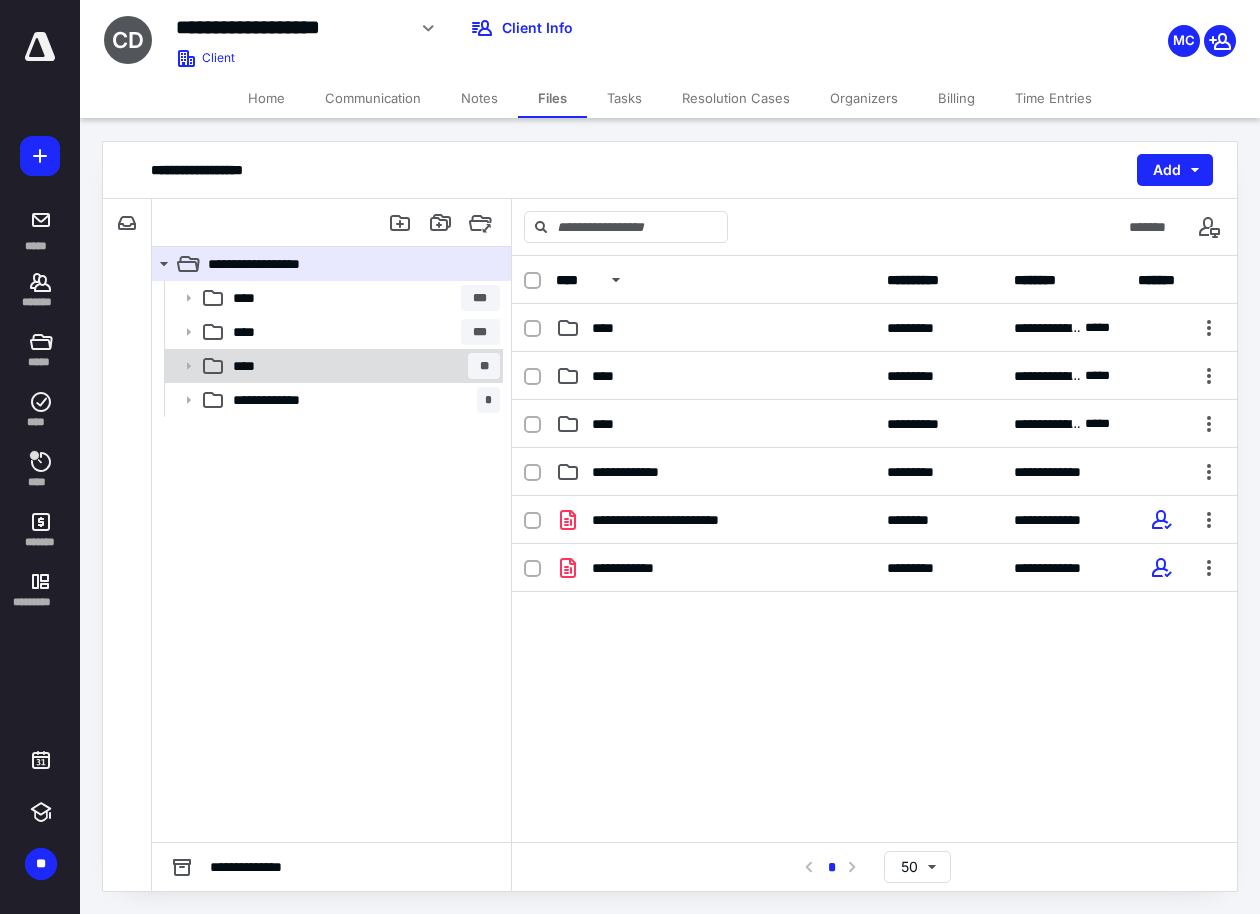 click on "**** **" at bounding box center [362, 366] 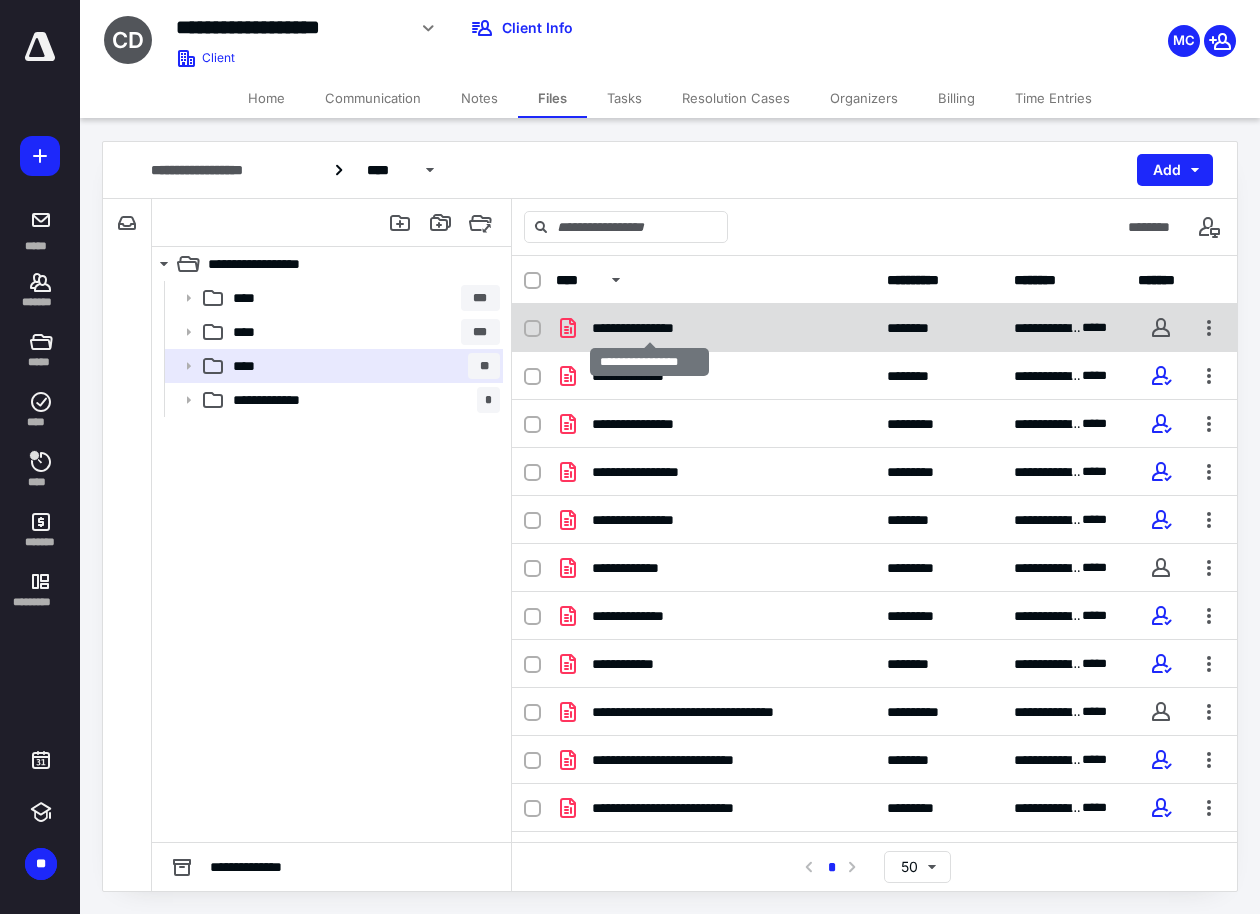 click on "**********" at bounding box center (649, 328) 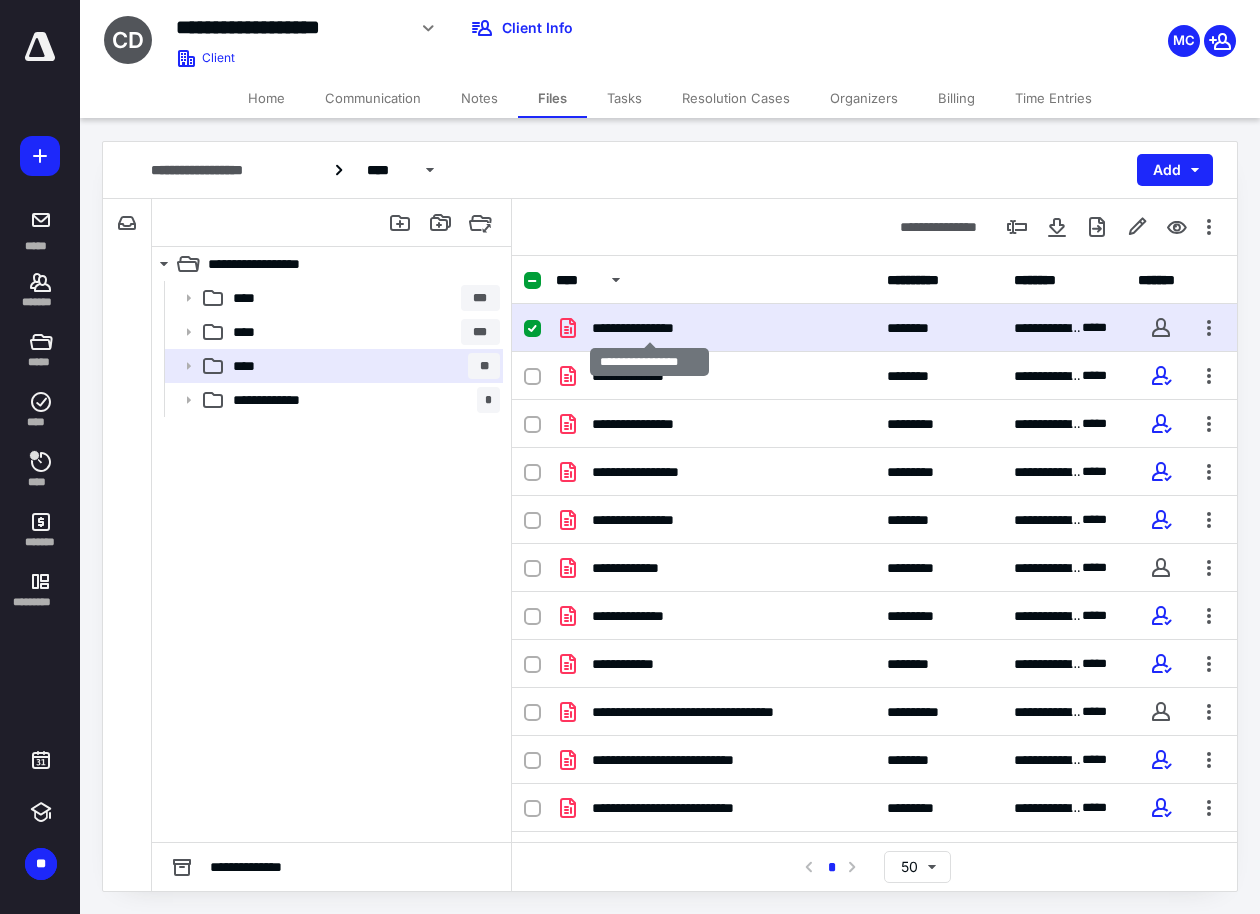 click on "**********" at bounding box center (649, 328) 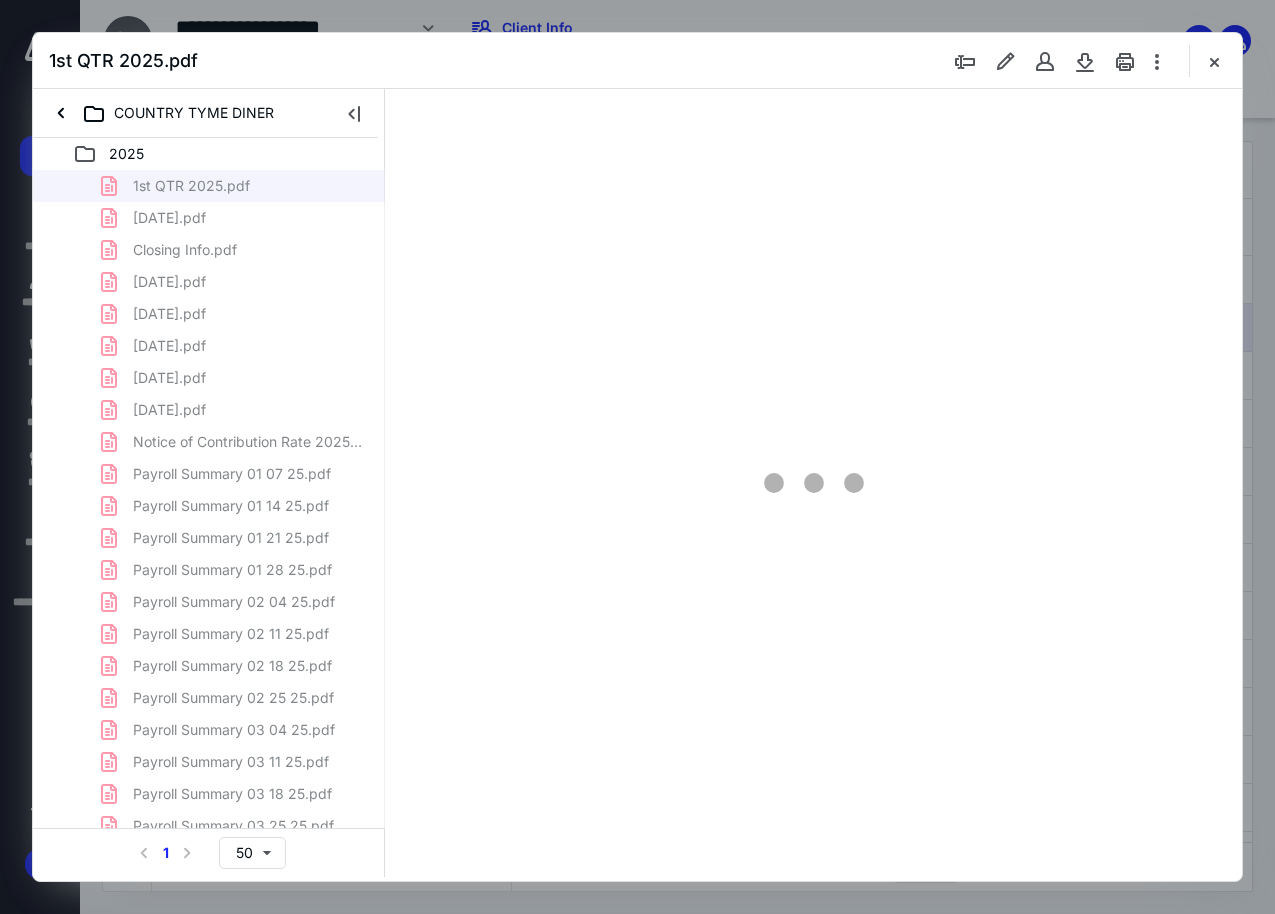 scroll, scrollTop: 0, scrollLeft: 0, axis: both 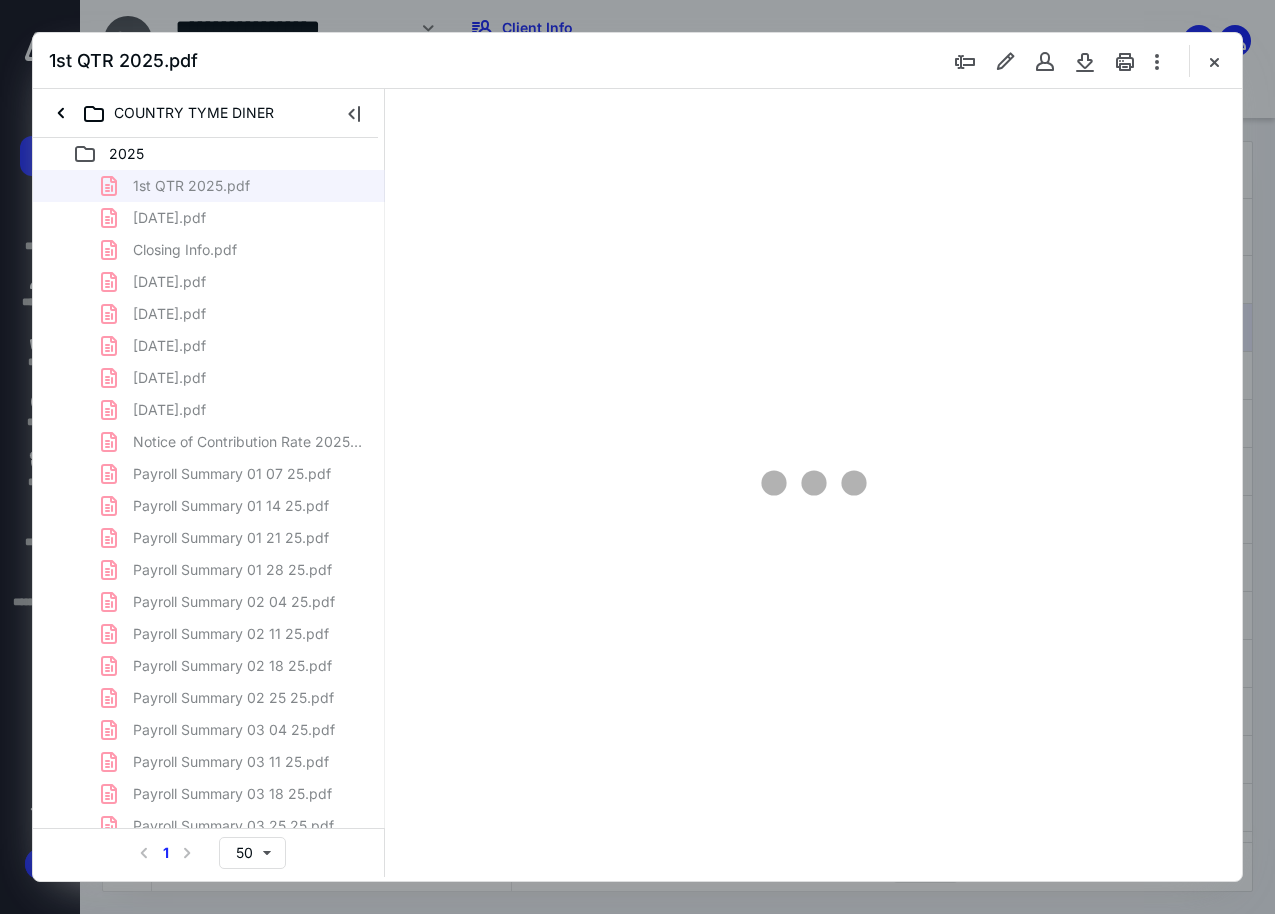 type on "86" 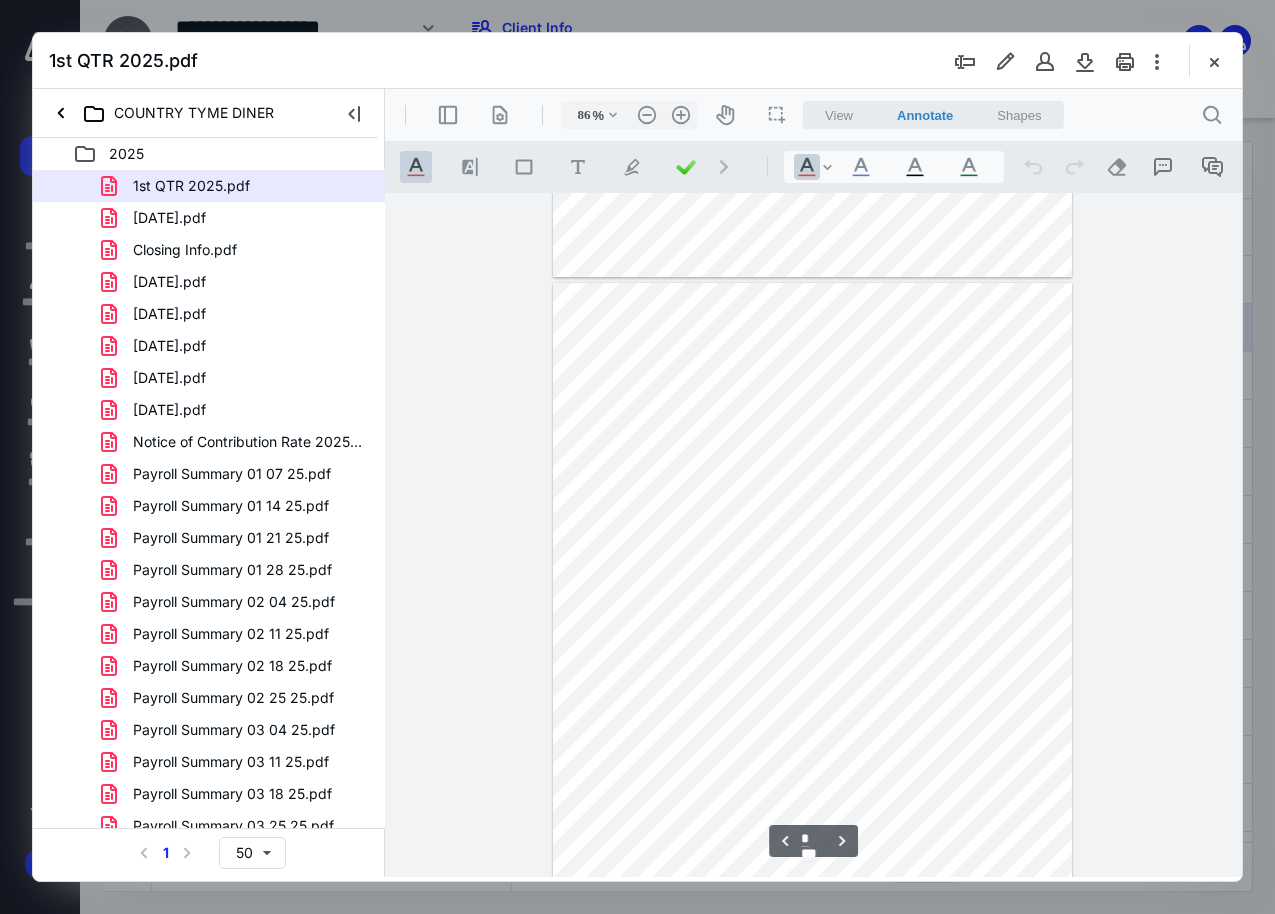 scroll, scrollTop: 4777, scrollLeft: 0, axis: vertical 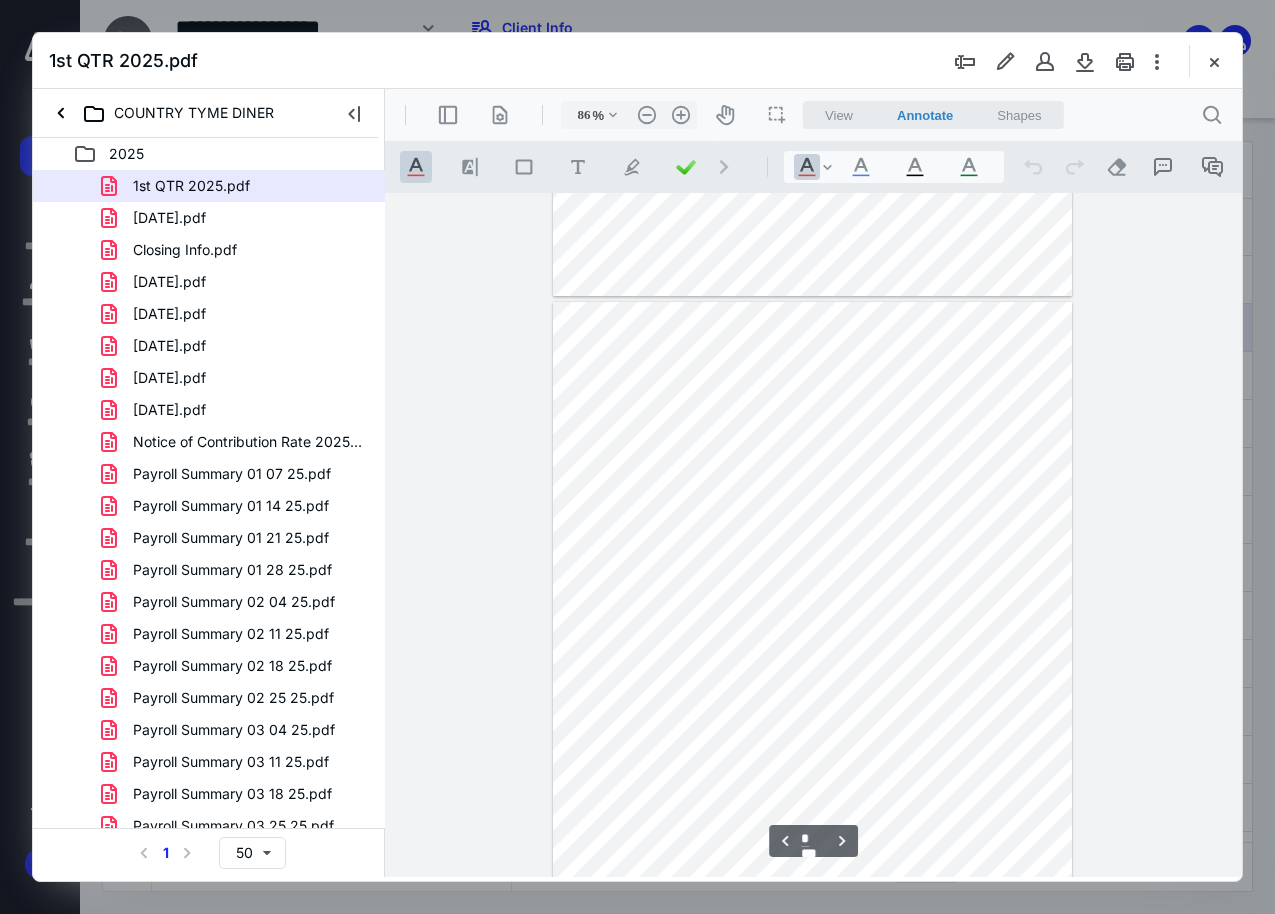 type on "*" 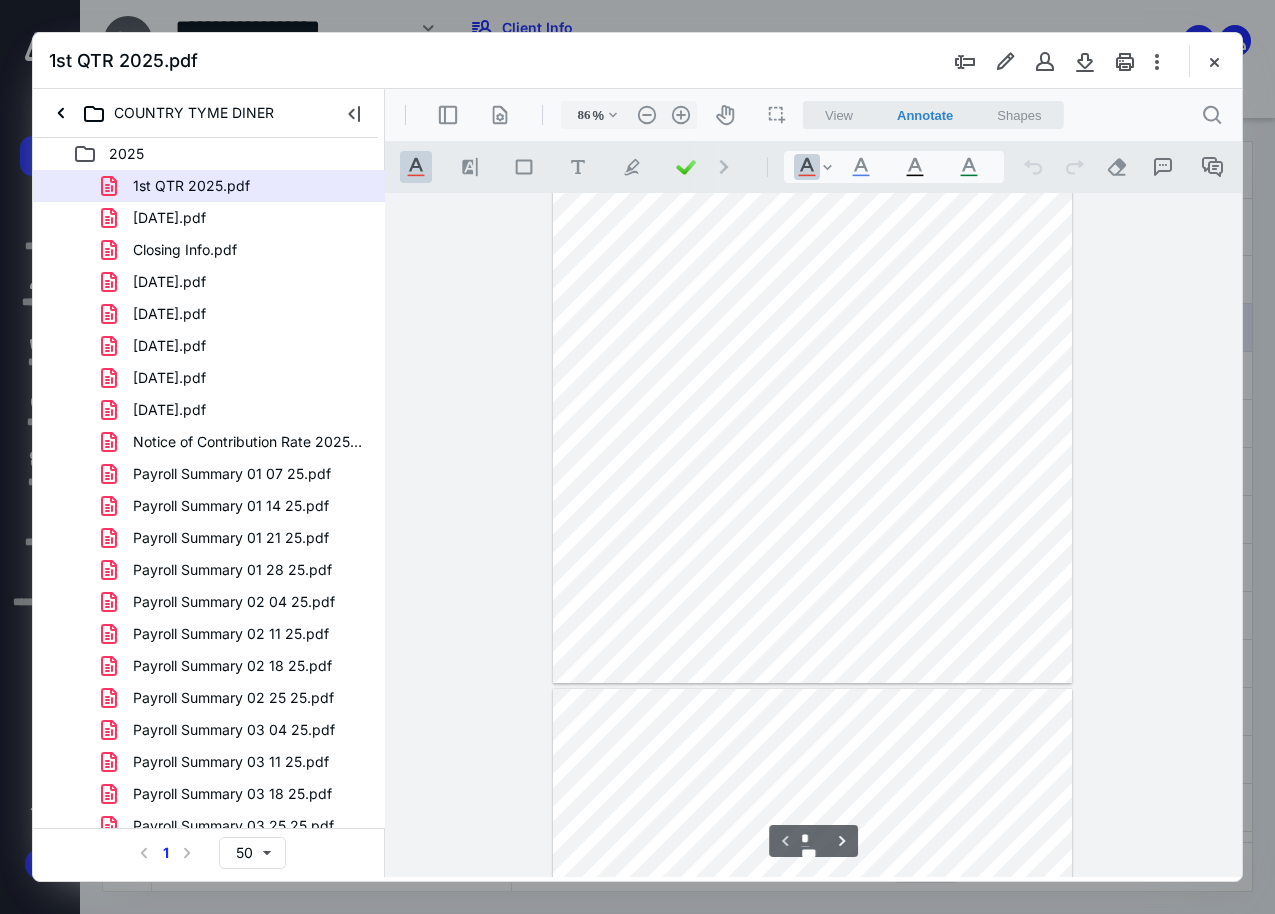 scroll, scrollTop: 0, scrollLeft: 0, axis: both 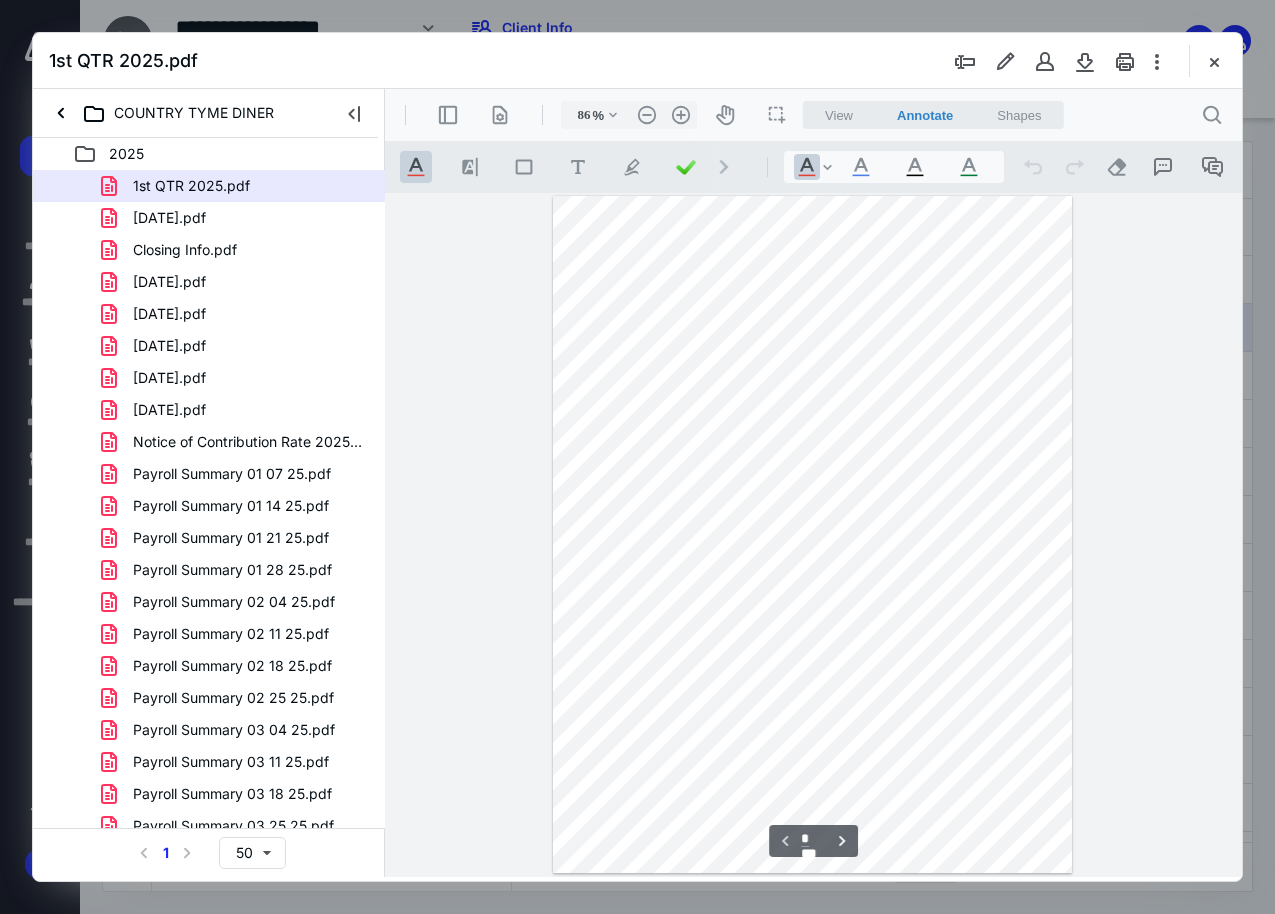 click at bounding box center (1214, 61) 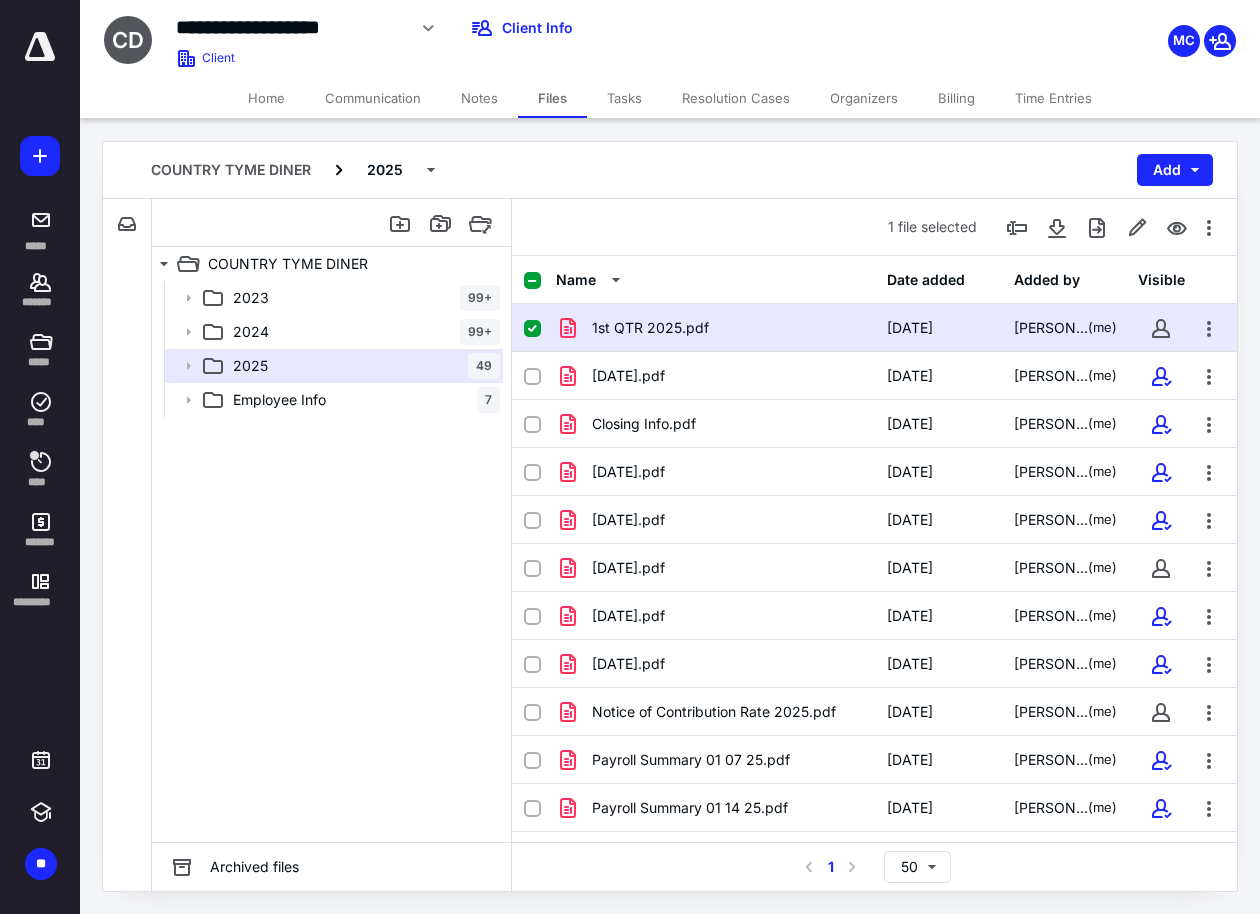 click on "Tasks" at bounding box center [624, 98] 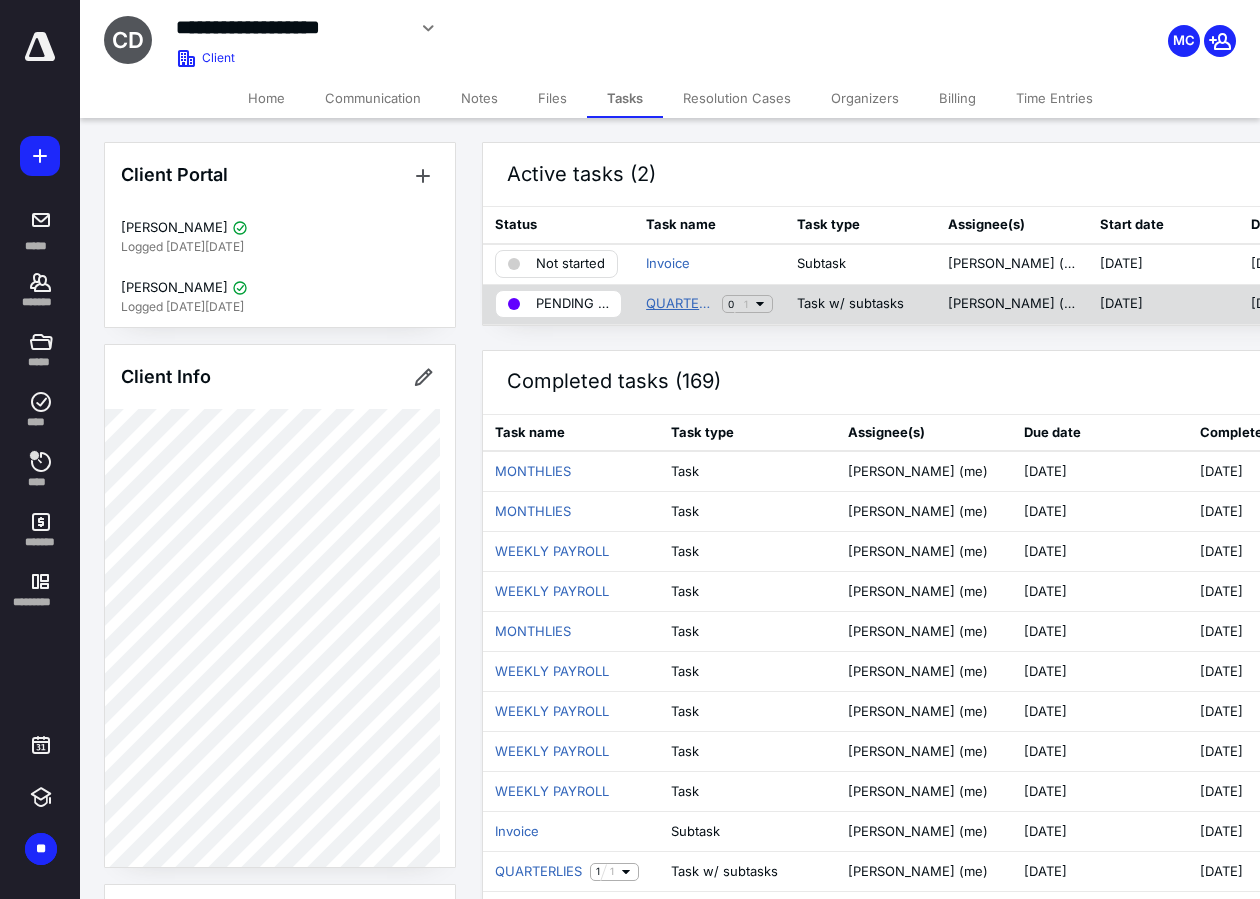 click on "QUARTERLIES" at bounding box center (680, 304) 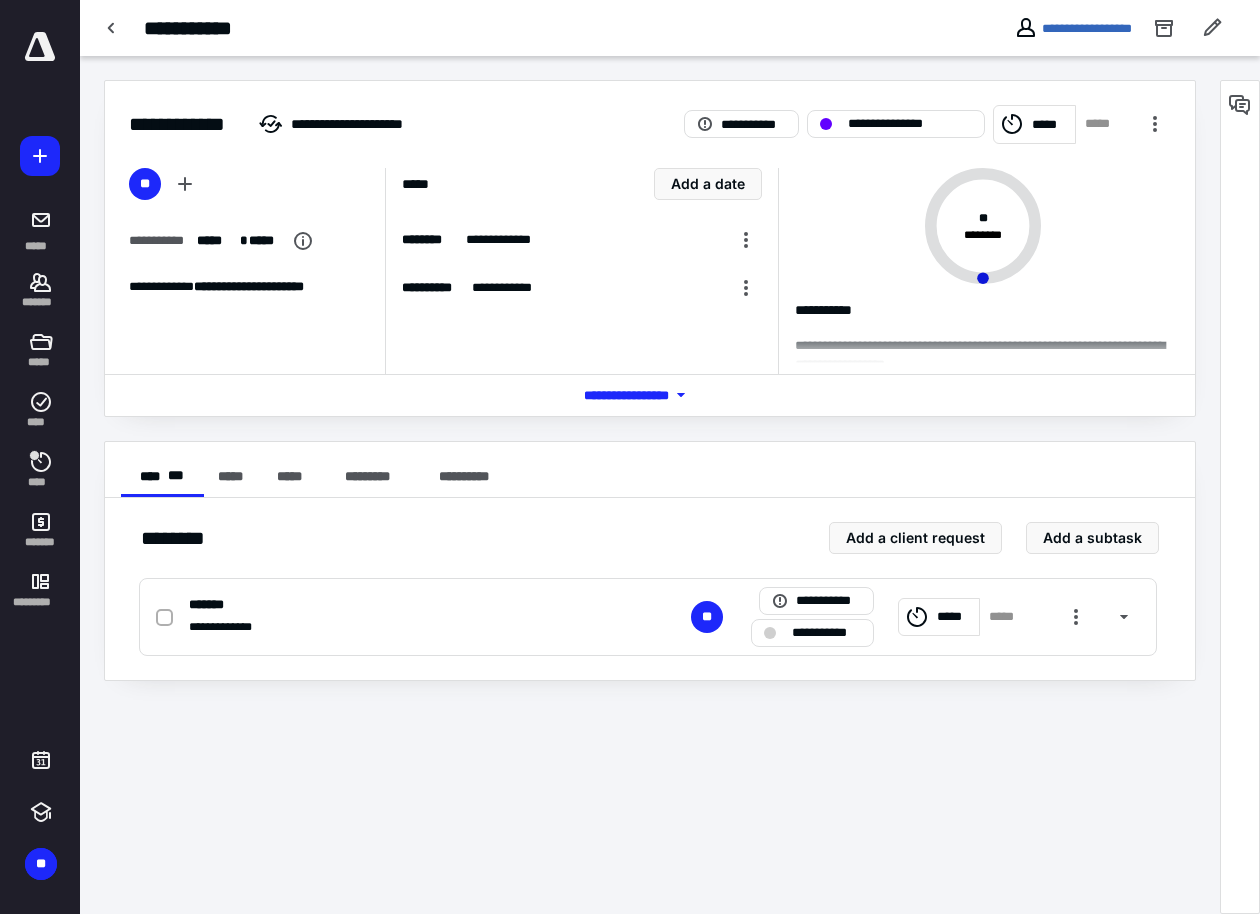 click on "*** **** *******" at bounding box center [650, 395] 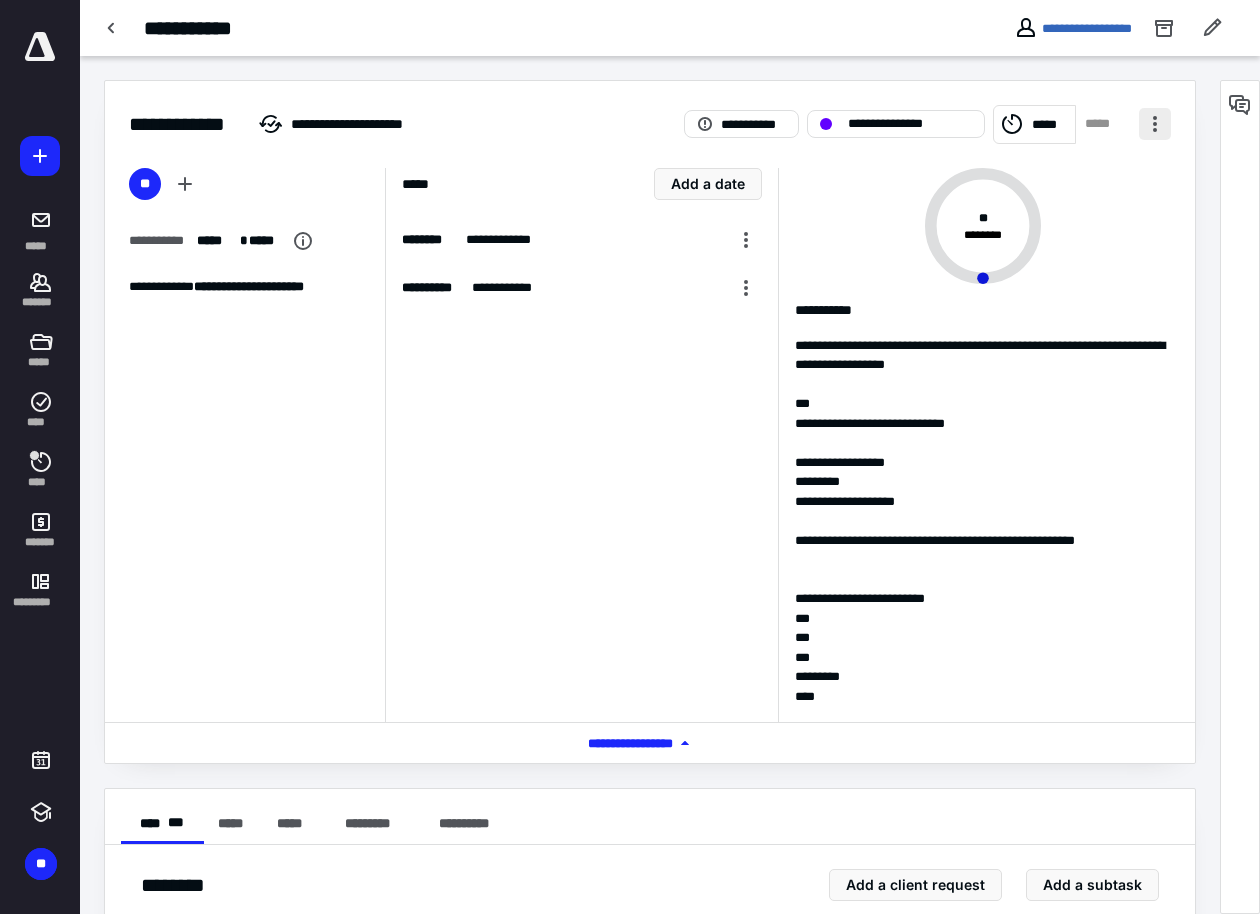 click at bounding box center [1155, 124] 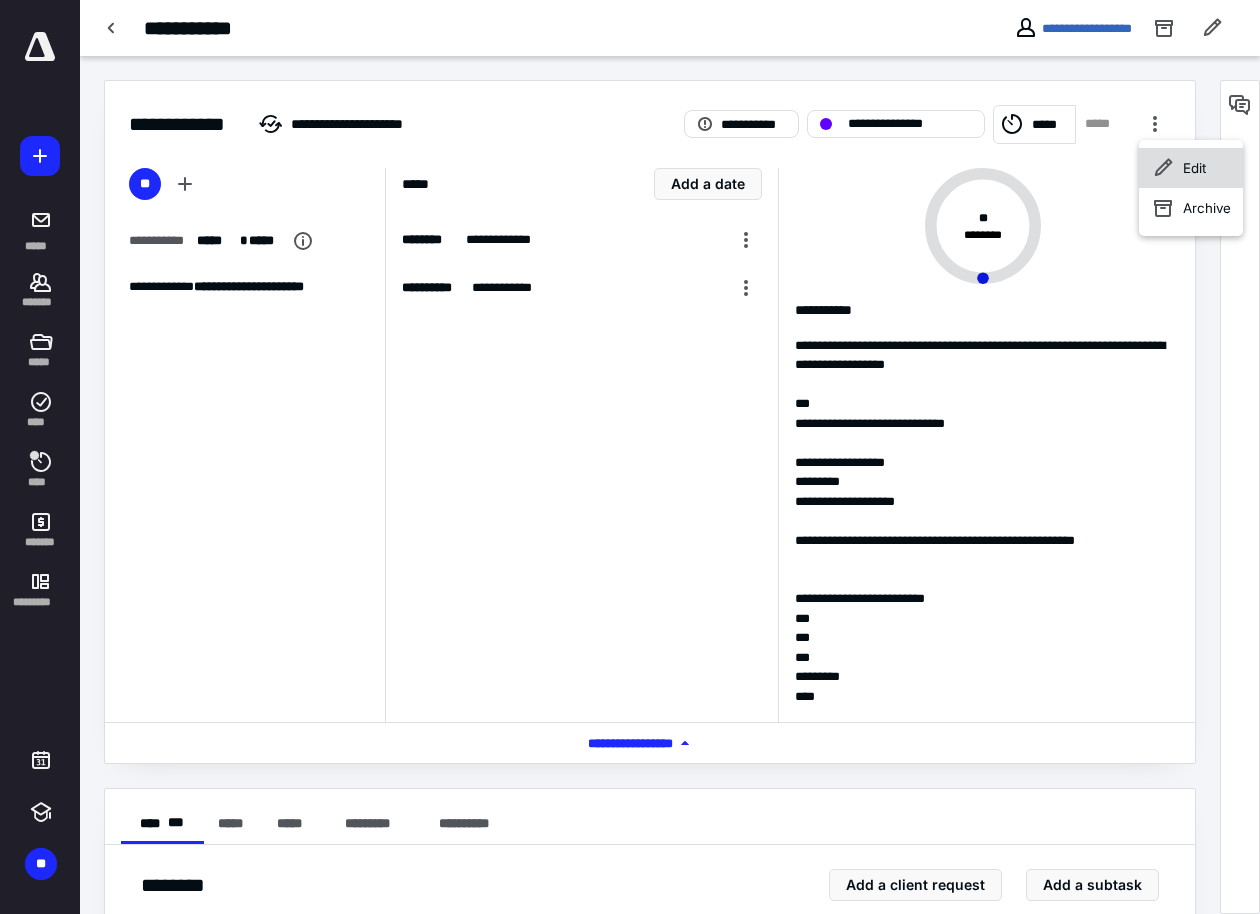 click 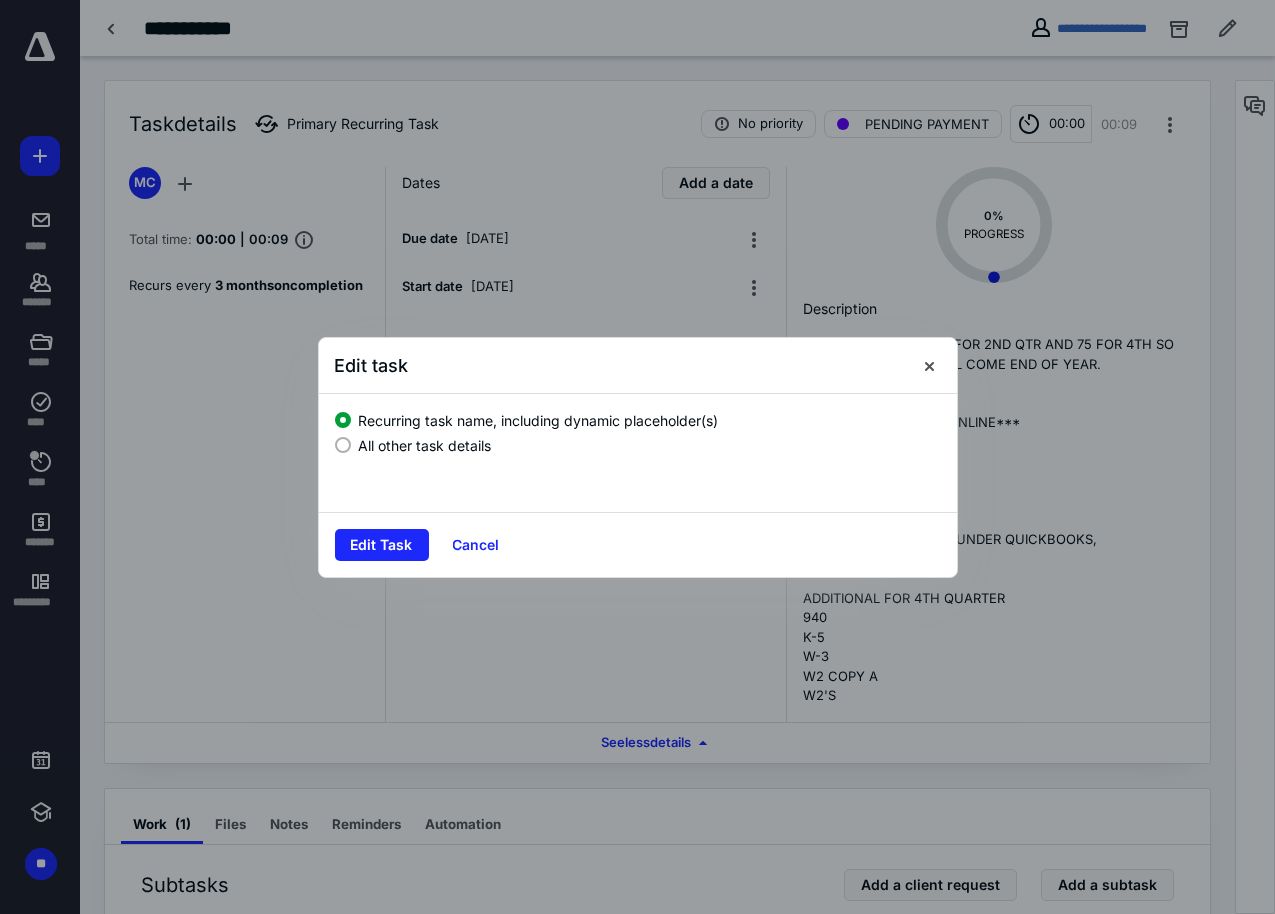 click on "All other task details" at bounding box center (425, 445) 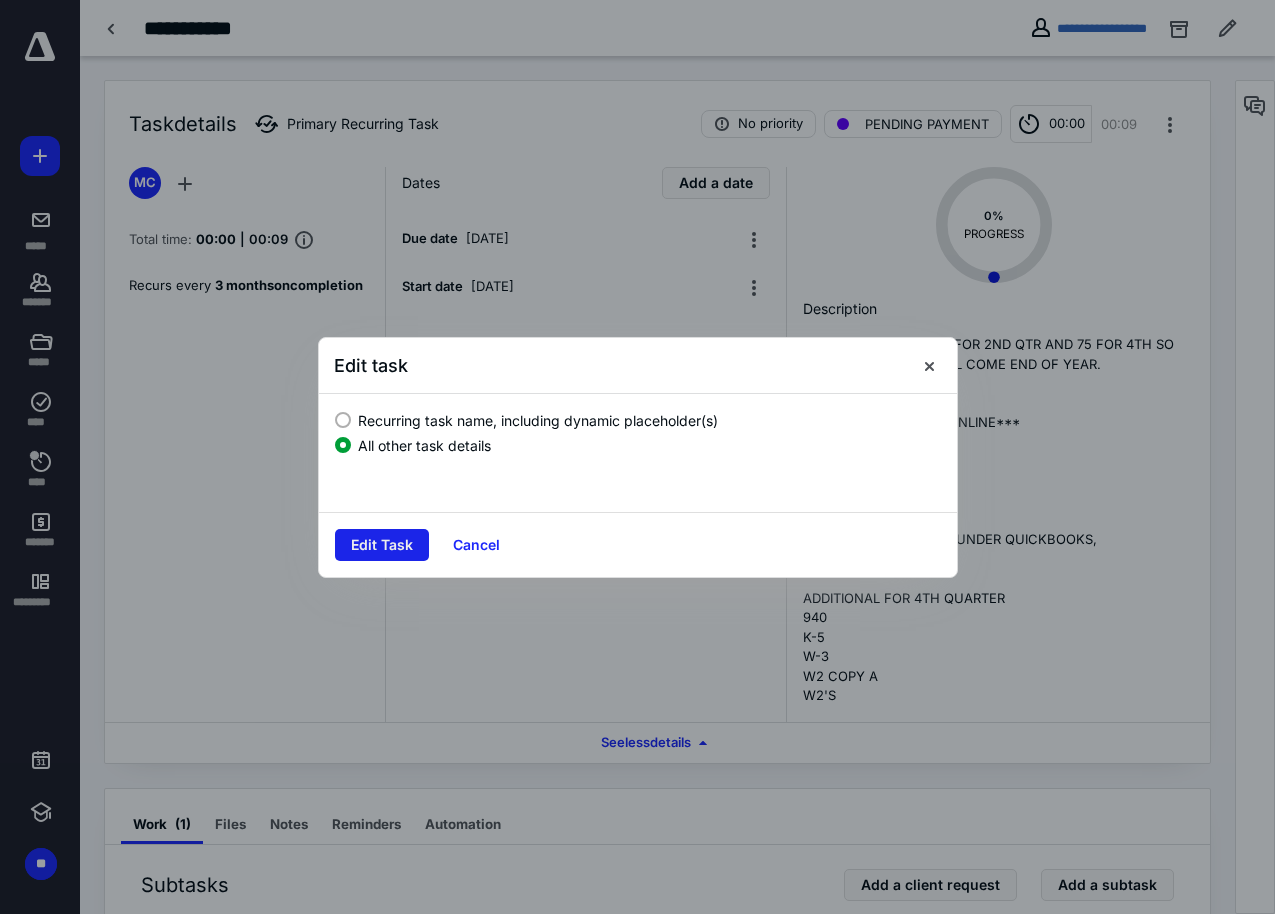 click on "Edit Task" at bounding box center (382, 545) 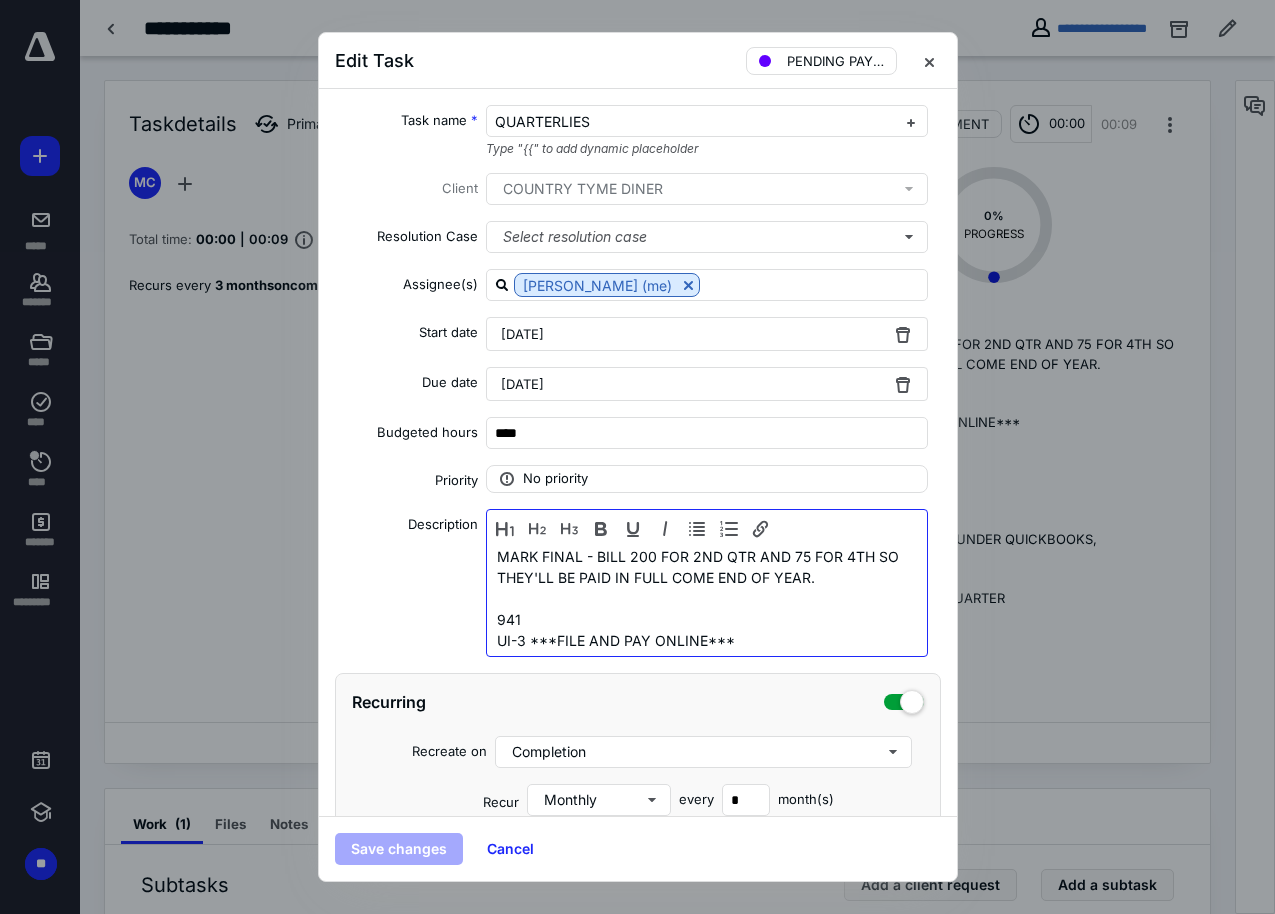 click on "MARK FINAL - BILL 200 FOR 2ND QTR AND 75 FOR 4TH SO THEY'LL BE PAID IN FULL COME END OF YEAR." at bounding box center (707, 567) 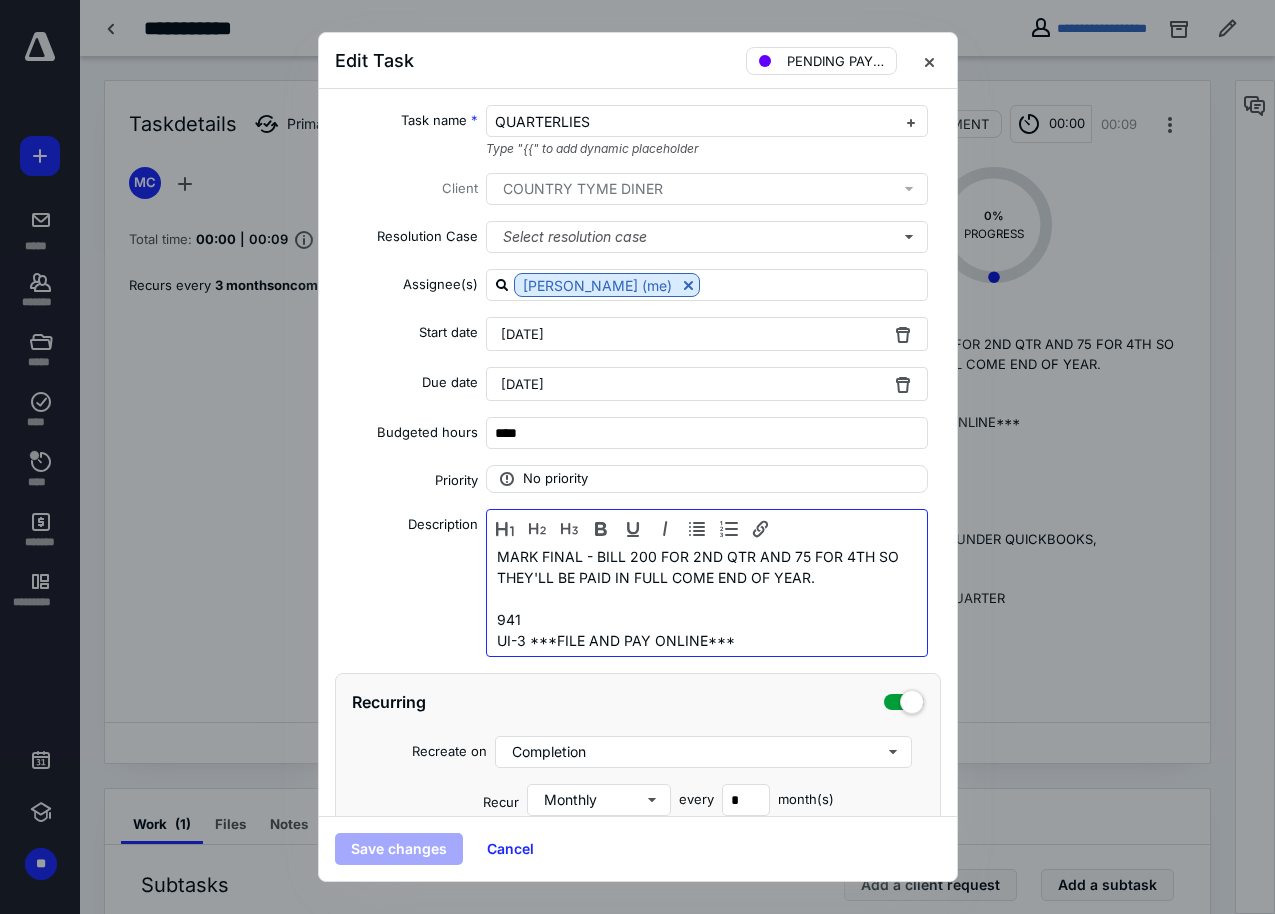 type 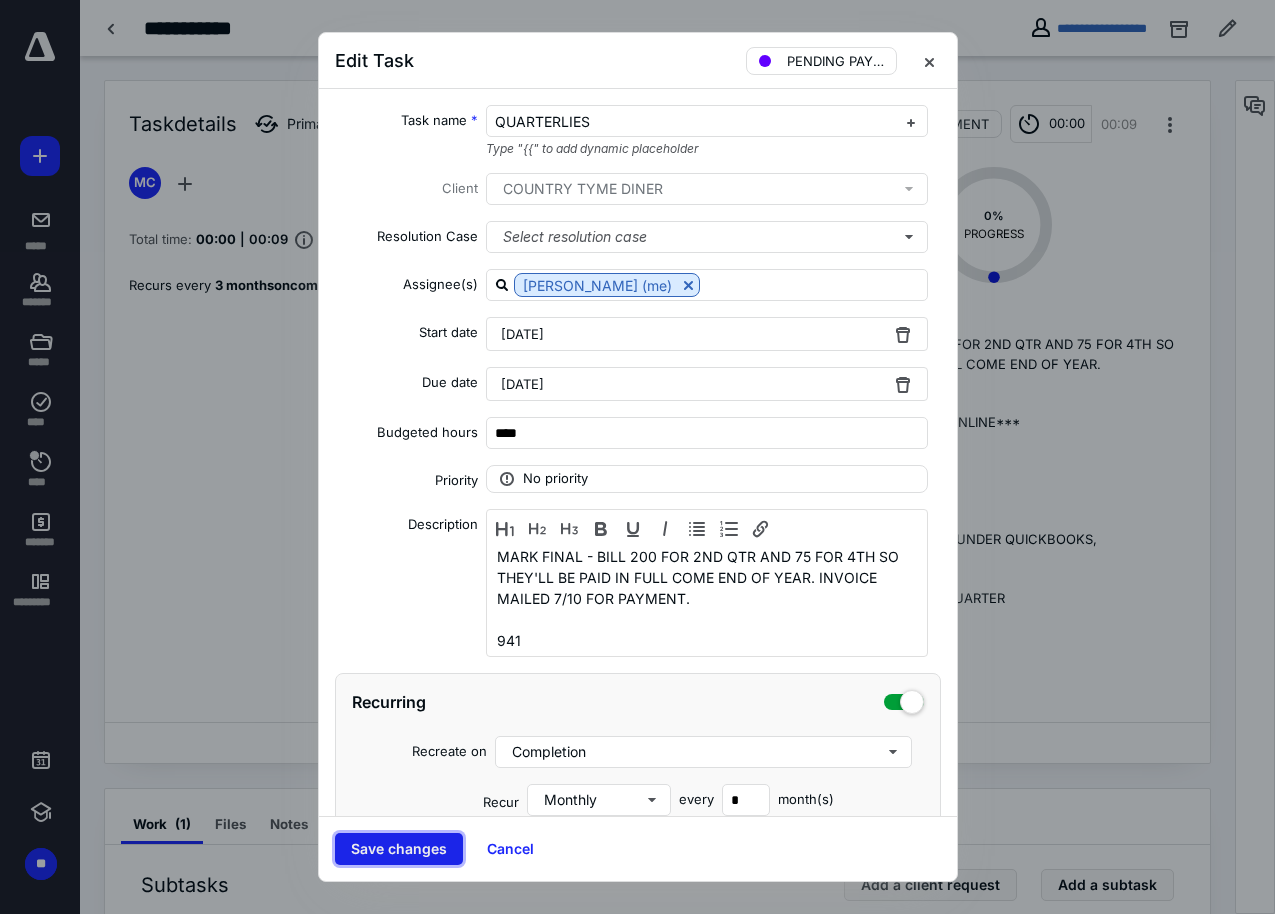 click on "Save changes" at bounding box center [399, 849] 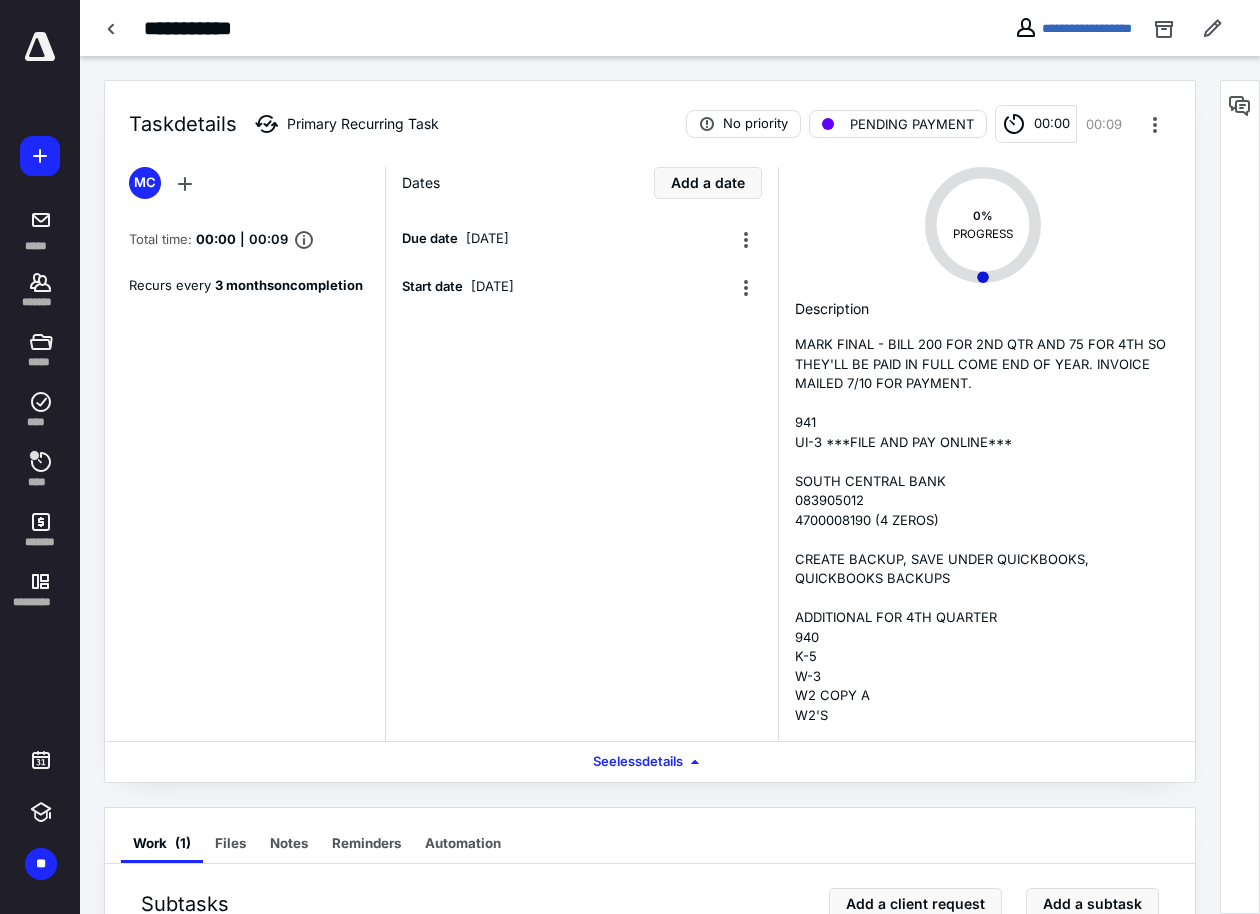 click at bounding box center [40, 47] 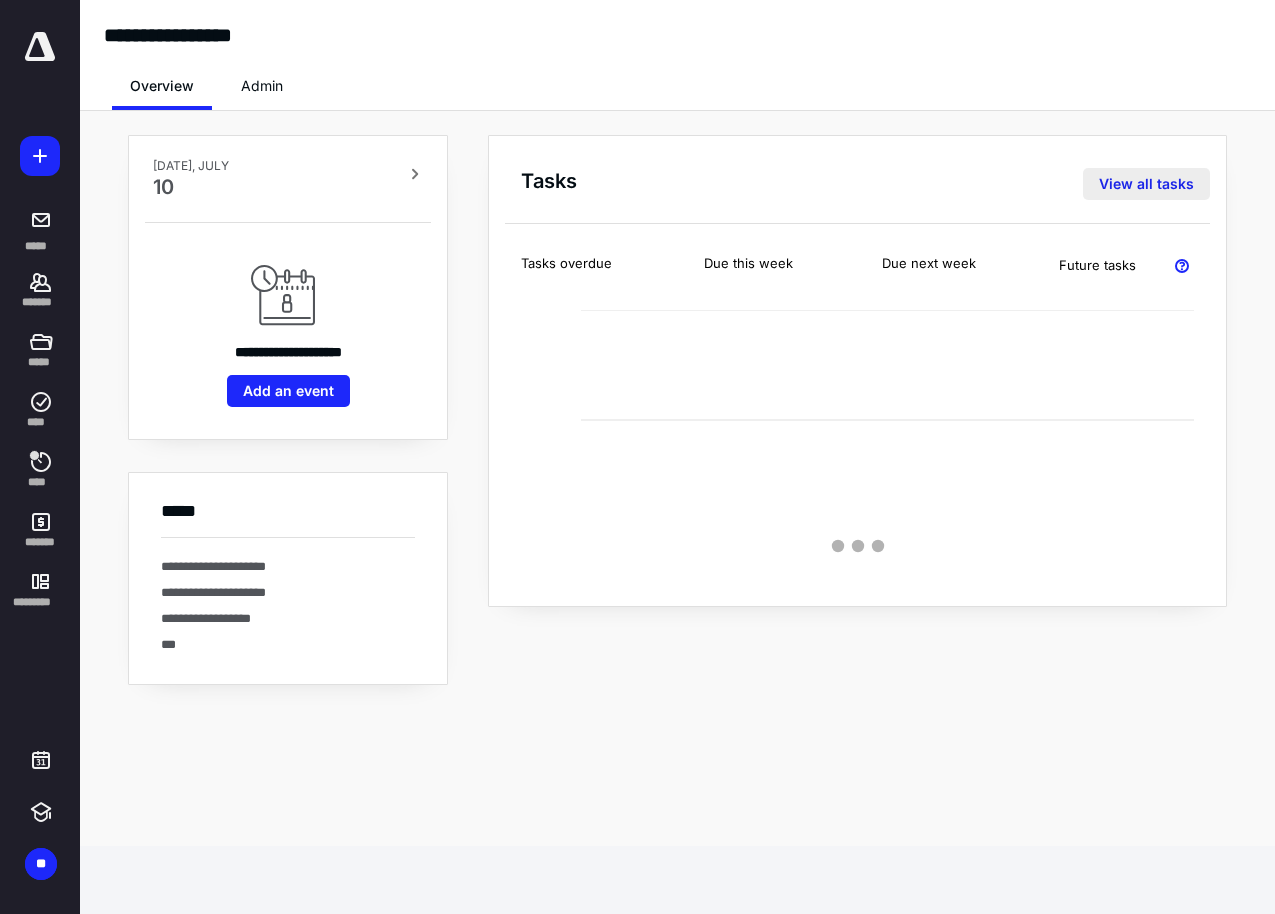 click on "View all tasks" at bounding box center (1146, 184) 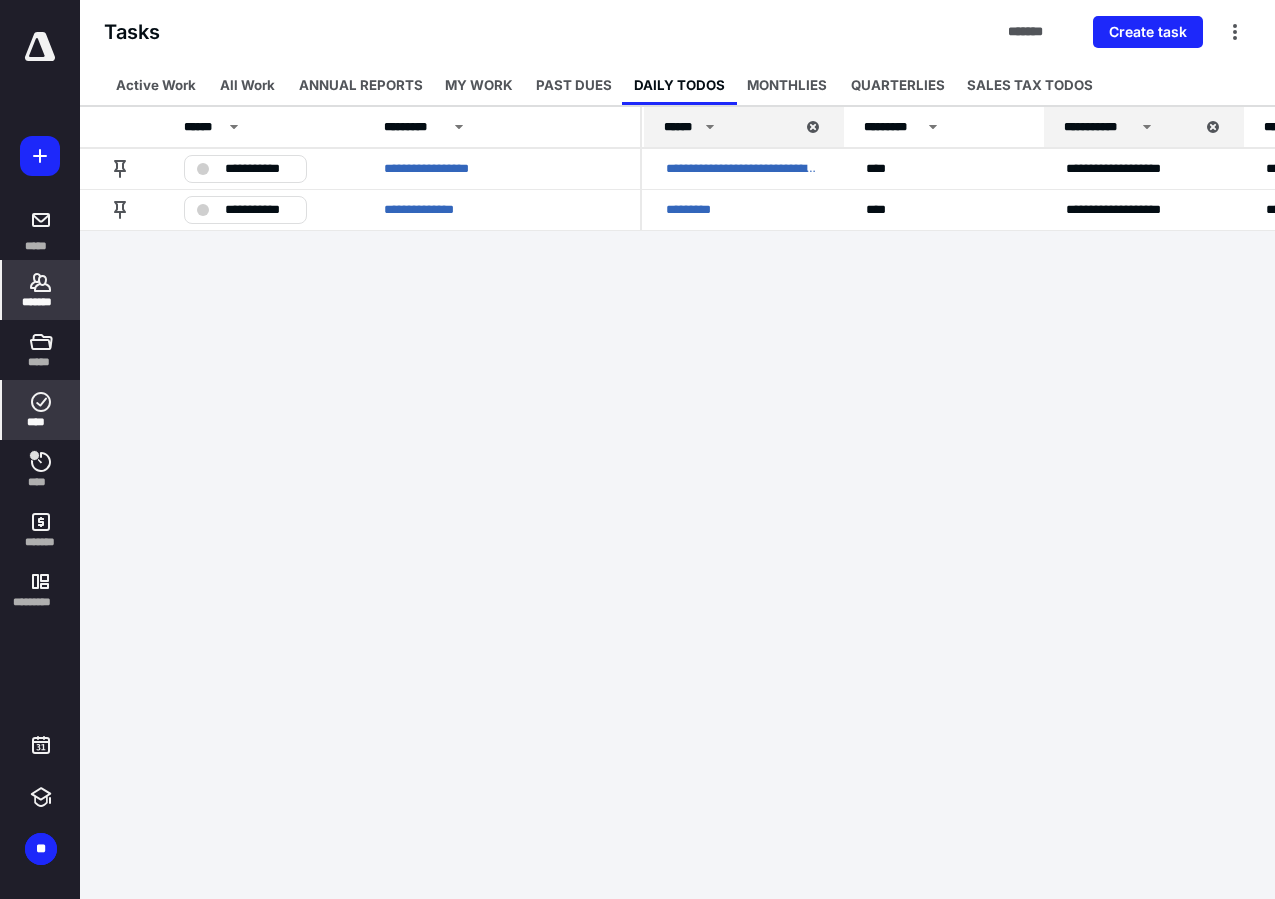 click on "*******" at bounding box center [41, 290] 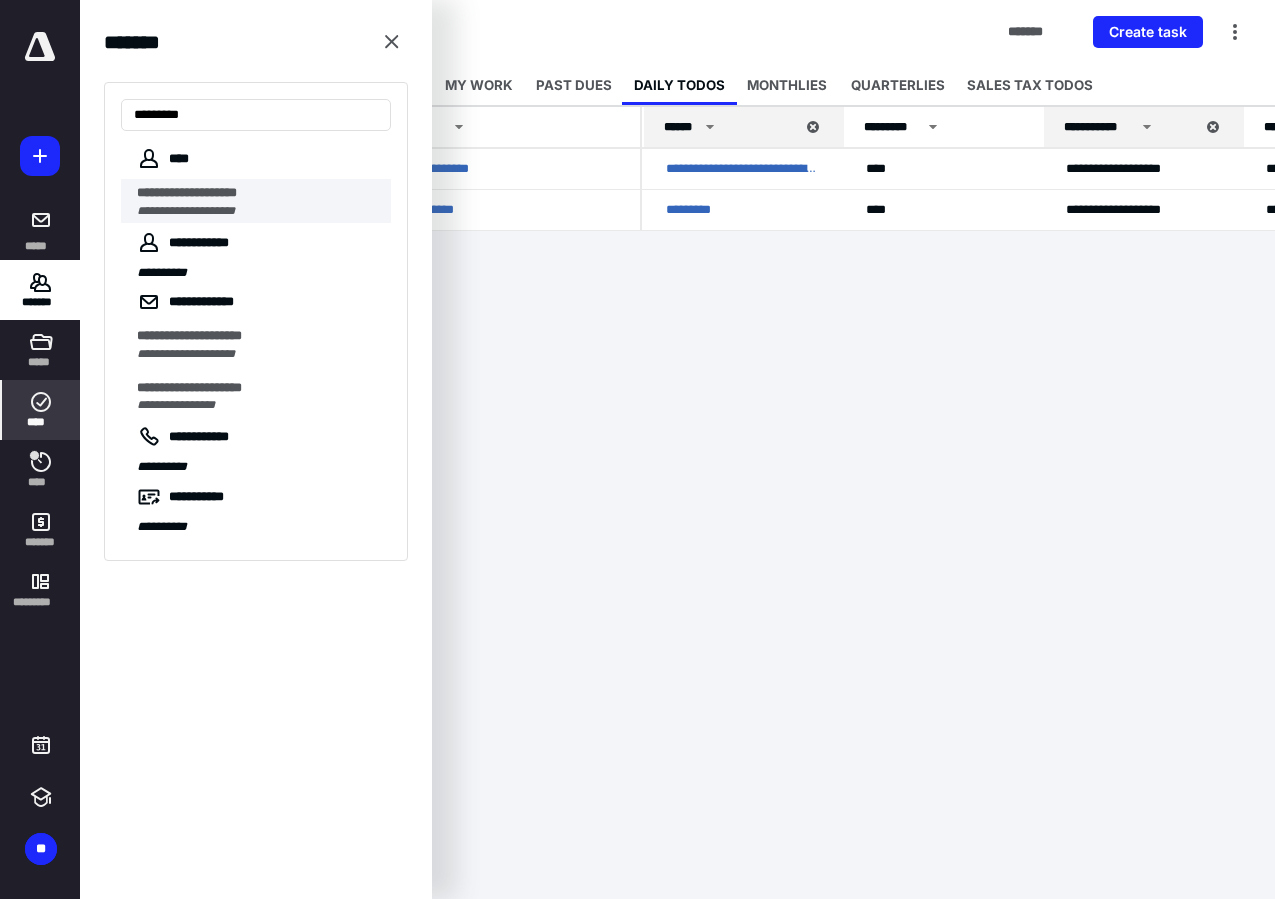 type on "********" 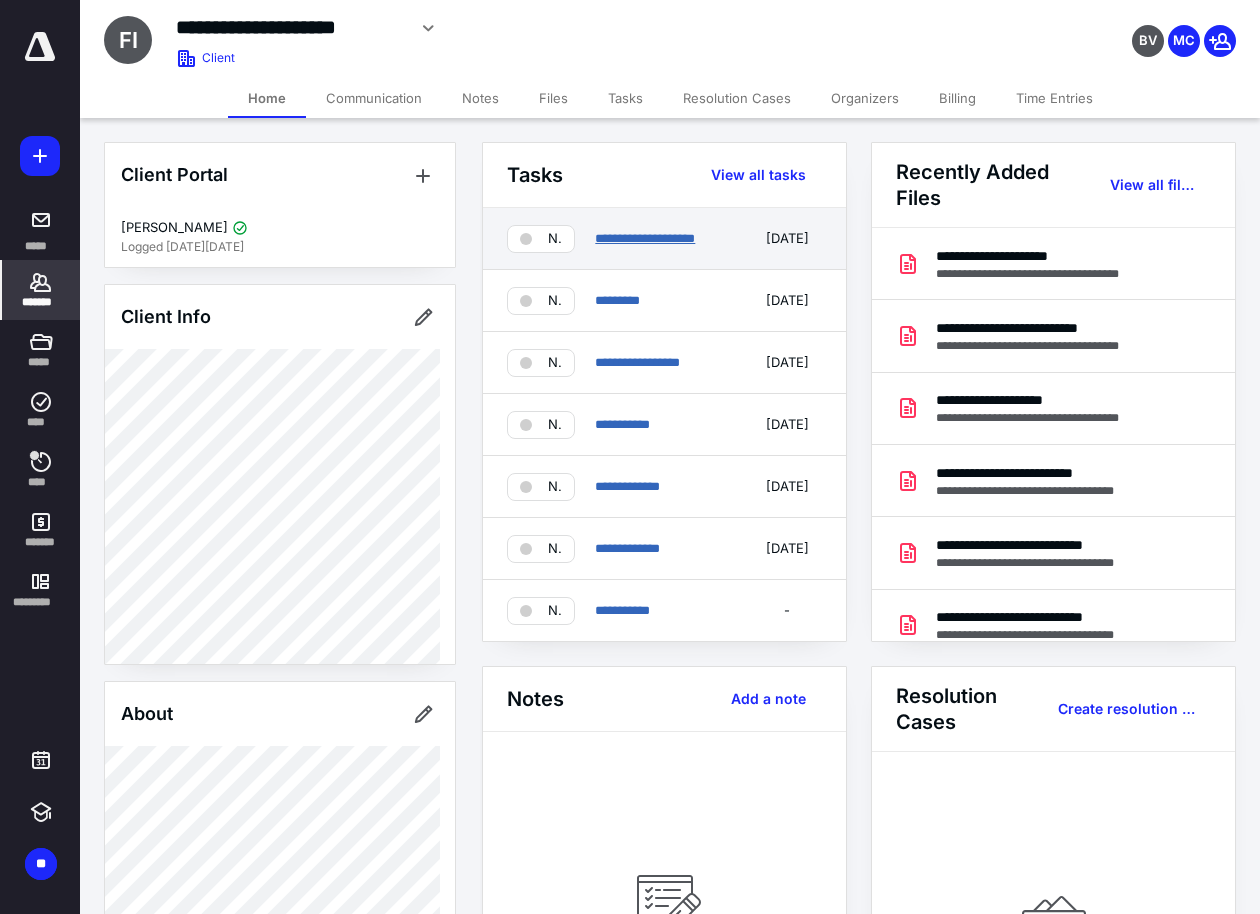 click on "**********" at bounding box center [645, 238] 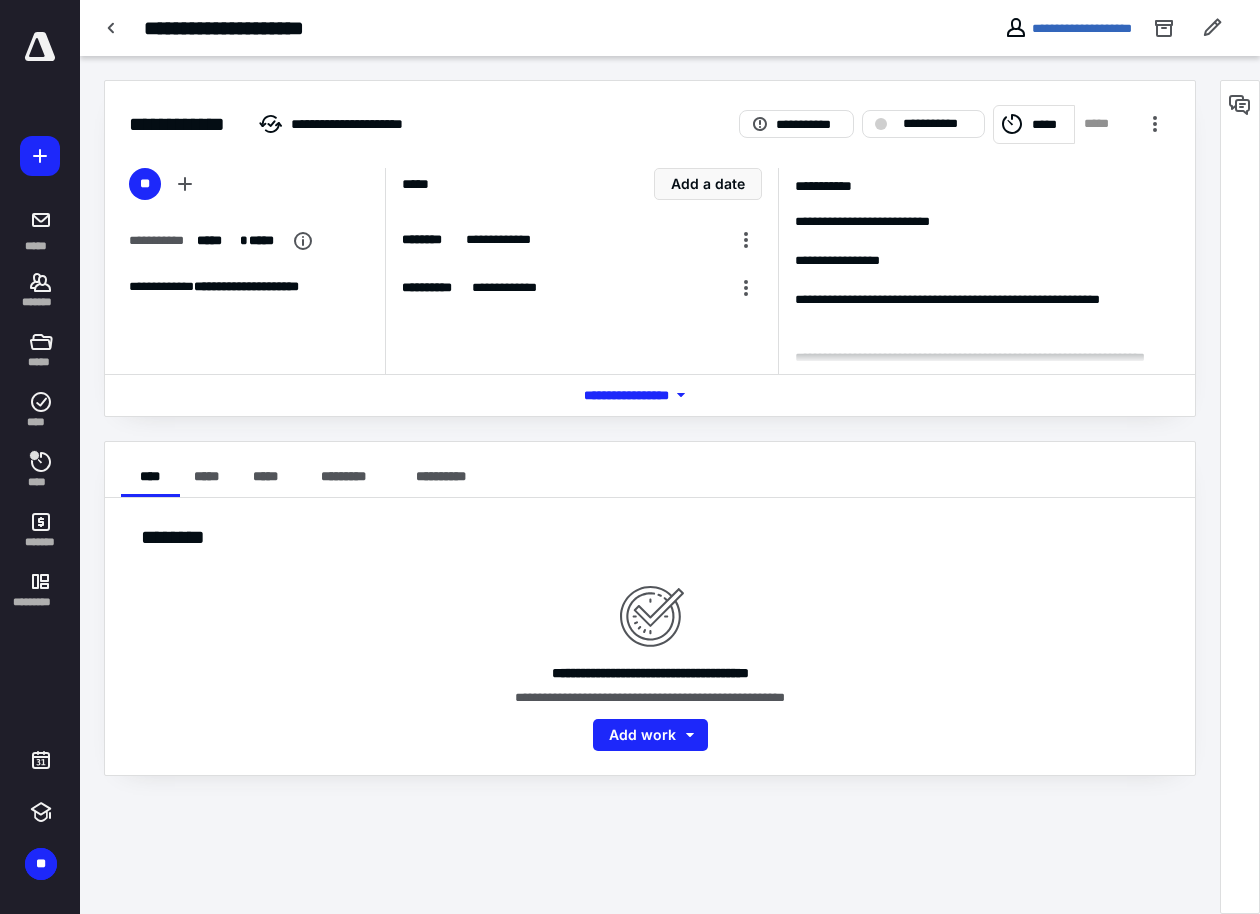 click on "*** **** *******" at bounding box center (650, 395) 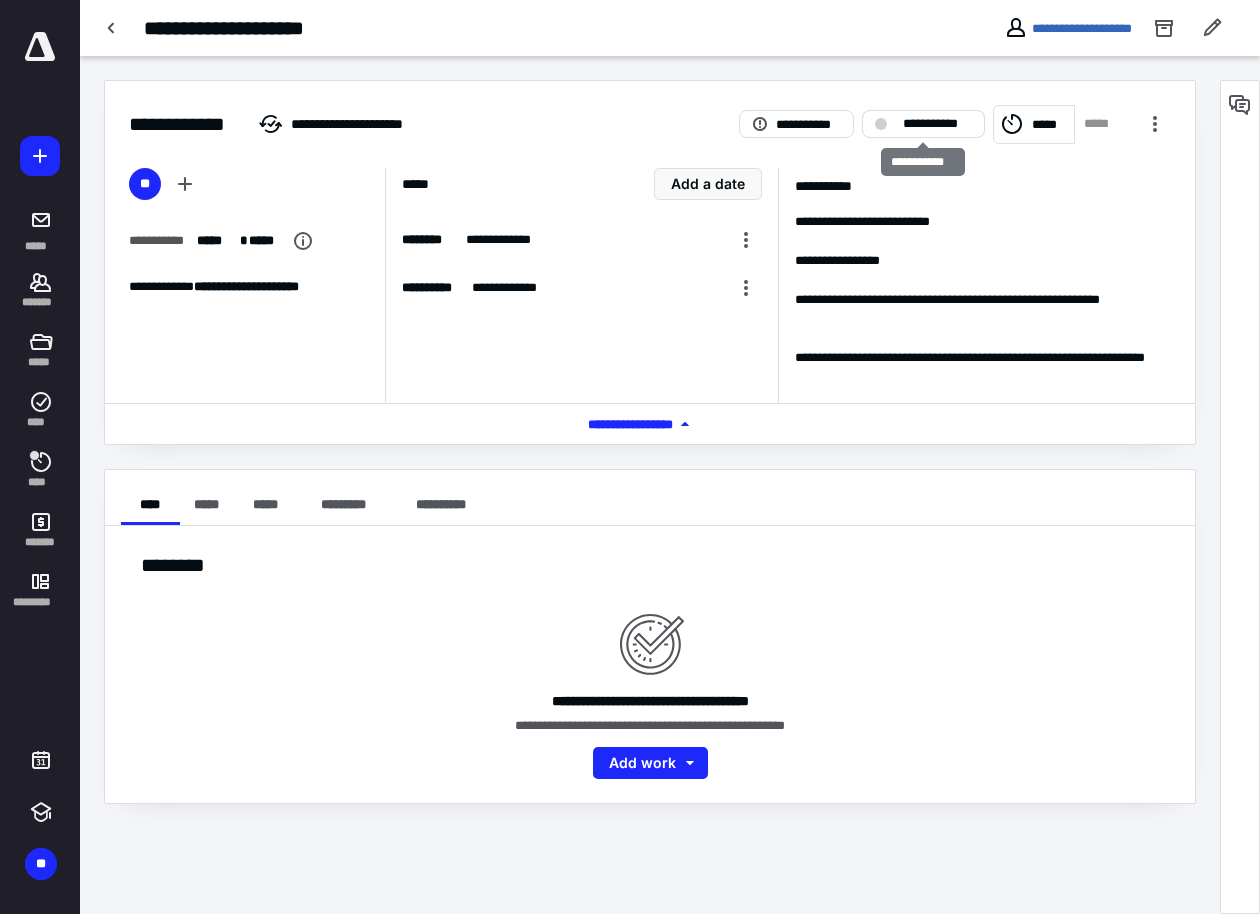 click on "**********" at bounding box center (923, 124) 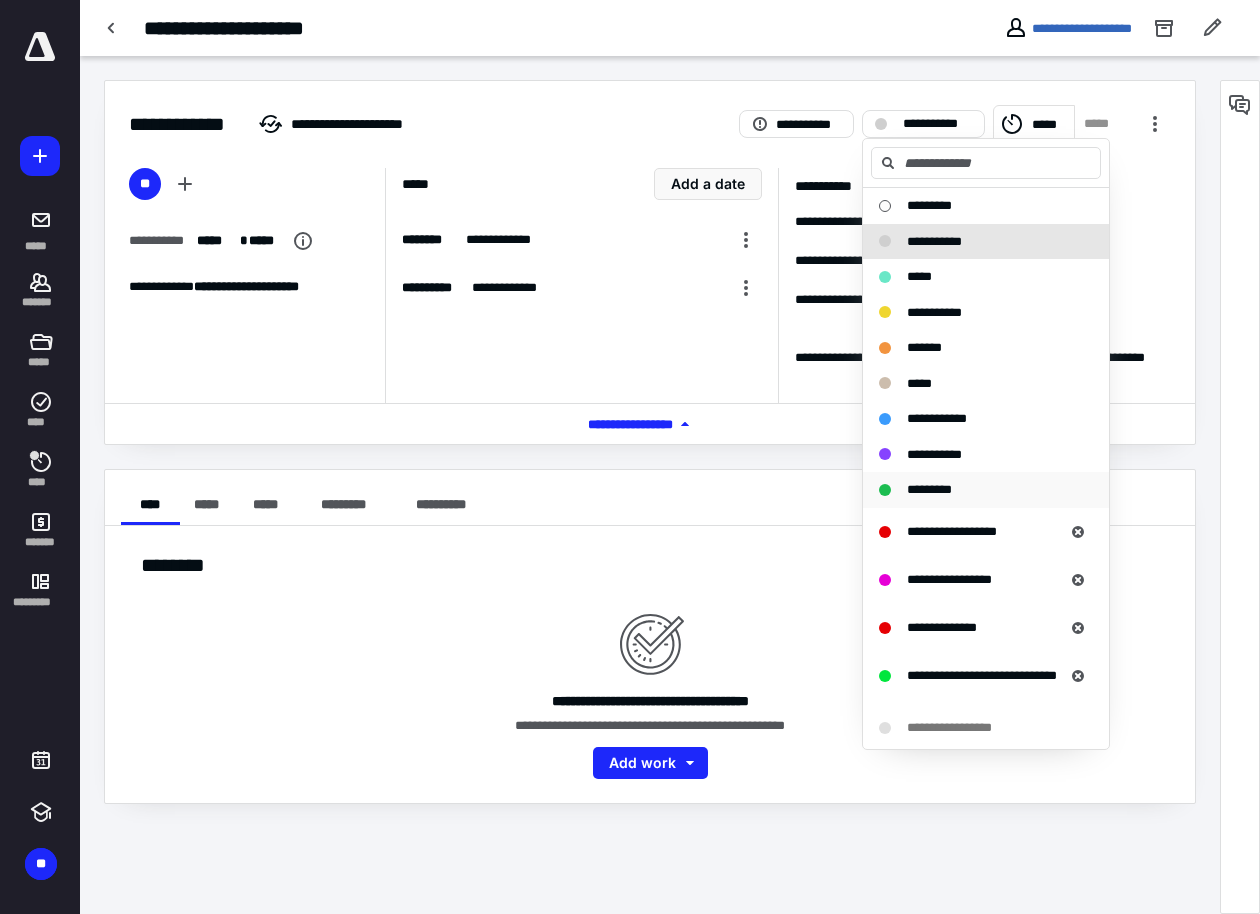 click on "*********" at bounding box center (929, 489) 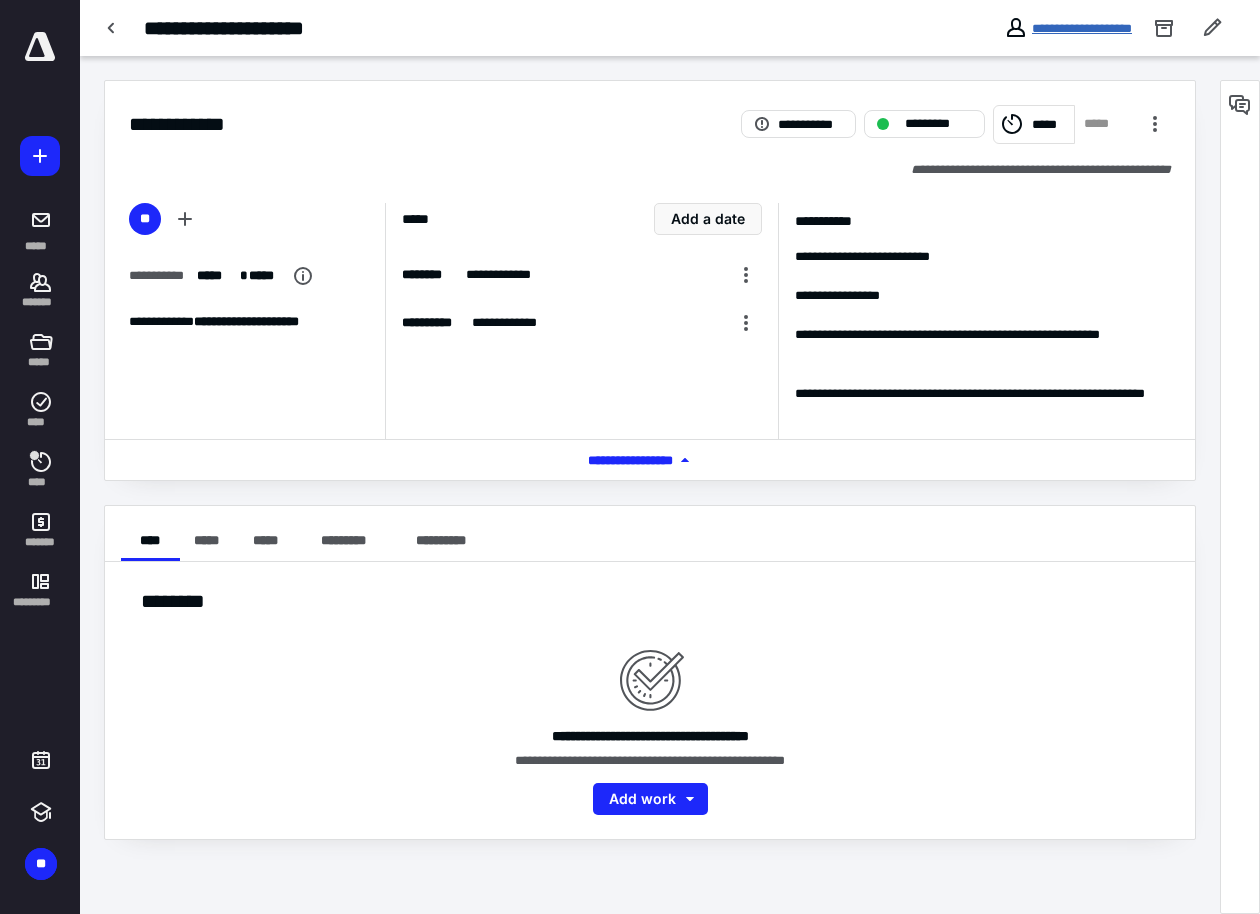 click on "**********" at bounding box center (1082, 28) 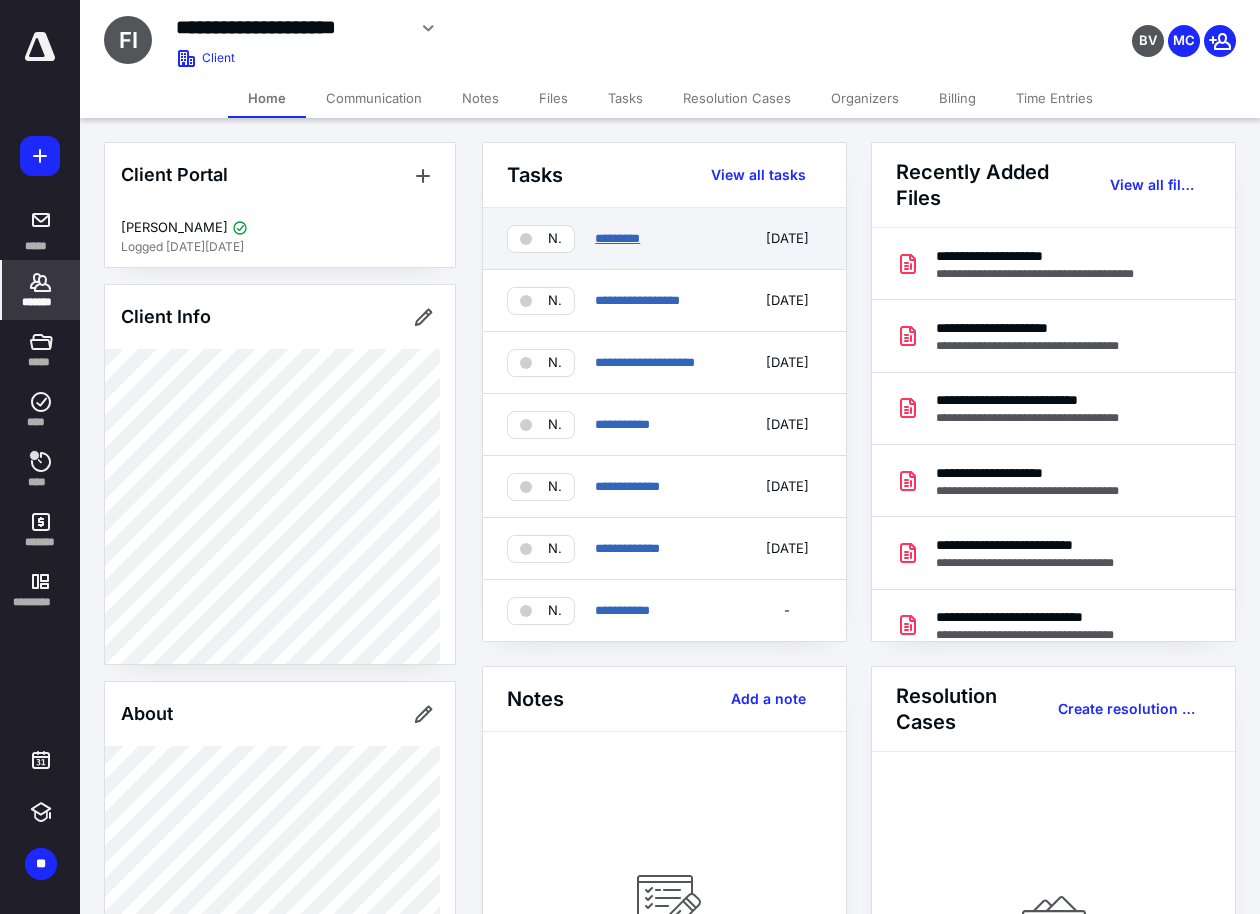 click on "*********" at bounding box center (617, 238) 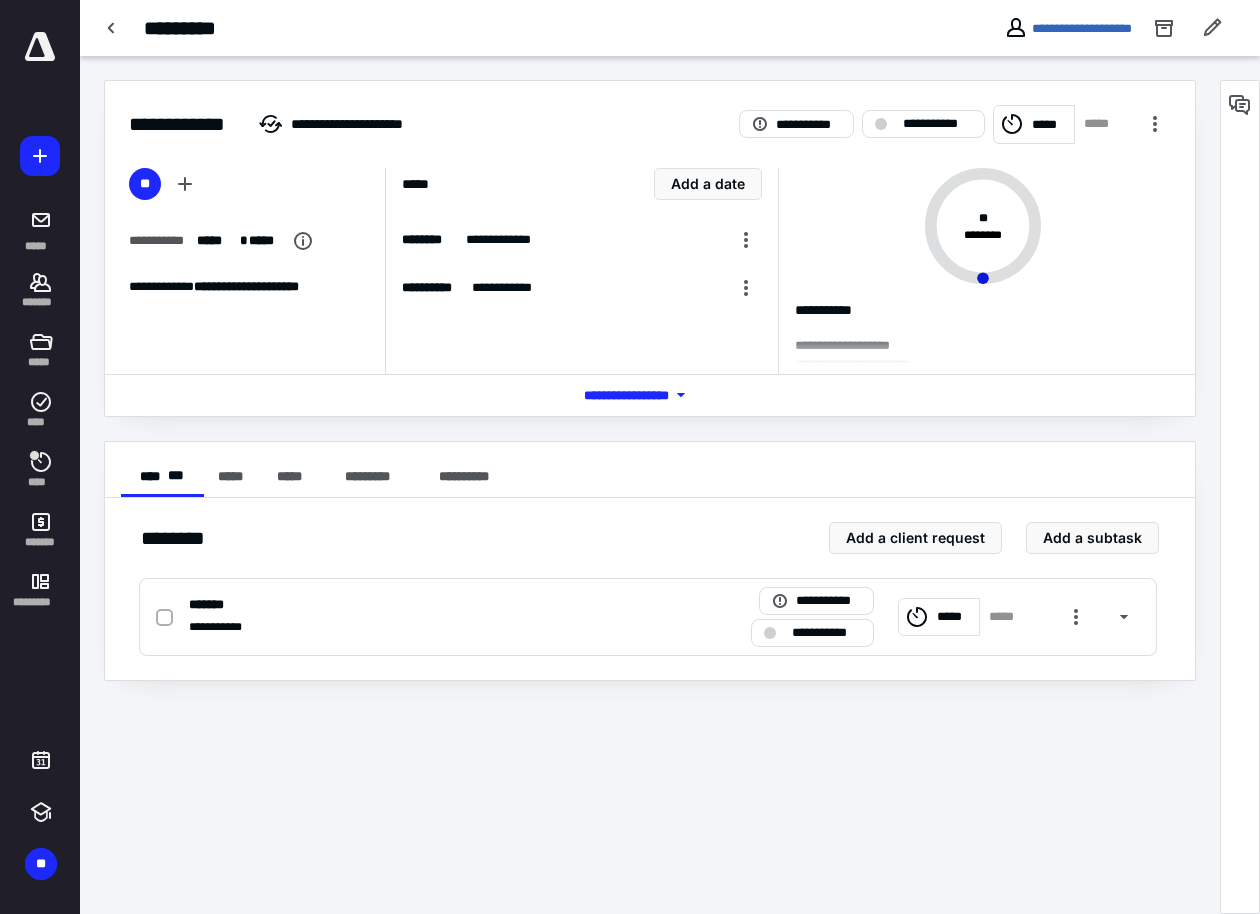 click on "*** **** *******" at bounding box center (650, 395) 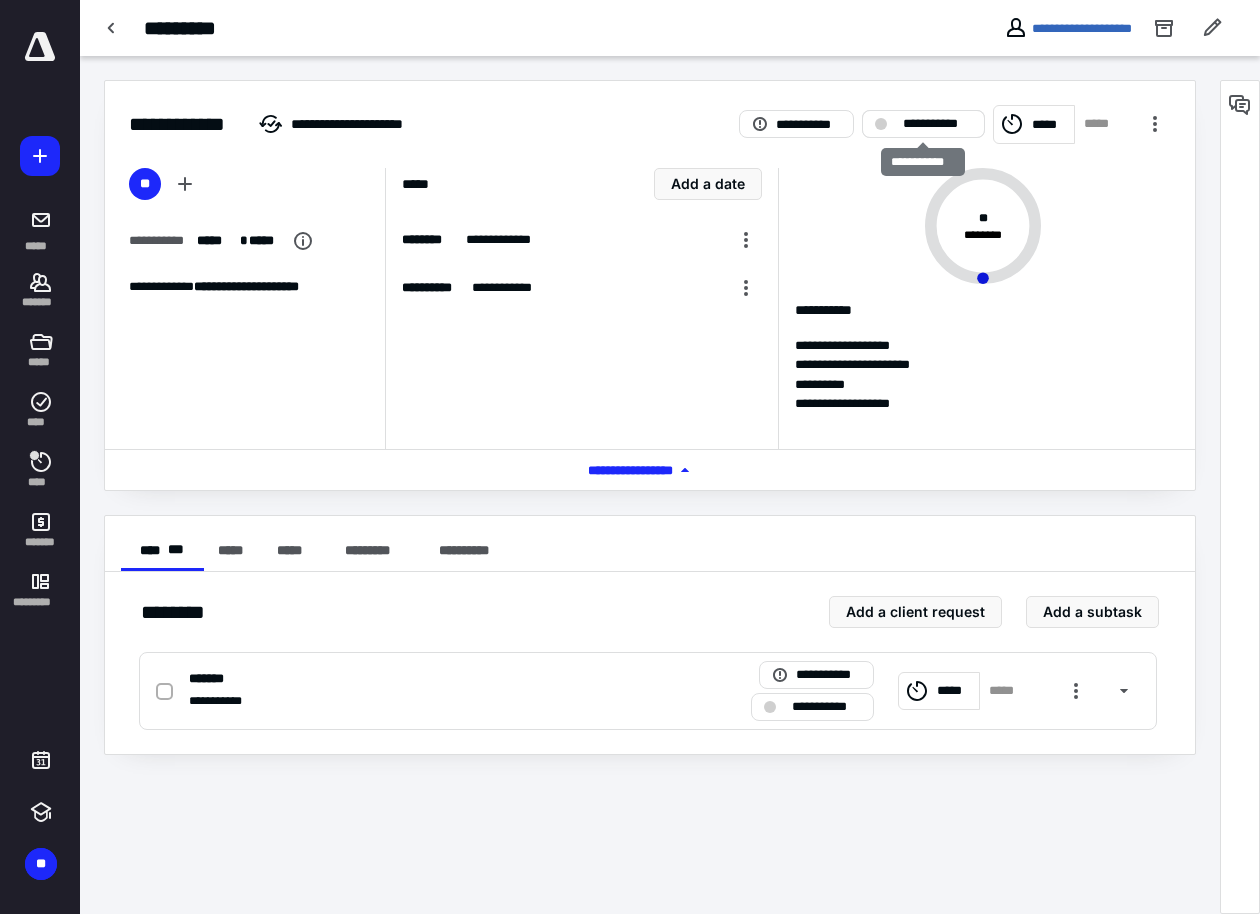 click on "**********" at bounding box center (937, 124) 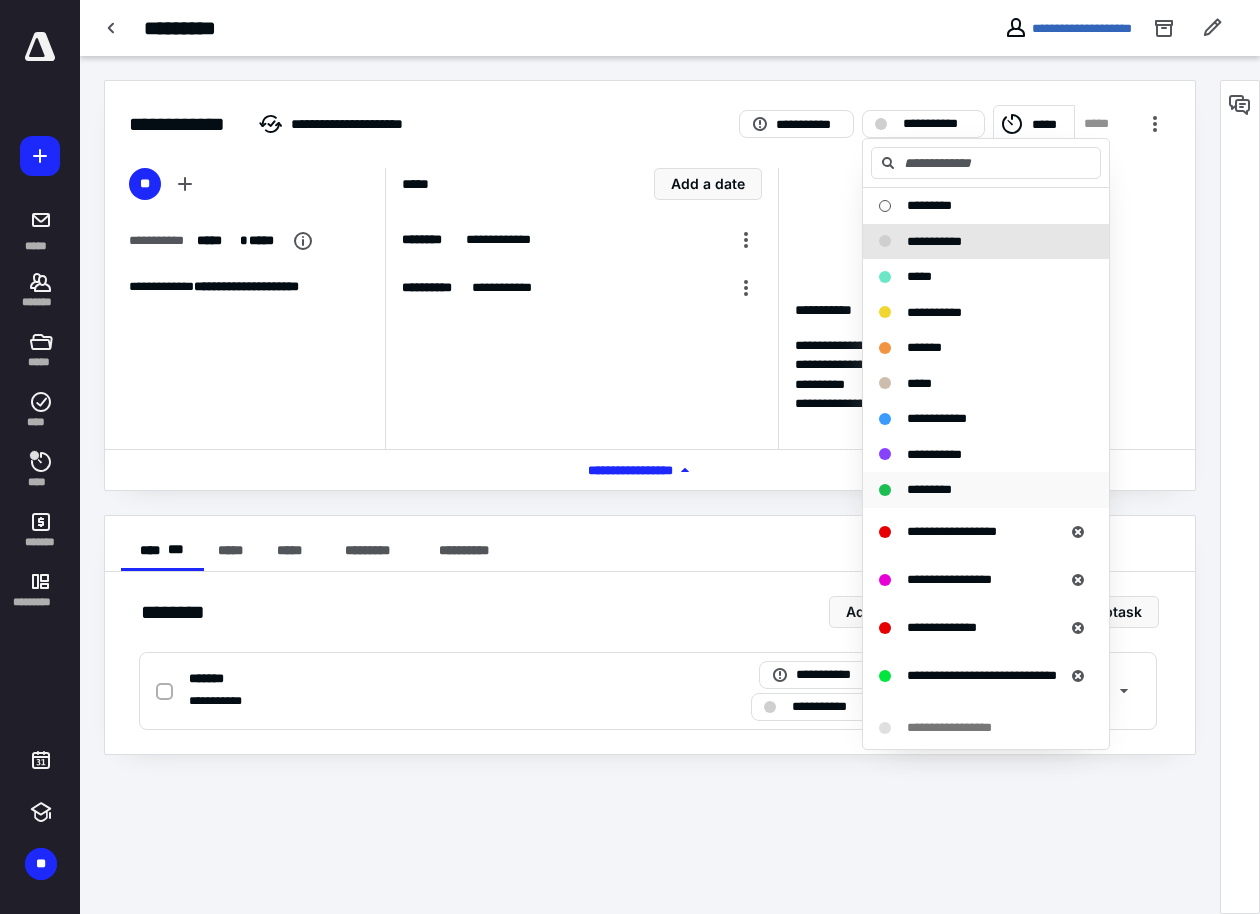 click on "*********" at bounding box center (929, 489) 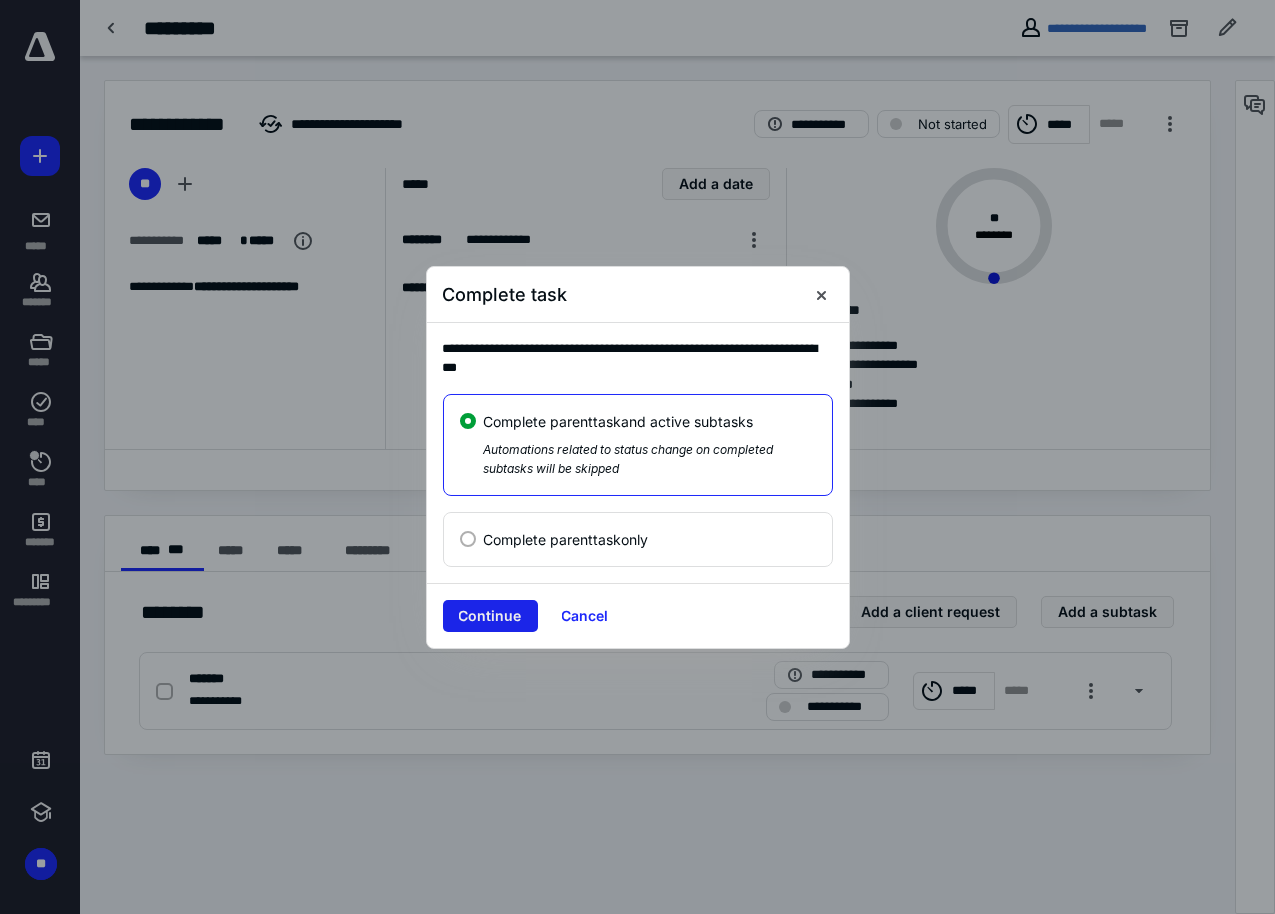 click on "Continue" at bounding box center [490, 616] 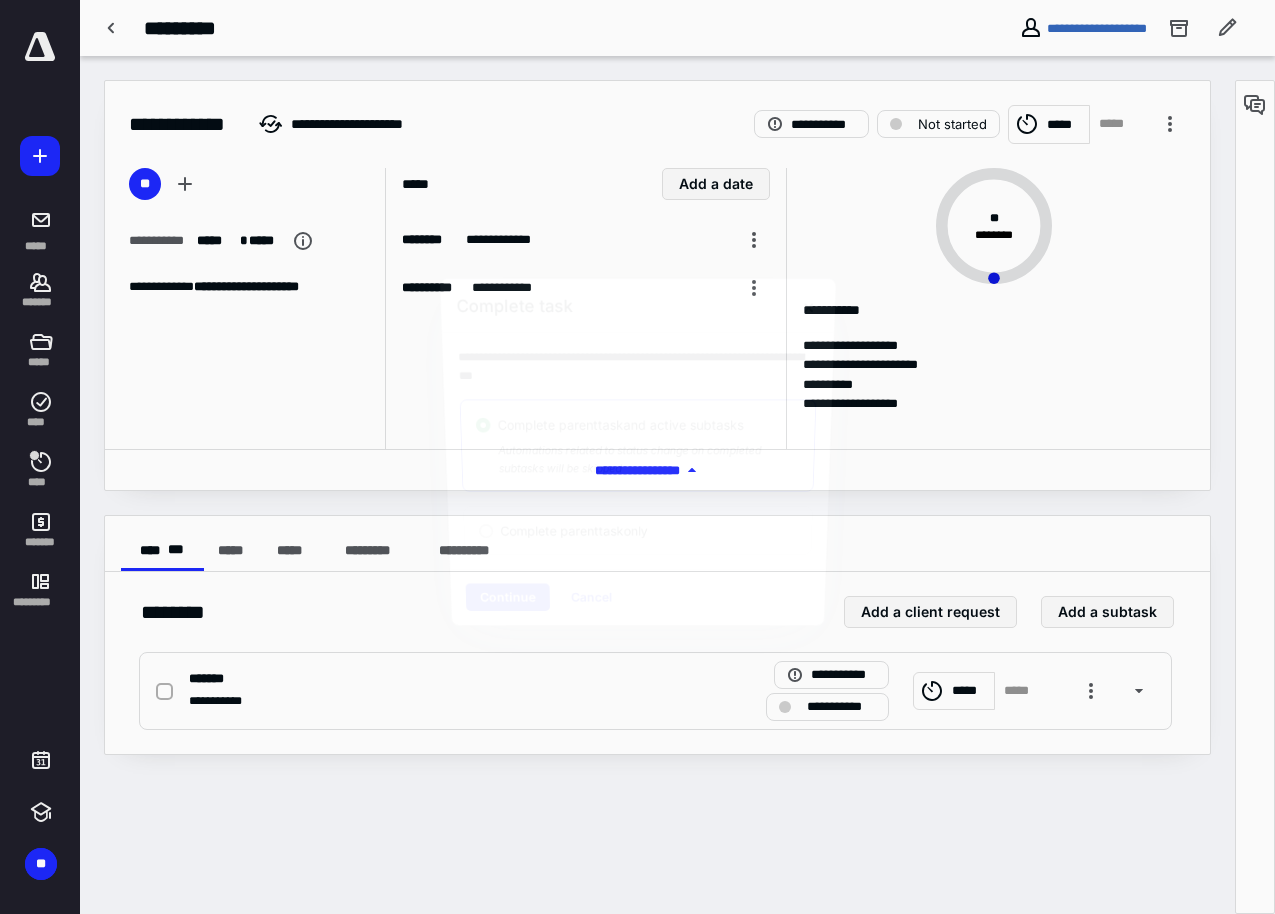 checkbox on "true" 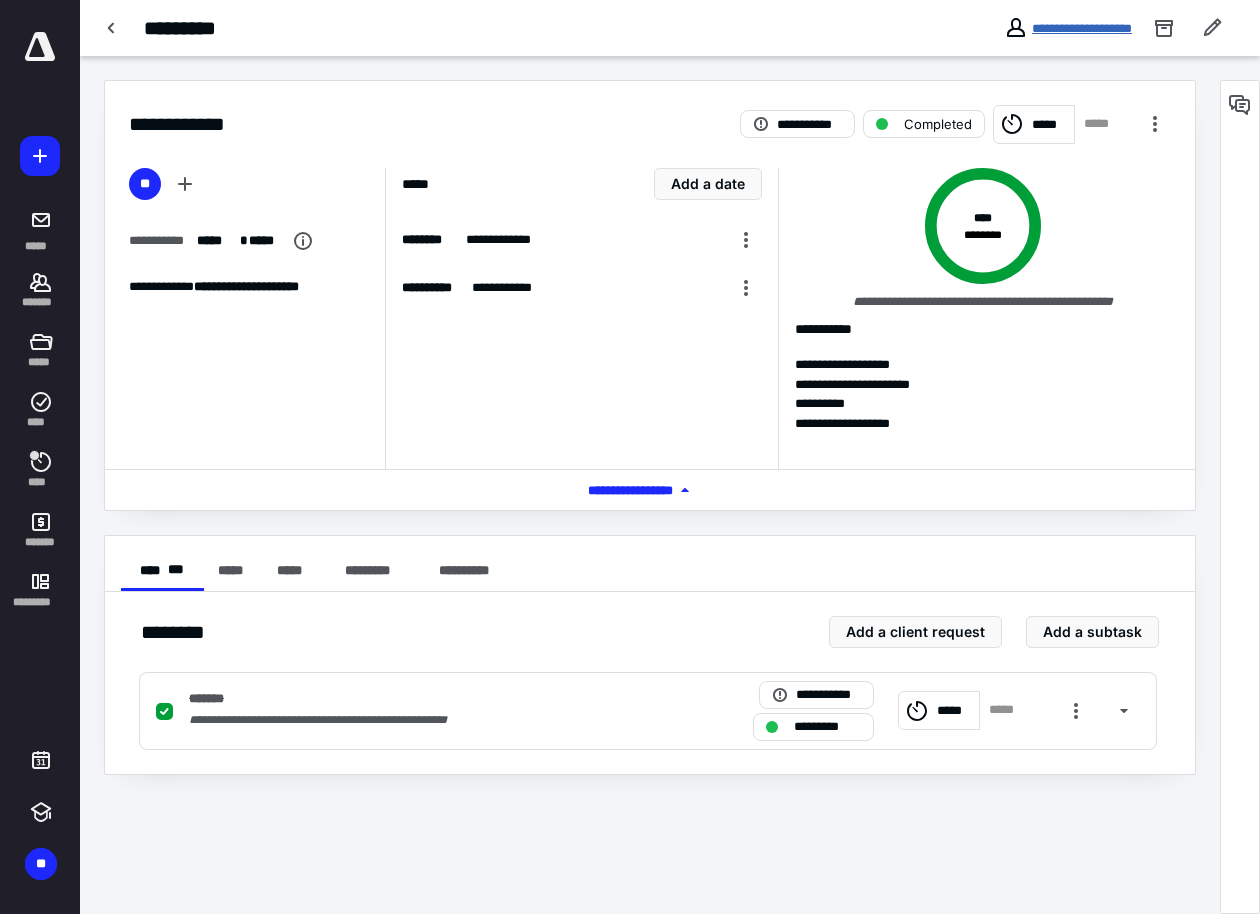 click on "**********" at bounding box center (1082, 28) 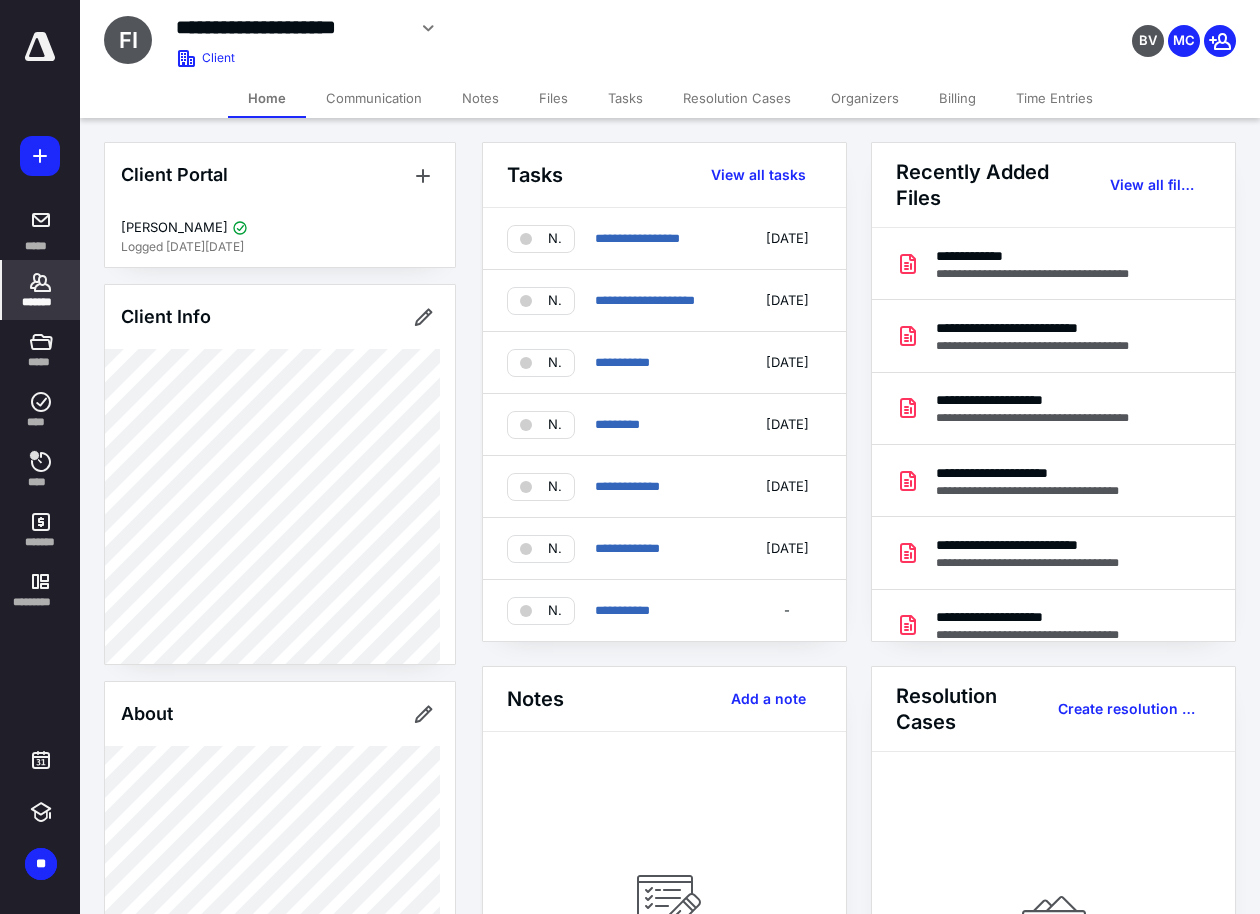 click on "Billing" at bounding box center (957, 98) 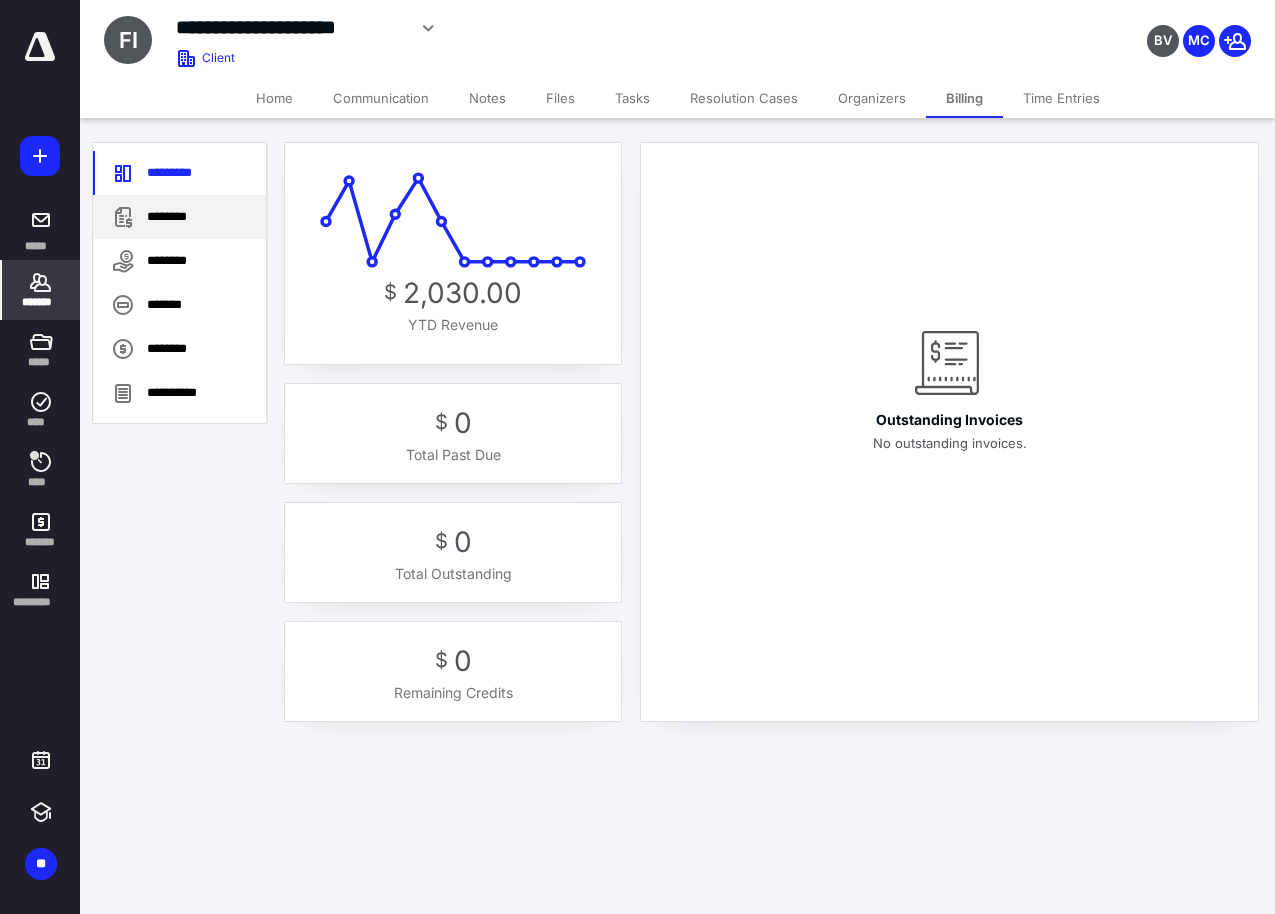 click on "********" at bounding box center [179, 217] 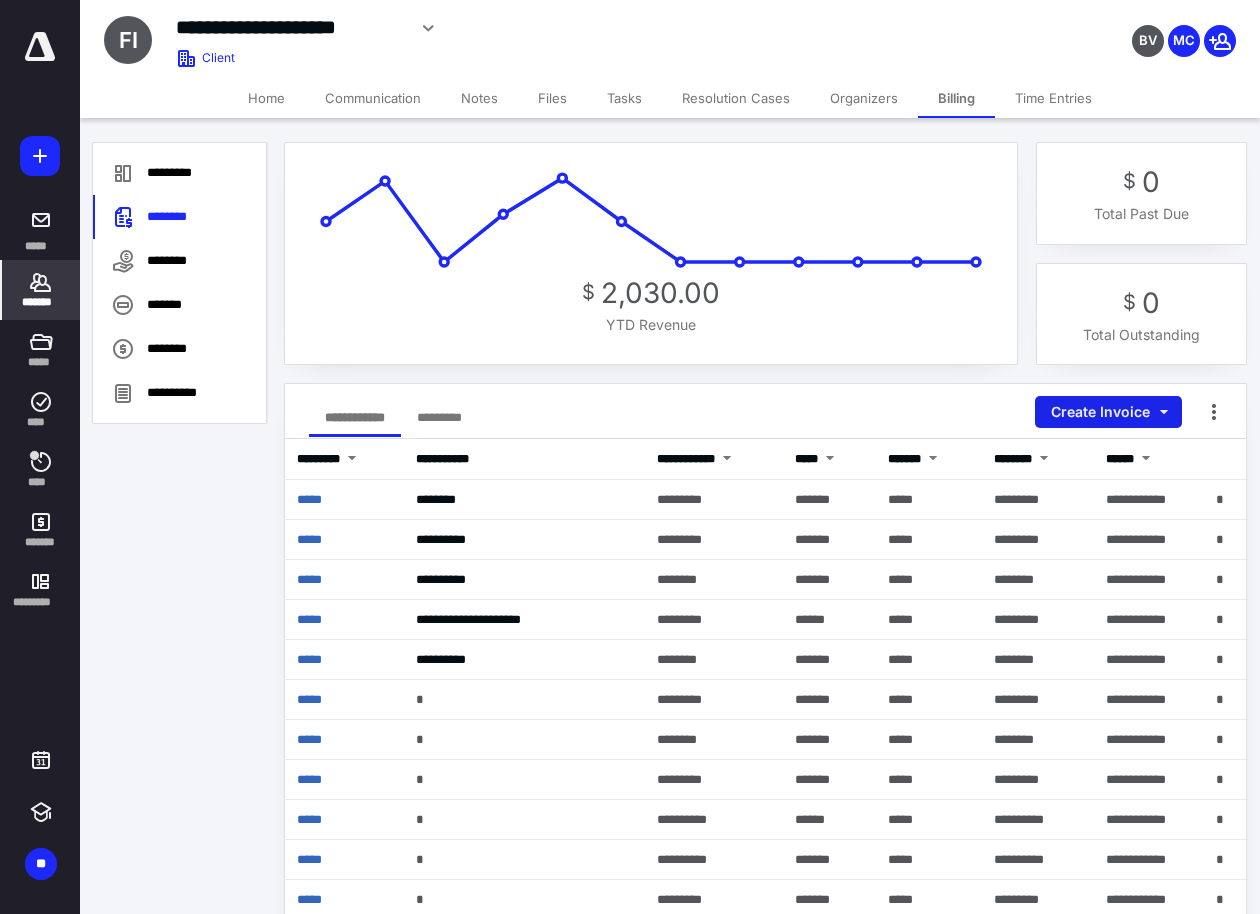 click on "Create Invoice" at bounding box center [1108, 412] 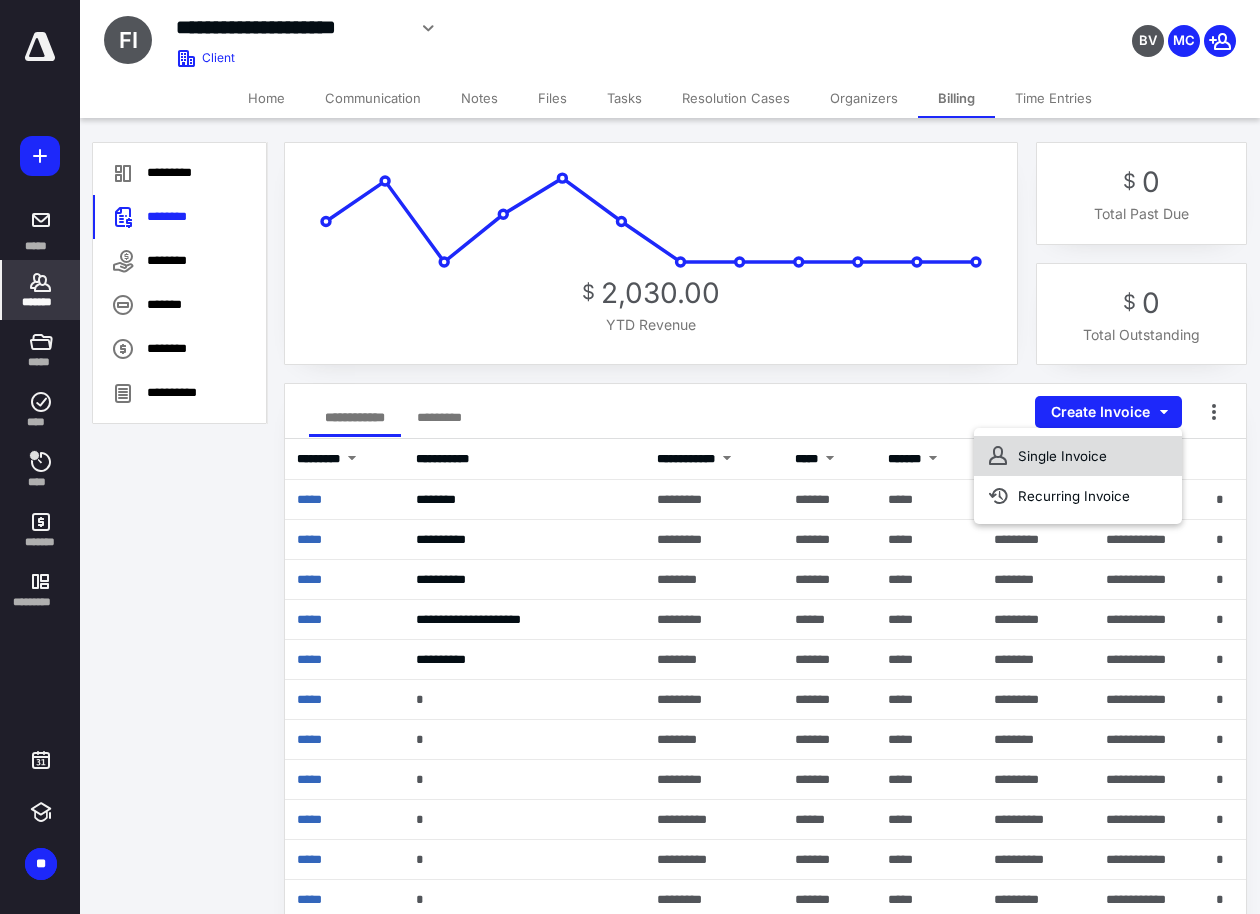click on "Single Invoice" at bounding box center (1078, 456) 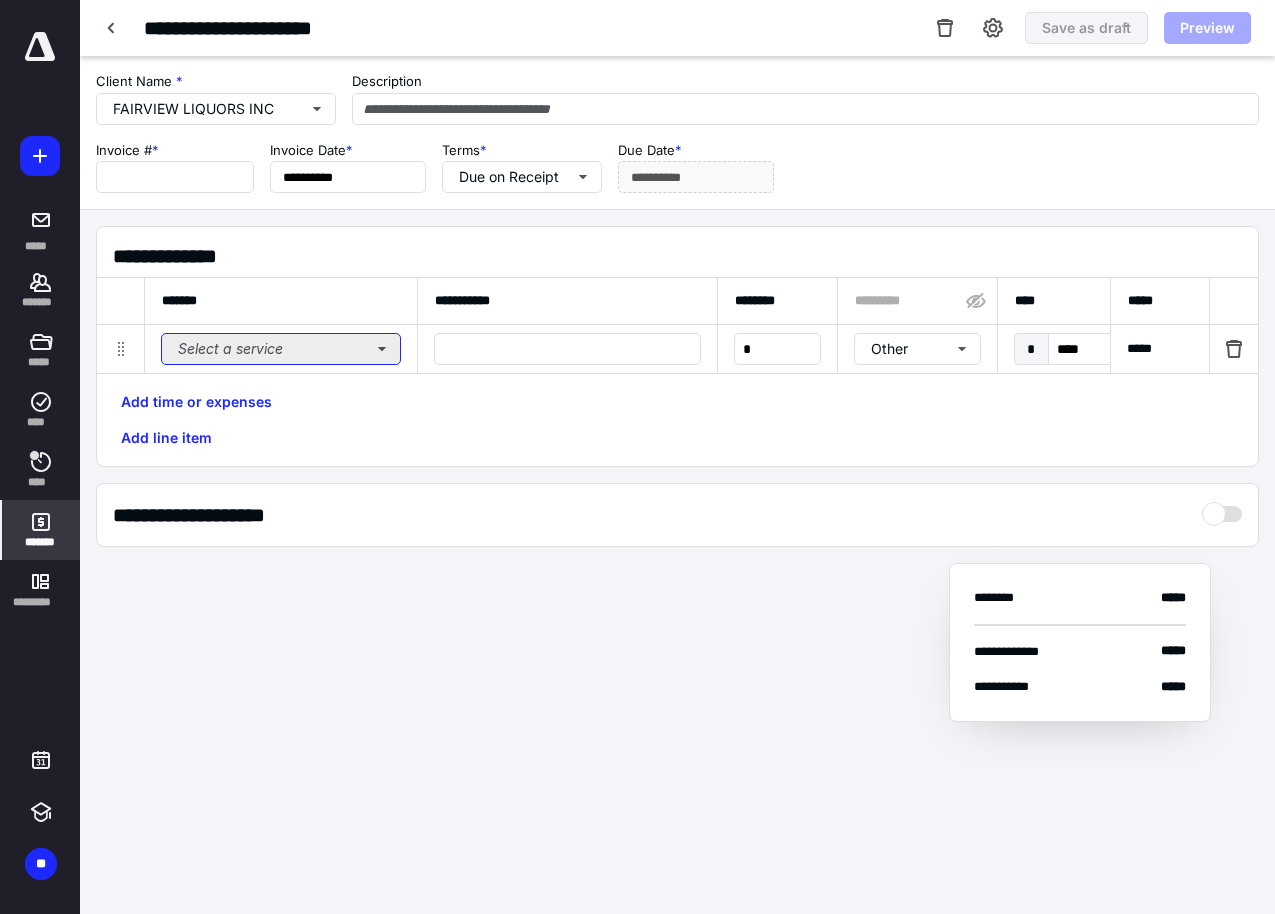 click on "Select a service" at bounding box center (281, 349) 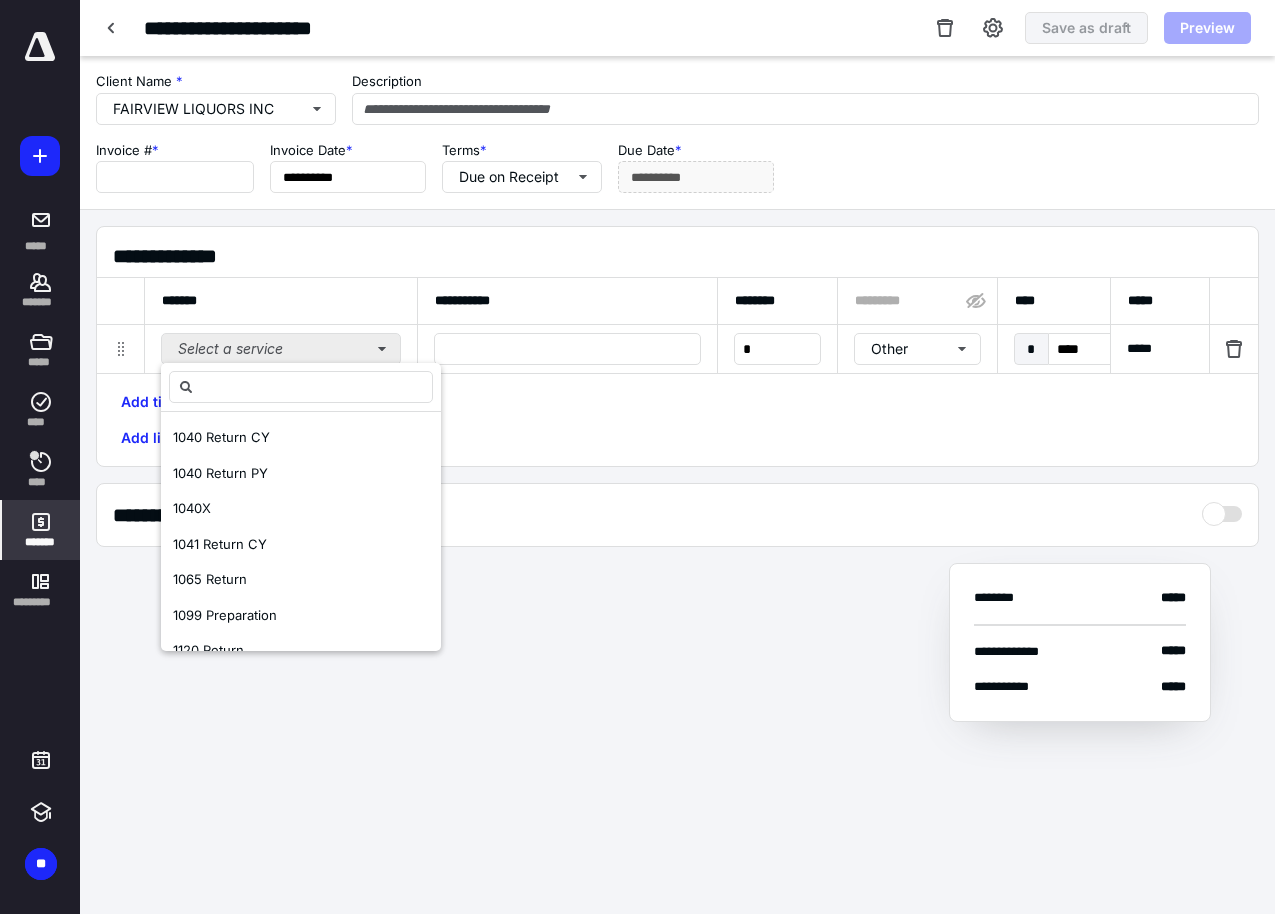 type on "*" 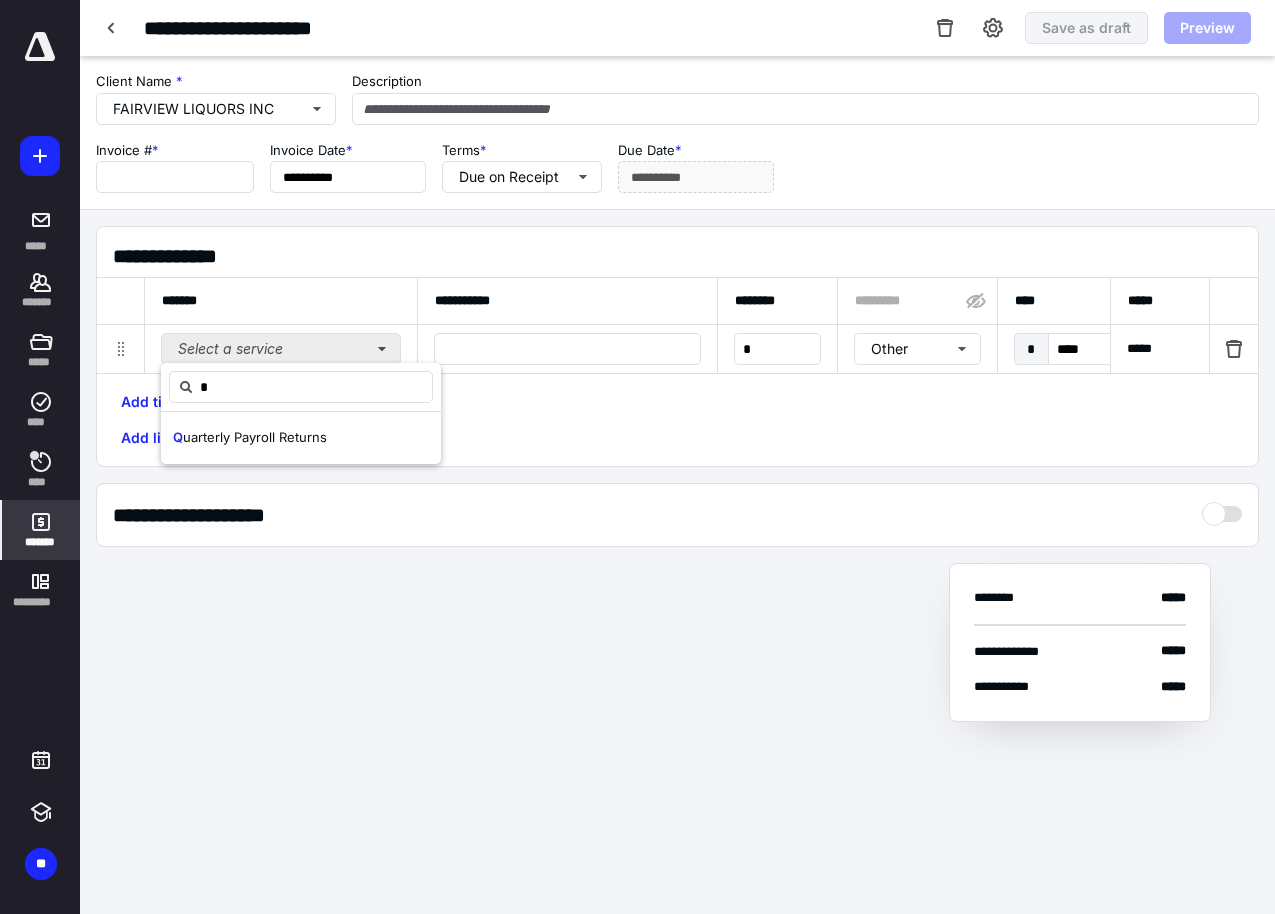 drag, startPoint x: 311, startPoint y: 447, endPoint x: 324, endPoint y: 353, distance: 94.89468 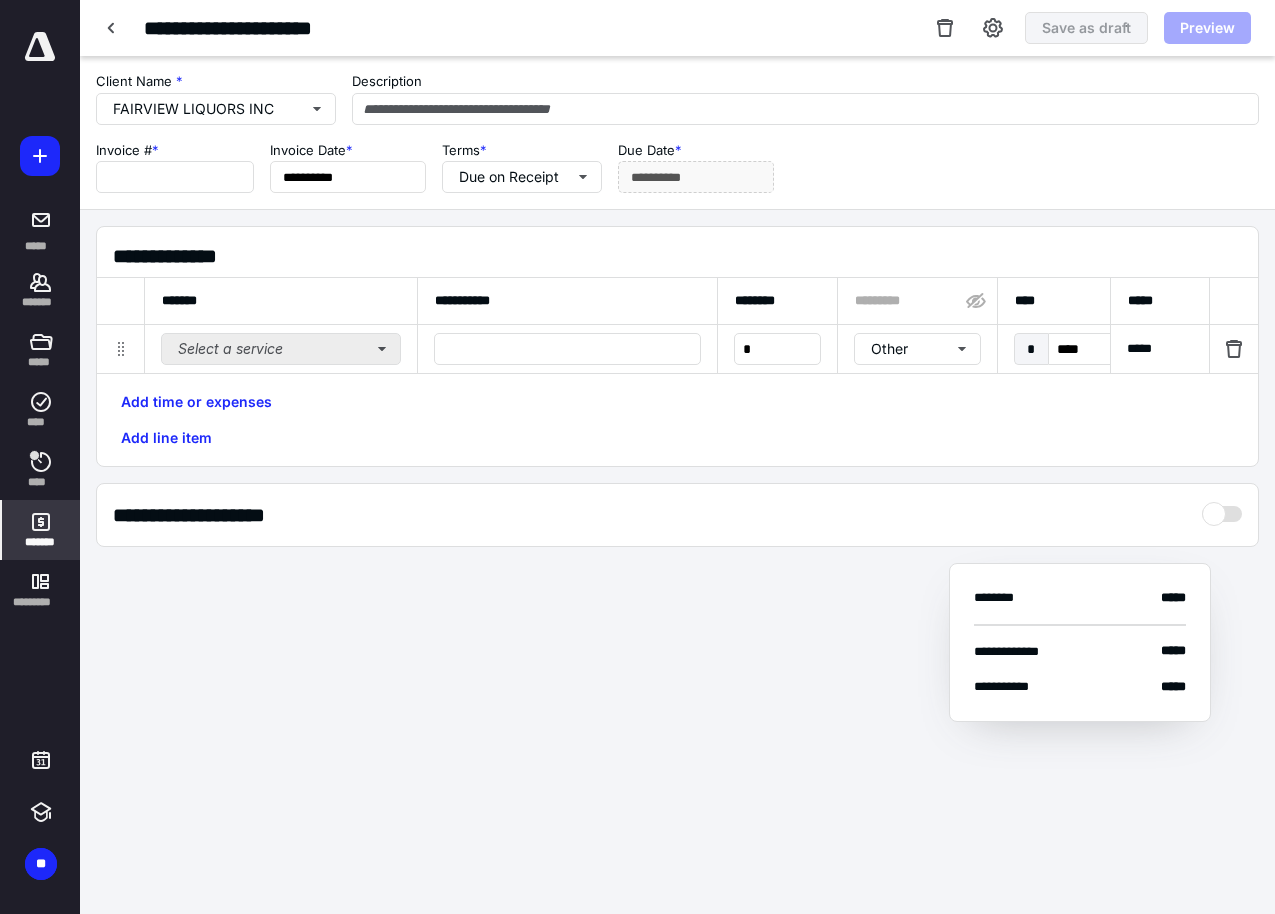 type 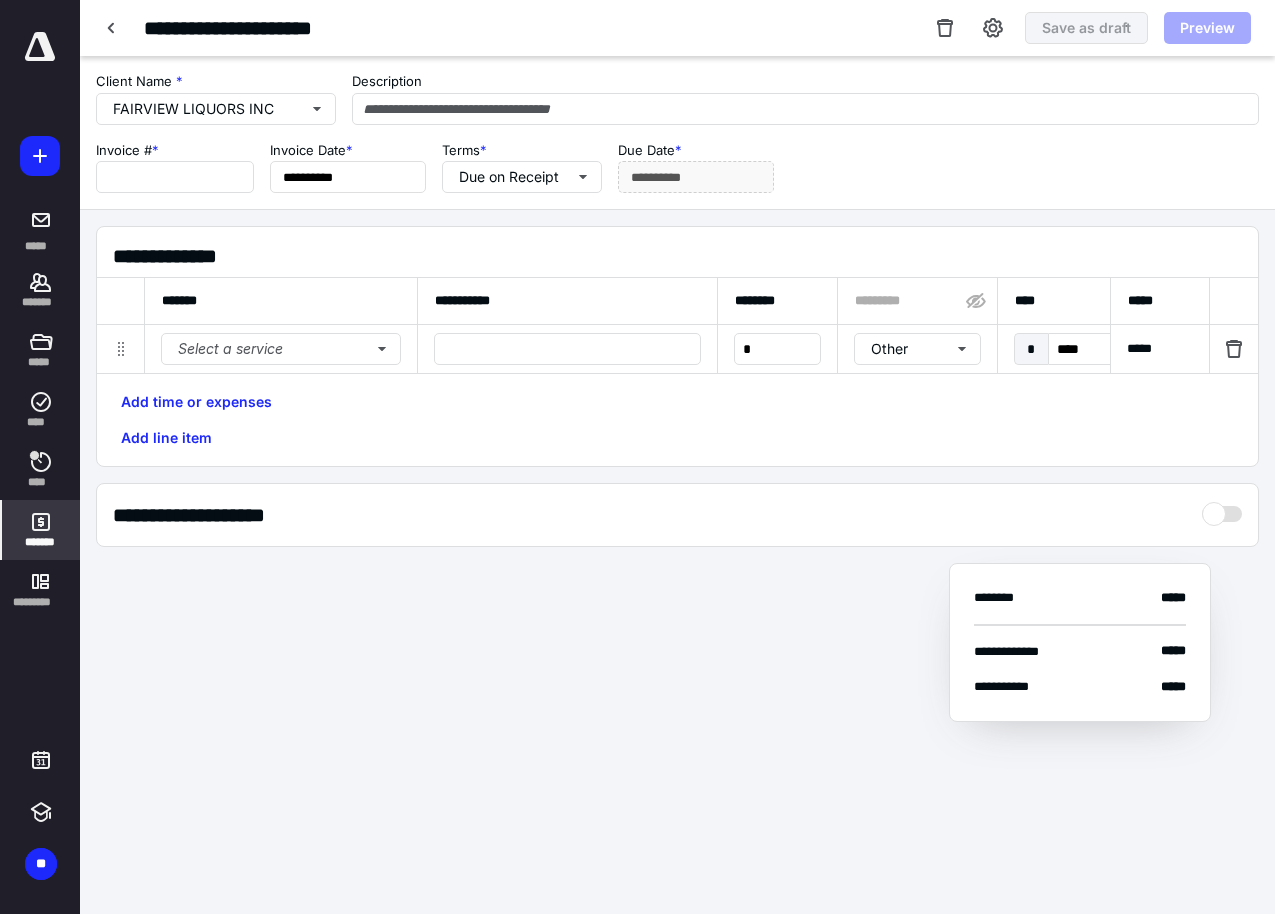 type on "*****" 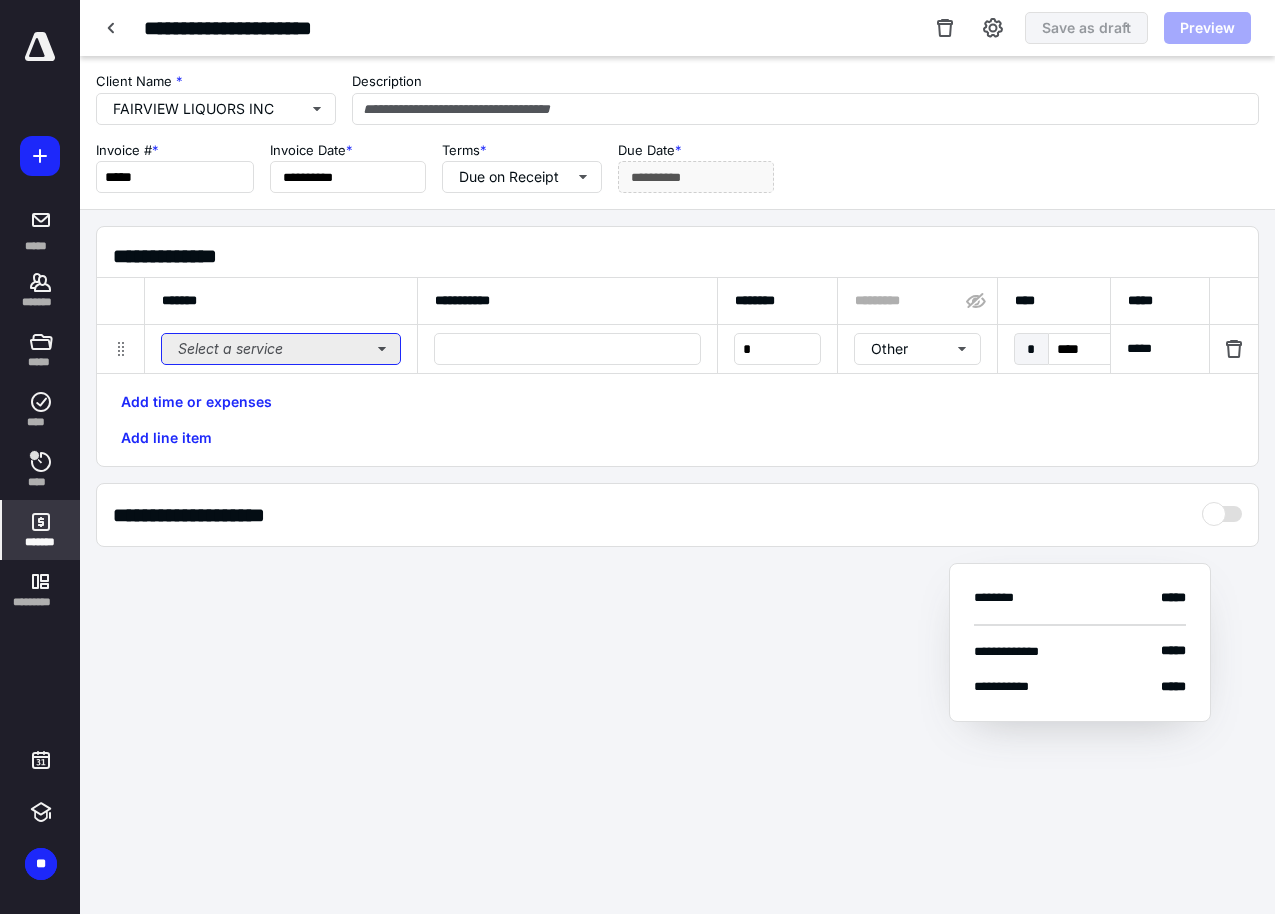 click on "Select a service" at bounding box center [281, 349] 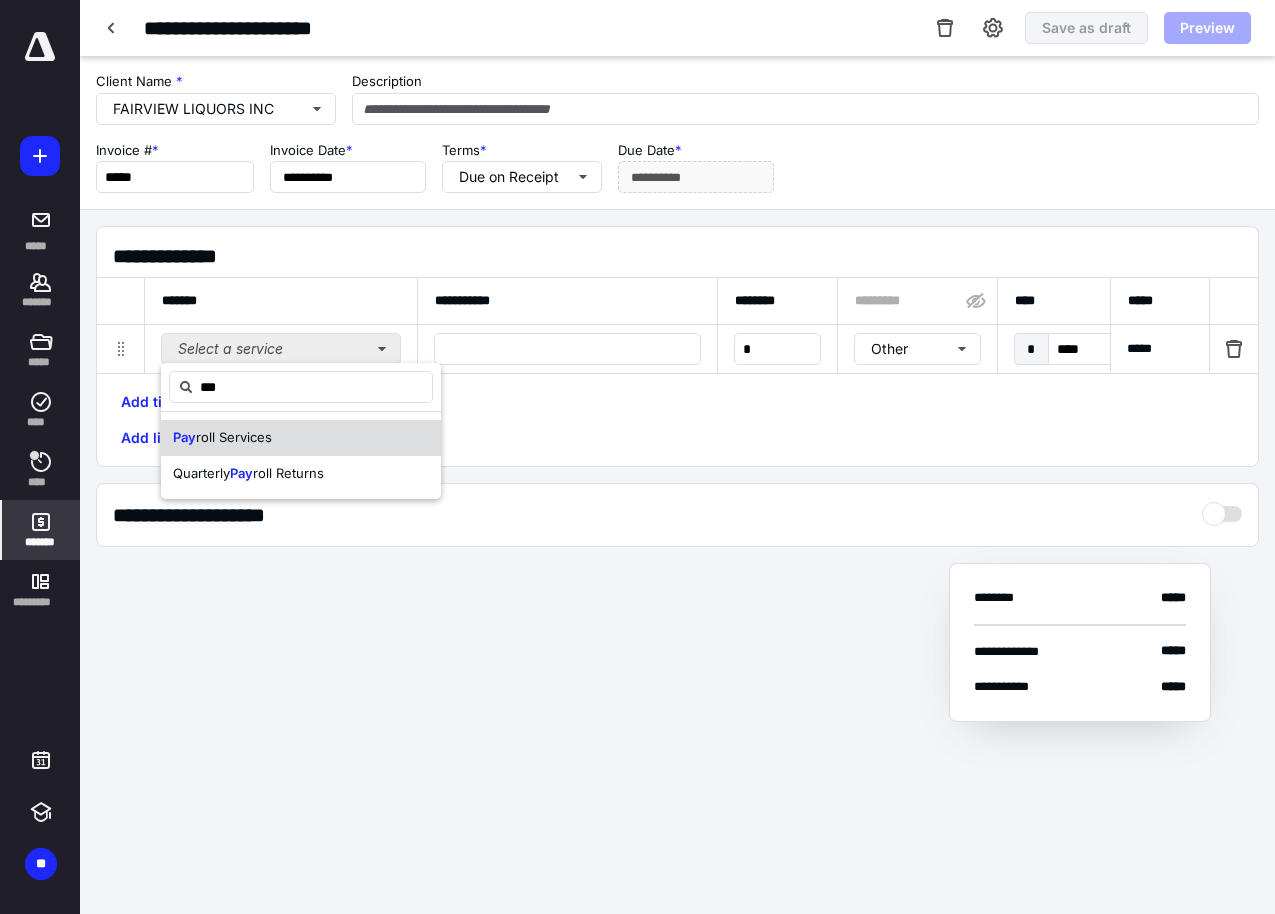 type on "***" 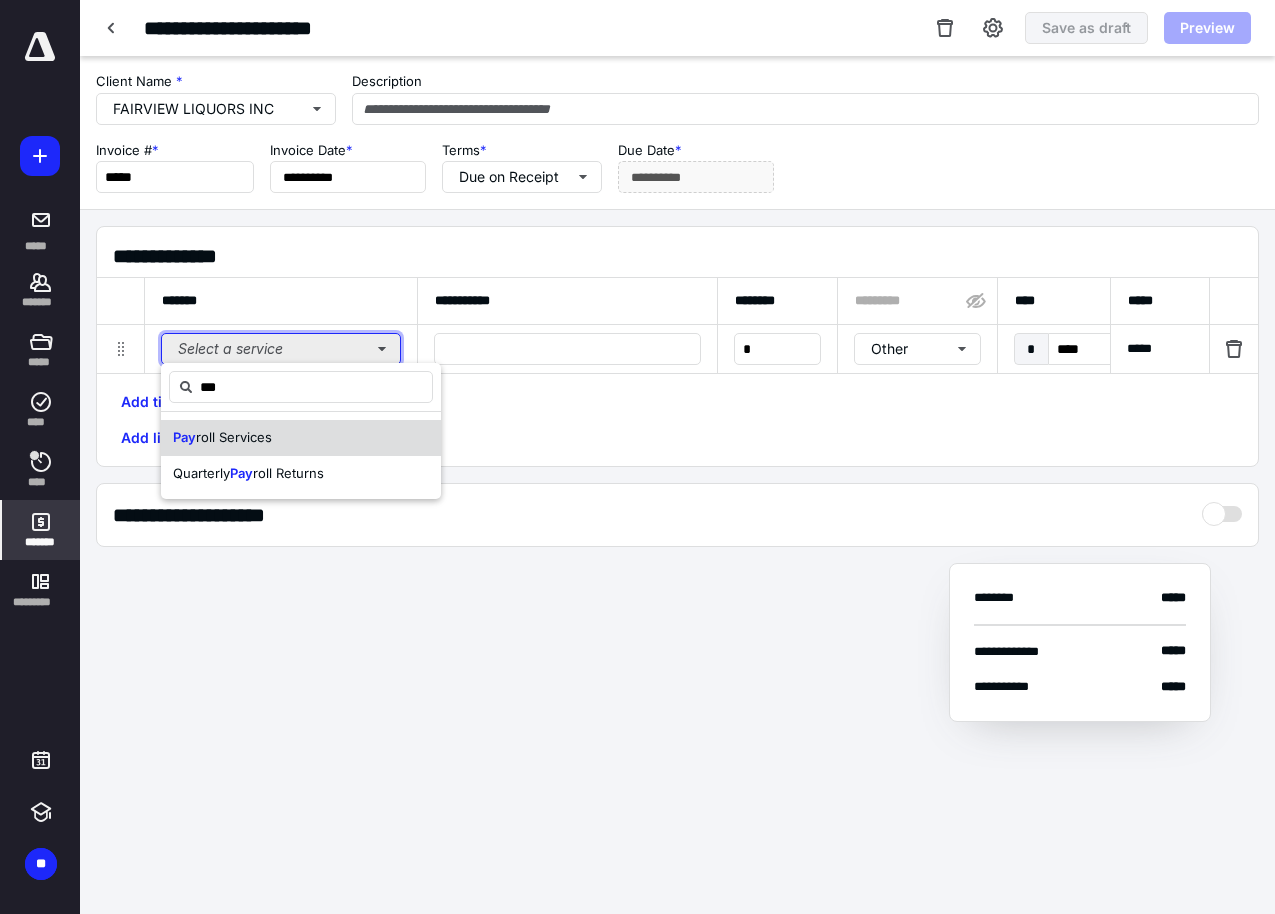 type 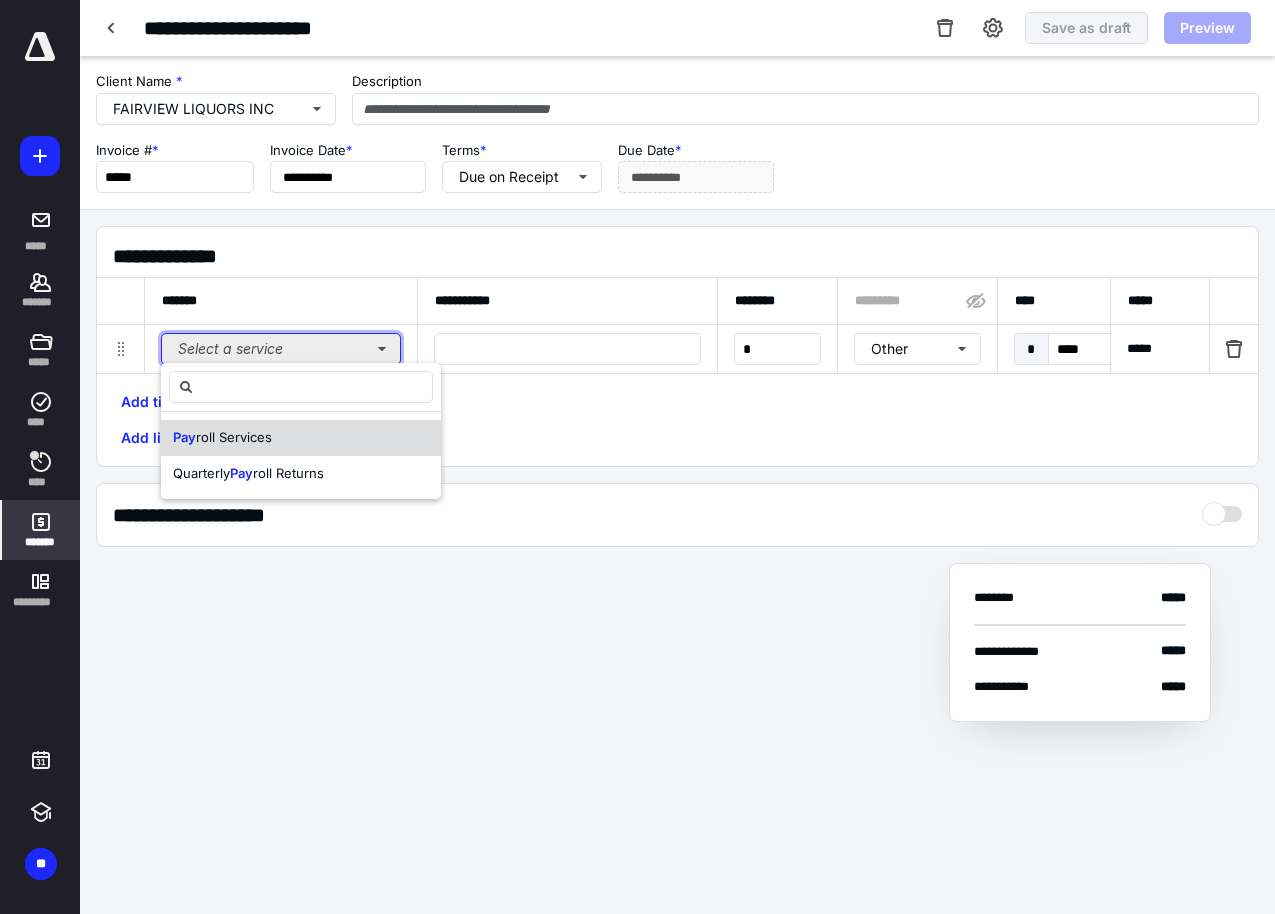 type 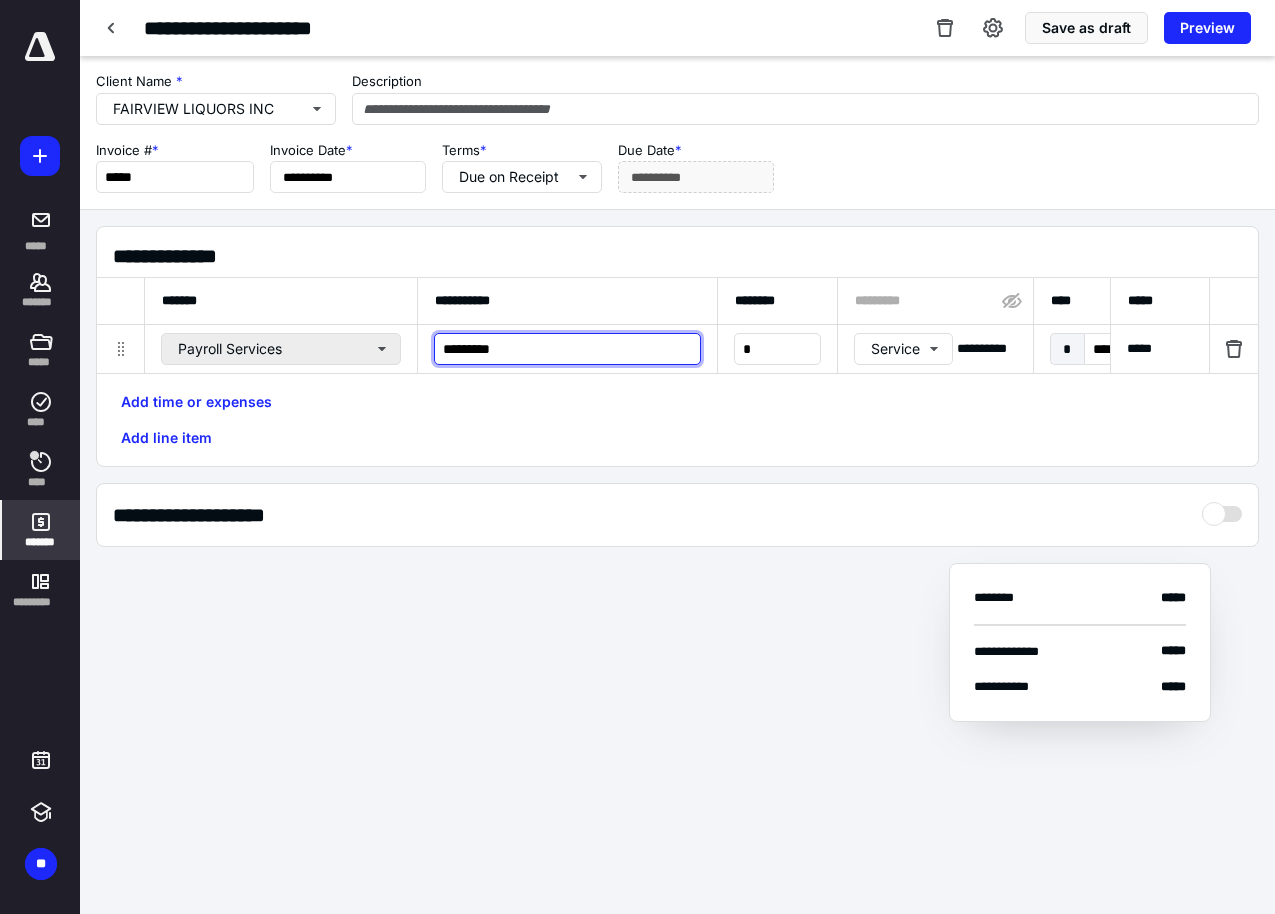 type on "*********" 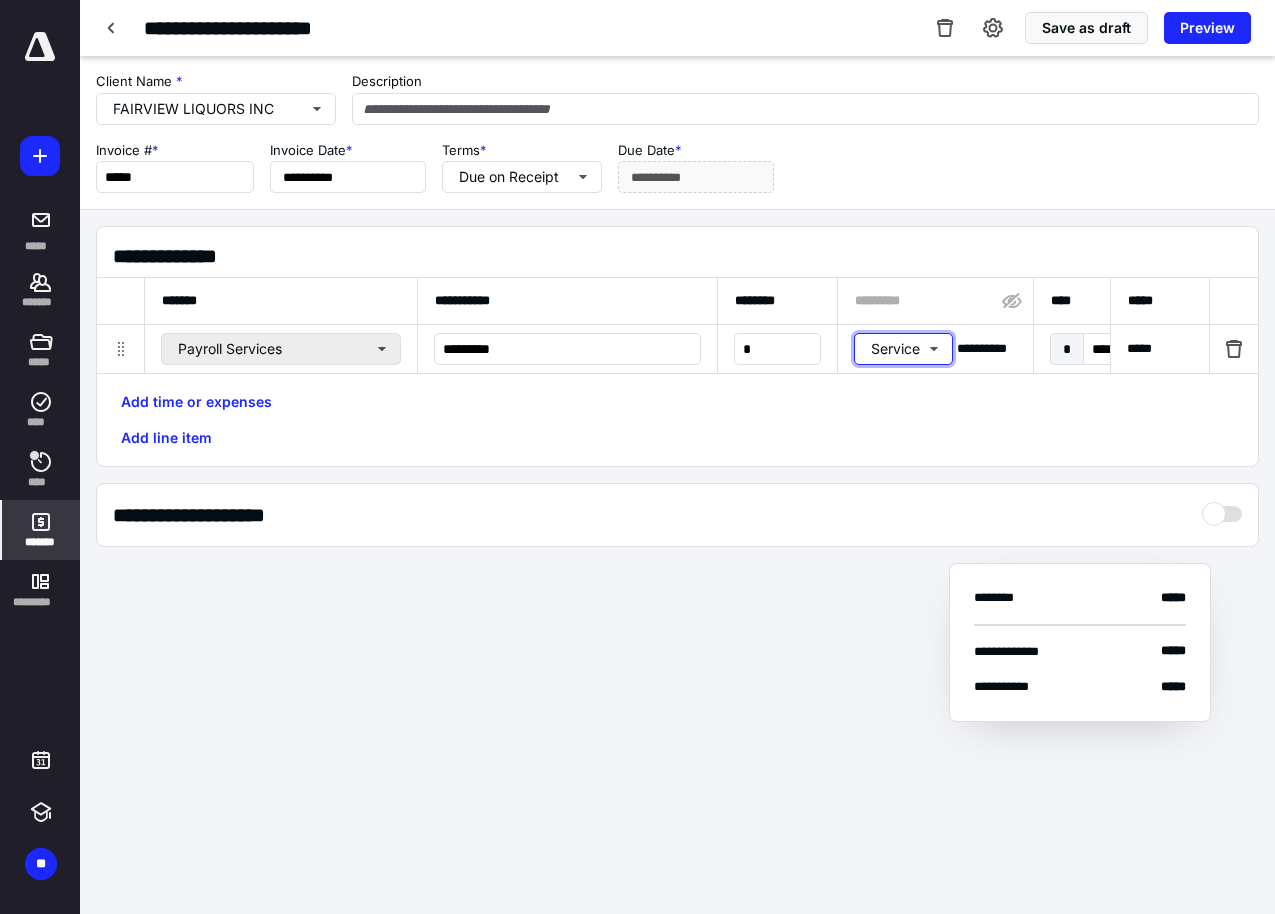 type 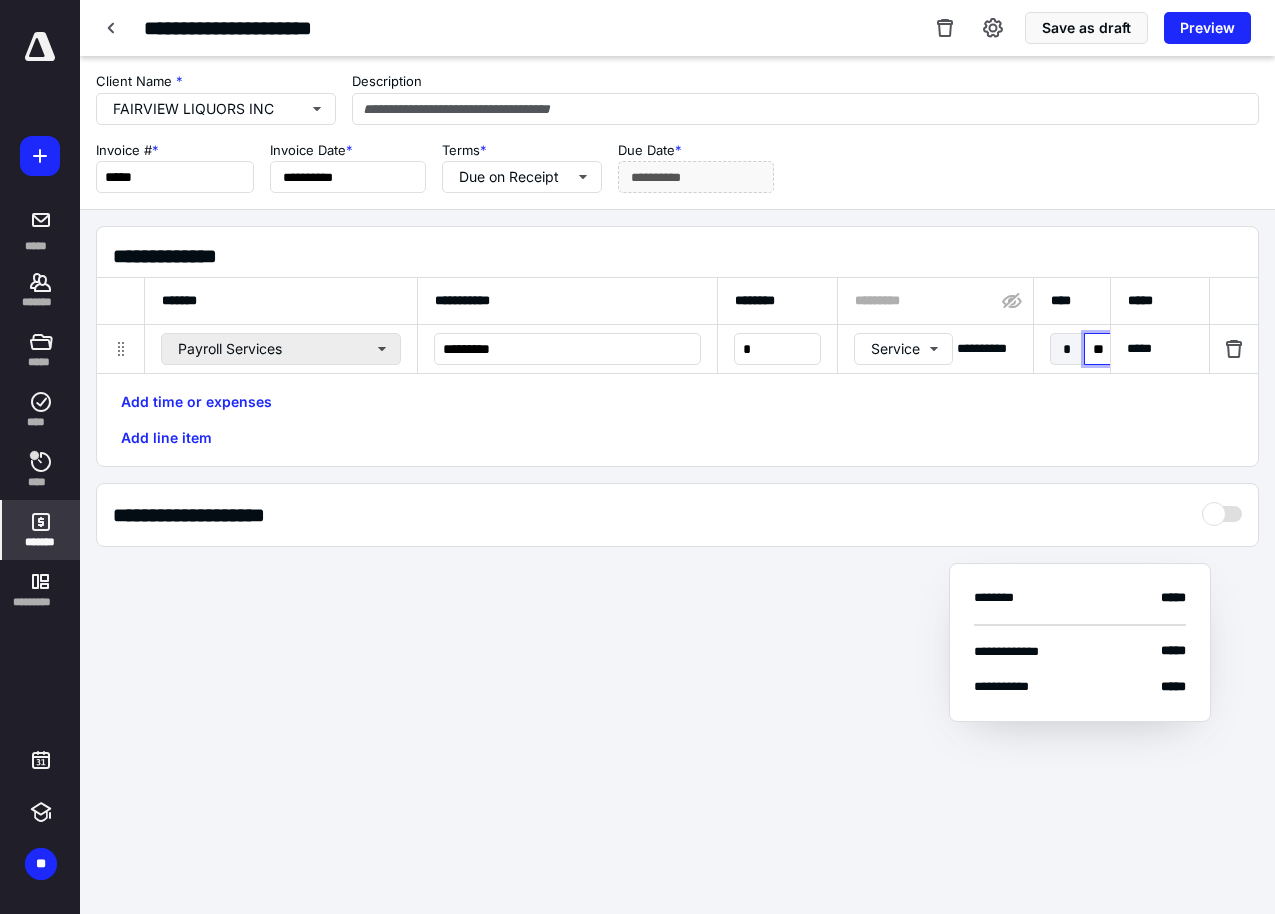 type on "***" 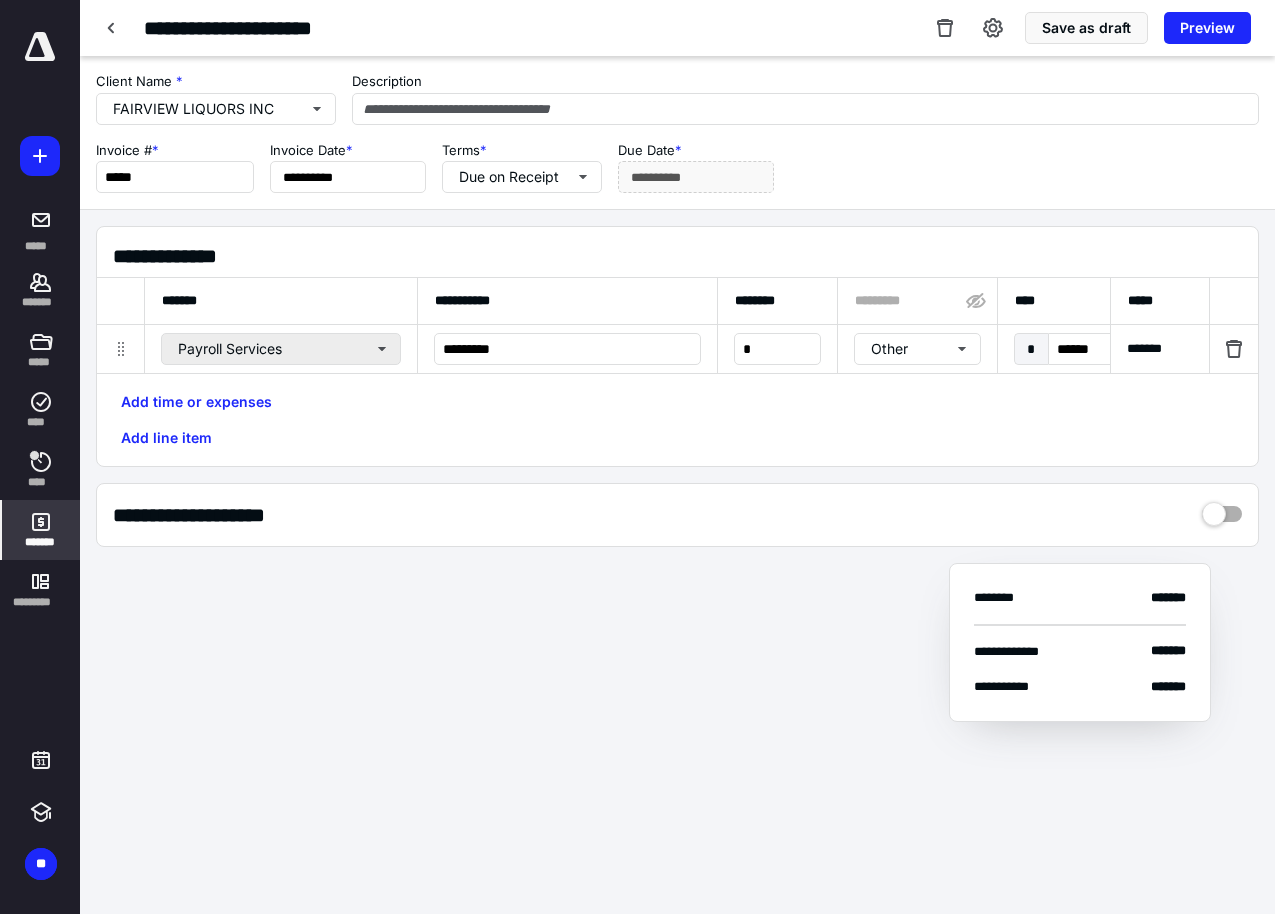 scroll, scrollTop: 0, scrollLeft: 1288, axis: horizontal 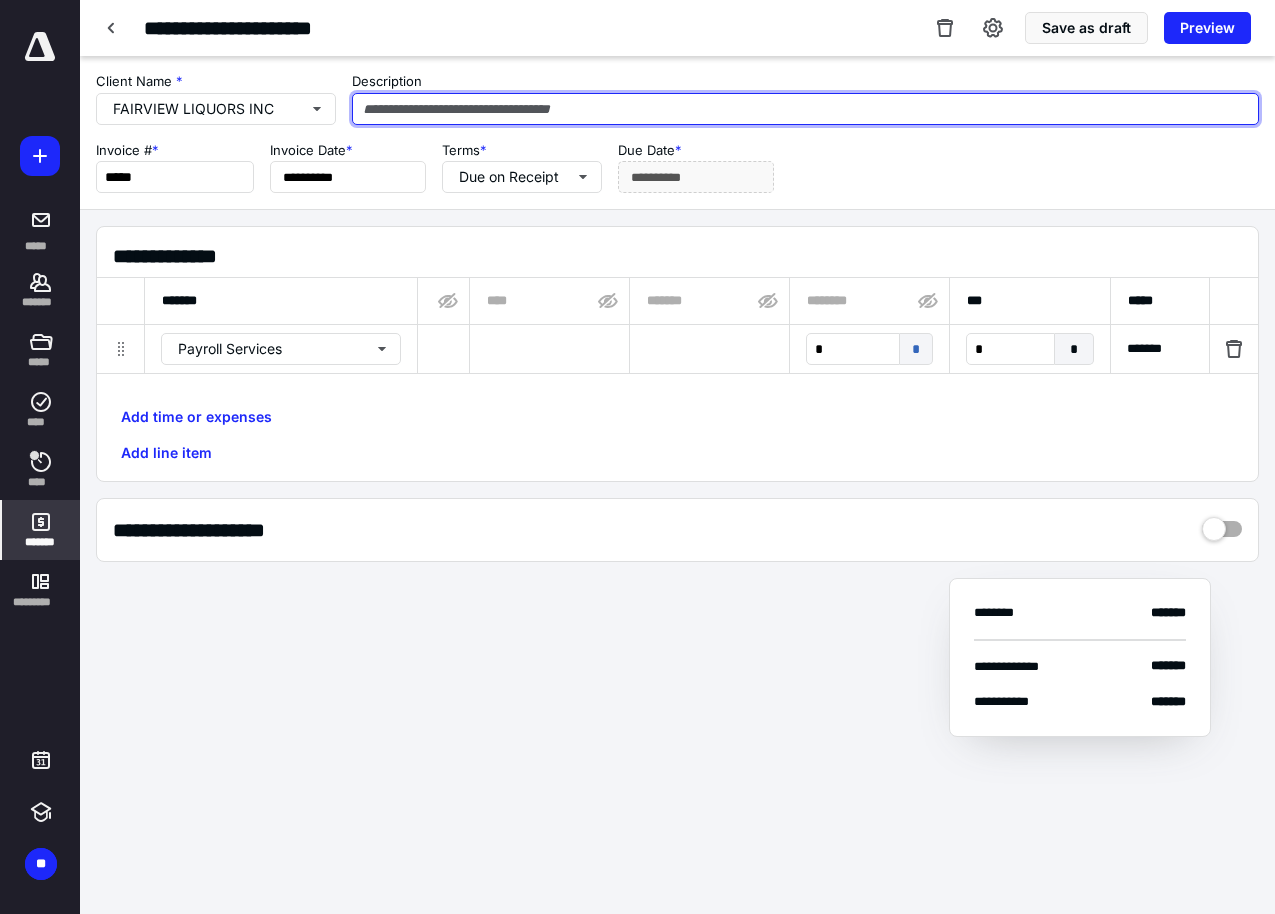 click at bounding box center [805, 109] 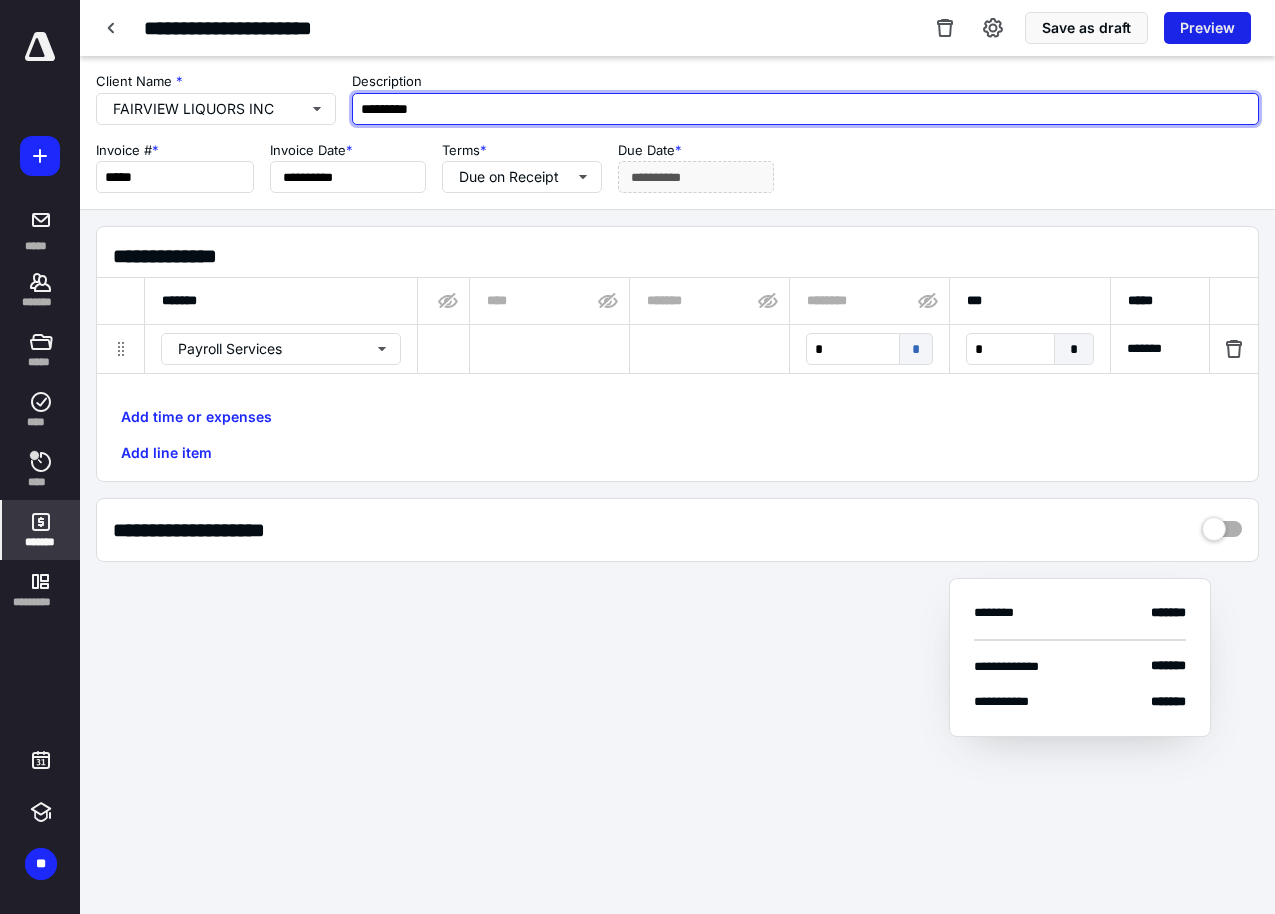 type on "*********" 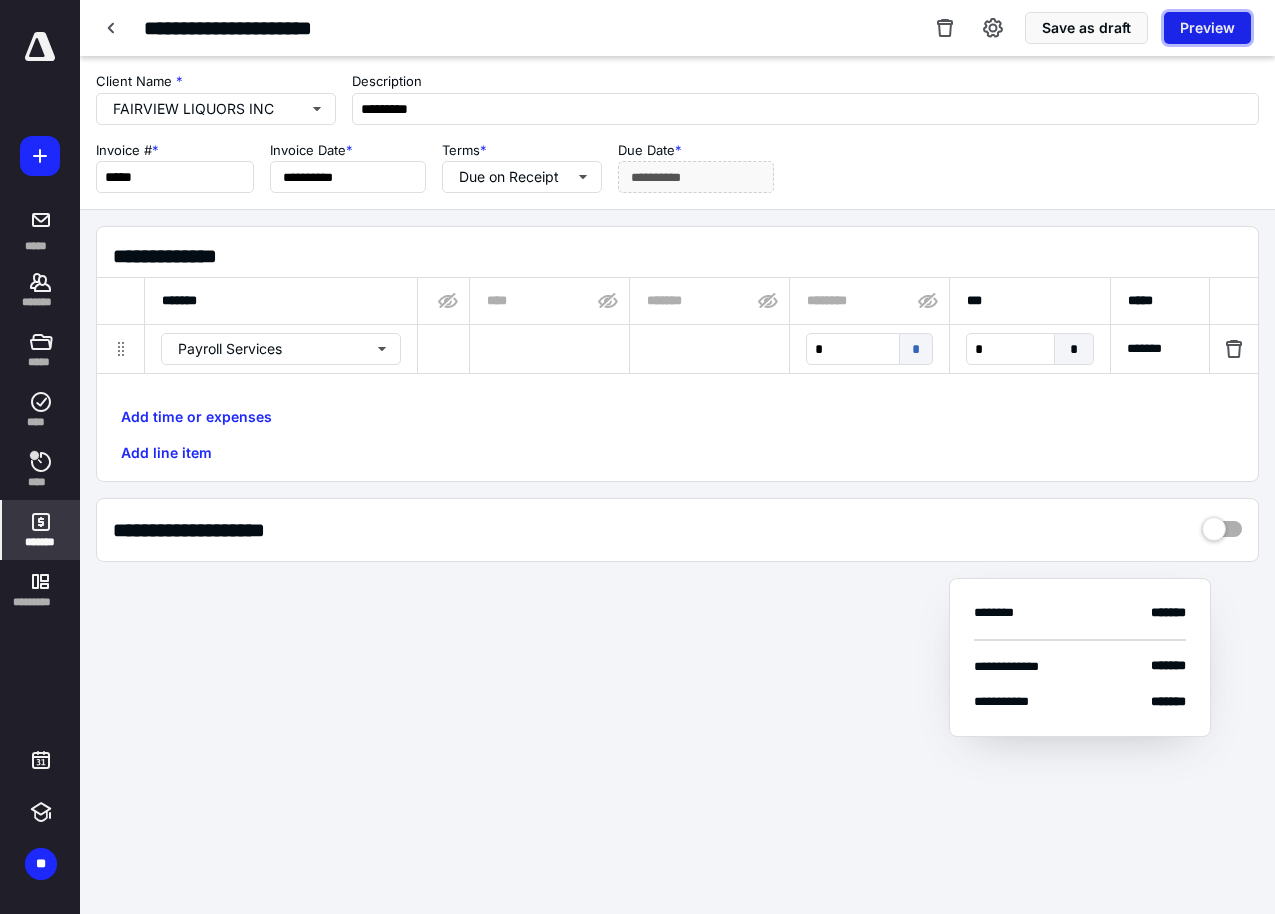 click on "Preview" at bounding box center [1207, 28] 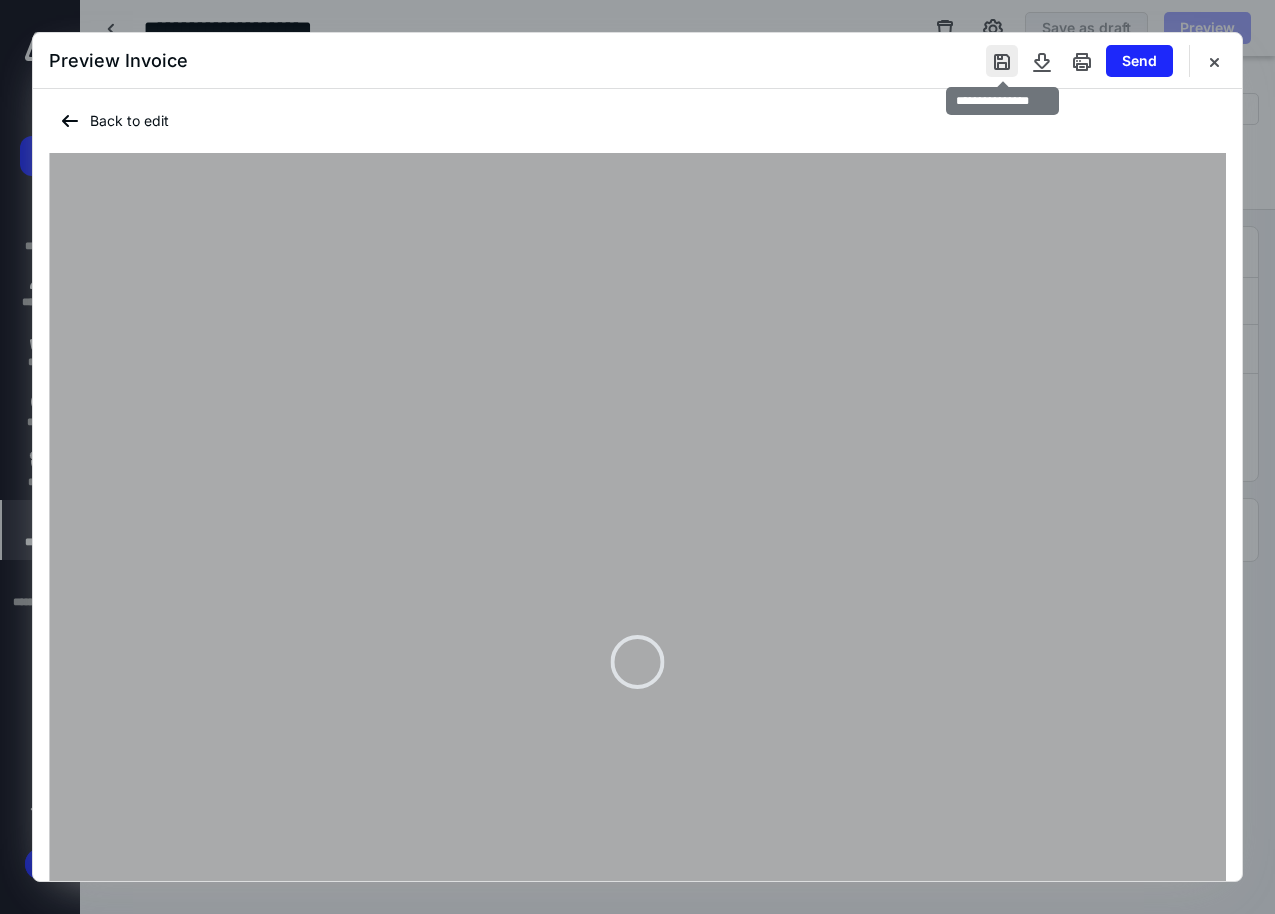 click at bounding box center (1002, 61) 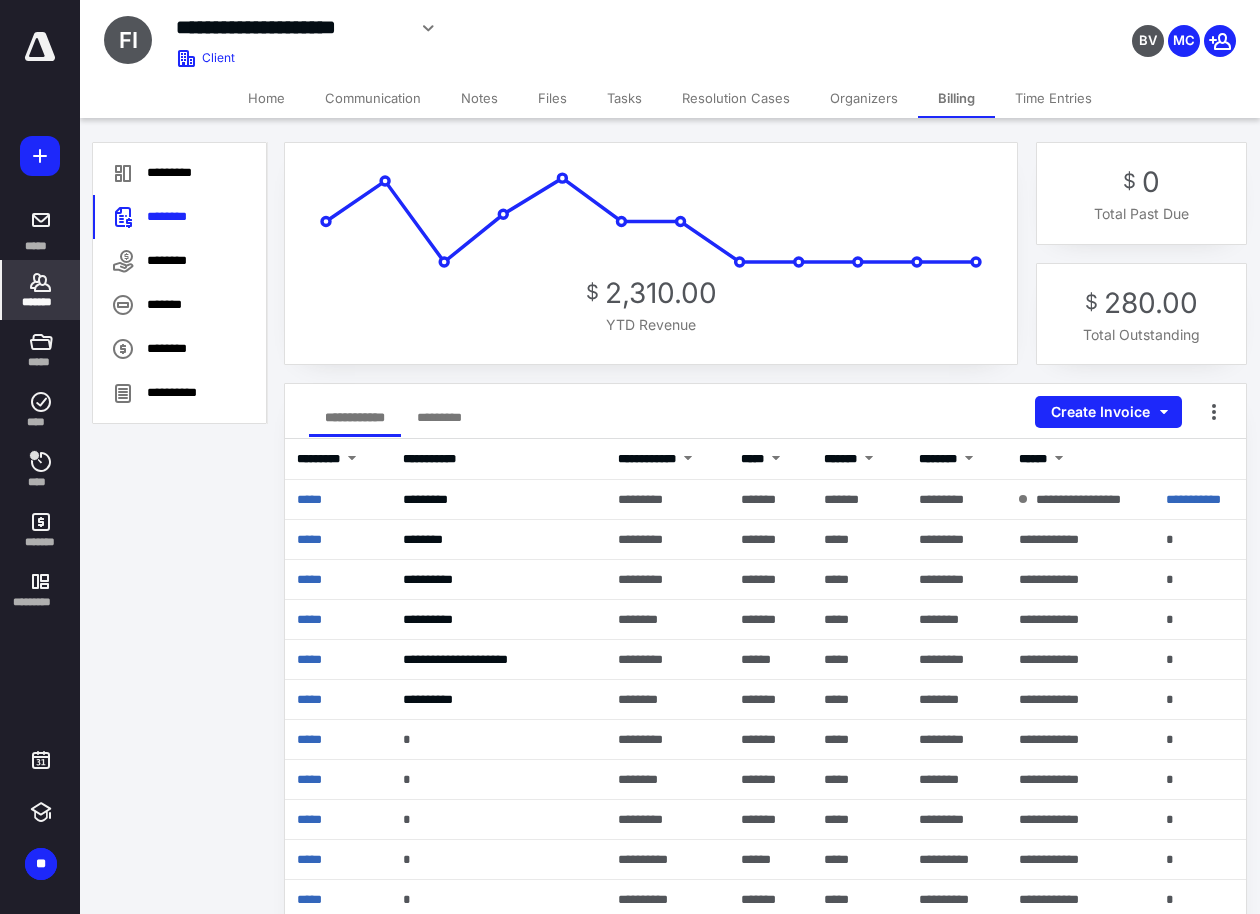 click on "*******" at bounding box center [41, 302] 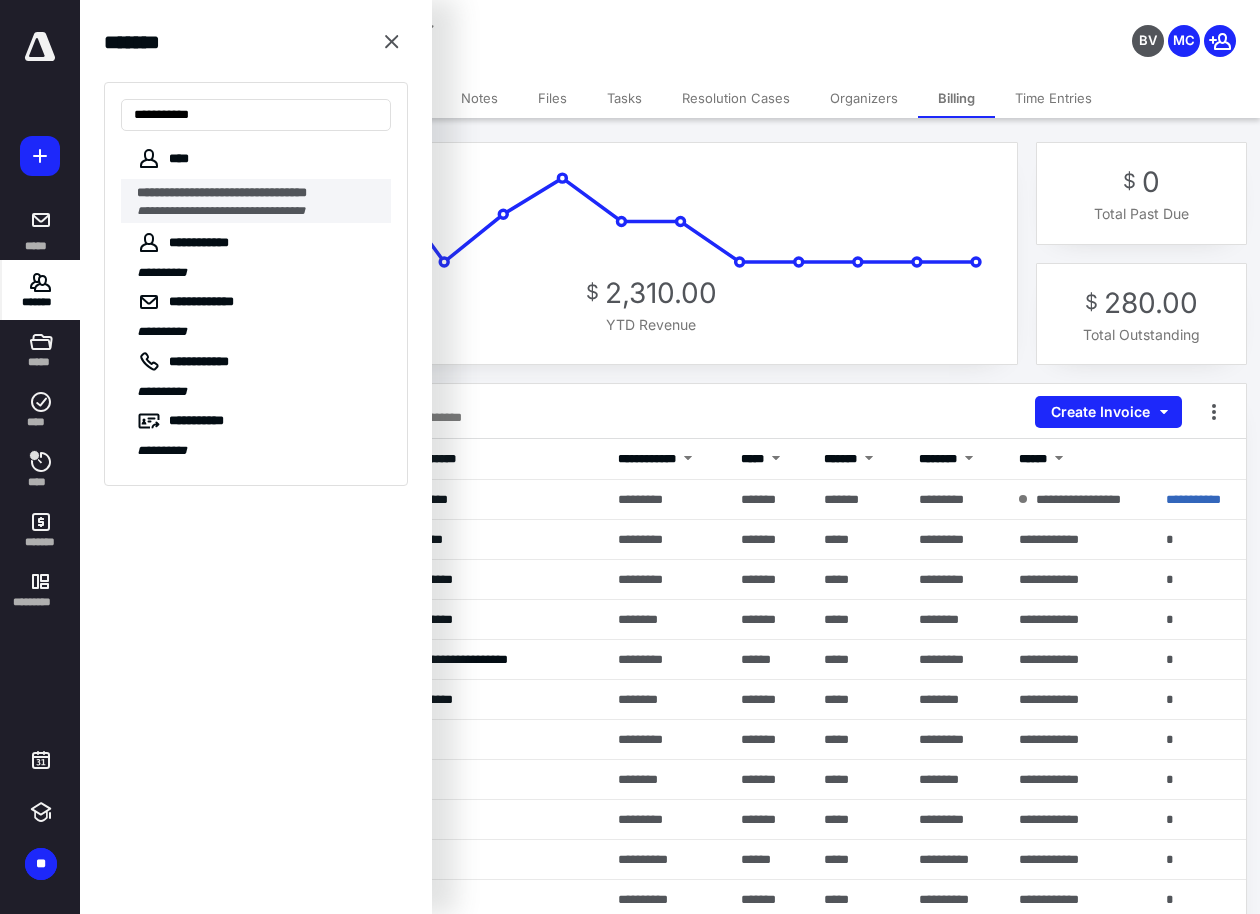 type on "**********" 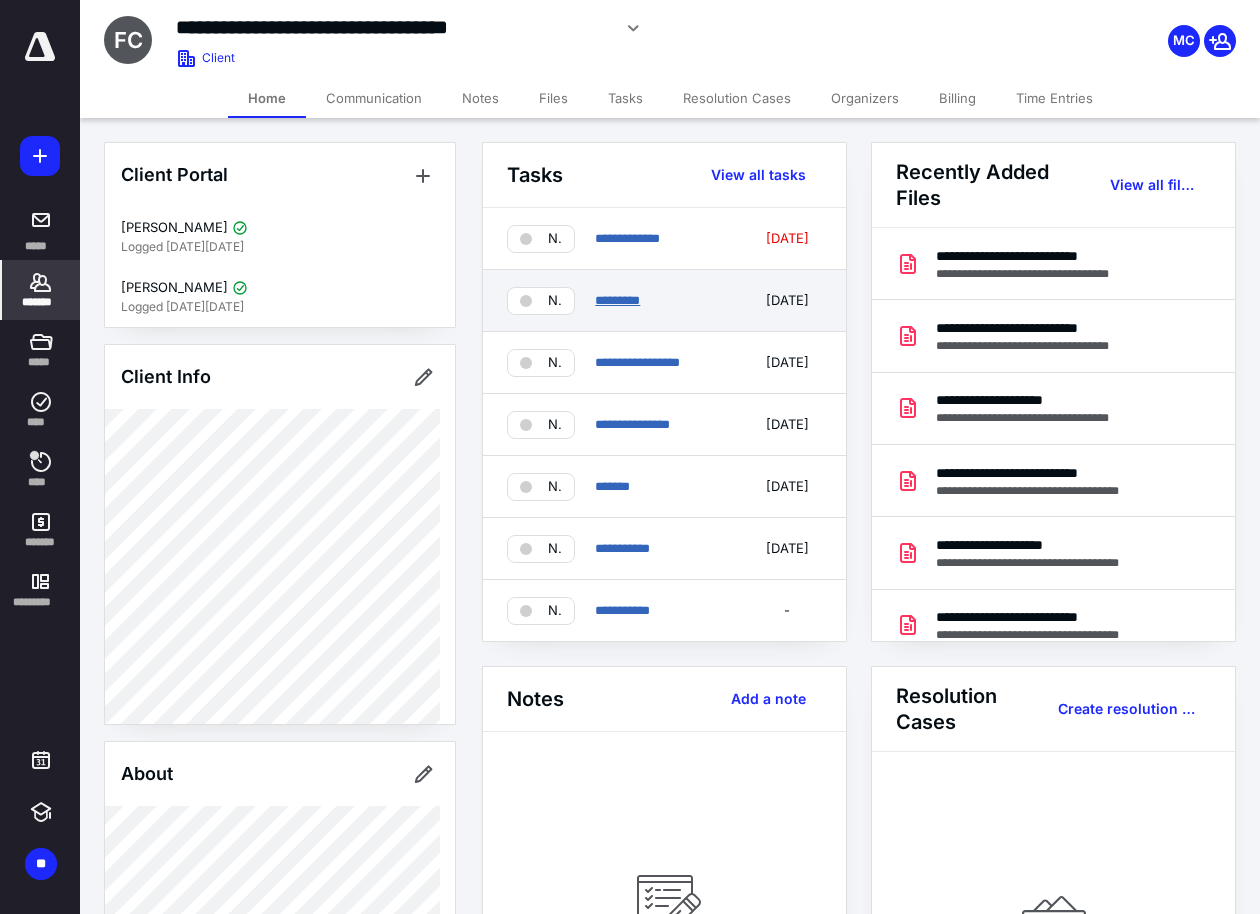 click on "*********" at bounding box center (617, 300) 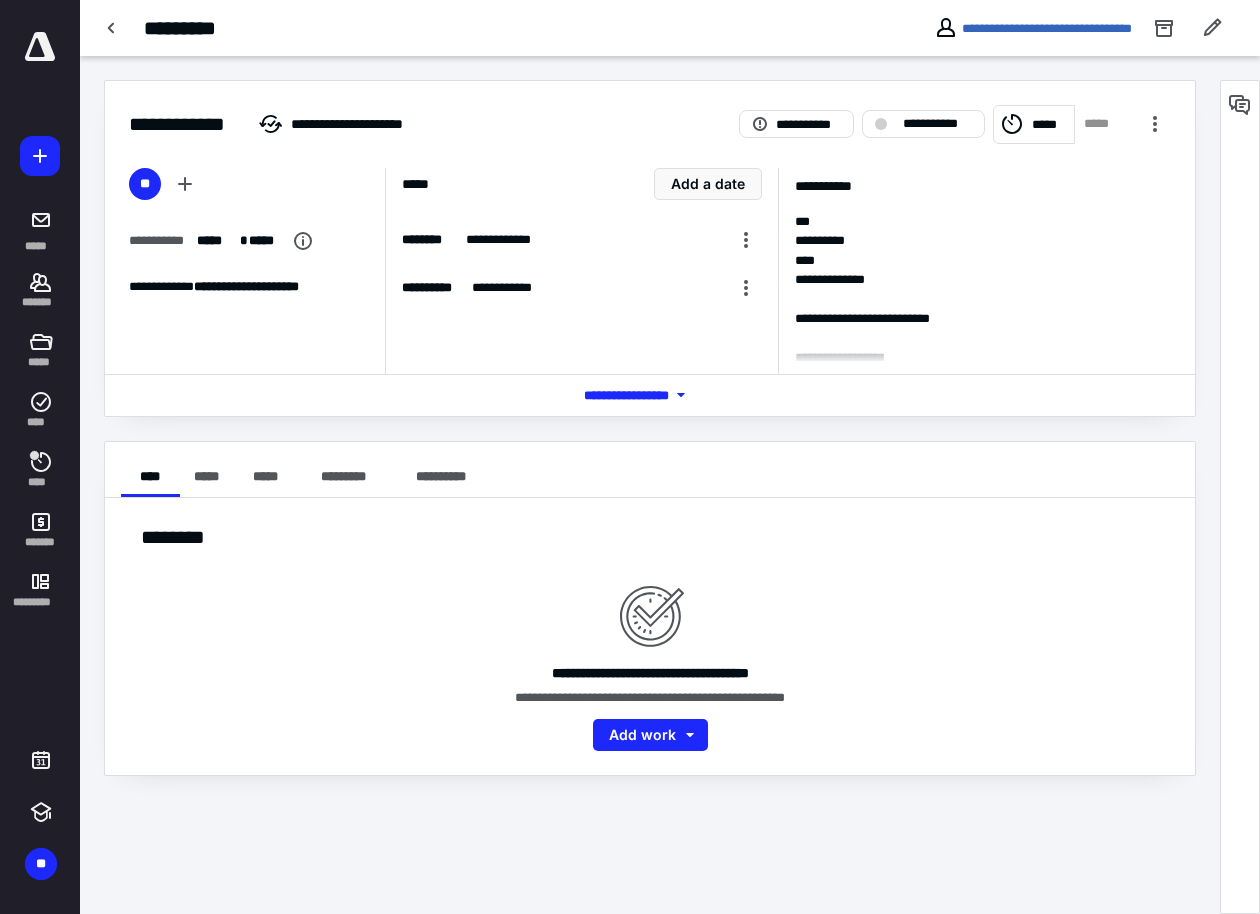 click on "*** **** *******" at bounding box center [650, 395] 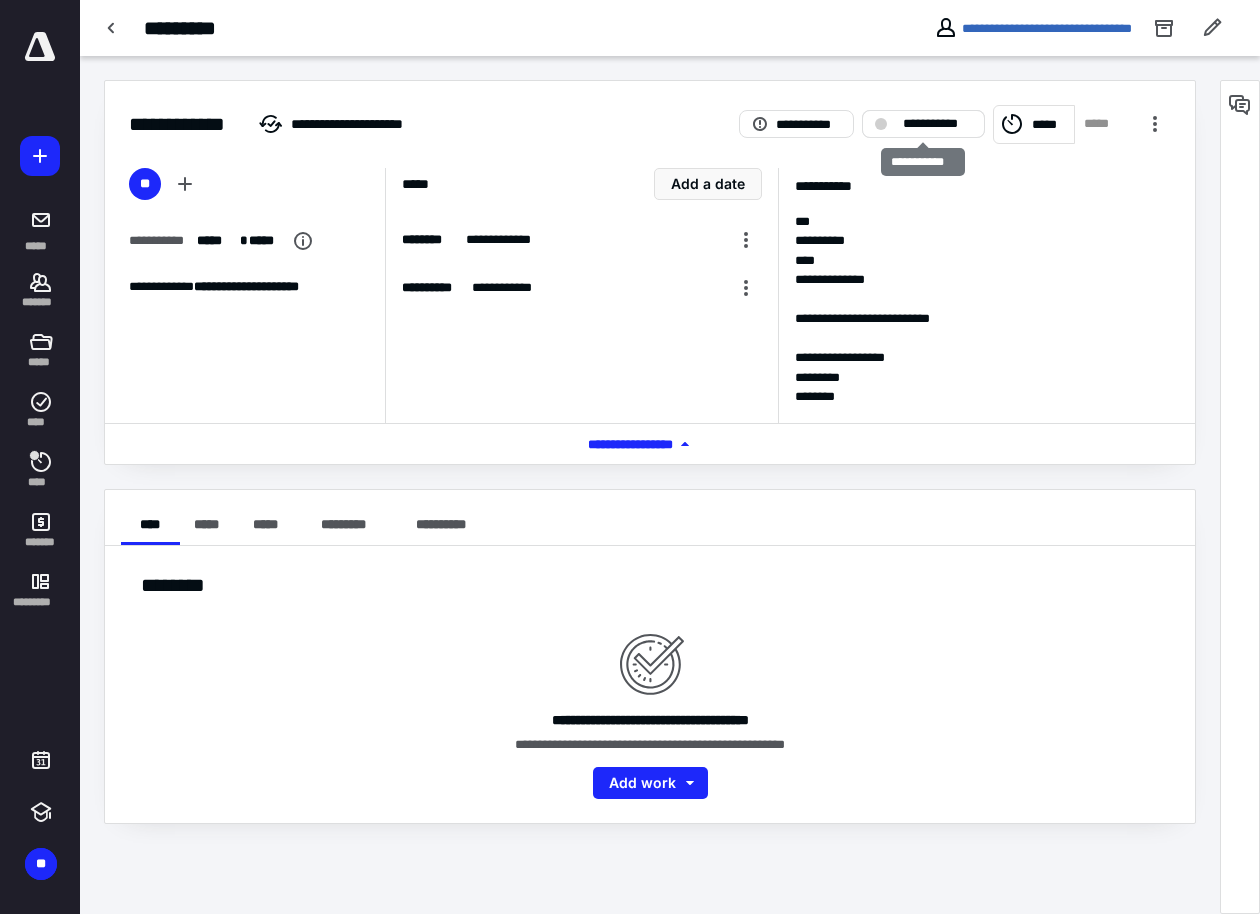 click at bounding box center [881, 124] 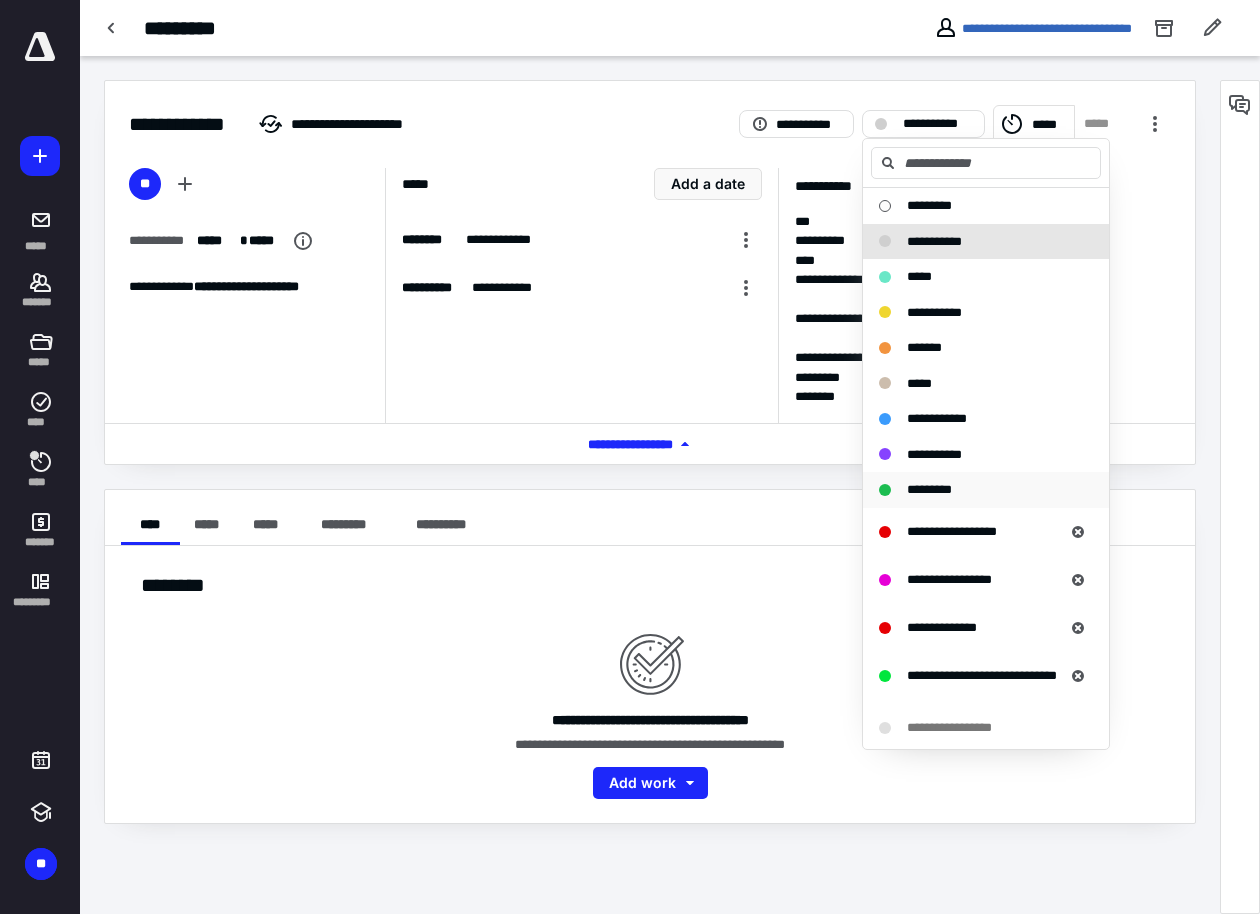 click on "*********" at bounding box center [929, 489] 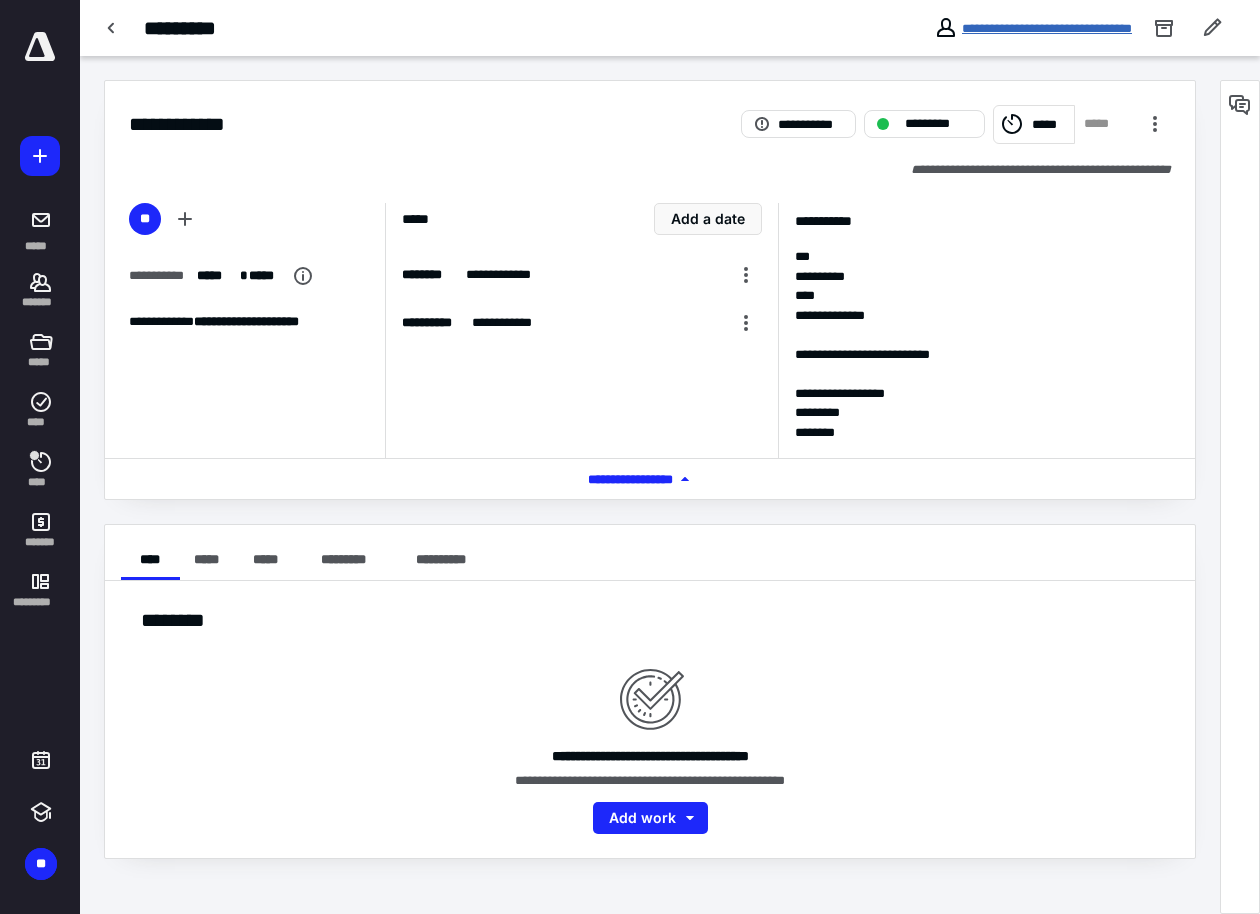 click on "**********" at bounding box center (1047, 28) 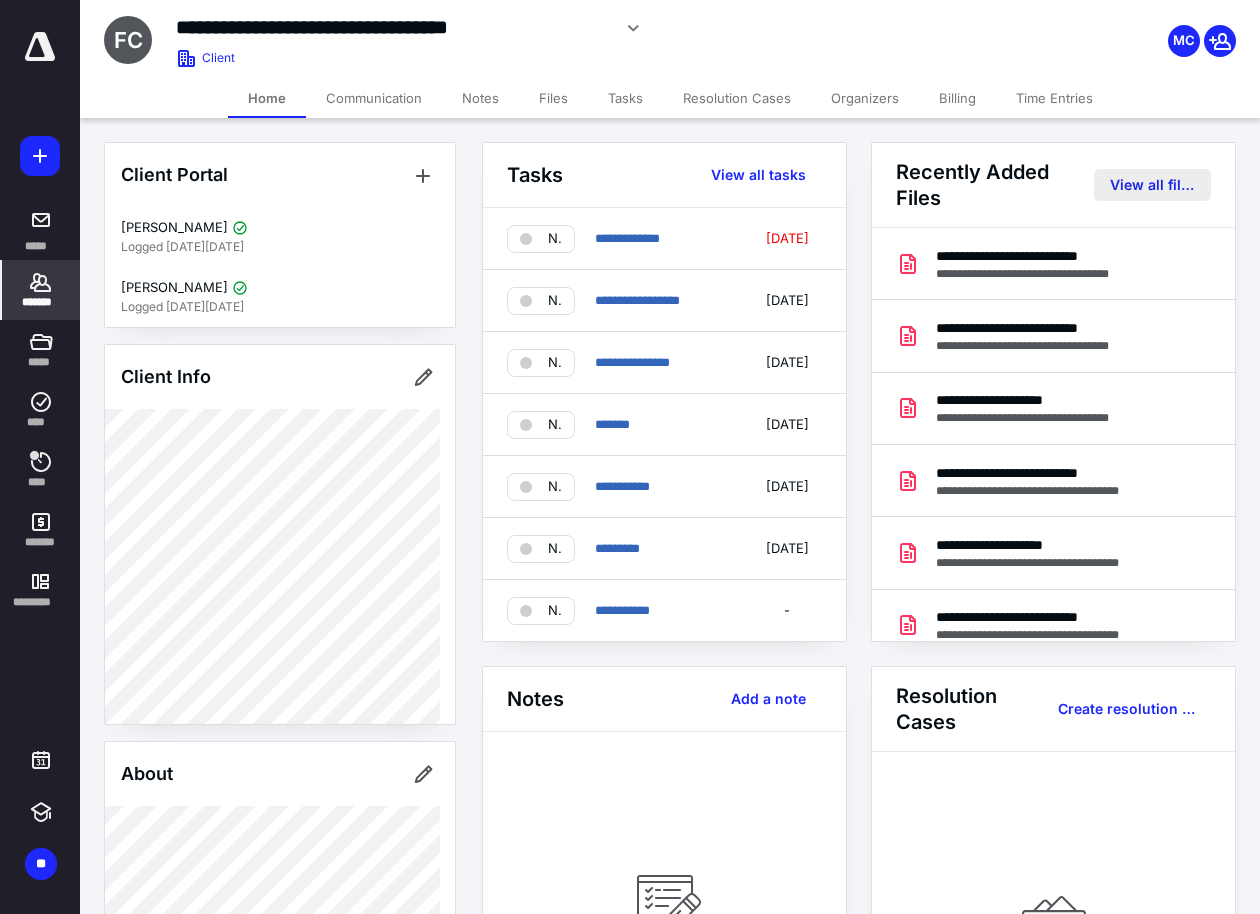 click on "View all files" at bounding box center [1152, 185] 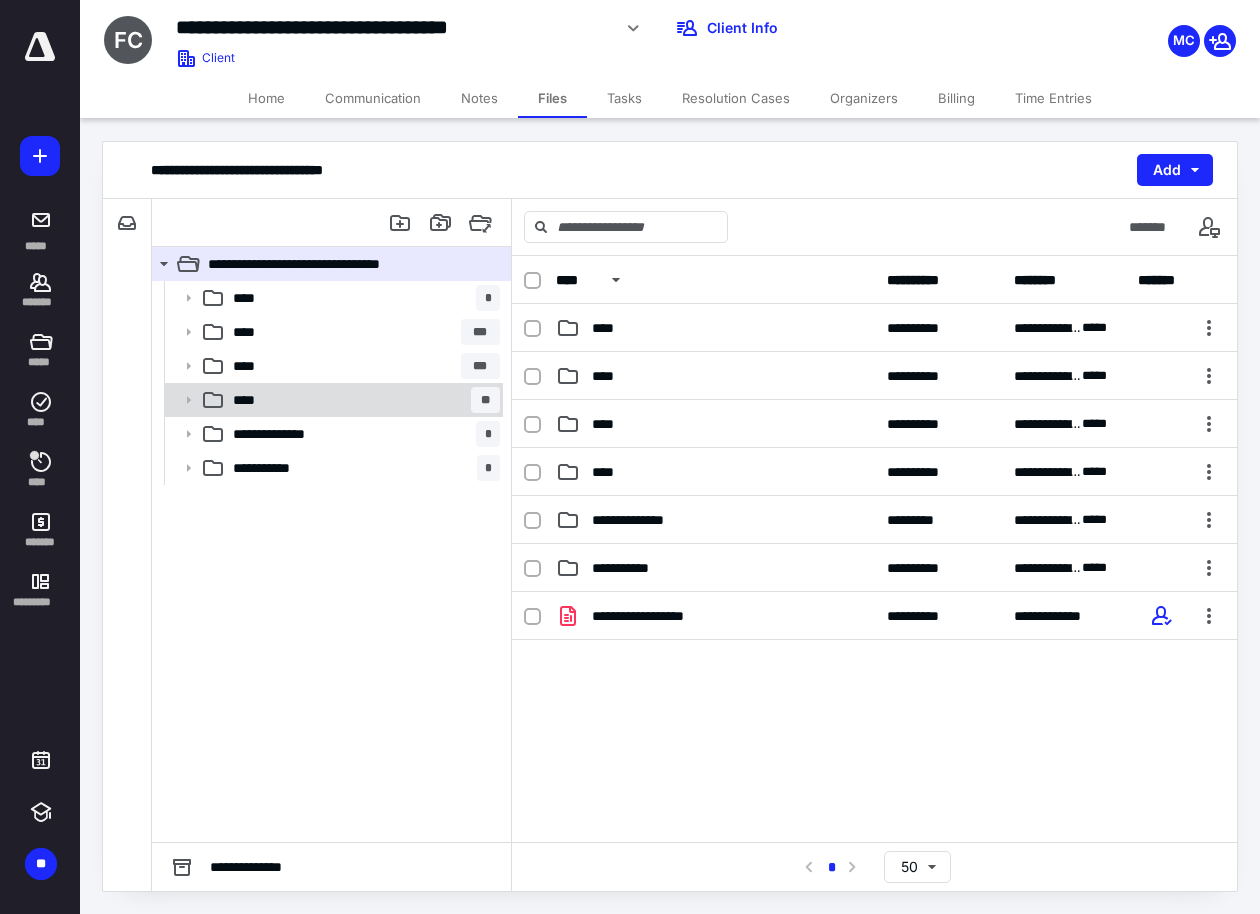 click on "****" at bounding box center [250, 400] 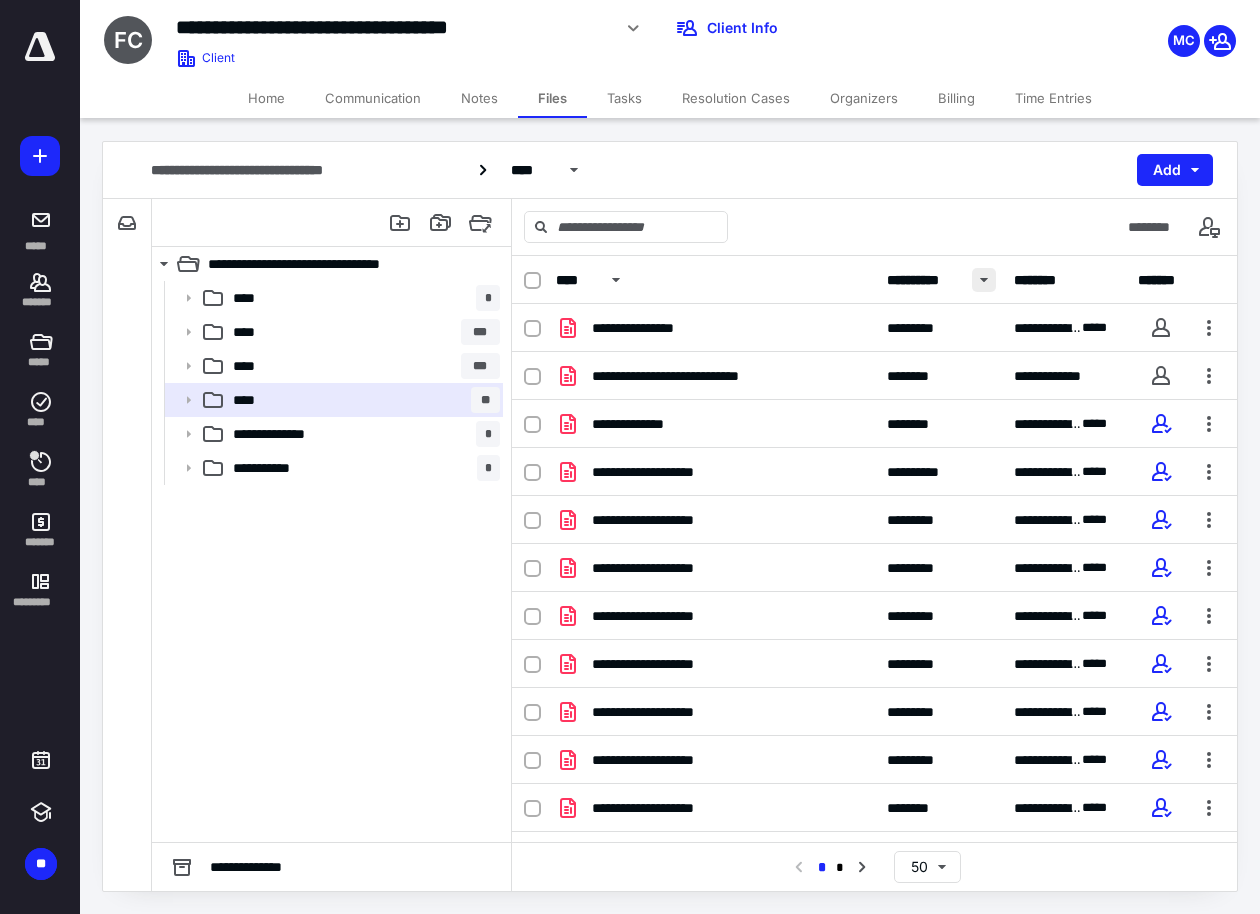 click at bounding box center [984, 280] 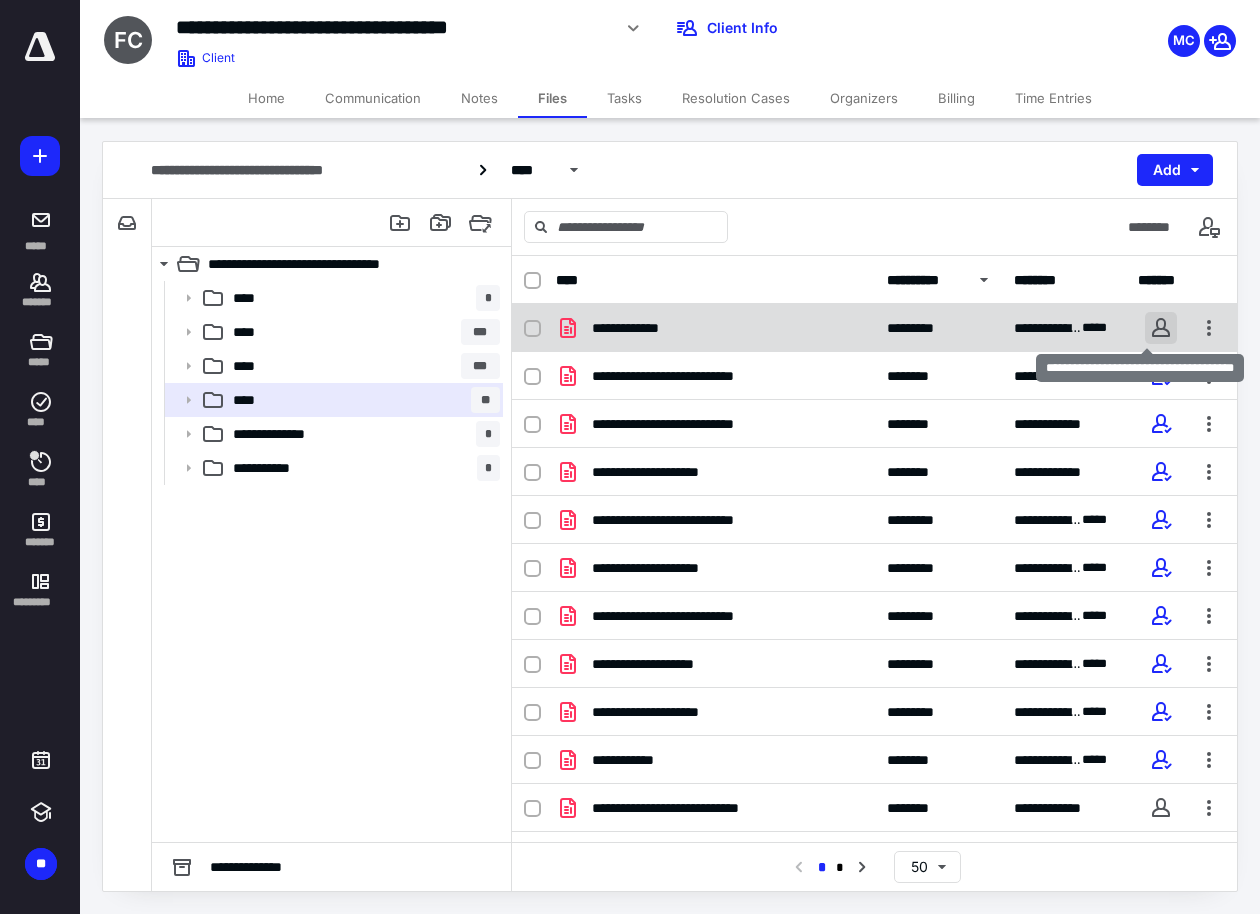 click at bounding box center (1161, 328) 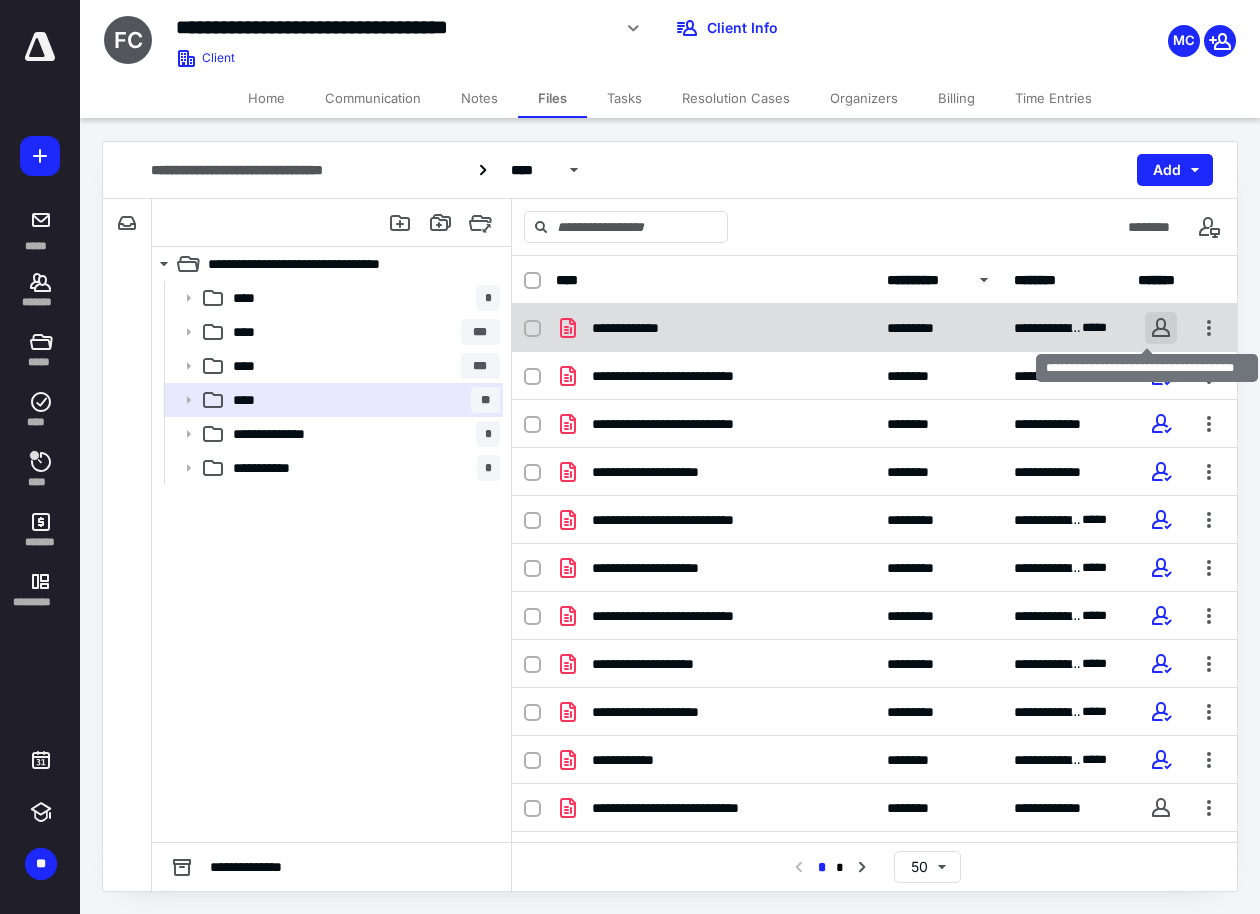checkbox on "true" 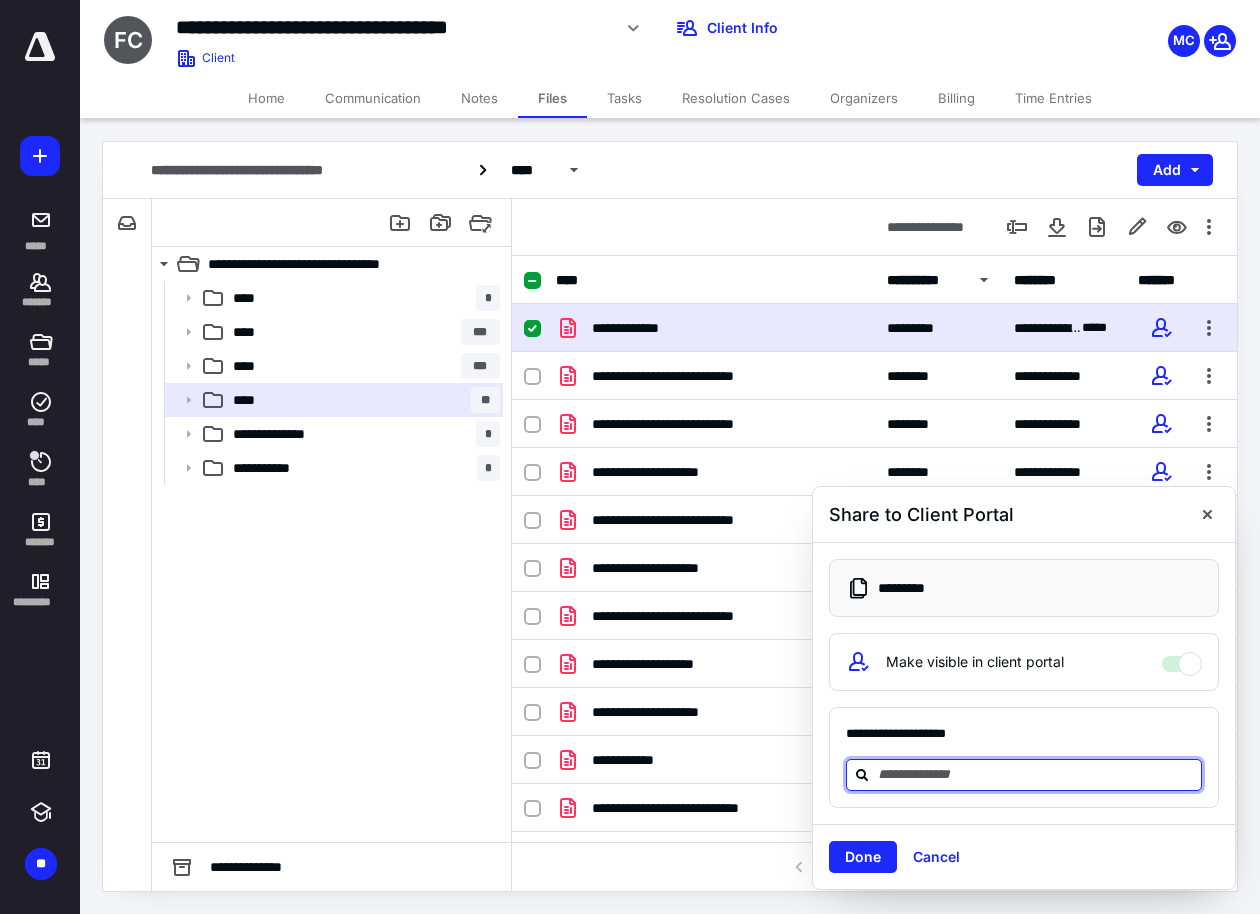 click at bounding box center [1036, 774] 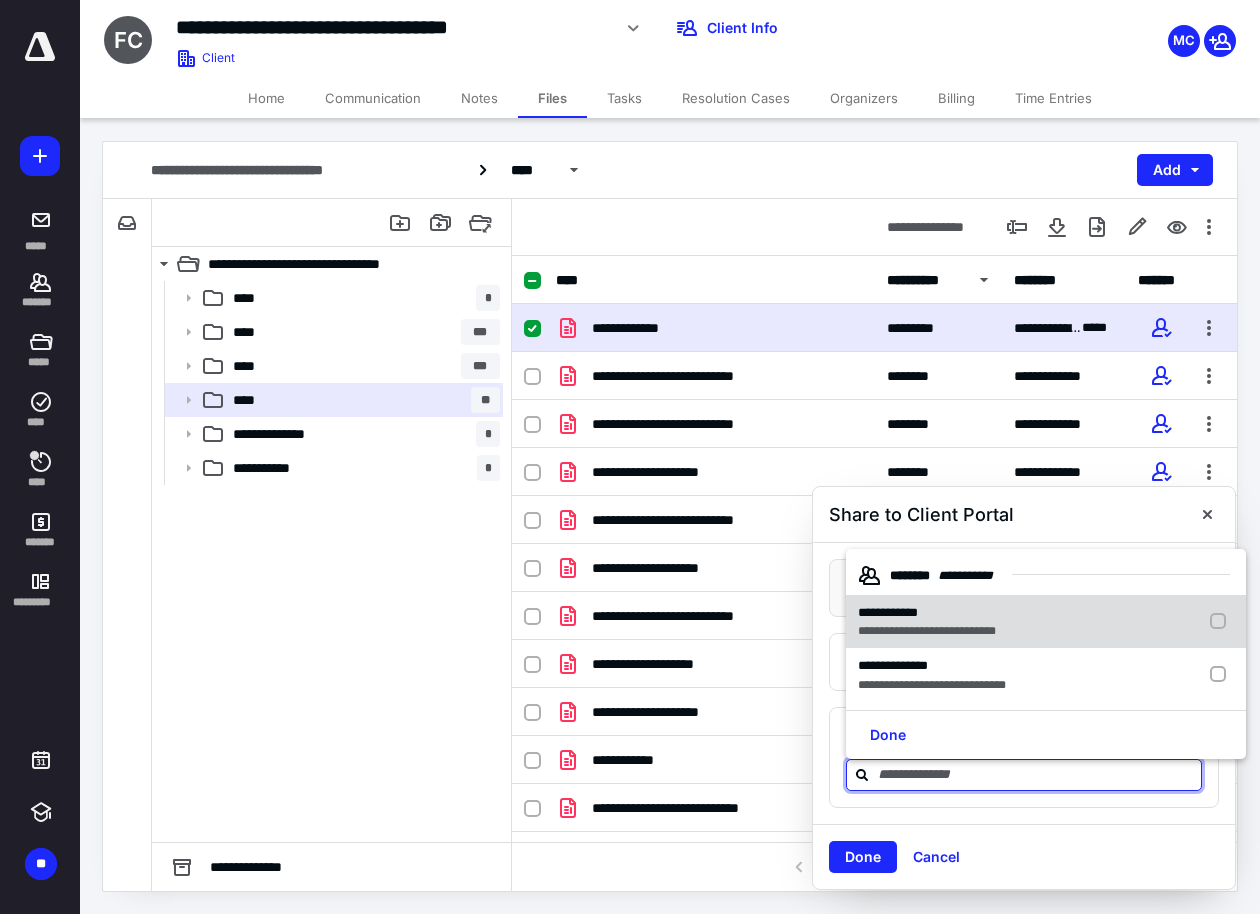 click on "**********" at bounding box center [888, 612] 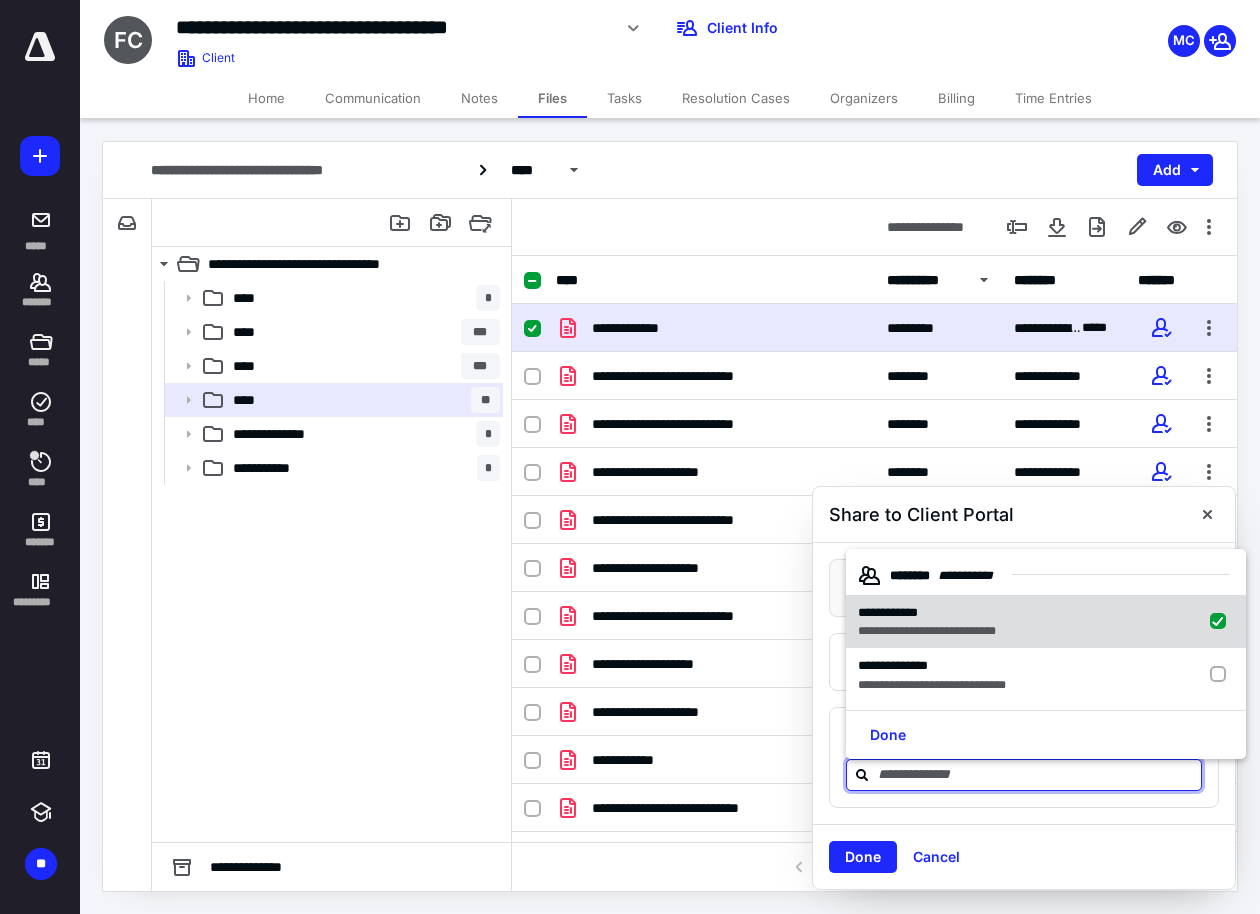 checkbox on "true" 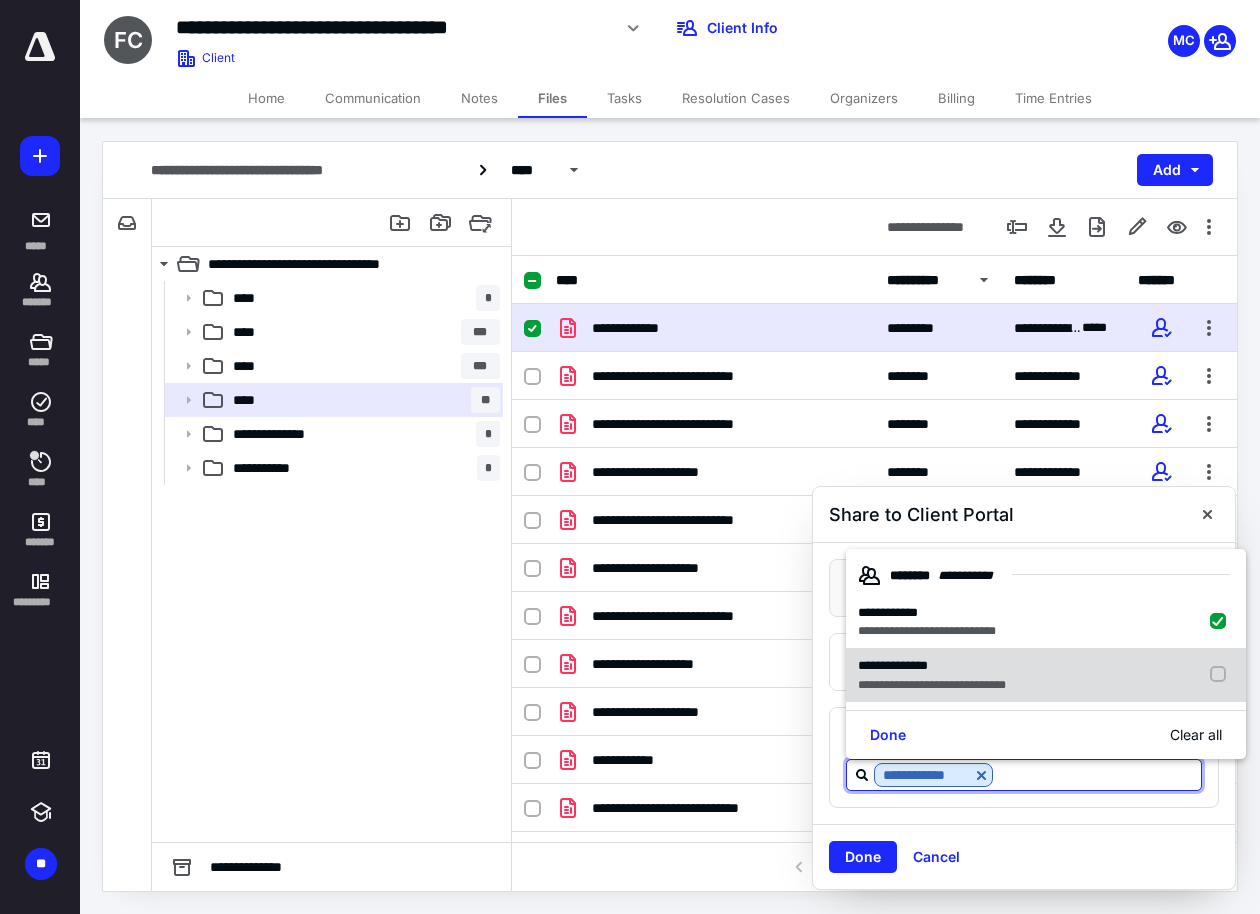 click on "**********" at bounding box center (932, 685) 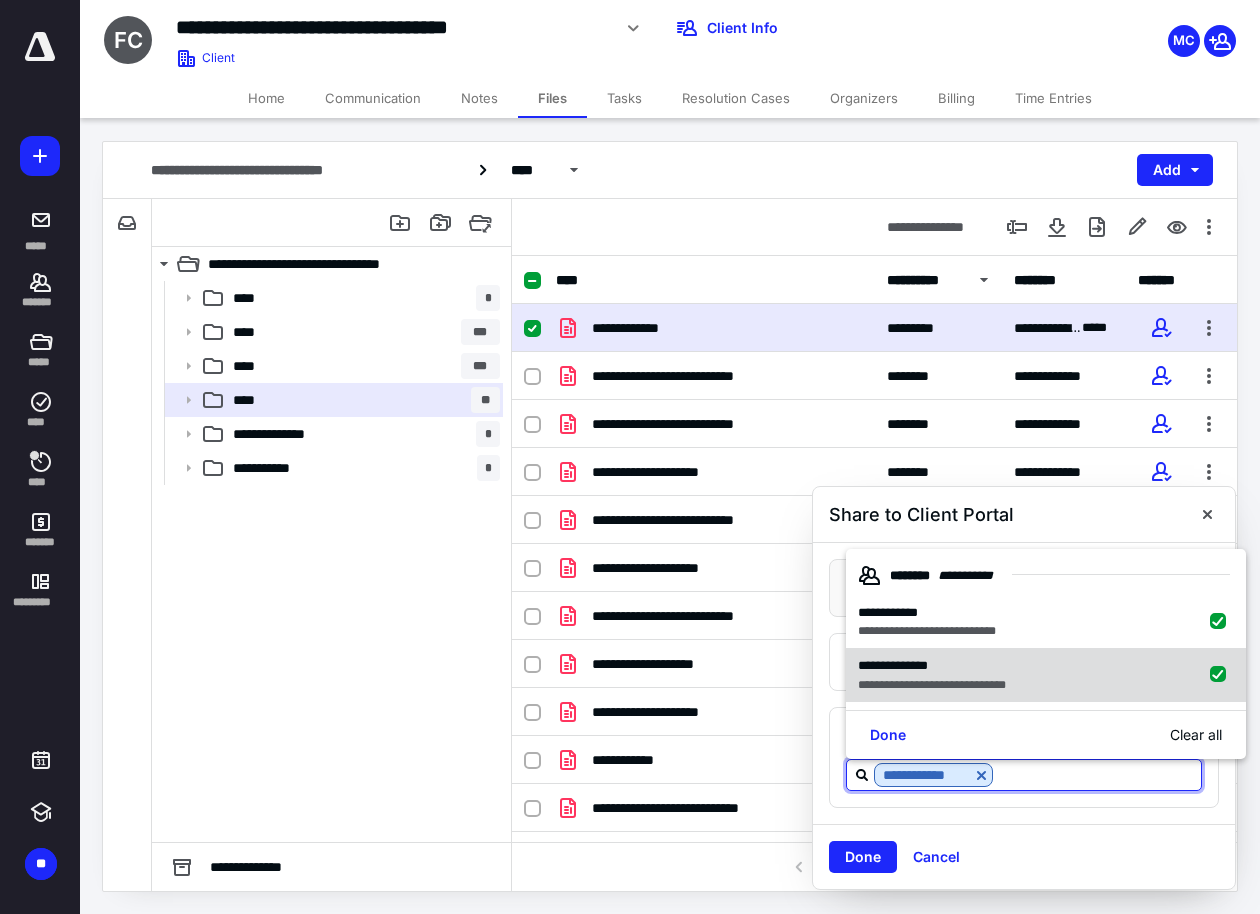 checkbox on "true" 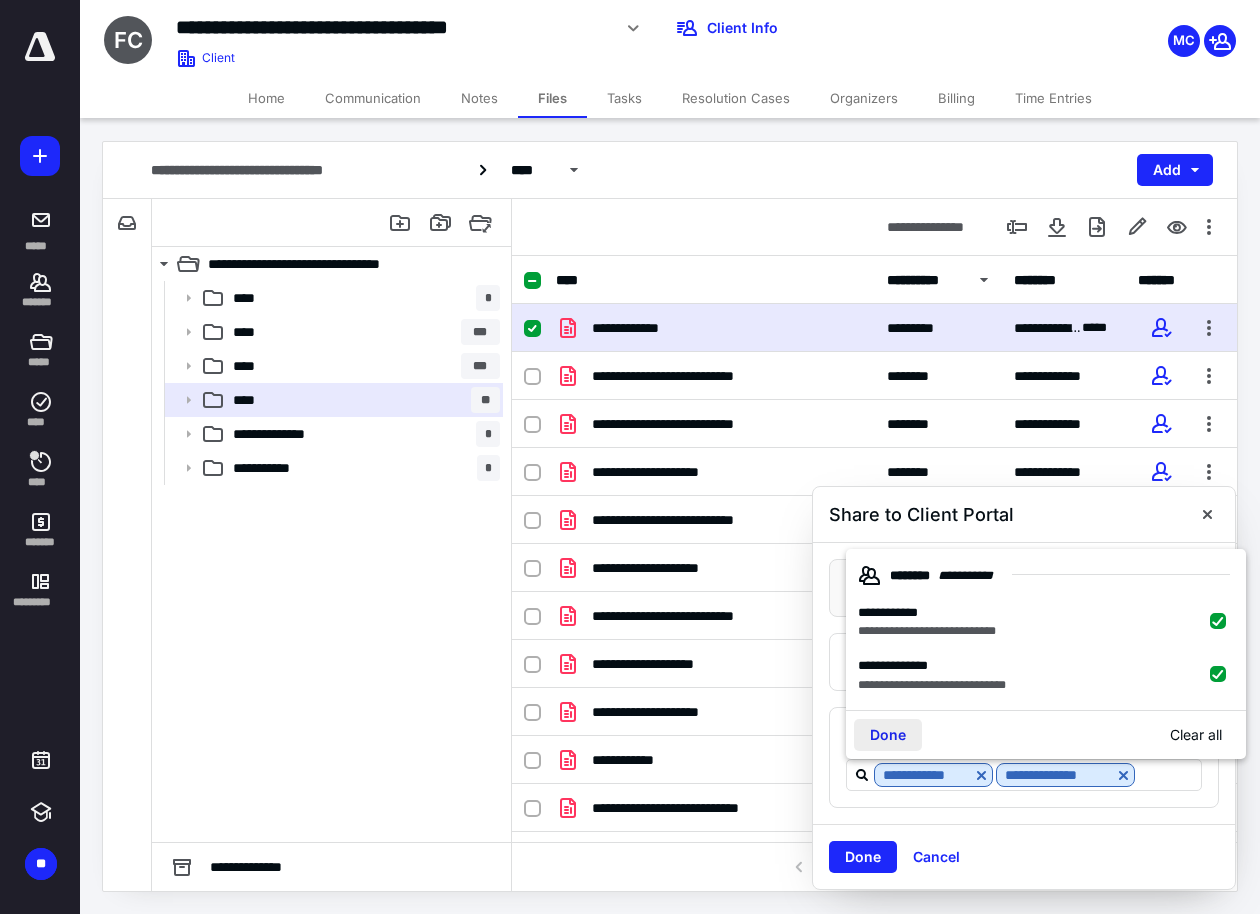 click on "Done" at bounding box center (888, 735) 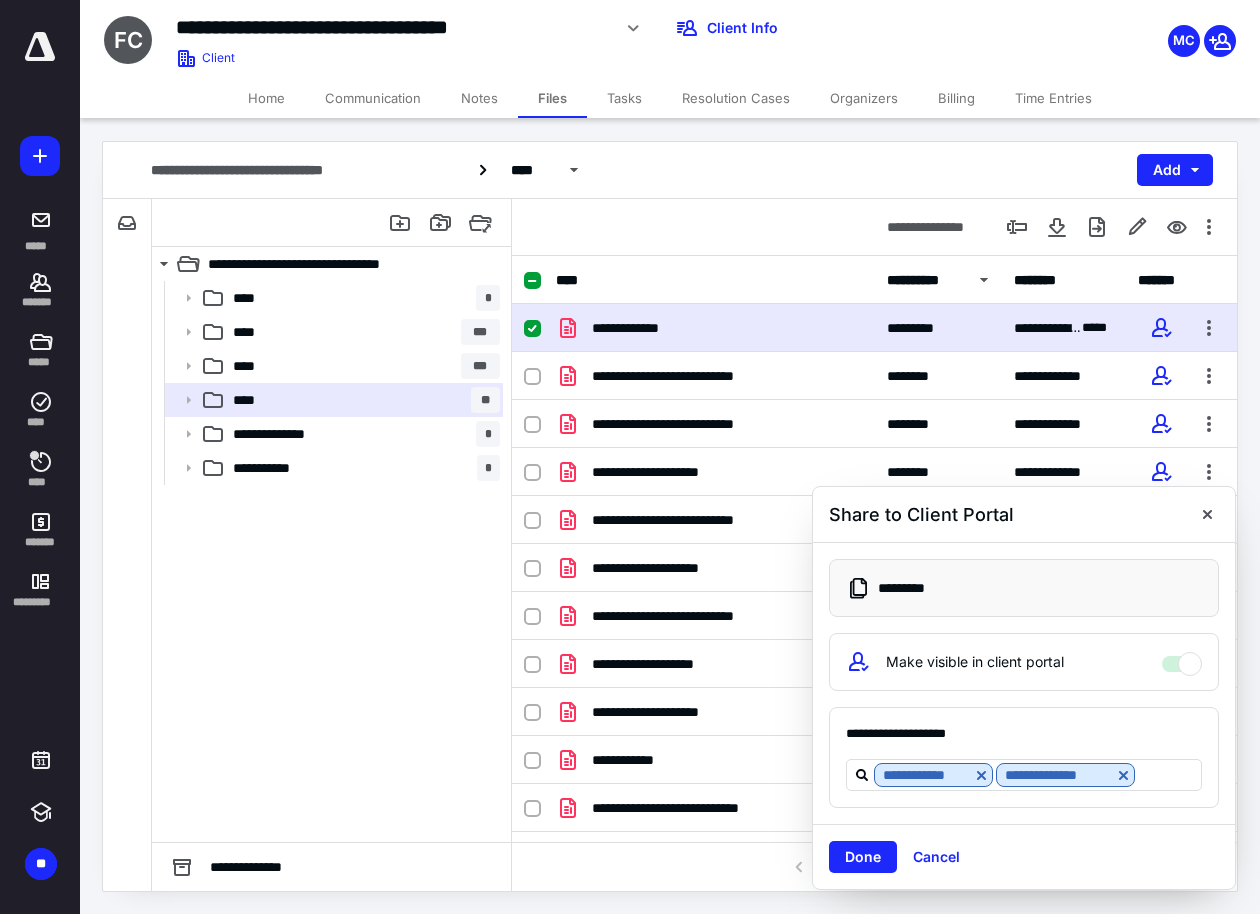 click on "Done" at bounding box center (863, 857) 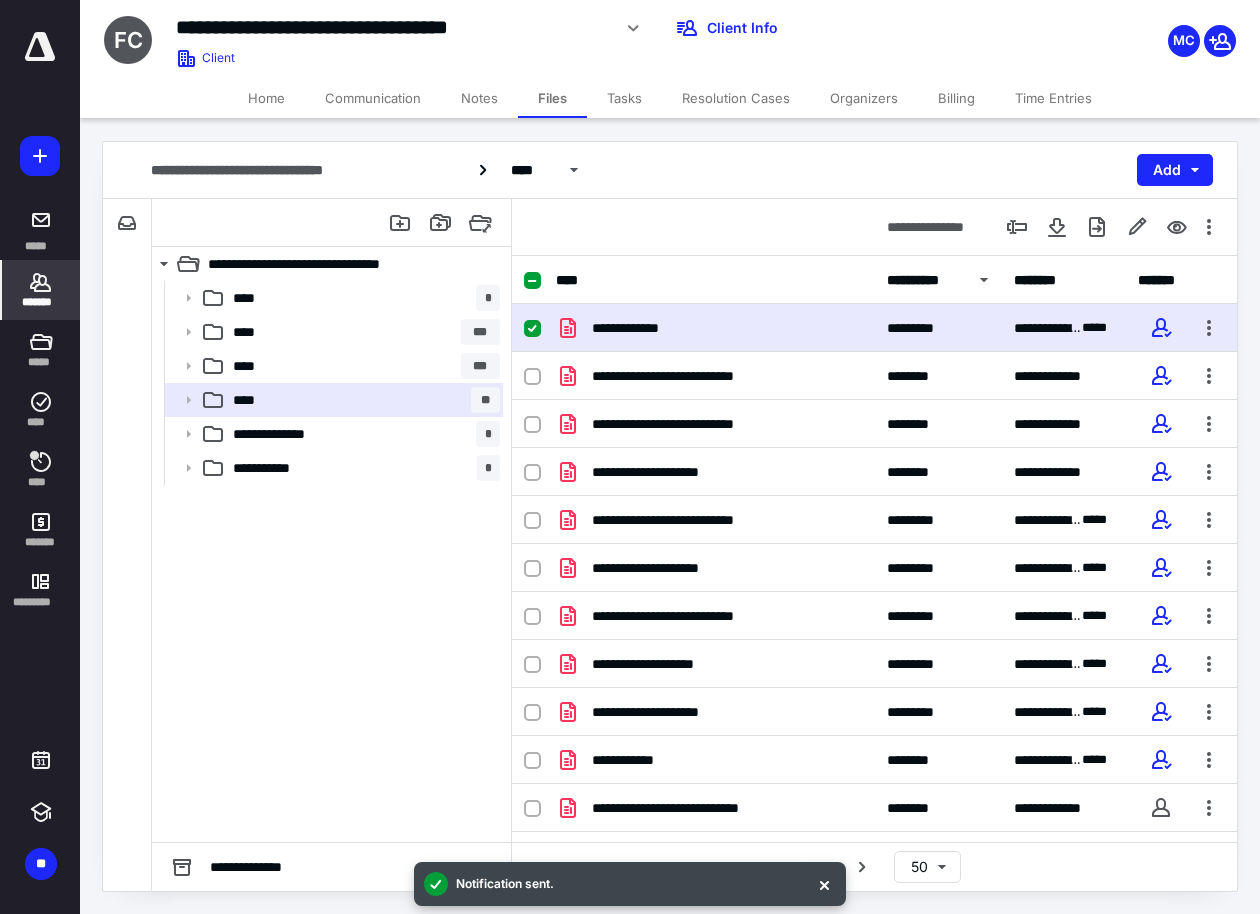 click 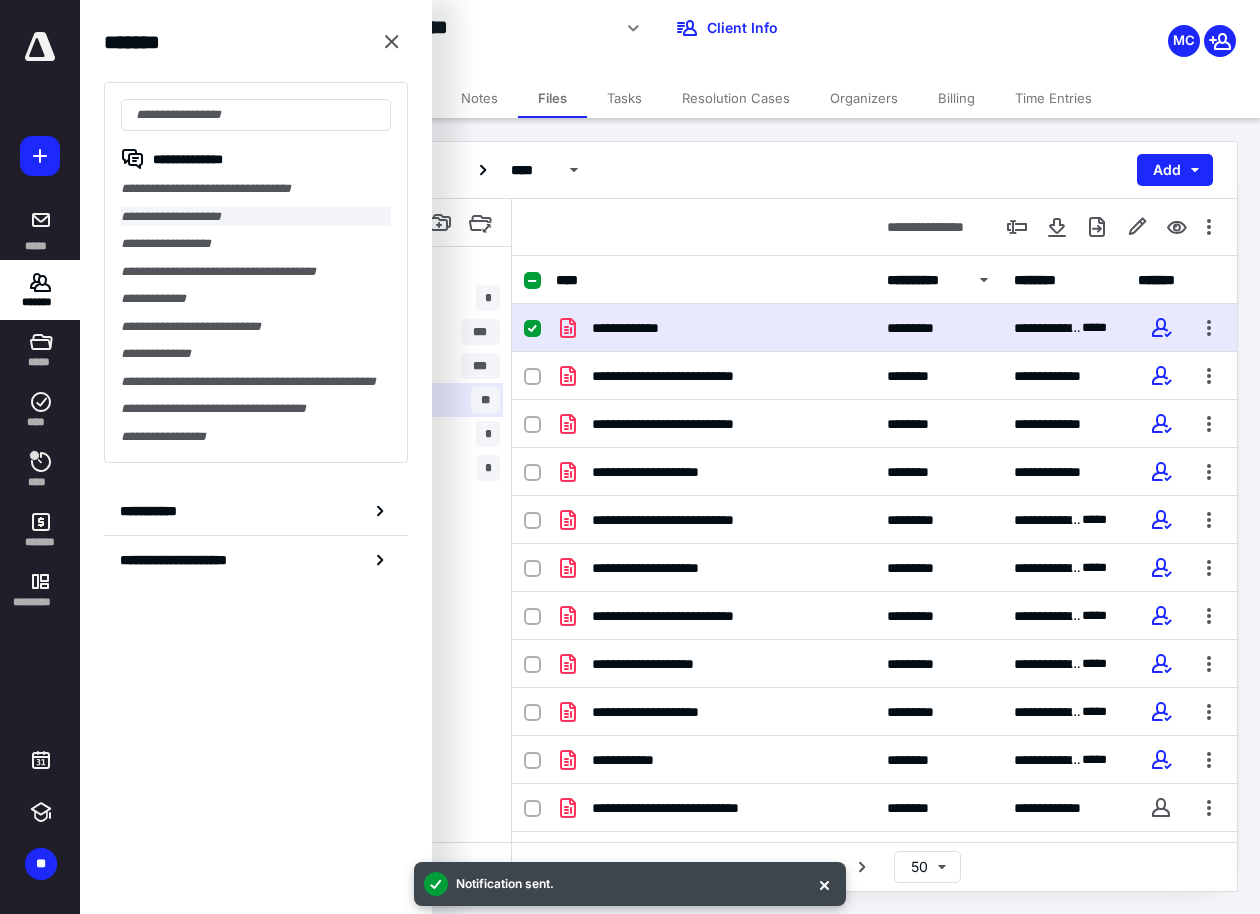 click on "**********" at bounding box center [256, 217] 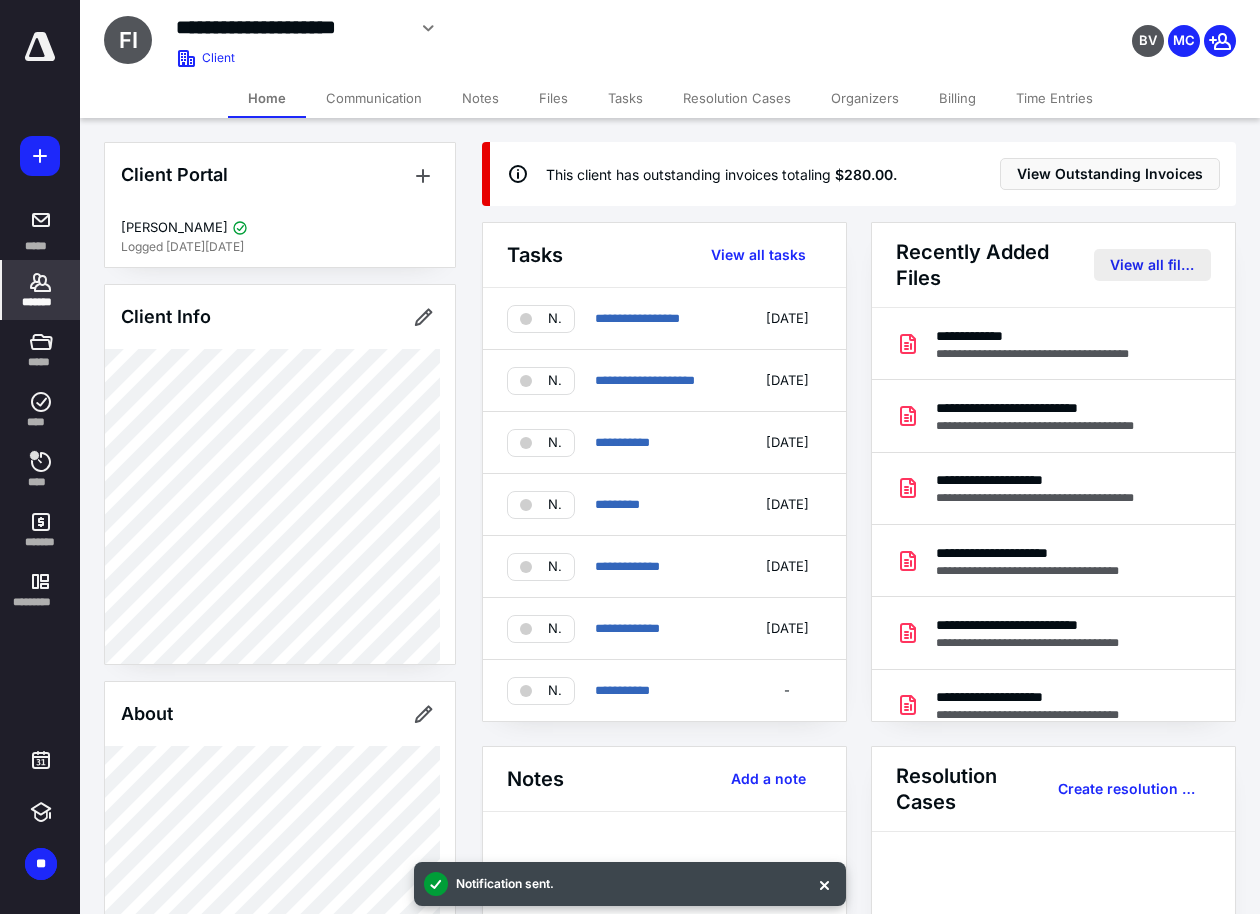 click on "View all files" at bounding box center [1152, 265] 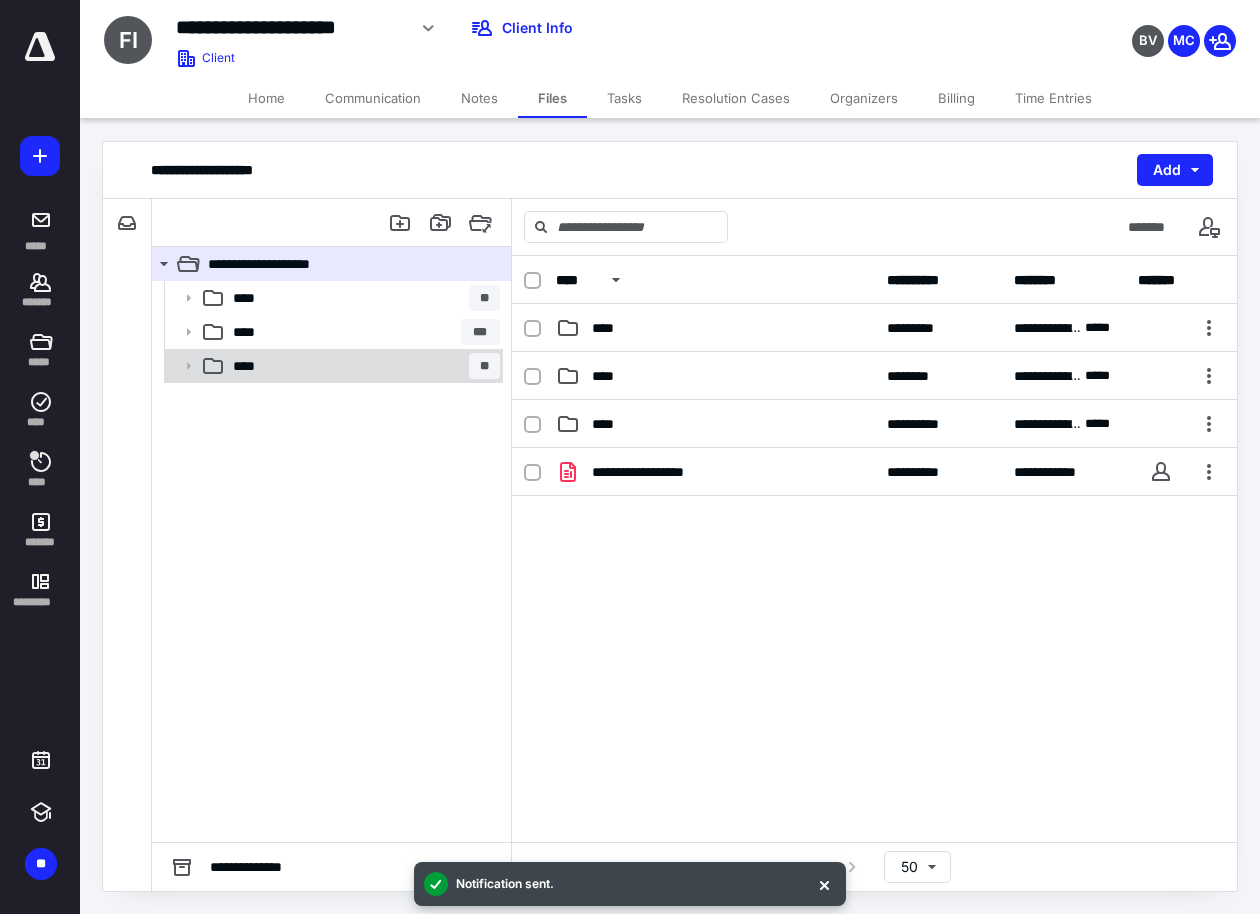 click on "**** **" at bounding box center [362, 366] 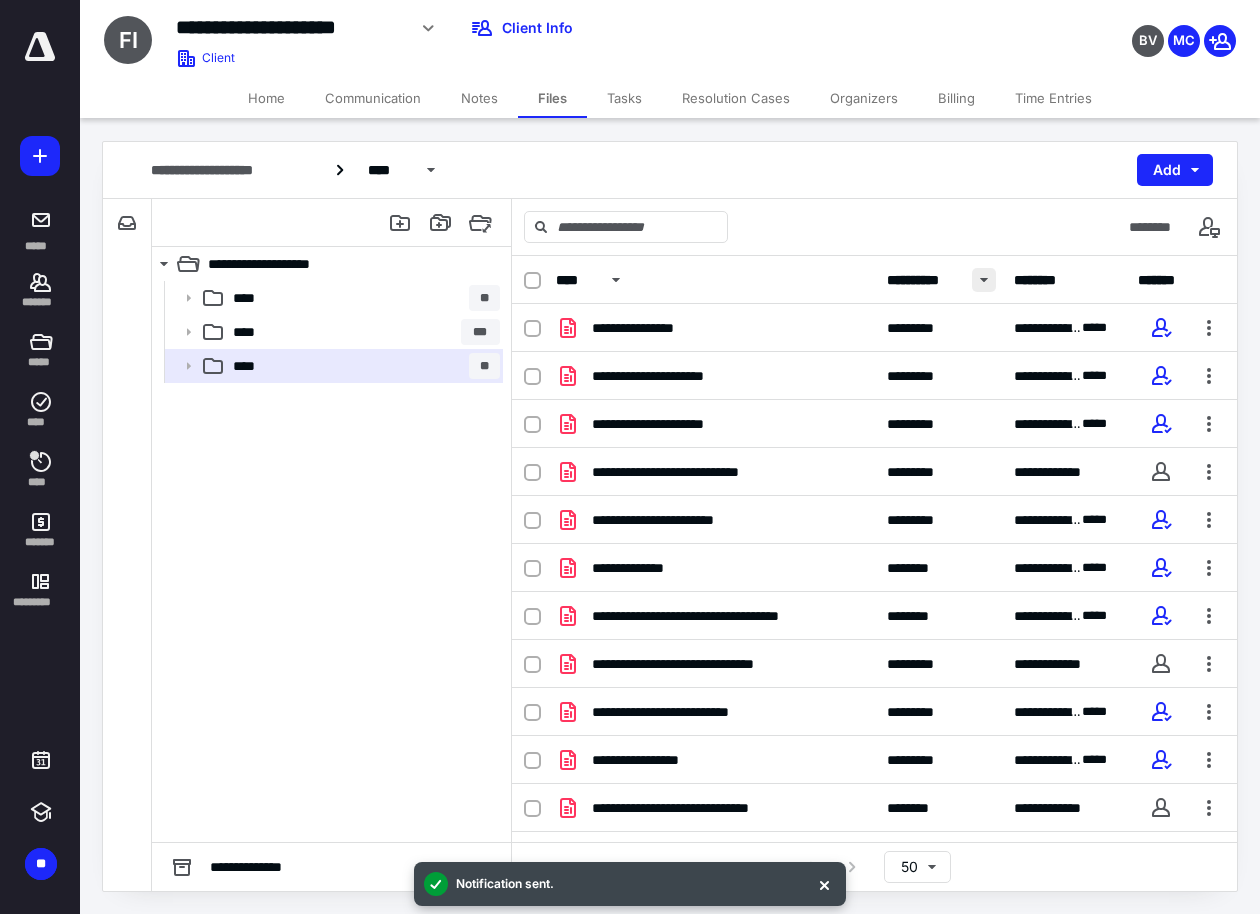 click at bounding box center (984, 280) 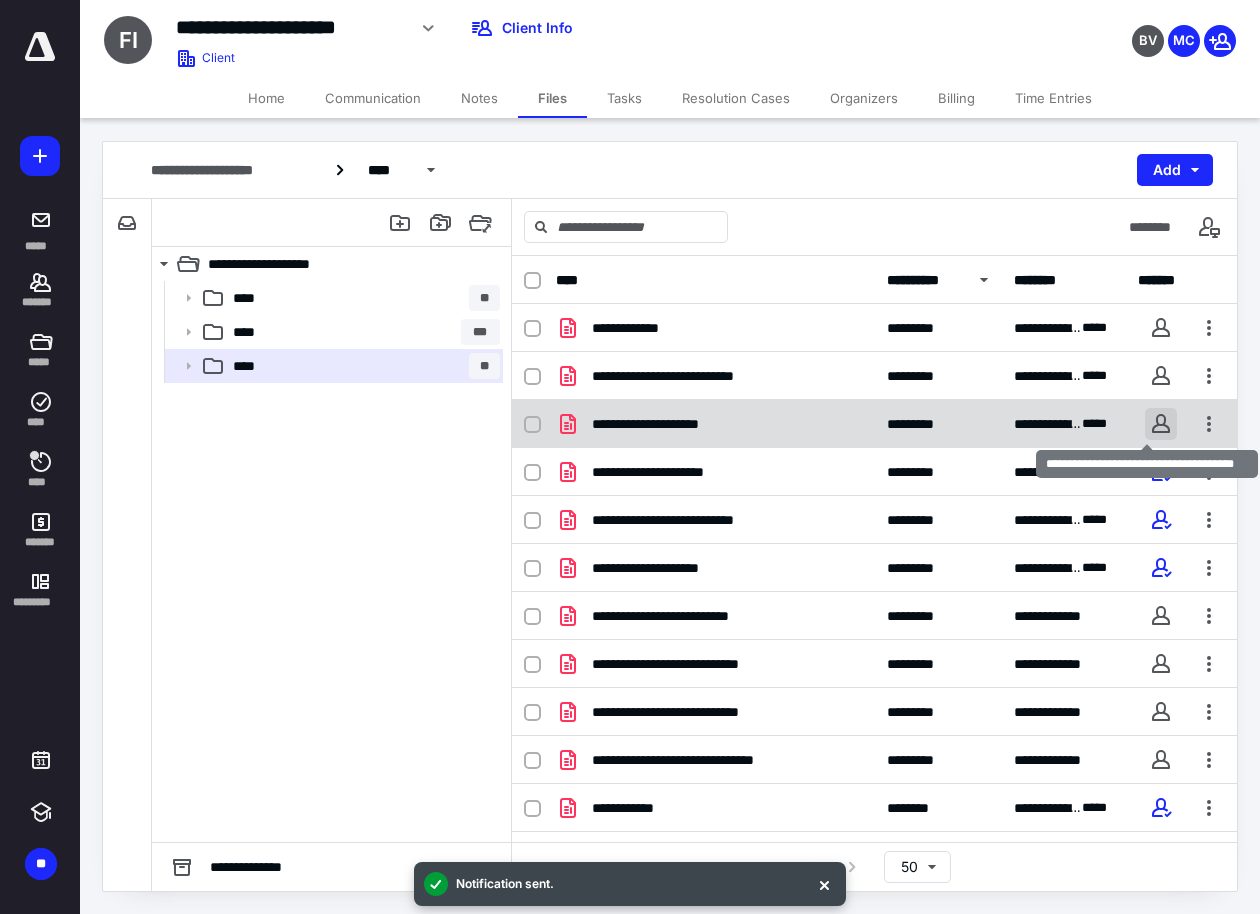 click at bounding box center [1161, 424] 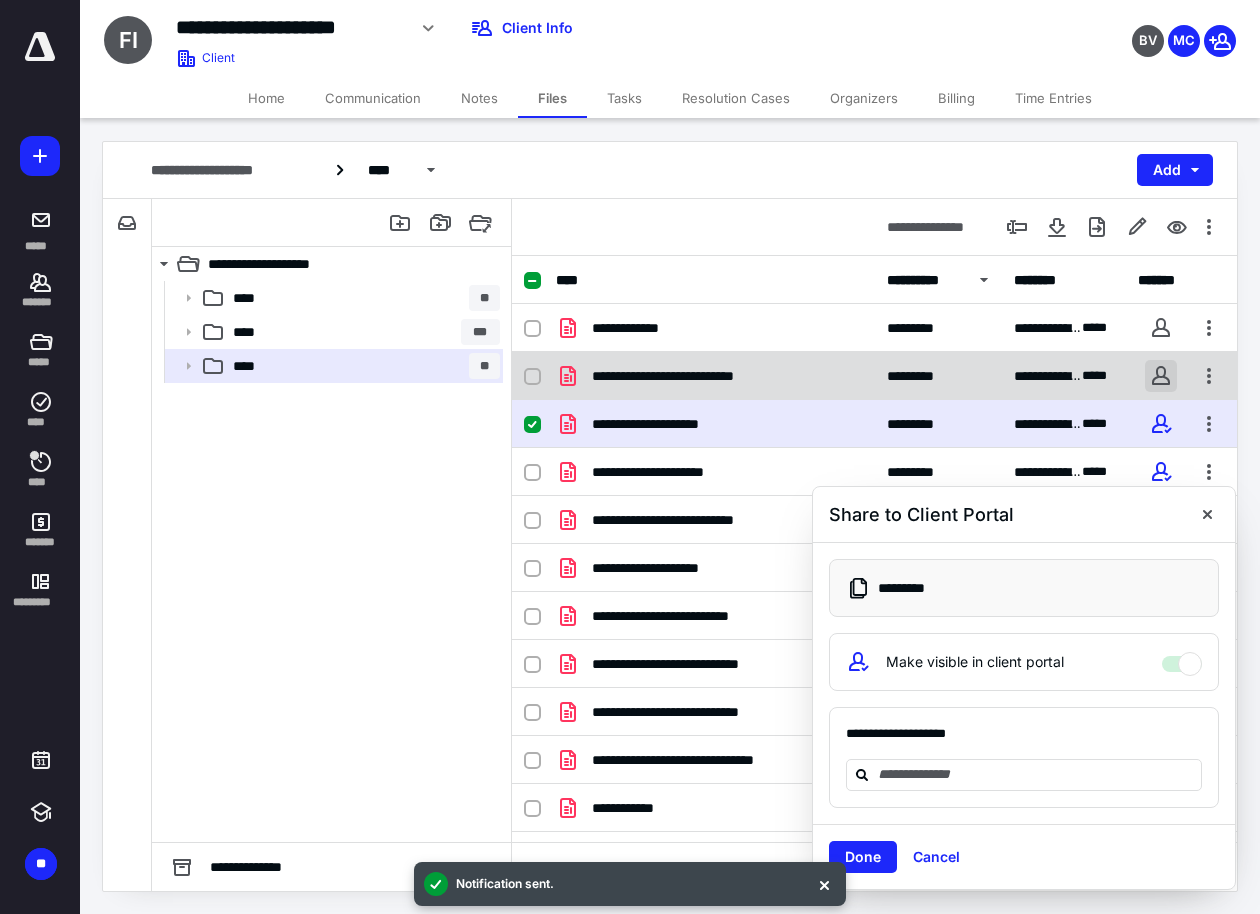 click at bounding box center (1161, 376) 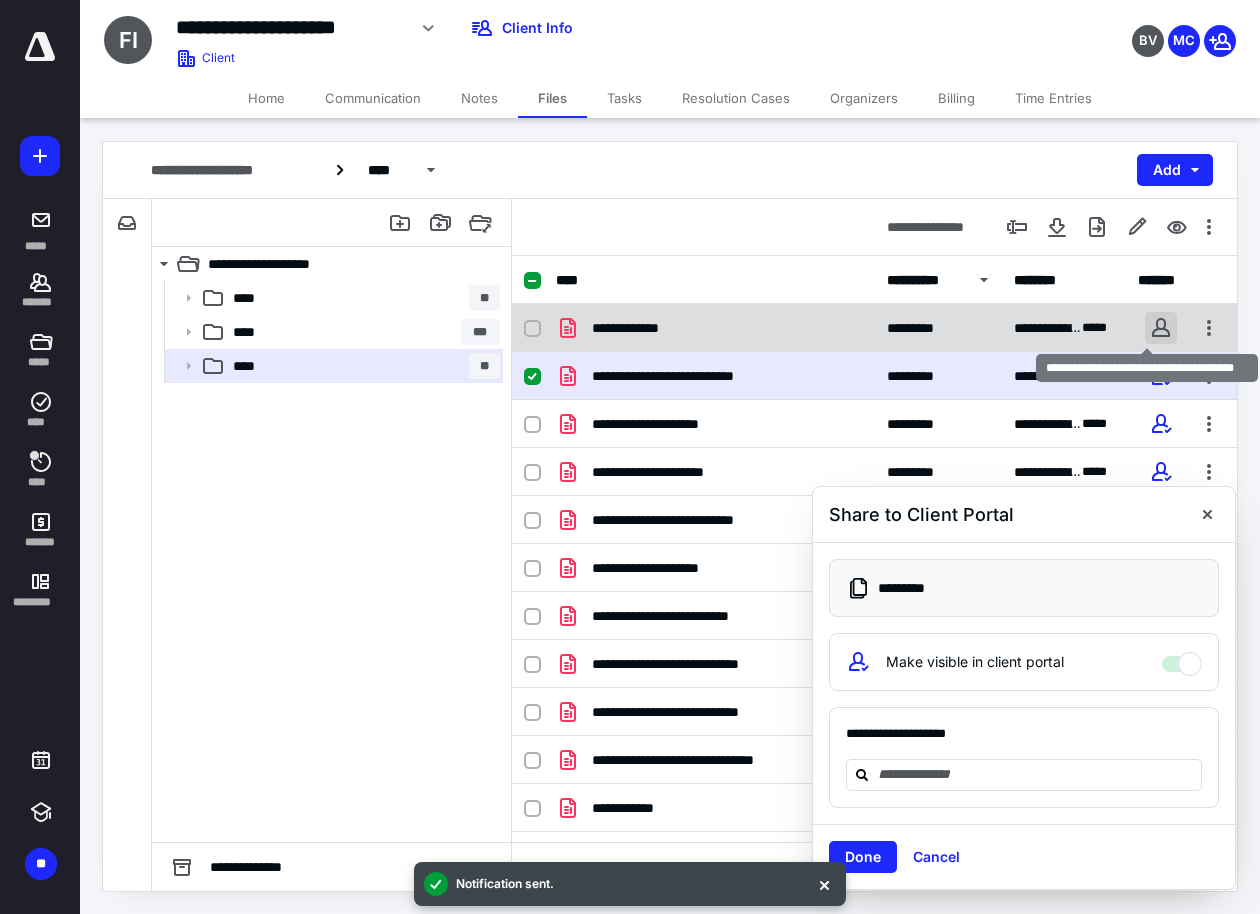 click at bounding box center (1161, 328) 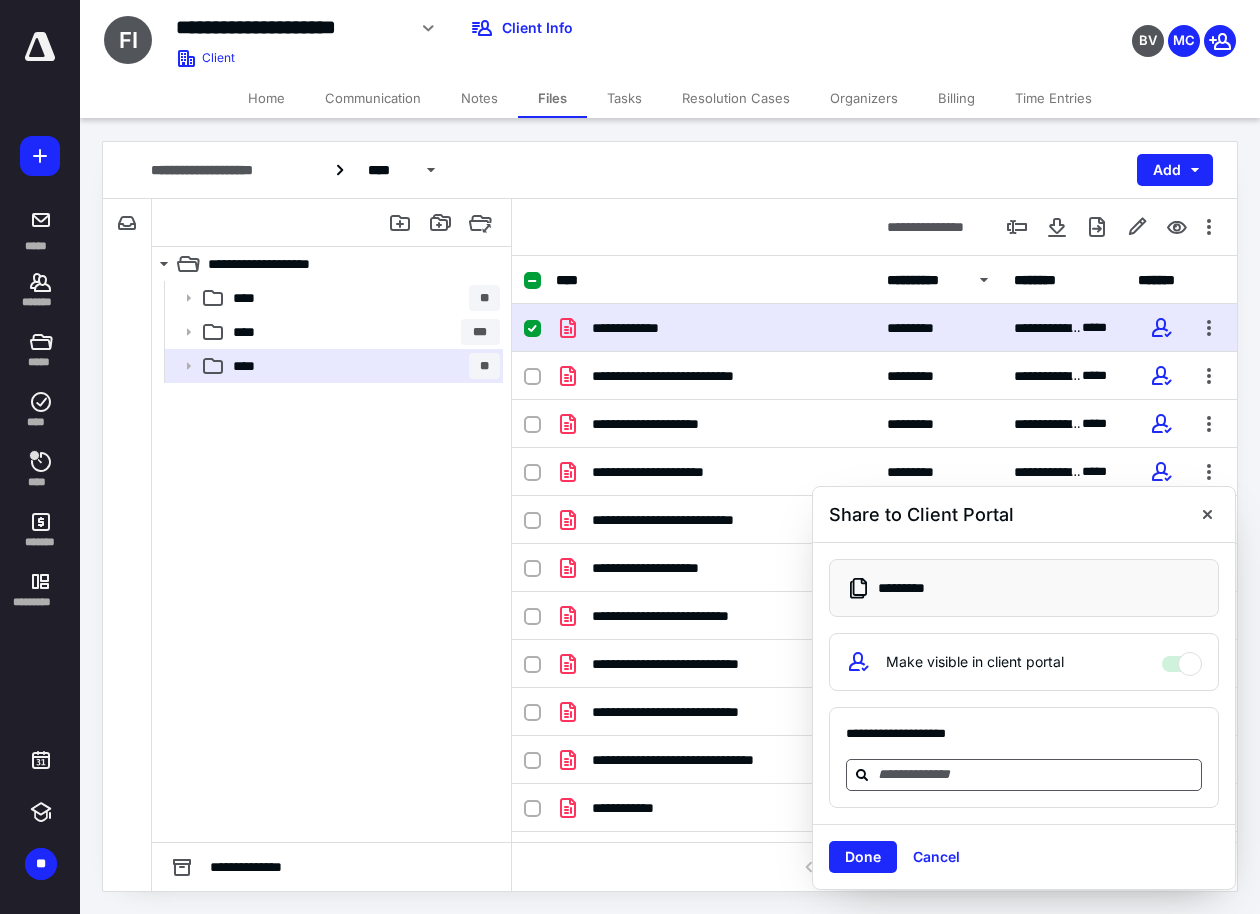 click at bounding box center [1036, 774] 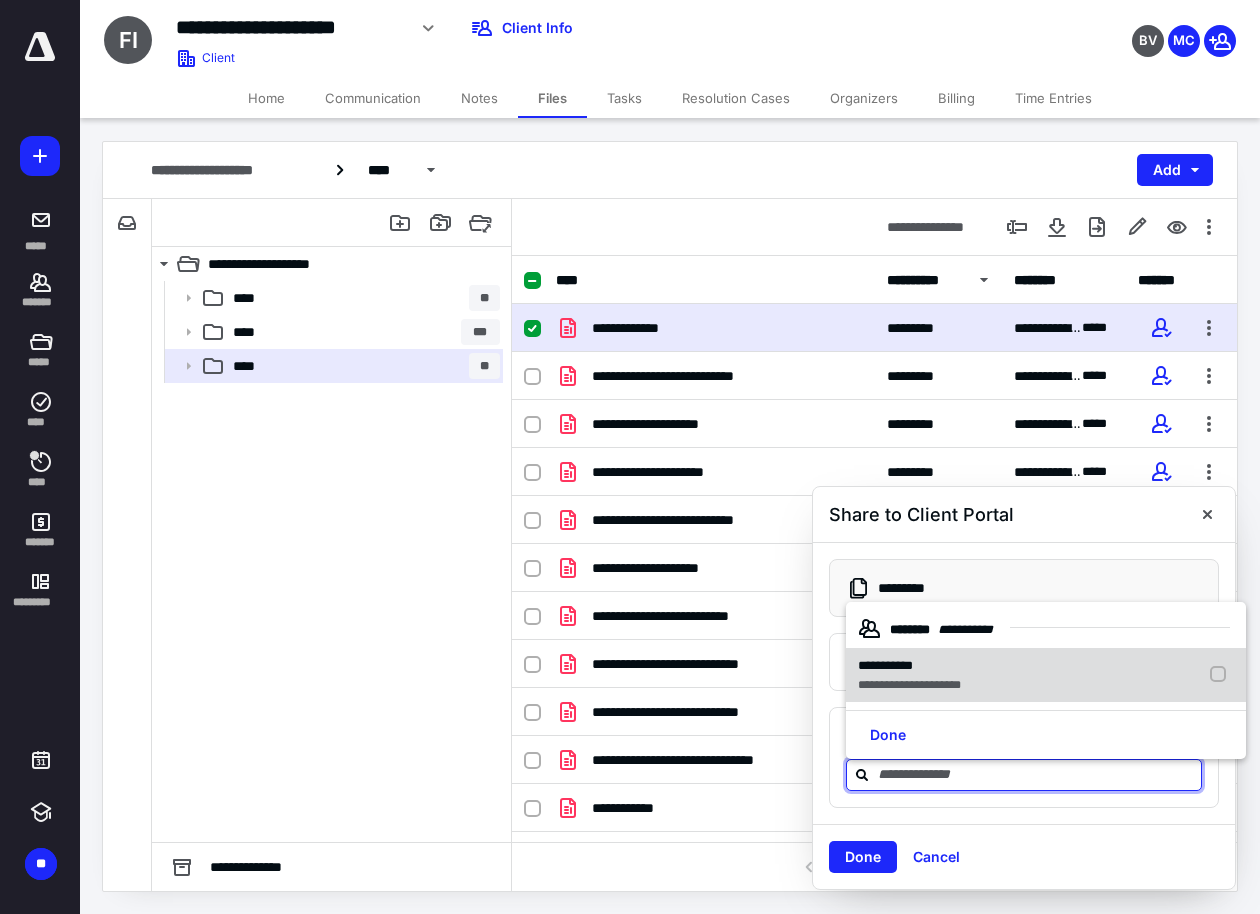 click on "**********" at bounding box center [909, 666] 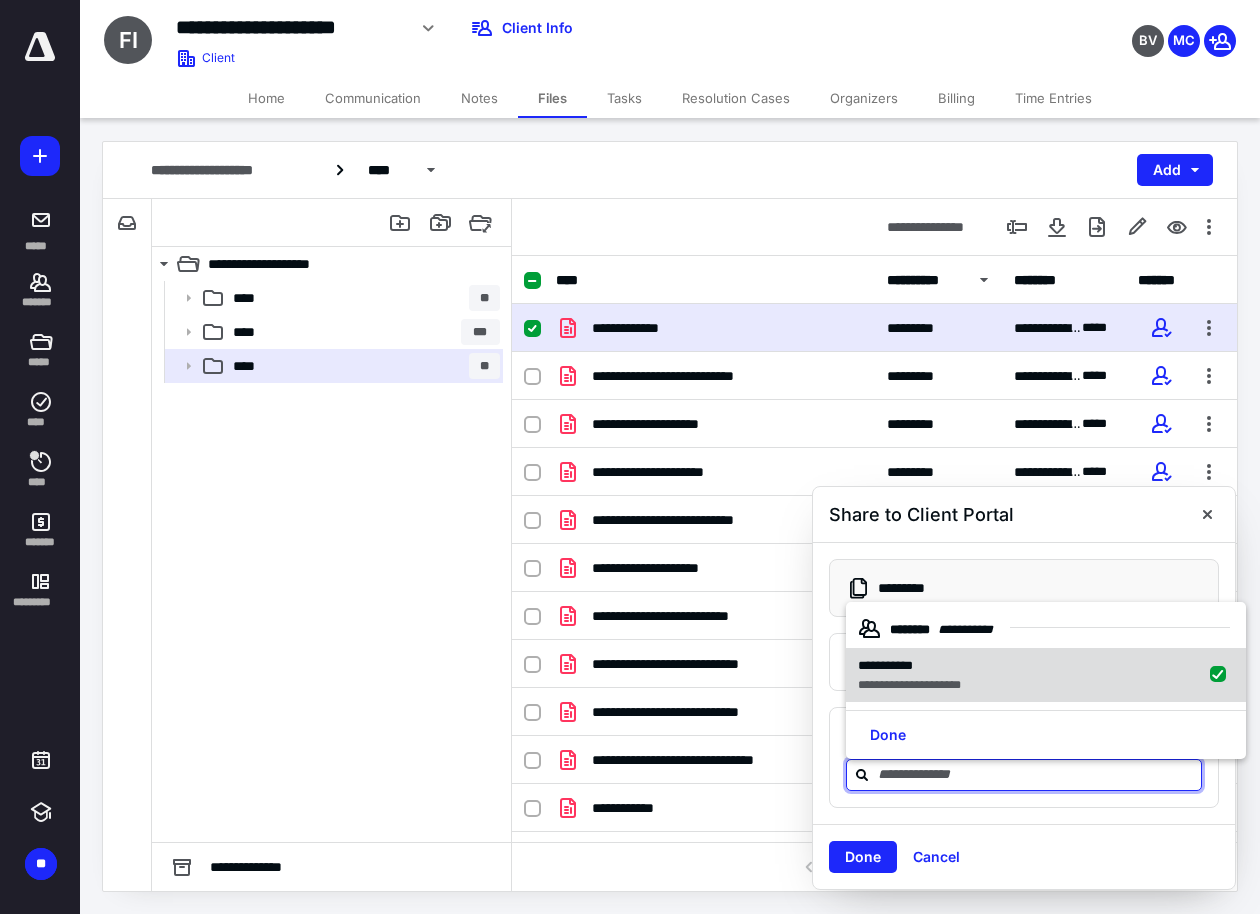 checkbox on "true" 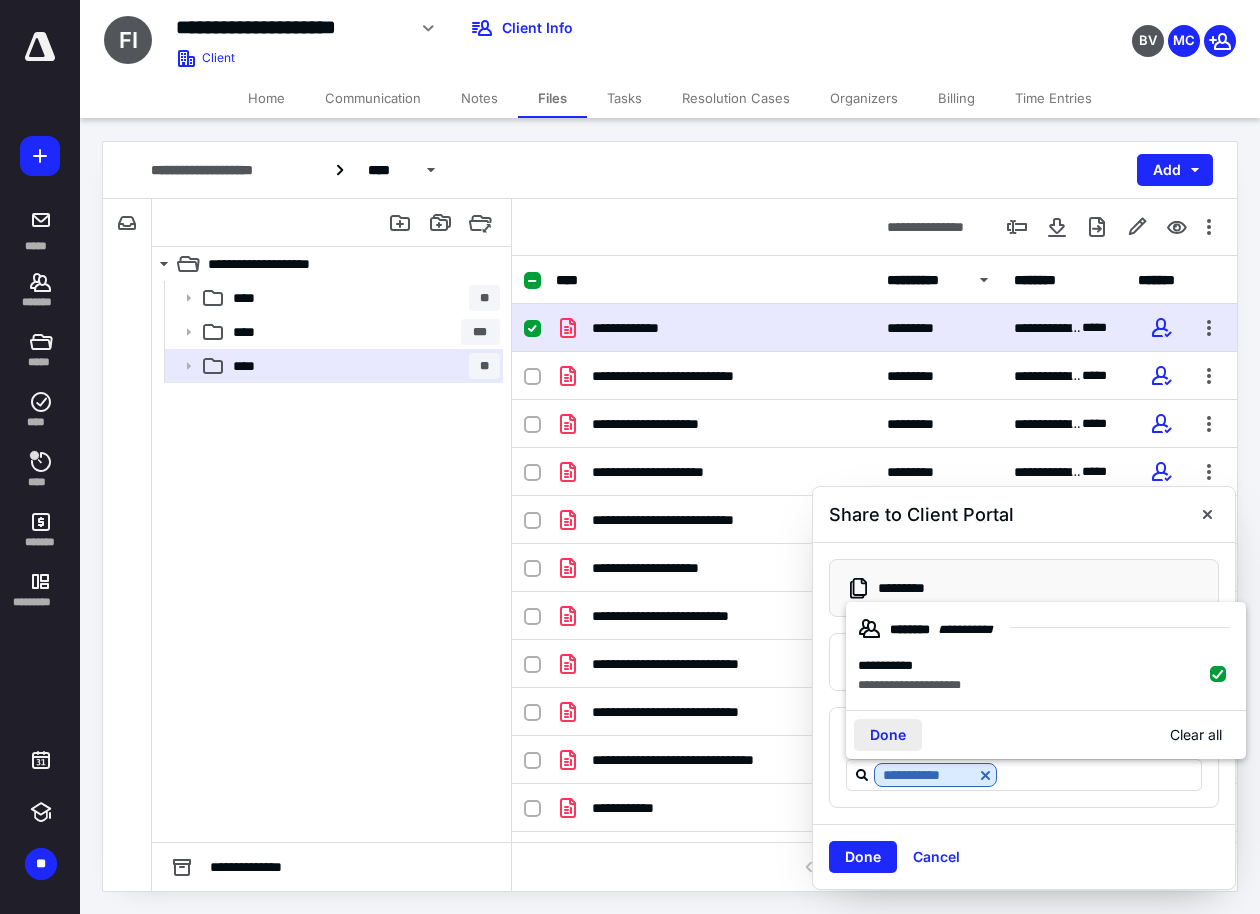 drag, startPoint x: 891, startPoint y: 738, endPoint x: 884, endPoint y: 817, distance: 79.30952 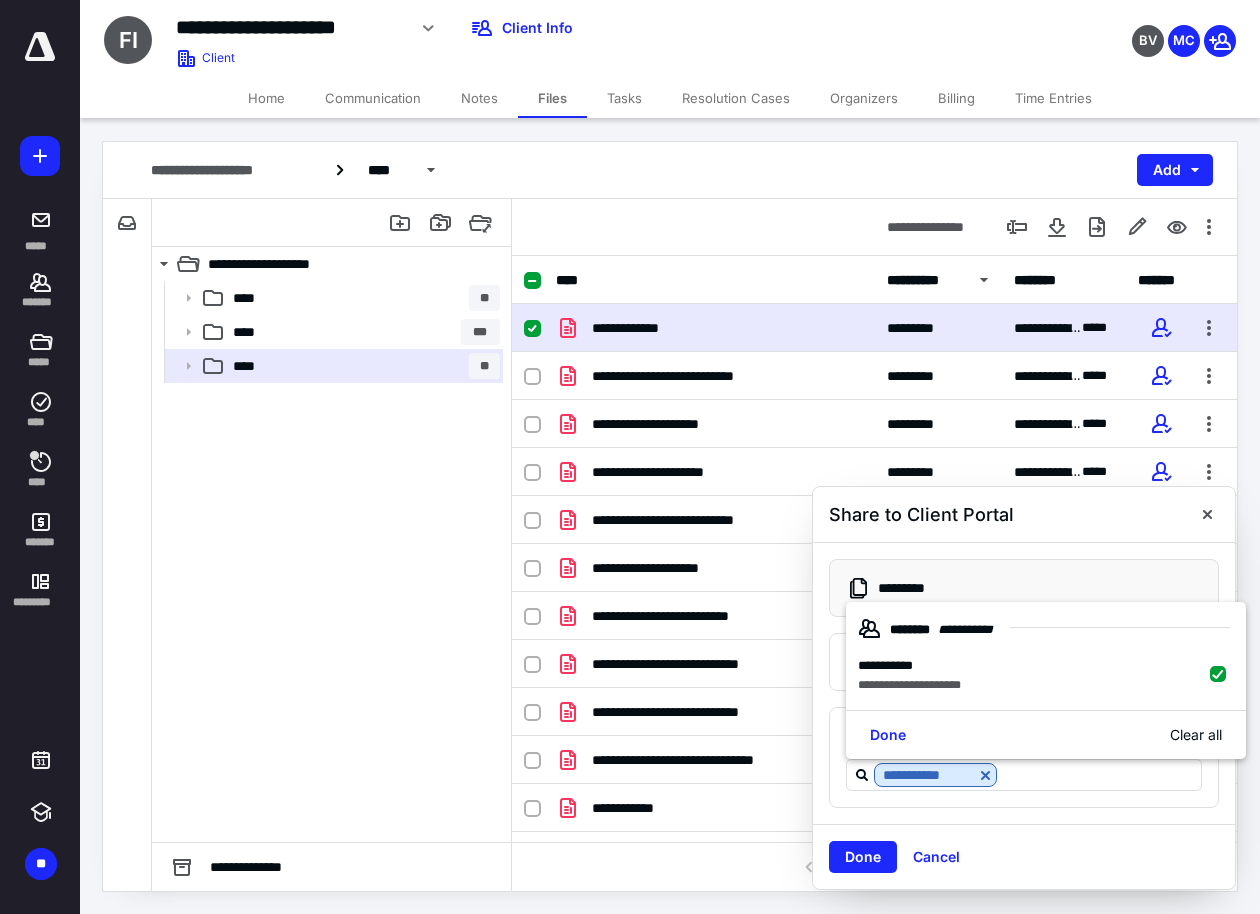 click on "Done" at bounding box center (888, 735) 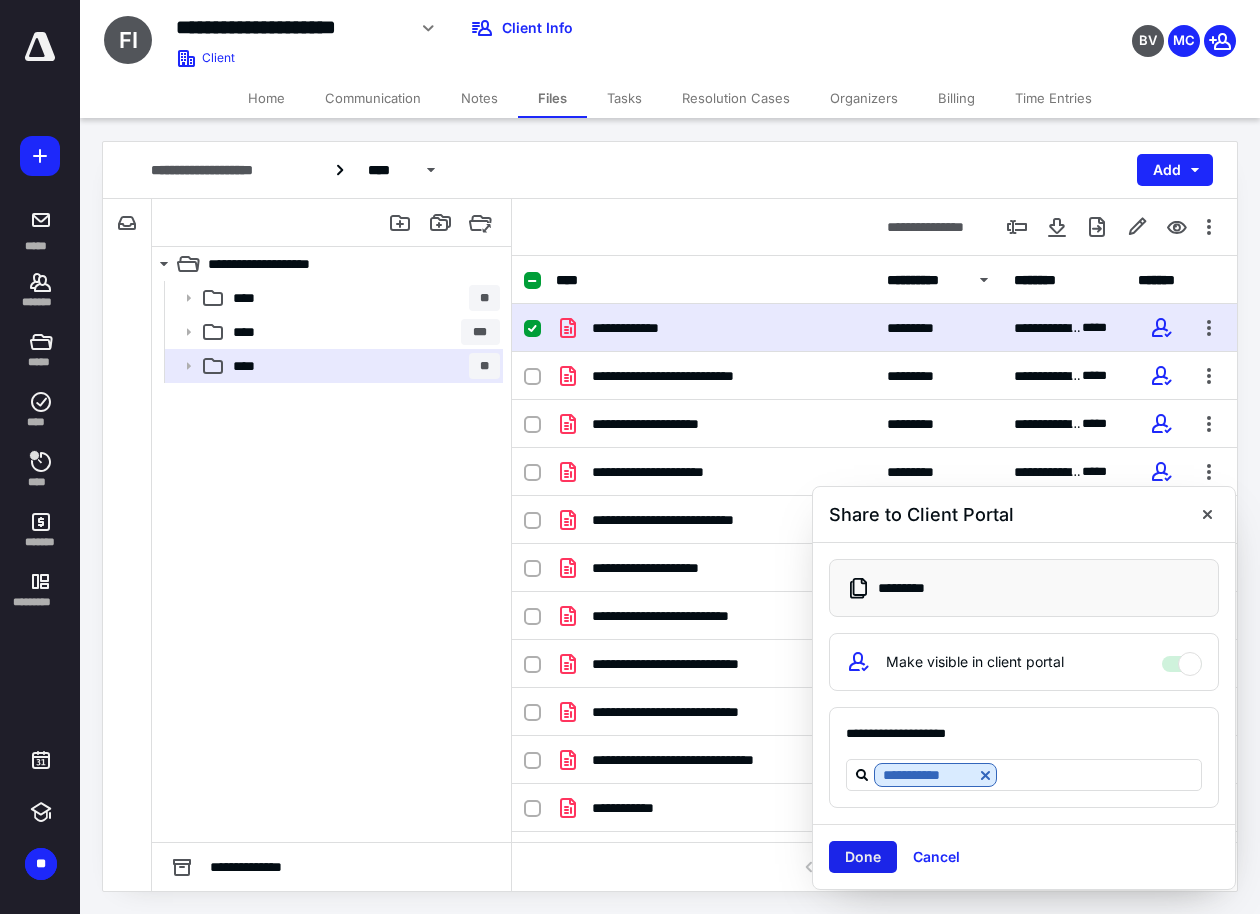 click on "Done" at bounding box center [863, 857] 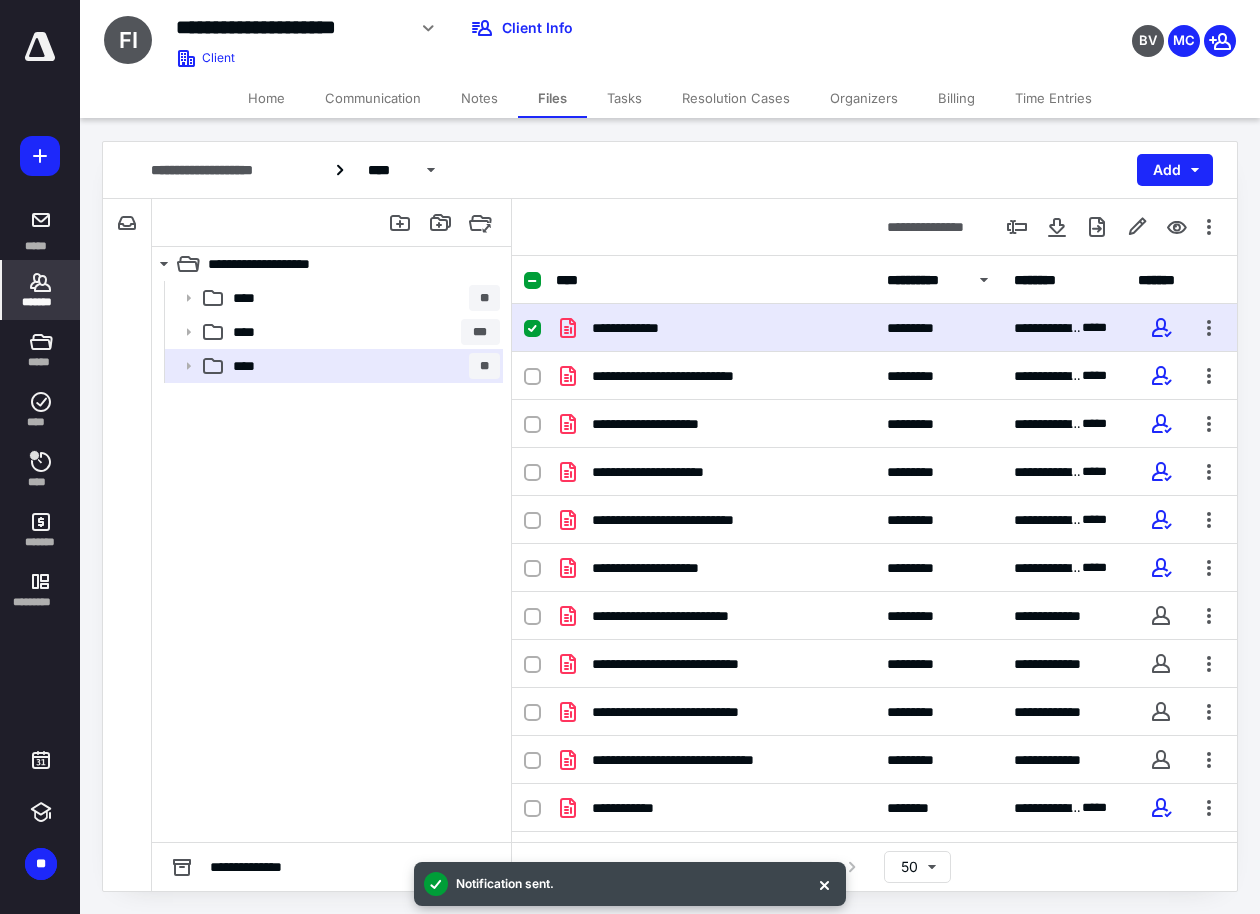 click on "*******" at bounding box center (41, 302) 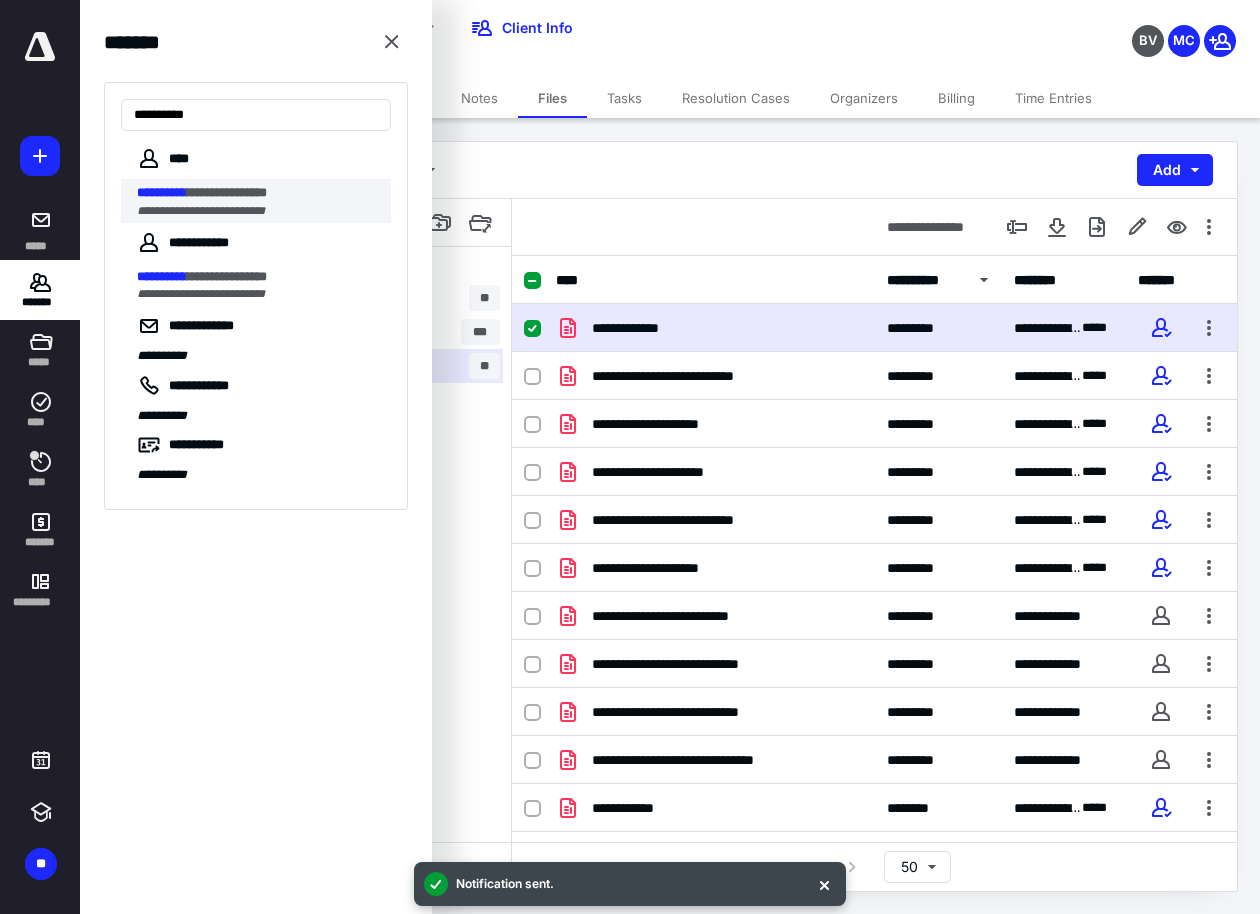 type on "**********" 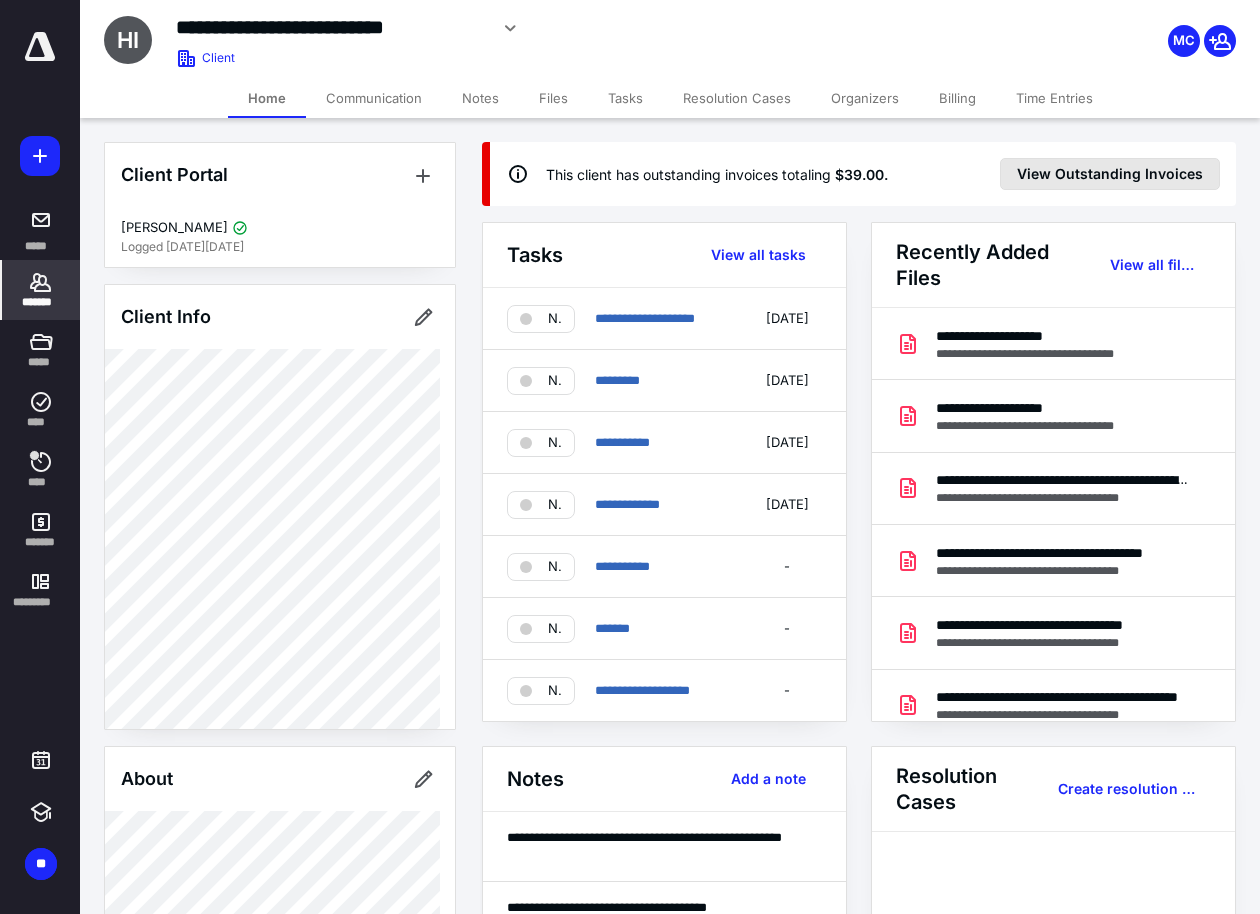 click on "**********" at bounding box center (870, 924) 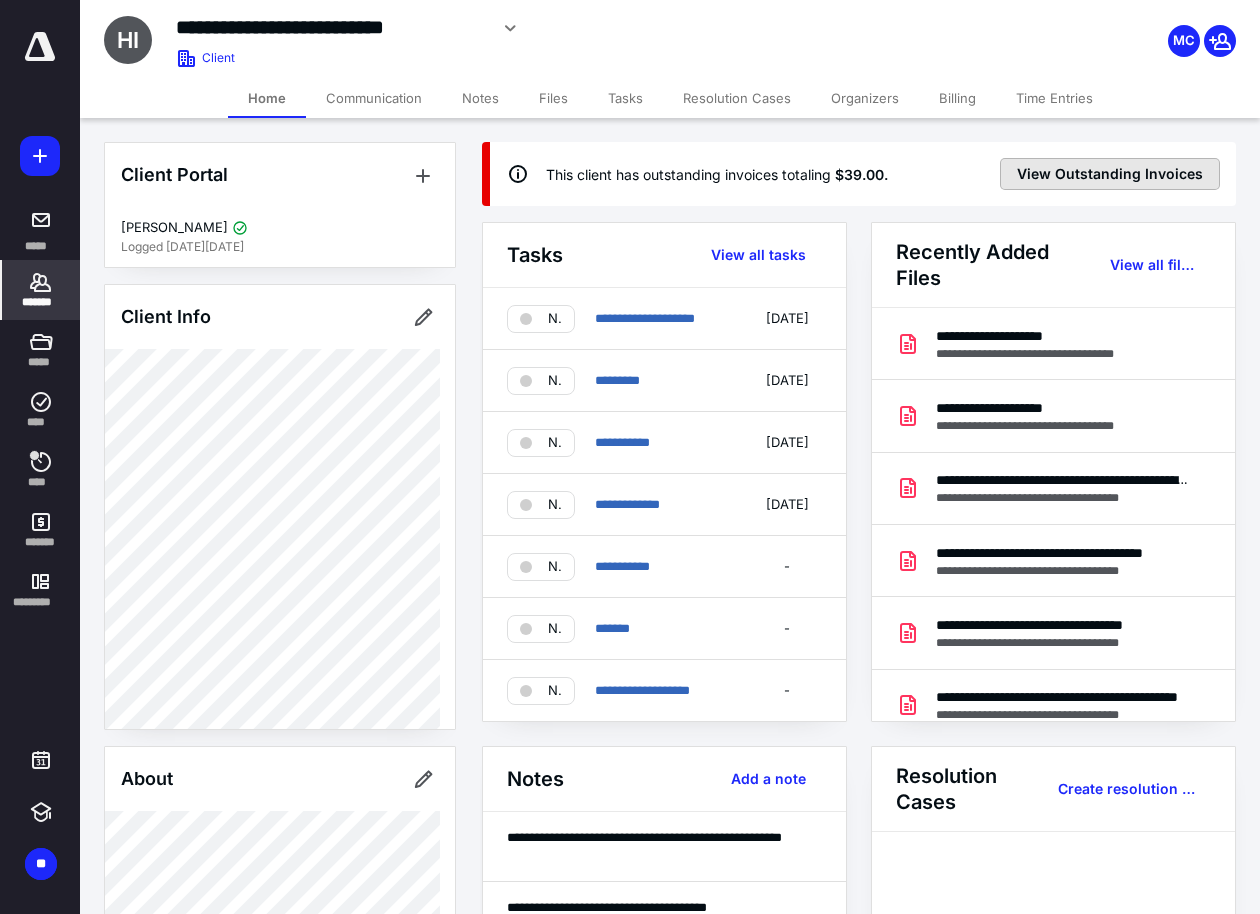 click on "View Outstanding Invoices" at bounding box center (1110, 174) 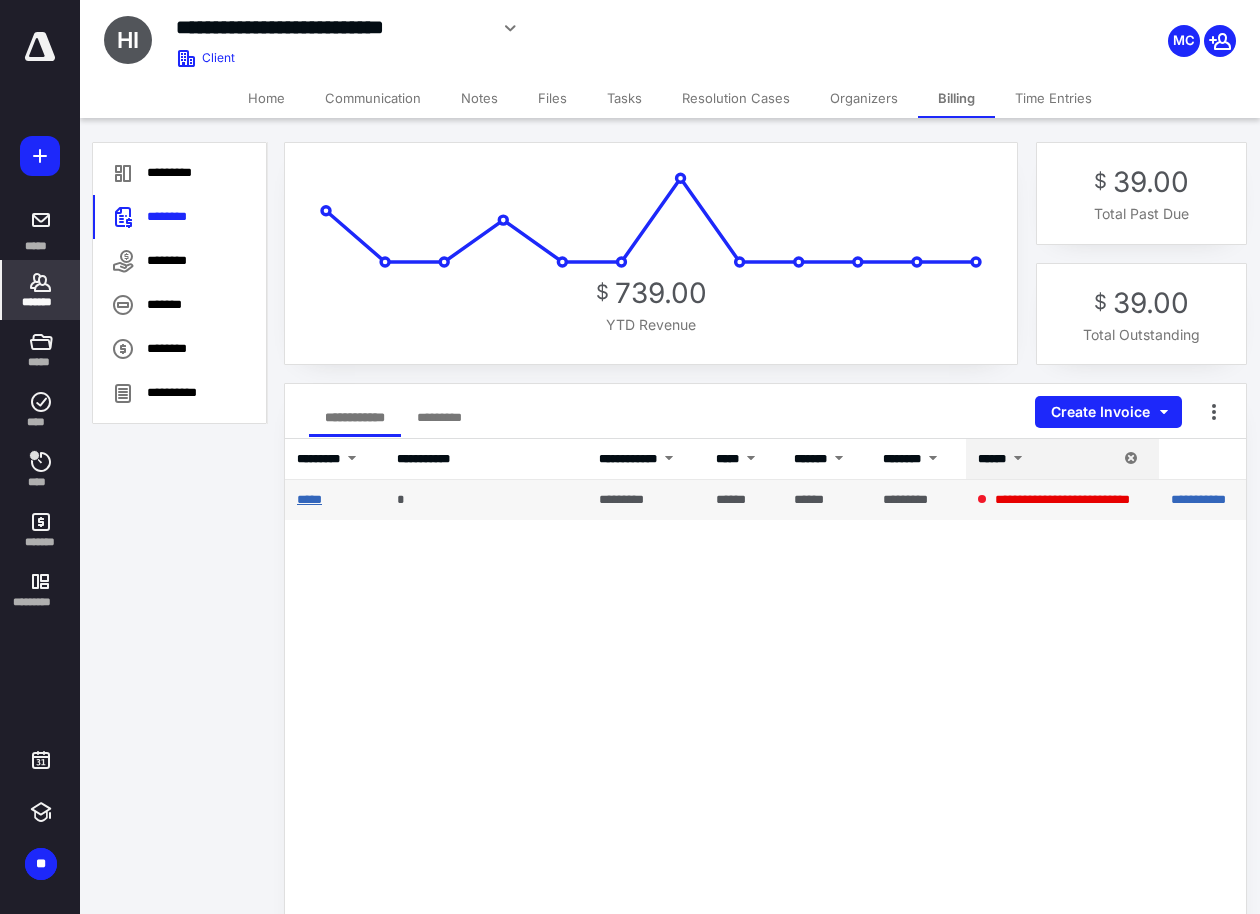click on "*****" at bounding box center [309, 499] 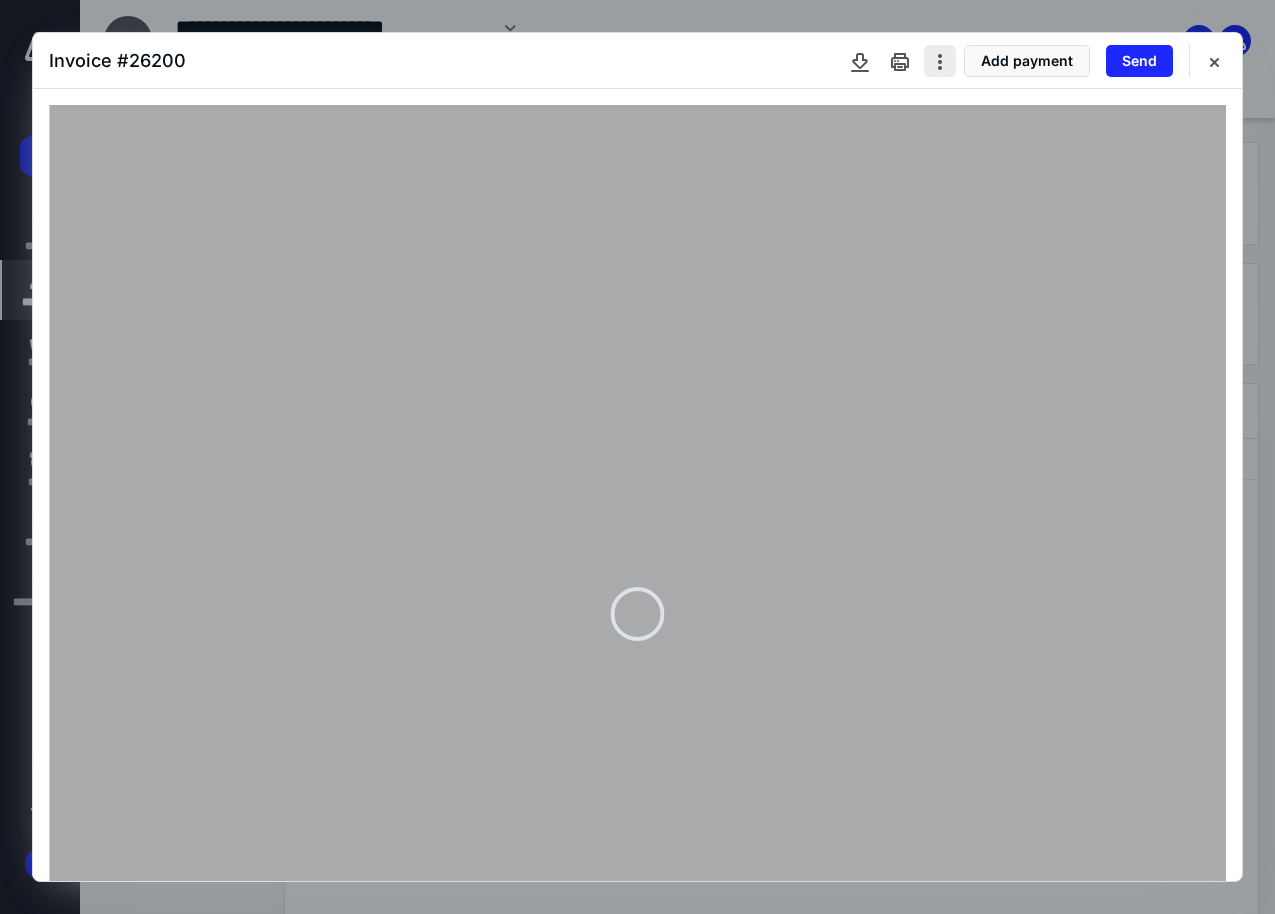 click at bounding box center [940, 61] 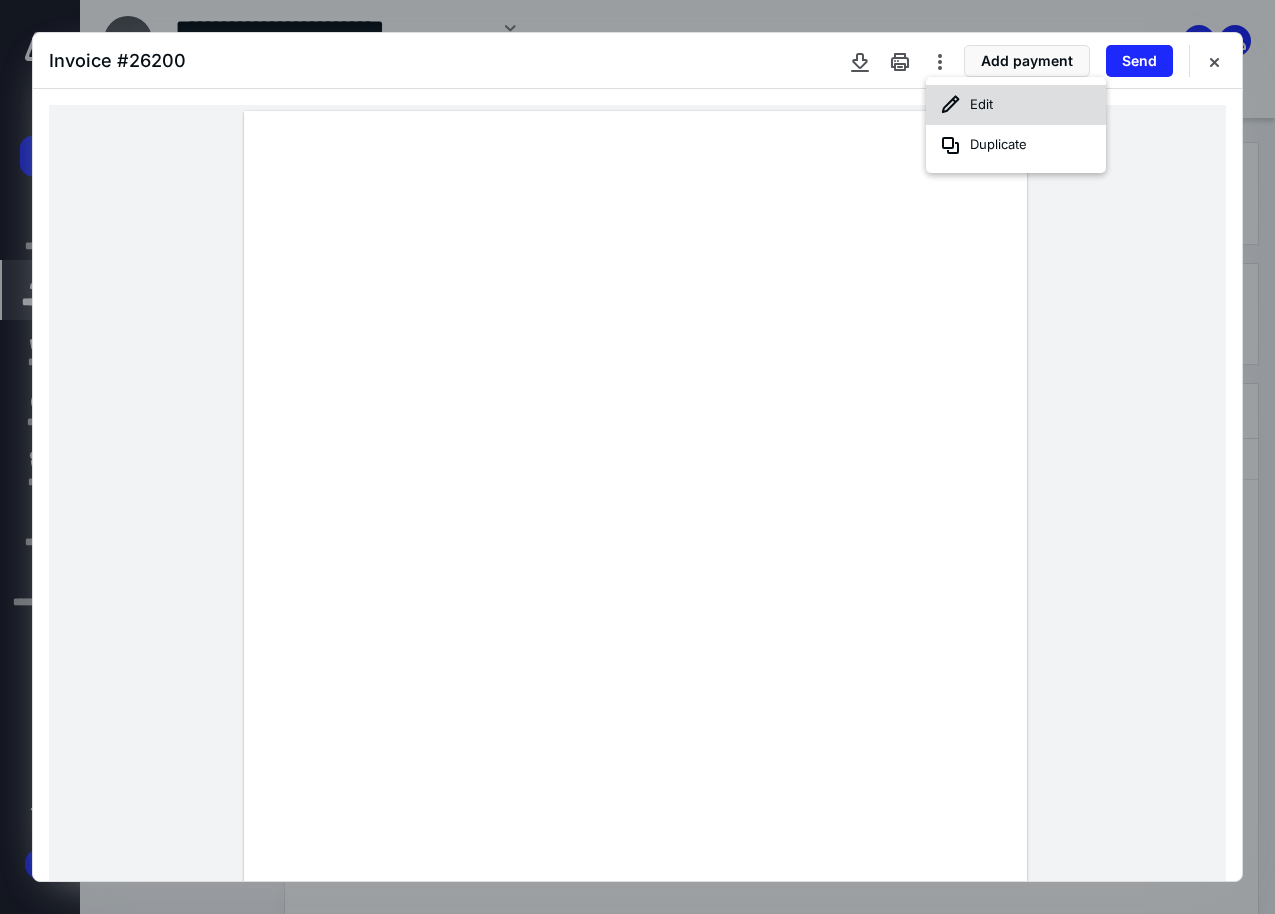 click 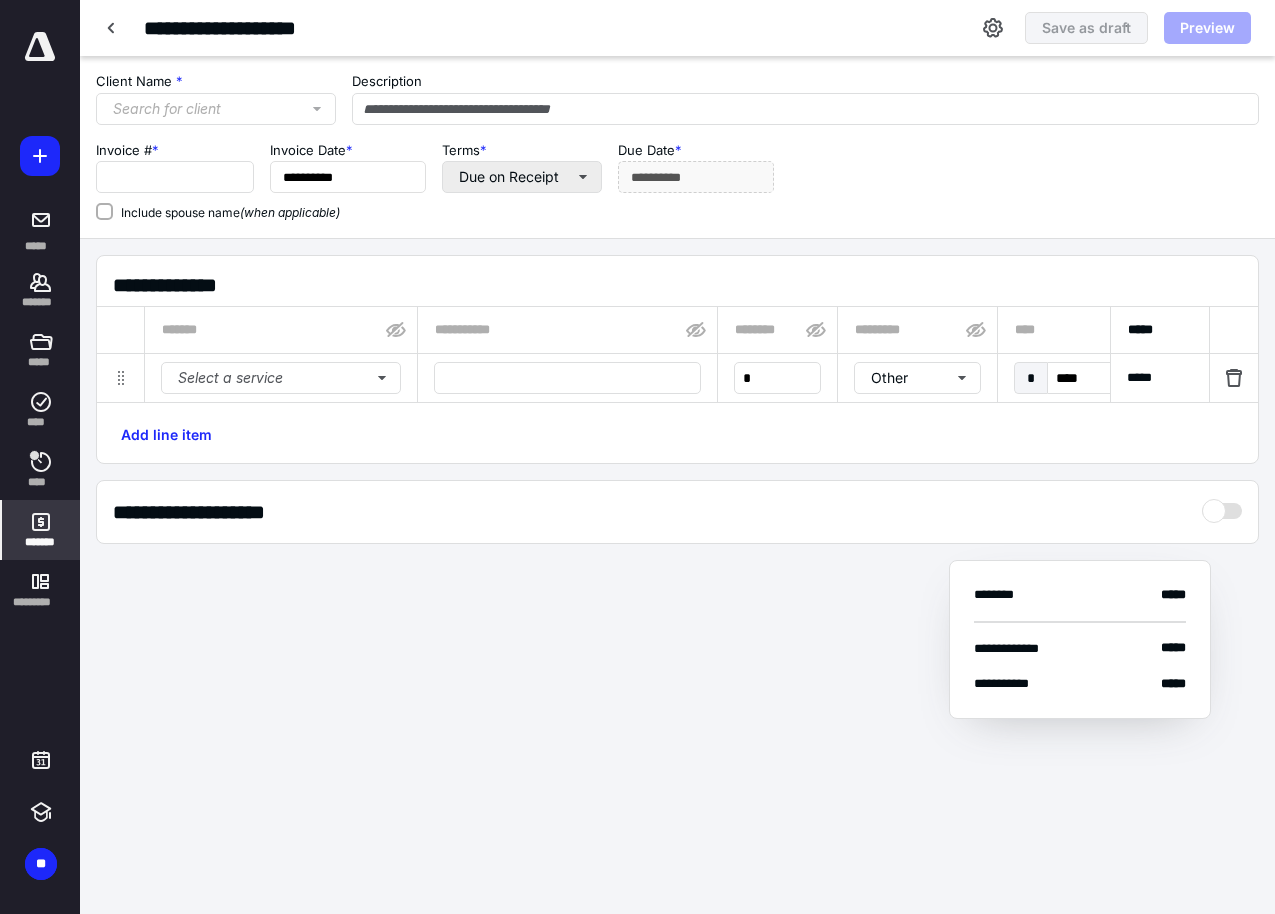 type on "*****" 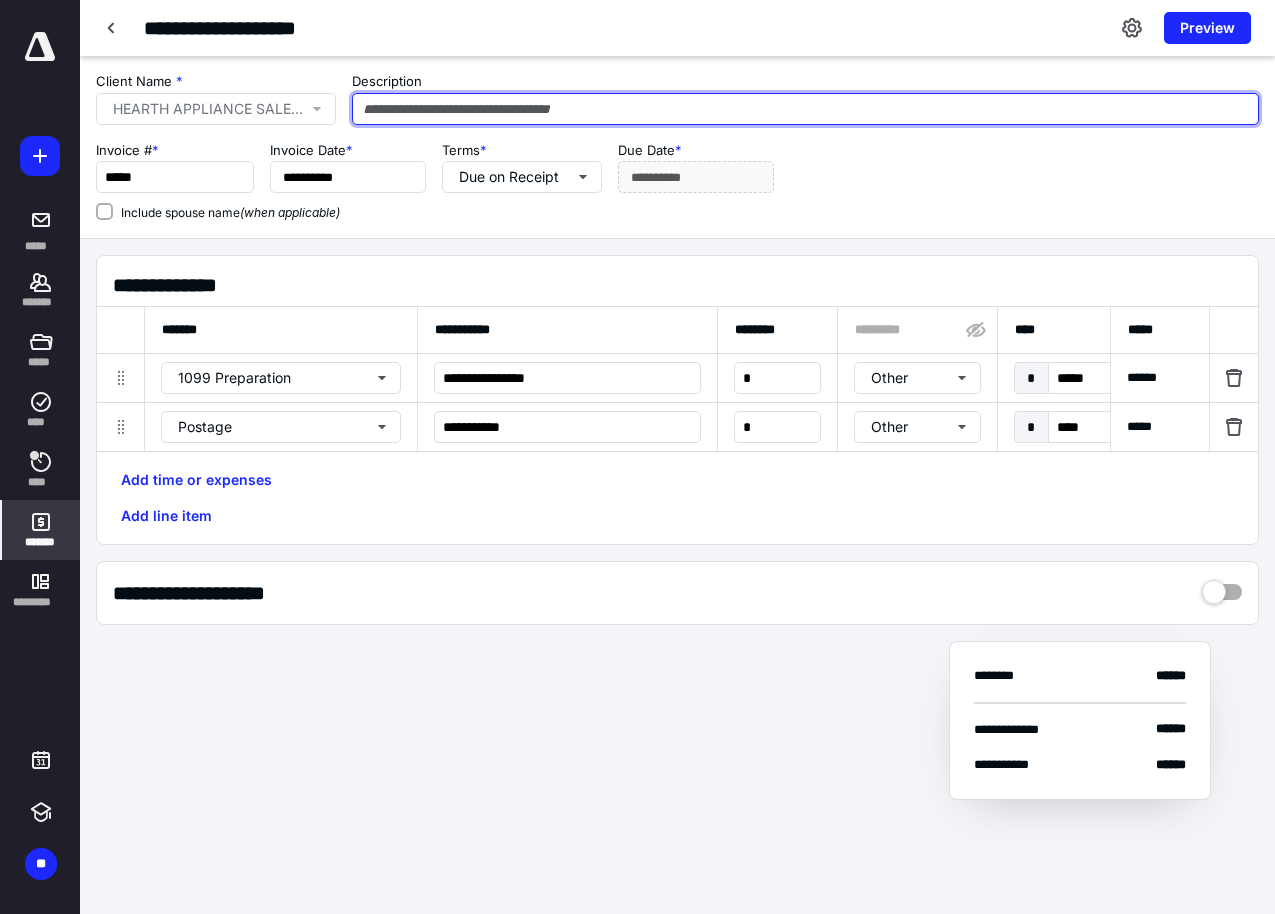 click at bounding box center (805, 109) 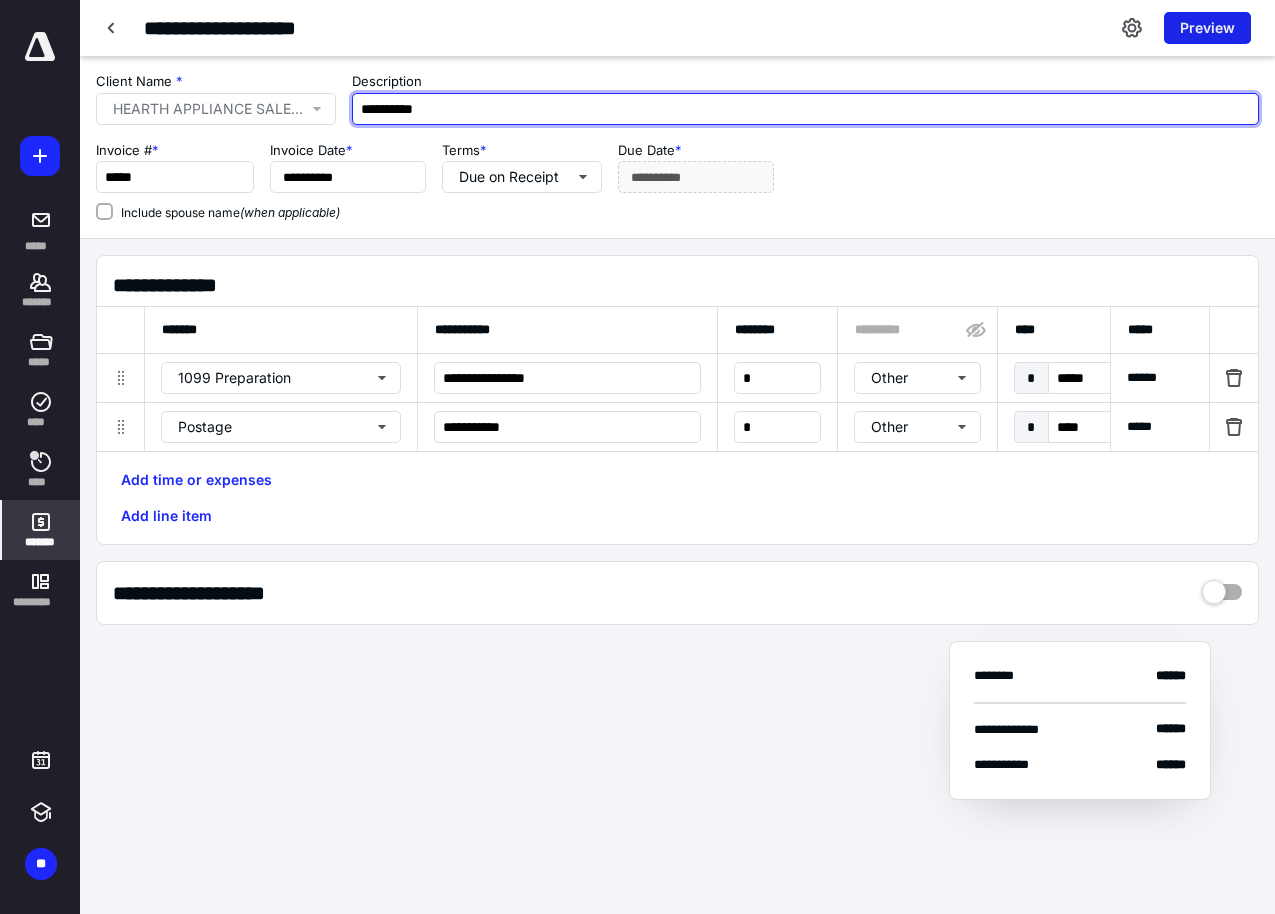 type on "**********" 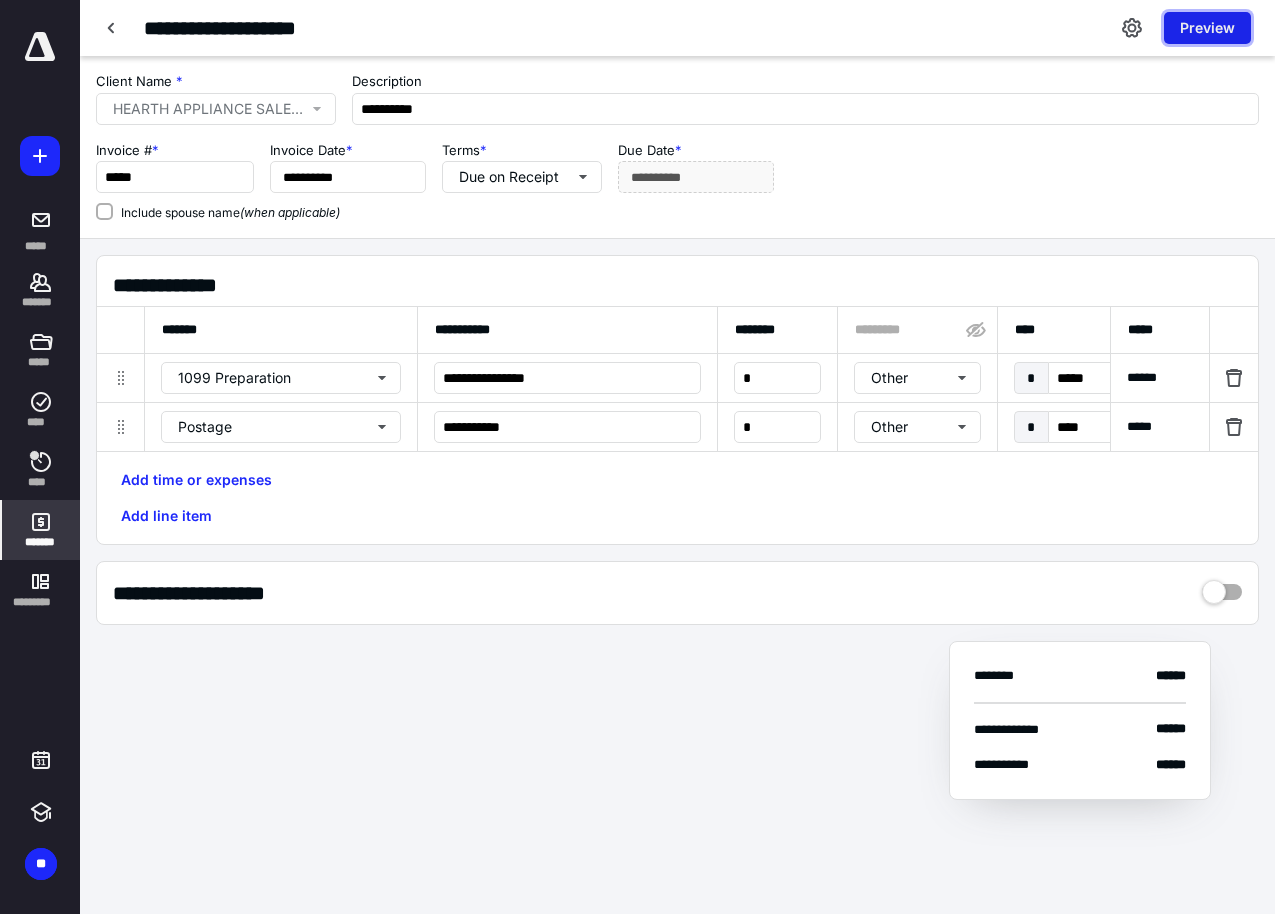 click on "Preview" at bounding box center [1207, 28] 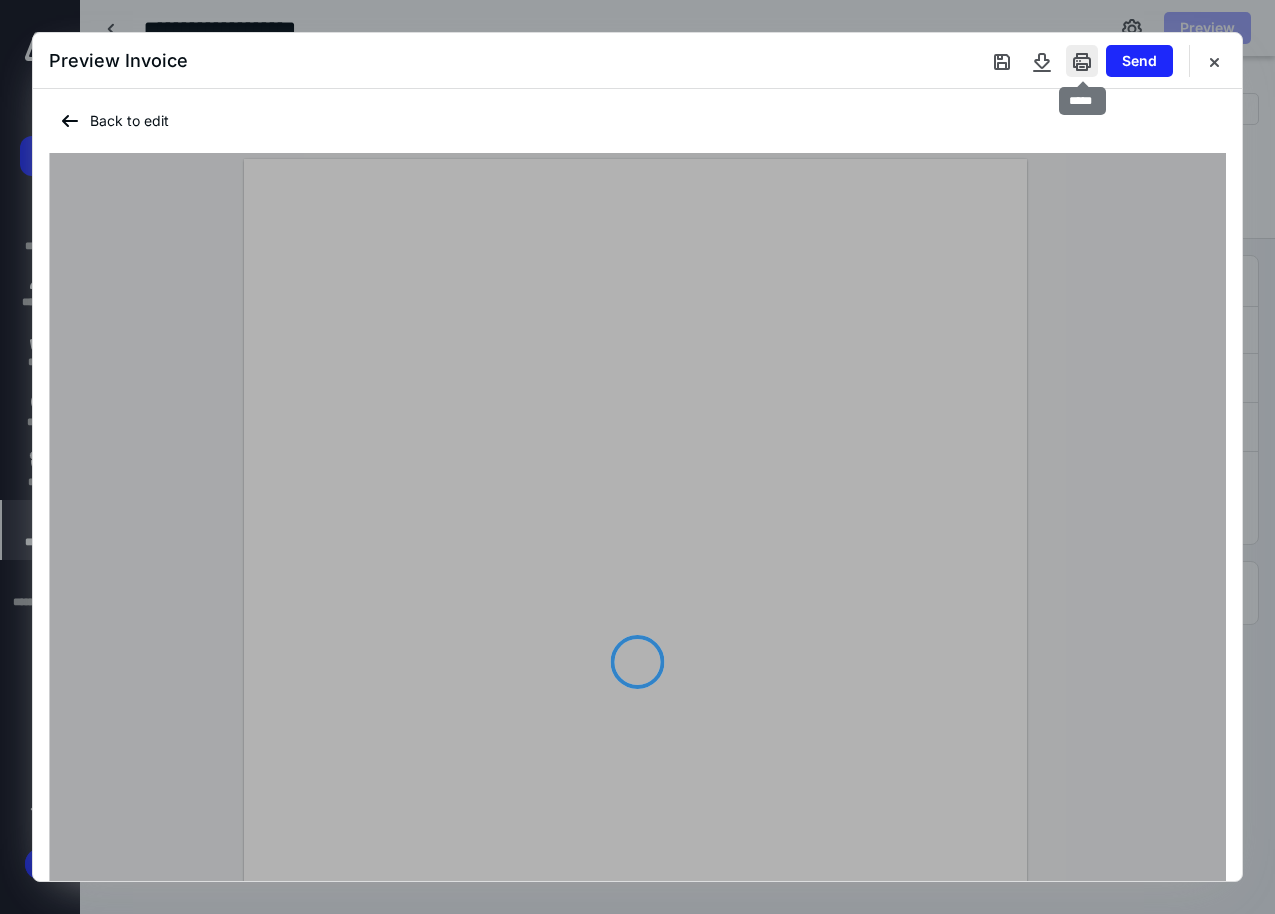 click at bounding box center [1082, 61] 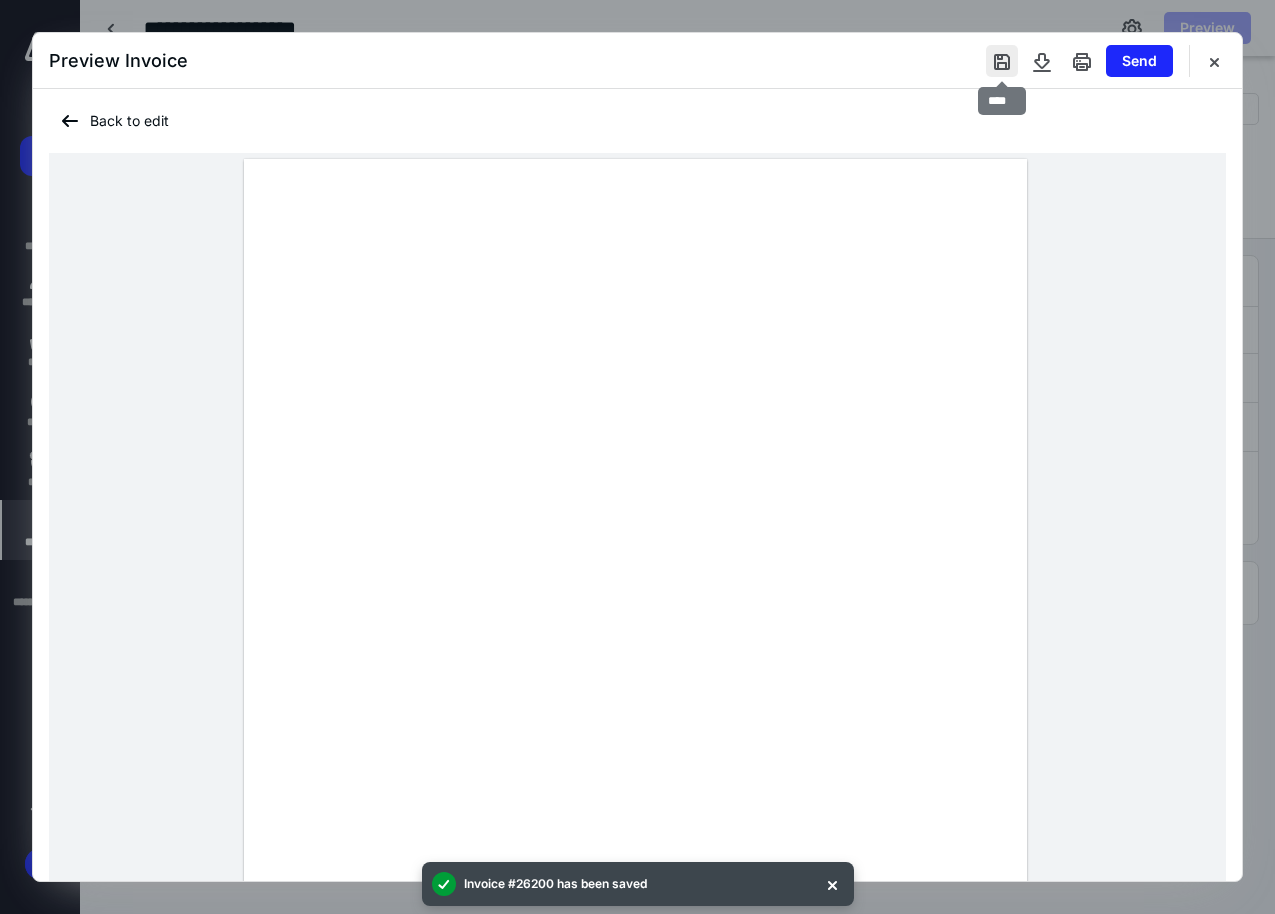 click at bounding box center (1002, 61) 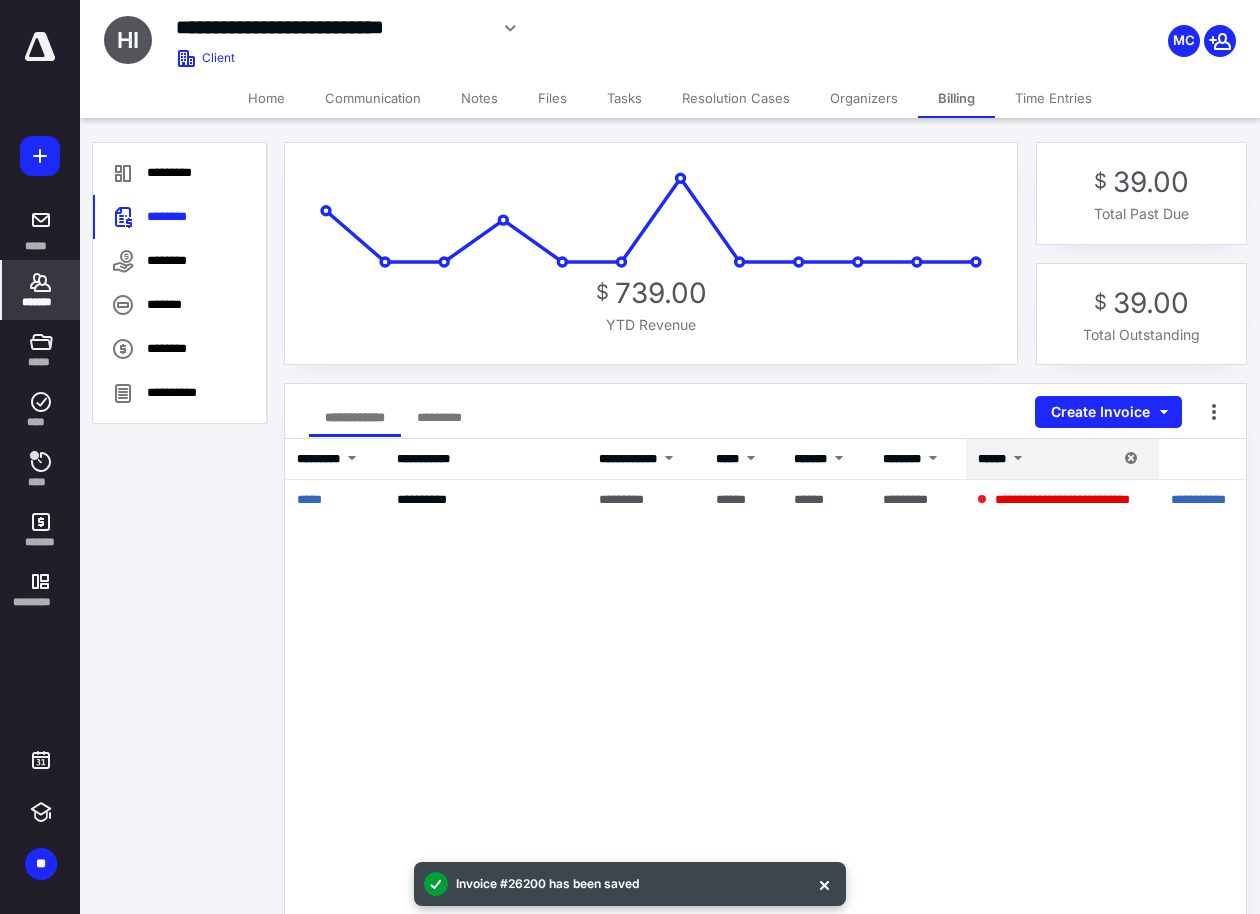 click on "Files" at bounding box center (552, 98) 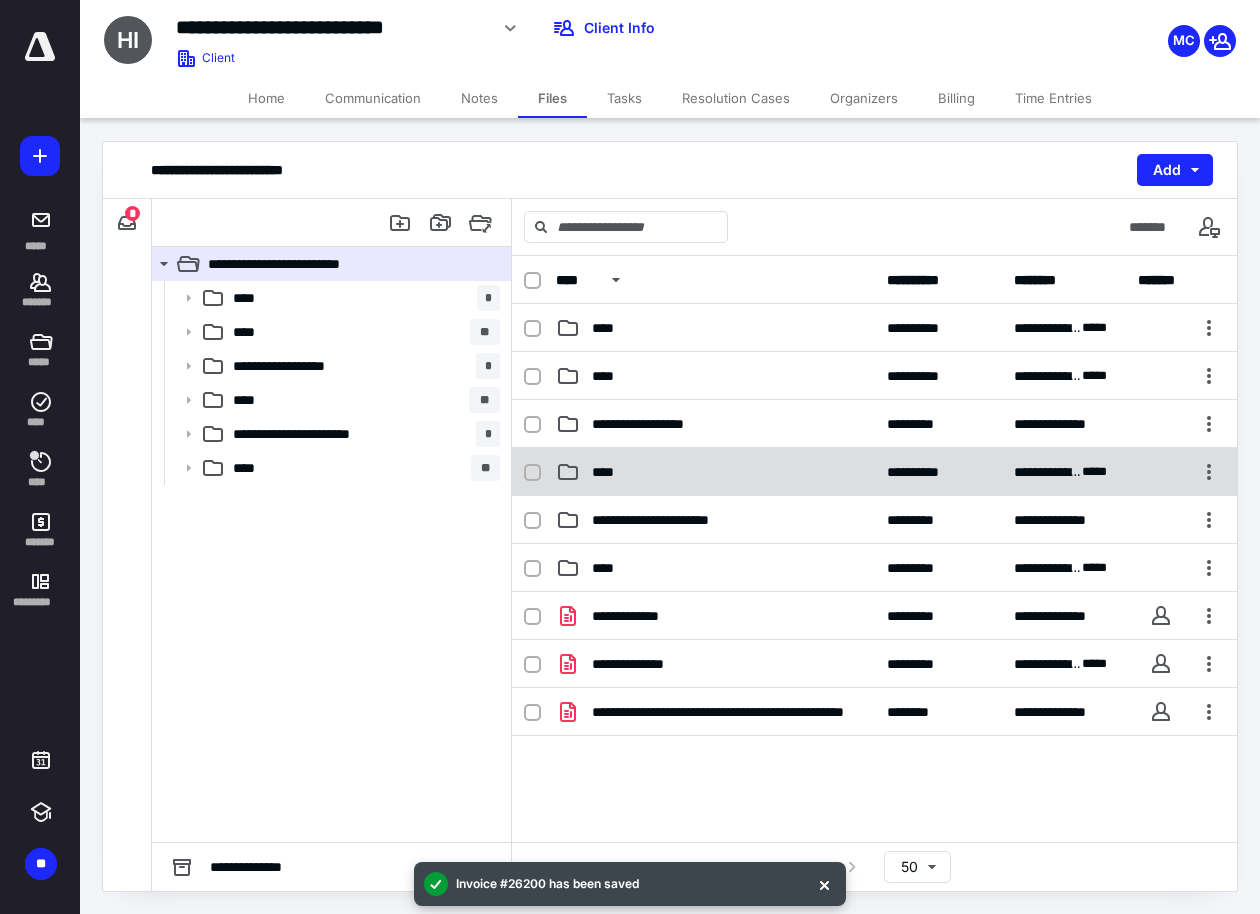 click on "****" at bounding box center (715, 472) 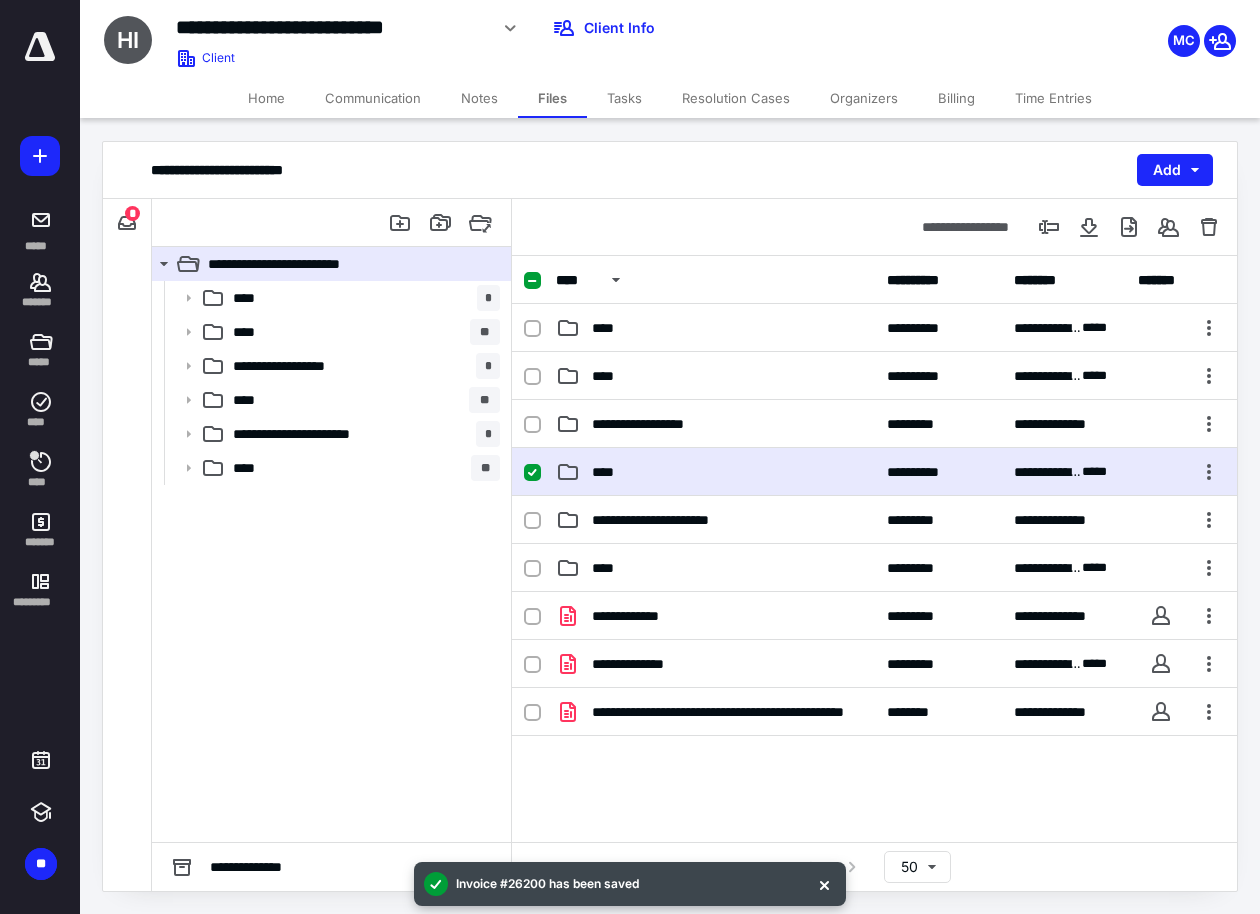 click on "****" at bounding box center (715, 472) 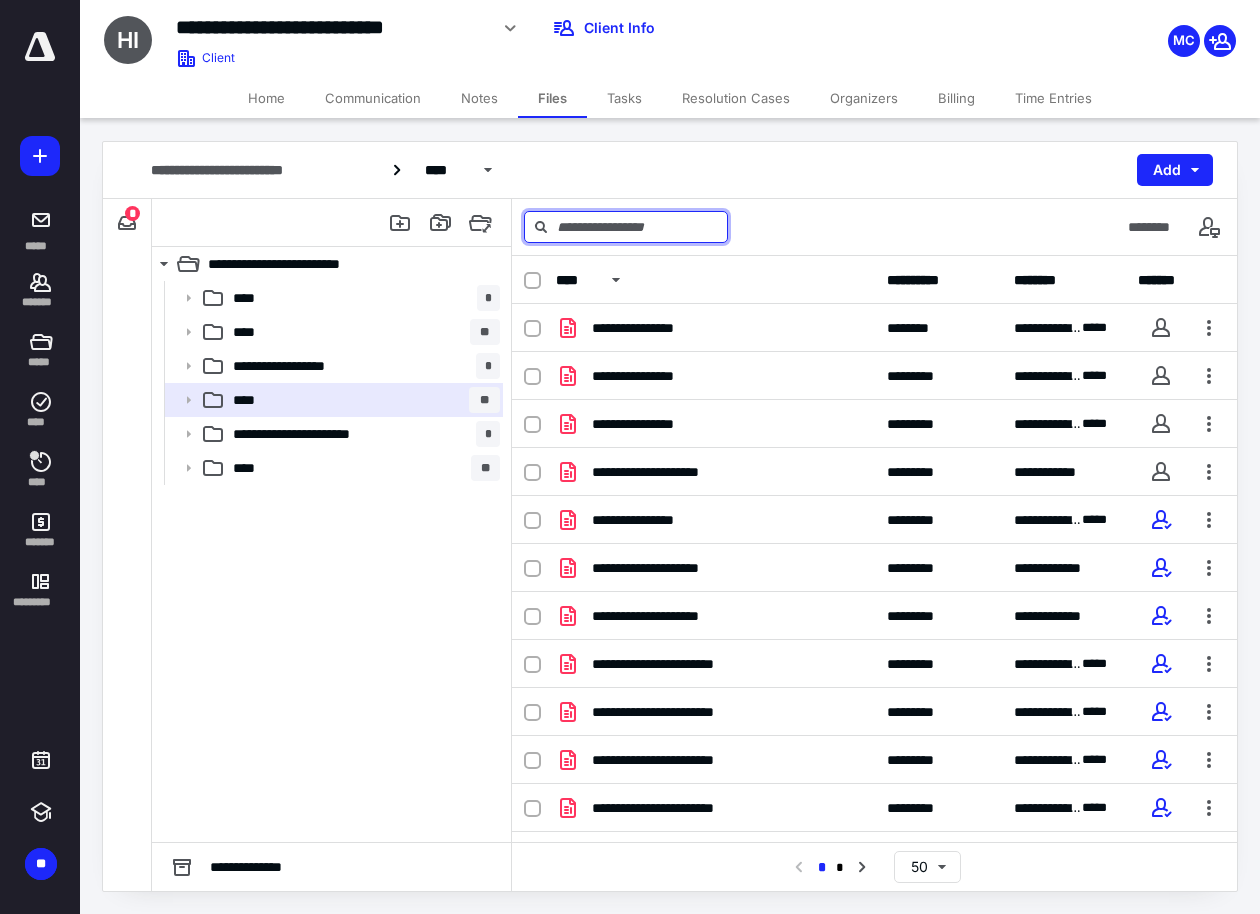 click at bounding box center (626, 227) 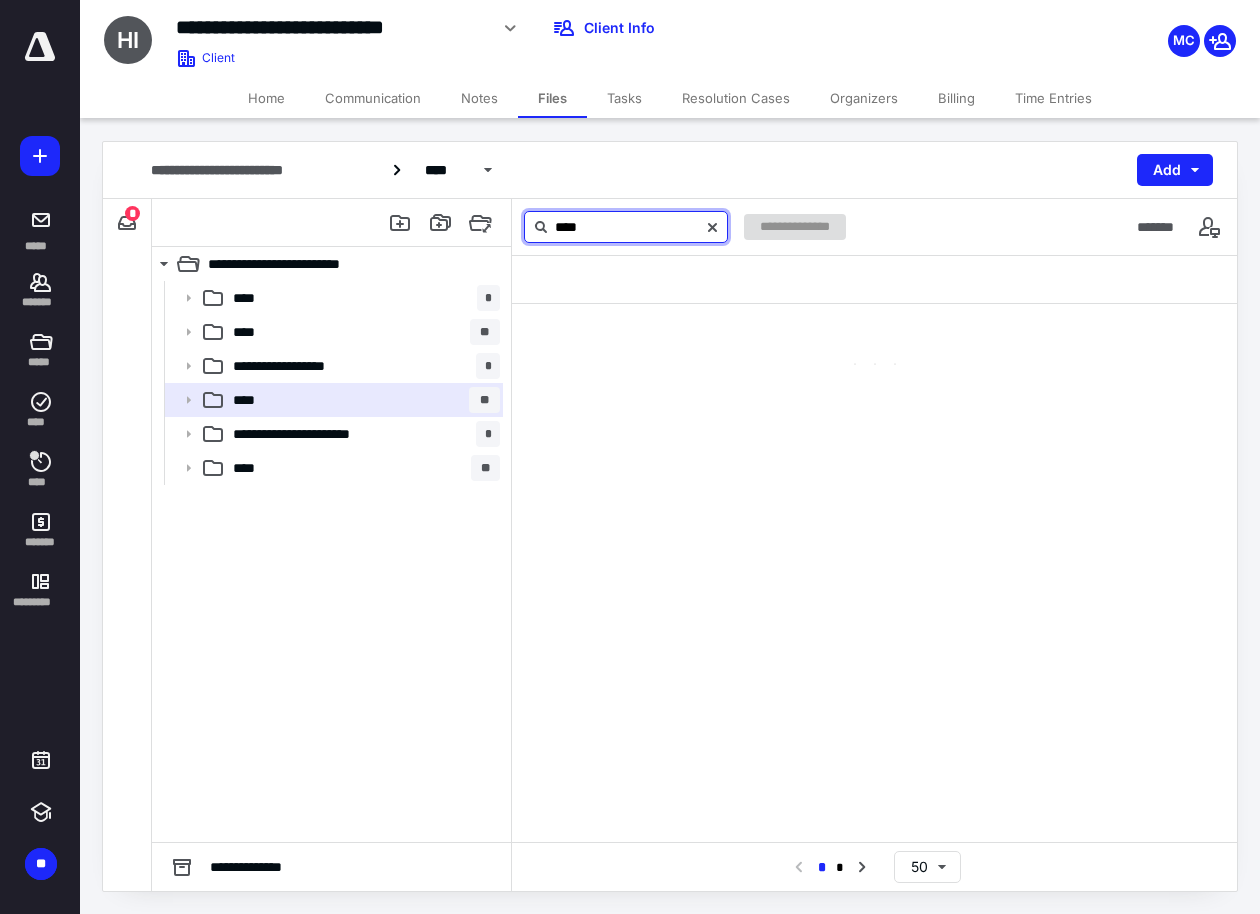 type on "****" 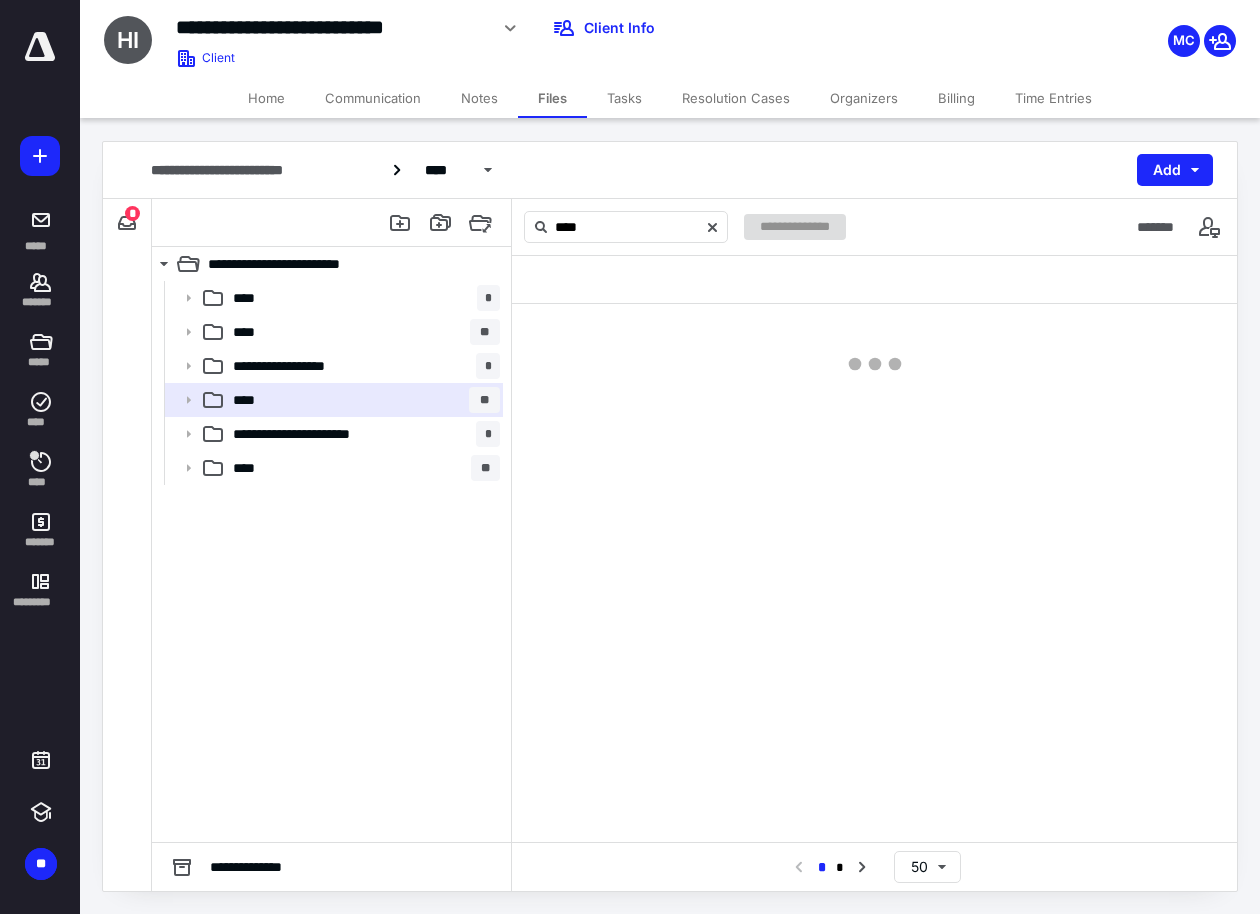 click on "Tasks" at bounding box center [624, 98] 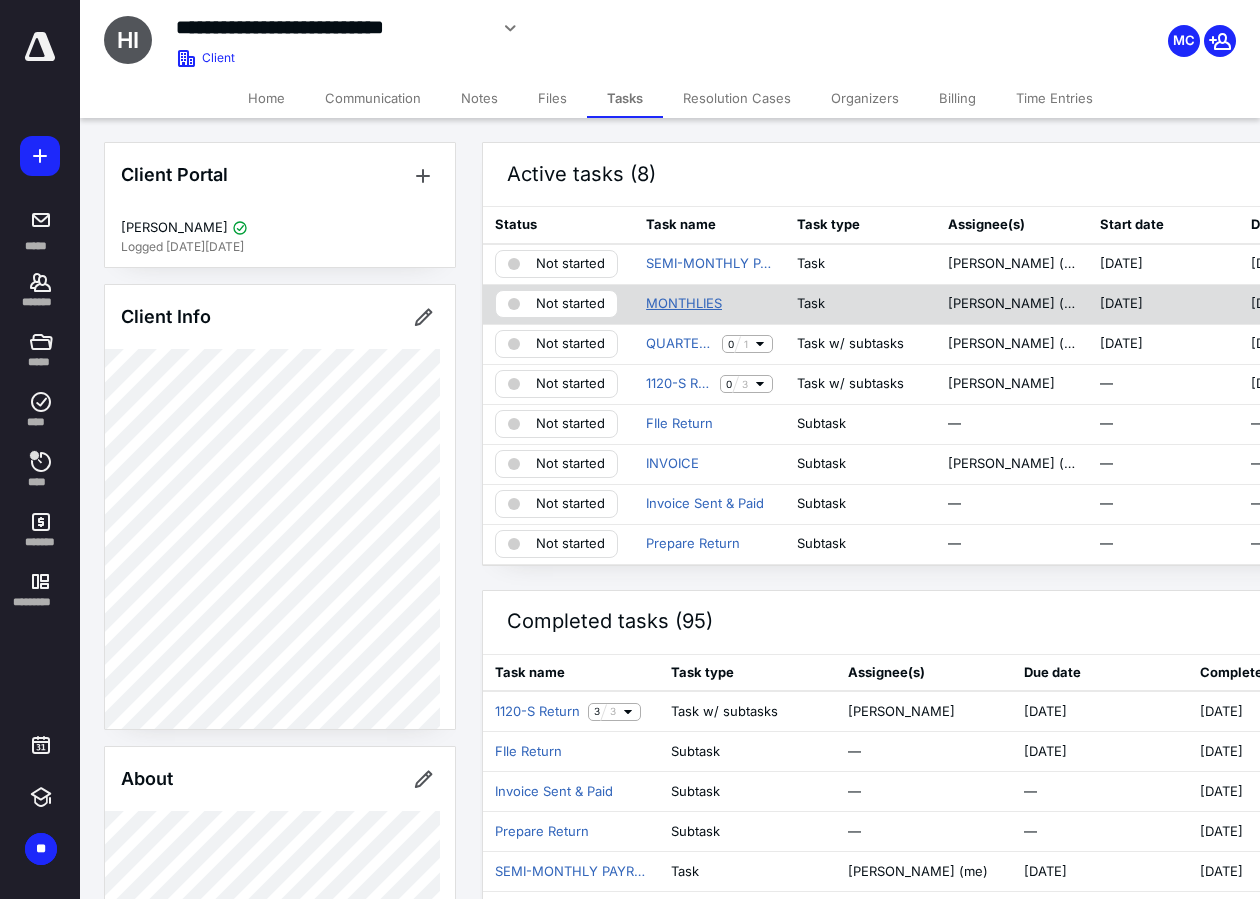 click on "MONTHLIES" at bounding box center [684, 304] 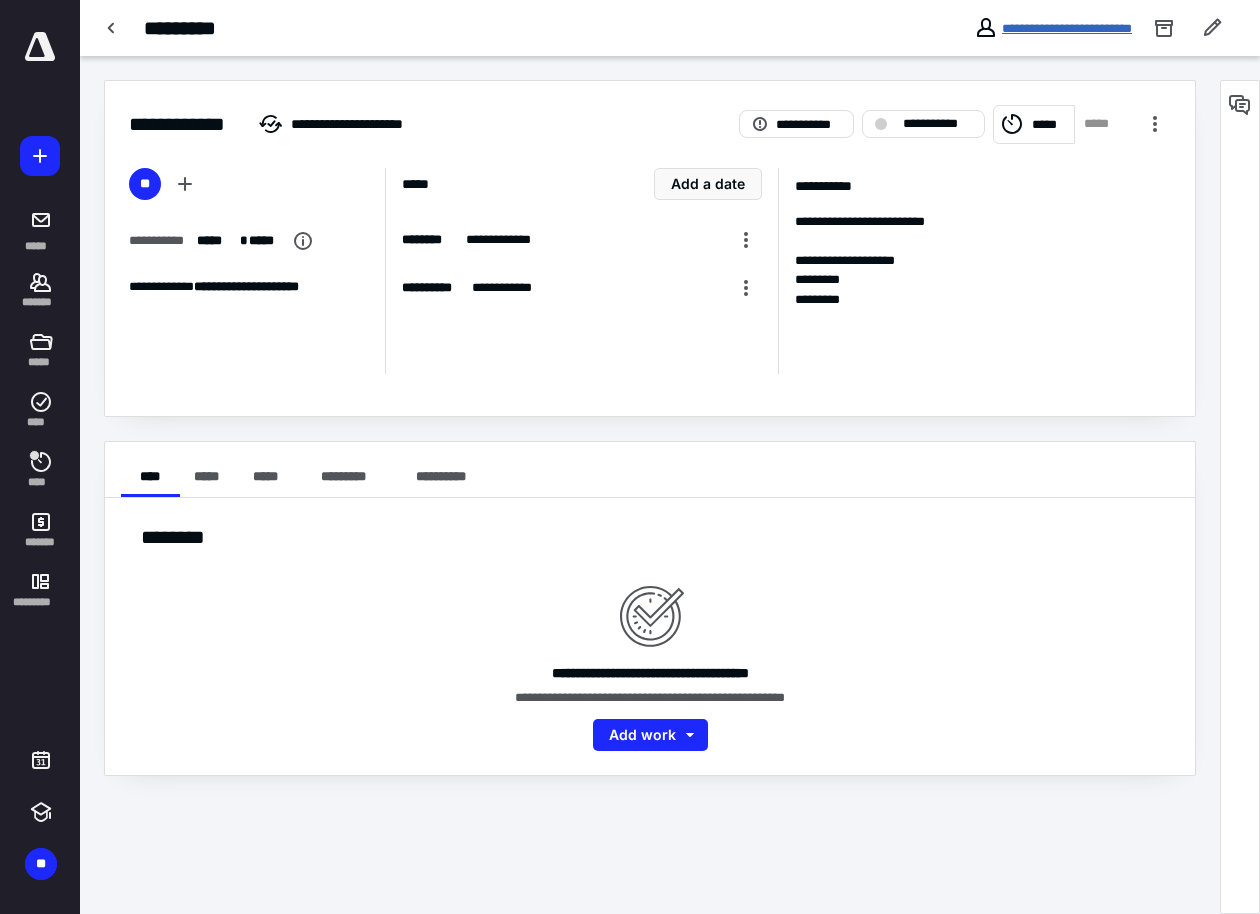 click on "**********" at bounding box center (1067, 28) 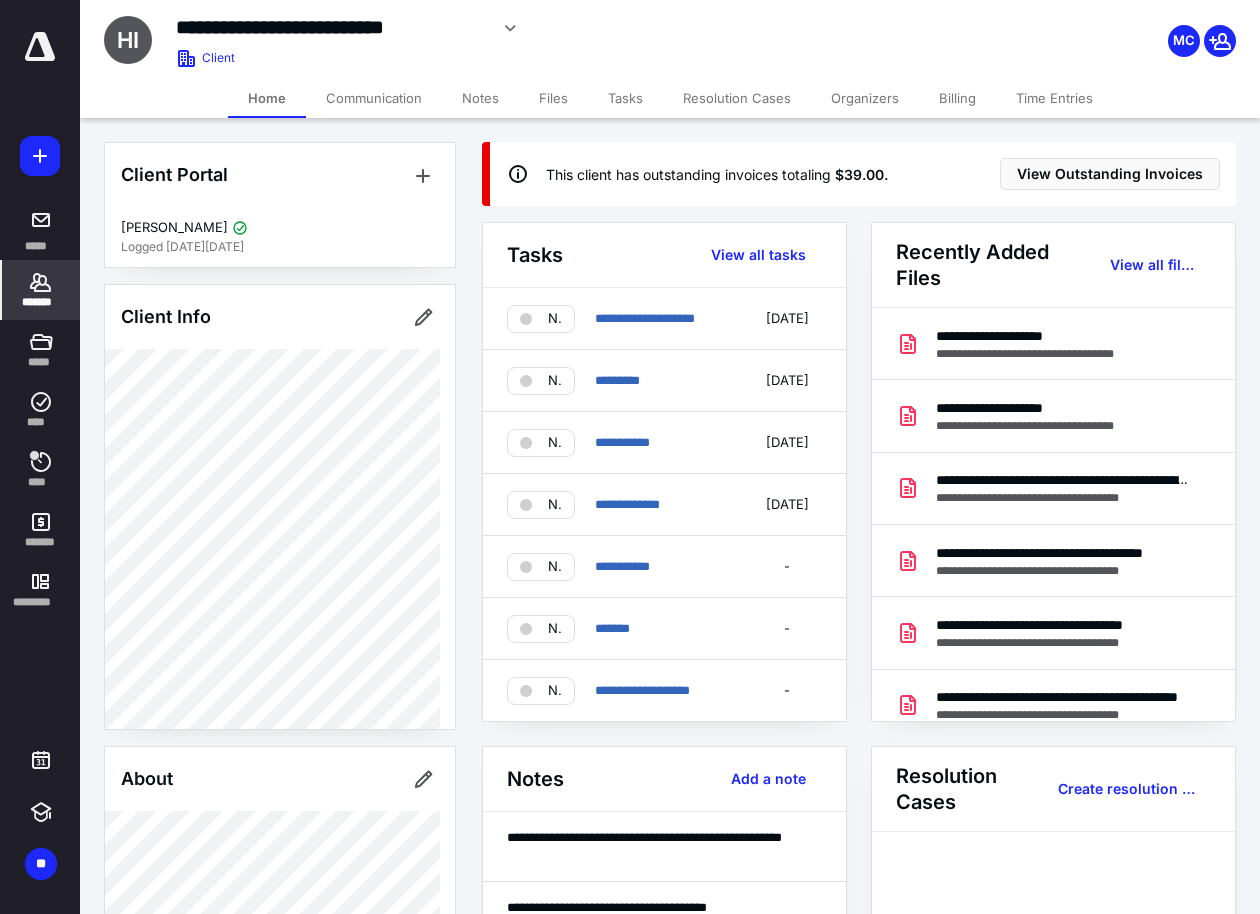 click on "Files" at bounding box center (553, 98) 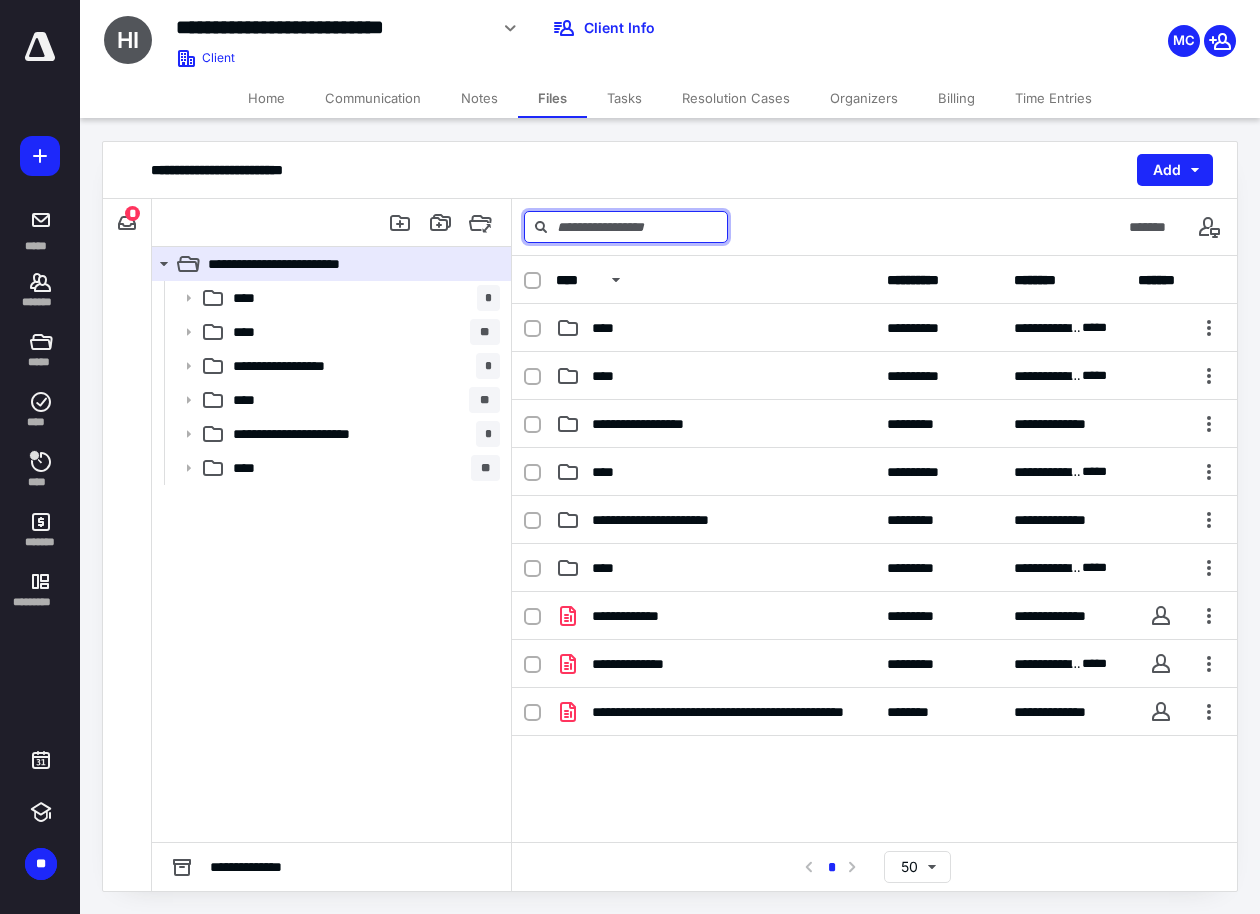 click at bounding box center [626, 227] 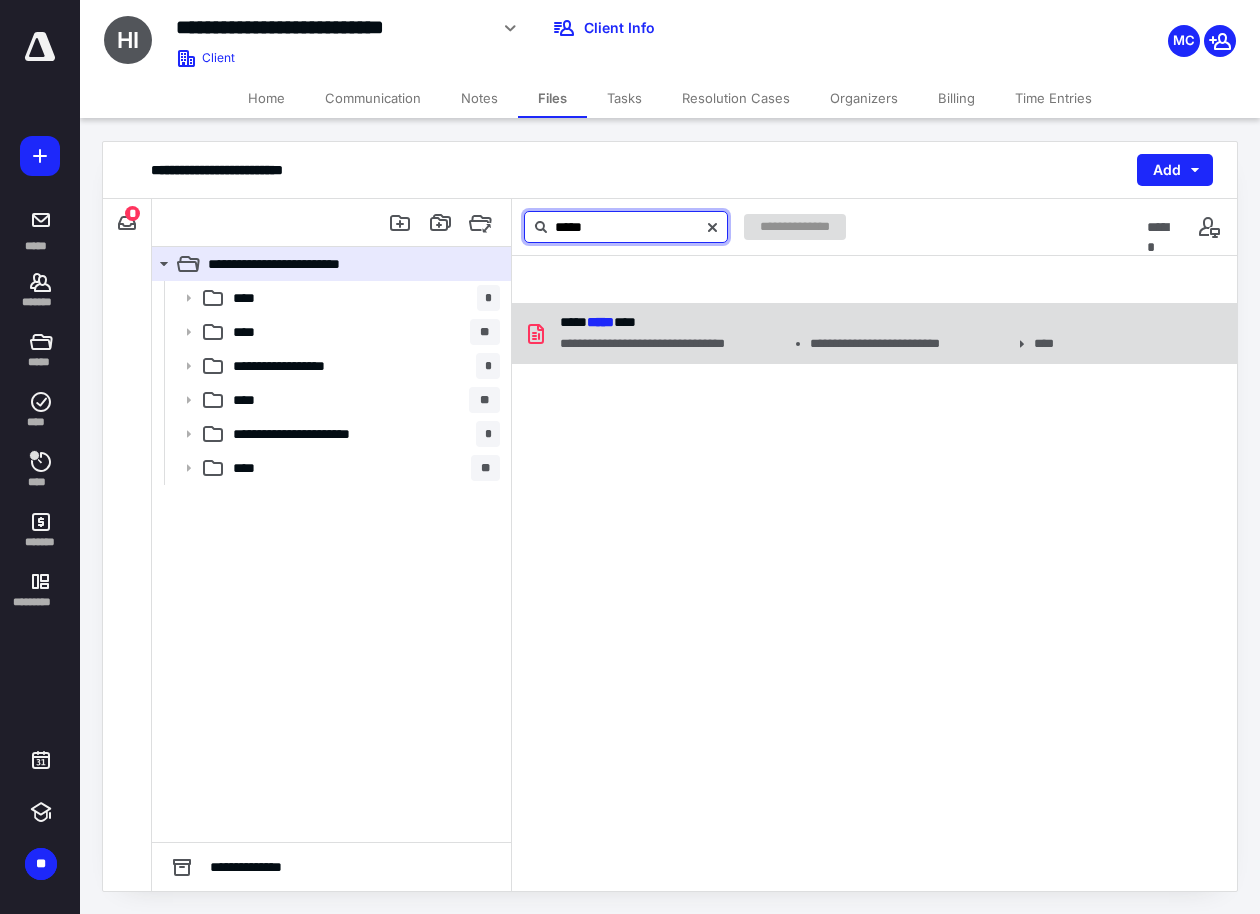 type on "*****" 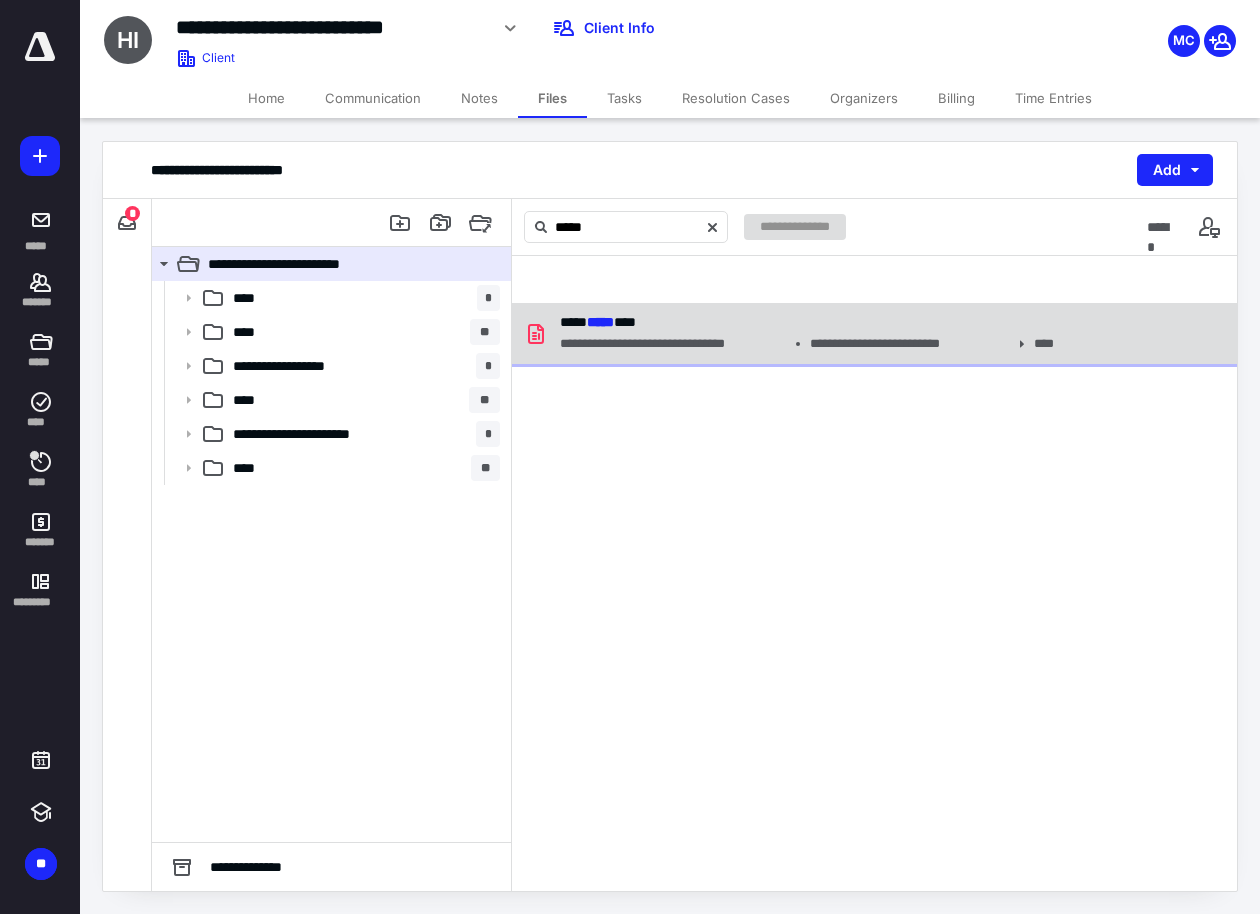 click on "**** ***** ****" at bounding box center [807, 322] 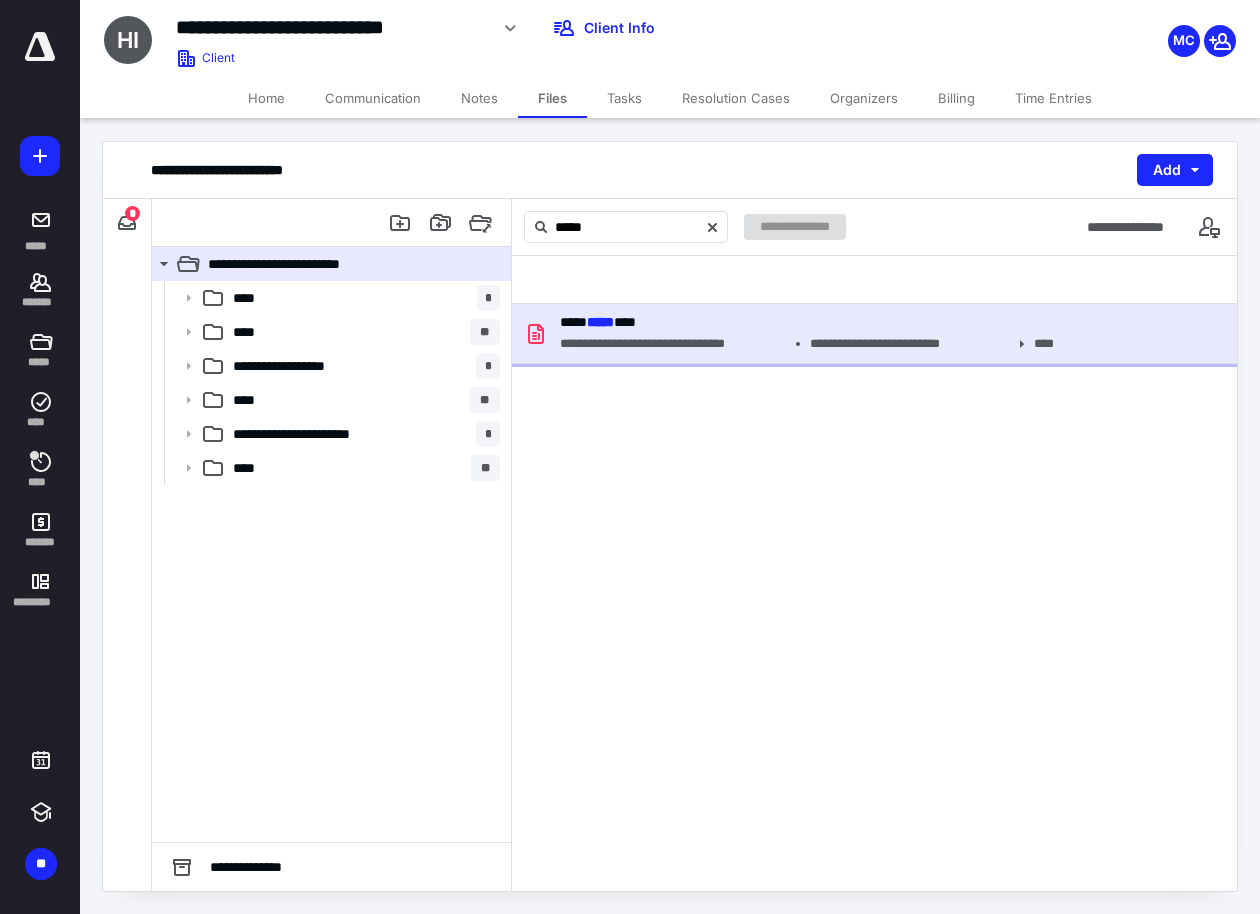 click on "**** ***** ****" at bounding box center (807, 322) 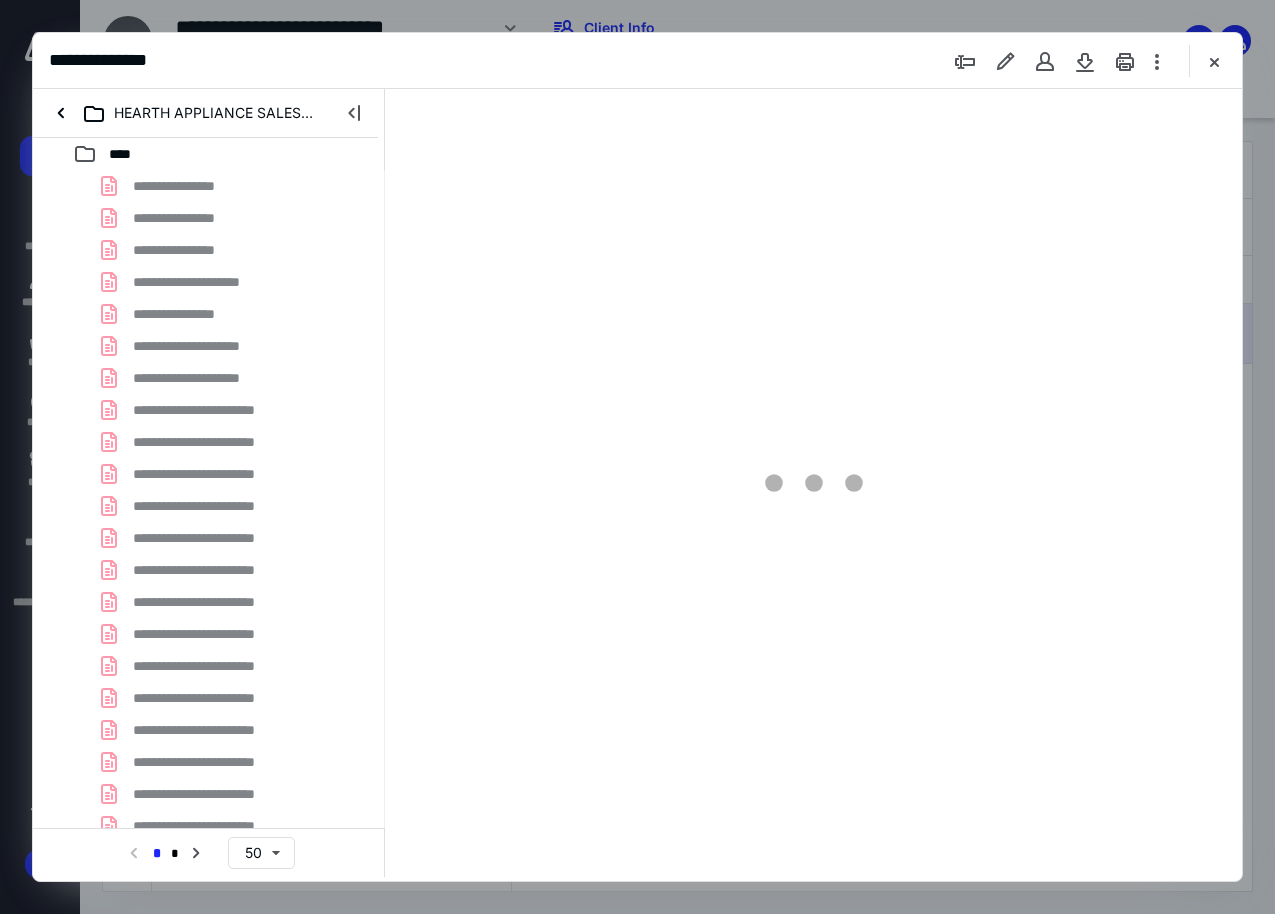 scroll, scrollTop: 0, scrollLeft: 0, axis: both 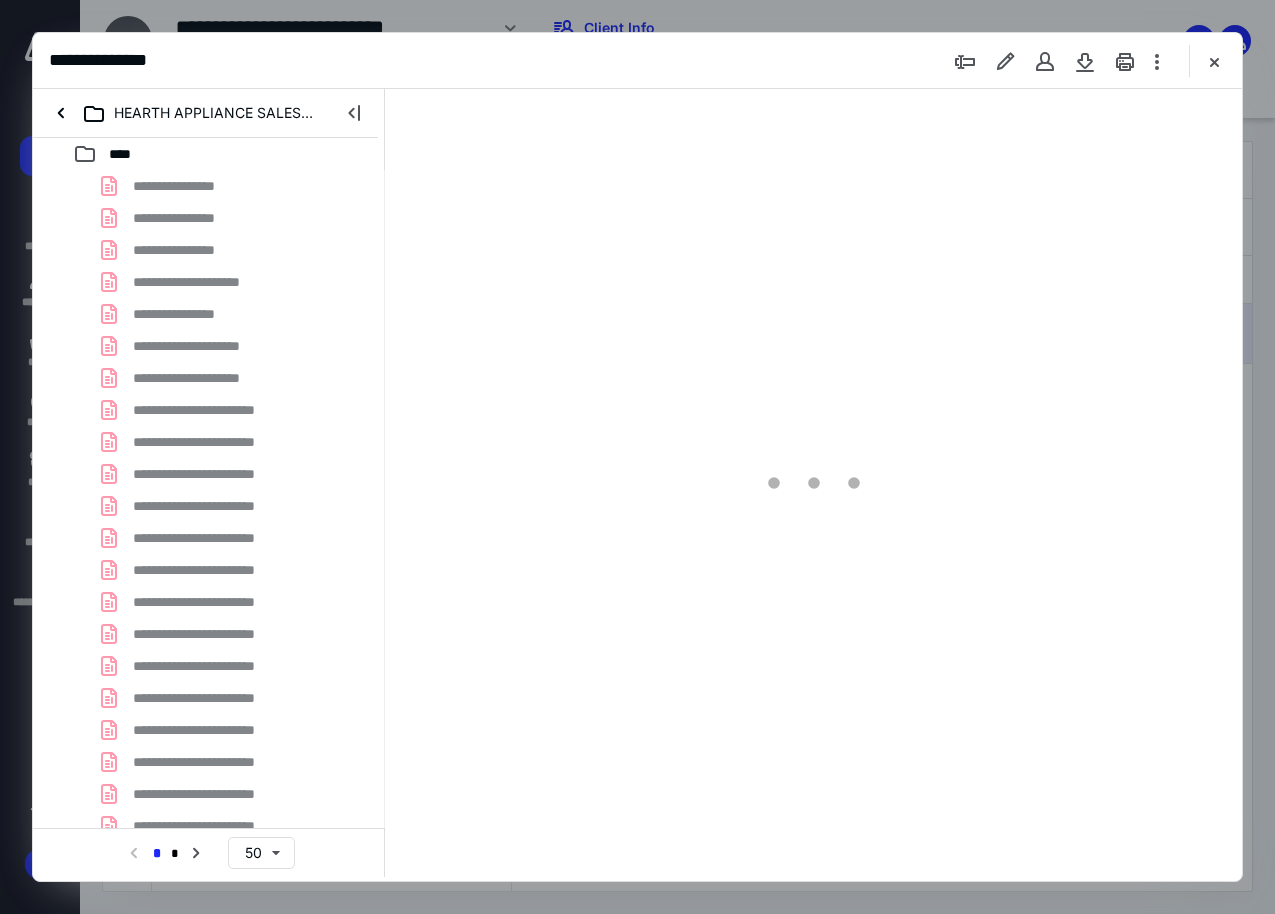 type on "86" 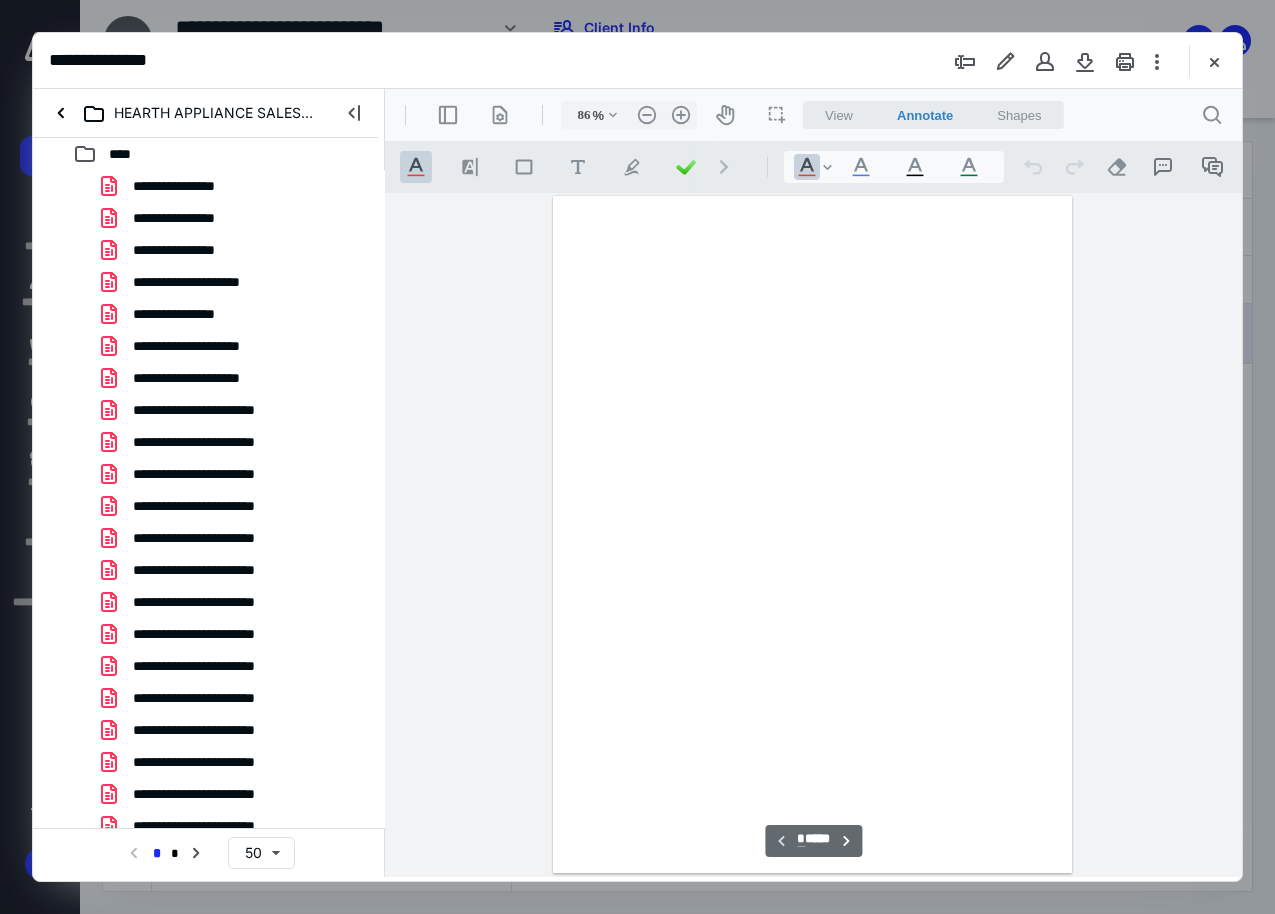 scroll, scrollTop: 107, scrollLeft: 0, axis: vertical 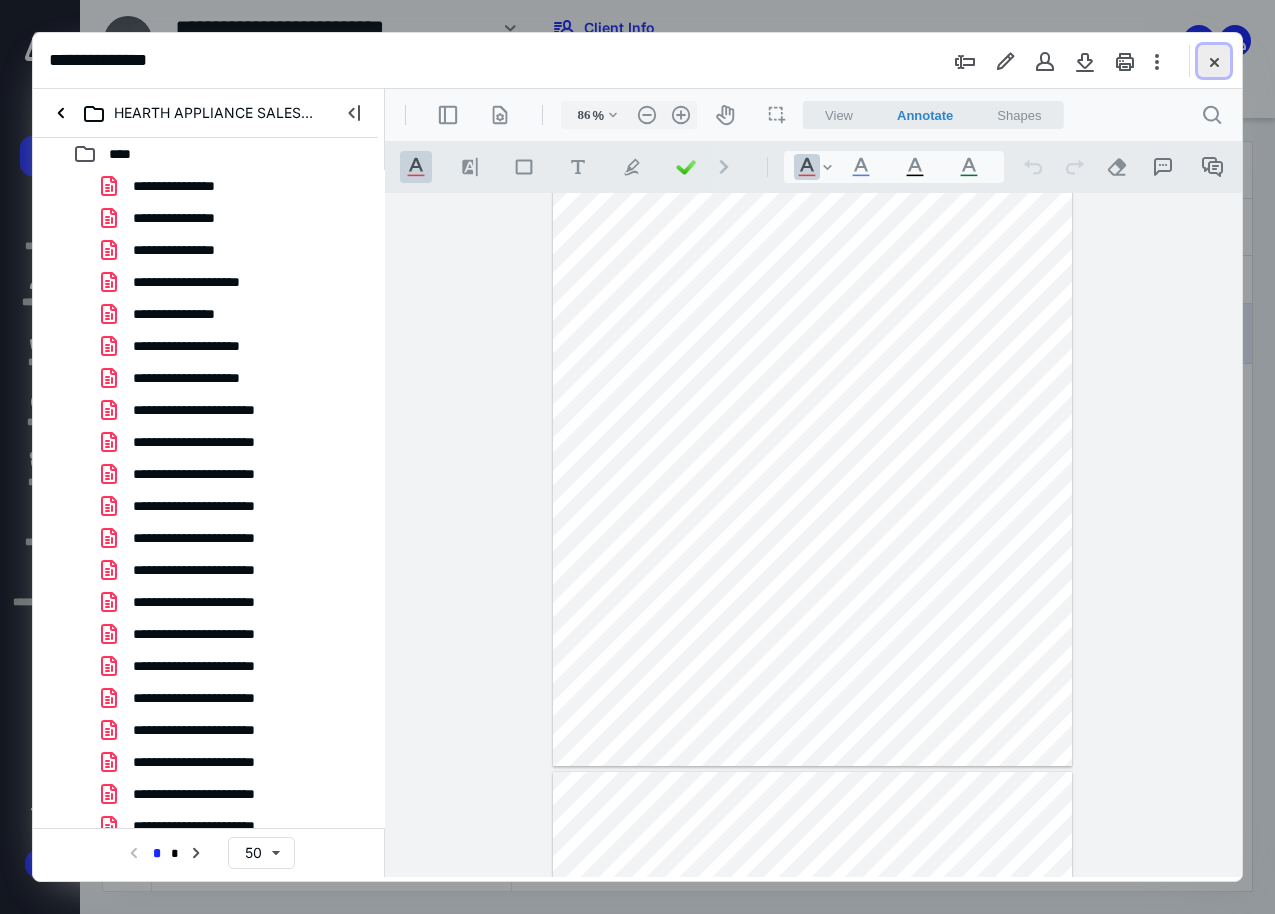 click at bounding box center [1214, 61] 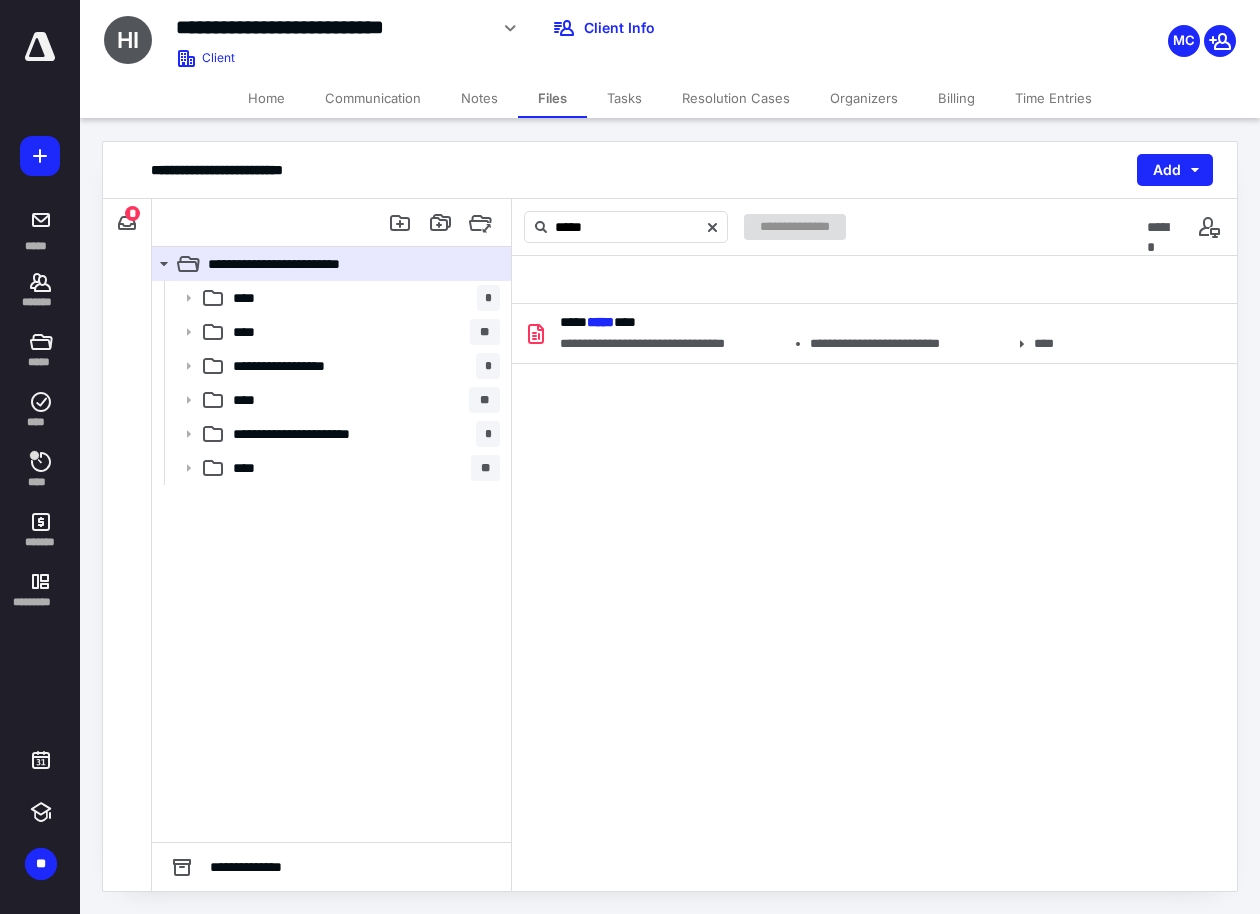 click on "Tasks" at bounding box center (624, 98) 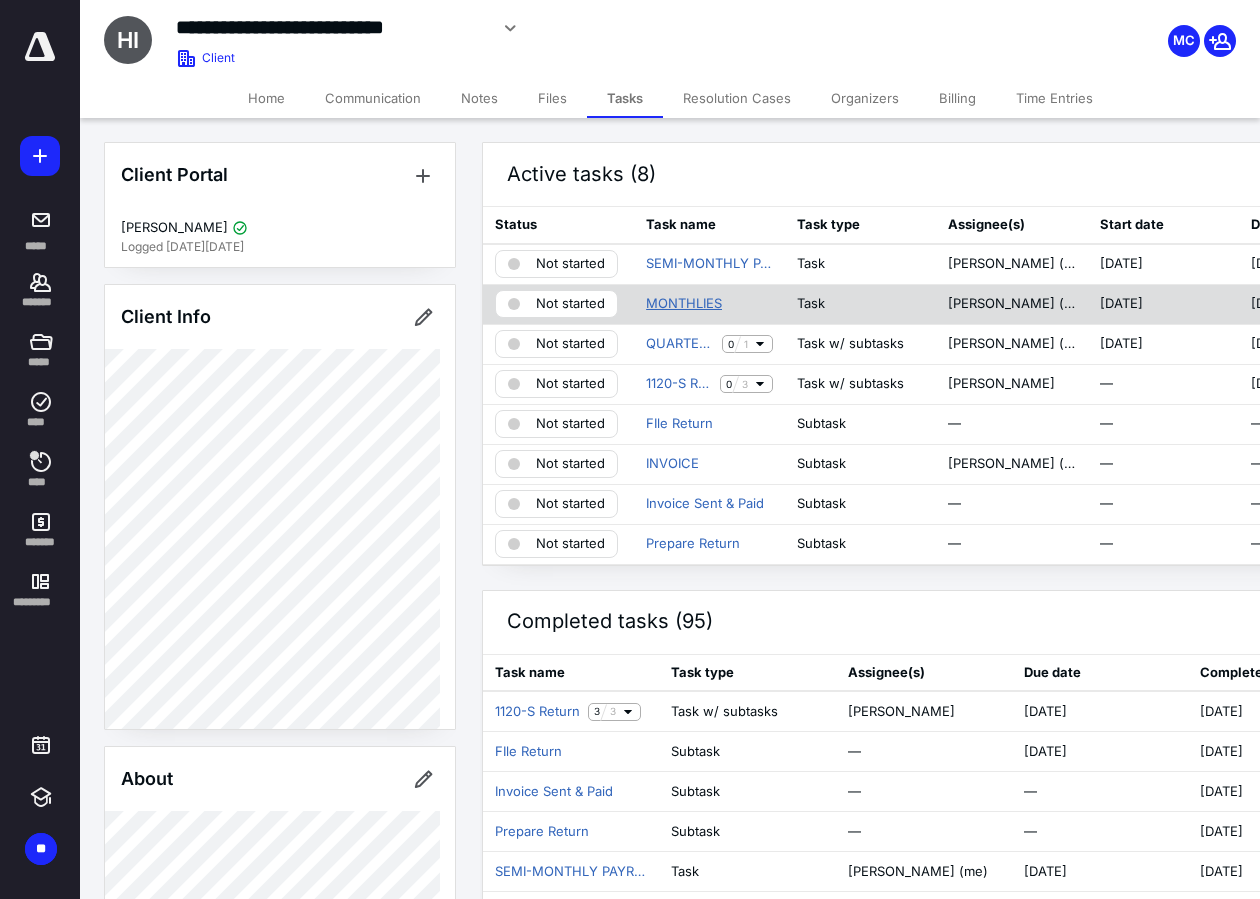 click on "MONTHLIES" at bounding box center (684, 304) 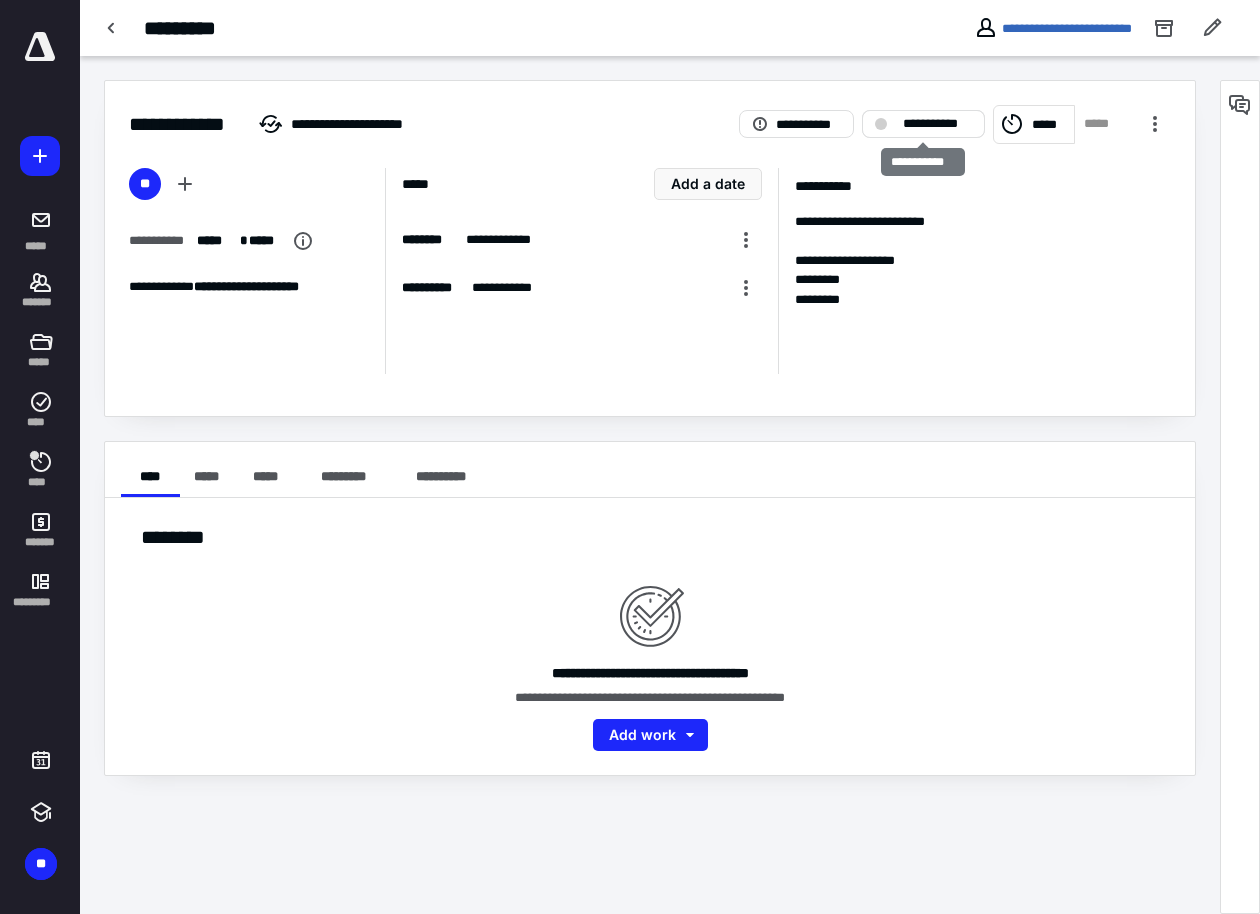 click on "**********" at bounding box center (937, 124) 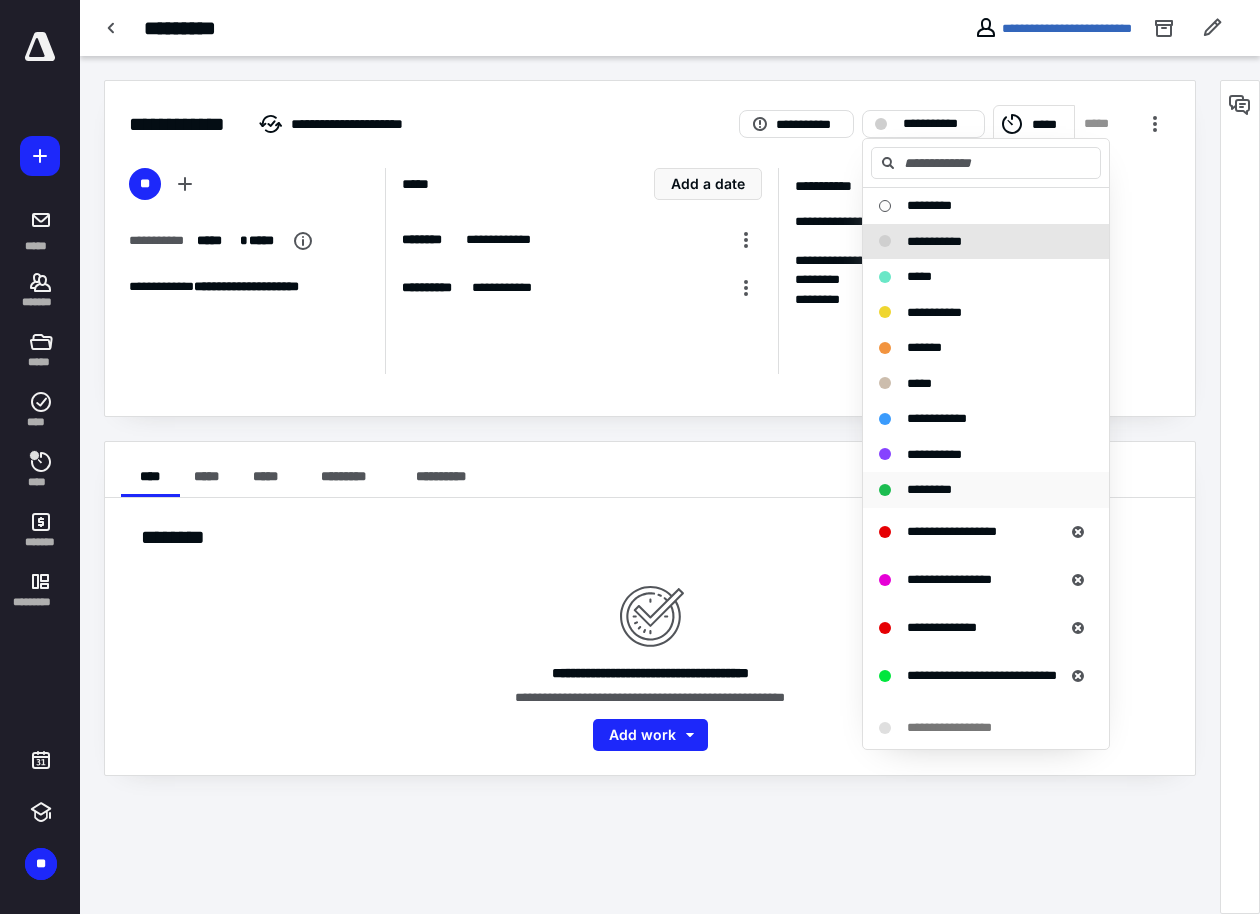 click on "*********" at bounding box center (929, 489) 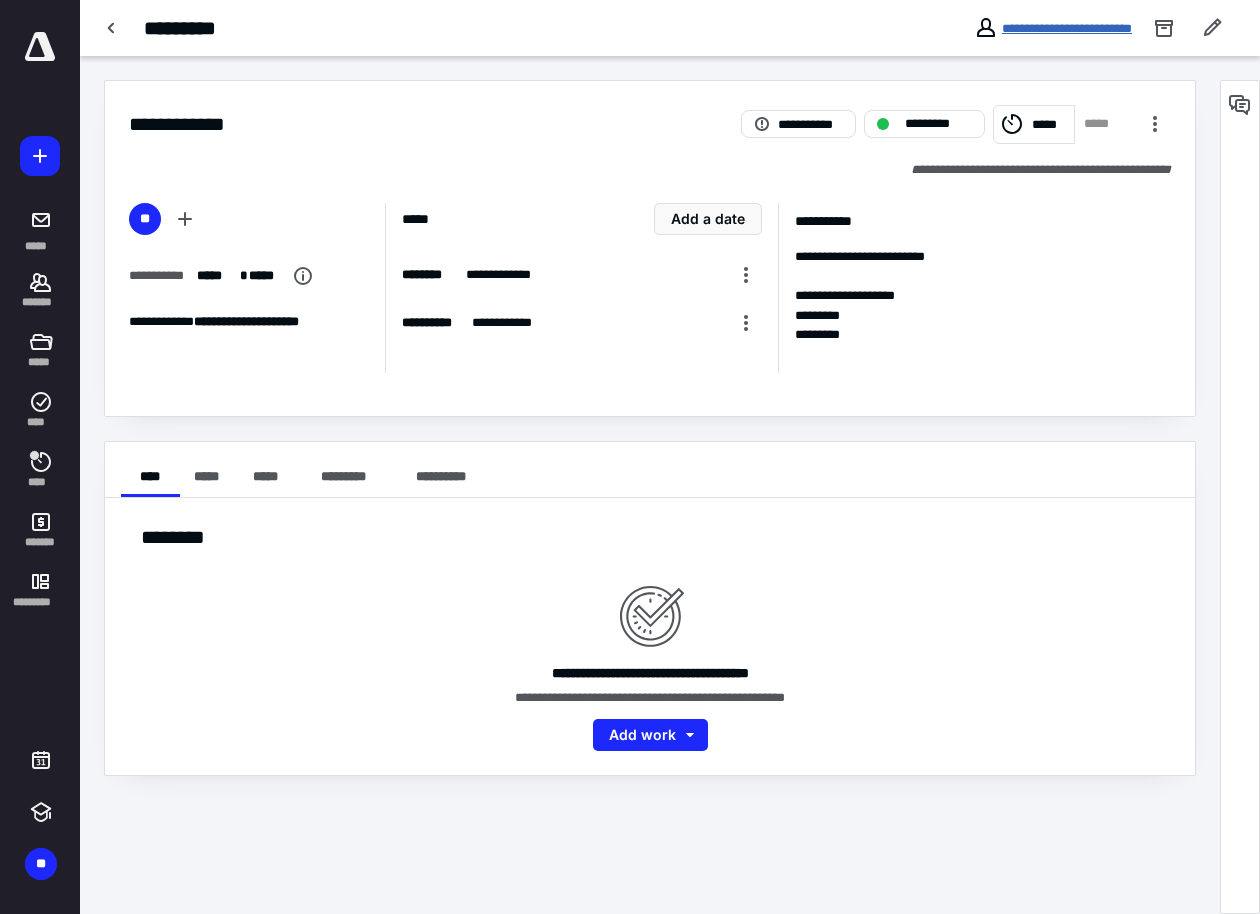 click on "**********" at bounding box center [1067, 28] 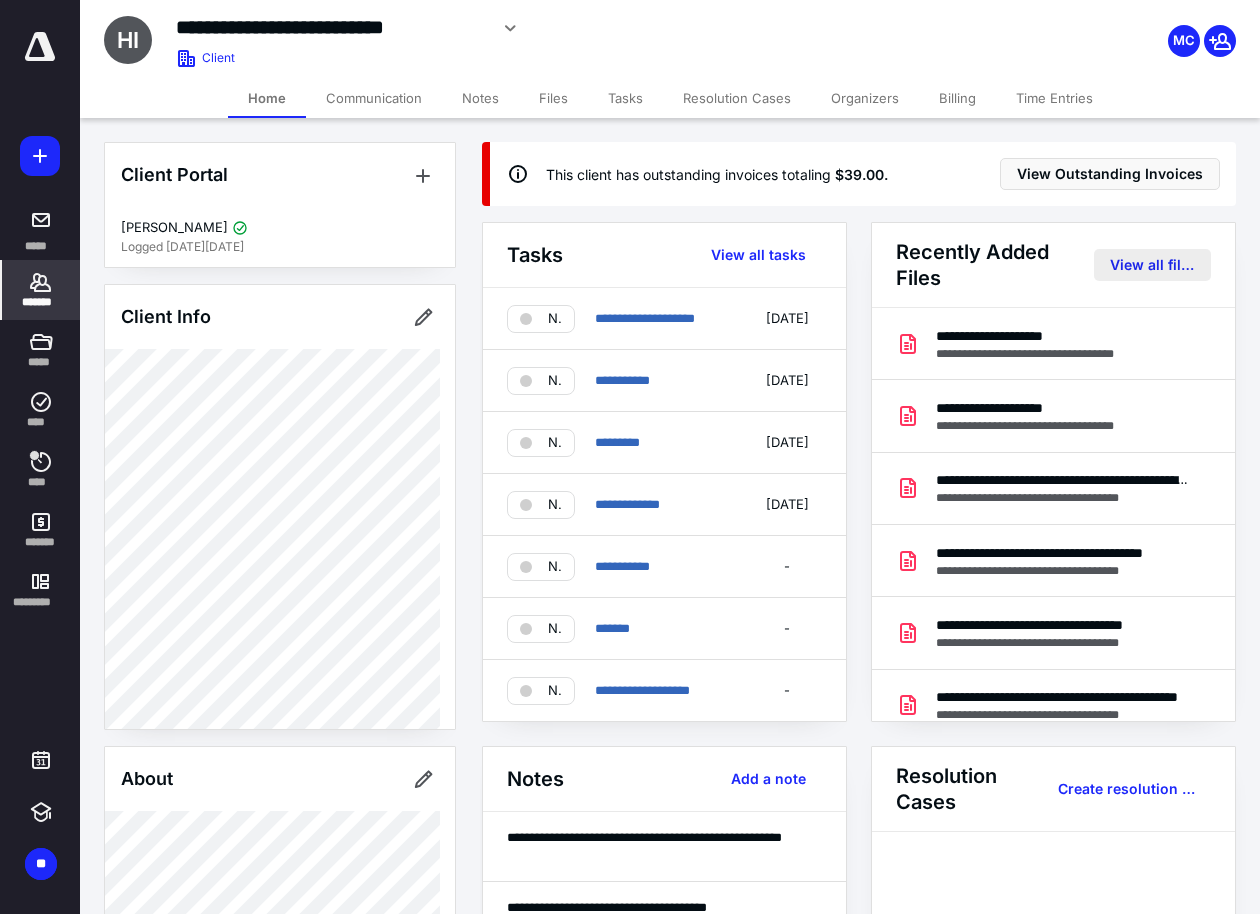 click on "View all files" at bounding box center [1152, 265] 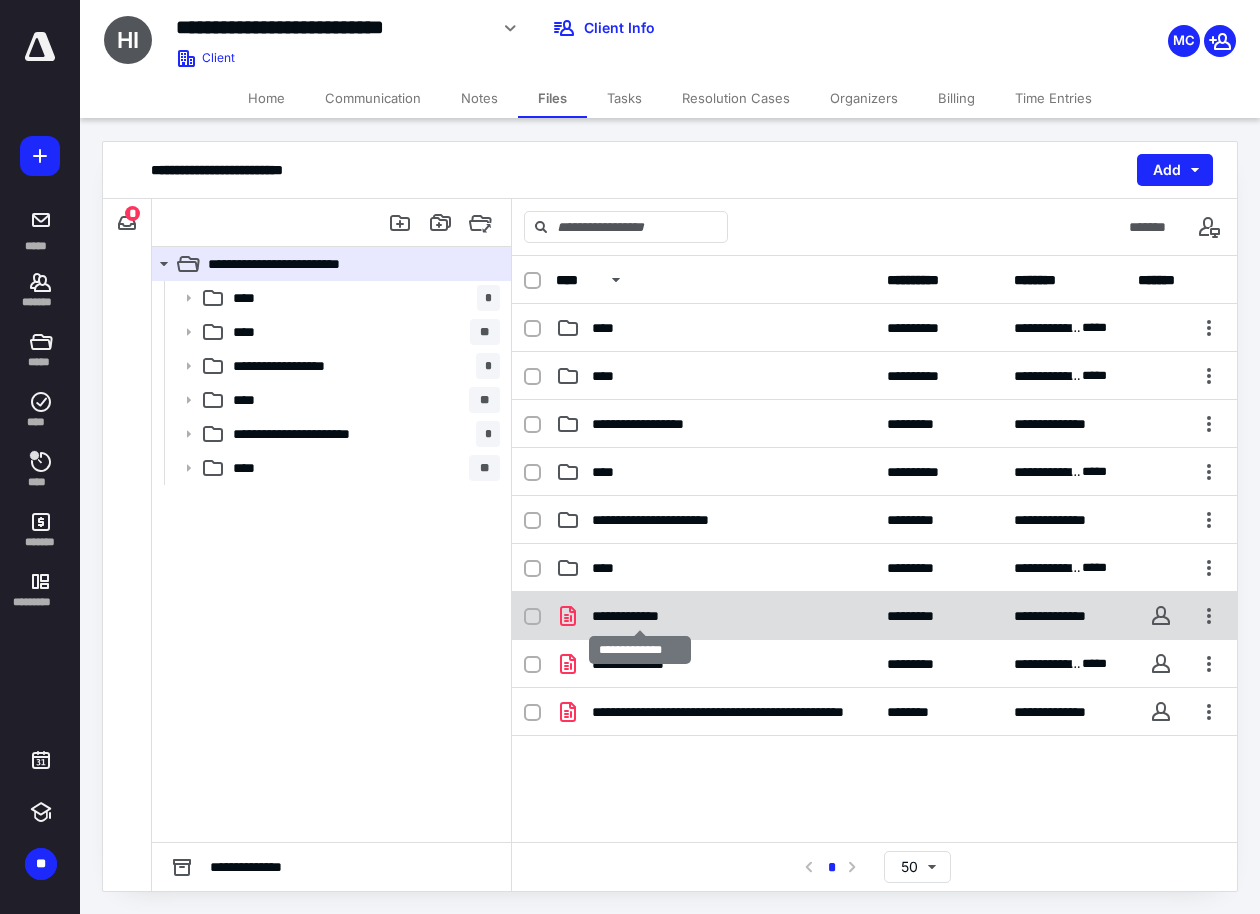 click on "**********" at bounding box center [639, 616] 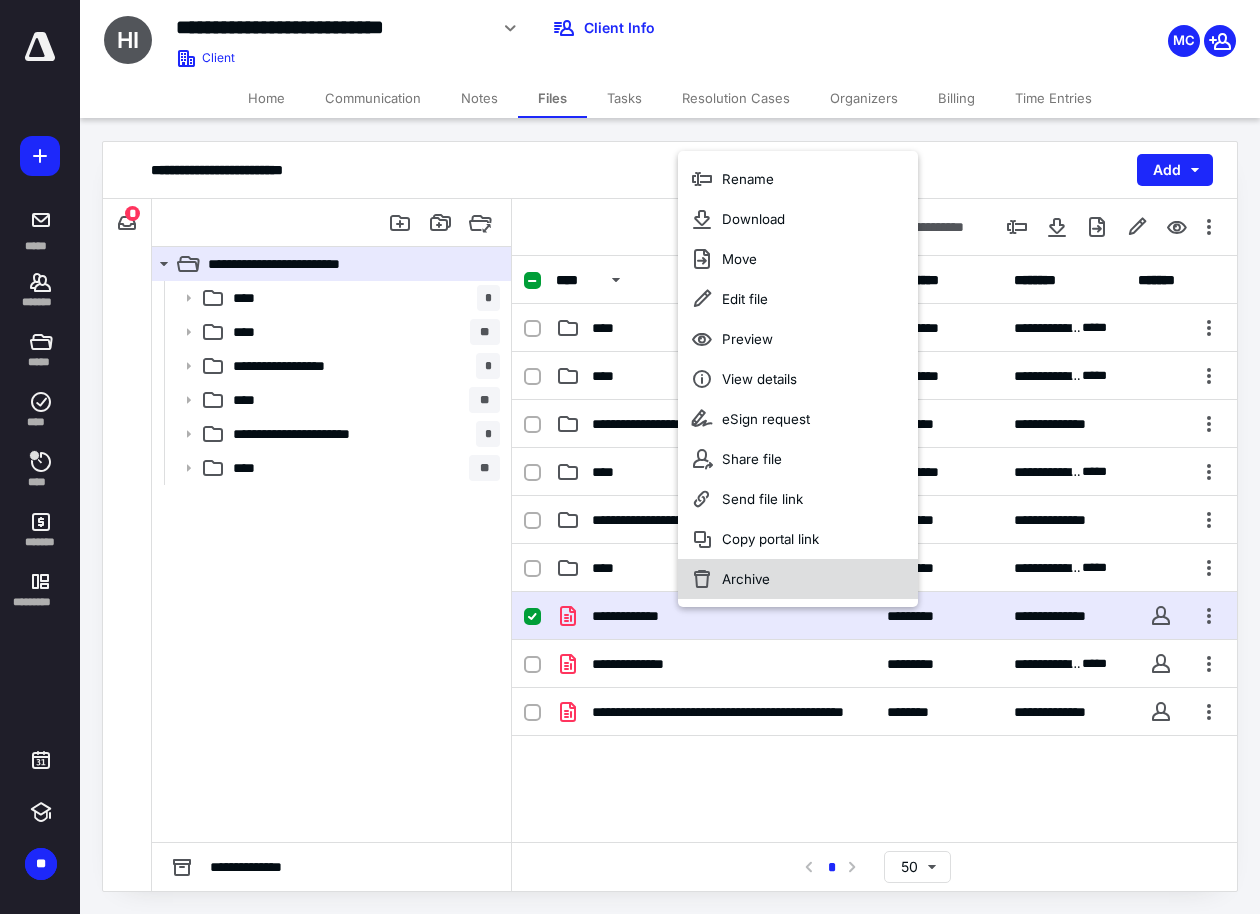 click on "Archive" at bounding box center (746, 579) 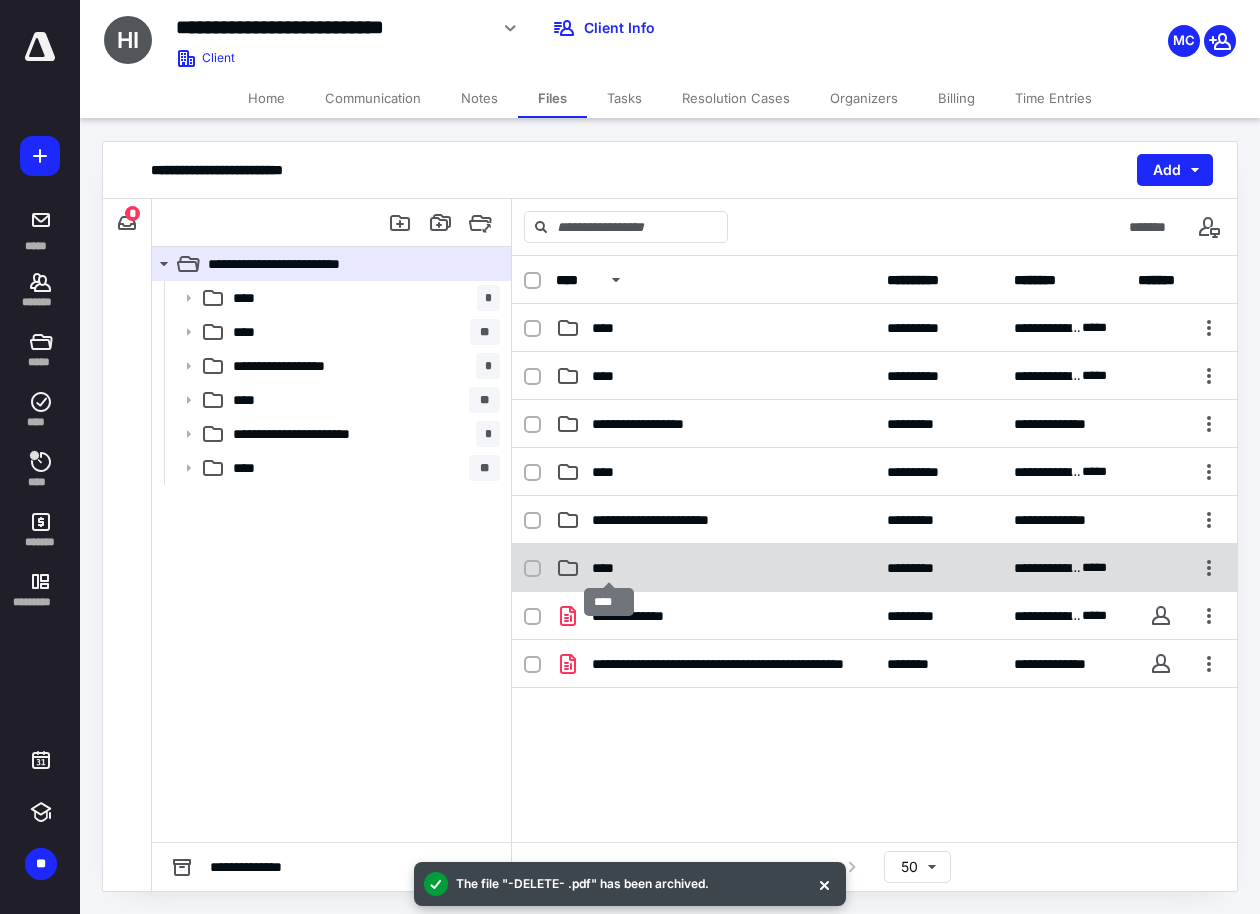 click on "****" at bounding box center [609, 568] 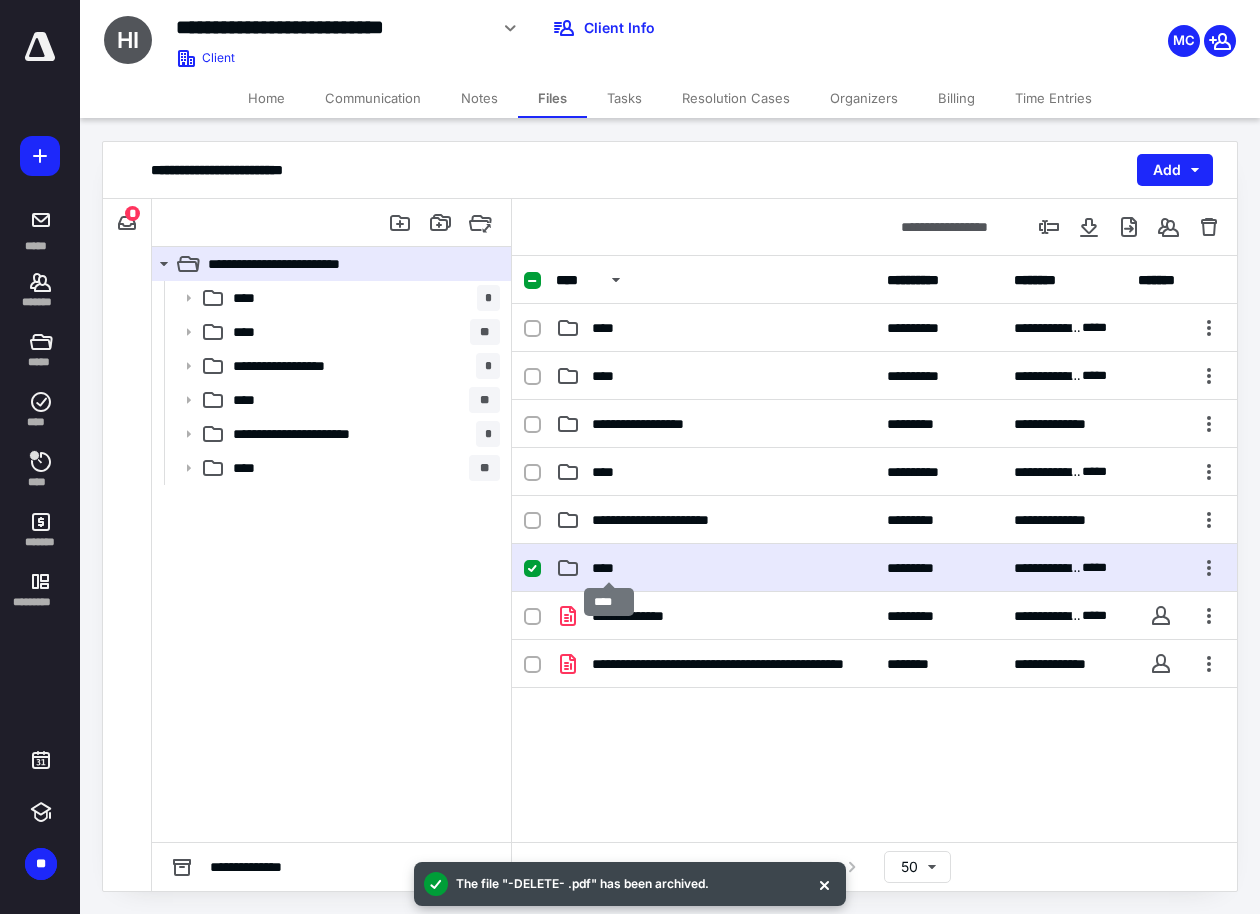 click on "****" at bounding box center (609, 568) 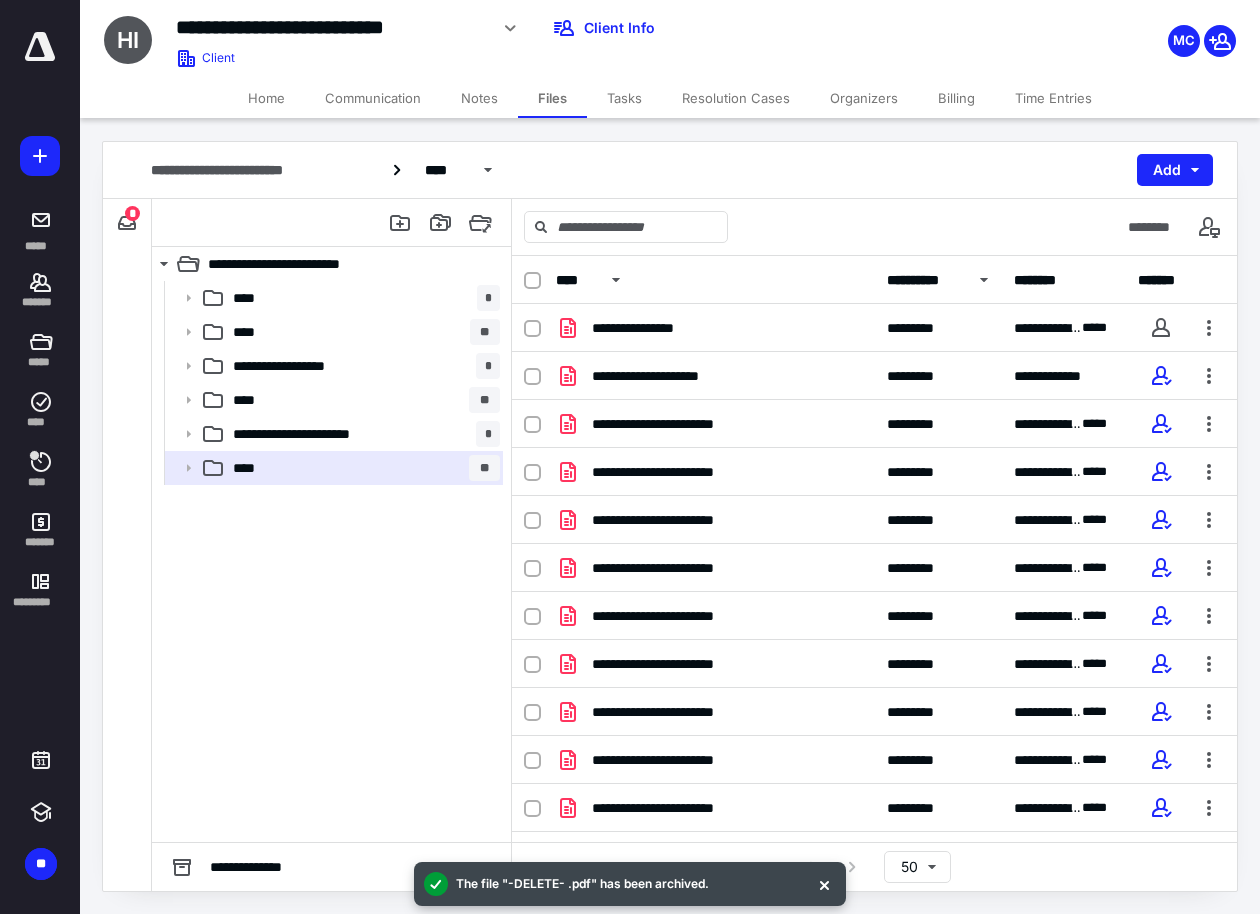 drag, startPoint x: 985, startPoint y: 279, endPoint x: 996, endPoint y: 291, distance: 16.27882 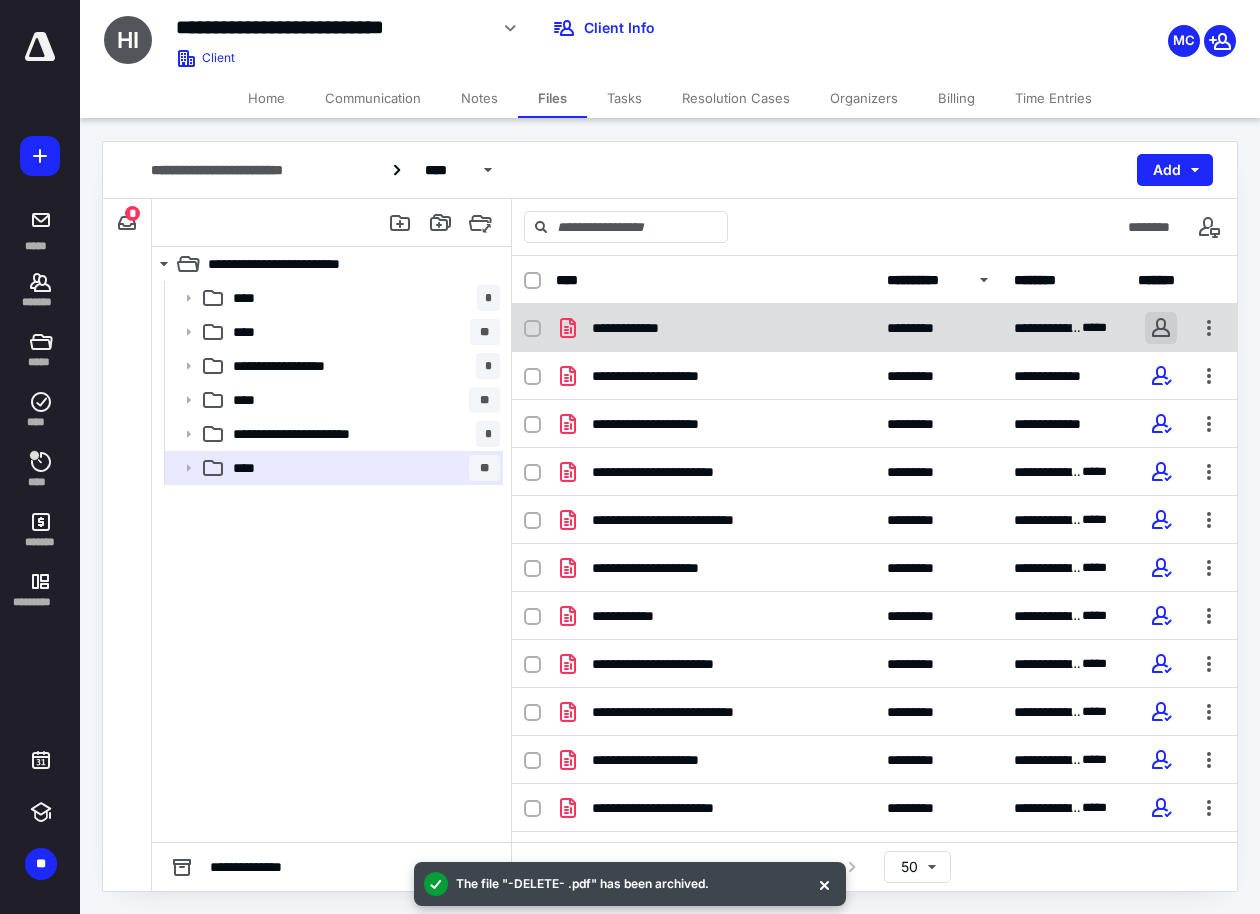 click at bounding box center (1161, 328) 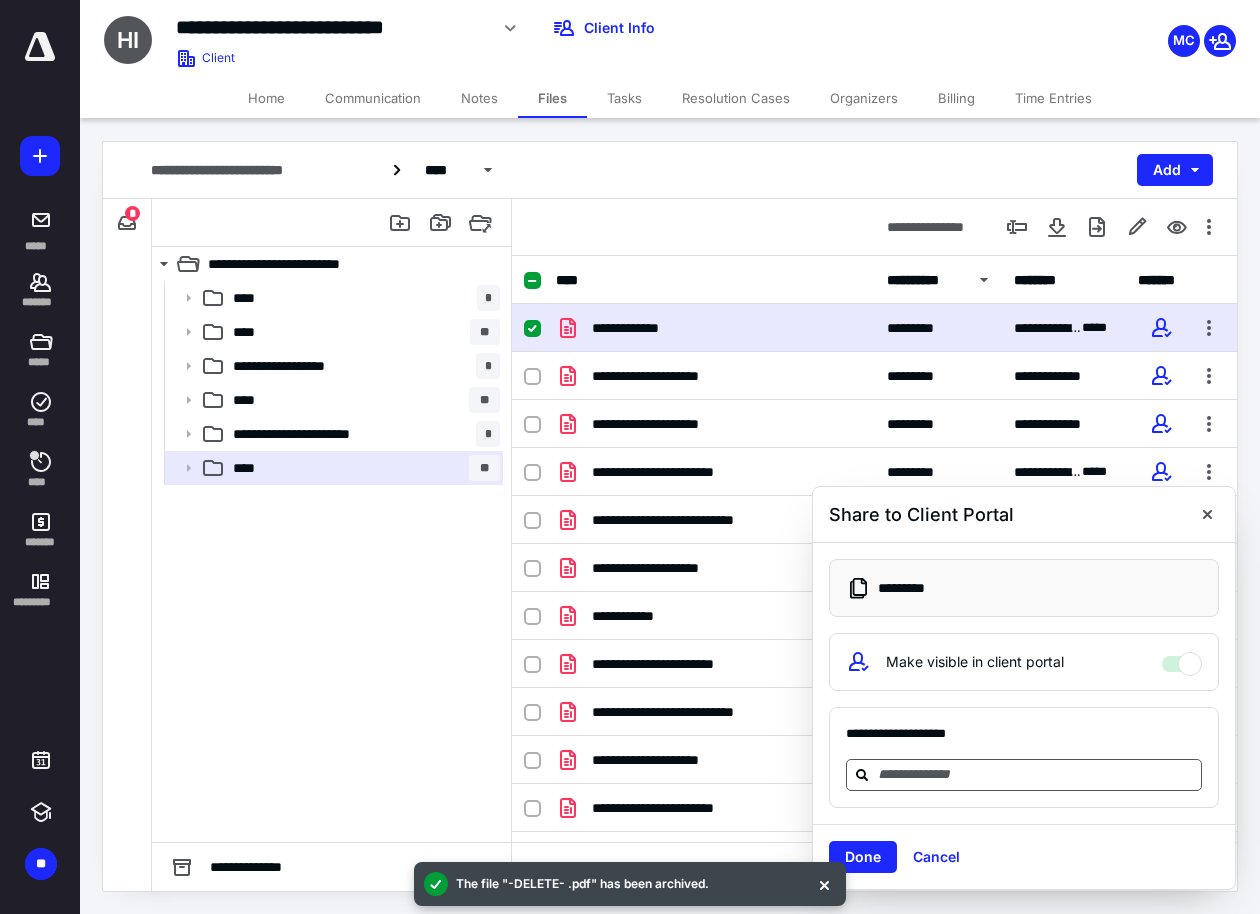 click at bounding box center (1036, 774) 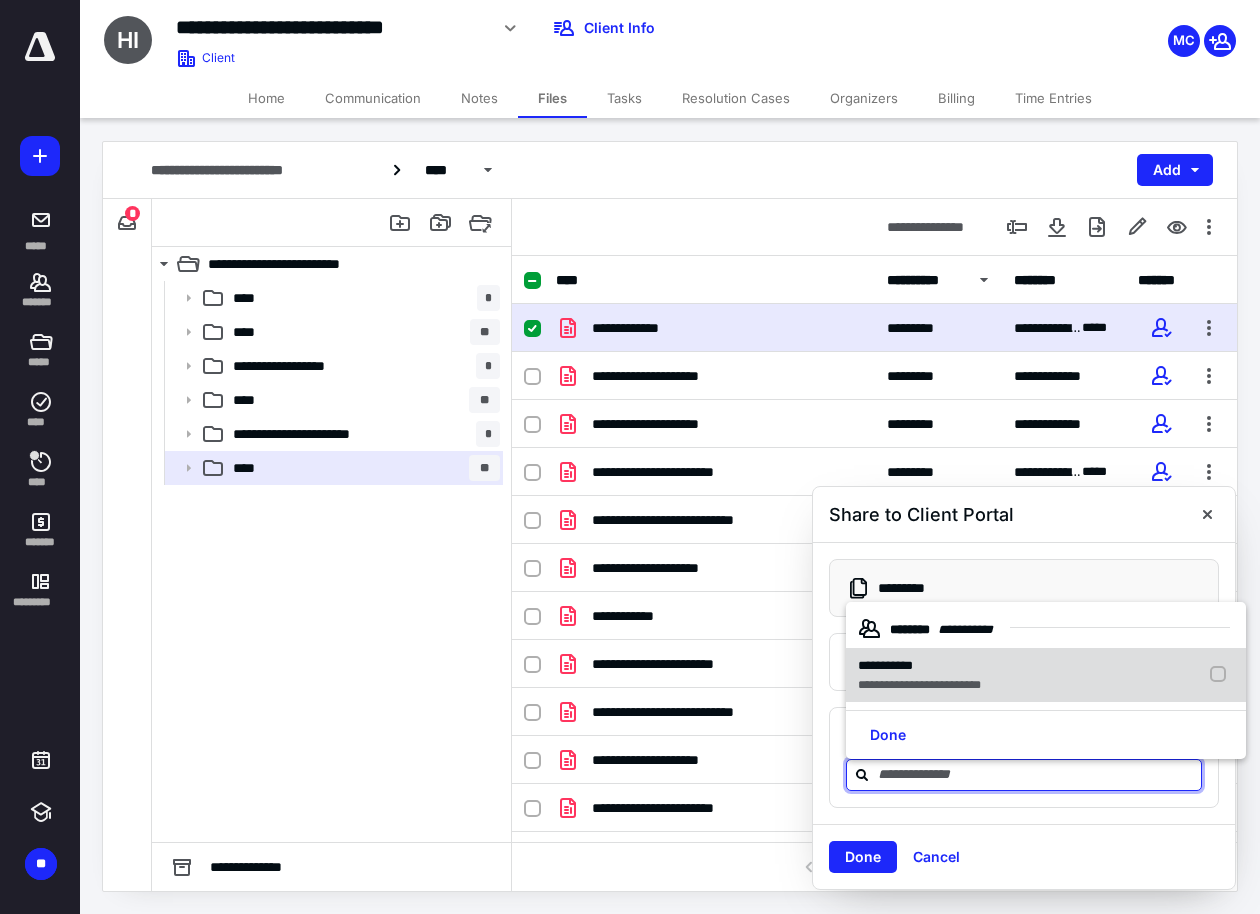 click on "**********" at bounding box center (919, 685) 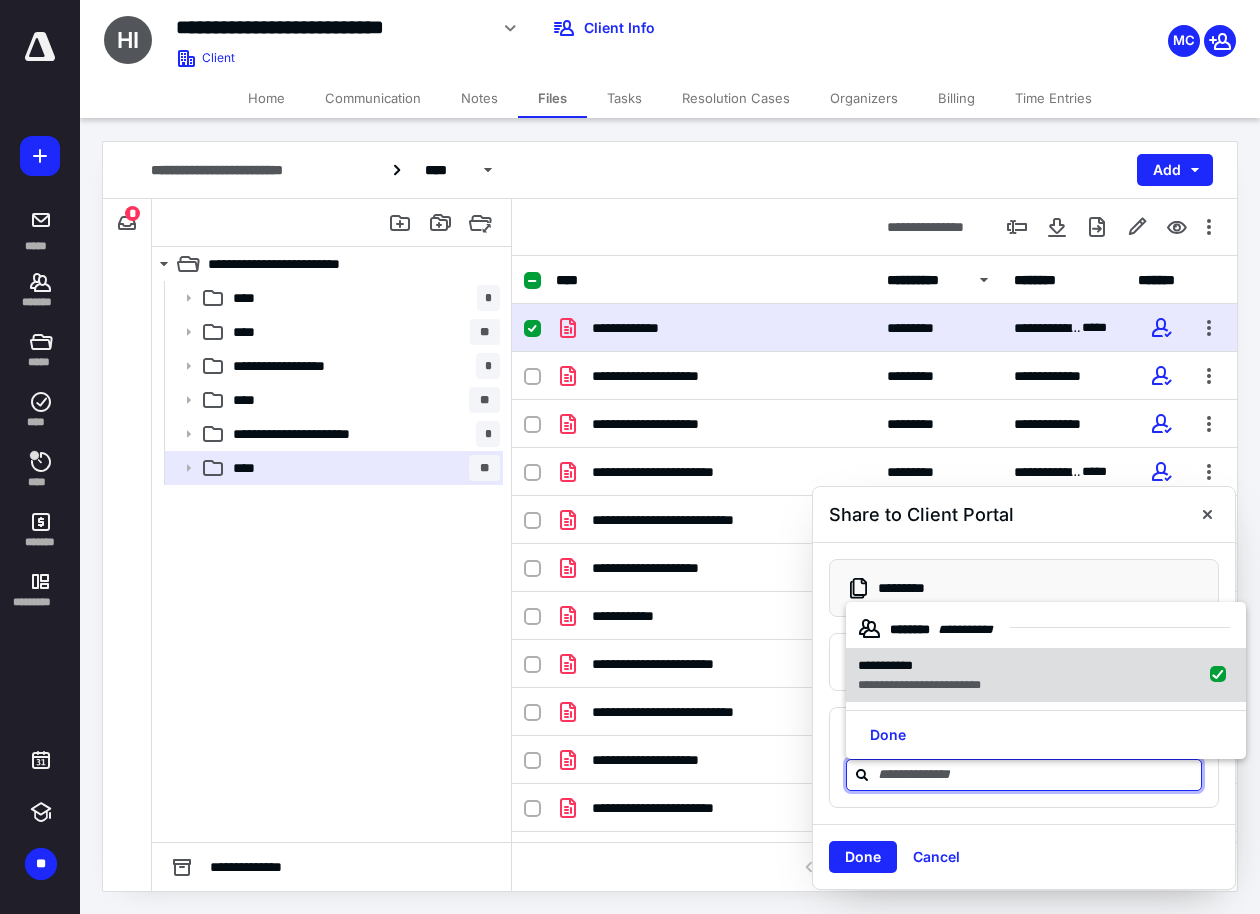 checkbox on "true" 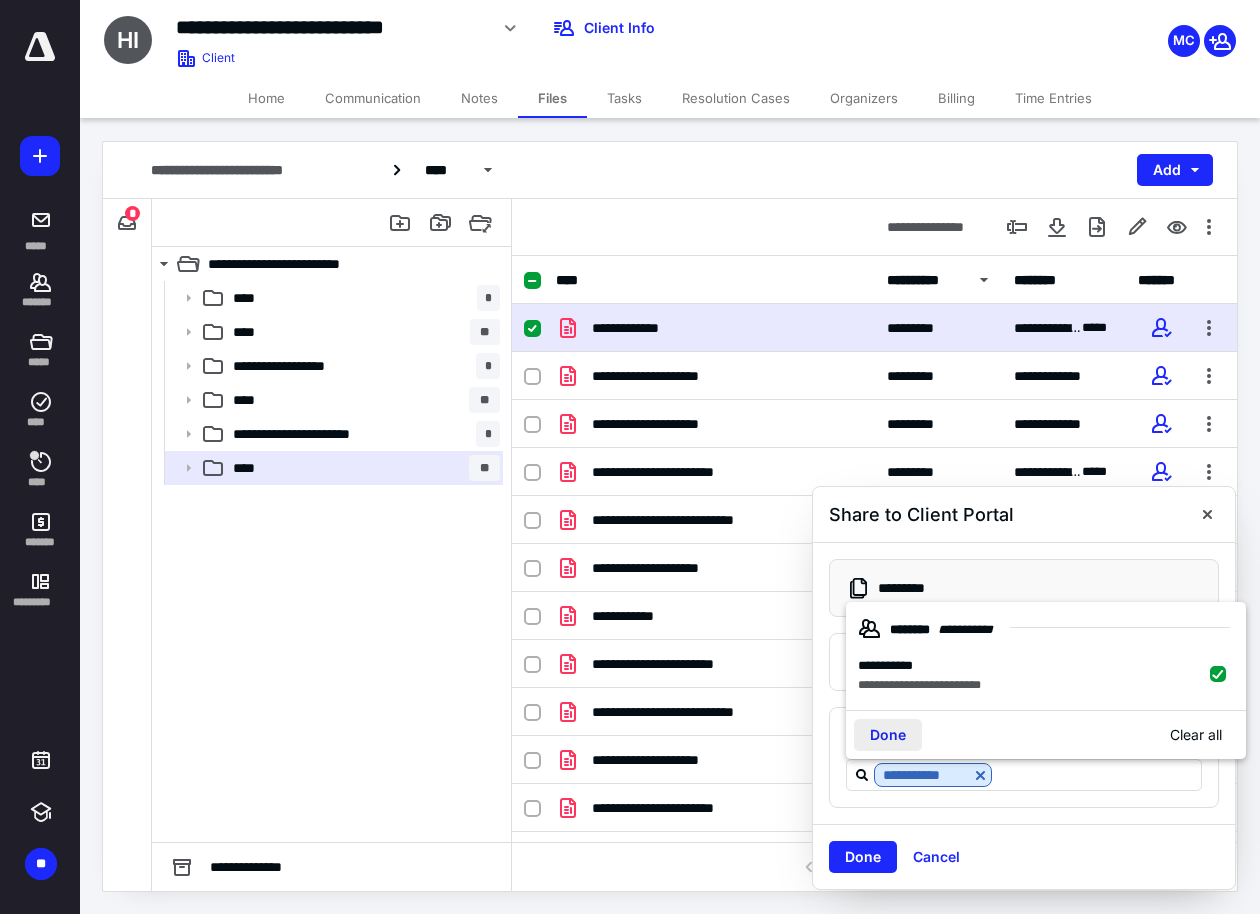 click on "Done" at bounding box center (888, 735) 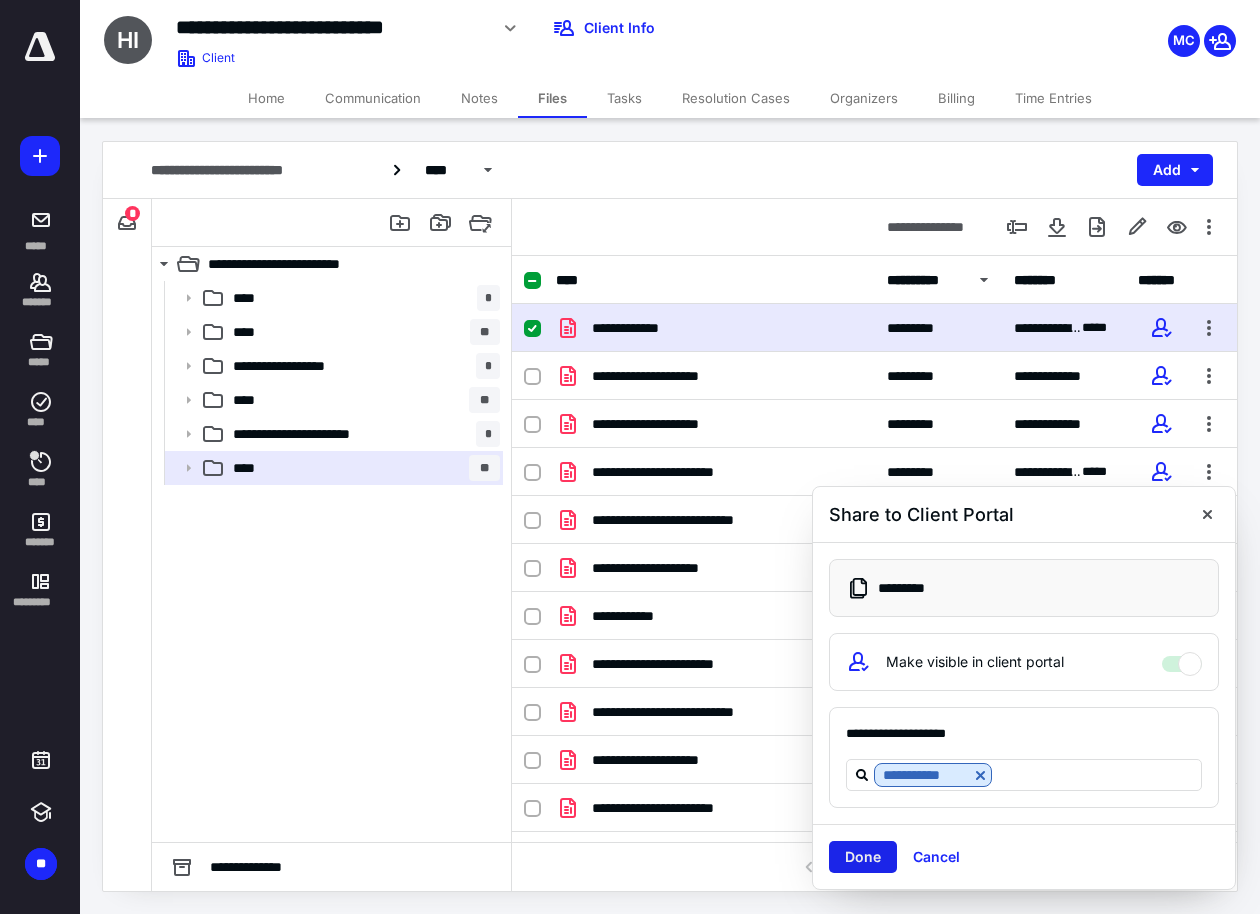 click on "Done" at bounding box center [863, 857] 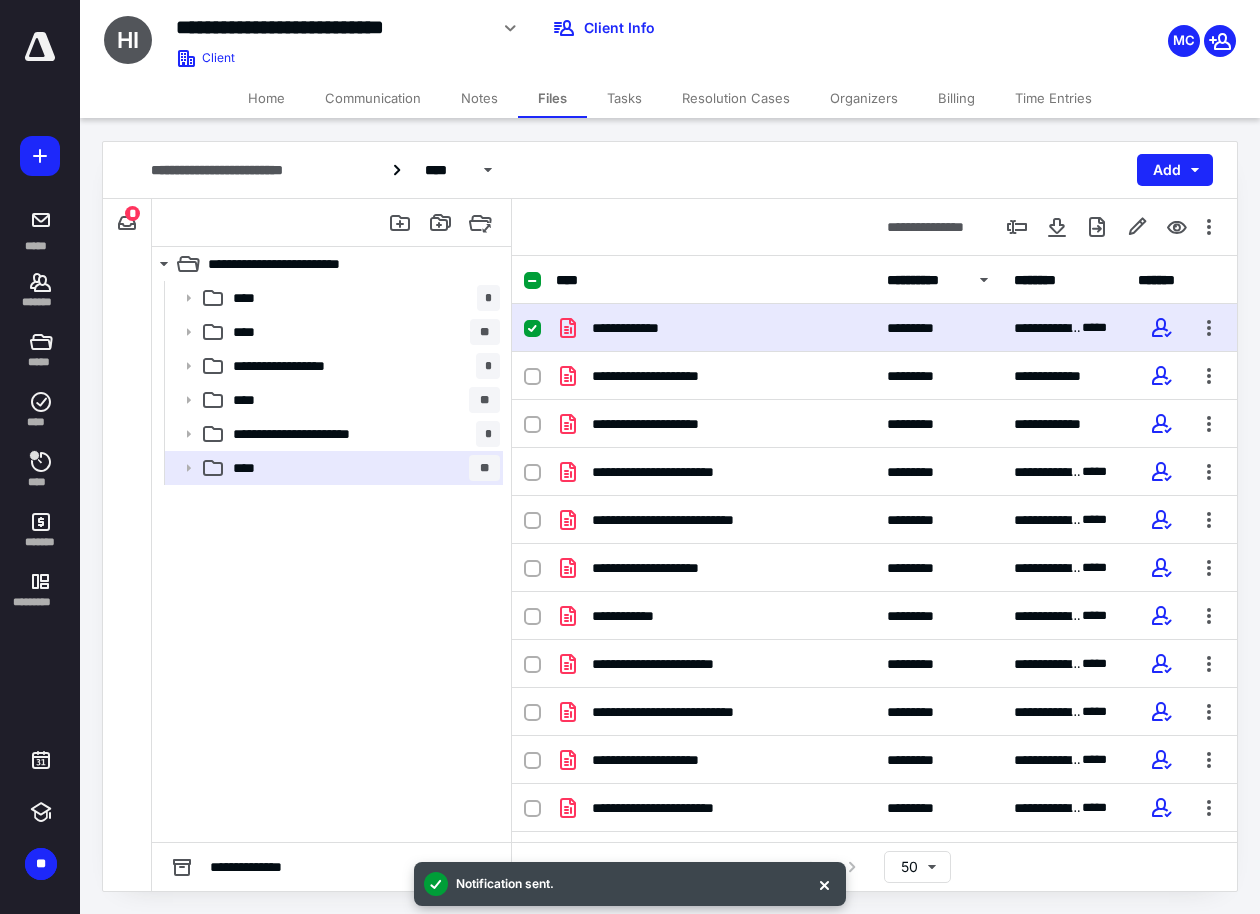 click at bounding box center [40, 47] 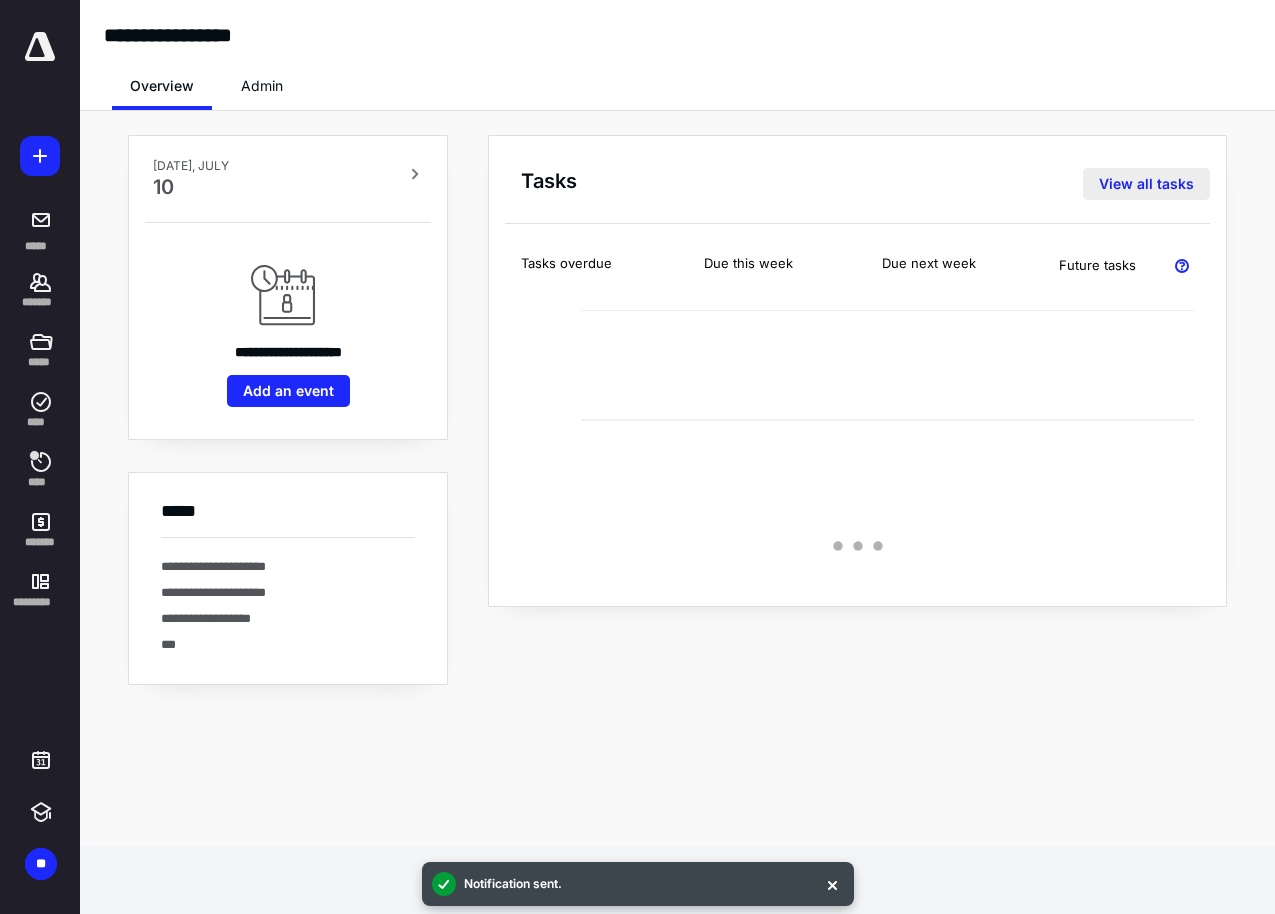 click on "View all tasks" at bounding box center [1146, 184] 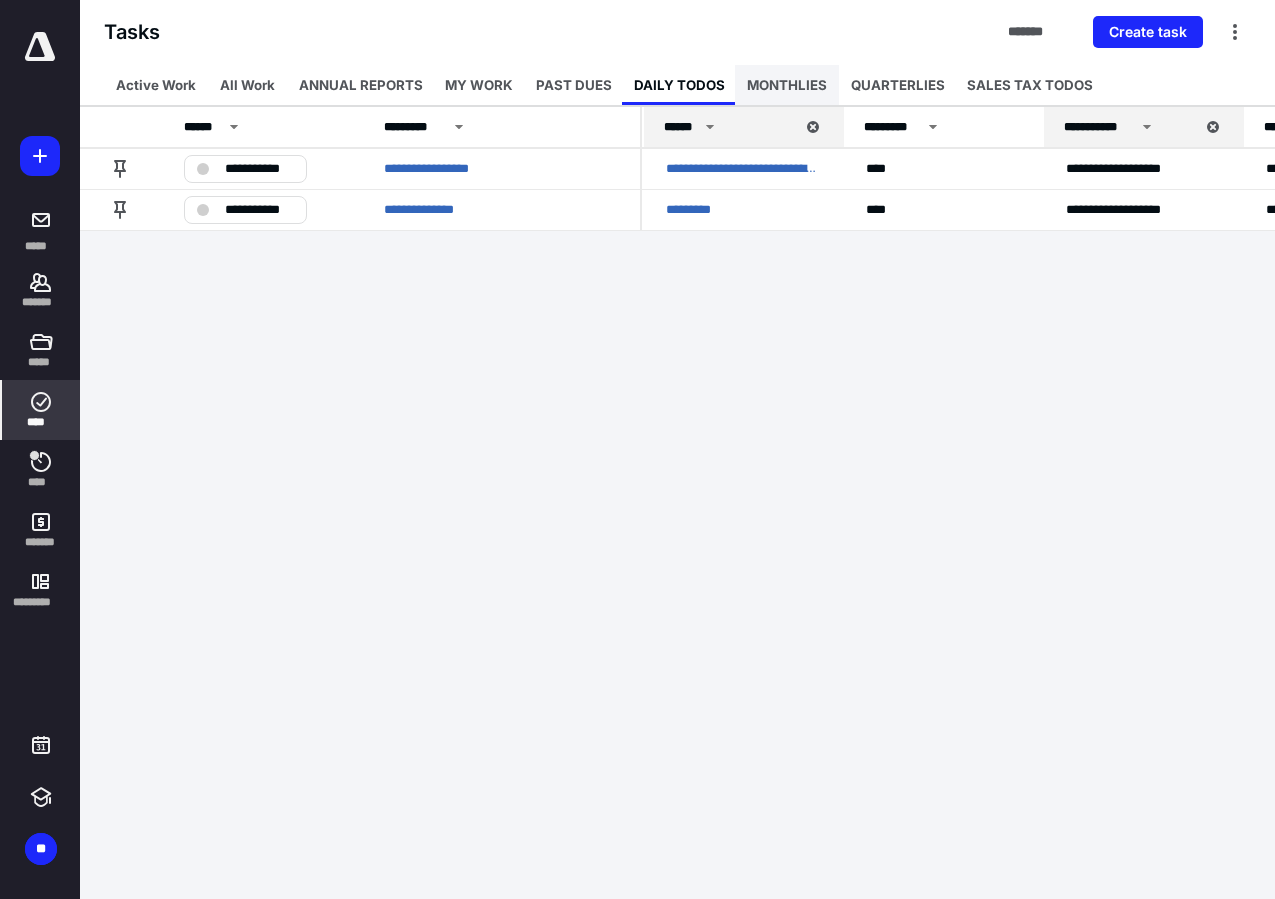 click on "MONTHLIES" at bounding box center [787, 85] 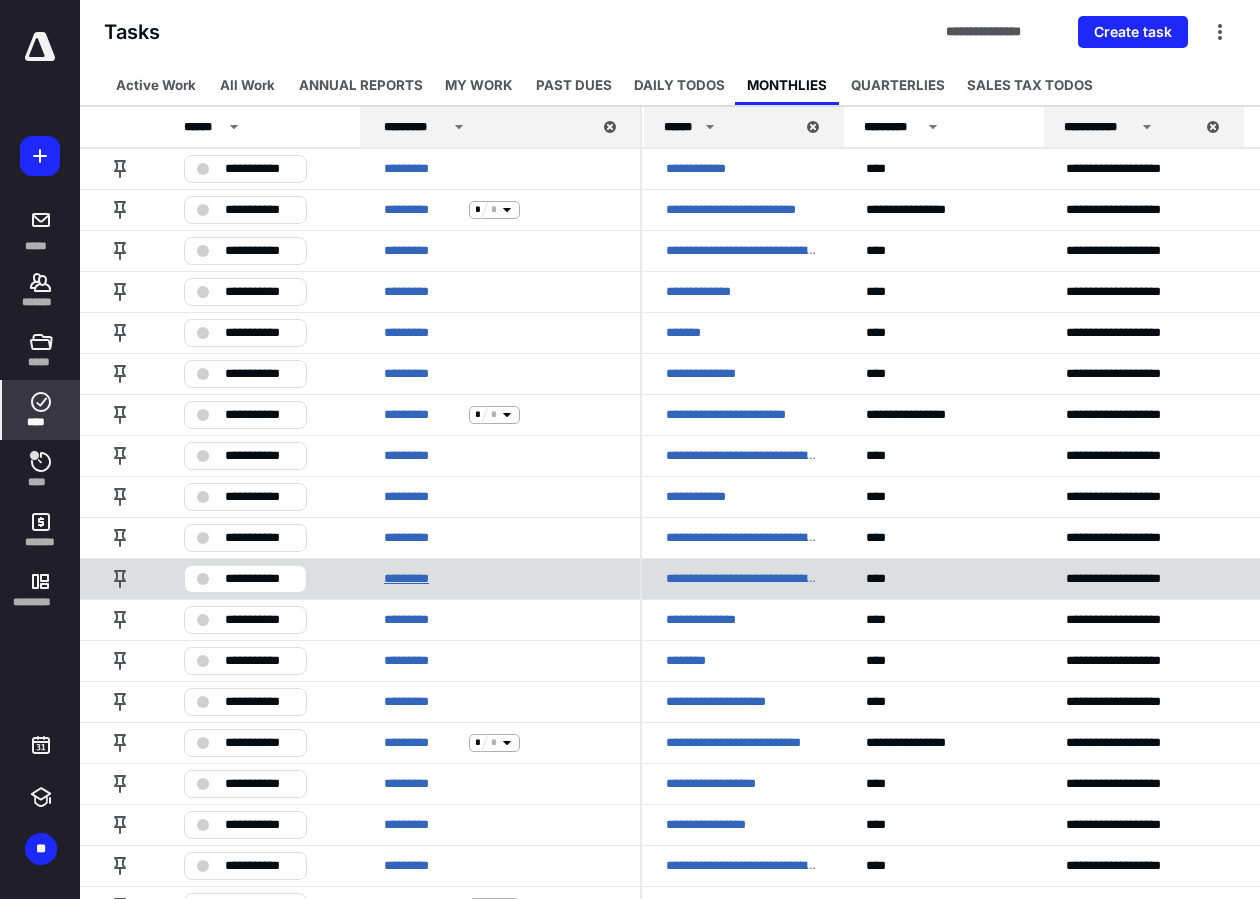click on "*********" at bounding box center [422, 579] 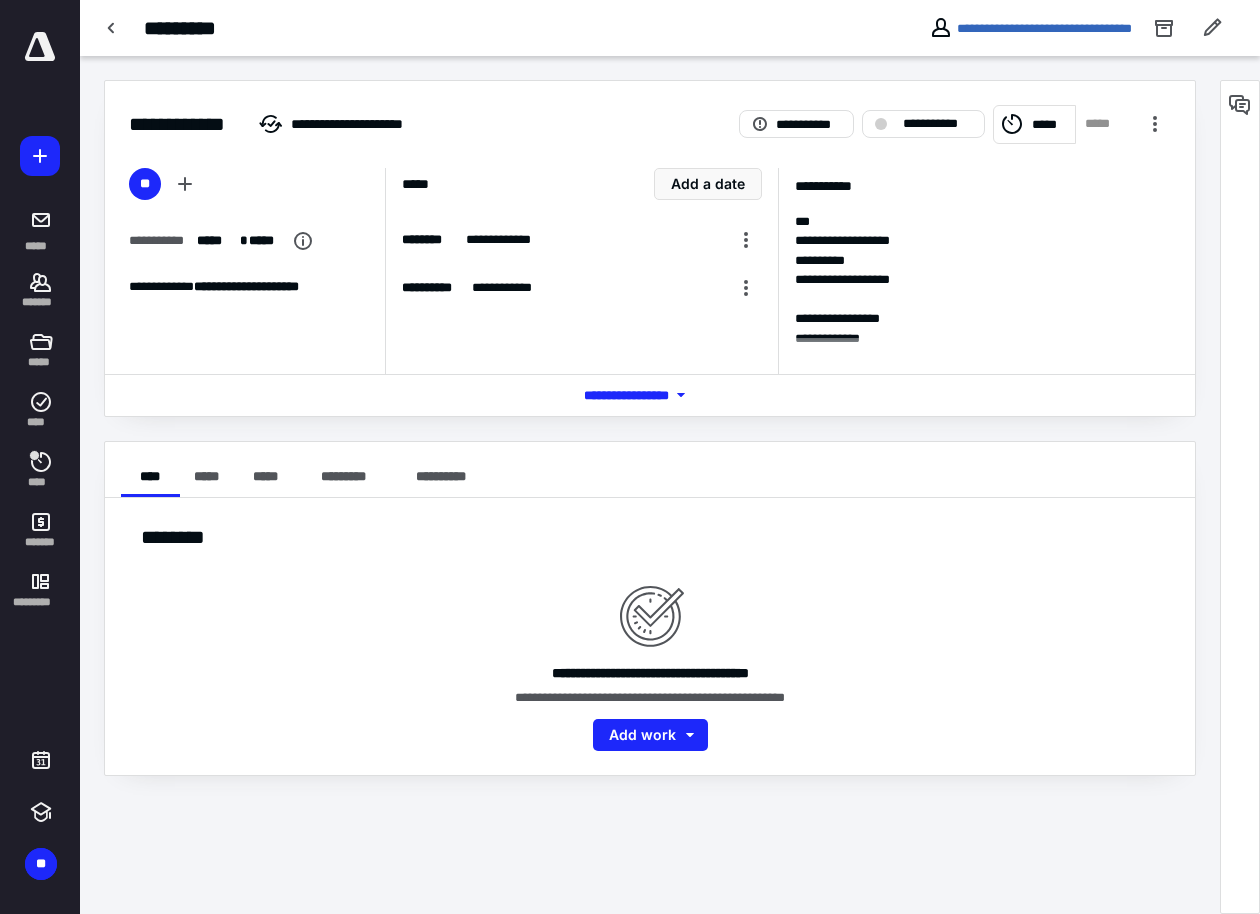 click on "*** **** *******" at bounding box center (650, 395) 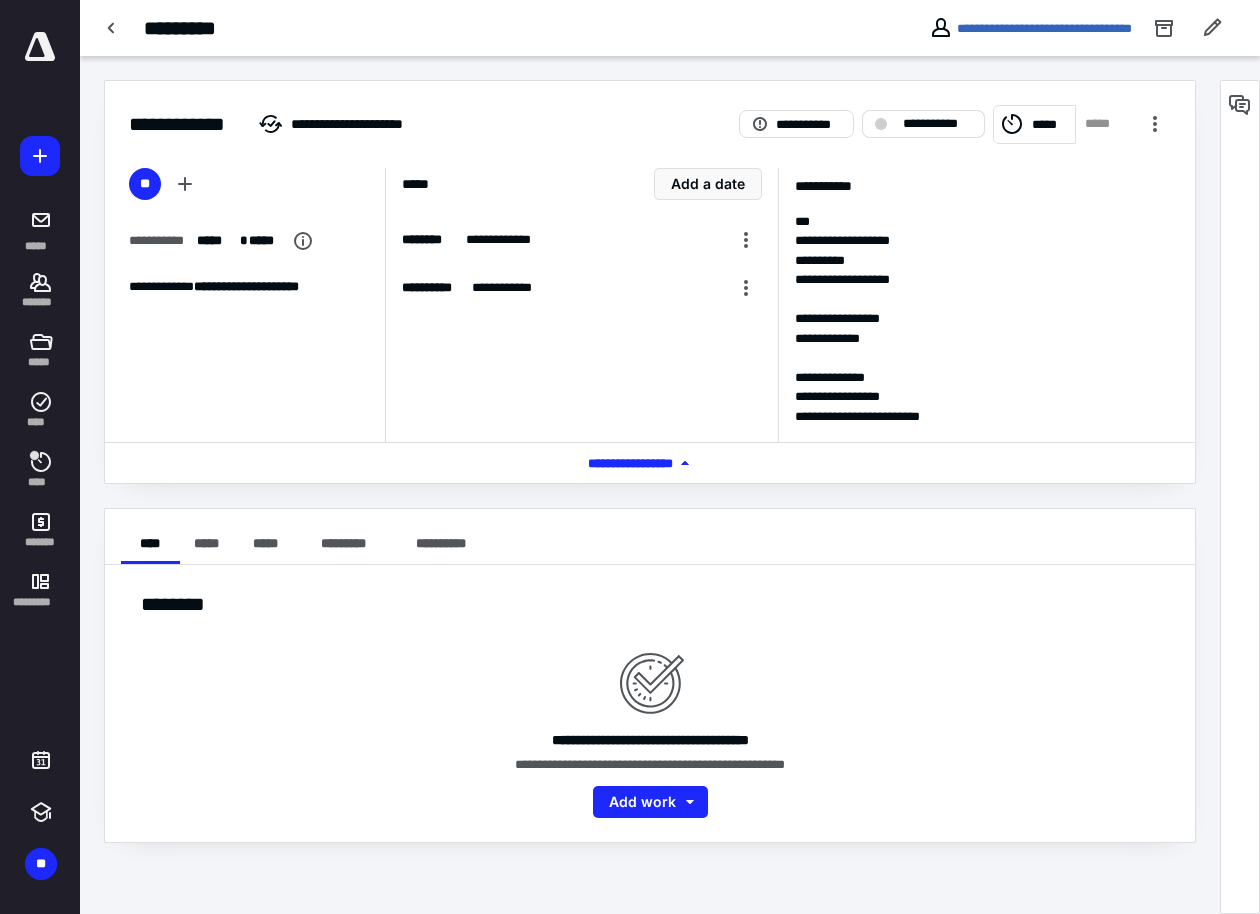 click on "**********" at bounding box center [937, 124] 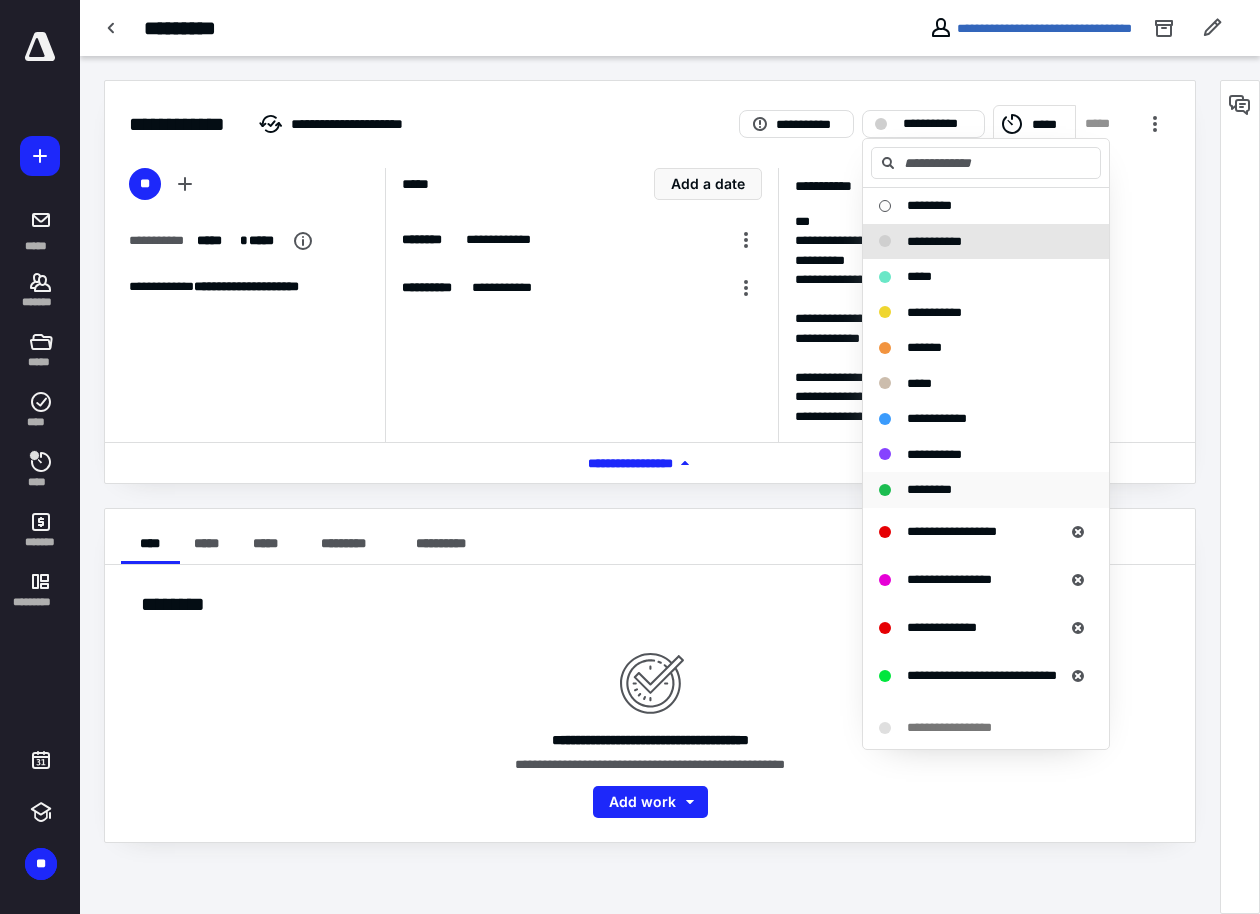 click on "*********" at bounding box center [929, 489] 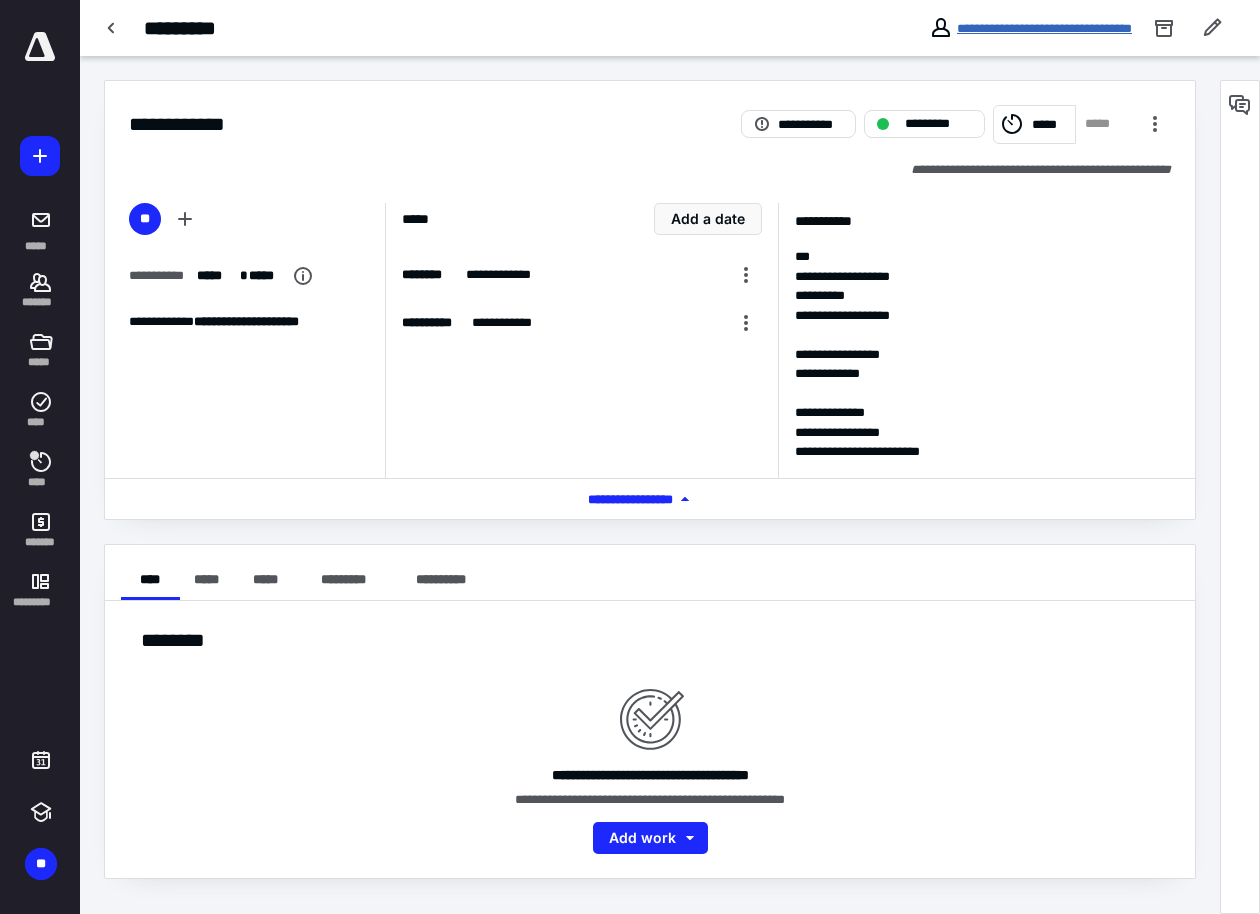 click on "**********" at bounding box center (1044, 28) 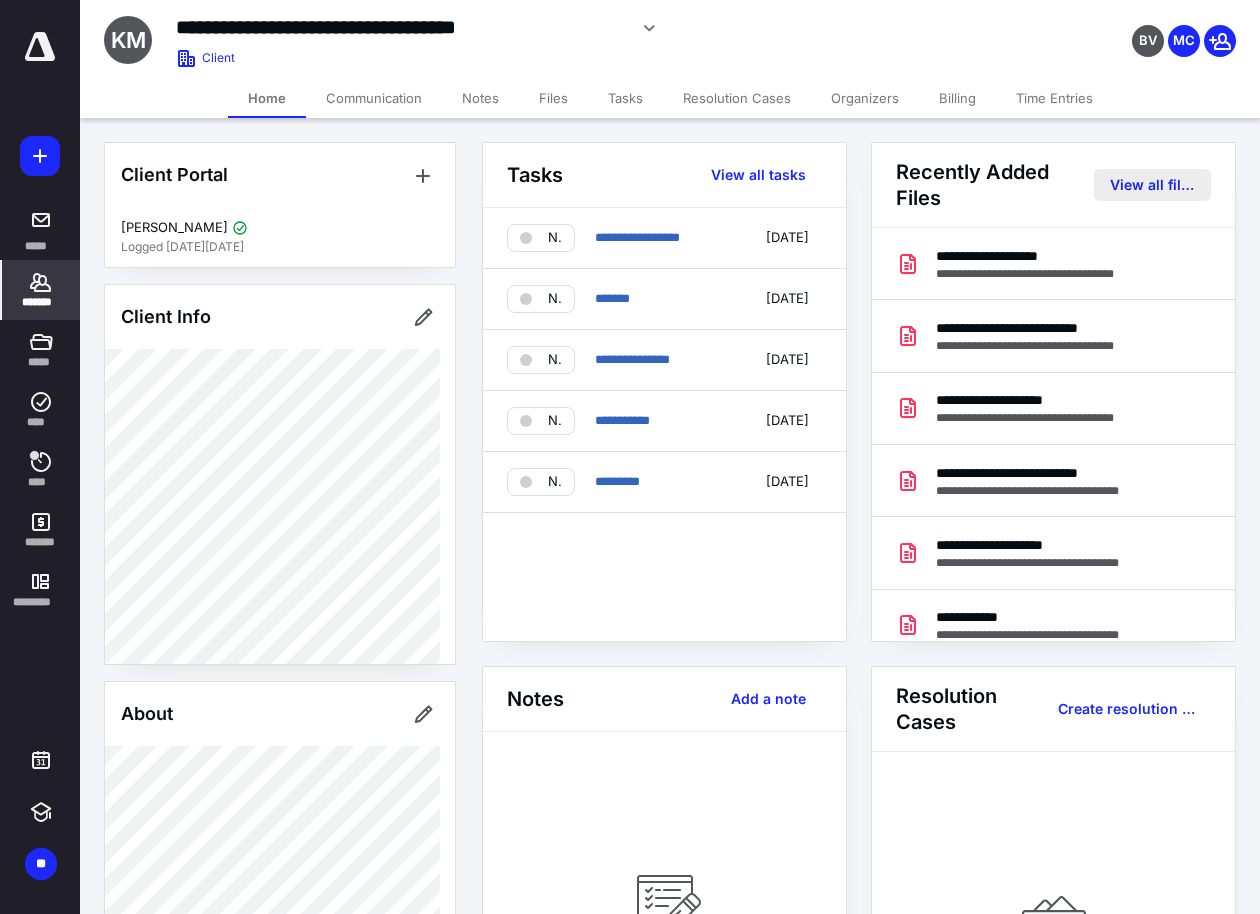 click on "View all files" at bounding box center (1152, 185) 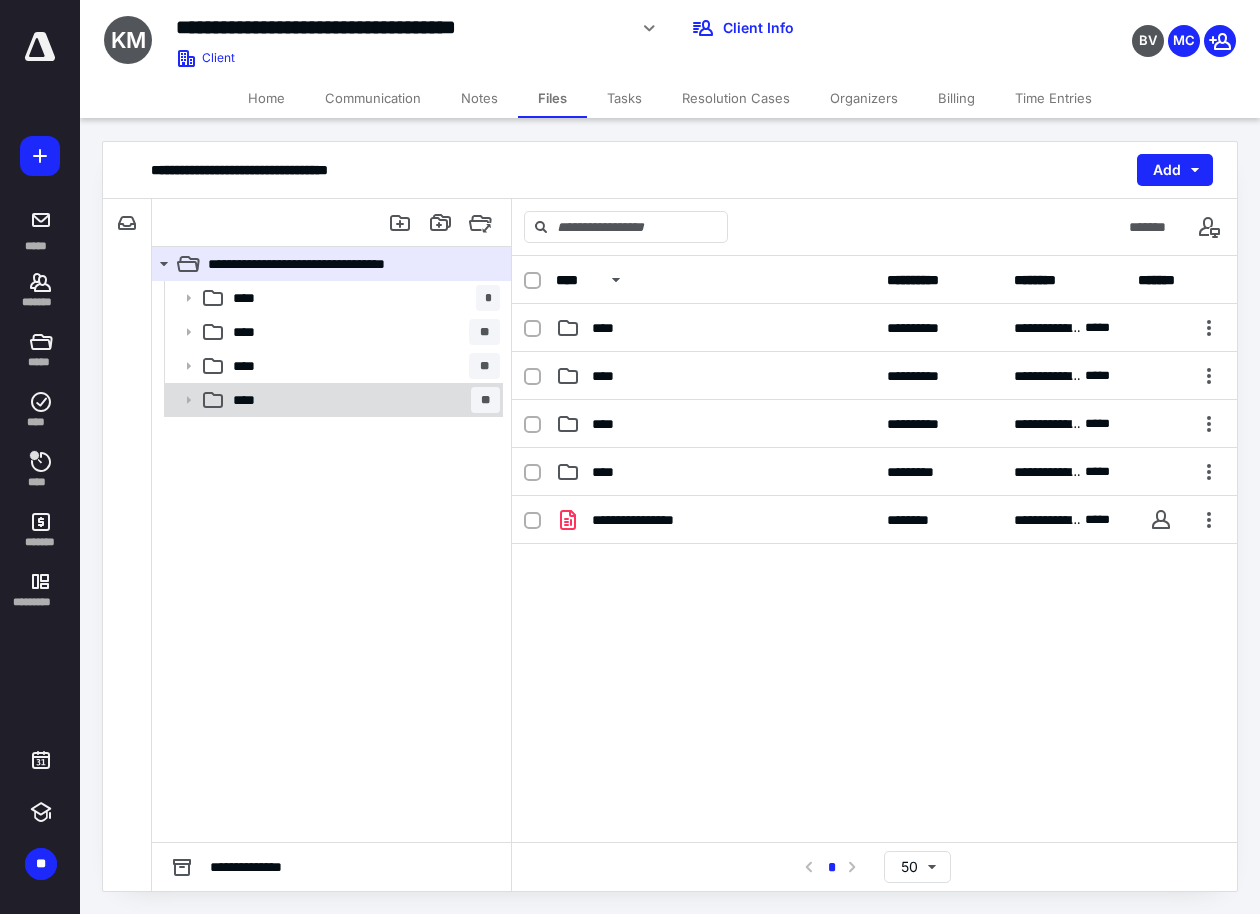 click on "**** **" at bounding box center [362, 400] 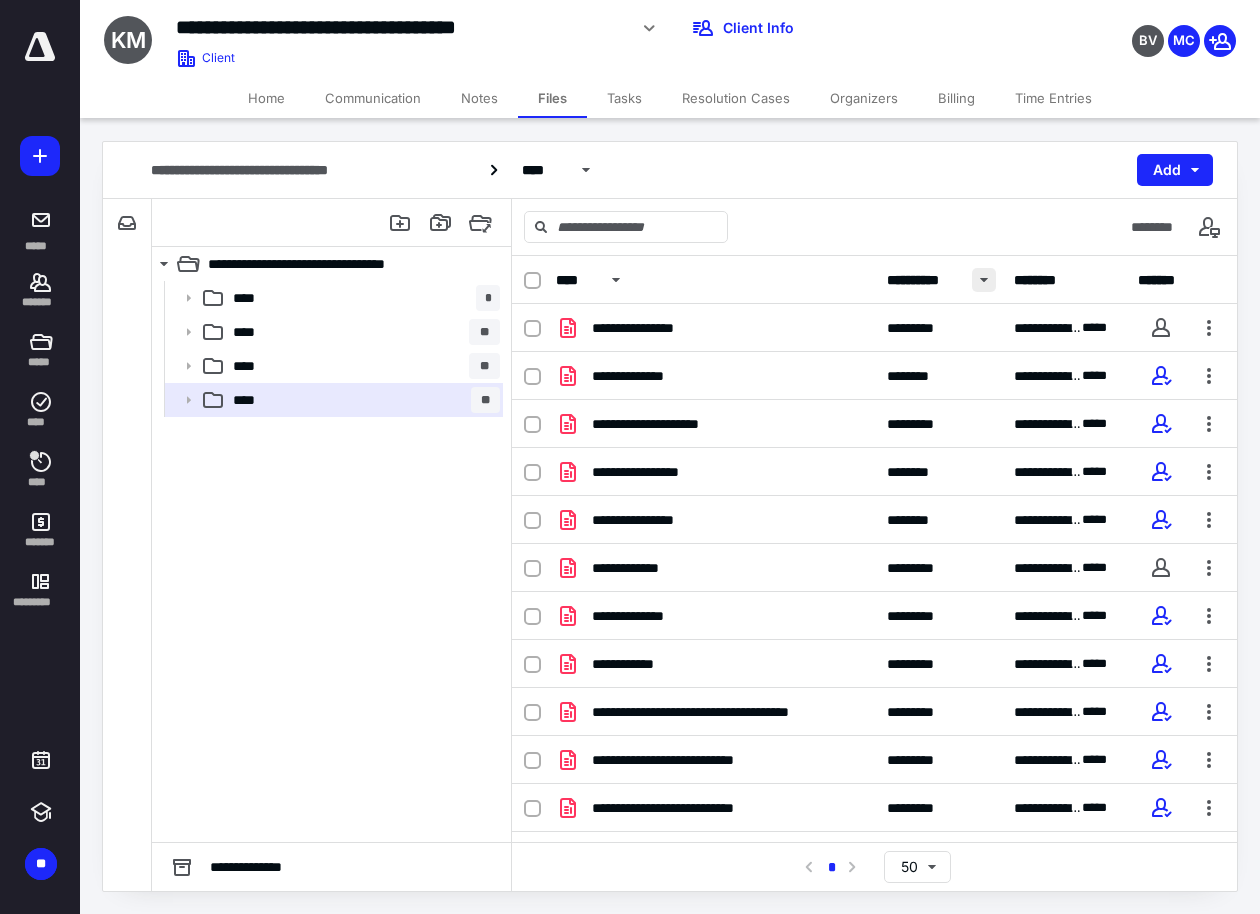 click at bounding box center (984, 280) 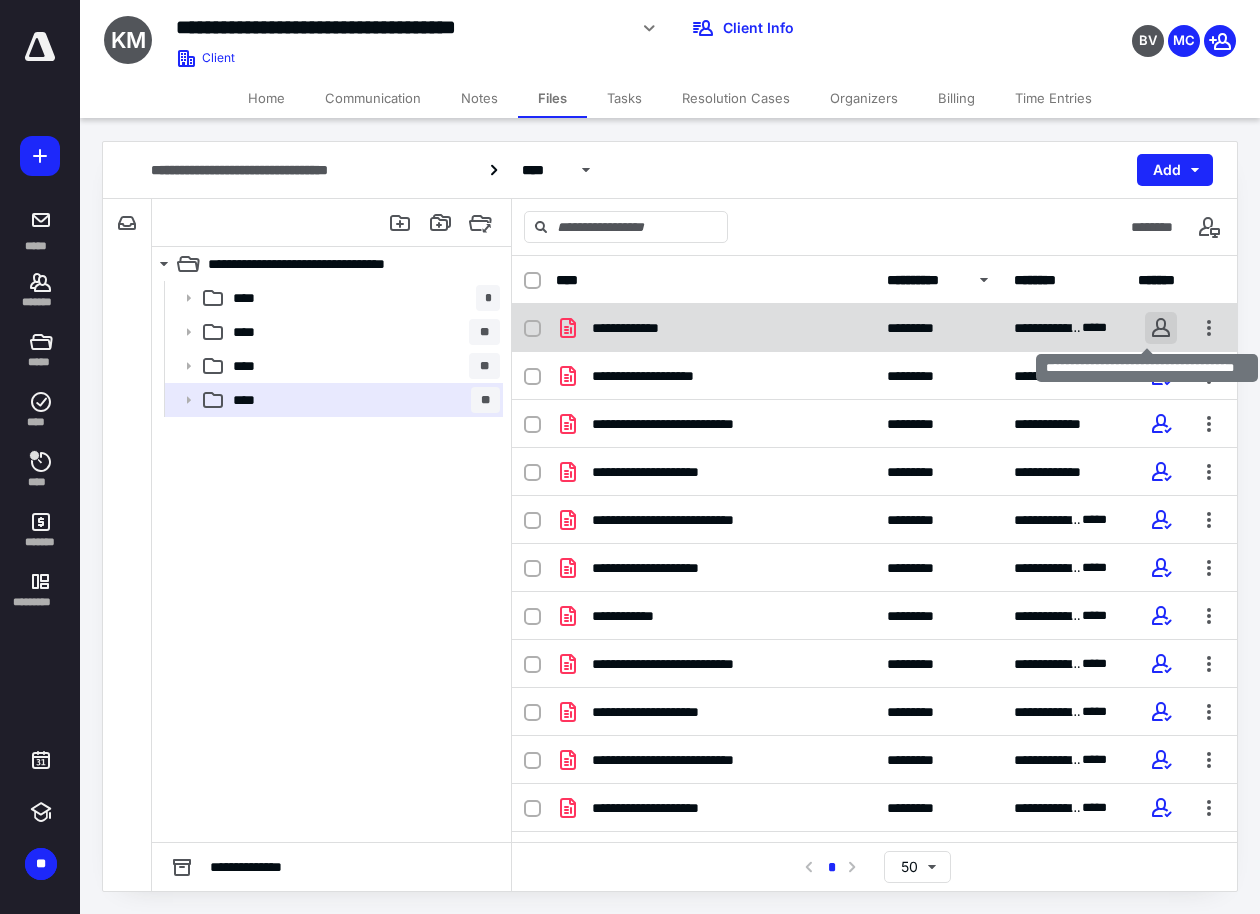 click at bounding box center (1161, 328) 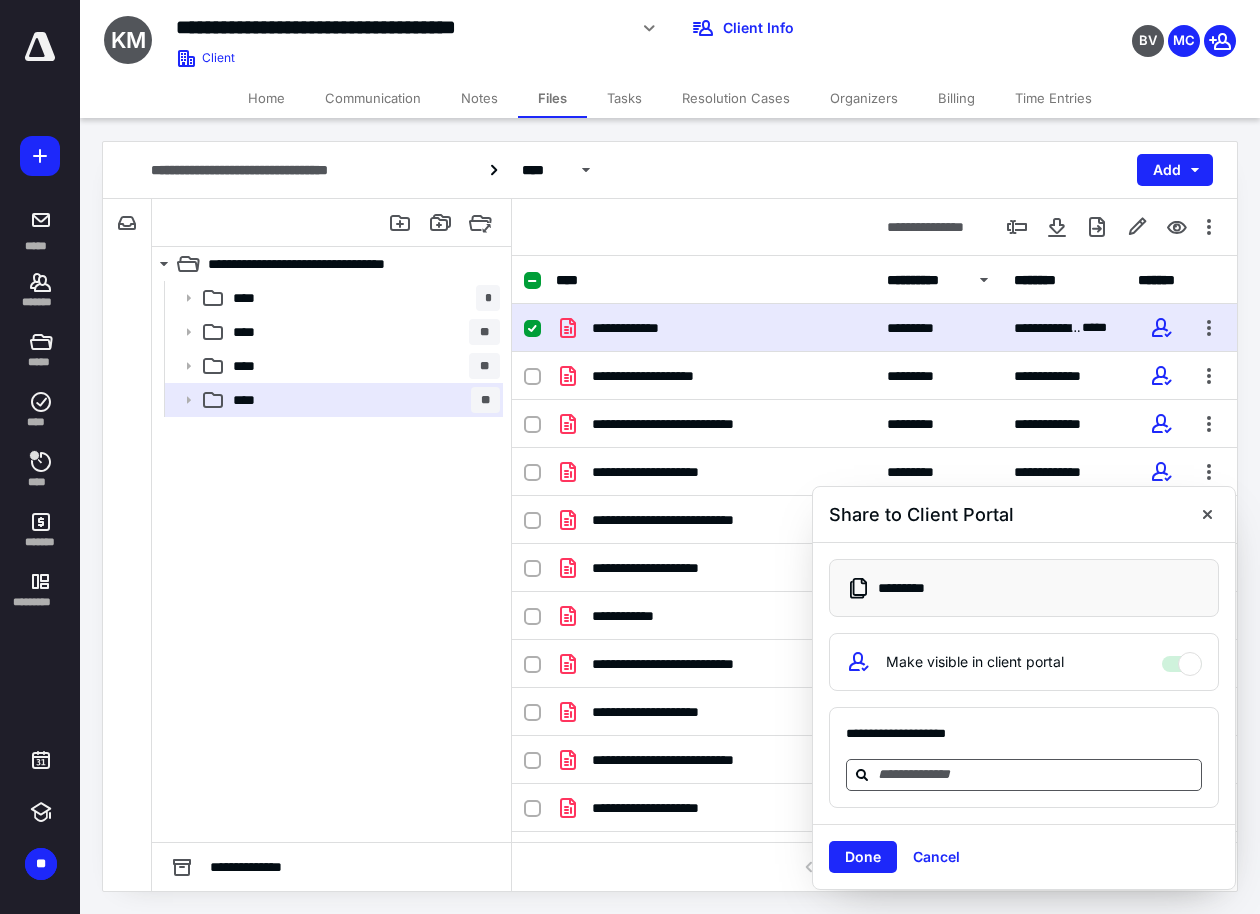 click at bounding box center (1036, 774) 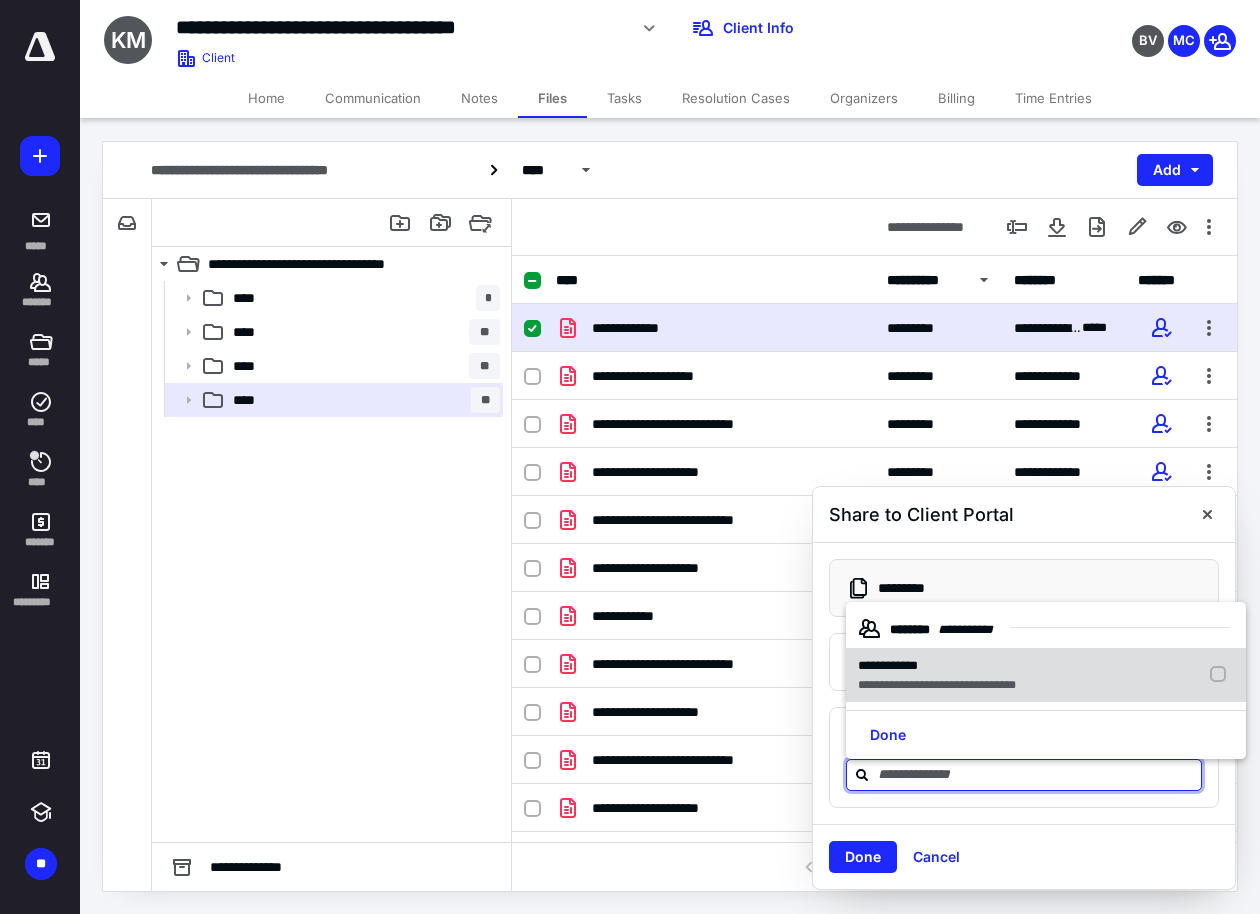 click on "**********" at bounding box center [888, 665] 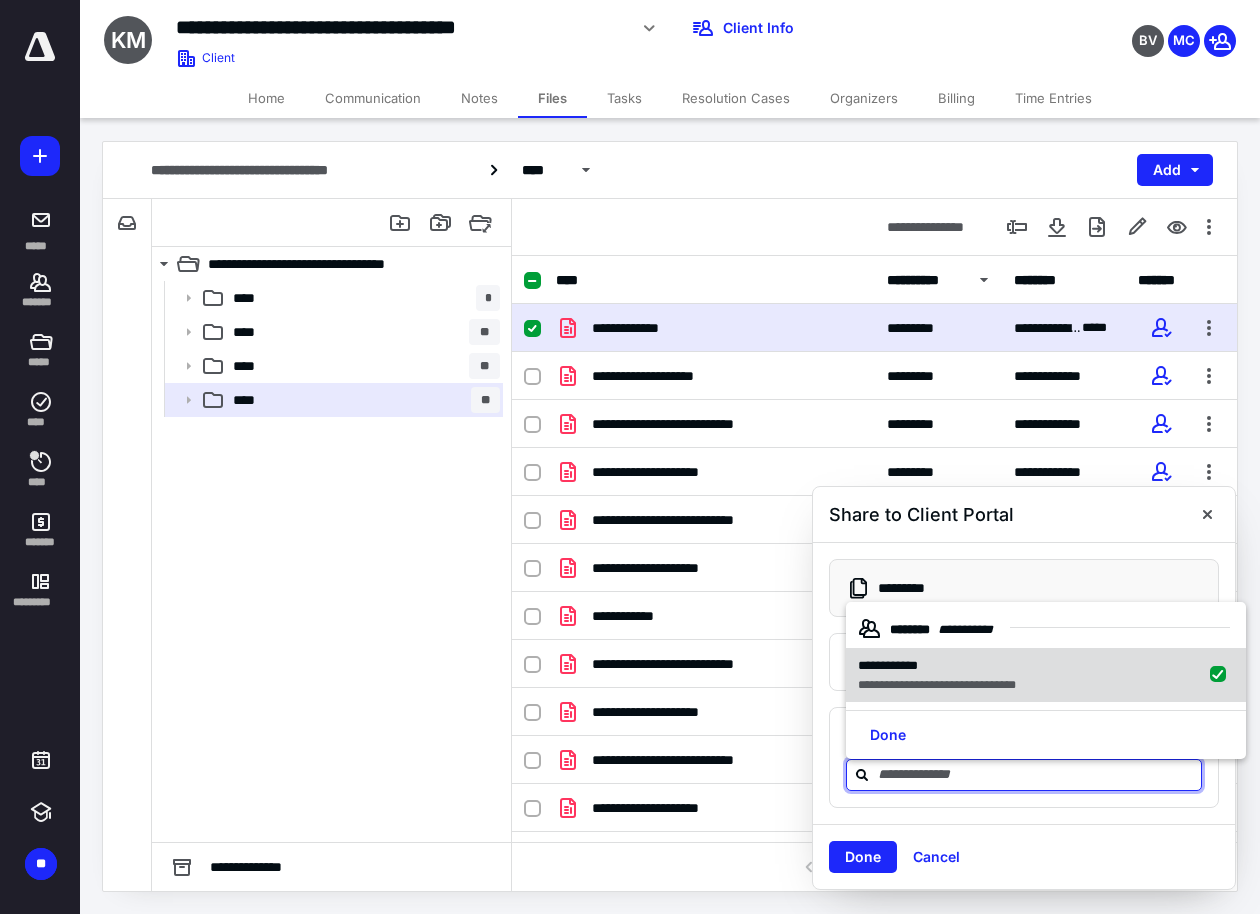 checkbox on "true" 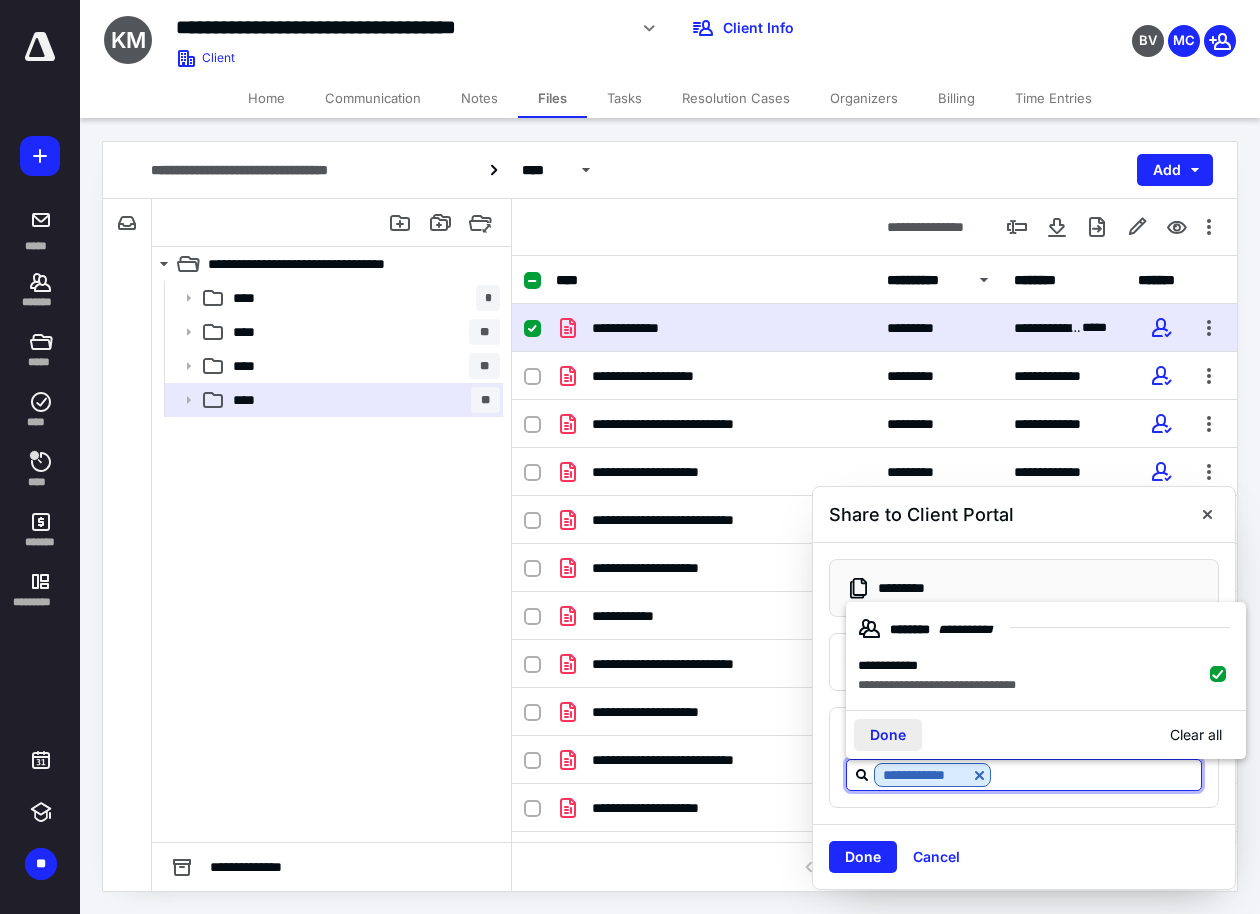 click on "Done" at bounding box center [888, 735] 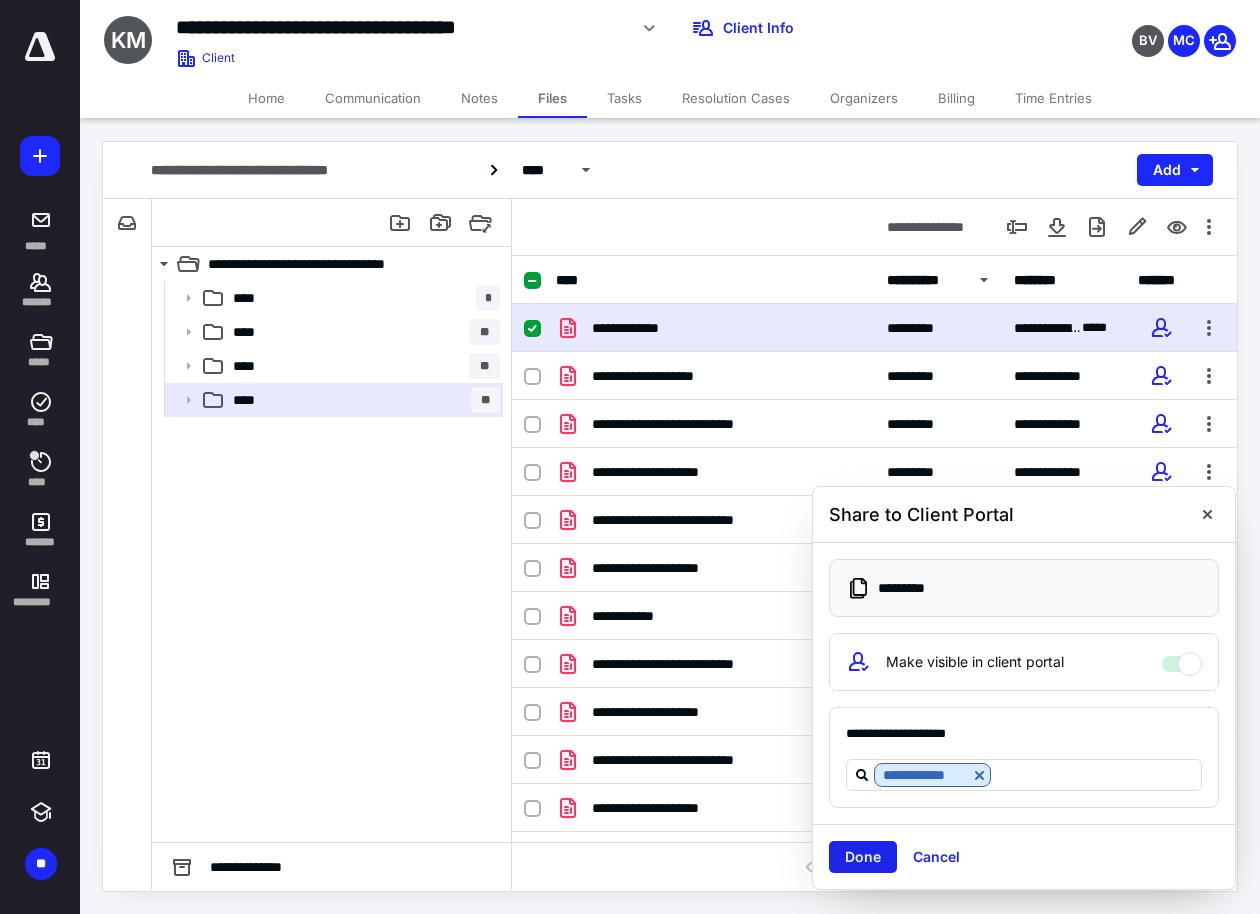 click on "Done" at bounding box center [863, 857] 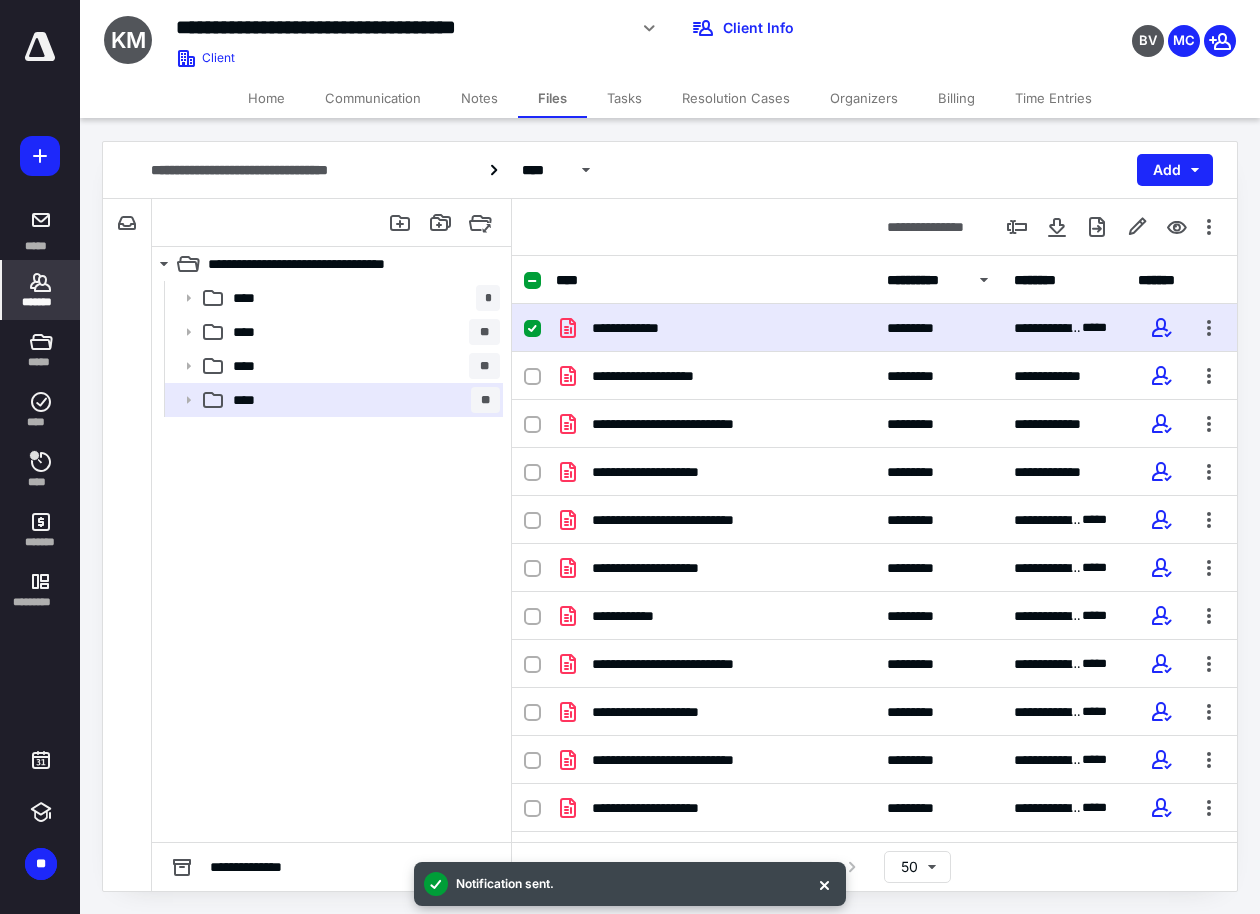 click on "*******" at bounding box center [41, 290] 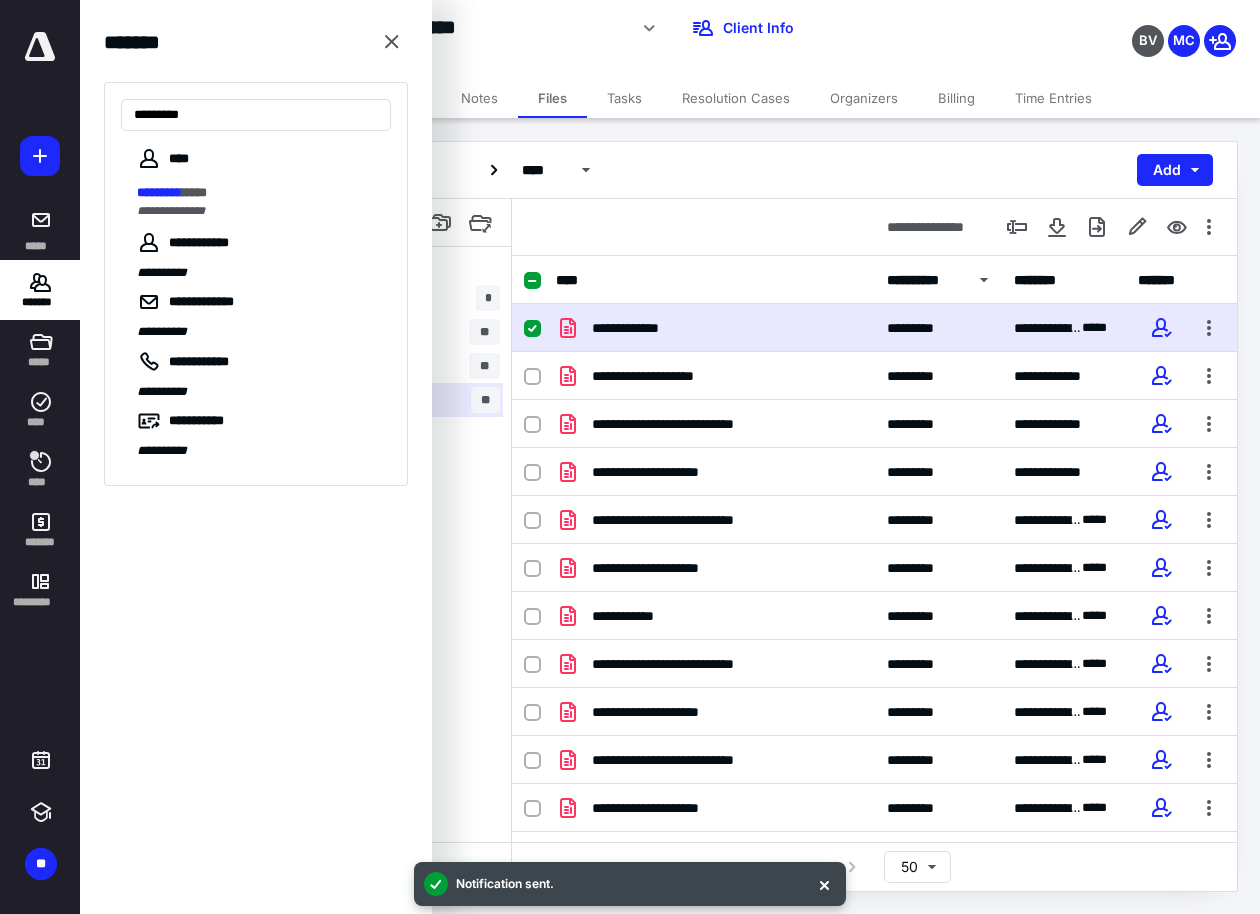 type on "*********" 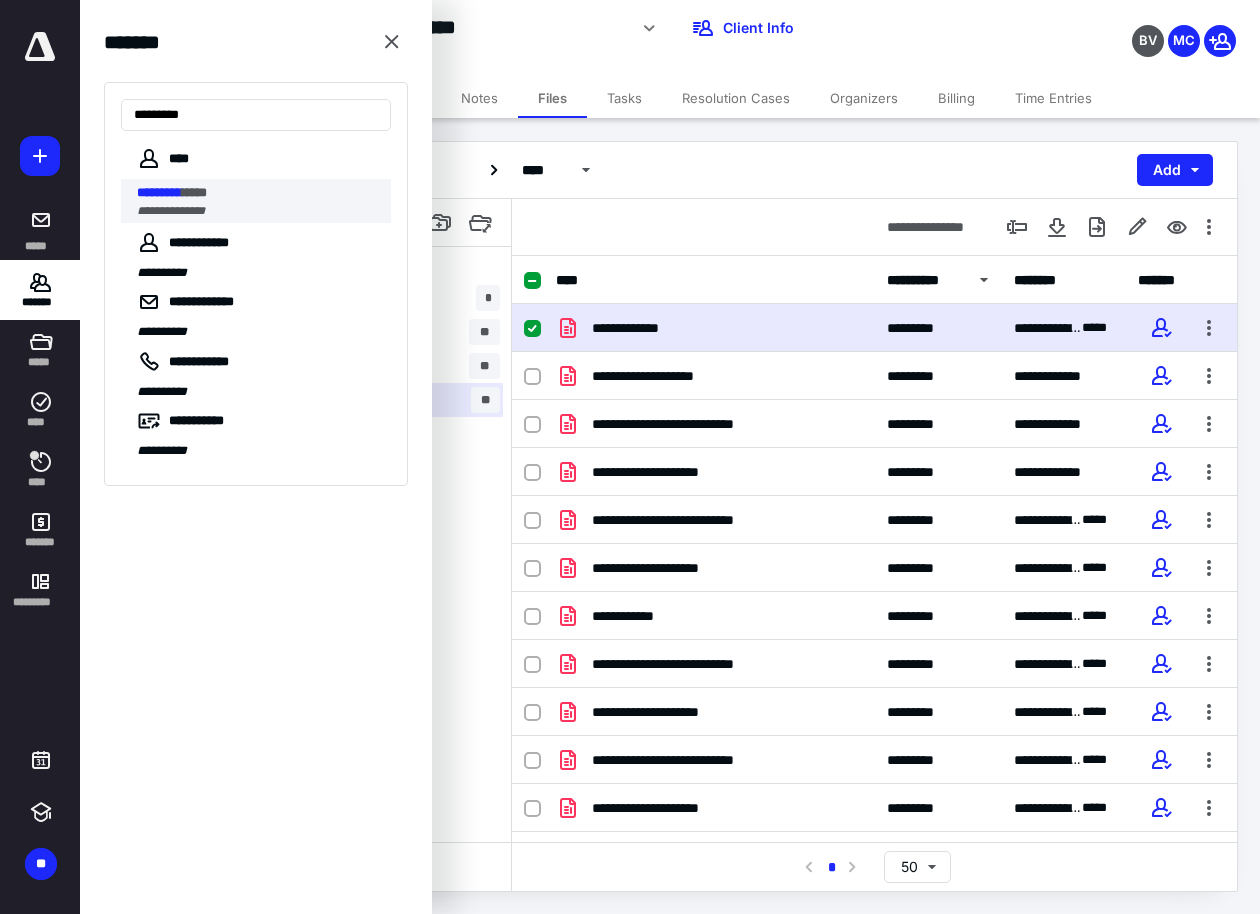 click on "********* *****" at bounding box center (258, 193) 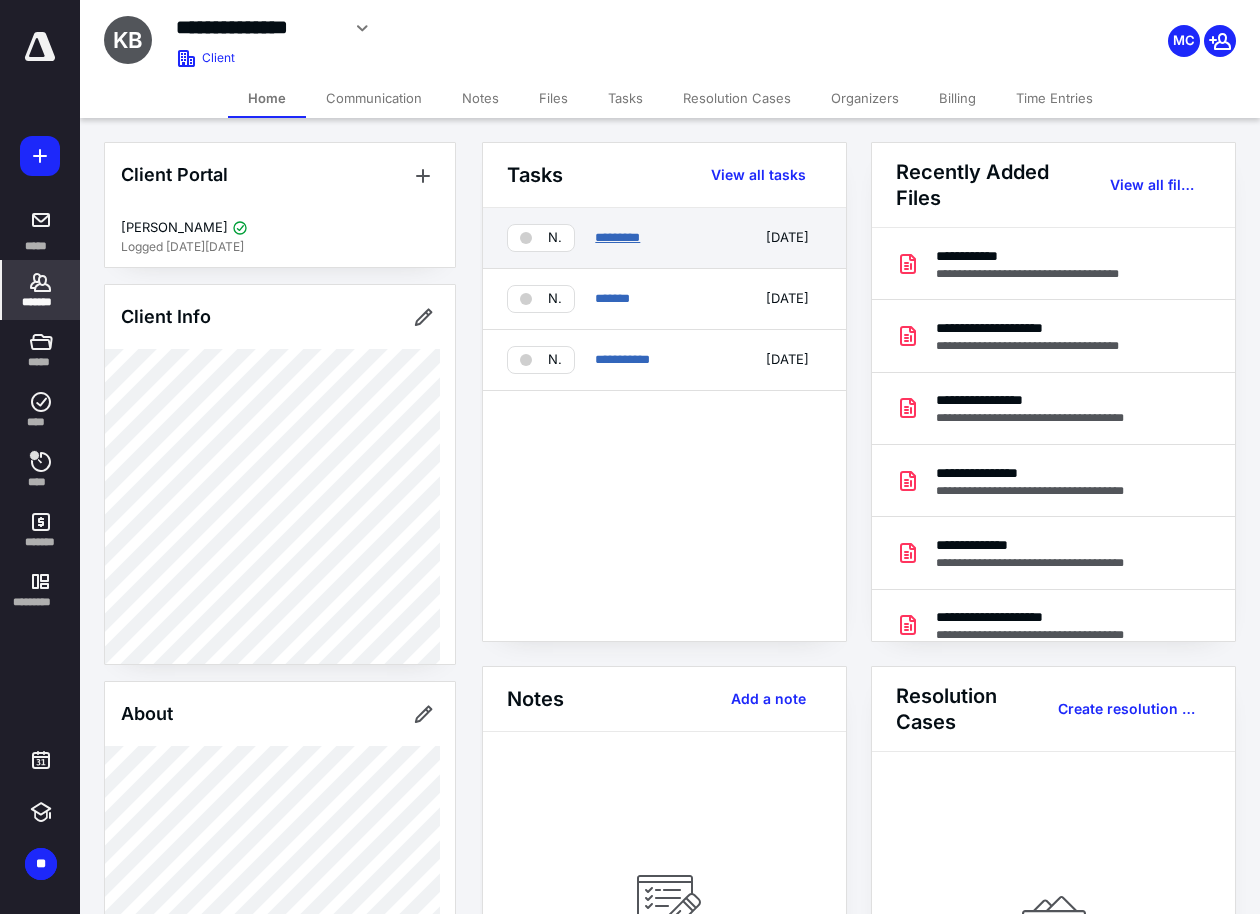 click on "*********" at bounding box center (617, 237) 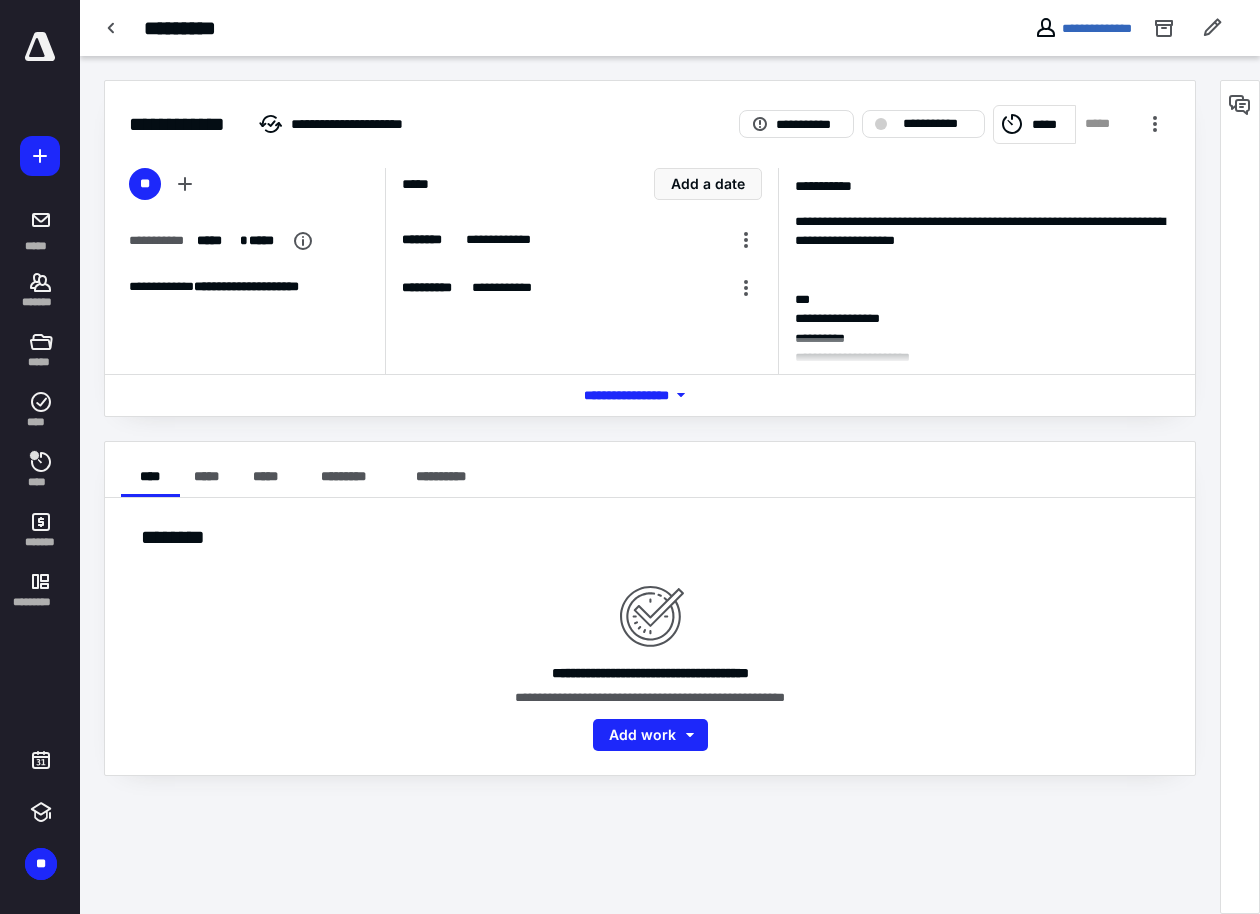 click on "*** **** *******" at bounding box center (650, 395) 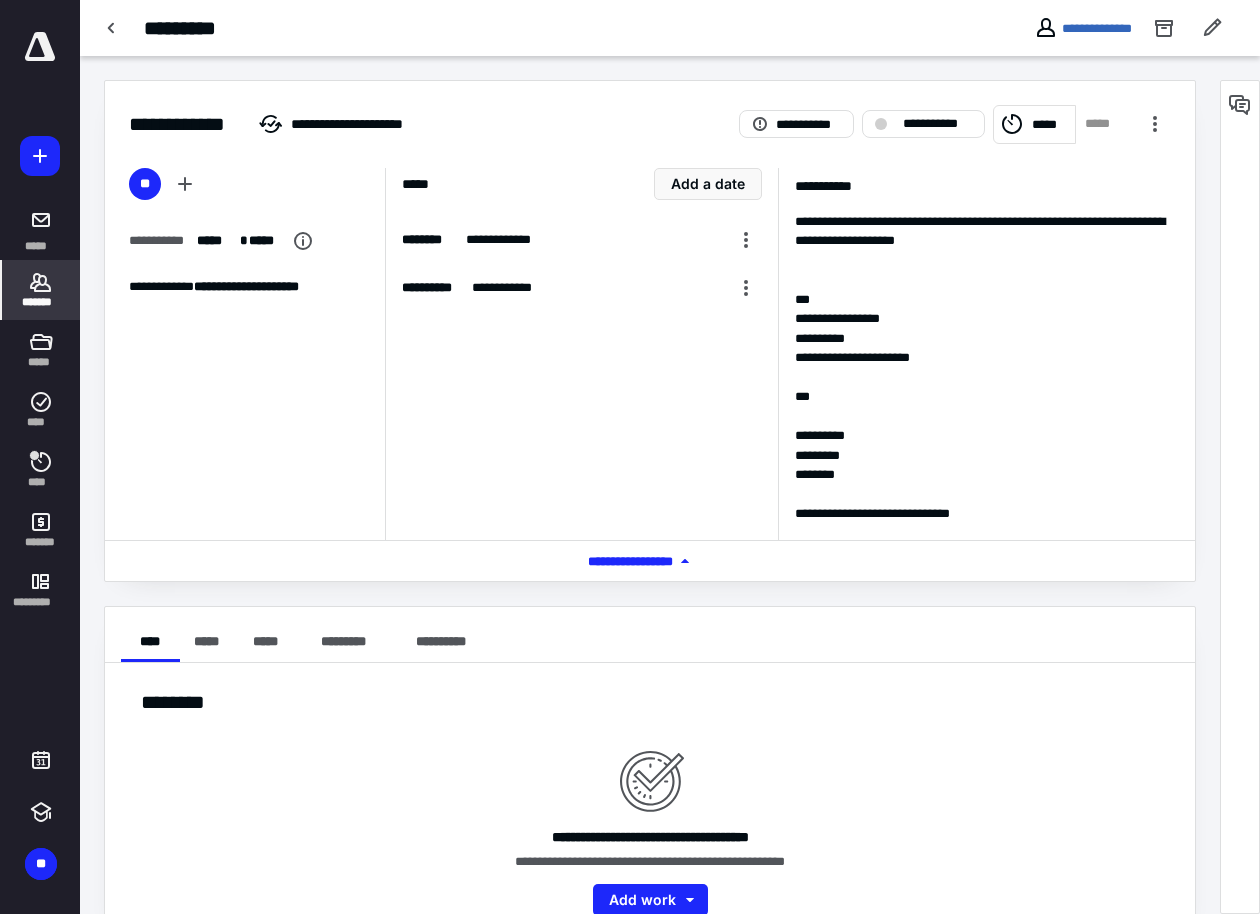 click on "*******" at bounding box center [41, 302] 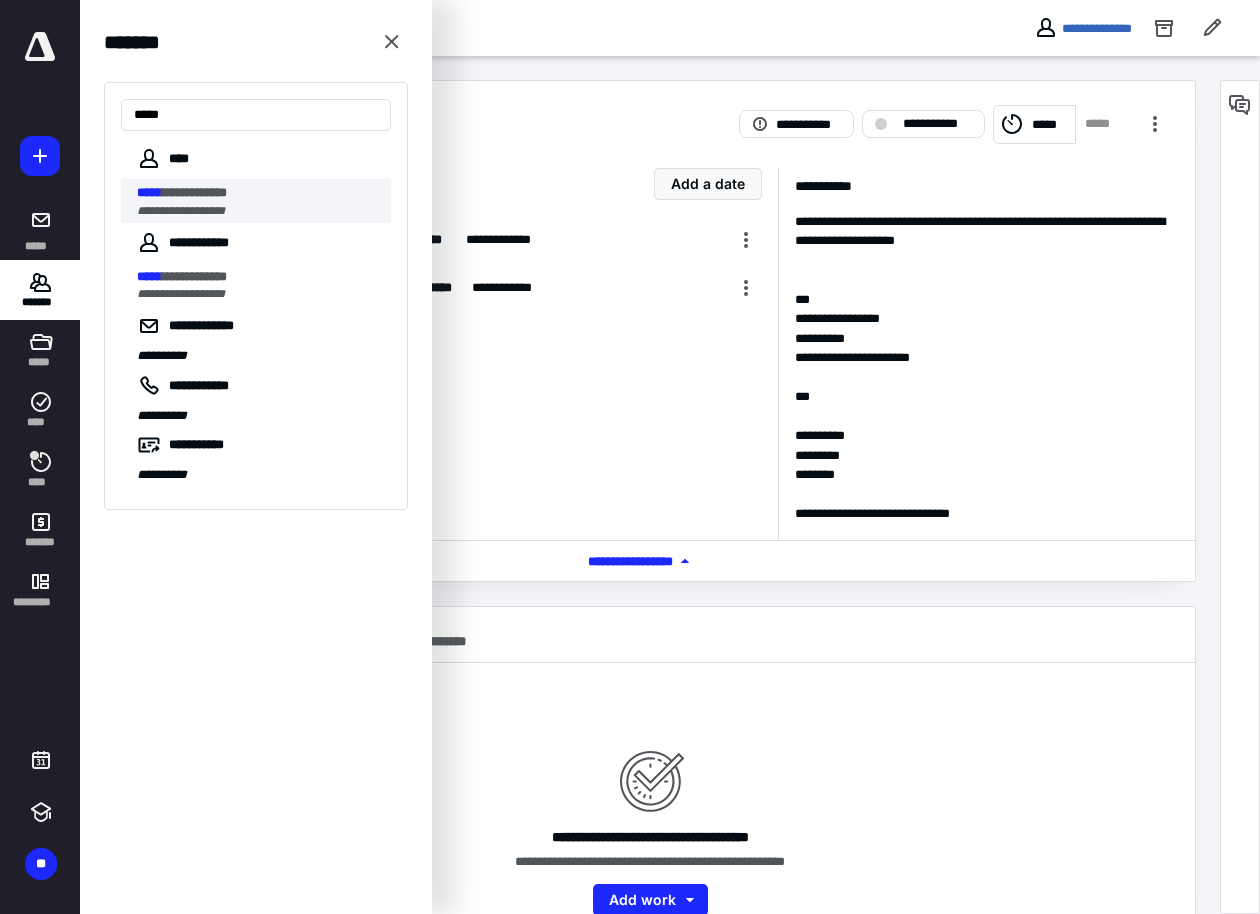type on "*****" 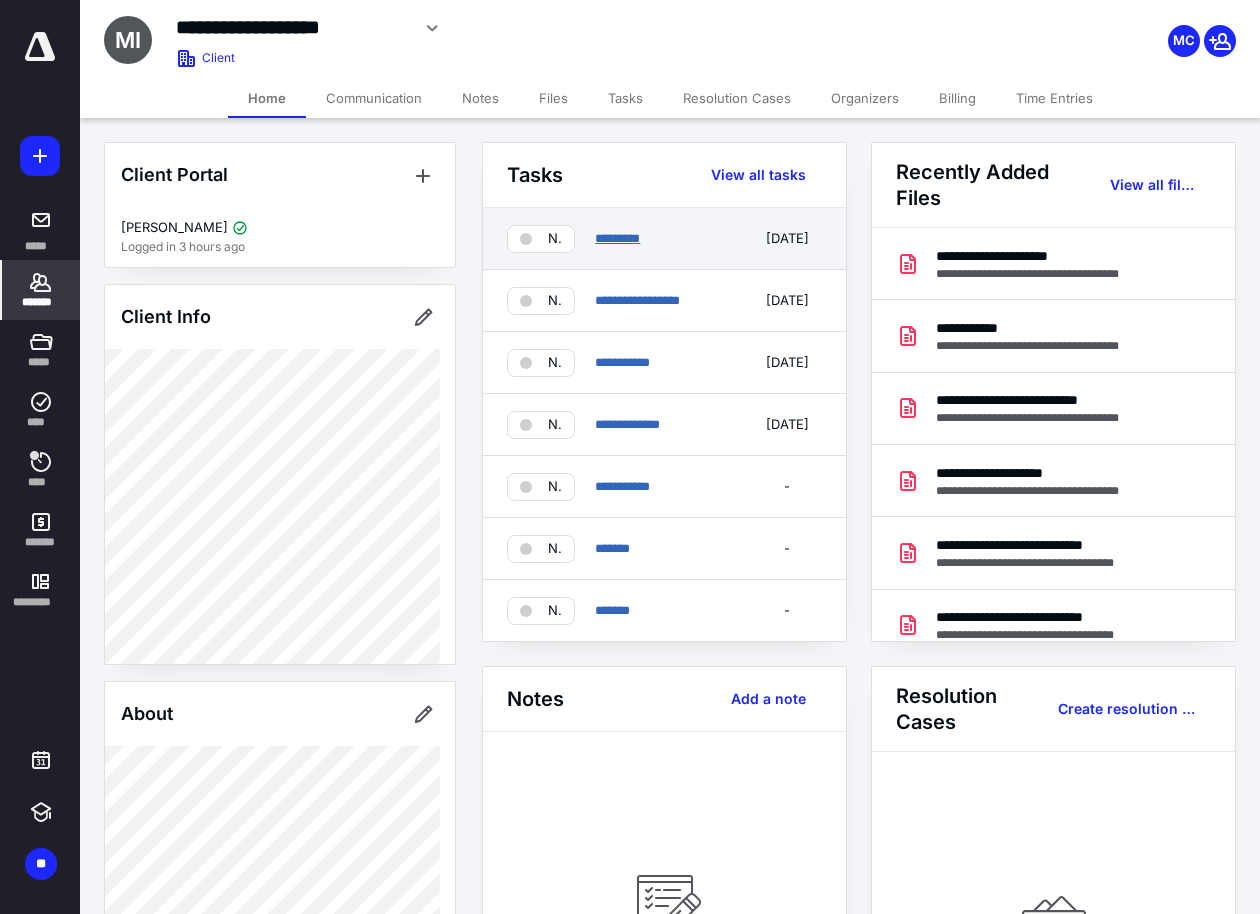 click on "*********" at bounding box center [617, 238] 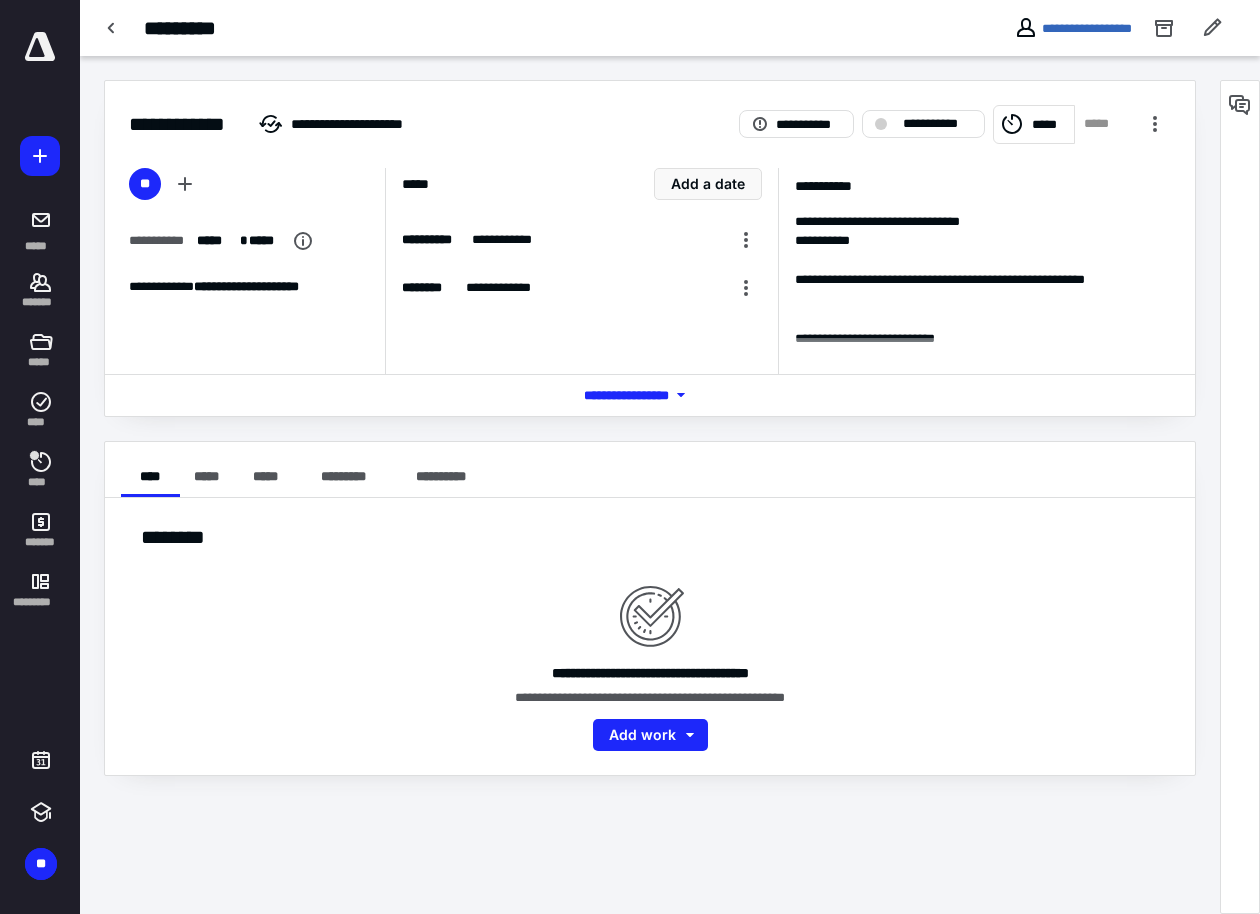 click on "*** **** *******" at bounding box center (650, 395) 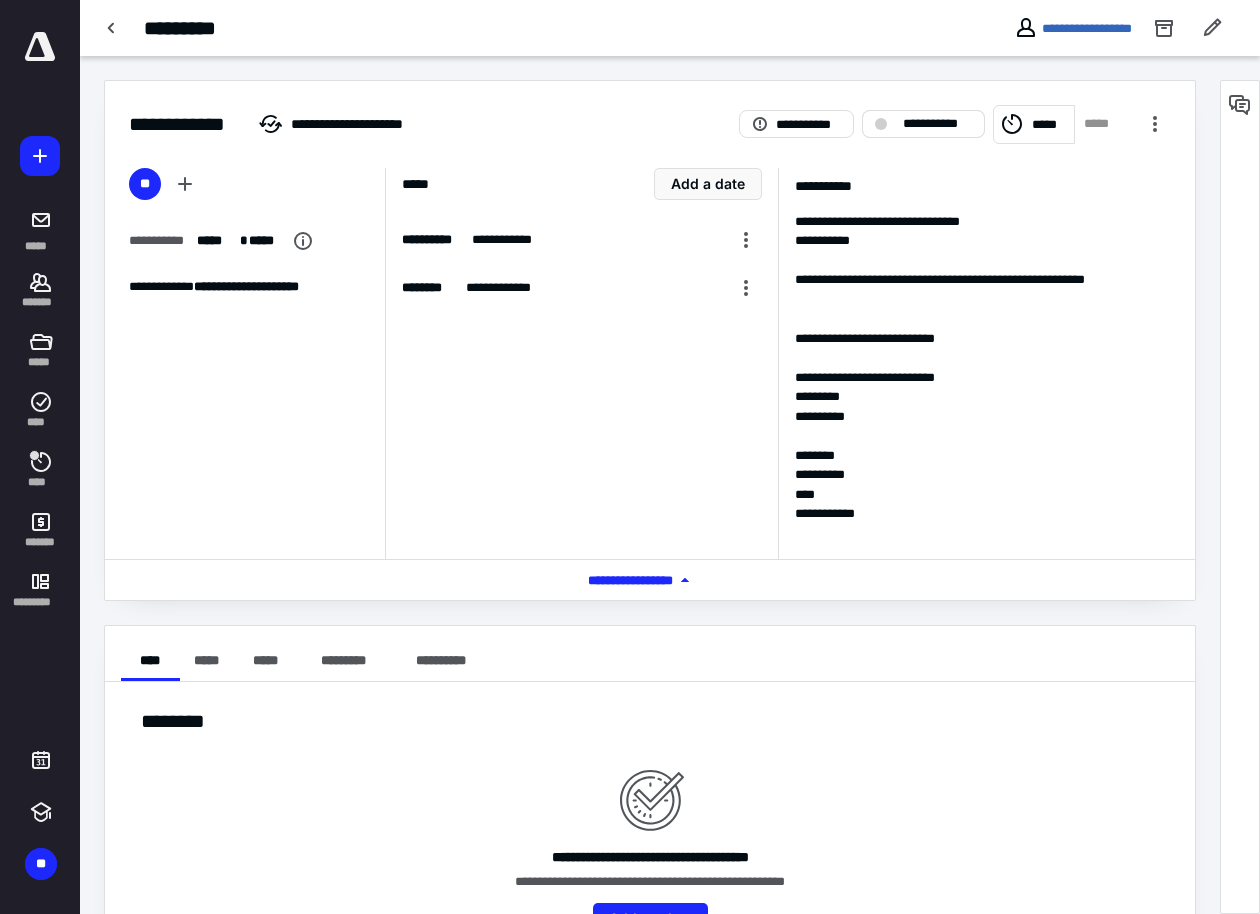 click on "**********" at bounding box center [923, 124] 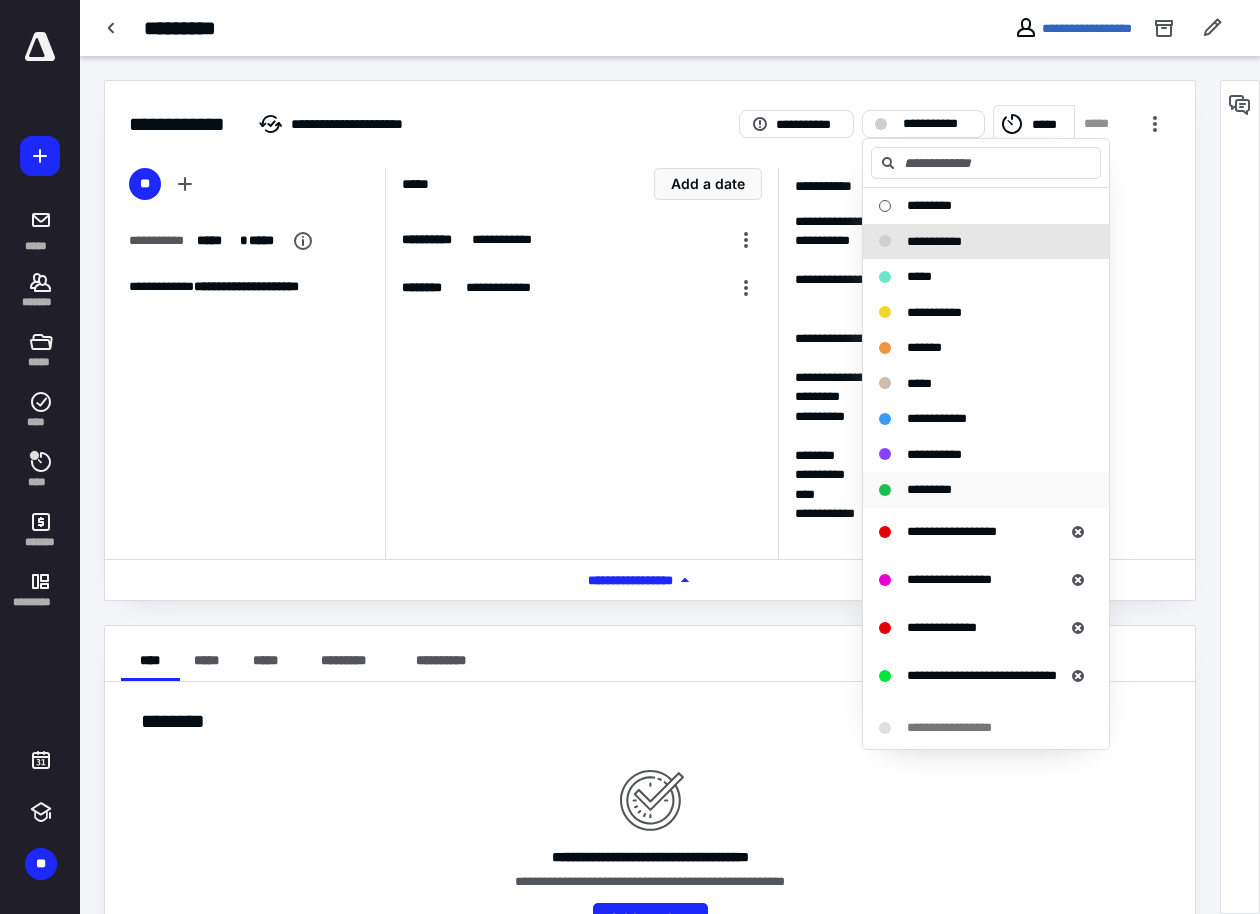 click on "*********" at bounding box center [929, 489] 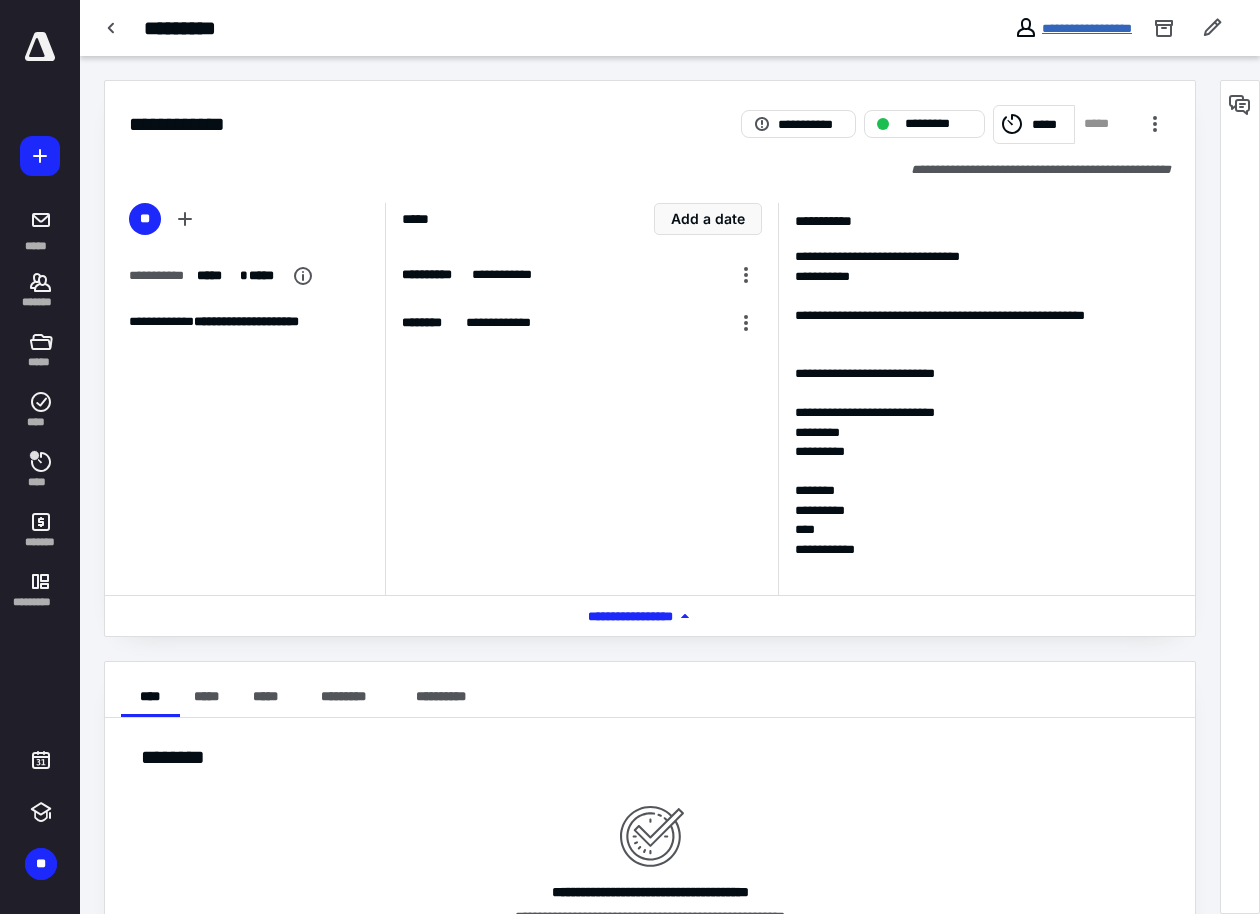 click on "**********" at bounding box center [1087, 28] 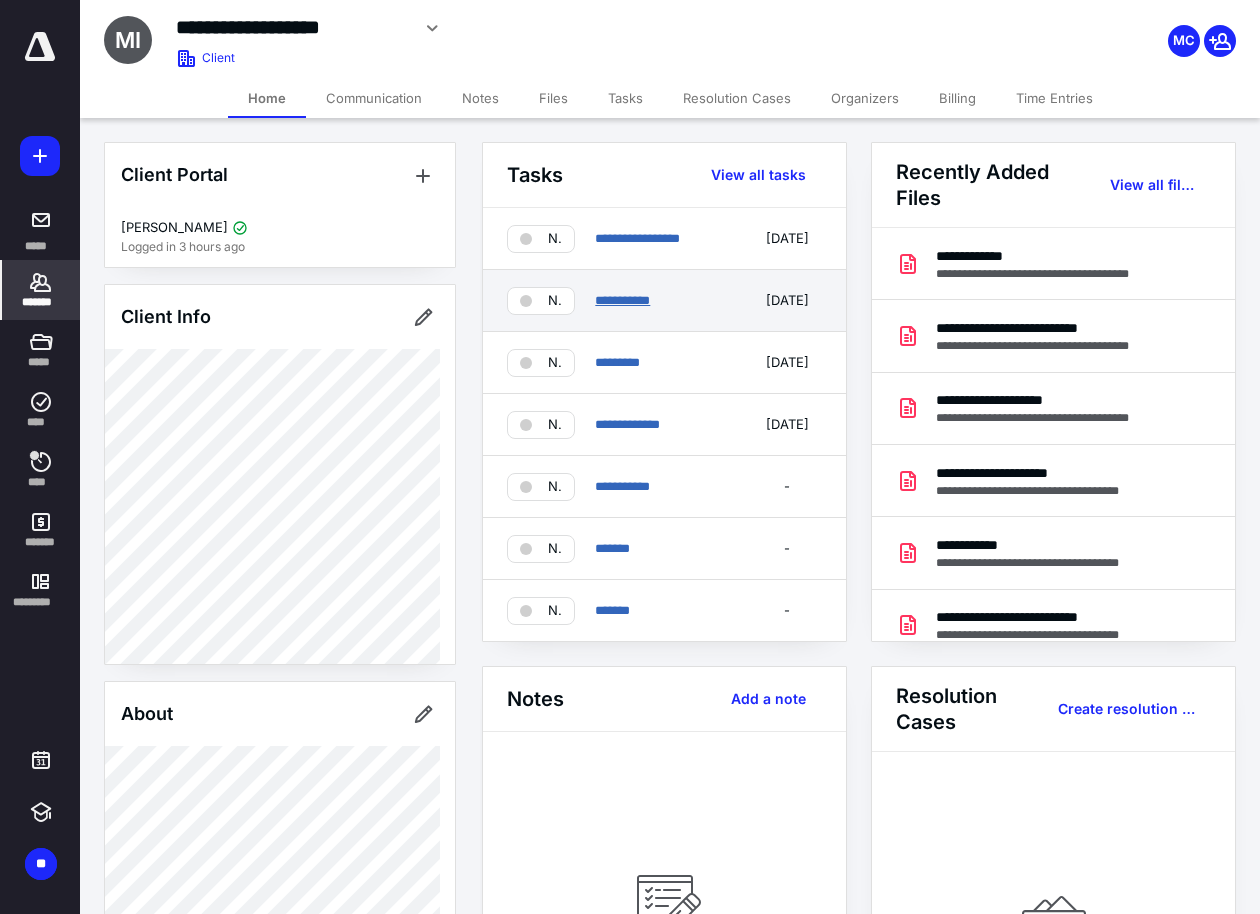 click on "**********" at bounding box center [622, 300] 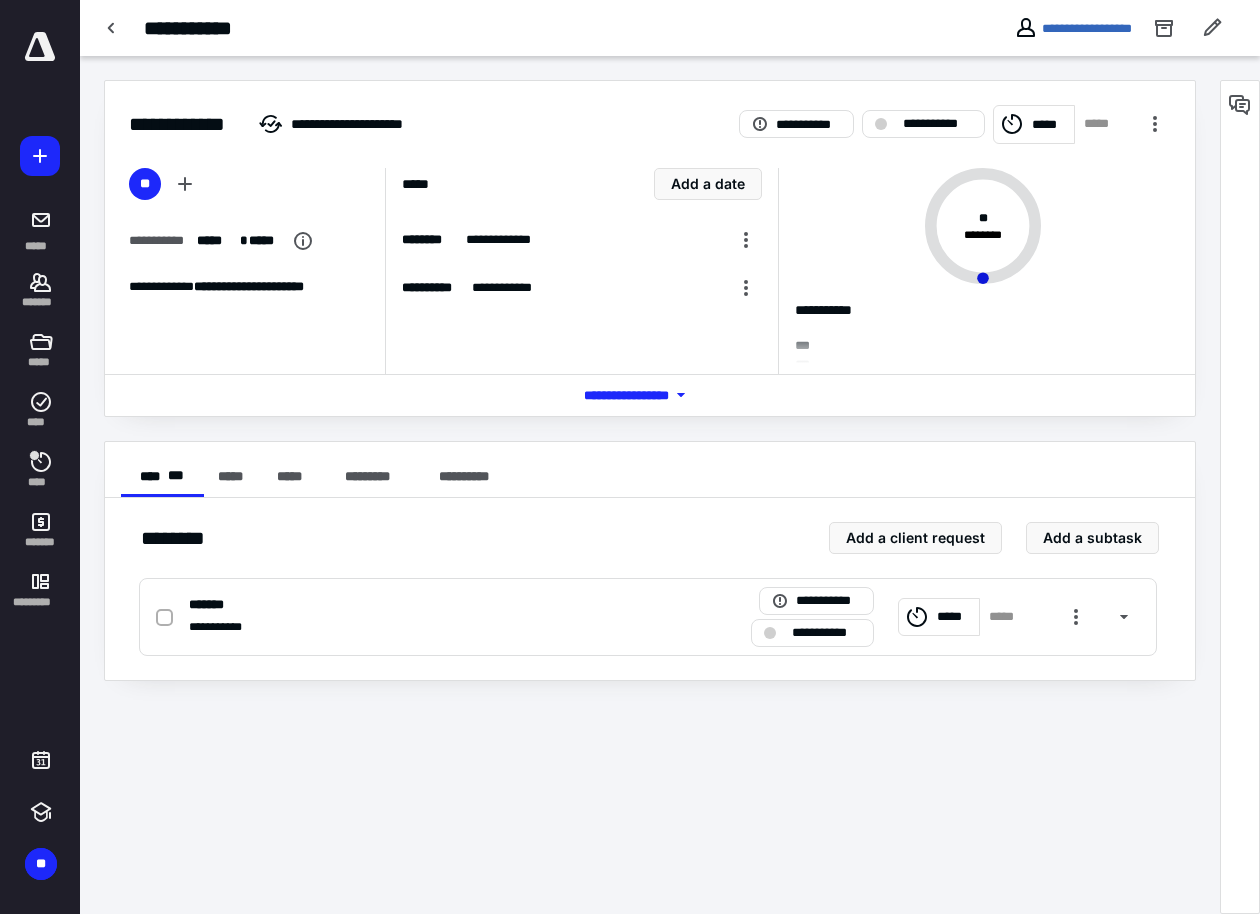 click on "*** **** *******" at bounding box center [650, 395] 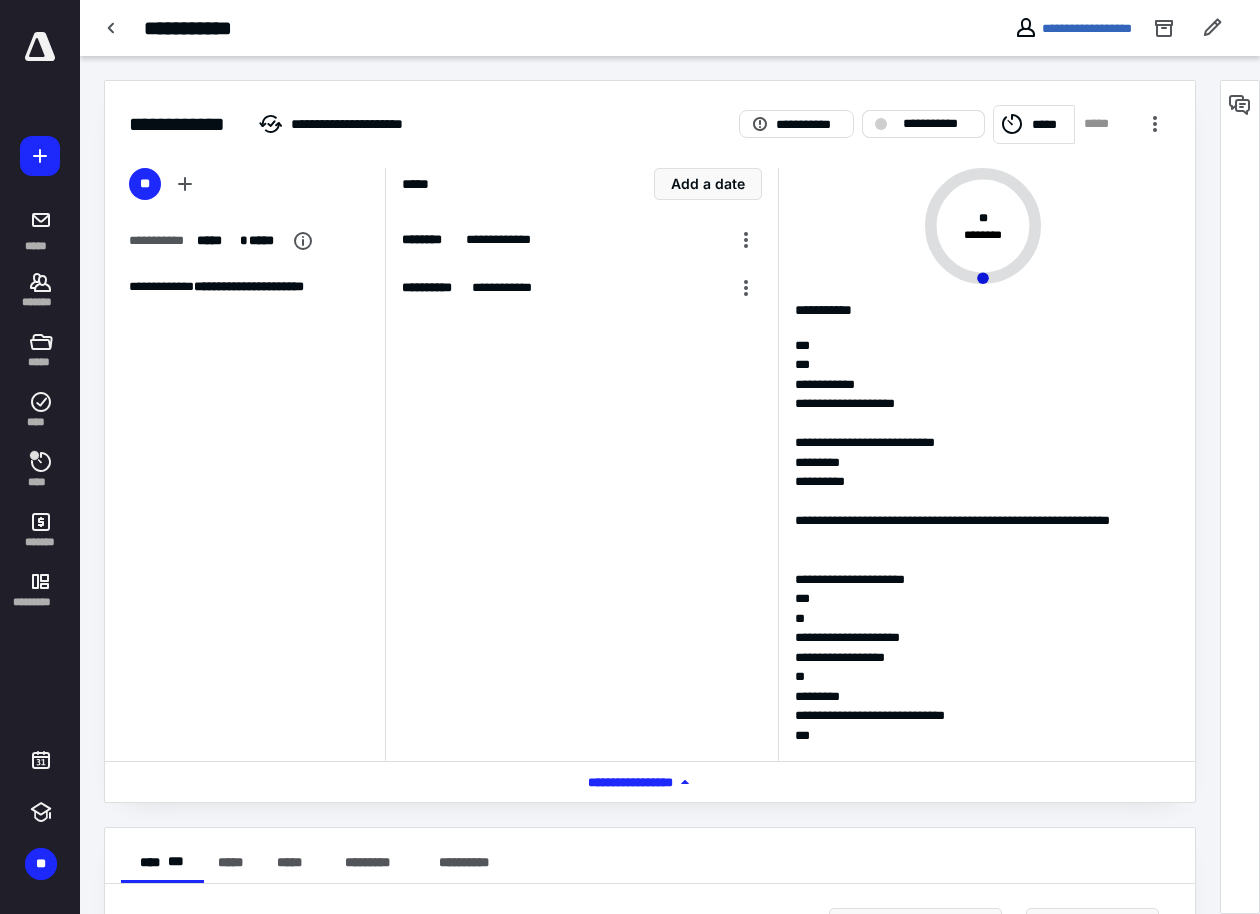 click on "**********" at bounding box center [937, 124] 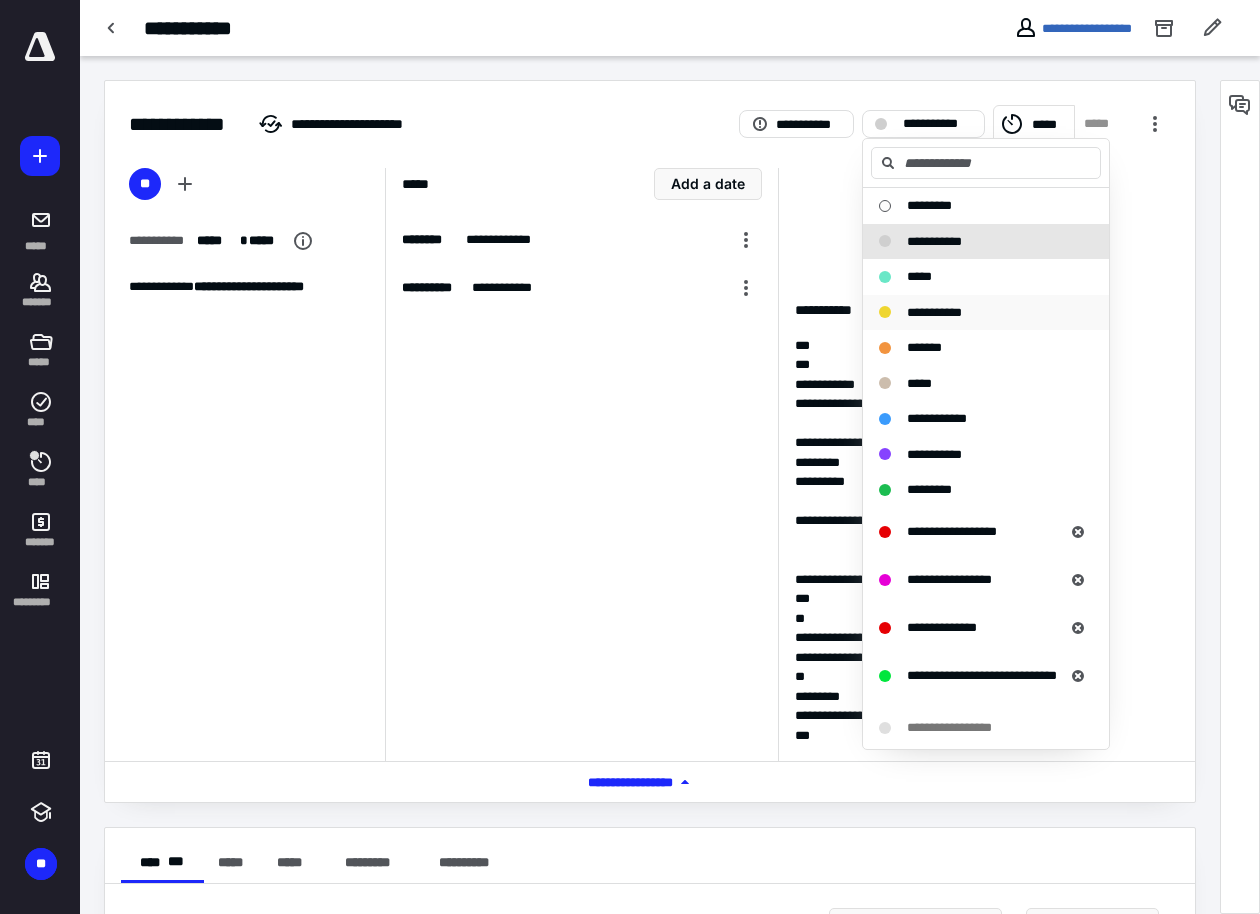 click on "**********" at bounding box center (934, 312) 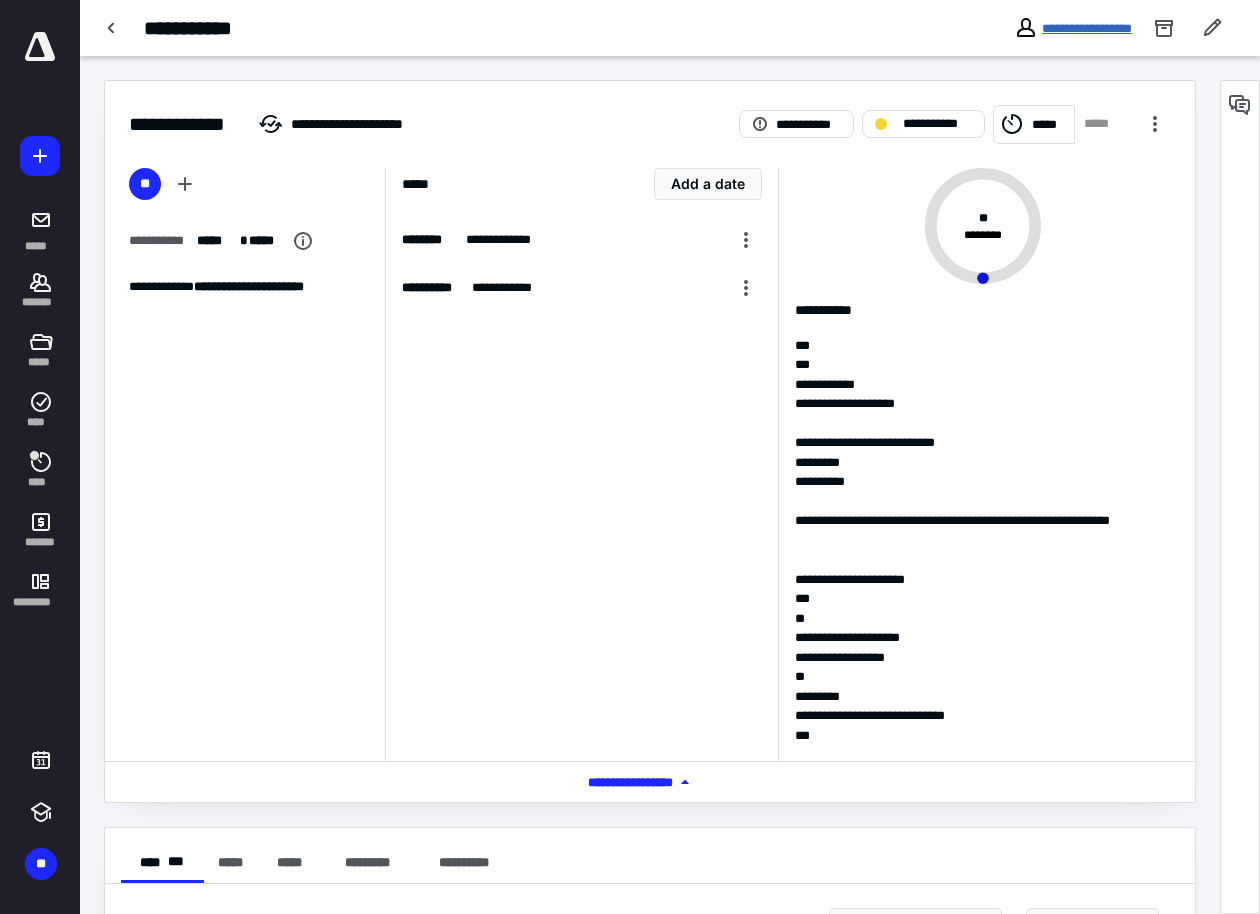 drag, startPoint x: 1000, startPoint y: 30, endPoint x: 1007, endPoint y: 39, distance: 11.401754 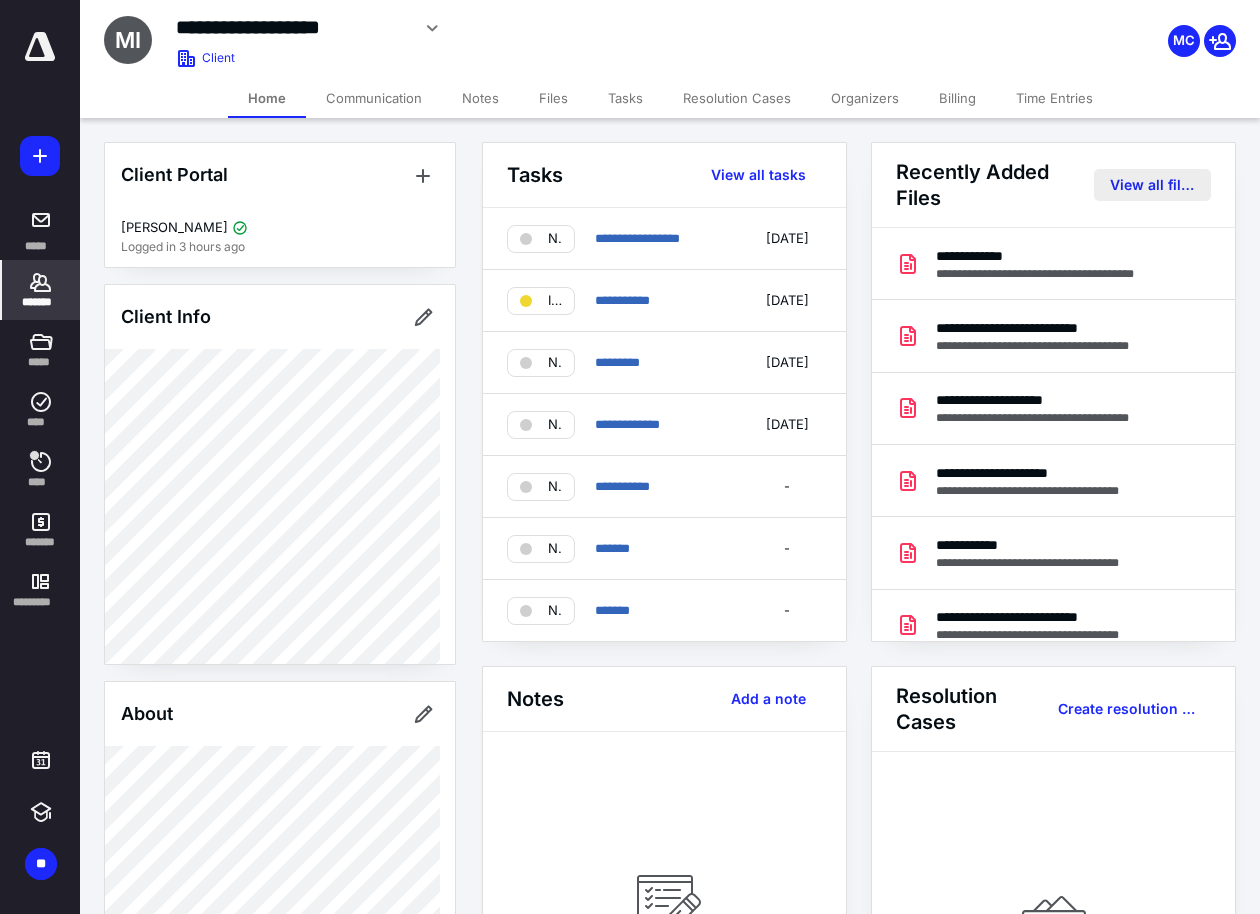 click on "View all files" at bounding box center [1152, 185] 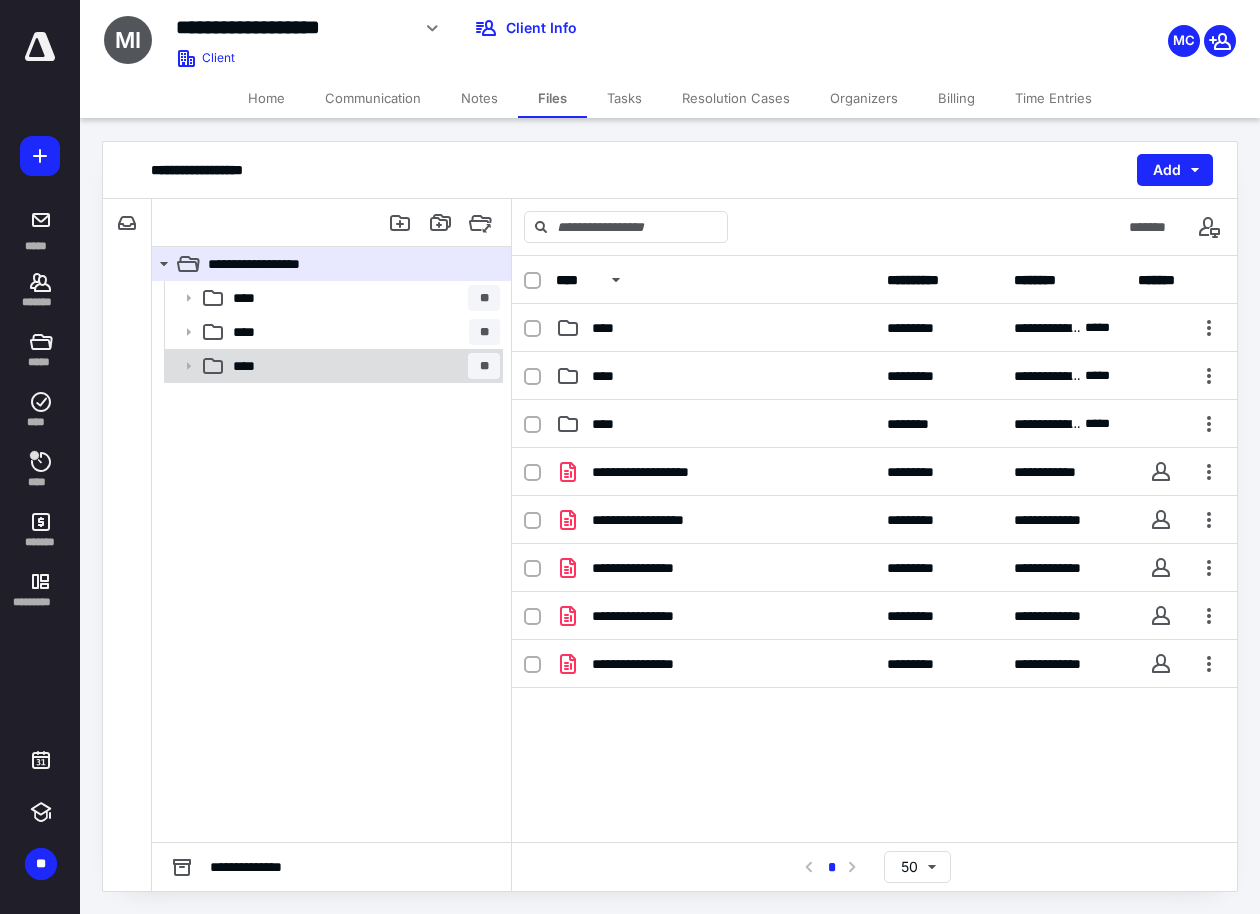 click on "**** **" at bounding box center [362, 366] 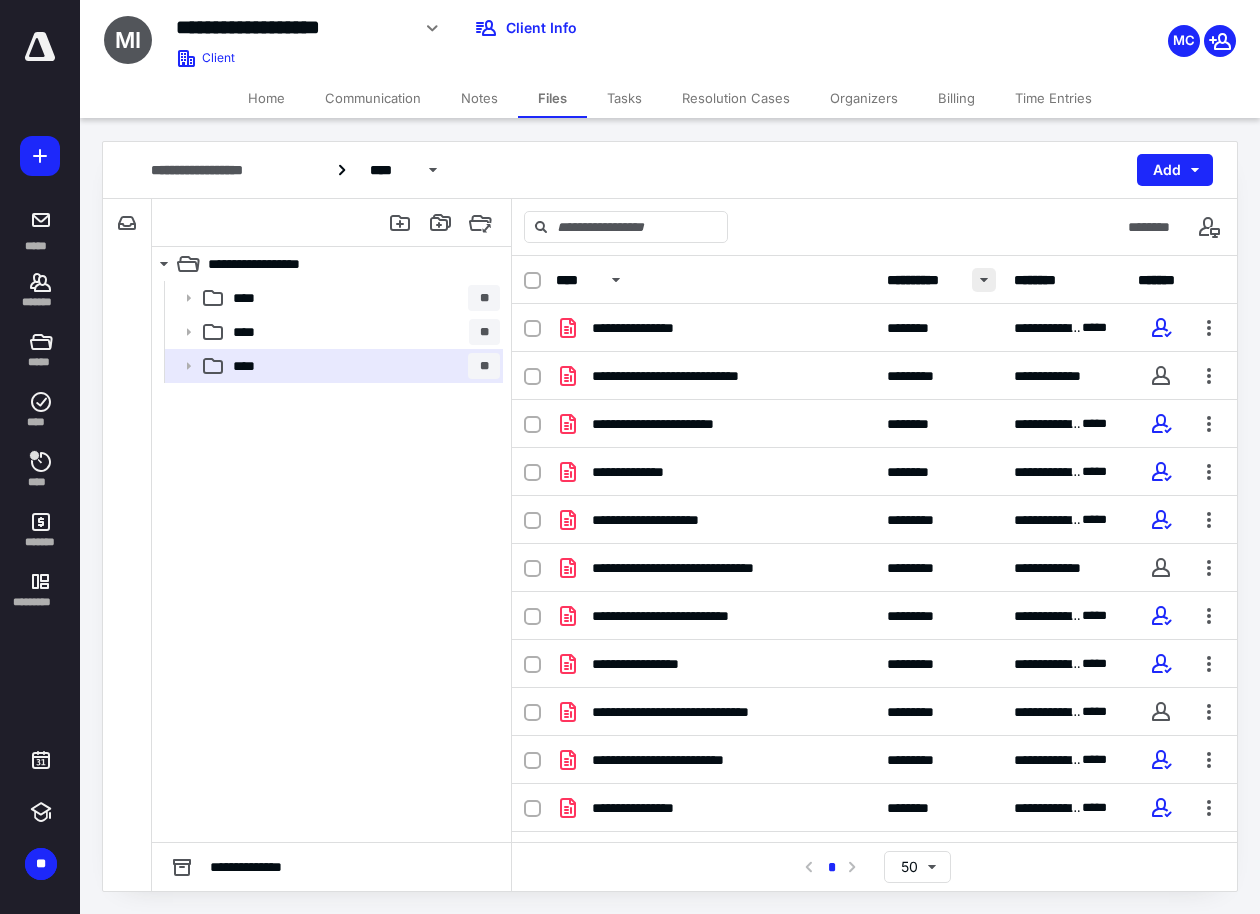 click at bounding box center (984, 280) 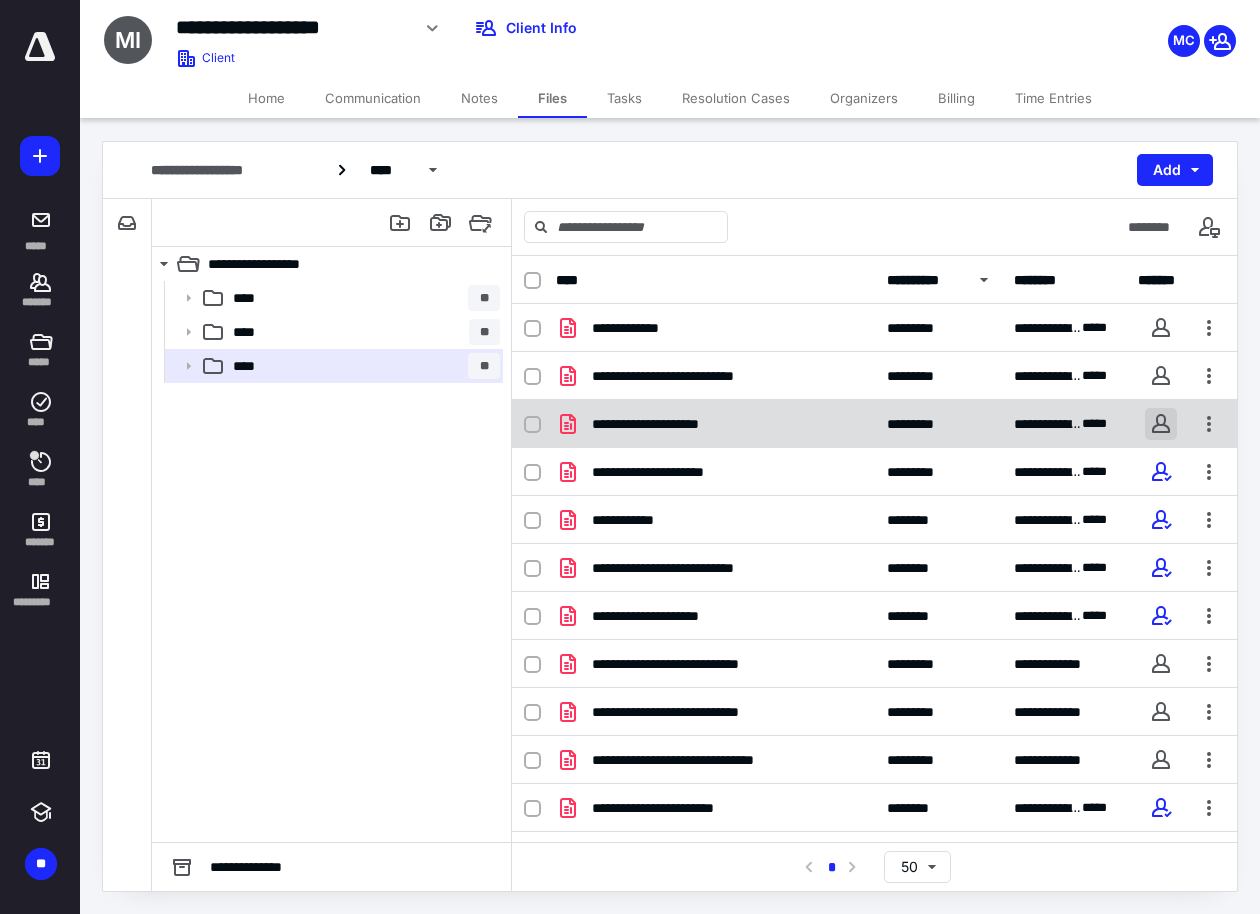 click at bounding box center [1161, 424] 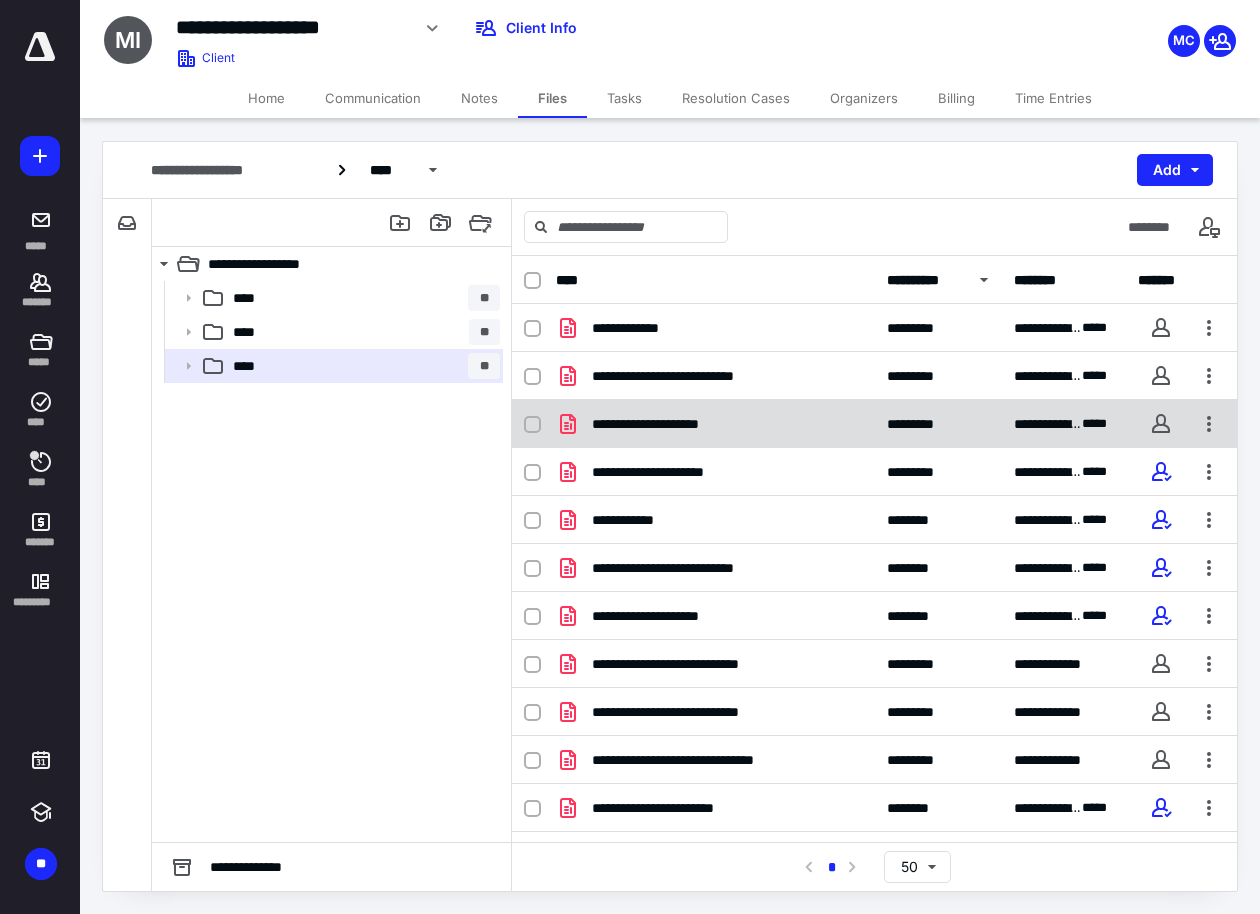 checkbox on "true" 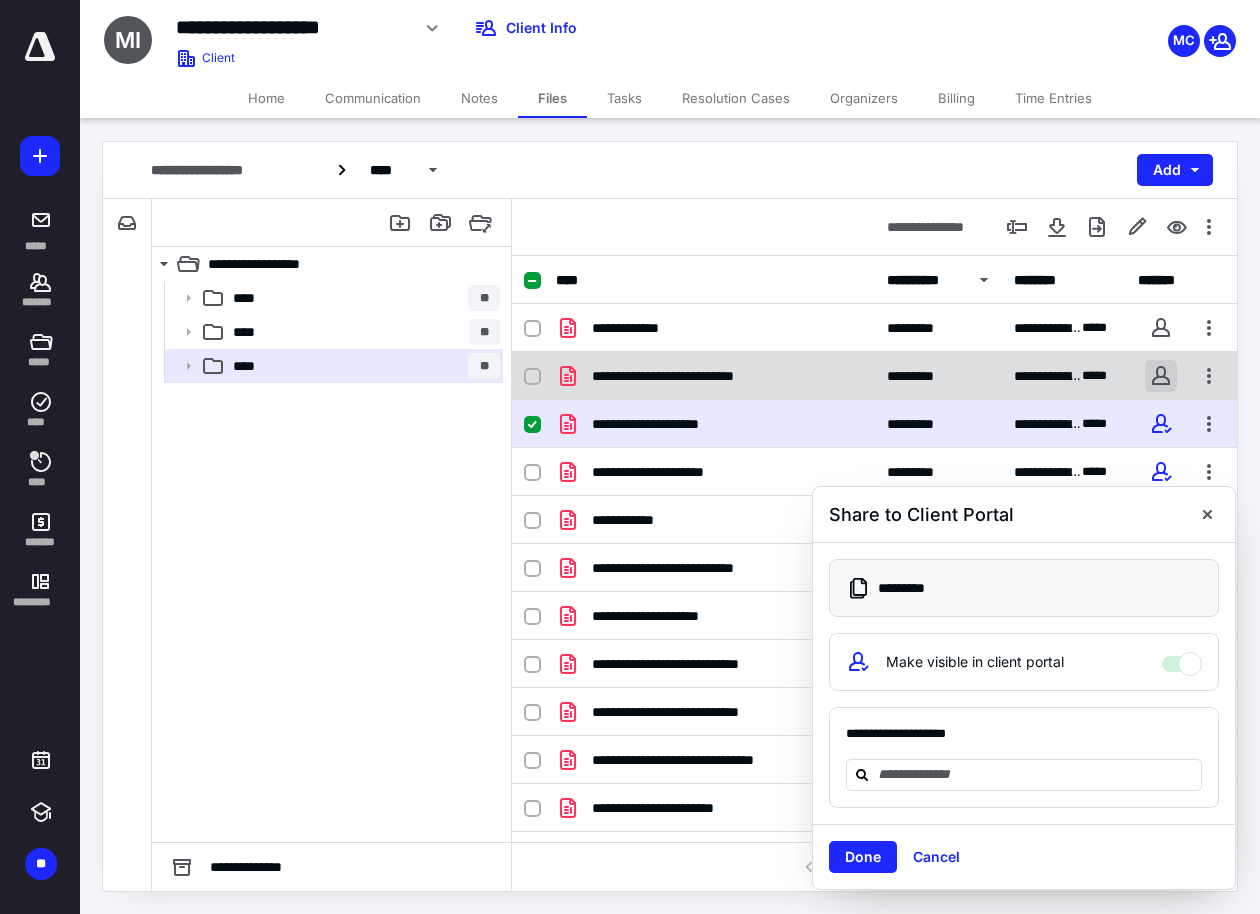 click at bounding box center (1161, 376) 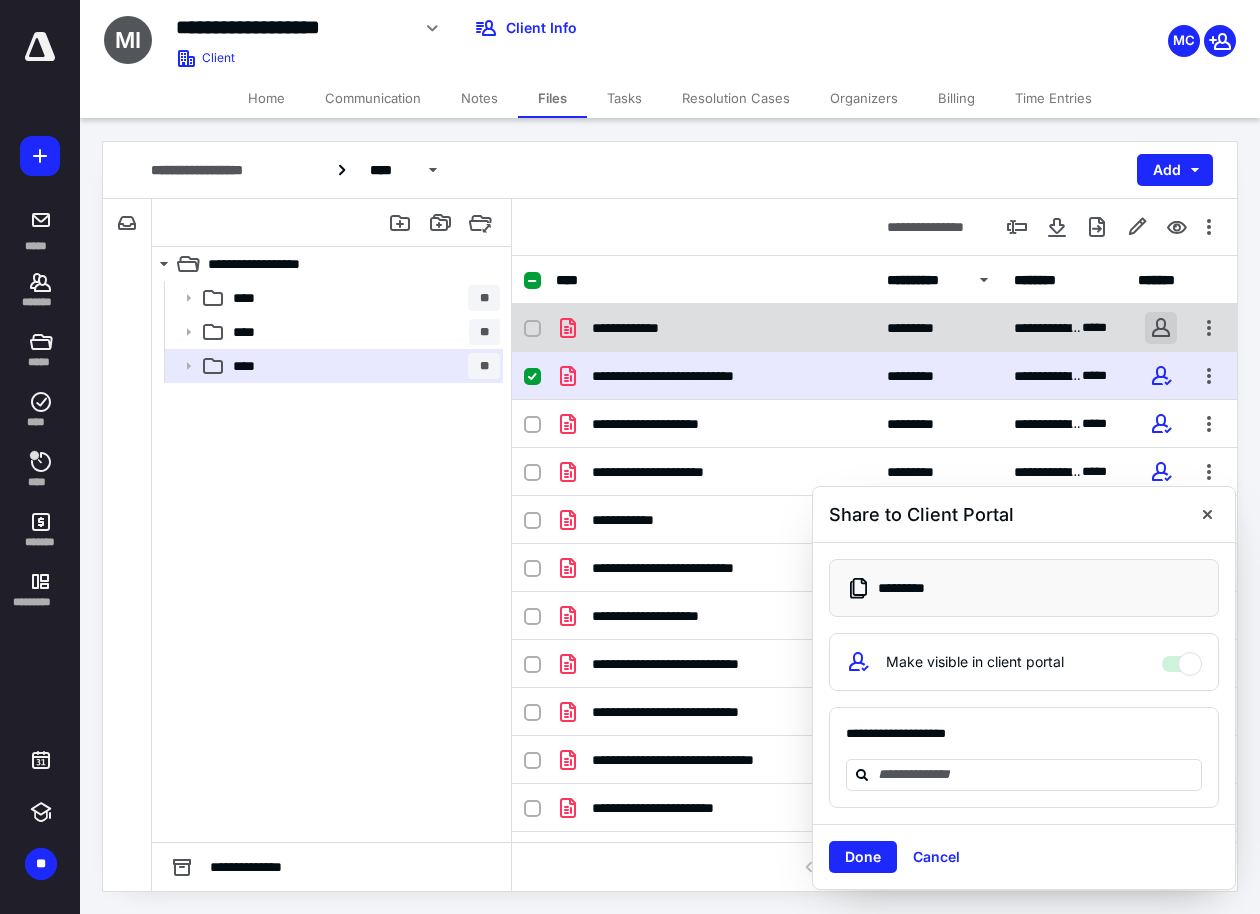 click at bounding box center [1161, 328] 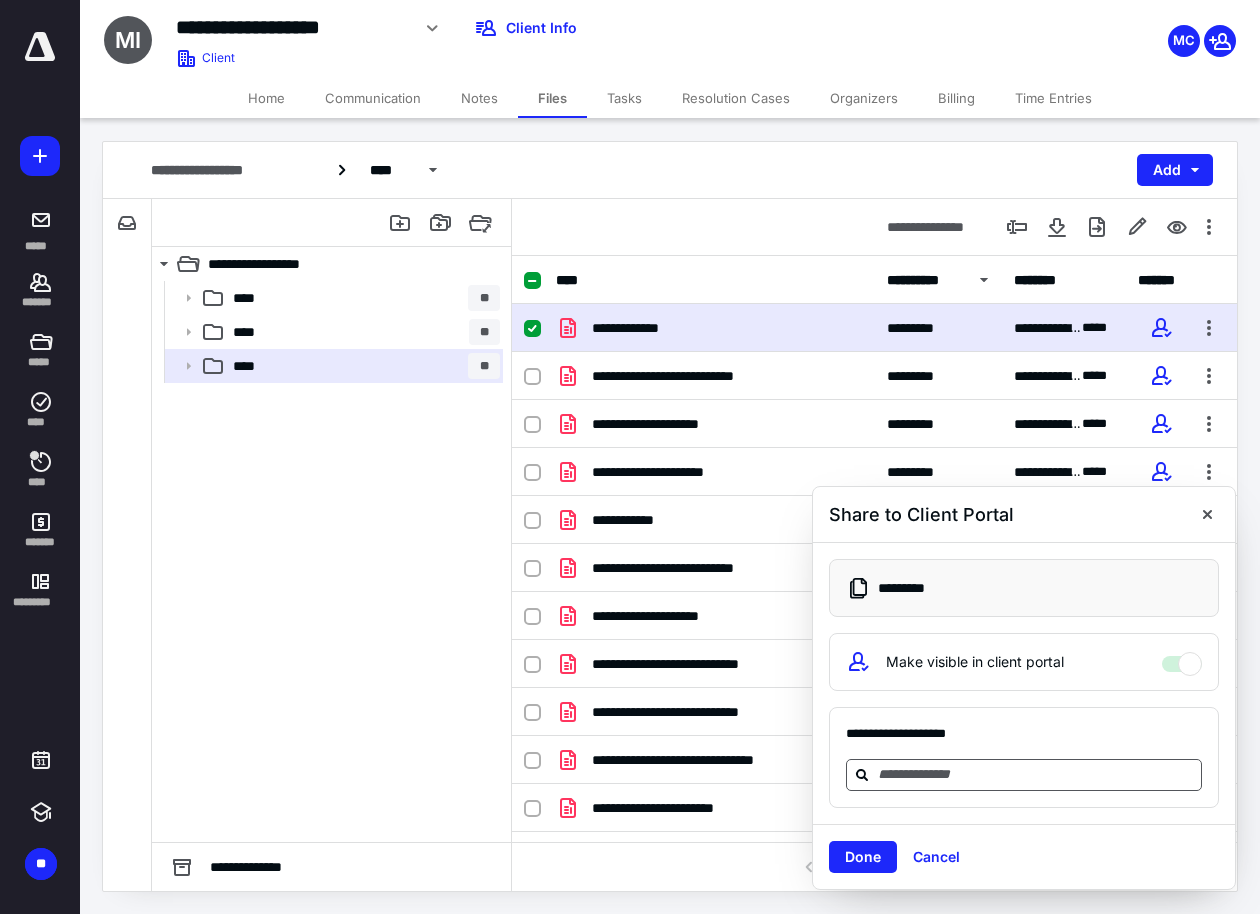 click at bounding box center (1036, 774) 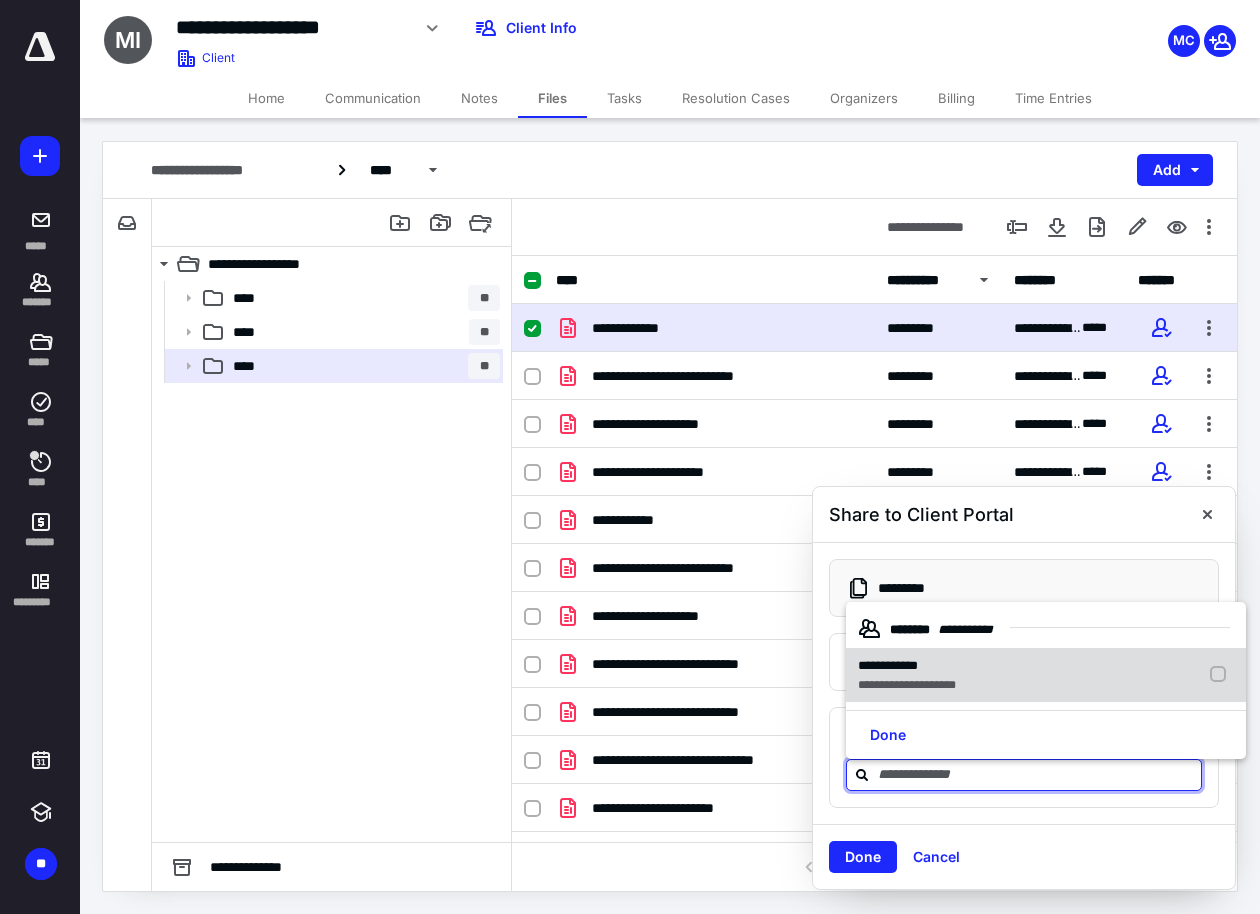 click on "**********" at bounding box center [907, 685] 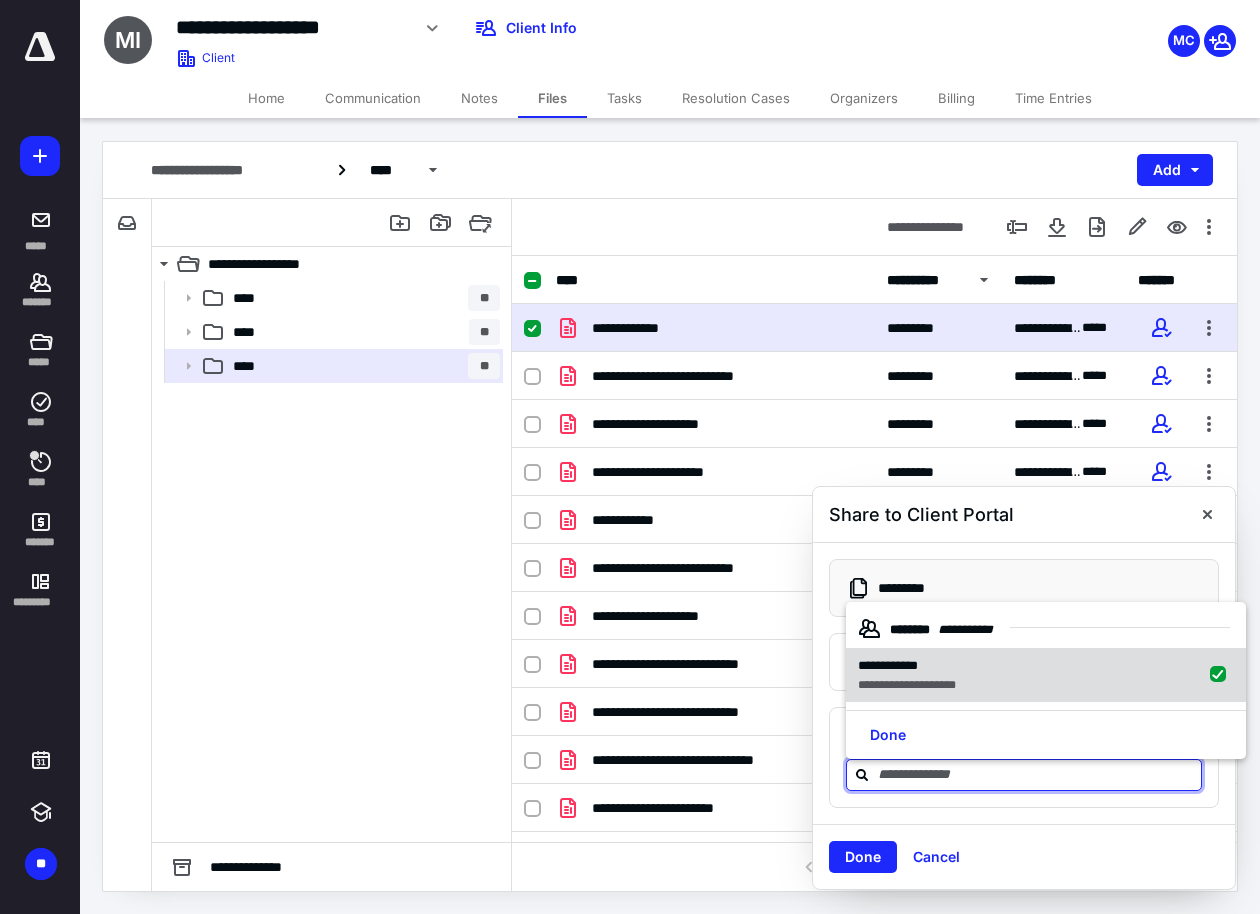 checkbox on "true" 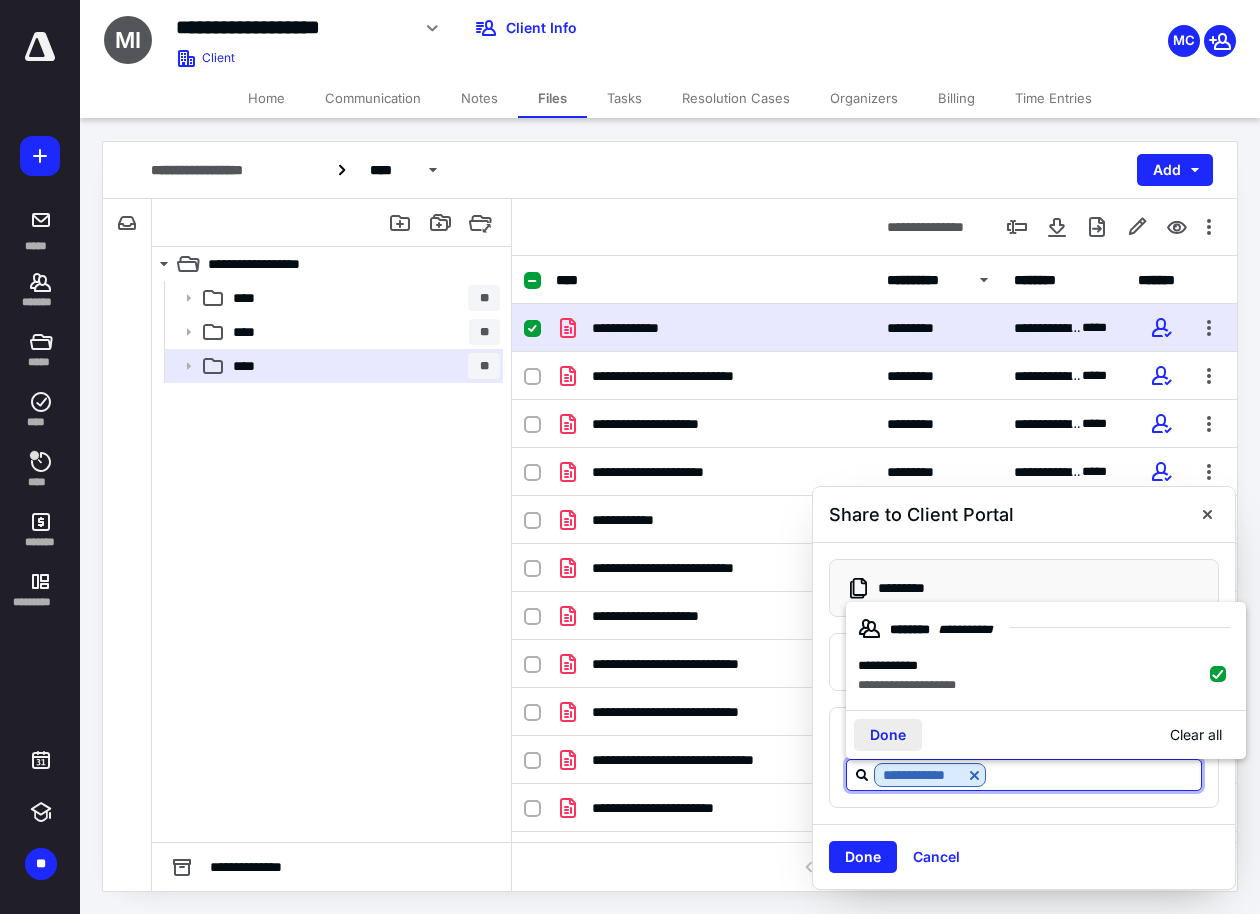 click on "Done" at bounding box center [888, 735] 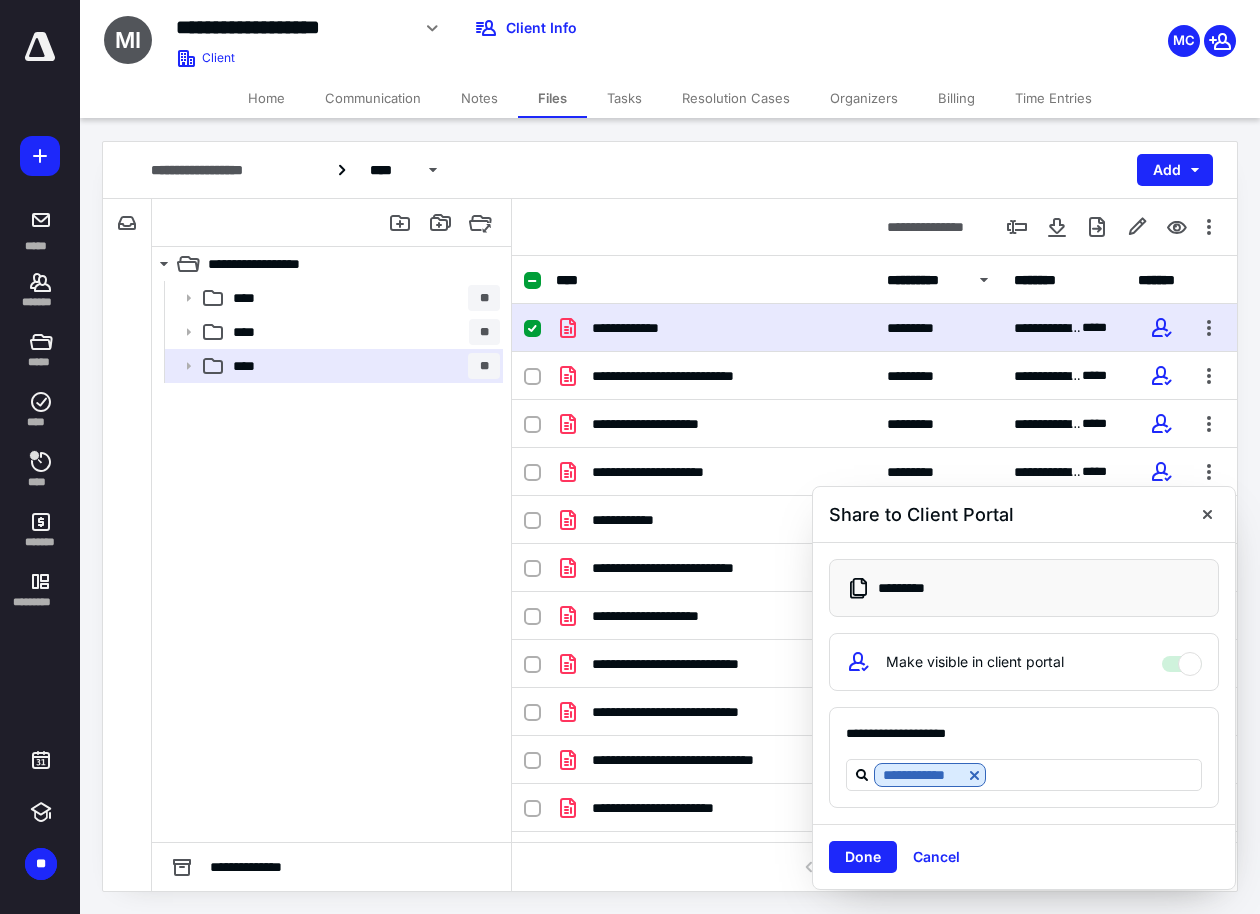 click on "Done" at bounding box center [863, 857] 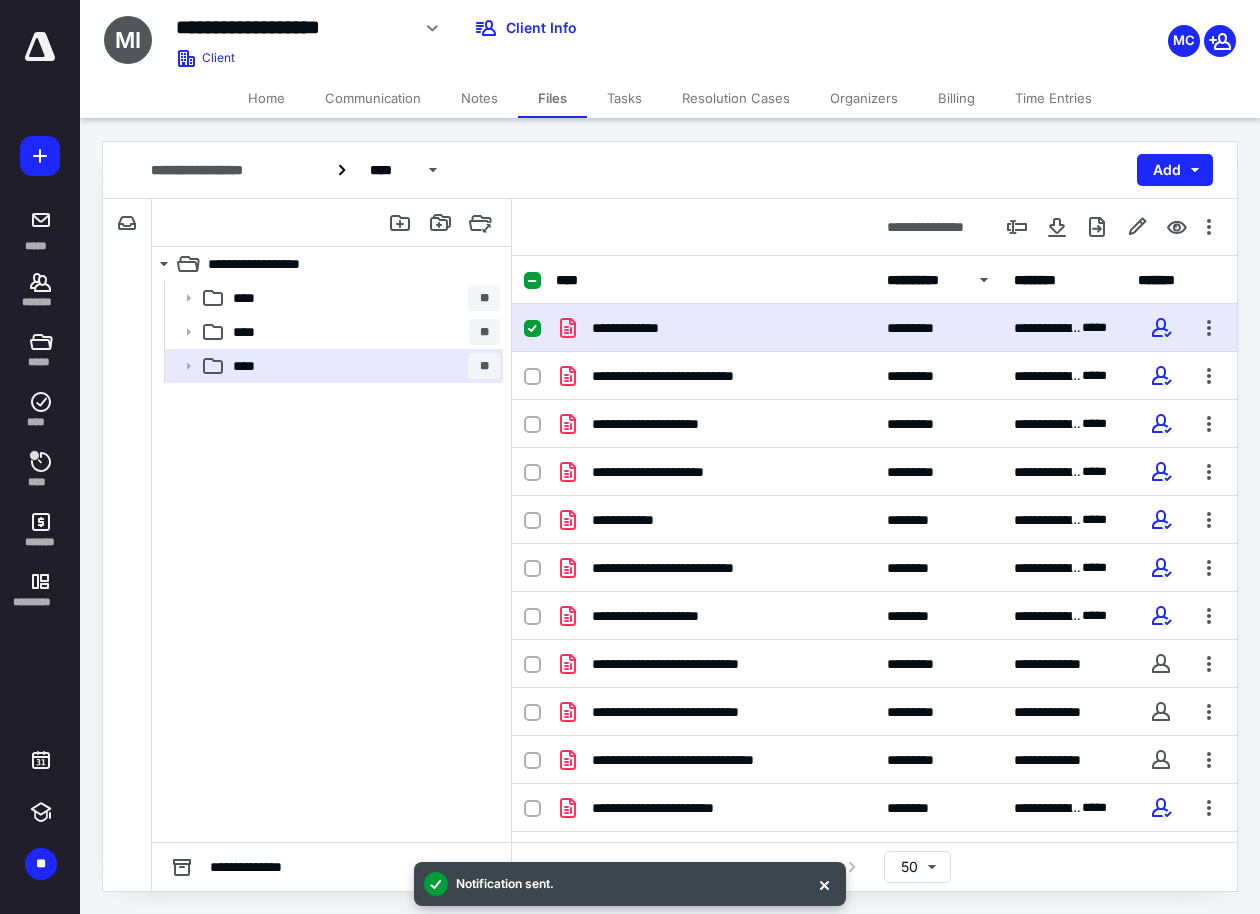 click at bounding box center (40, 47) 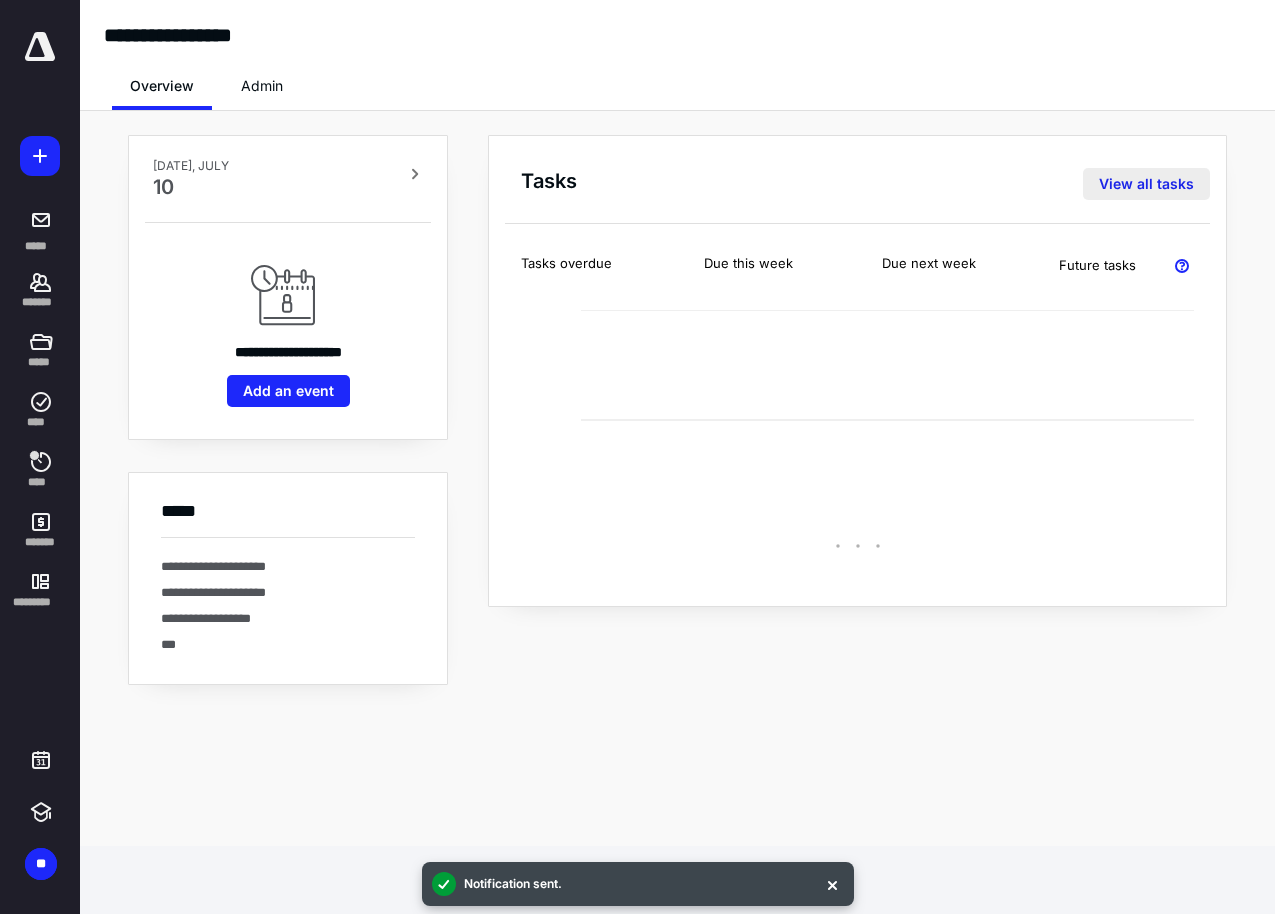 click on "View all tasks" at bounding box center (1146, 184) 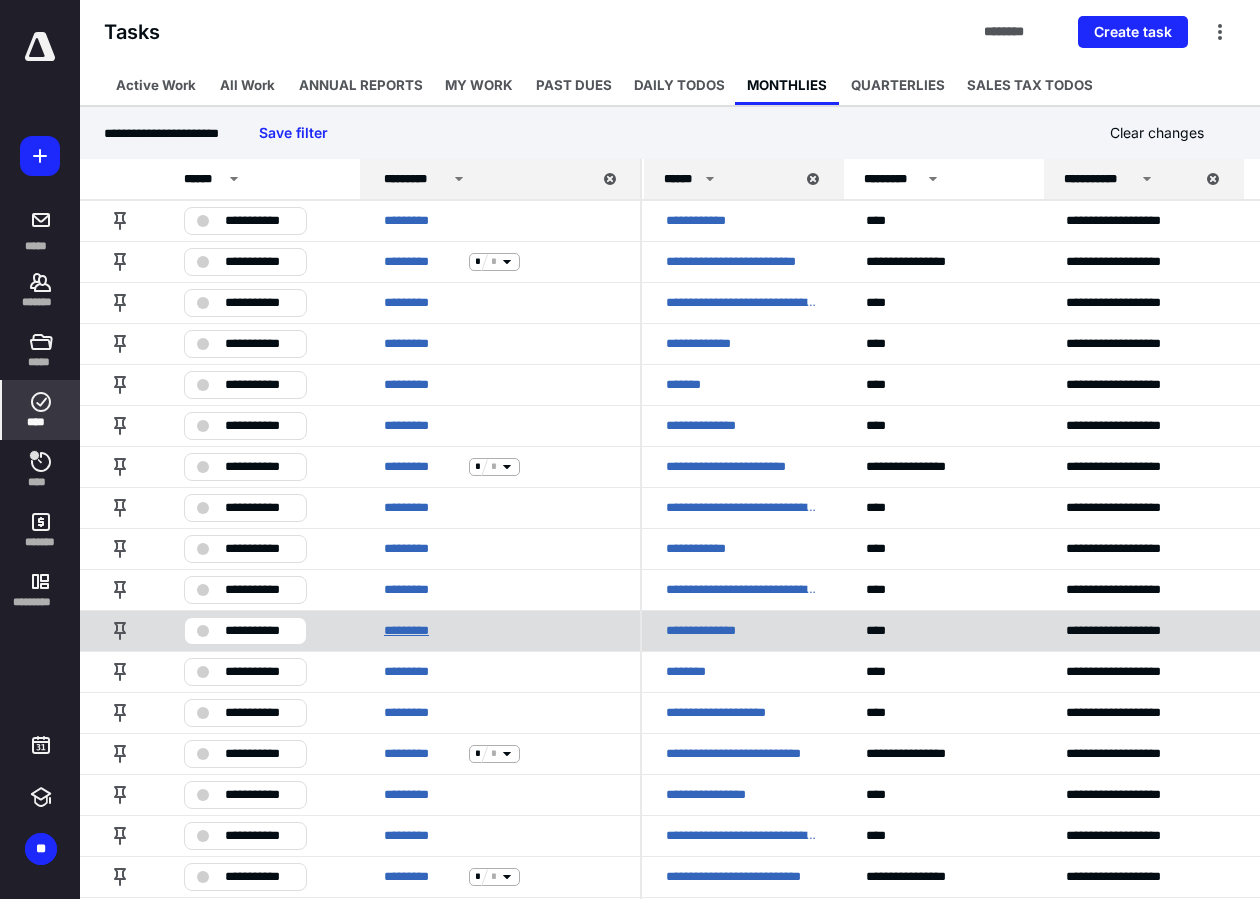 click on "*********" at bounding box center [422, 631] 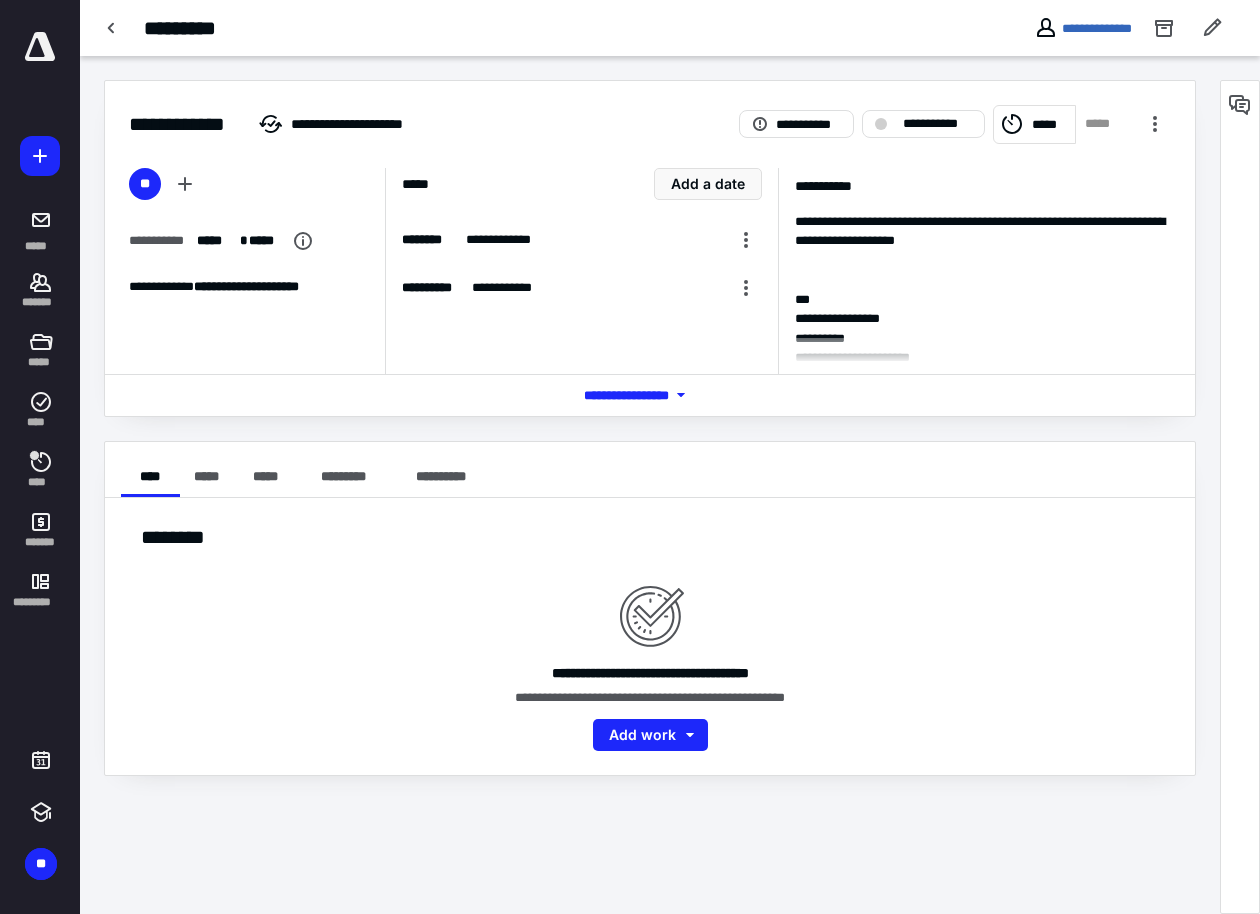 click on "*** **** *******" at bounding box center [650, 395] 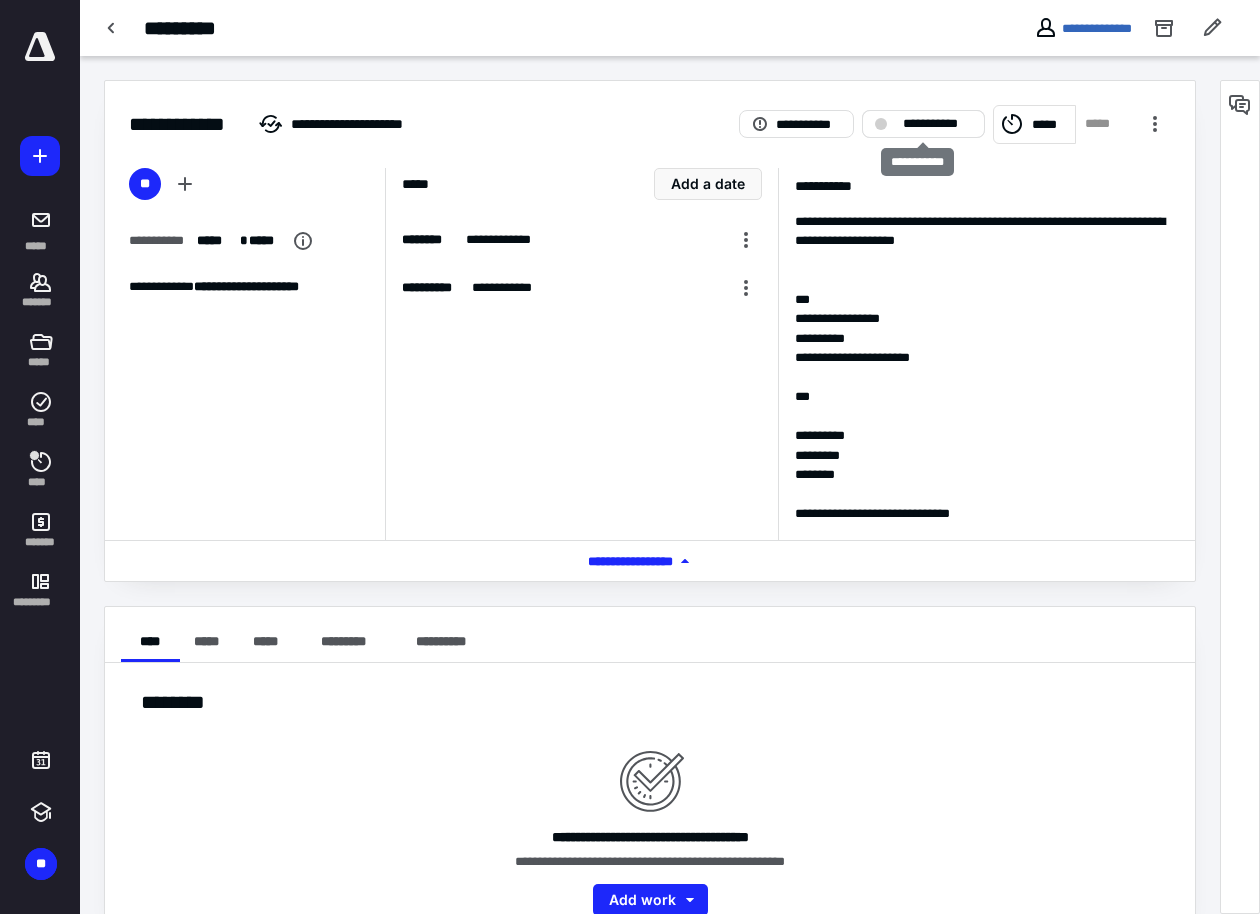 click on "**********" at bounding box center (937, 124) 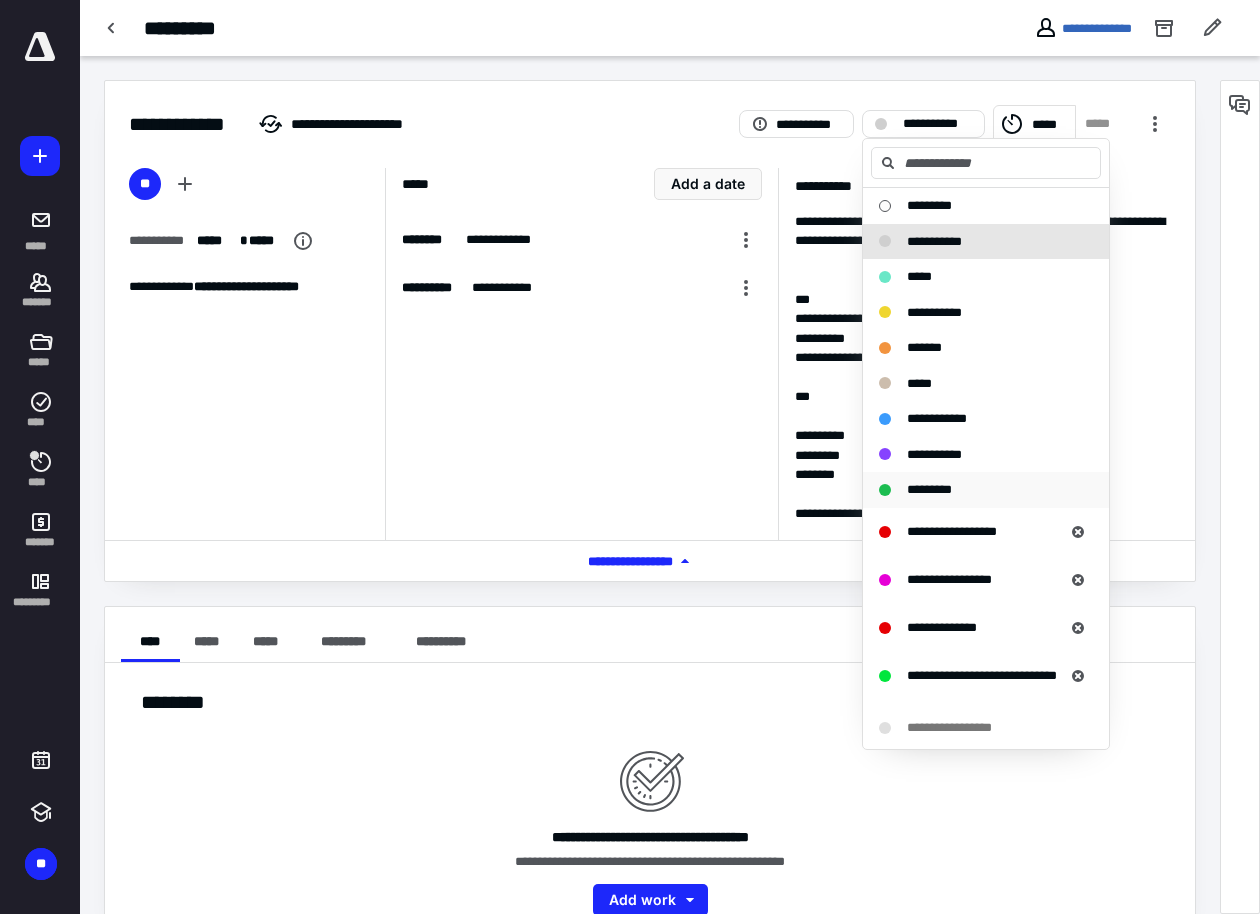 click on "*********" at bounding box center (929, 489) 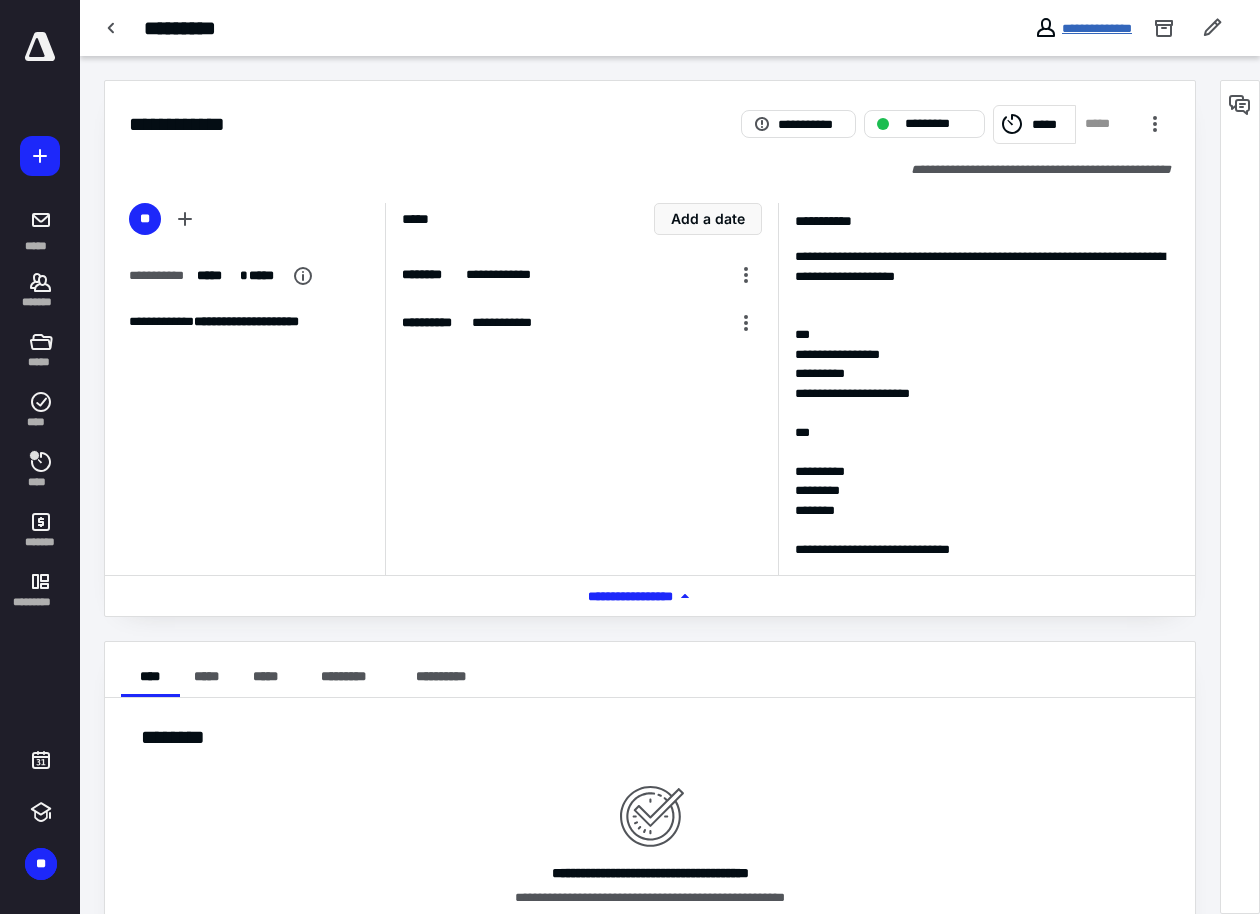 click on "**********" at bounding box center (1097, 28) 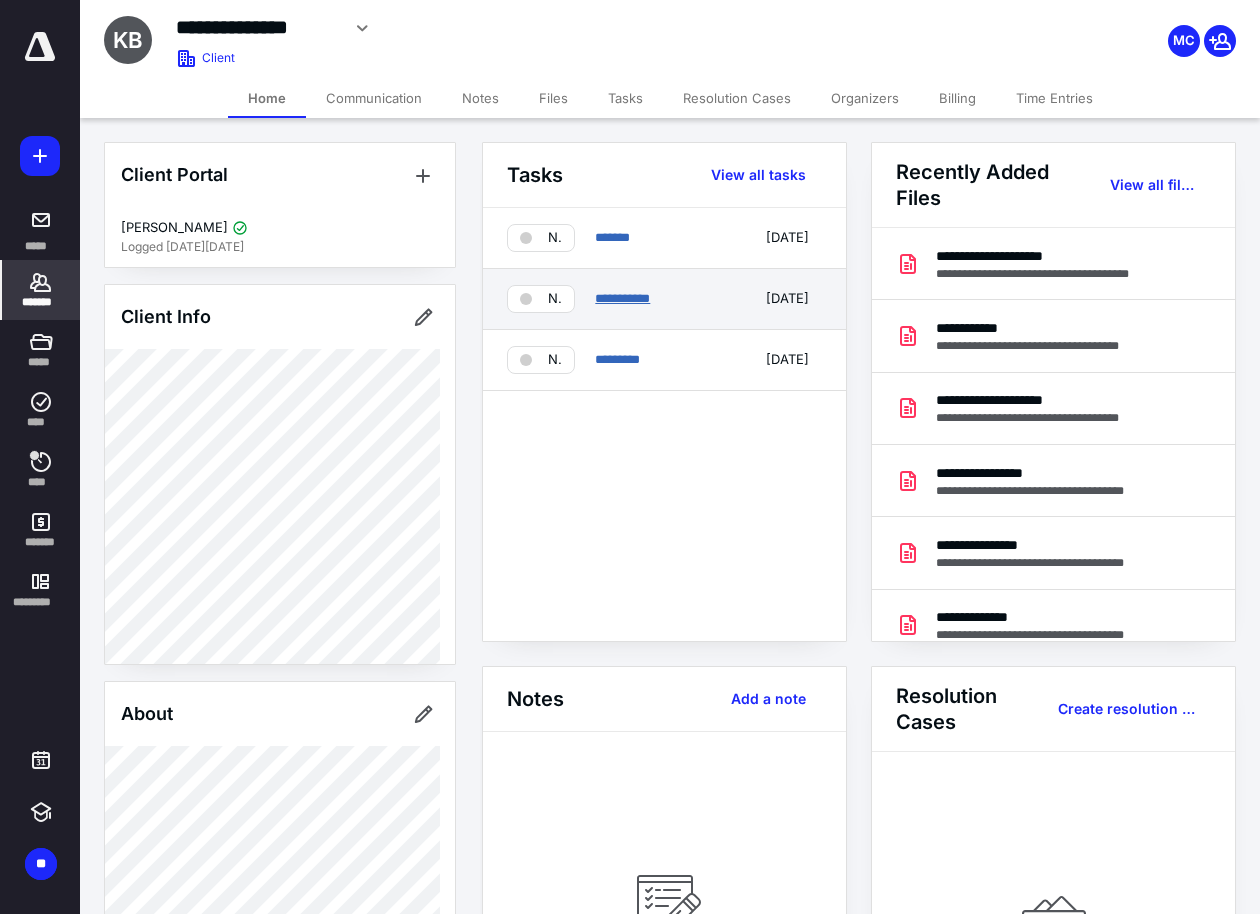 click on "**********" at bounding box center [622, 298] 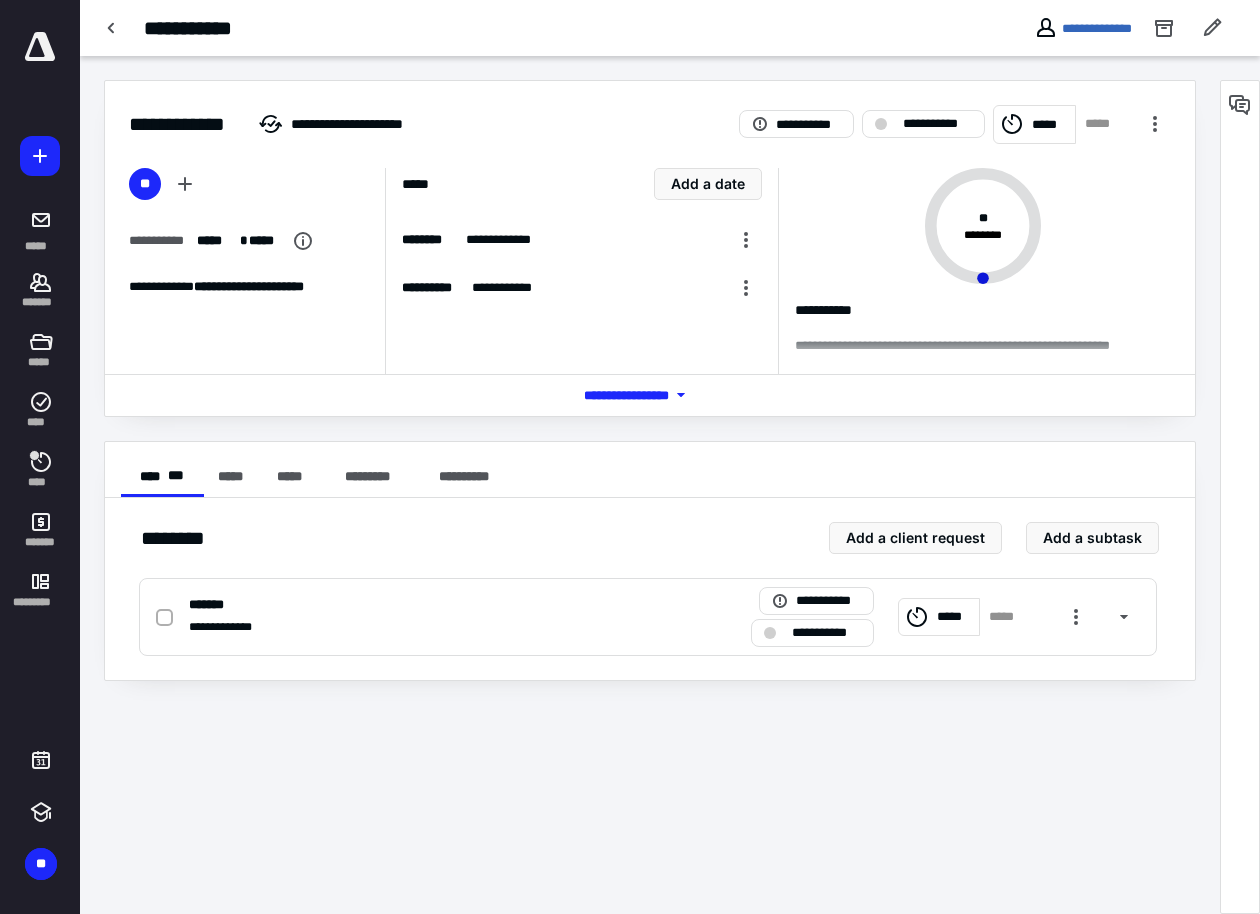 click at bounding box center [598, 356] 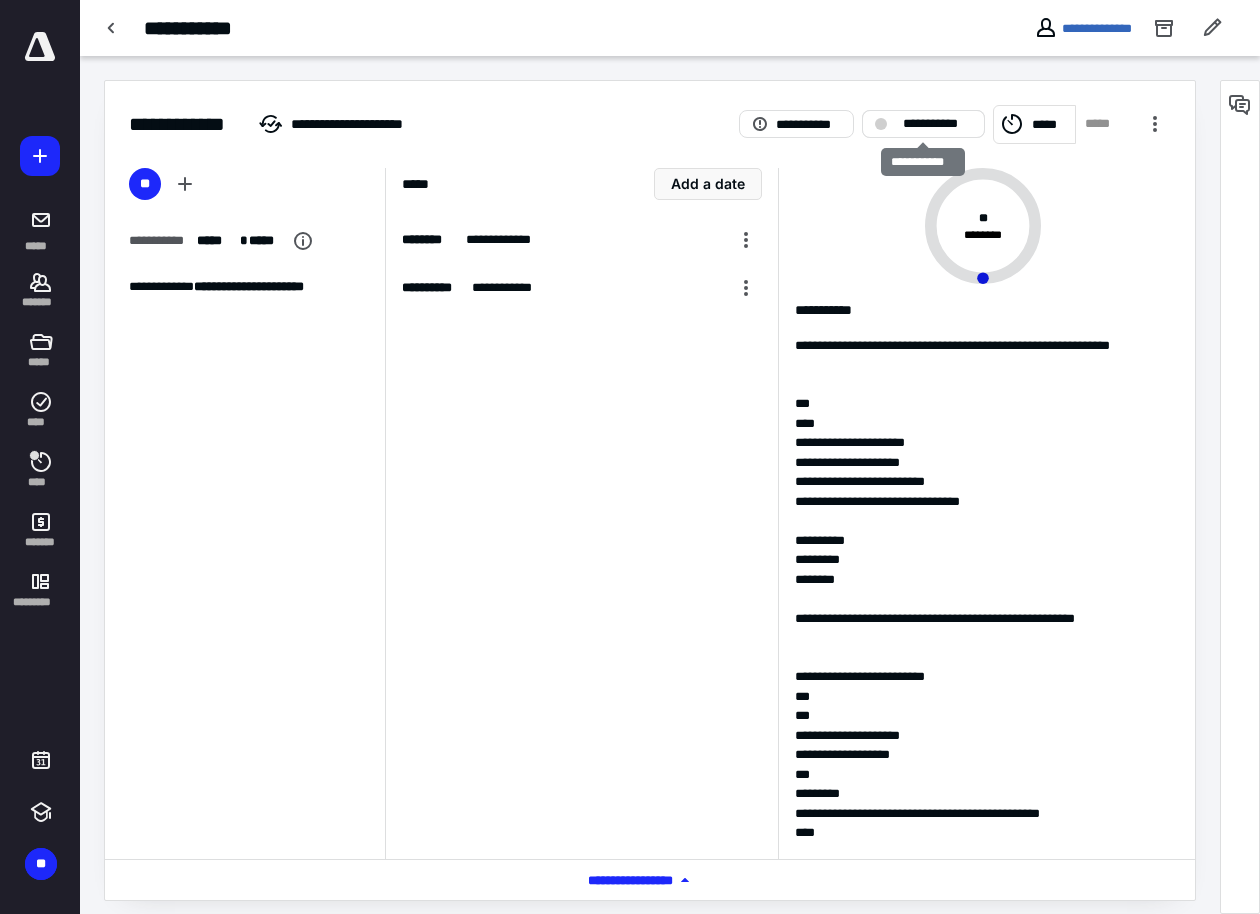 click on "**********" at bounding box center [923, 124] 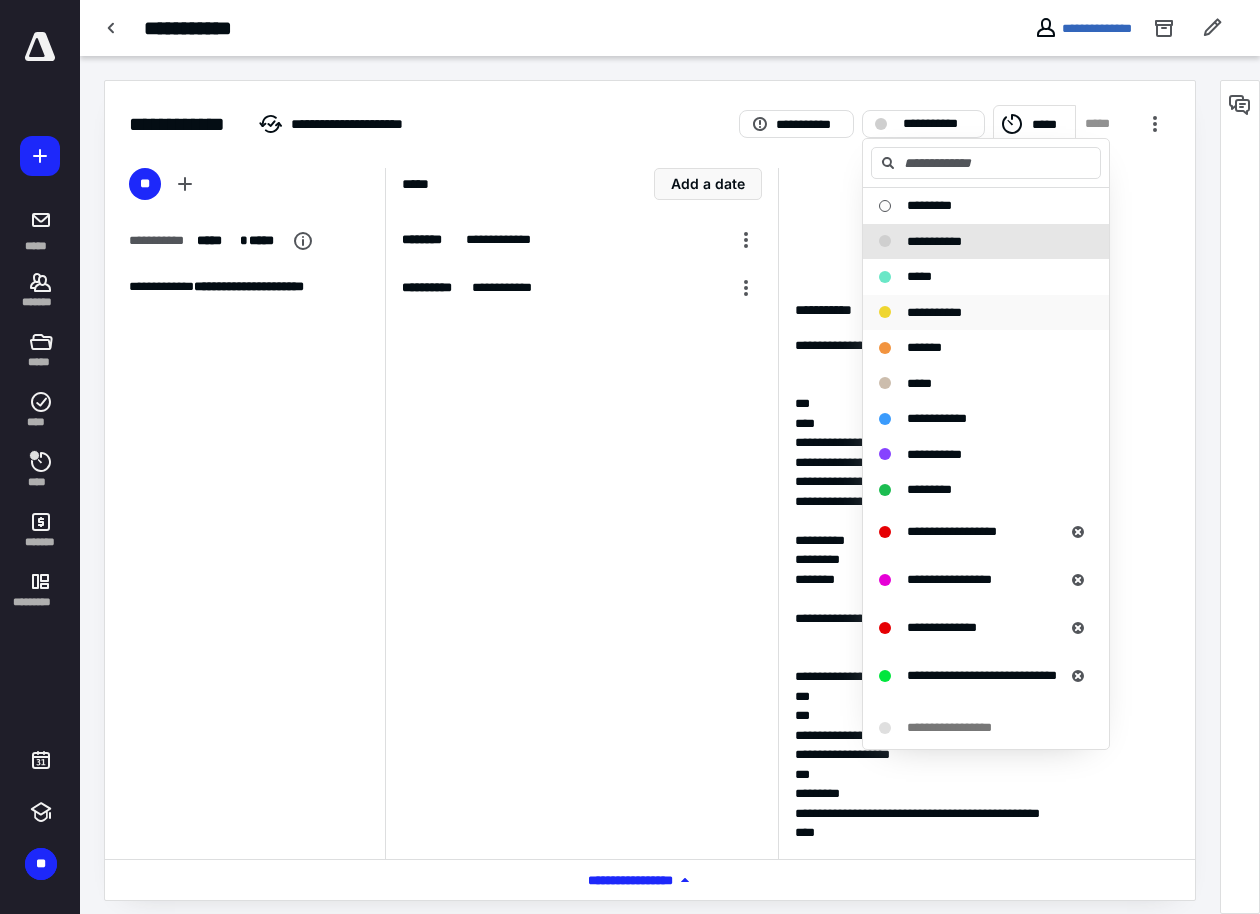 click on "**********" at bounding box center [934, 312] 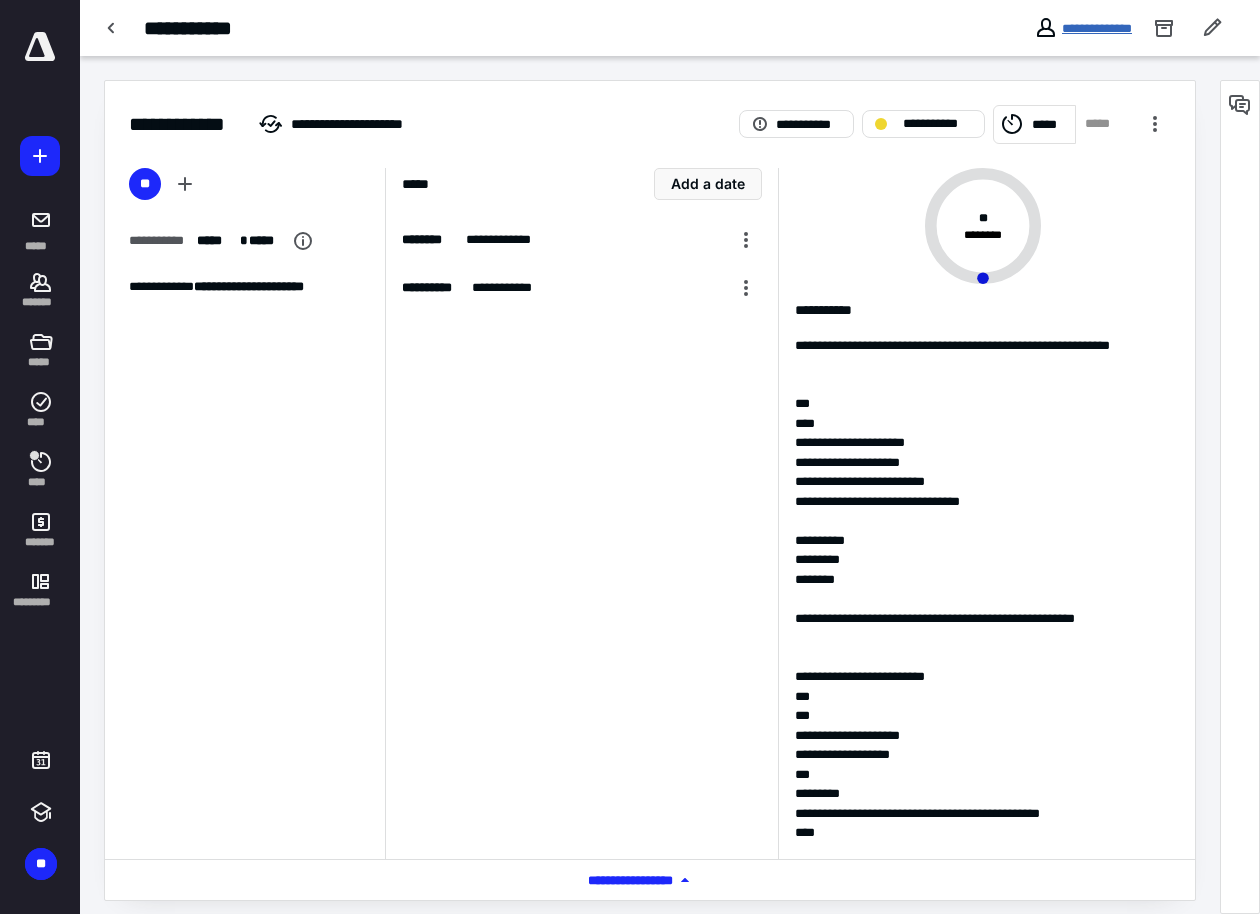 click on "**********" at bounding box center [1097, 28] 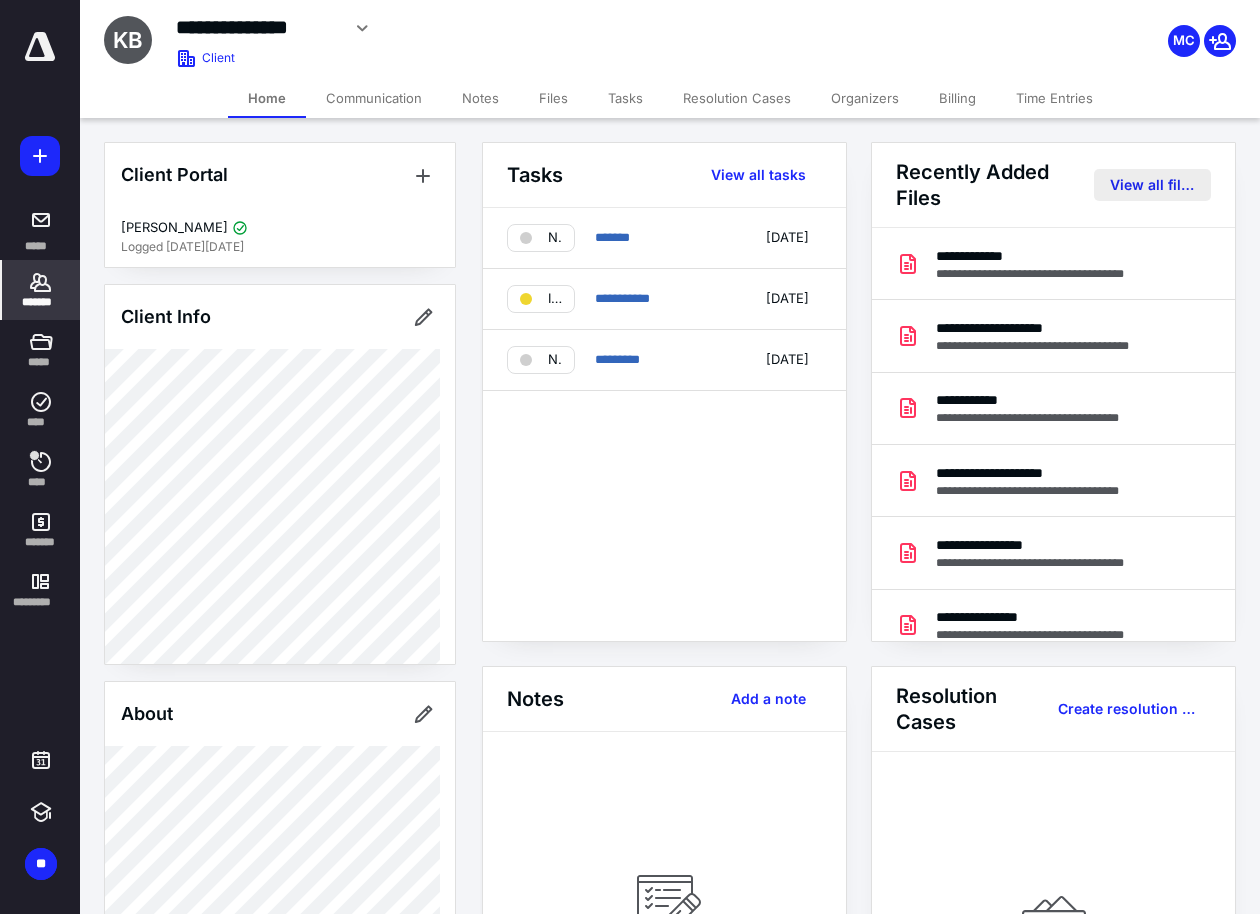 click on "View all files" at bounding box center (1152, 185) 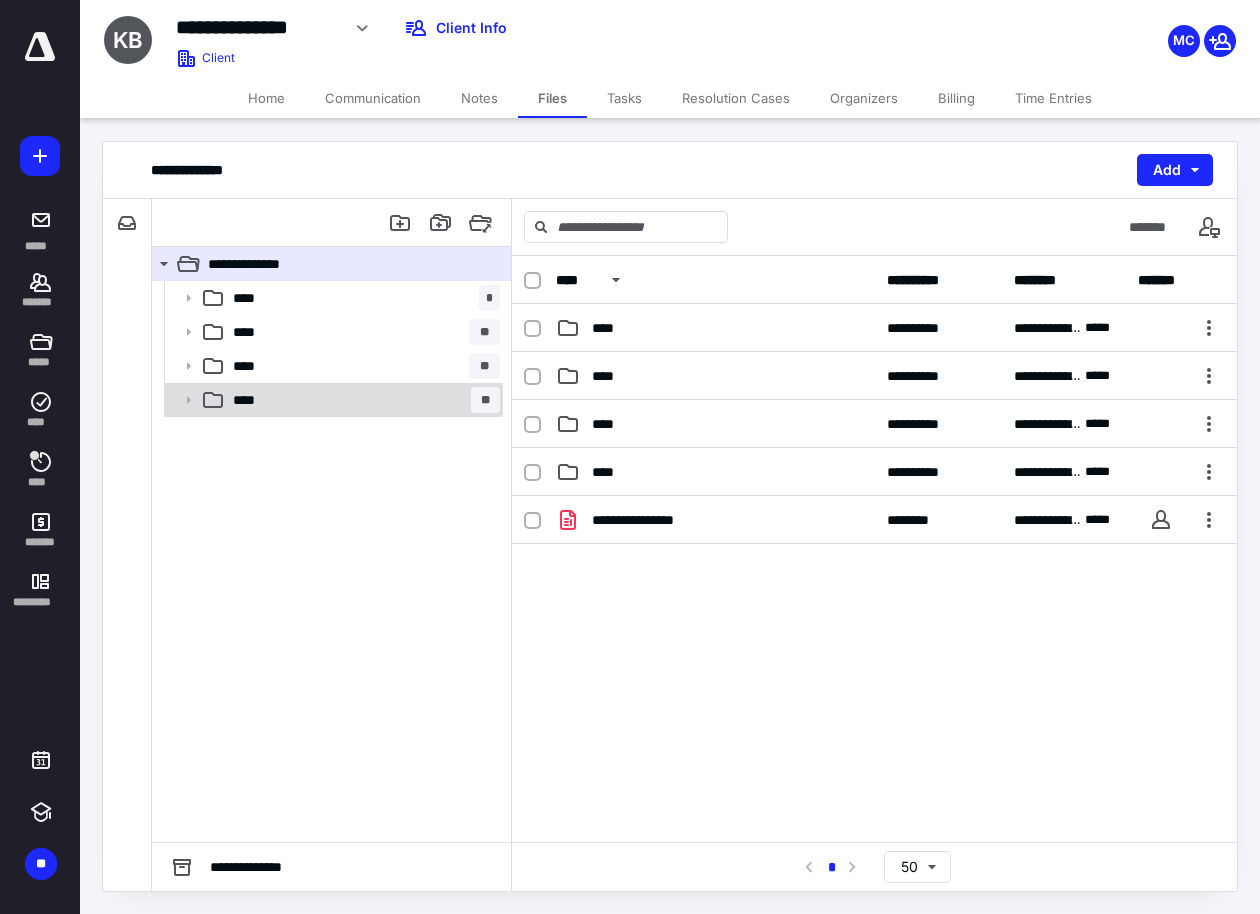 drag, startPoint x: 292, startPoint y: 401, endPoint x: 447, endPoint y: 394, distance: 155.15799 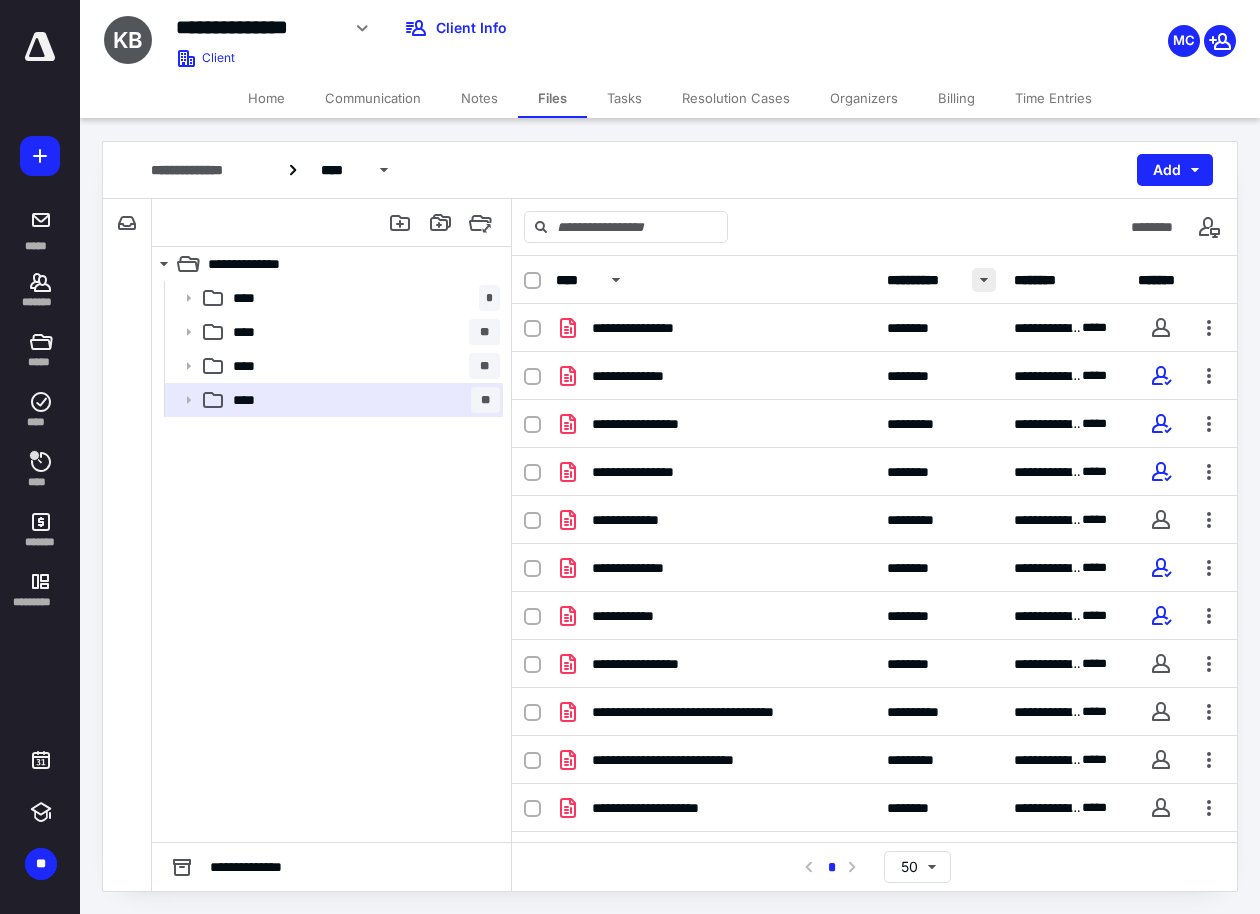 click at bounding box center [984, 280] 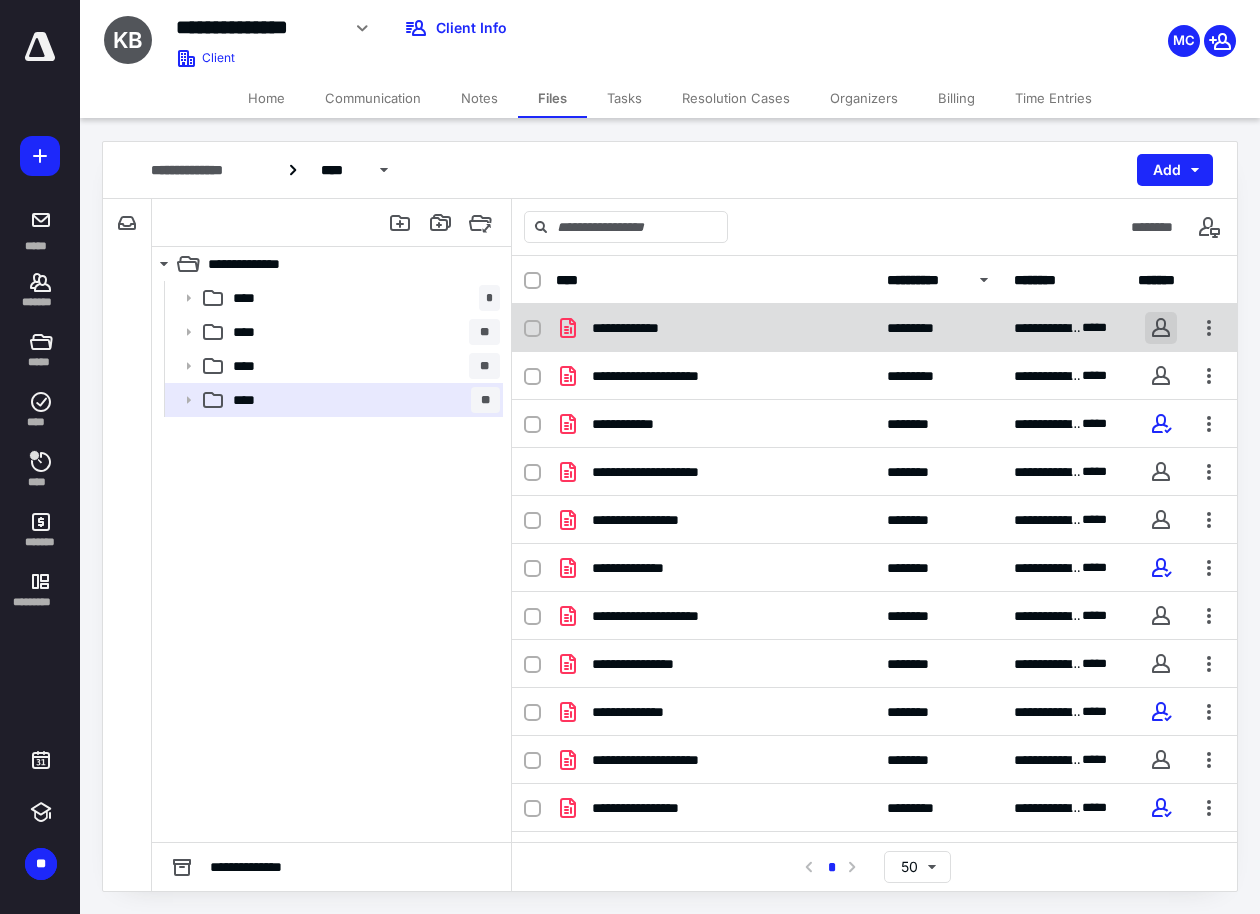click at bounding box center [1161, 328] 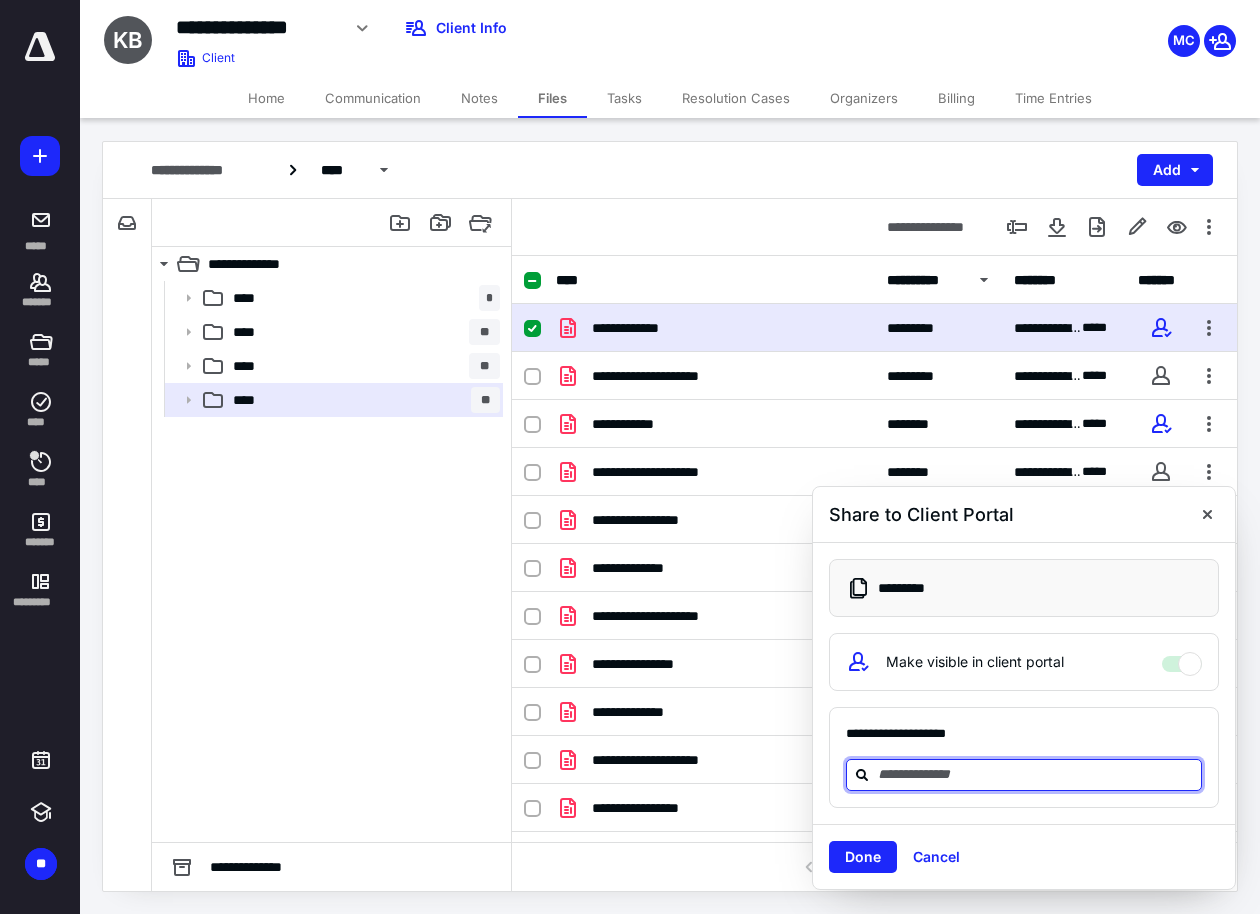 click at bounding box center [1036, 774] 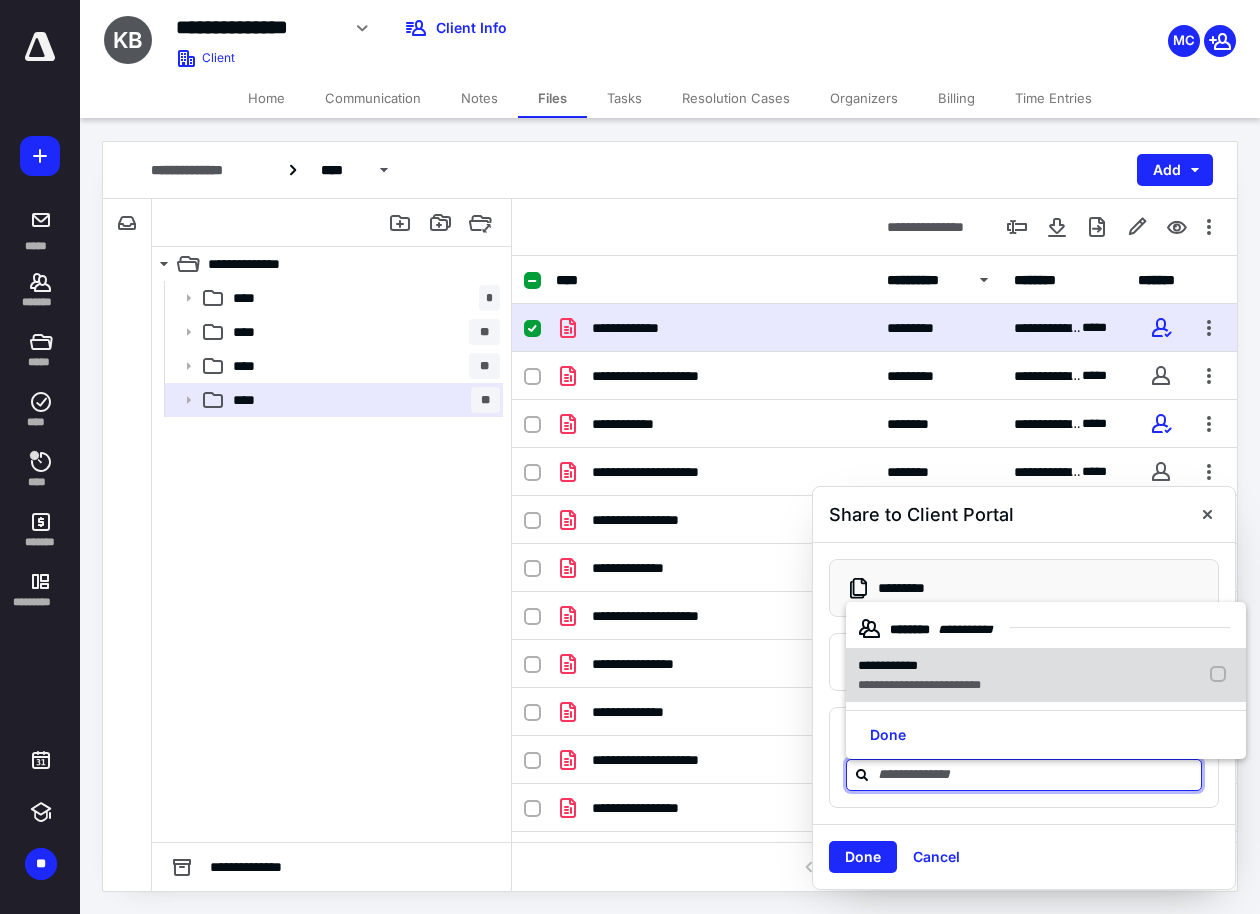 click on "**********" at bounding box center [919, 685] 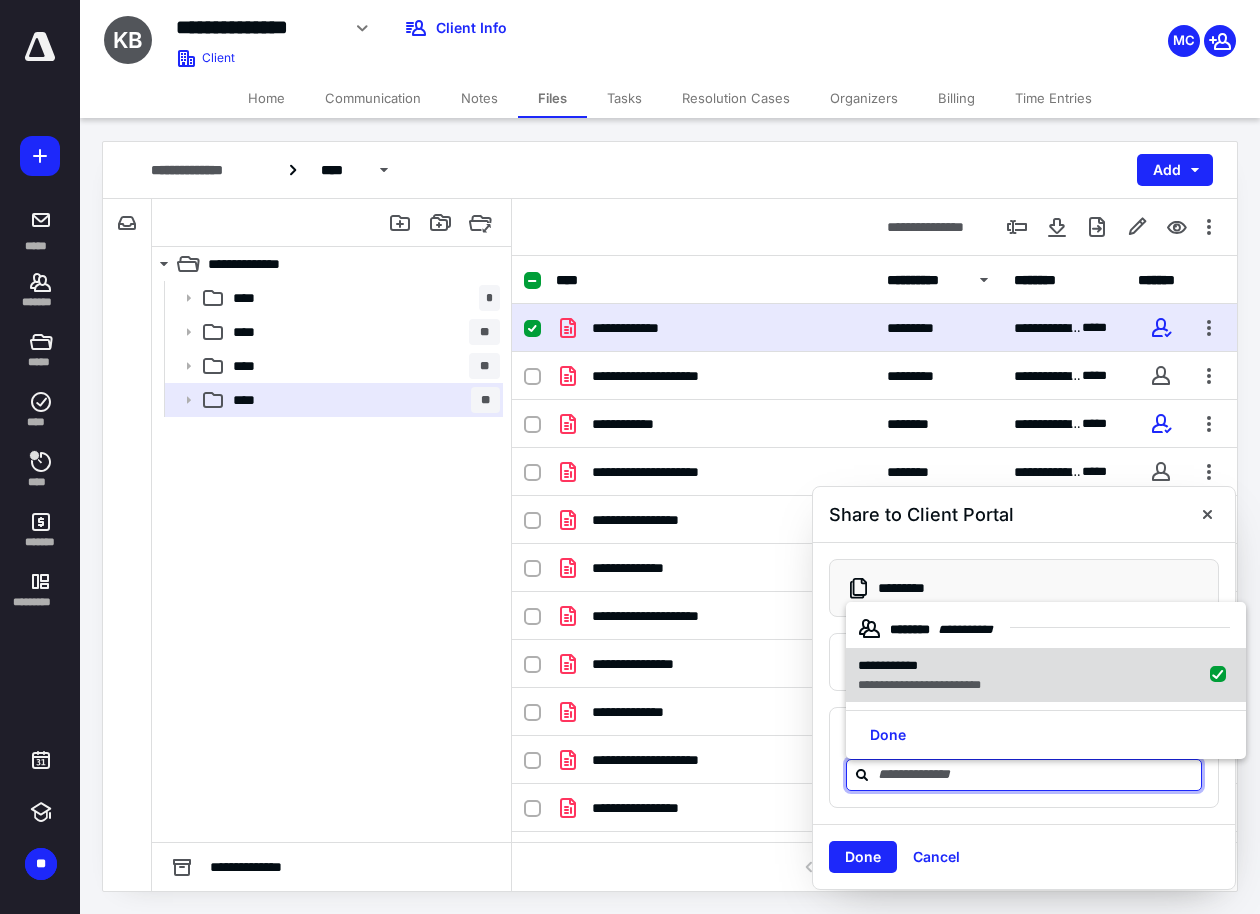 checkbox on "true" 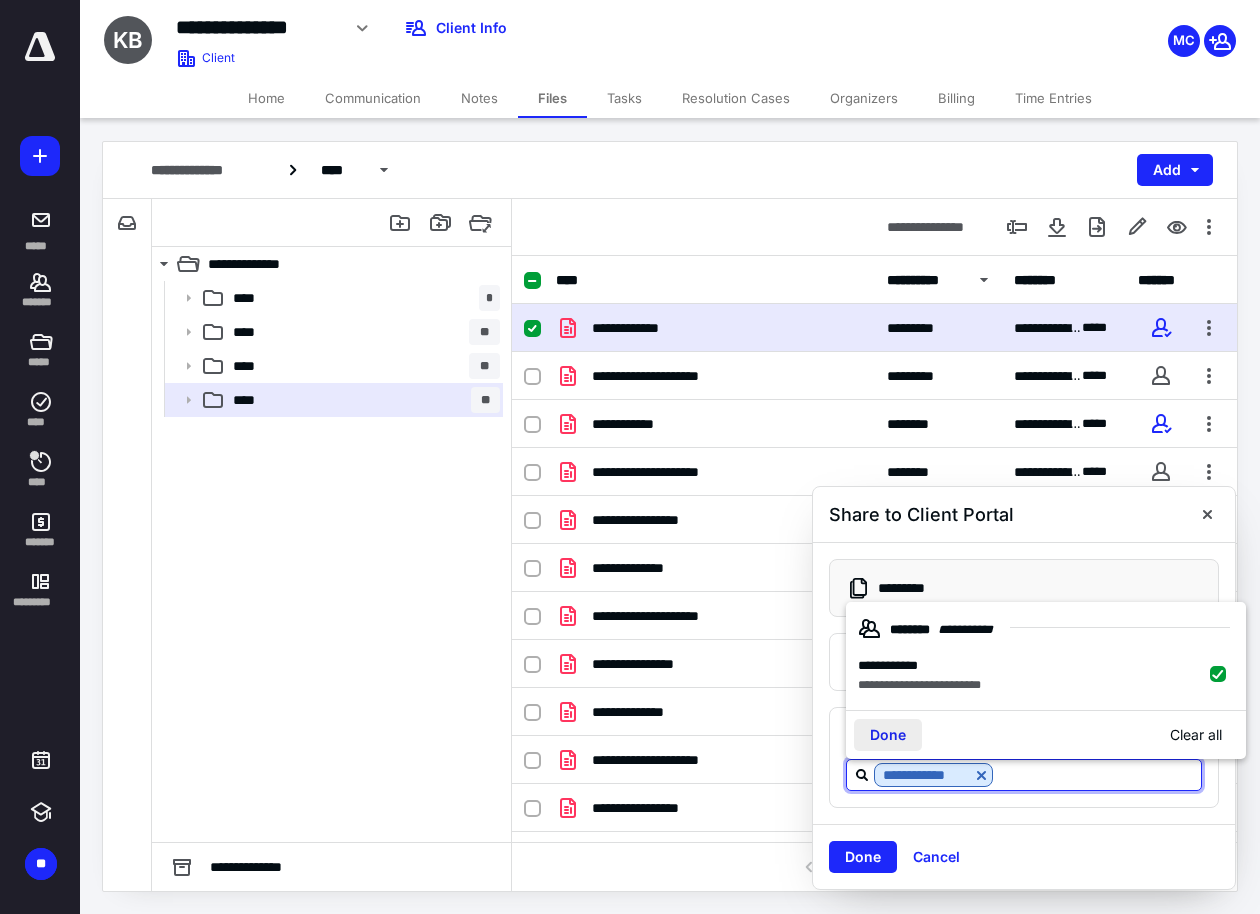 click on "Done" at bounding box center (888, 735) 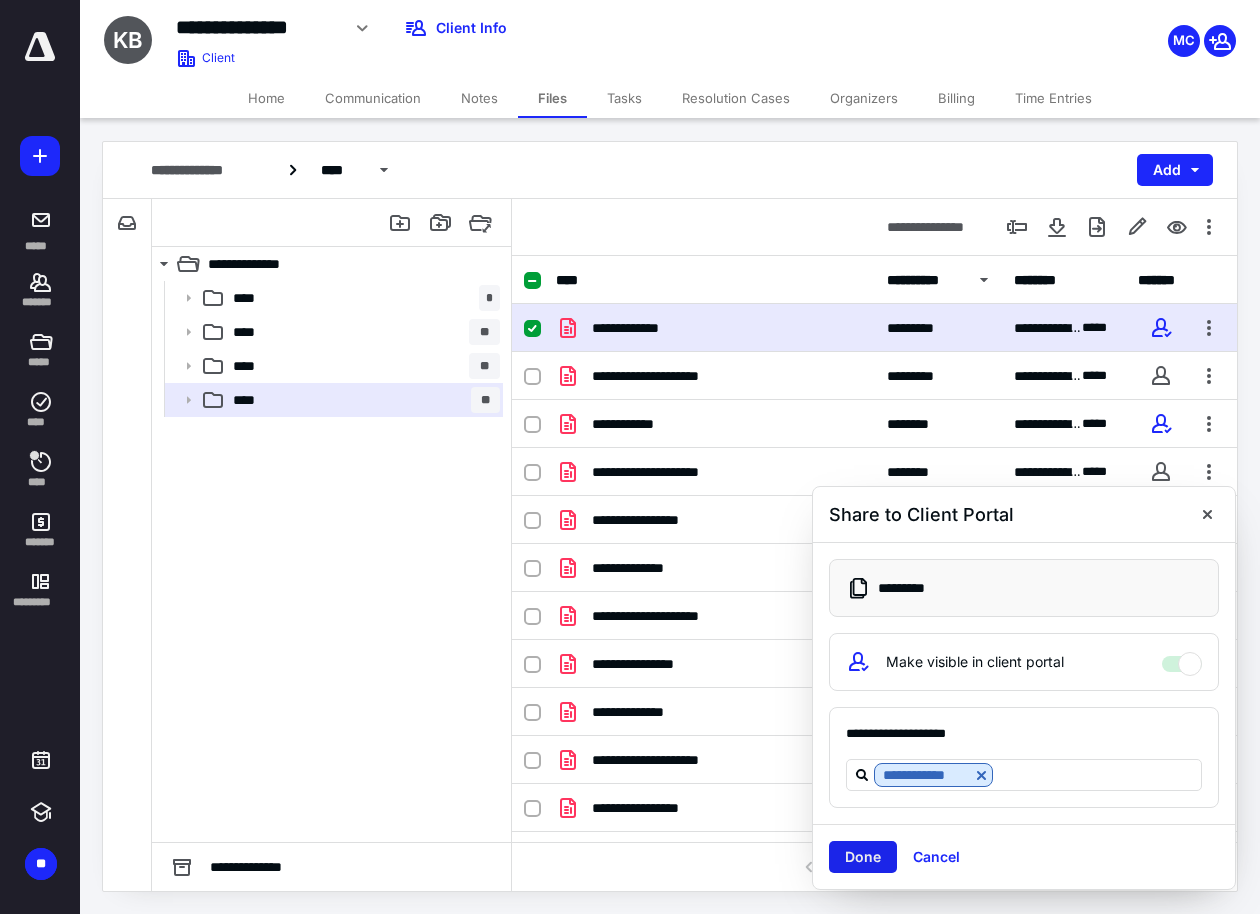 click on "Done" at bounding box center [863, 857] 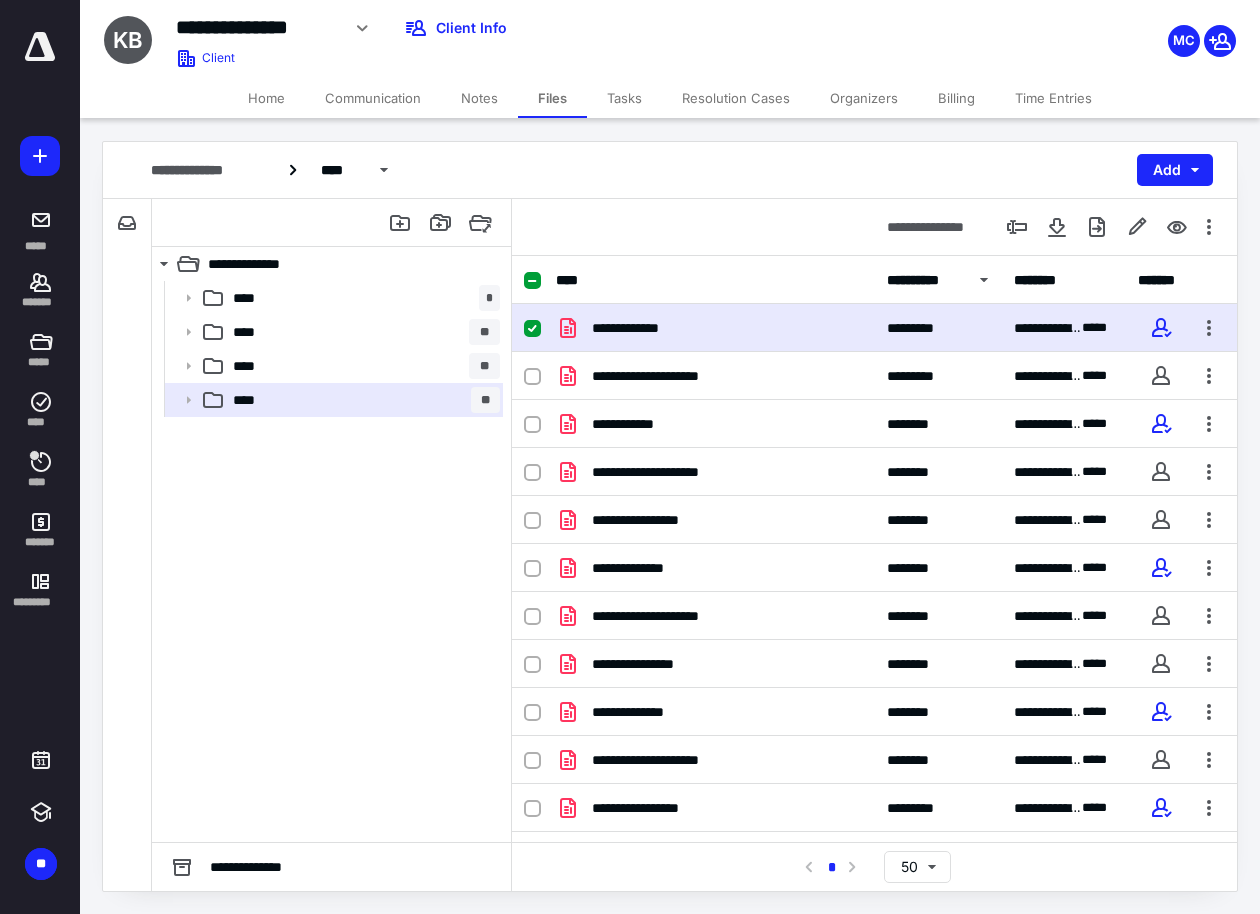 click at bounding box center [40, 47] 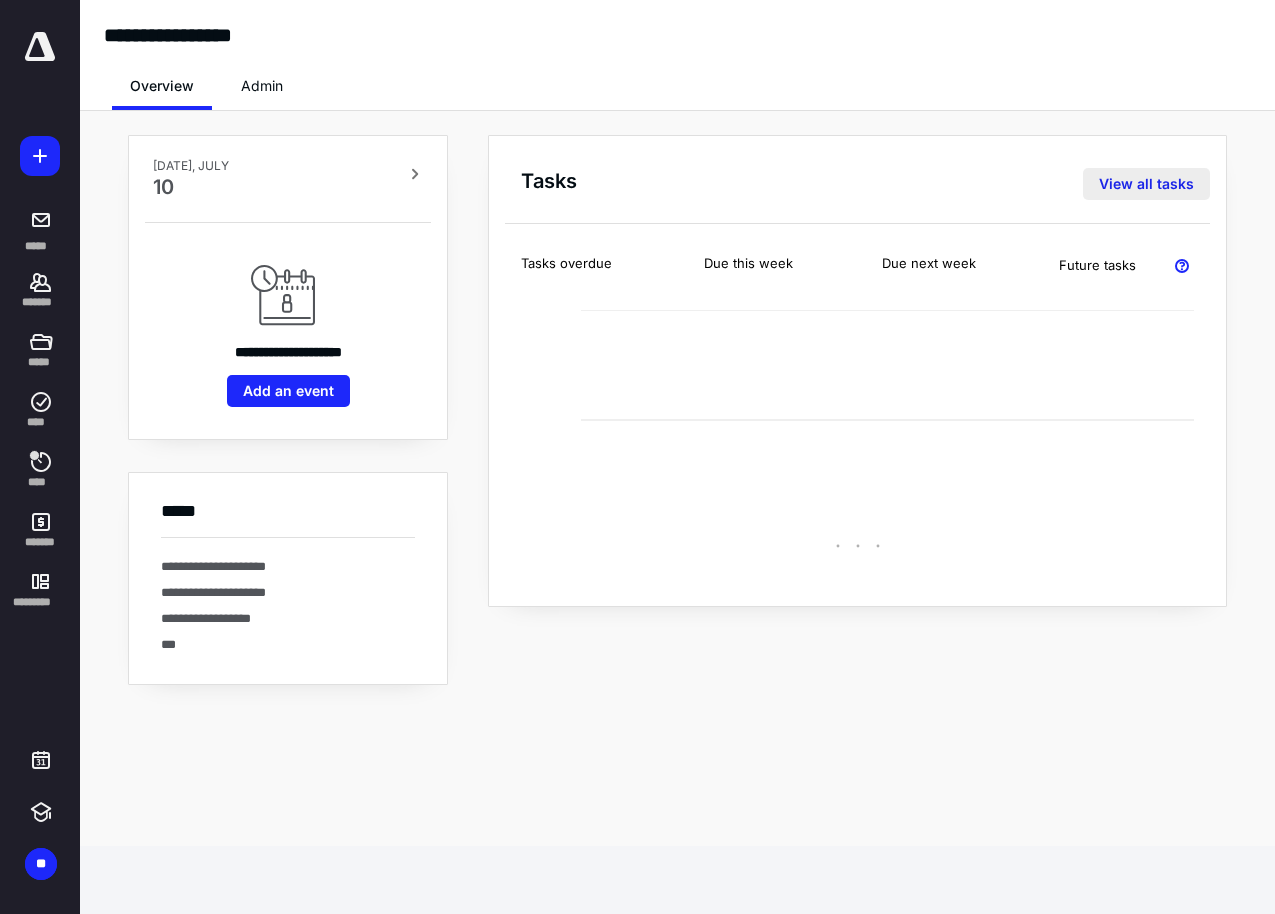 click on "View all tasks" at bounding box center [1146, 184] 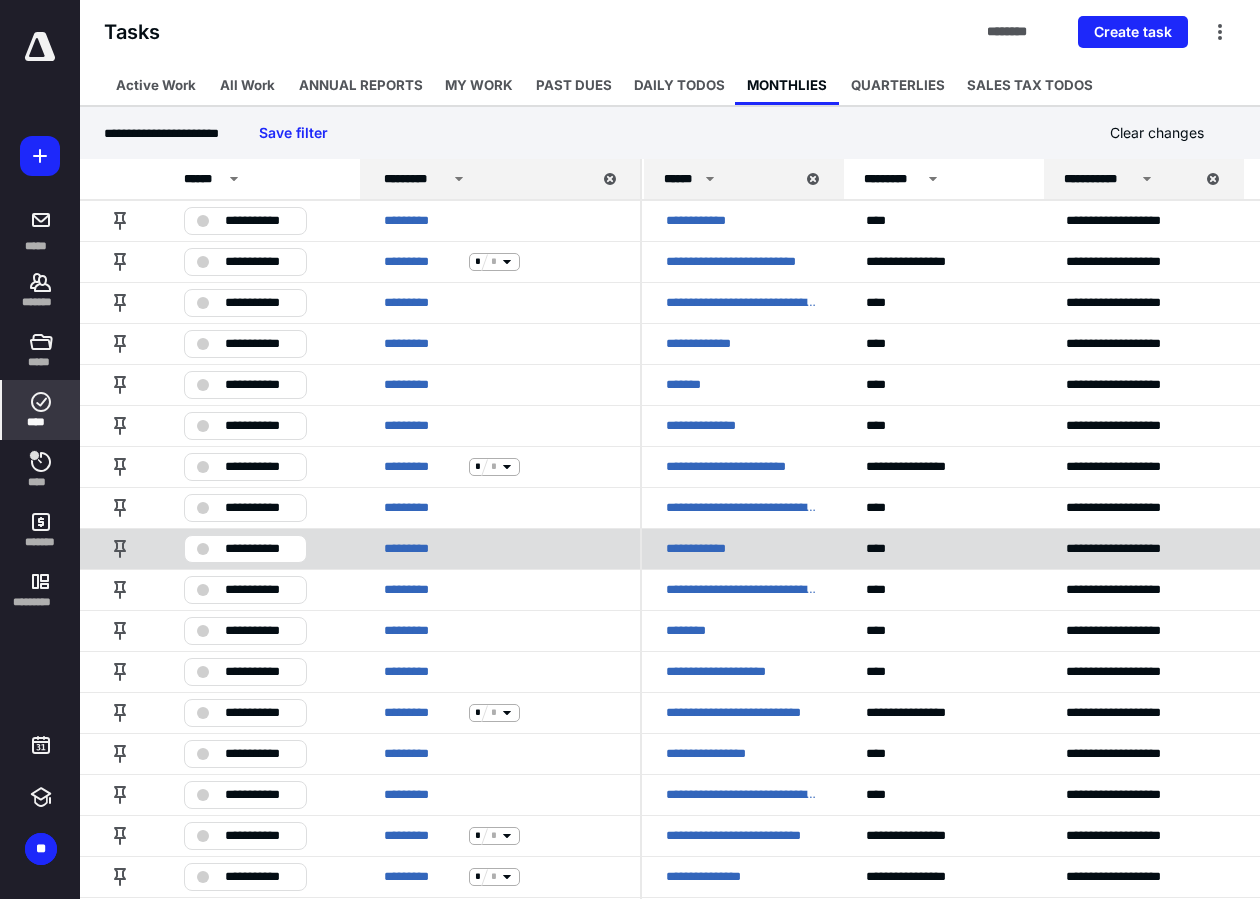 click on "**********" at bounding box center [715, 549] 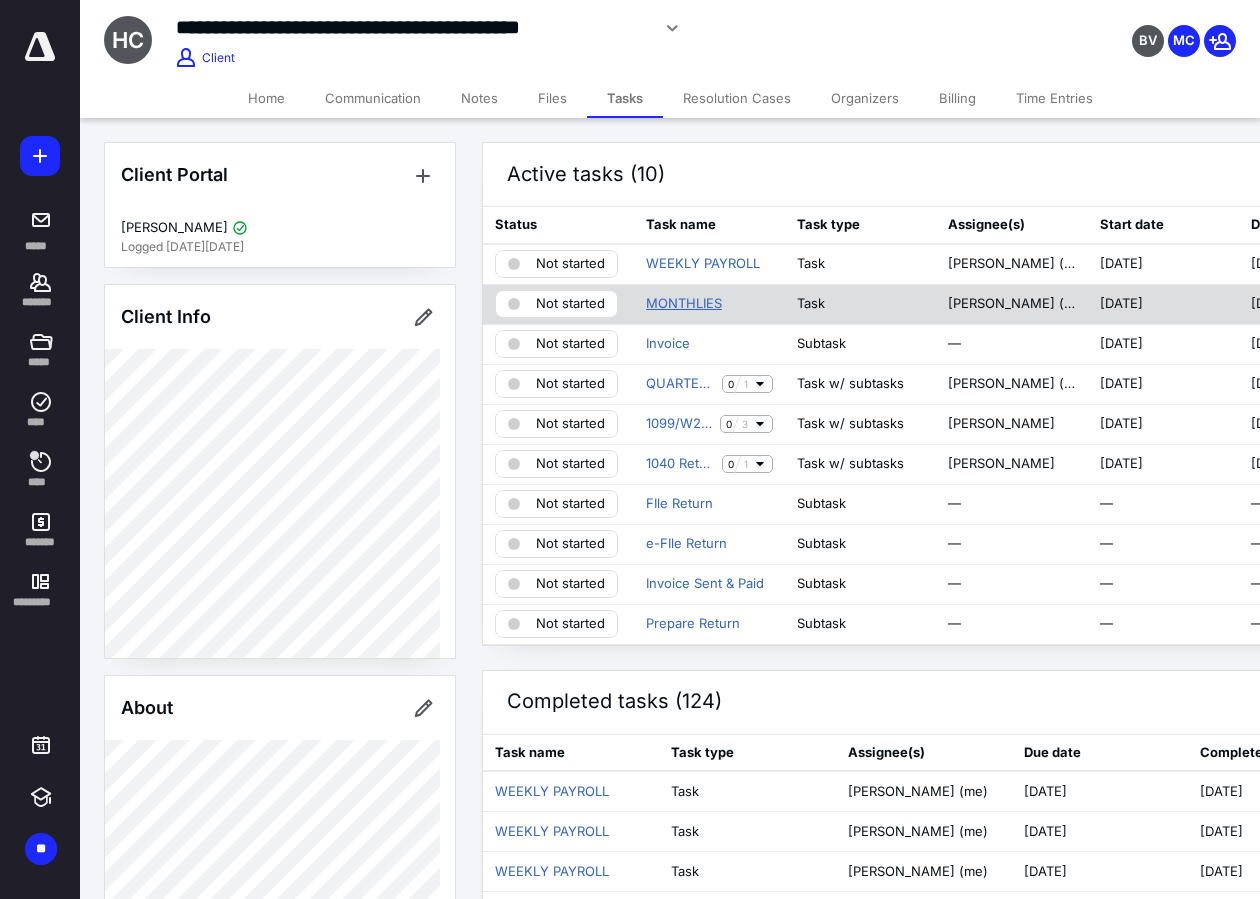 click on "MONTHLIES" at bounding box center [684, 304] 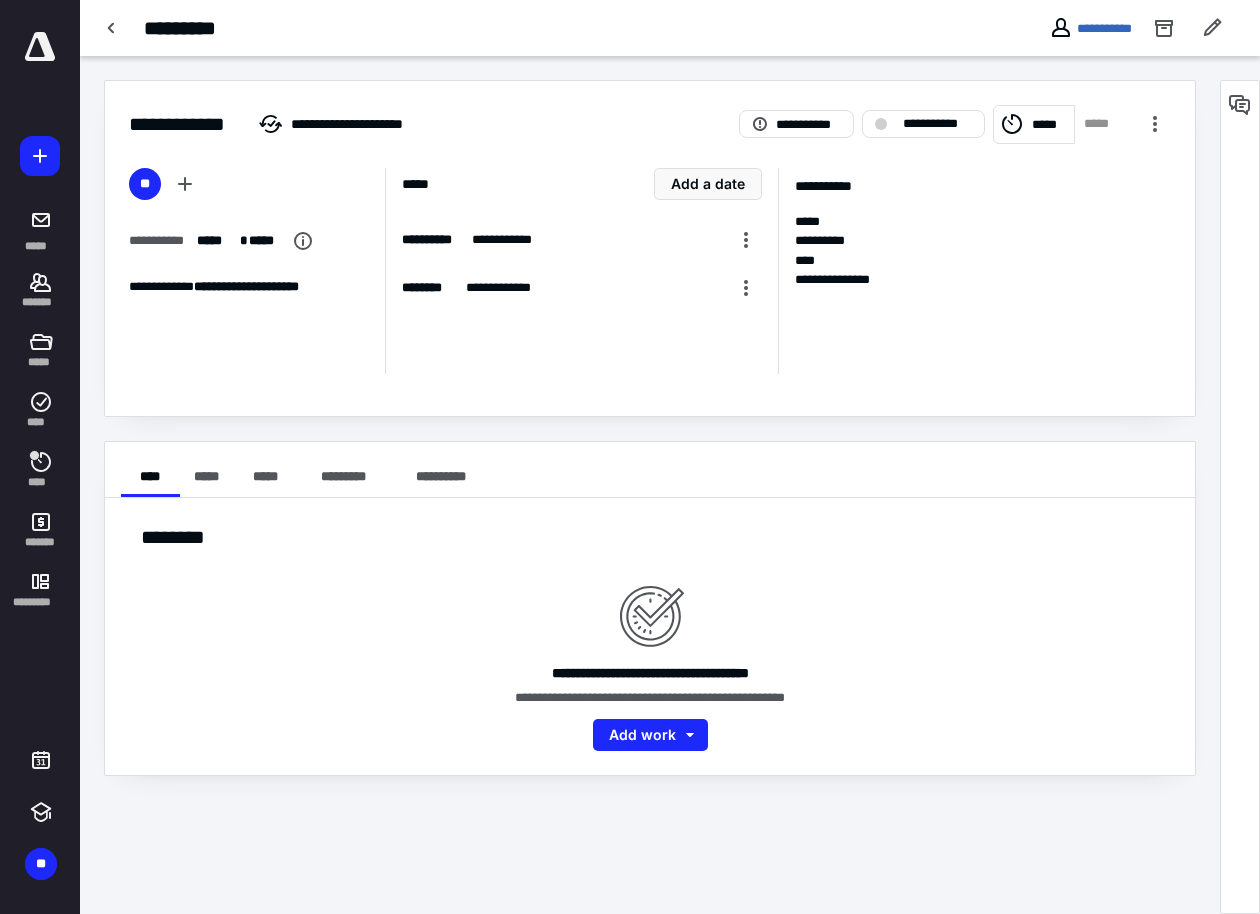 click on "**********" at bounding box center (974, 271) 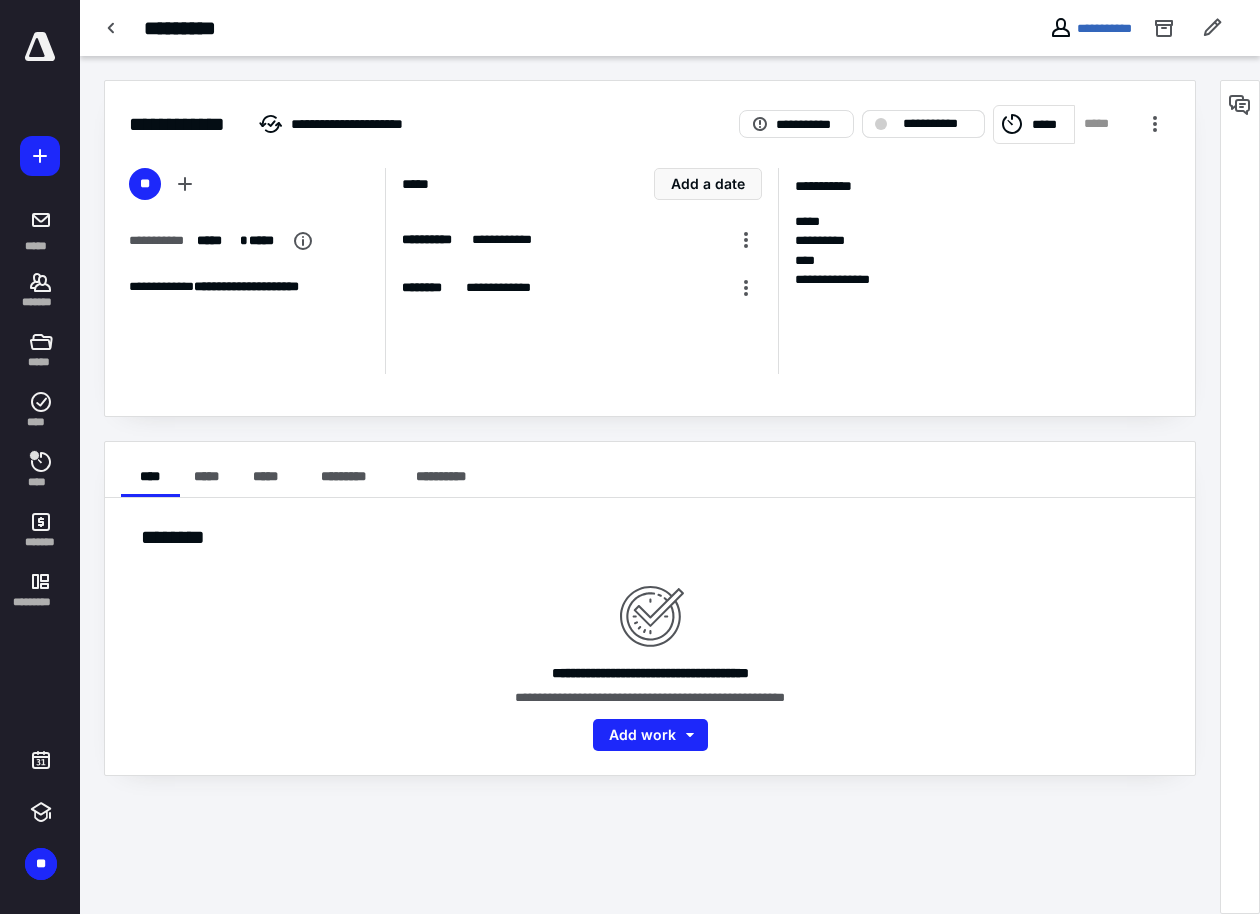 click on "**********" at bounding box center (937, 124) 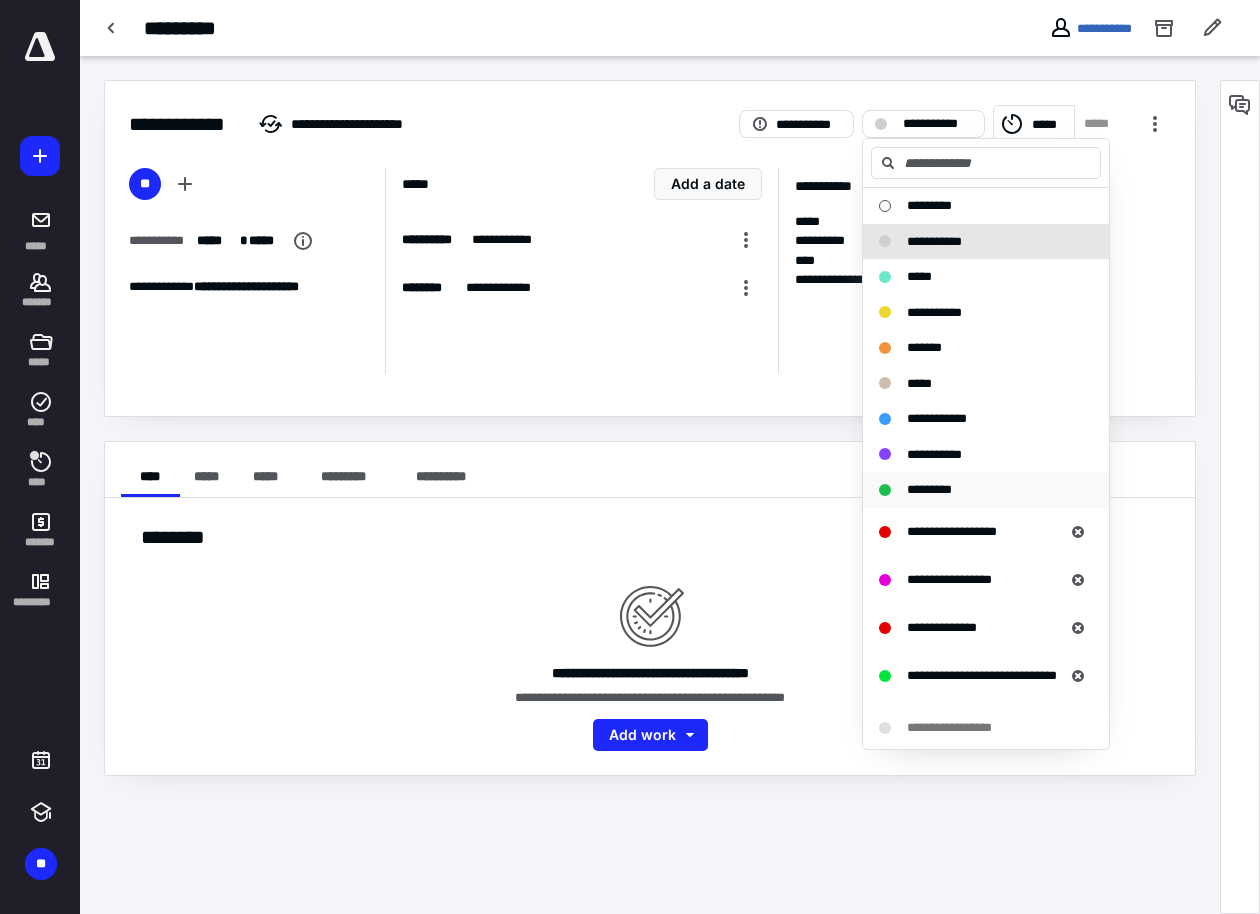click on "*********" at bounding box center [929, 490] 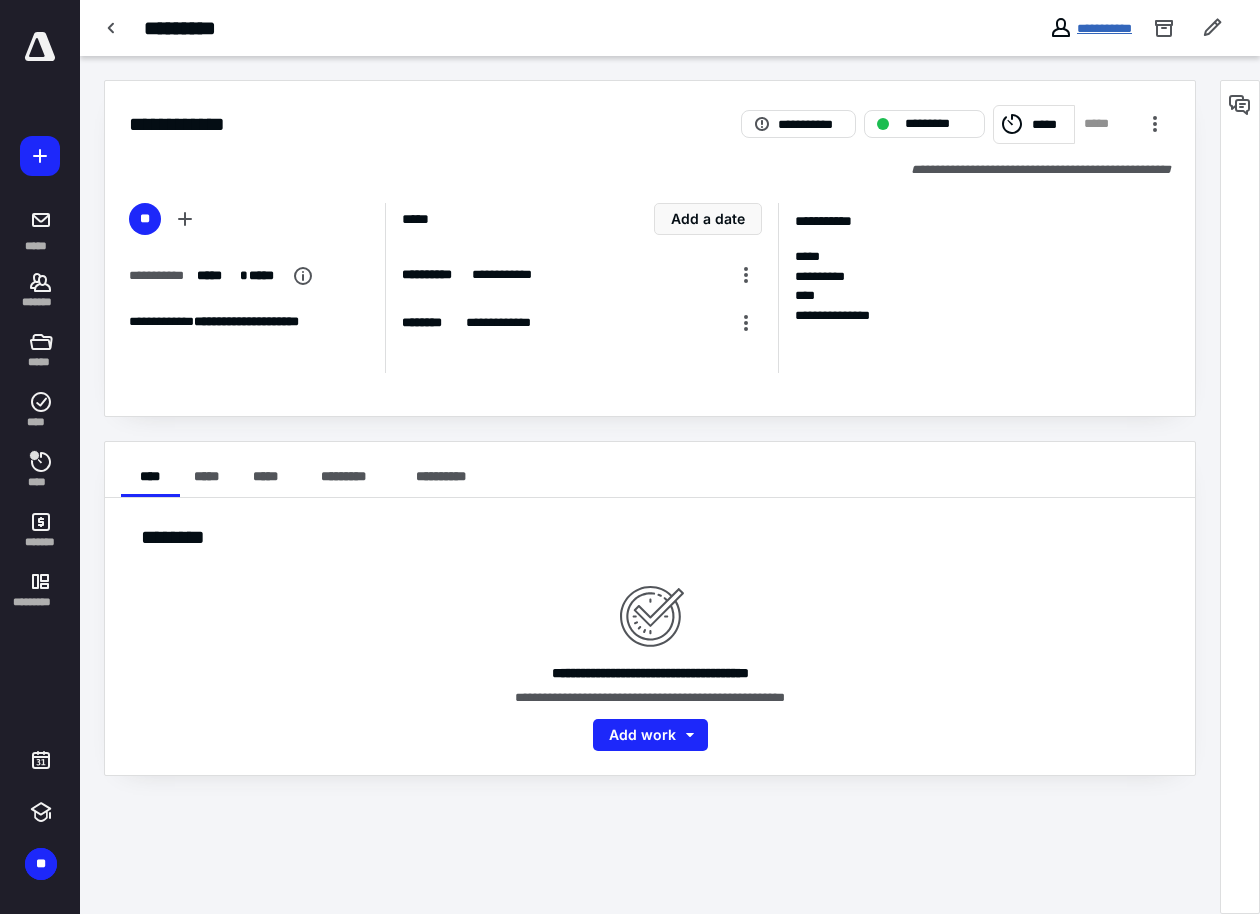 click on "**********" at bounding box center (1104, 28) 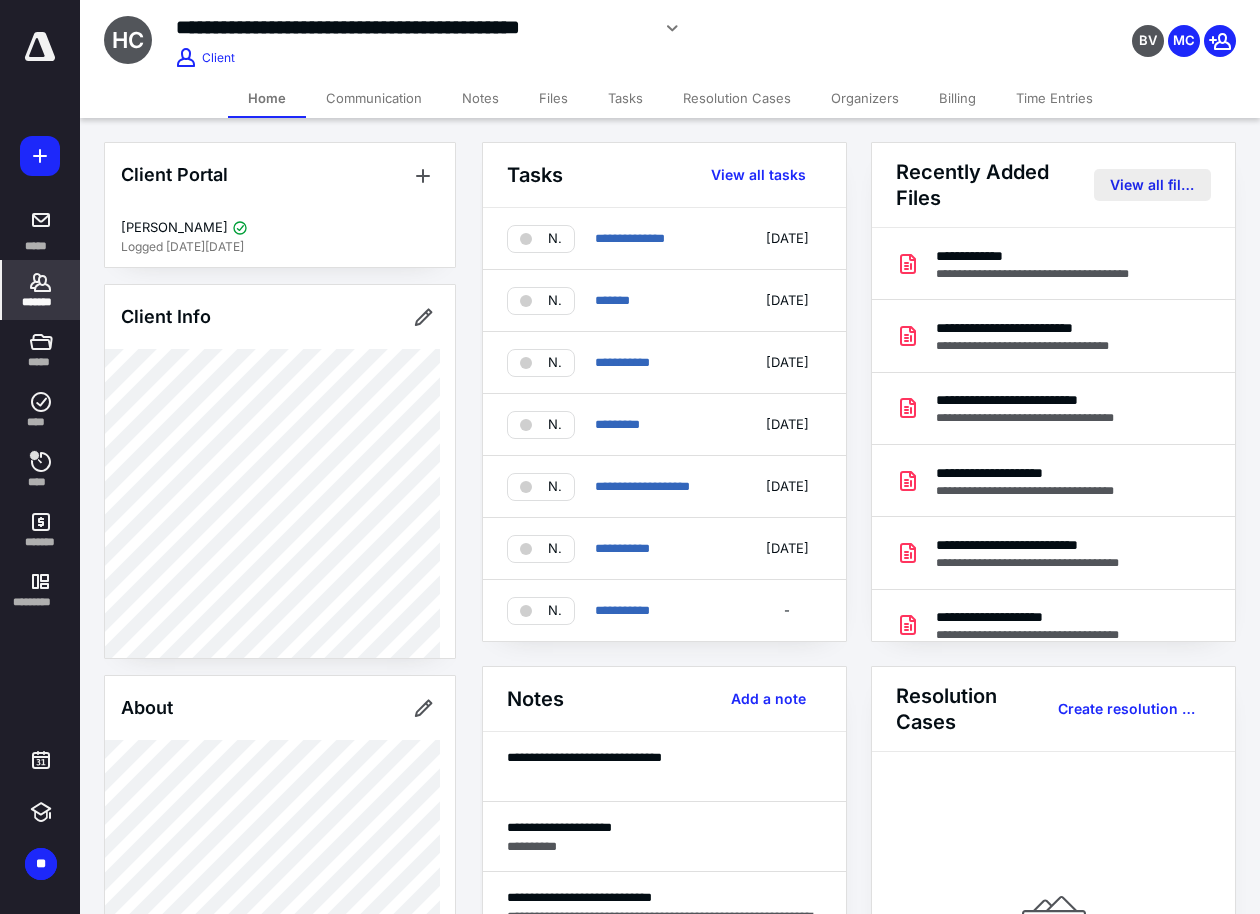 click on "View all files" at bounding box center (1152, 185) 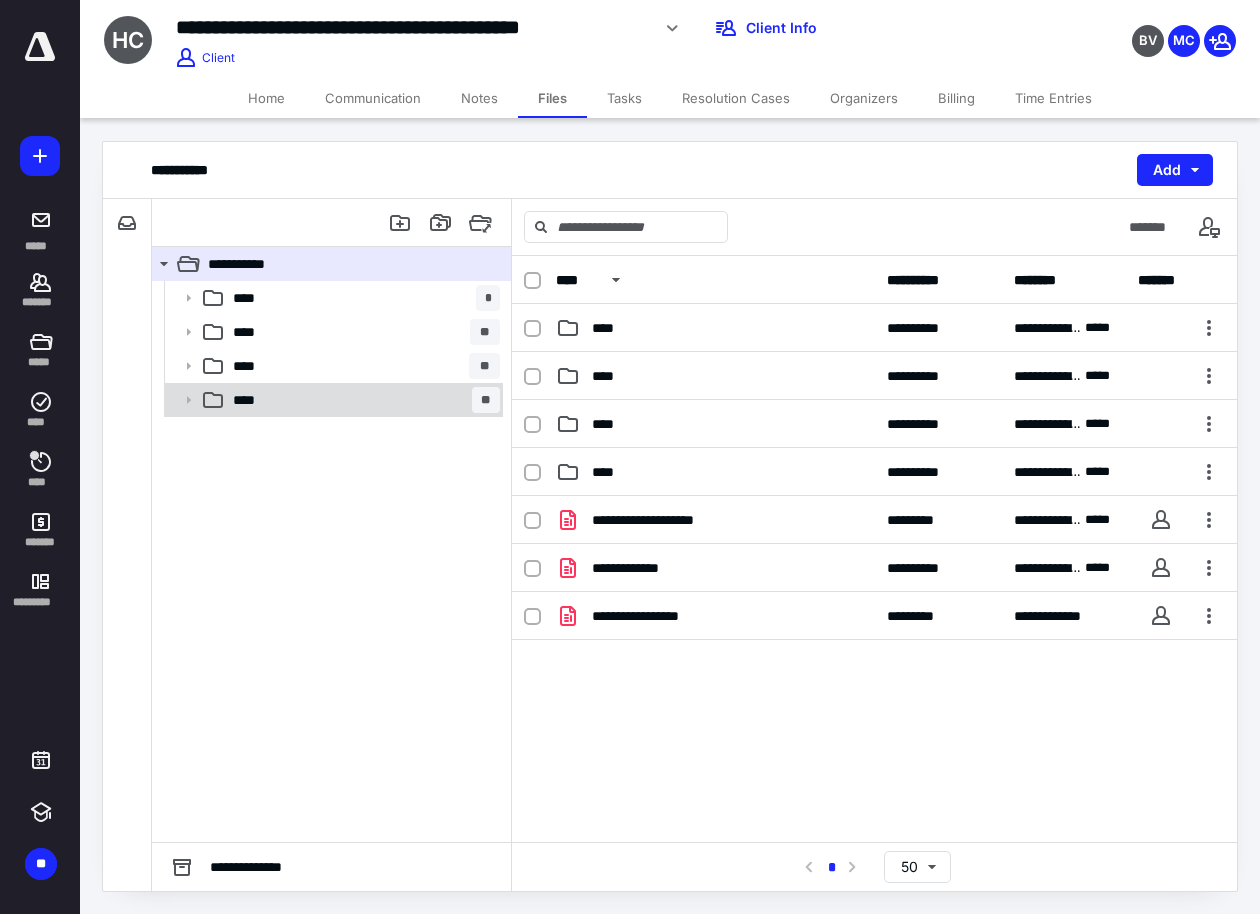 click on "**** **" at bounding box center [362, 400] 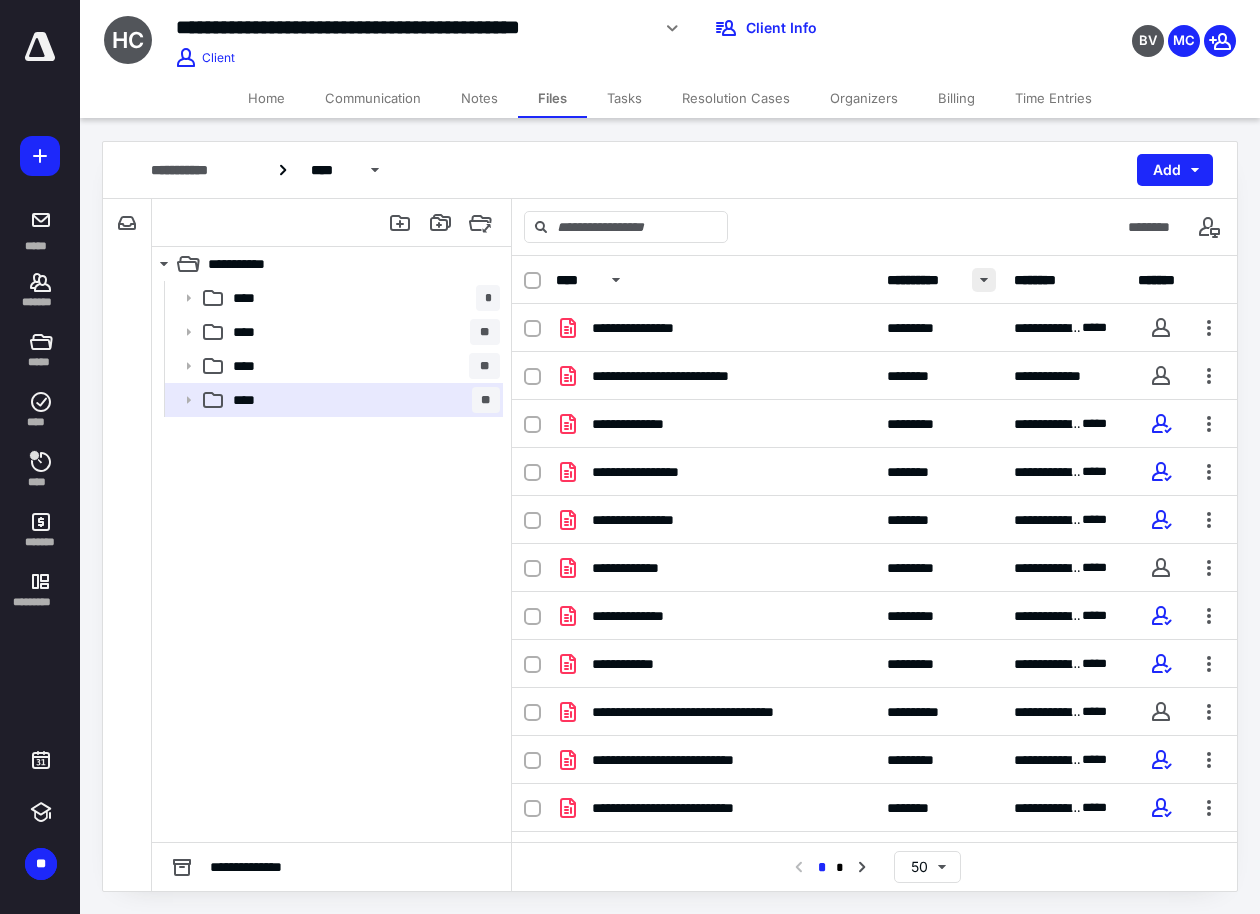 click at bounding box center (984, 280) 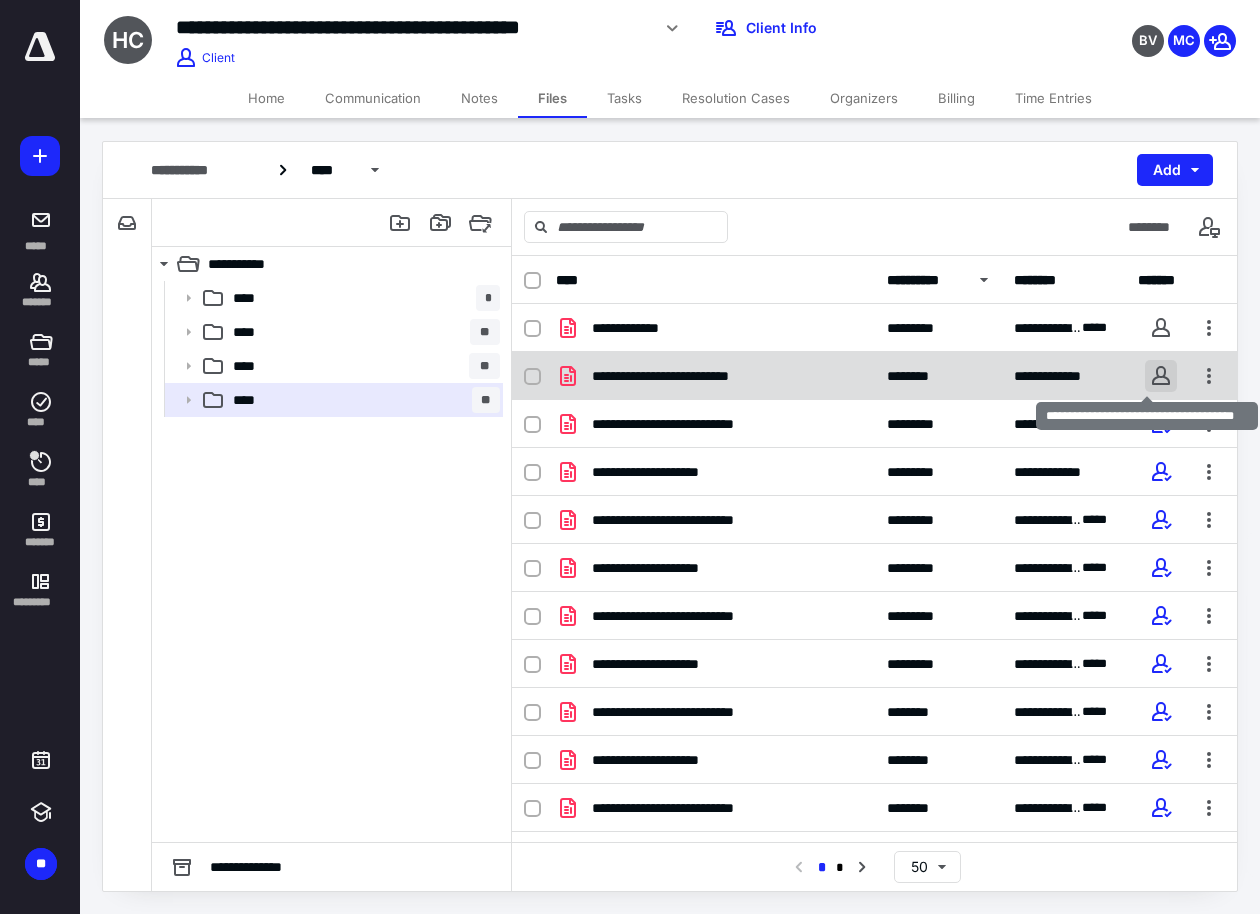 click at bounding box center [1161, 376] 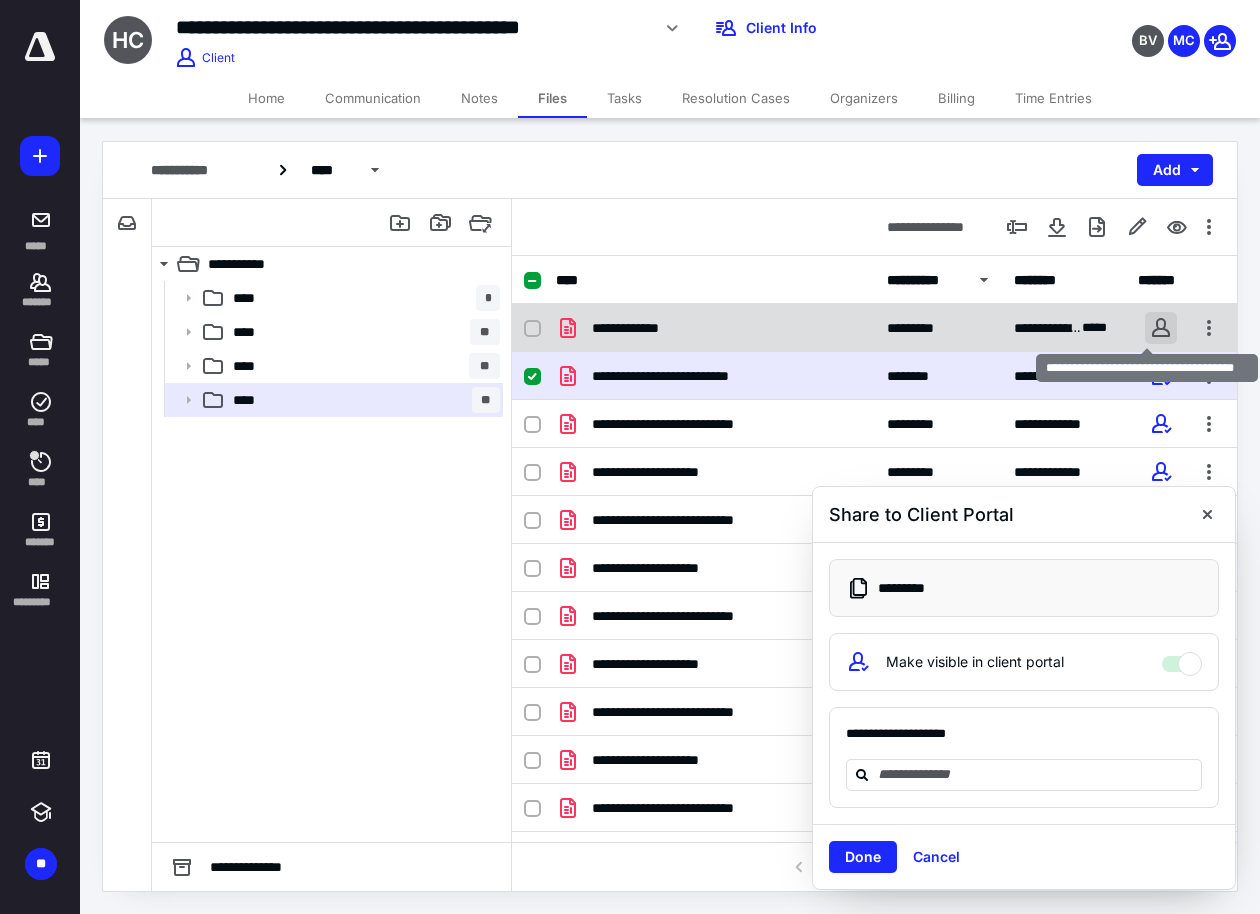 click at bounding box center [1161, 328] 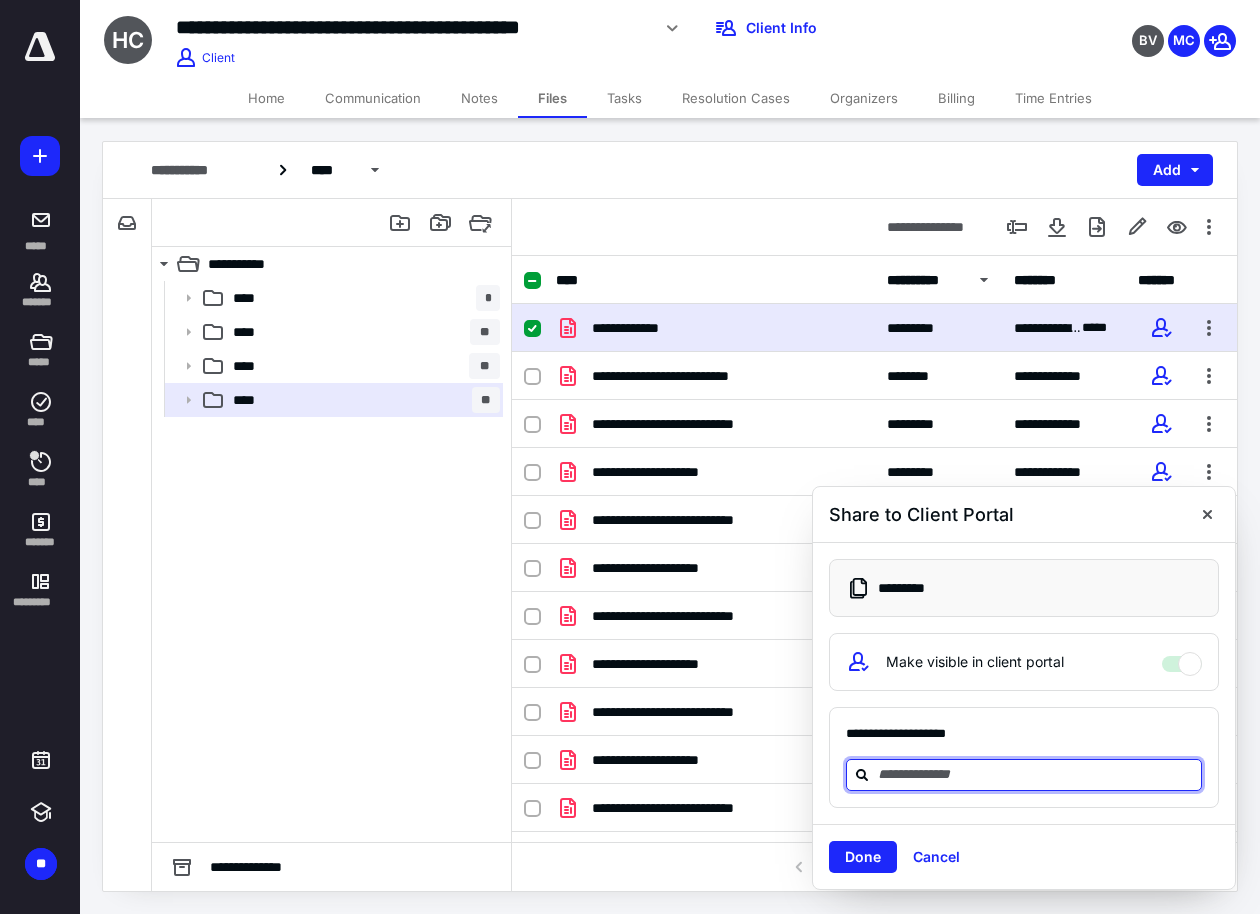 click at bounding box center [1036, 774] 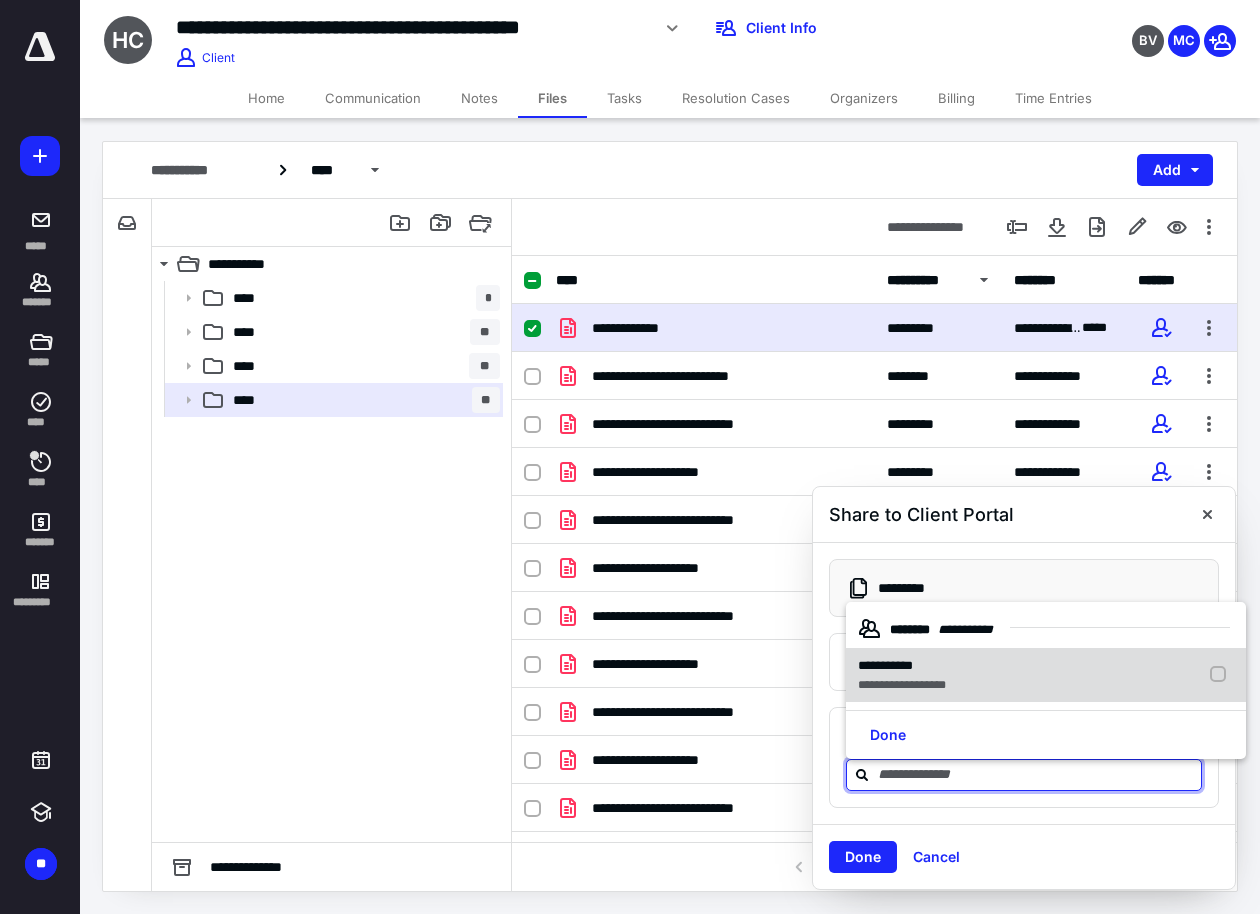 click on "**********" at bounding box center [1046, 675] 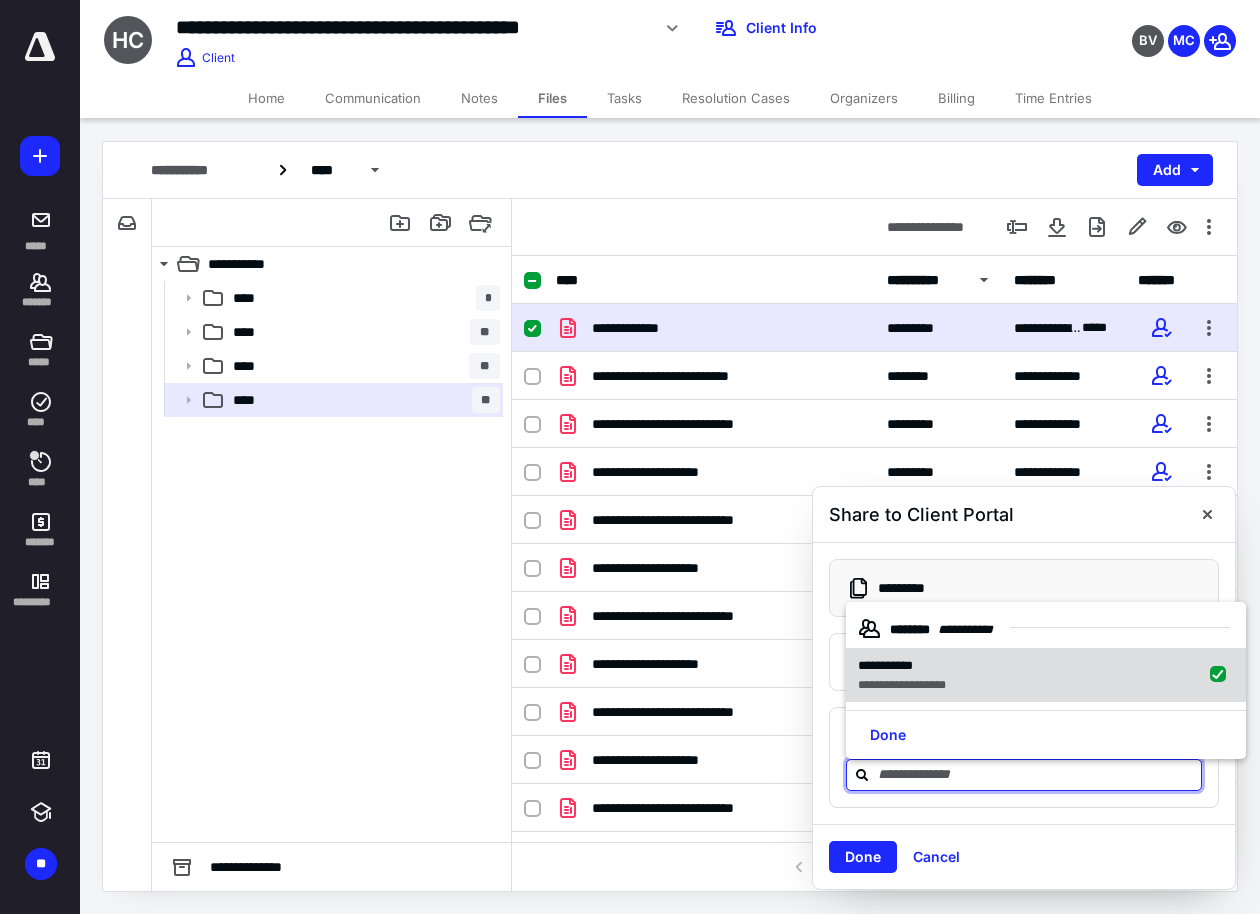 checkbox on "true" 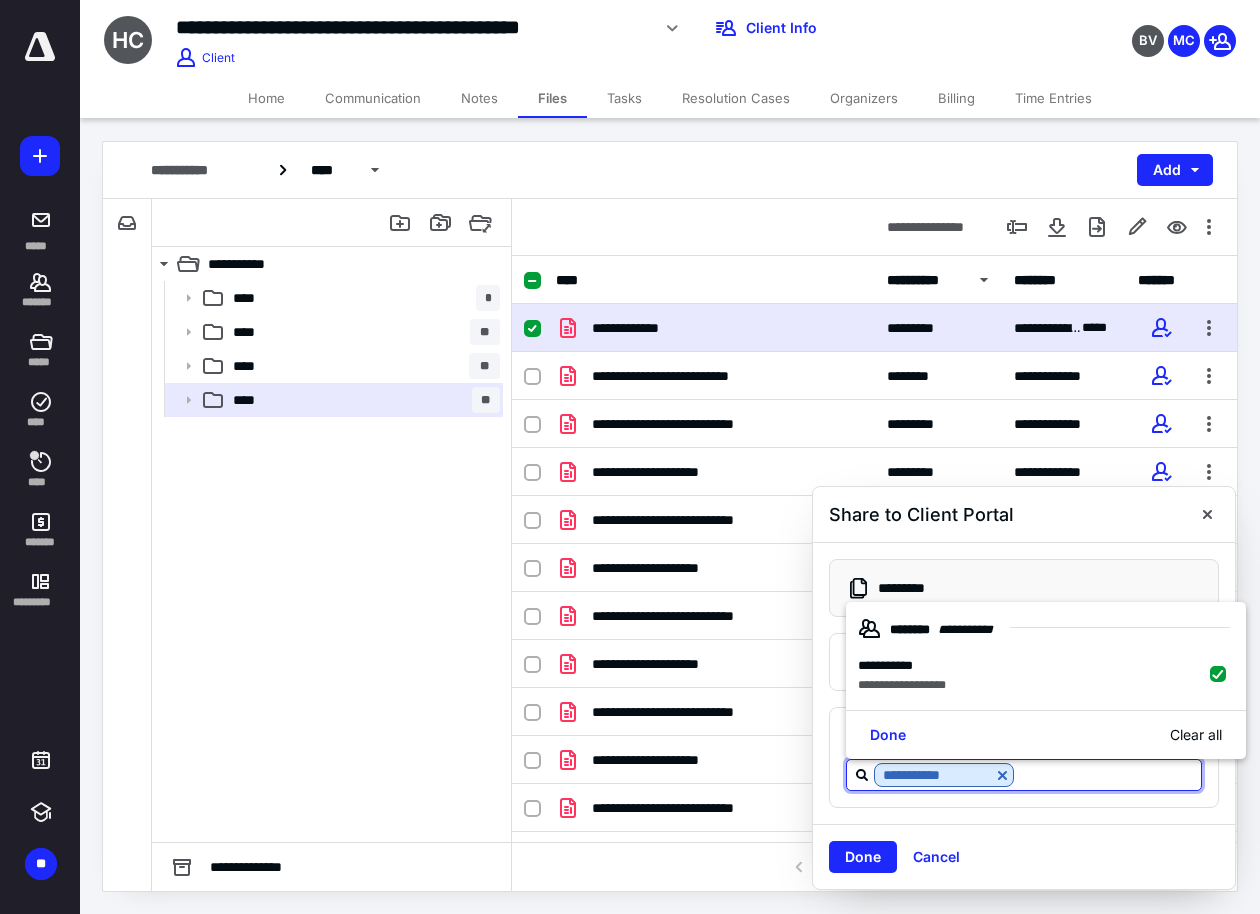 click on "Done Clear all" at bounding box center (1046, 734) 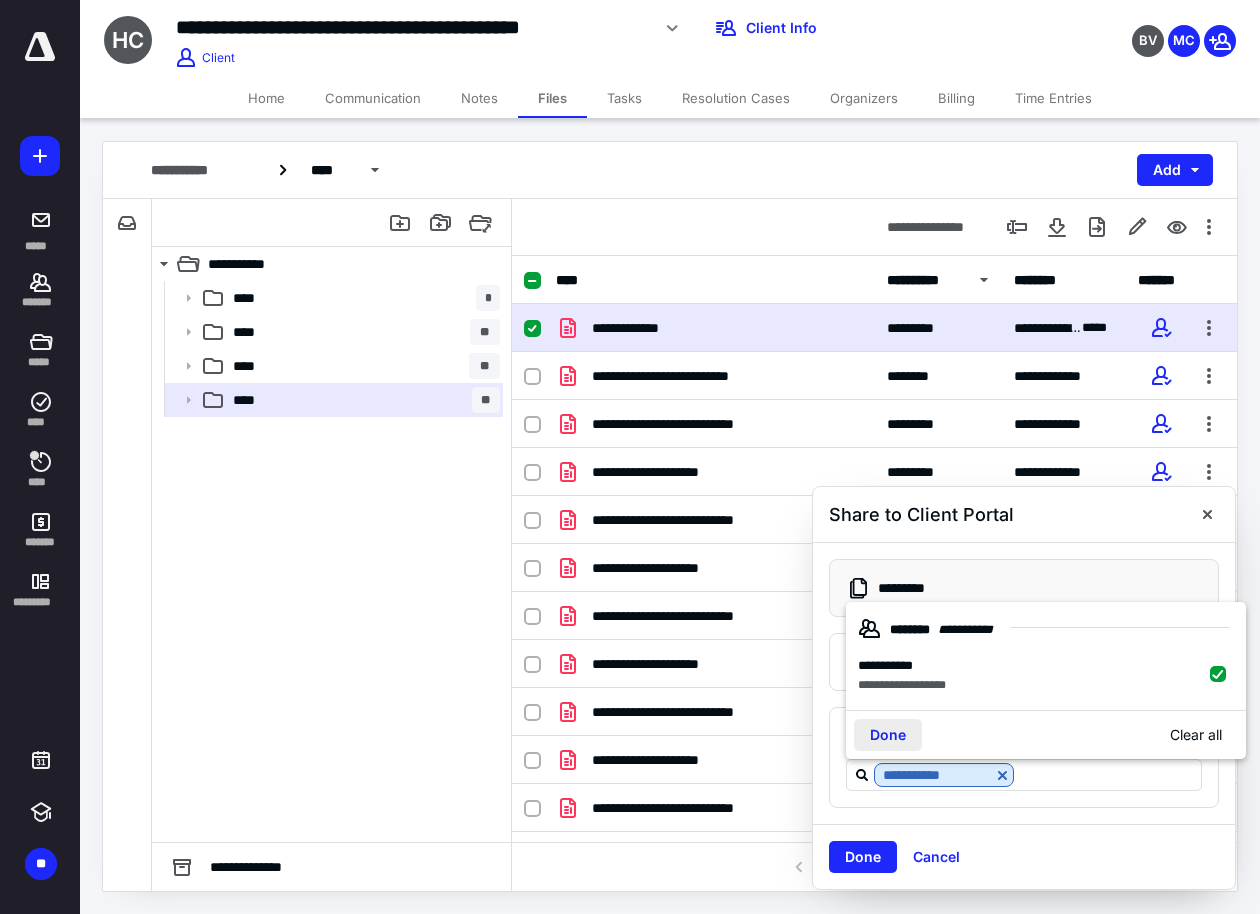 click on "Done" at bounding box center [888, 735] 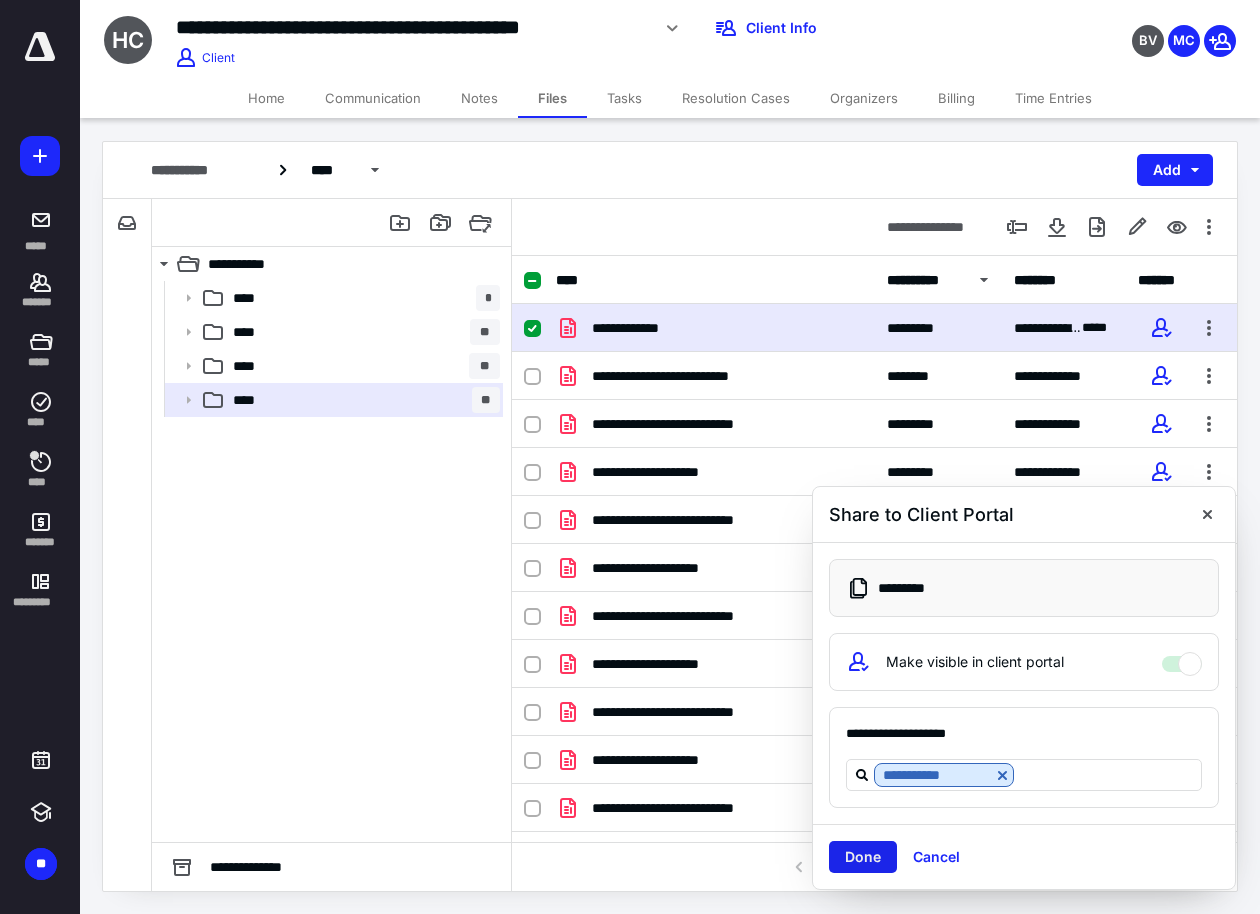 click on "Done" at bounding box center (863, 857) 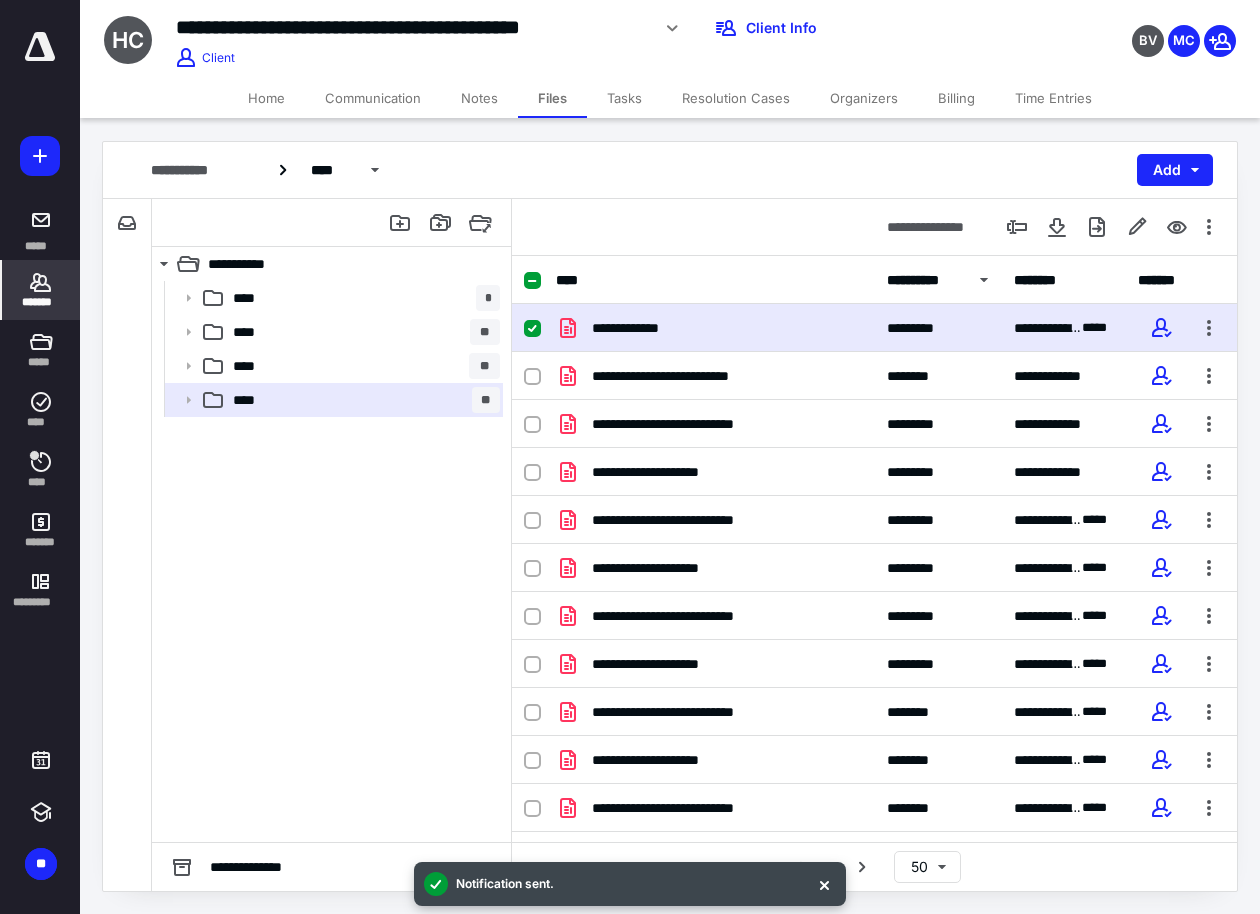 drag, startPoint x: 41, startPoint y: 278, endPoint x: 50, endPoint y: 268, distance: 13.453624 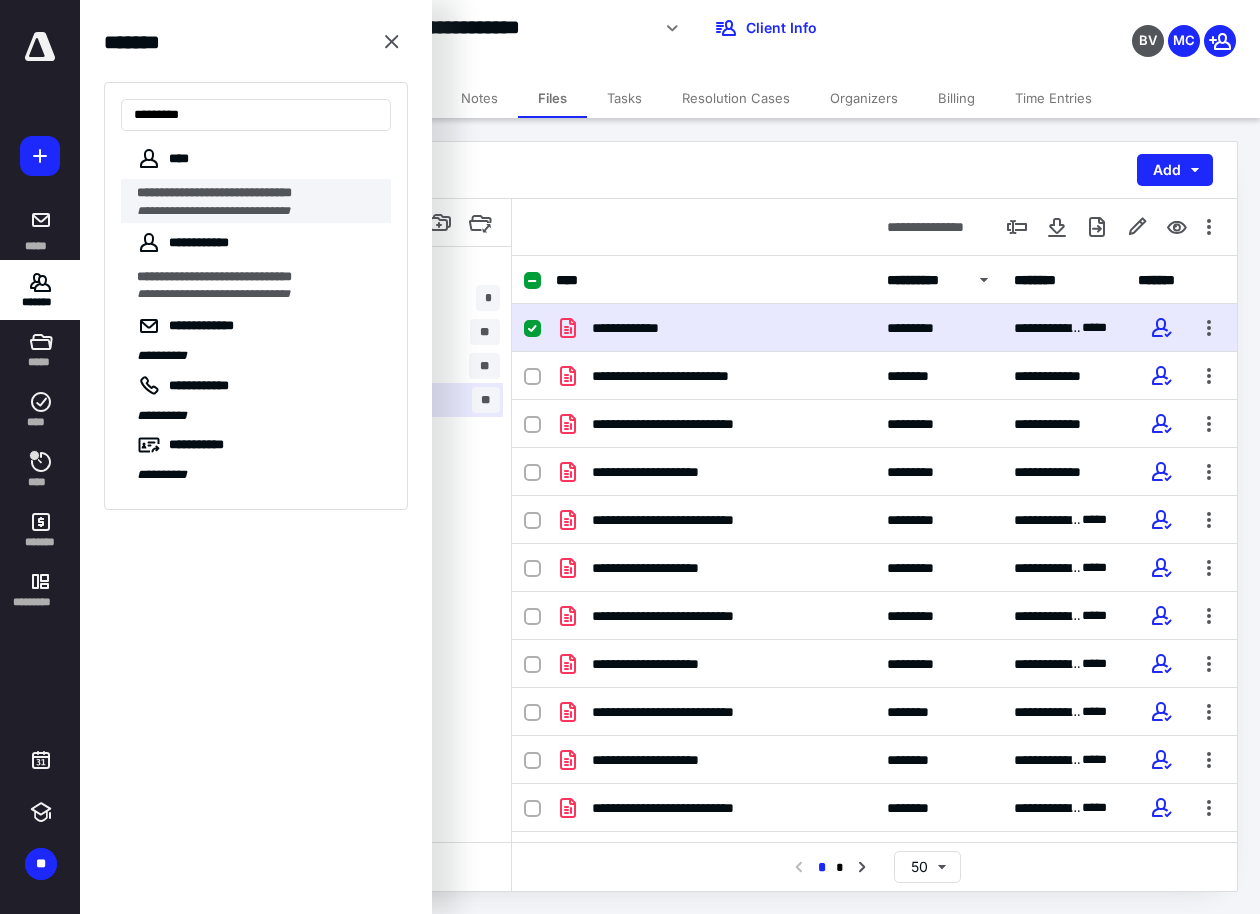 type on "********" 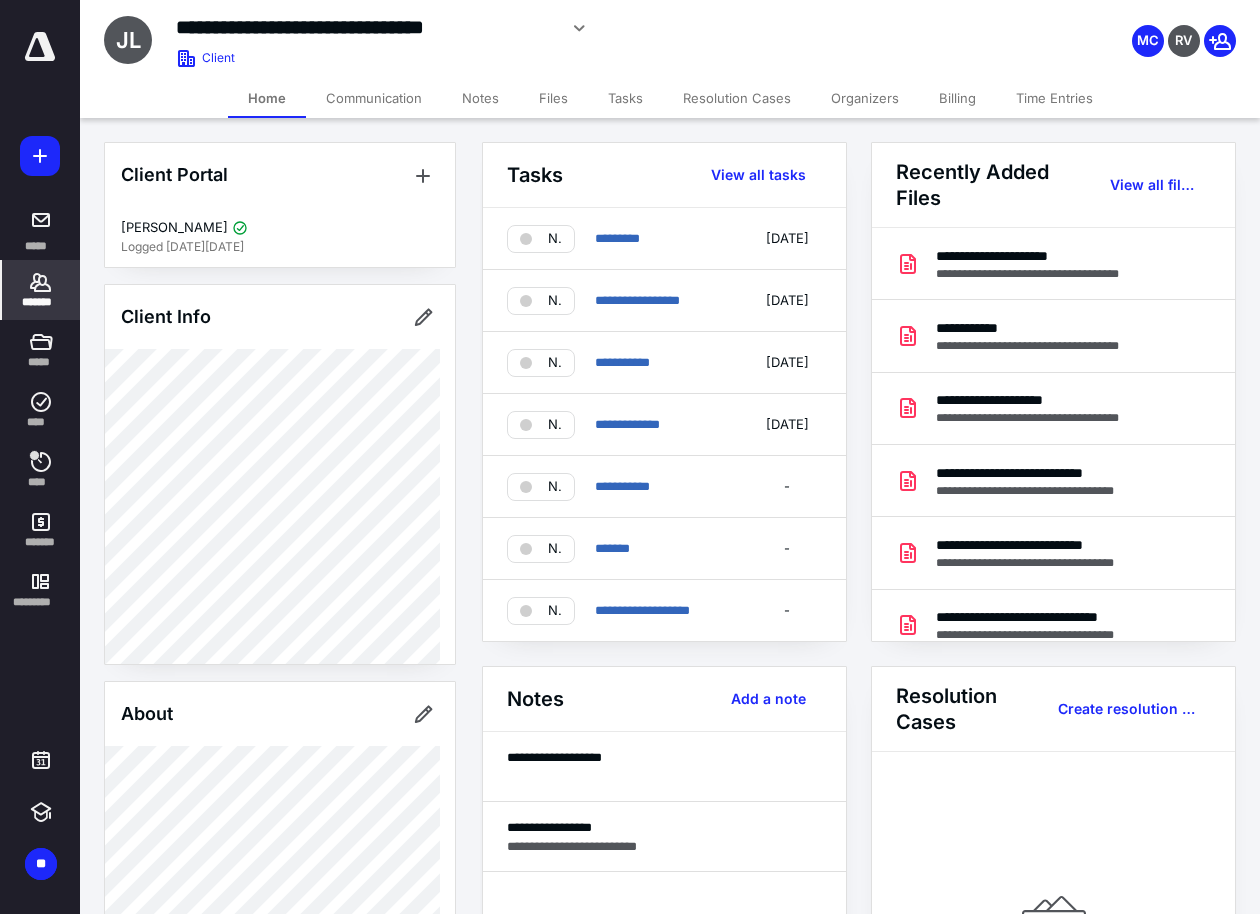 click at bounding box center [40, 47] 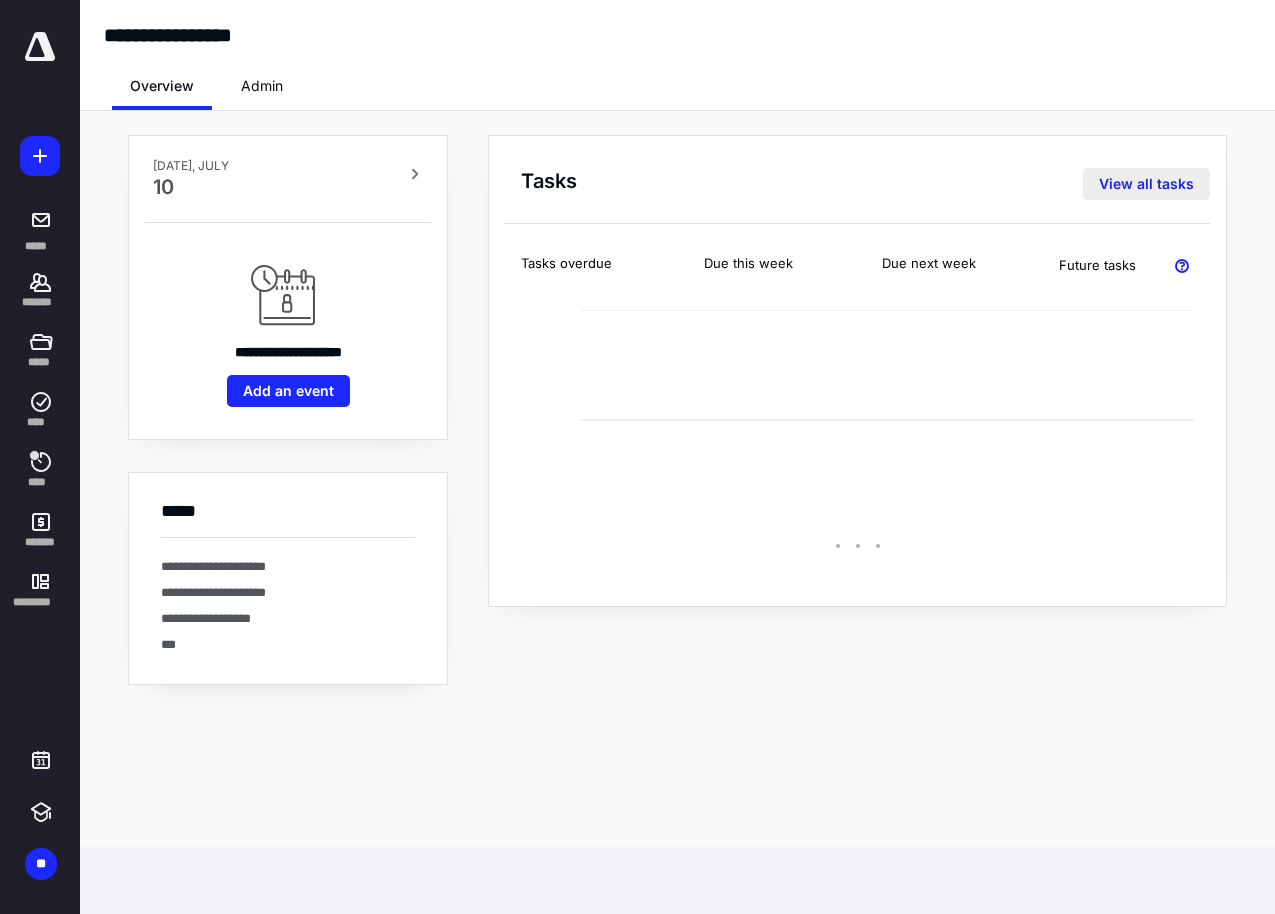 click on "View all tasks" at bounding box center (1146, 184) 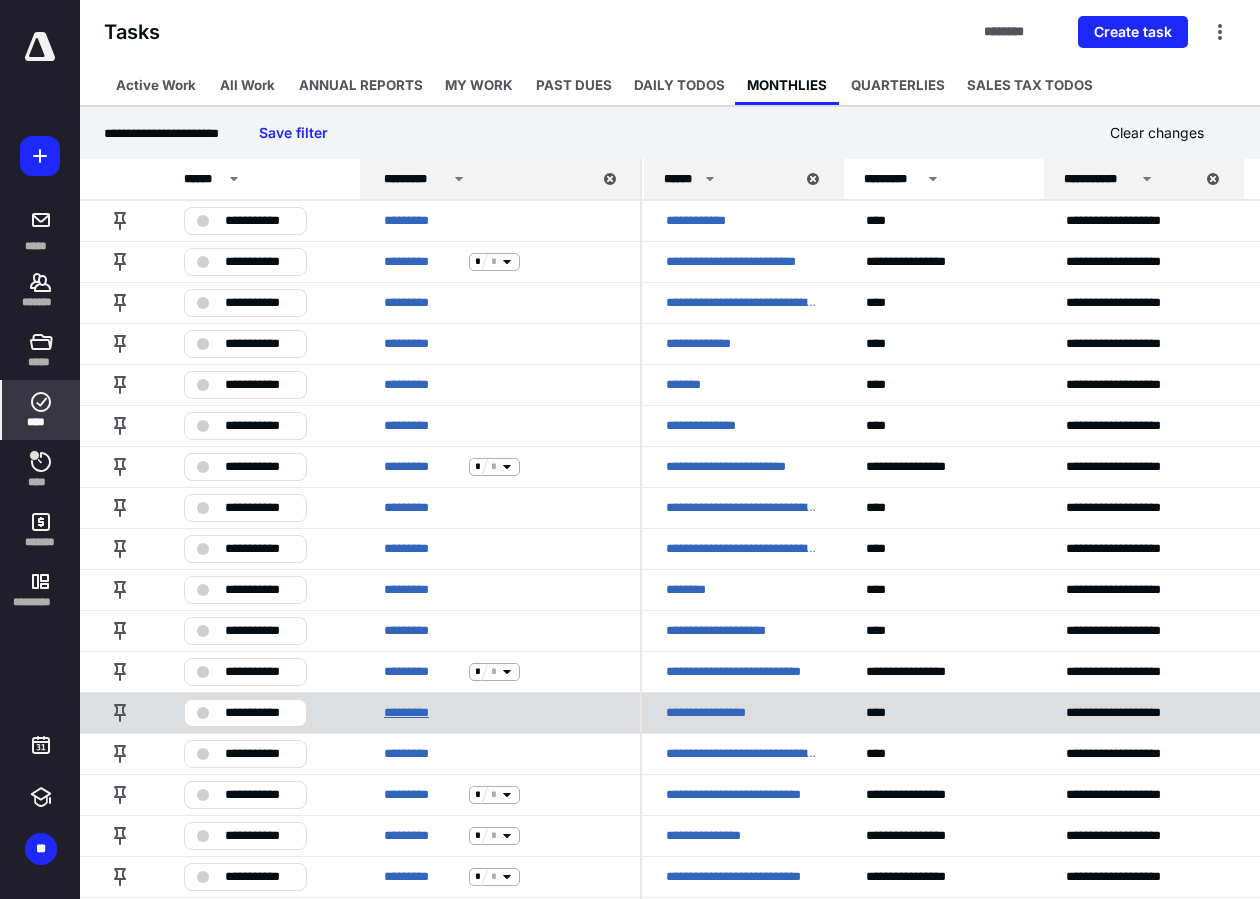click on "*********" at bounding box center [422, 713] 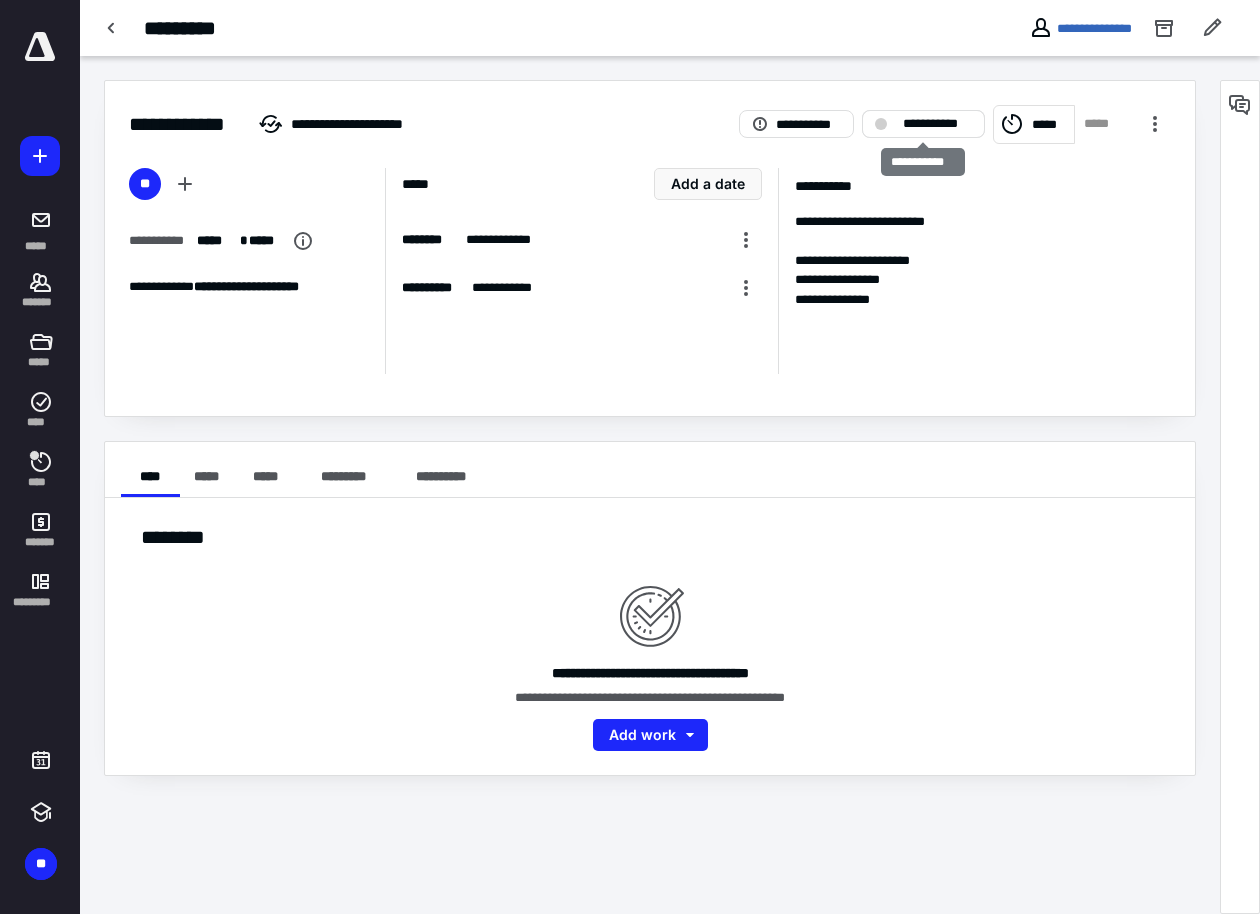 click on "**********" at bounding box center [937, 124] 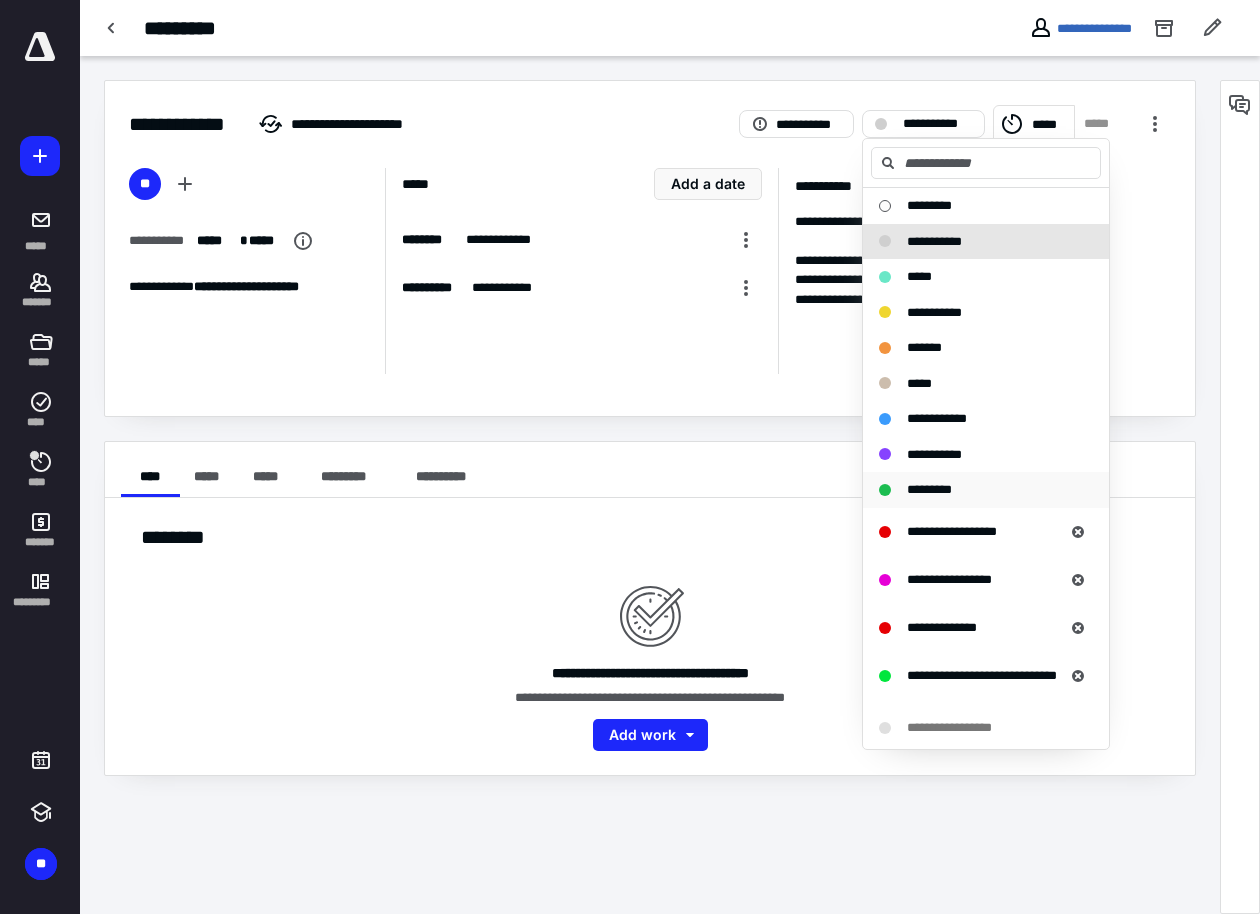 click on "*********" at bounding box center (929, 489) 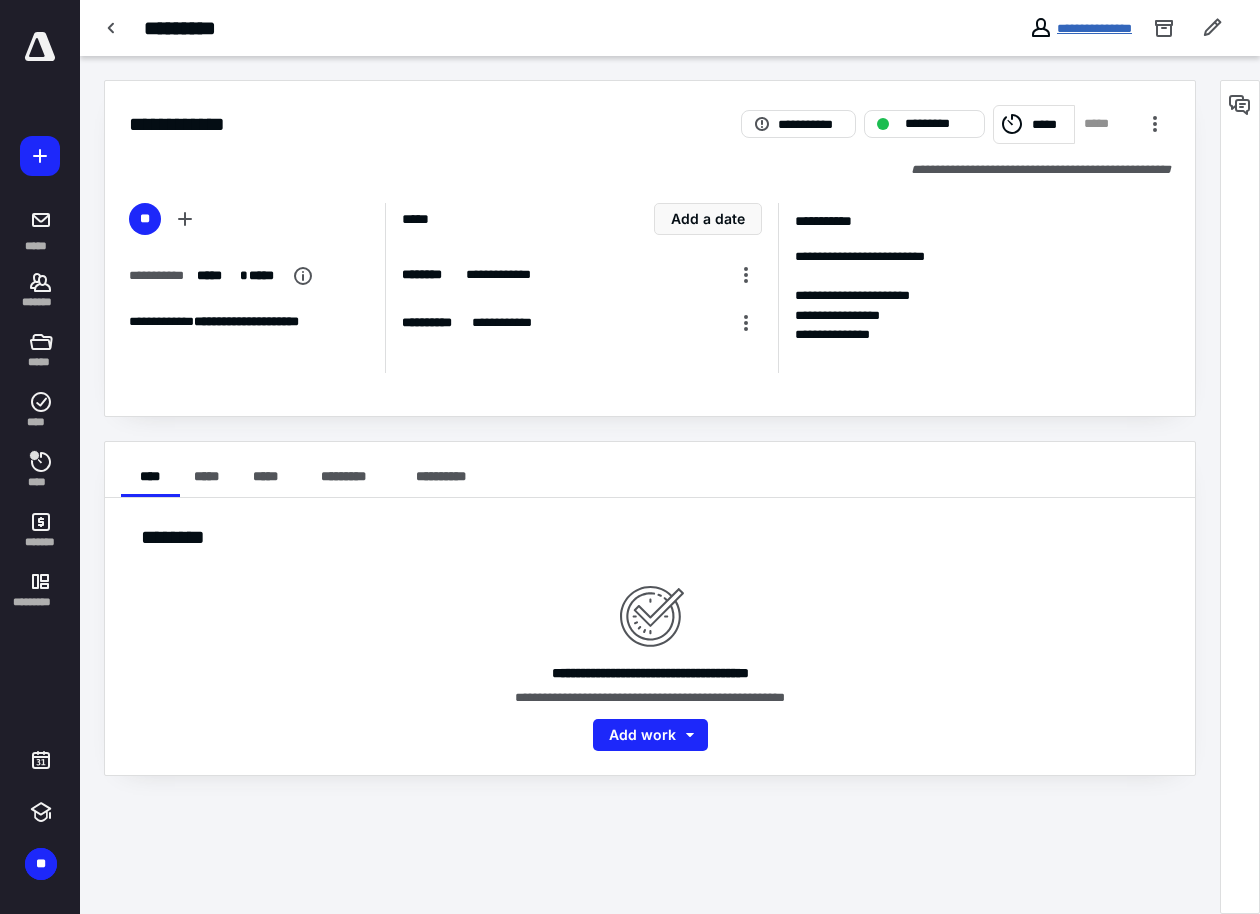click on "**********" at bounding box center (1094, 28) 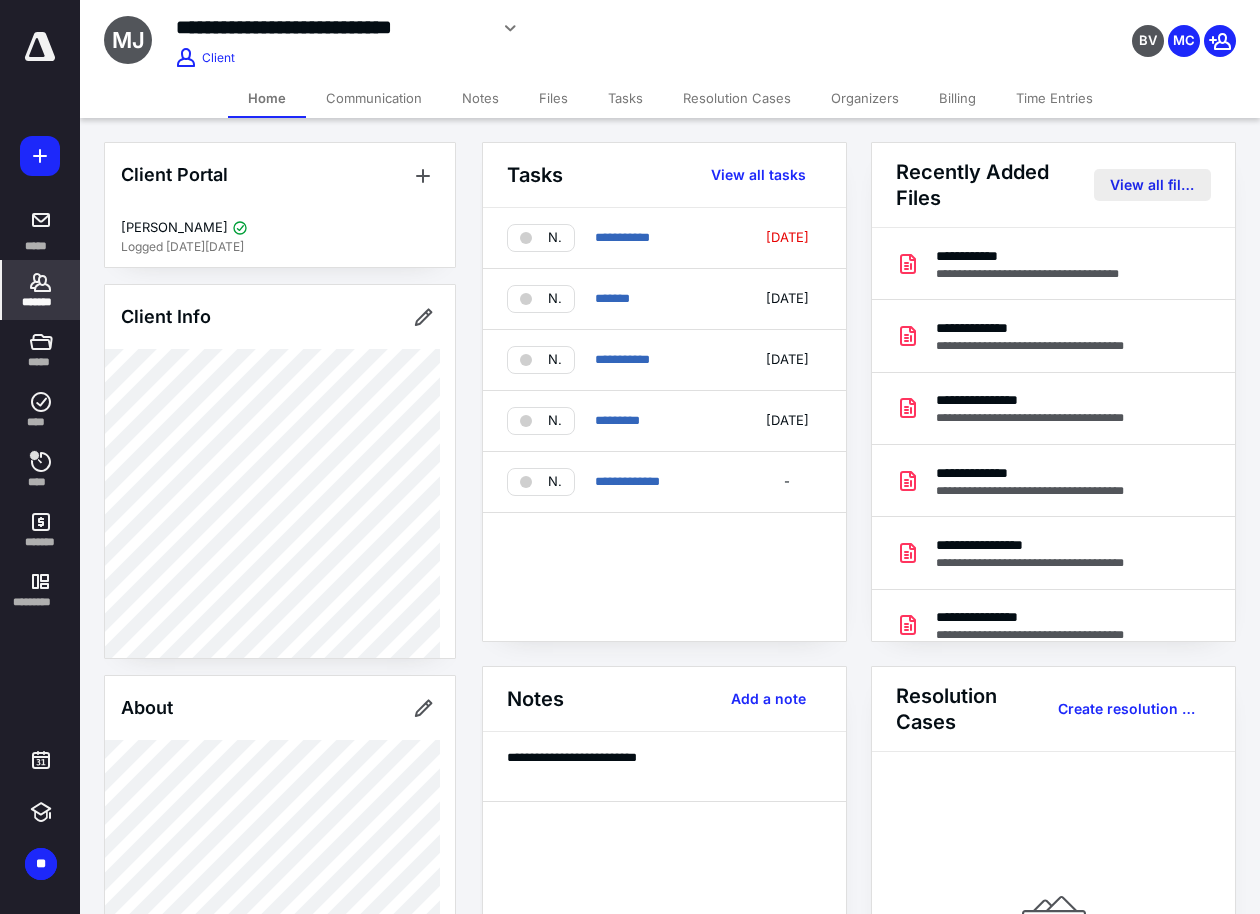 click on "View all files" at bounding box center (1152, 185) 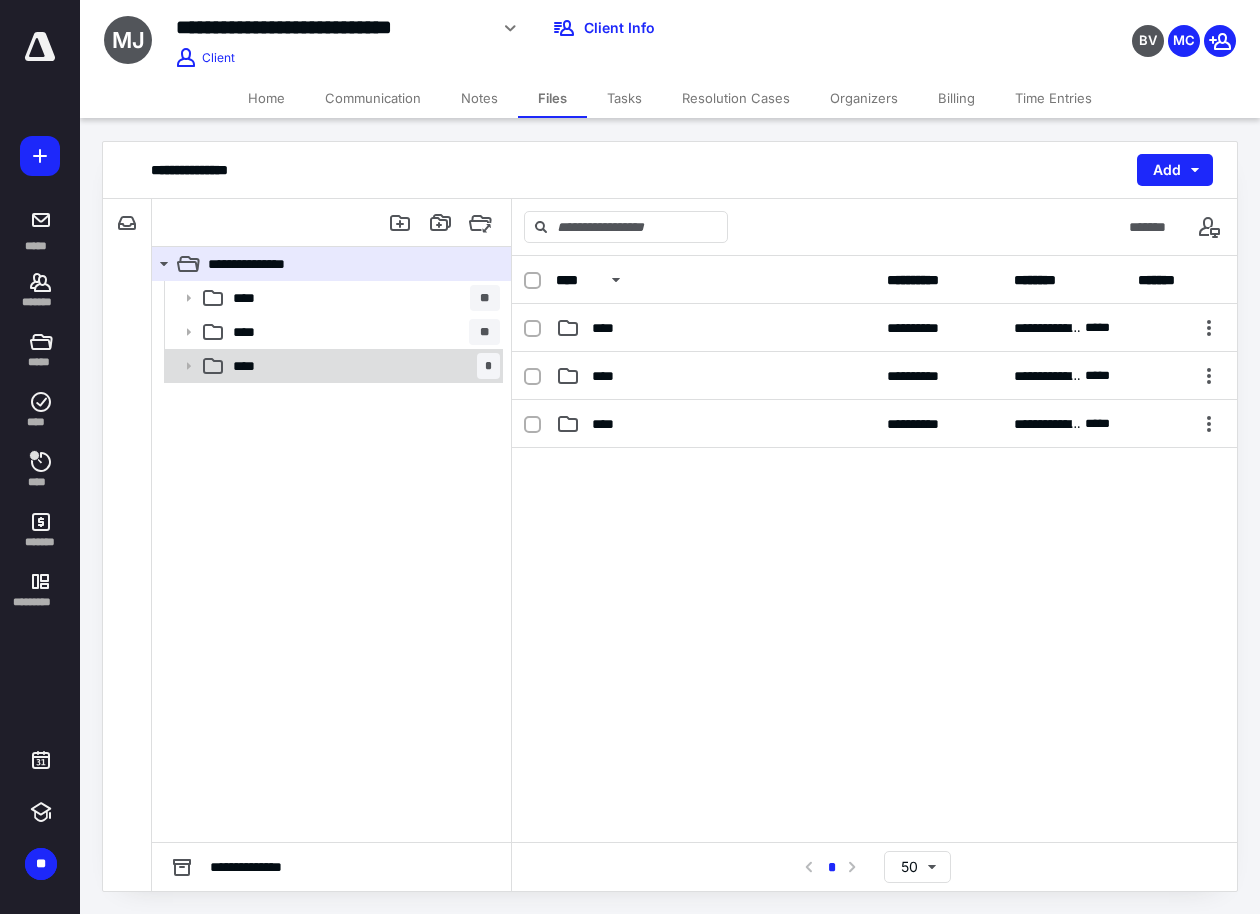 click on "**** *" at bounding box center [362, 366] 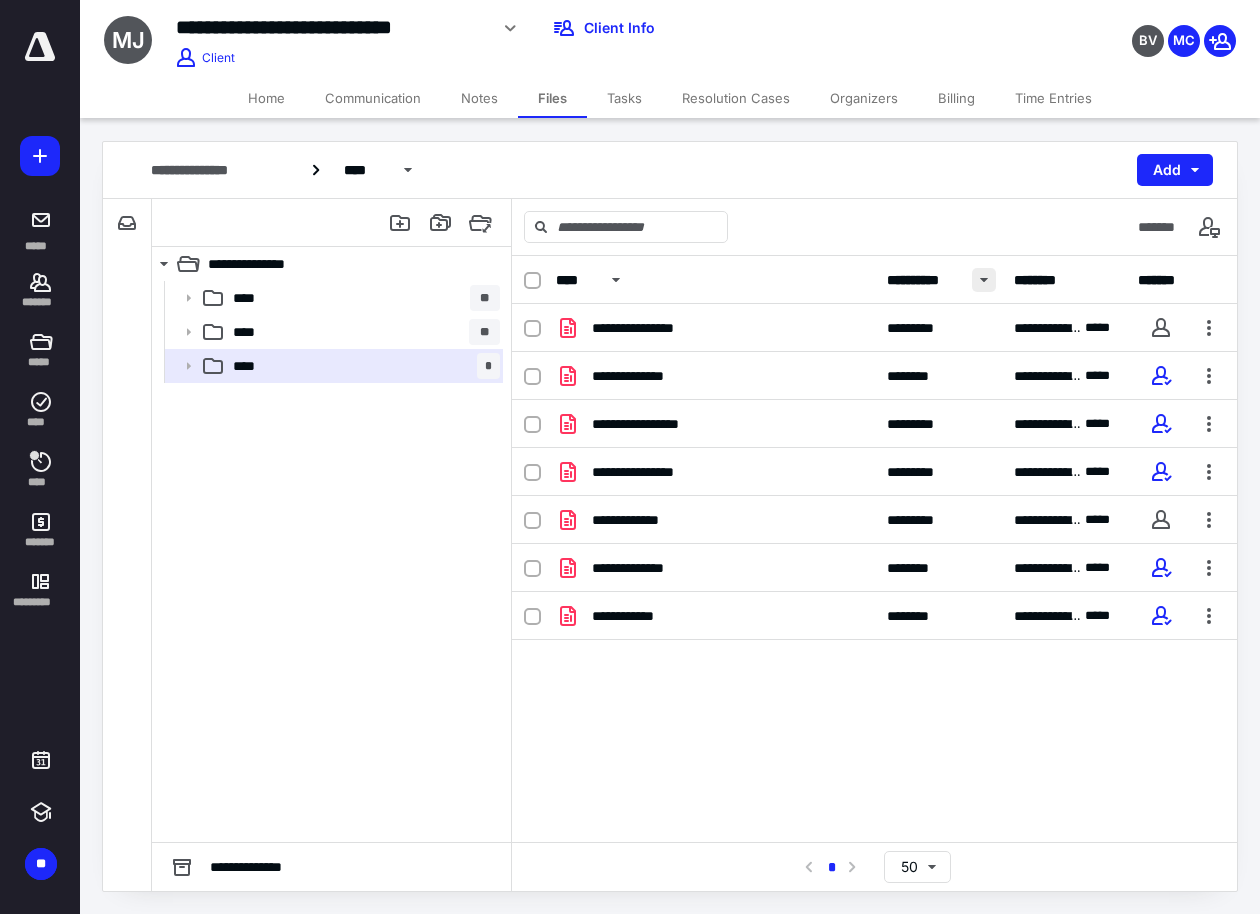 click at bounding box center [984, 280] 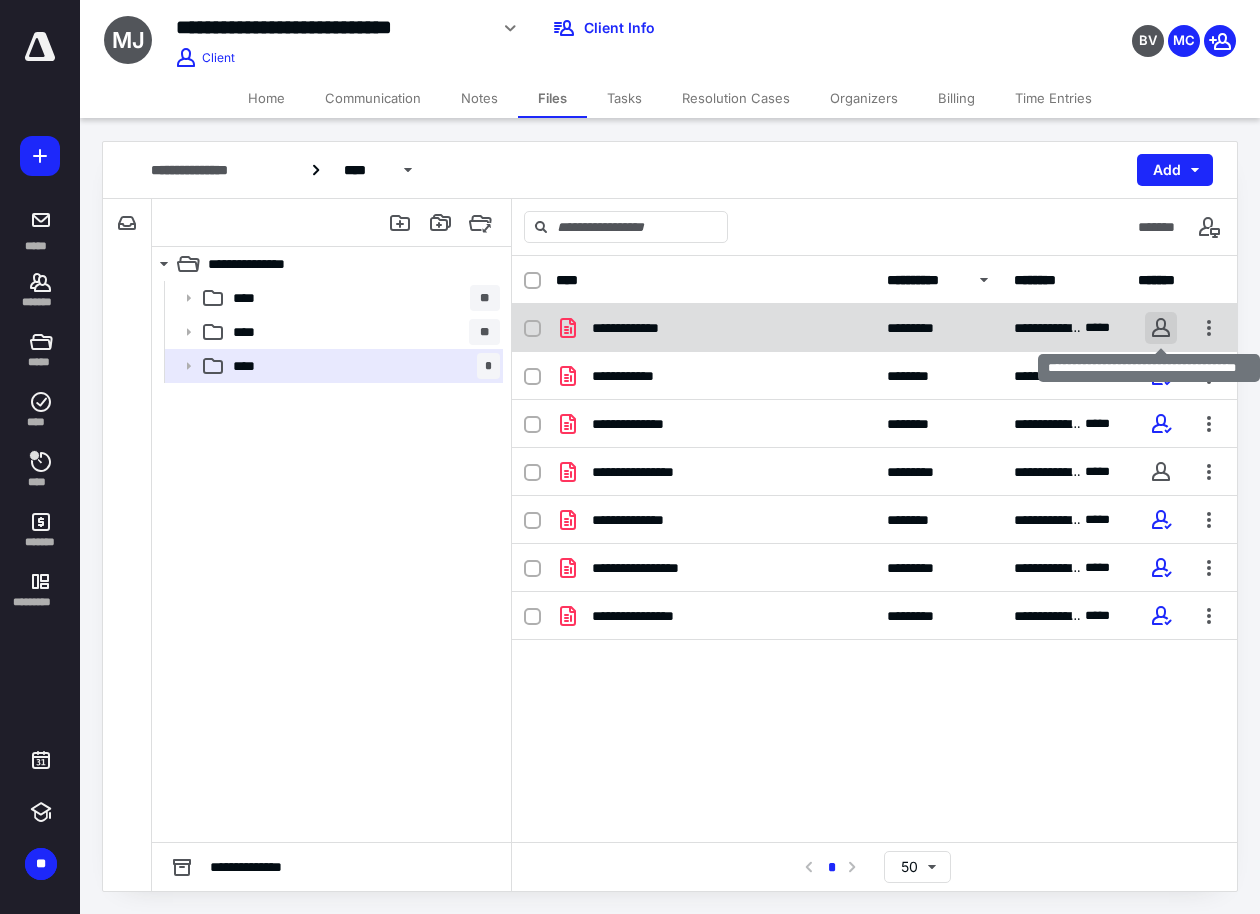 click at bounding box center [1161, 328] 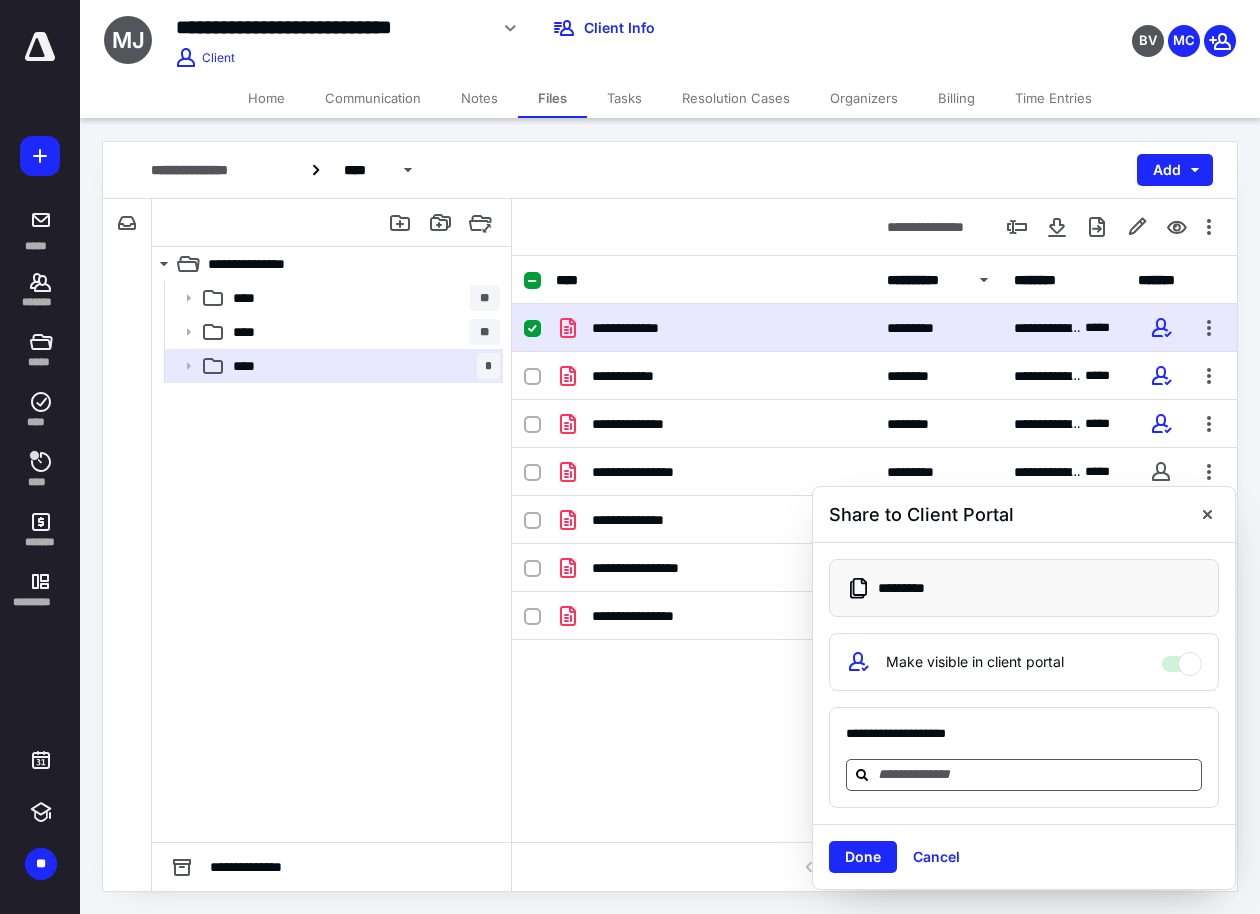 click at bounding box center [1036, 774] 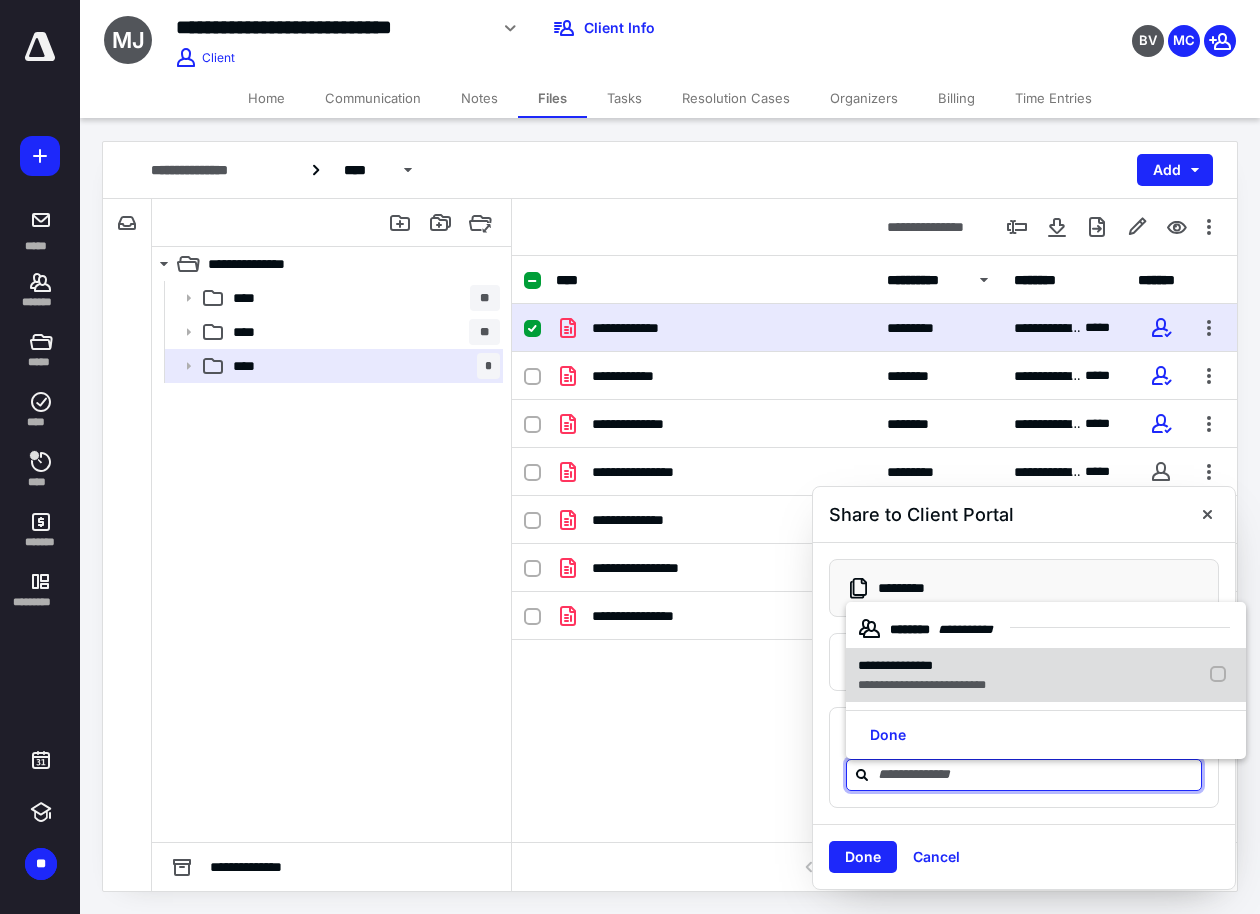 click on "**********" at bounding box center [895, 665] 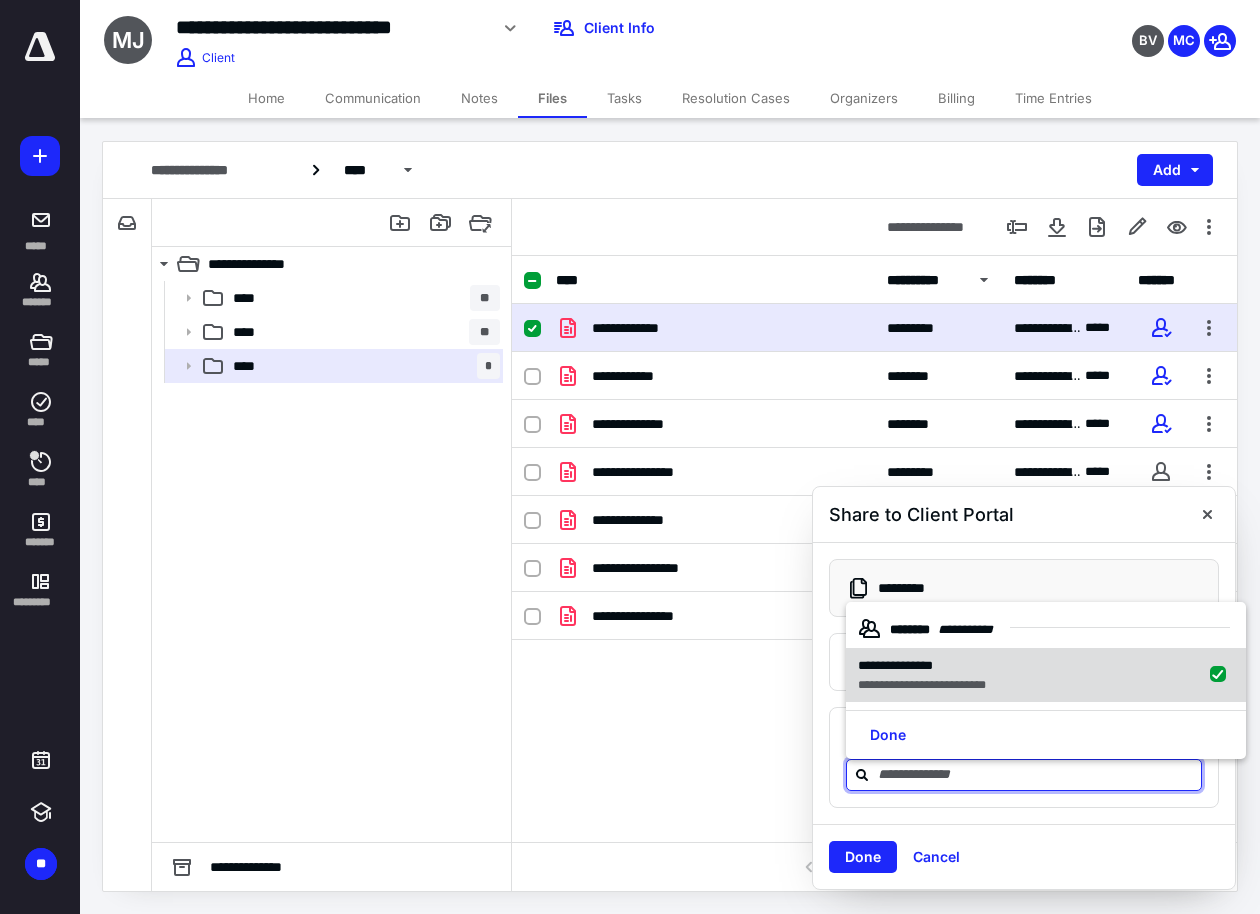 checkbox on "true" 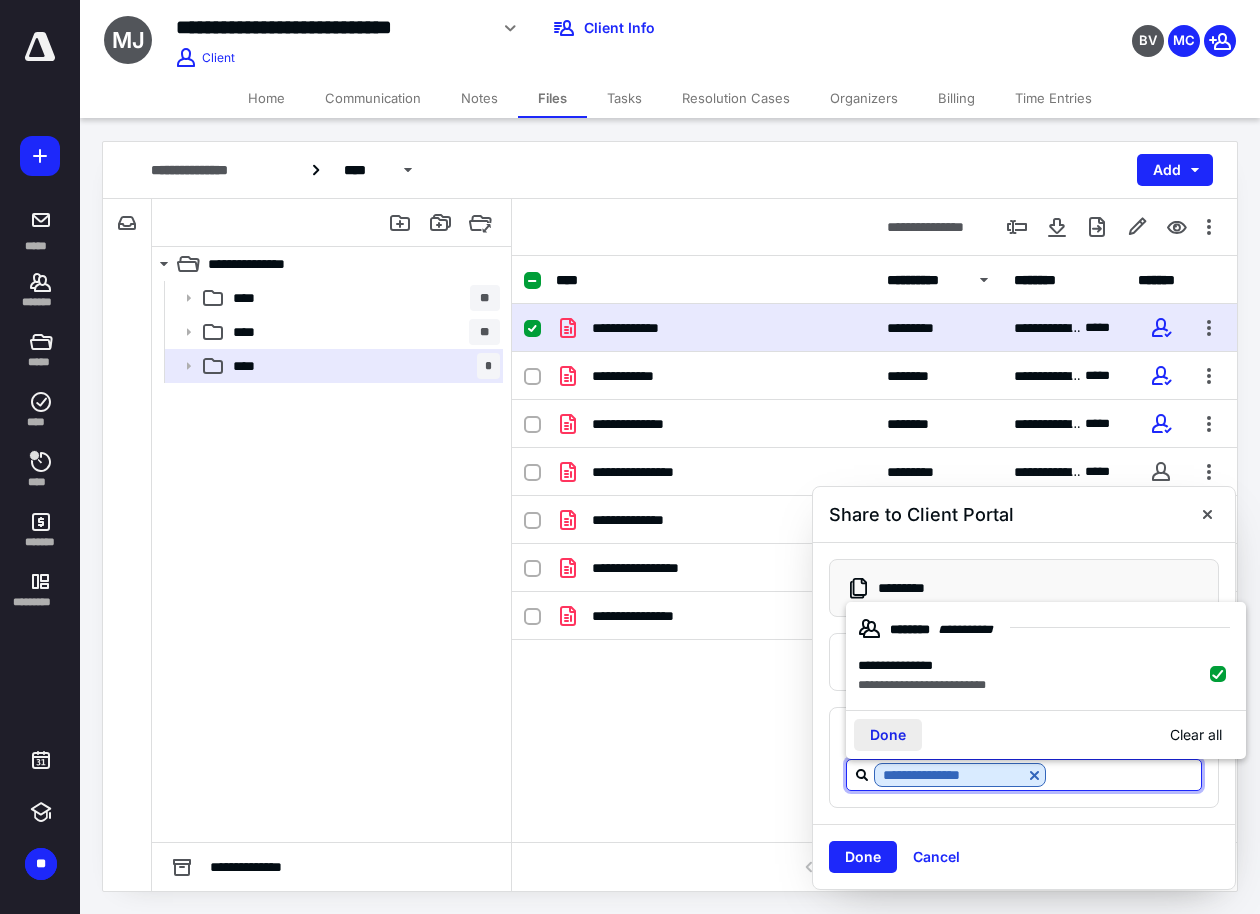click on "Done" at bounding box center (888, 735) 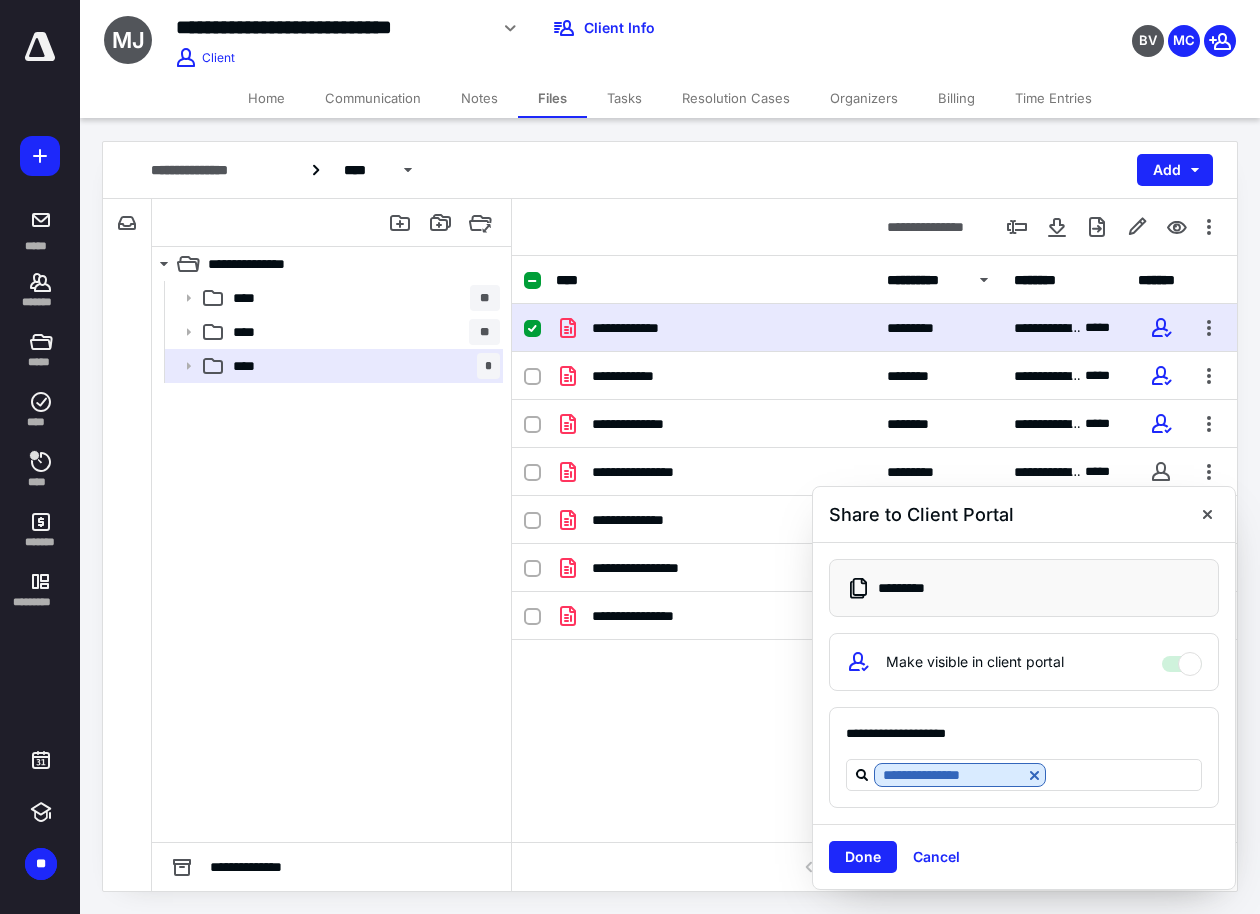 click on "Done" at bounding box center (863, 857) 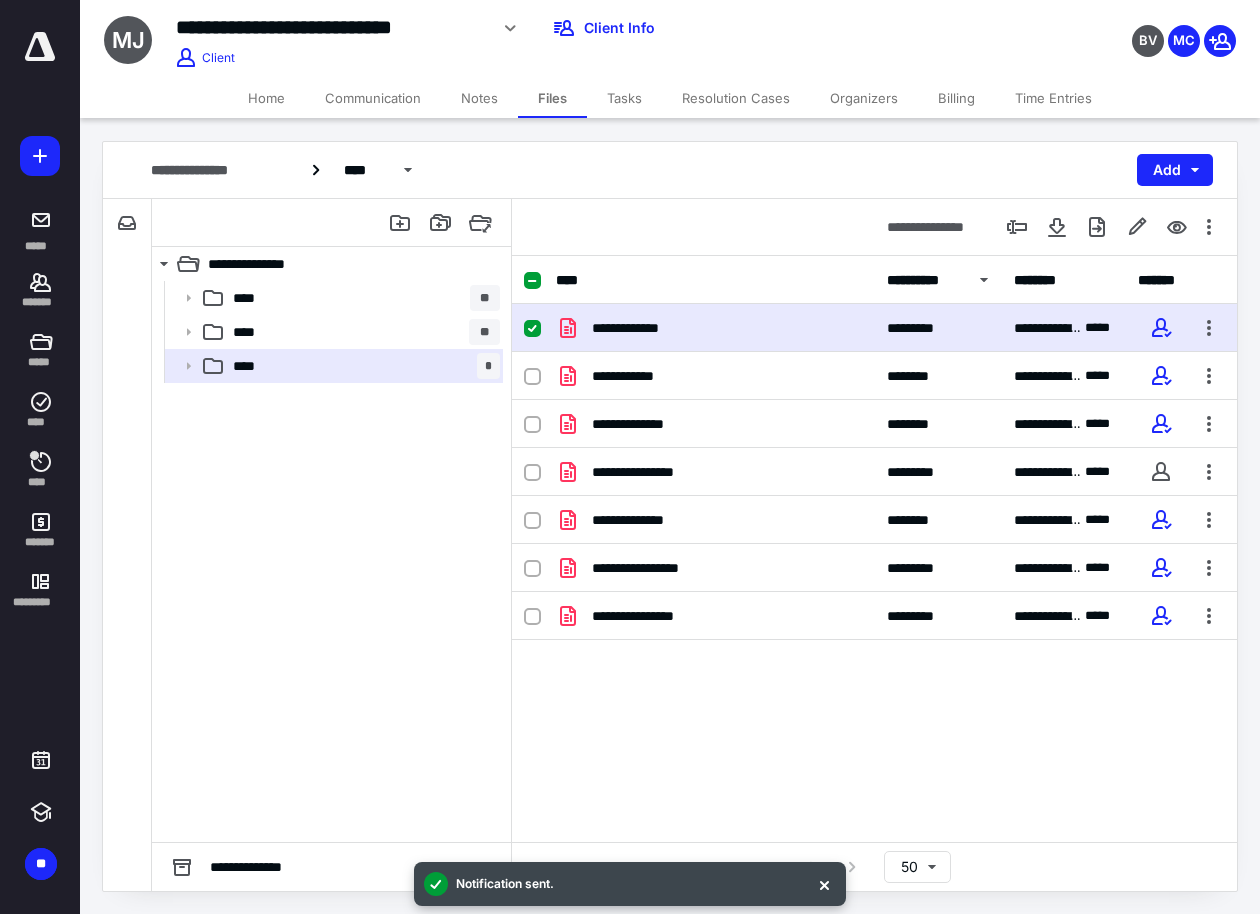 click at bounding box center [40, 47] 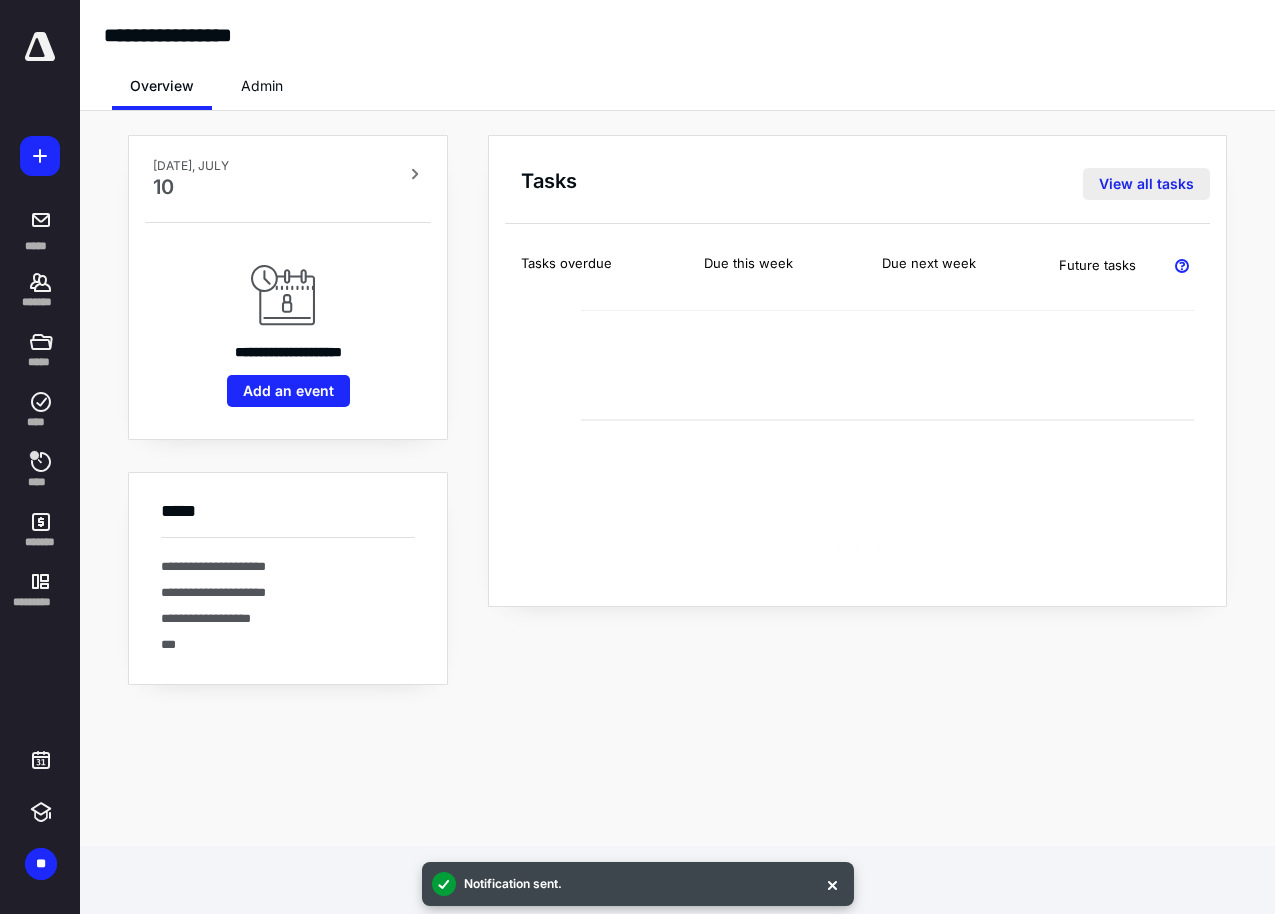 click on "View all tasks" at bounding box center (1146, 184) 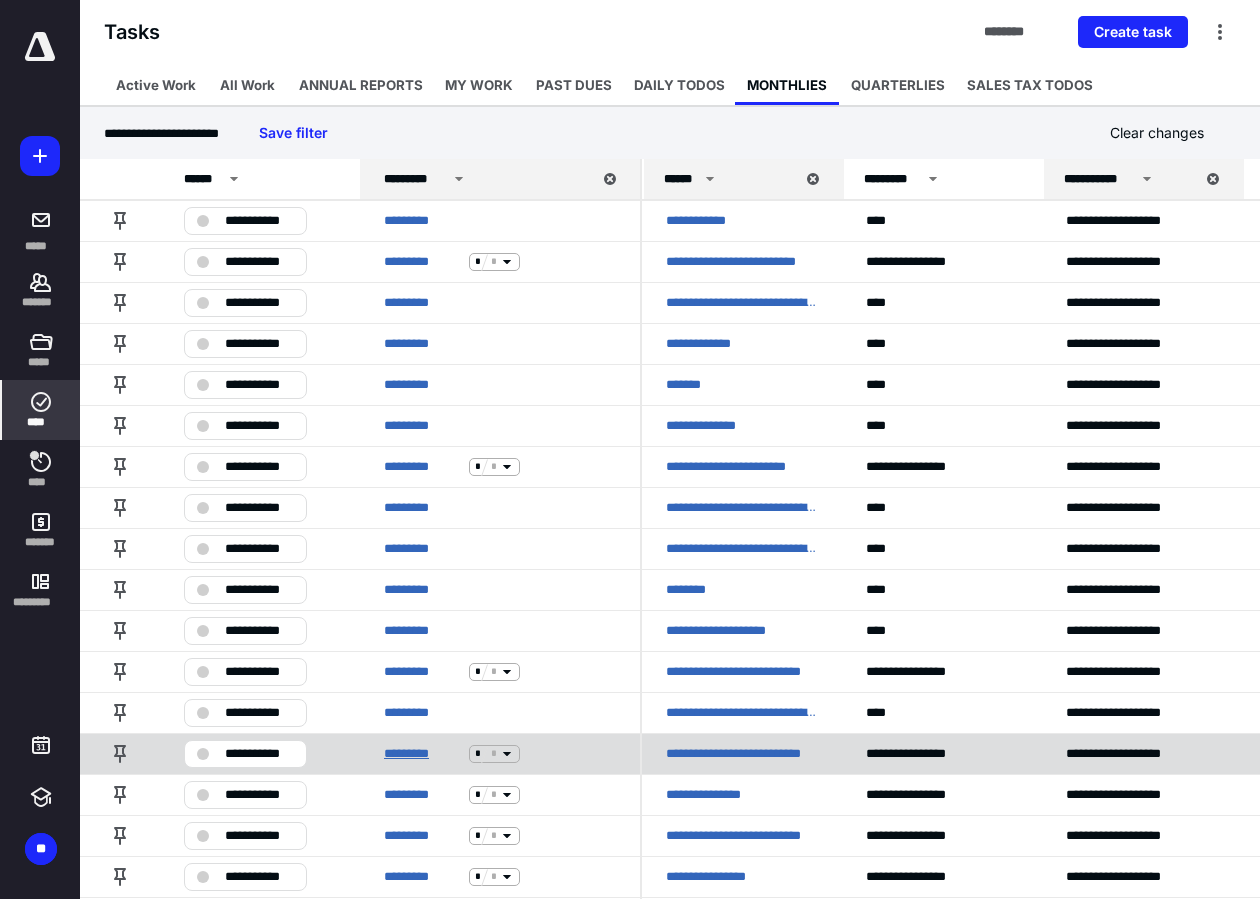 click on "*********" at bounding box center (422, 754) 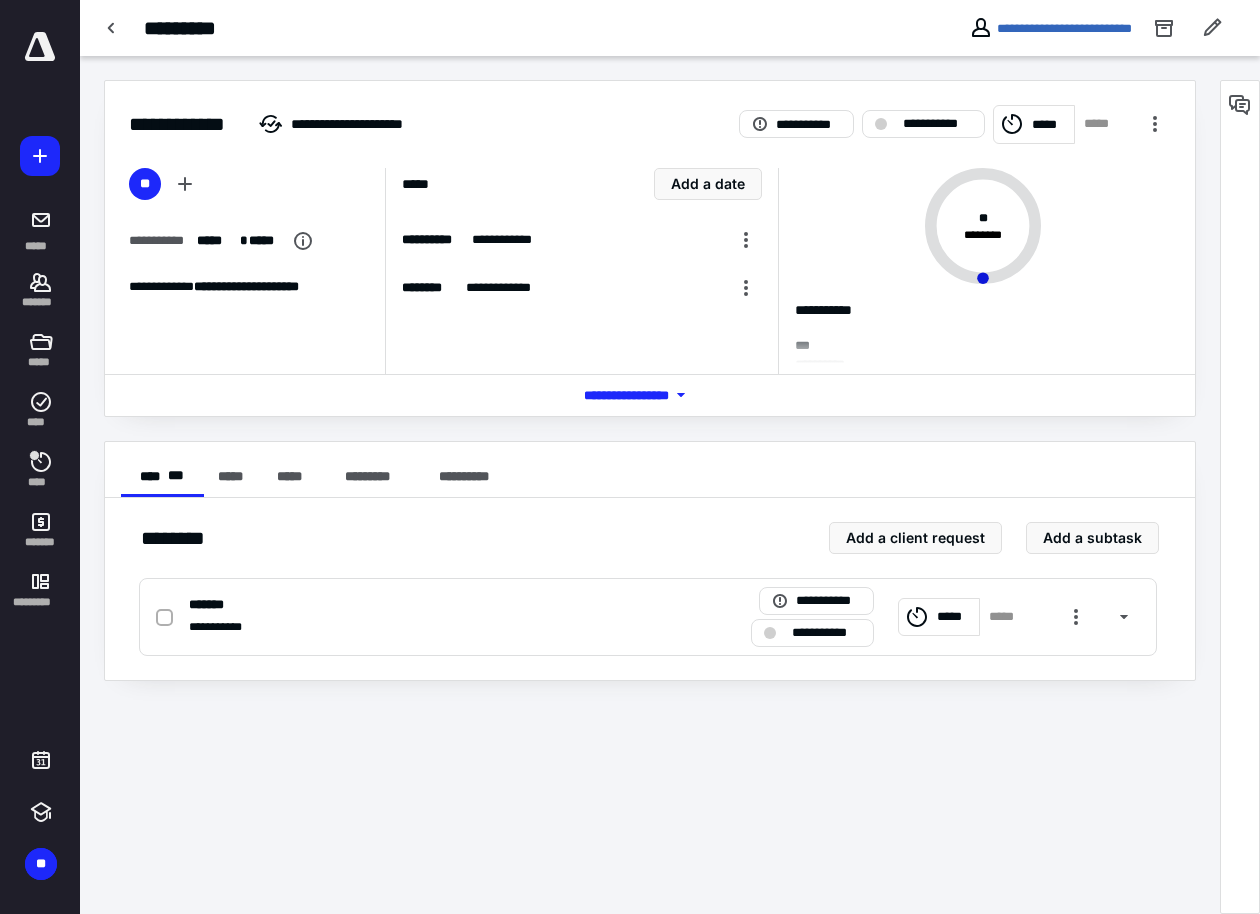 click on "*** **** *******" at bounding box center (650, 395) 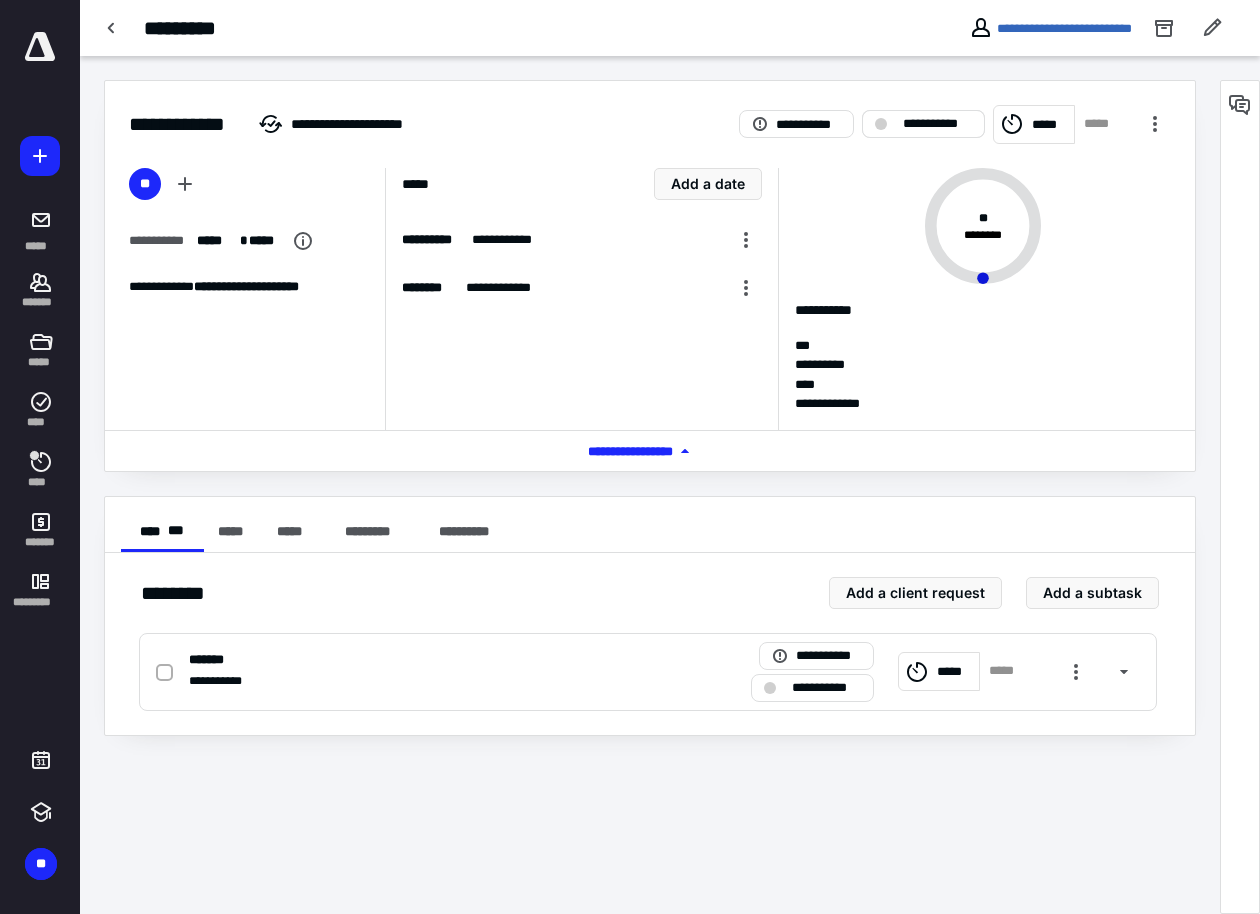 click on "**********" at bounding box center [937, 124] 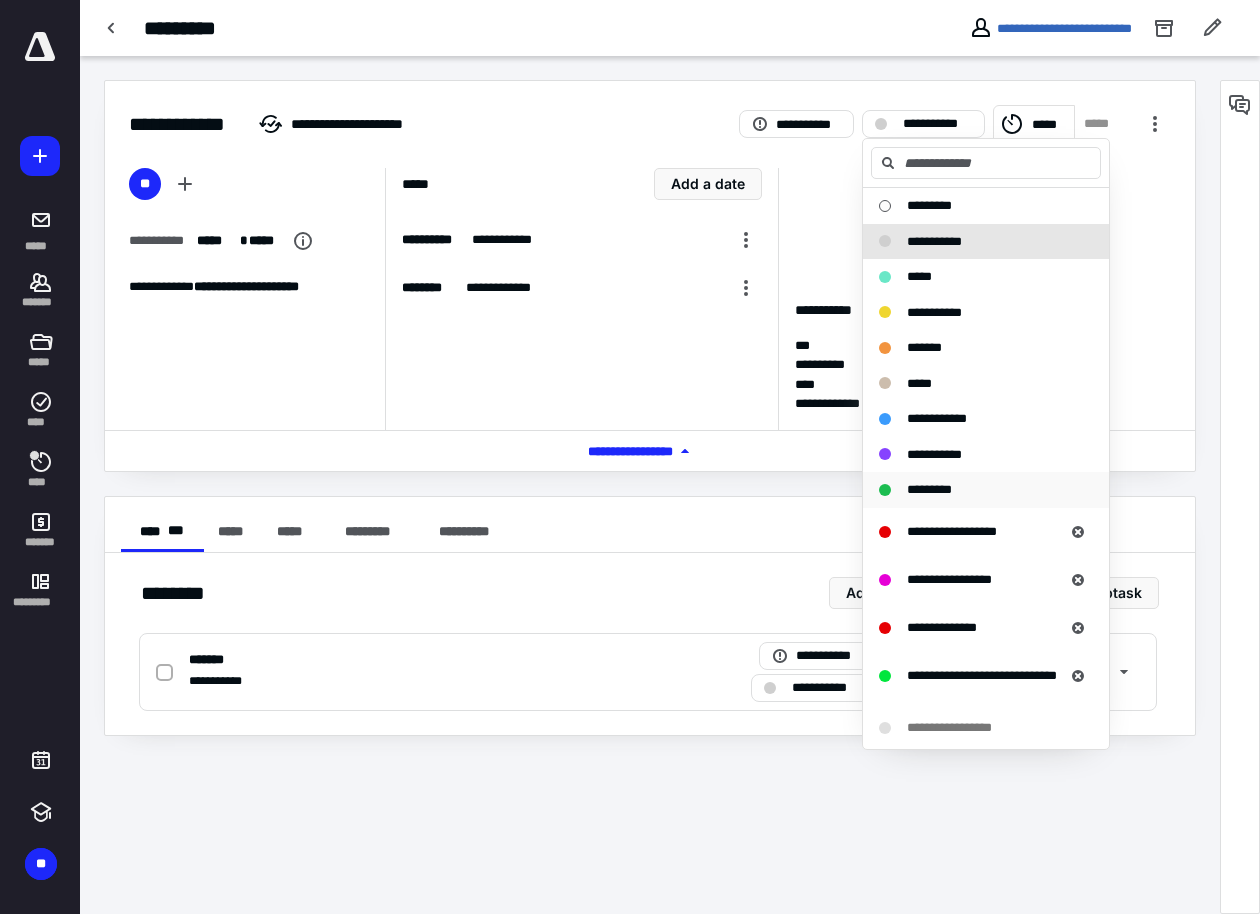 click on "*********" at bounding box center [929, 489] 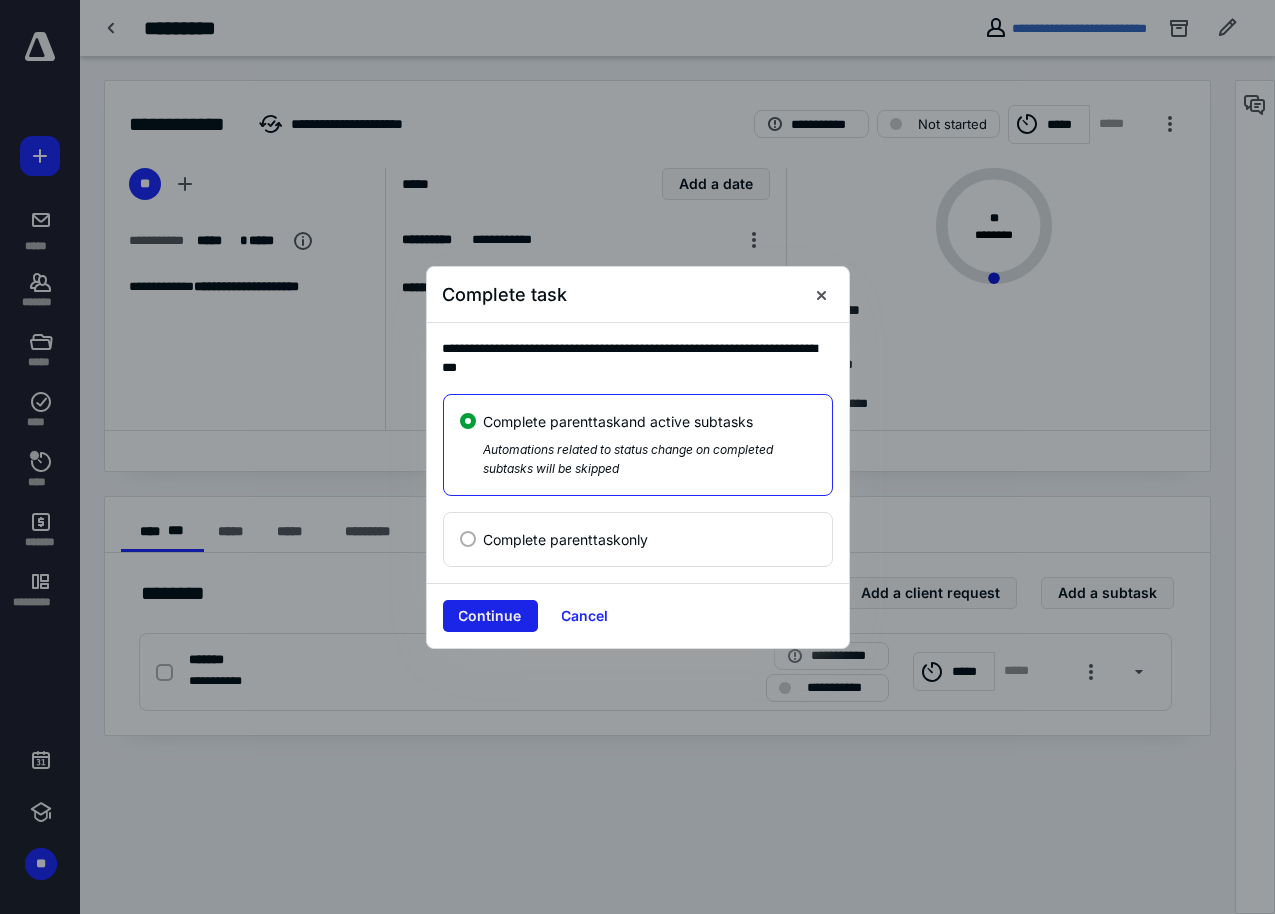 click on "Continue" at bounding box center [490, 616] 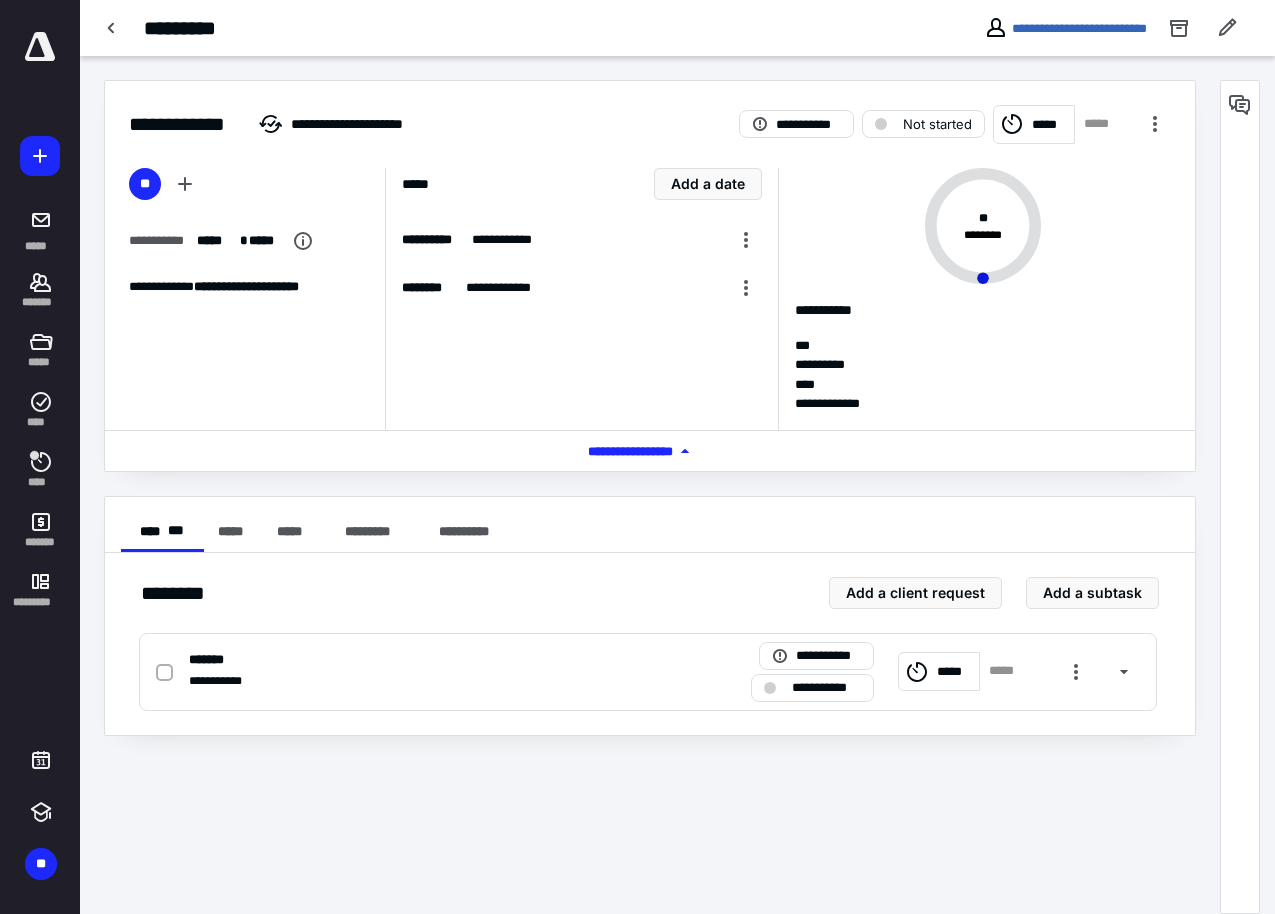 checkbox on "true" 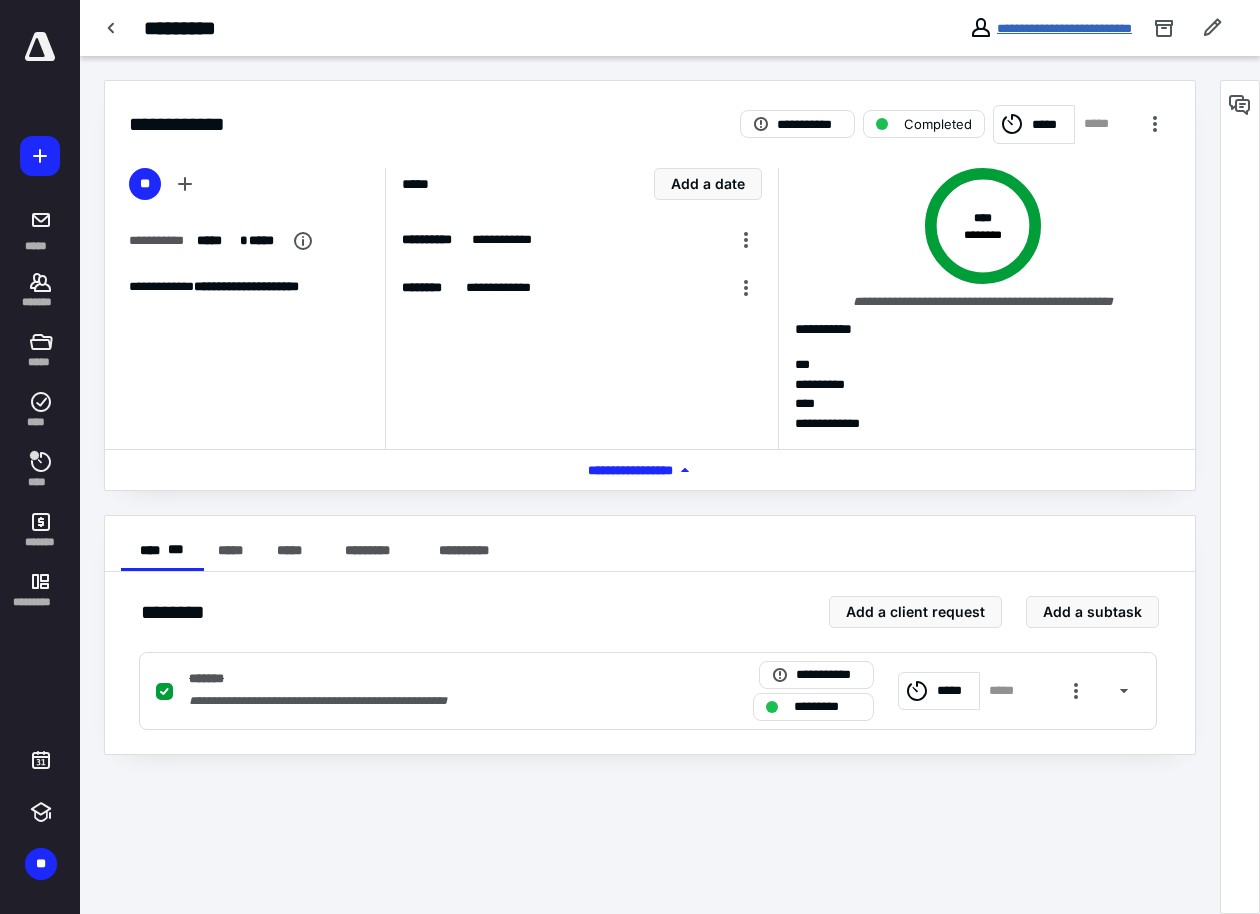 click on "**********" at bounding box center [1064, 28] 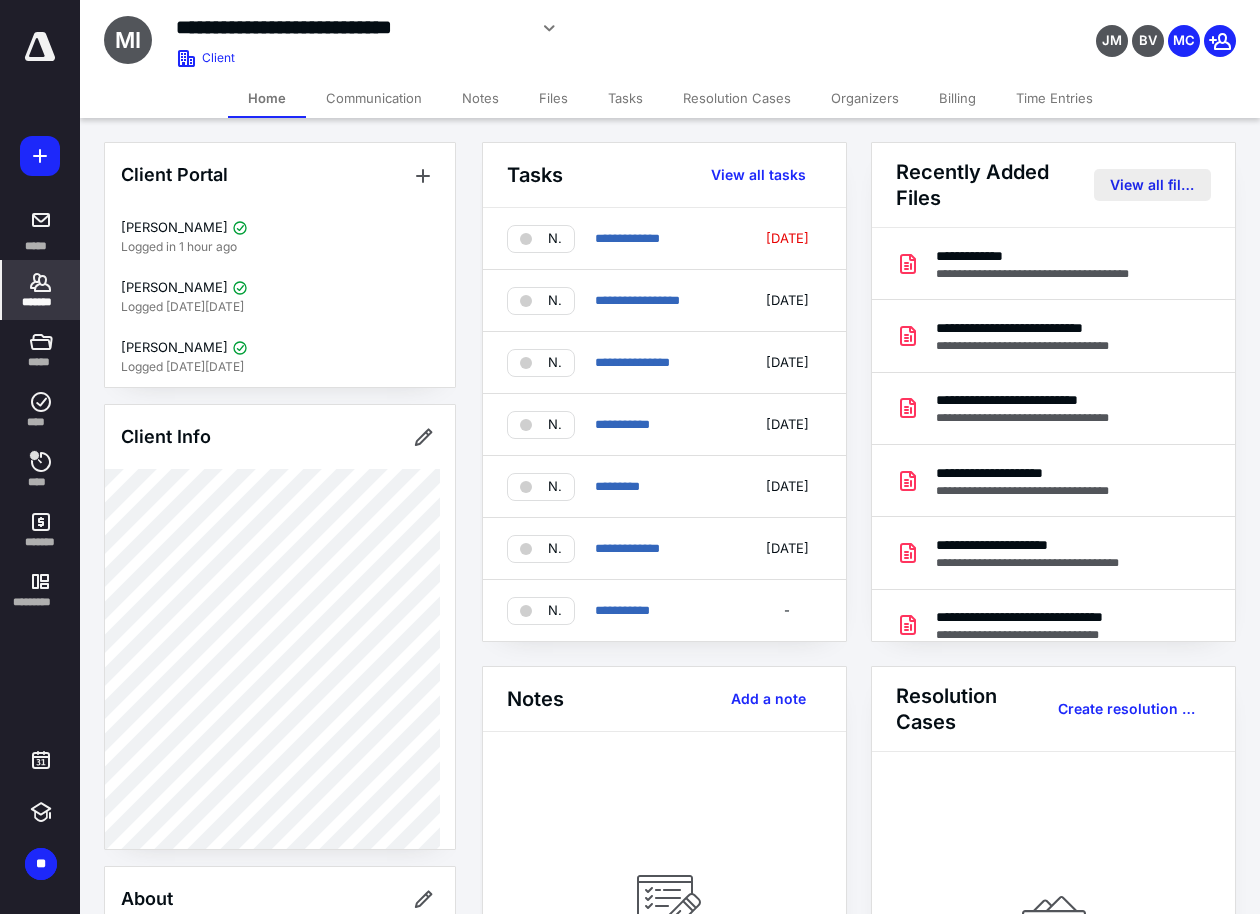 click on "View all files" at bounding box center (1152, 185) 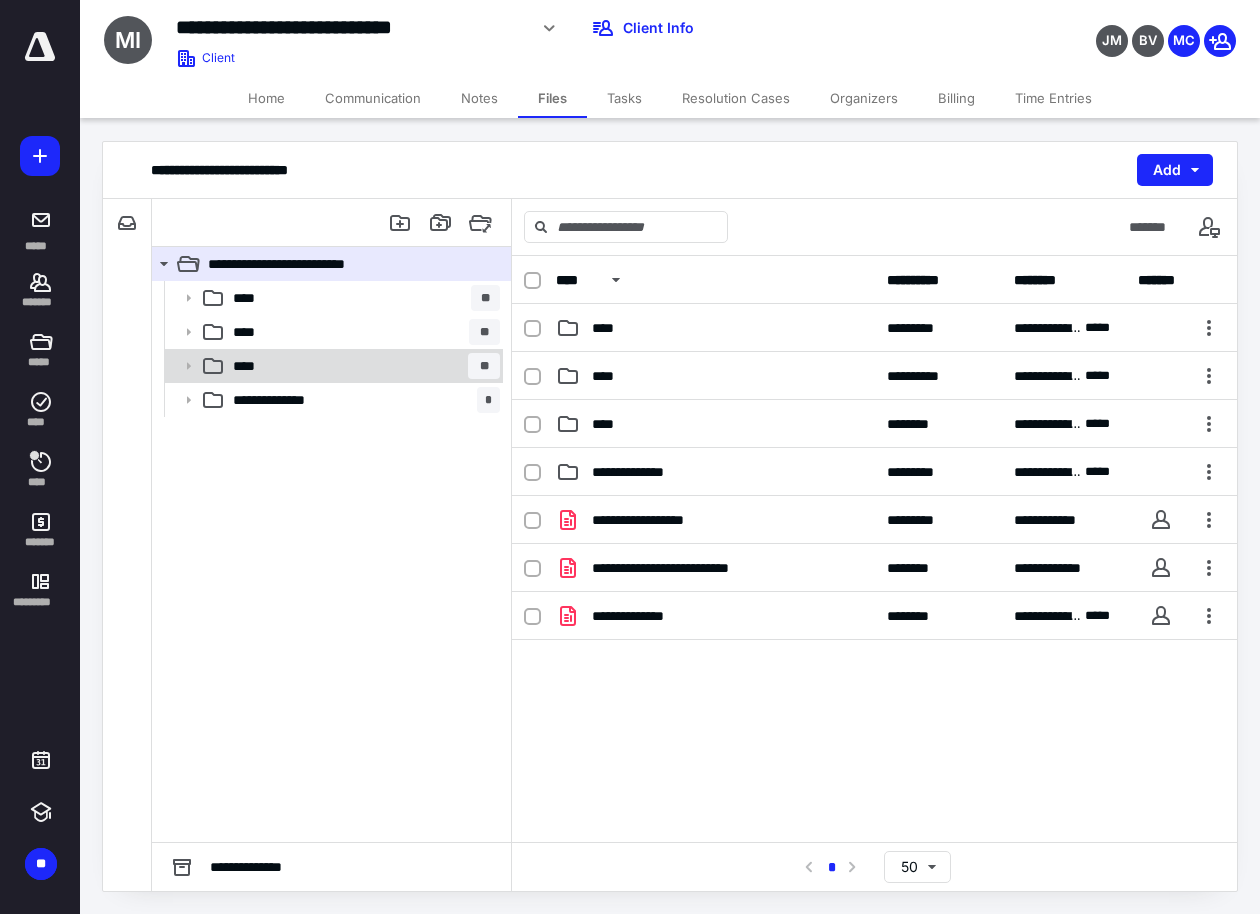 click on "**** **" at bounding box center [362, 366] 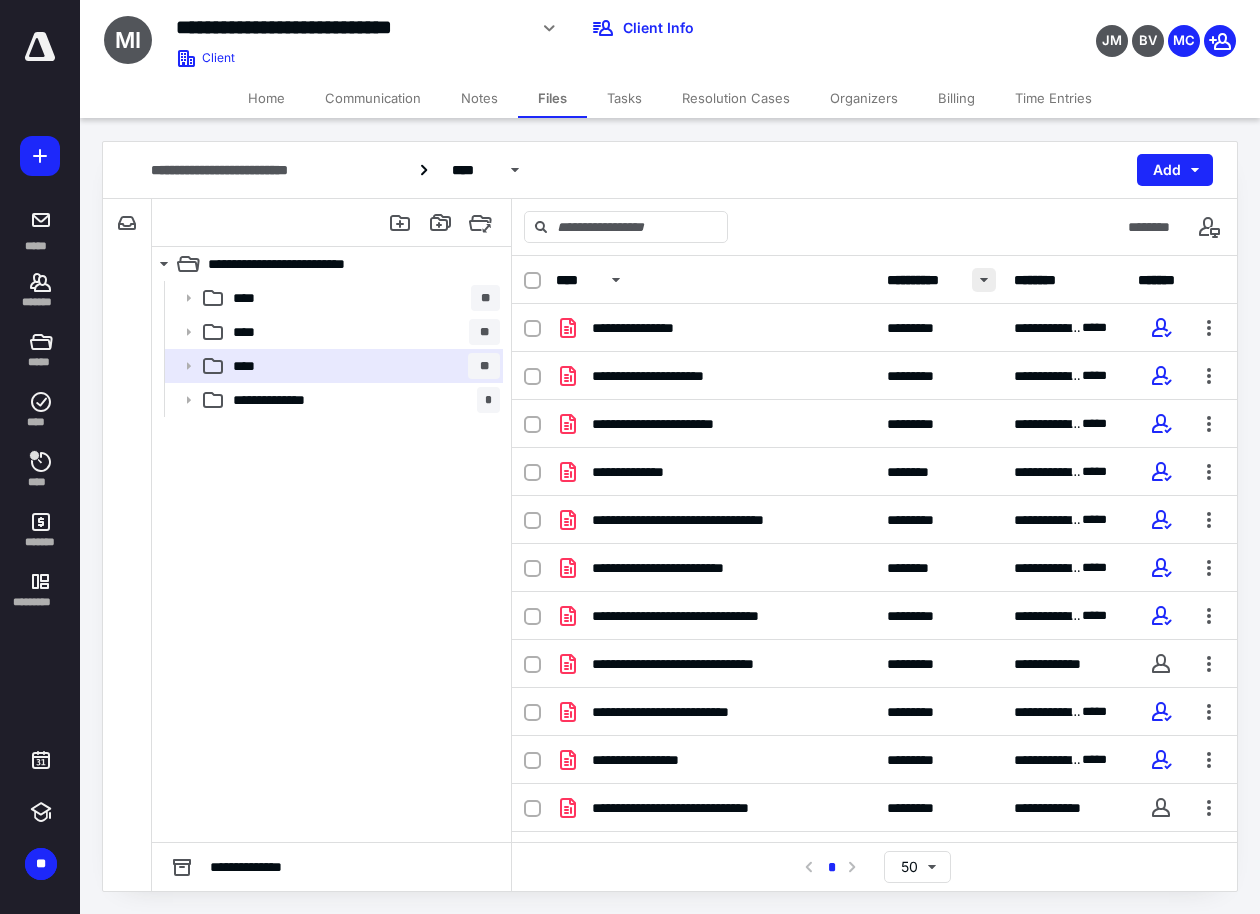 click at bounding box center [984, 280] 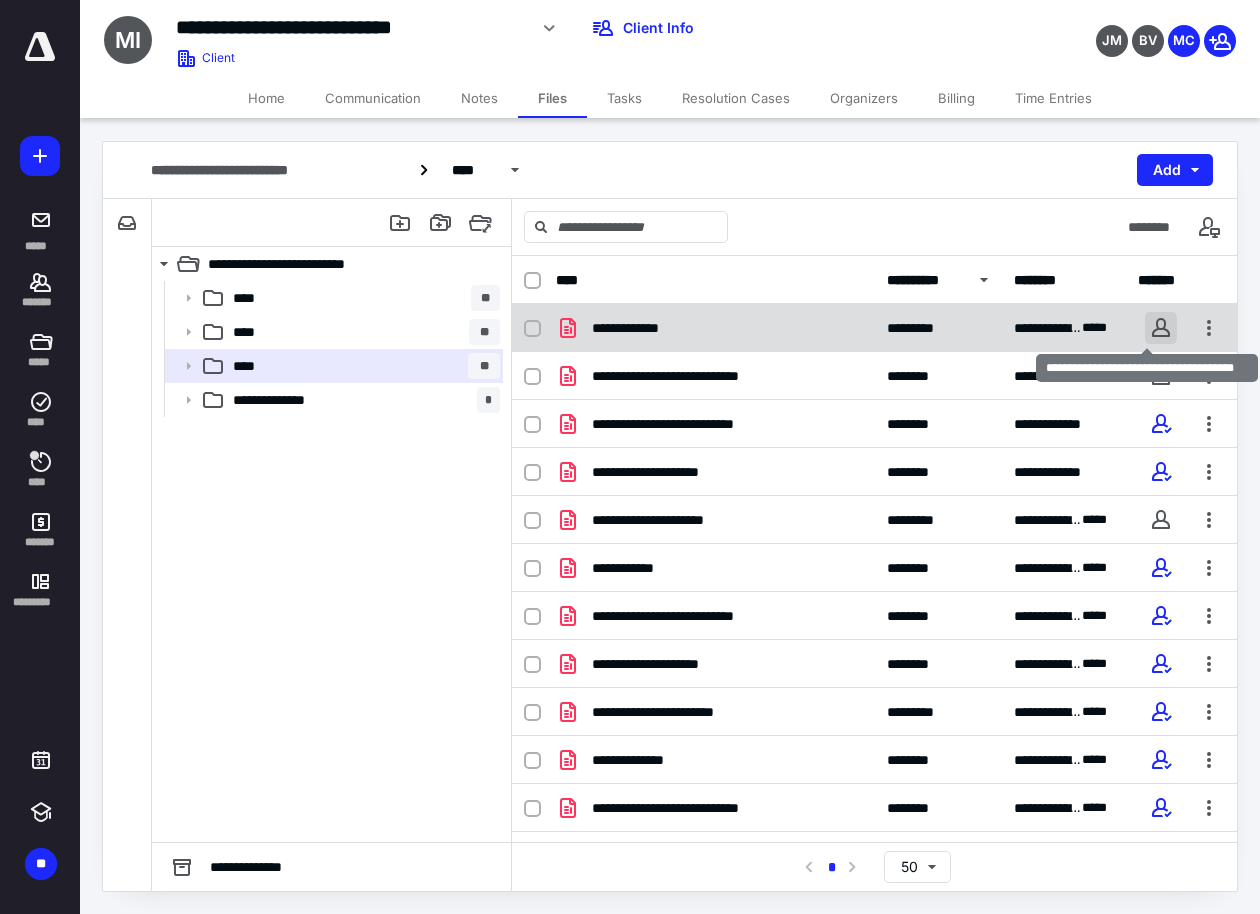 click at bounding box center (1161, 328) 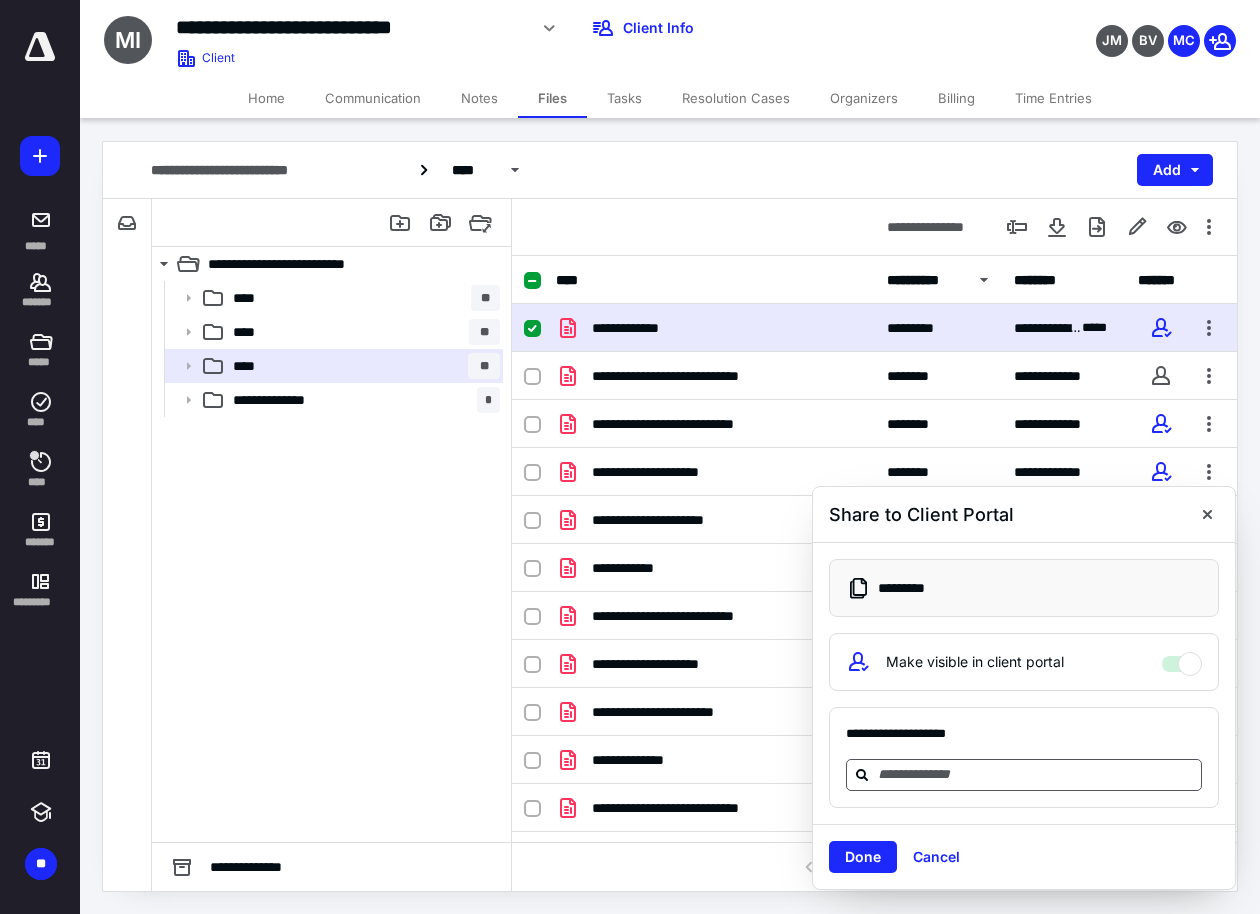 click at bounding box center [1036, 774] 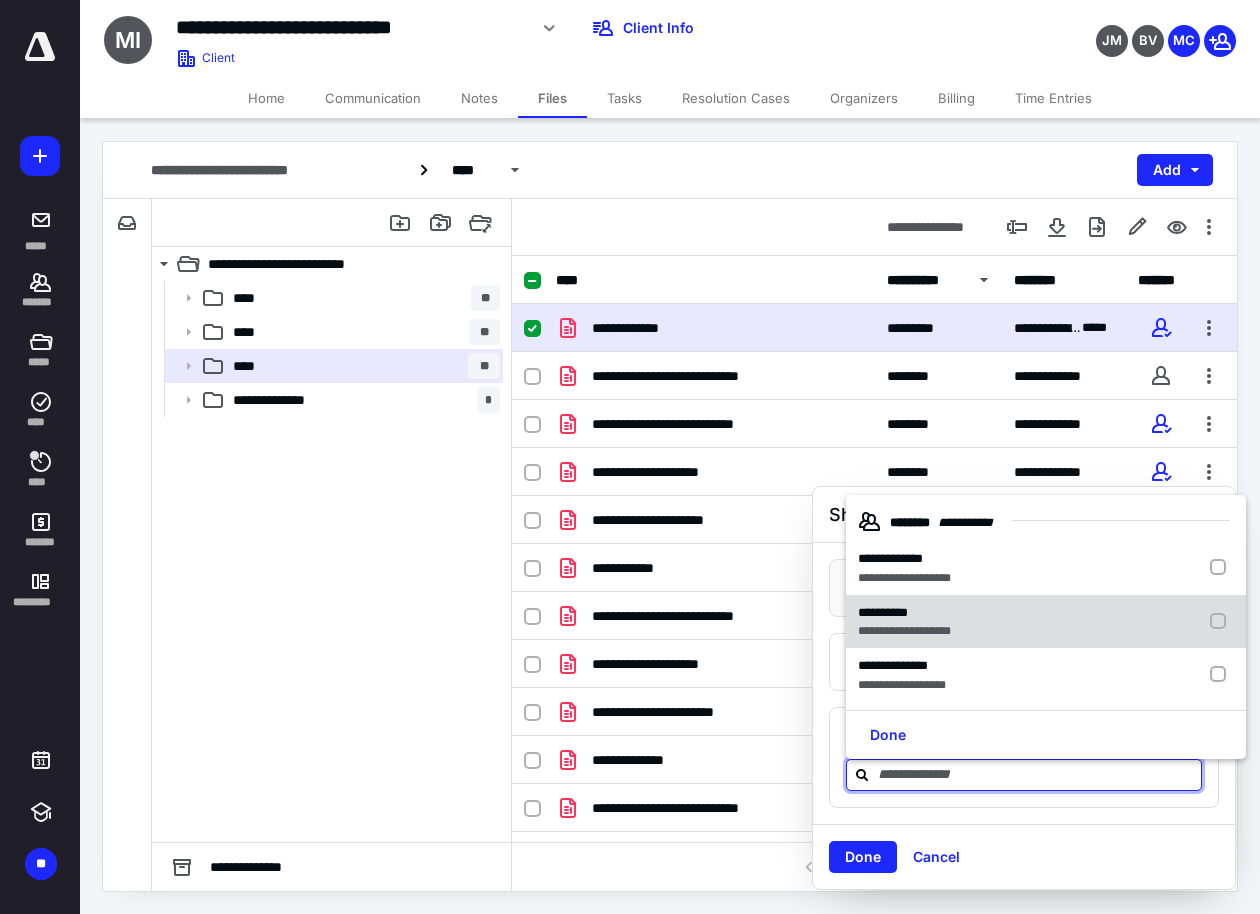 click on "**********" at bounding box center (883, 612) 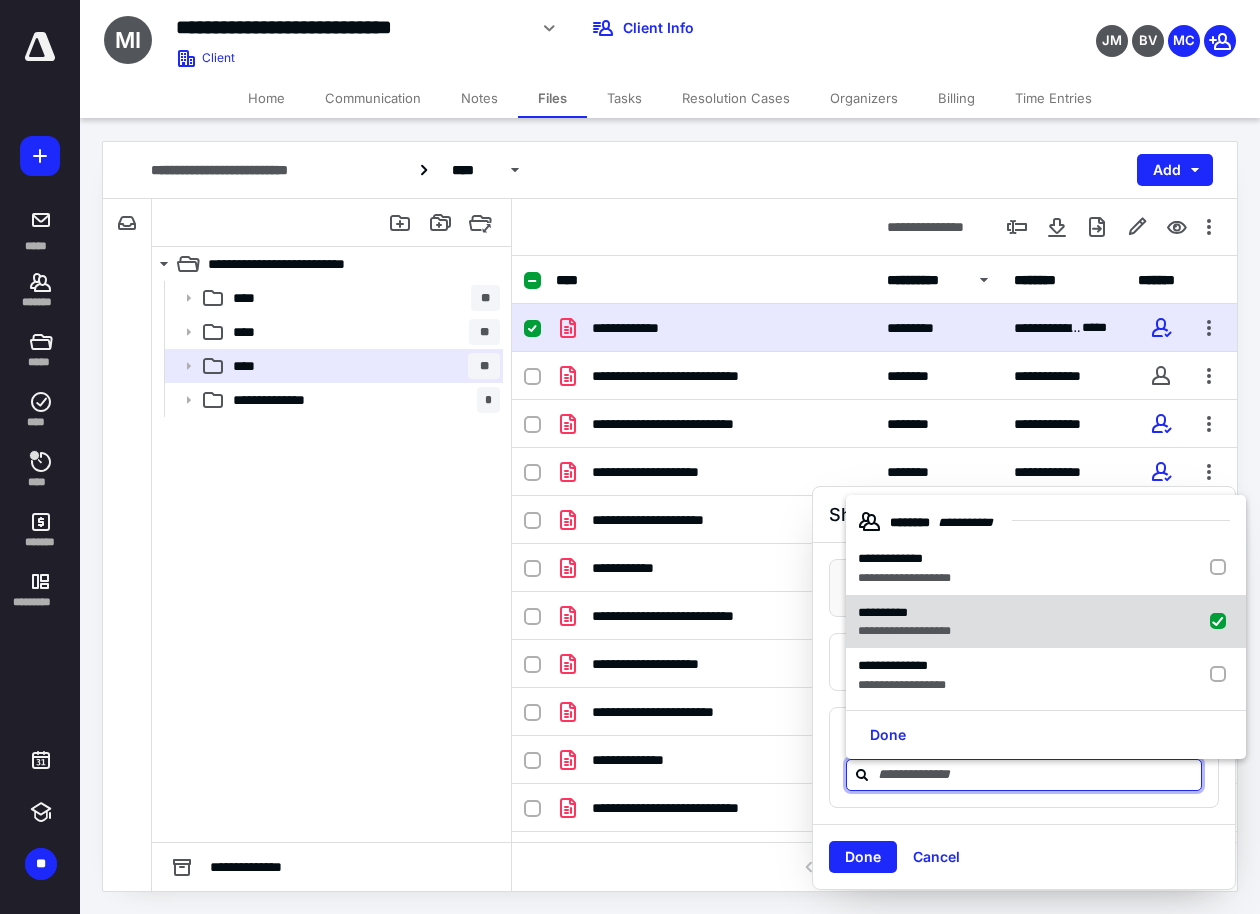 checkbox on "true" 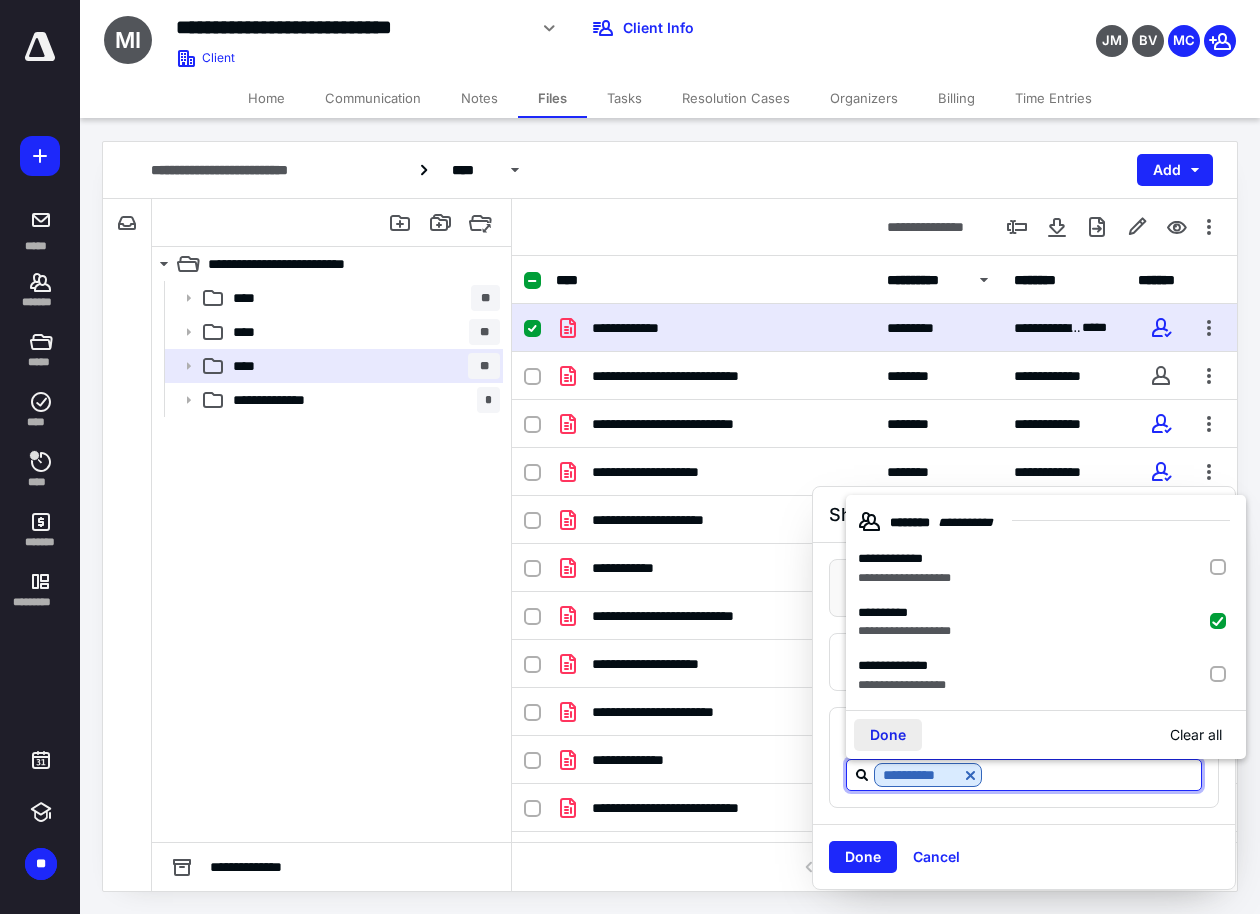 click on "Done" at bounding box center [888, 735] 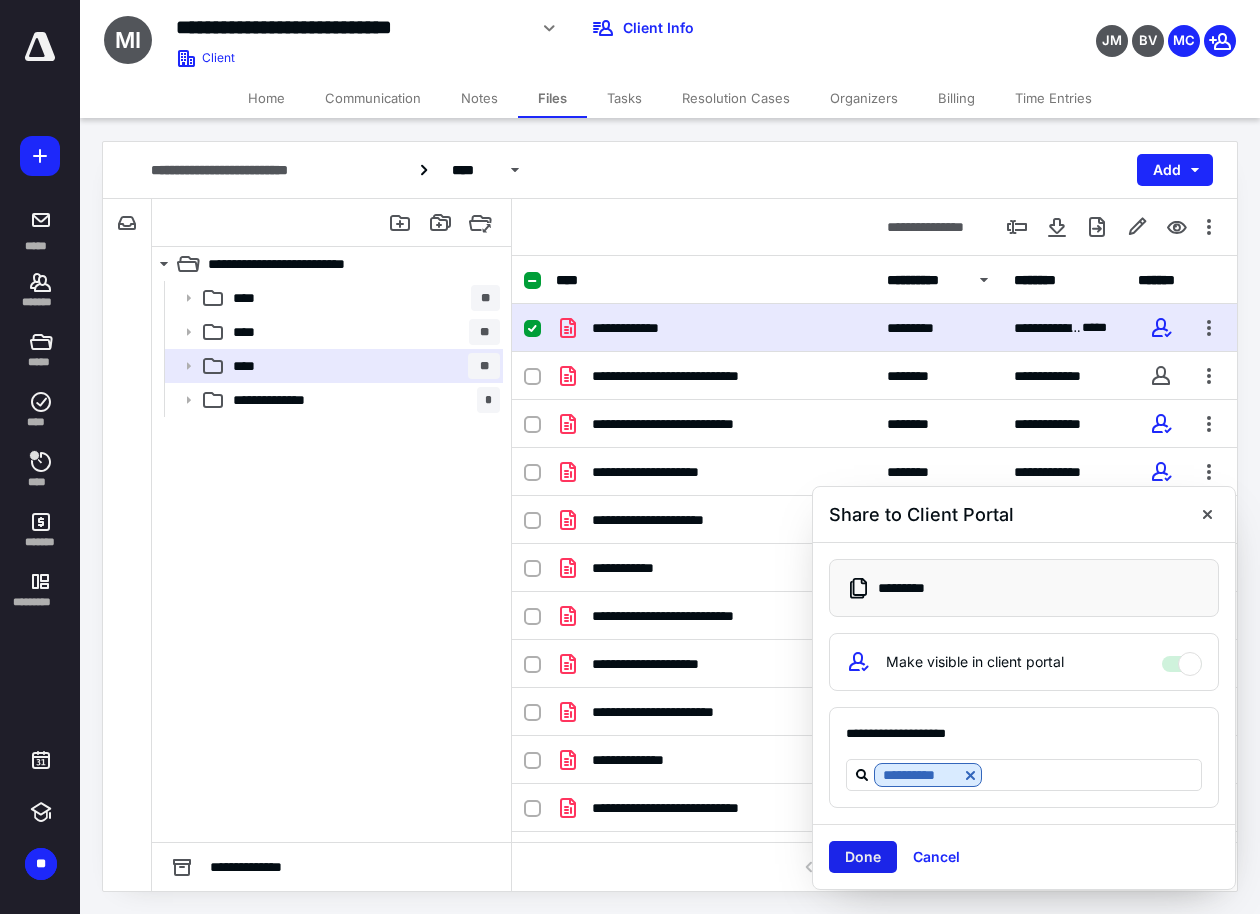 click on "Done" at bounding box center [863, 857] 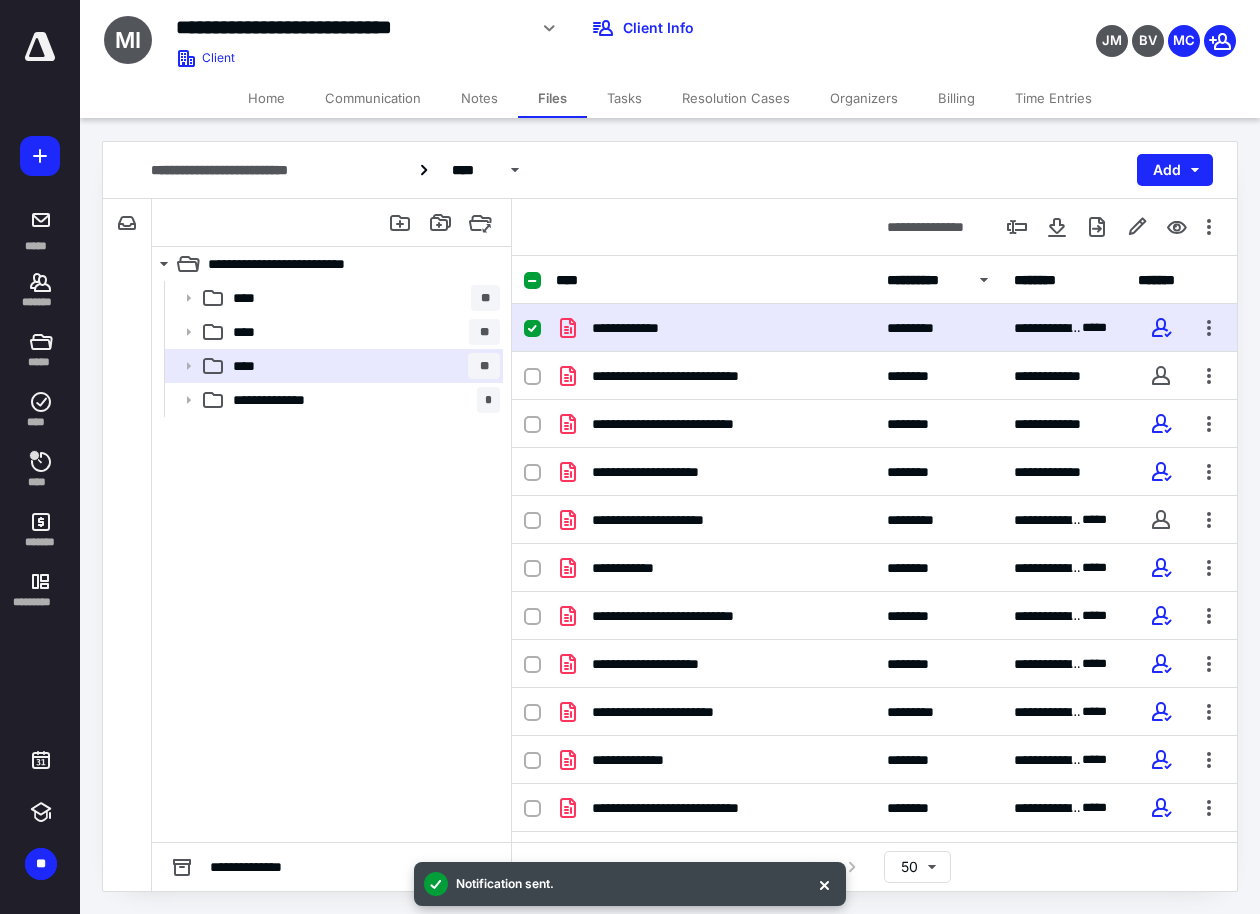 click on "Billing" at bounding box center (956, 98) 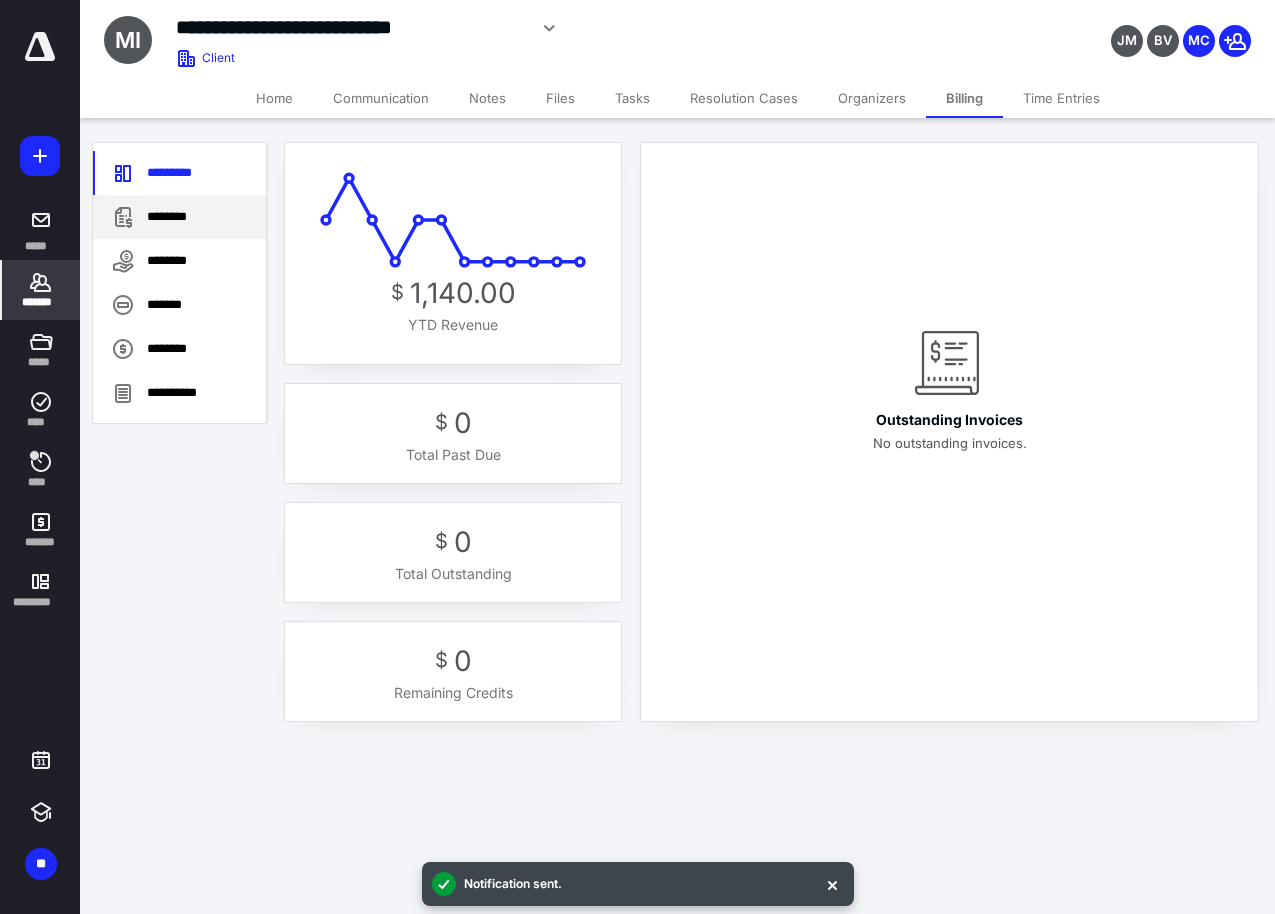 click on "********" at bounding box center (179, 217) 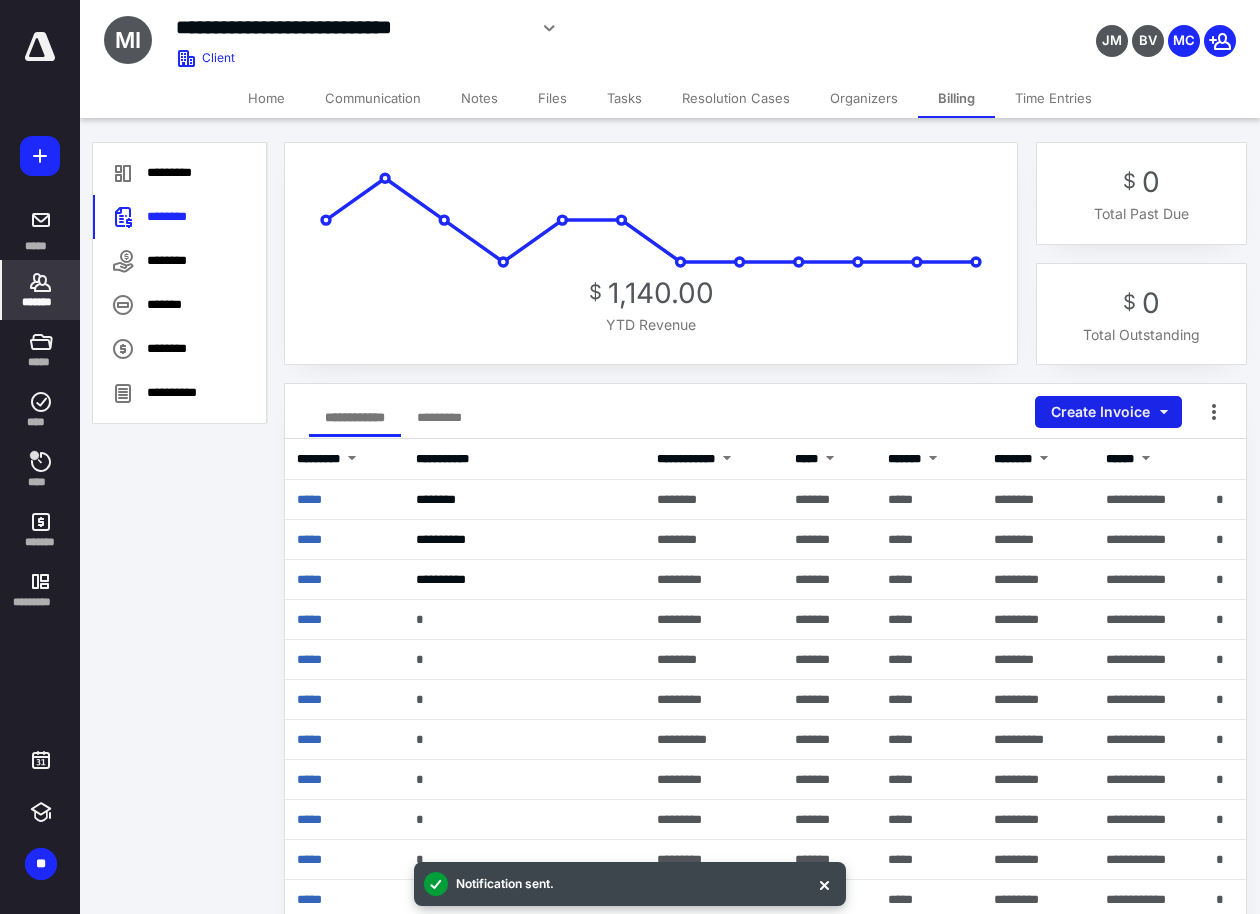 click on "Create Invoice" at bounding box center (1108, 412) 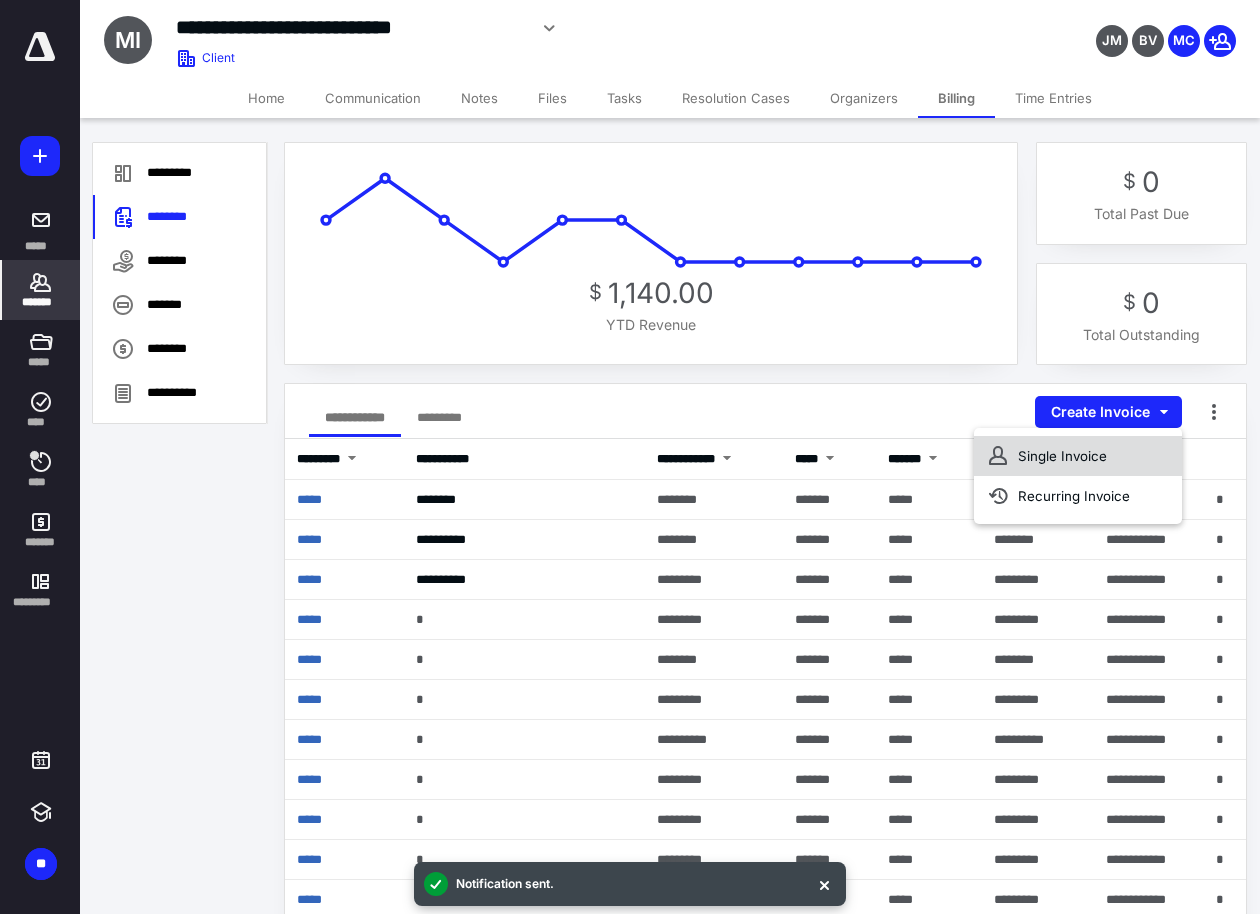 click on "Single Invoice" at bounding box center (1078, 456) 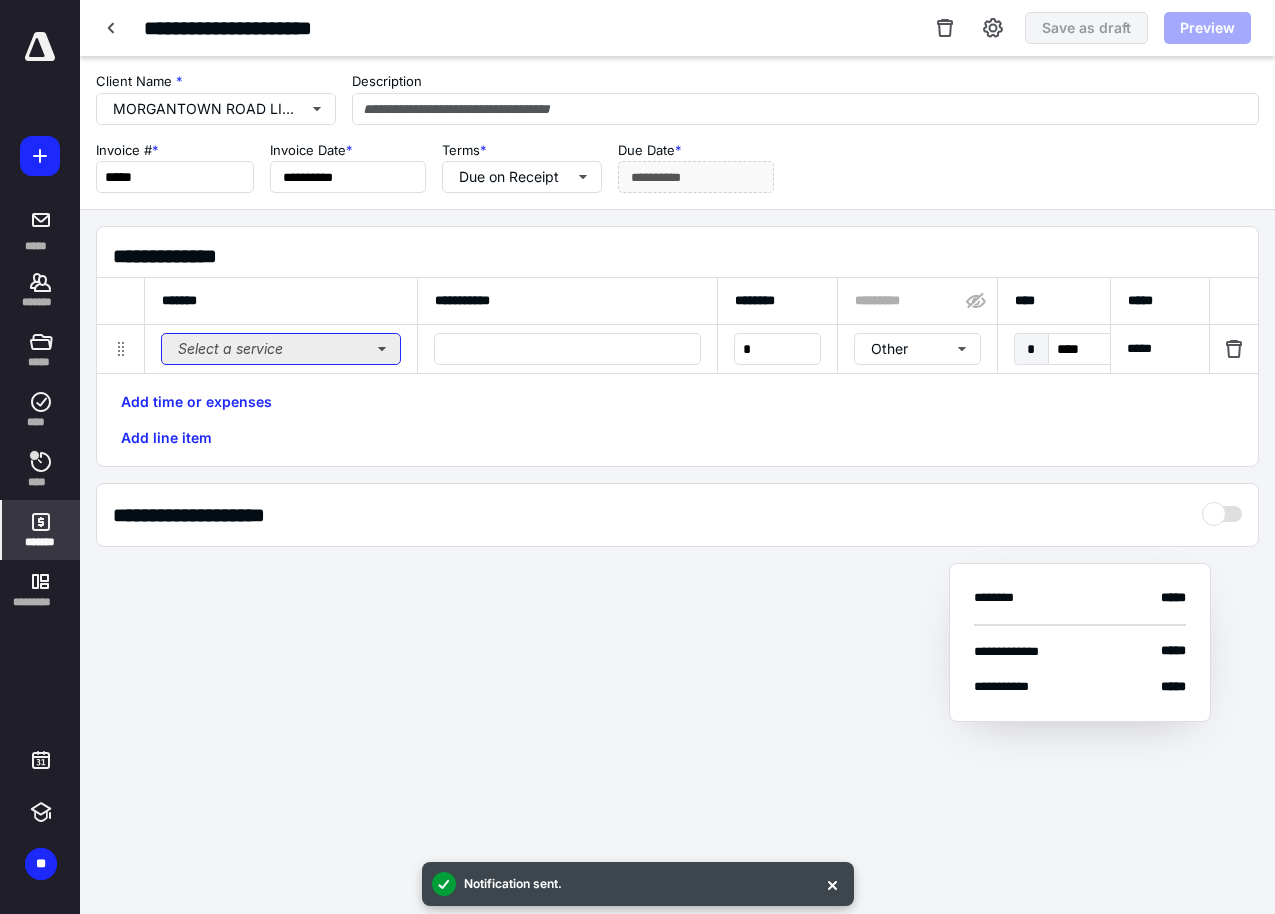 click on "Select a service" at bounding box center (281, 349) 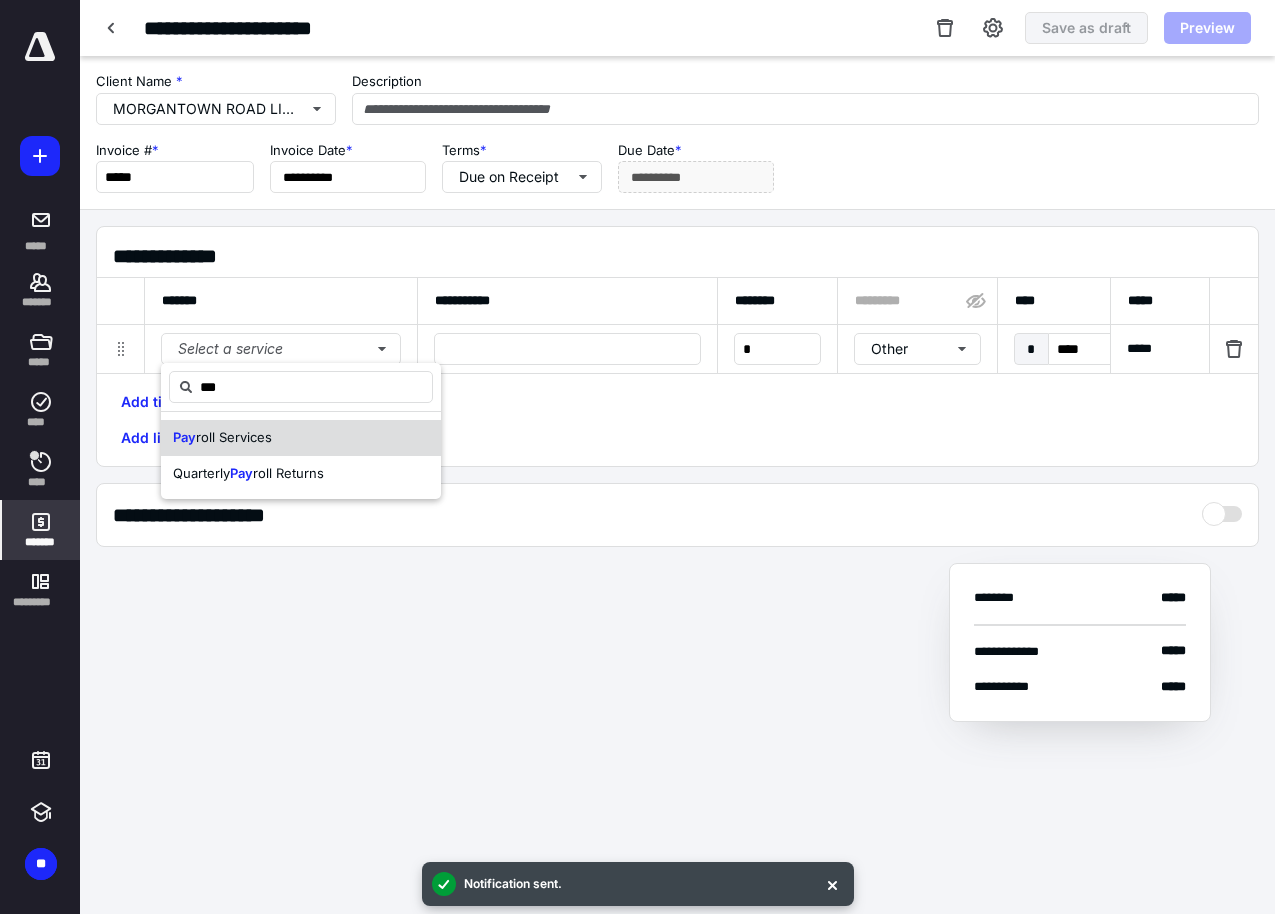 type on "***" 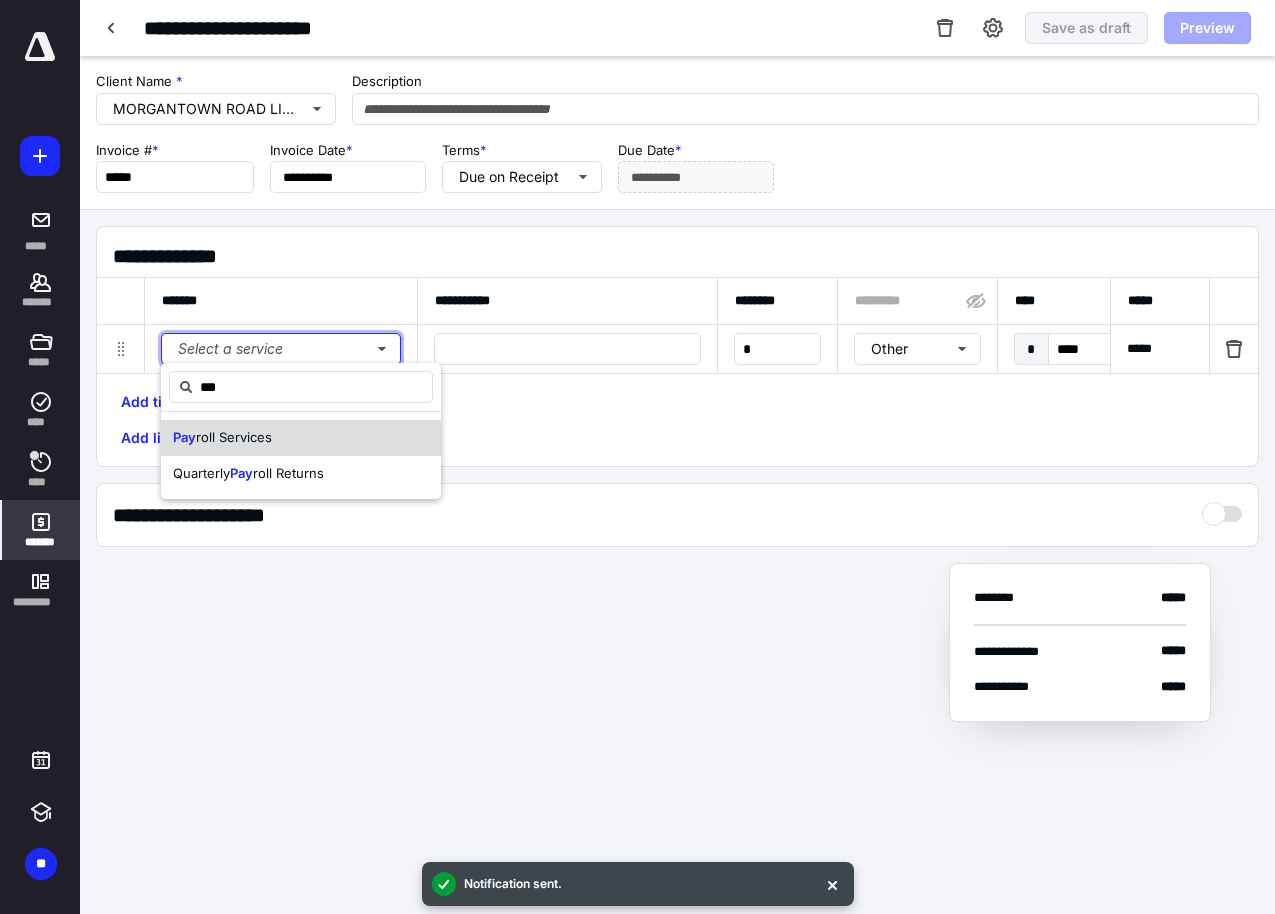 type 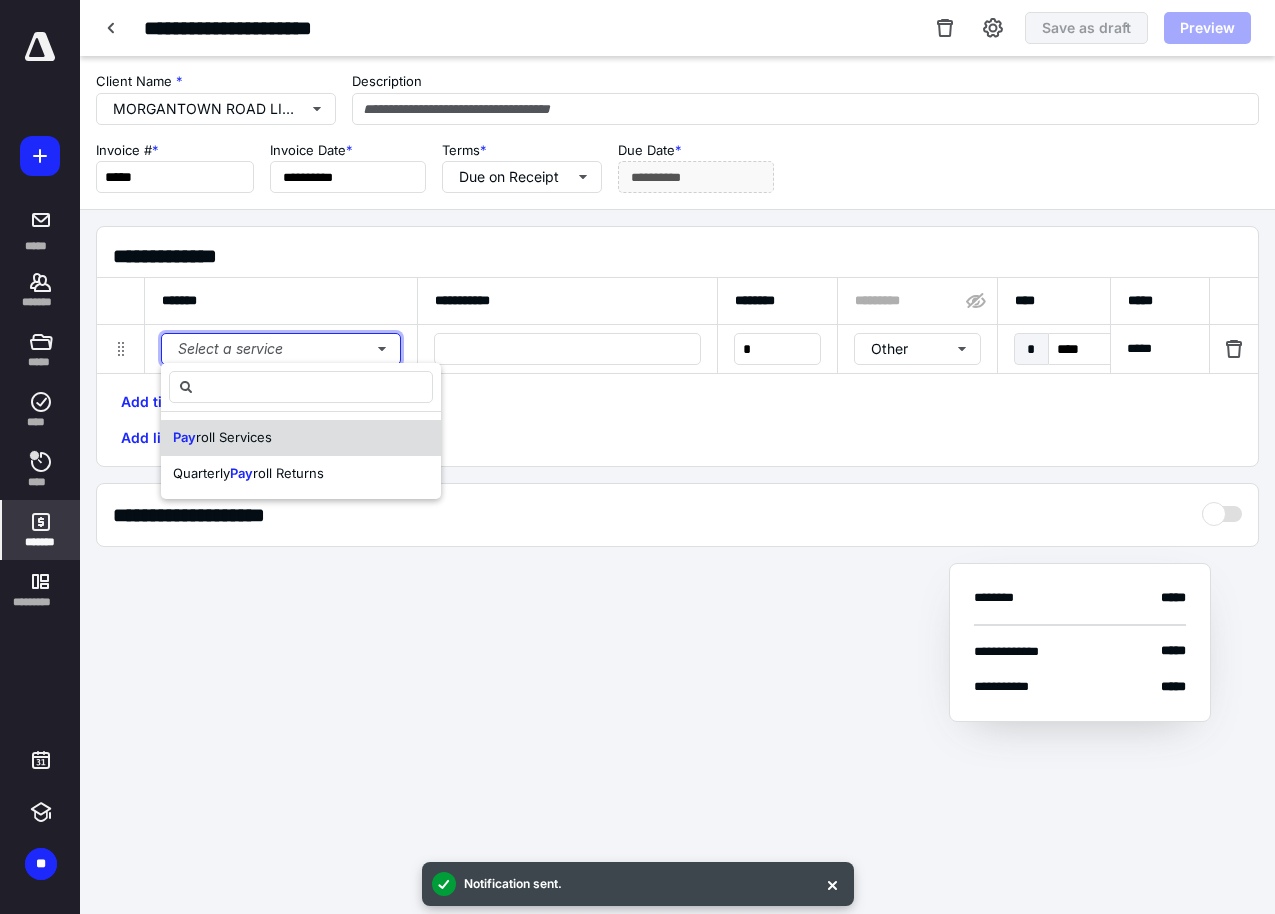 type 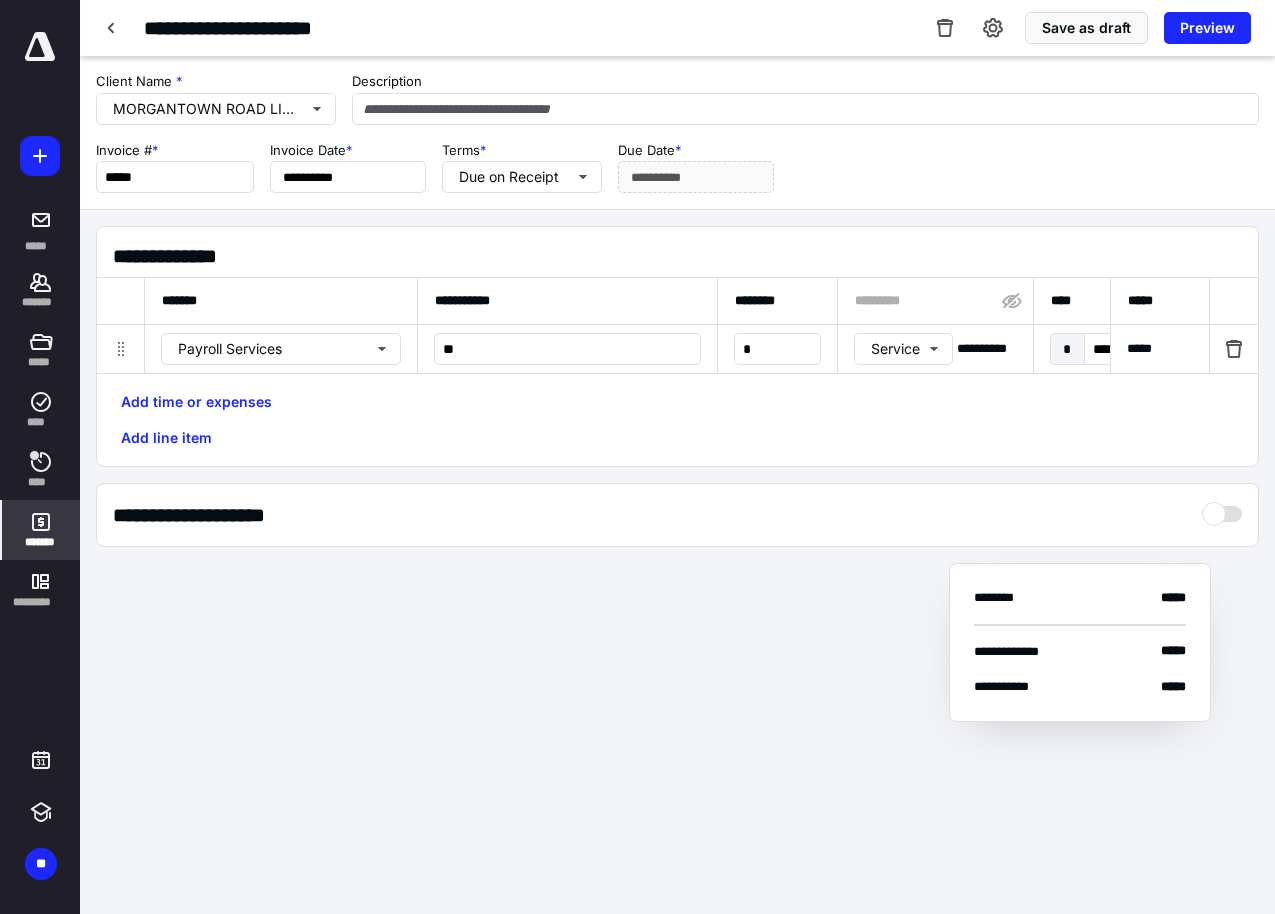 type on "*" 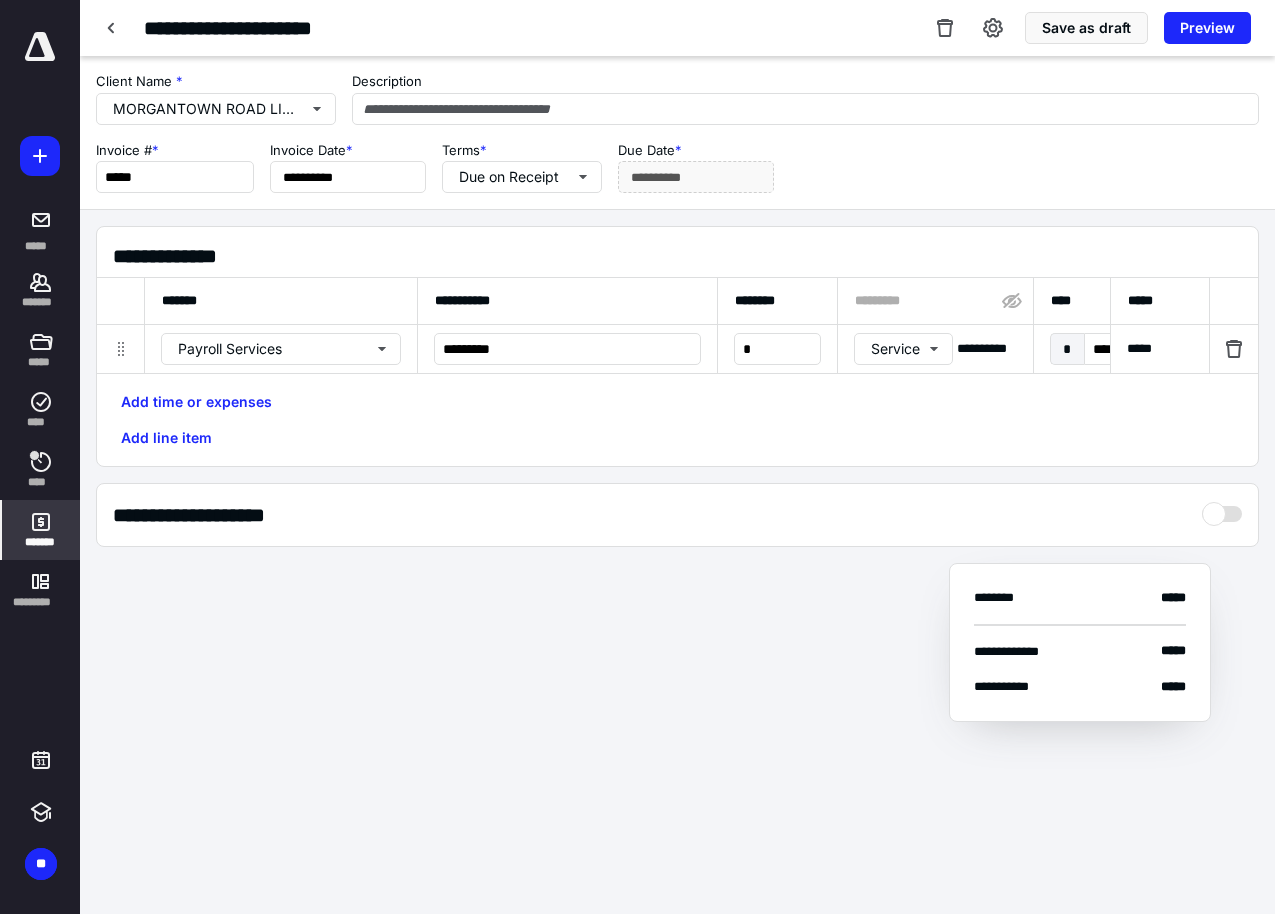 type on "*********" 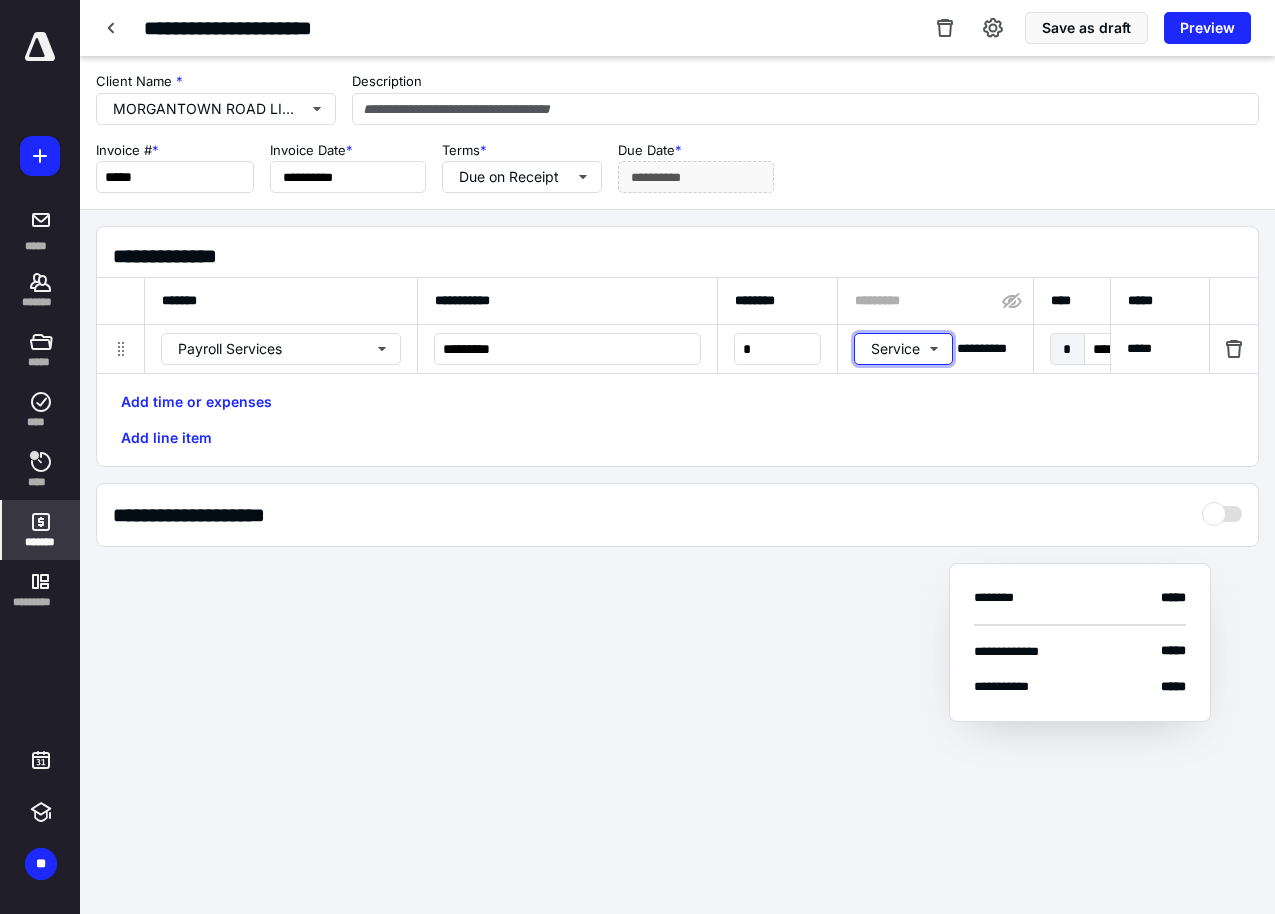 type 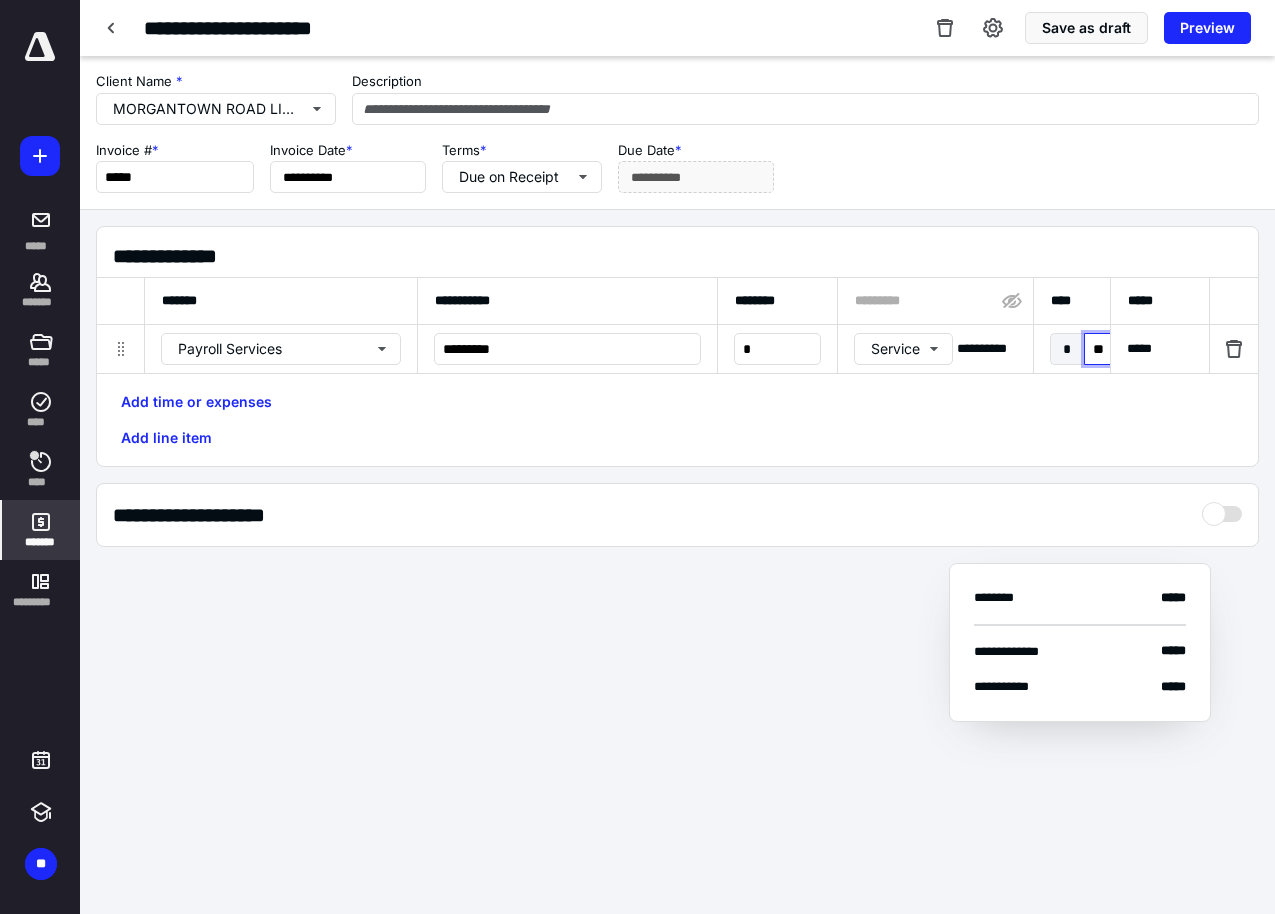 type on "***" 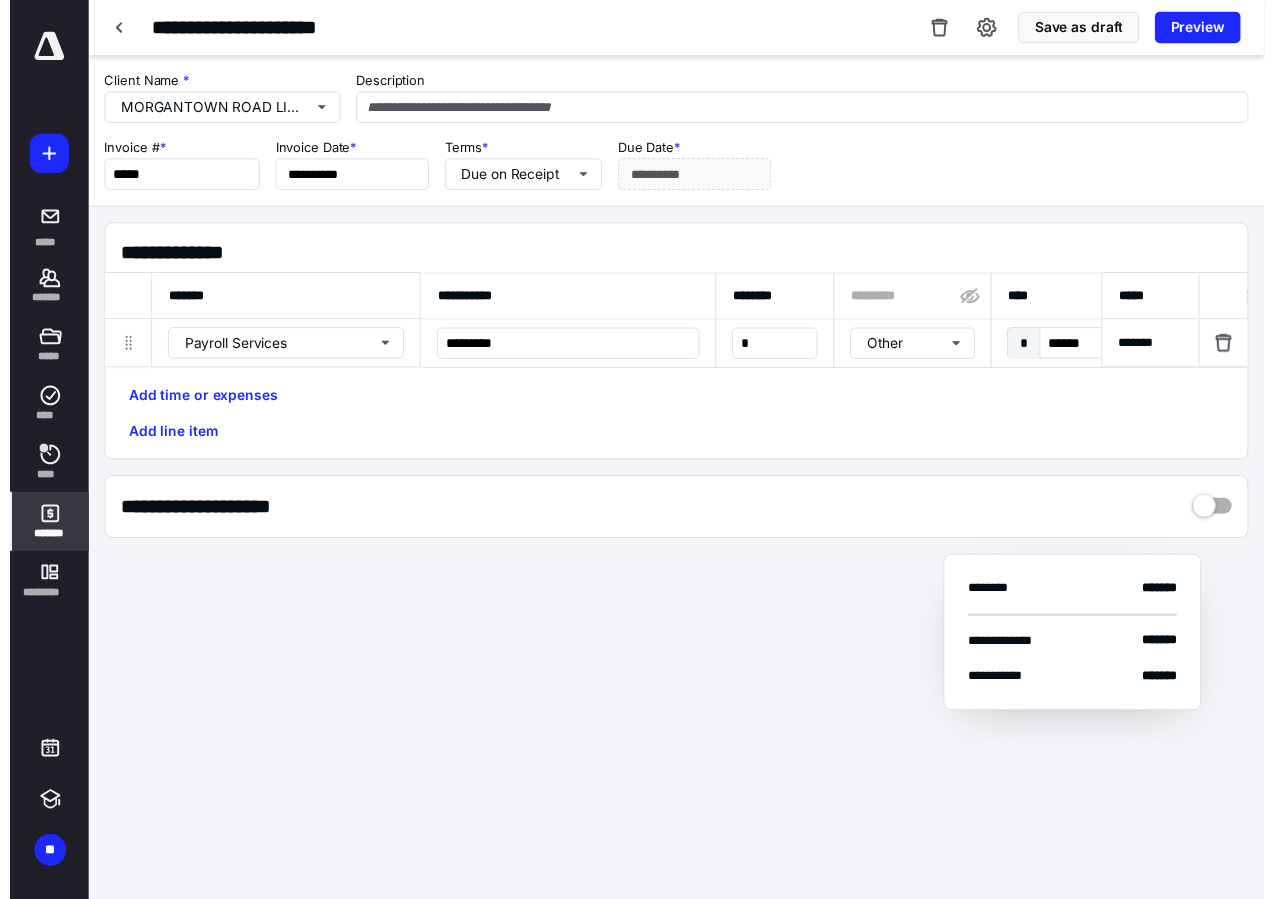 scroll, scrollTop: 0, scrollLeft: 1288, axis: horizontal 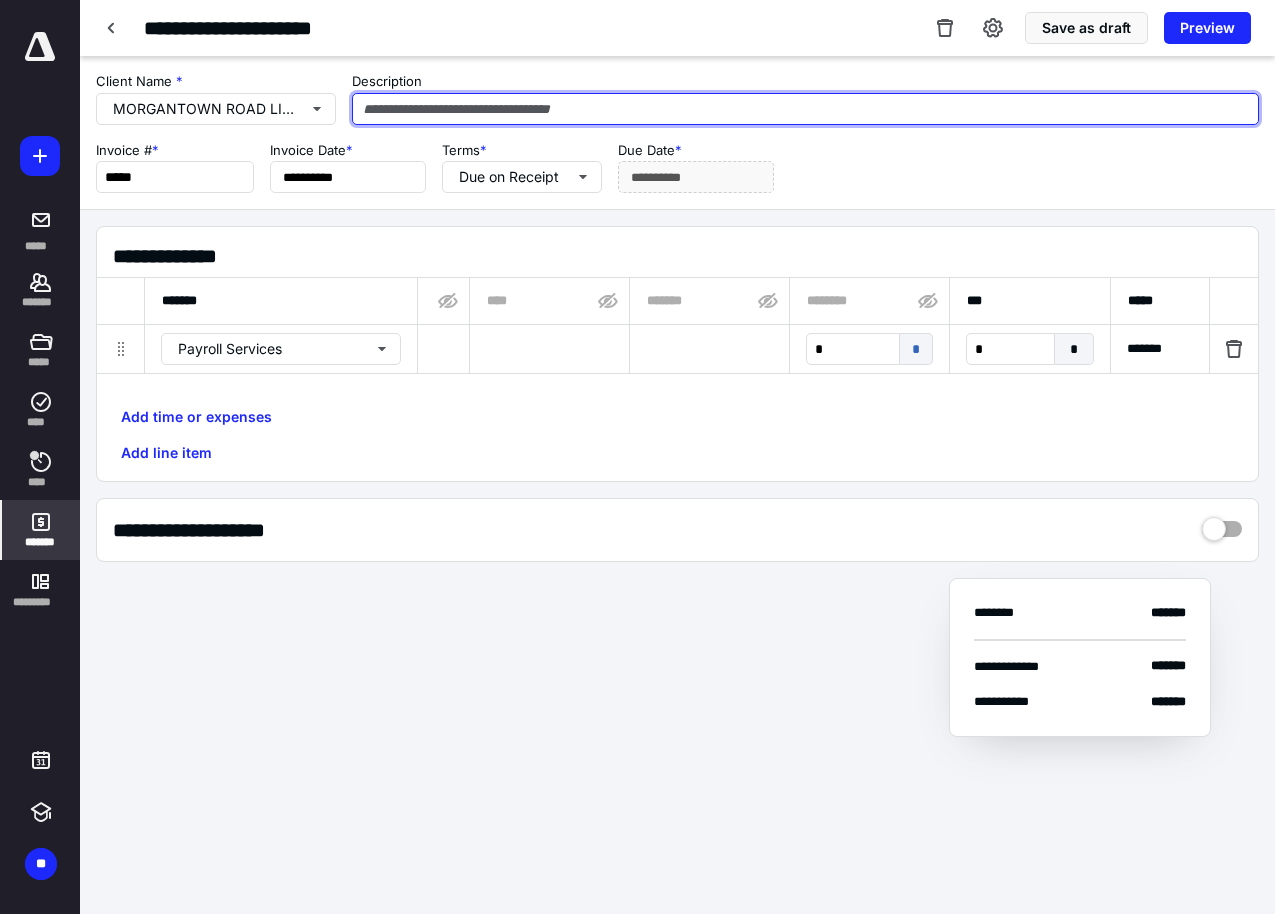 click at bounding box center [805, 109] 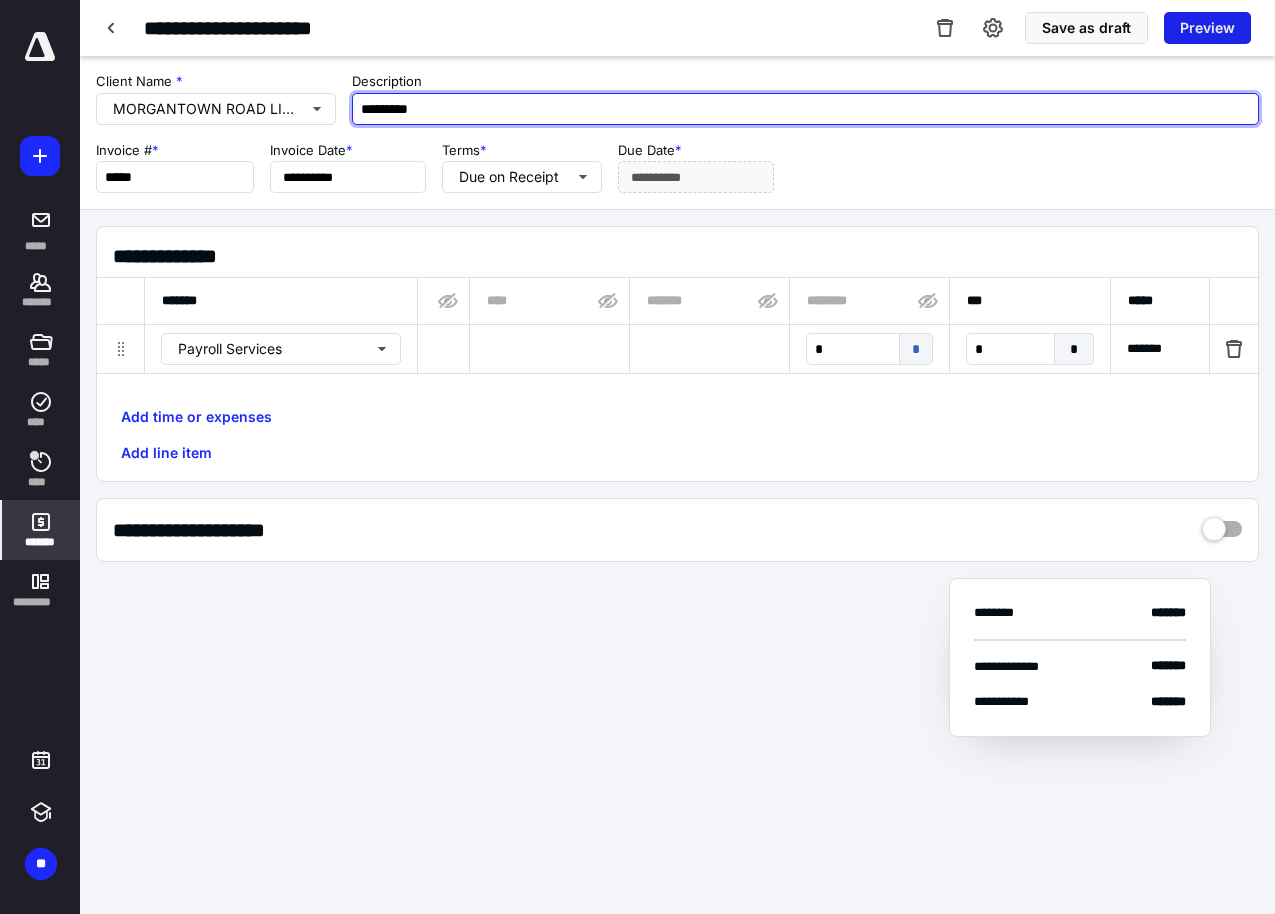 type on "*********" 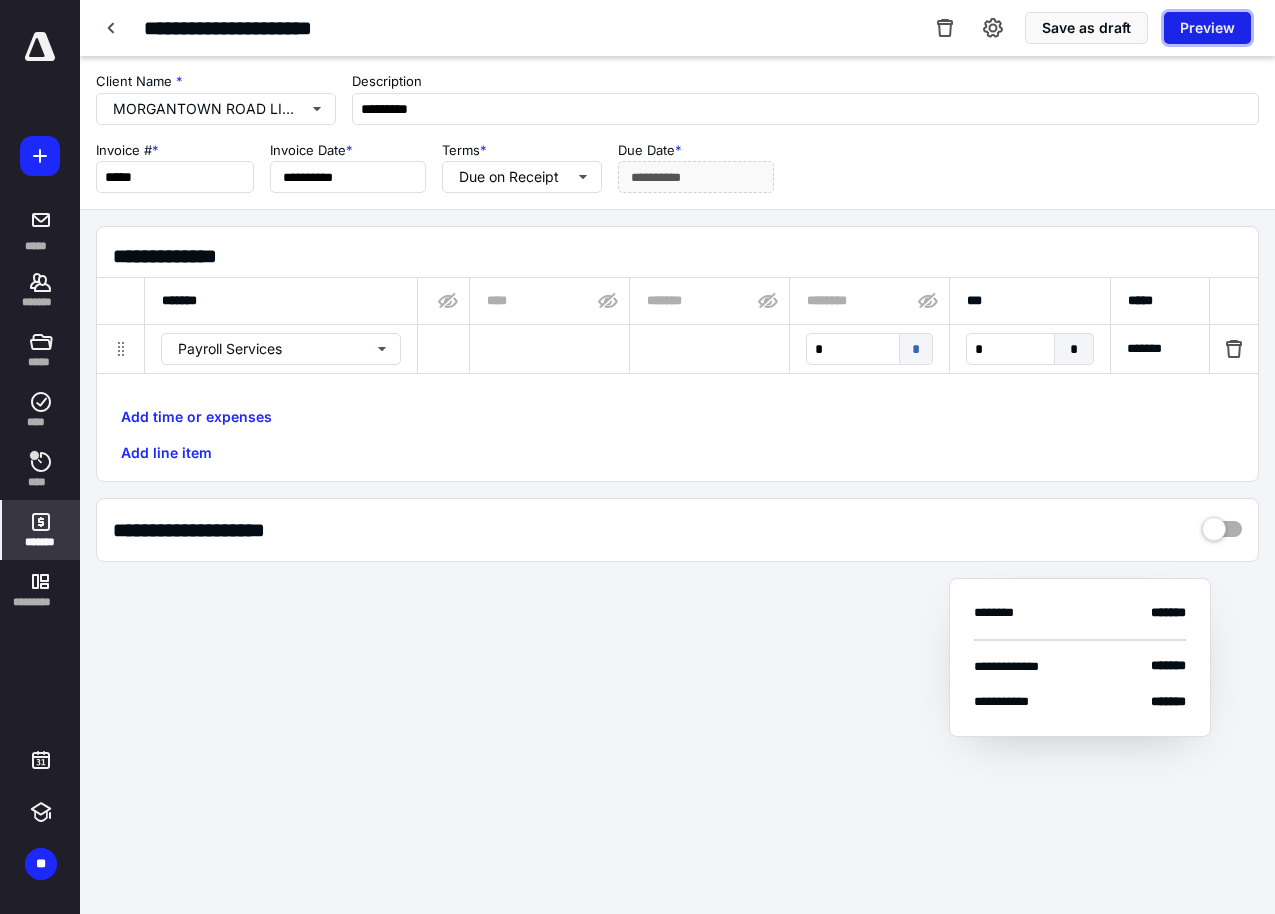 click on "Preview" at bounding box center (1207, 28) 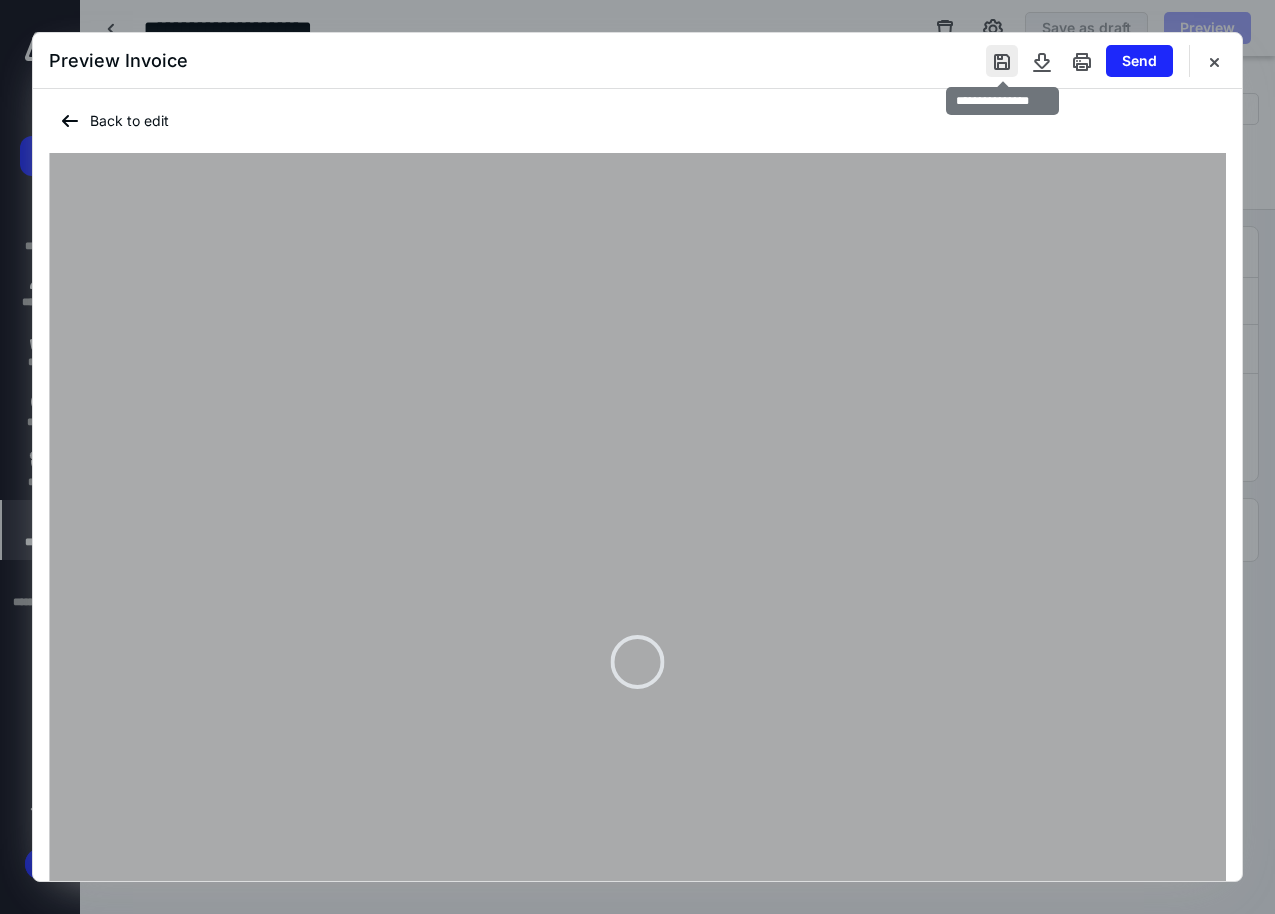 click at bounding box center (1002, 61) 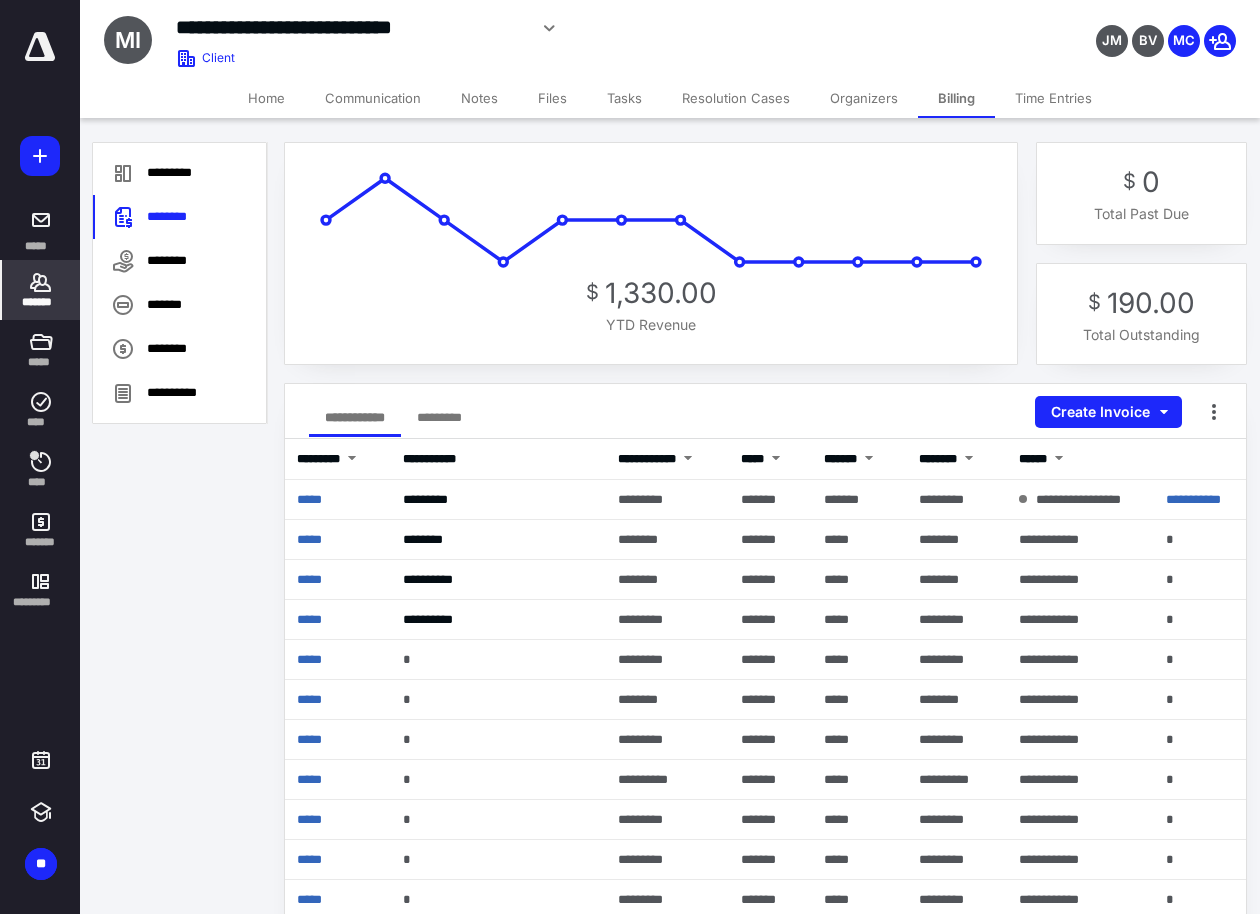 click at bounding box center (40, 47) 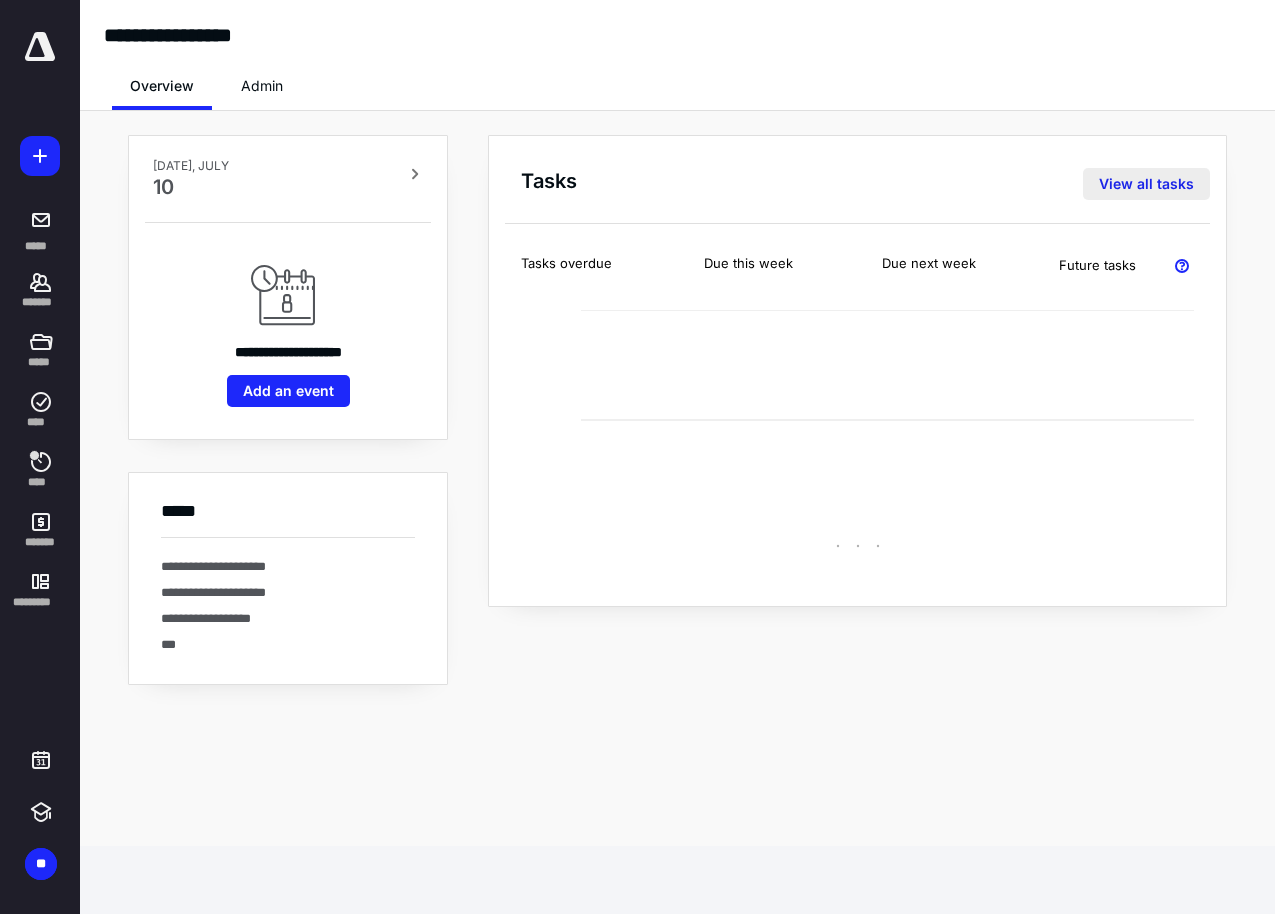 click on "View all tasks" at bounding box center [1146, 184] 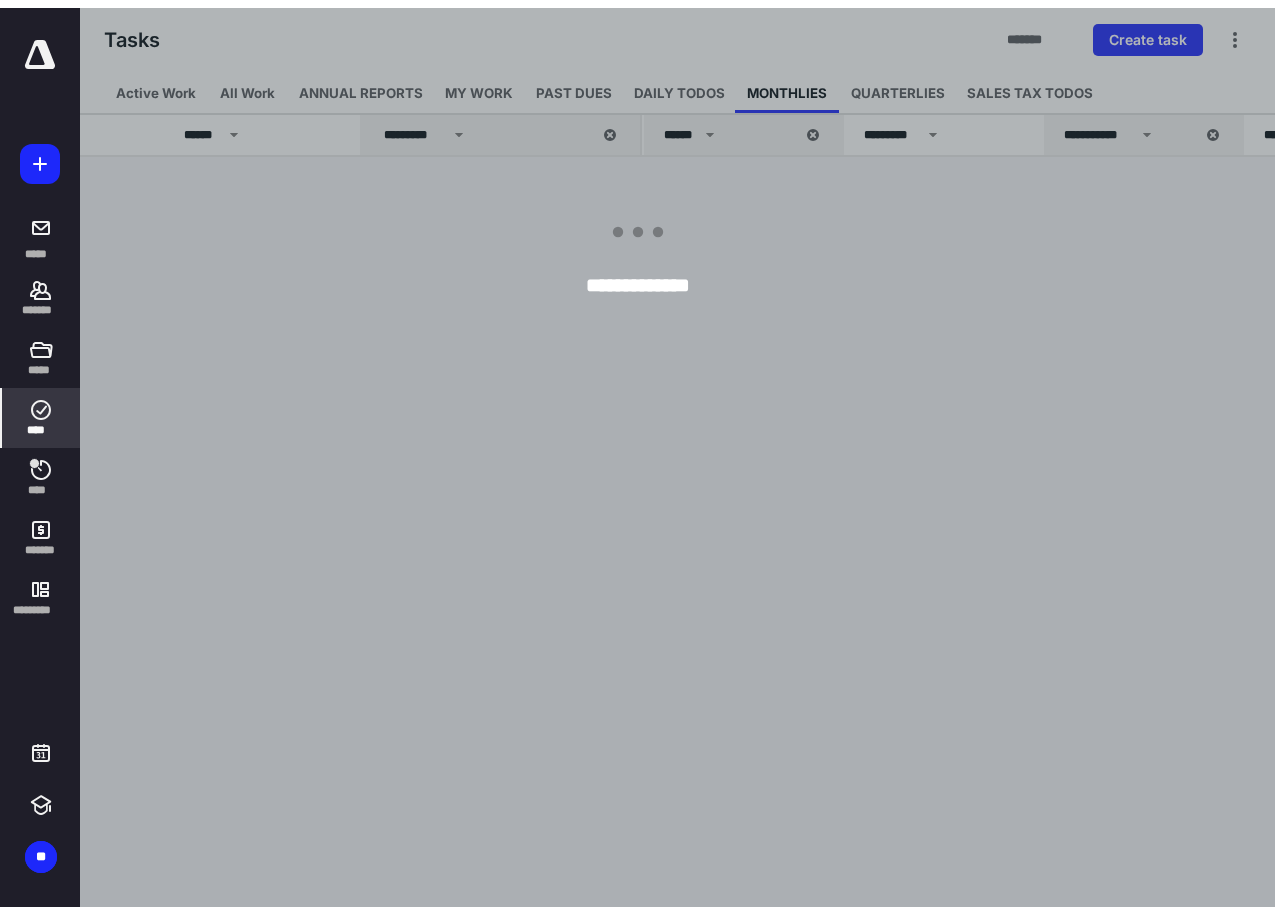 scroll, scrollTop: 0, scrollLeft: 0, axis: both 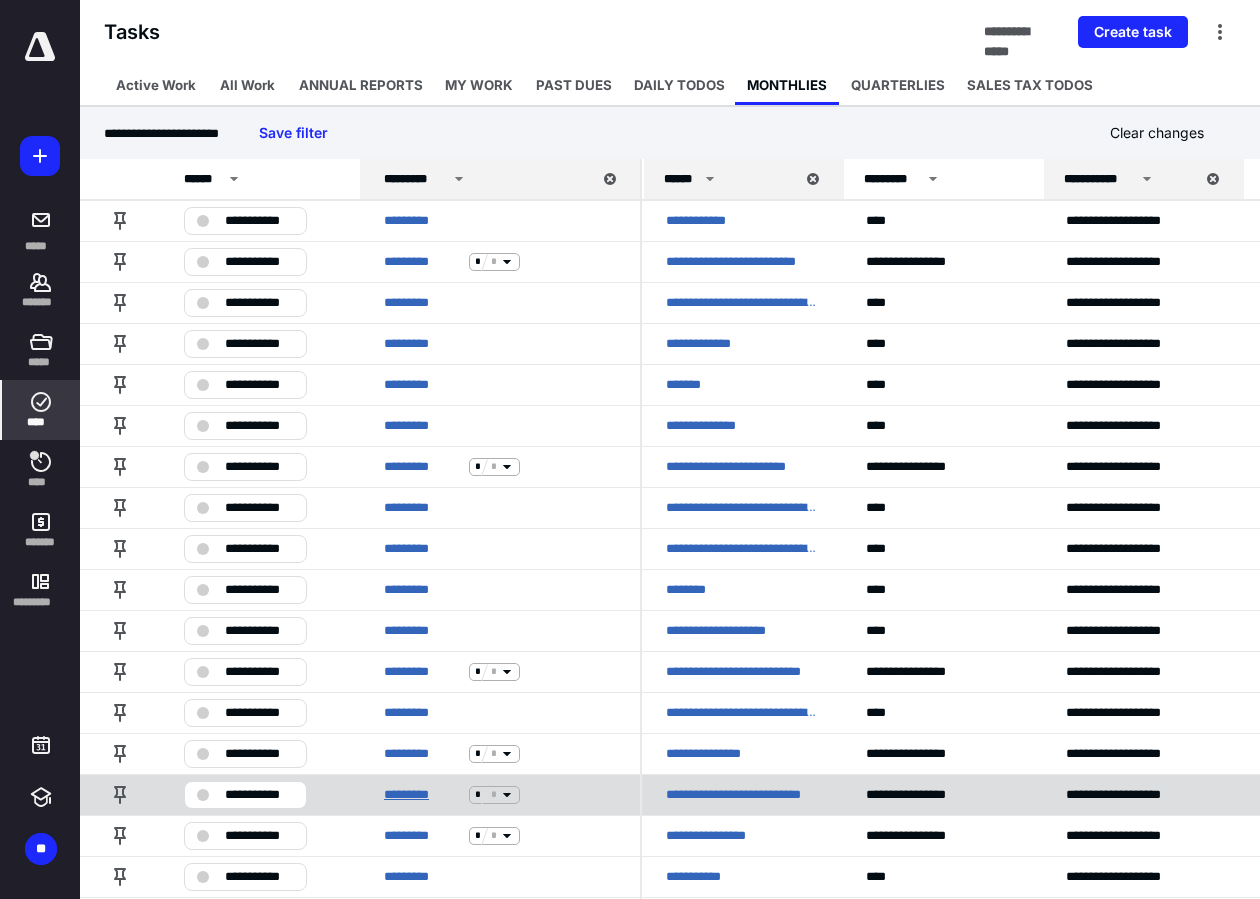 click on "*********" at bounding box center (422, 795) 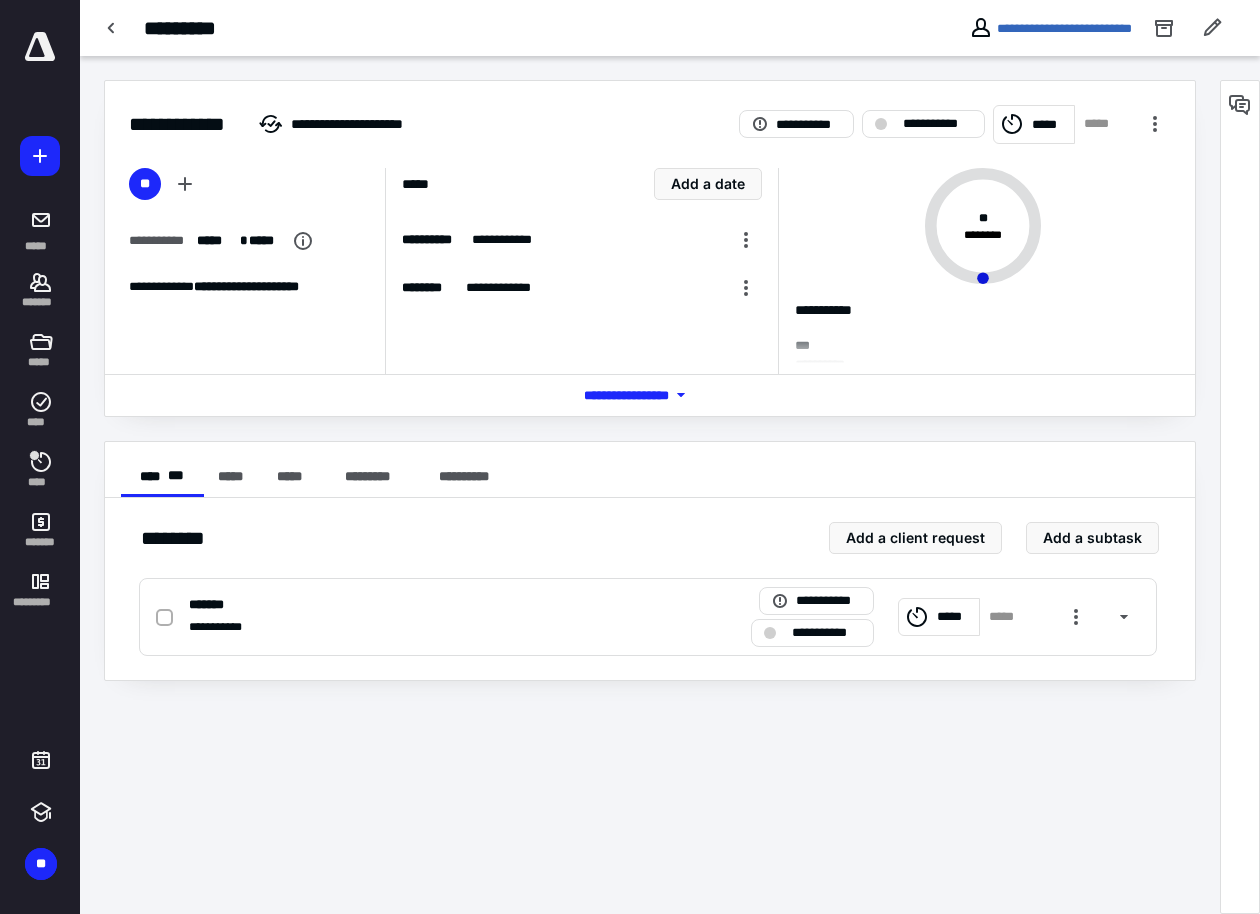 click on "*** **** *******" at bounding box center [650, 395] 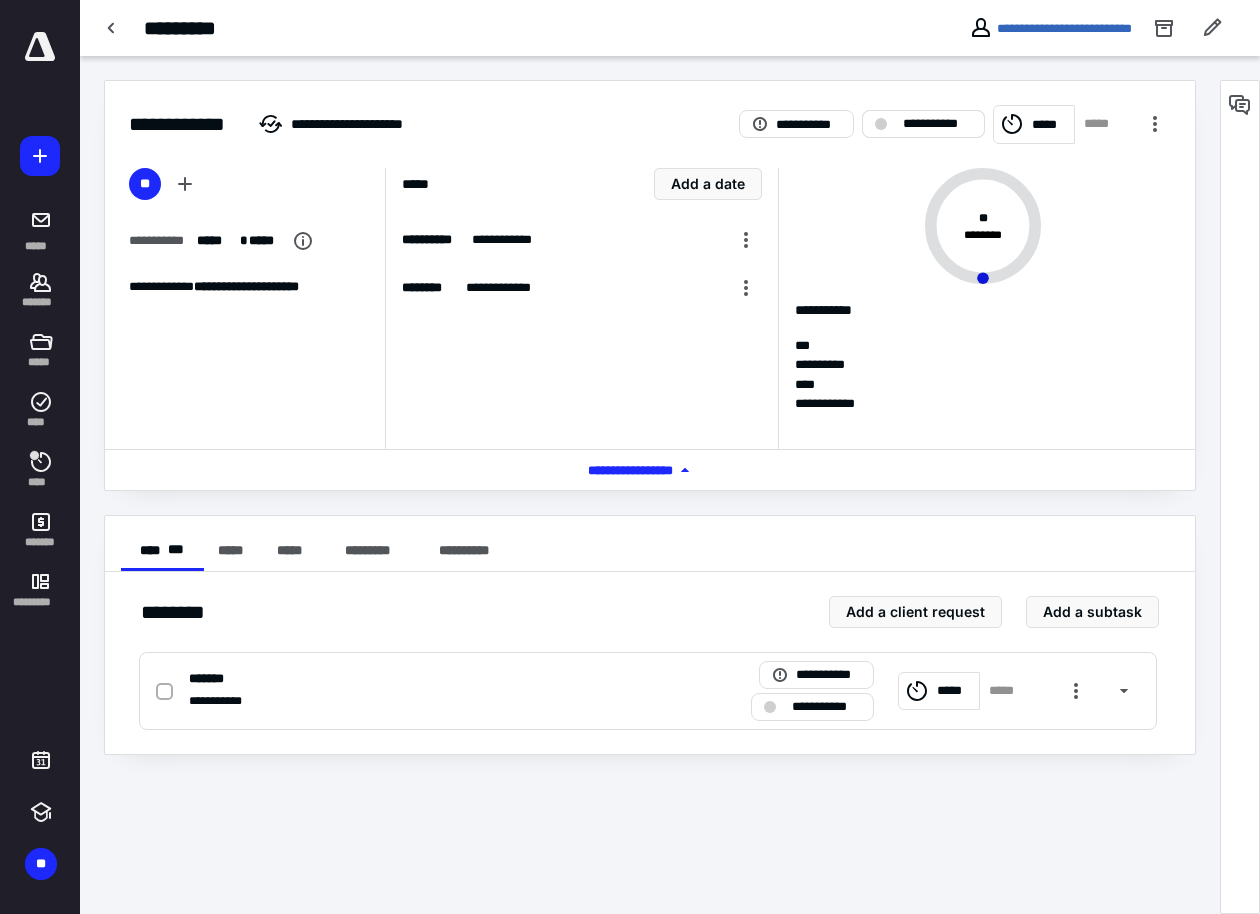click on "**********" at bounding box center [937, 124] 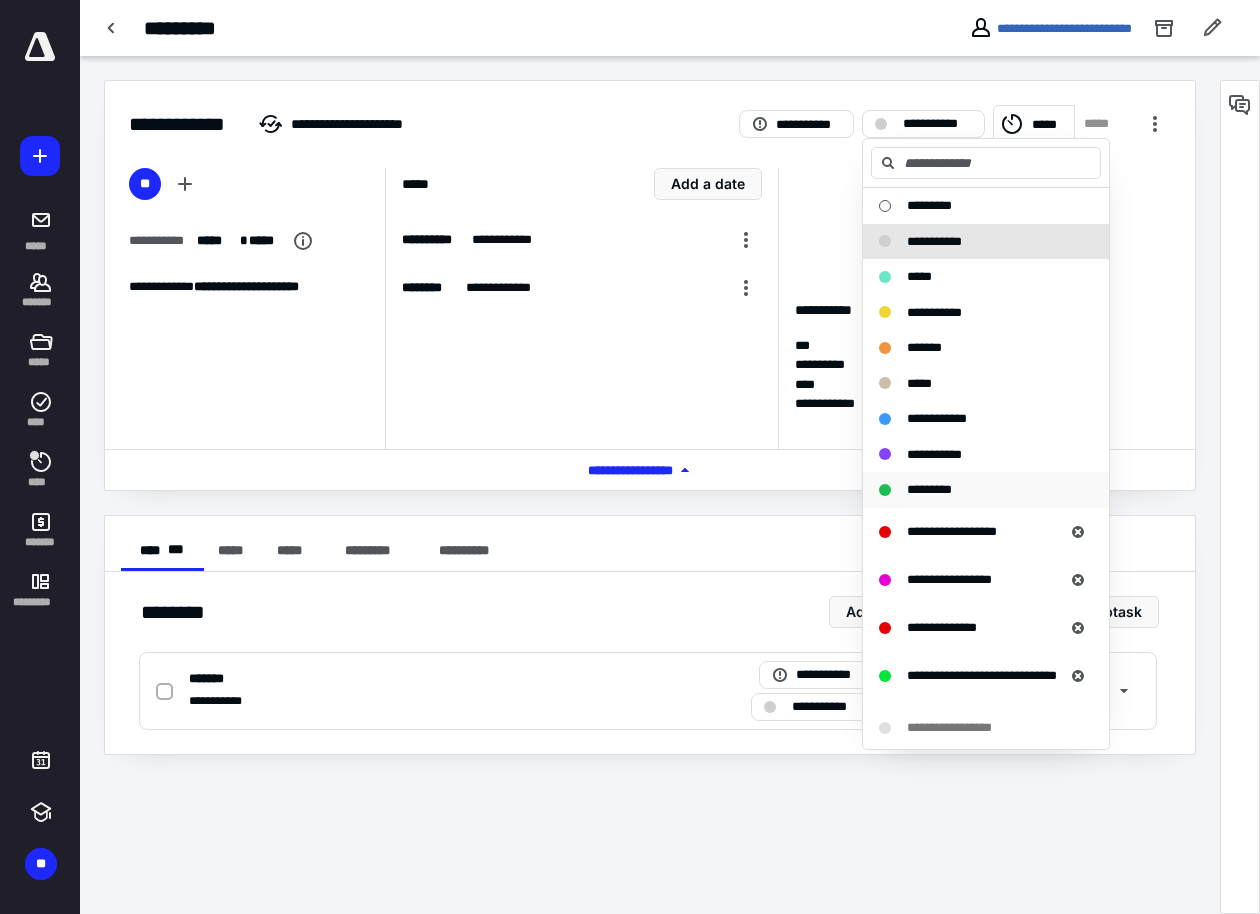 click on "*********" at bounding box center [929, 489] 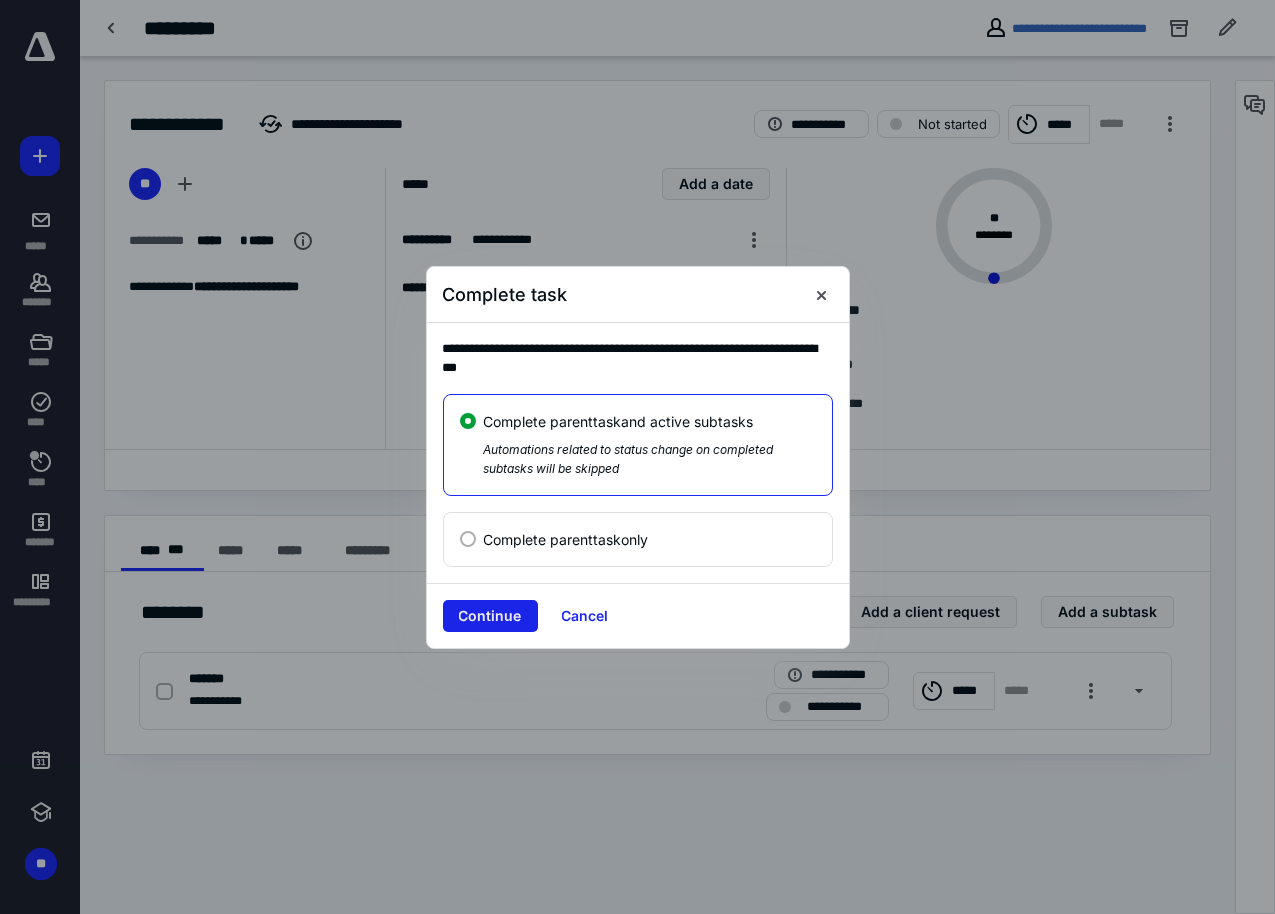 click on "Continue" at bounding box center [490, 616] 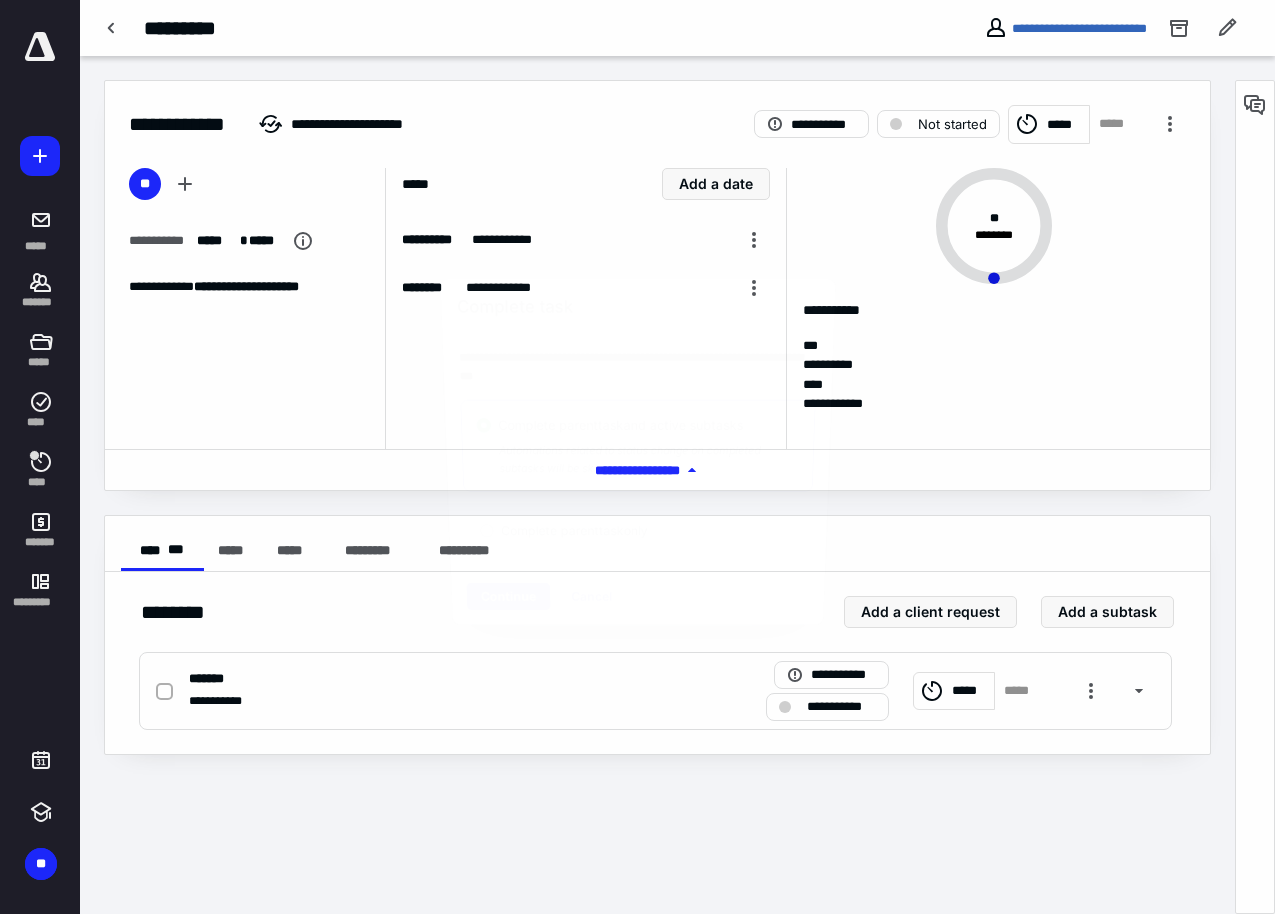 checkbox on "true" 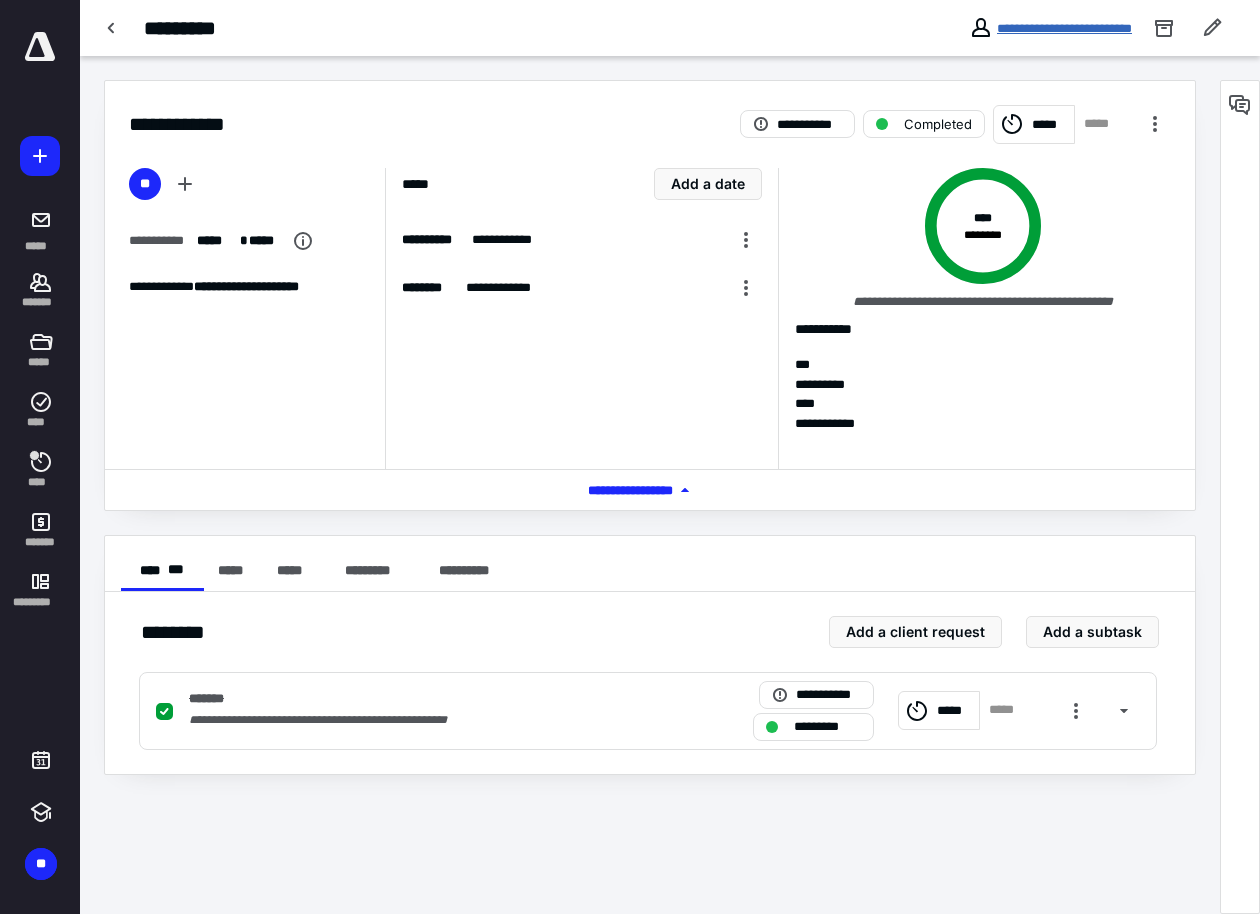 click on "**********" at bounding box center (1064, 28) 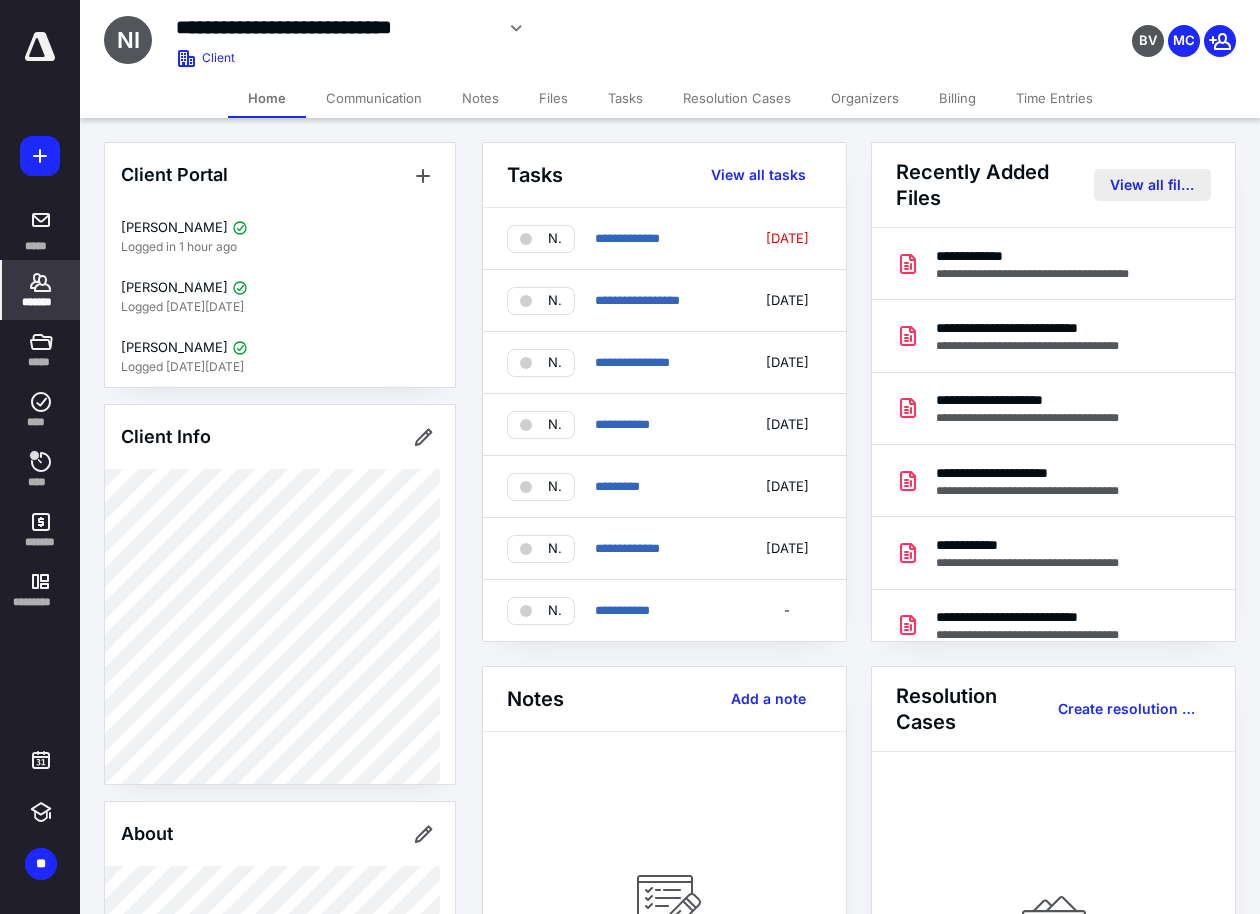 click on "View all files" at bounding box center (1152, 185) 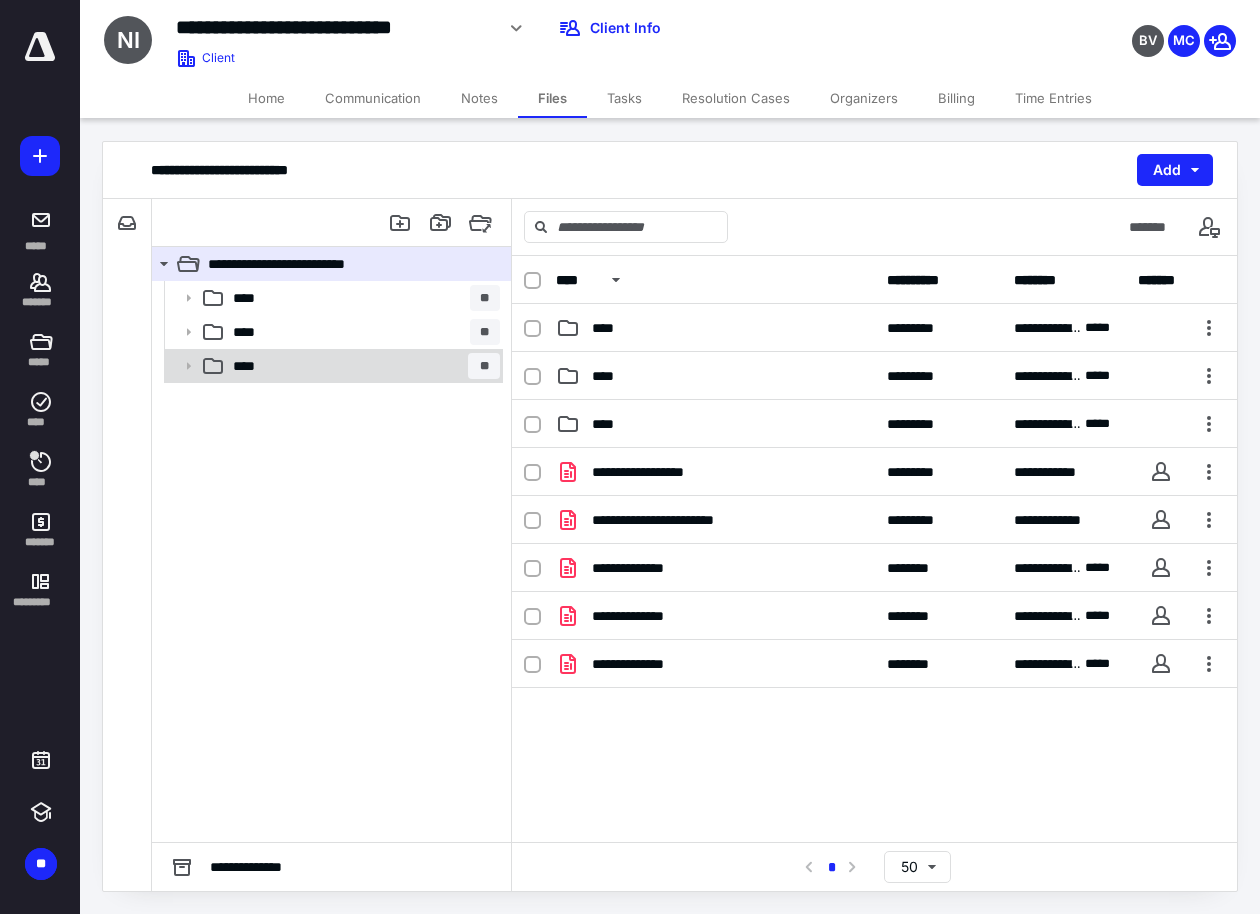 click on "****" at bounding box center [250, 366] 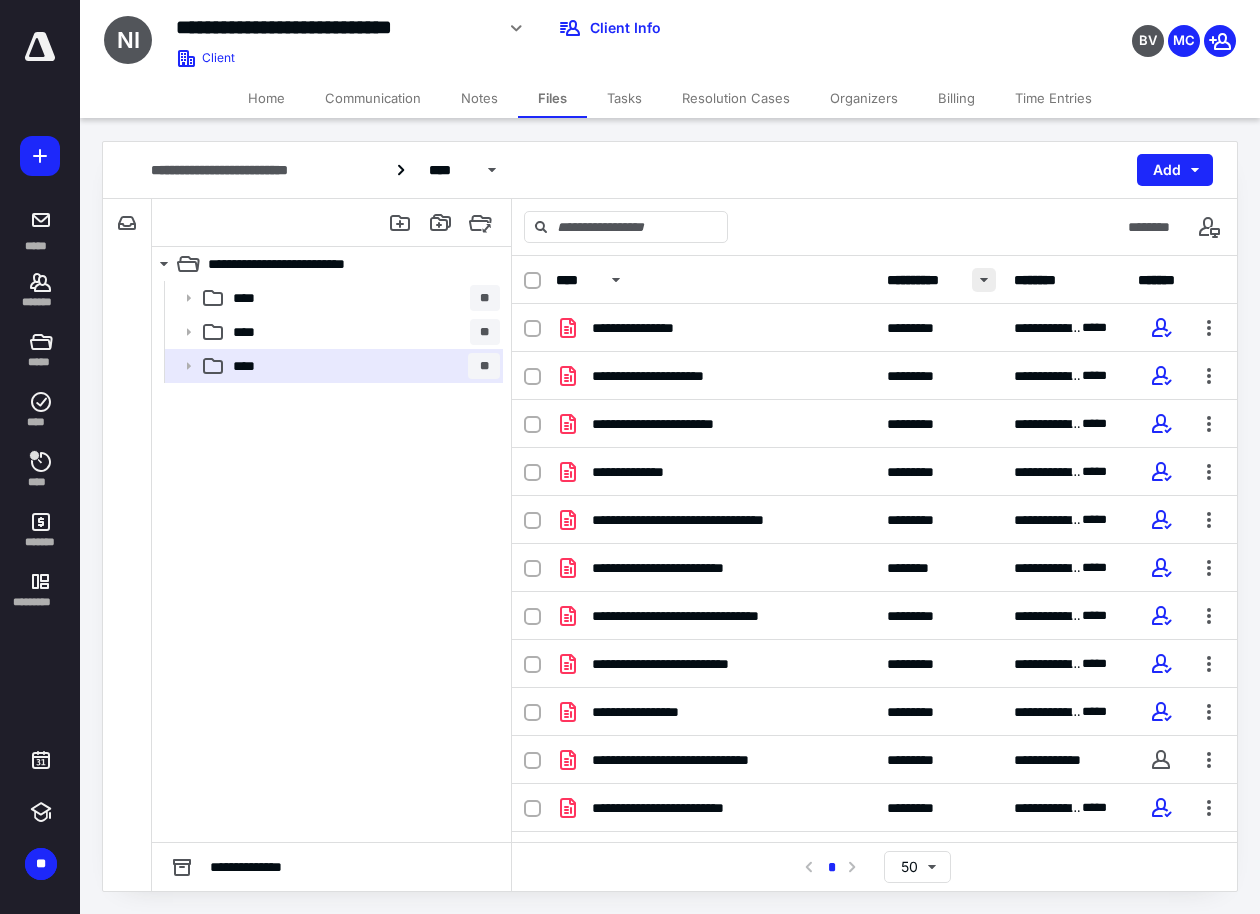 click at bounding box center [984, 280] 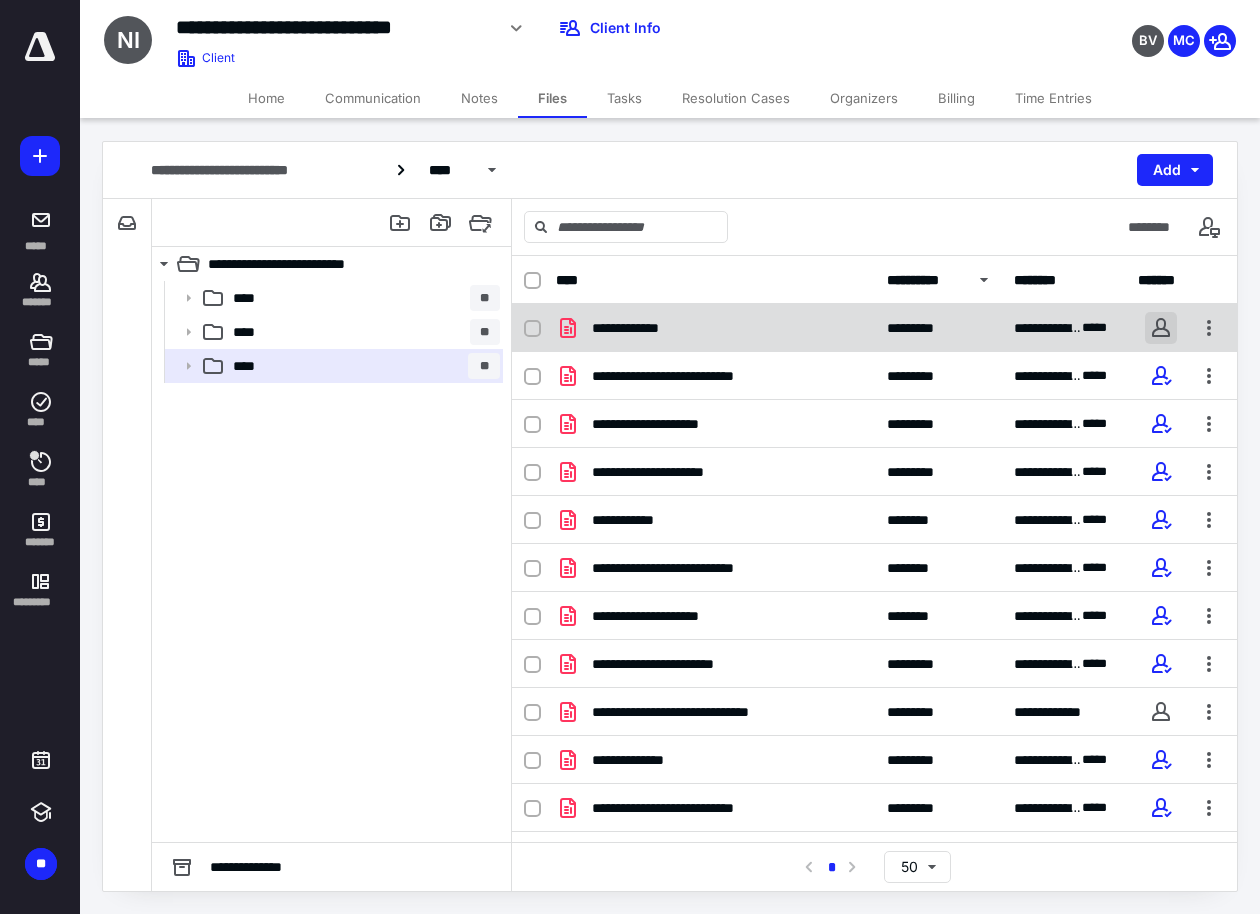 click at bounding box center (1161, 328) 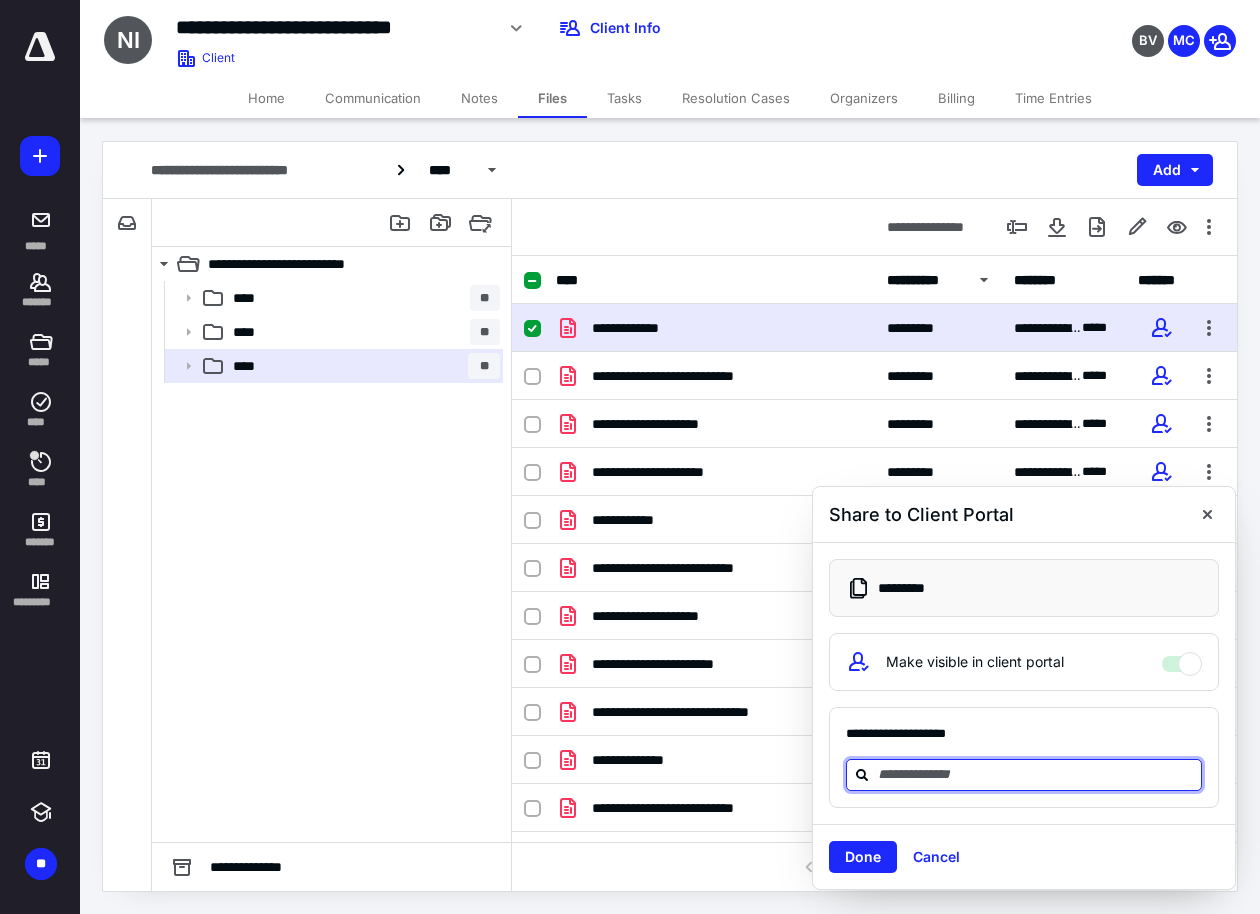 click at bounding box center (1036, 774) 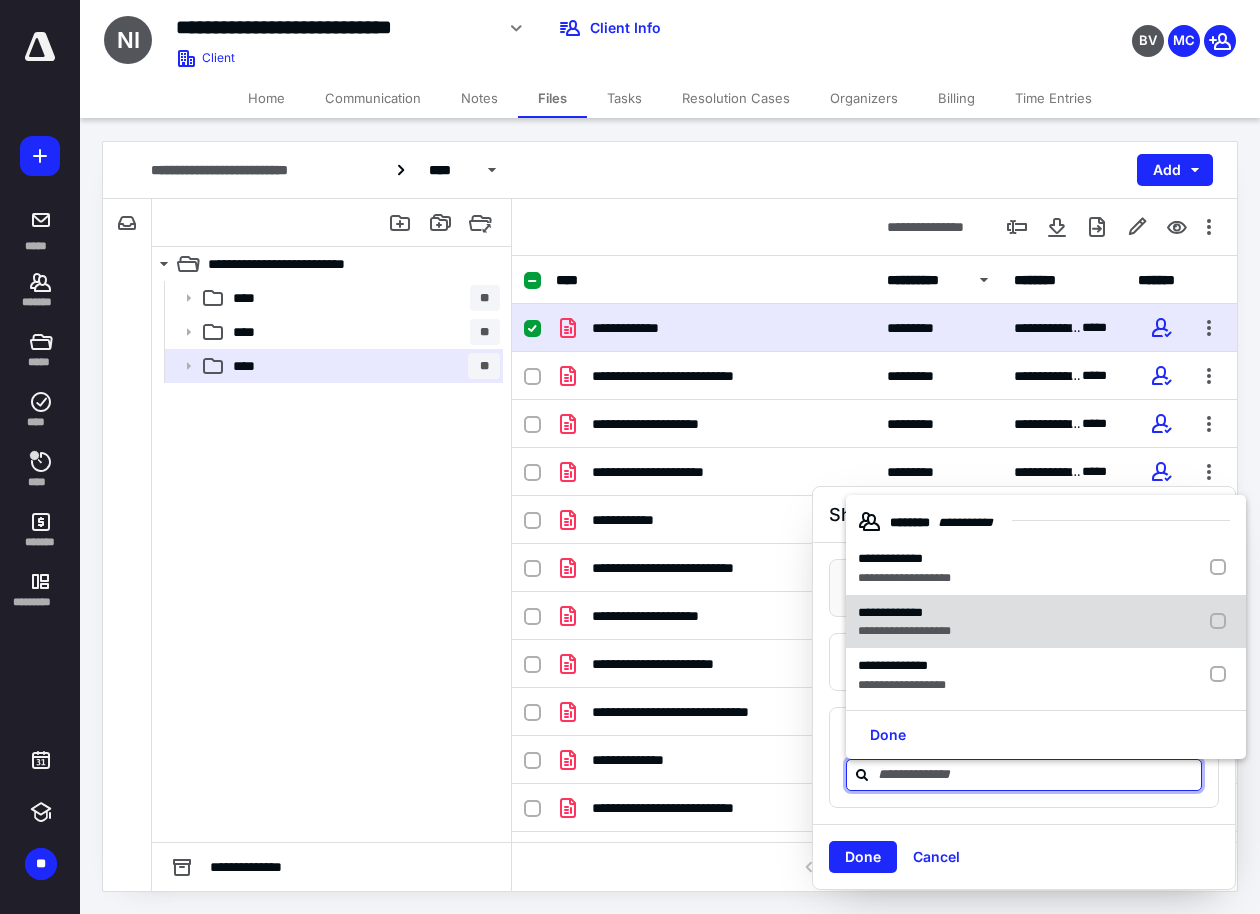 click on "**********" at bounding box center [890, 612] 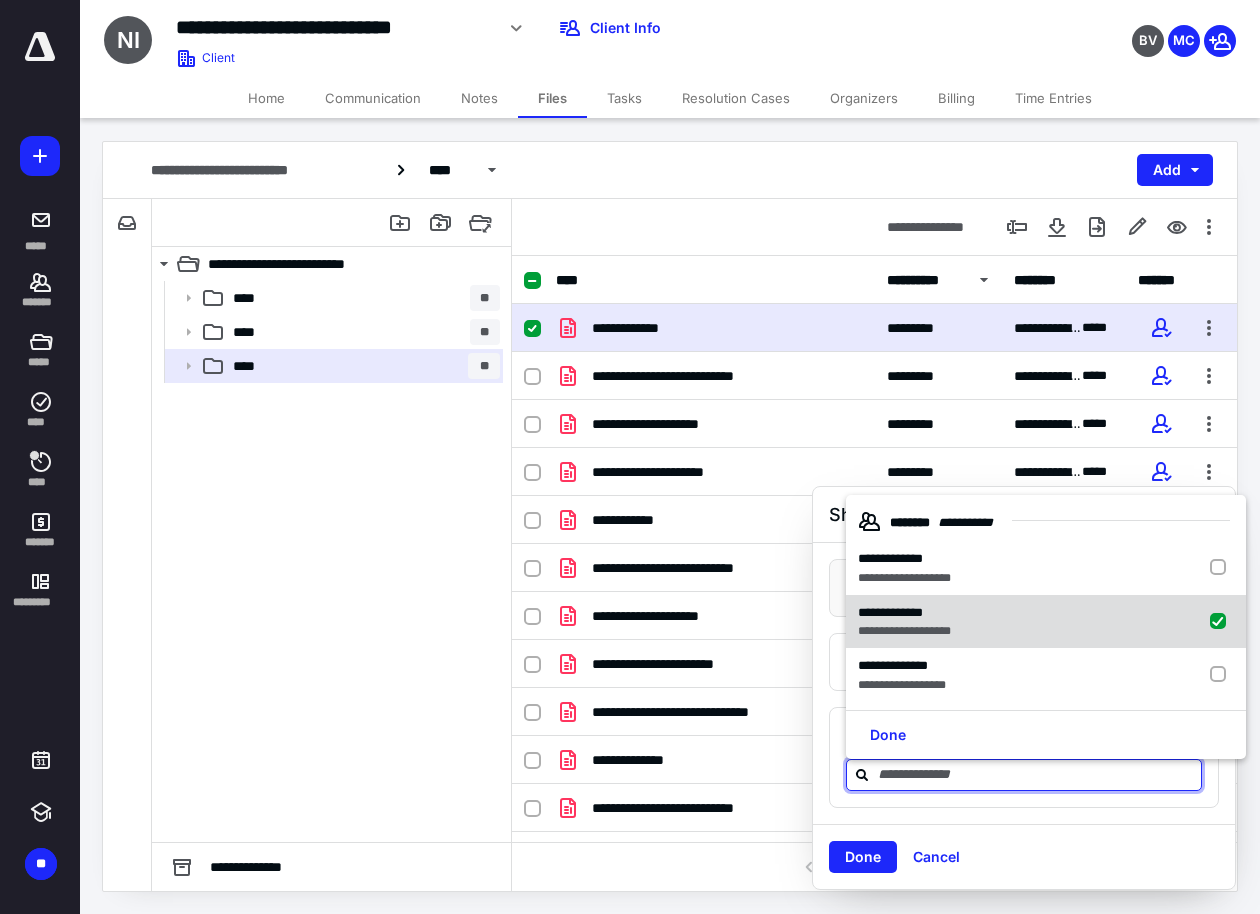checkbox on "true" 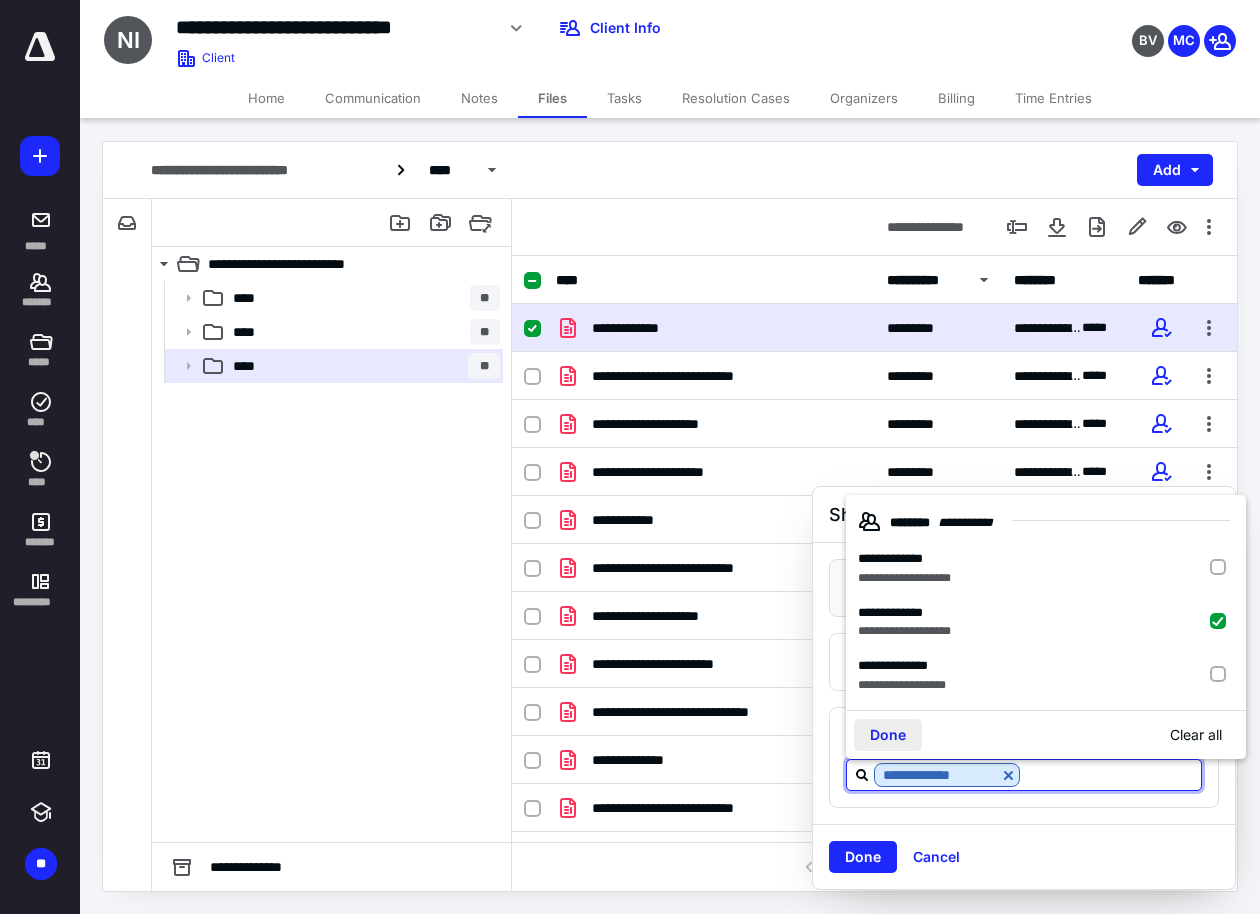 click on "Done" at bounding box center [888, 735] 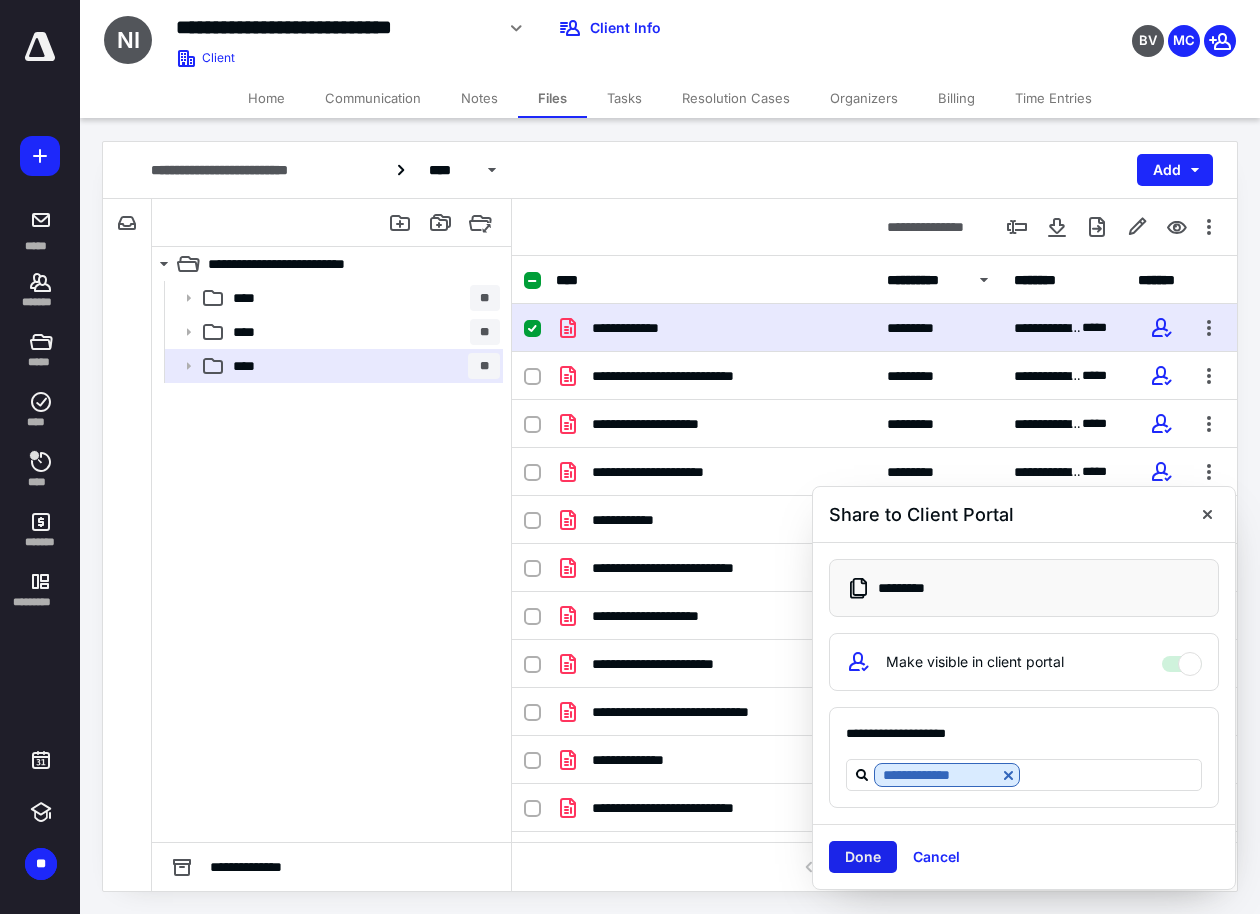 click on "Done" at bounding box center (863, 857) 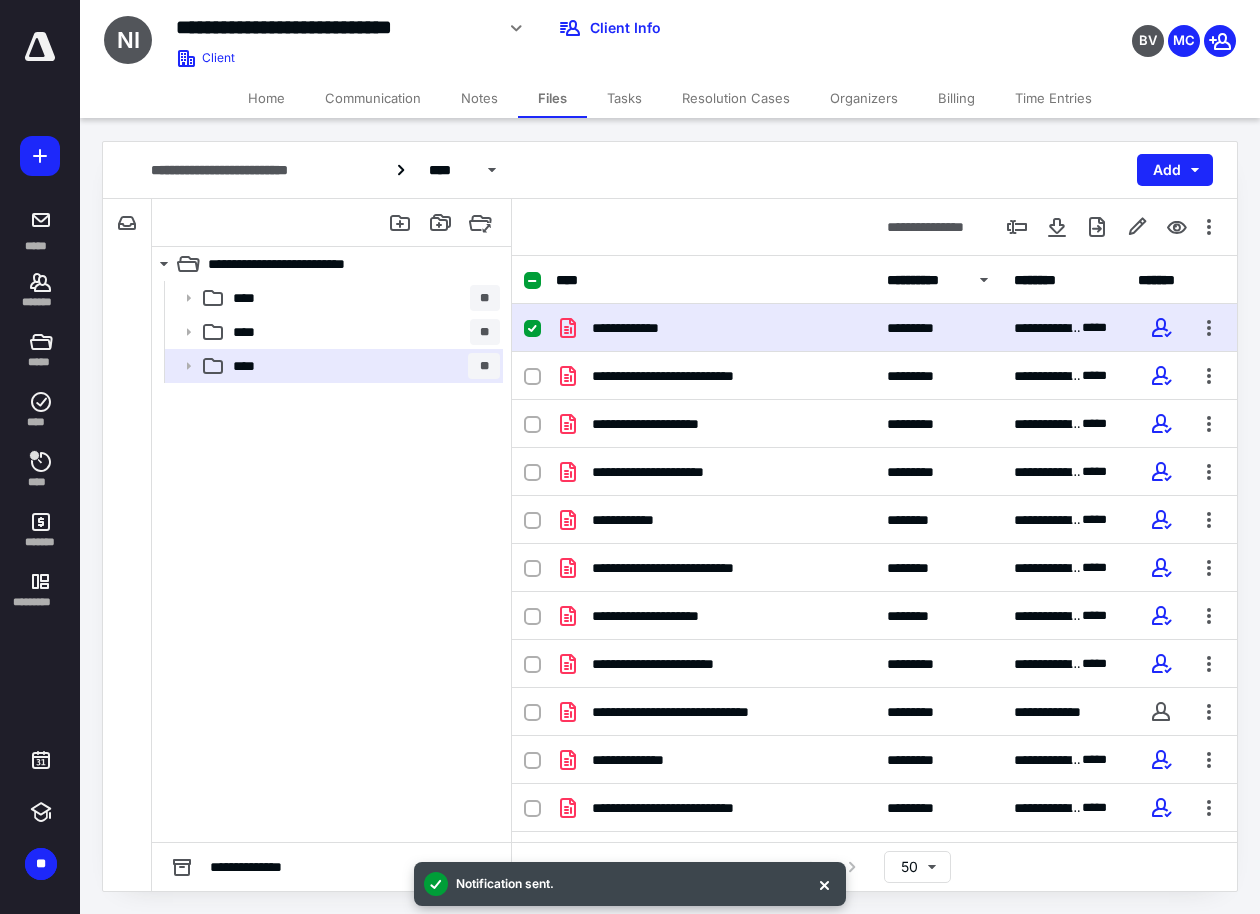 click on "Tasks" at bounding box center (624, 98) 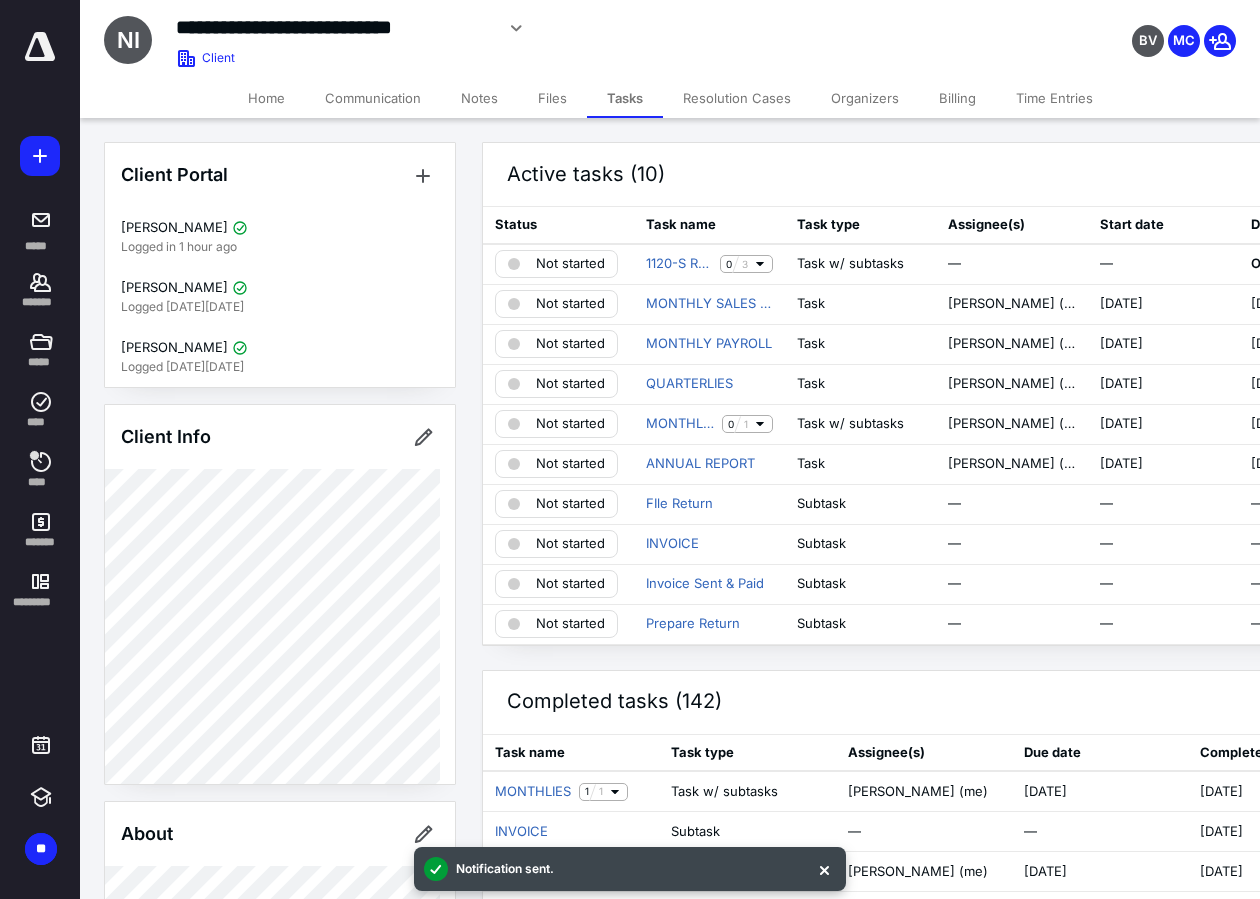 click on "Billing" at bounding box center [957, 98] 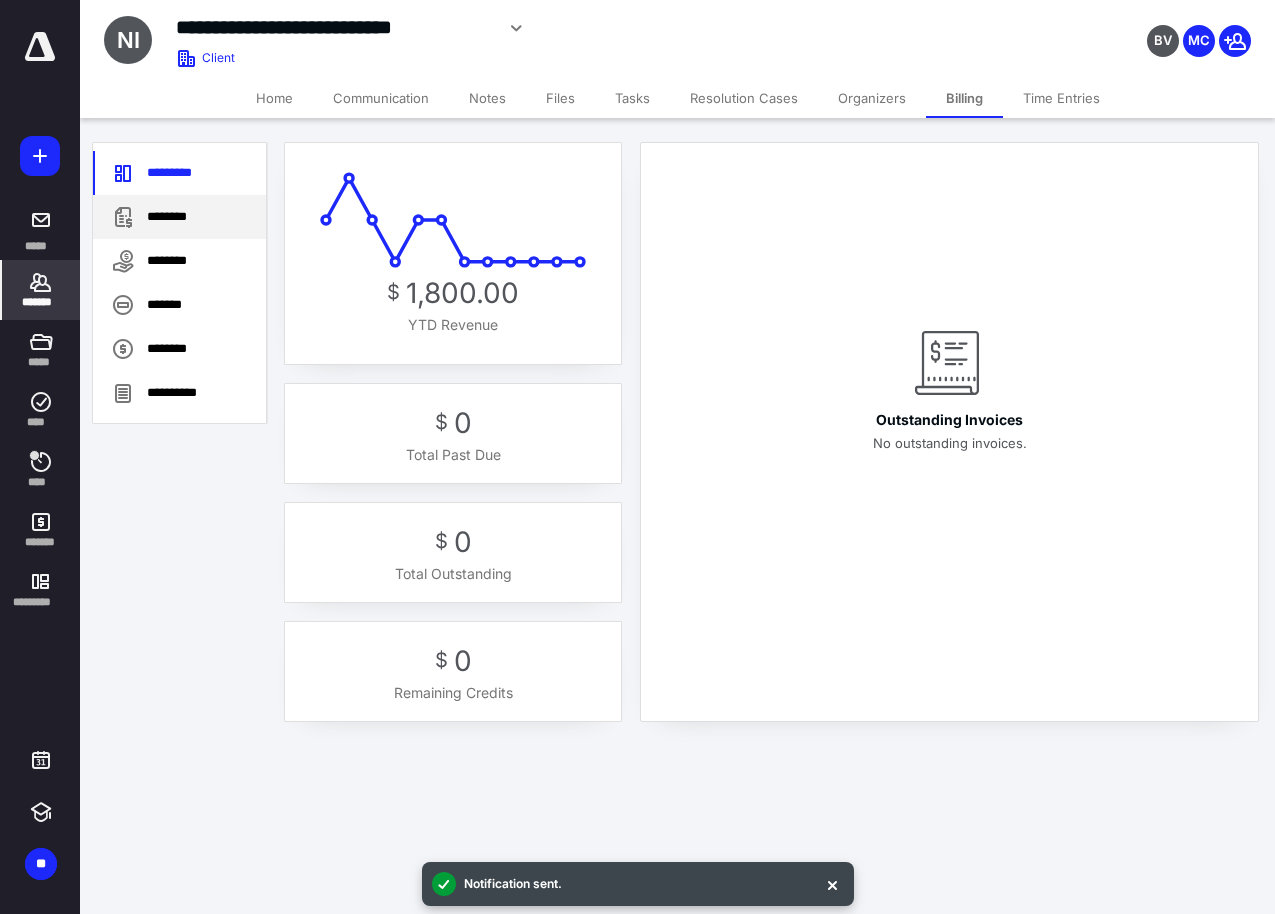 click on "********" at bounding box center (179, 217) 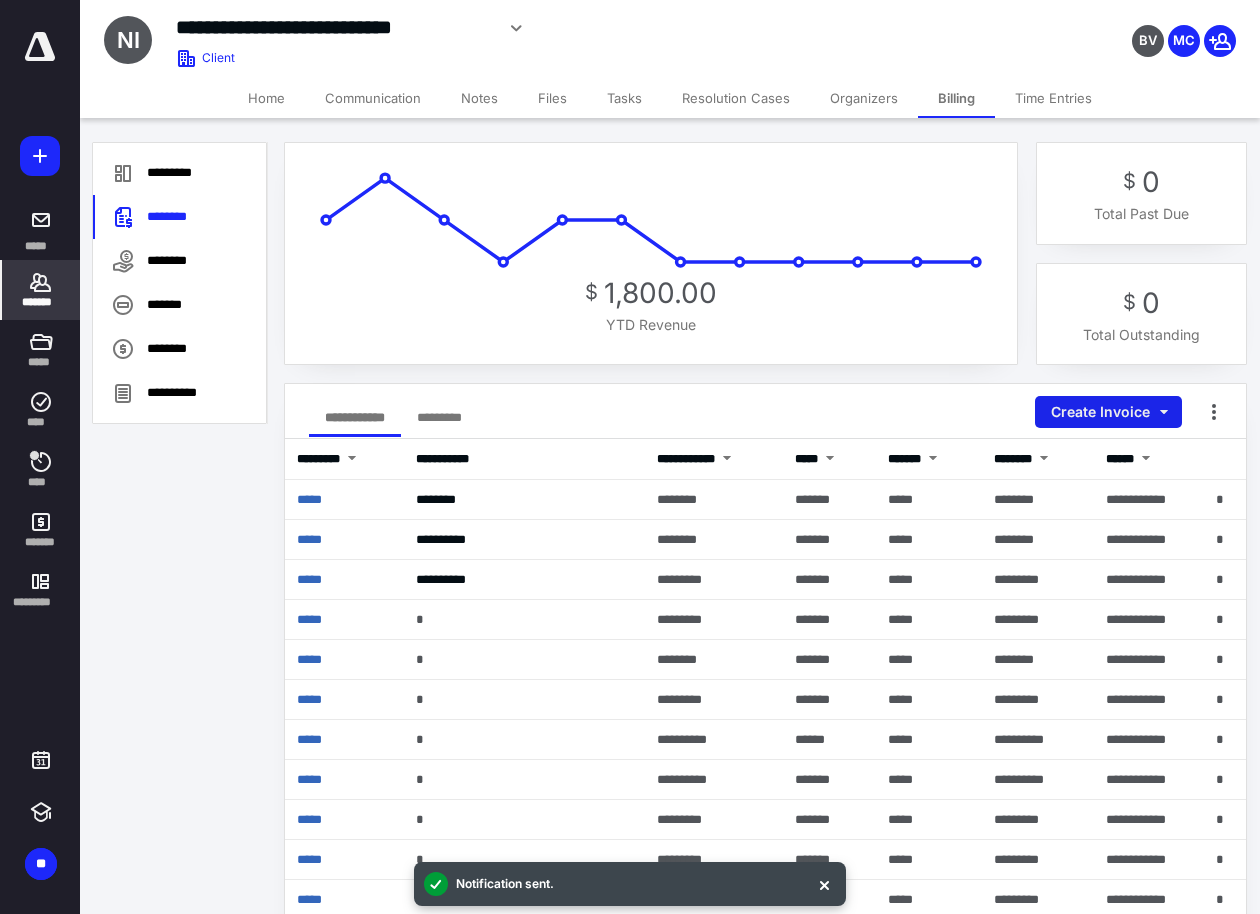 click on "Create Invoice" at bounding box center (1108, 412) 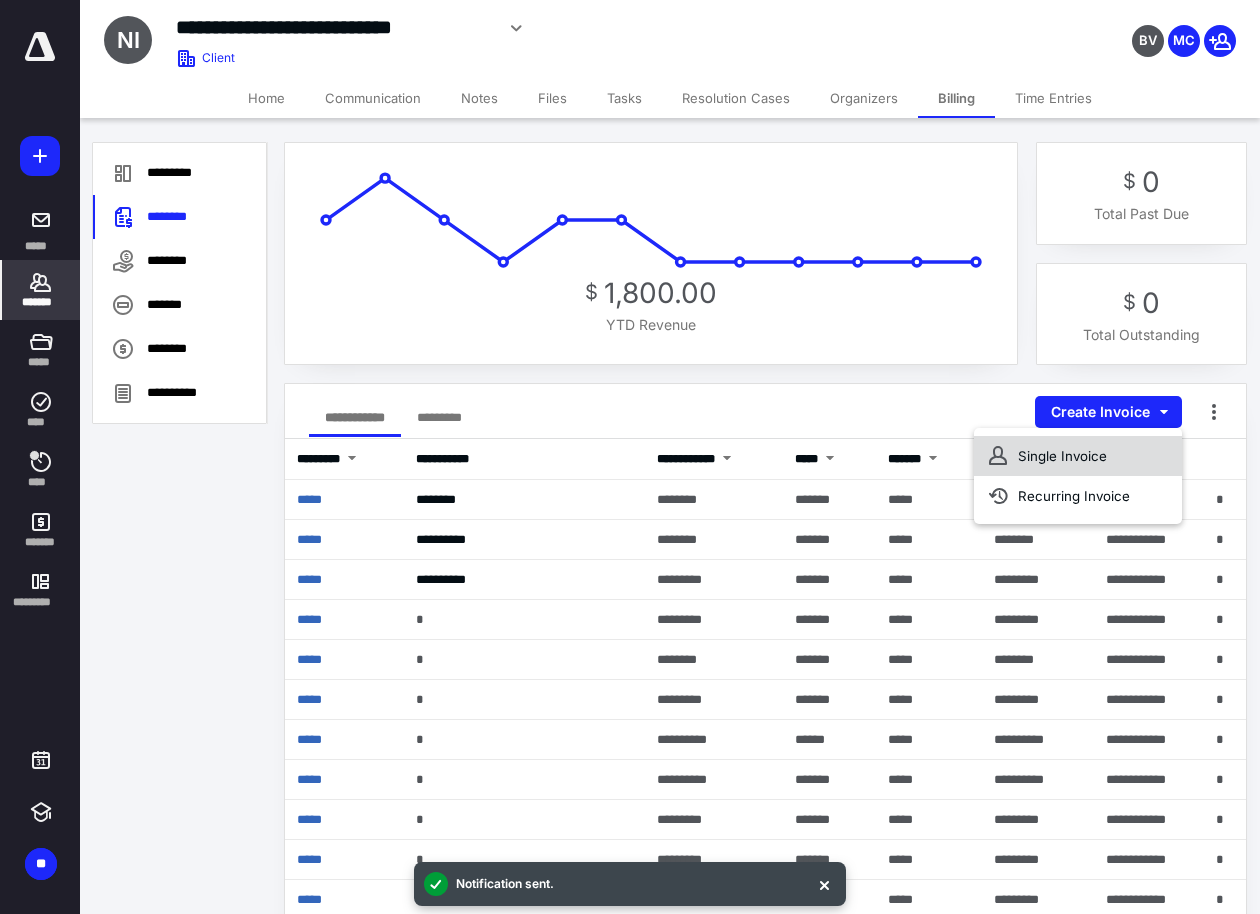click on "Single Invoice" at bounding box center (1078, 456) 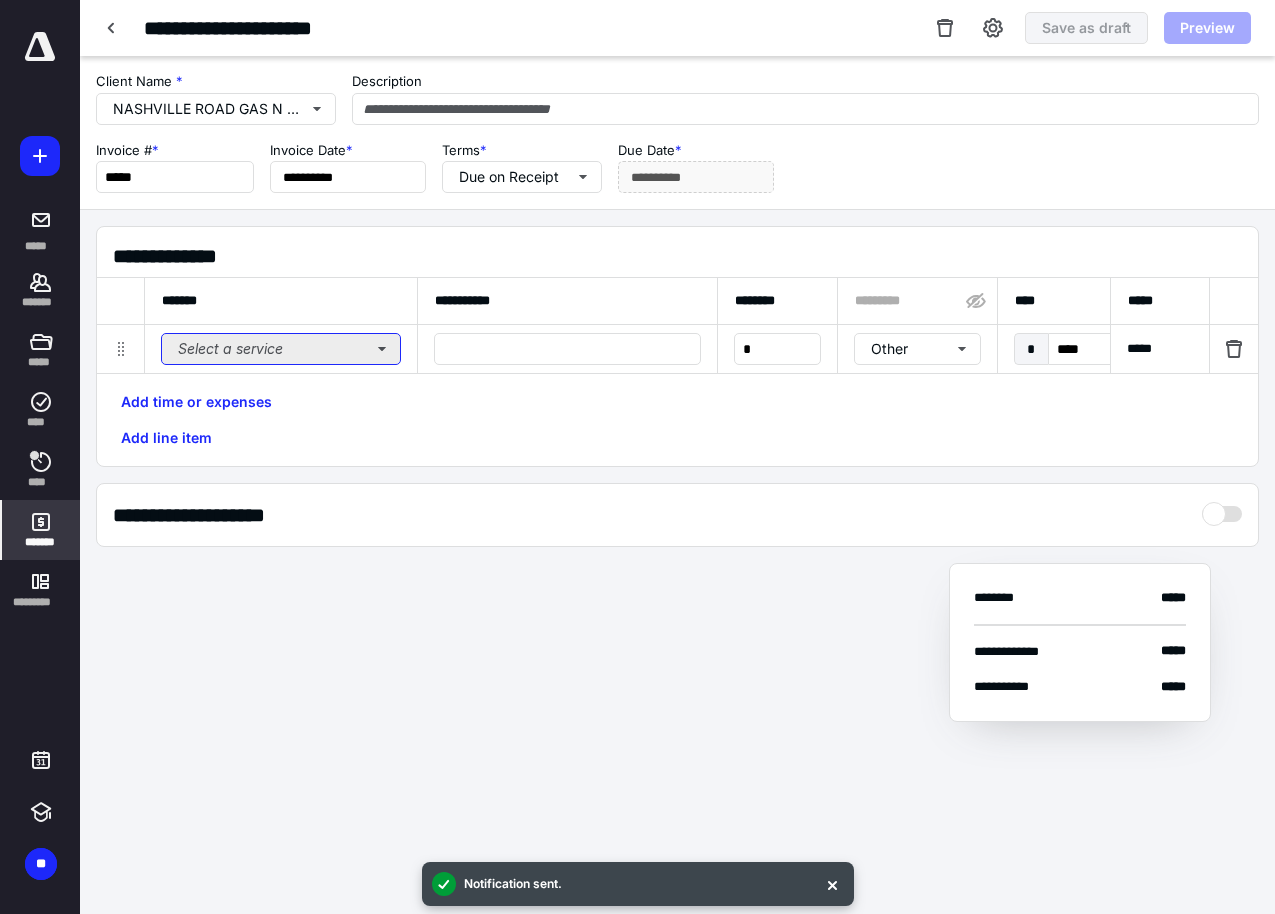 click on "Select a service" at bounding box center (281, 349) 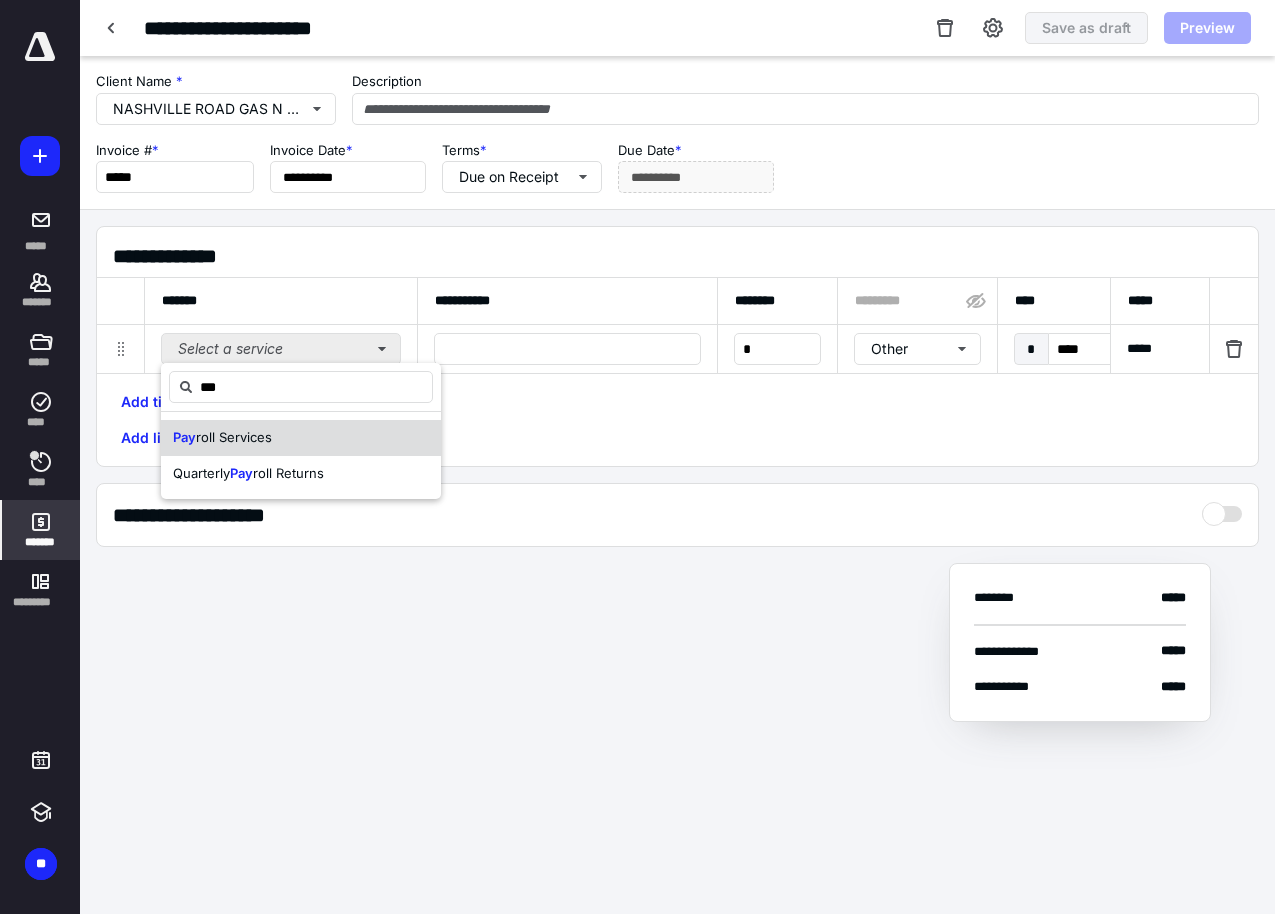 type on "***" 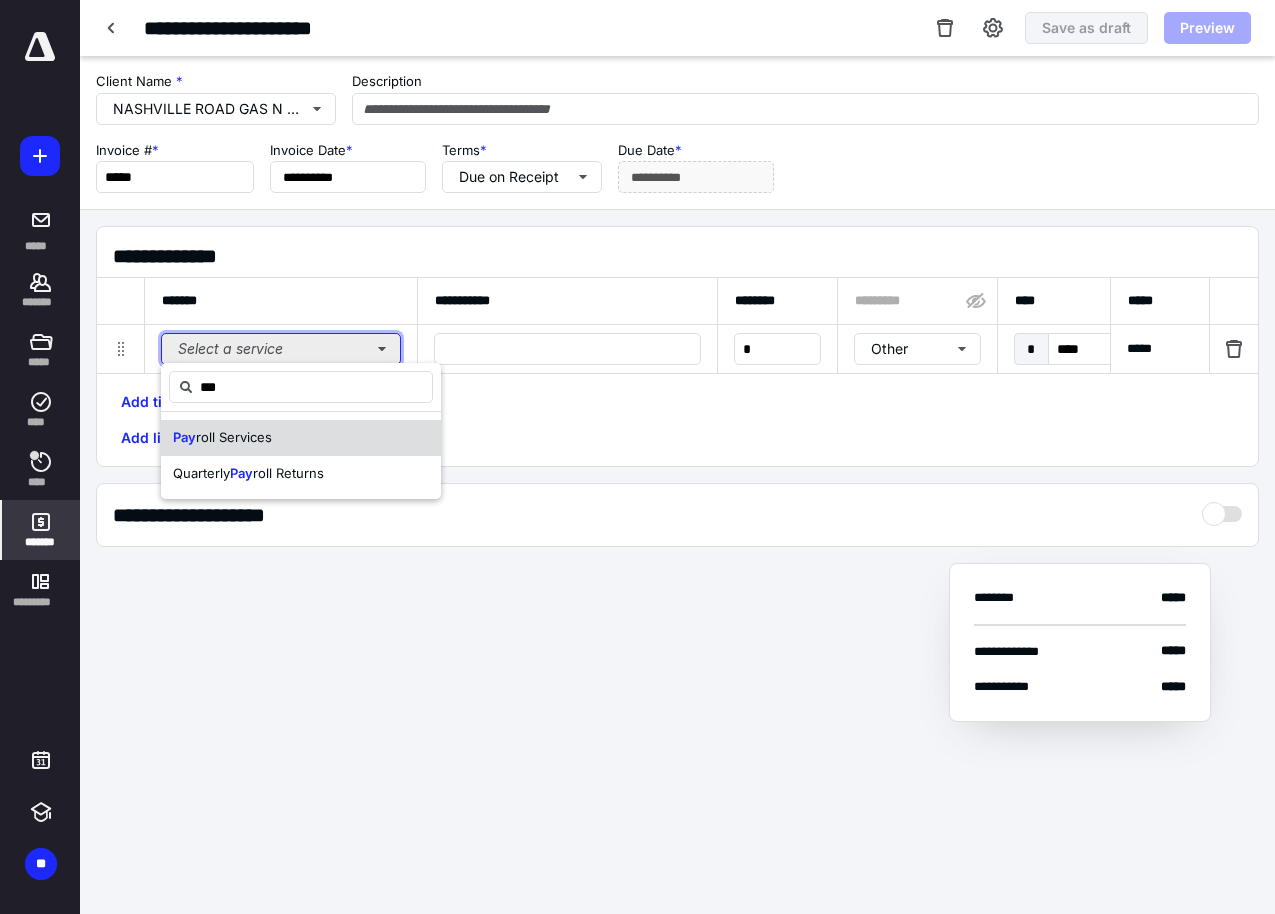 type 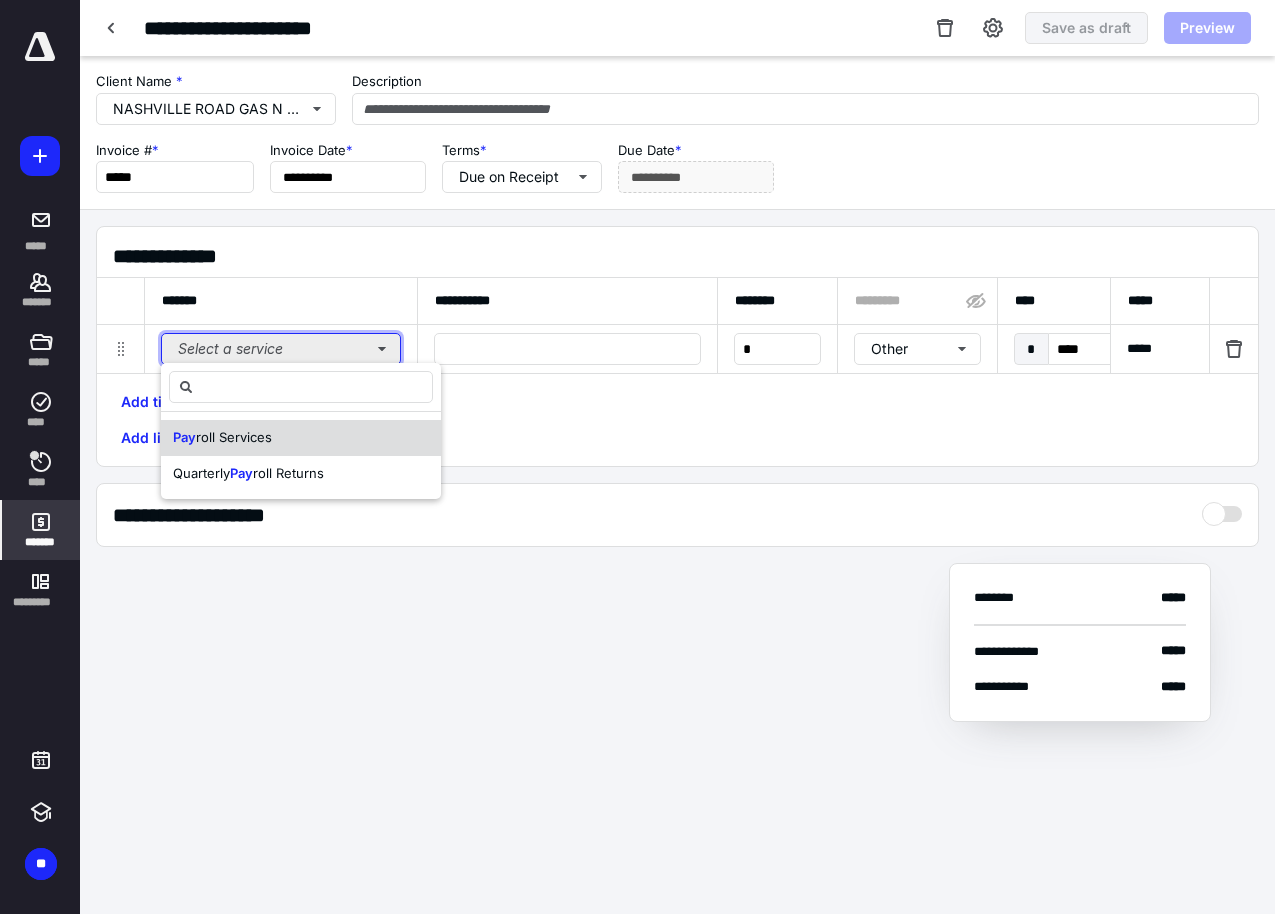 type 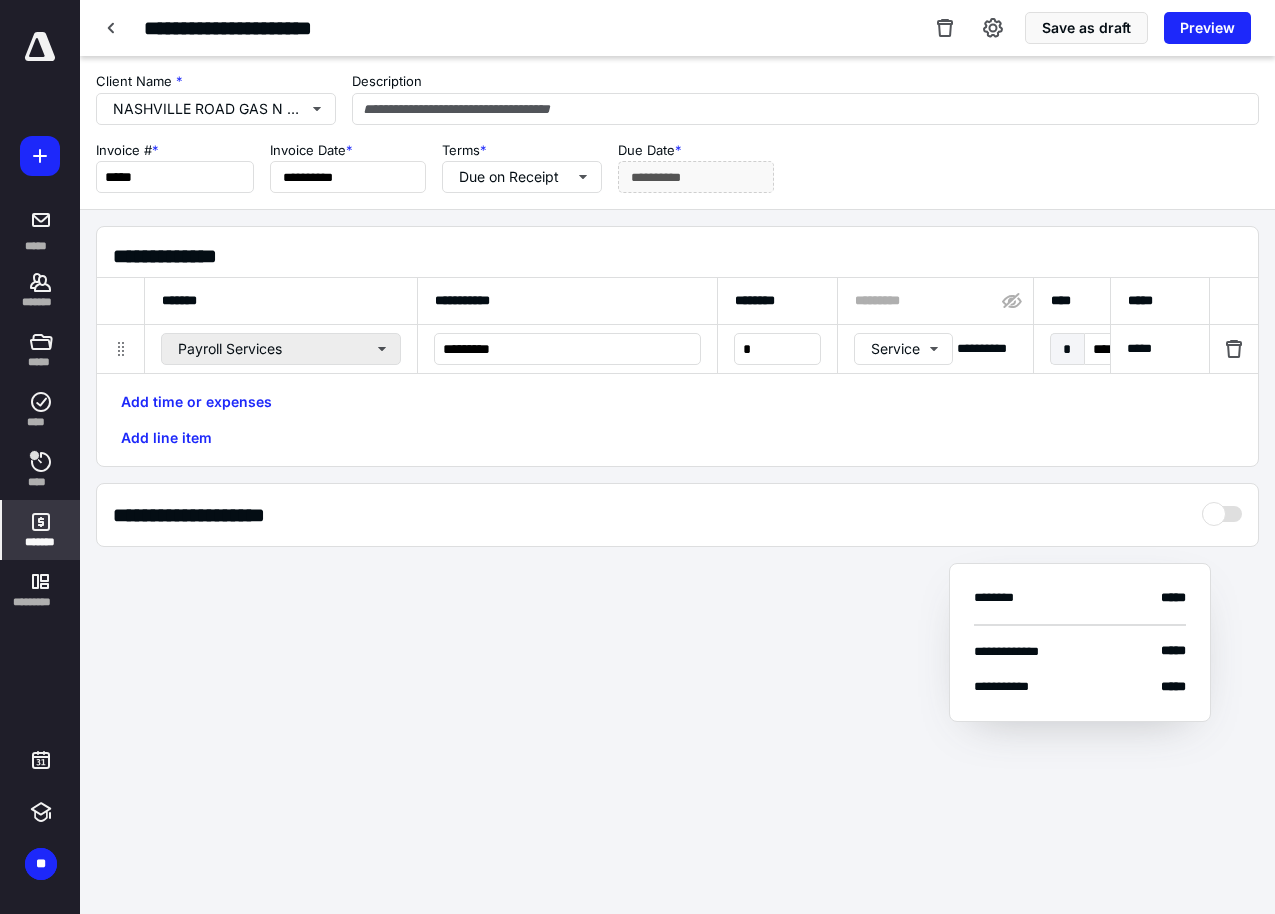 type on "*********" 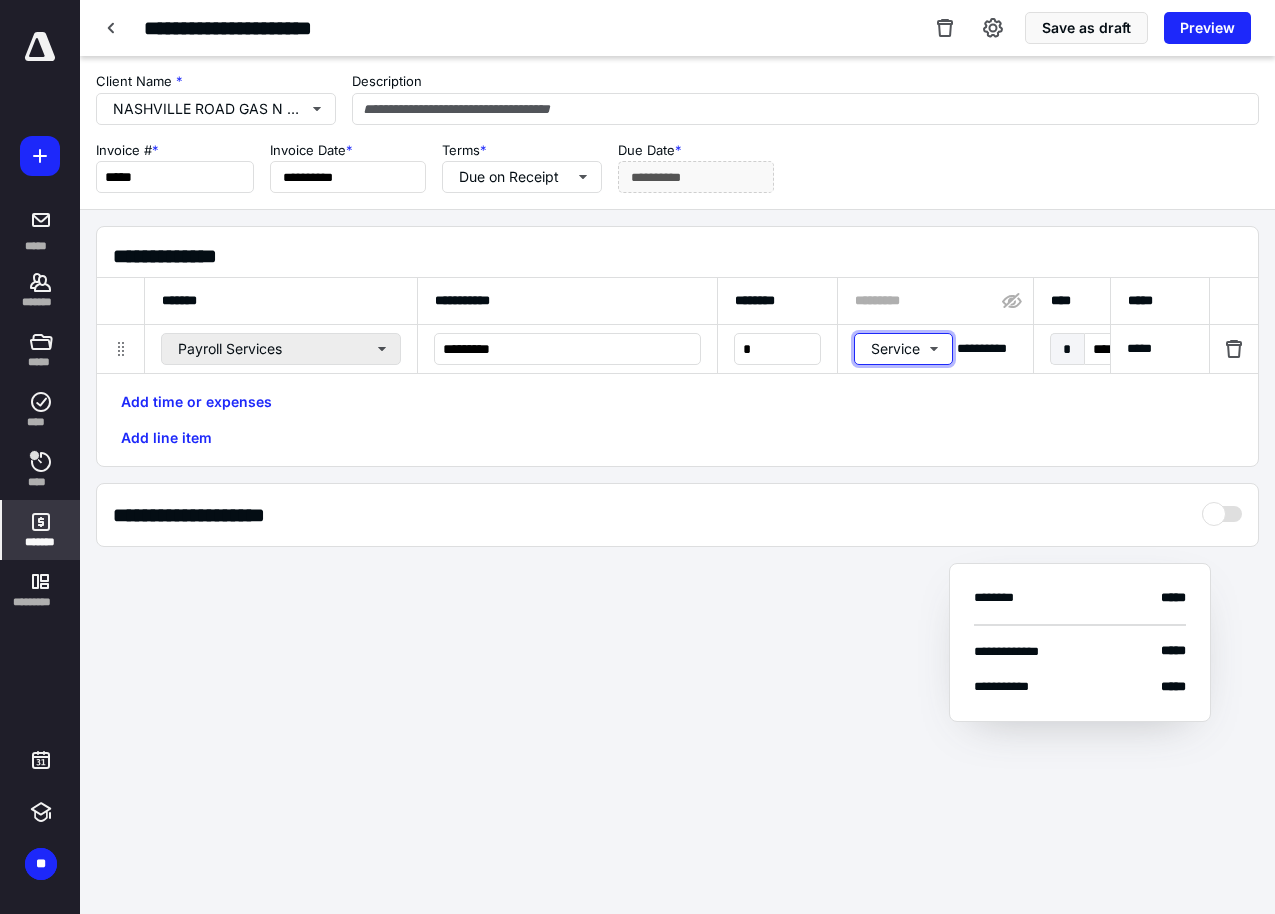 type 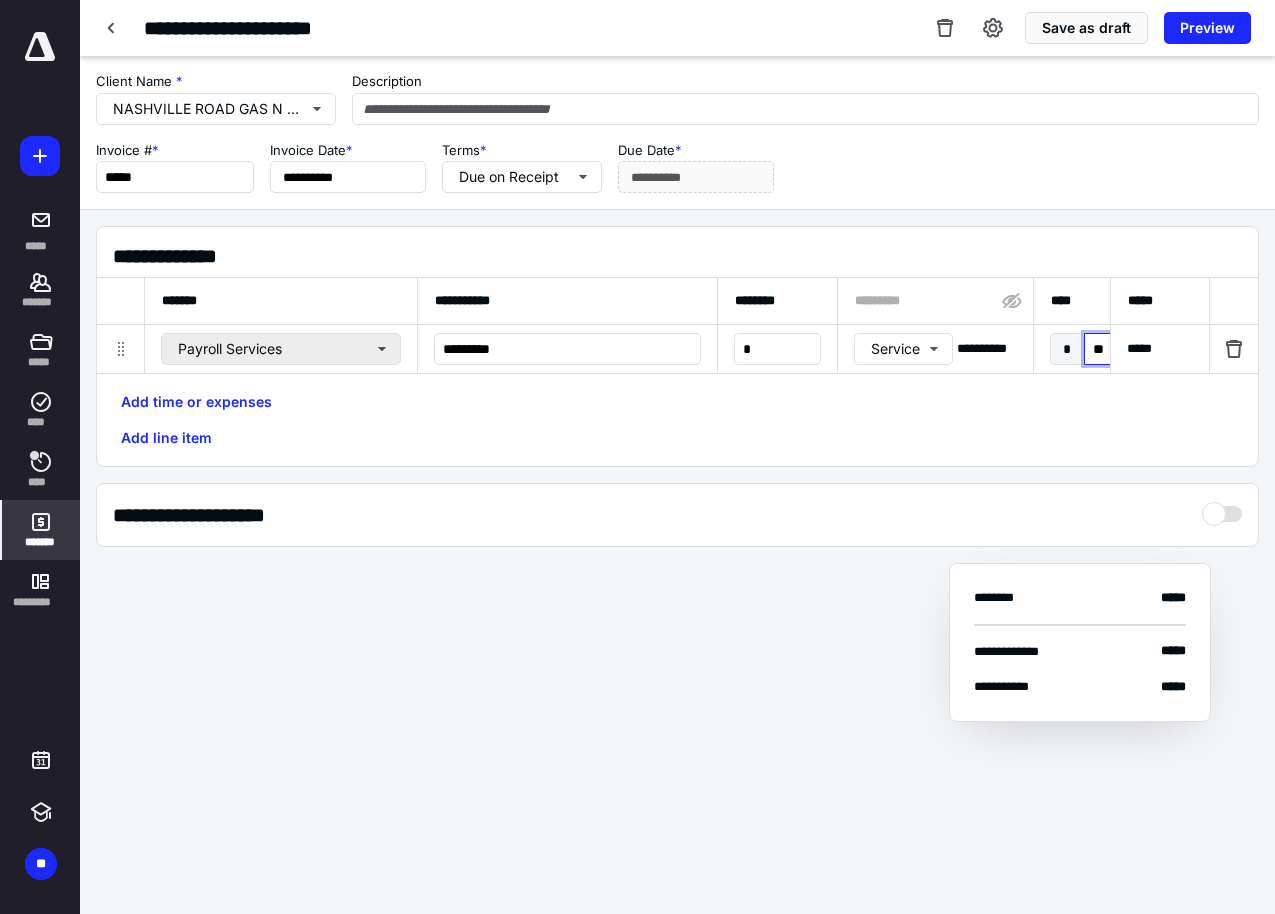 type on "***" 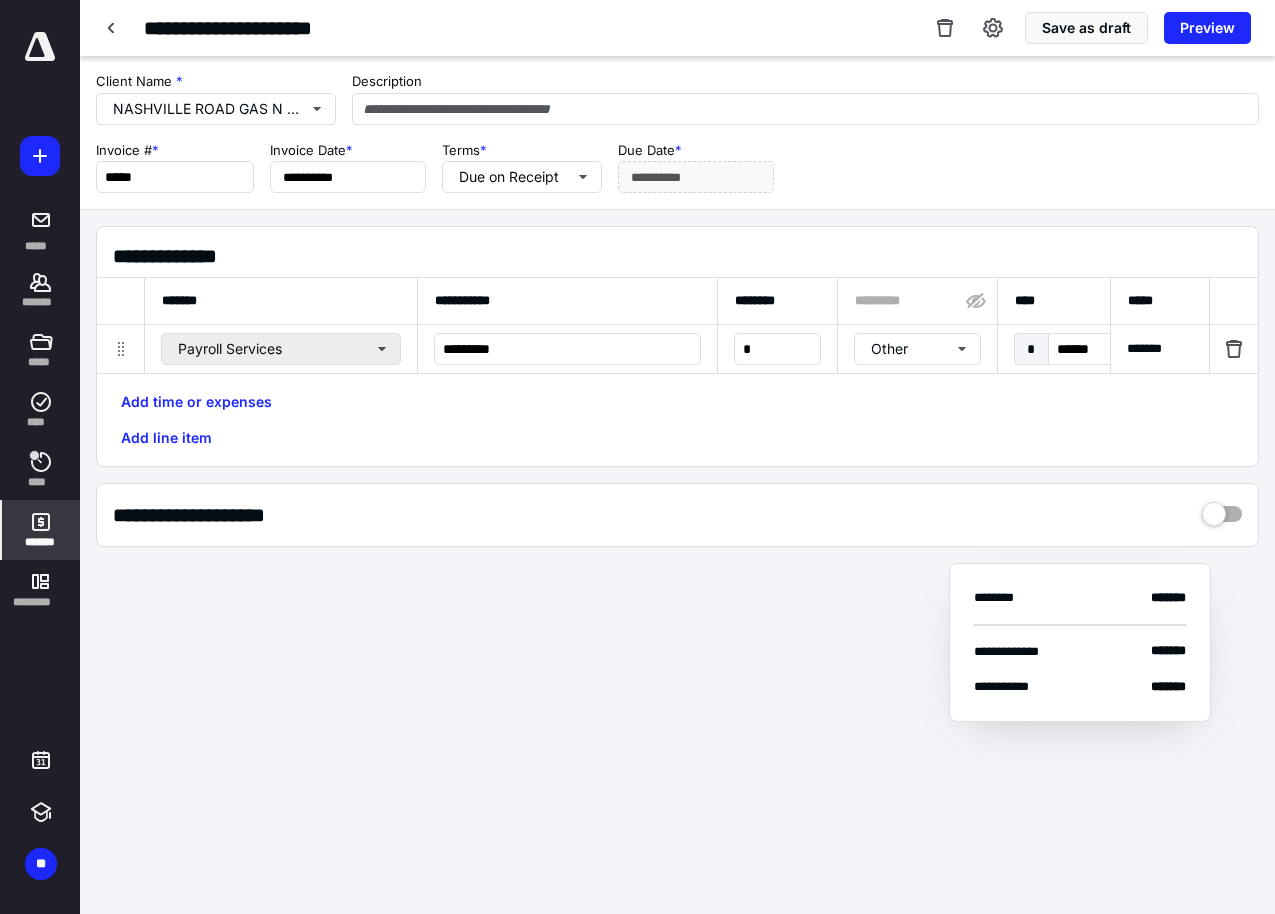 scroll, scrollTop: 0, scrollLeft: 1288, axis: horizontal 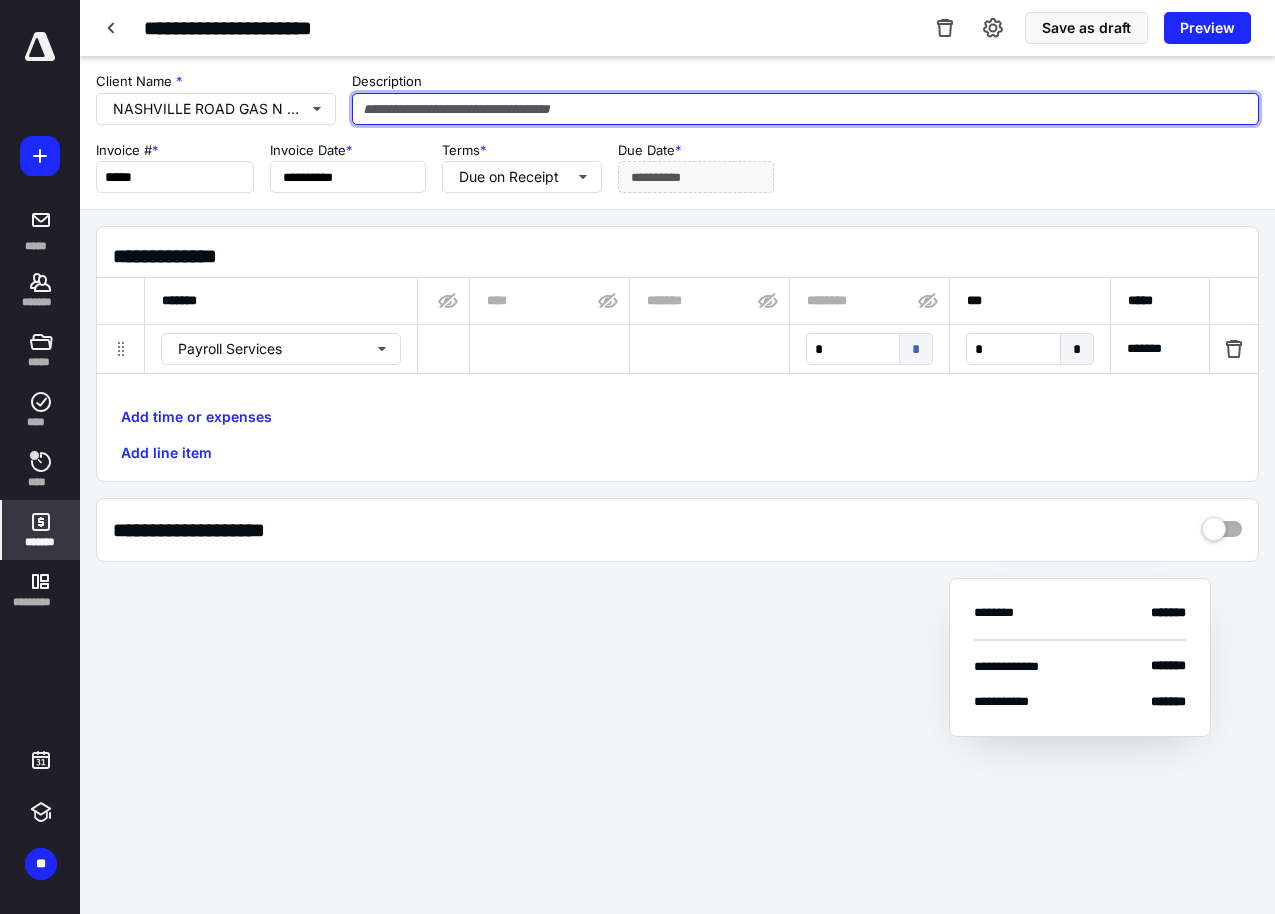 click at bounding box center [805, 109] 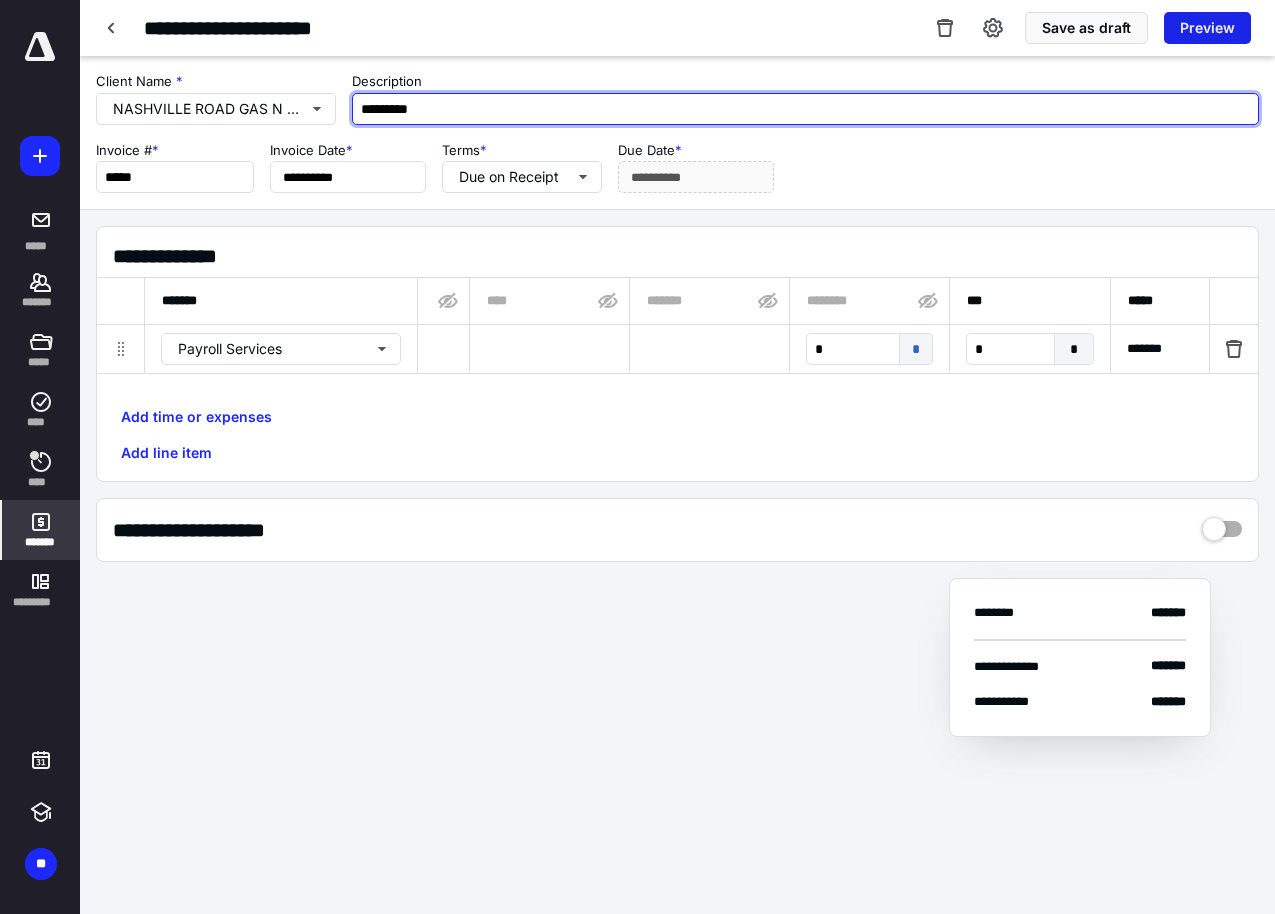 type on "*********" 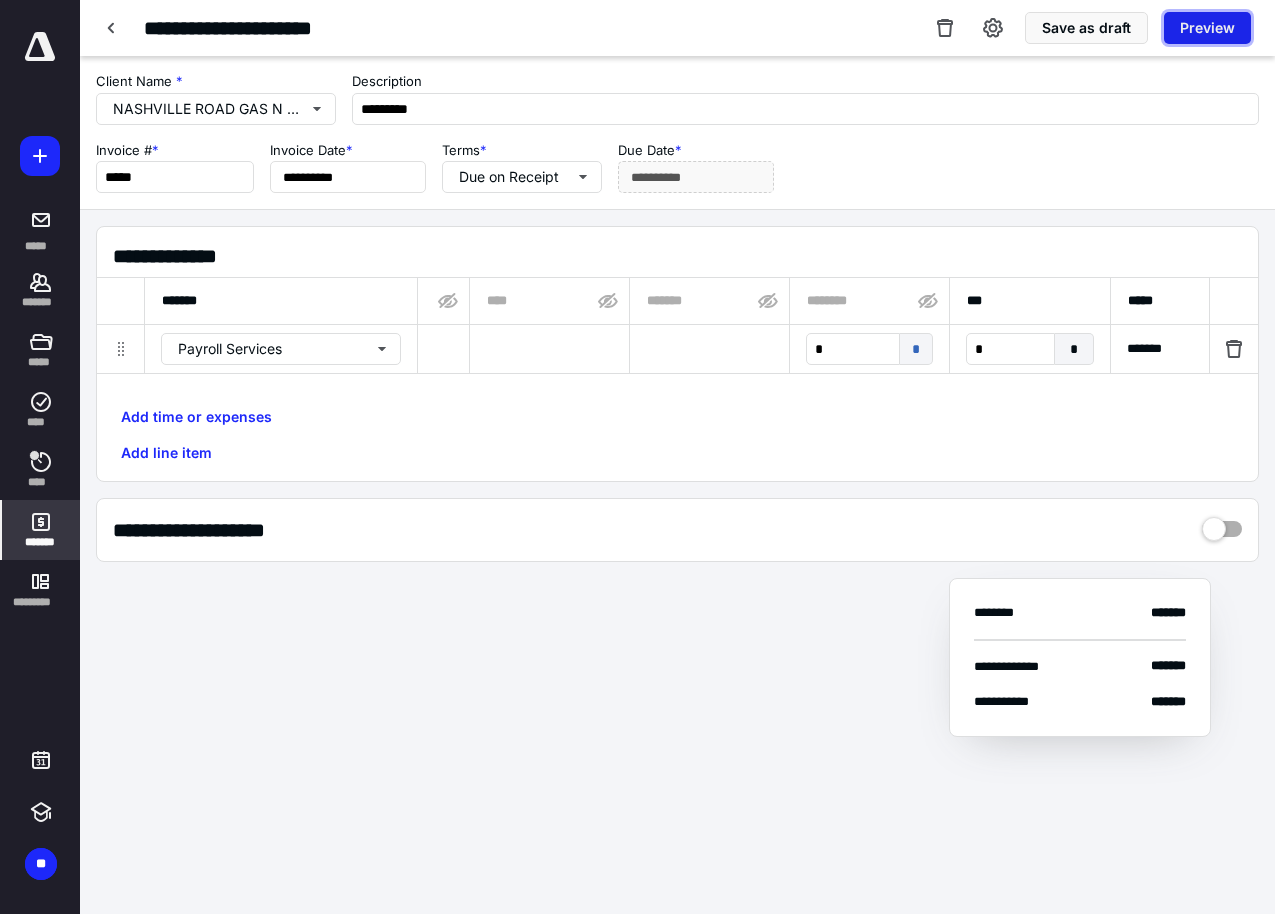 click on "Preview" at bounding box center (1207, 28) 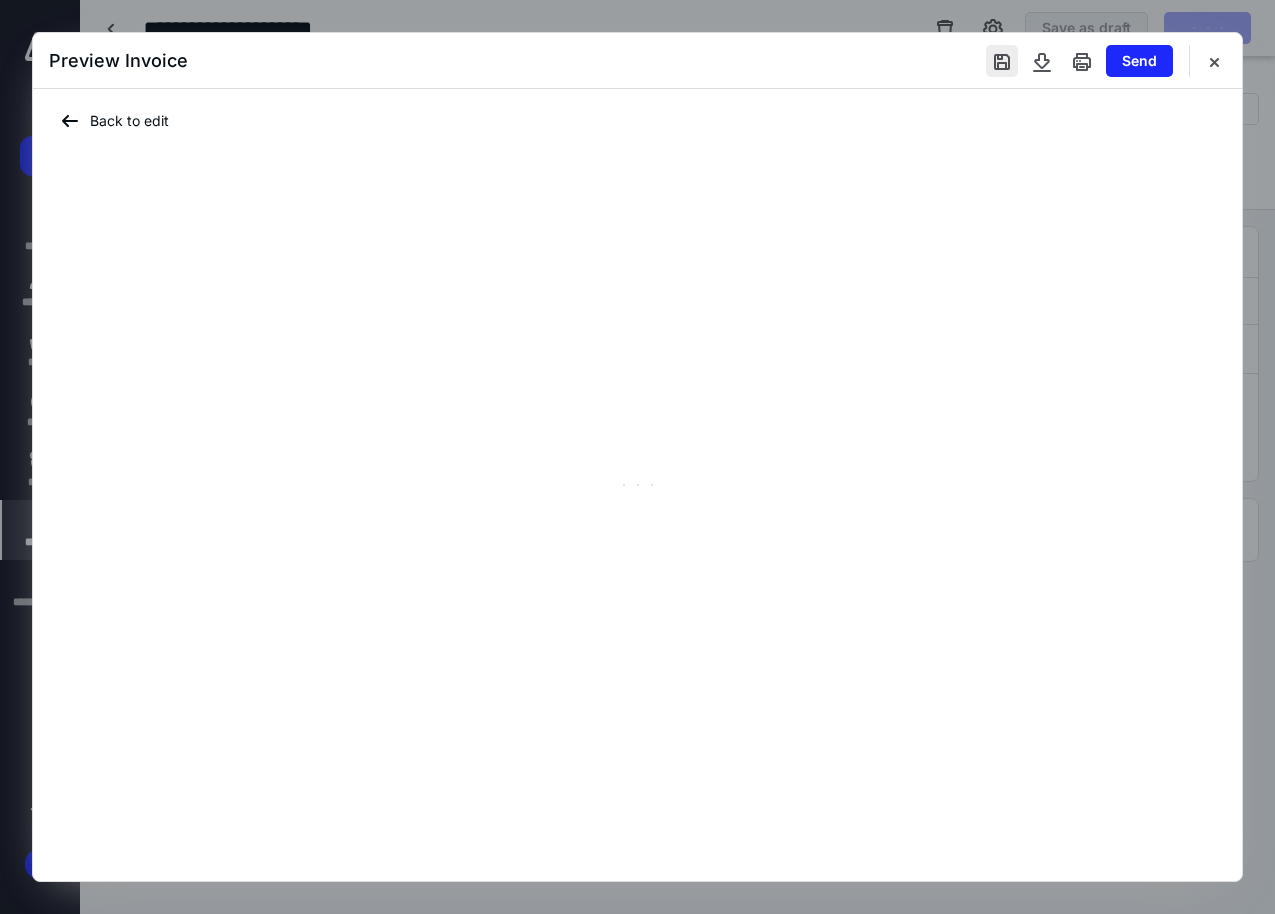click at bounding box center (1002, 61) 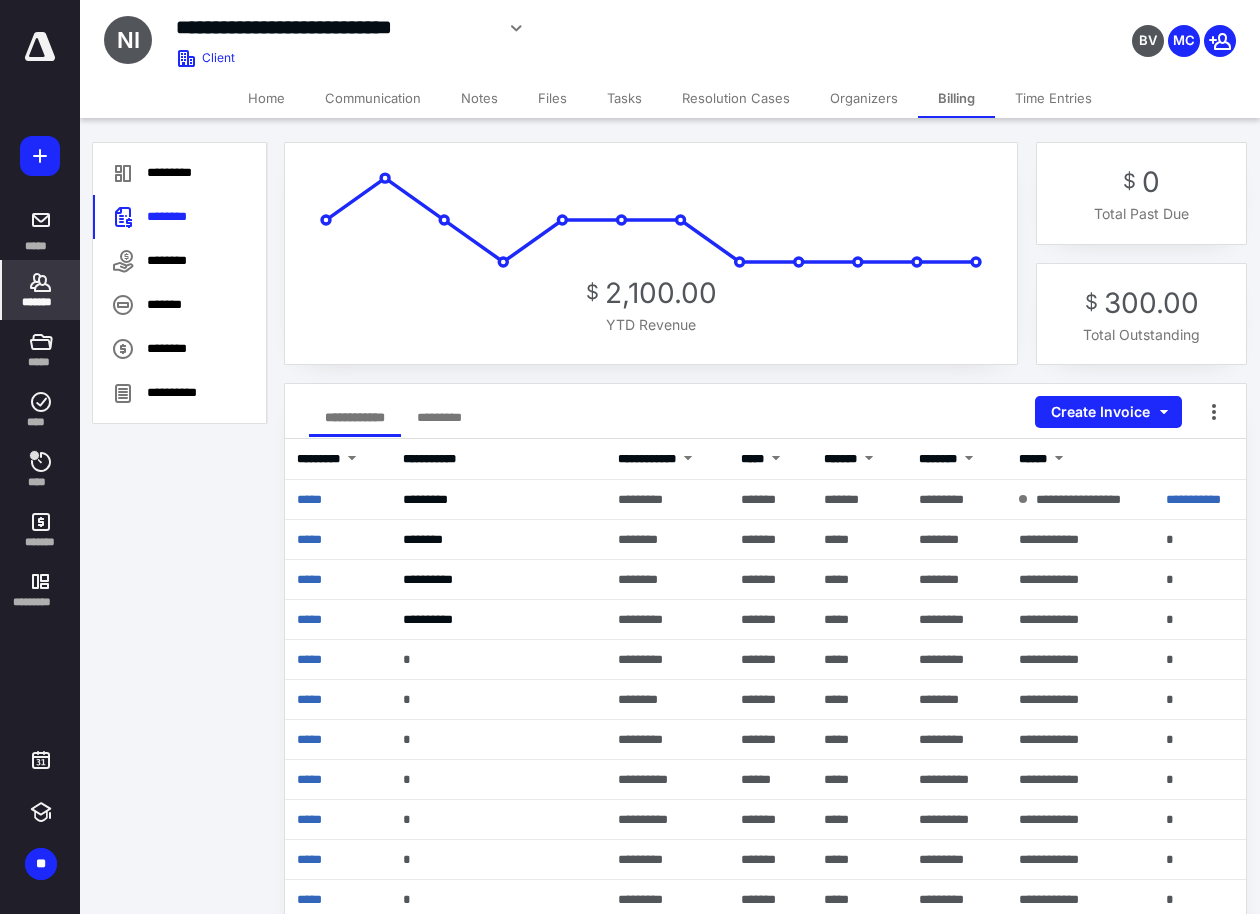 click at bounding box center [40, 47] 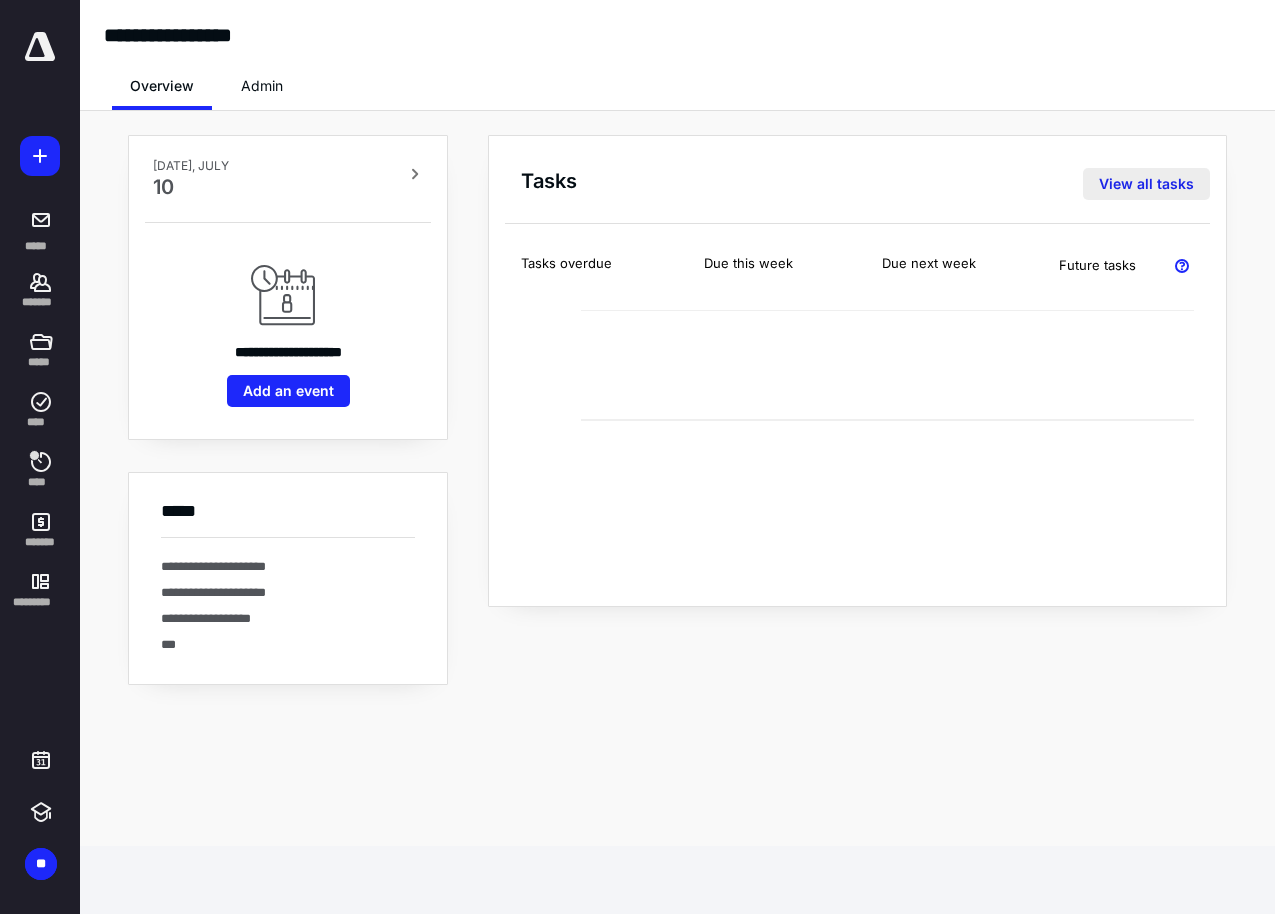 click on "View all tasks" at bounding box center (1146, 184) 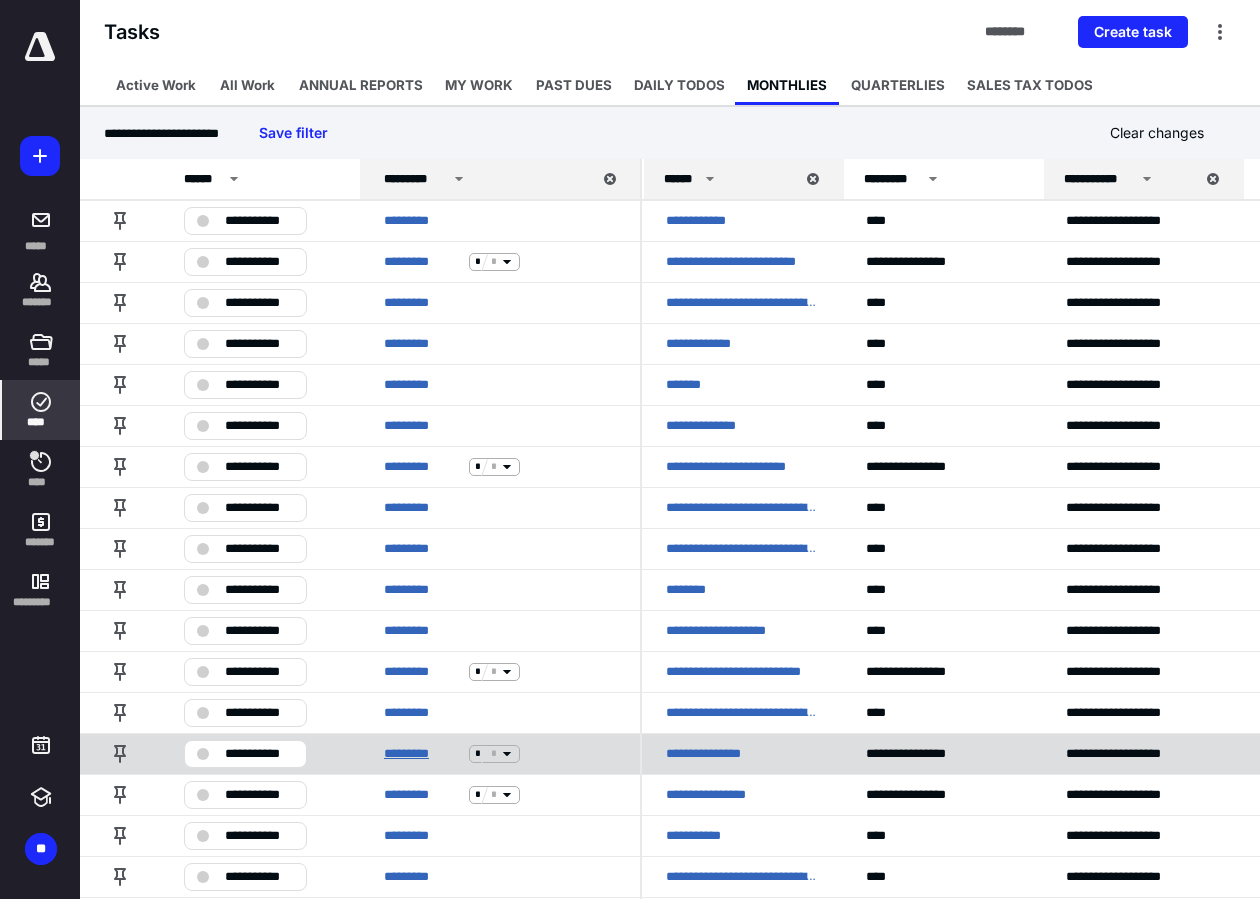 click on "*********" at bounding box center [422, 754] 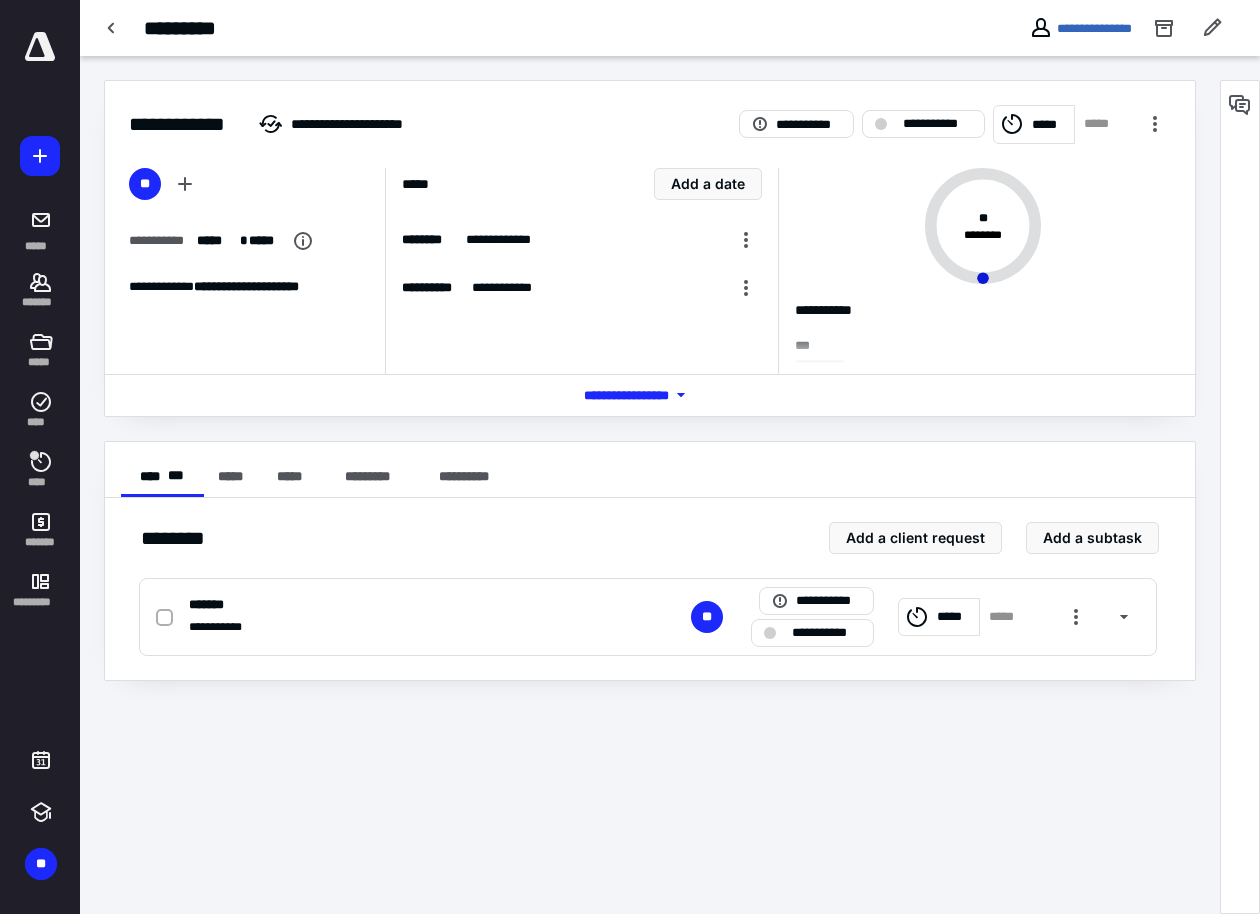 click on "*** **** *******" at bounding box center [650, 395] 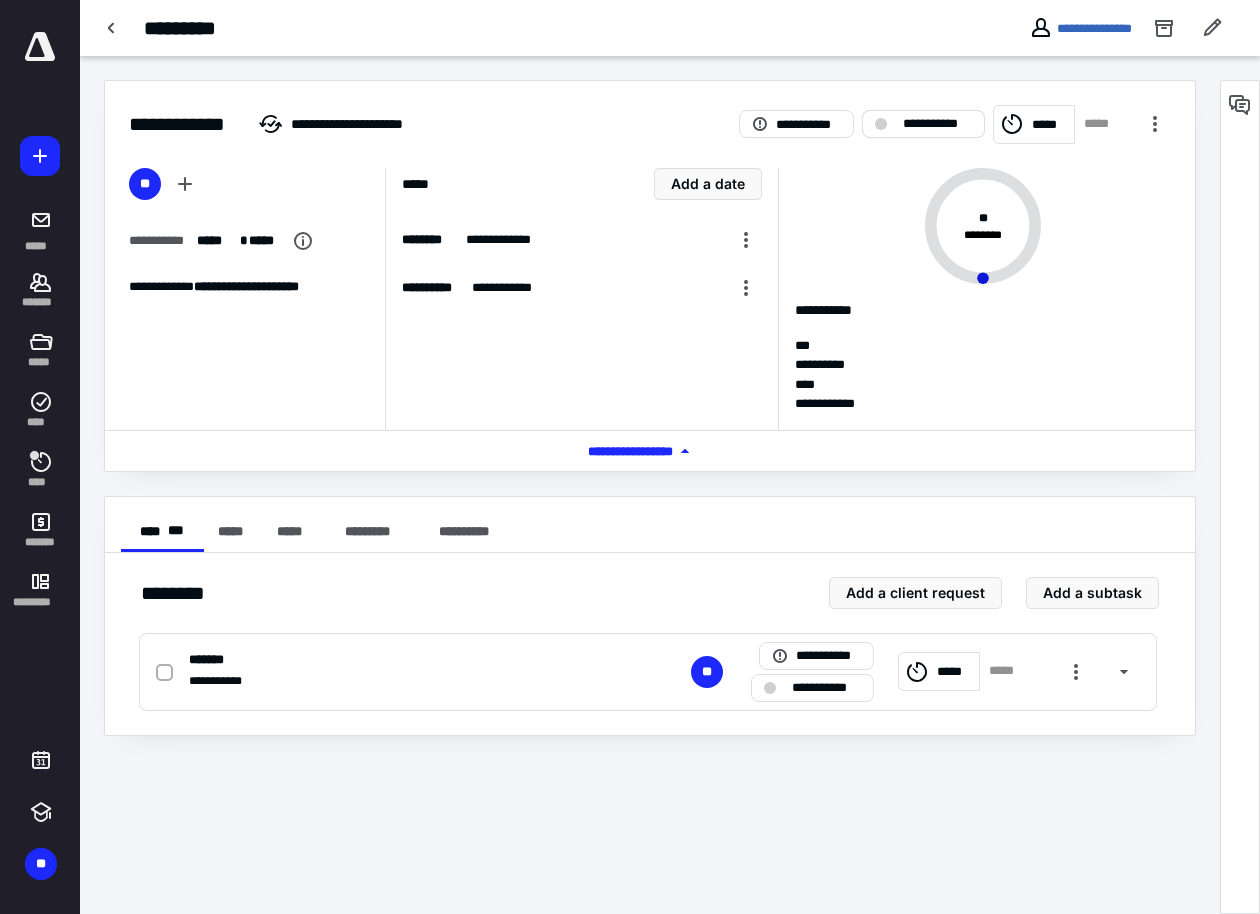 click on "**********" at bounding box center [937, 124] 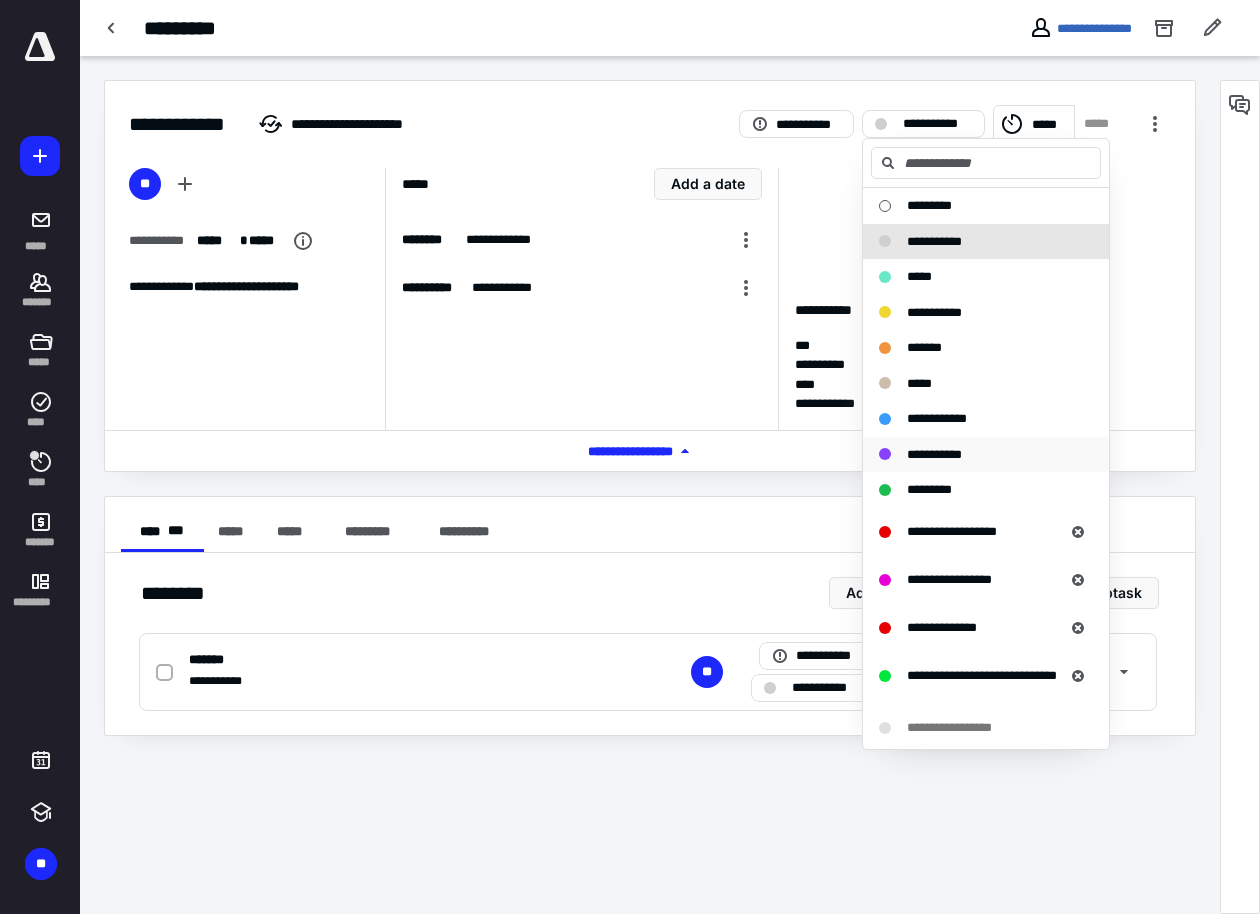 click on "**********" at bounding box center [986, 455] 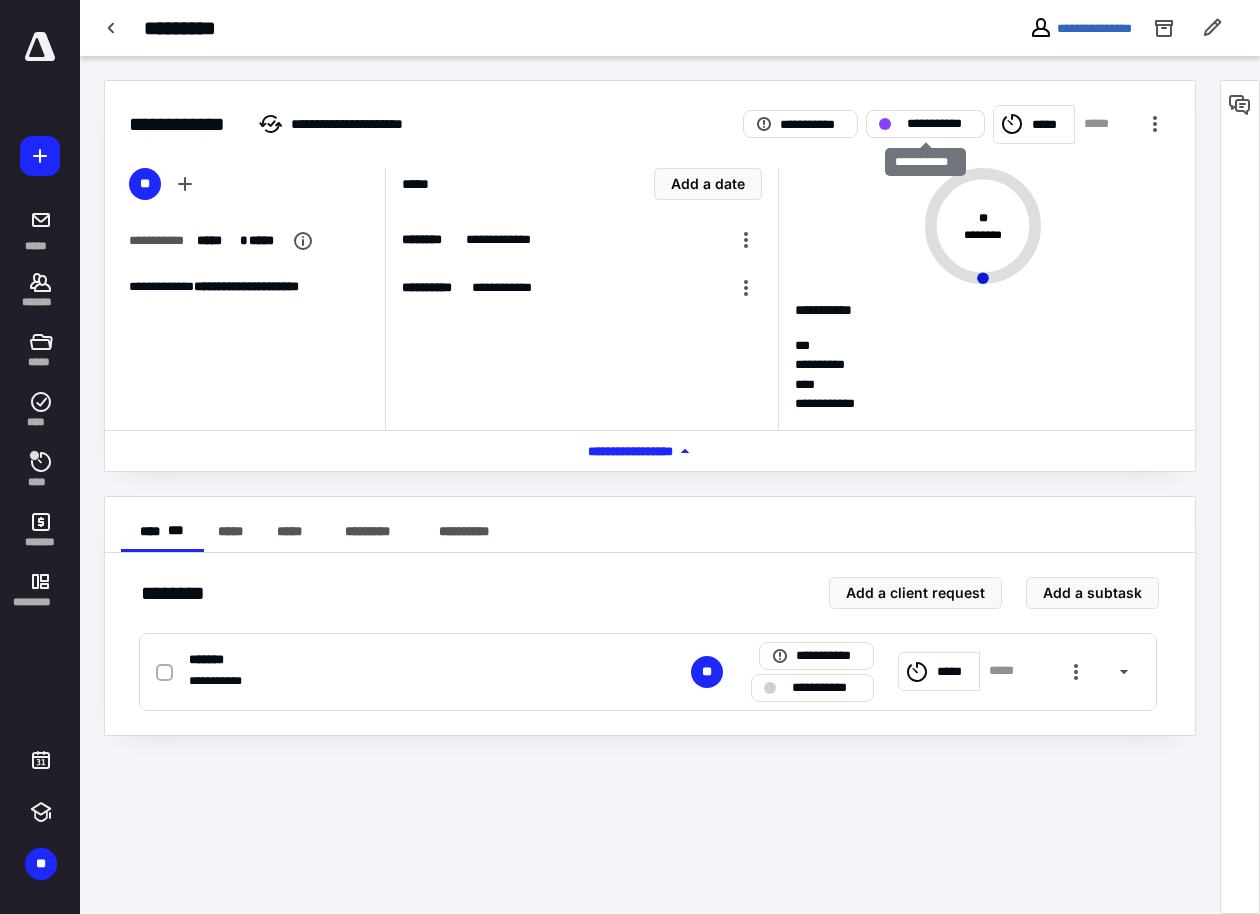click on "**********" at bounding box center (939, 124) 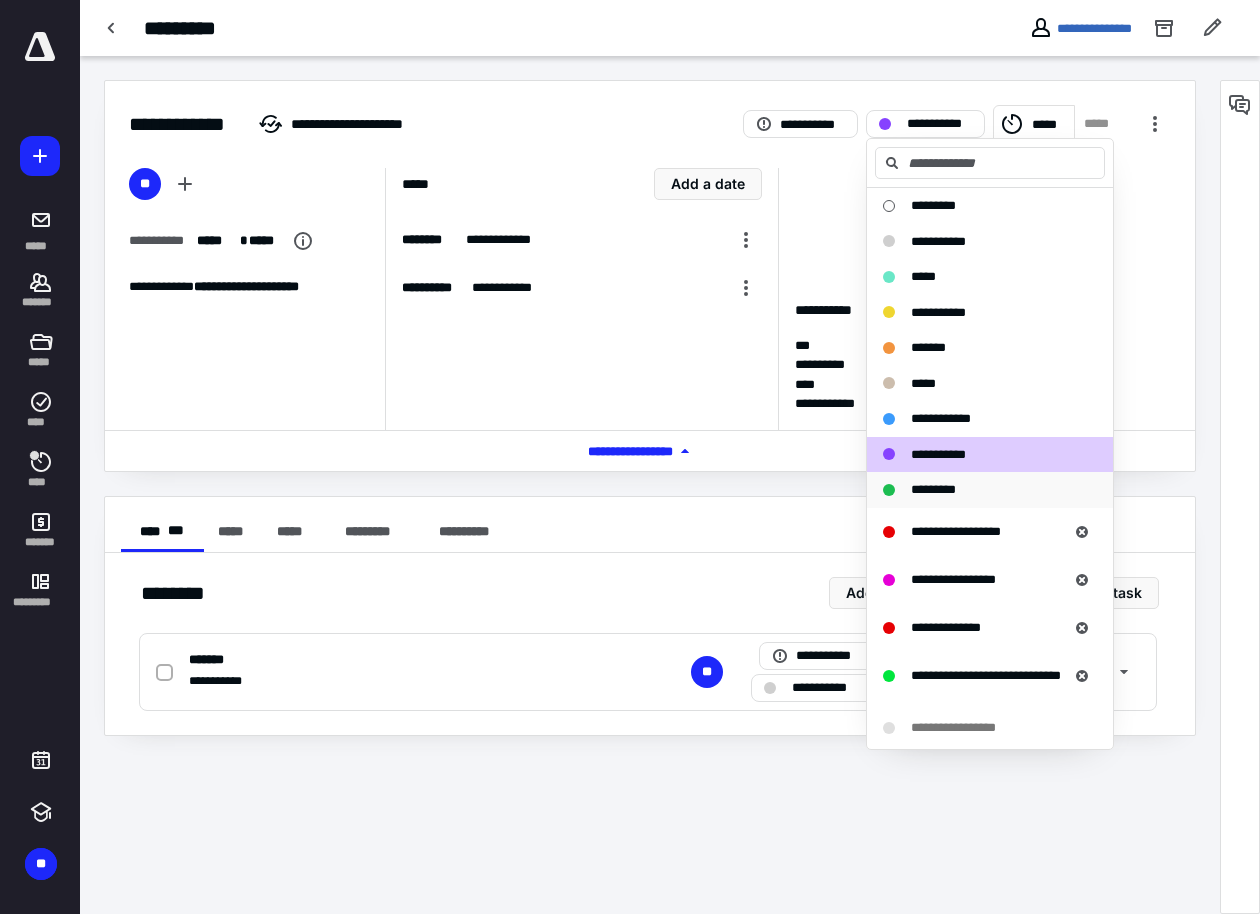 click on "*********" at bounding box center [933, 489] 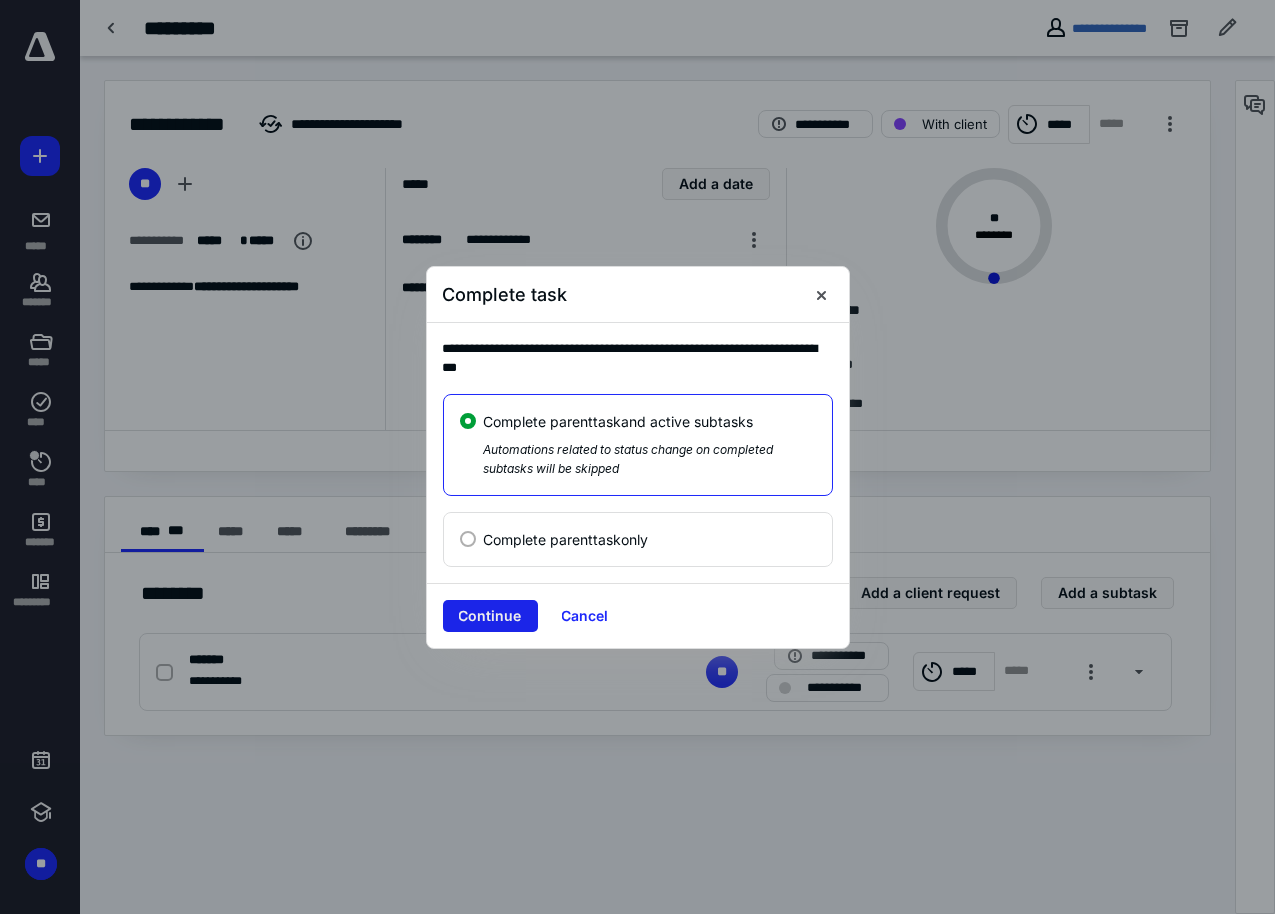 click on "Continue" at bounding box center (490, 616) 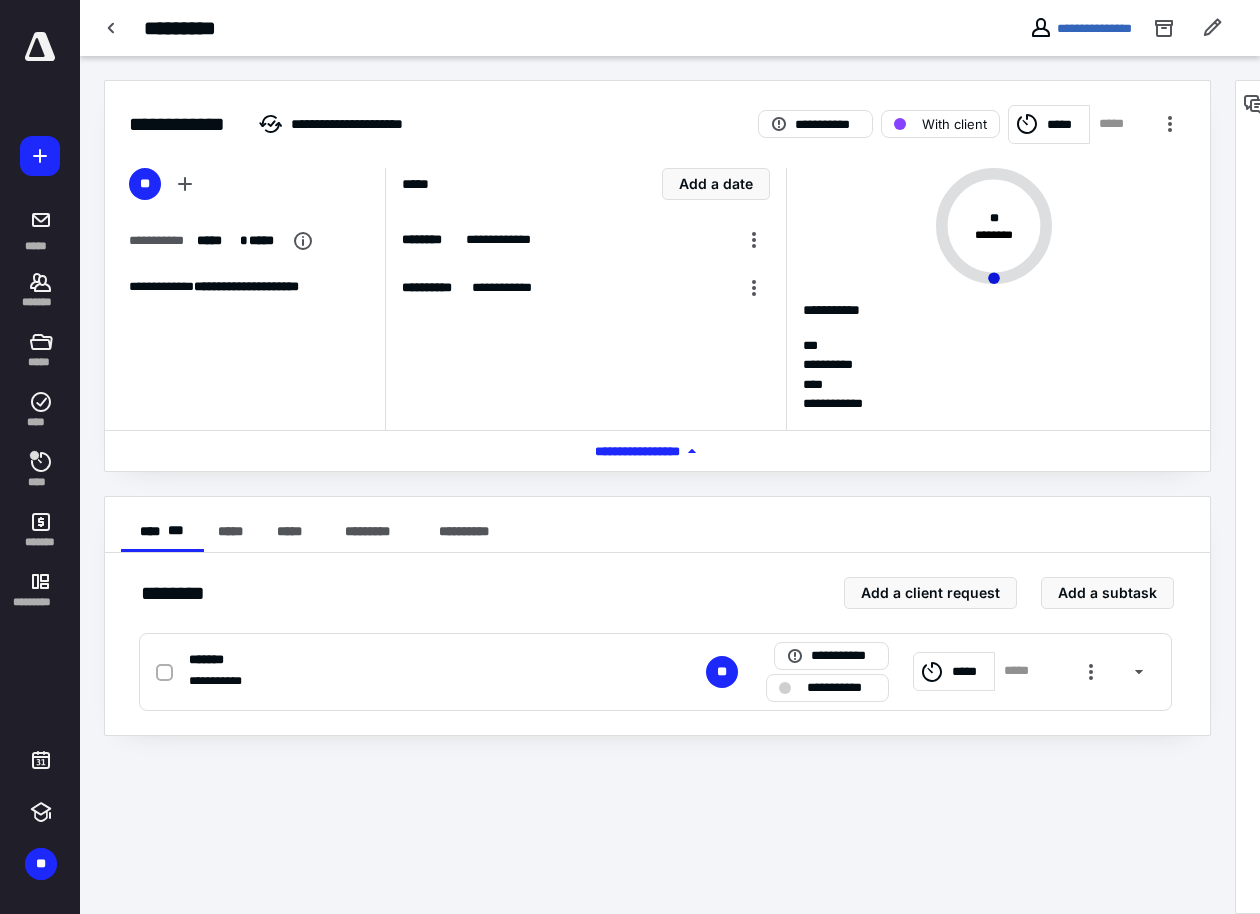 checkbox on "true" 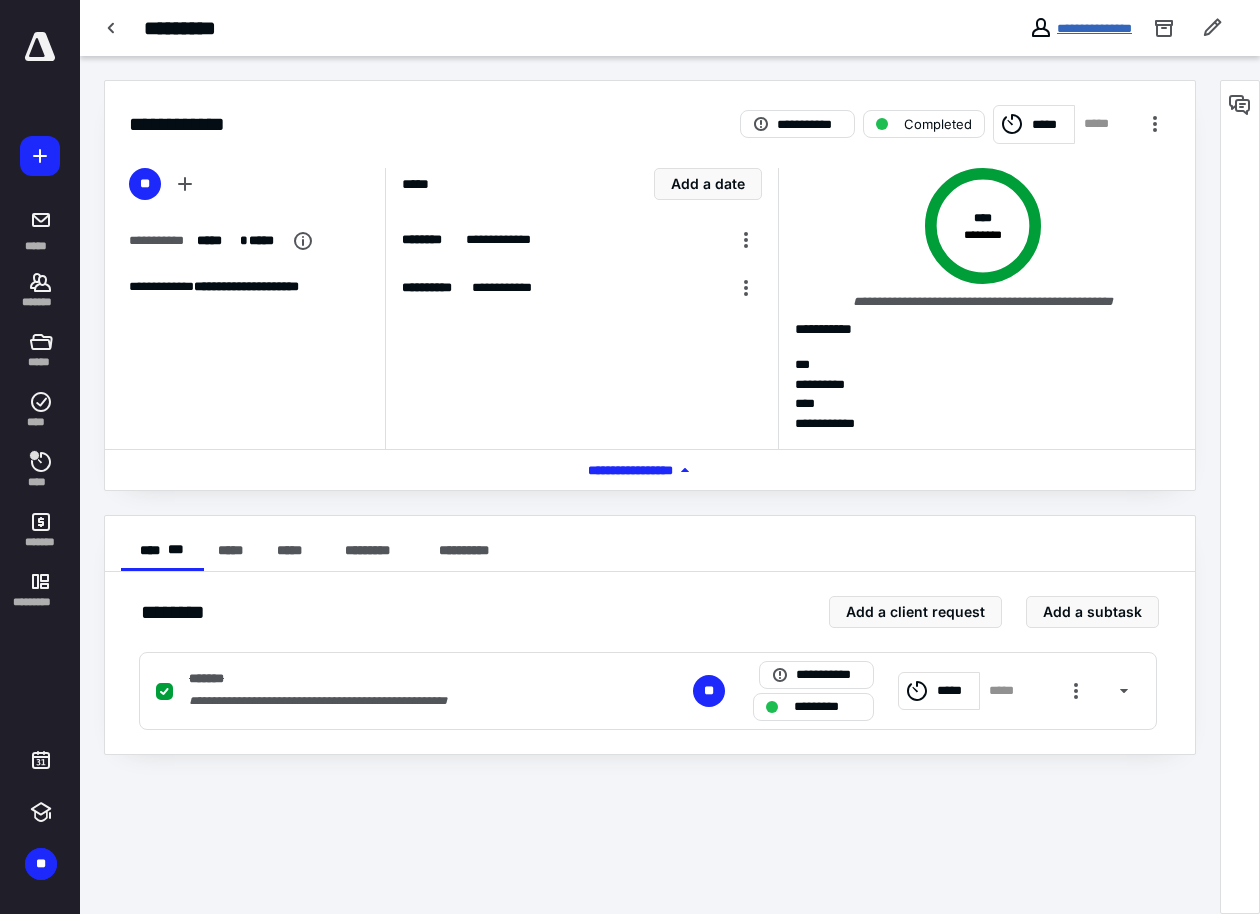 click on "**********" at bounding box center [1094, 28] 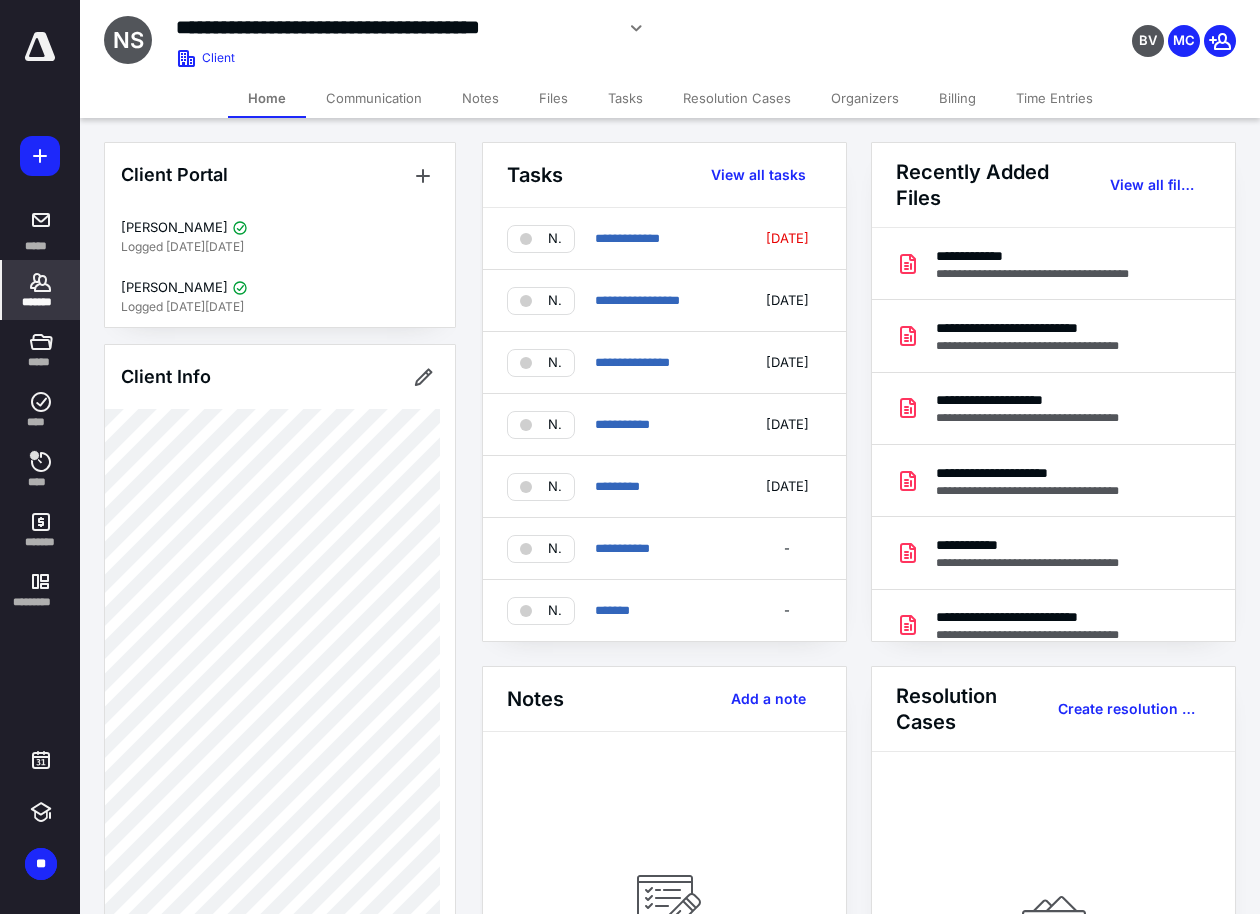 click on "Billing" at bounding box center [957, 98] 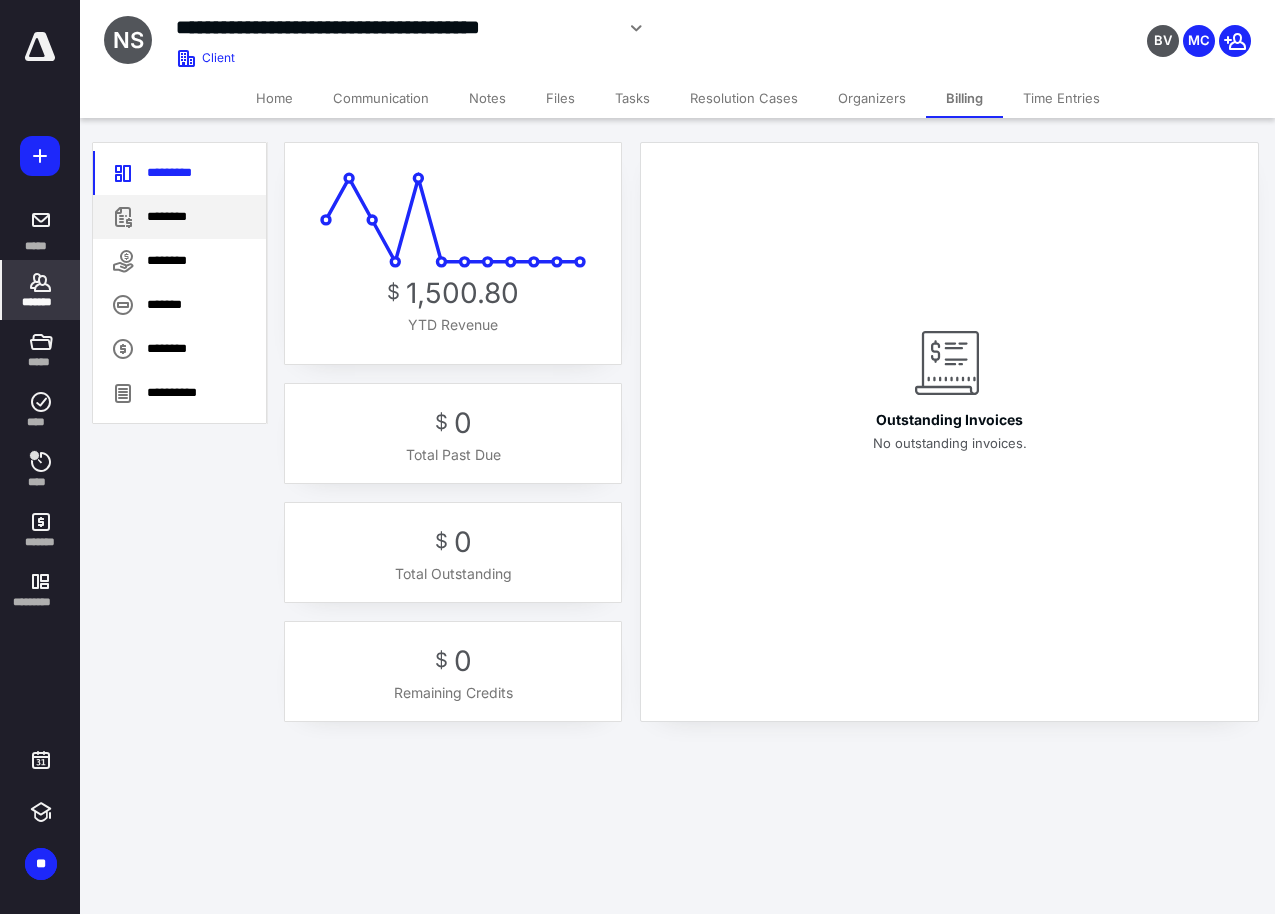 click on "********" at bounding box center (179, 217) 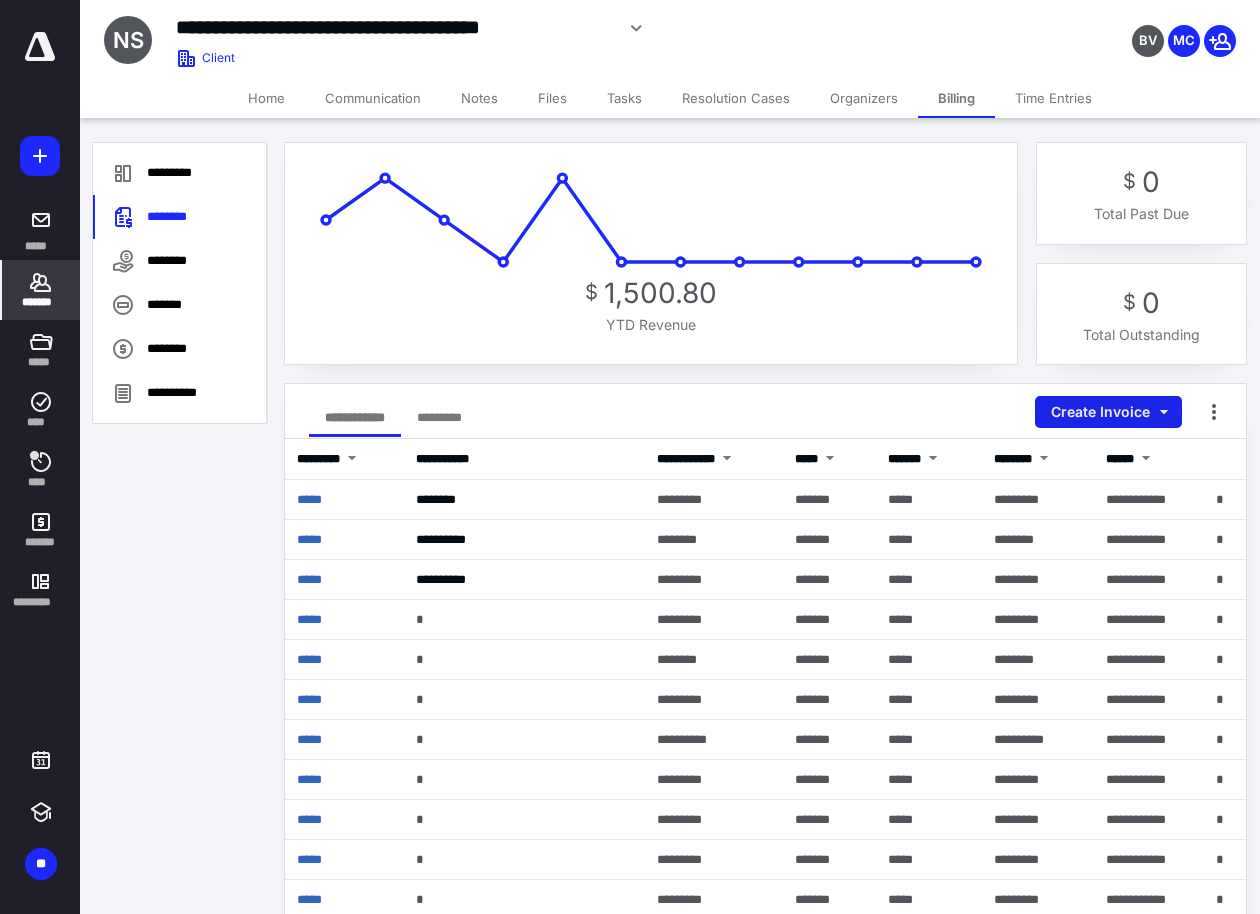 click on "Create Invoice" at bounding box center (1108, 412) 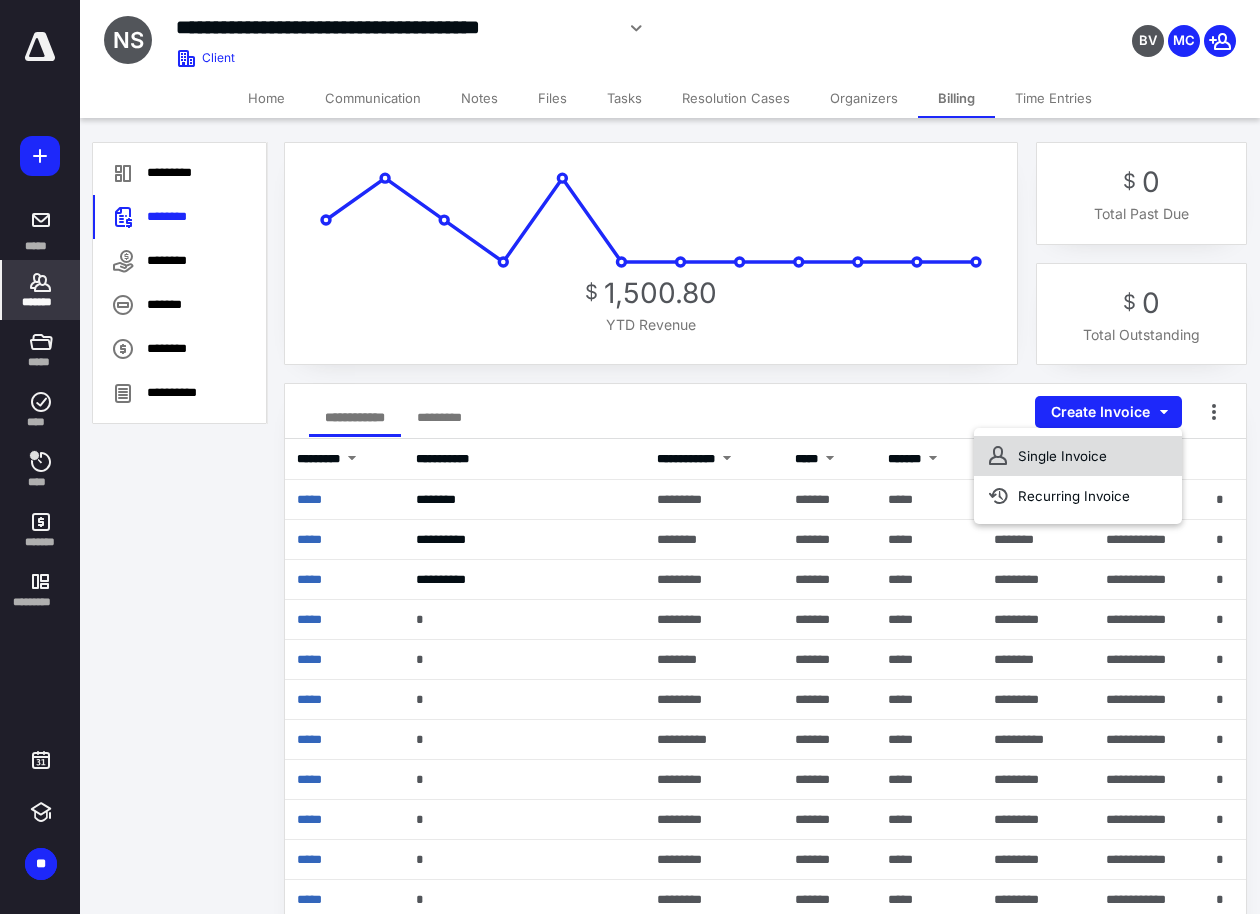 click on "Single Invoice" at bounding box center [1078, 456] 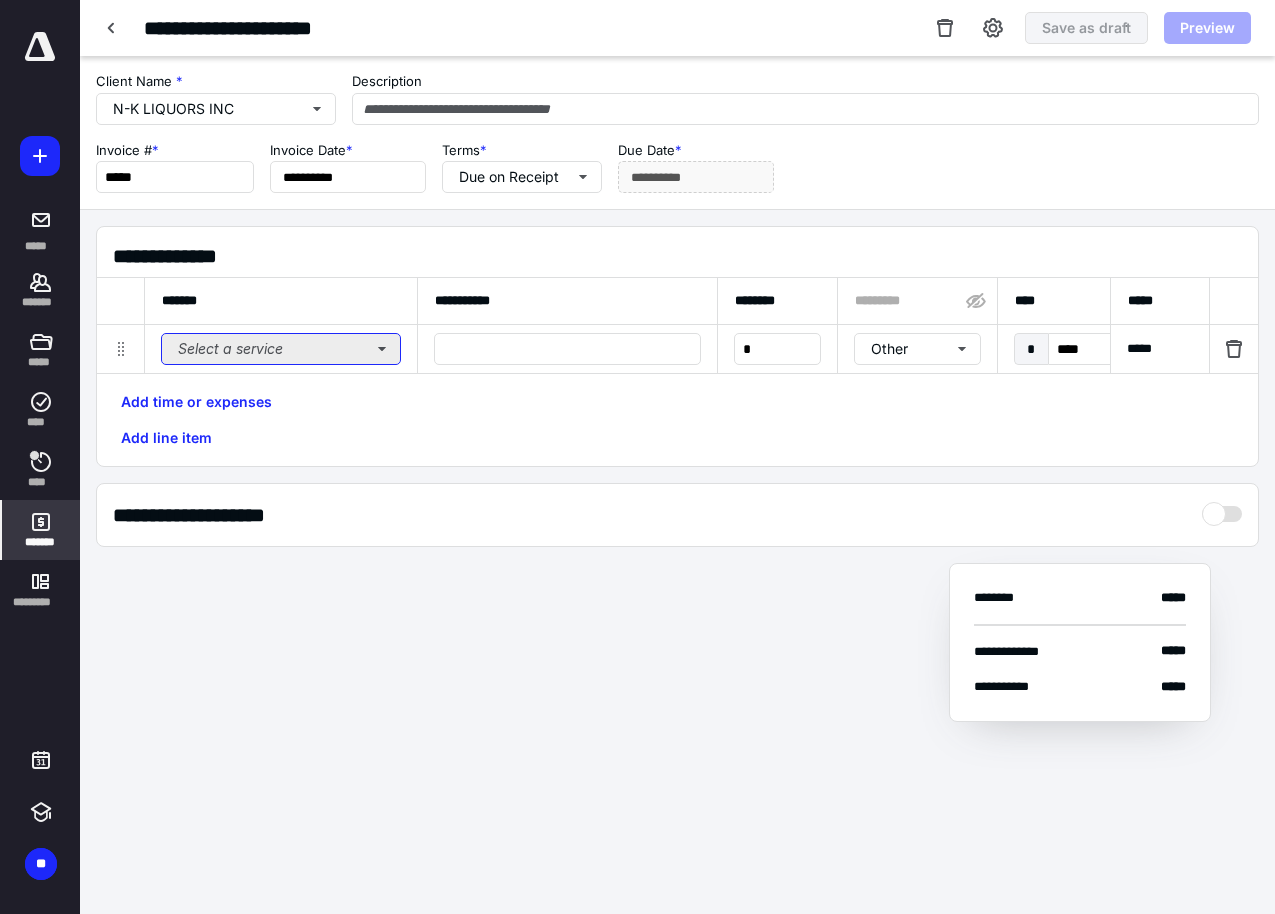 click on "Select a service" at bounding box center [281, 349] 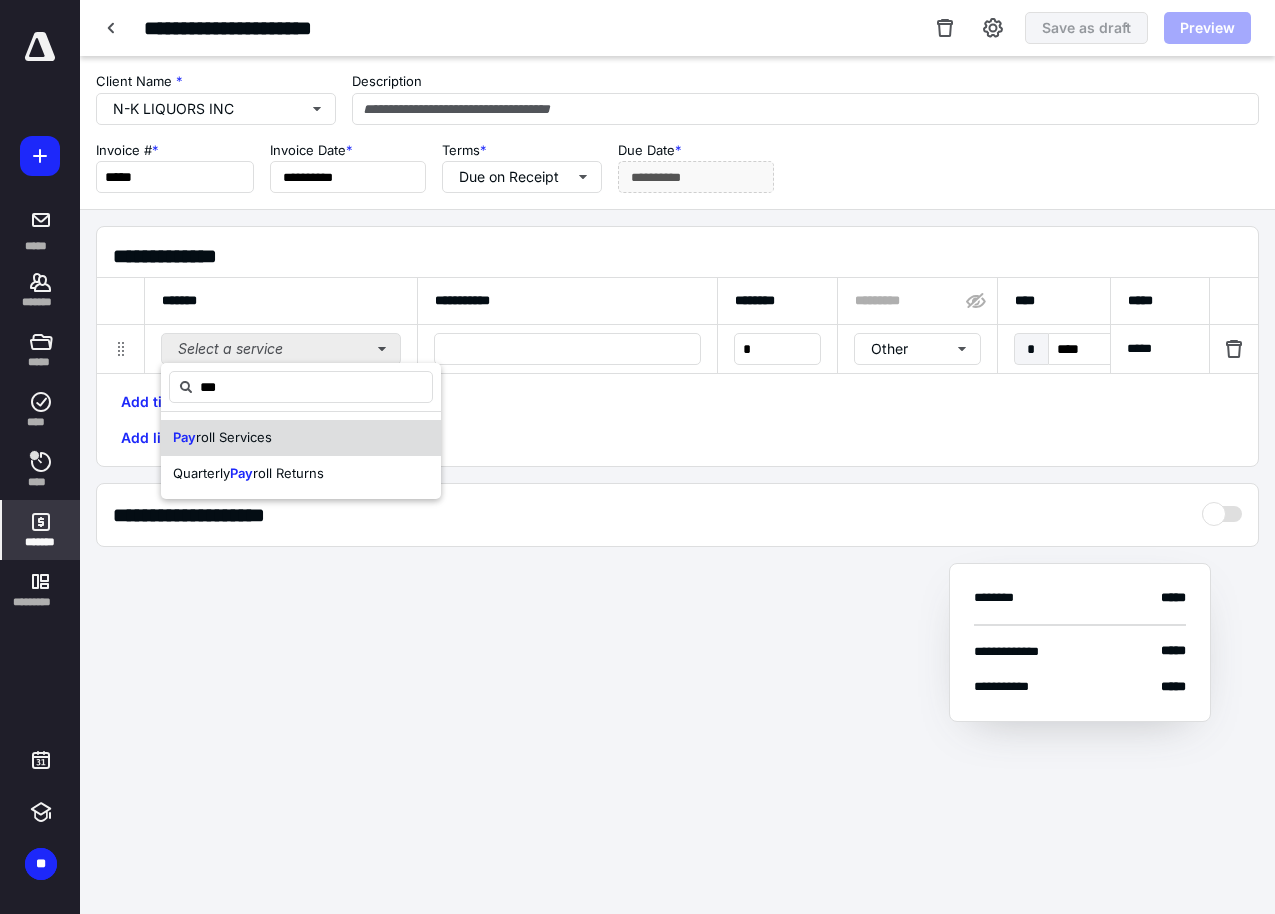 type on "***" 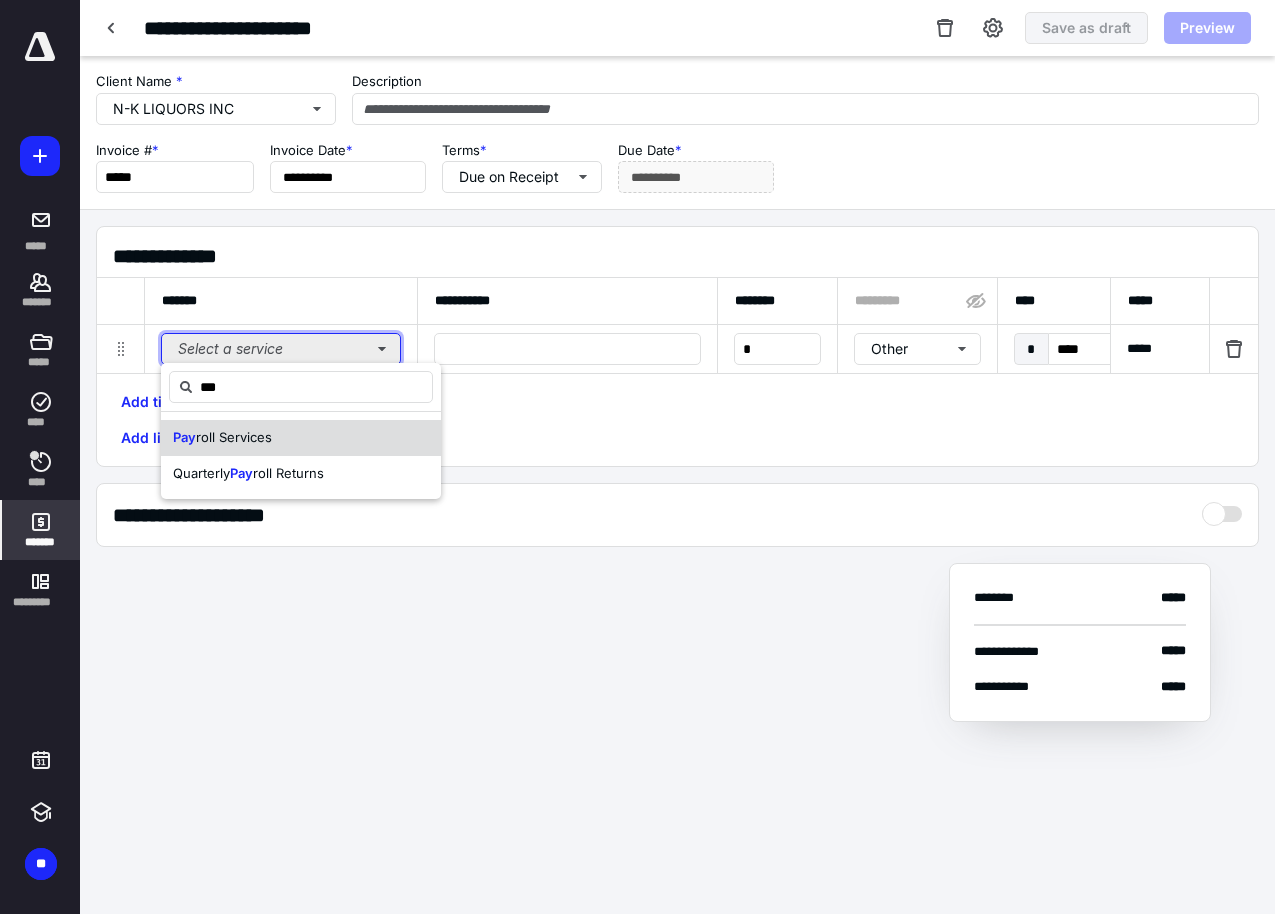 type 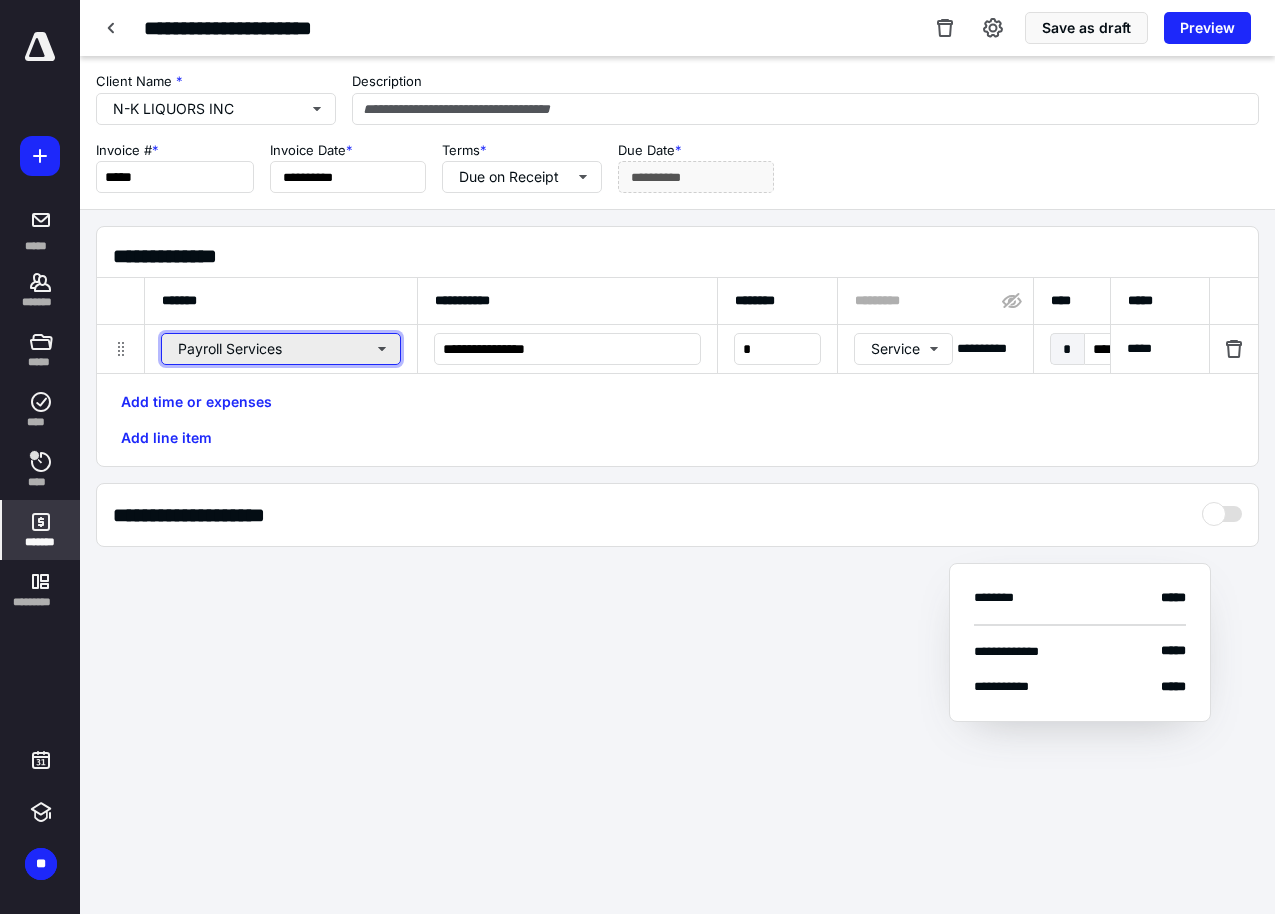 type 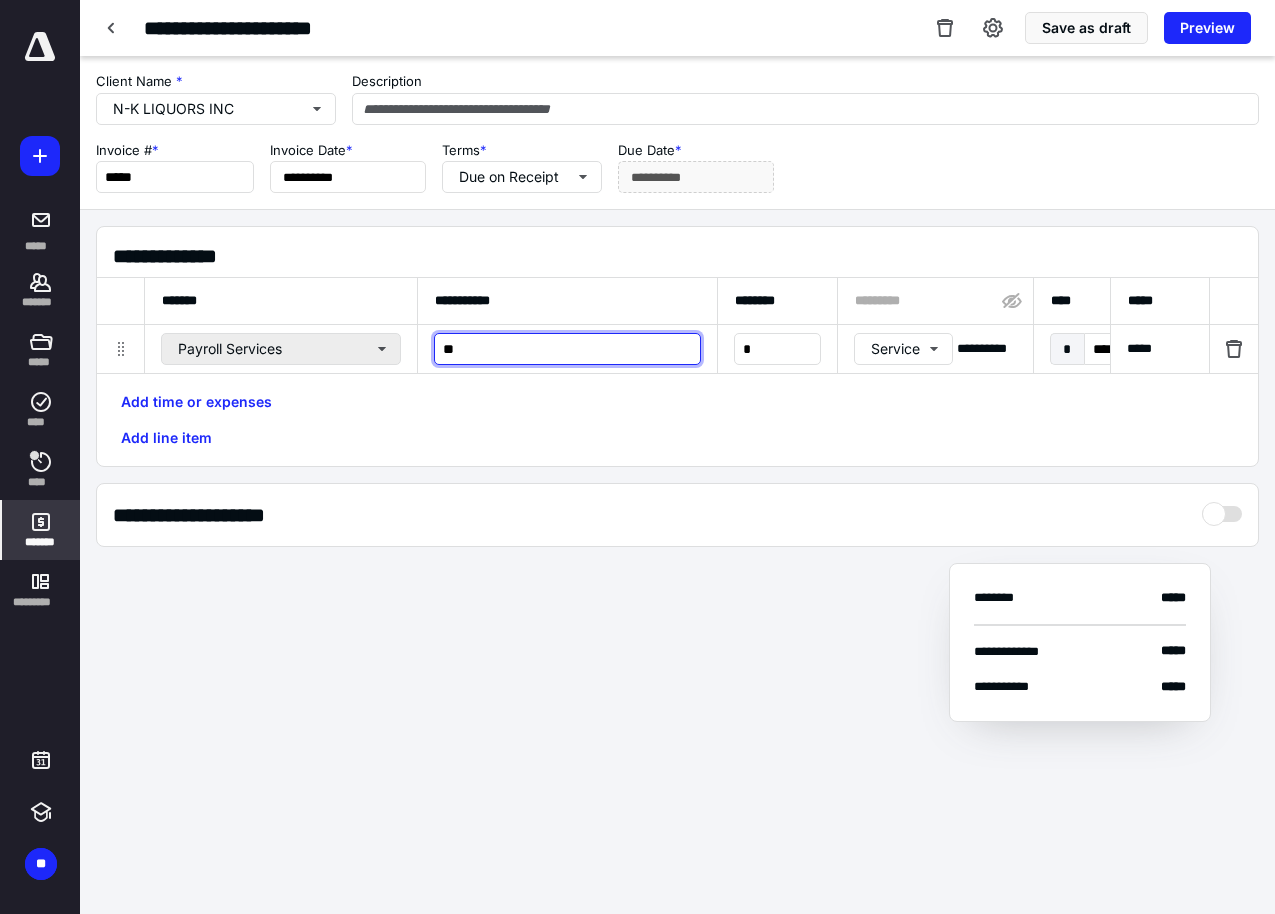 type on "*" 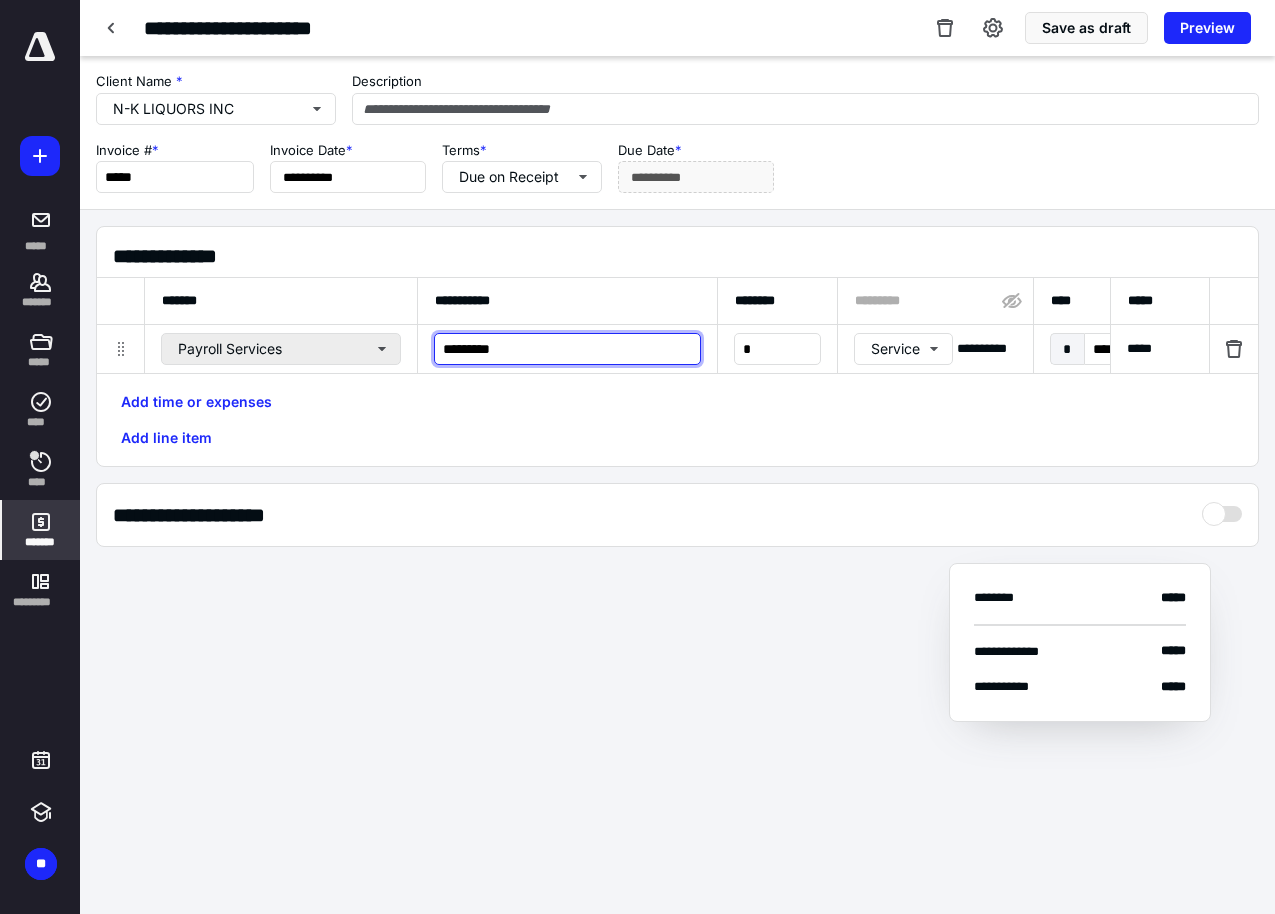 type on "*********" 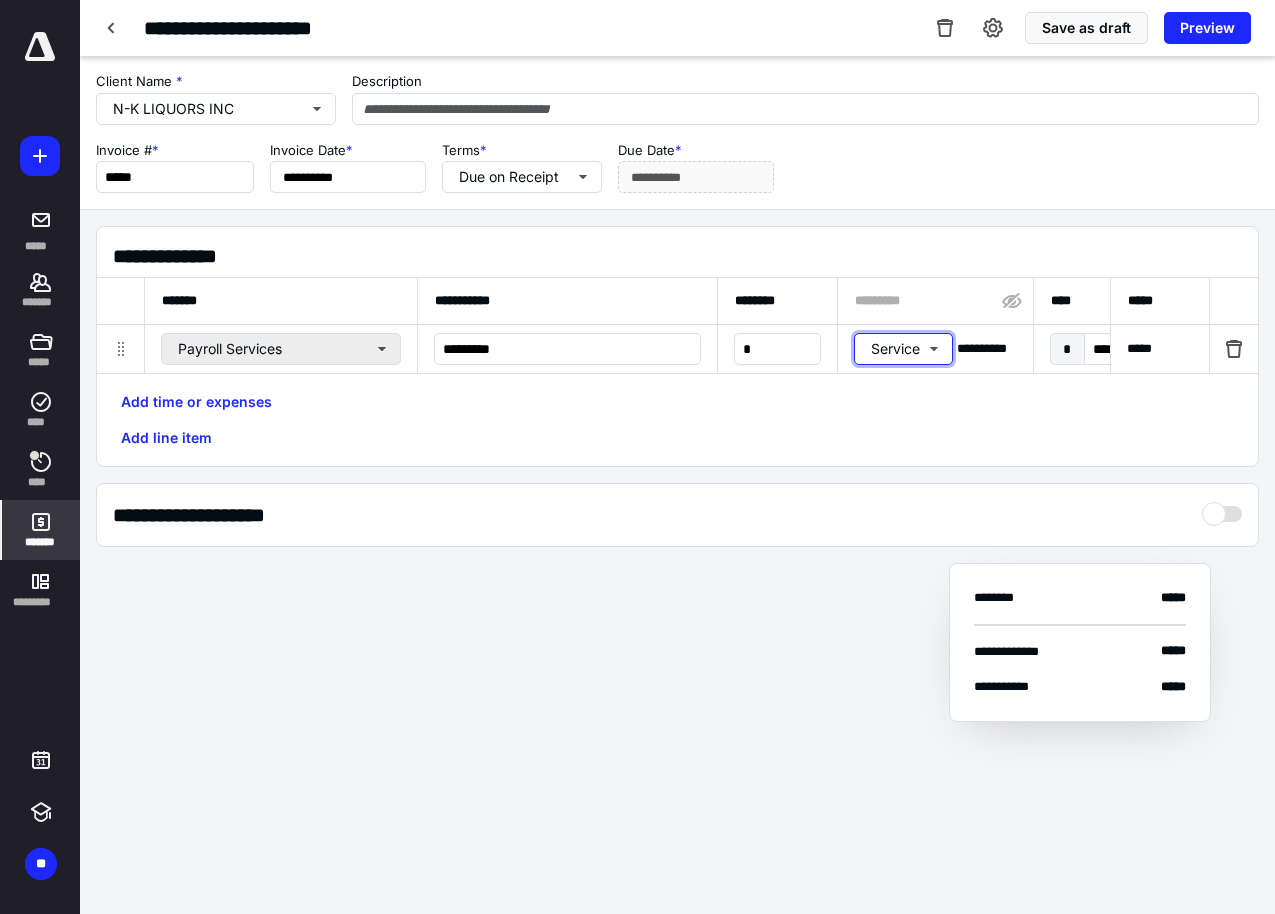 type 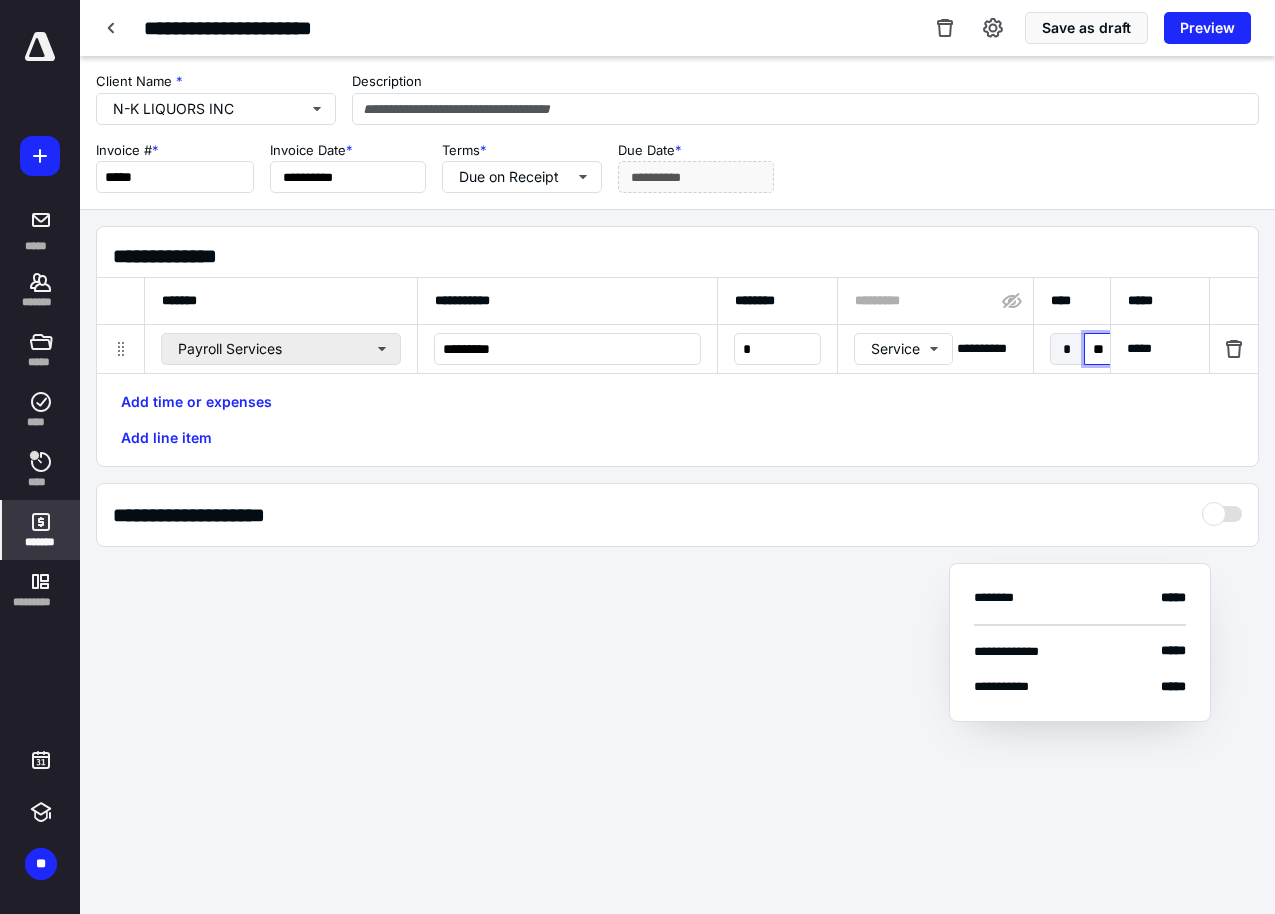 type on "***" 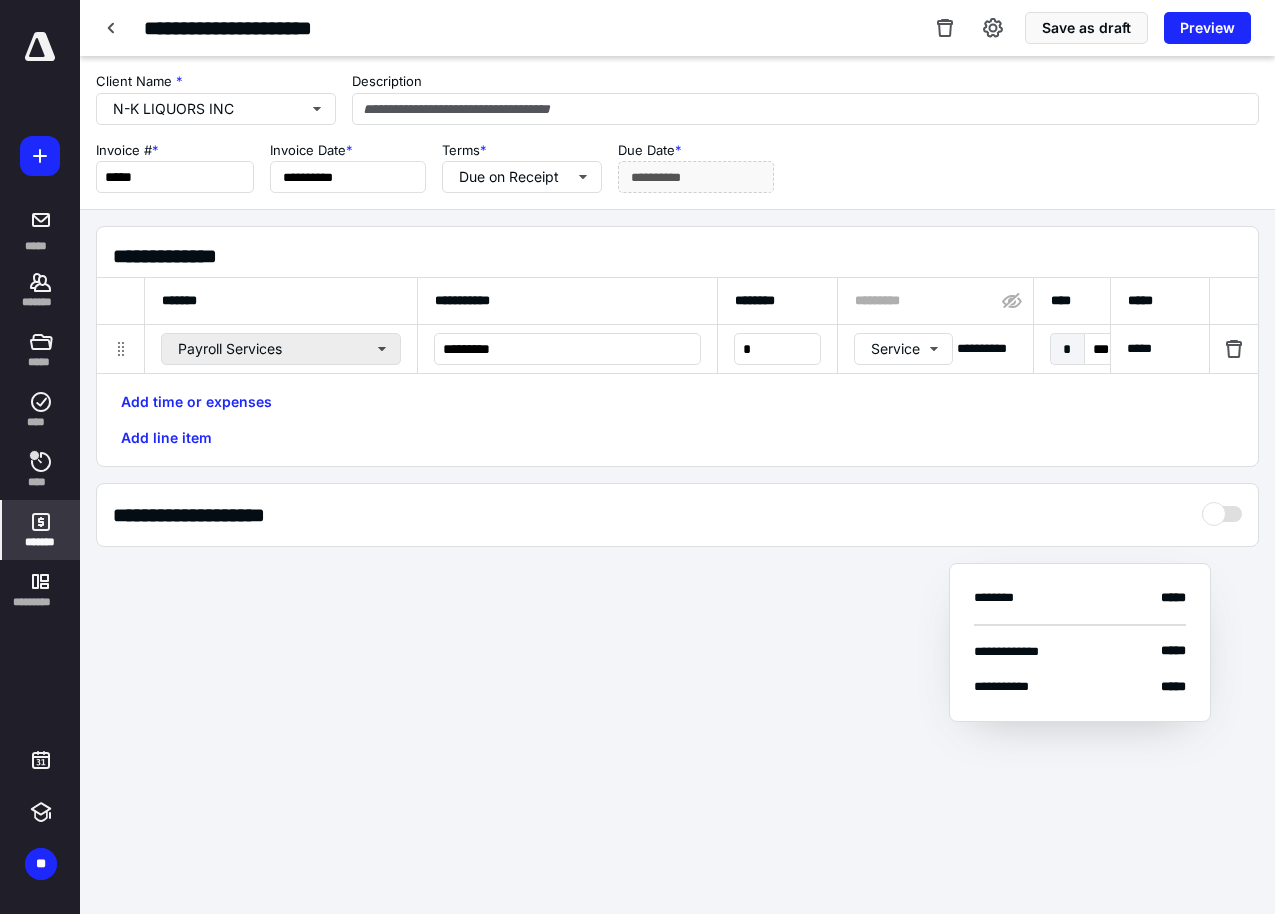 scroll, scrollTop: 0, scrollLeft: 1288, axis: horizontal 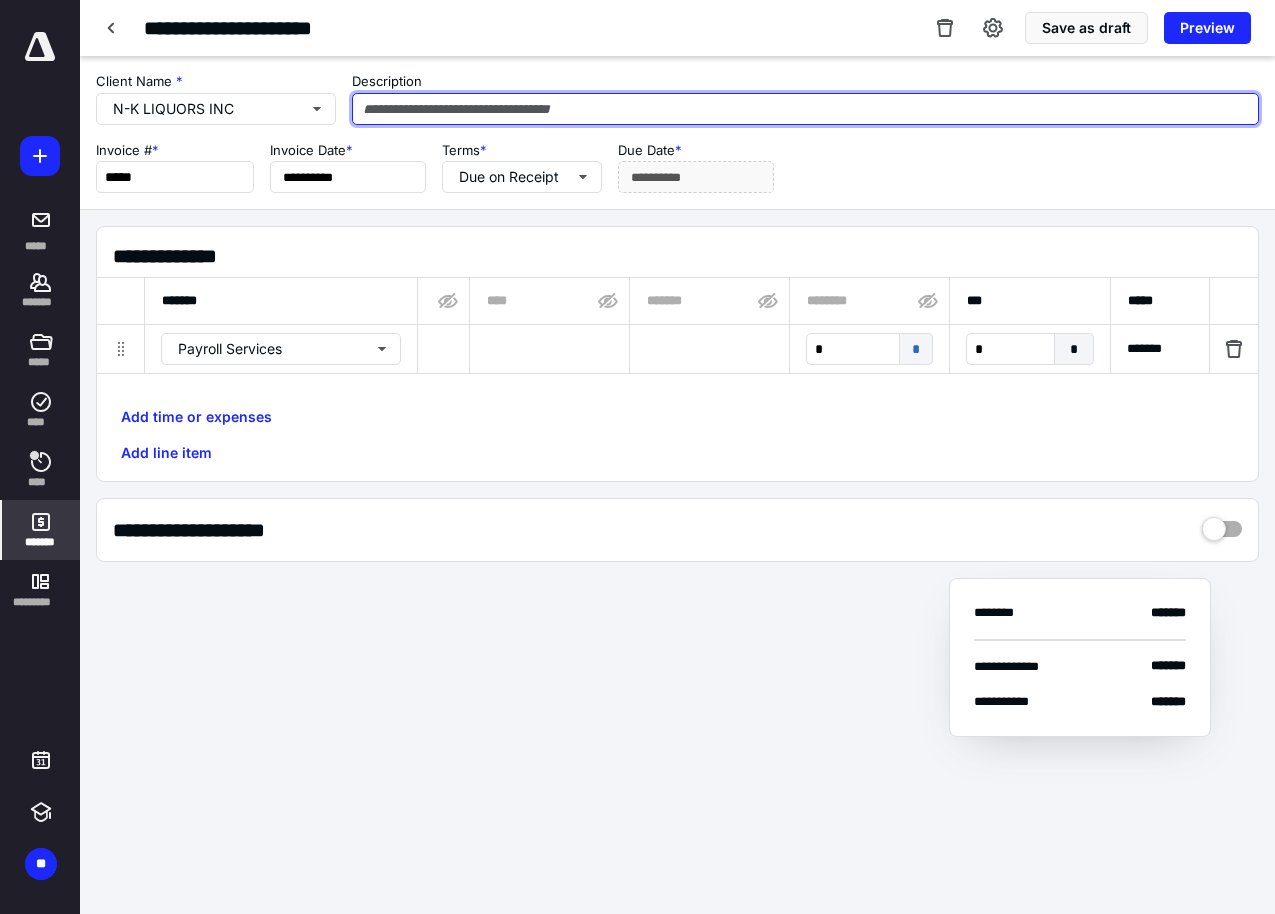 click at bounding box center (805, 109) 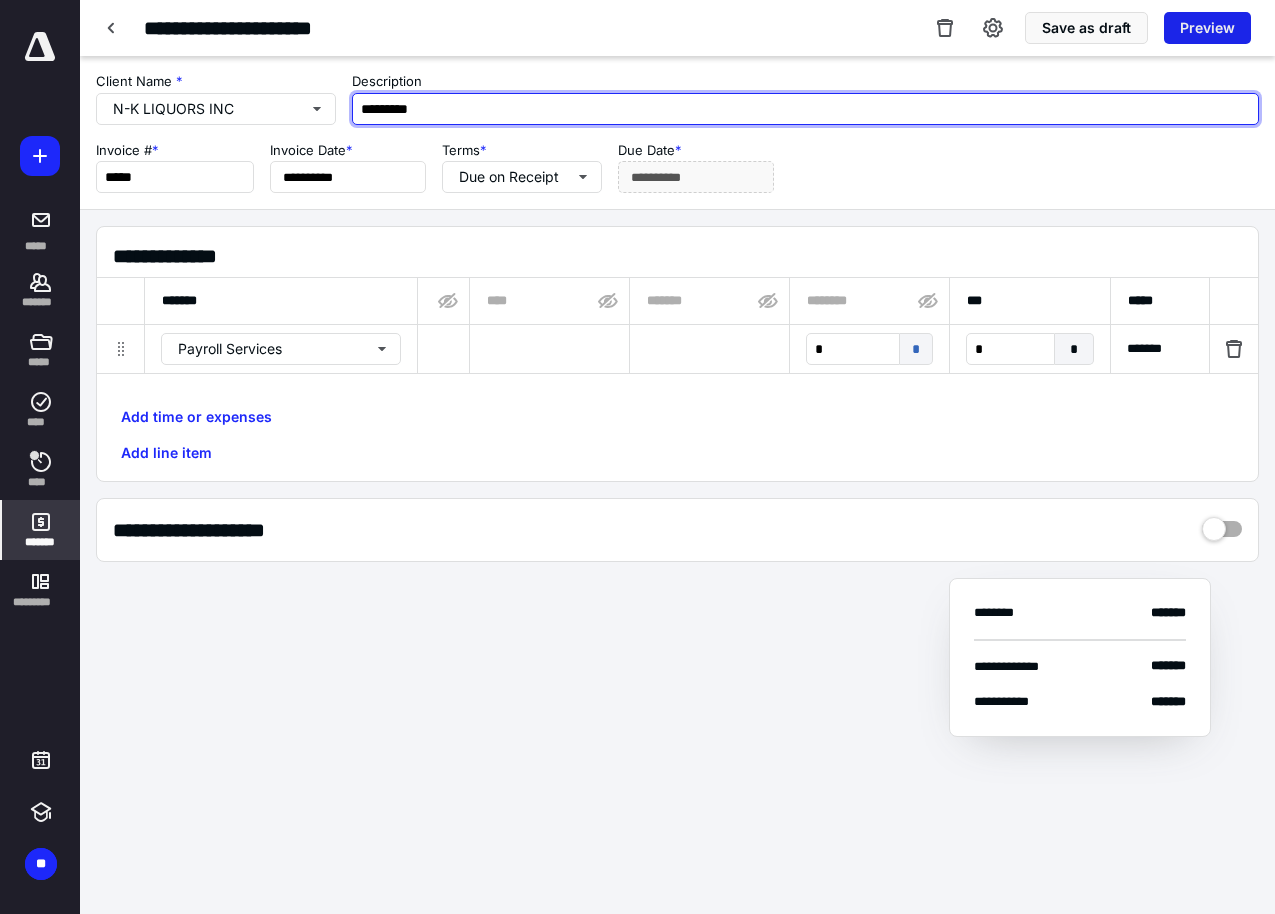 type on "*********" 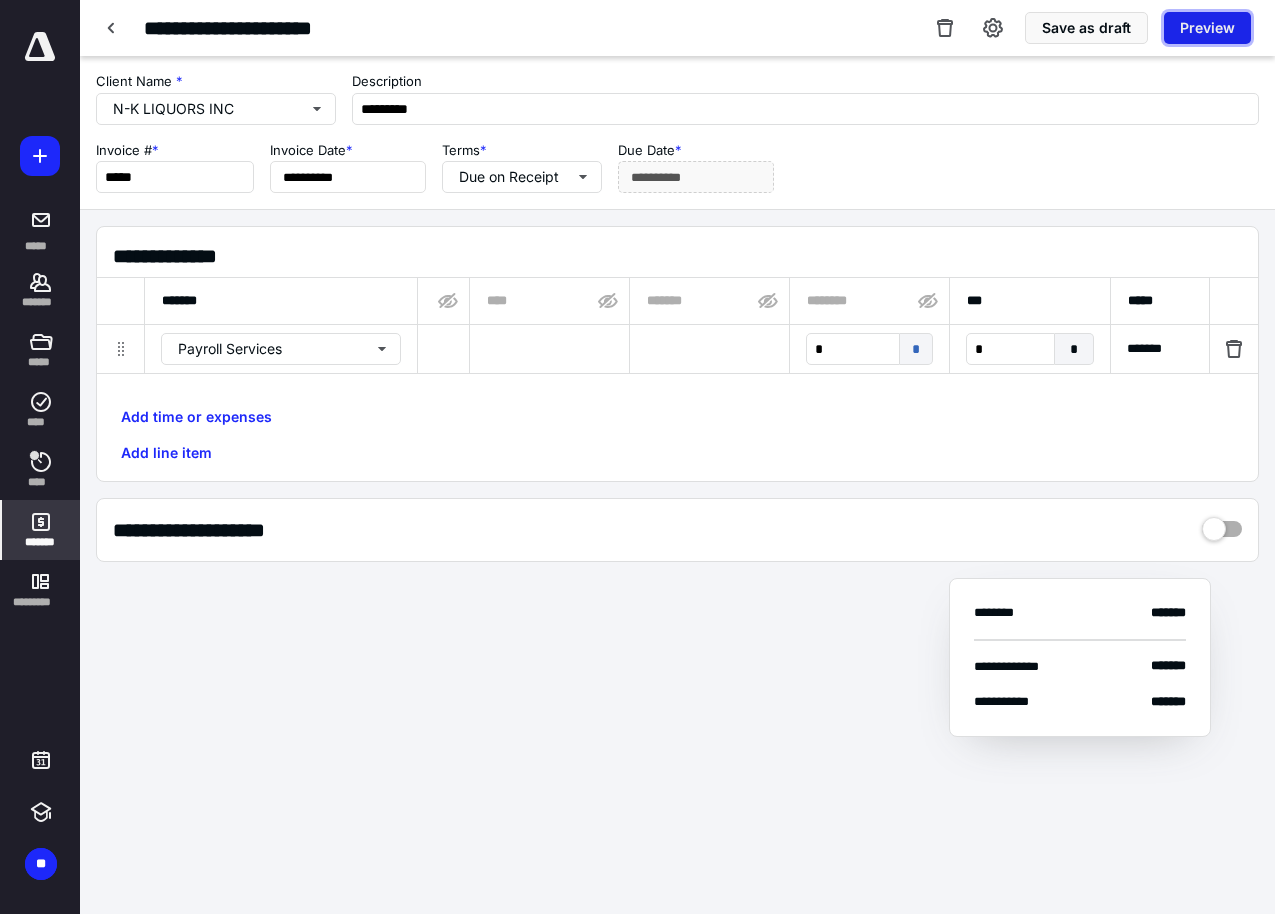 click on "Preview" at bounding box center (1207, 28) 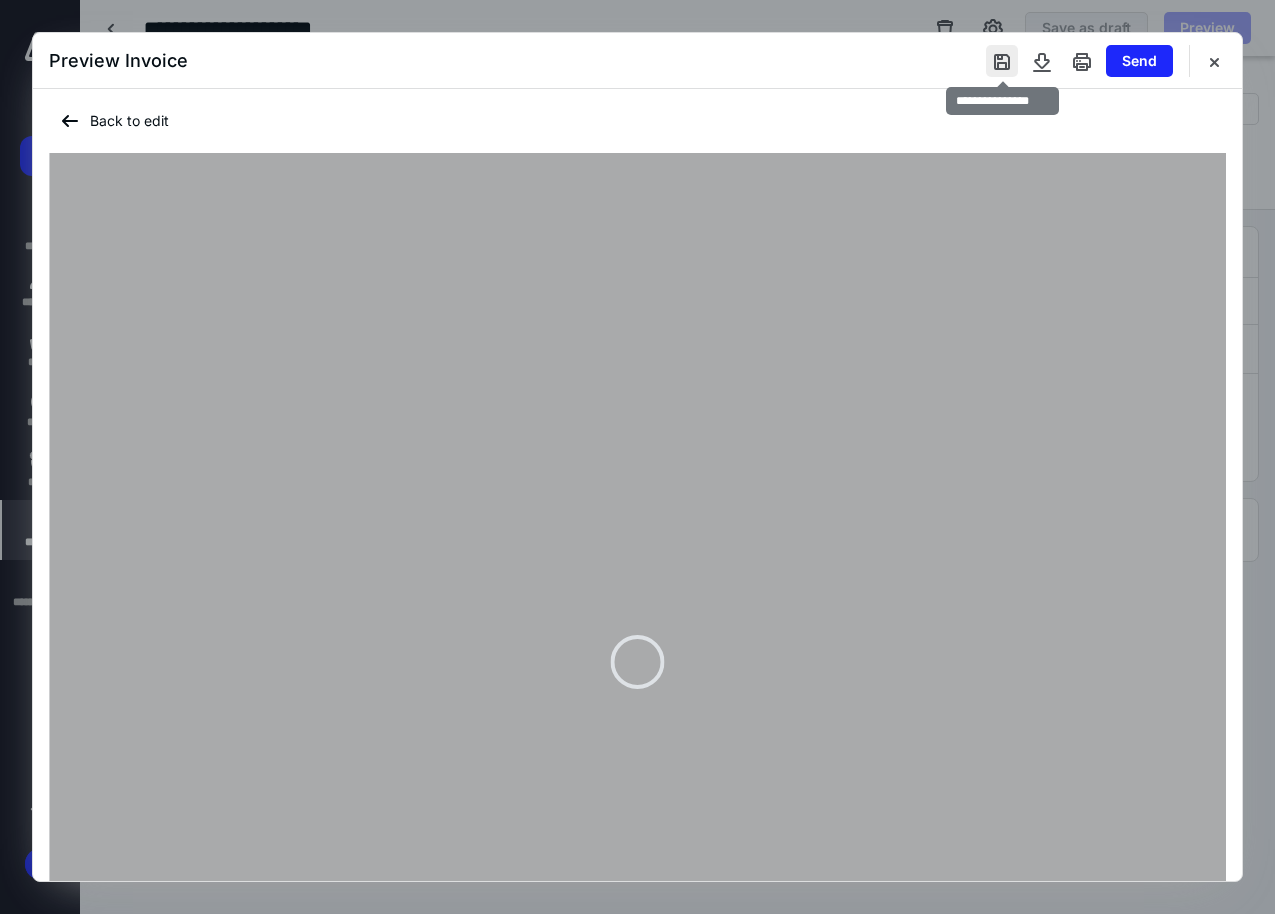 click at bounding box center (1002, 61) 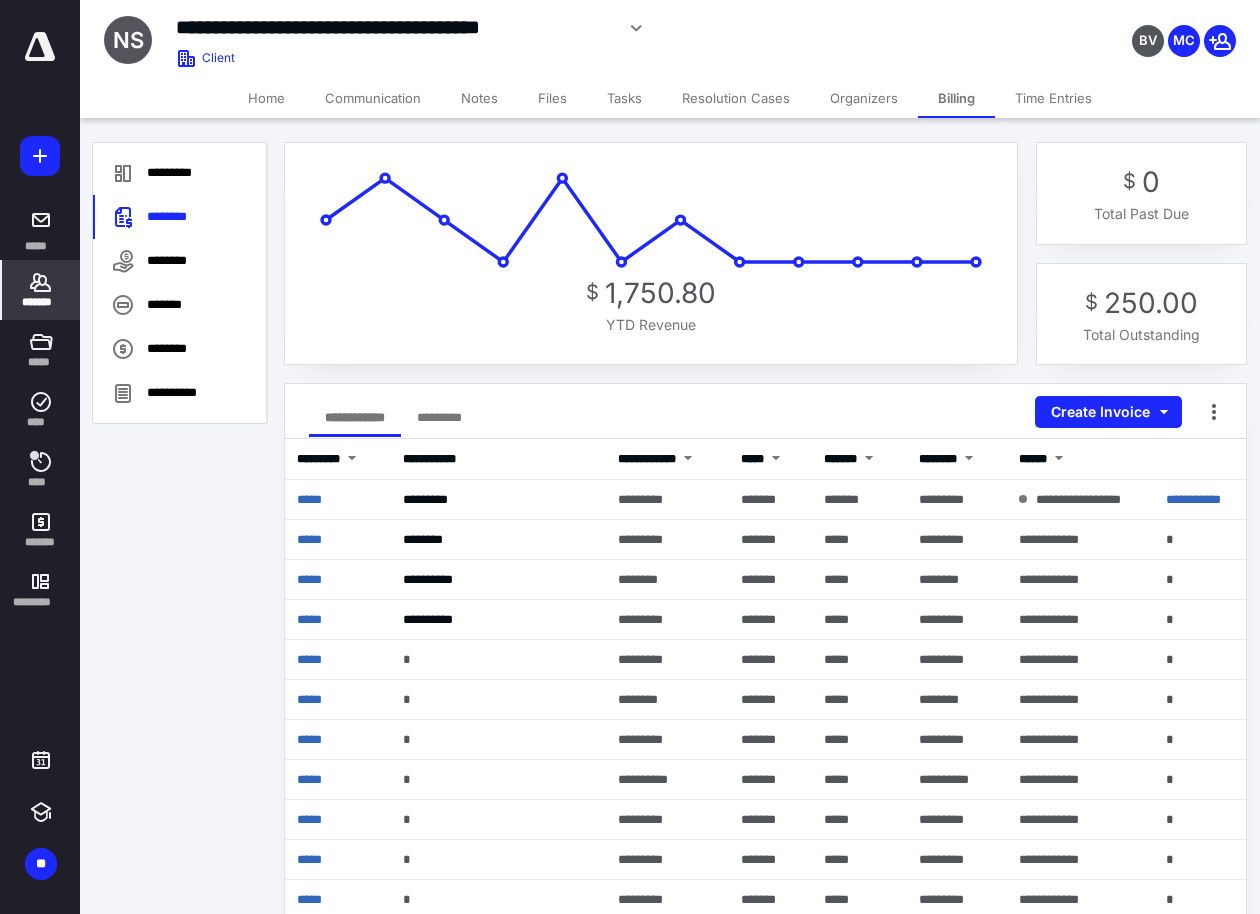 click on "Files" at bounding box center [552, 98] 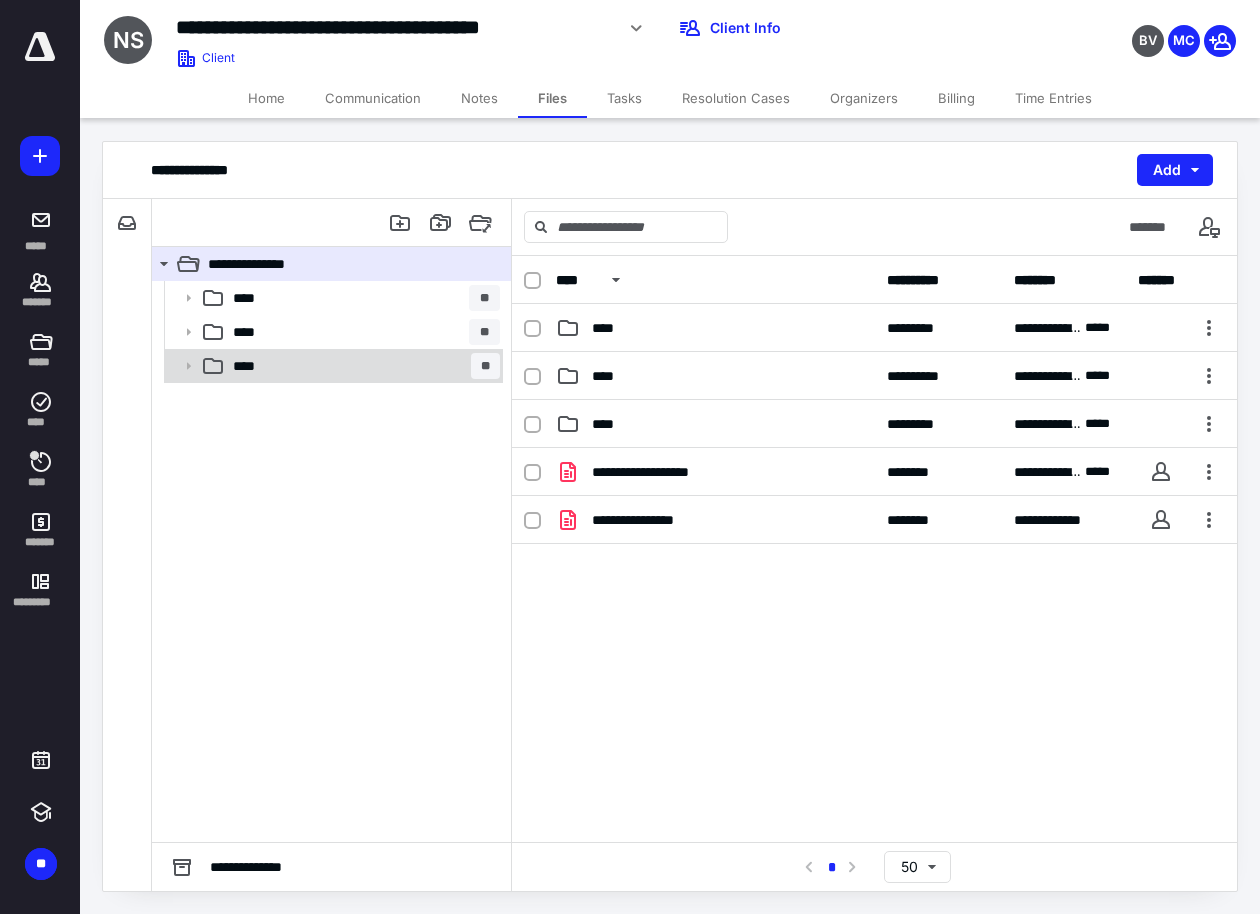 click on "****" at bounding box center (250, 366) 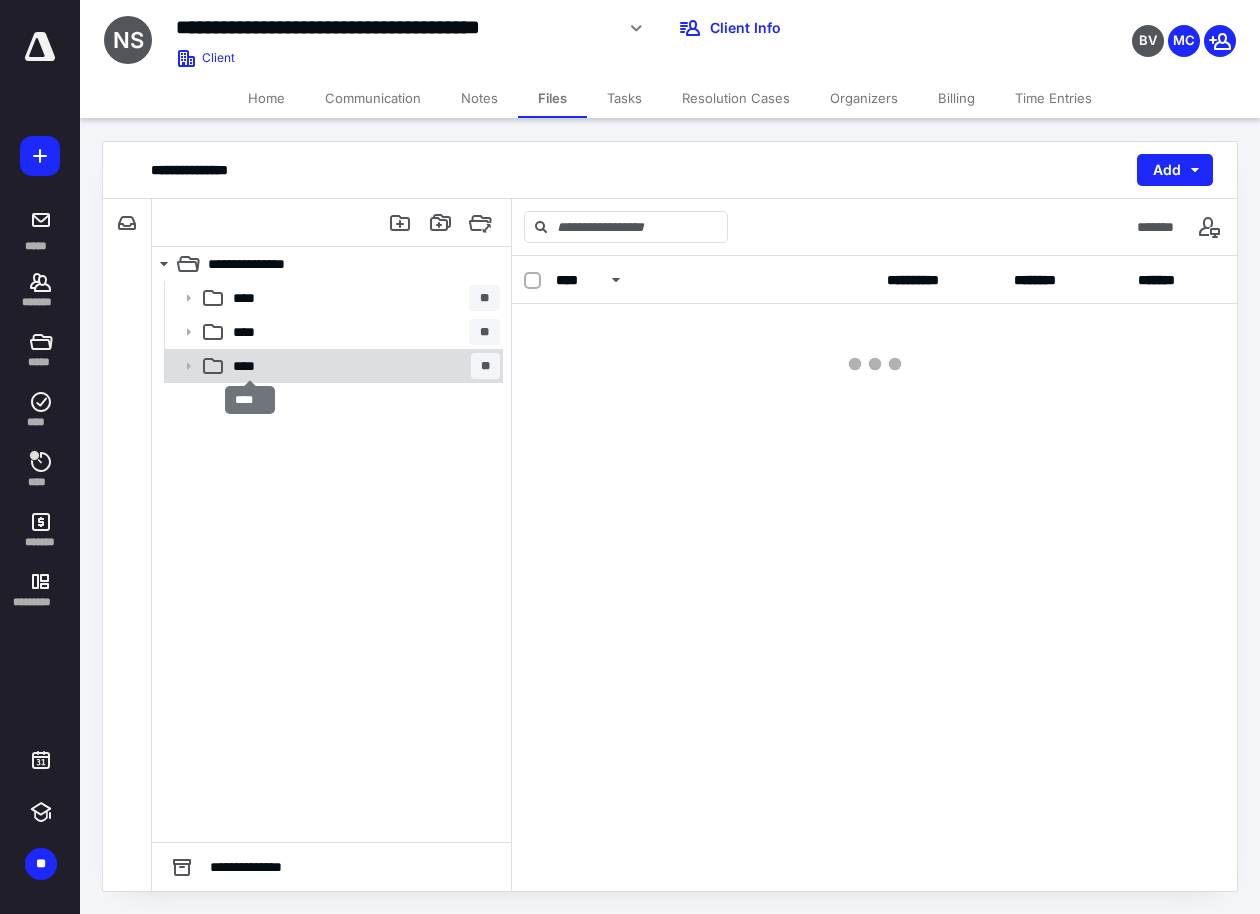 click on "****" at bounding box center (250, 366) 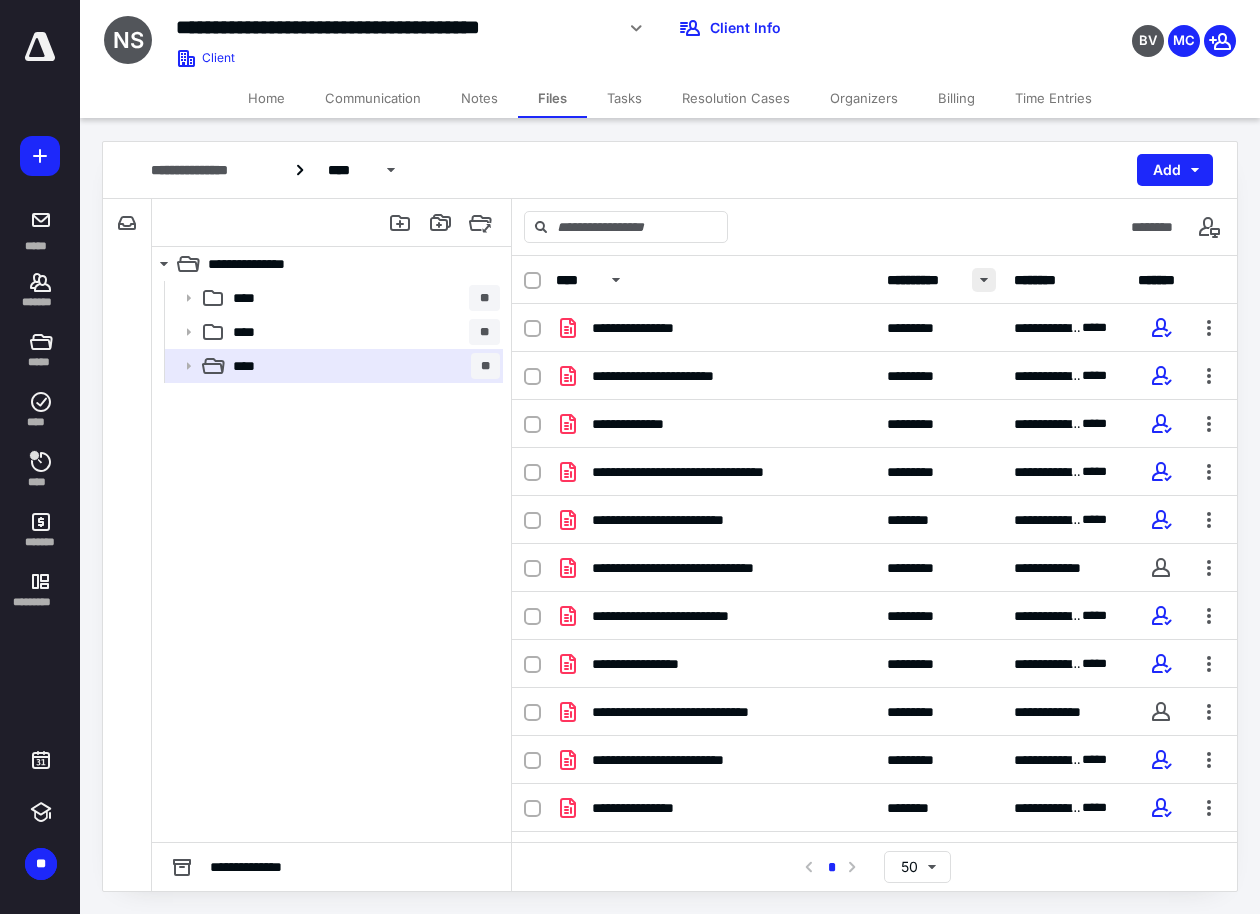 click at bounding box center [984, 280] 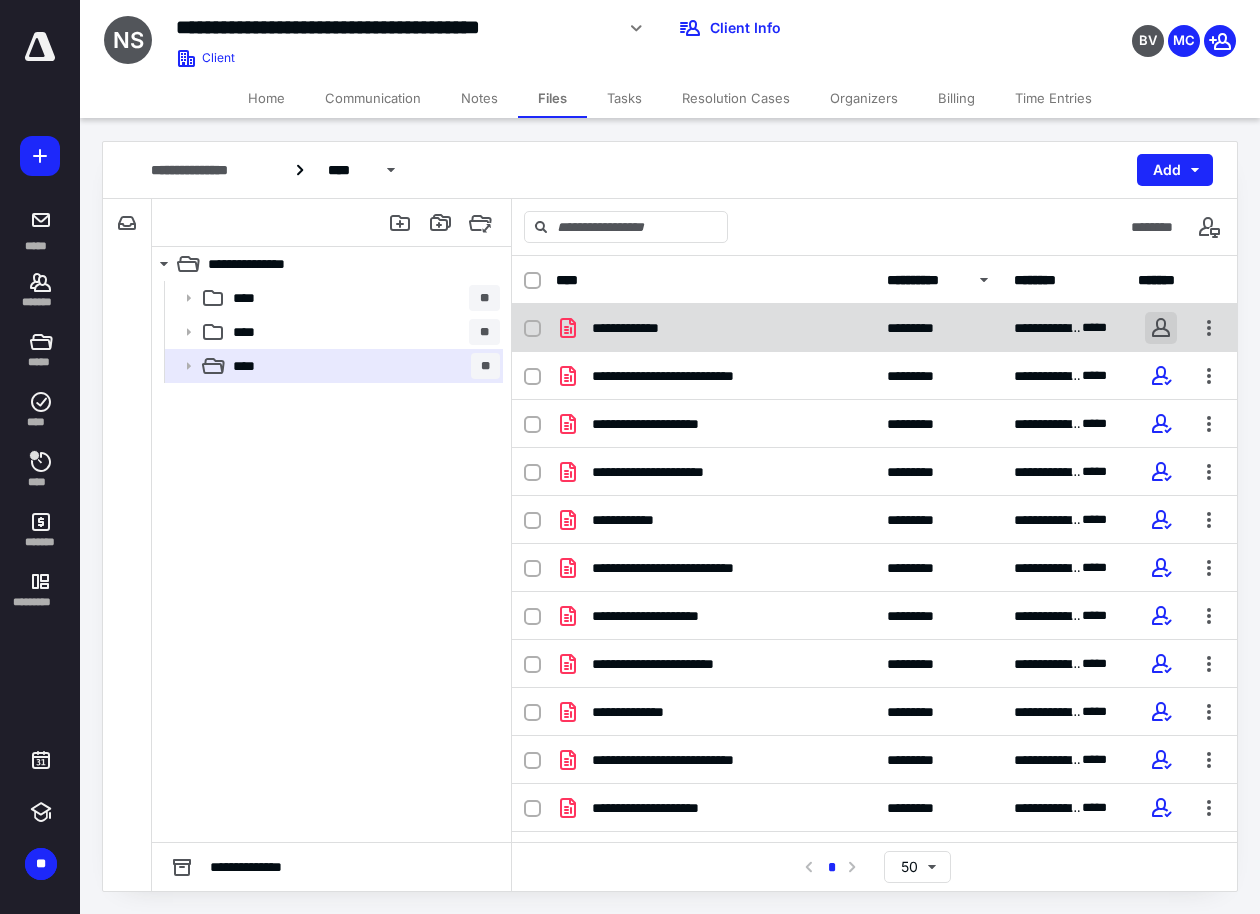 click at bounding box center (1161, 328) 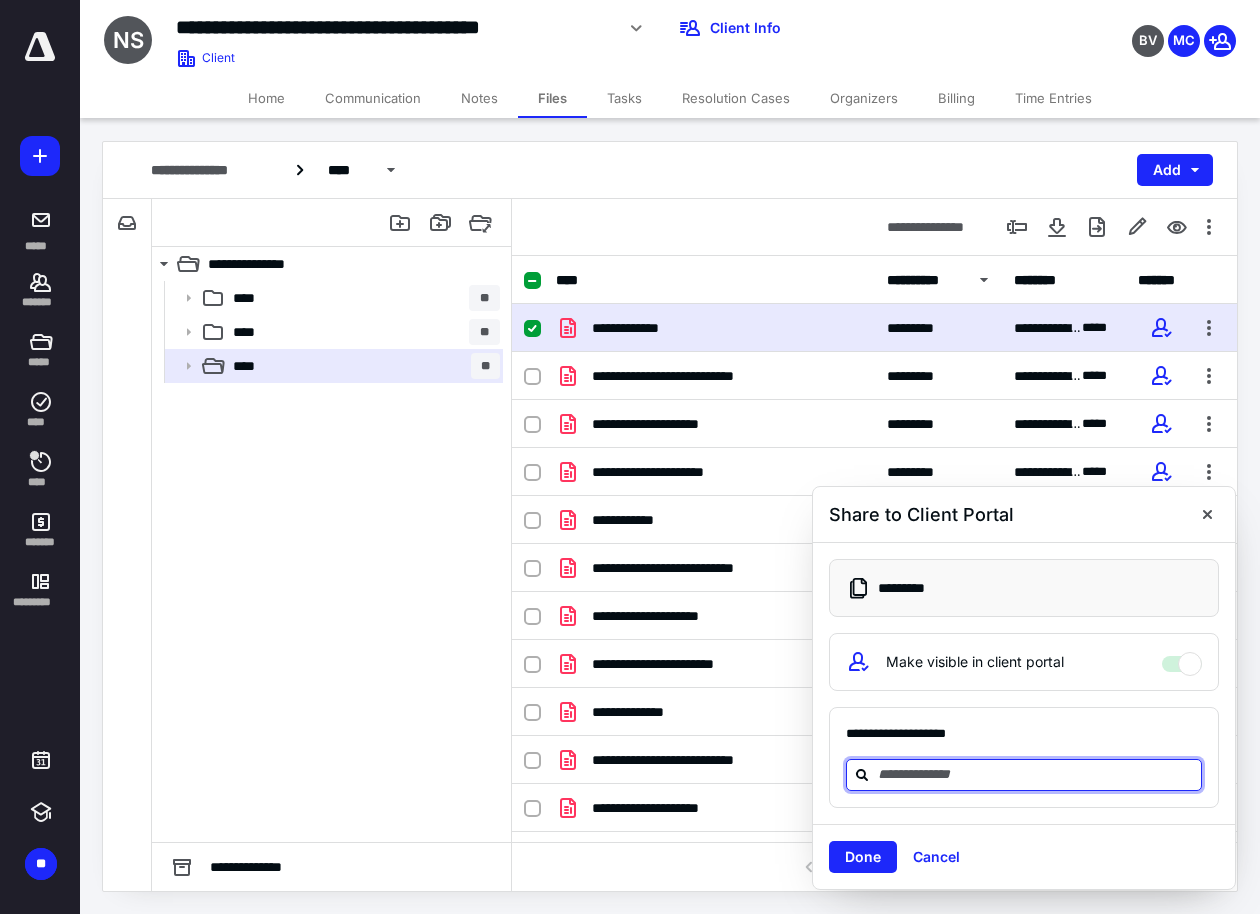 click at bounding box center (1036, 774) 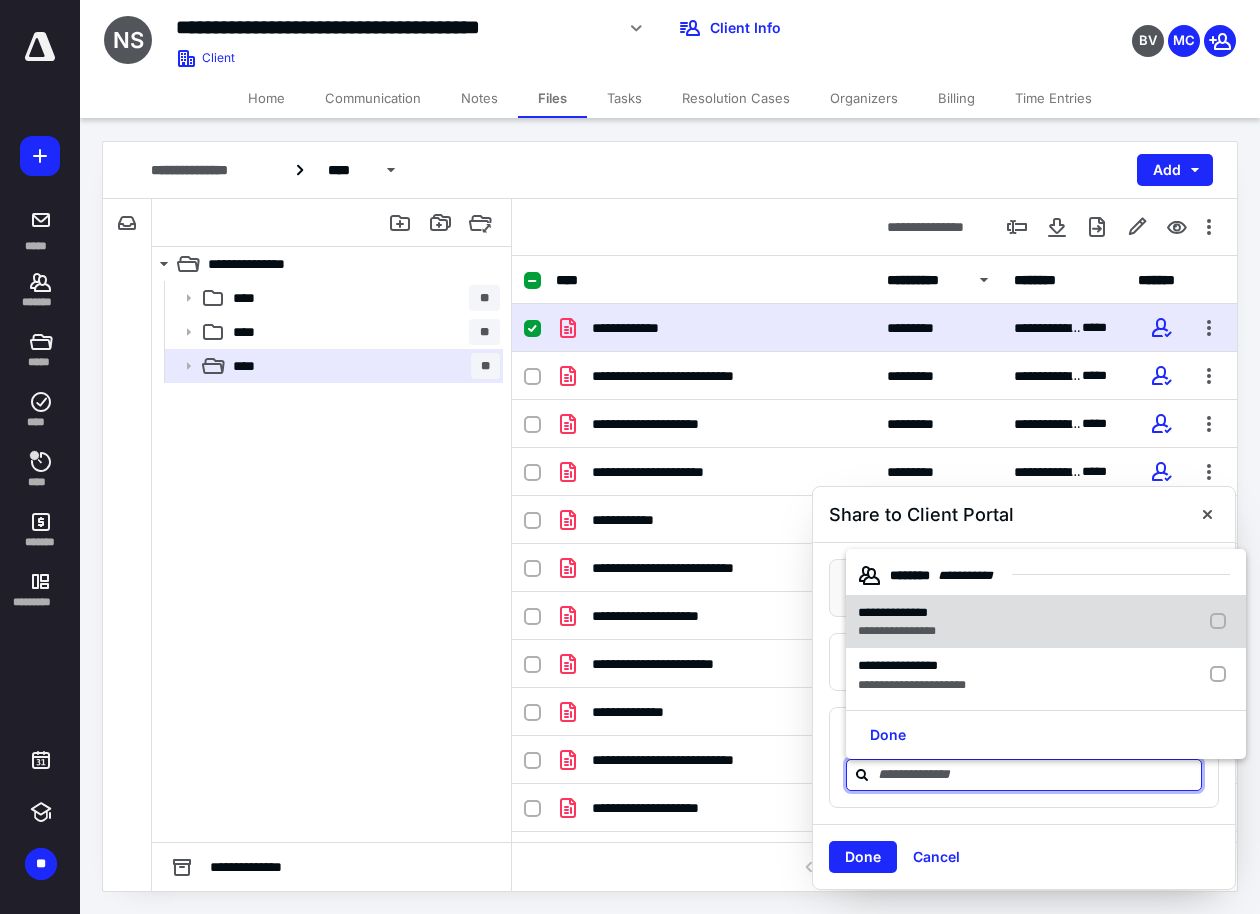 drag, startPoint x: 917, startPoint y: 615, endPoint x: 917, endPoint y: 631, distance: 16 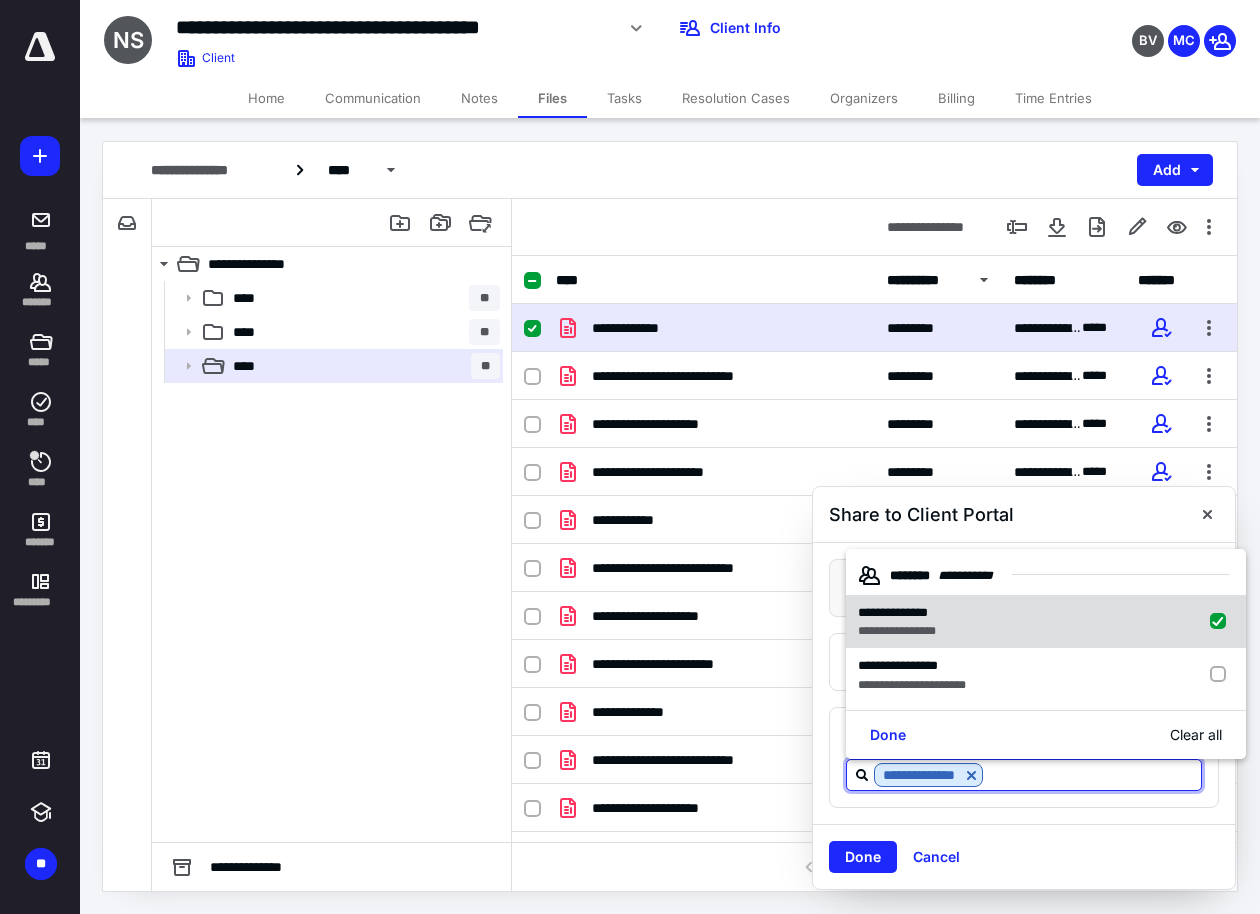 checkbox on "true" 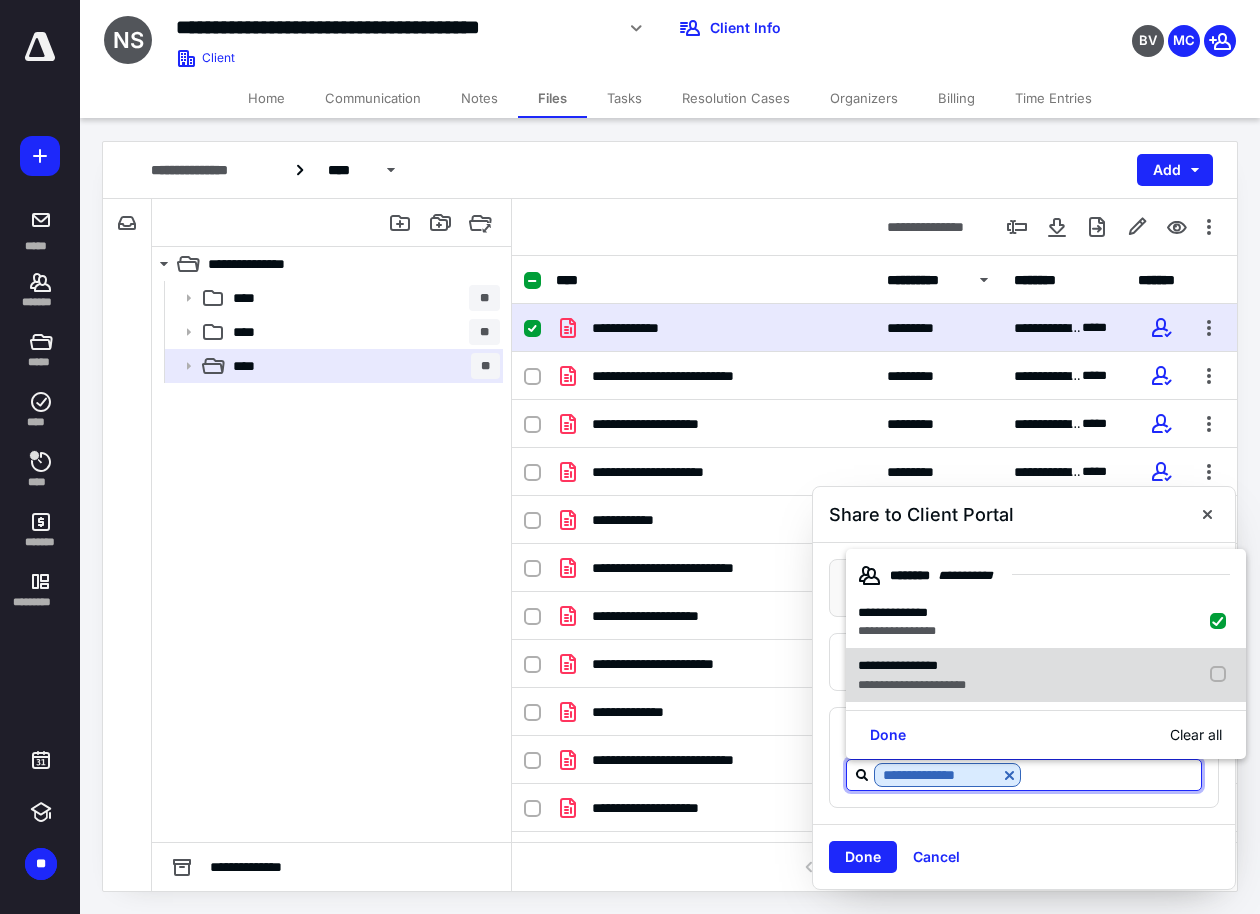 click on "**********" at bounding box center (912, 685) 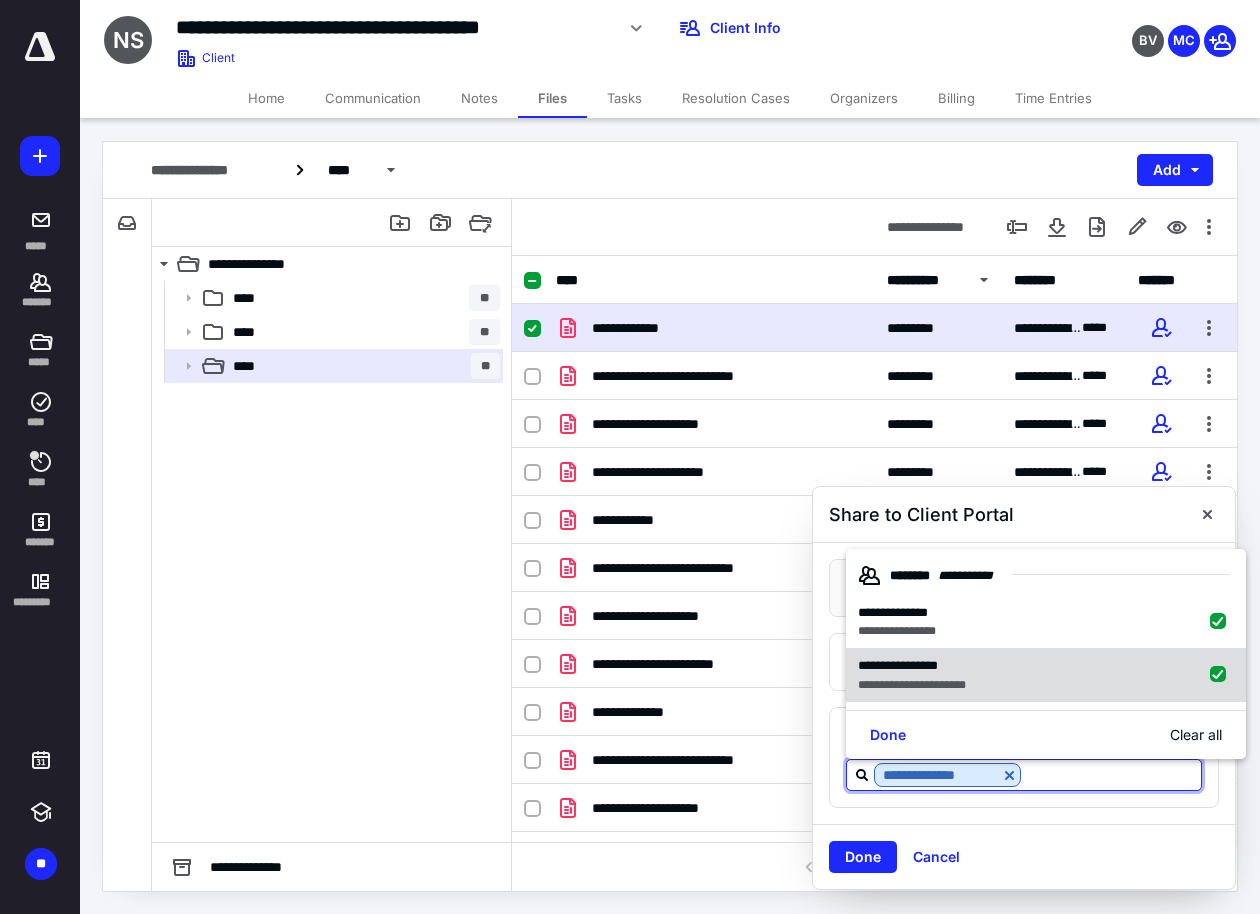 checkbox on "true" 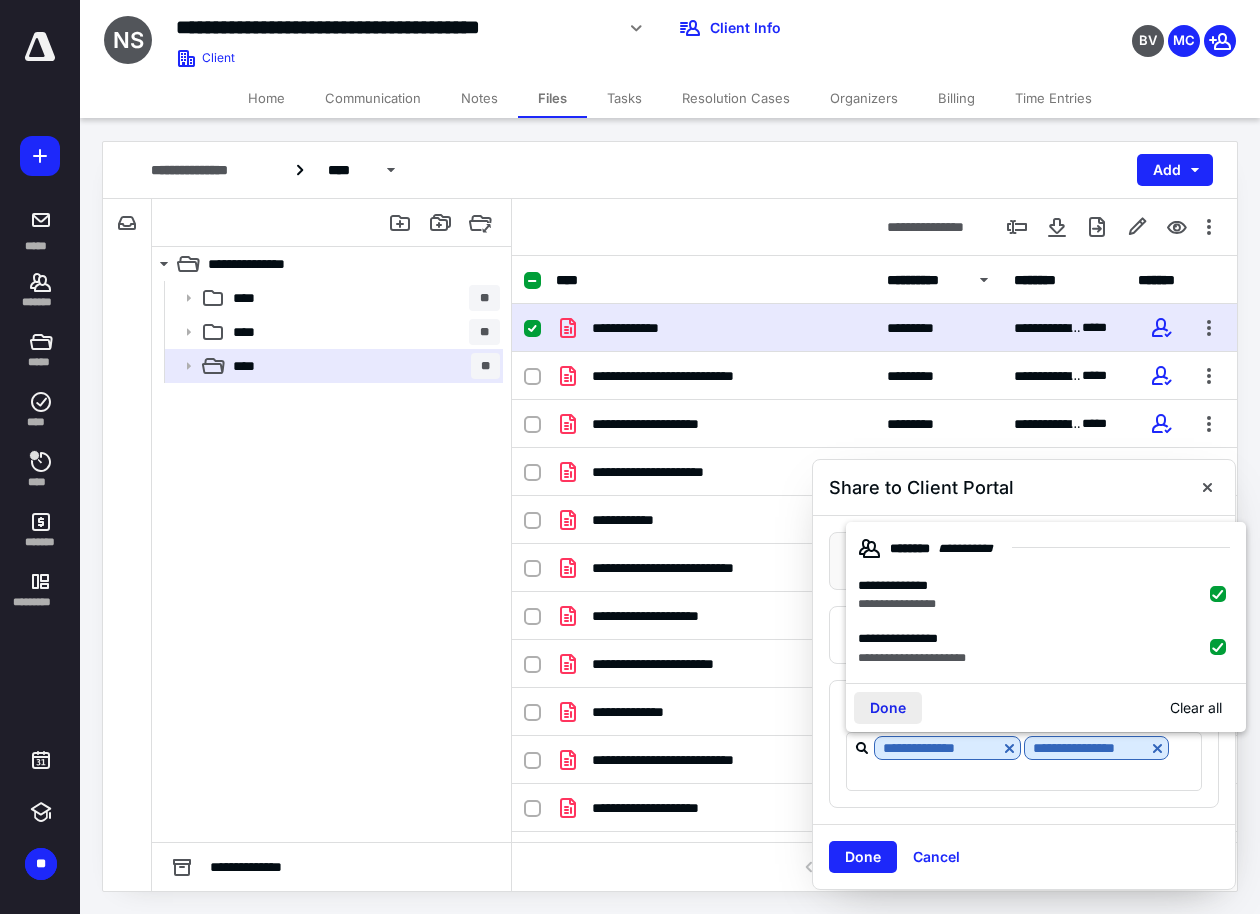 click on "Done" at bounding box center (888, 708) 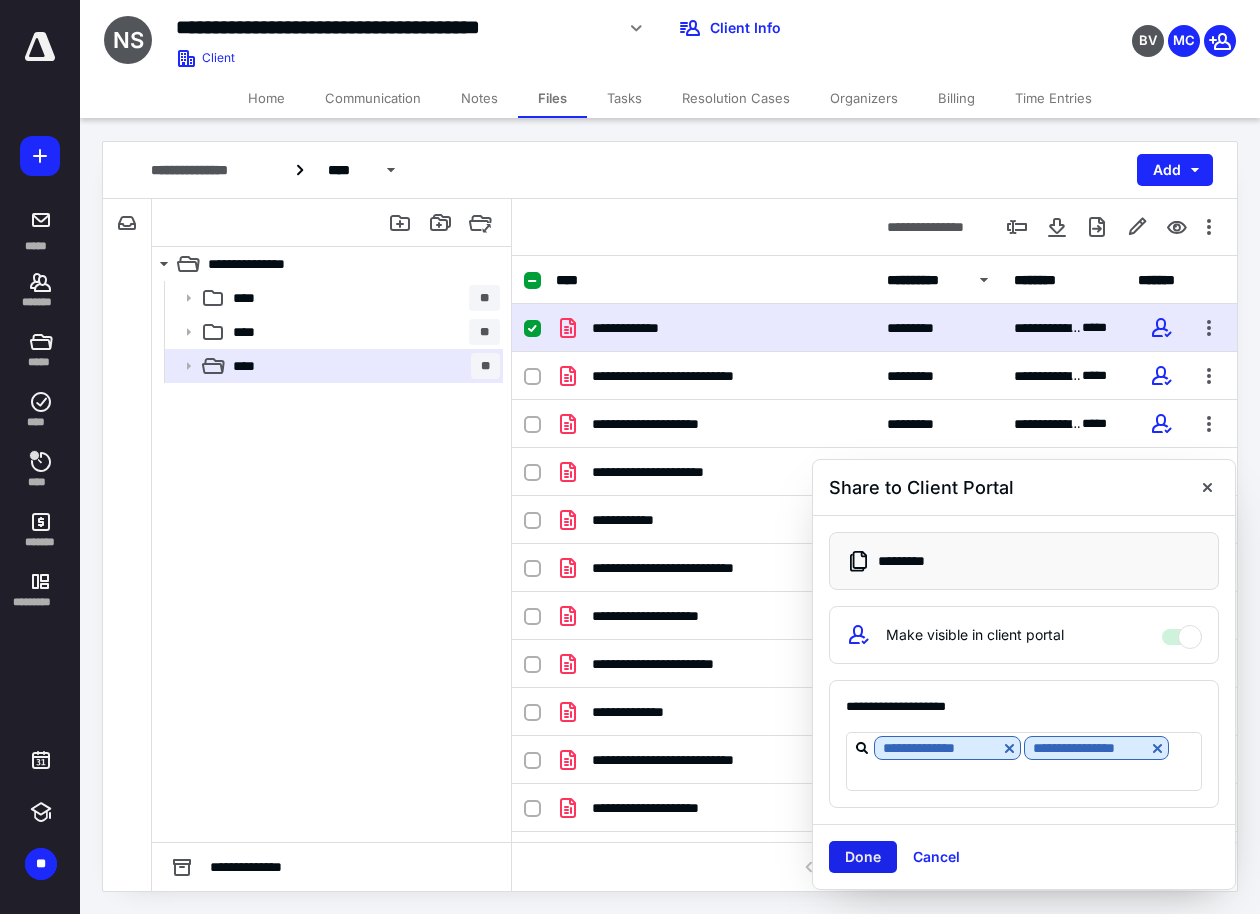 click on "Done" at bounding box center [863, 857] 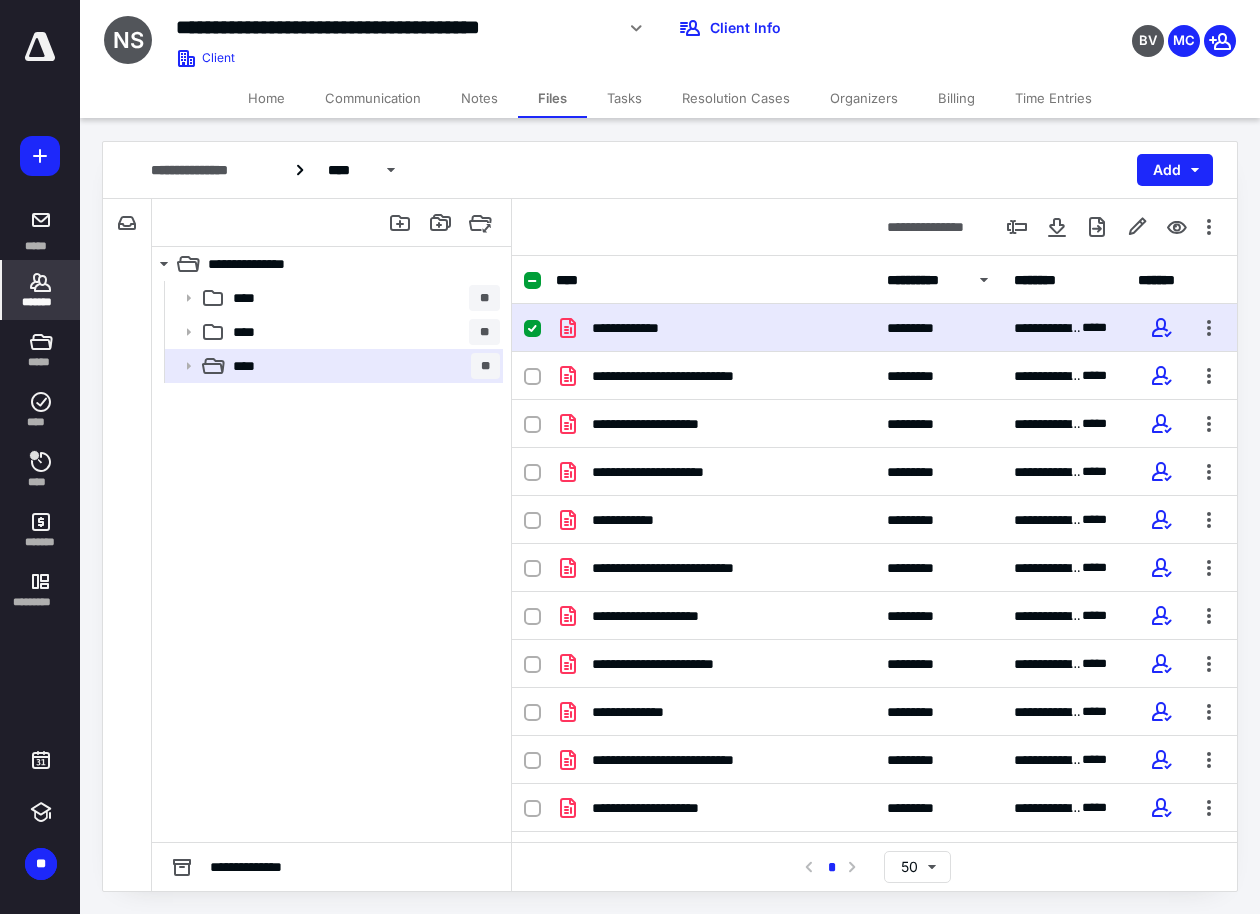 click on "*******" at bounding box center (41, 290) 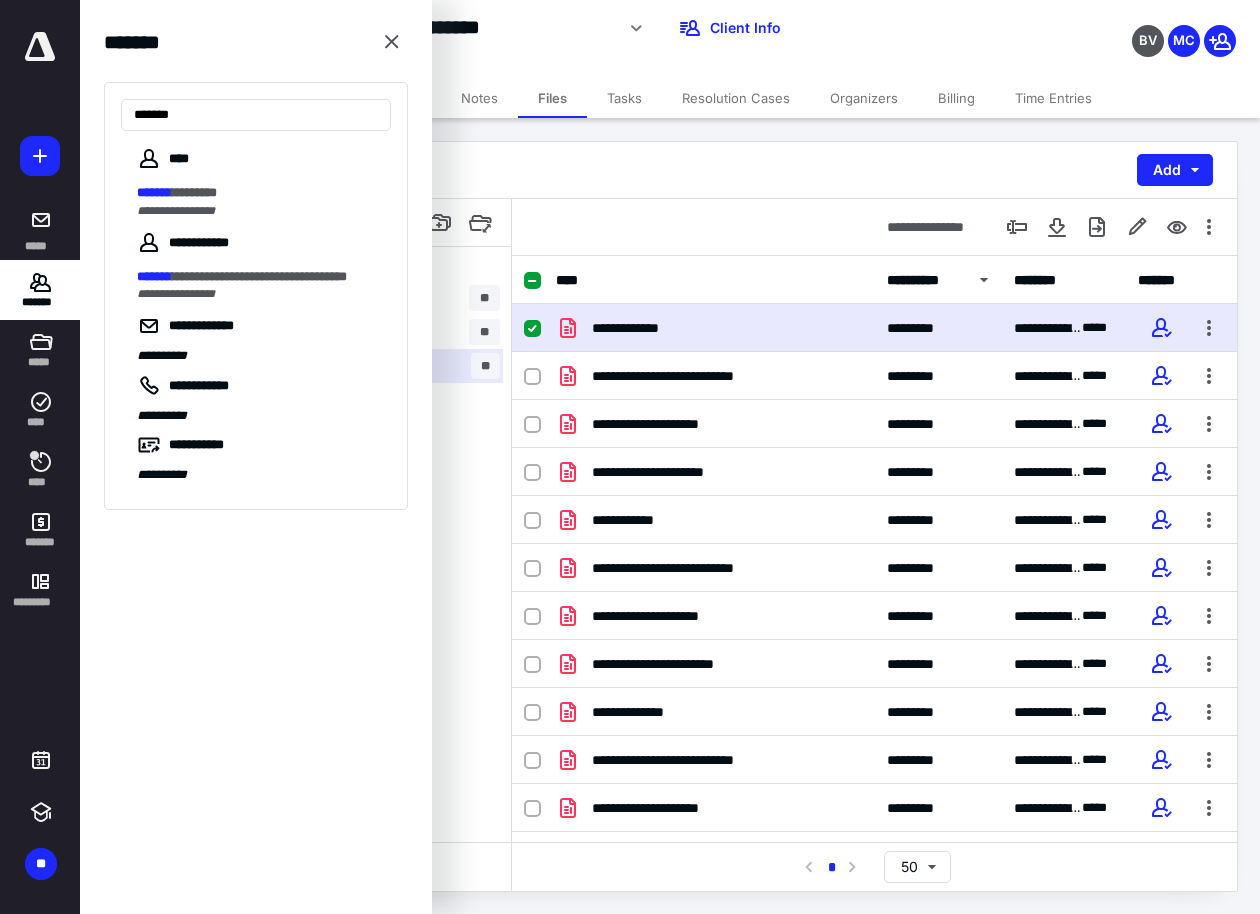 type on "*******" 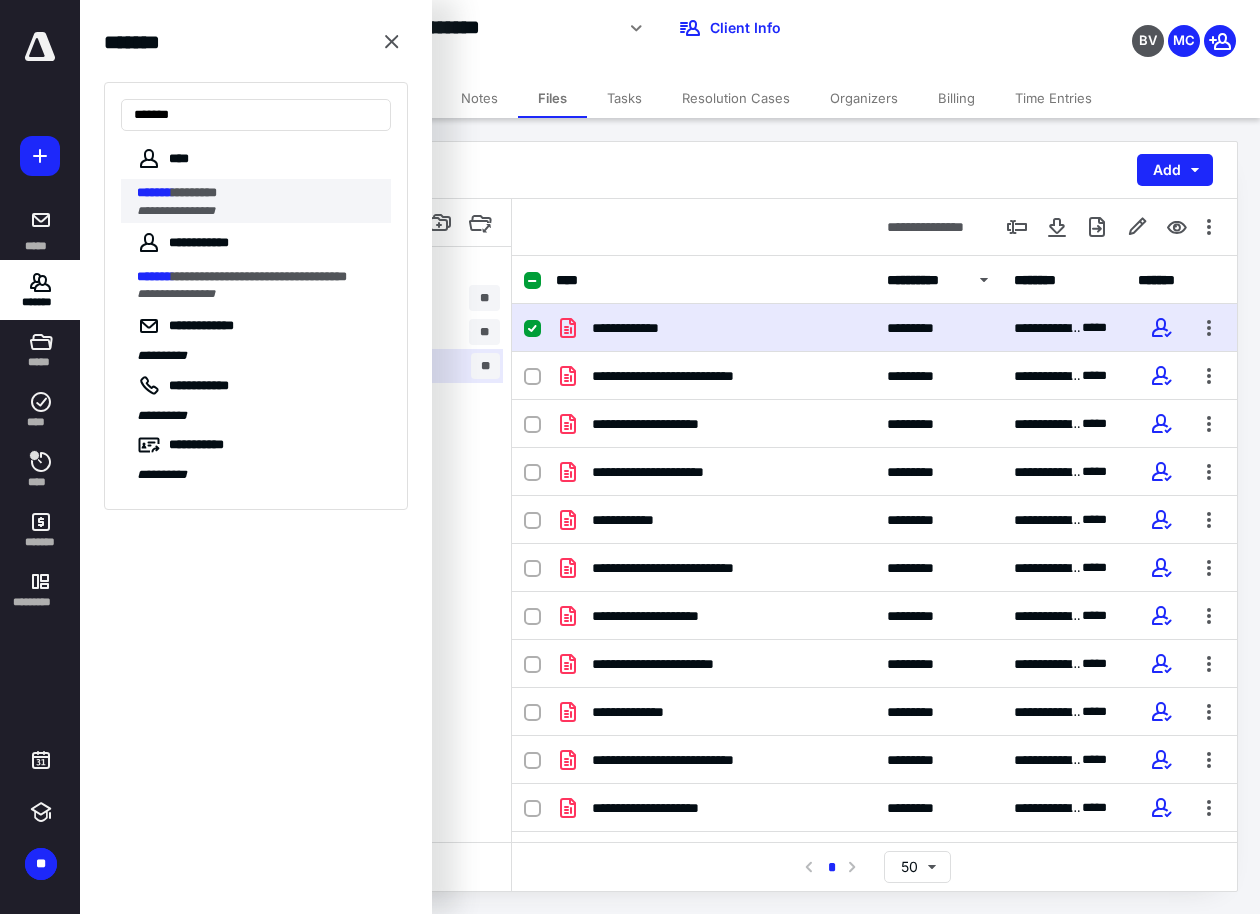drag, startPoint x: 215, startPoint y: 213, endPoint x: 199, endPoint y: 218, distance: 16.763054 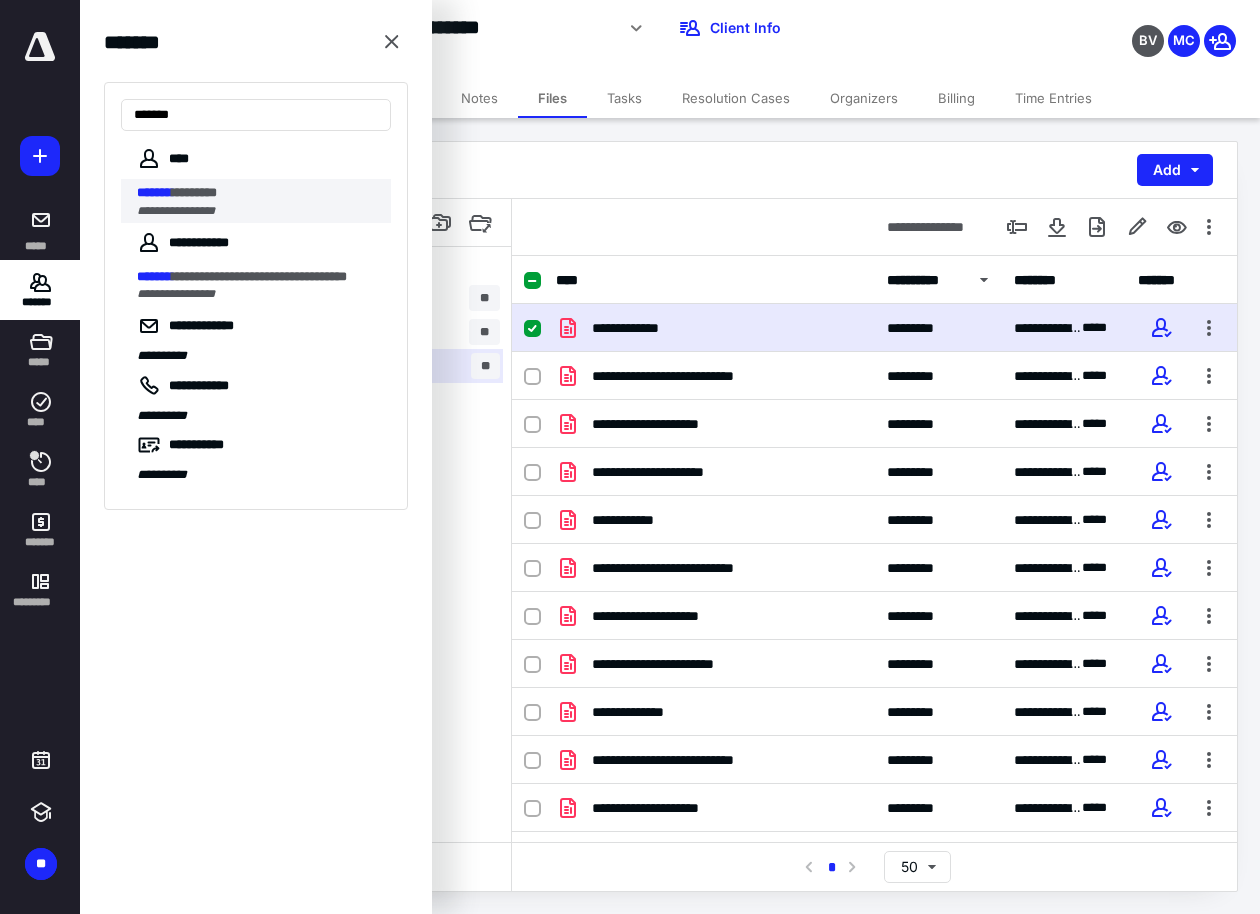 click on "**********" at bounding box center [258, 211] 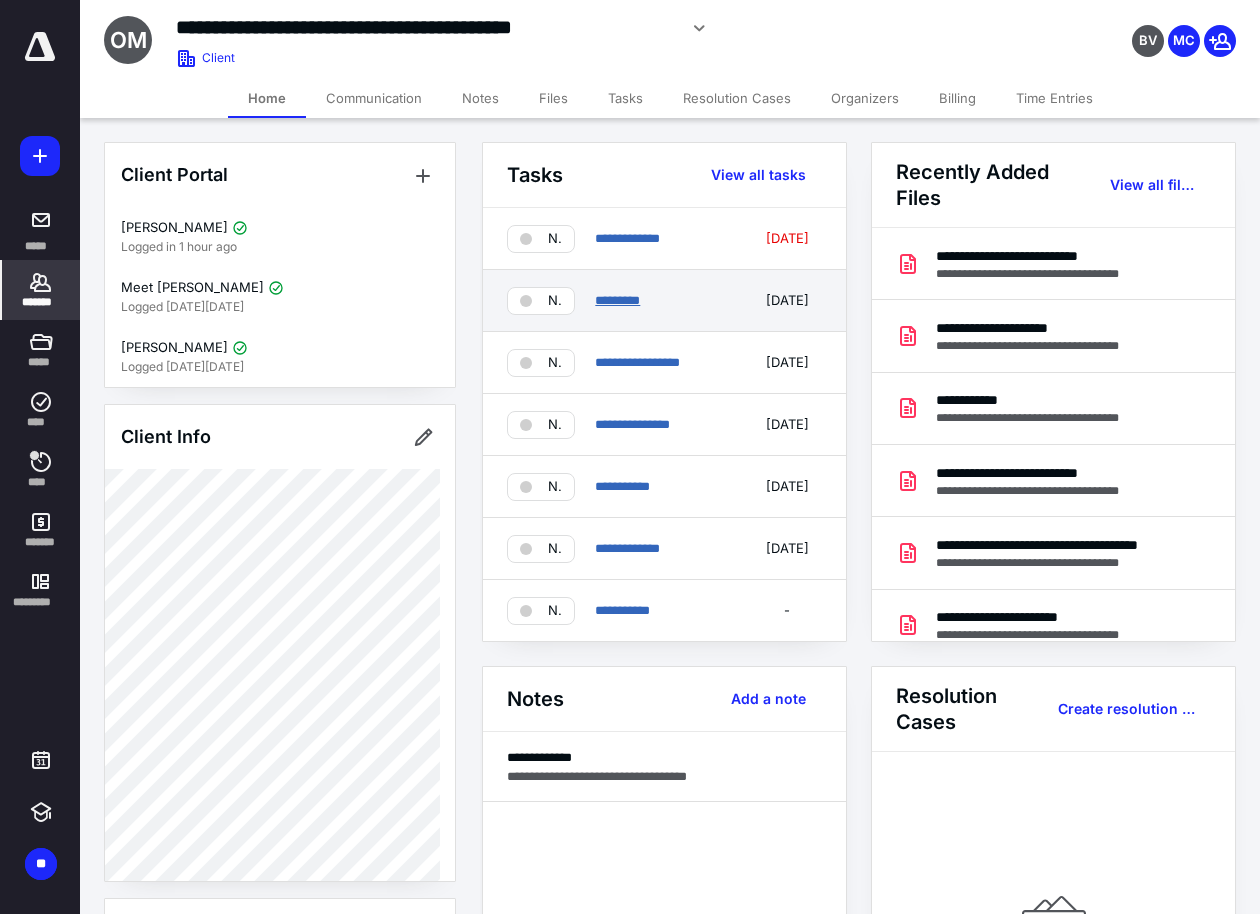 click on "*********" at bounding box center [617, 300] 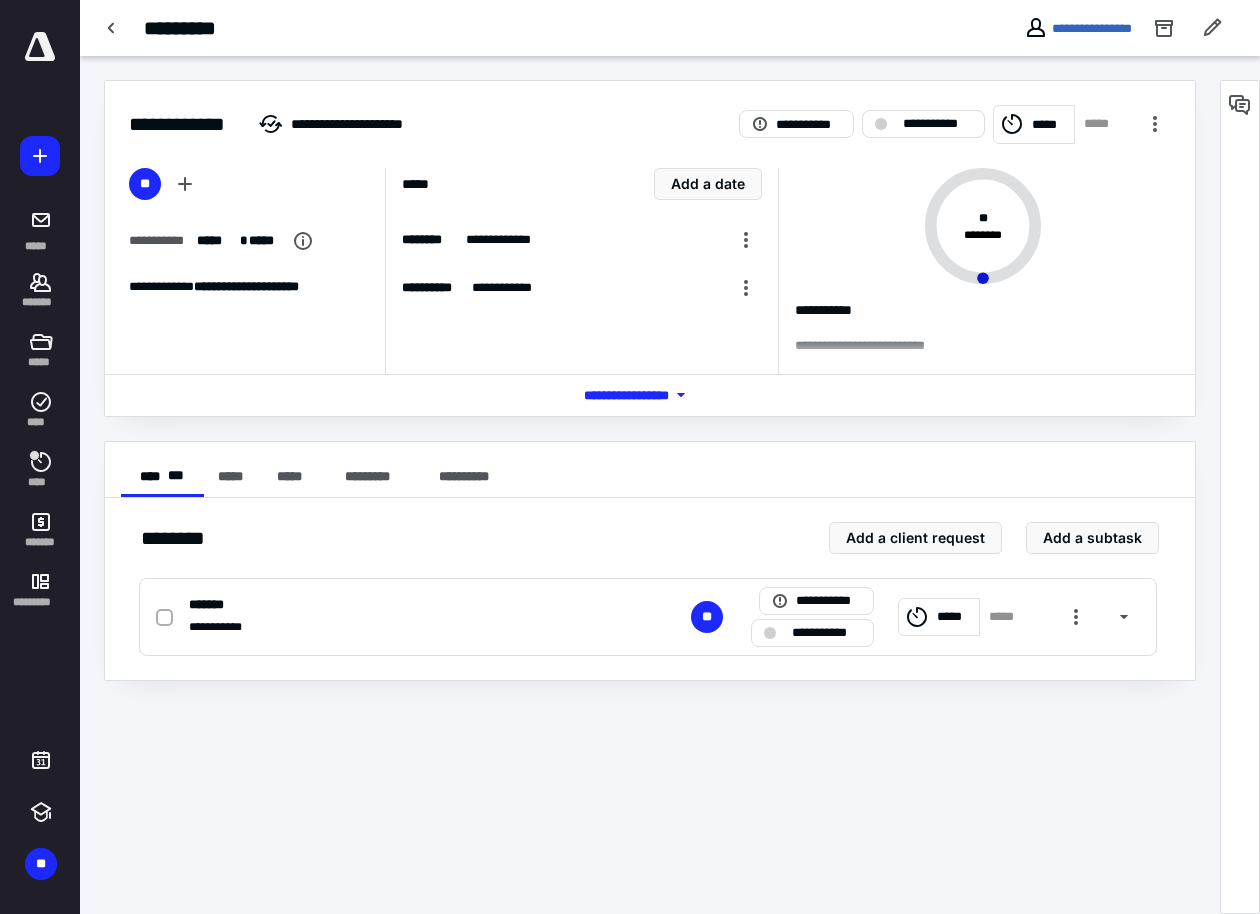 click on "*** **** *******" at bounding box center (650, 395) 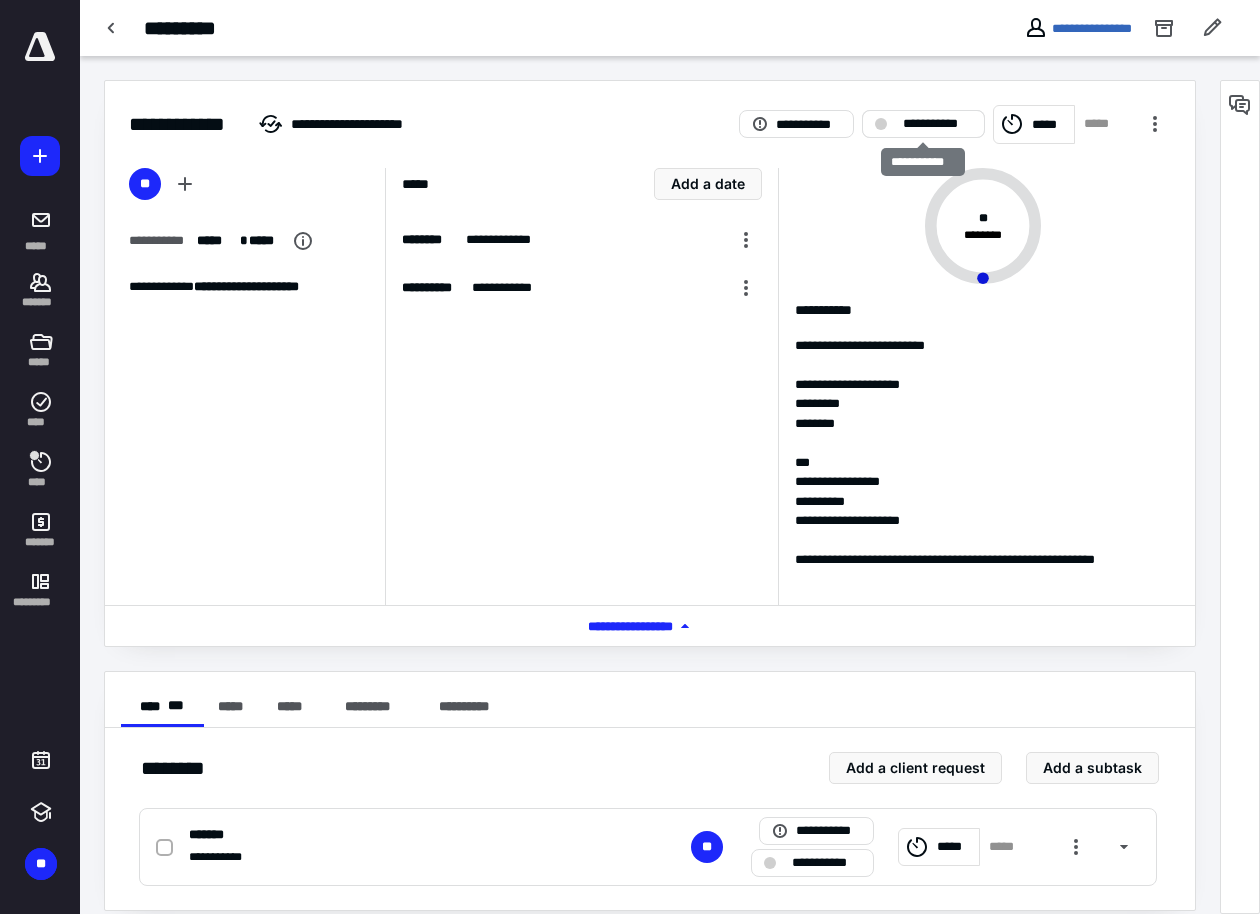 click on "**********" at bounding box center (937, 124) 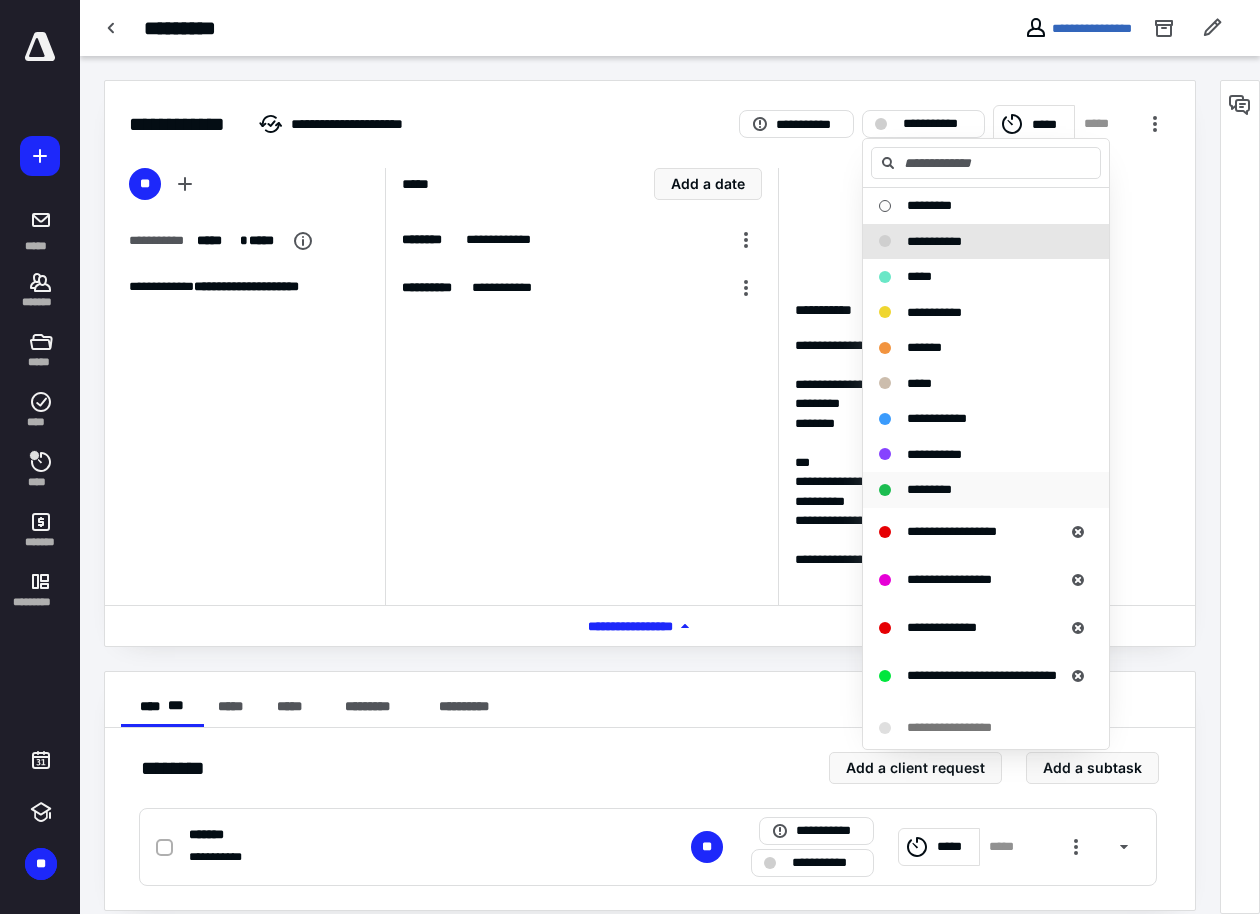 click on "*********" at bounding box center [929, 489] 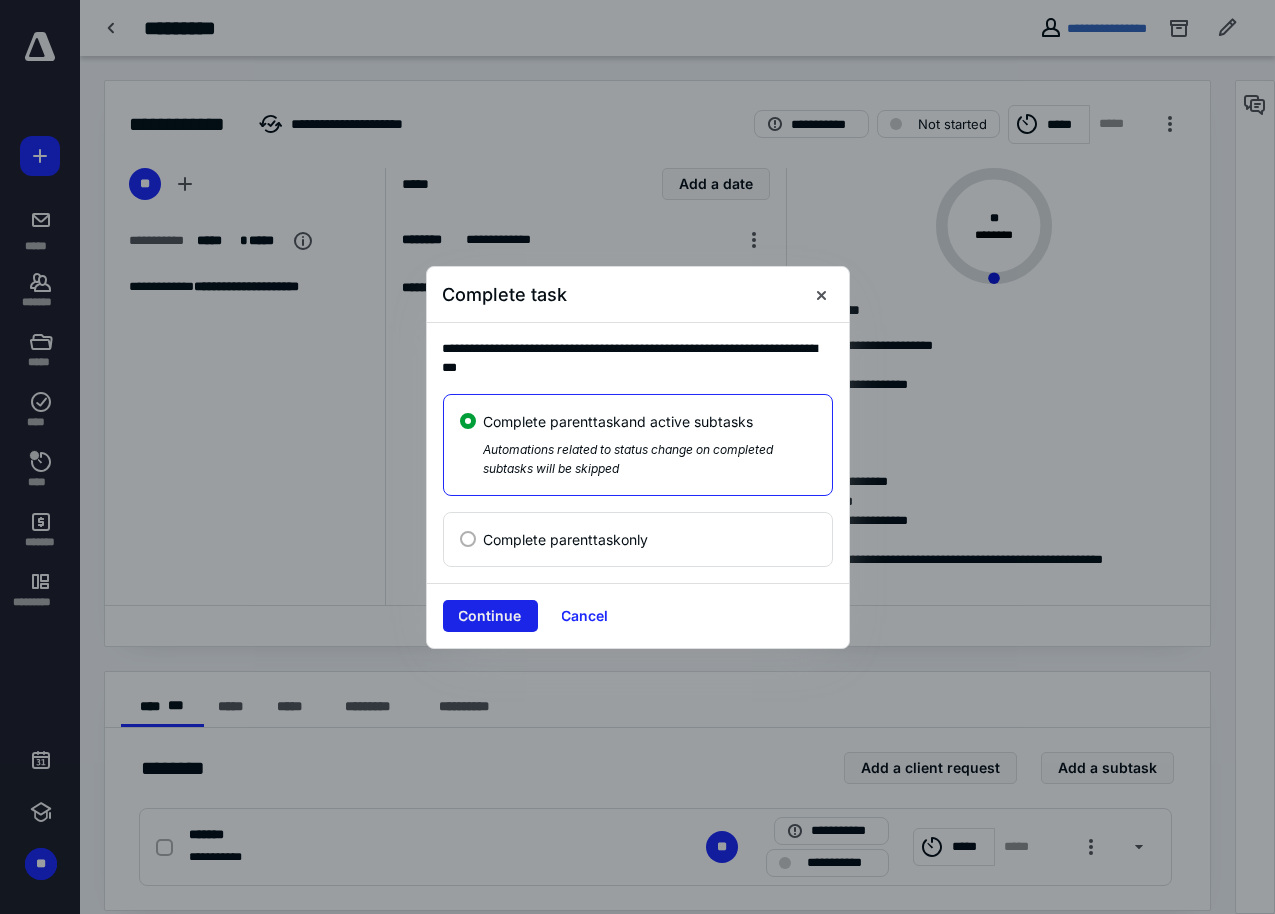 click on "Continue" at bounding box center (490, 616) 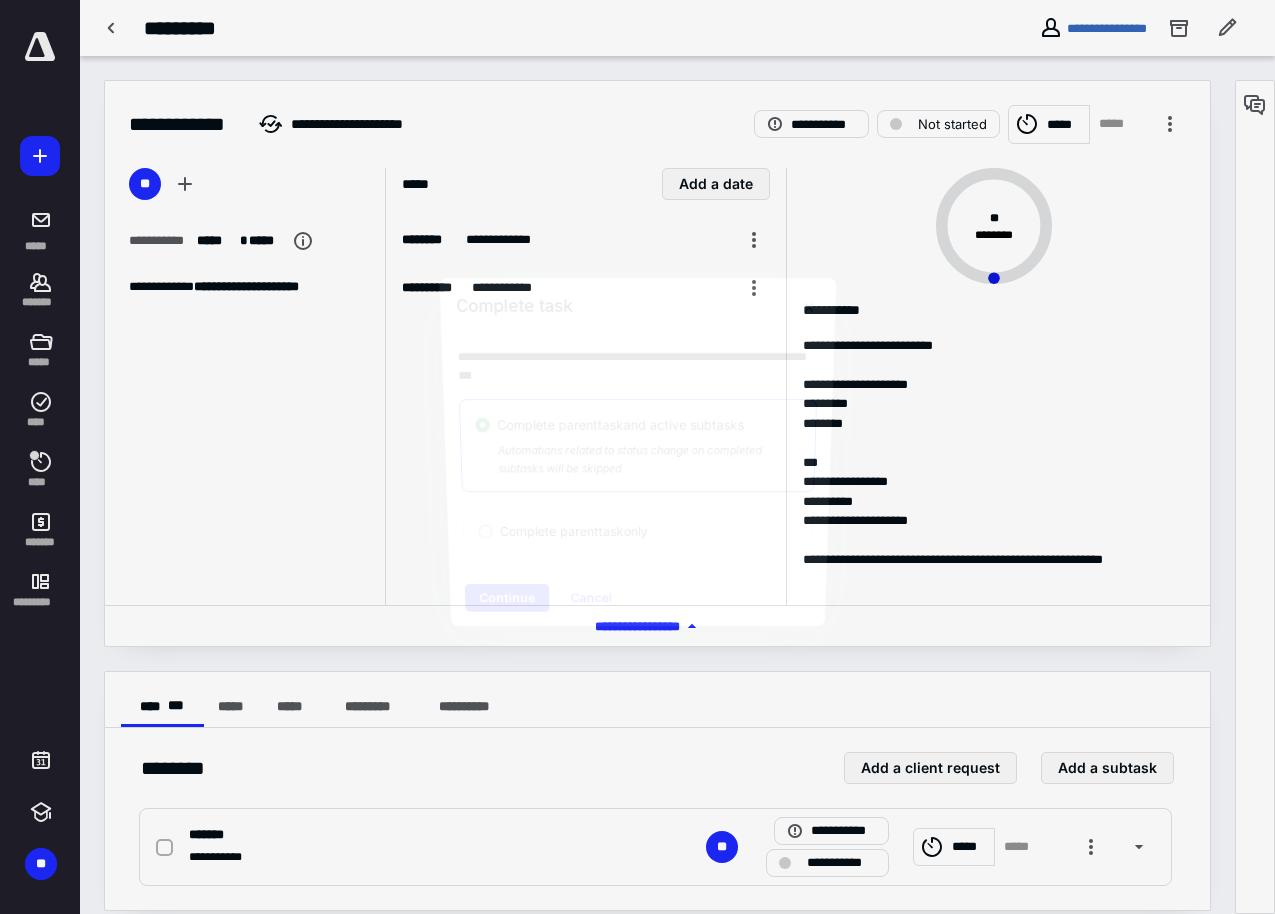 checkbox on "true" 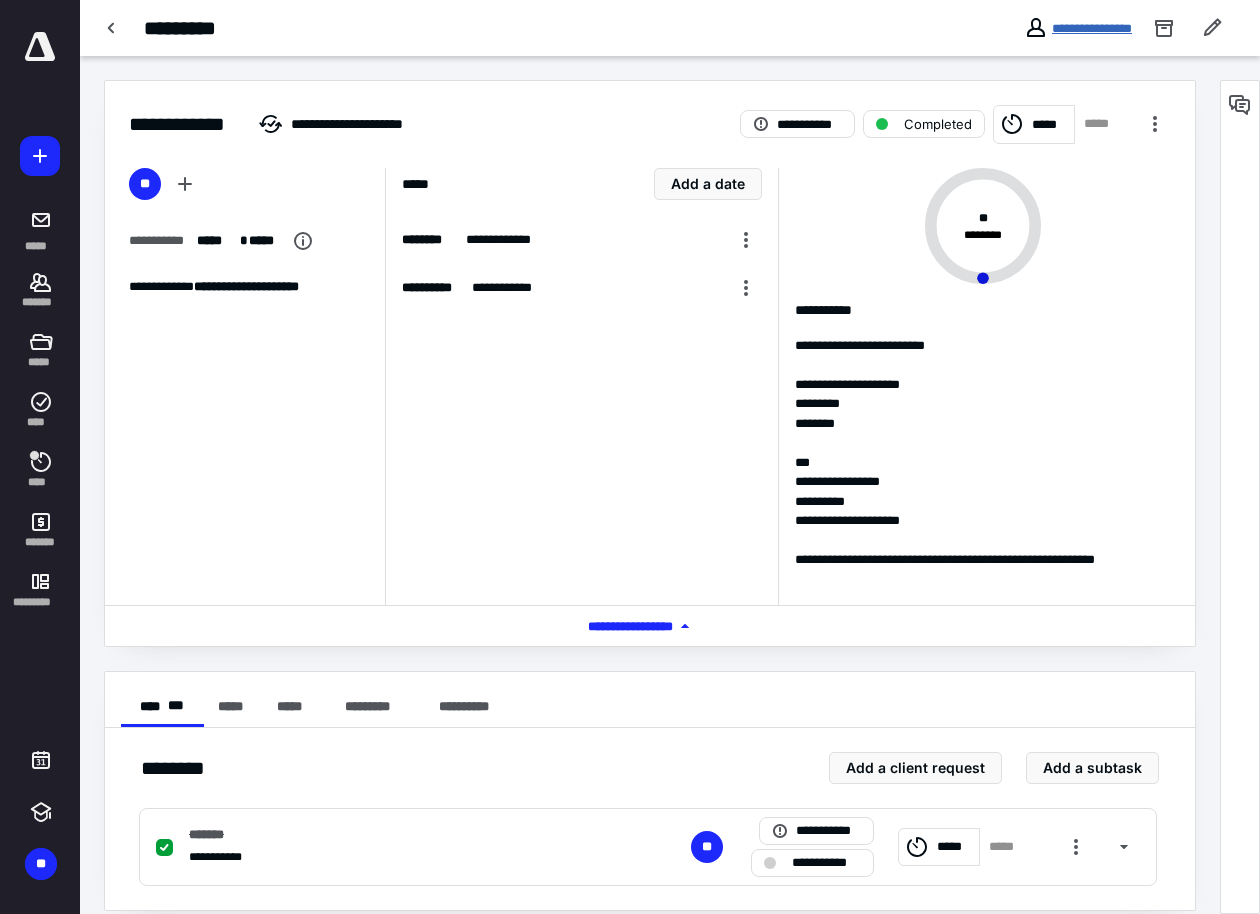 click on "**********" at bounding box center [1092, 28] 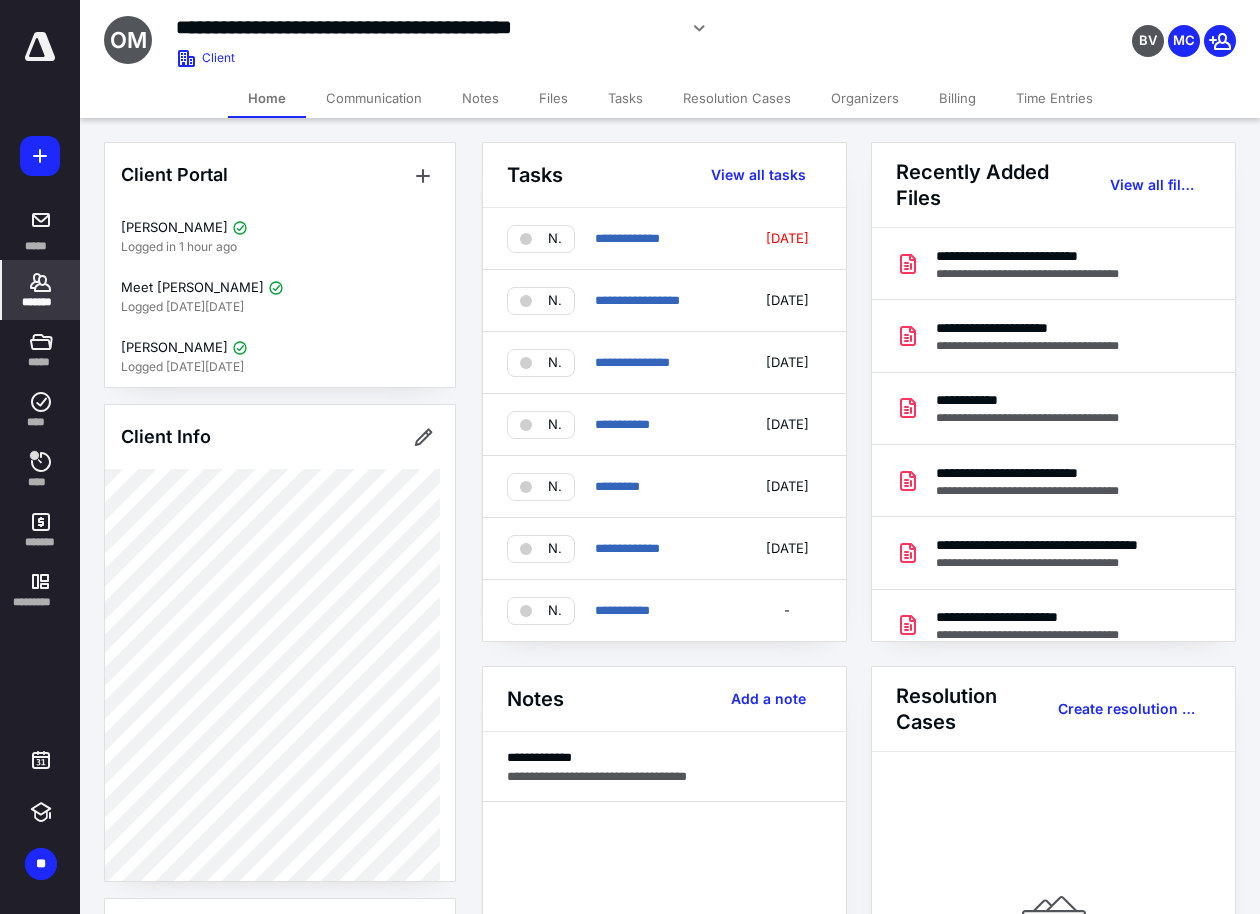 click on "Billing" at bounding box center [957, 98] 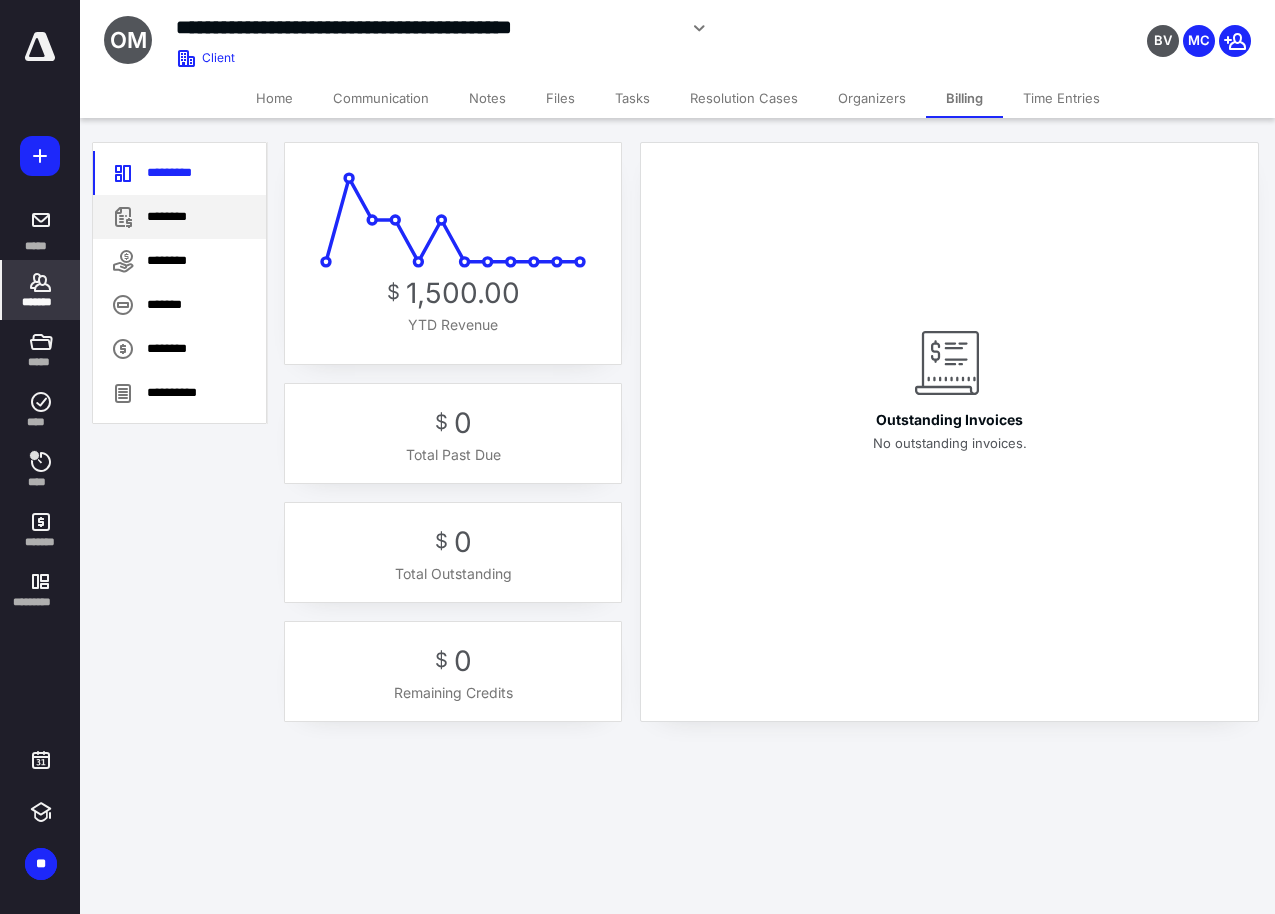click on "********" at bounding box center [179, 217] 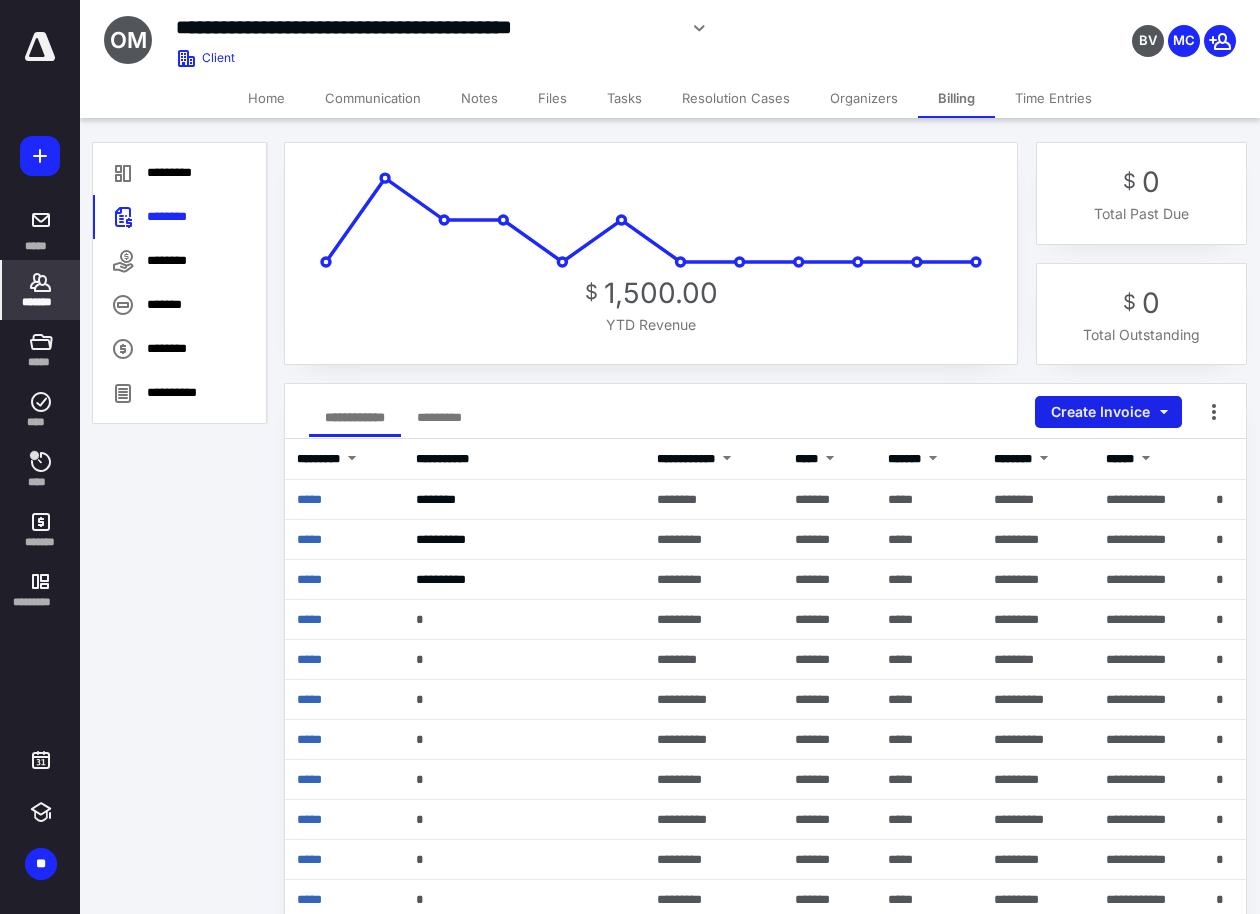 click on "Create Invoice" at bounding box center (1108, 412) 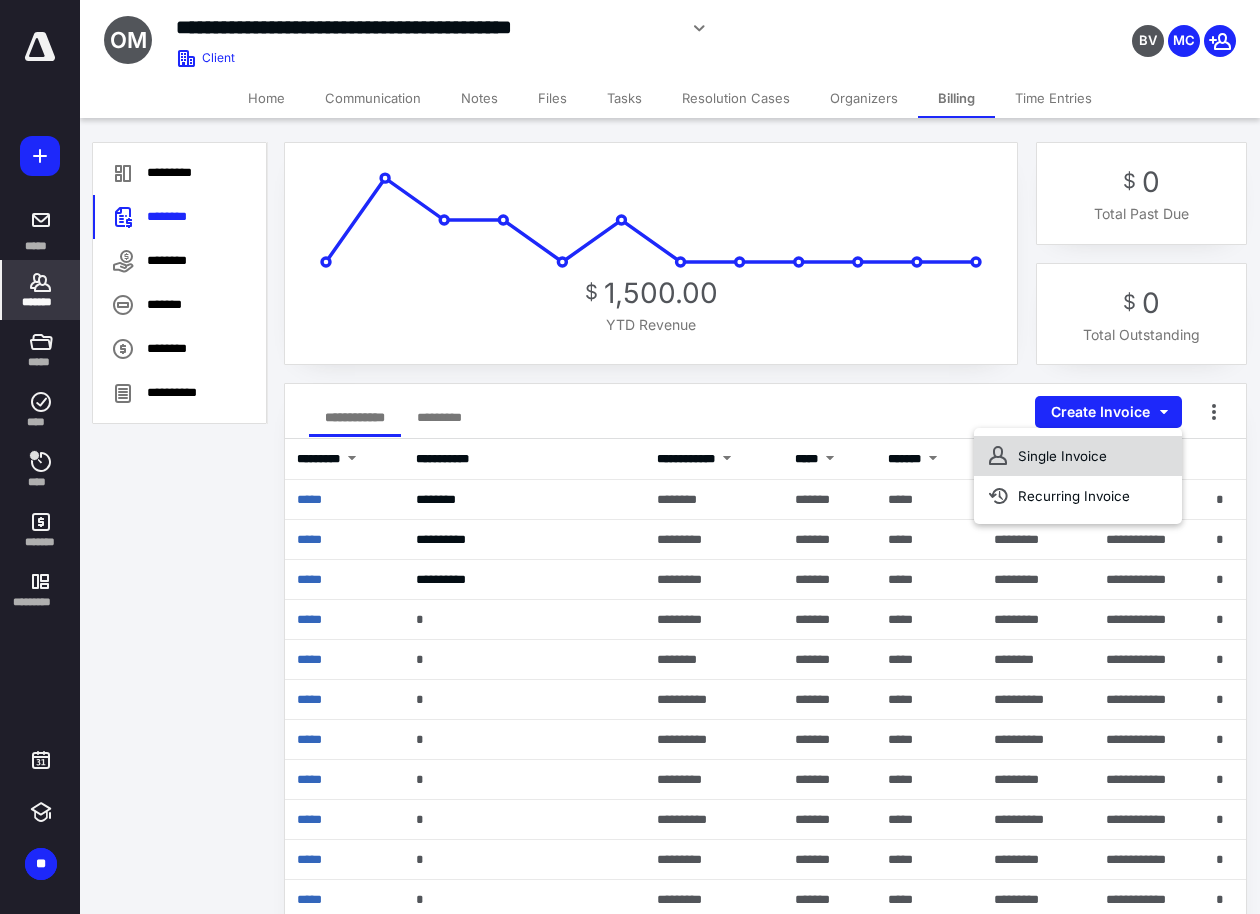 click on "Single Invoice" at bounding box center [1078, 456] 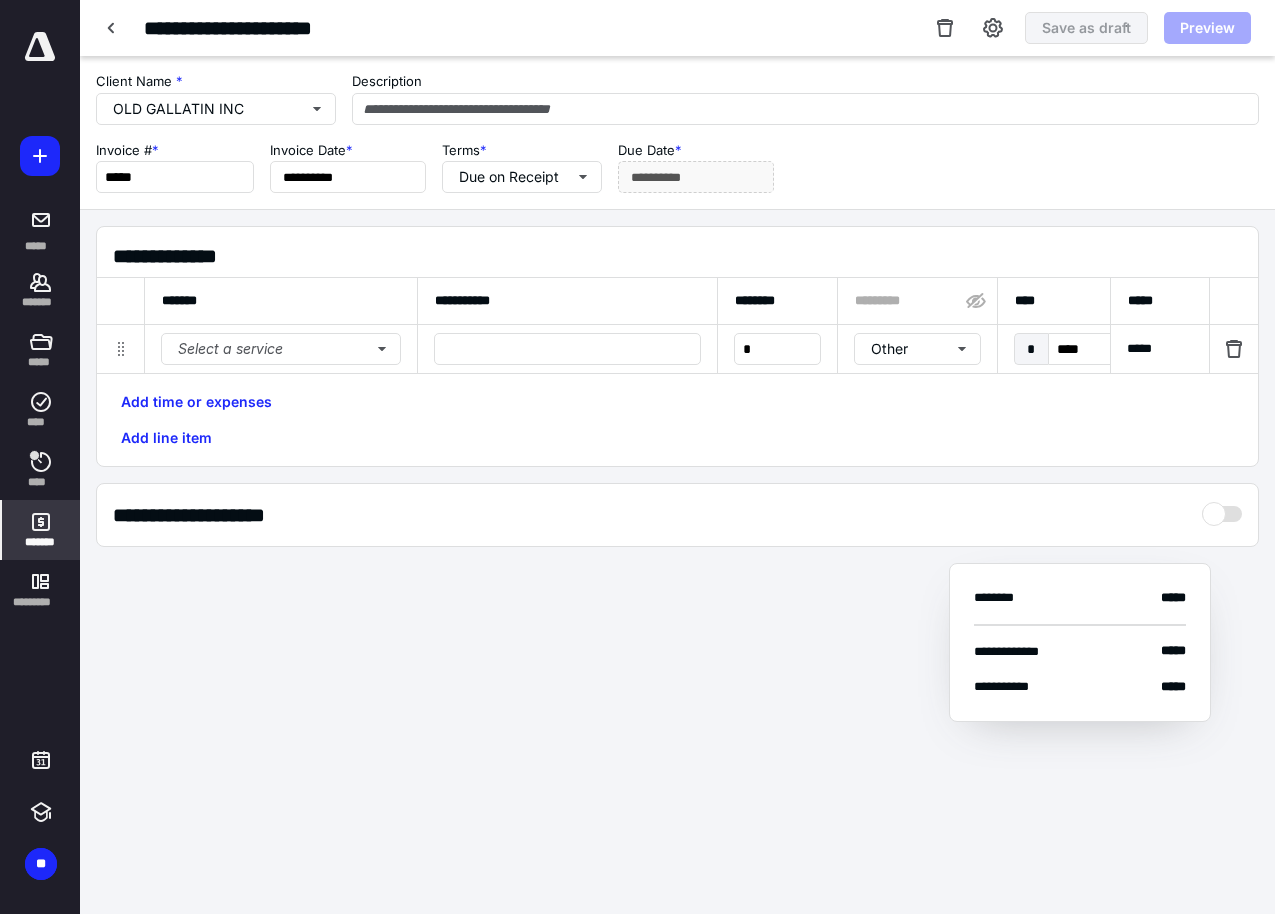 click on "Select a service" at bounding box center (281, 349) 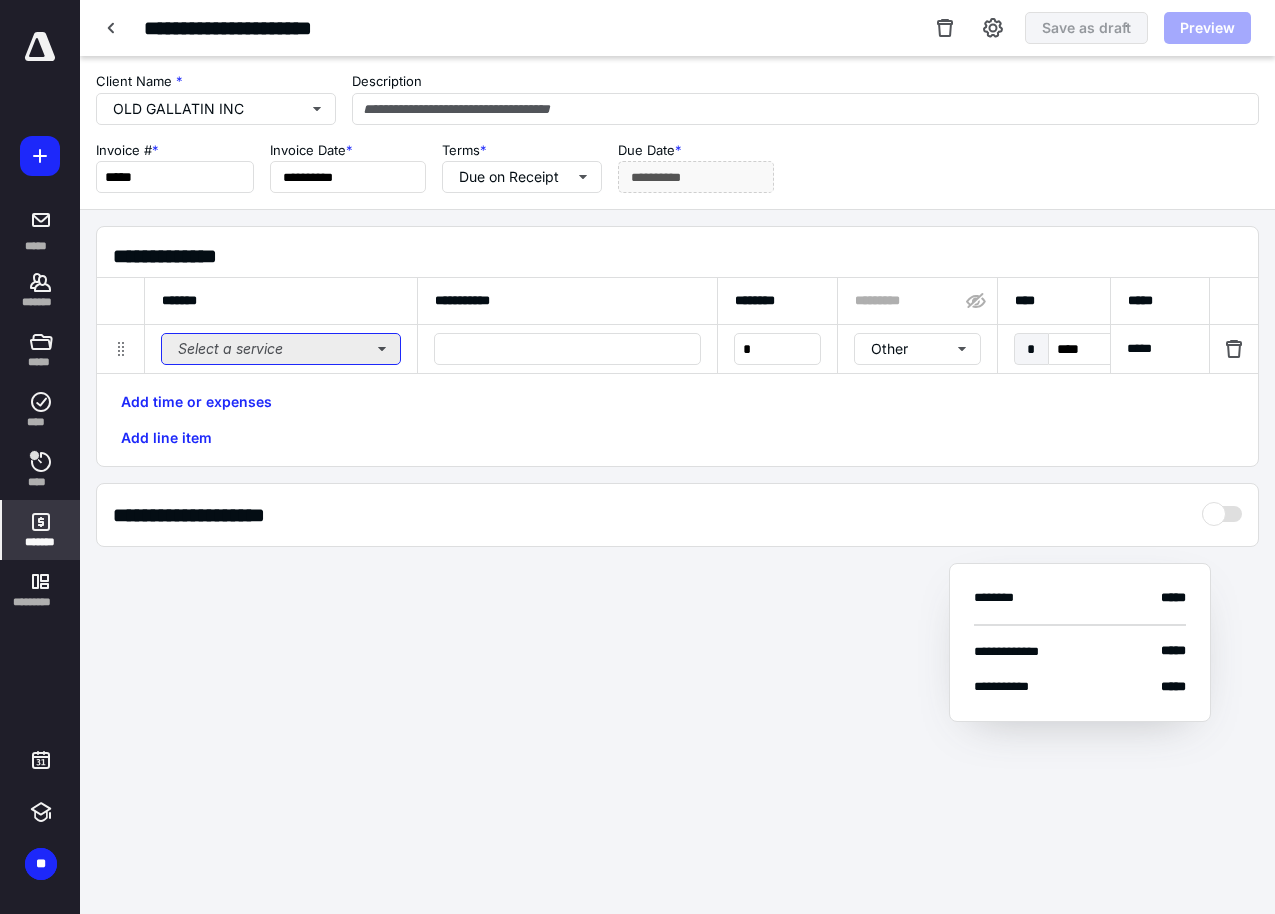 click on "Select a service" at bounding box center (281, 349) 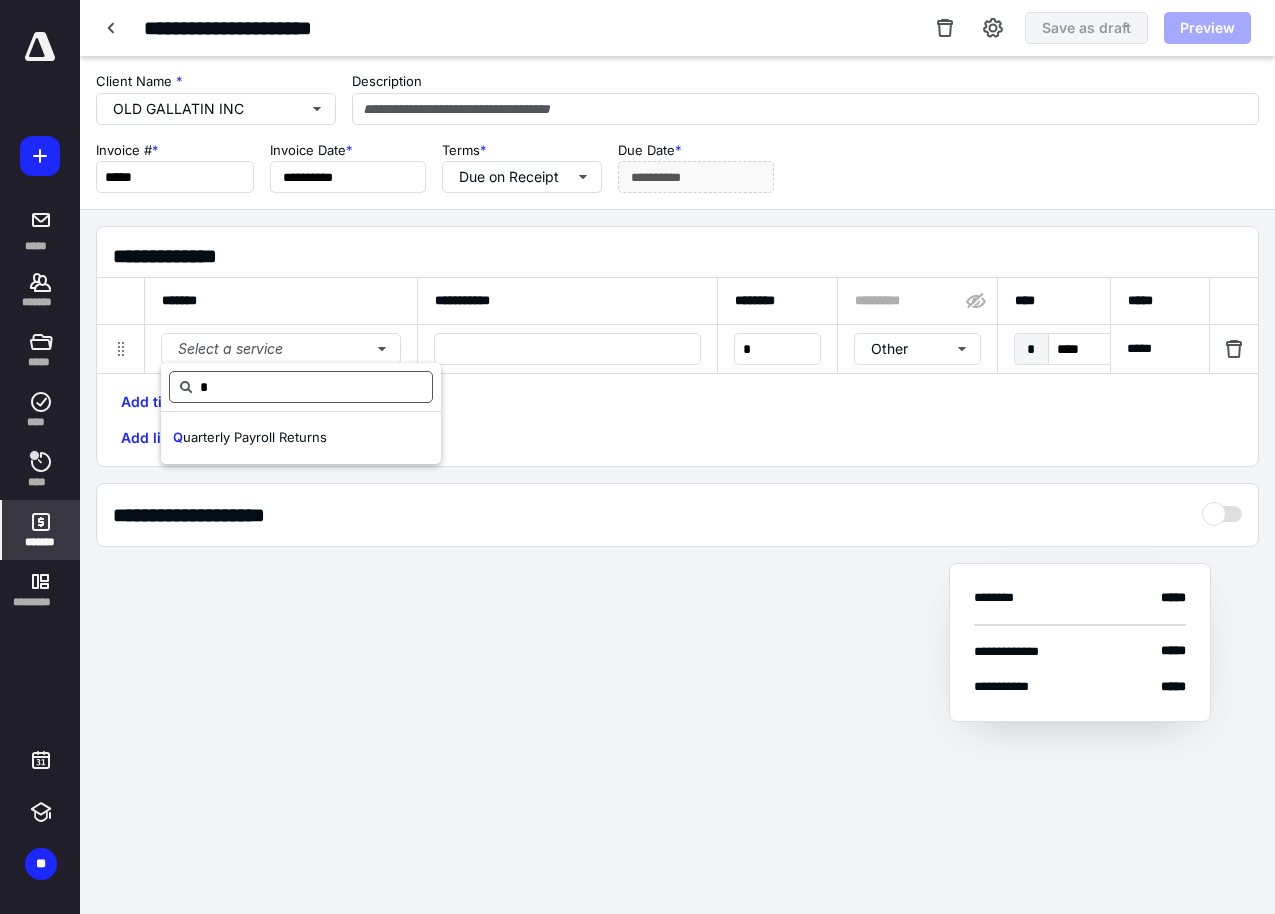 drag, startPoint x: 272, startPoint y: 426, endPoint x: 273, endPoint y: 371, distance: 55.00909 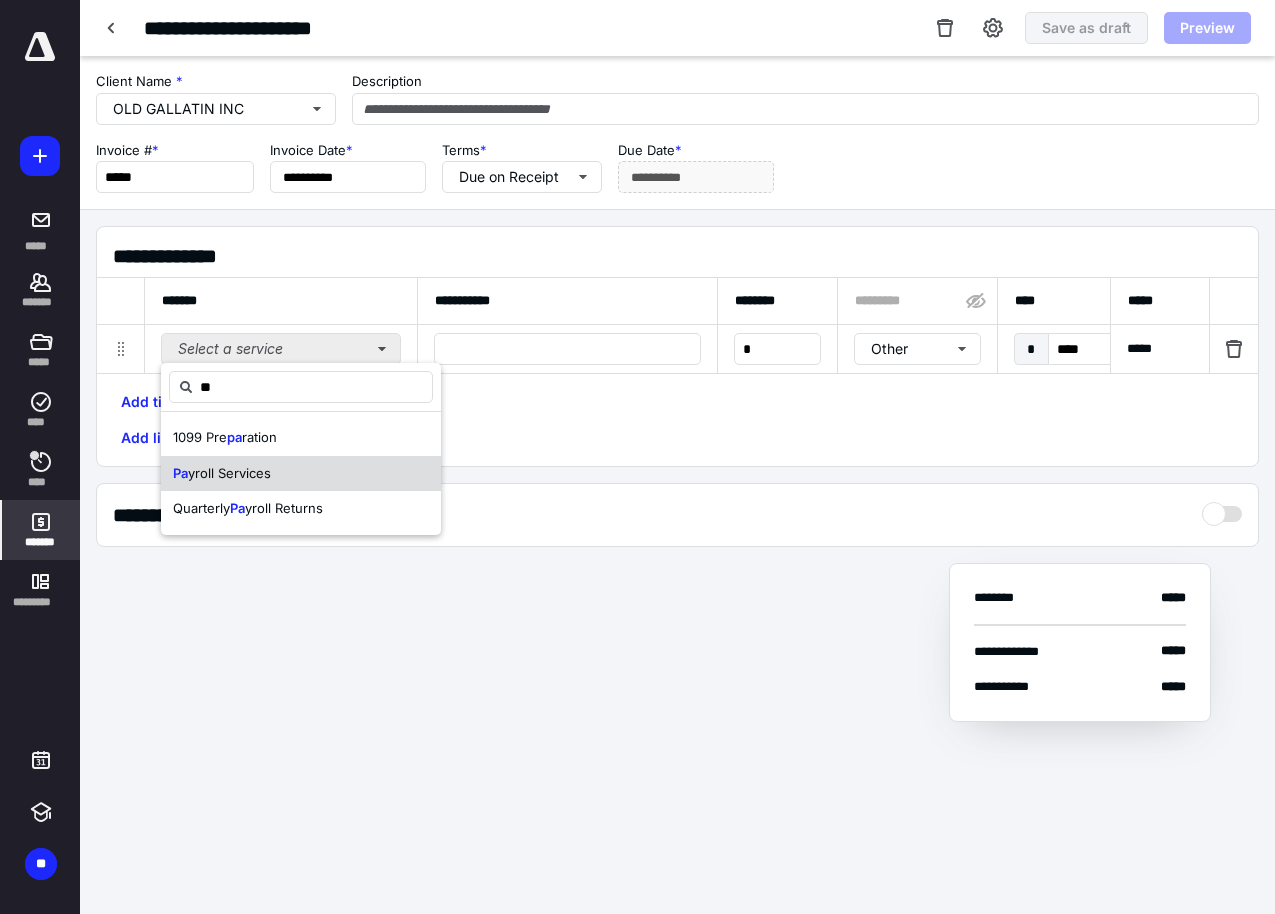 type on "**" 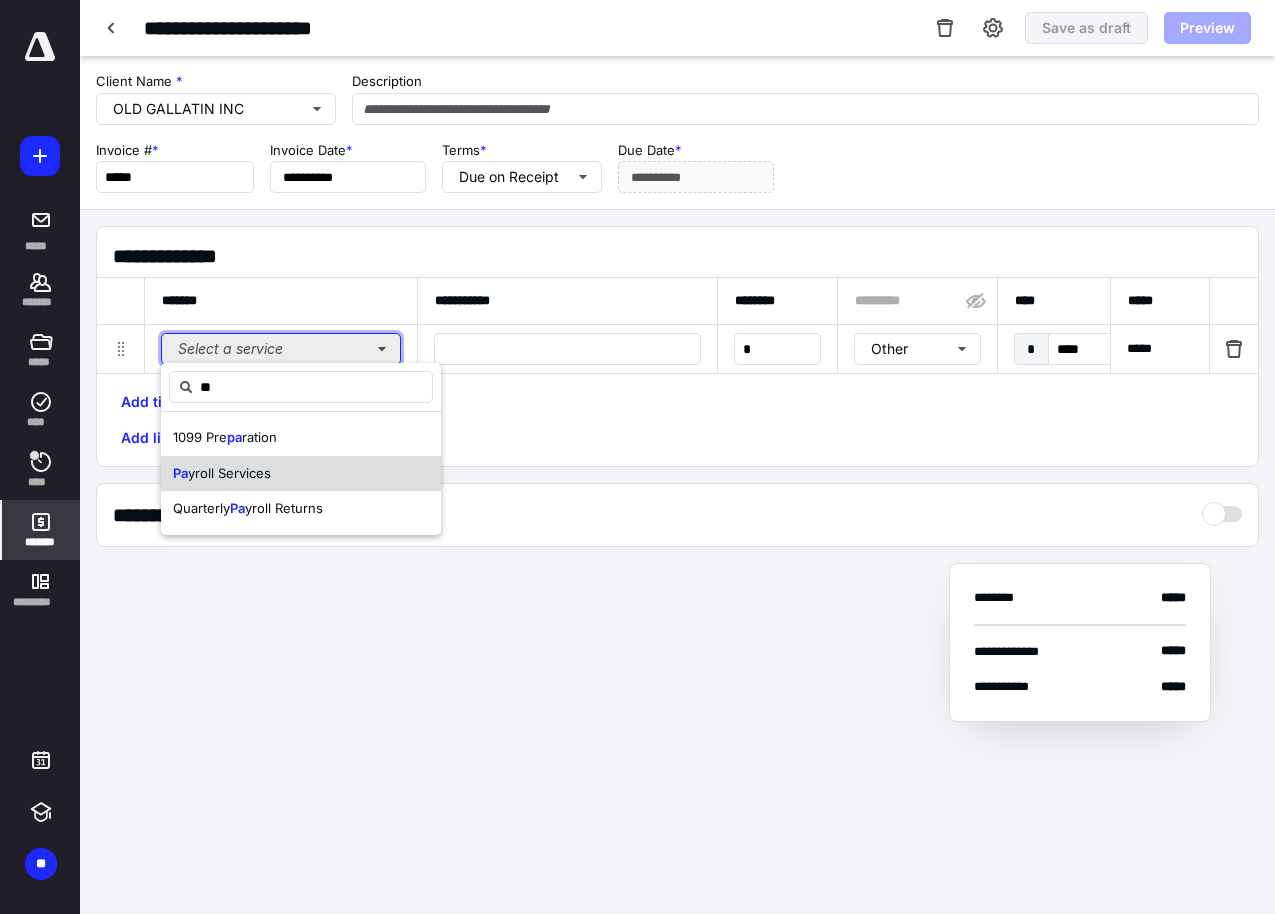 type 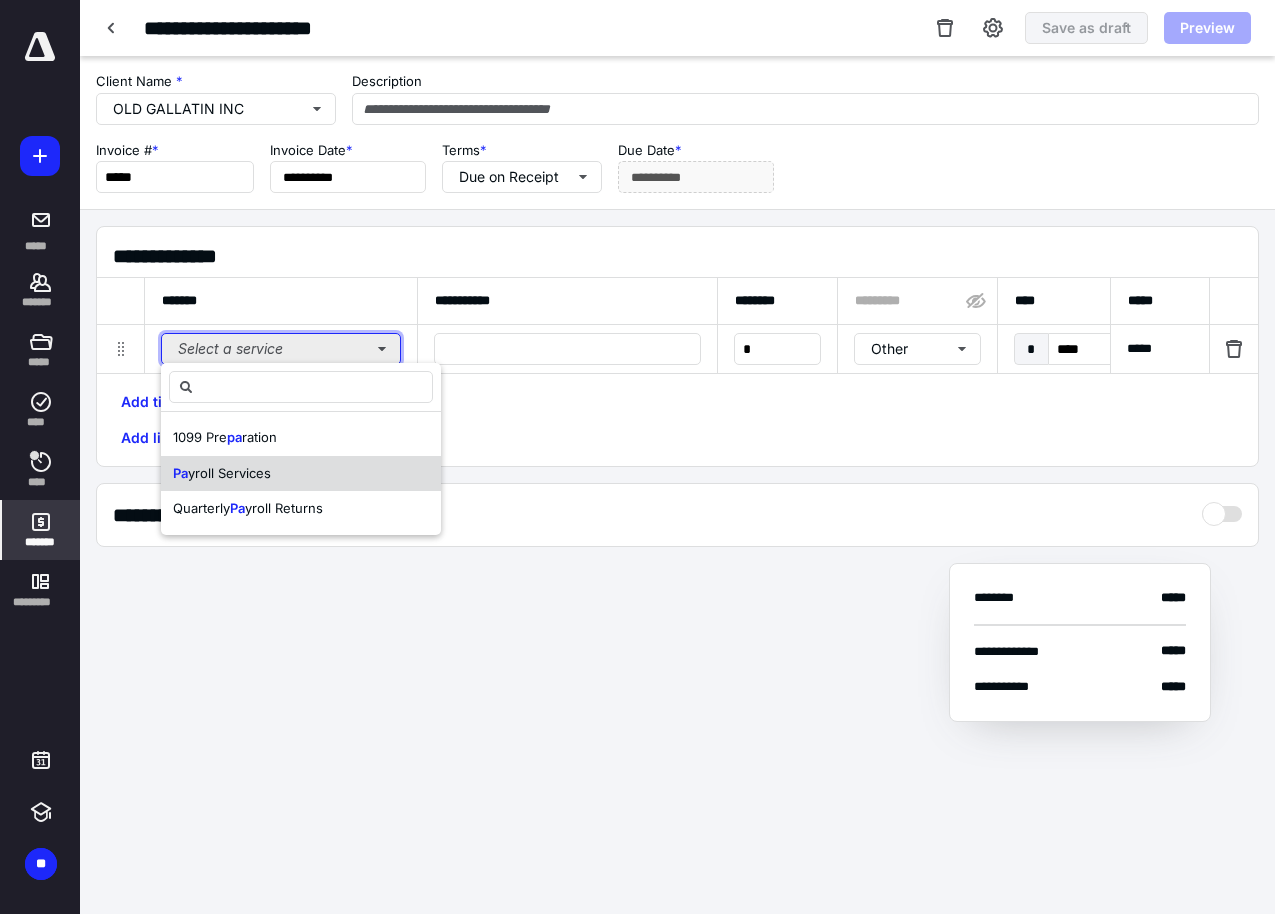 type 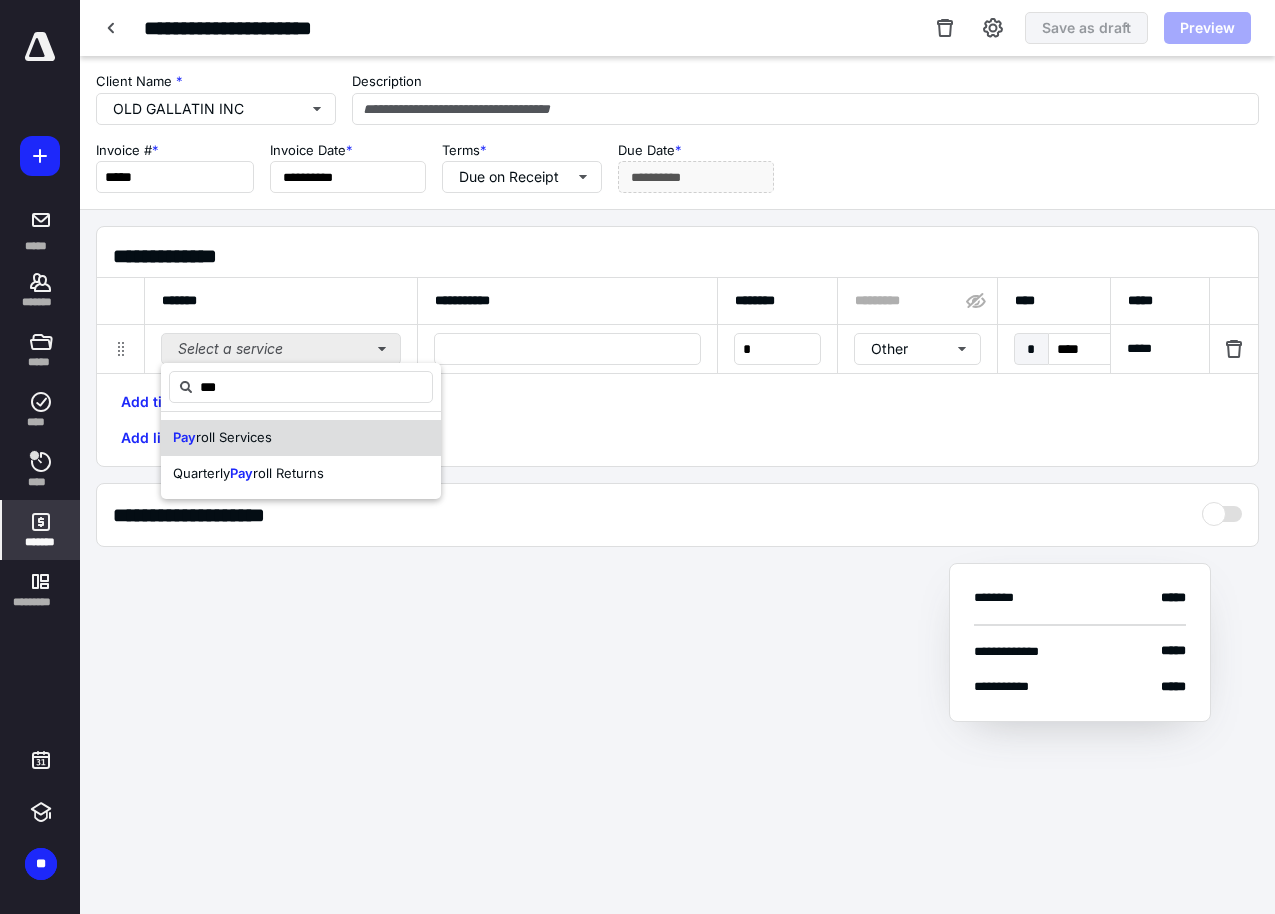 type on "***" 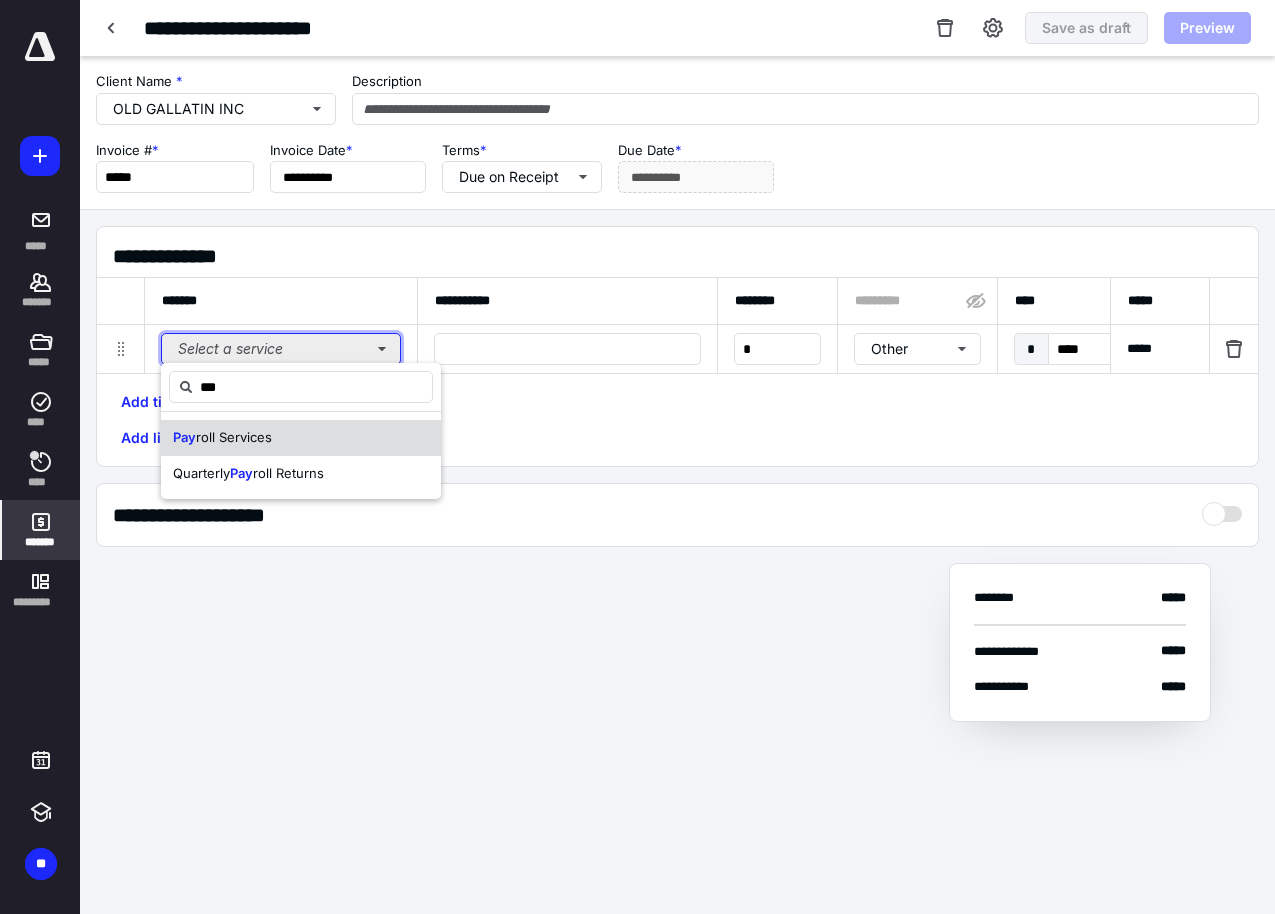 type 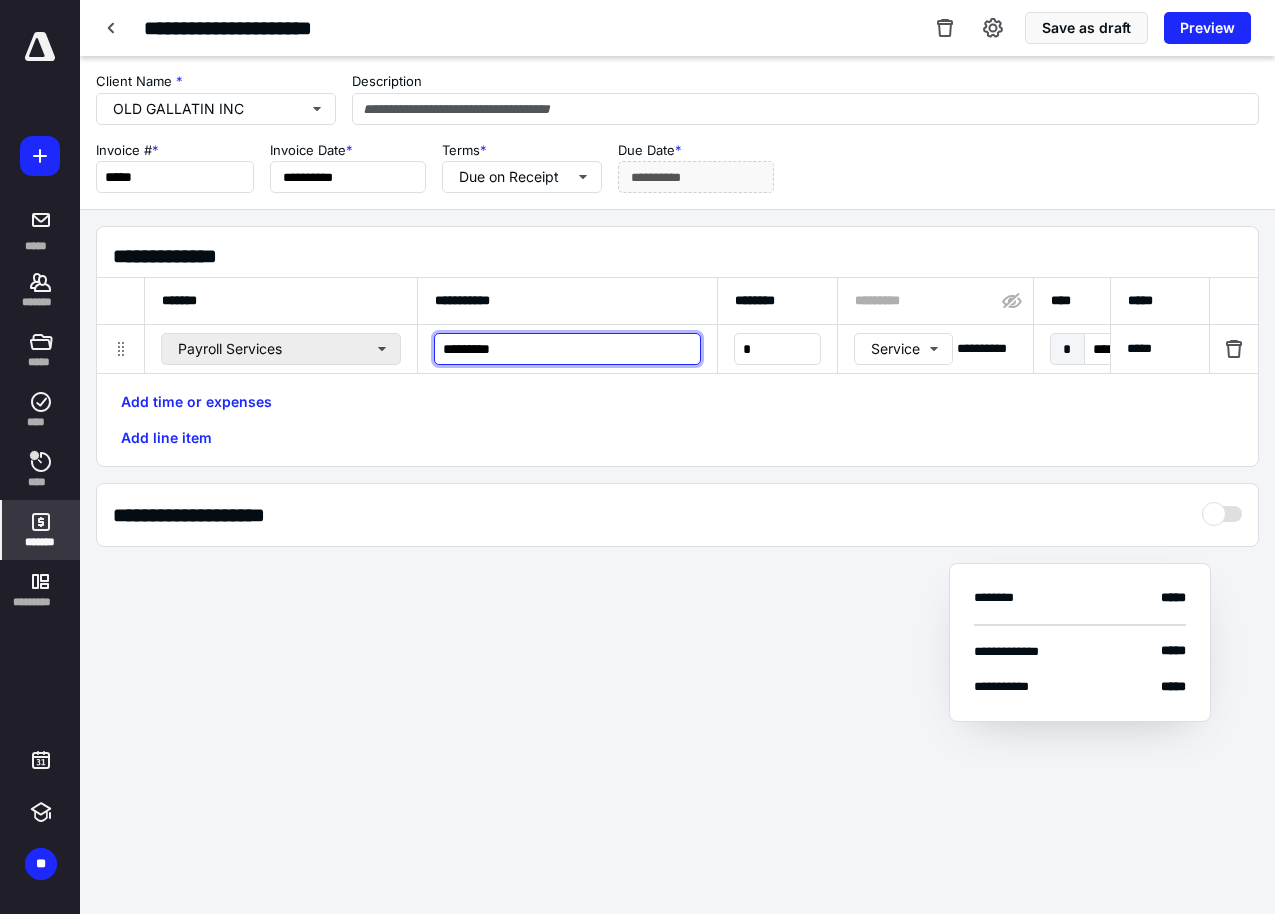 type on "*********" 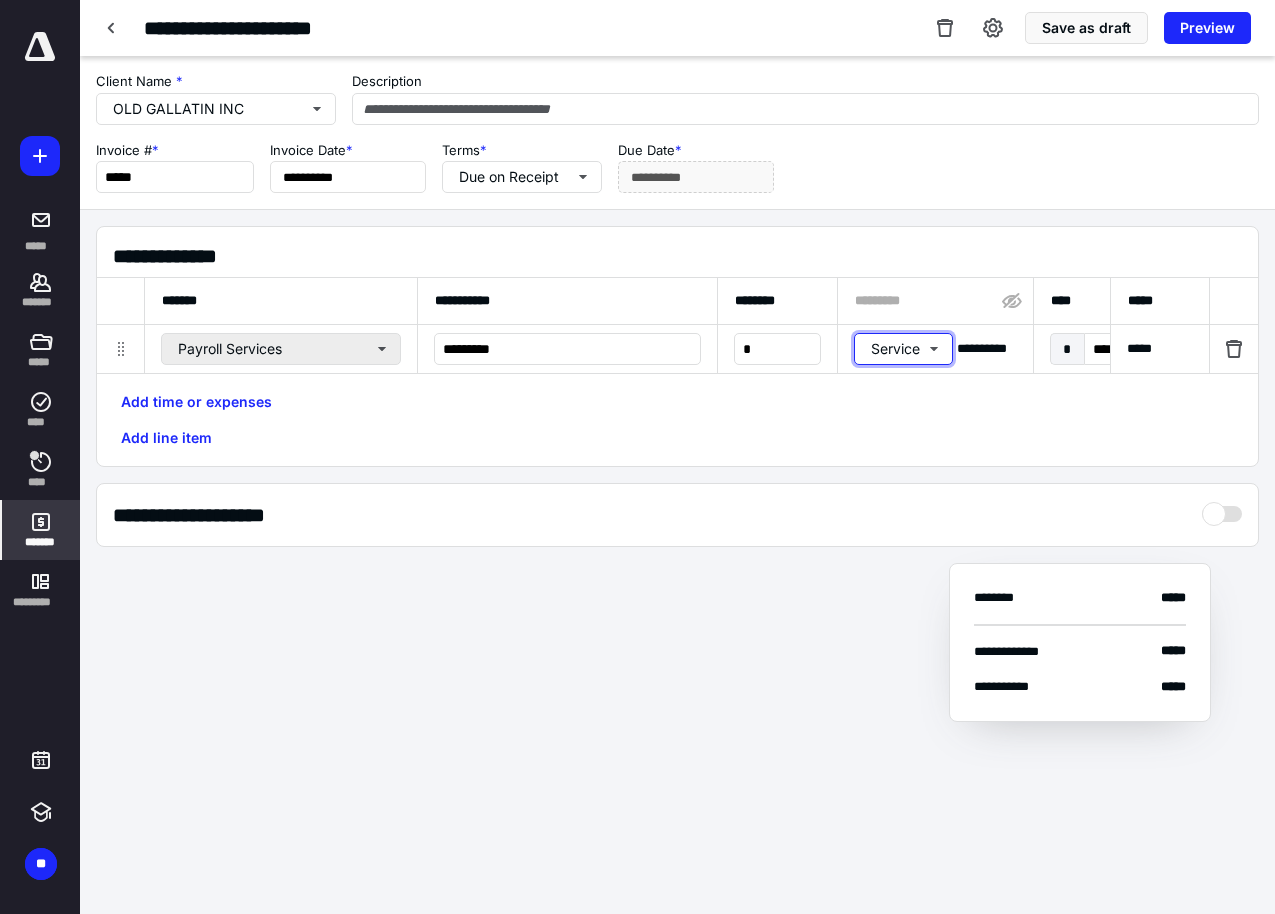 type 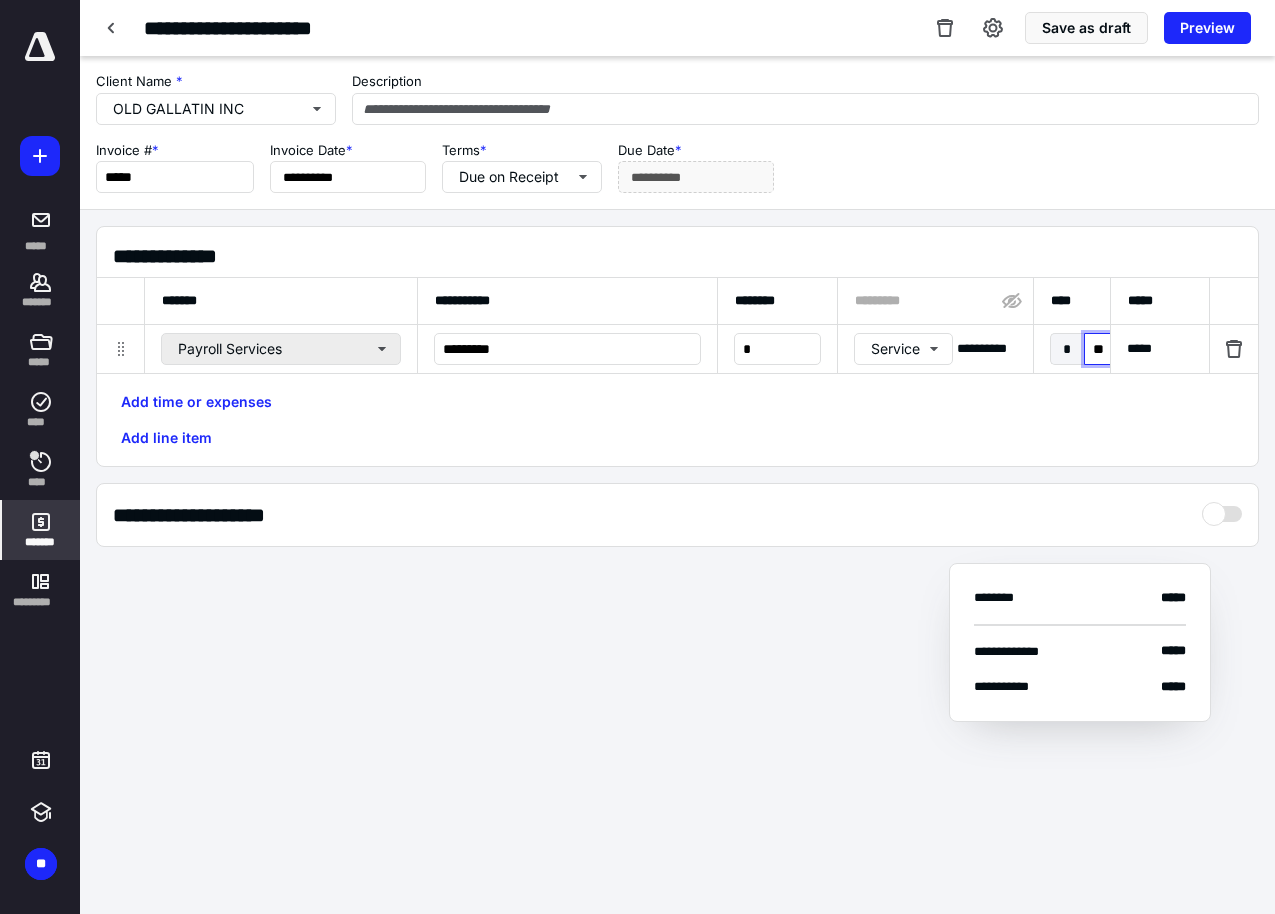 type on "***" 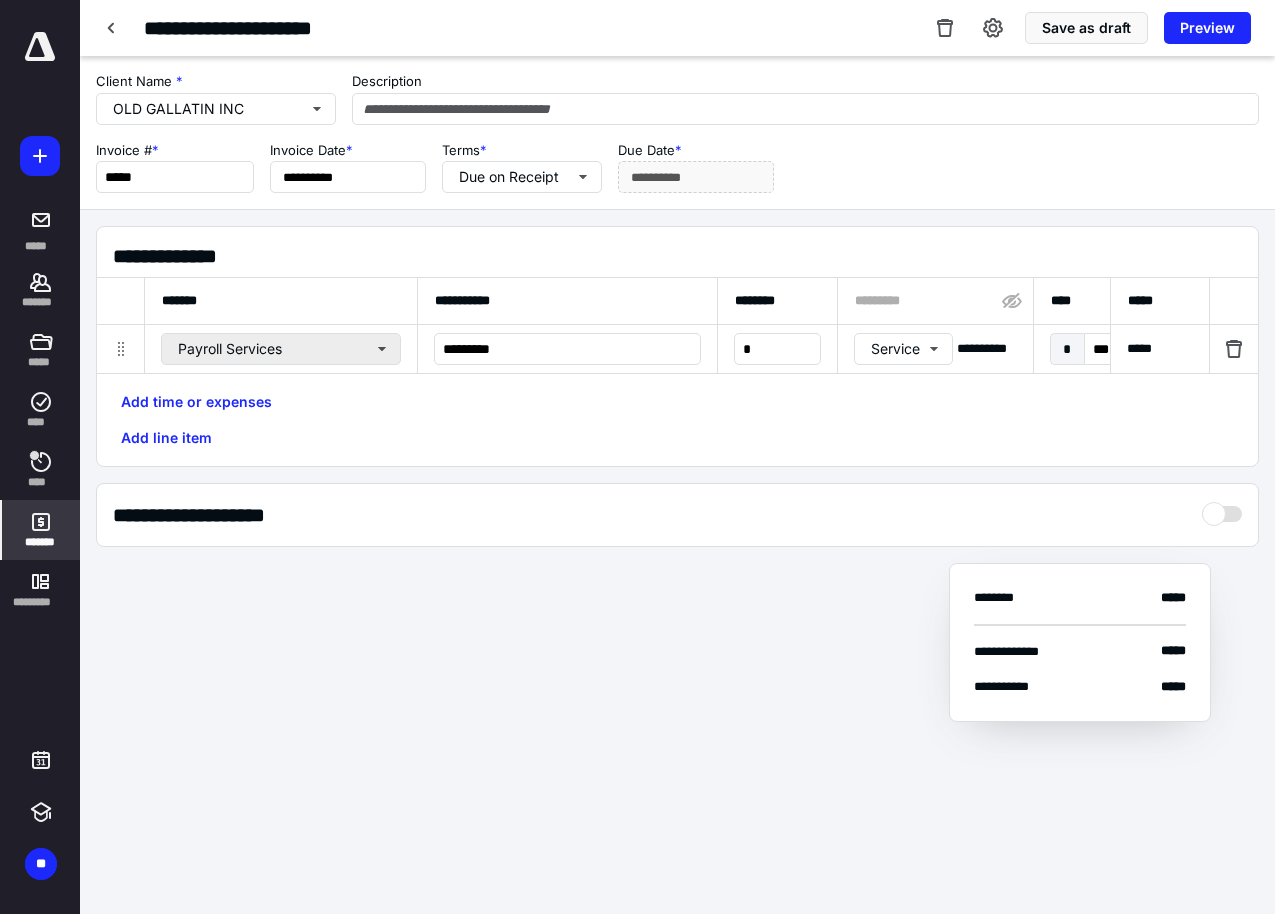 scroll, scrollTop: 0, scrollLeft: 1288, axis: horizontal 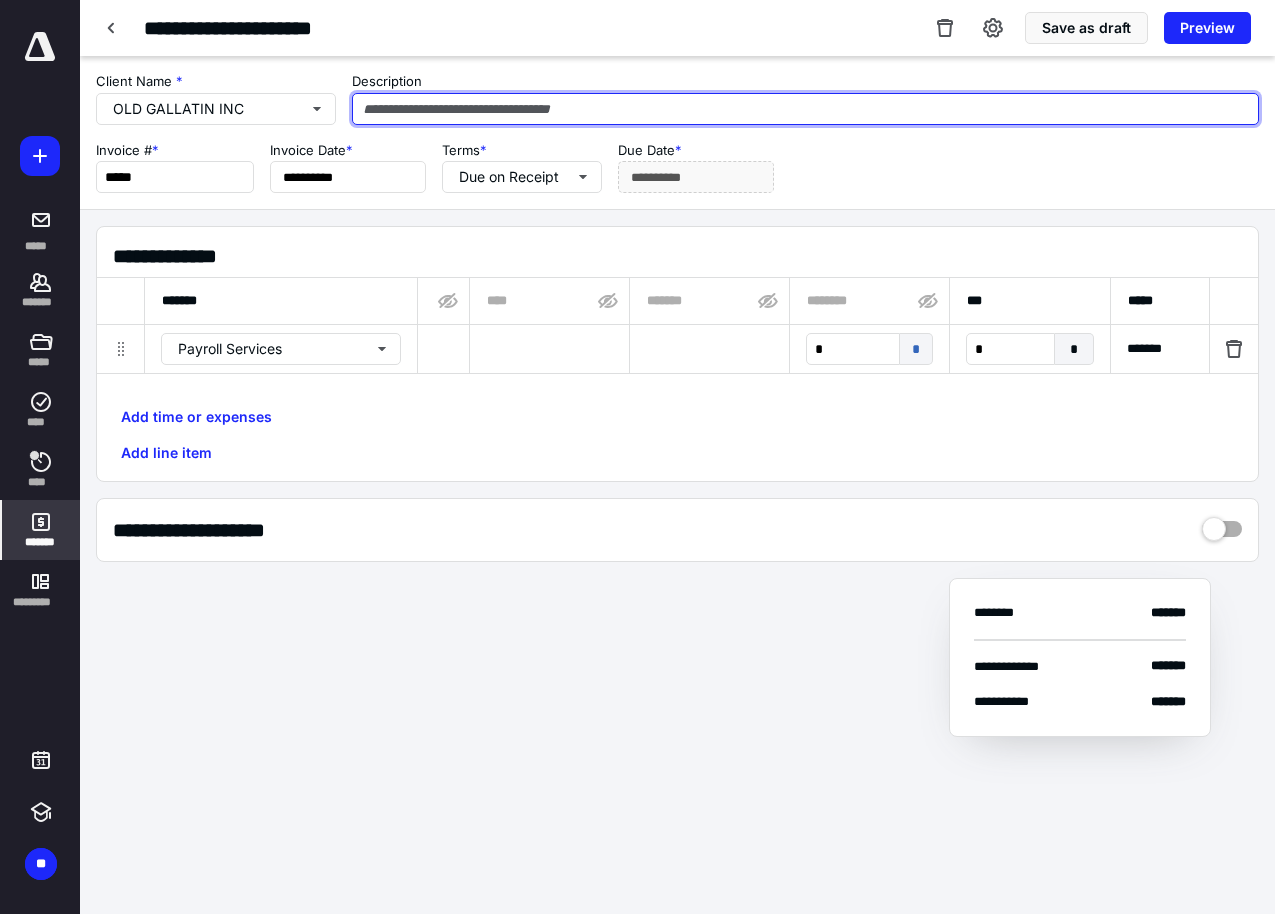 click at bounding box center [805, 109] 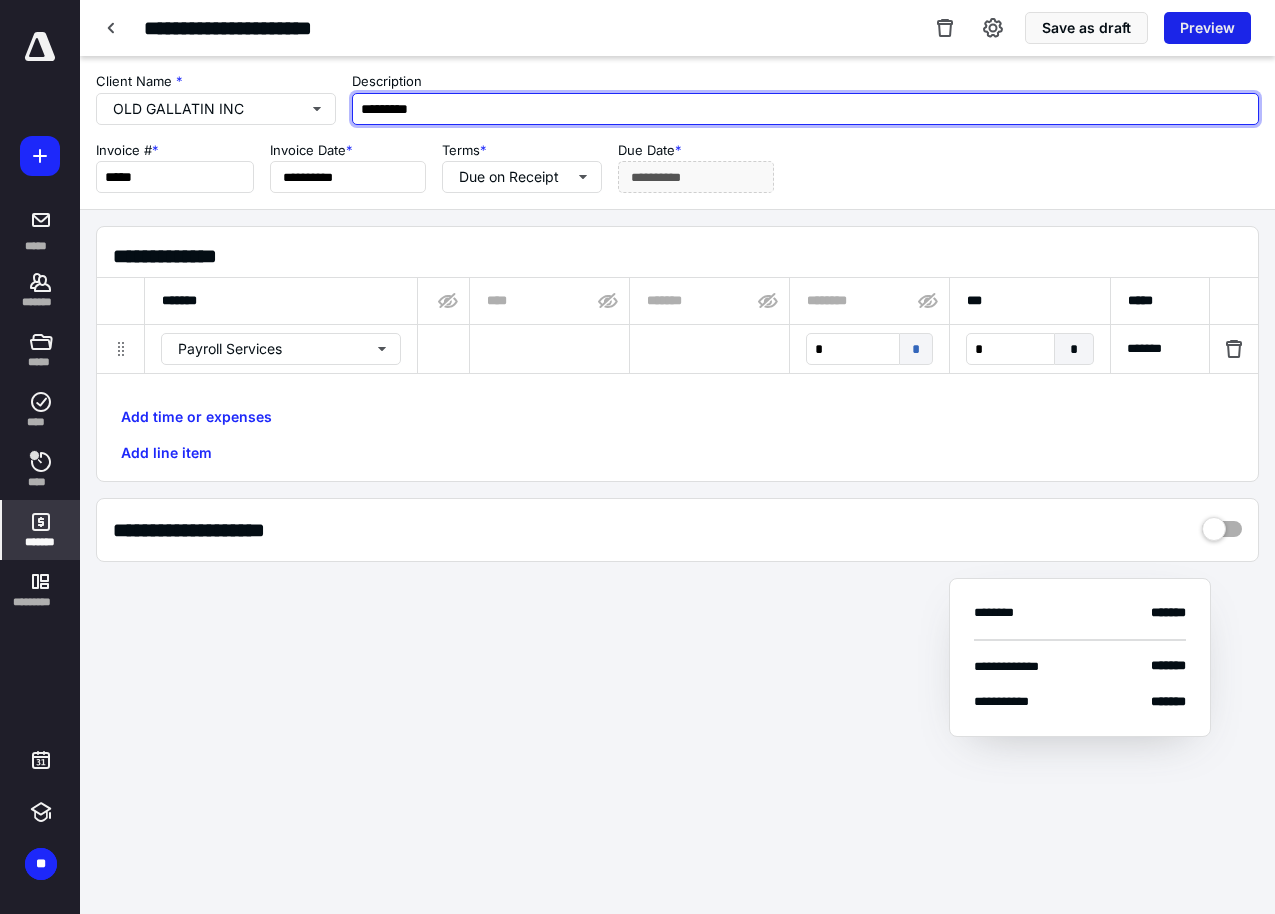 type on "*********" 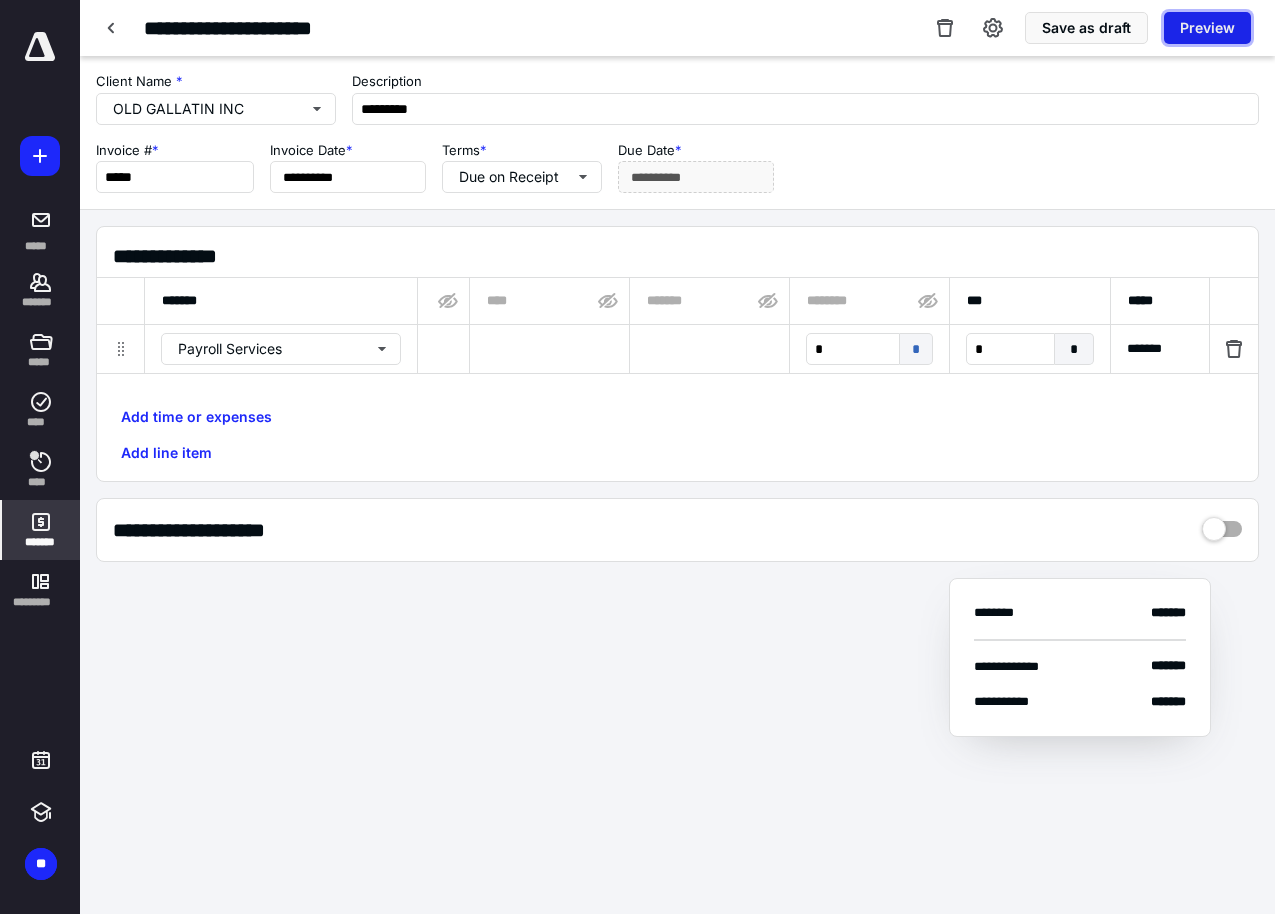 click on "Preview" at bounding box center [1207, 28] 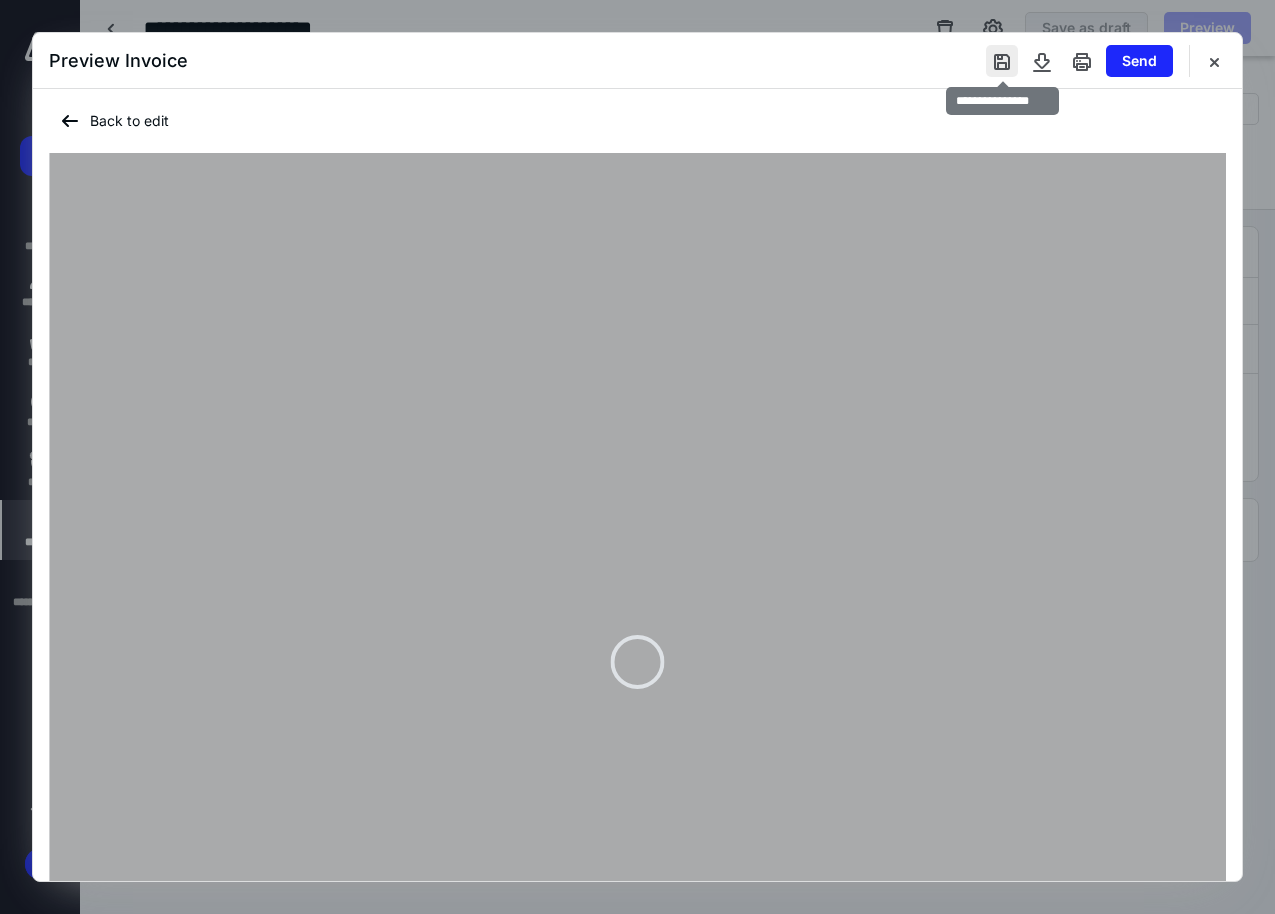 click at bounding box center [1002, 61] 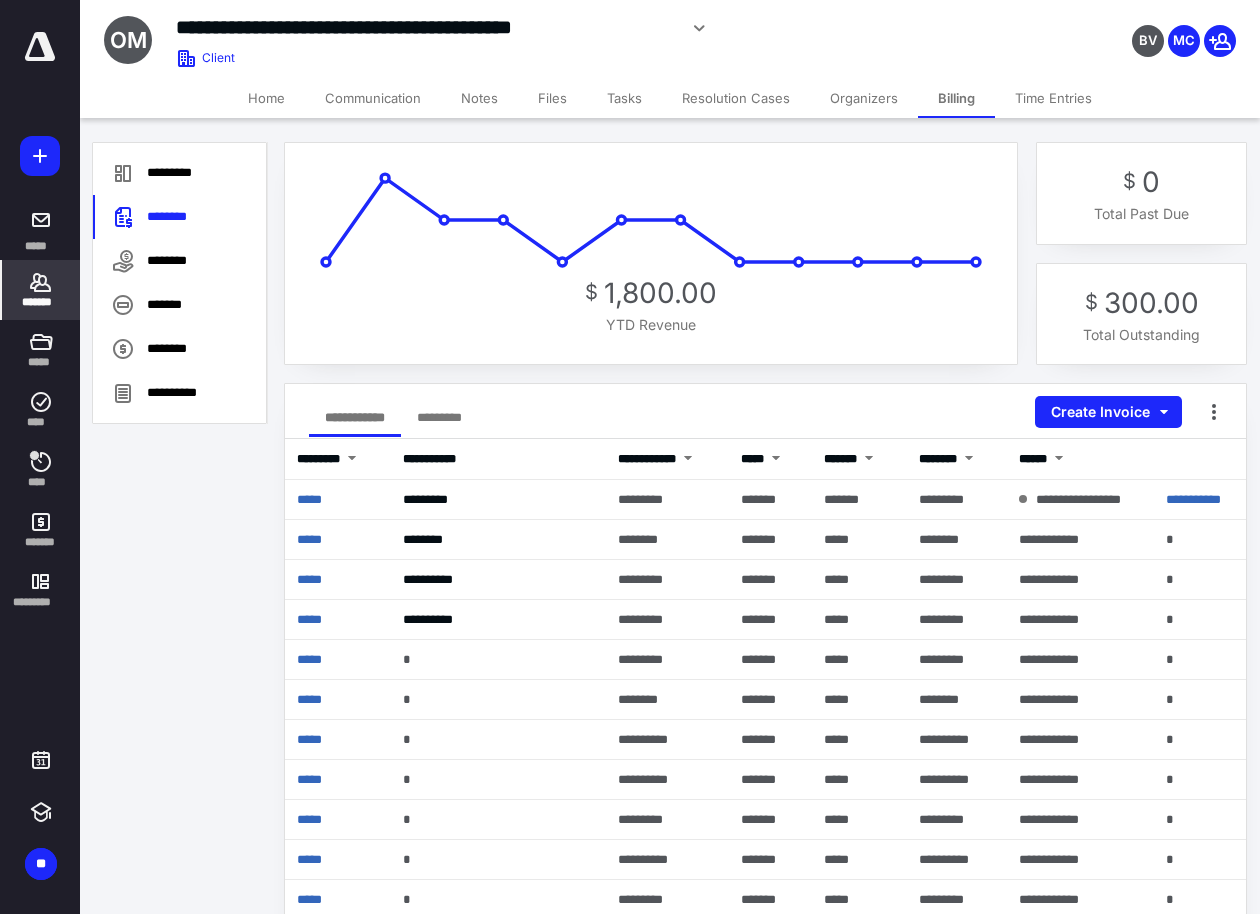 click on "Files" at bounding box center (552, 98) 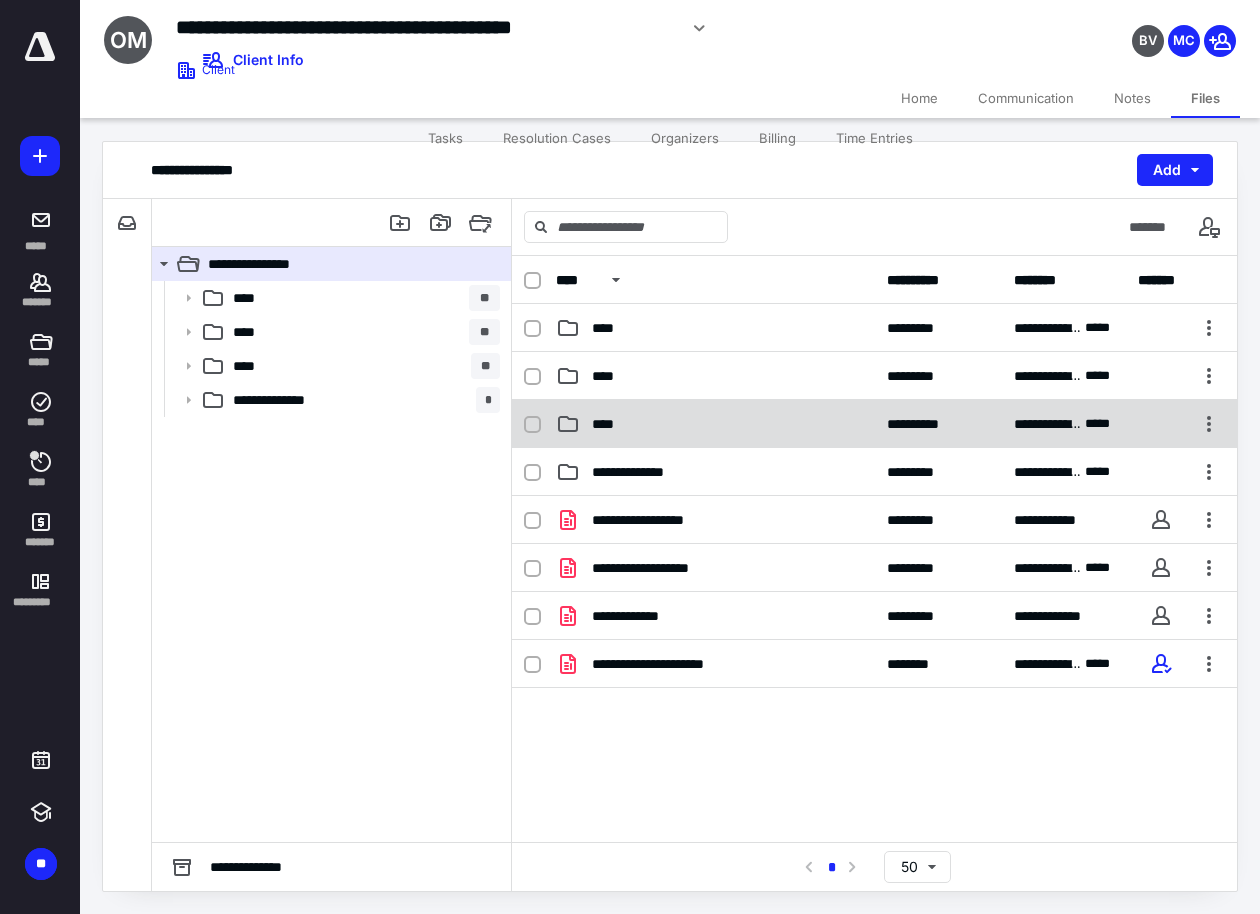 click on "****" at bounding box center (715, 424) 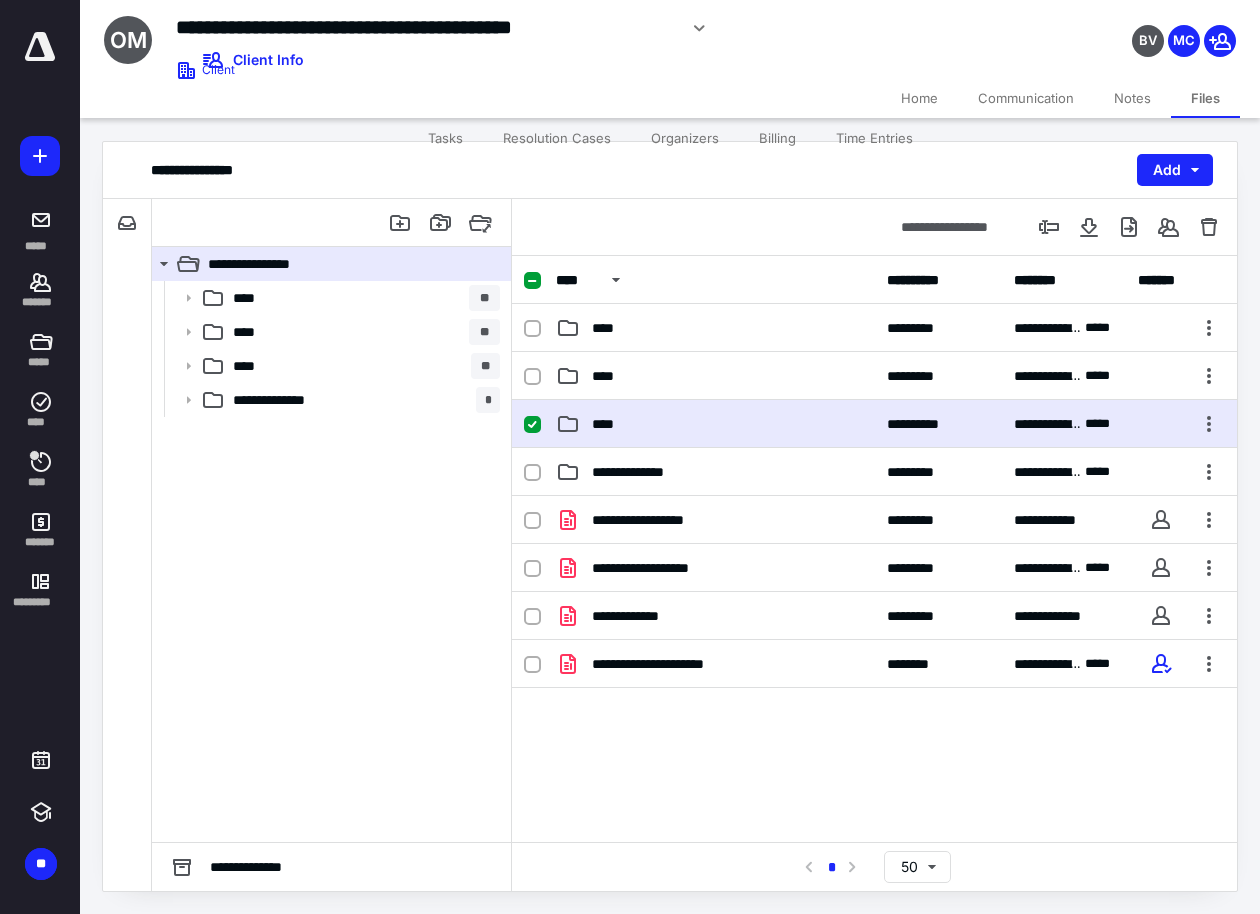 drag, startPoint x: 754, startPoint y: 433, endPoint x: 845, endPoint y: 412, distance: 93.39165 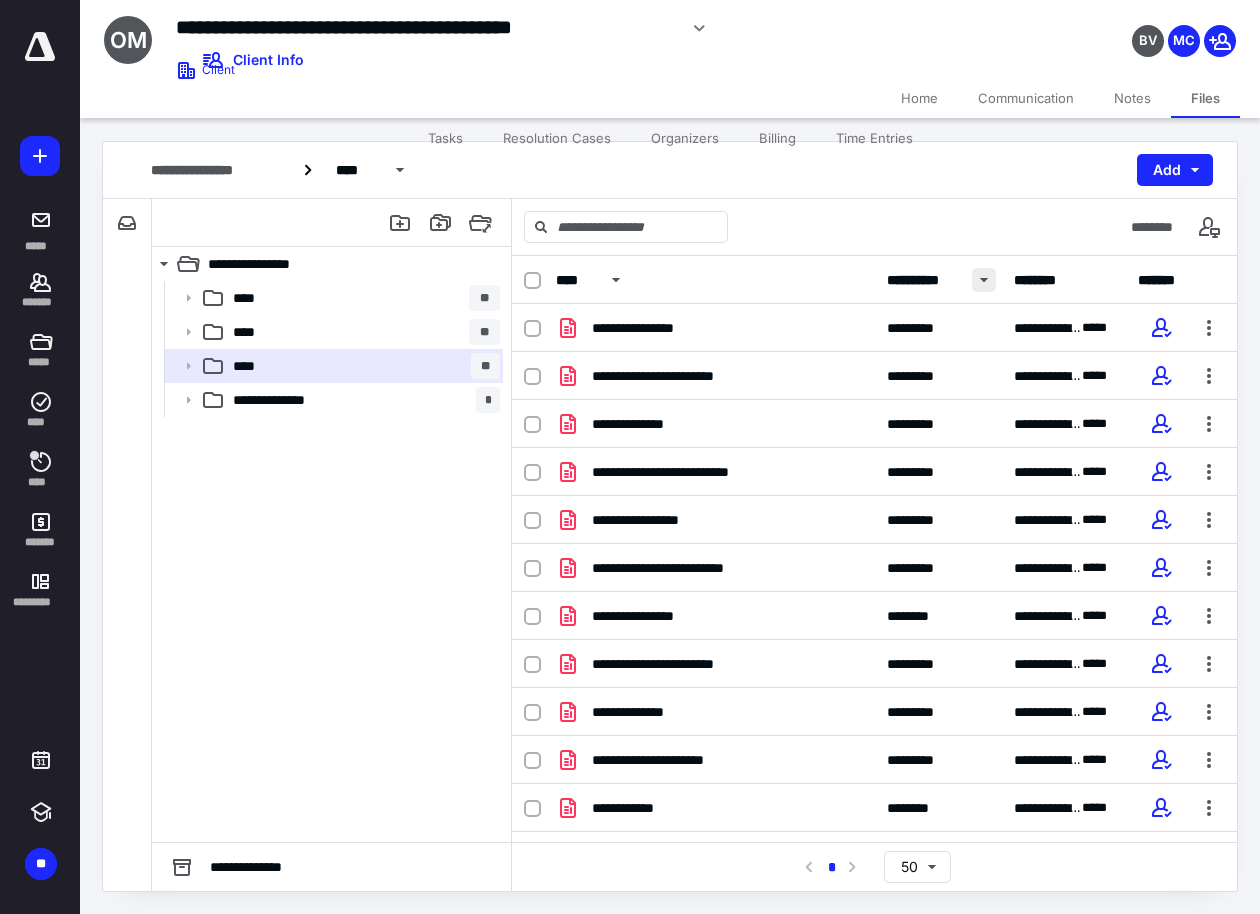 click at bounding box center [984, 280] 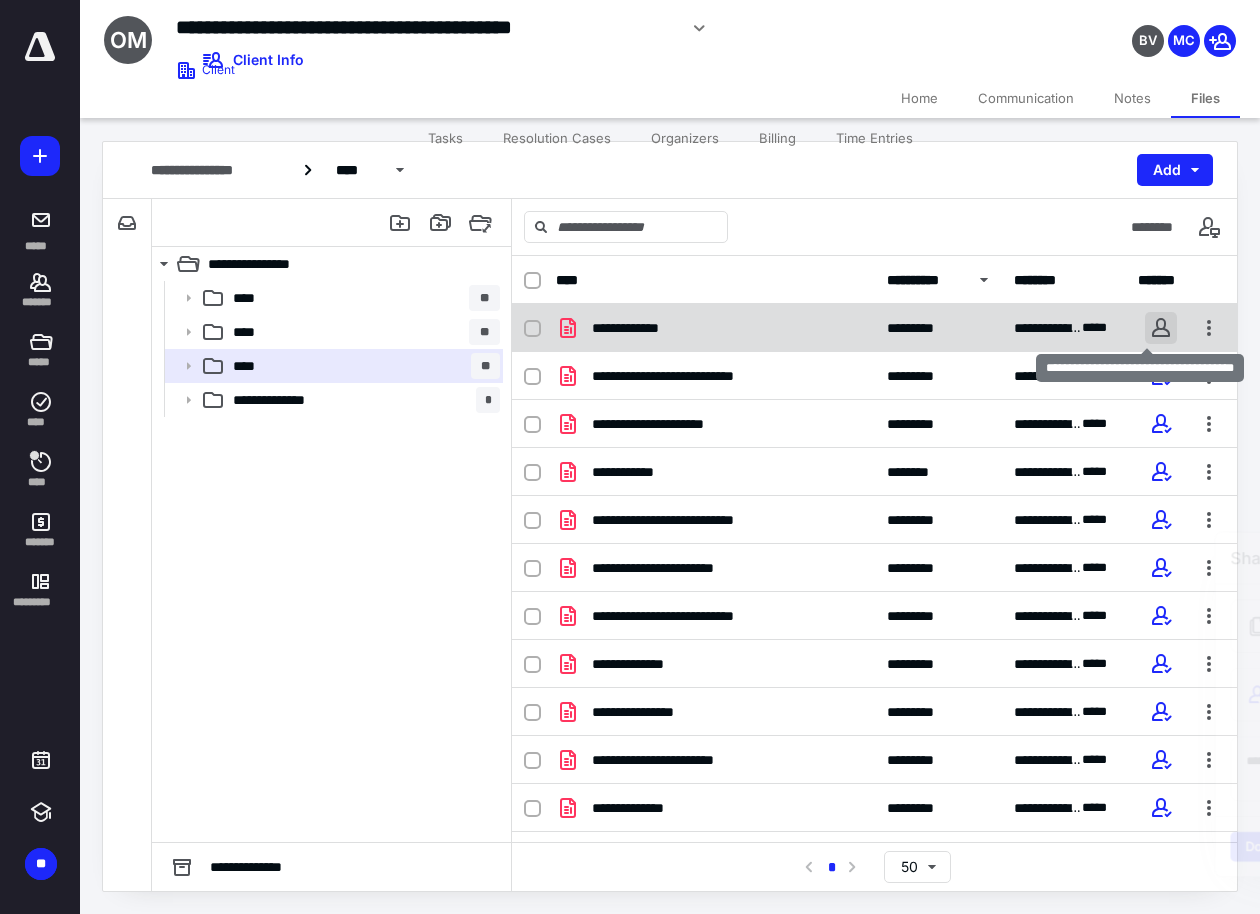 click at bounding box center (1161, 328) 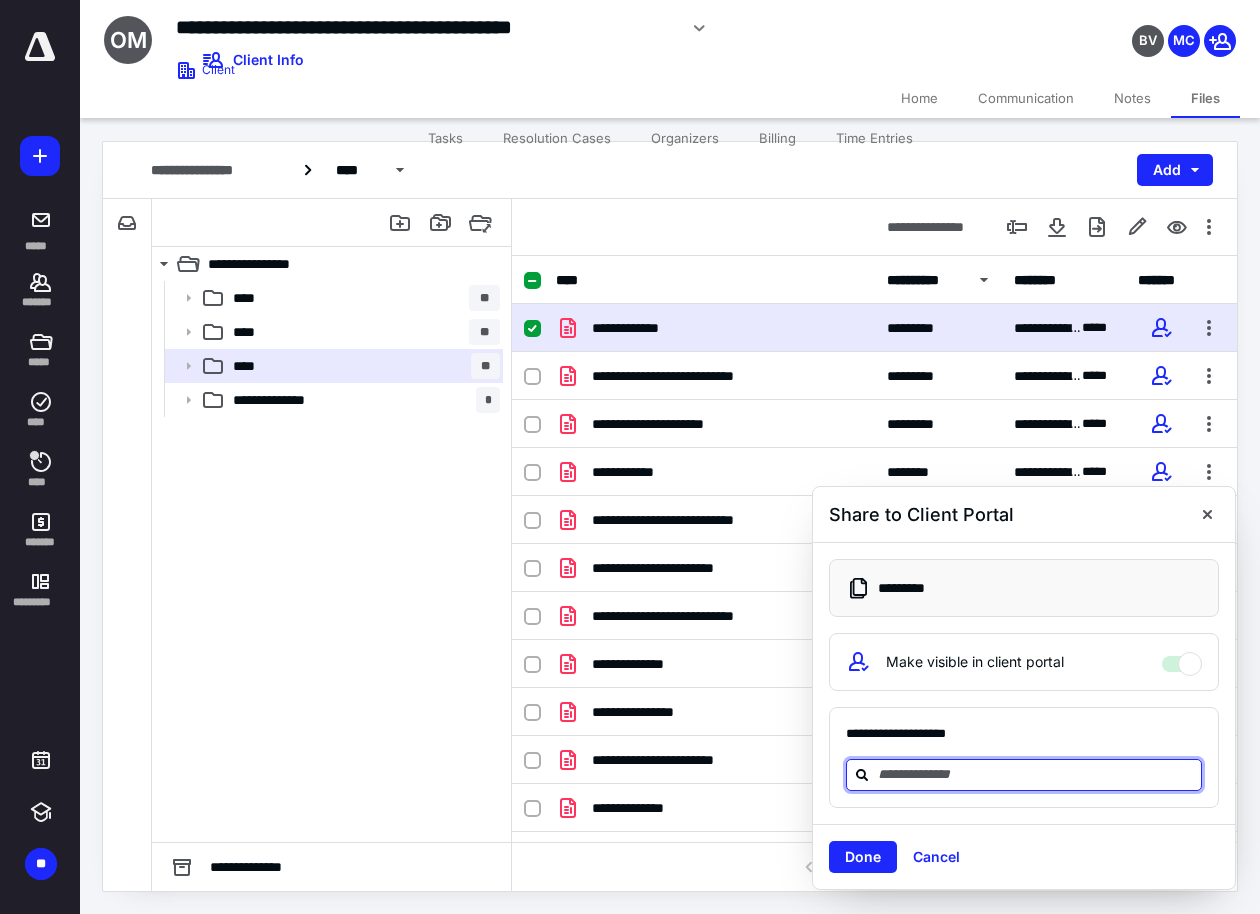click at bounding box center (1036, 774) 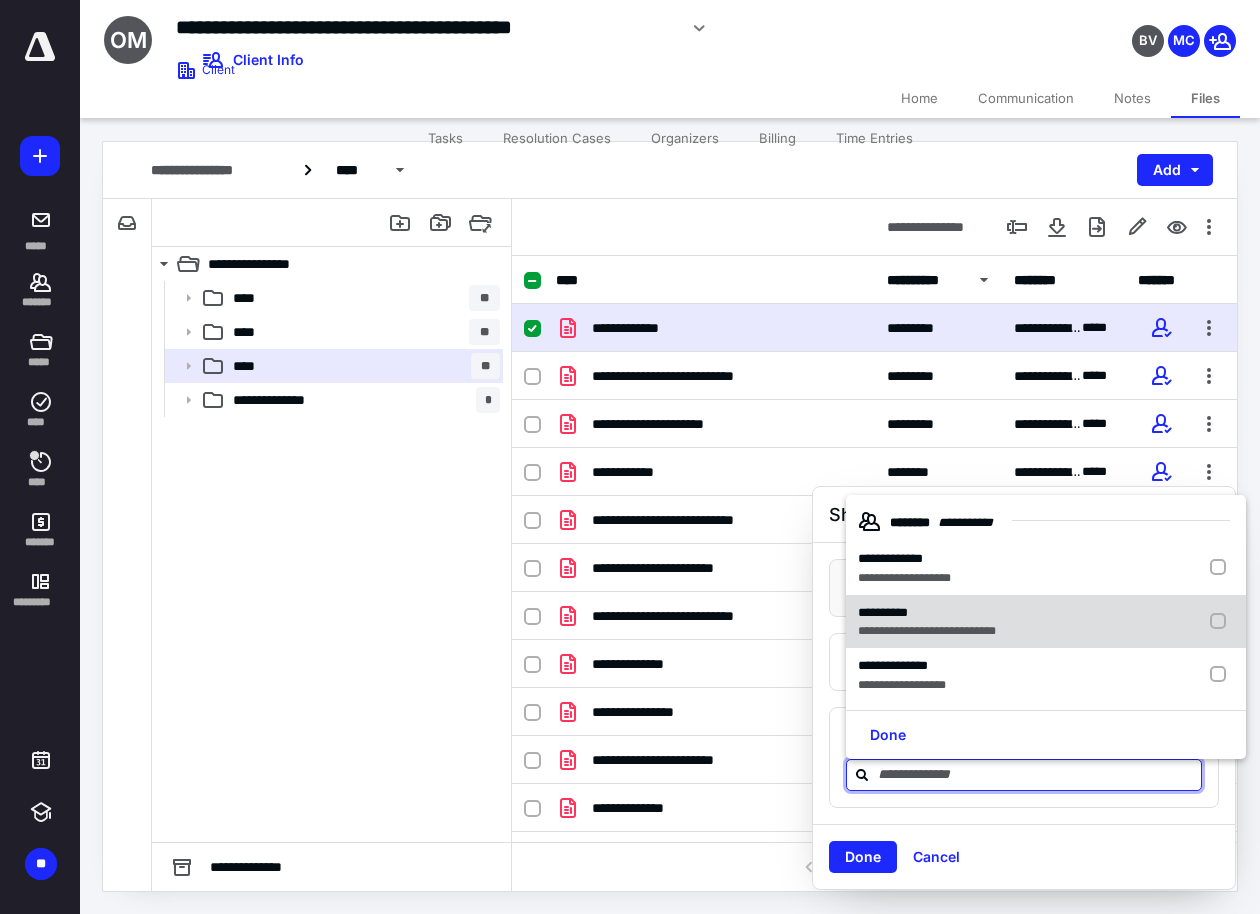 click on "**********" at bounding box center (883, 612) 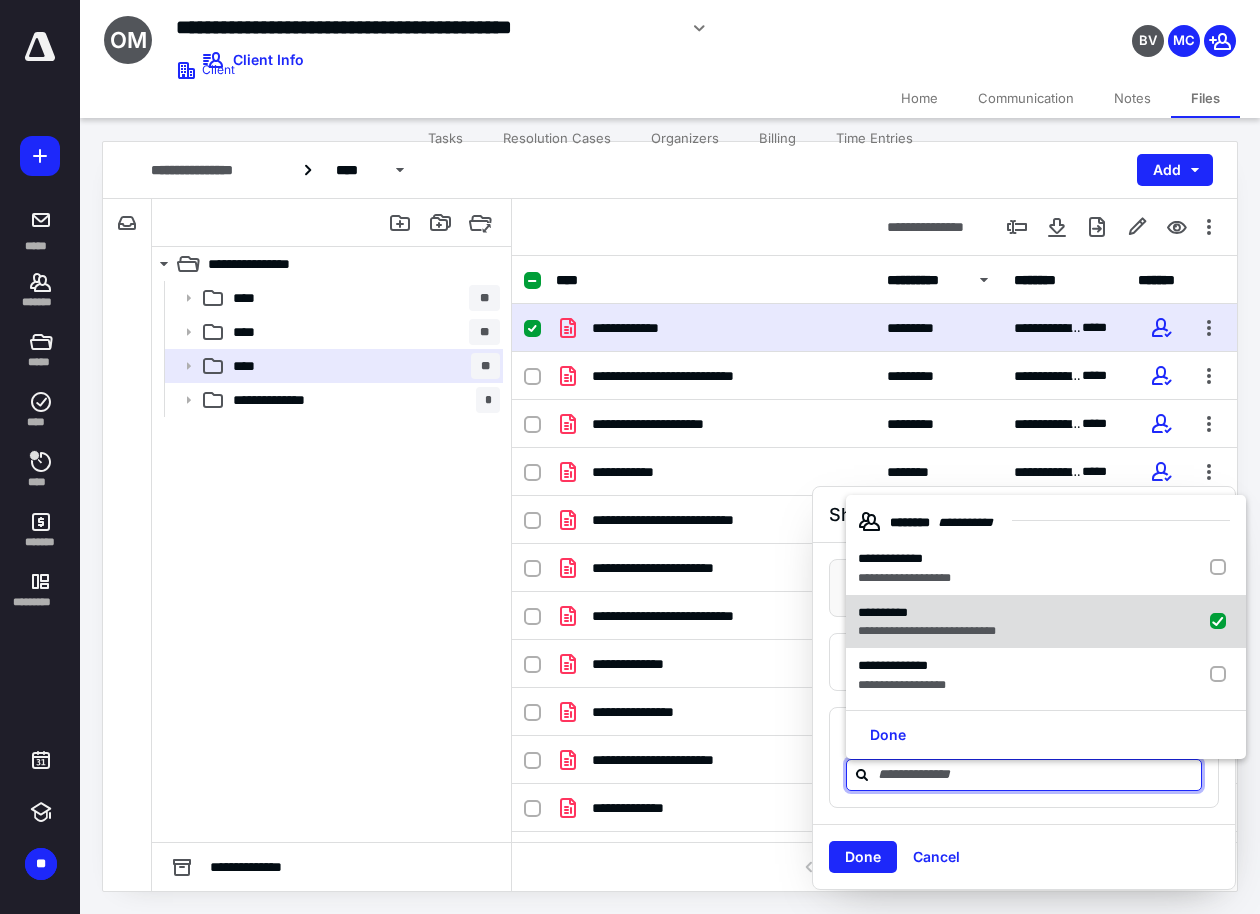 checkbox on "true" 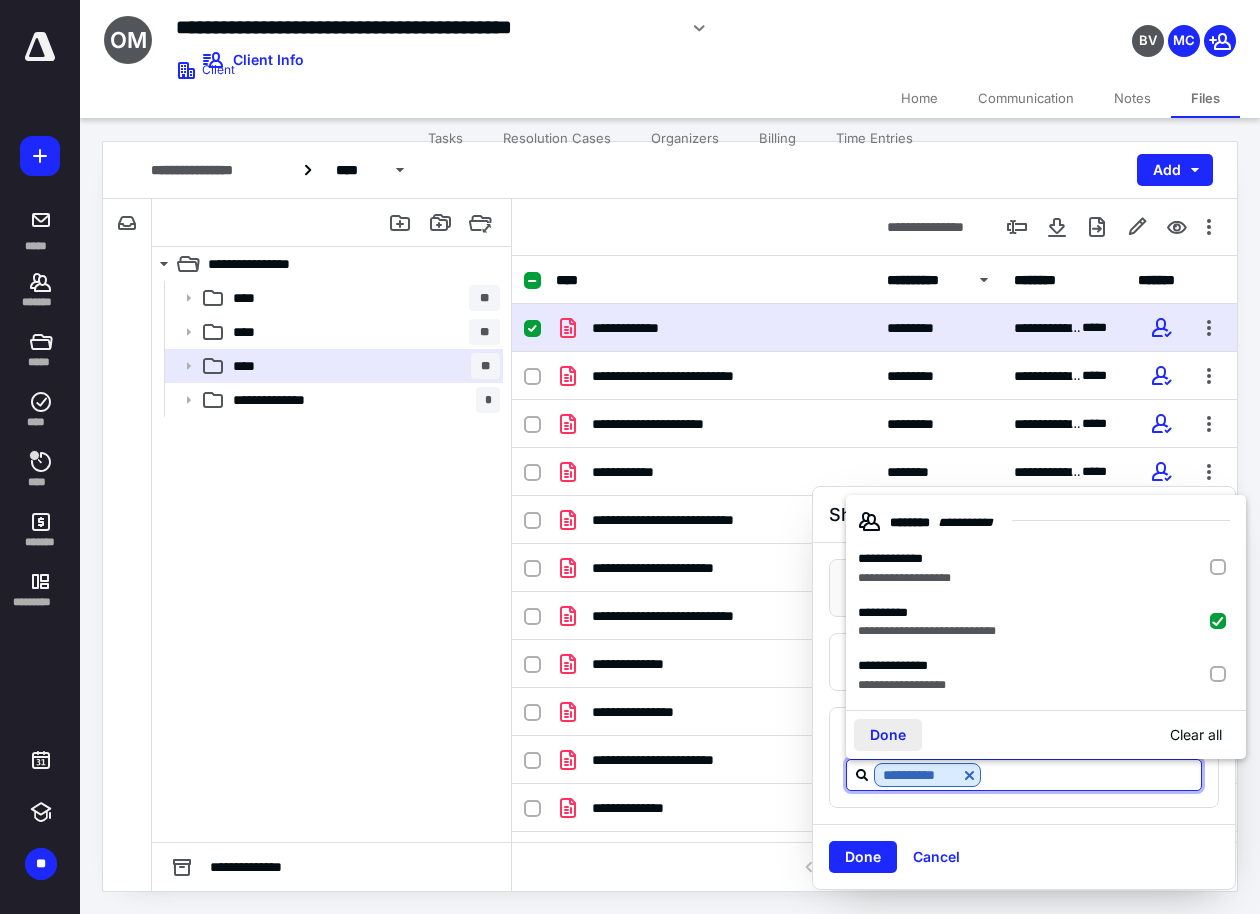 click on "Done" at bounding box center (888, 735) 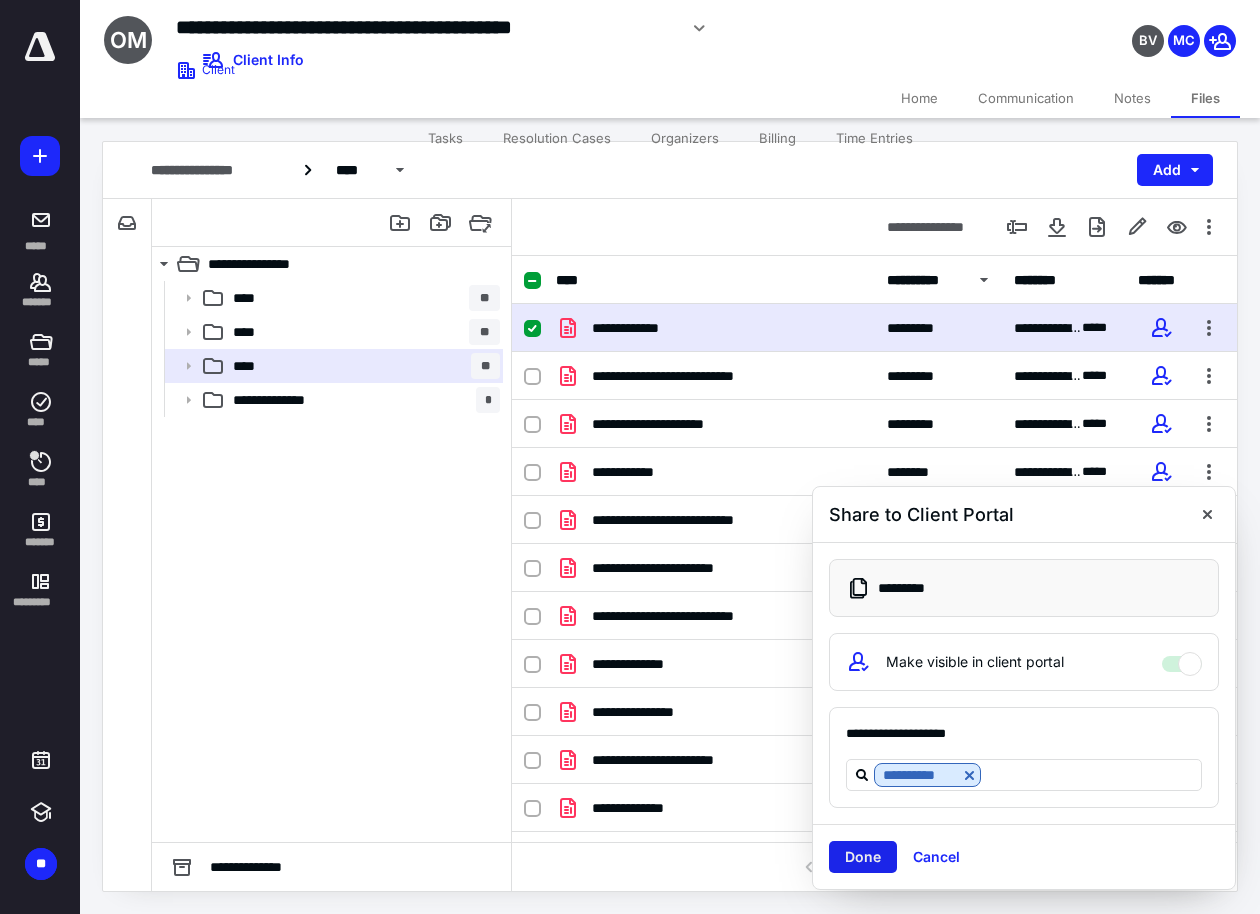 click on "Done" at bounding box center [863, 857] 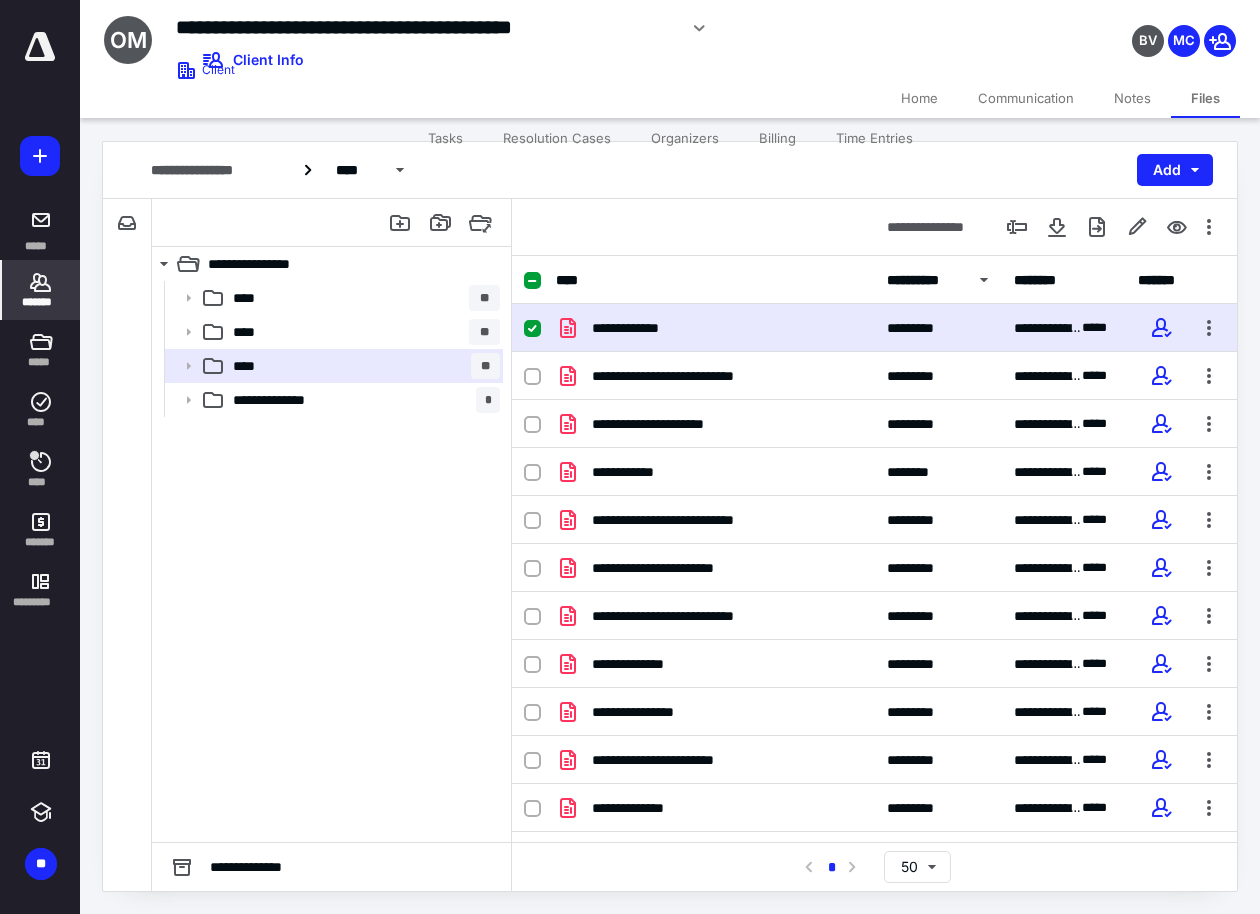 click on "*******" at bounding box center (41, 302) 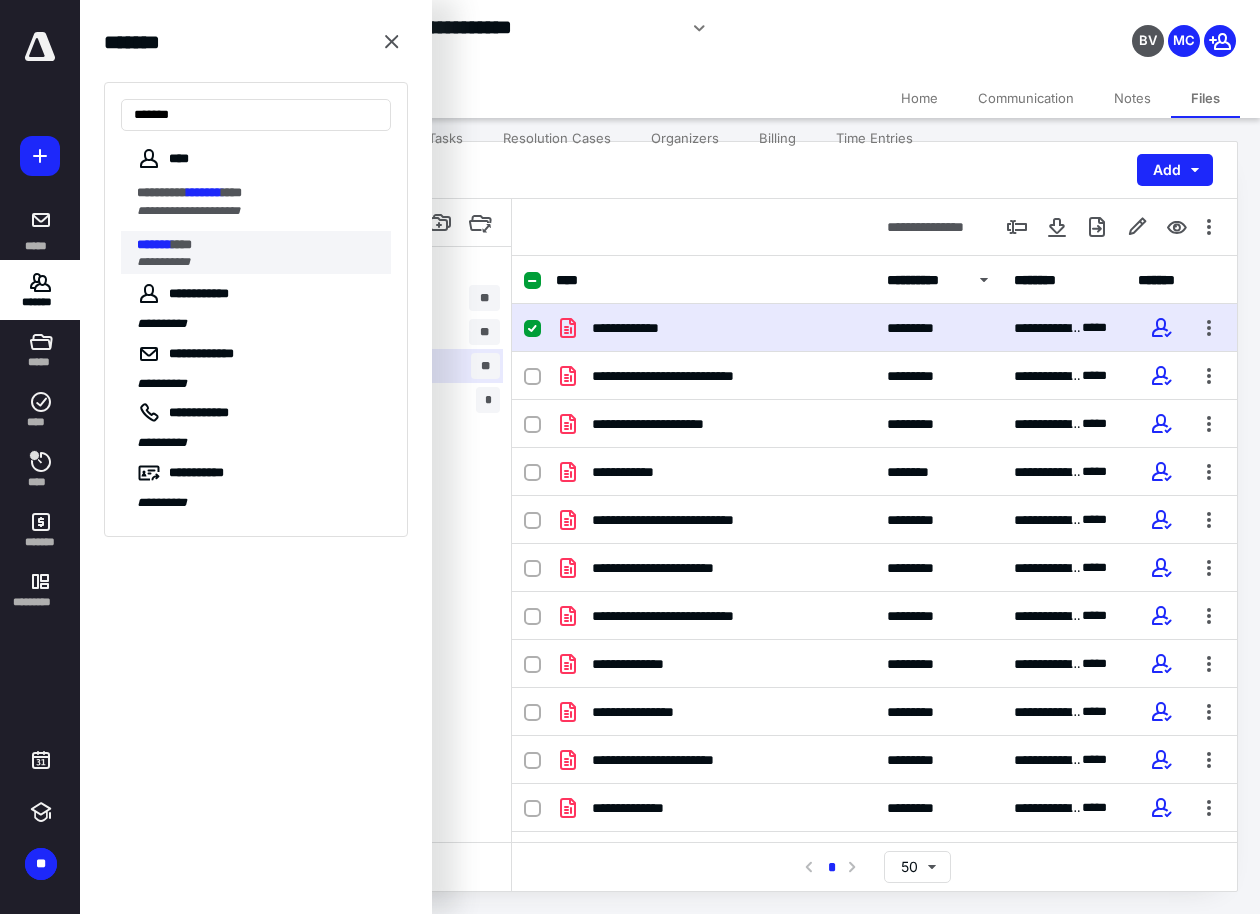 type on "*******" 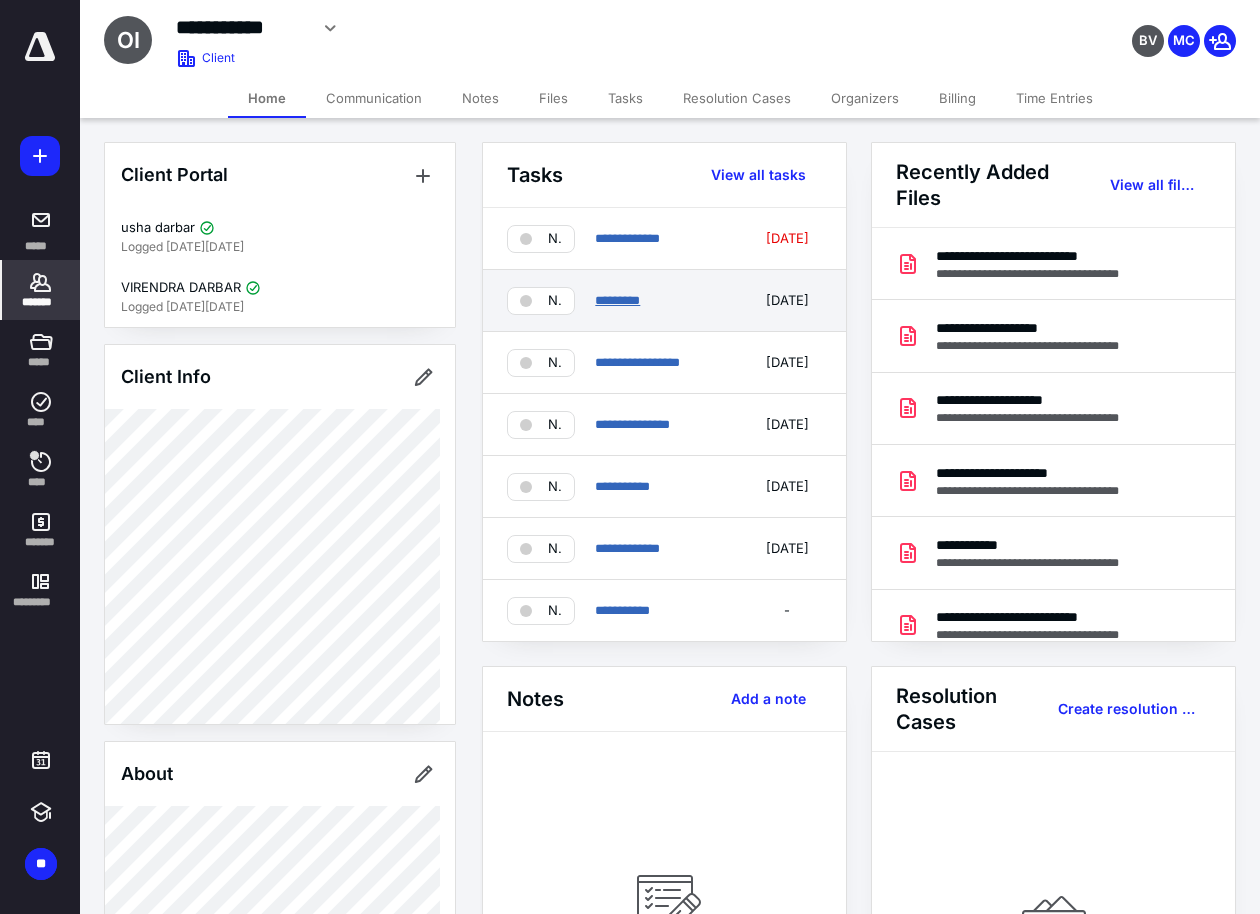 click on "*********" at bounding box center (617, 300) 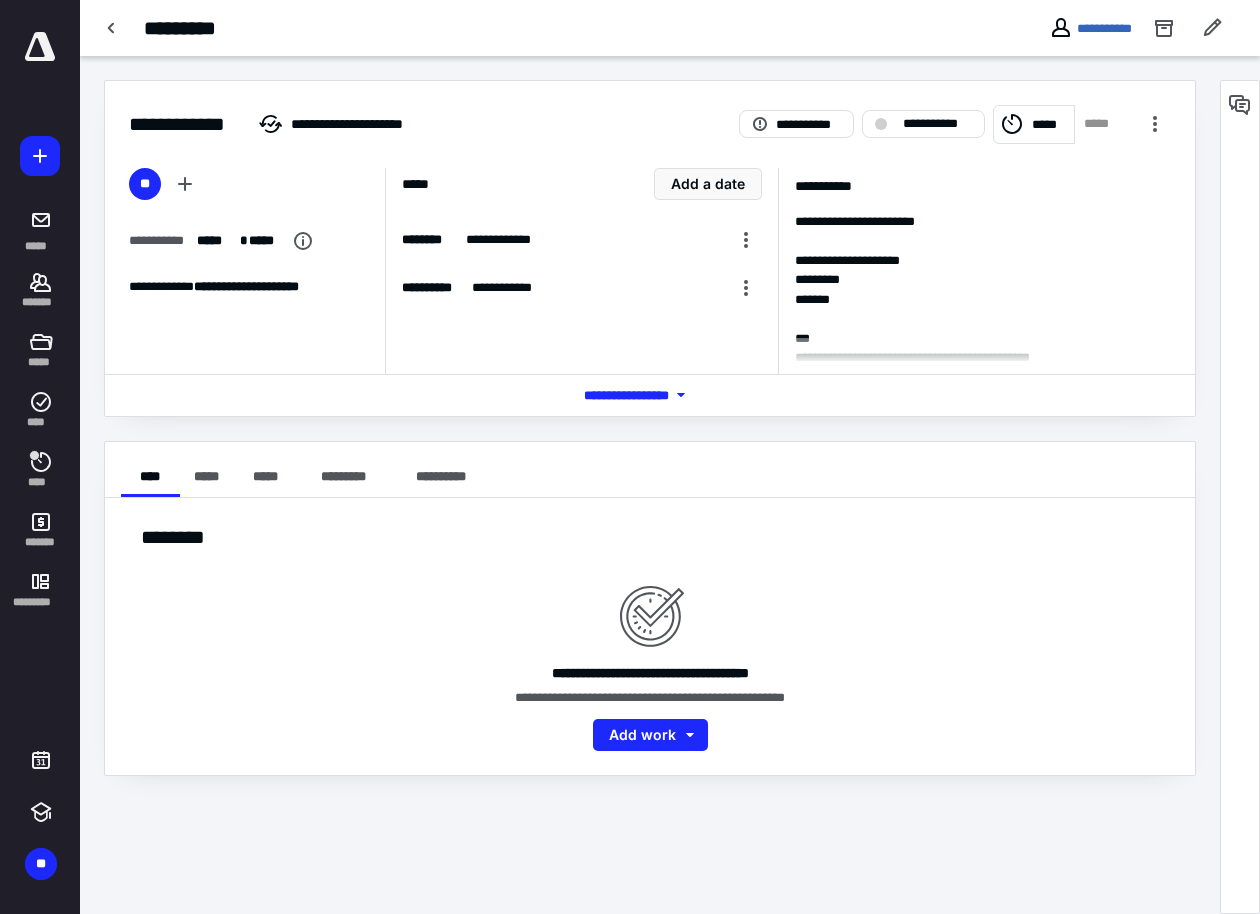 click on "*** **** *******" at bounding box center (650, 395) 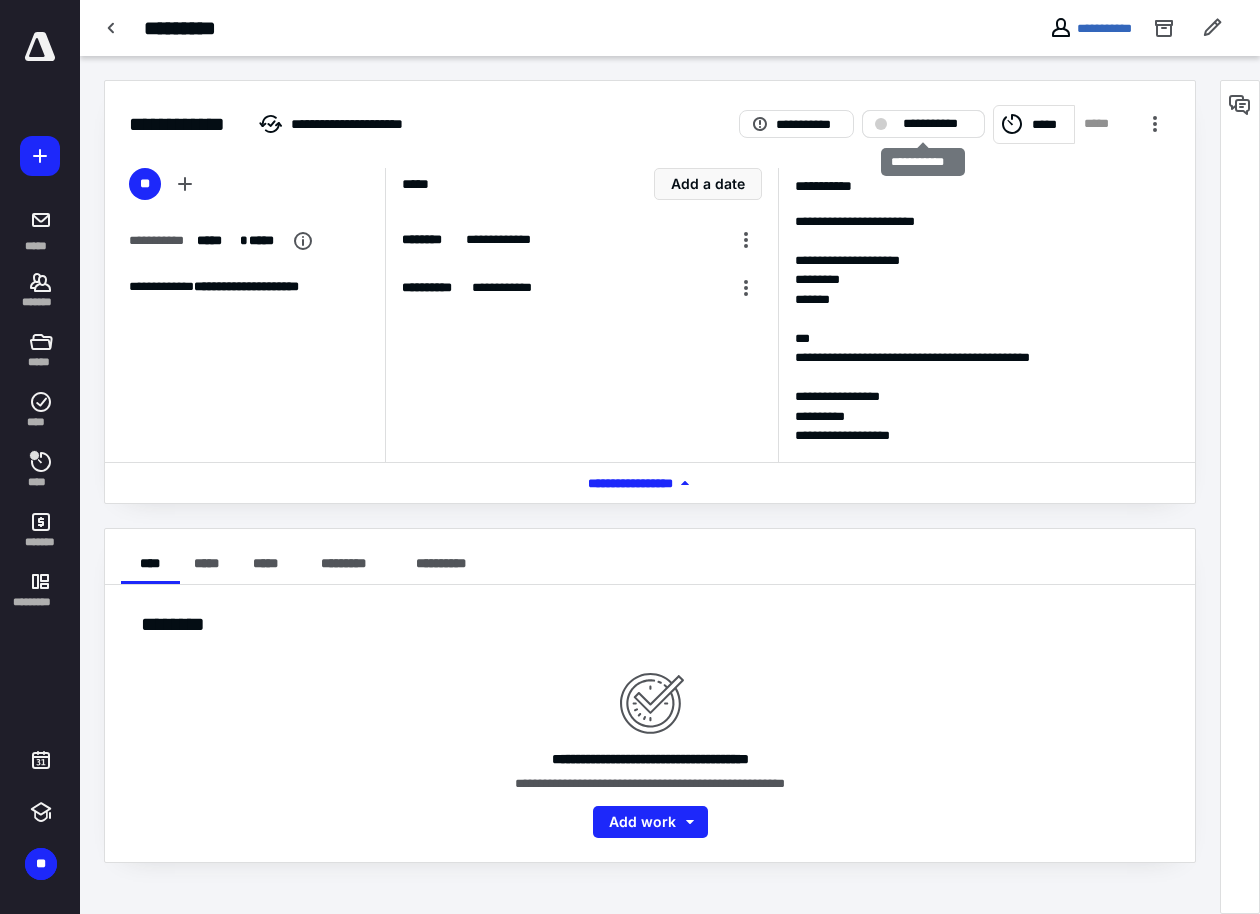 click on "**********" at bounding box center [937, 124] 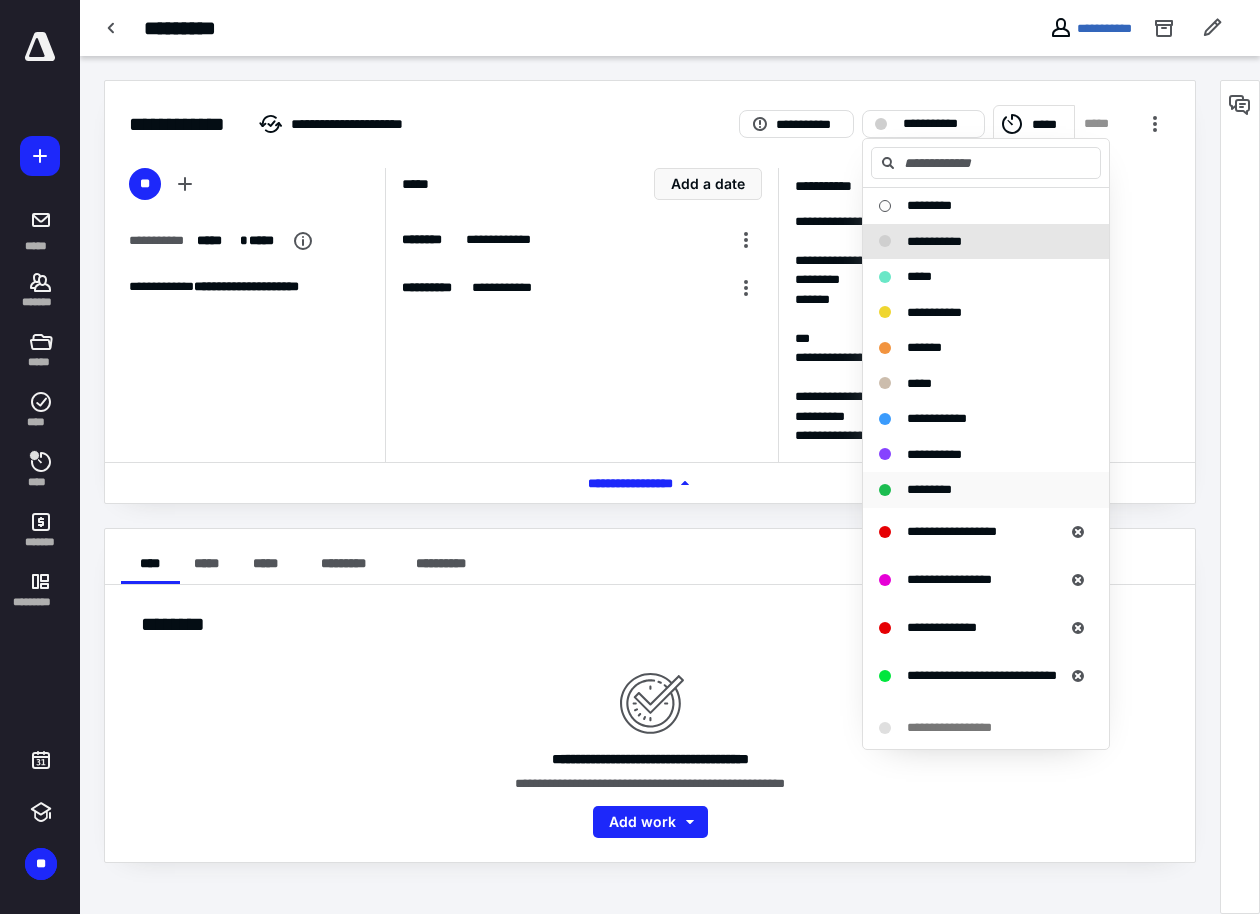 click on "*********" at bounding box center (929, 489) 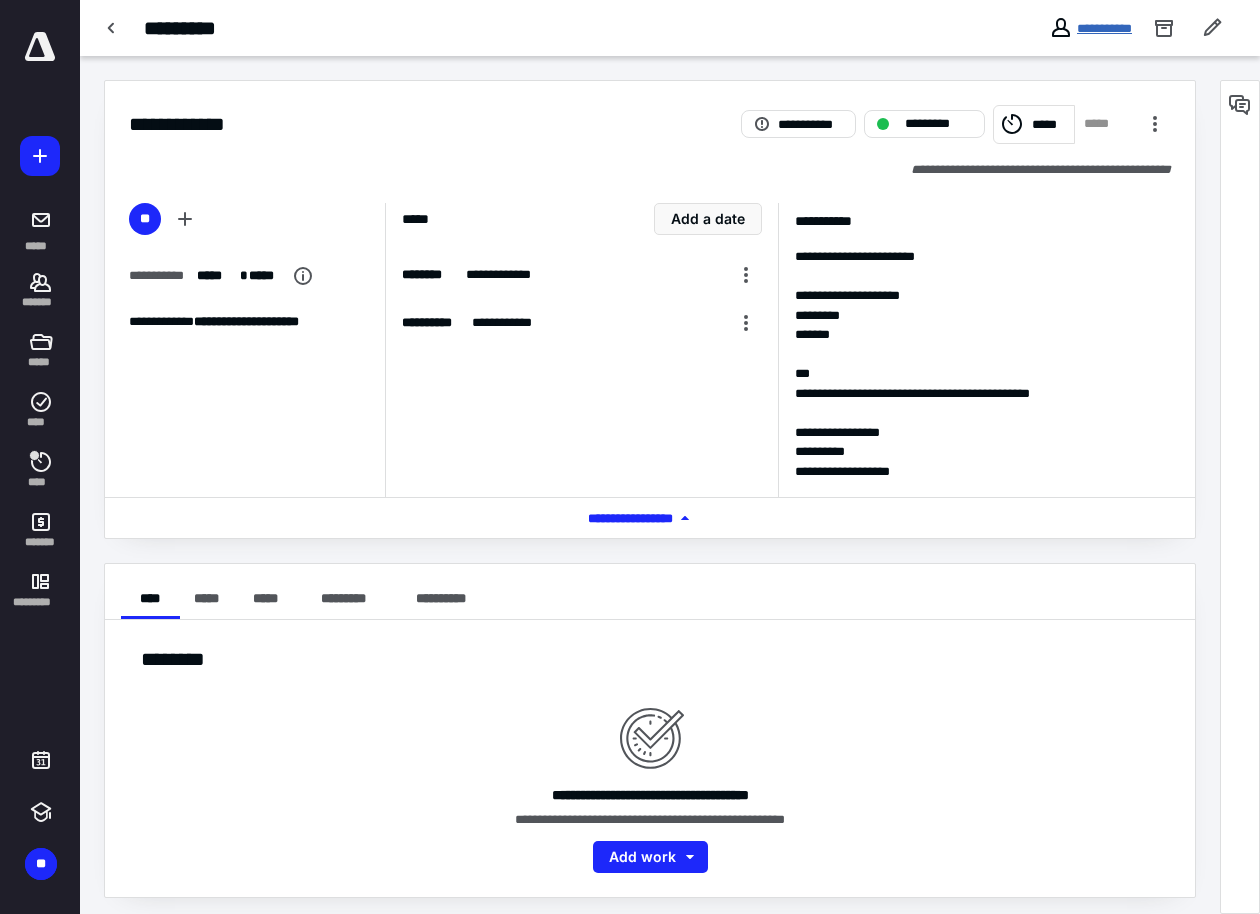 click on "**********" at bounding box center [1104, 28] 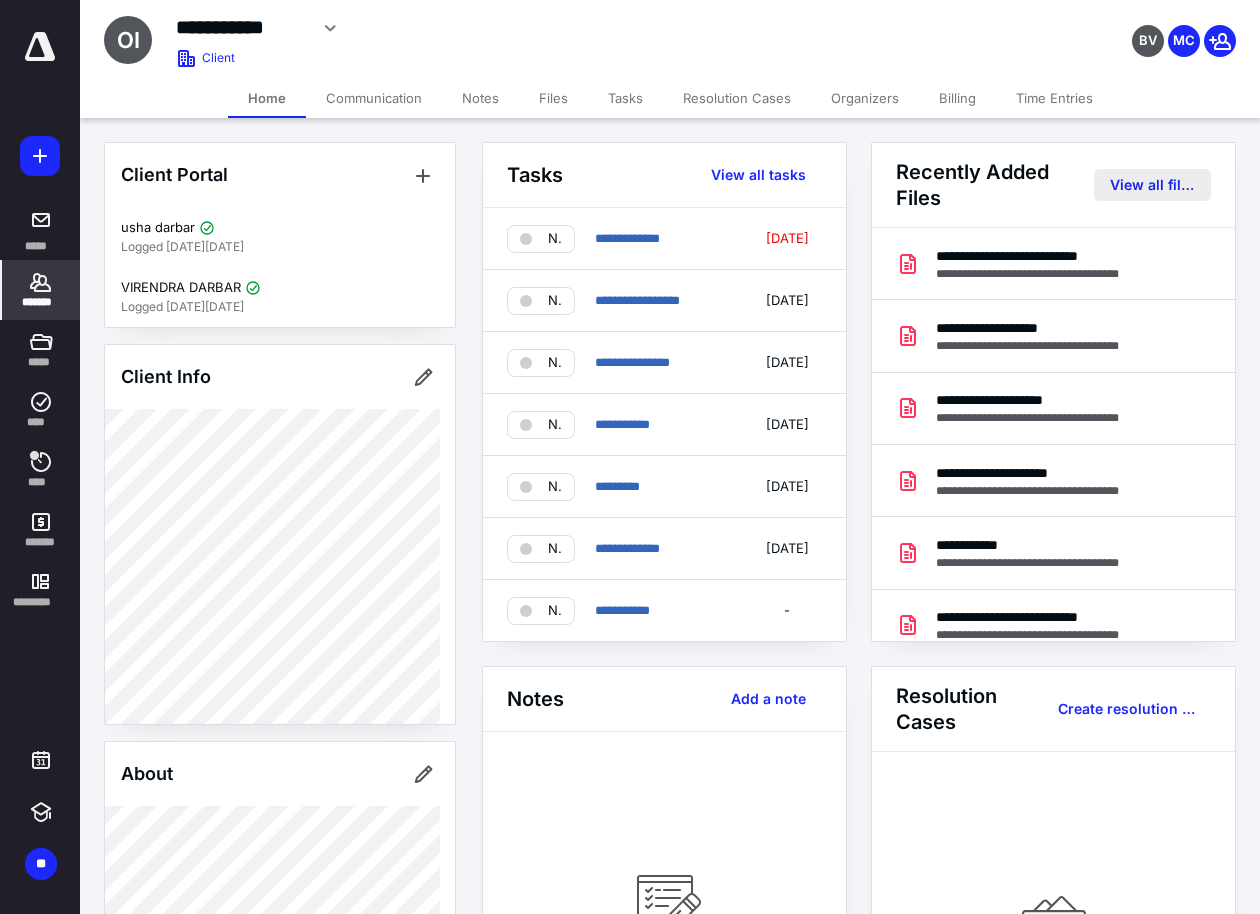 click on "View all files" at bounding box center (1152, 185) 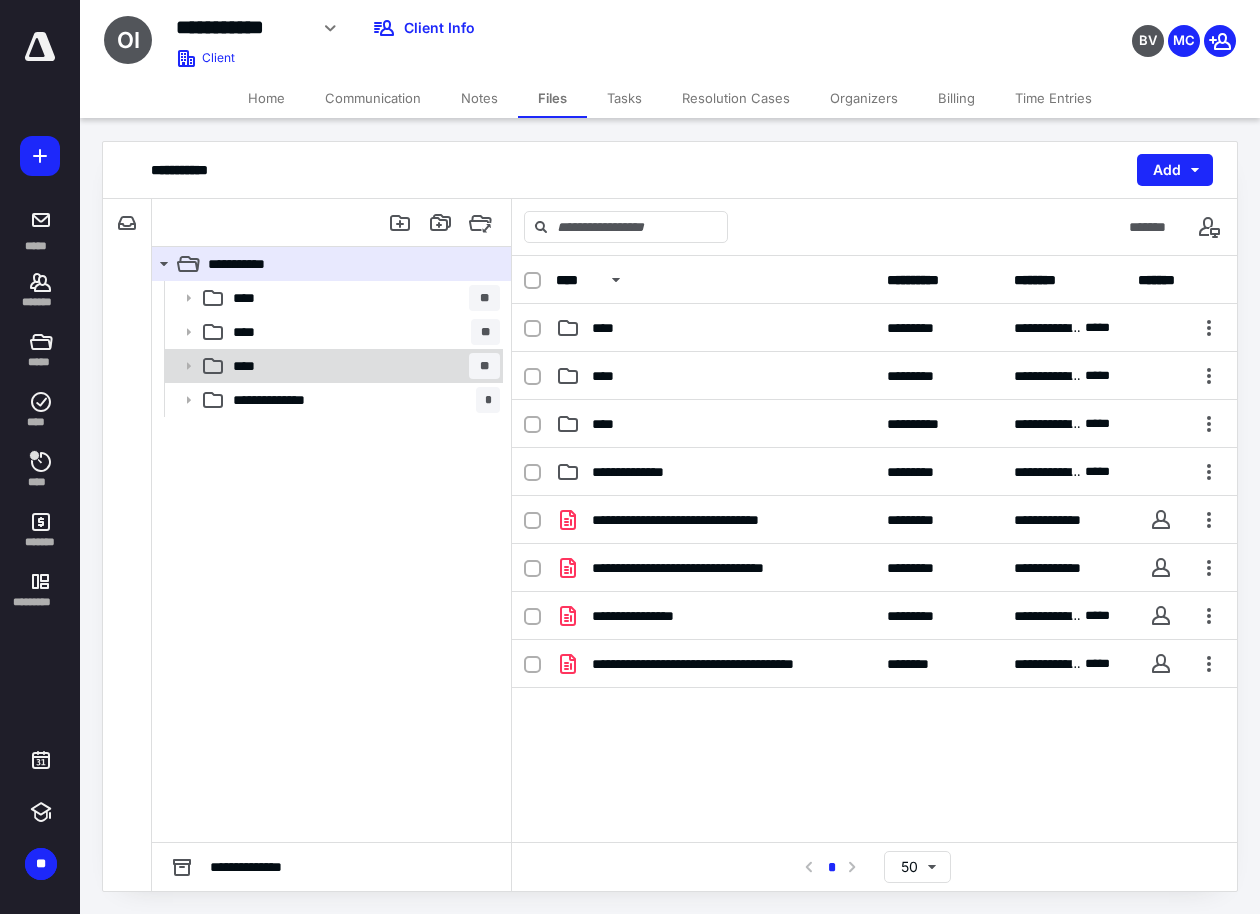 click on "**** **" at bounding box center [362, 366] 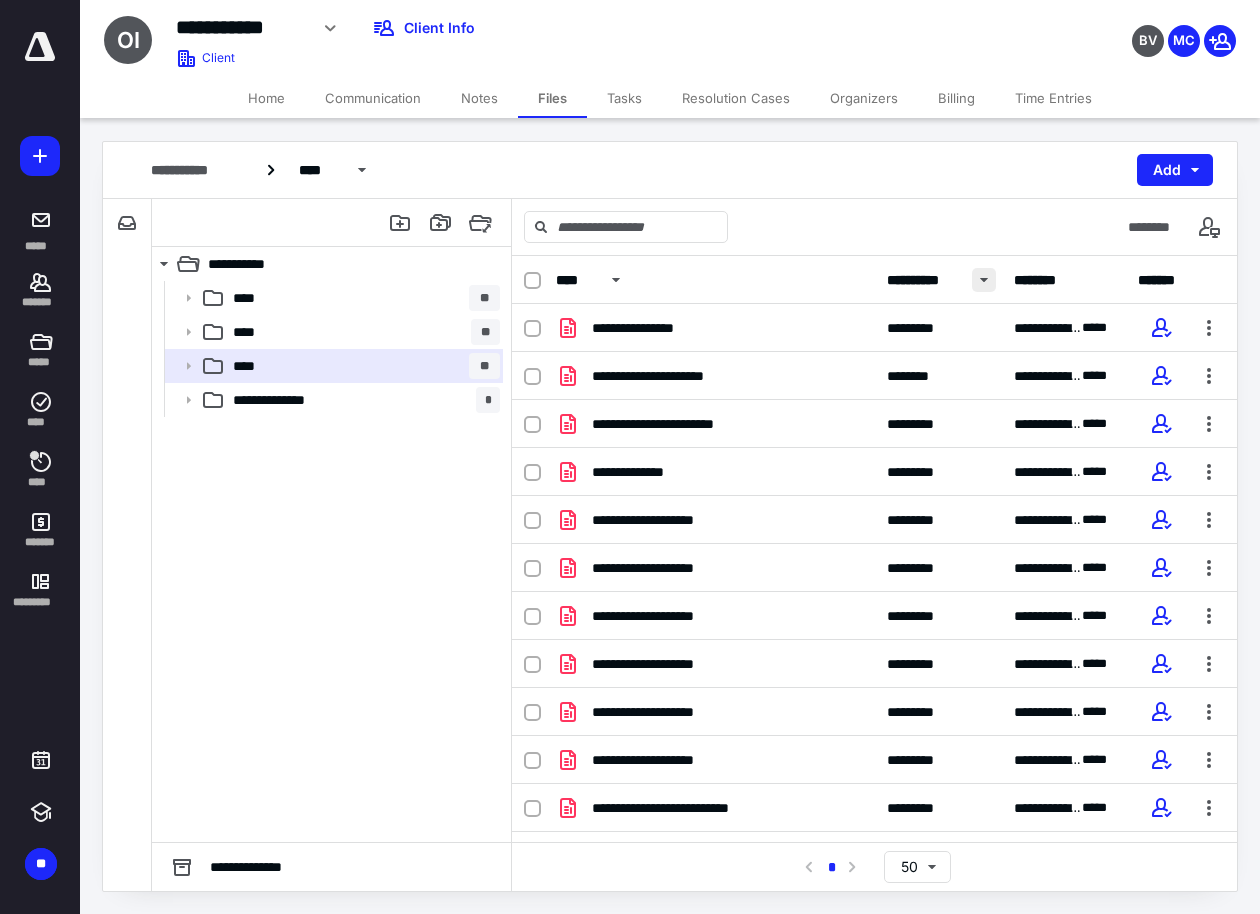 click at bounding box center [984, 280] 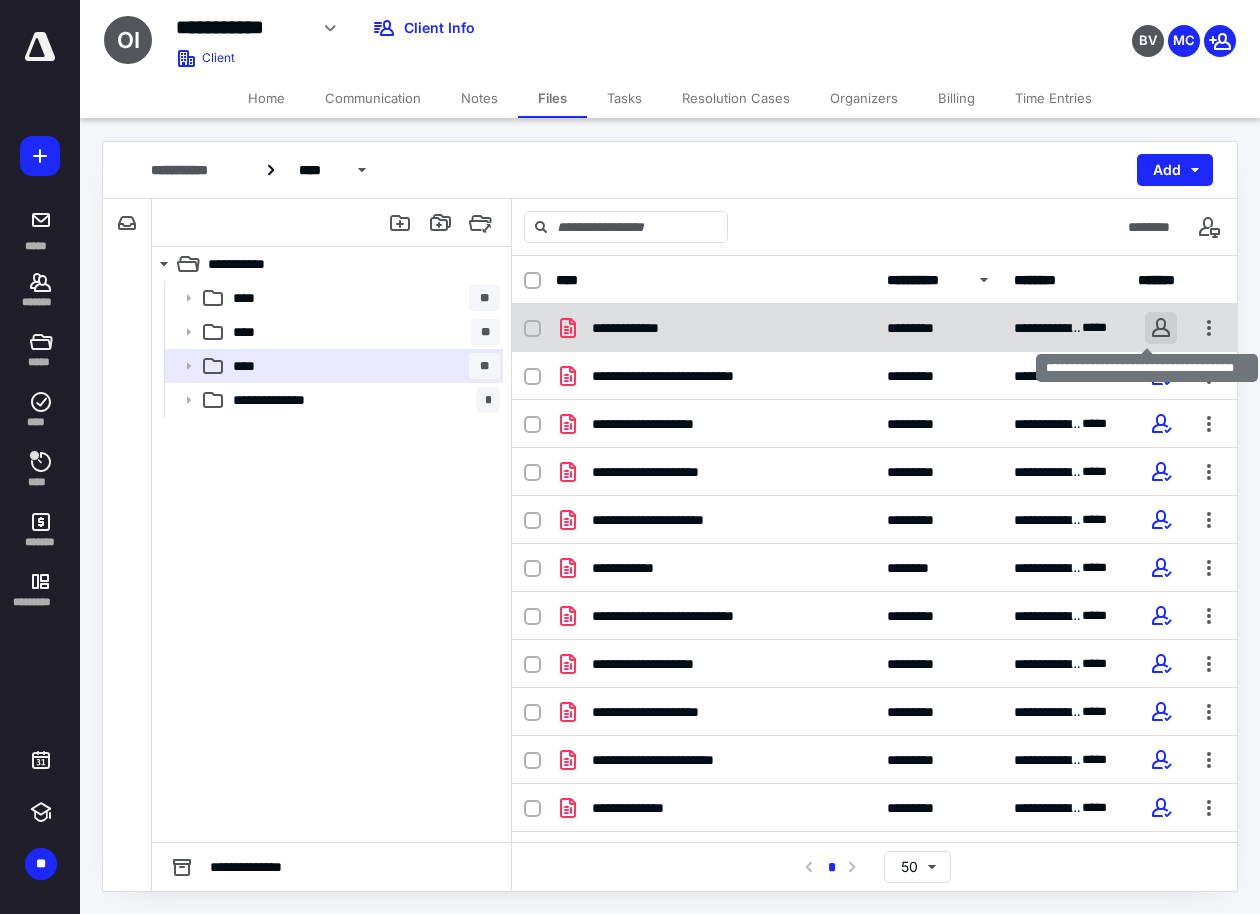 click at bounding box center [1161, 328] 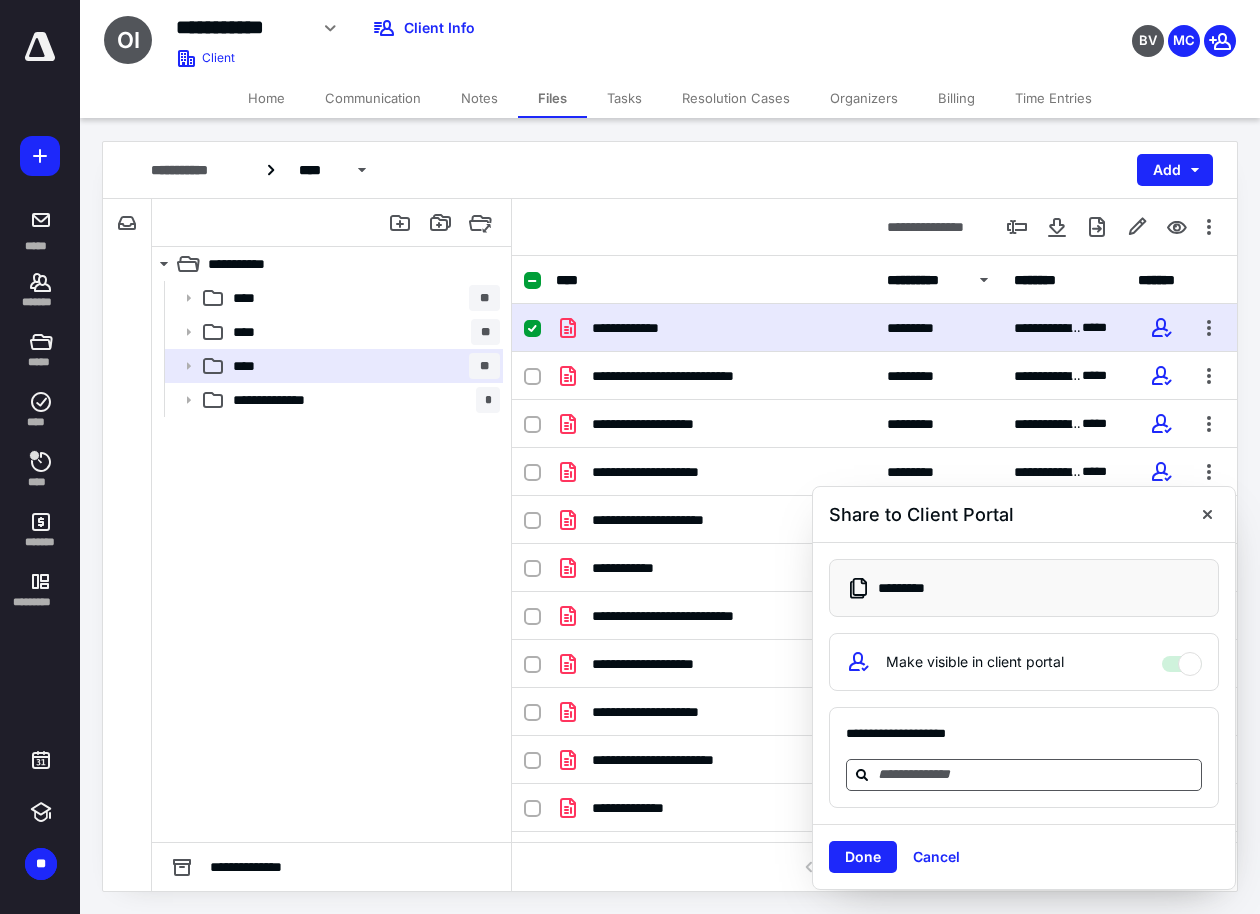 click at bounding box center (1036, 774) 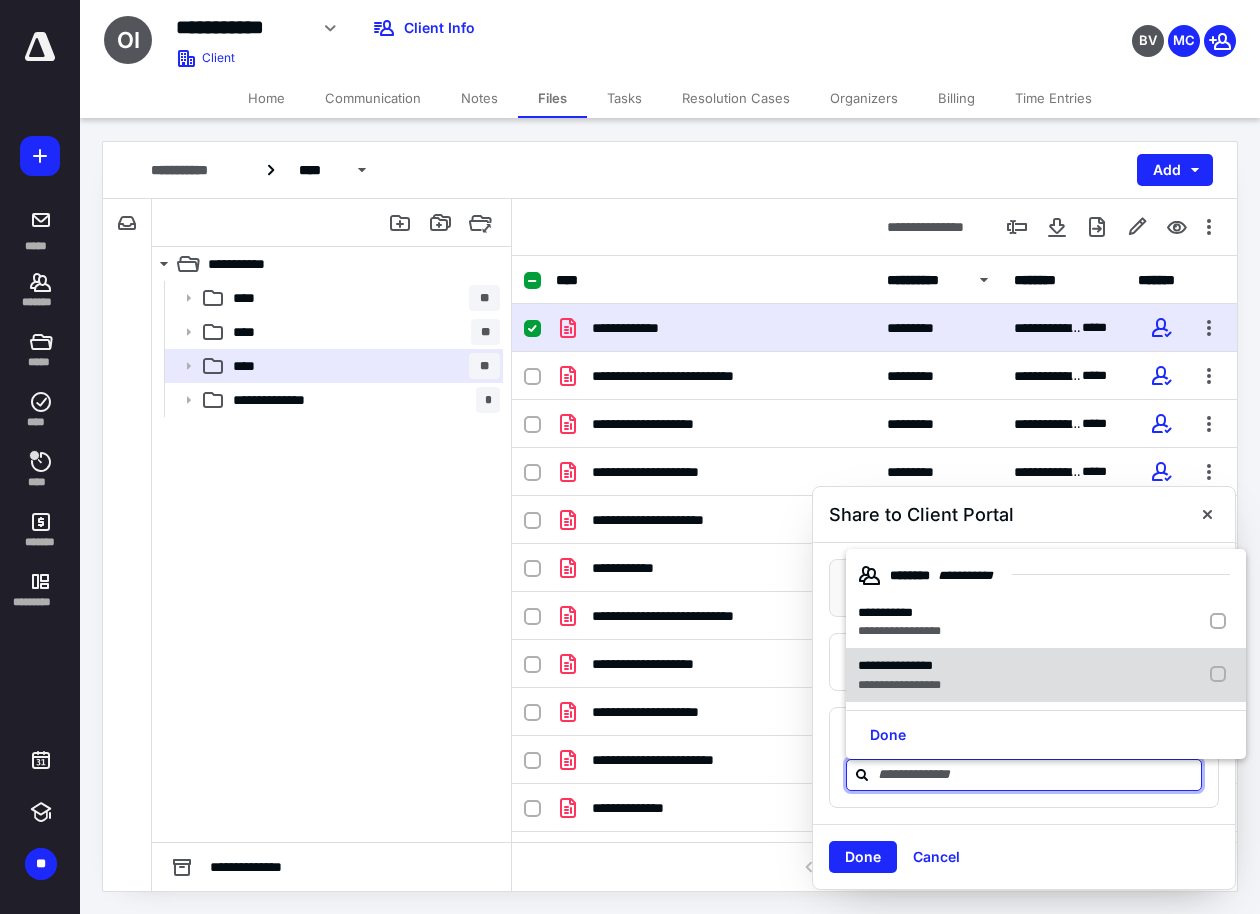 click on "**********" at bounding box center (895, 665) 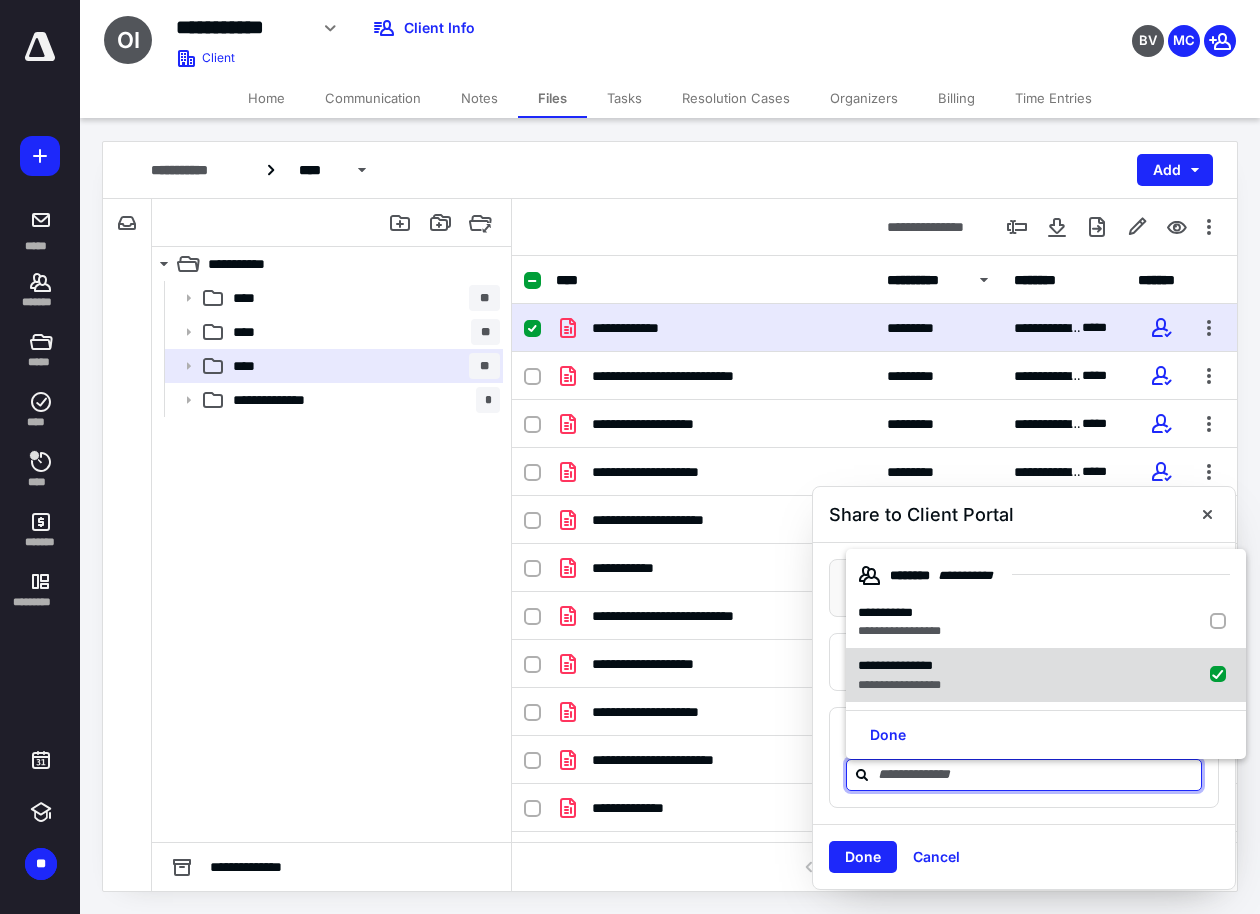 checkbox on "true" 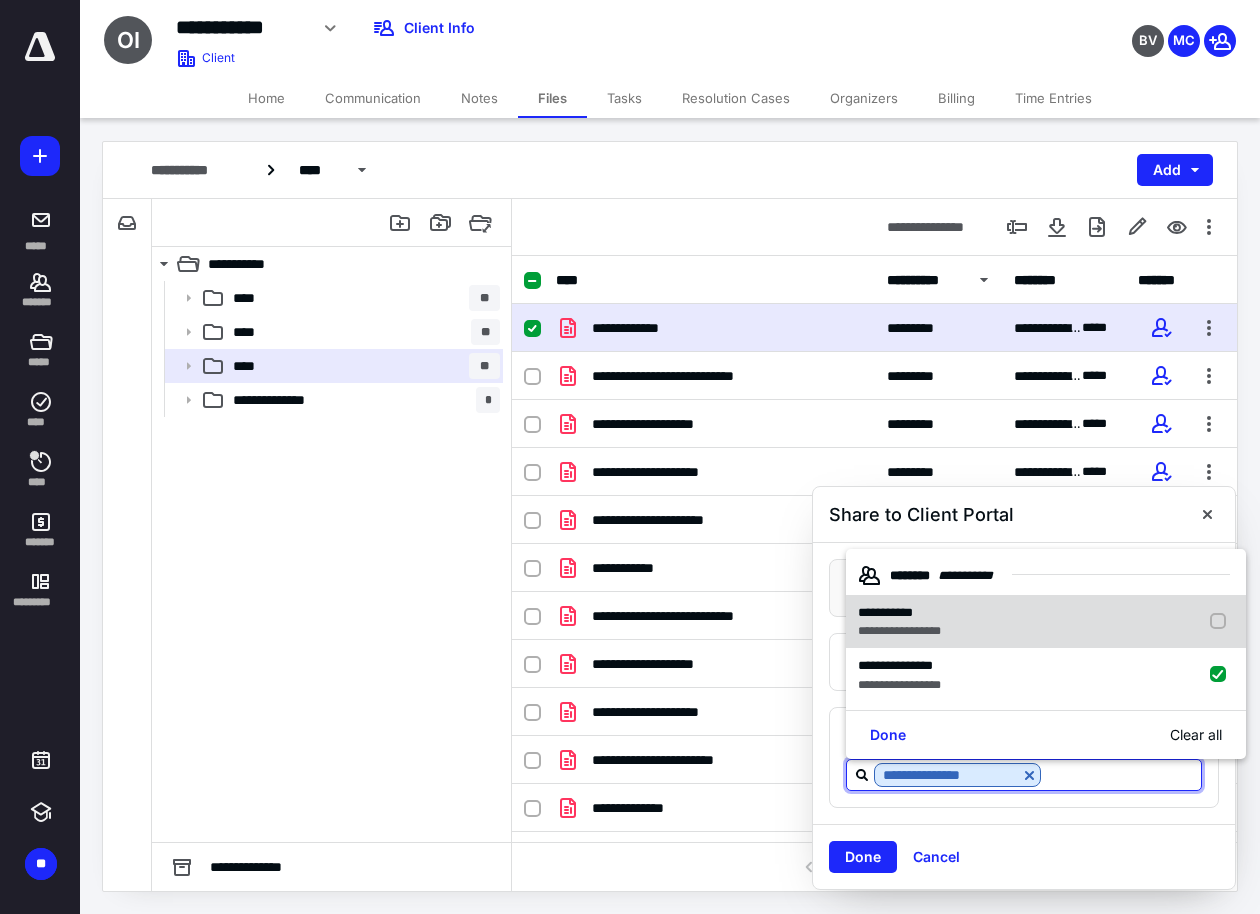 click on "**********" at bounding box center (885, 612) 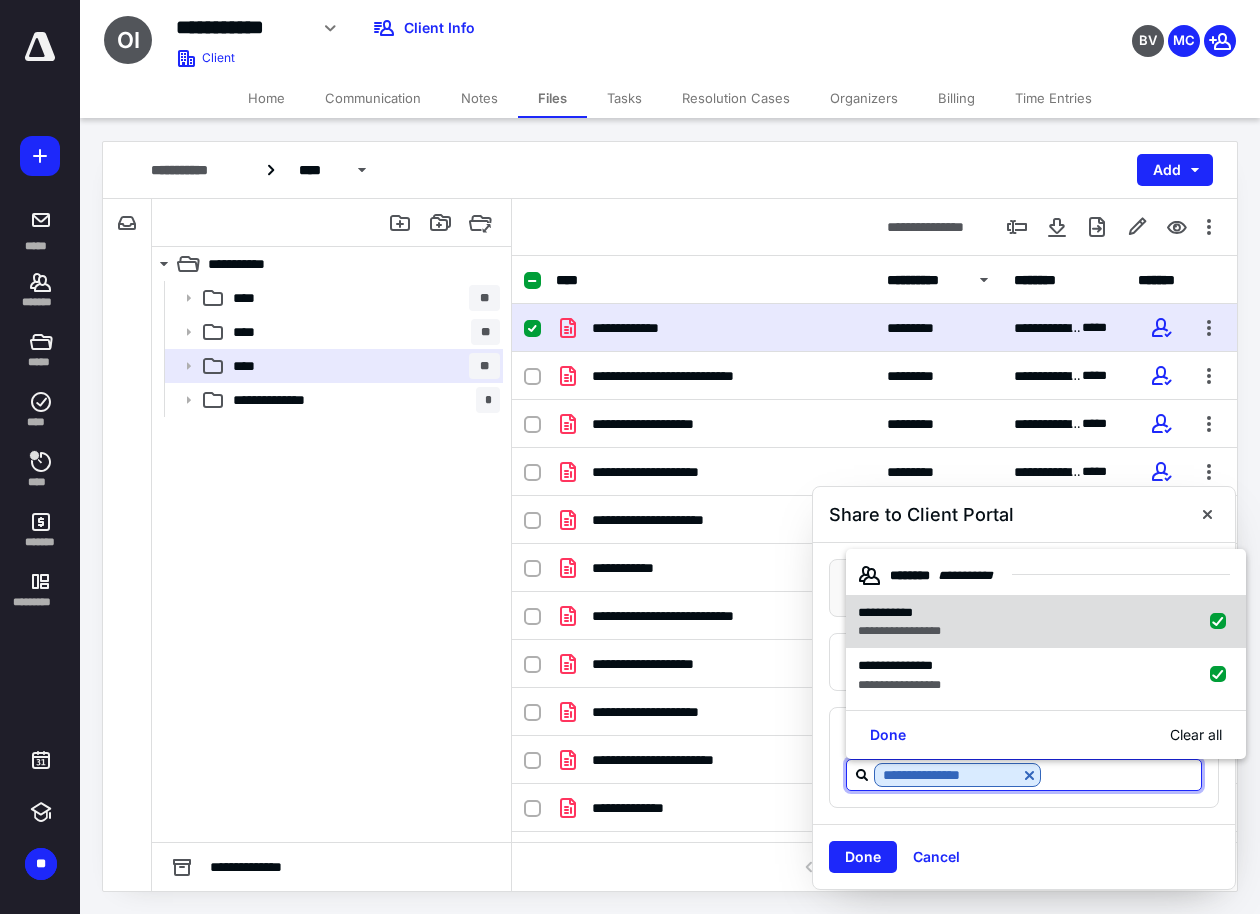 checkbox on "true" 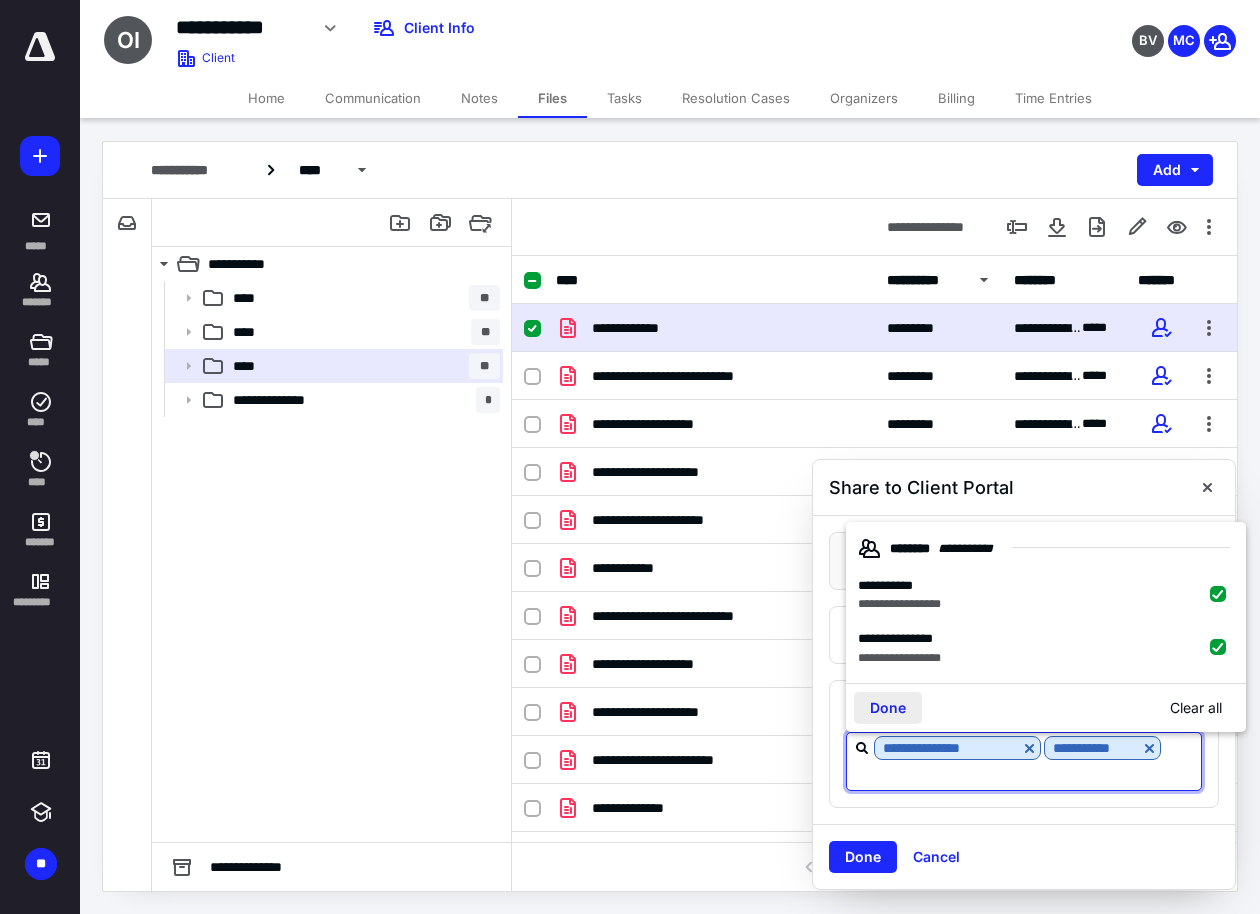click on "Done" at bounding box center [888, 708] 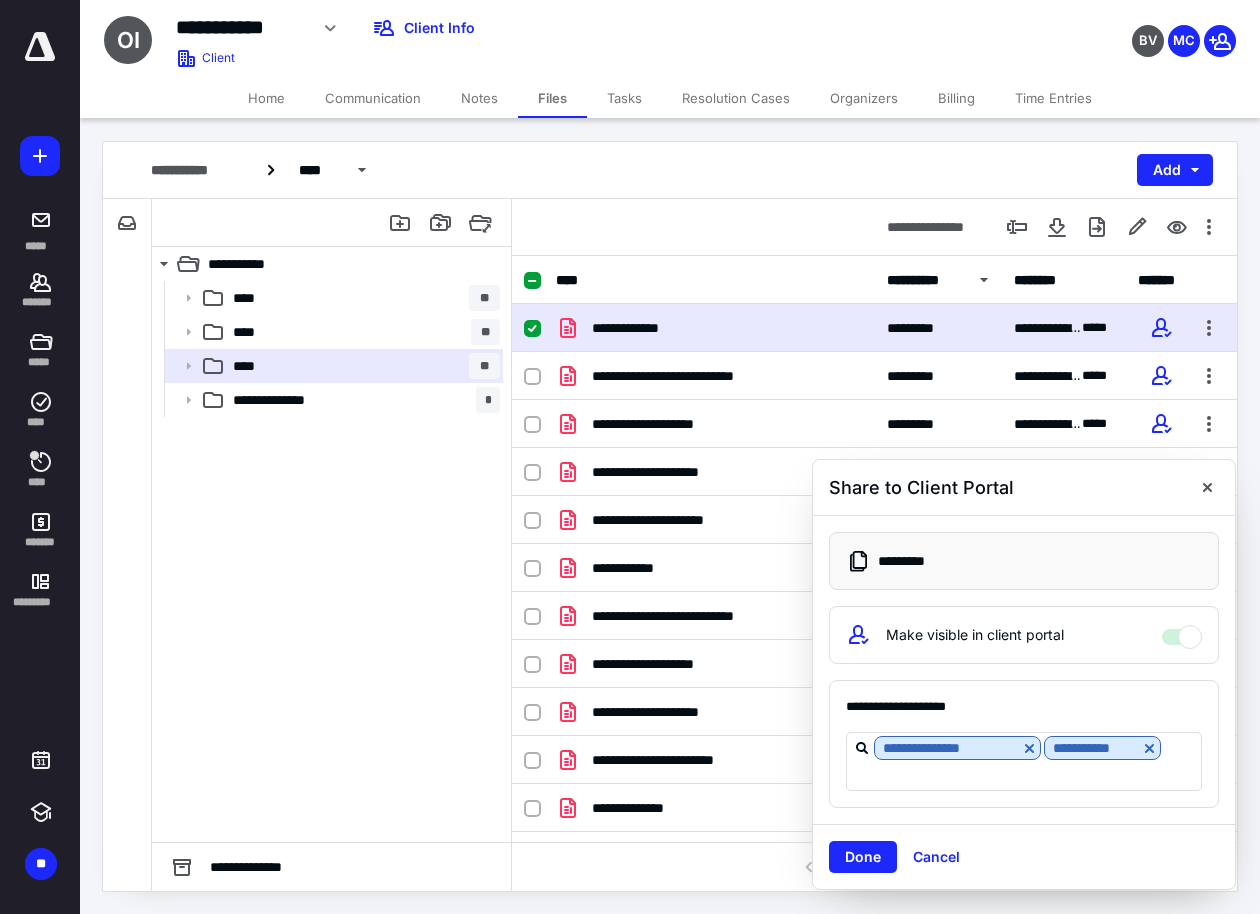 click on "Done" at bounding box center [863, 857] 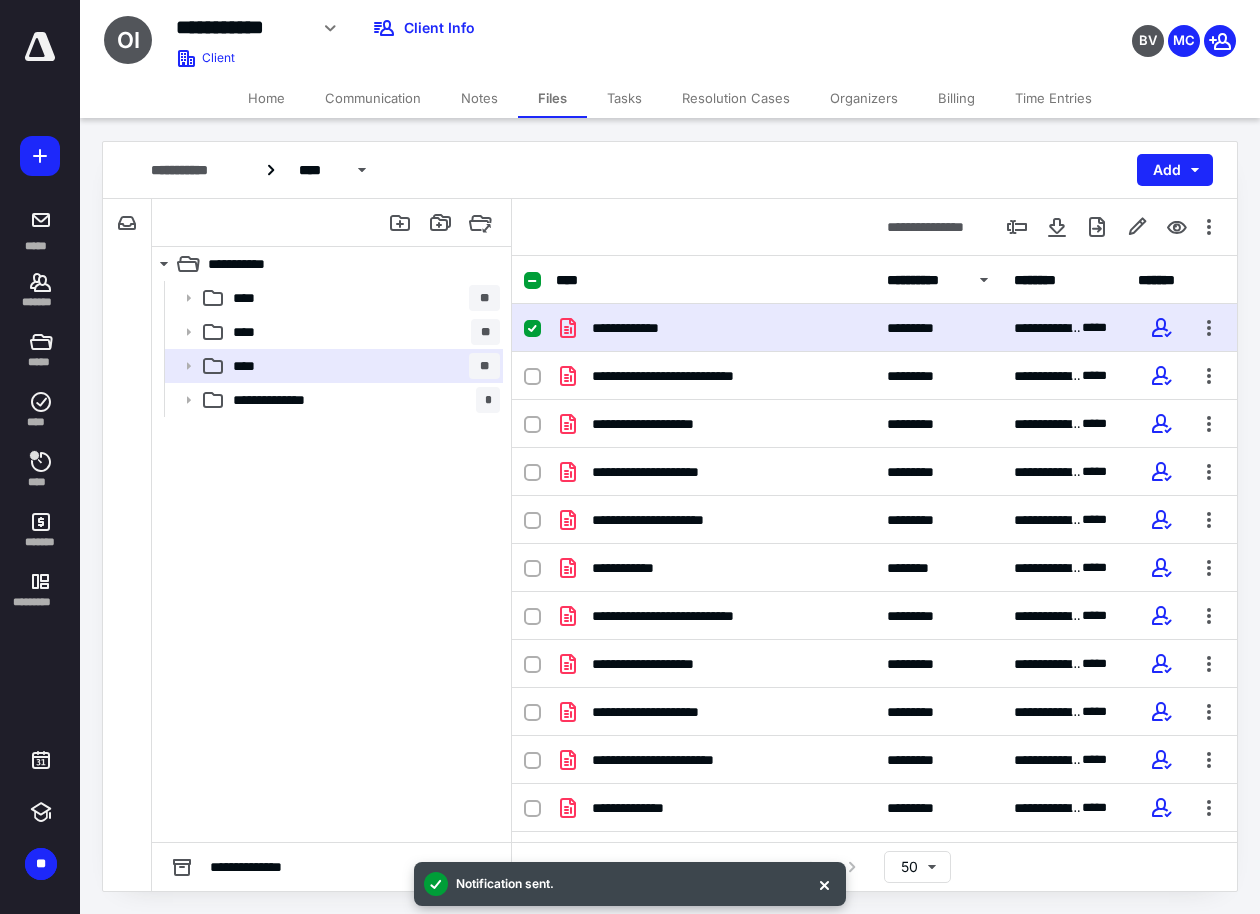 click at bounding box center (40, 47) 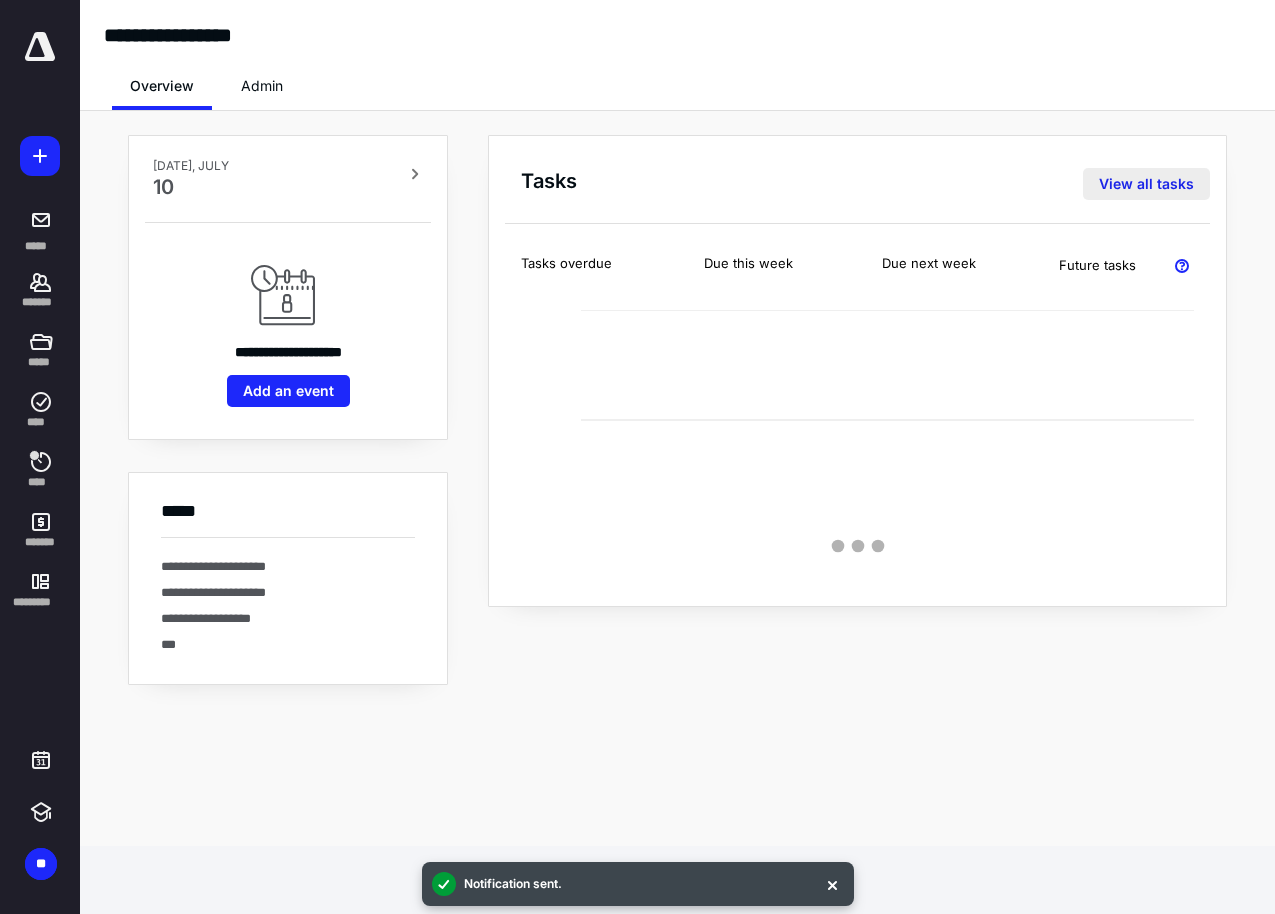 click on "View all tasks" at bounding box center (1146, 184) 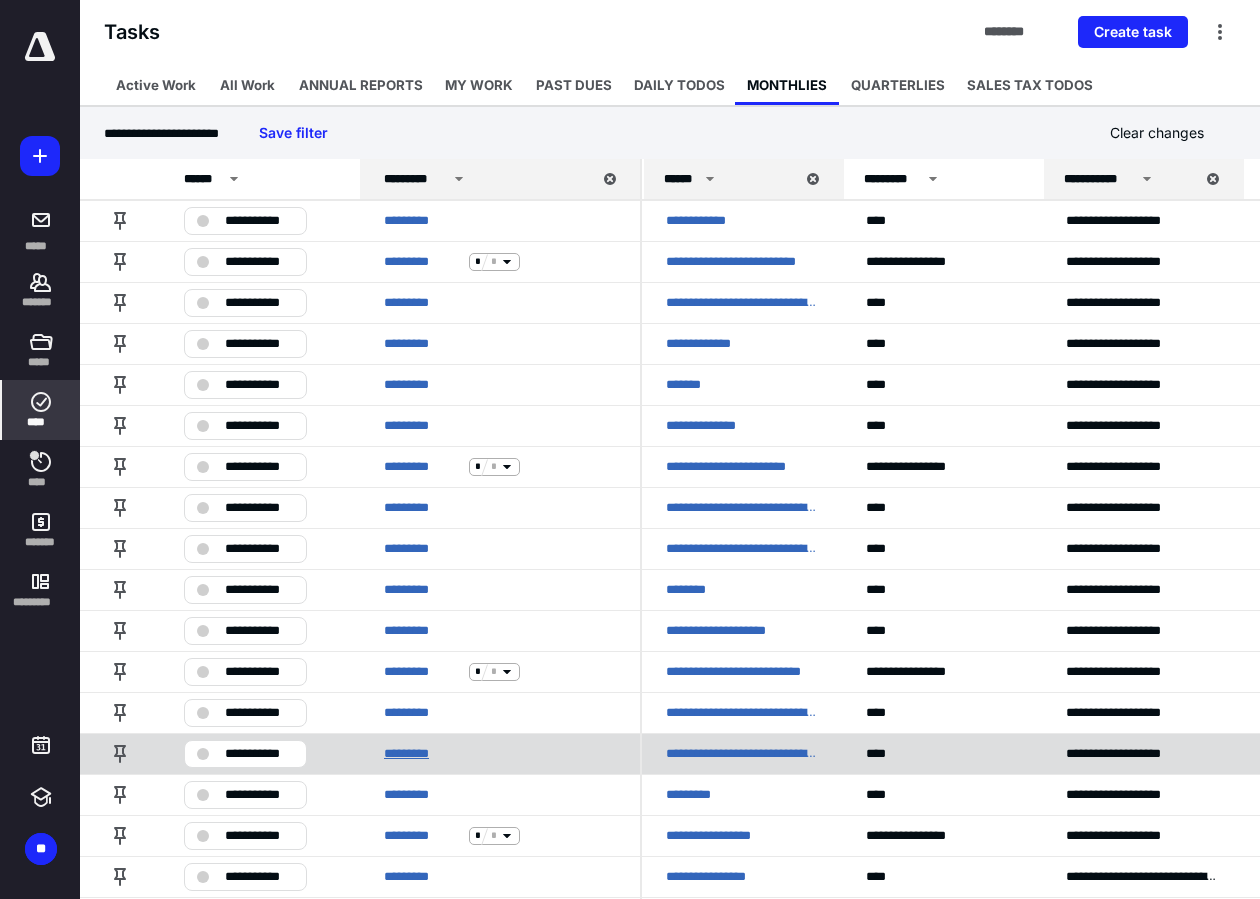 click on "*********" at bounding box center [422, 754] 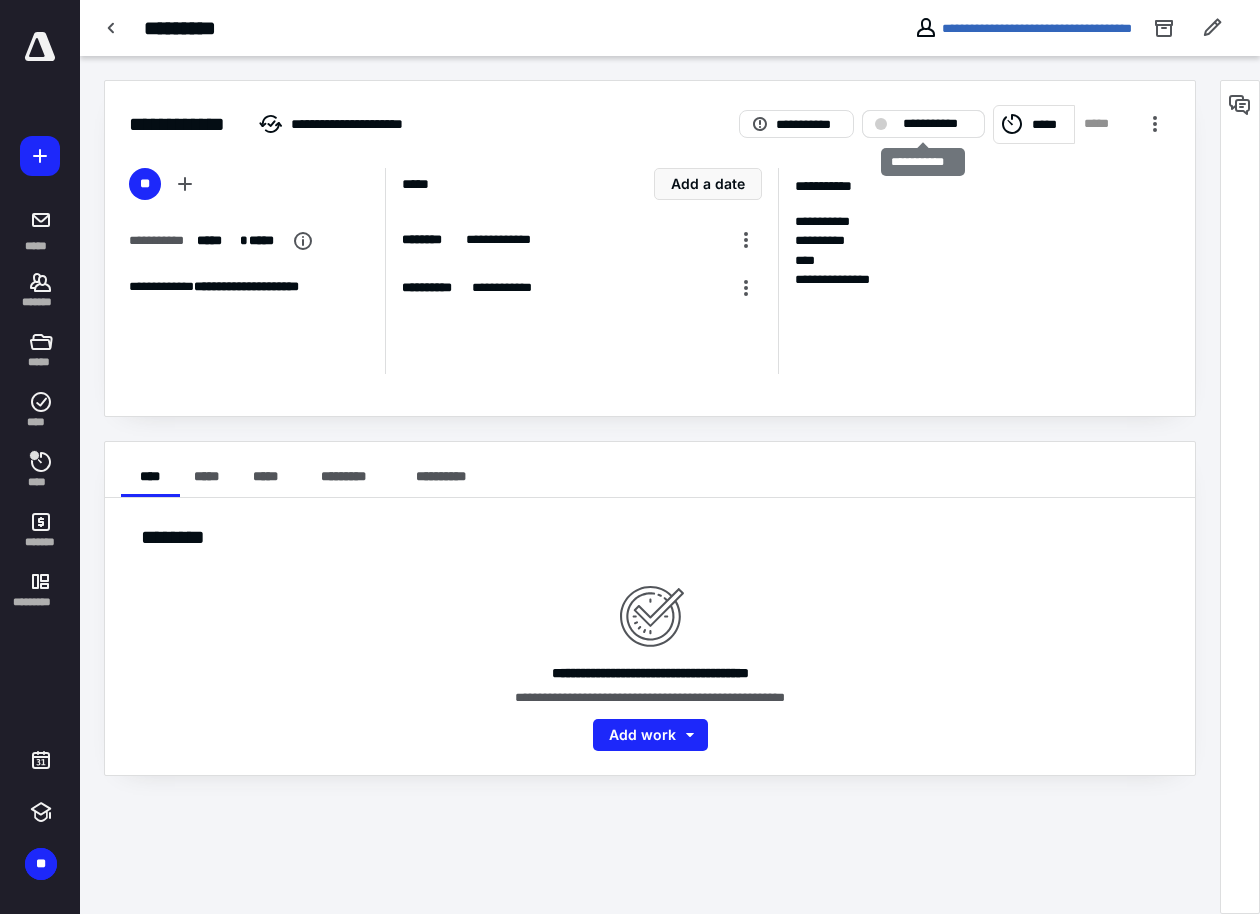 click on "**********" at bounding box center (923, 124) 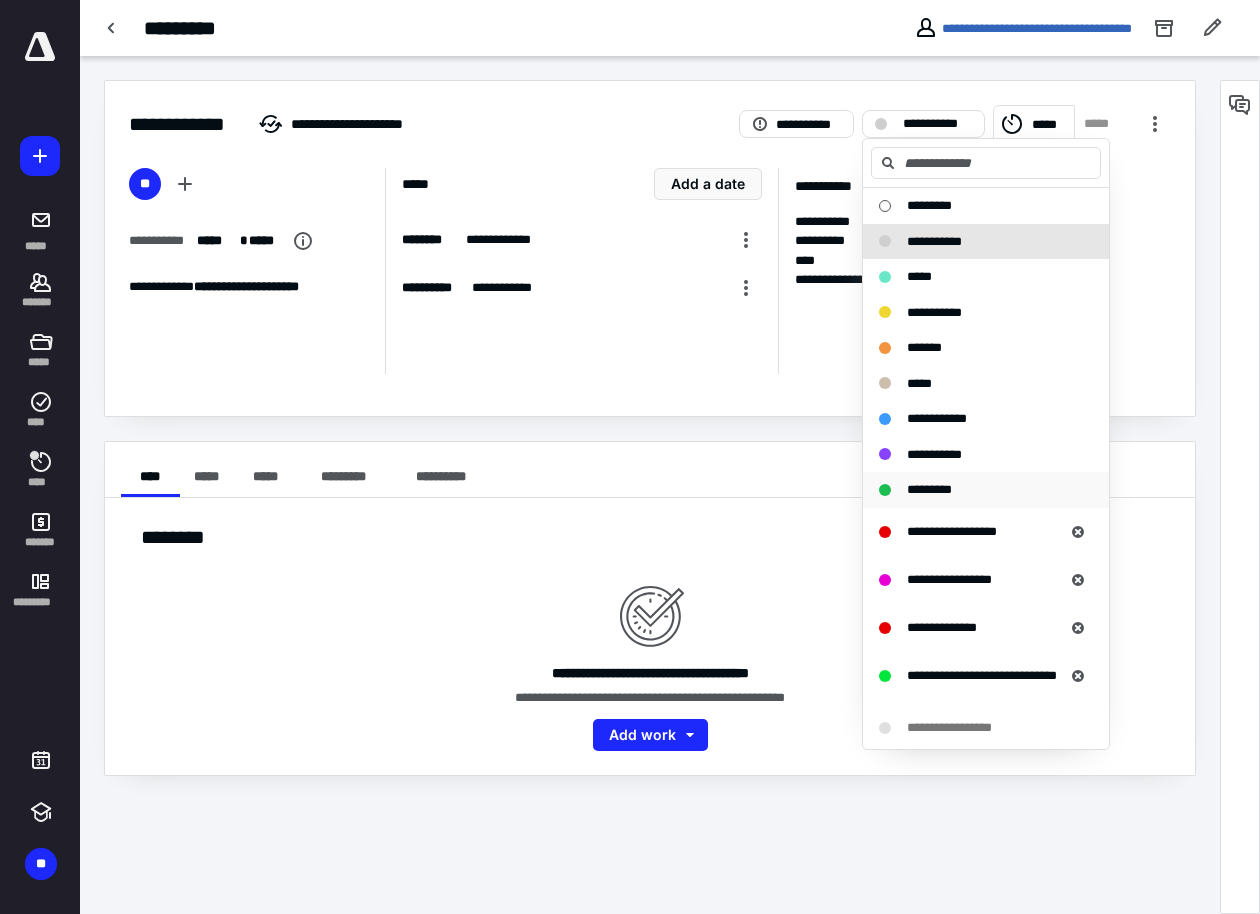 click on "*********" at bounding box center (929, 489) 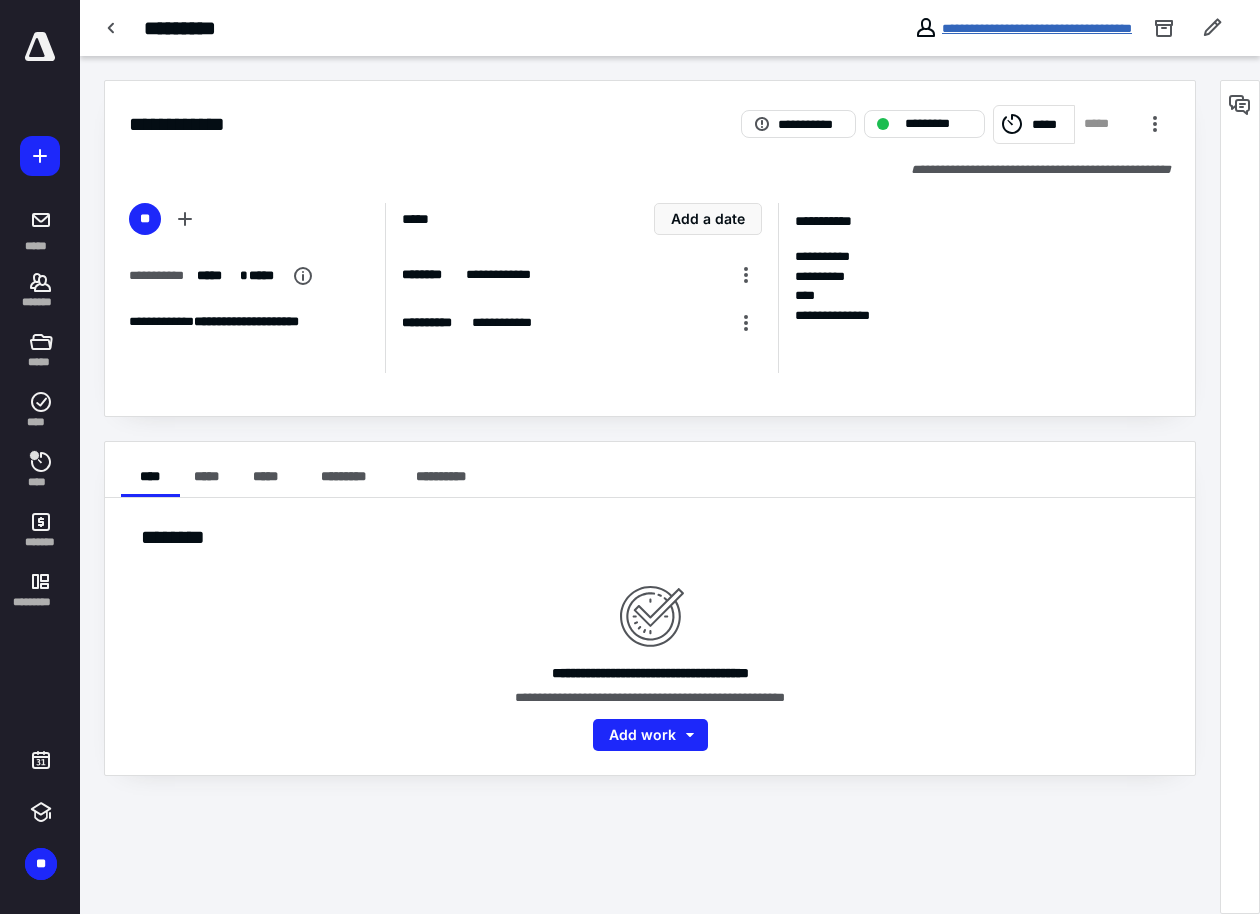 click on "**********" at bounding box center (1037, 28) 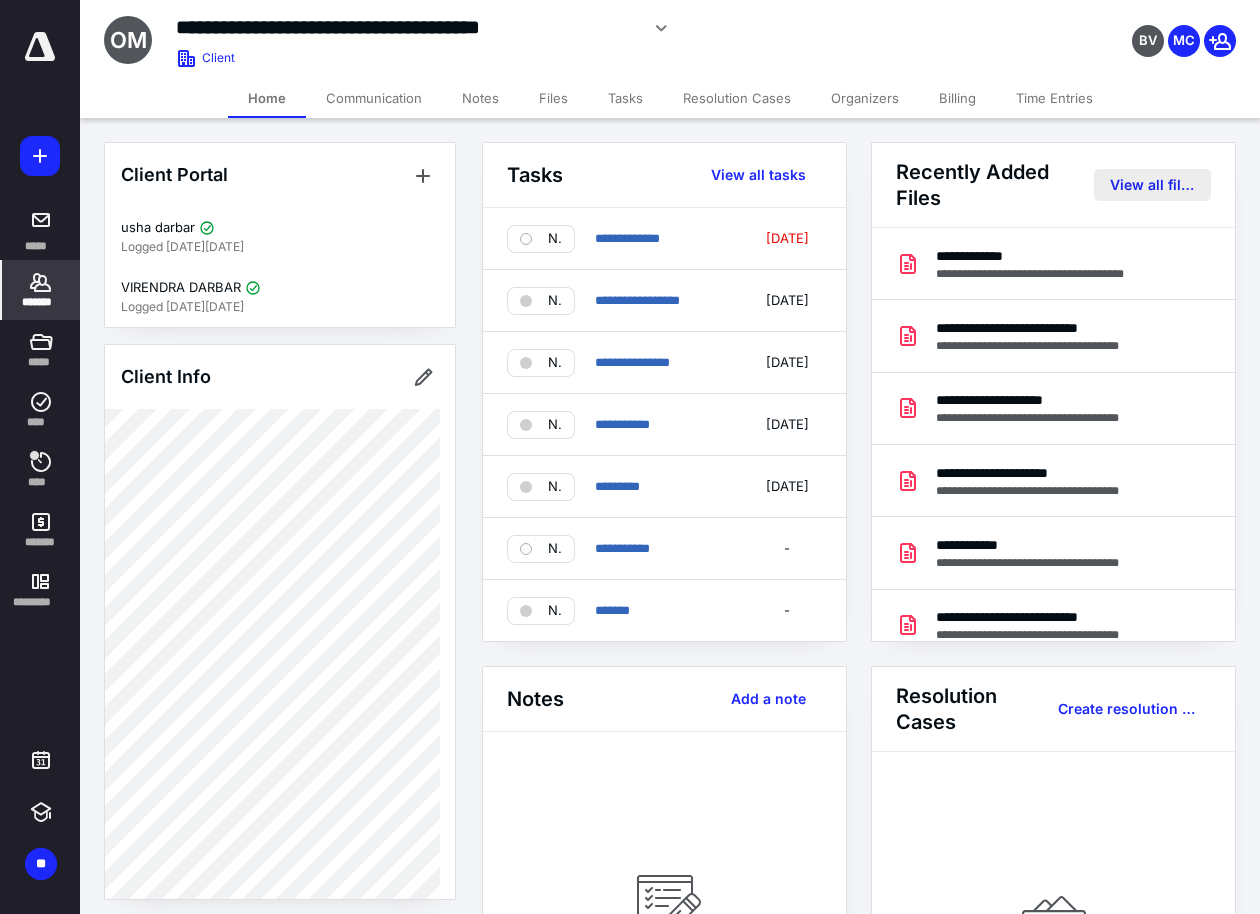 click on "View all files" at bounding box center (1152, 185) 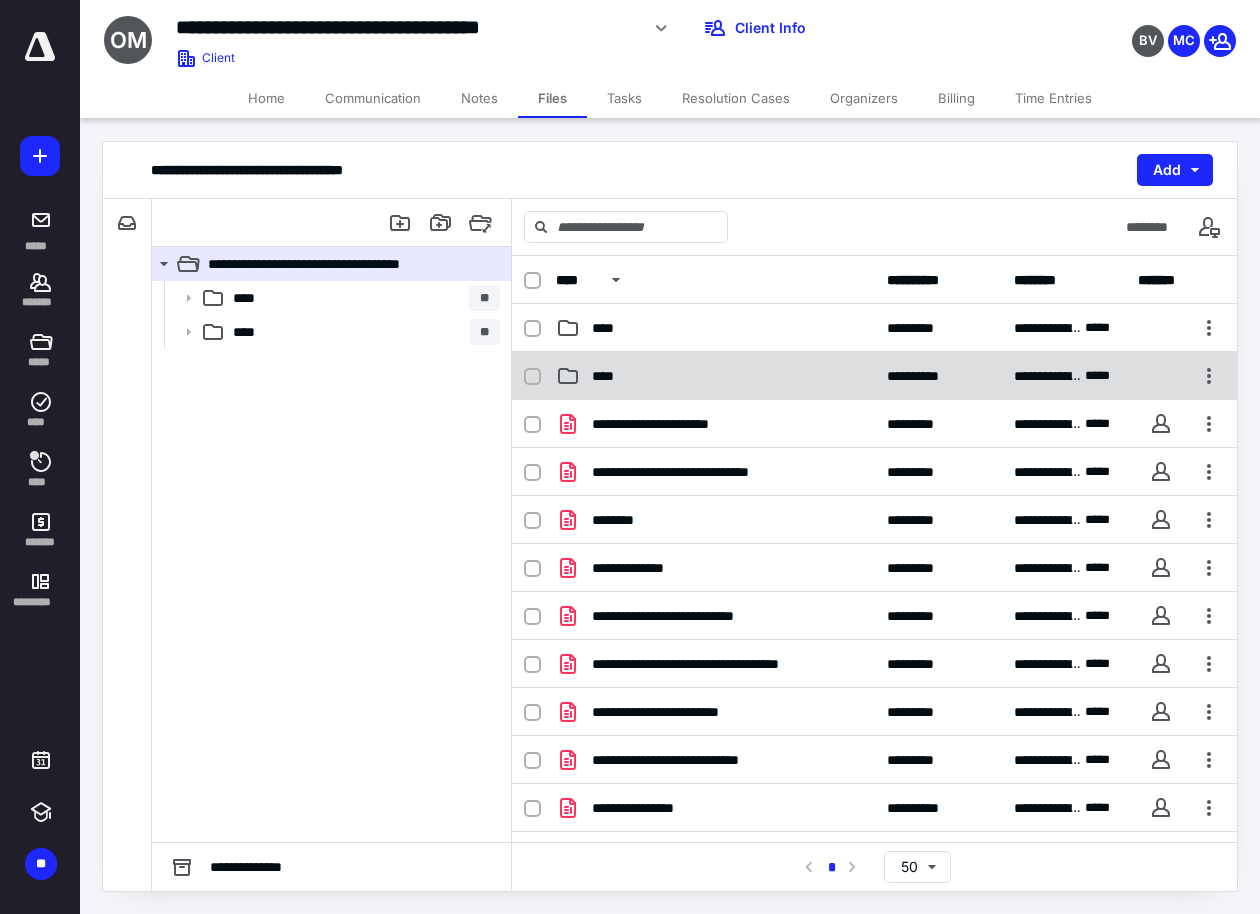 click on "**********" at bounding box center (874, 376) 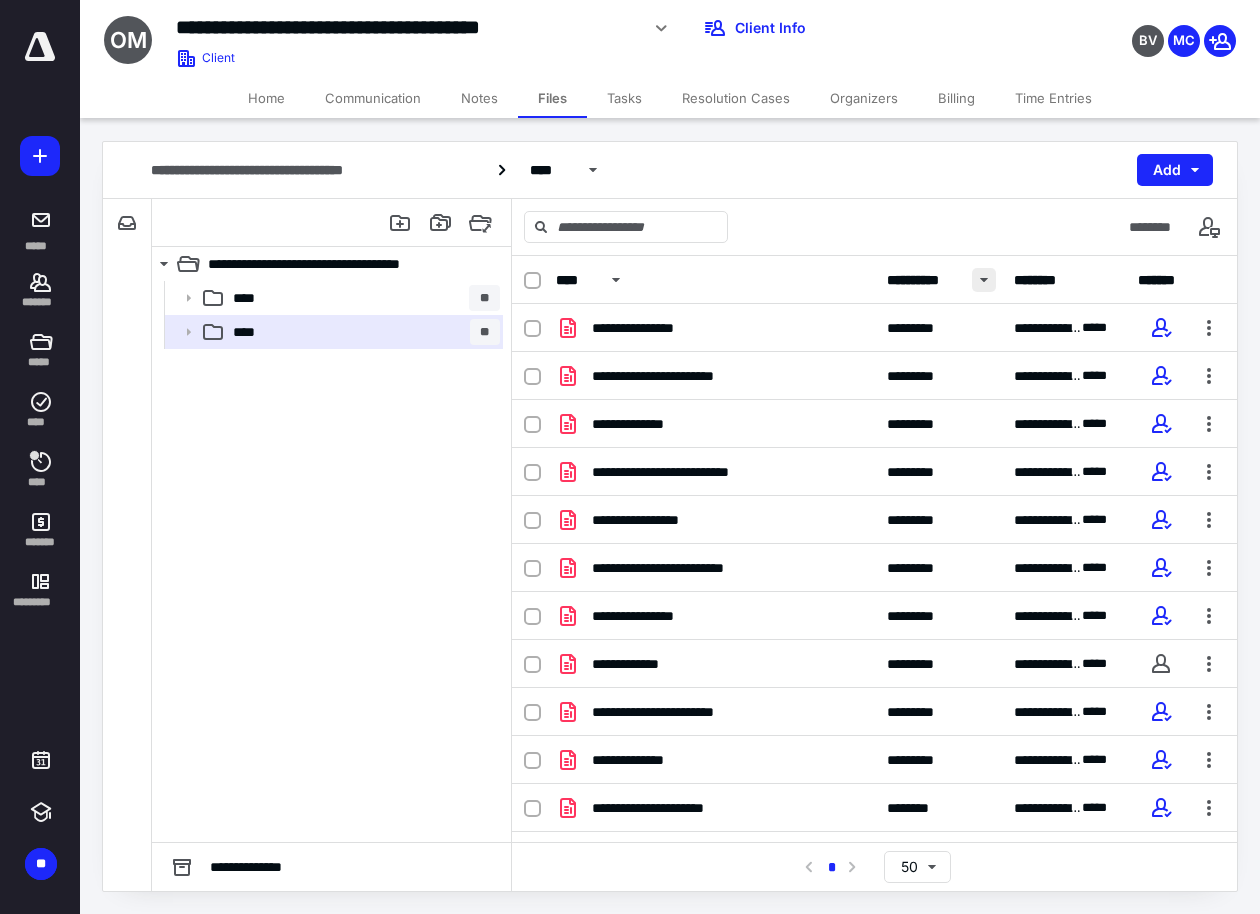 click at bounding box center (984, 280) 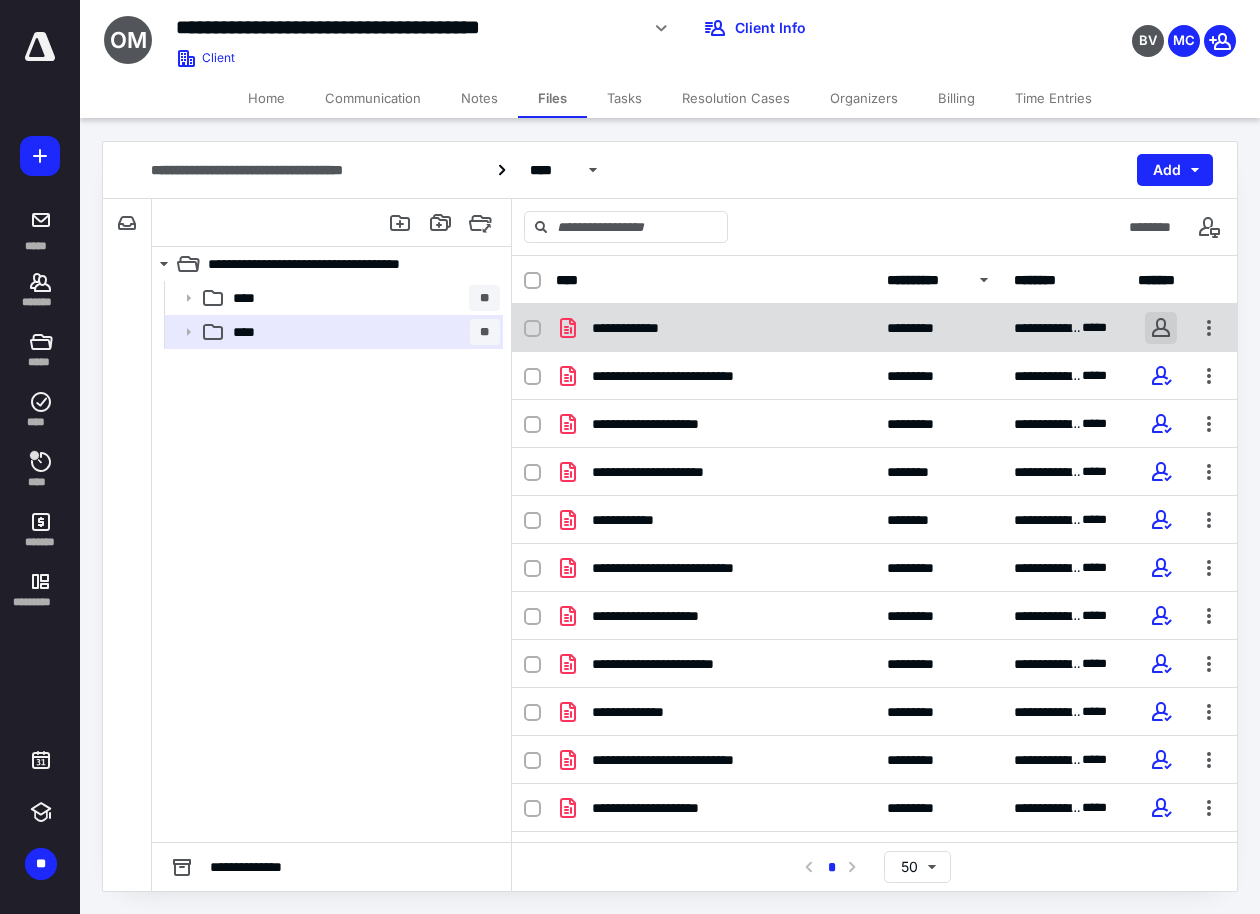 click at bounding box center [1161, 328] 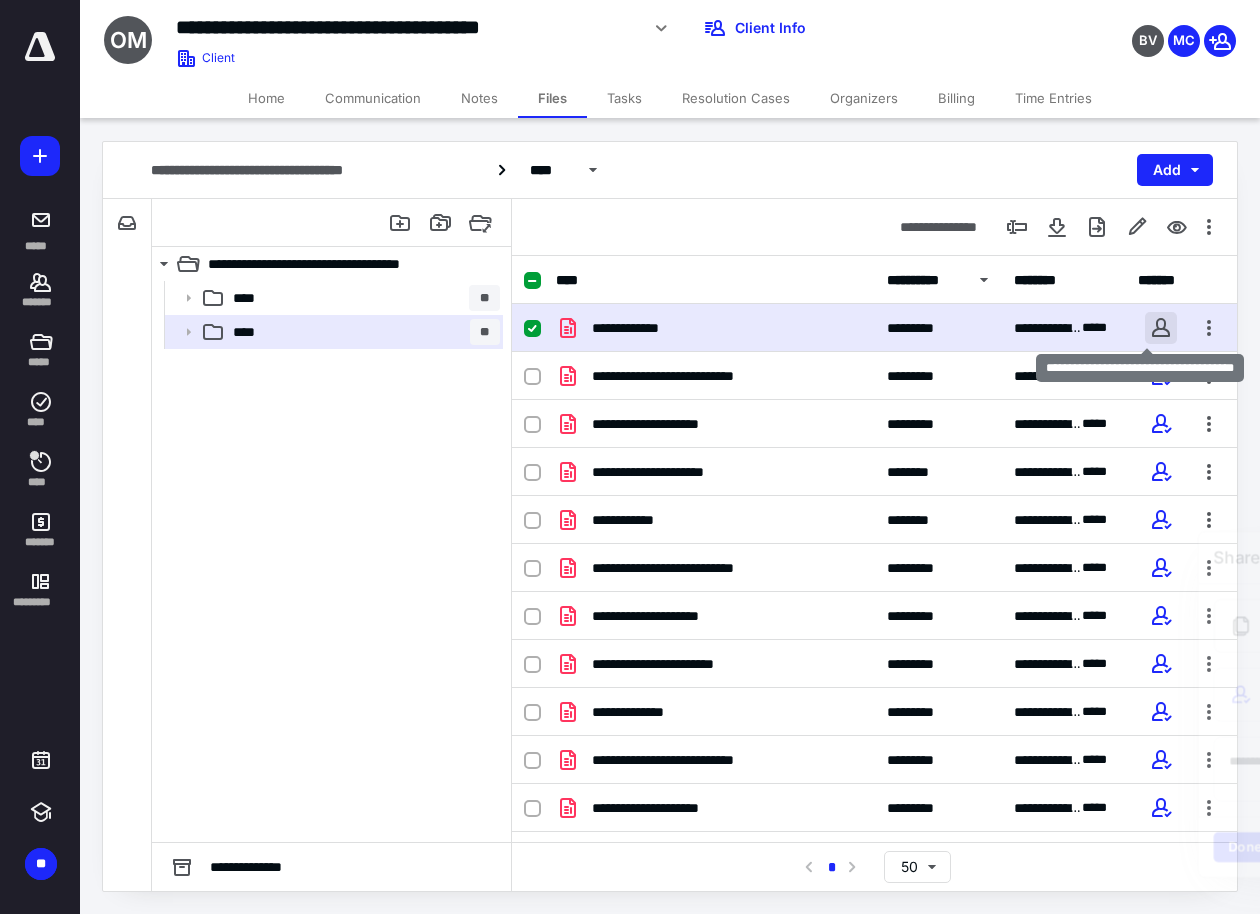 checkbox on "true" 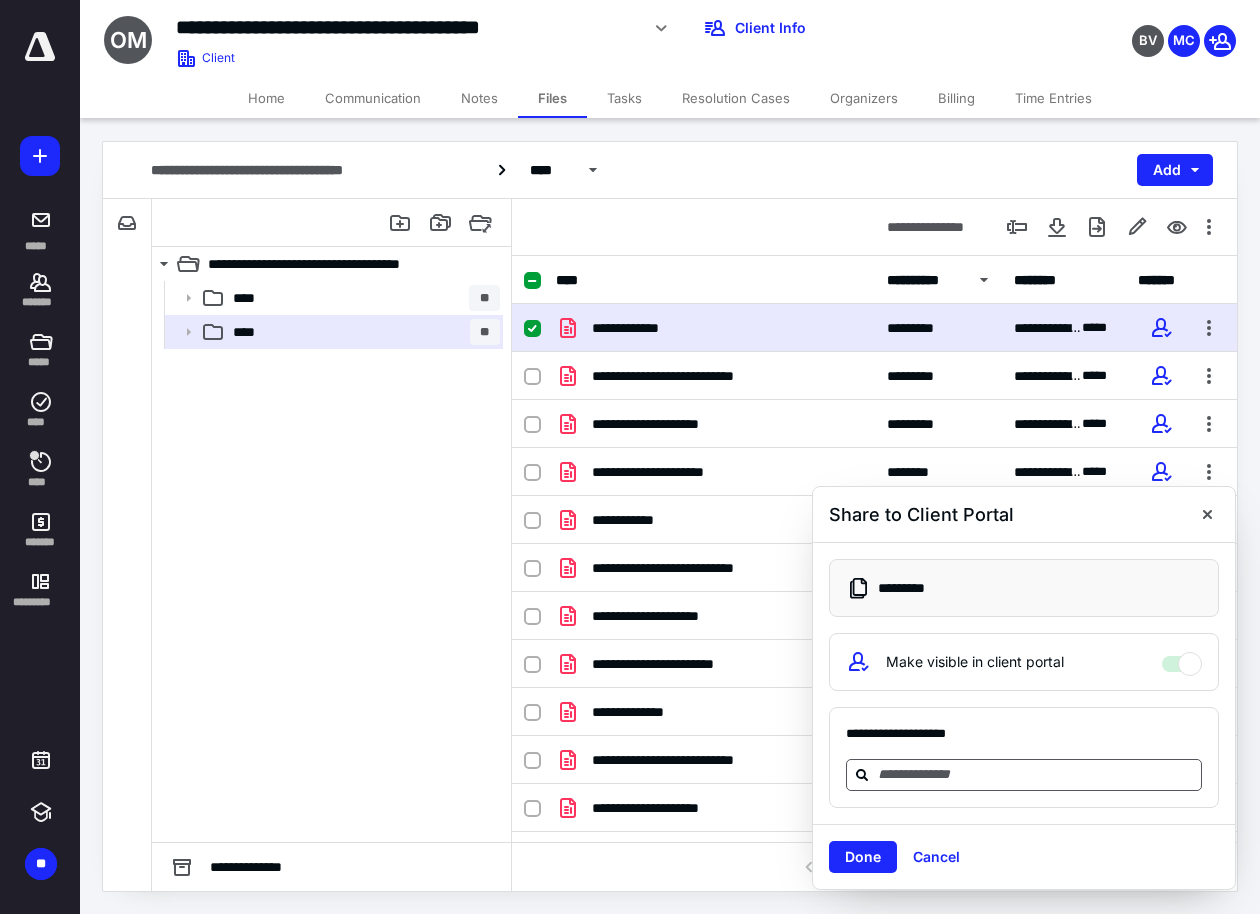 click at bounding box center (1036, 774) 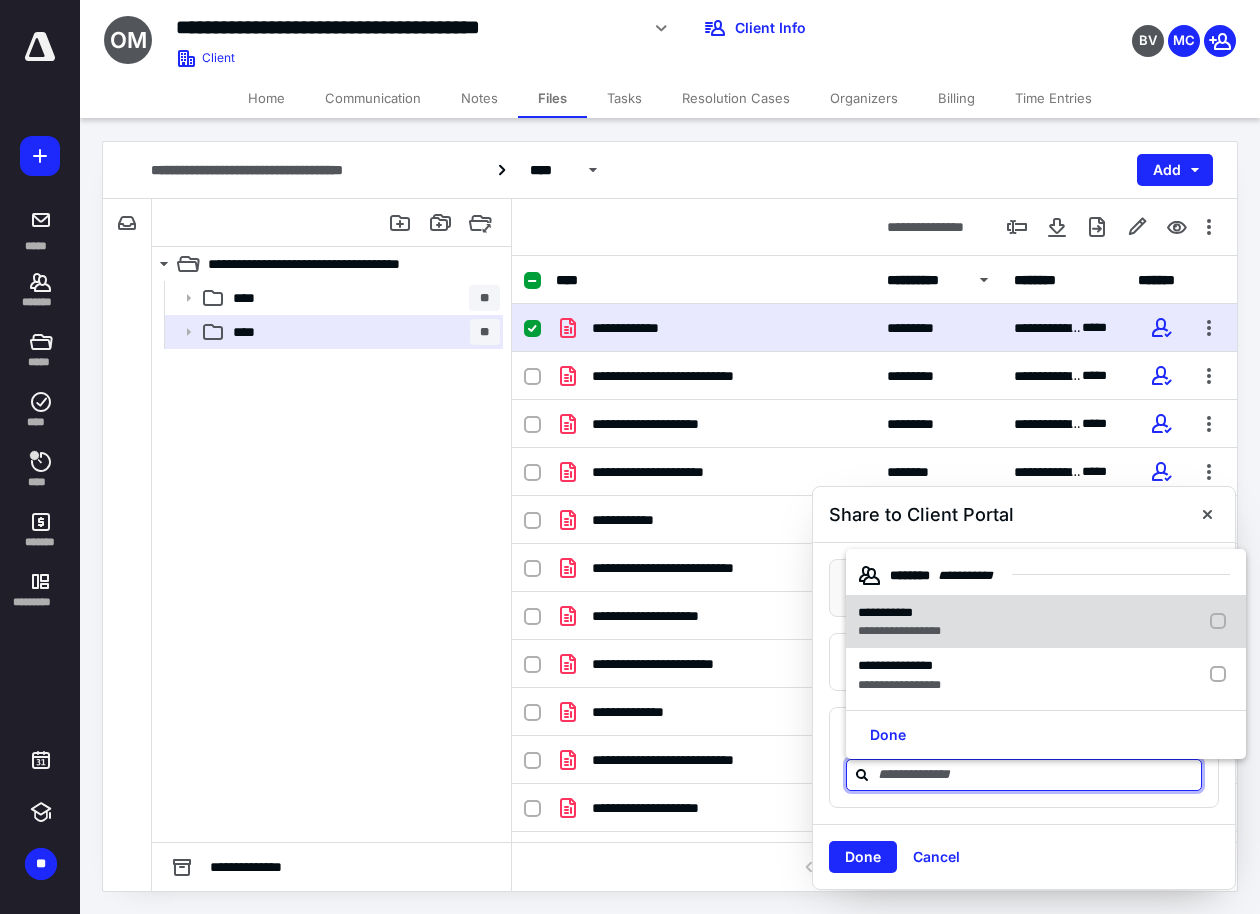 click on "**********" at bounding box center (899, 631) 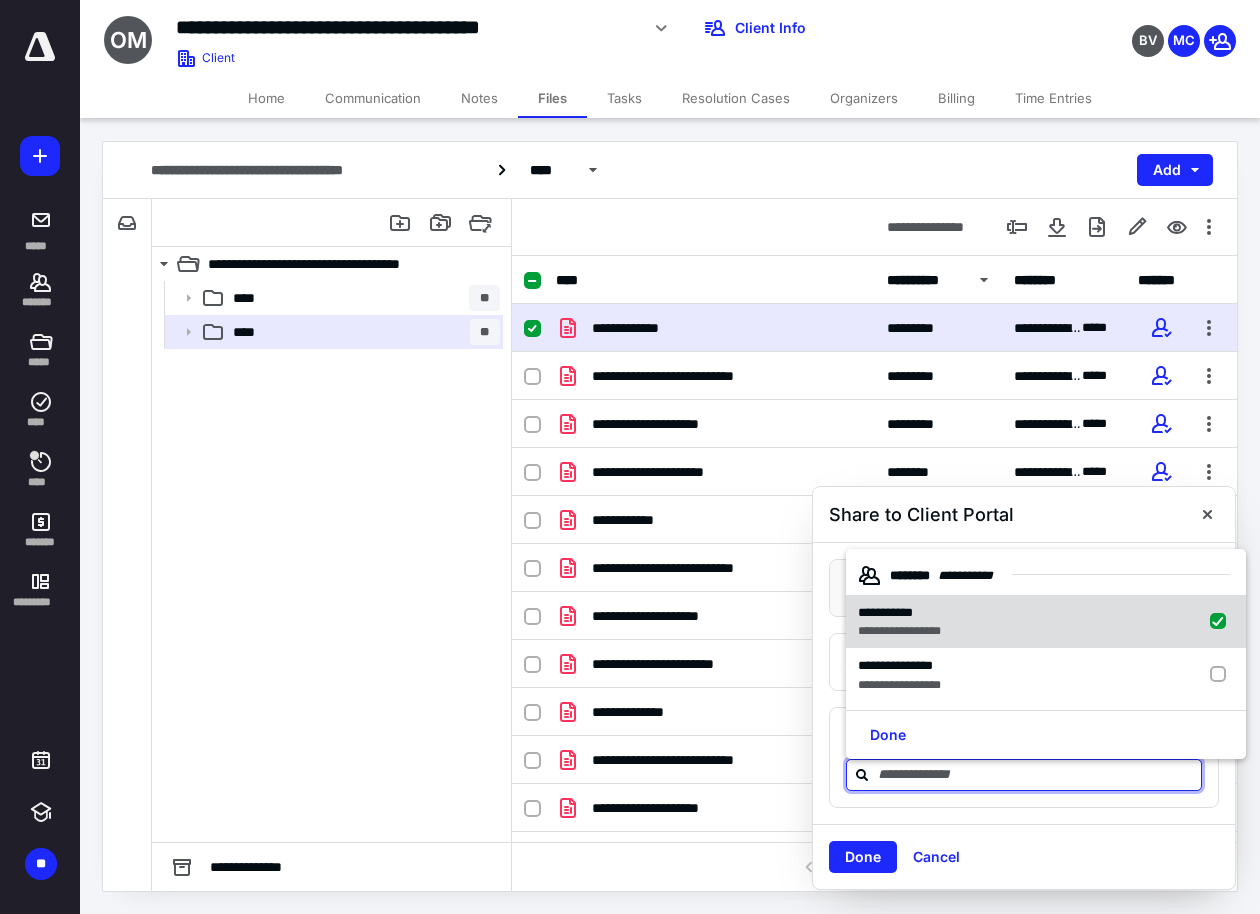 checkbox on "true" 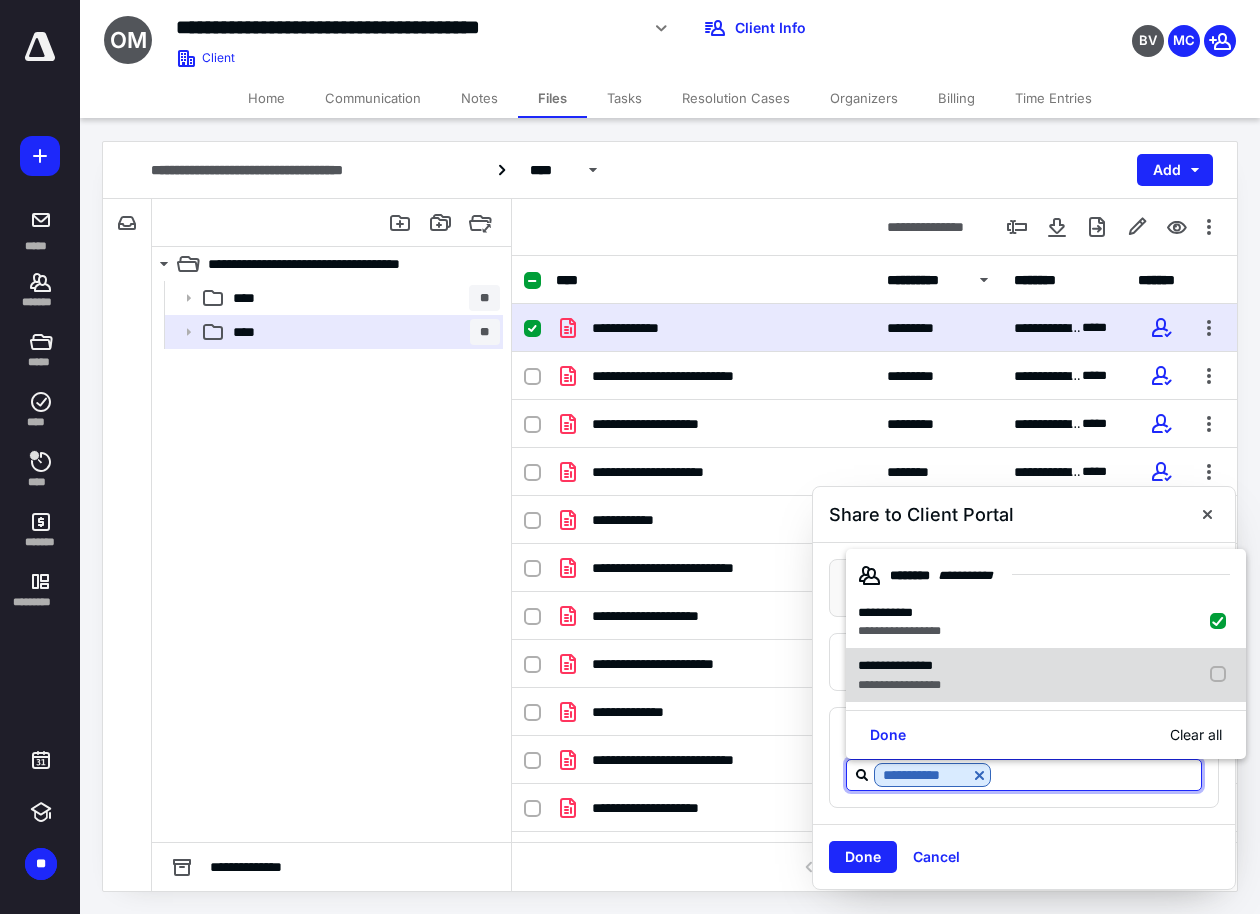 click on "**********" at bounding box center (899, 685) 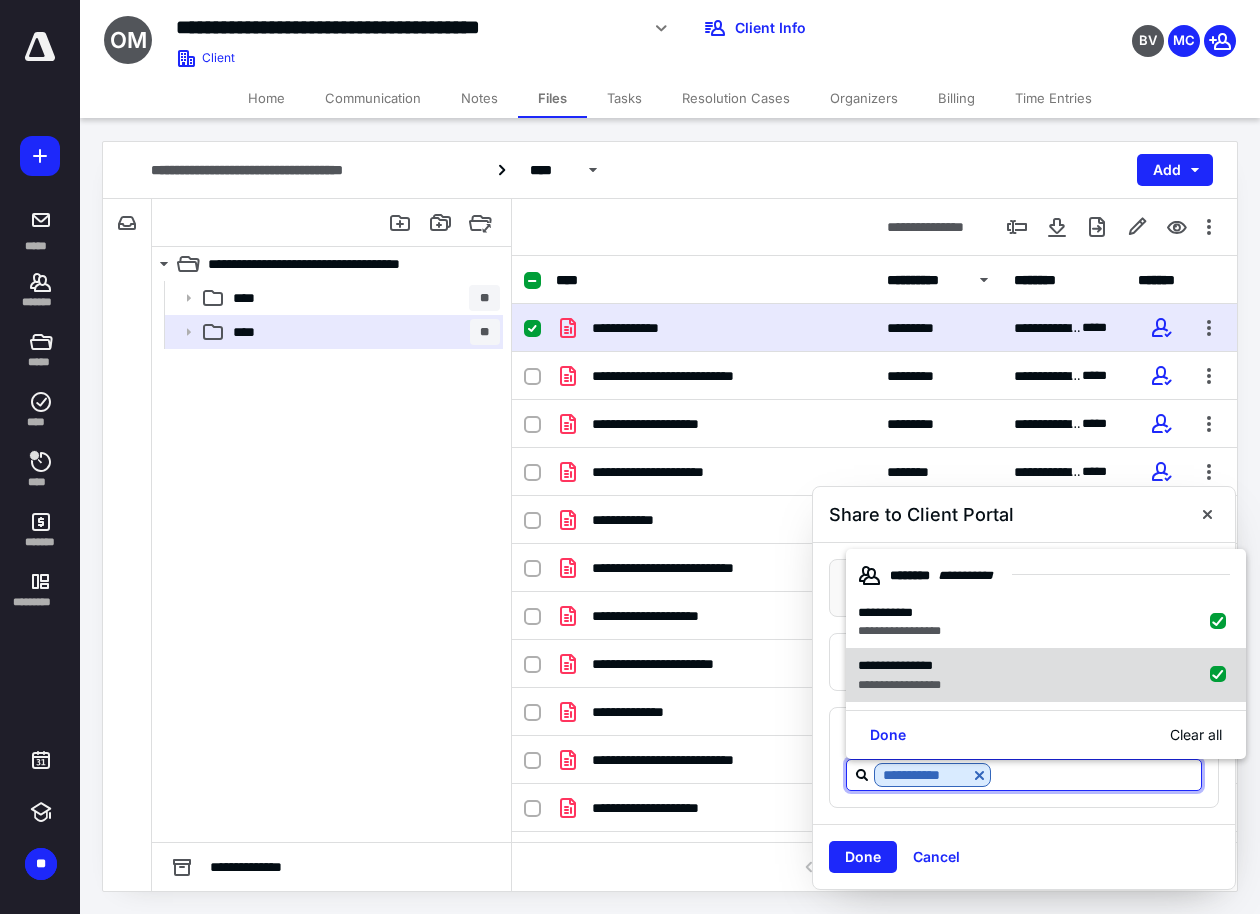 checkbox on "true" 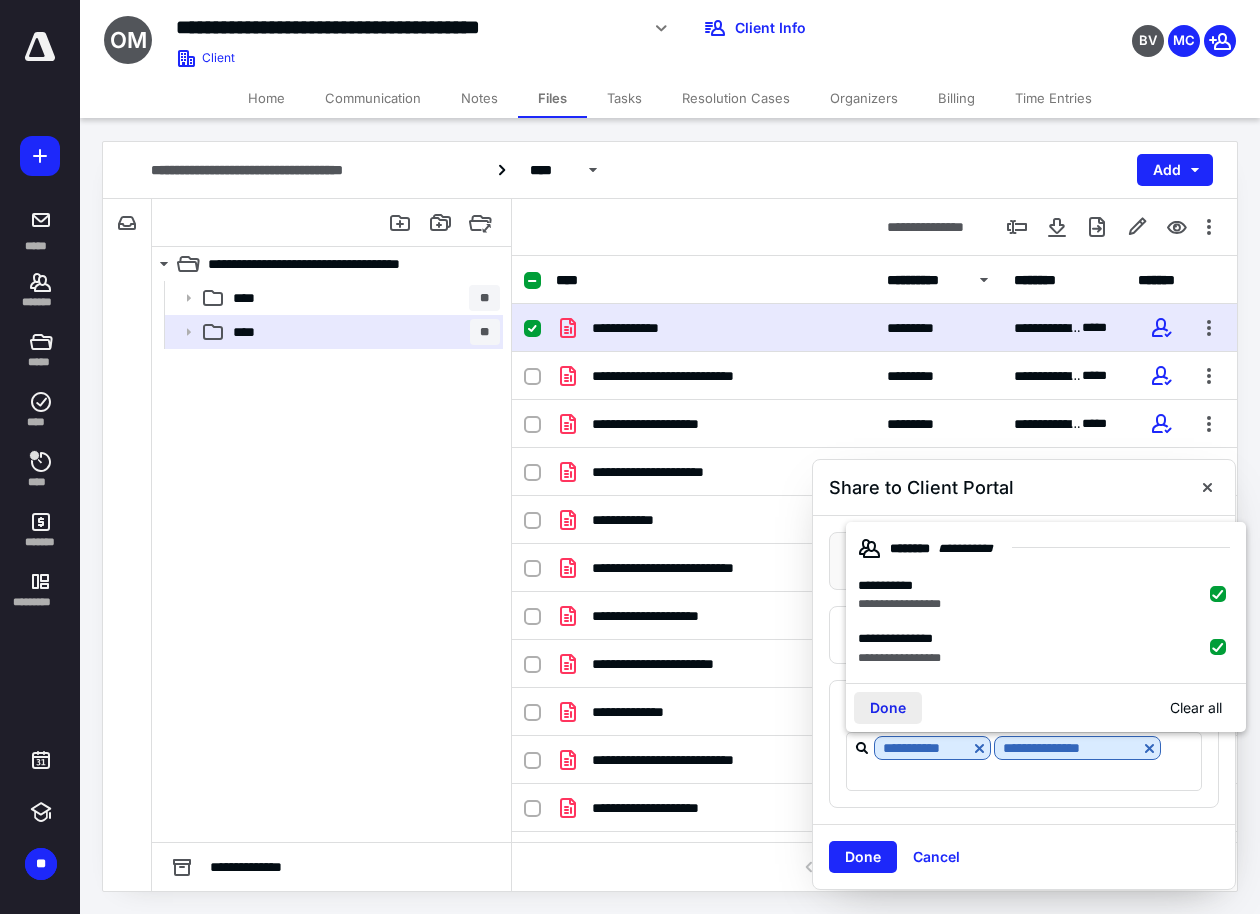 click on "Done" at bounding box center (888, 708) 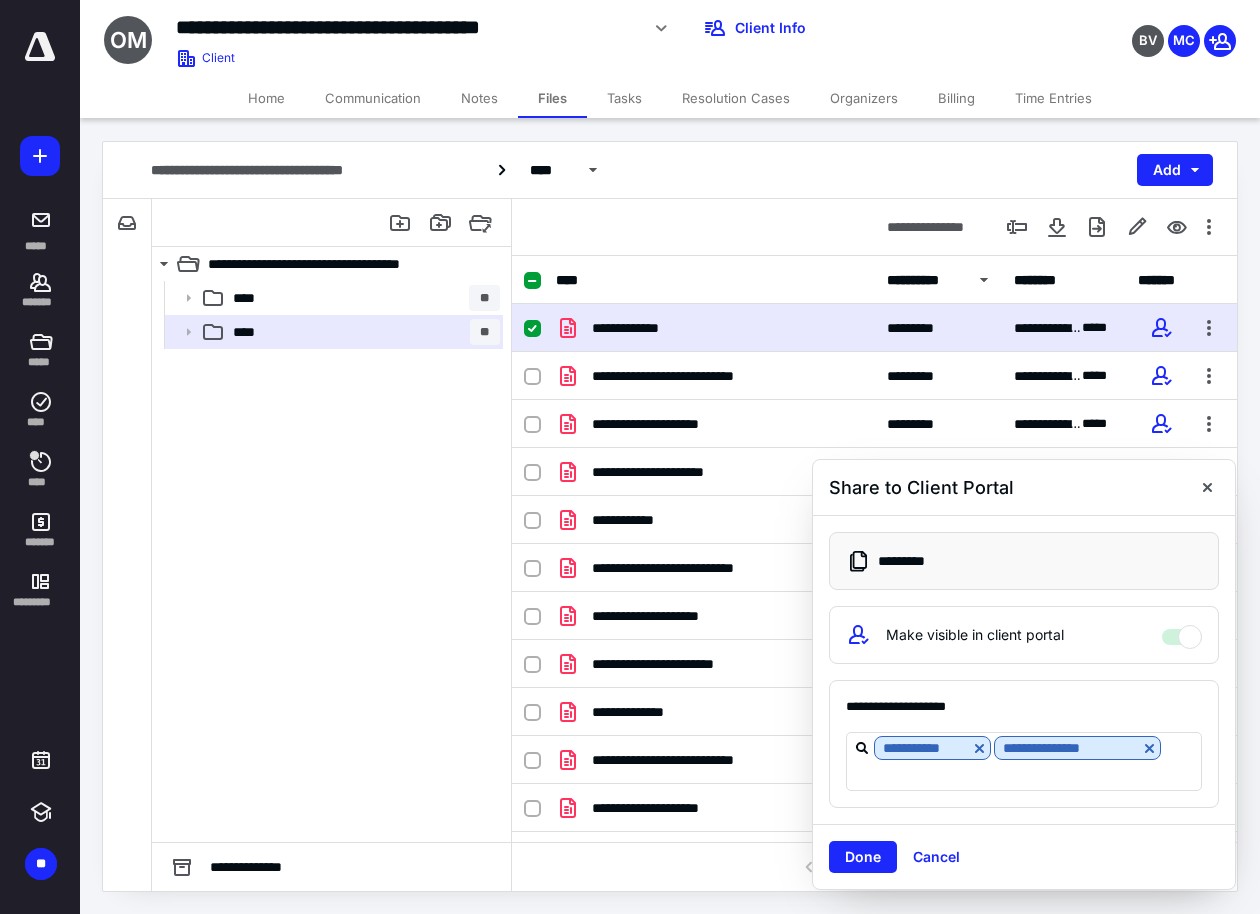 click on "Done" at bounding box center [863, 857] 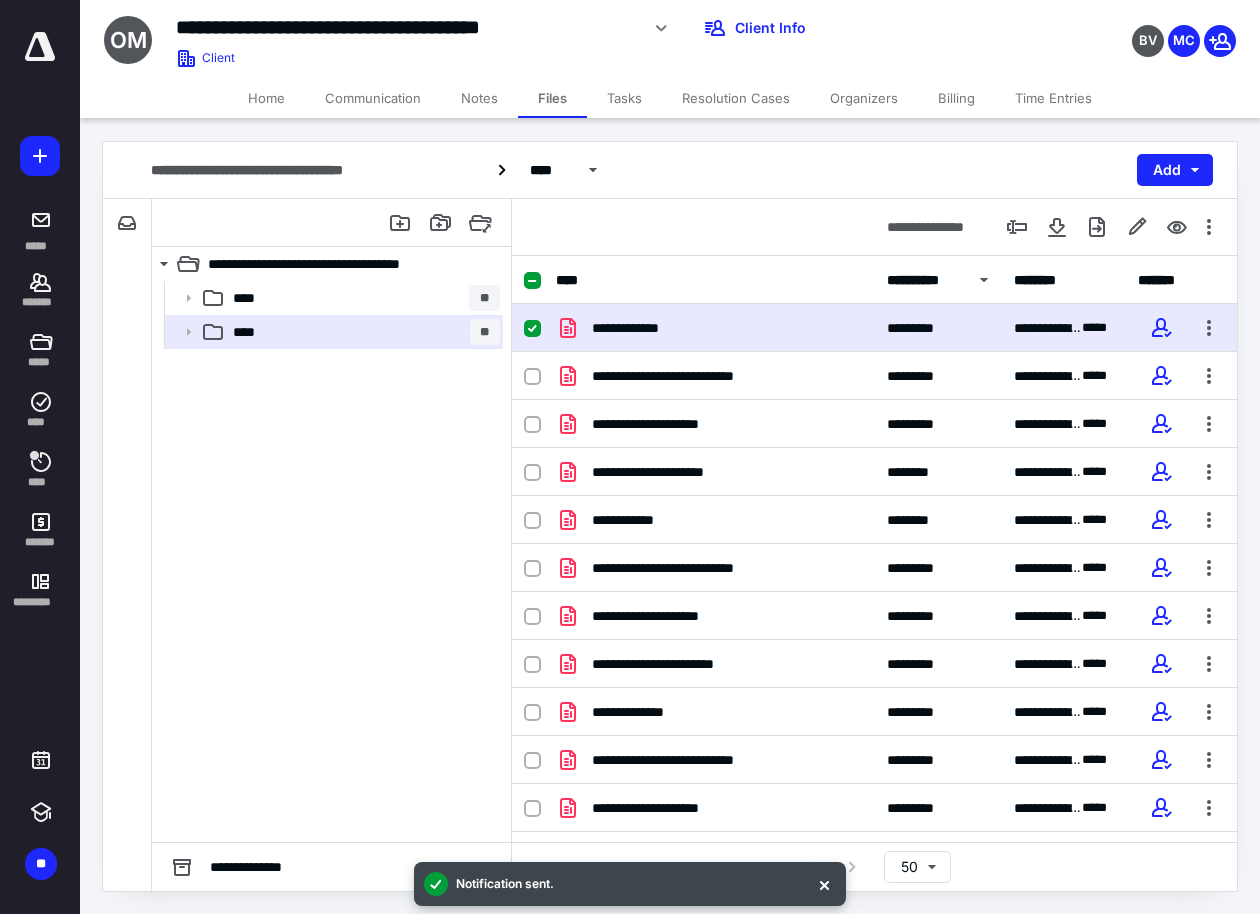 click at bounding box center [40, 47] 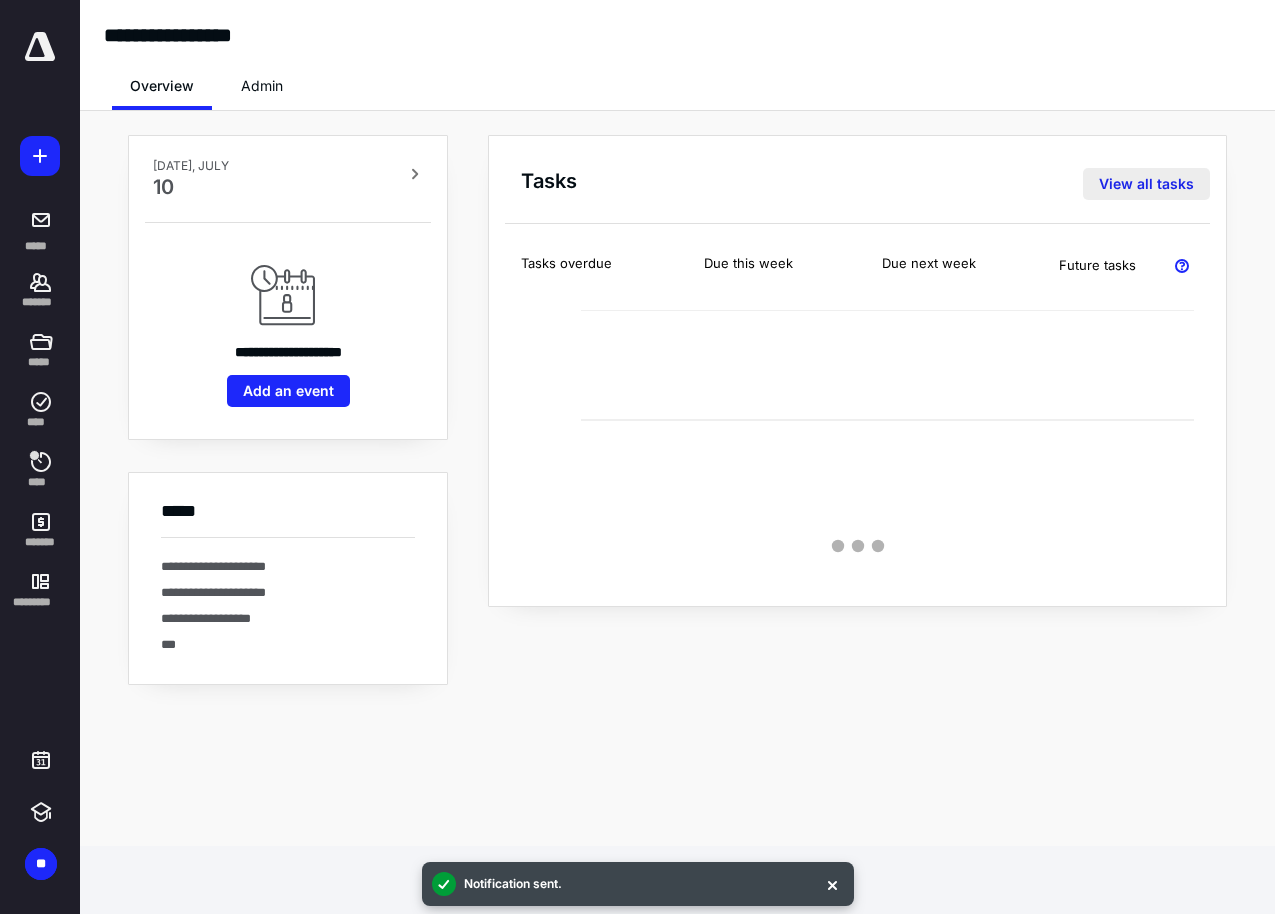 click on "View all tasks" at bounding box center (1146, 184) 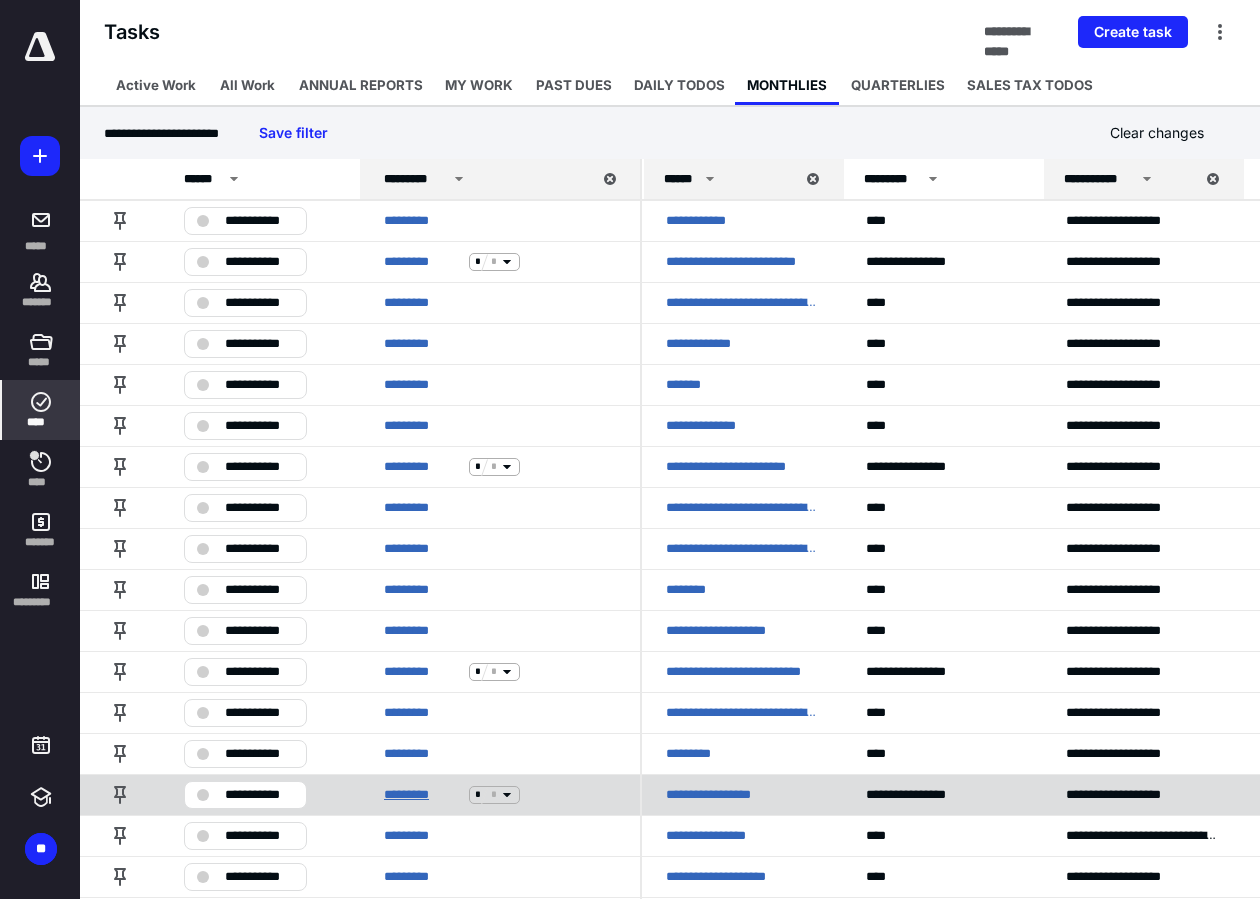 click on "*********" at bounding box center [422, 795] 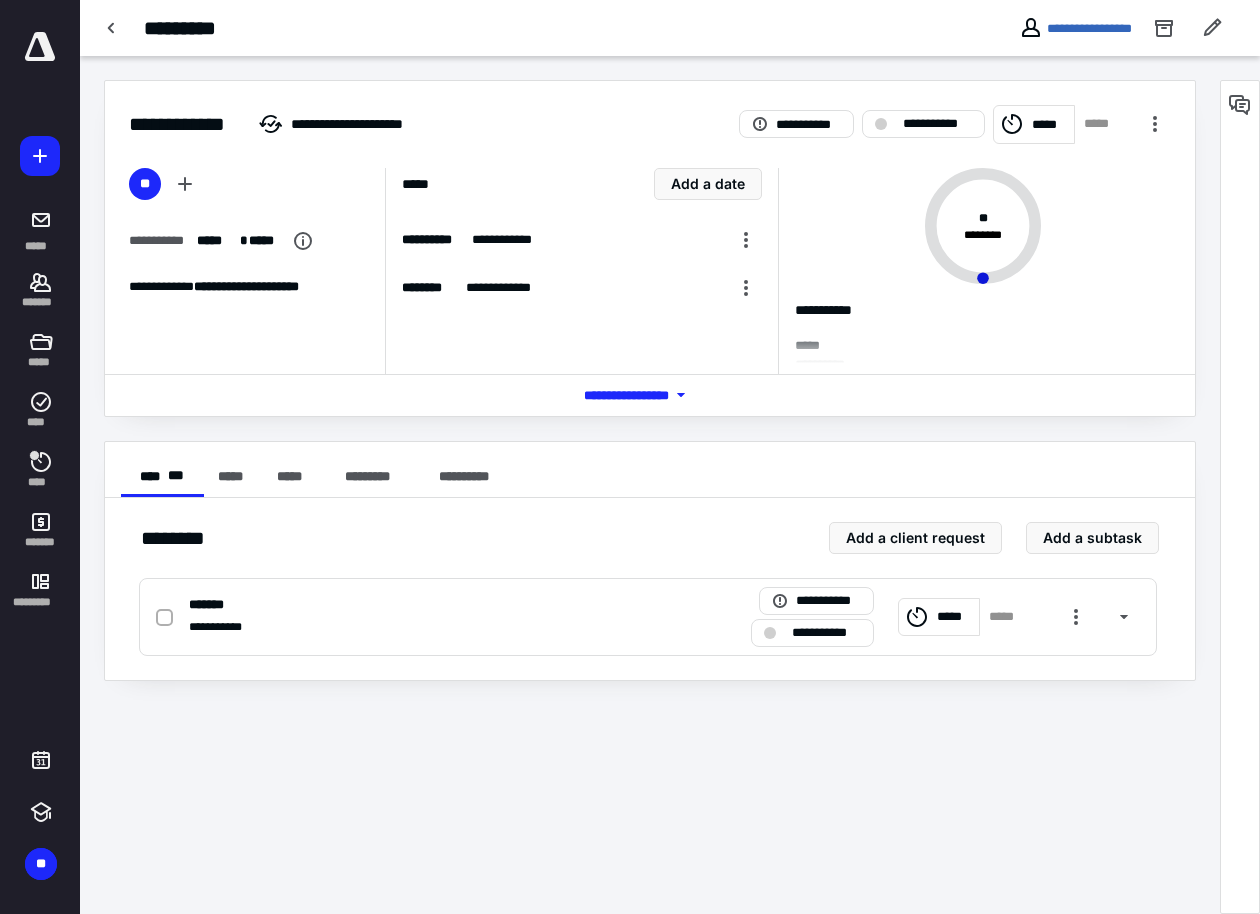 click on "*** **** *******" at bounding box center [650, 395] 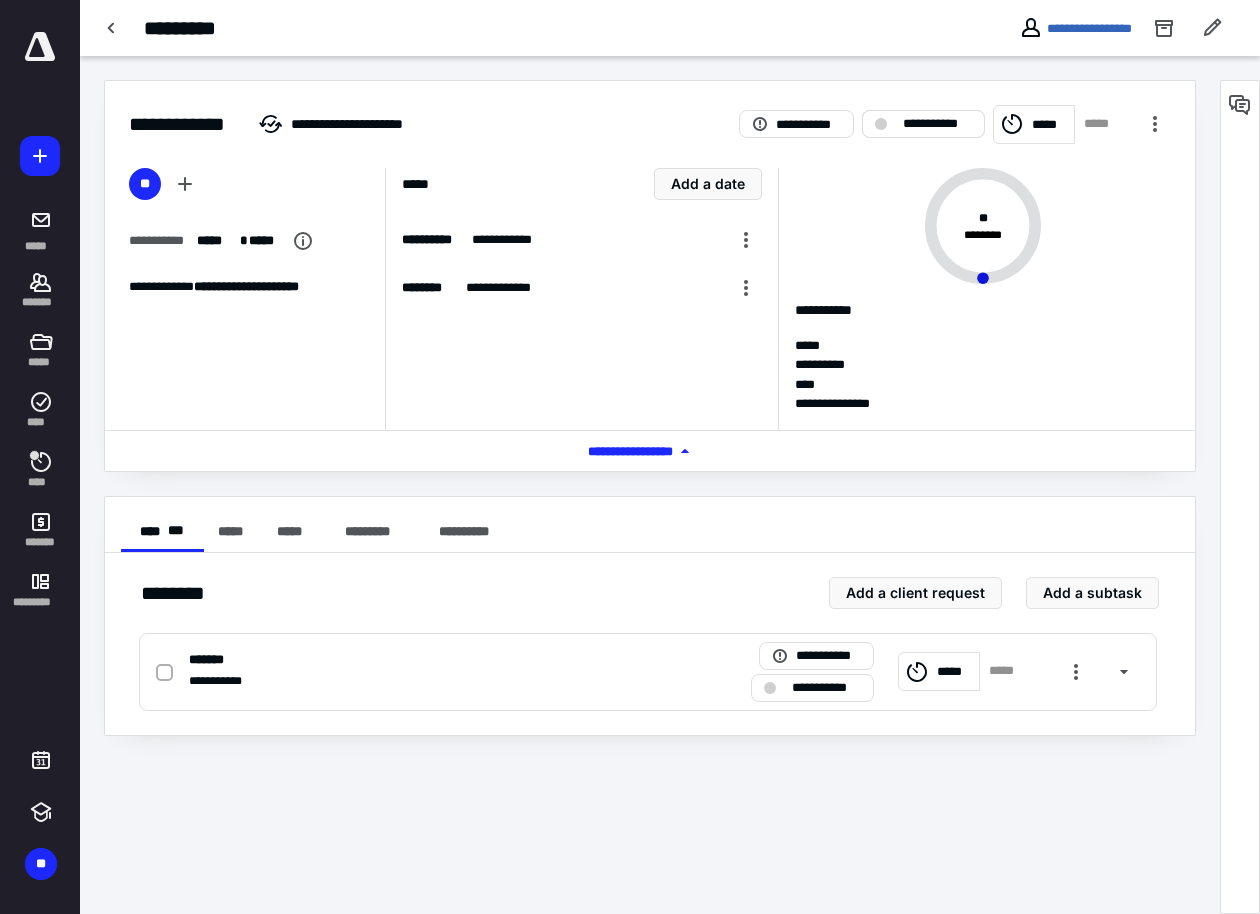 click on "**********" at bounding box center (937, 124) 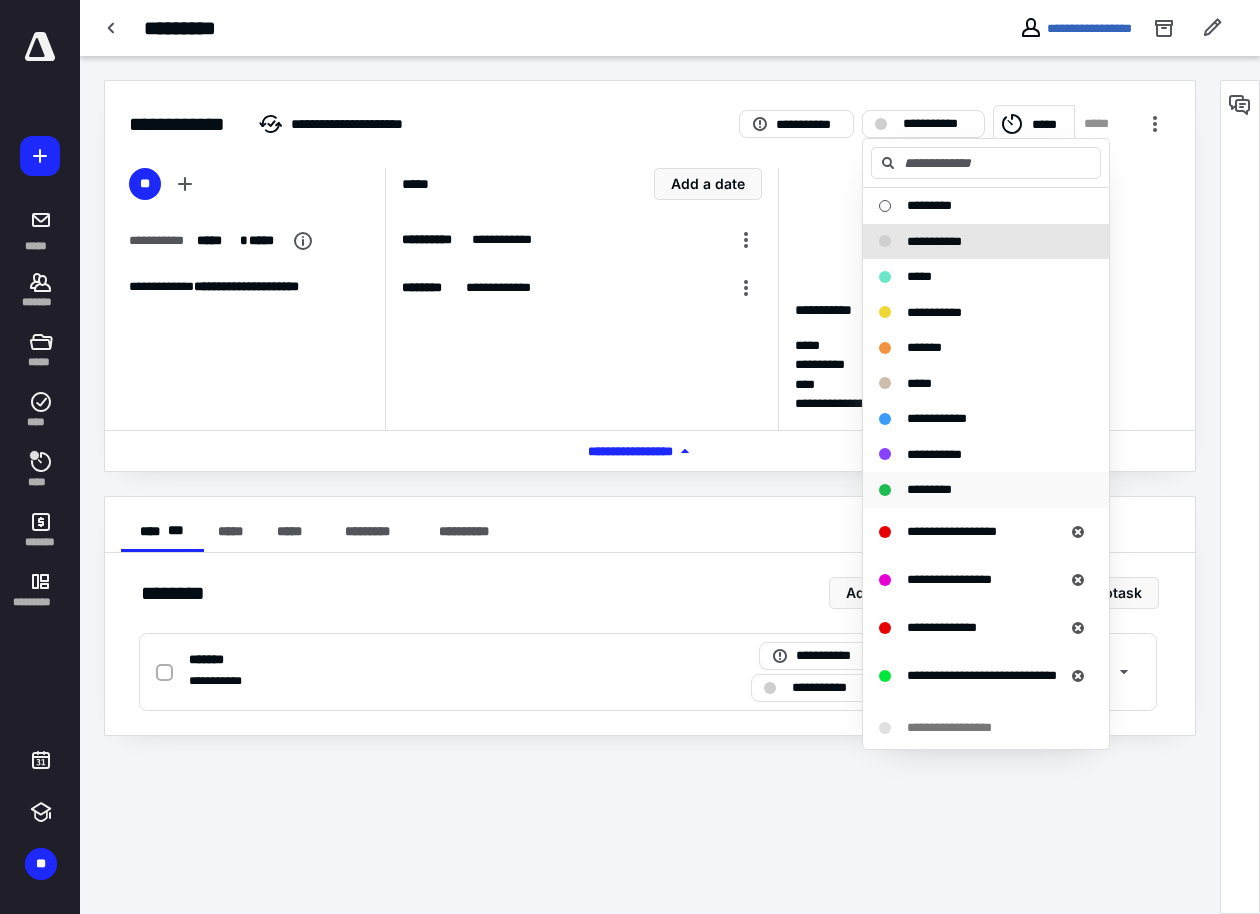 click on "*********" at bounding box center (929, 489) 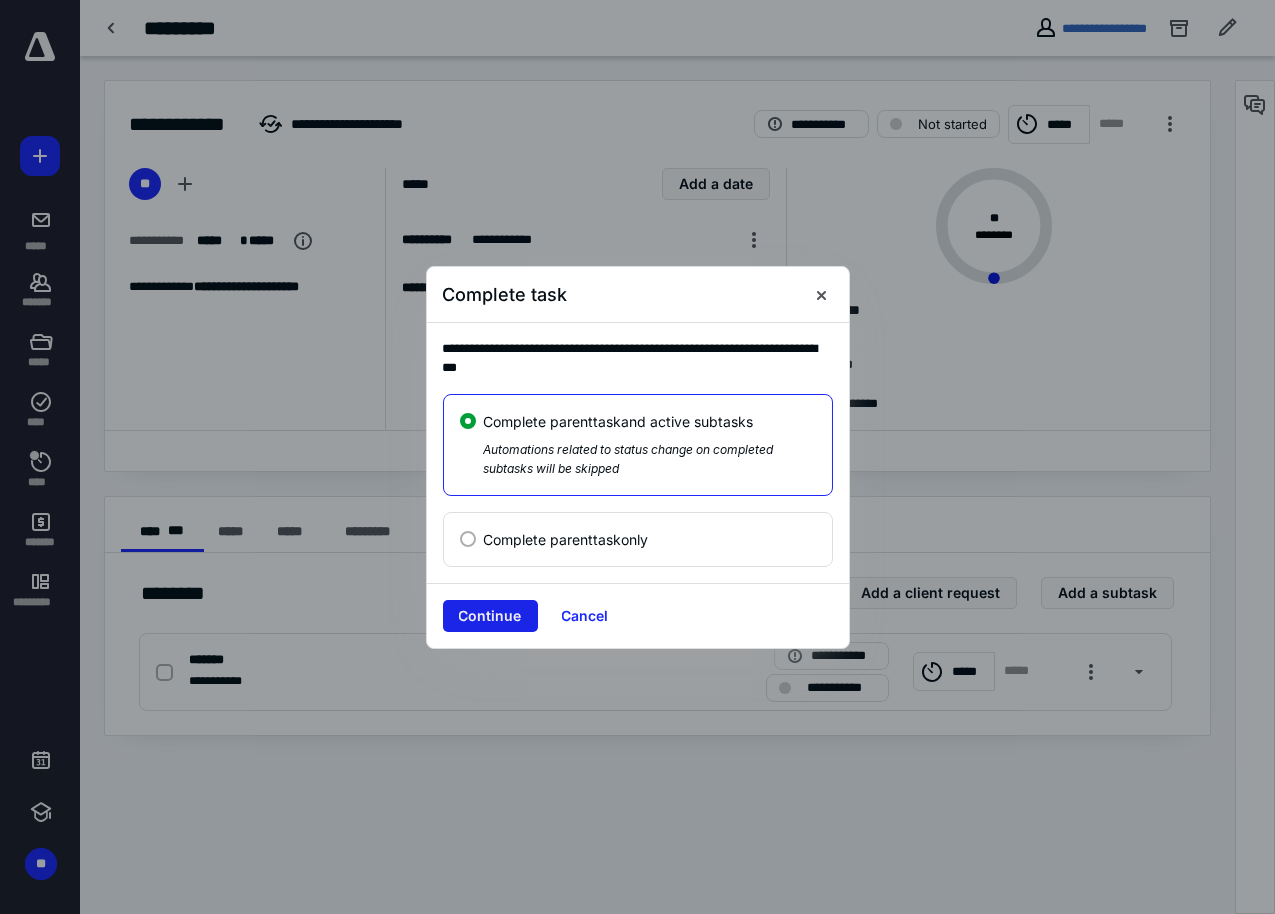 click on "Continue" at bounding box center (490, 616) 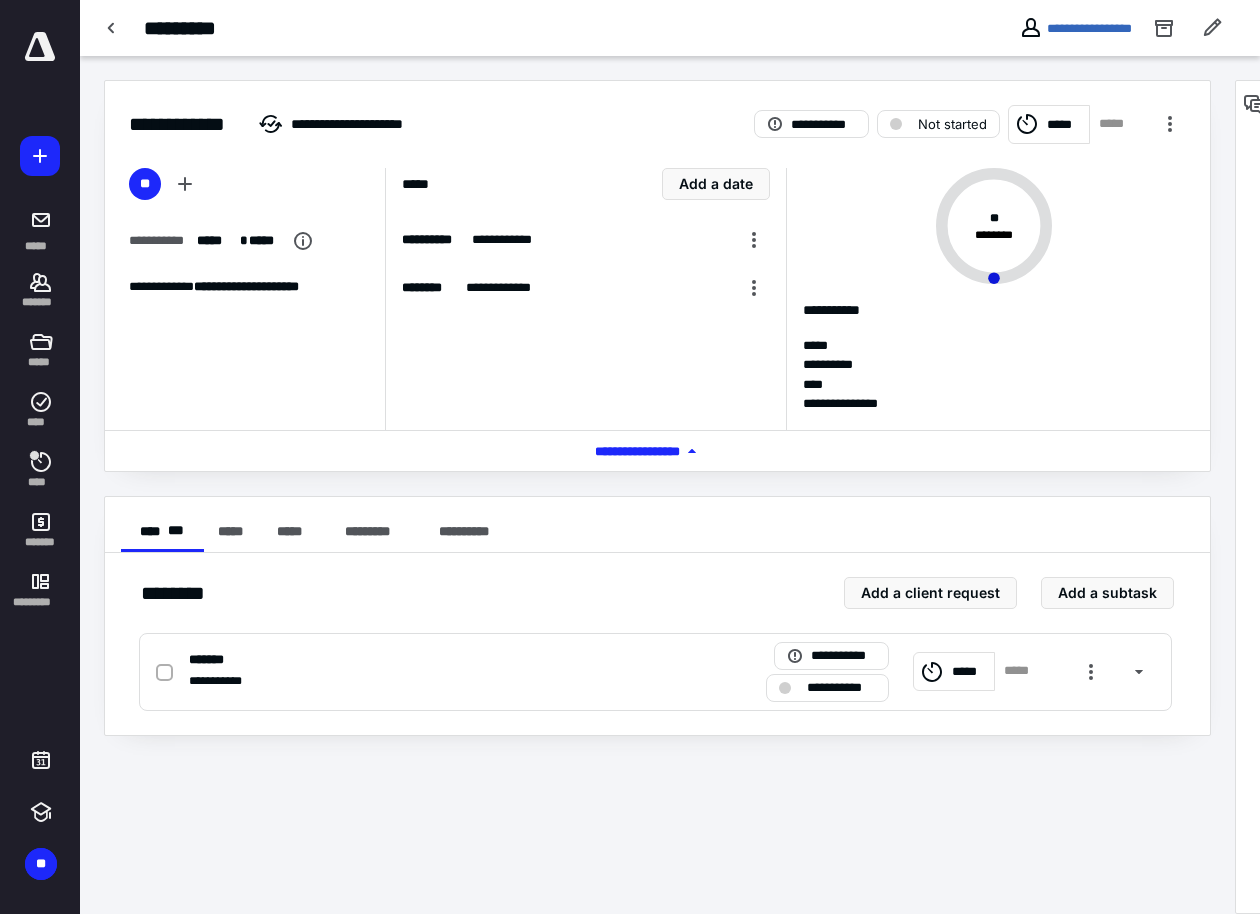 checkbox on "true" 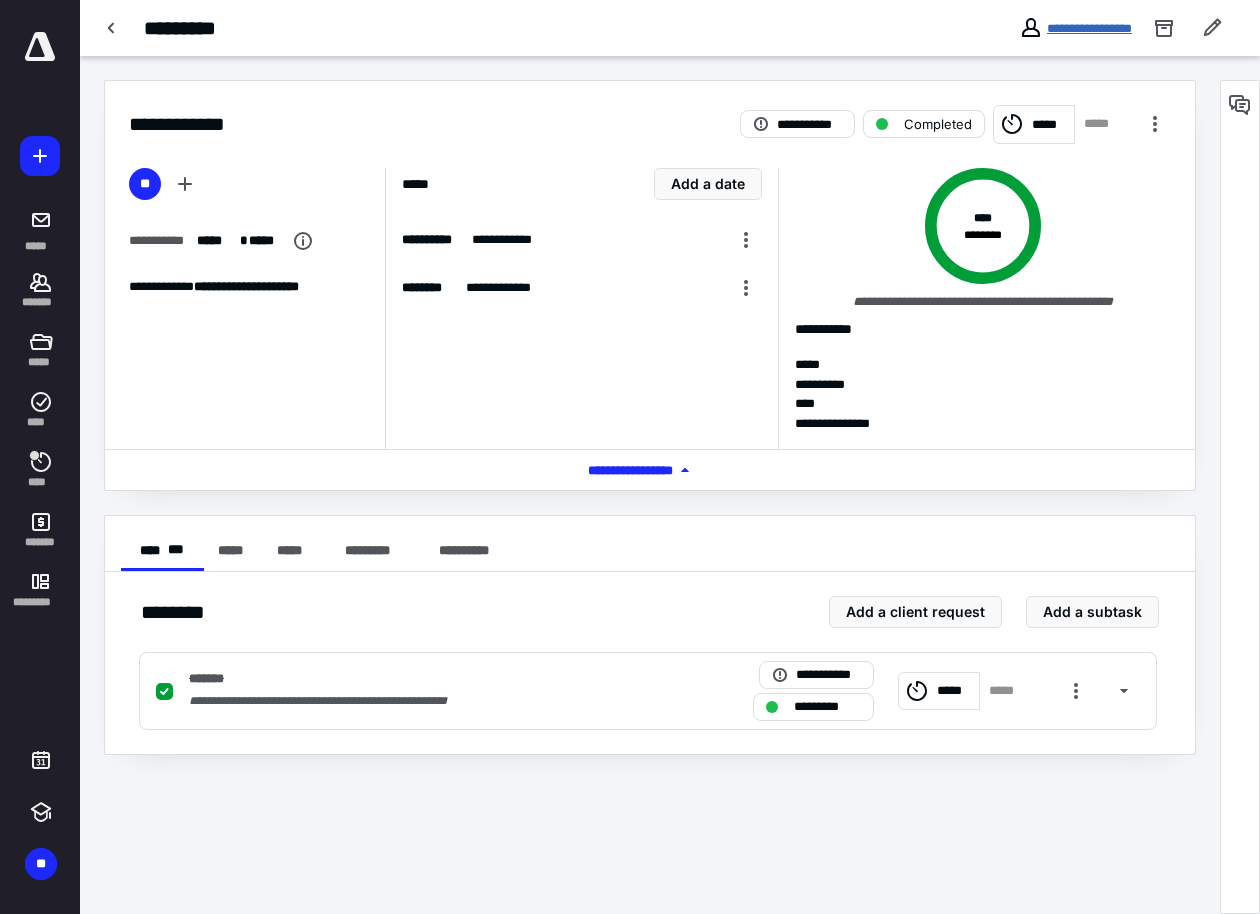 click on "**********" at bounding box center [1089, 28] 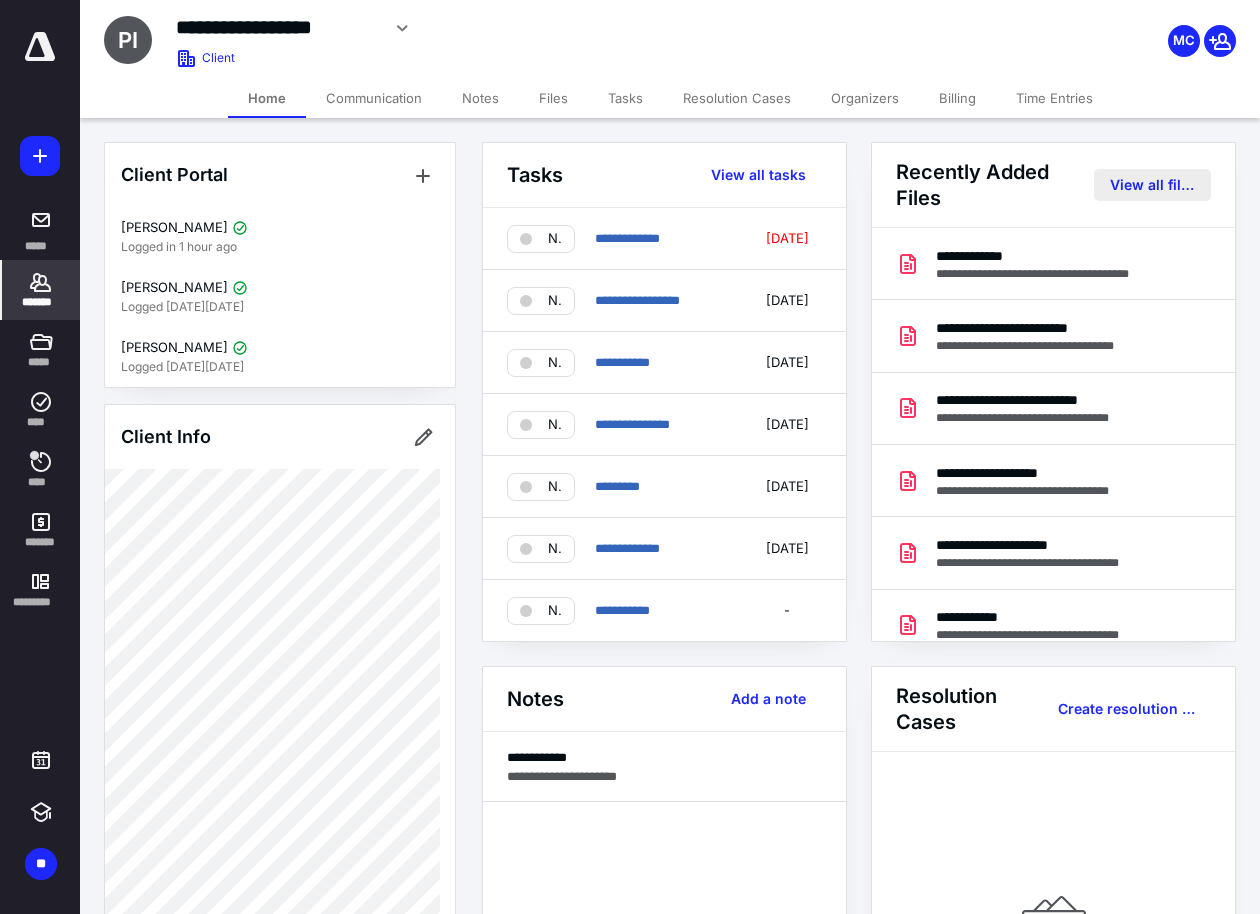 click on "View all files" at bounding box center [1152, 185] 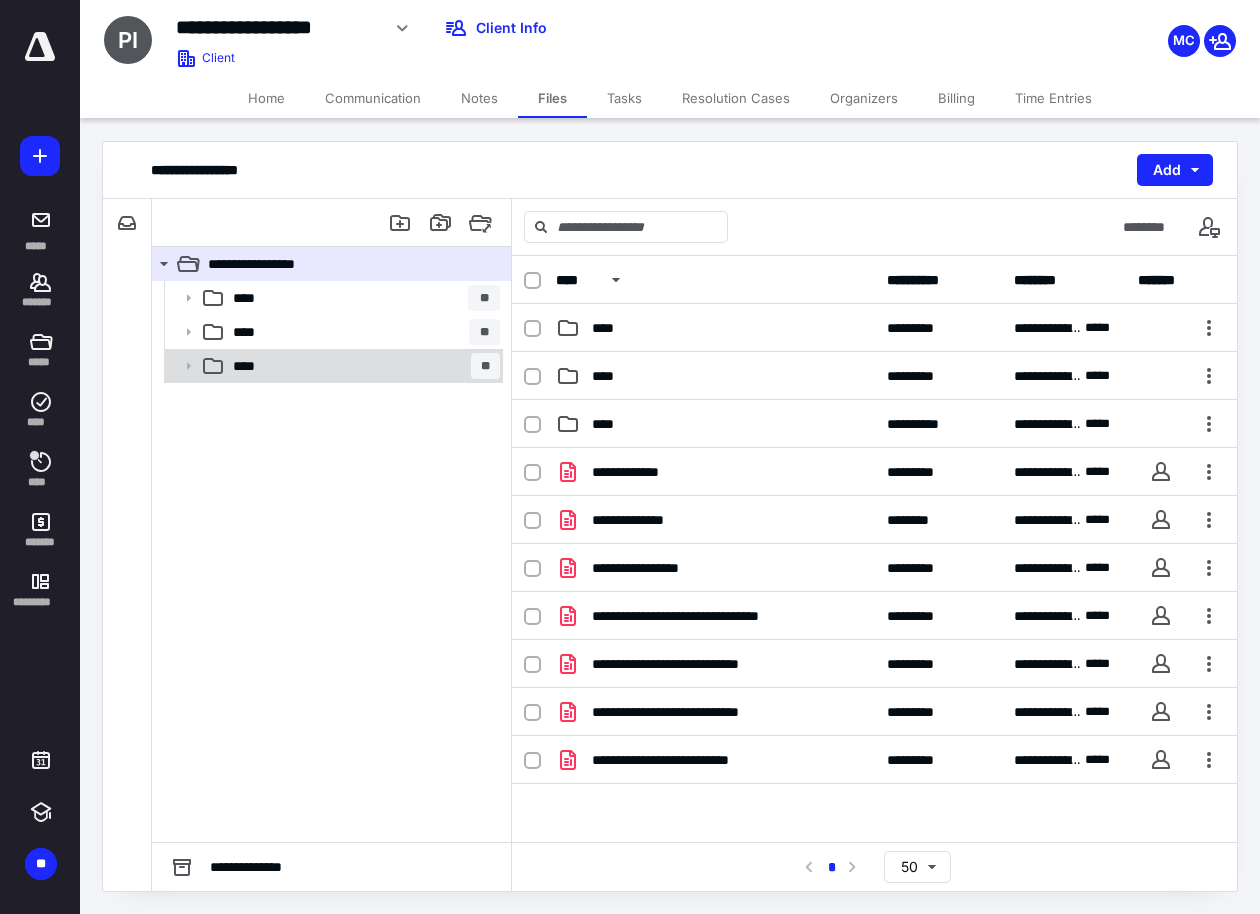 click on "****" at bounding box center (250, 366) 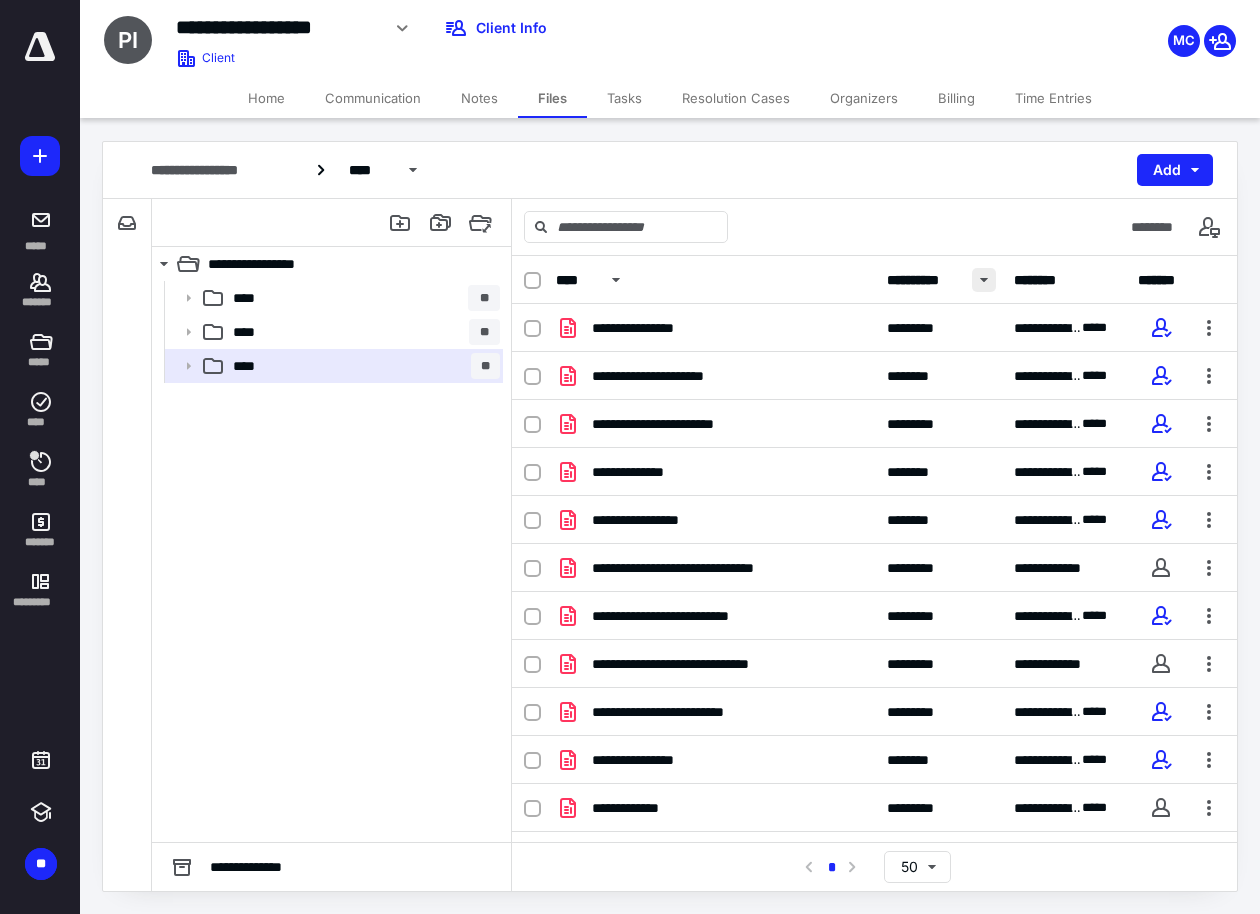click at bounding box center [984, 280] 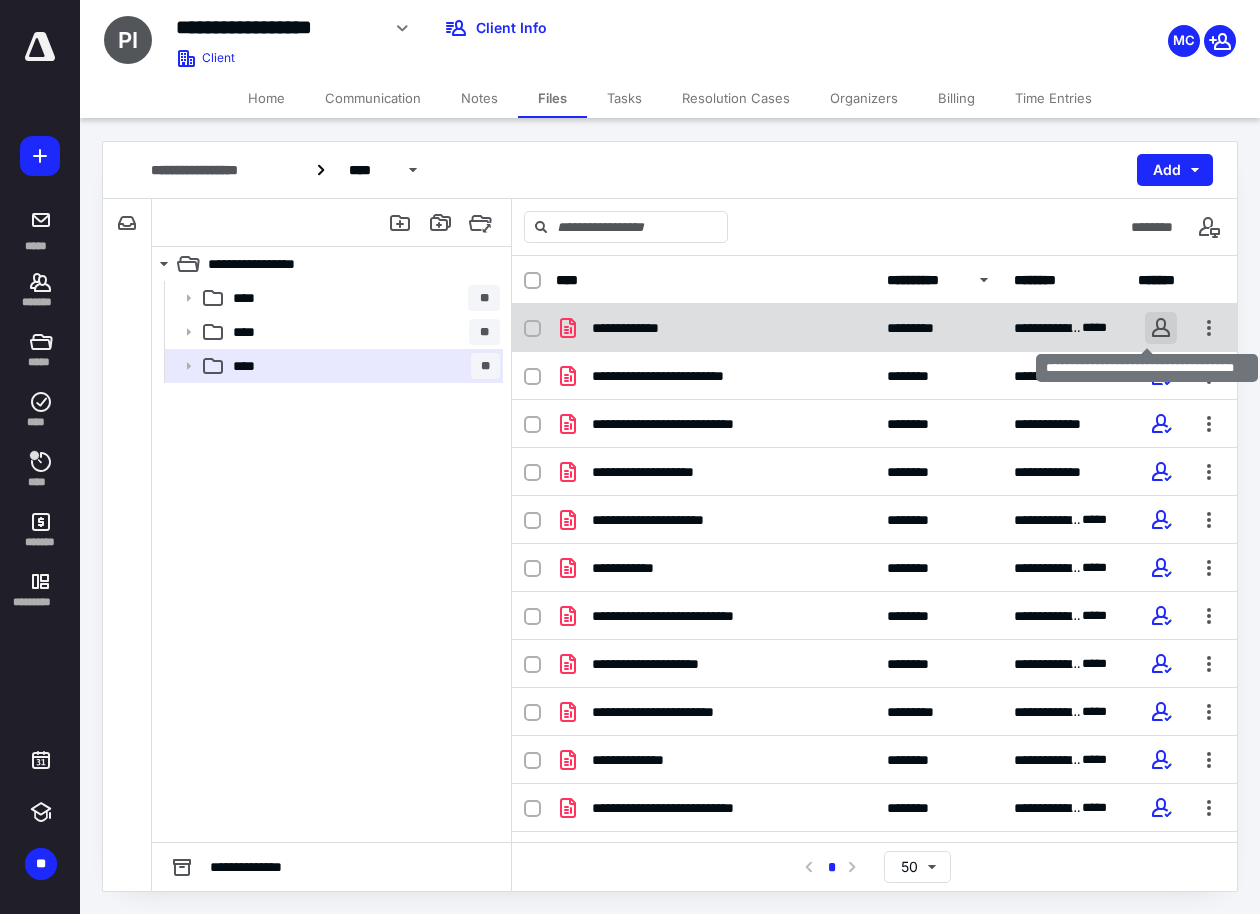 click at bounding box center (1161, 328) 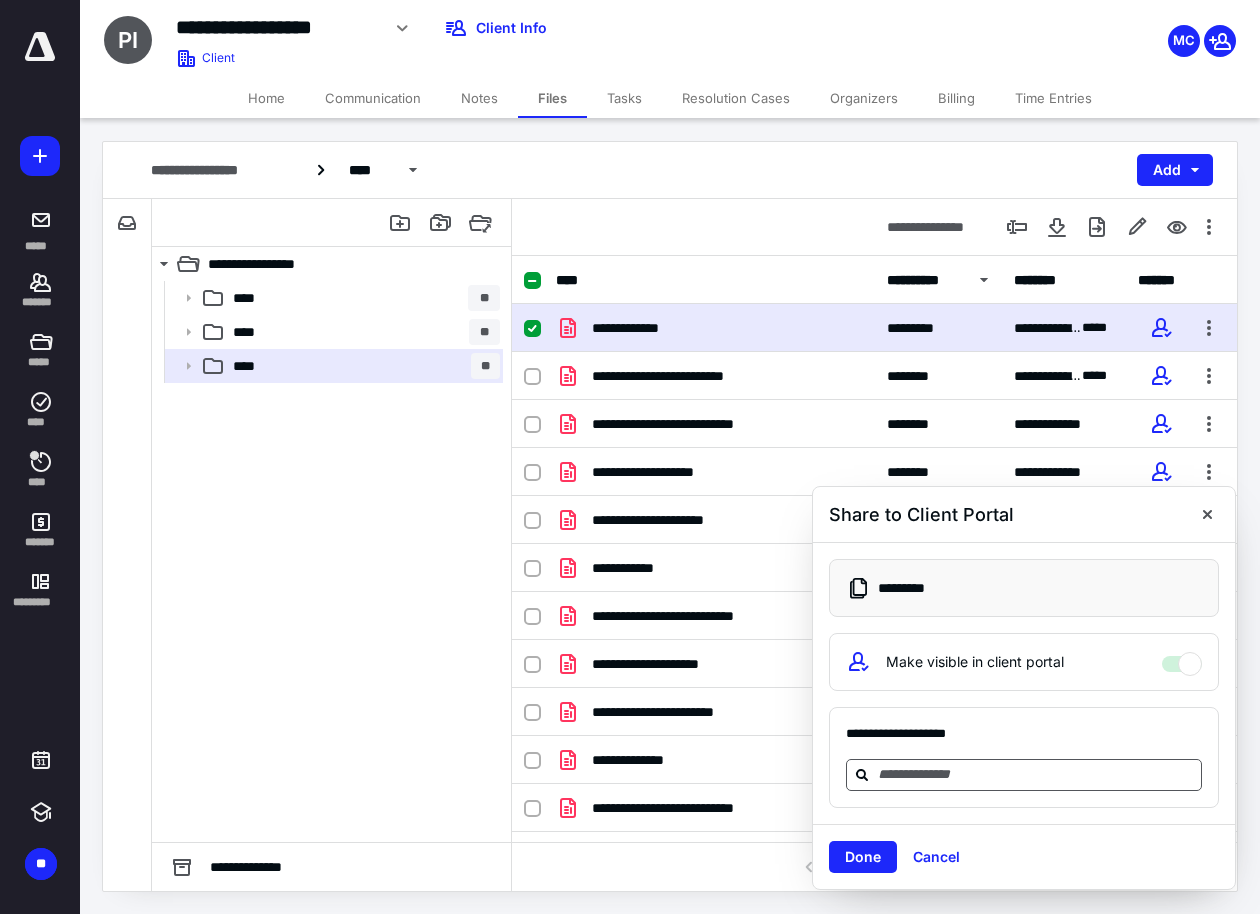 click at bounding box center (1036, 774) 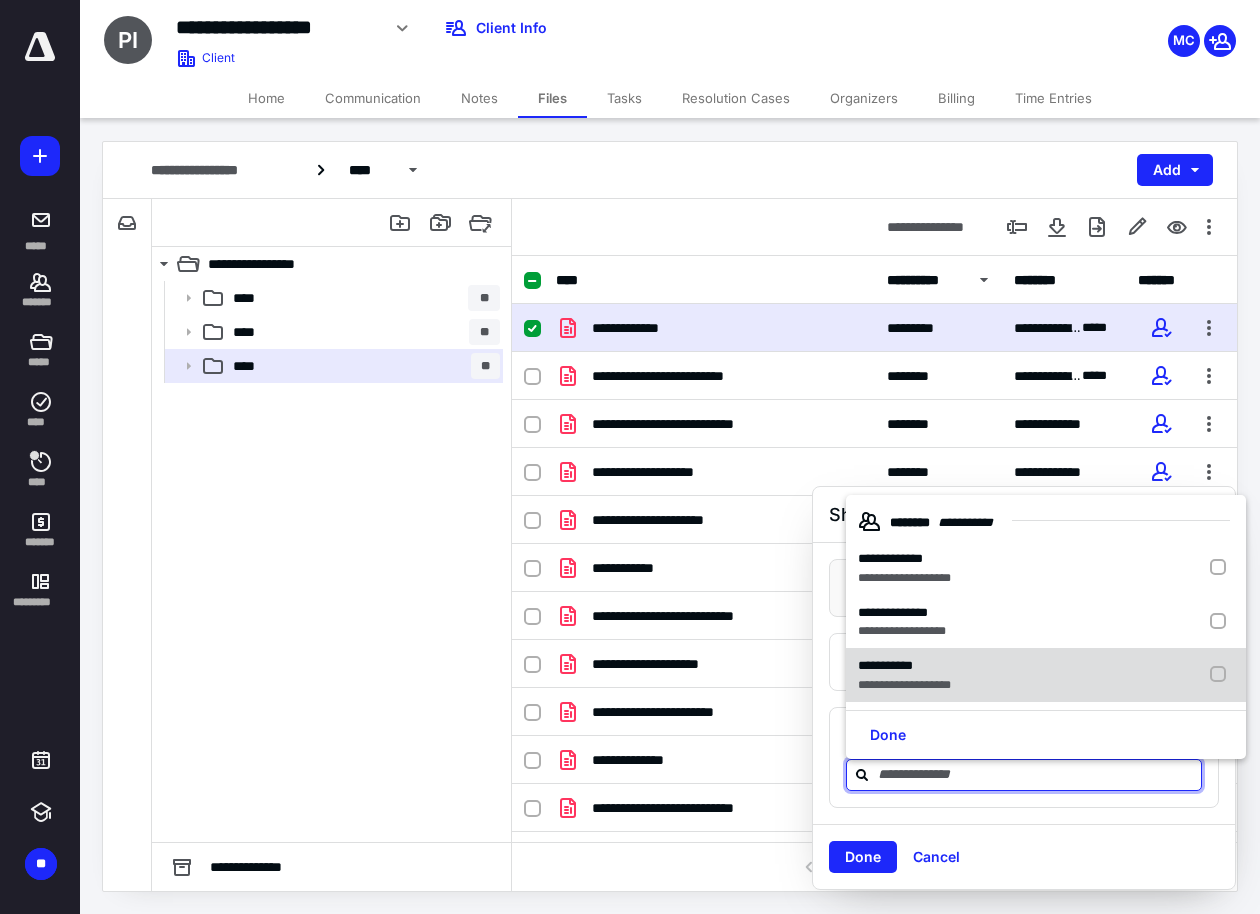 click on "**********" at bounding box center [904, 666] 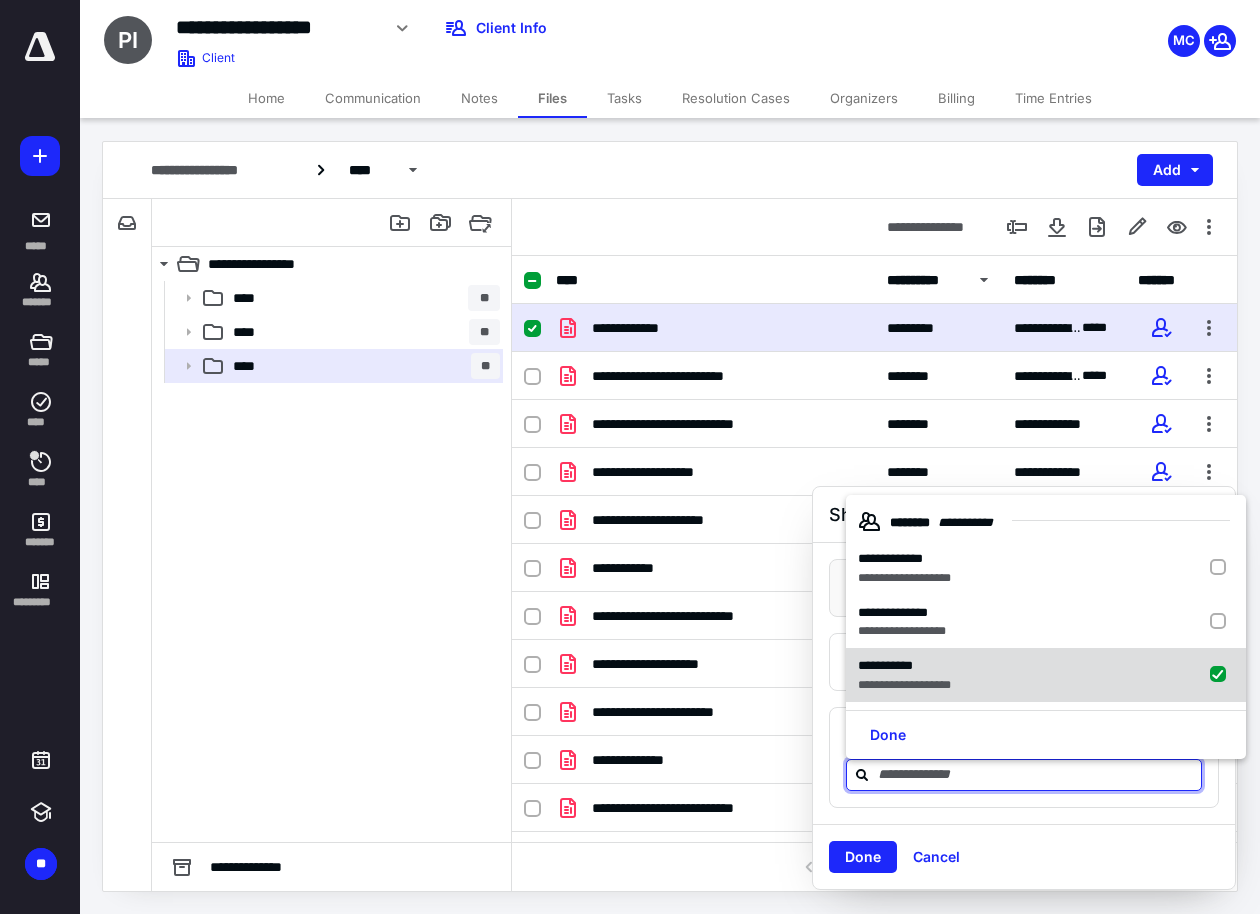 checkbox on "true" 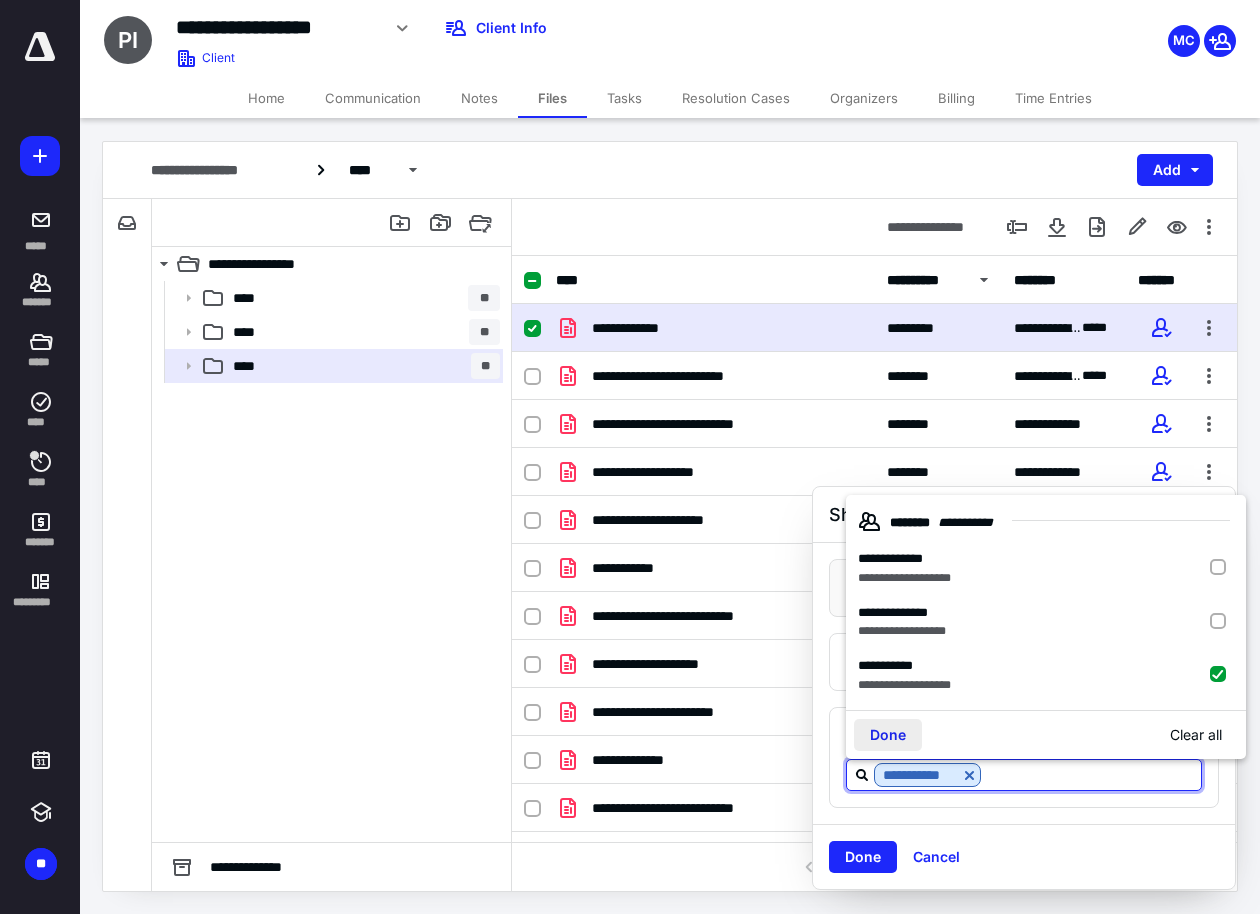 click on "Done" at bounding box center [888, 735] 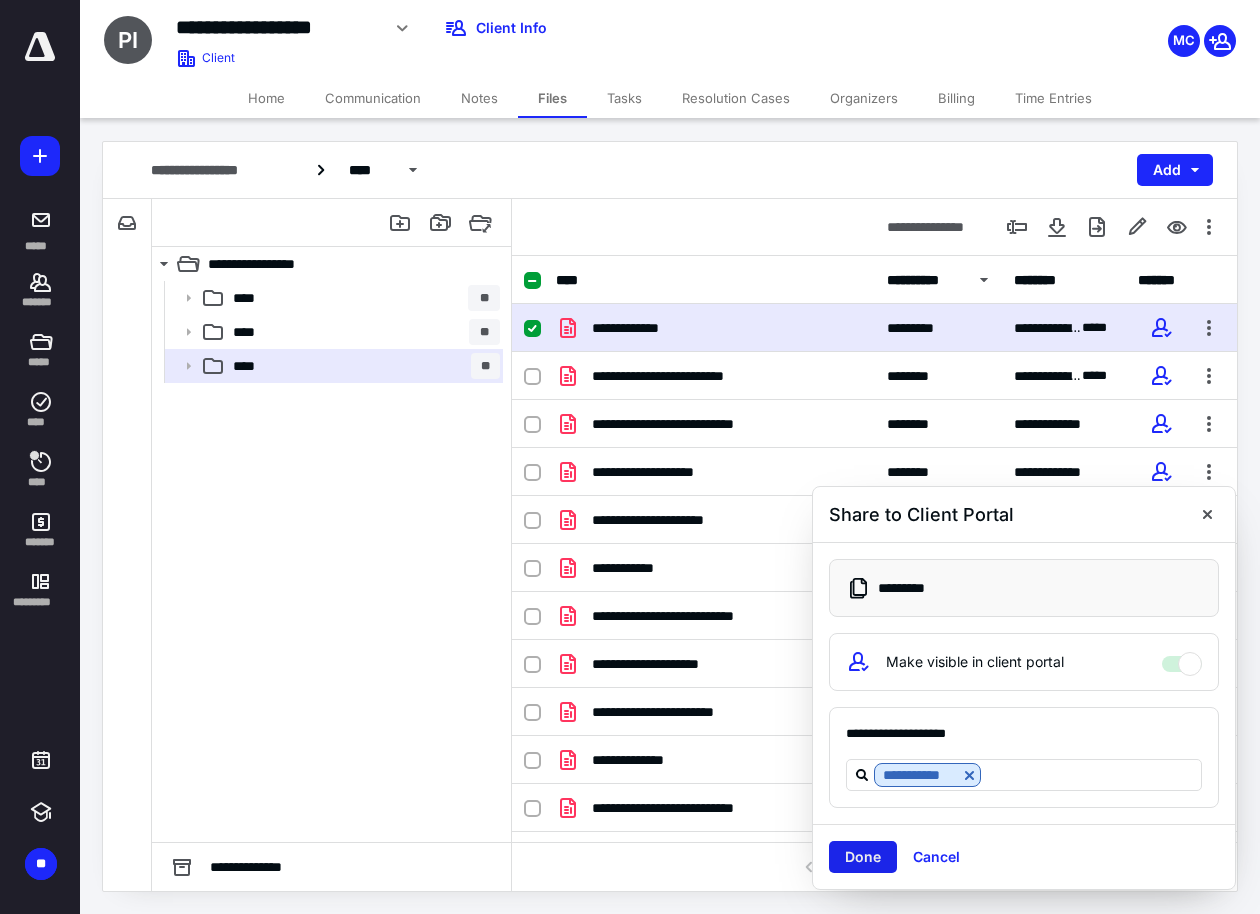 click on "Done" at bounding box center [863, 857] 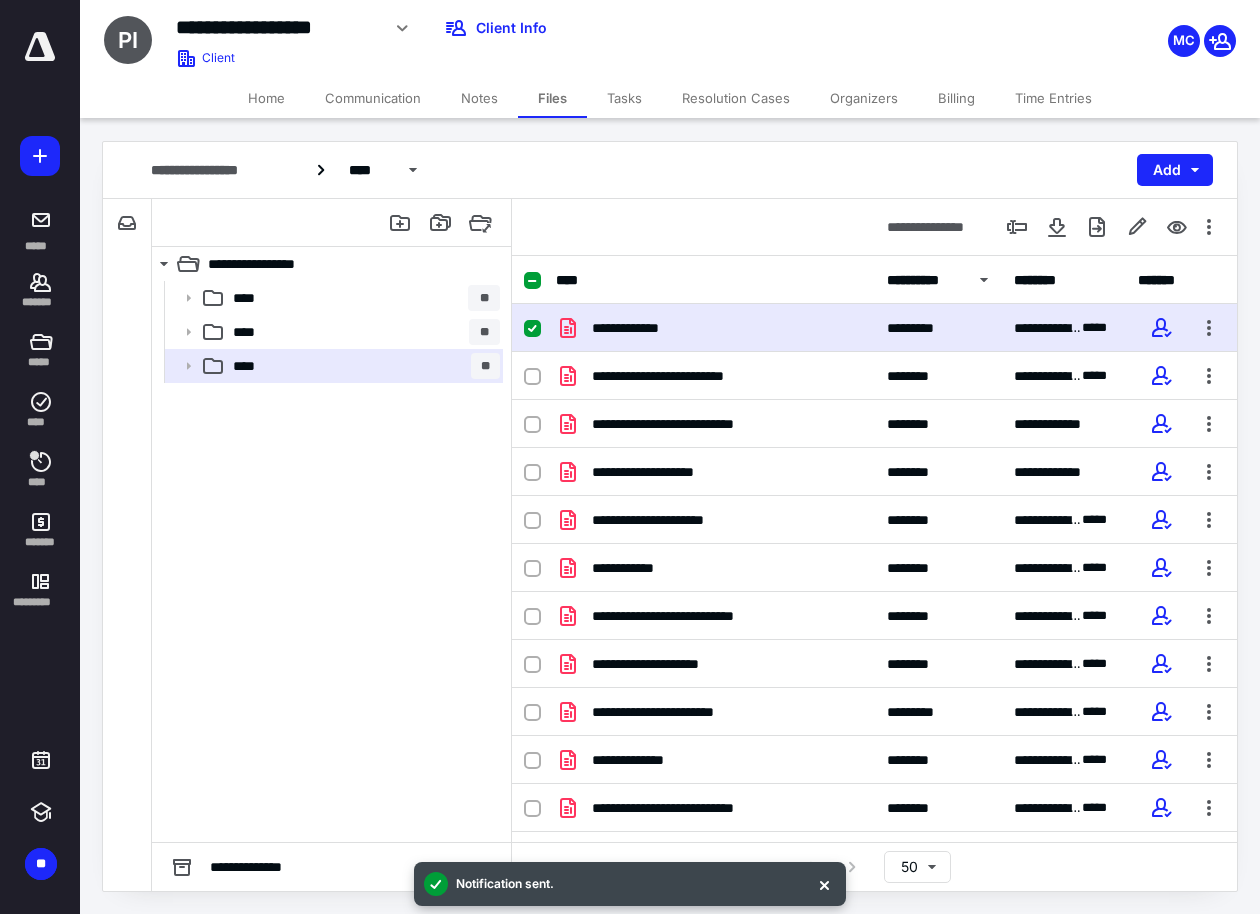 click on "Billing" at bounding box center (956, 98) 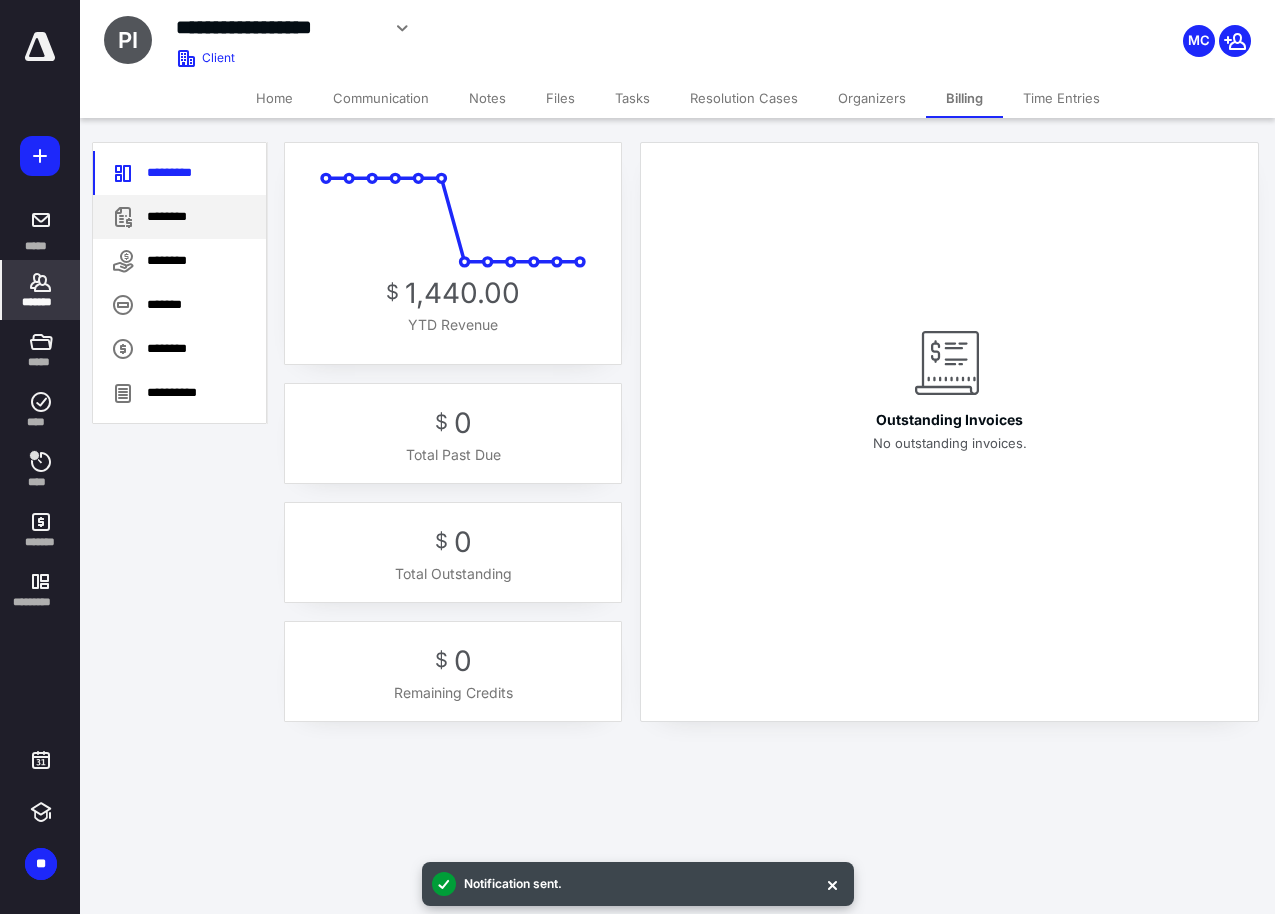 click on "********" at bounding box center [179, 217] 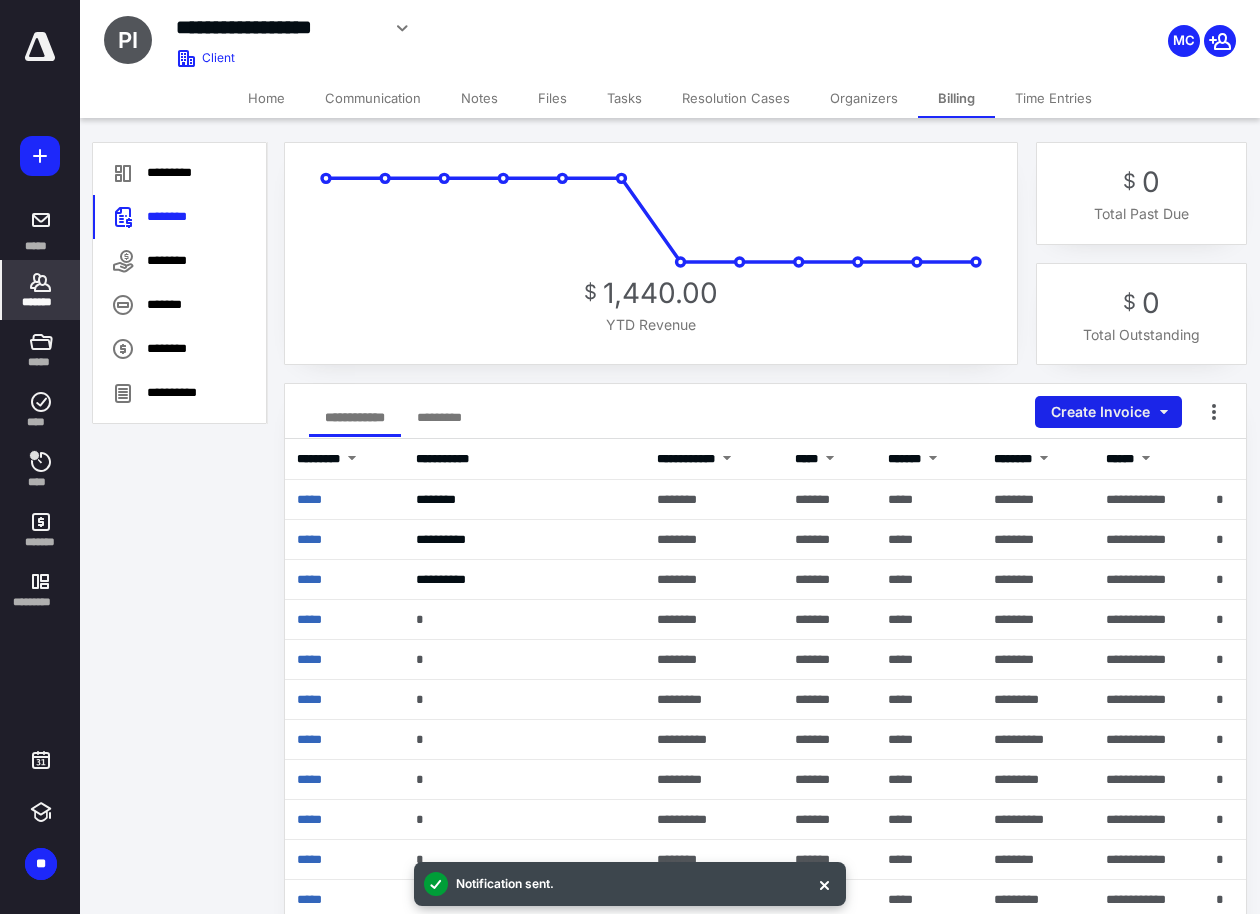 click on "Create Invoice" at bounding box center [1108, 412] 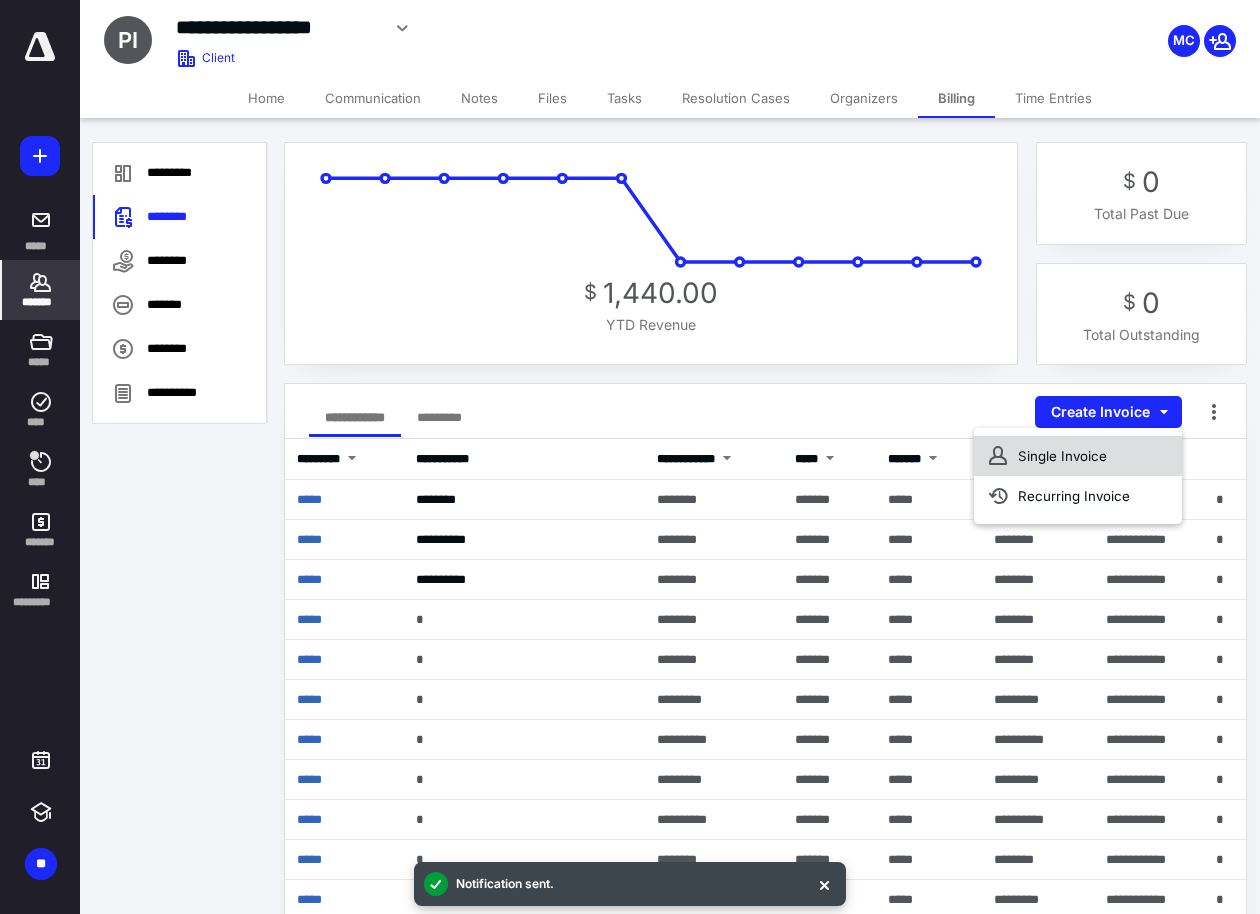 click on "Single Invoice" at bounding box center (1078, 456) 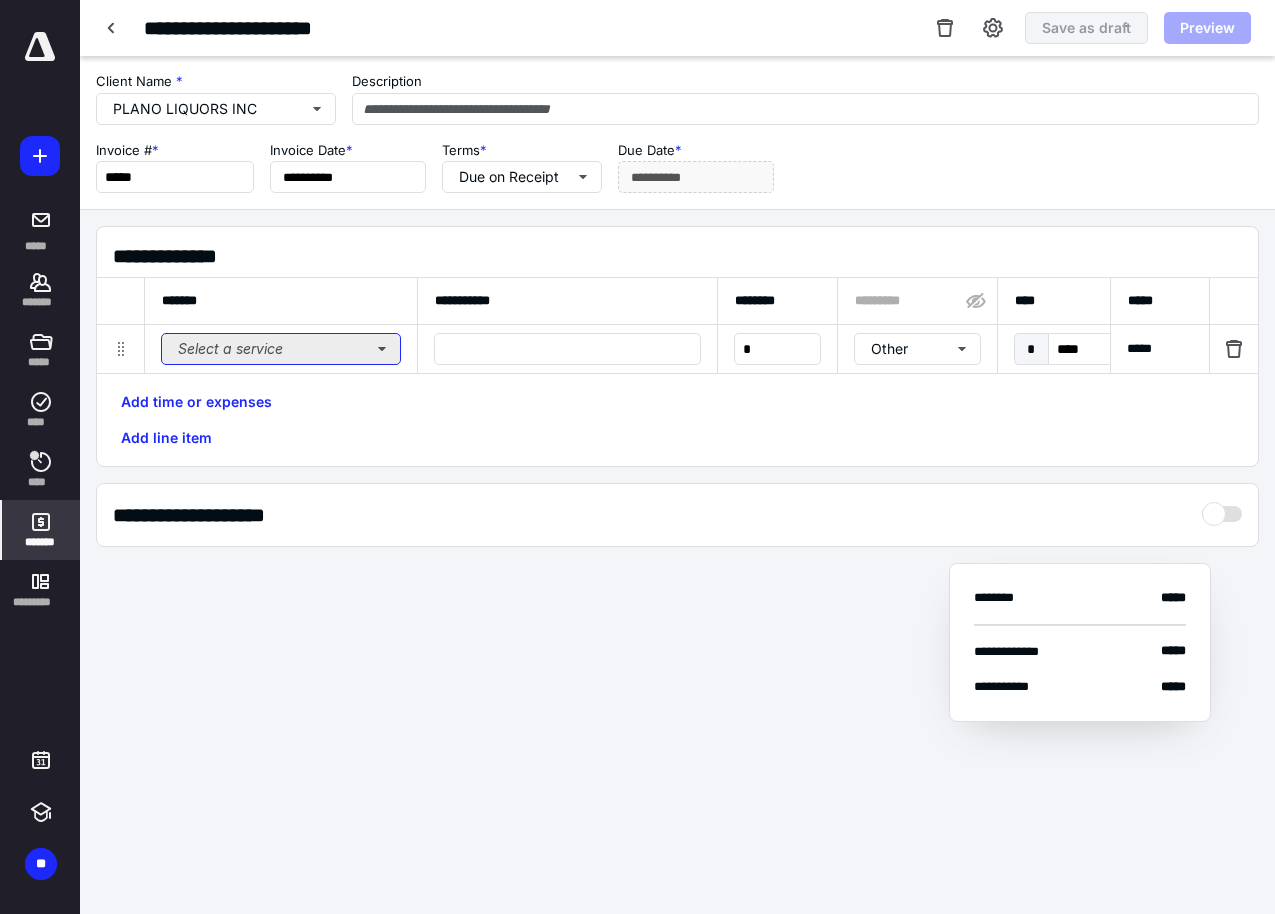 click on "Select a service" at bounding box center (281, 349) 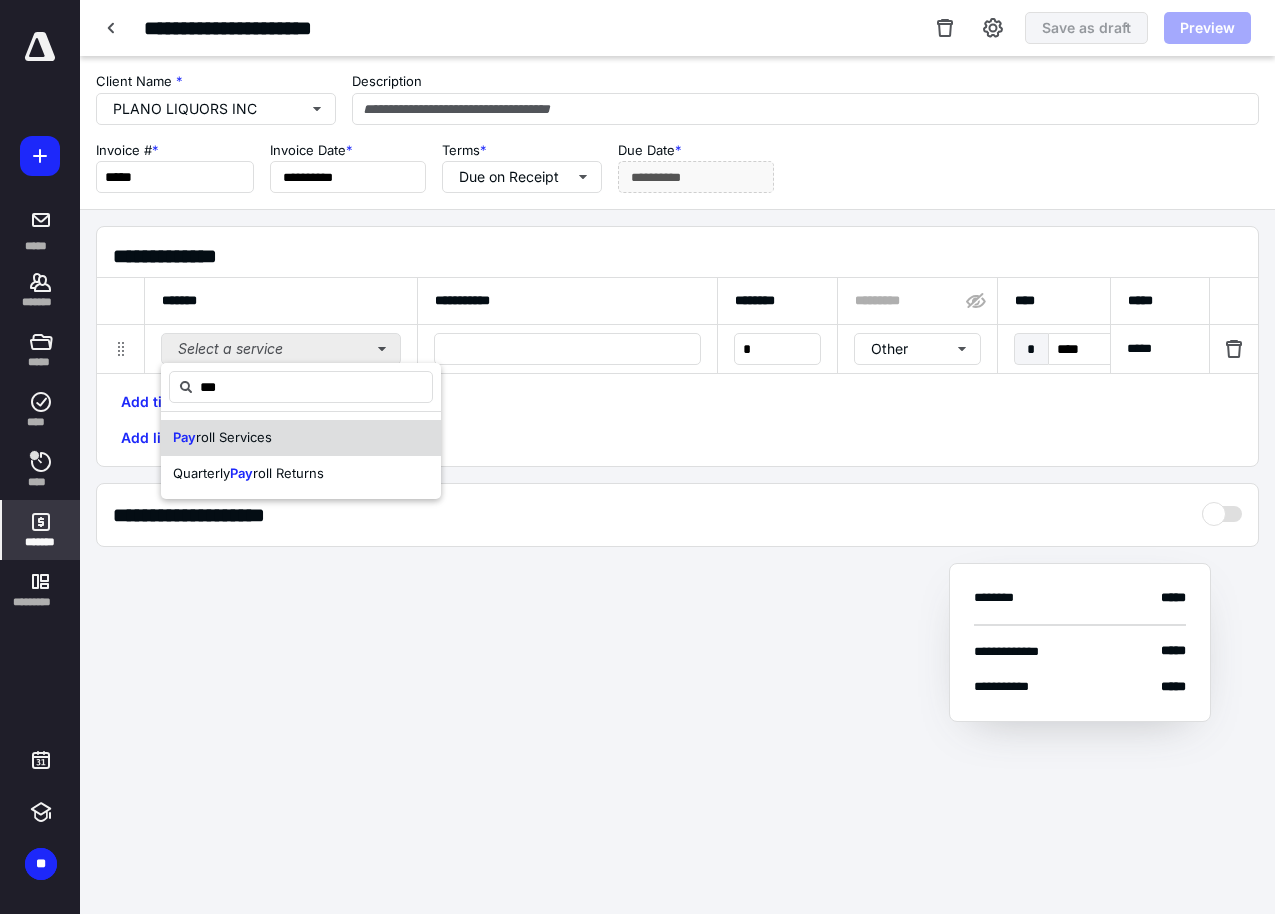 type on "***" 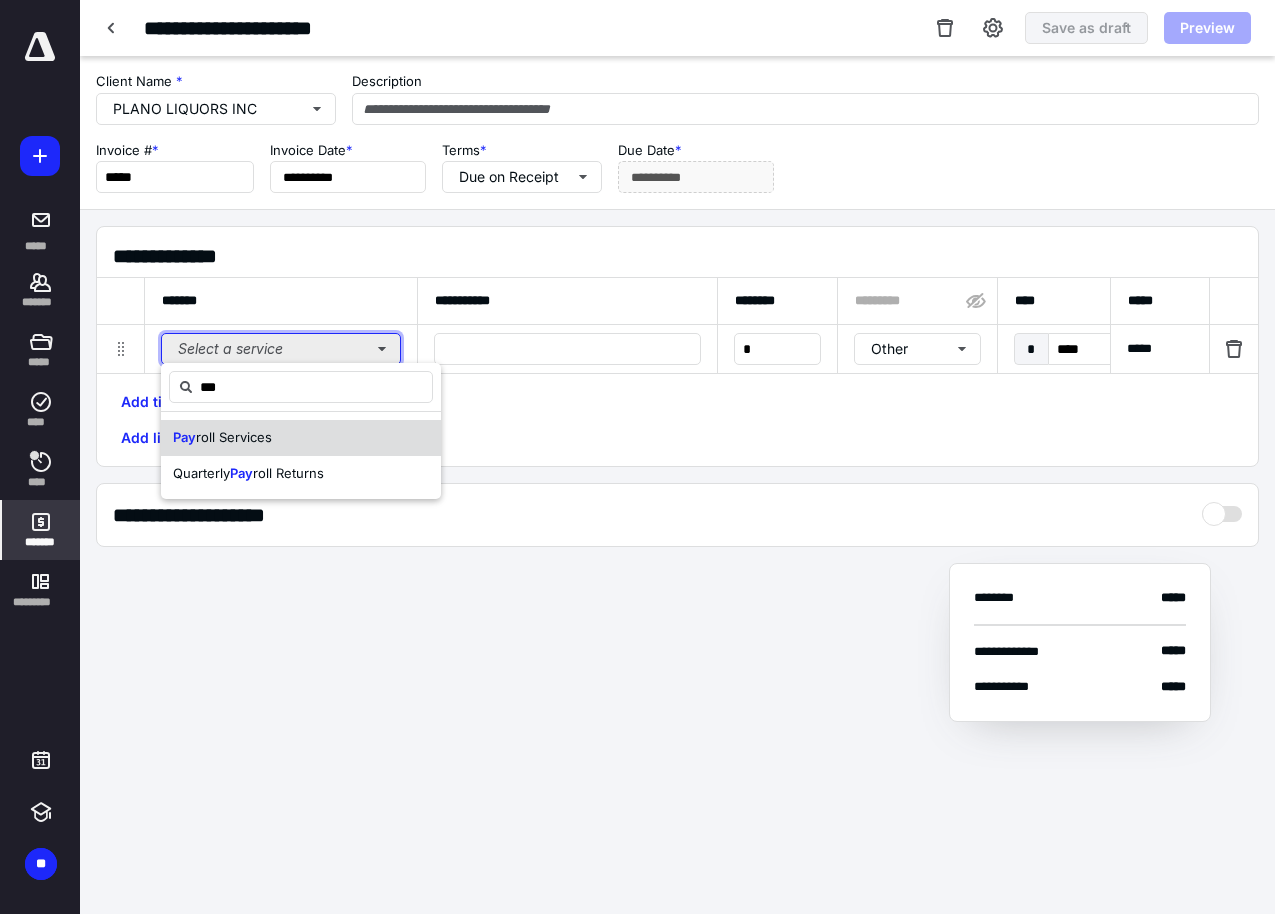 type 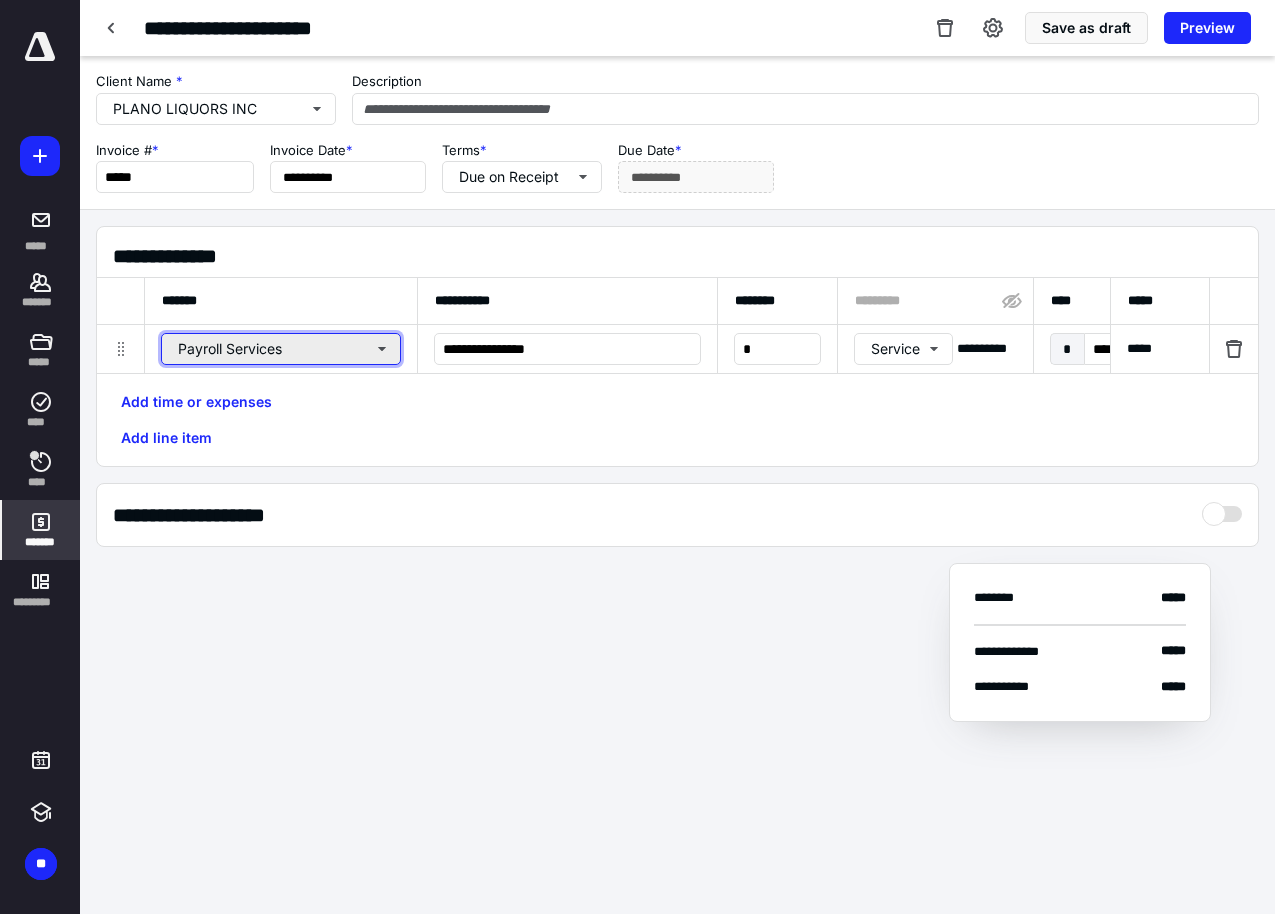 type 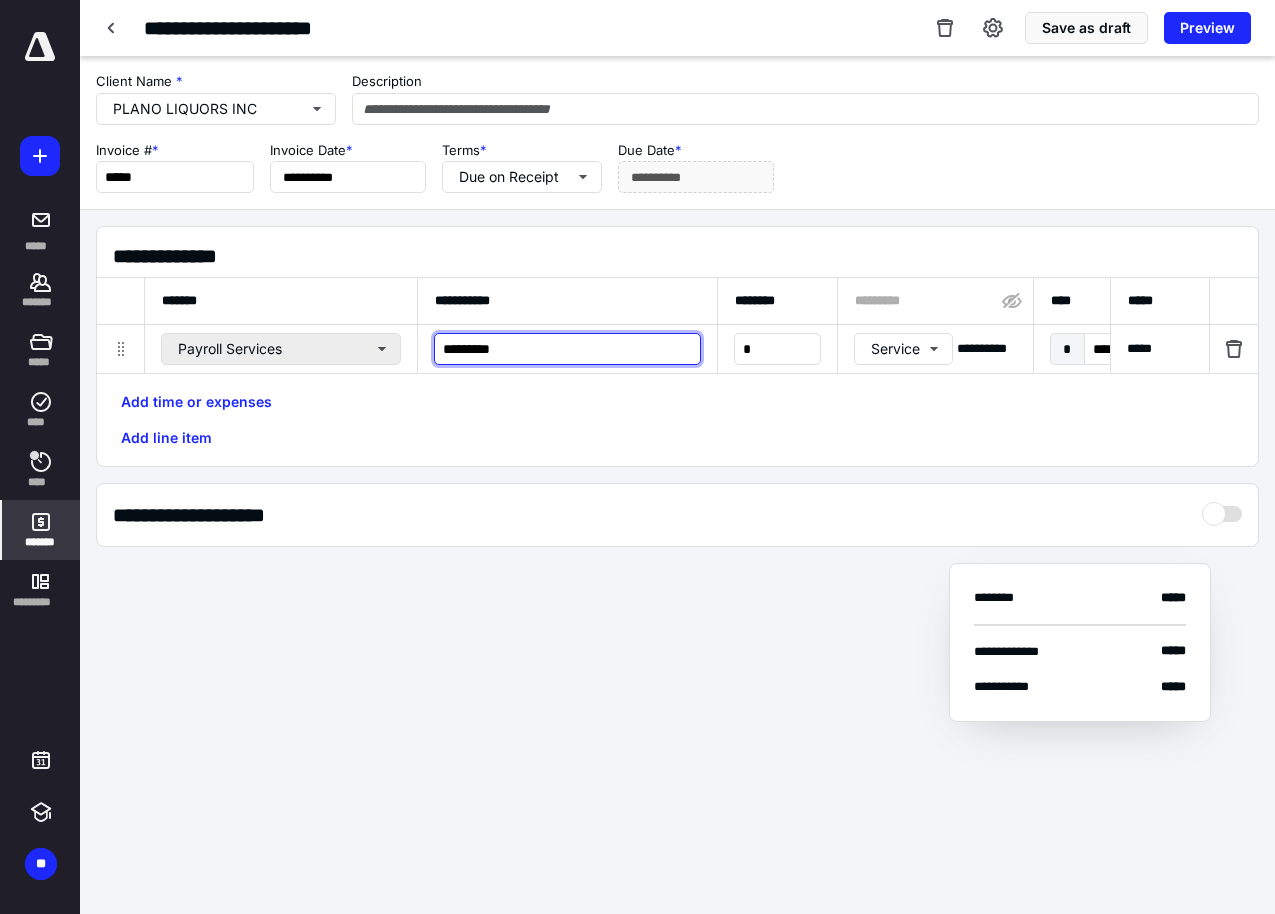 type on "*********" 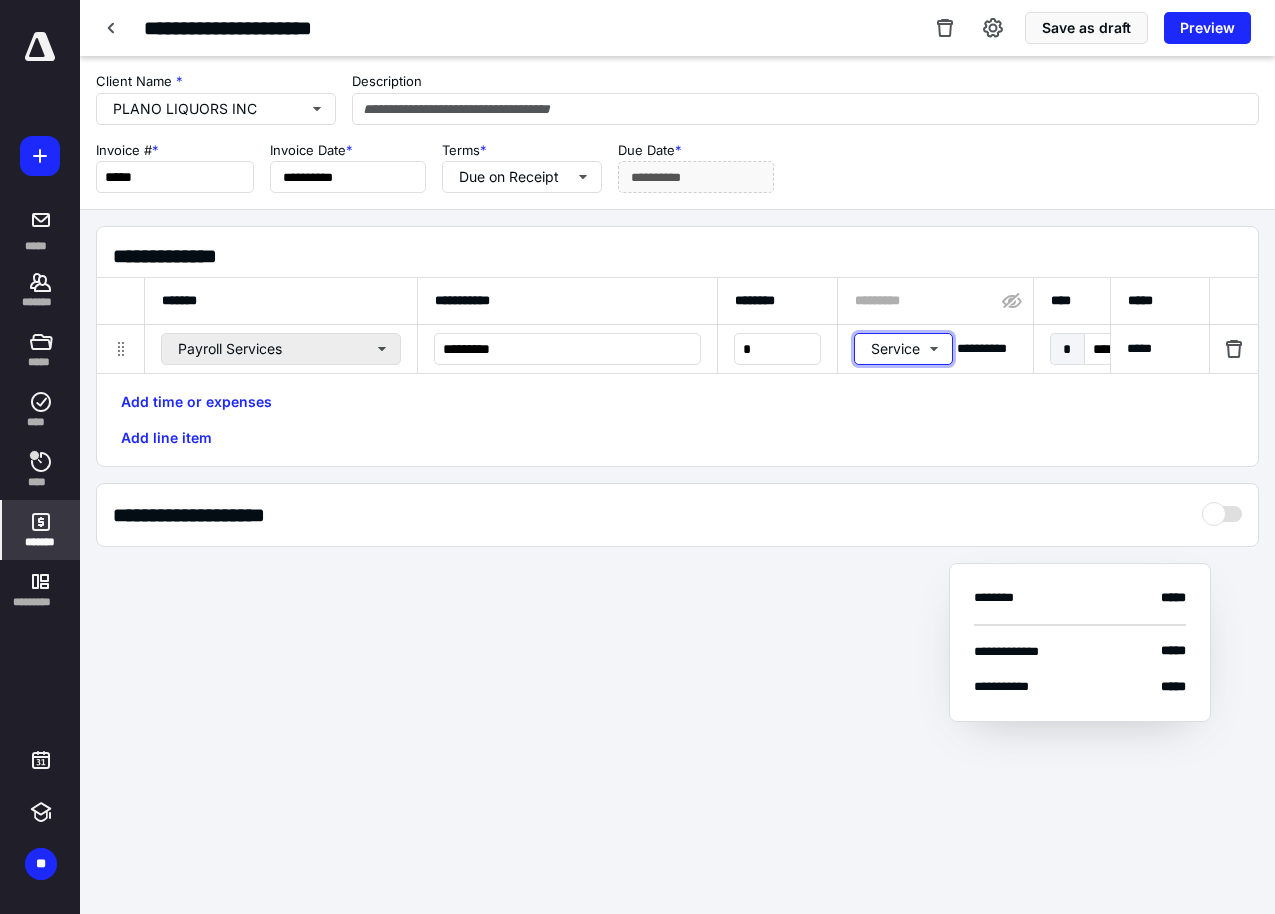 type 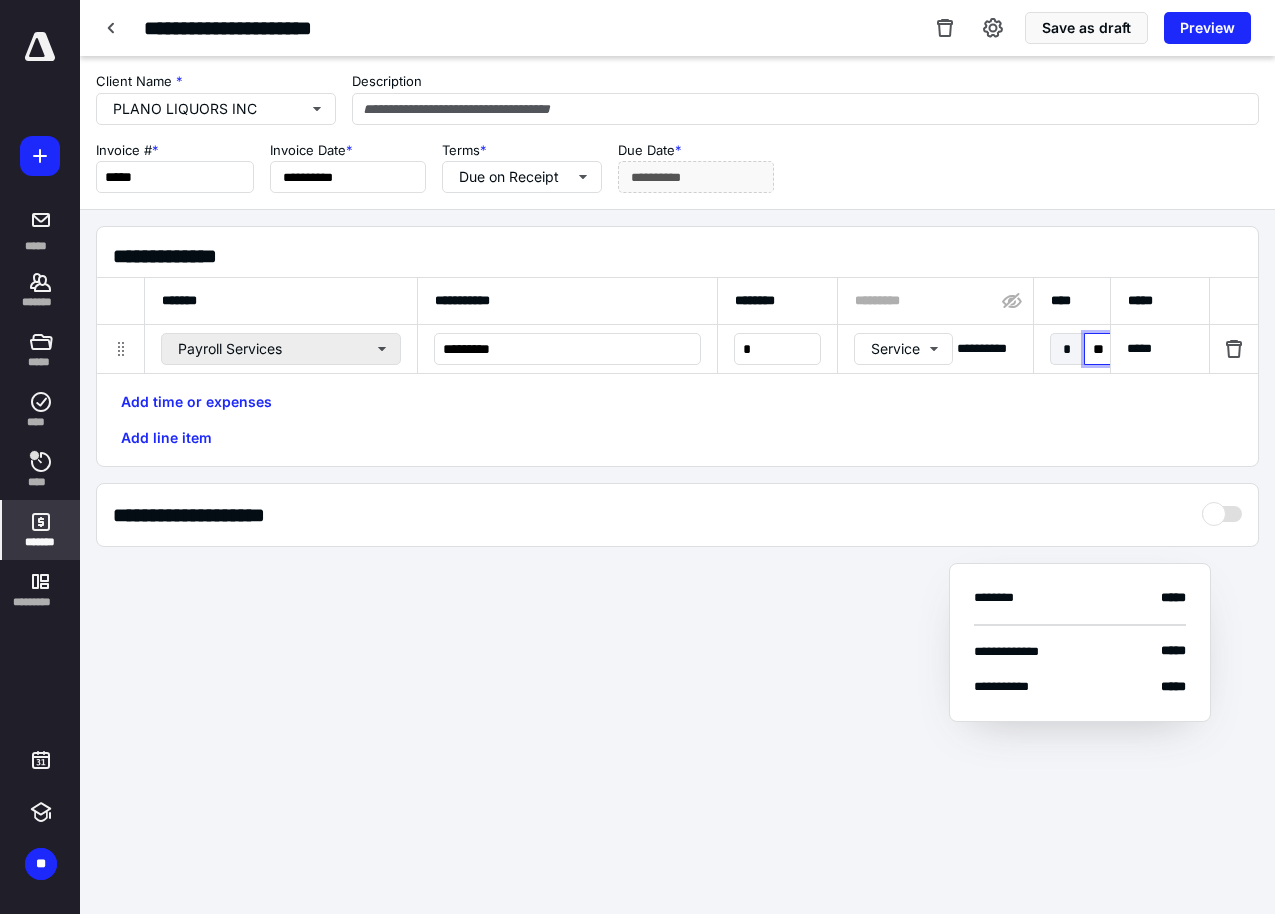 type on "***" 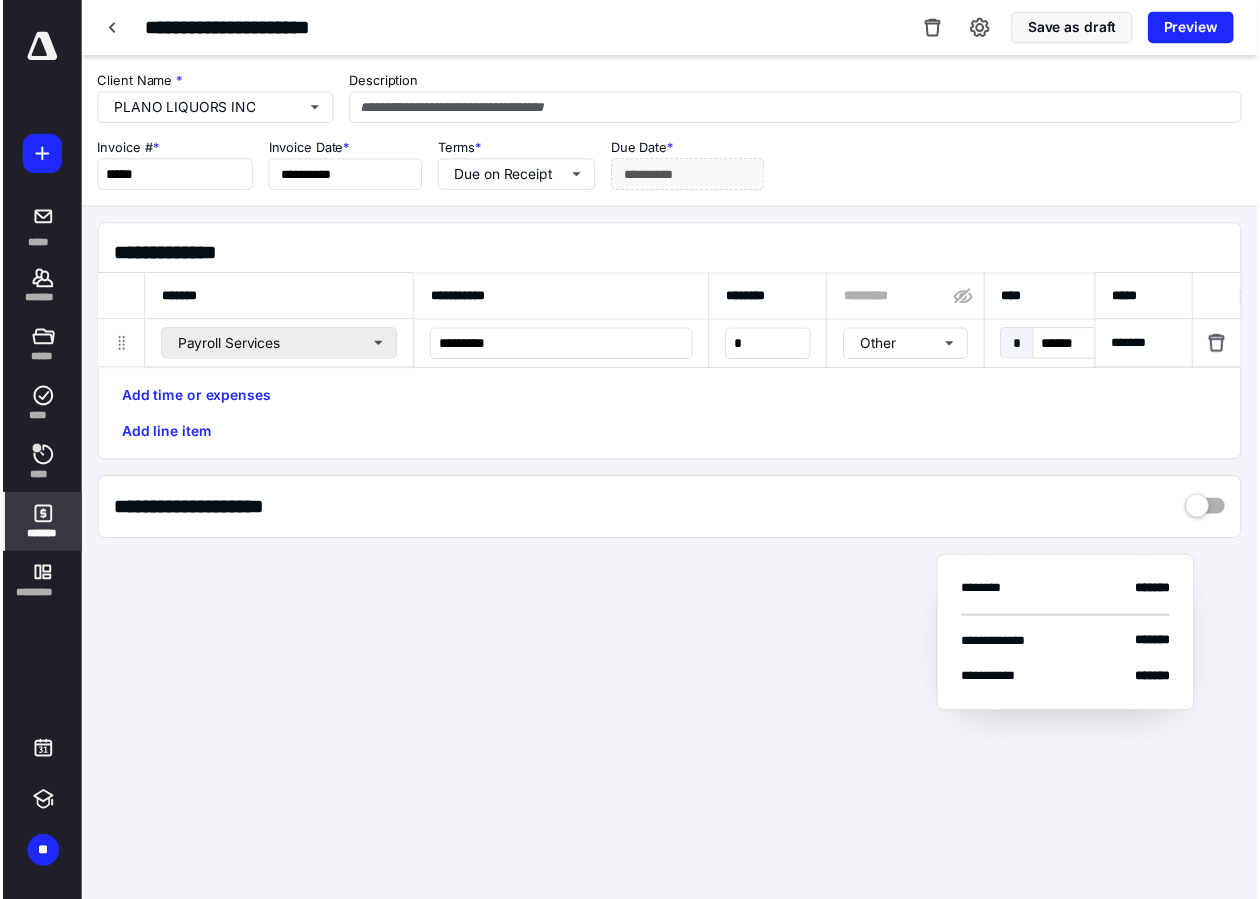 scroll, scrollTop: 0, scrollLeft: 1288, axis: horizontal 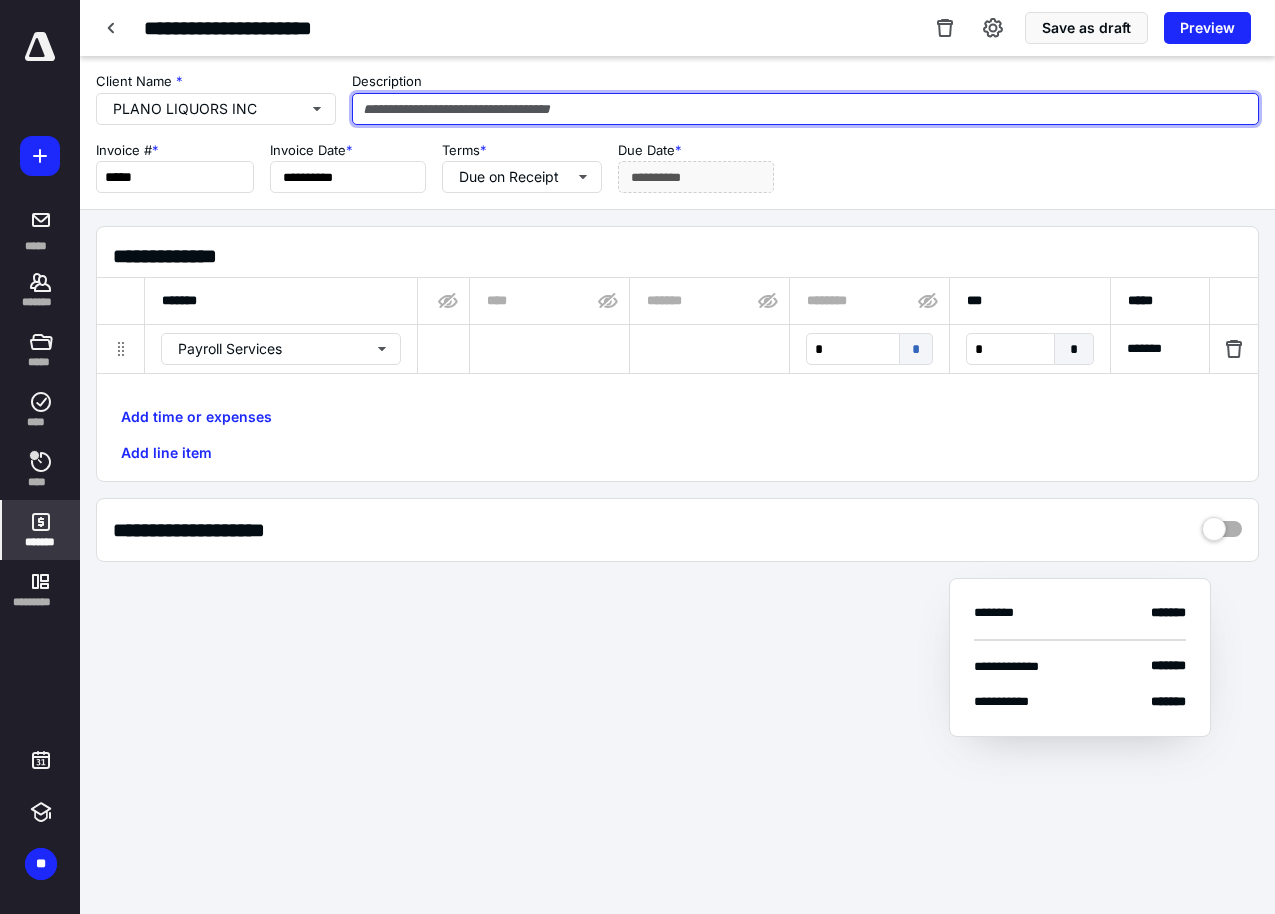click at bounding box center [805, 109] 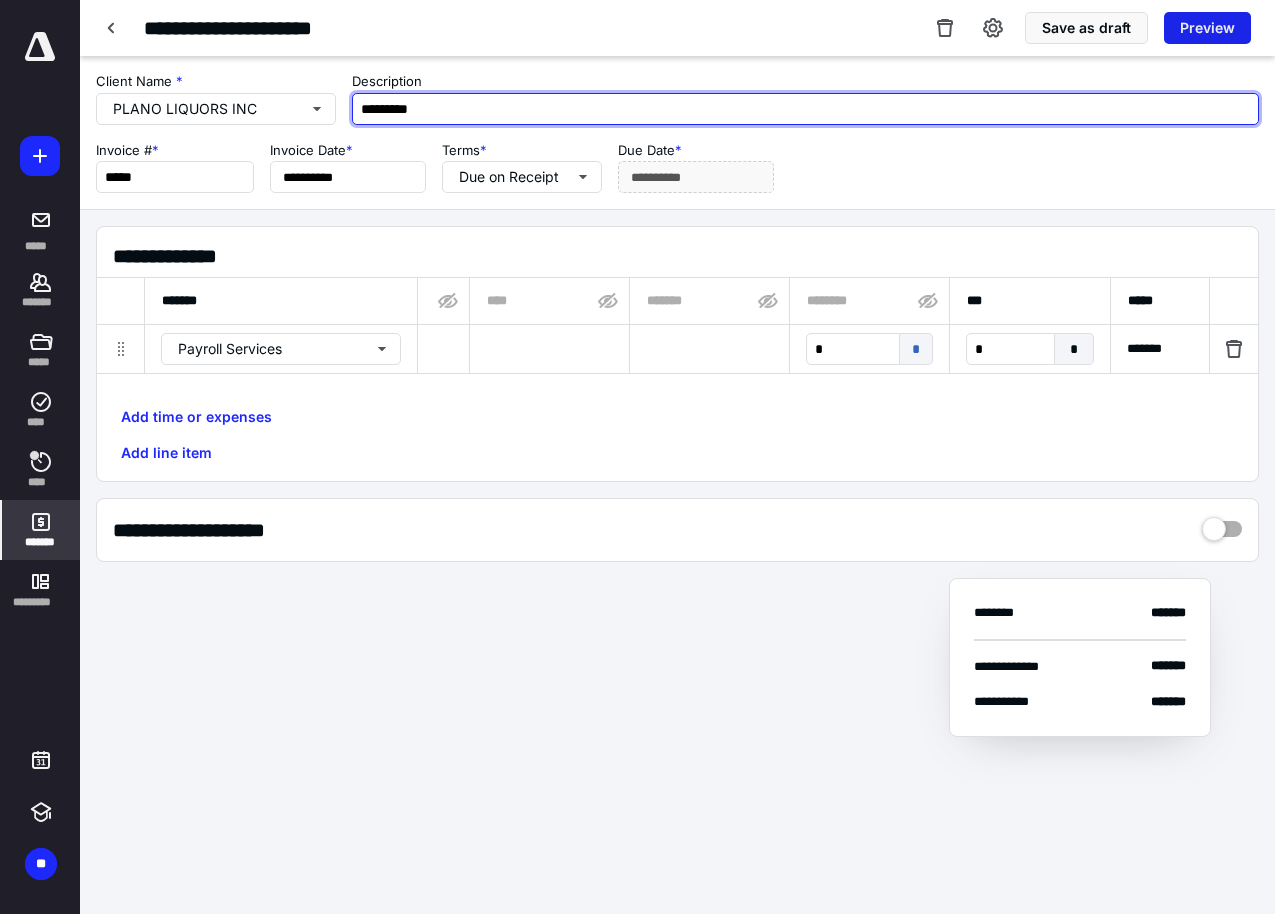 type on "*********" 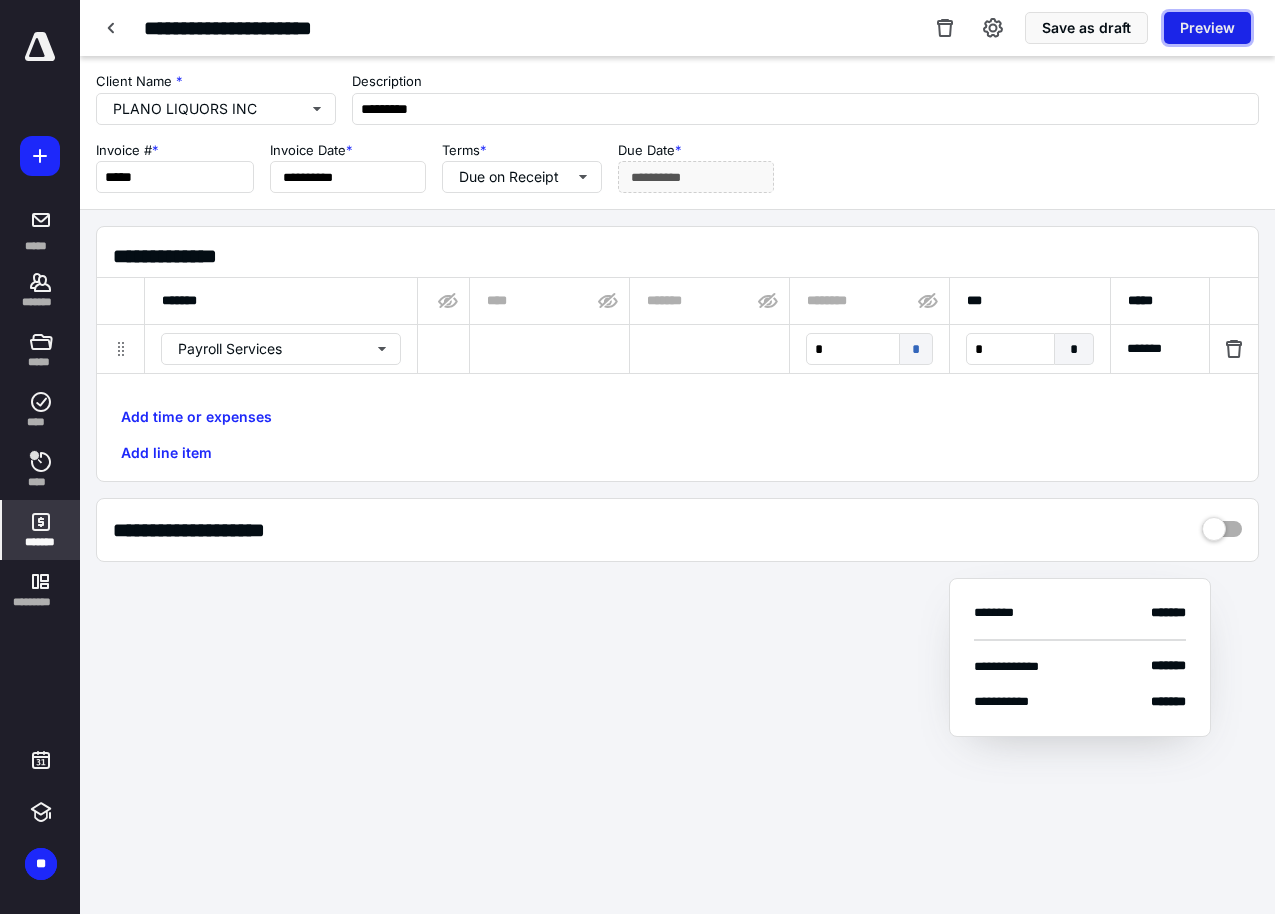 click on "Preview" at bounding box center [1207, 28] 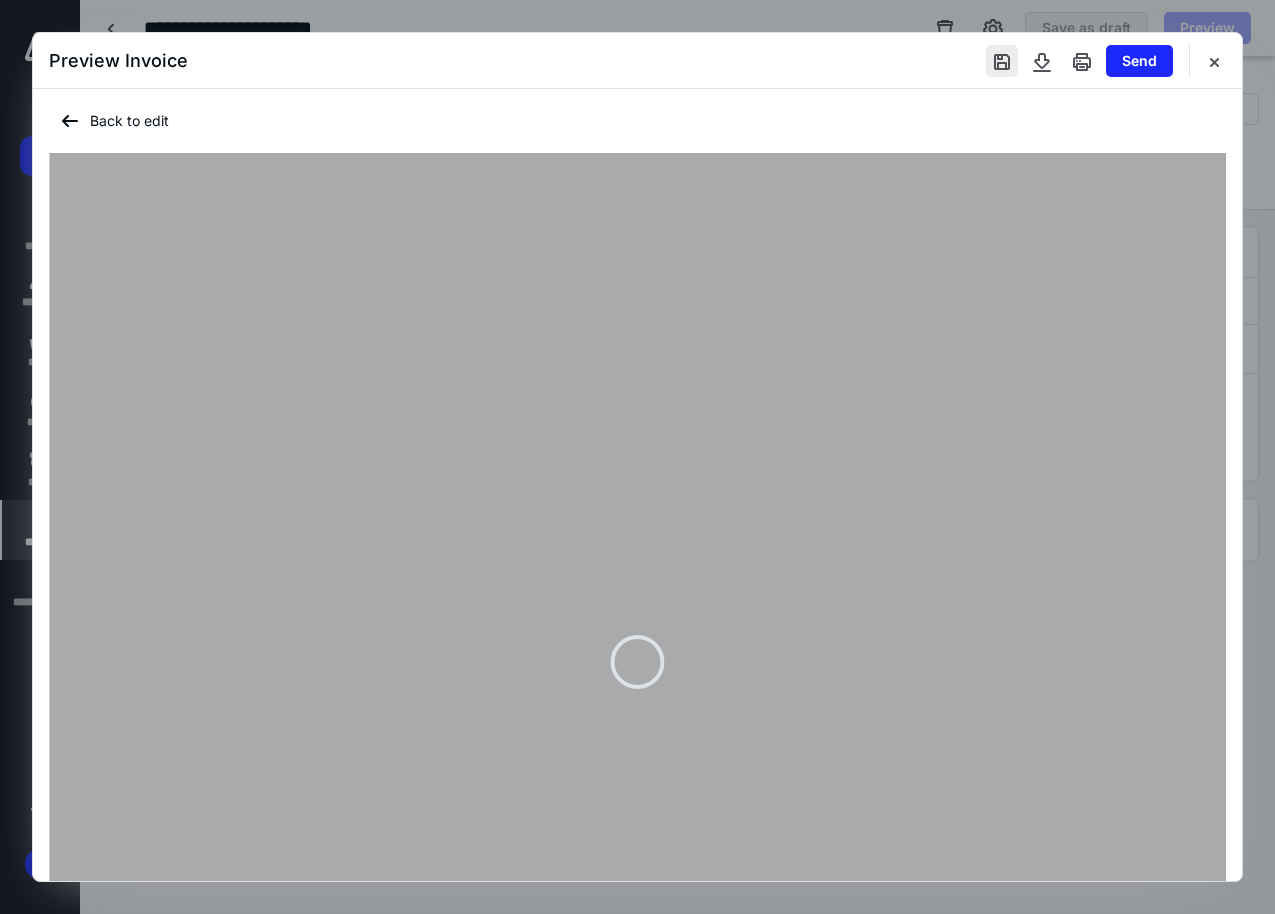 click at bounding box center (1002, 61) 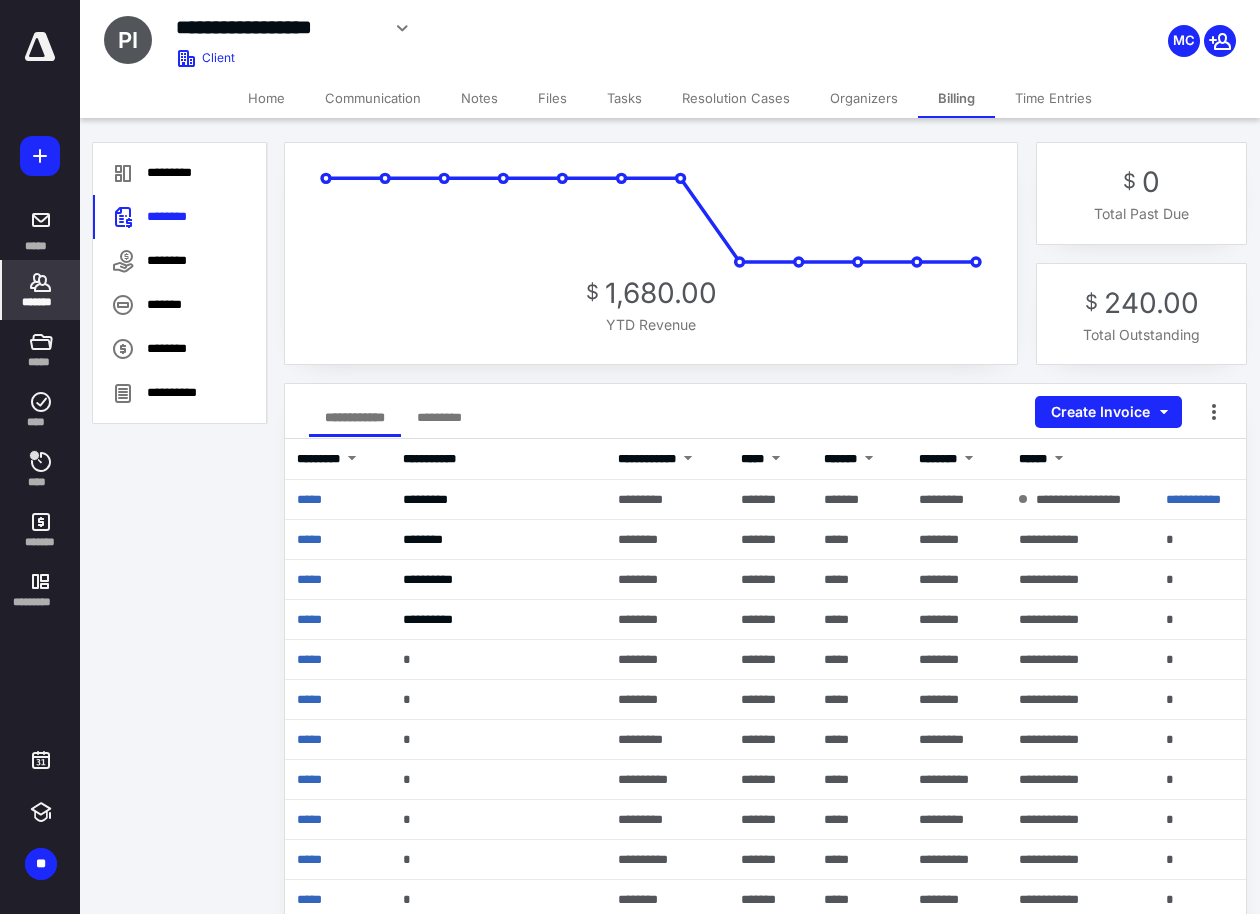 click on "*******" at bounding box center [41, 302] 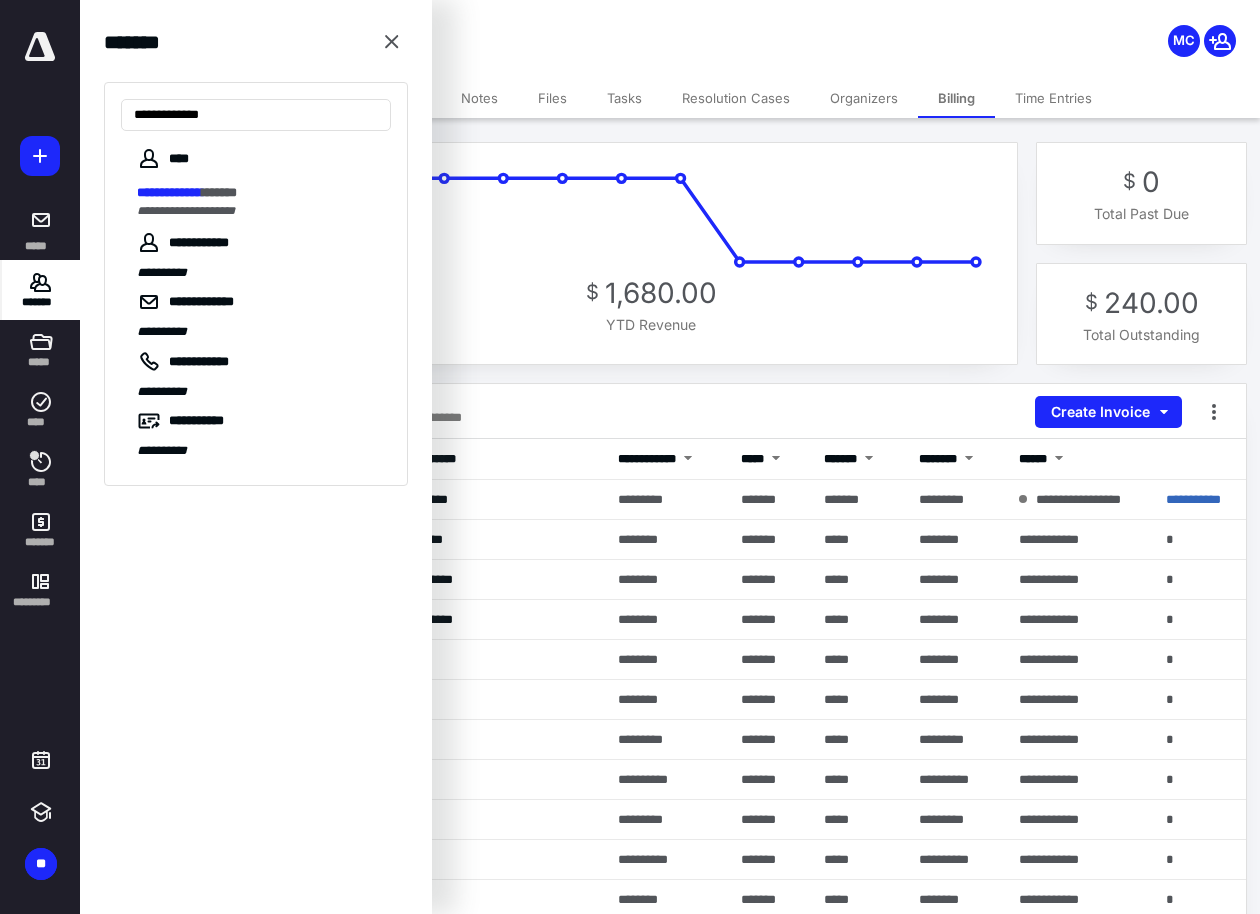 type on "**********" 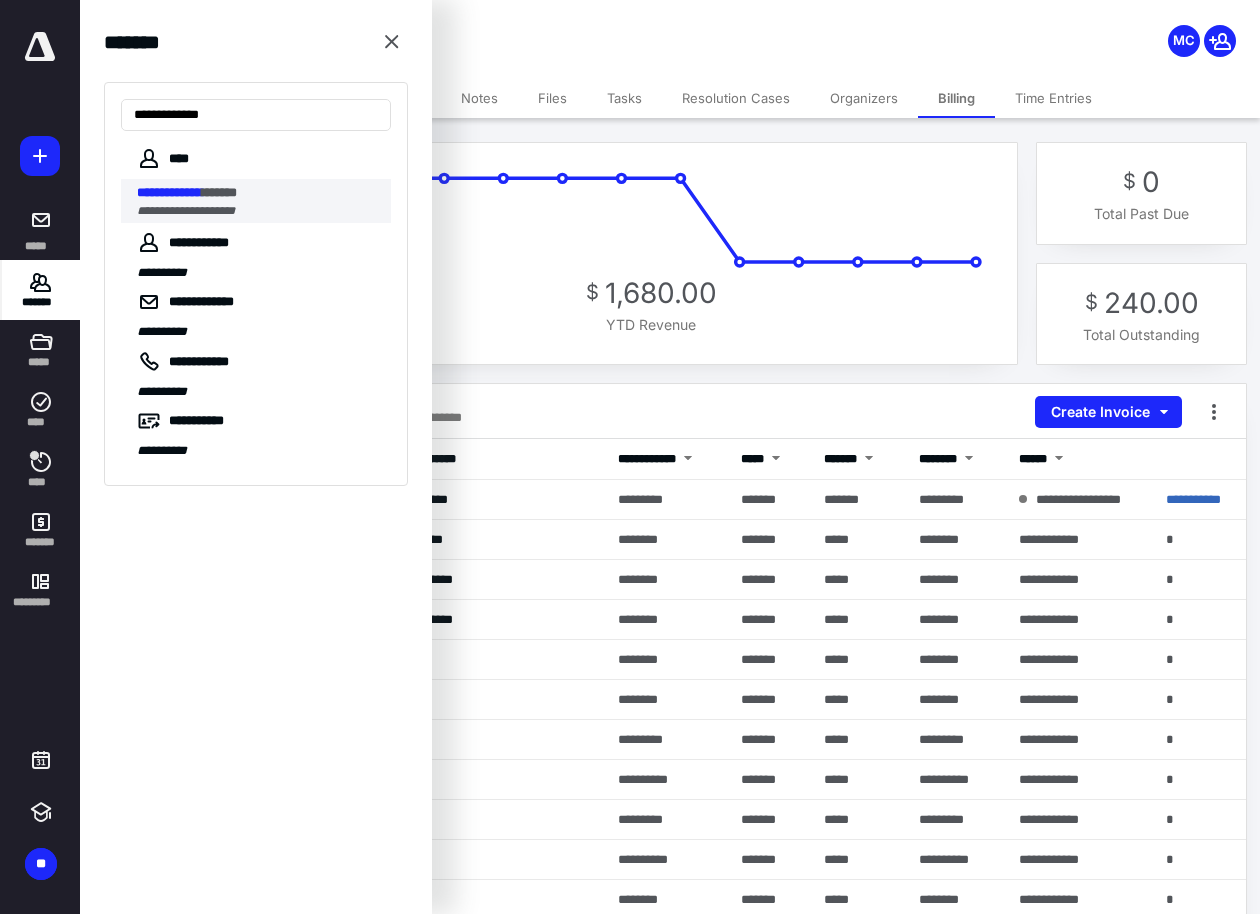 click on "**********" at bounding box center [169, 192] 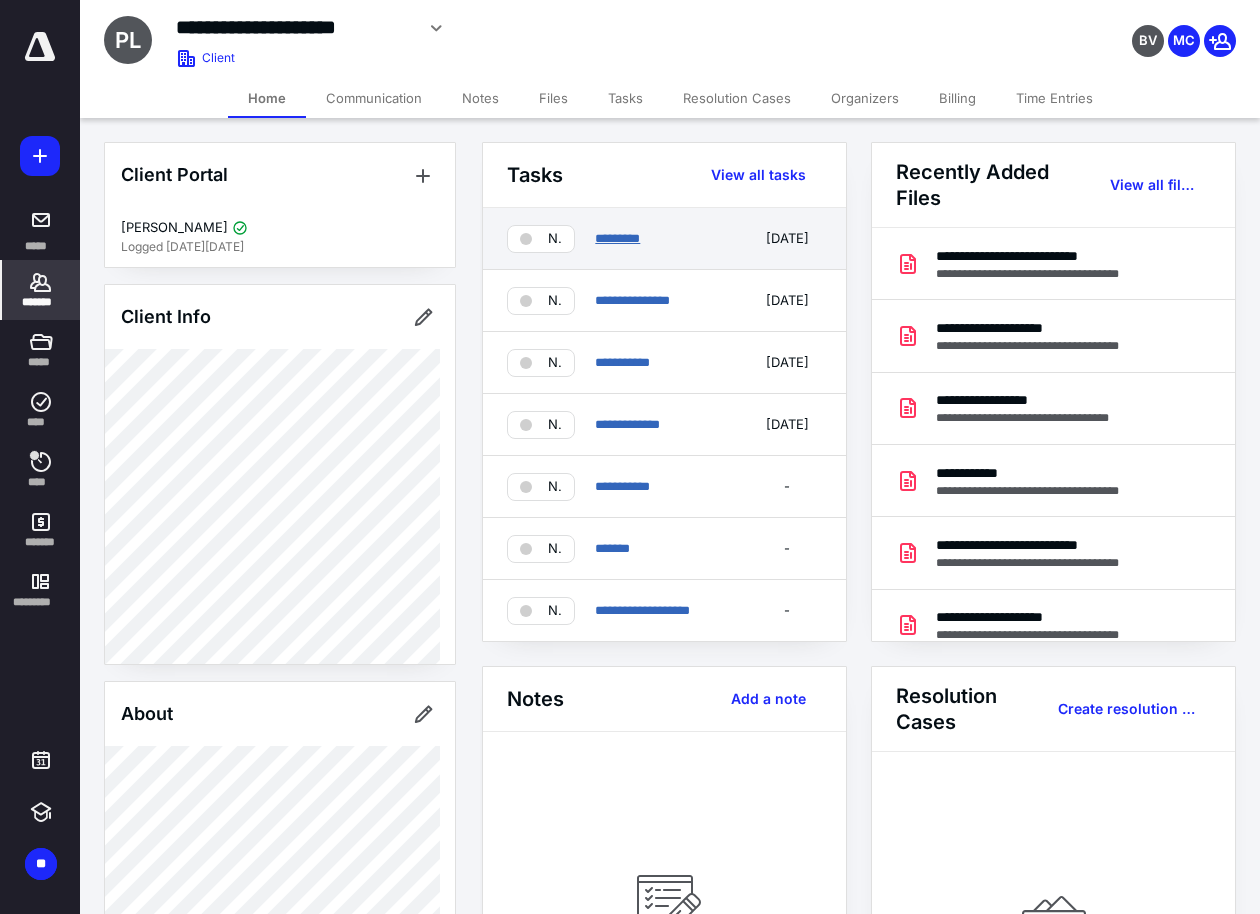 click on "*********" at bounding box center [617, 238] 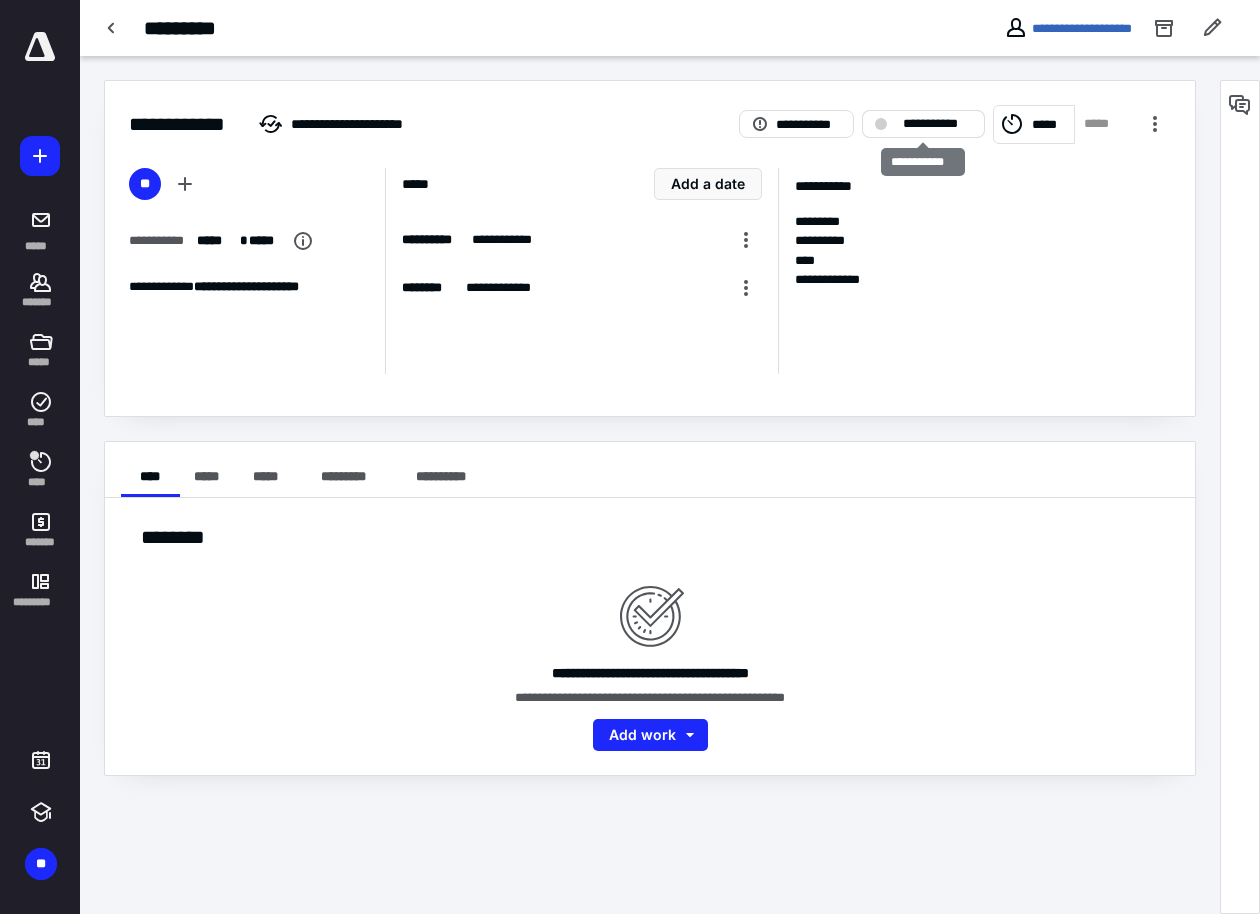 click on "**********" at bounding box center (937, 124) 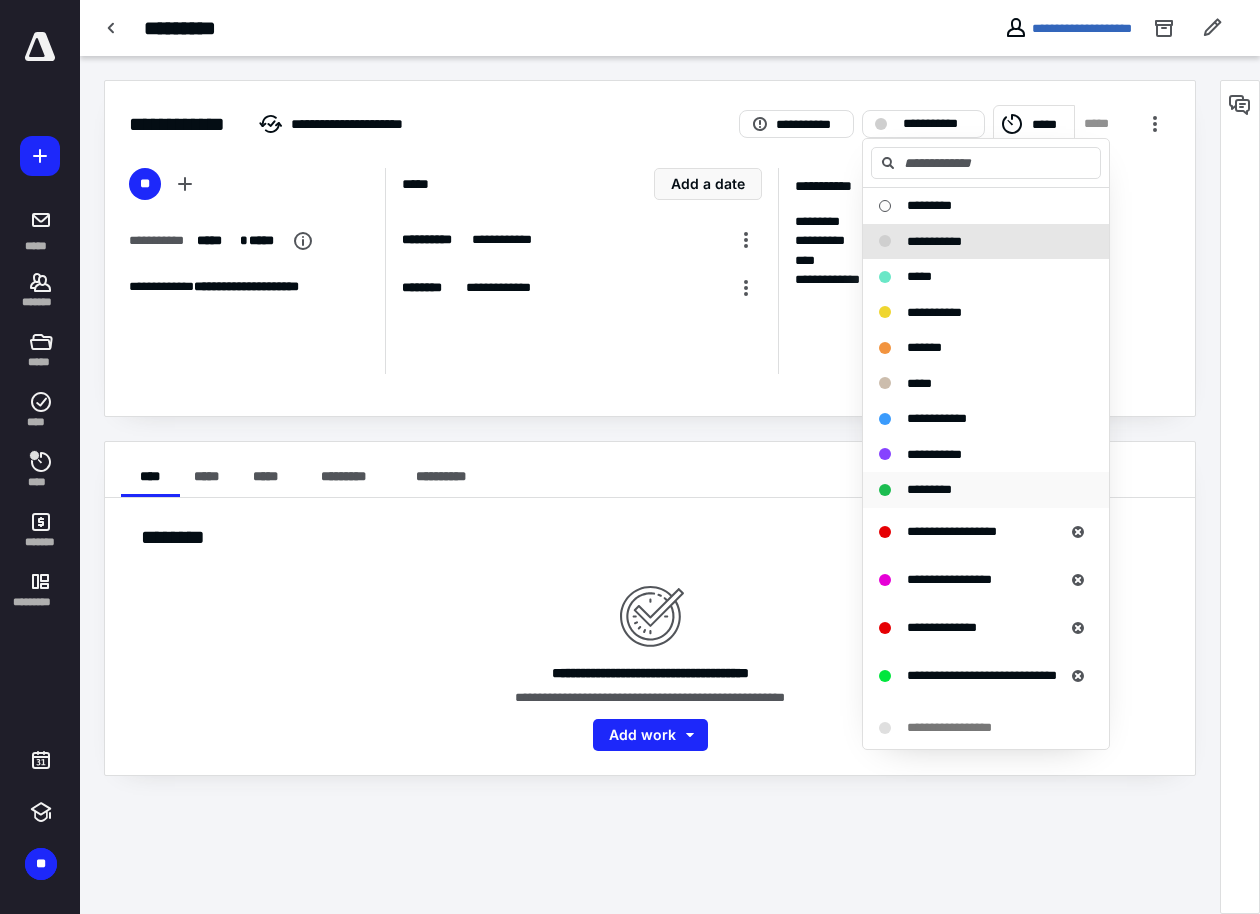 click on "*********" at bounding box center (929, 489) 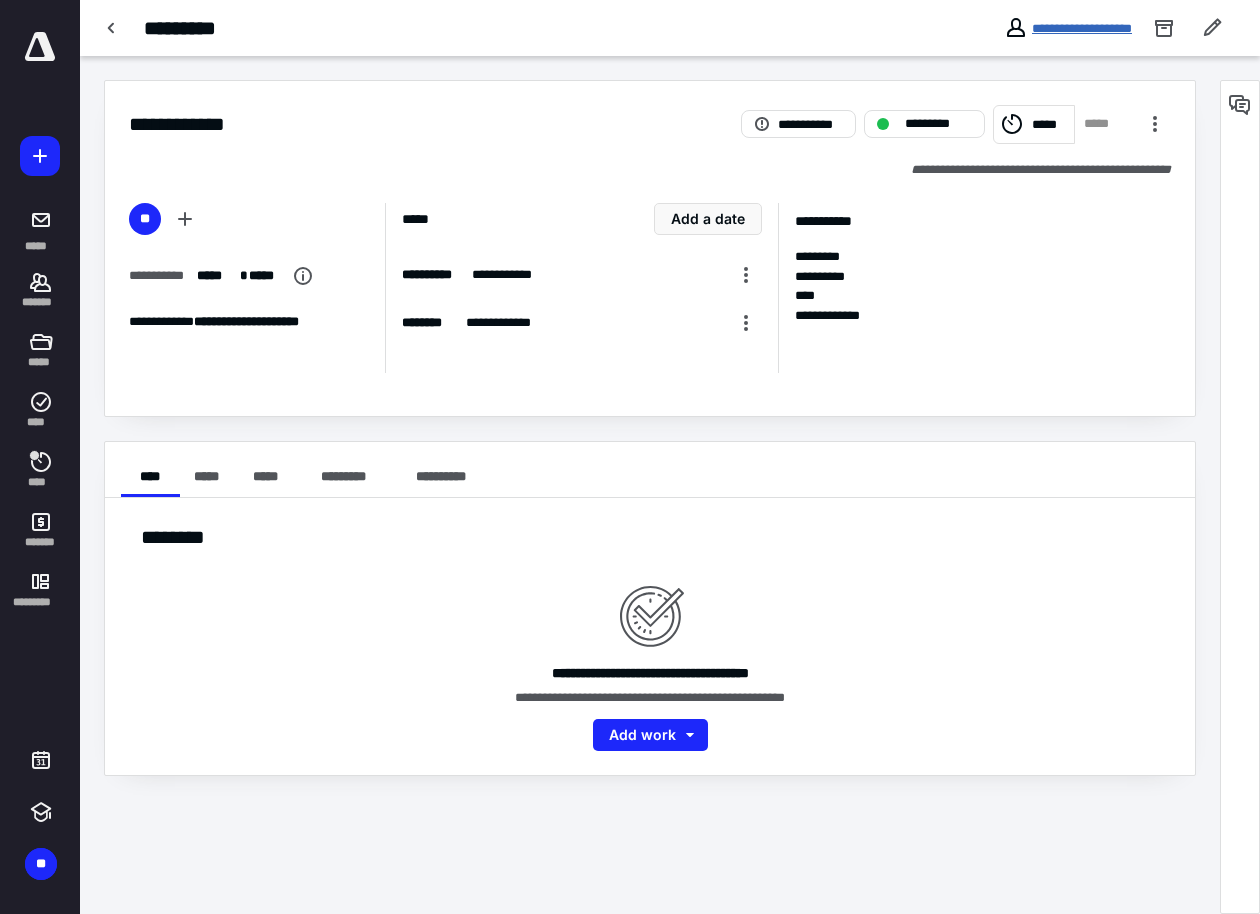click on "**********" at bounding box center (1082, 28) 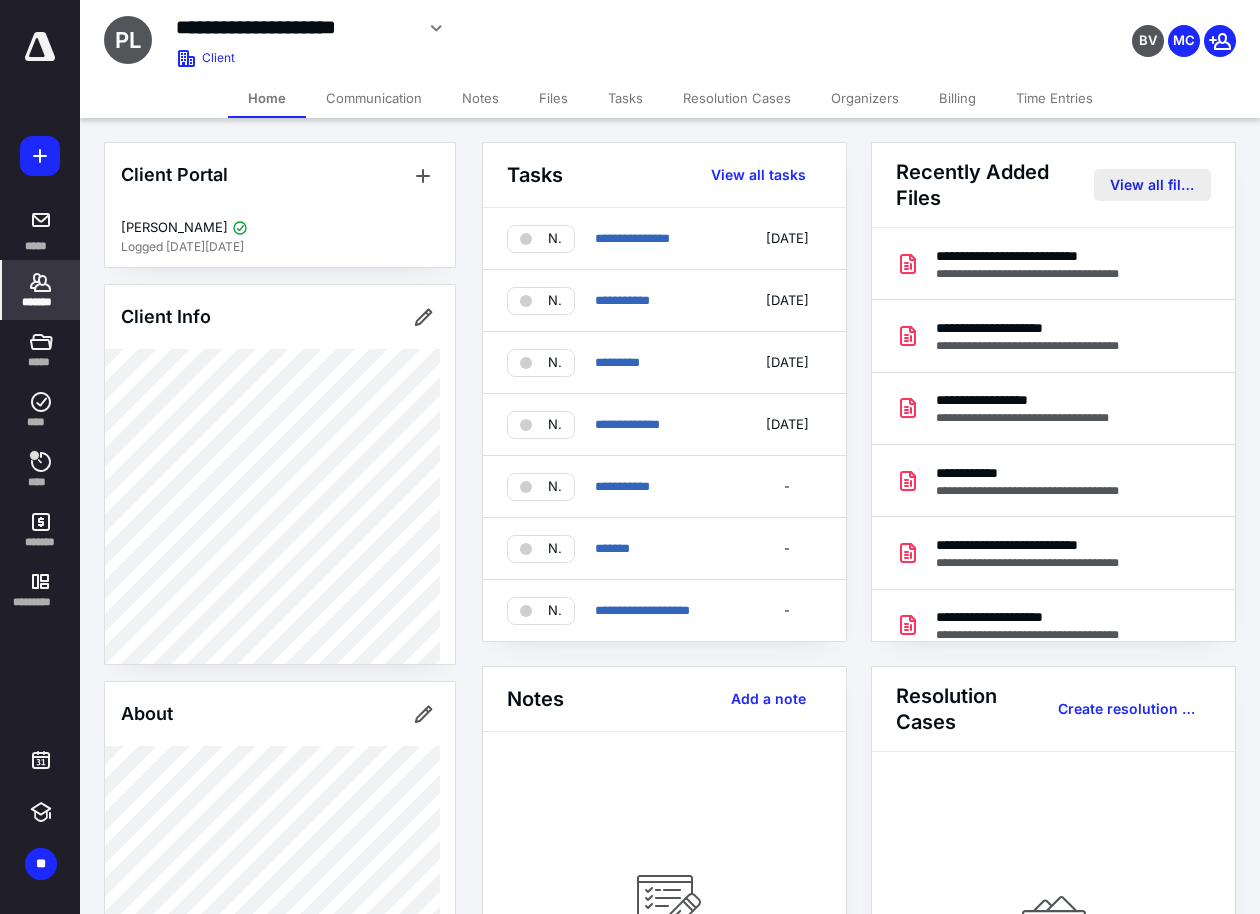click on "View all files" at bounding box center [1152, 185] 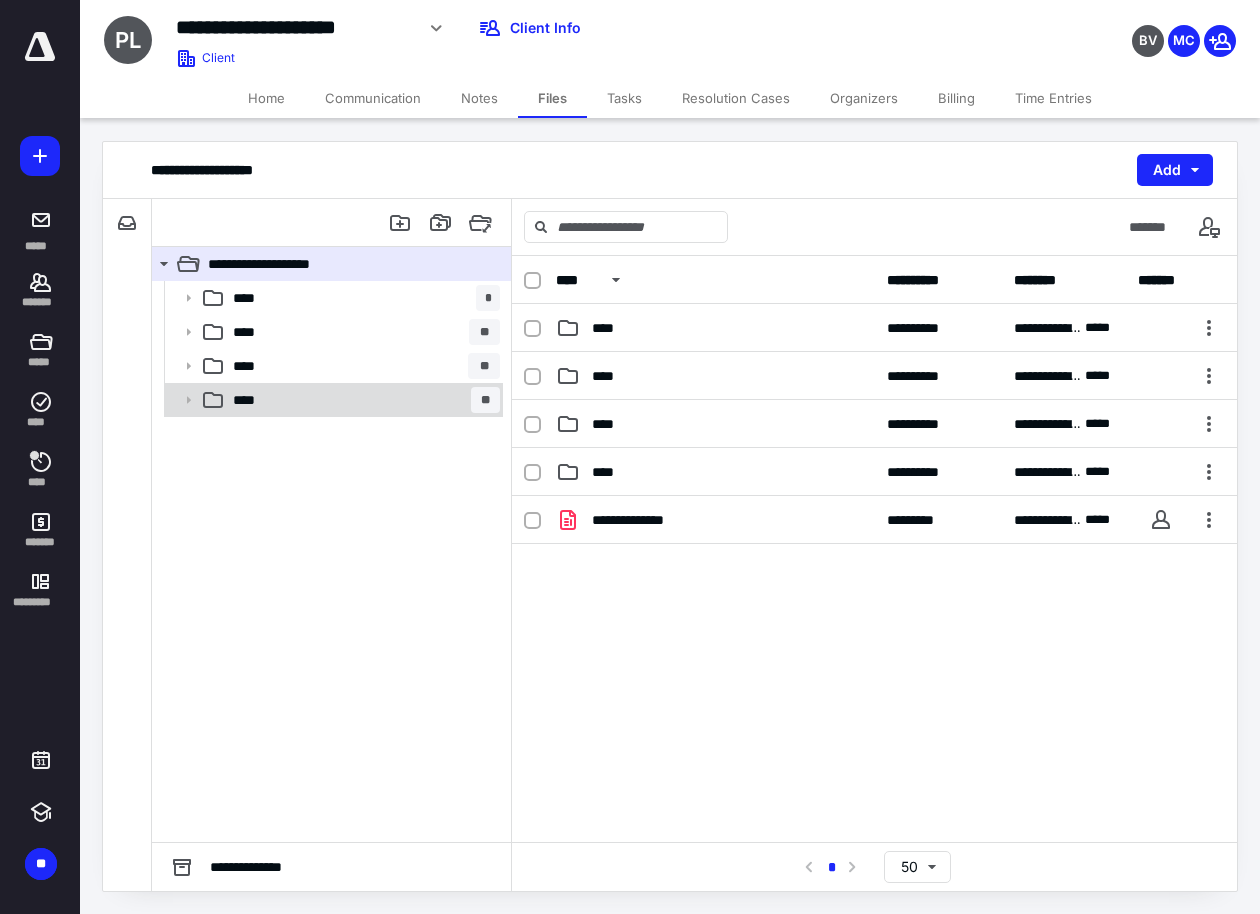 click on "**** **" at bounding box center (362, 400) 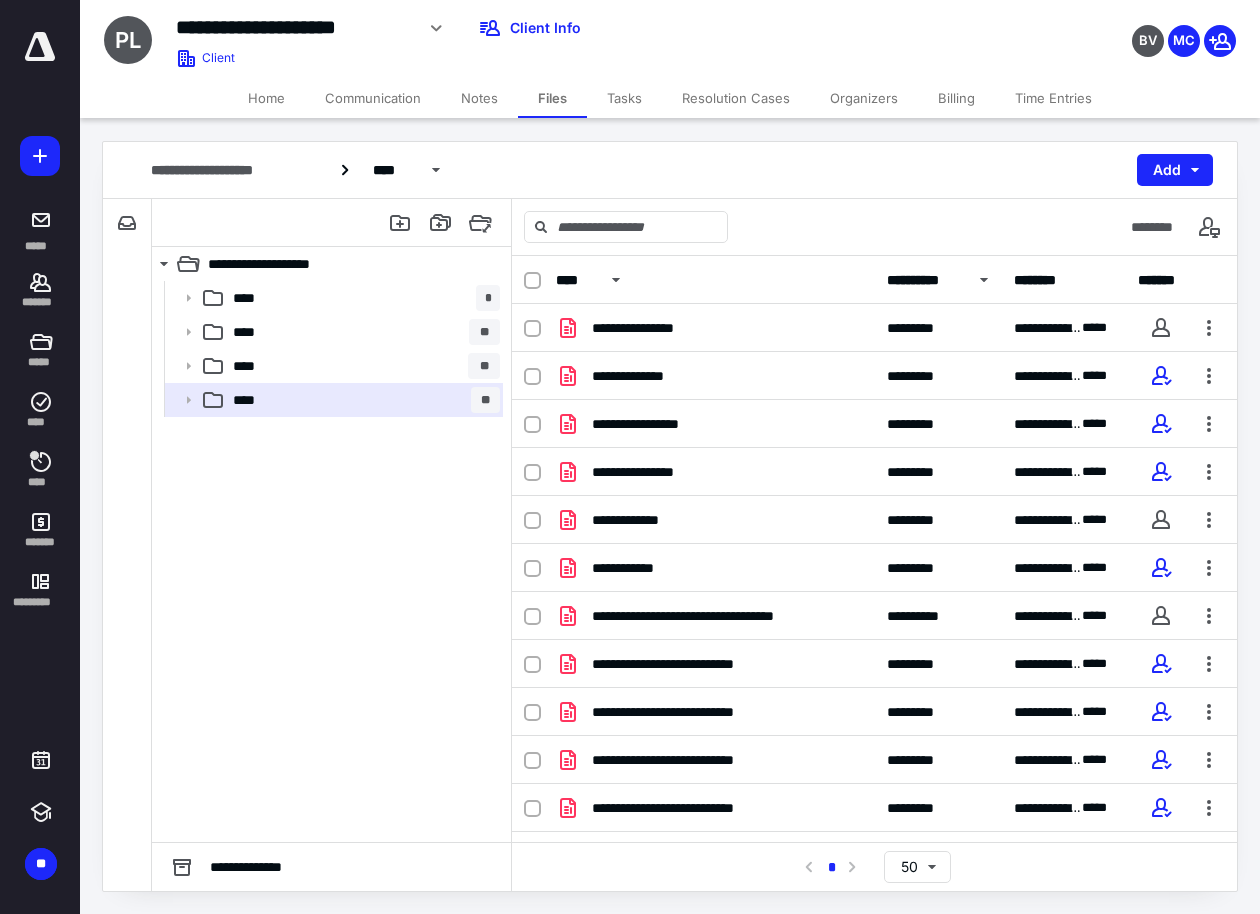 drag, startPoint x: 977, startPoint y: 277, endPoint x: 1048, endPoint y: 284, distance: 71.34424 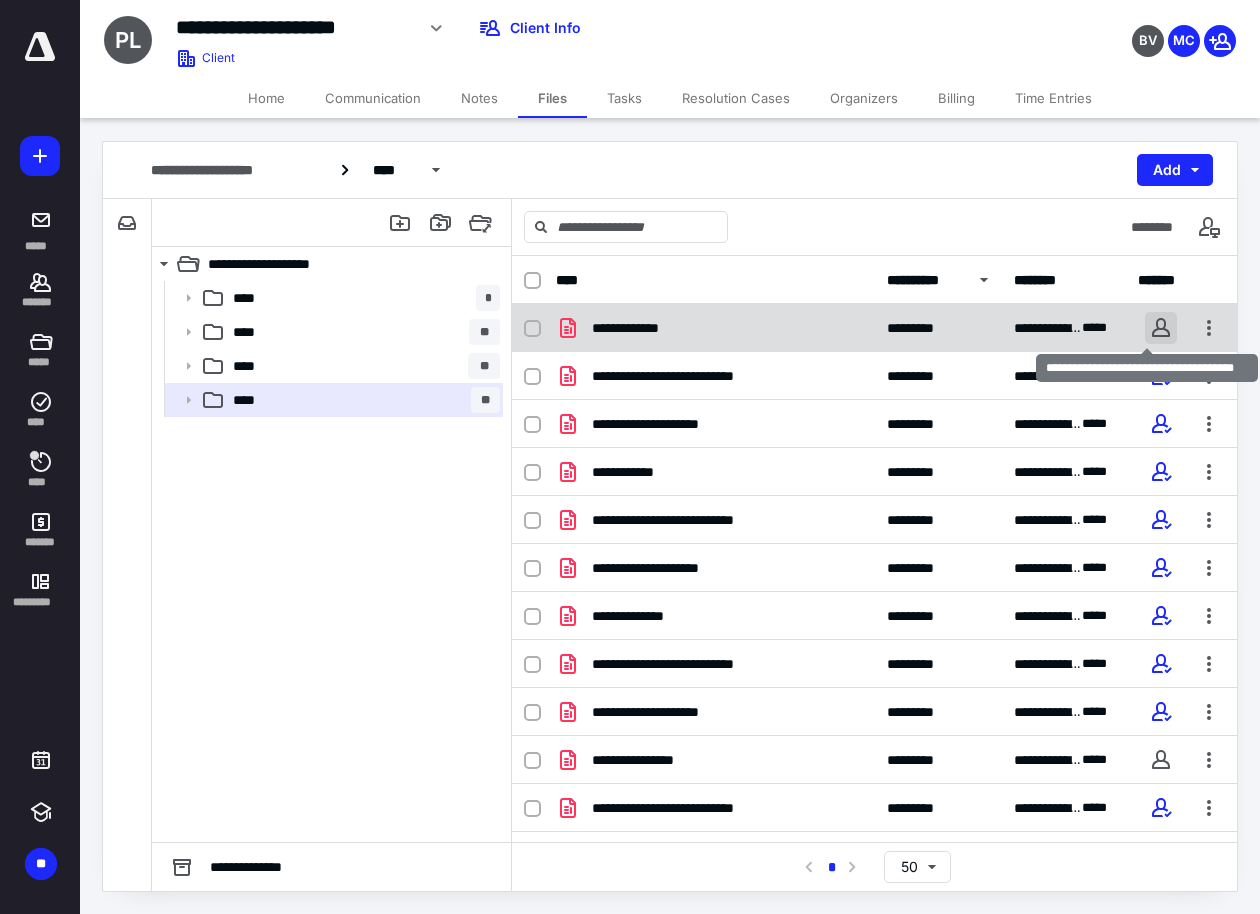 click at bounding box center [1161, 328] 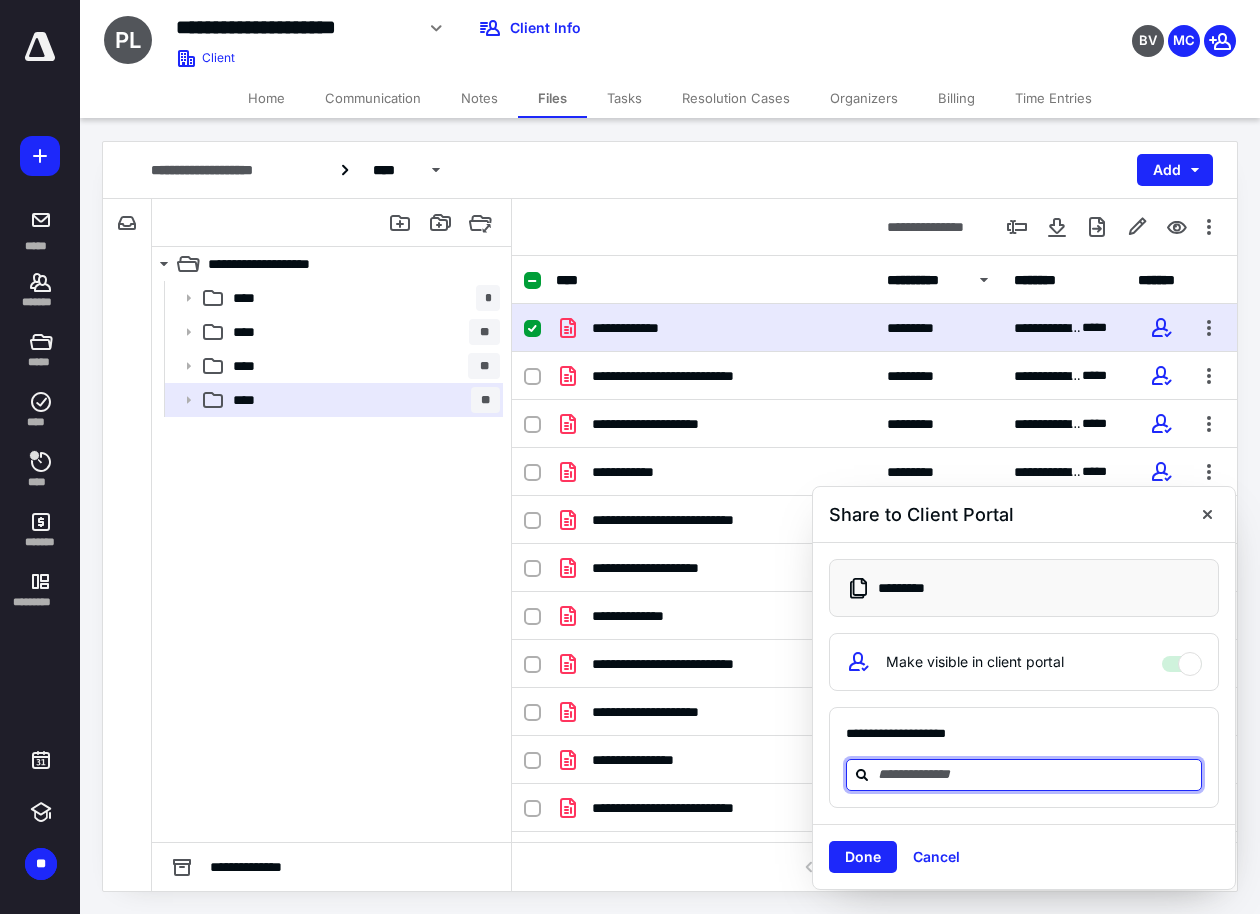 click at bounding box center [1036, 774] 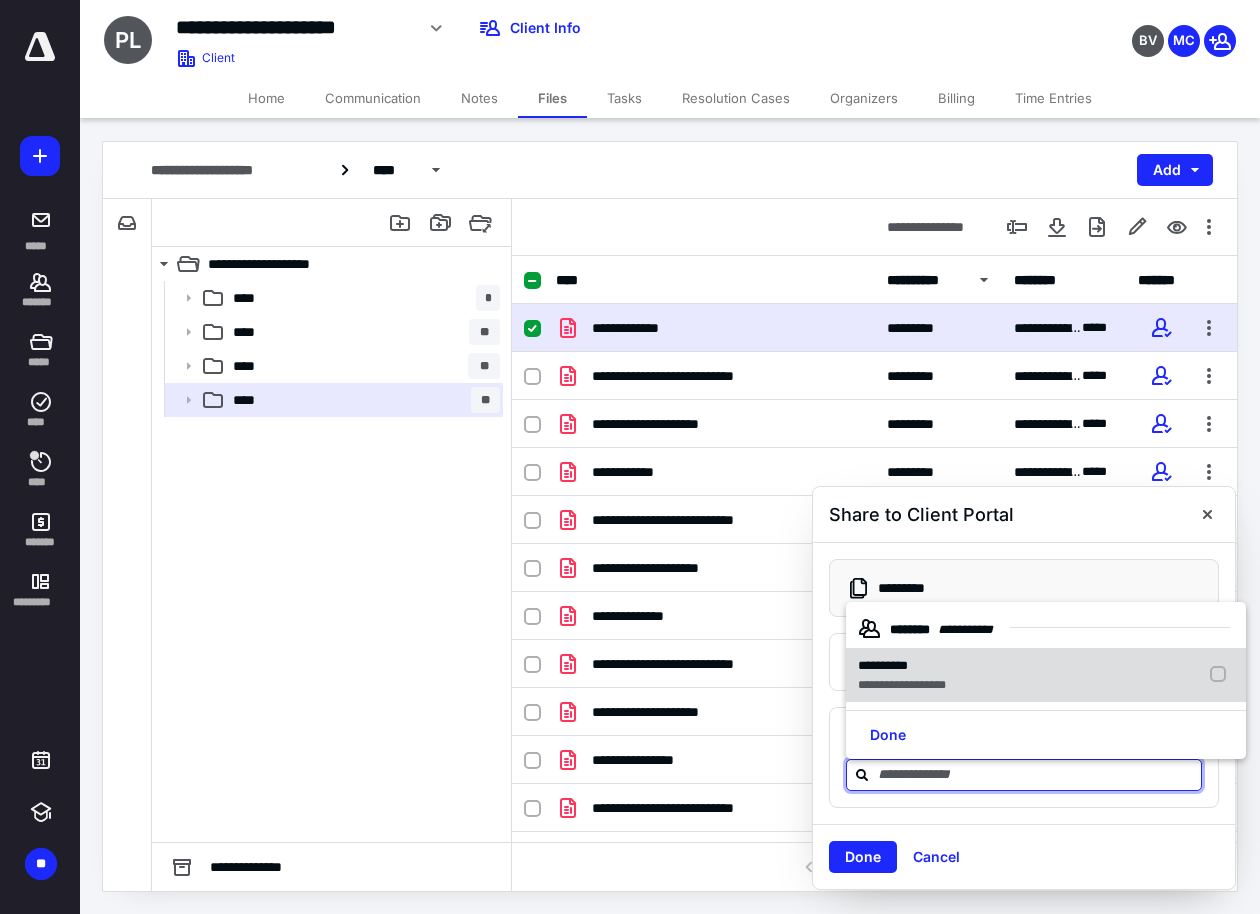 click on "**********" at bounding box center (883, 665) 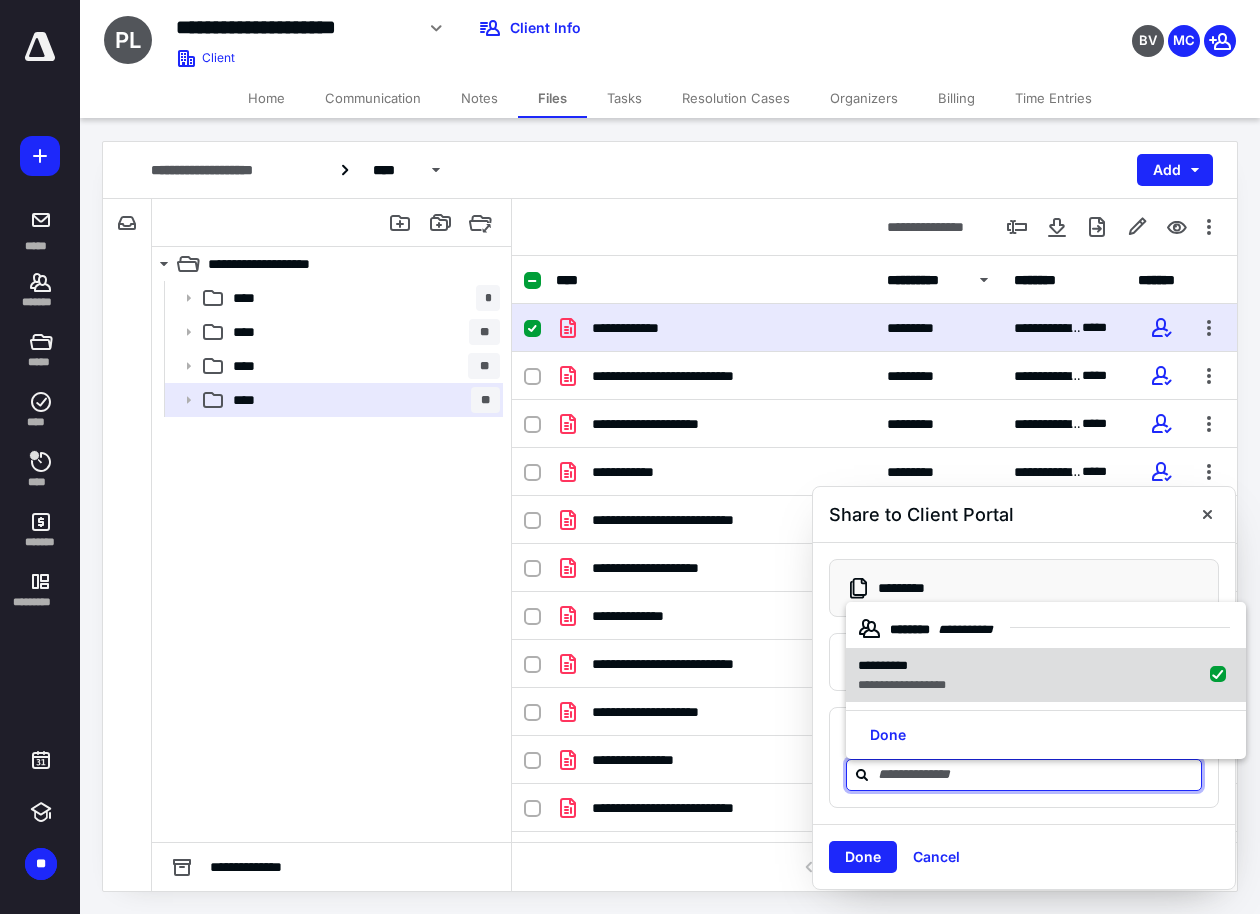checkbox on "true" 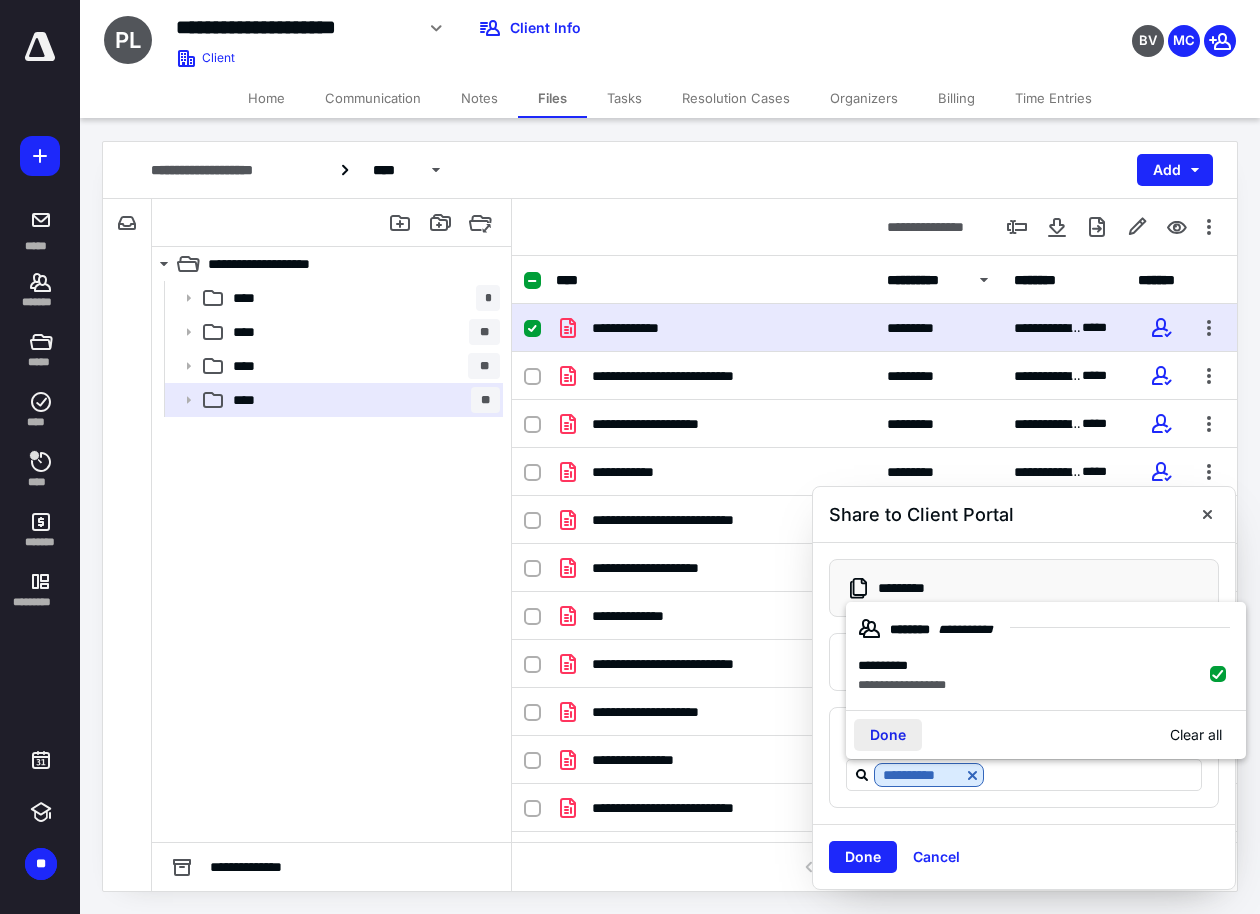 click on "Done" at bounding box center (888, 735) 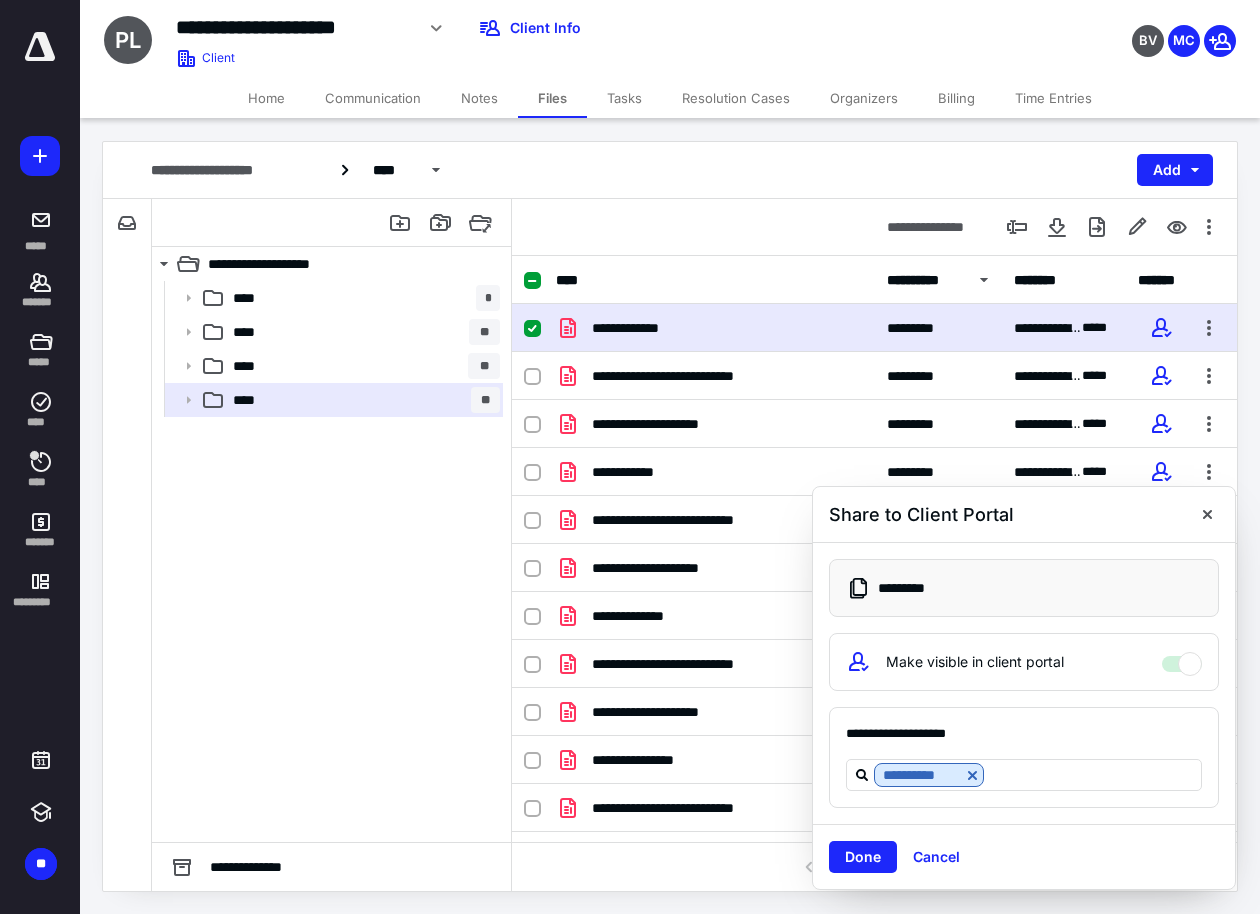 drag, startPoint x: 847, startPoint y: 855, endPoint x: 875, endPoint y: 874, distance: 33.83785 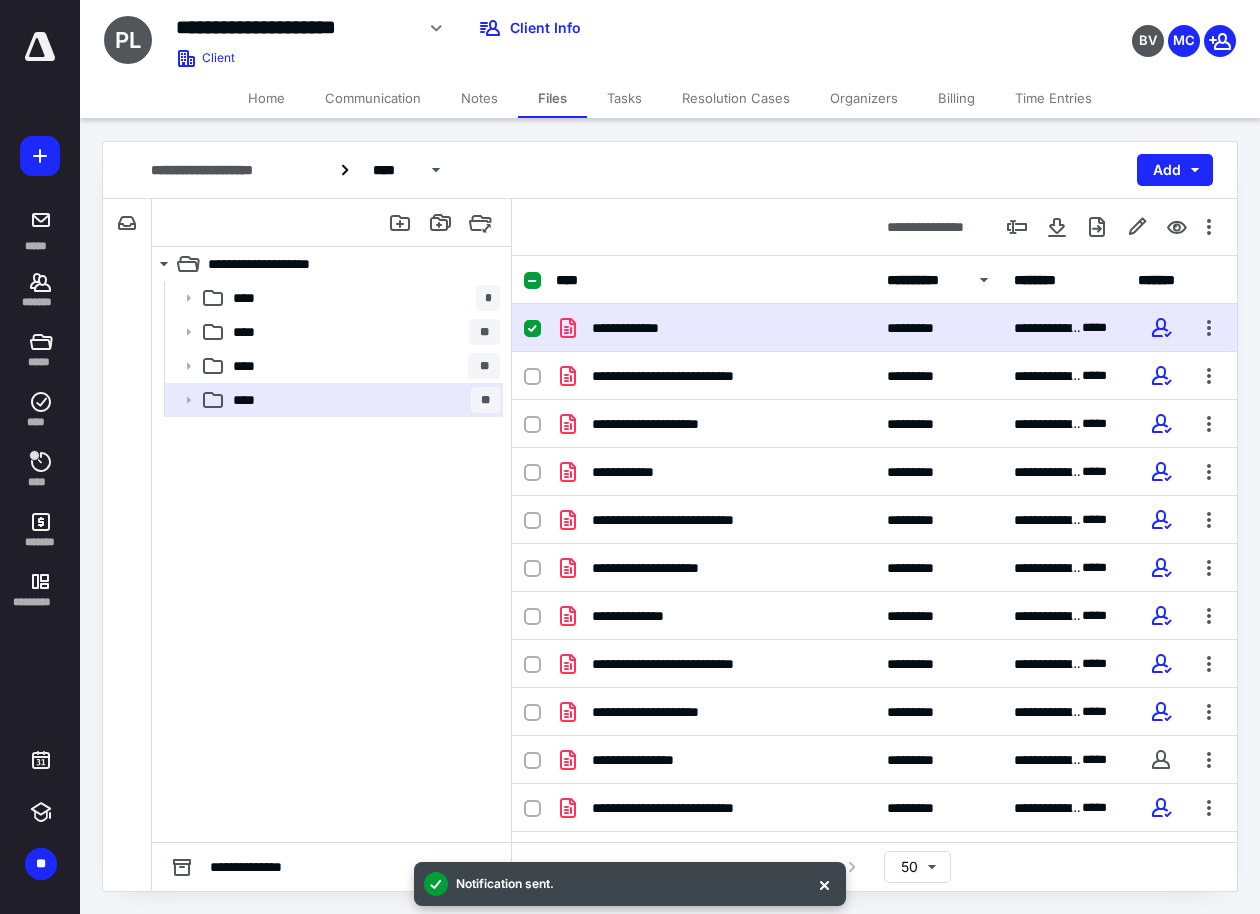 click on "Tasks" at bounding box center [624, 98] 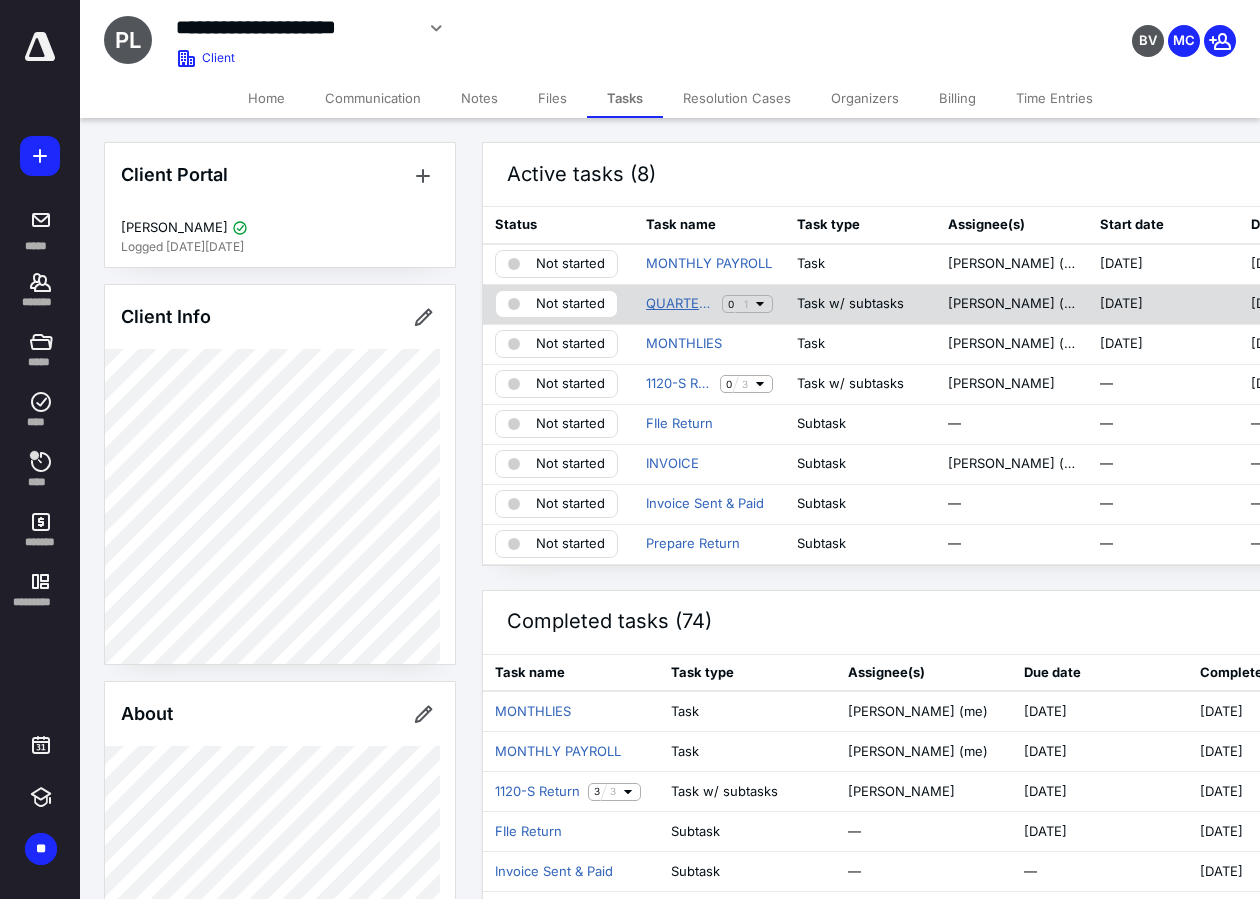 click on "QUARTERLIES 0 1" at bounding box center (709, 304) 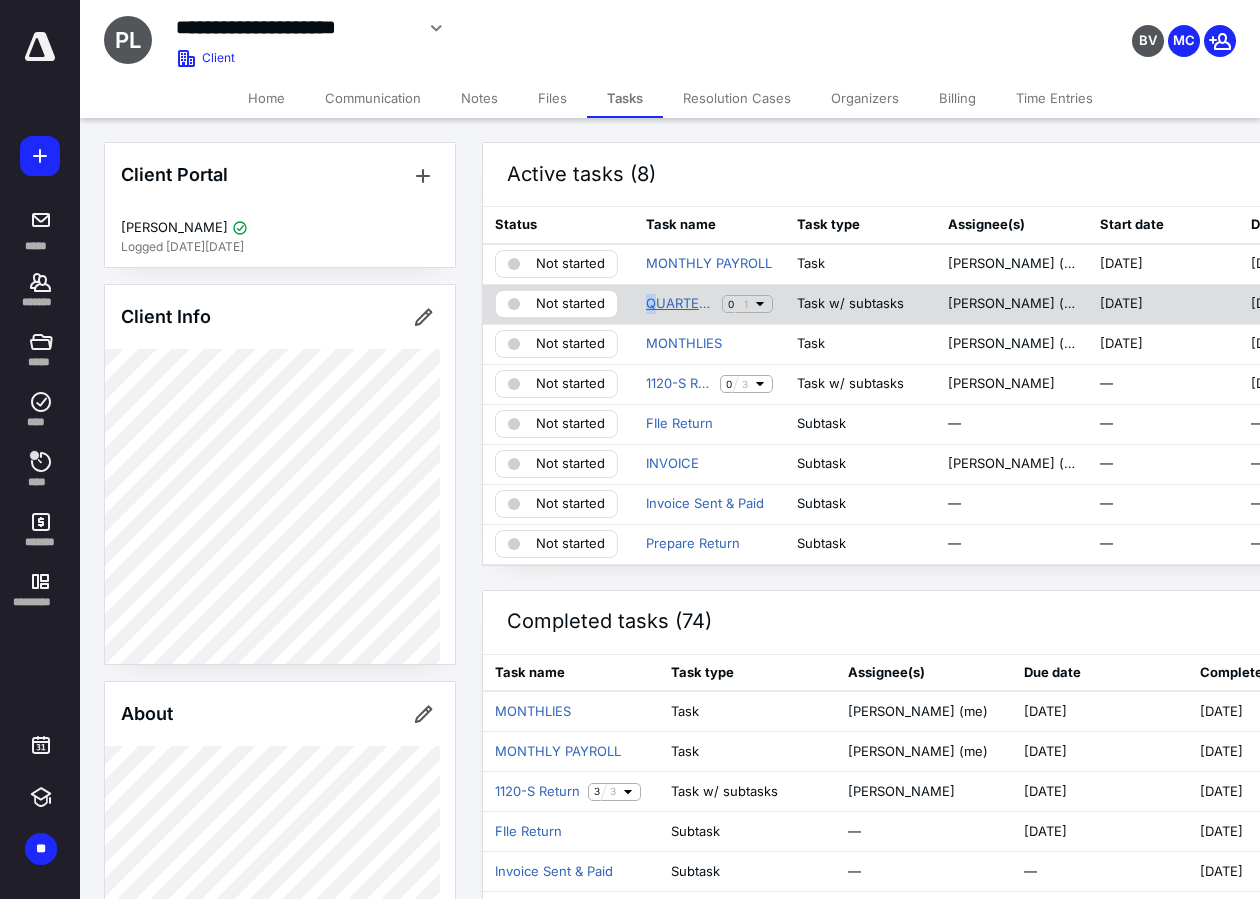 drag, startPoint x: 653, startPoint y: 307, endPoint x: 667, endPoint y: 308, distance: 14.035668 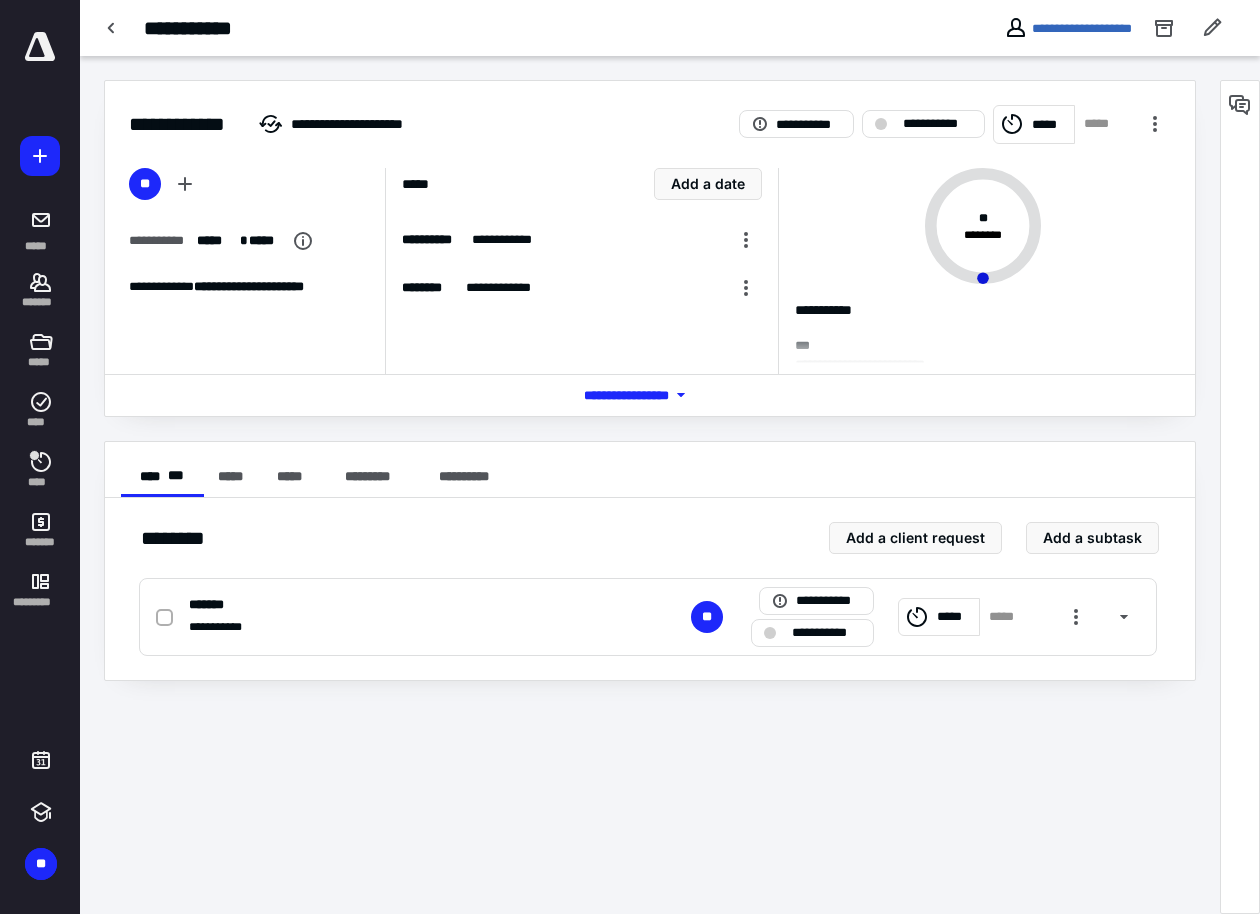 click on "*** **** *******" at bounding box center [650, 395] 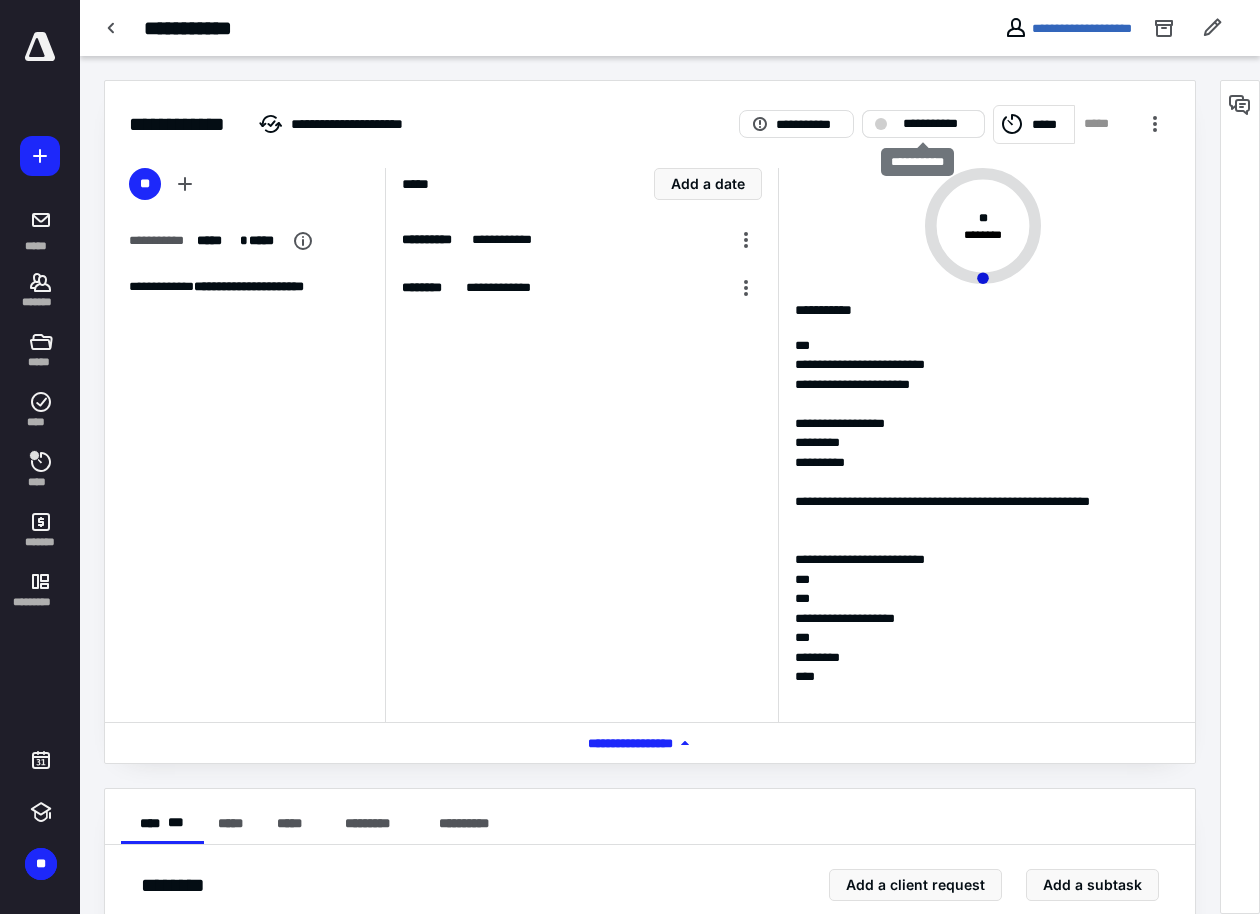 click on "**********" at bounding box center [937, 124] 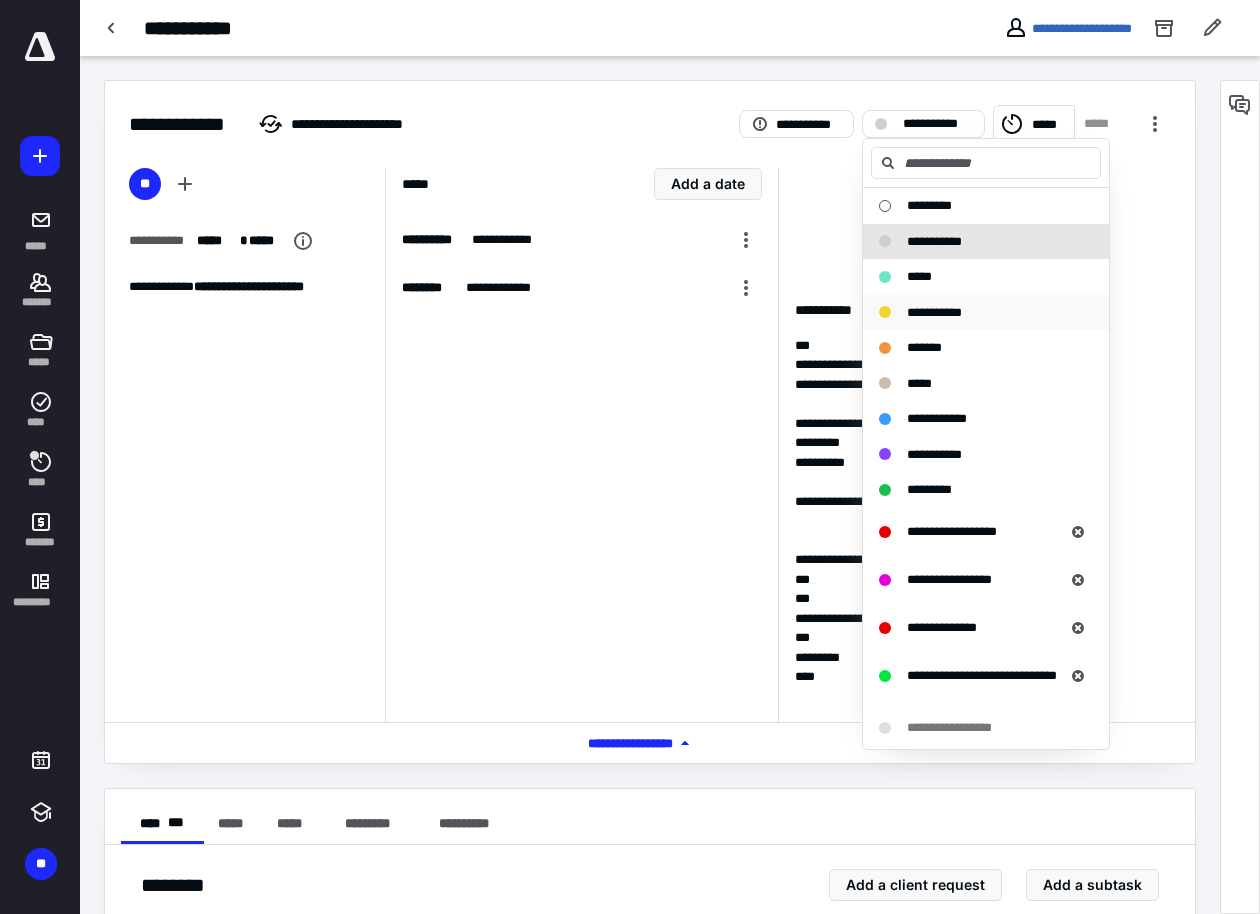 click on "**********" at bounding box center [934, 312] 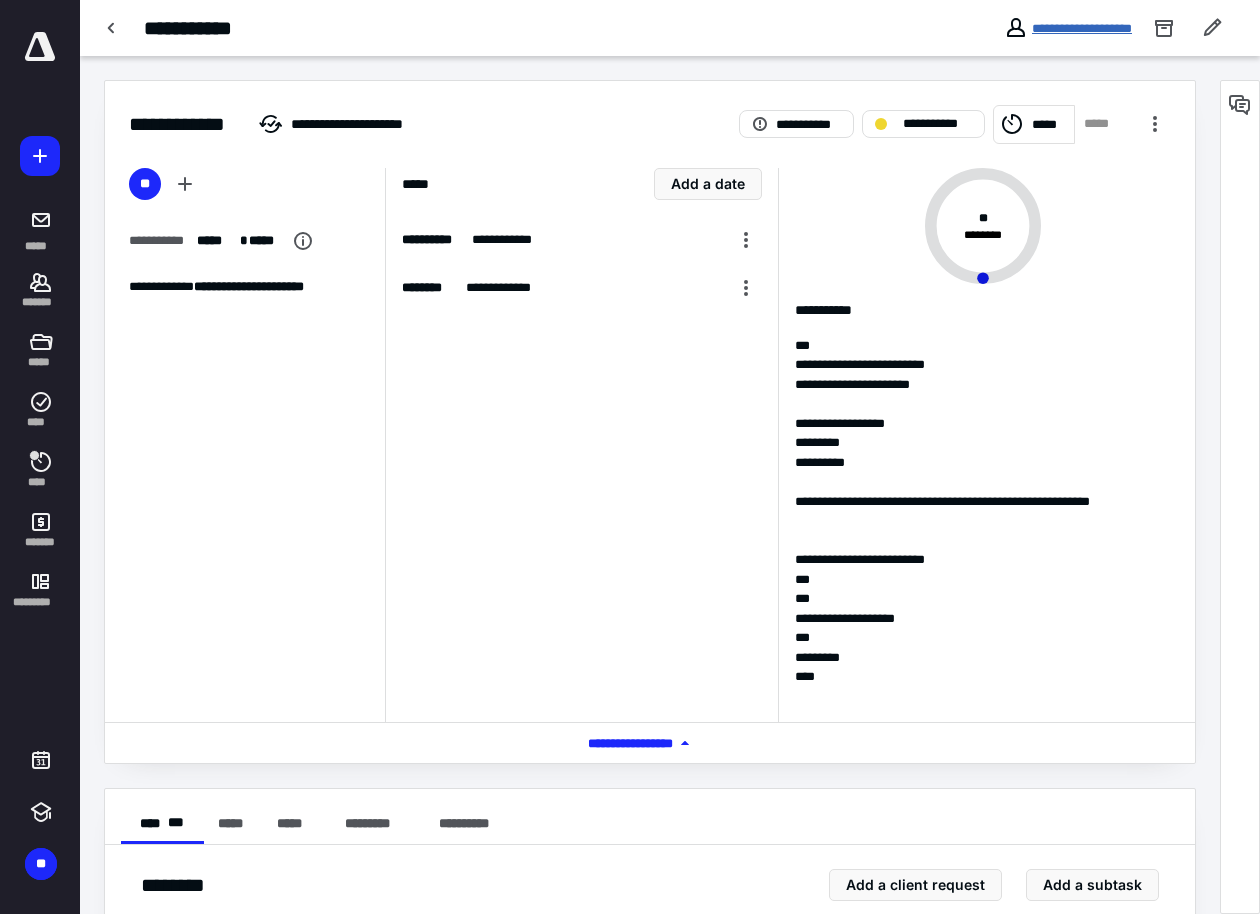 click on "**********" at bounding box center [1082, 28] 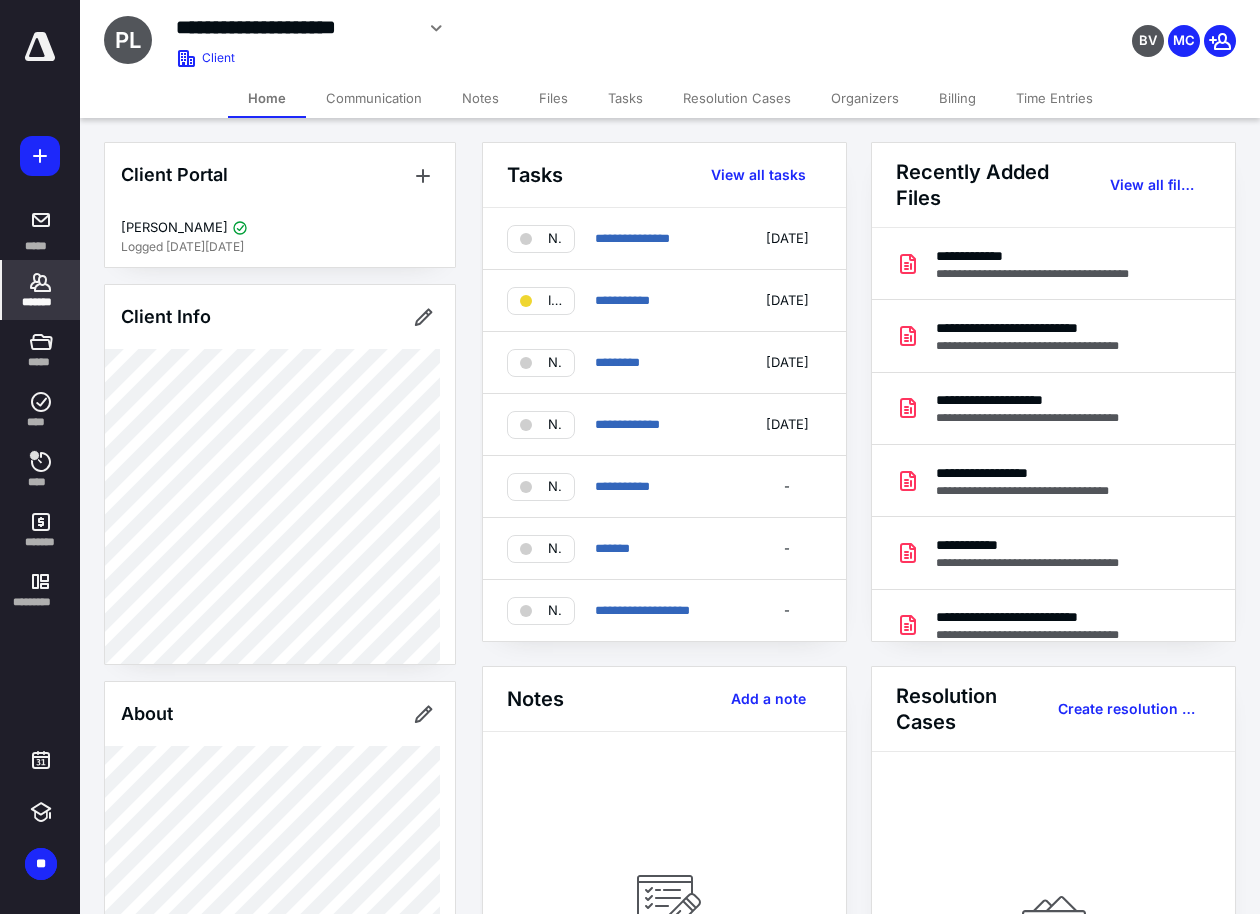 click at bounding box center (40, 47) 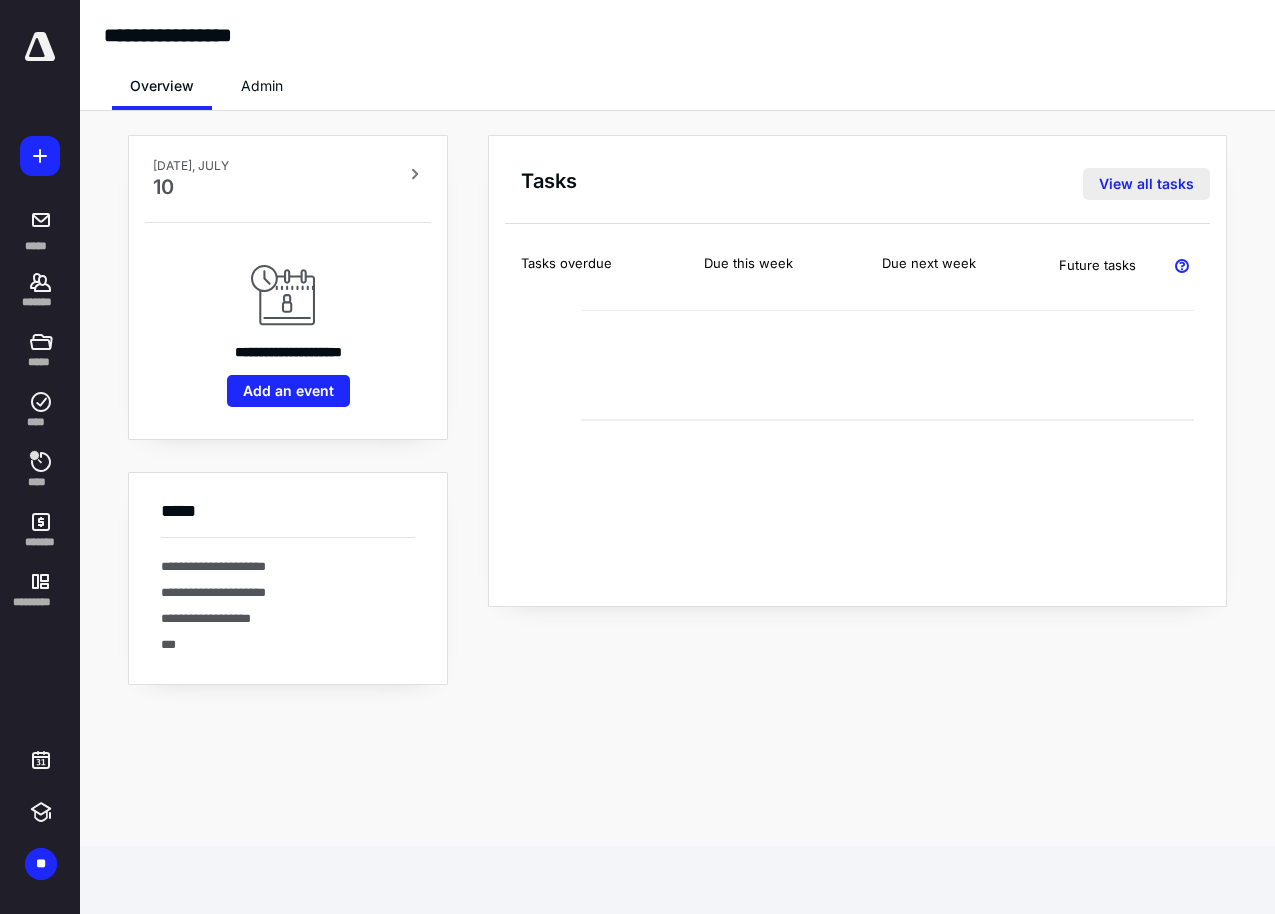 click on "View all tasks" at bounding box center [1146, 184] 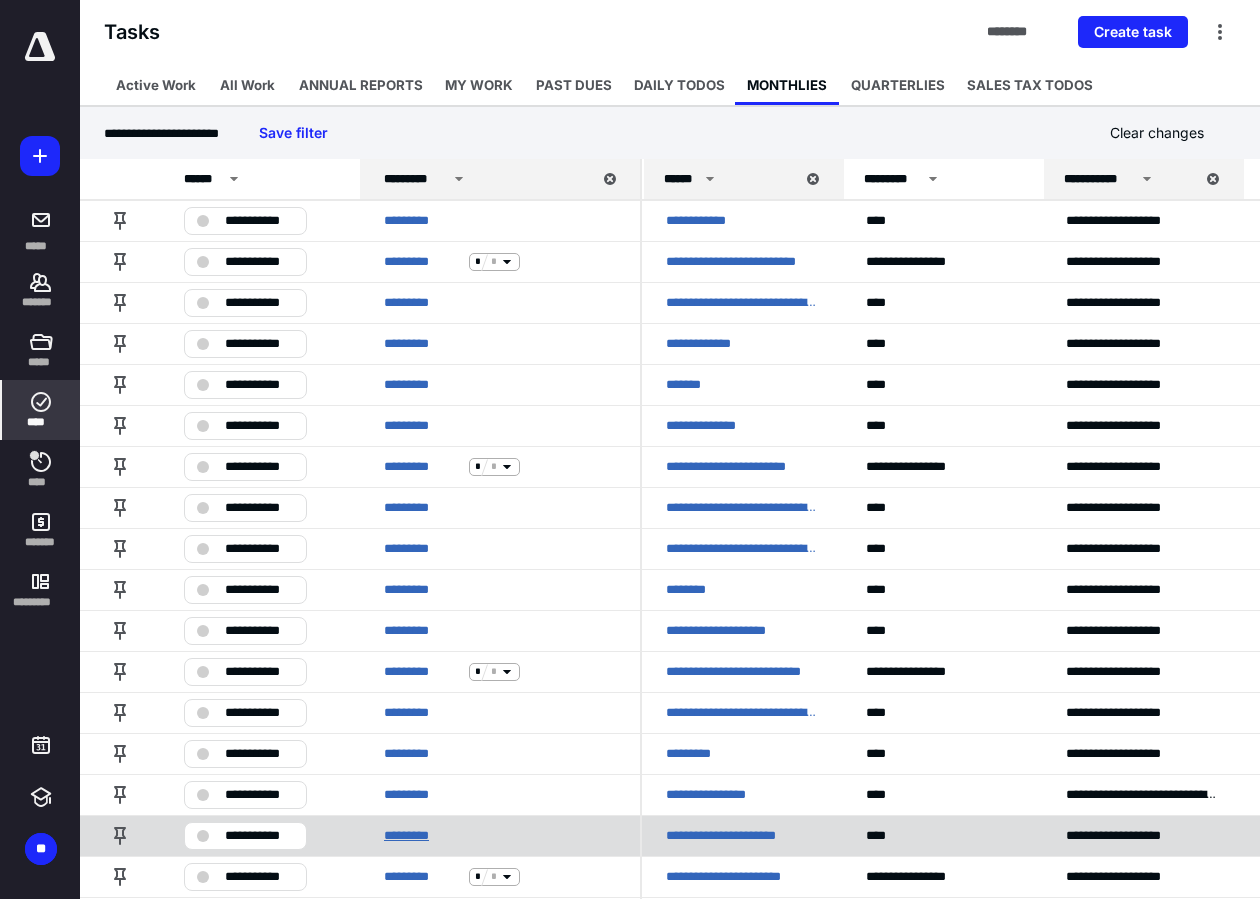 click on "*********" at bounding box center (422, 836) 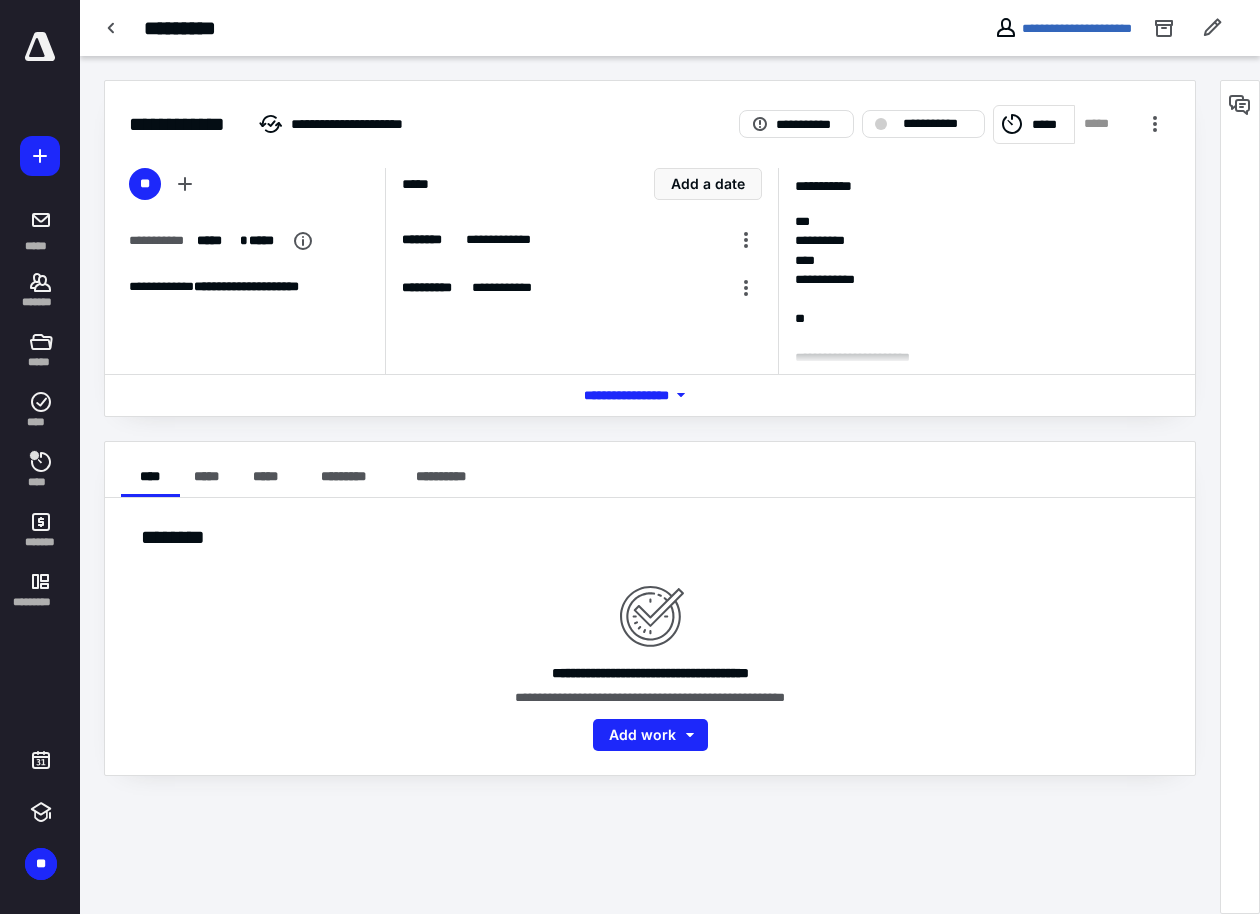 click on "*** **** *******" at bounding box center [650, 395] 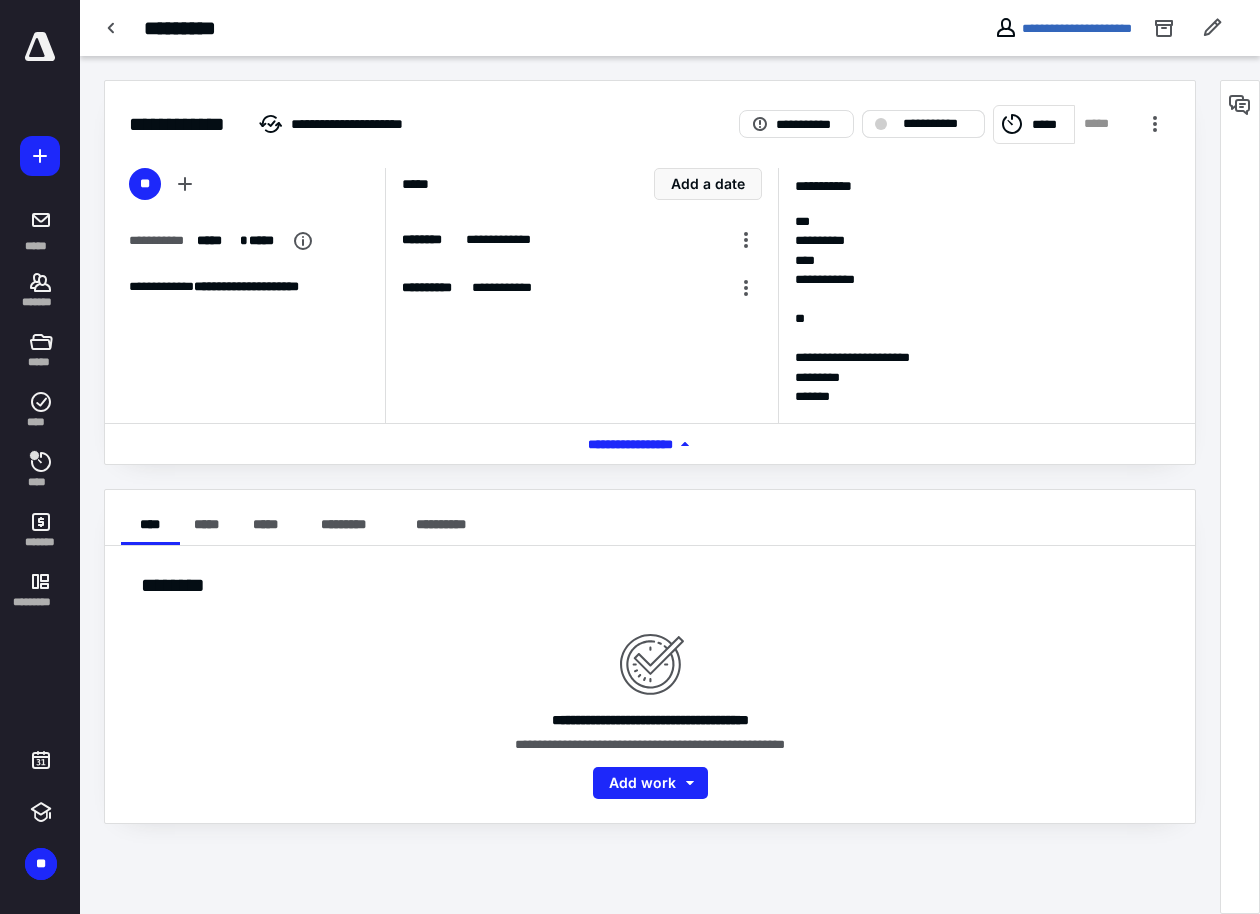 click on "**********" at bounding box center [923, 124] 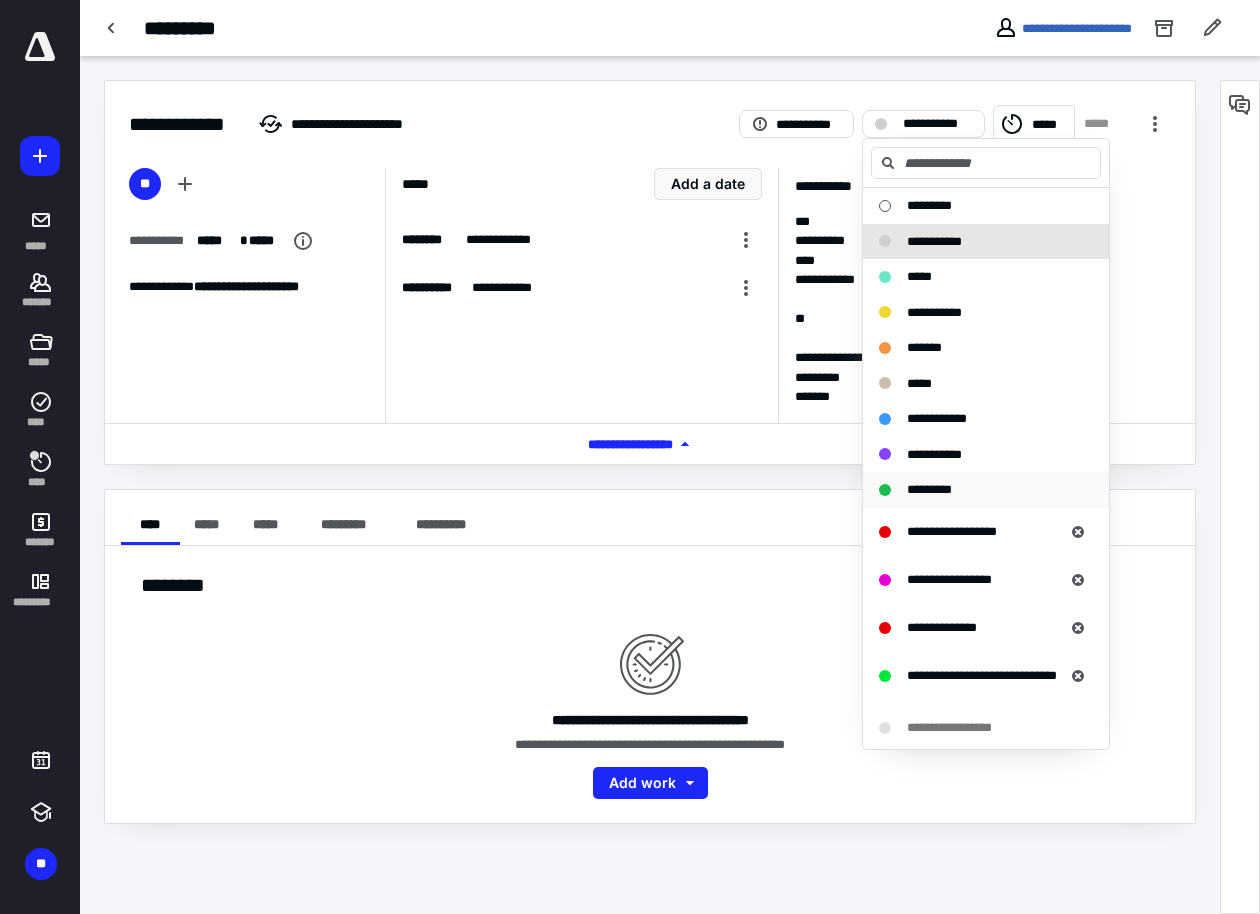 click on "*********" at bounding box center (929, 489) 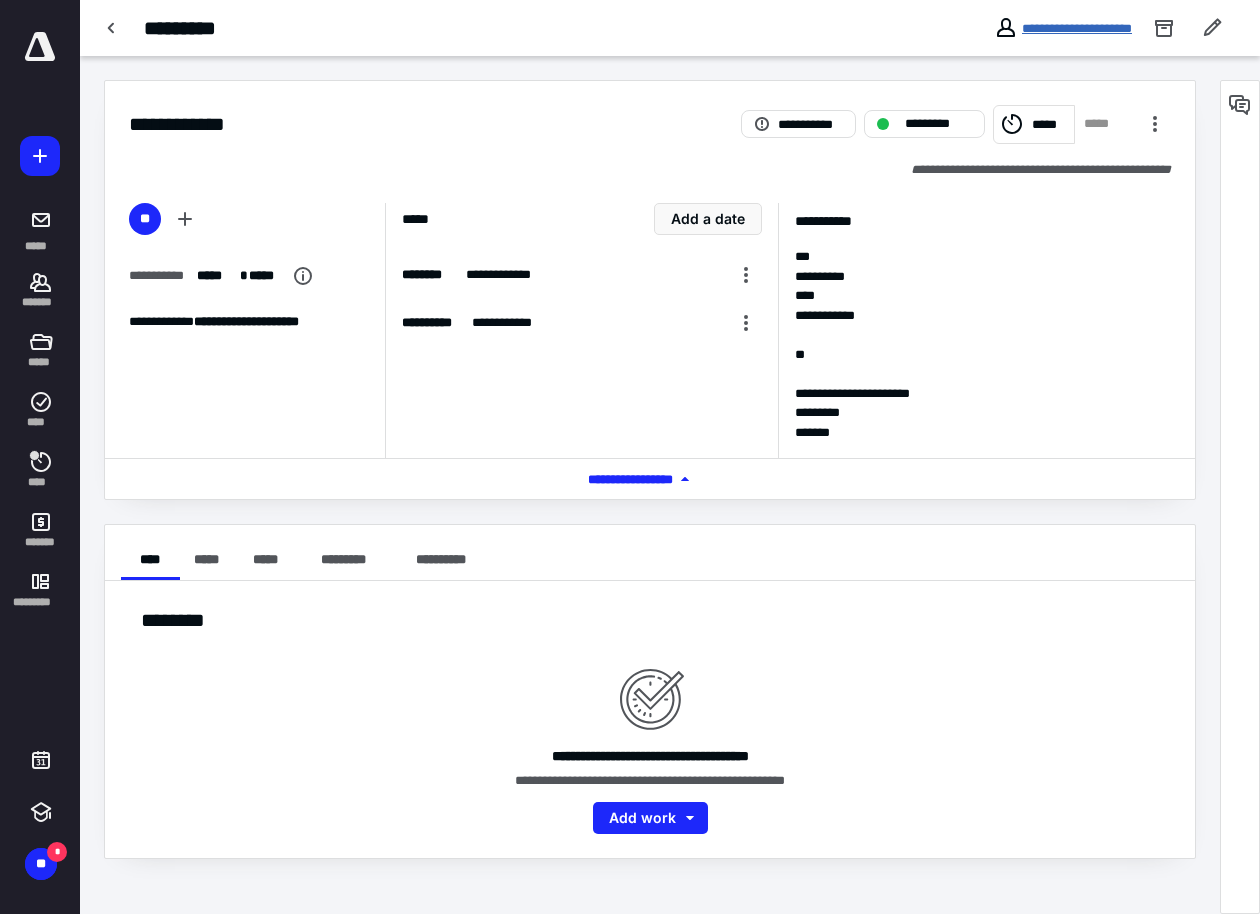 click on "**********" at bounding box center [1077, 28] 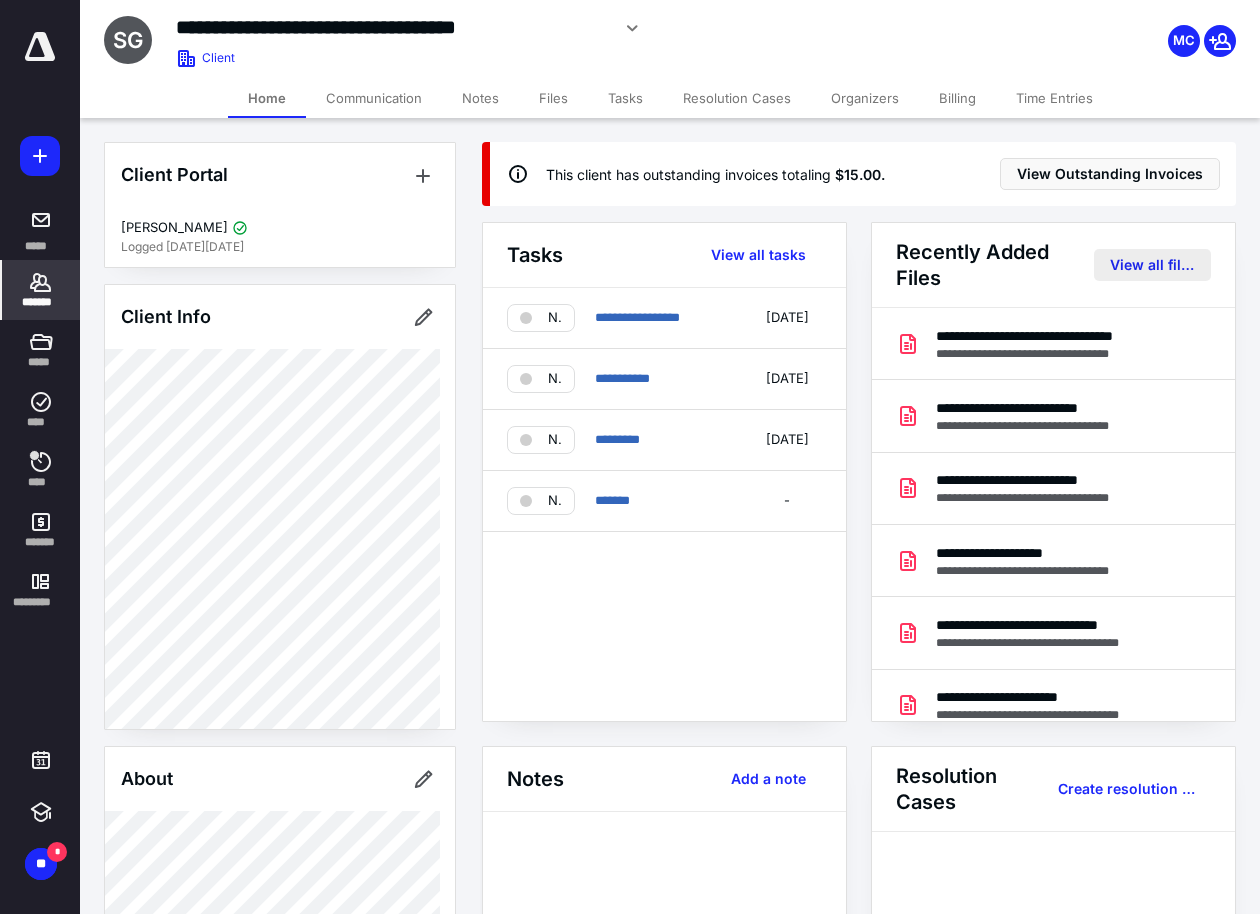 click on "View all files" at bounding box center [1152, 265] 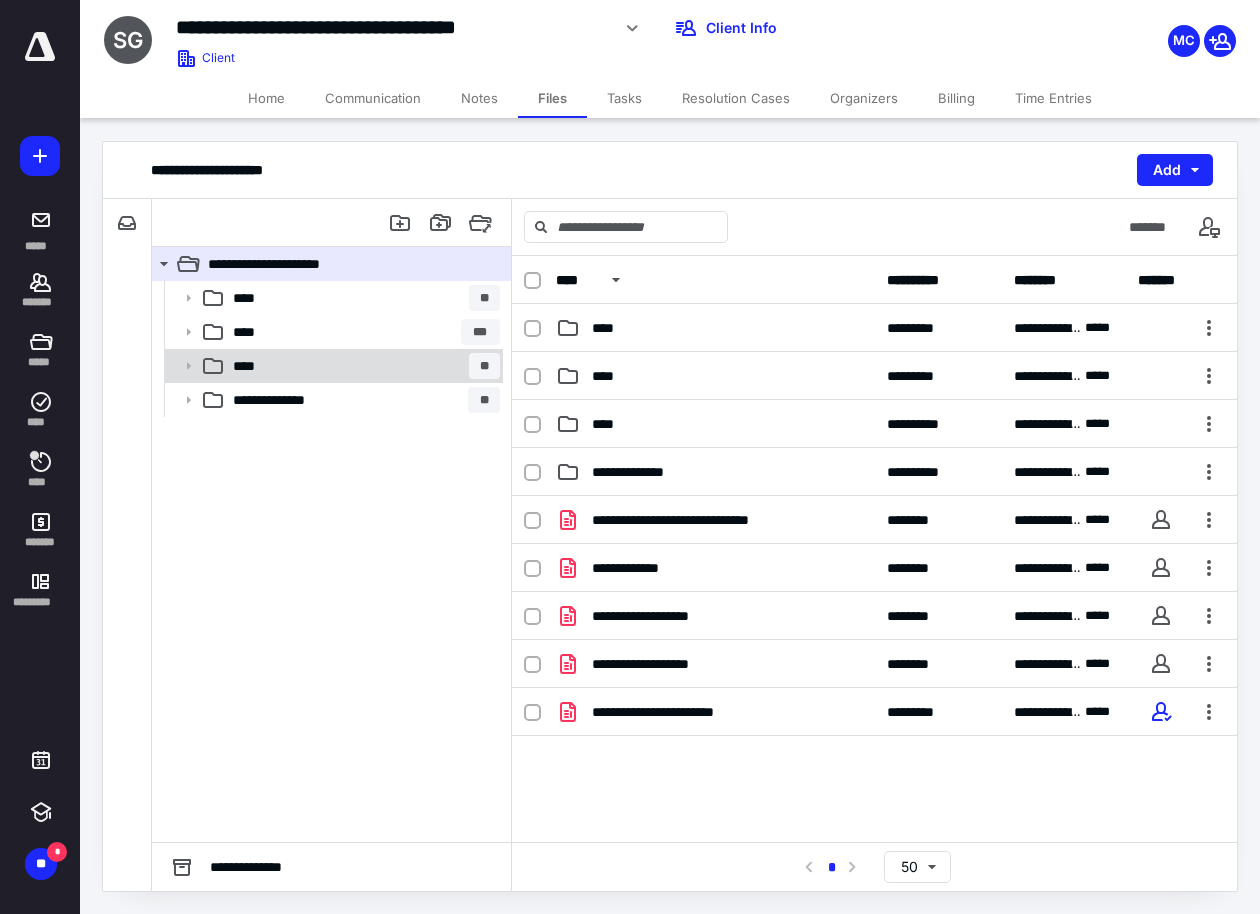 click on "**** **" at bounding box center (362, 366) 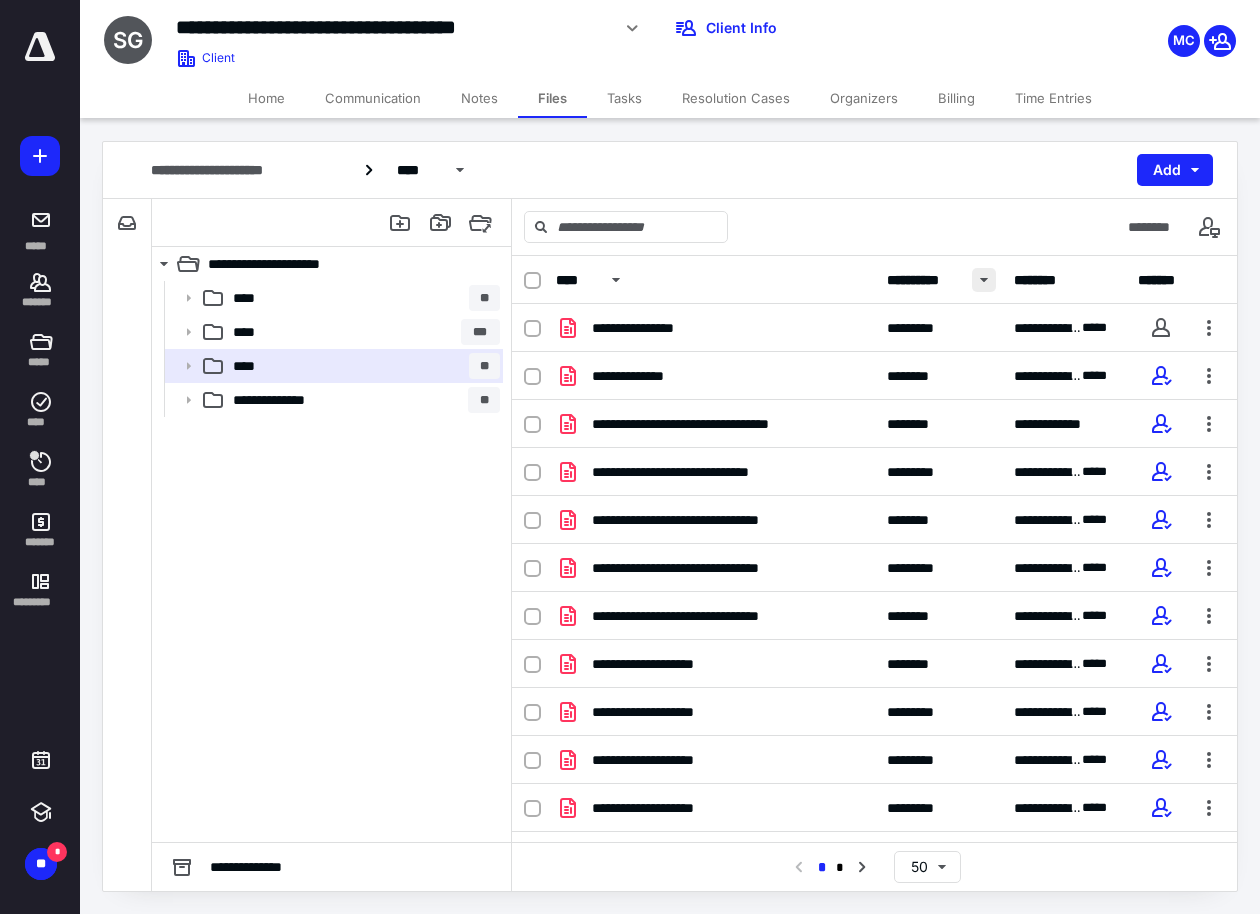 click at bounding box center [984, 280] 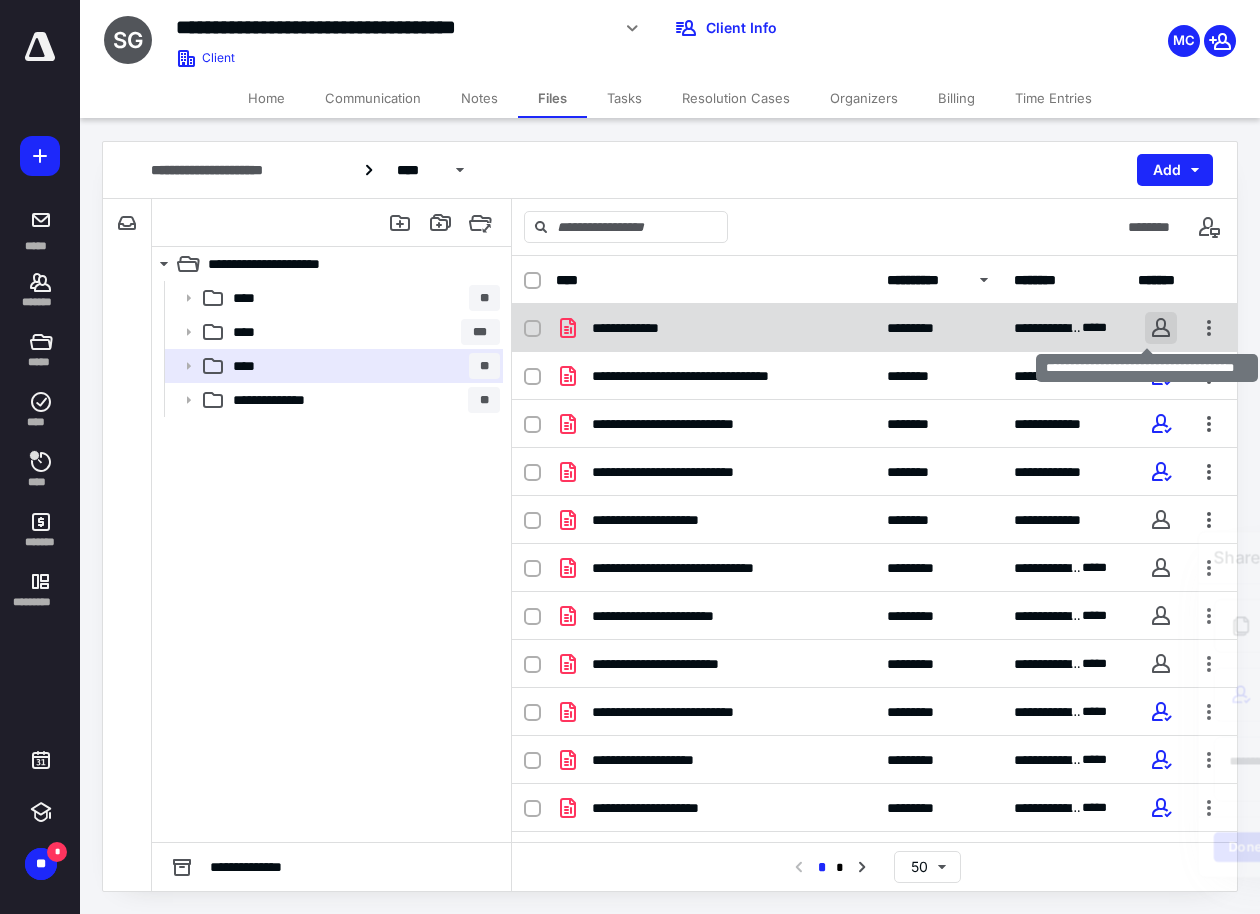 click at bounding box center (1161, 328) 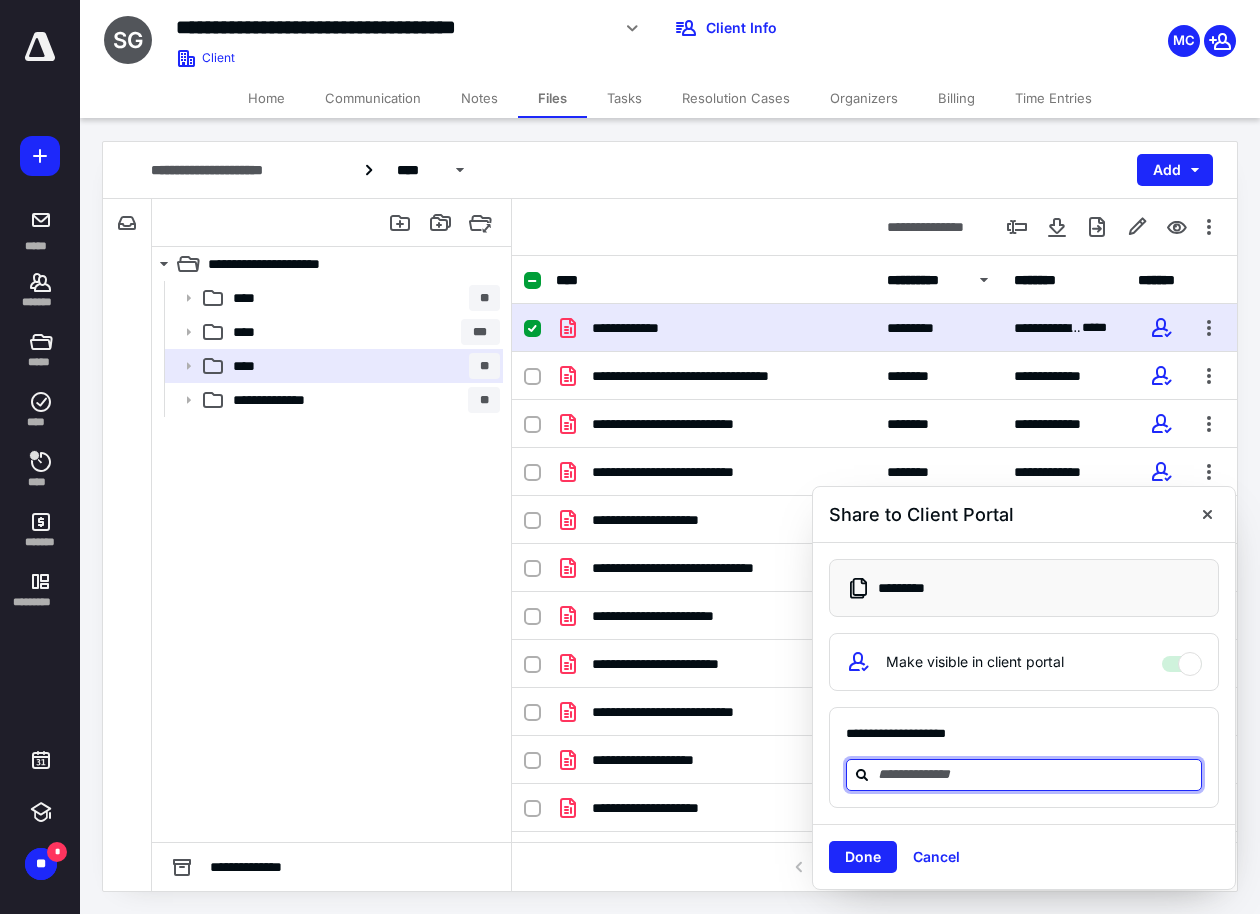 click at bounding box center [1036, 774] 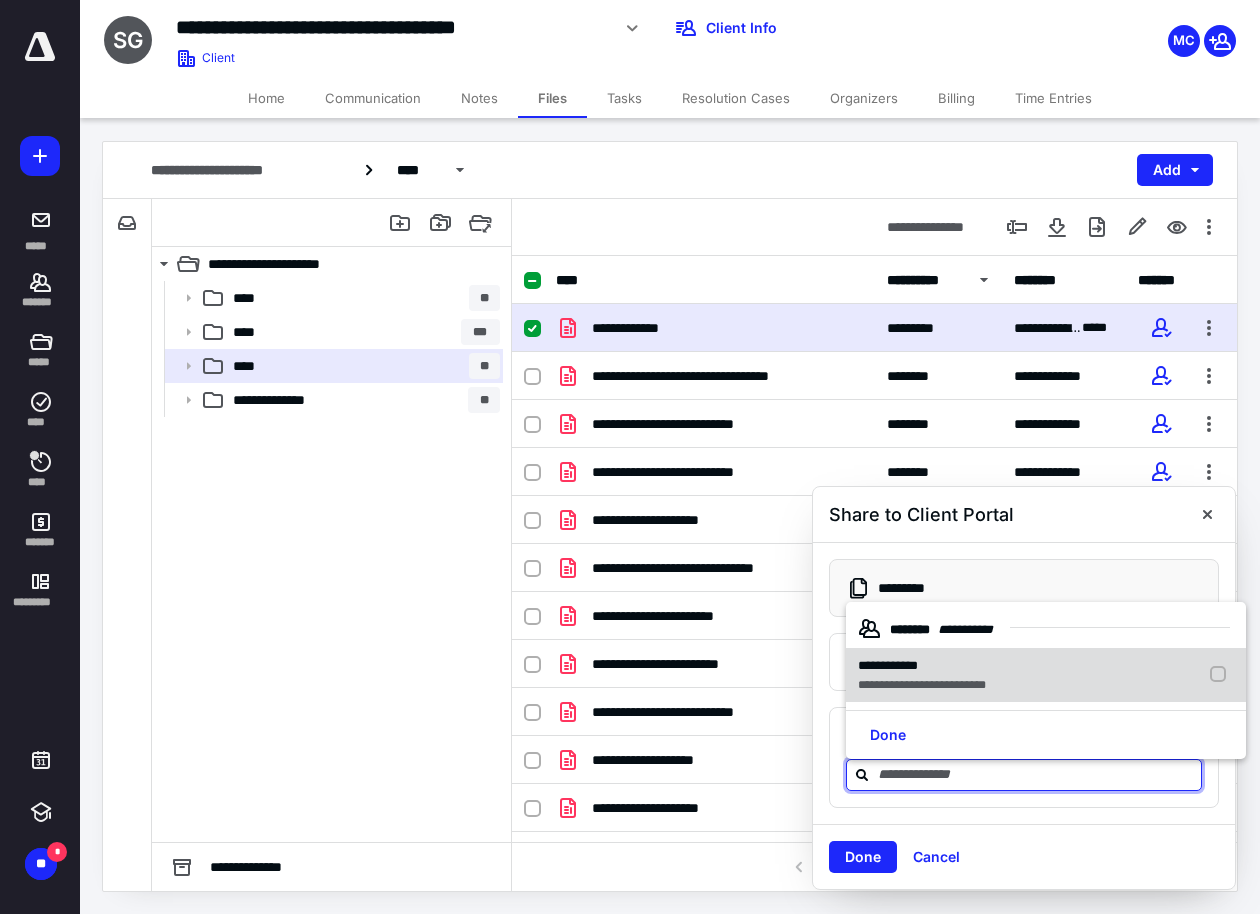 click on "**********" at bounding box center [922, 685] 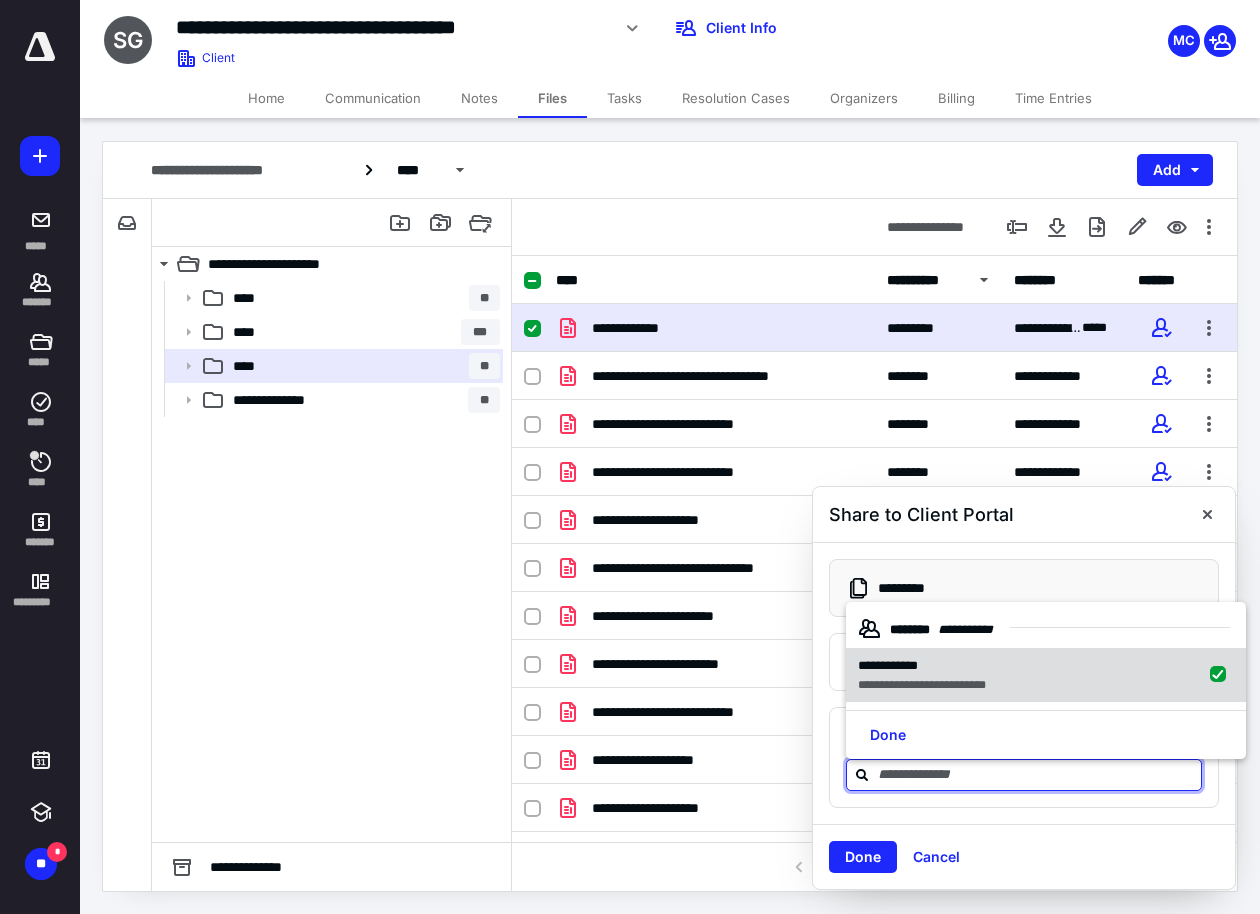 checkbox on "true" 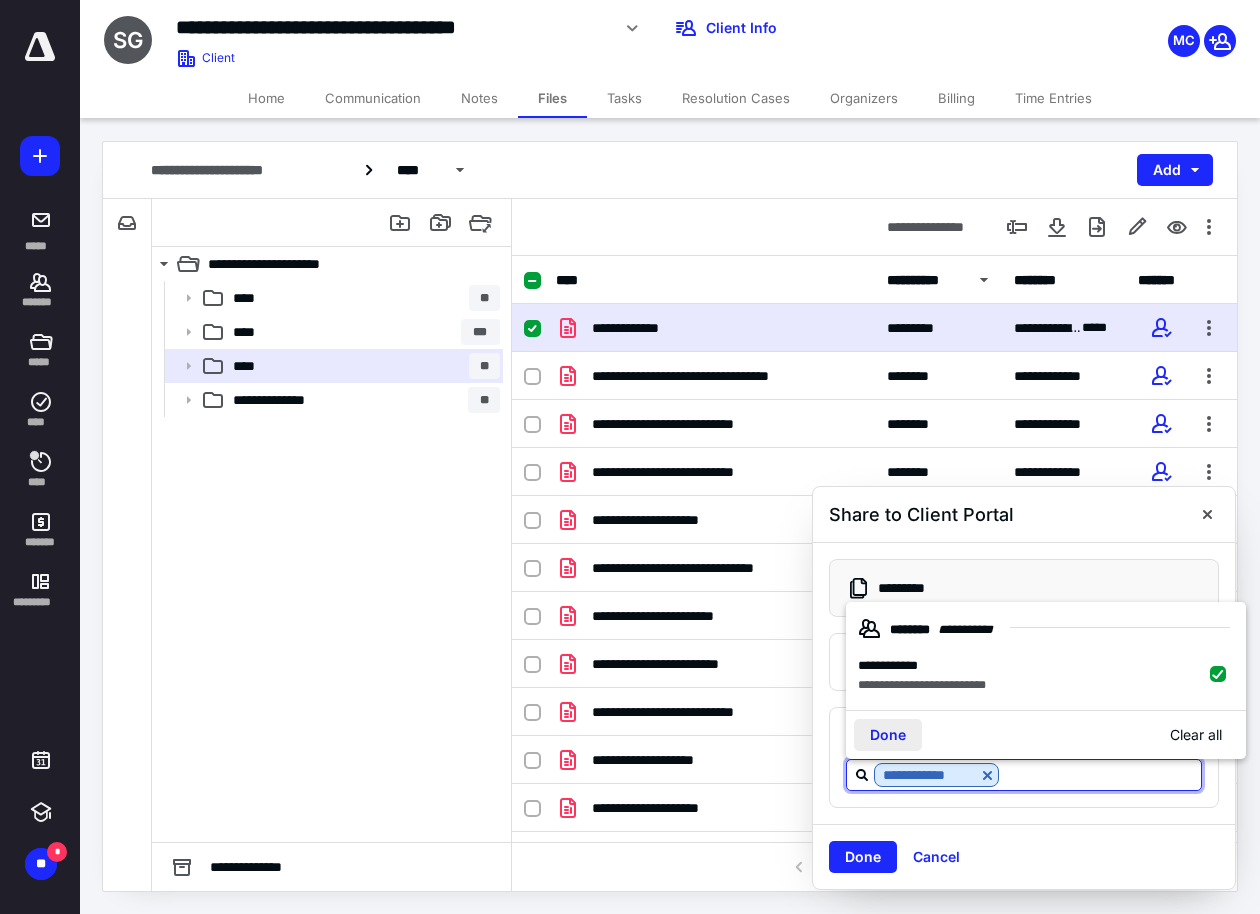 click on "Done" at bounding box center (888, 735) 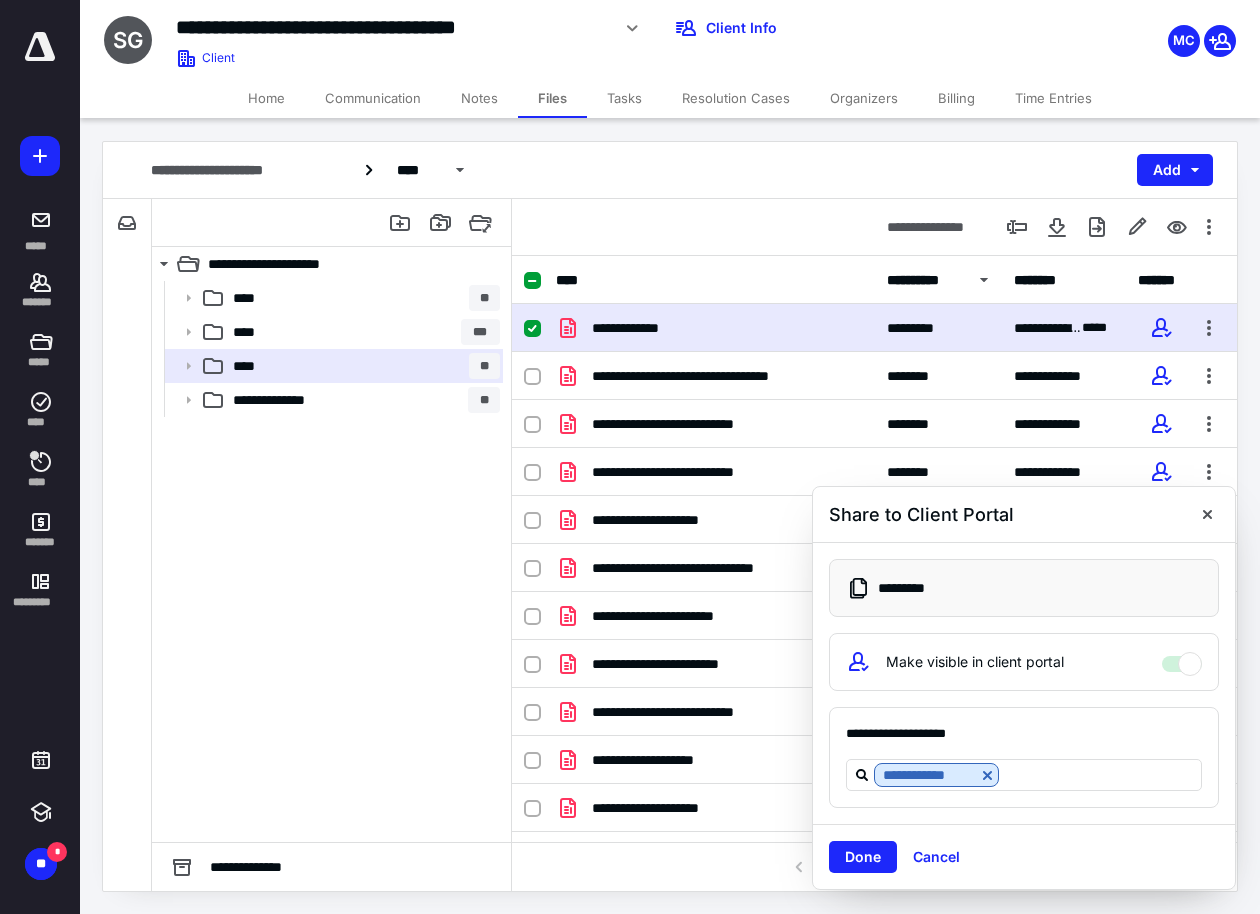 click on "Done" at bounding box center [863, 857] 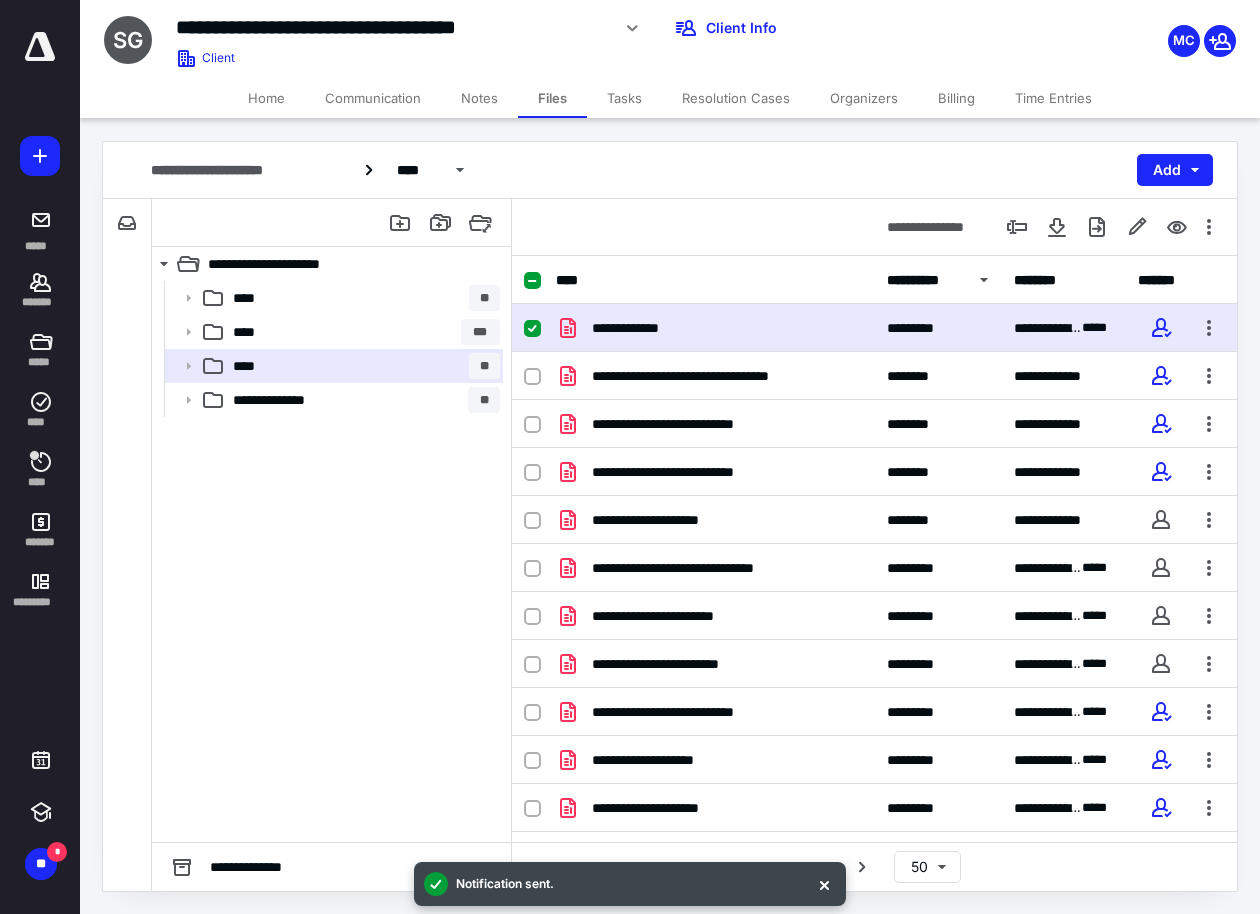 click on "Tasks" at bounding box center [624, 98] 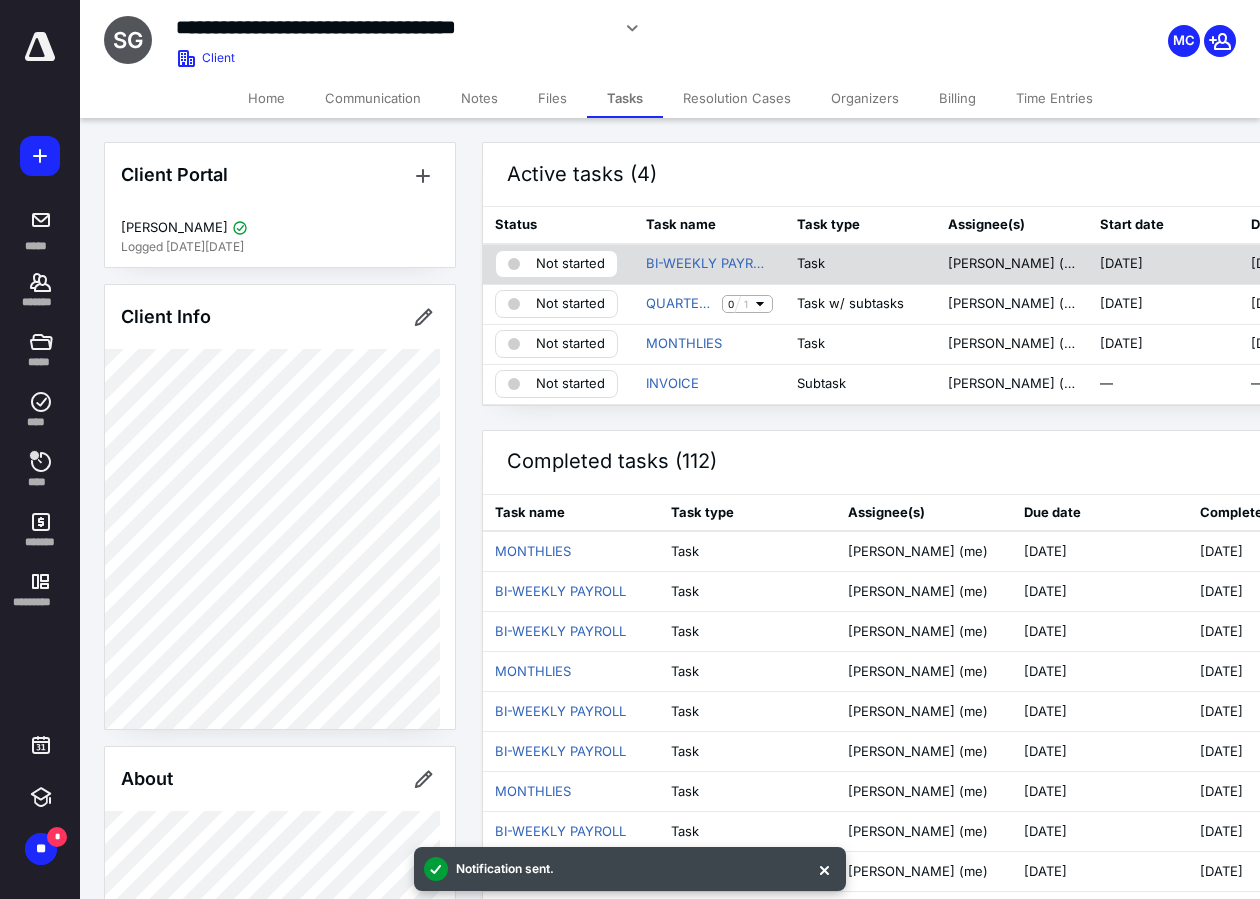 click on "BI-WEEKLY PAYROLL" at bounding box center (709, 264) 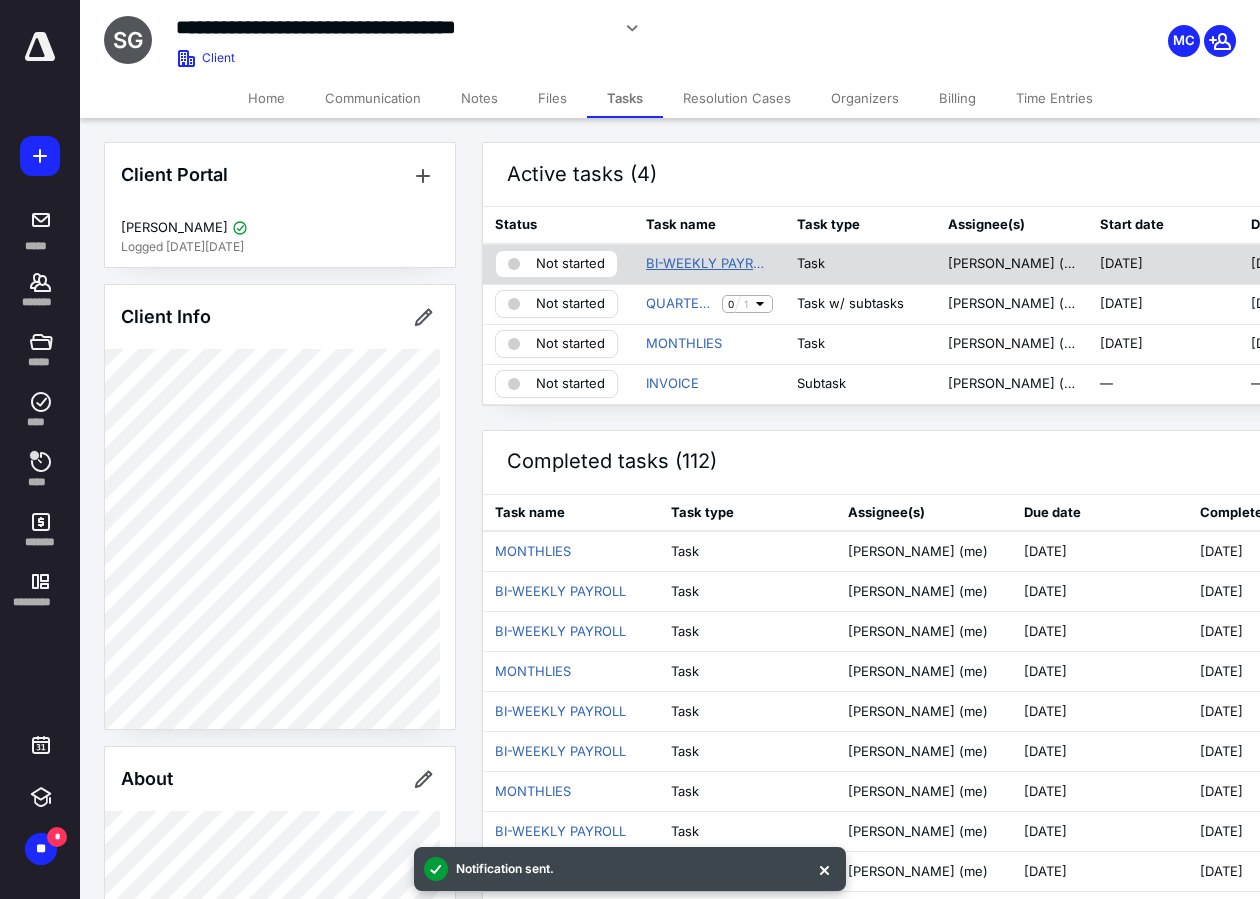 click on "BI-WEEKLY PAYROLL" at bounding box center [709, 264] 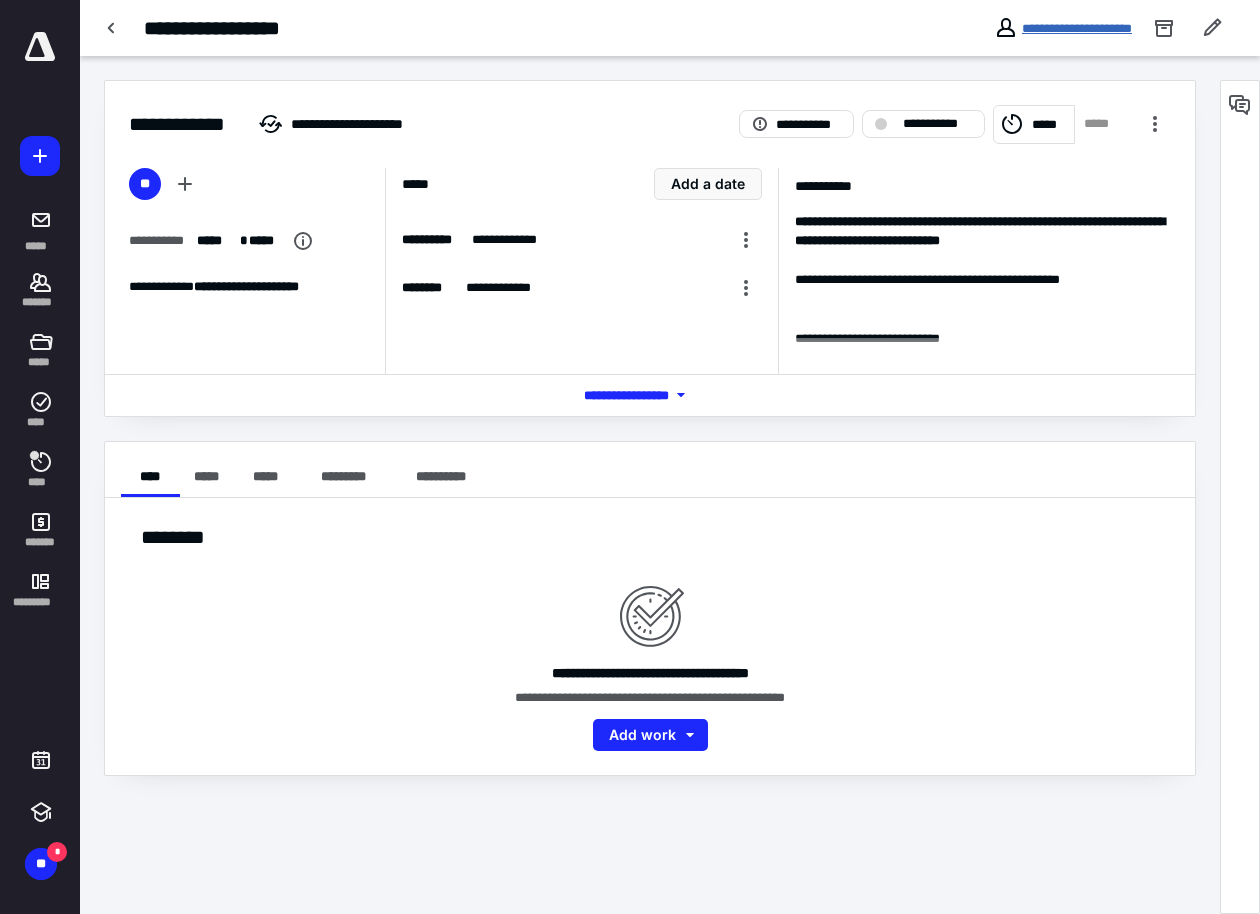 click on "**********" at bounding box center (1077, 28) 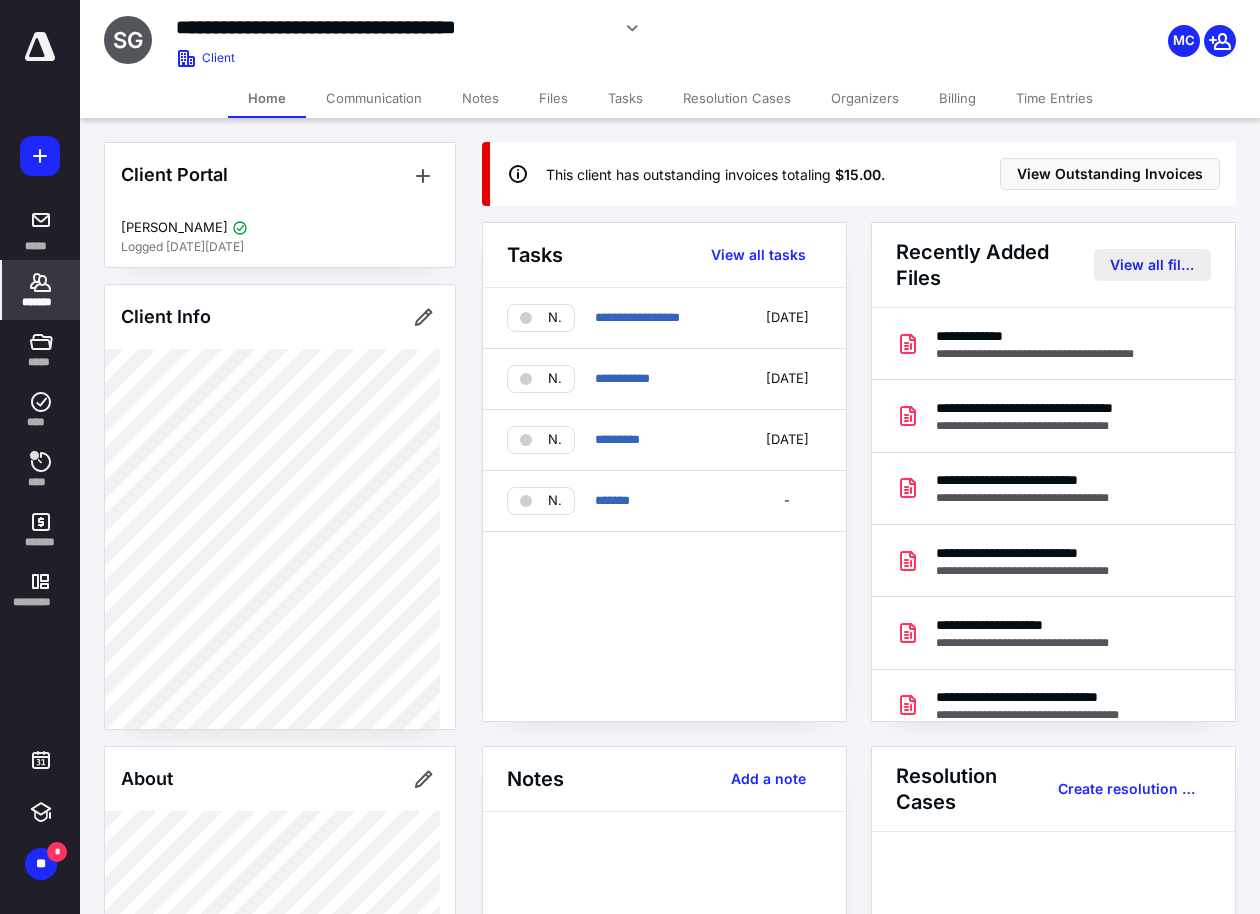 click on "View all files" at bounding box center [1152, 265] 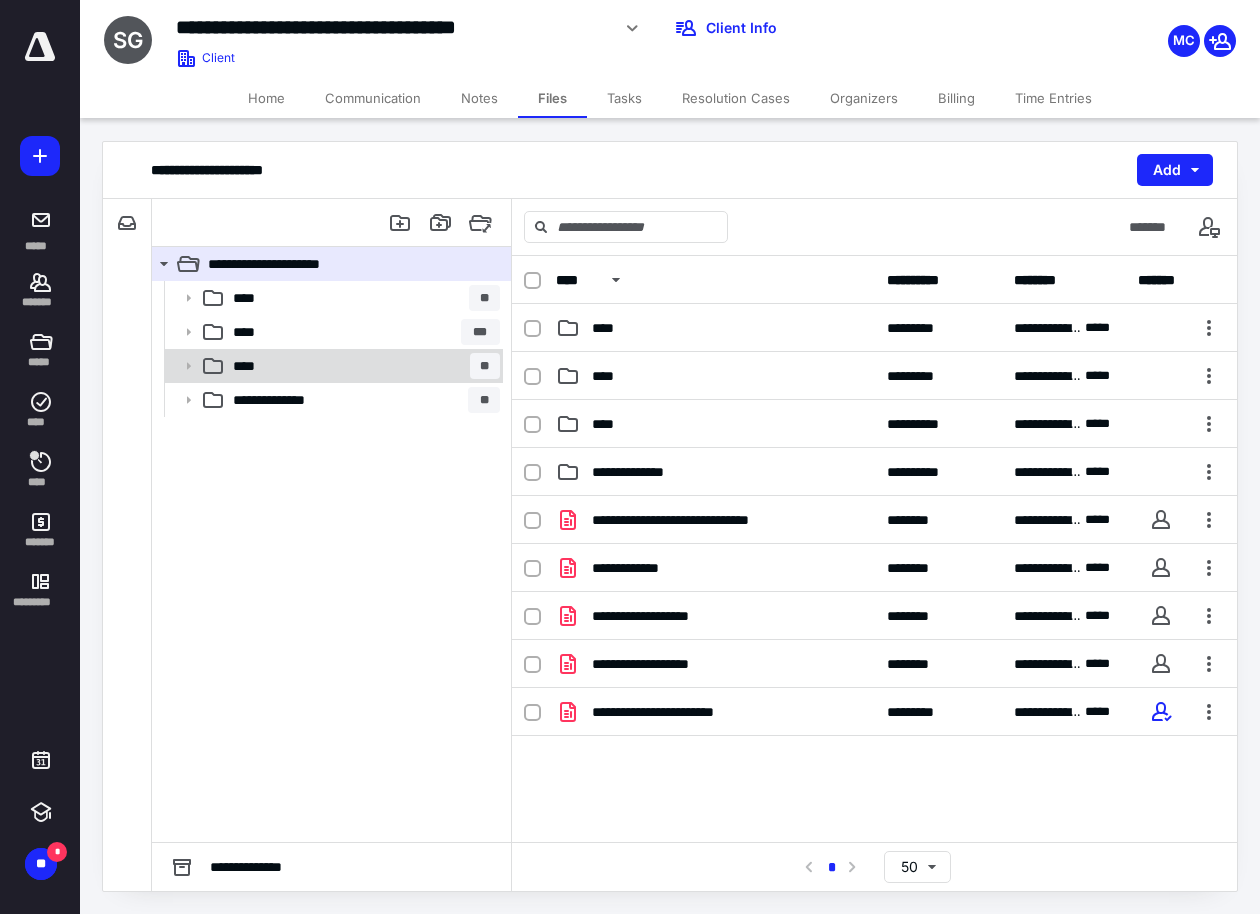 click on "**** **" at bounding box center (362, 366) 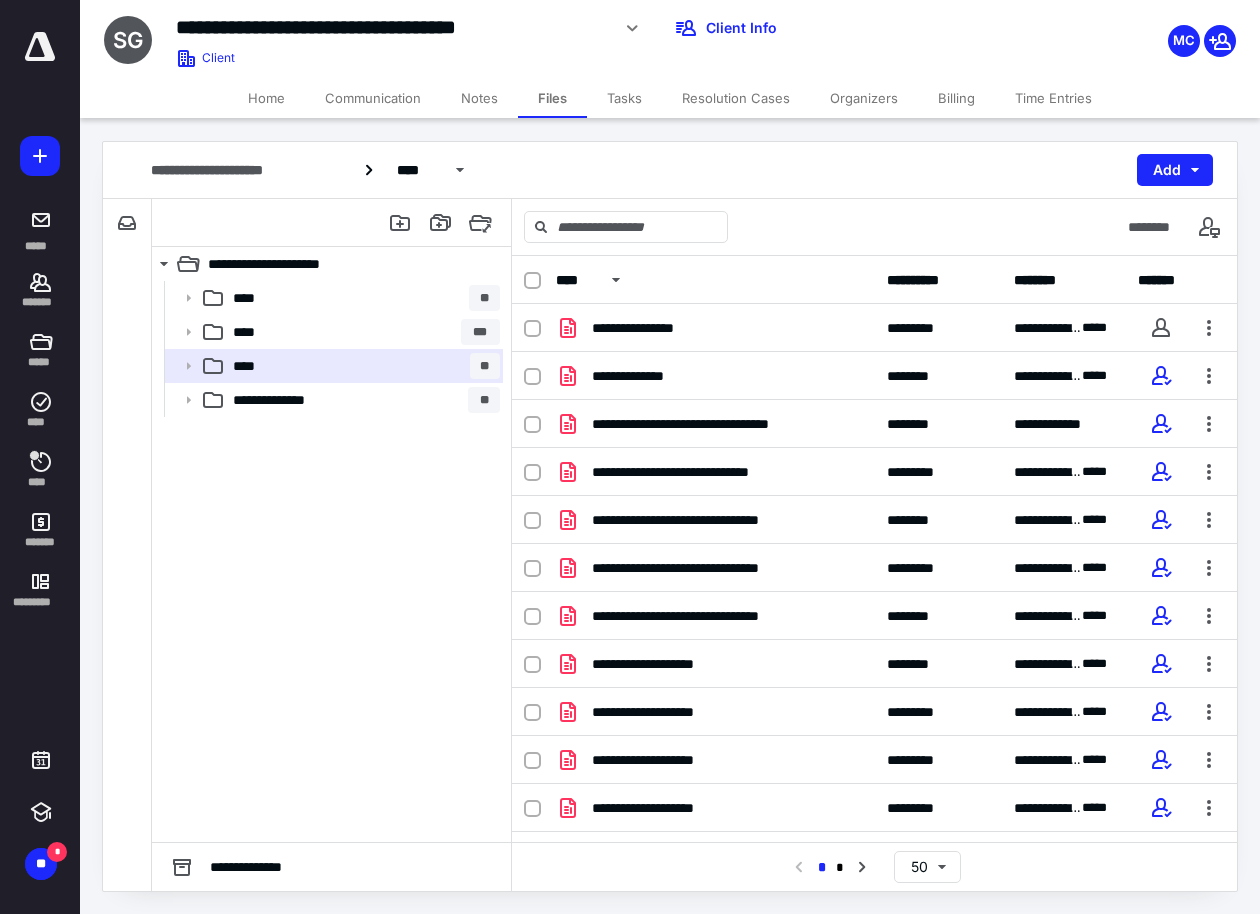 click on "**********" at bounding box center [874, 280] 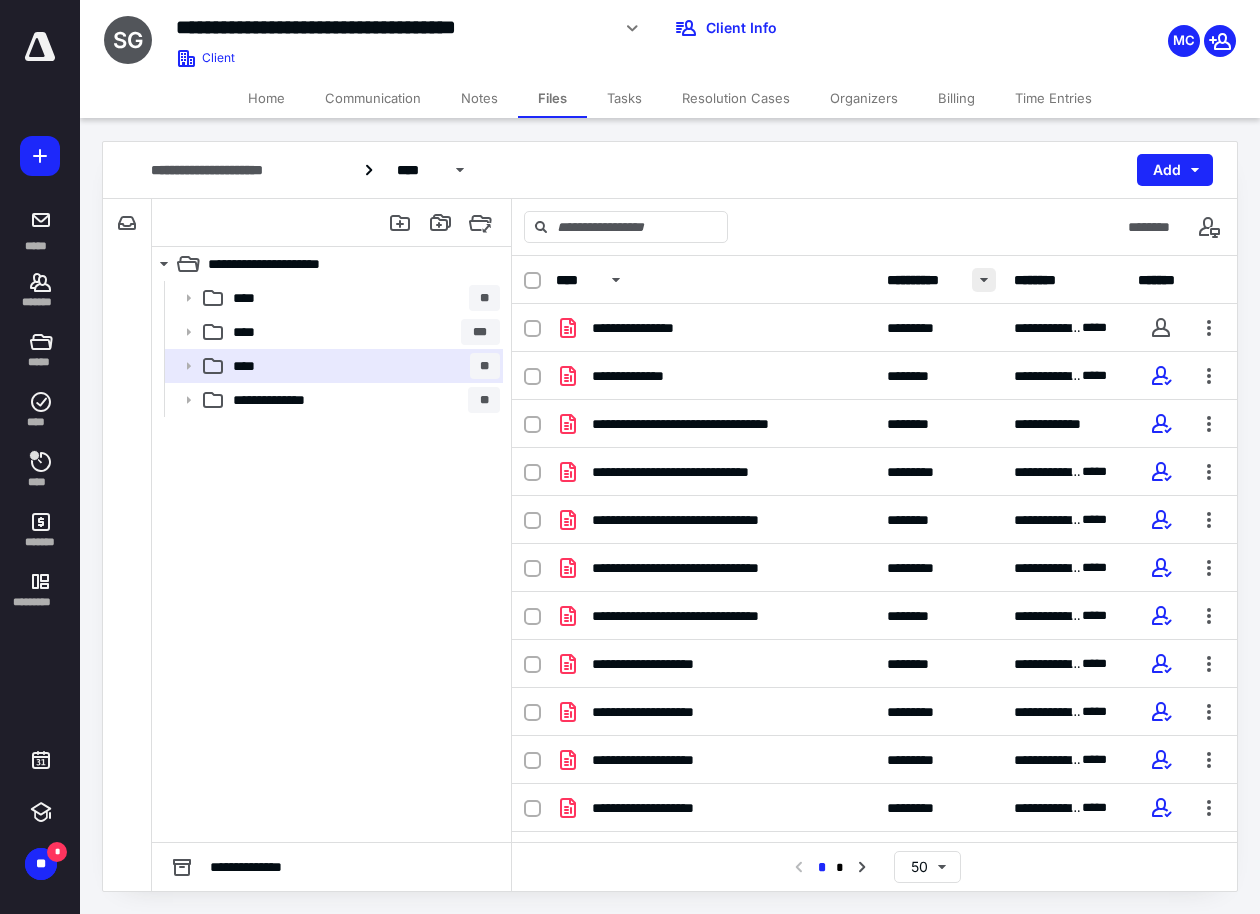 click at bounding box center [984, 280] 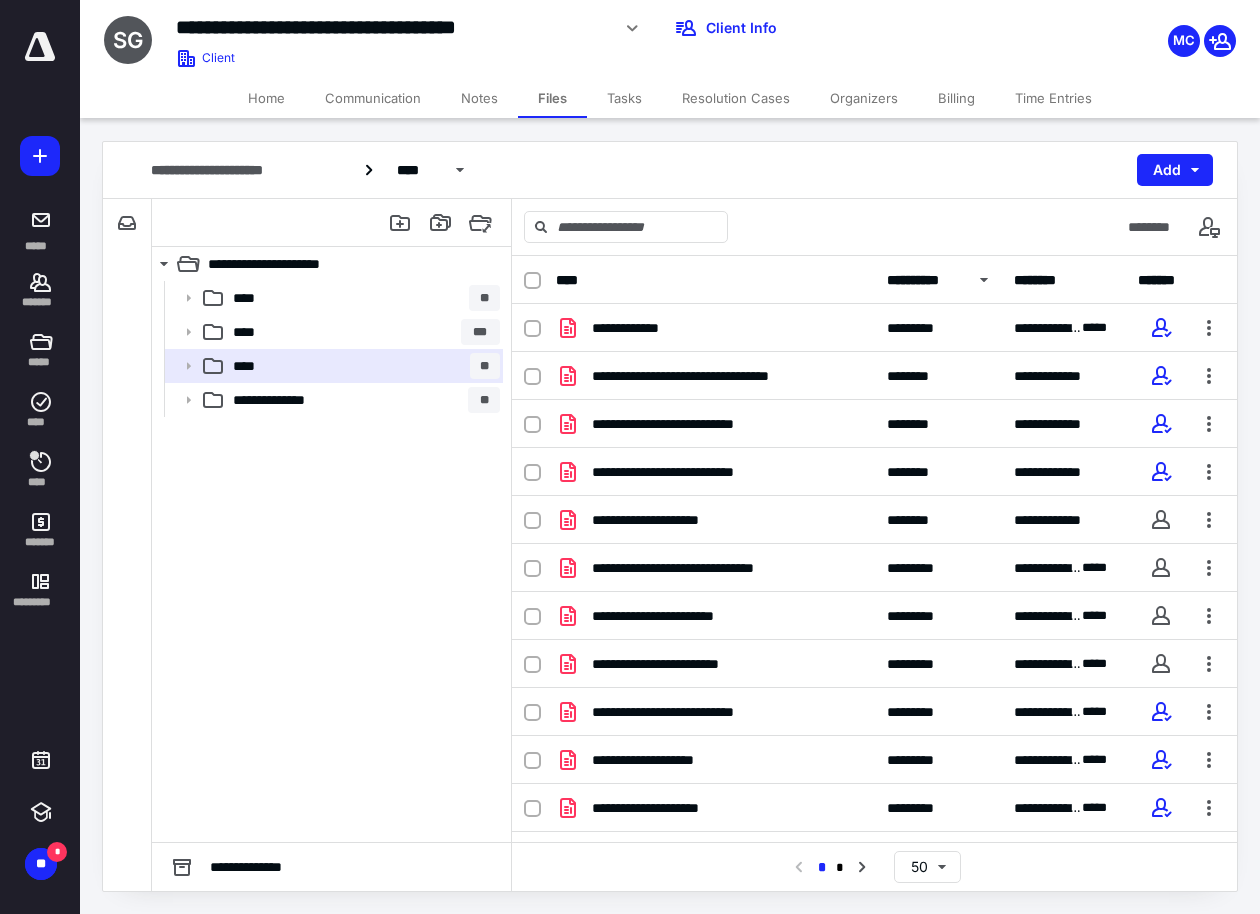 click at bounding box center [40, 47] 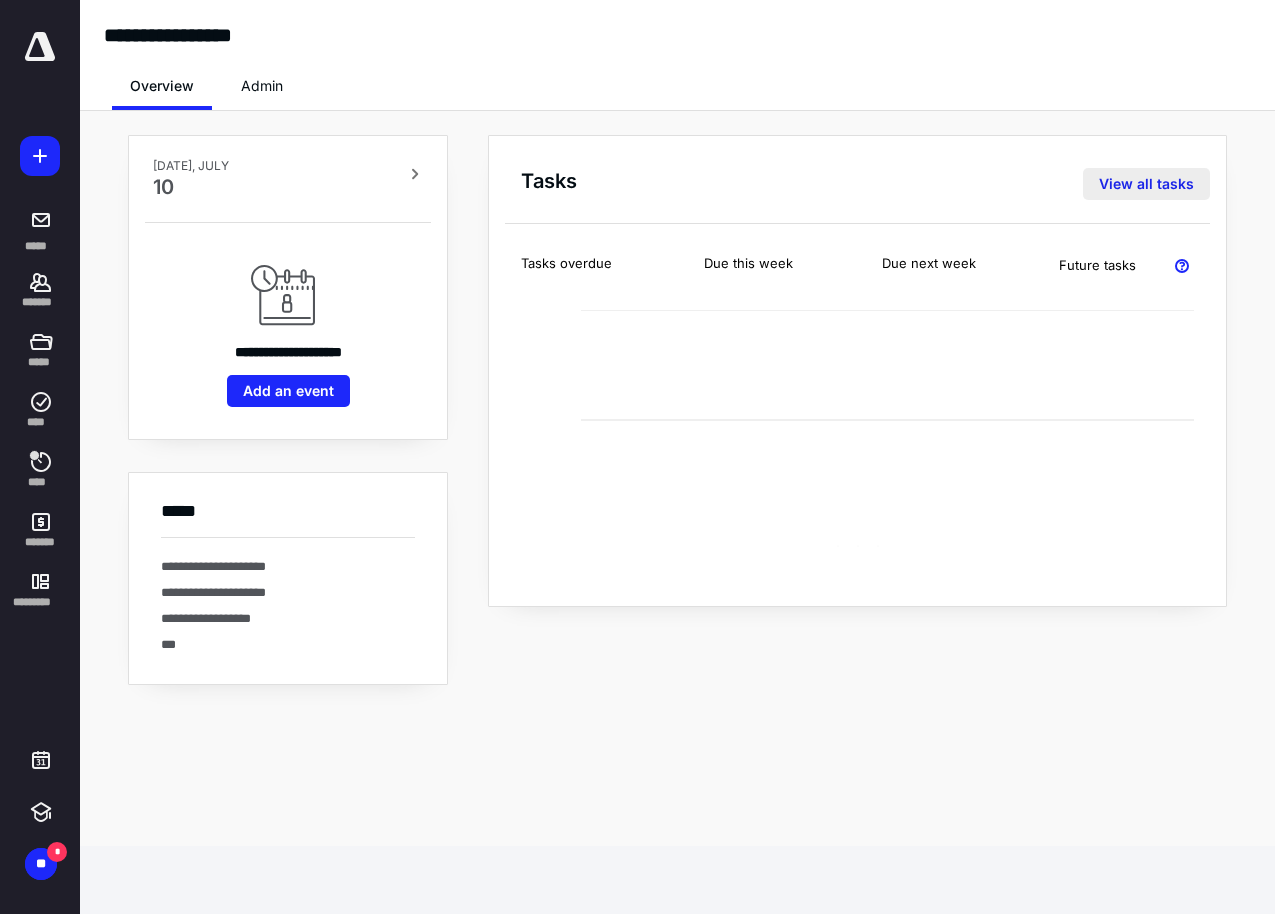 click on "View all tasks" at bounding box center [1146, 184] 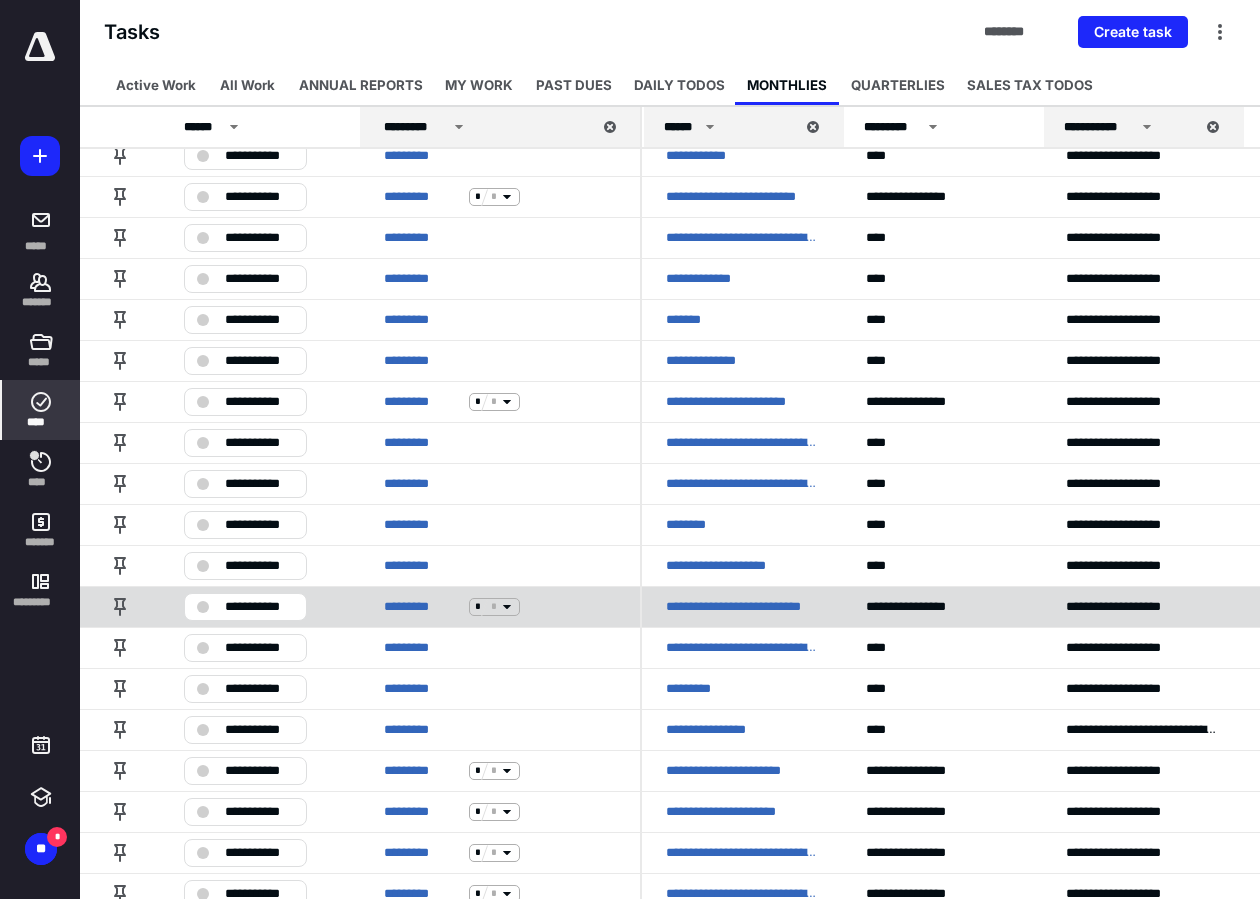scroll, scrollTop: 100, scrollLeft: 0, axis: vertical 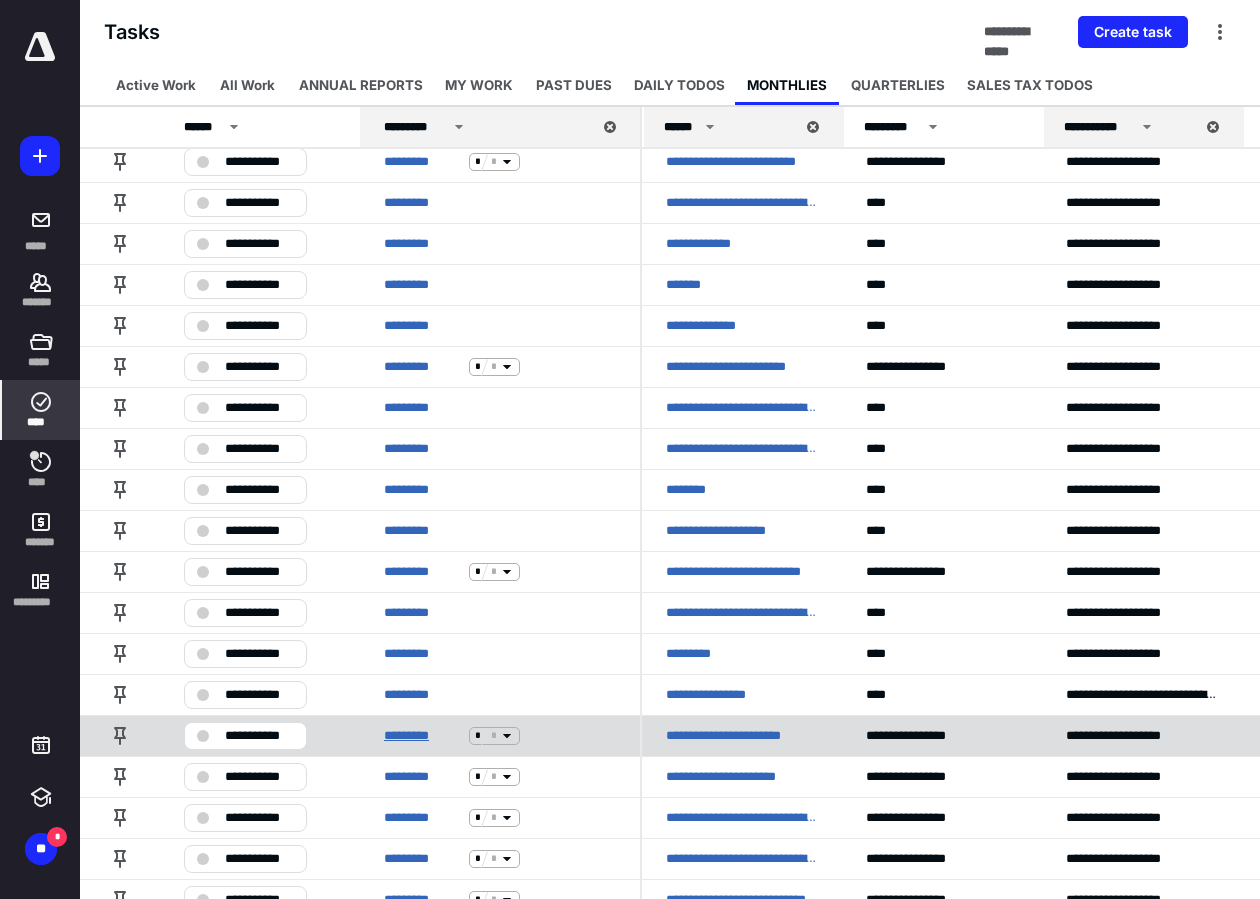 click on "*********" at bounding box center (422, 736) 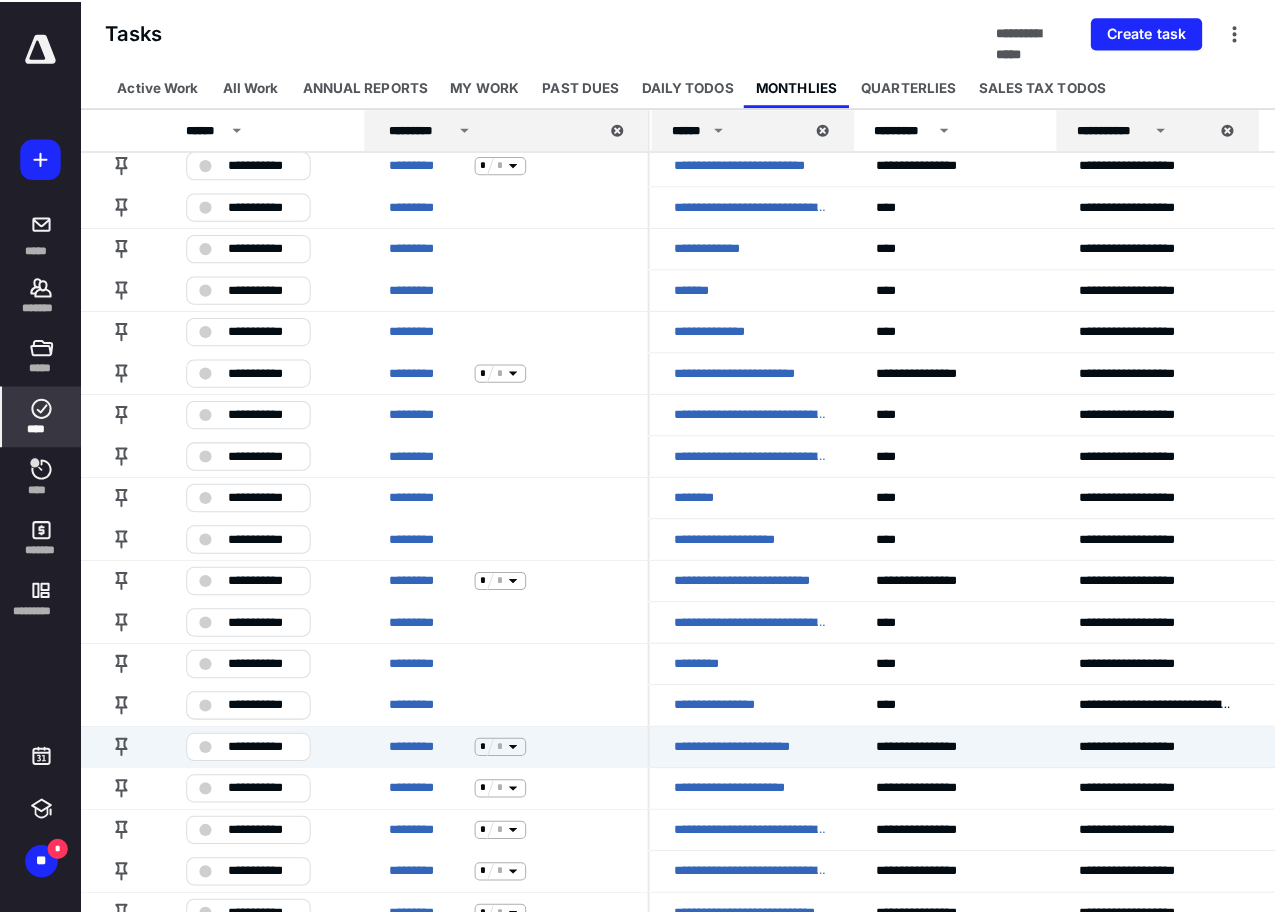 scroll, scrollTop: 0, scrollLeft: 0, axis: both 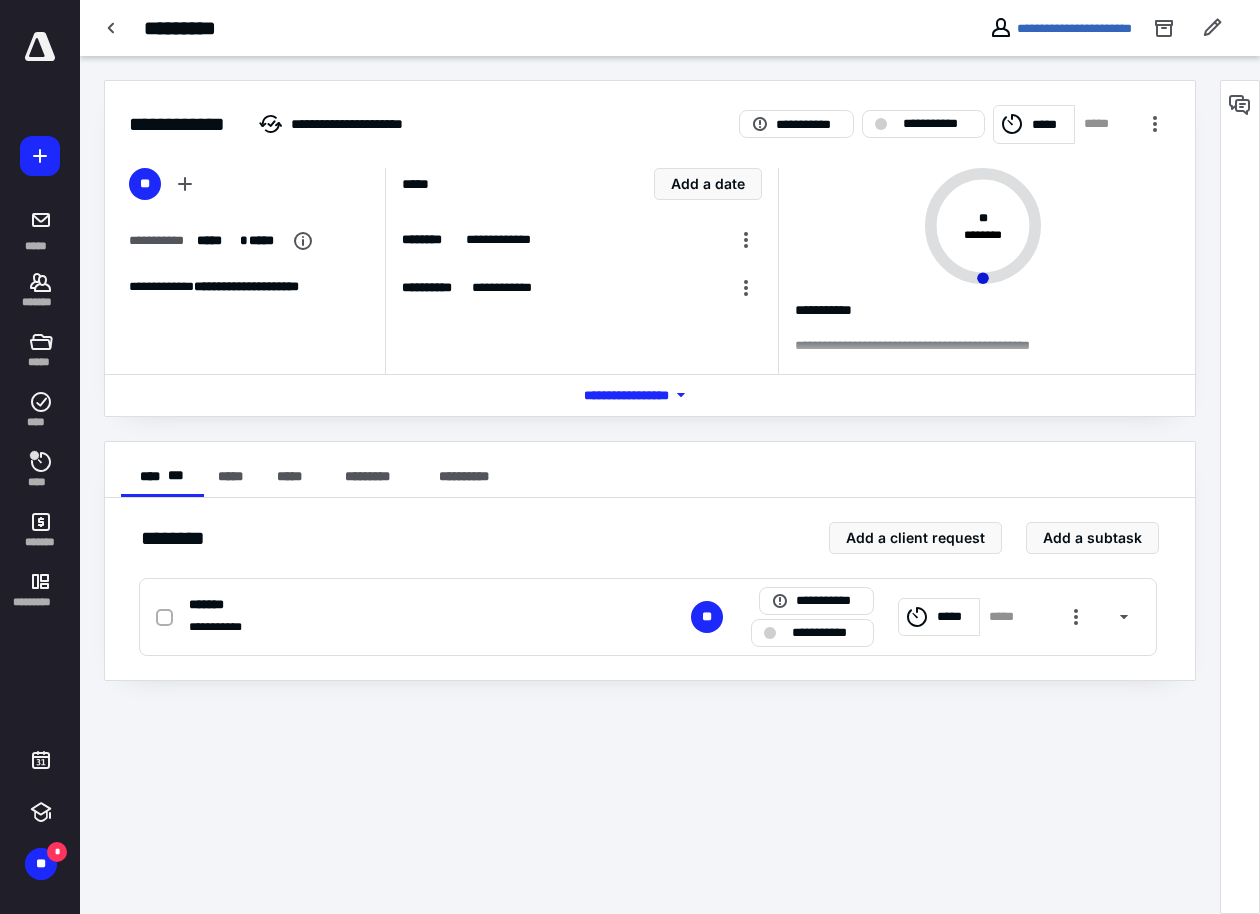click on "*** **** *******" at bounding box center [650, 395] 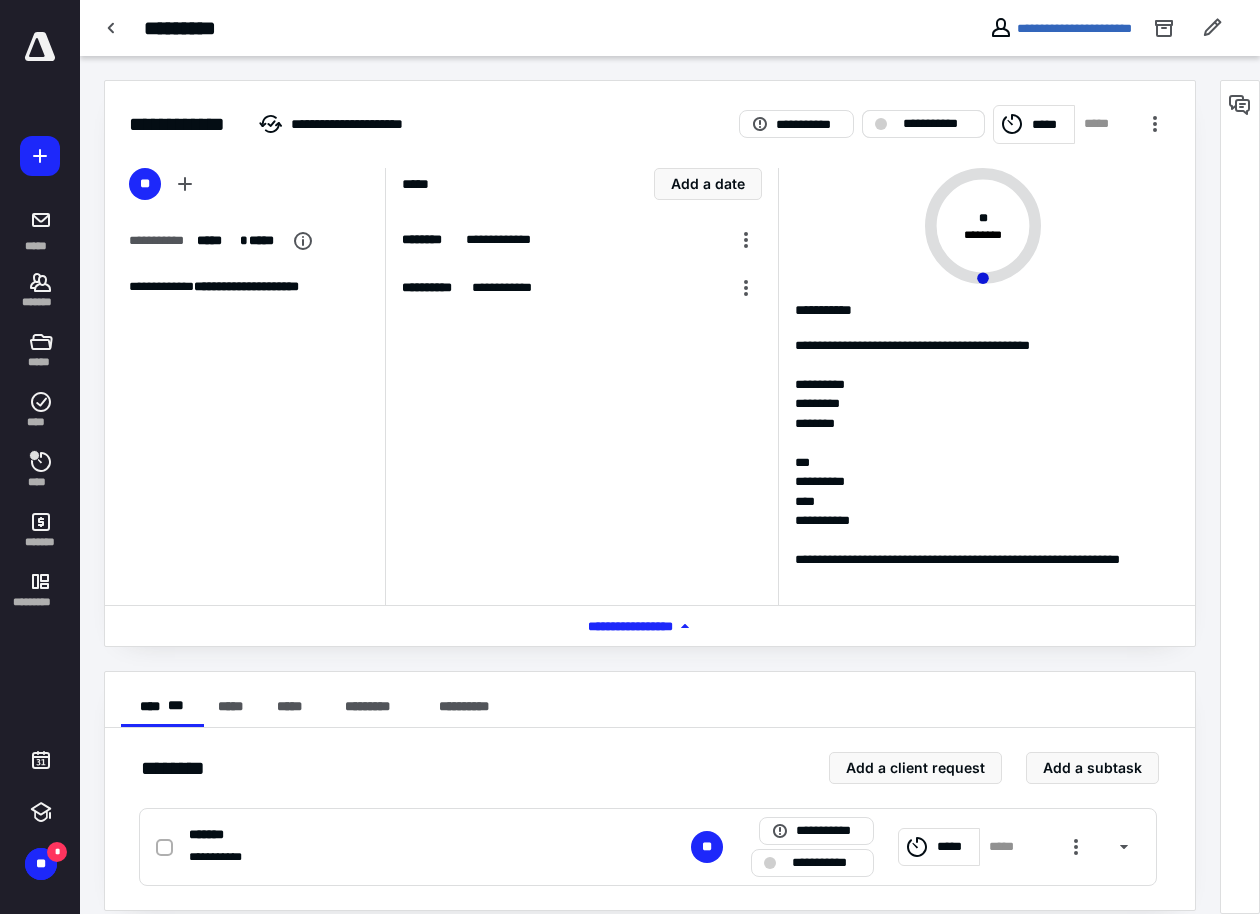 click on "**********" at bounding box center (937, 124) 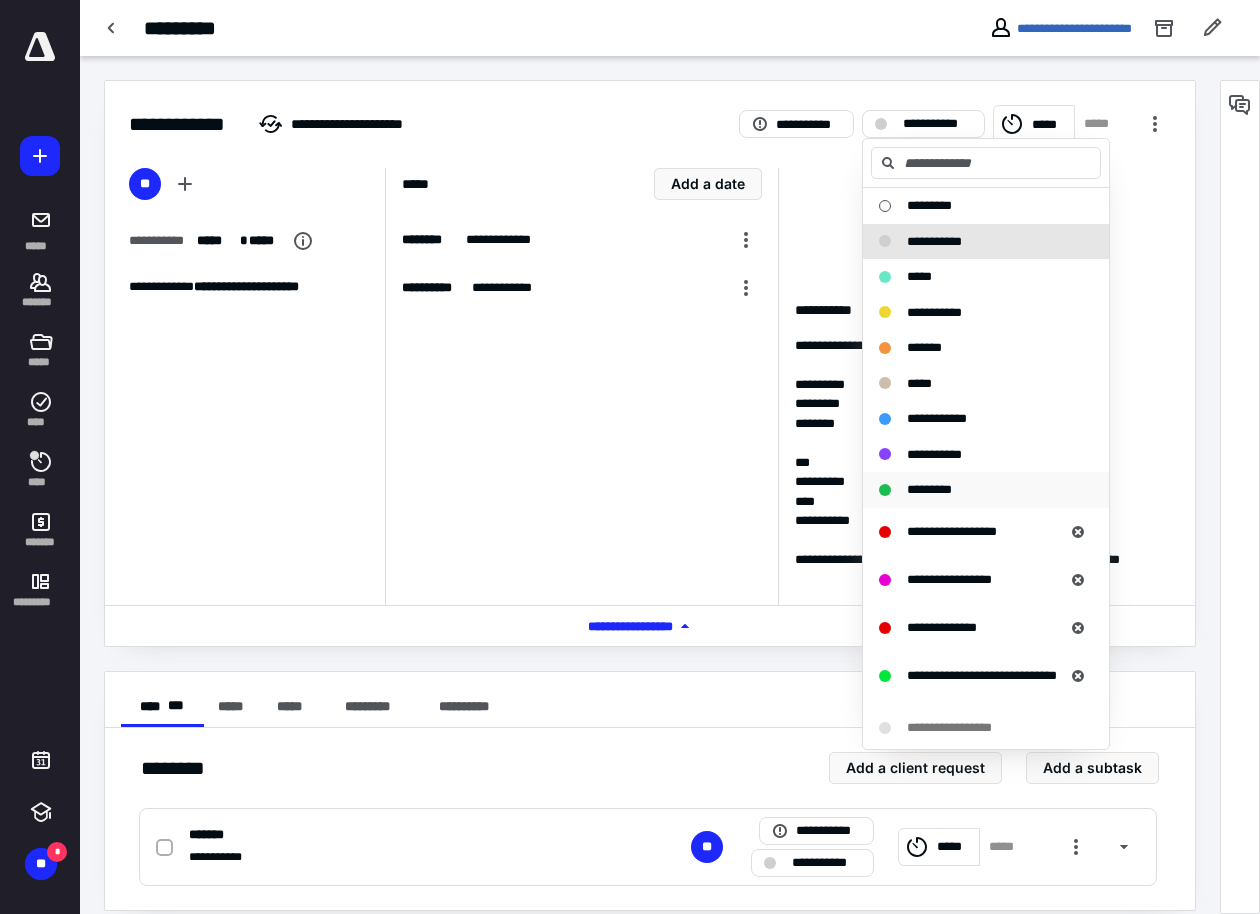 click on "*********" at bounding box center (929, 489) 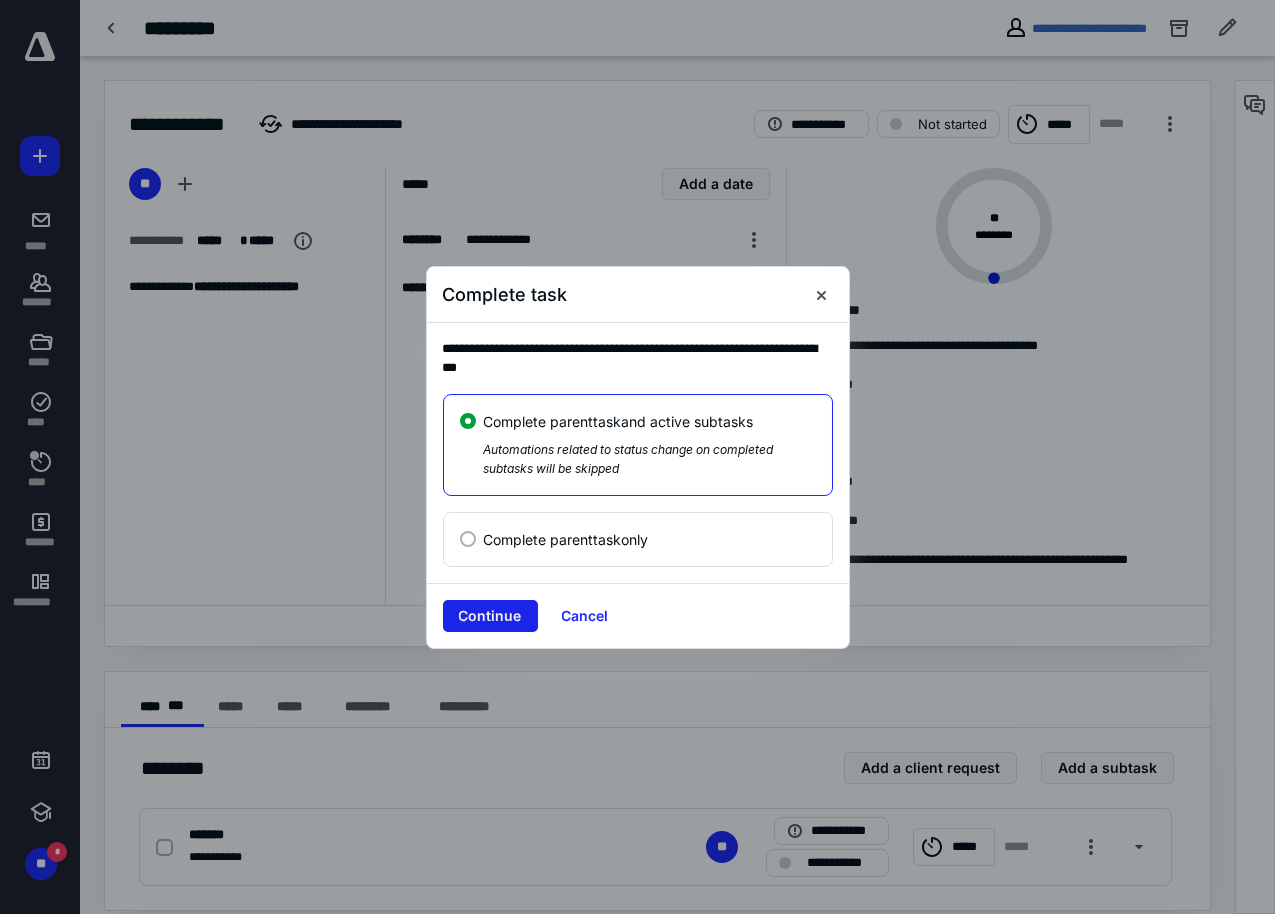 click on "Continue" at bounding box center (490, 616) 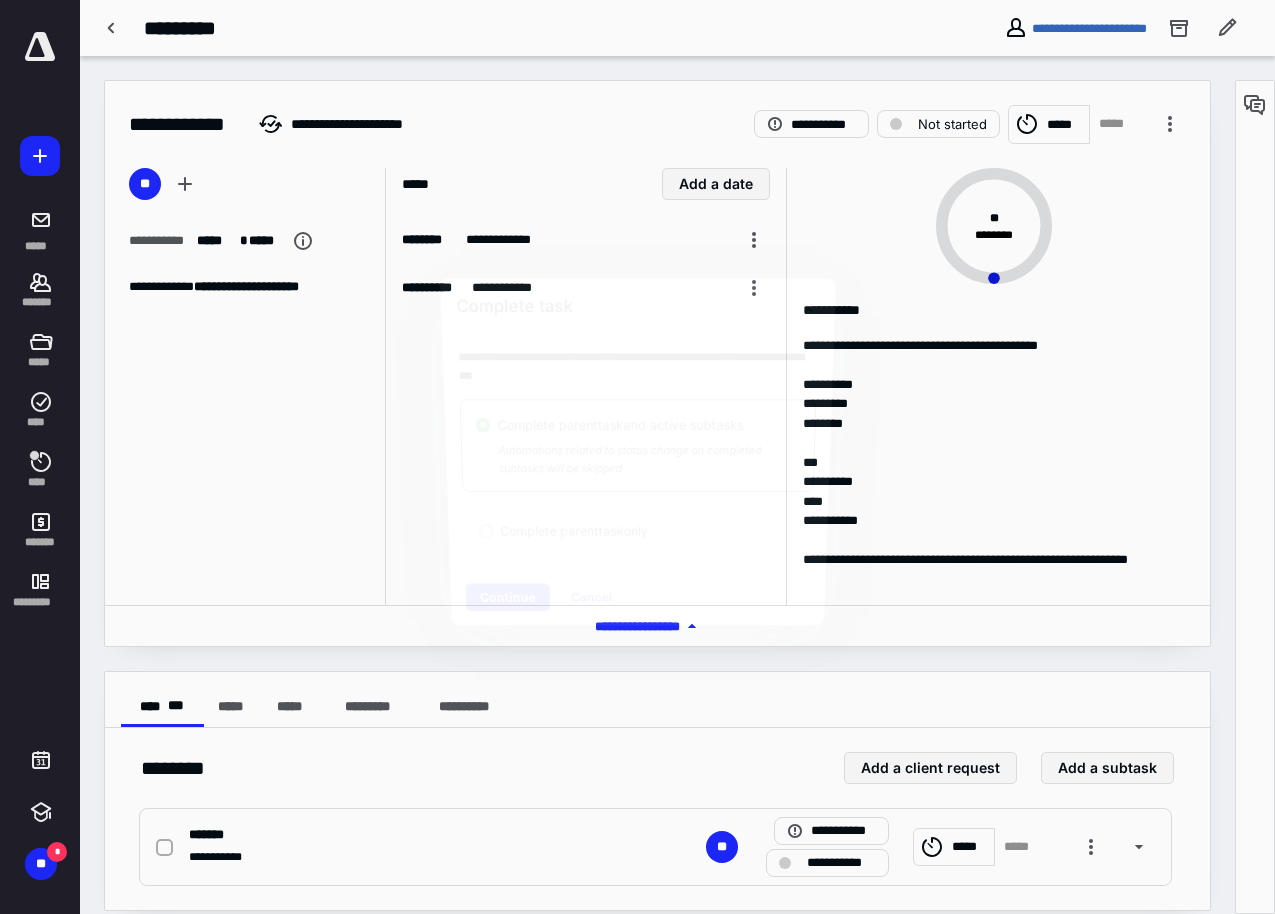 checkbox on "true" 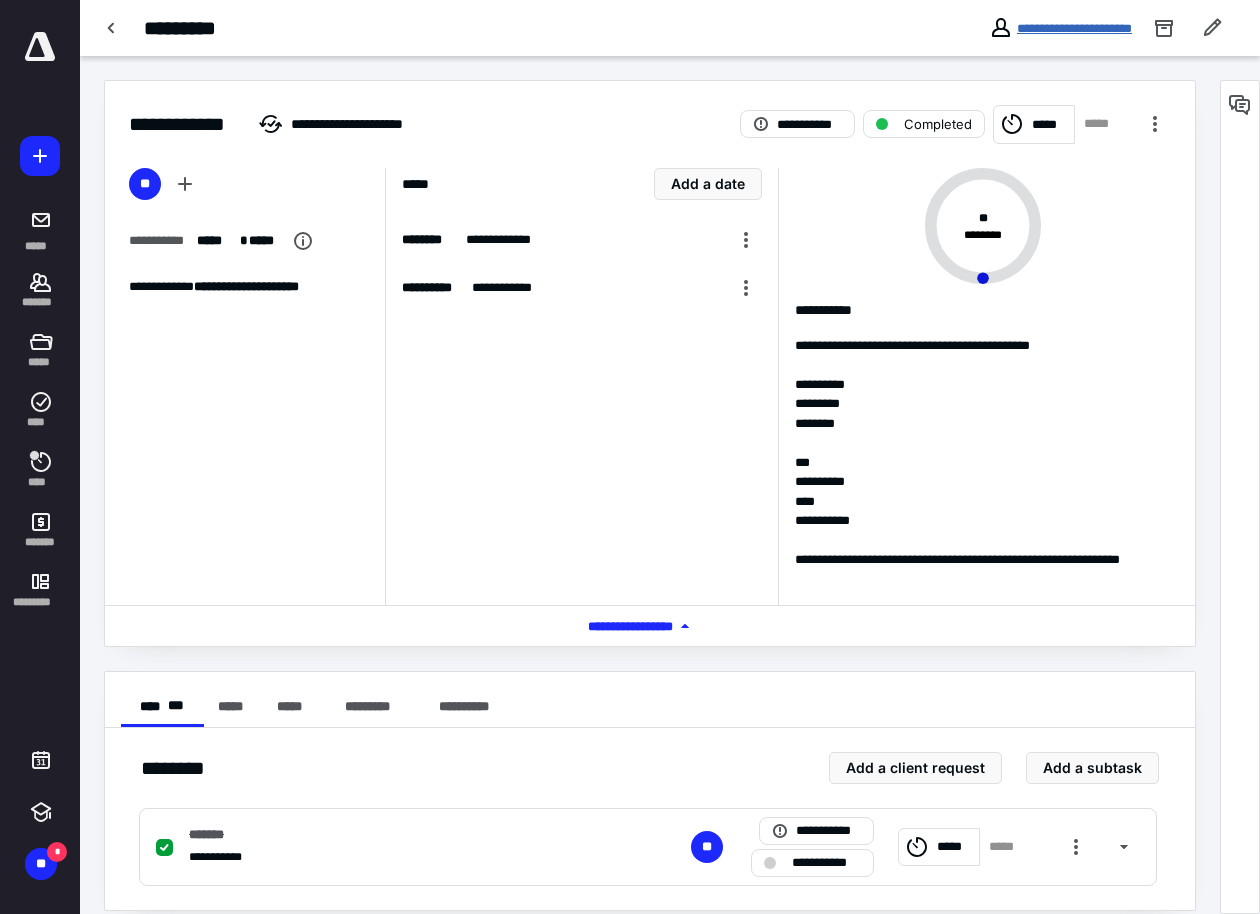 click on "**********" at bounding box center (1074, 28) 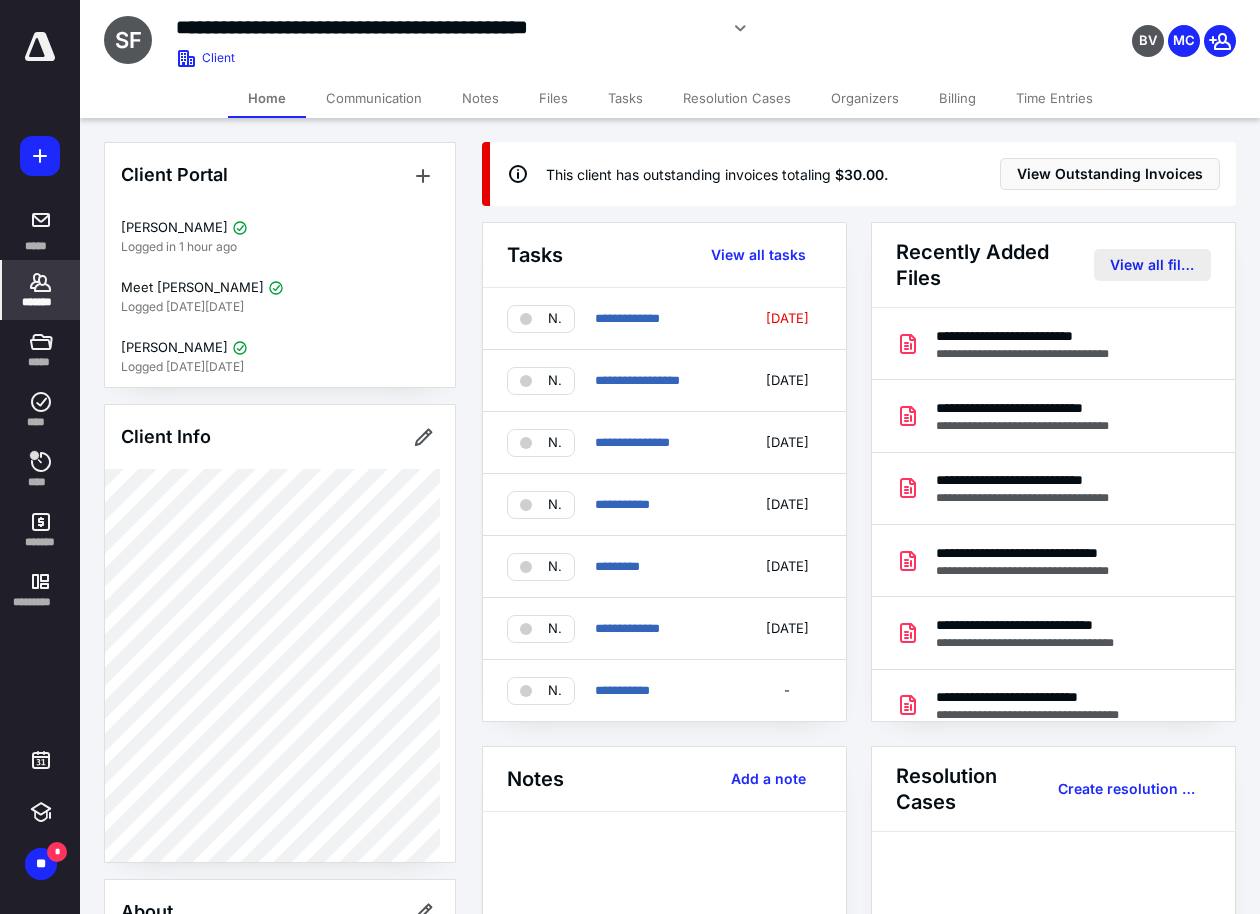 click on "View all files" at bounding box center [1152, 265] 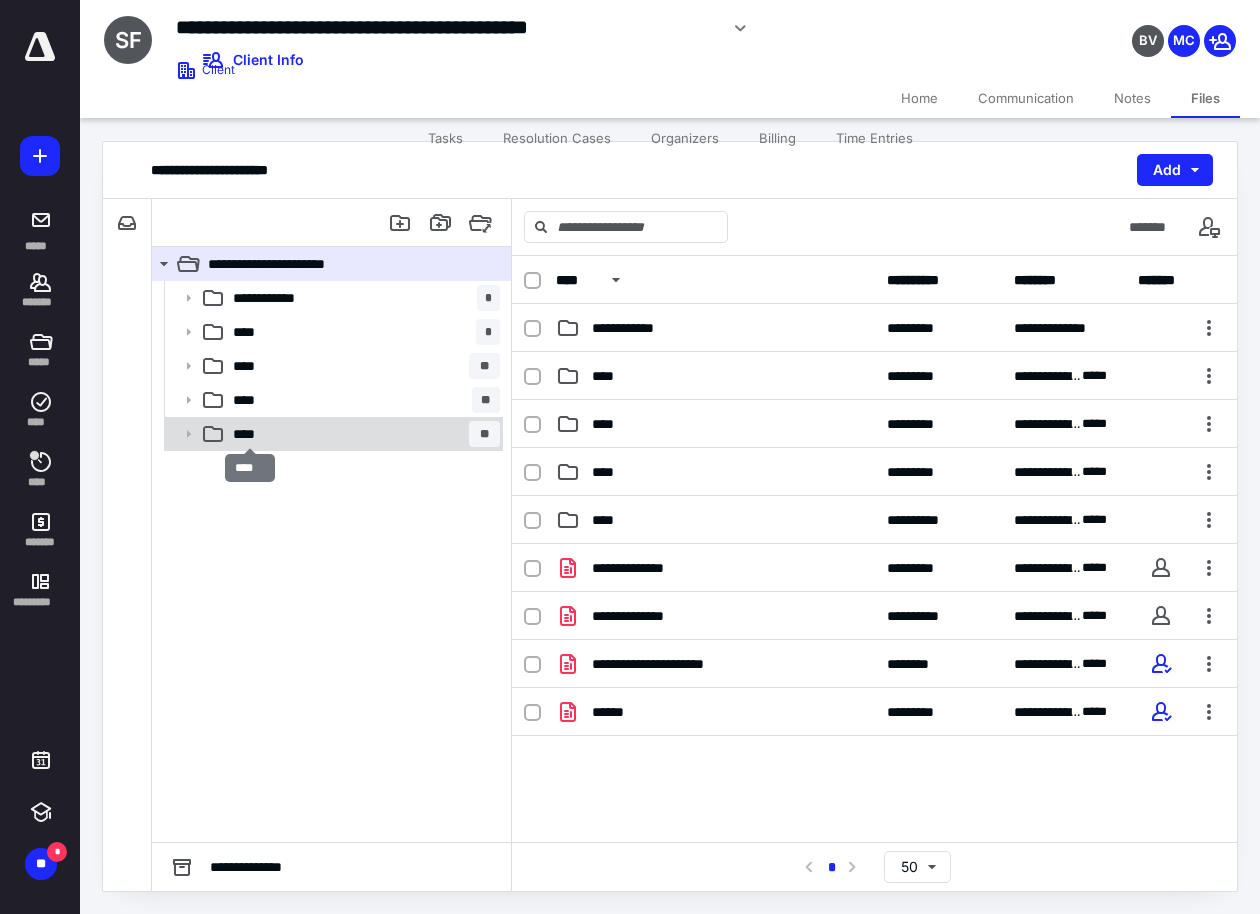click on "****" at bounding box center [250, 434] 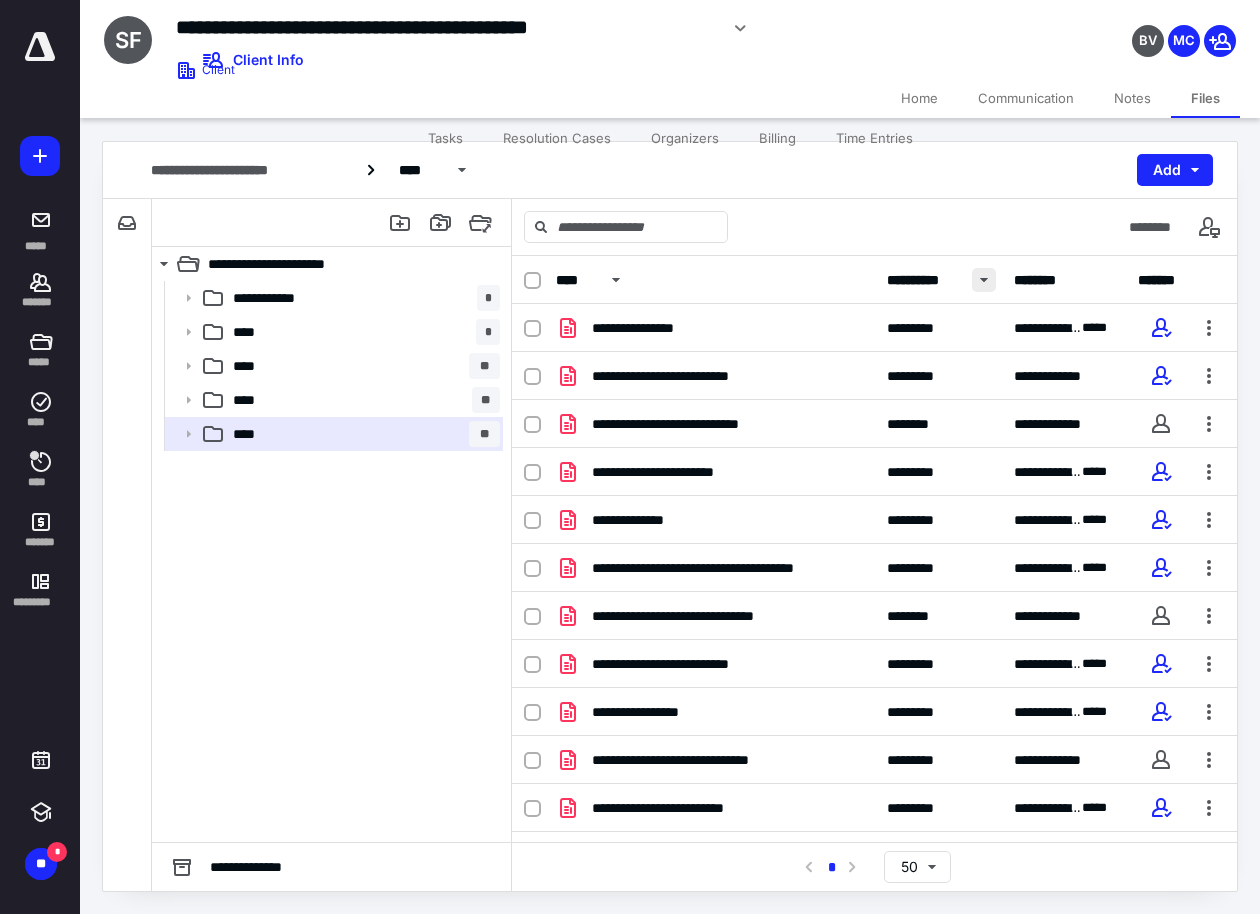 click at bounding box center [984, 280] 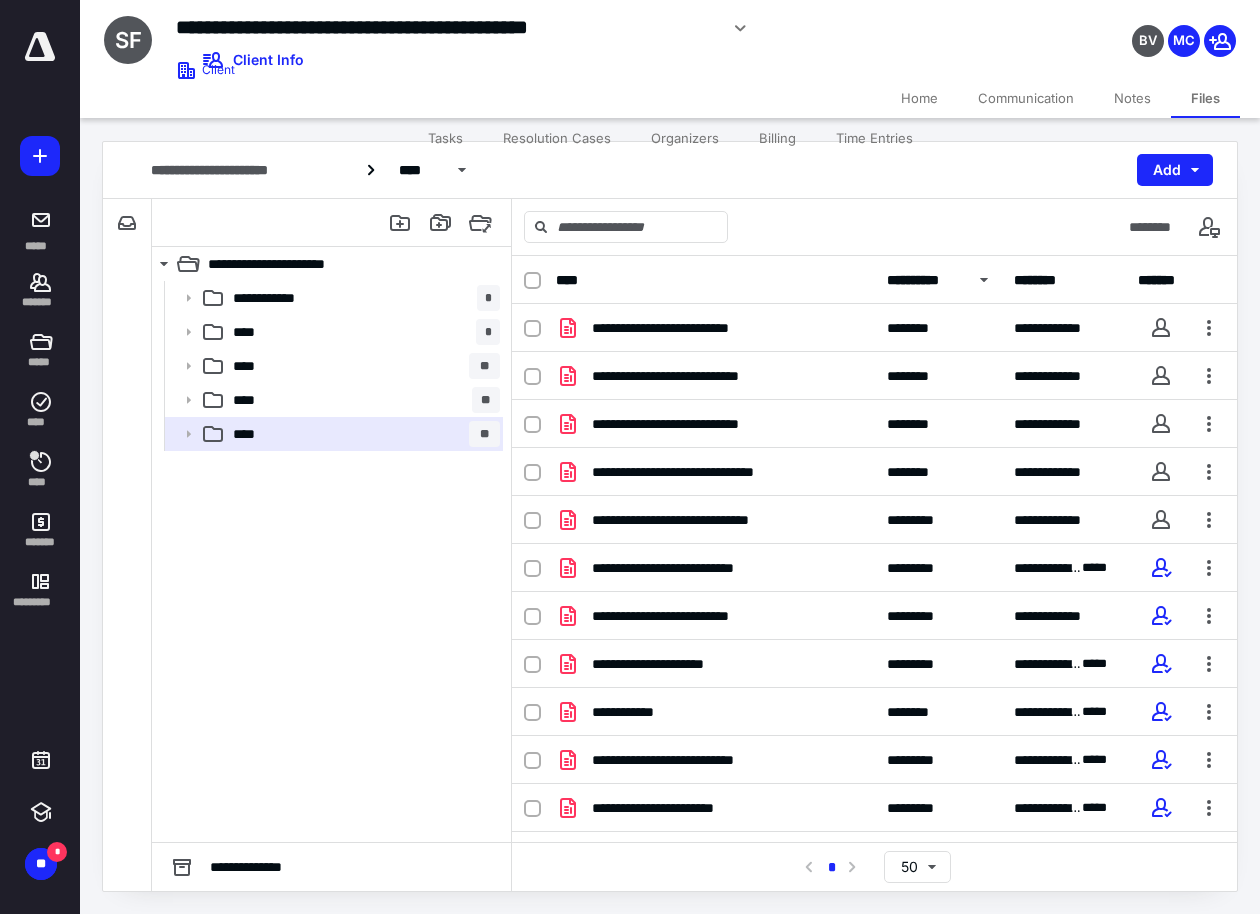 click on "Billing" at bounding box center (777, 138) 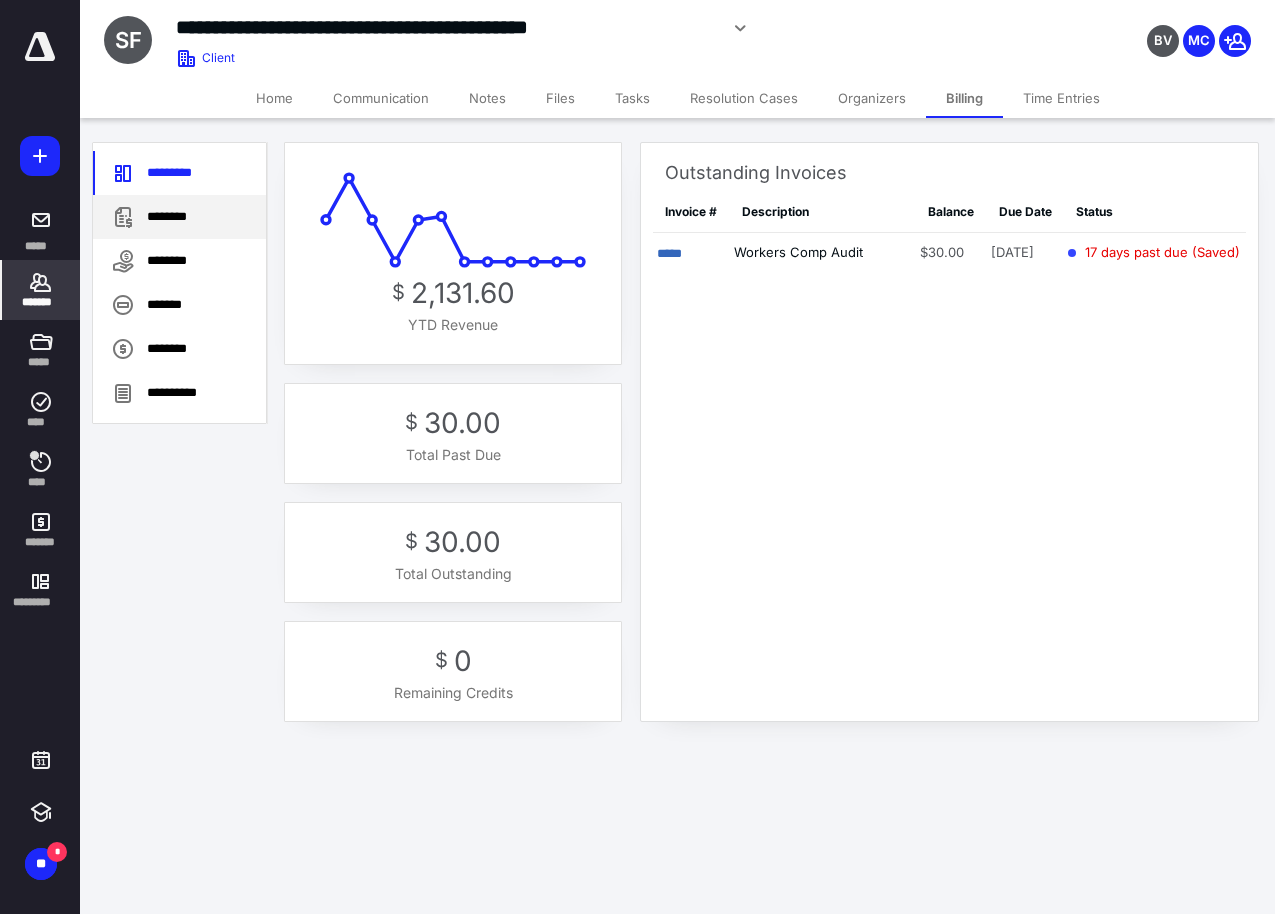 click on "********" at bounding box center [179, 217] 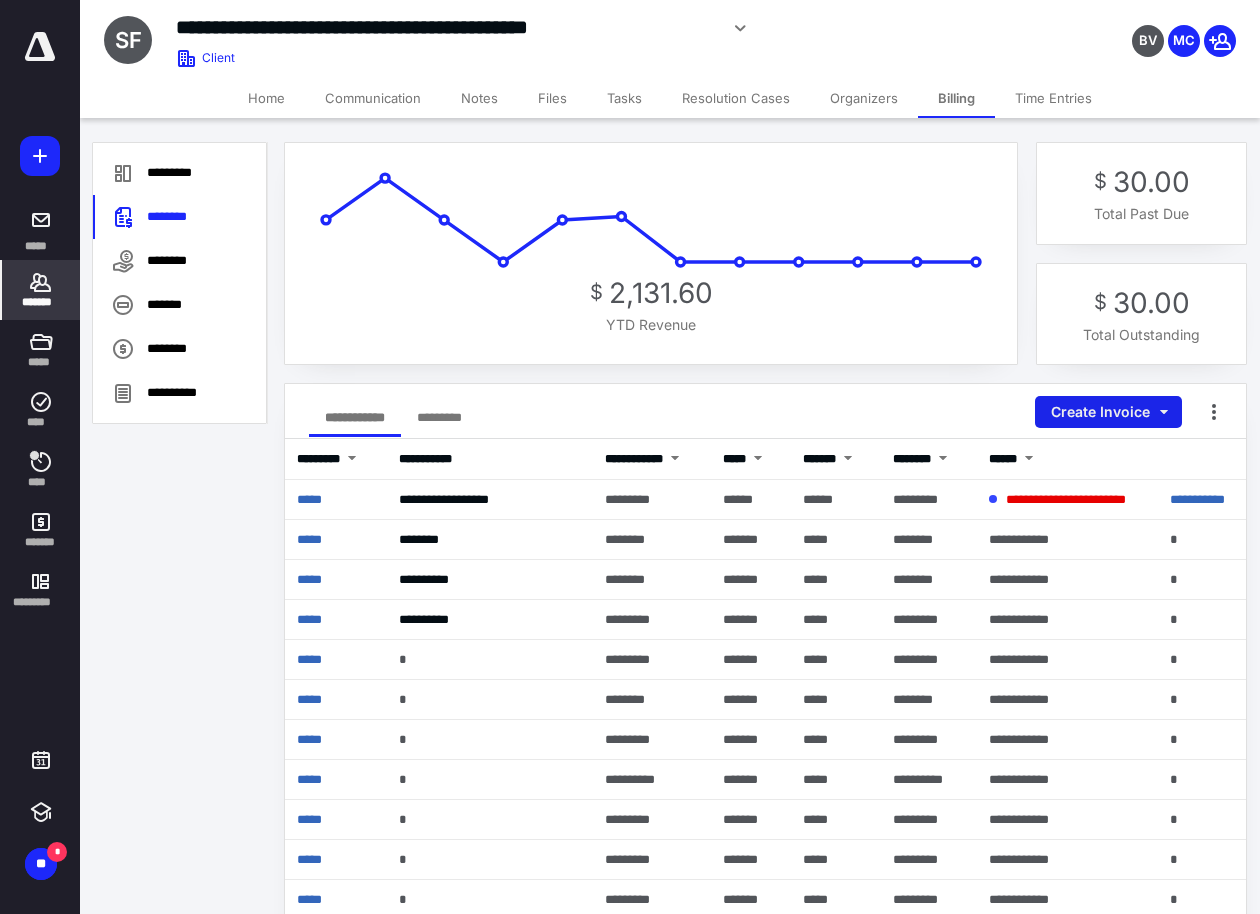 click on "Create Invoice" at bounding box center [1108, 412] 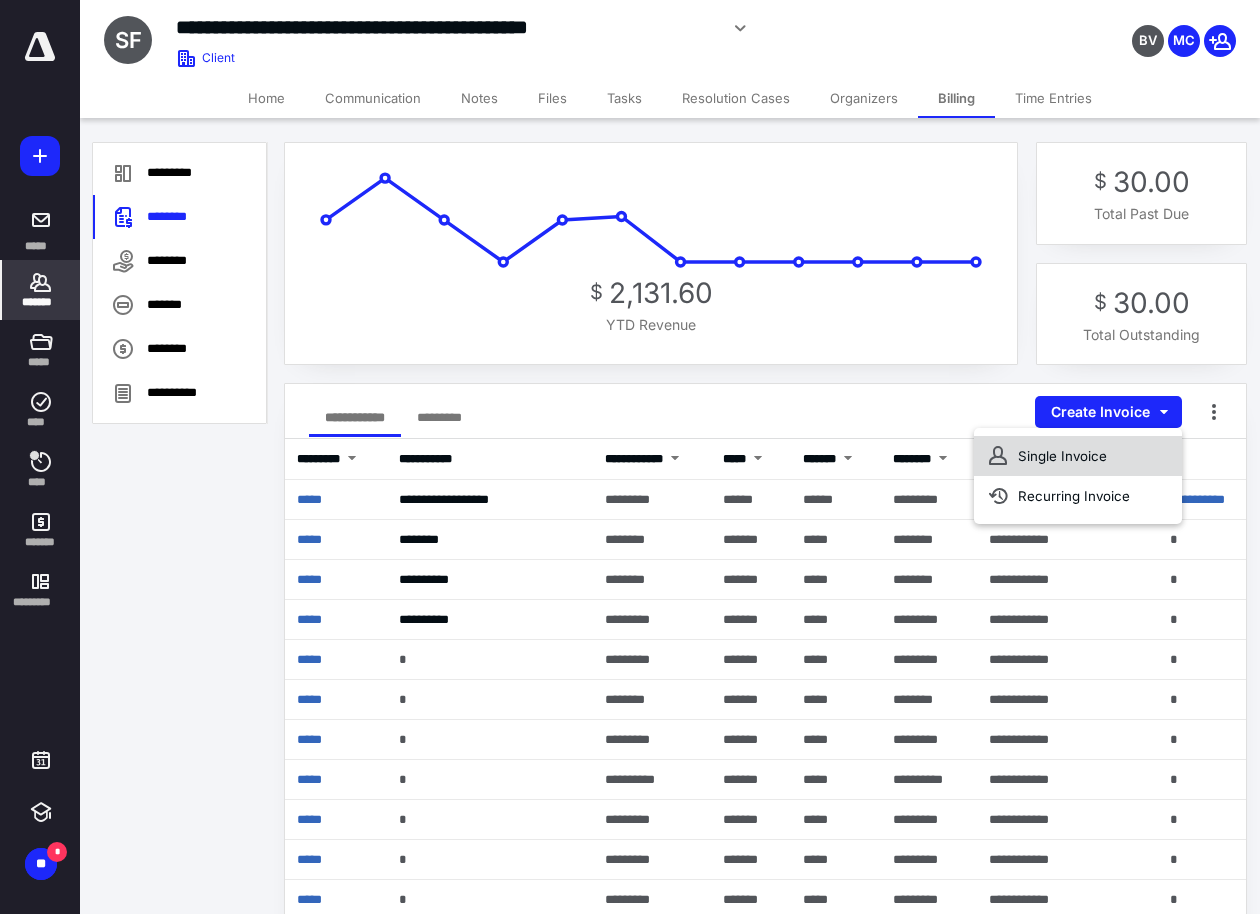 click on "Single Invoice" at bounding box center (1078, 456) 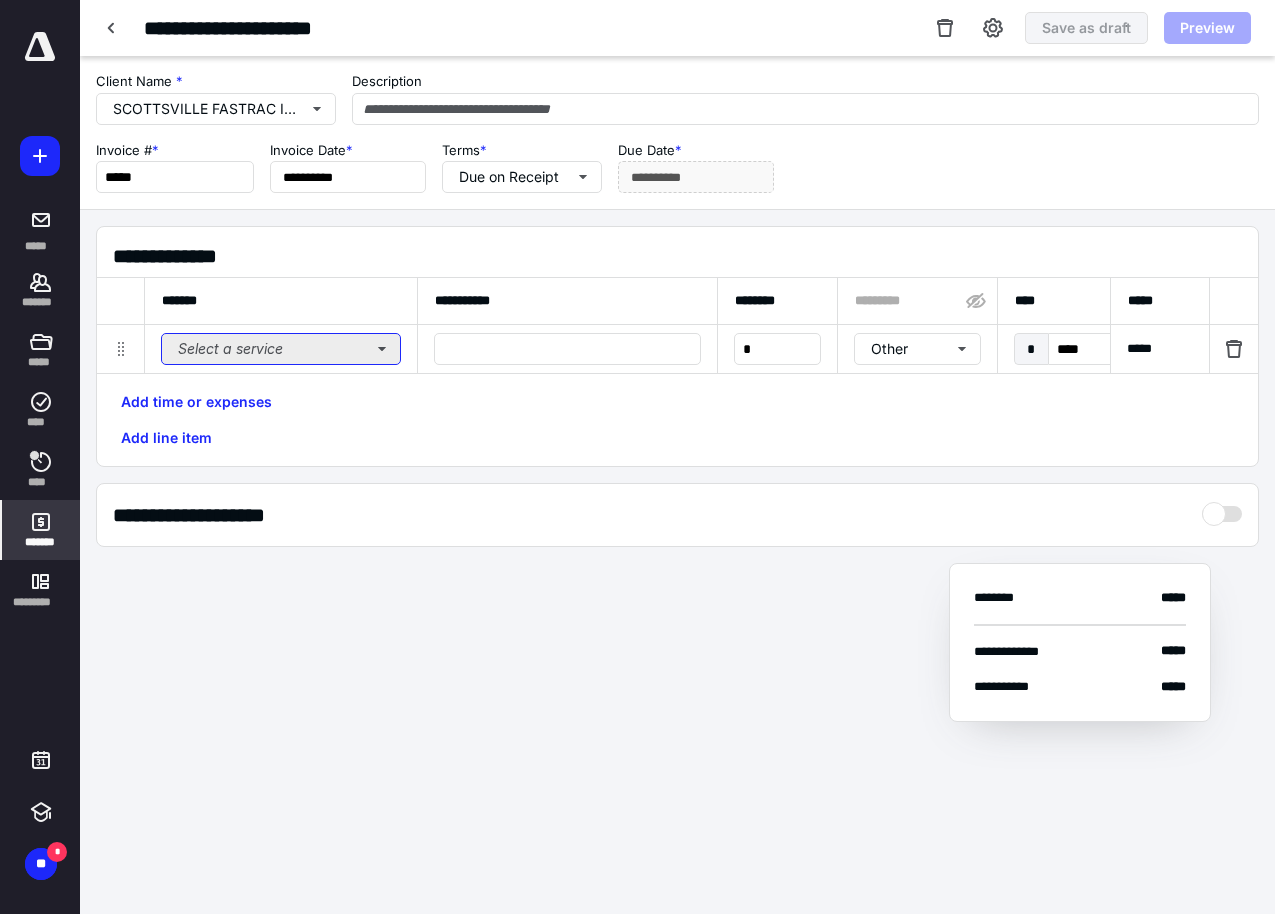 click on "Select a service" at bounding box center [281, 349] 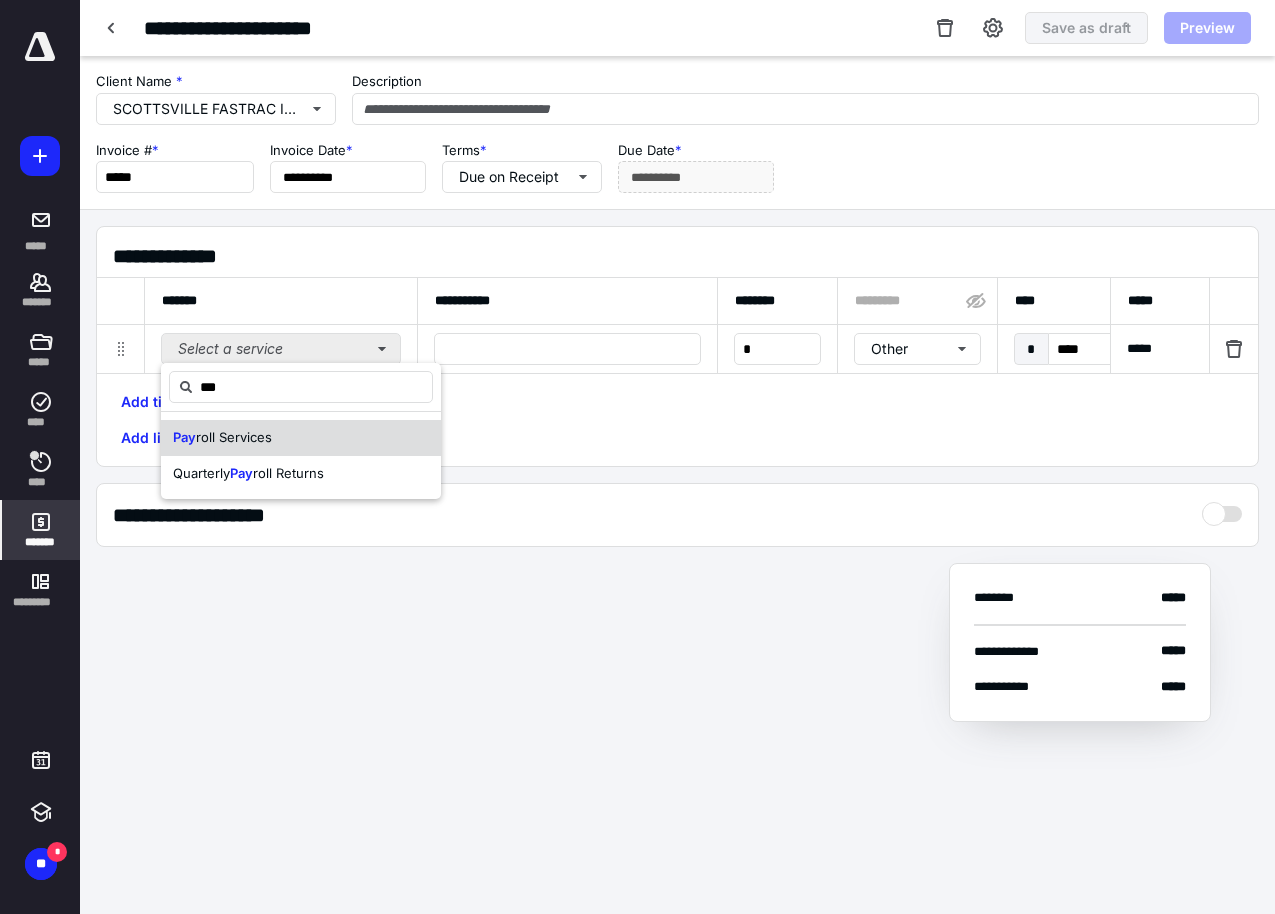 type on "***" 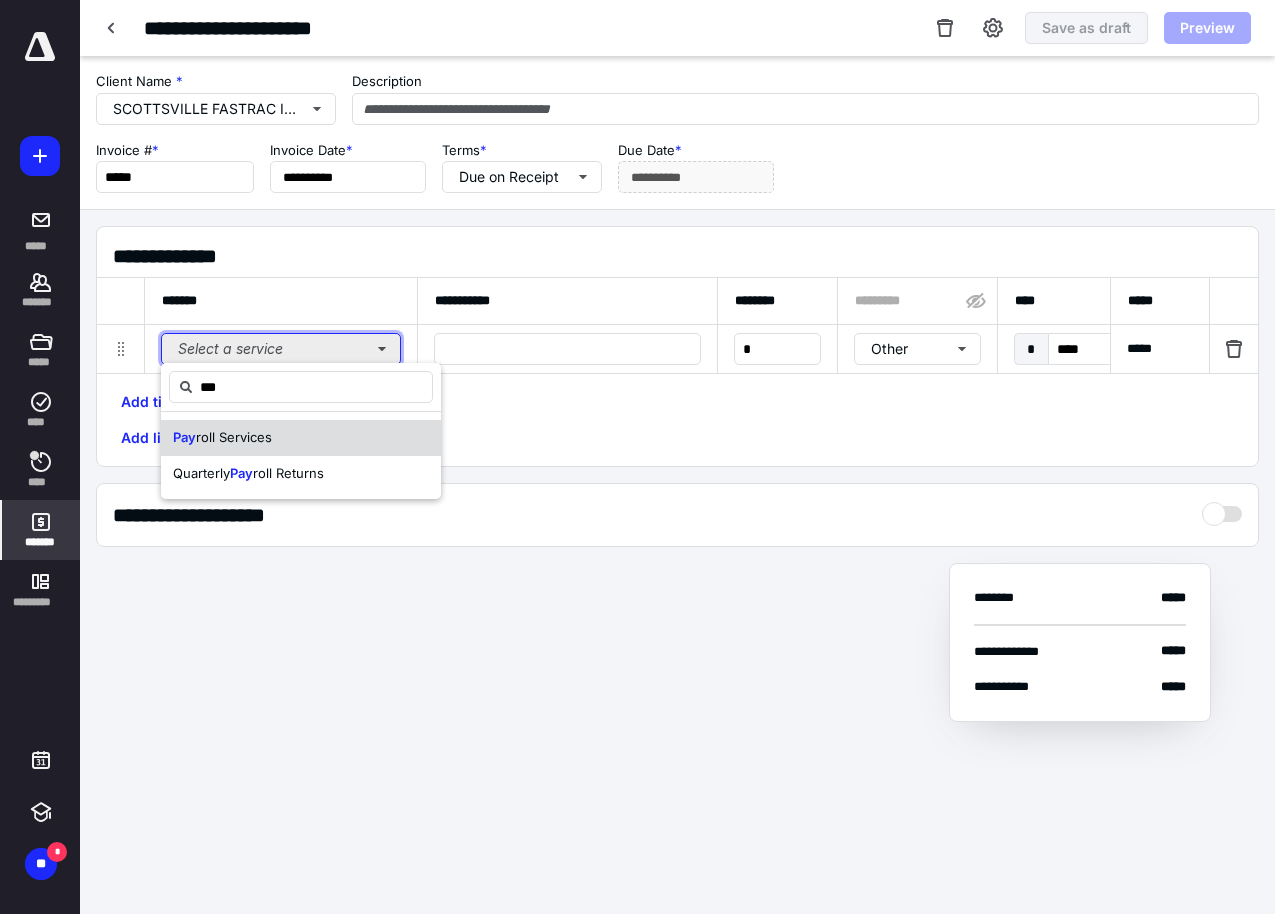 type 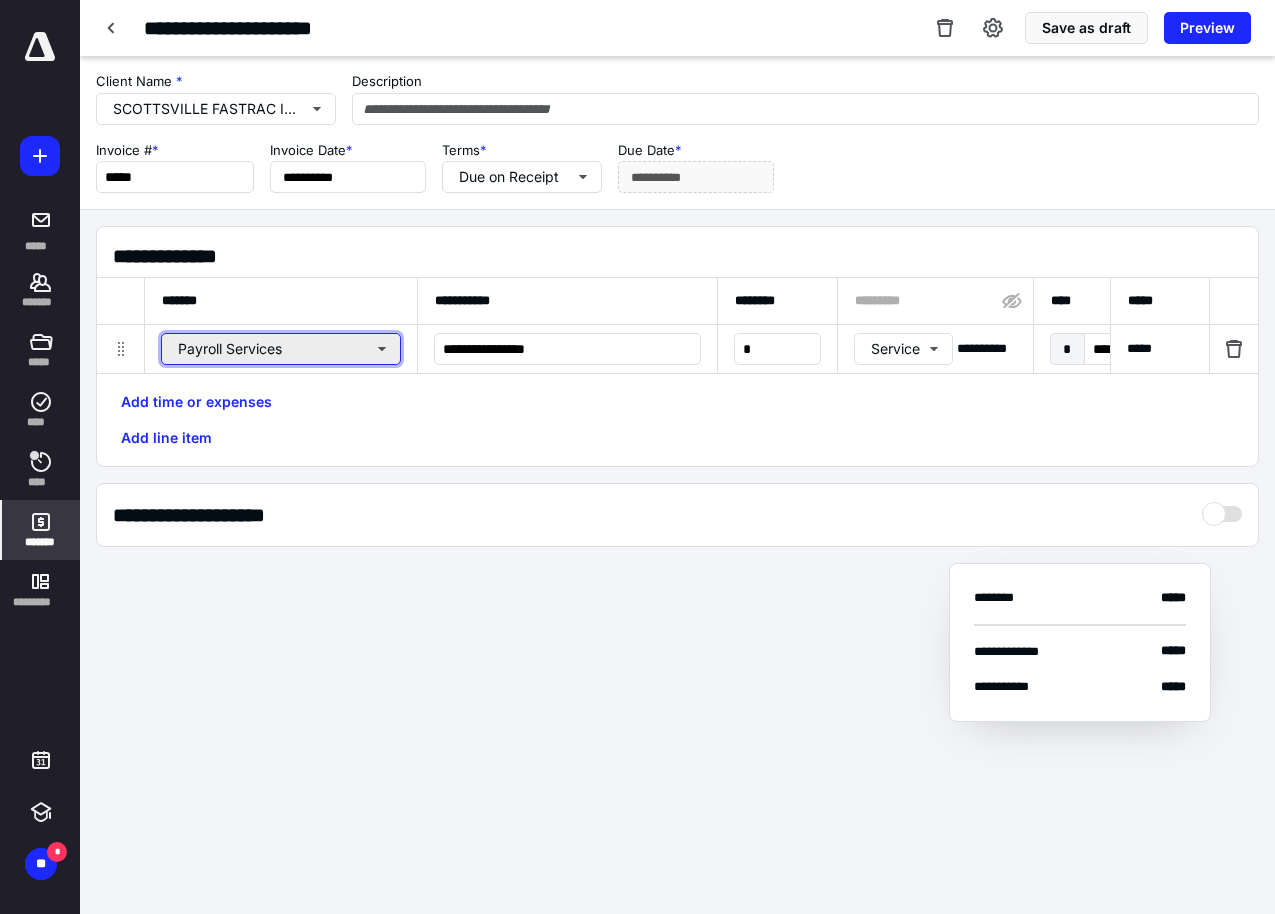 type 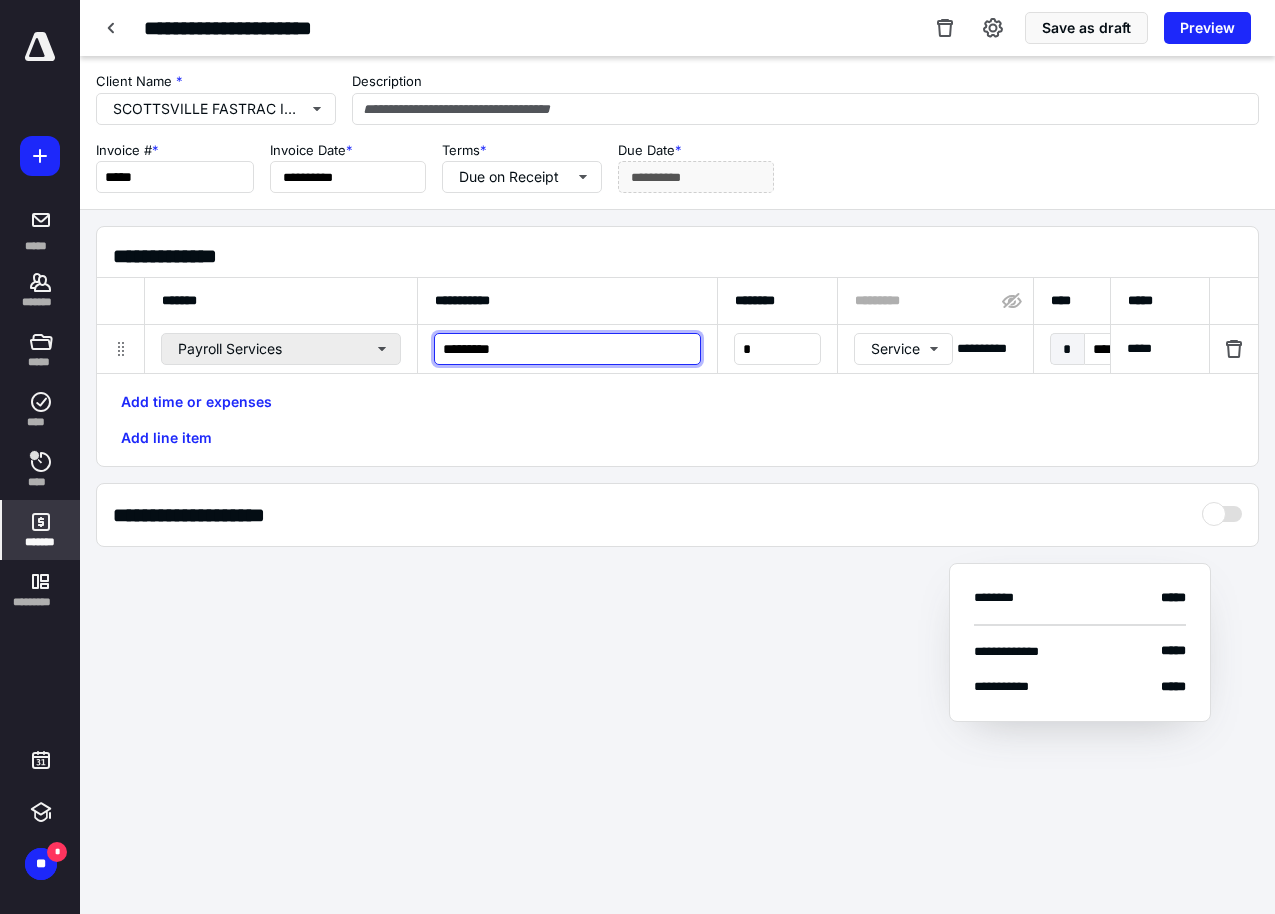 type on "*********" 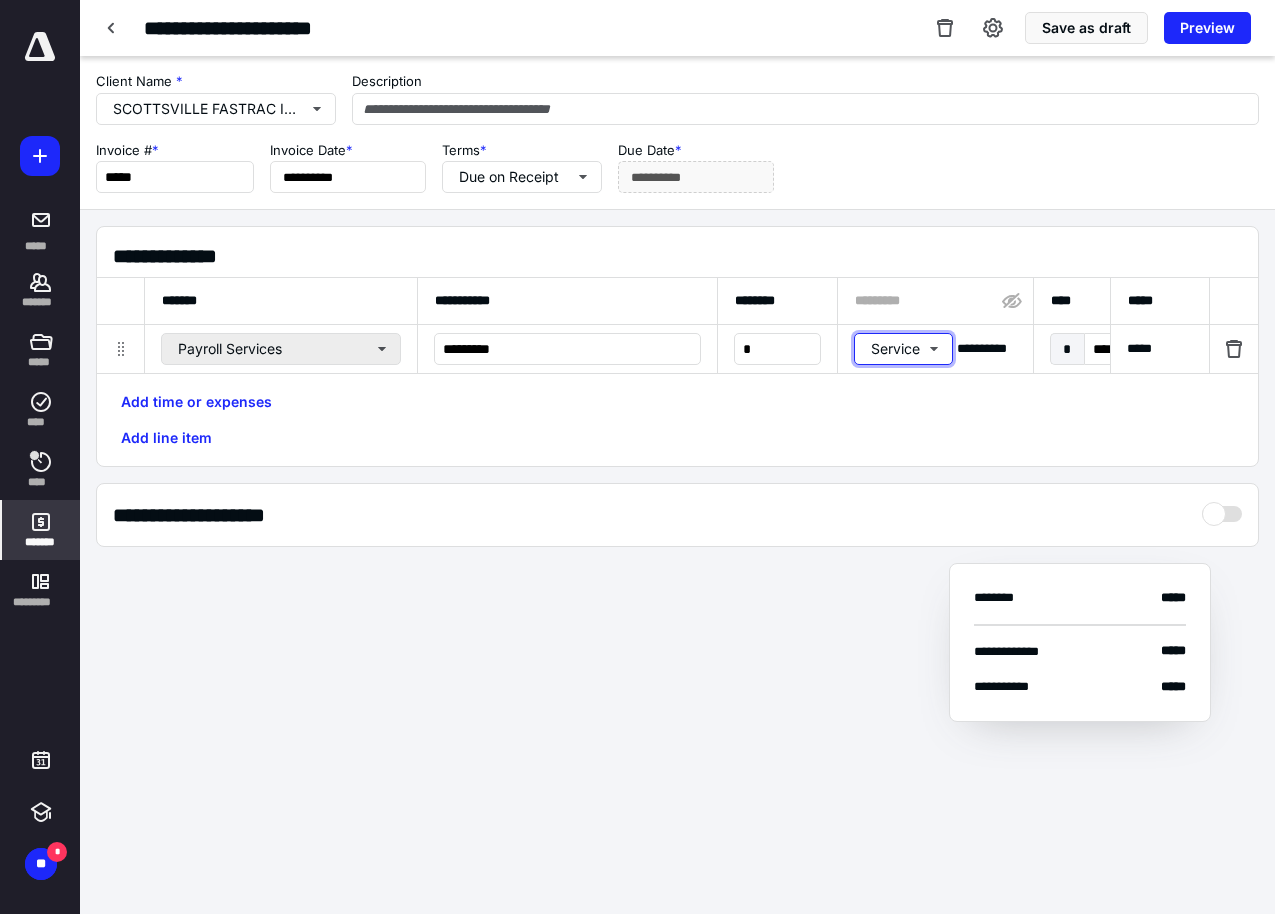 type 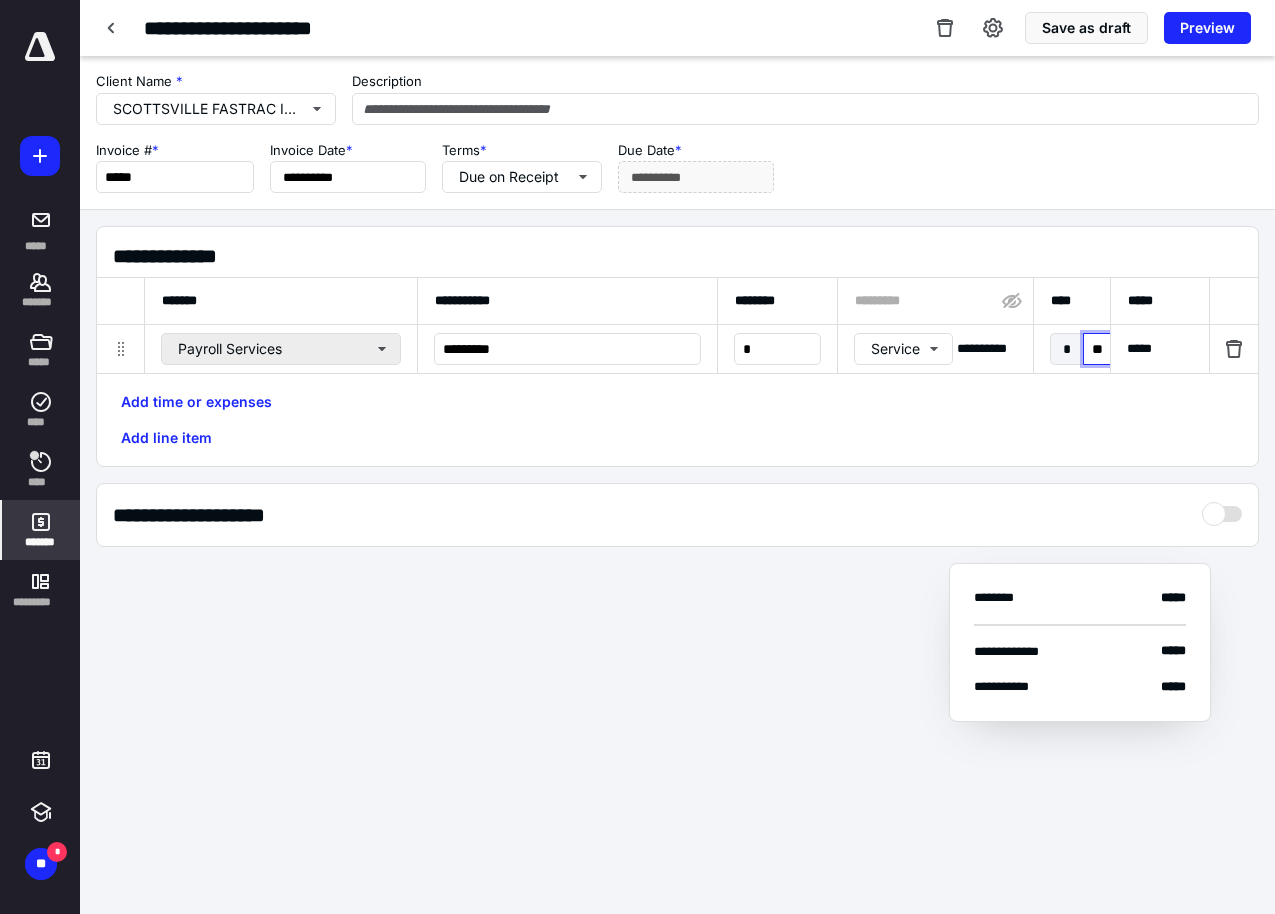 type on "***" 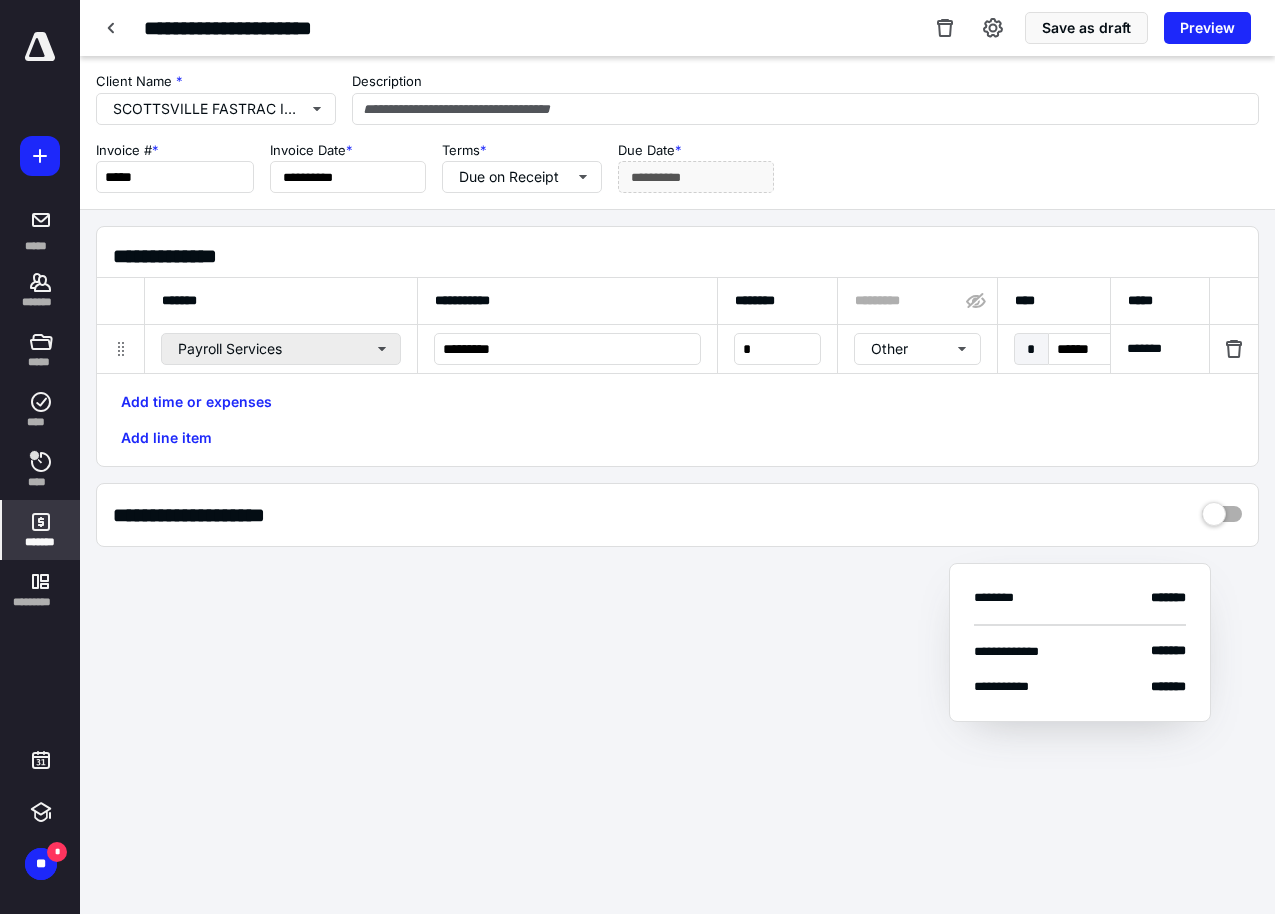 scroll, scrollTop: 0, scrollLeft: 1288, axis: horizontal 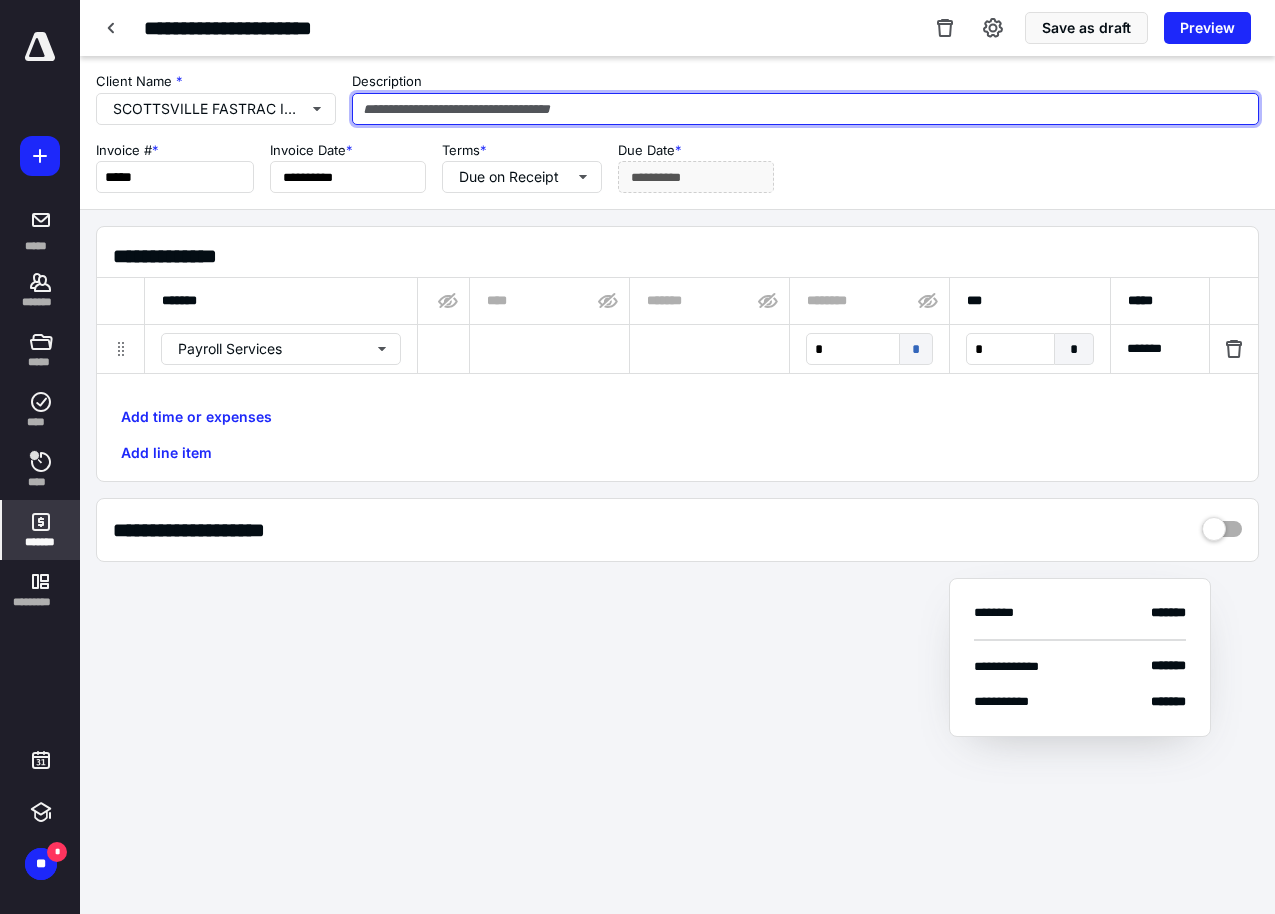click at bounding box center [805, 109] 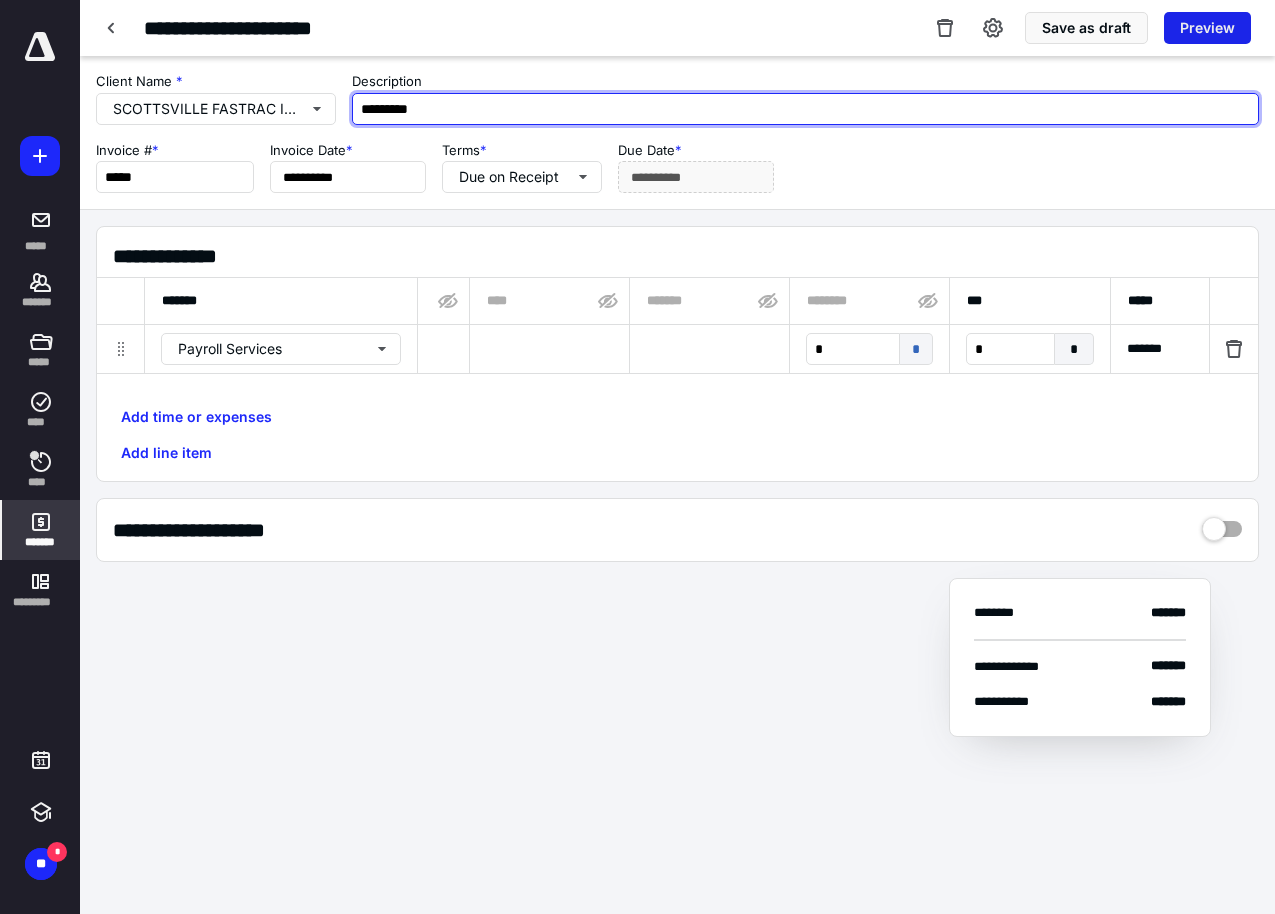 type on "*********" 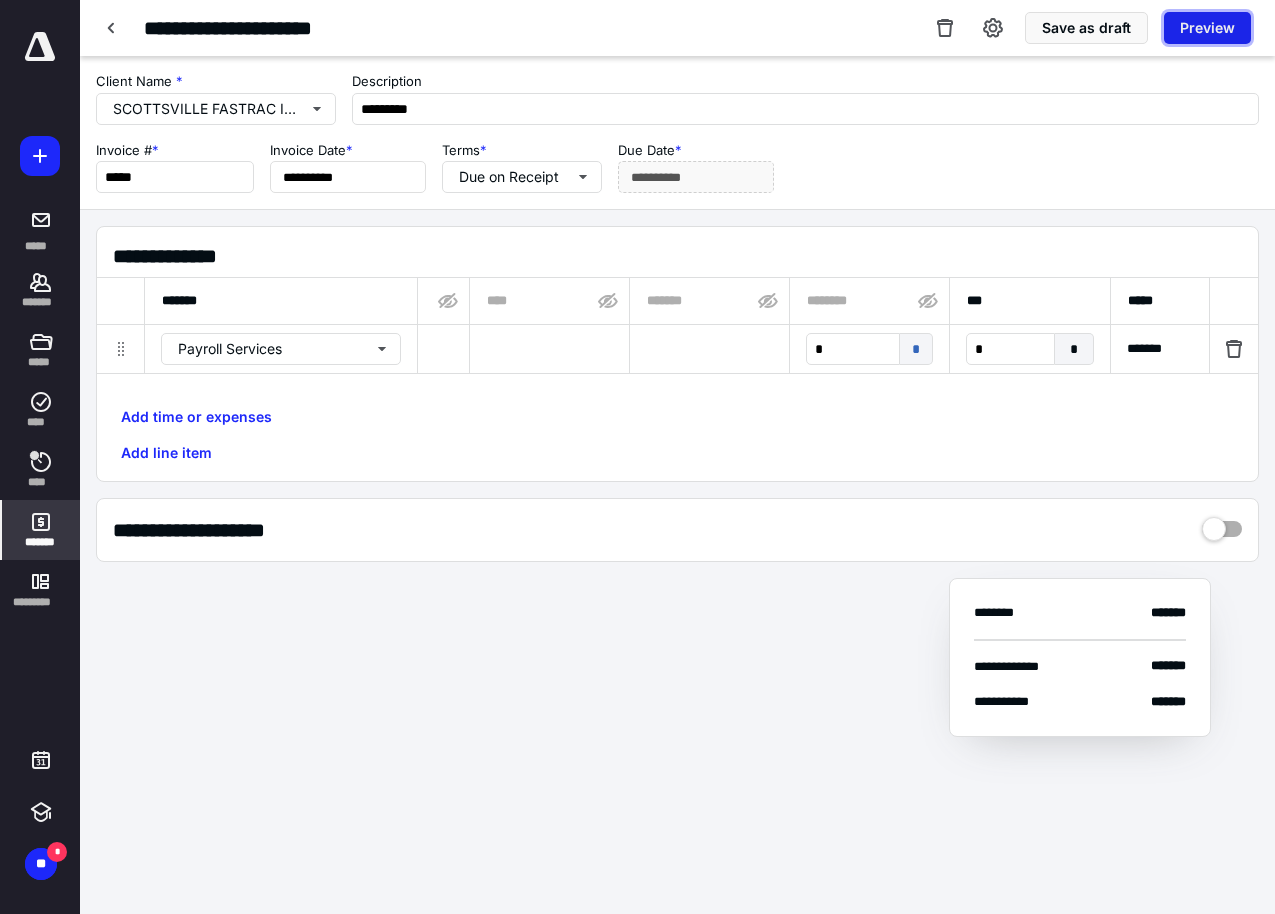 click on "Preview" at bounding box center (1207, 28) 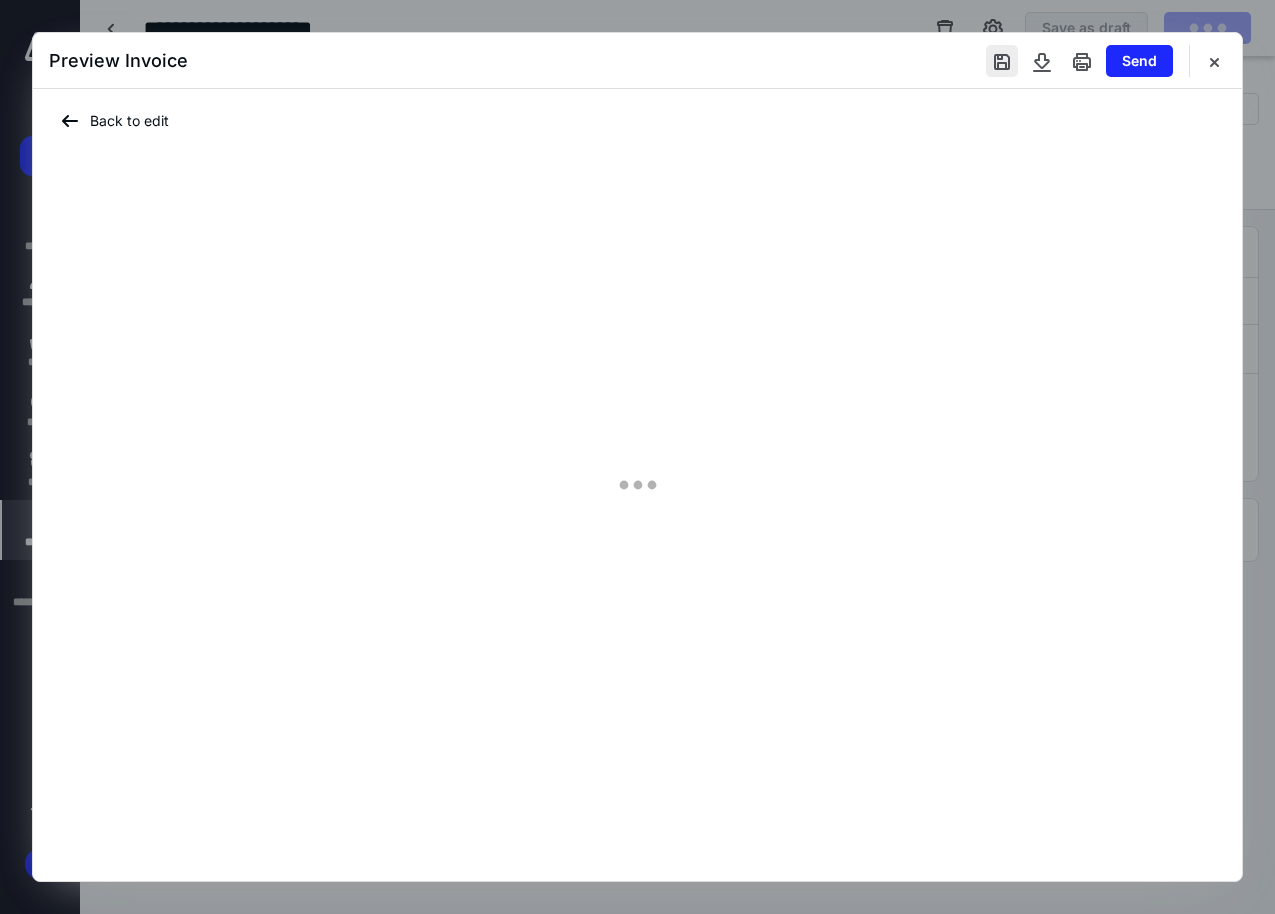 click at bounding box center [1002, 61] 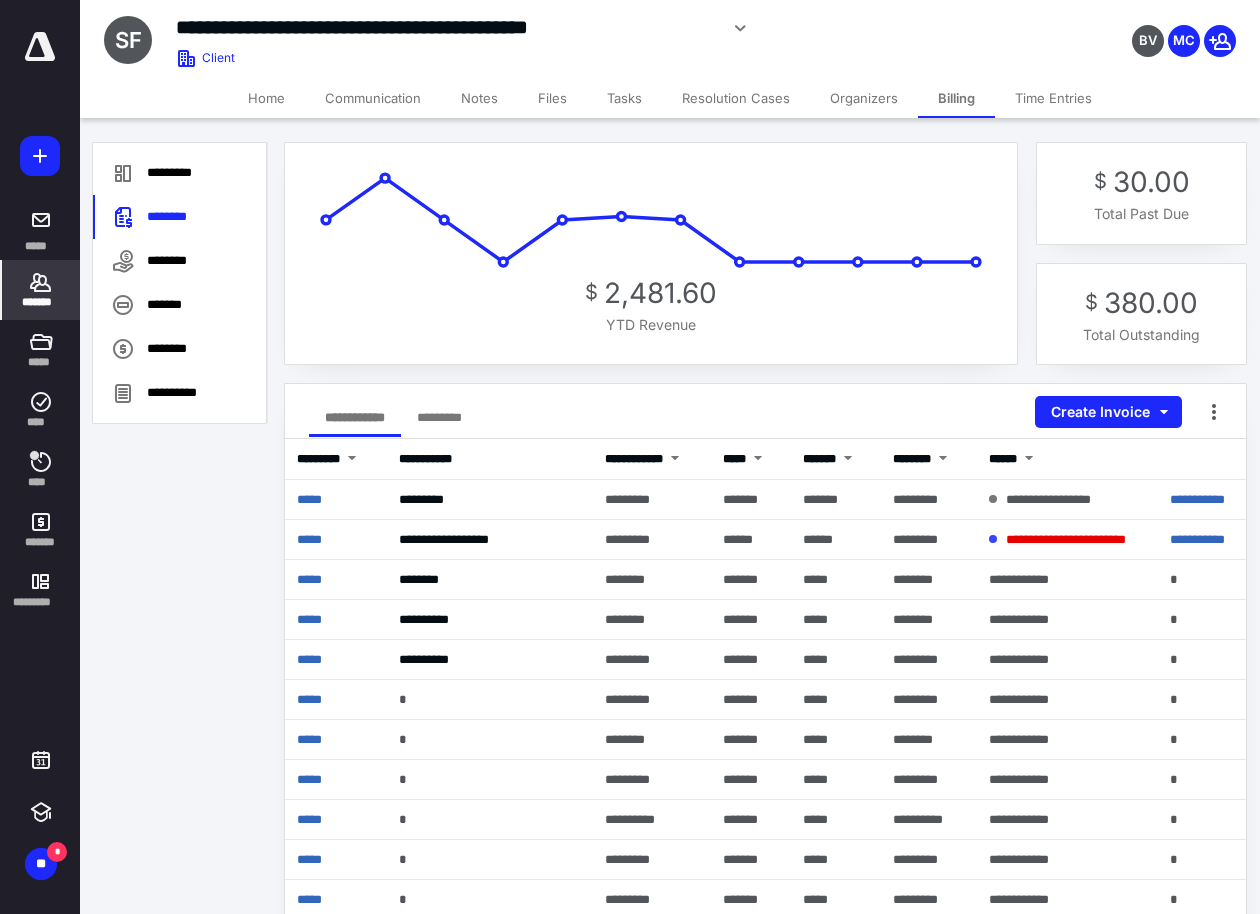 click on "Files" at bounding box center [552, 98] 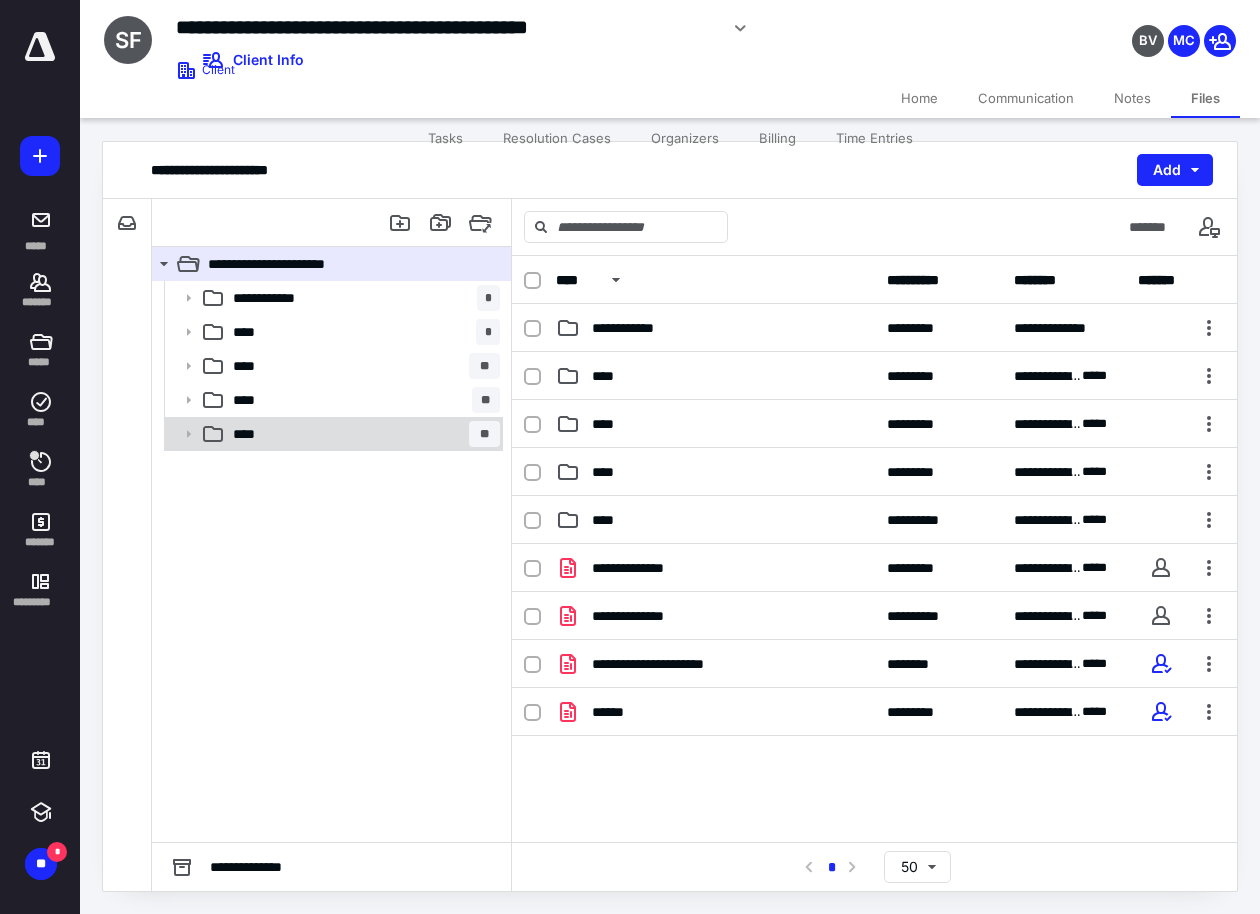 click on "**** **" at bounding box center [362, 434] 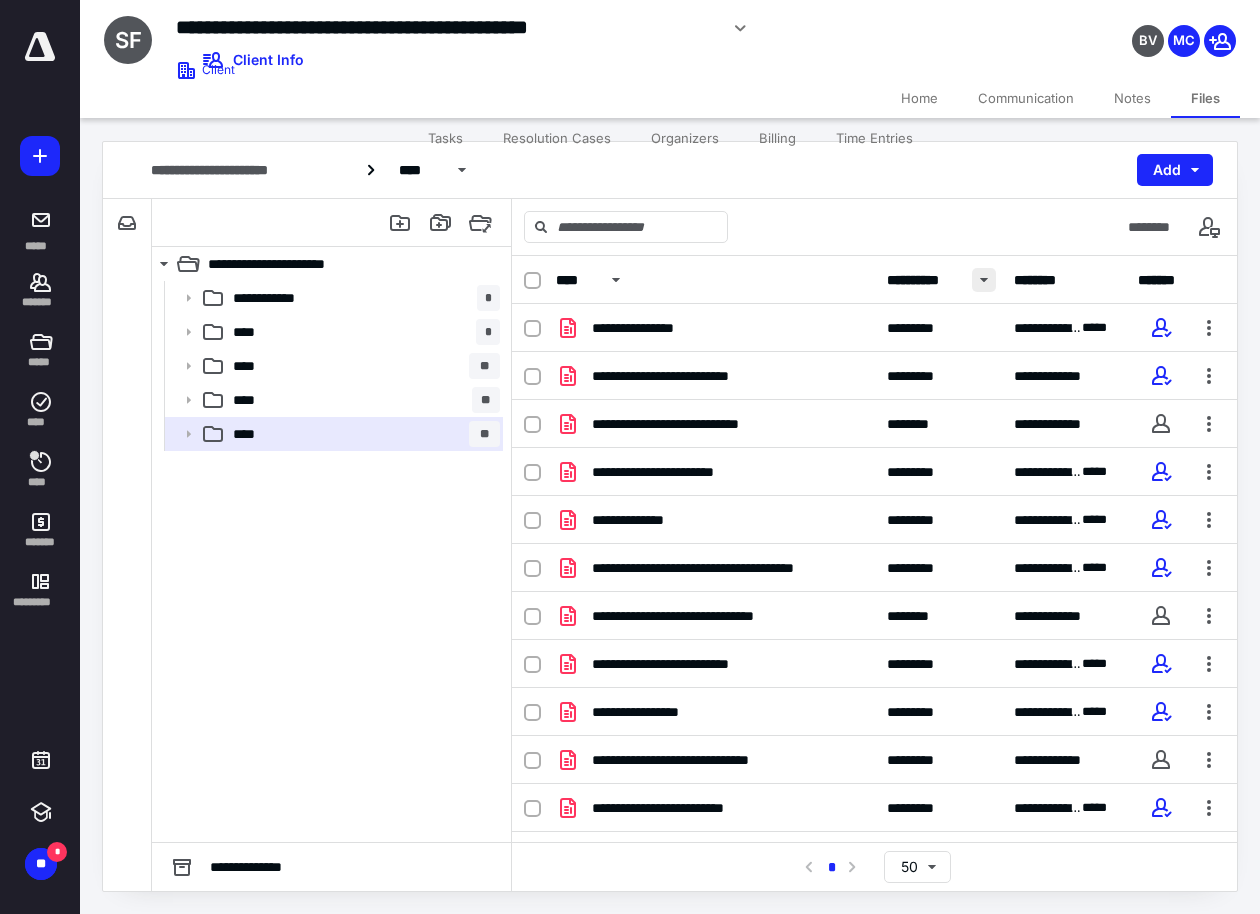 click at bounding box center (984, 280) 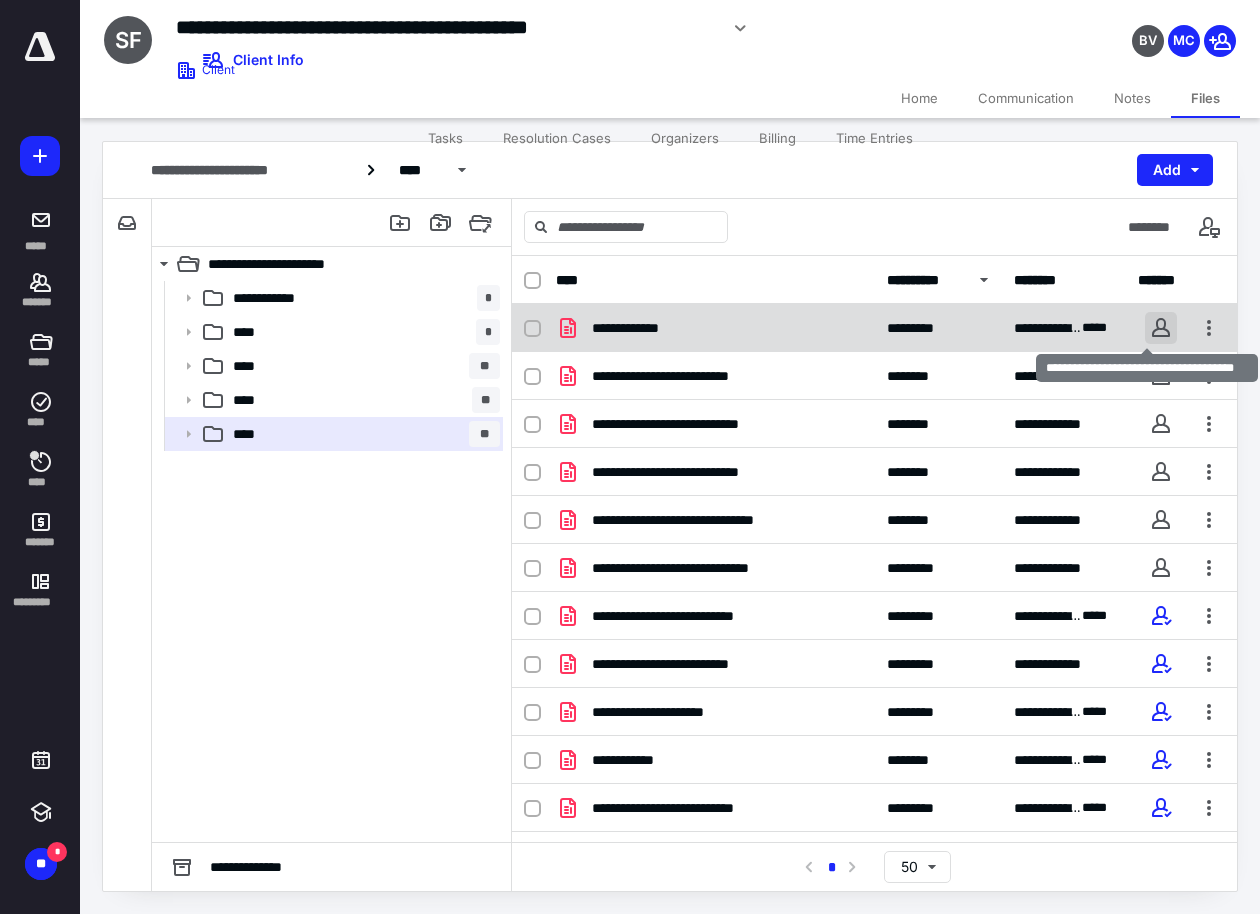 click at bounding box center [1161, 328] 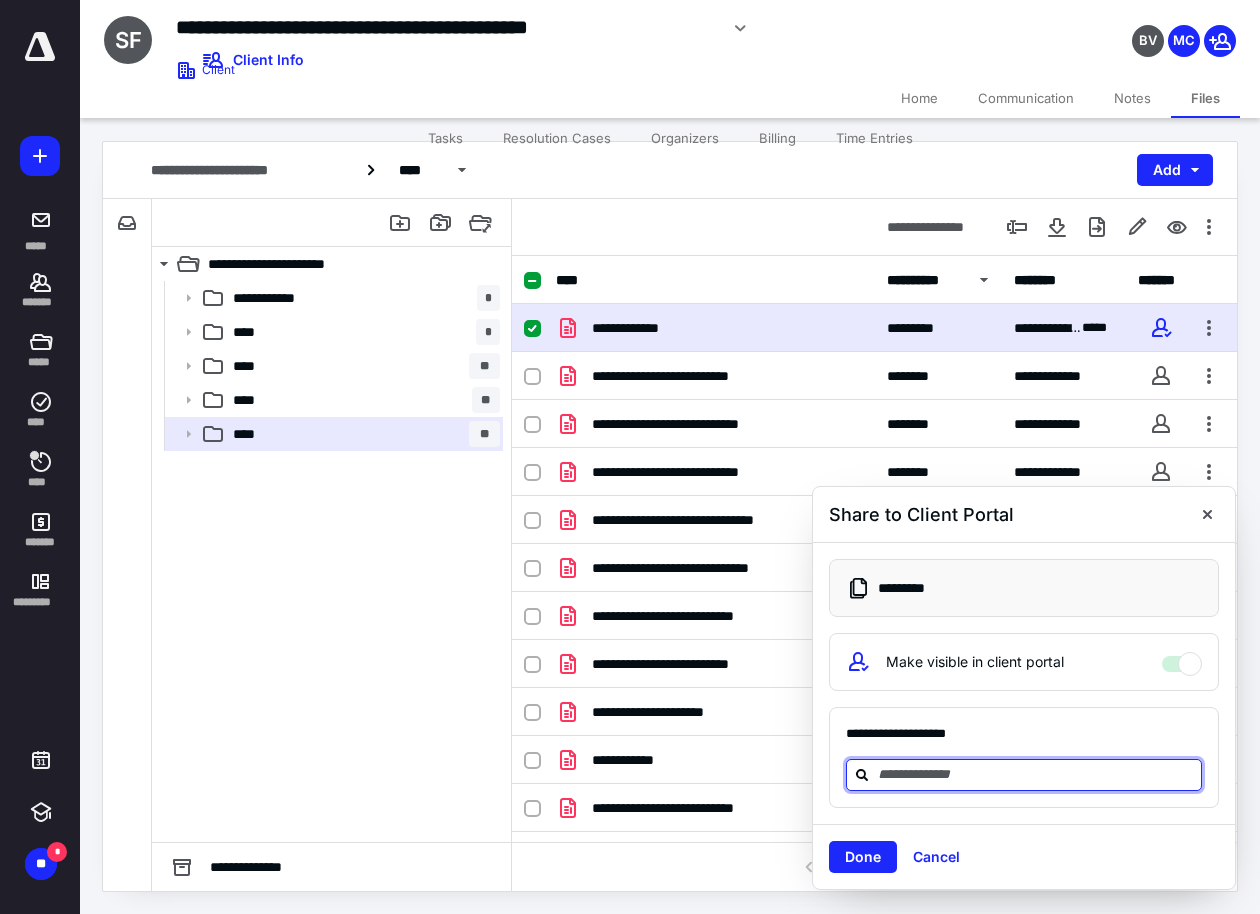 click at bounding box center [1036, 774] 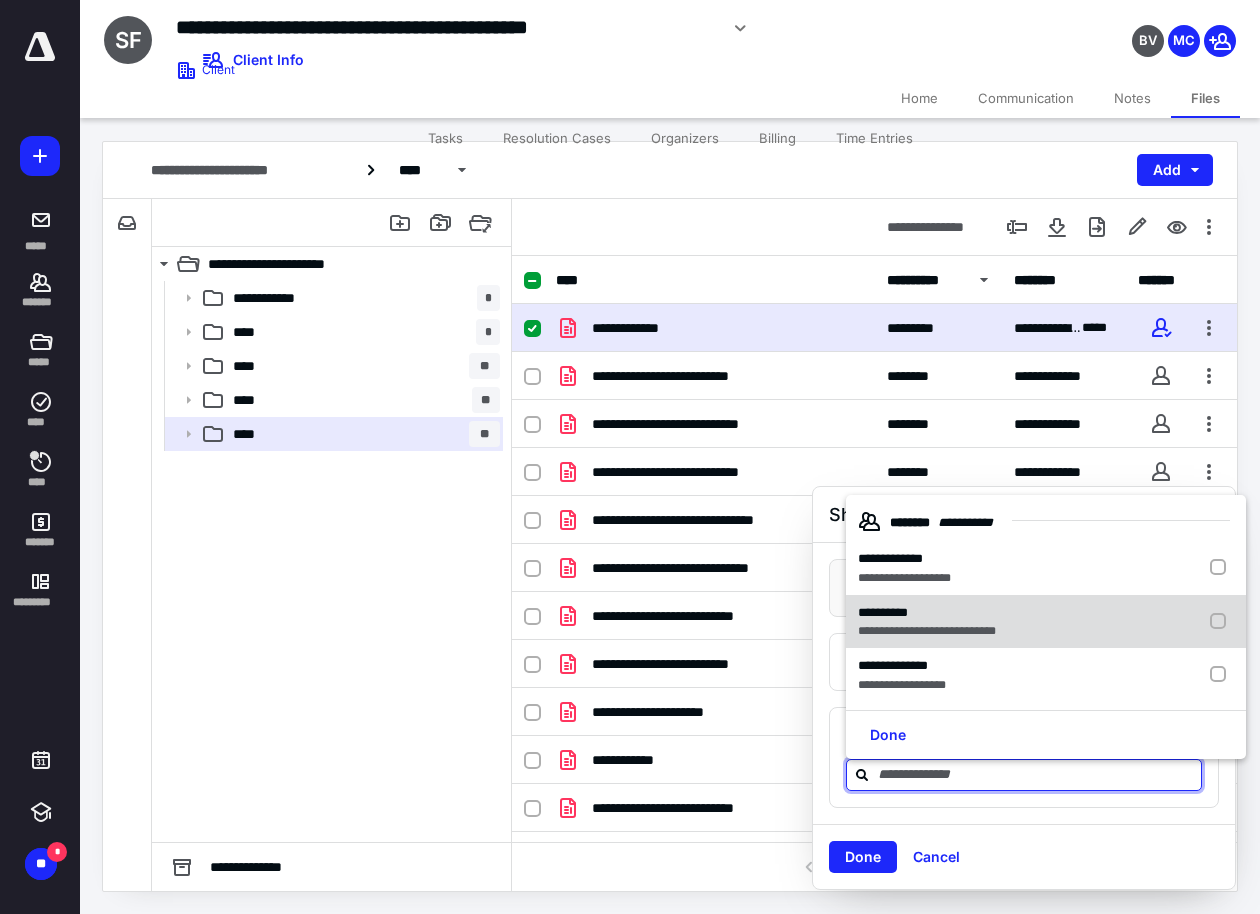 click on "**********" at bounding box center [883, 612] 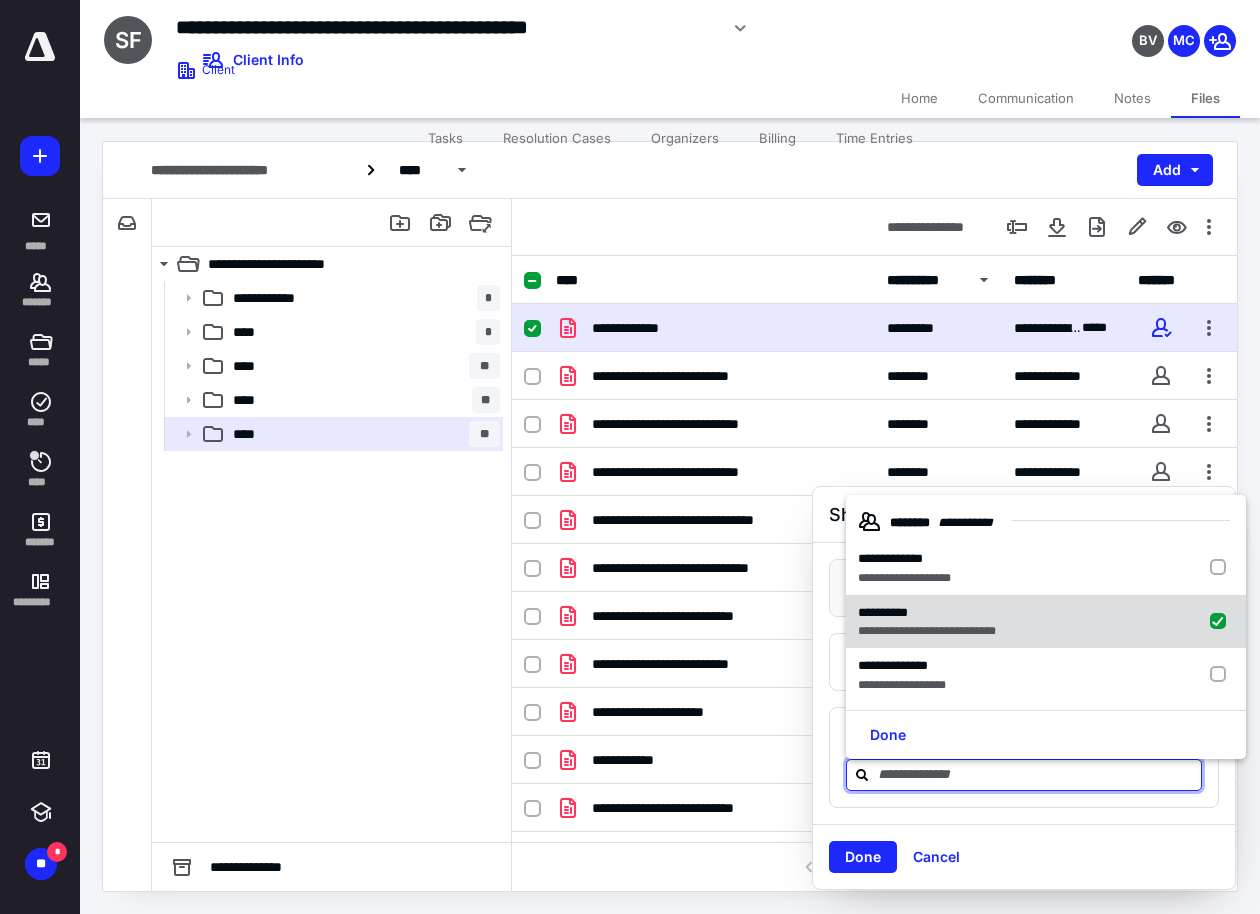checkbox on "true" 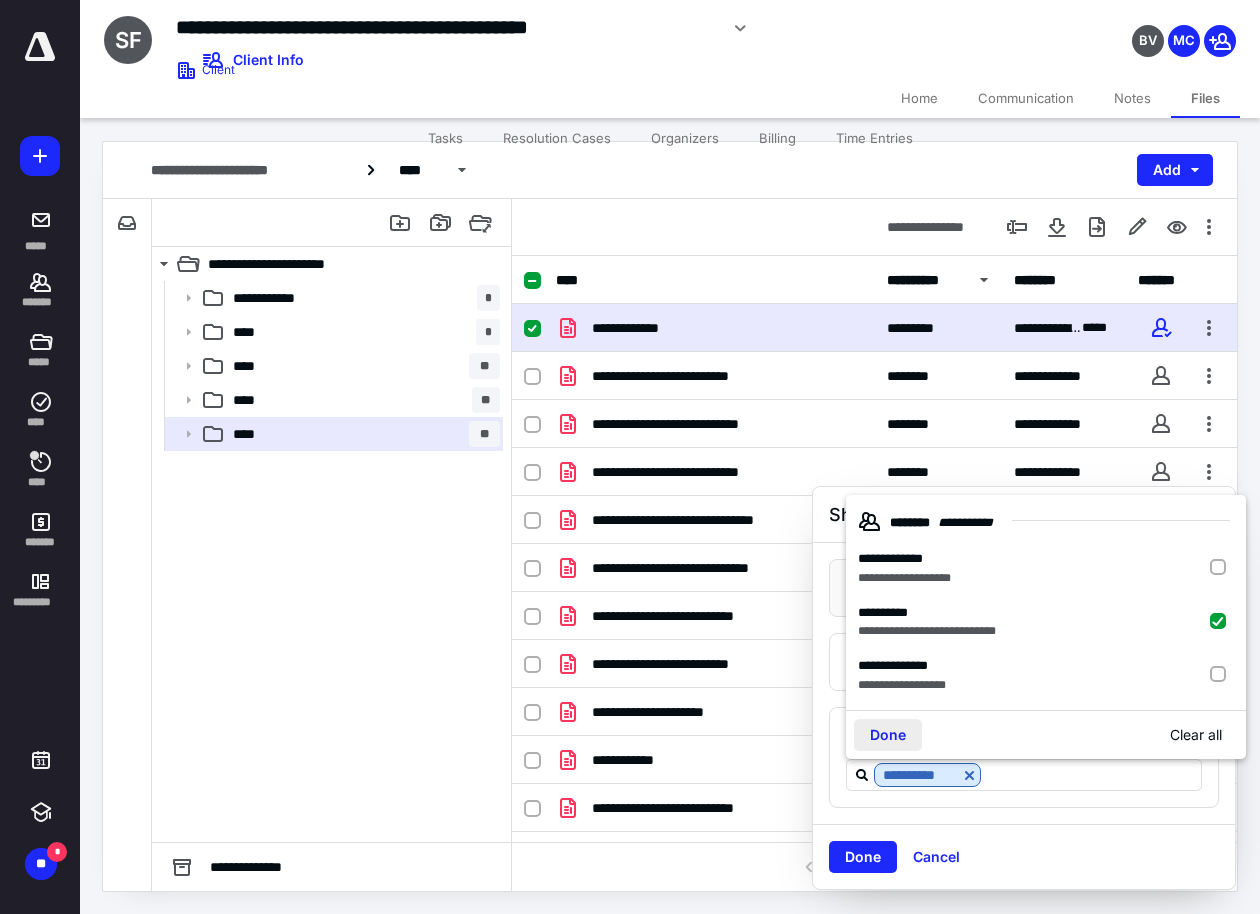 click on "Done" at bounding box center [888, 735] 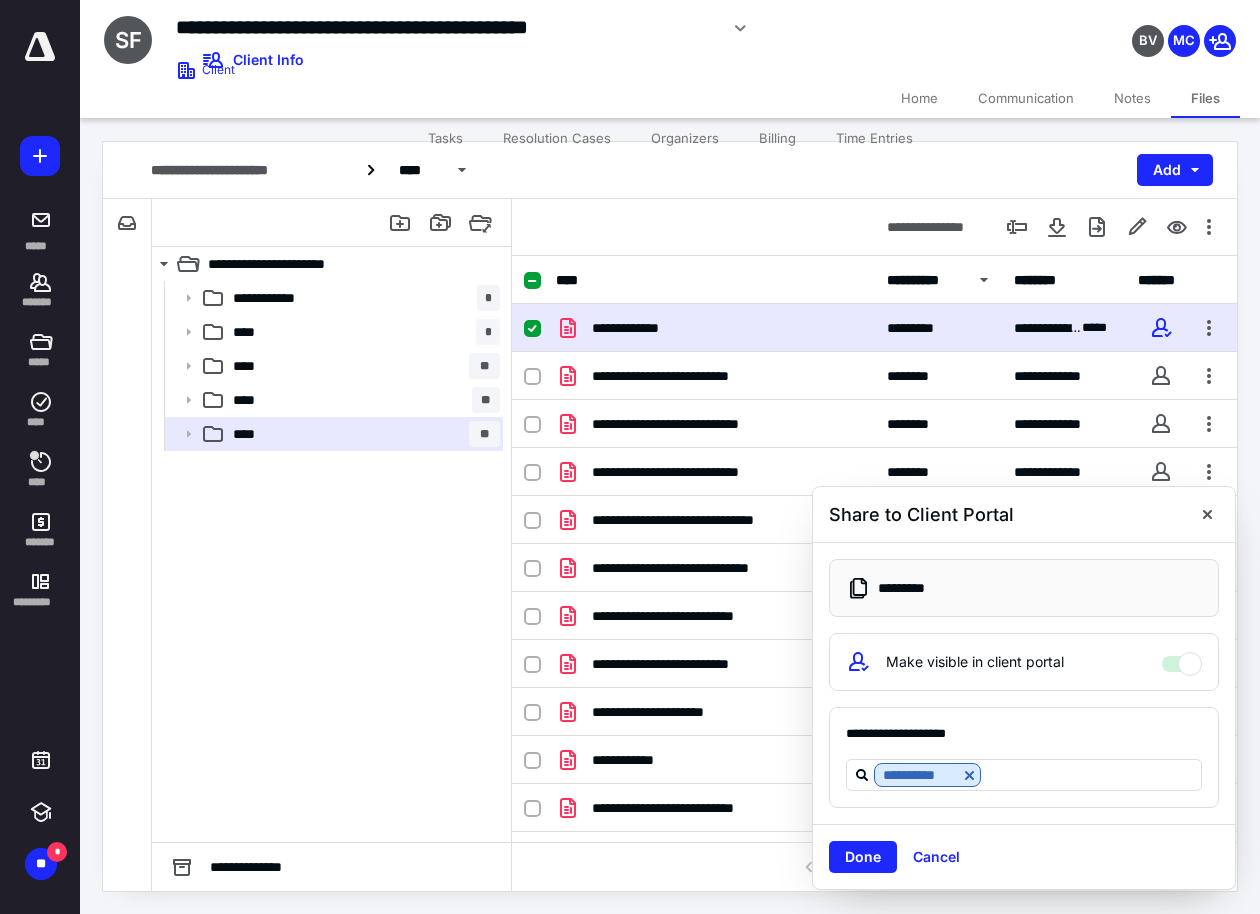 click on "Done" at bounding box center (863, 857) 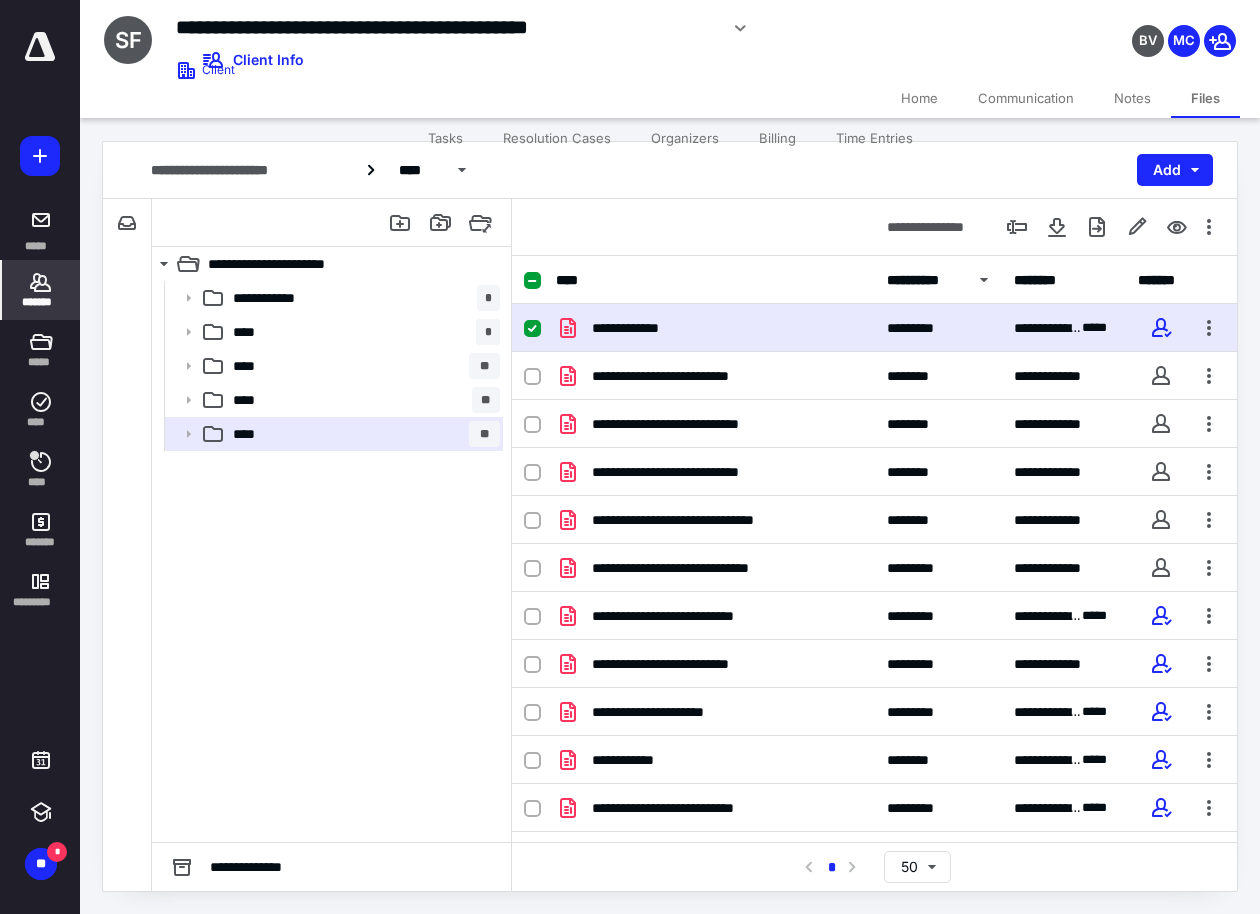 click on "*******" at bounding box center [41, 302] 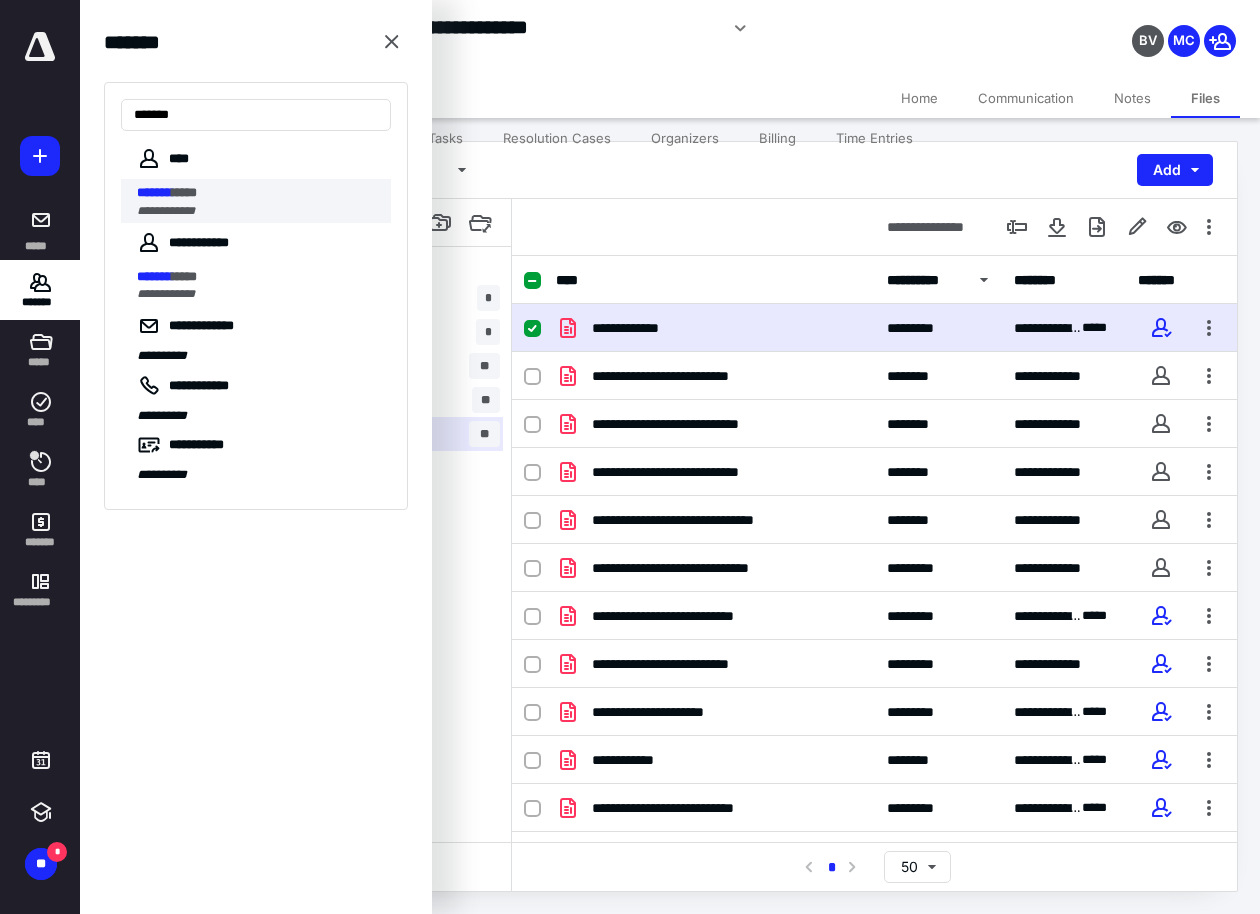 type on "*******" 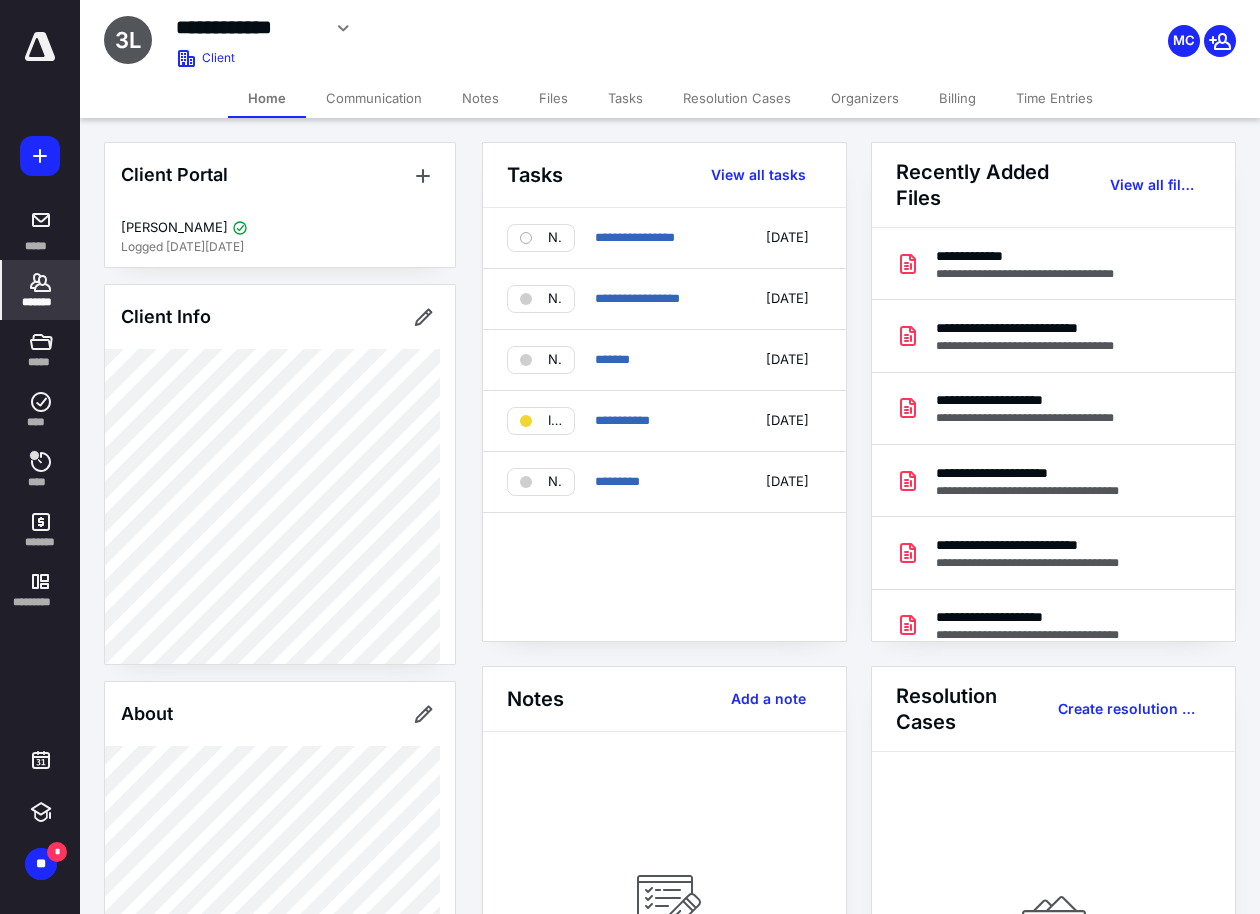 click on "Client Portal Chris Hendrick Logged in 4 days ago Client Info About Important clients Linked clients Tags Manage all tags" at bounding box center [280, 796] 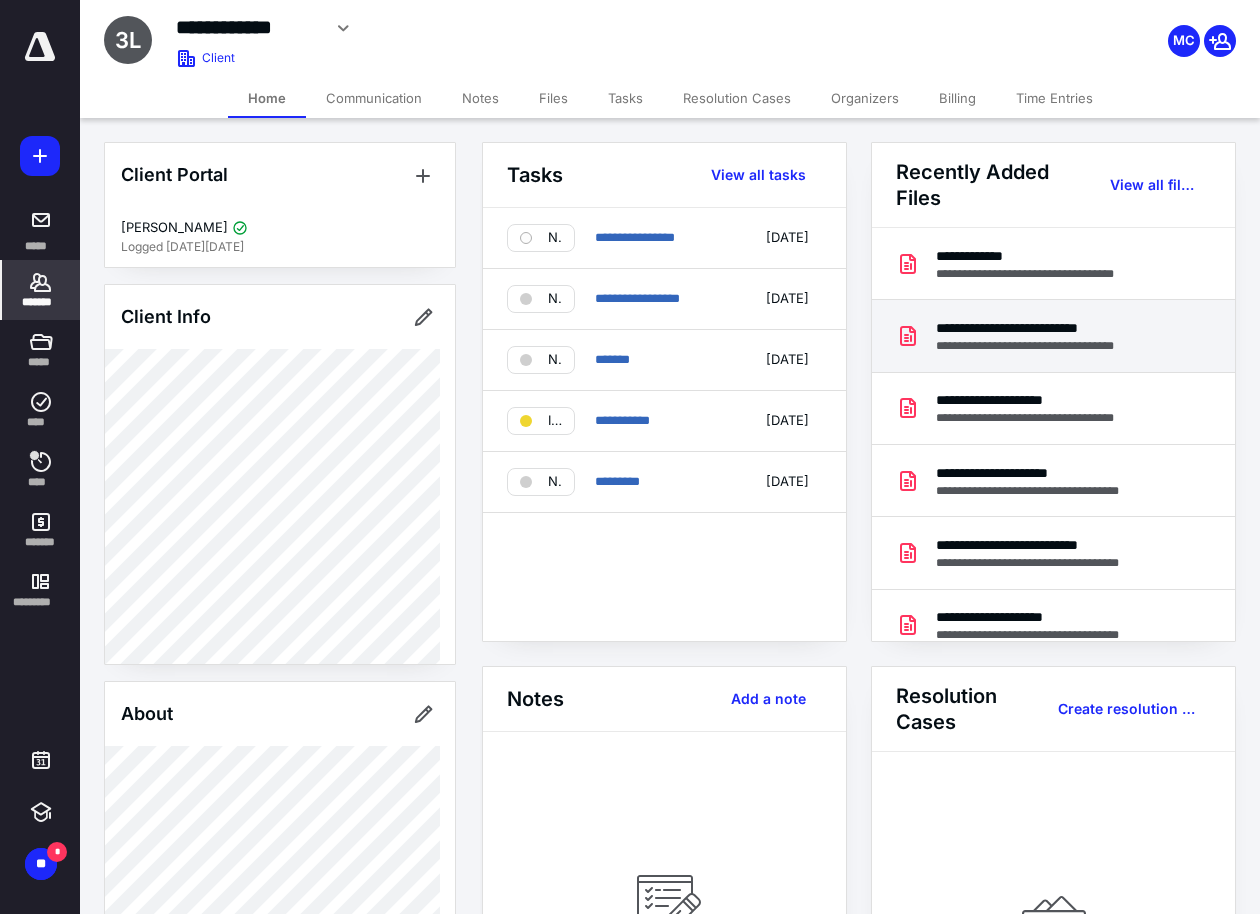 click on "**********" at bounding box center (1042, 328) 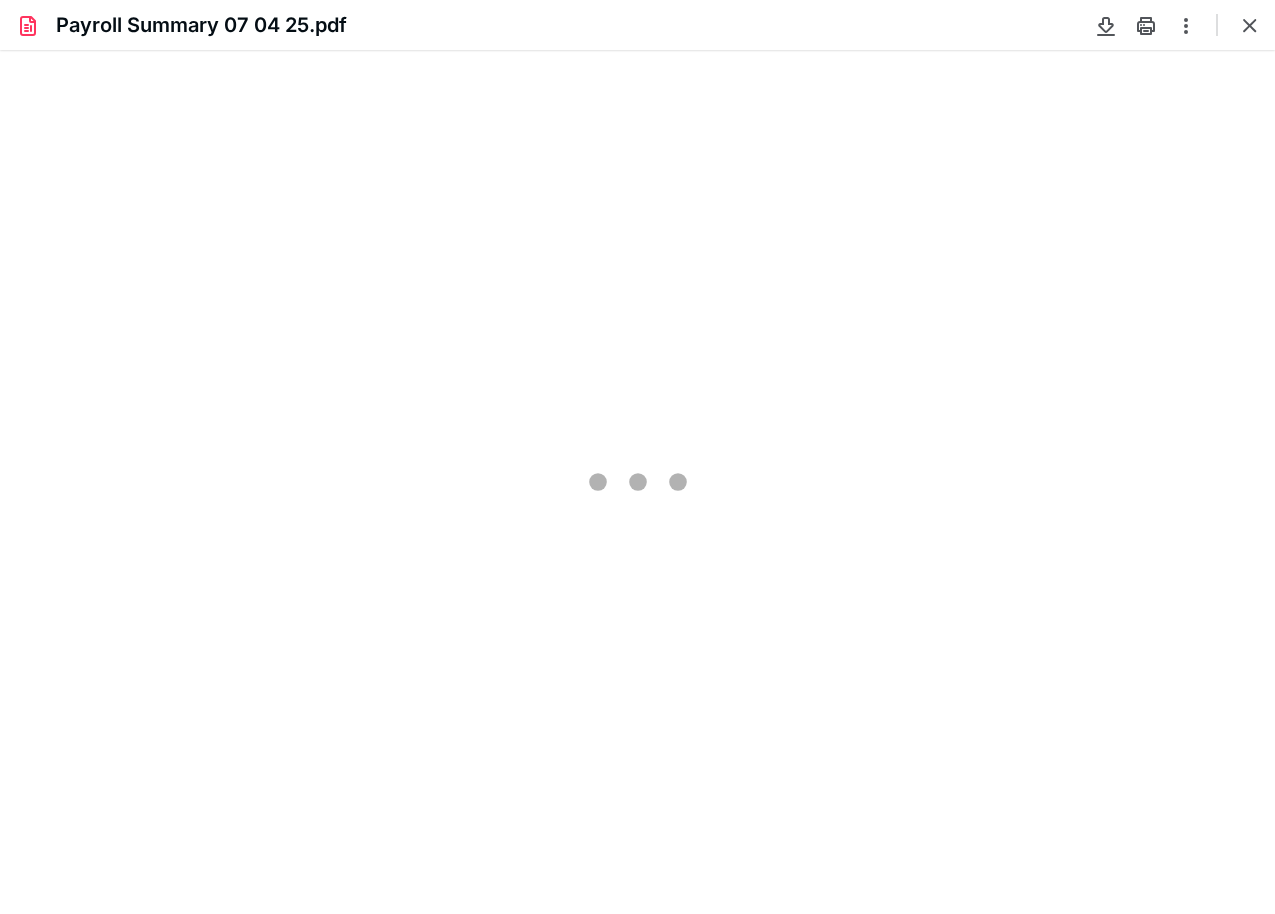 scroll, scrollTop: 0, scrollLeft: 0, axis: both 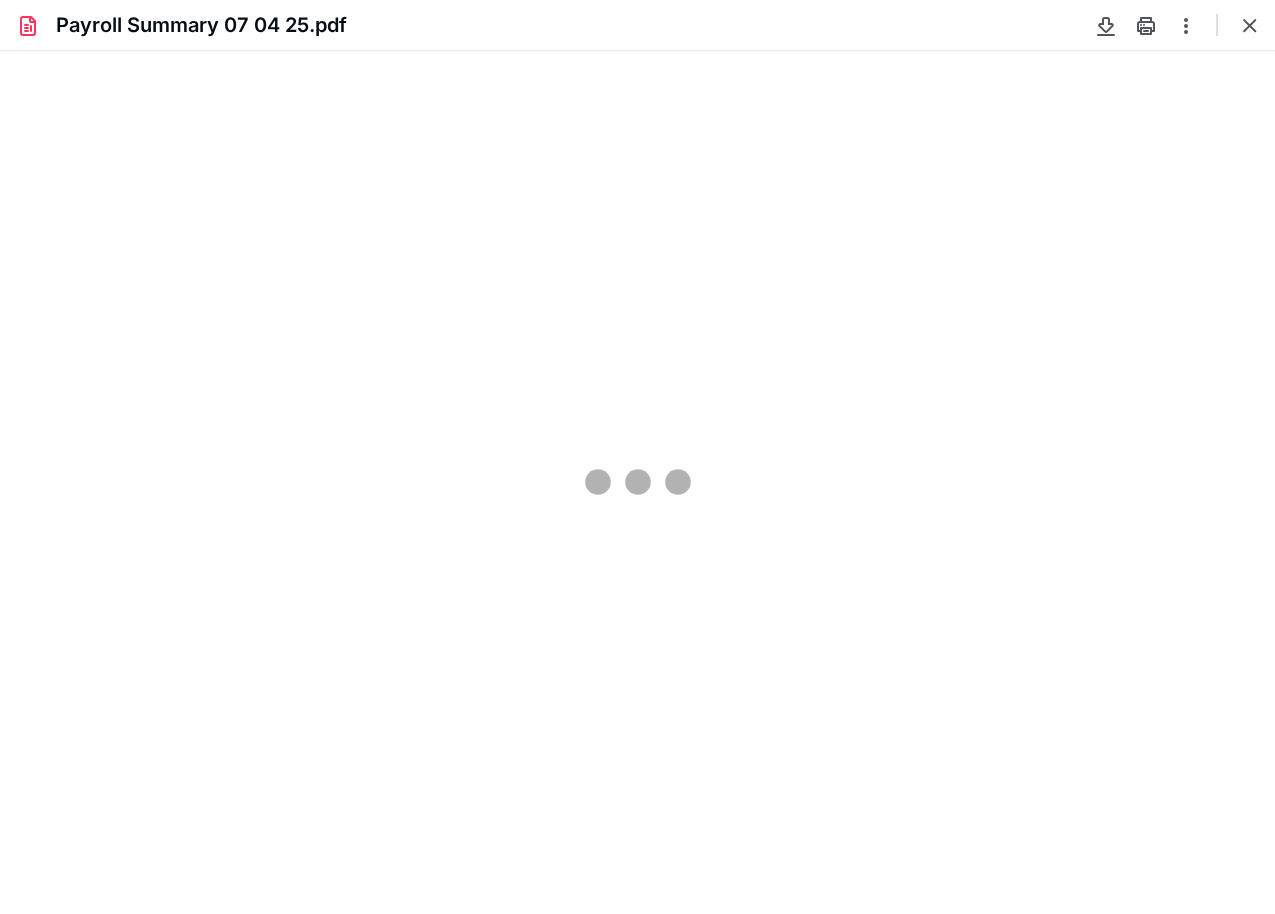 type on "134" 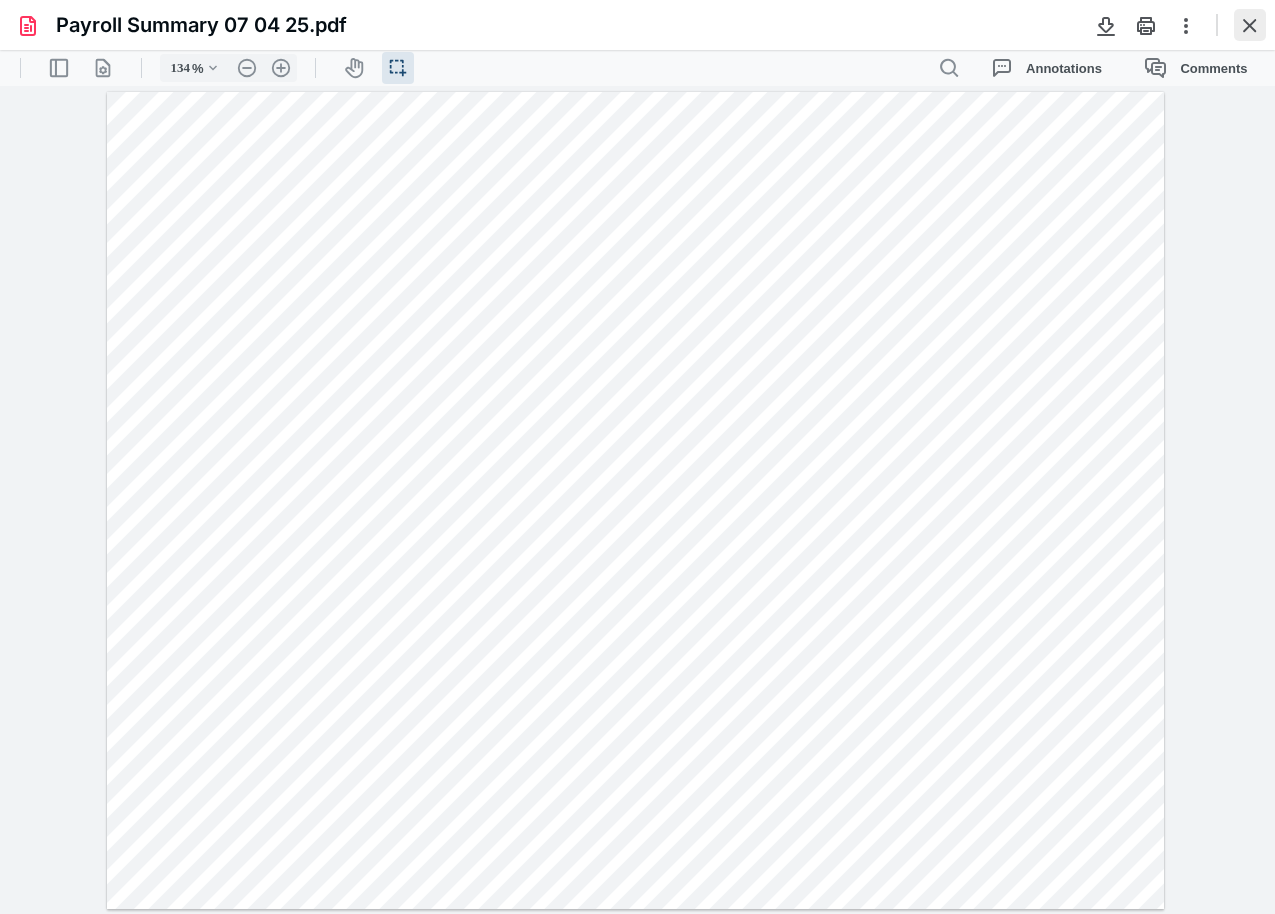 click at bounding box center (1250, 25) 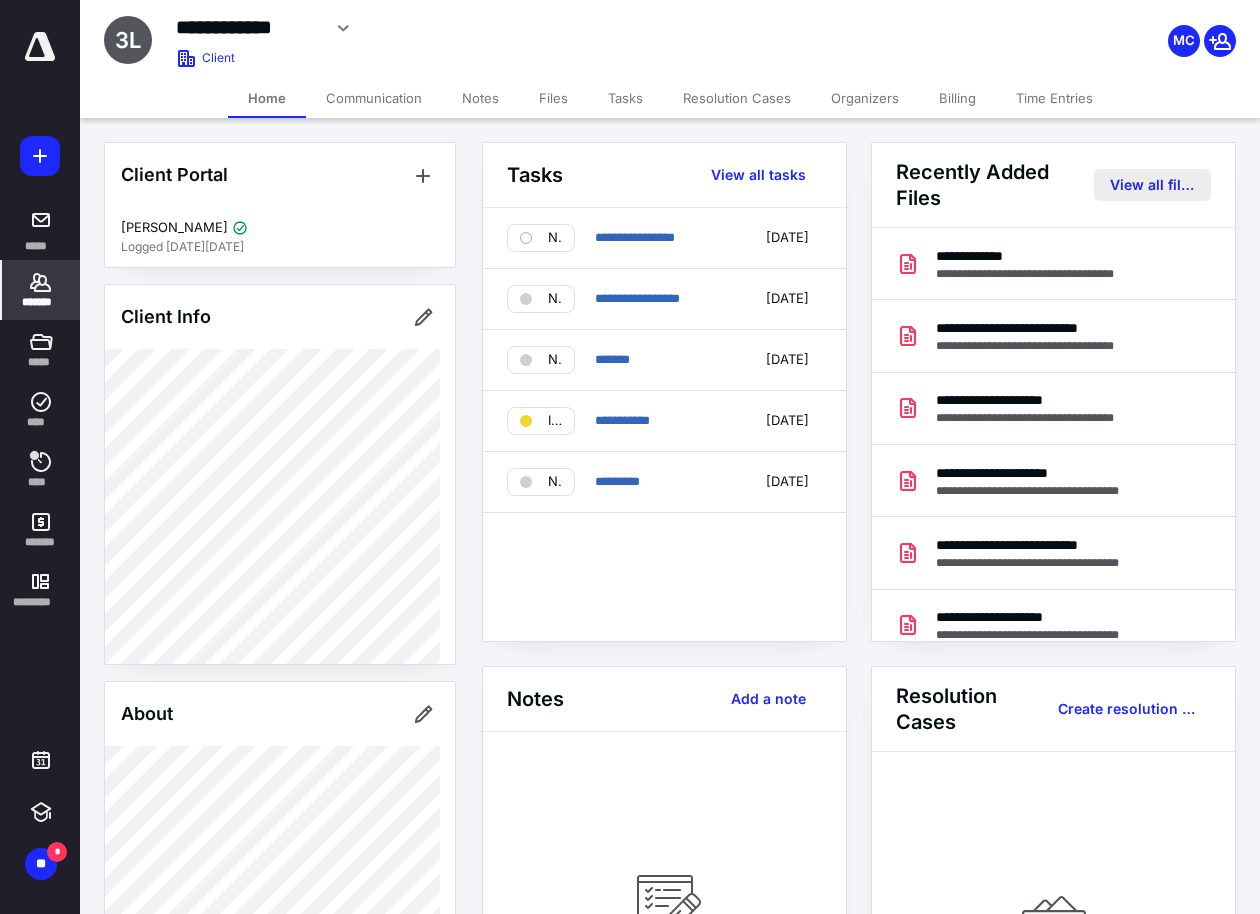 click on "View all files" at bounding box center [1152, 185] 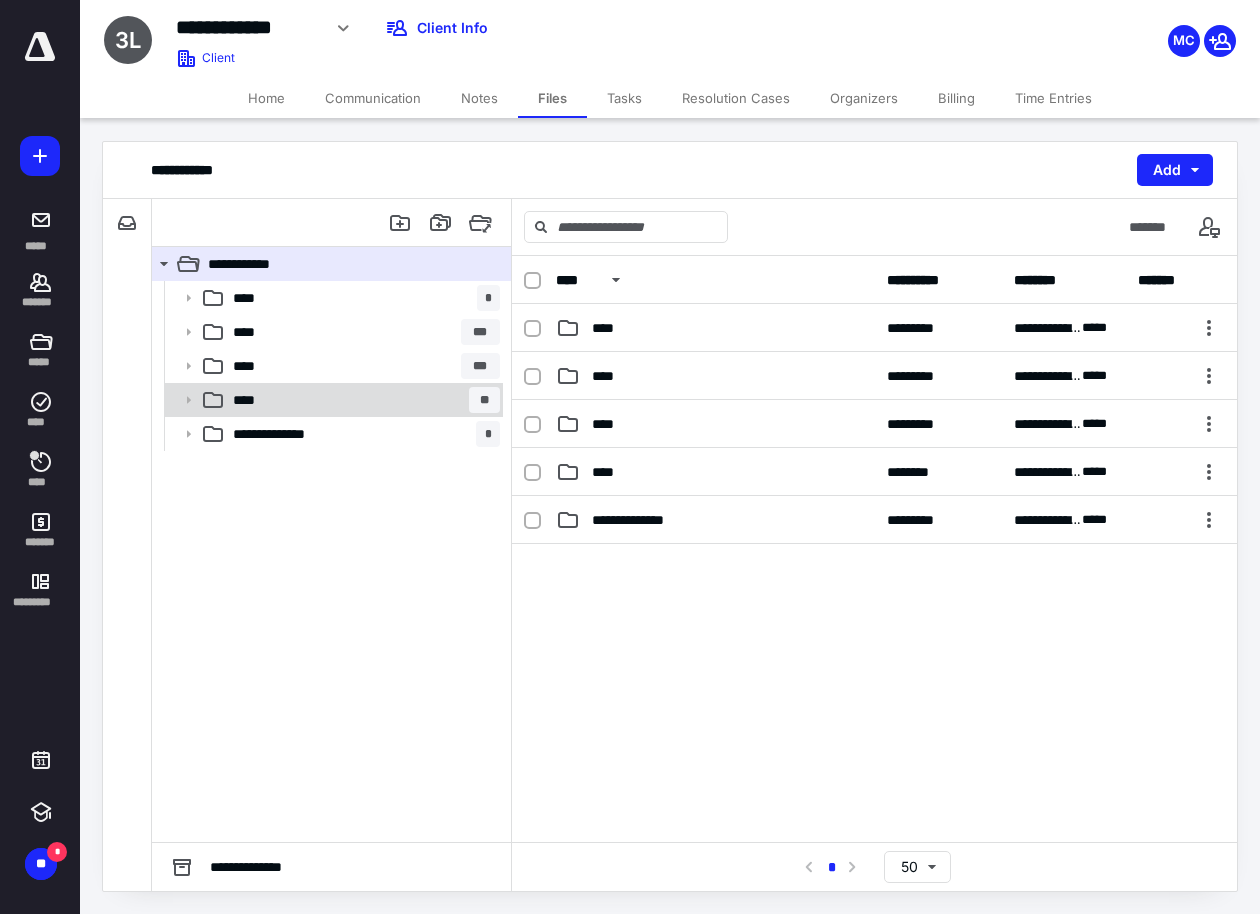 click on "**** **" at bounding box center (362, 400) 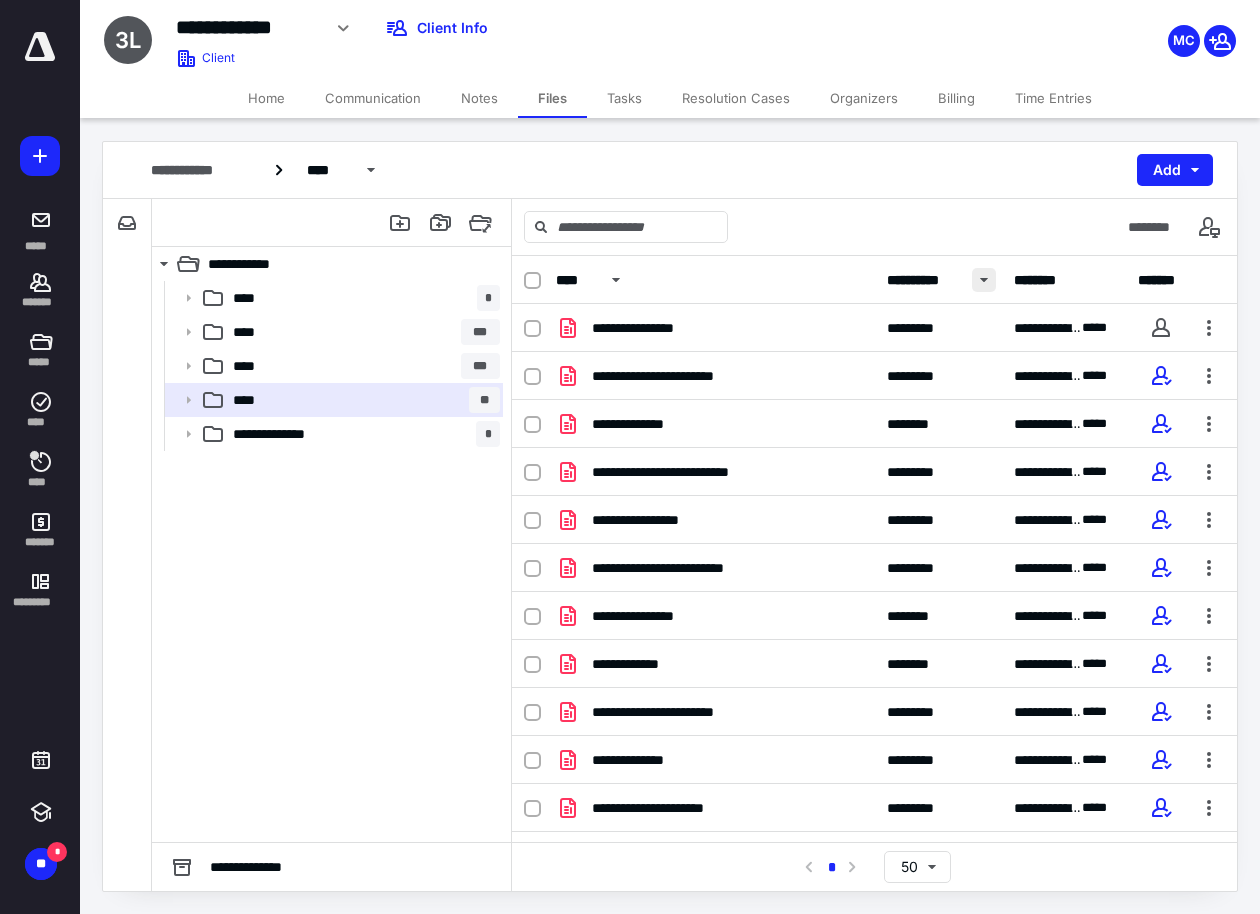 click at bounding box center (984, 280) 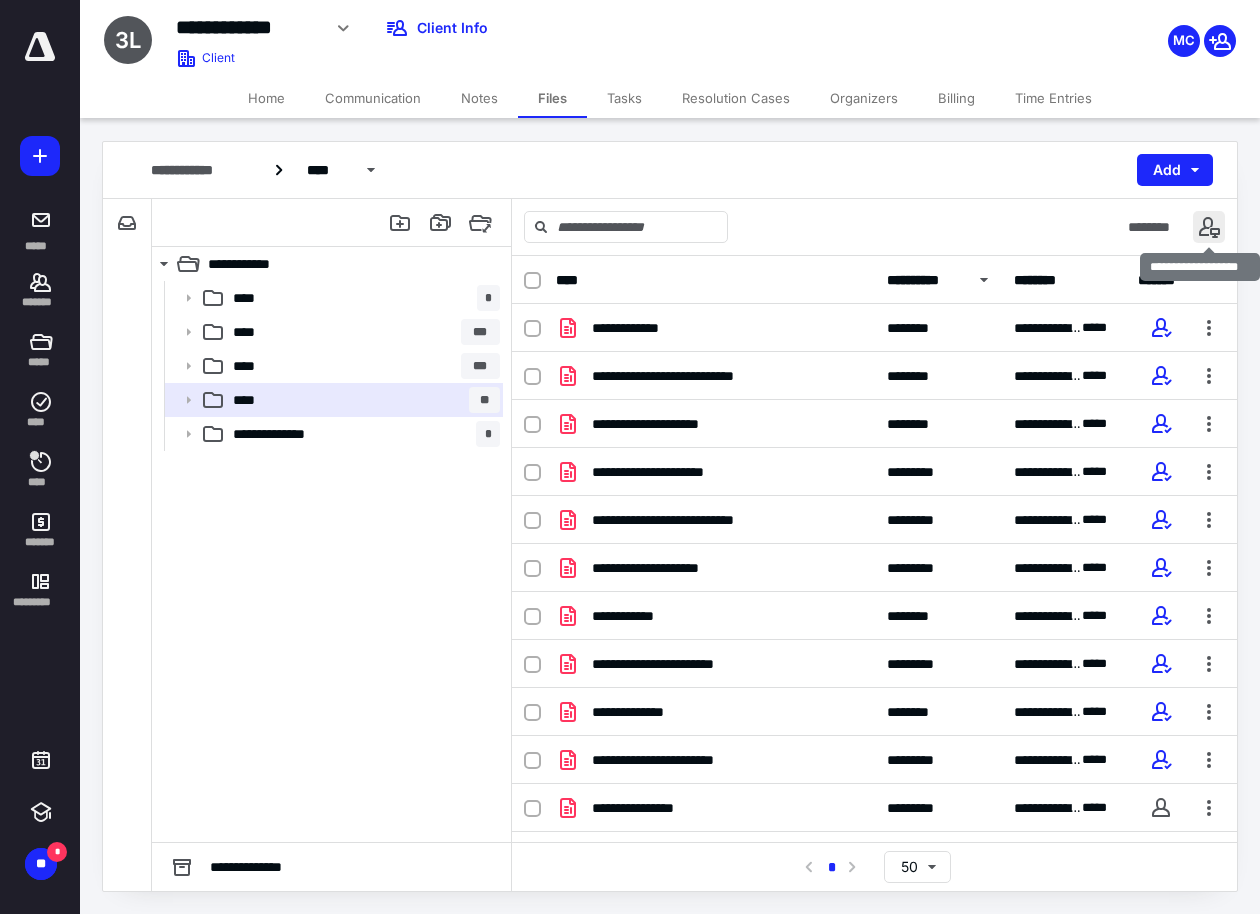 click at bounding box center [1209, 227] 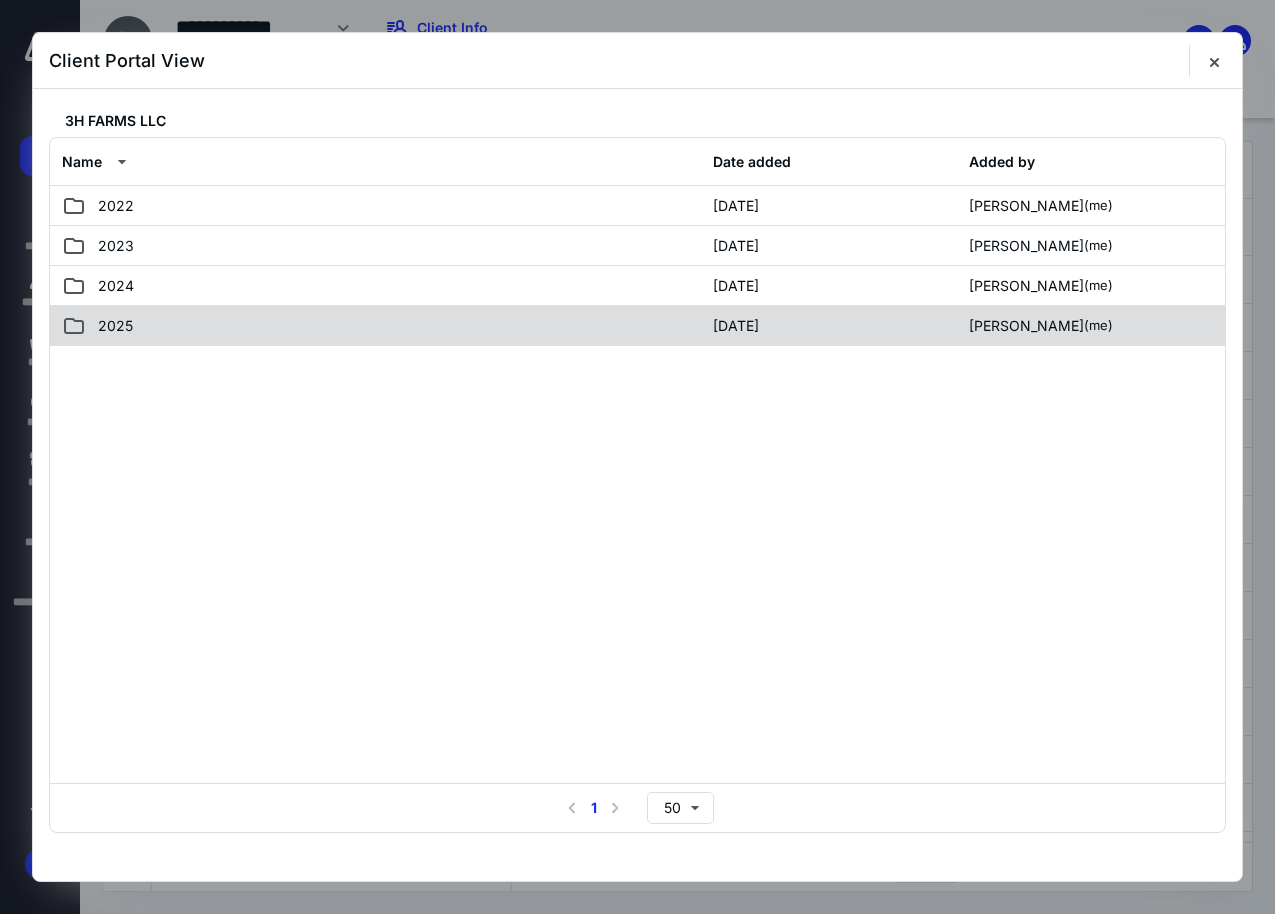 click on "2025 1/2/2025 Miranda Curtis  (me)" at bounding box center (637, 326) 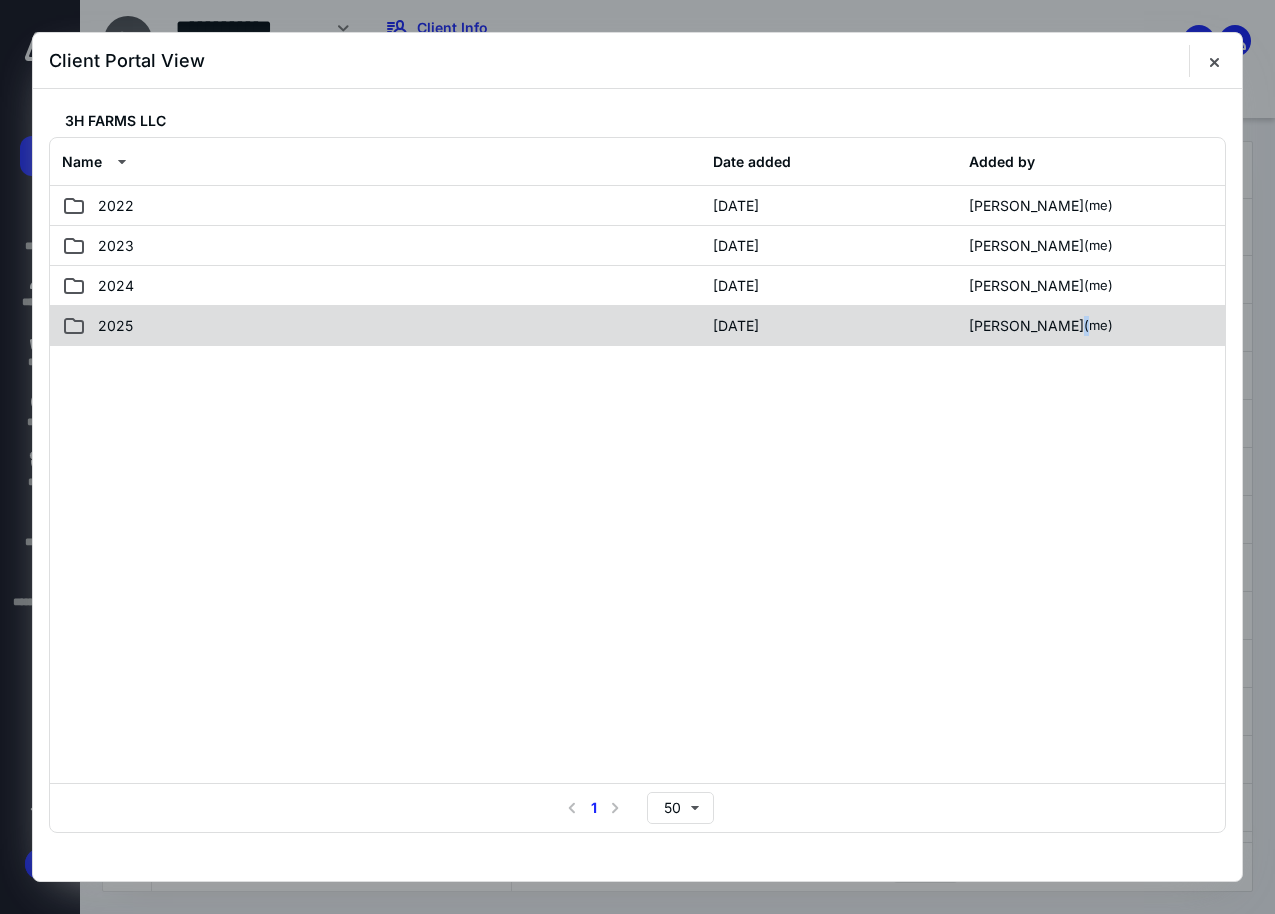 click on "2025 1/2/2025 Miranda Curtis  (me)" at bounding box center (637, 326) 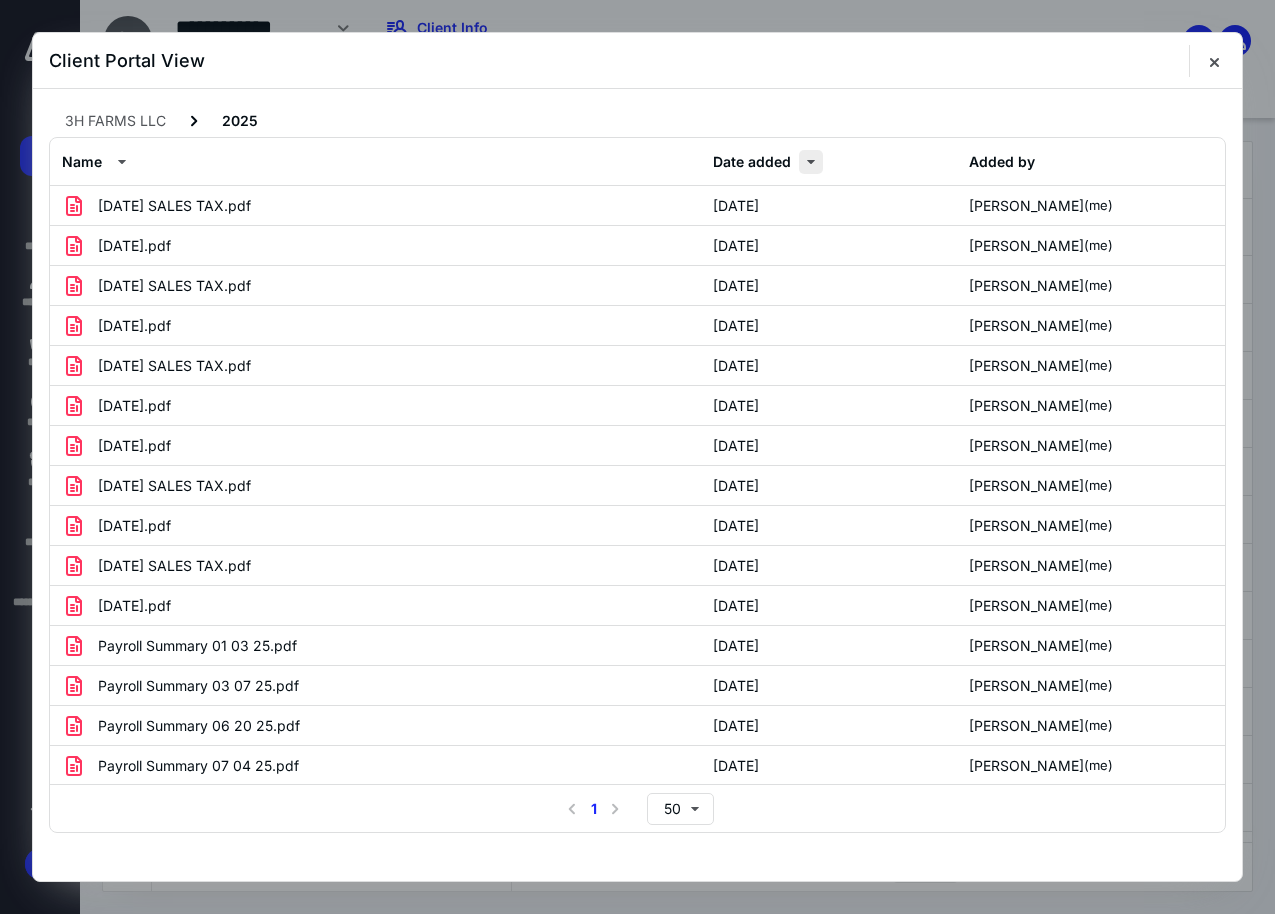 click at bounding box center (811, 162) 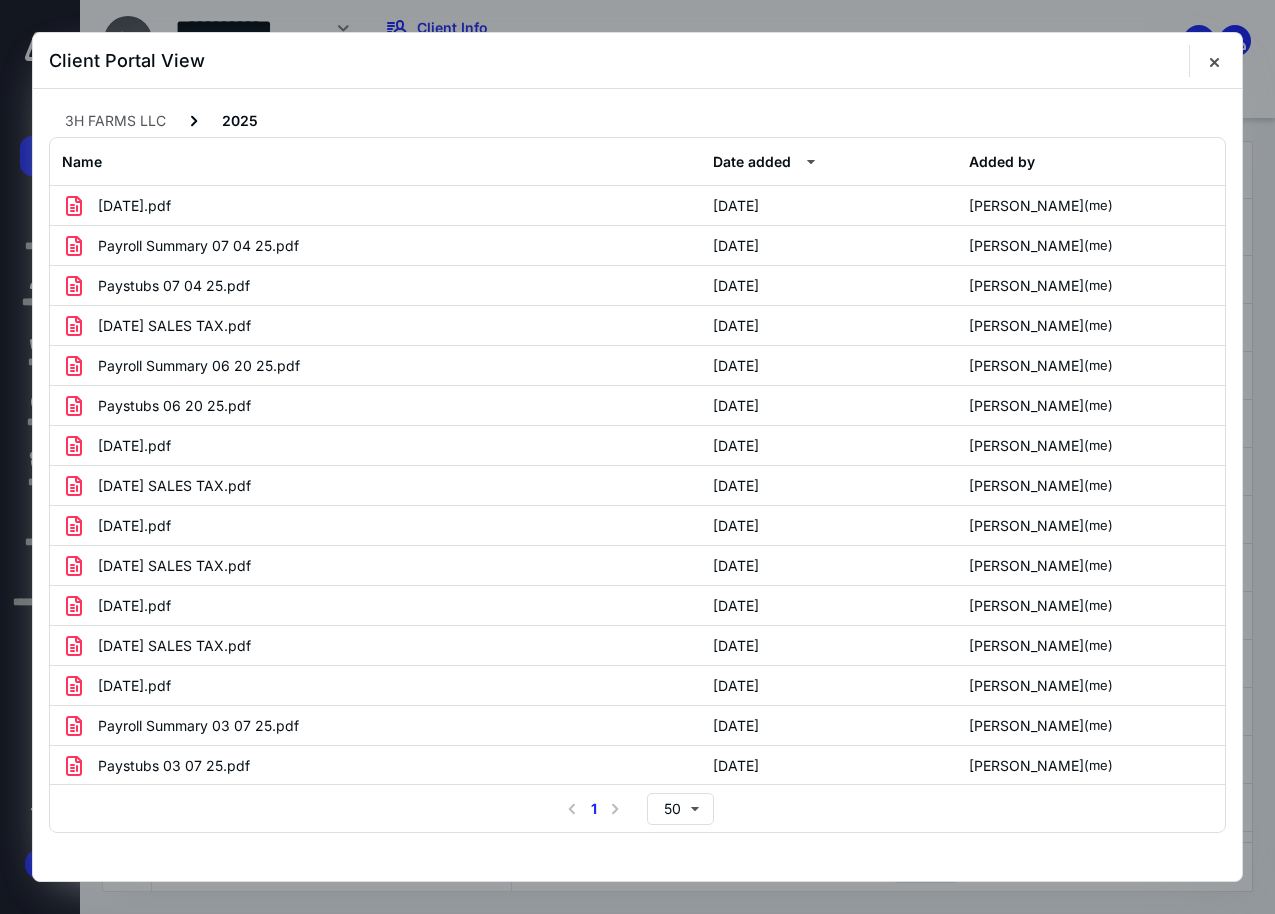 click on "Client Portal View" at bounding box center (637, 61) 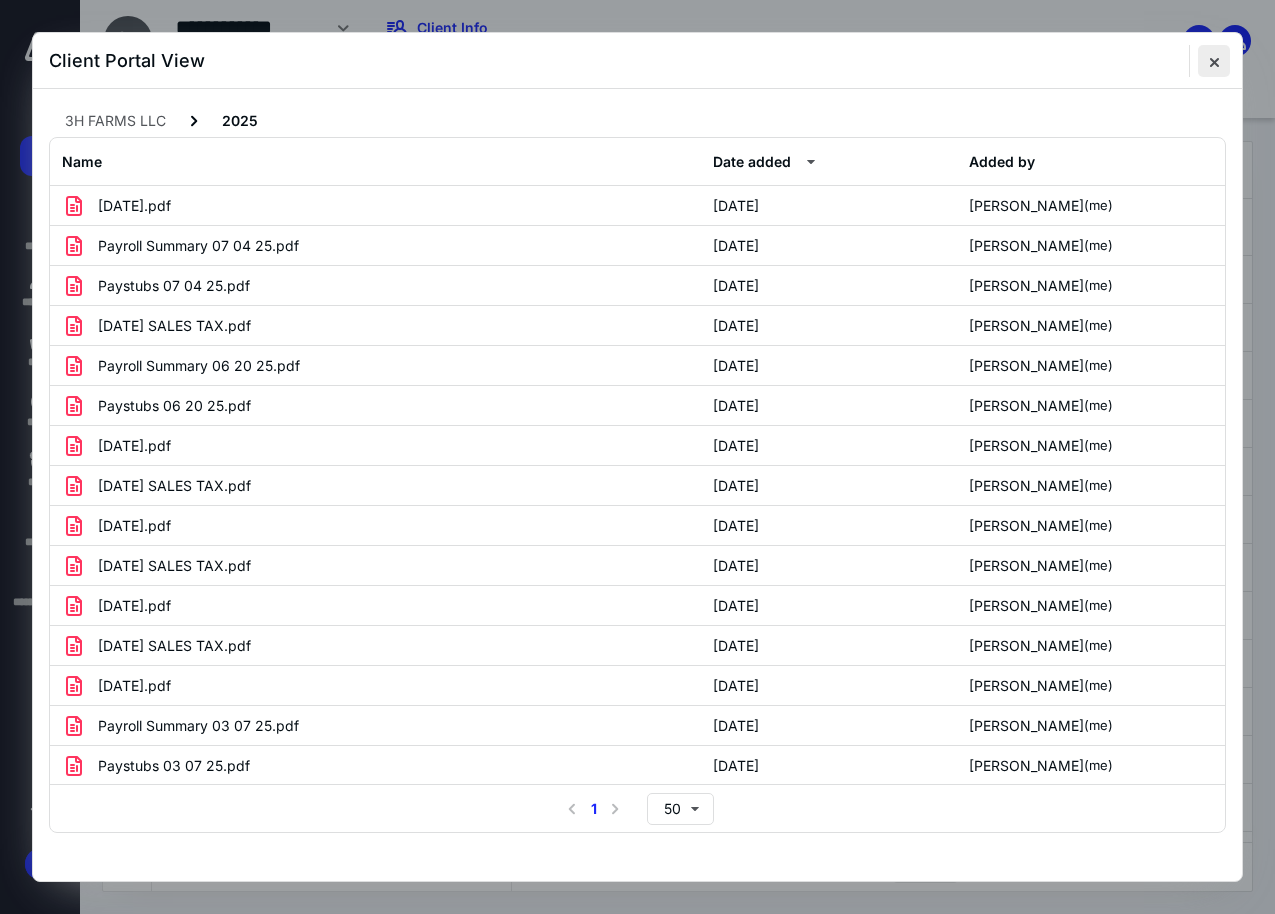 click at bounding box center [1214, 61] 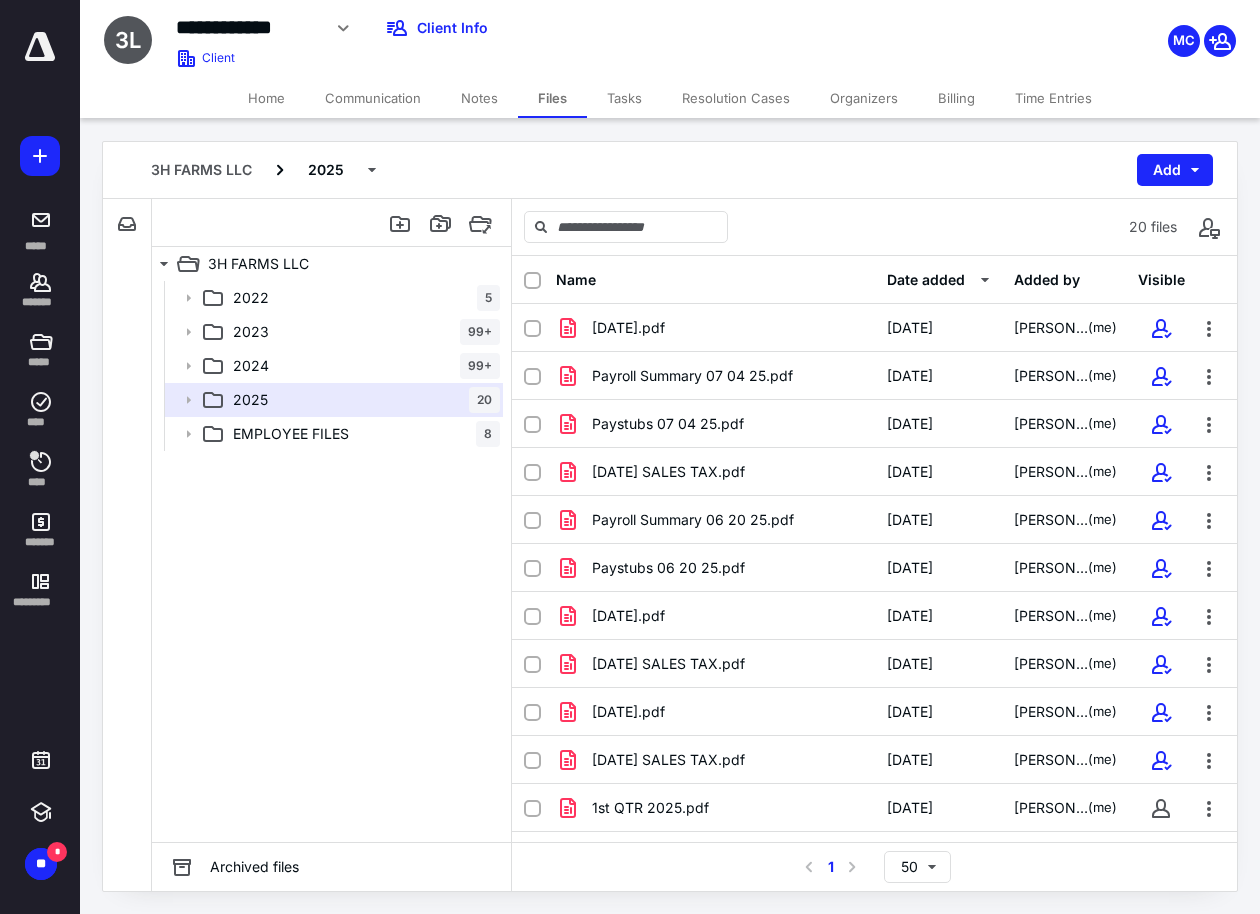 click at bounding box center [40, 47] 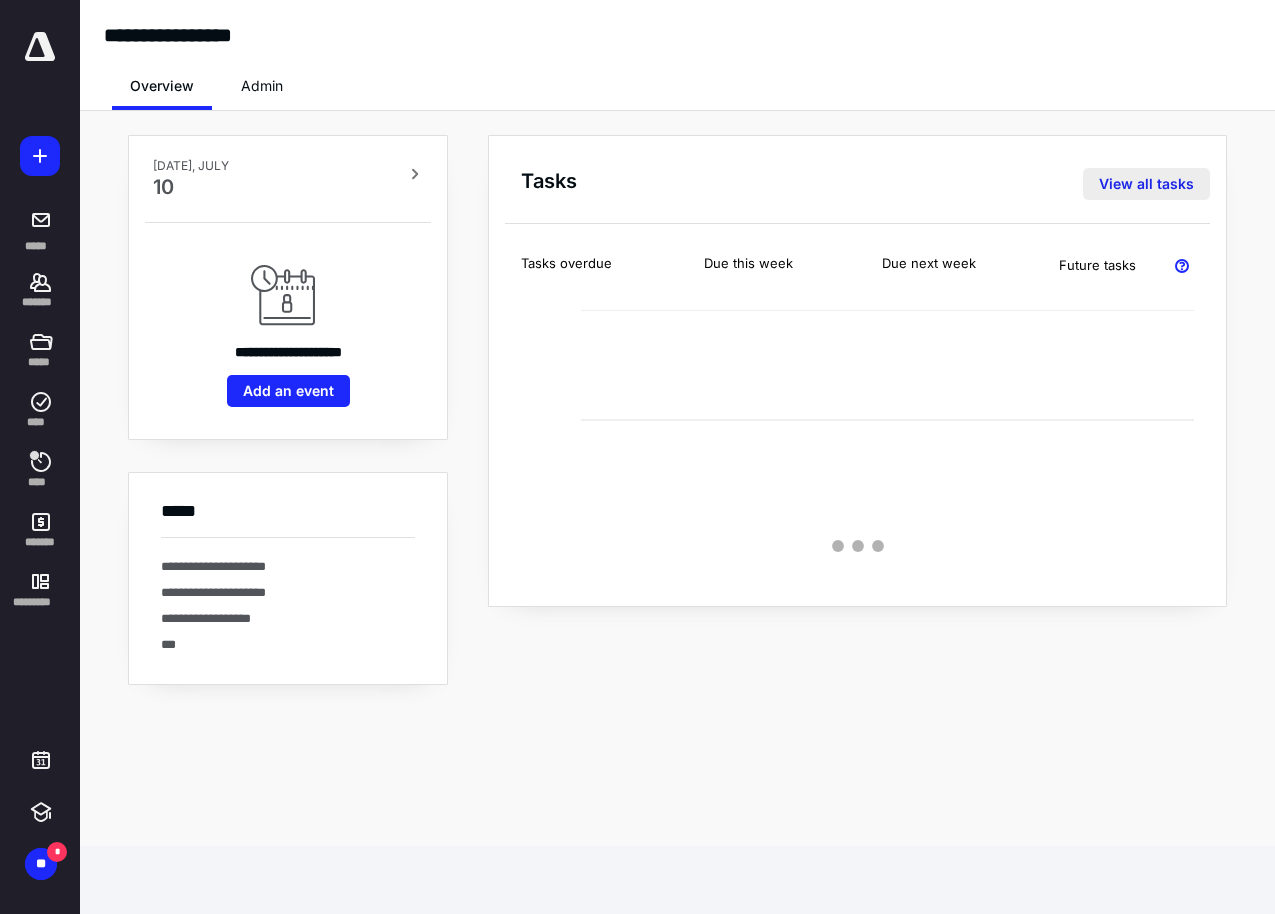 click on "View all tasks" at bounding box center (1146, 184) 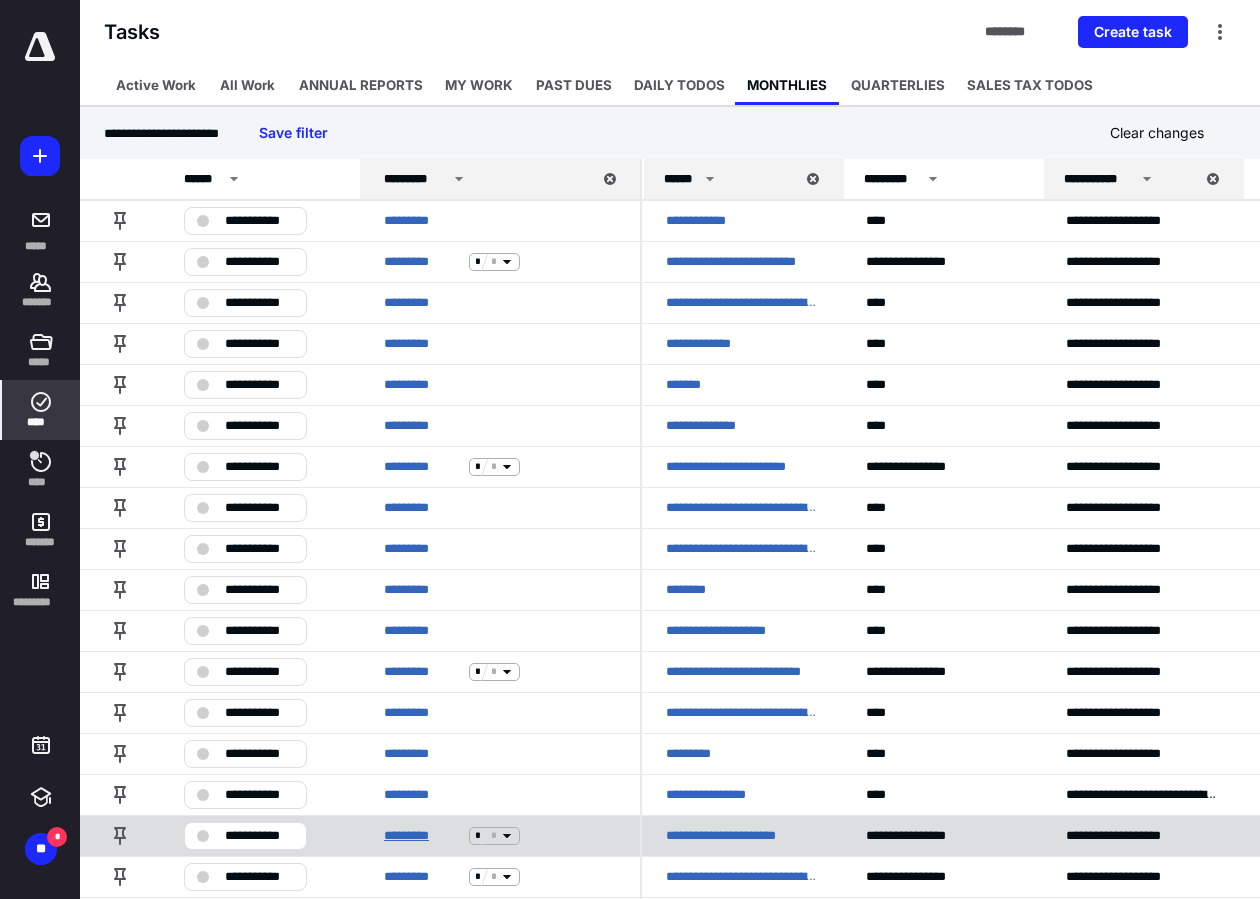 click on "*********" at bounding box center (422, 836) 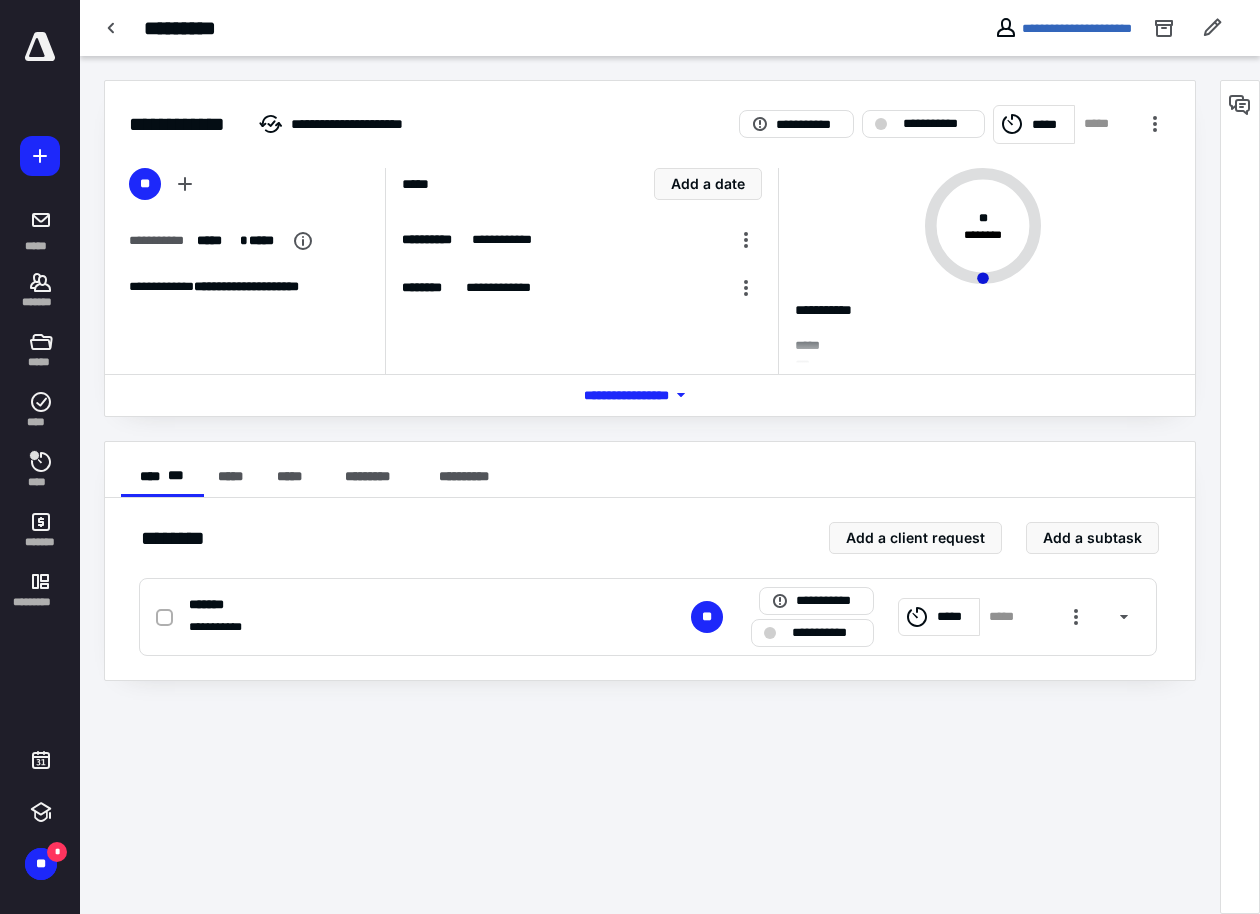 click on "*** **** *******" at bounding box center [650, 395] 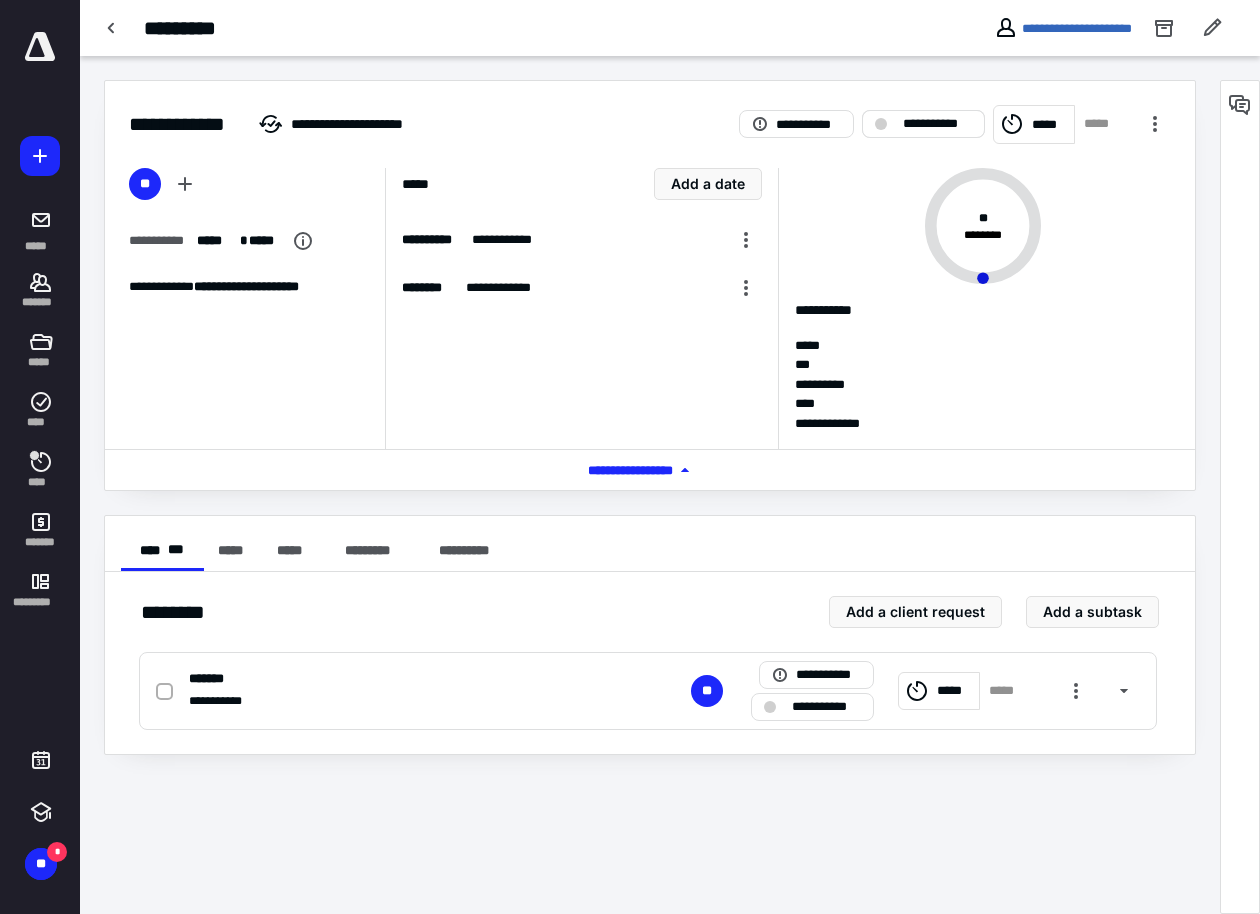 click on "**********" at bounding box center (923, 124) 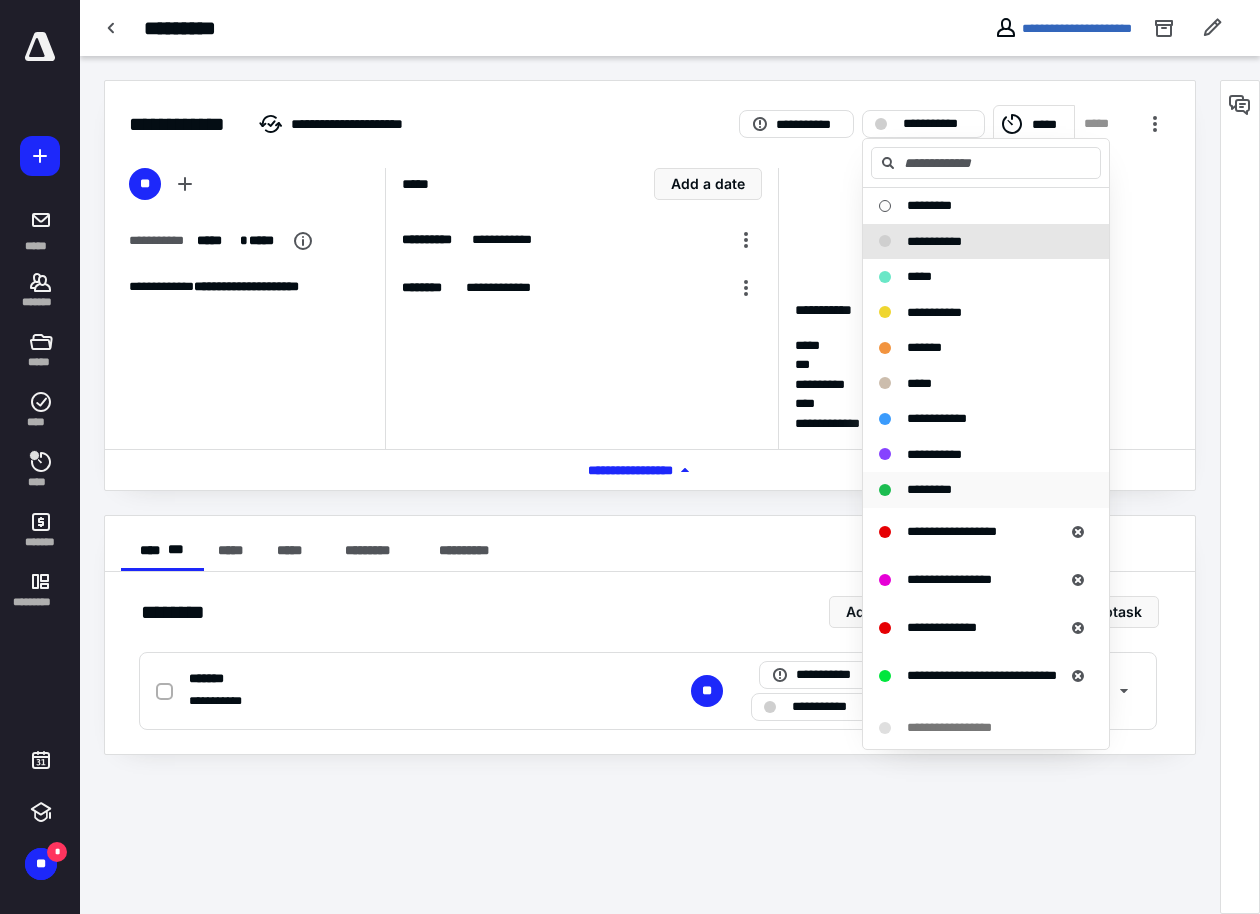 click on "*********" at bounding box center (929, 489) 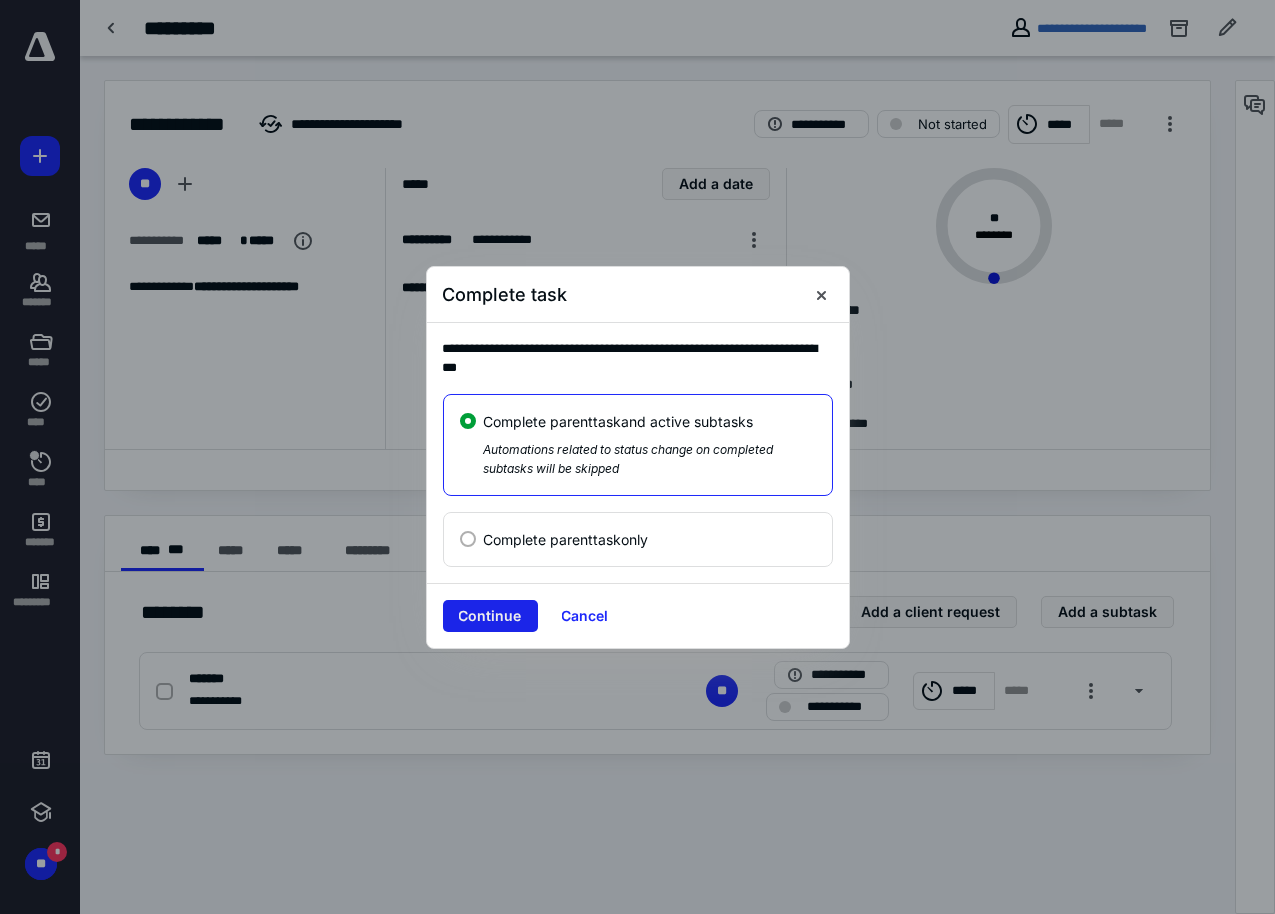 click on "Continue" at bounding box center [490, 616] 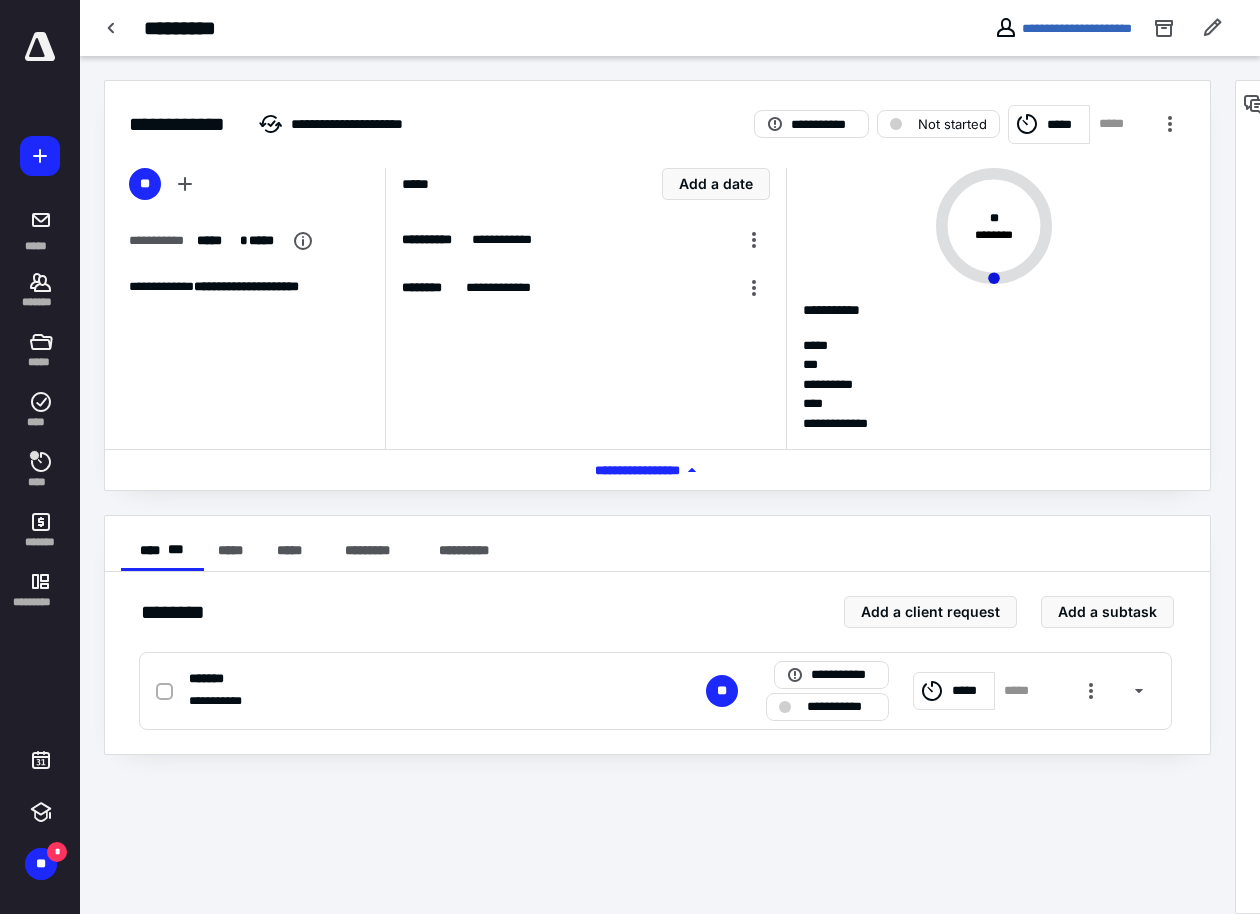 checkbox on "true" 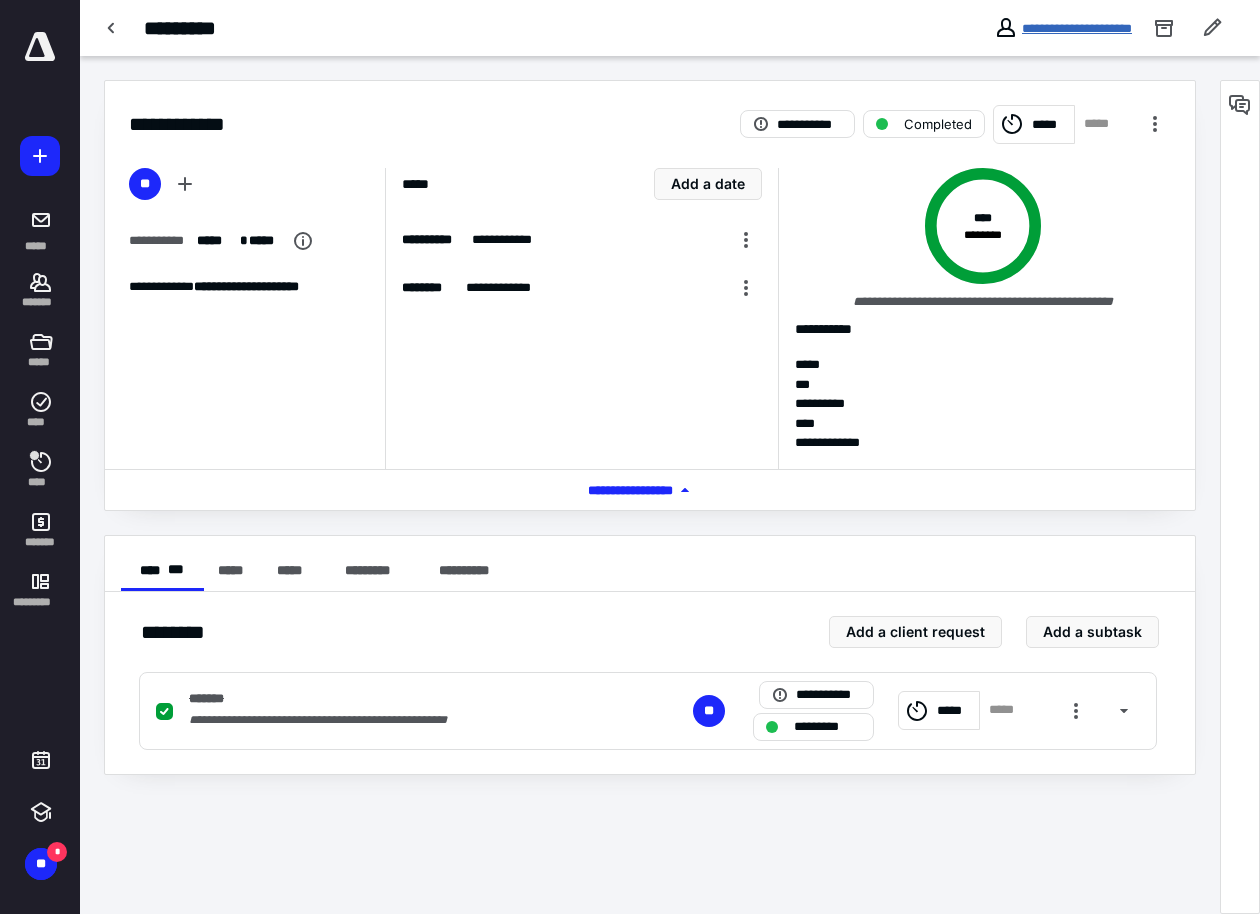 click on "**********" at bounding box center (1077, 28) 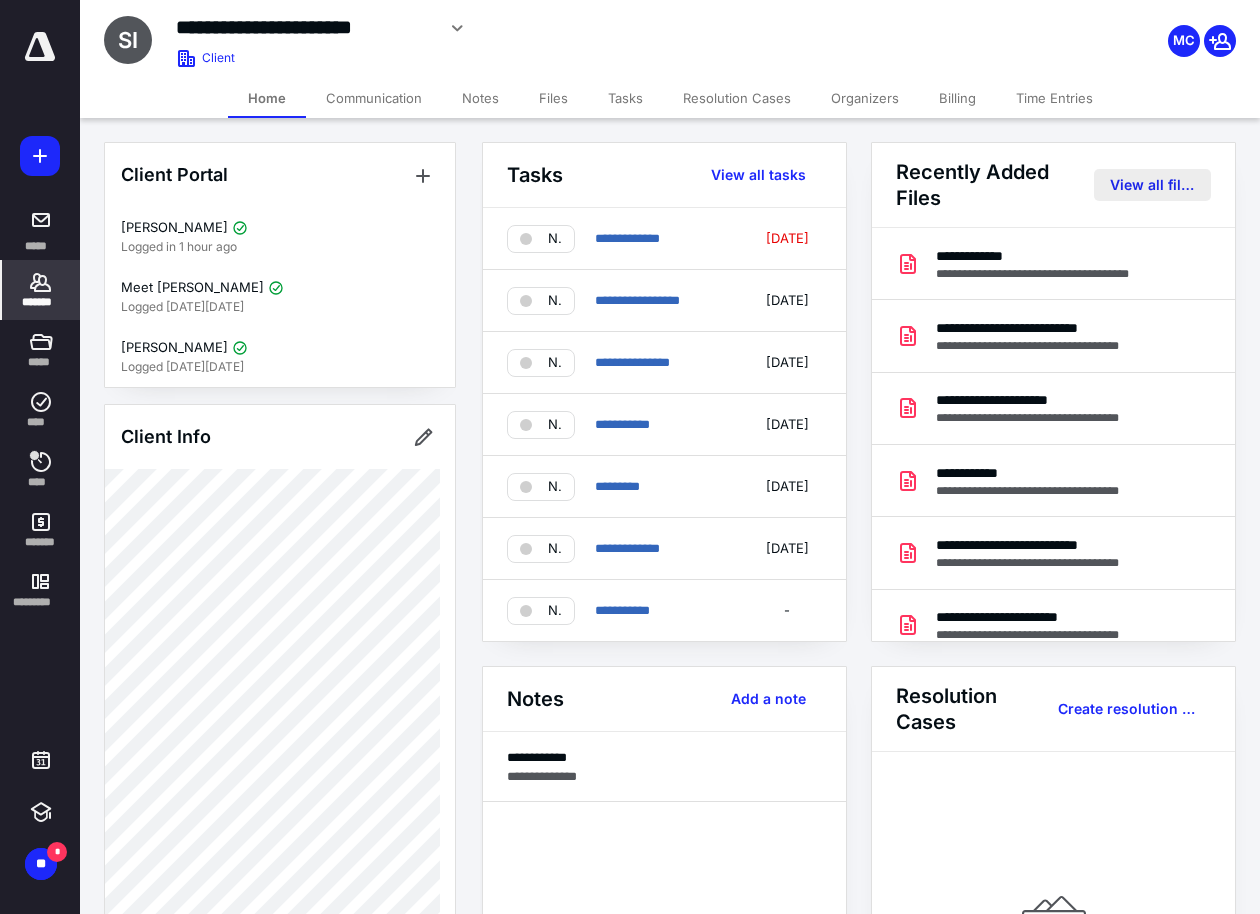 click on "View all files" at bounding box center (1152, 185) 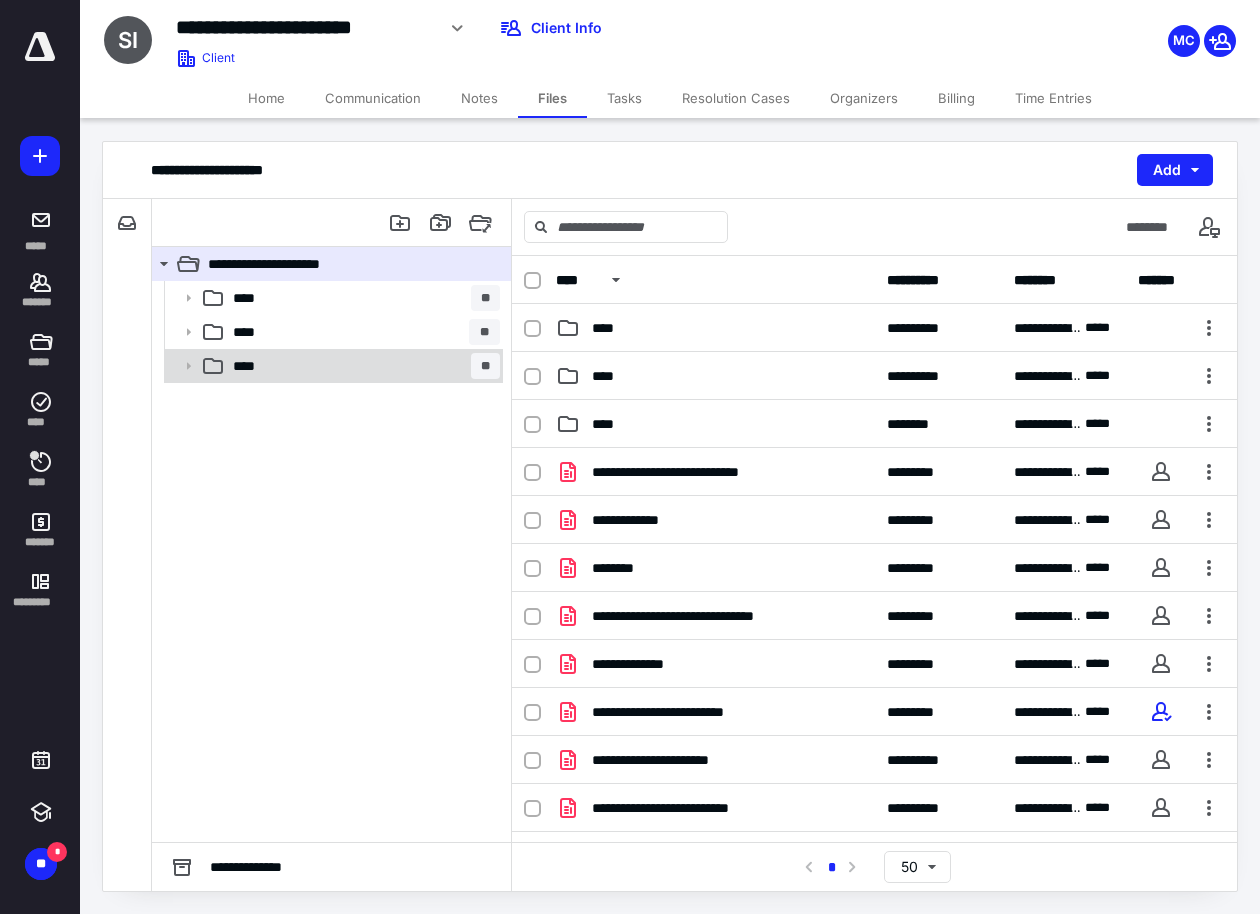 click on "**** **" at bounding box center [362, 366] 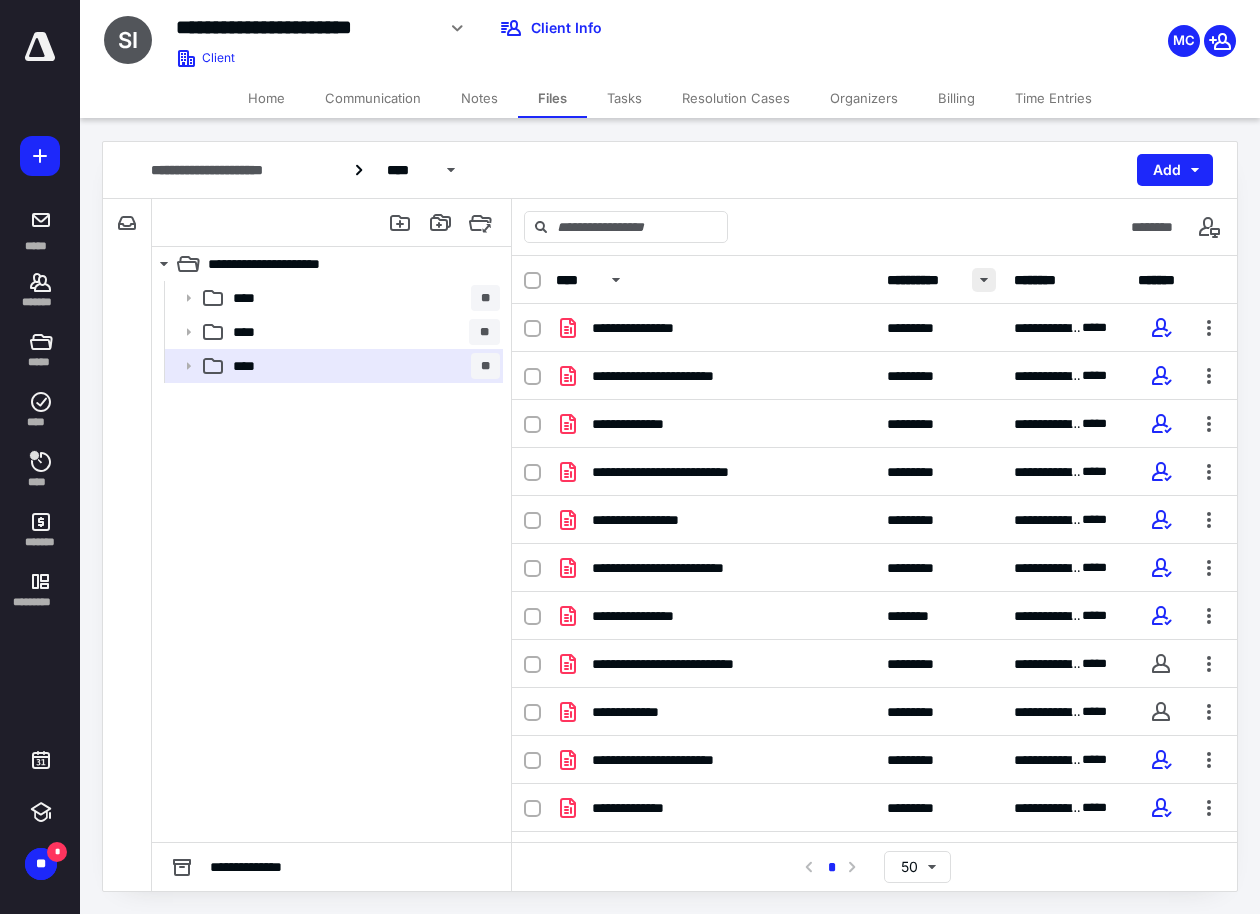 click at bounding box center [984, 280] 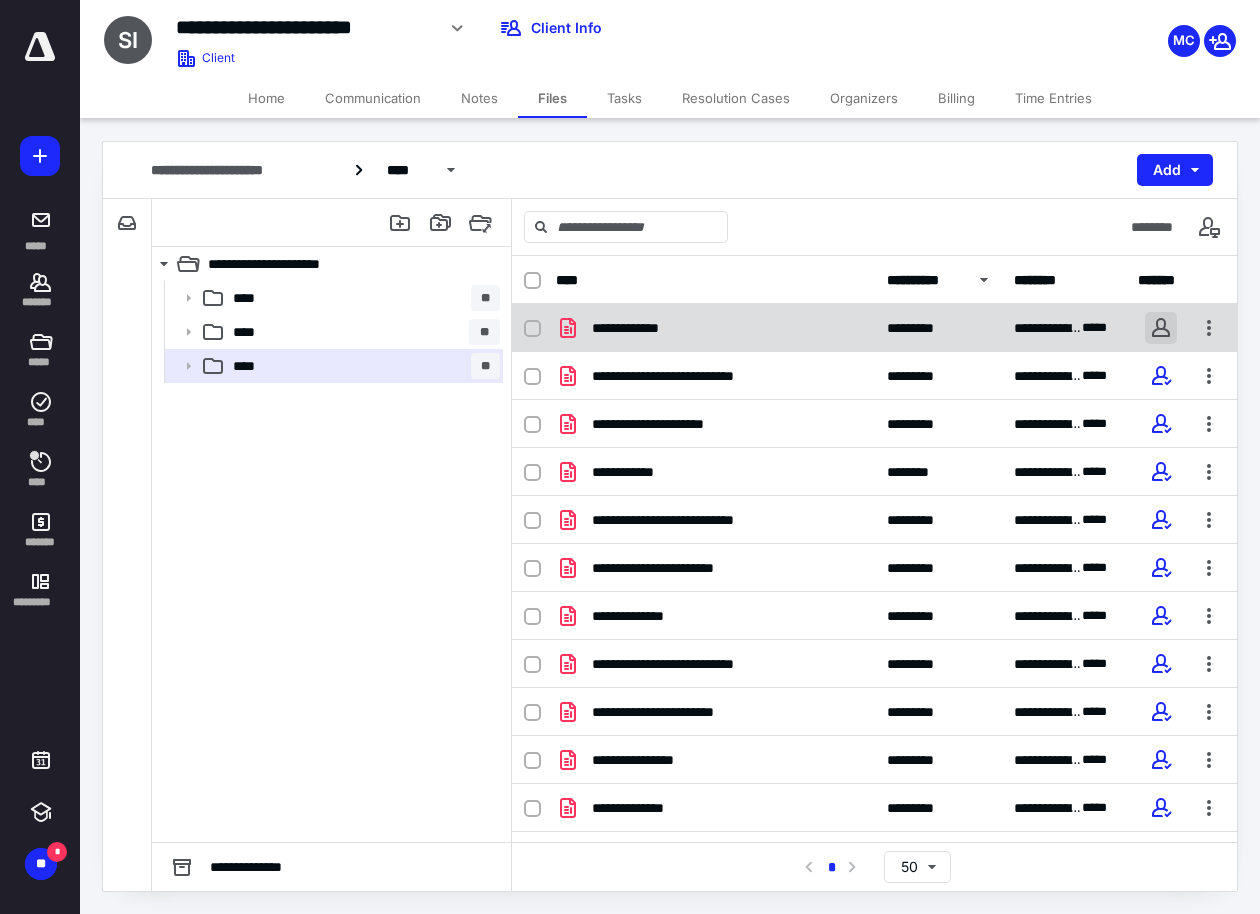 click at bounding box center (1161, 328) 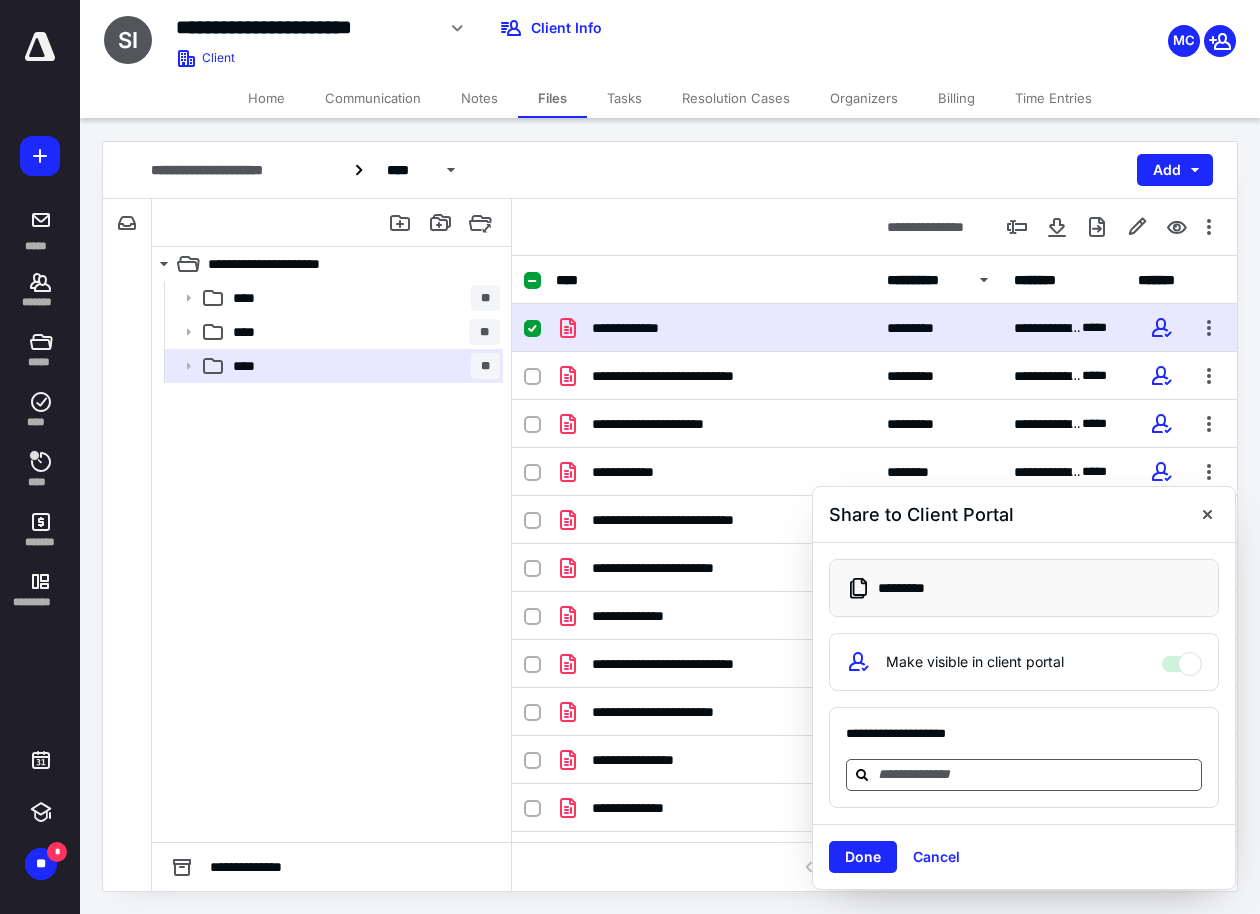 click at bounding box center [1036, 774] 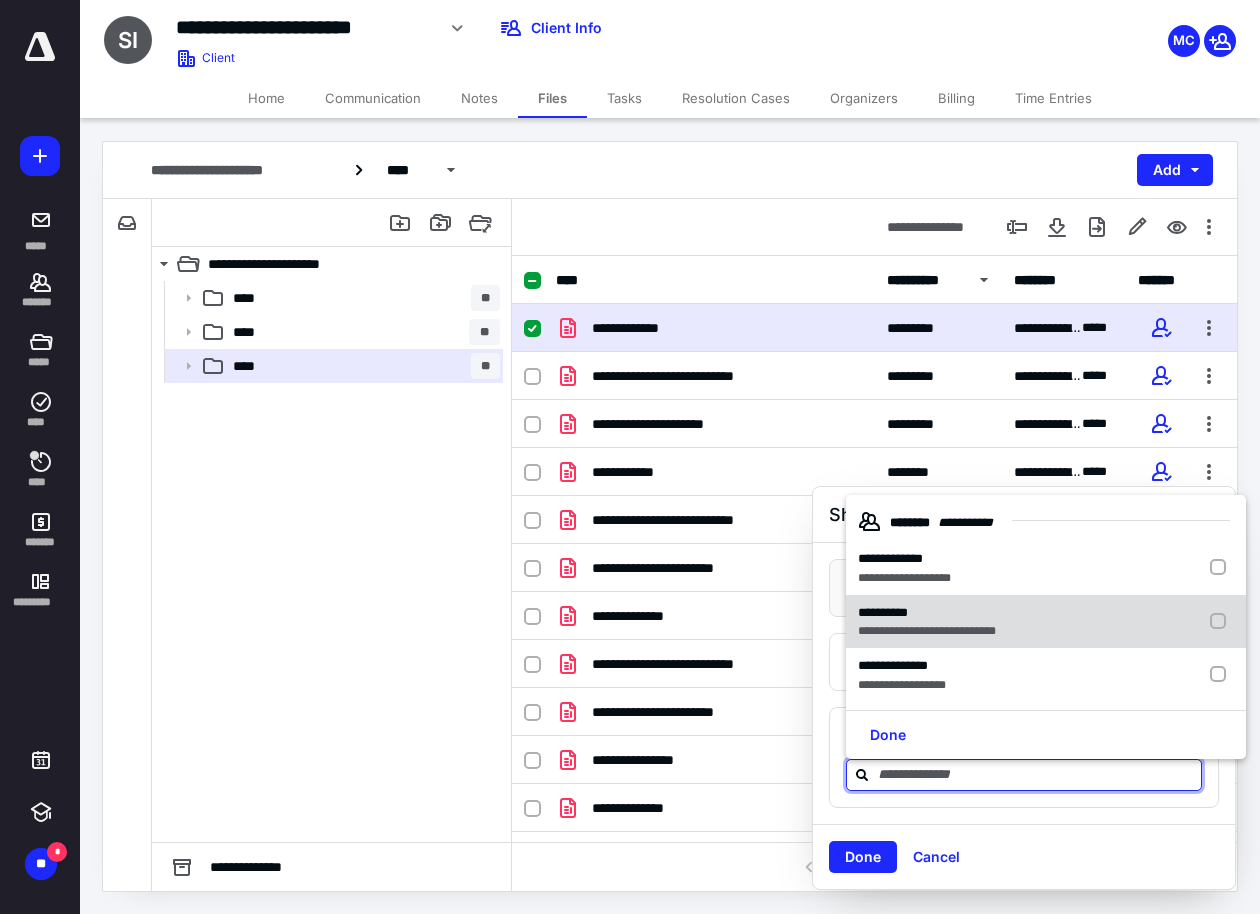 click on "**********" at bounding box center [927, 631] 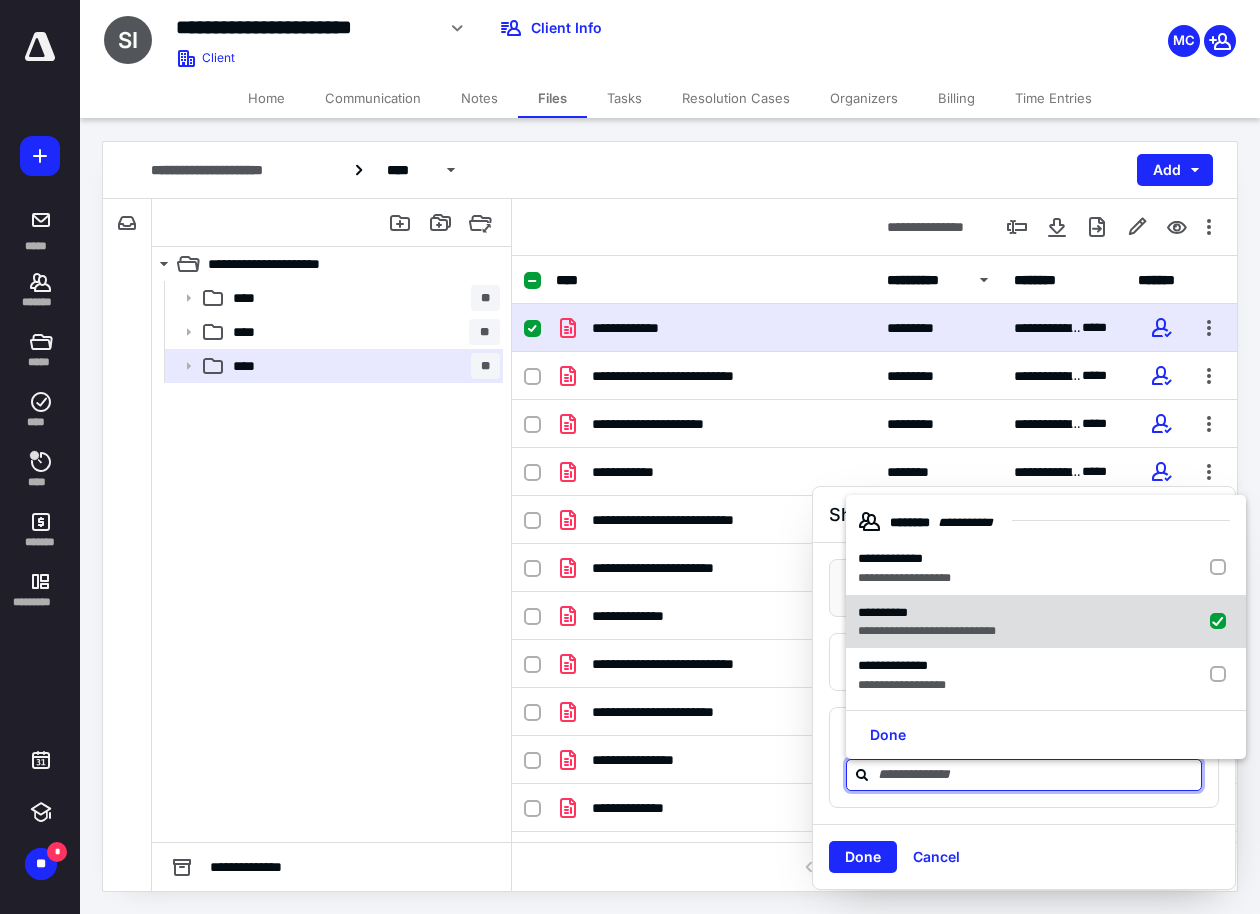 checkbox on "true" 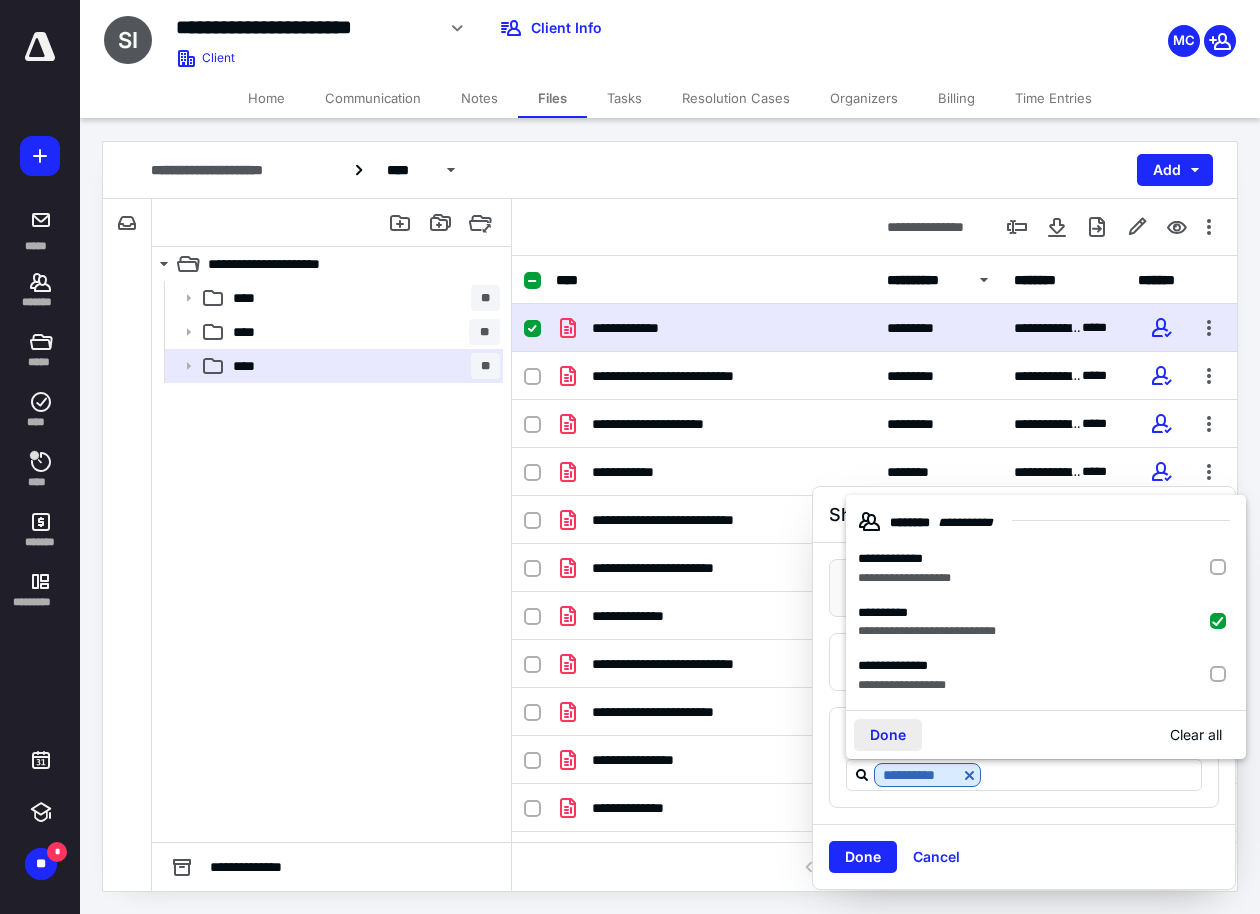 click on "Done" at bounding box center [888, 735] 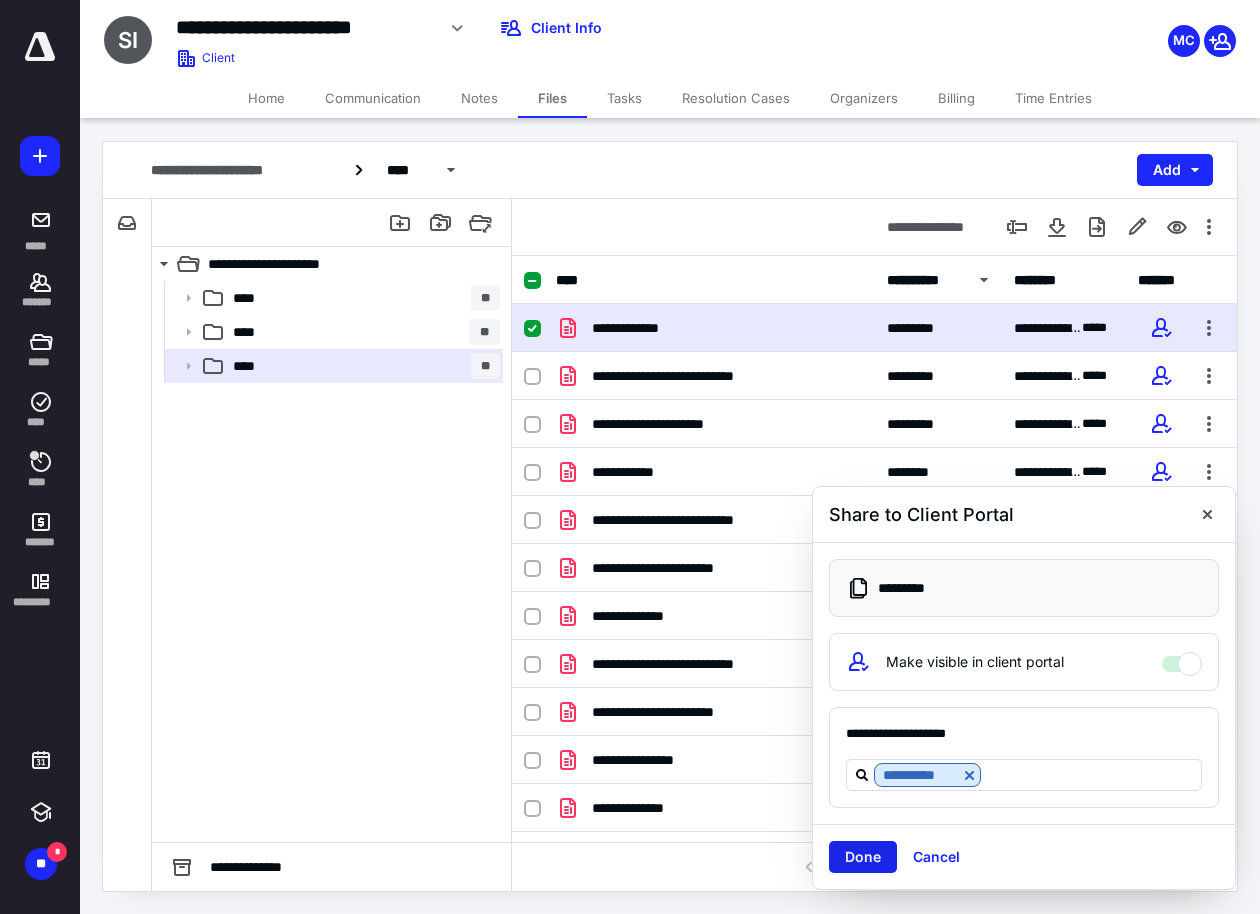 click on "Done" at bounding box center (863, 857) 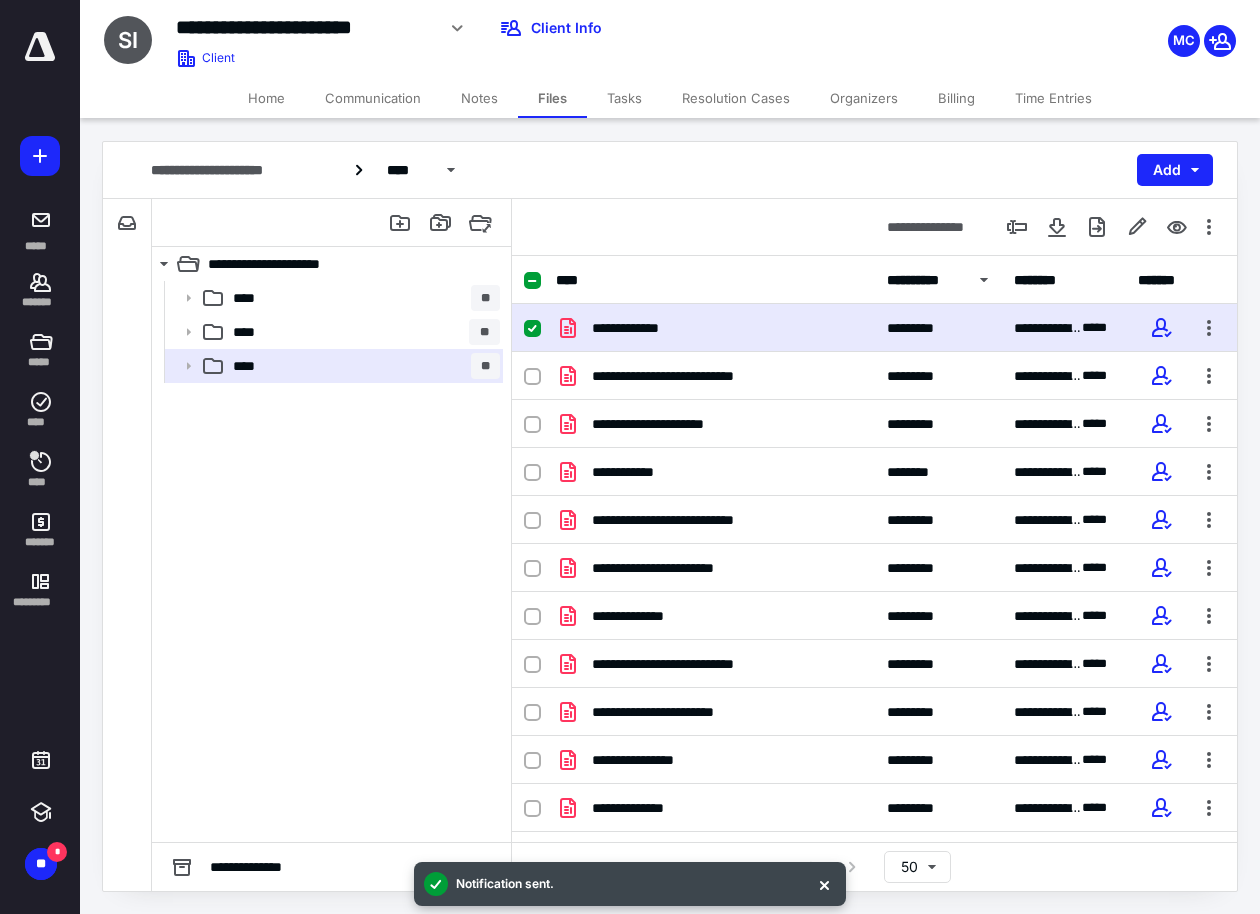 click on "Billing" at bounding box center (956, 98) 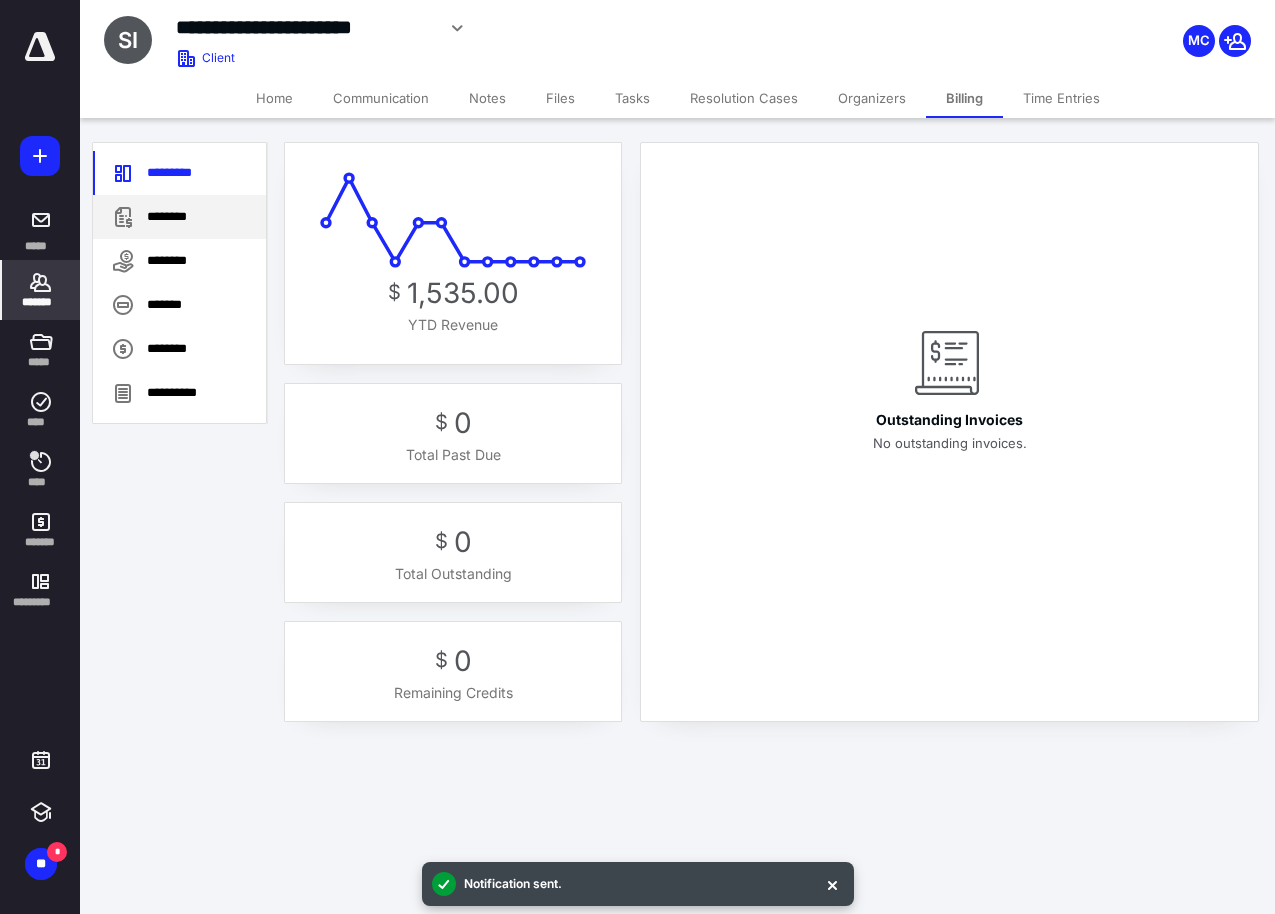 click on "********" at bounding box center (179, 217) 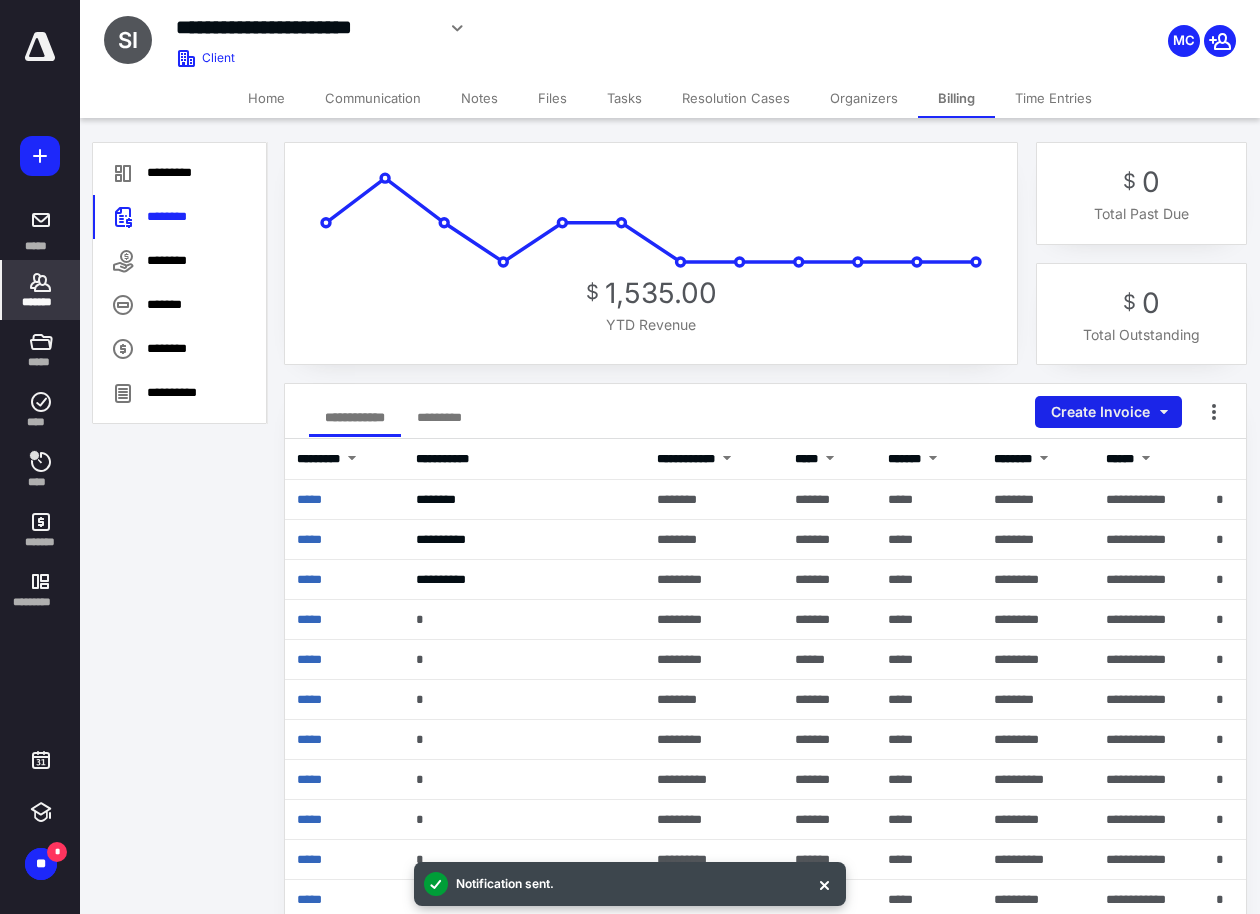 click on "Create Invoice" at bounding box center (1108, 412) 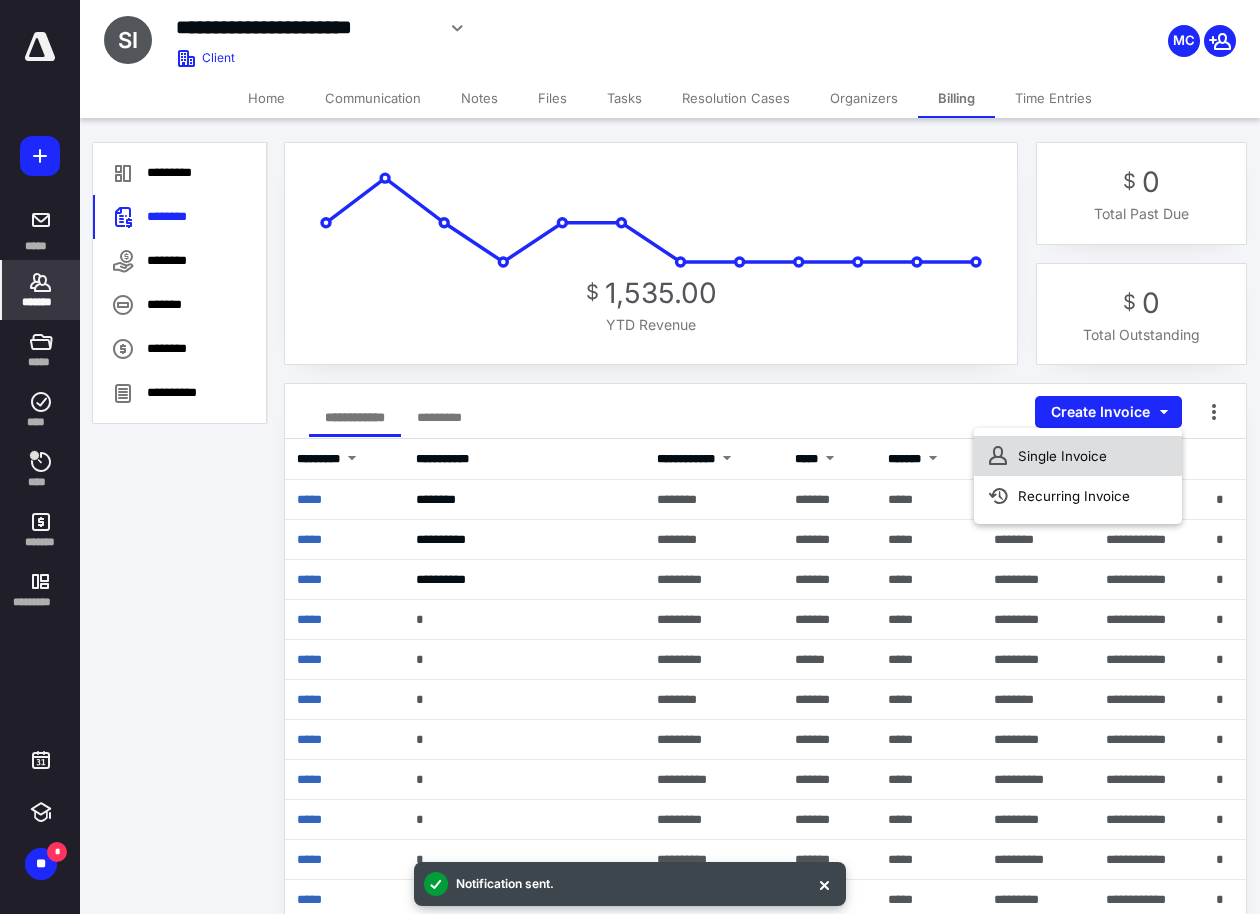 click on "Single Invoice" at bounding box center (1078, 456) 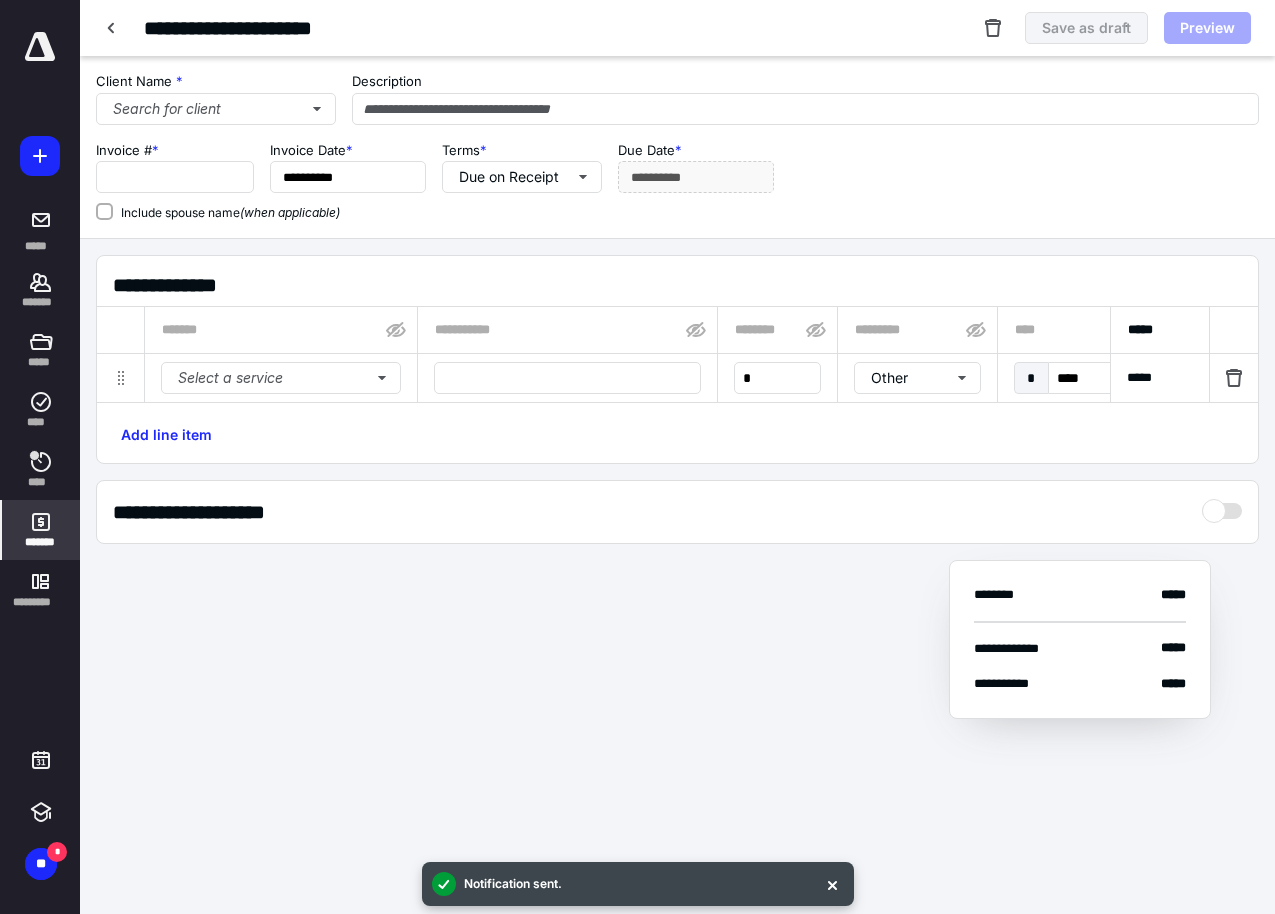 type on "*****" 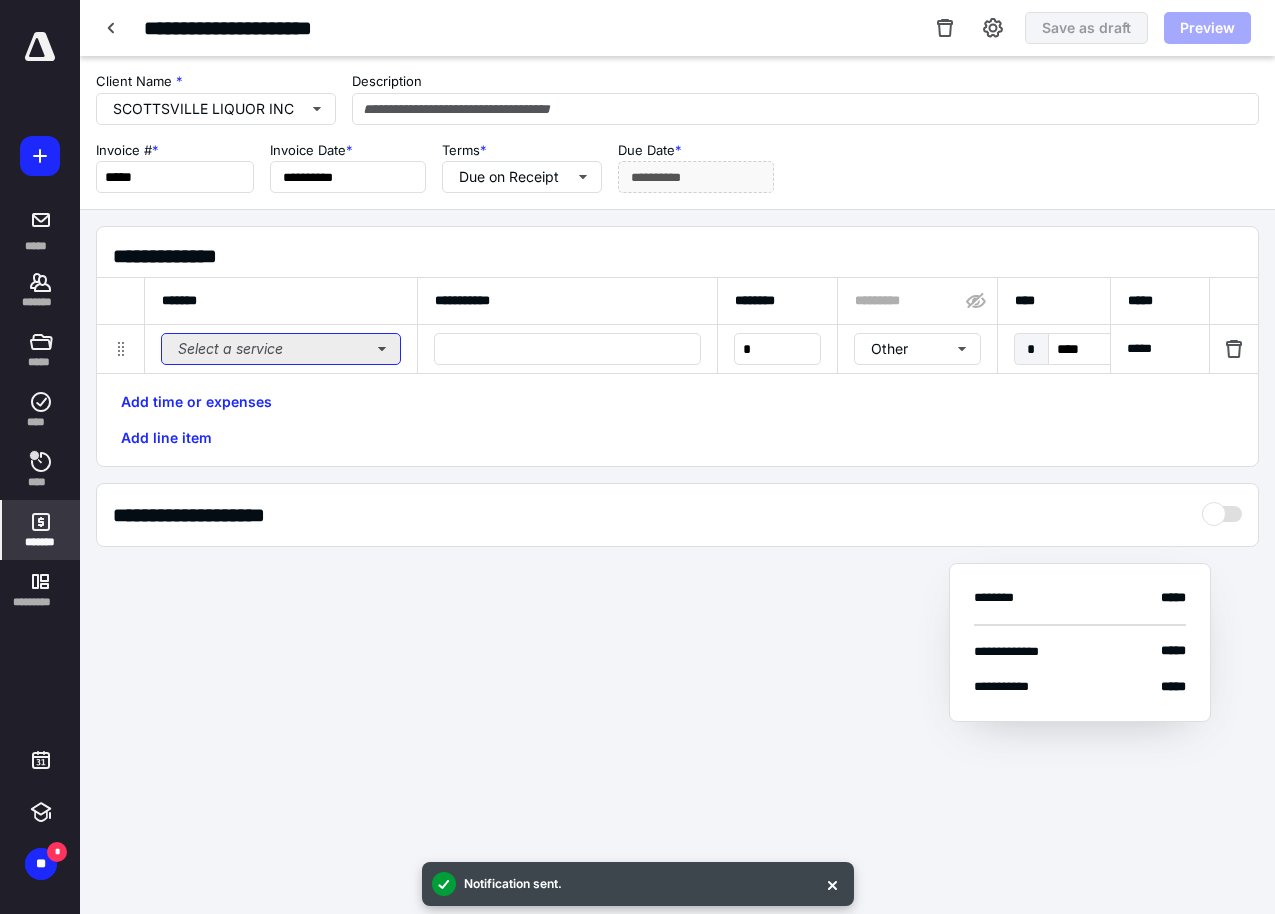 click on "Select a service" at bounding box center (281, 349) 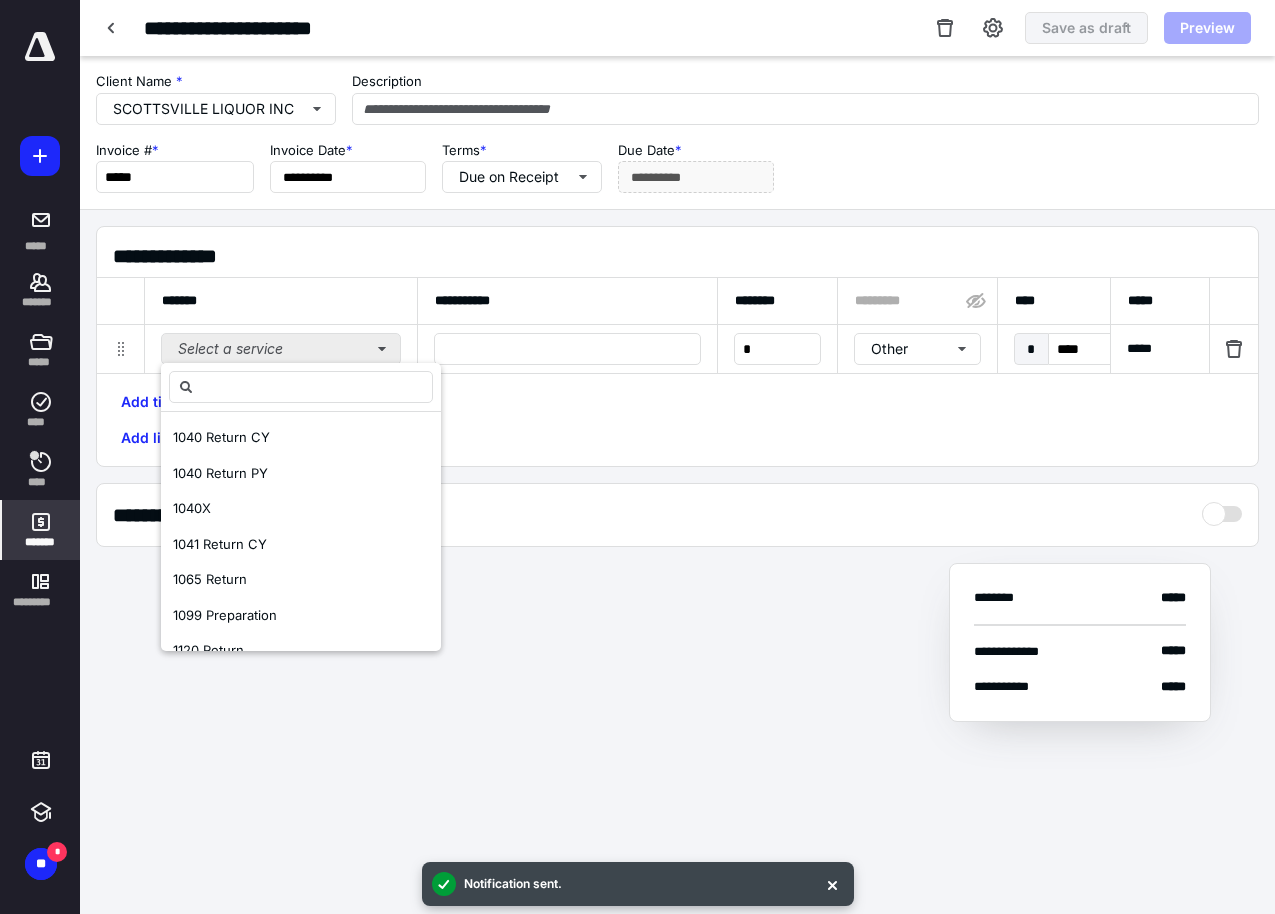 type on "*" 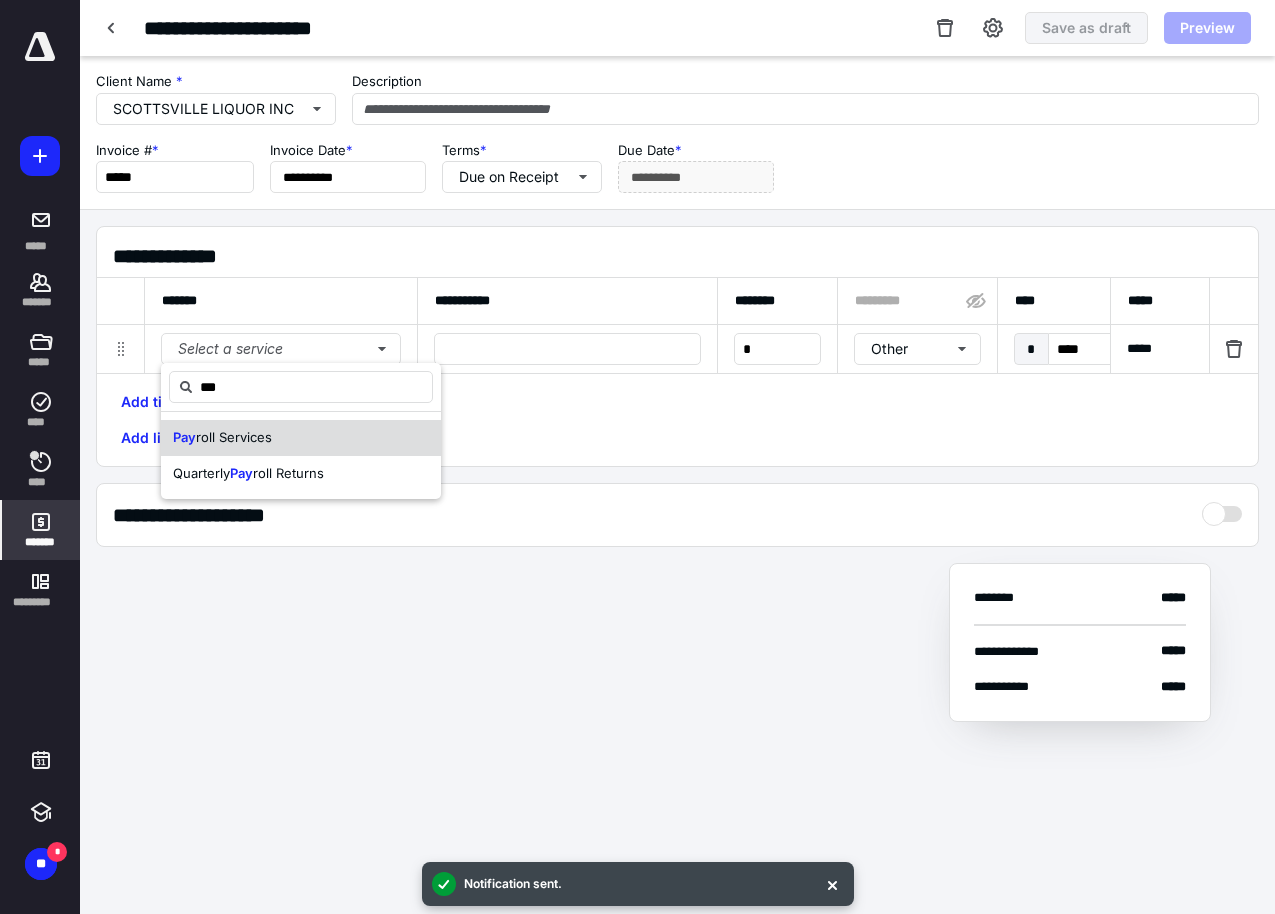 type on "***" 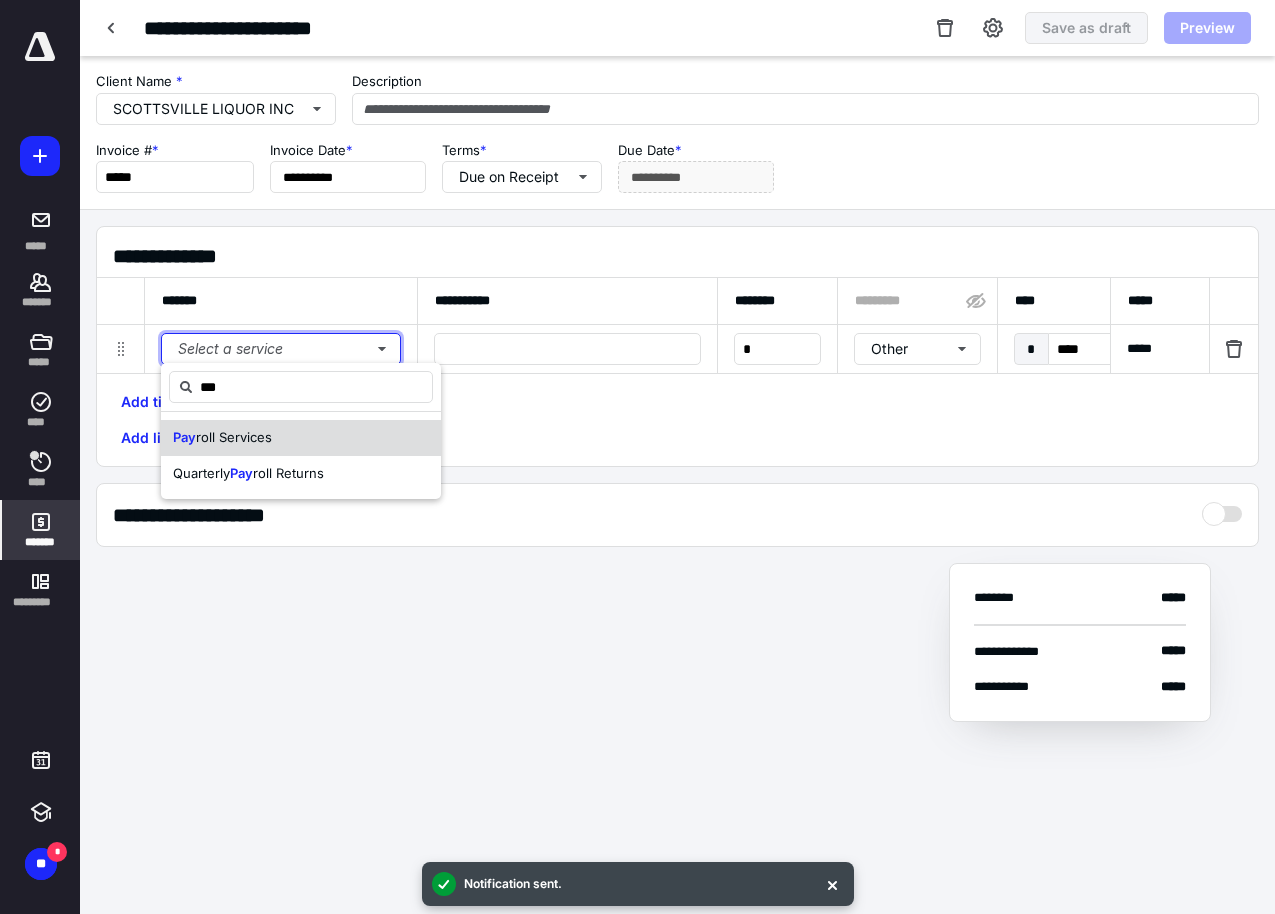 type 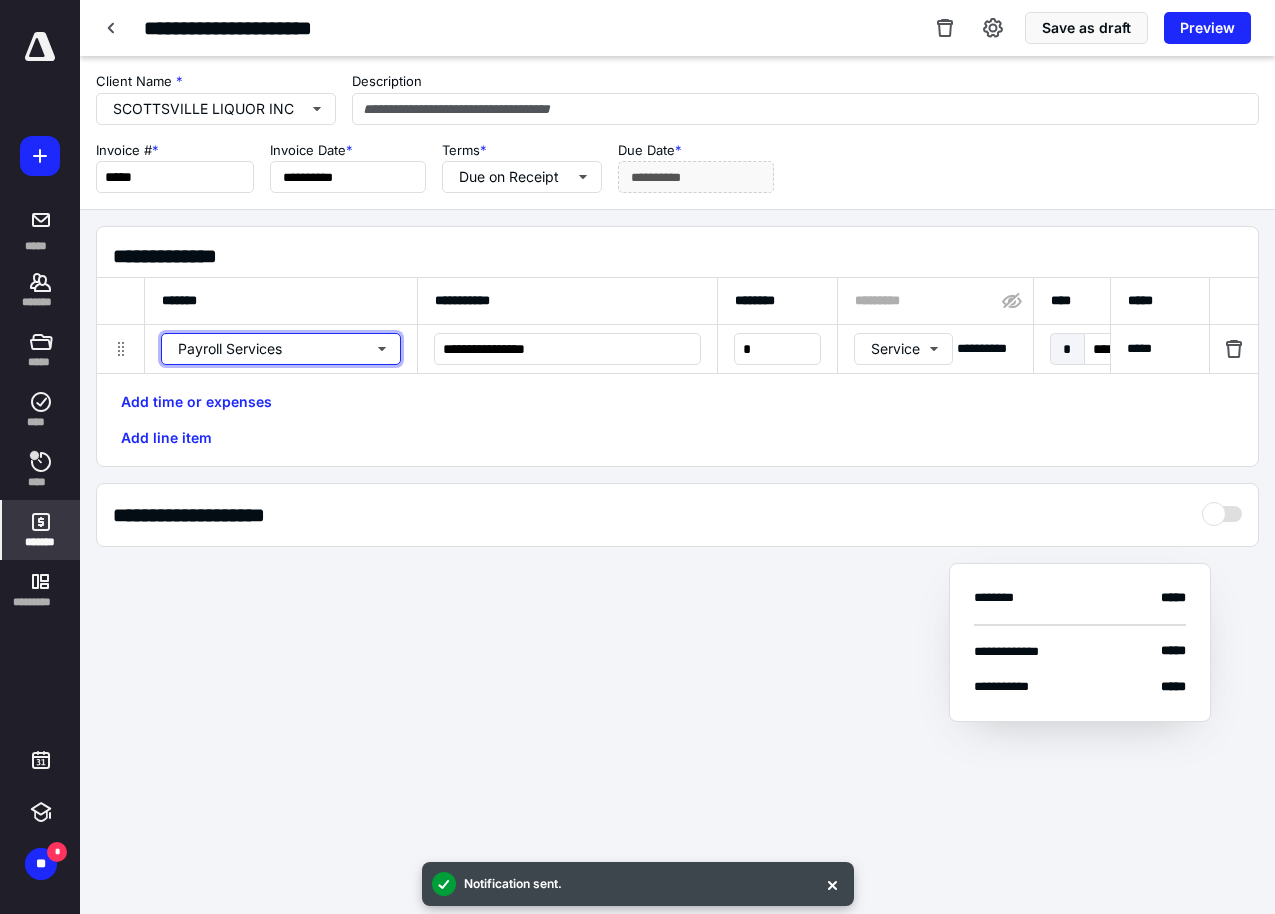 type 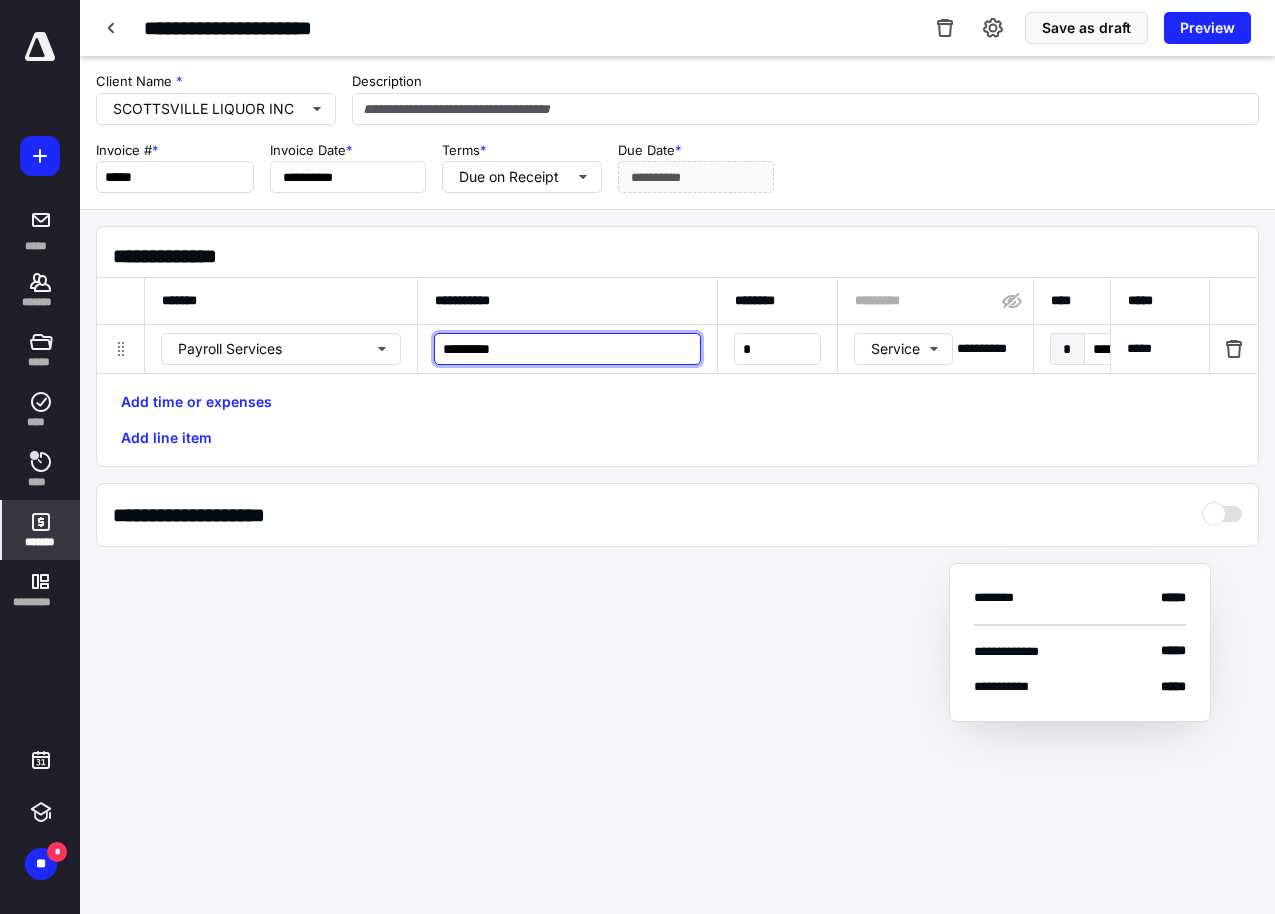 type on "*********" 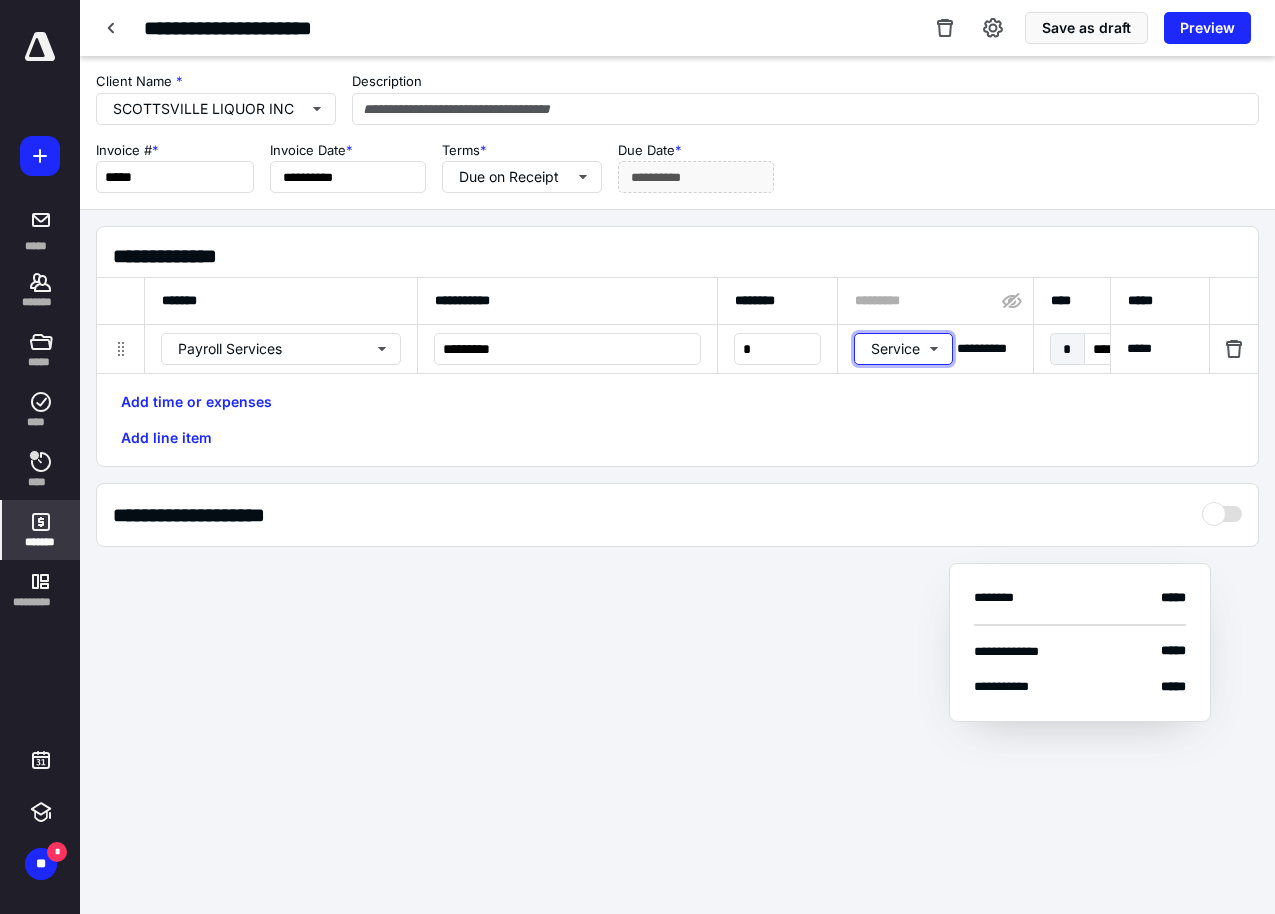 type 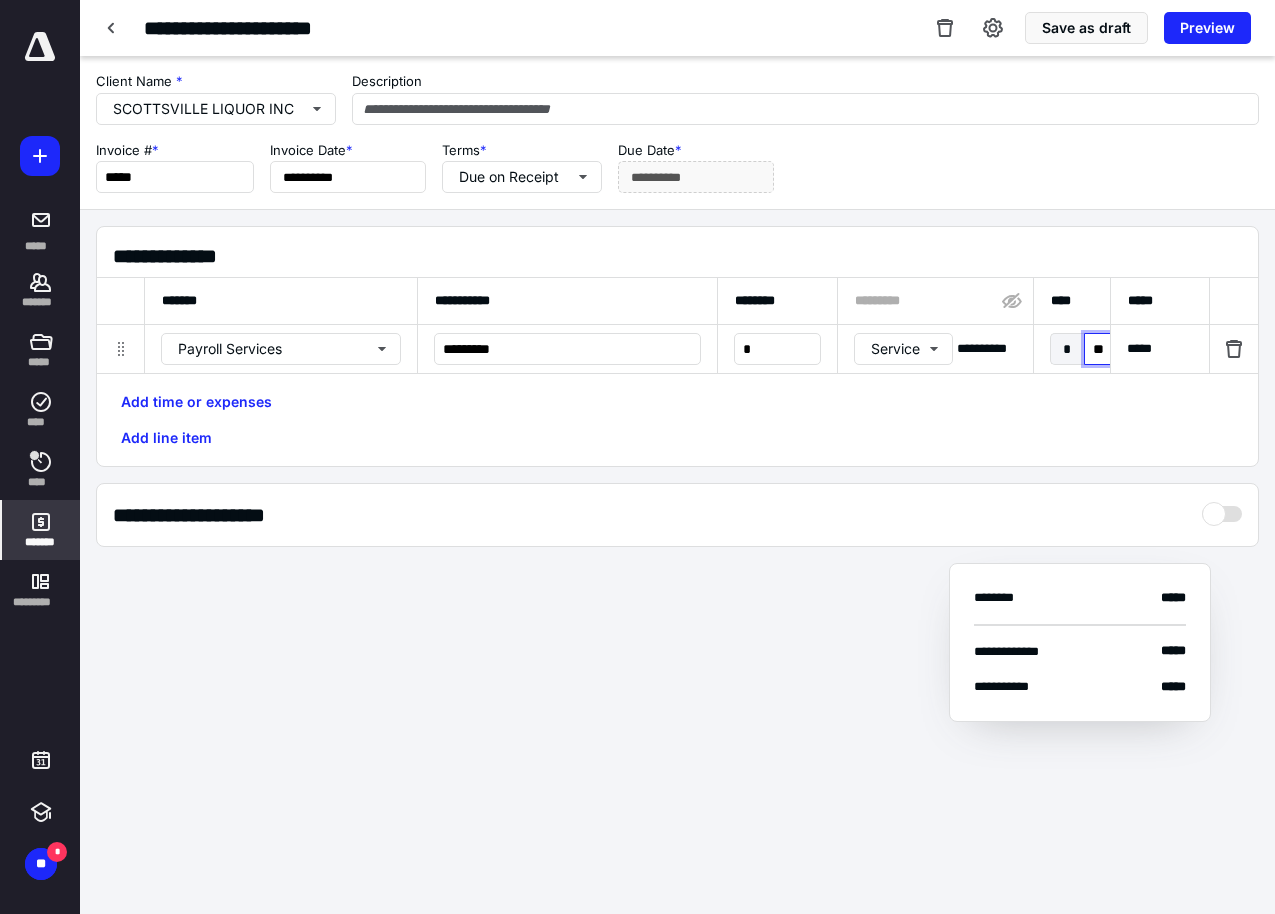 type on "***" 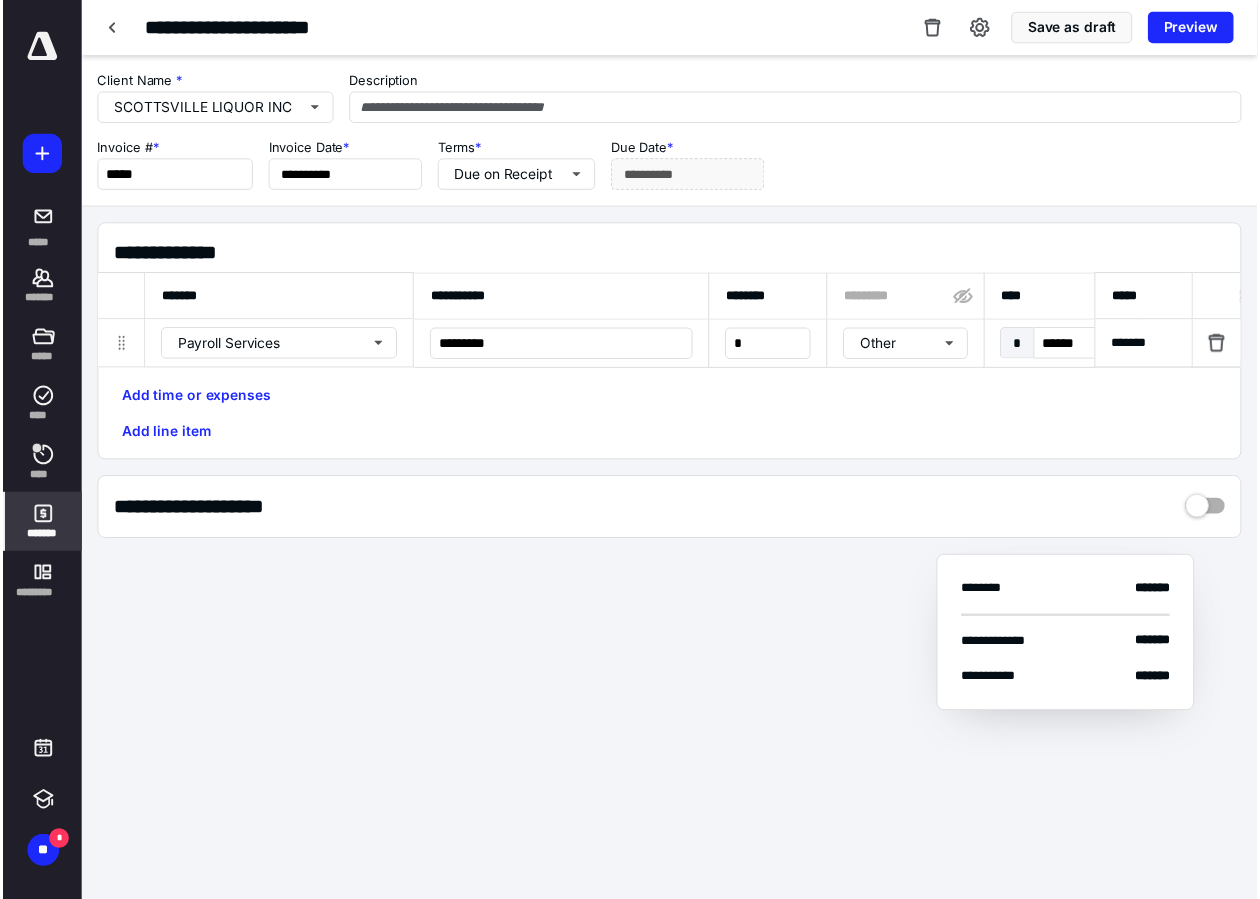 scroll, scrollTop: 0, scrollLeft: 1288, axis: horizontal 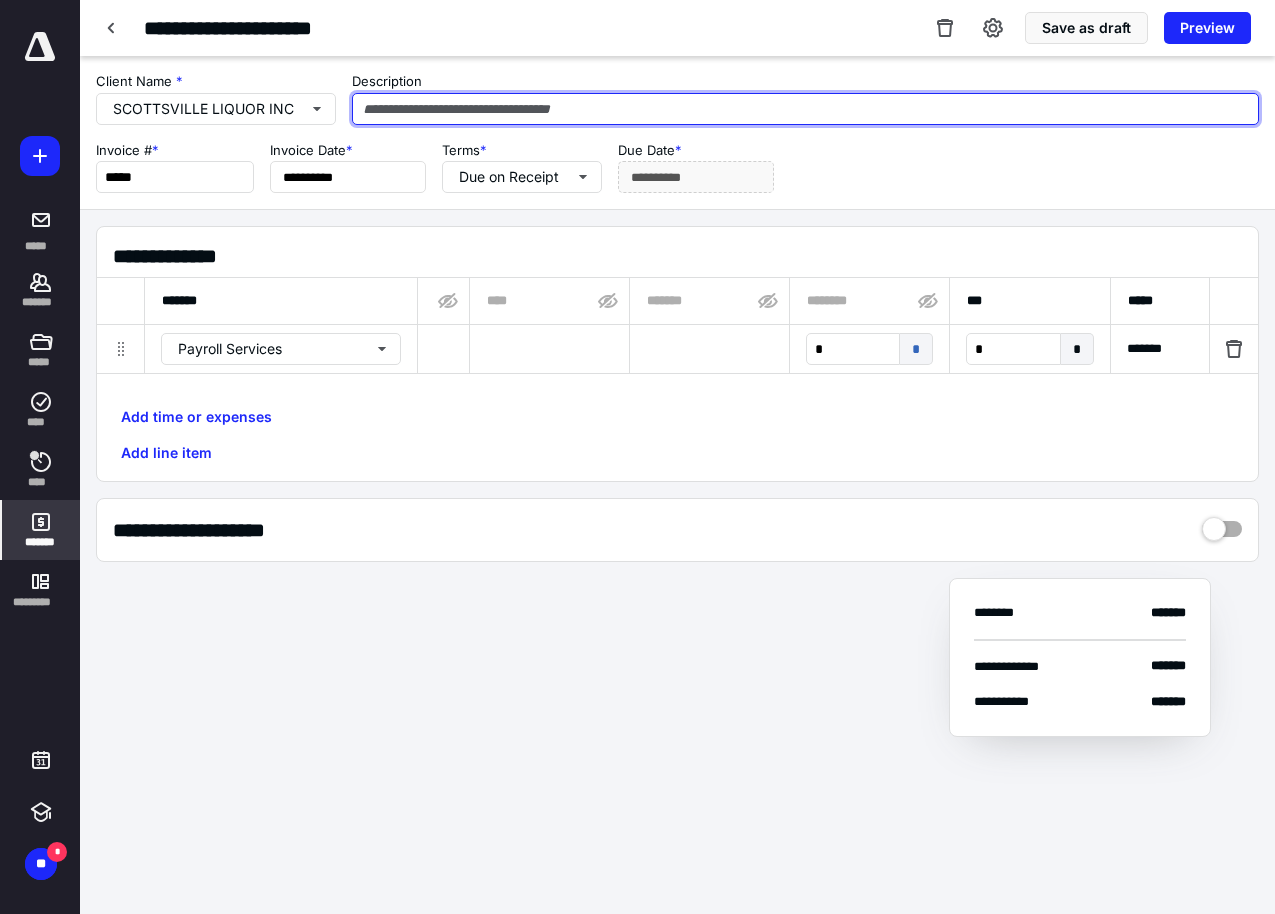 click at bounding box center [805, 109] 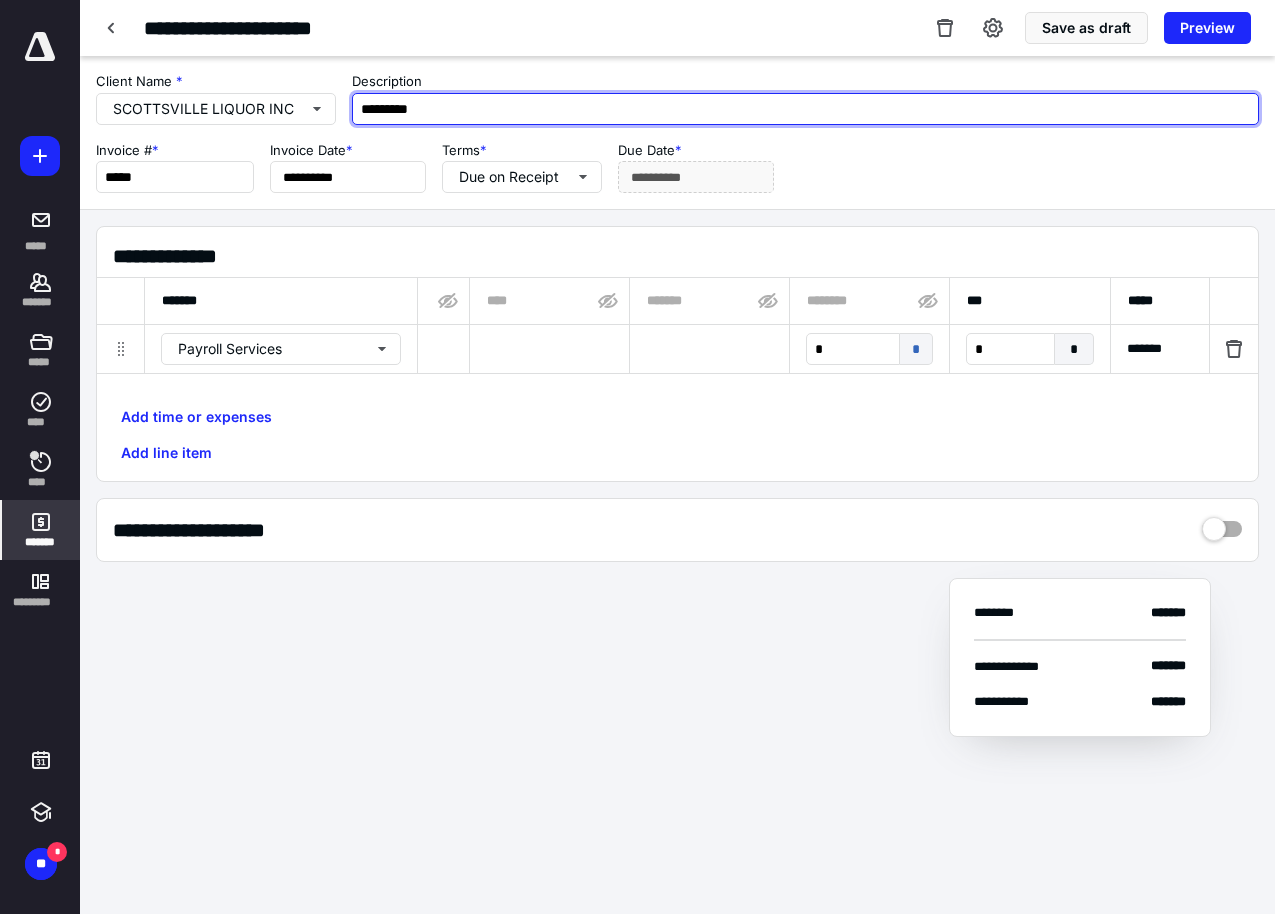 type on "*********" 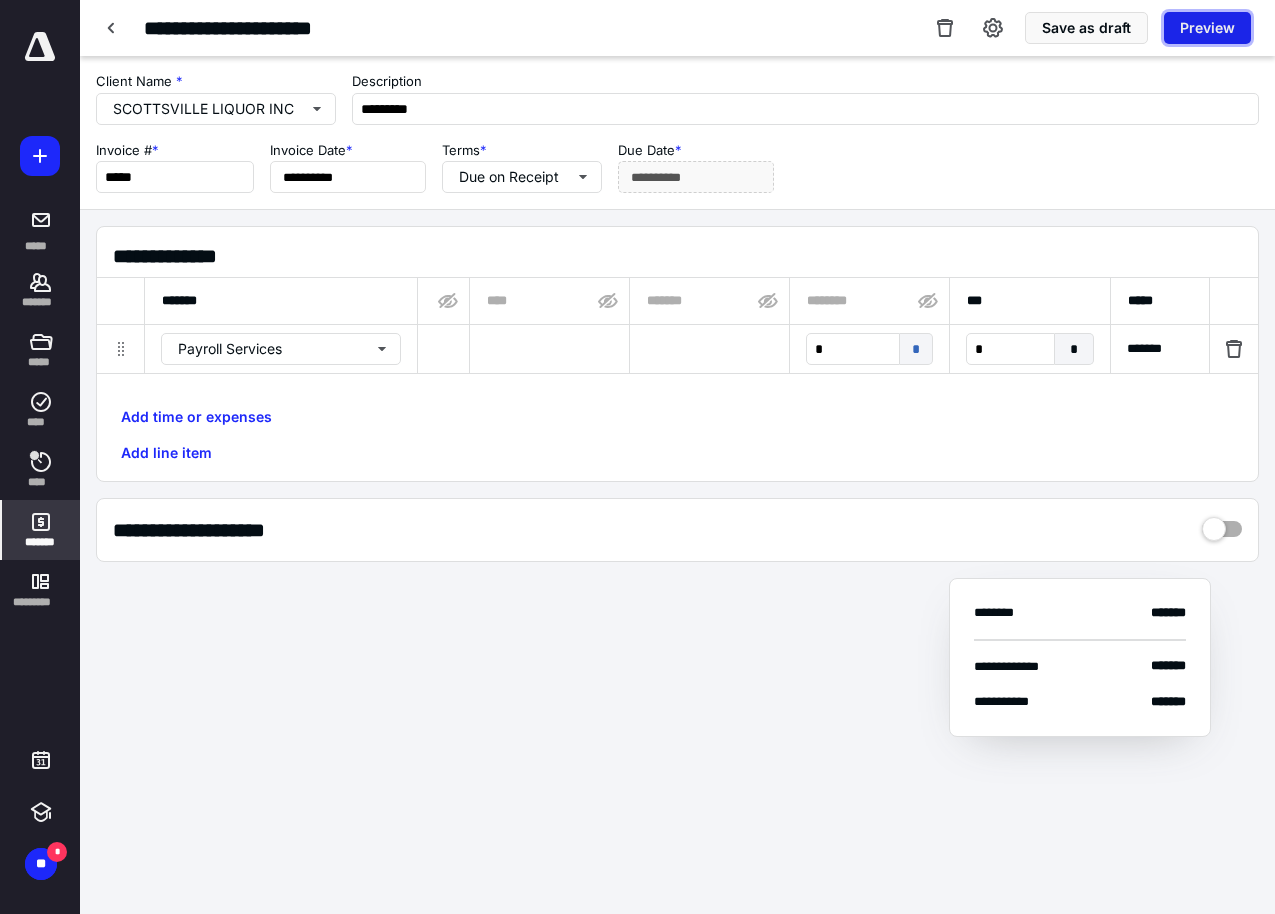 click on "Preview" at bounding box center (1207, 28) 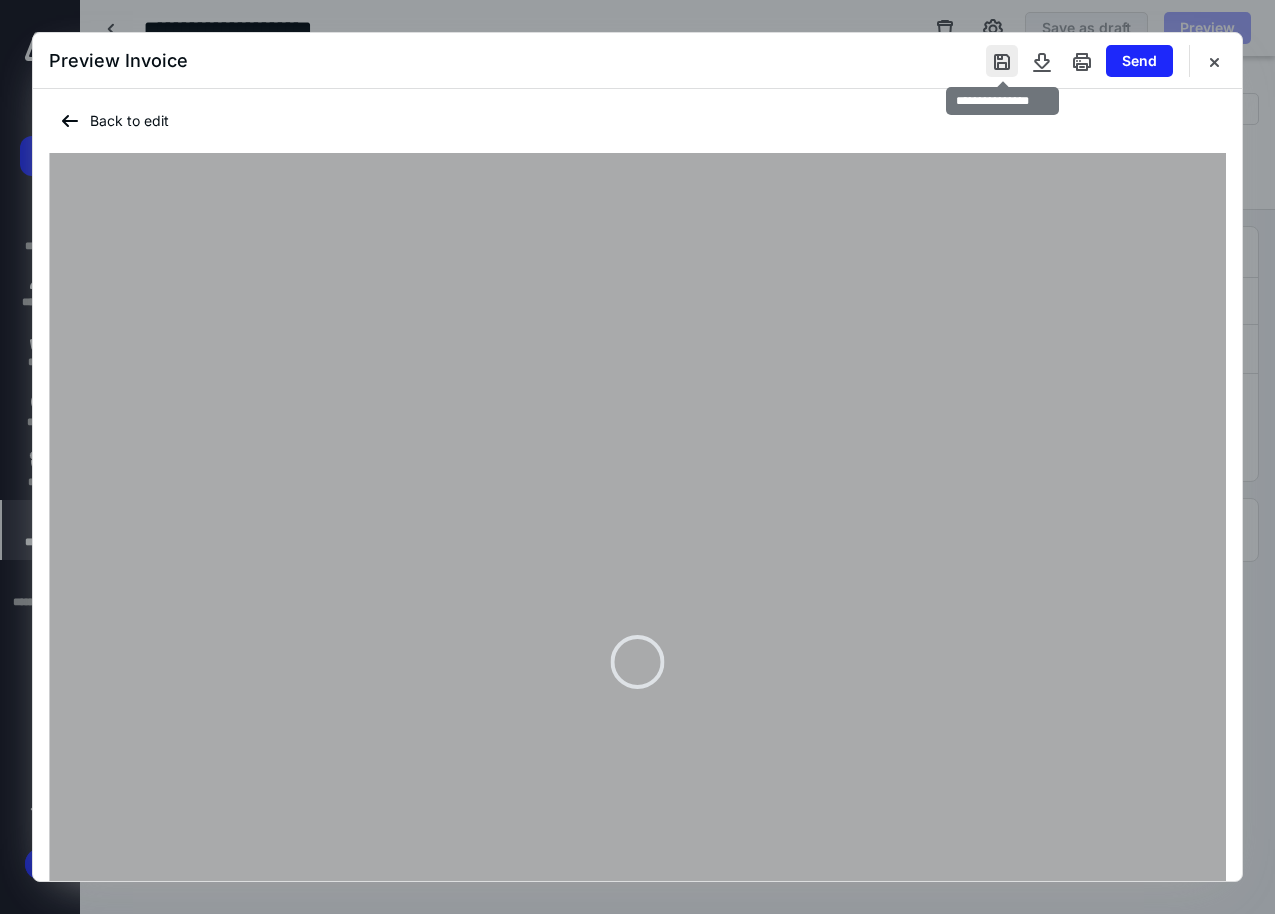 click at bounding box center (1002, 61) 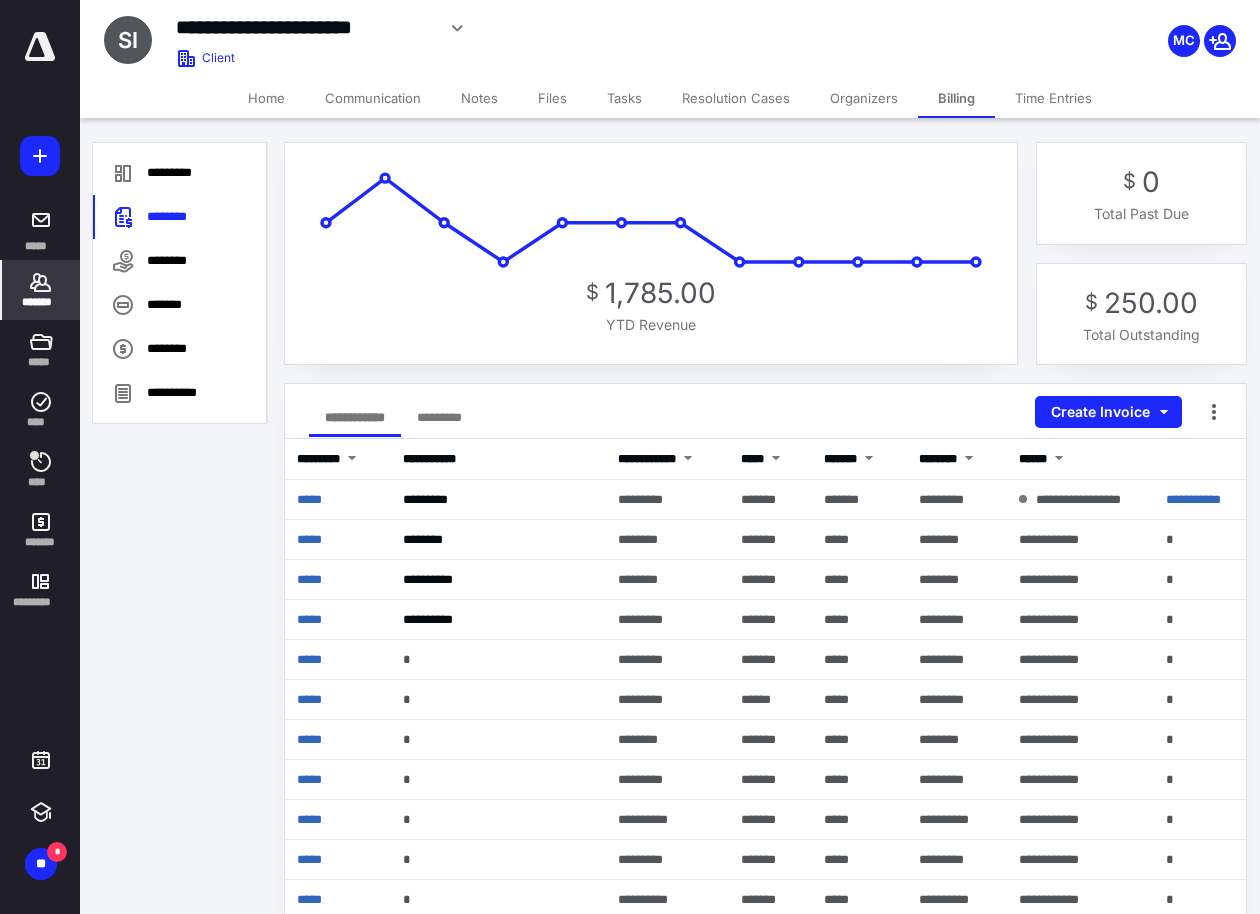 click on "Files" at bounding box center (552, 98) 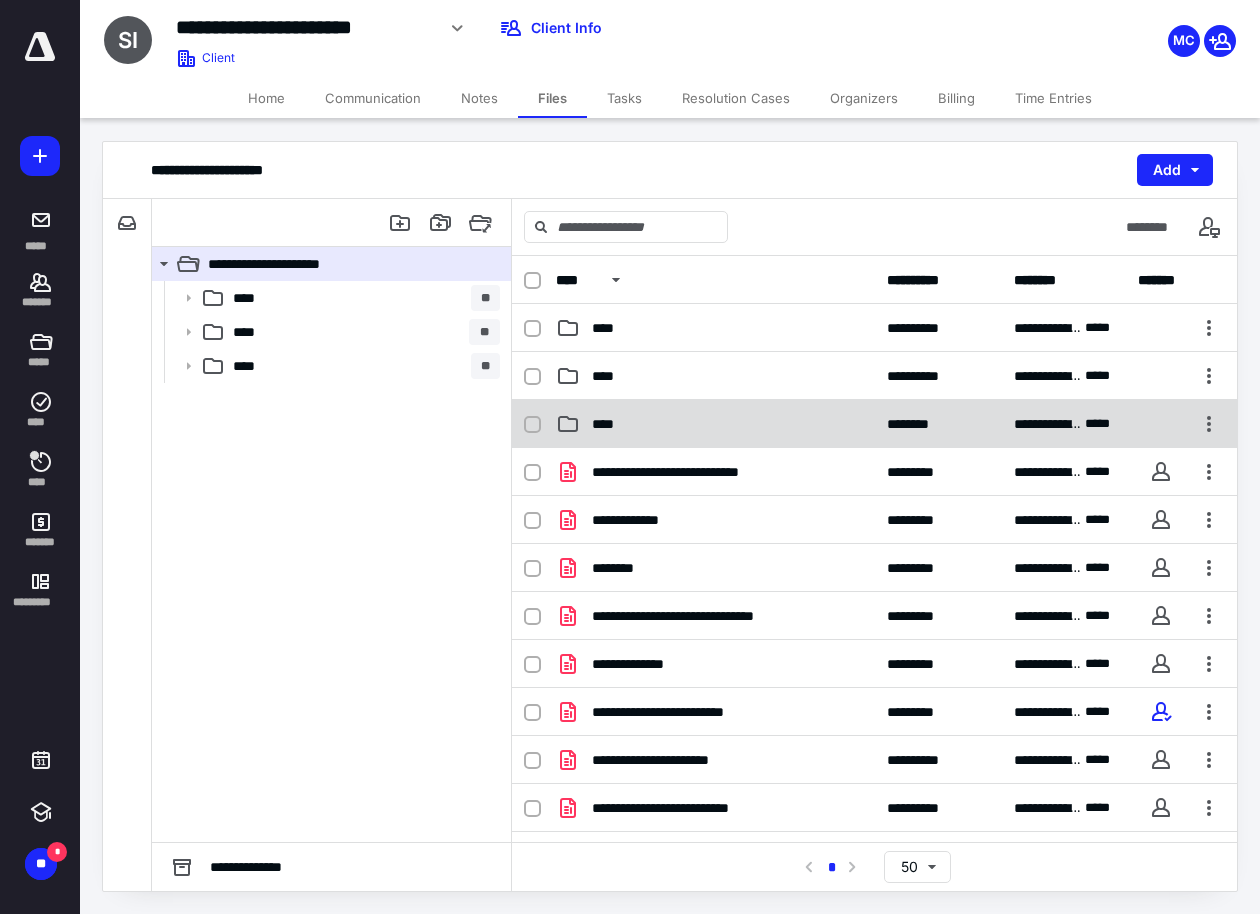 click on "****" at bounding box center [715, 424] 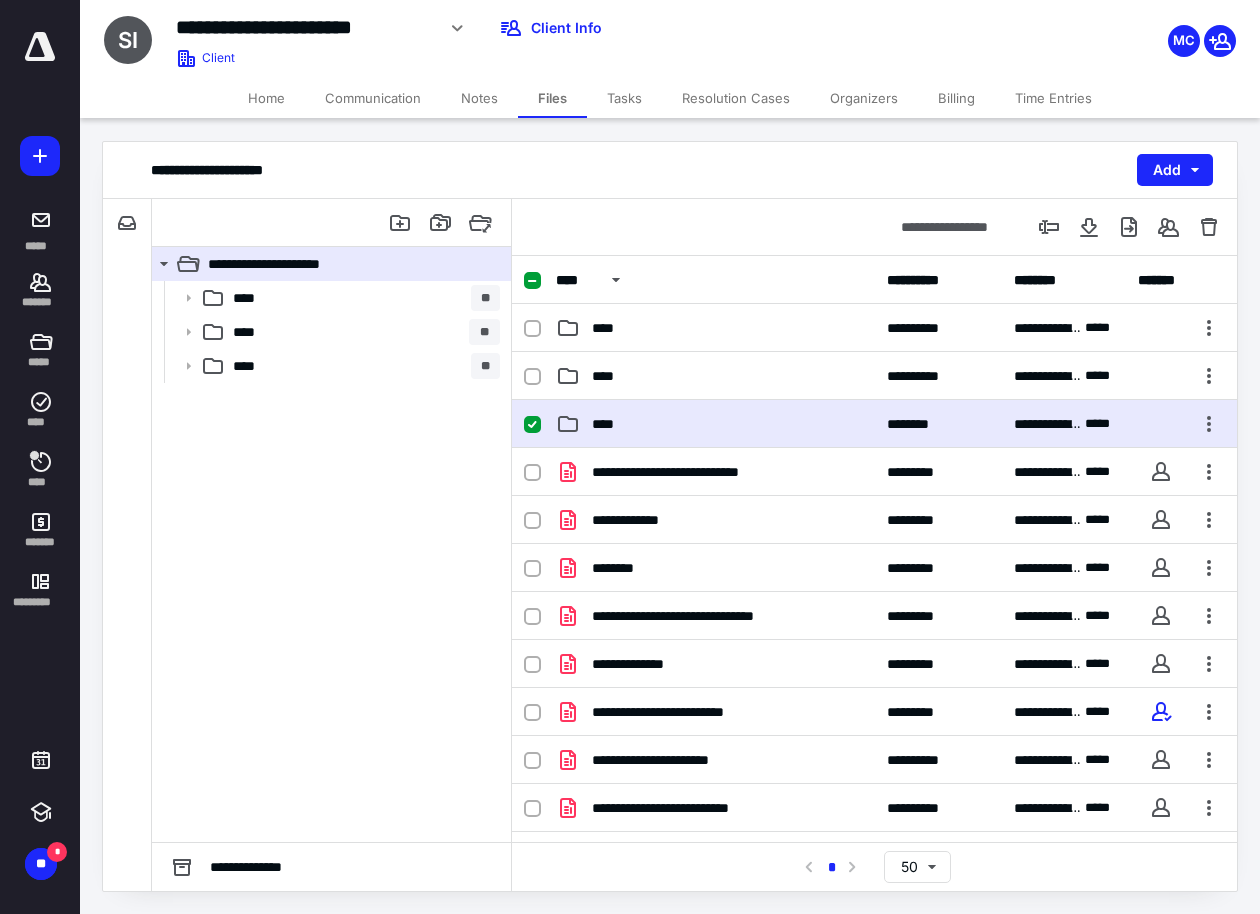 click on "****" at bounding box center (715, 424) 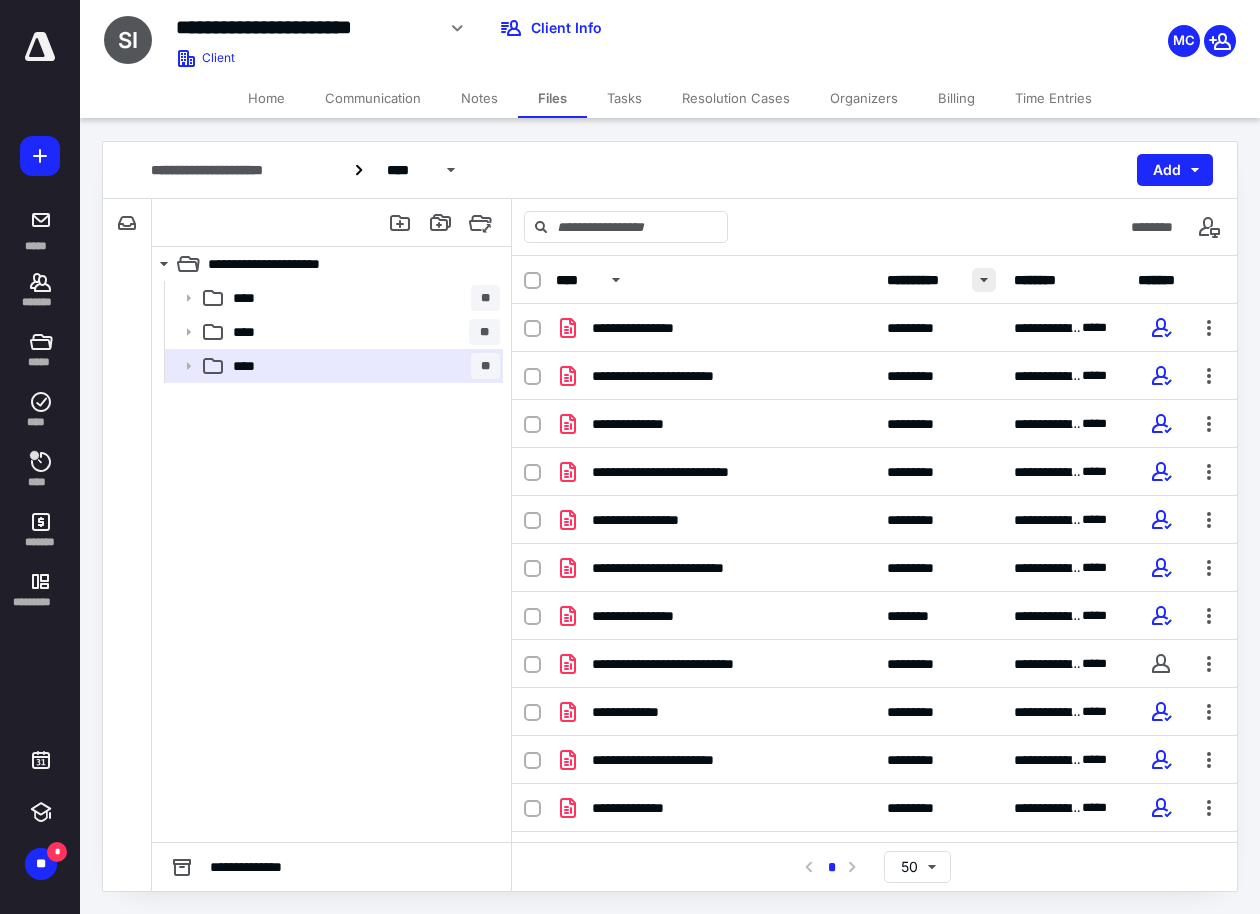 click at bounding box center [984, 280] 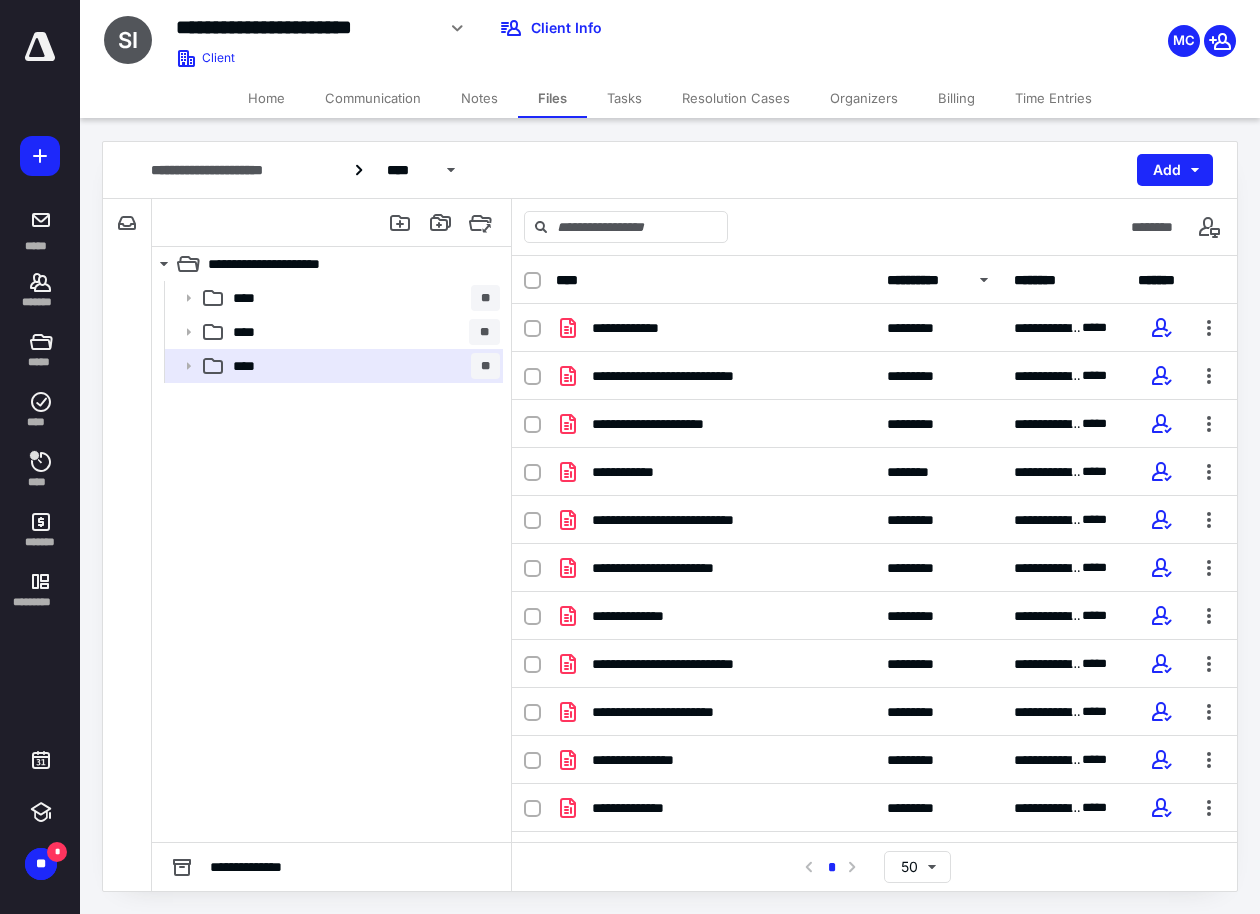 click at bounding box center (40, 47) 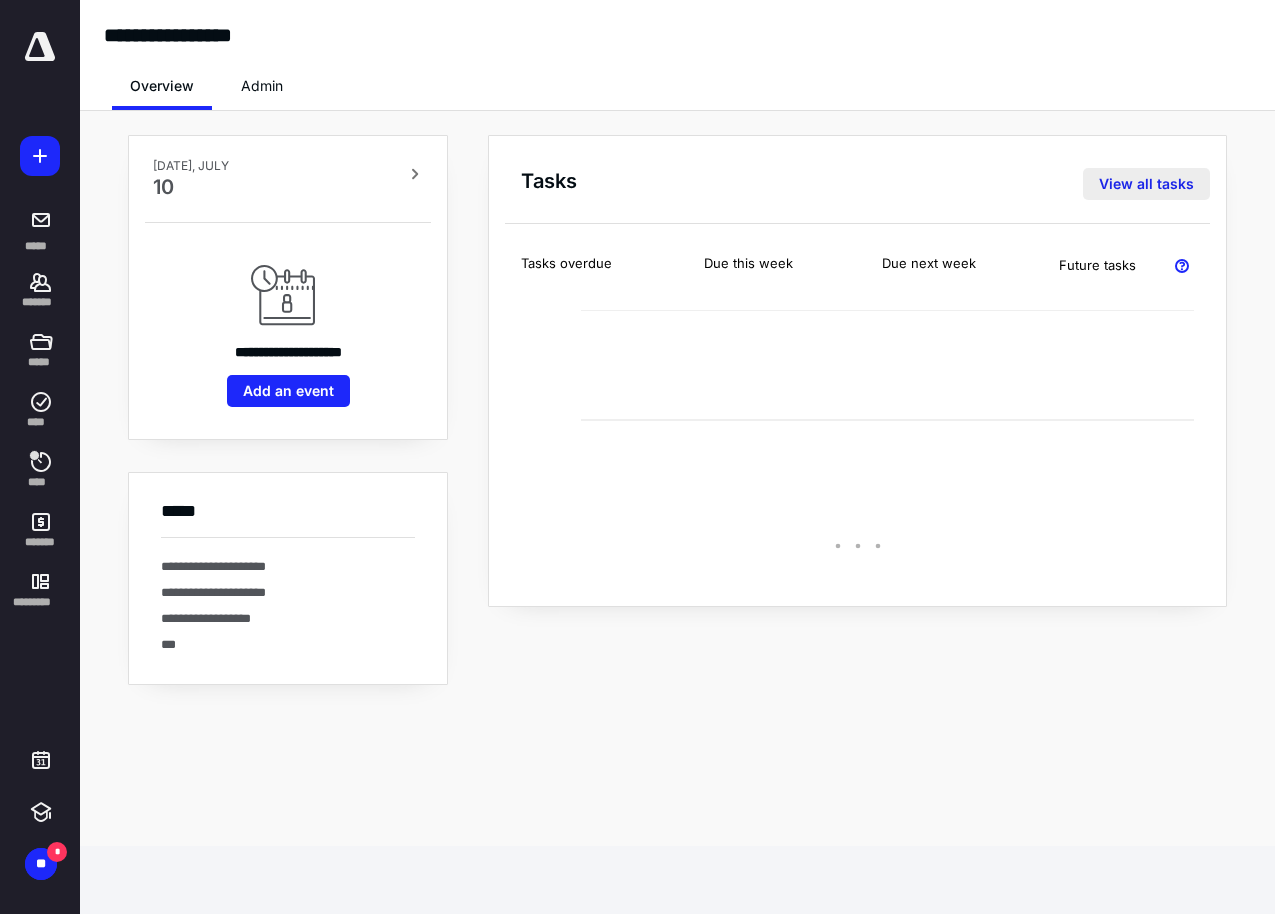 click on "View all tasks" at bounding box center (1146, 184) 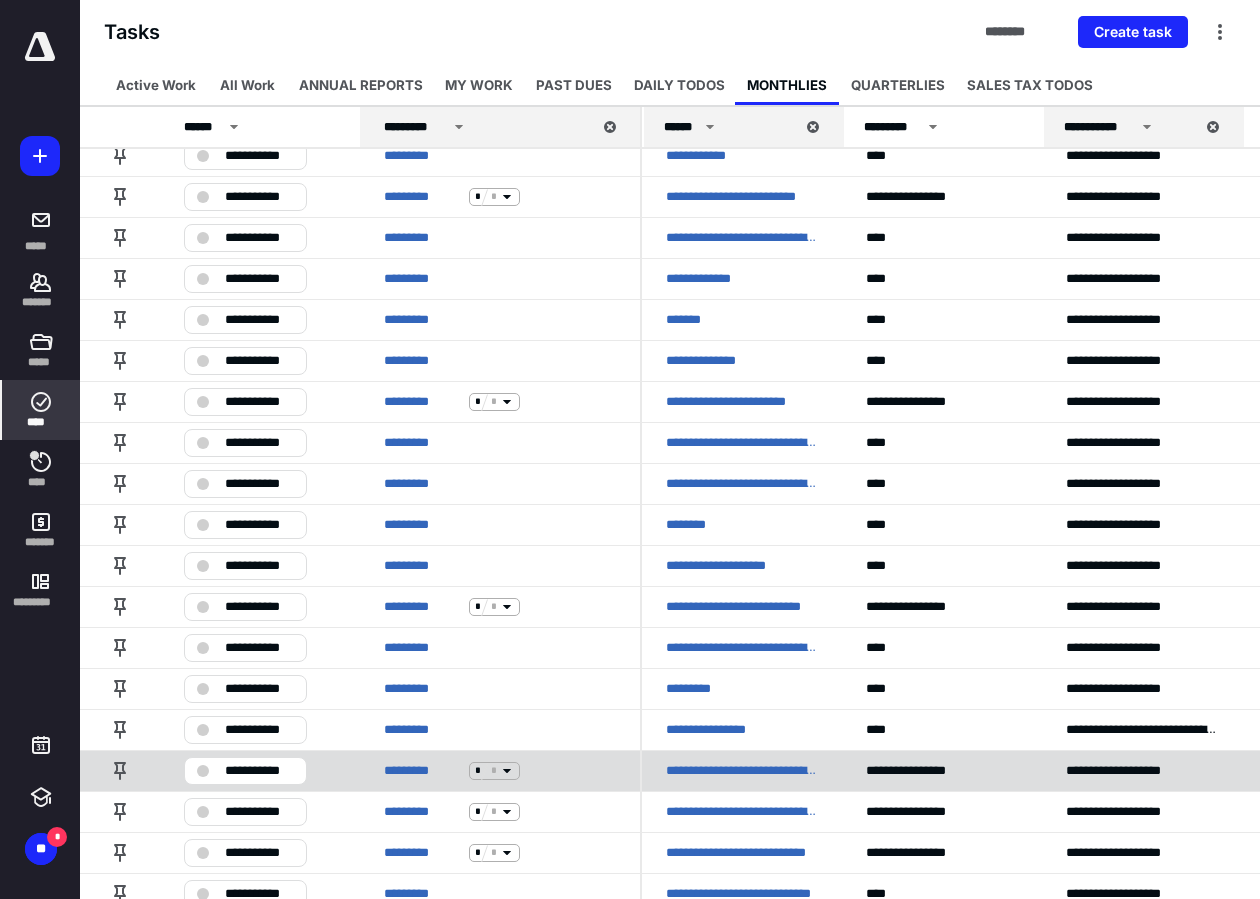 scroll, scrollTop: 100, scrollLeft: 0, axis: vertical 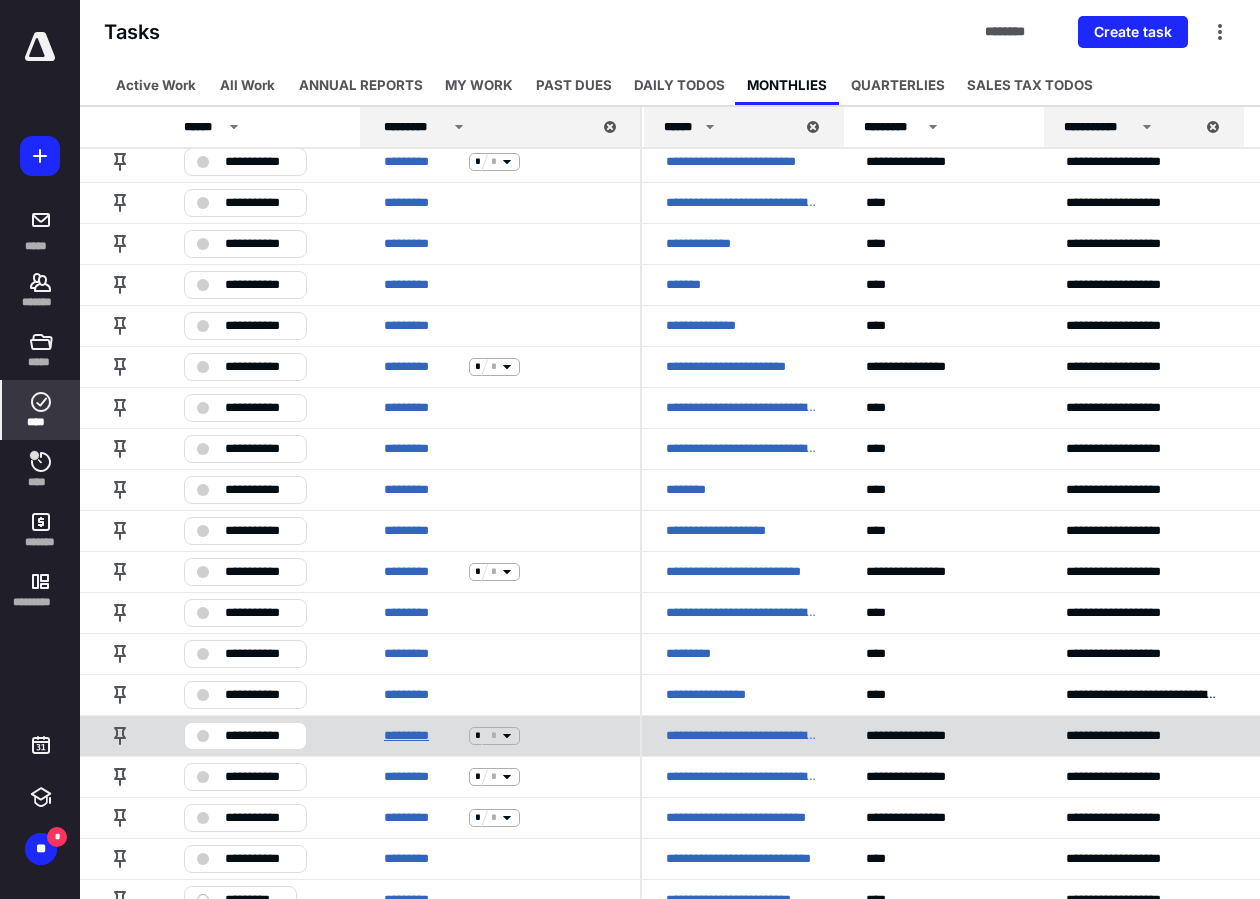 click on "*********" at bounding box center [422, 736] 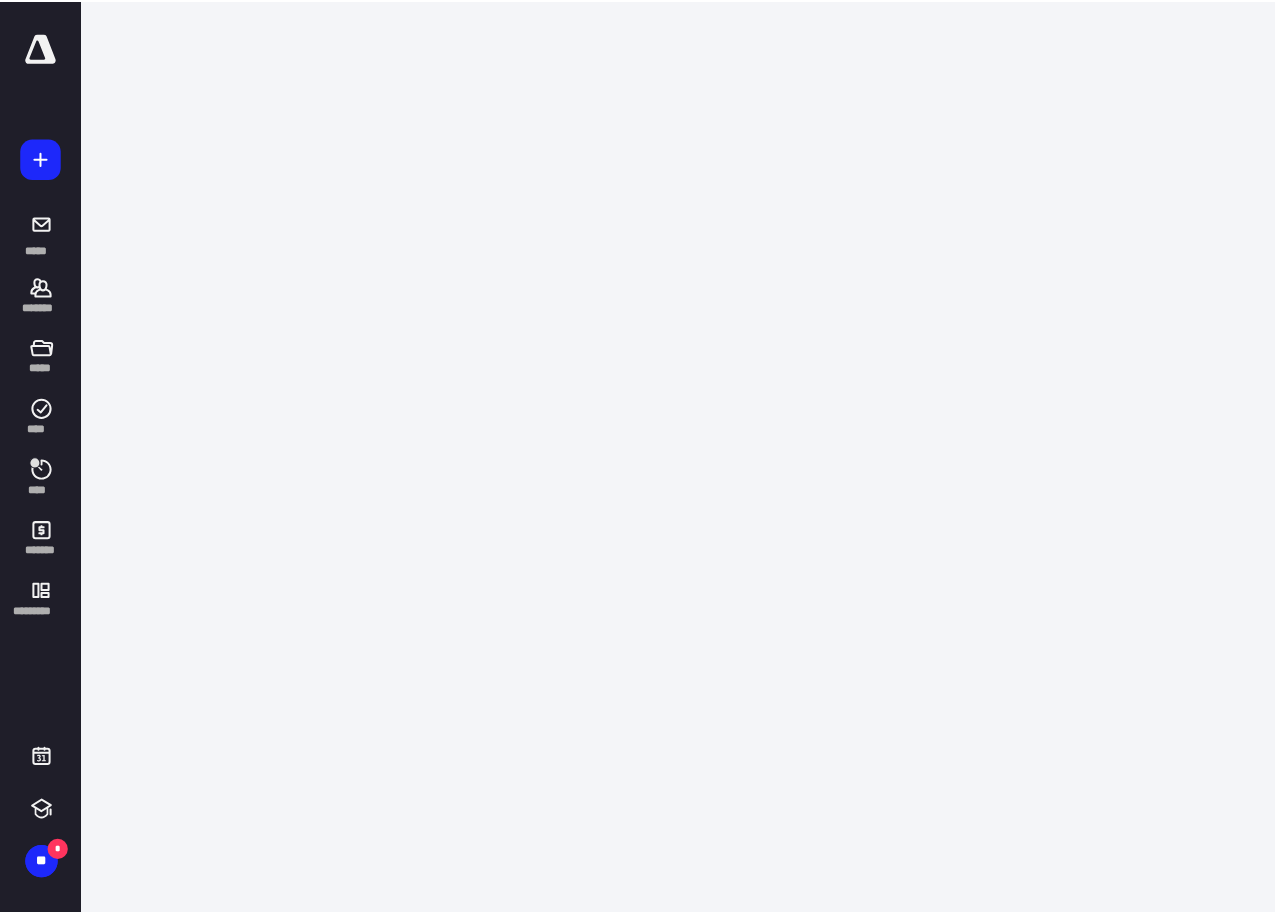 scroll, scrollTop: 0, scrollLeft: 0, axis: both 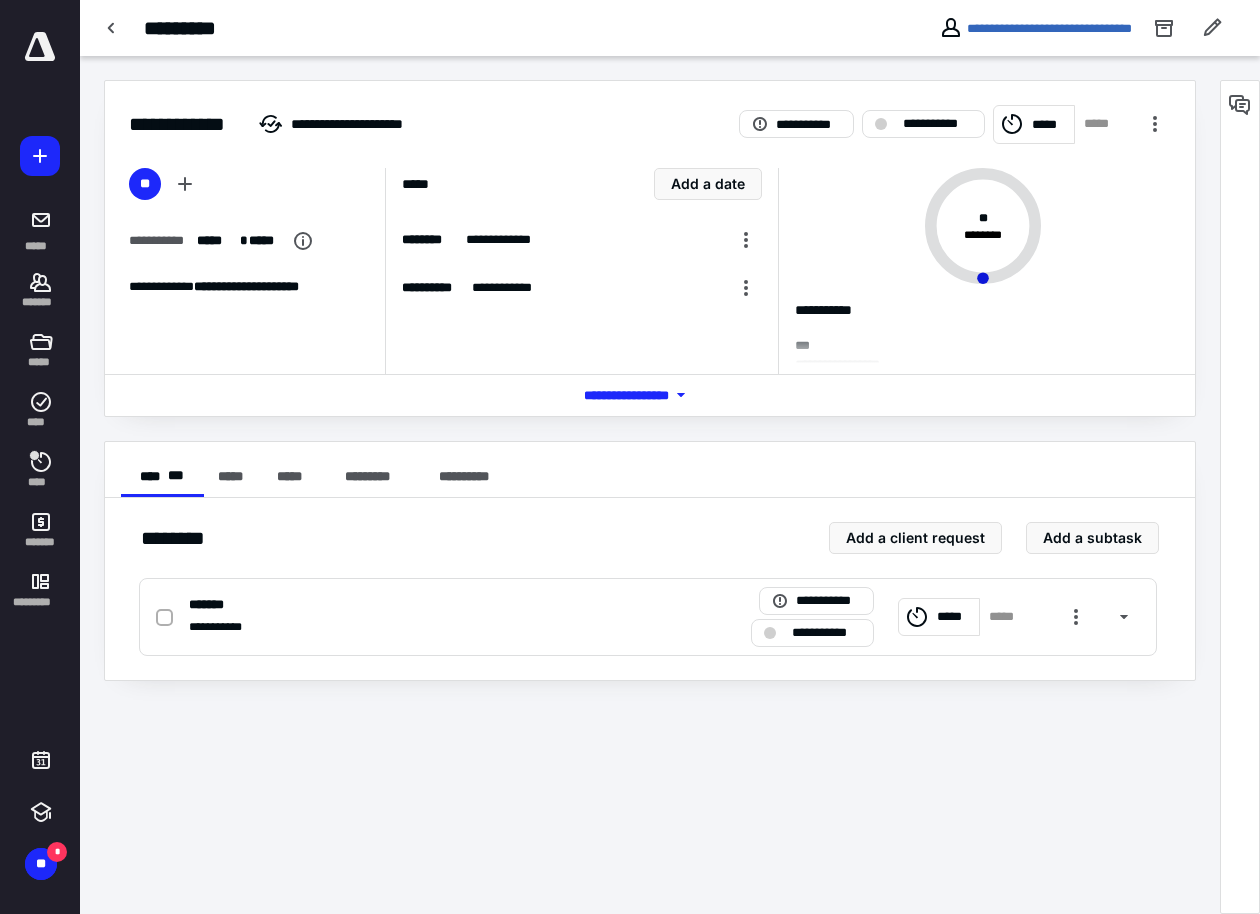 click on "*** **** *******" at bounding box center (650, 395) 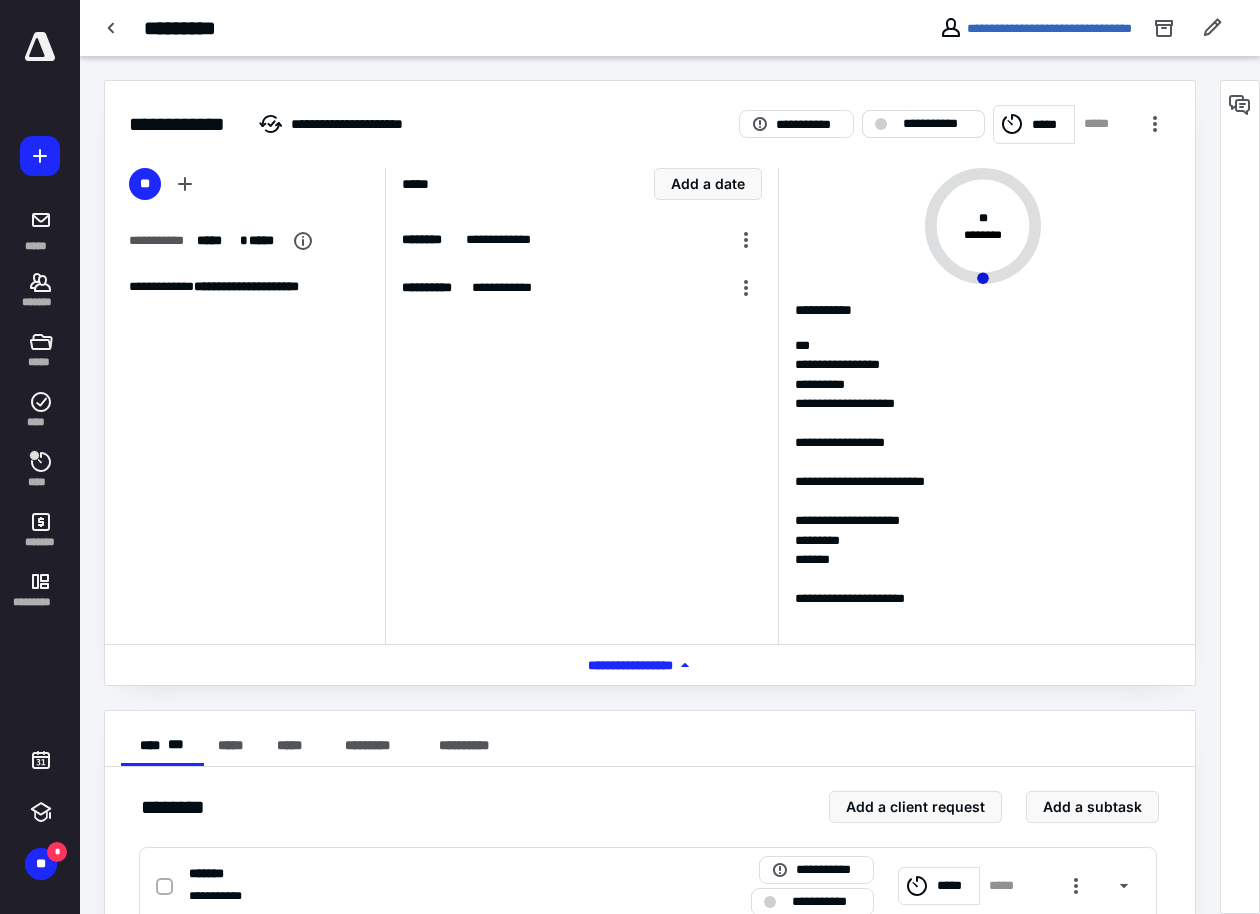click on "**********" at bounding box center (937, 124) 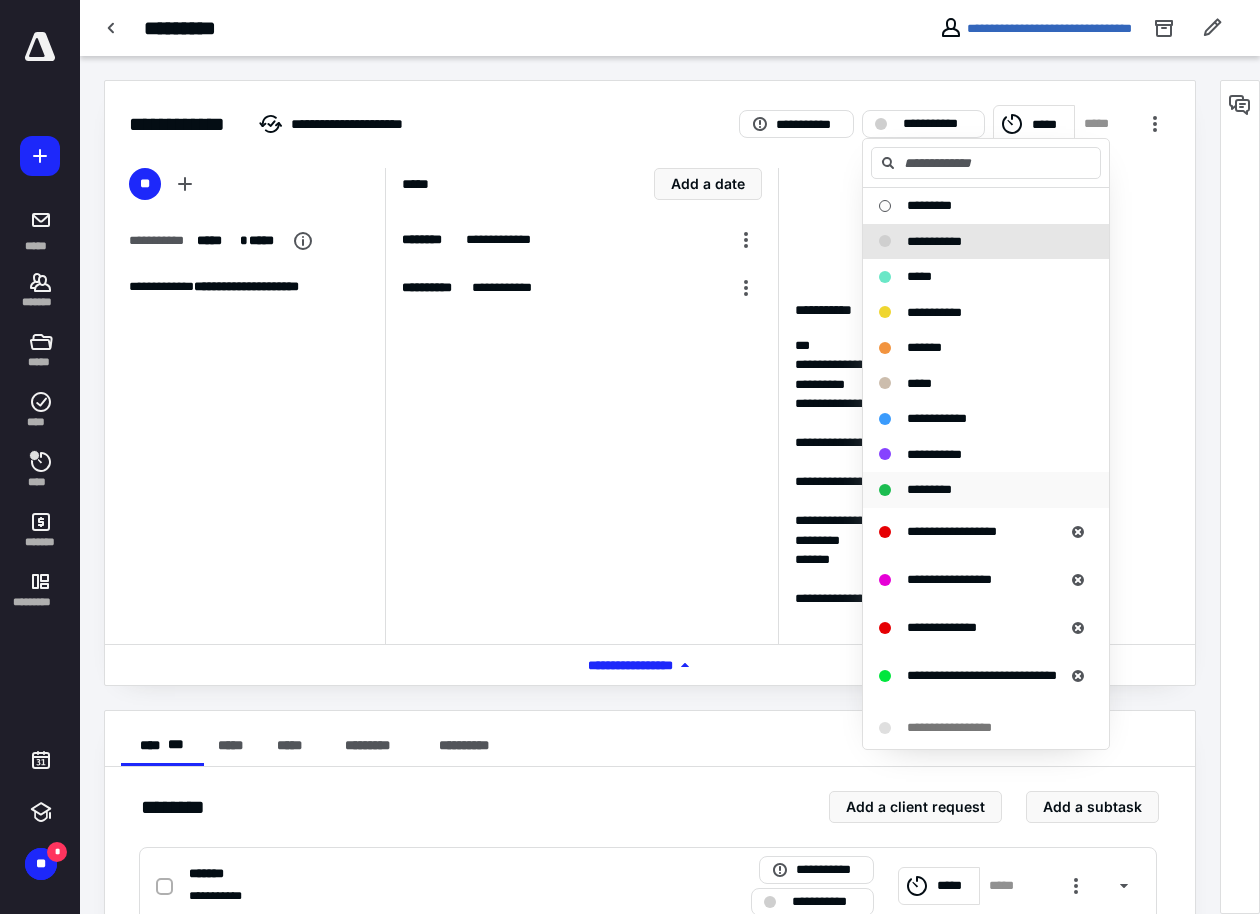 click on "*********" at bounding box center [974, 490] 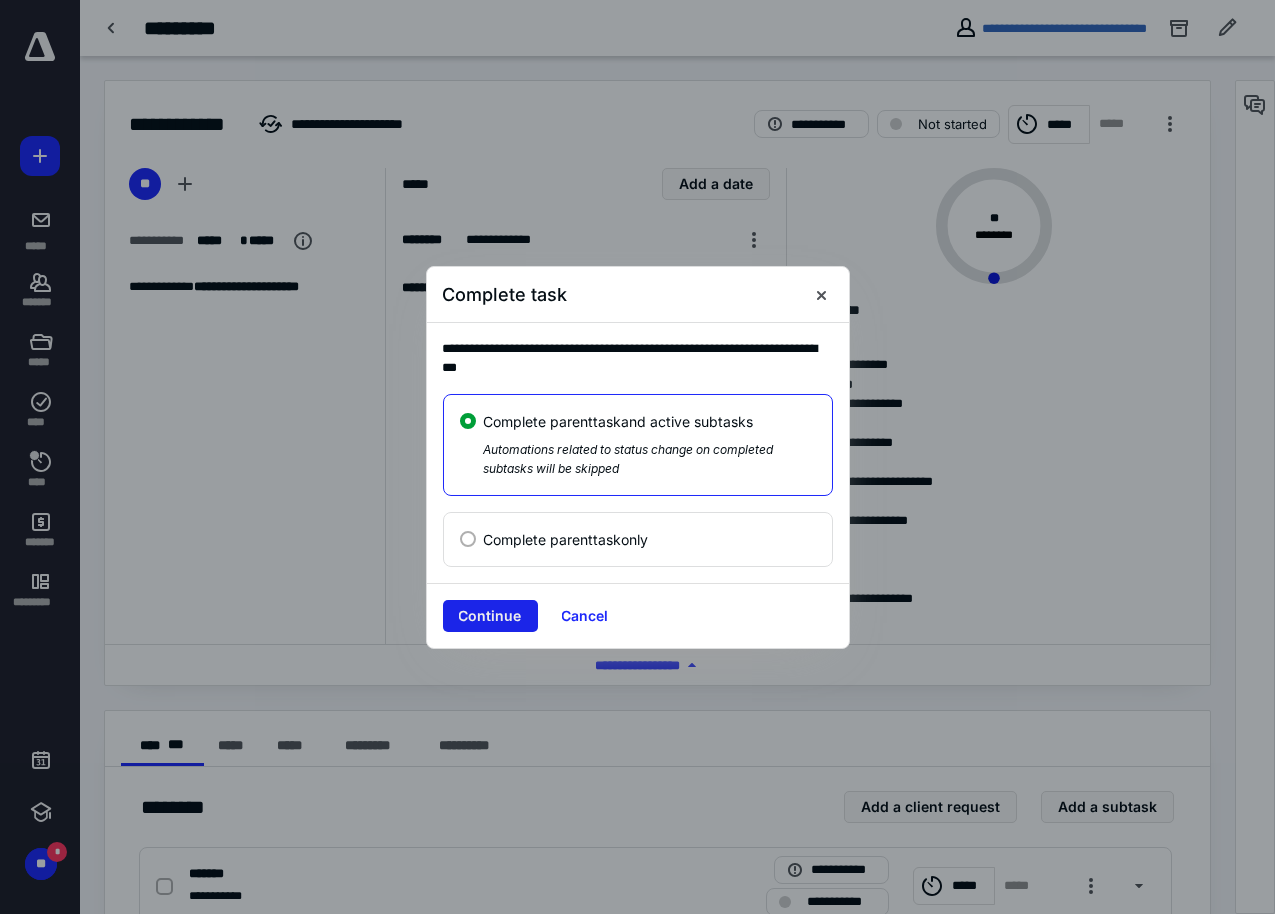 click on "Continue" at bounding box center (490, 616) 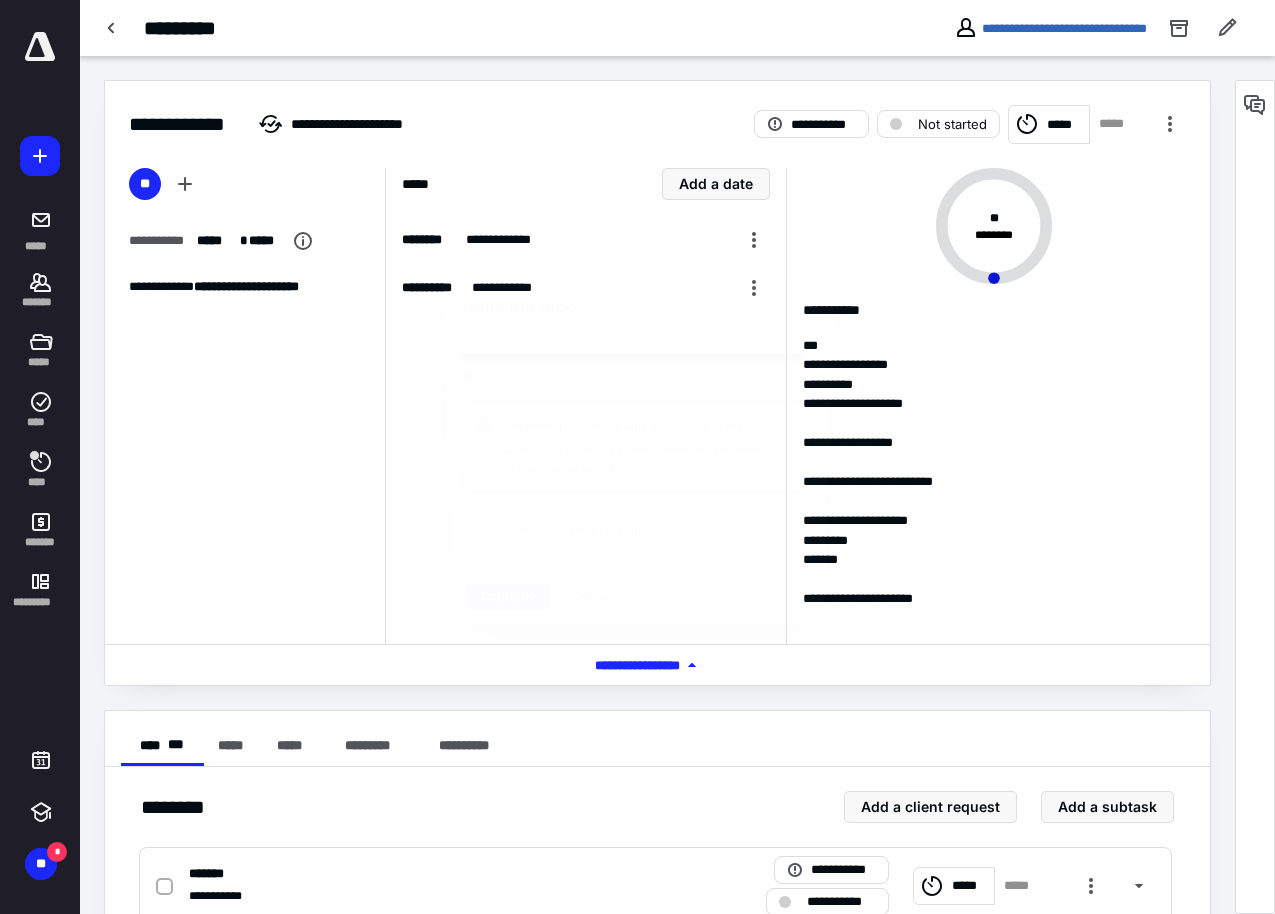 checkbox on "true" 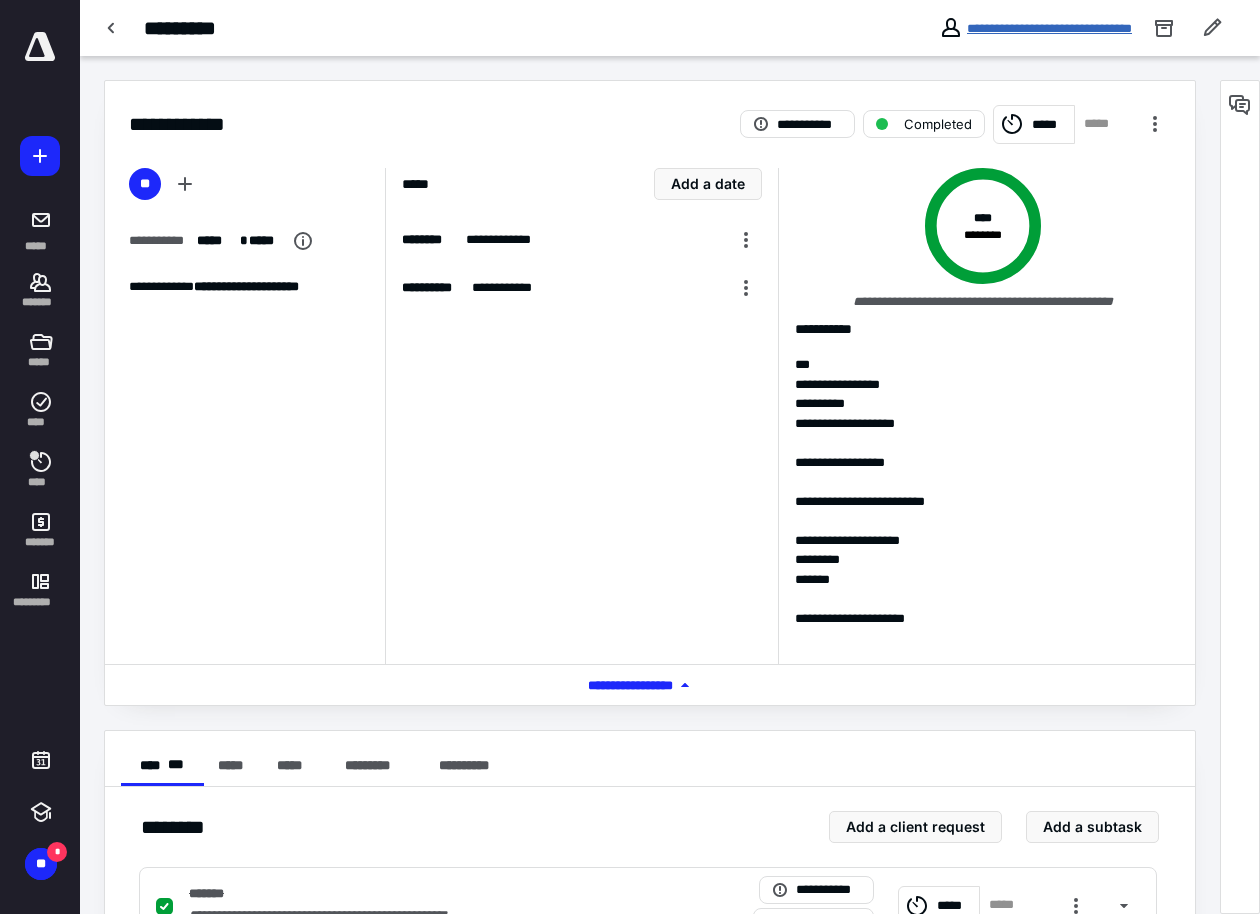 click on "**********" at bounding box center [1049, 28] 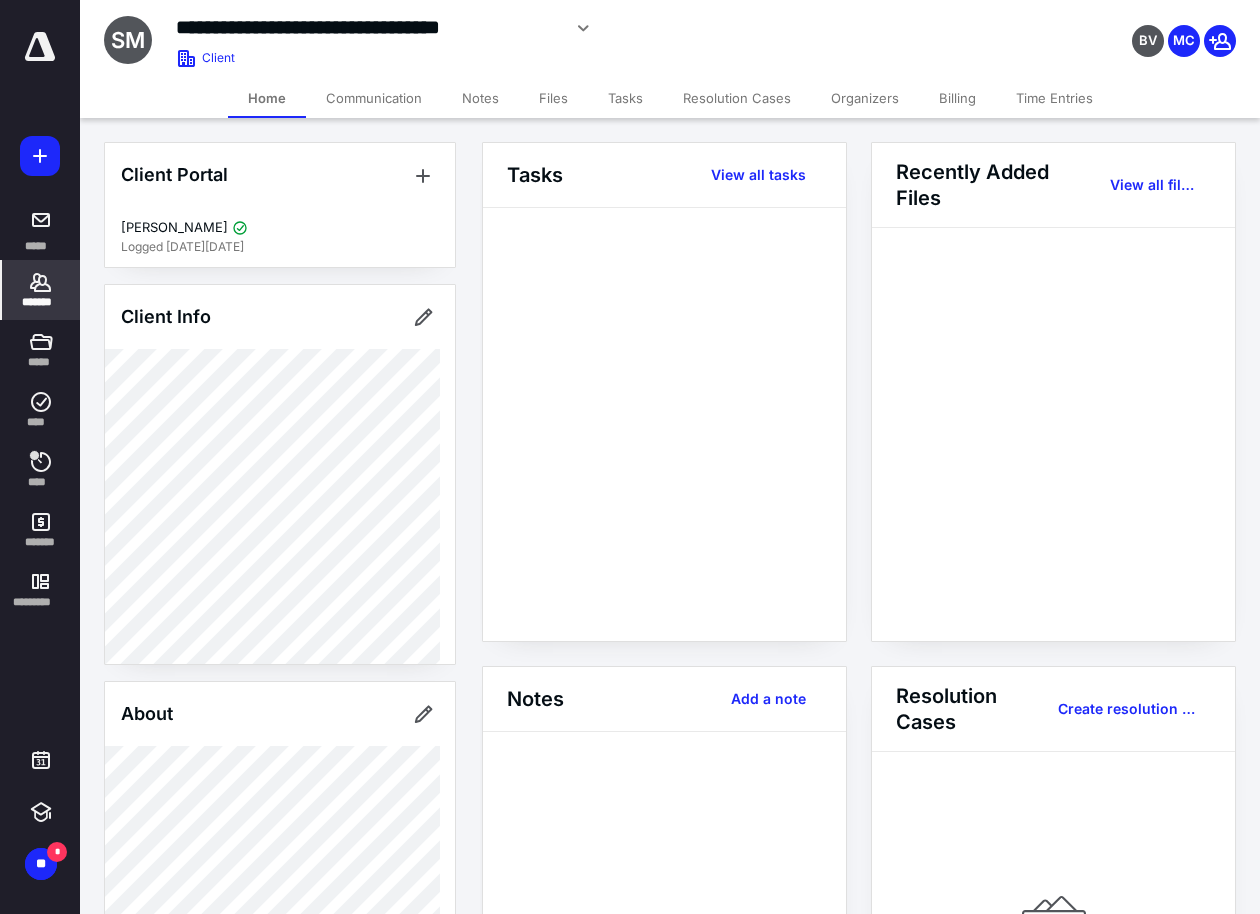 click on "Billing" at bounding box center (957, 98) 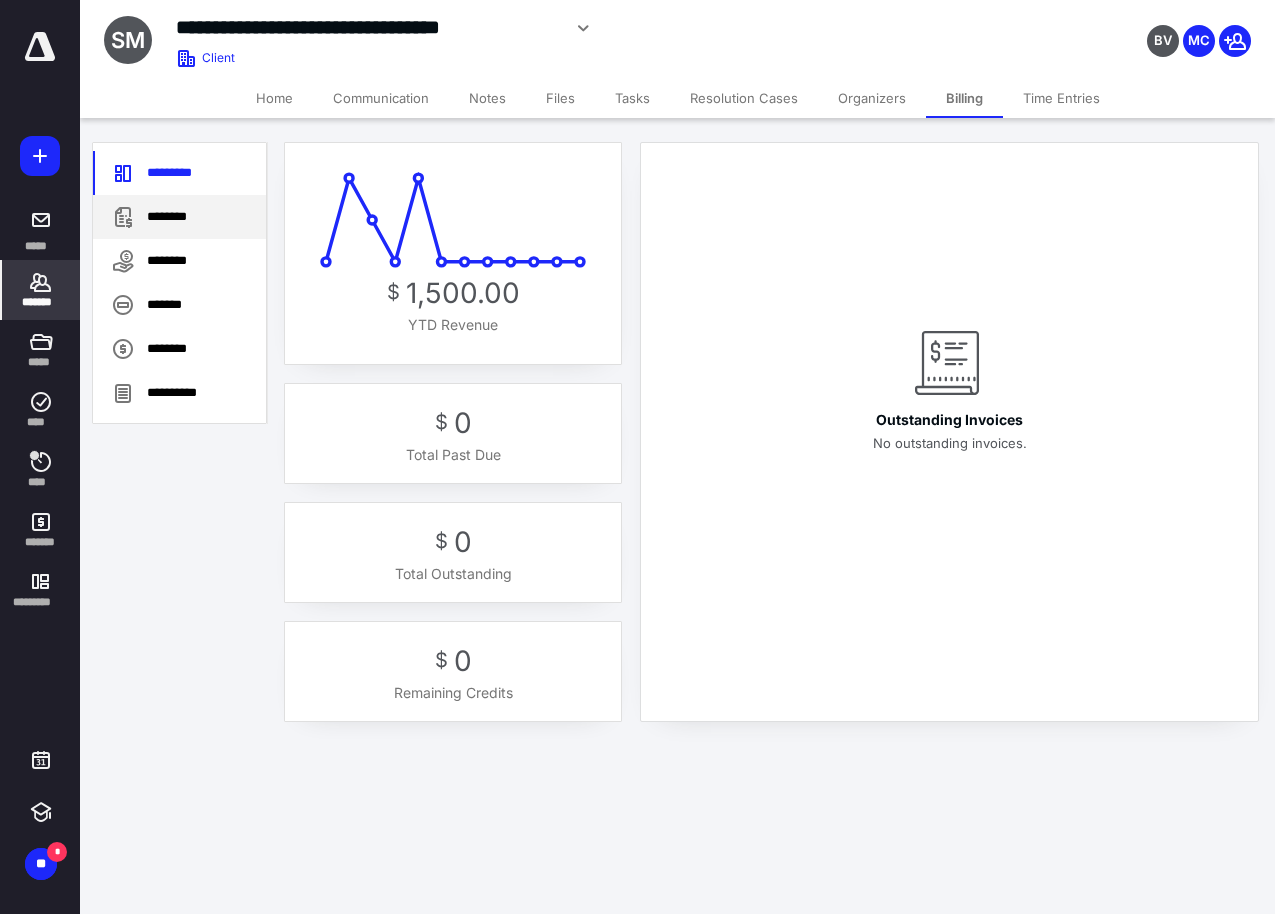 click on "********" at bounding box center [179, 217] 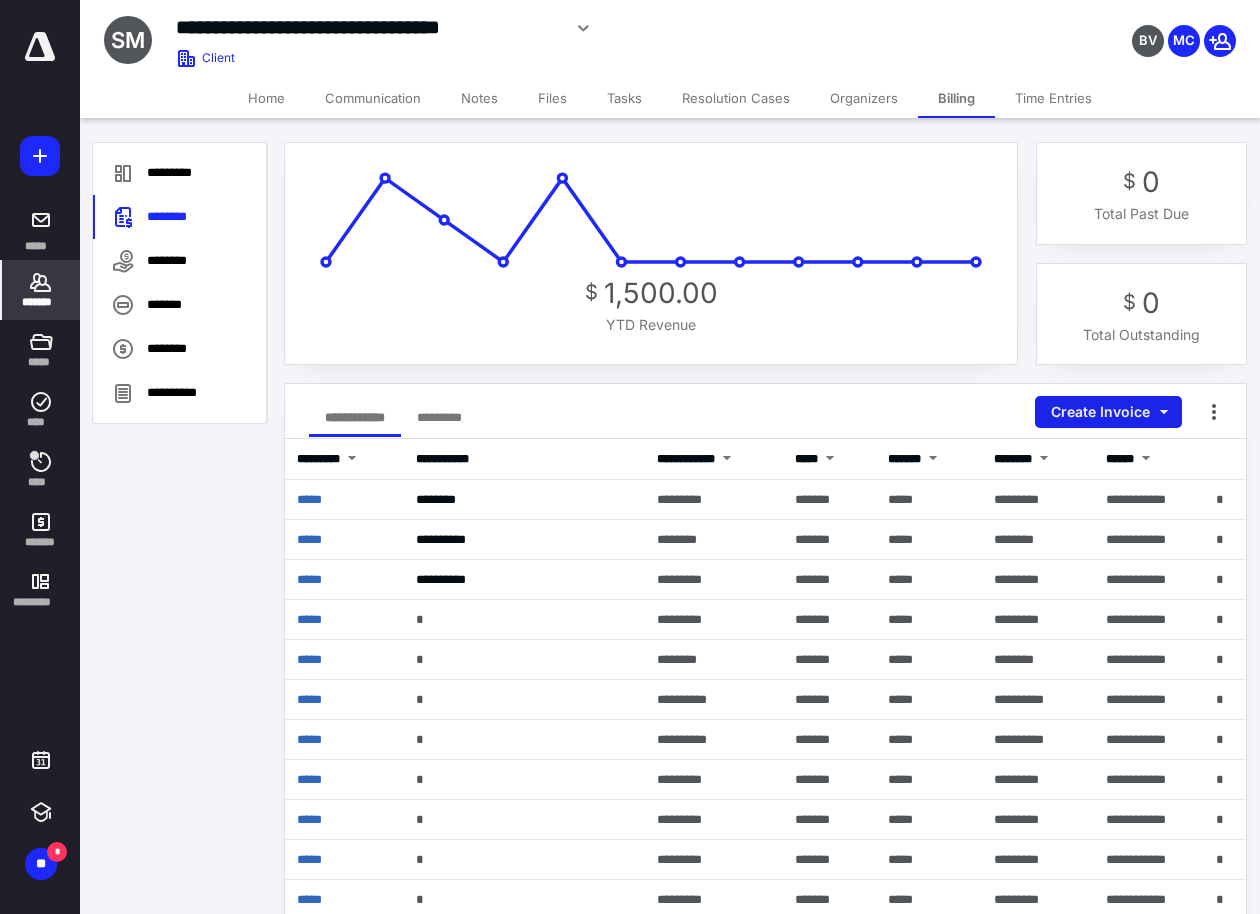 click on "Create Invoice" at bounding box center [1108, 412] 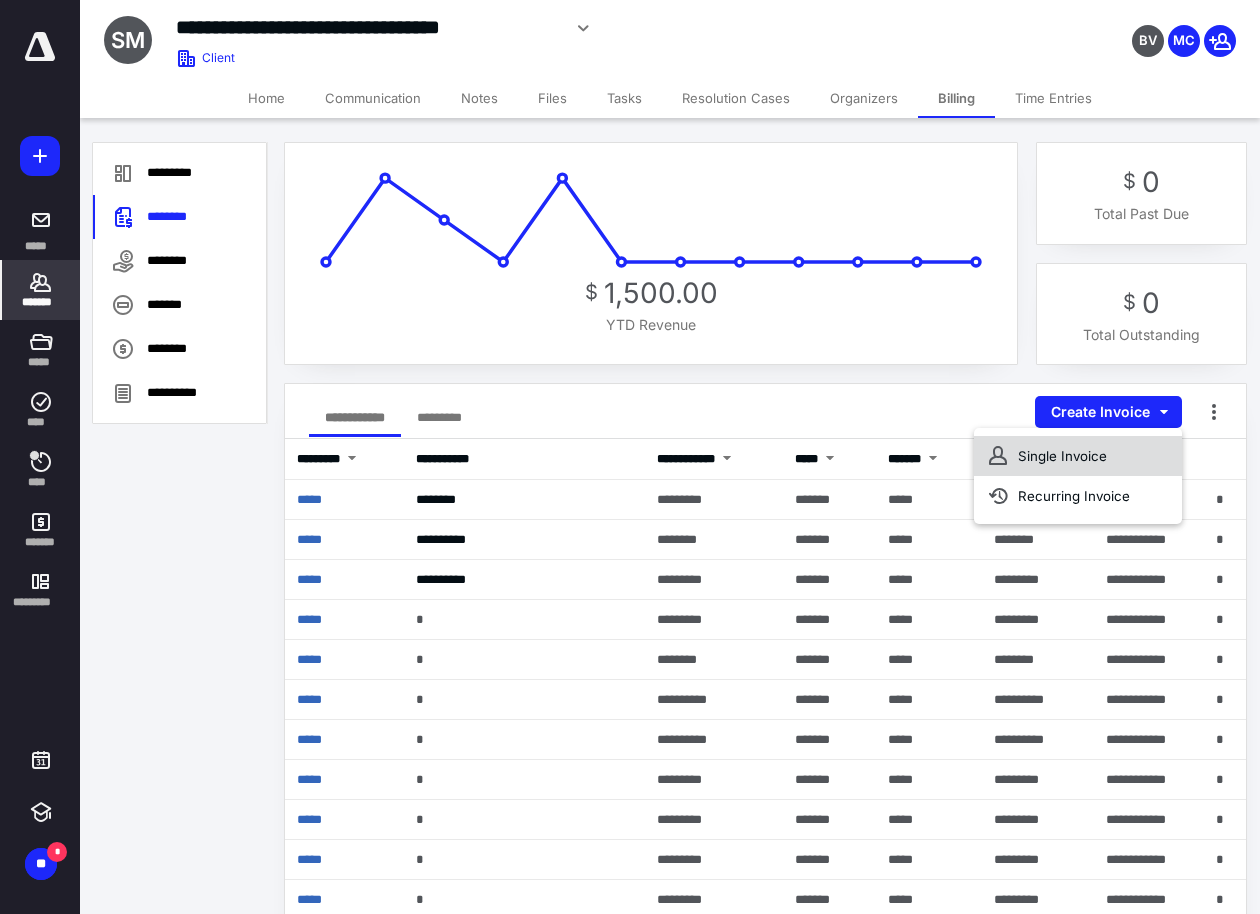 click on "Single Invoice" at bounding box center (1078, 456) 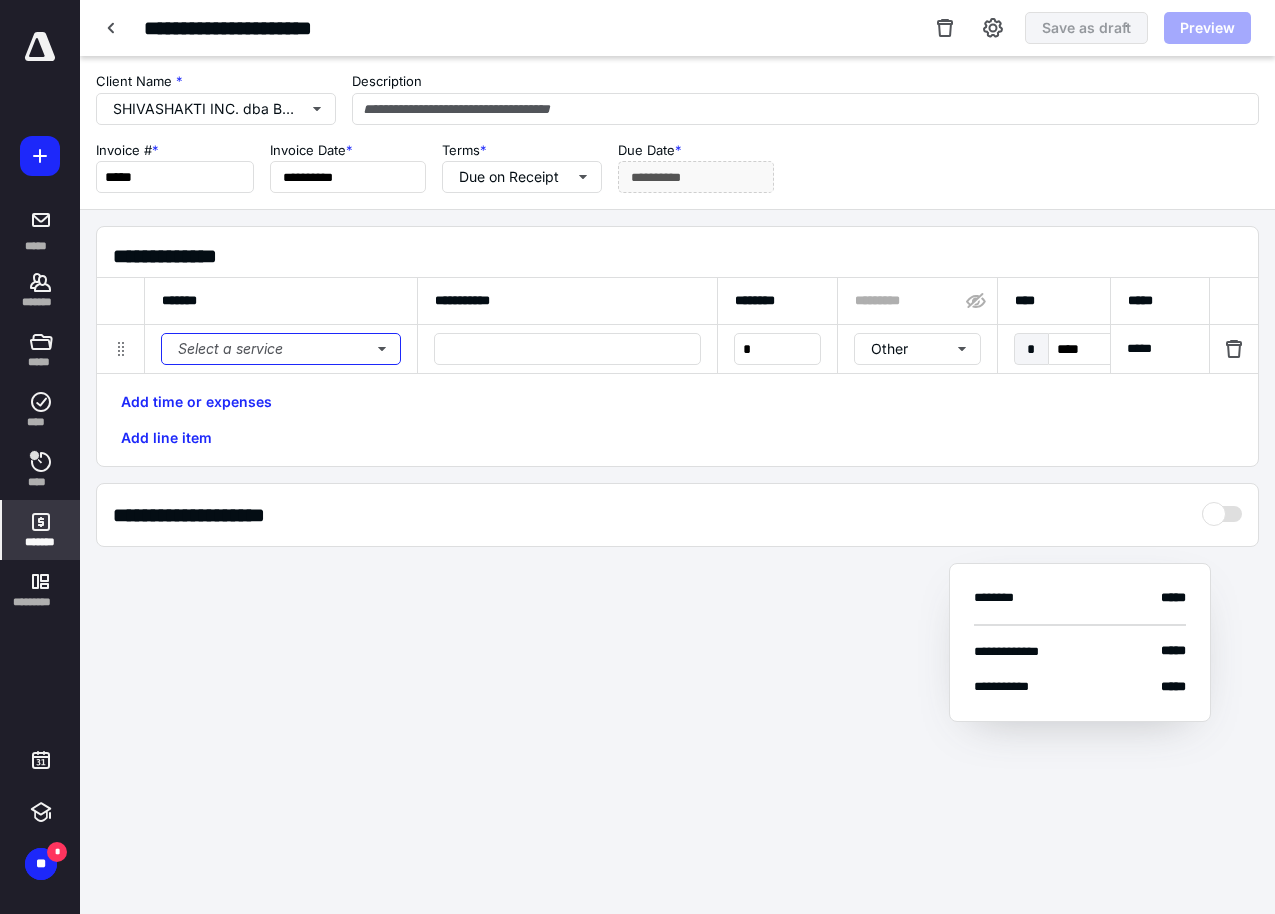 drag, startPoint x: 288, startPoint y: 354, endPoint x: 304, endPoint y: 365, distance: 19.416489 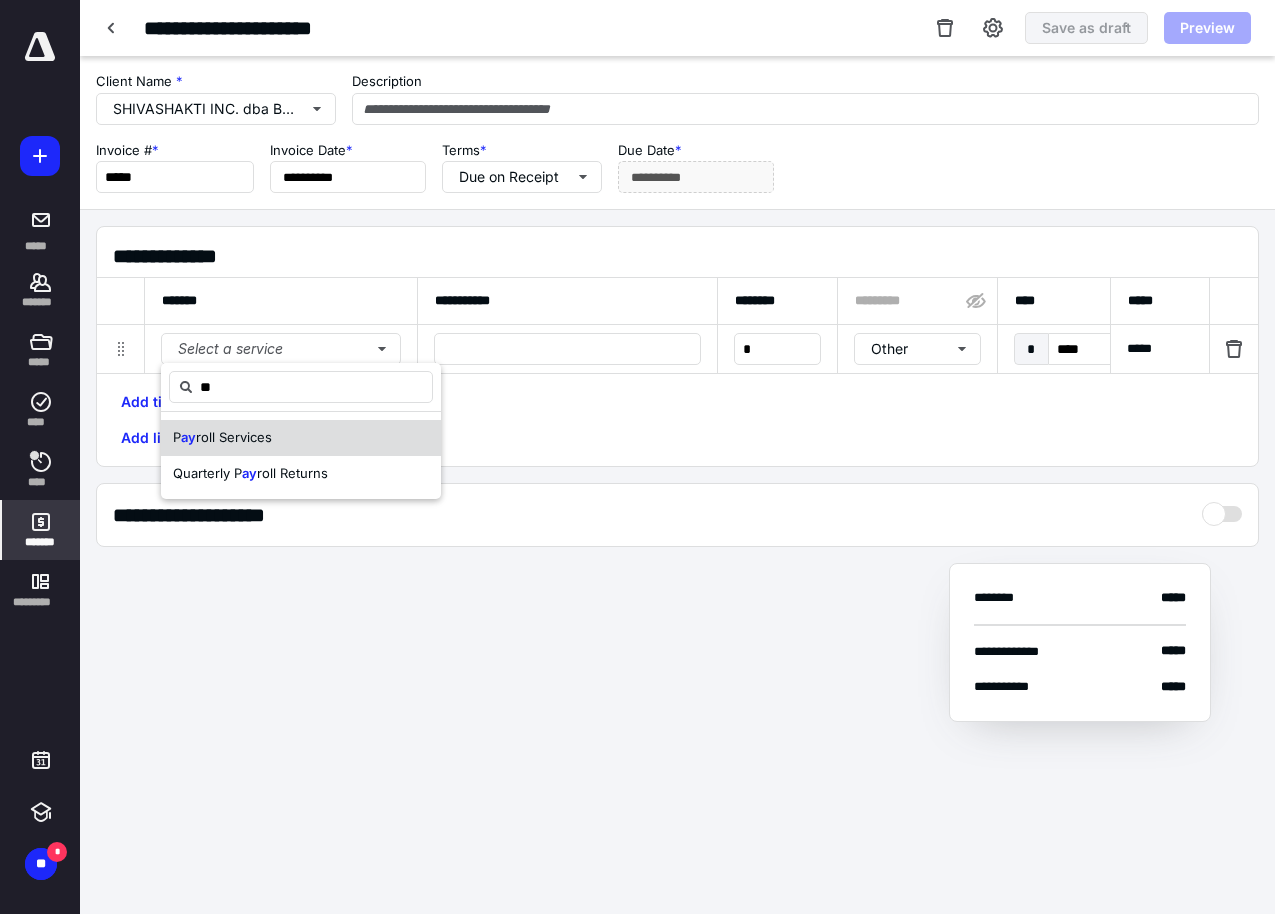 type on "**" 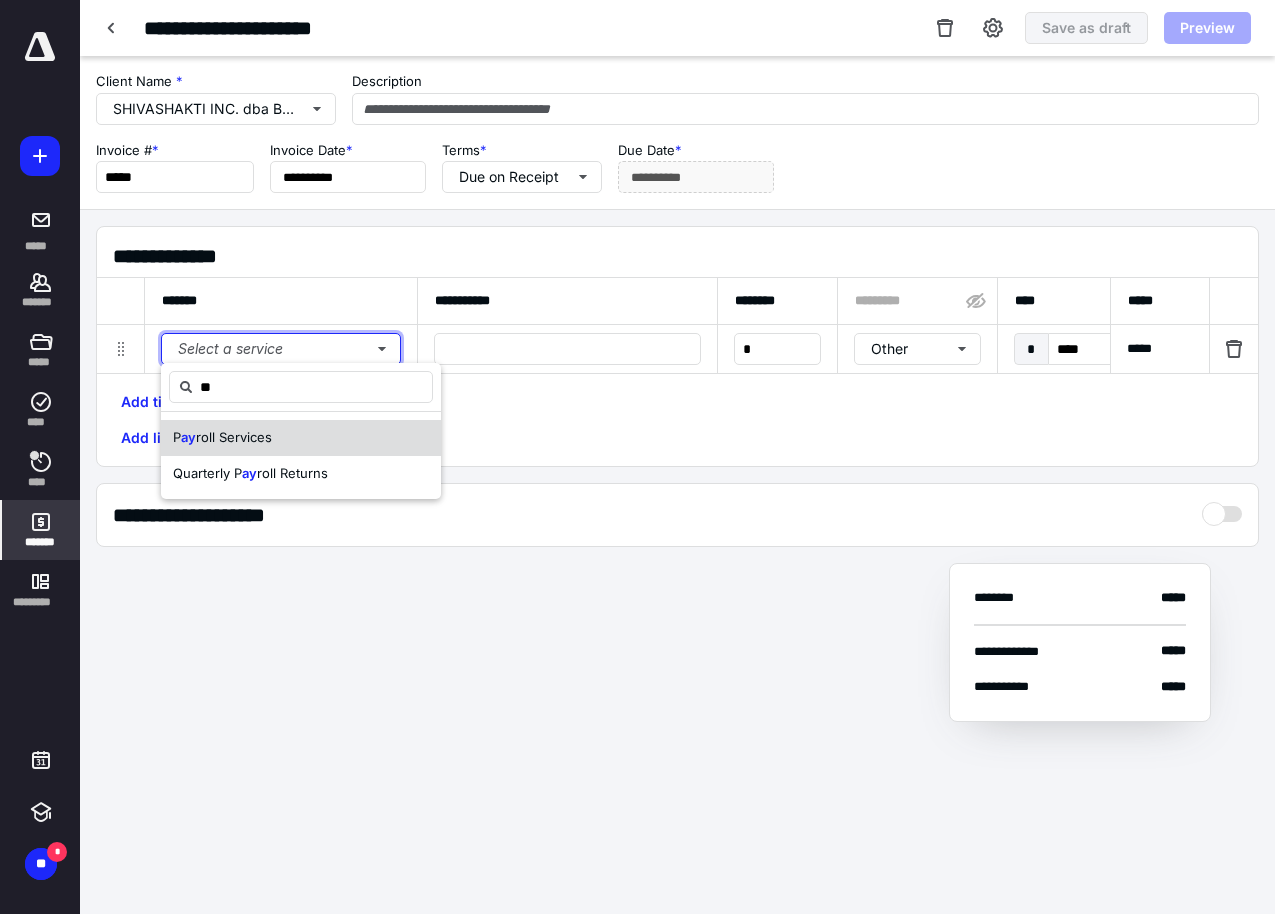 type 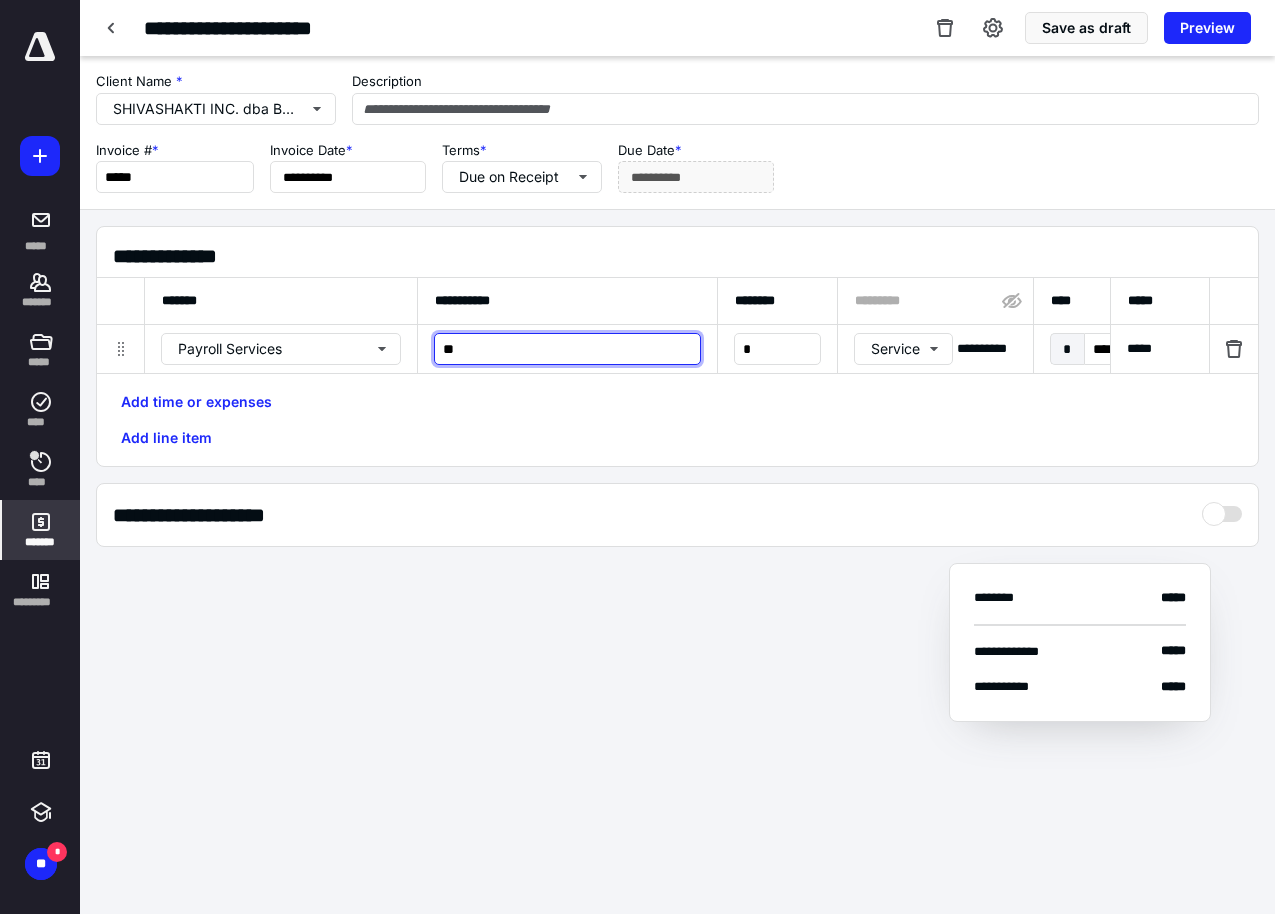 type on "*" 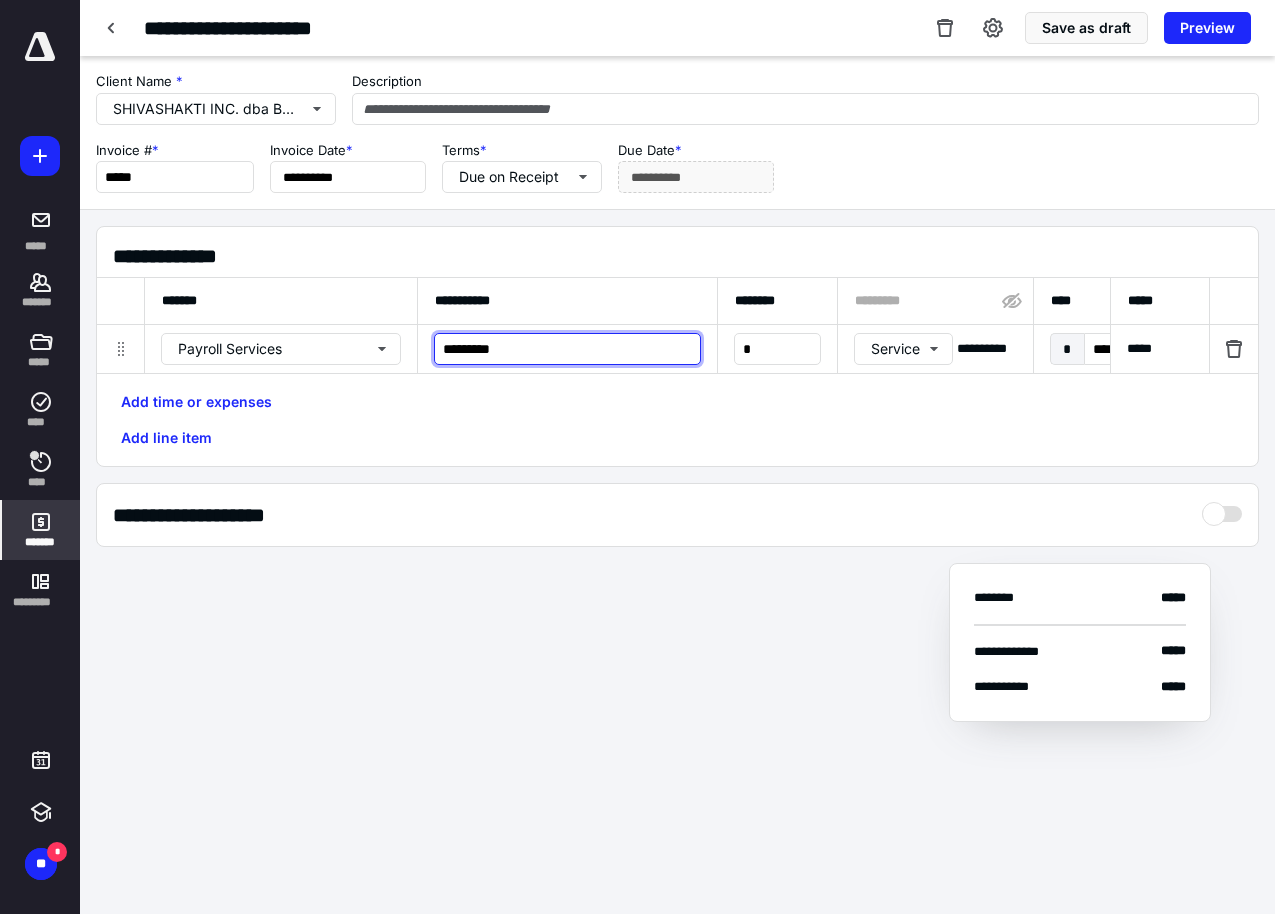 type on "*********" 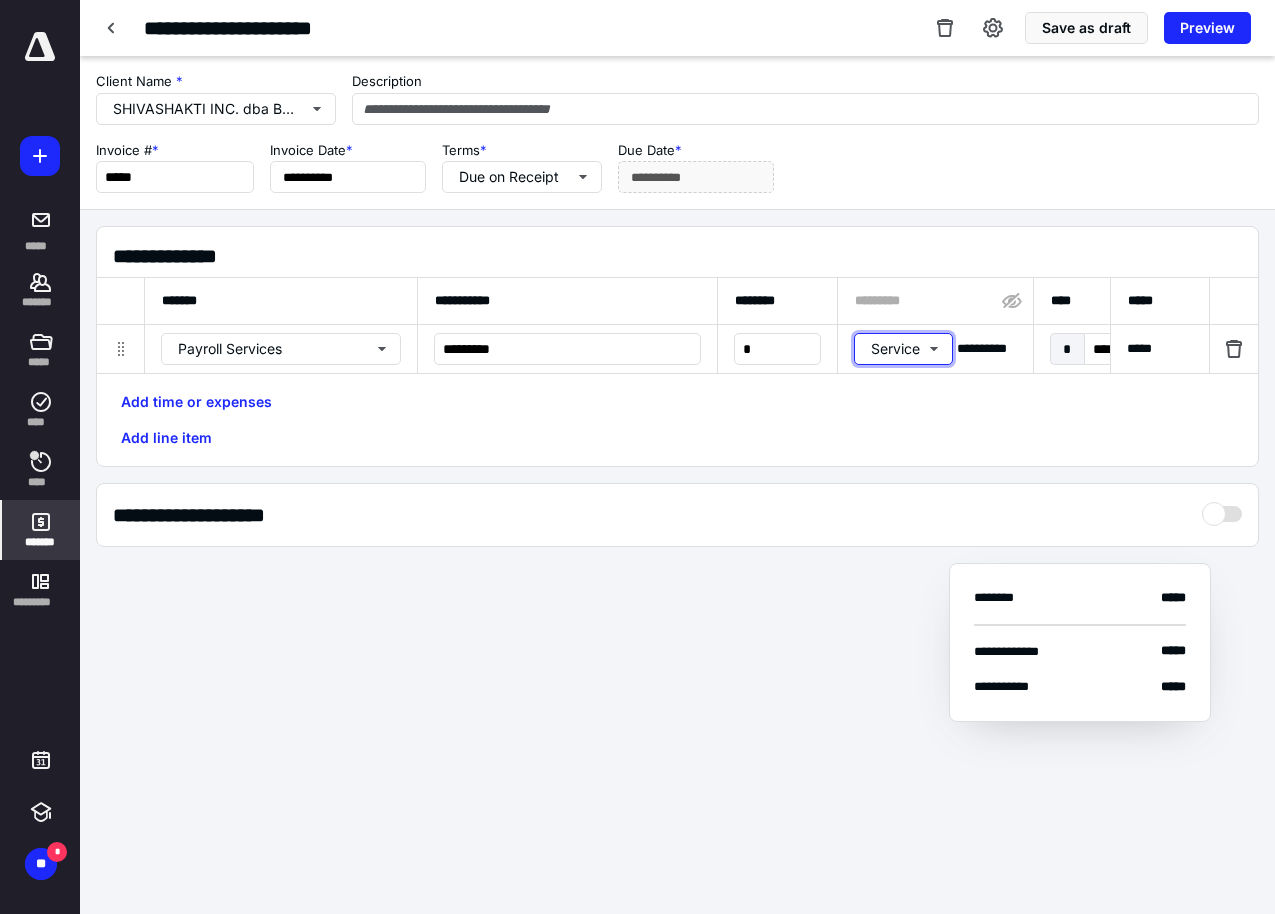 type 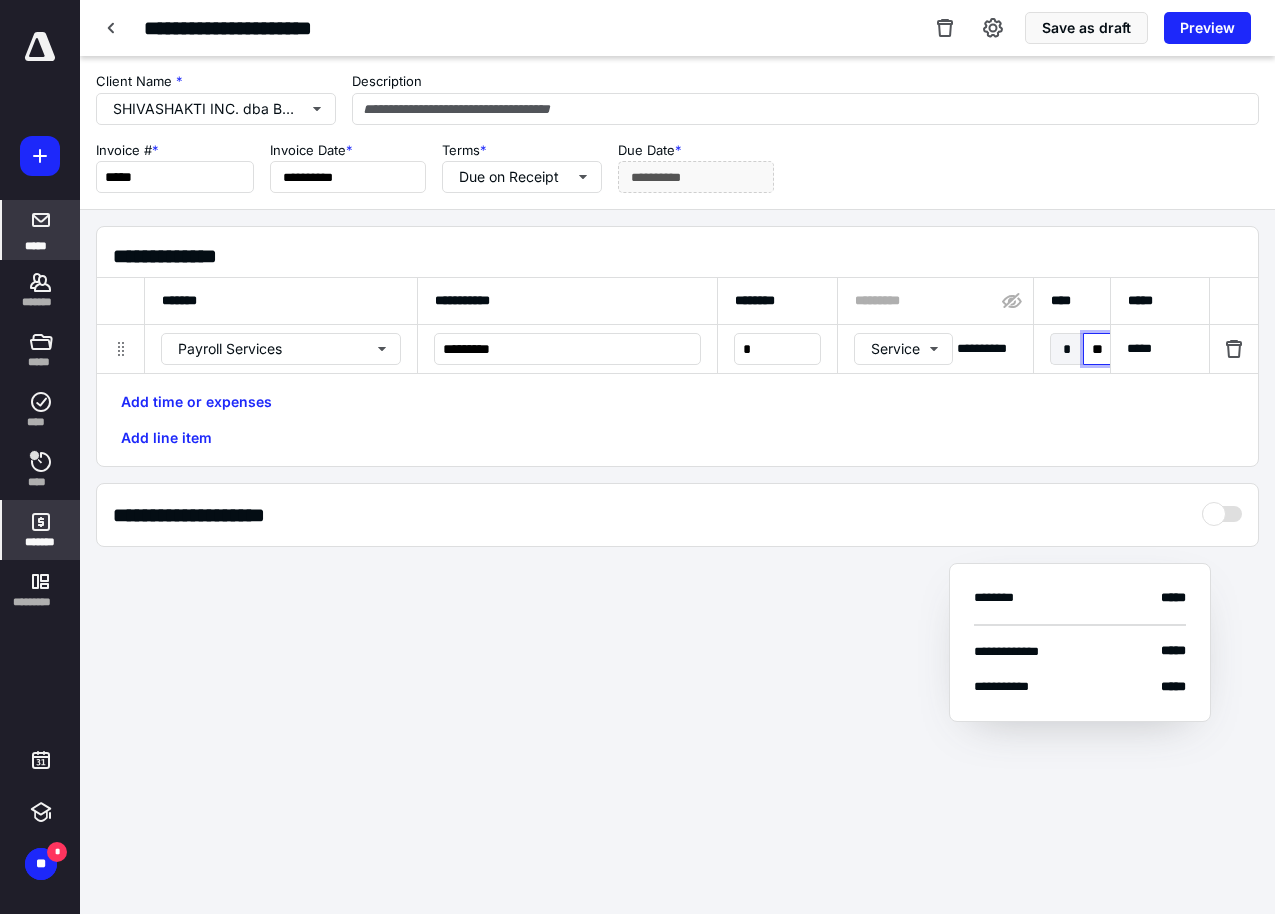 type on "***" 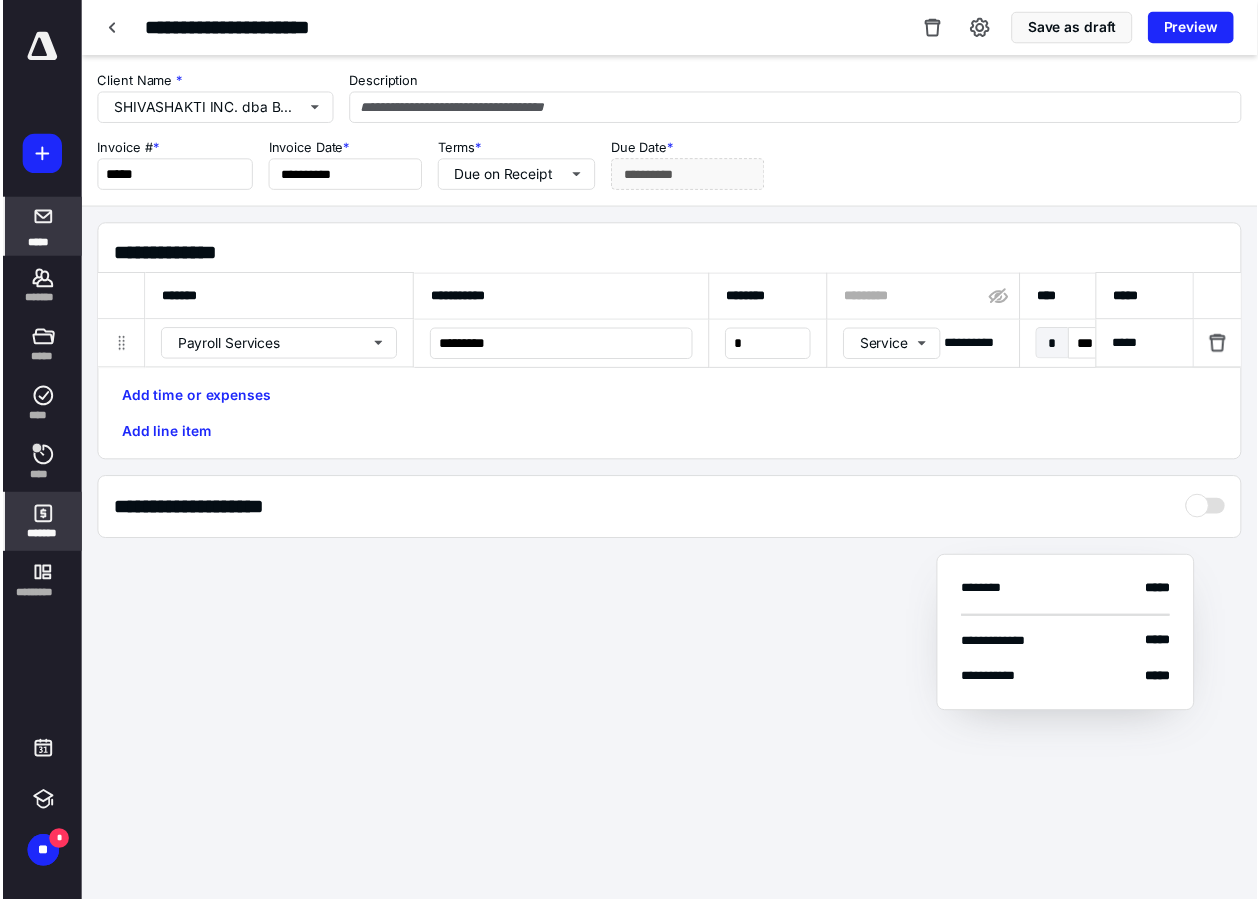 scroll, scrollTop: 0, scrollLeft: 1288, axis: horizontal 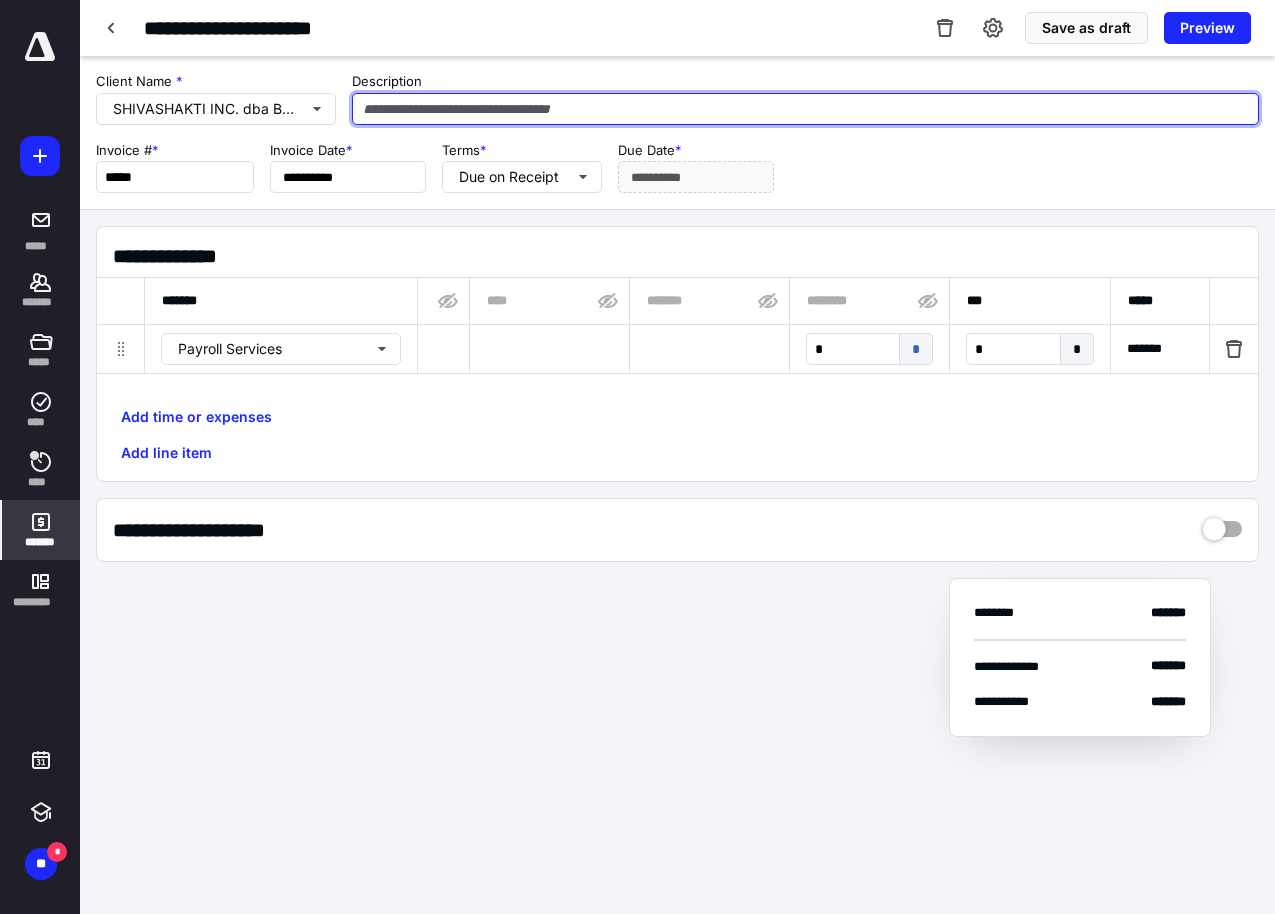 click at bounding box center (805, 109) 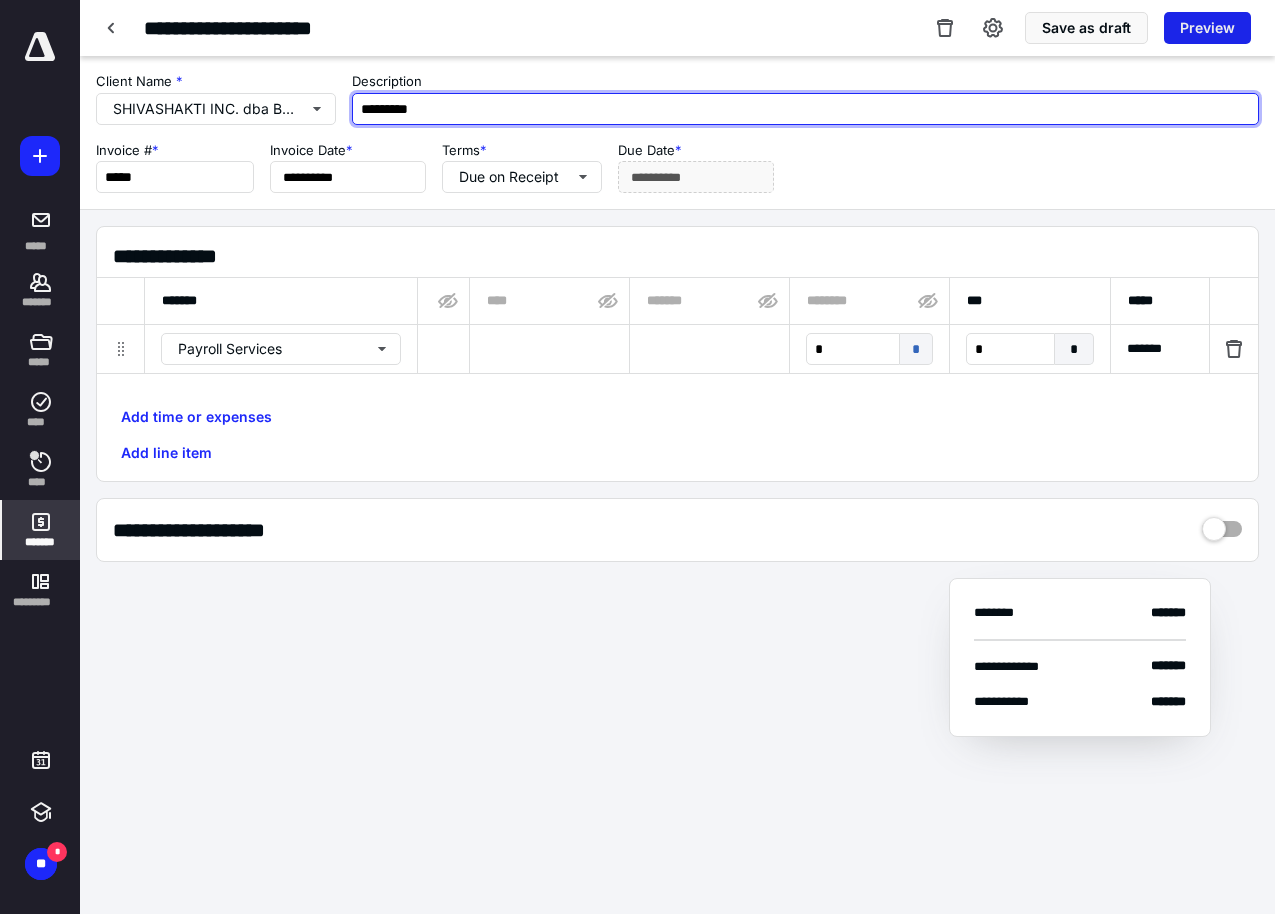type on "*********" 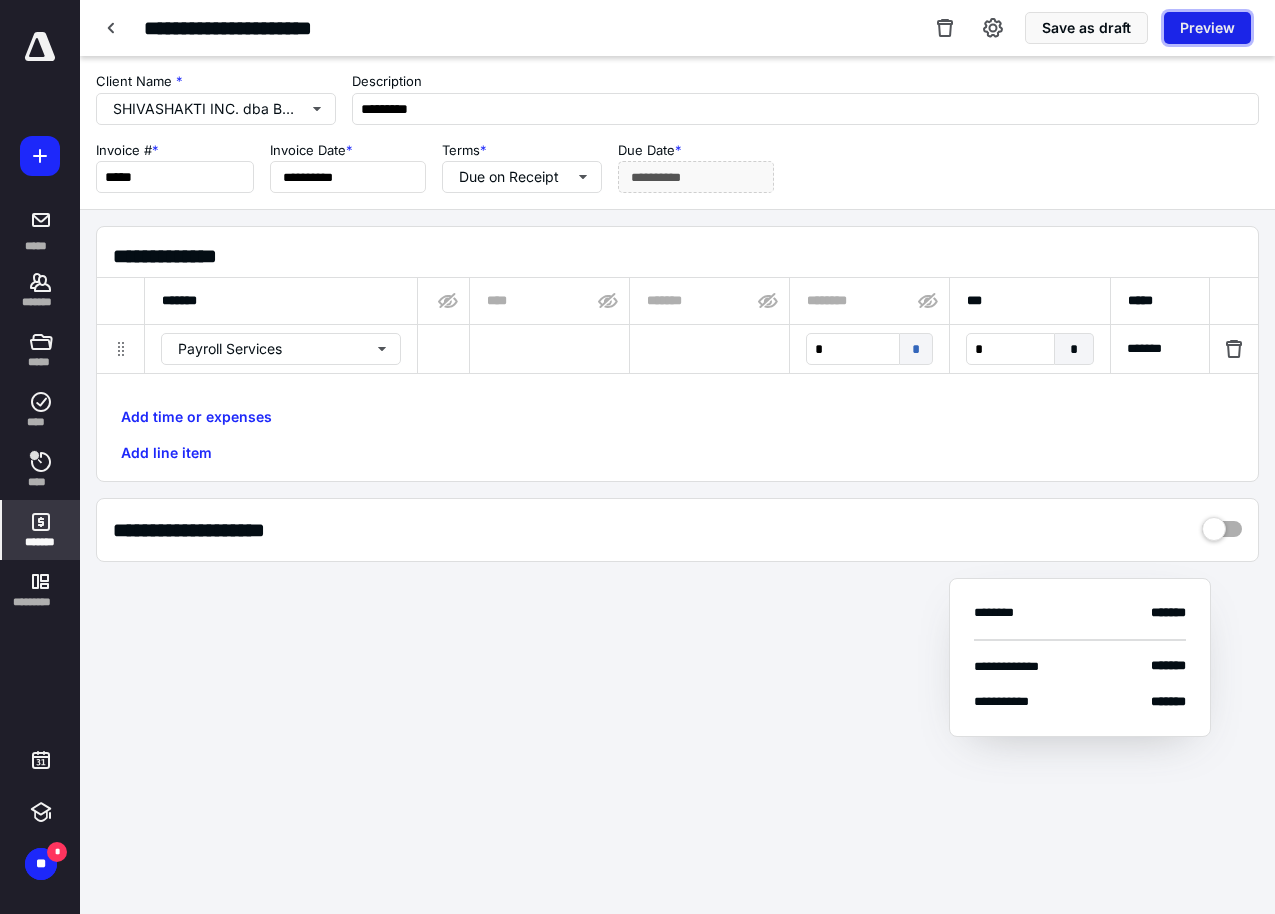 click on "Preview" at bounding box center [1207, 28] 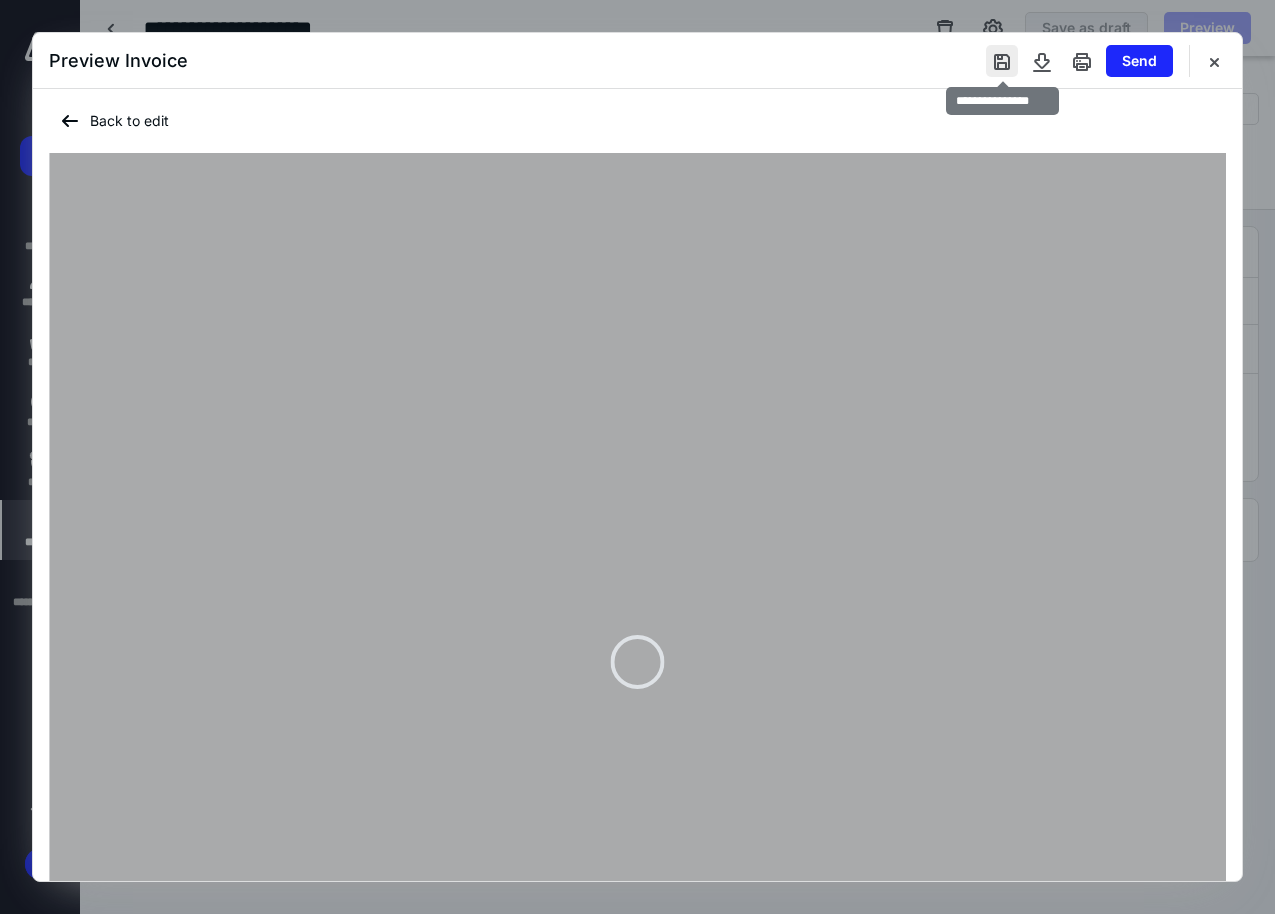 click at bounding box center (1002, 61) 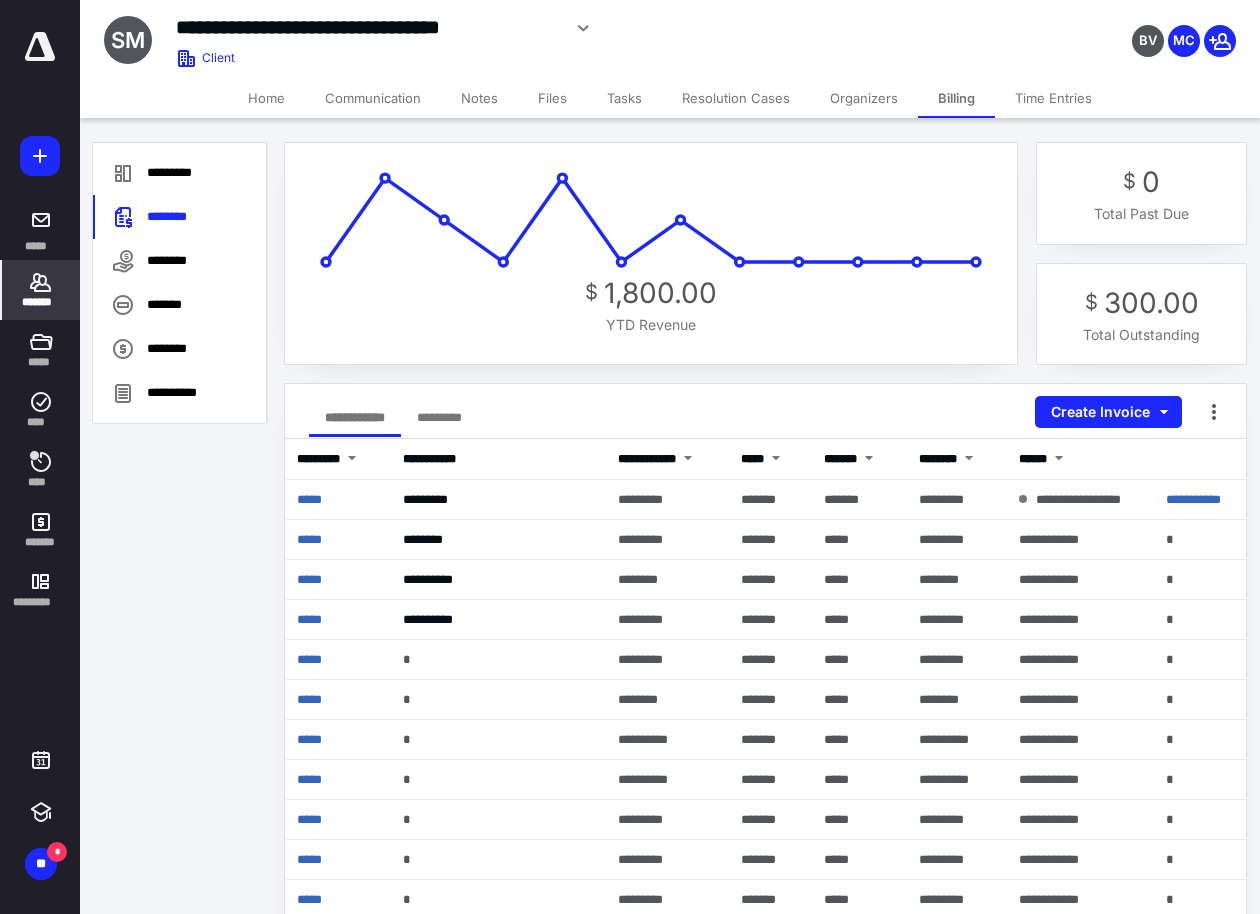 click on "Files" at bounding box center (552, 98) 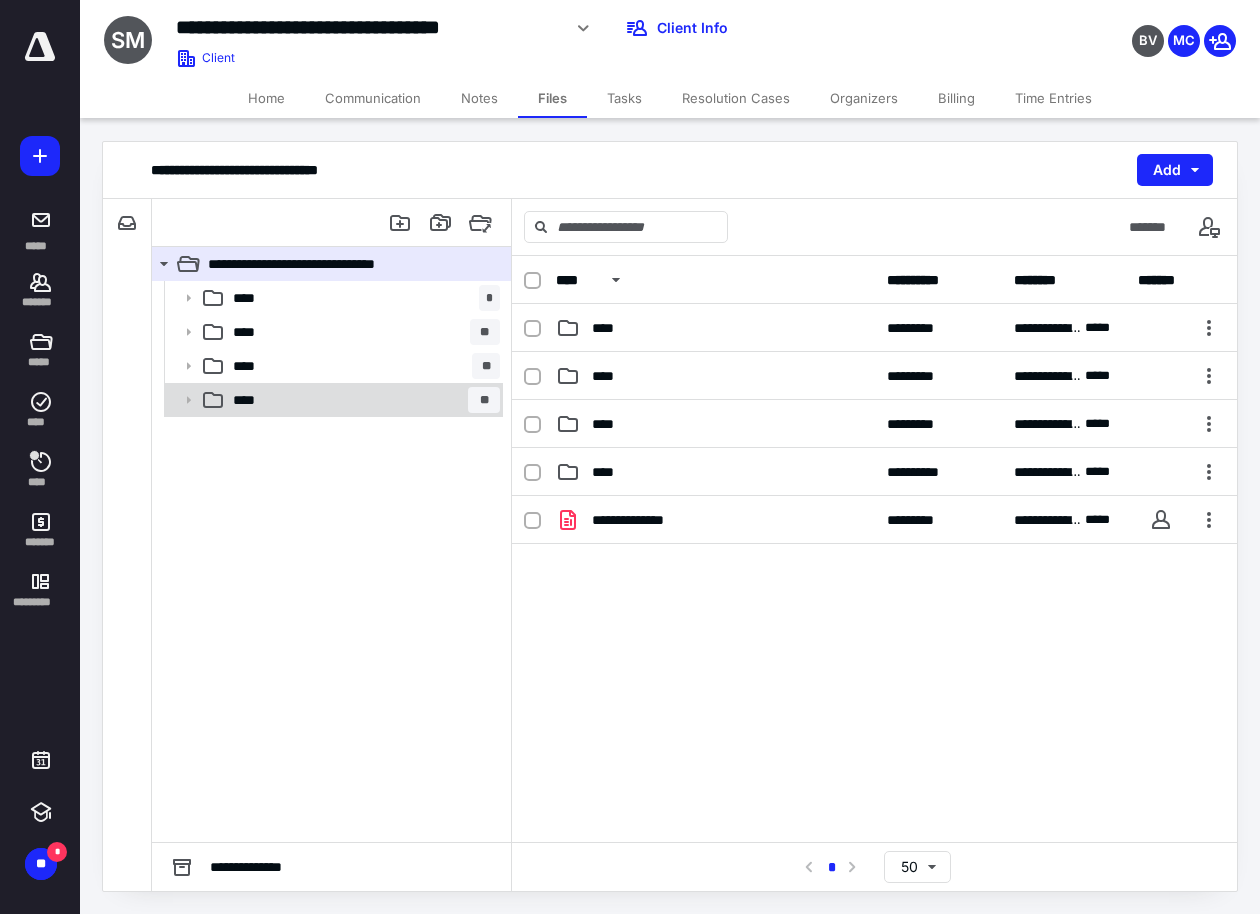 click on "**** **" at bounding box center (362, 400) 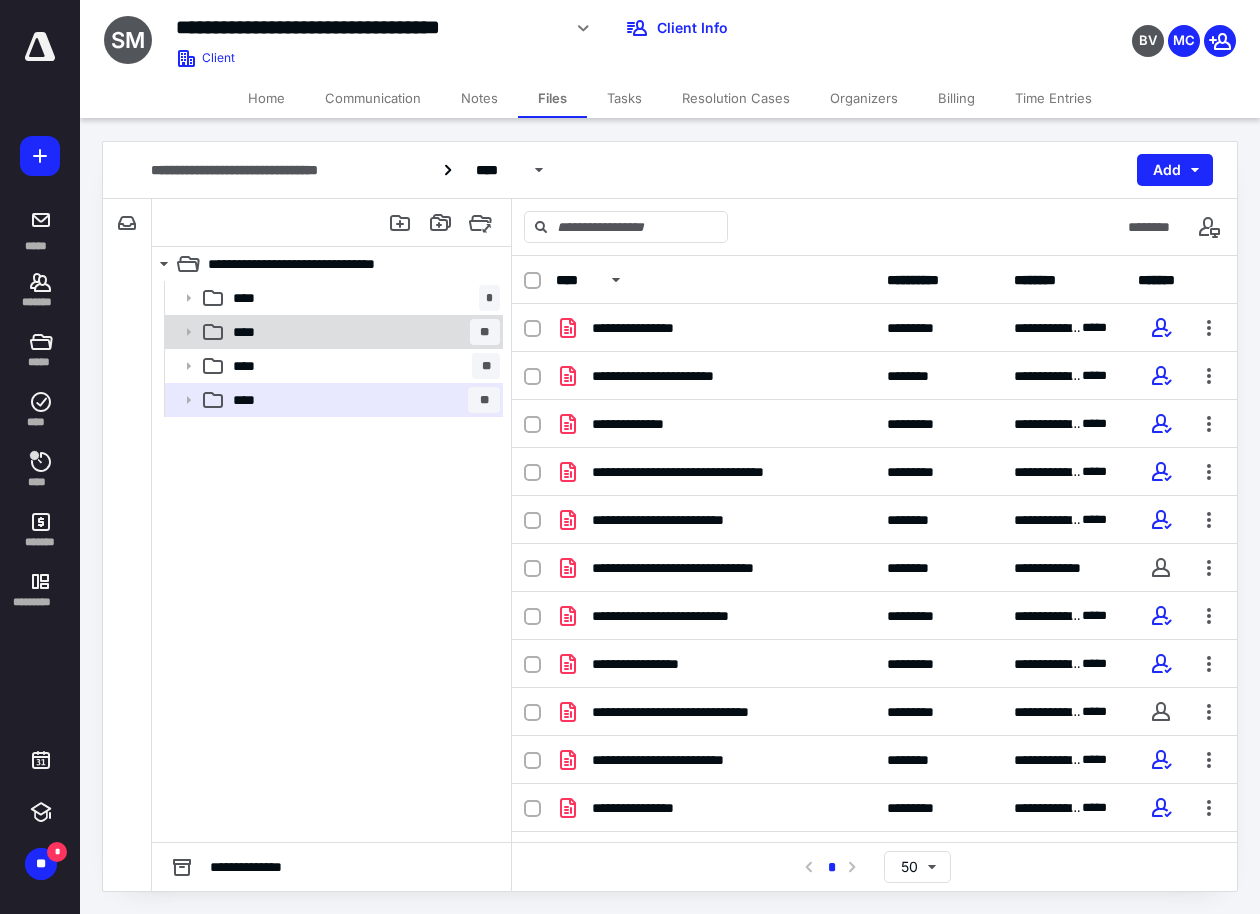 click on "**** **" at bounding box center [362, 332] 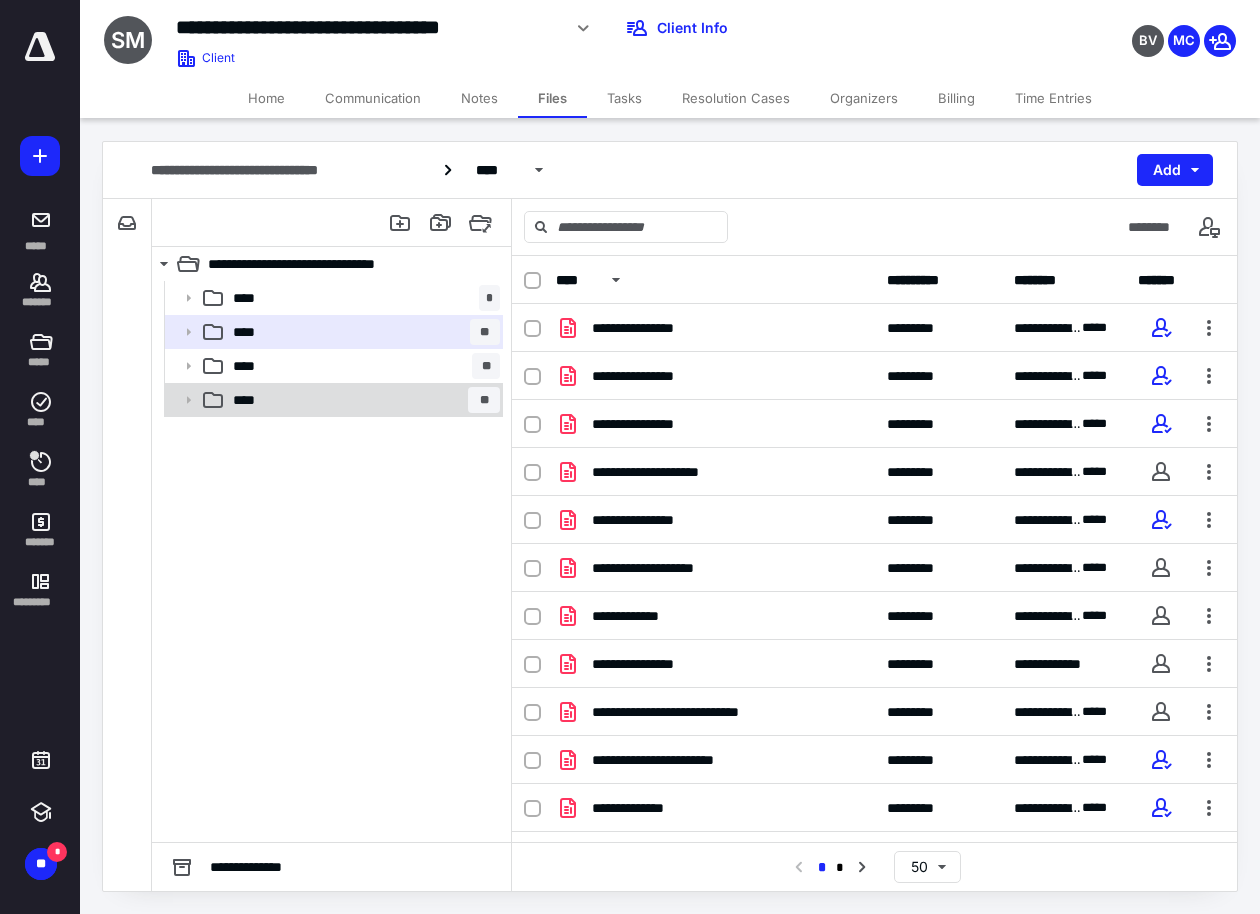 click on "**** **" at bounding box center [362, 400] 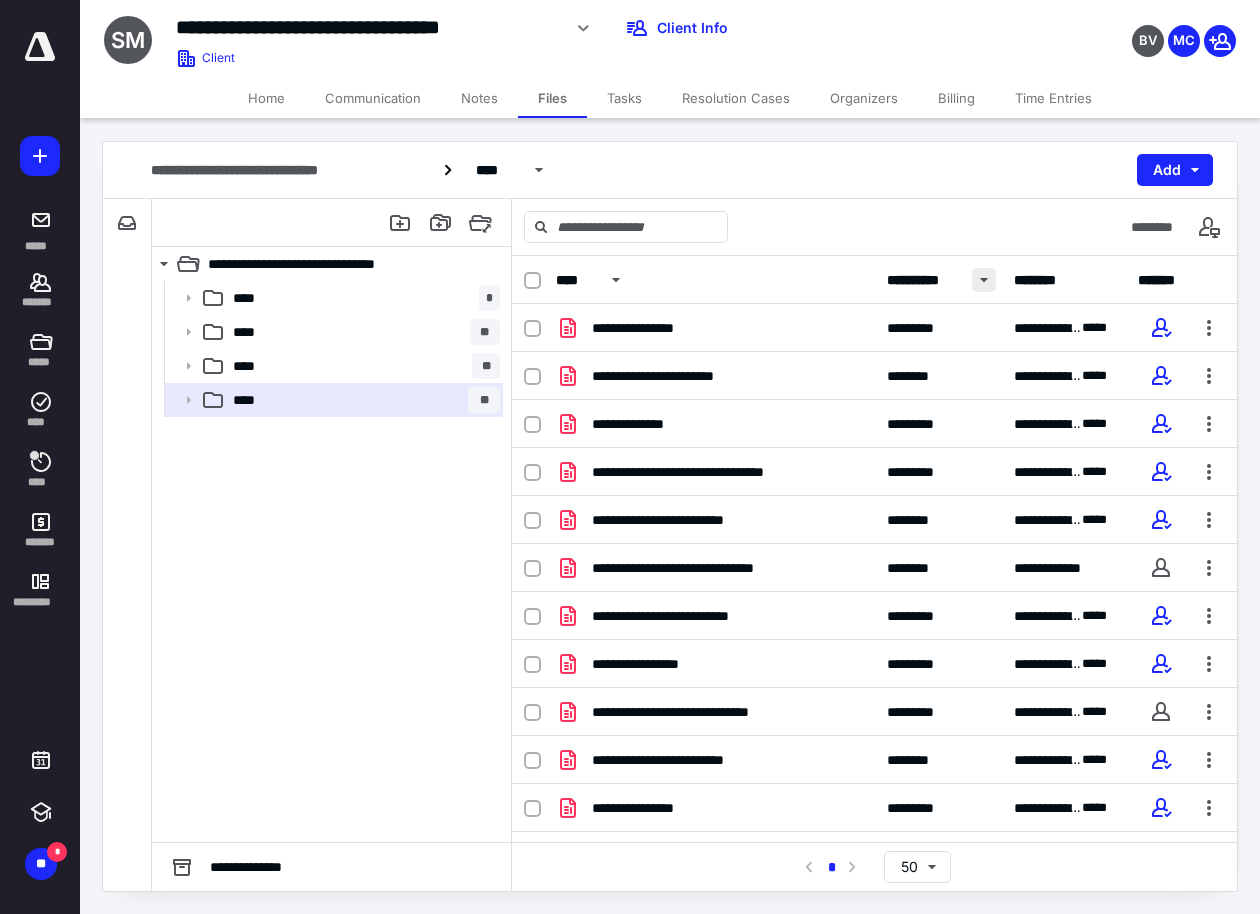 click at bounding box center (984, 280) 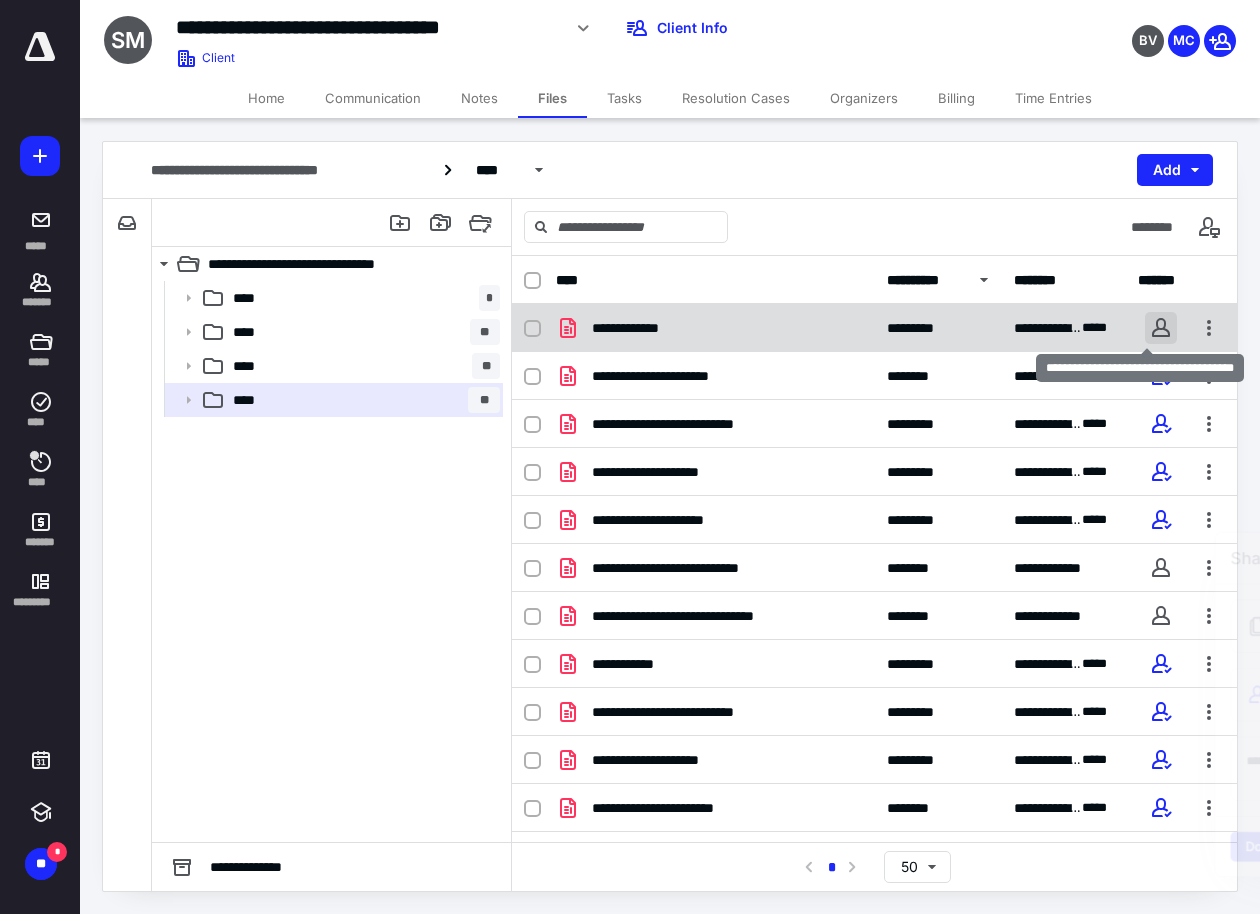 click at bounding box center (1161, 328) 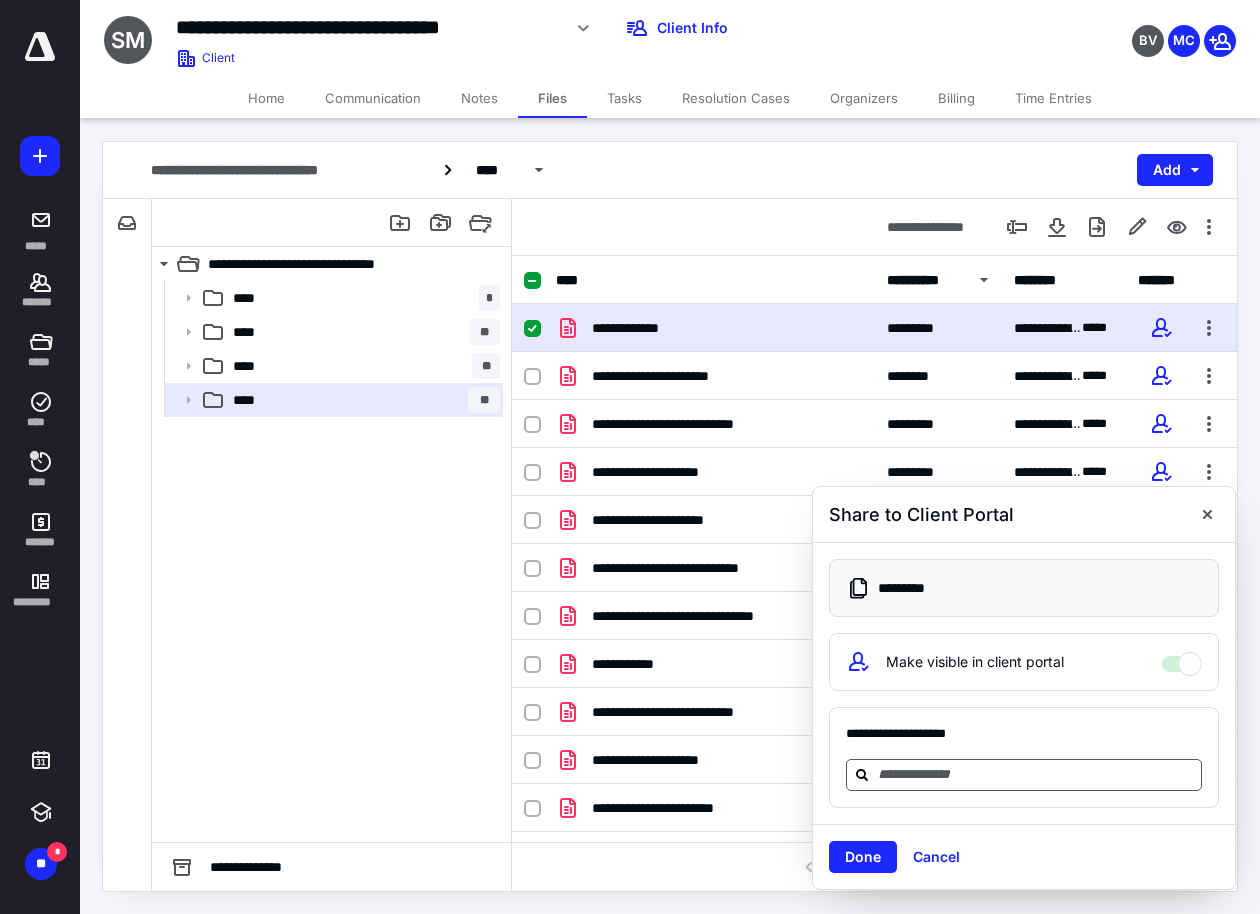 click at bounding box center [1036, 774] 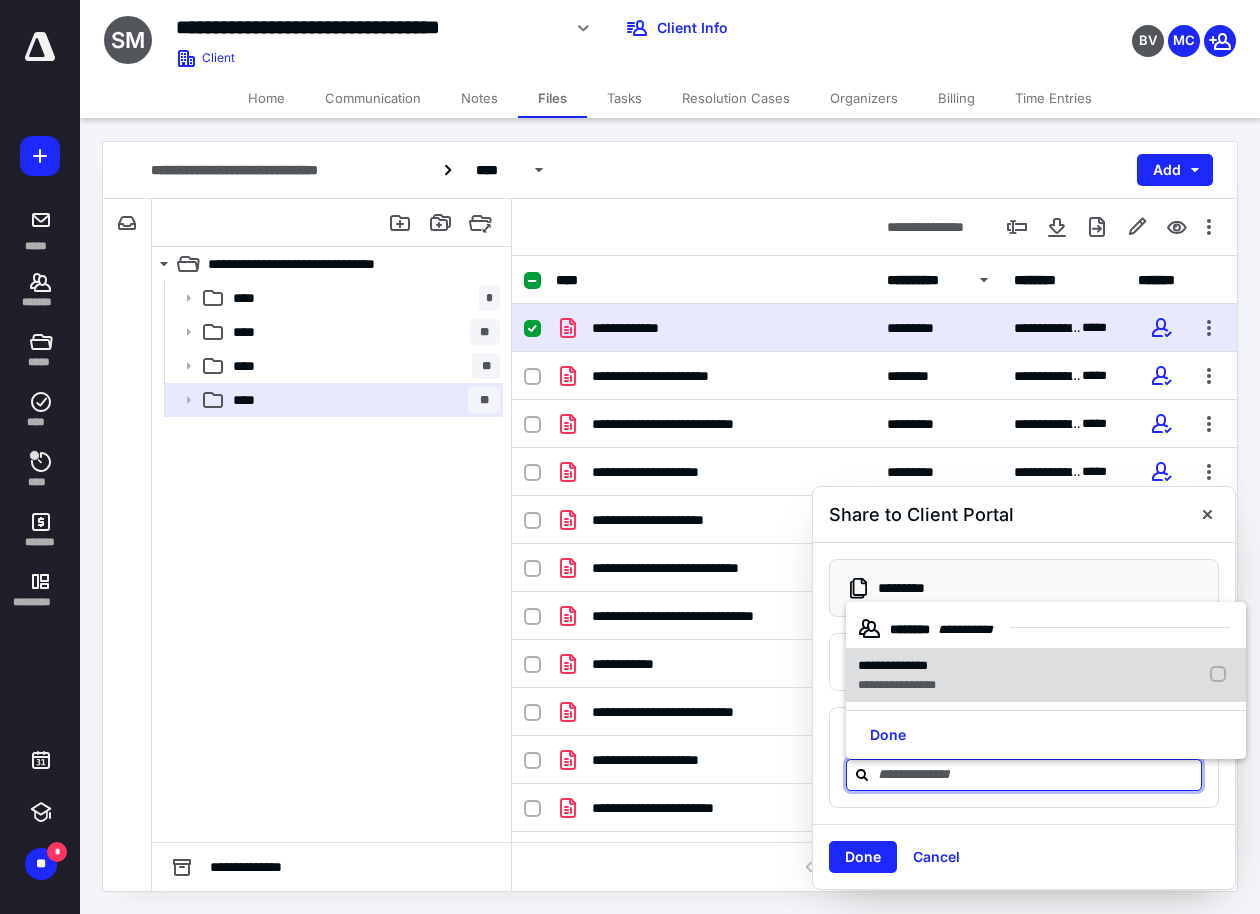 click on "**********" at bounding box center (897, 685) 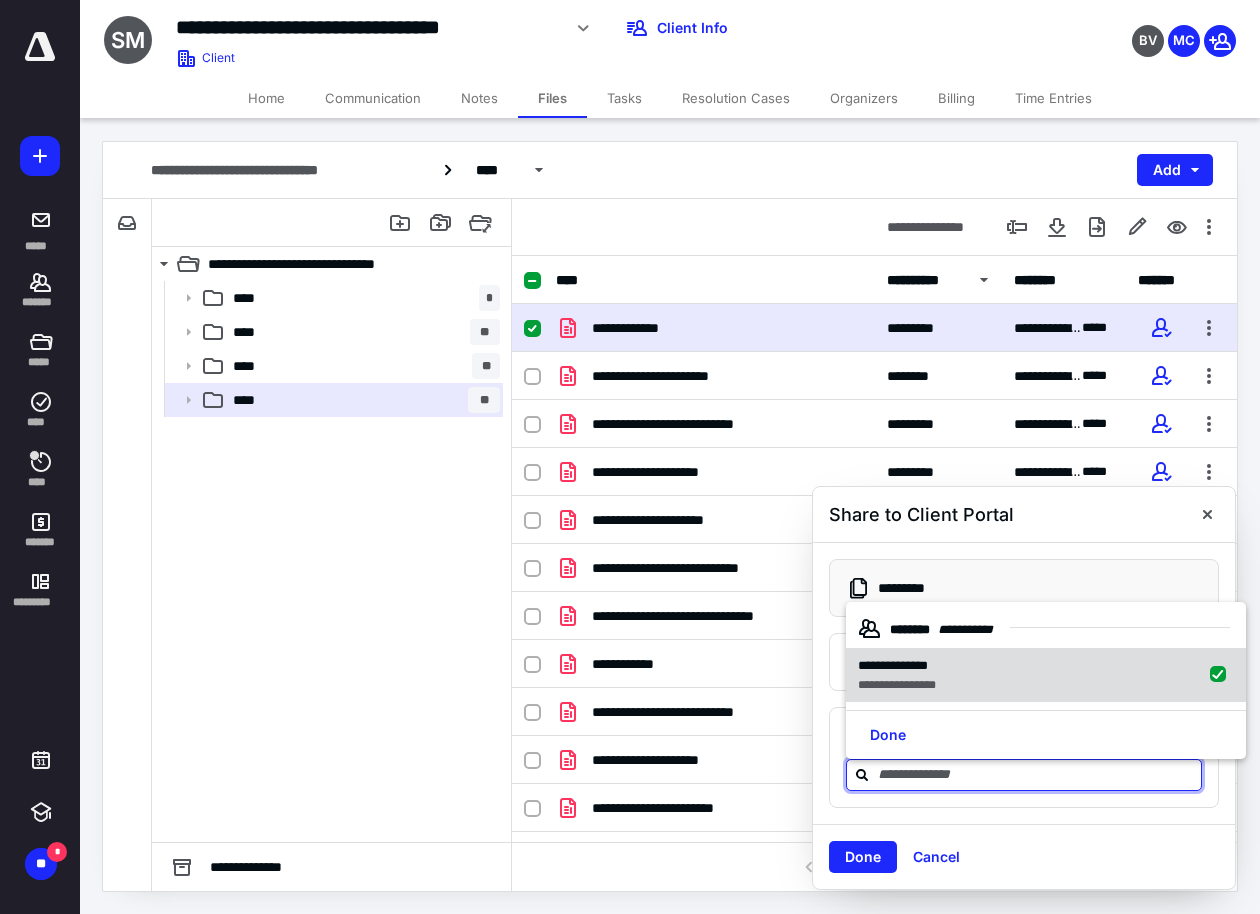 checkbox on "true" 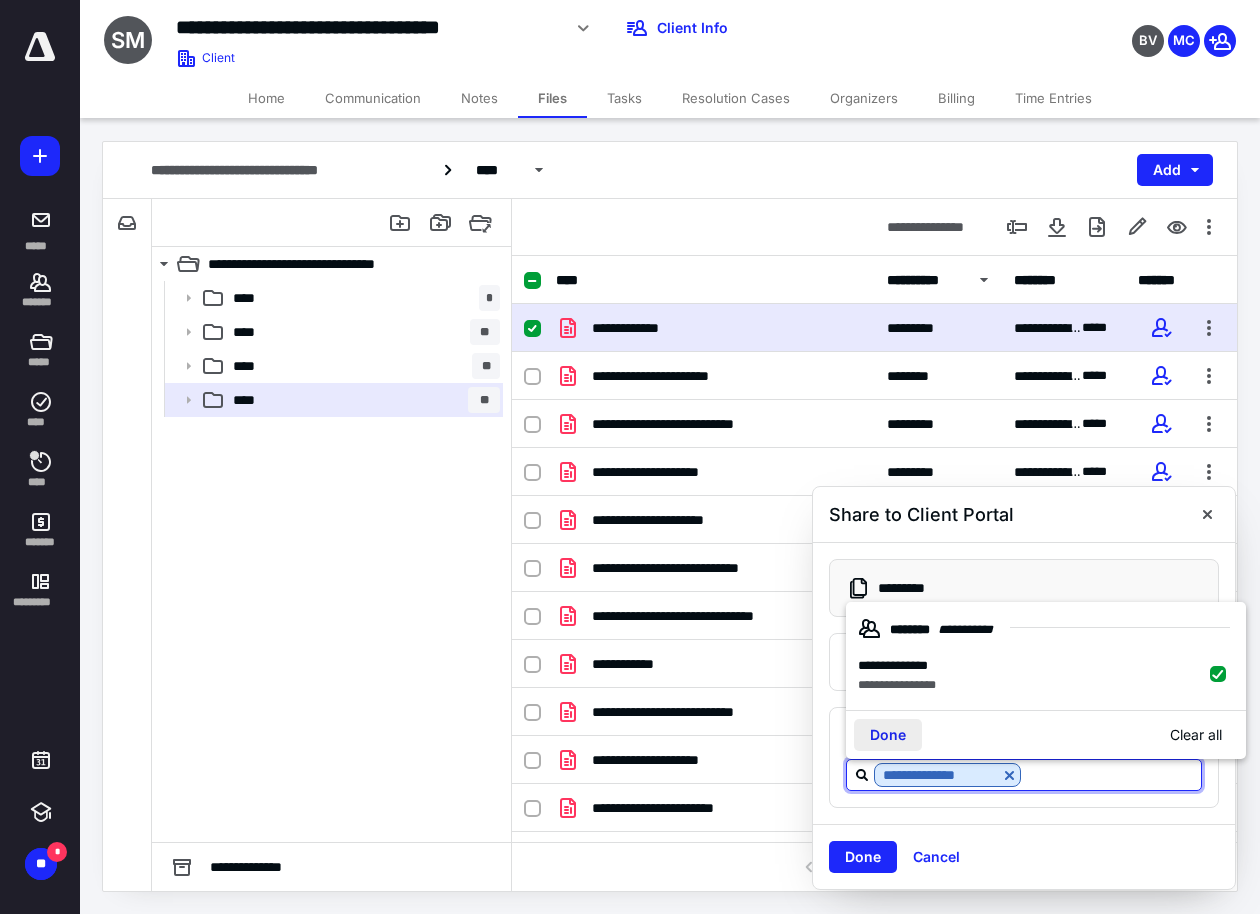 click on "Done" at bounding box center [888, 735] 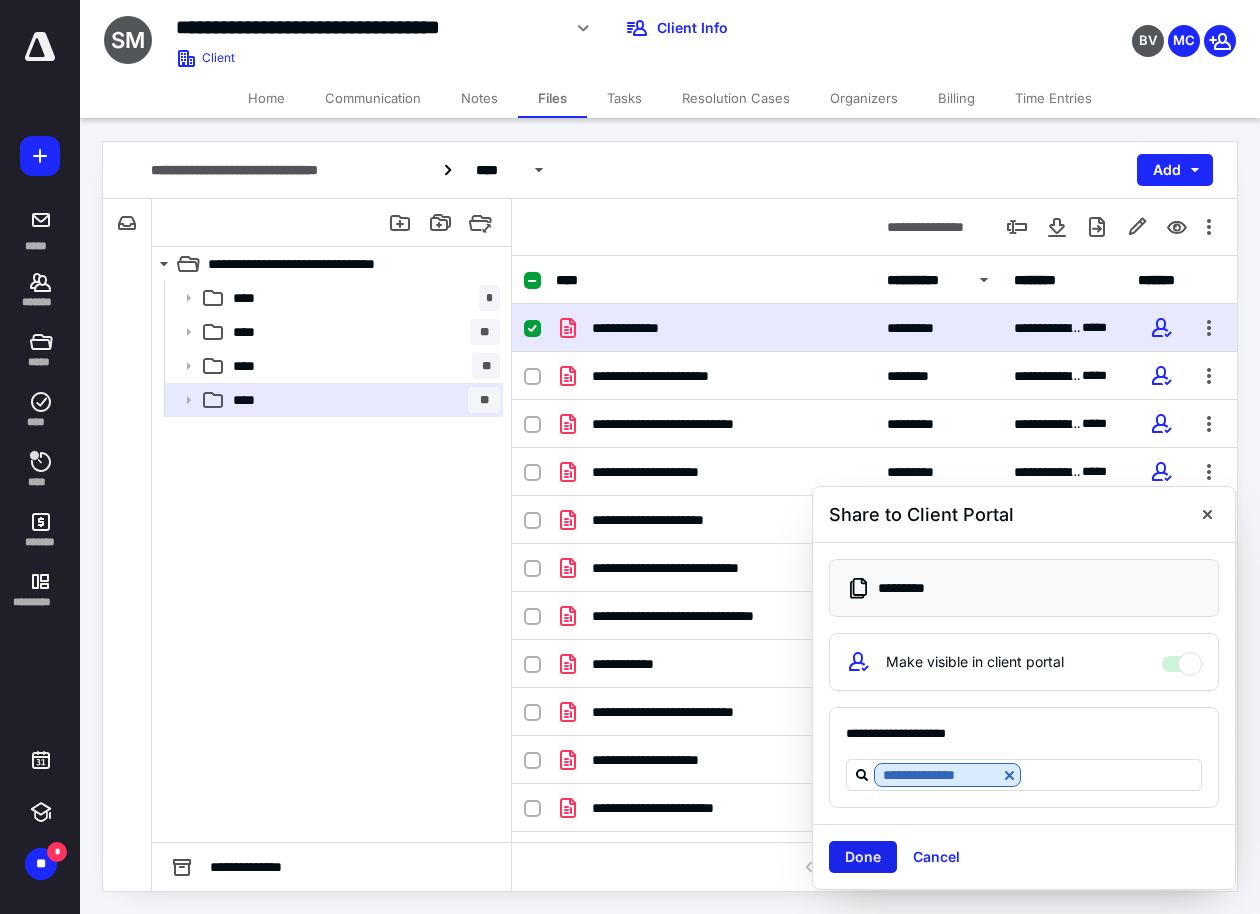 click on "Done" at bounding box center (863, 857) 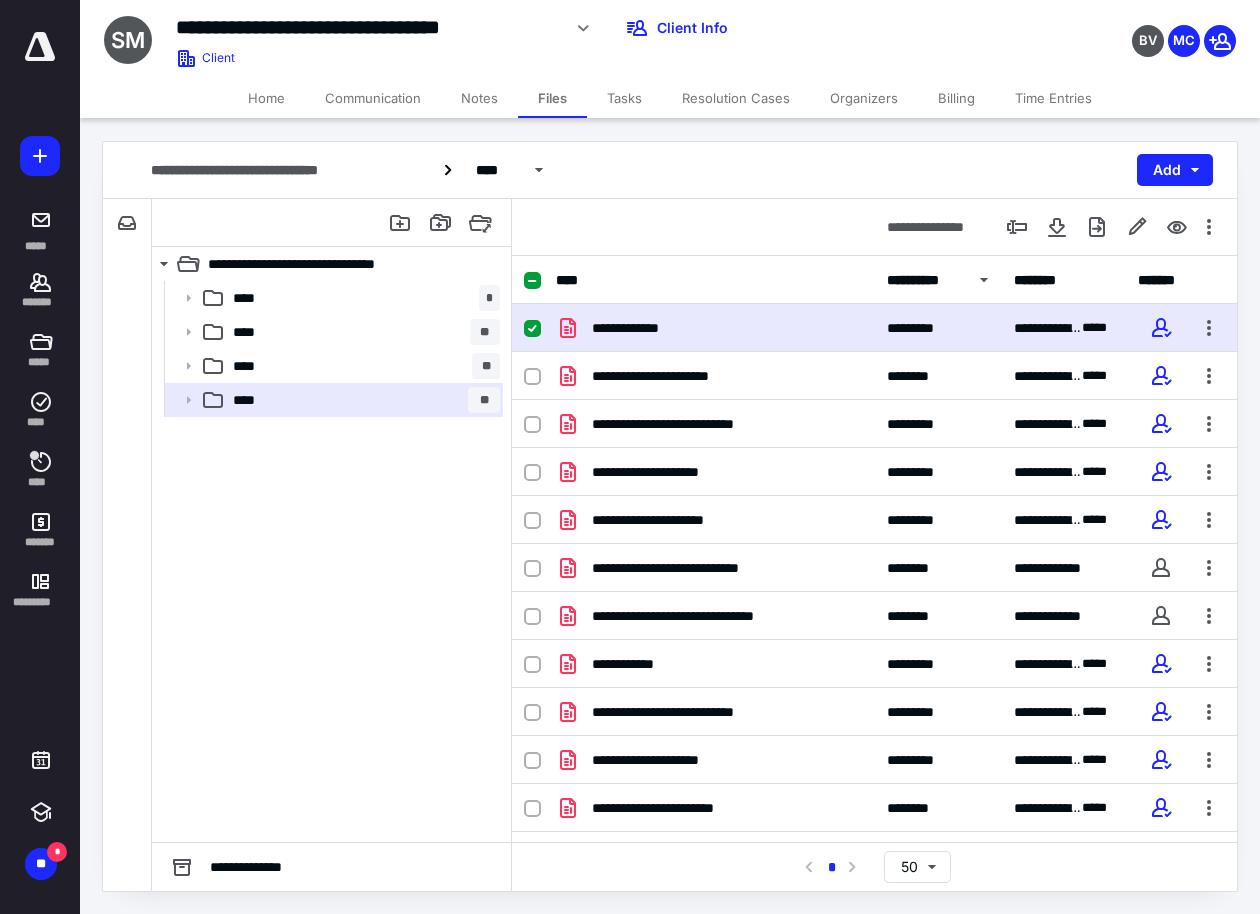 click at bounding box center [40, 47] 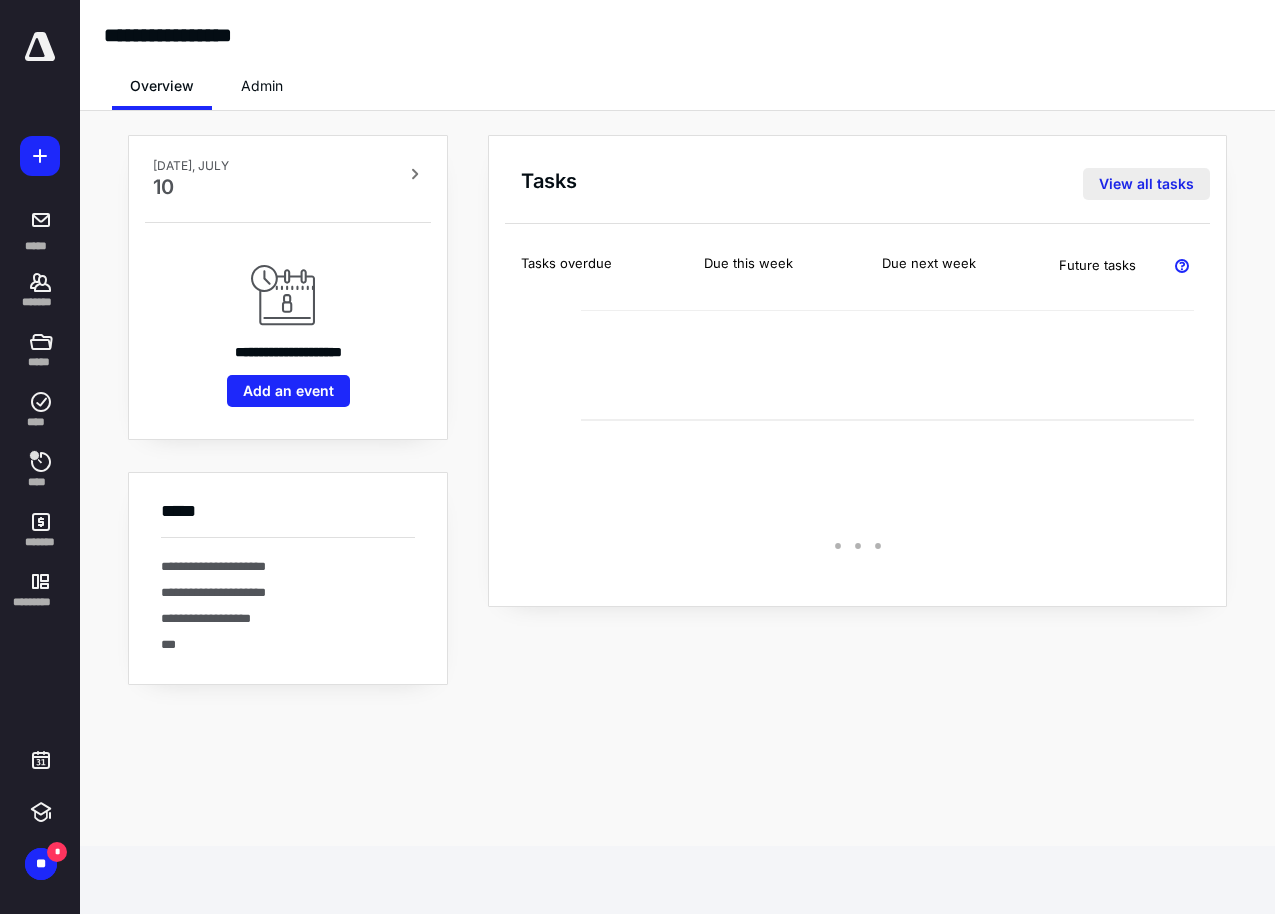 click on "View all tasks" at bounding box center [1146, 184] 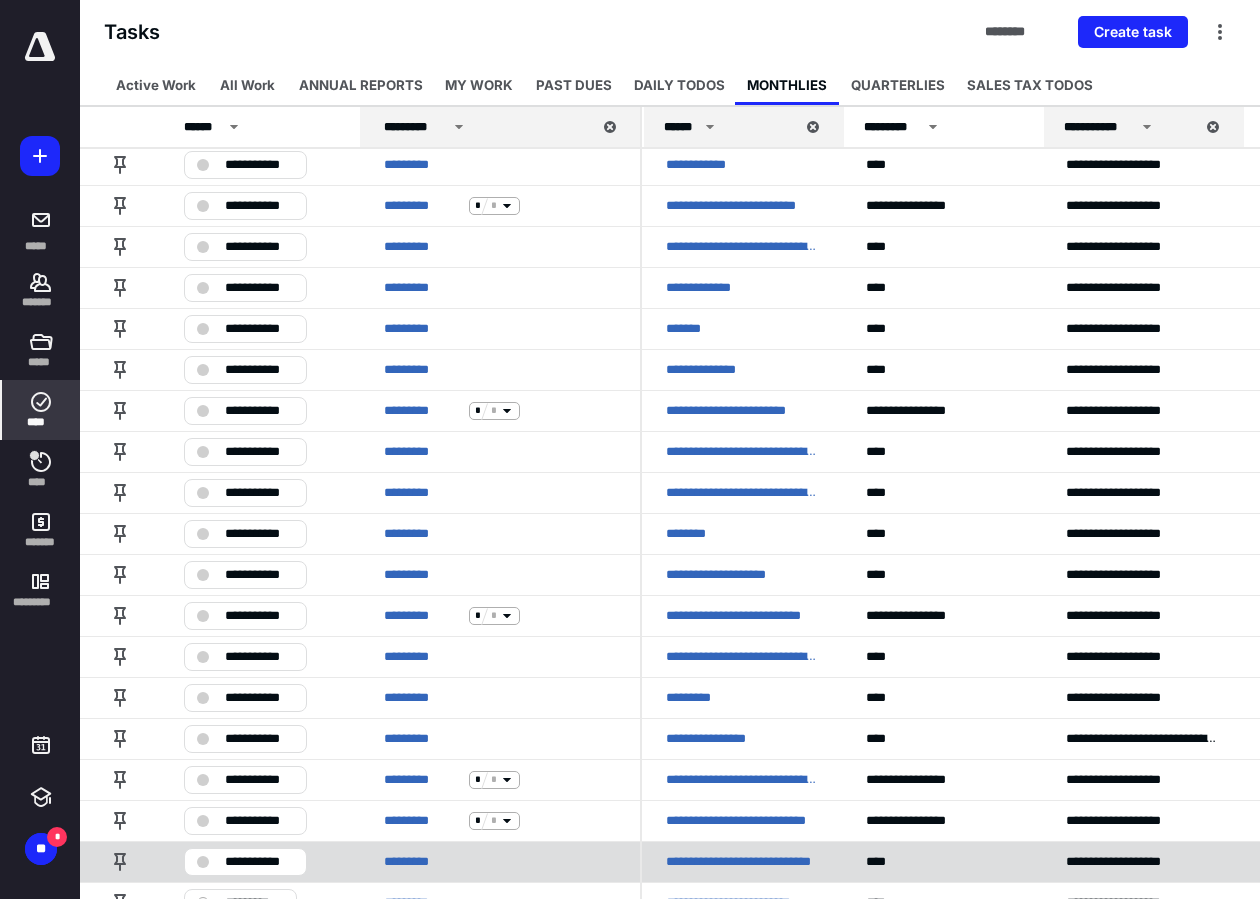 scroll, scrollTop: 100, scrollLeft: 0, axis: vertical 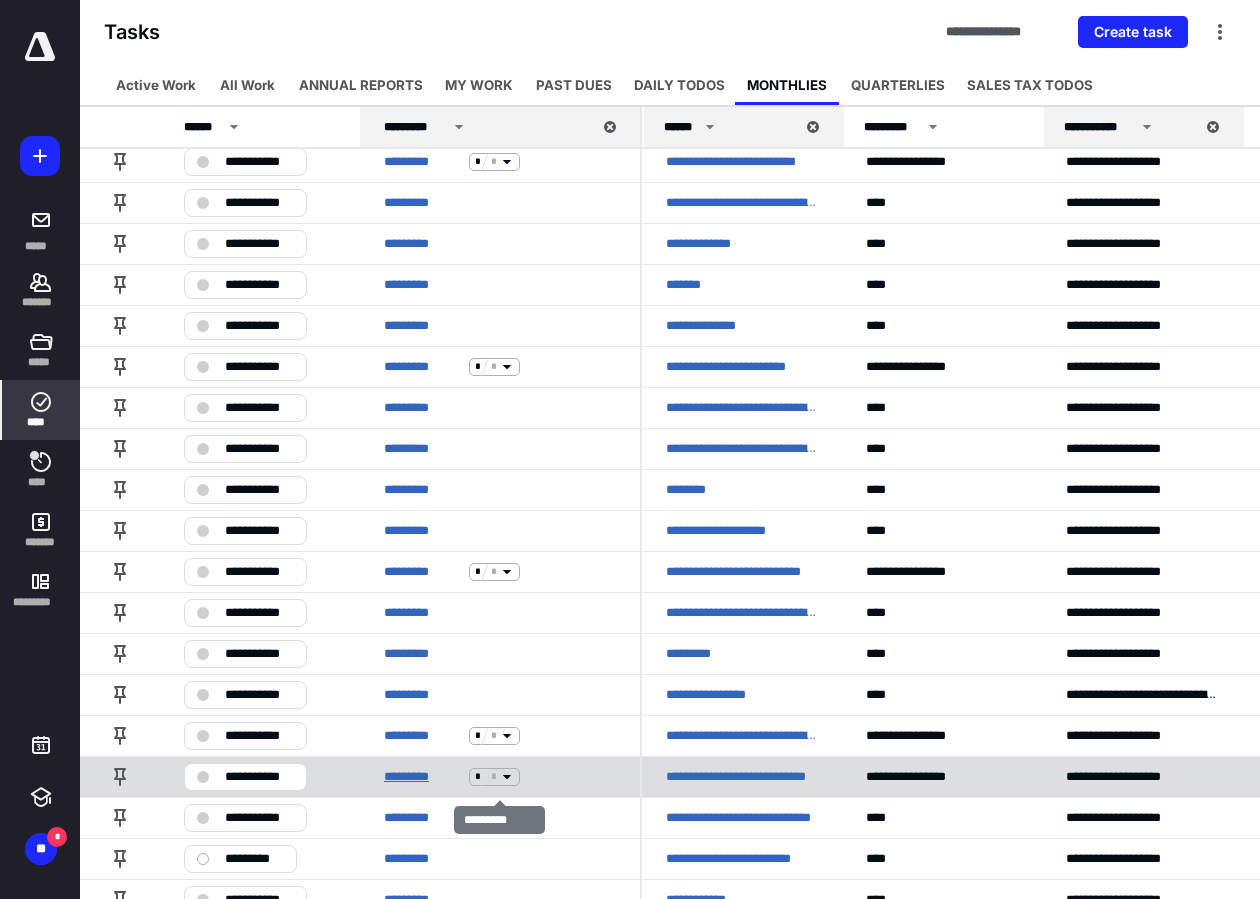 click on "*********" at bounding box center (422, 777) 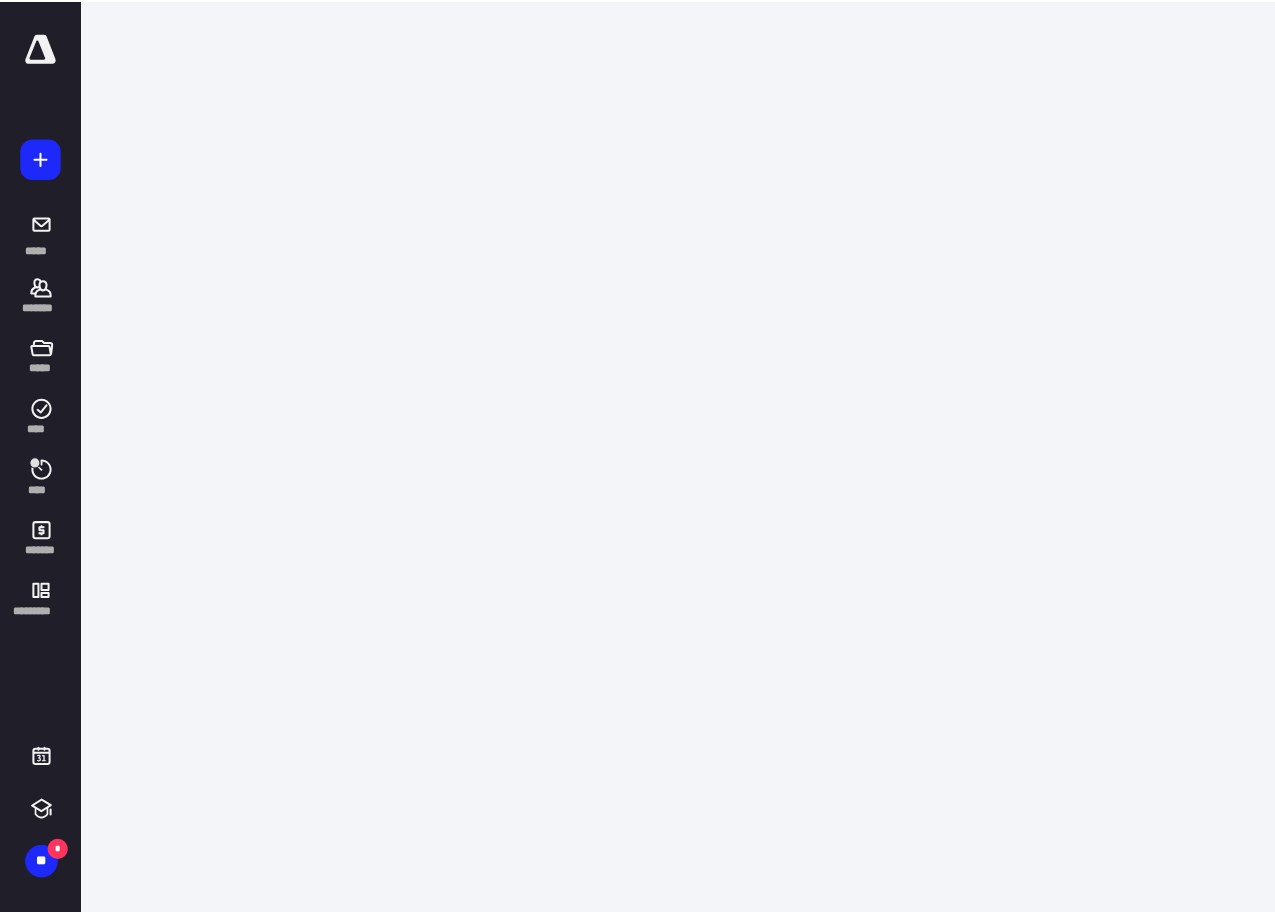 scroll, scrollTop: 0, scrollLeft: 0, axis: both 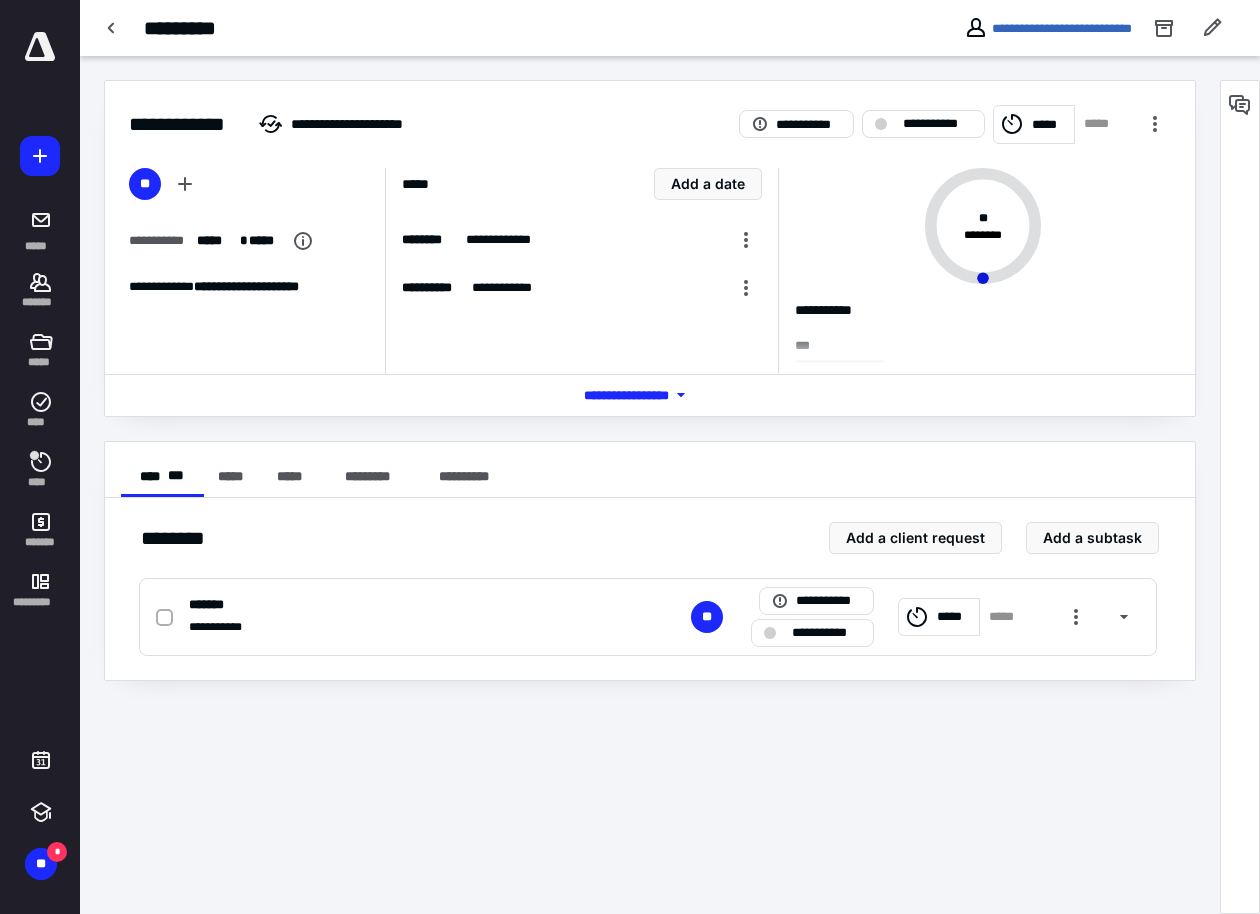 click on "*** **** *******" at bounding box center [650, 395] 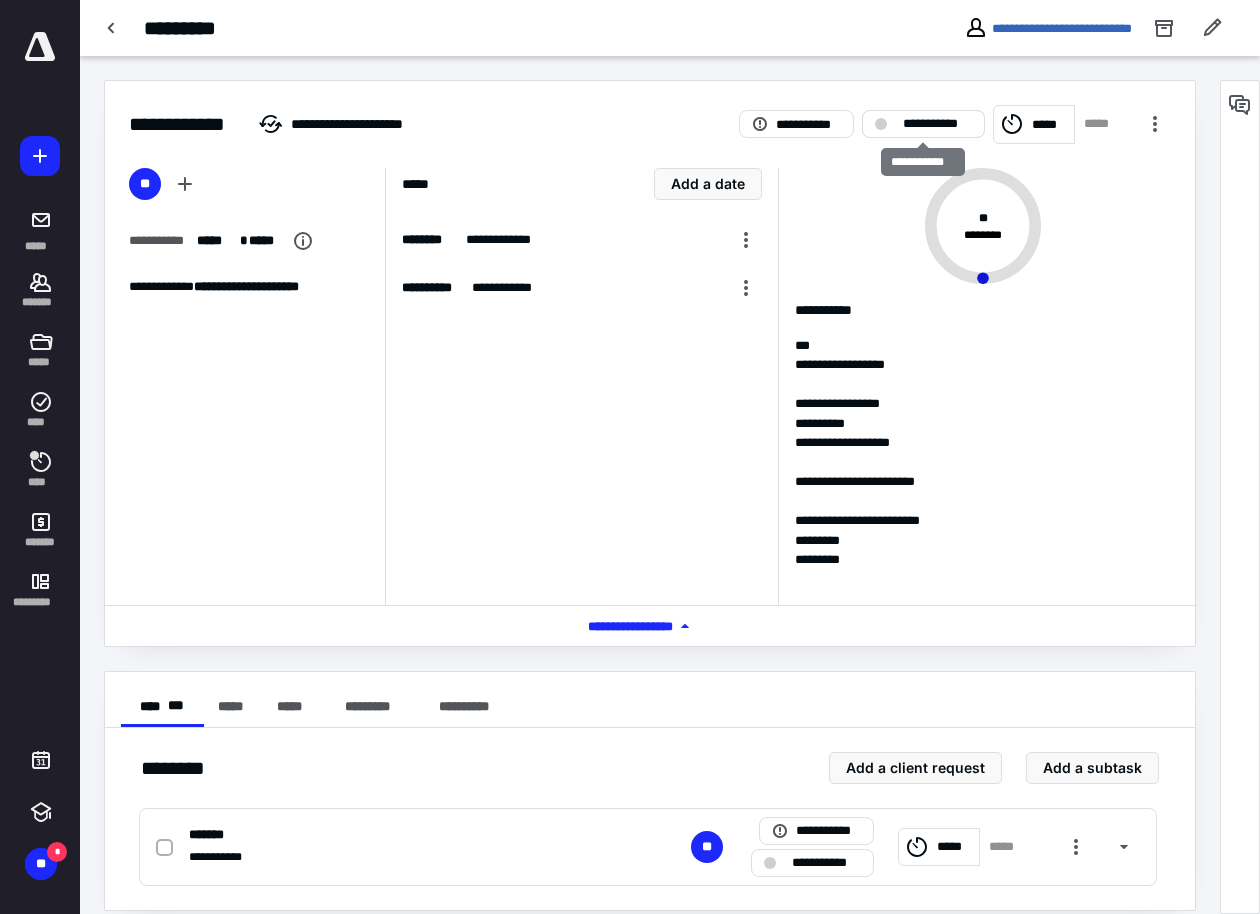 click on "**********" at bounding box center [937, 124] 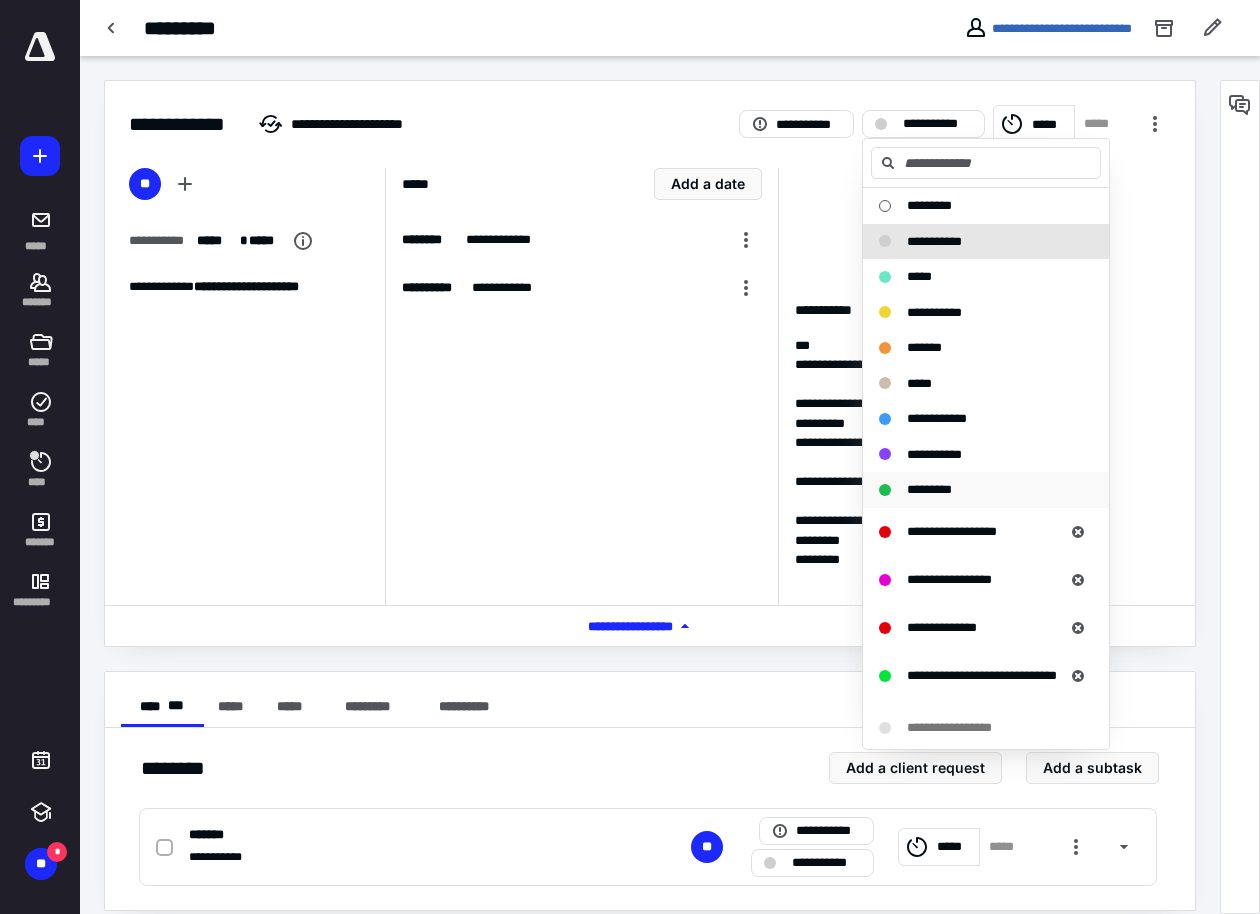 click on "*********" at bounding box center [929, 489] 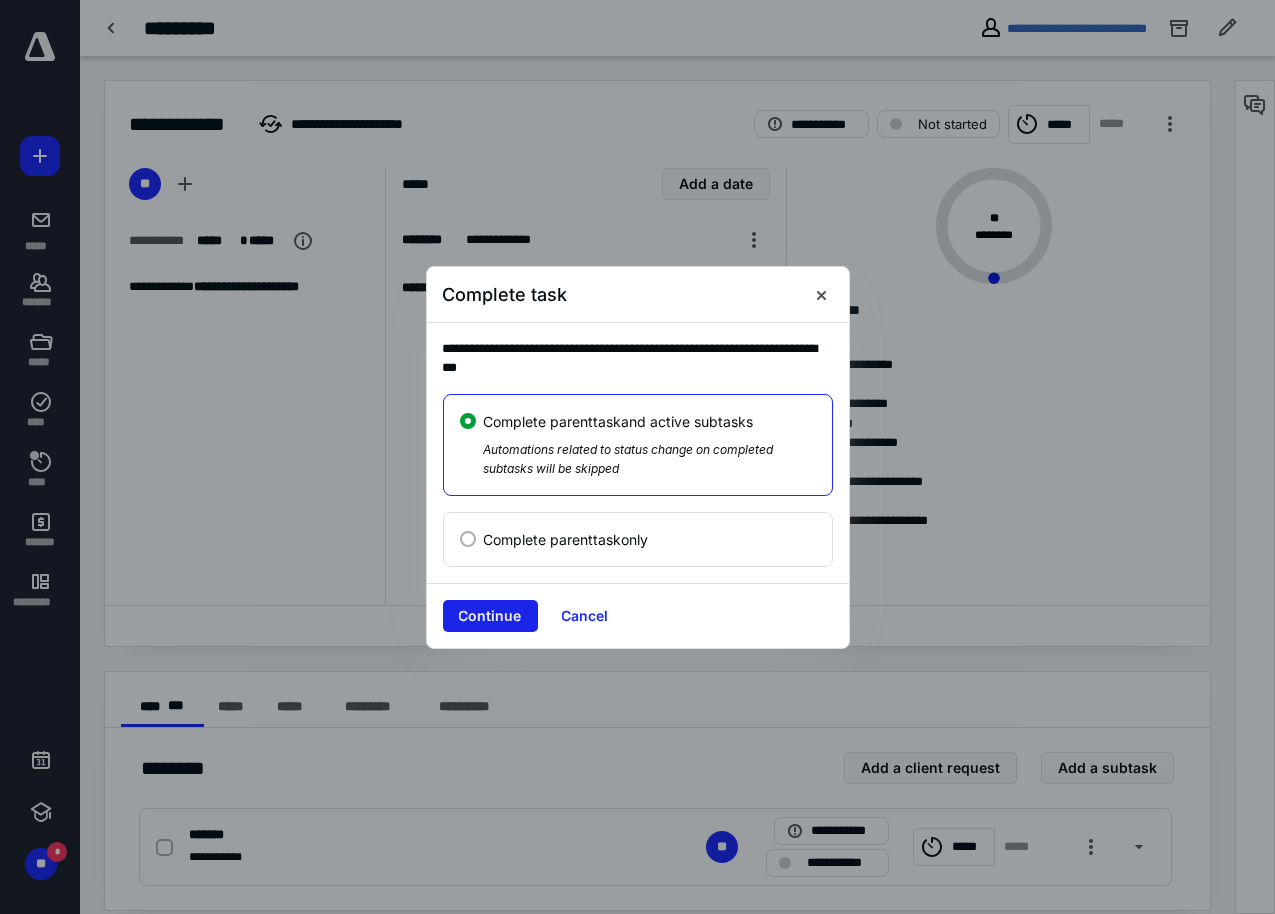 click on "Continue" at bounding box center [490, 616] 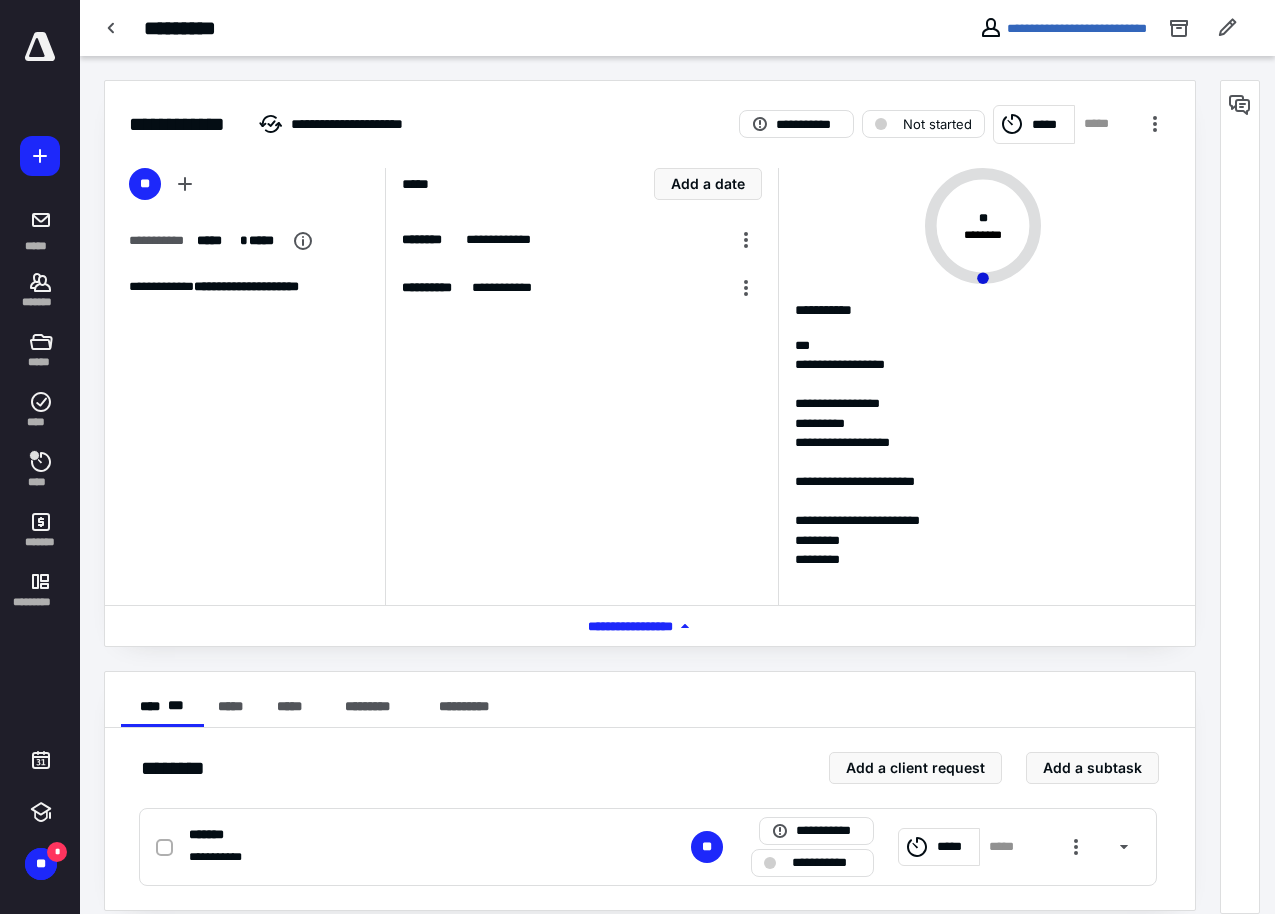 checkbox on "true" 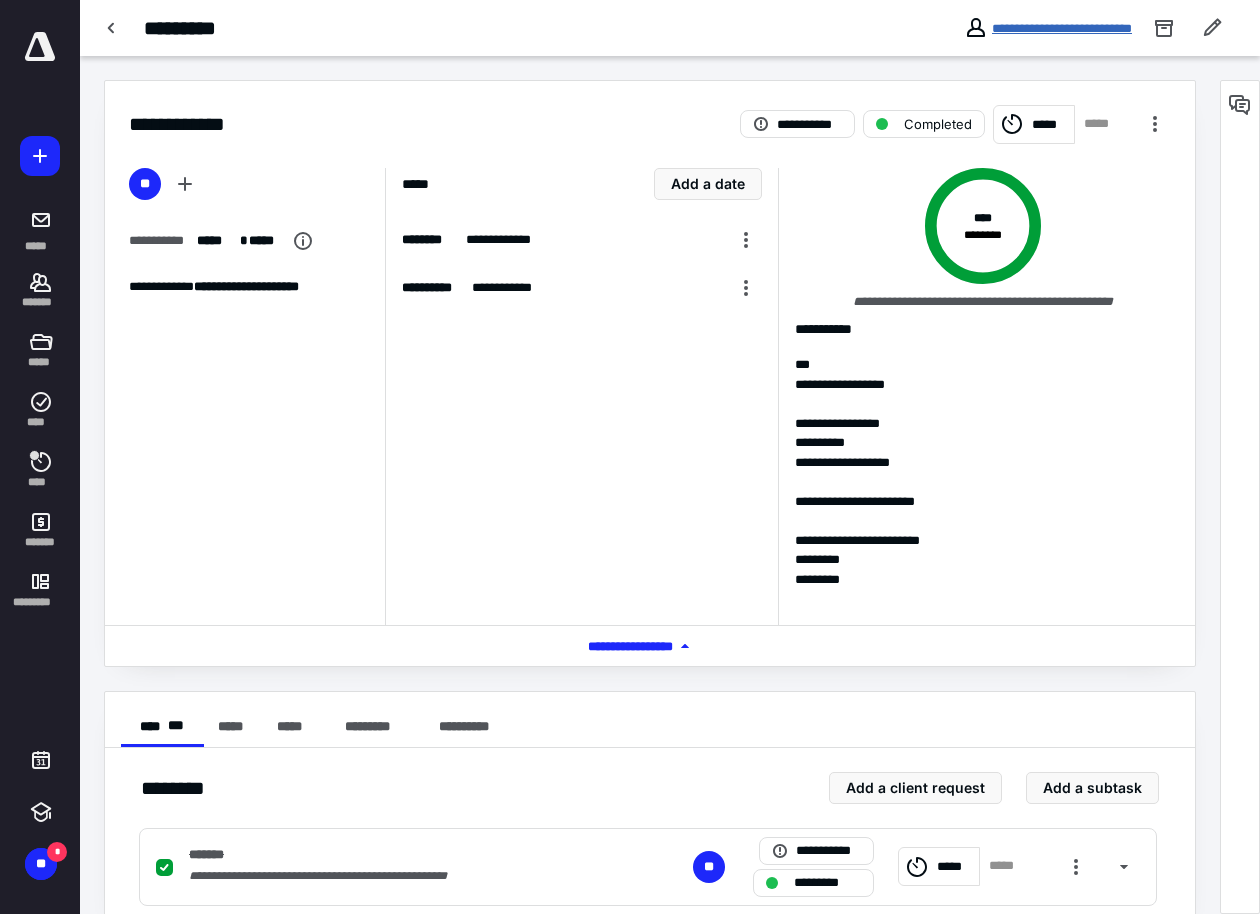 click on "**********" at bounding box center (1062, 28) 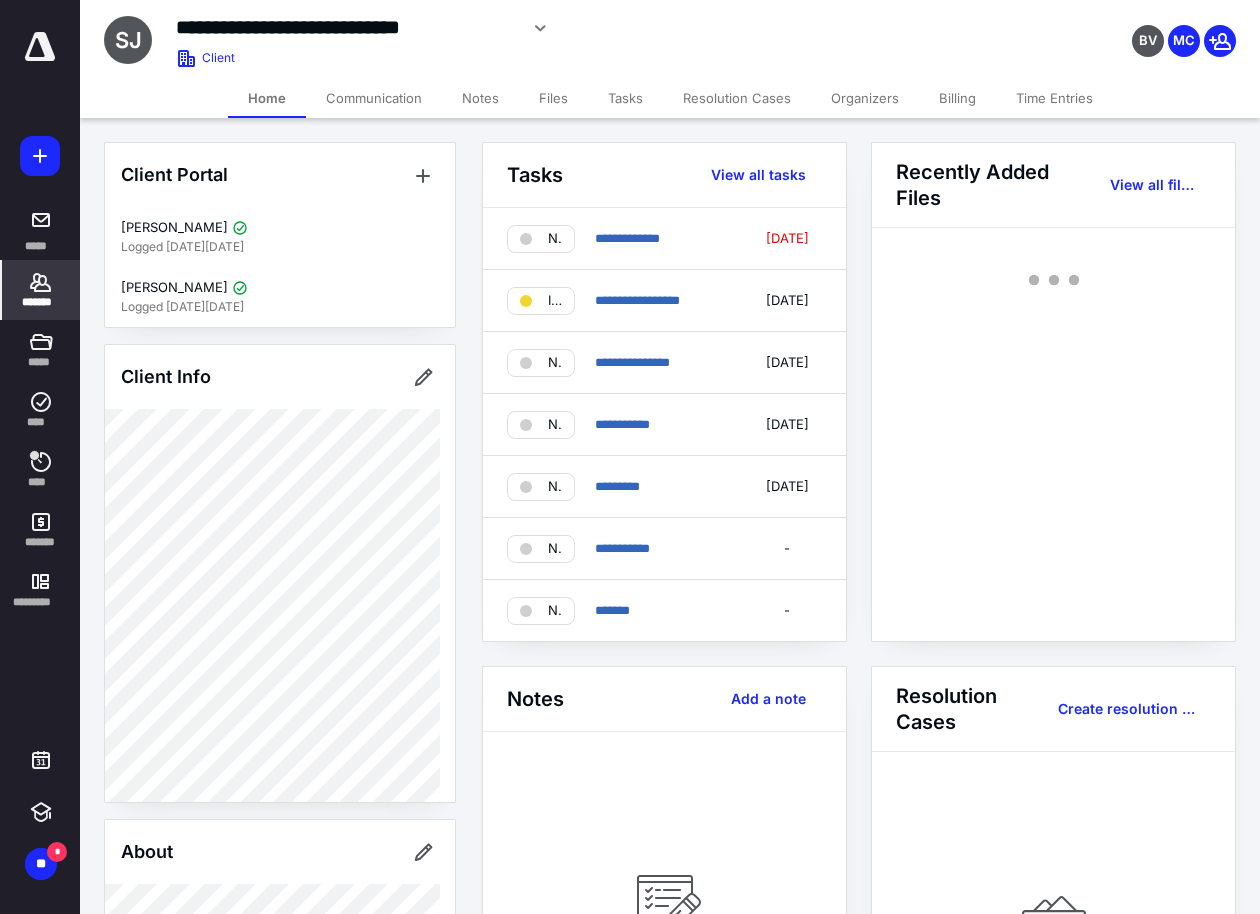 click on "Billing" at bounding box center (957, 98) 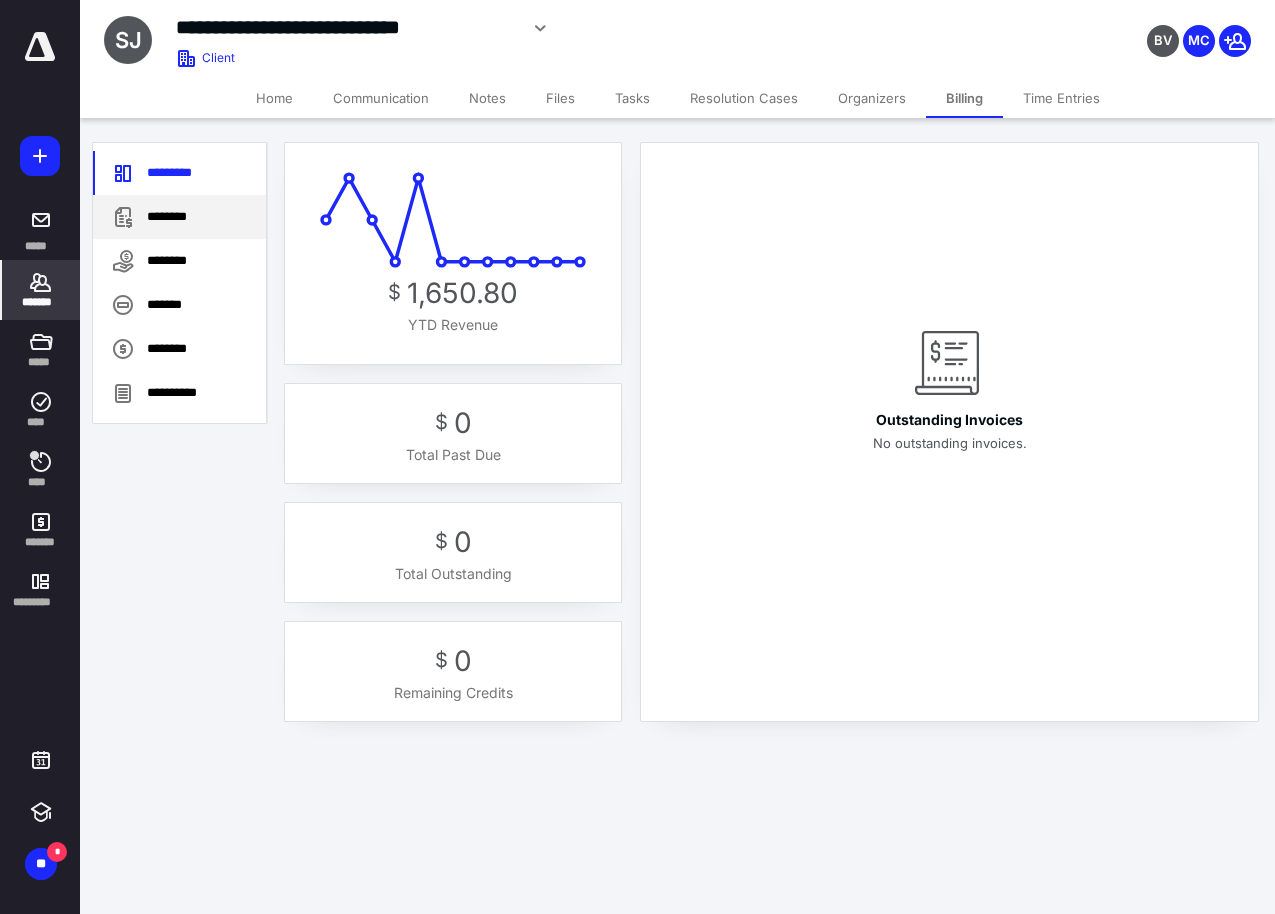 click 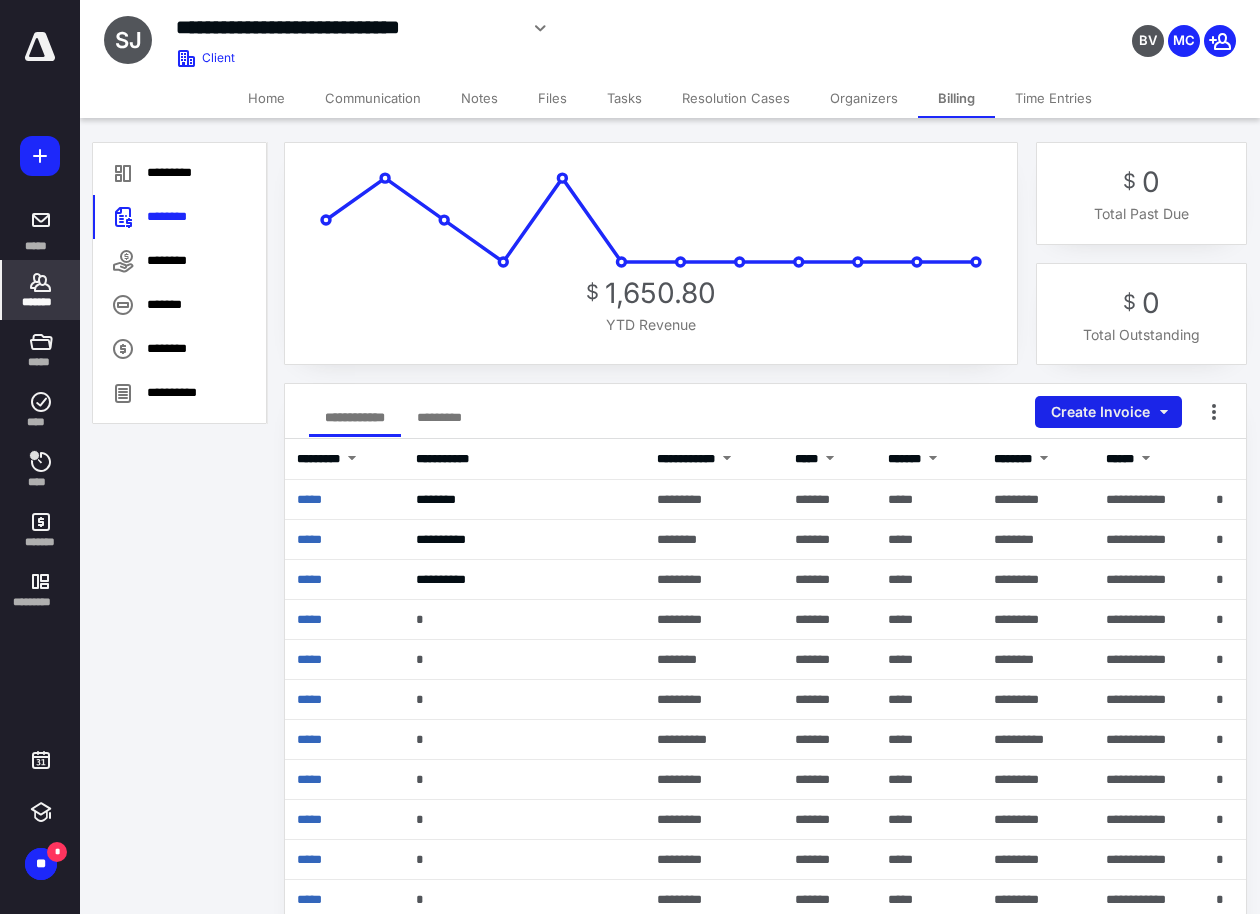 click on "Create Invoice" at bounding box center (1108, 412) 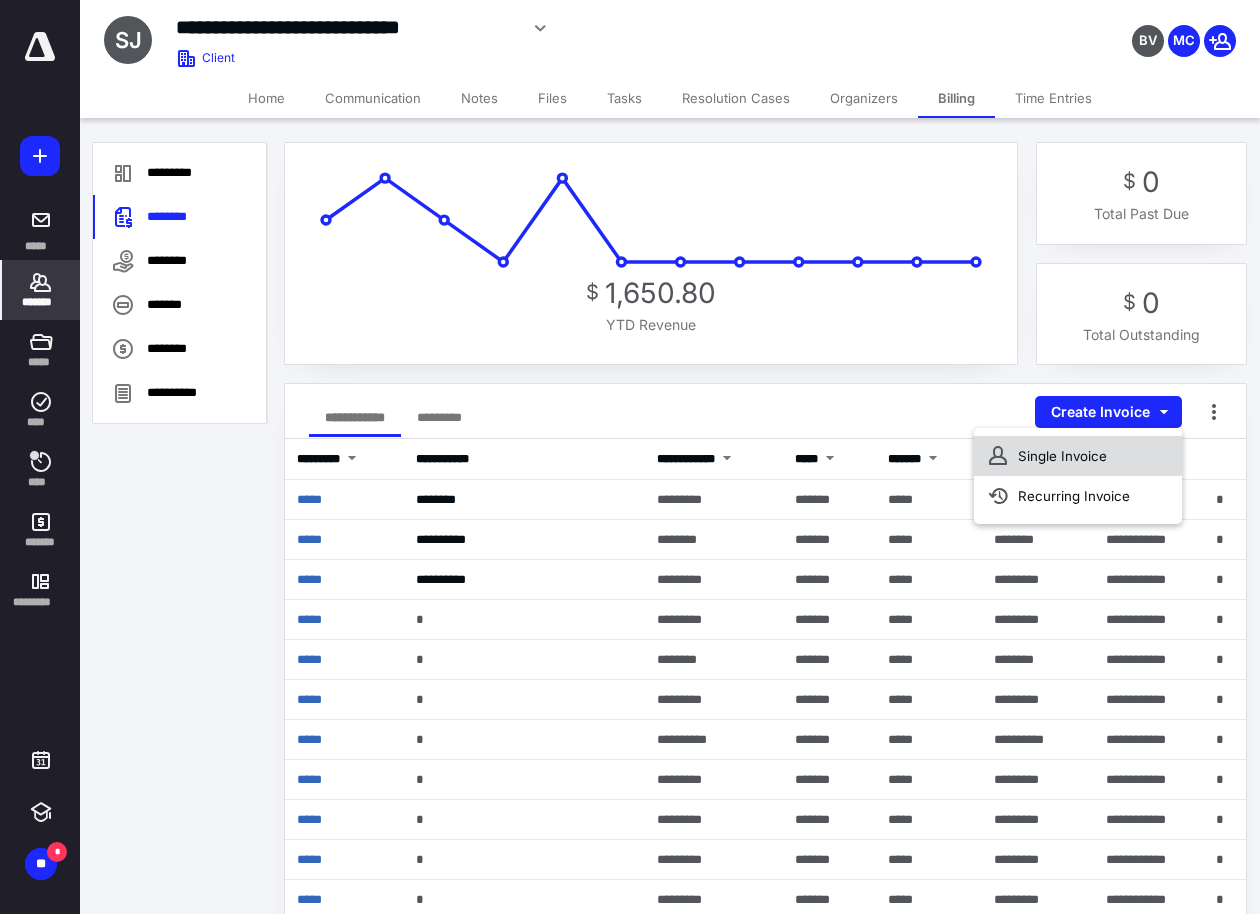 click on "Single Invoice" at bounding box center (1078, 456) 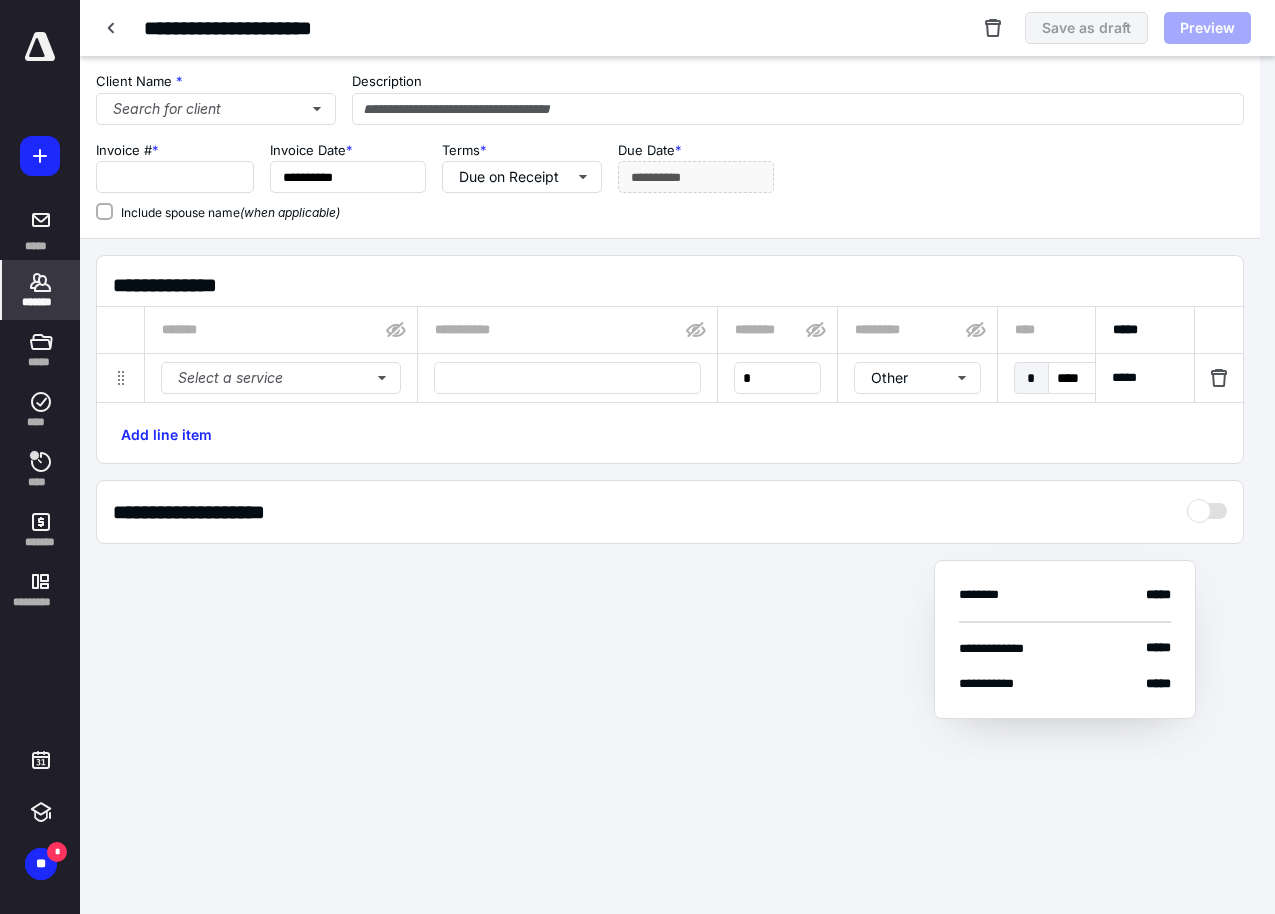 type on "*****" 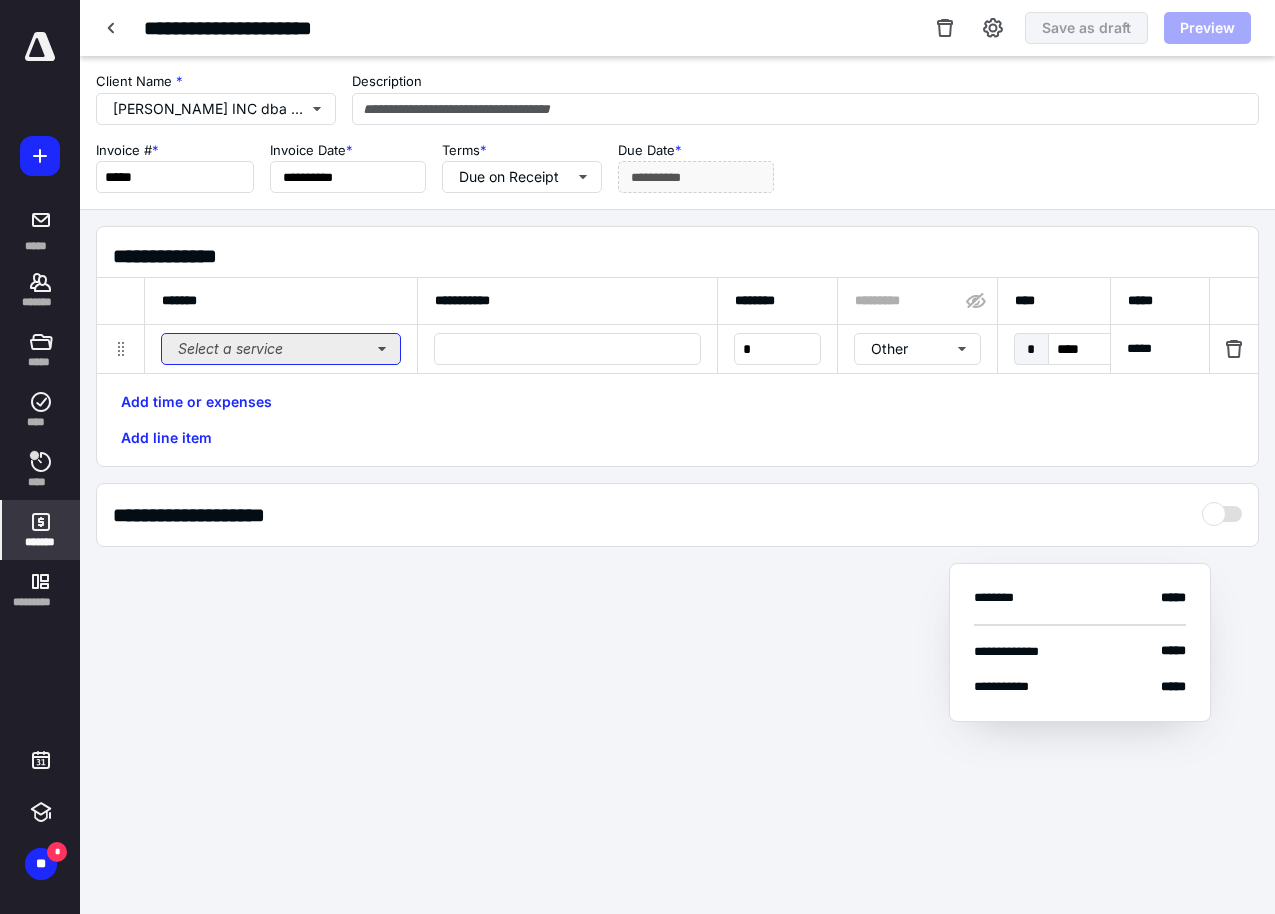 click on "Select a service" at bounding box center [281, 349] 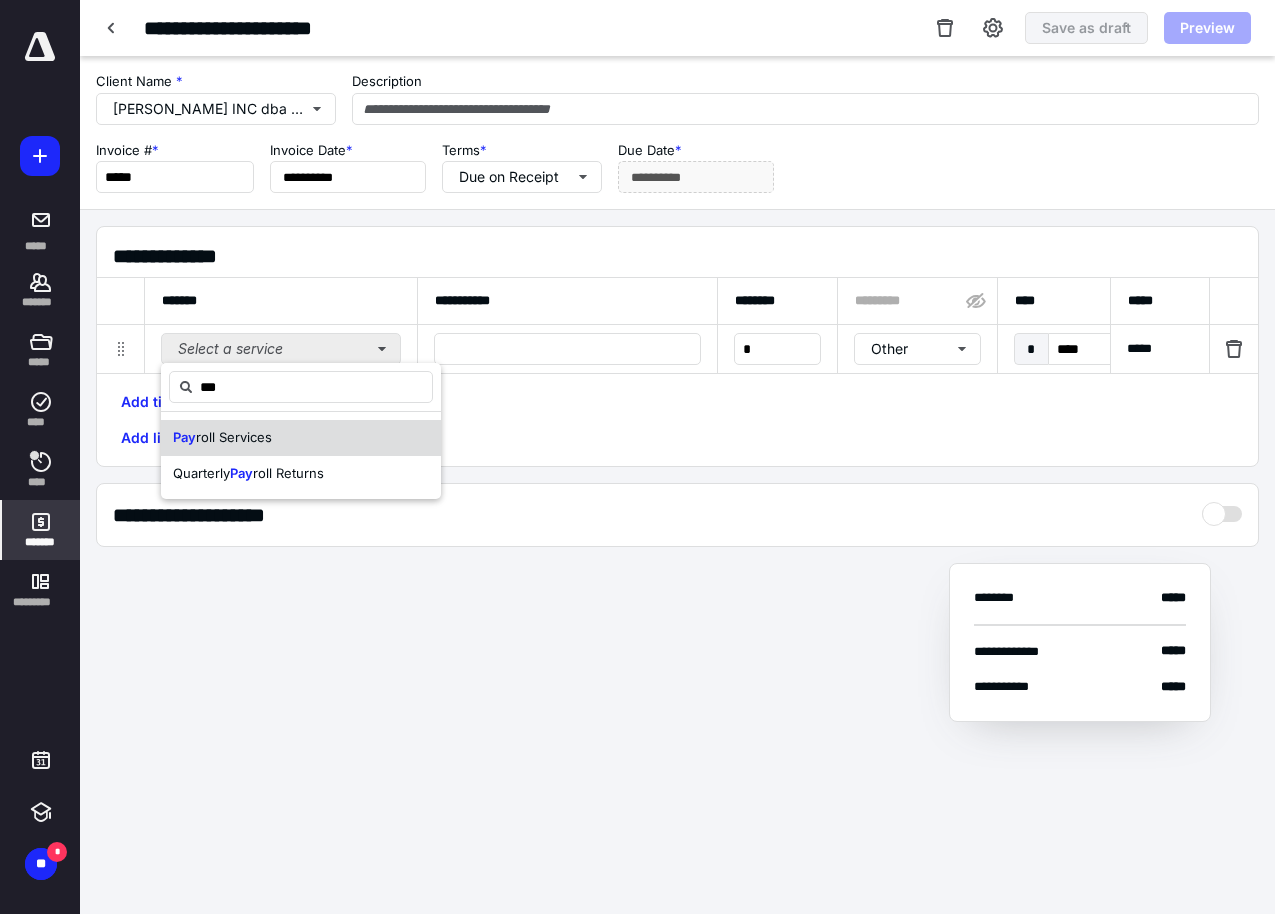 type on "***" 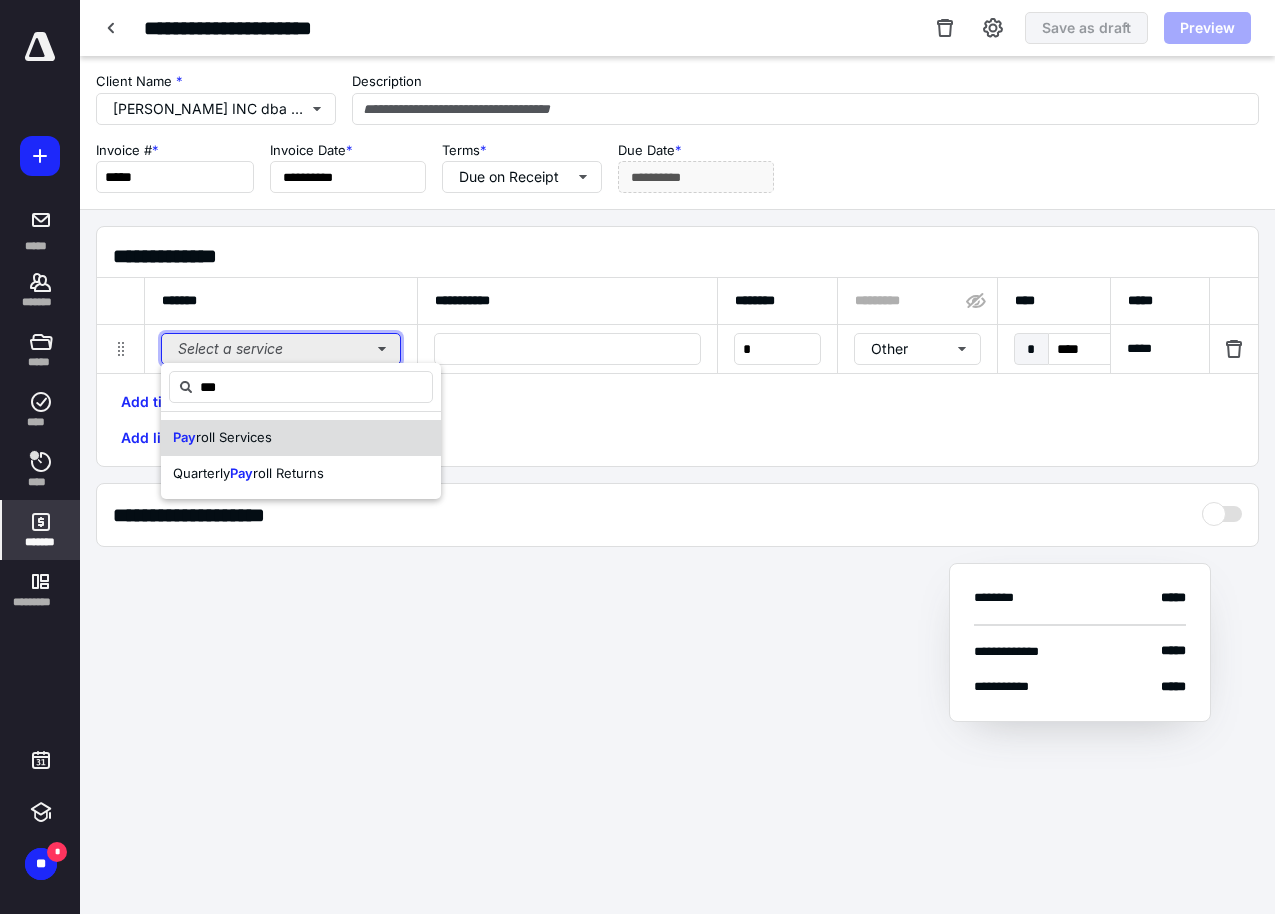 type 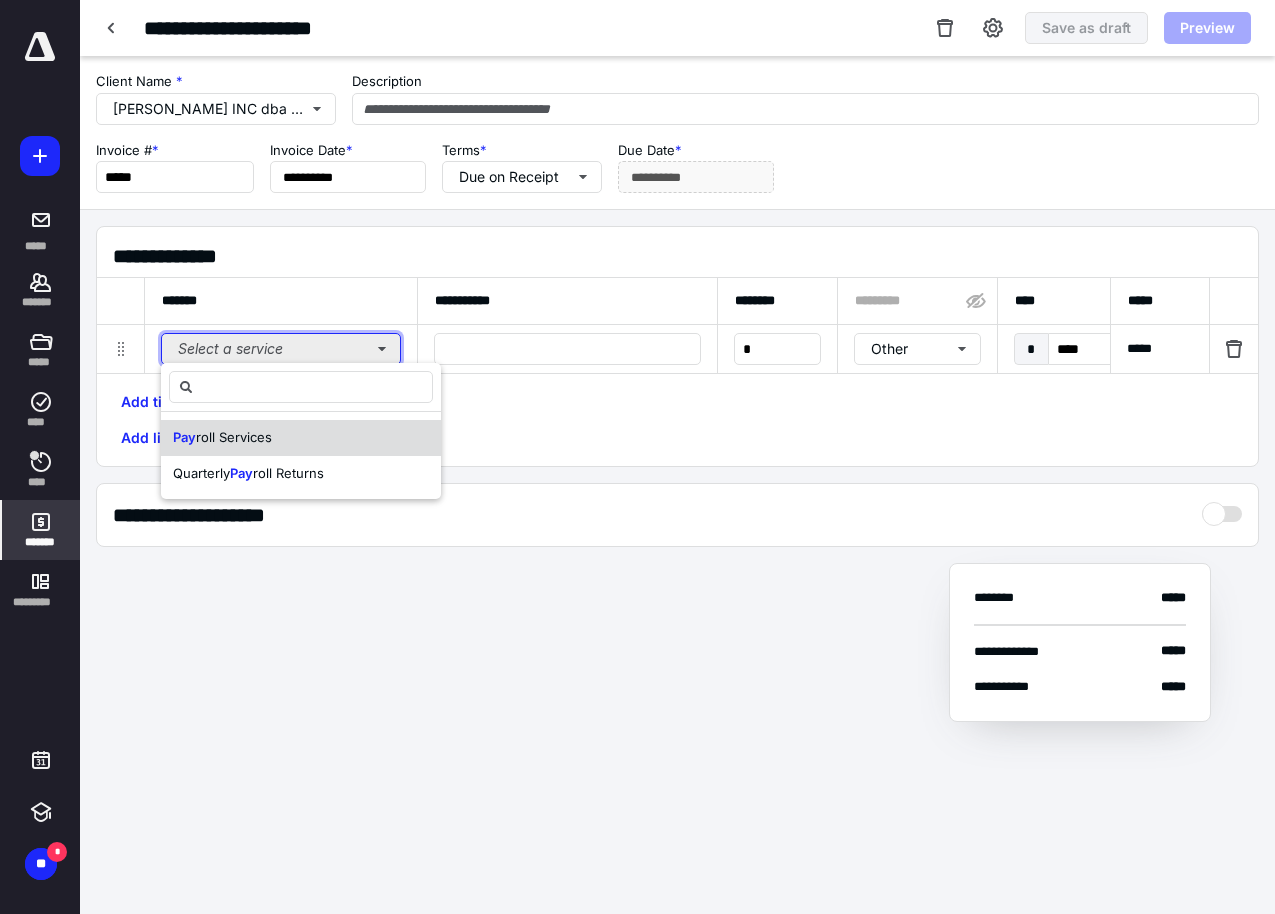 type 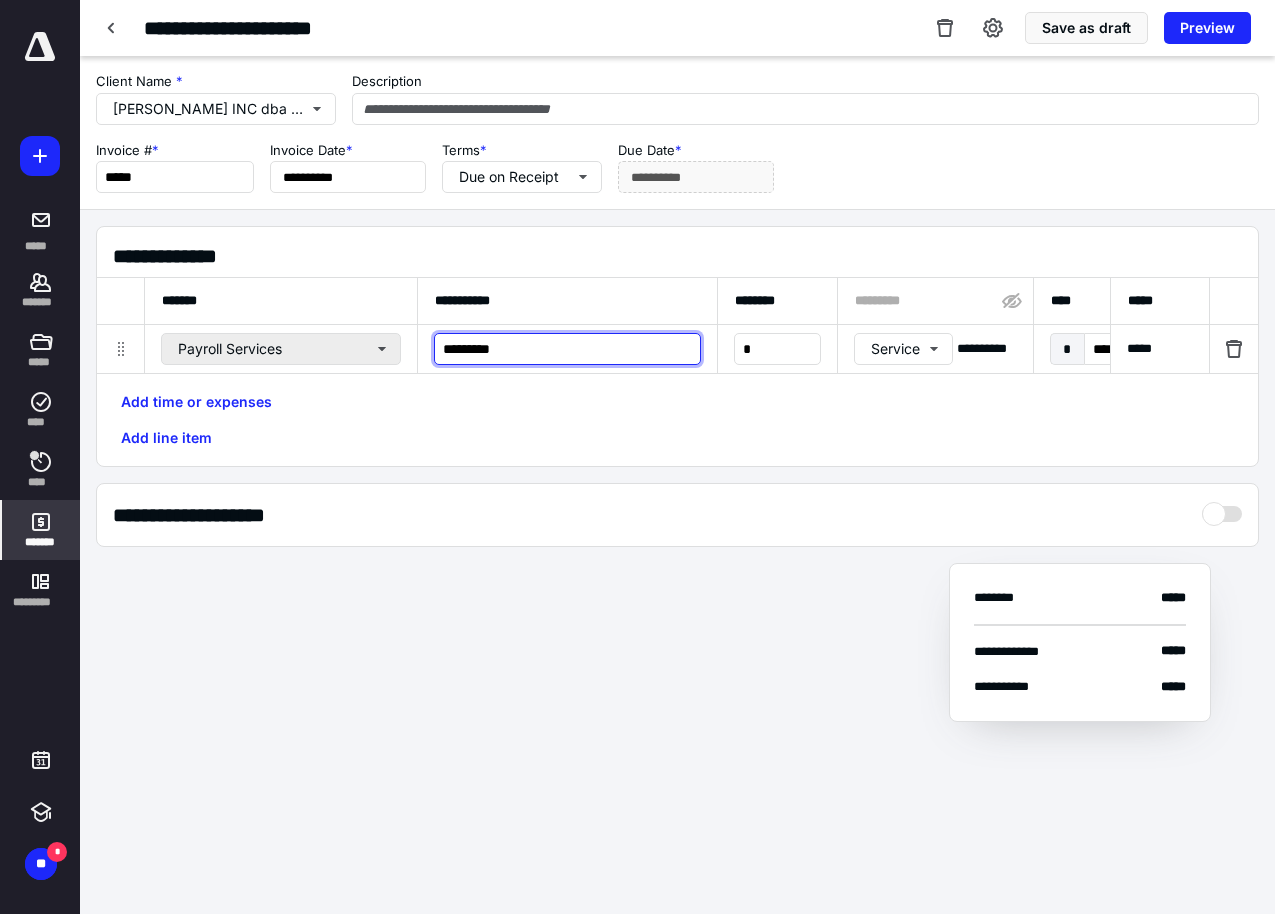 type on "*********" 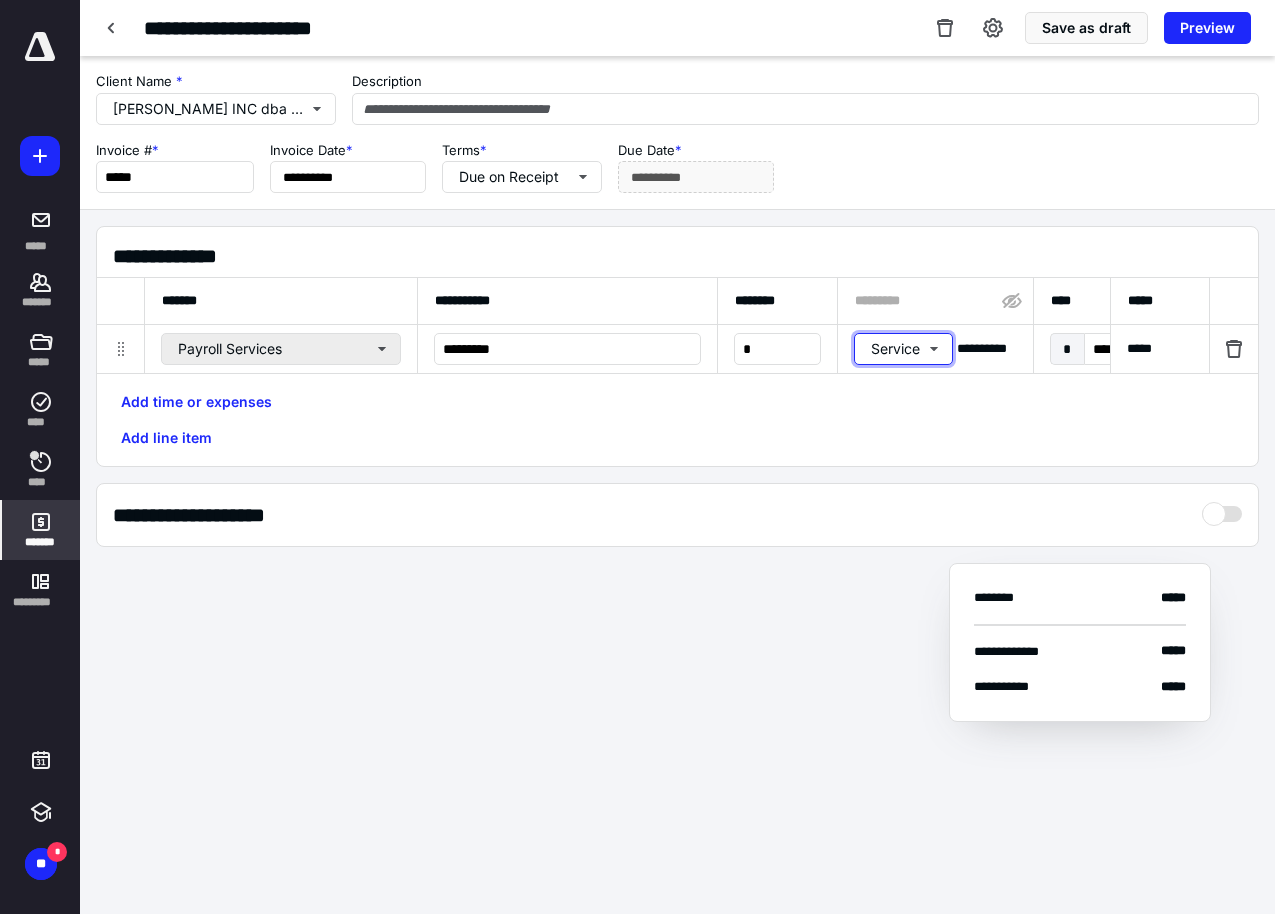 type 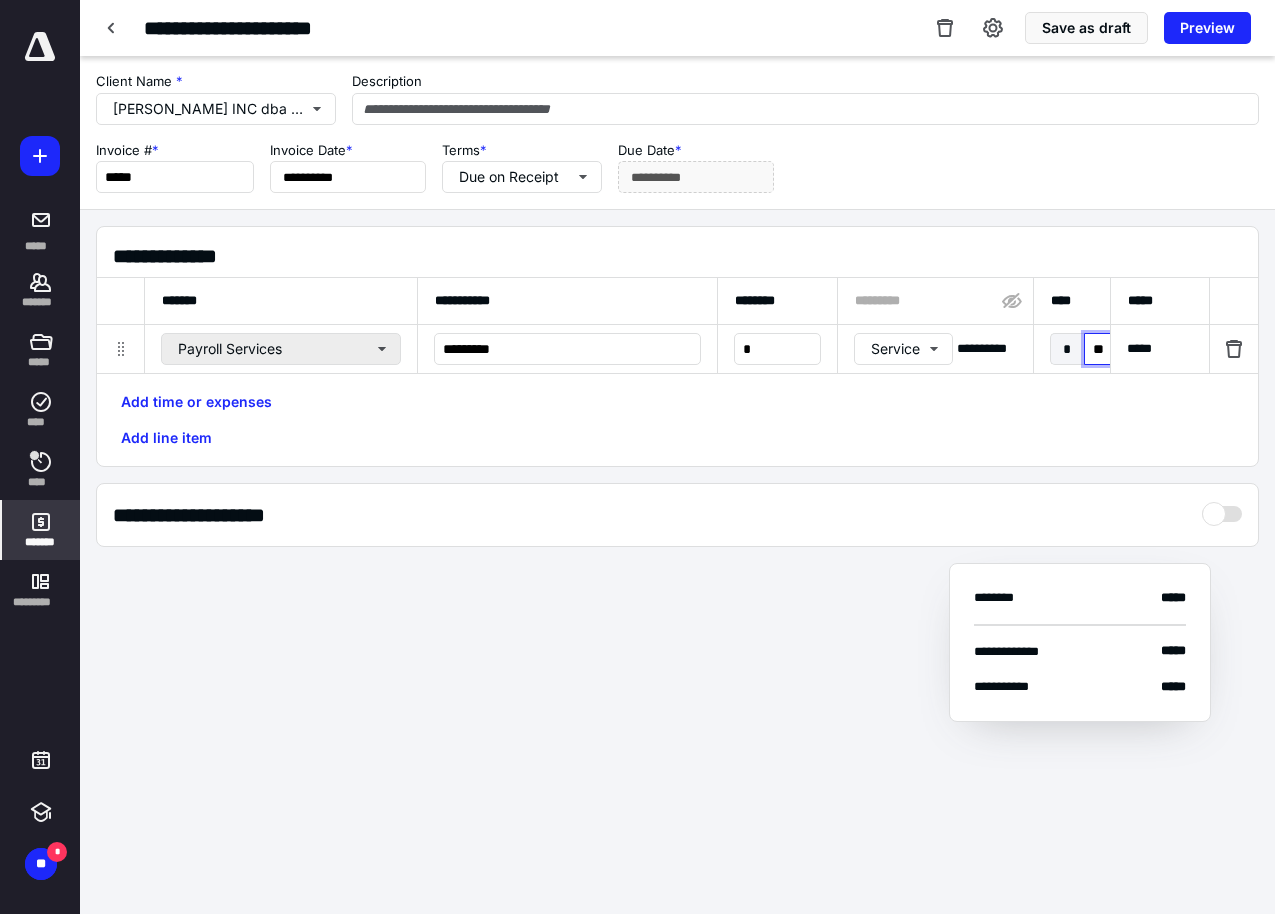 type on "***" 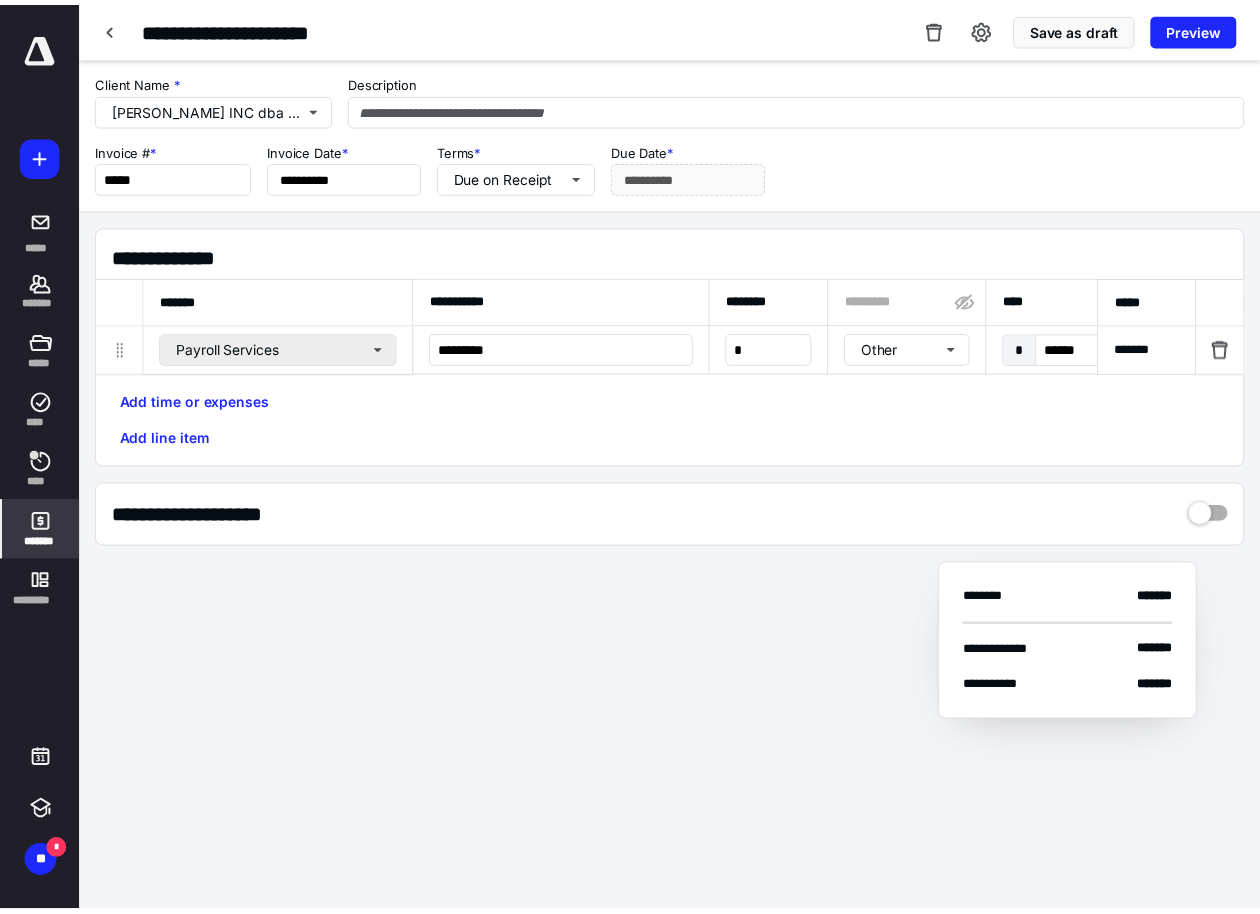 scroll, scrollTop: 0, scrollLeft: 1288, axis: horizontal 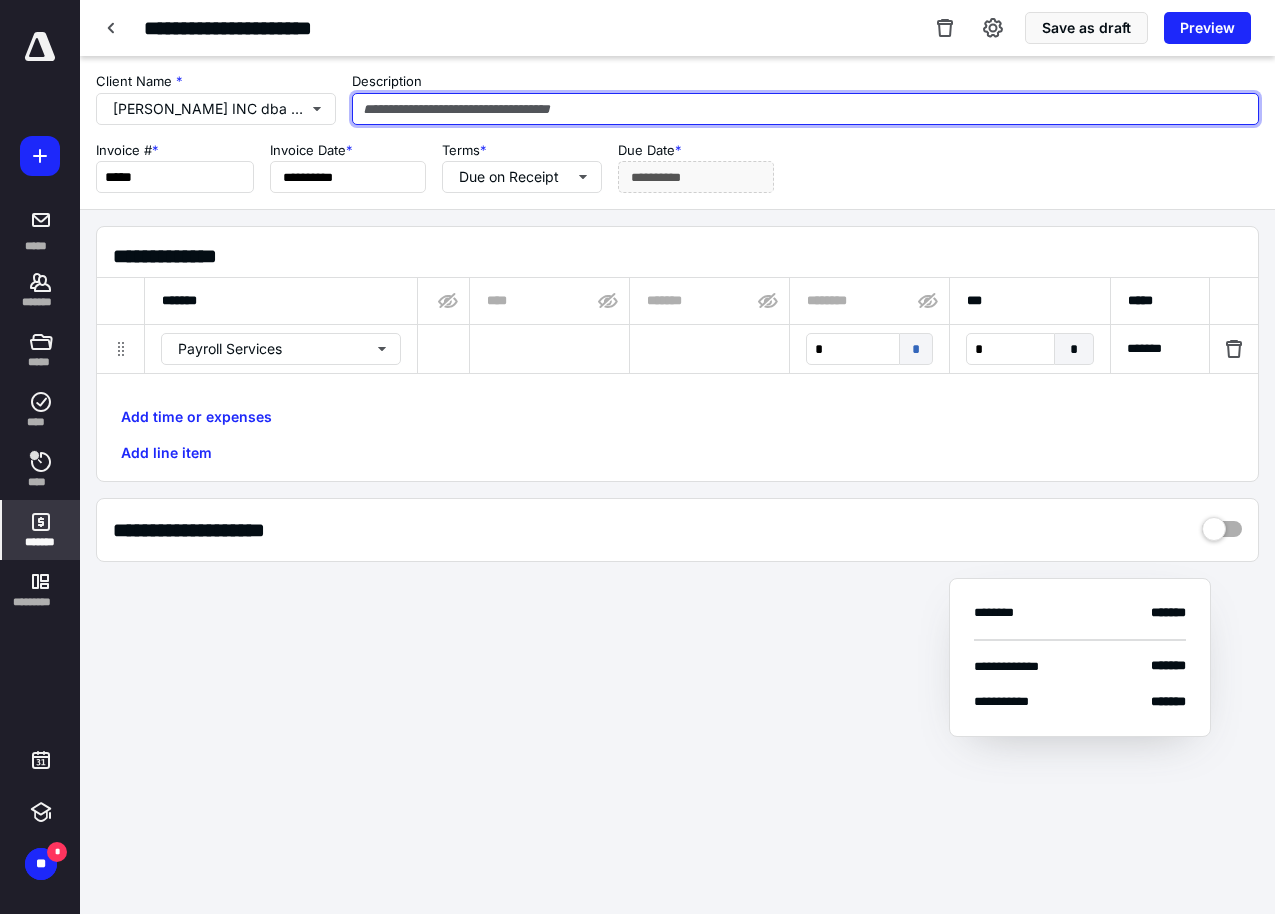 click at bounding box center [805, 109] 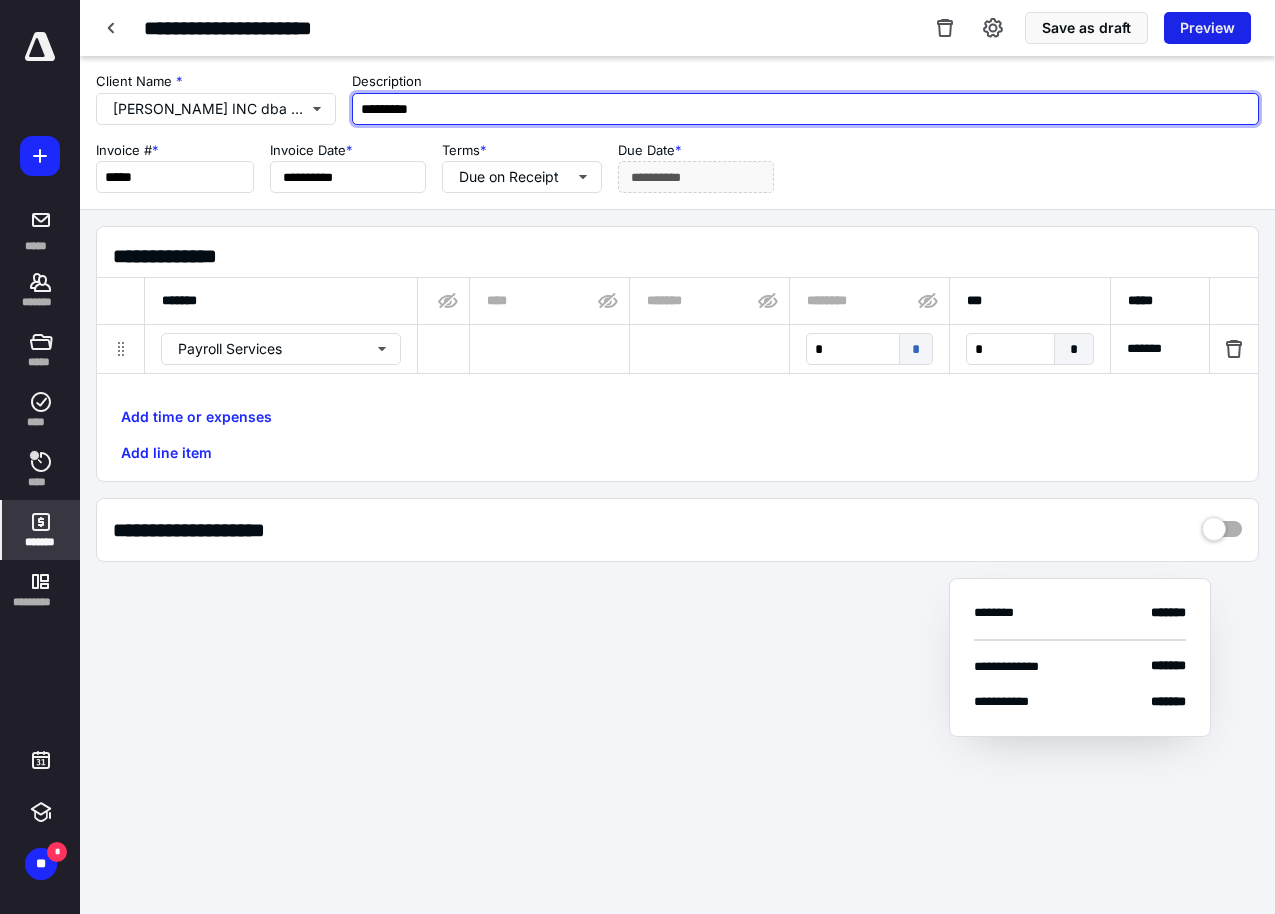 type on "*********" 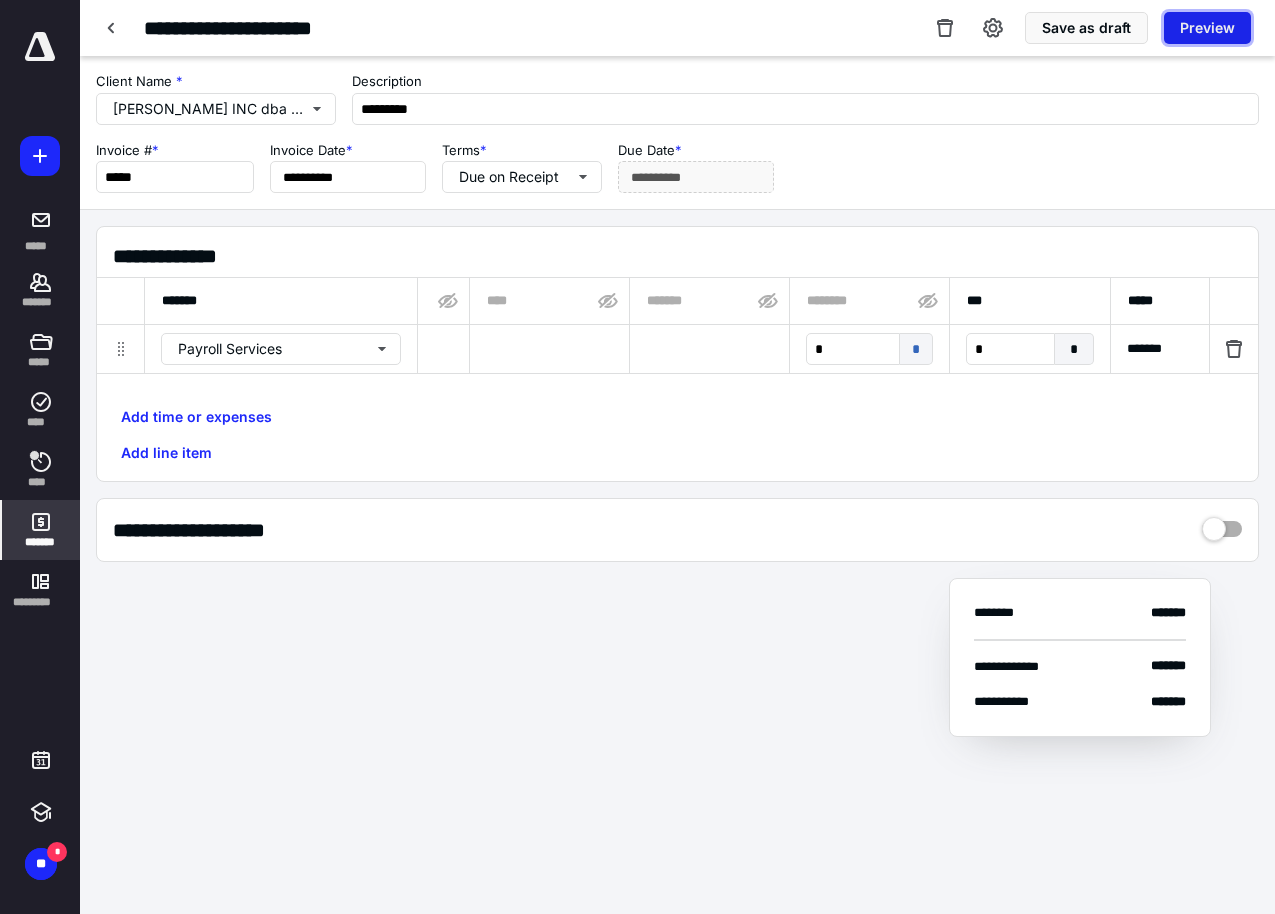 click on "Preview" at bounding box center [1207, 28] 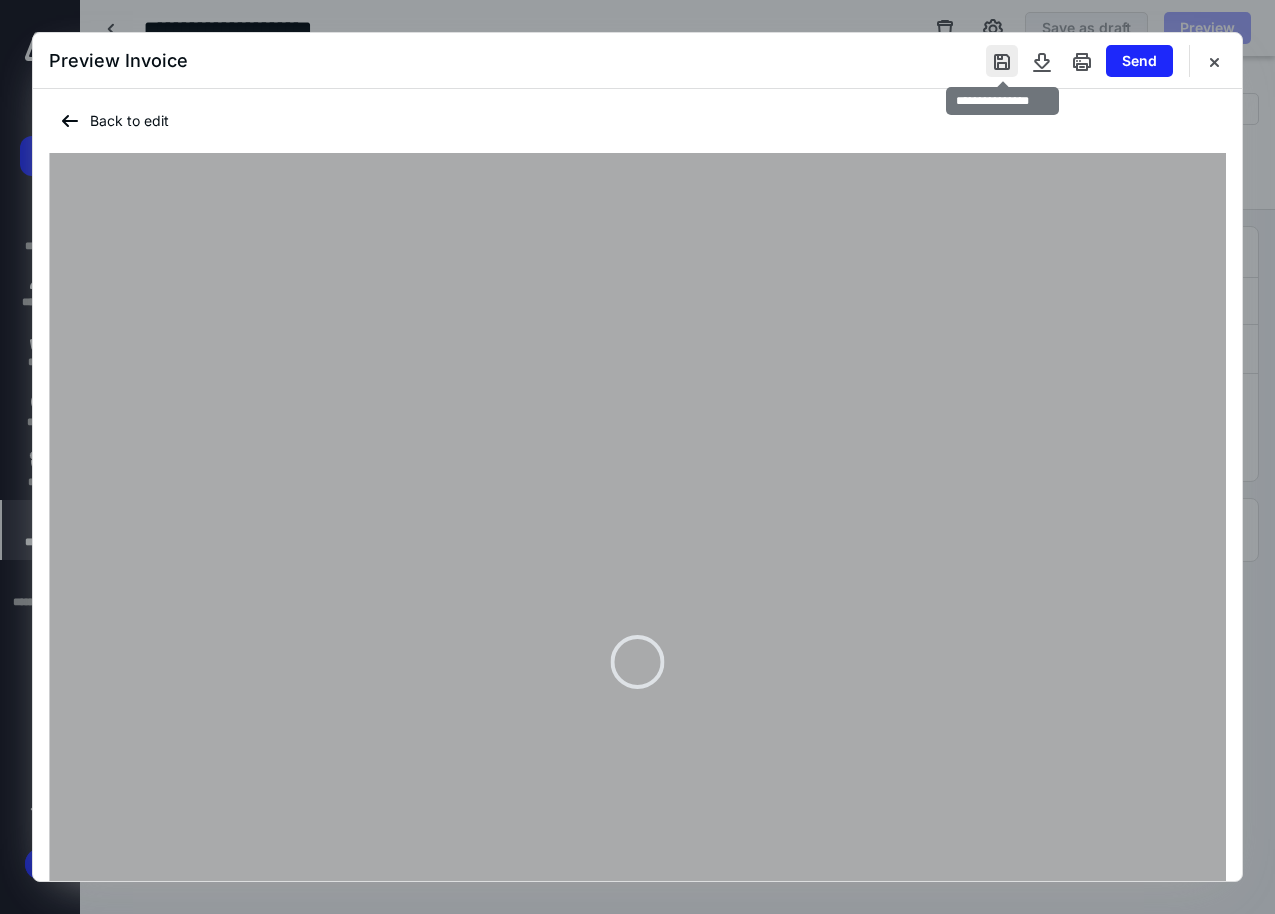 click at bounding box center (1002, 61) 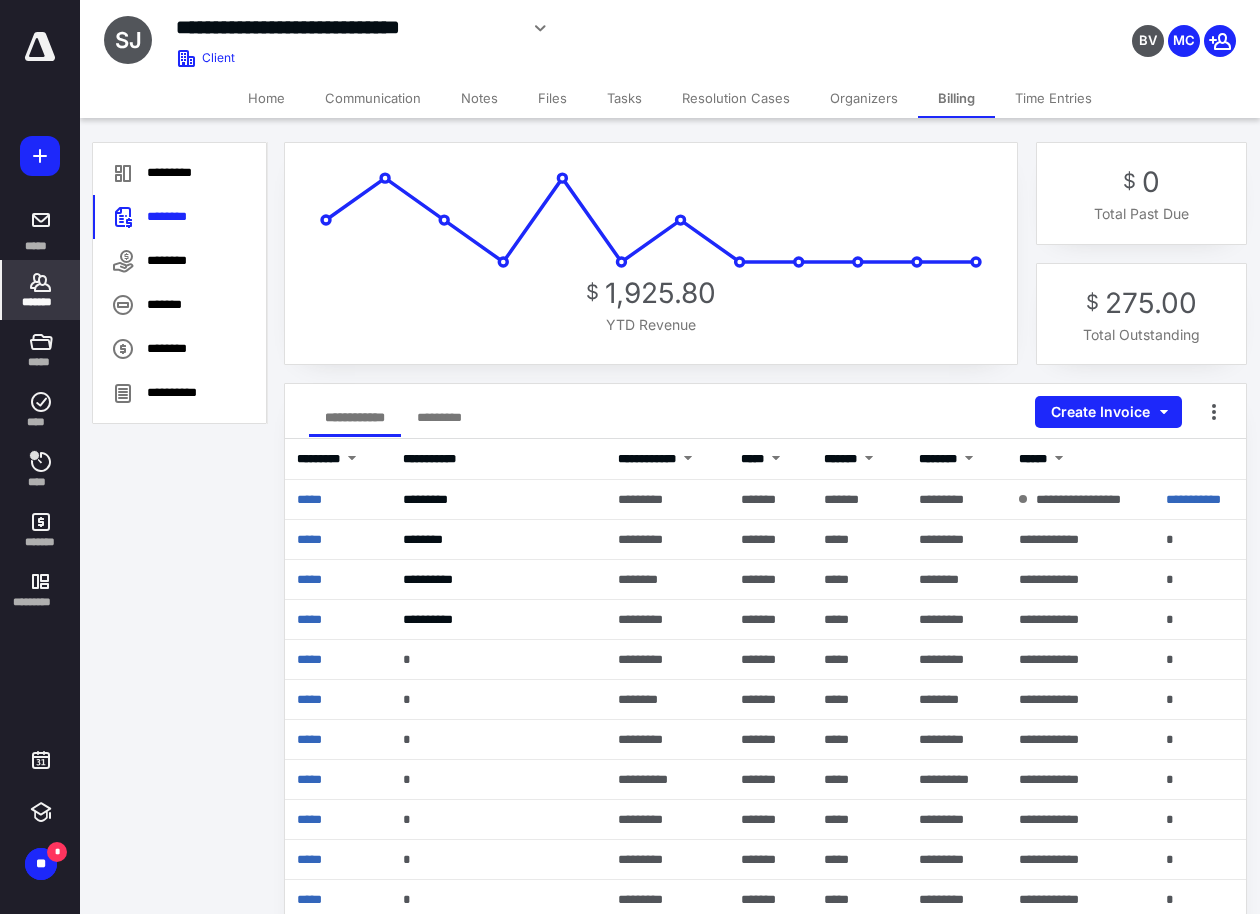 click on "Files" at bounding box center (552, 98) 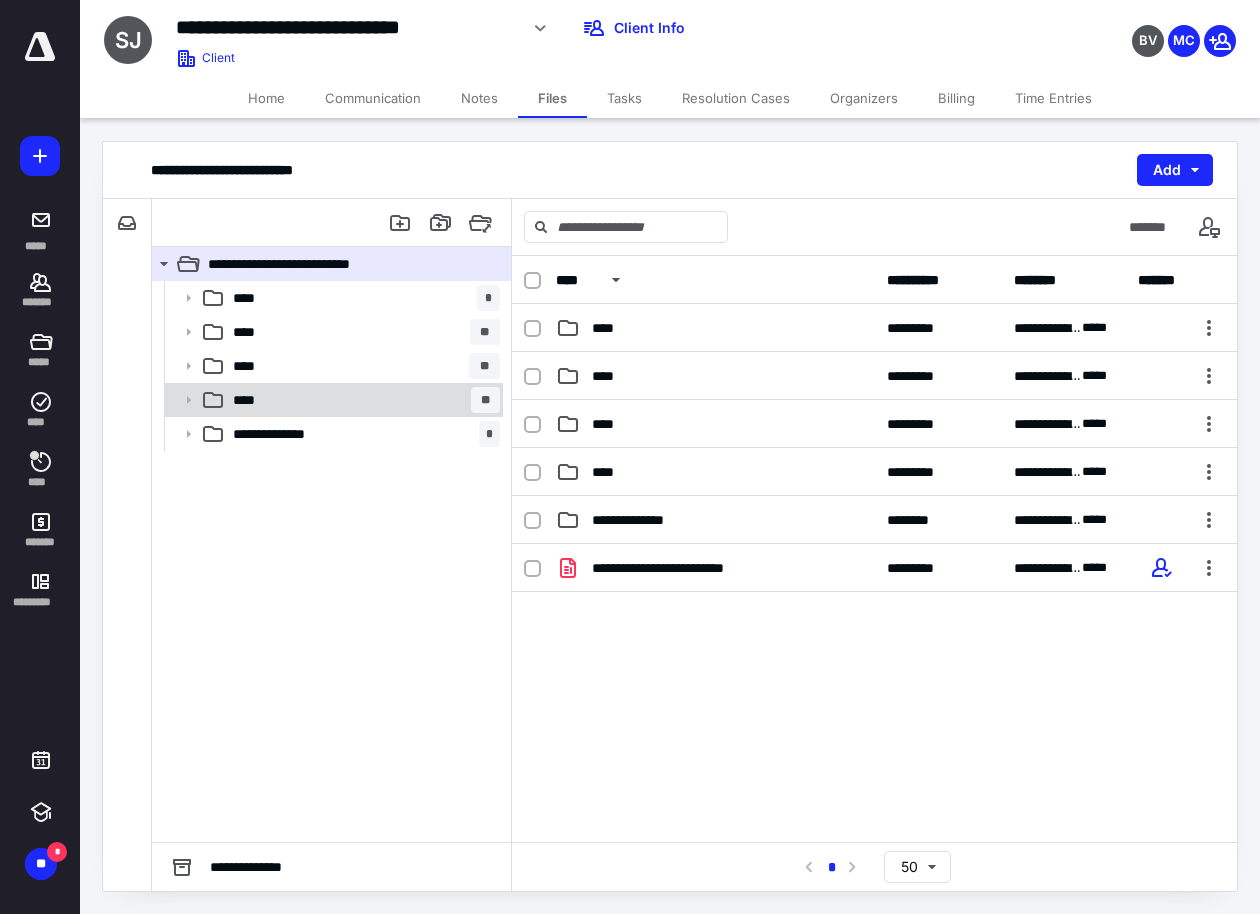 click on "**** **" at bounding box center (362, 400) 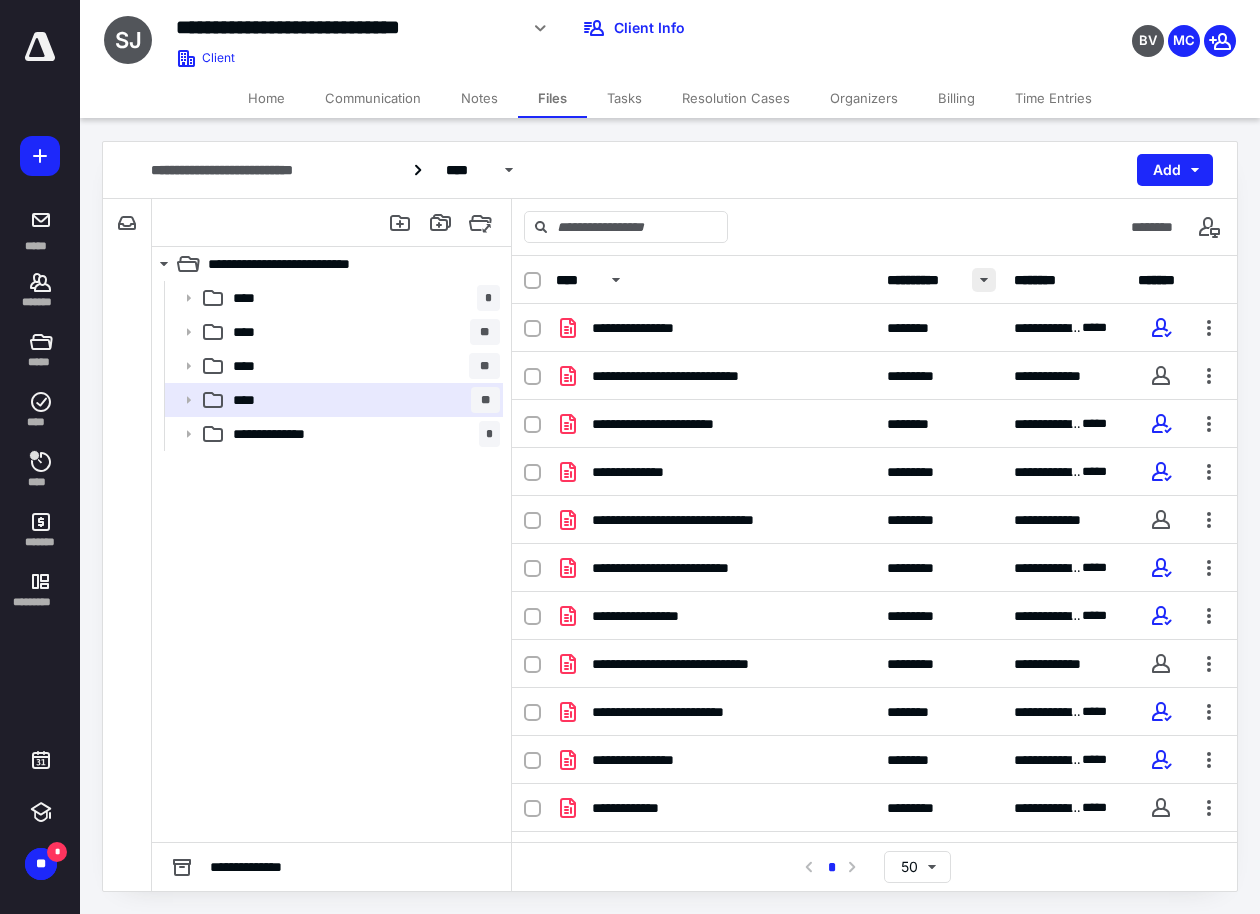 click at bounding box center (984, 280) 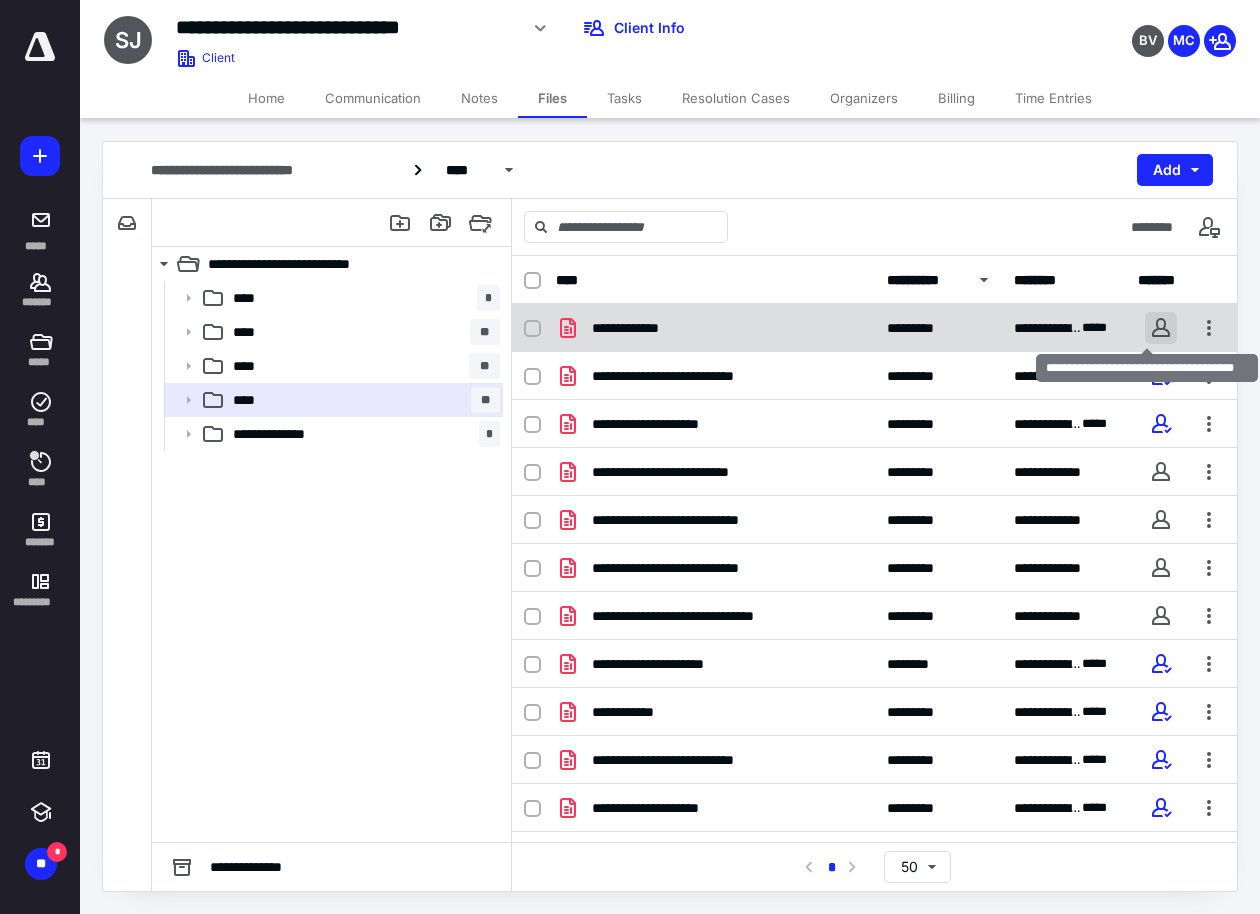 click at bounding box center (1161, 328) 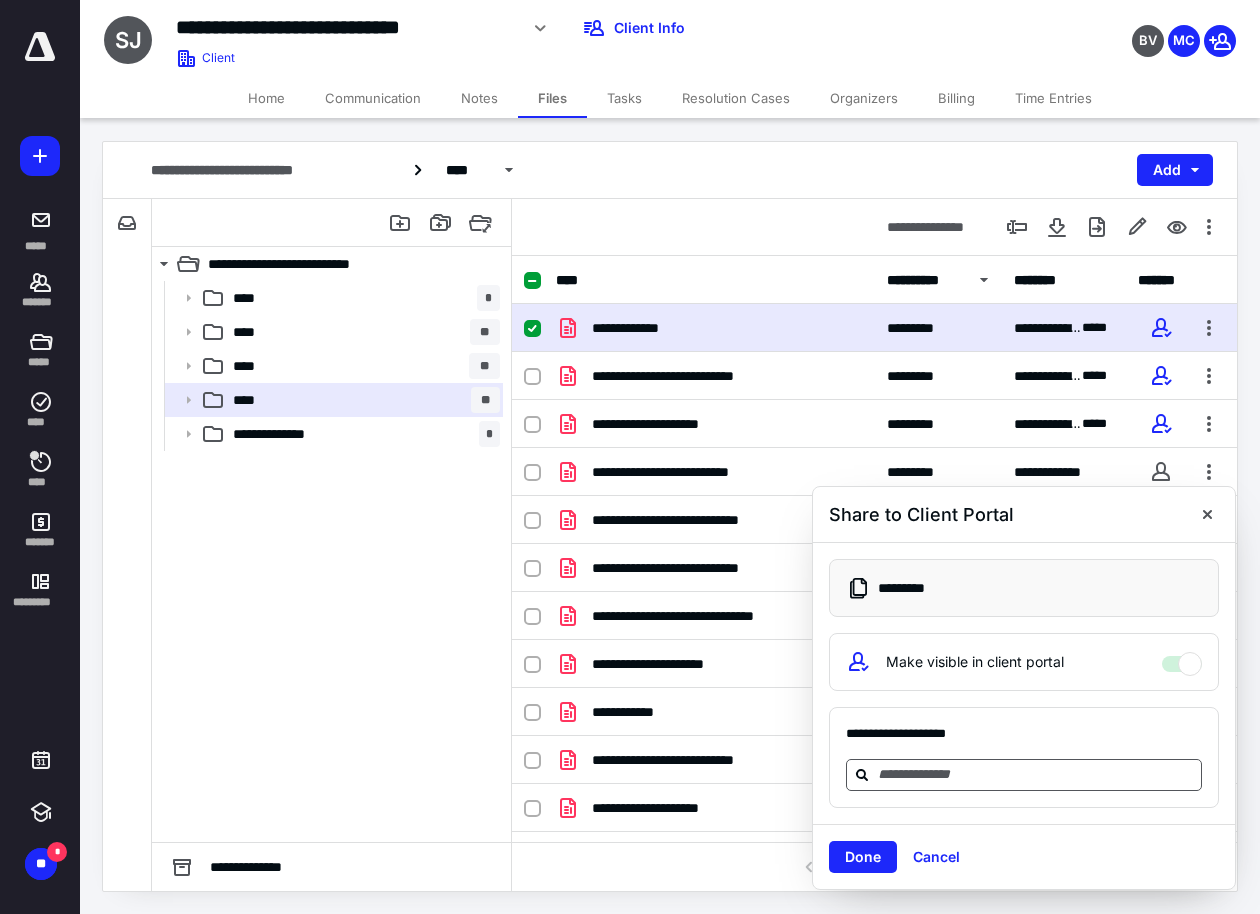 click at bounding box center (1036, 774) 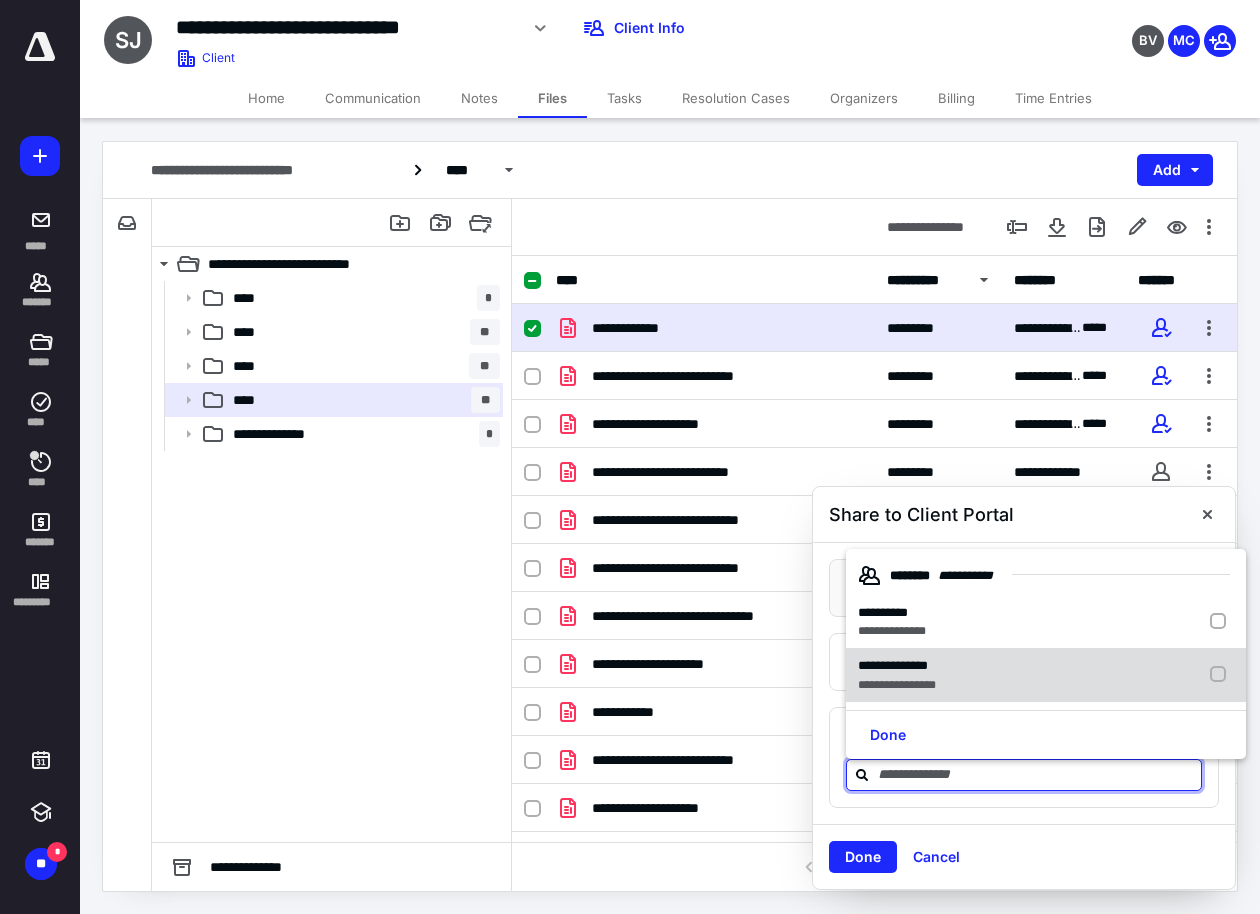 click on "**********" at bounding box center [1046, 675] 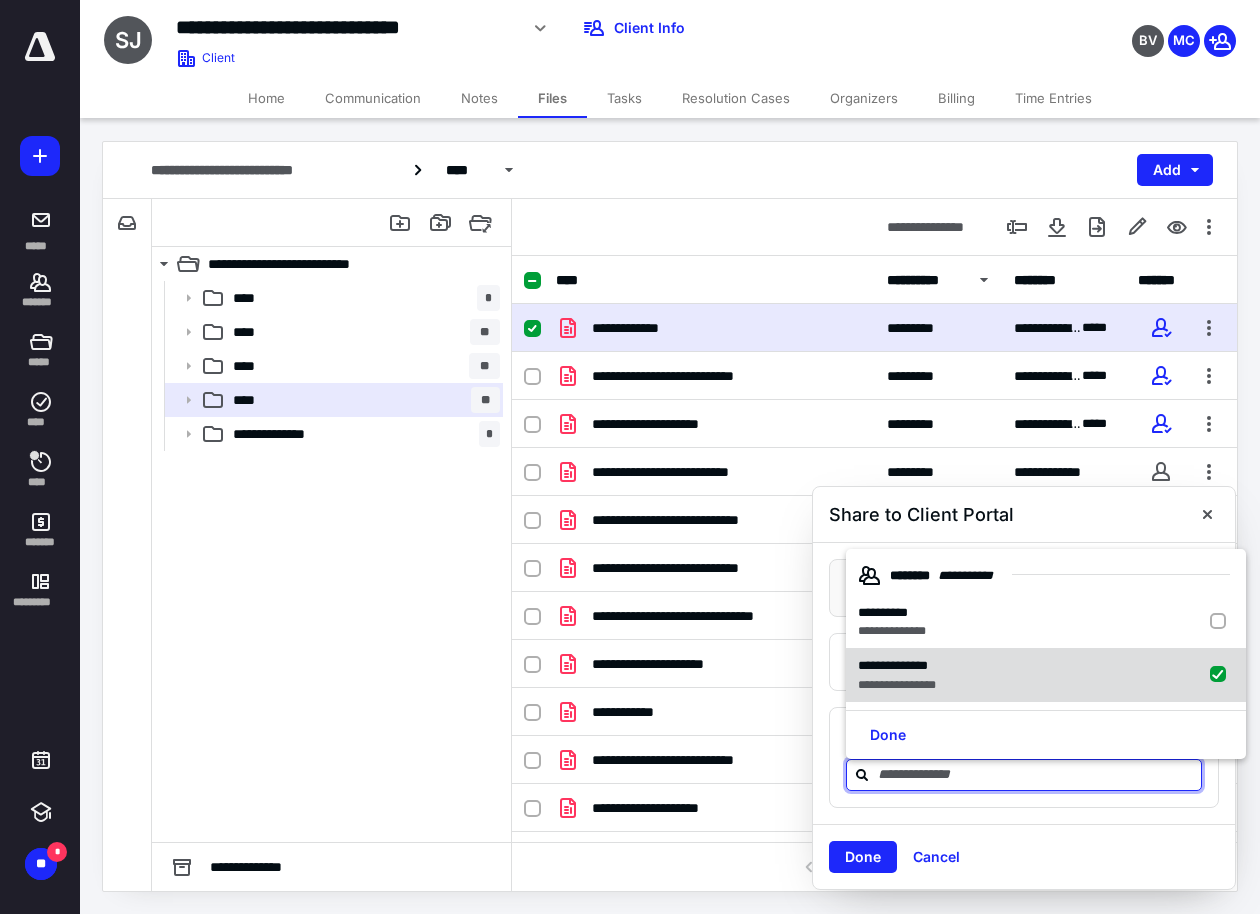 checkbox on "true" 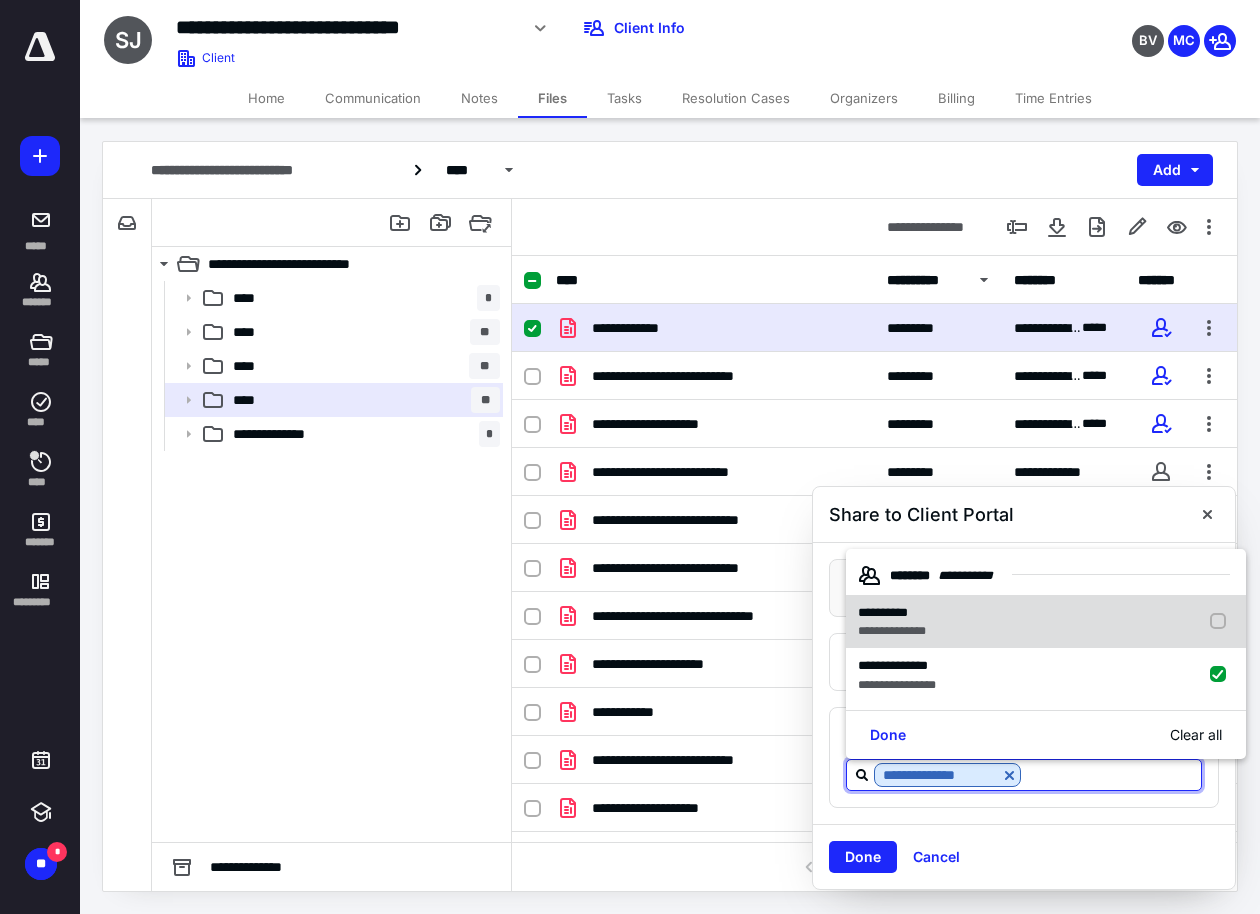click on "**********" at bounding box center (883, 612) 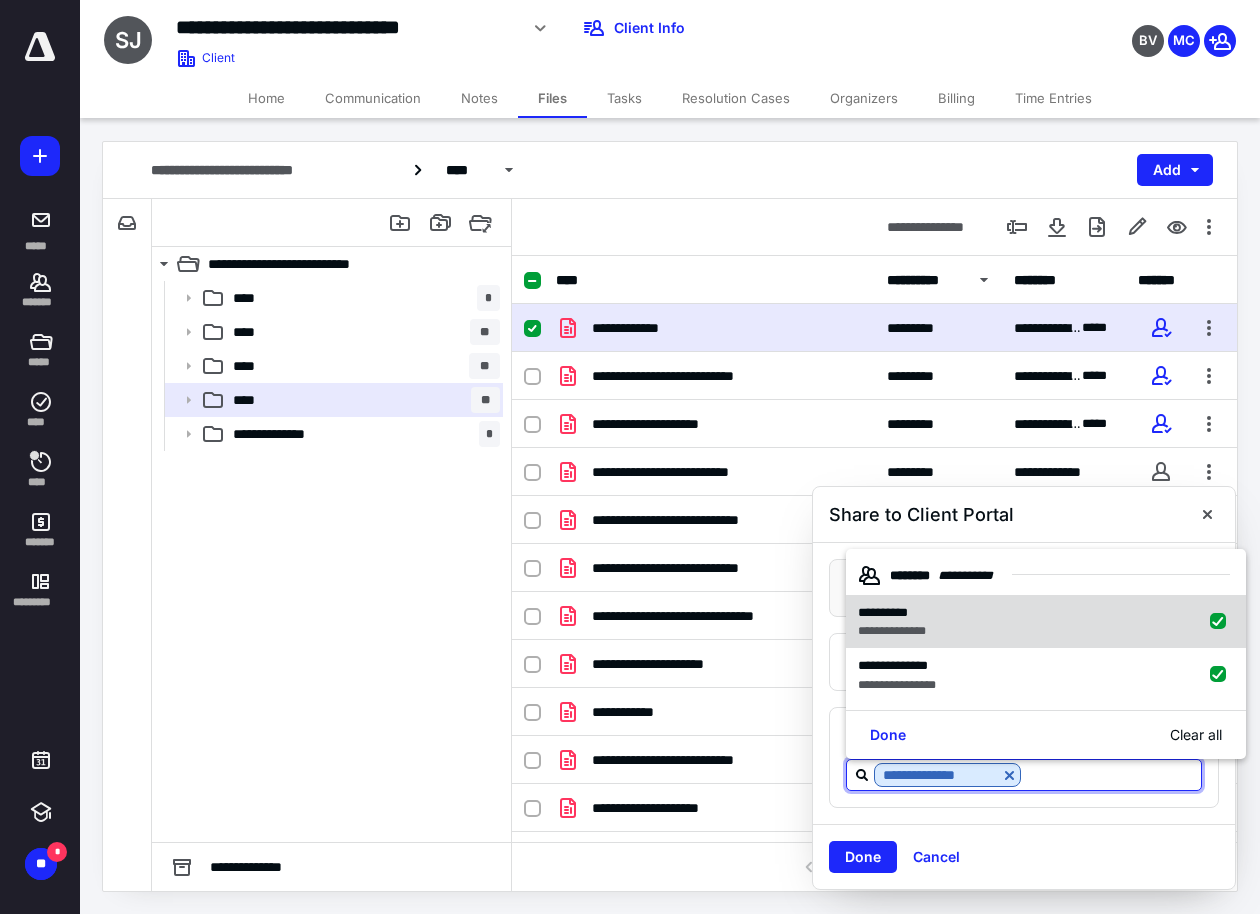 checkbox on "true" 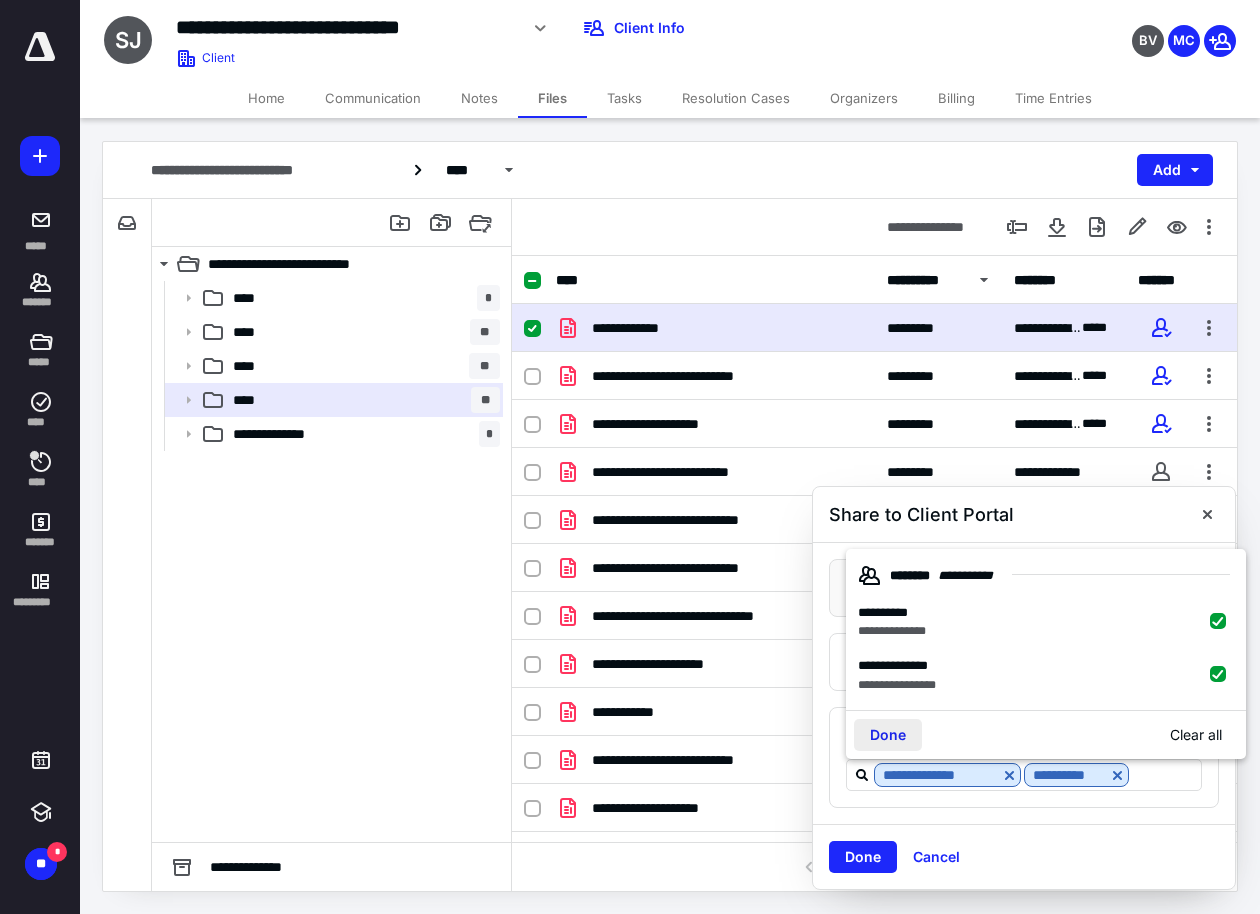 click on "Done" at bounding box center (888, 735) 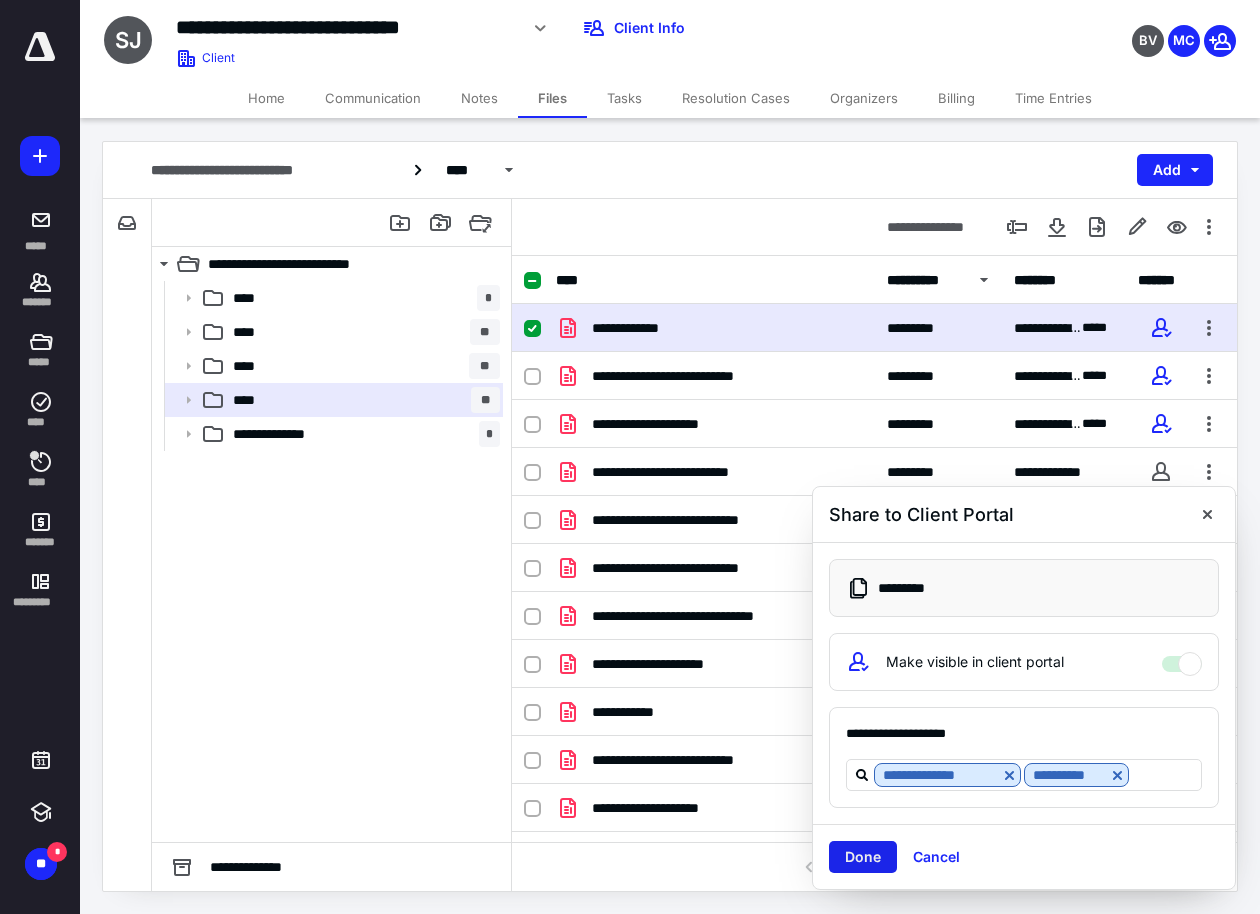 click on "Done" at bounding box center [863, 857] 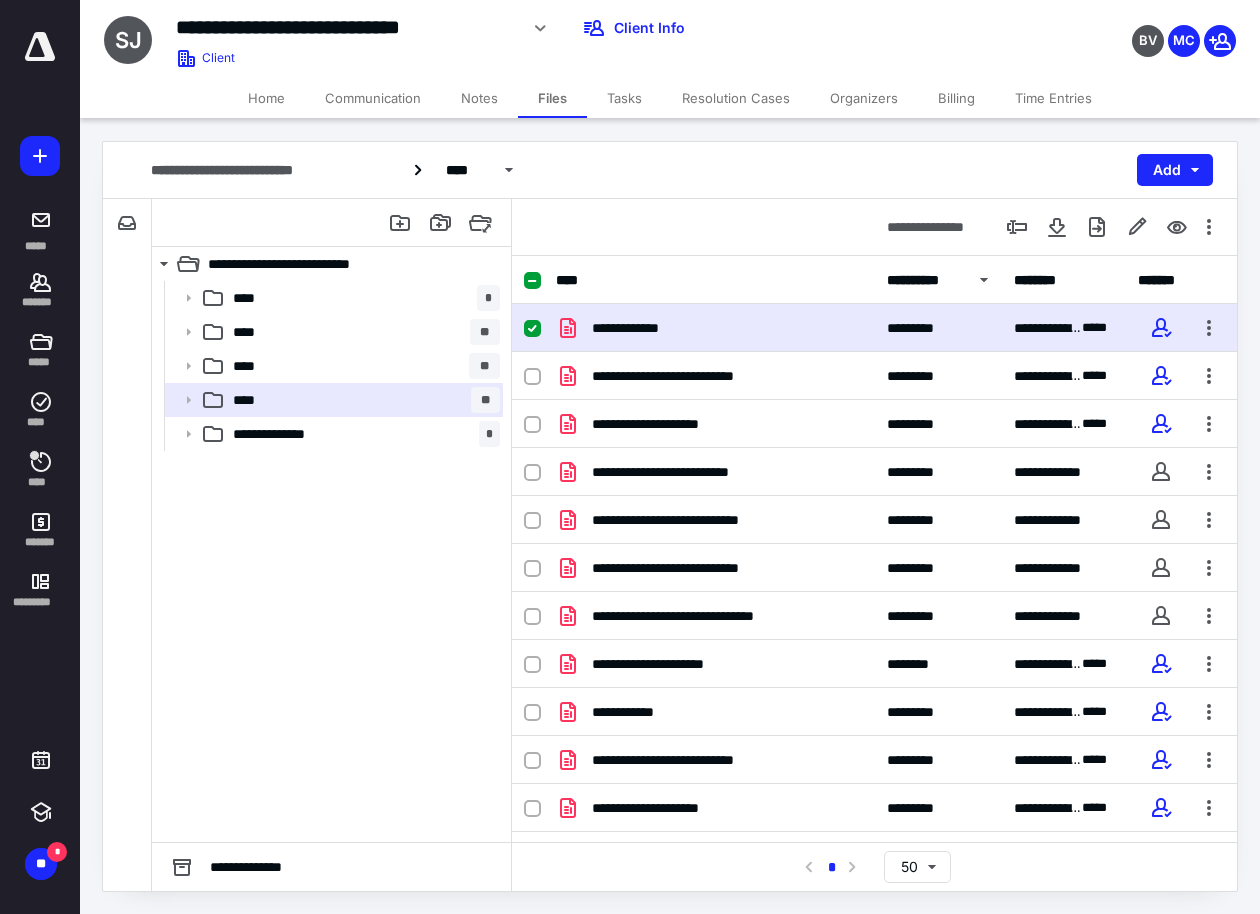 click on "Tasks" at bounding box center (624, 98) 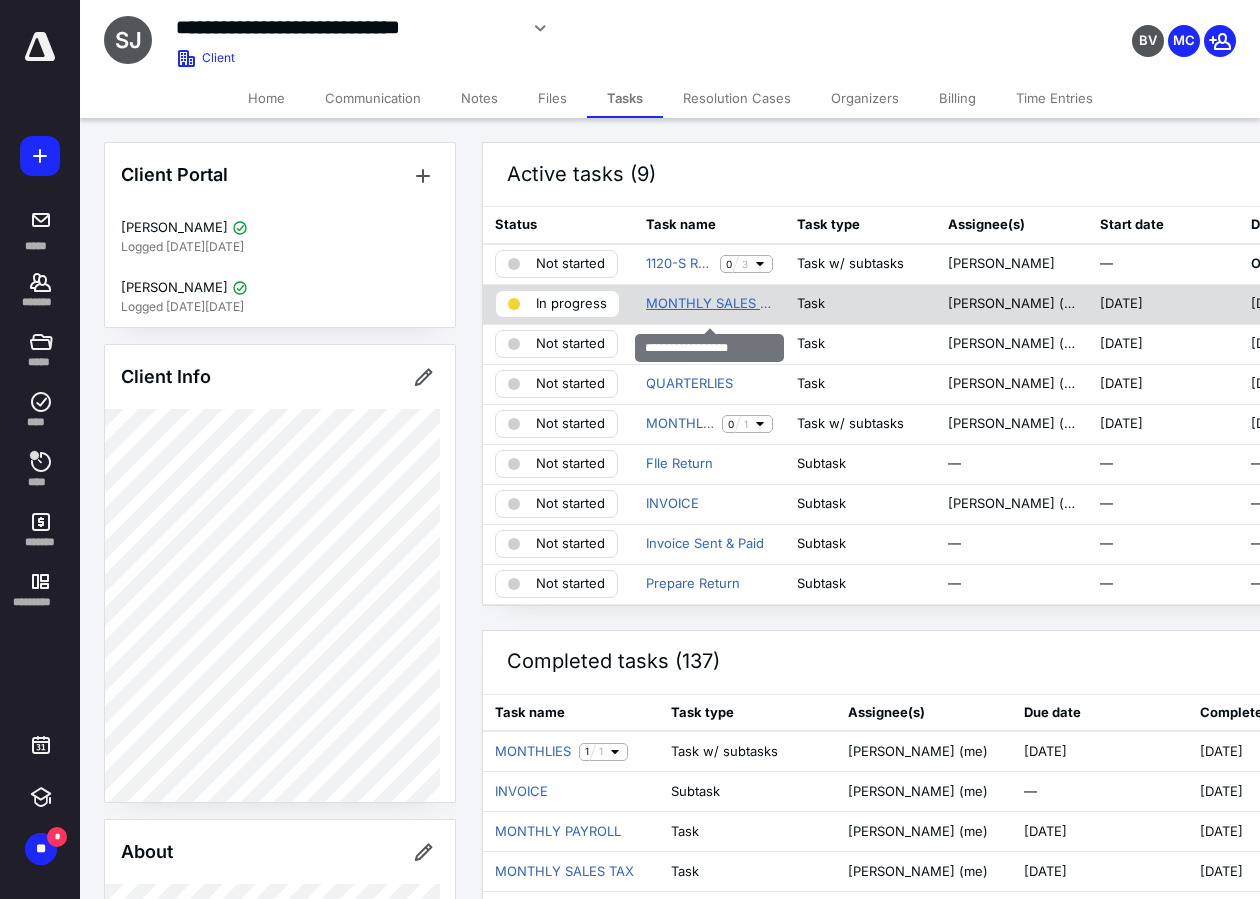 click on "MONTHLY SALES TAX" at bounding box center [709, 304] 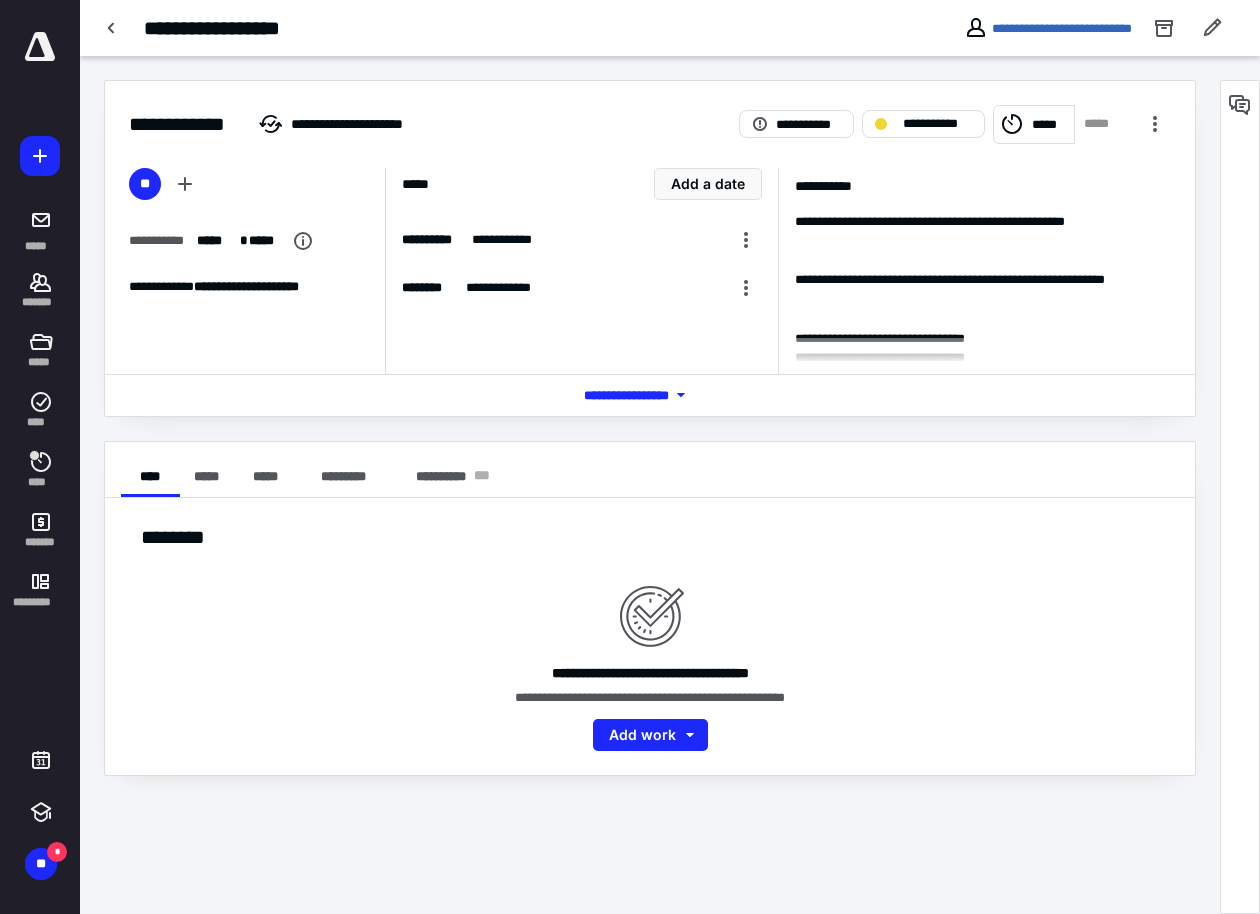 click on "*** **** *******" at bounding box center (650, 395) 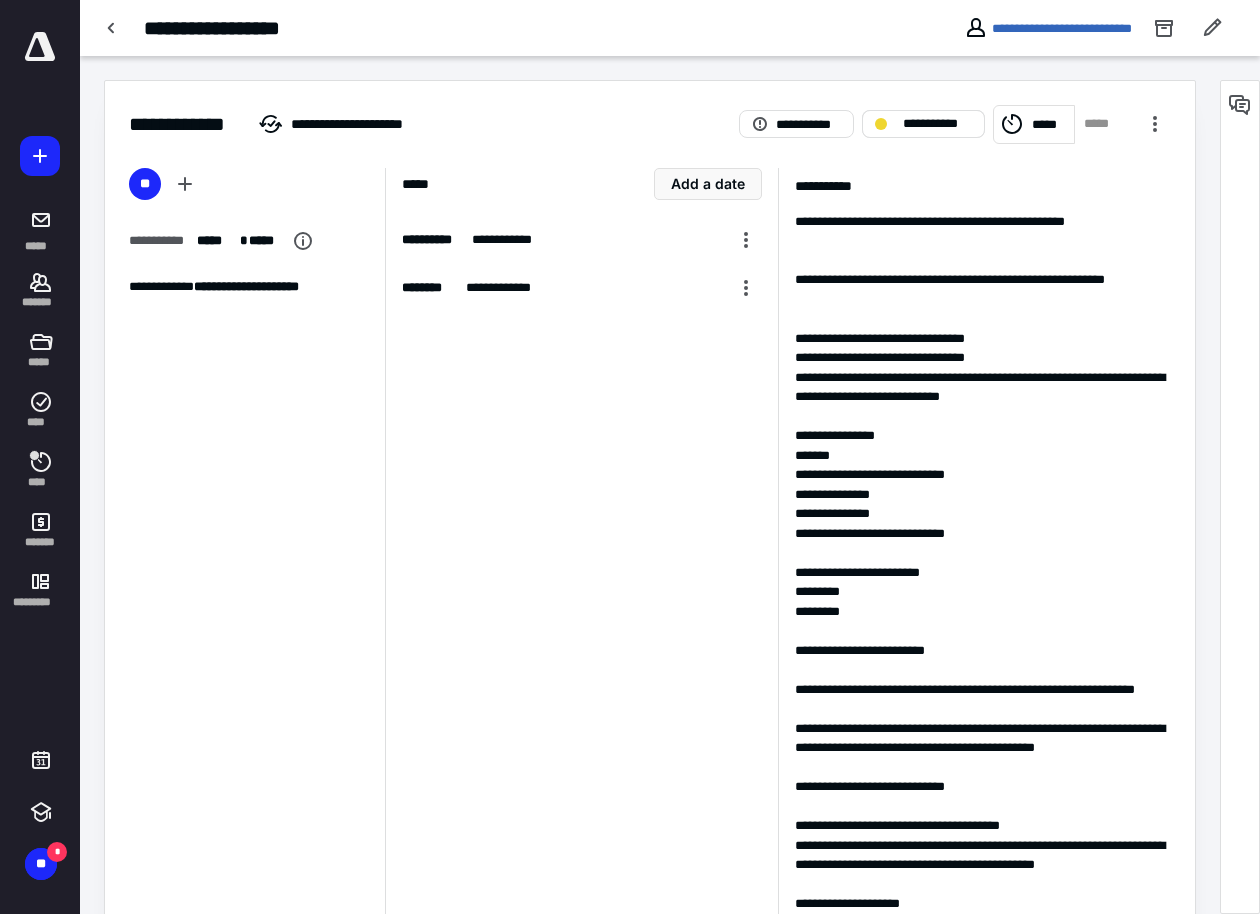 click on "**********" at bounding box center (937, 124) 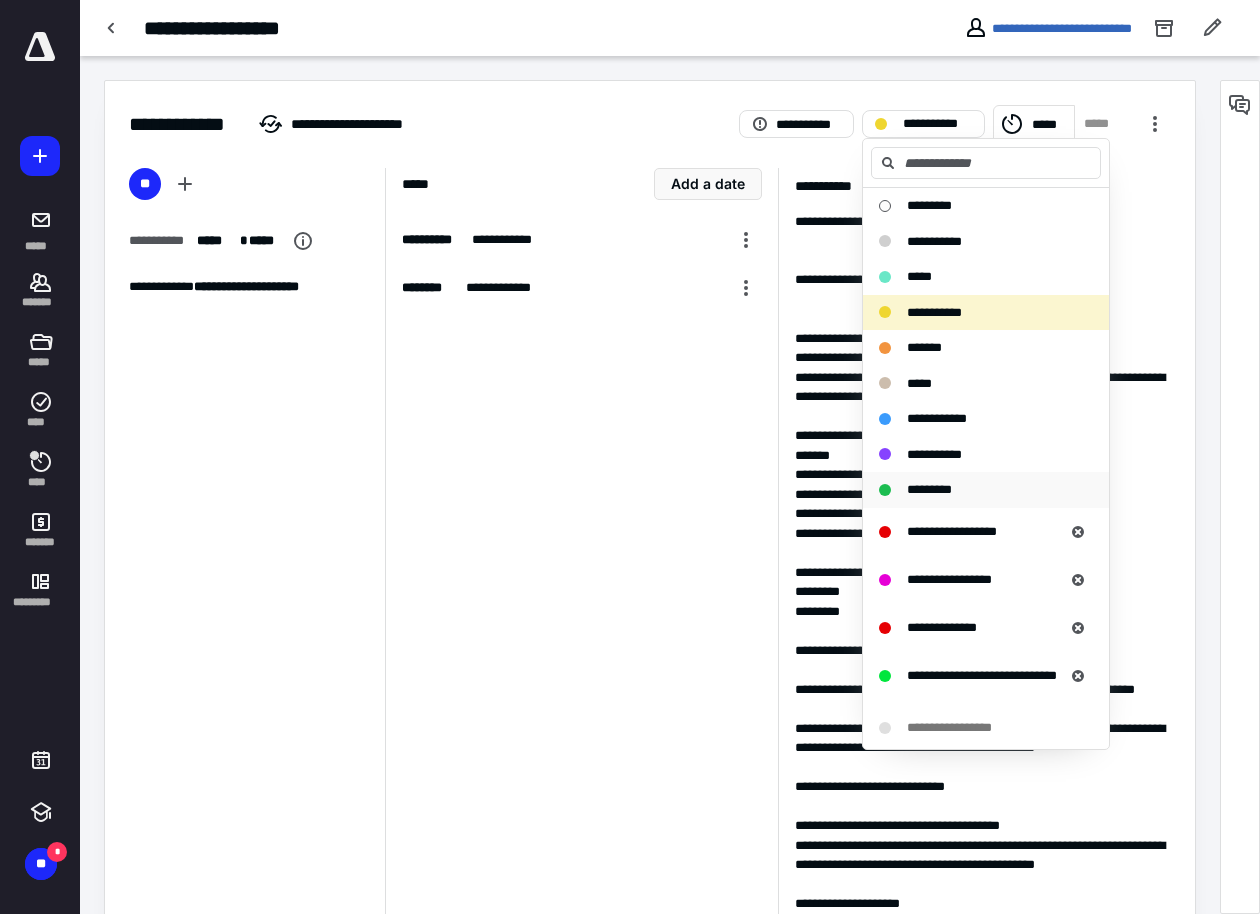 click on "*********" at bounding box center (929, 489) 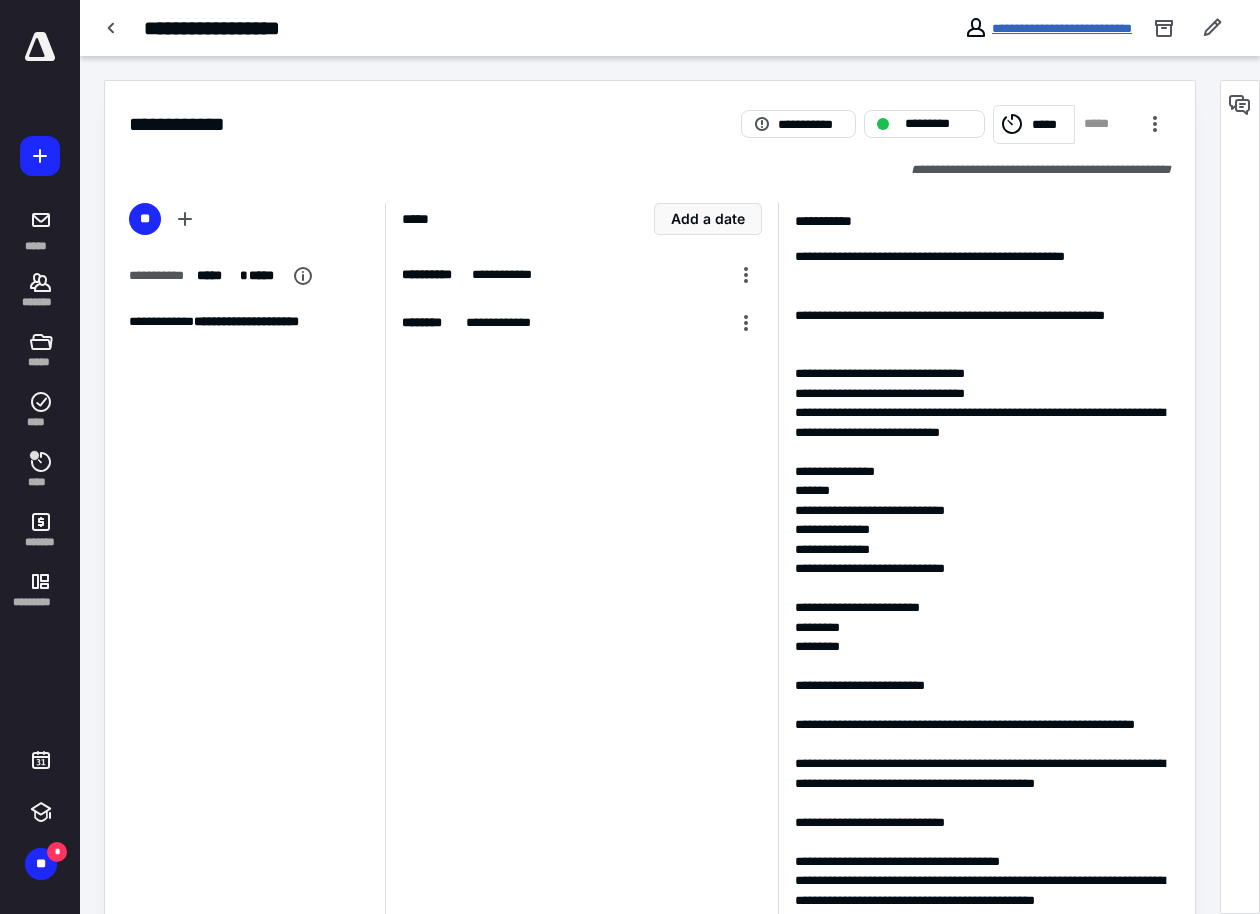 click on "**********" at bounding box center [1062, 28] 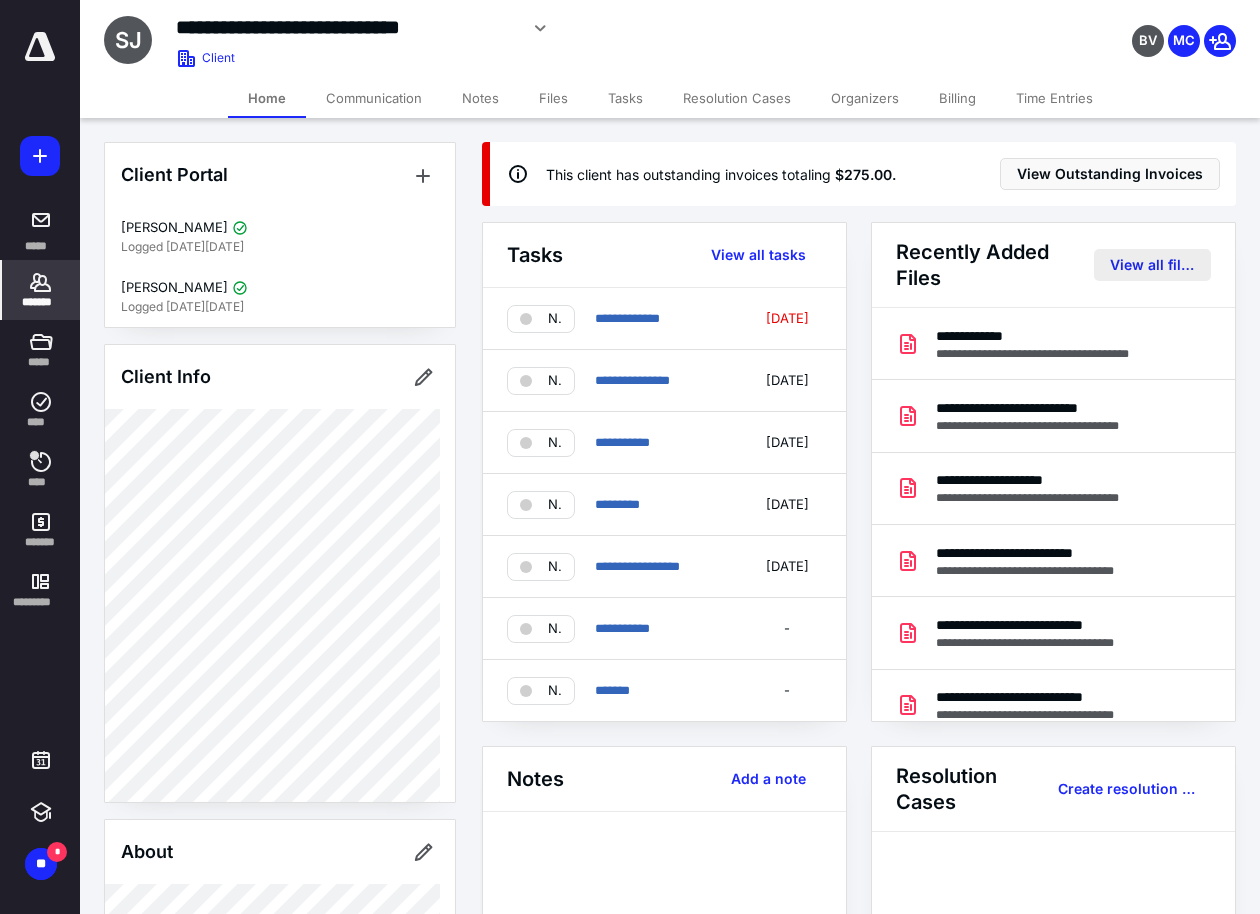 click on "View all files" at bounding box center [1152, 265] 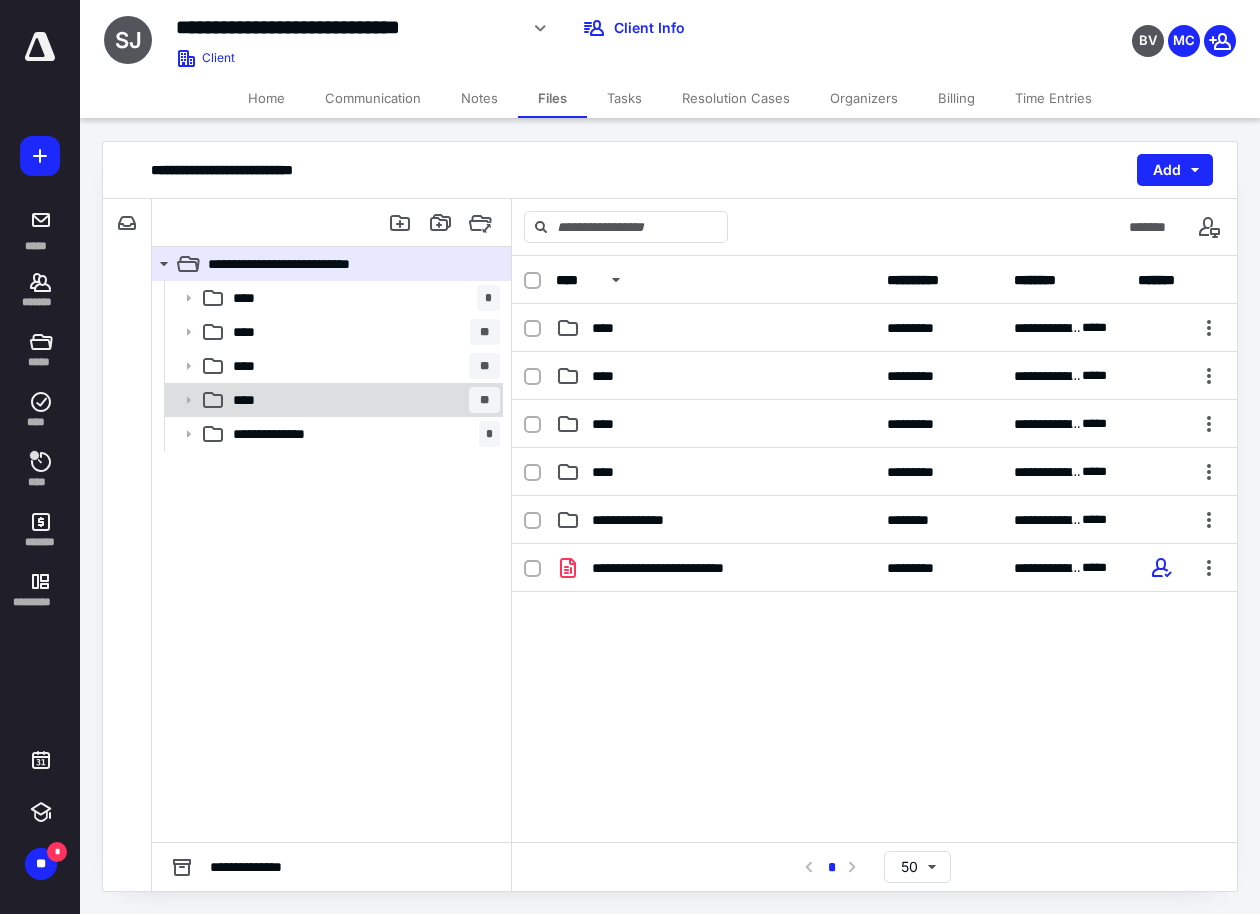 click on "**** **" at bounding box center (362, 400) 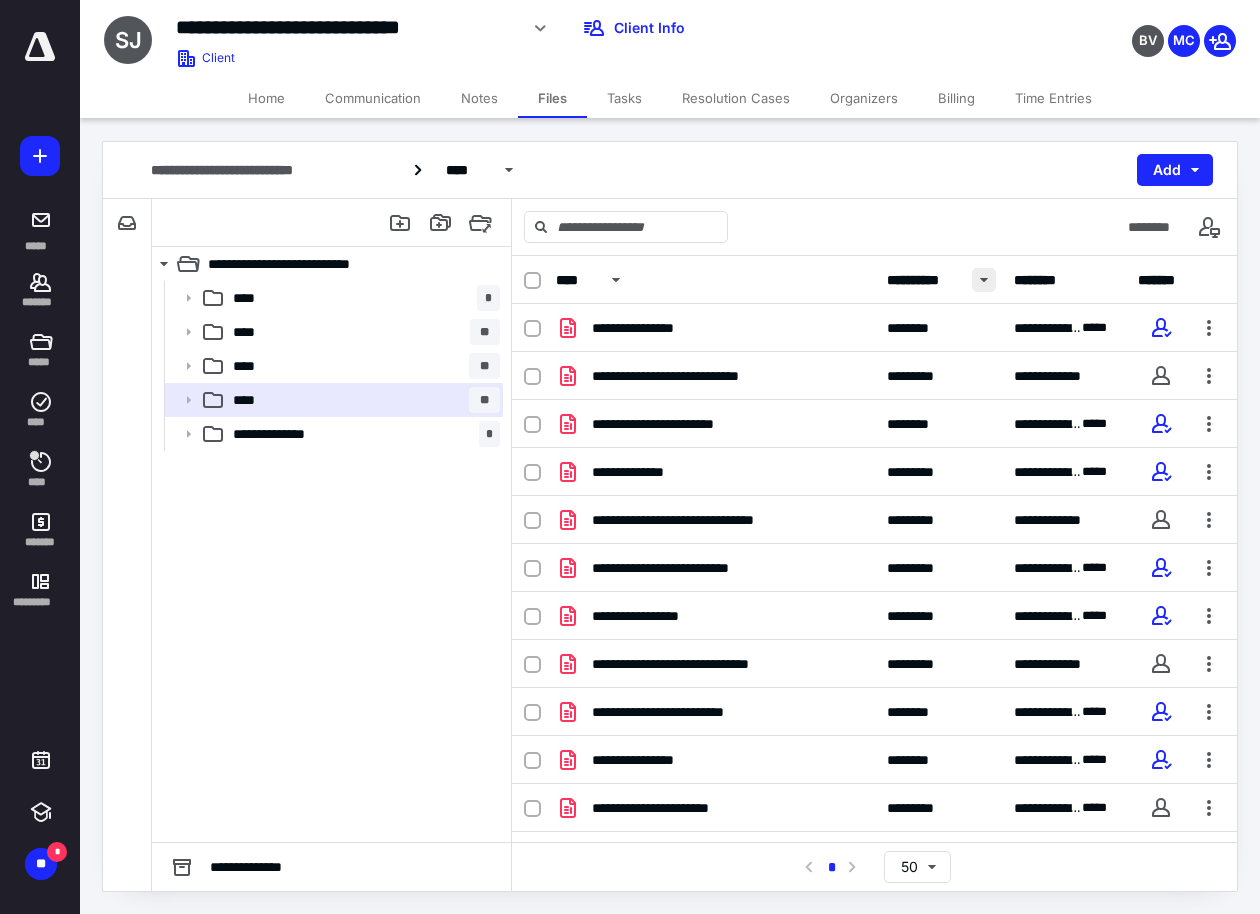 click at bounding box center (984, 280) 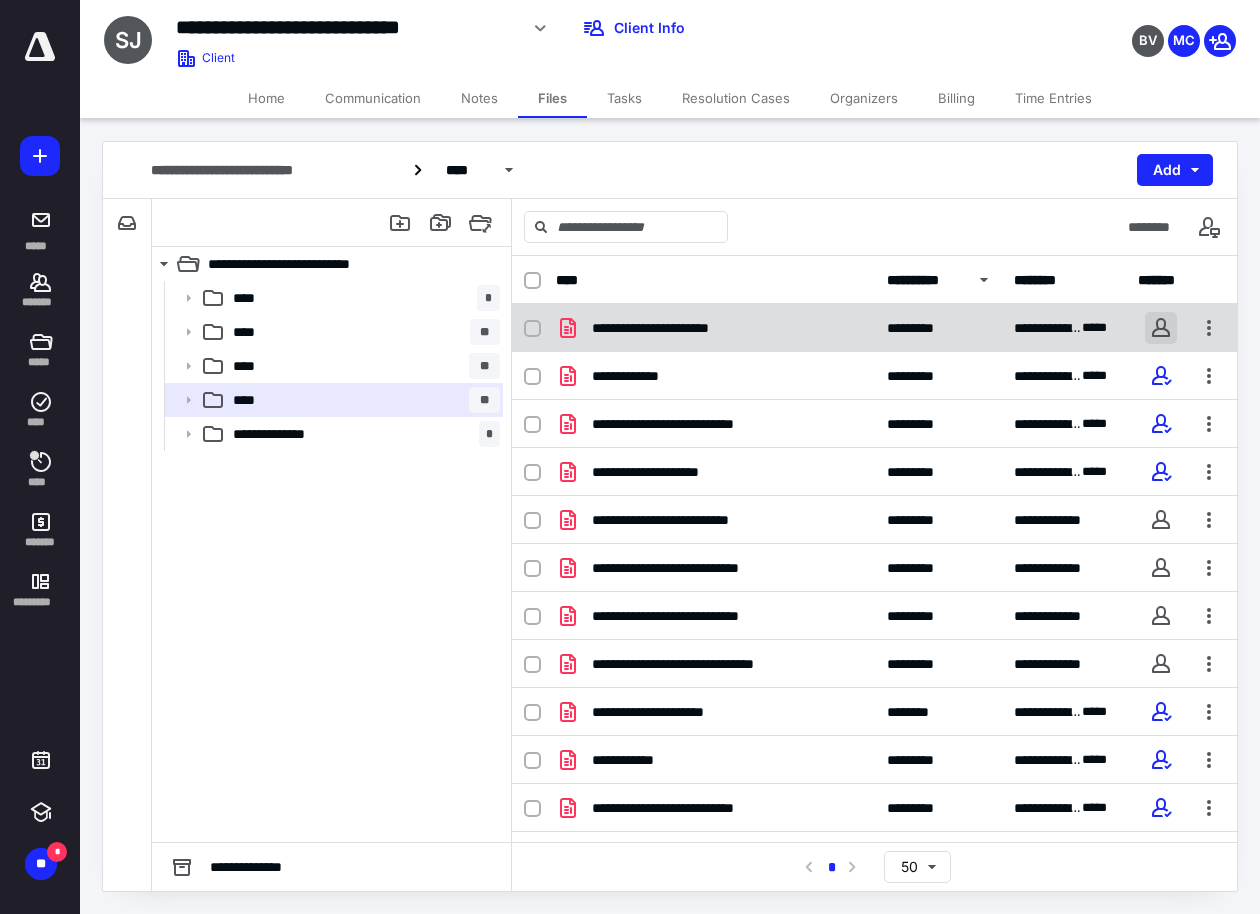 click at bounding box center [1161, 328] 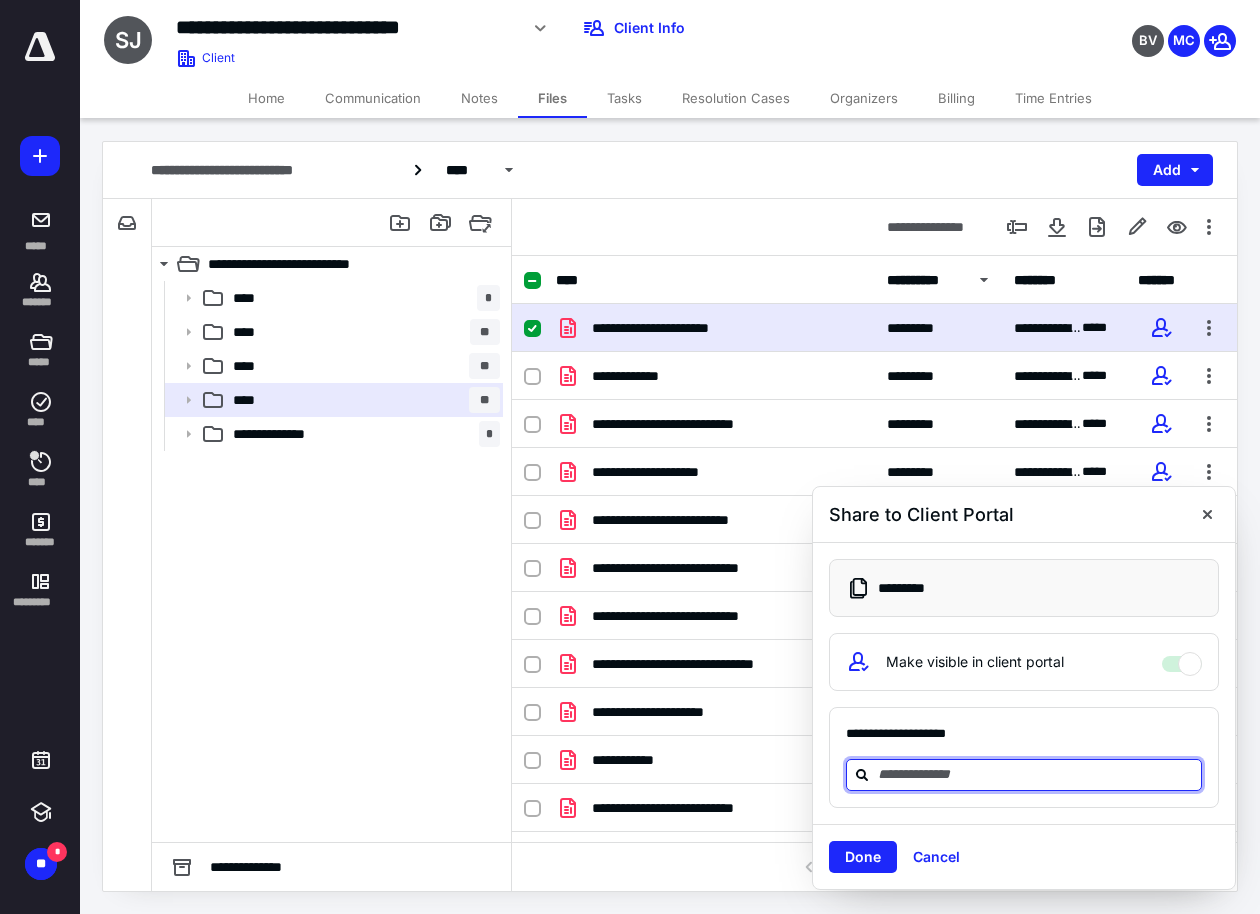 click at bounding box center [1036, 774] 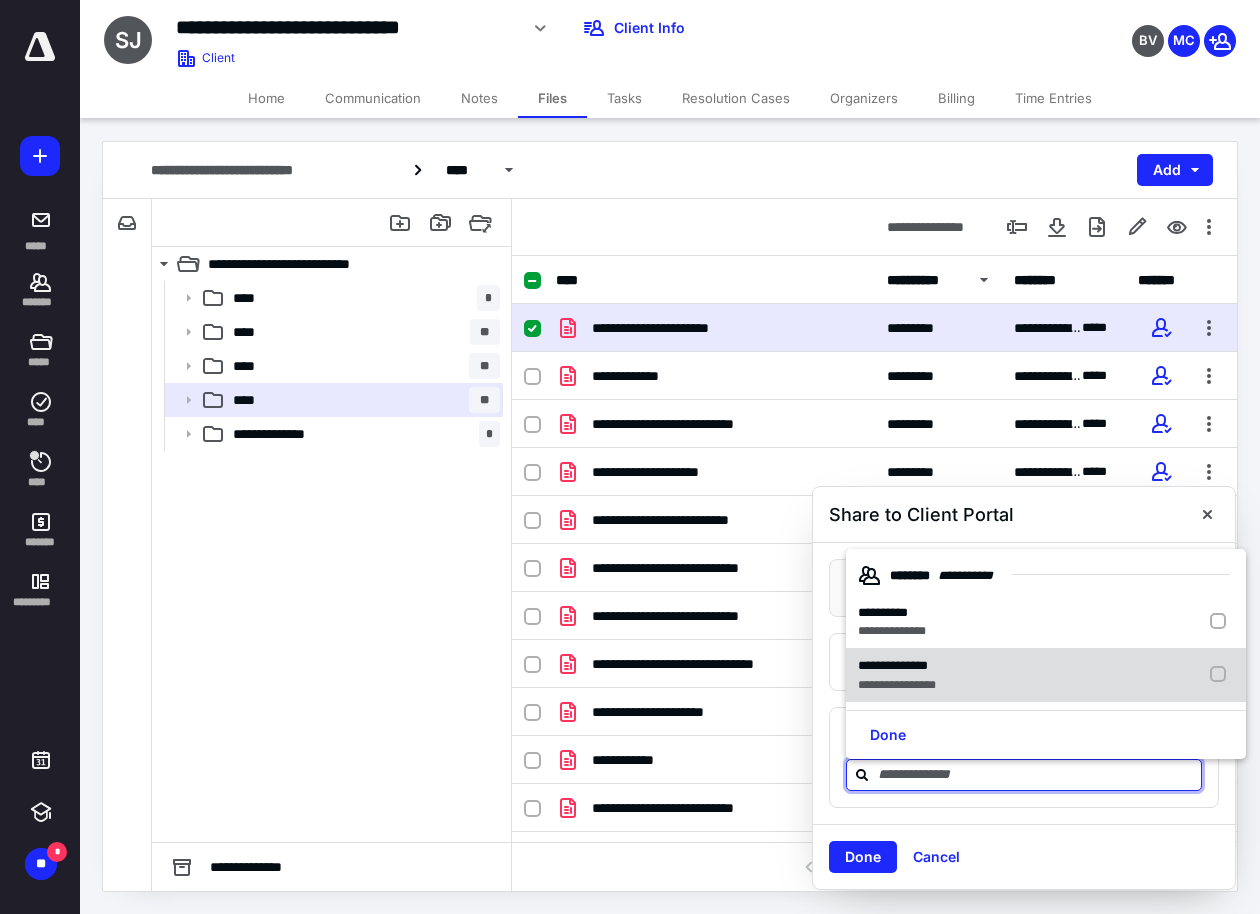 click on "**********" at bounding box center [893, 665] 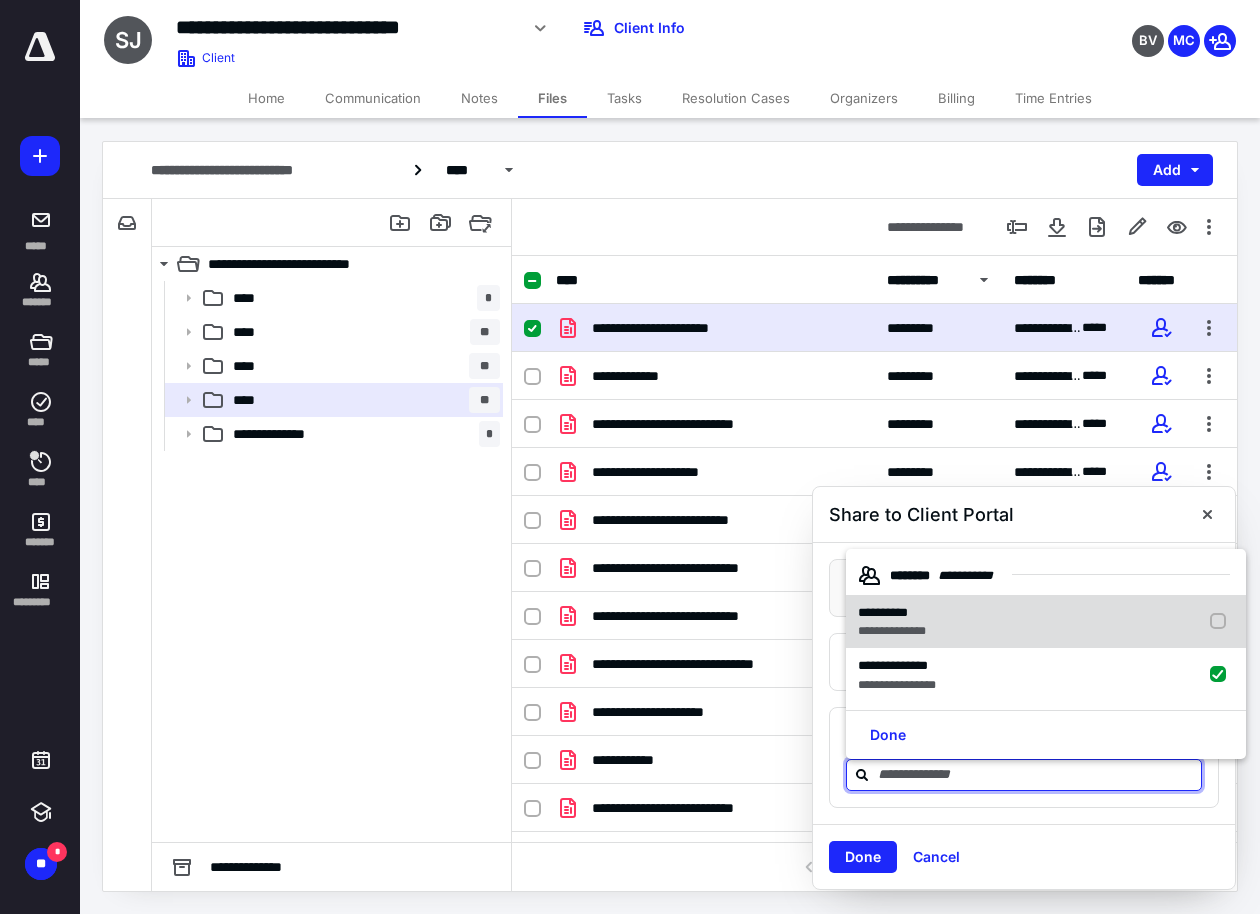 checkbox on "true" 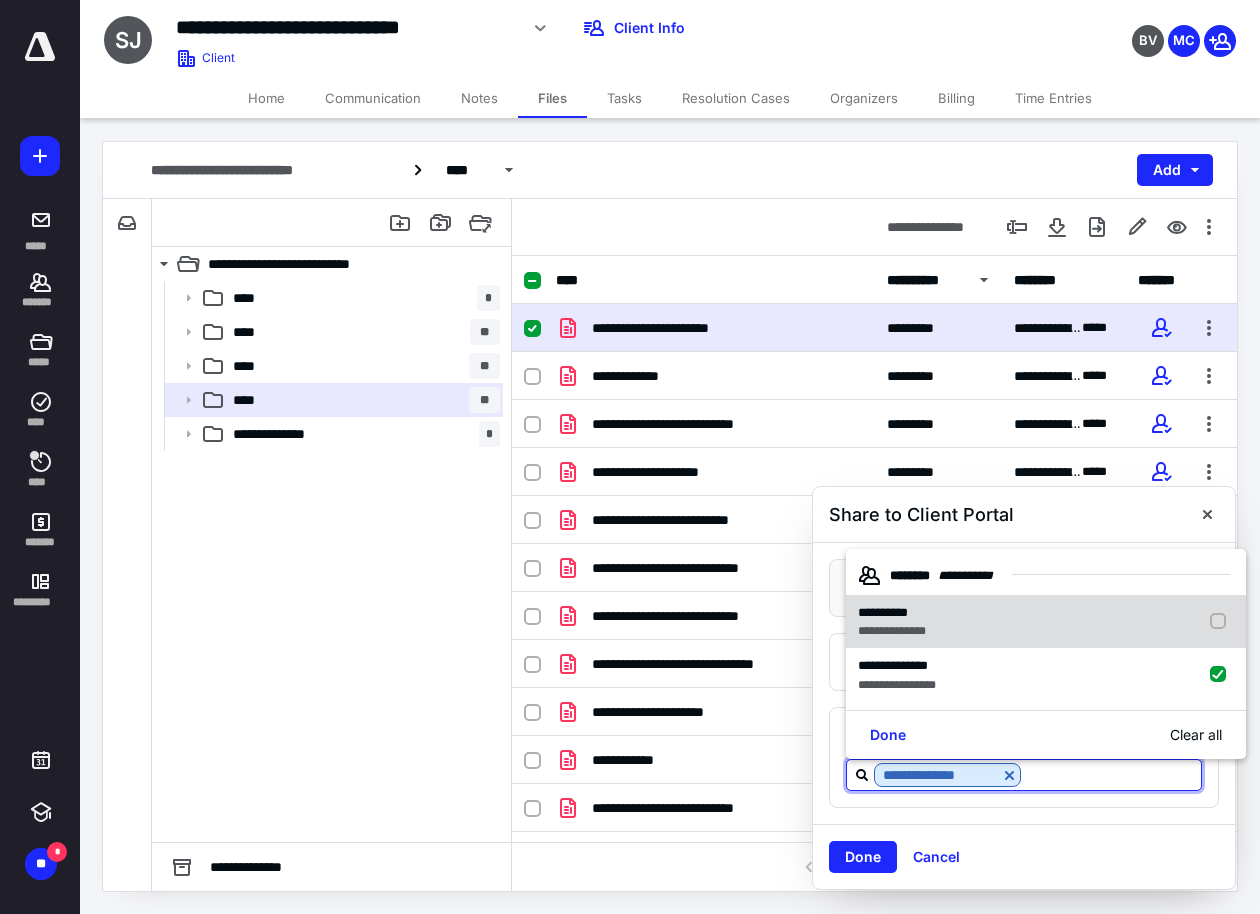 click on "**********" at bounding box center [883, 612] 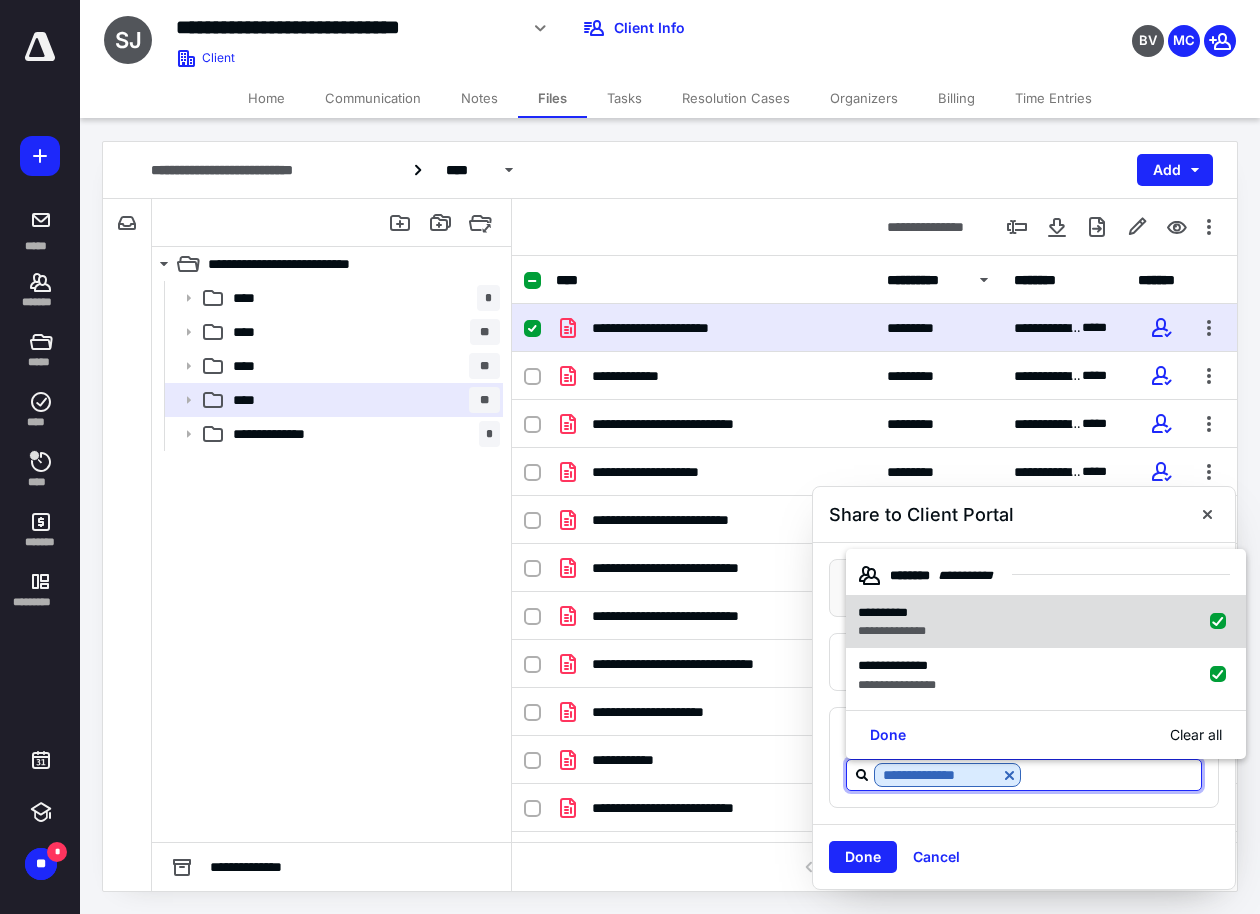 checkbox on "true" 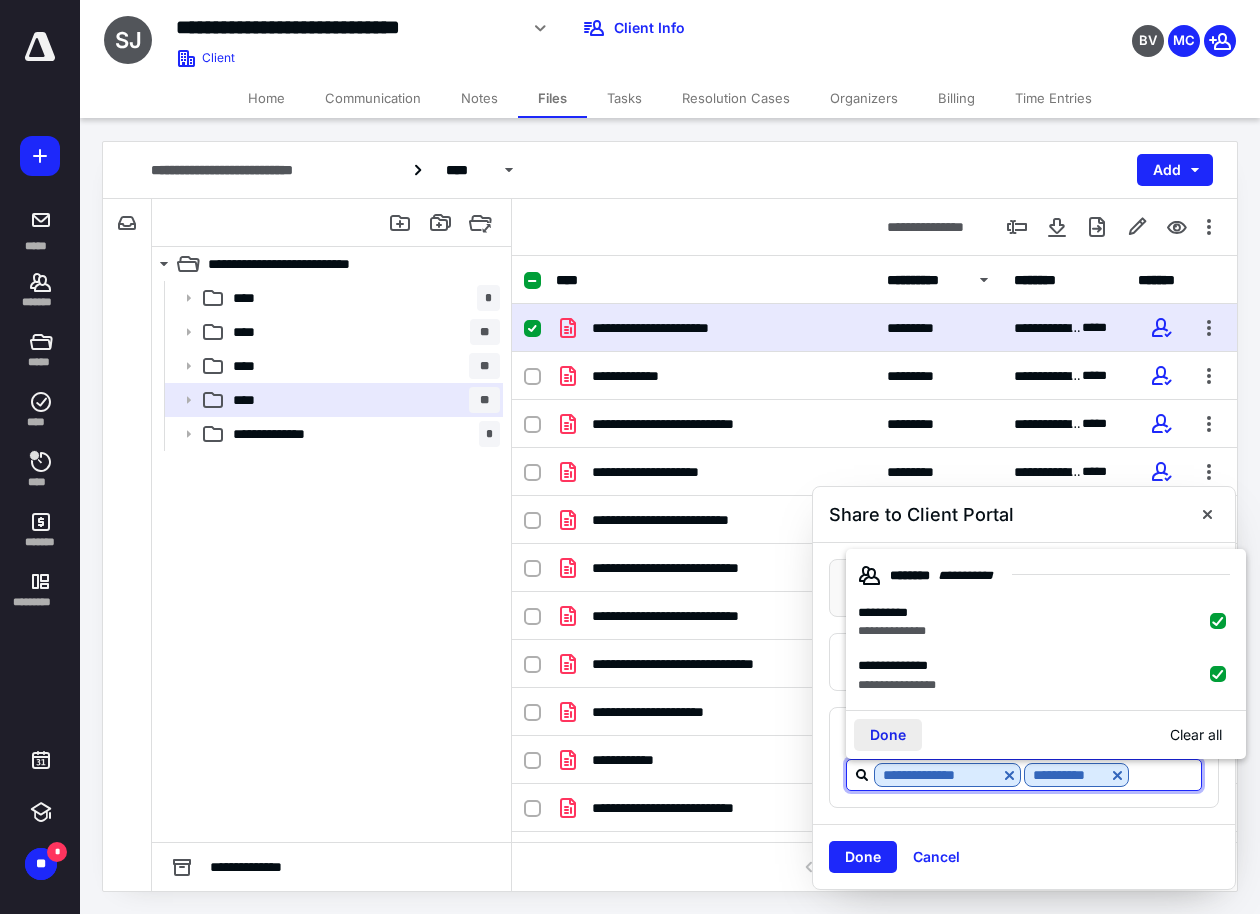 click on "Done" at bounding box center (888, 735) 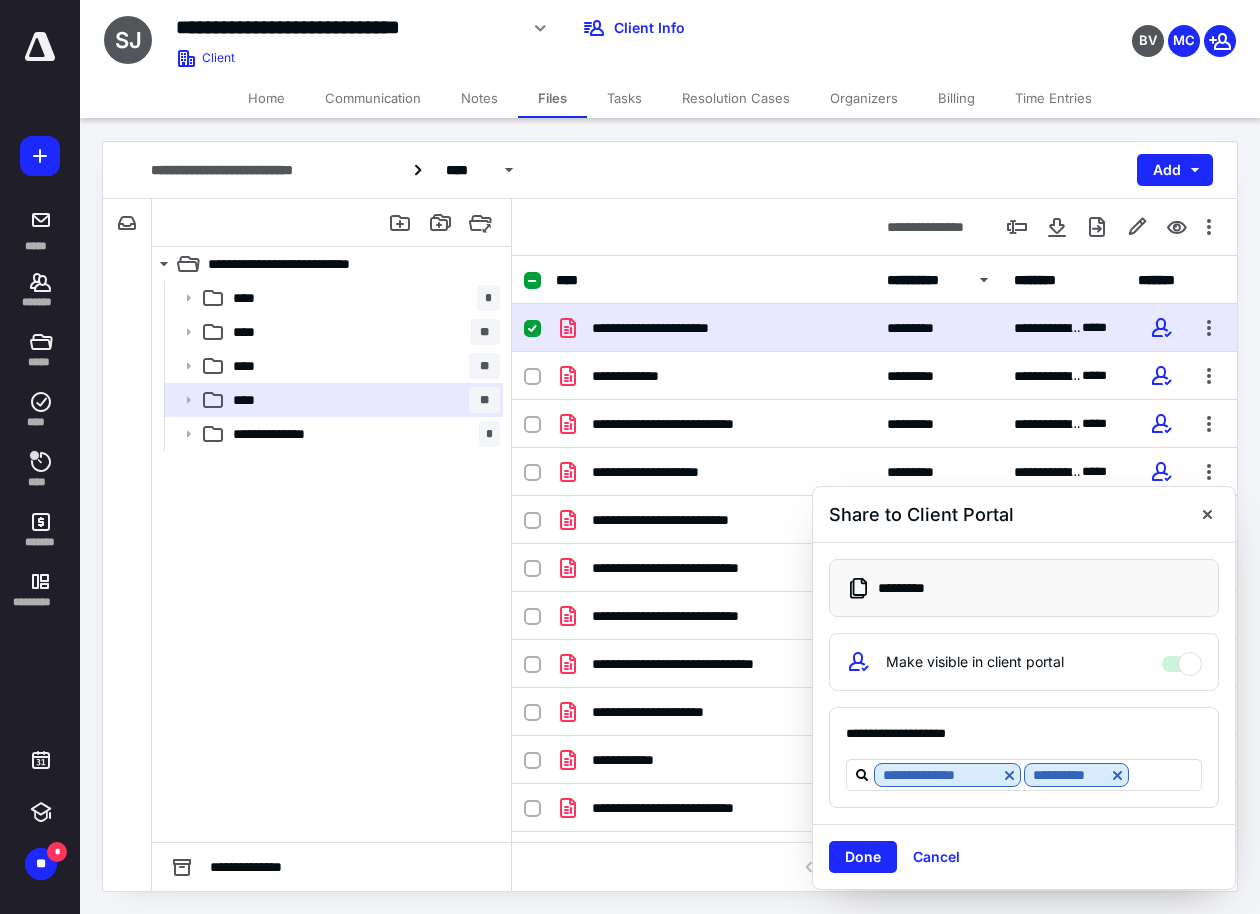 click on "Done" at bounding box center [863, 857] 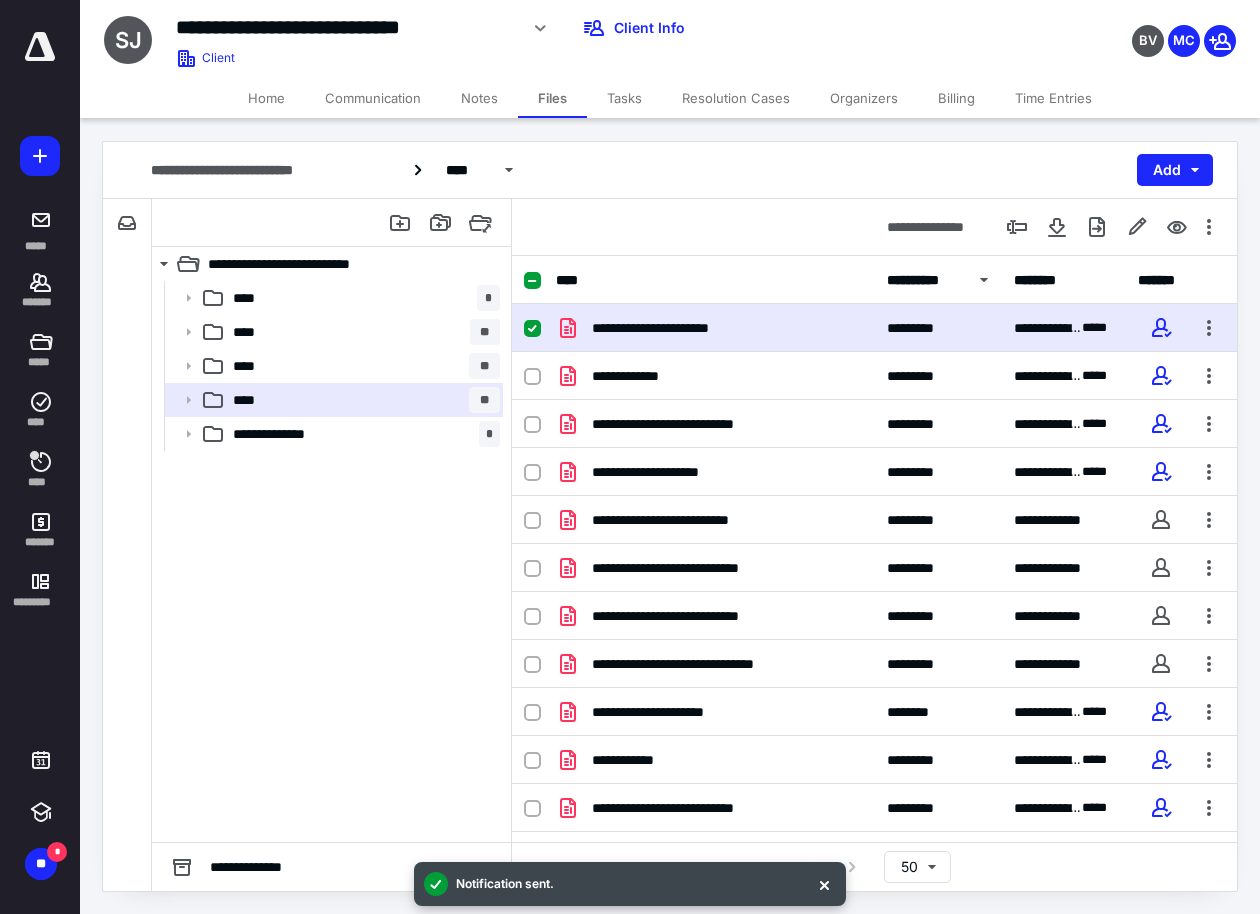 click at bounding box center (40, 47) 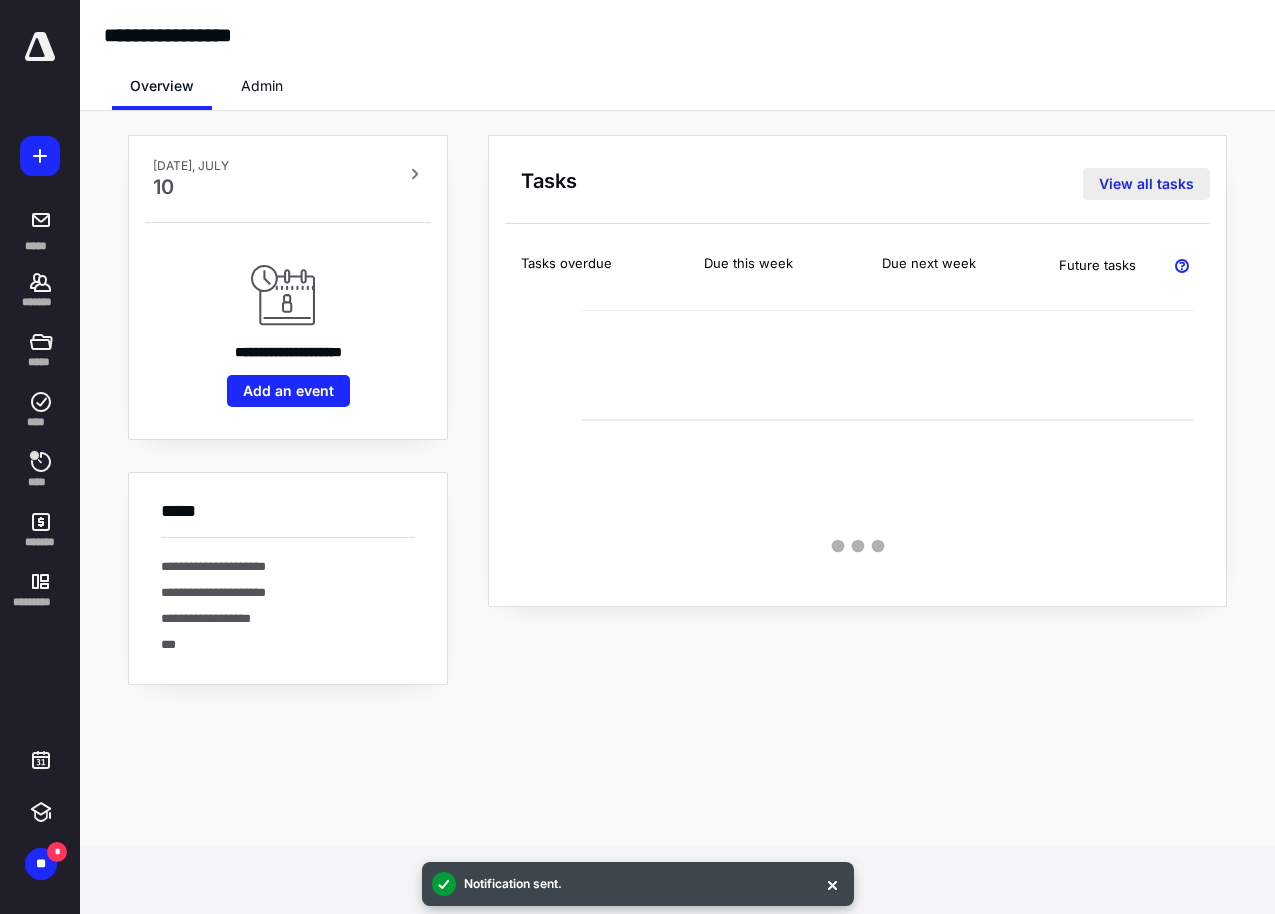 click on "View all tasks" at bounding box center (1146, 184) 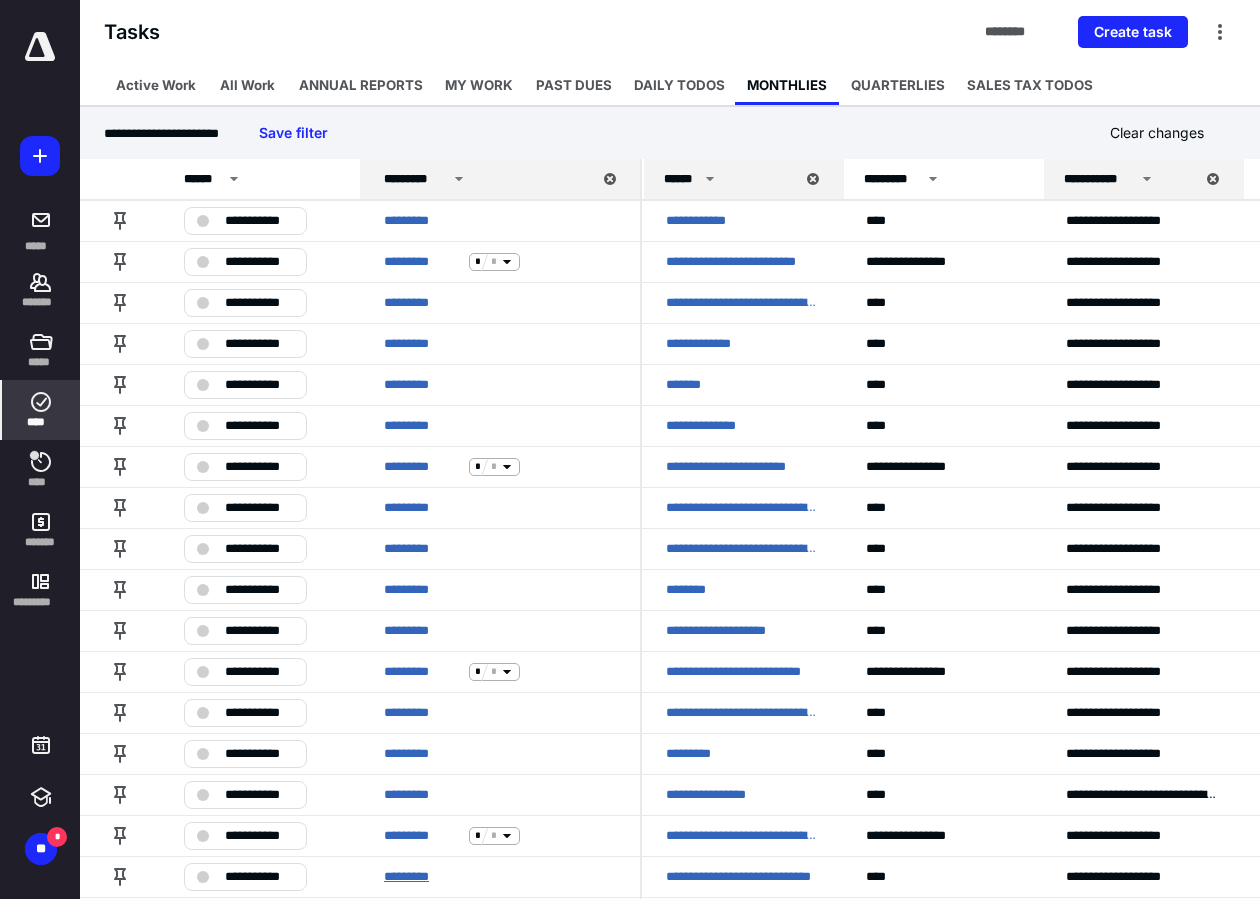 click on "*********" at bounding box center (422, 877) 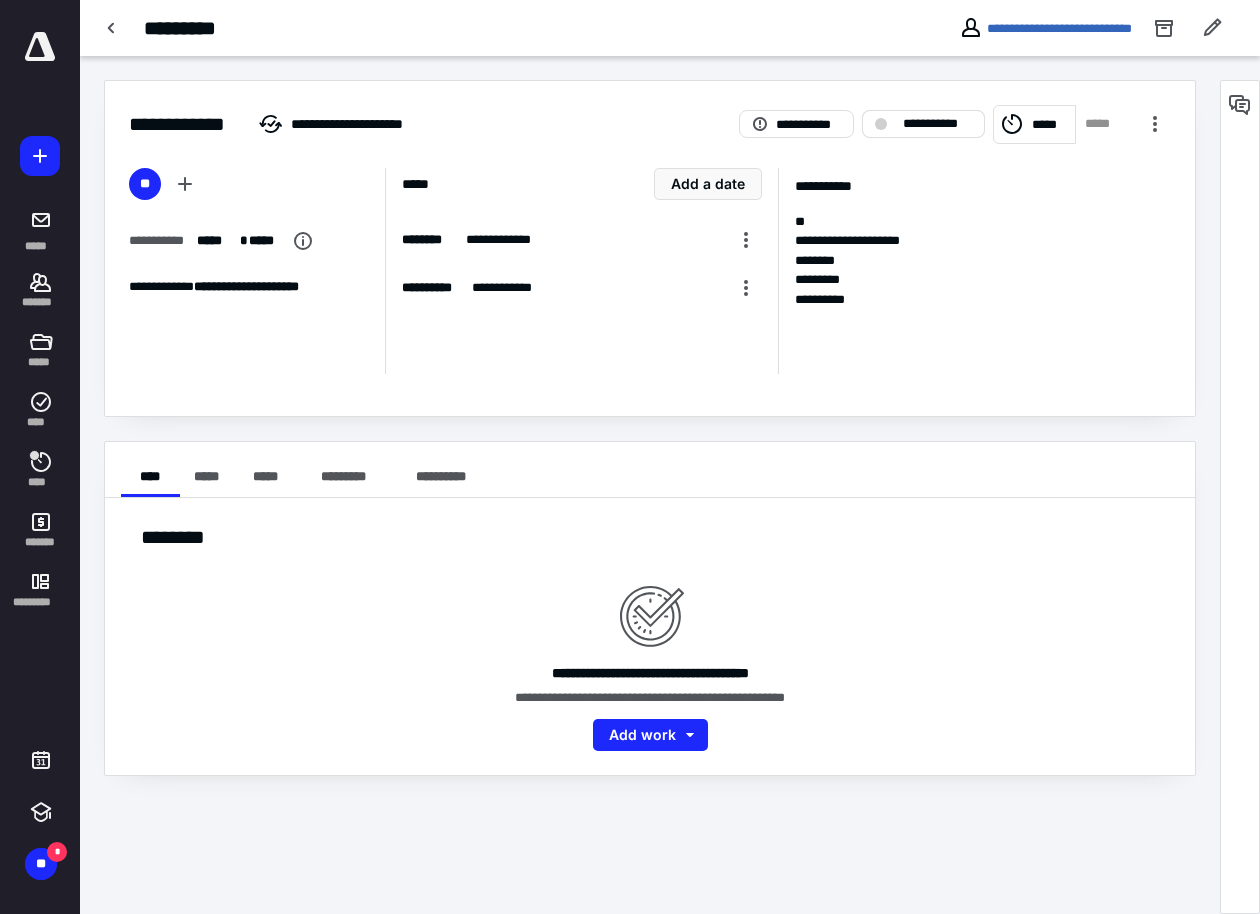 click on "**********" at bounding box center [937, 124] 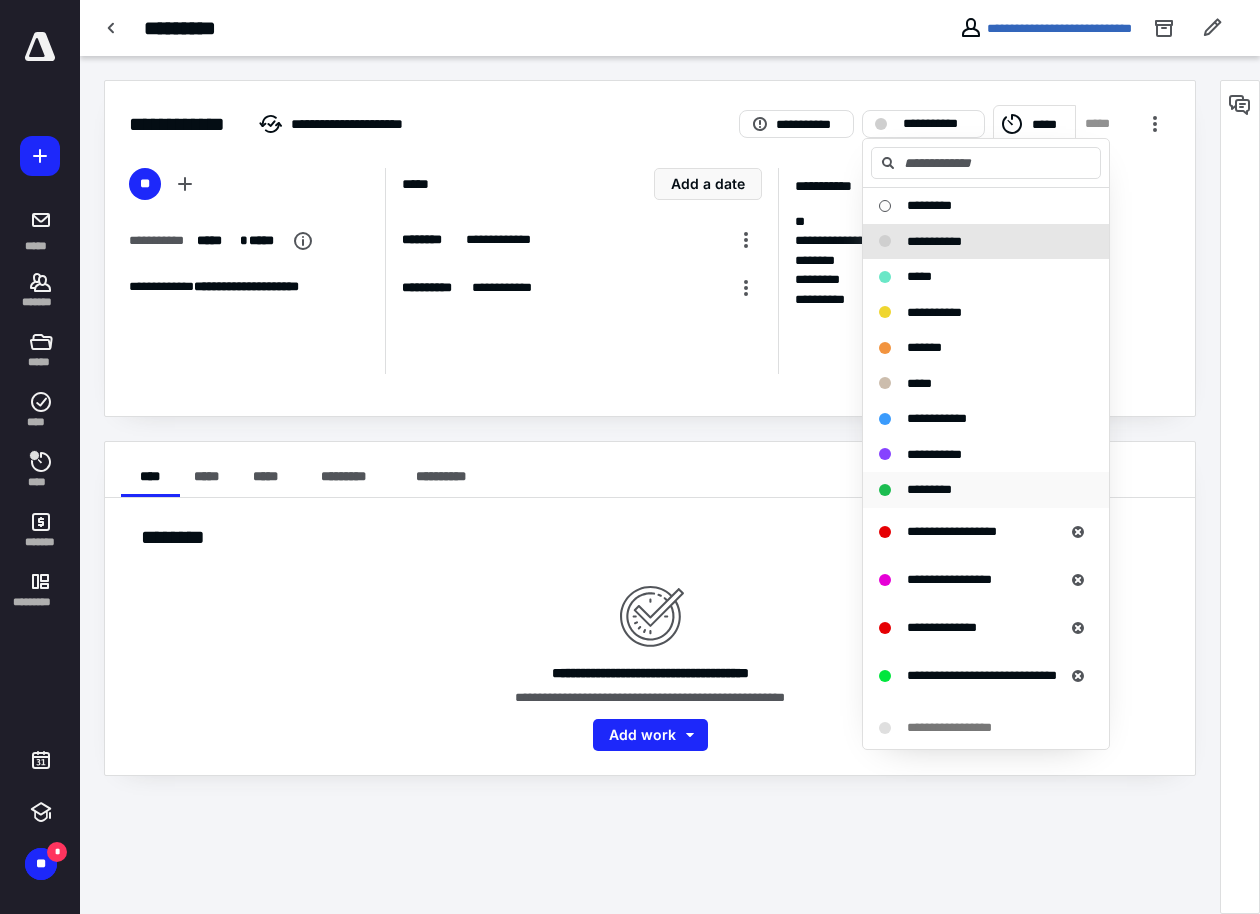 click on "*********" at bounding box center (929, 489) 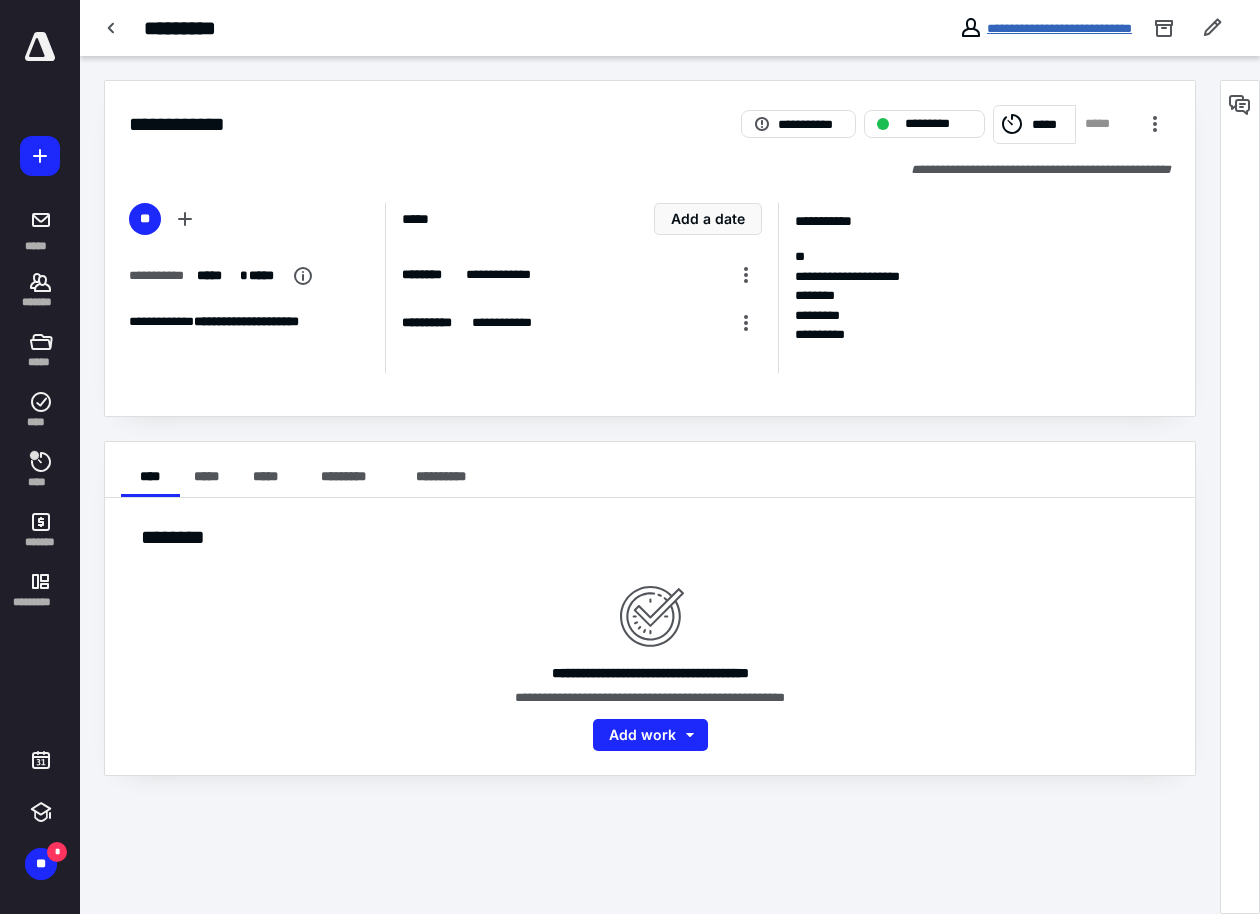 click on "**********" at bounding box center (1059, 28) 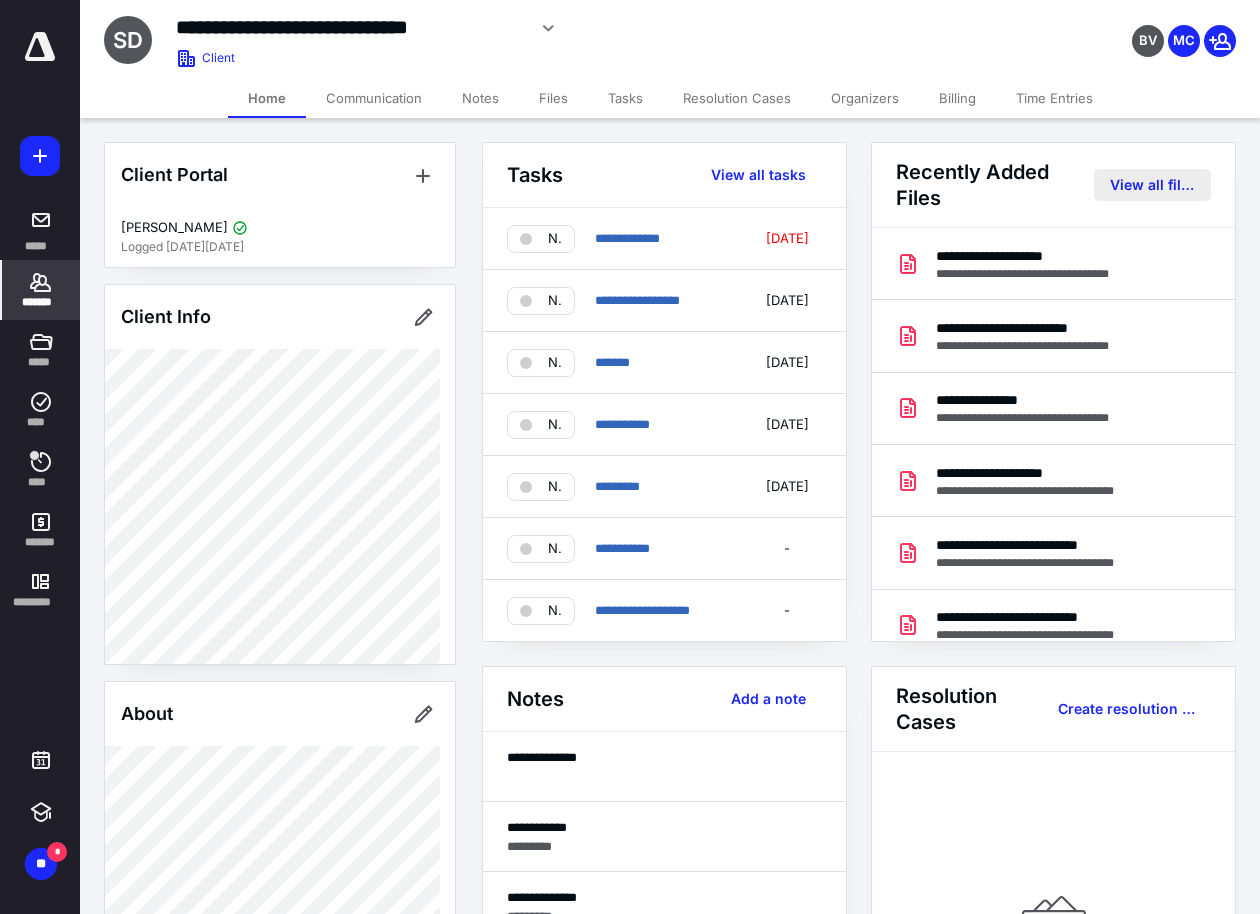 click on "View all files" at bounding box center (1152, 185) 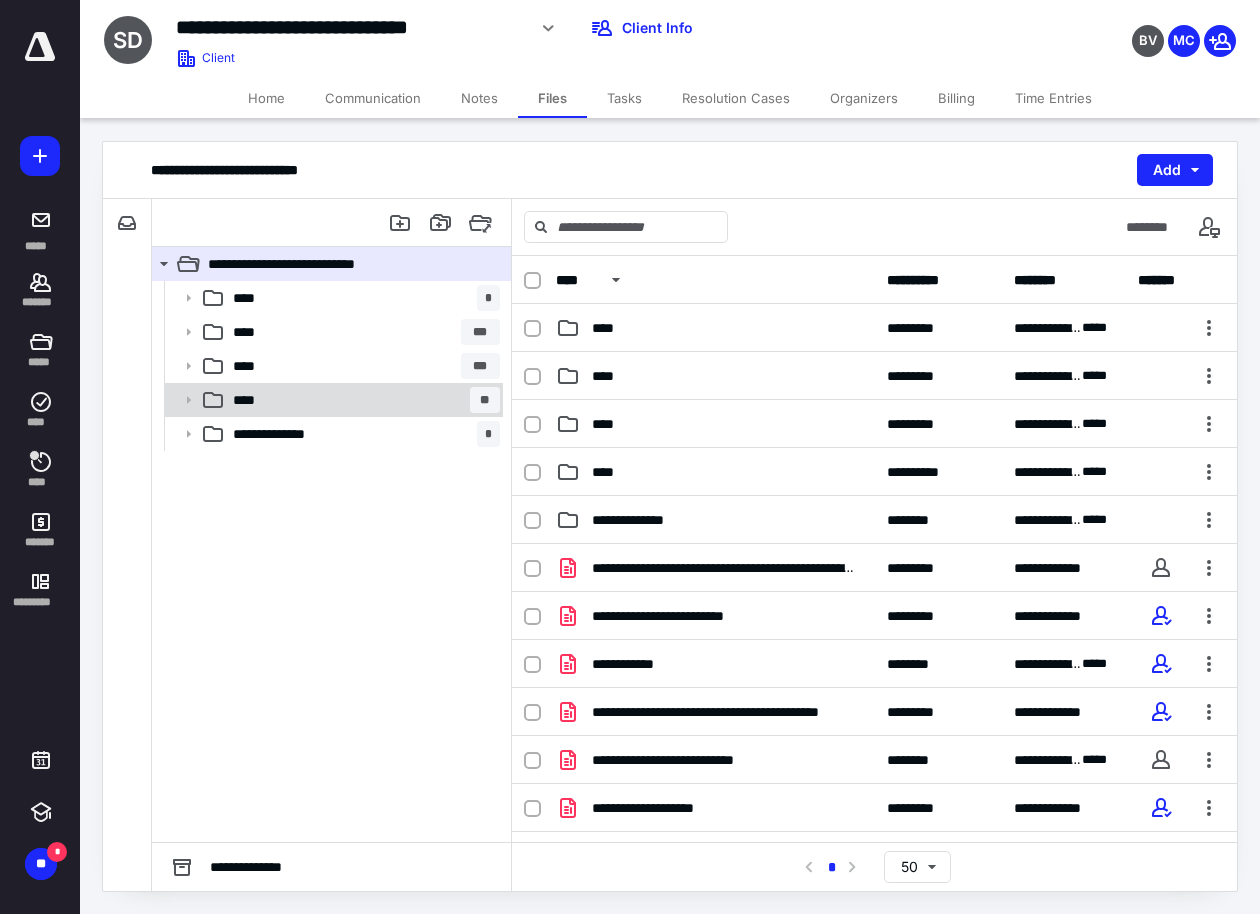 click on "**** **" at bounding box center (332, 400) 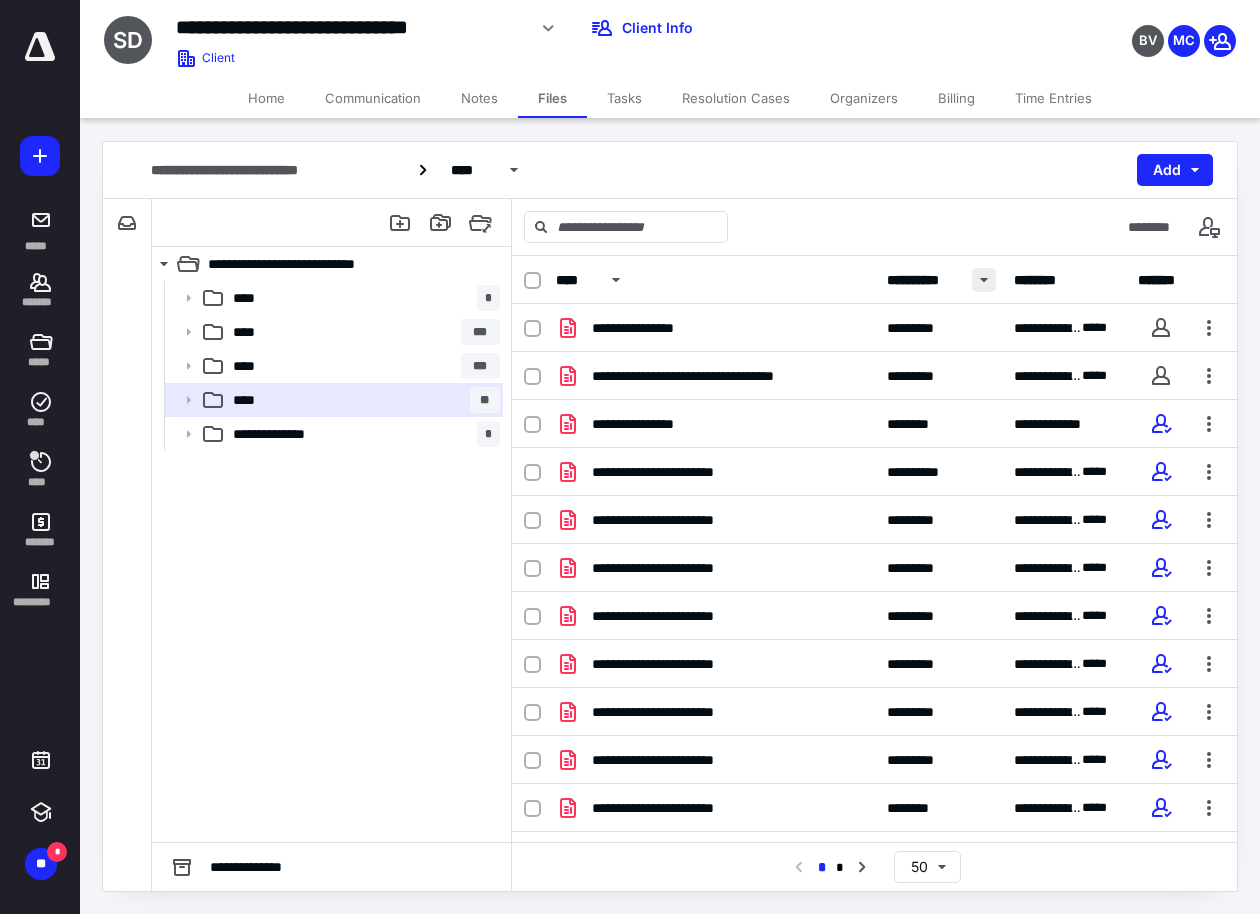 click at bounding box center [984, 280] 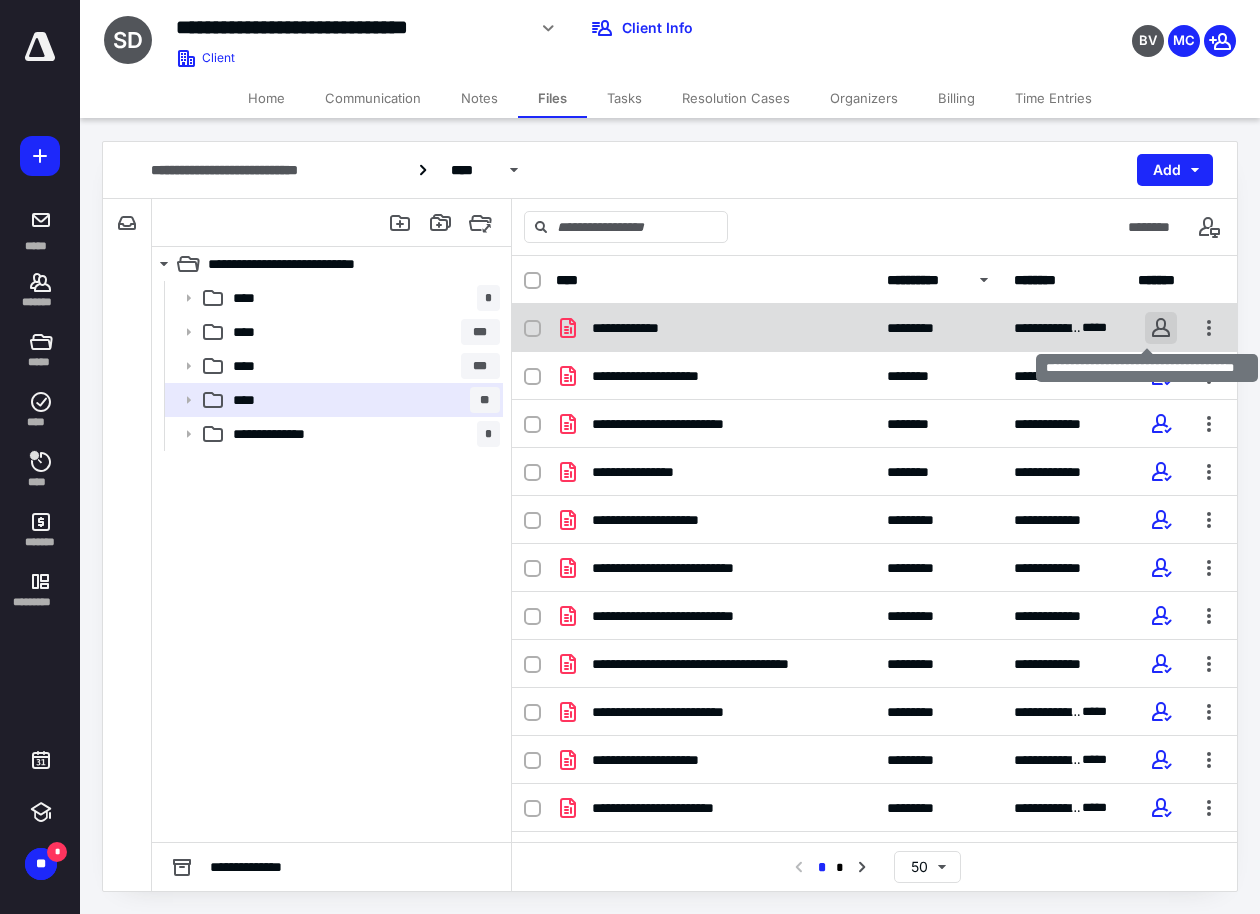 click at bounding box center (1161, 328) 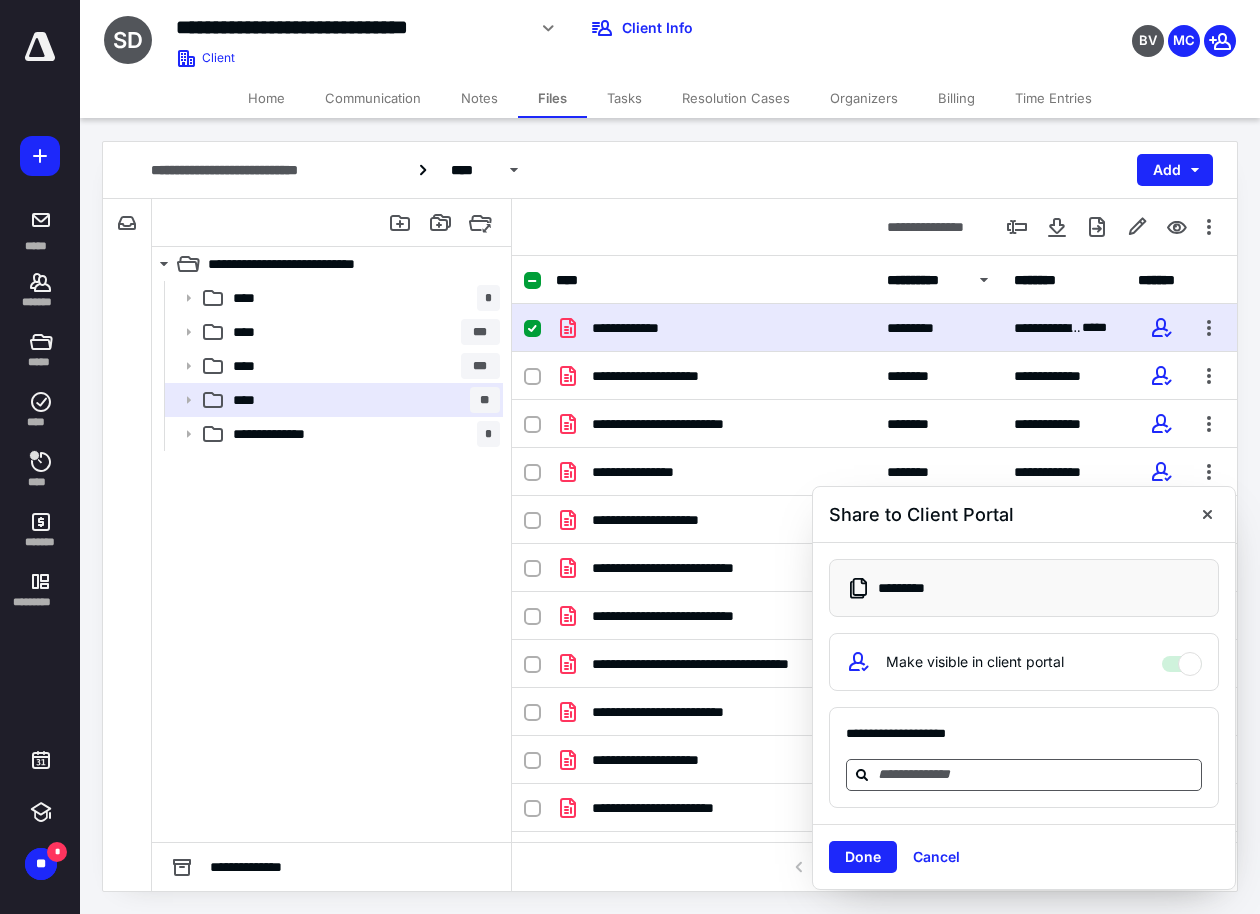 click at bounding box center [1036, 774] 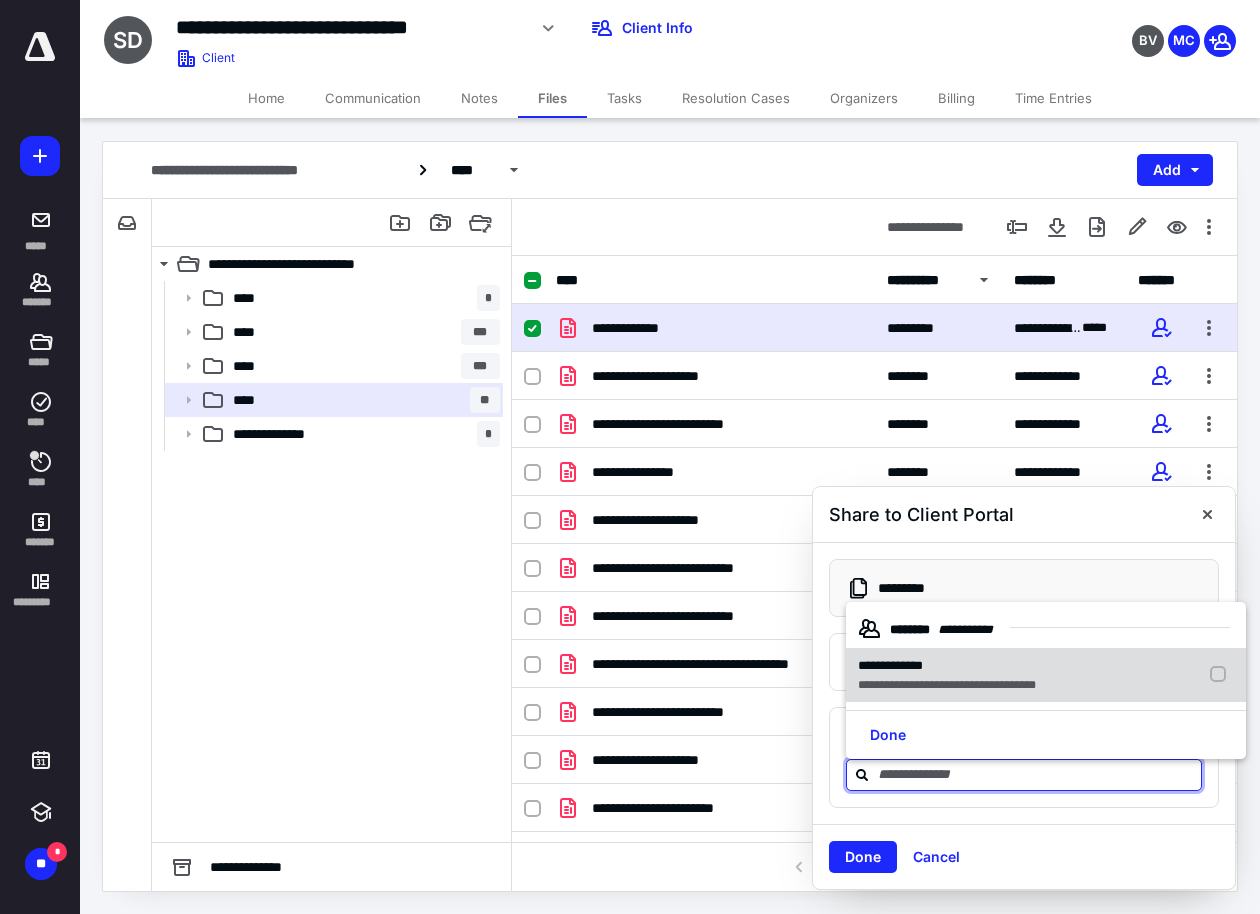 click on "**********" at bounding box center (890, 665) 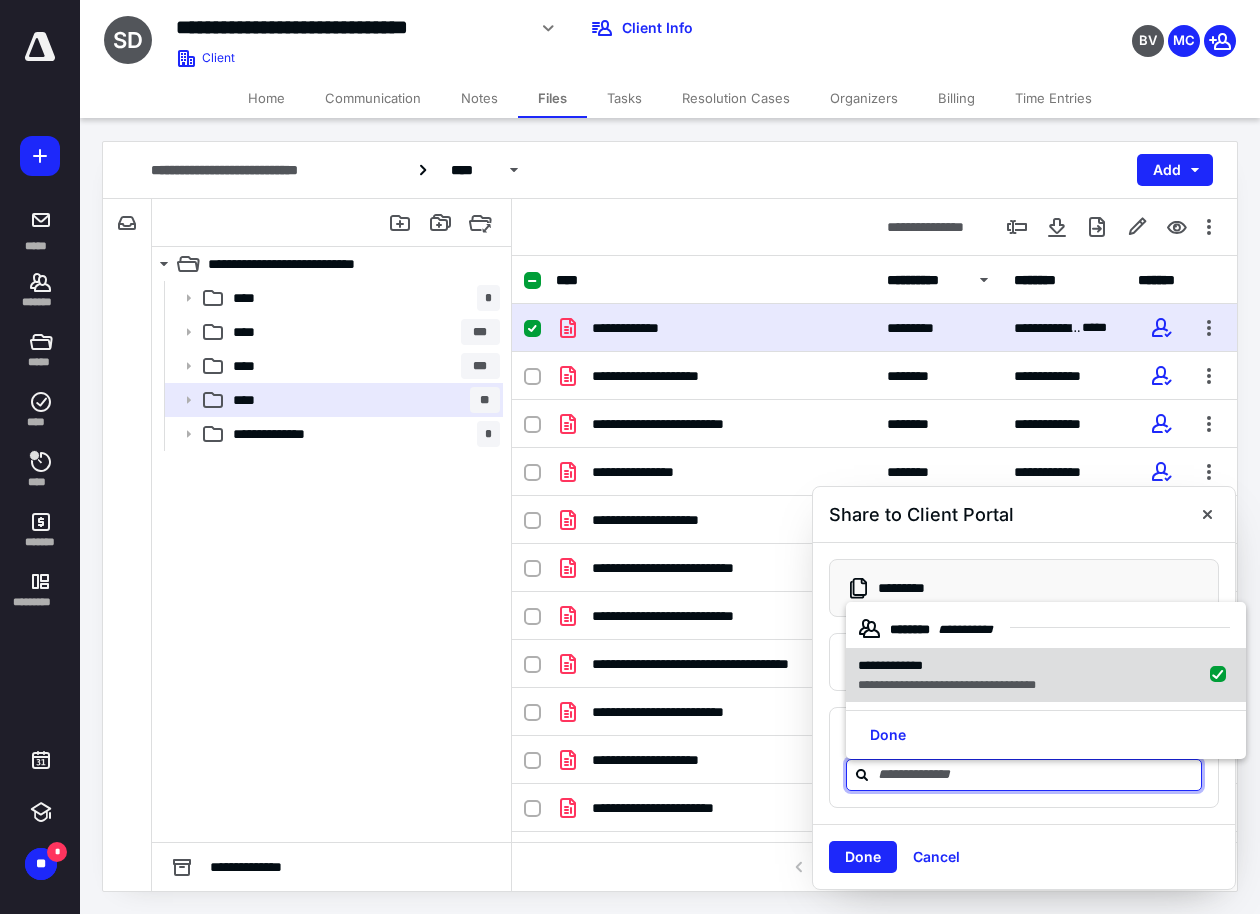 checkbox on "true" 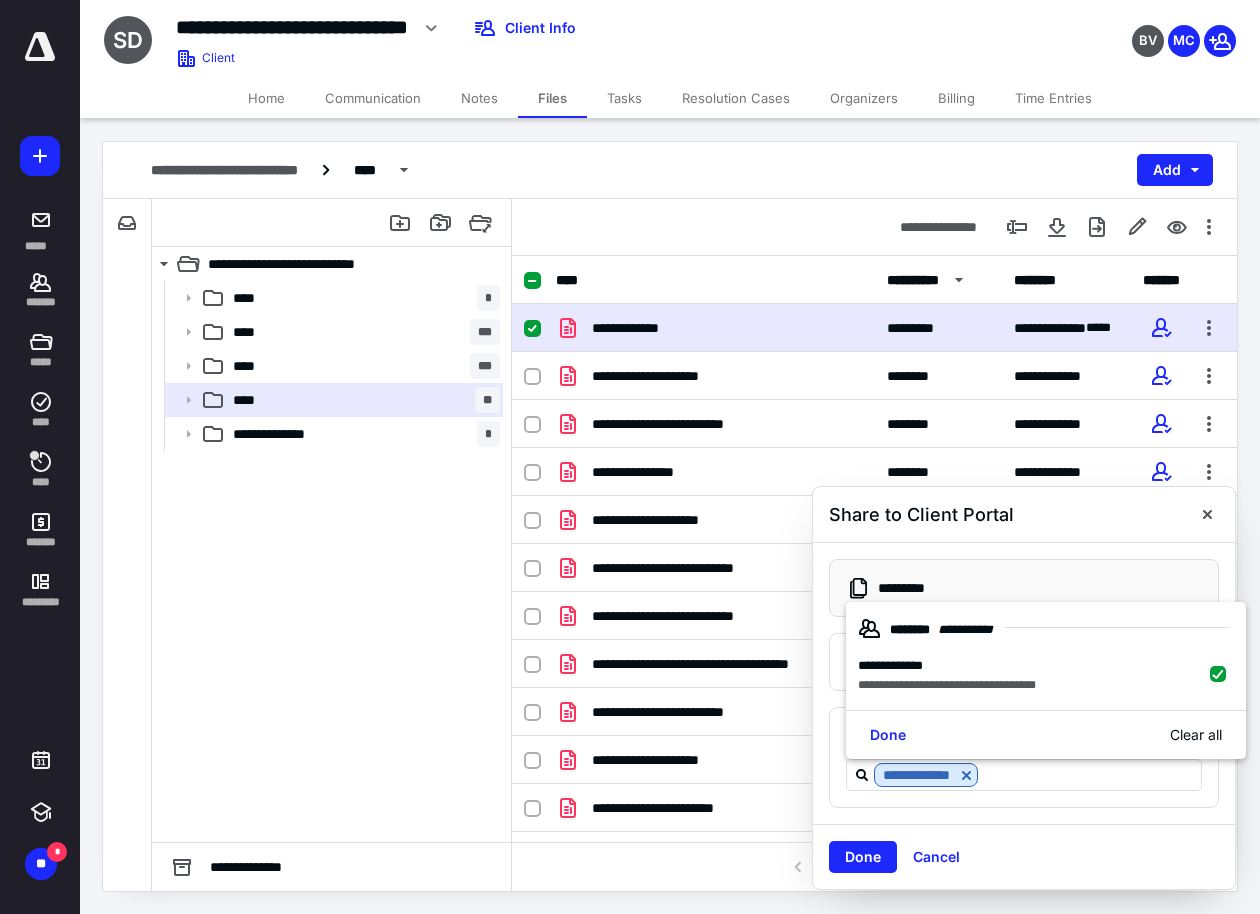 click on "Done" at bounding box center (888, 735) 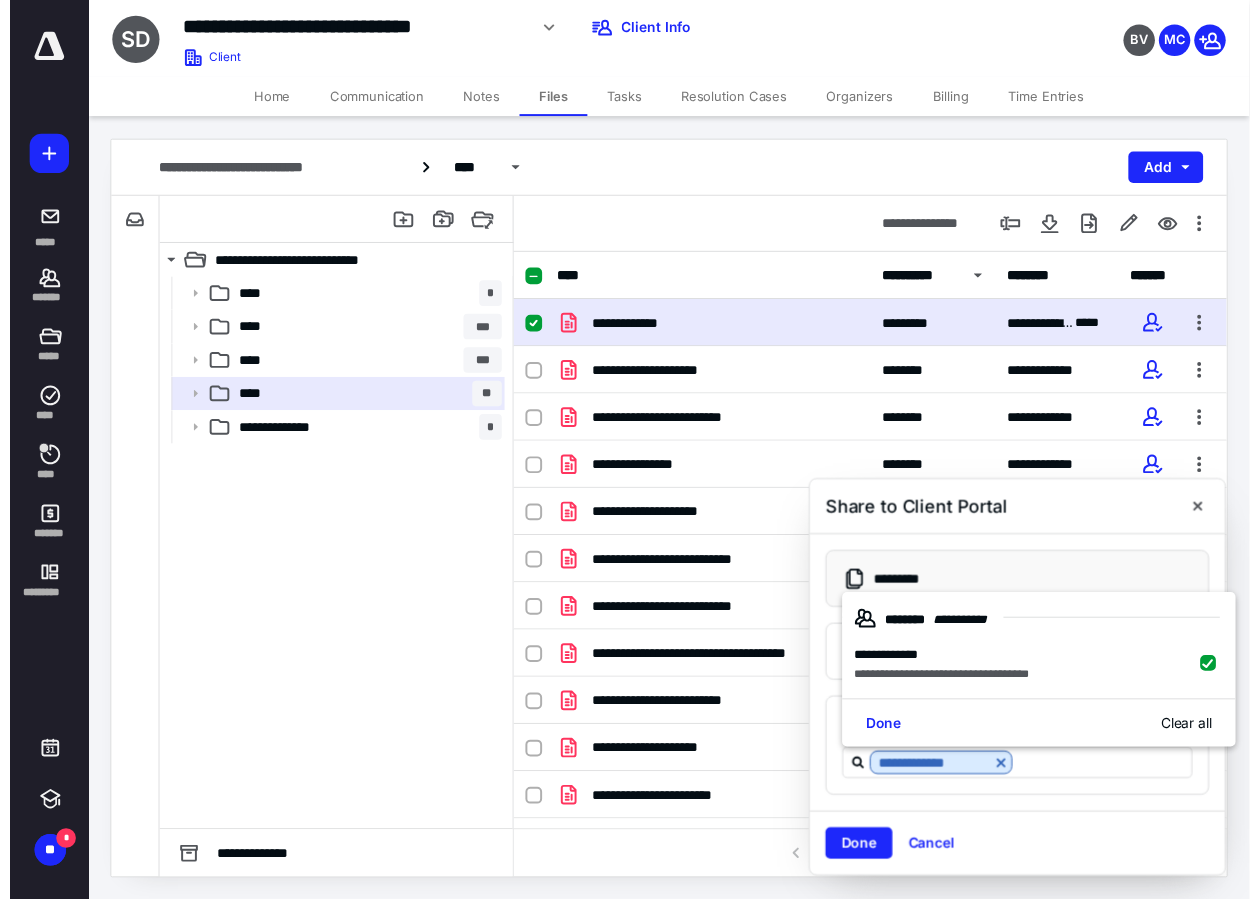 scroll, scrollTop: 0, scrollLeft: 0, axis: both 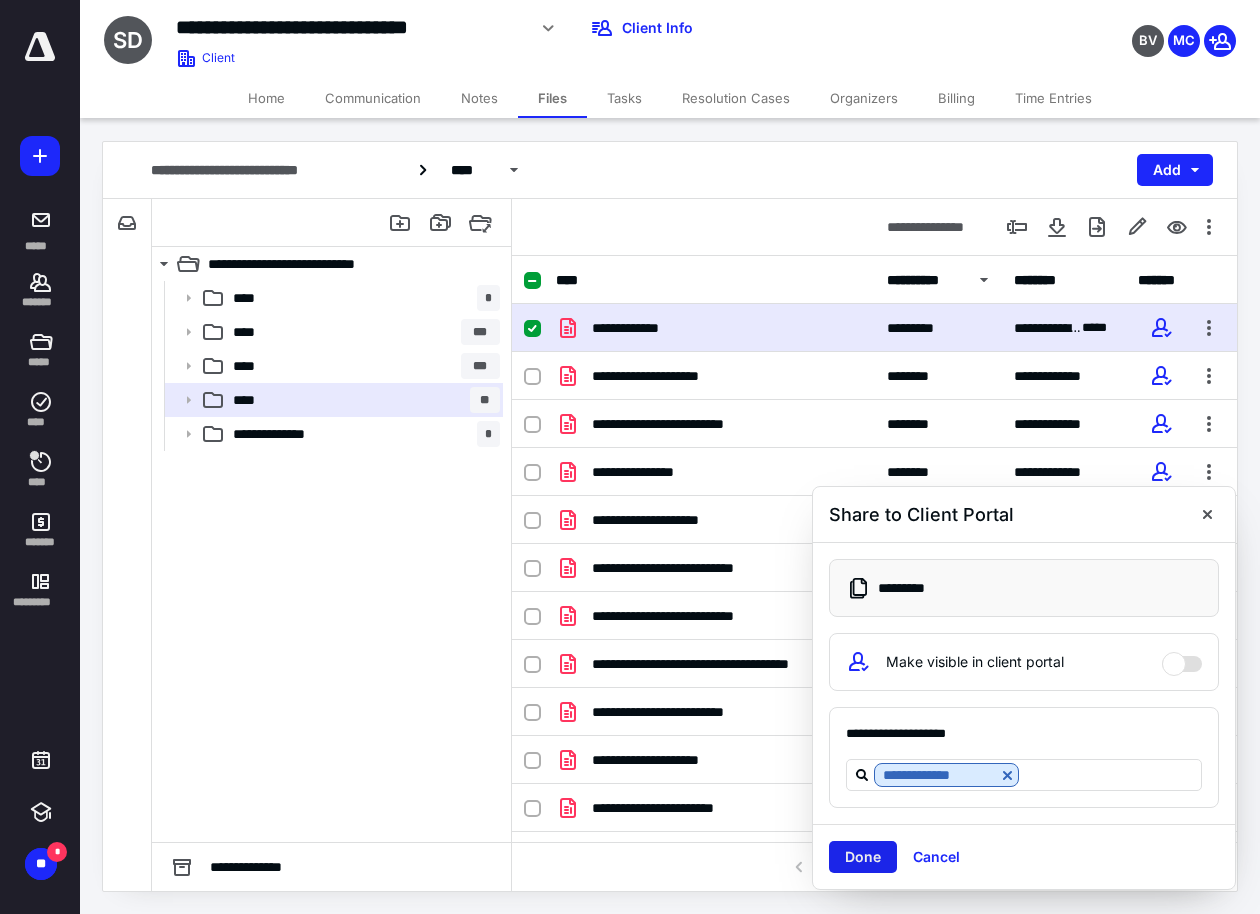 click on "Done" at bounding box center (863, 857) 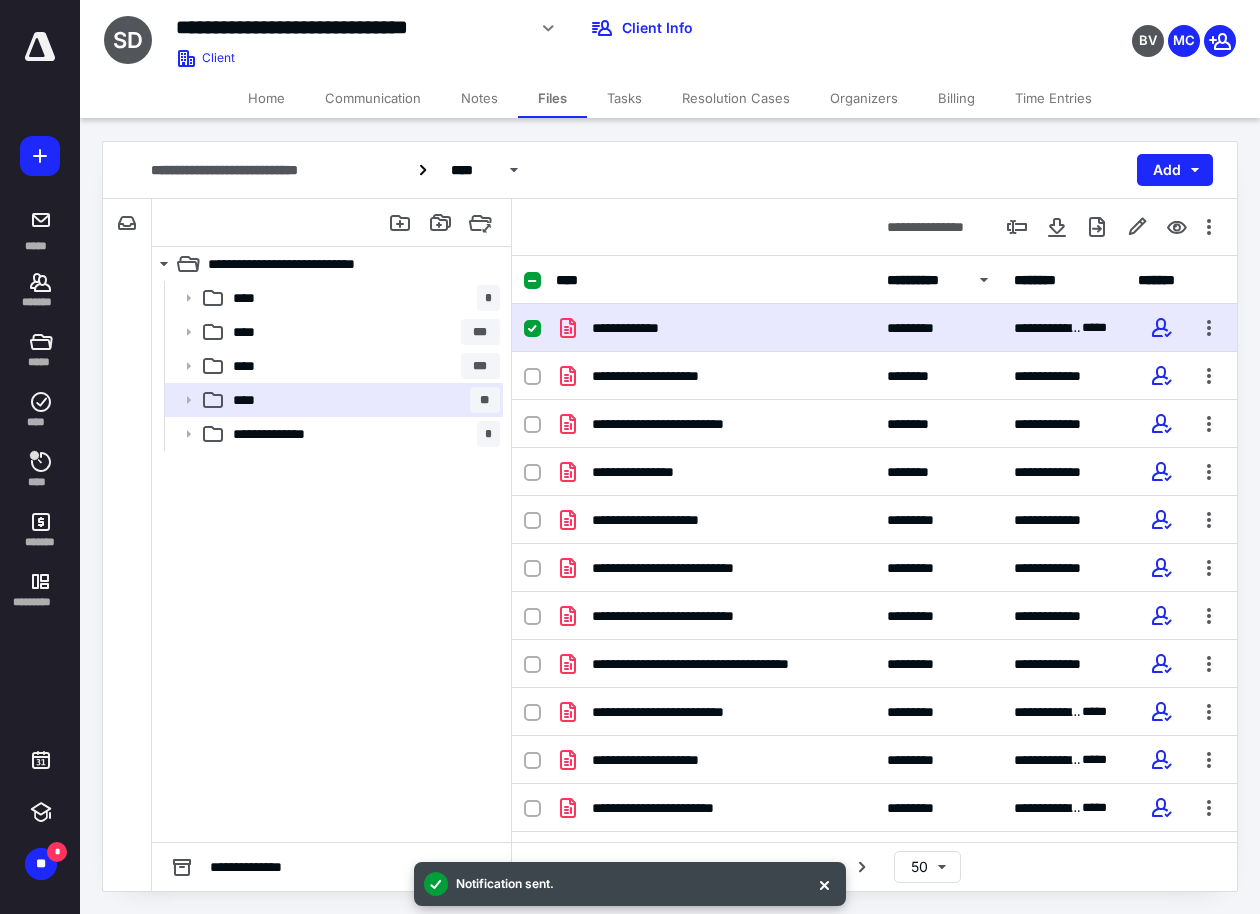 click at bounding box center (40, 47) 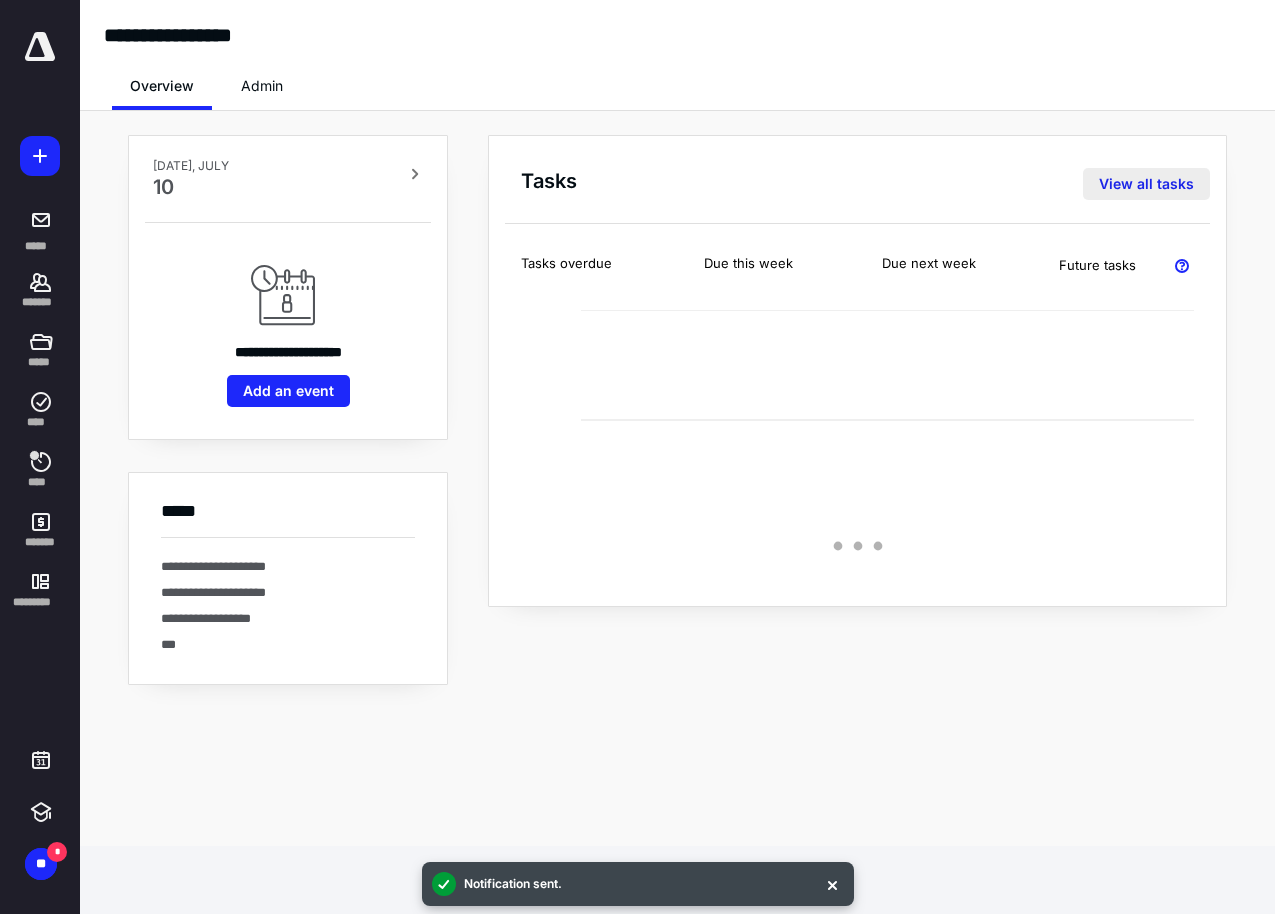 click on "View all tasks" at bounding box center [1146, 184] 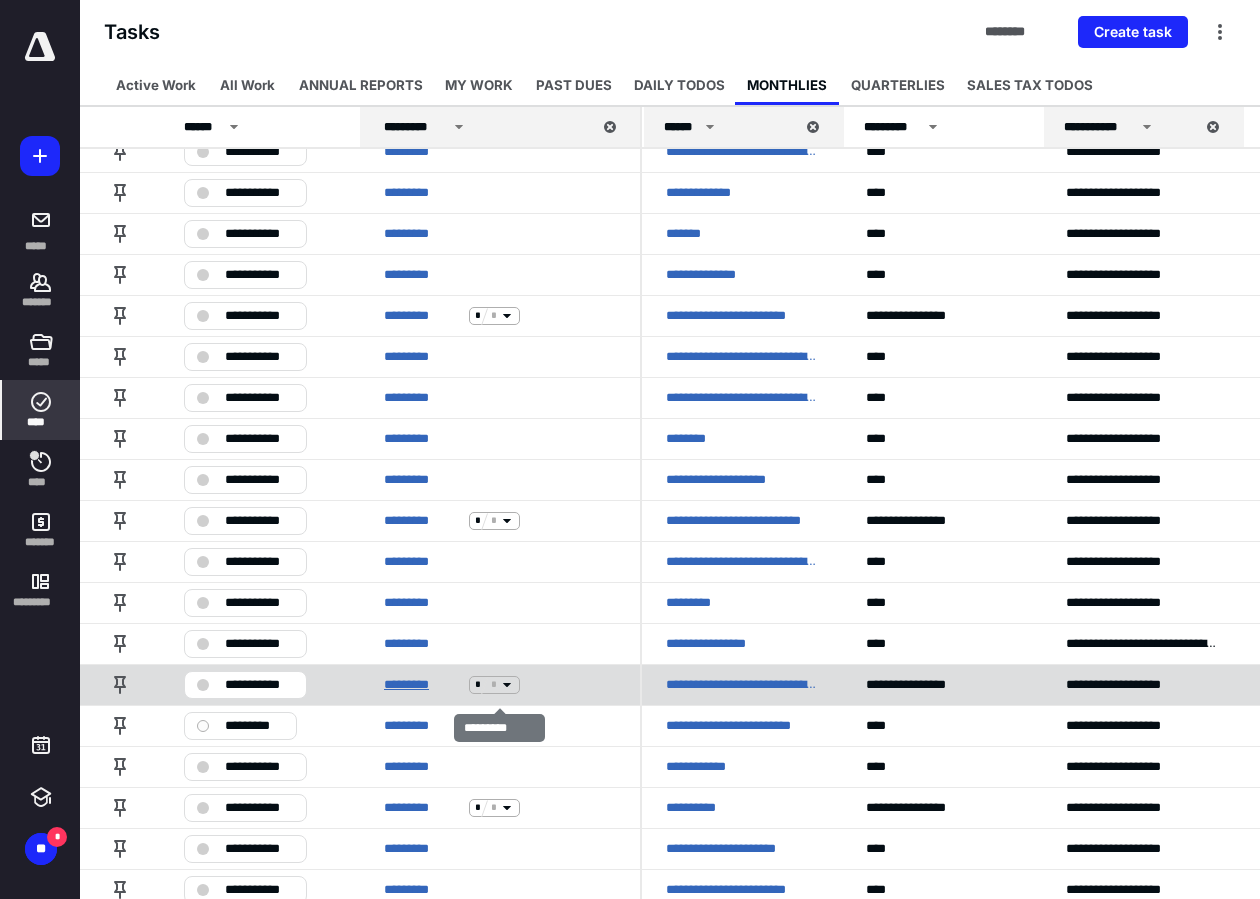 scroll, scrollTop: 200, scrollLeft: 0, axis: vertical 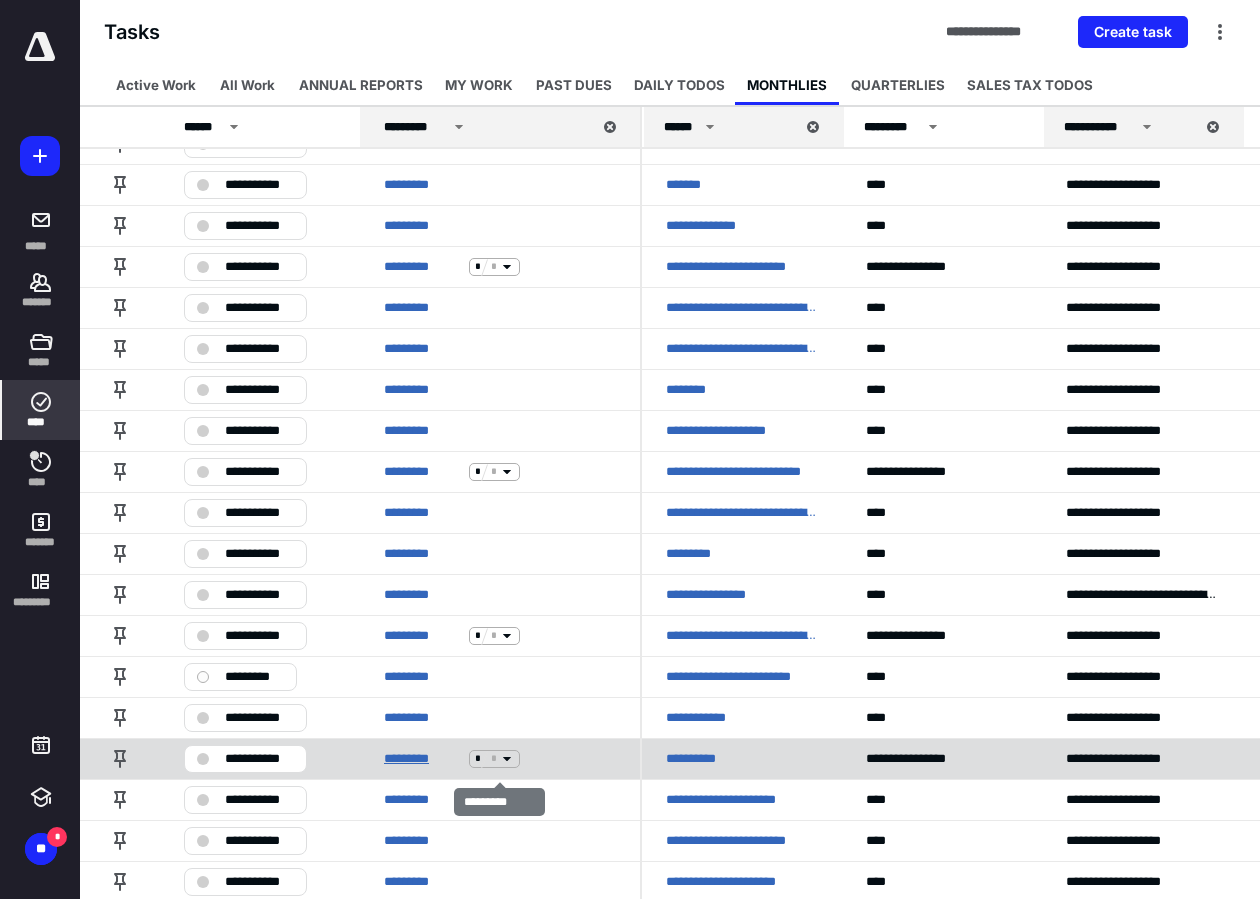 click on "*********" at bounding box center [422, 759] 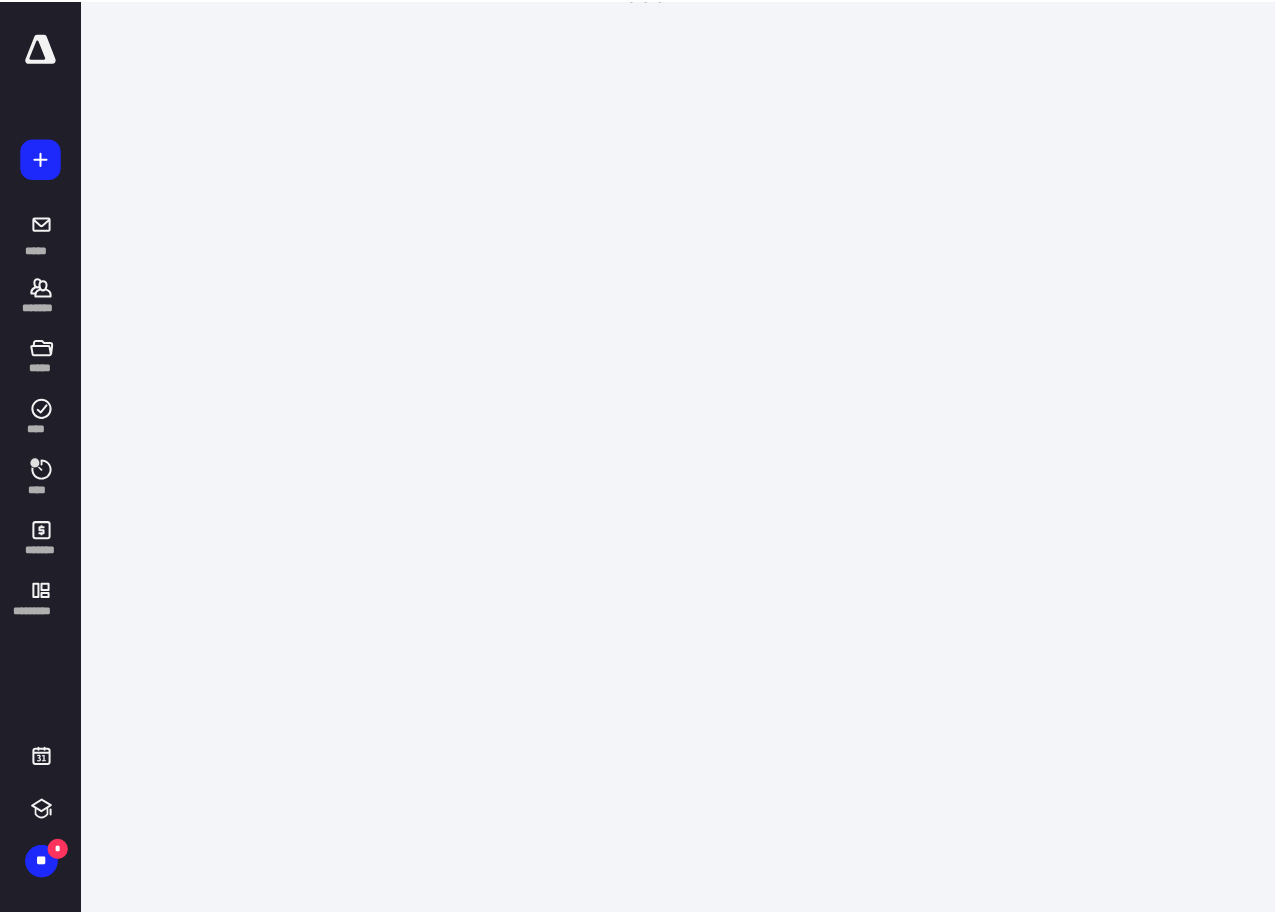 scroll, scrollTop: 0, scrollLeft: 0, axis: both 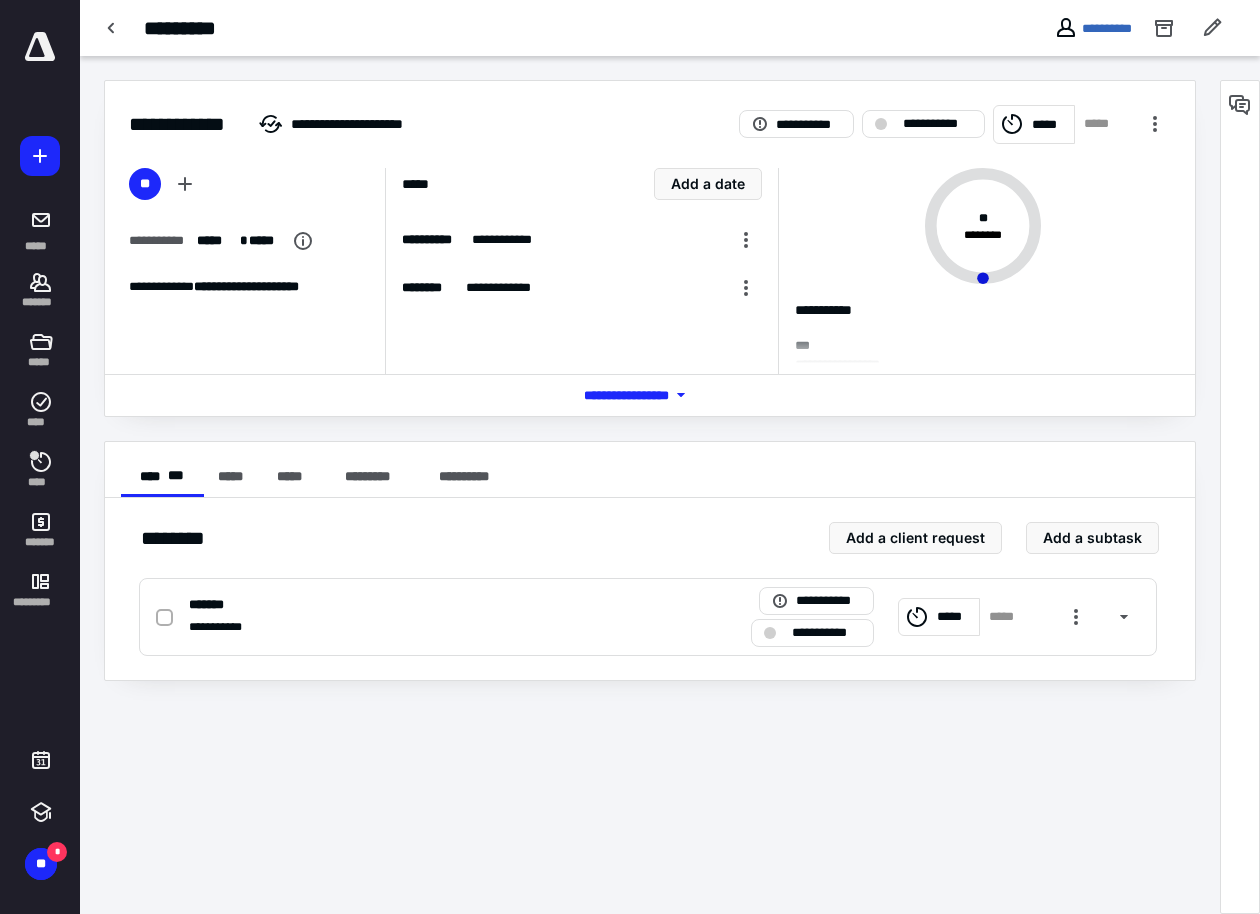click on "*** **** *******" at bounding box center (650, 395) 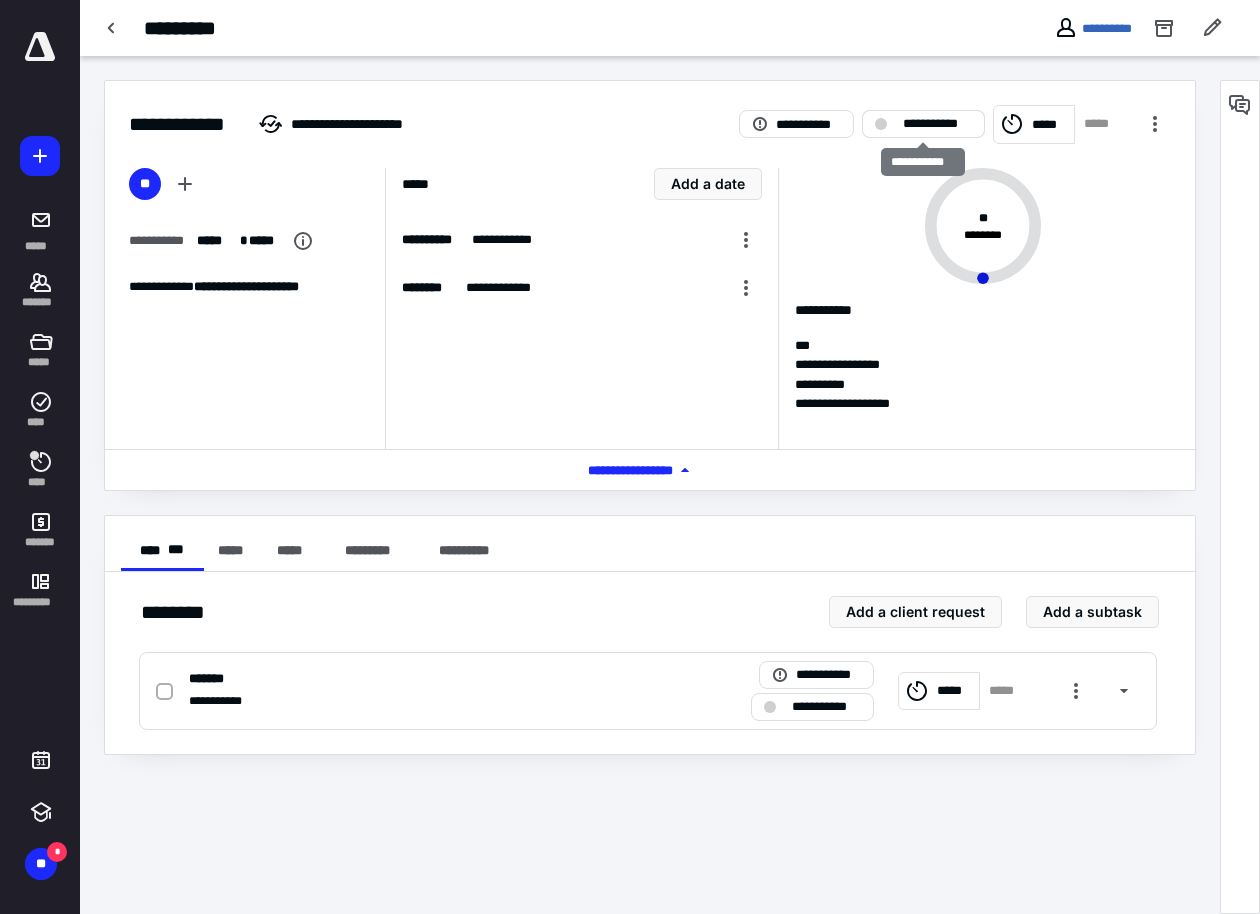 click on "**********" at bounding box center (923, 124) 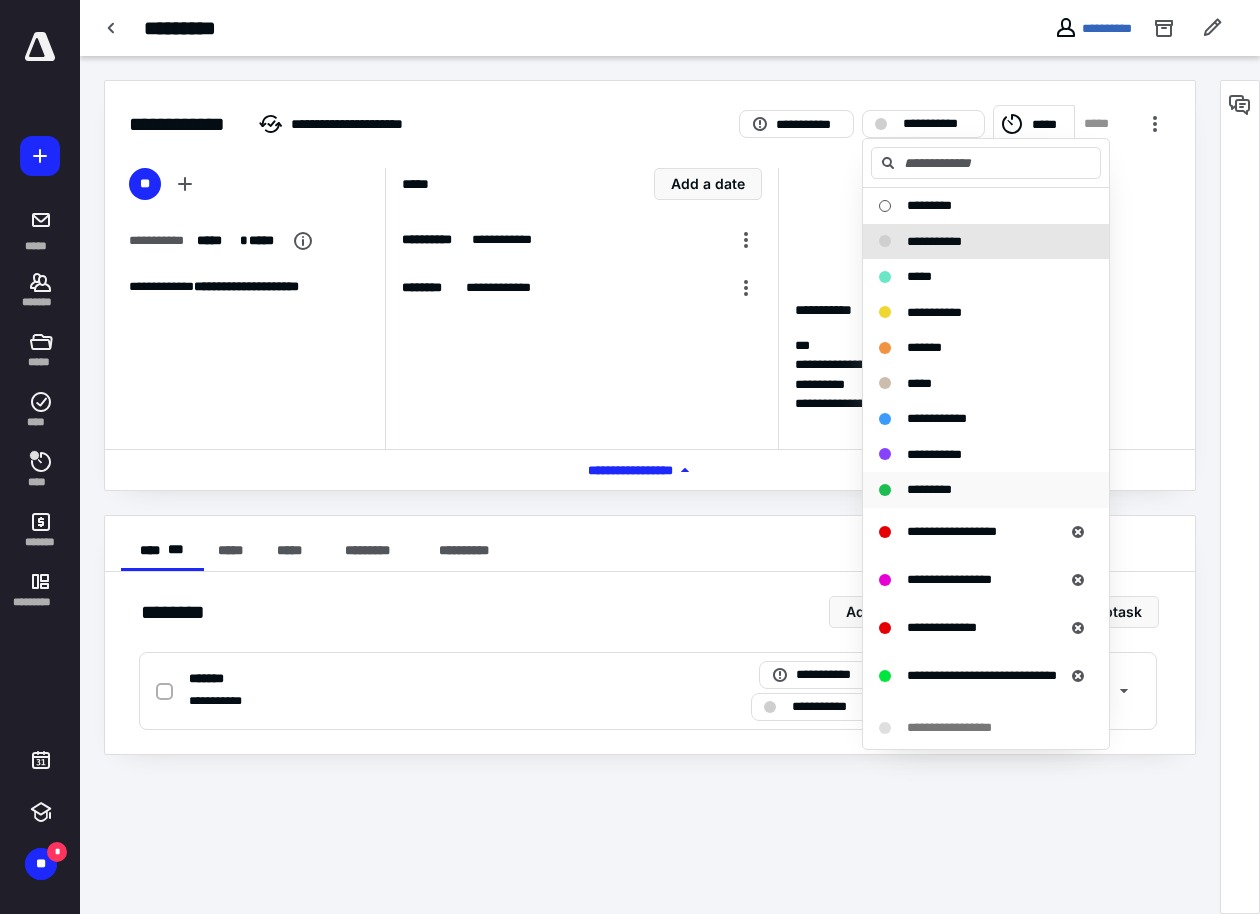 click on "*********" at bounding box center [929, 489] 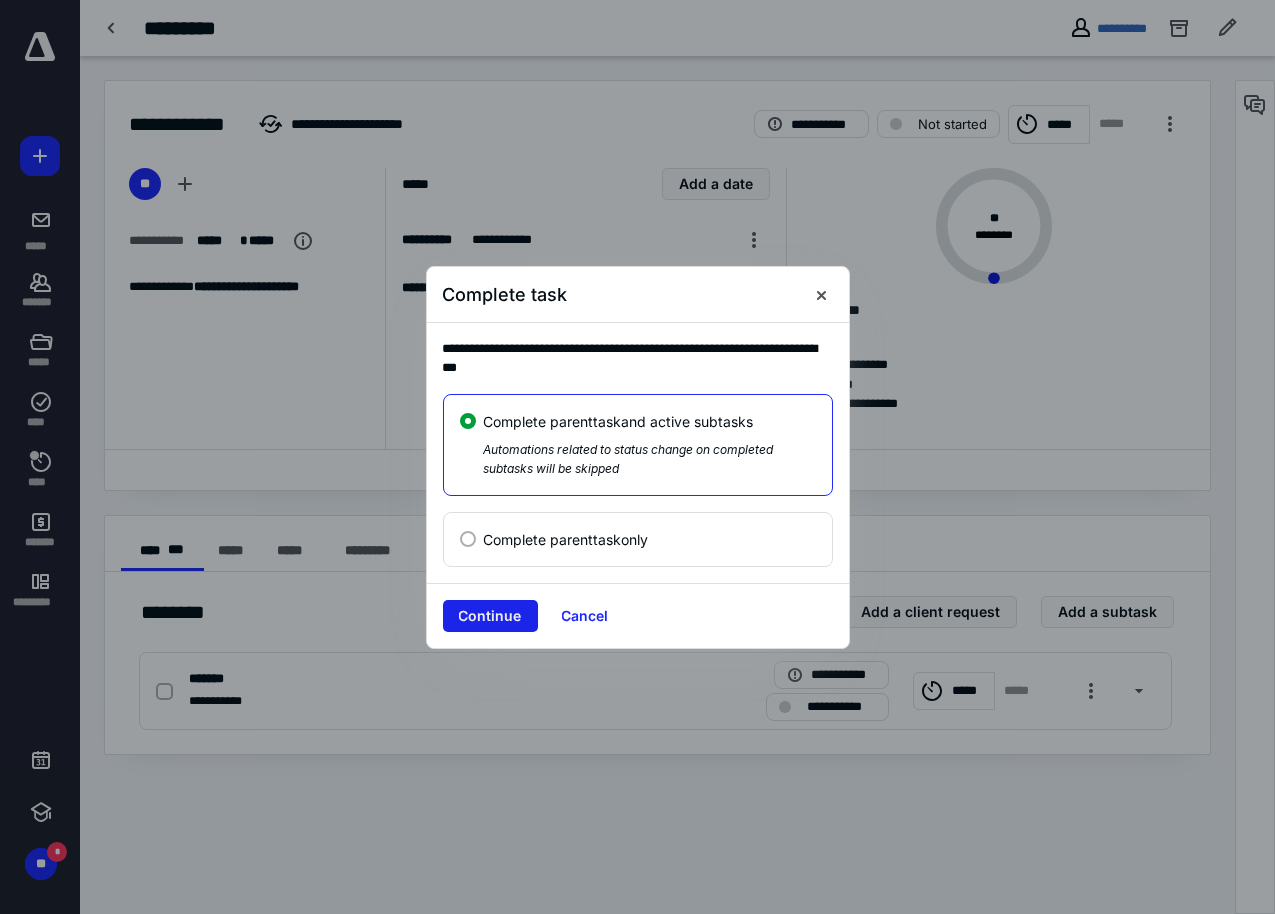 click on "Continue" at bounding box center [490, 616] 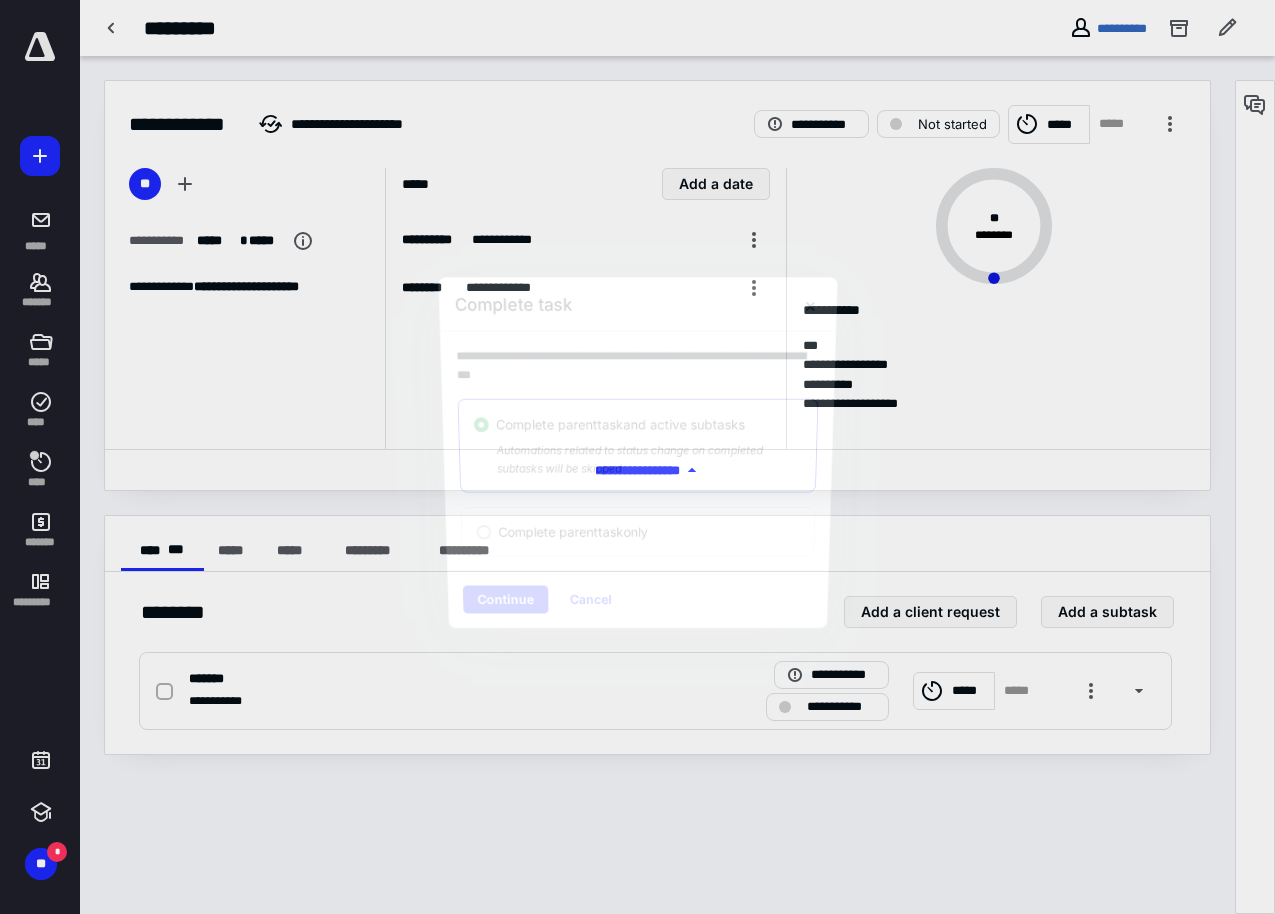 checkbox on "true" 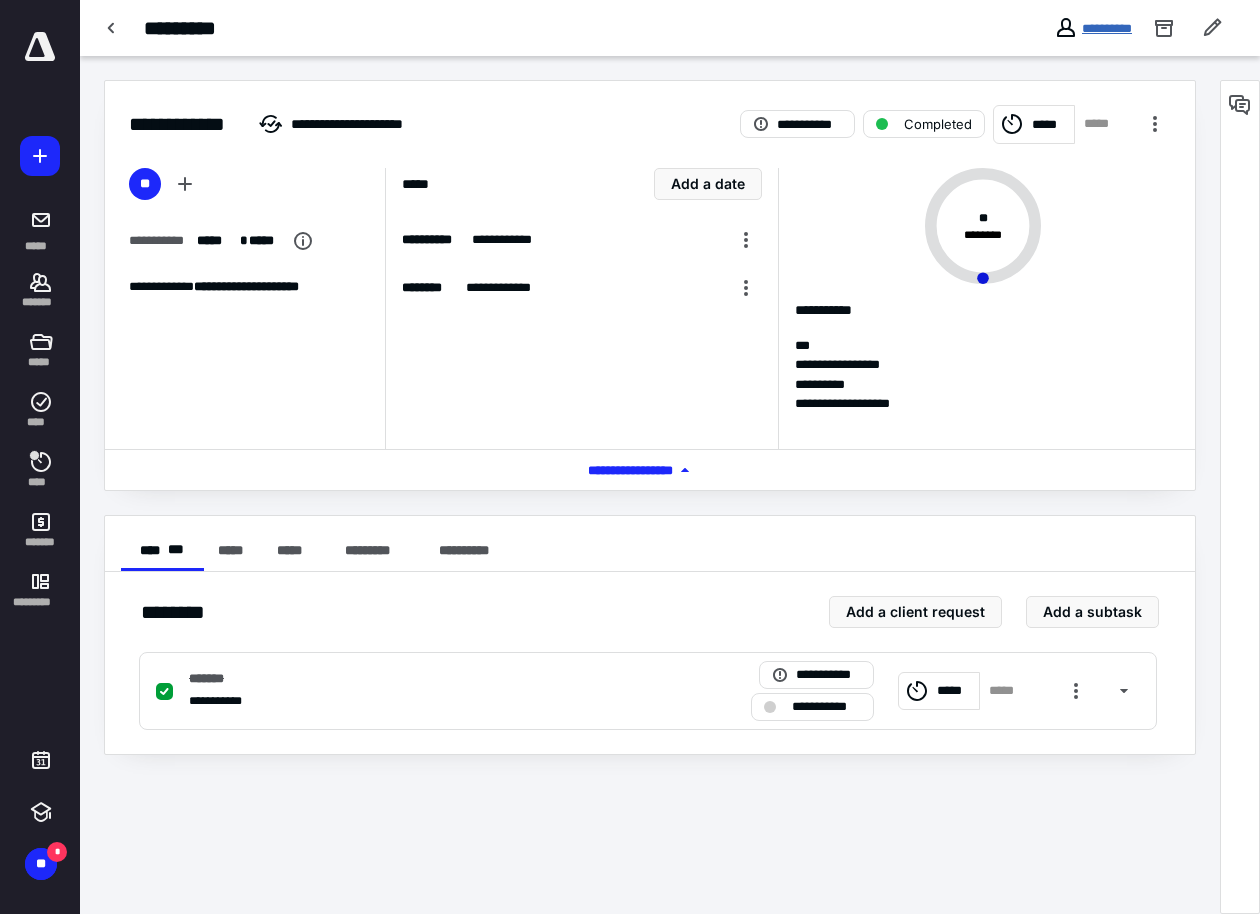 click on "**********" at bounding box center (1107, 28) 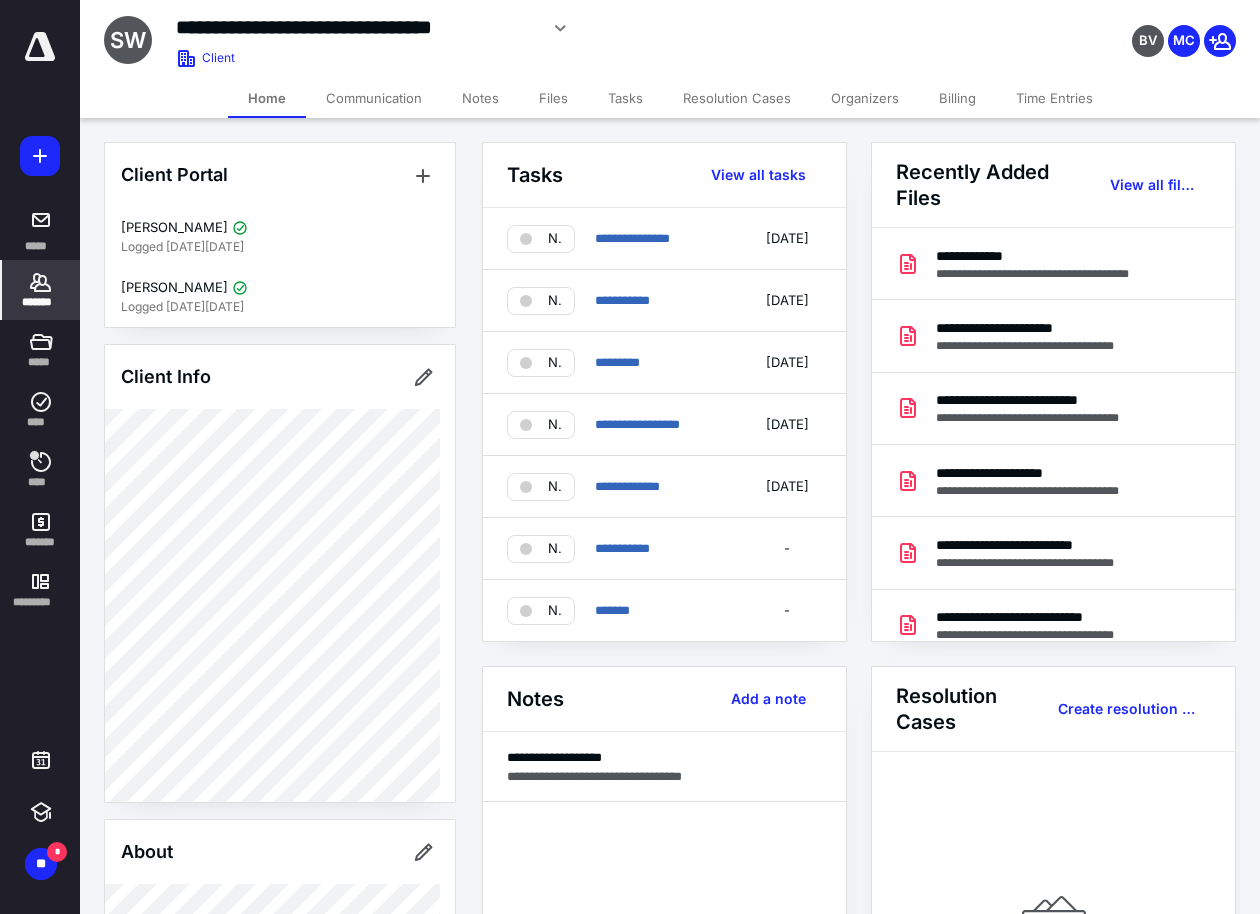 click on "Billing" at bounding box center (957, 98) 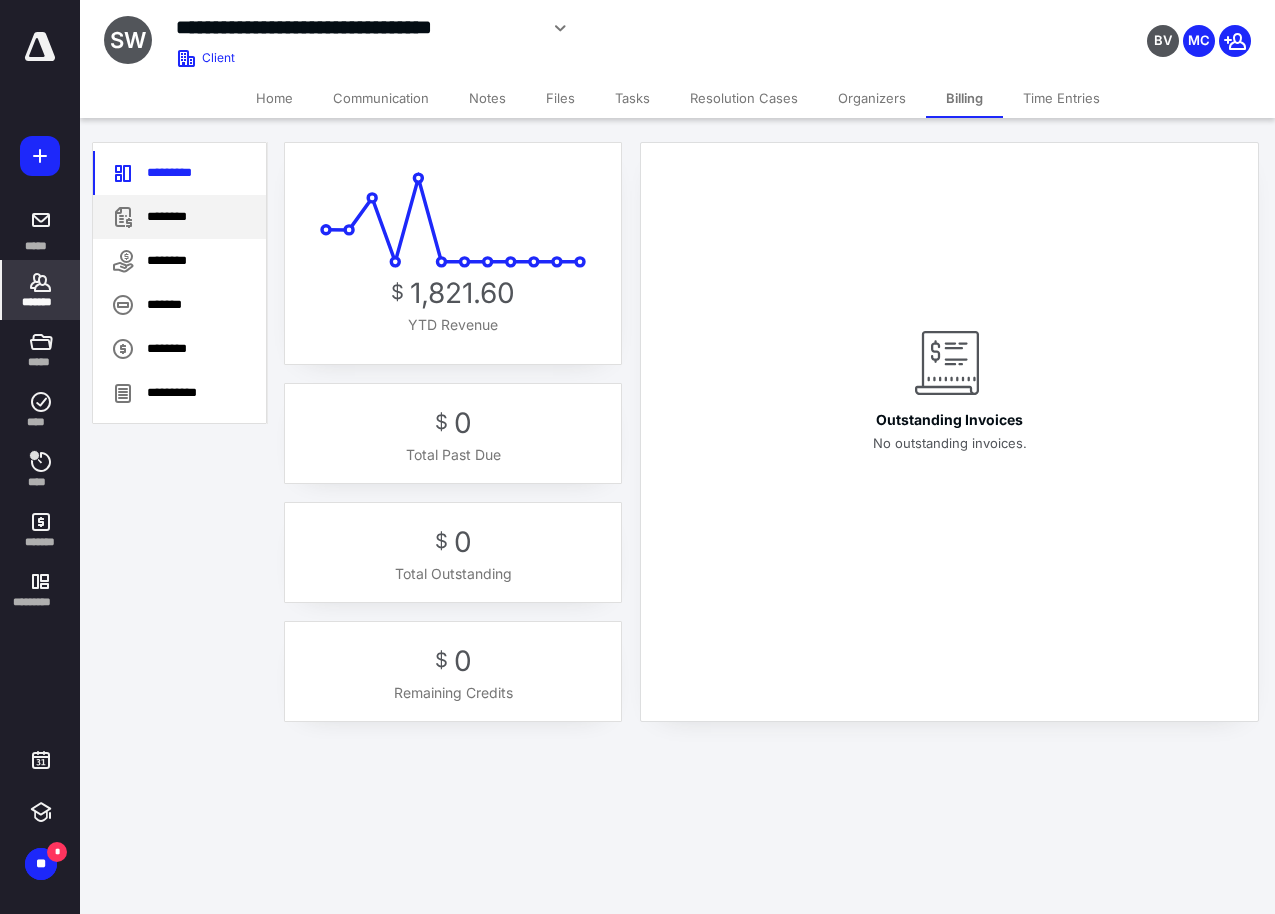 click 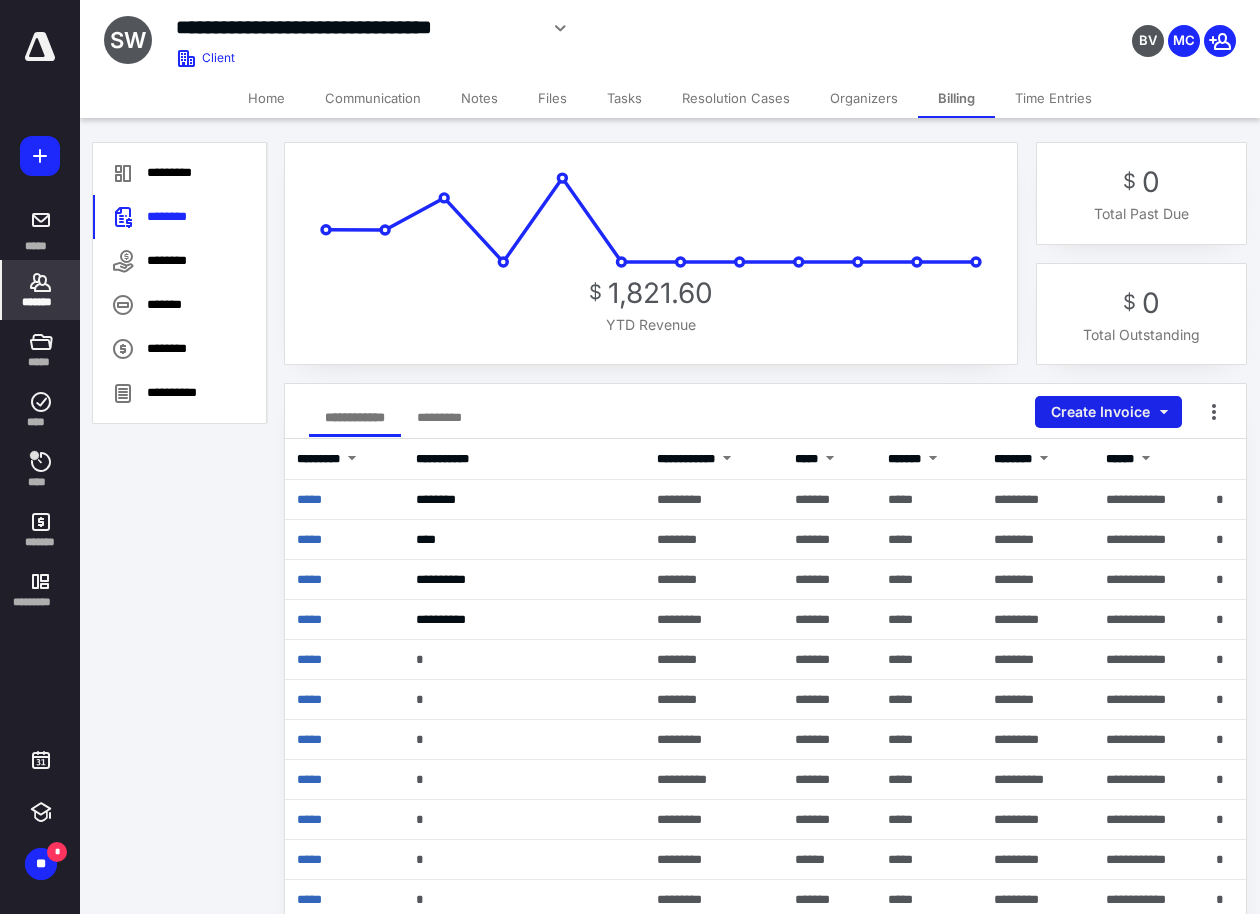 click on "Create Invoice" at bounding box center [1108, 412] 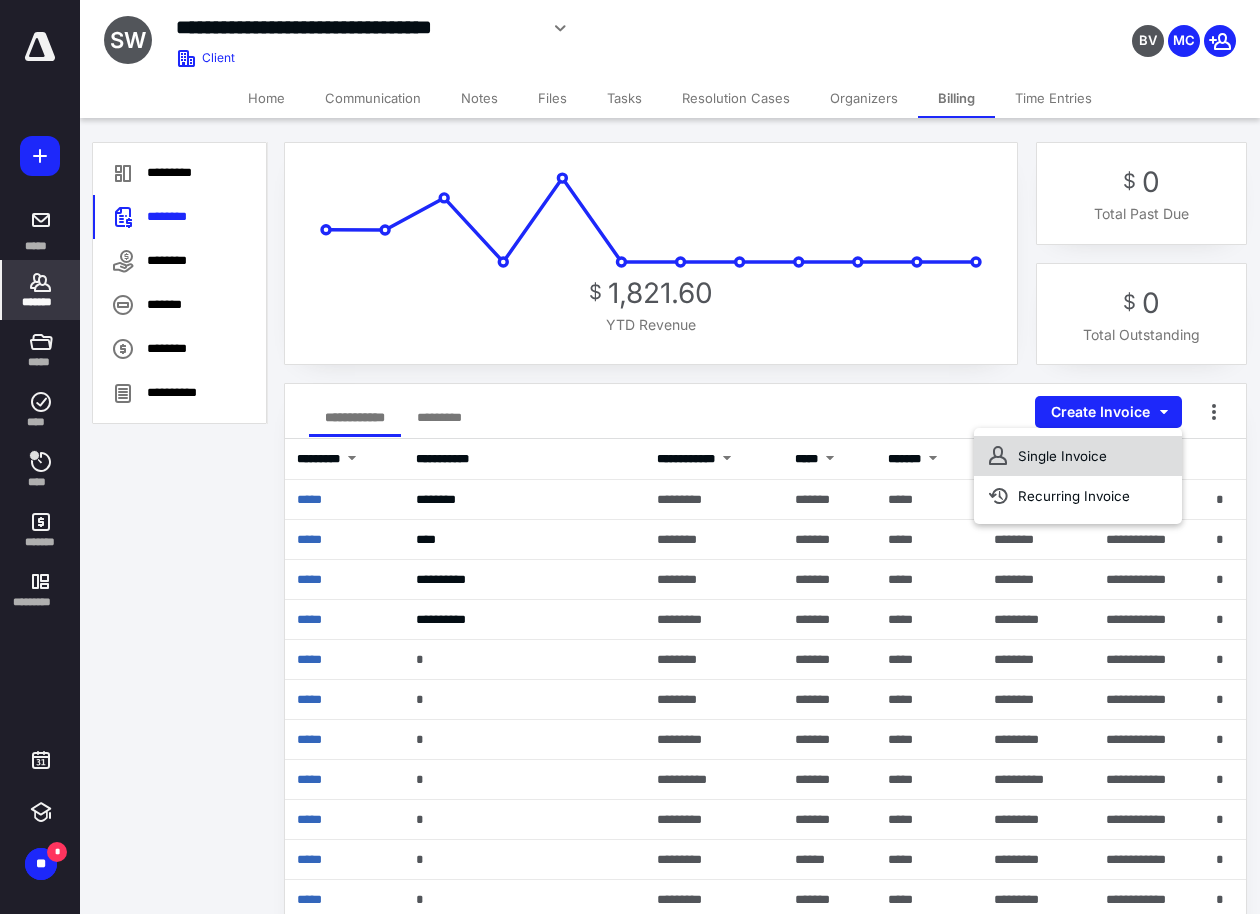 click on "Single Invoice" at bounding box center (1078, 456) 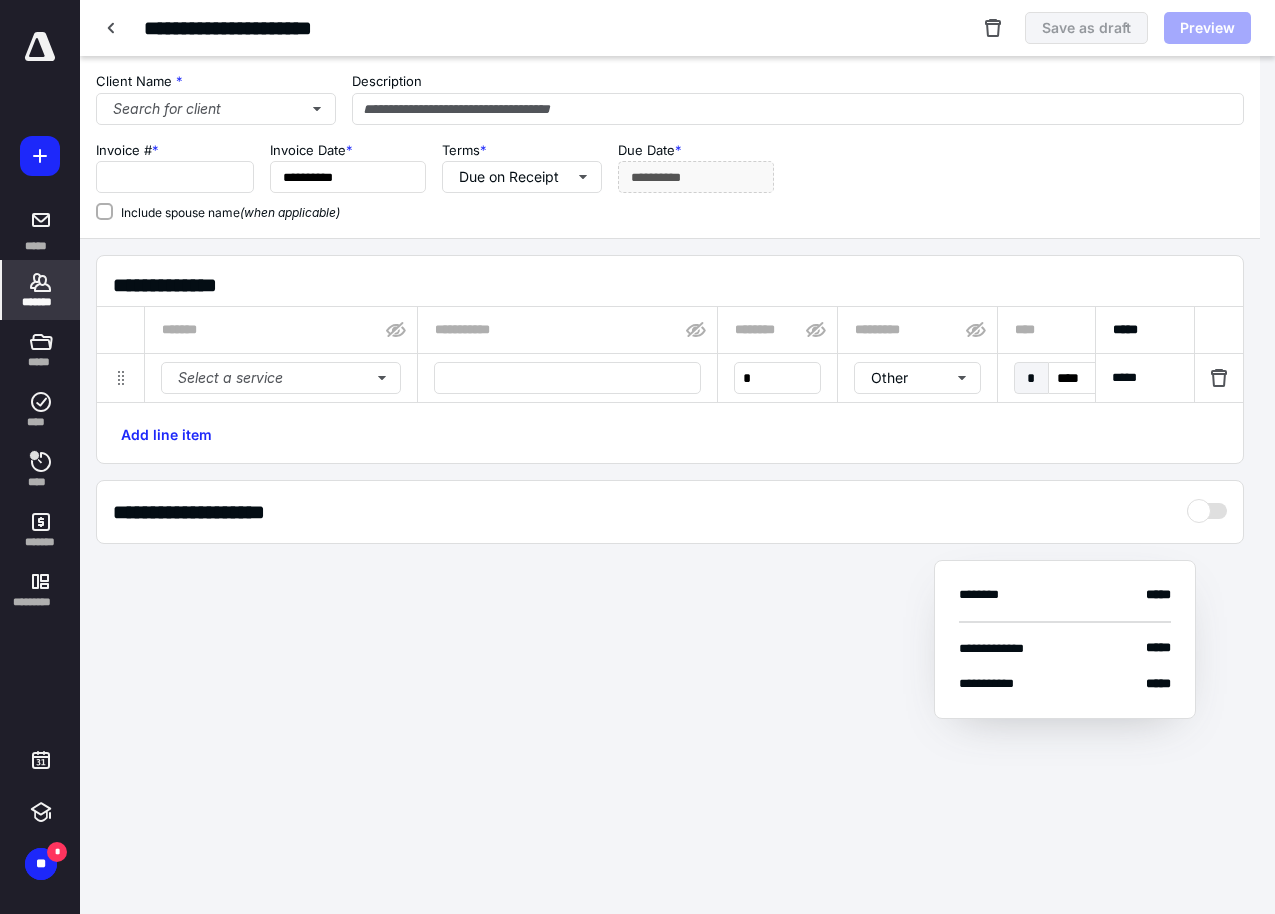 type on "*****" 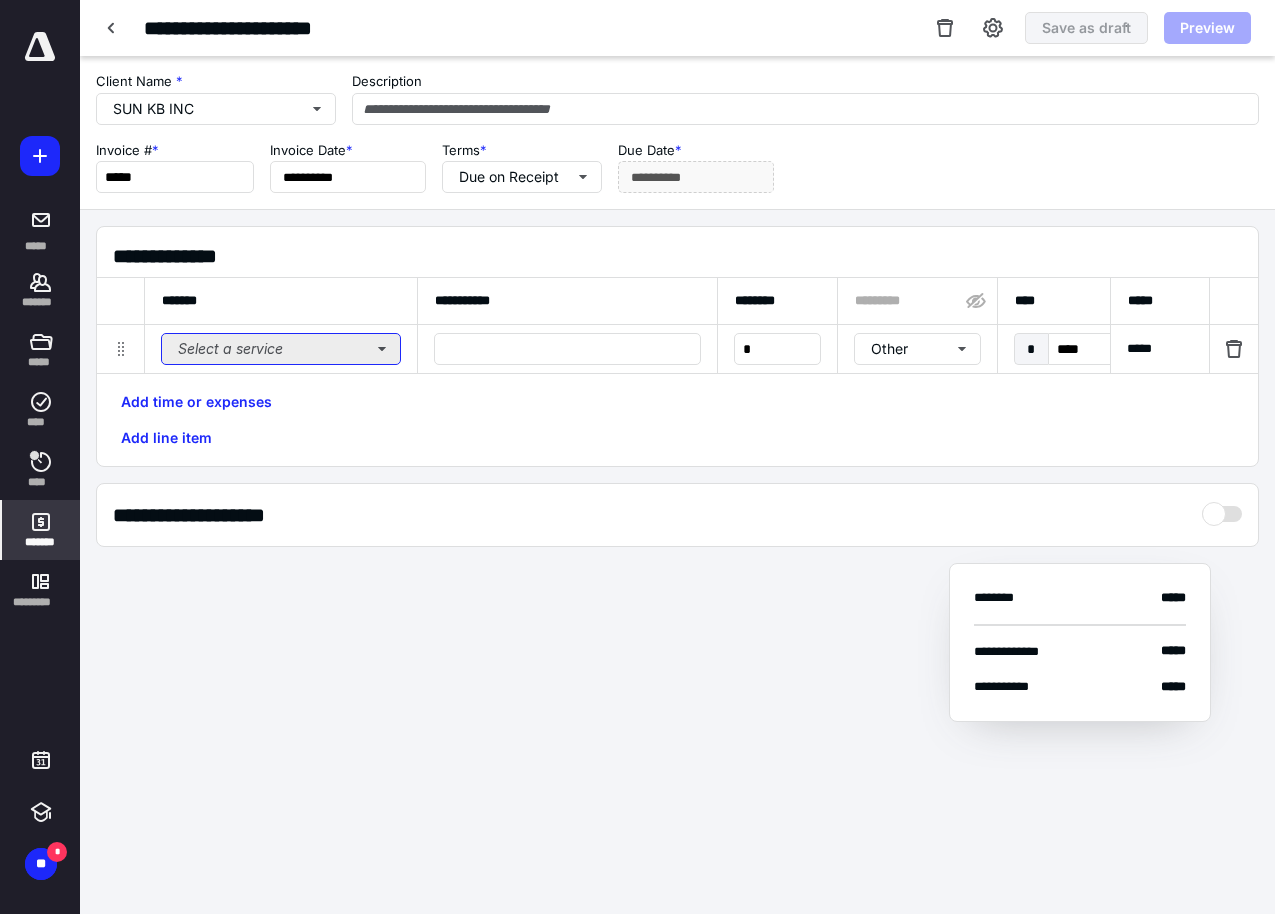 click on "Select a service" at bounding box center (281, 349) 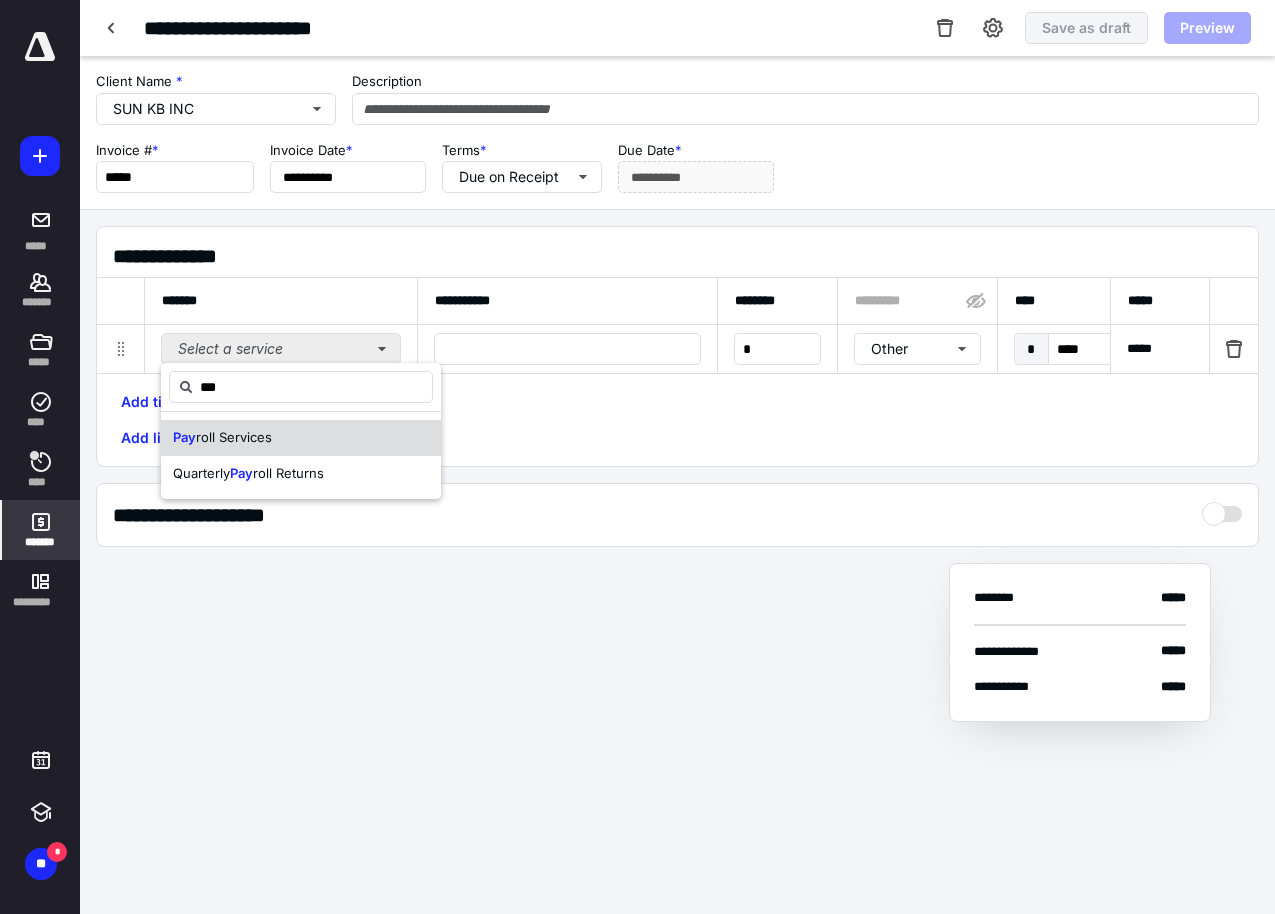type on "***" 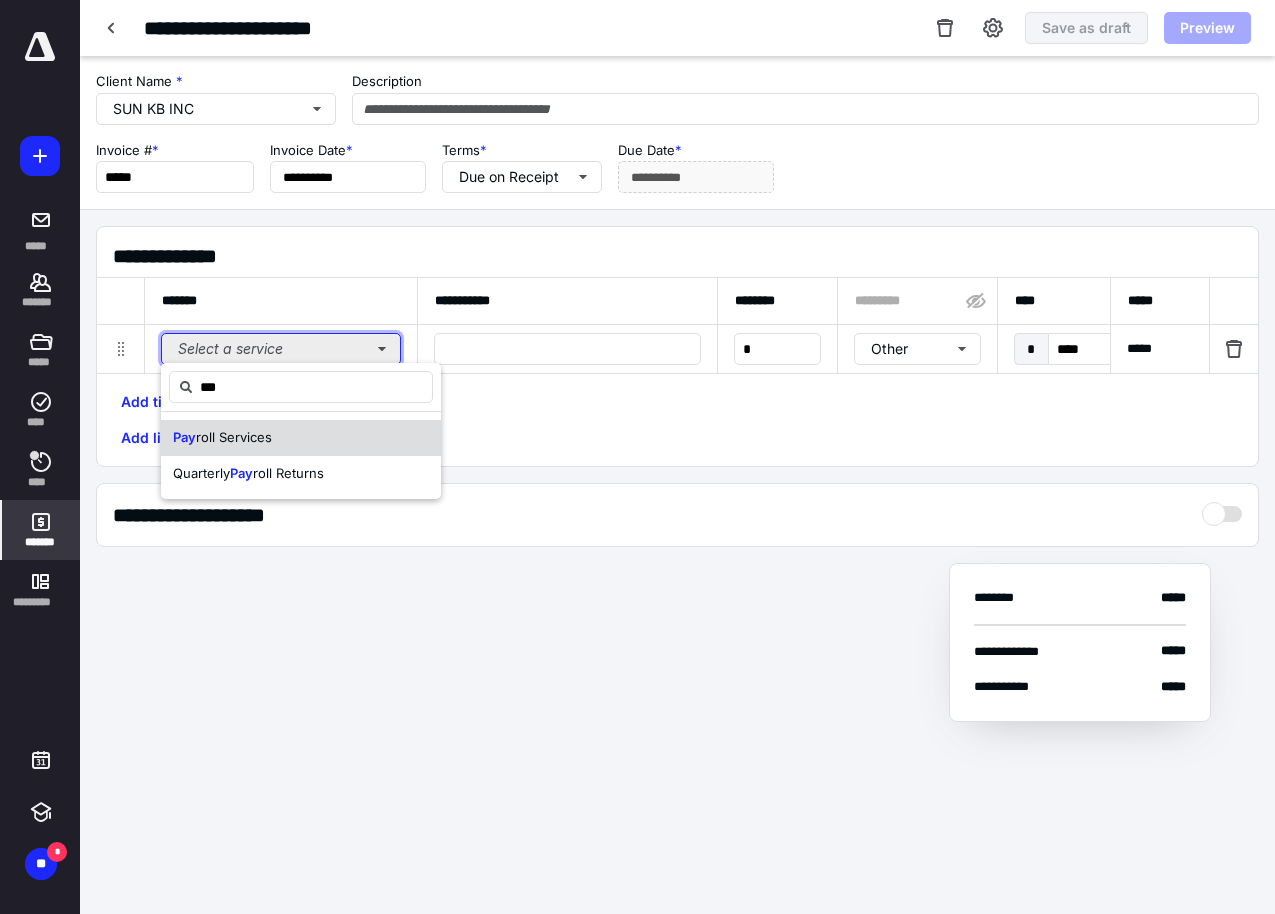 type 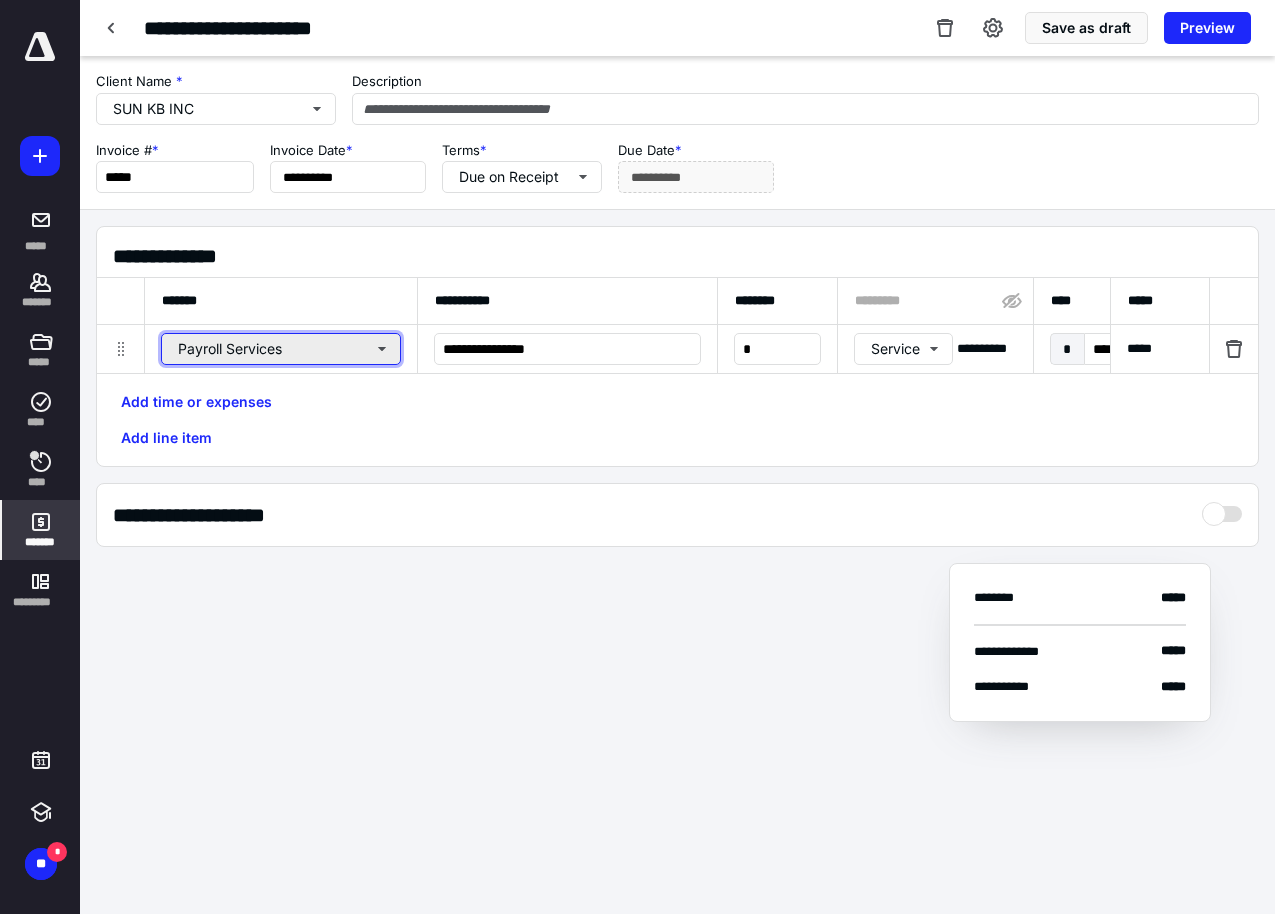 type 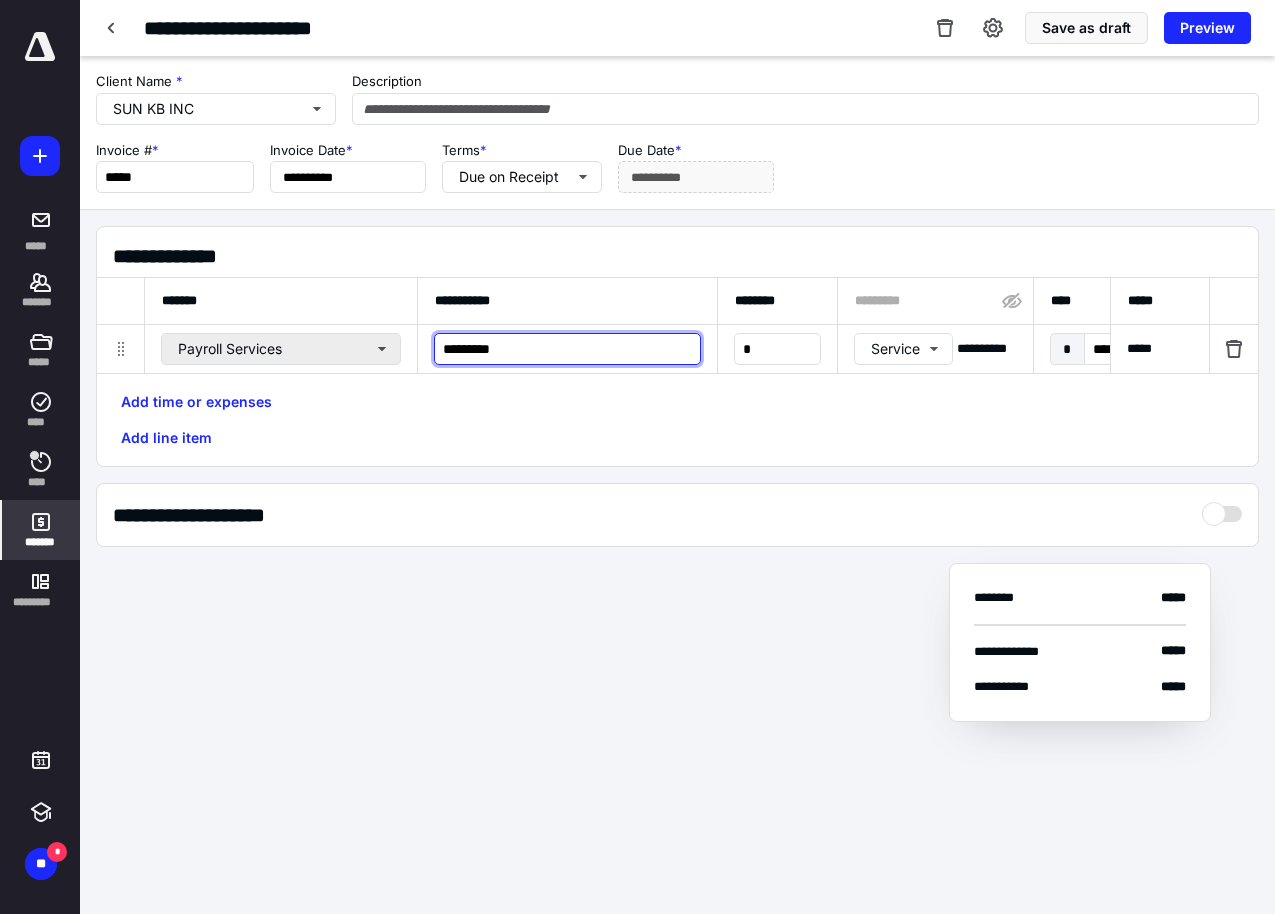 type on "*********" 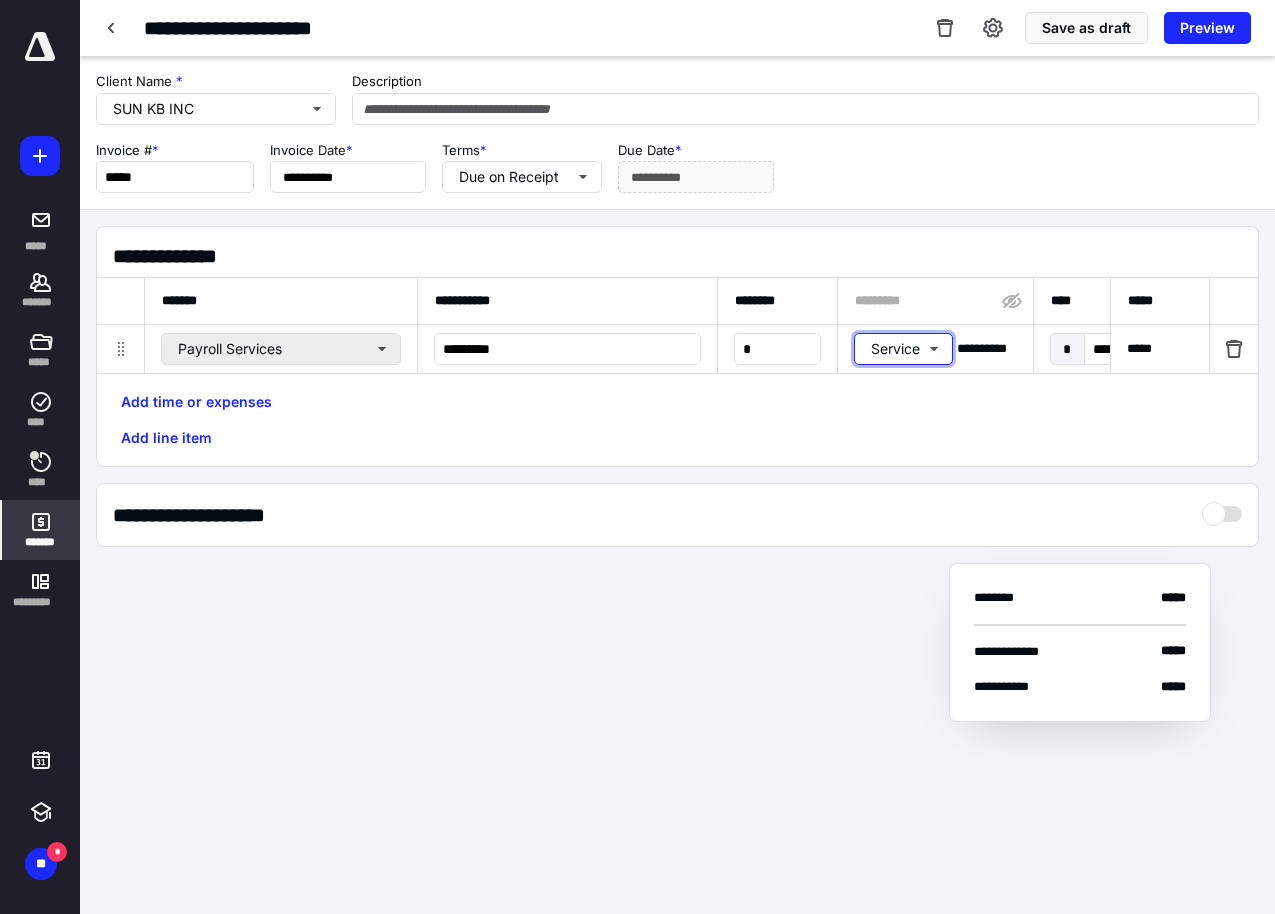 type 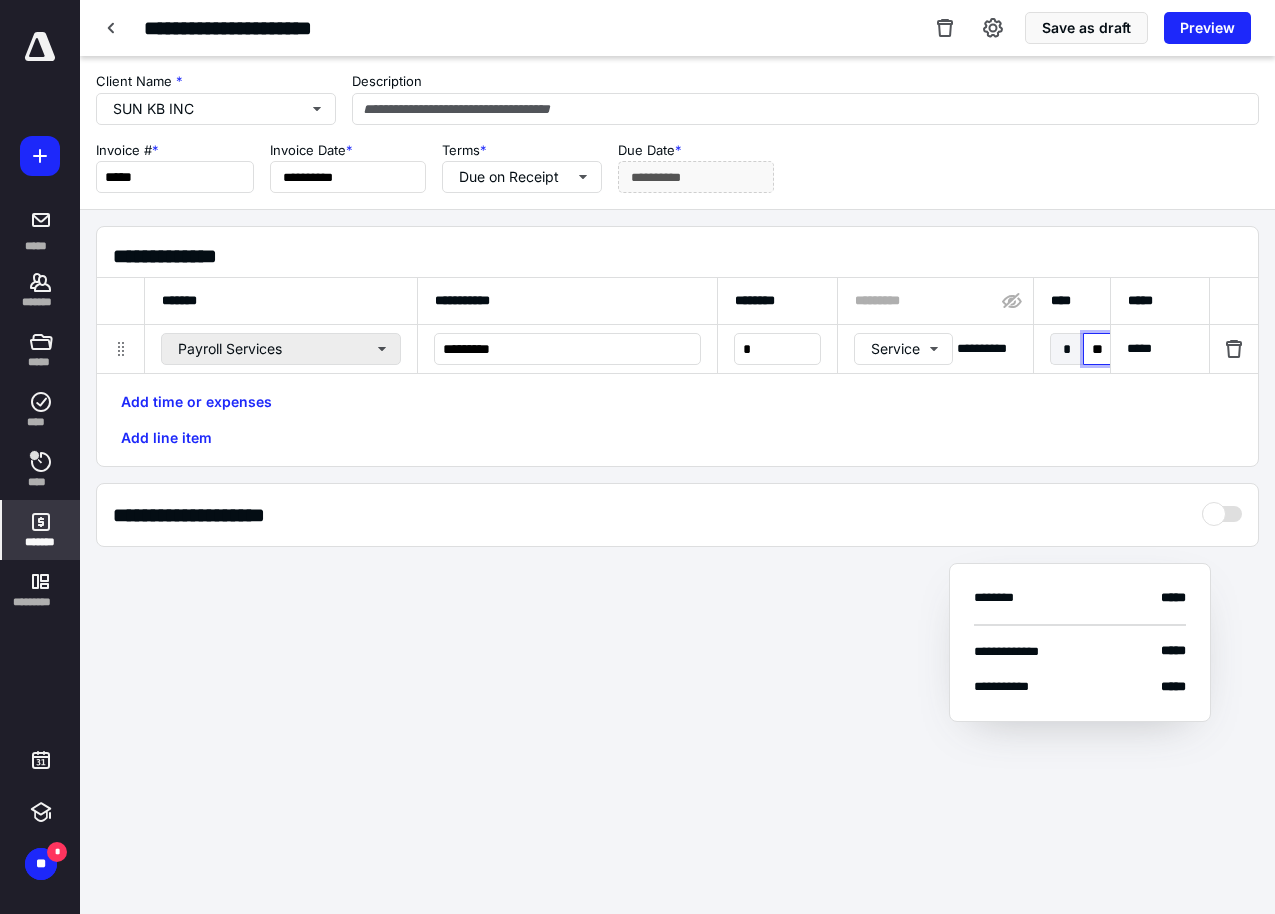 type on "***" 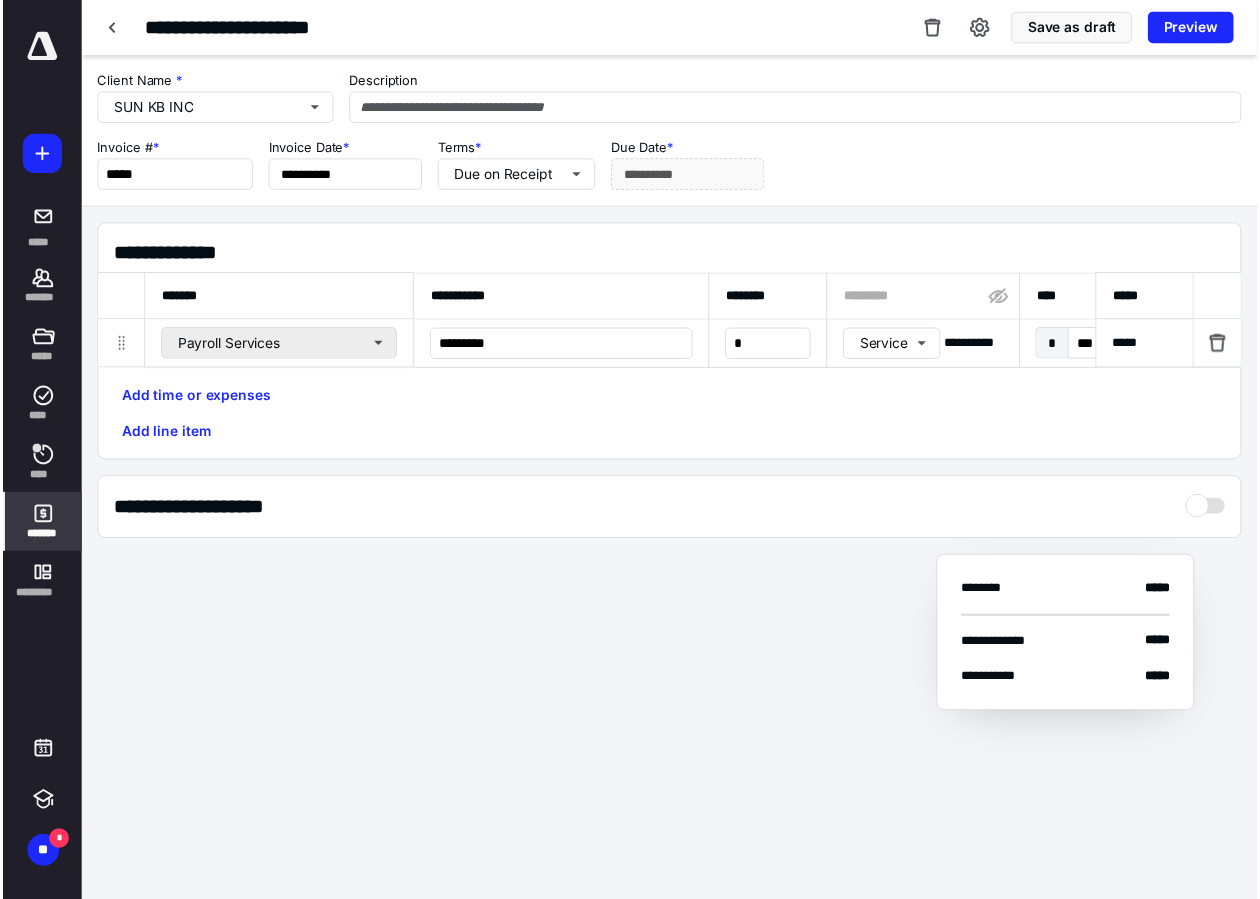 scroll, scrollTop: 0, scrollLeft: 1288, axis: horizontal 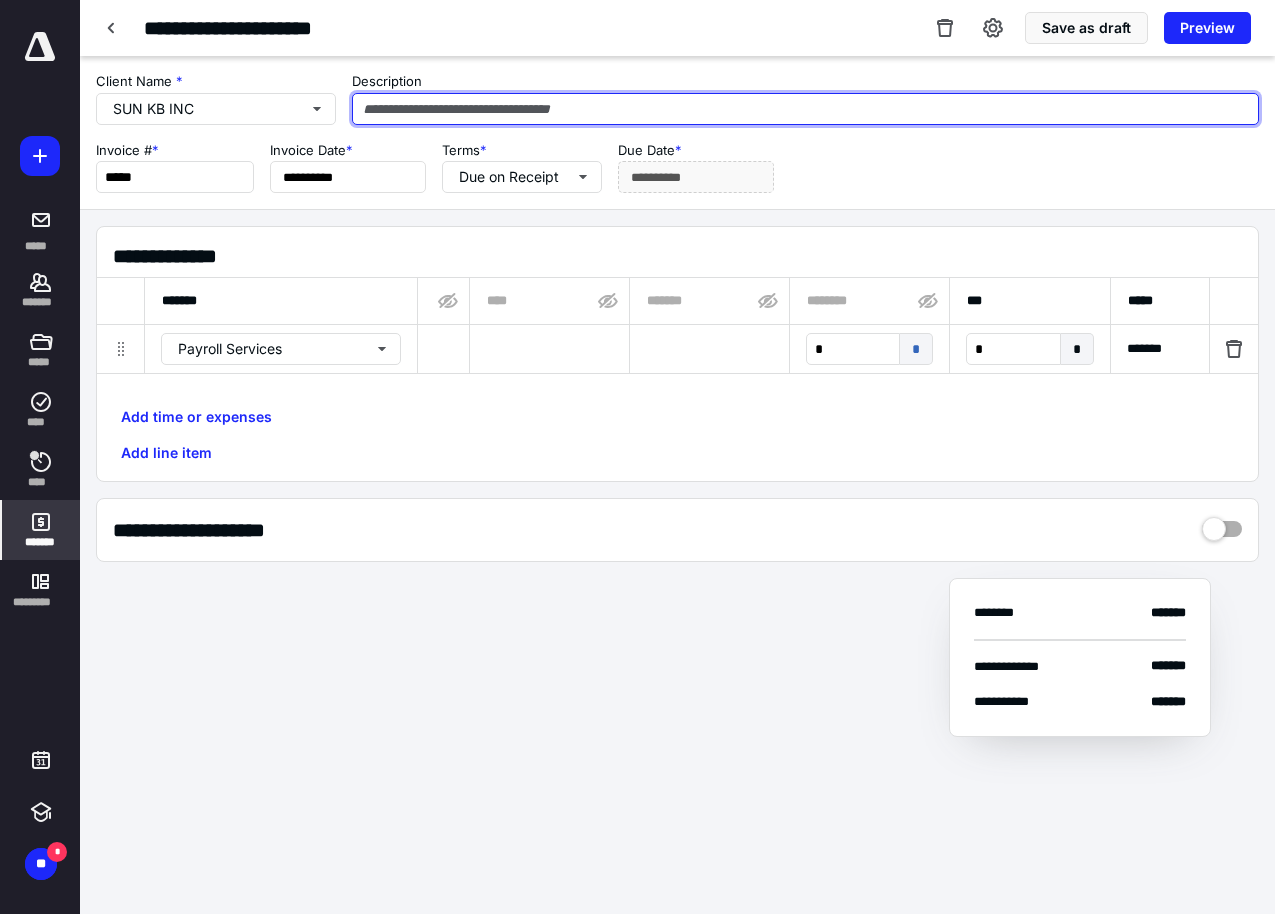 click at bounding box center [805, 109] 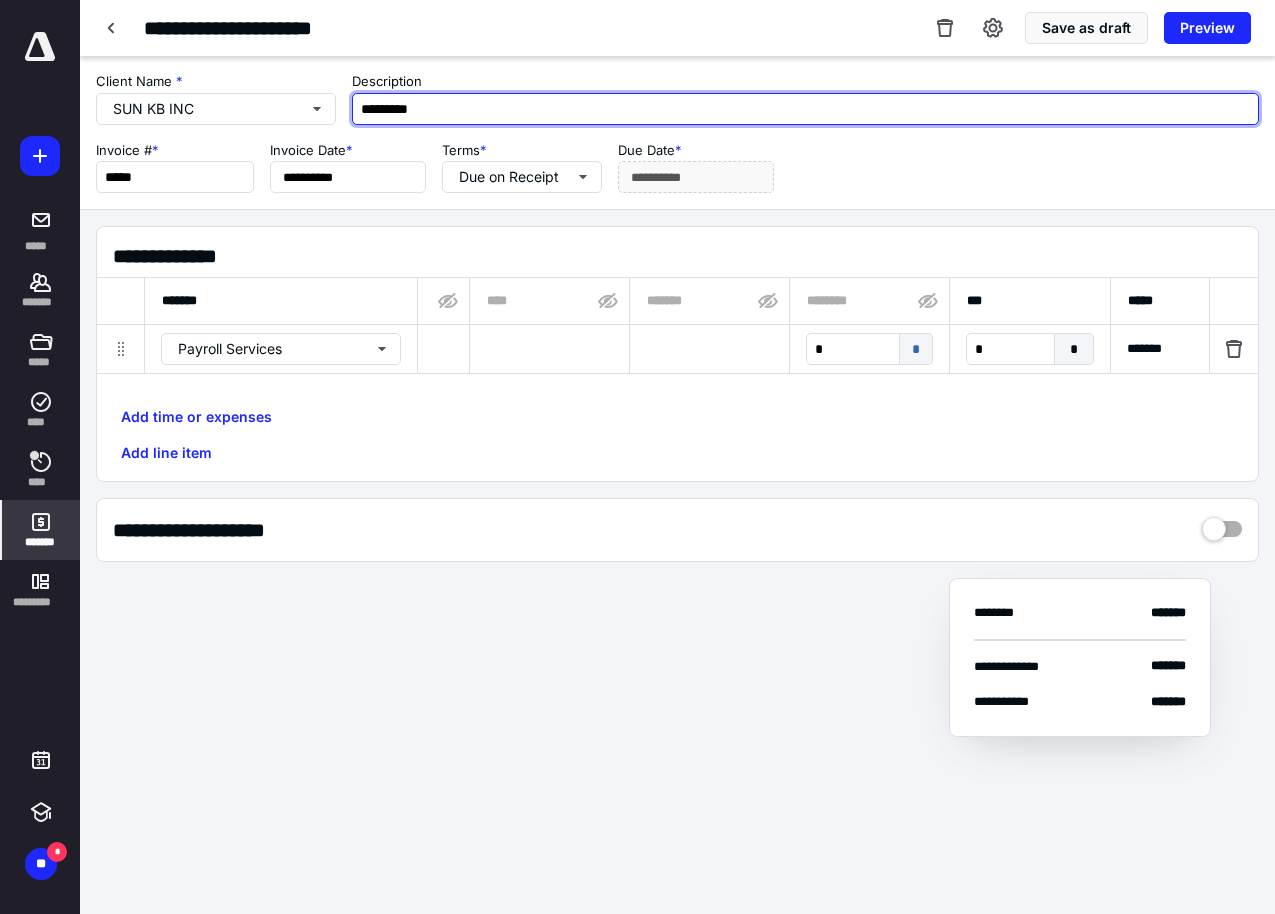 type on "*********" 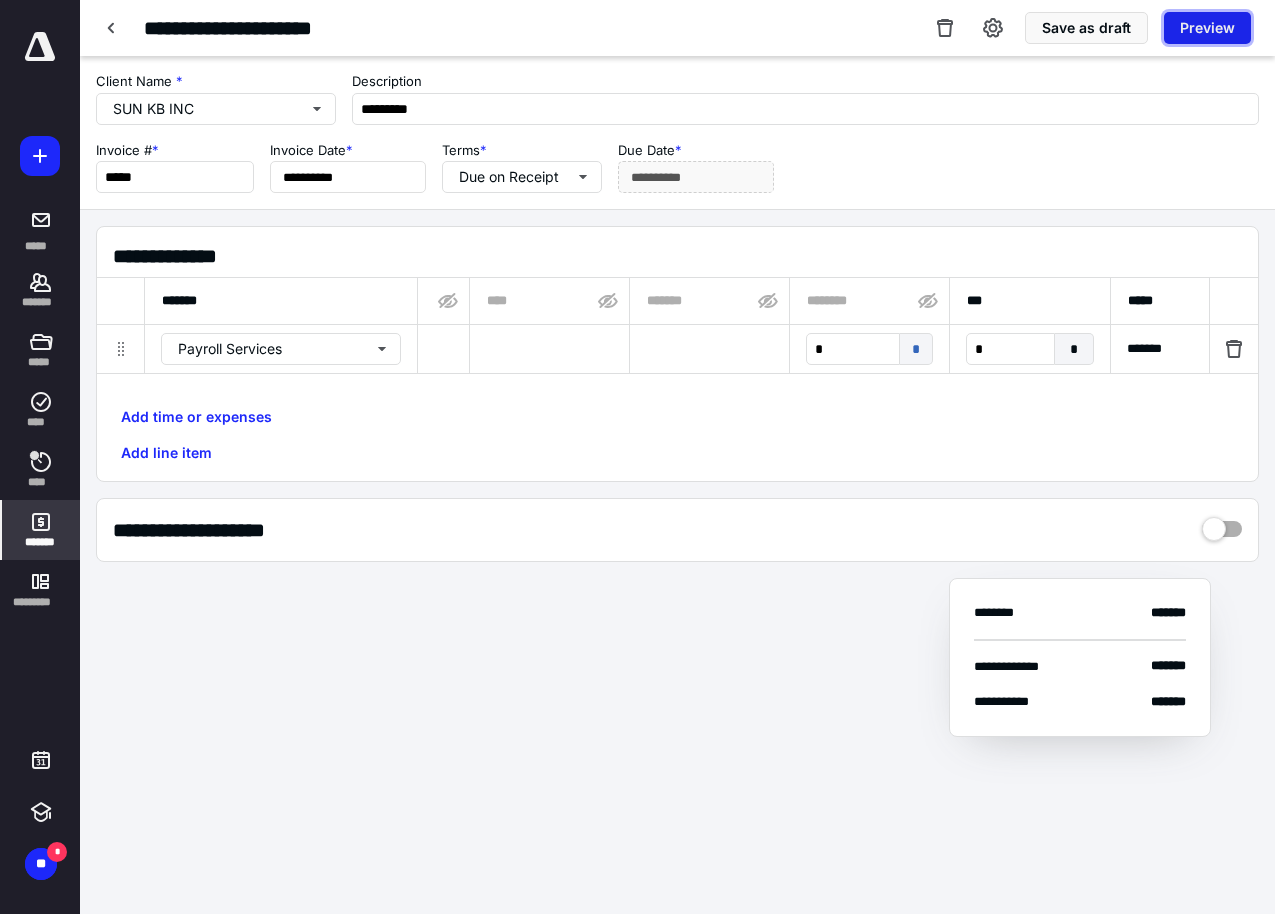 click on "Preview" at bounding box center [1207, 28] 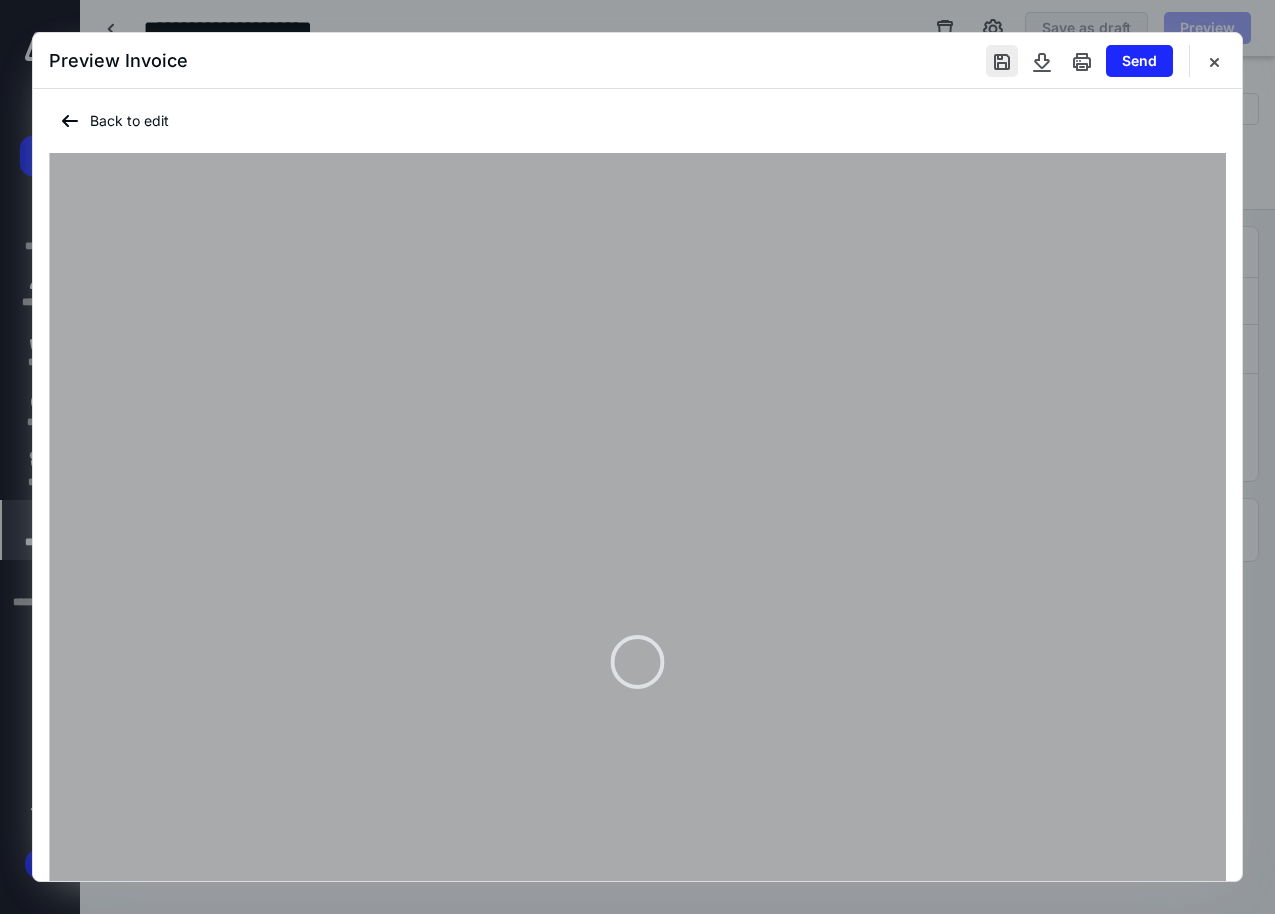 click at bounding box center (1002, 61) 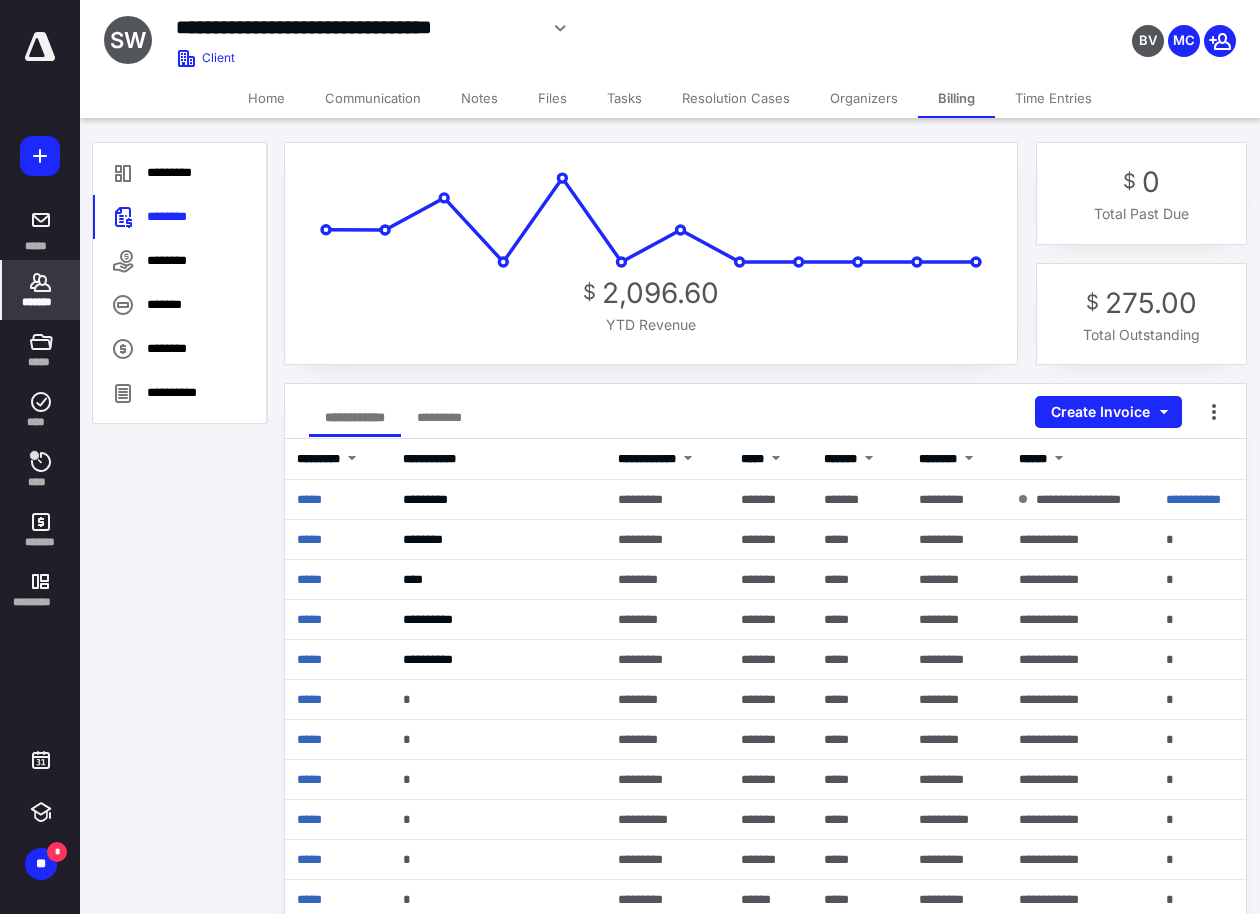 click on "Files" at bounding box center (552, 98) 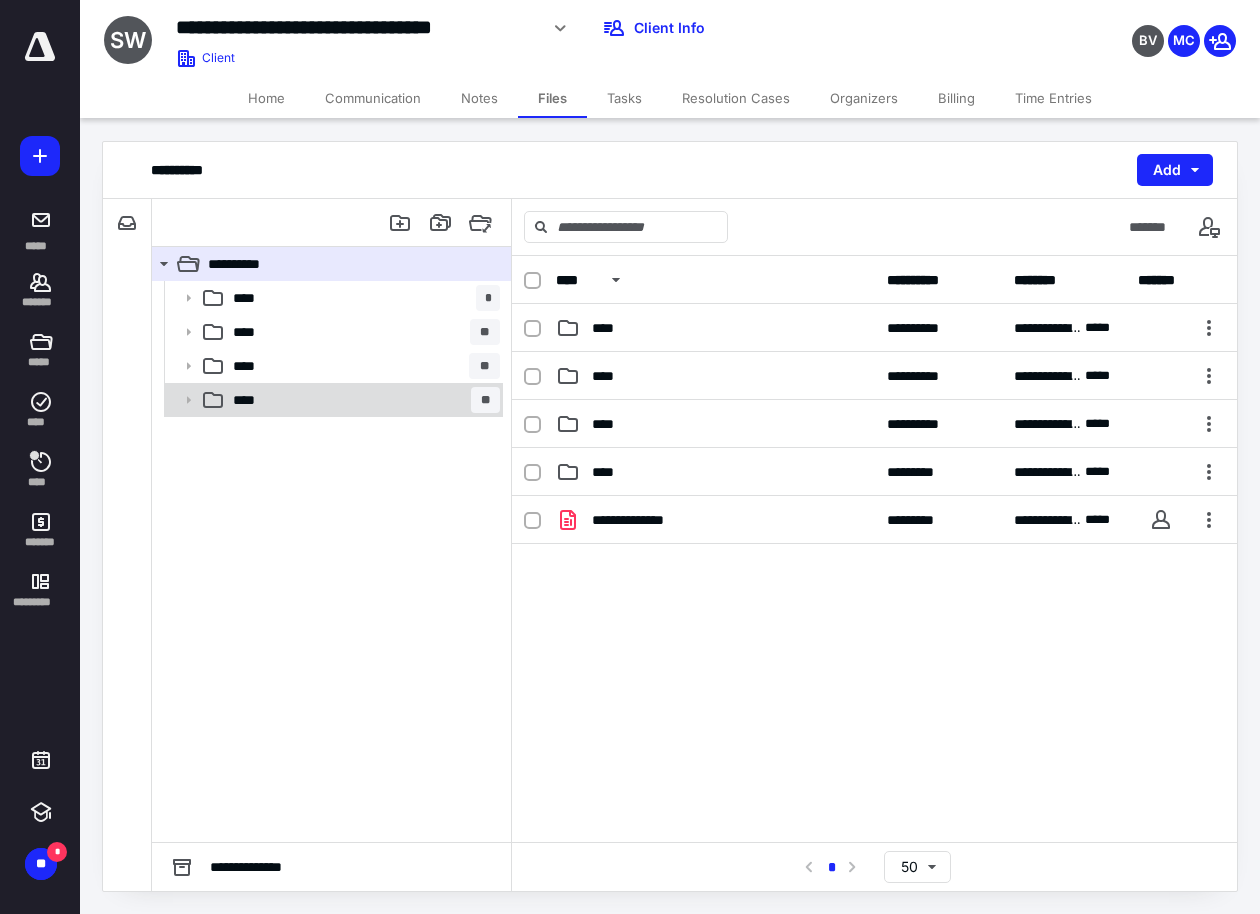 click on "**** **" at bounding box center [362, 400] 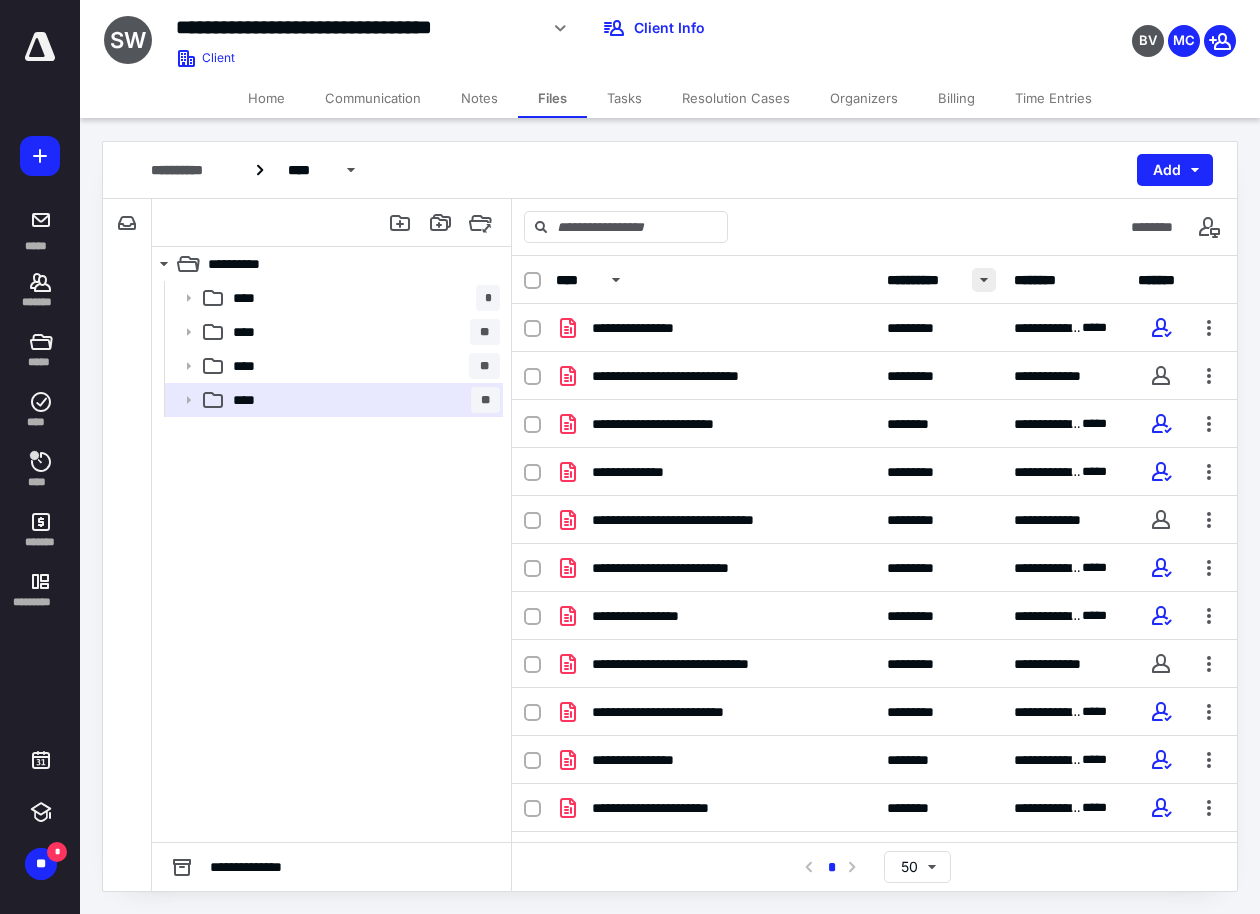 click at bounding box center (984, 280) 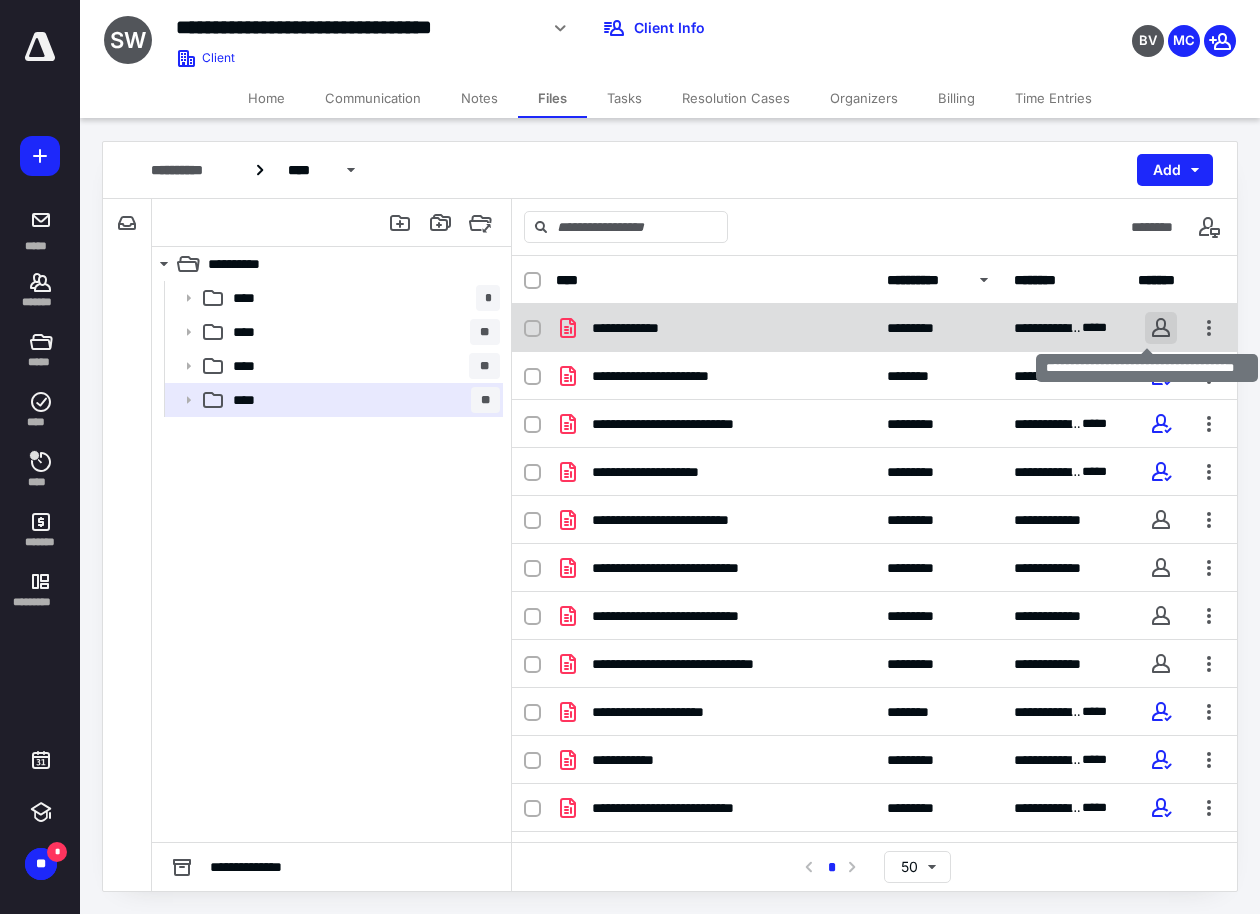 click at bounding box center [1161, 328] 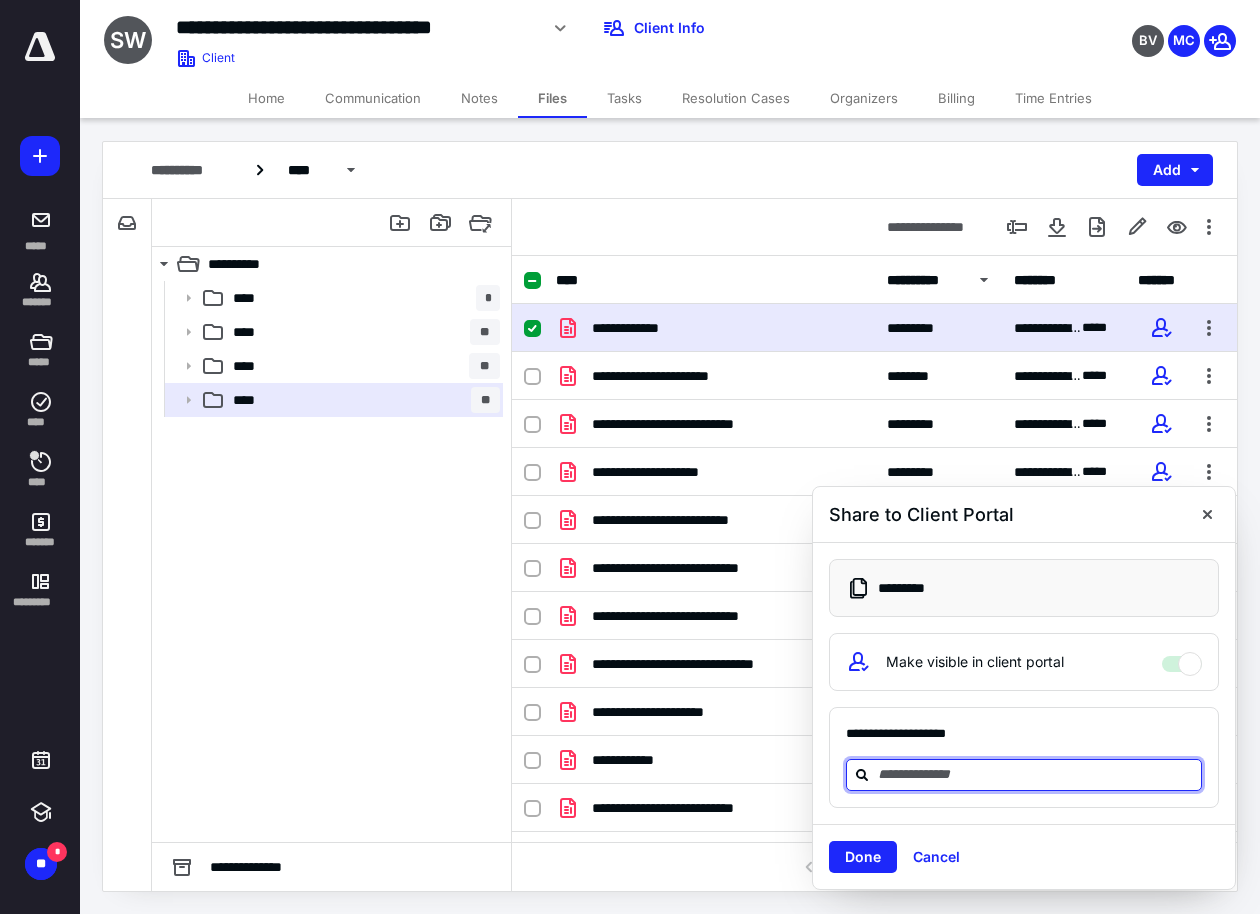 click at bounding box center [1036, 774] 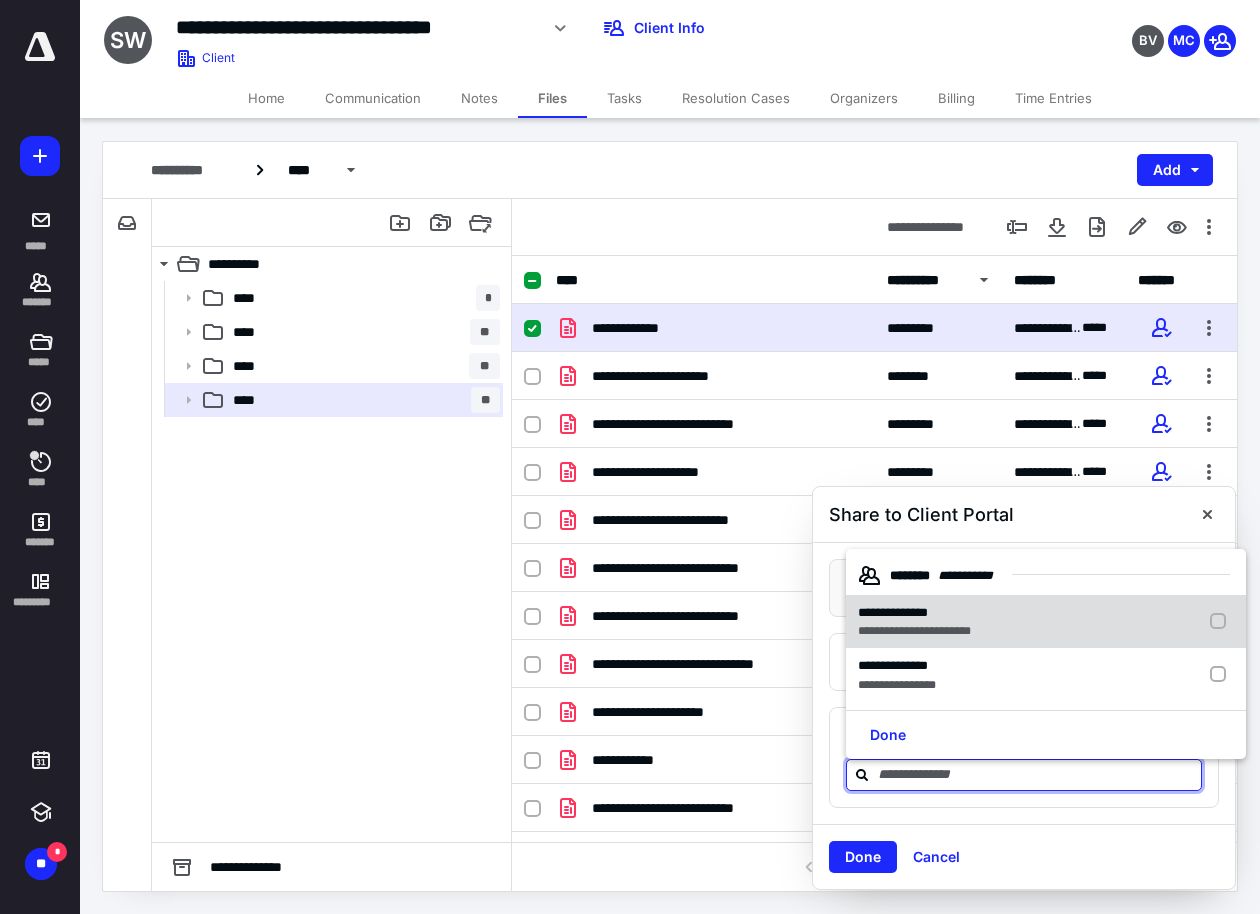 click on "**********" at bounding box center [893, 612] 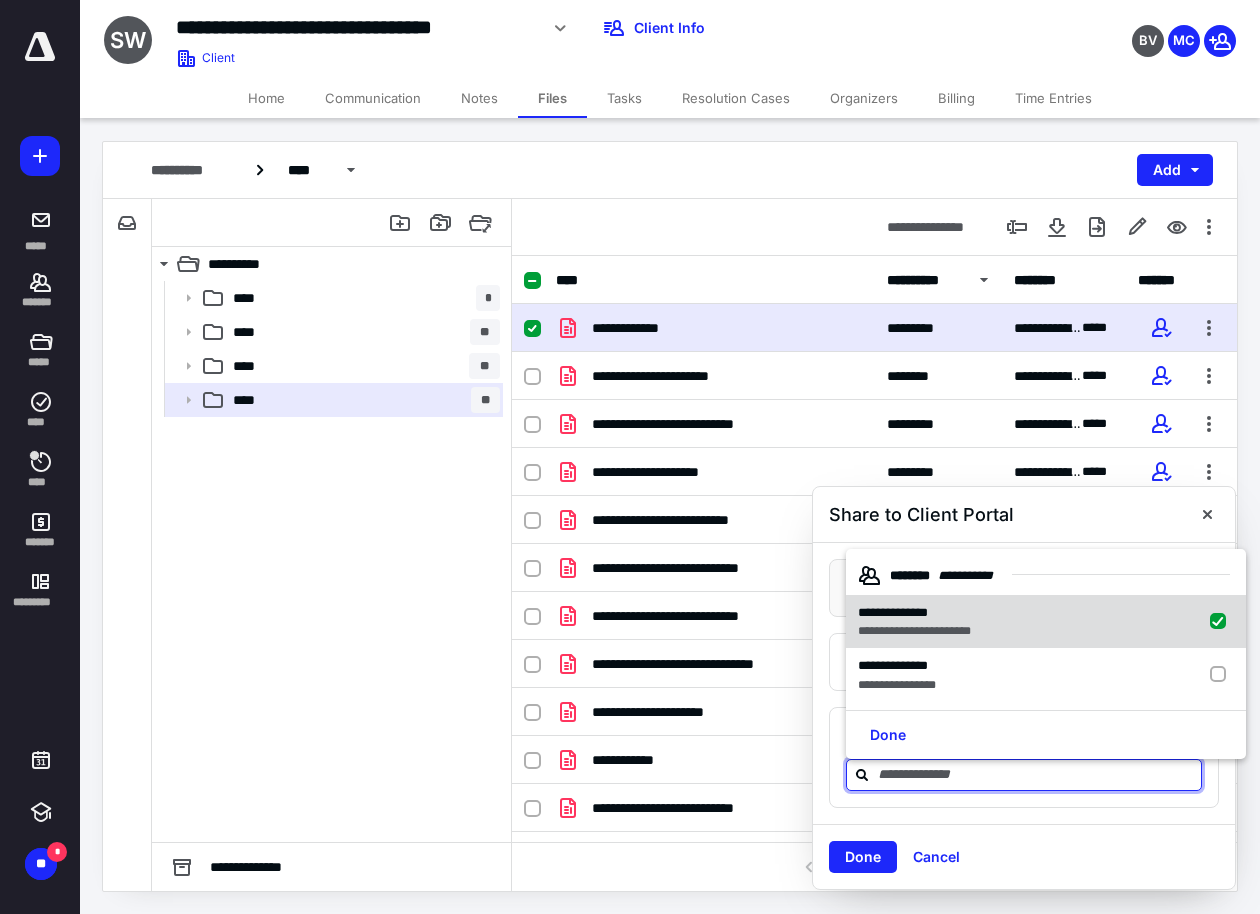 checkbox on "true" 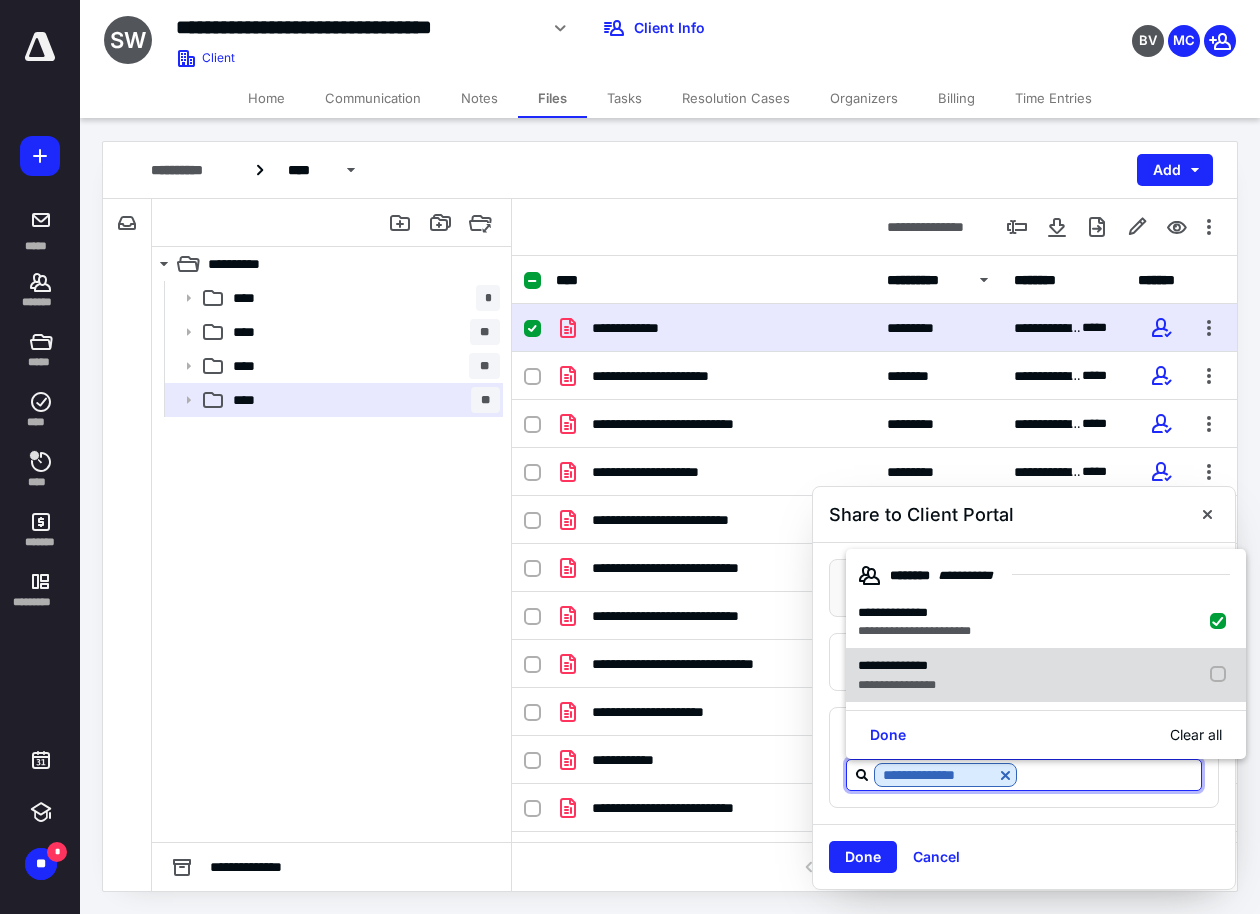click on "**********" at bounding box center (897, 666) 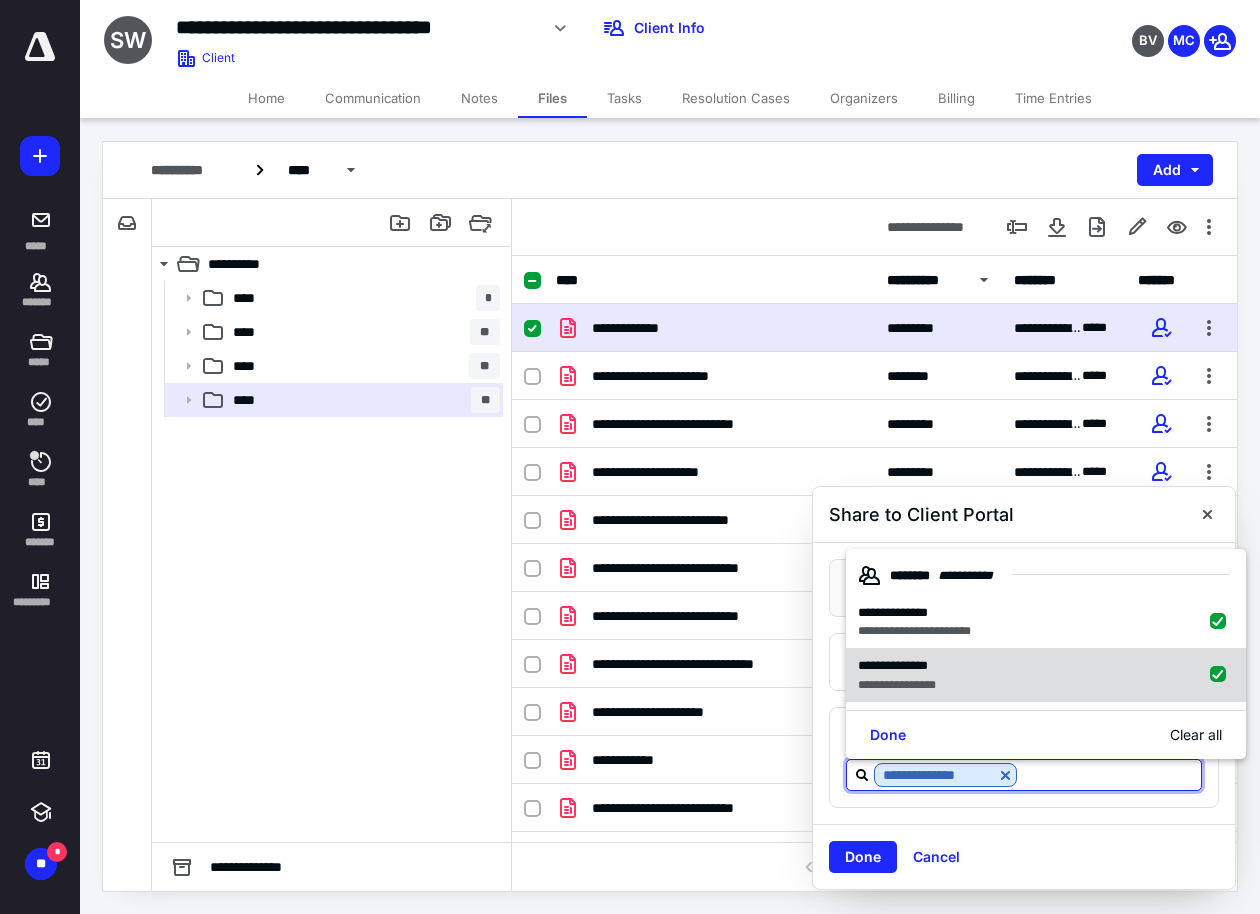checkbox on "true" 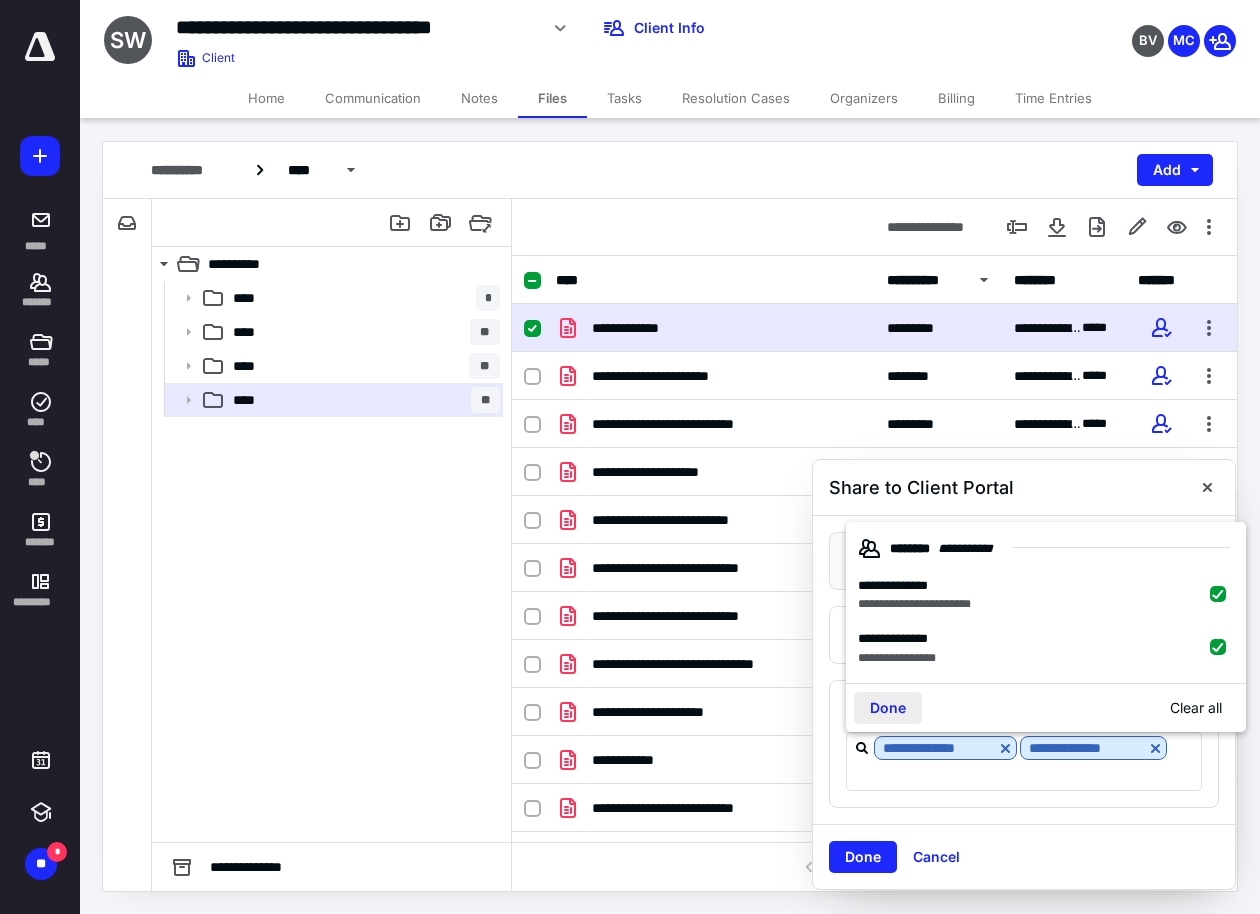 click on "Done" at bounding box center (888, 708) 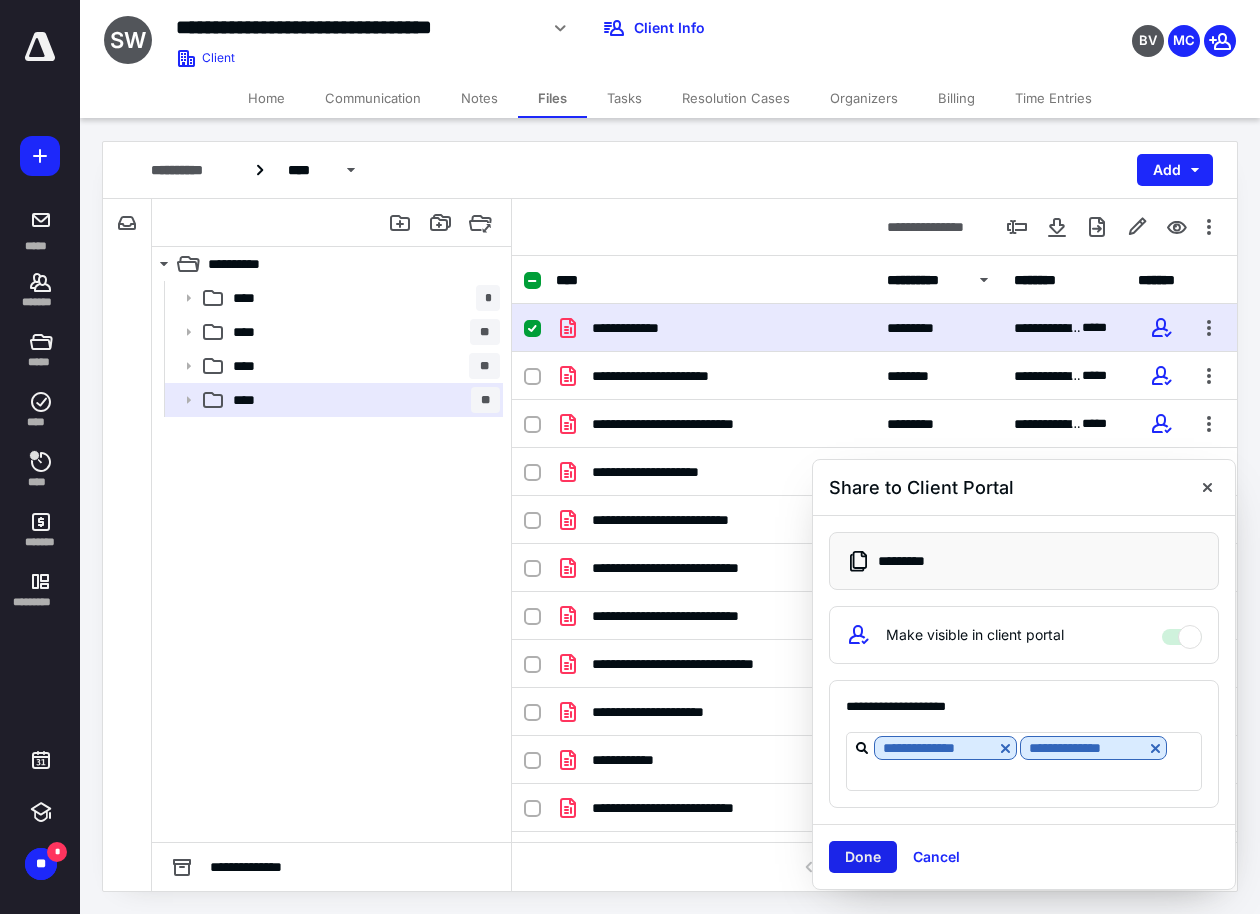 click on "Done" at bounding box center (863, 857) 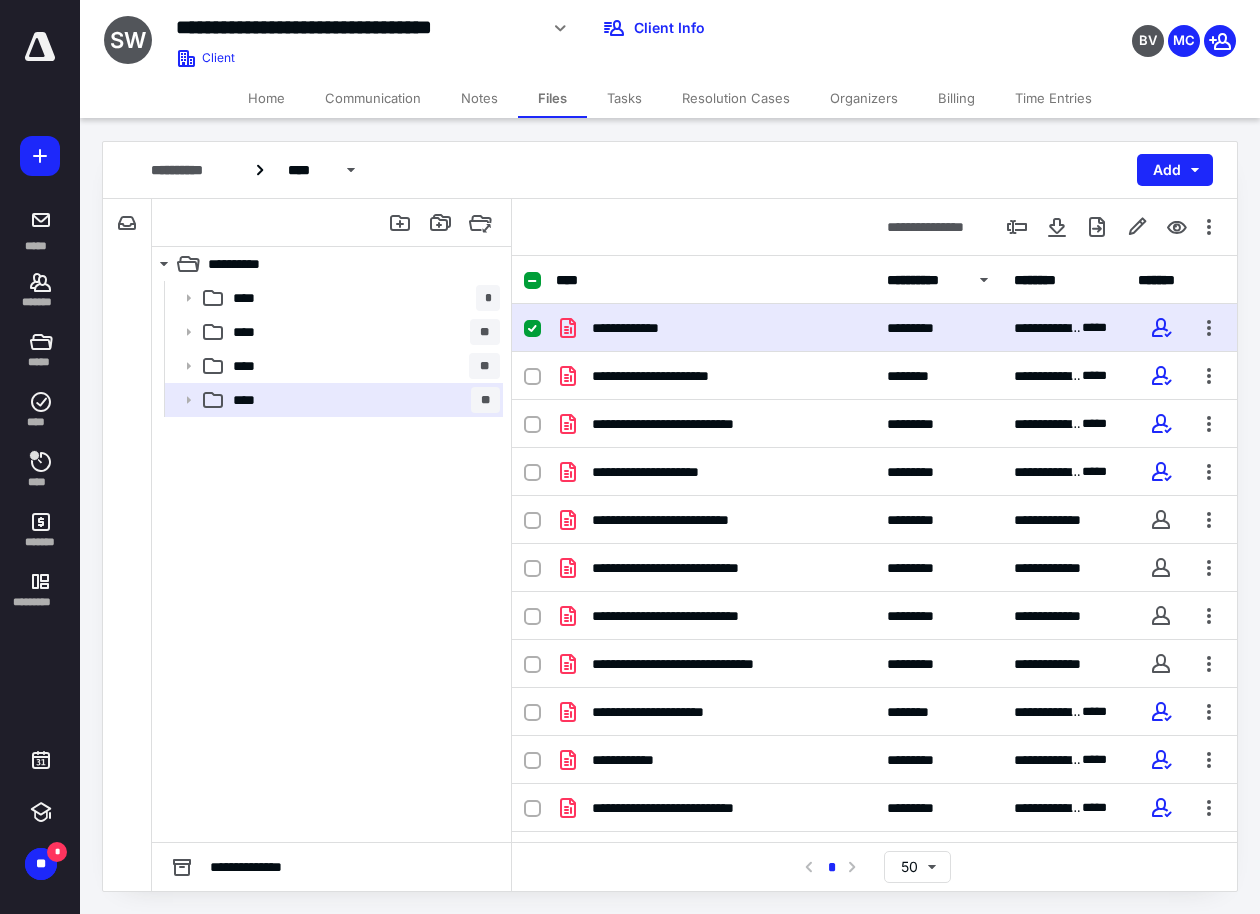 click at bounding box center (40, 47) 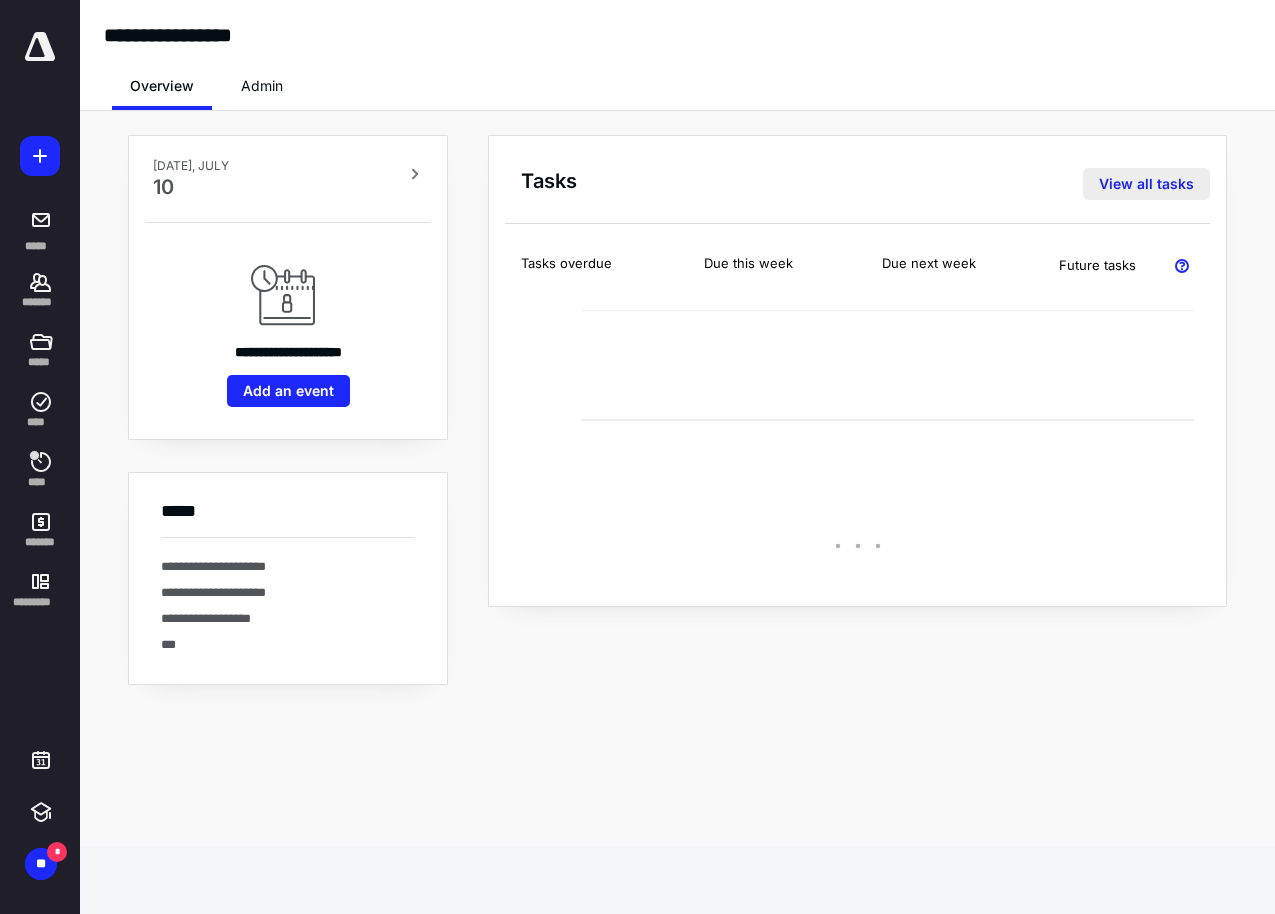 click on "View all tasks" at bounding box center [1146, 184] 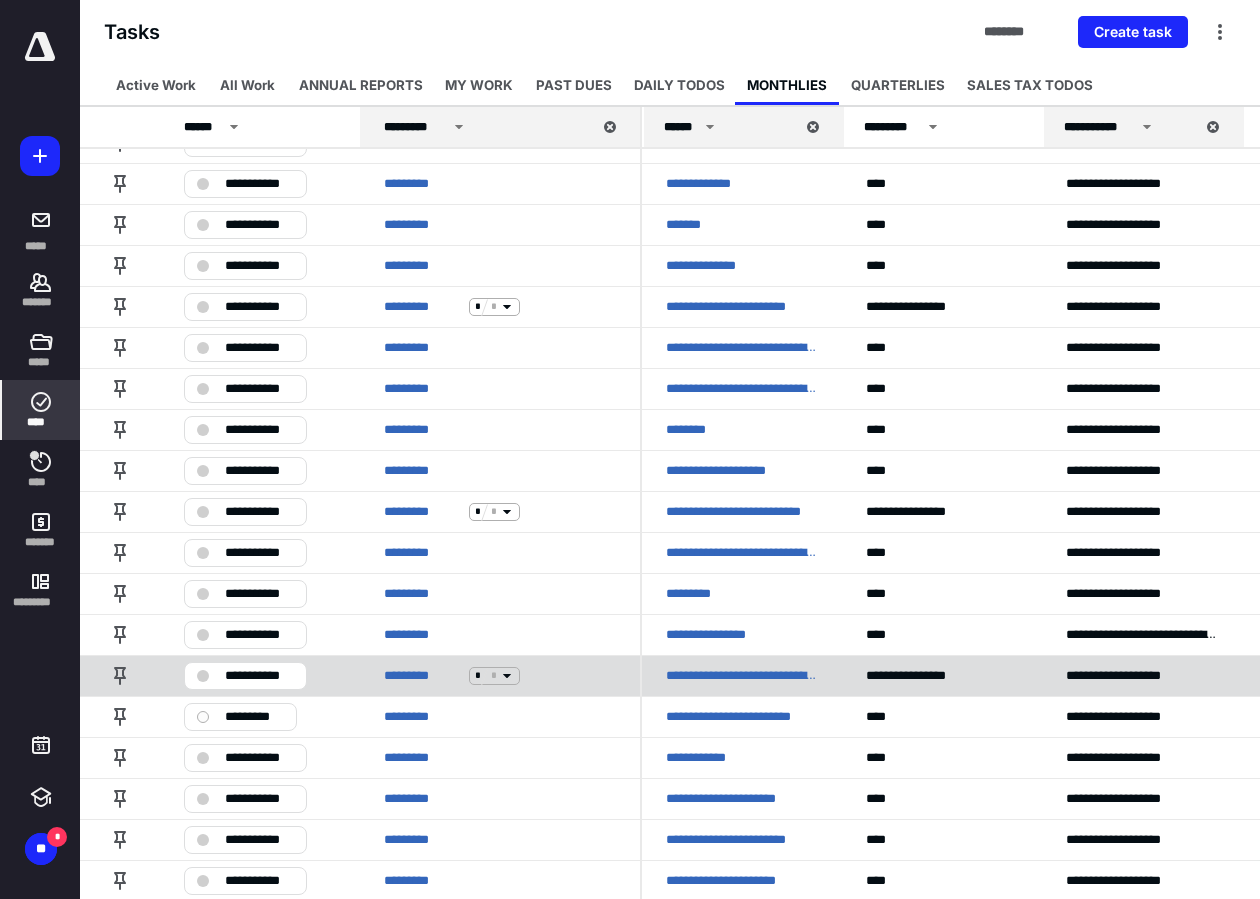 scroll, scrollTop: 200, scrollLeft: 0, axis: vertical 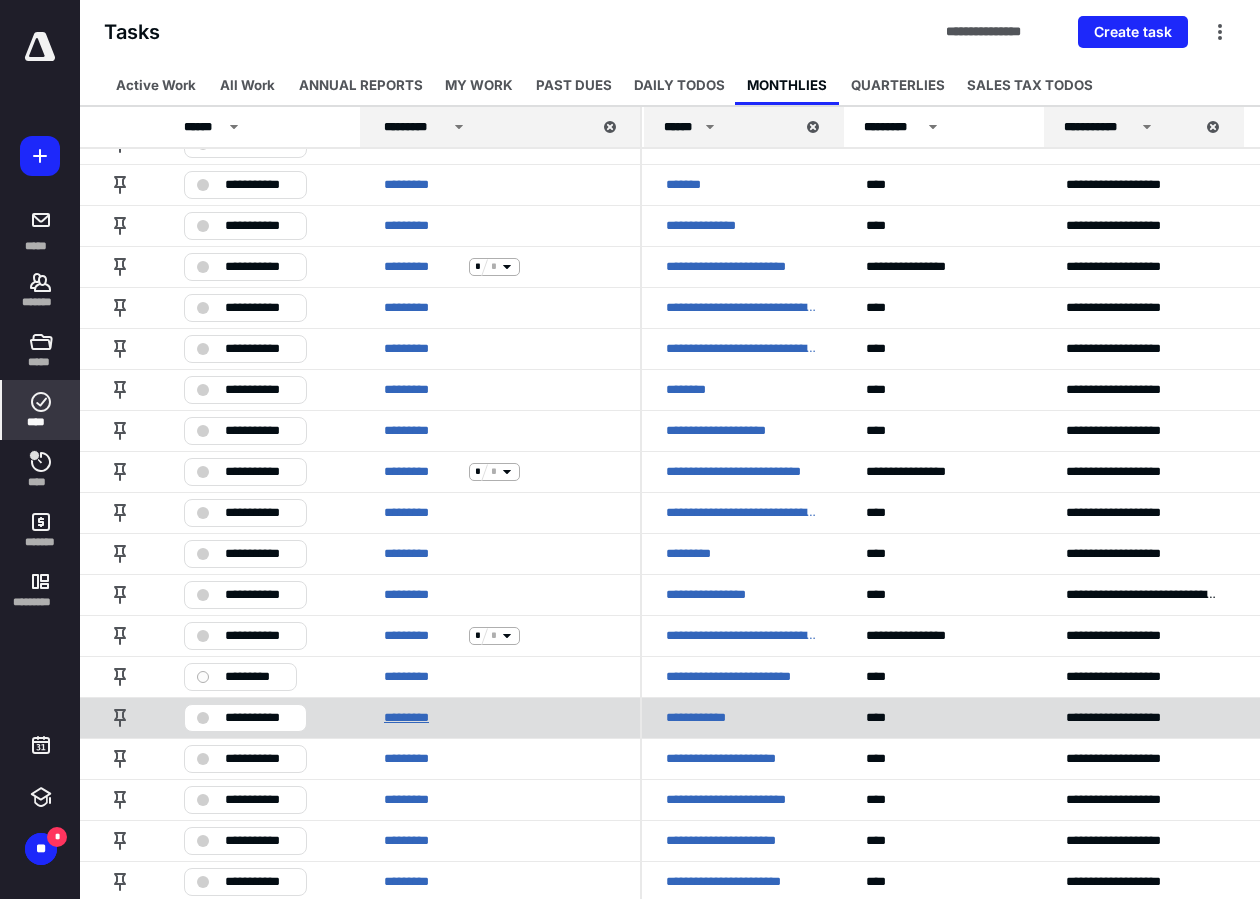 click on "*********" at bounding box center (422, 718) 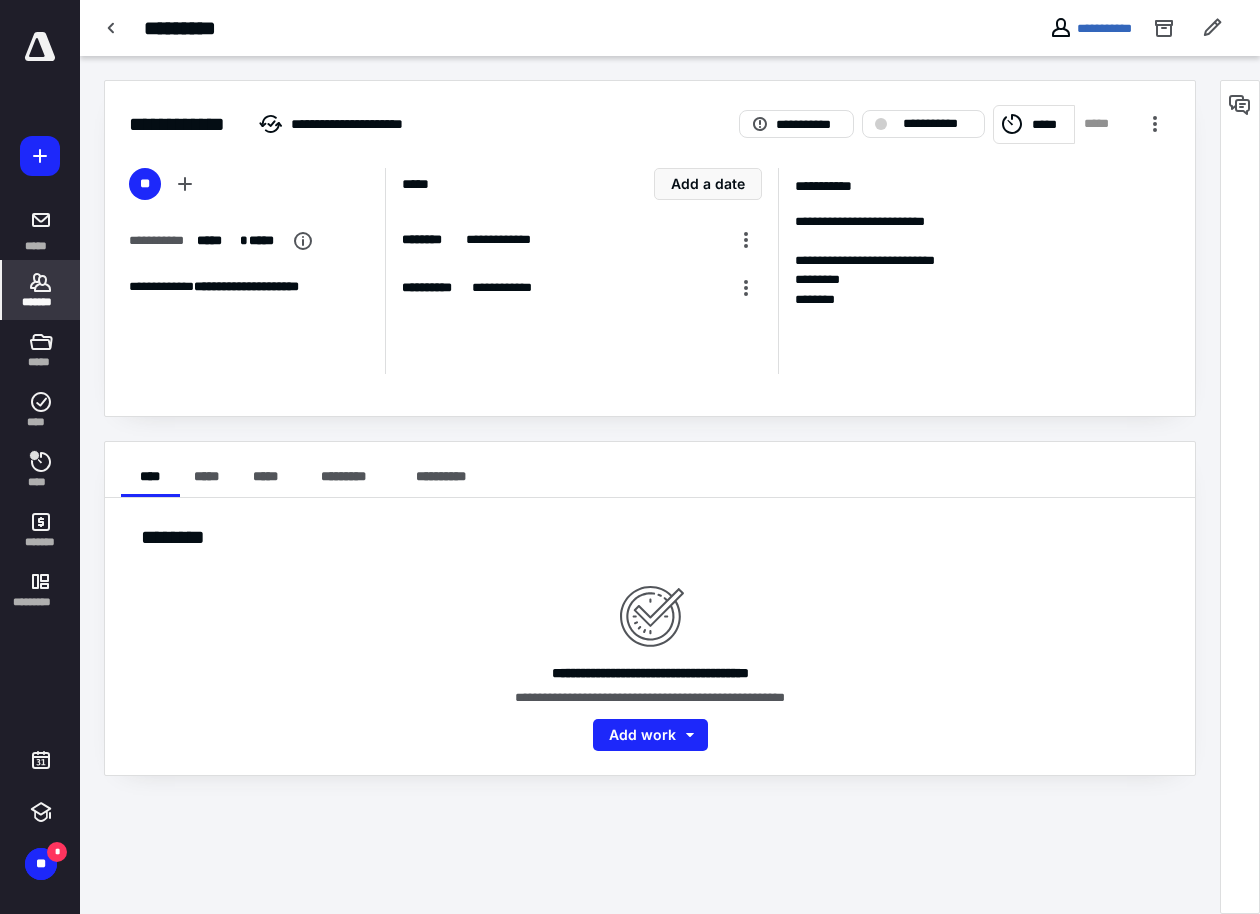 click on "*******" at bounding box center (41, 290) 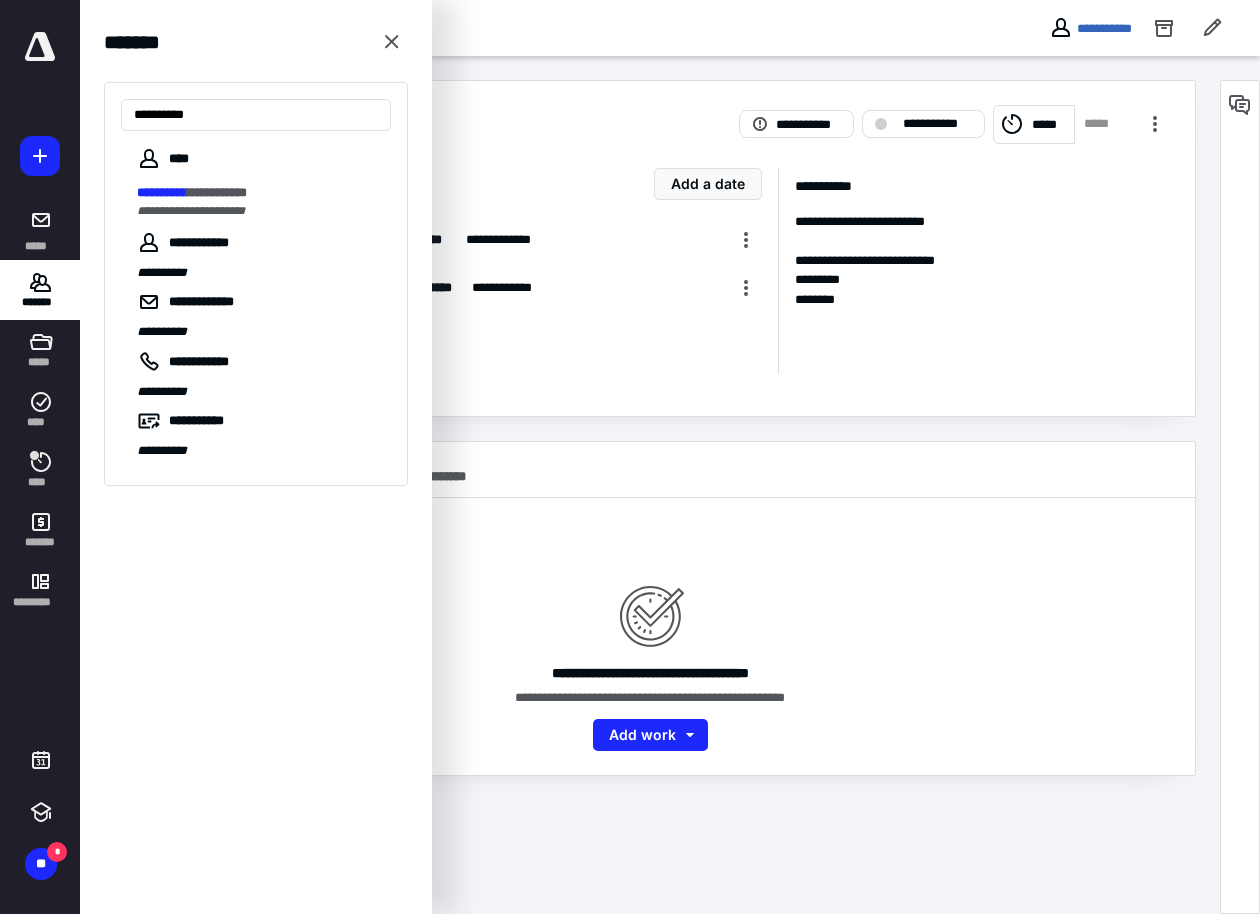 type on "**********" 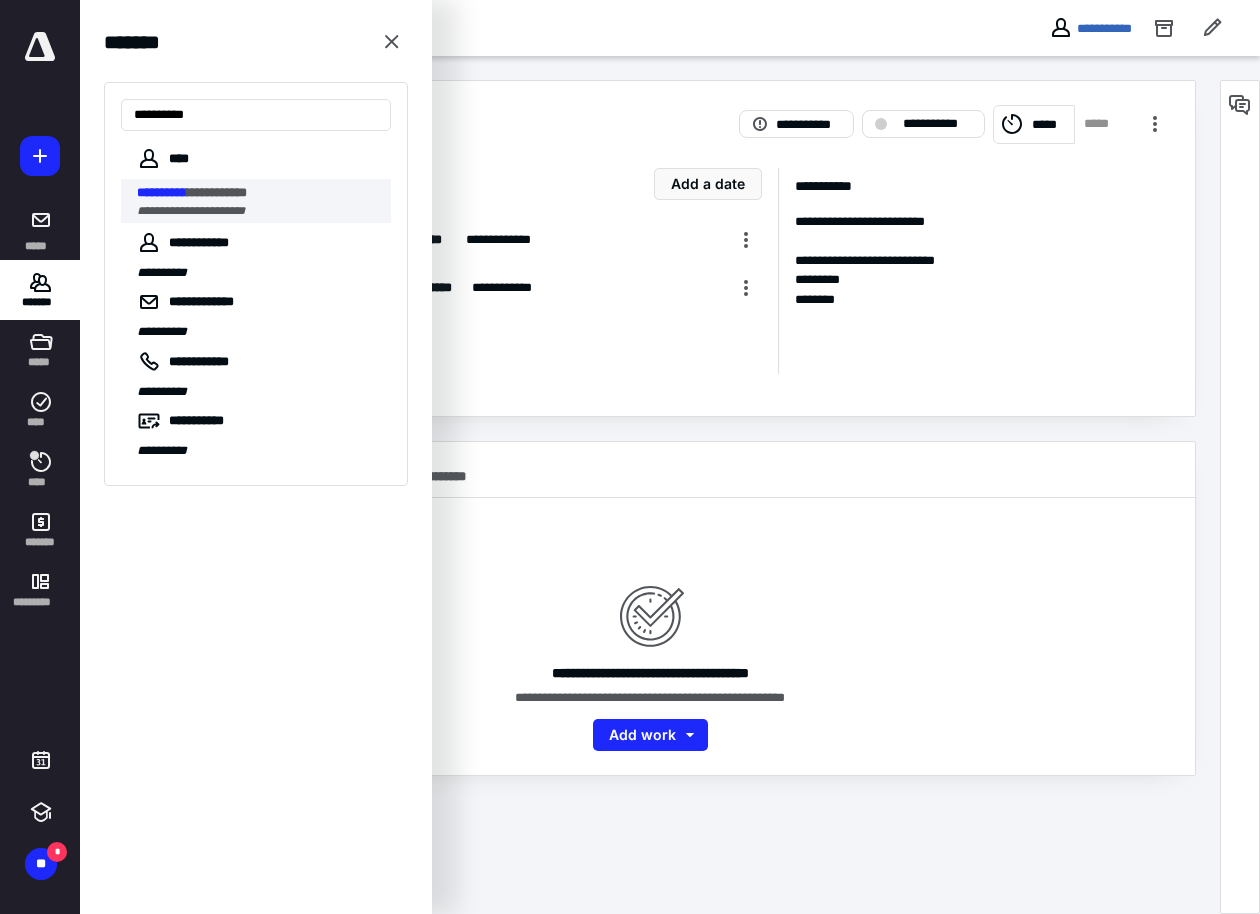 click on "**********" at bounding box center (191, 211) 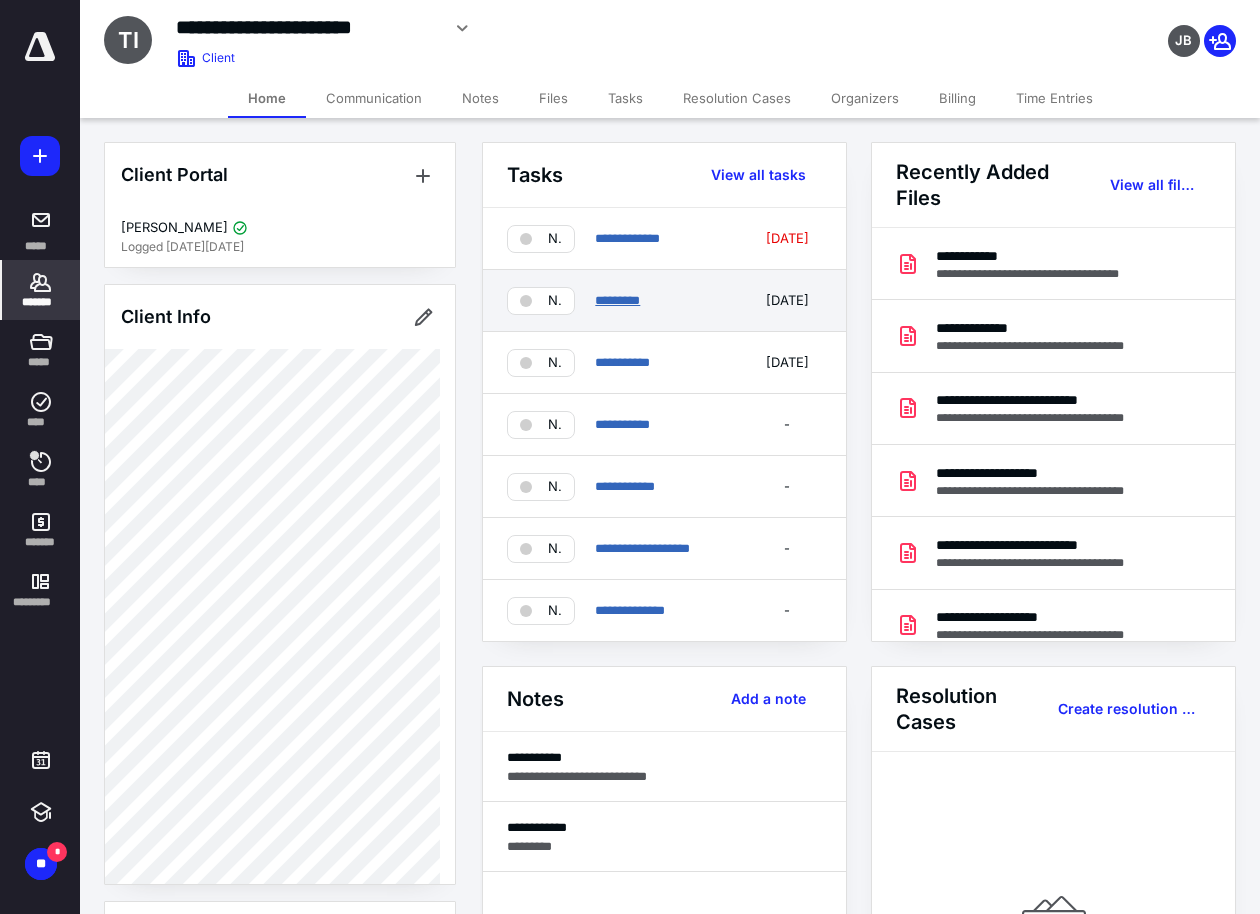 click on "*********" at bounding box center (617, 300) 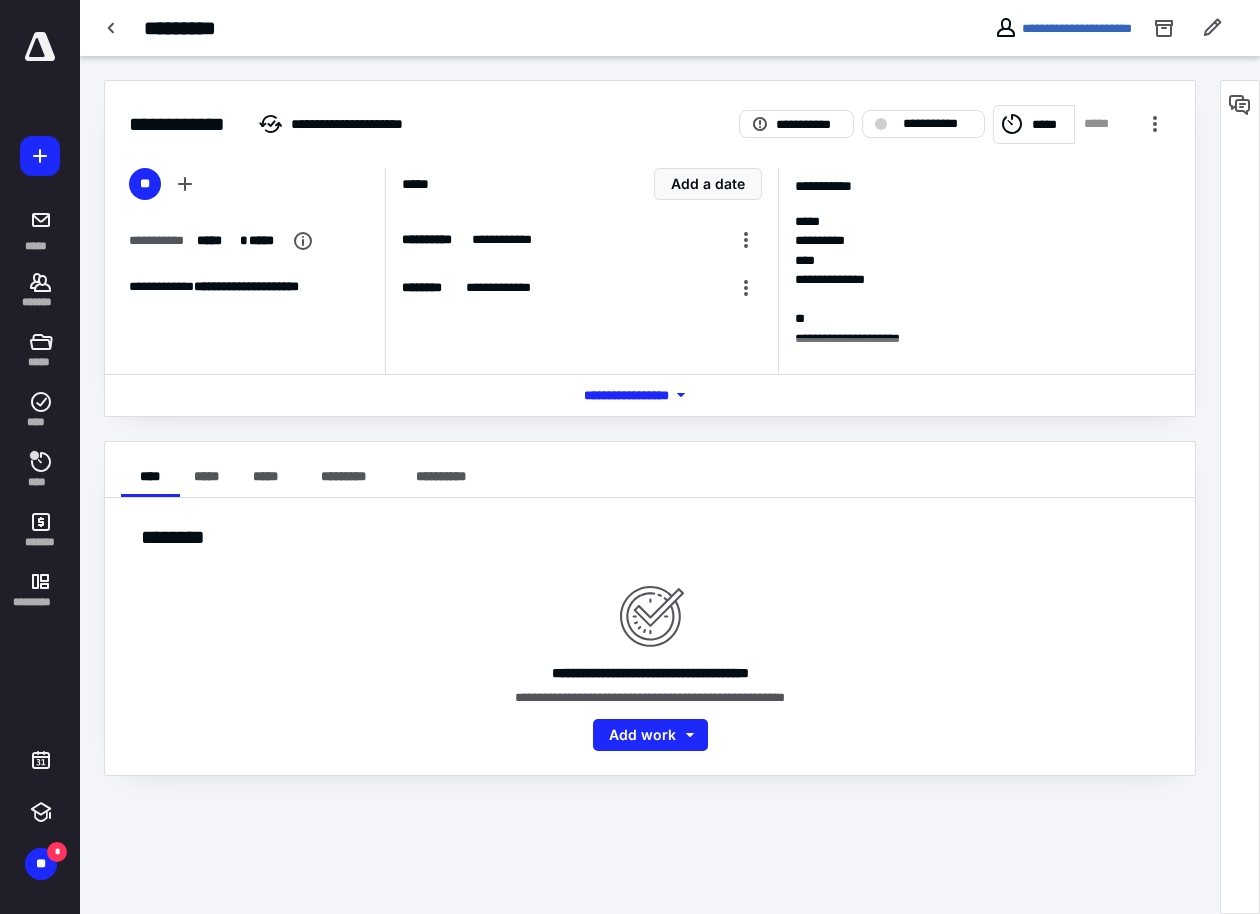 drag, startPoint x: 631, startPoint y: 393, endPoint x: 967, endPoint y: 393, distance: 336 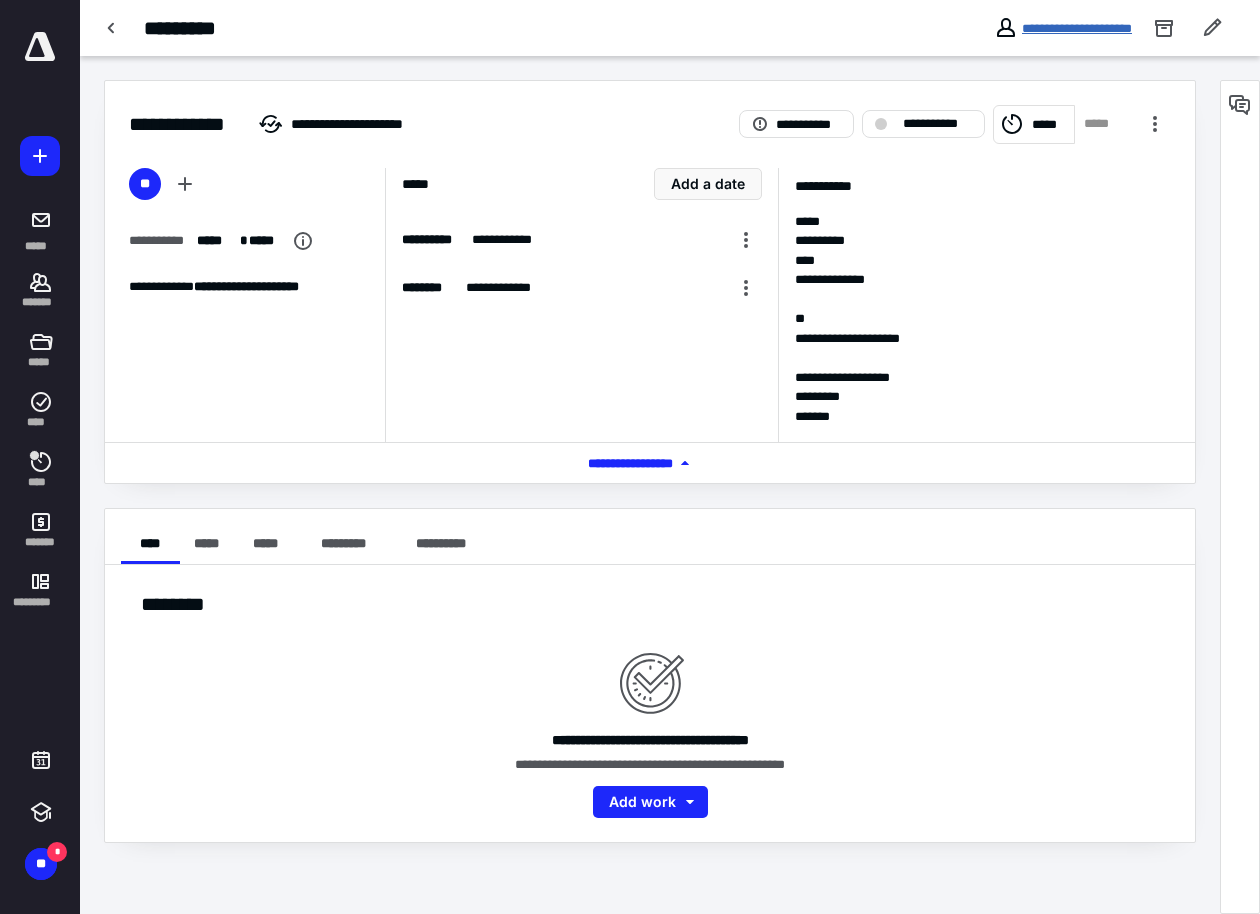 click on "**********" at bounding box center (1077, 28) 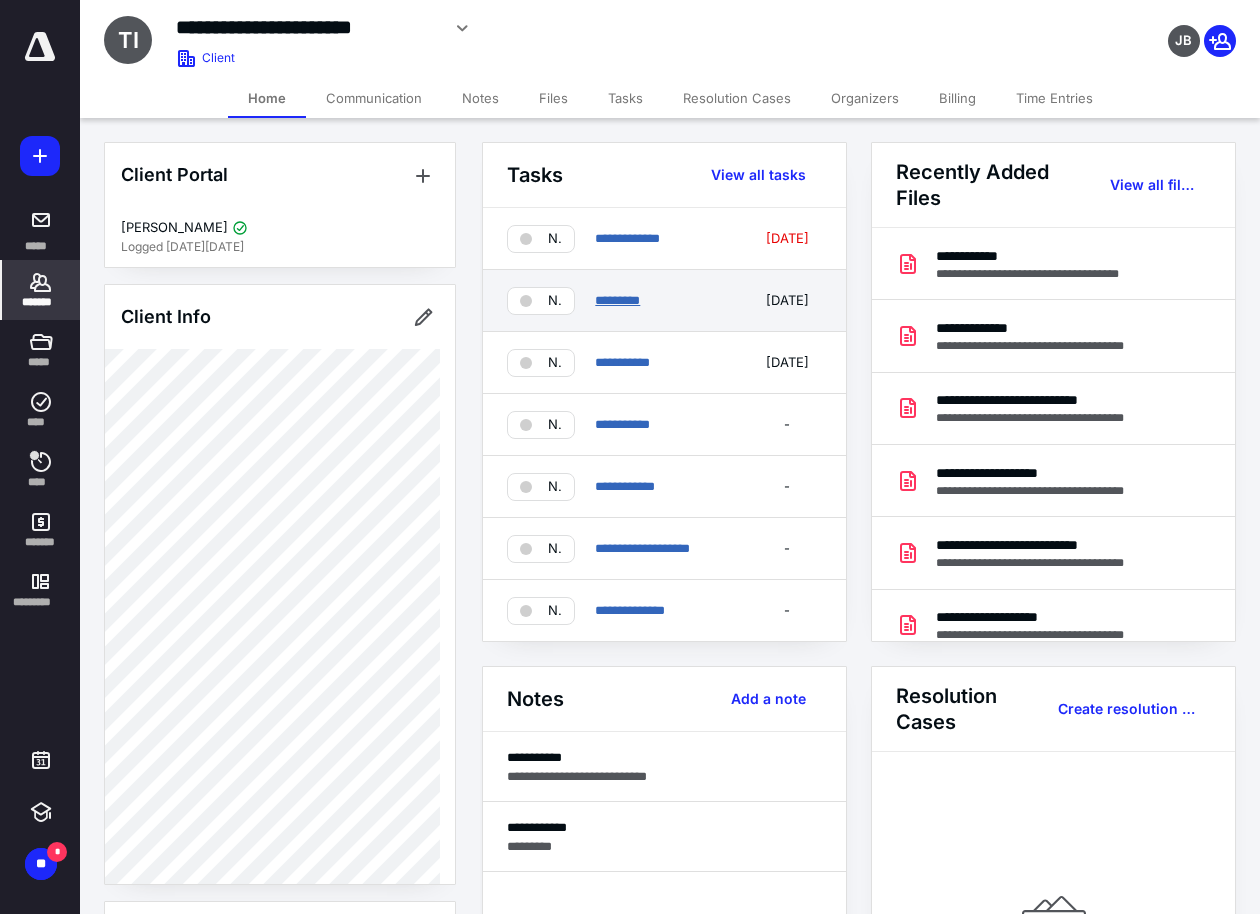click on "*********" at bounding box center [617, 300] 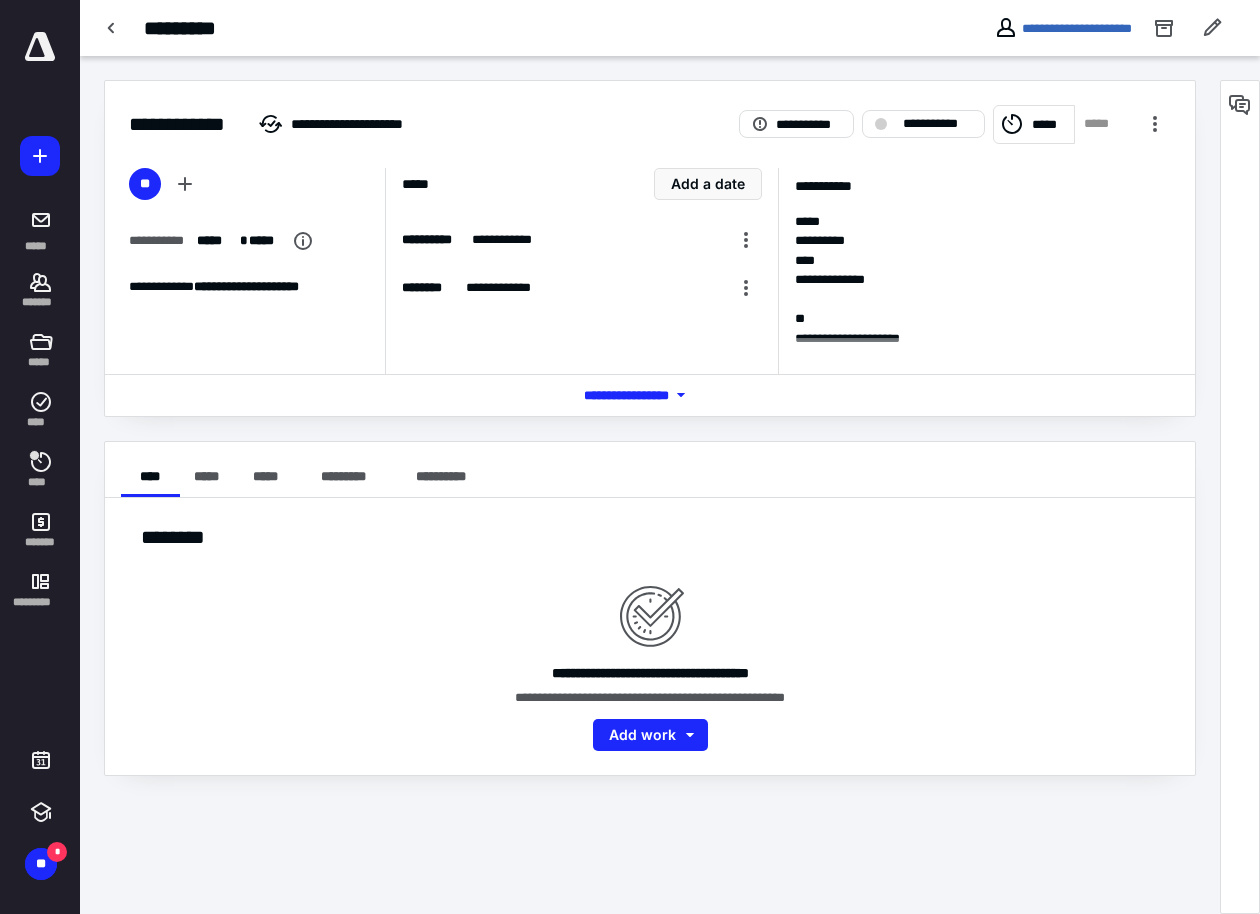 click on "*** **** *******" at bounding box center (650, 395) 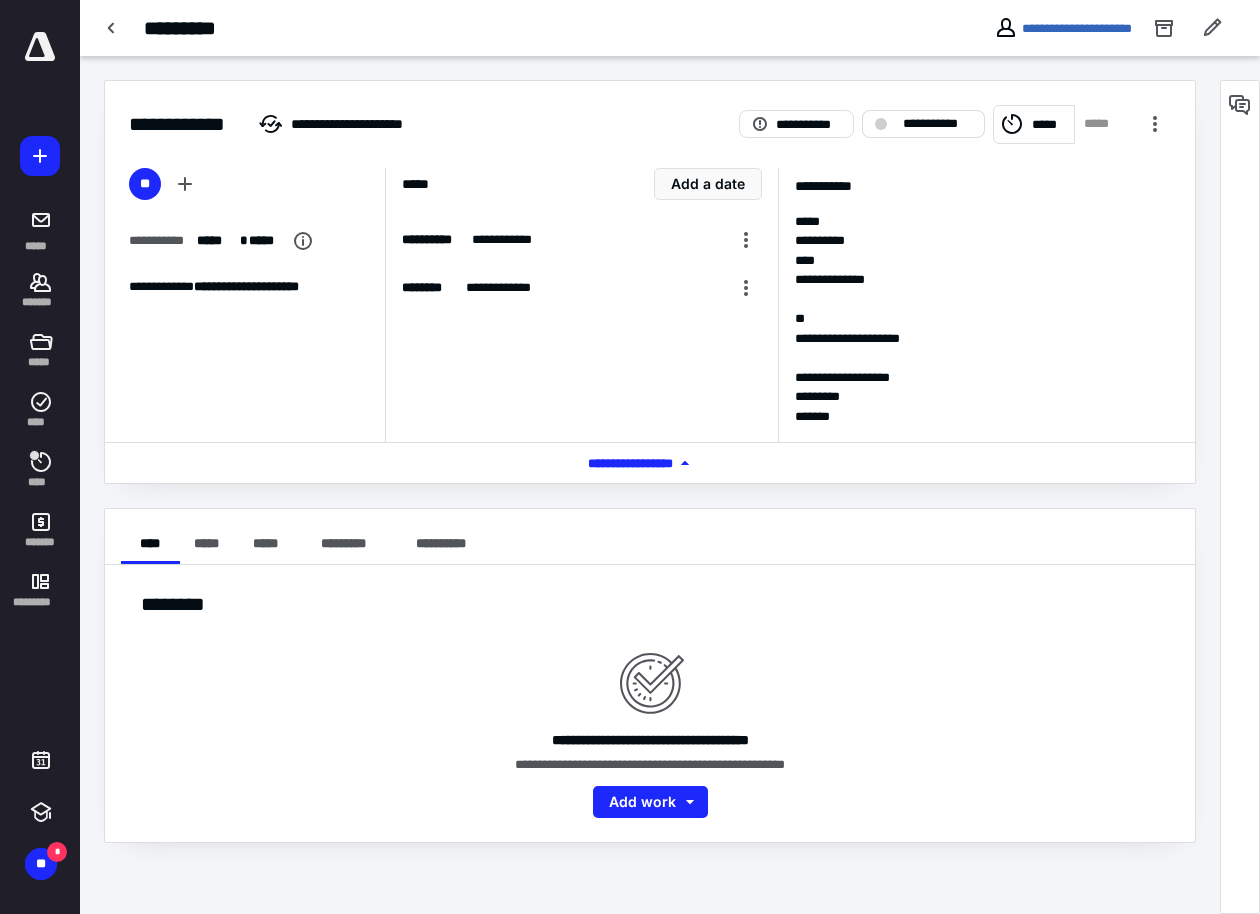 click on "**********" at bounding box center (937, 124) 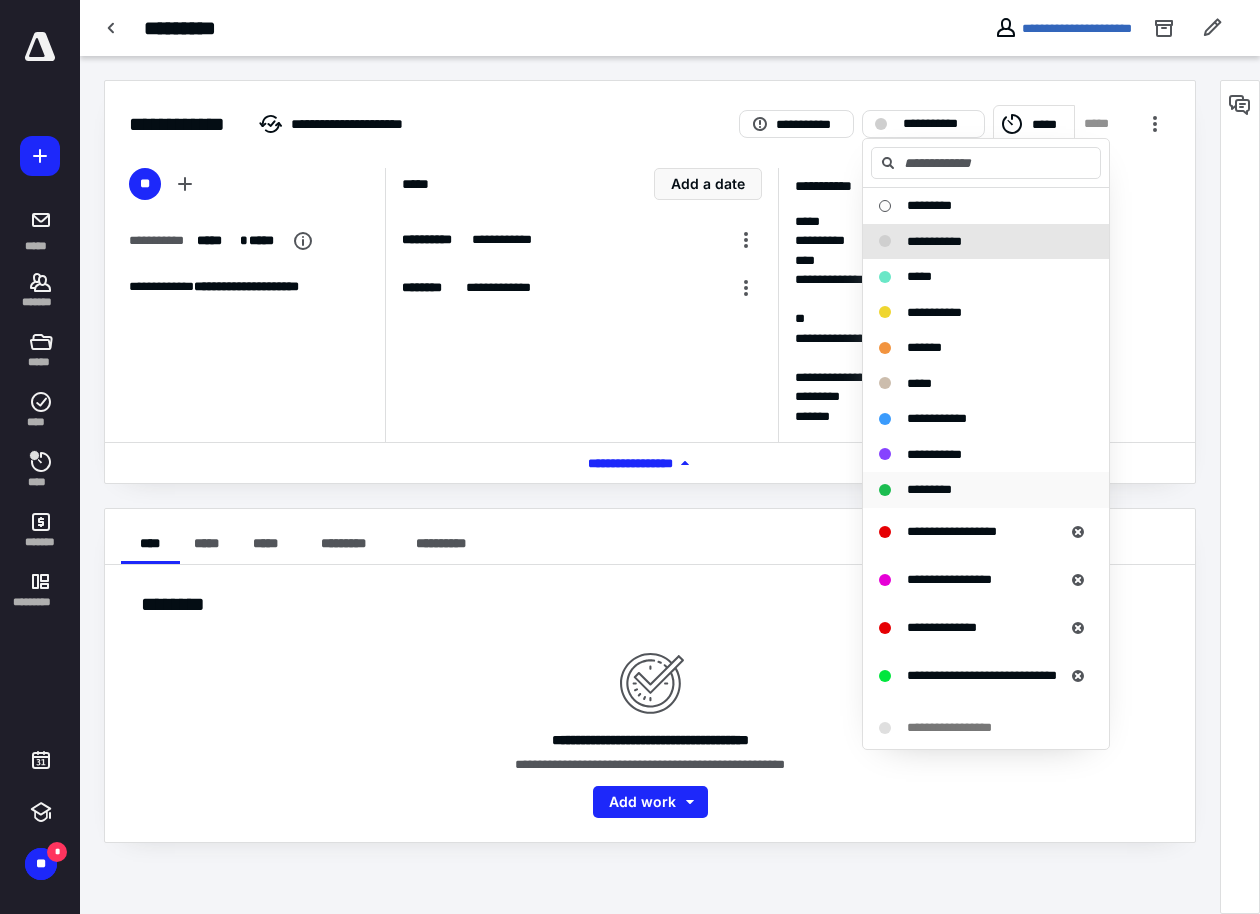 click on "*********" at bounding box center [929, 490] 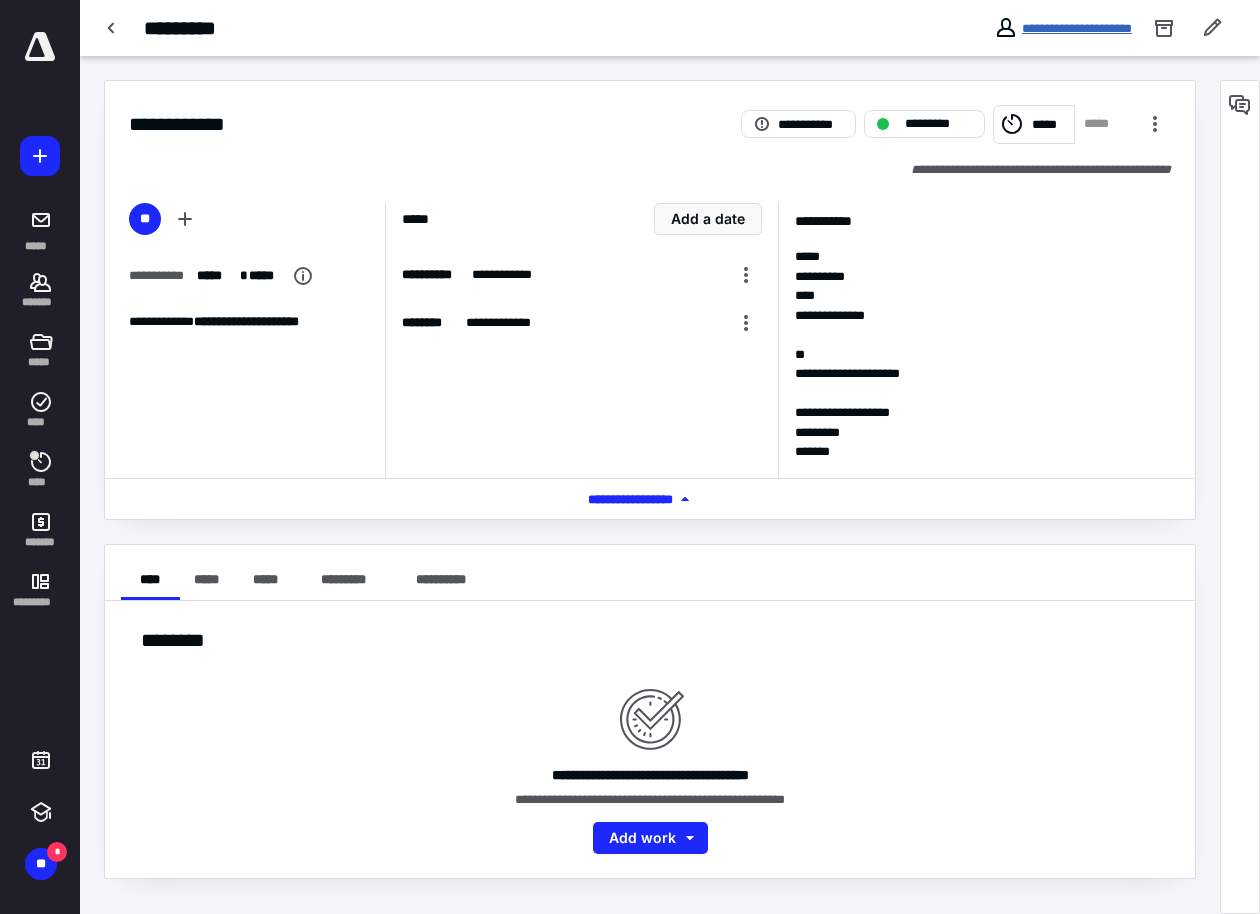 click on "**********" at bounding box center (1077, 28) 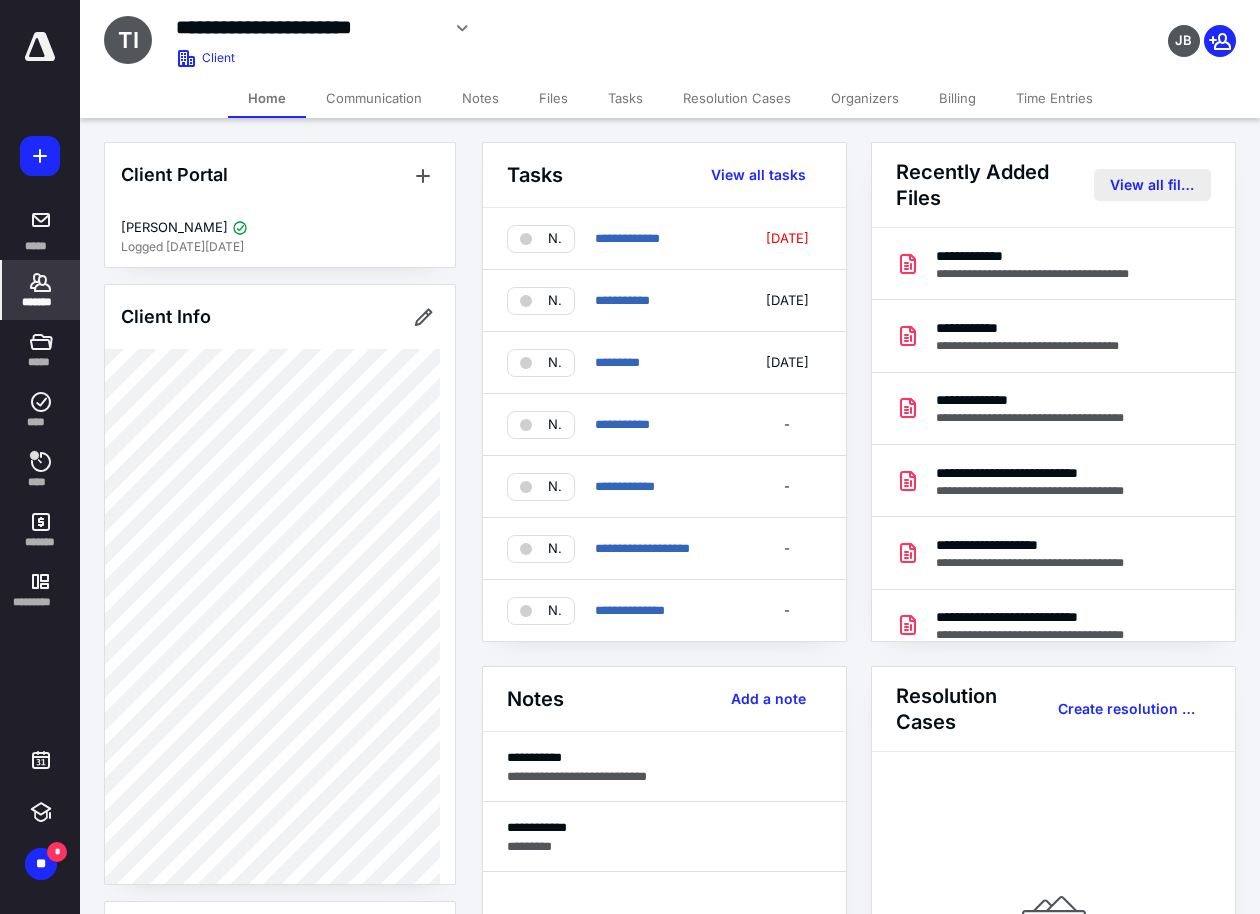 click on "View all files" at bounding box center [1152, 185] 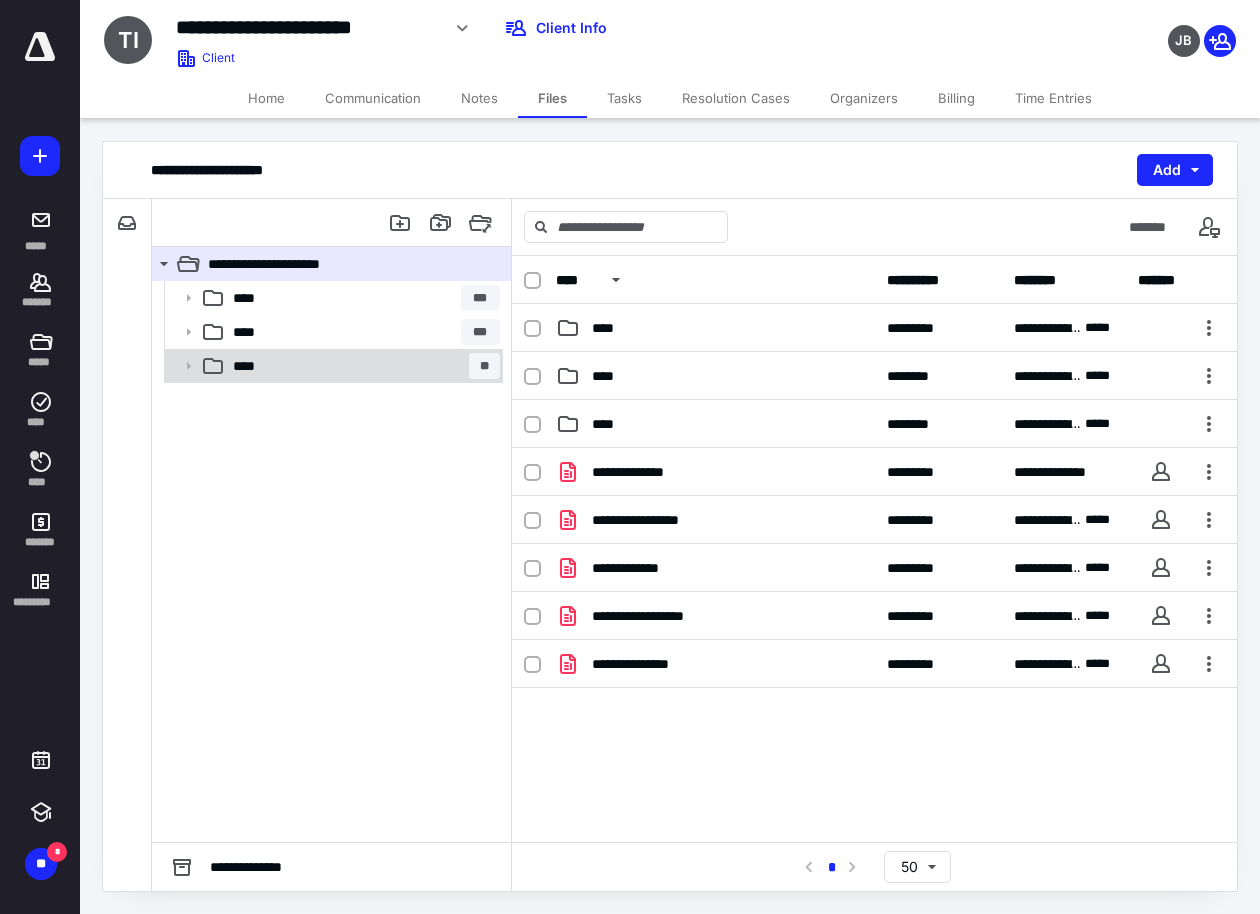 click on "**** **" at bounding box center [362, 366] 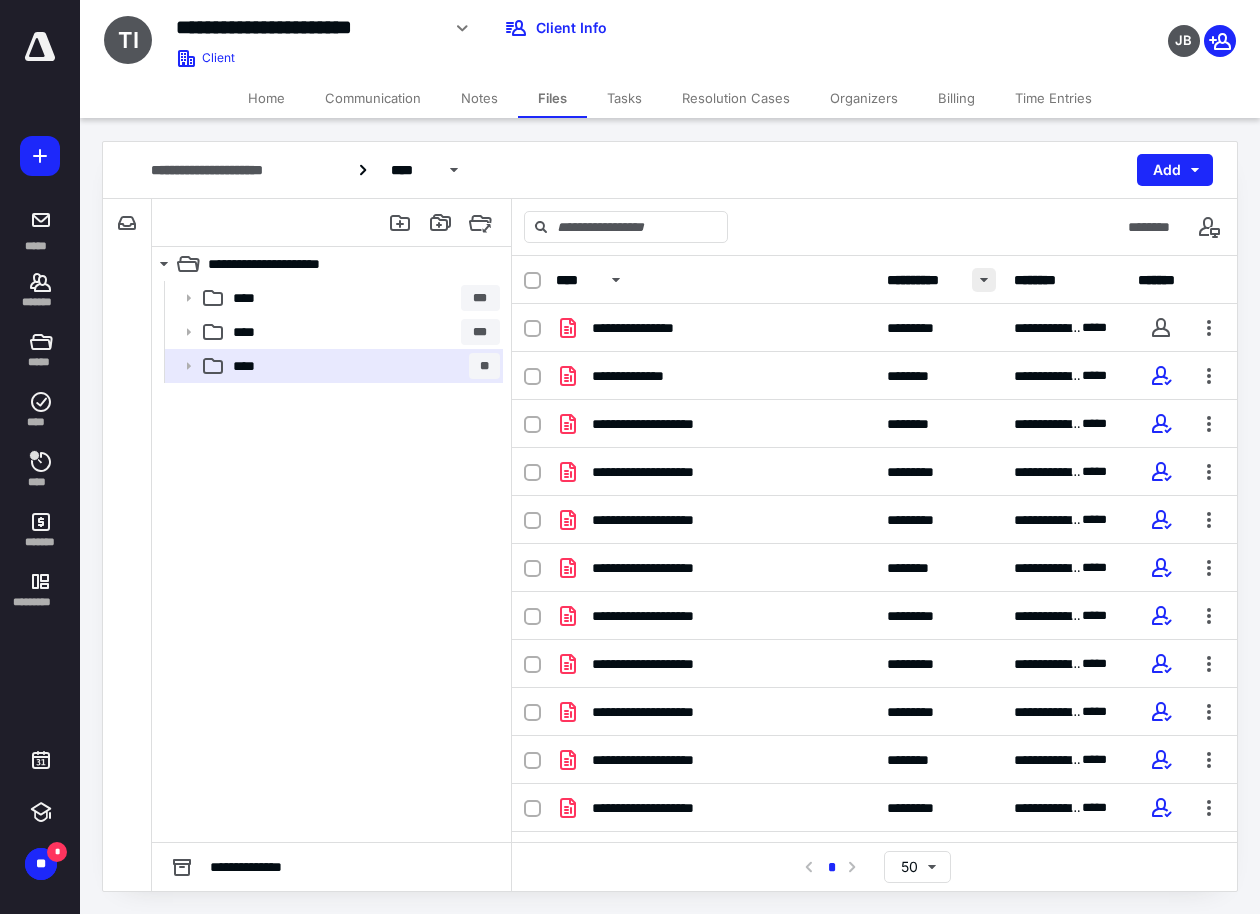 click at bounding box center (984, 280) 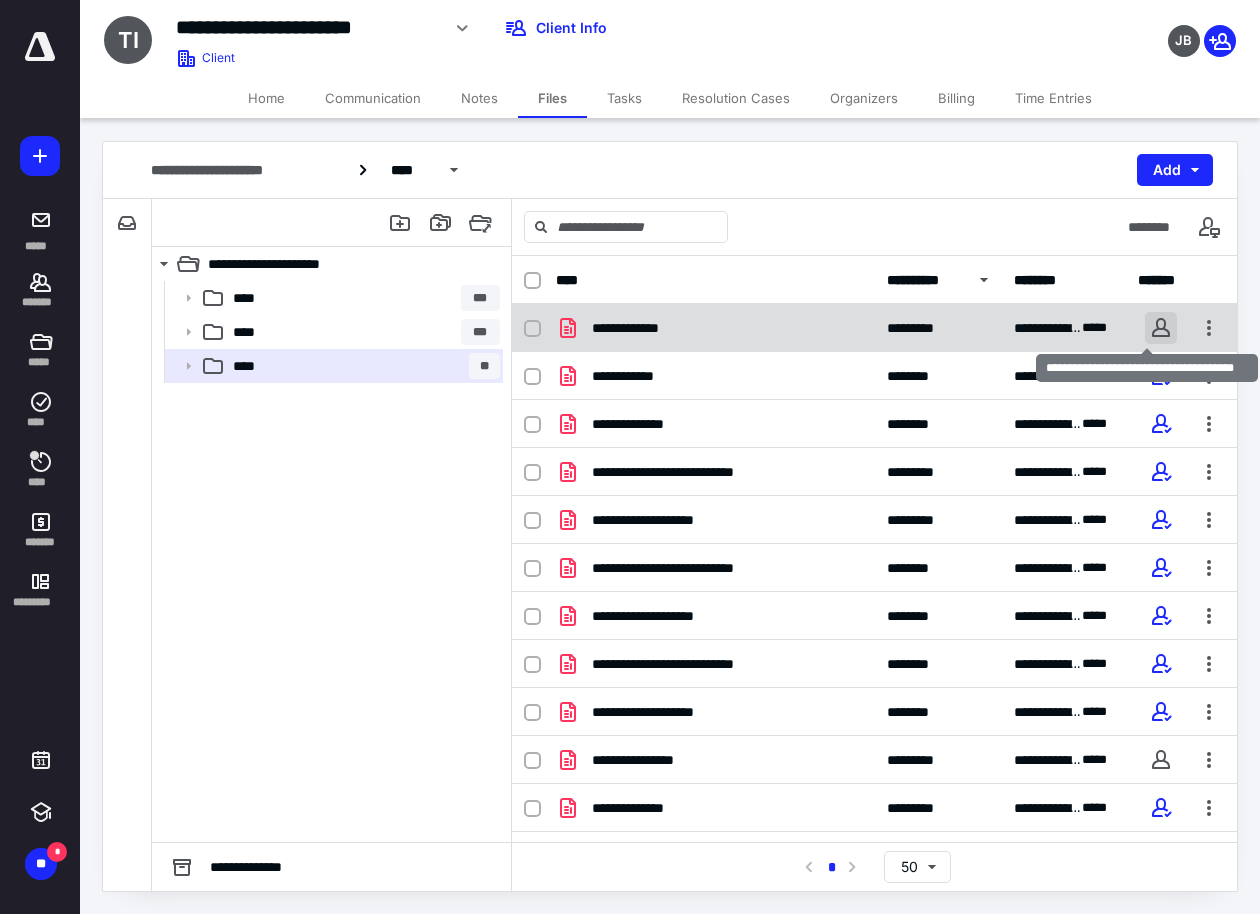 click at bounding box center (1161, 328) 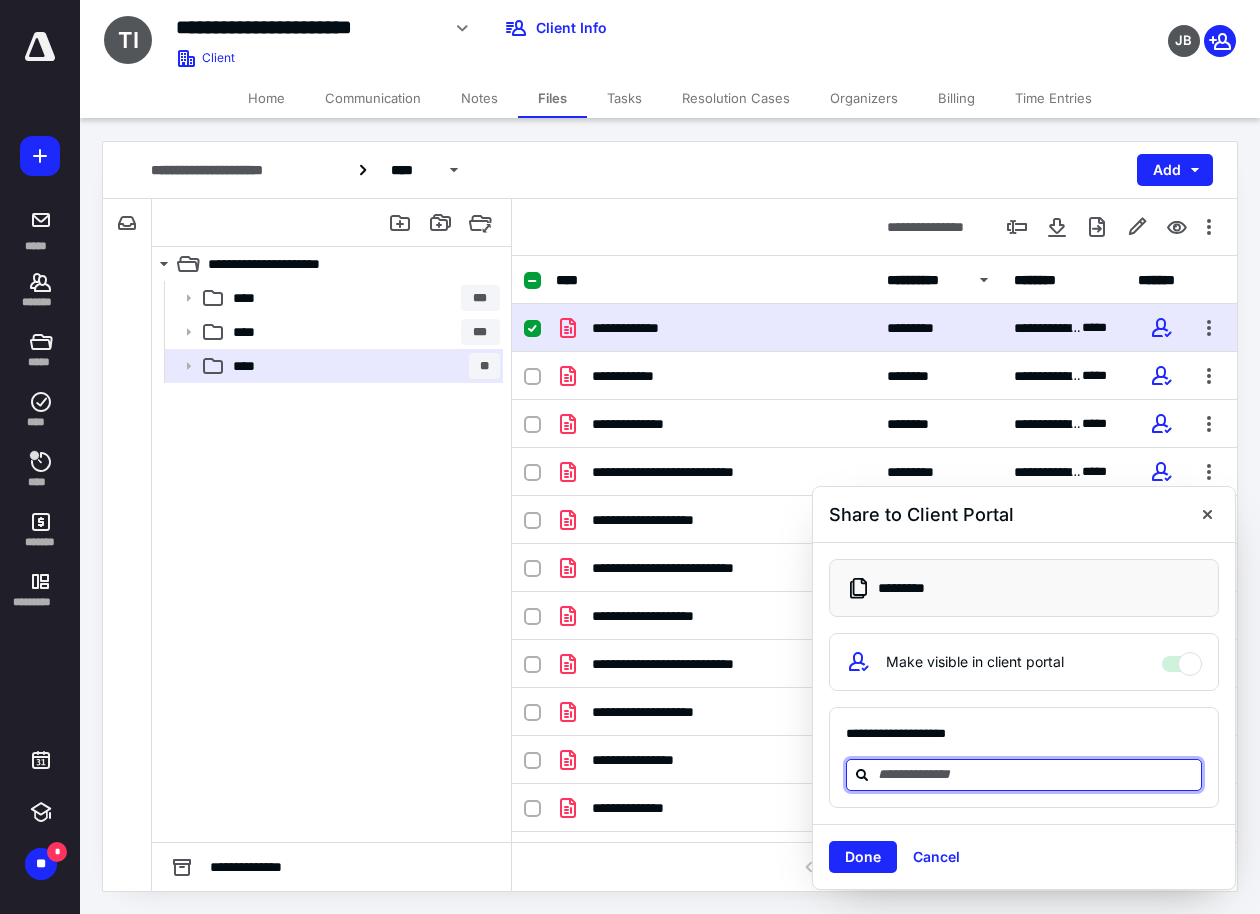 click at bounding box center [1036, 774] 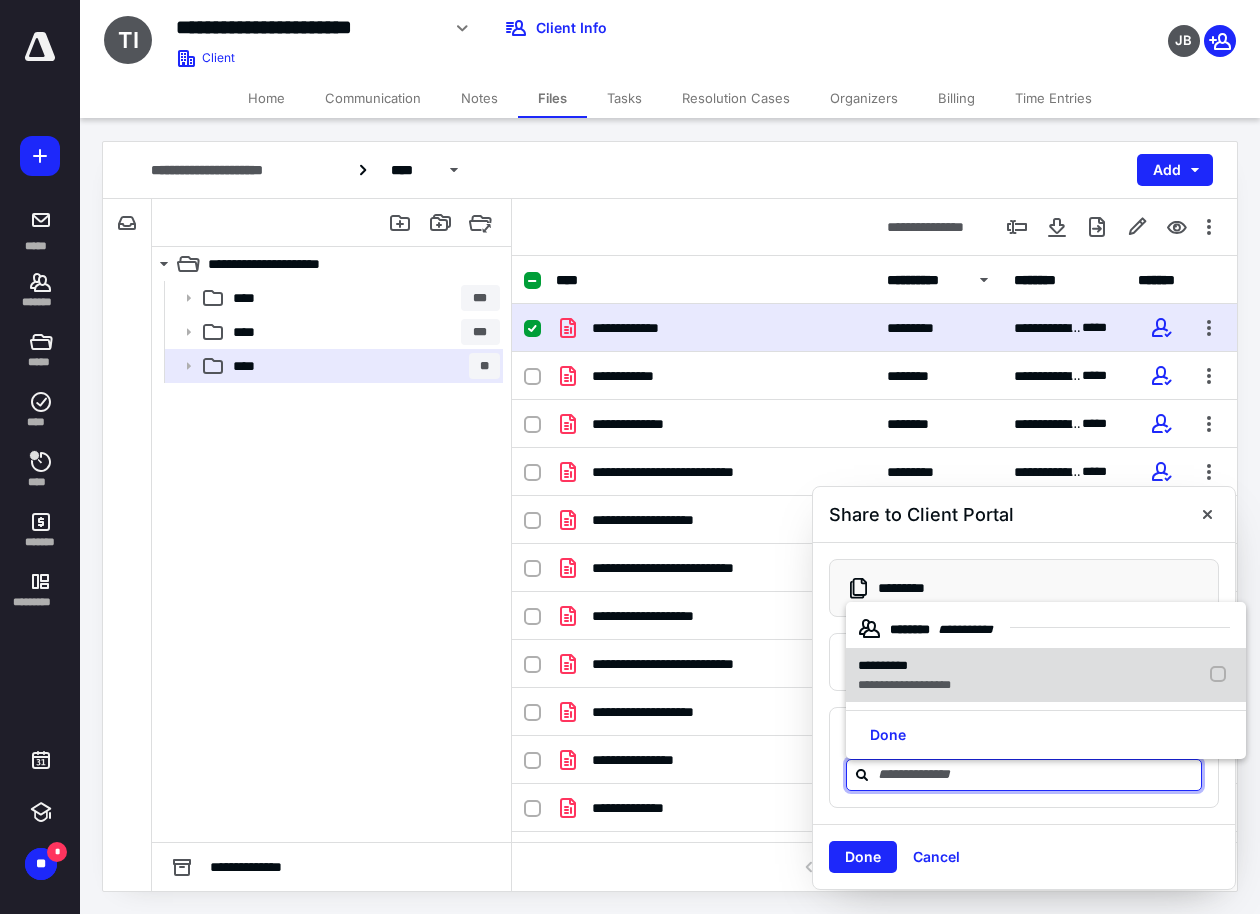click on "**********" at bounding box center [904, 685] 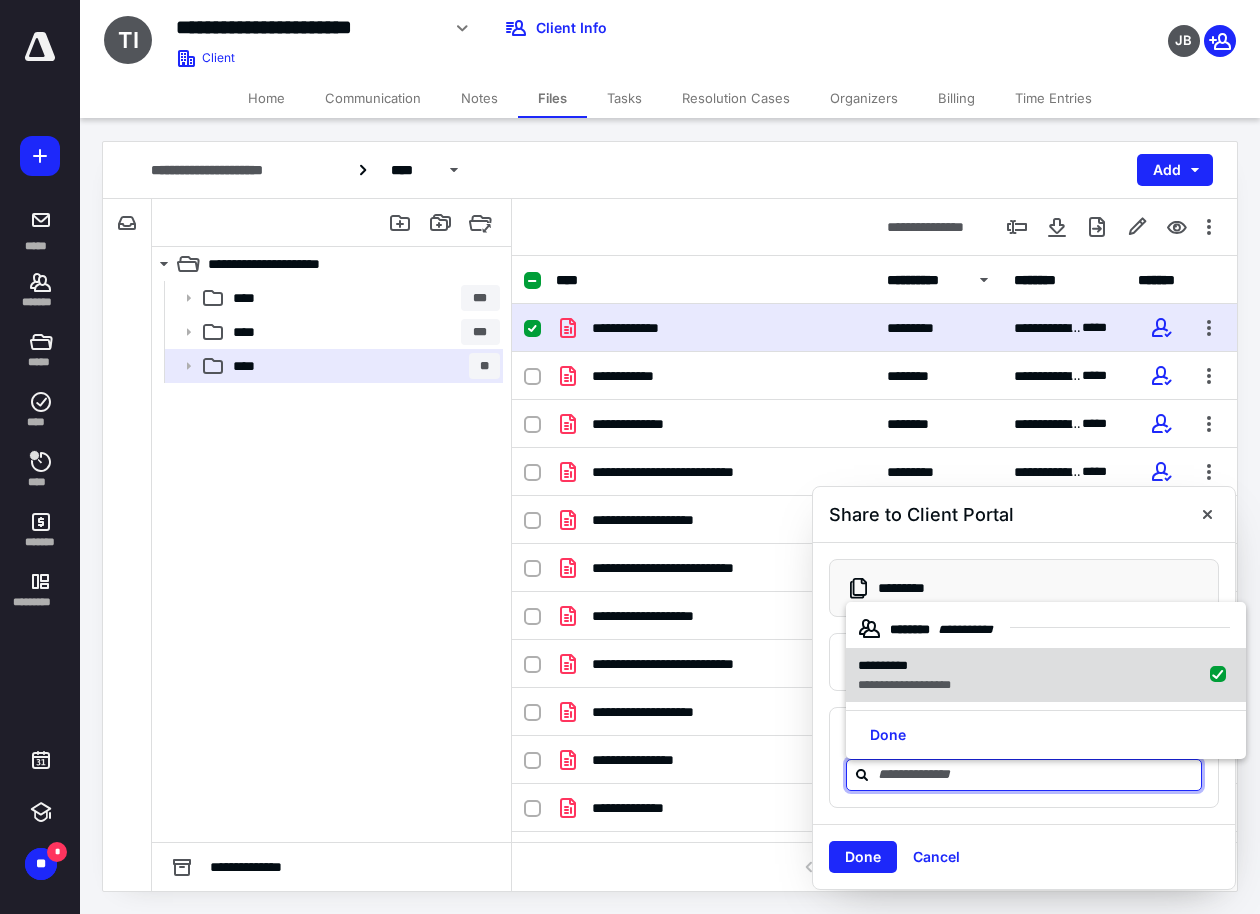 checkbox on "true" 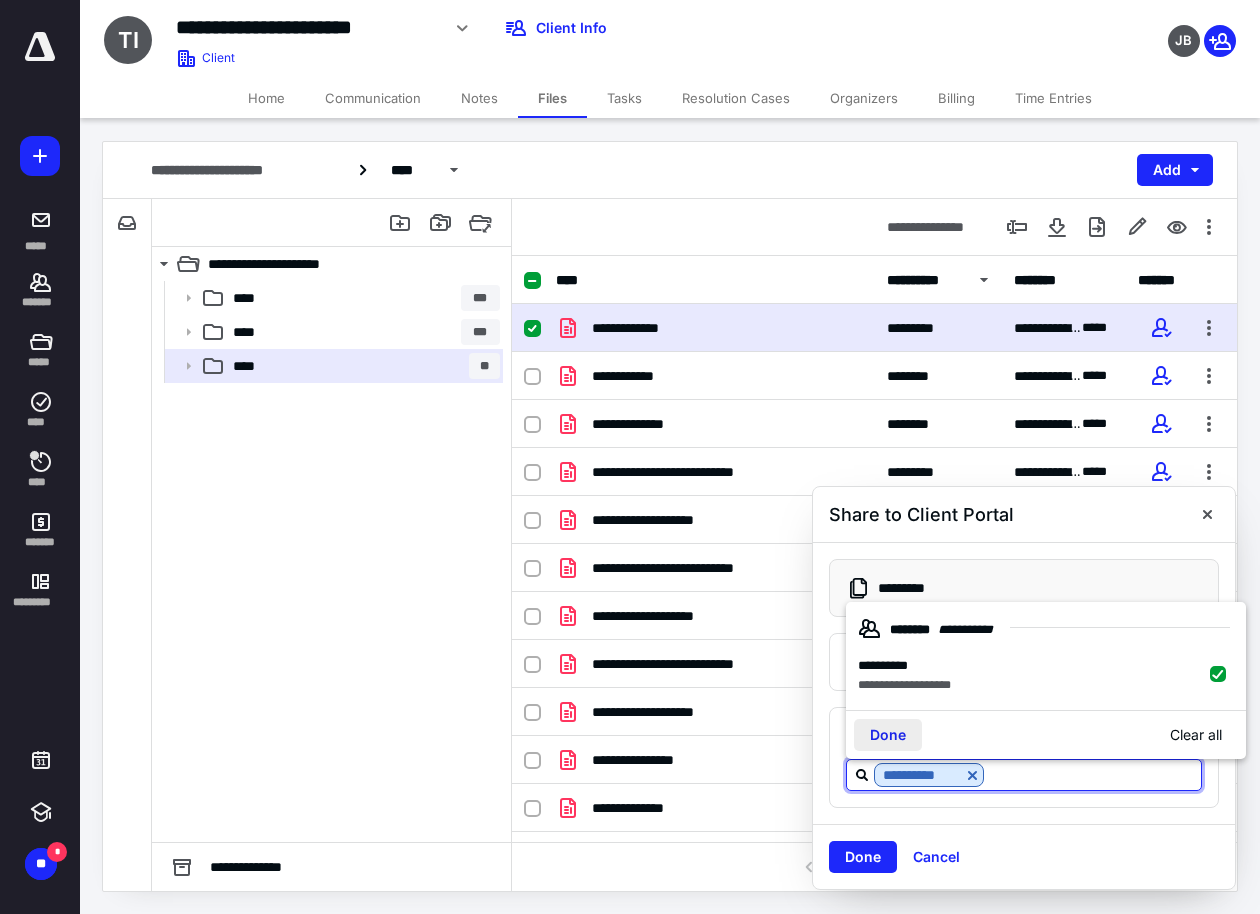 click on "Done" at bounding box center [888, 735] 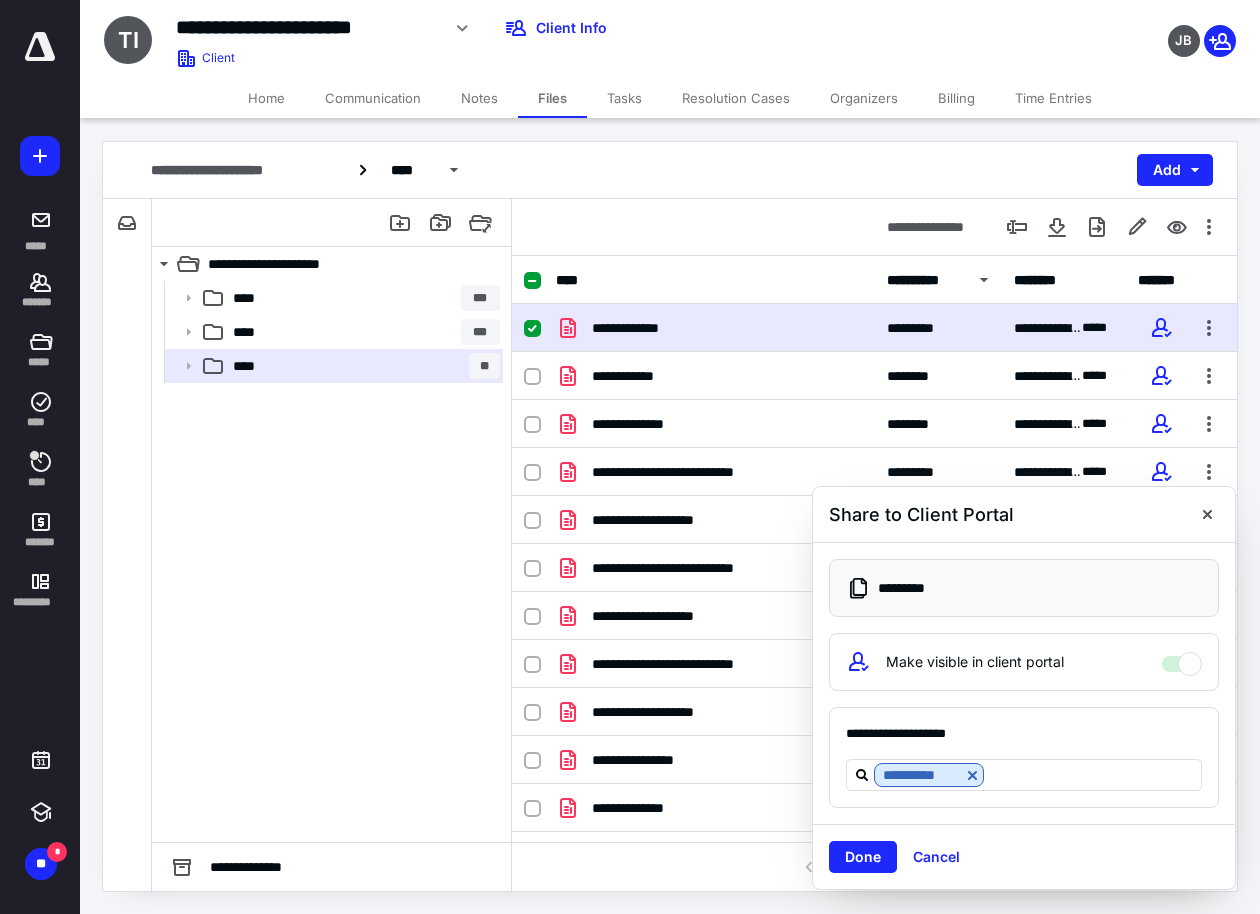 click on "Done" at bounding box center (863, 857) 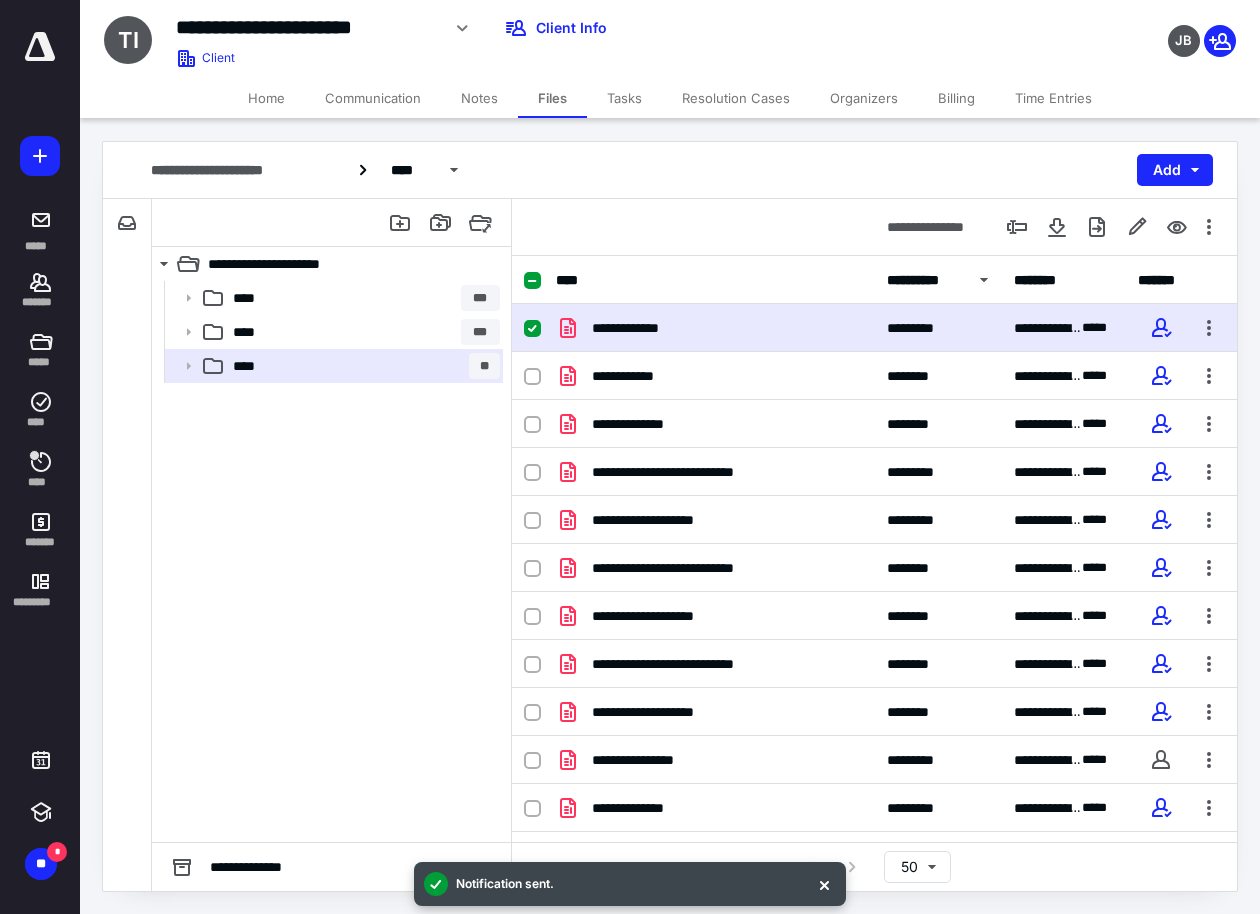 click on "Tasks" at bounding box center (624, 98) 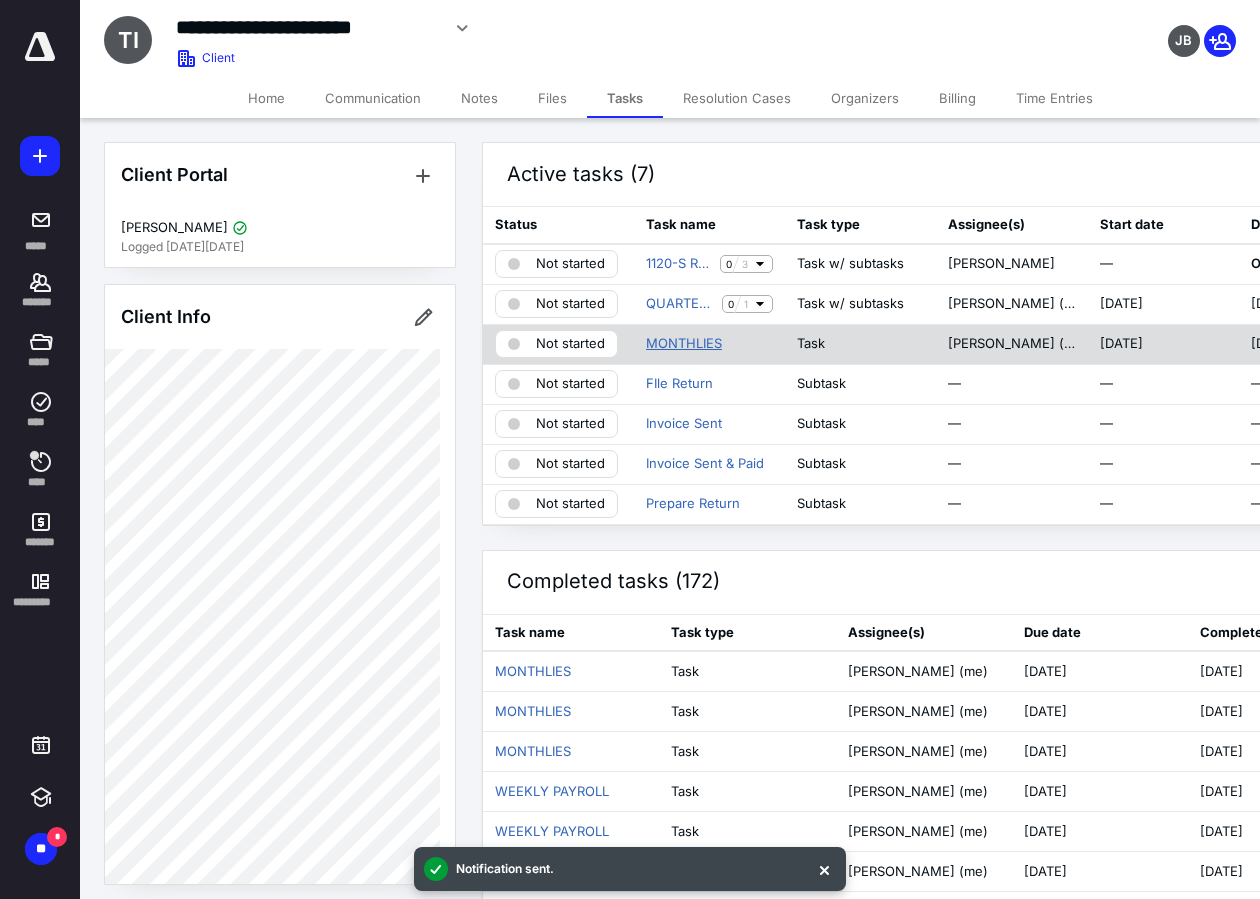 click on "MONTHLIES" at bounding box center (684, 344) 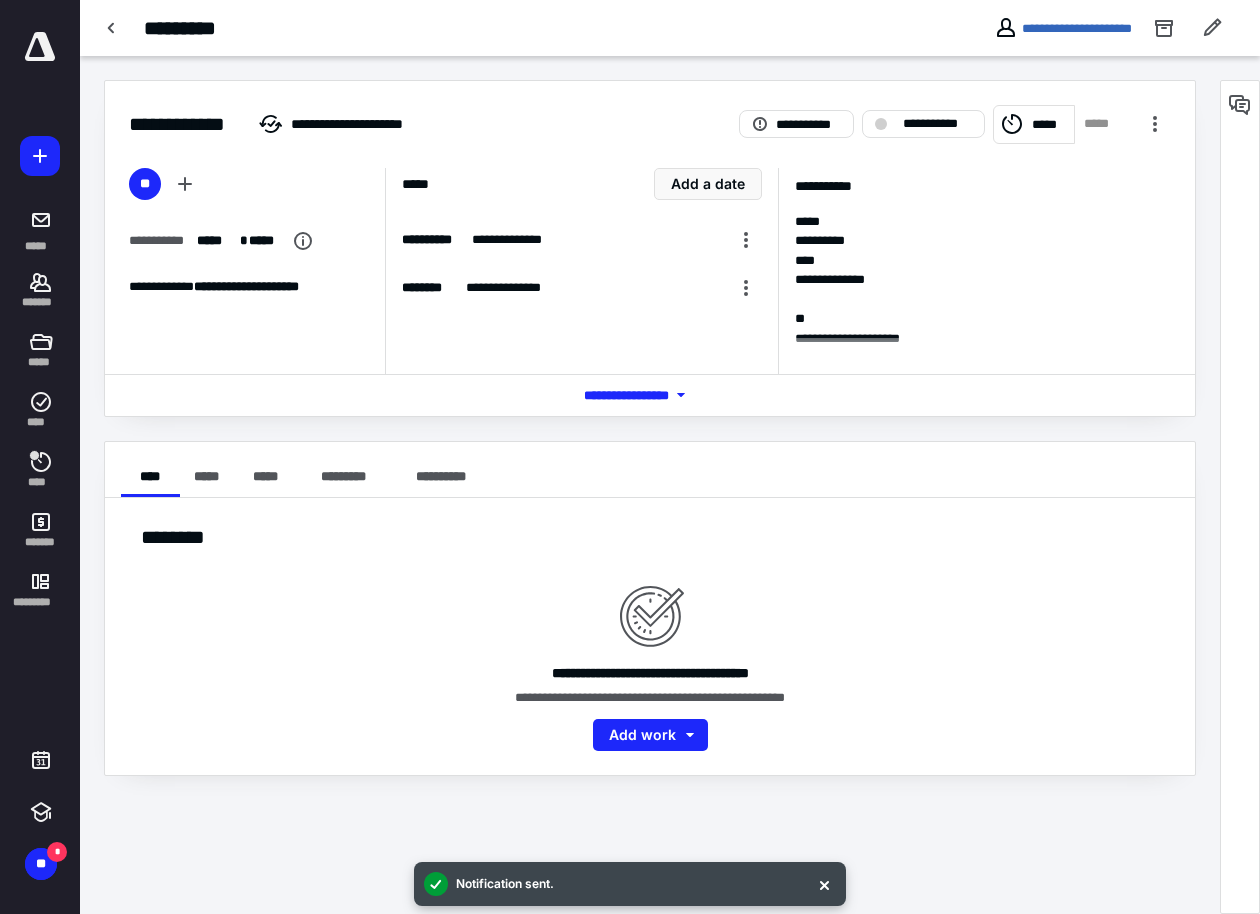 click on "*** **** *******" at bounding box center (650, 395) 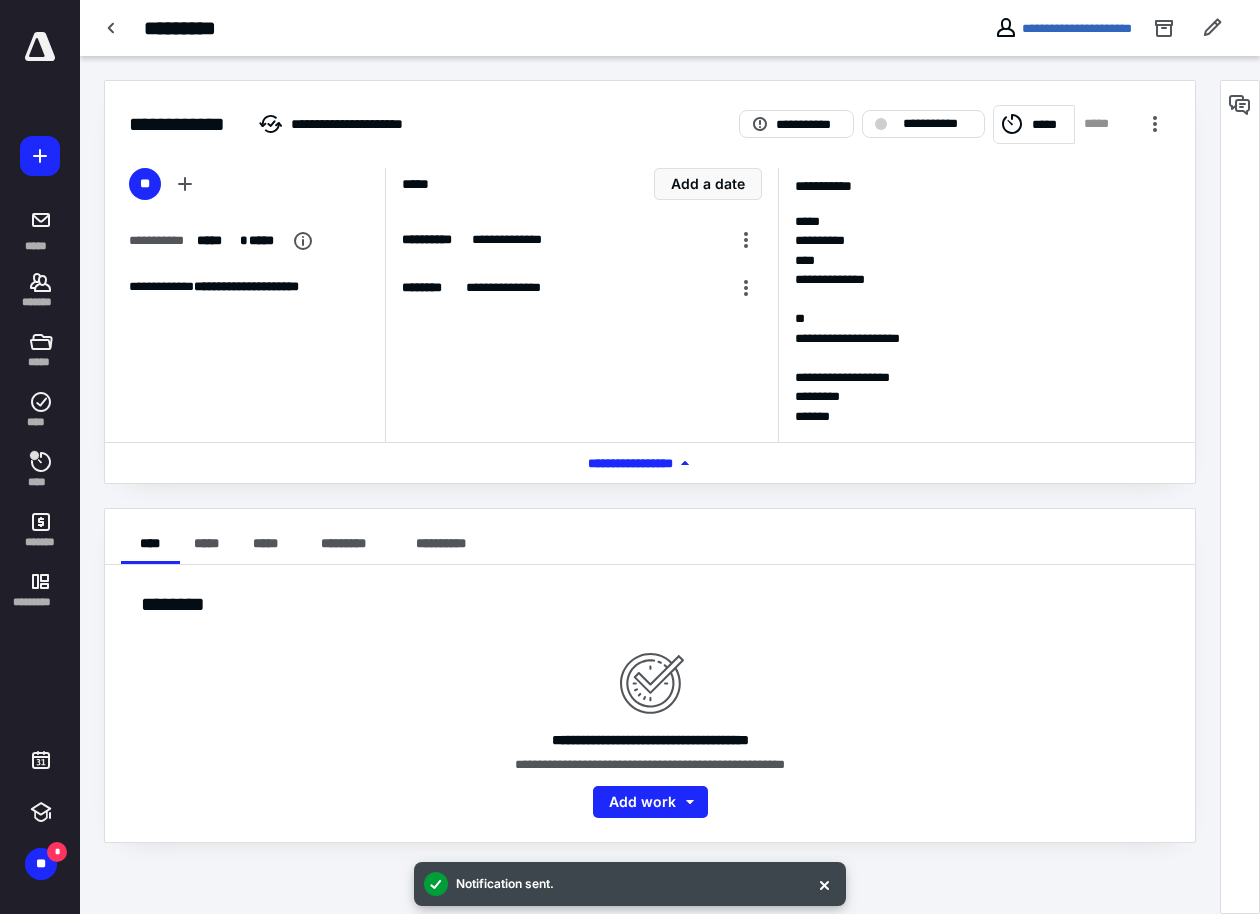 click at bounding box center [40, 47] 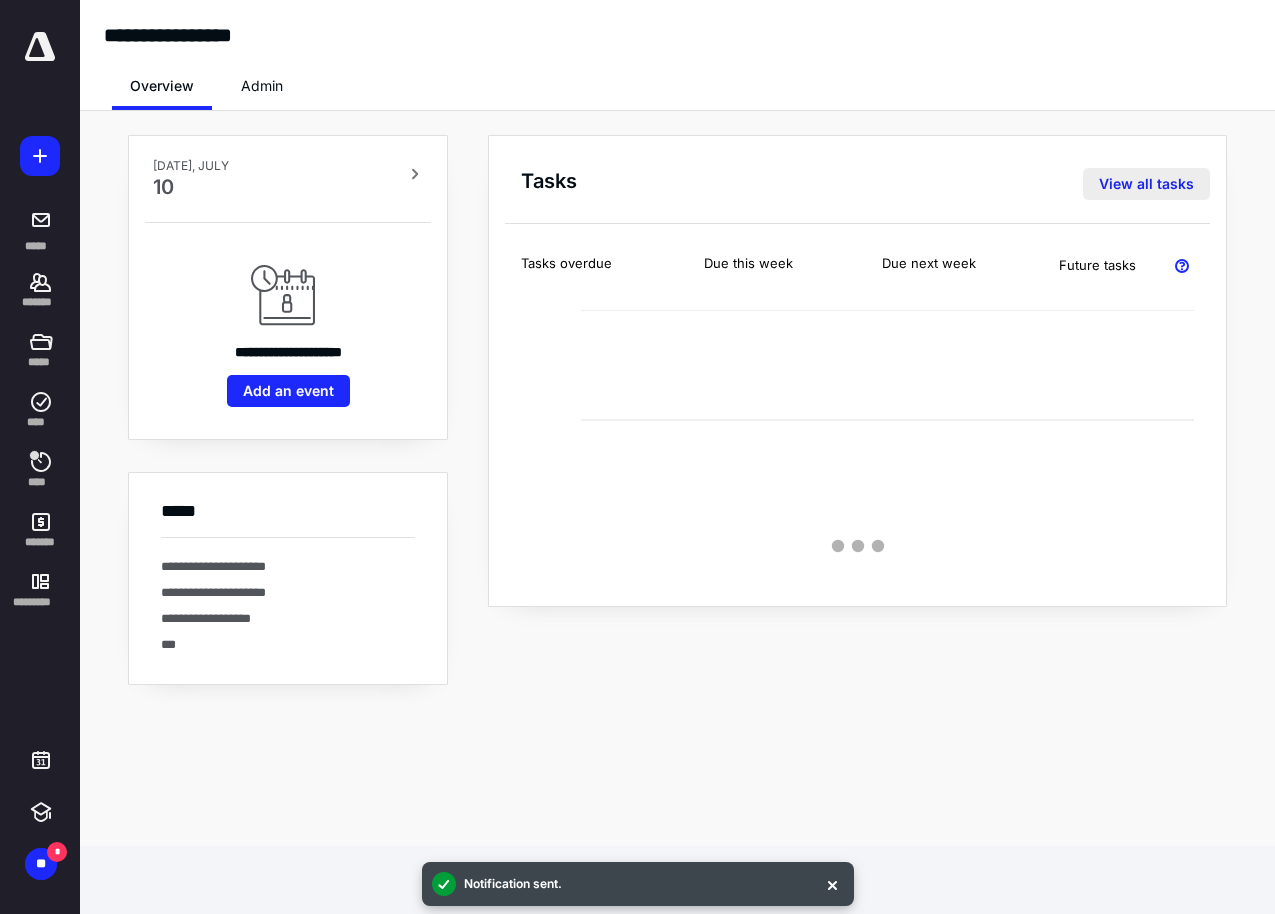 click on "View all tasks" at bounding box center (1146, 184) 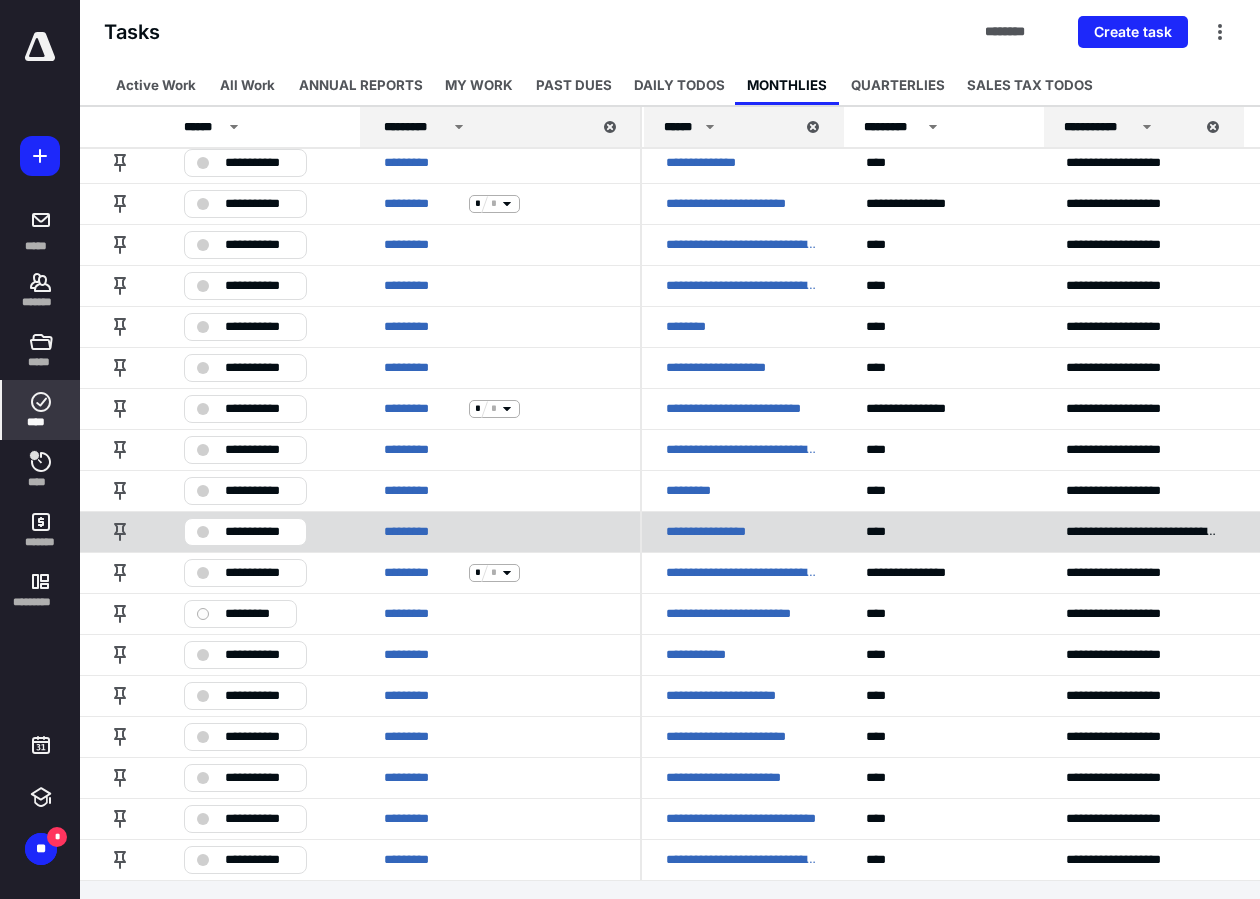 scroll, scrollTop: 289, scrollLeft: 0, axis: vertical 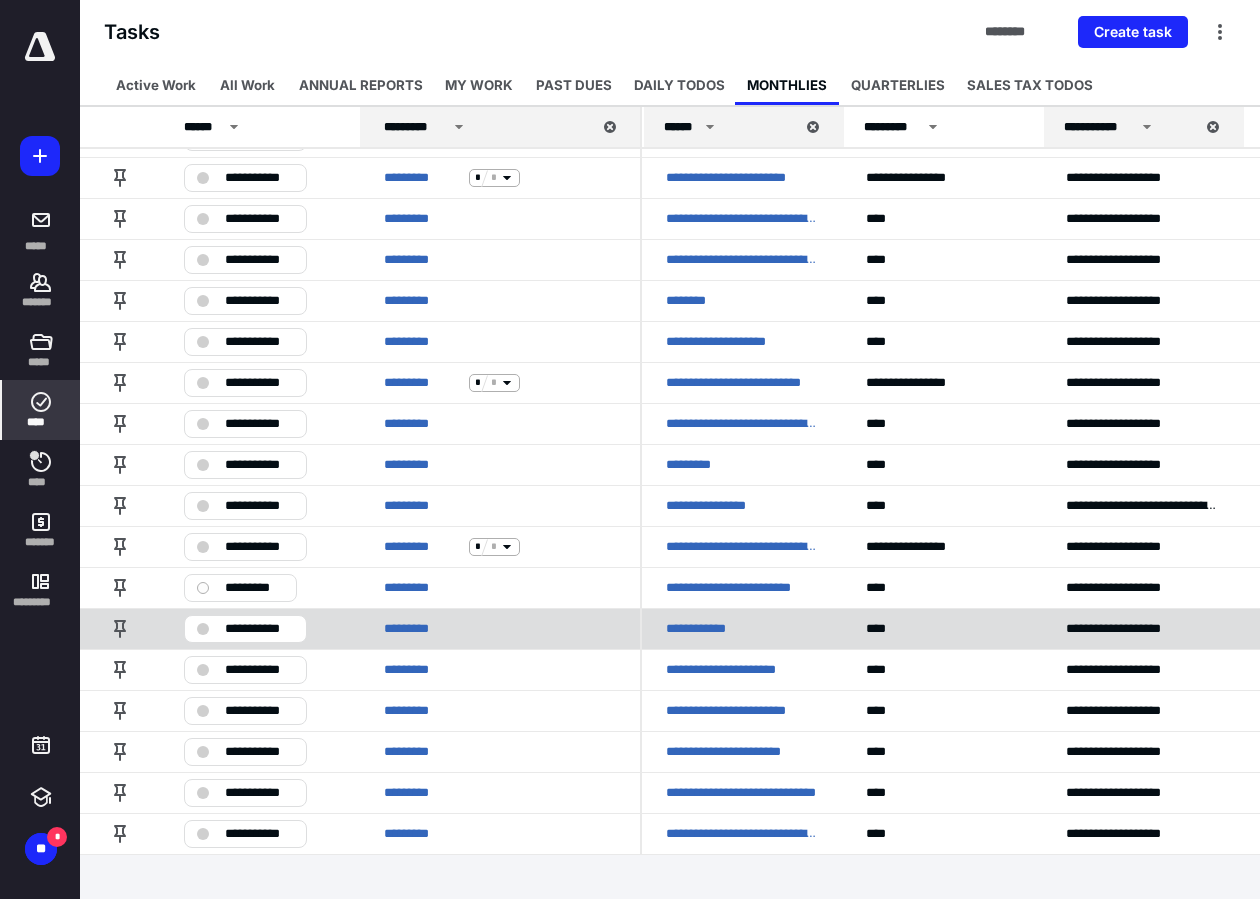 click on "**********" at bounding box center [709, 629] 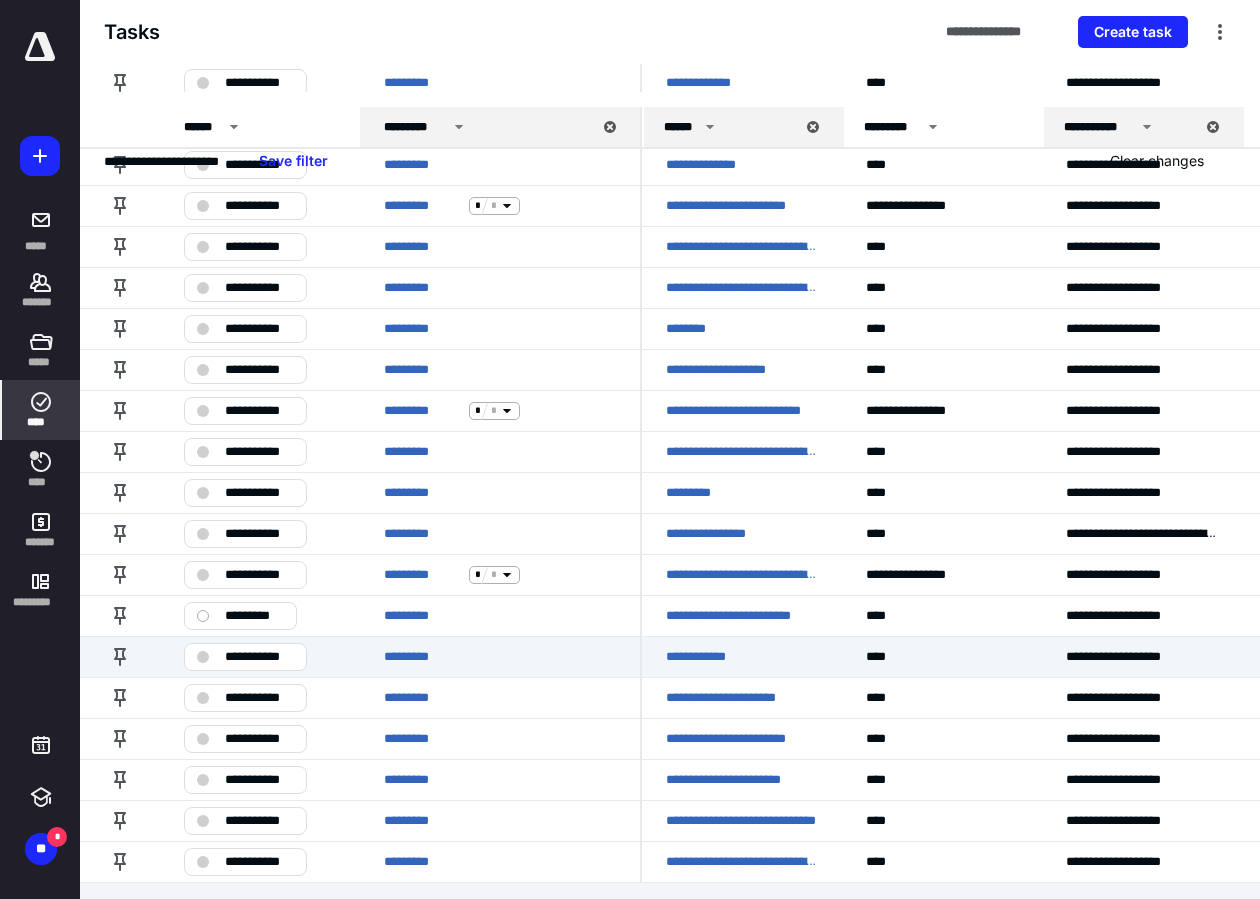 scroll, scrollTop: 0, scrollLeft: 0, axis: both 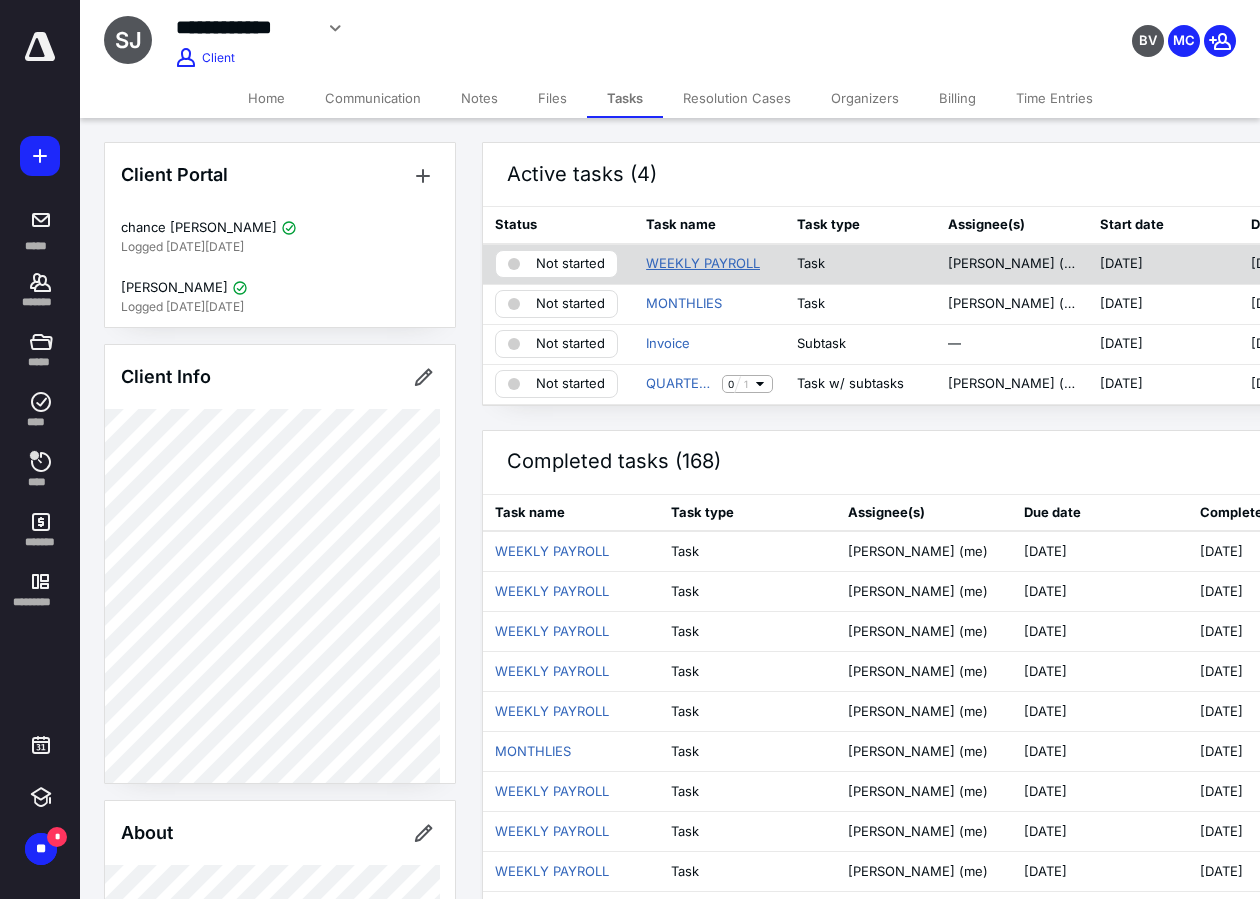click on "WEEKLY PAYROLL" at bounding box center [703, 264] 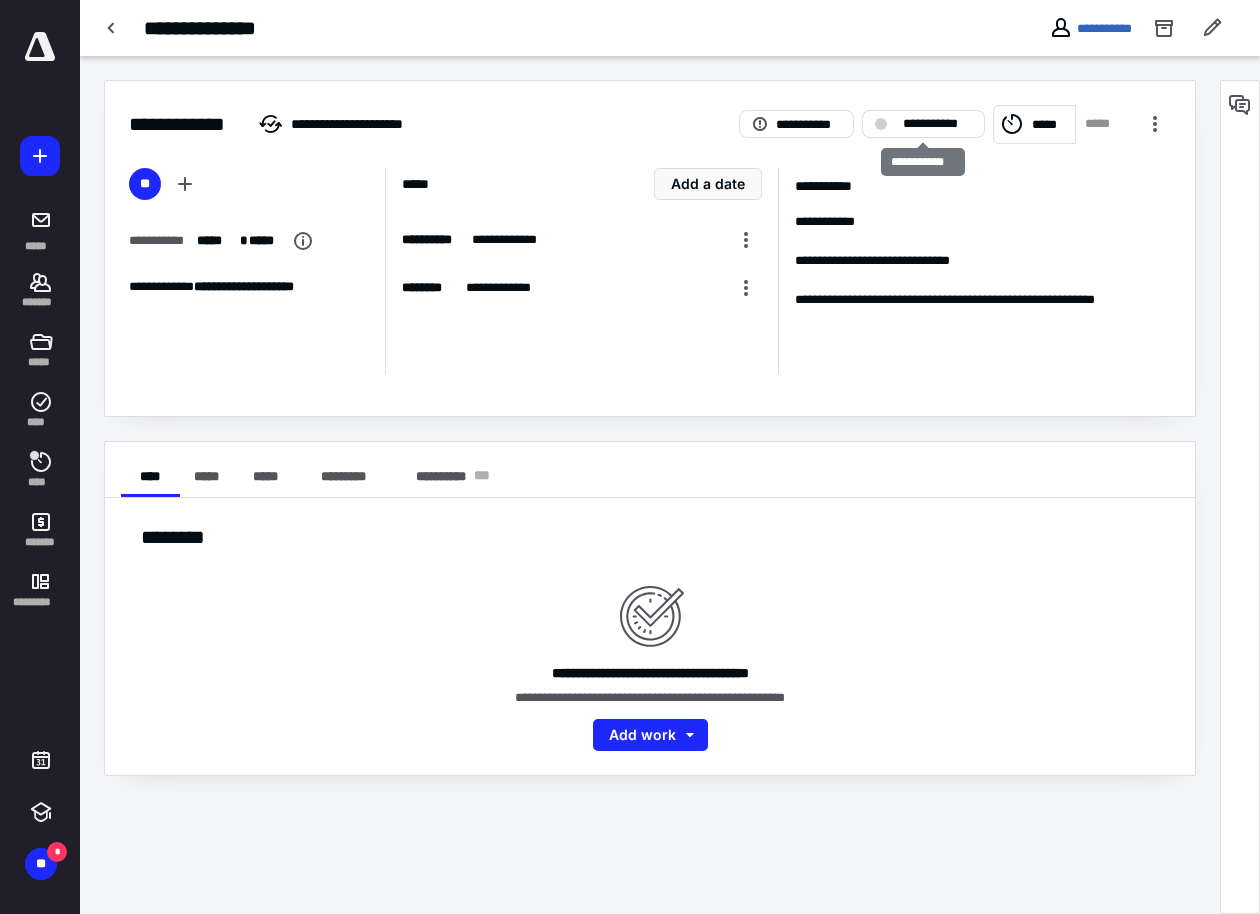 click on "**********" at bounding box center [923, 124] 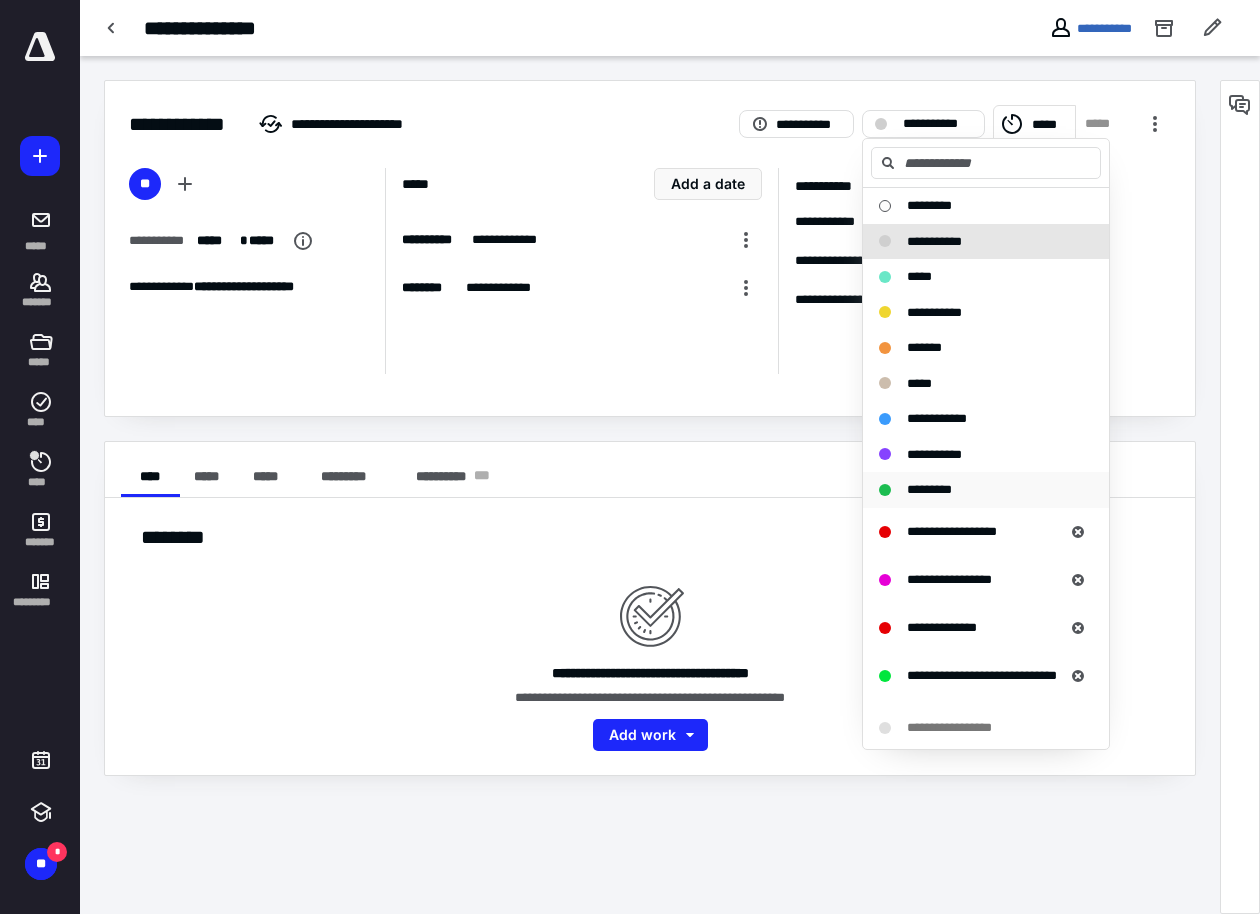 click on "*********" at bounding box center (929, 489) 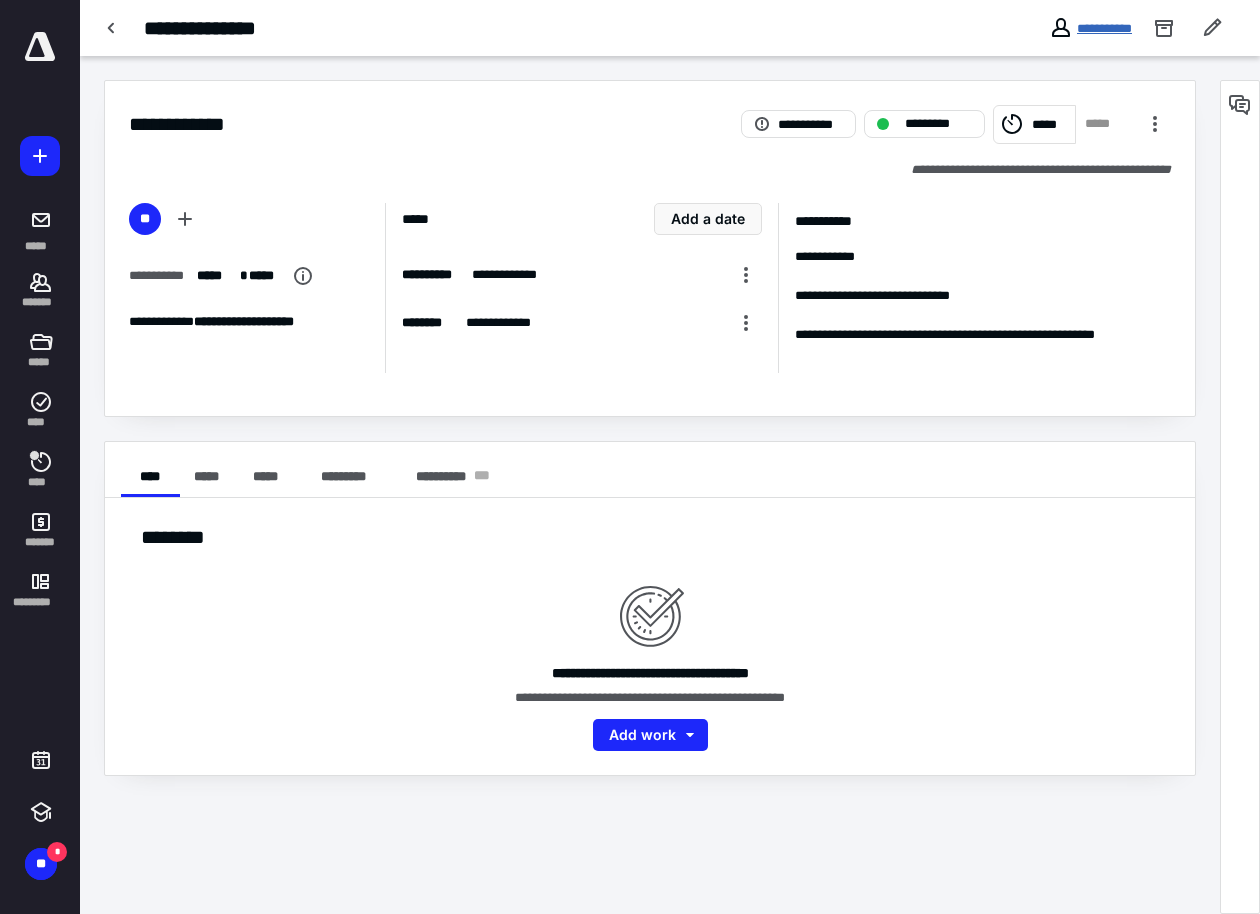 click on "**********" at bounding box center (1104, 28) 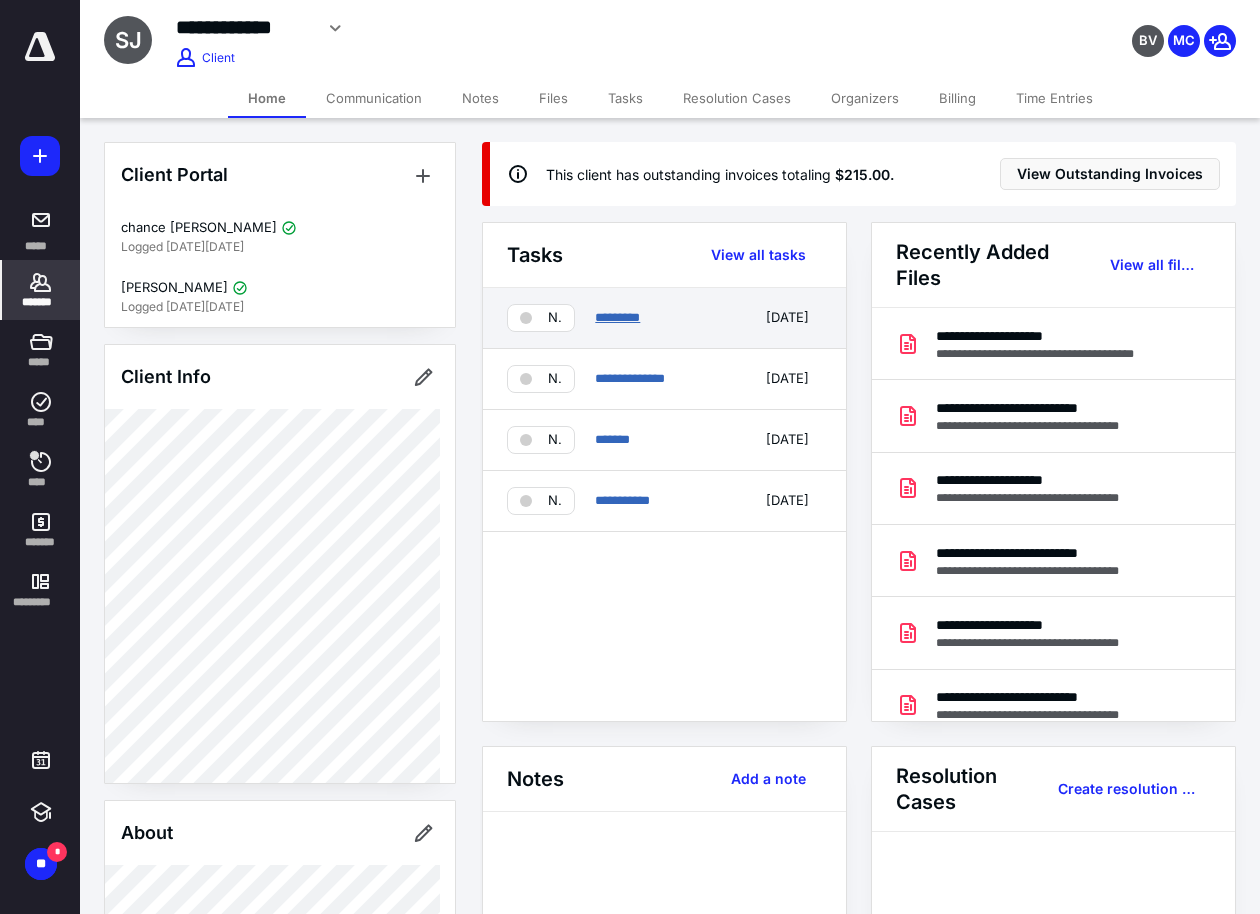 click on "*********" at bounding box center (617, 317) 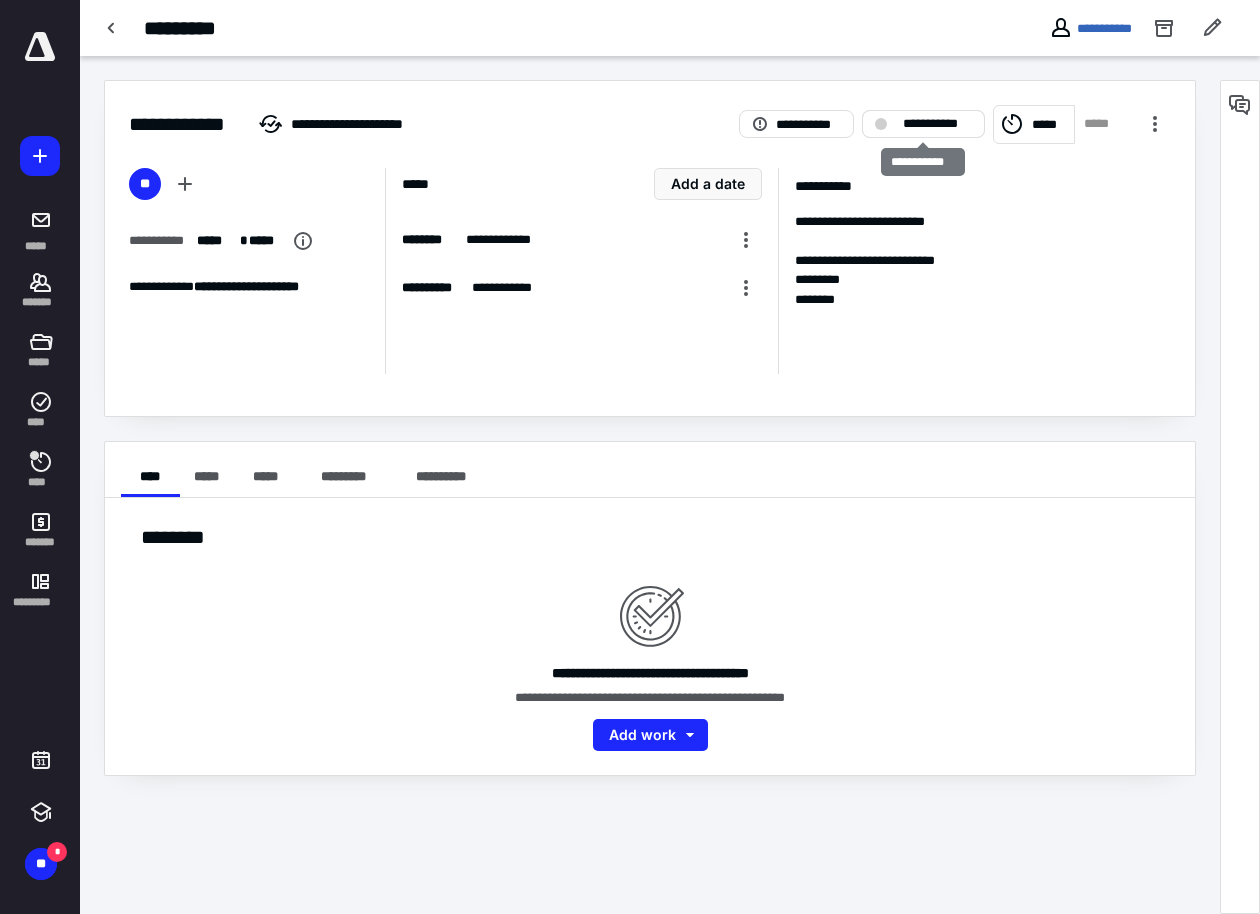 click on "**********" at bounding box center [937, 124] 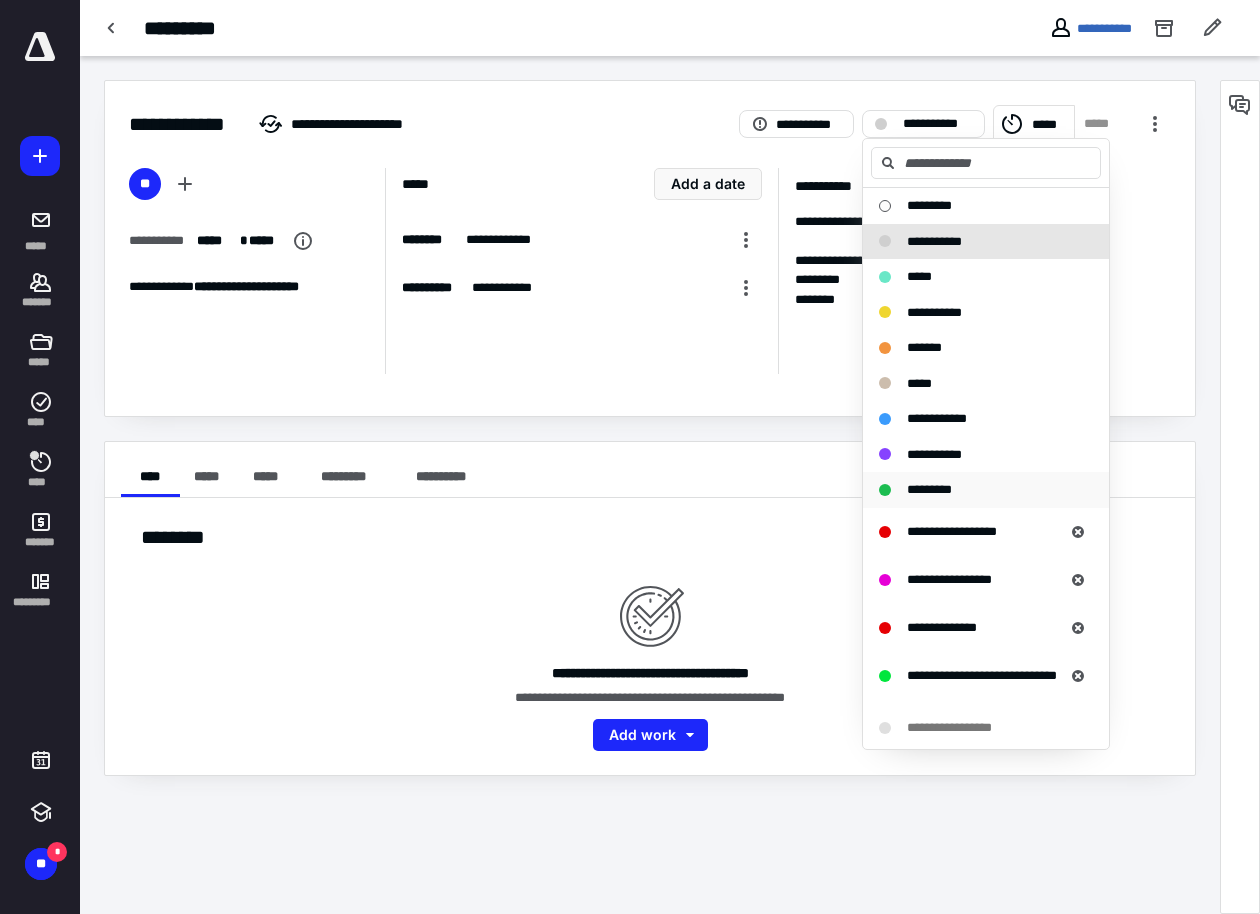 click on "*********" at bounding box center [929, 489] 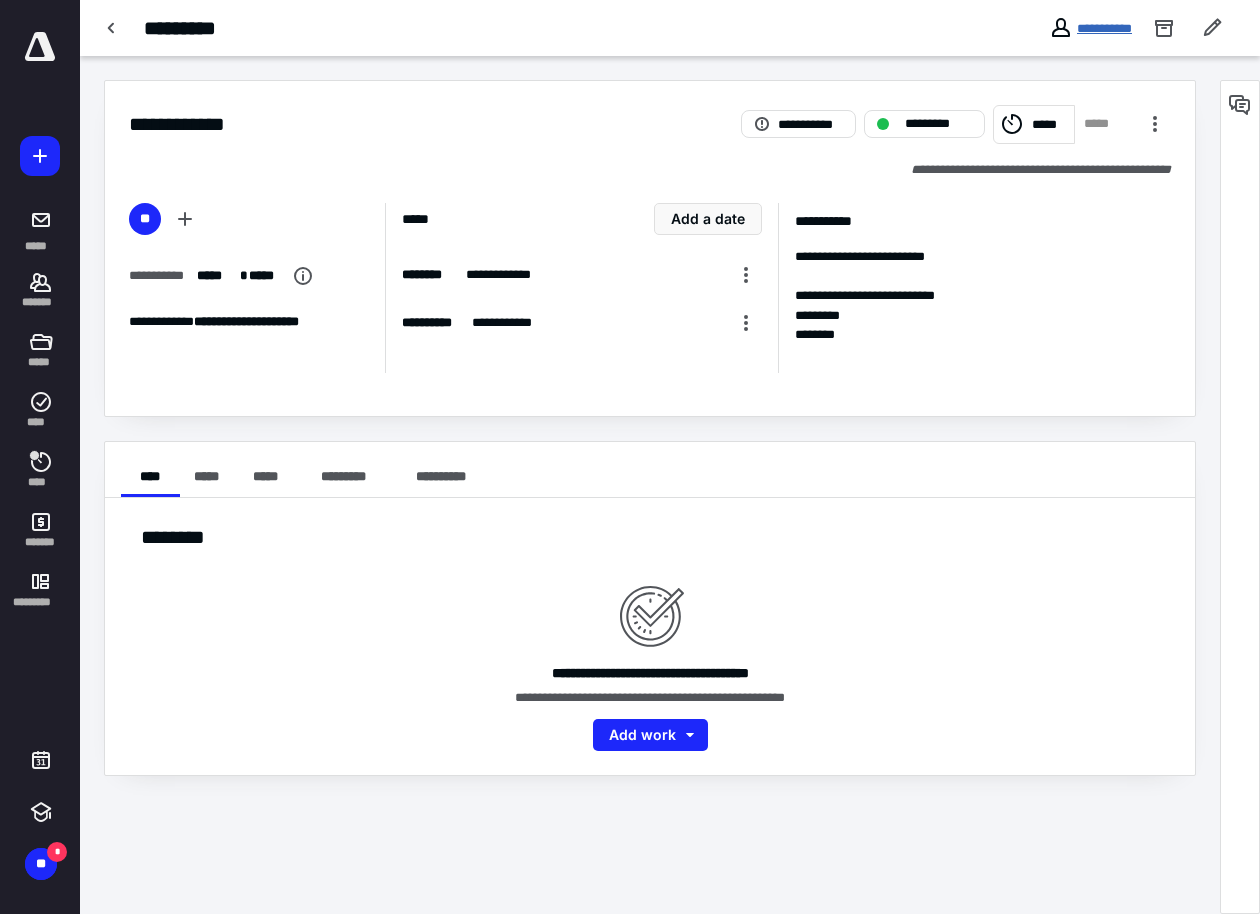 click on "**********" at bounding box center (1104, 28) 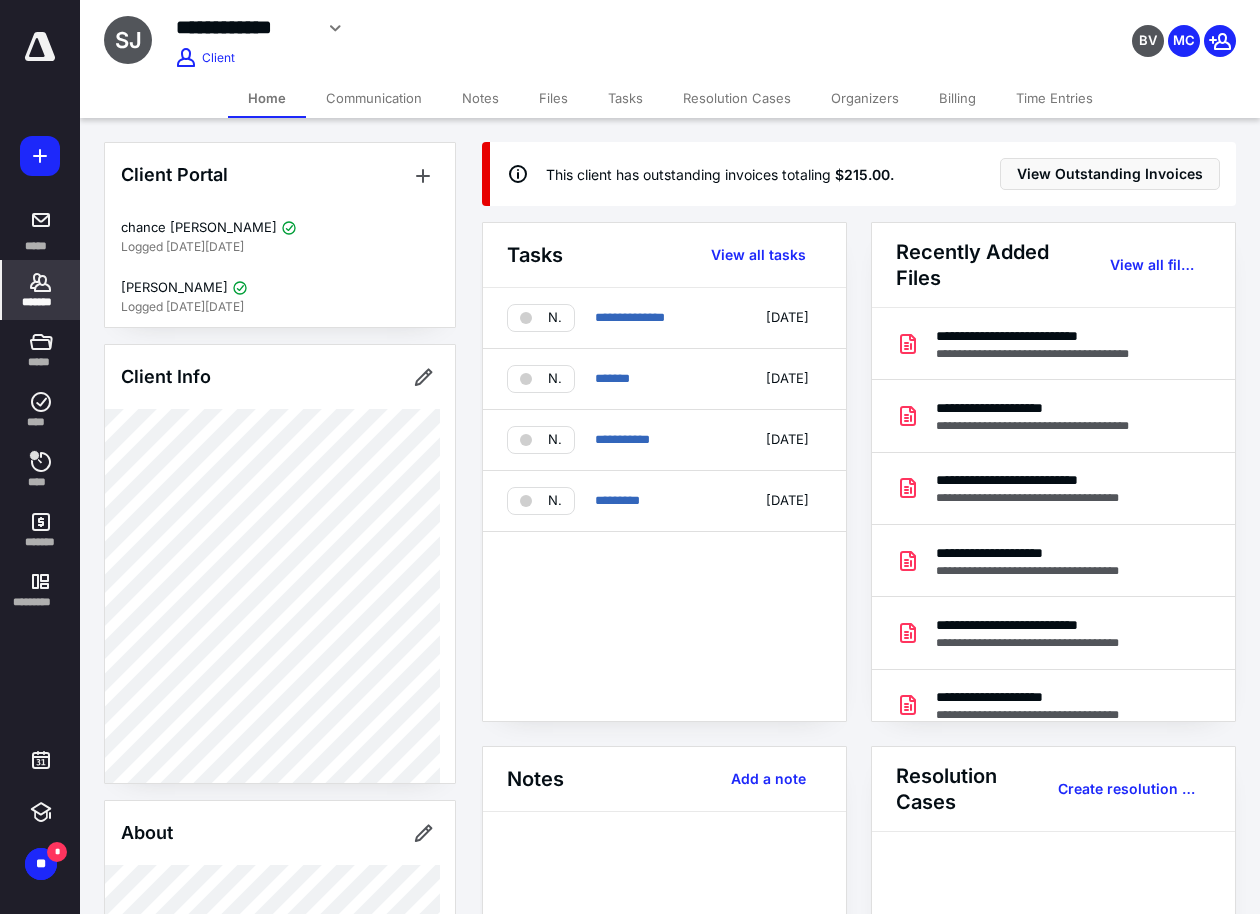 click on "Billing" at bounding box center [957, 98] 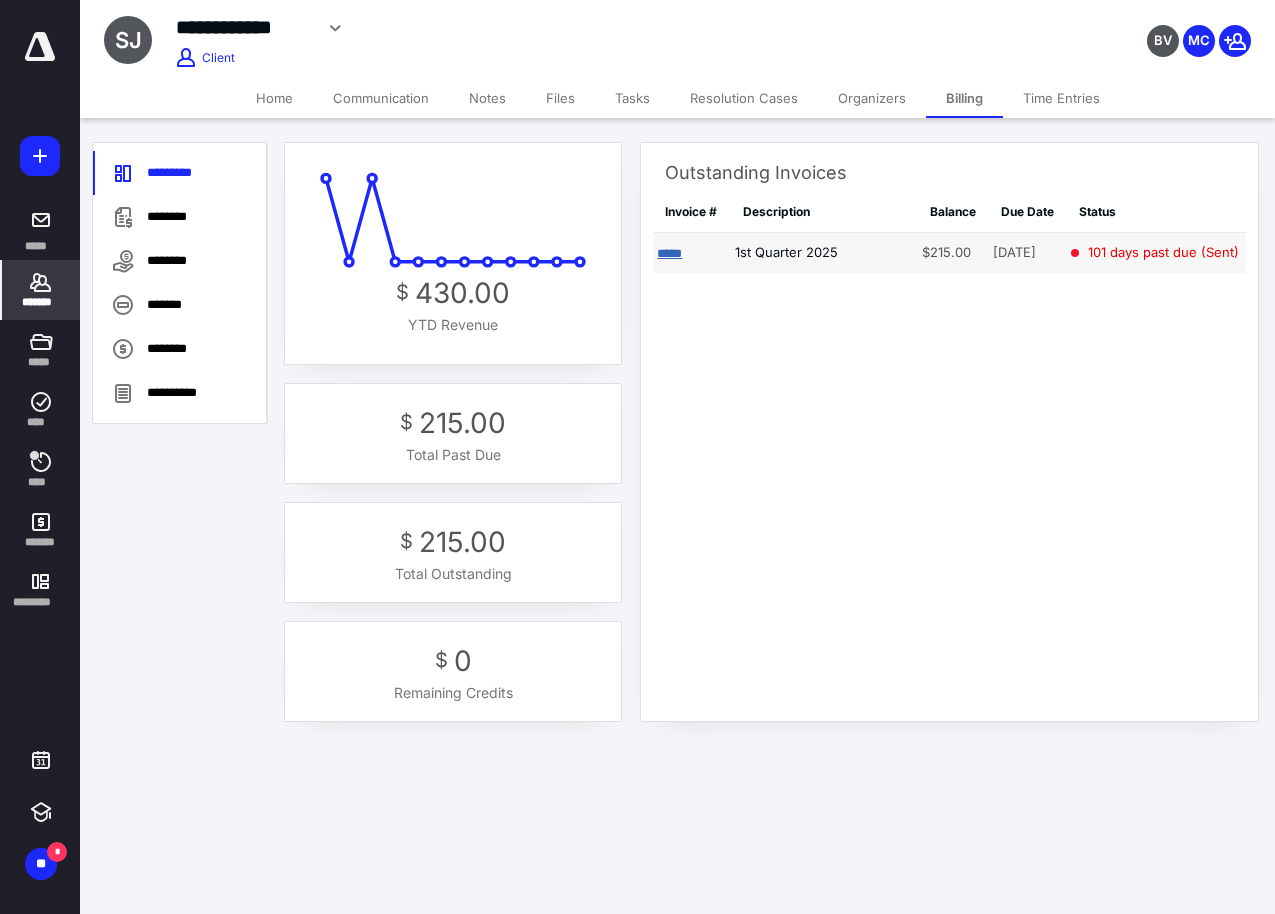 click on "*****" at bounding box center [669, 253] 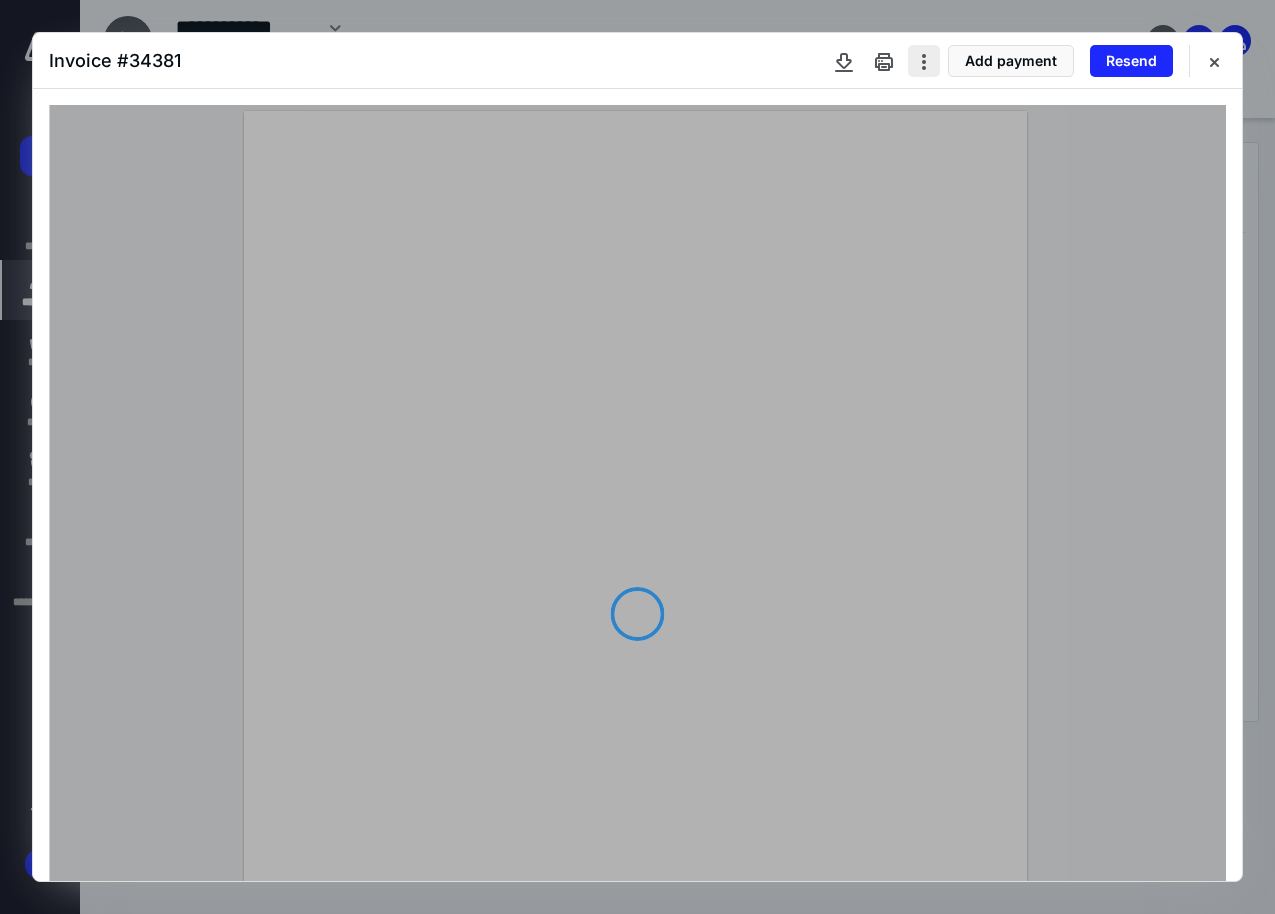 click at bounding box center (924, 61) 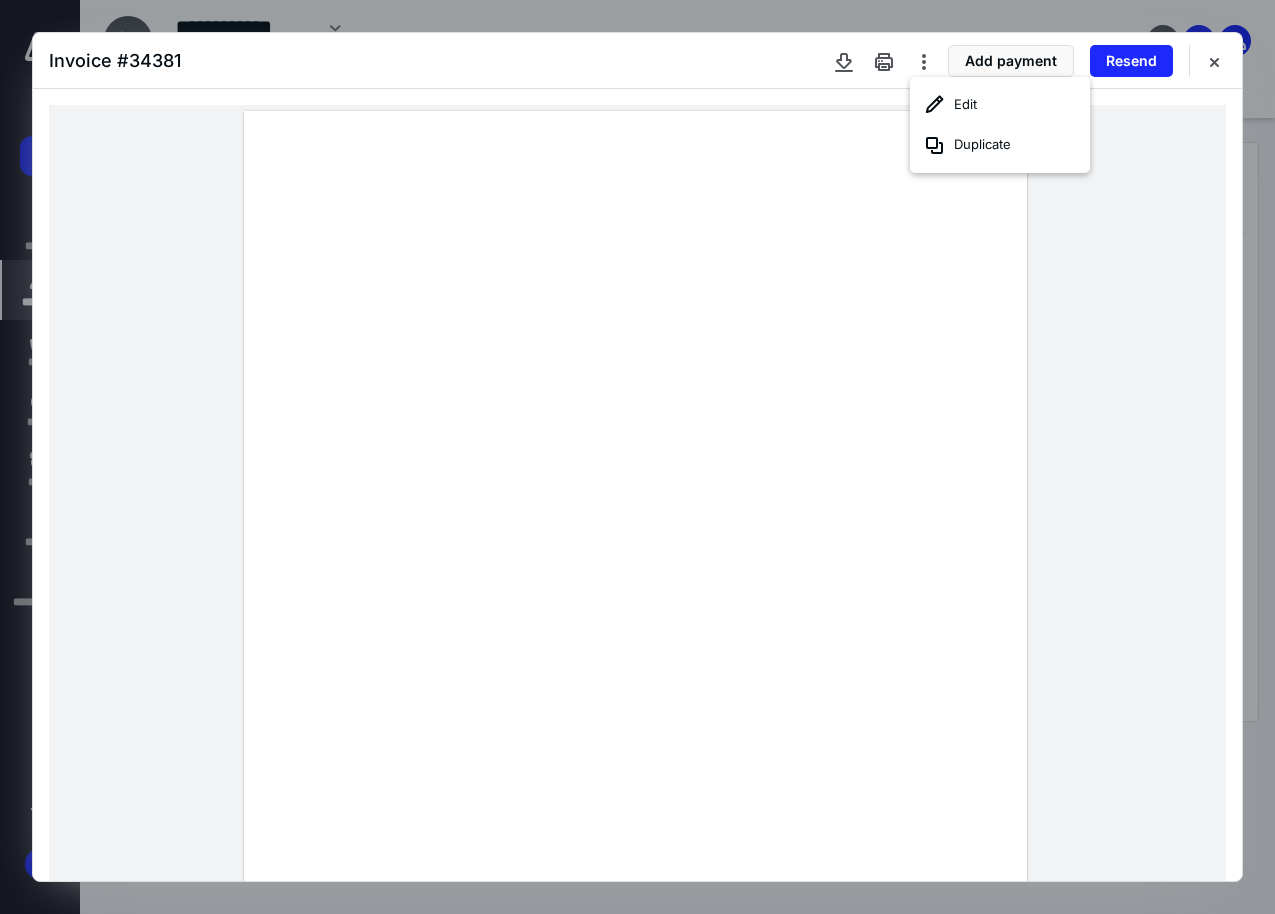 click at bounding box center (635, 618) 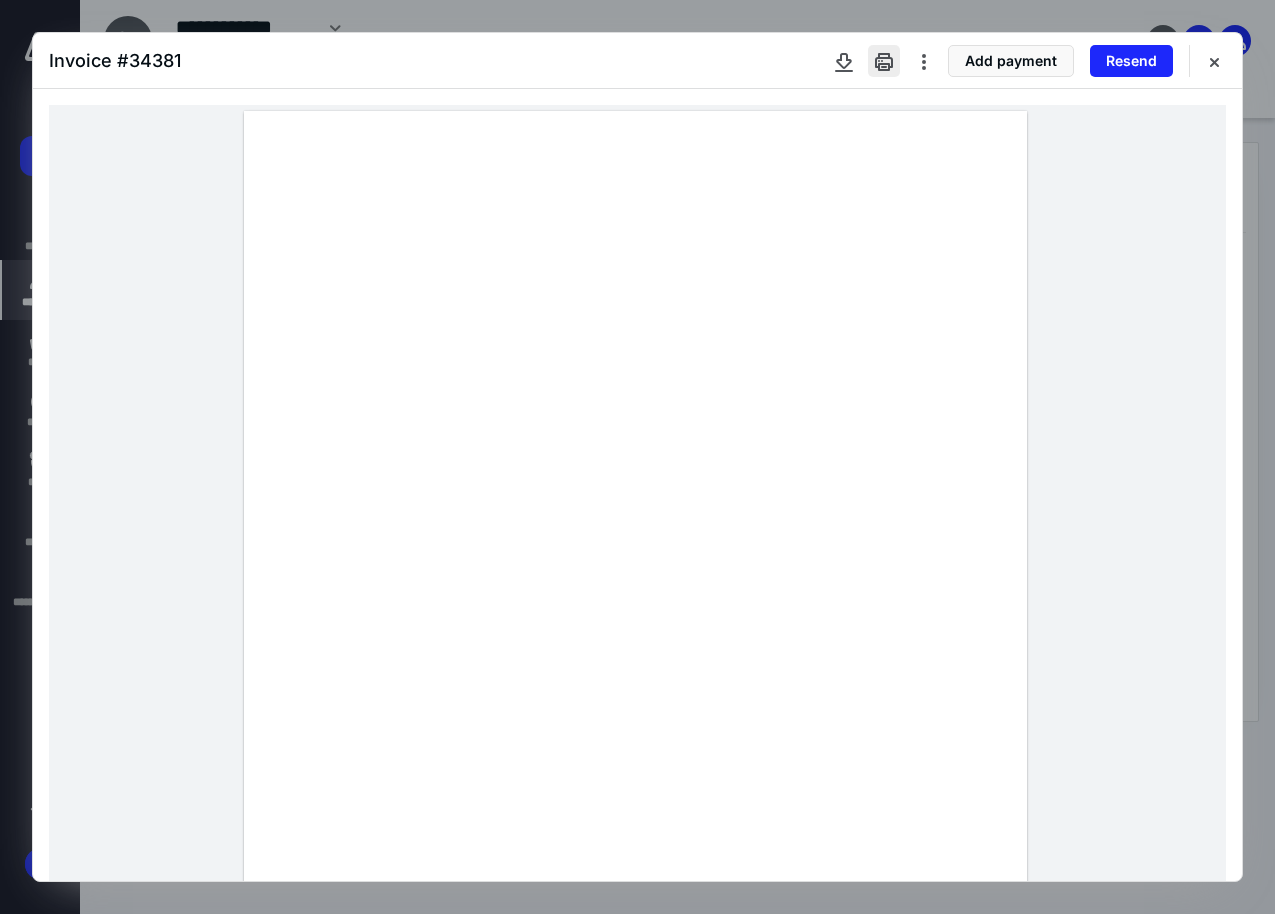 click at bounding box center [884, 61] 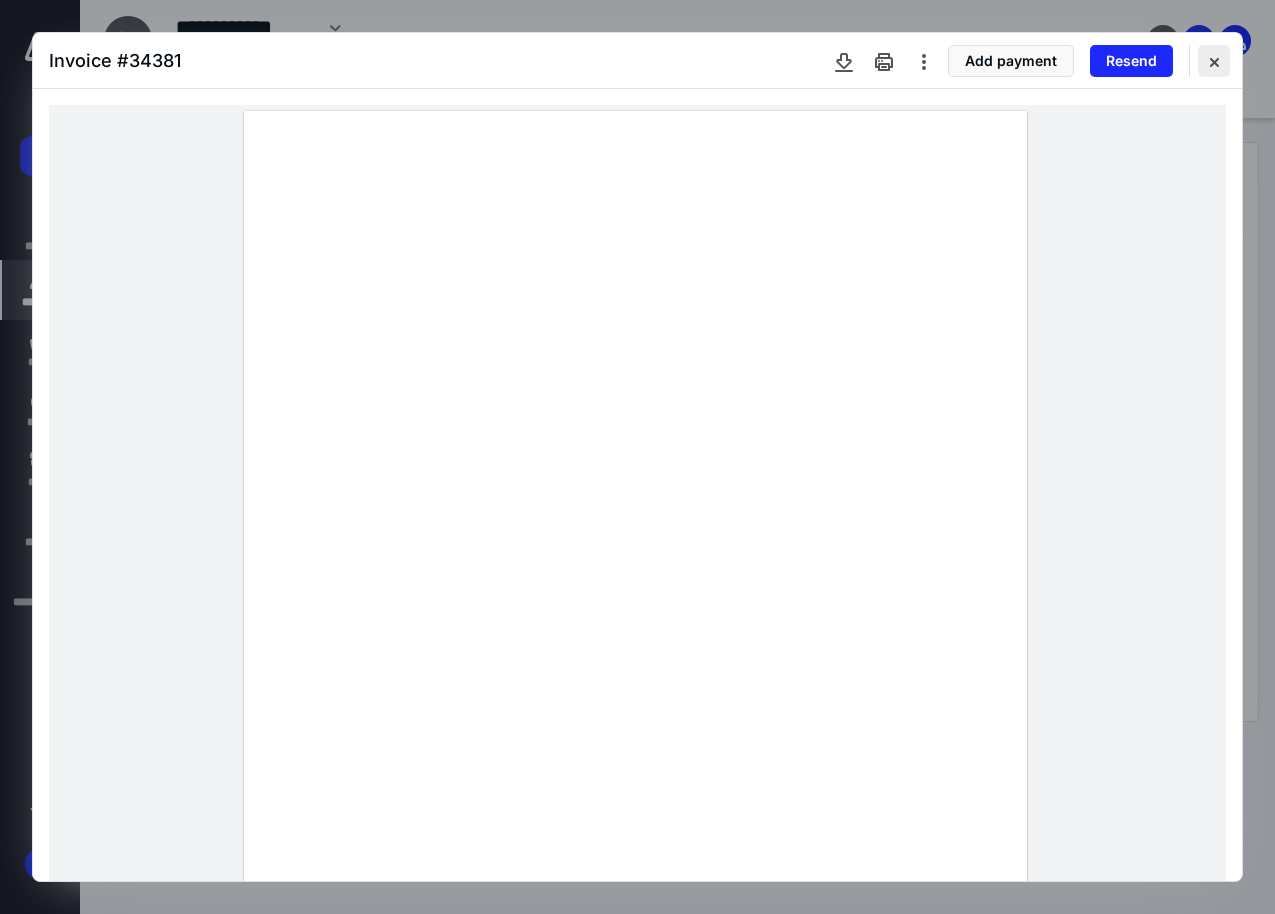 click at bounding box center (1214, 61) 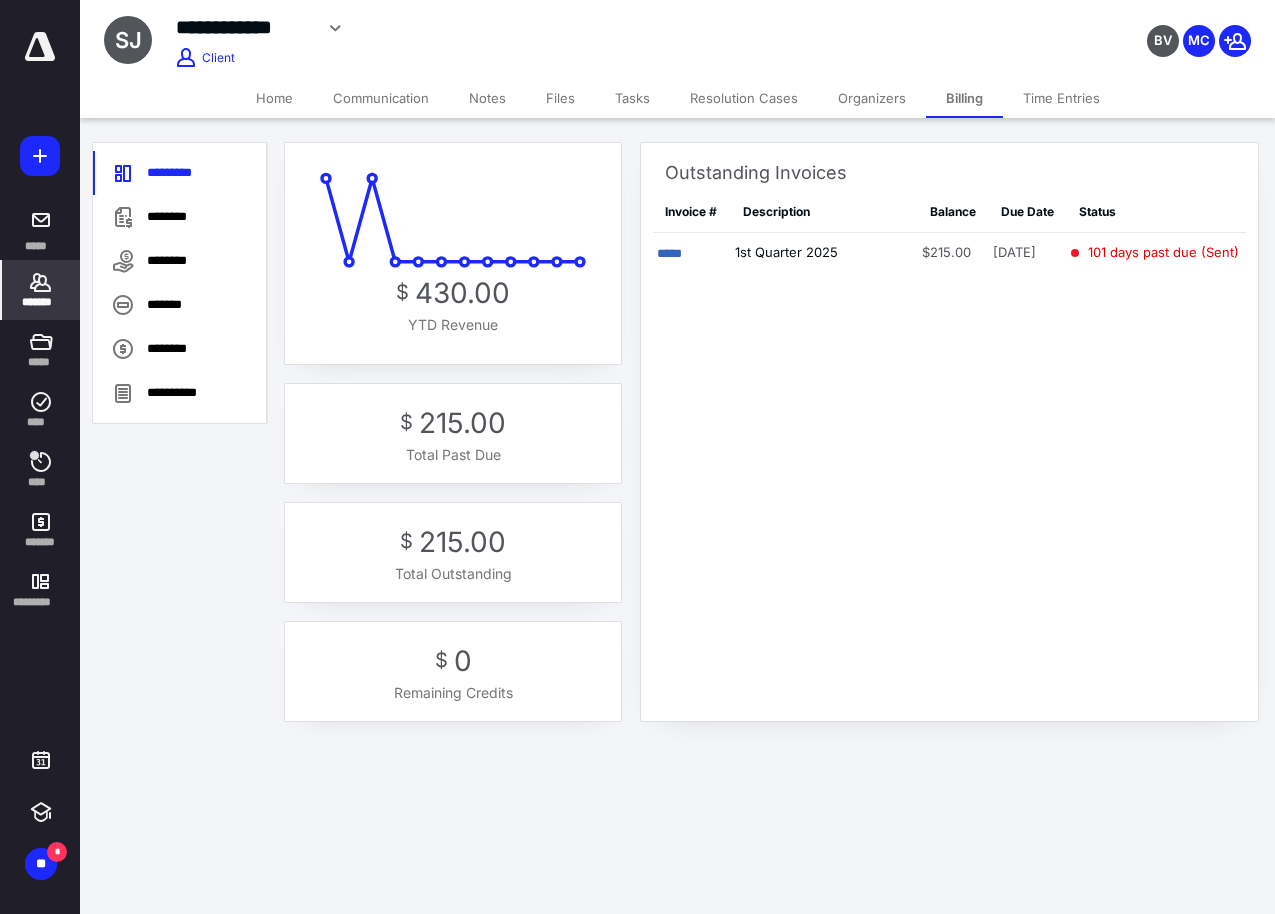 click on "Tasks" at bounding box center (632, 98) 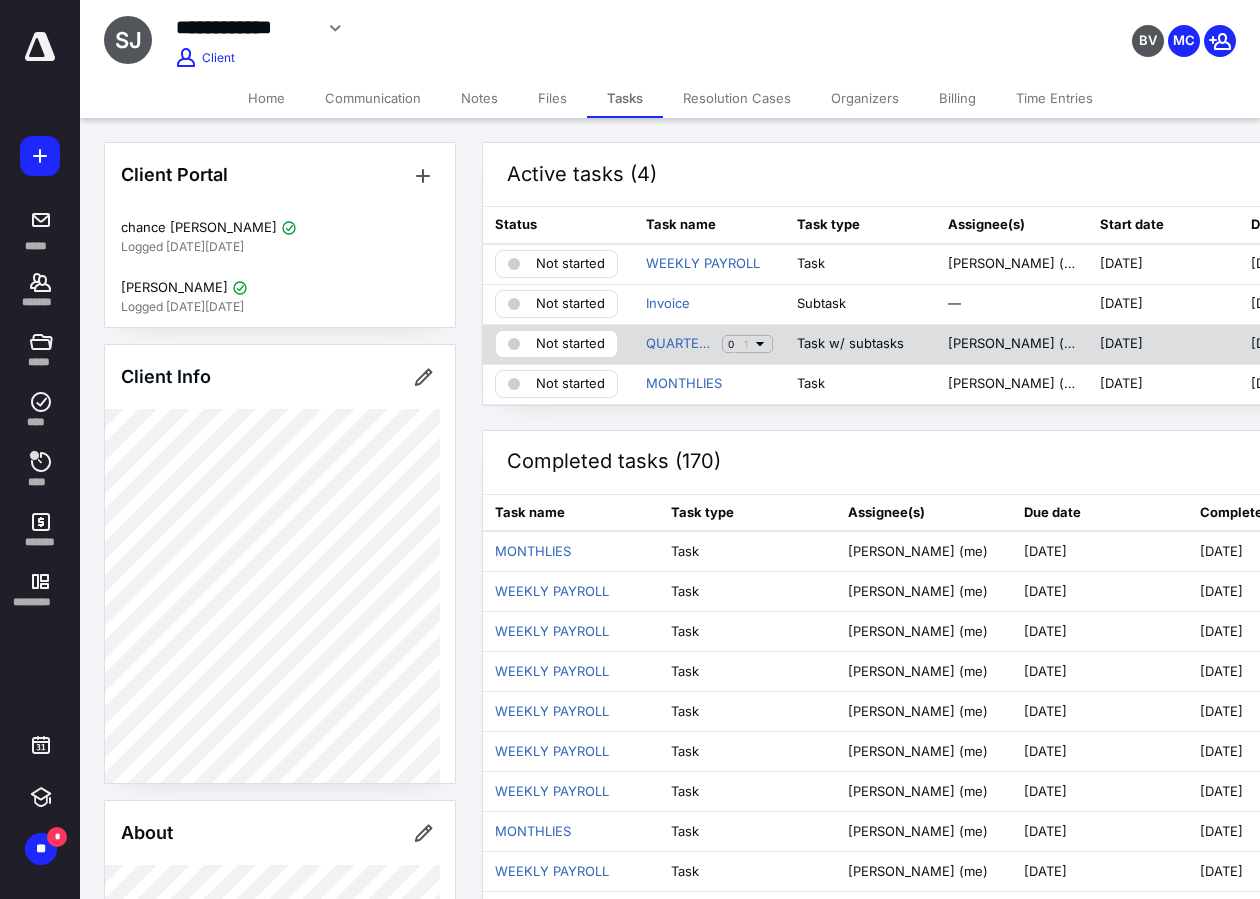 click on "Not started" at bounding box center [570, 344] 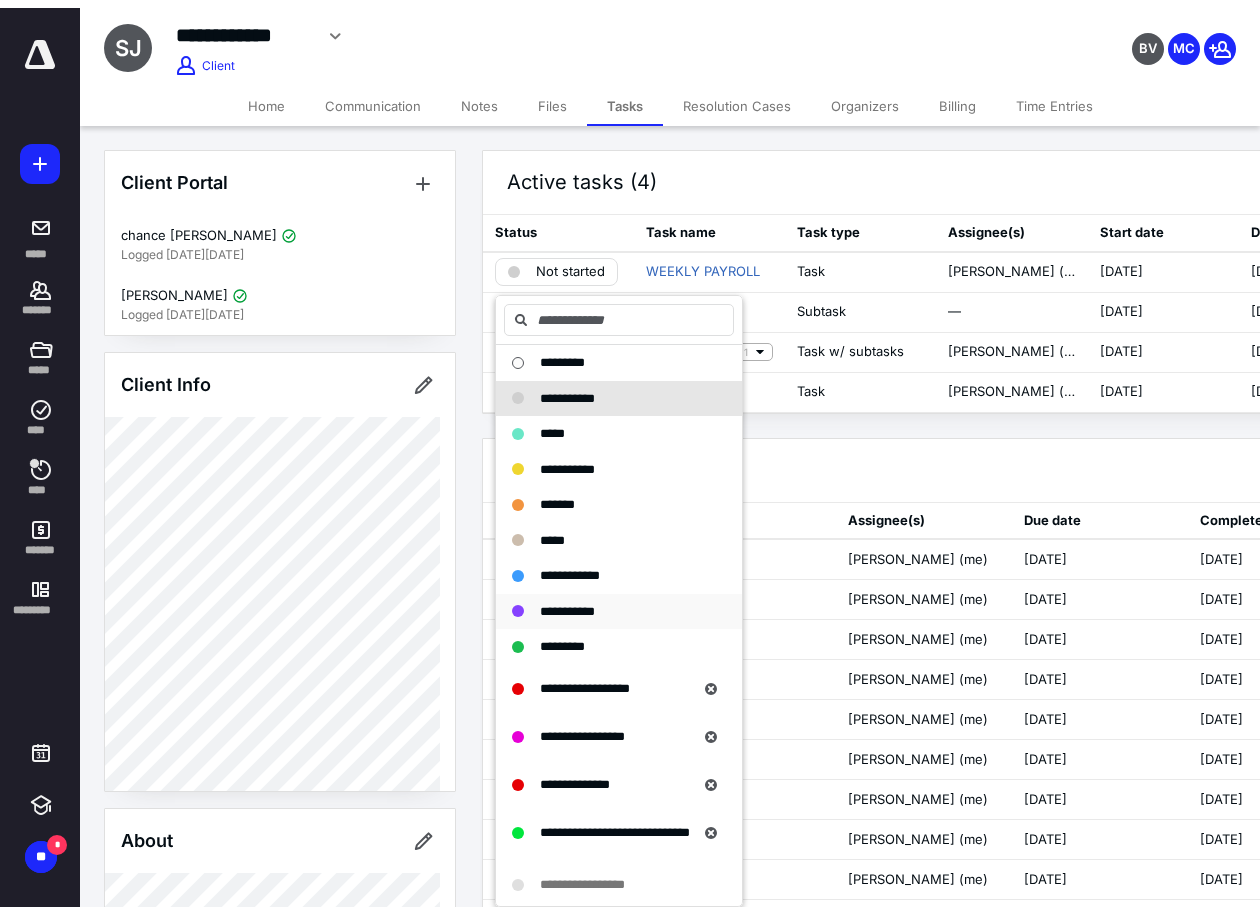 scroll, scrollTop: 473, scrollLeft: 0, axis: vertical 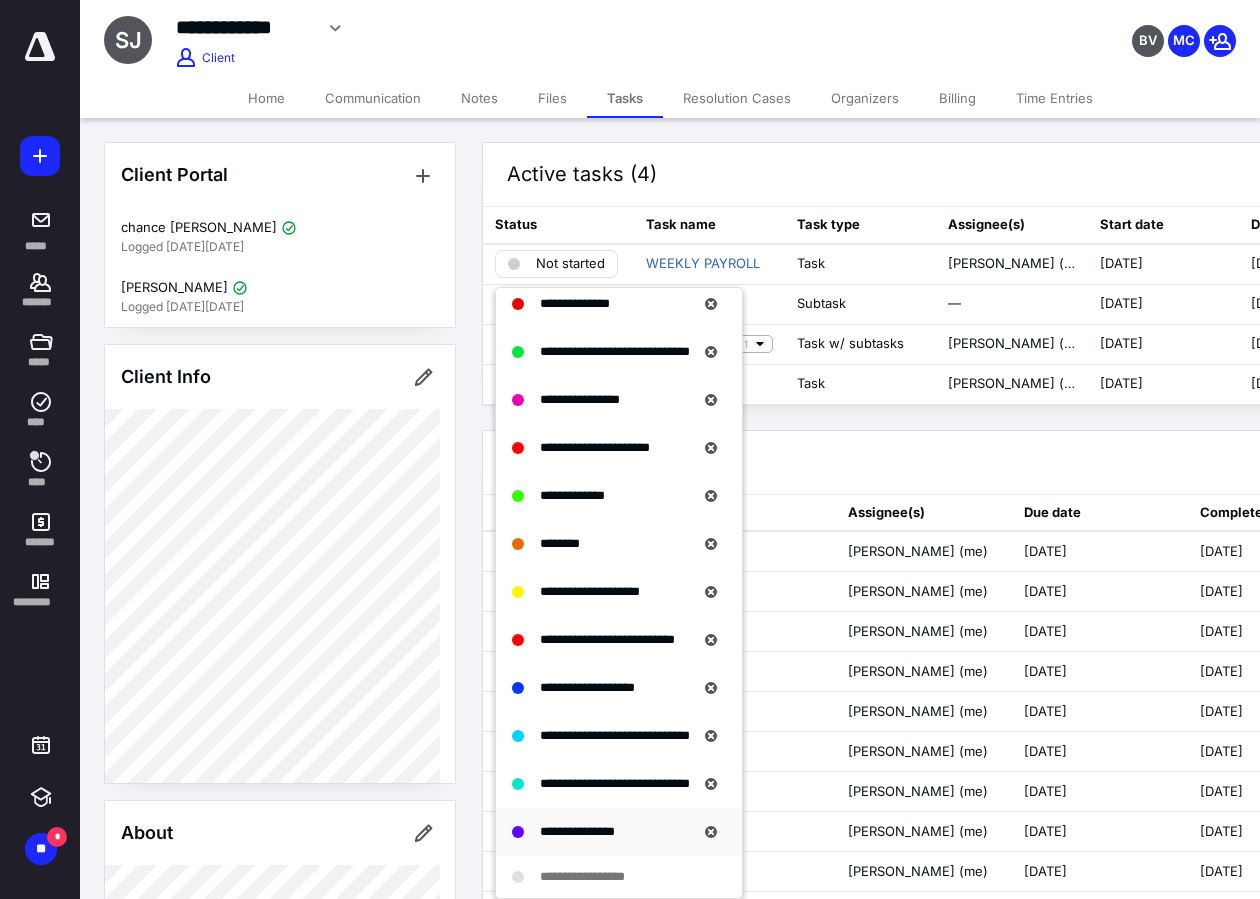 click on "**********" at bounding box center (577, 831) 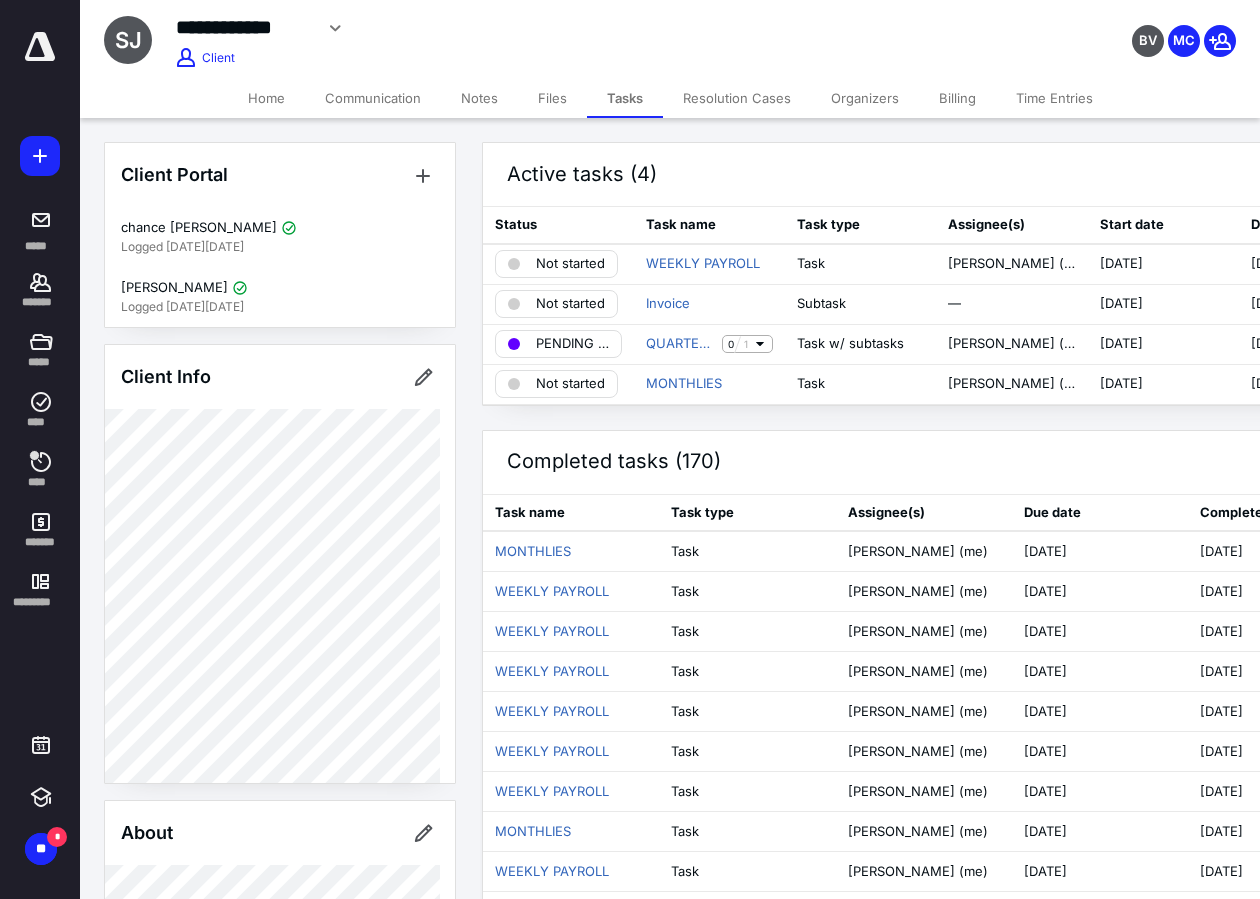 click on "Files" at bounding box center (552, 98) 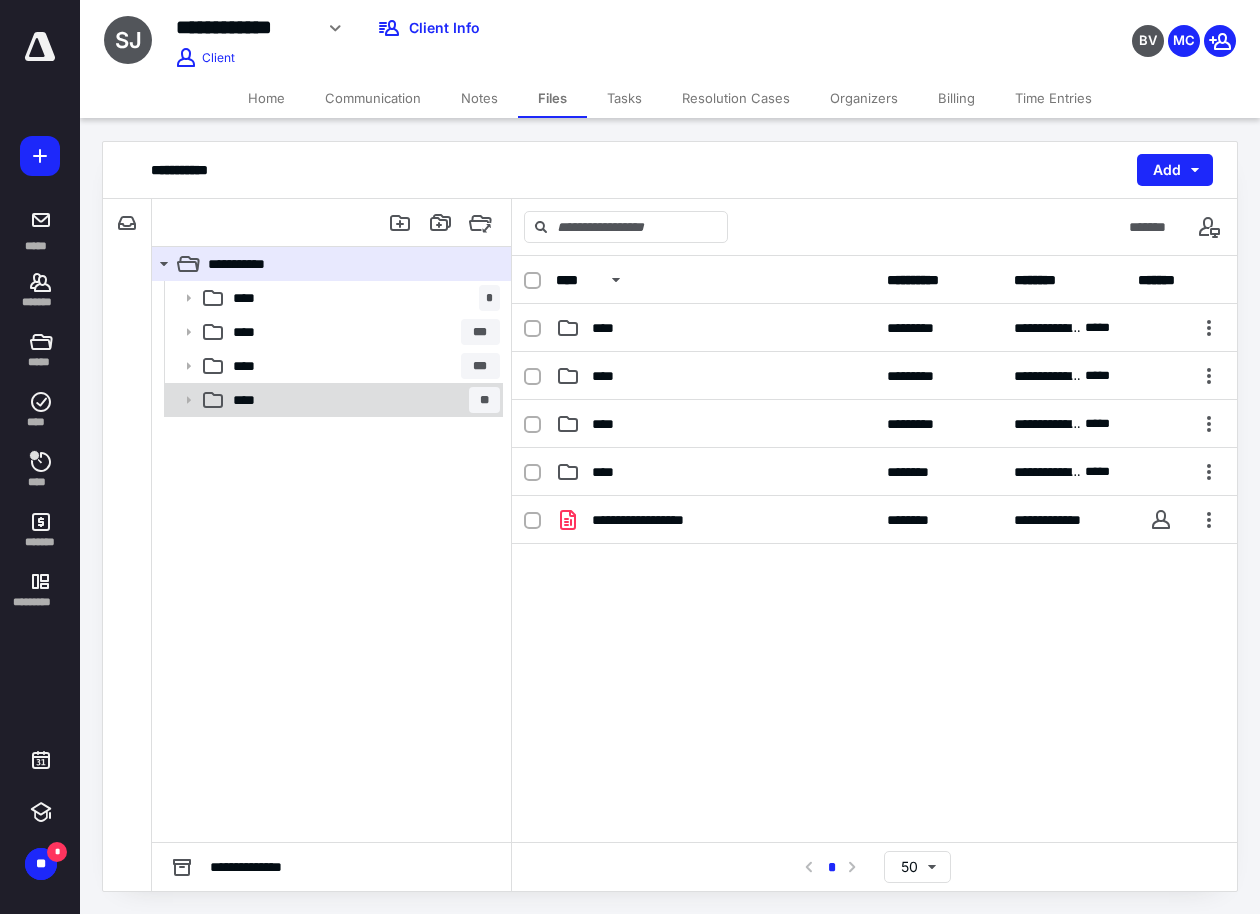 drag, startPoint x: 288, startPoint y: 413, endPoint x: 306, endPoint y: 409, distance: 18.439089 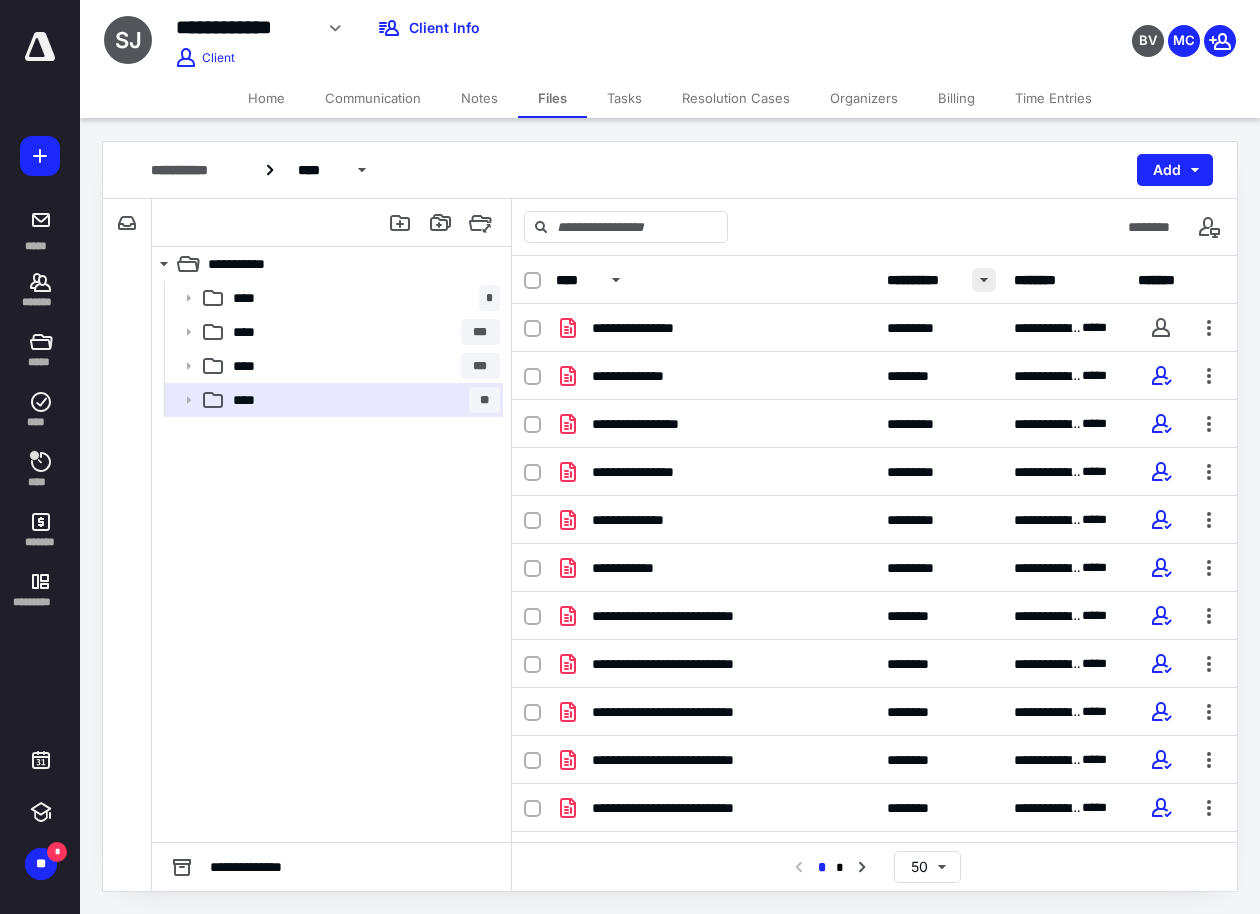 click at bounding box center (984, 280) 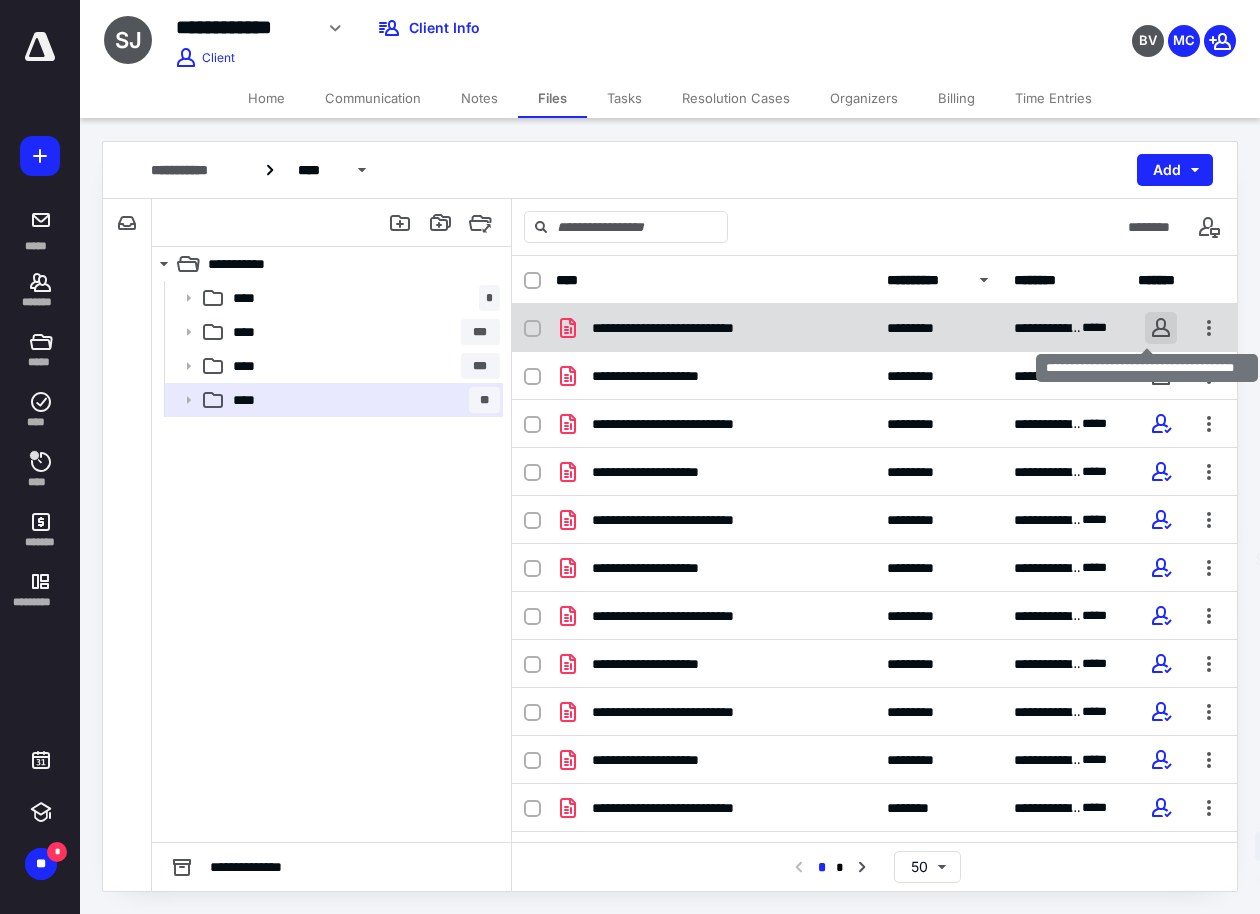 click at bounding box center [1161, 328] 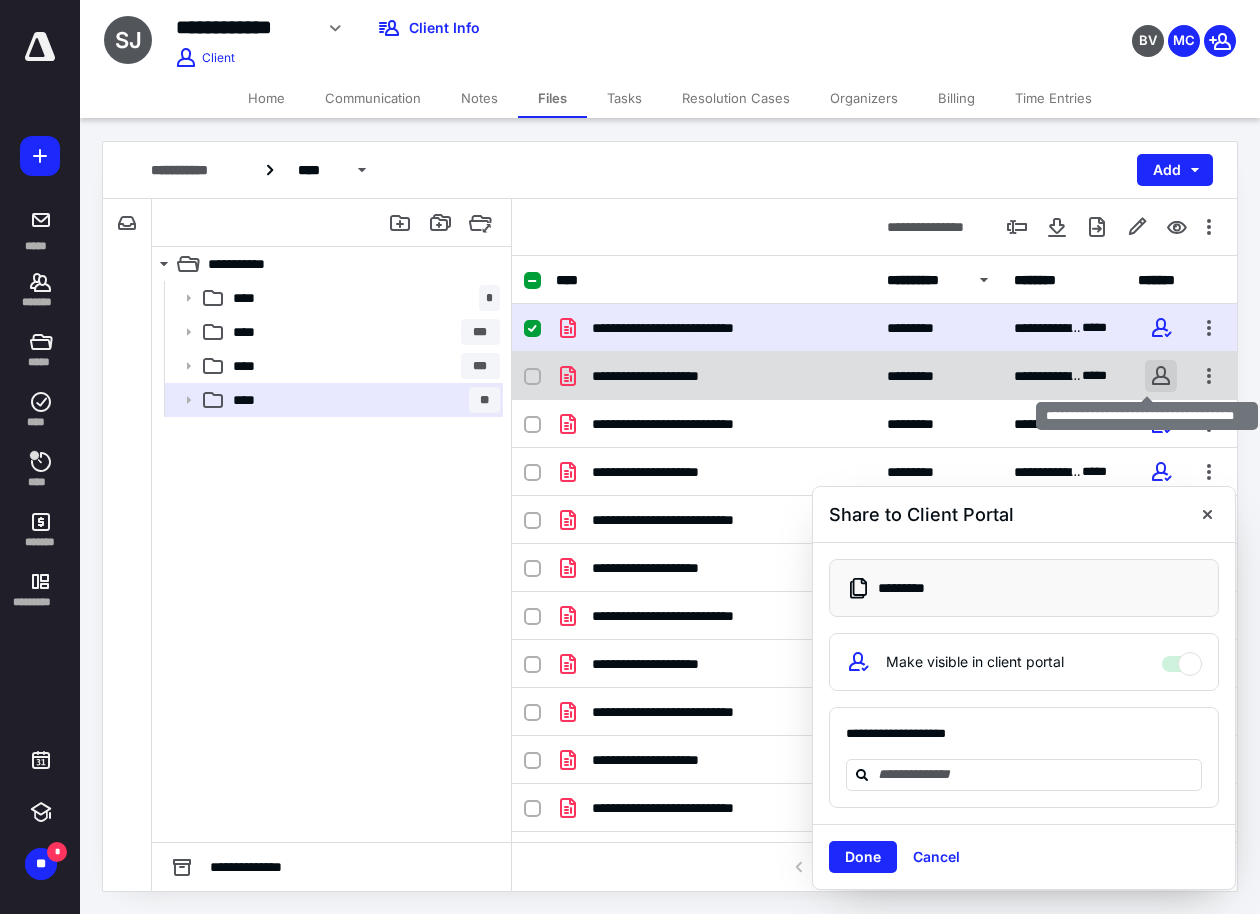 click at bounding box center (1161, 376) 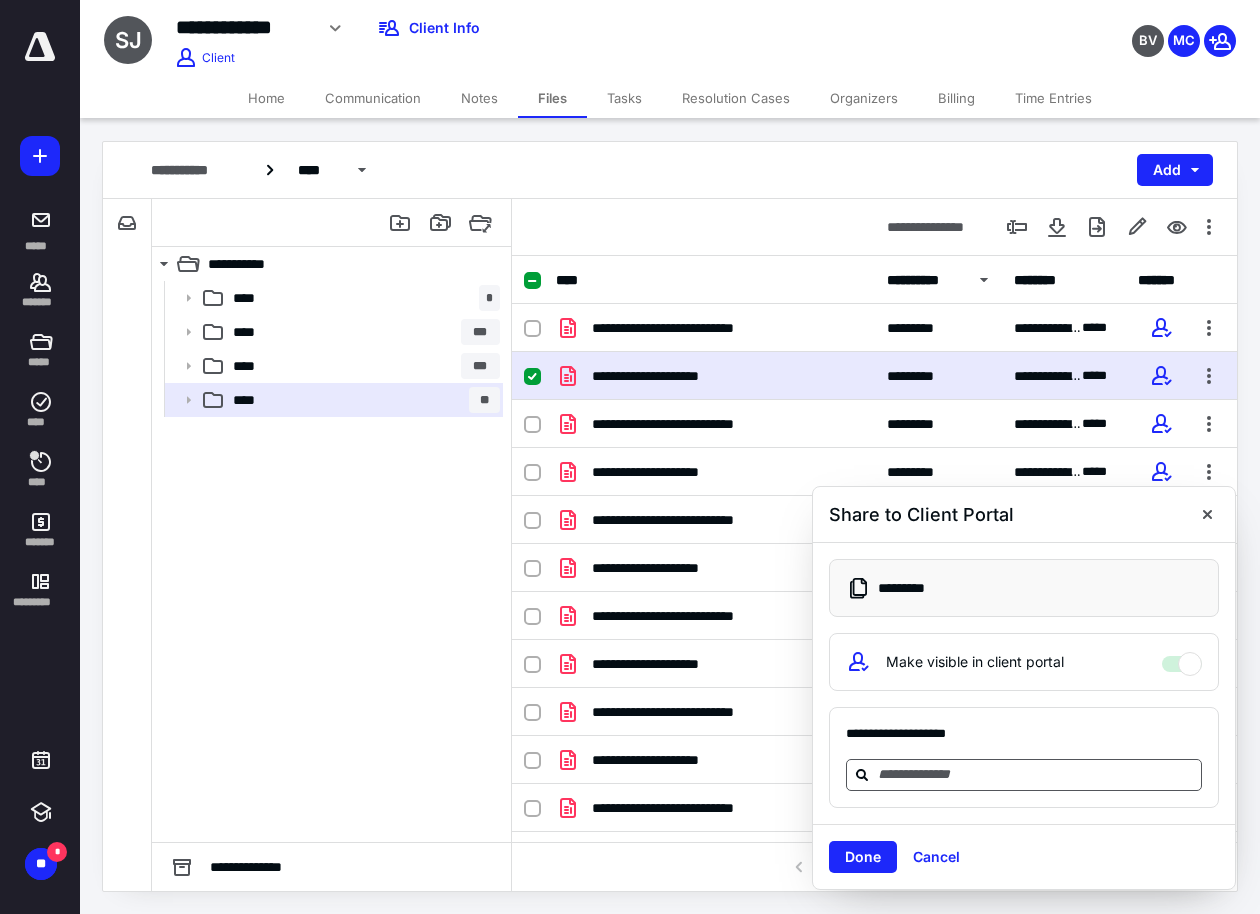 click at bounding box center (1036, 774) 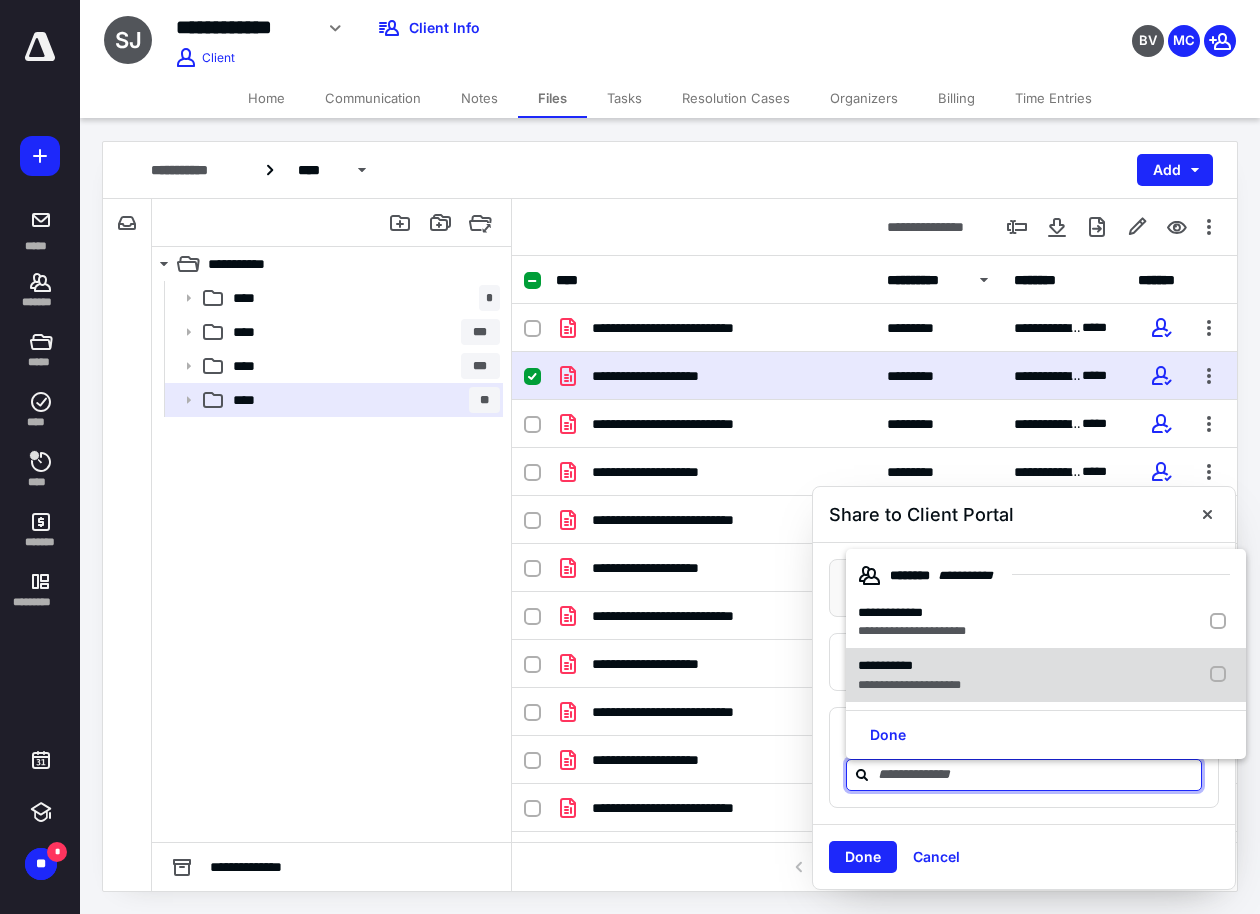 click on "**********" at bounding box center (885, 665) 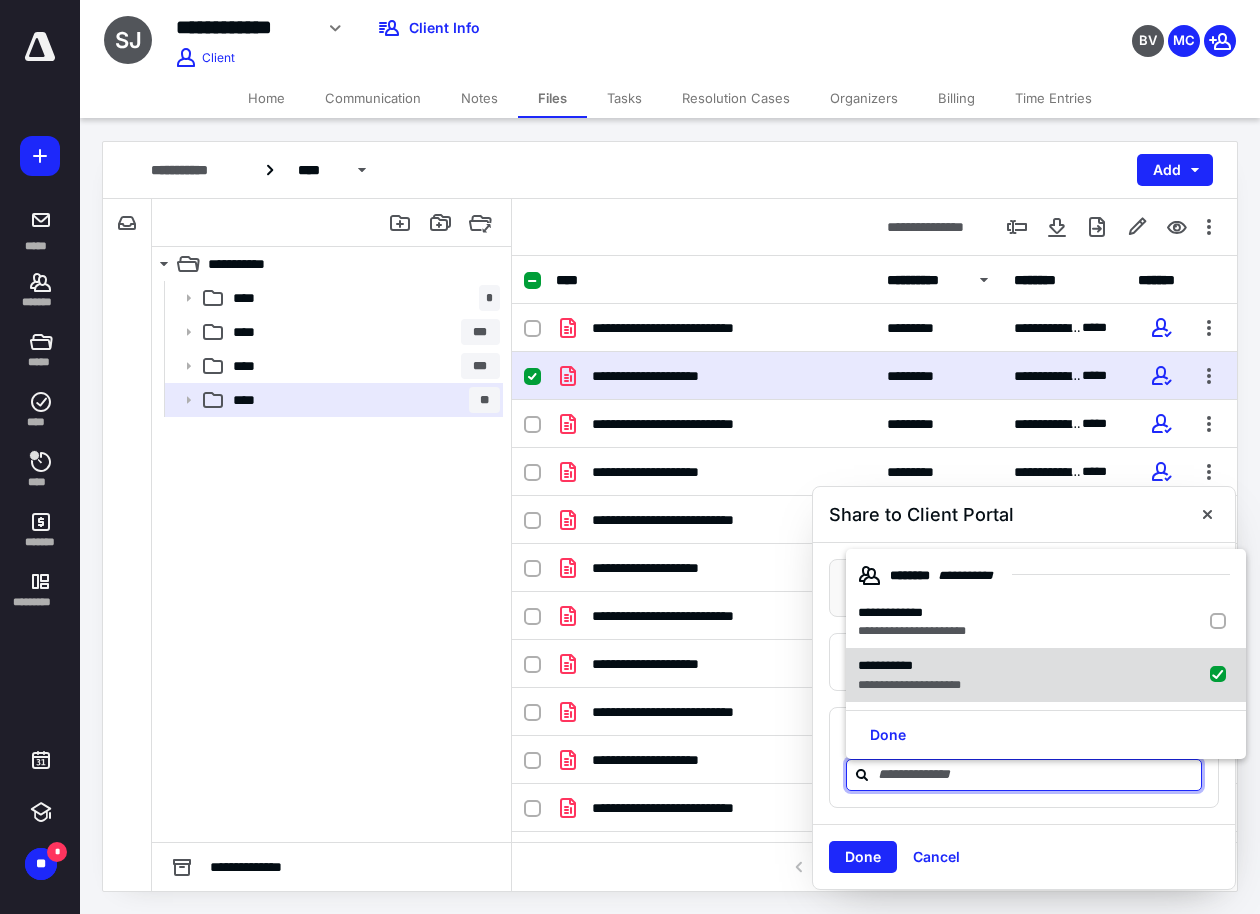 checkbox on "true" 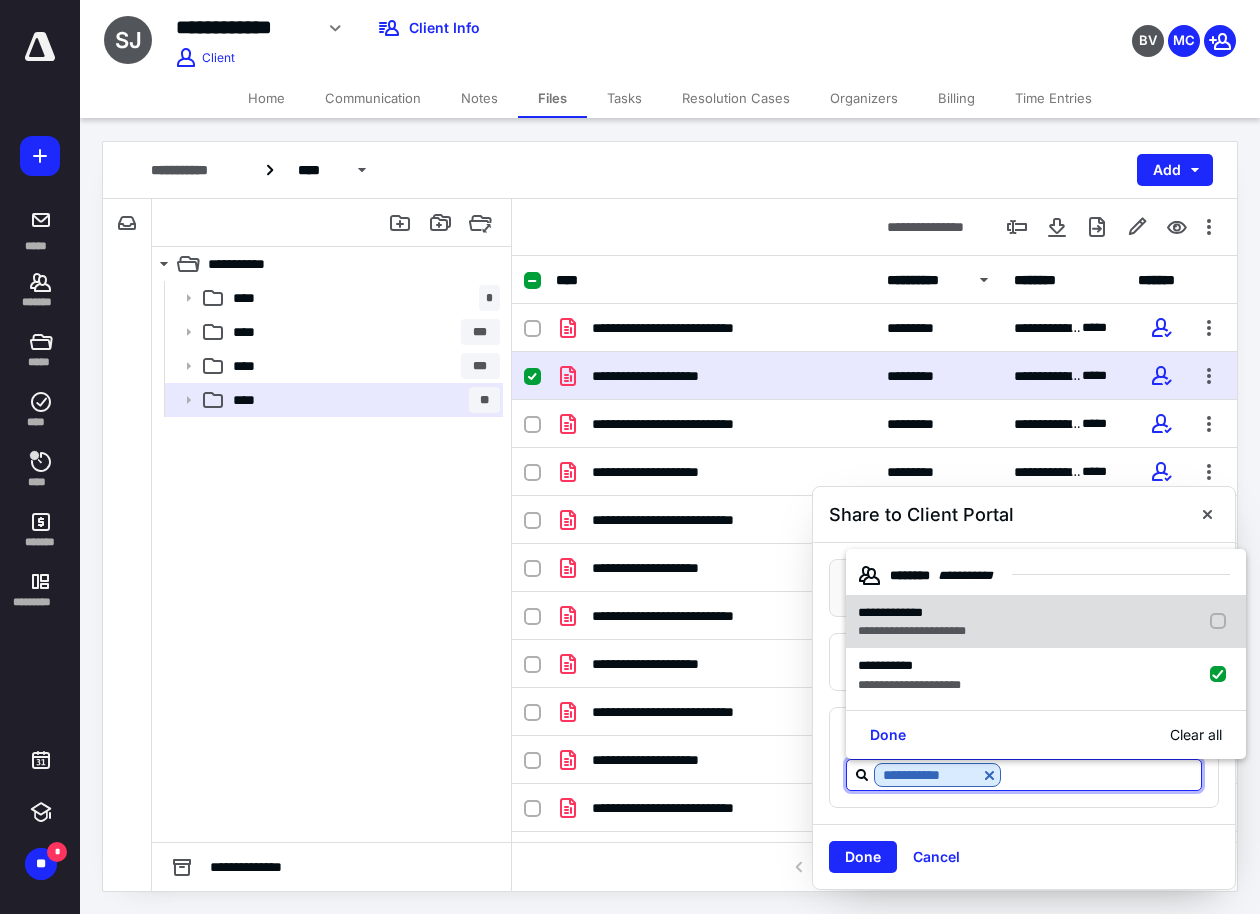 click on "**********" at bounding box center (890, 612) 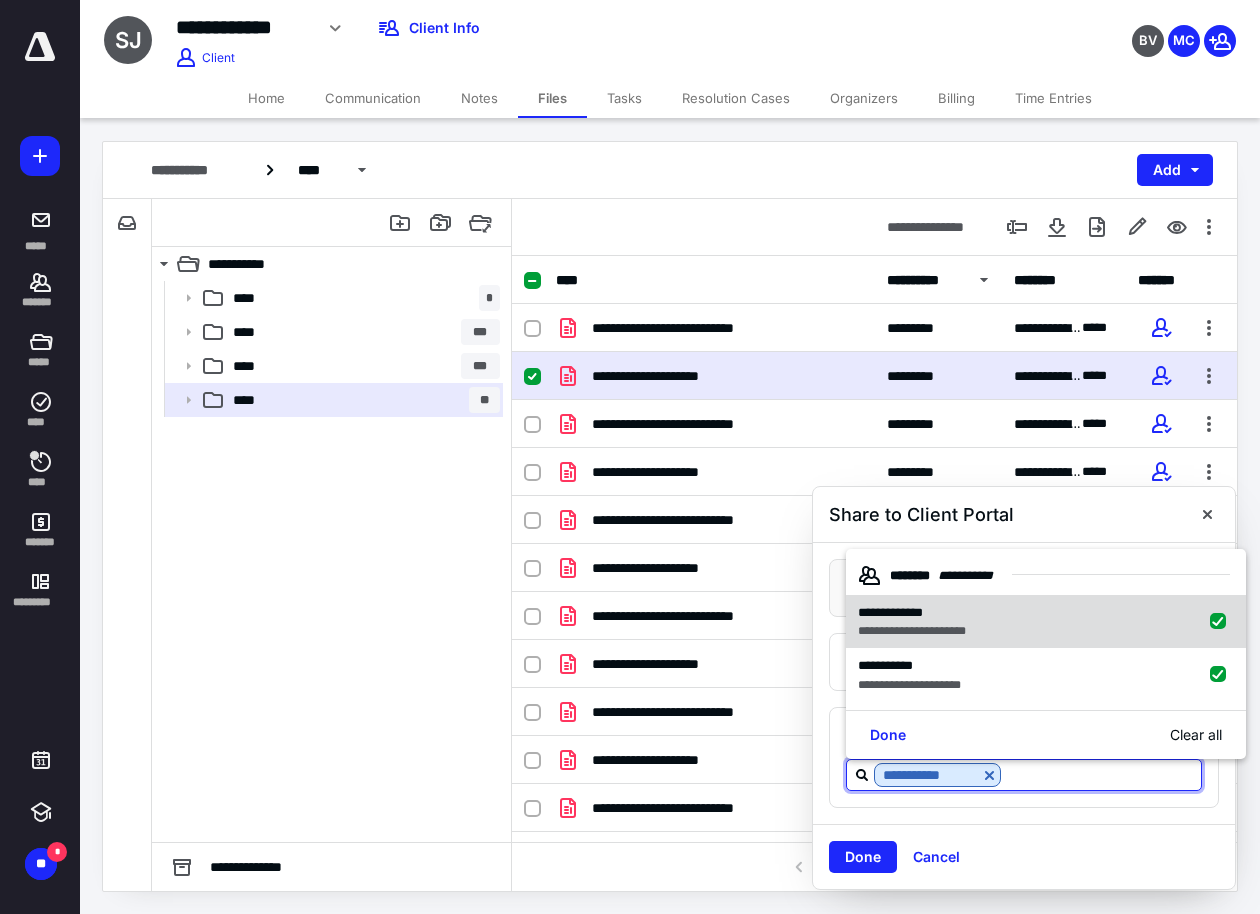 checkbox on "true" 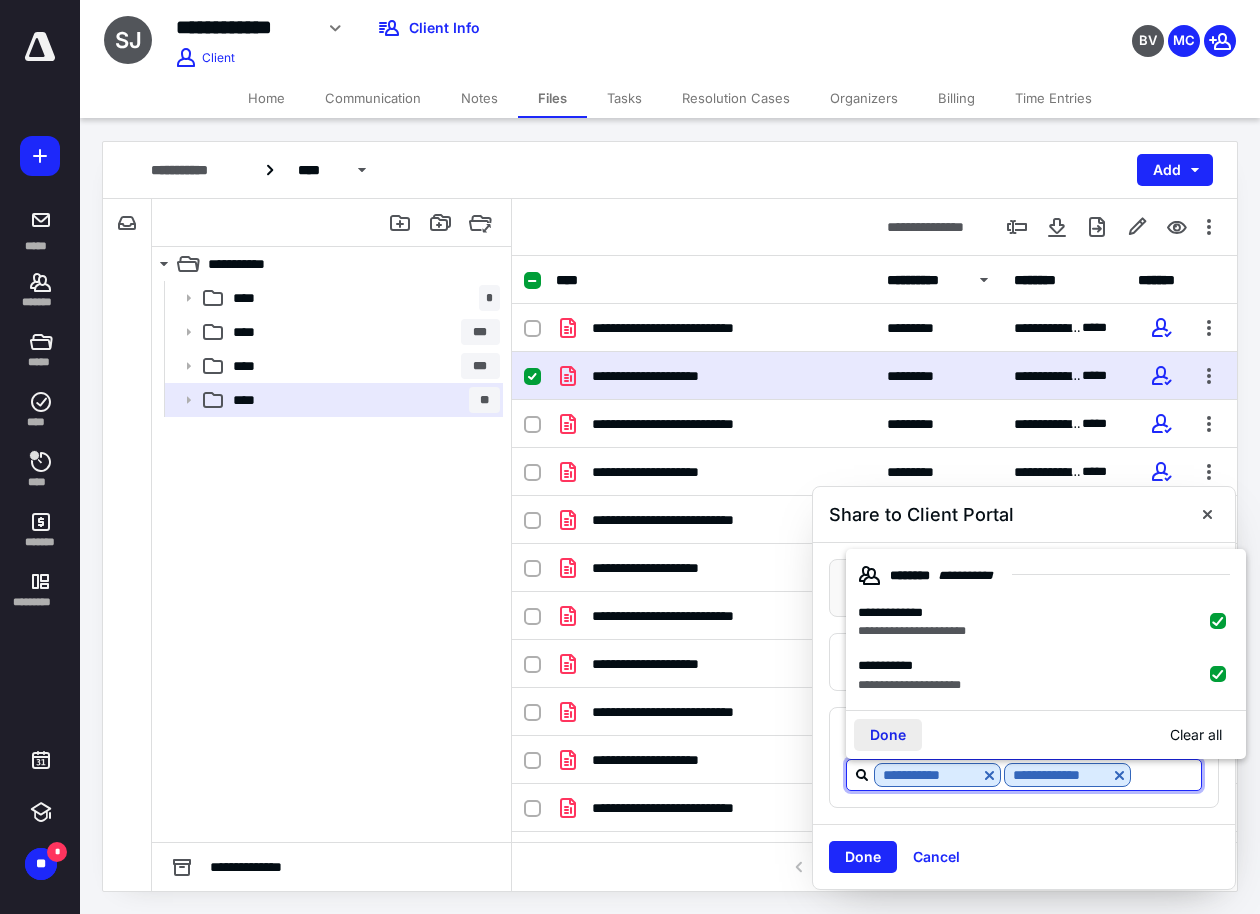 click on "Done" at bounding box center [888, 735] 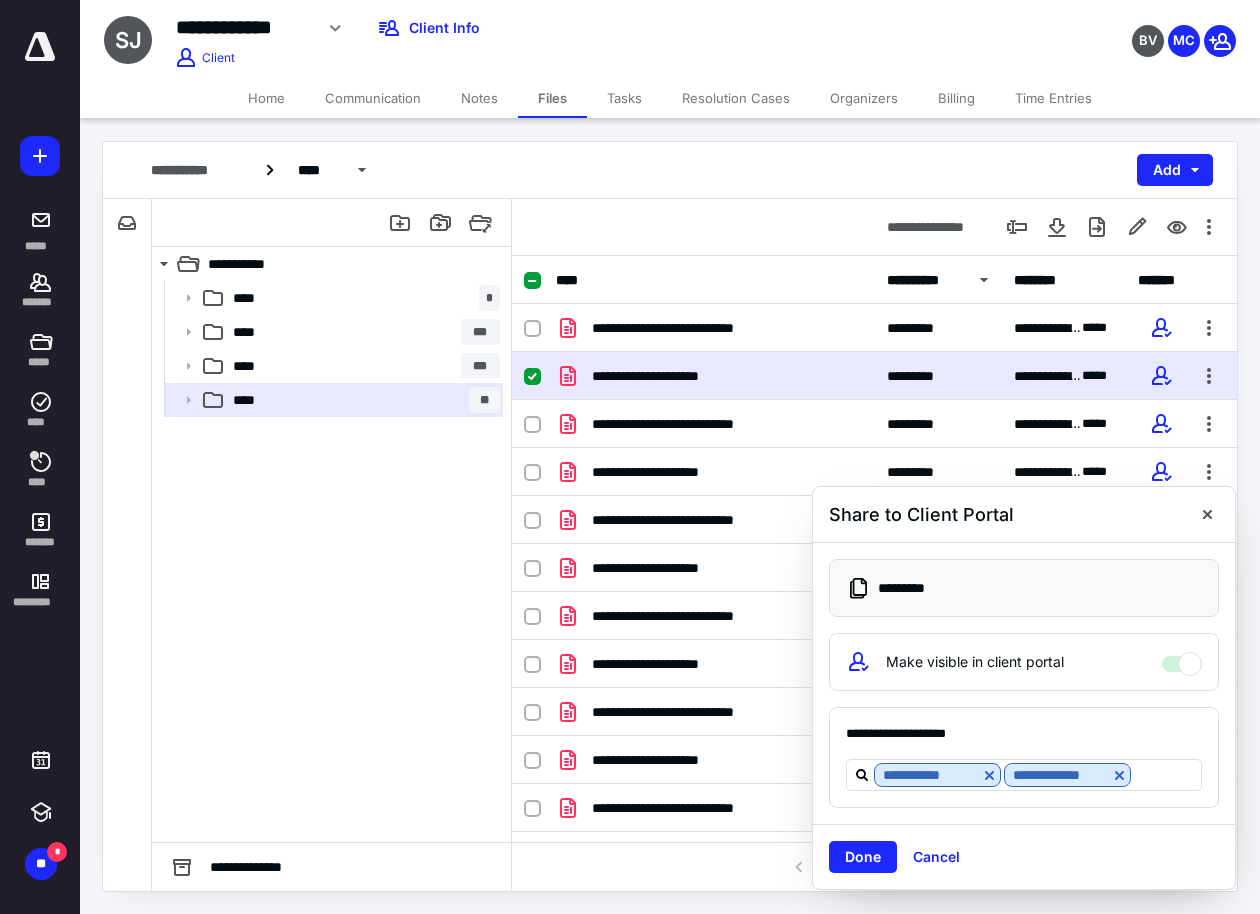 click on "Done" at bounding box center [863, 857] 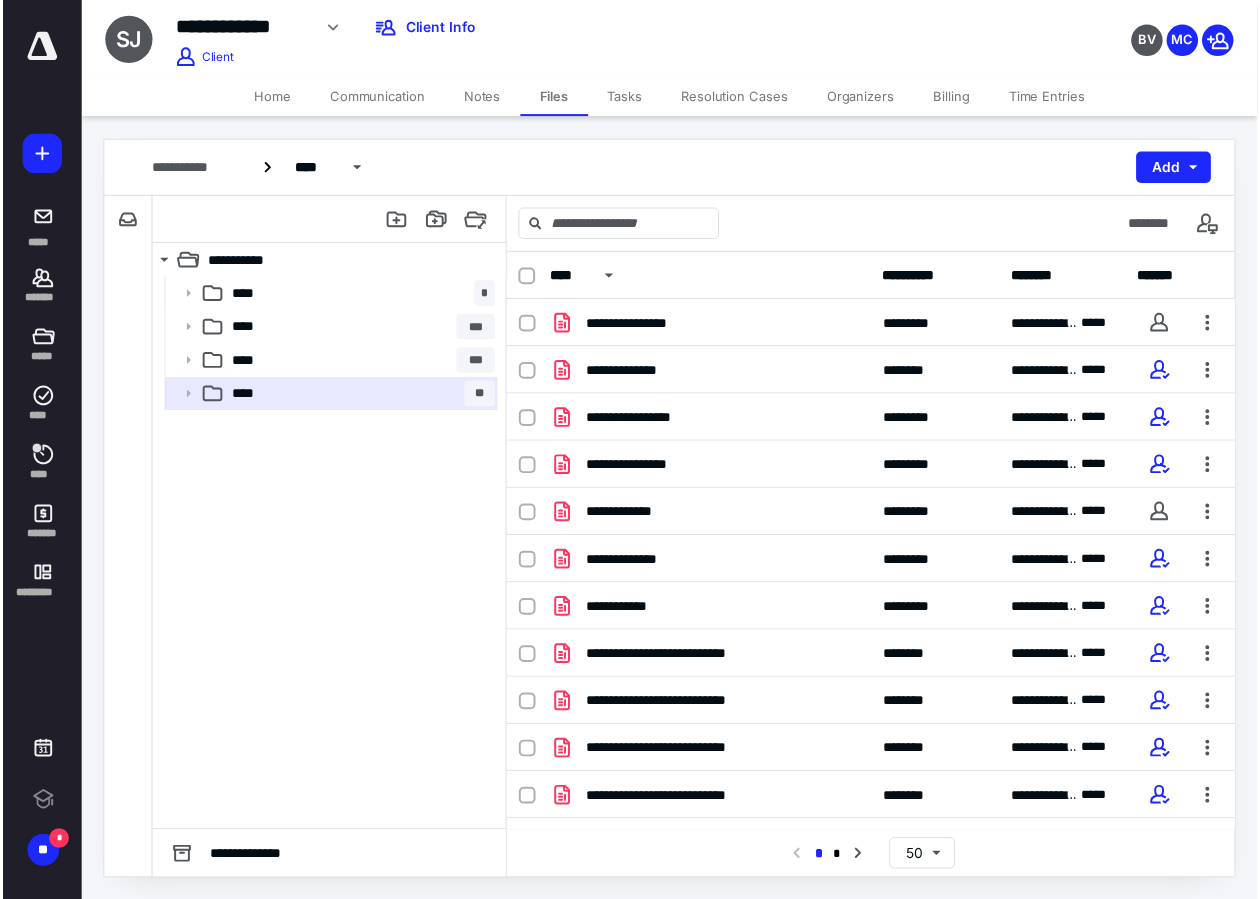 scroll, scrollTop: 0, scrollLeft: 0, axis: both 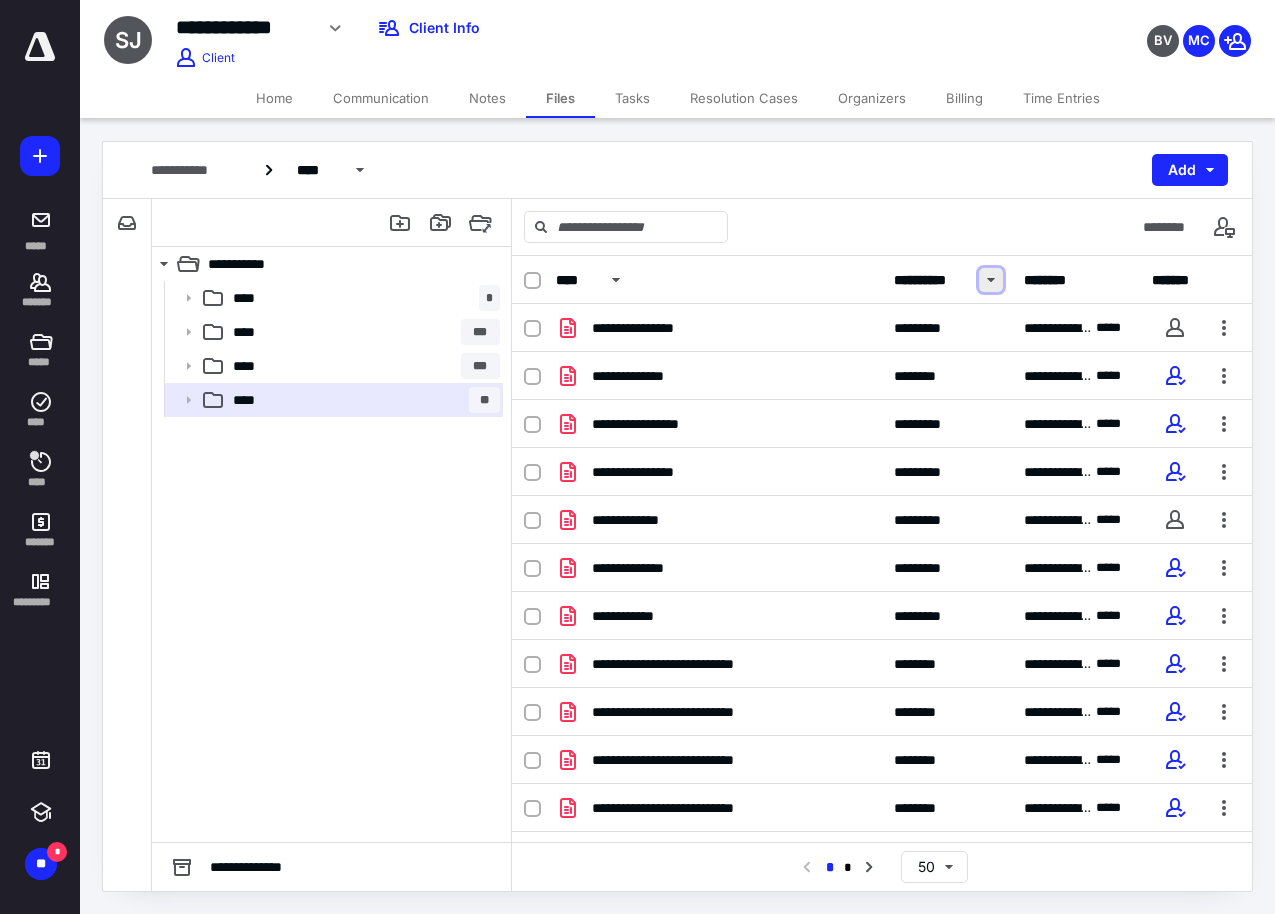 click at bounding box center [991, 280] 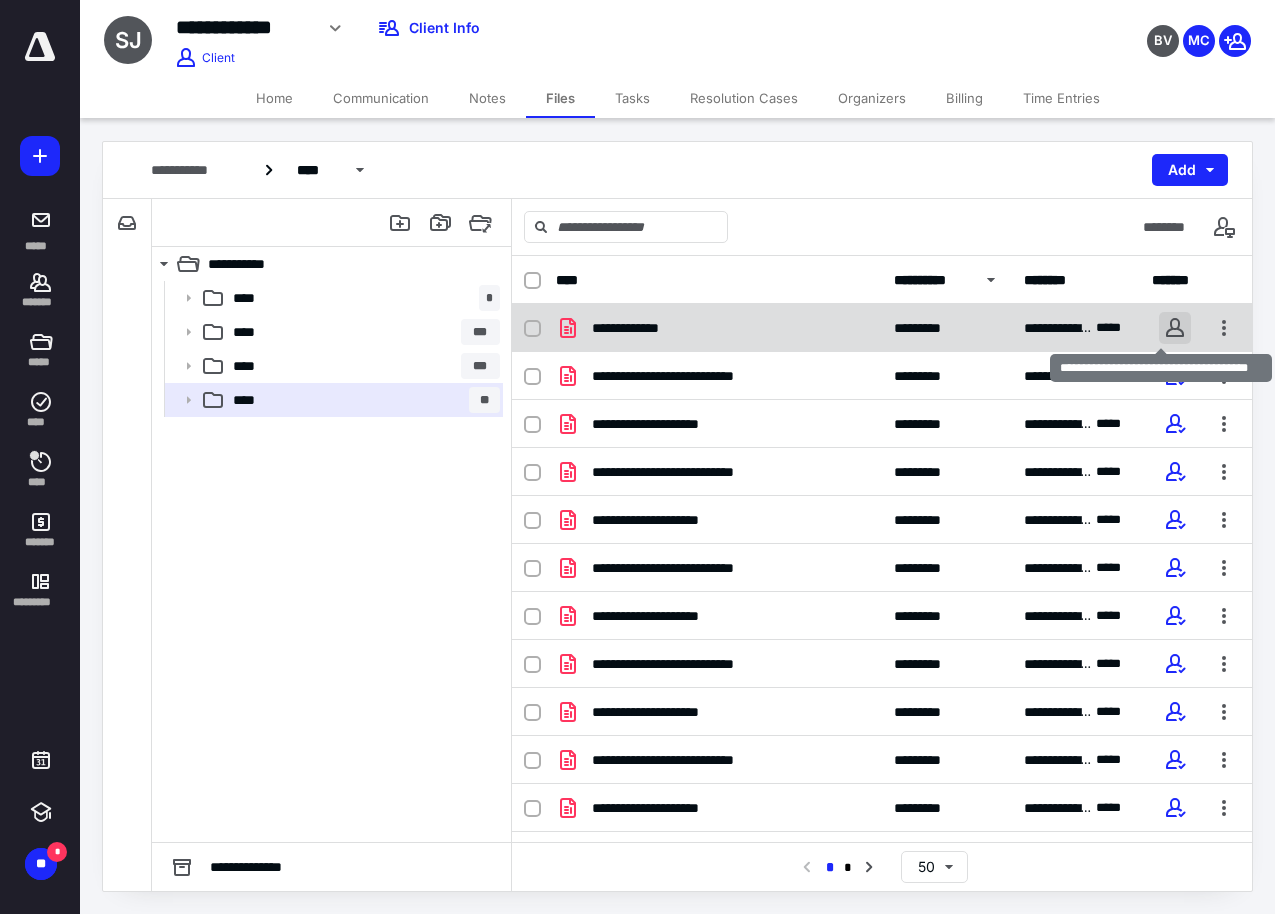 click at bounding box center (1175, 328) 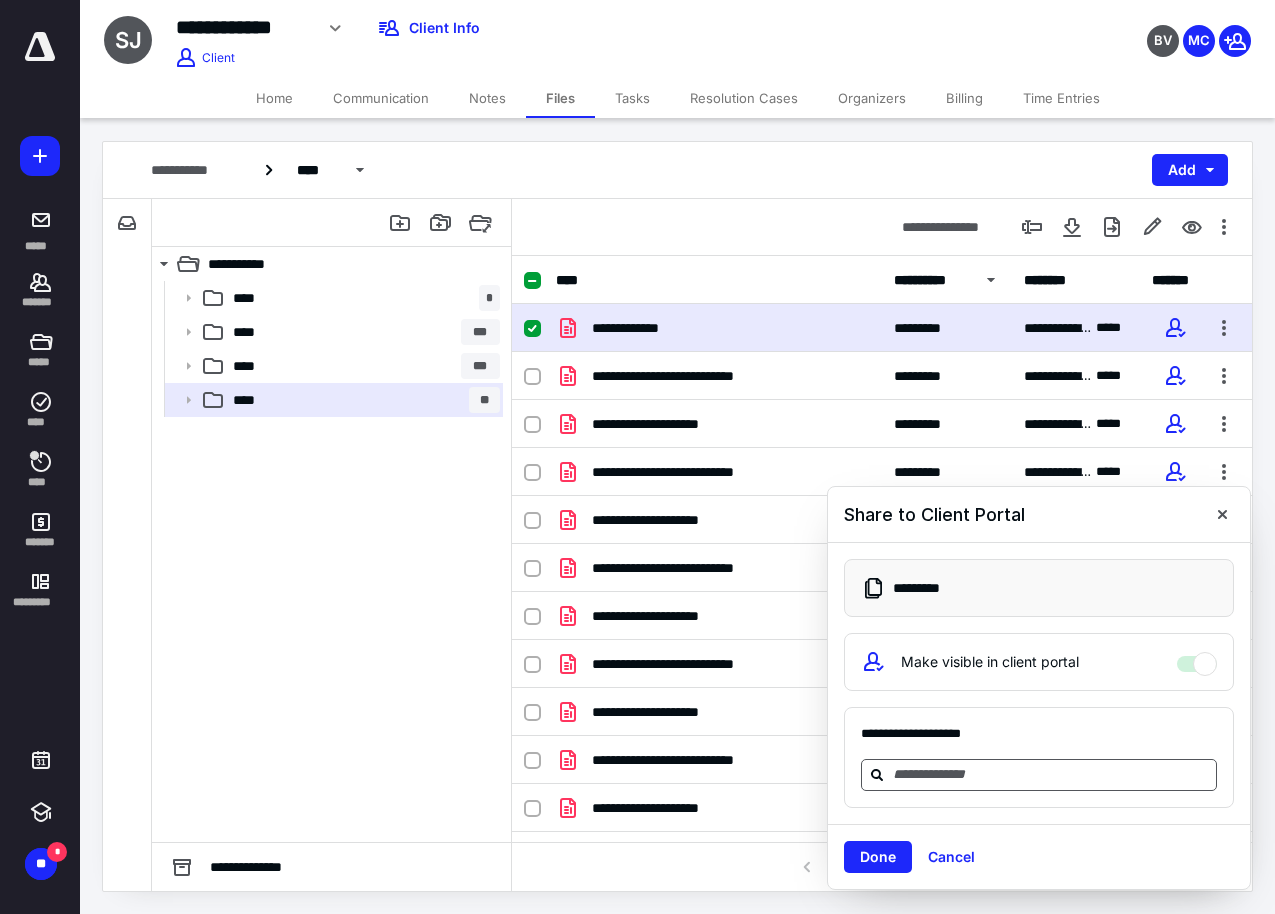 click at bounding box center (1051, 774) 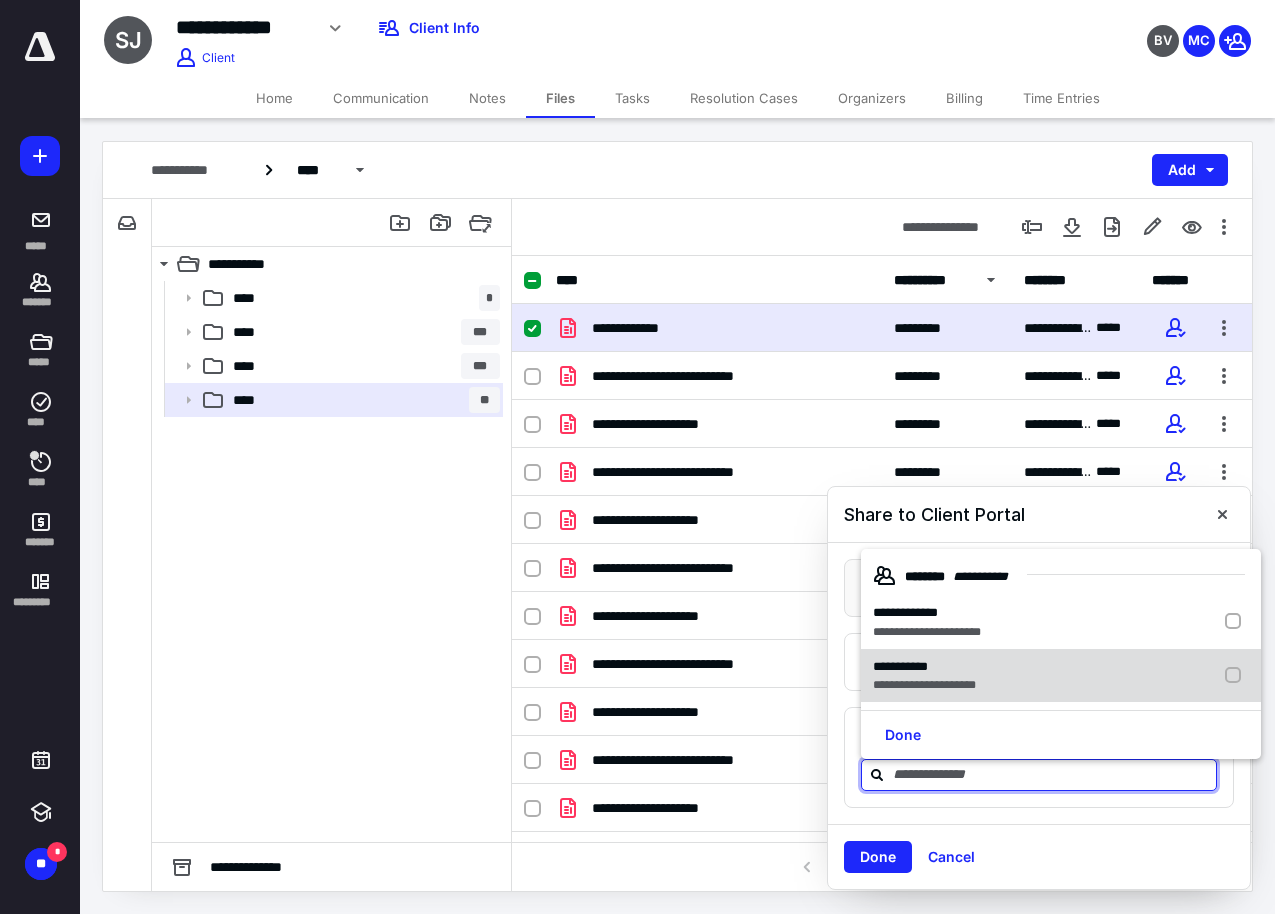 click on "**********" at bounding box center [900, 666] 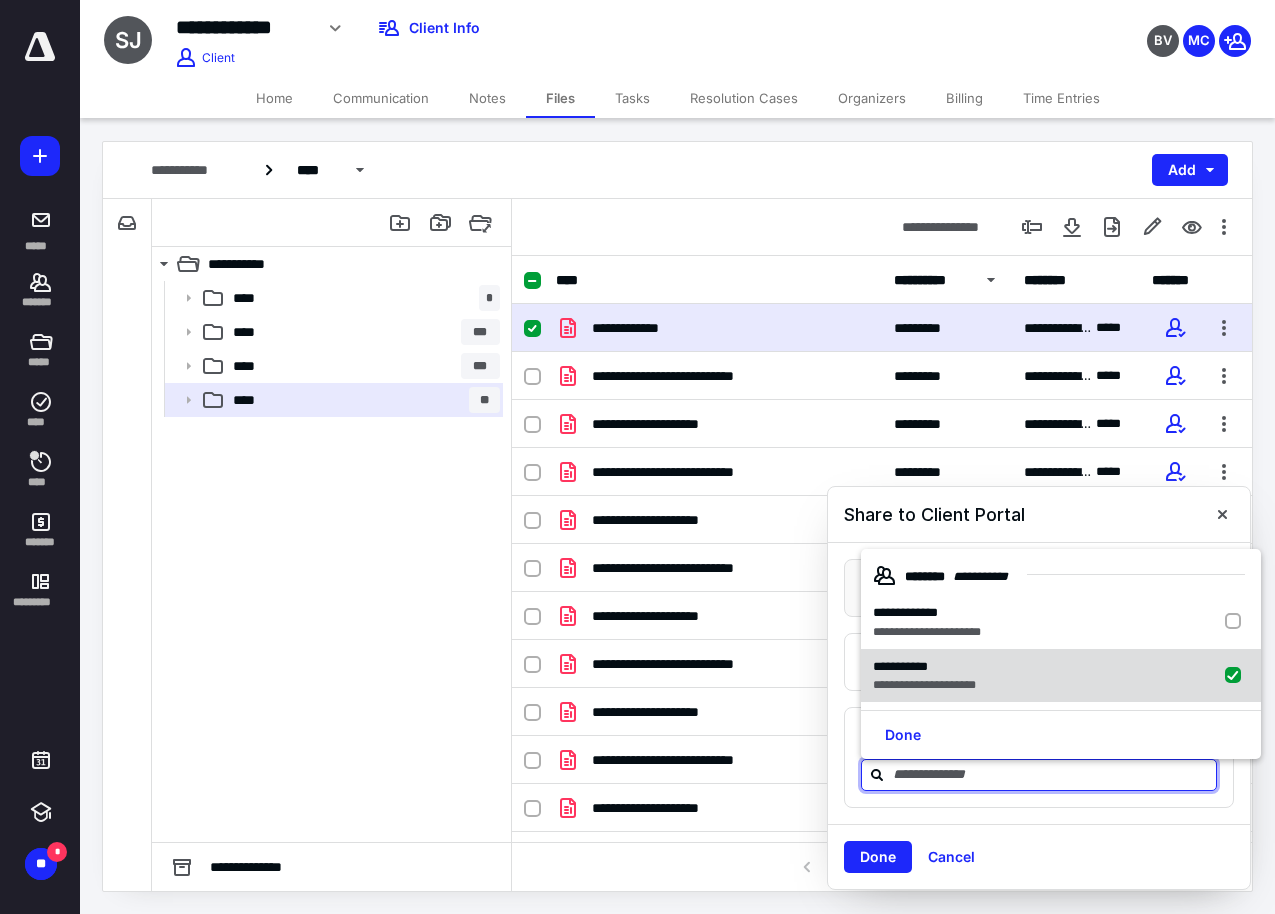 checkbox on "true" 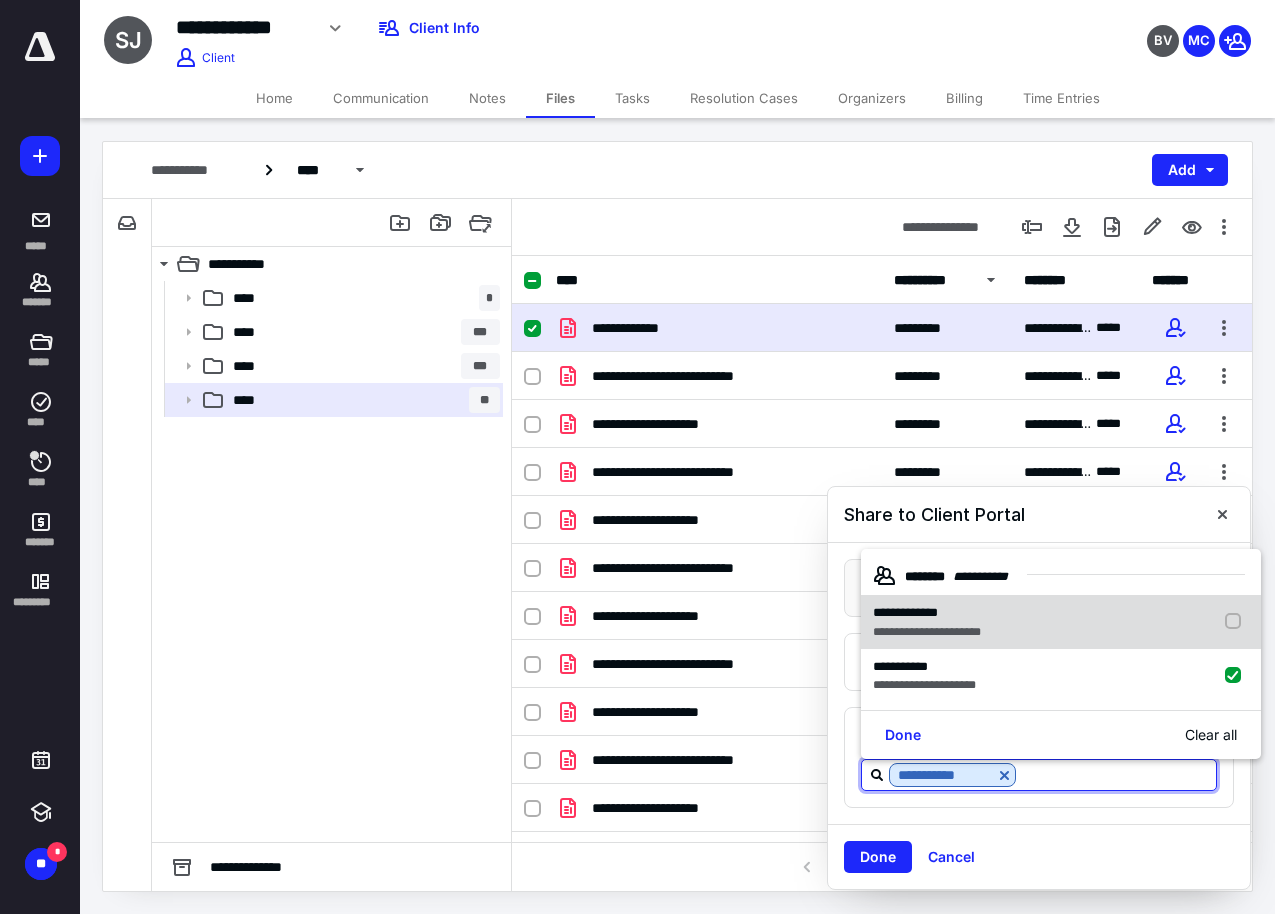 click on "**********" at bounding box center [931, 622] 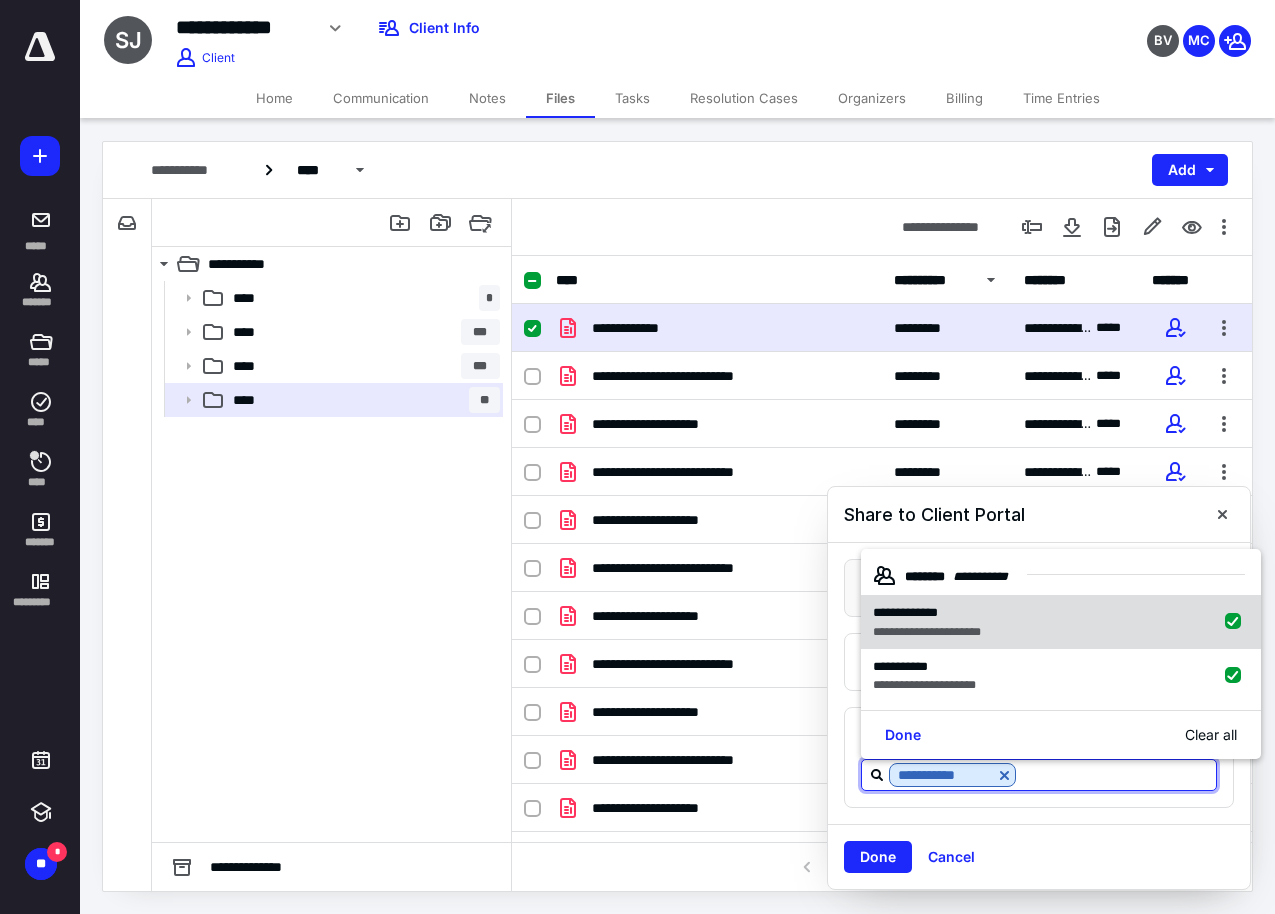 checkbox on "true" 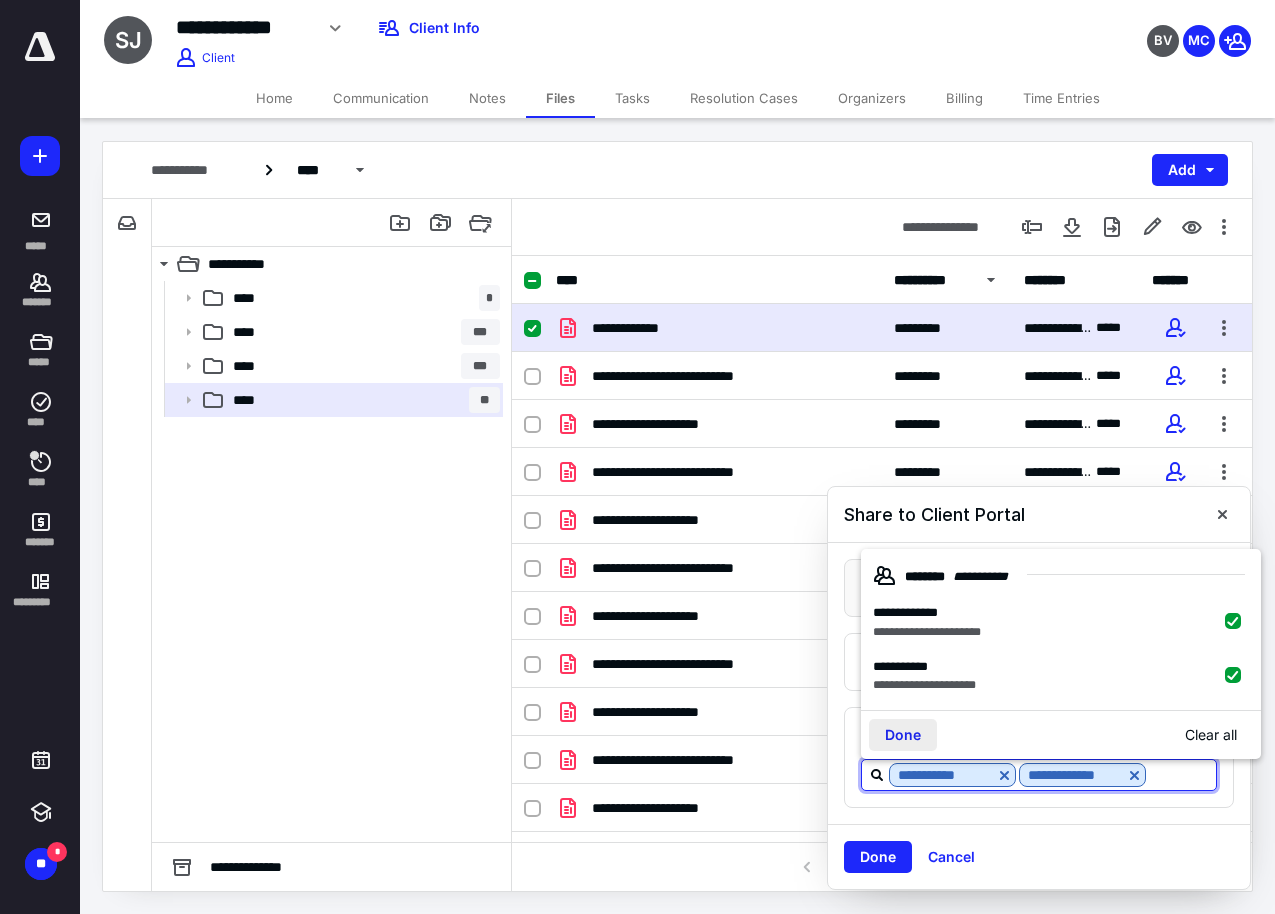 click on "Done" at bounding box center (903, 735) 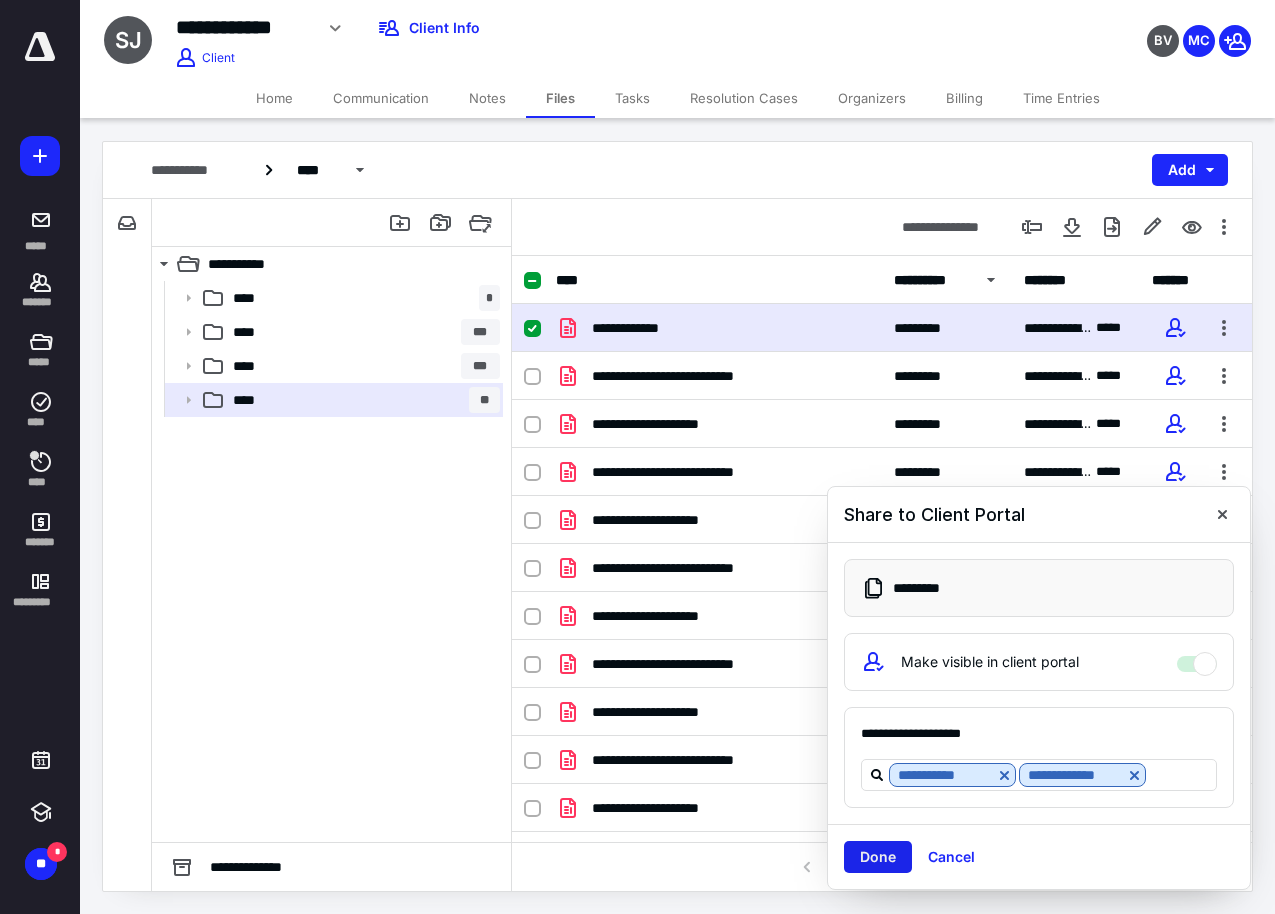 click on "Done" at bounding box center [878, 857] 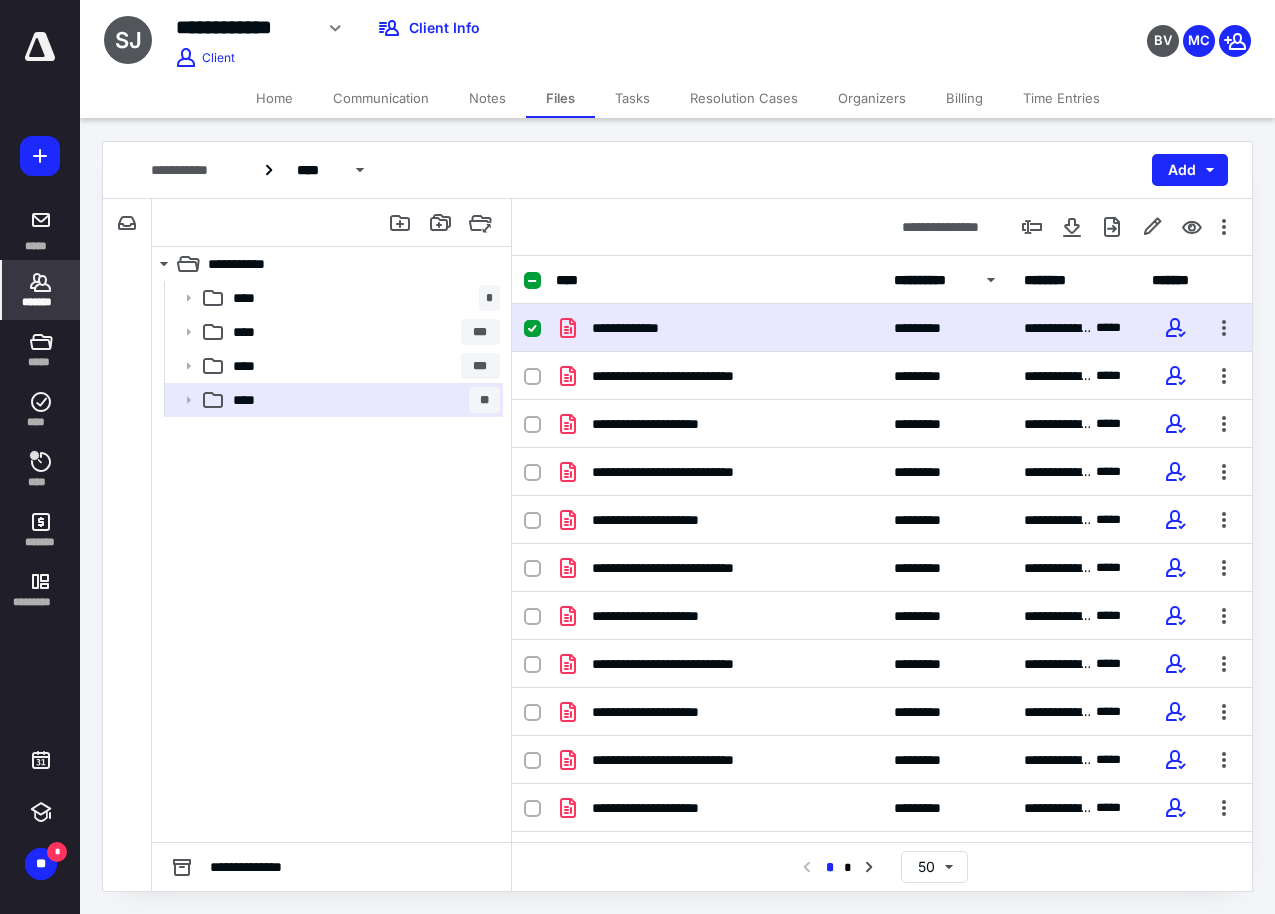 click 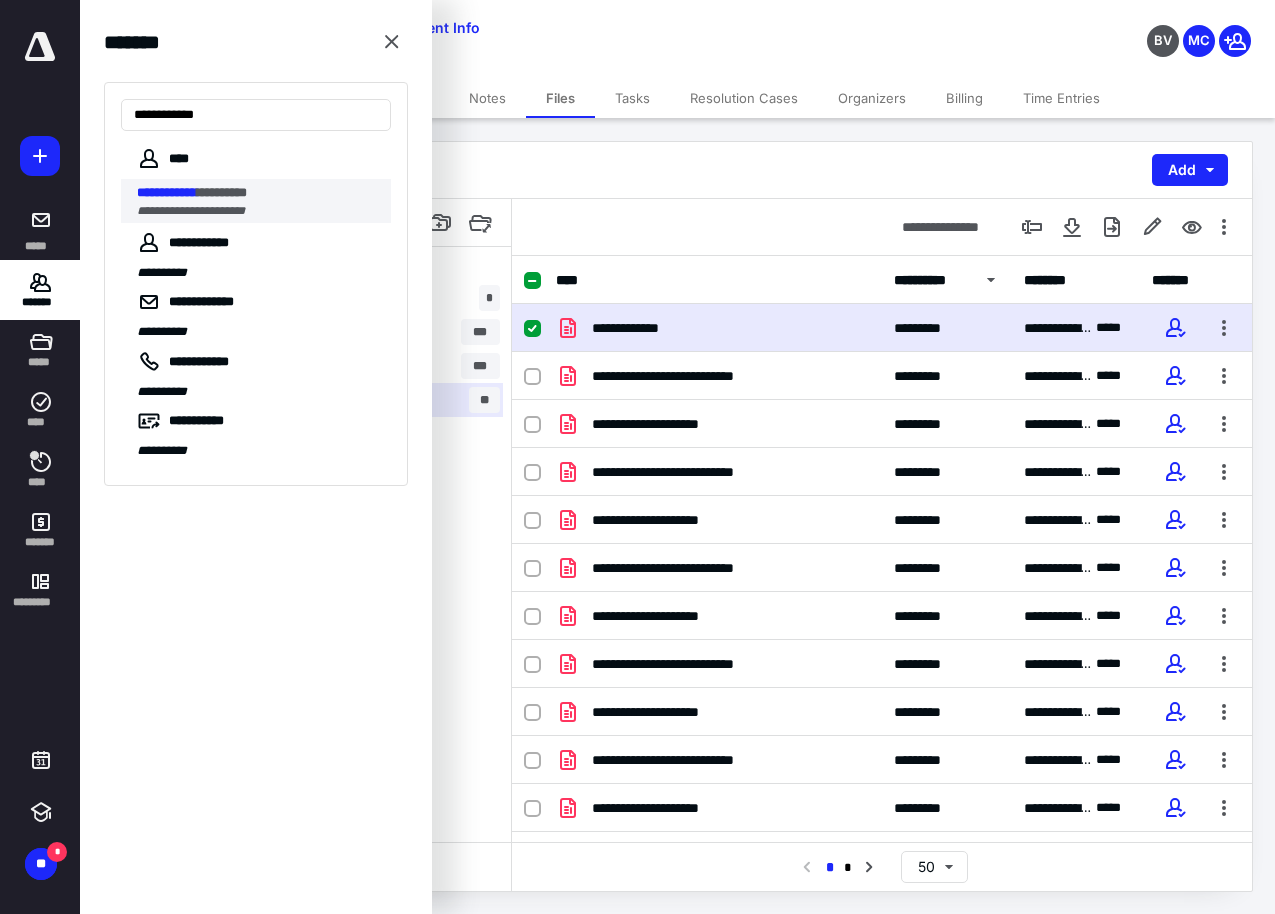 type on "**********" 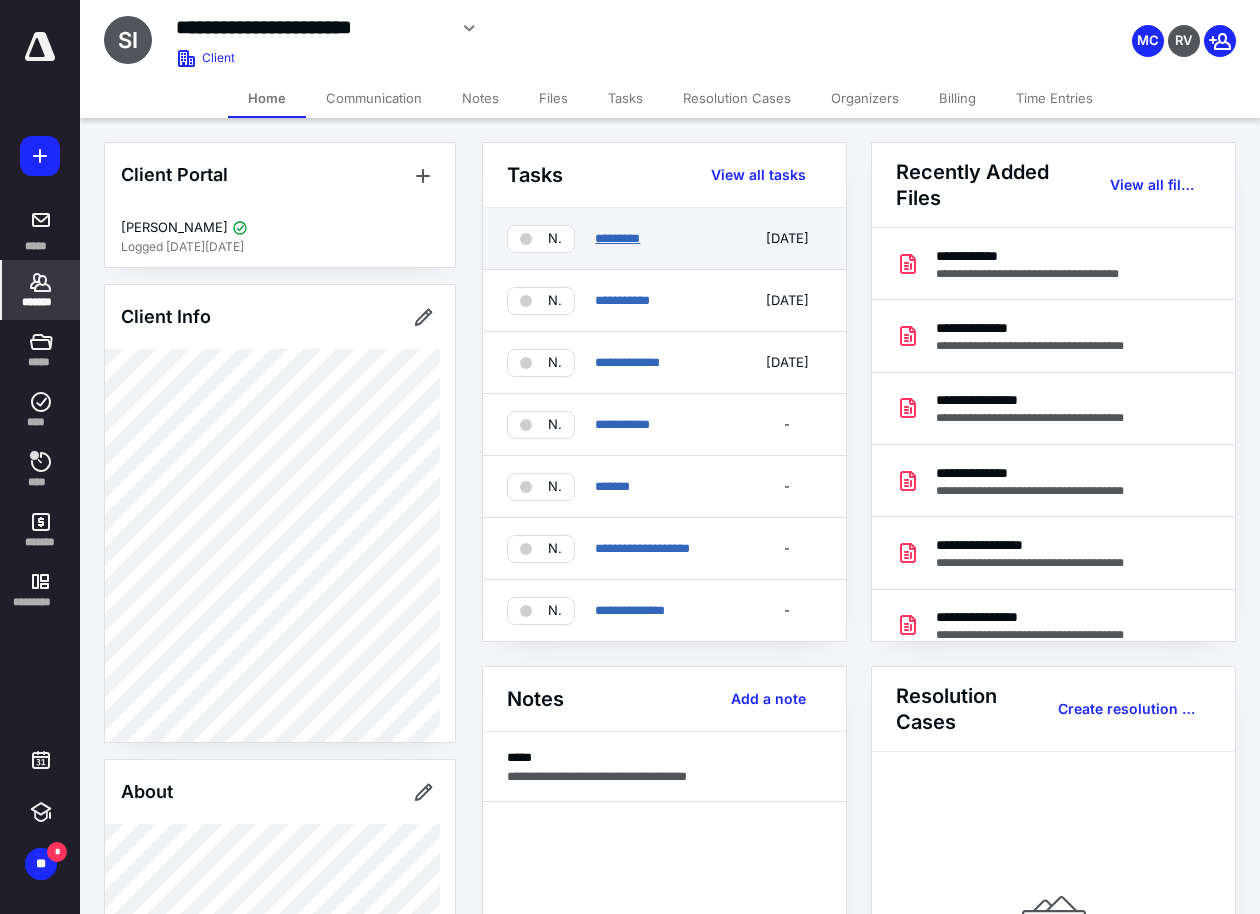 click on "*********" at bounding box center (617, 238) 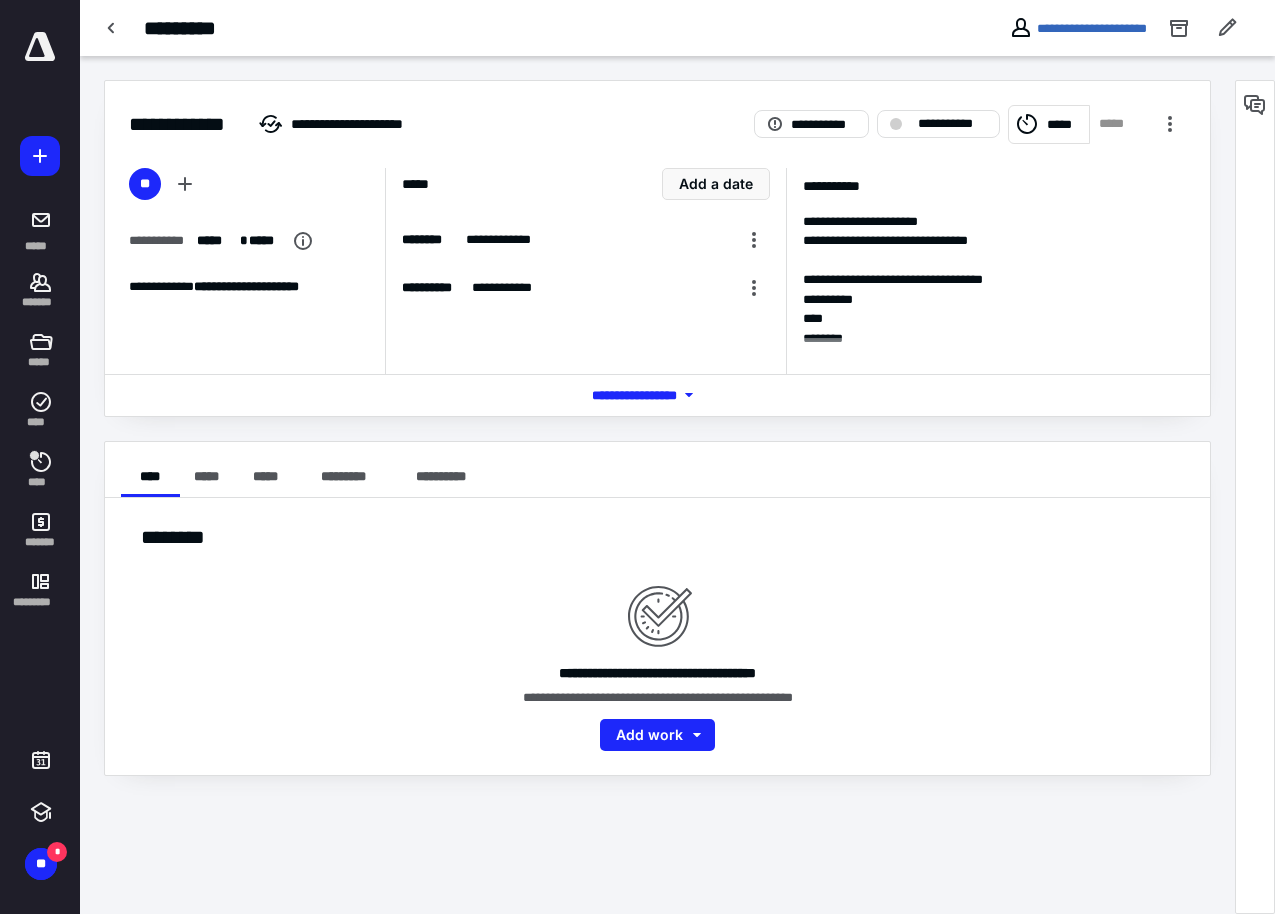 click on "*** **** *******" at bounding box center [658, 395] 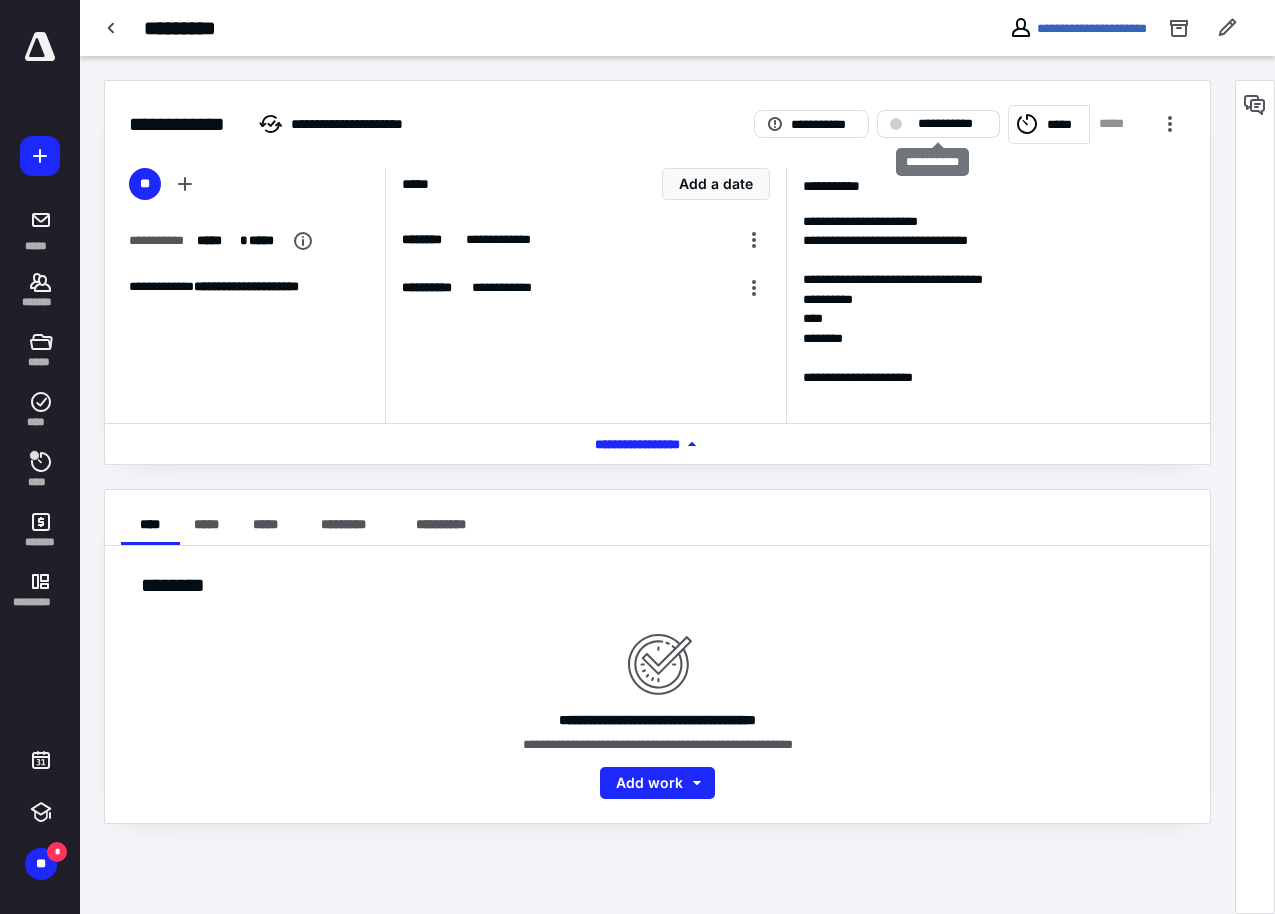 click on "**********" at bounding box center (938, 124) 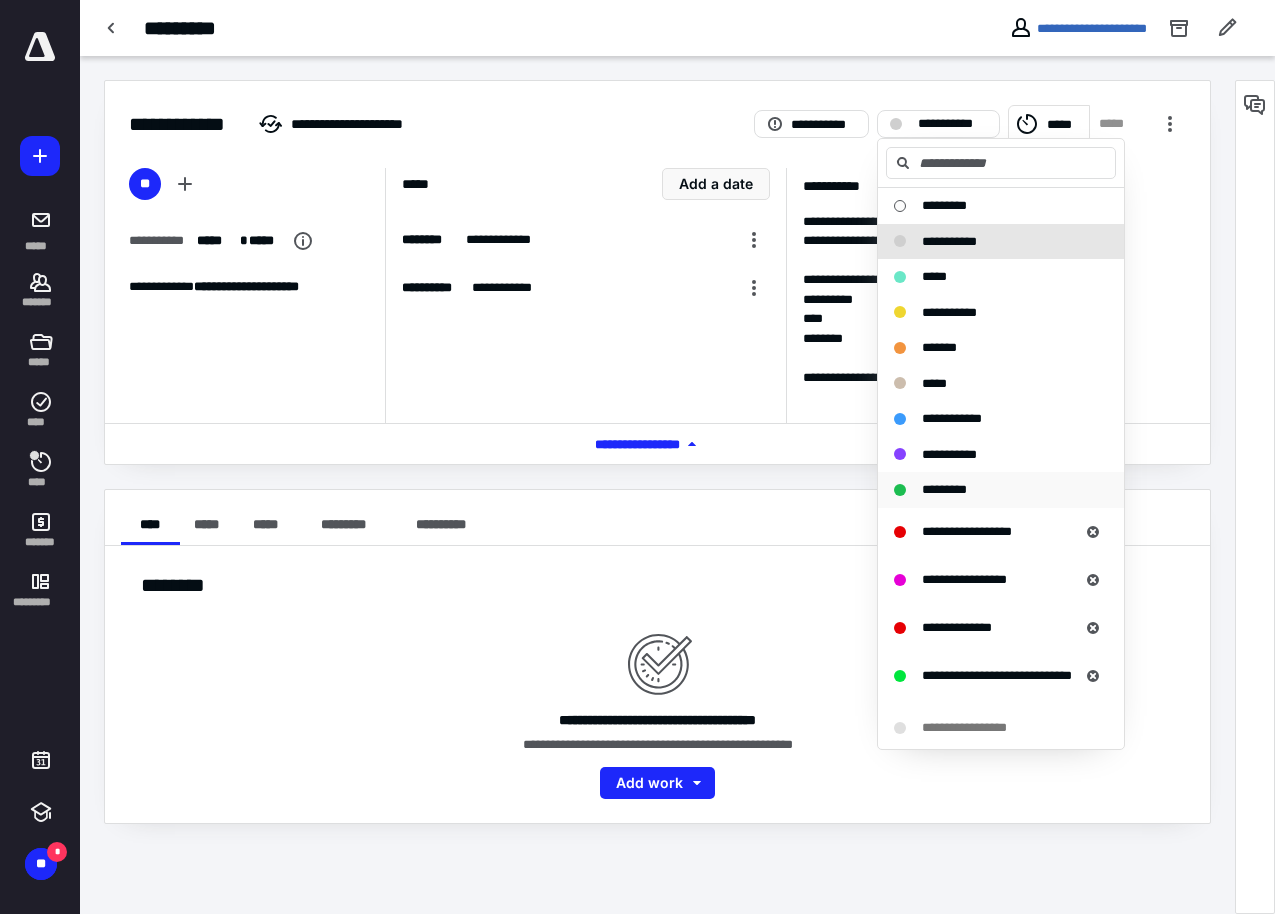 click on "*********" at bounding box center [944, 489] 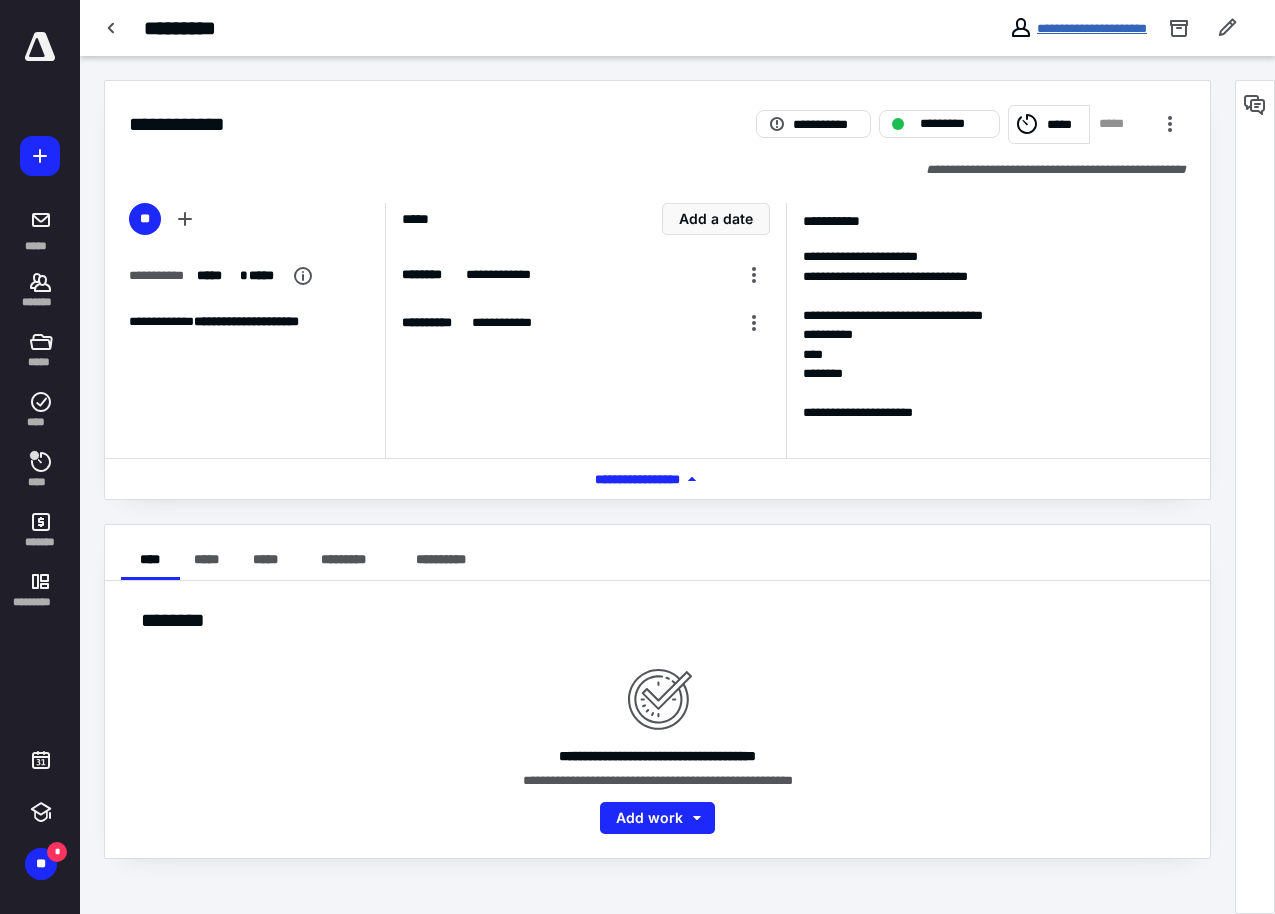 click on "**********" at bounding box center [1092, 28] 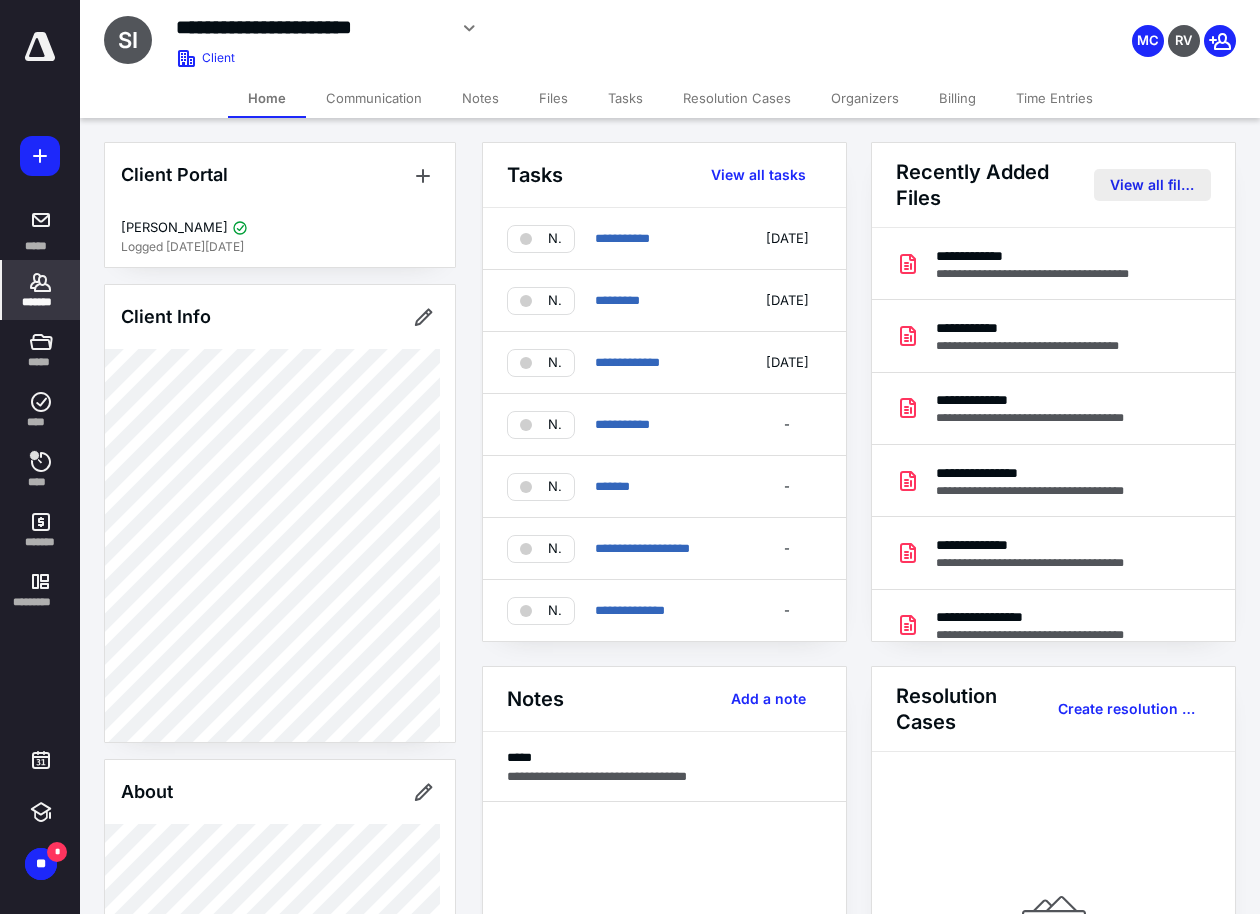 click on "View all files" at bounding box center (1152, 185) 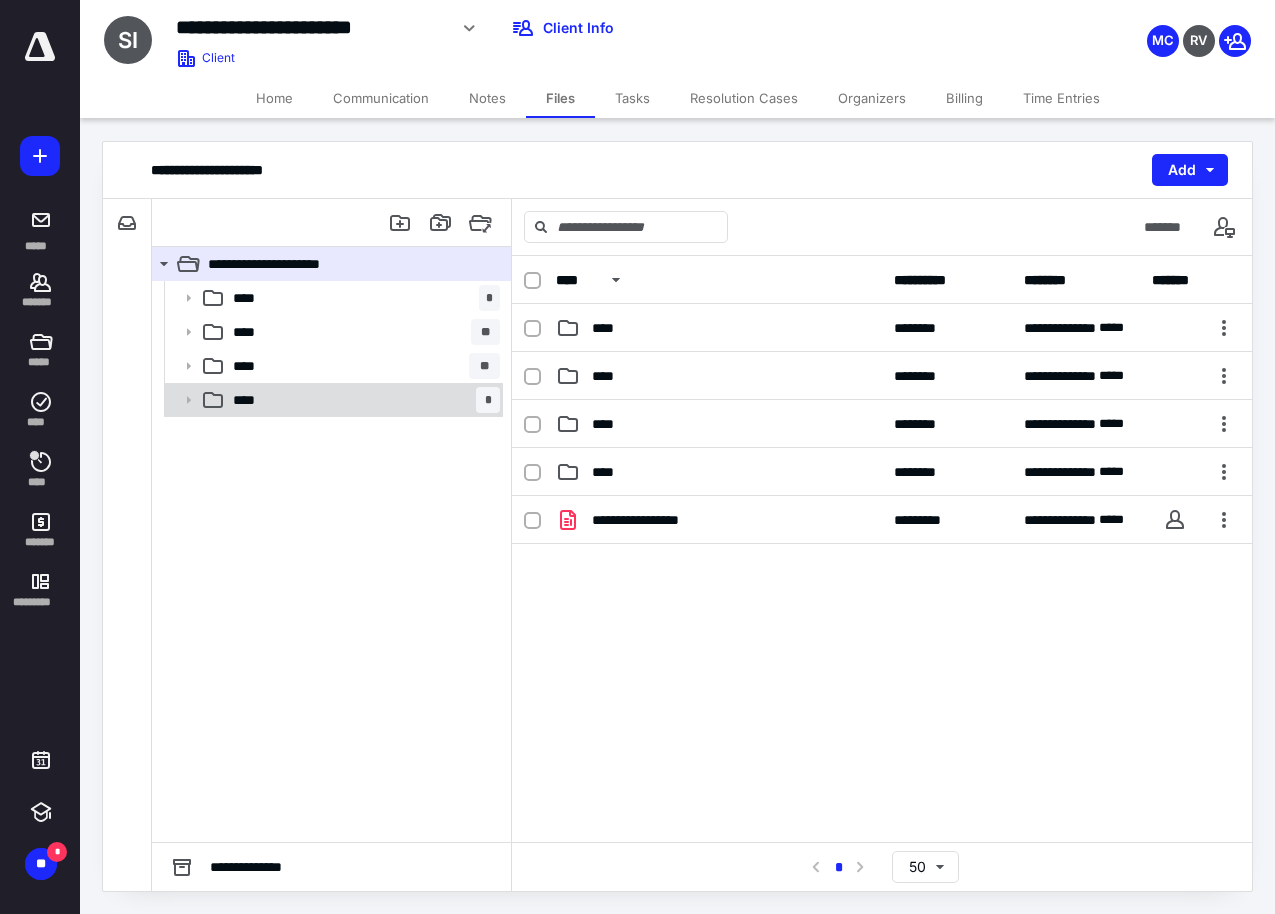 click on "**** *" at bounding box center [362, 400] 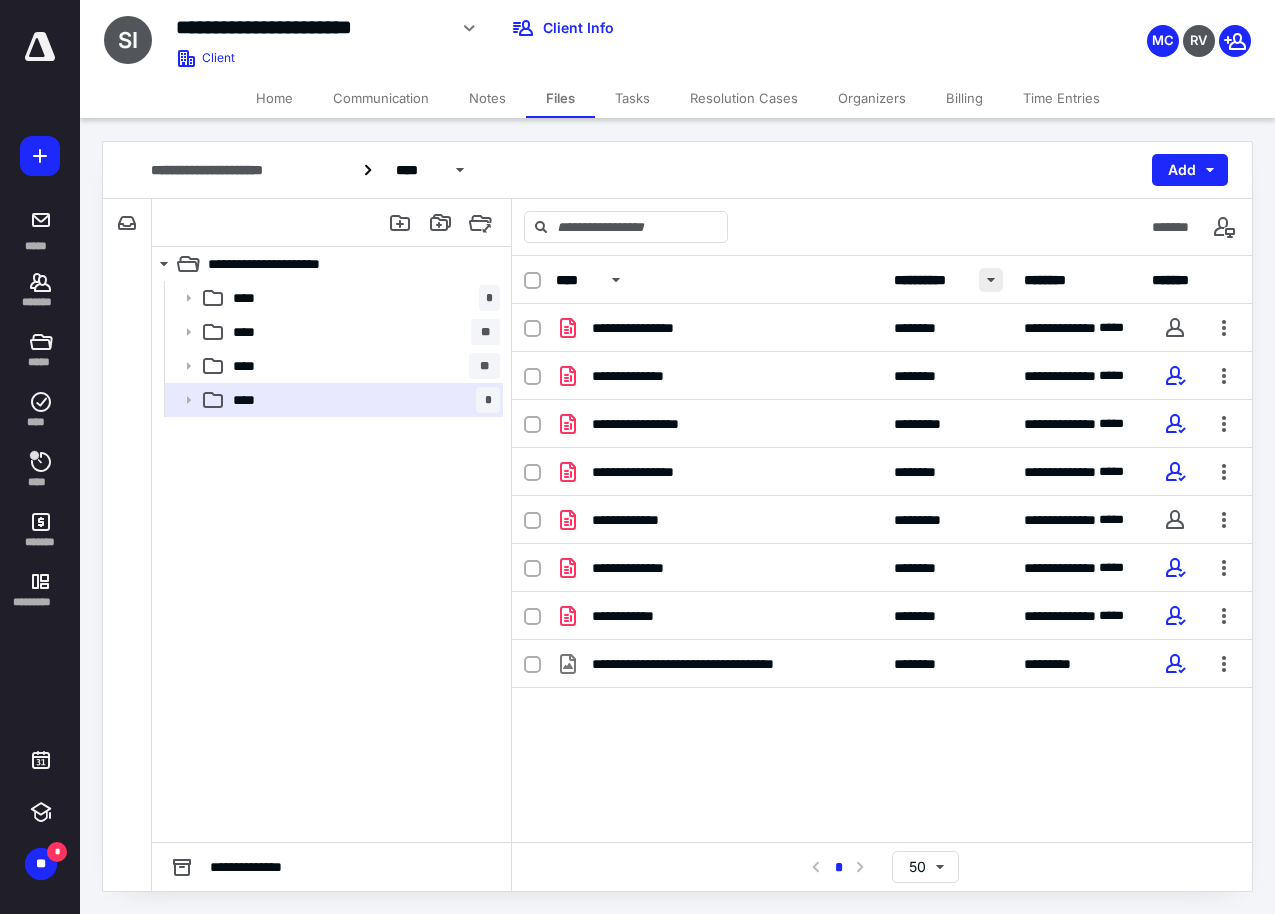 click at bounding box center [991, 280] 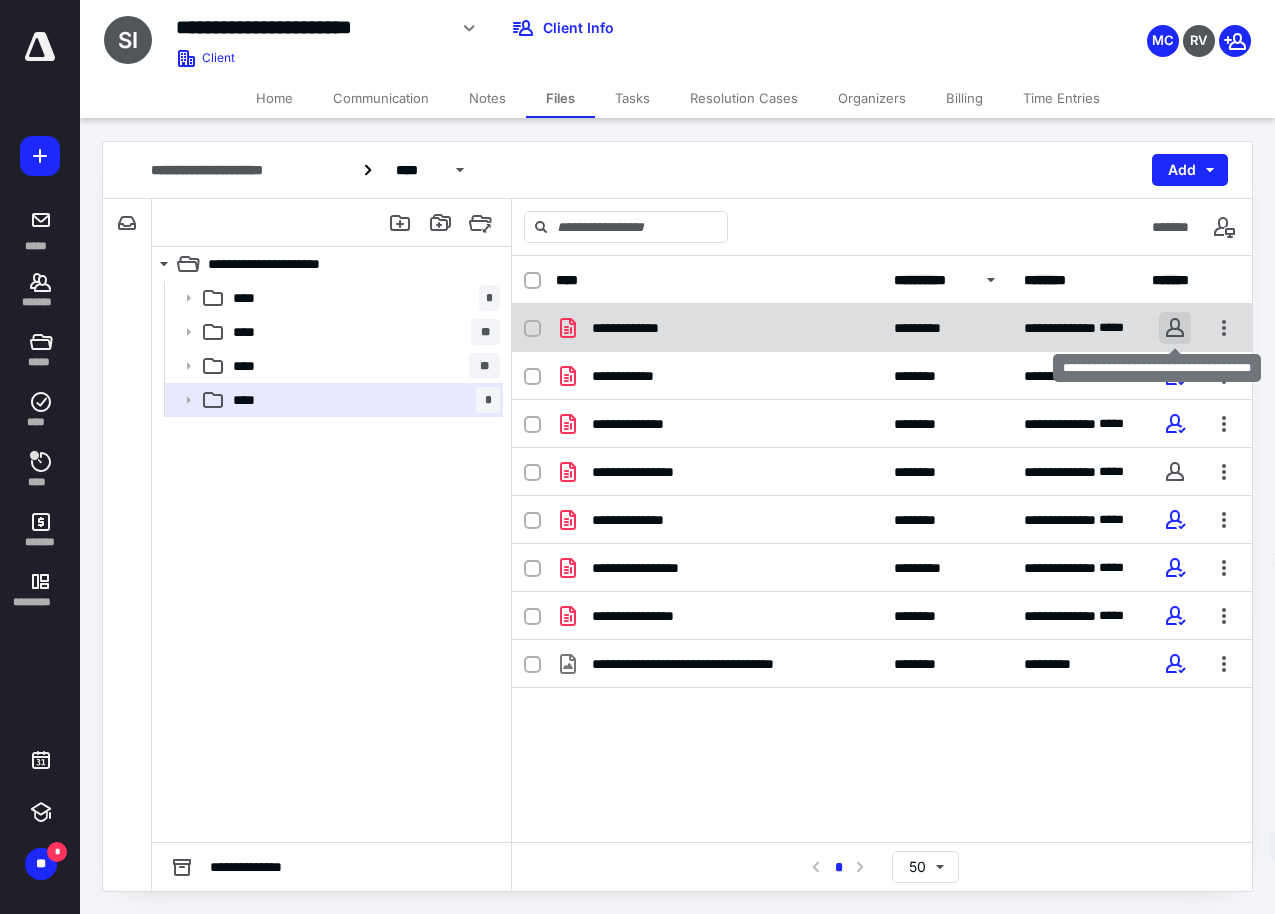 click at bounding box center [1175, 328] 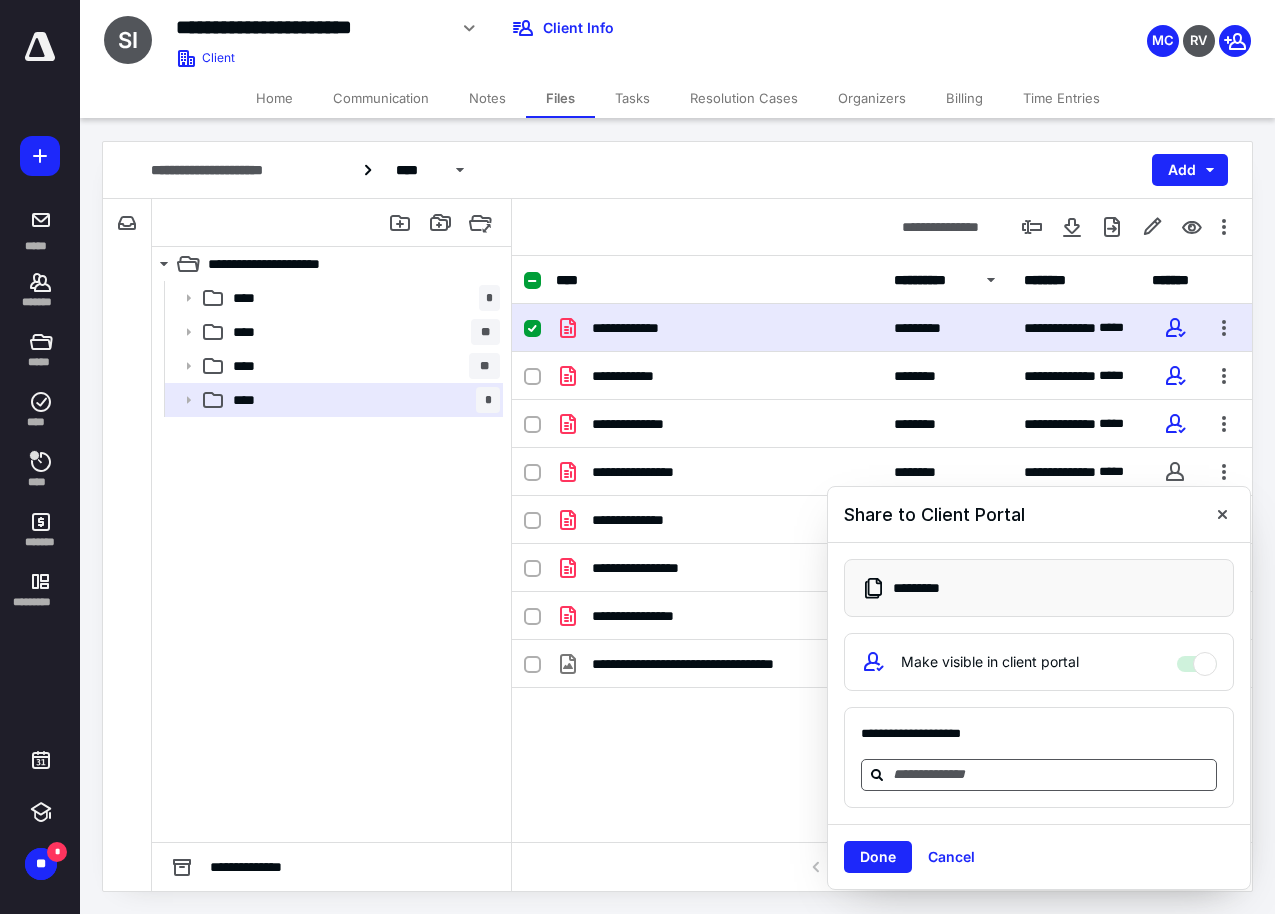 click at bounding box center (1051, 774) 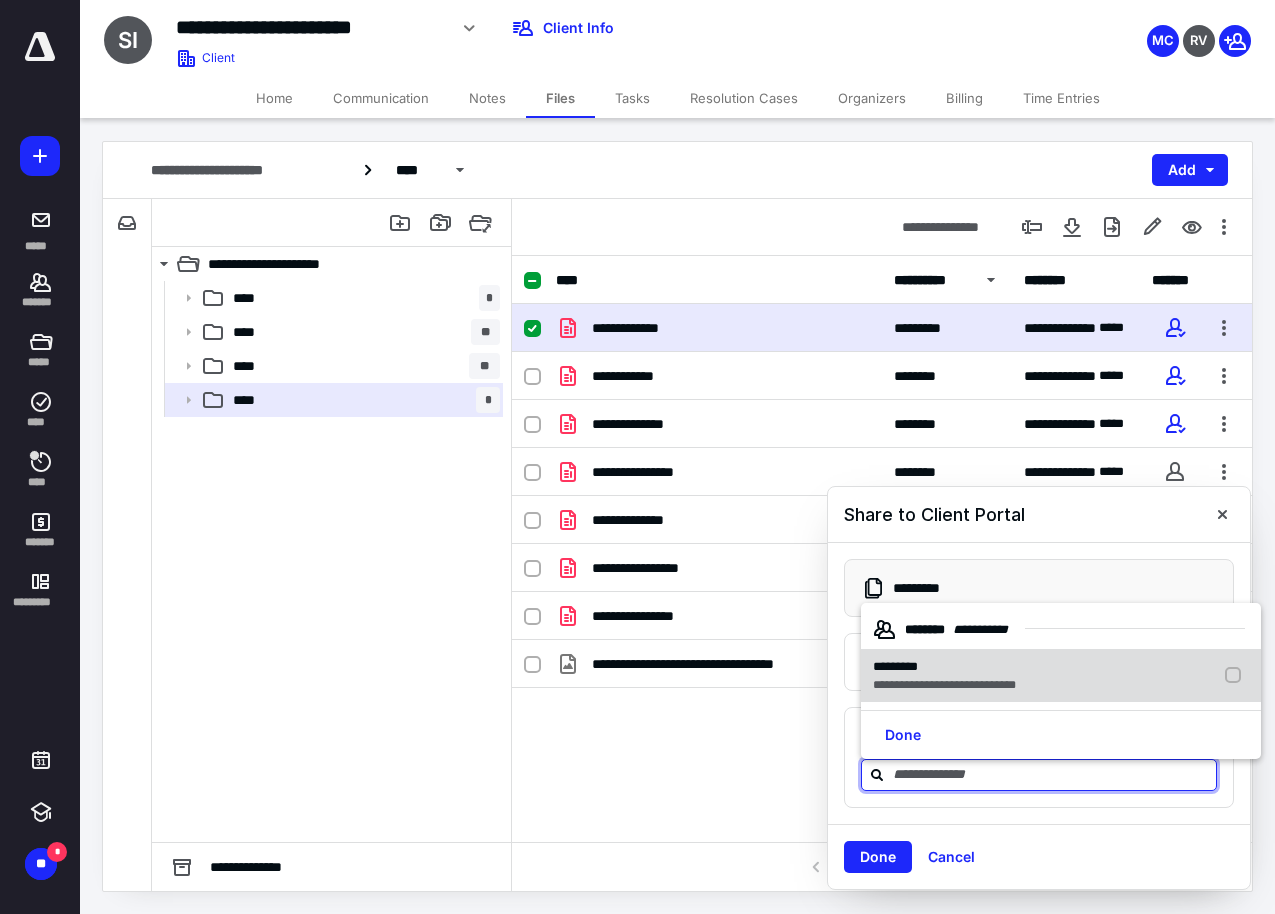 click on "*********" at bounding box center [944, 667] 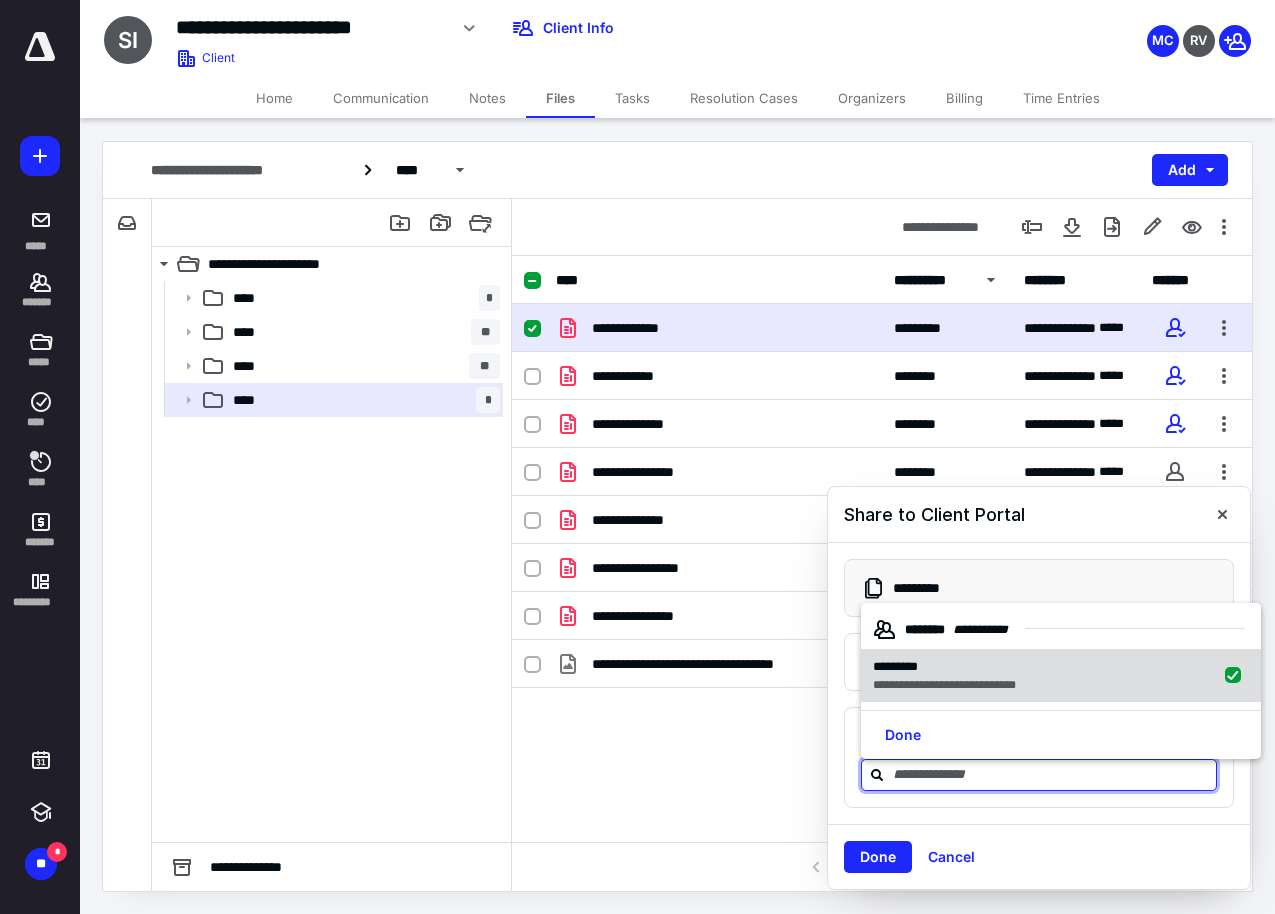 checkbox on "true" 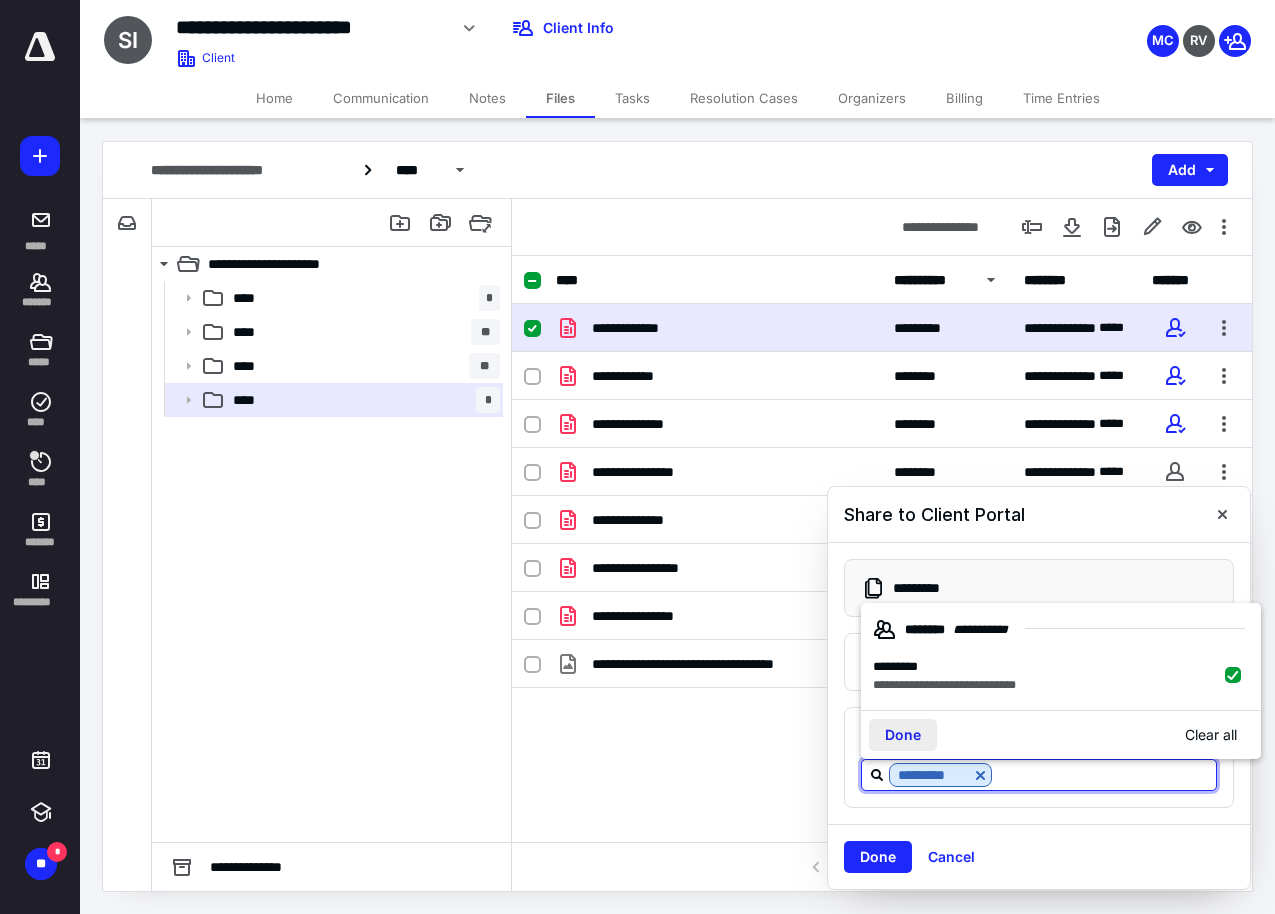 click on "Done" at bounding box center [903, 735] 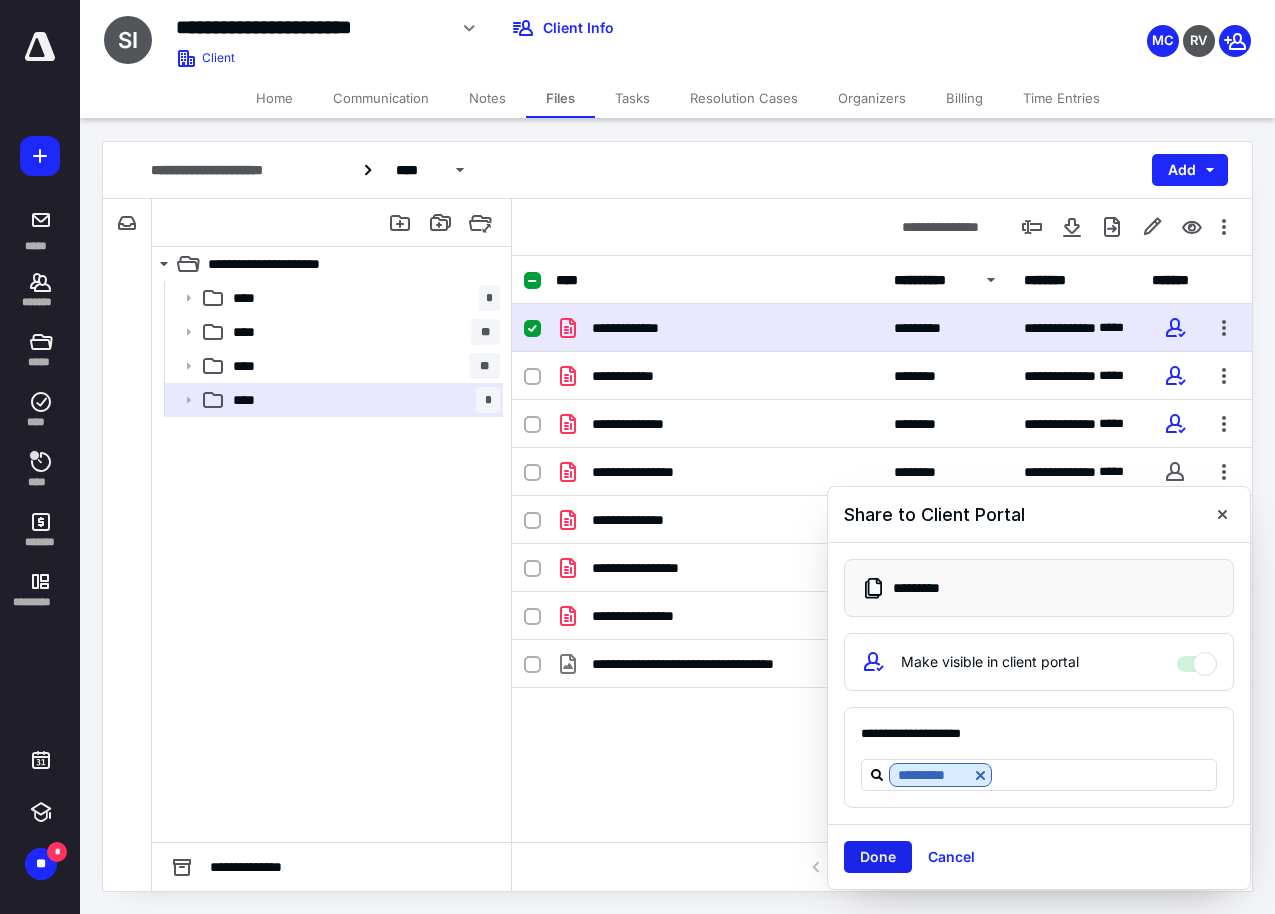 click on "Done" at bounding box center (878, 857) 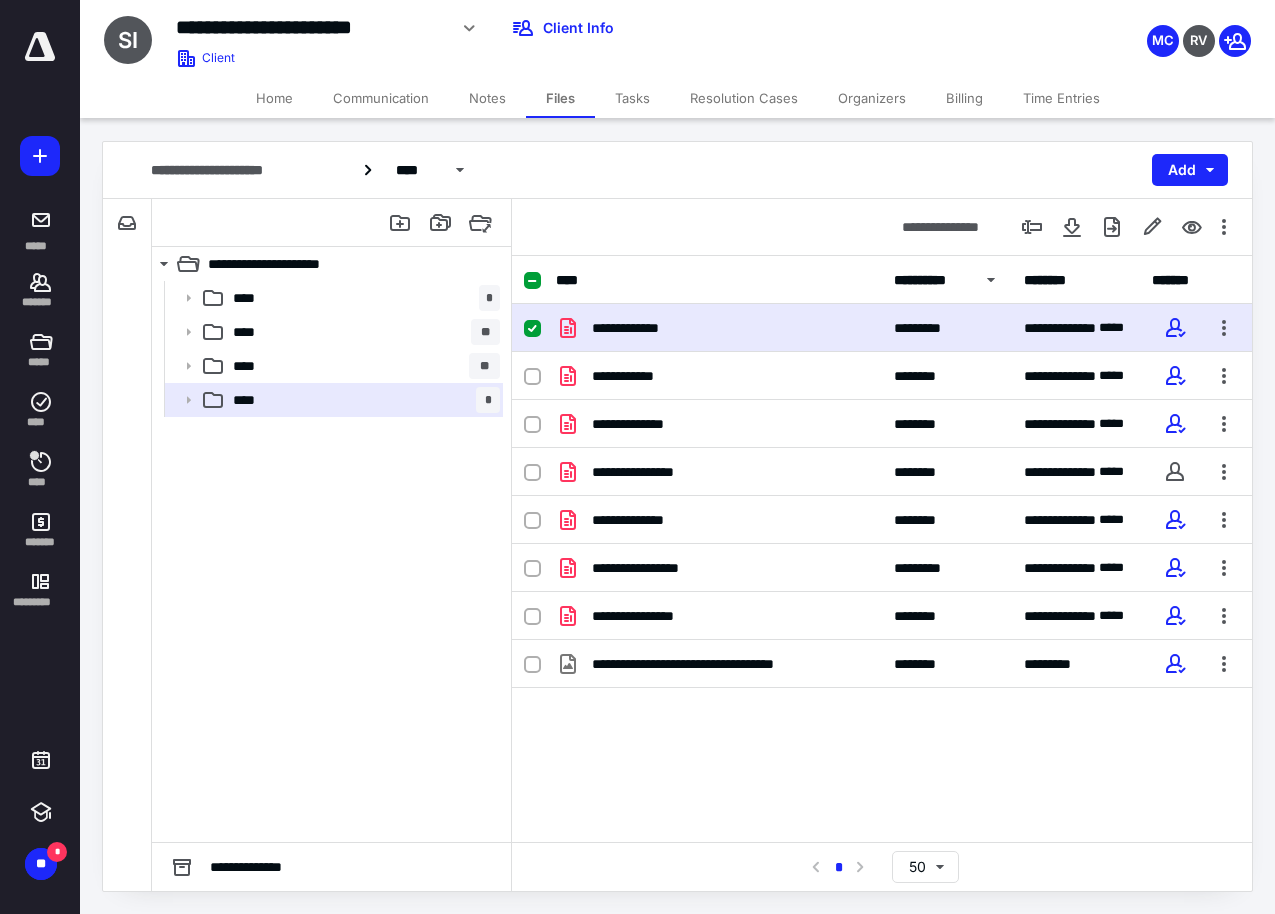 click at bounding box center (40, 47) 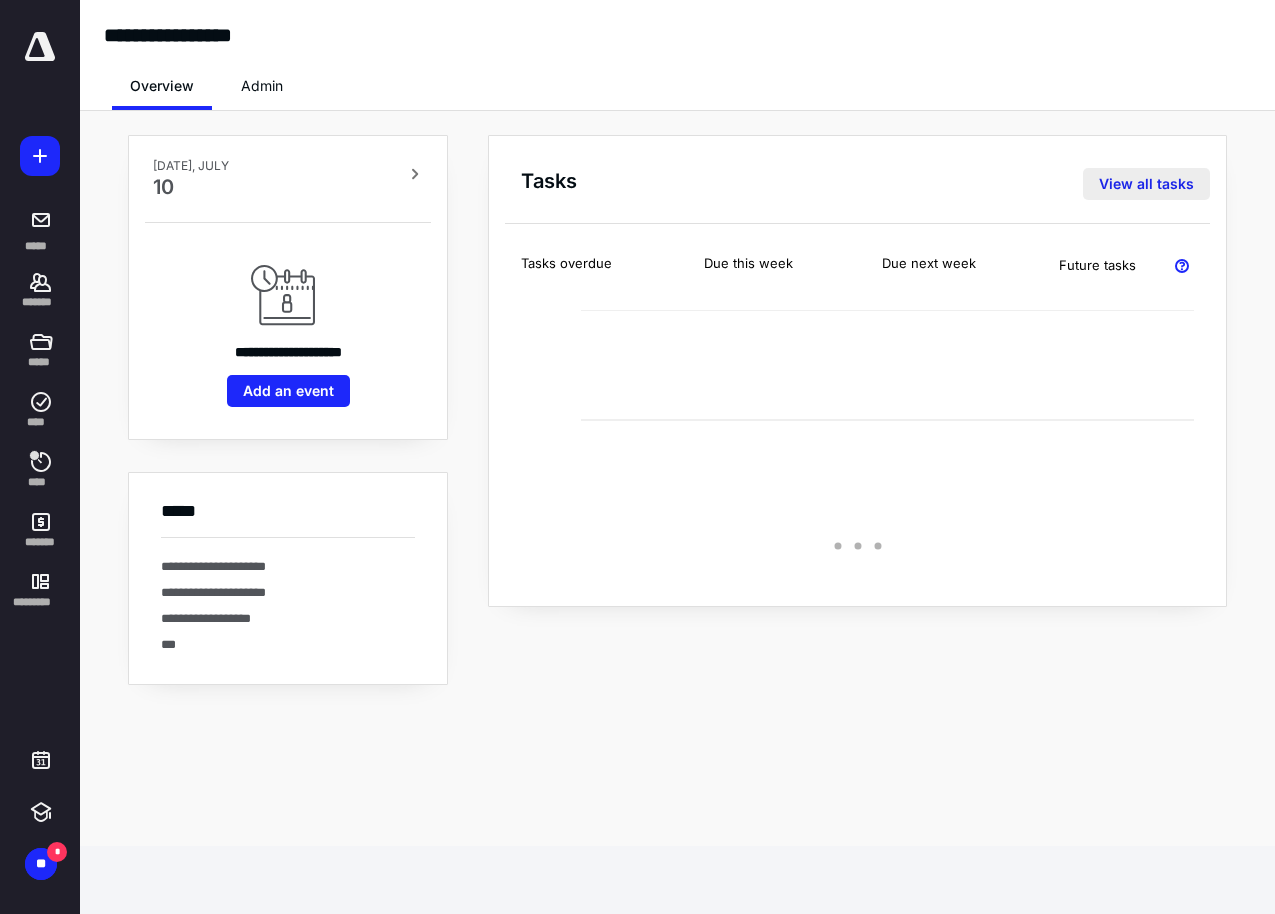 click on "View all tasks" at bounding box center [1146, 184] 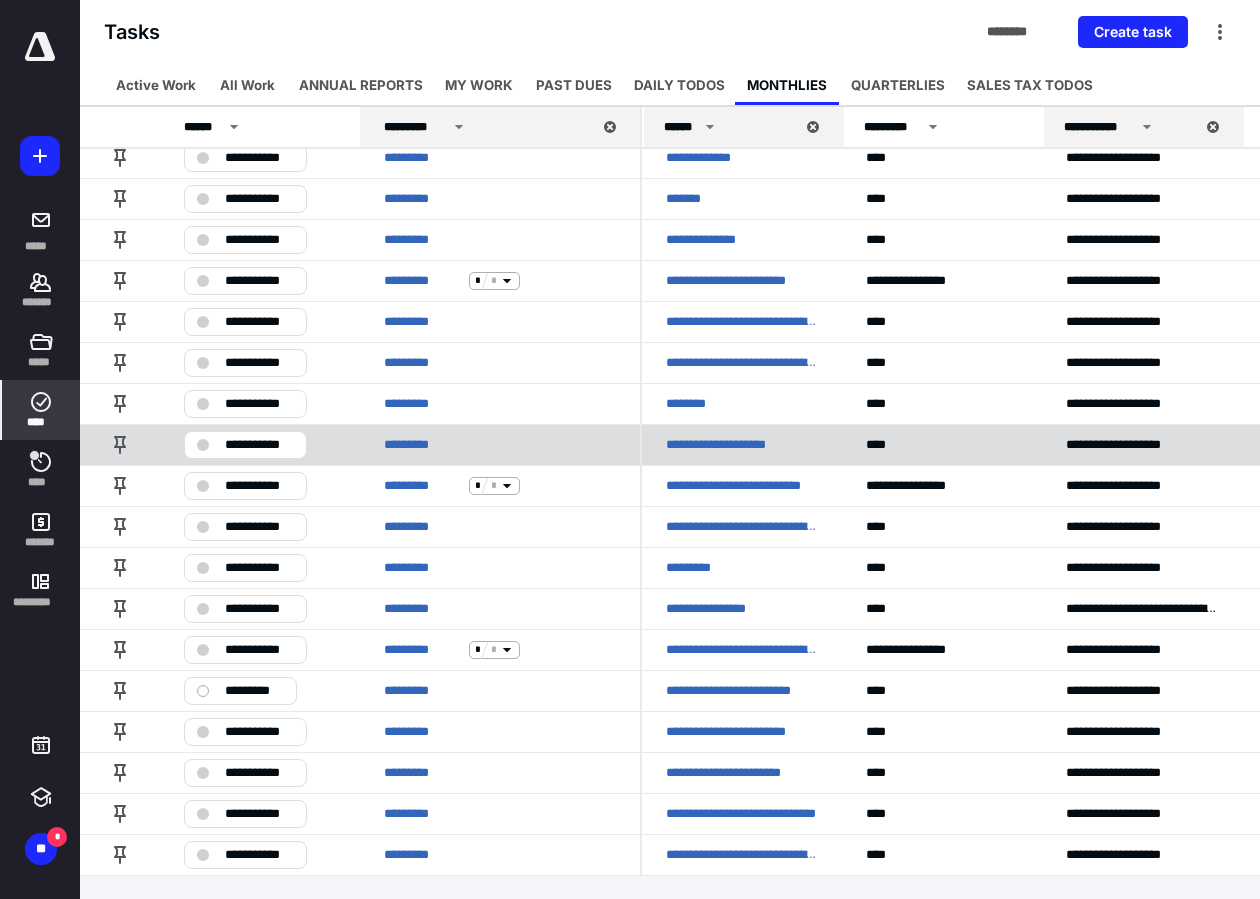 scroll, scrollTop: 187, scrollLeft: 0, axis: vertical 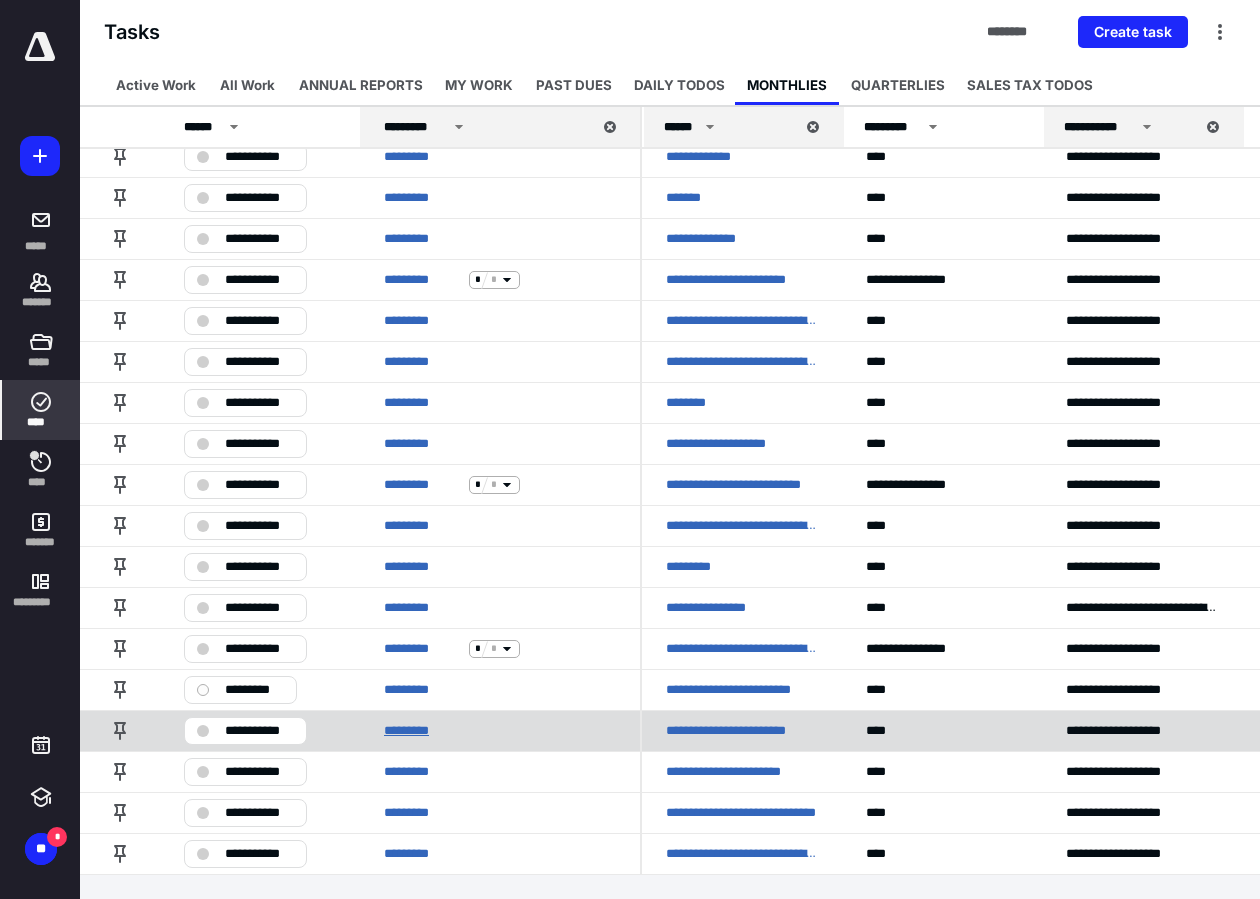 click on "*********" at bounding box center [422, 731] 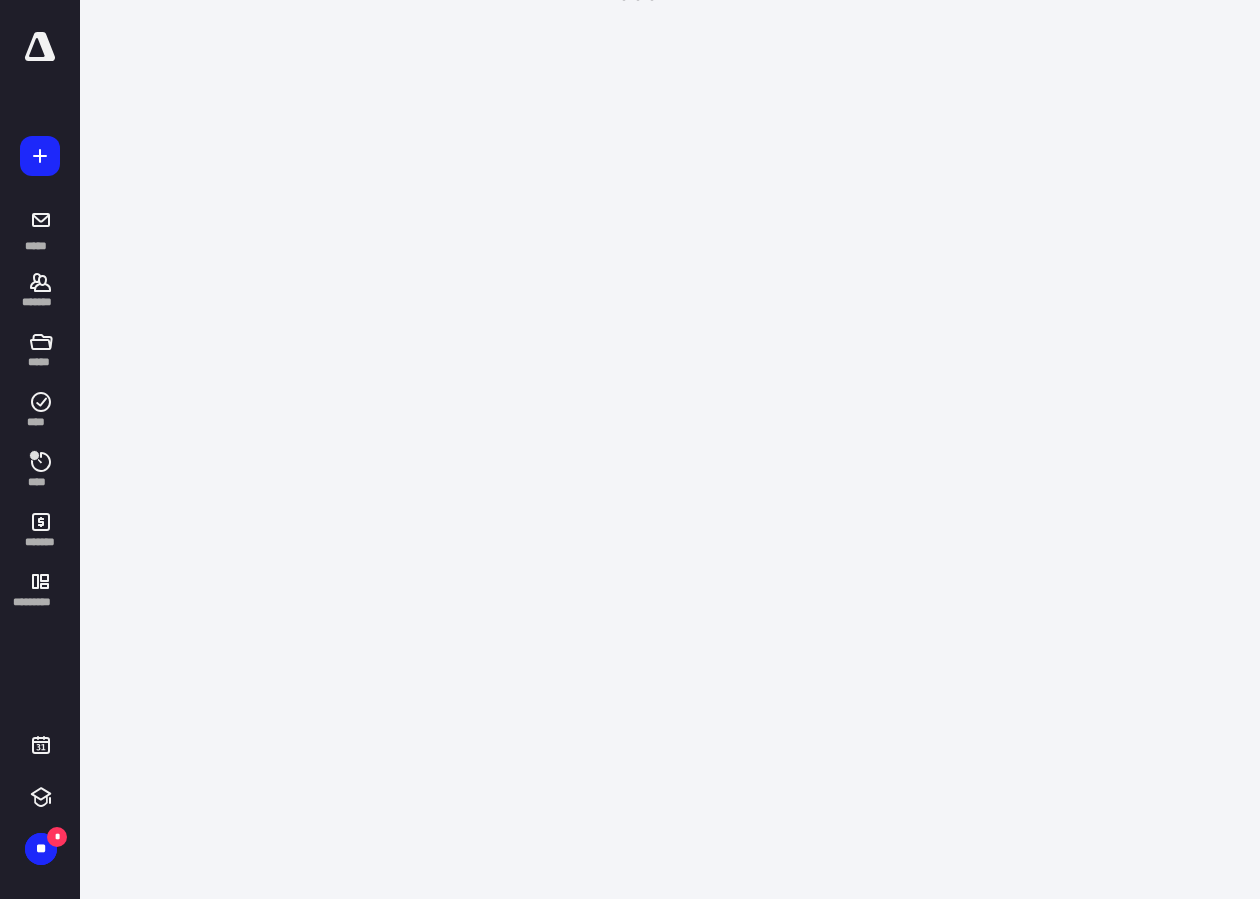 scroll, scrollTop: 0, scrollLeft: 0, axis: both 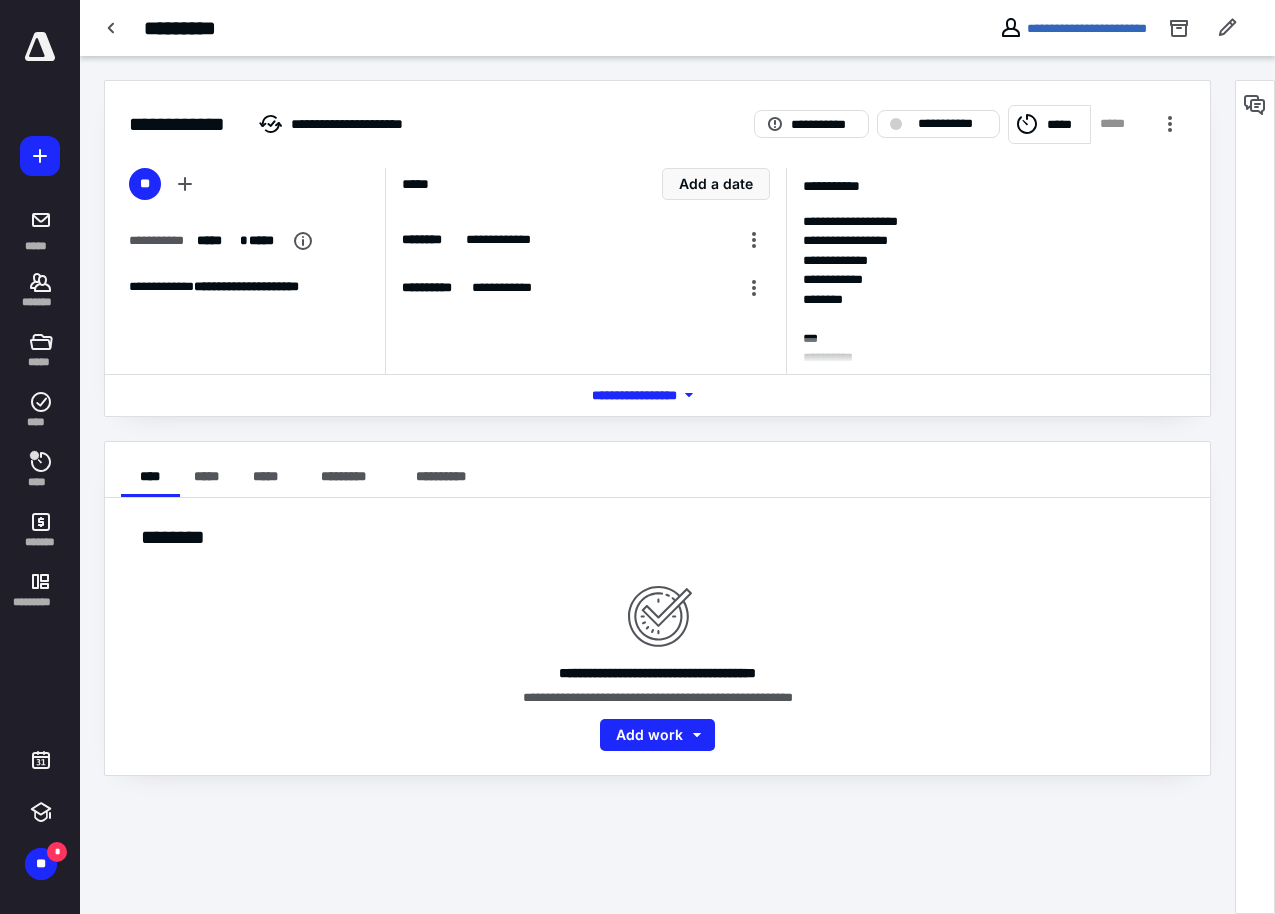 drag, startPoint x: 691, startPoint y: 395, endPoint x: 1036, endPoint y: 446, distance: 348.7492 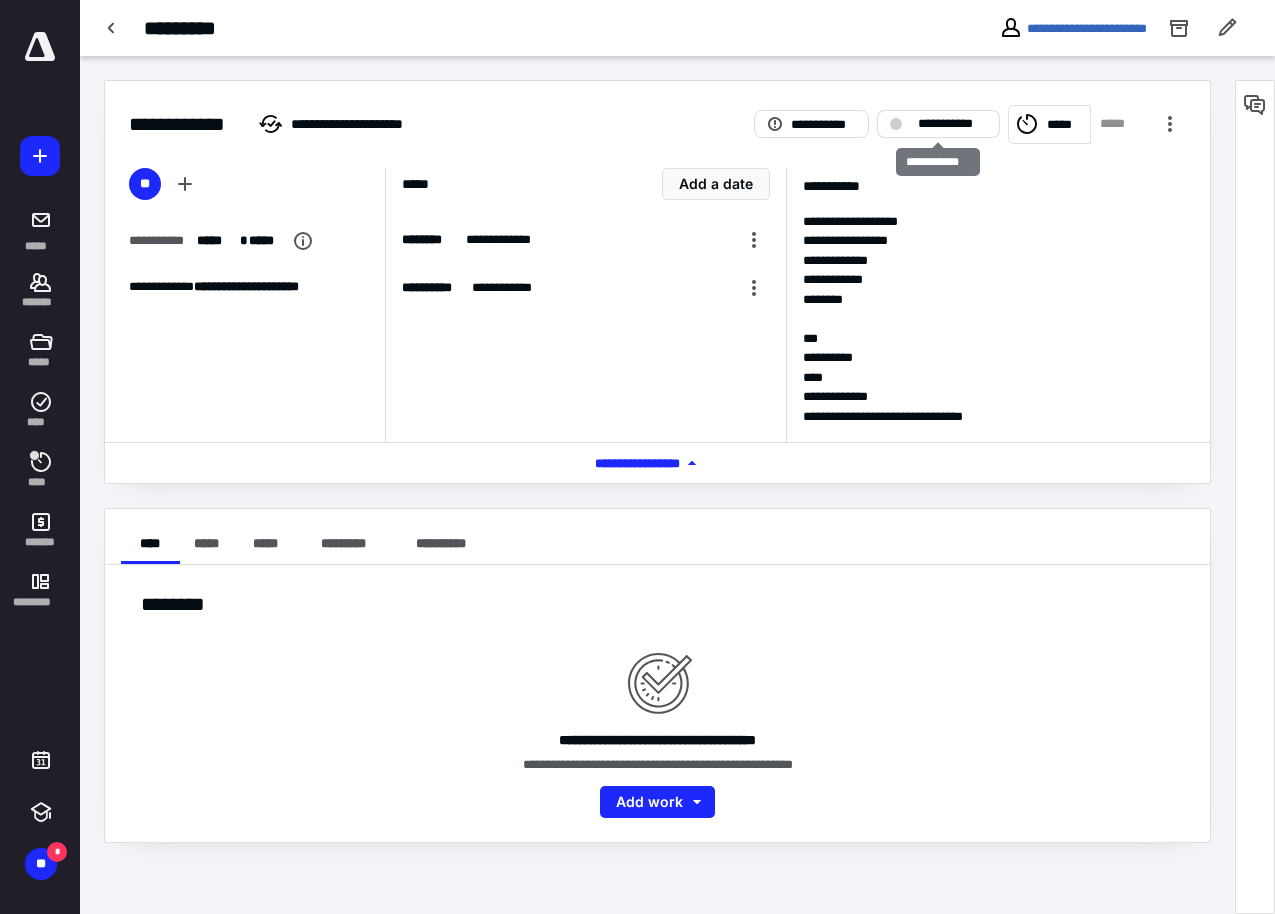 click on "**********" at bounding box center (938, 124) 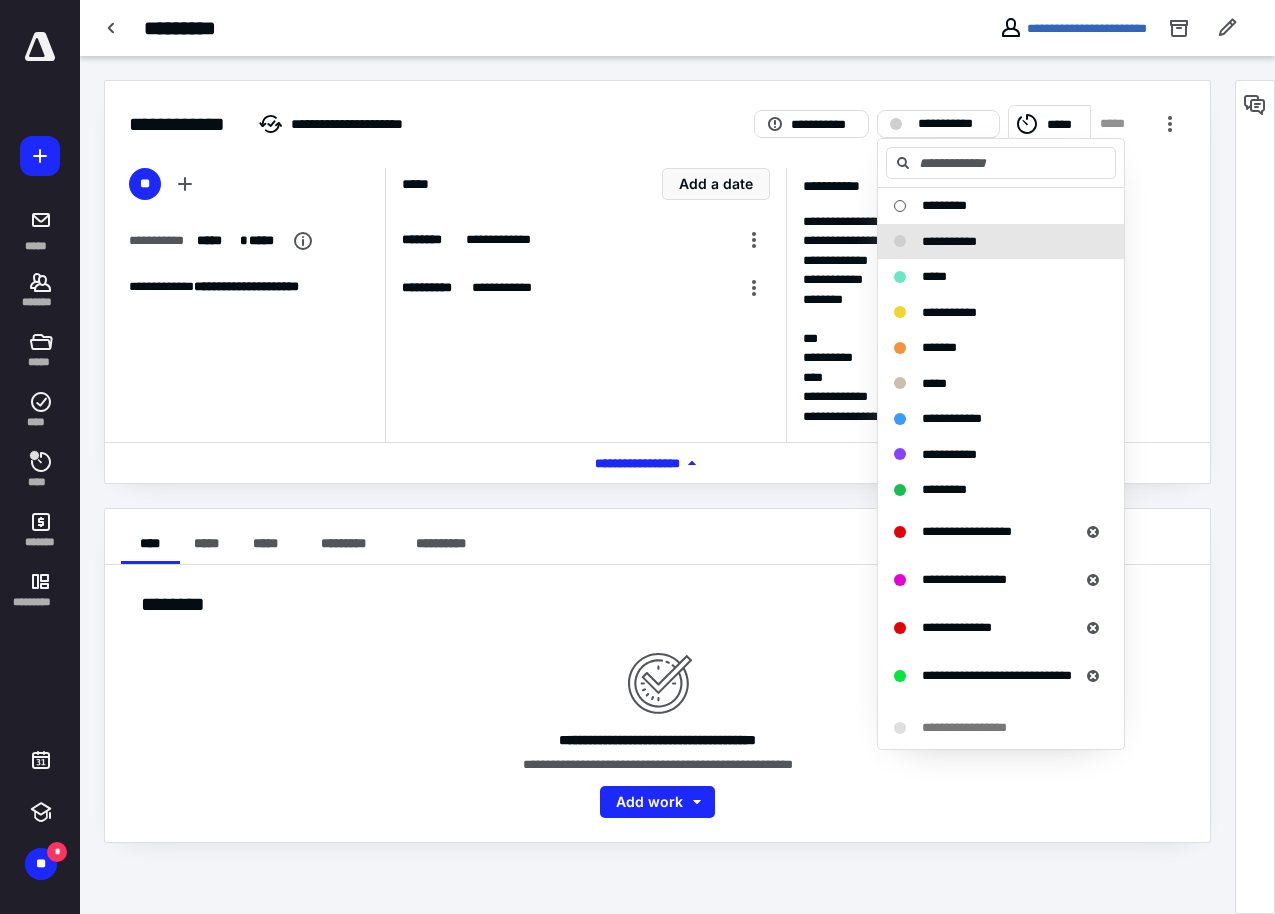 click on "**********" at bounding box center (657, 703) 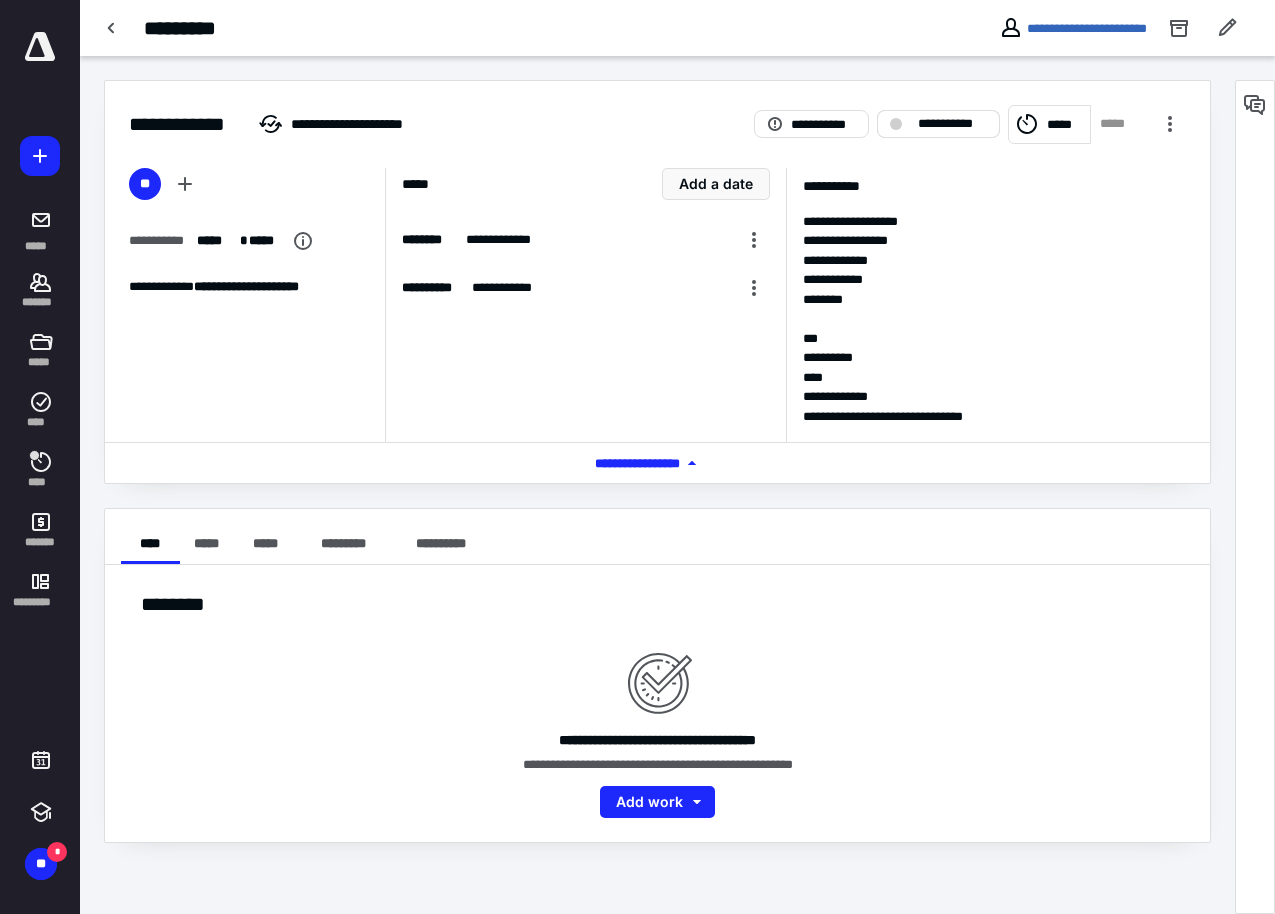 click on "**********" at bounding box center [938, 124] 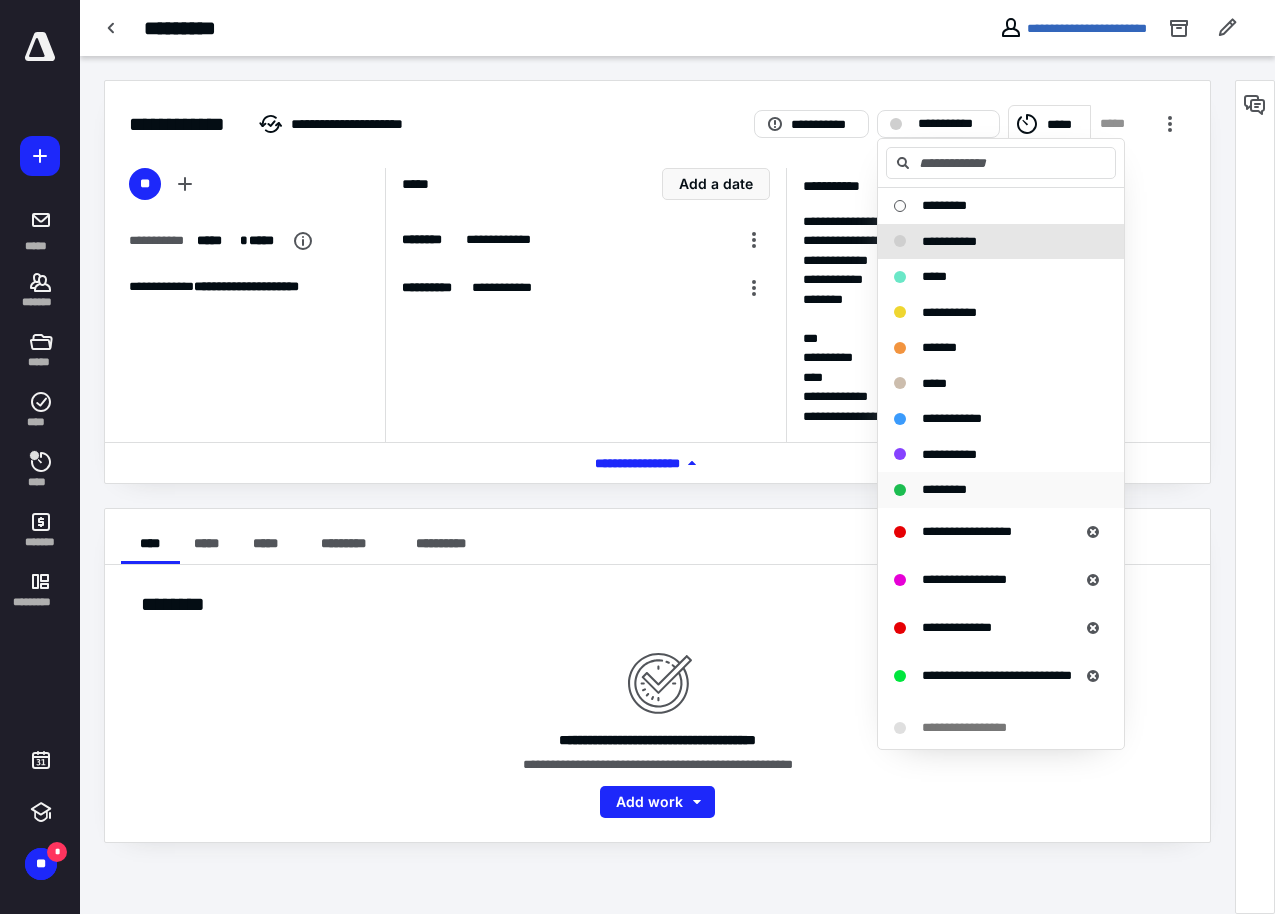 click on "*********" at bounding box center (944, 489) 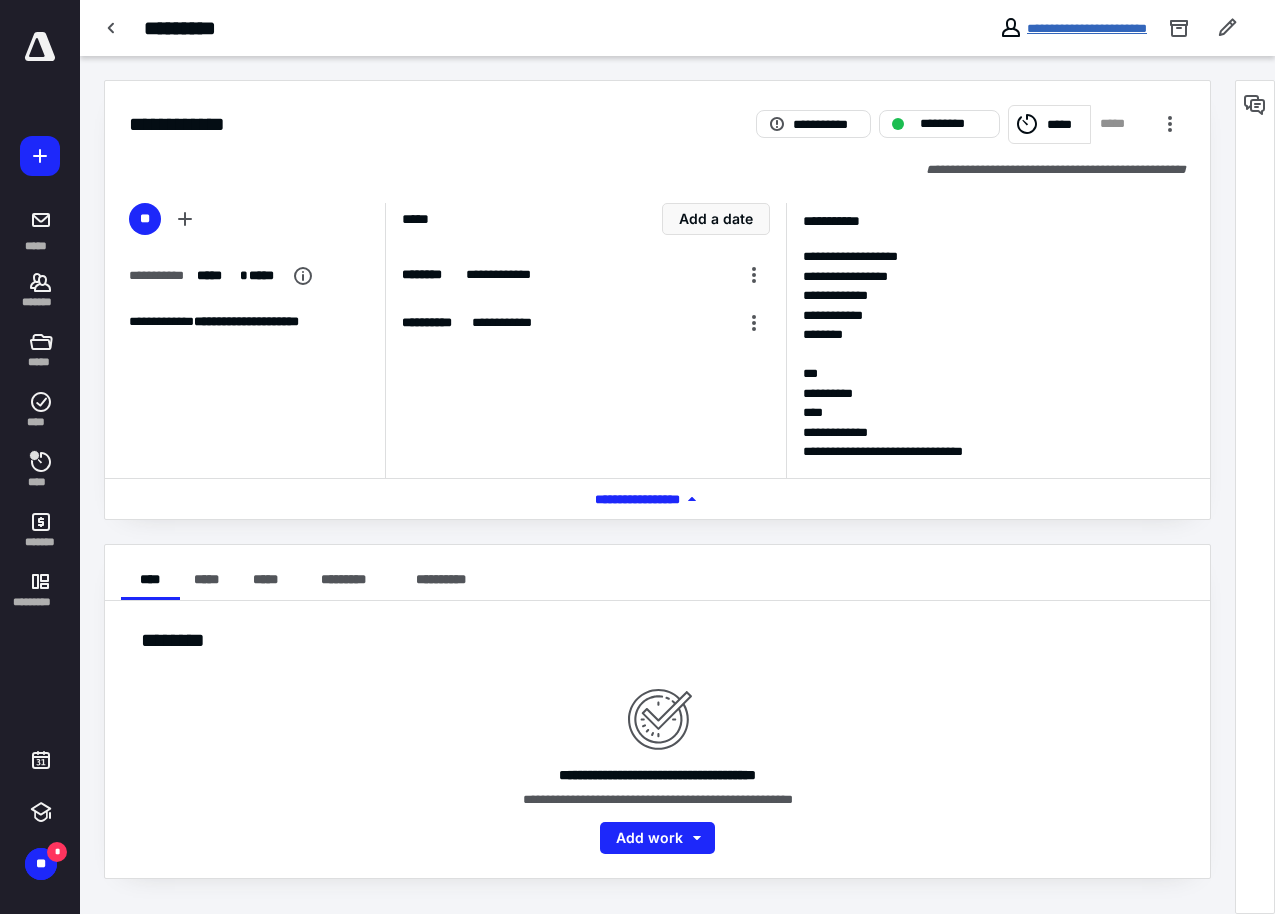 click on "**********" at bounding box center [1087, 28] 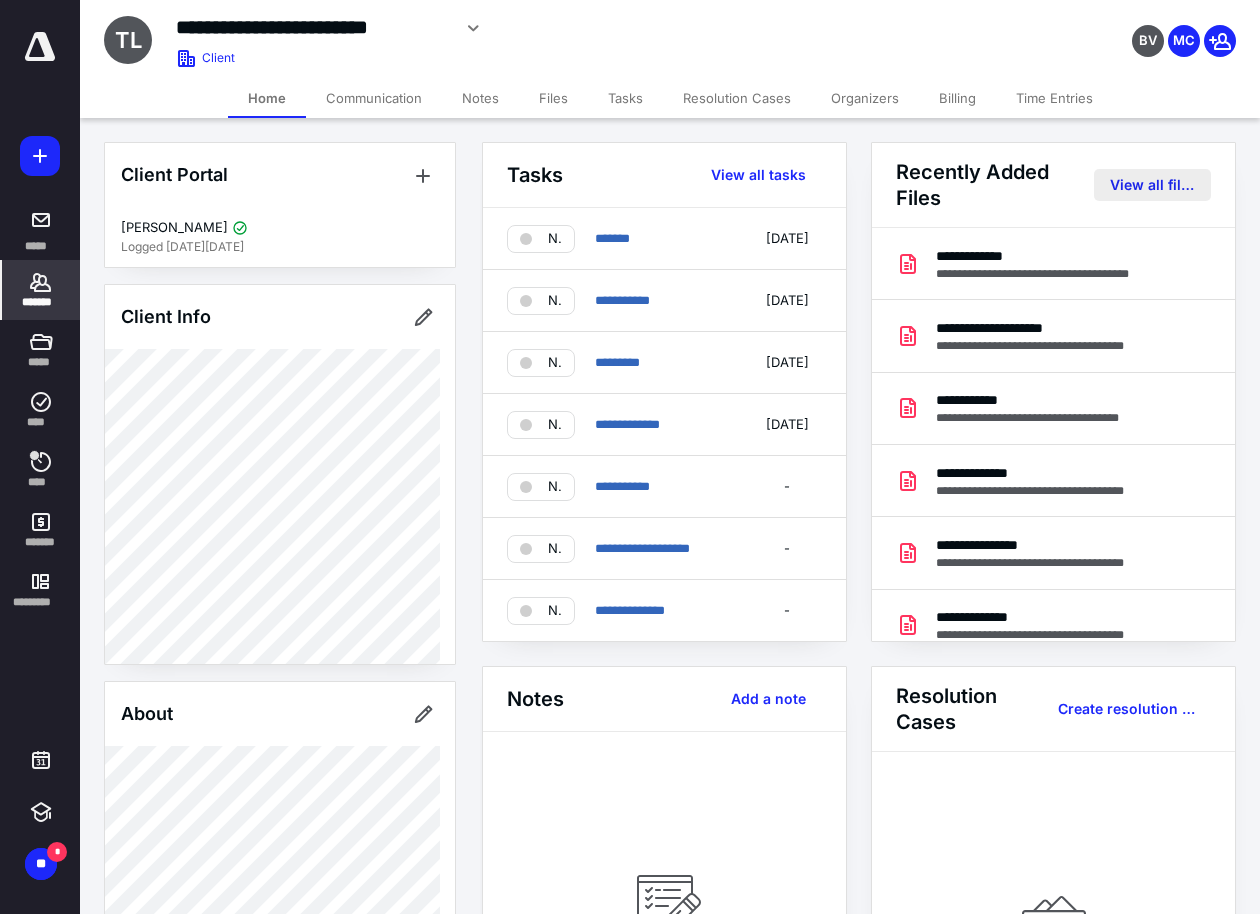 click on "View all files" at bounding box center [1152, 185] 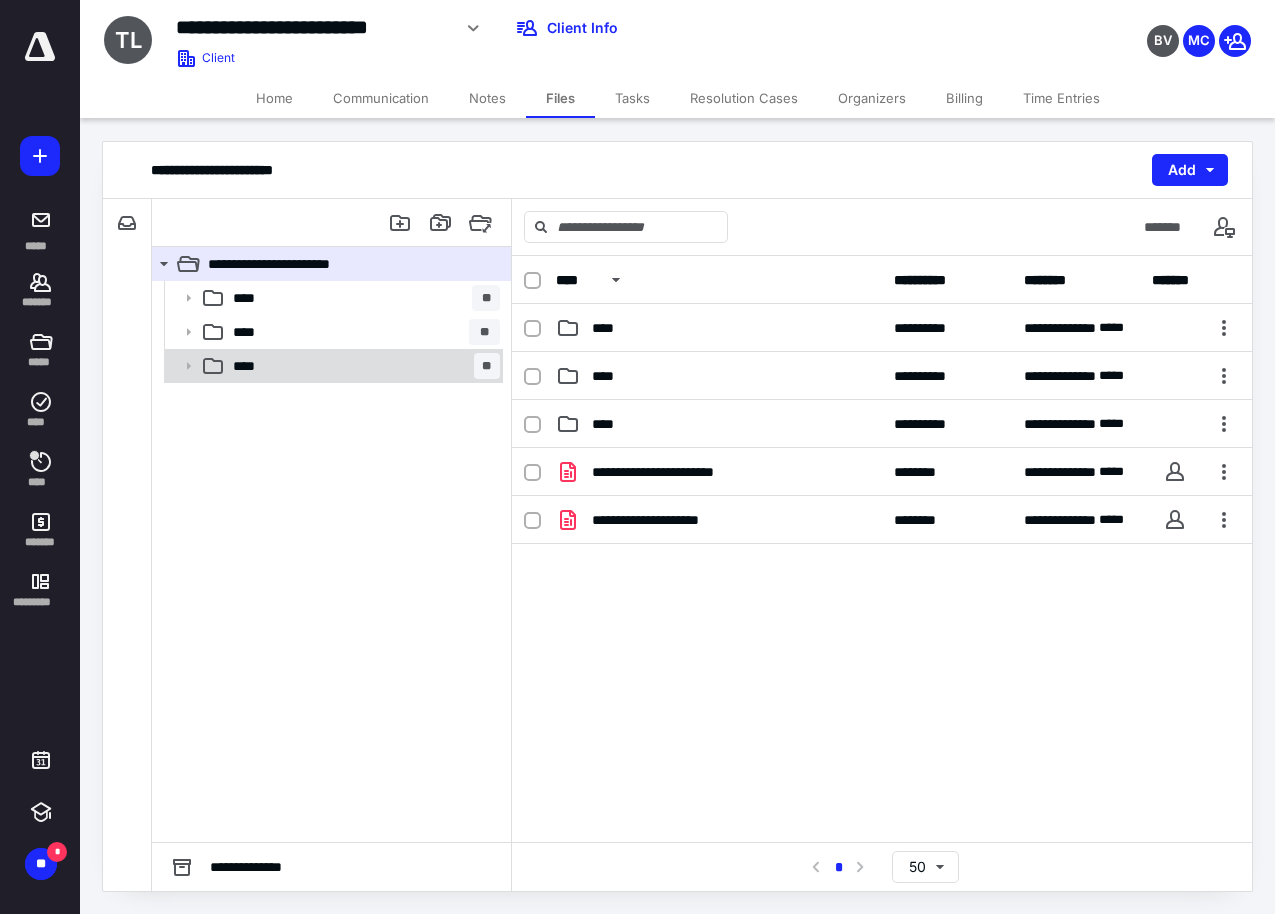 click on "**** **" at bounding box center (362, 366) 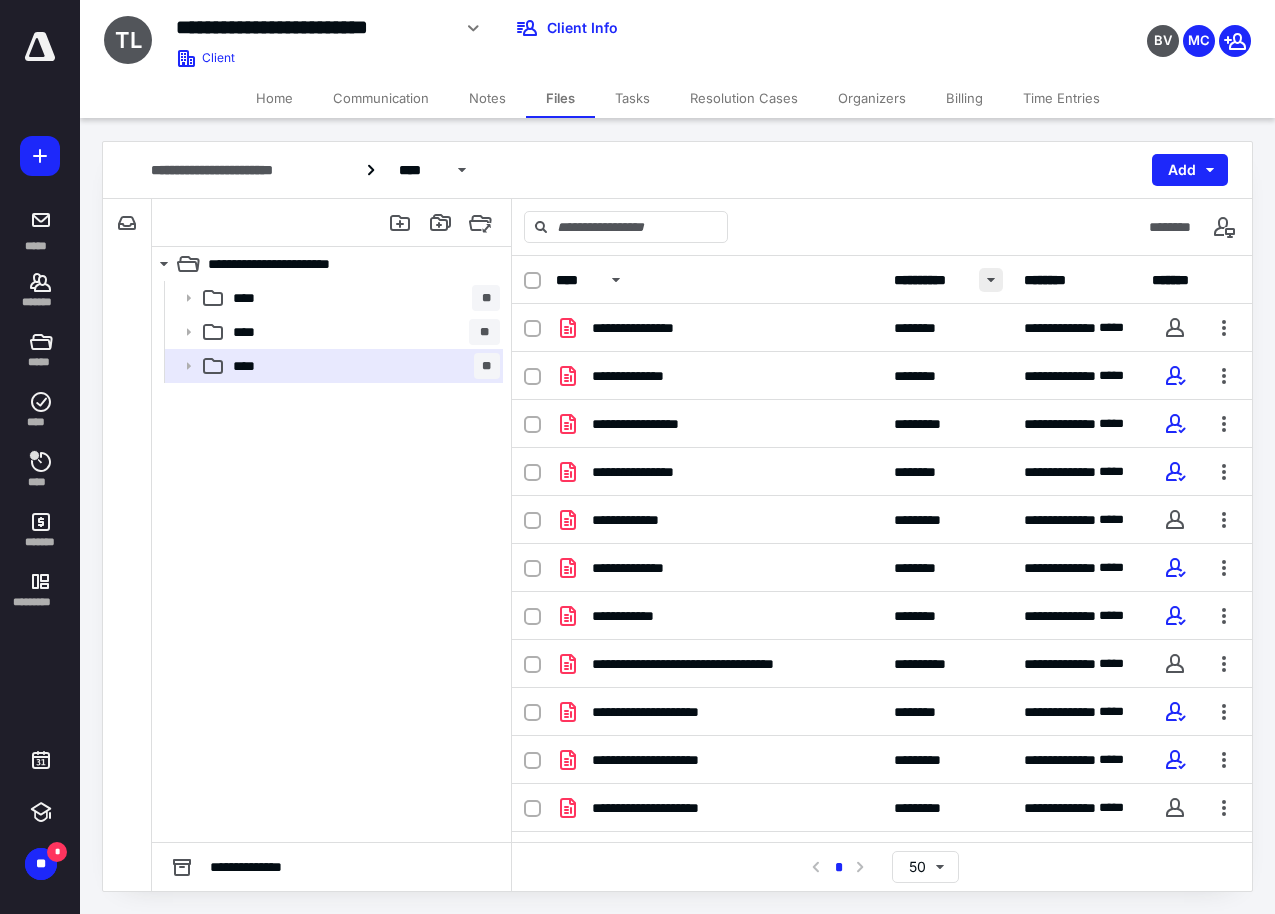 click at bounding box center (991, 280) 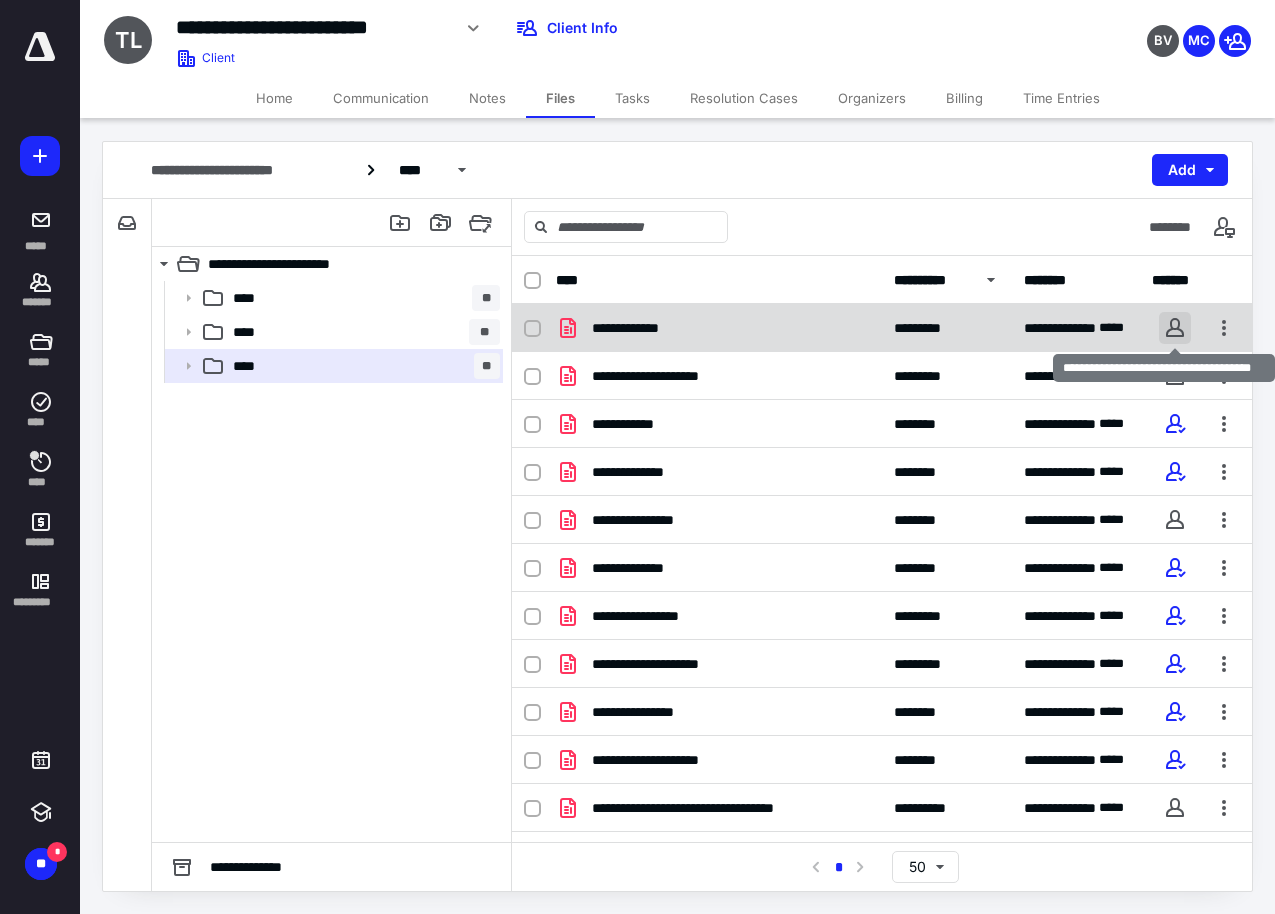 click at bounding box center [1175, 328] 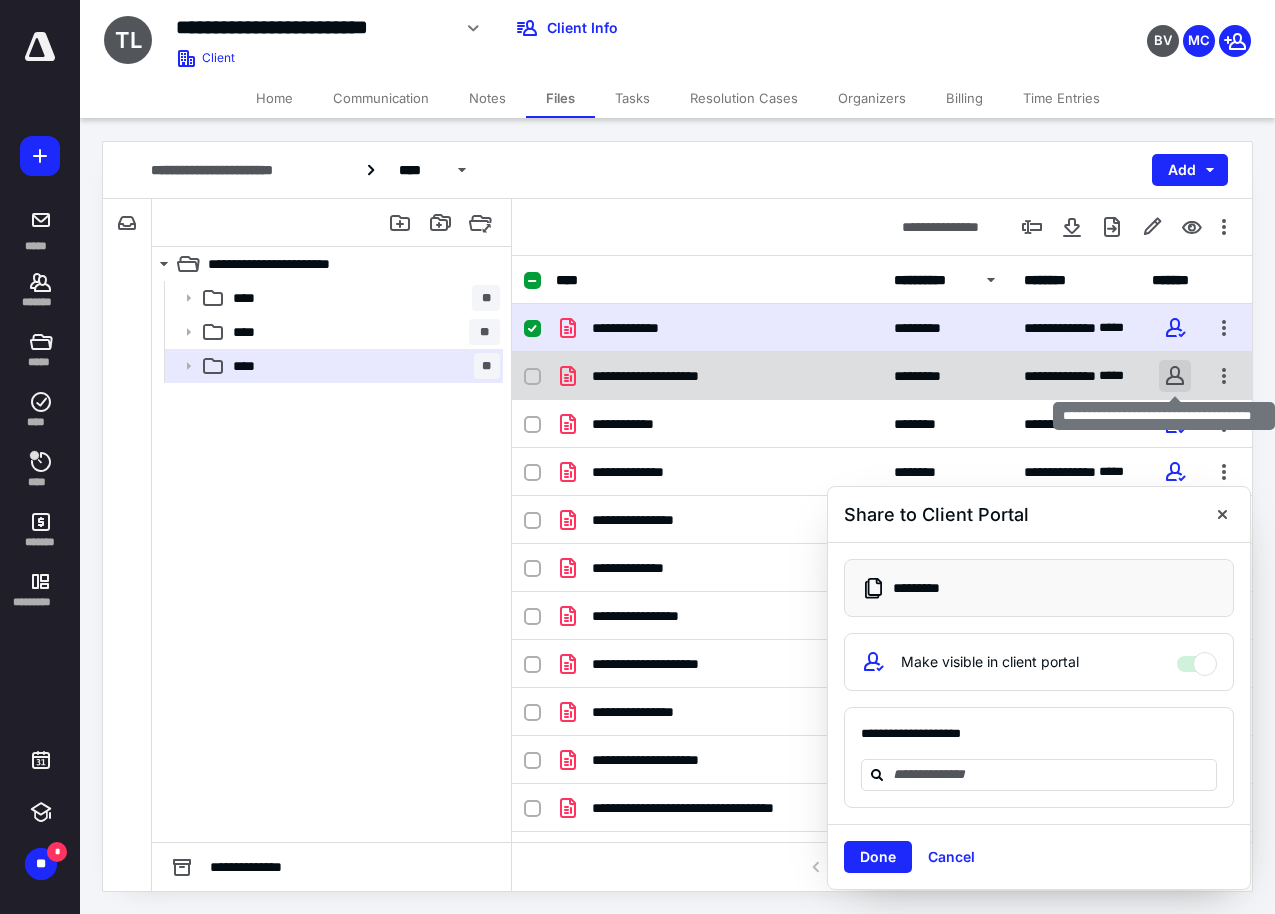click at bounding box center (1175, 376) 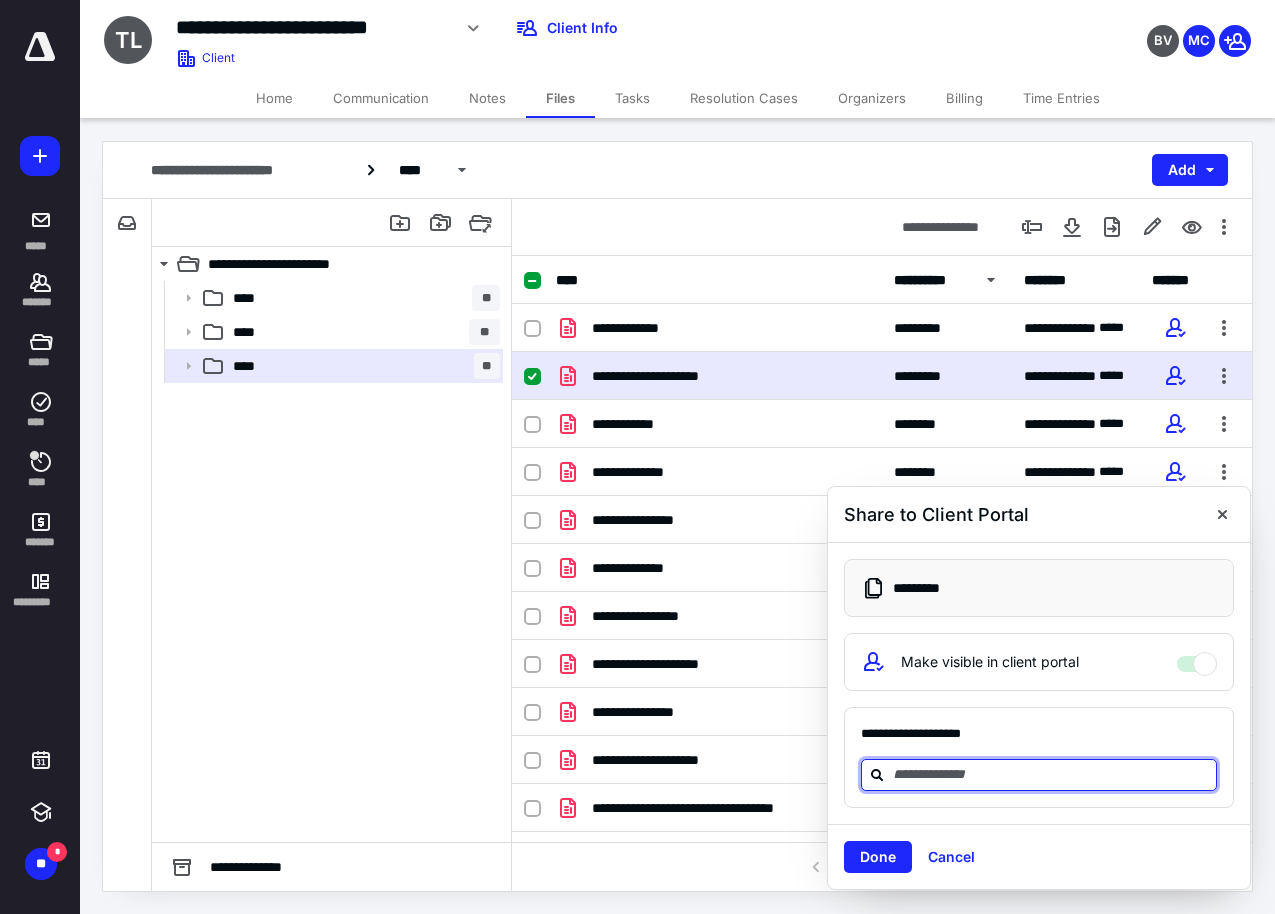 click at bounding box center [1051, 774] 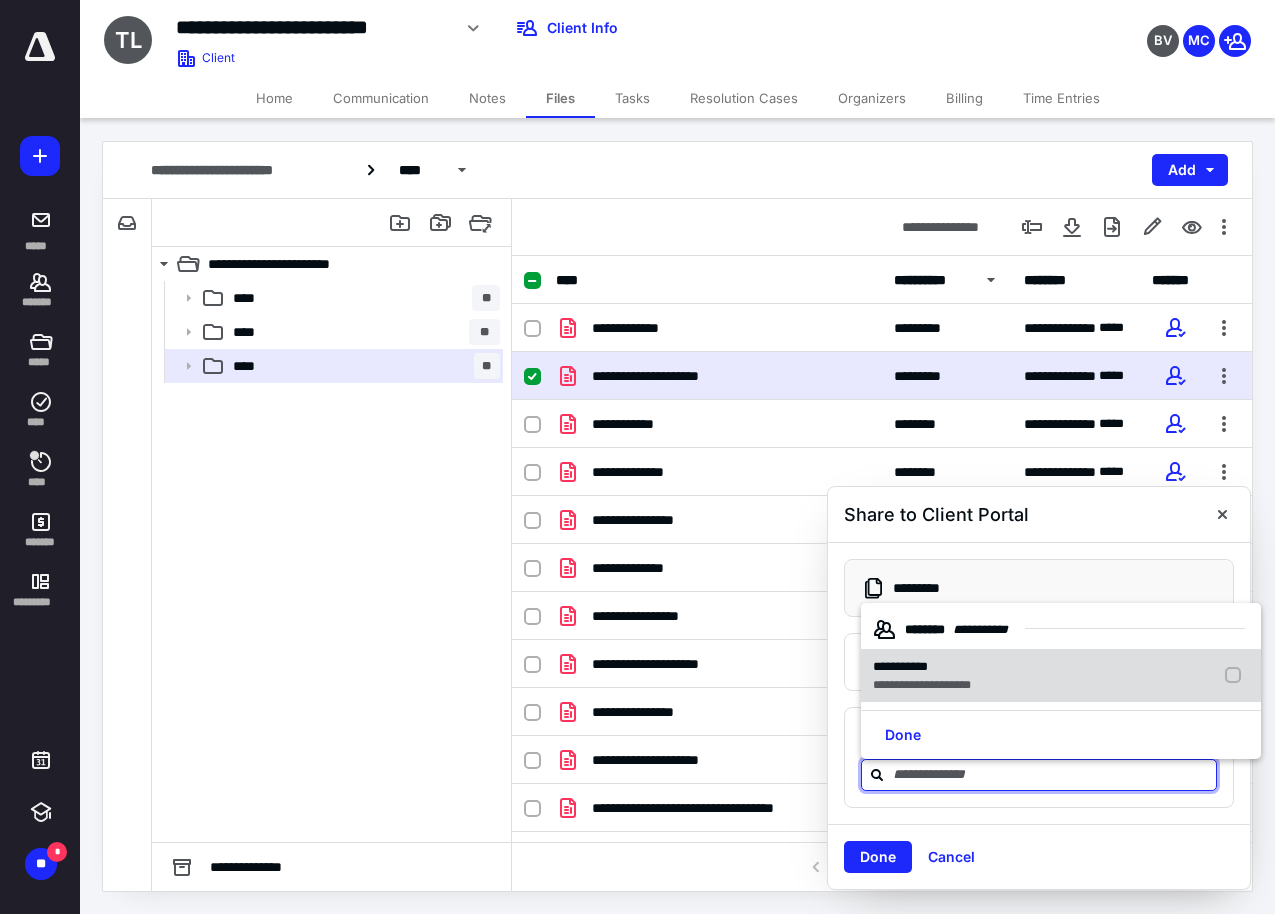 click on "**********" at bounding box center (900, 666) 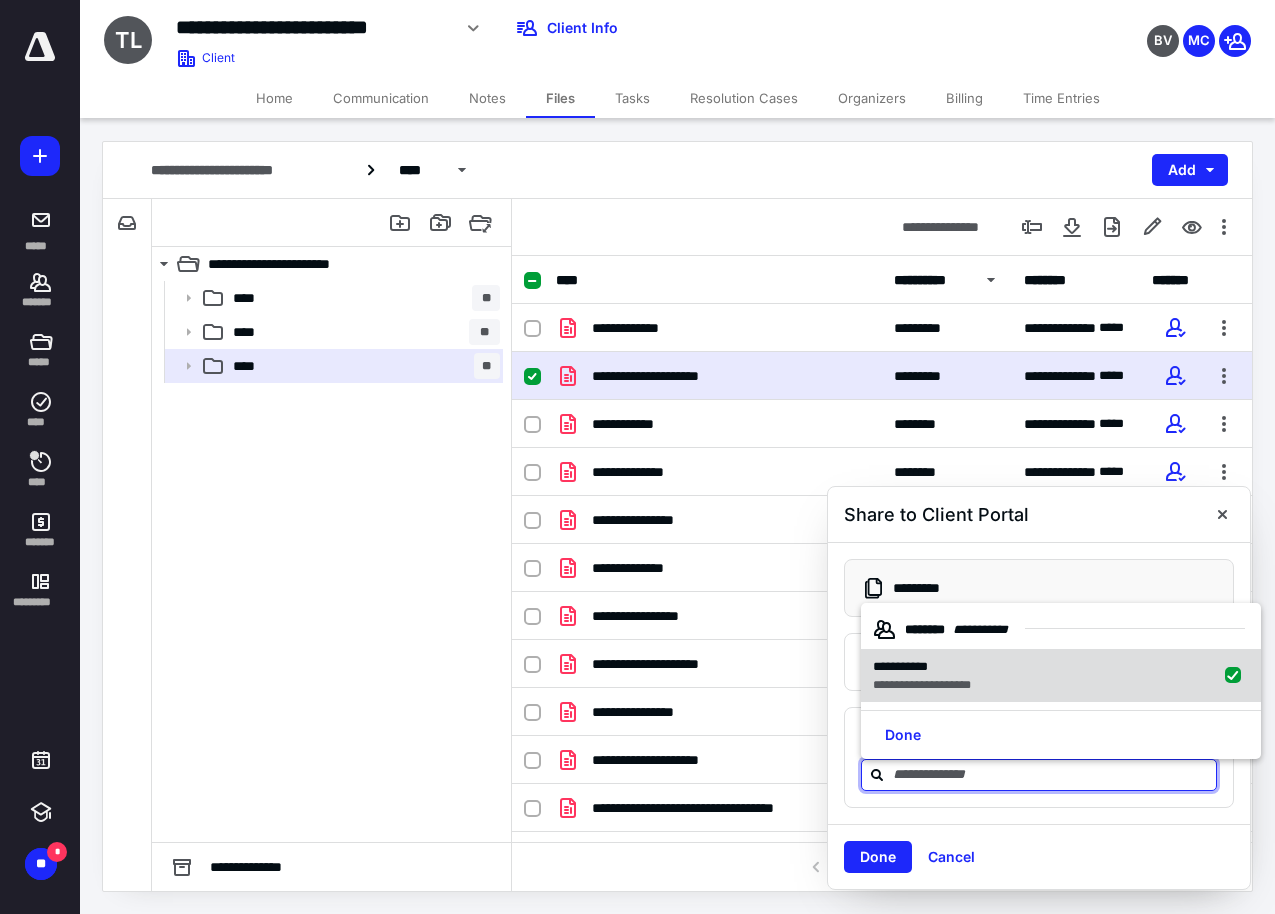 checkbox on "true" 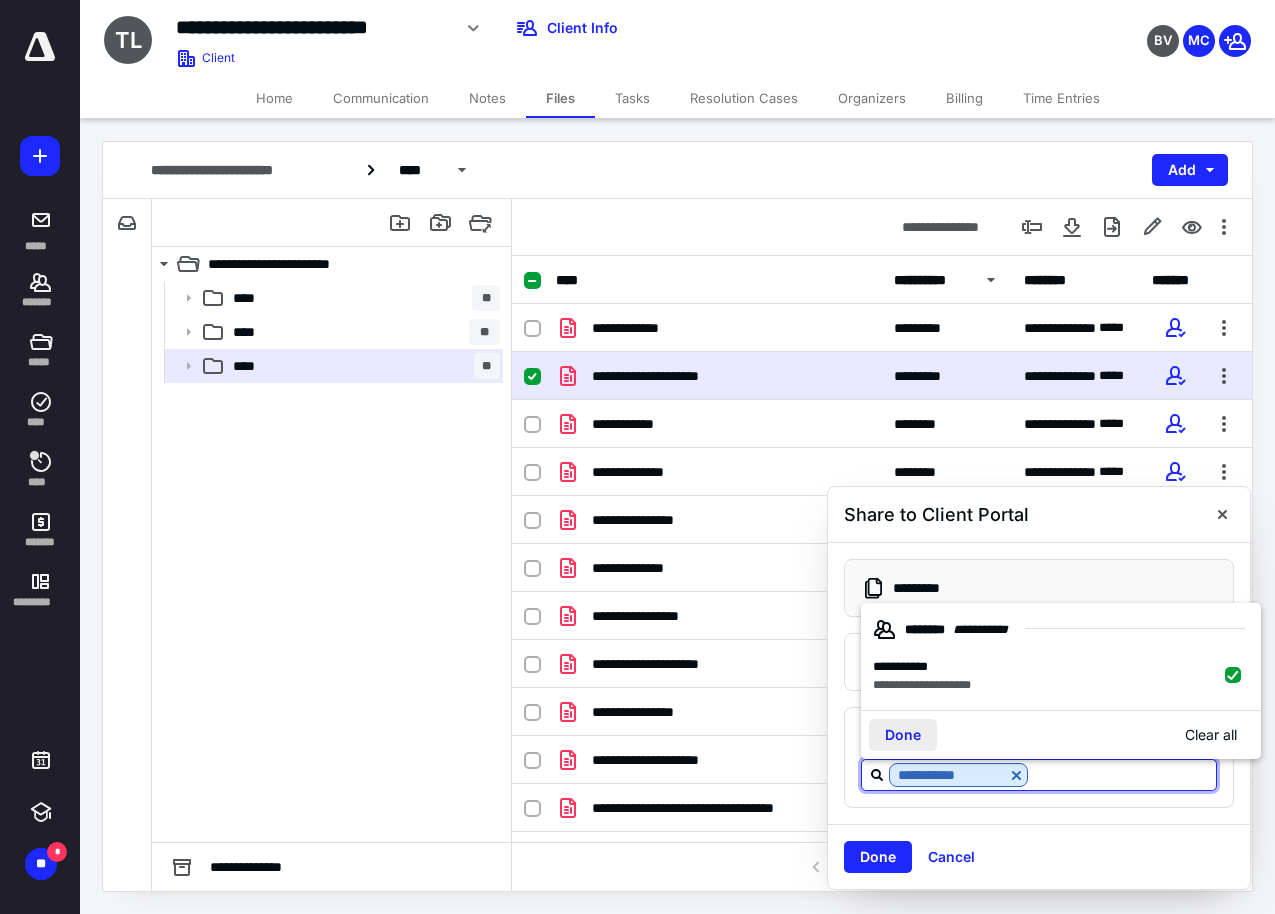 click on "Done" at bounding box center (903, 735) 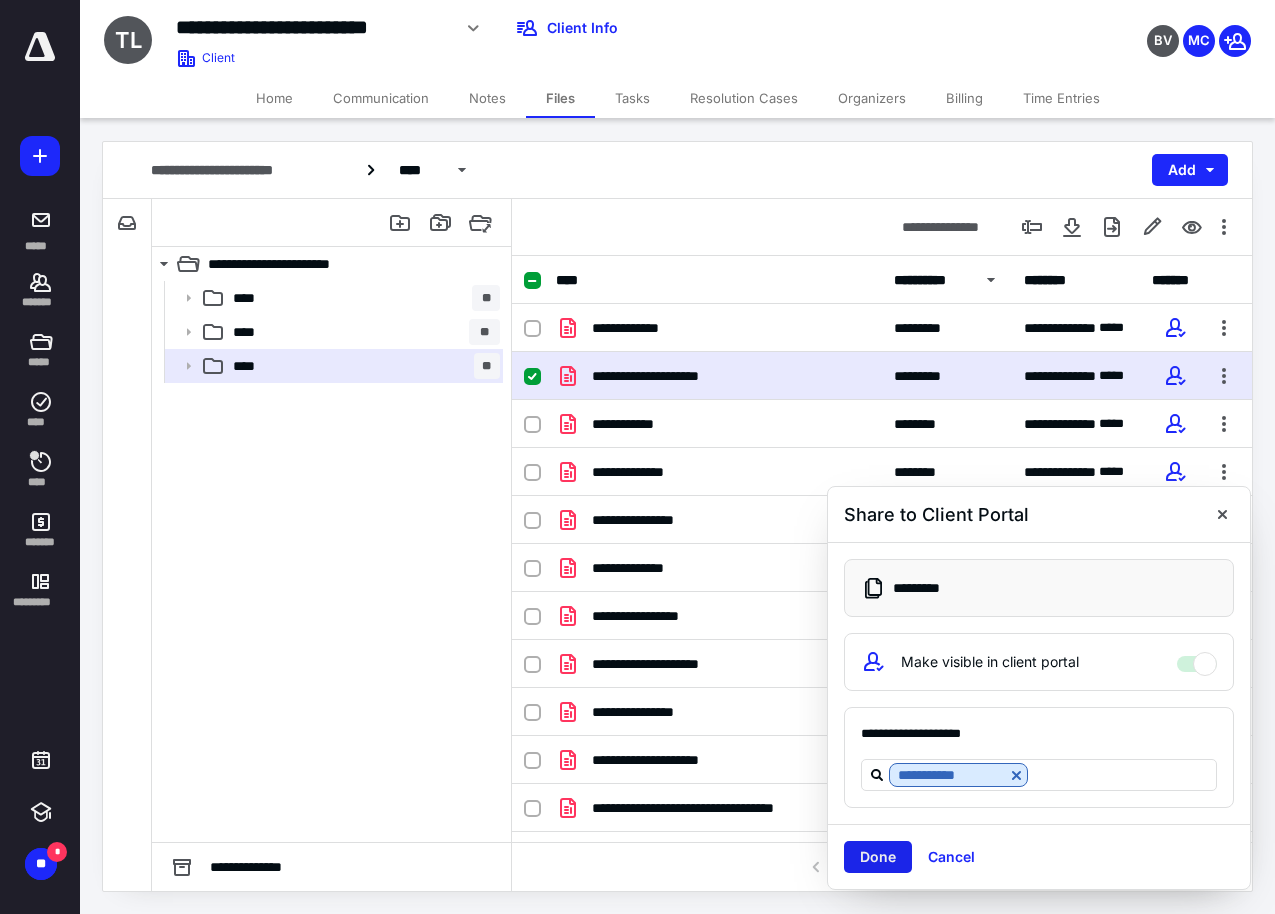 click on "Done" at bounding box center (878, 857) 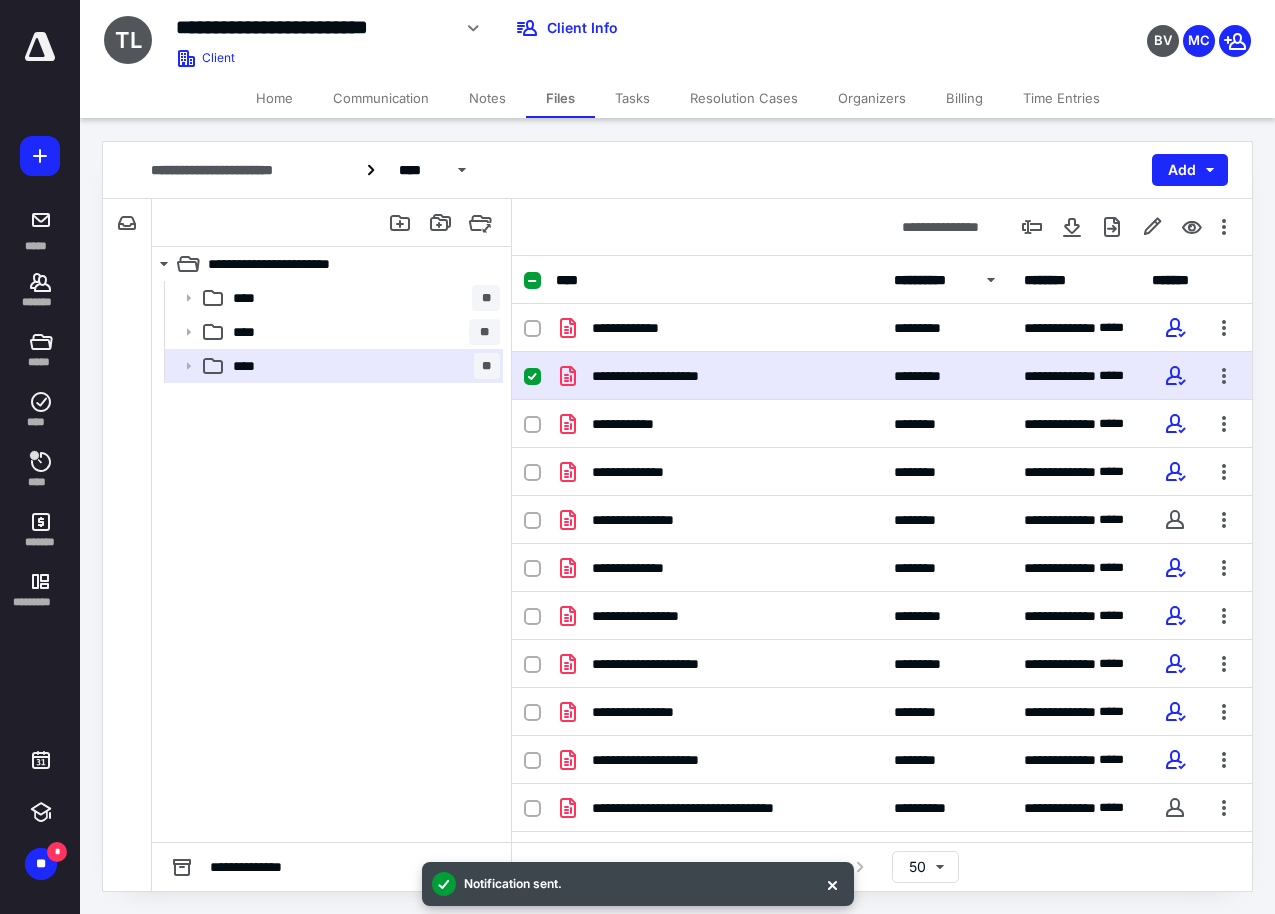 click on "Tasks" at bounding box center (632, 98) 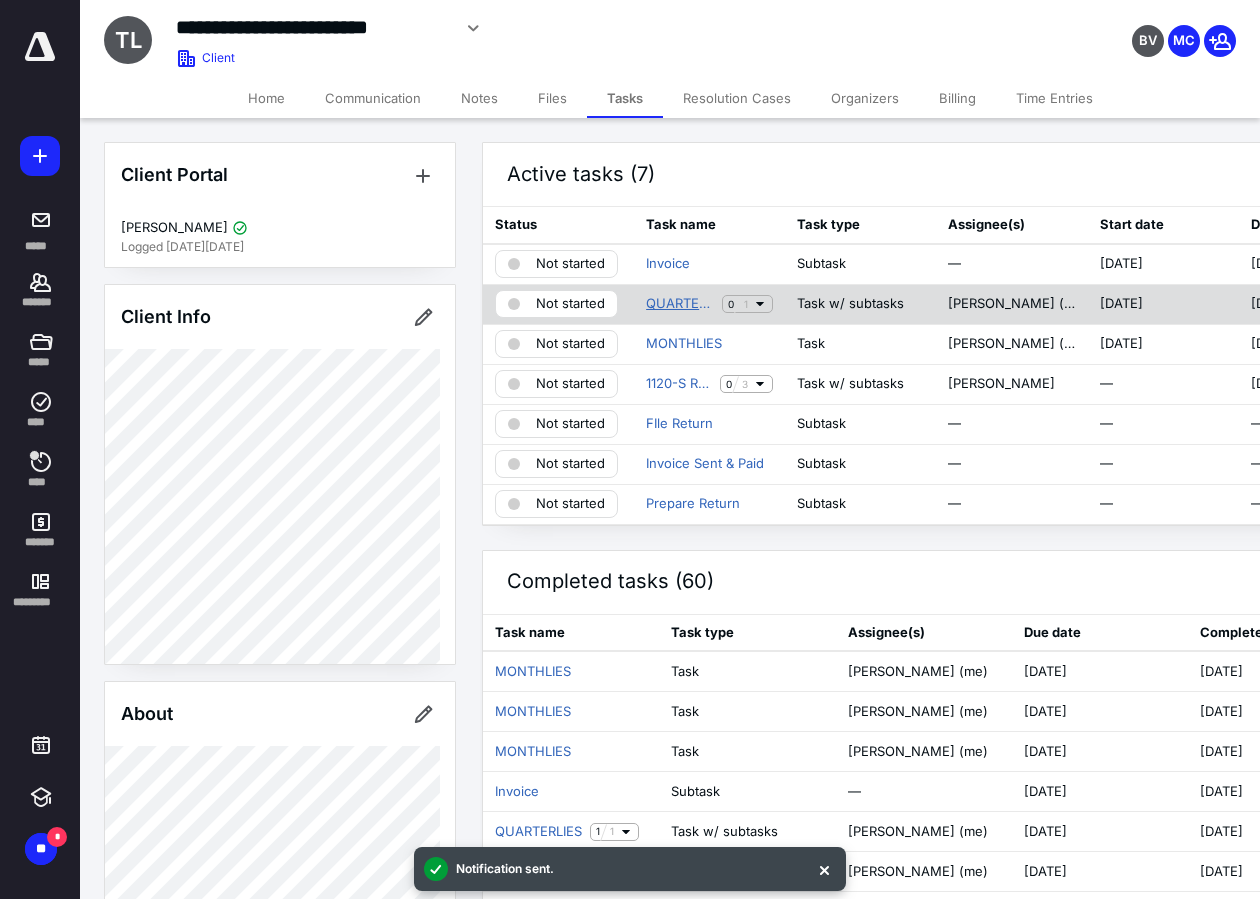 click on "QUARTERLIES" at bounding box center (680, 304) 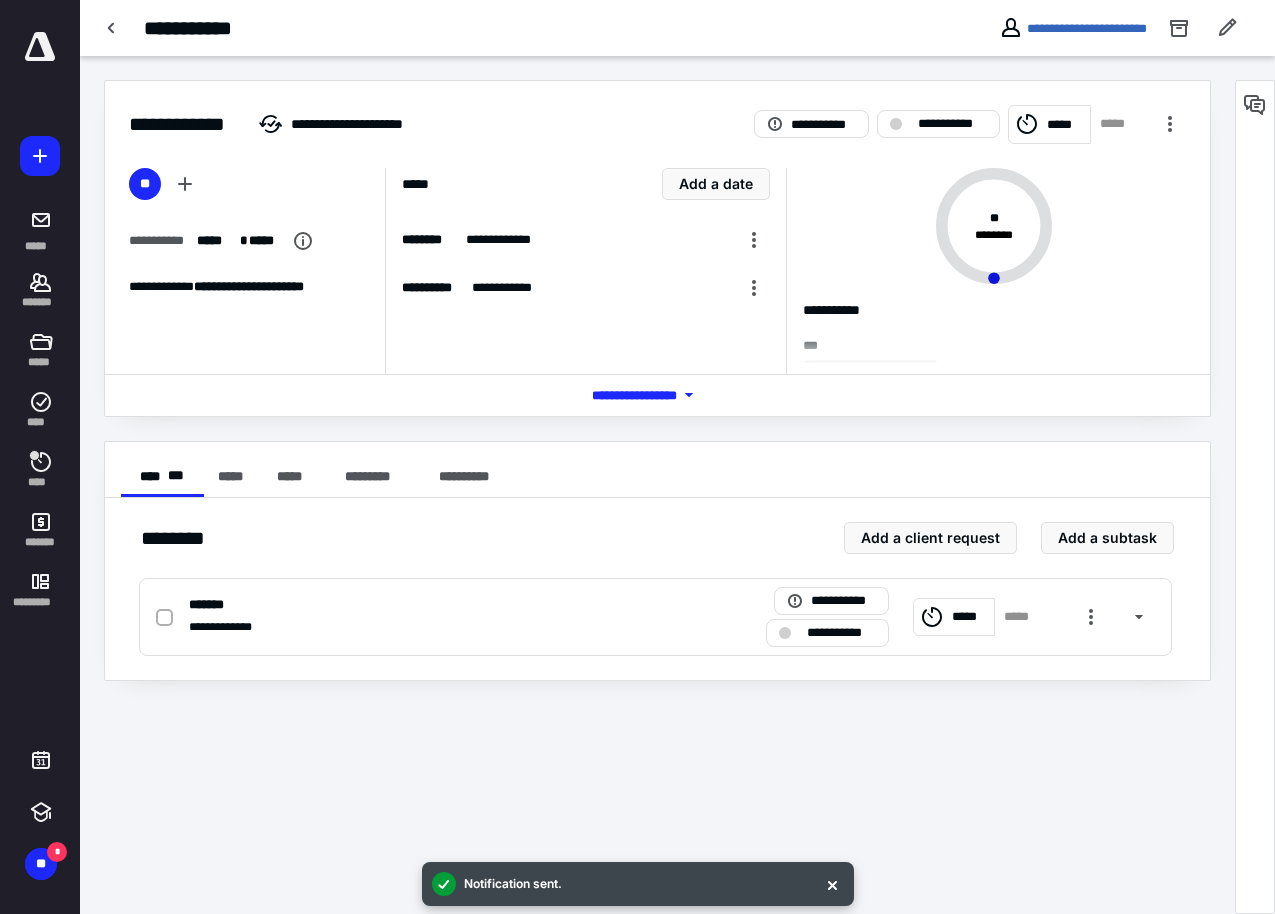 click on "*** **** *******" at bounding box center [658, 395] 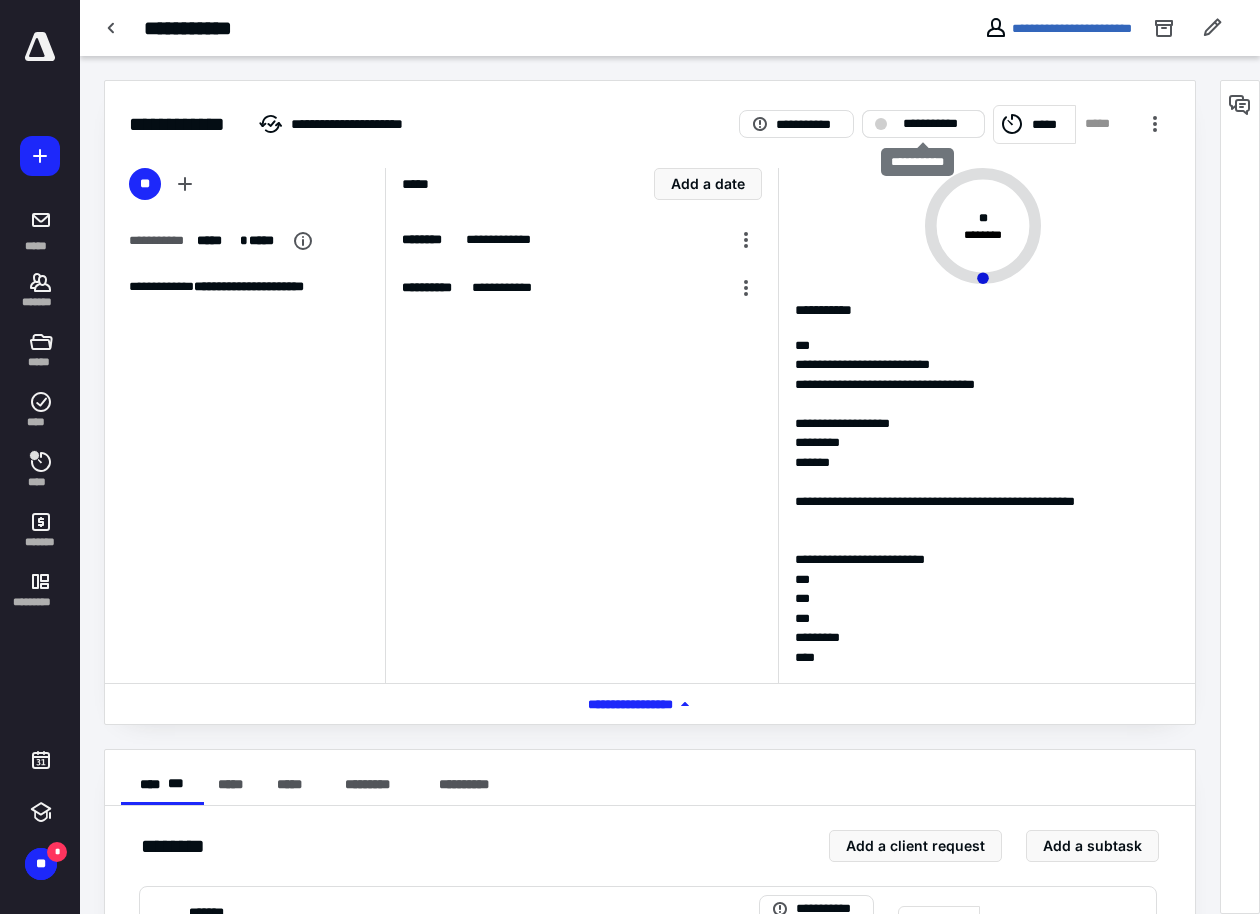 click on "**********" at bounding box center (937, 124) 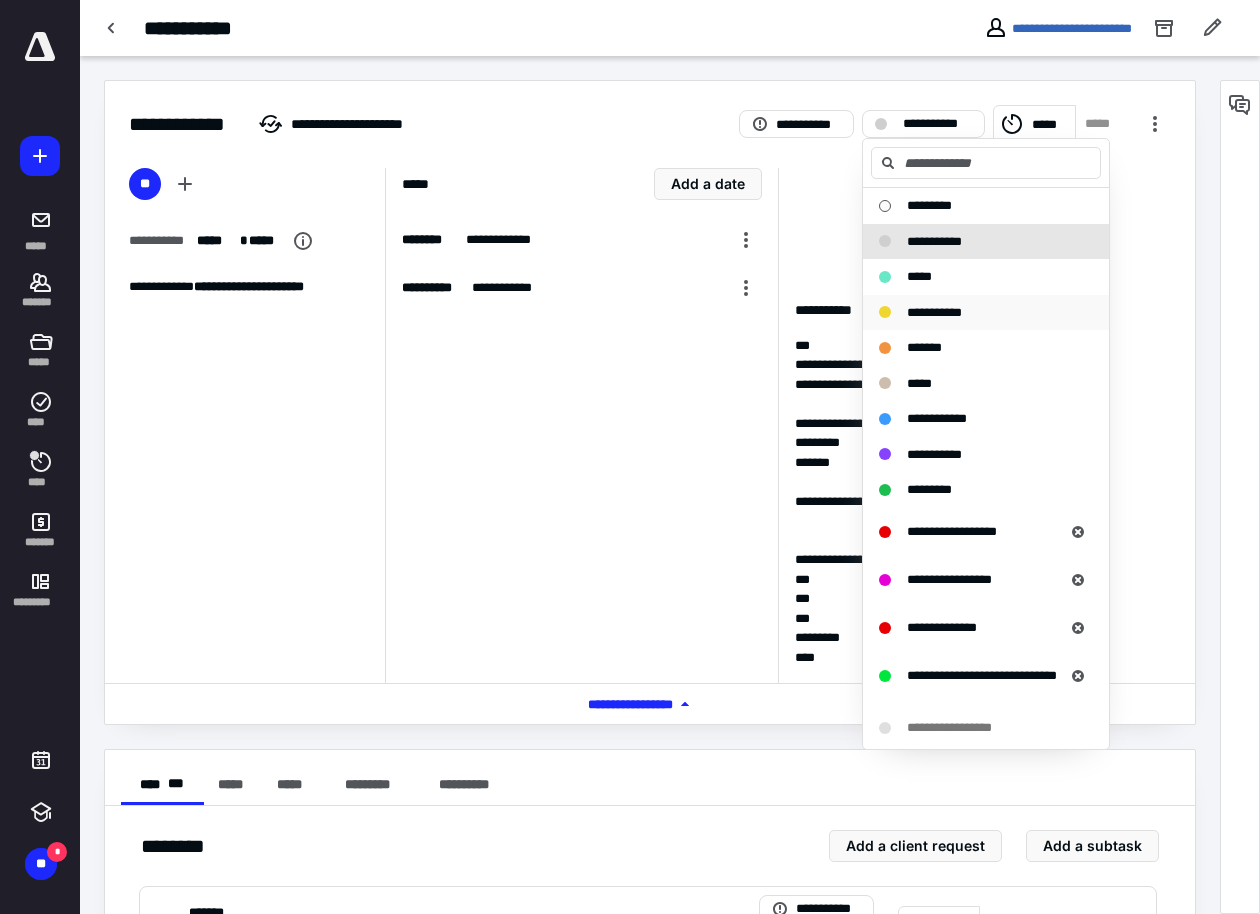 click on "**********" at bounding box center (934, 313) 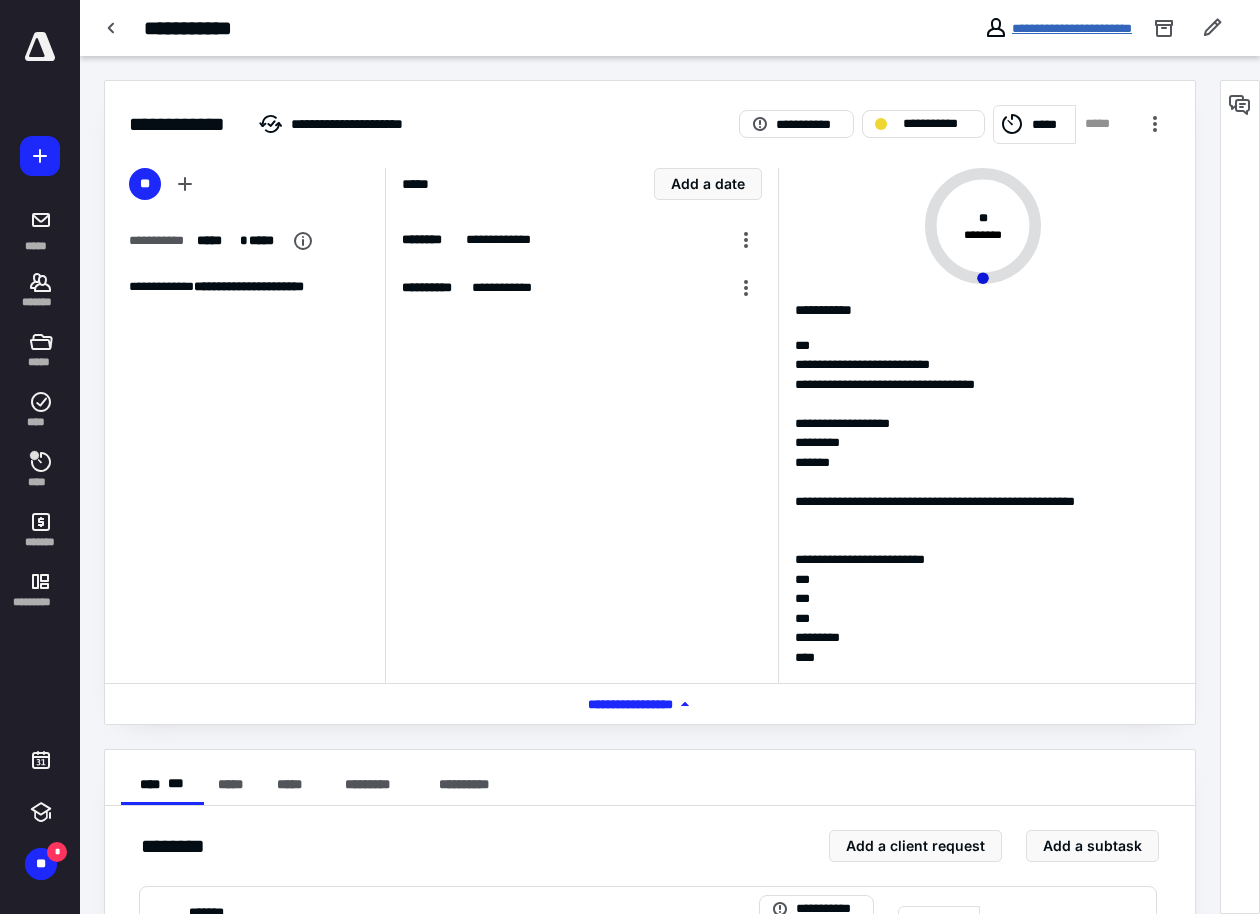 click on "**********" at bounding box center [1072, 28] 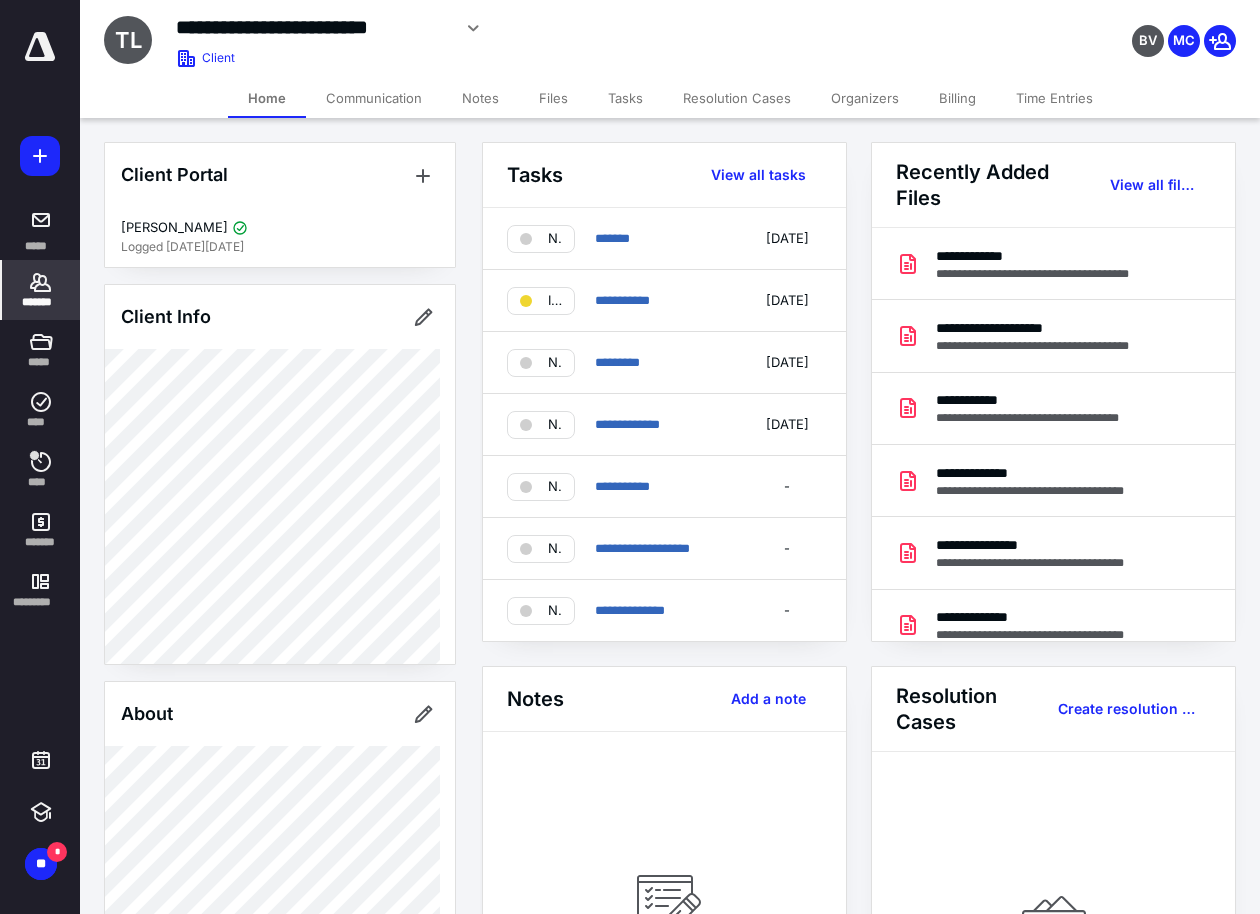 click at bounding box center (40, 47) 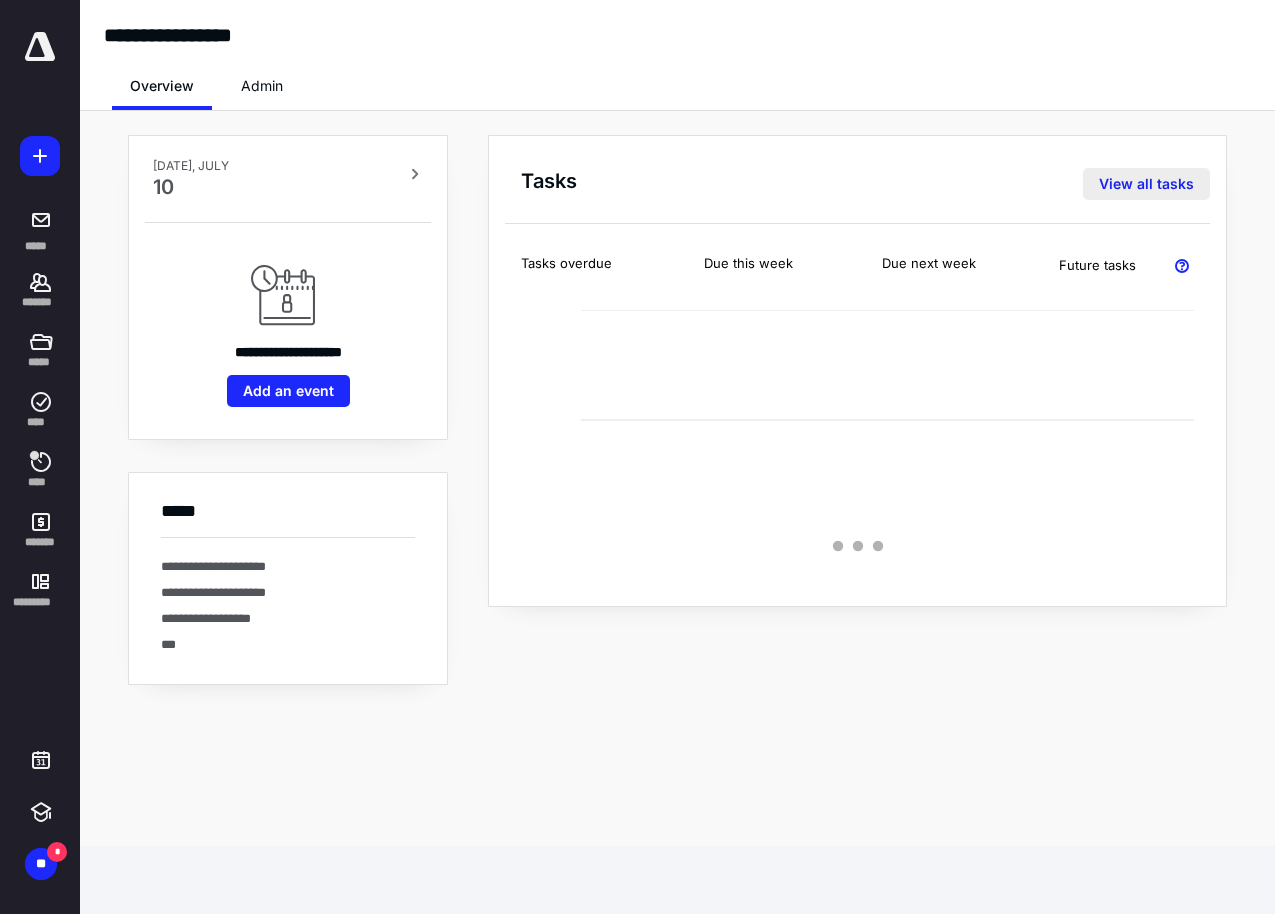click on "View all tasks" at bounding box center (1146, 184) 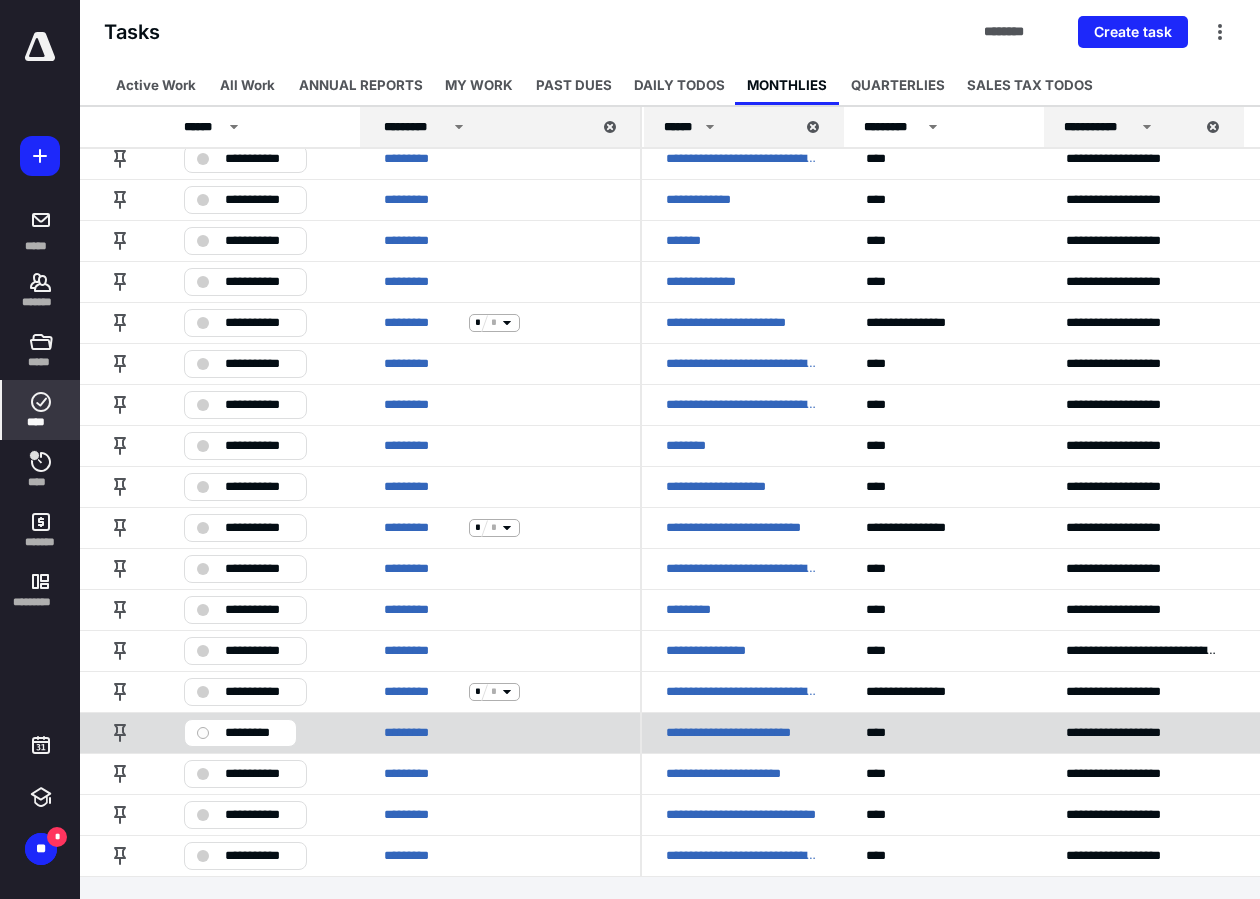 scroll, scrollTop: 146, scrollLeft: 0, axis: vertical 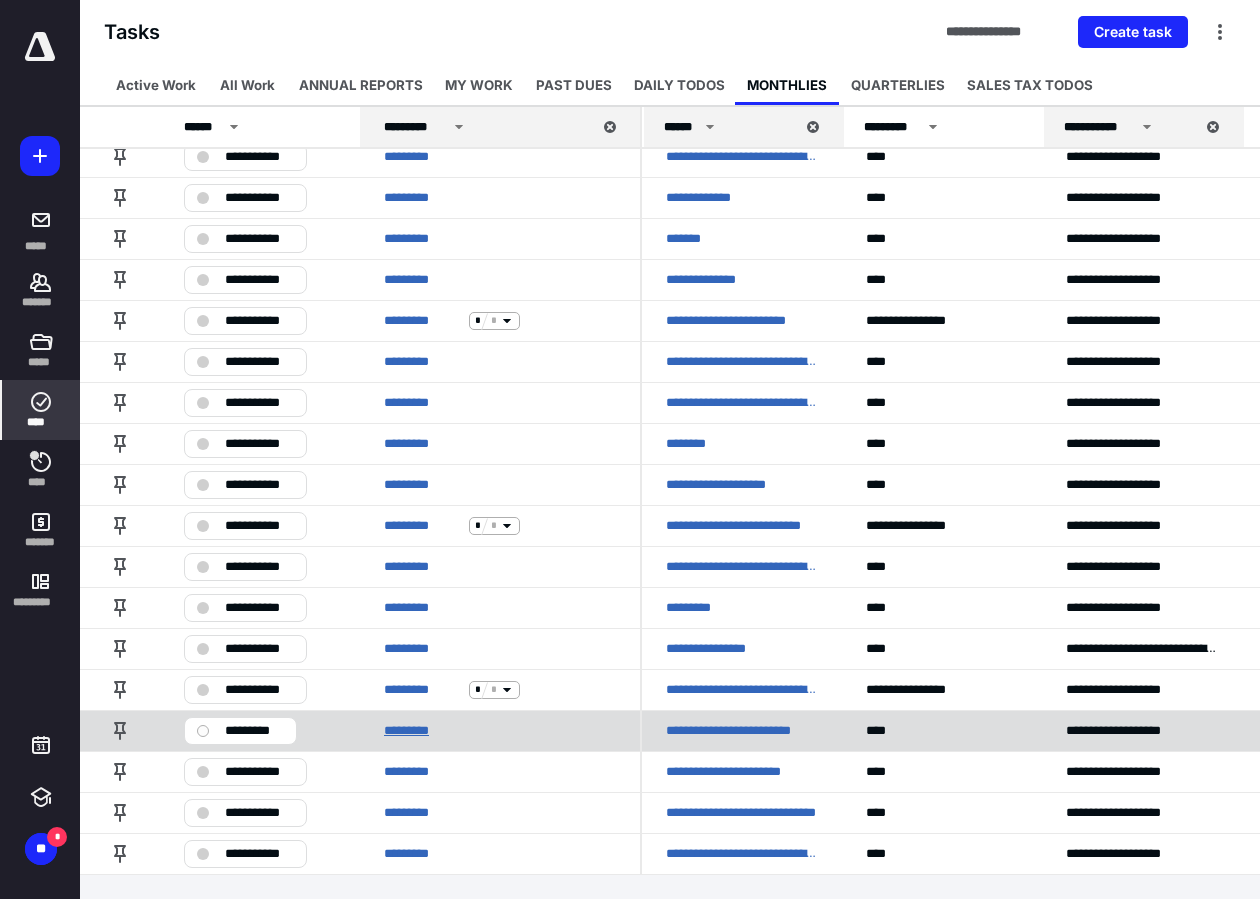click on "*********" at bounding box center (422, 731) 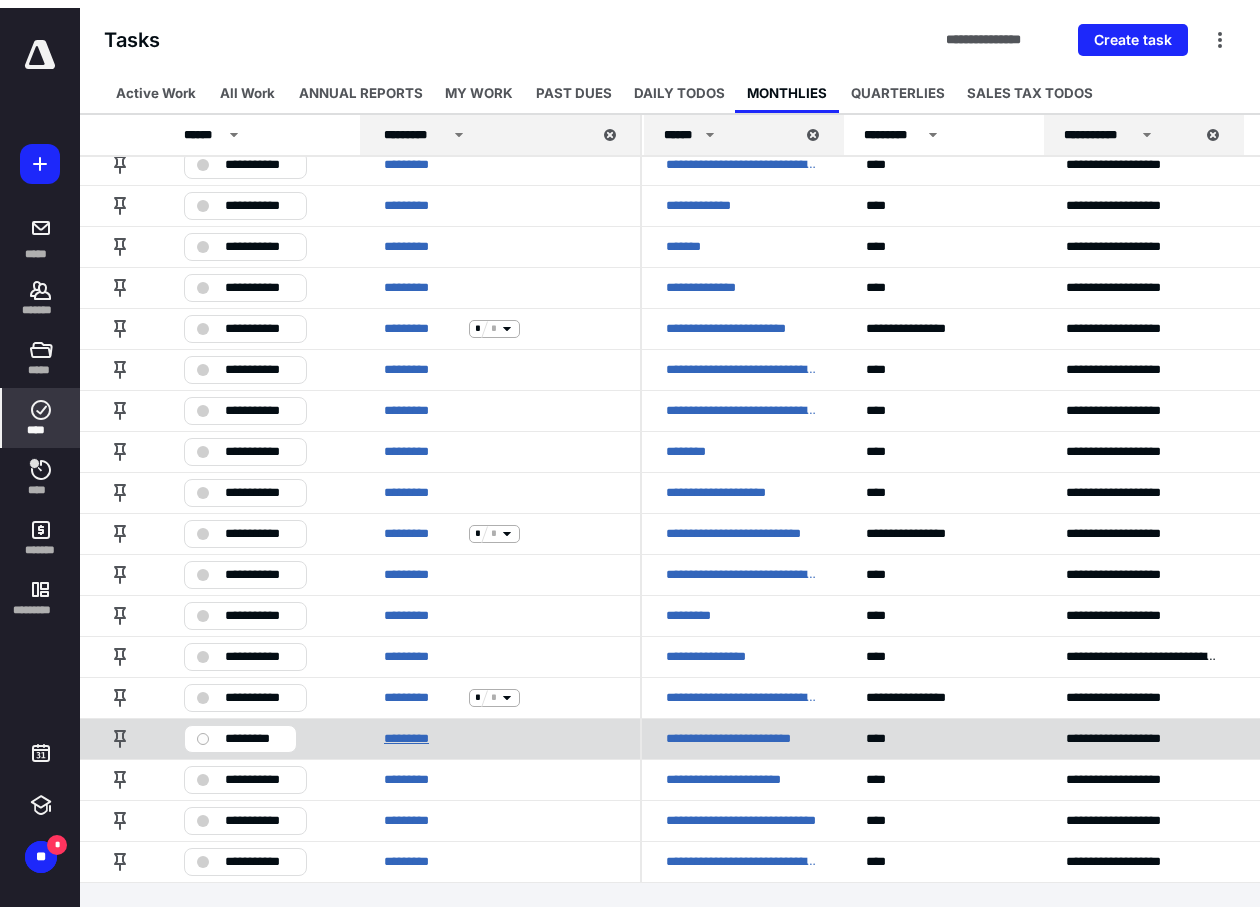 scroll, scrollTop: 0, scrollLeft: 0, axis: both 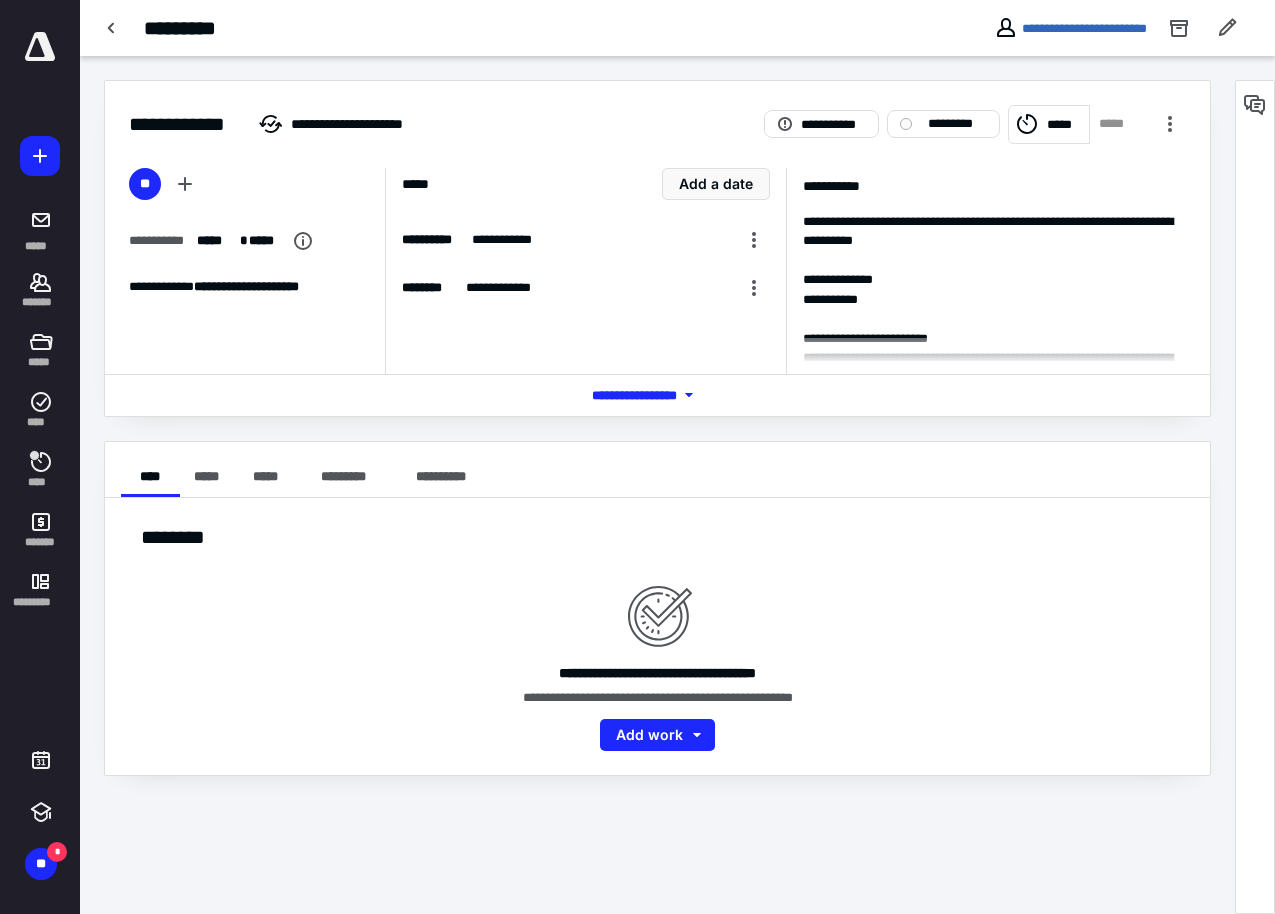 click on "*** **** *******" at bounding box center [658, 395] 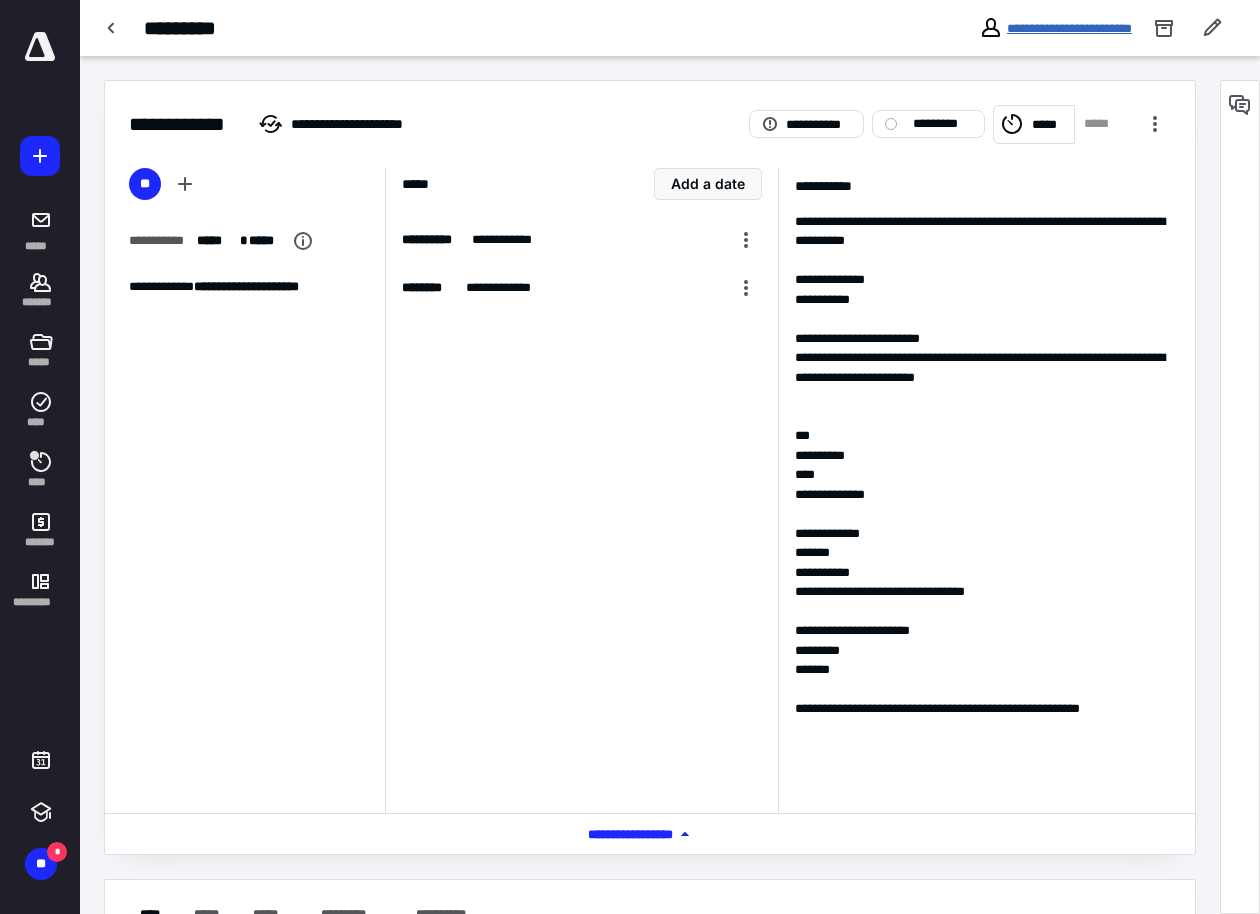 click on "**********" at bounding box center [1069, 28] 